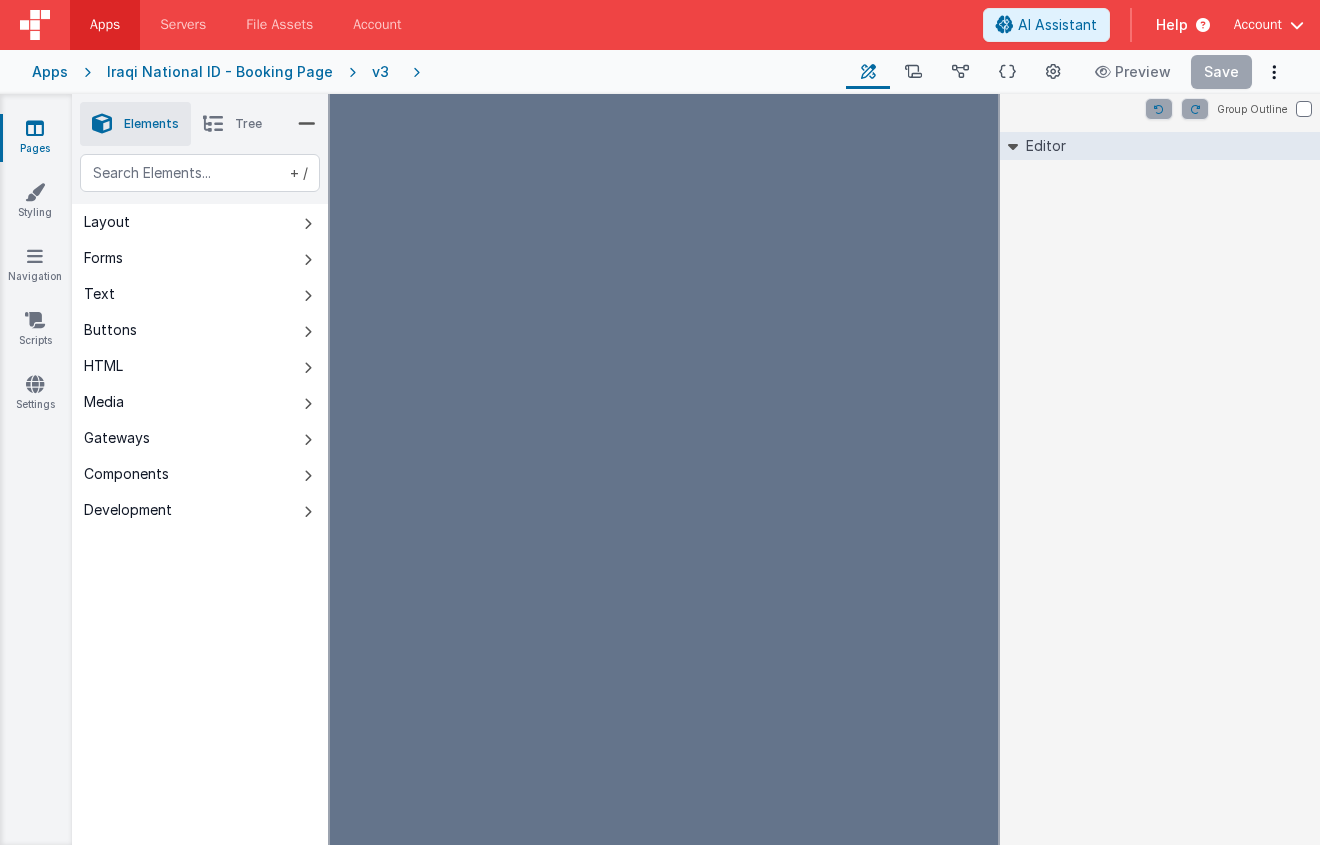scroll, scrollTop: 0, scrollLeft: 0, axis: both 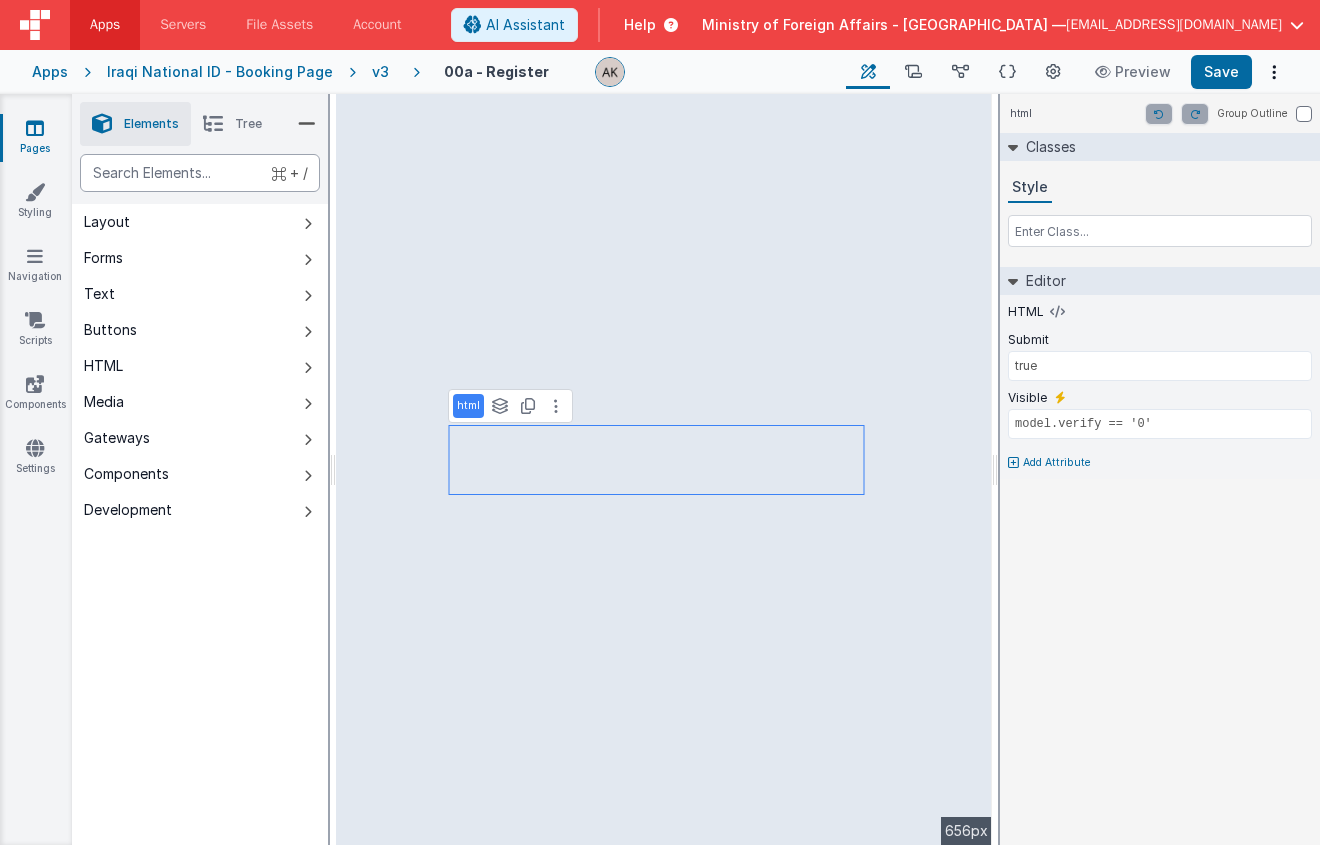 click at bounding box center [200, 173] 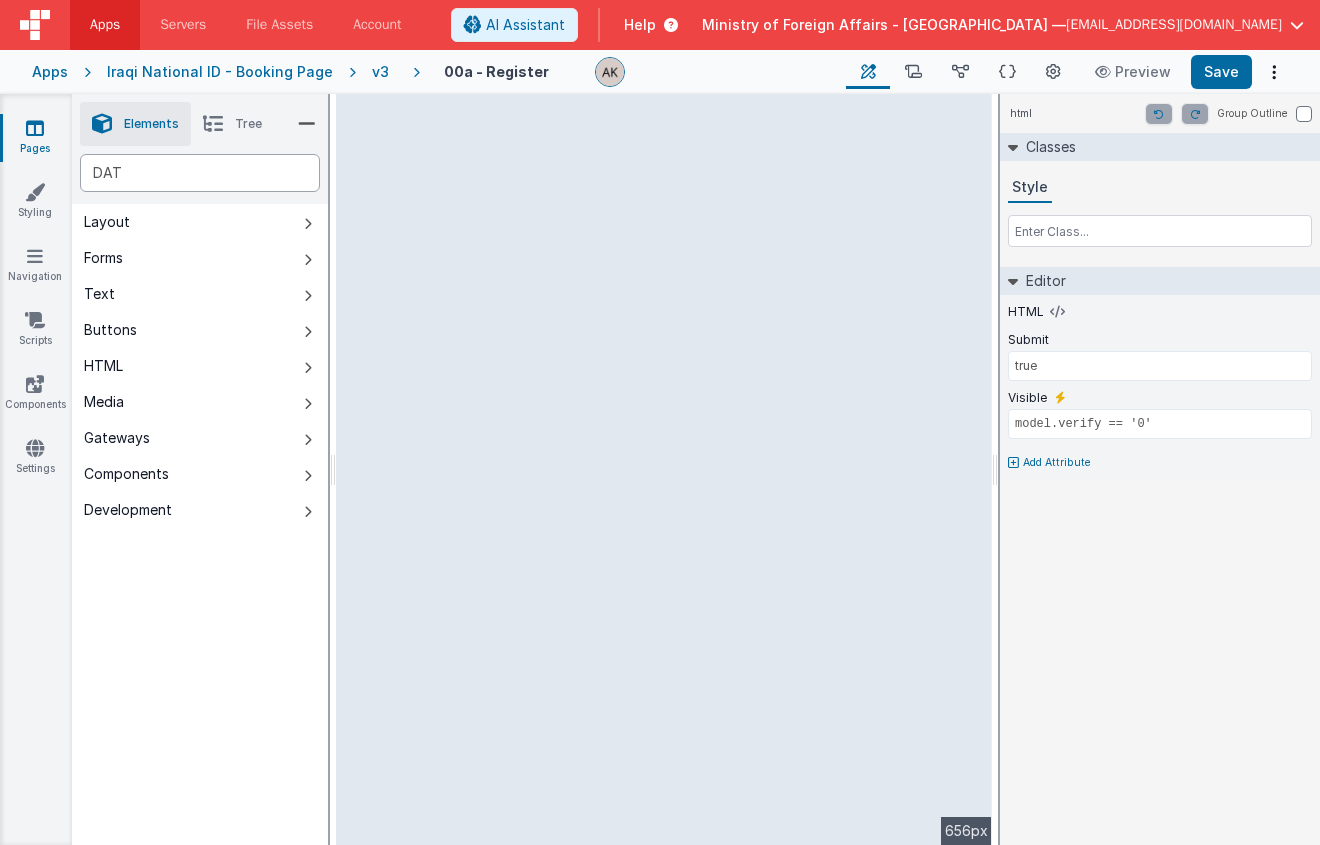 type on "DAT" 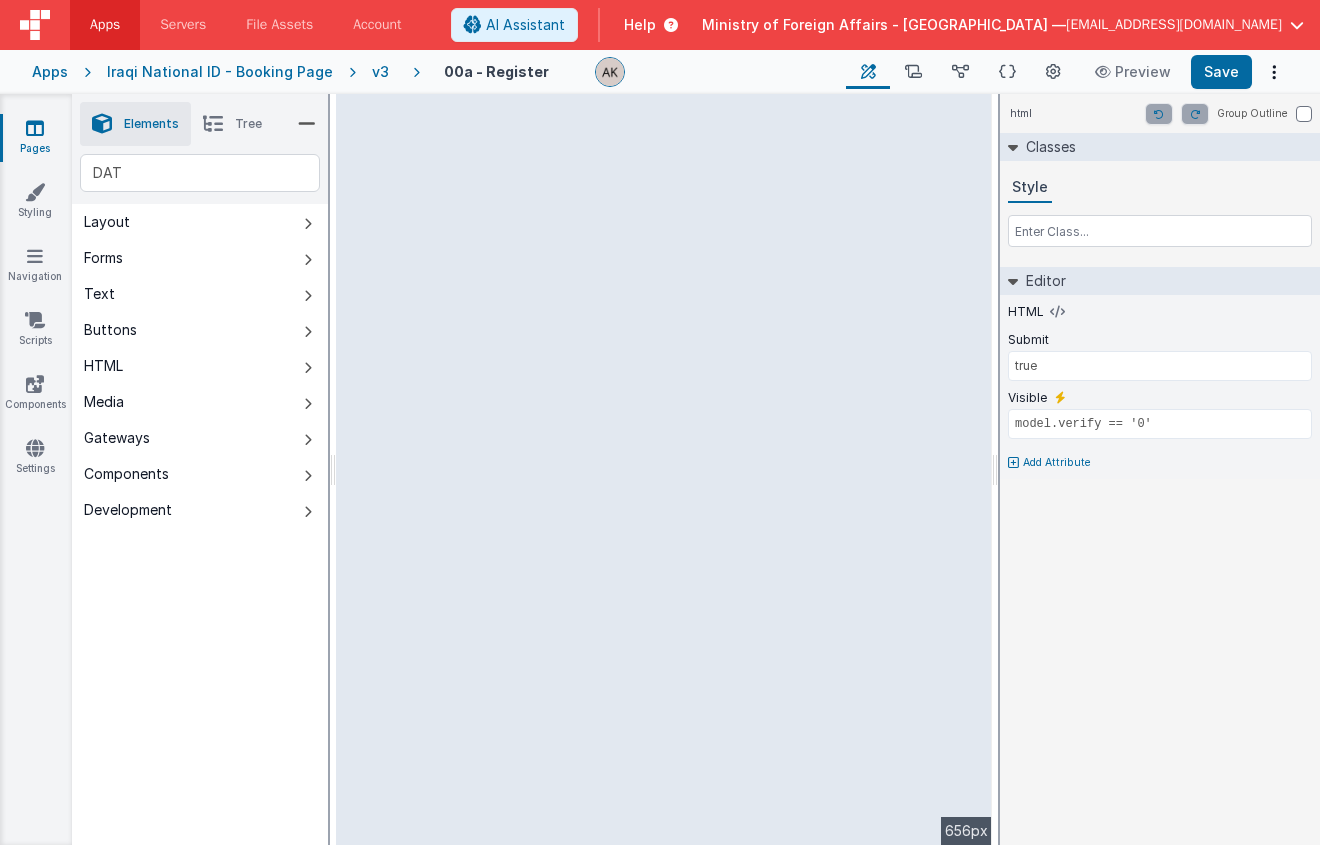 type 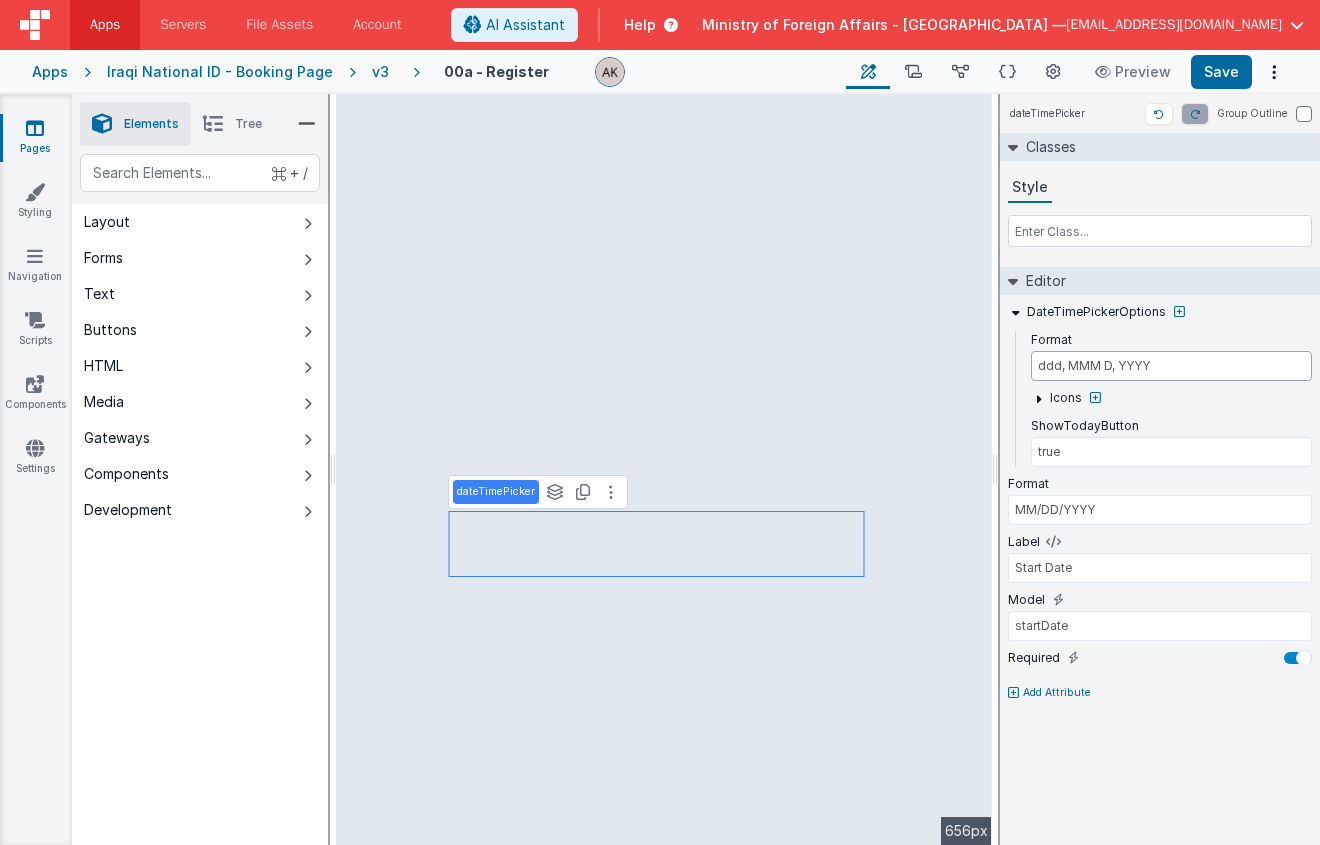 click on "ddd, MMM D, YYYY" at bounding box center (1171, 366) 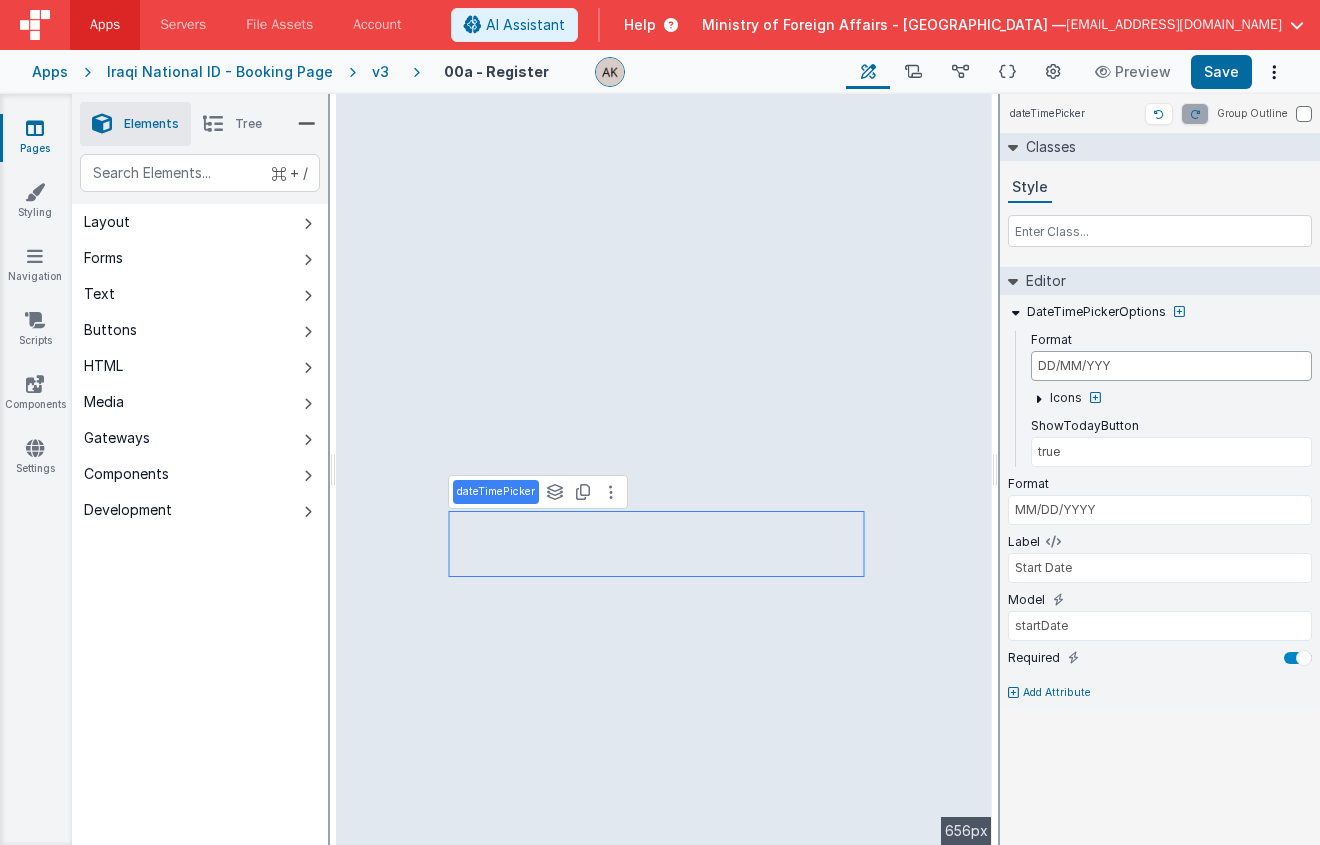 type on "DD/MM/YYYY" 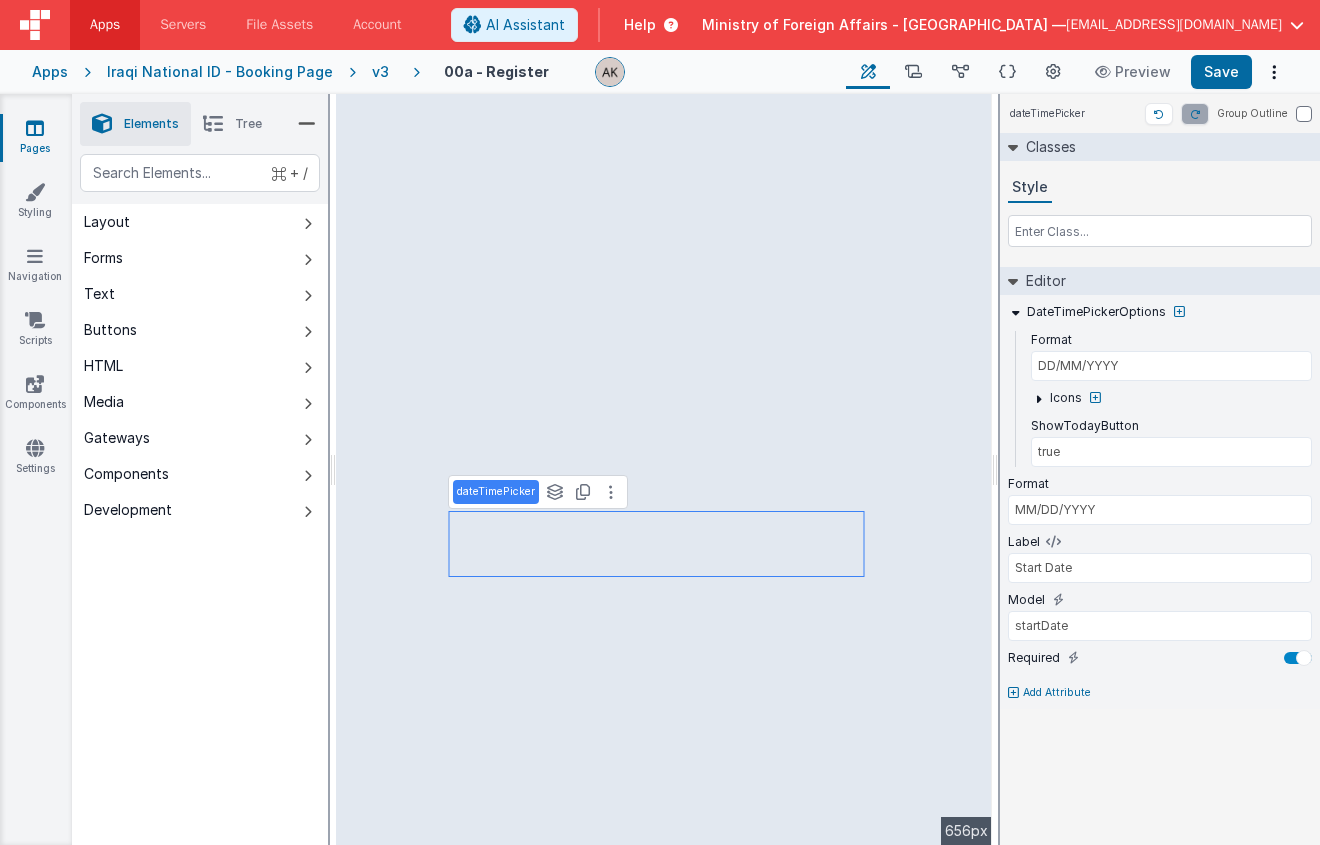 type on "model.verify == '0'" 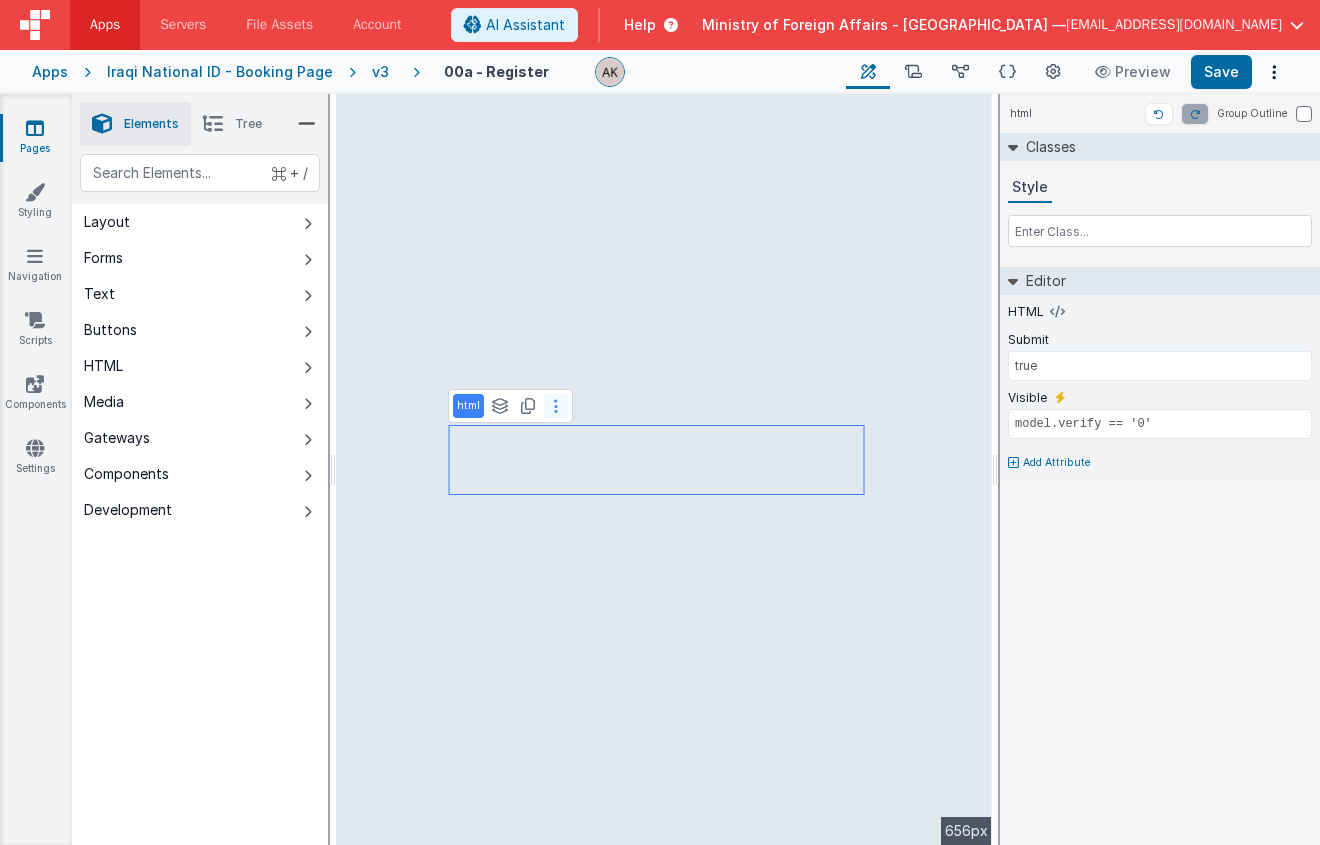 click at bounding box center [556, 406] 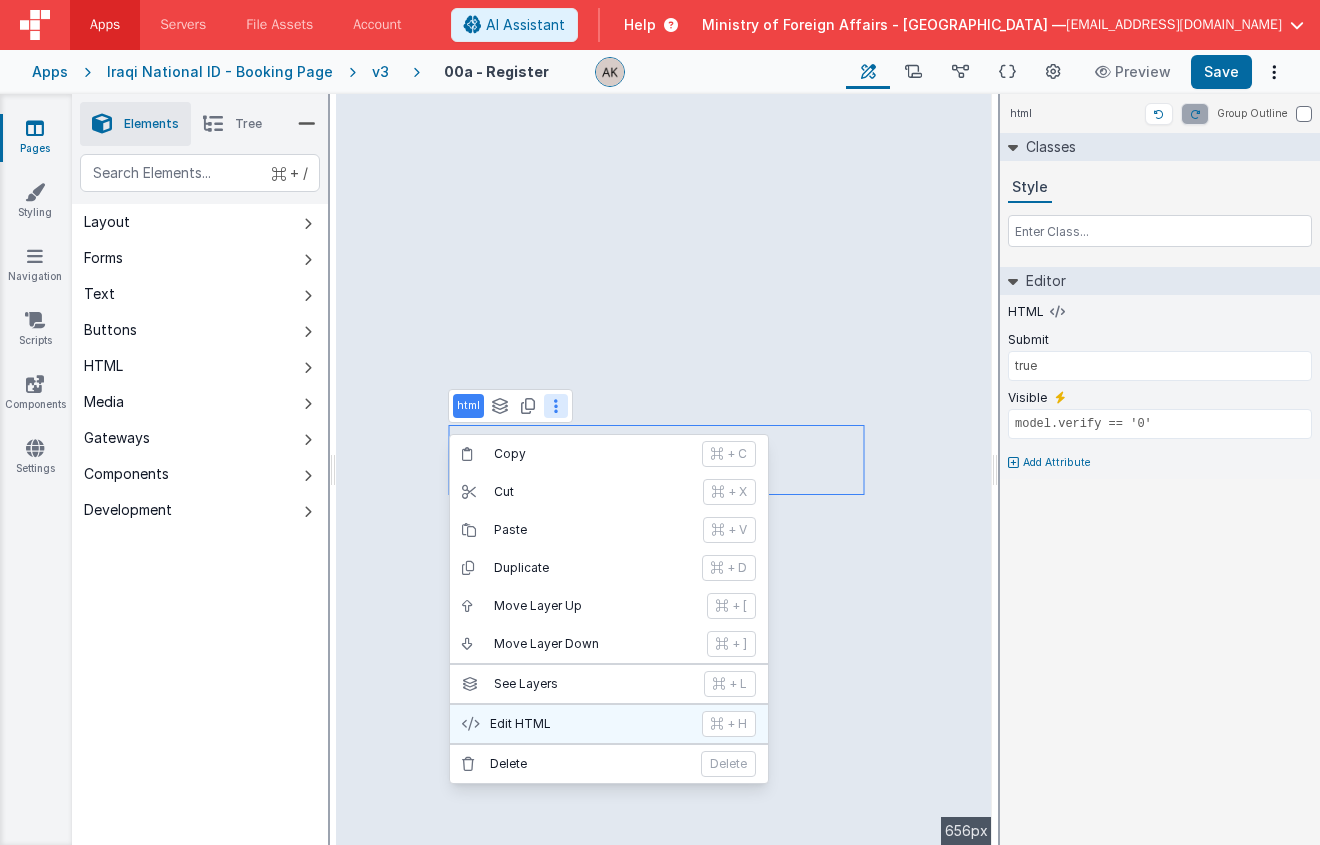 click on "Edit HTML" at bounding box center (590, 724) 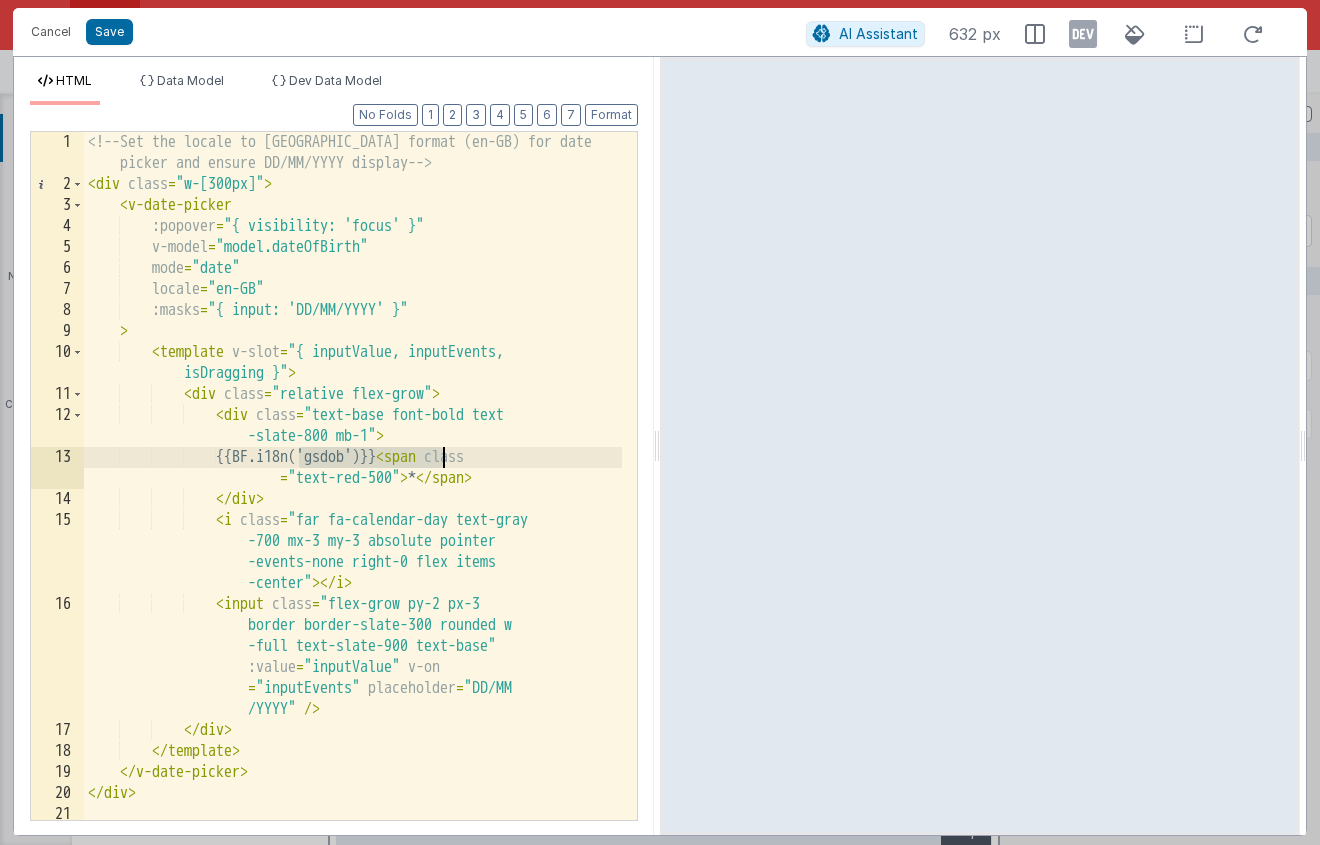 drag, startPoint x: 299, startPoint y: 457, endPoint x: 442, endPoint y: 463, distance: 143.12582 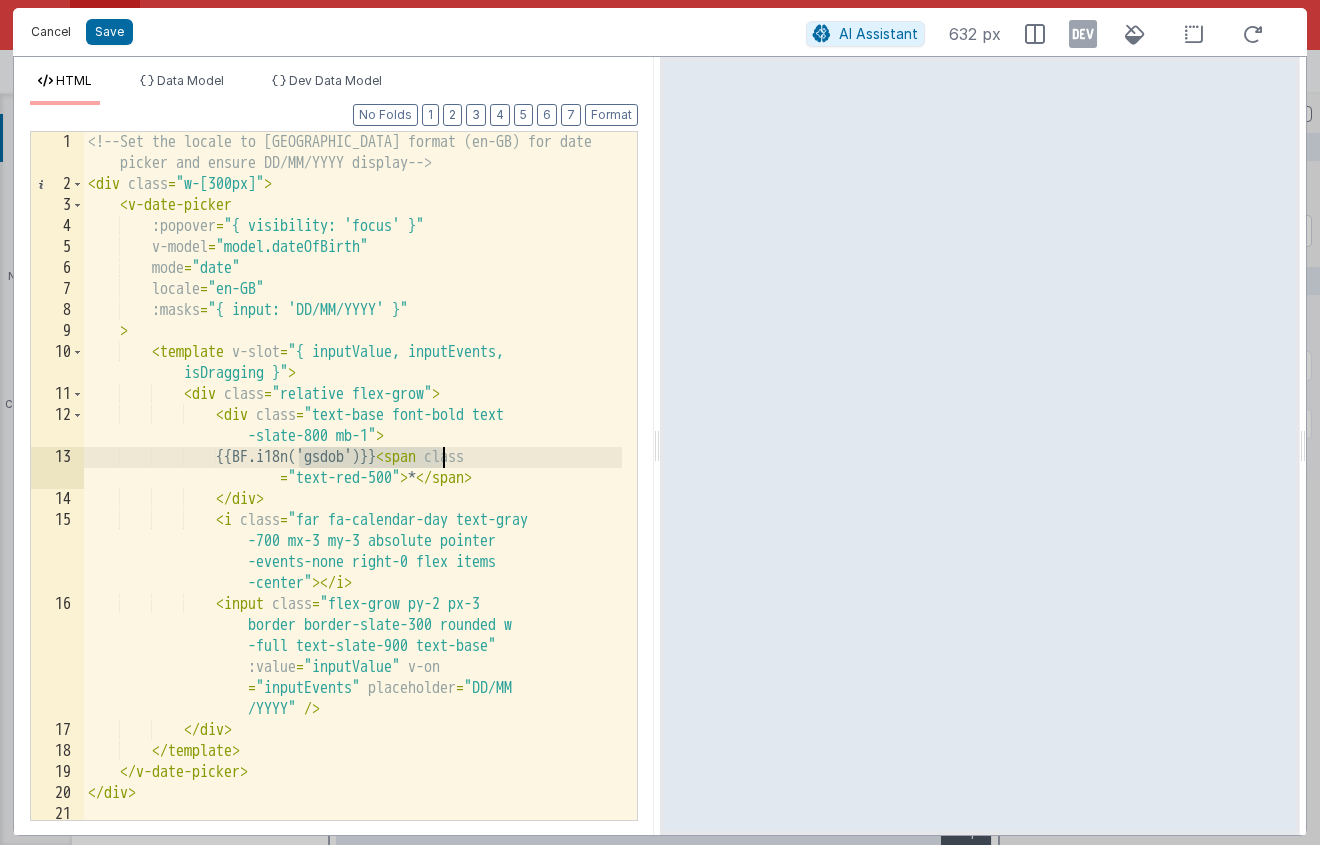click on "Cancel" at bounding box center (51, 32) 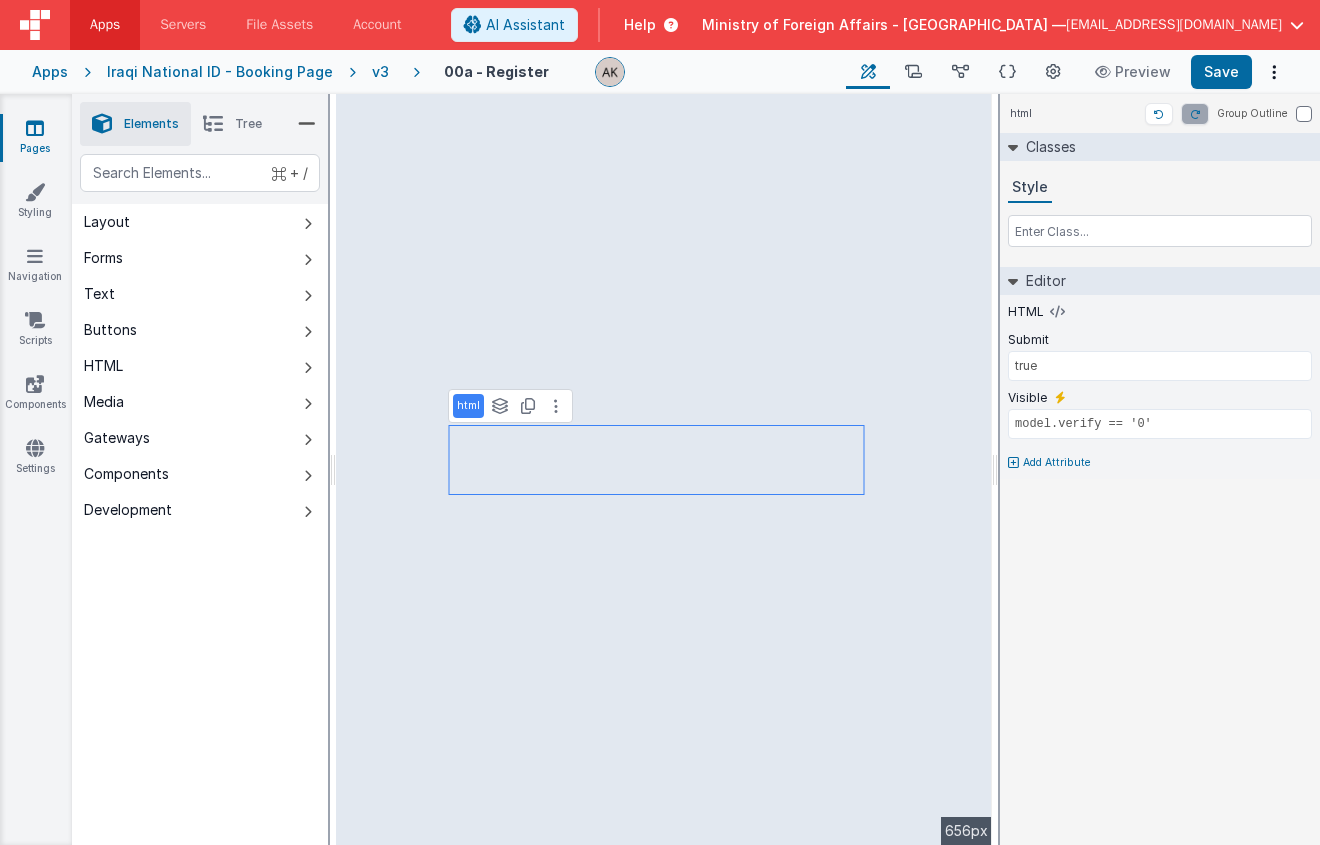 type on "MM/DD/YYYY" 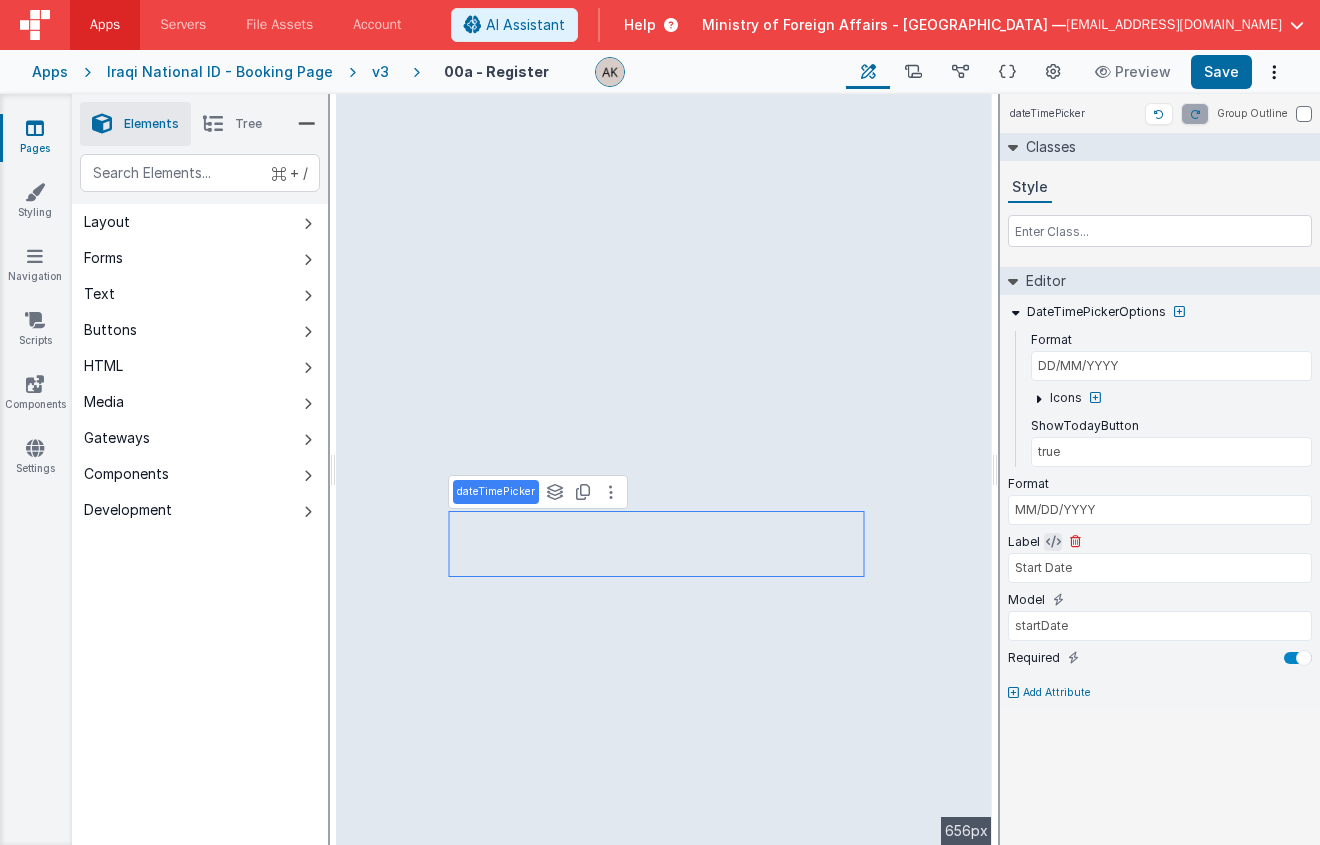 click at bounding box center [1053, 542] 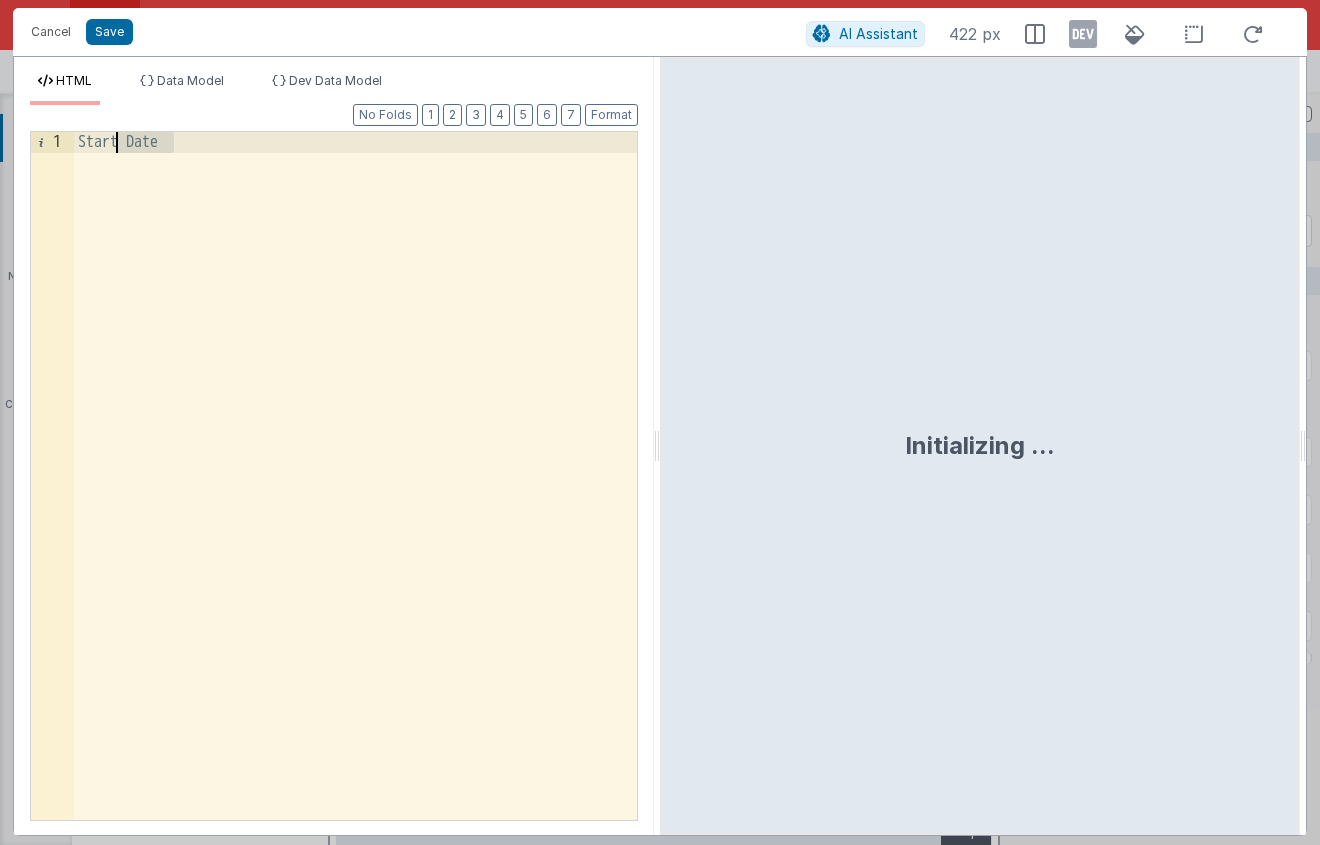 drag, startPoint x: 200, startPoint y: 147, endPoint x: 2, endPoint y: 124, distance: 199.33138 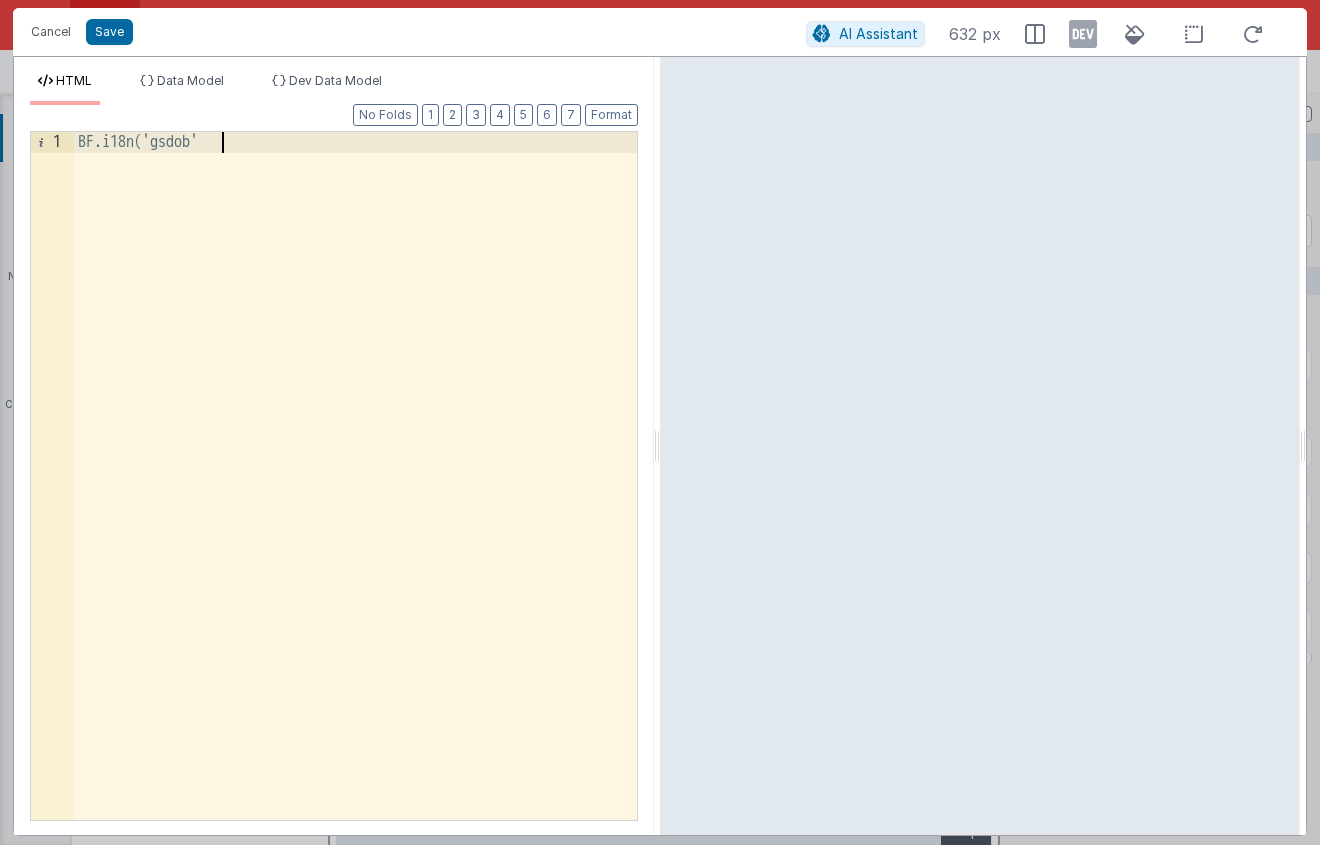 type 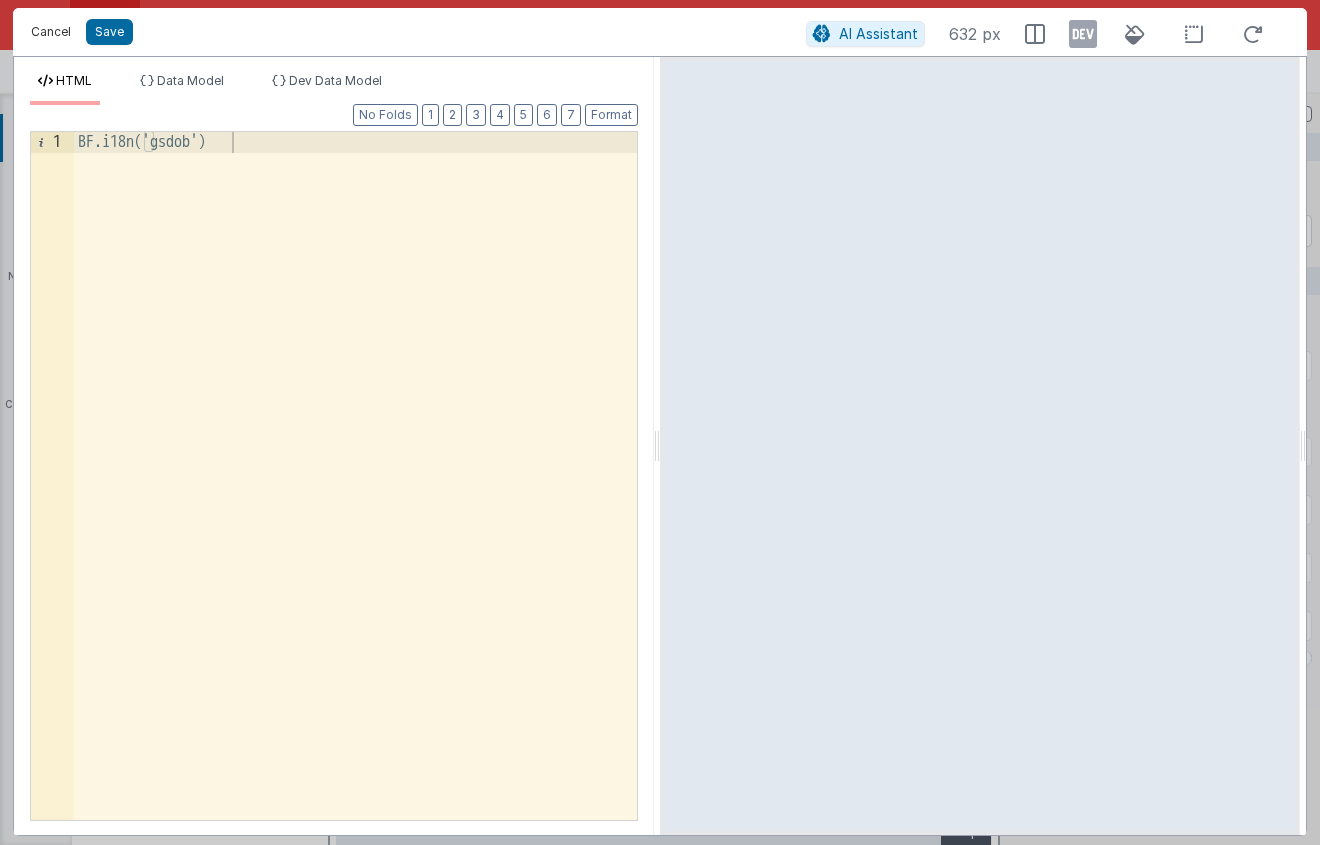 click on "Cancel" at bounding box center [51, 32] 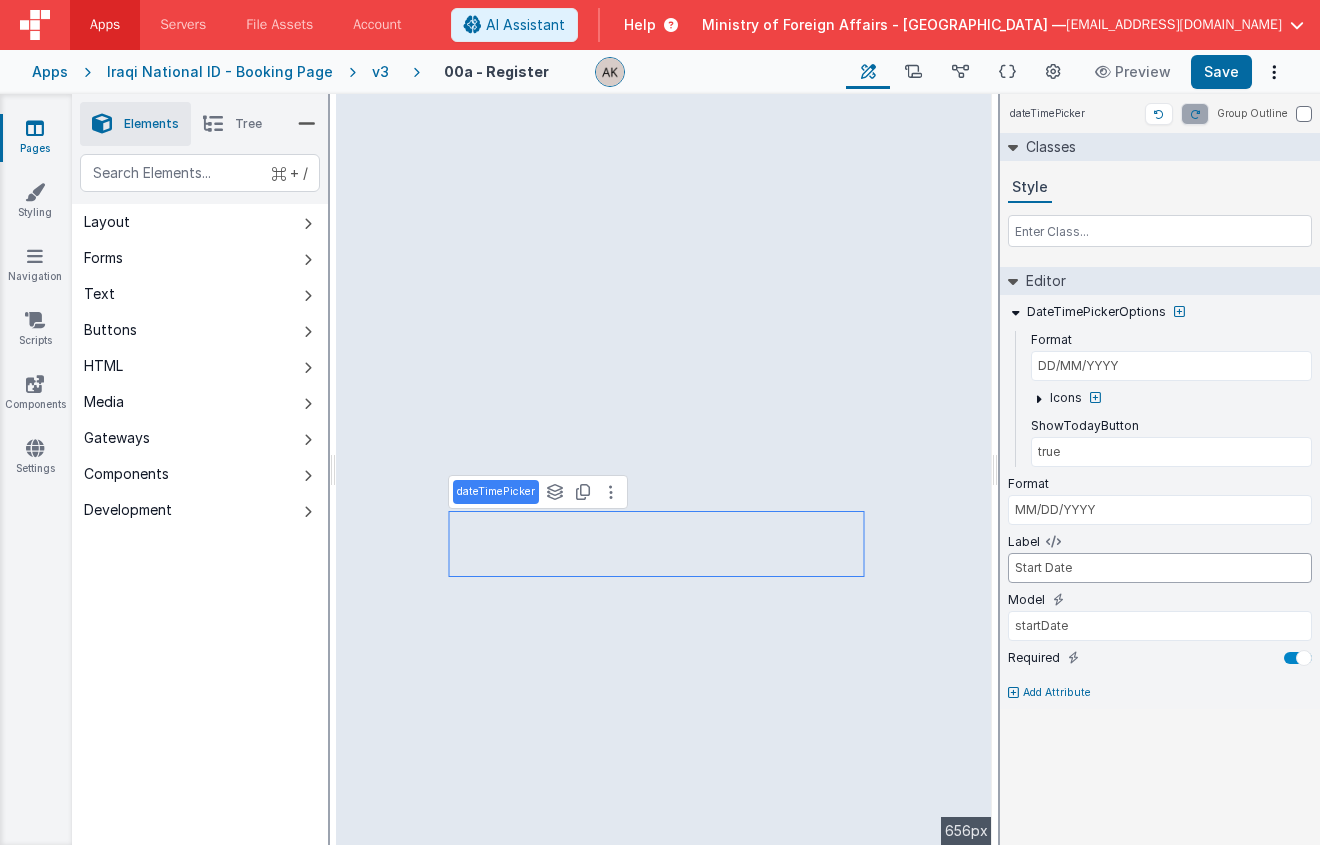 click on "Start Date" at bounding box center [1160, 568] 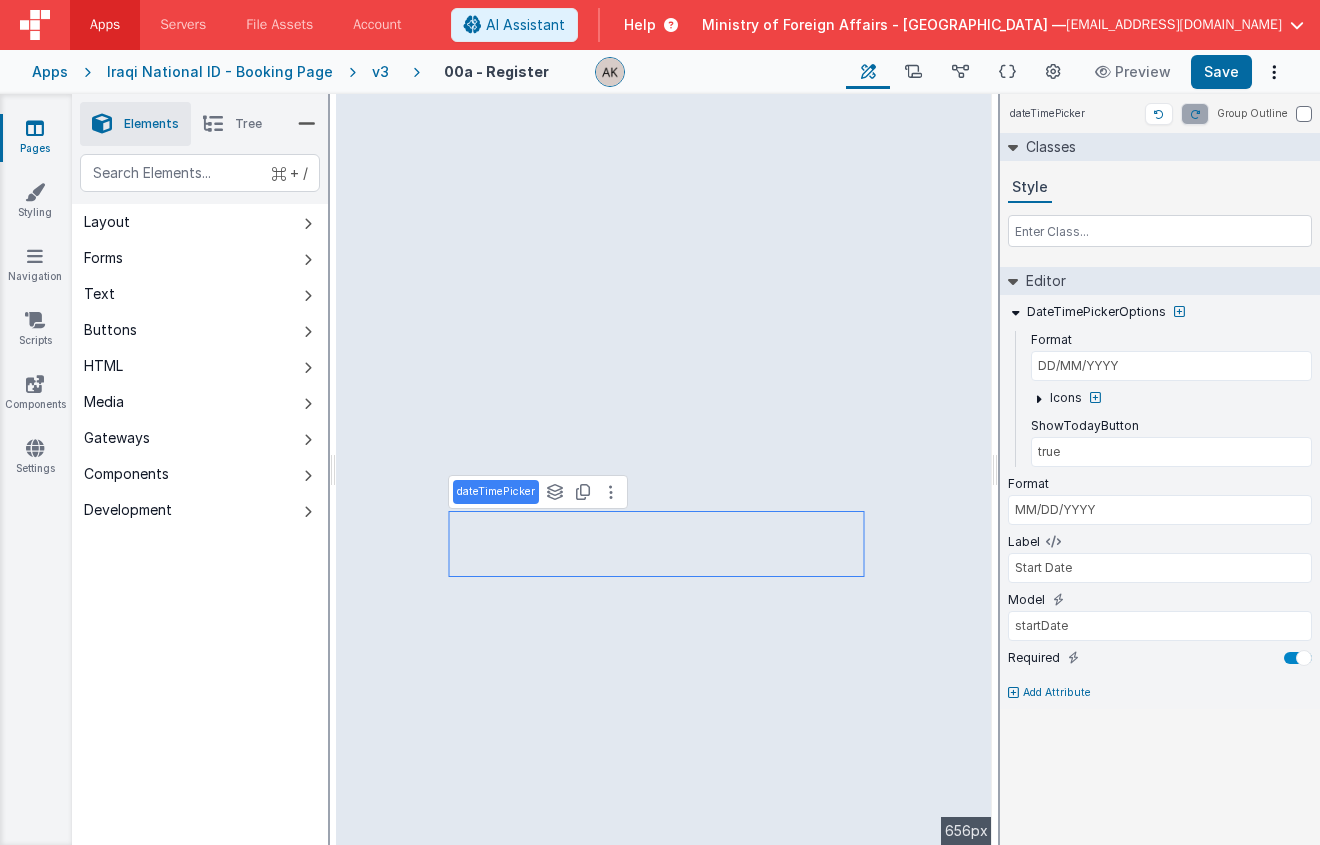 click on "Add Attribute" at bounding box center [1057, 693] 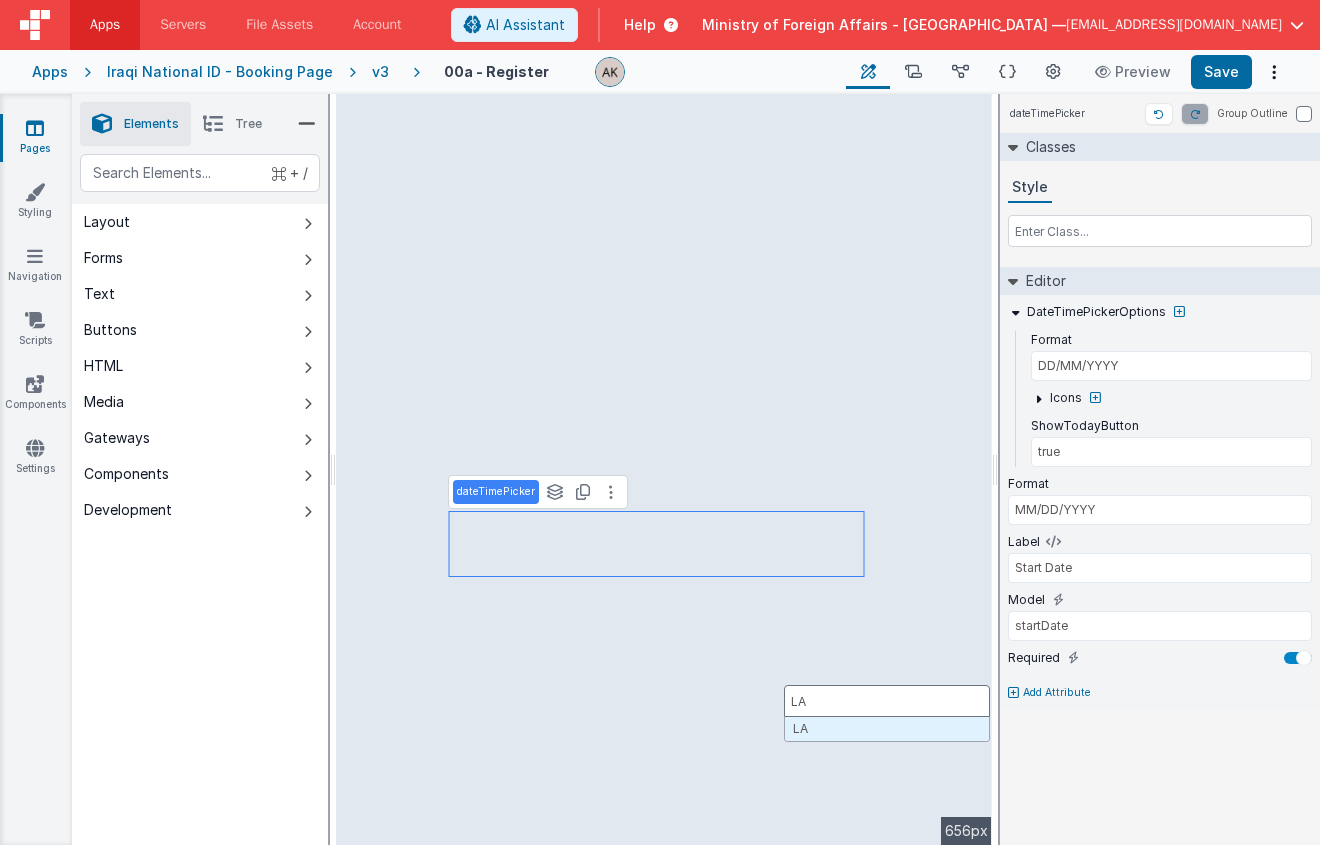 type on "L" 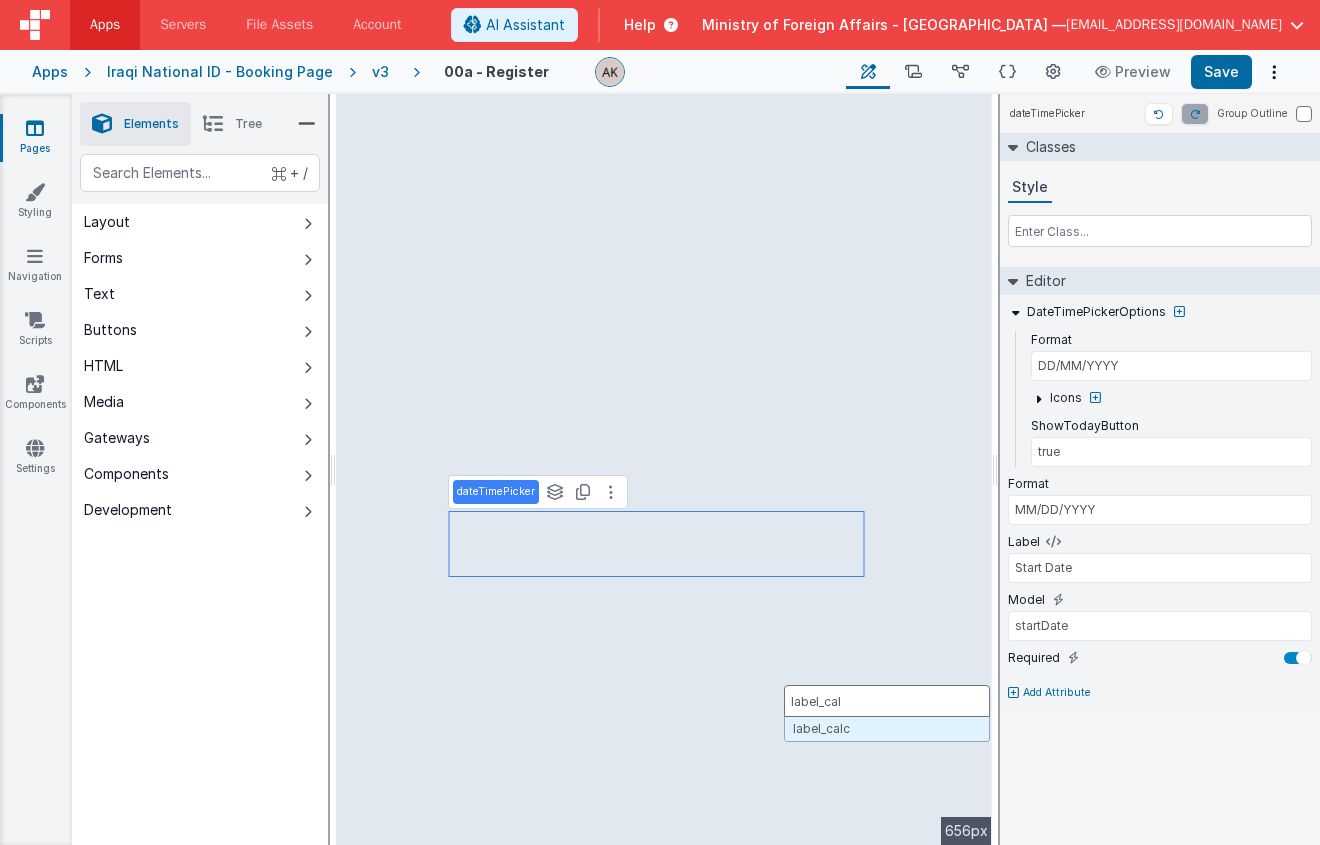 type on "label_calc" 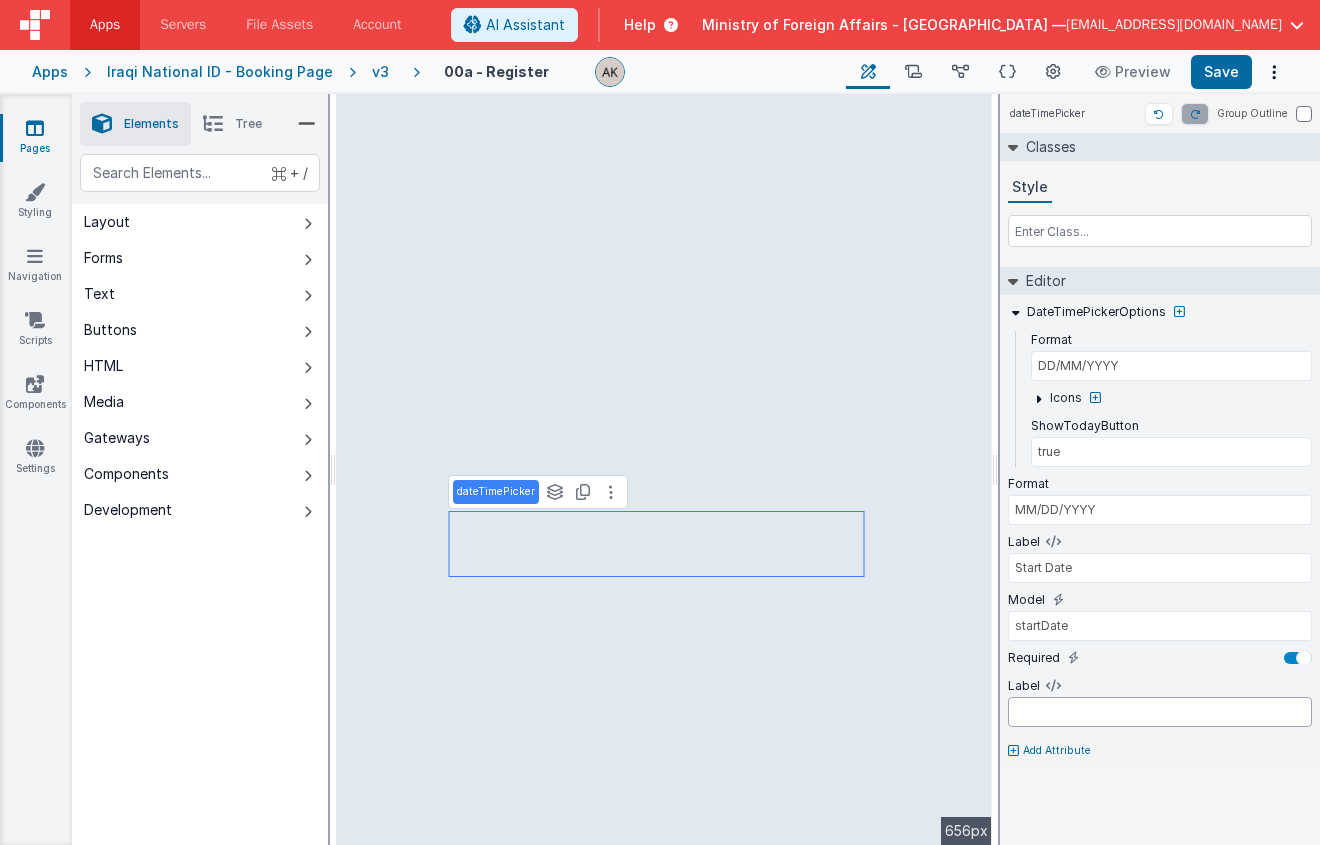 click at bounding box center [1160, 712] 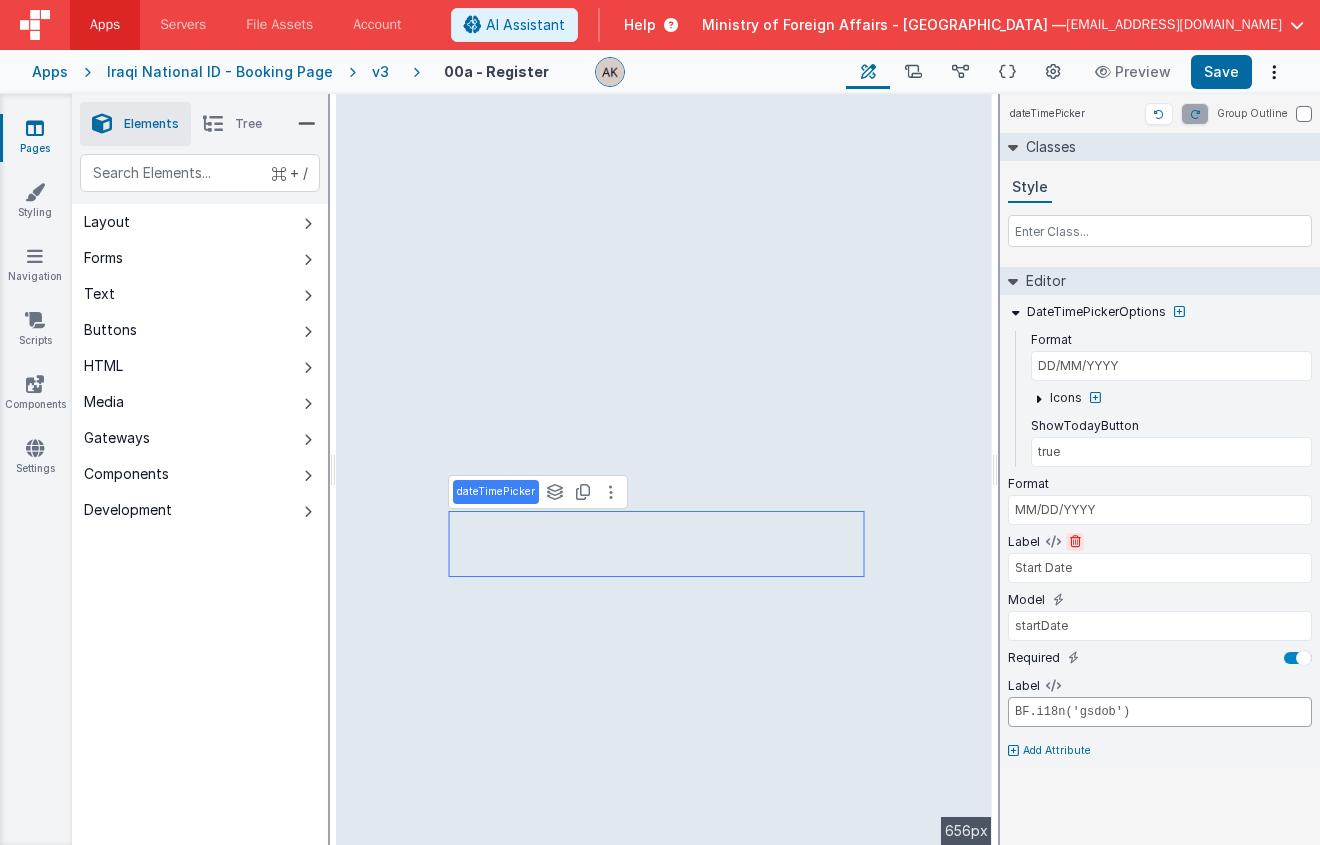 type on "BF.i18n('gsdob')" 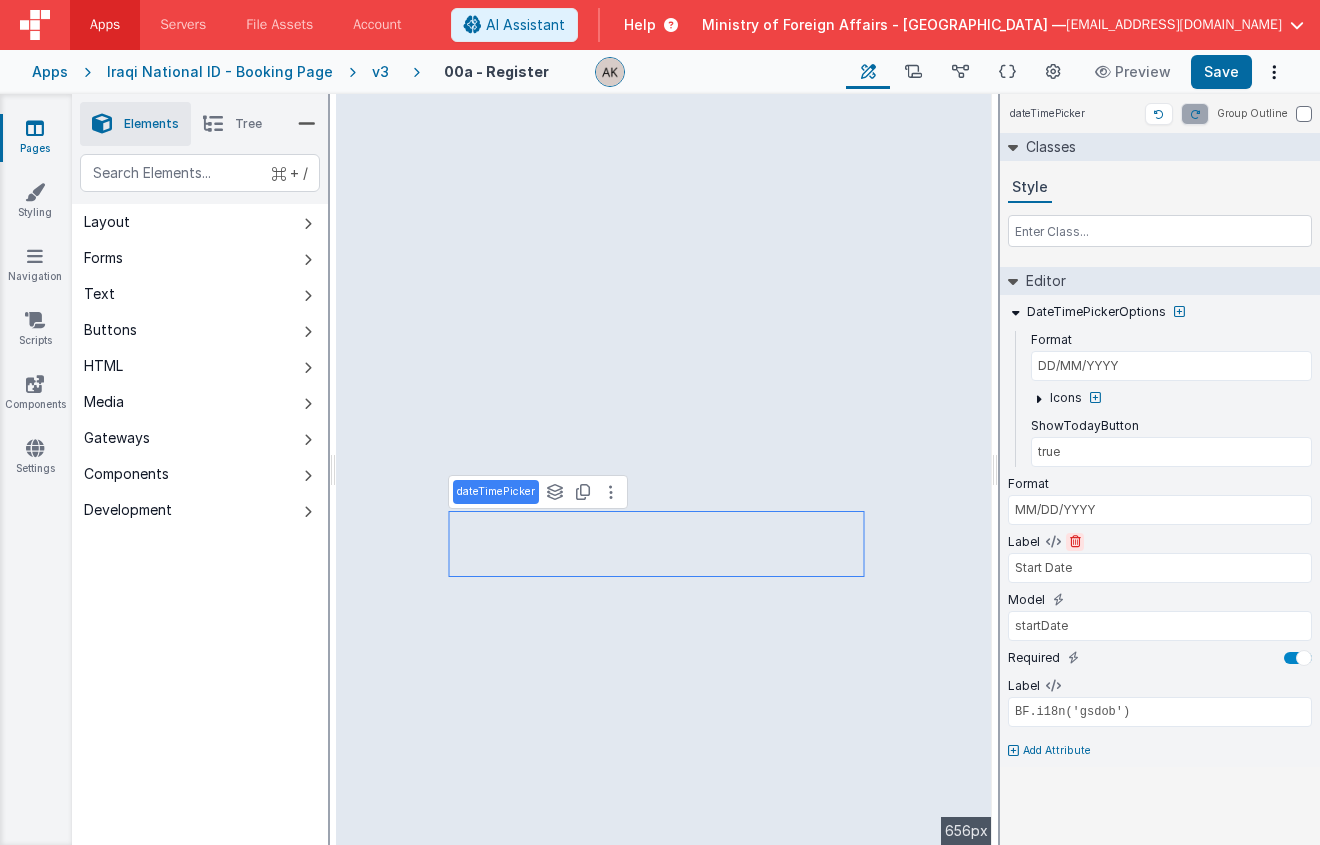 click at bounding box center [1075, 542] 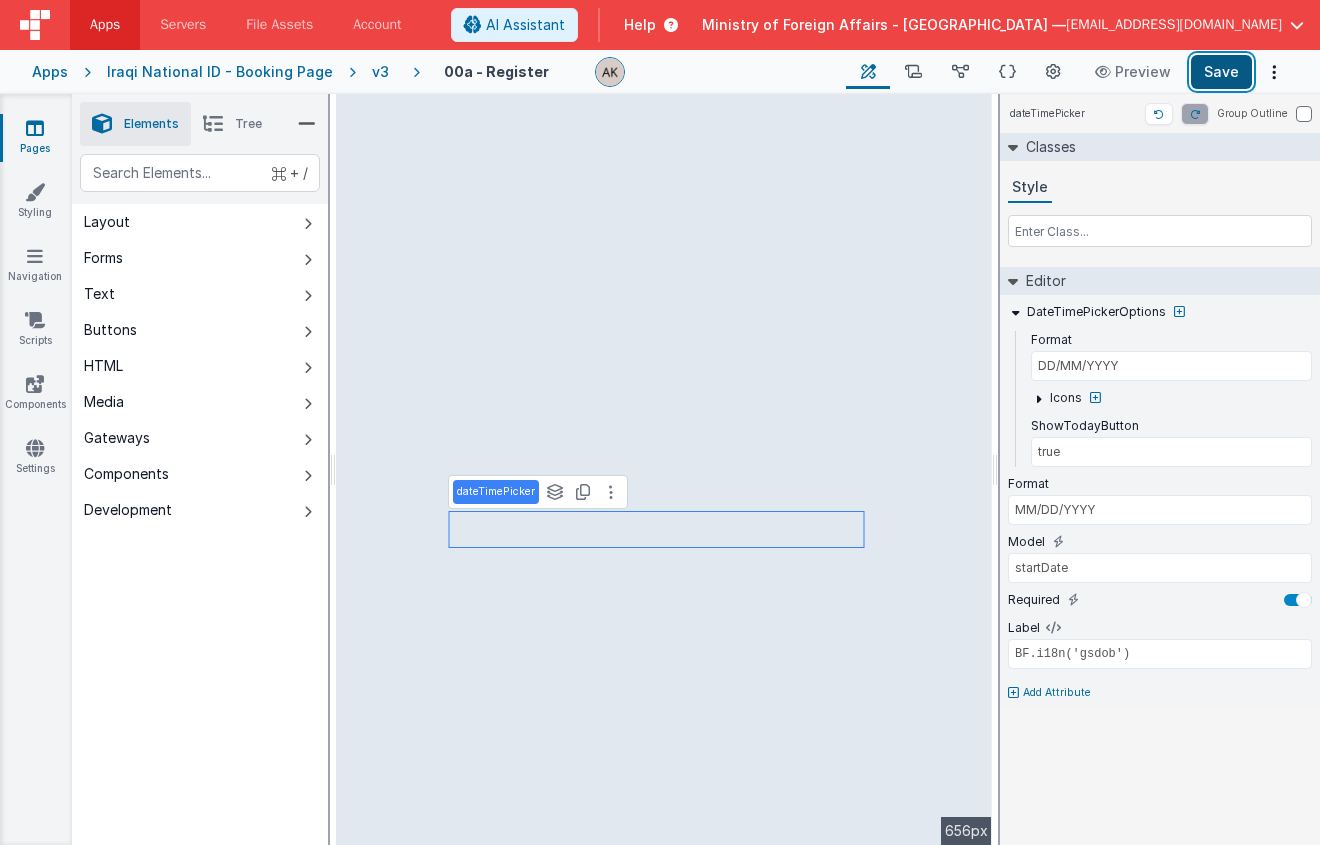 click on "Save" at bounding box center [1221, 72] 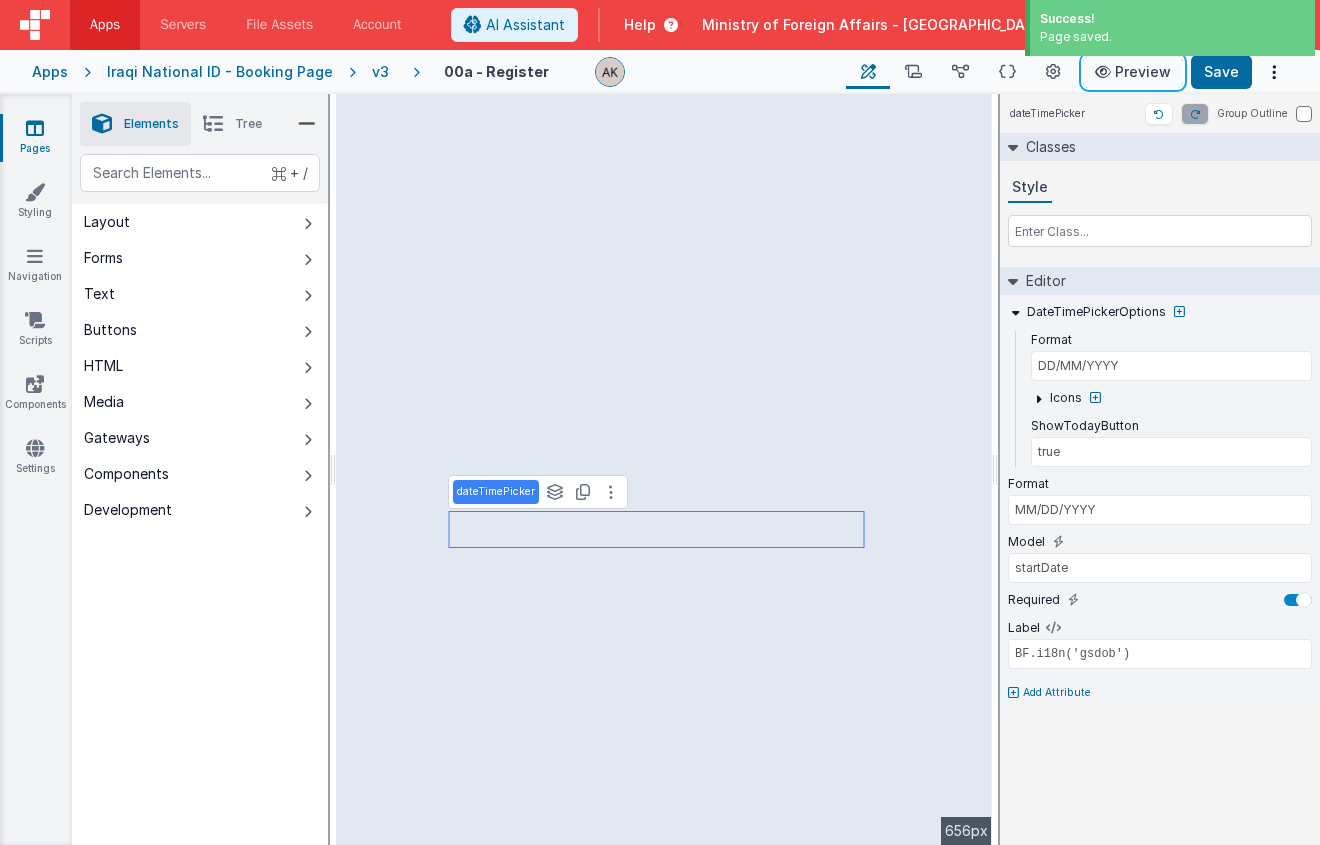 click on "Preview" at bounding box center [1133, 72] 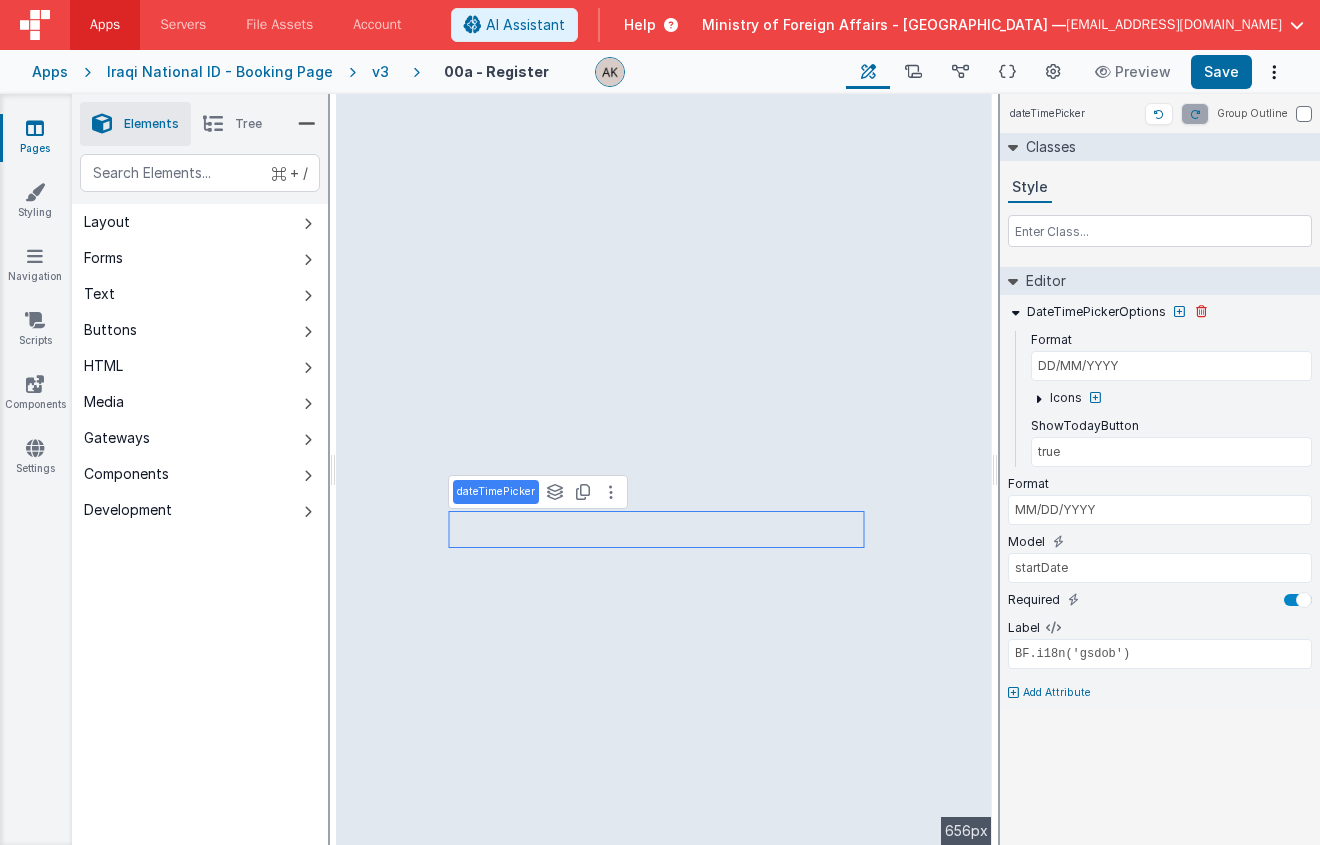 click on "DateTimePickerOptions" at bounding box center [1096, 312] 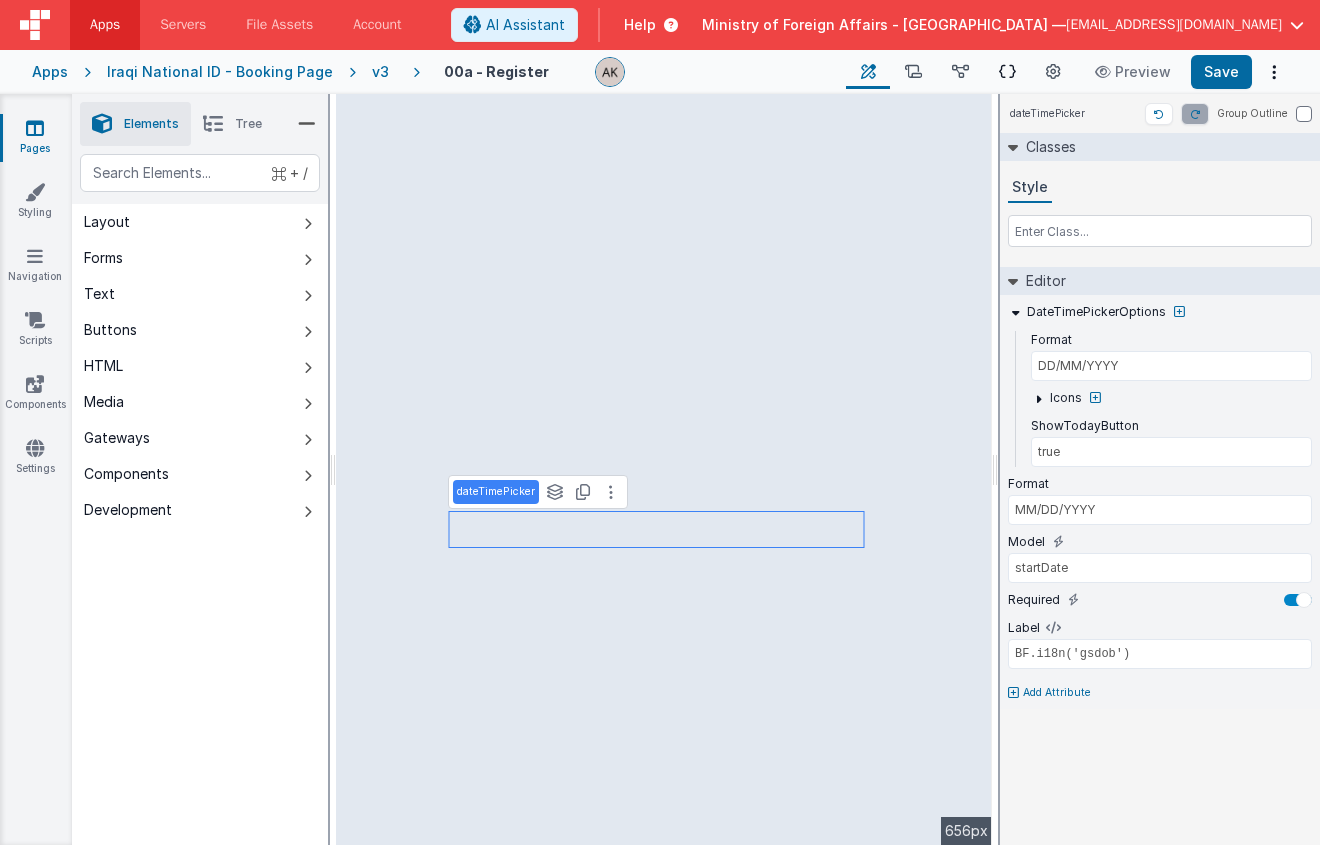 click at bounding box center (1007, 72) 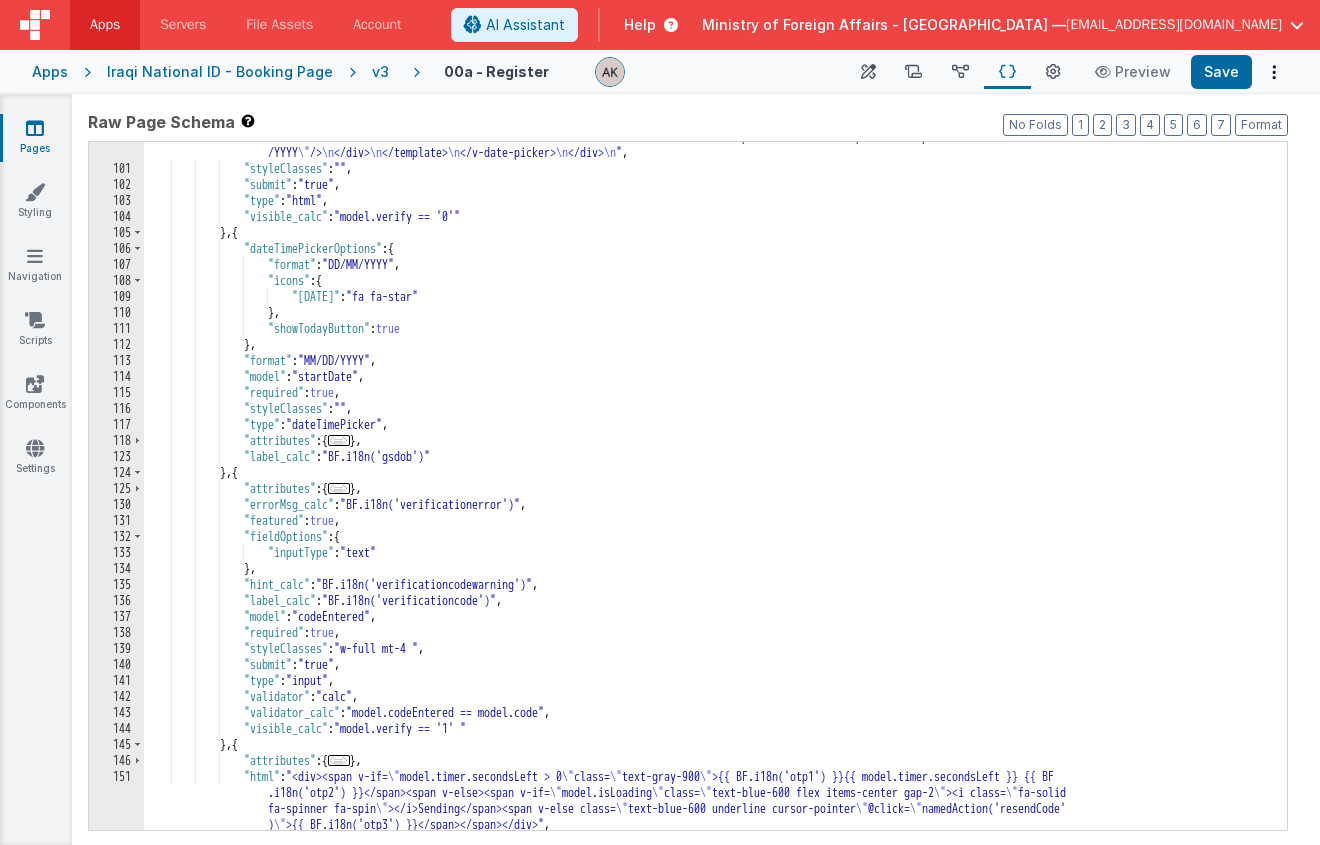 scroll, scrollTop: 1704, scrollLeft: 0, axis: vertical 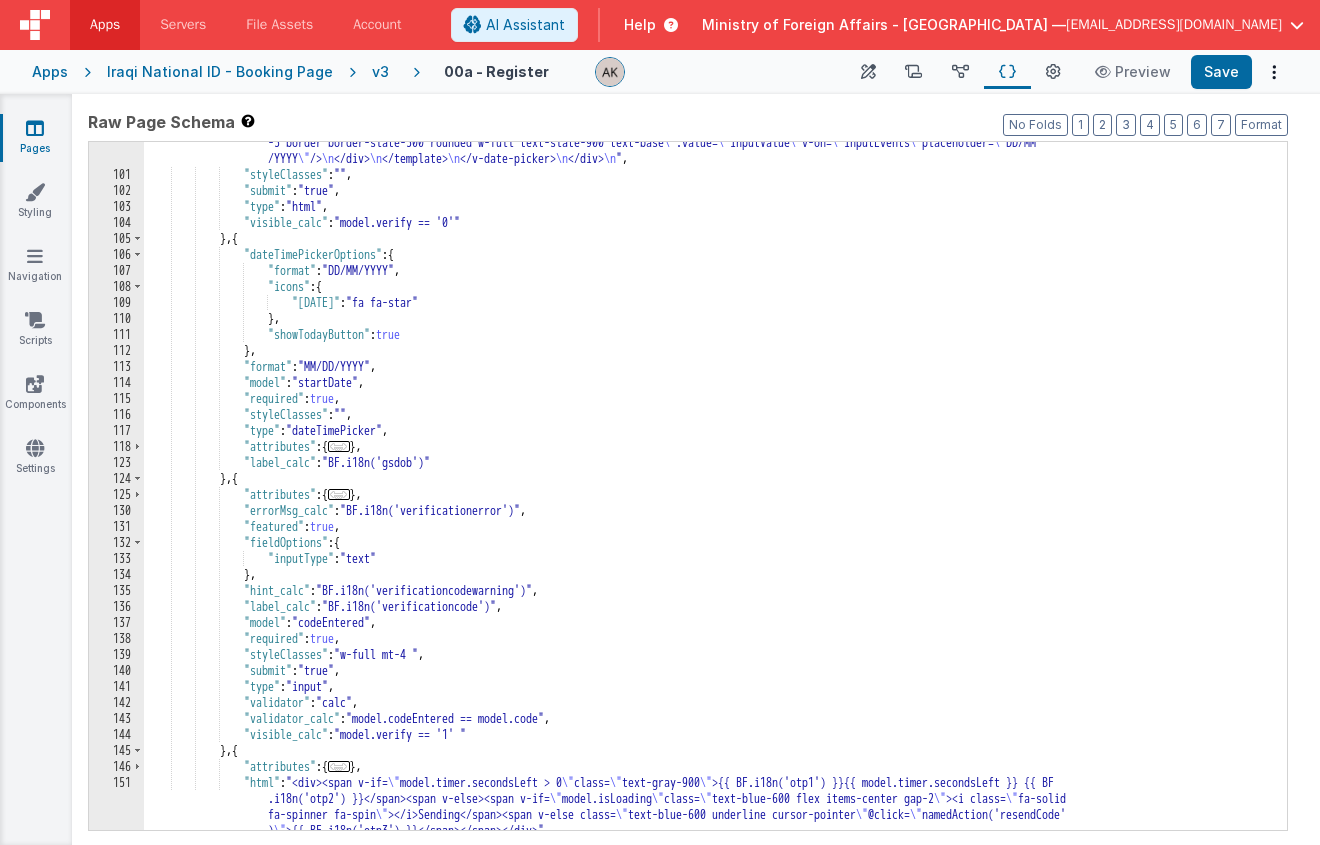 click on ""html" :  "<!-- Set the locale to UK format (en-GB) for date picker and ensure DD/MM/YYYY display --> \n <div class= \" w-[300px] \" > \n     <v-date                      -picker  \n         :popover= \" { visibility: 'focus' } \"   \n         v-model= \" model.dateOfBirth \"   \n         mode= \" date \"\n         locale                      = \" en-GB \"\n         :masks= \" { input: 'DD/MM/YYYY' } \"\n     > \n         <template v-slot= \" { inputValue, inputEvents, isDragging } \" > \n                                   <div class= \" relative flex-grow \" > \n                 <div class= \" text-base font-bold text-slate-800 mb-1 \" > \n                                           {{BF.i18n('gsdob')}} <span class= \" text-red-500 \" >*</span> \n                 </div> \n                 <i class= \" far fa-calendar-day                       \" ></i> \n                 <input class= \" \" "" at bounding box center [708, 479] 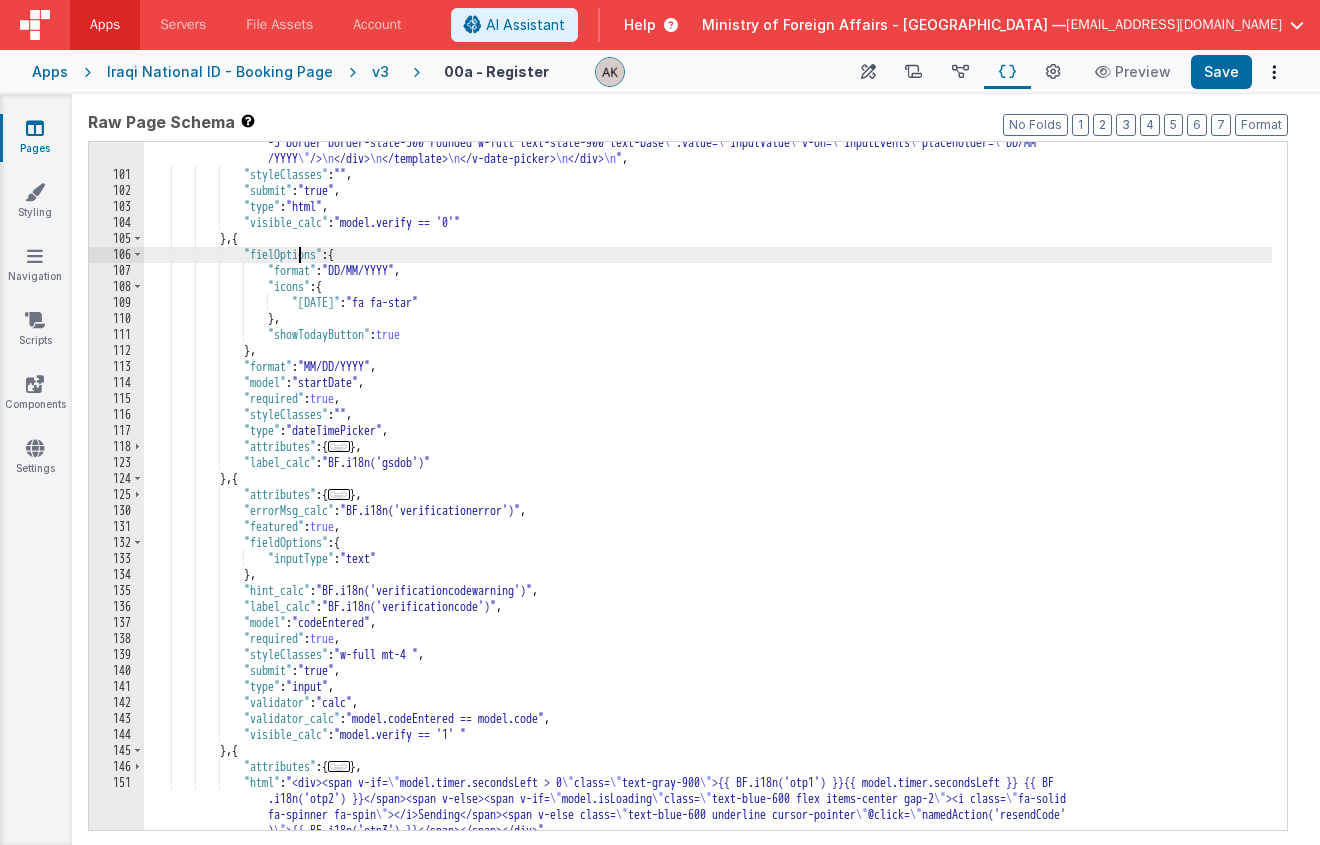 type 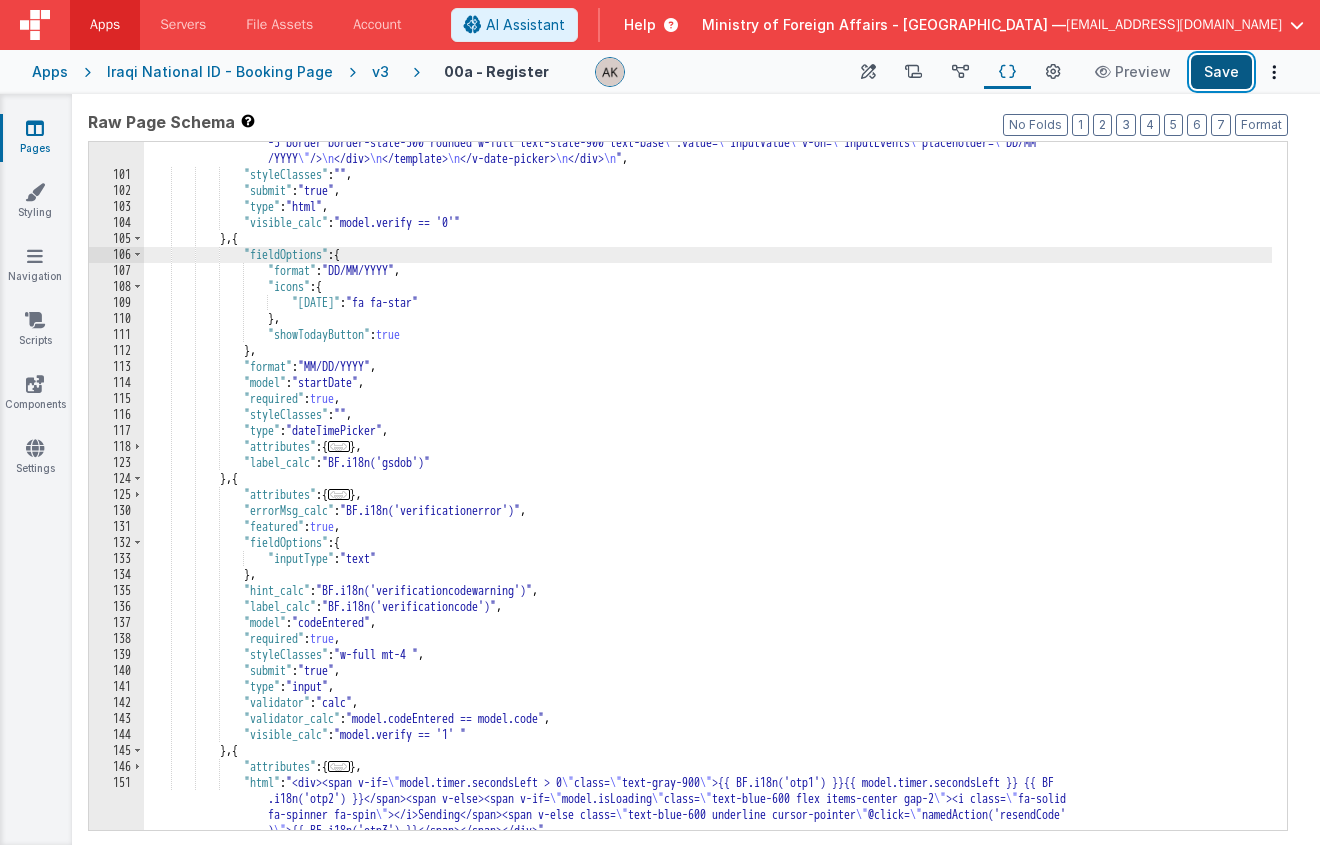 click on "Save" at bounding box center (1221, 72) 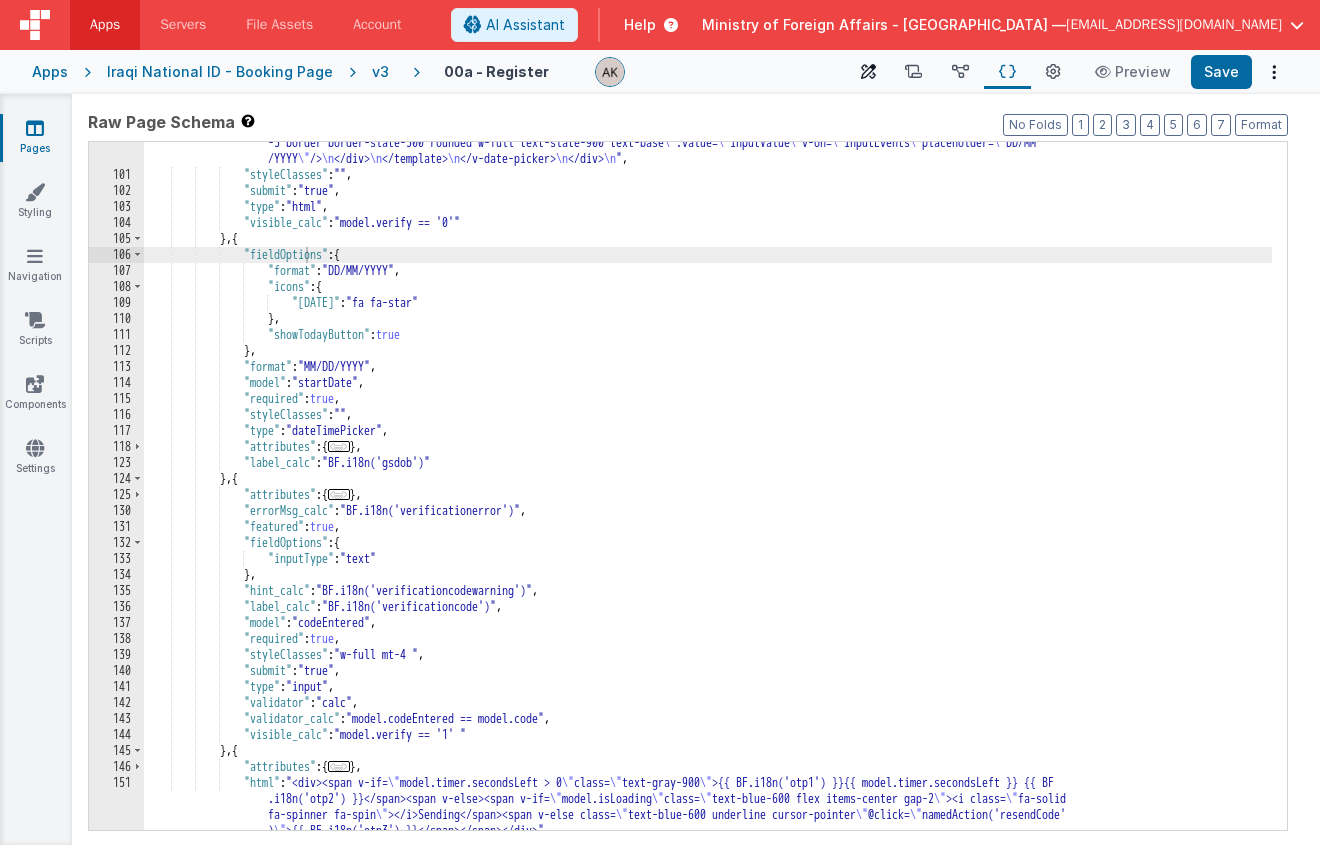 click at bounding box center (868, 72) 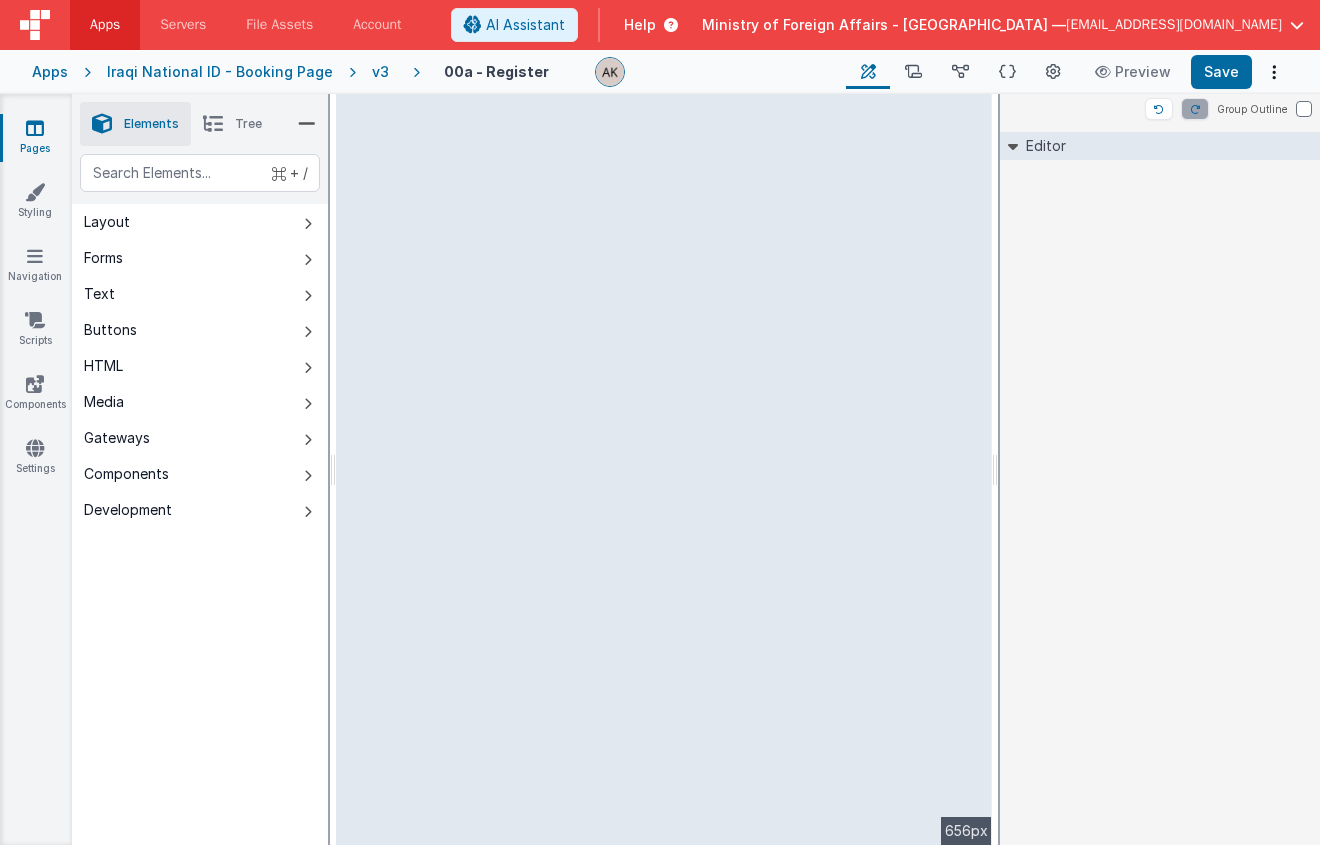 select on "email" 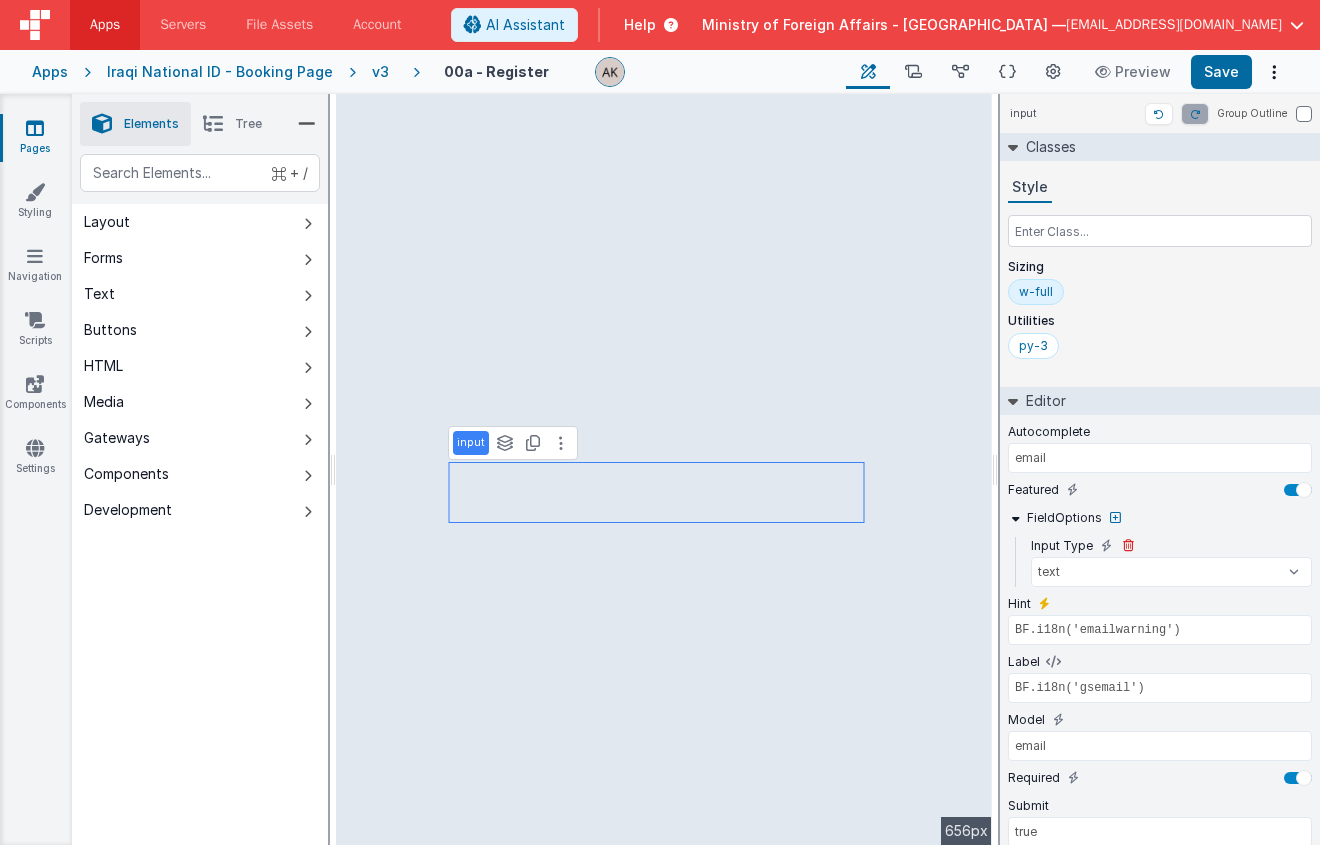 scroll, scrollTop: 174, scrollLeft: 0, axis: vertical 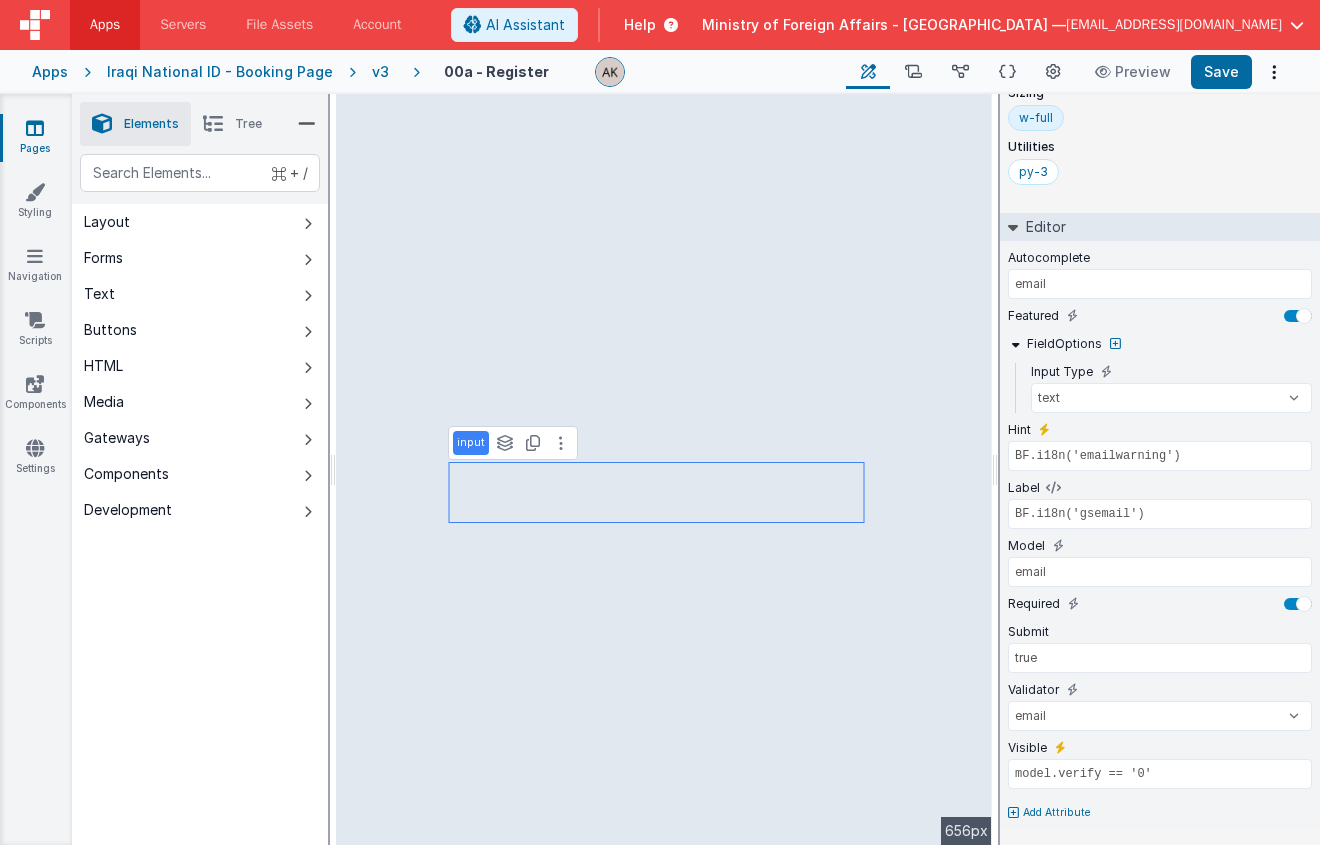 type on "DD/MM/YYYY" 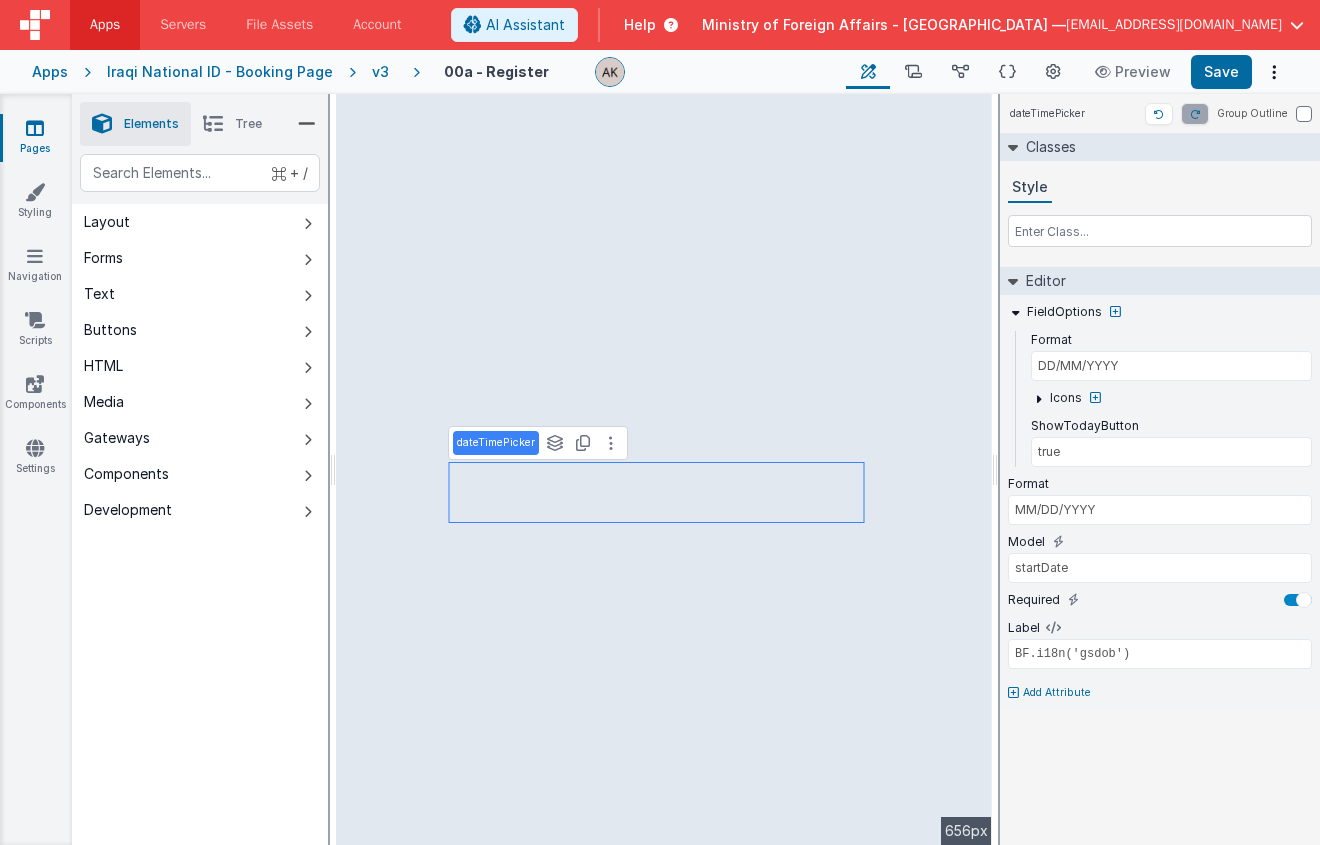 scroll, scrollTop: 0, scrollLeft: 0, axis: both 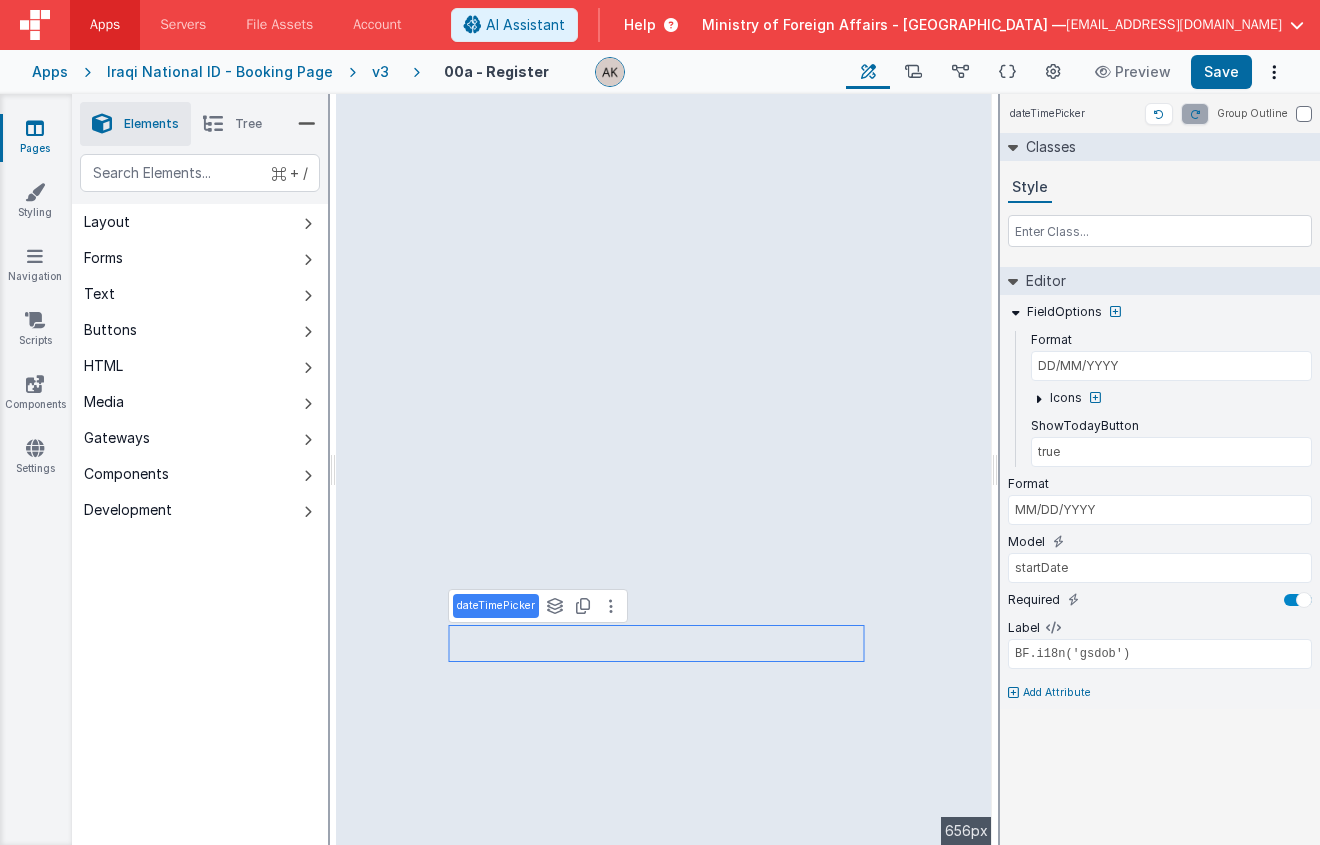 click on "Add Attribute" at bounding box center [1057, 693] 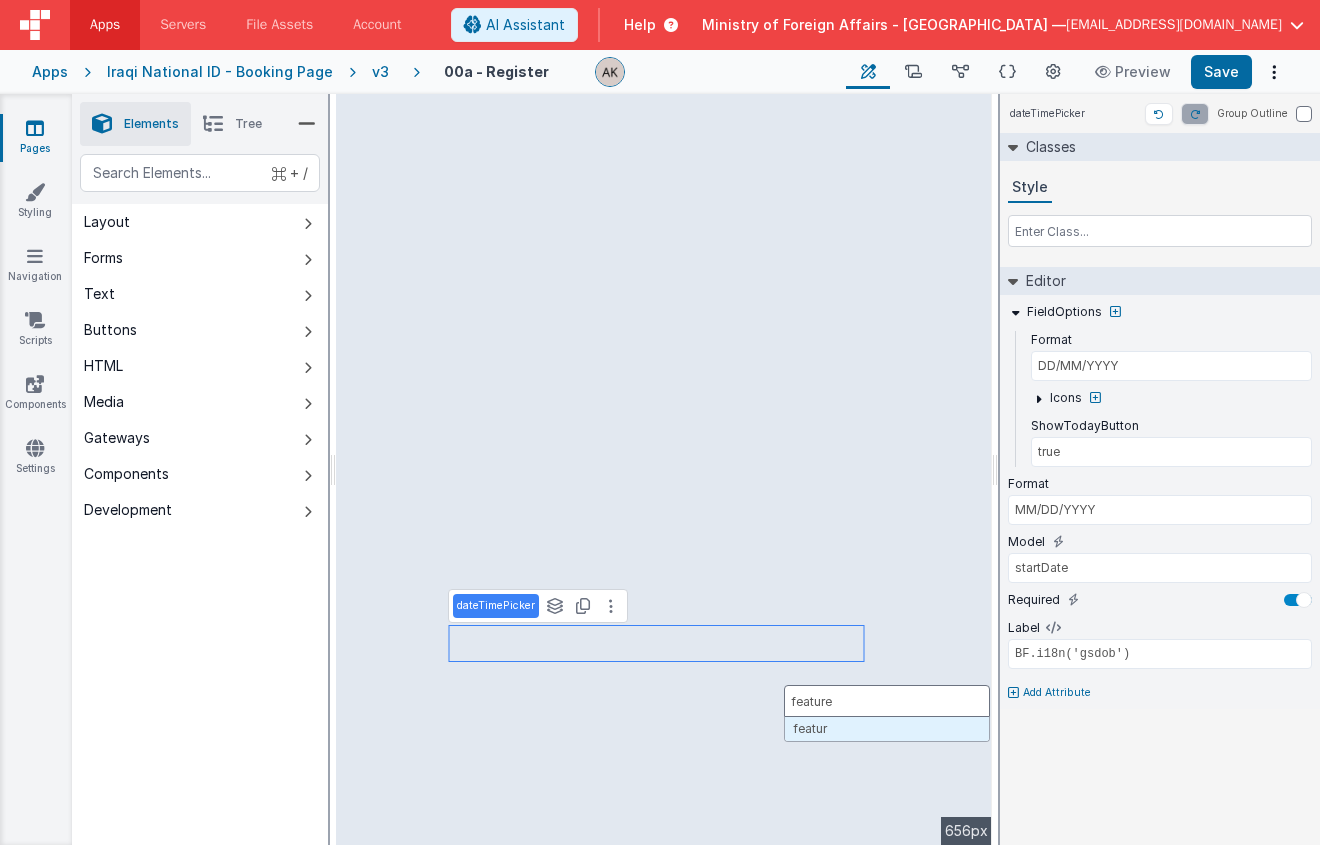 type on "featured" 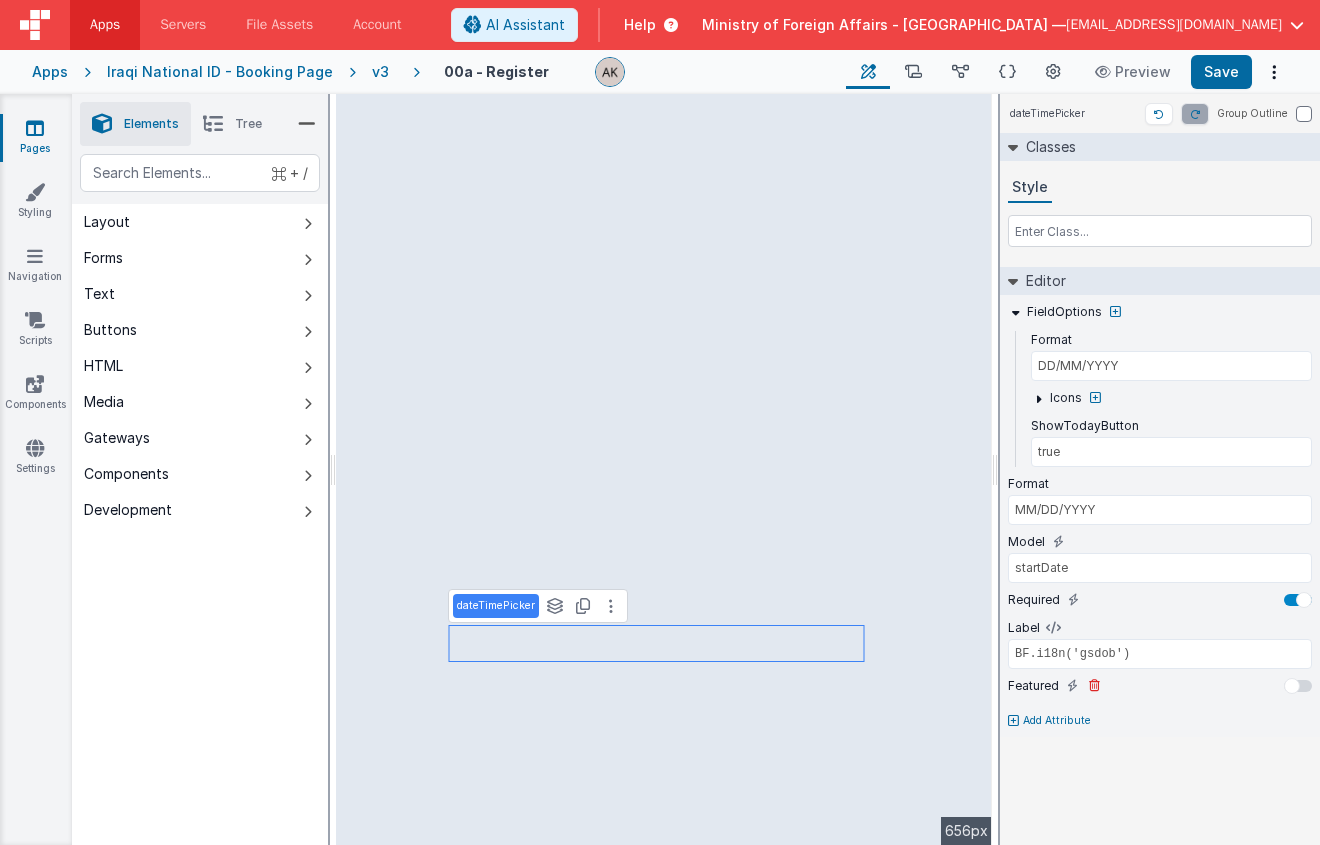 click at bounding box center [1298, 686] 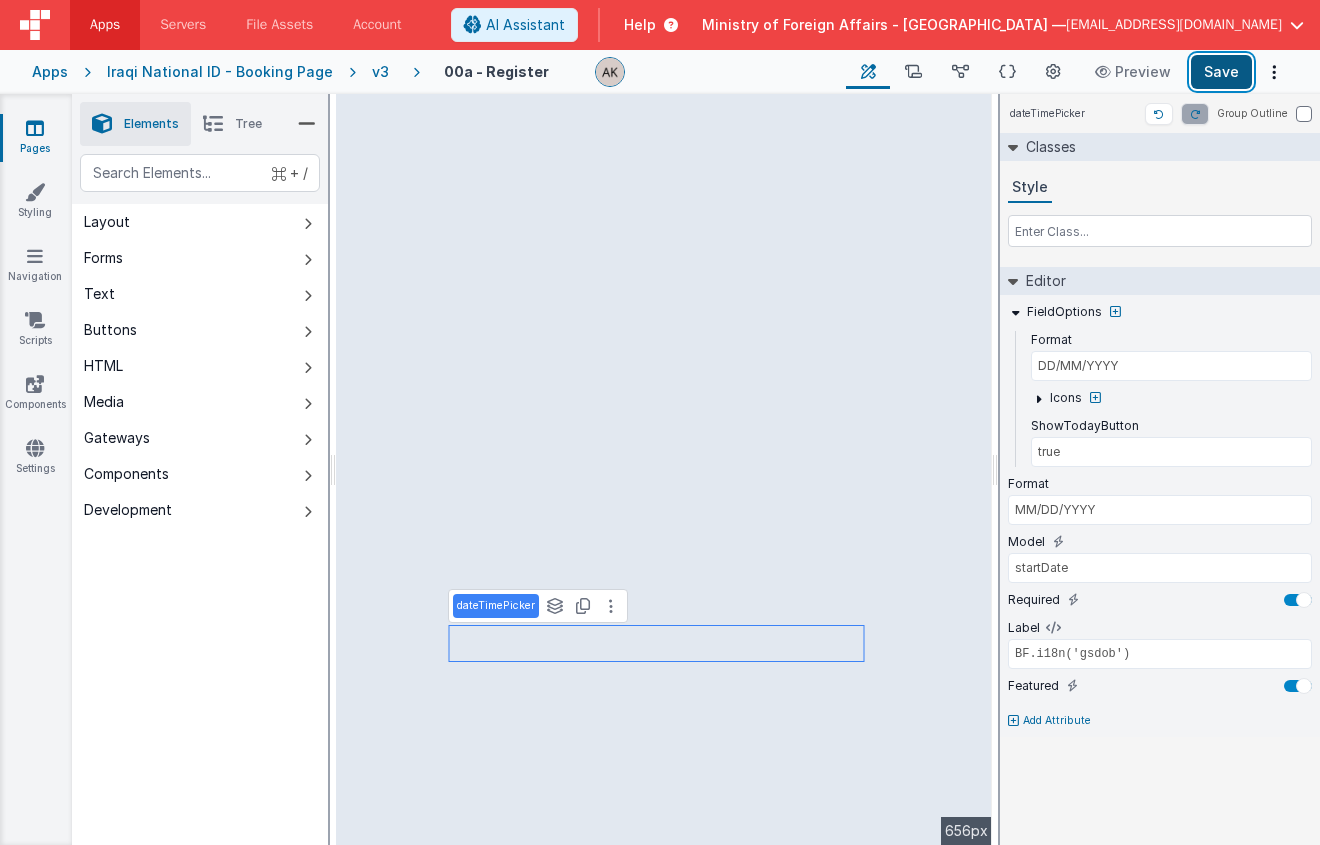click on "Save" at bounding box center (1221, 72) 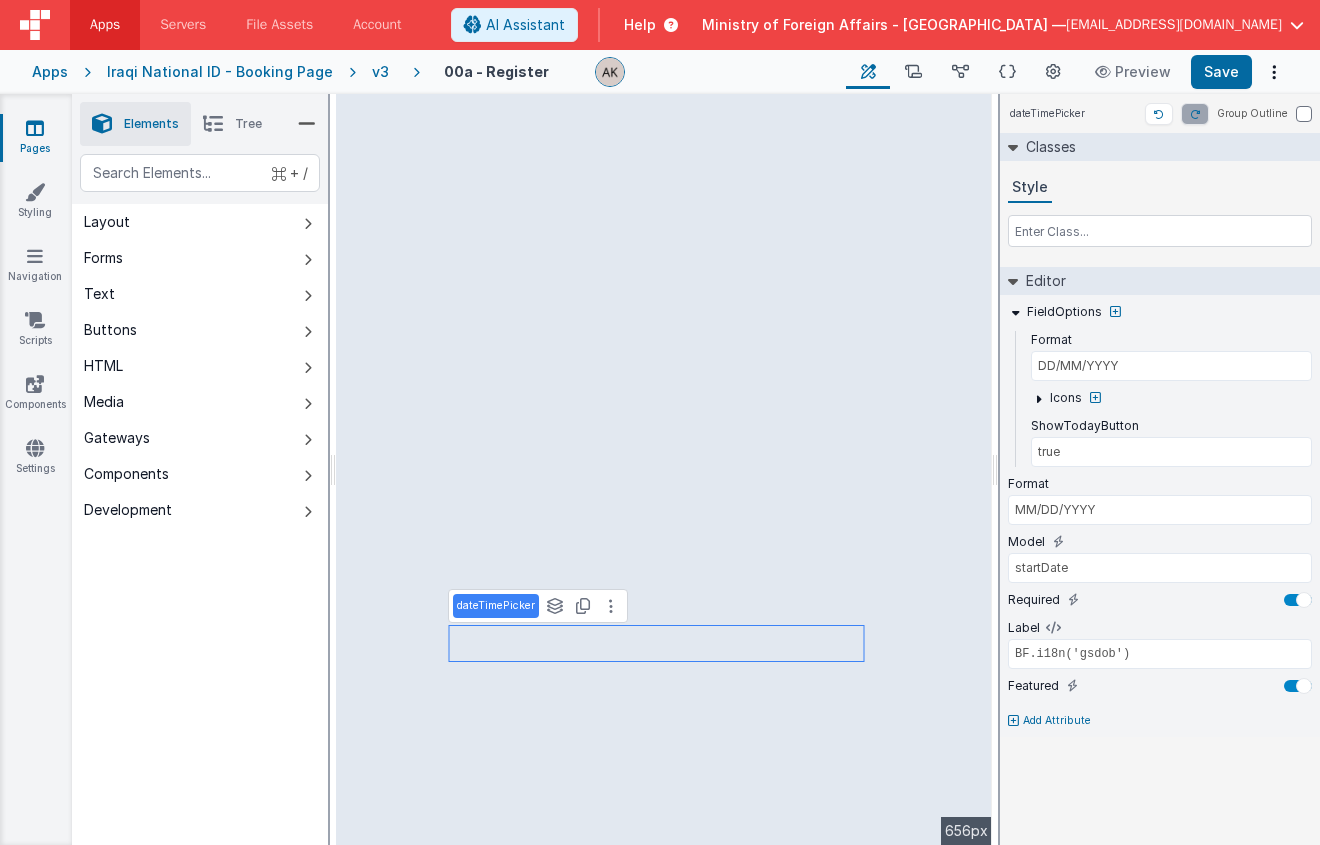 type on "model.verify == '0'" 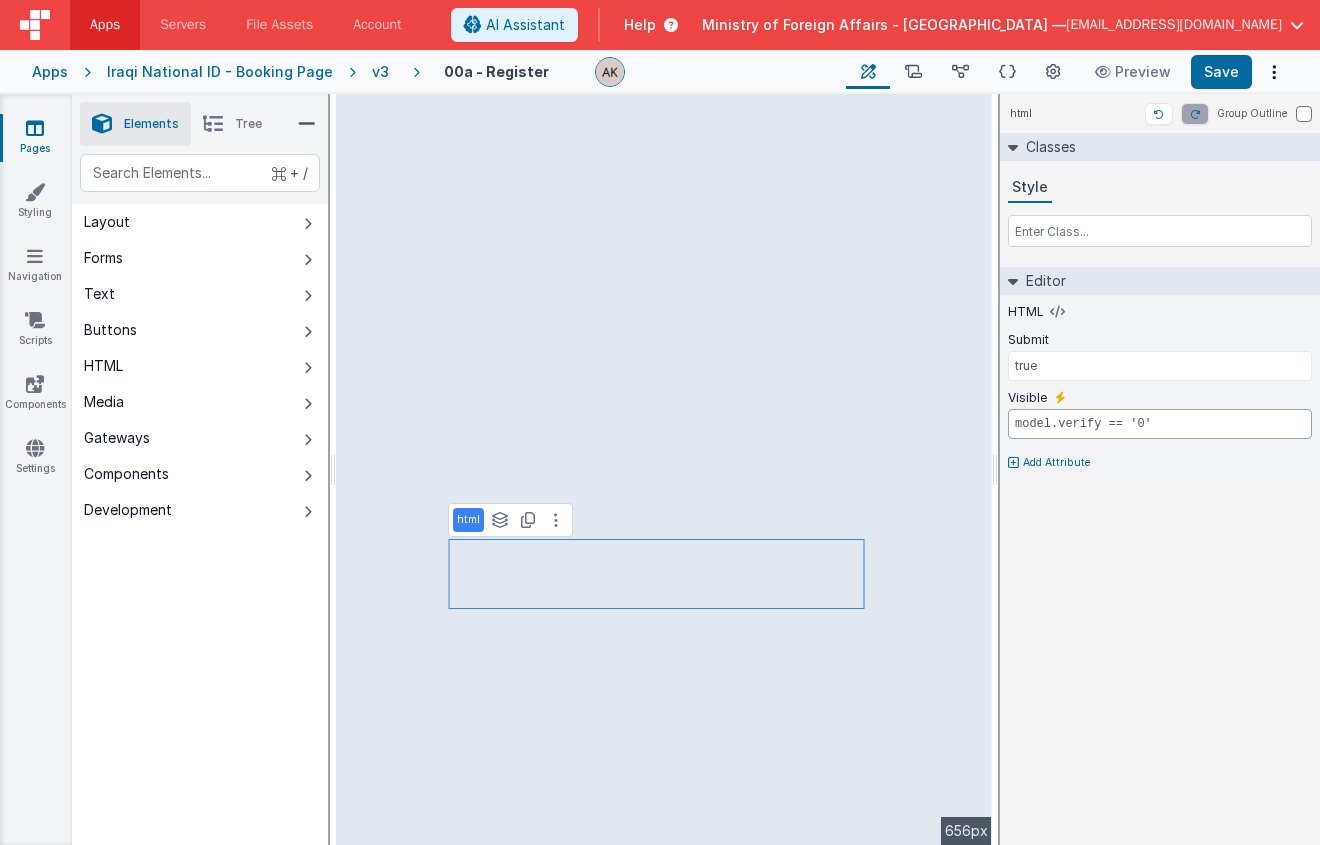 click on "model.verify == '0'" at bounding box center [1160, 424] 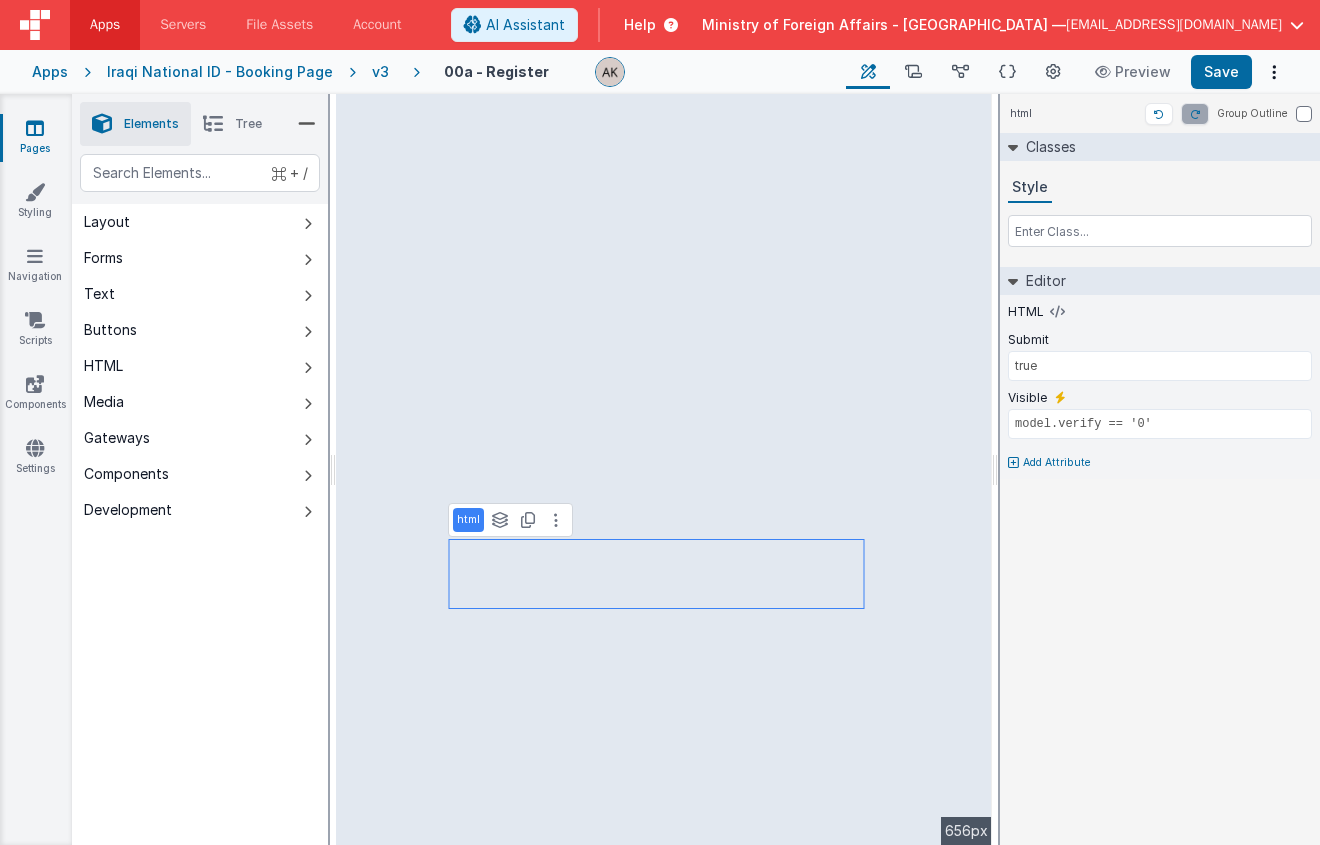 type on "MM/DD/YYYY" 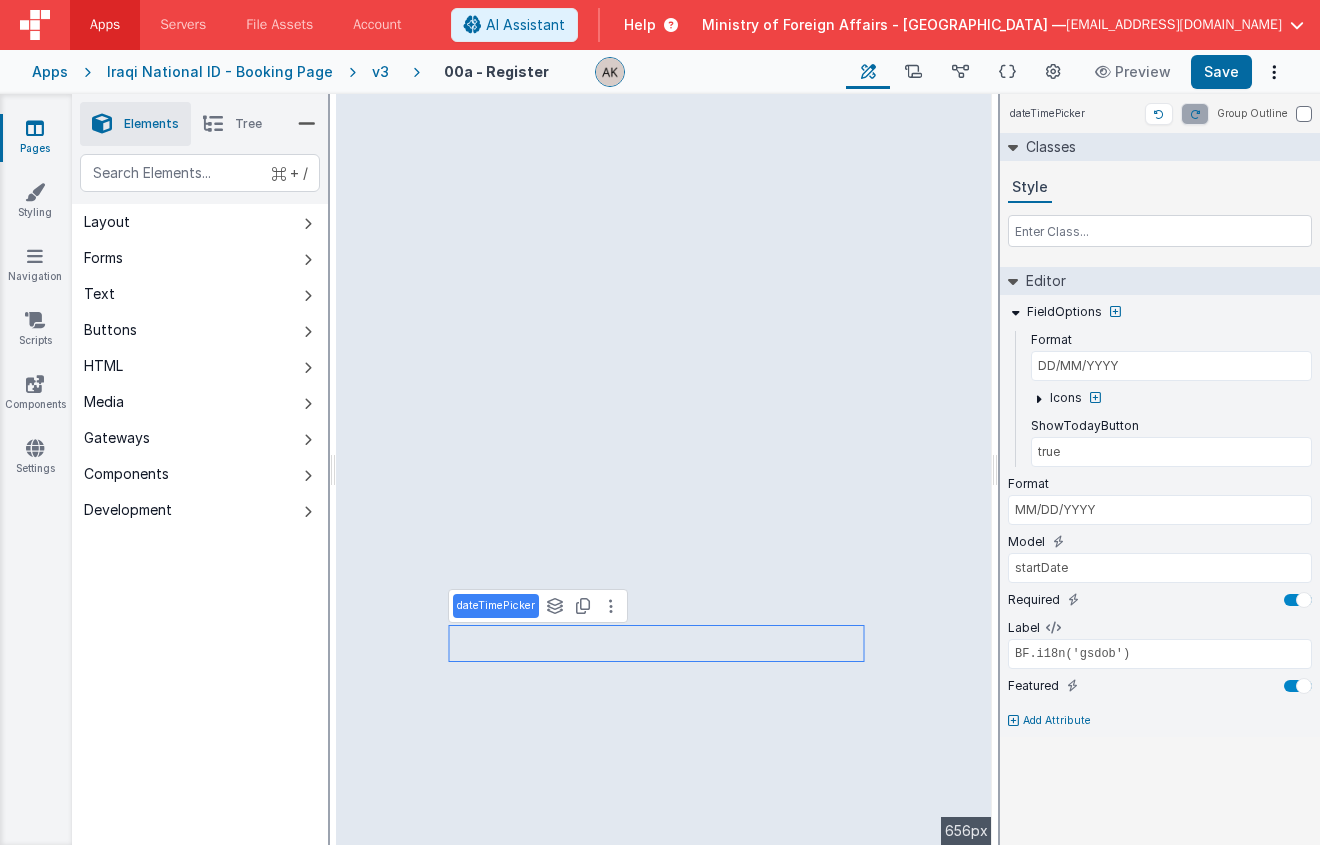 click on "Add Attribute" at bounding box center (1057, 721) 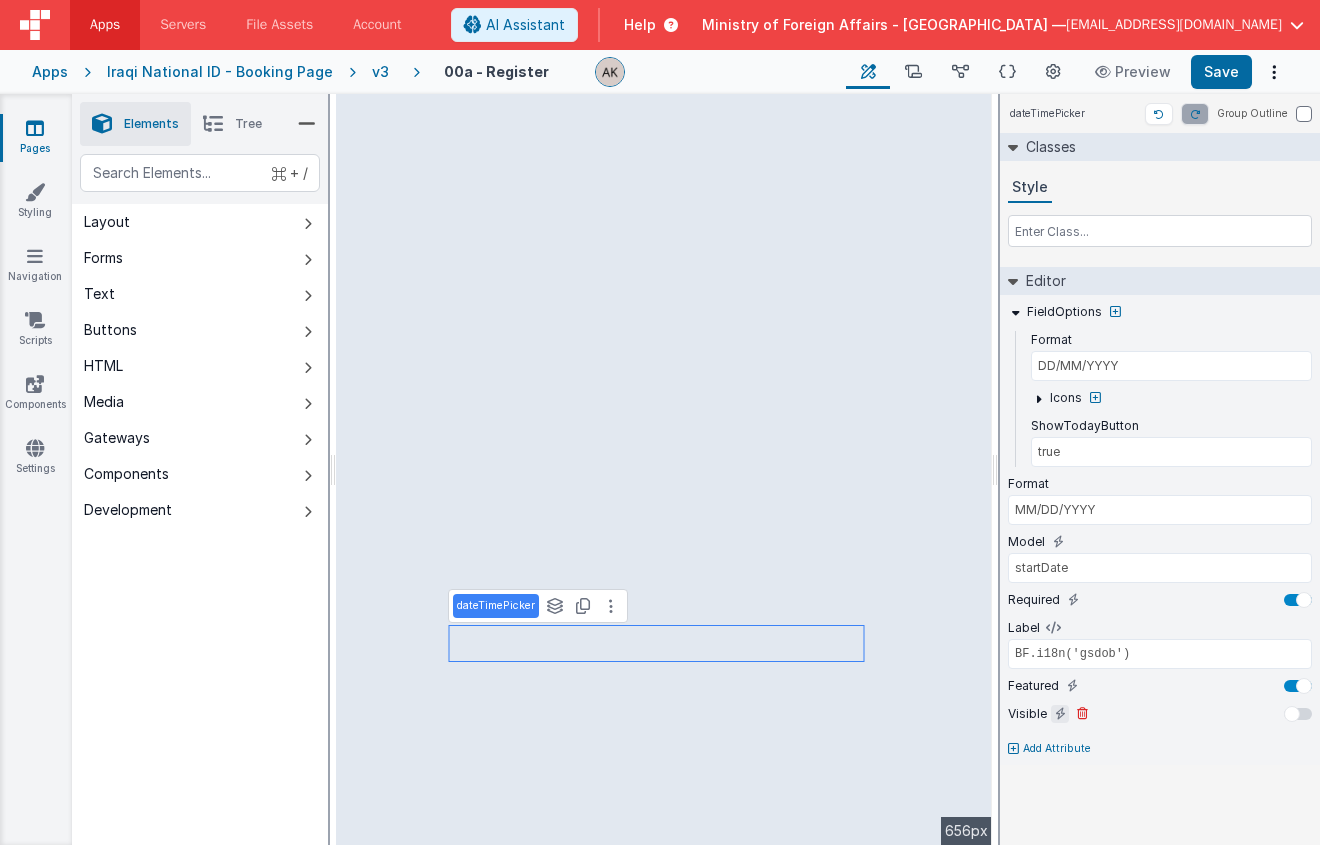click at bounding box center [1060, 714] 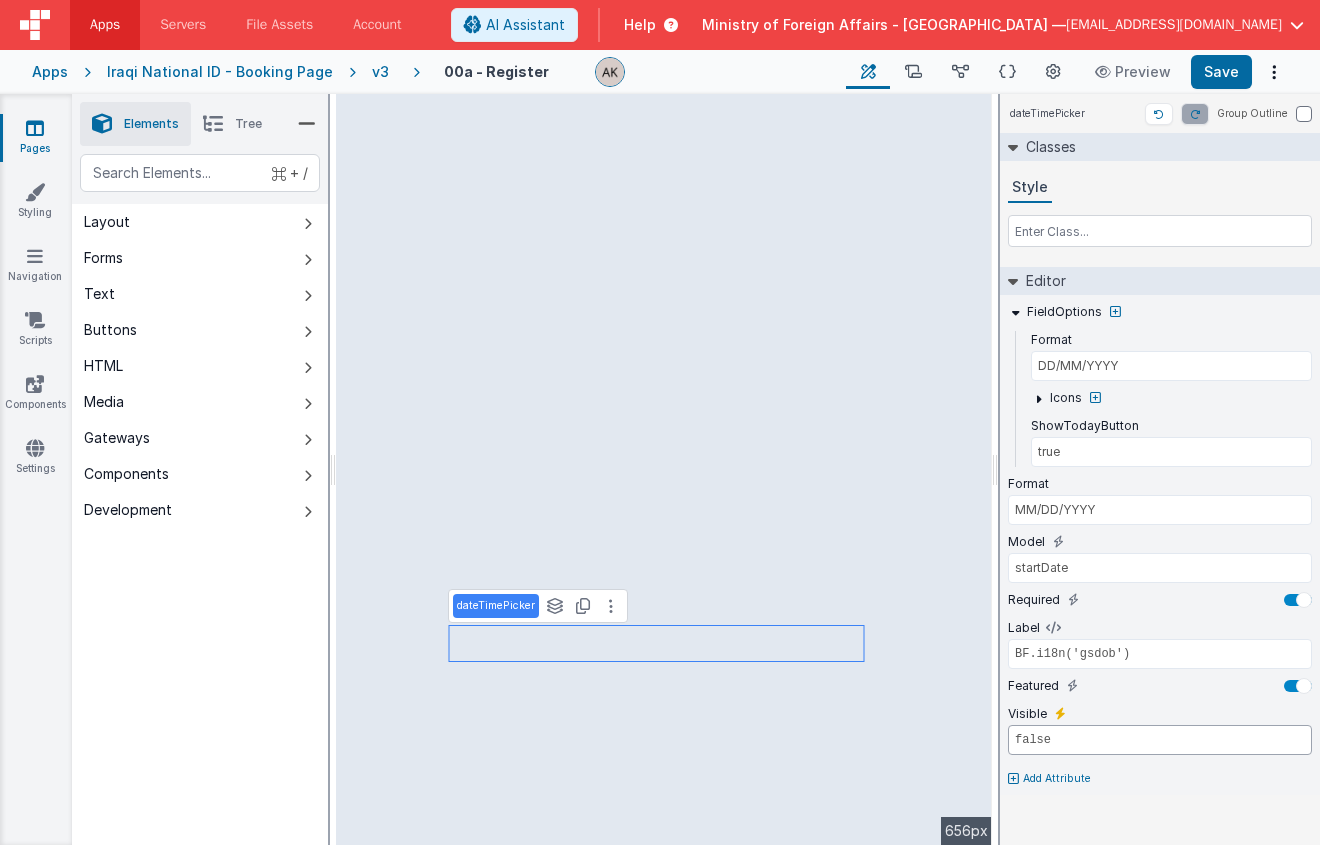 click on "false" at bounding box center (1160, 740) 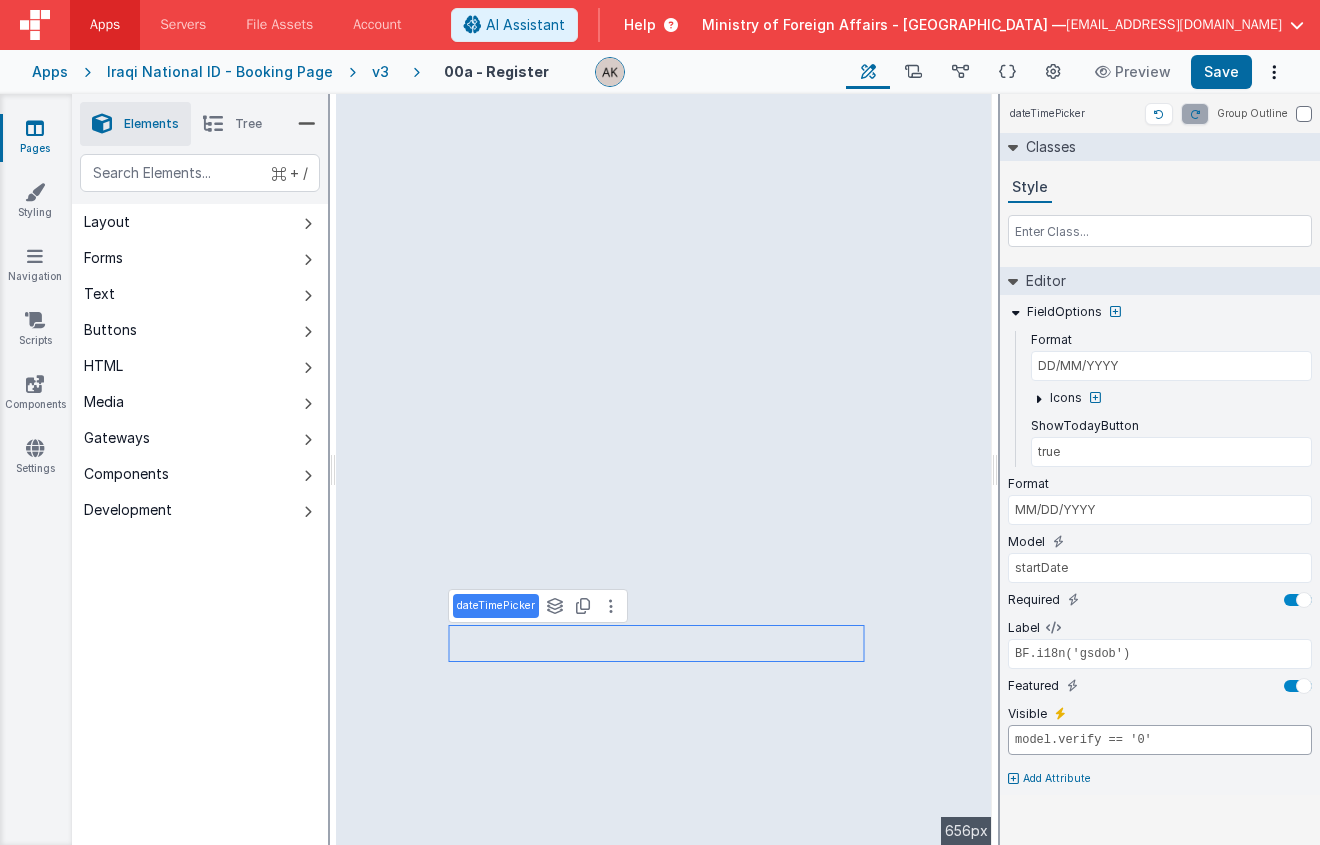 type on "model.verify == '0'" 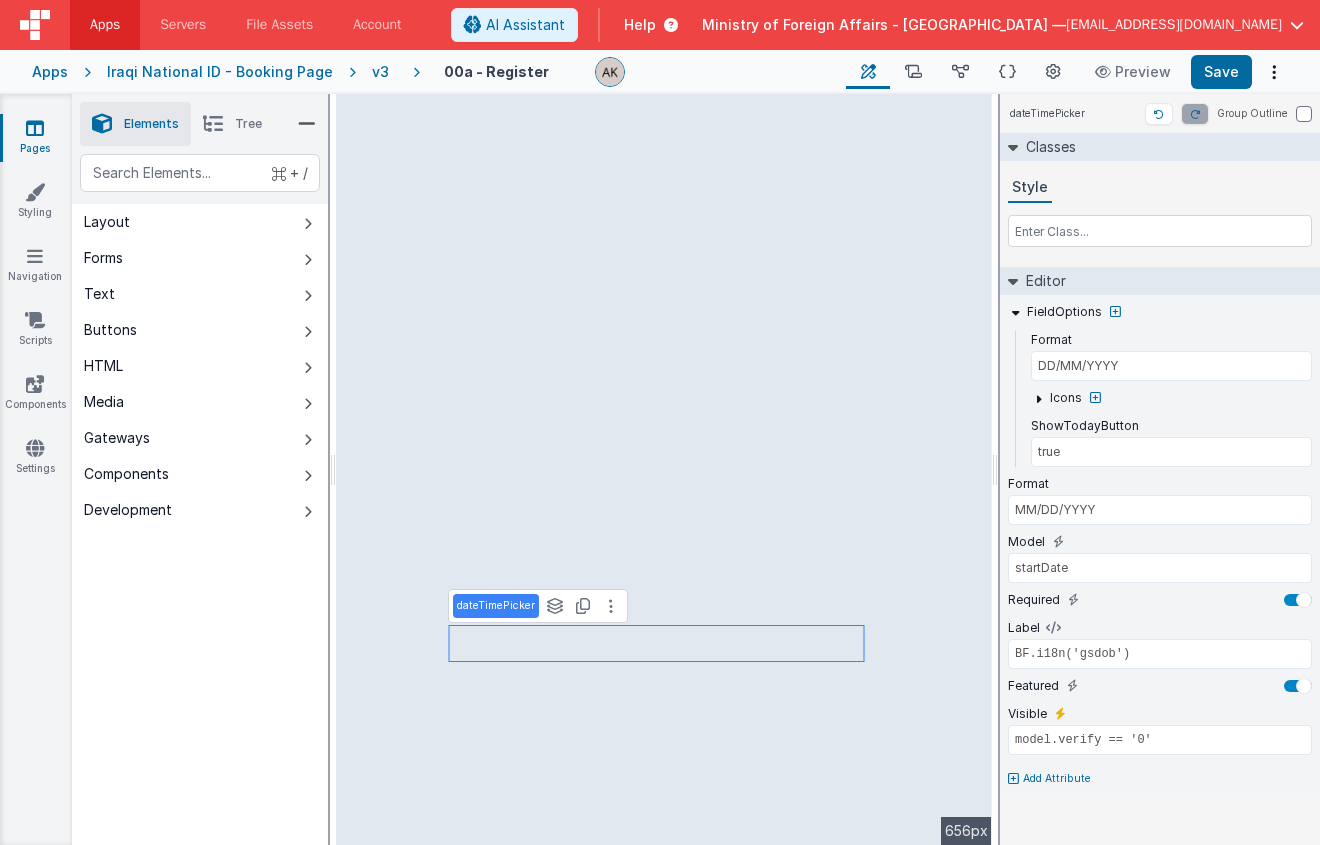 click on "dateTimePicker         Group Outline     Classes   Style             Editor        FieldOptions                           Format                   DD/MM/YYYY         Icons                           ShowTodayButton                   true        Format                   MM/DD/YYYY        Model                   startDate        Required                          Label                   BF.i18n('gsdob')        Featured                          Visible                   model.verify == '0'     Add Attribute
DEV: Focus
DEV: builderToggleConditionalCSS
DEV: Remove DND
DEV: updateSchema F
DEV: convertToVFG3" at bounding box center [1160, 469] 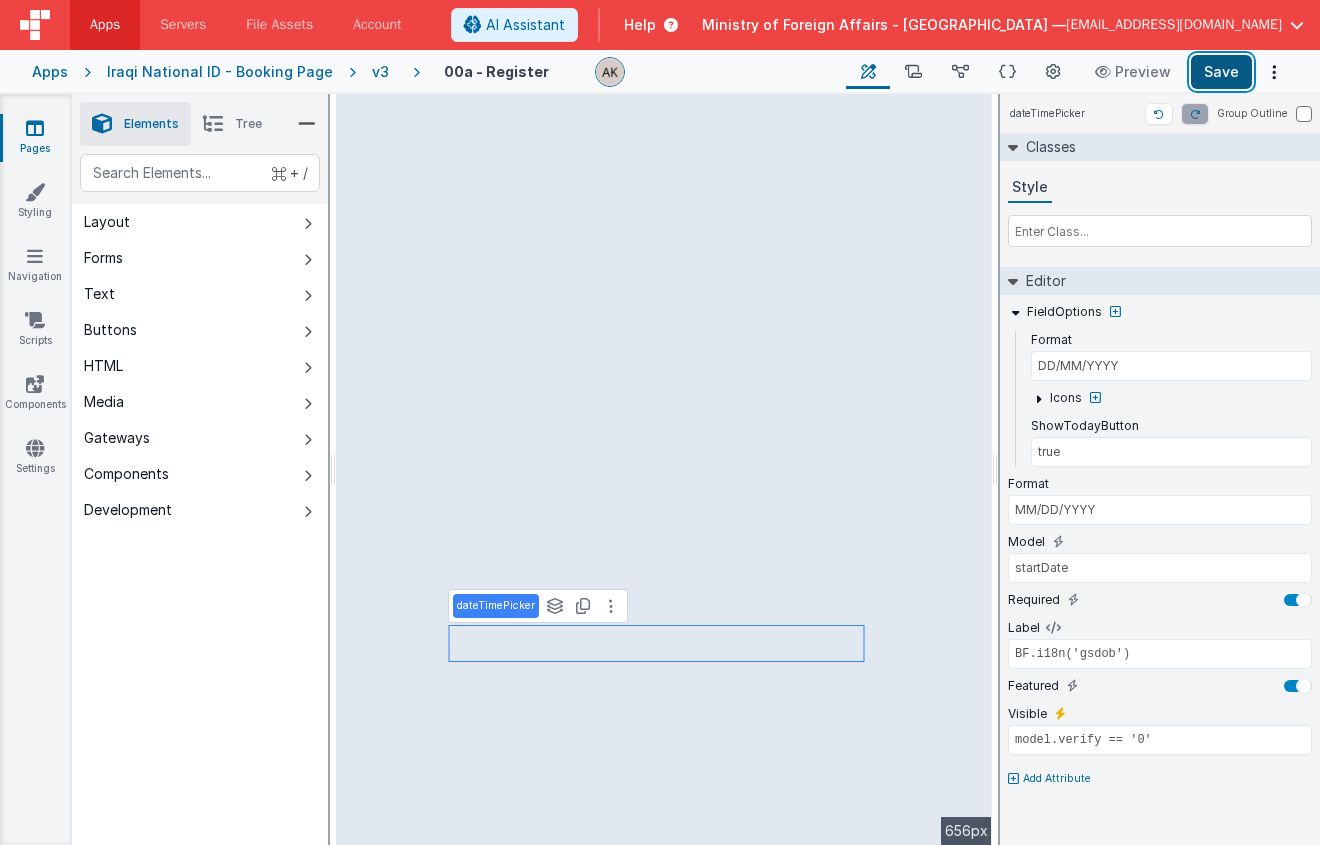 click on "Save" at bounding box center (1221, 72) 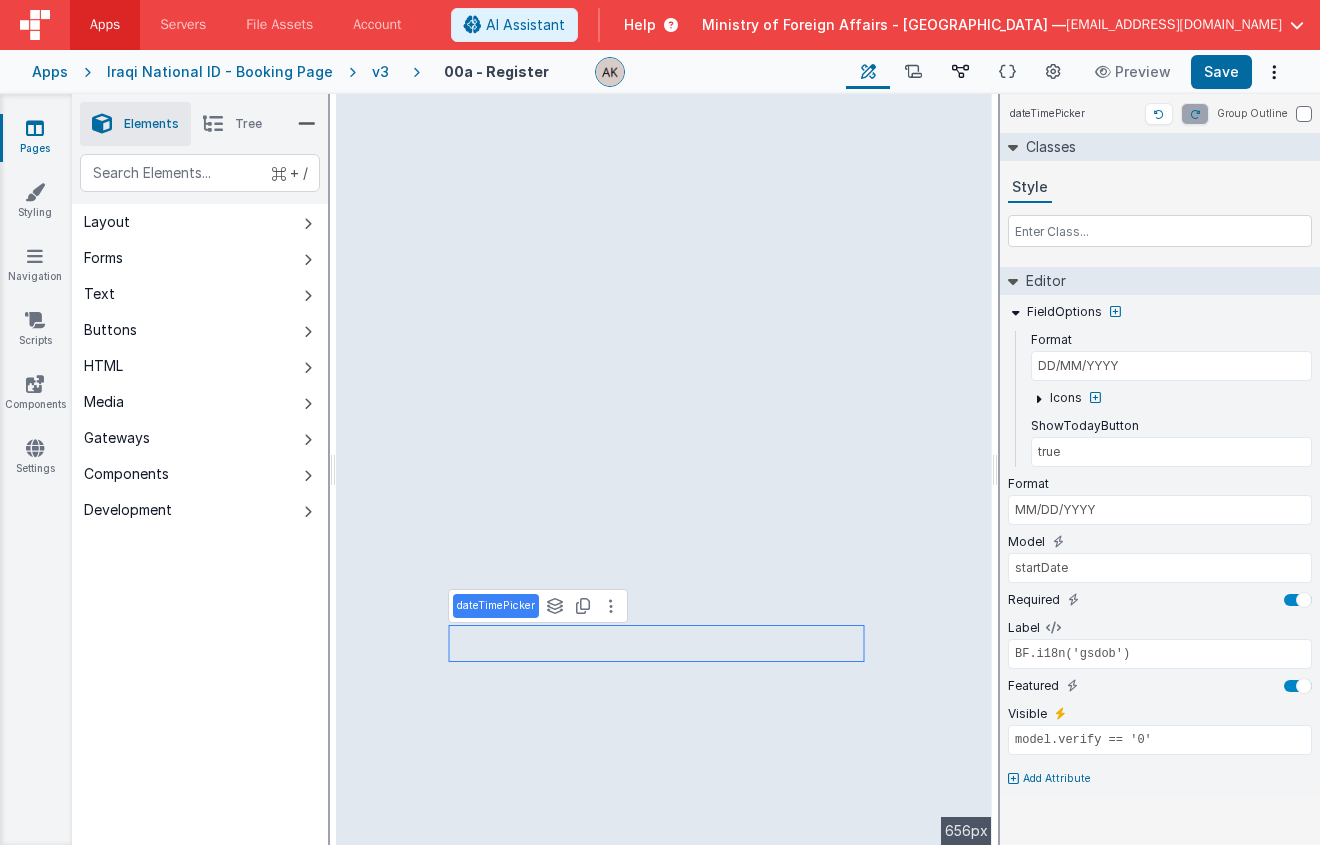 click on "Data Model" at bounding box center [960, 72] 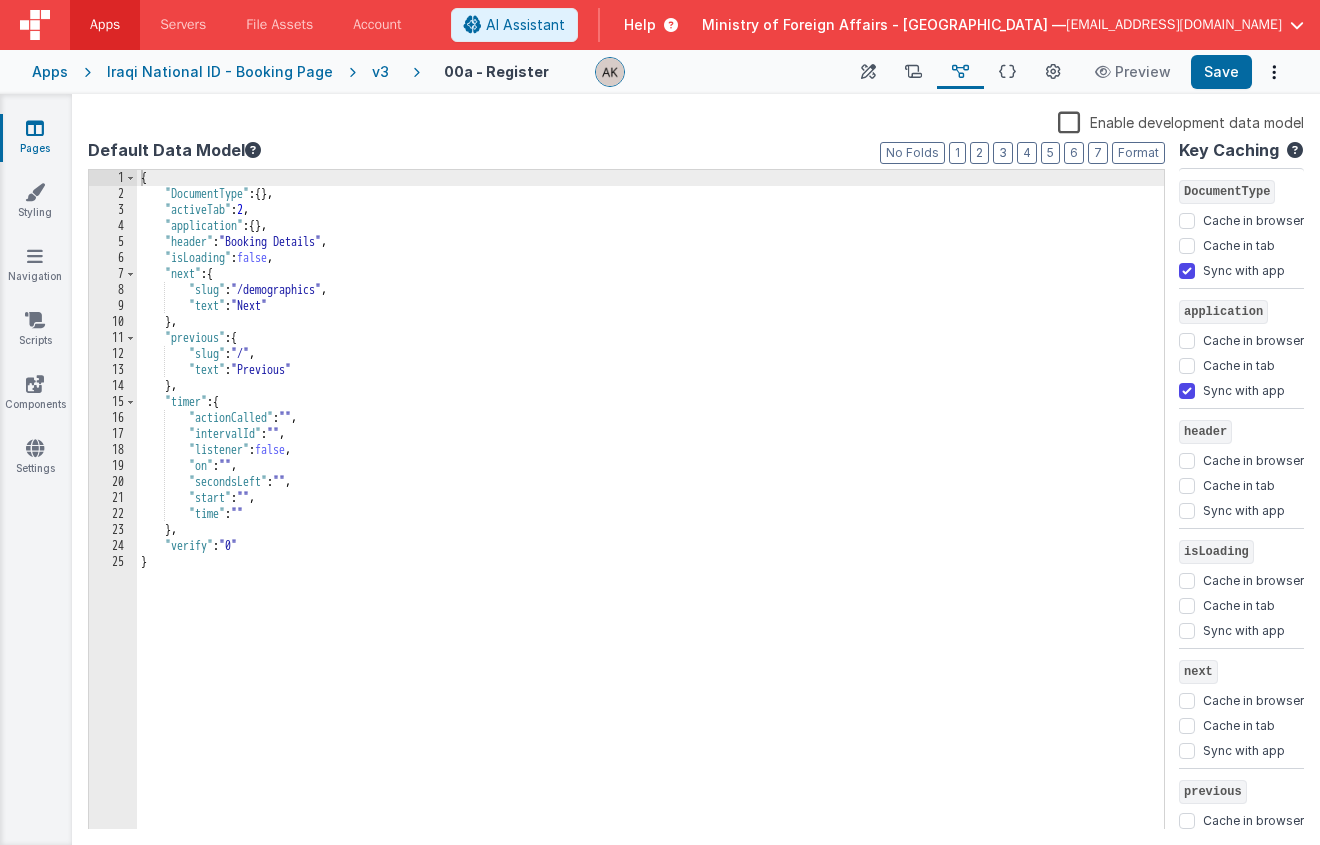 click on "Data Model" at bounding box center [960, 72] 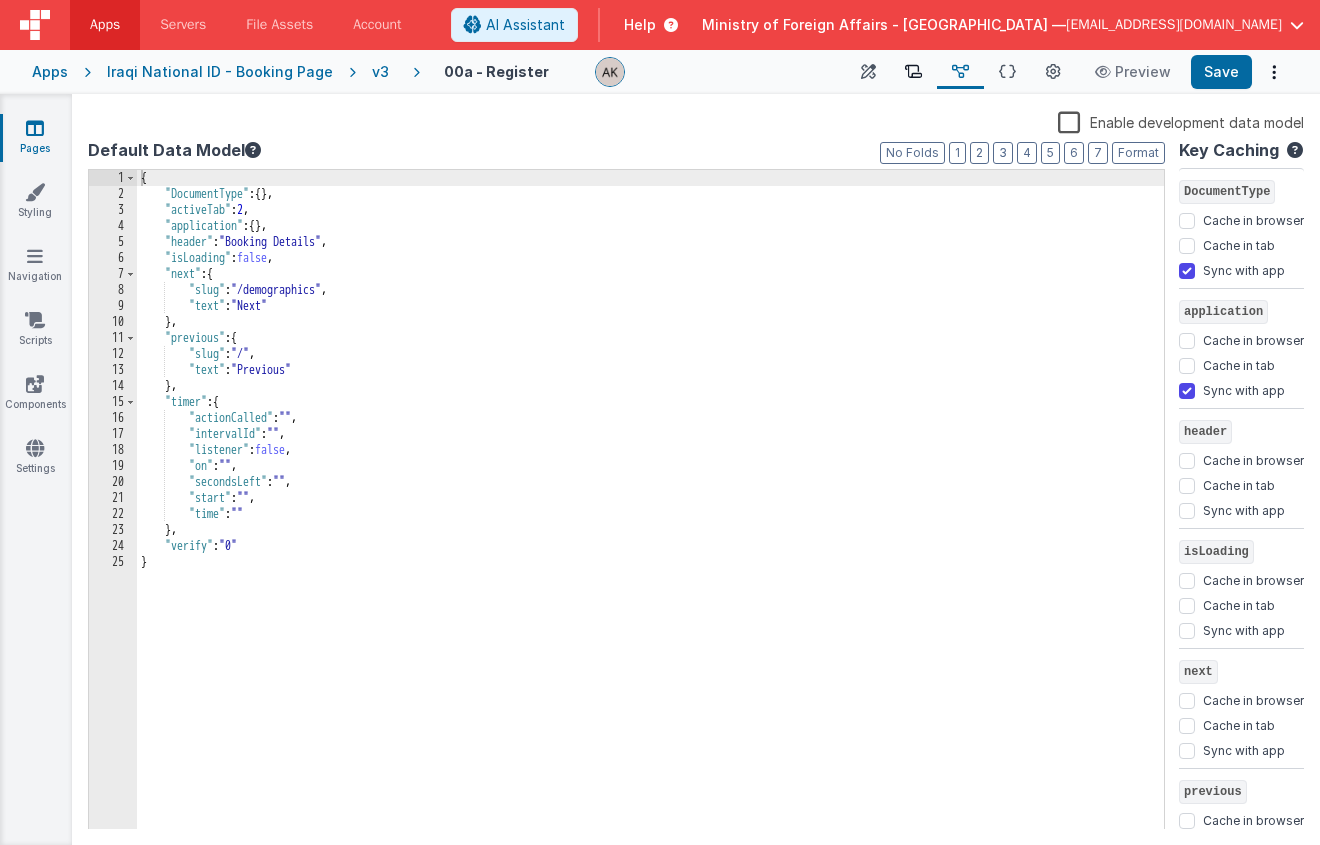 click on "Scripts" at bounding box center [913, 72] 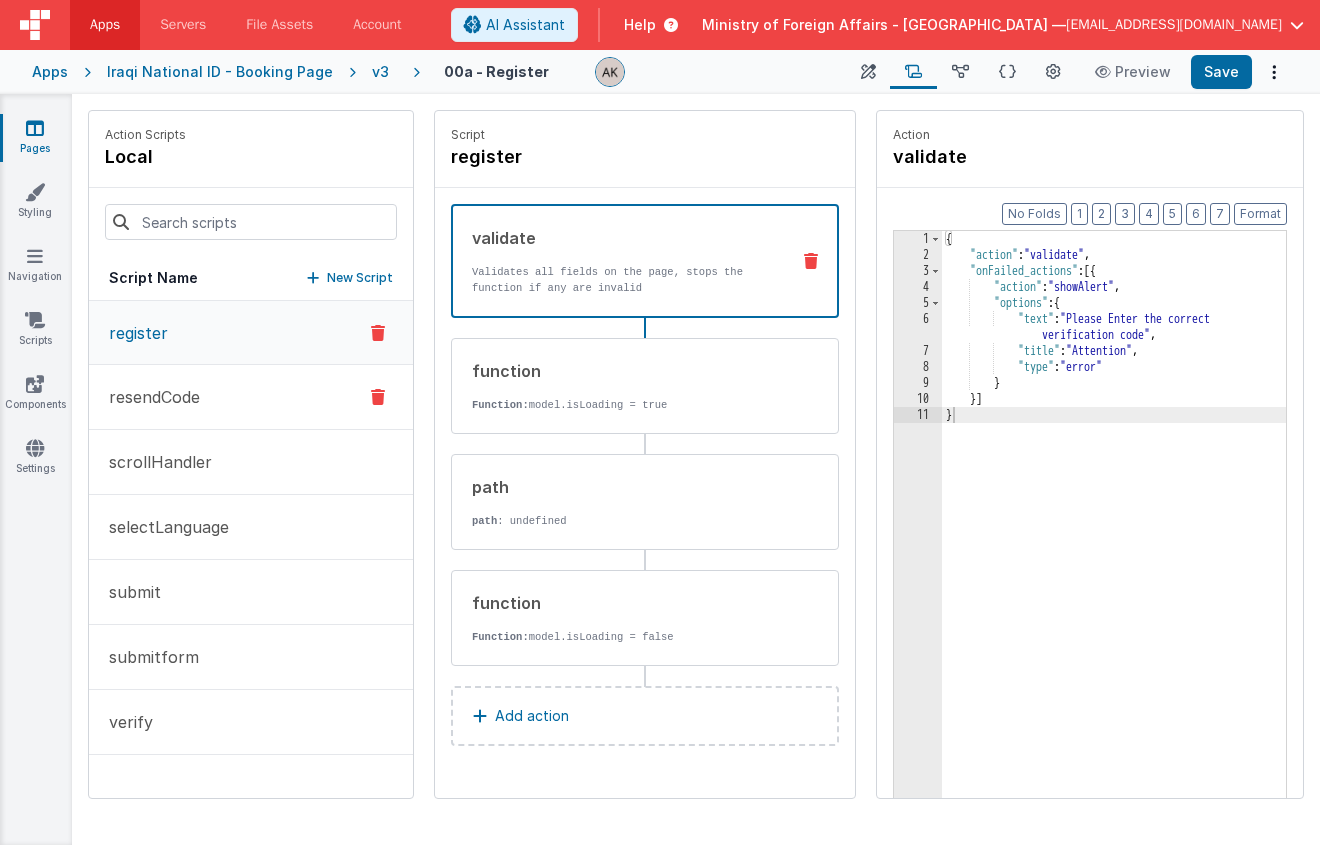 click on "resendCode" at bounding box center (251, 397) 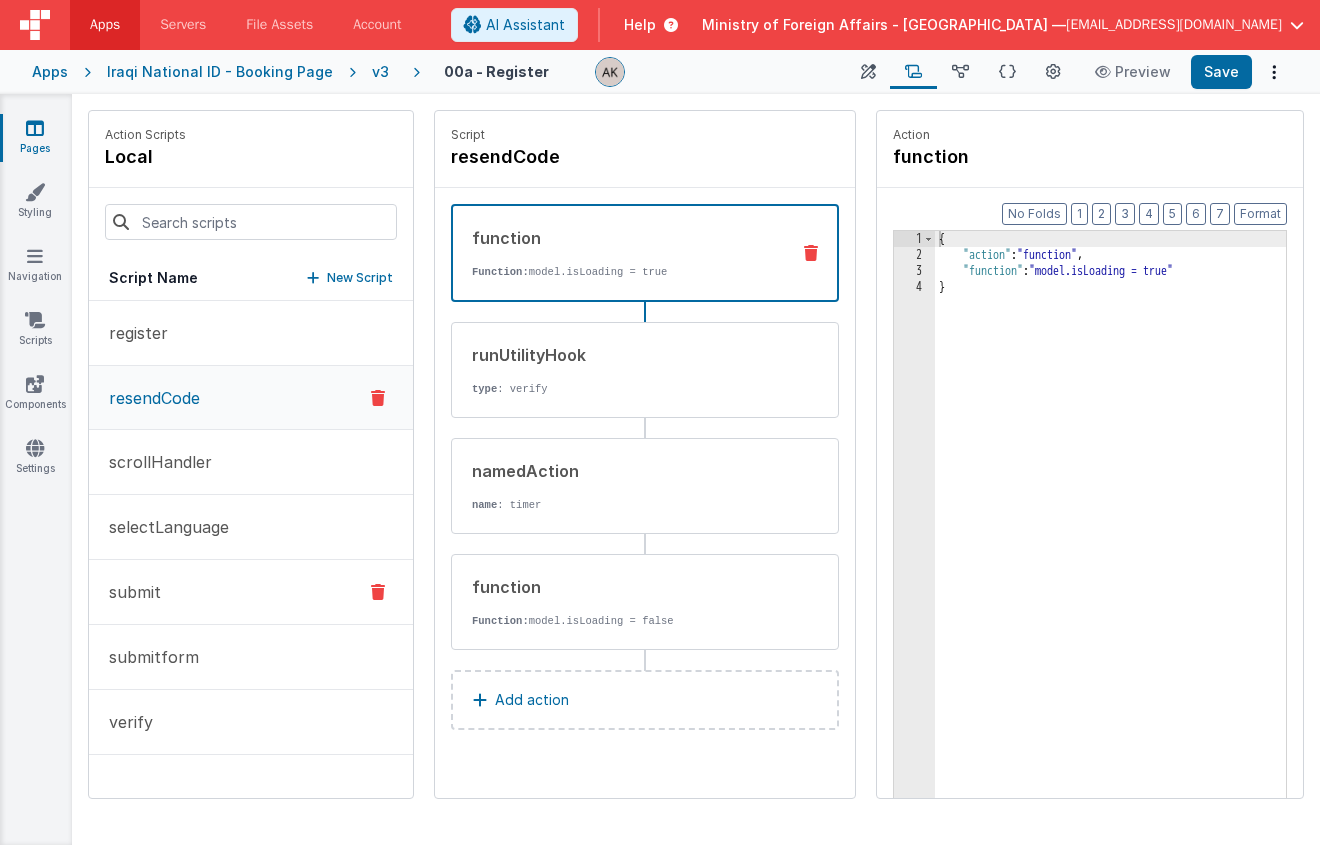 click on "submit" at bounding box center [251, 592] 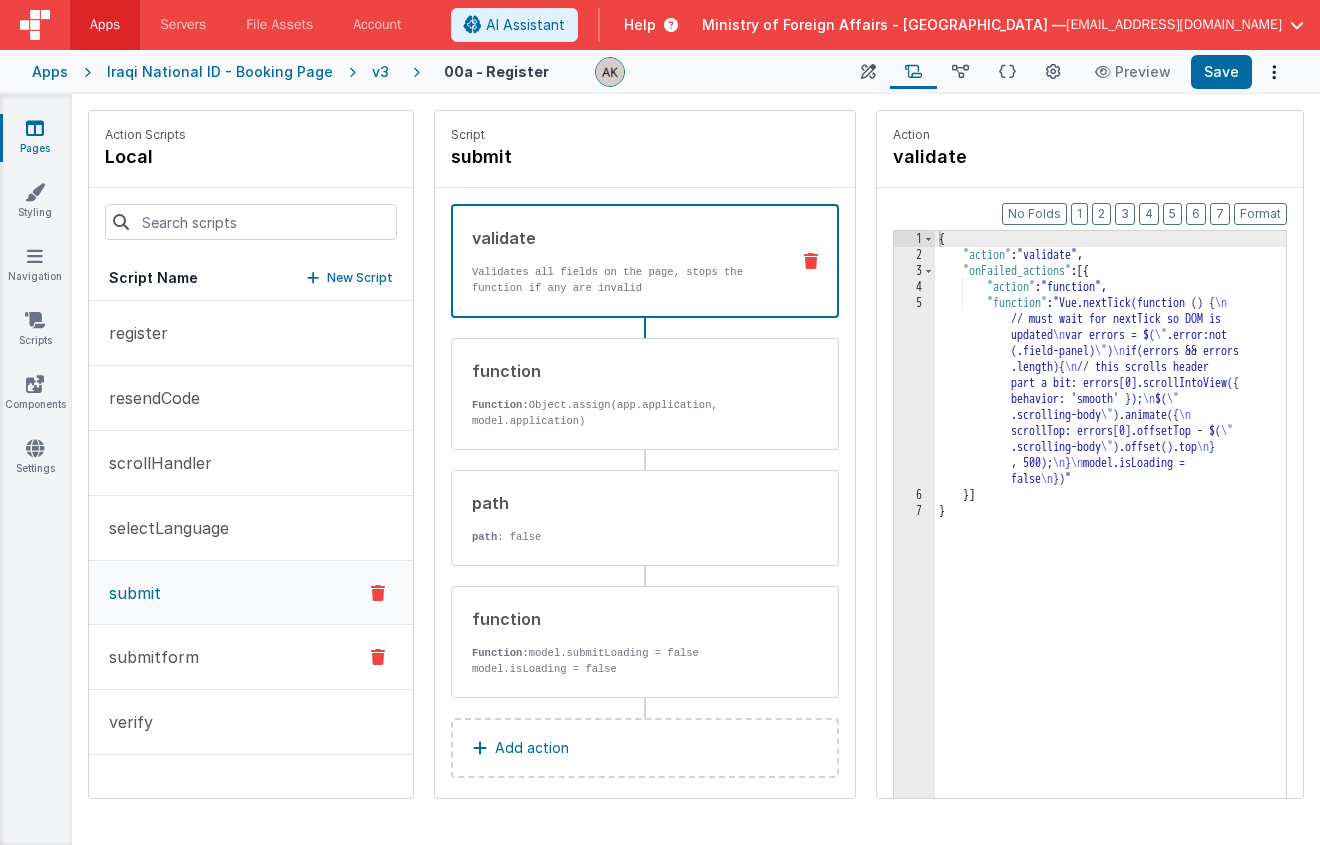 click on "submitform" at bounding box center [251, 657] 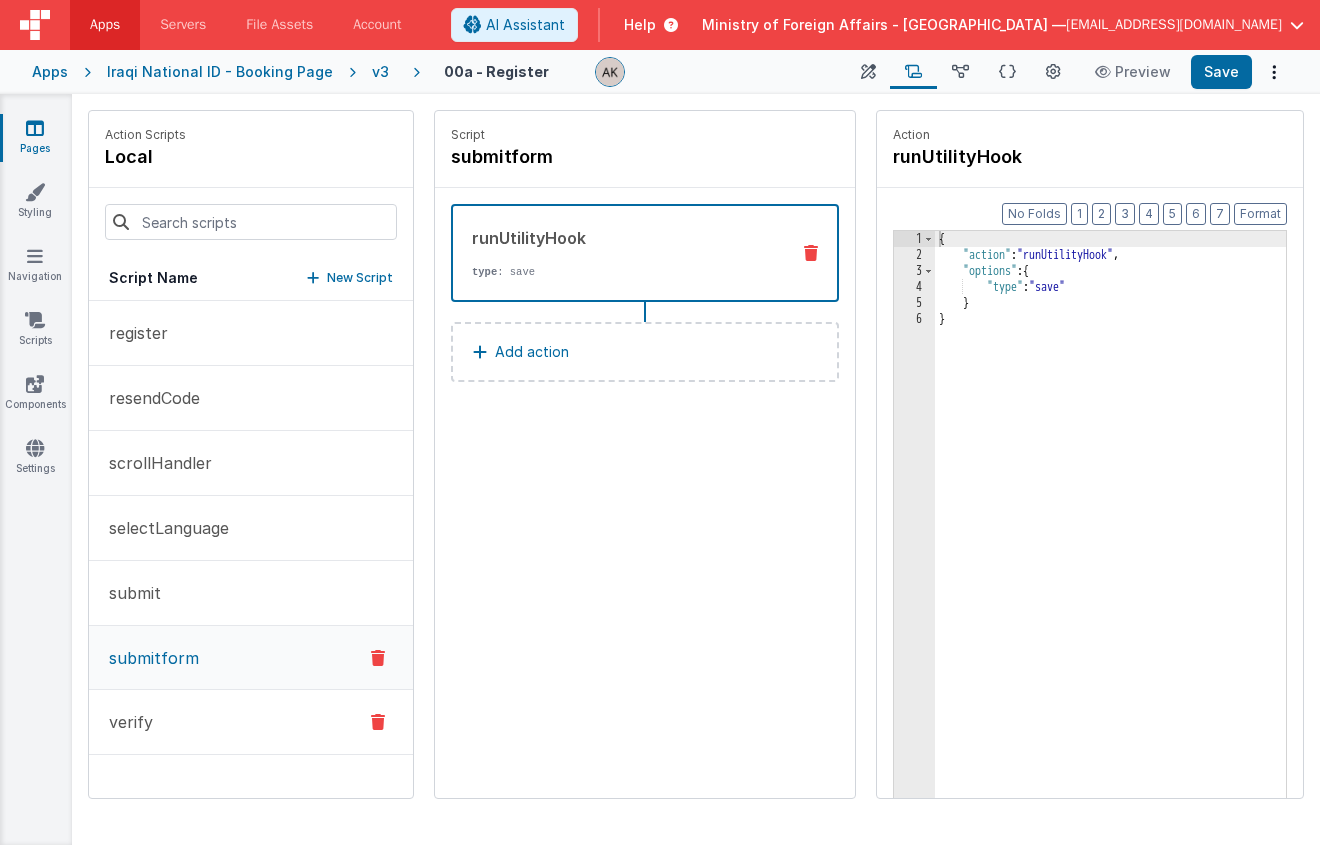 click on "verify" at bounding box center (251, 722) 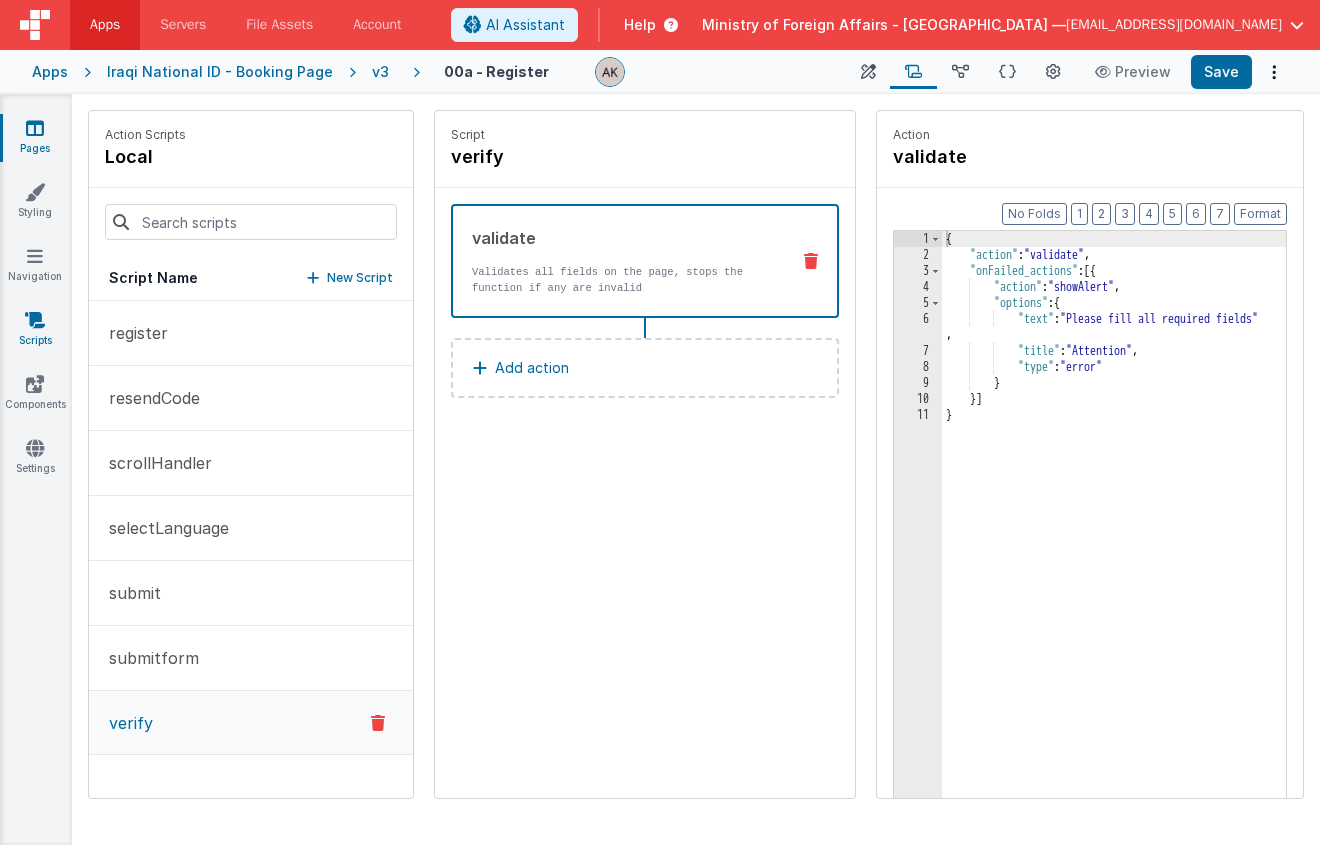 click at bounding box center (35, 320) 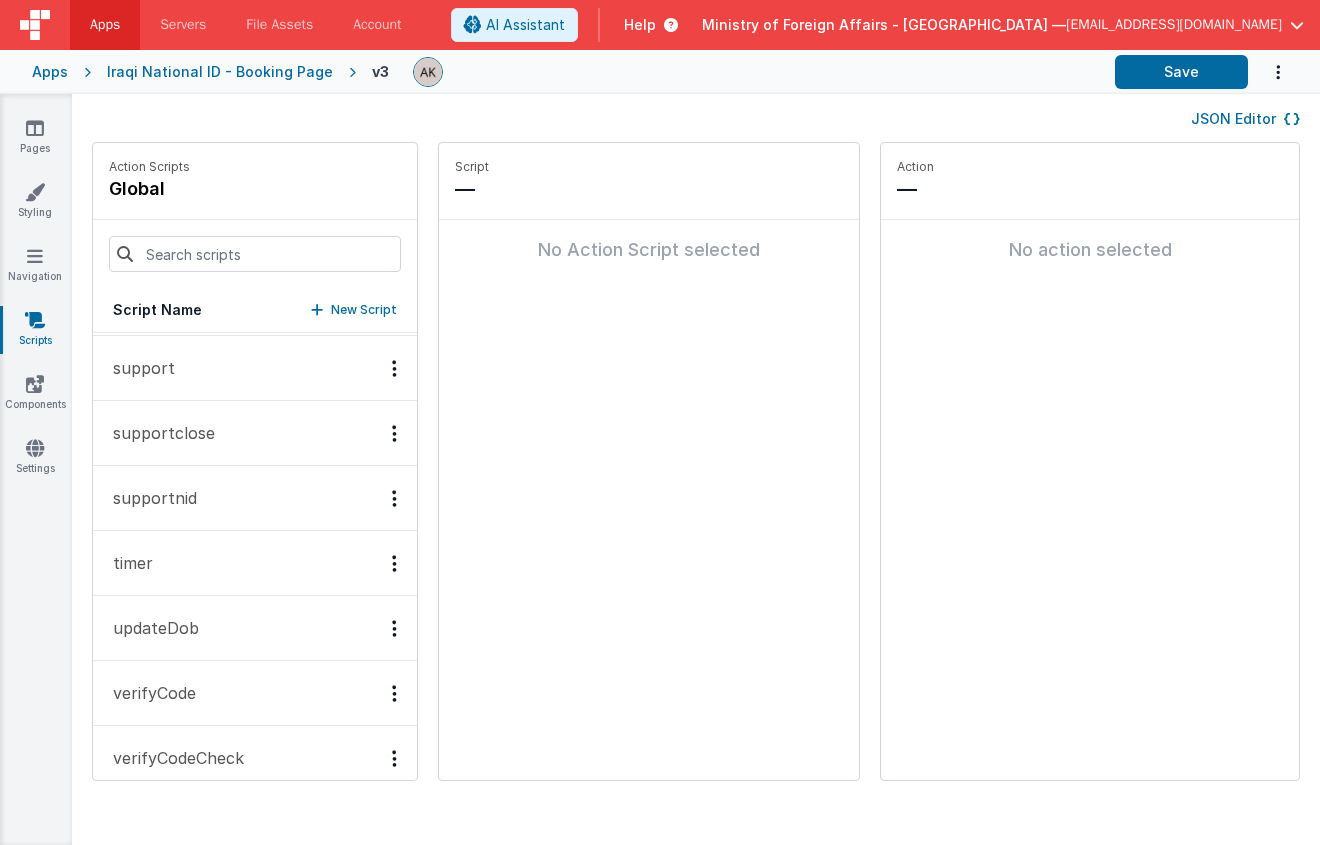 scroll, scrollTop: 739, scrollLeft: 0, axis: vertical 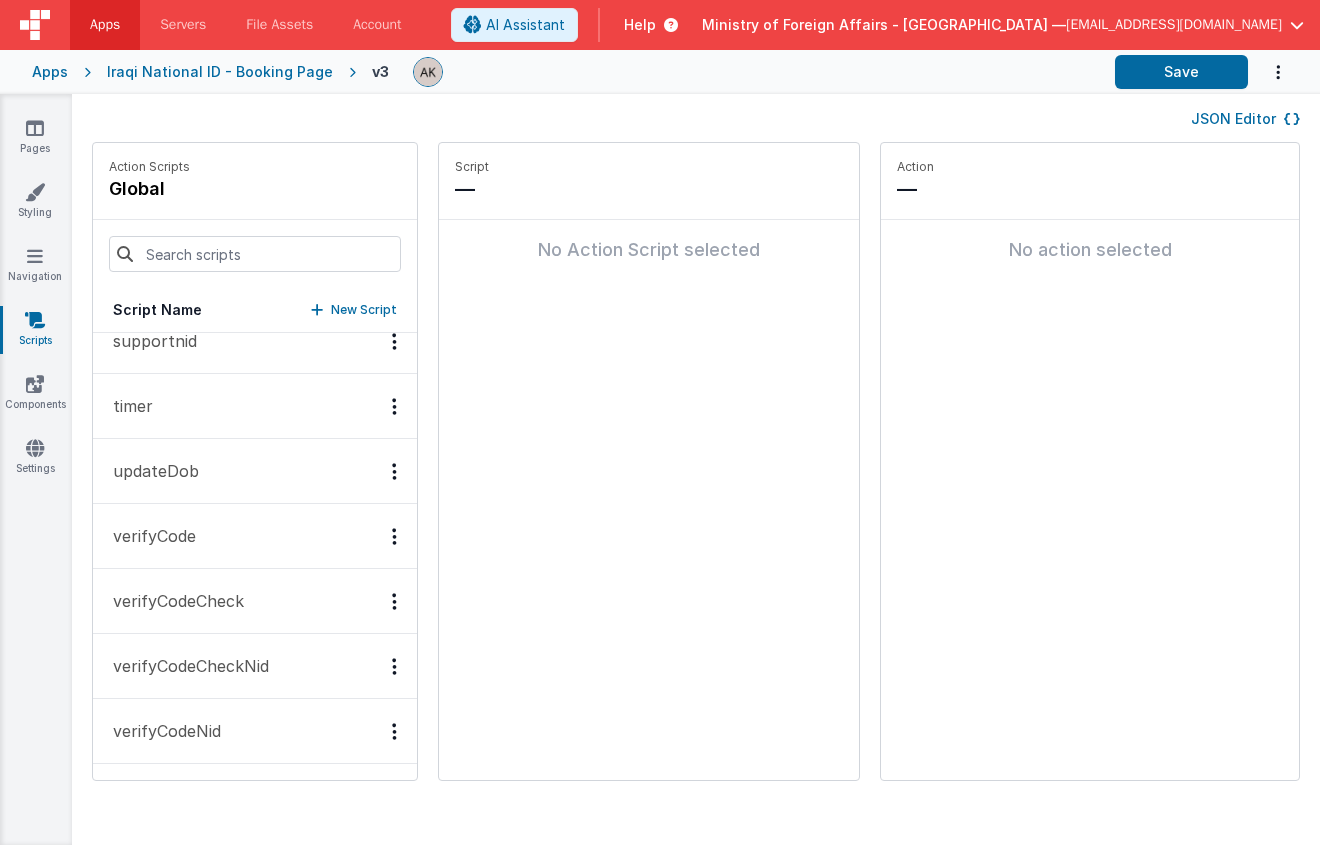 click on "updateDob" at bounding box center (255, 471) 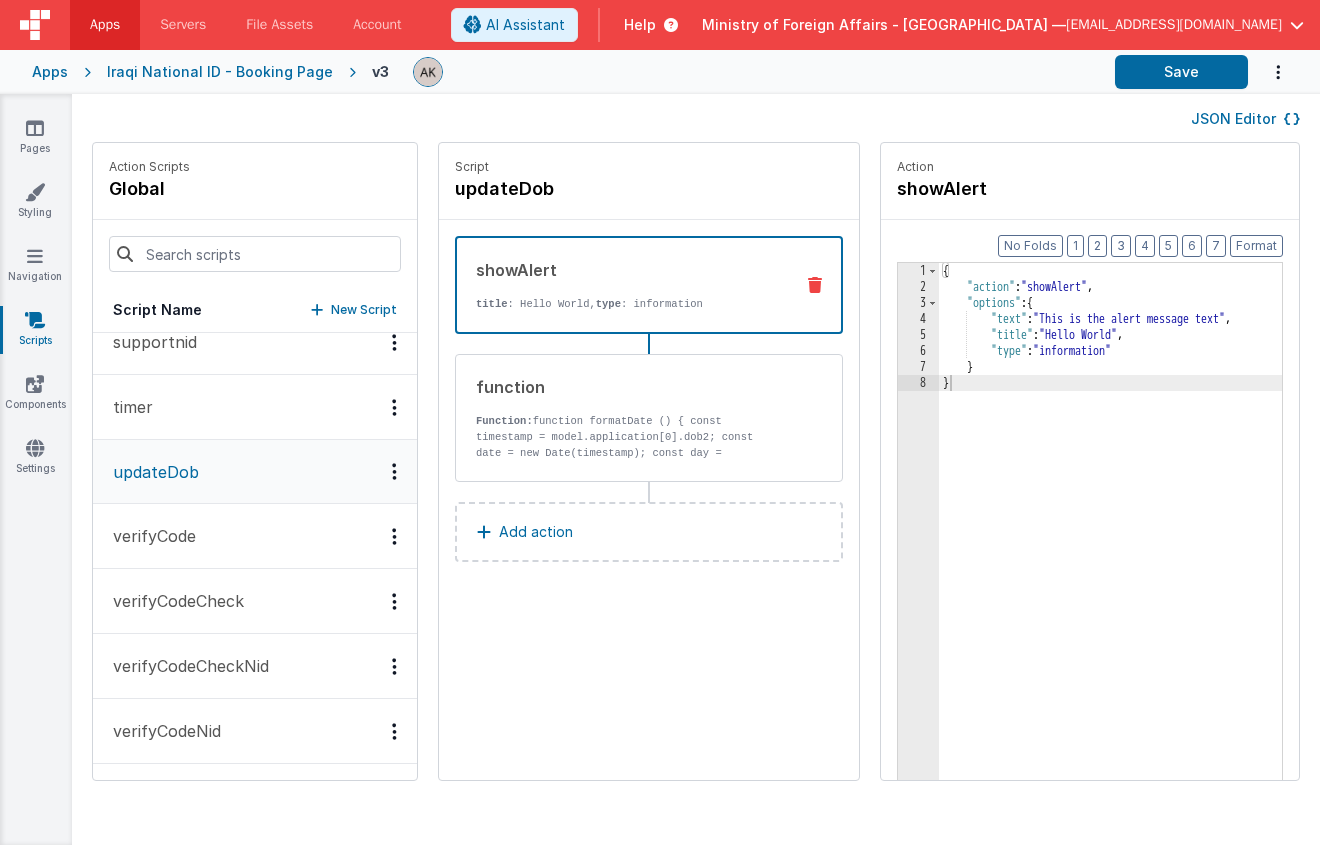 scroll, scrollTop: 738, scrollLeft: 0, axis: vertical 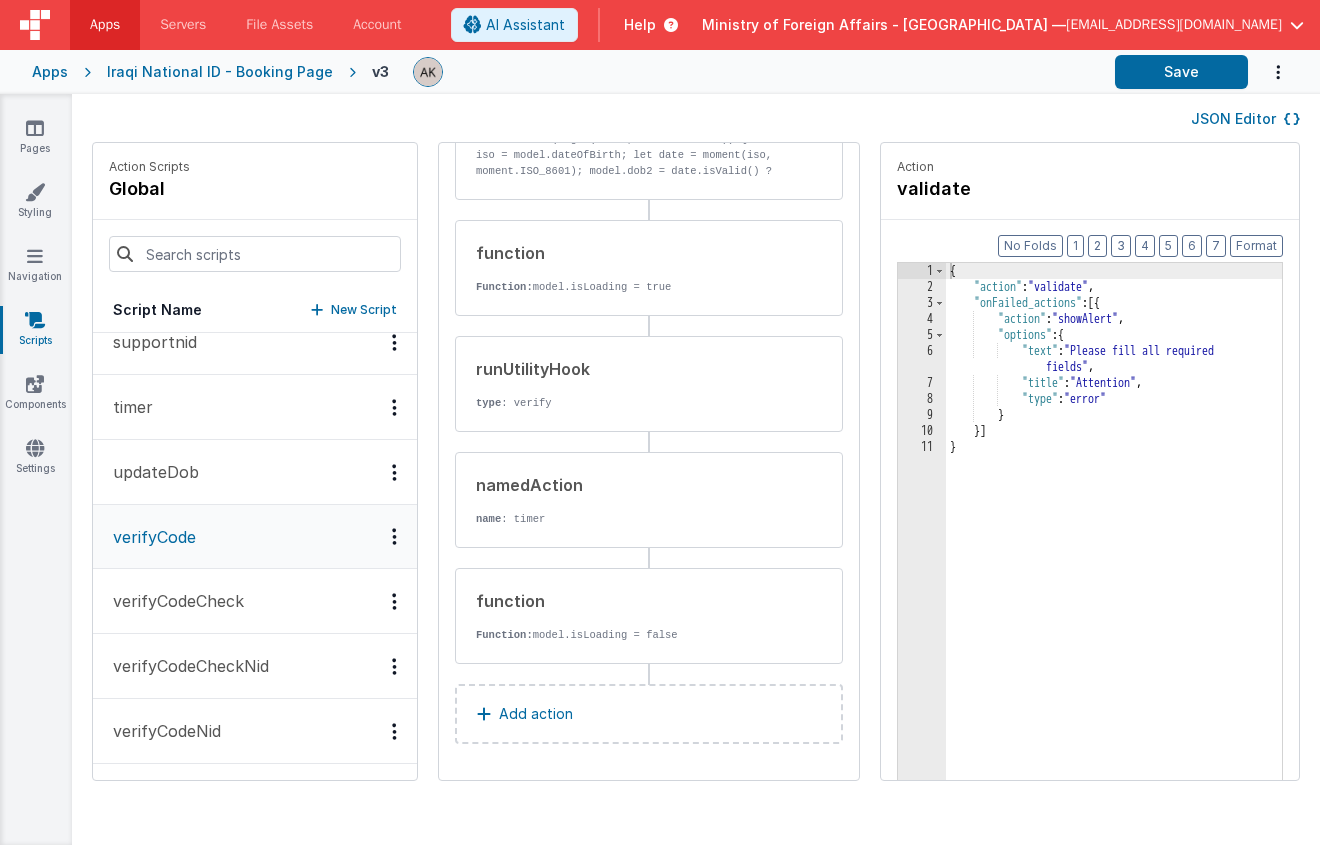 click on "verifyCodeCheck" at bounding box center (255, 601) 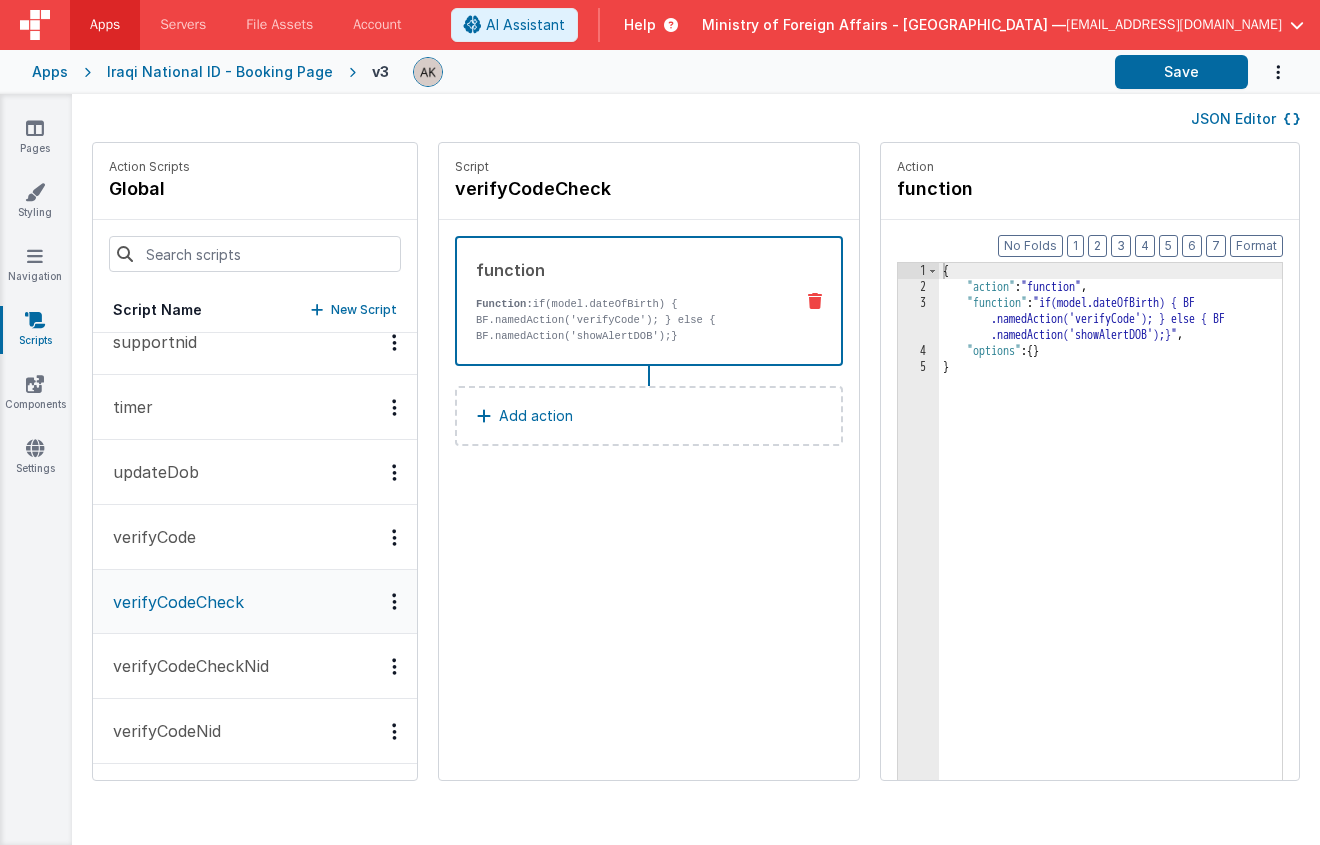click on "verifyCodeNid" at bounding box center [255, 731] 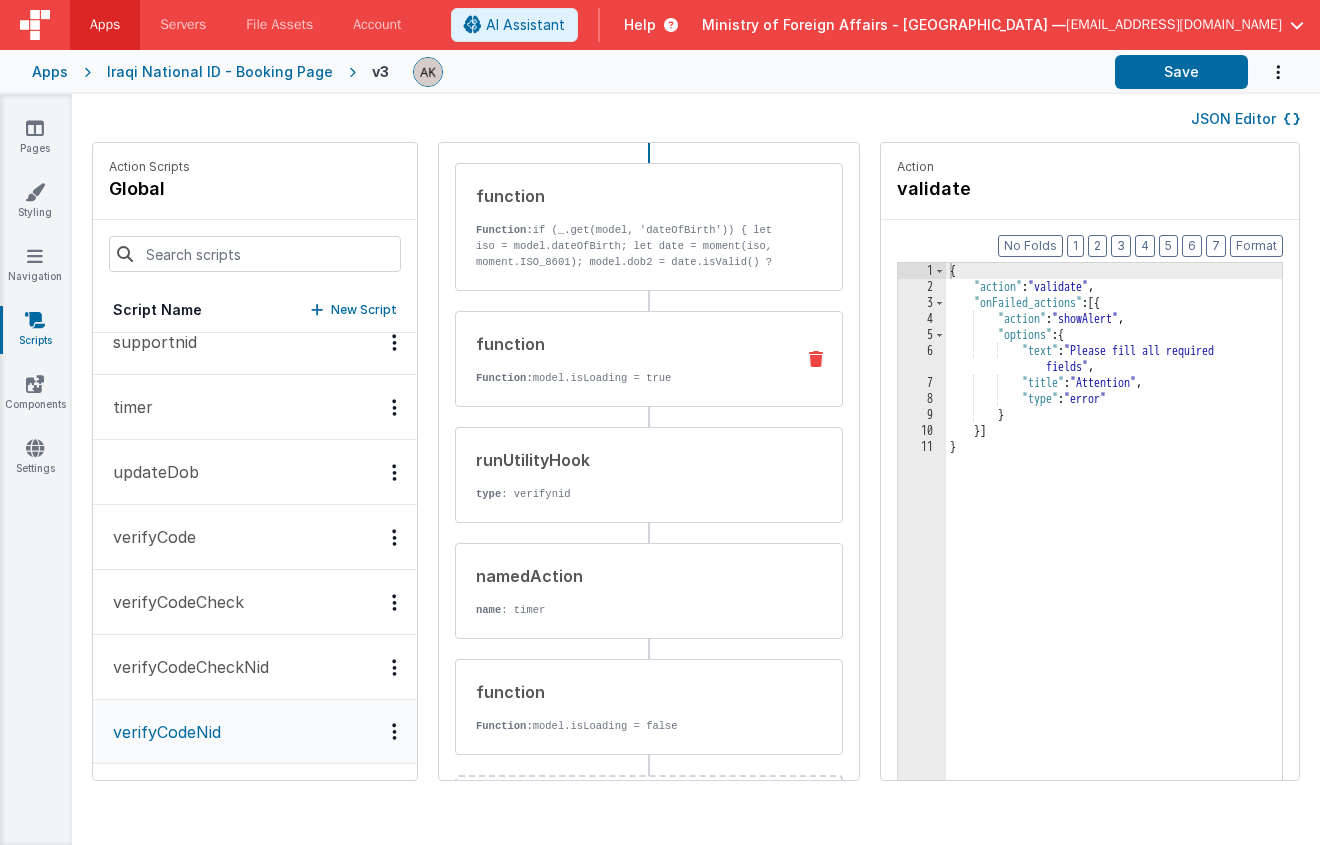 scroll, scrollTop: 46, scrollLeft: 0, axis: vertical 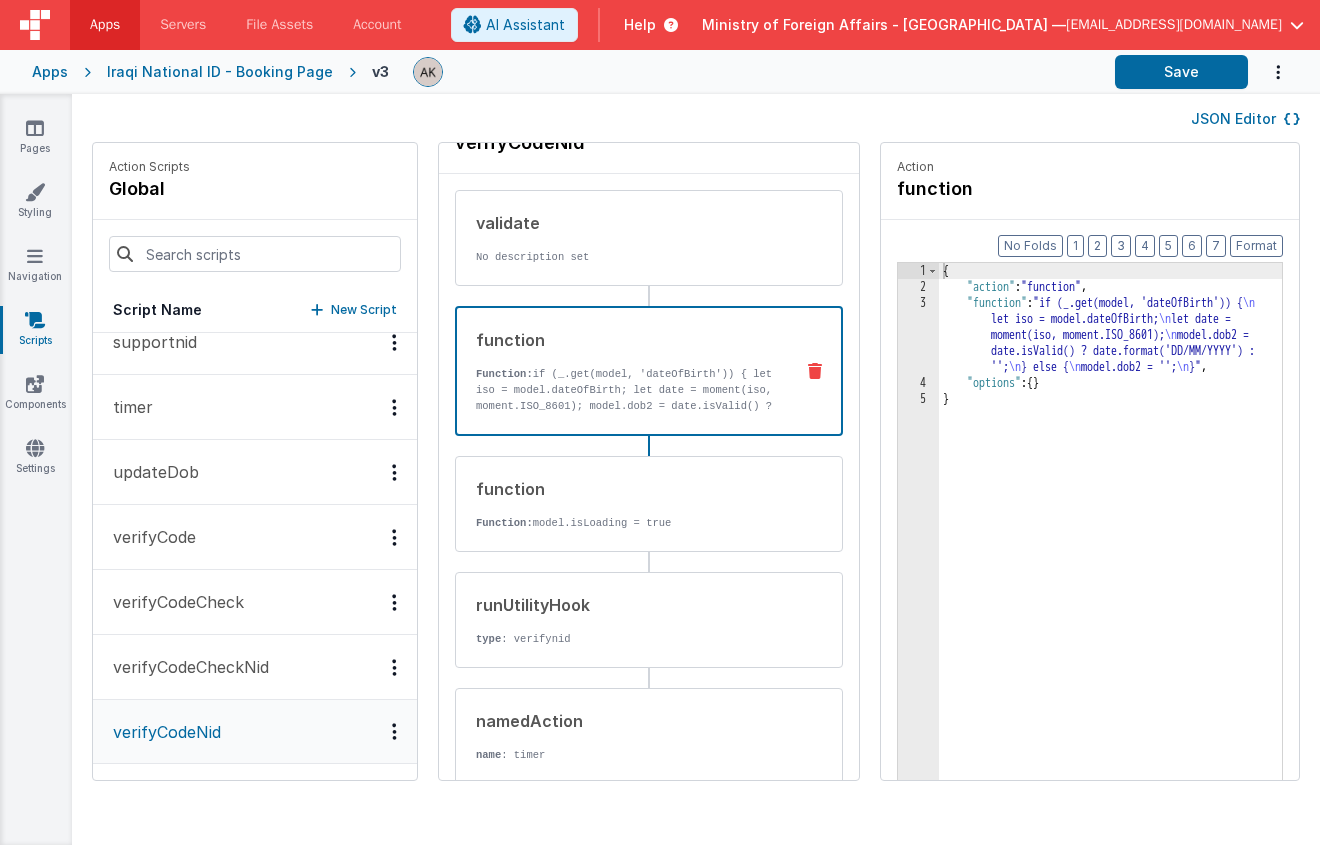 click on "Function:  if (_.get(model, 'dateOfBirth')) {
let iso = model.dateOfBirth;
let date = moment(iso, moment.ISO_8601);
model.dob2 = date.isValid() ? date.format('DD/MM/YYYY') : '';
} else {
model.dob2 = '';
}" at bounding box center [626, 406] 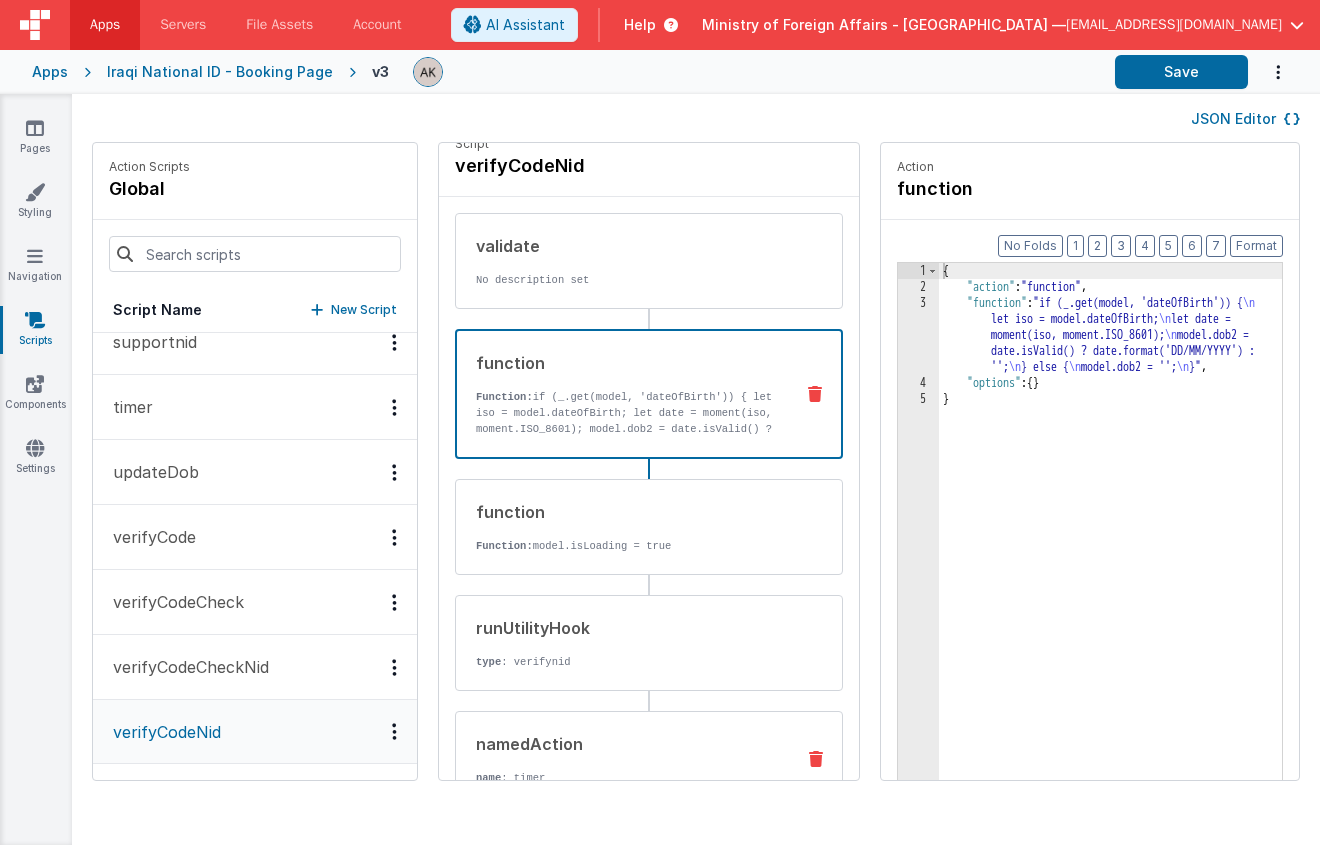 scroll, scrollTop: 0, scrollLeft: 0, axis: both 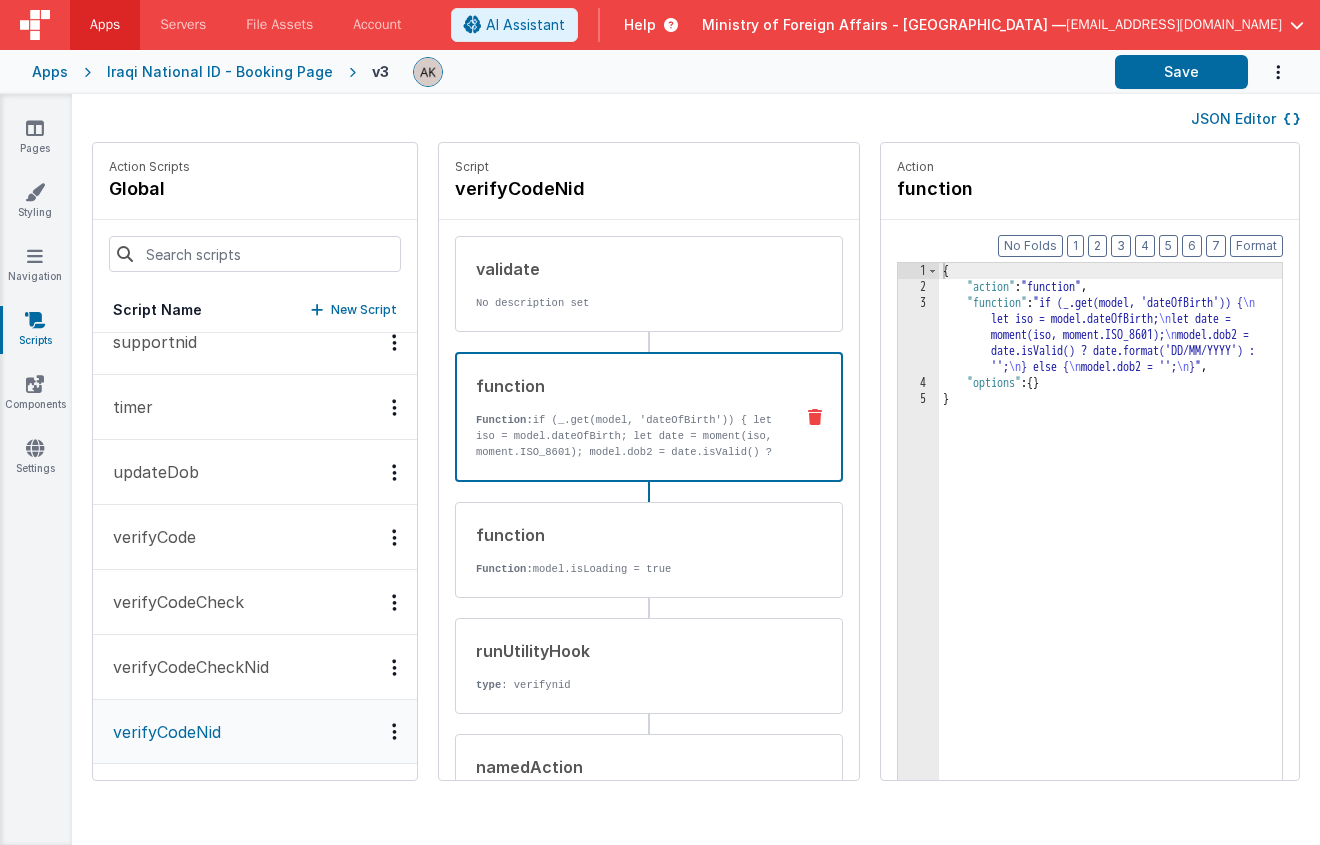 click on "verifyCodeCheckNid" at bounding box center [185, 667] 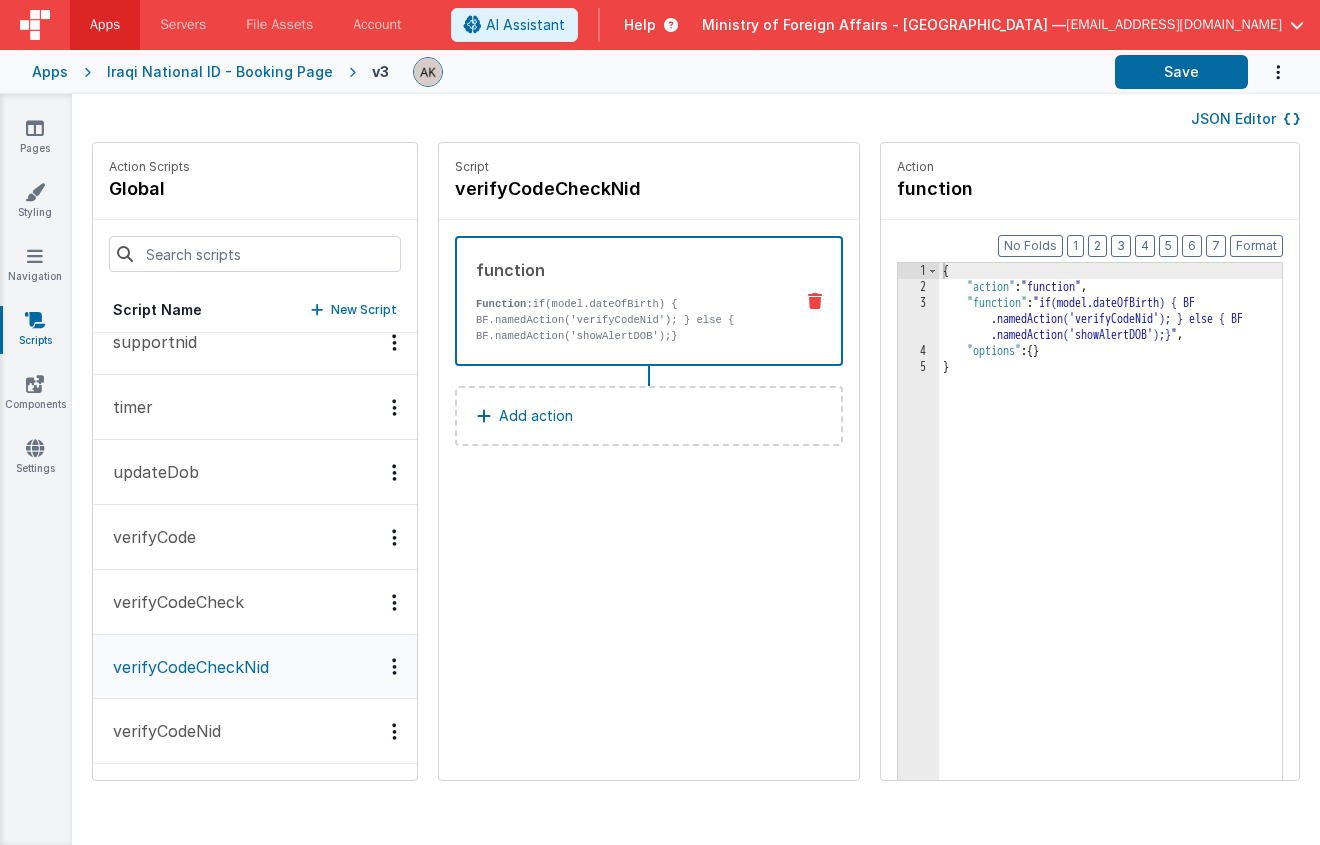 click on "verifyCodeNid" at bounding box center (255, 731) 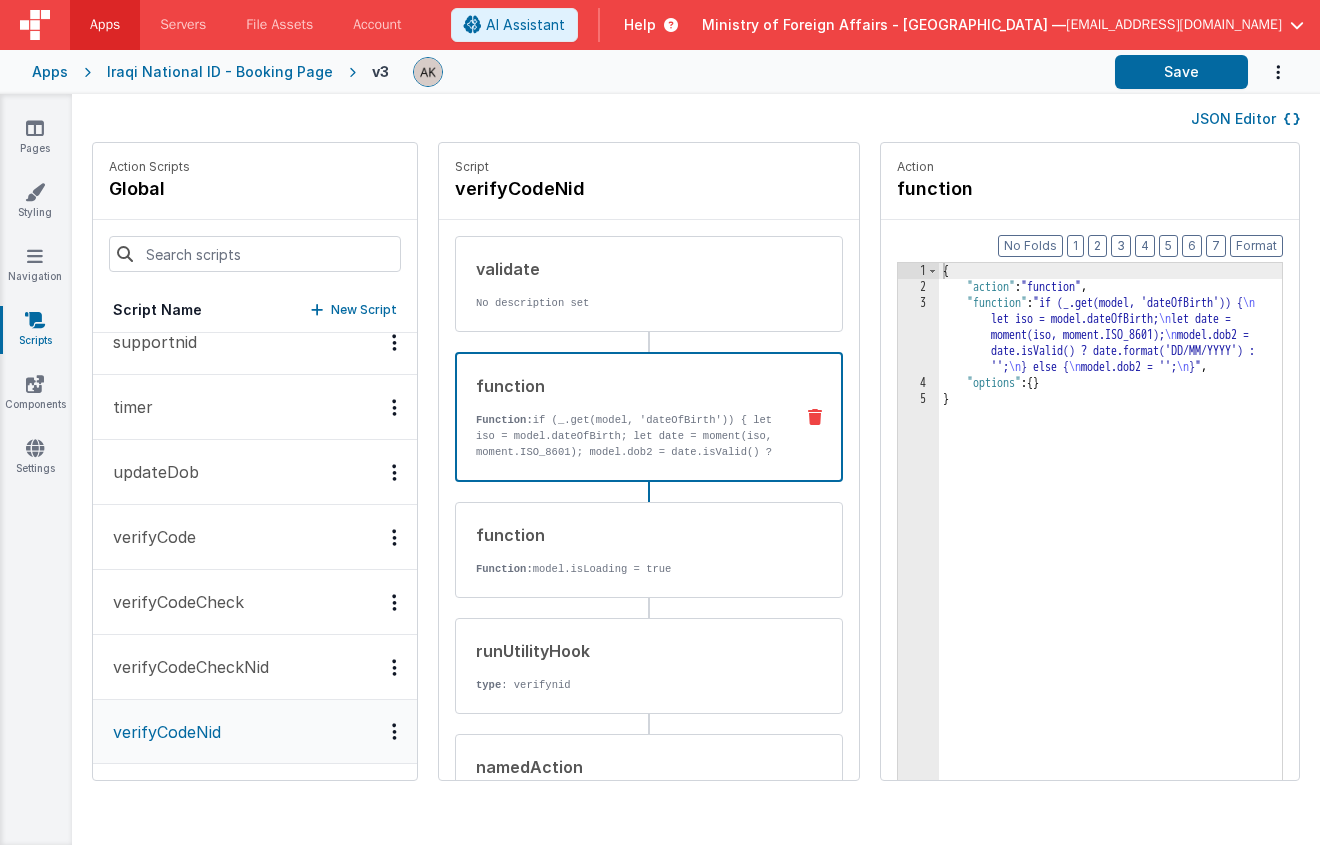 click on "Function:  if (_.get(model, 'dateOfBirth')) {
let iso = model.dateOfBirth;
let date = moment(iso, moment.ISO_8601);
model.dob2 = date.isValid() ? date.format('DD/MM/YYYY') : '';
} else {
model.dob2 = '';
}" at bounding box center (626, 452) 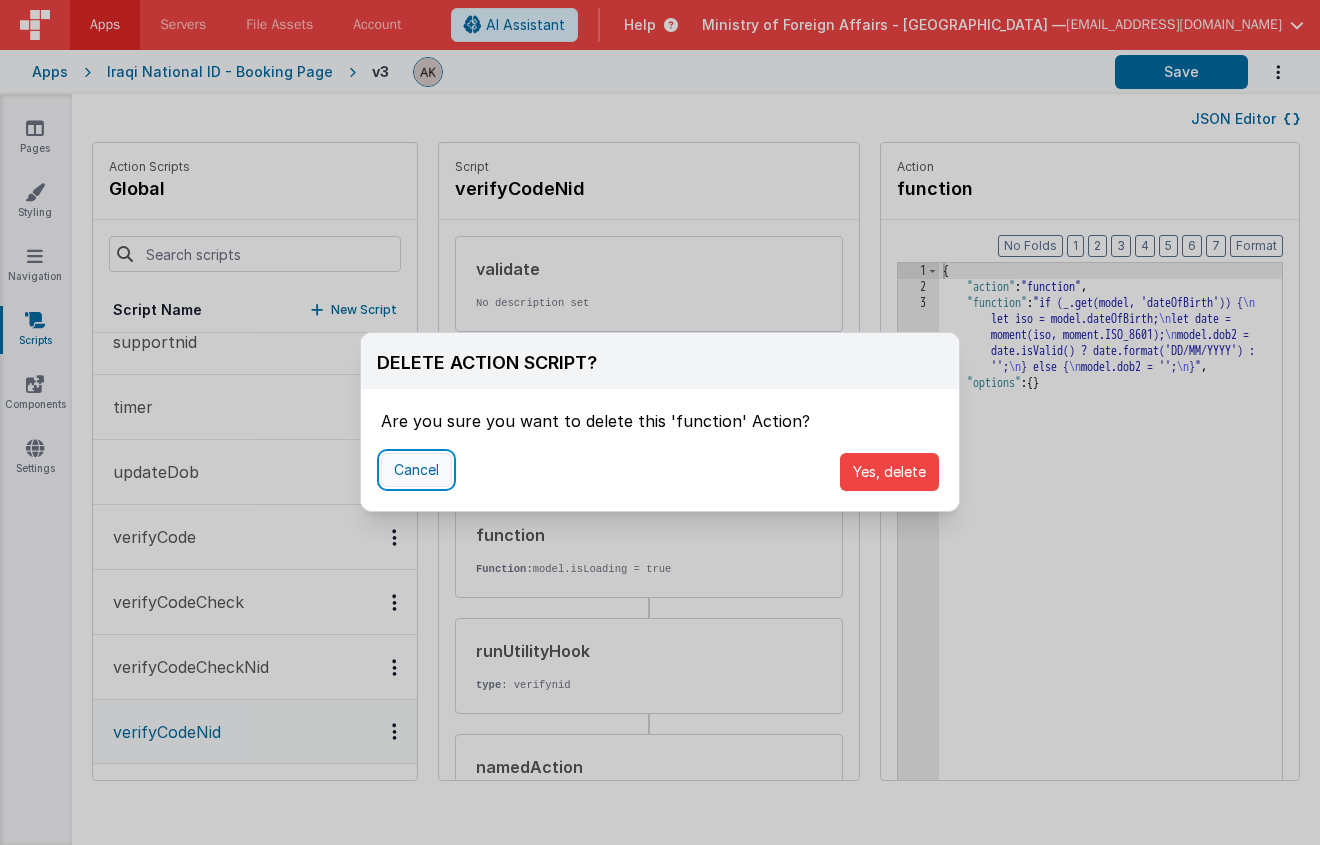 click on "Cancel" at bounding box center (416, 470) 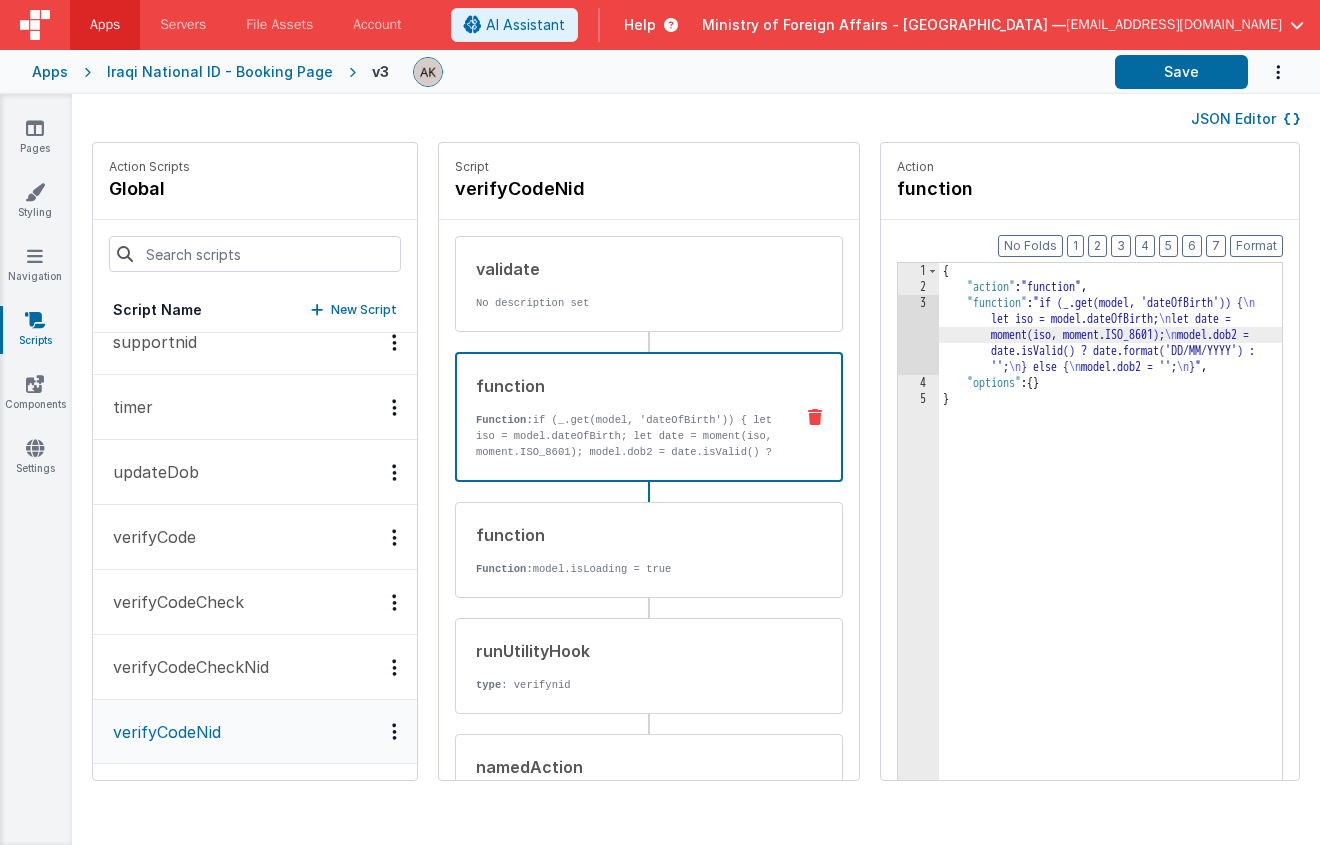 click on "{      "action" :  "function" ,      "function" :  "if (_.get(model, 'dateOfBirth')) { \n            let iso = model.dateOfBirth; \n  let date =           moment(iso, moment.ISO_8601); \n  model.dob2 =           date.isValid() ? date.format('DD/MM/YYYY') :           ''; \n } else { \n  model.dob2 = ''; \n }" ,      "options" :  { } }" at bounding box center (1136, 568) 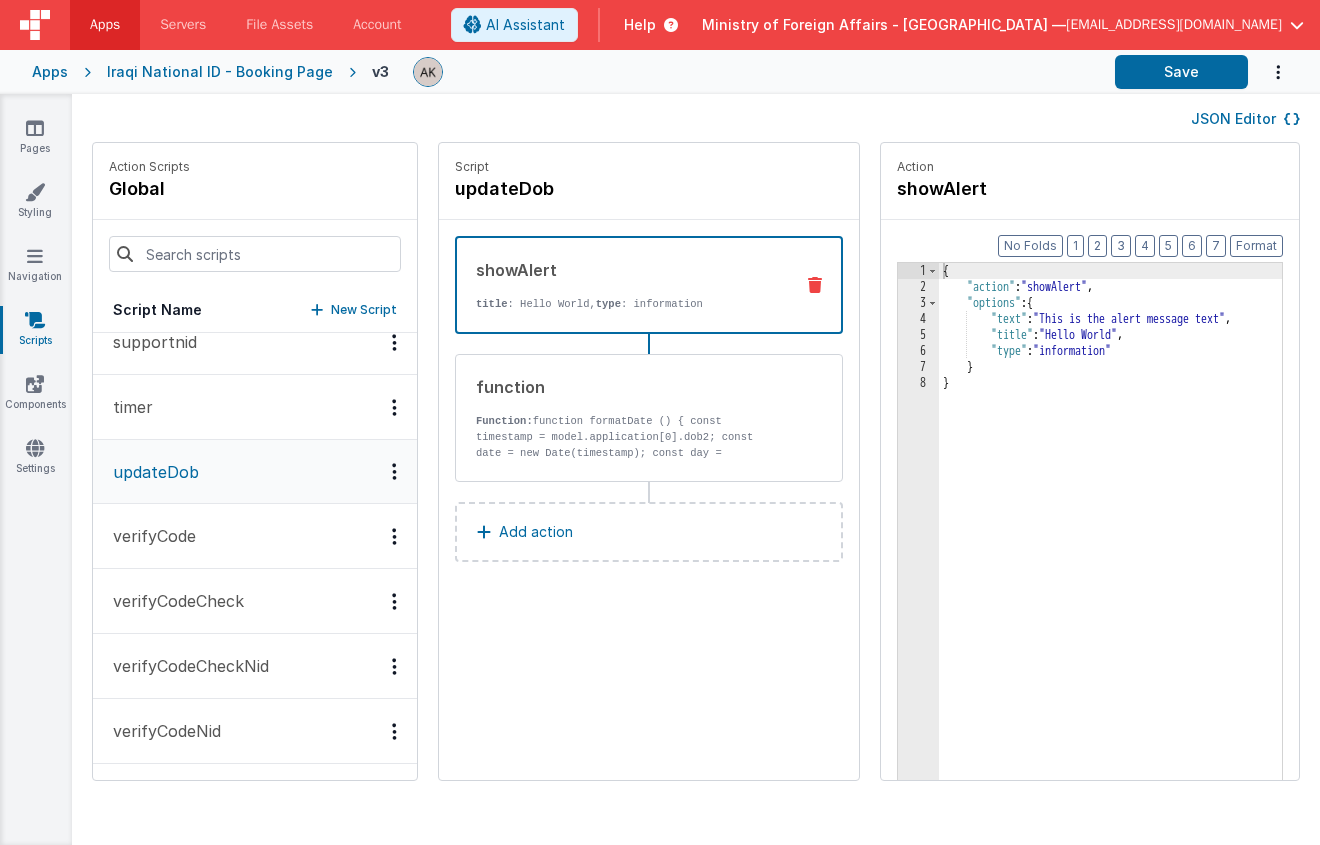 click on "verifyCodeCheckNid" at bounding box center [255, 666] 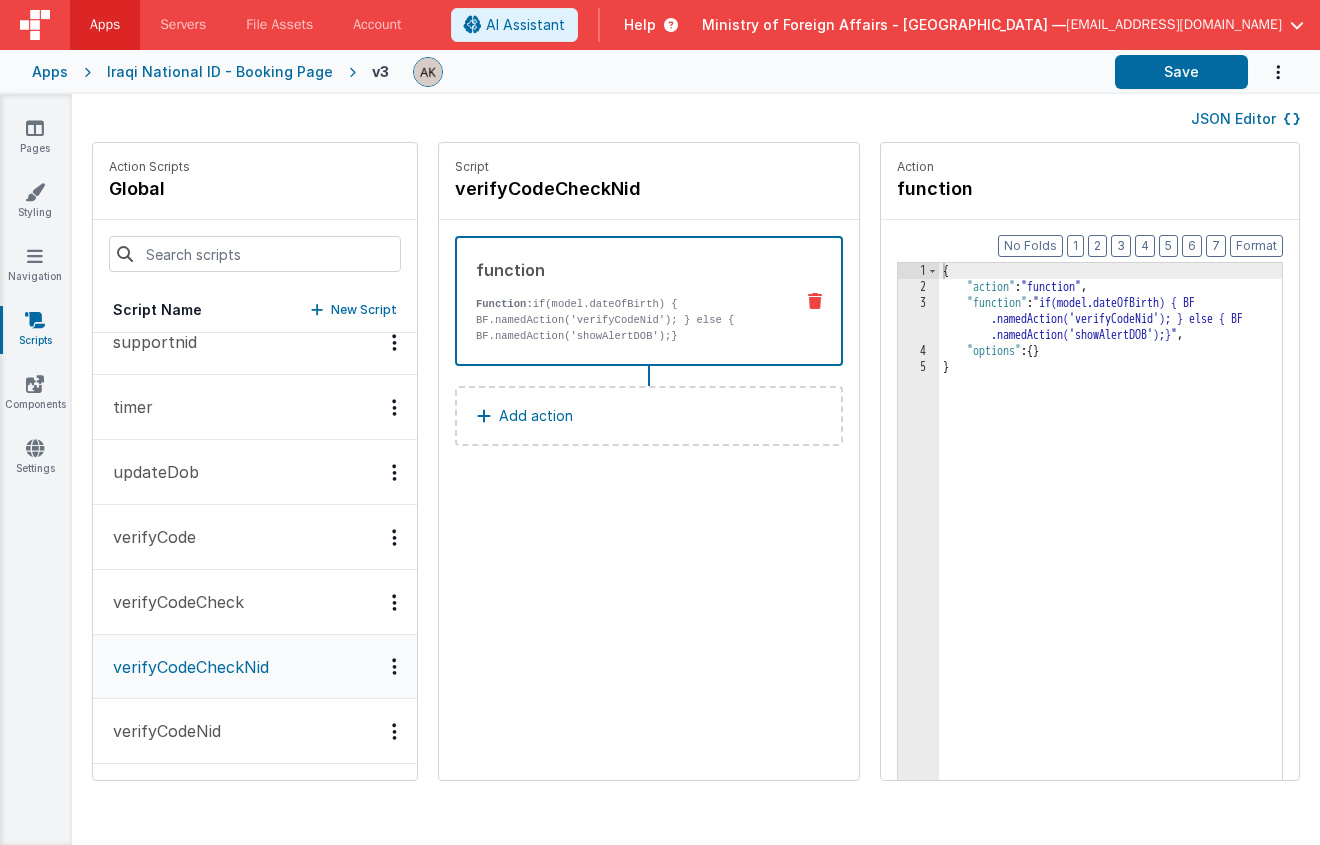 click on "verifyCodeCheck" at bounding box center (172, 602) 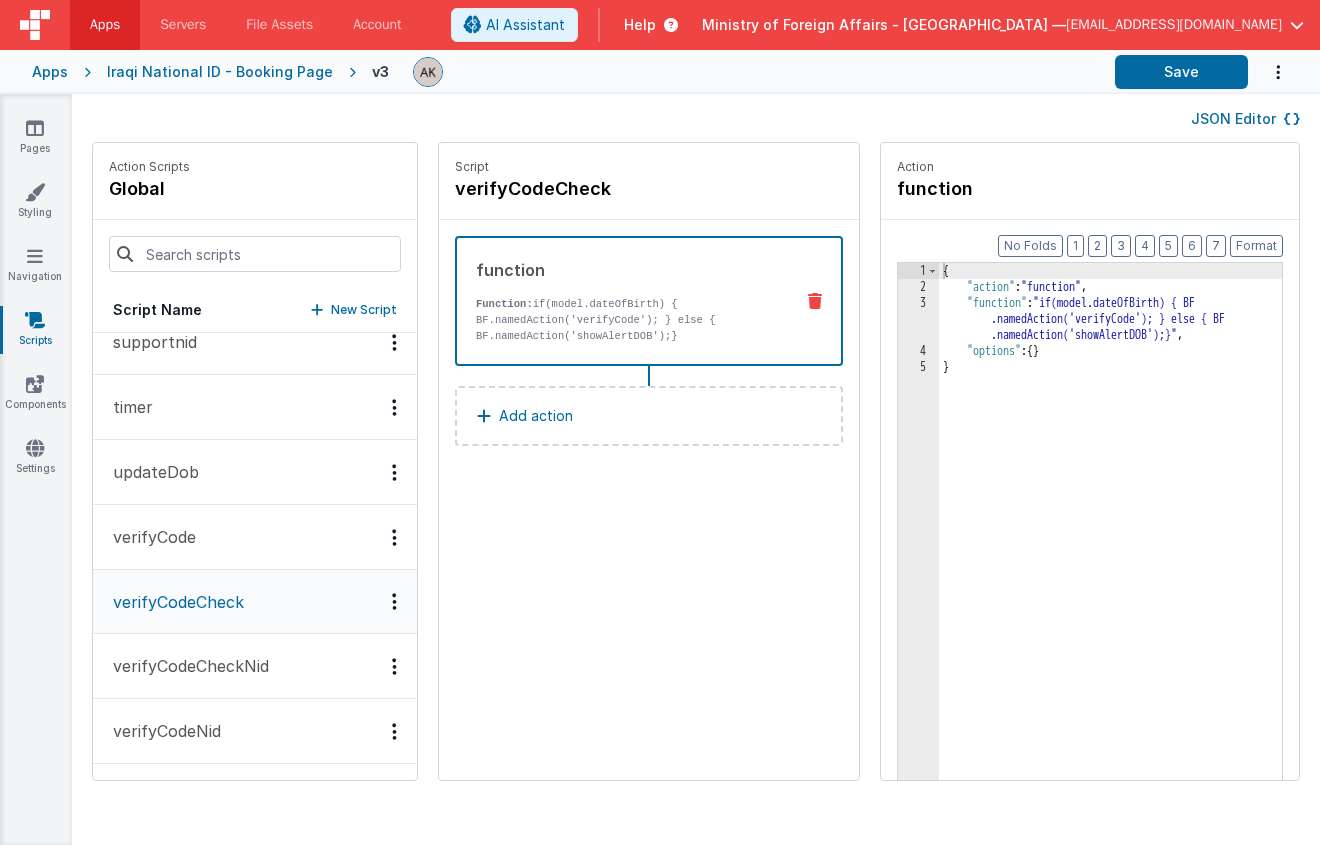 click on "verifyCode" at bounding box center (255, 537) 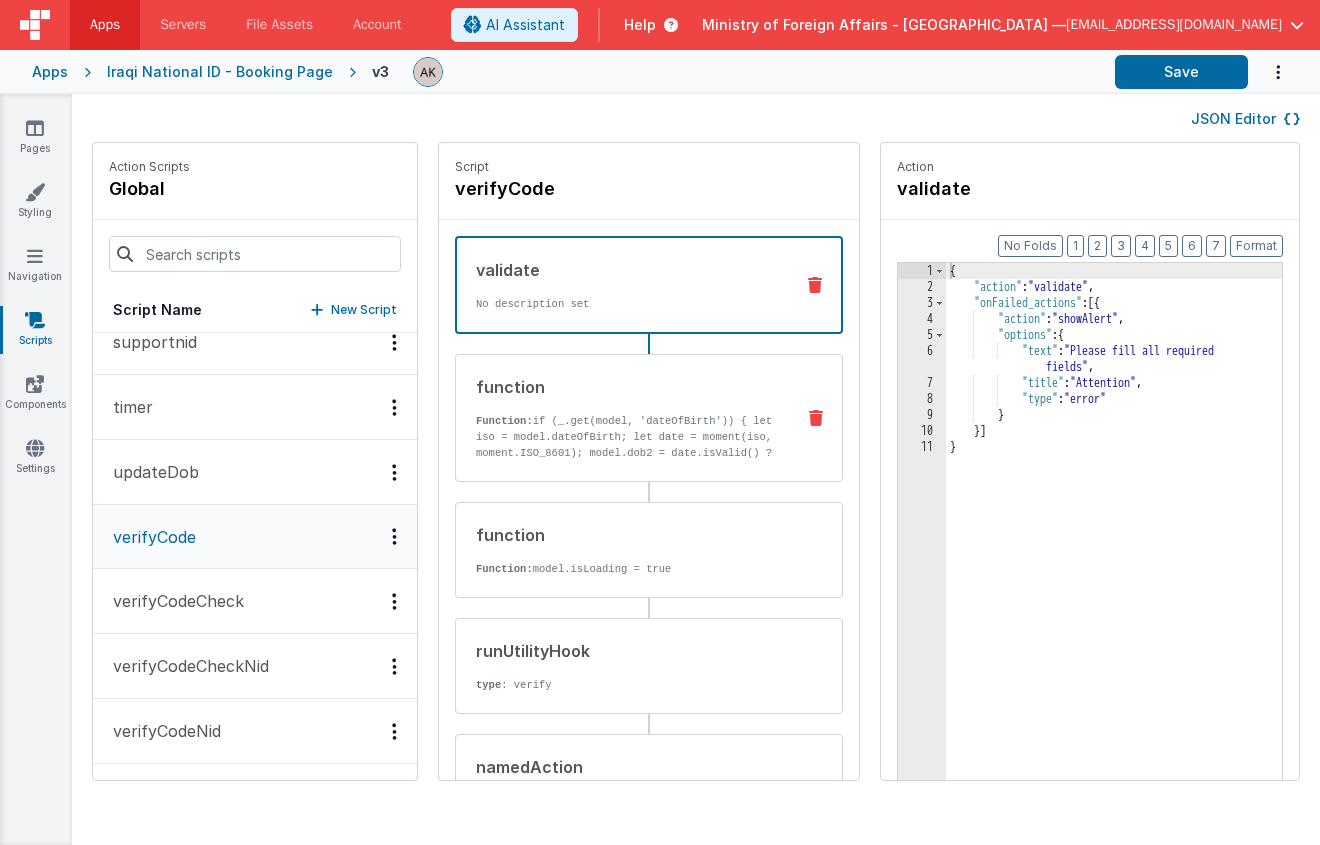 click on "Function:  if (_.get(model, 'dateOfBirth')) {
let iso = model.dateOfBirth;
let date = moment(iso, moment.ISO_8601);
model.dob2 = date.isValid() ? date.format('DD/MM/YYYY') : '';
} else {
model.dob2 = '';
}" at bounding box center [627, 453] 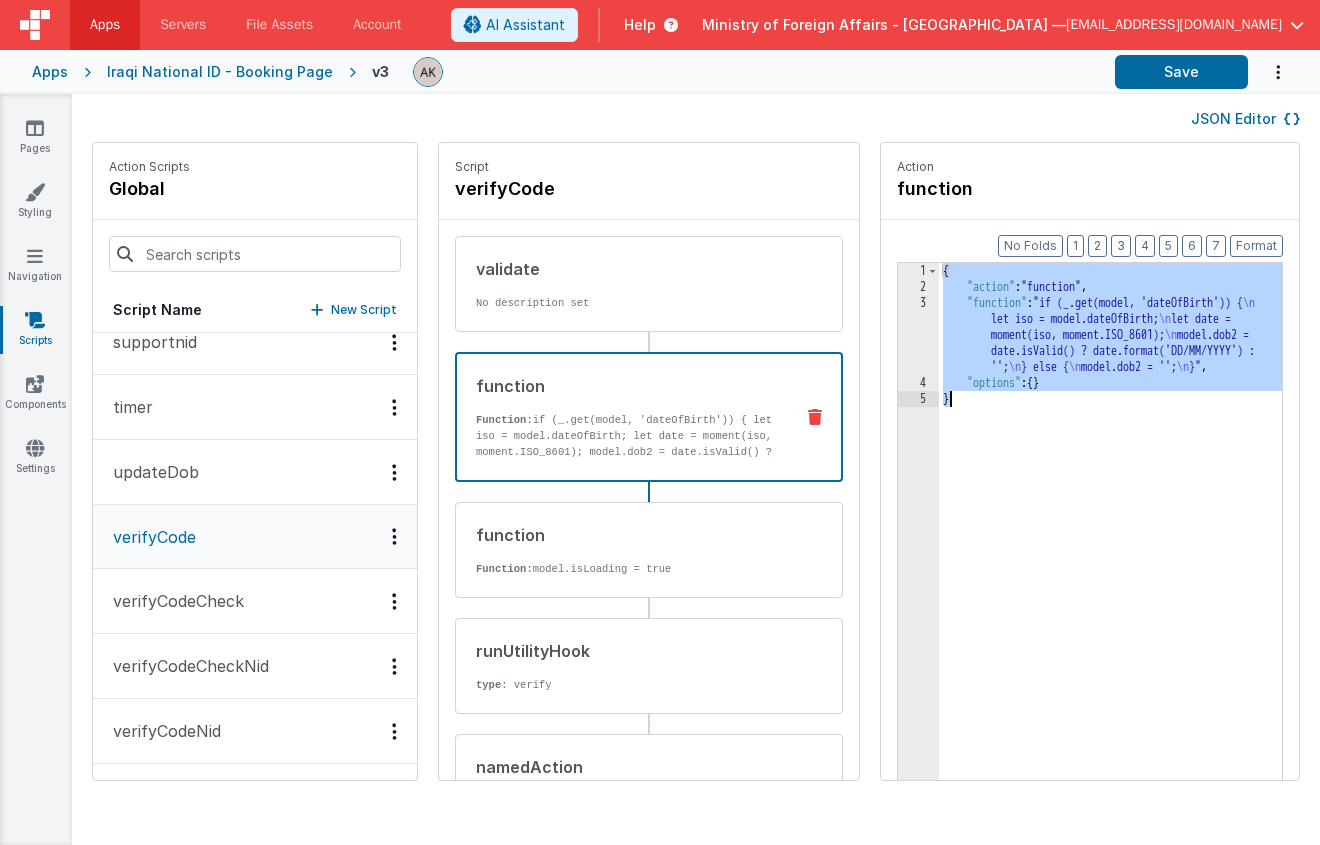 drag, startPoint x: 894, startPoint y: 267, endPoint x: 948, endPoint y: 470, distance: 210.05951 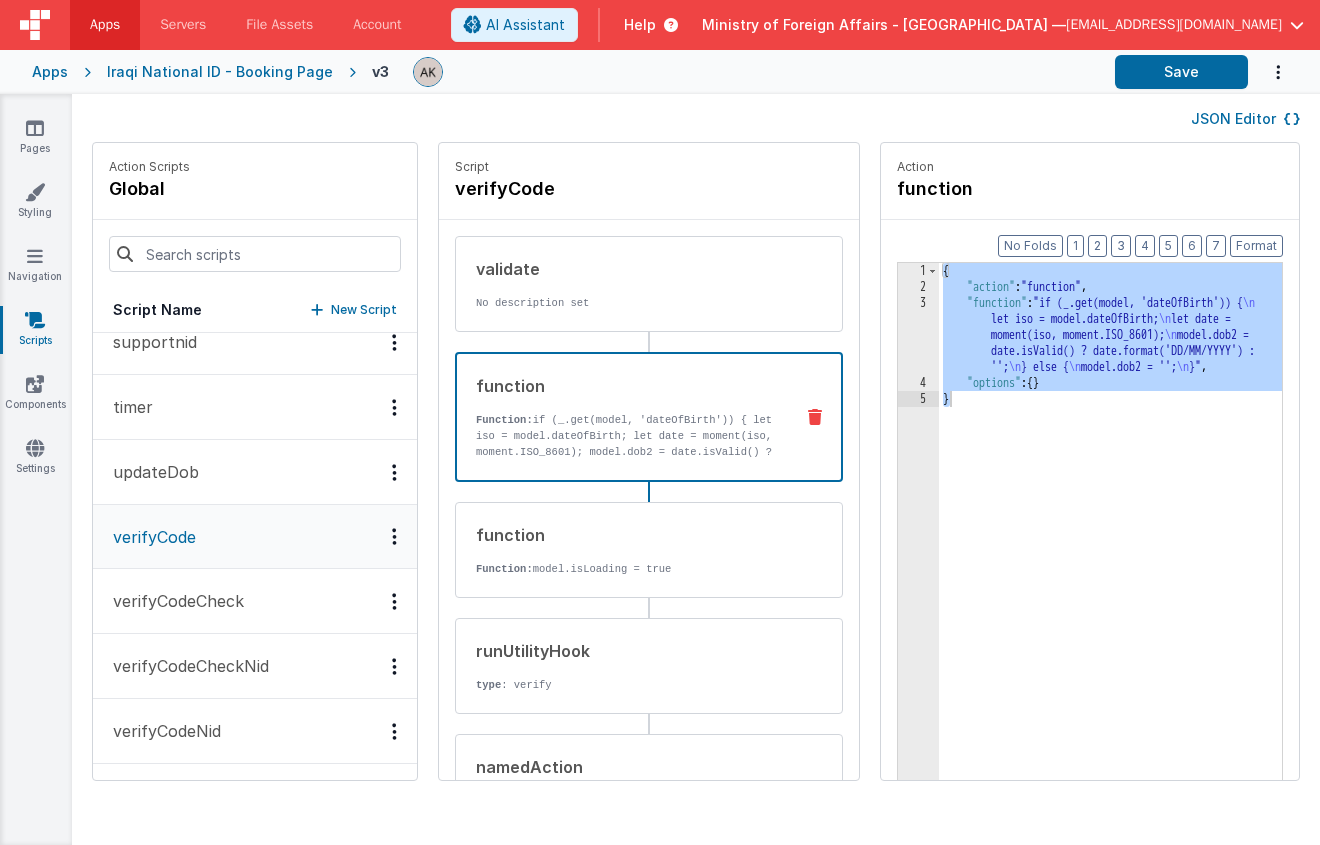 click on "New Script" at bounding box center (364, 310) 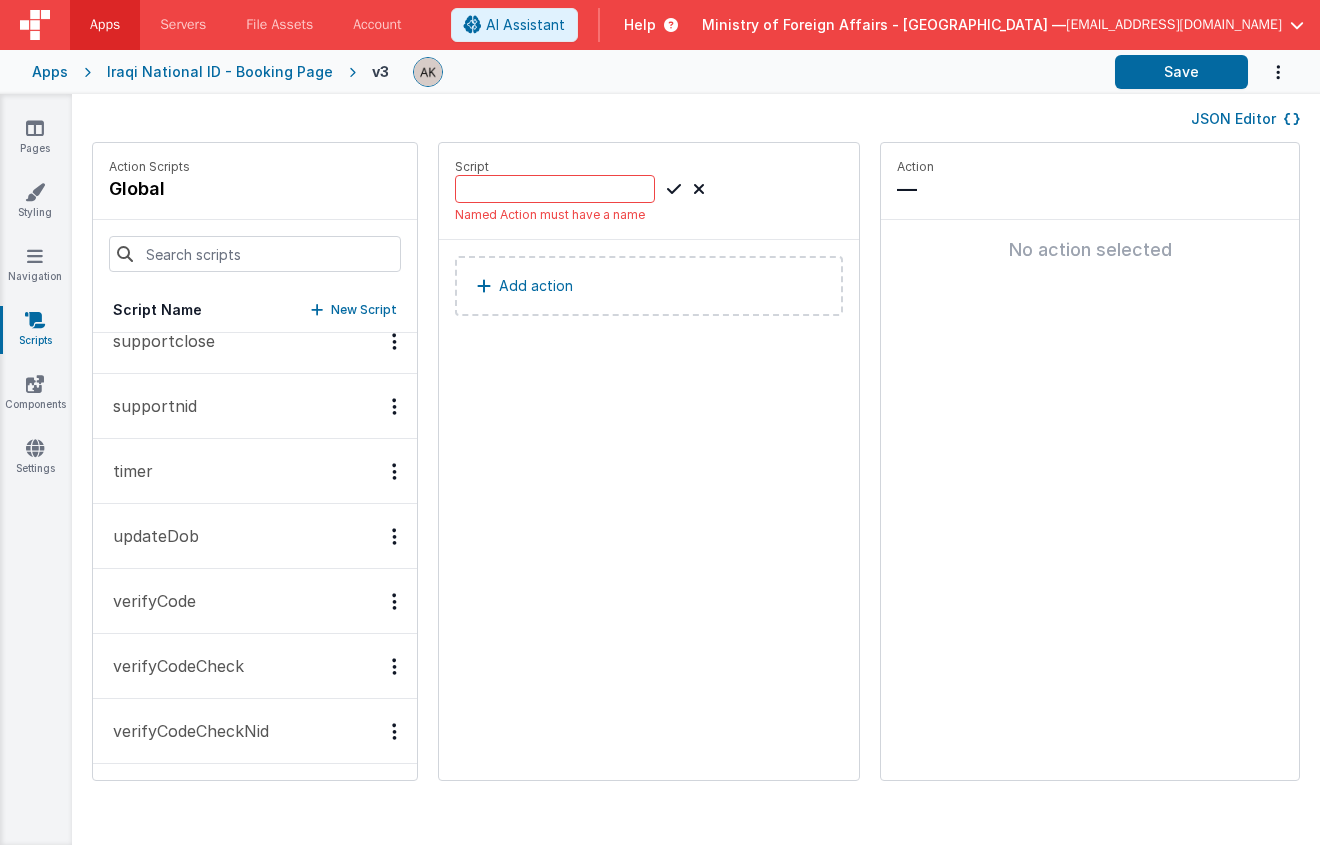 scroll, scrollTop: 737, scrollLeft: 0, axis: vertical 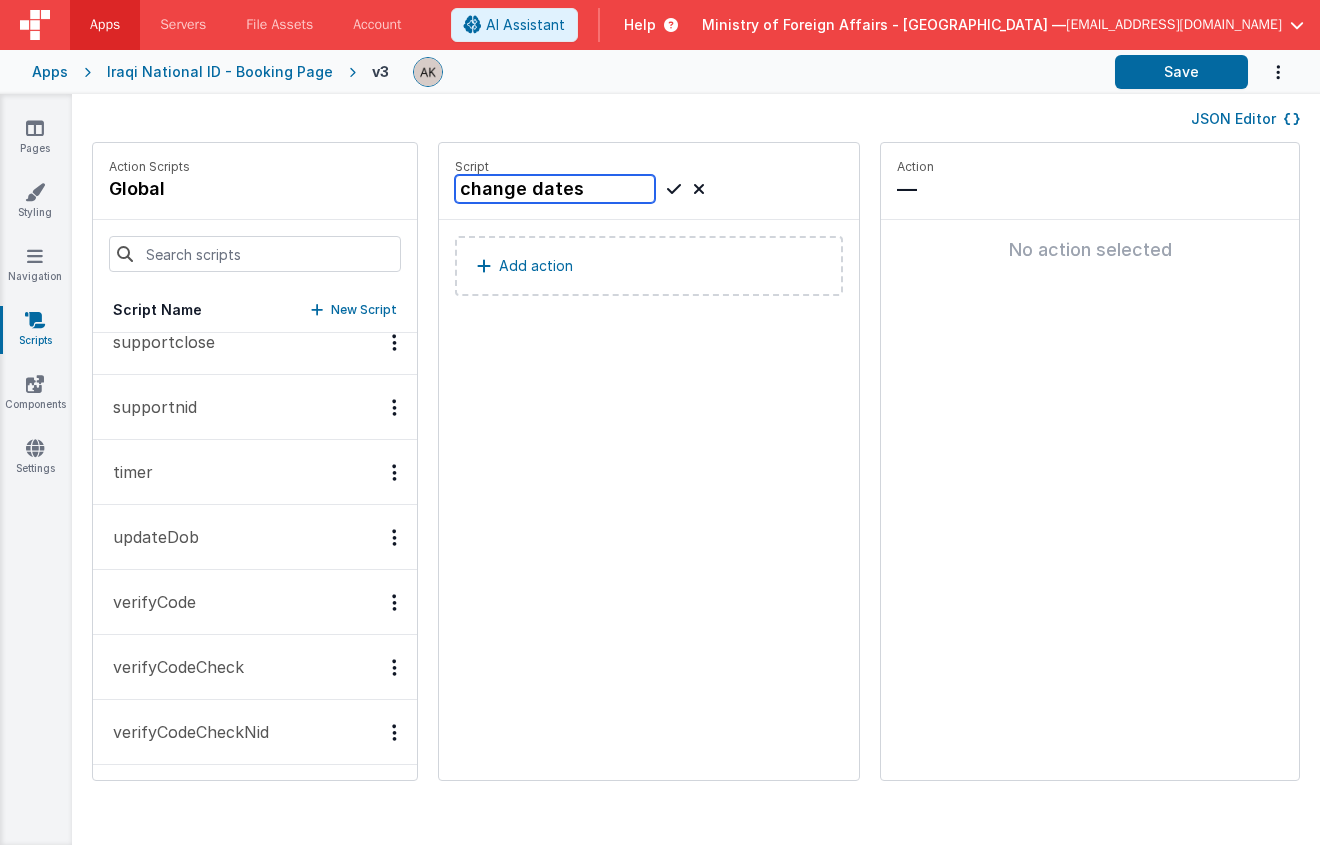 type on "change dates" 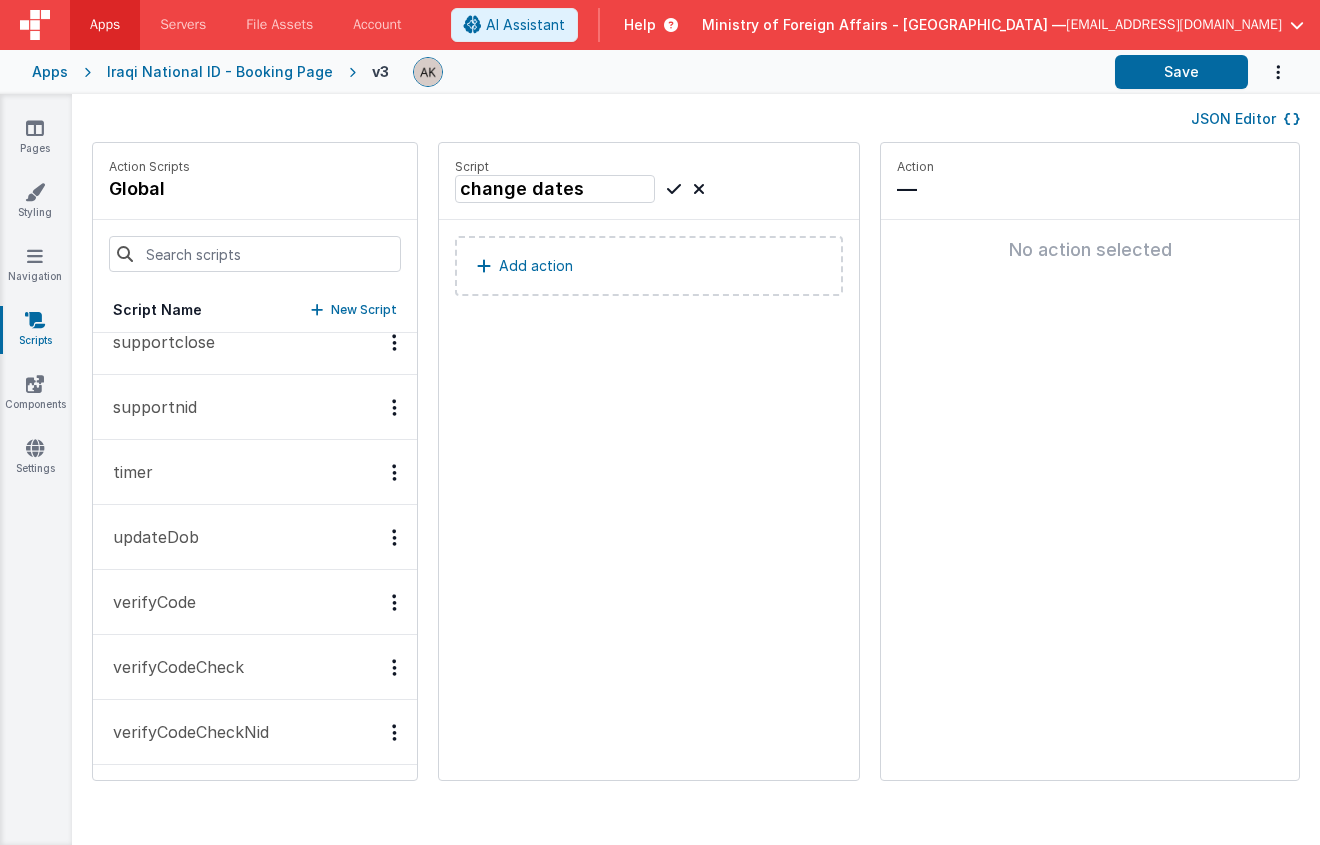 click at bounding box center (674, 189) 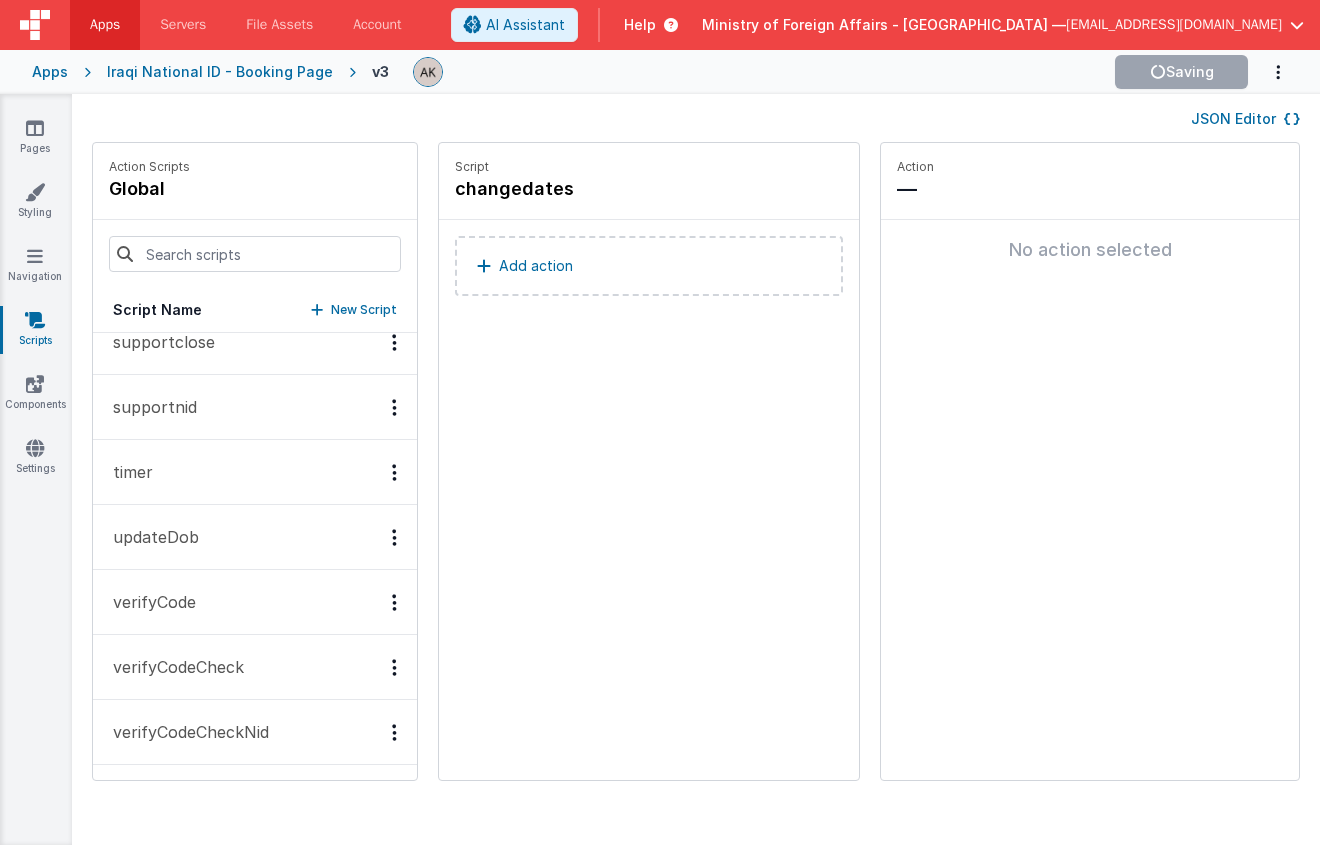 click on "Add action" at bounding box center [649, 266] 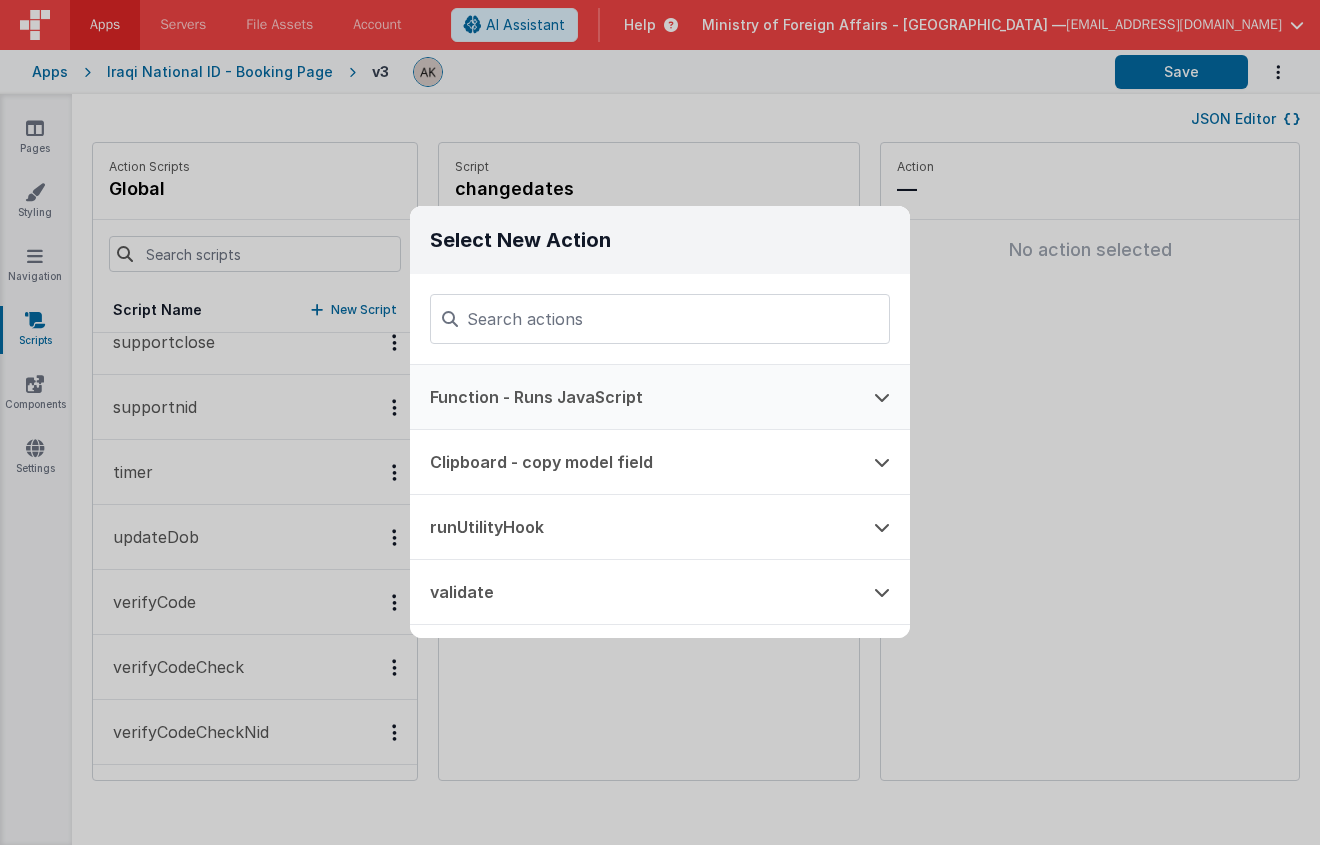 click on "Function - Runs JavaScript" at bounding box center [632, 397] 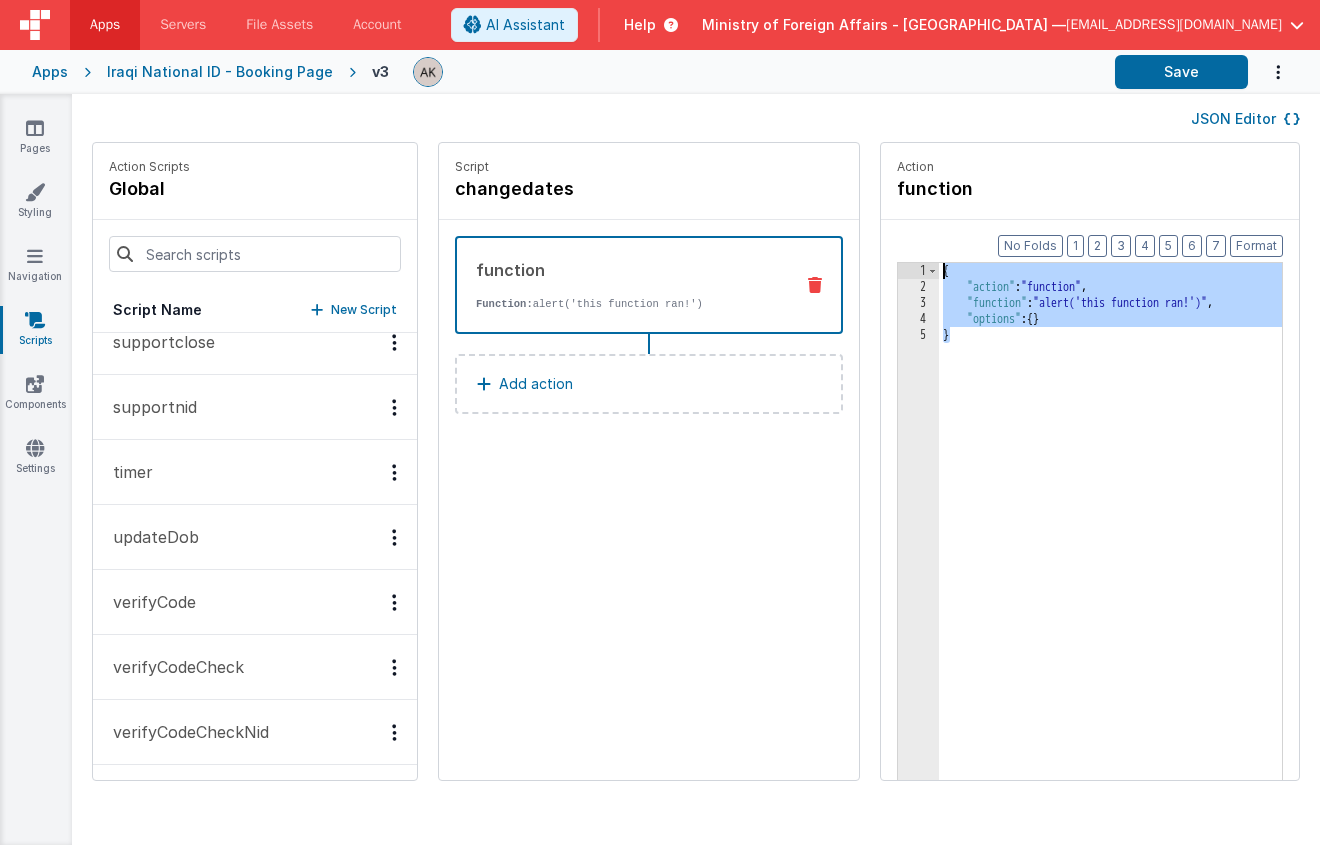 drag, startPoint x: 930, startPoint y: 339, endPoint x: 854, endPoint y: 242, distance: 123.22743 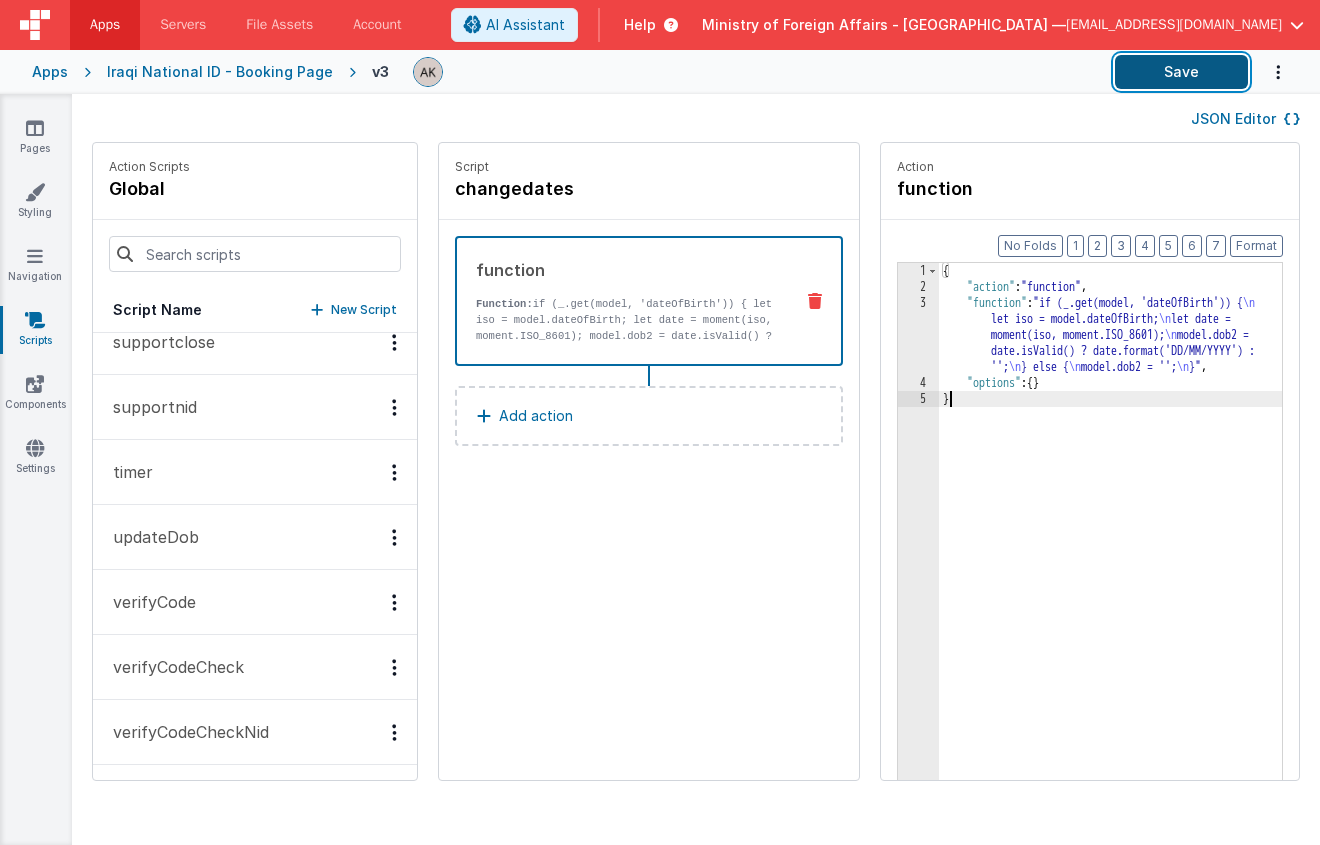 click on "Save" at bounding box center [1181, 72] 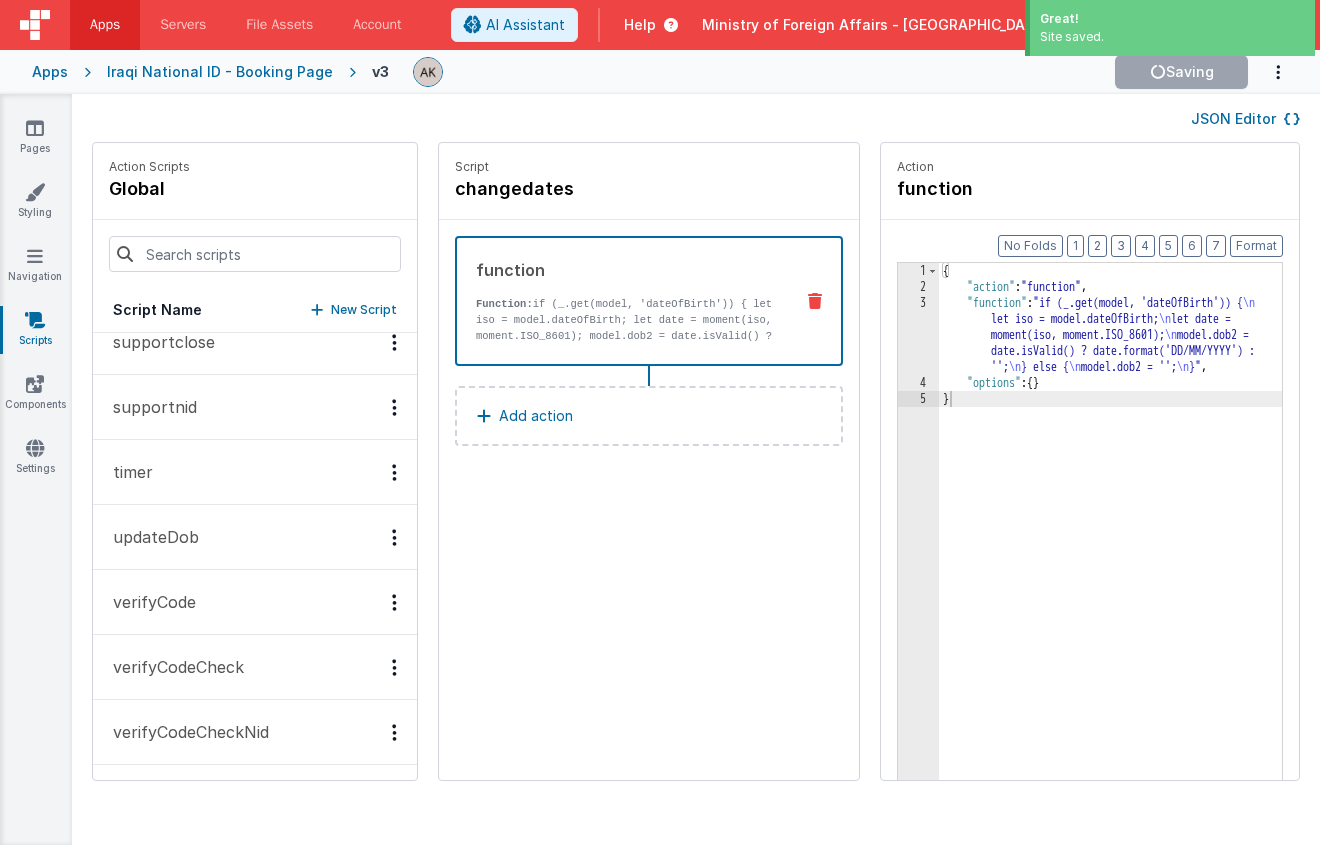 click on "verifyCodeCheck" at bounding box center (255, 667) 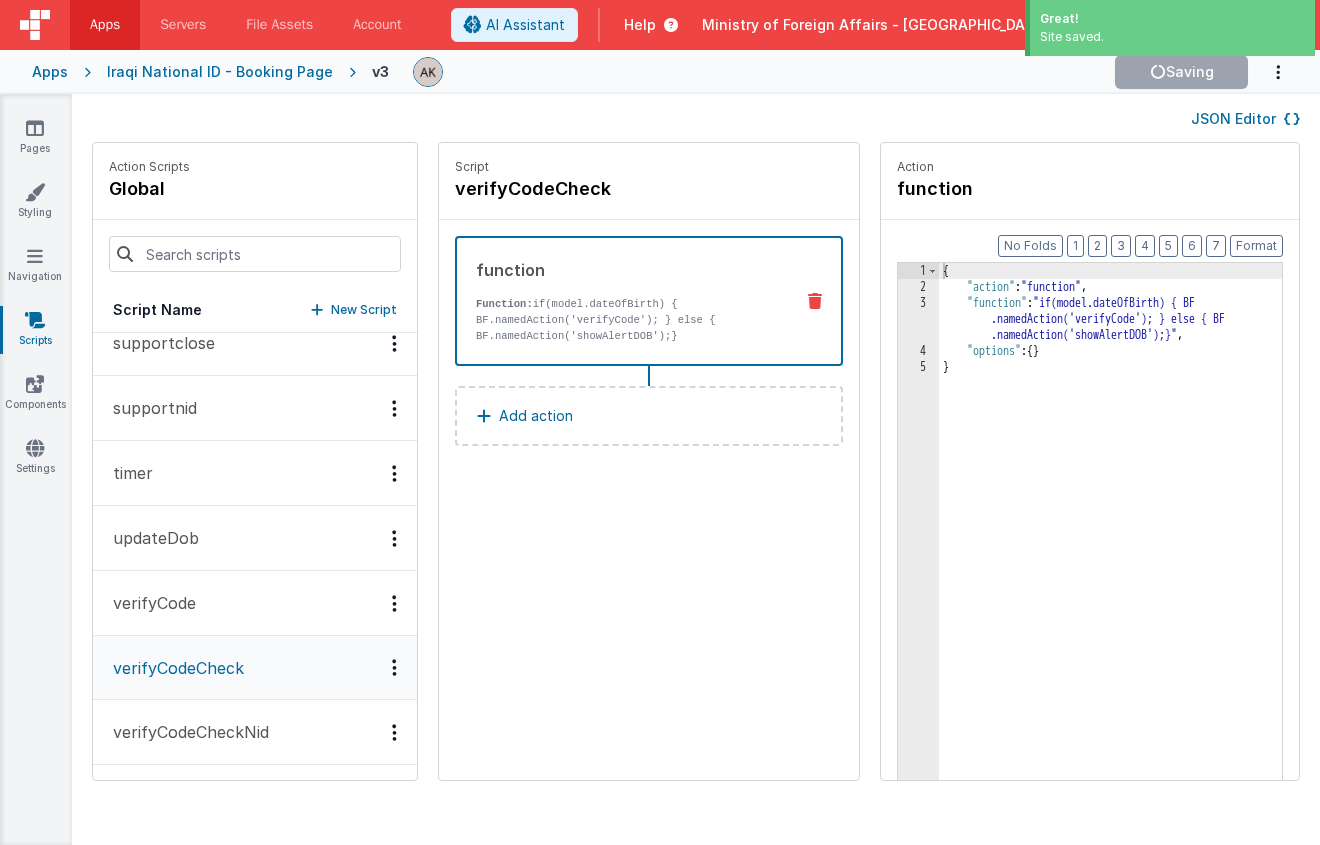 scroll, scrollTop: 738, scrollLeft: 0, axis: vertical 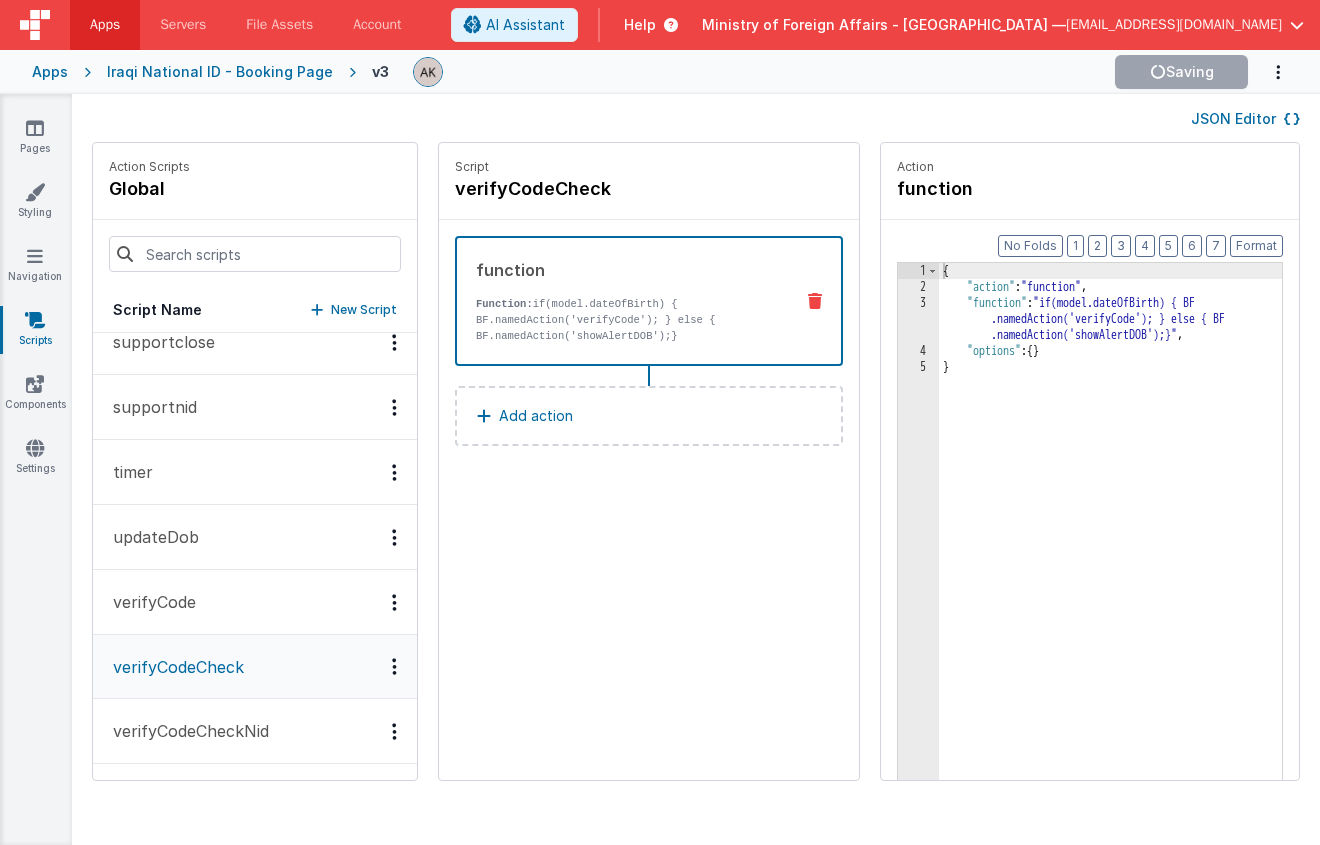 click on "verifyCode" at bounding box center [255, 602] 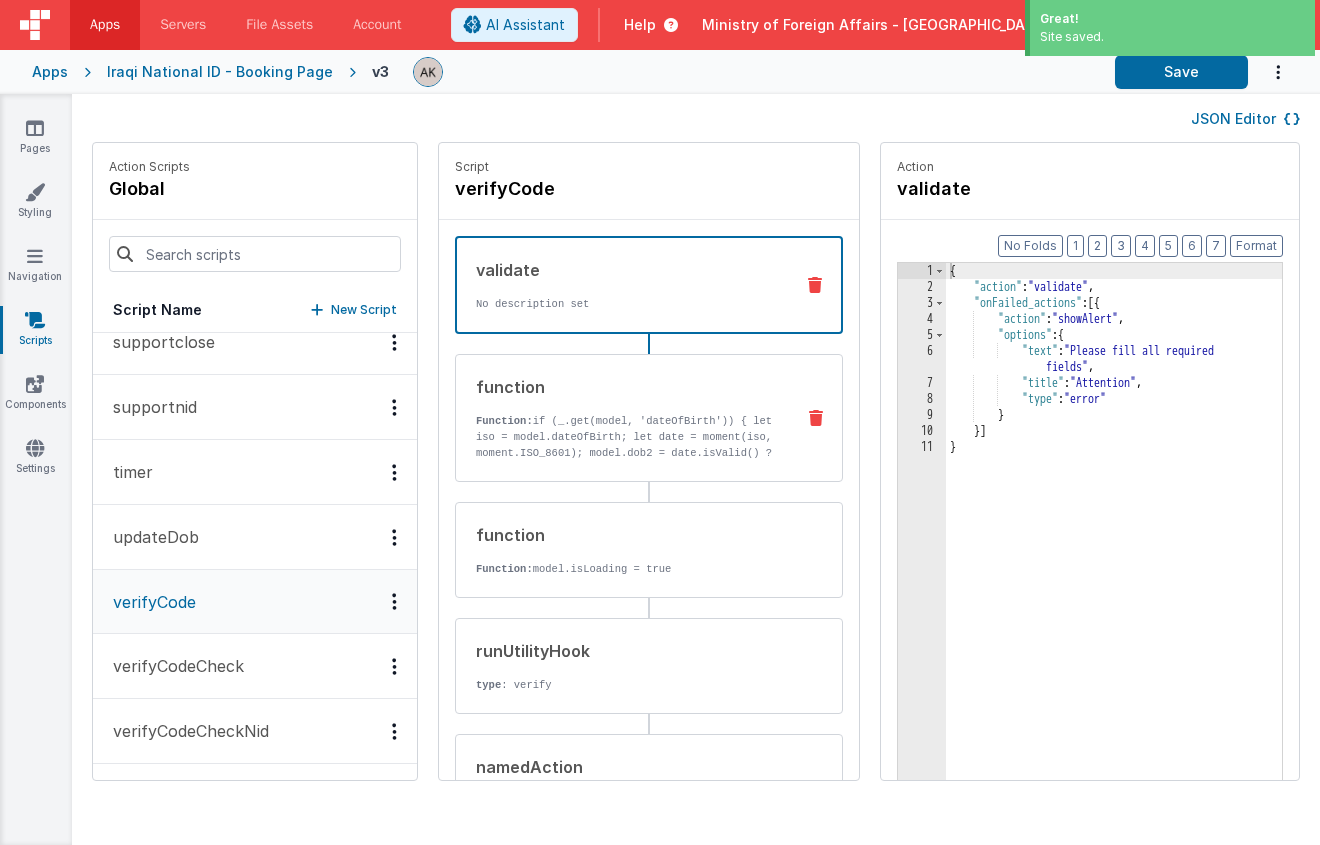 click on "Function:  if (_.get(model, 'dateOfBirth')) {
let iso = model.dateOfBirth;
let date = moment(iso, moment.ISO_8601);
model.dob2 = date.isValid() ? date.format('DD/MM/YYYY') : '';
} else {
model.dob2 = '';
}" at bounding box center (627, 453) 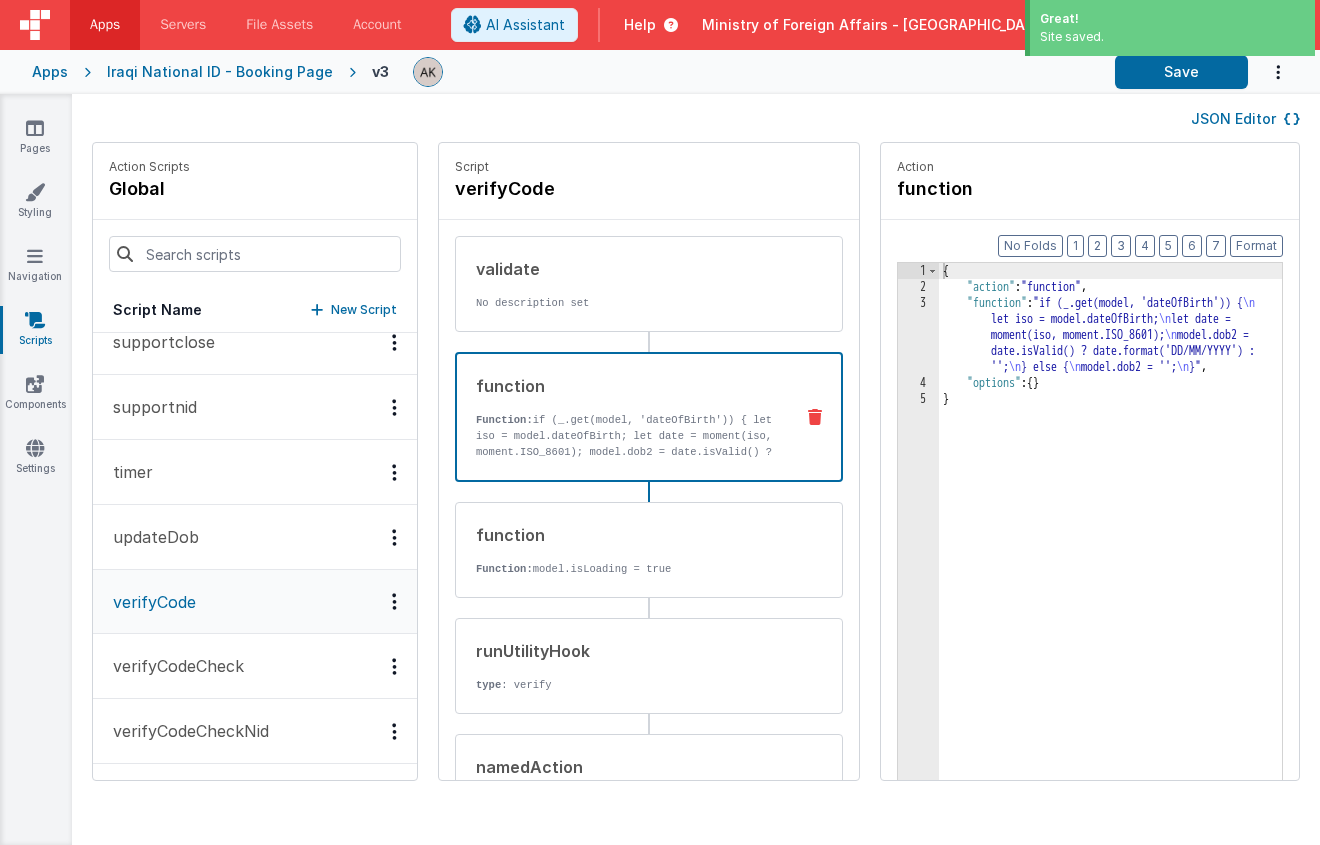 click at bounding box center (815, 417) 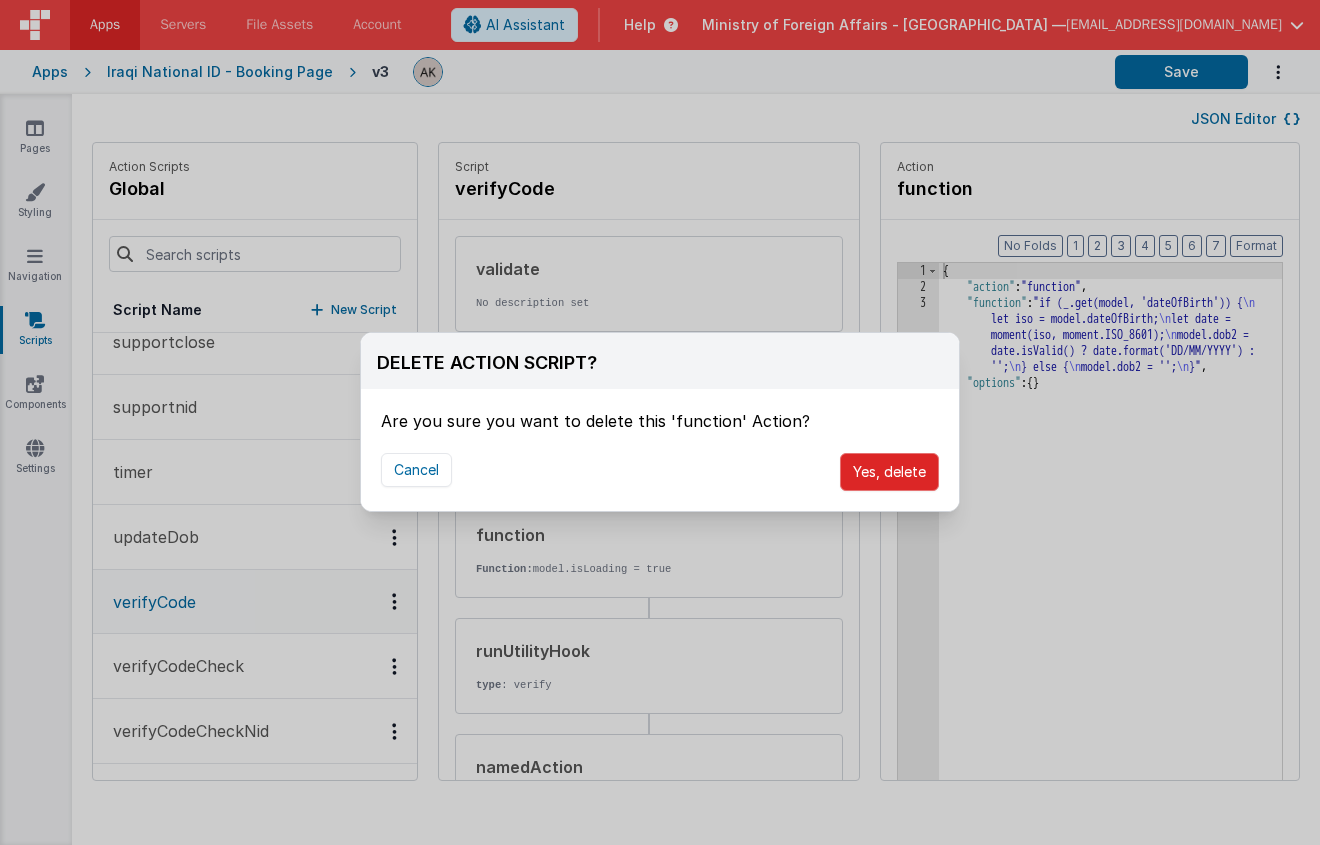 click on "Yes, delete" at bounding box center [889, 472] 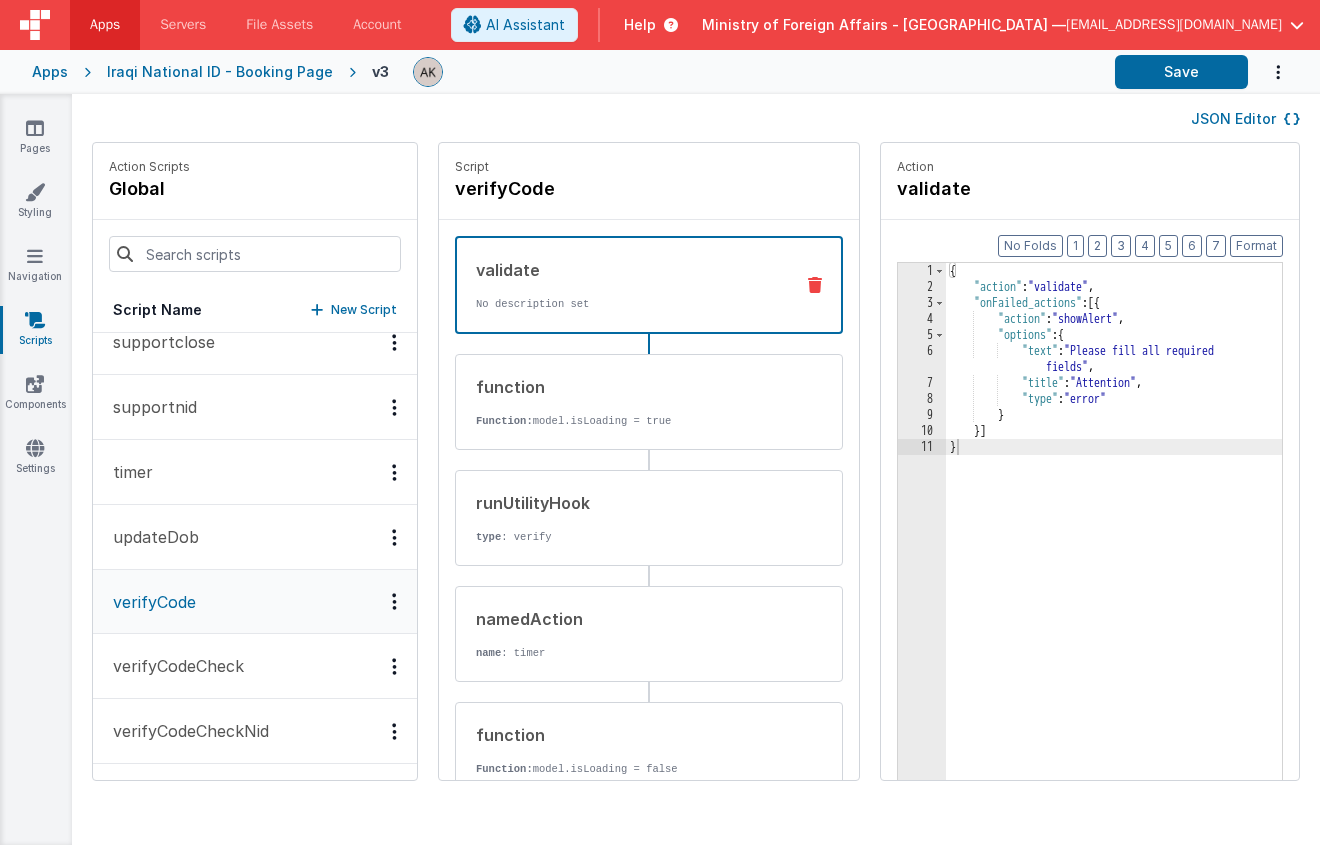scroll, scrollTop: 803, scrollLeft: 0, axis: vertical 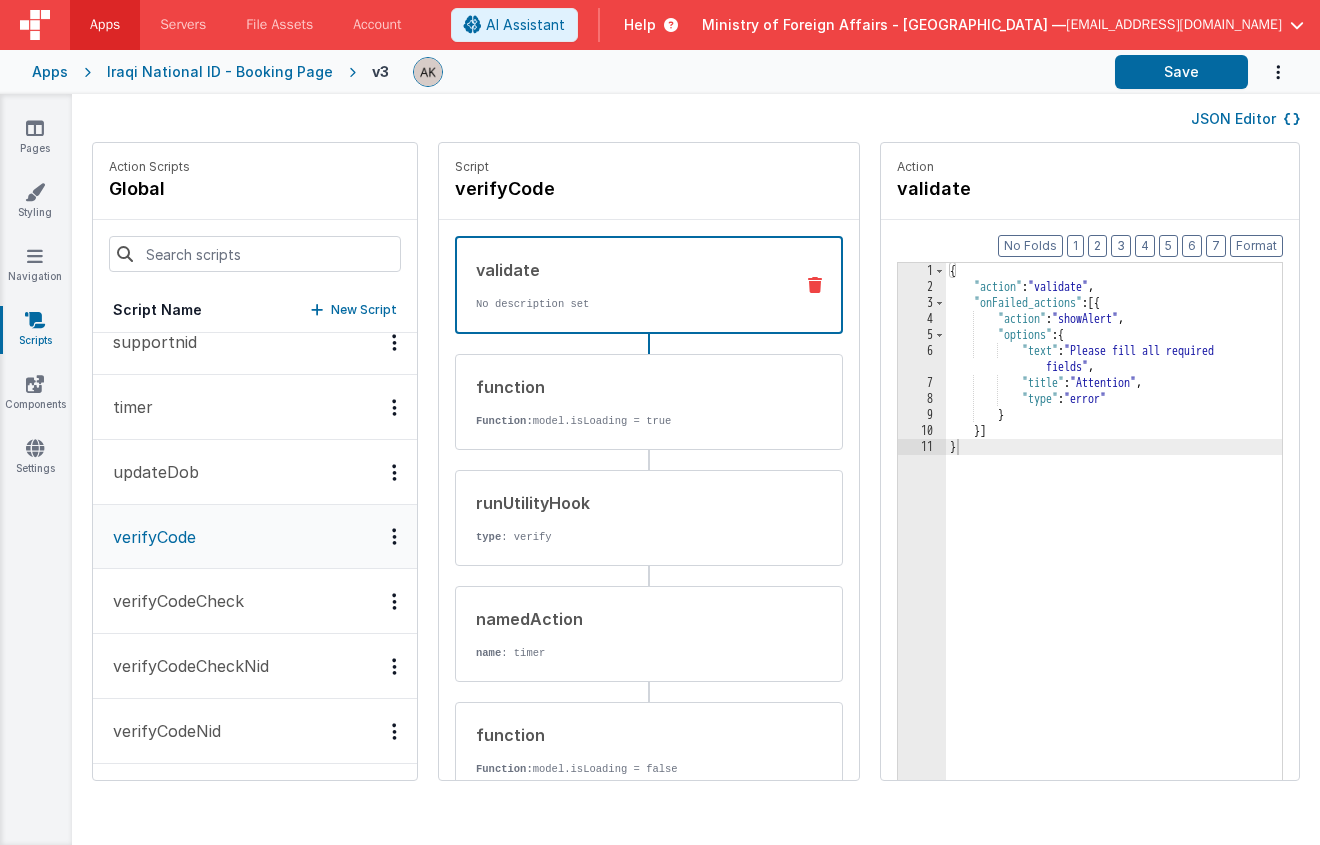 click on "verifyCodeNid" at bounding box center (255, 731) 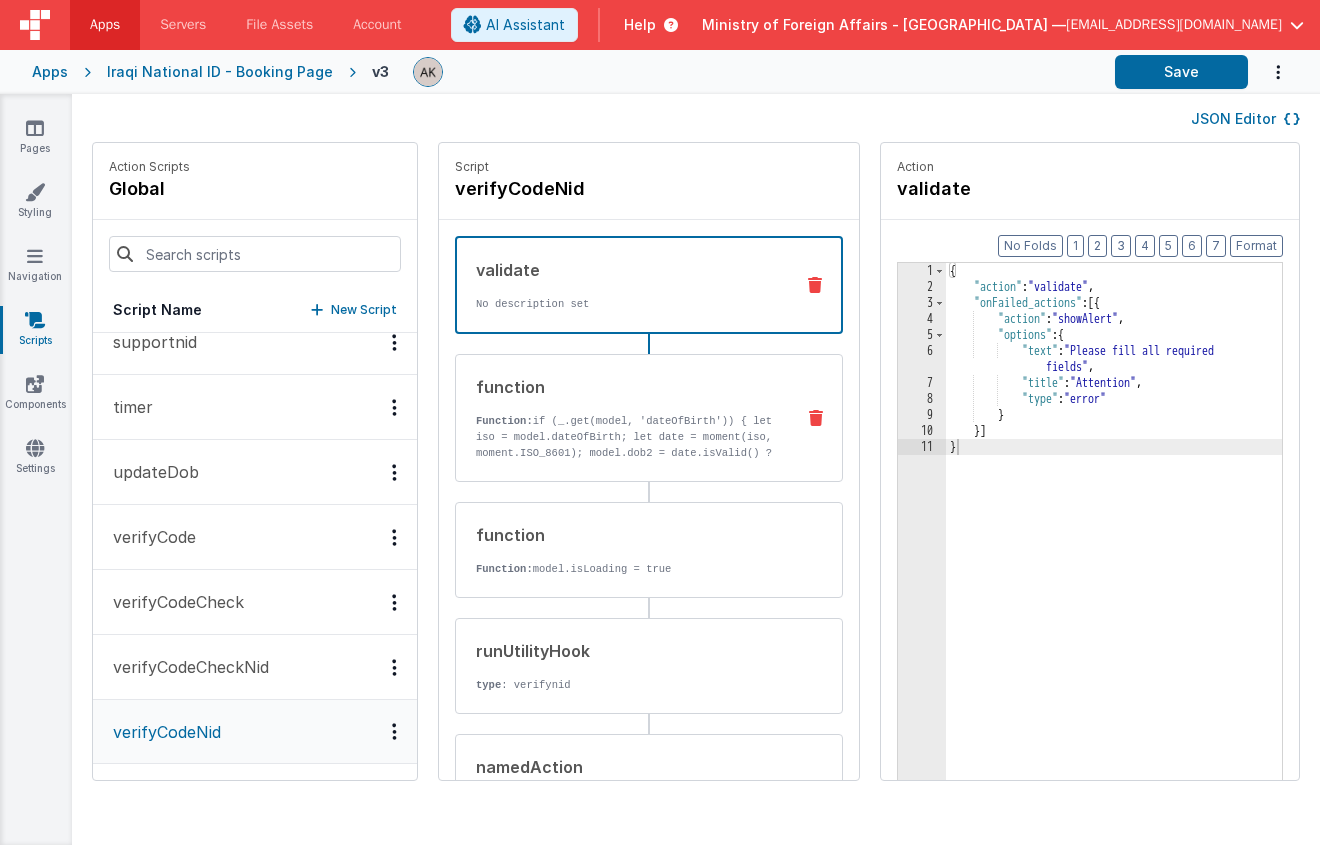 click on "Function:  if (_.get(model, 'dateOfBirth')) {
let iso = model.dateOfBirth;
let date = moment(iso, moment.ISO_8601);
model.dob2 = date.isValid() ? date.format('DD/MM/YYYY') : '';
} else {
model.dob2 = '';
}" at bounding box center [627, 453] 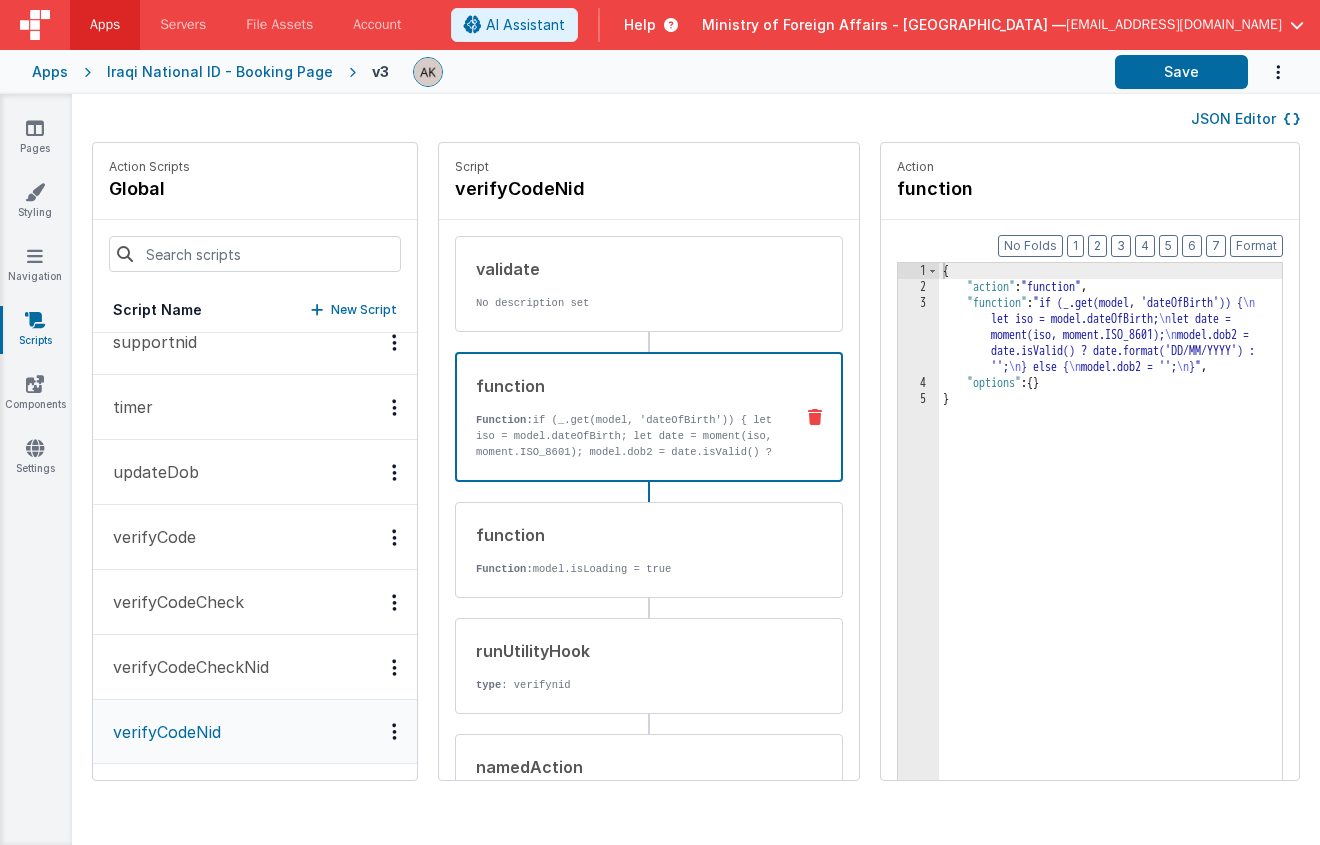 click at bounding box center (815, 417) 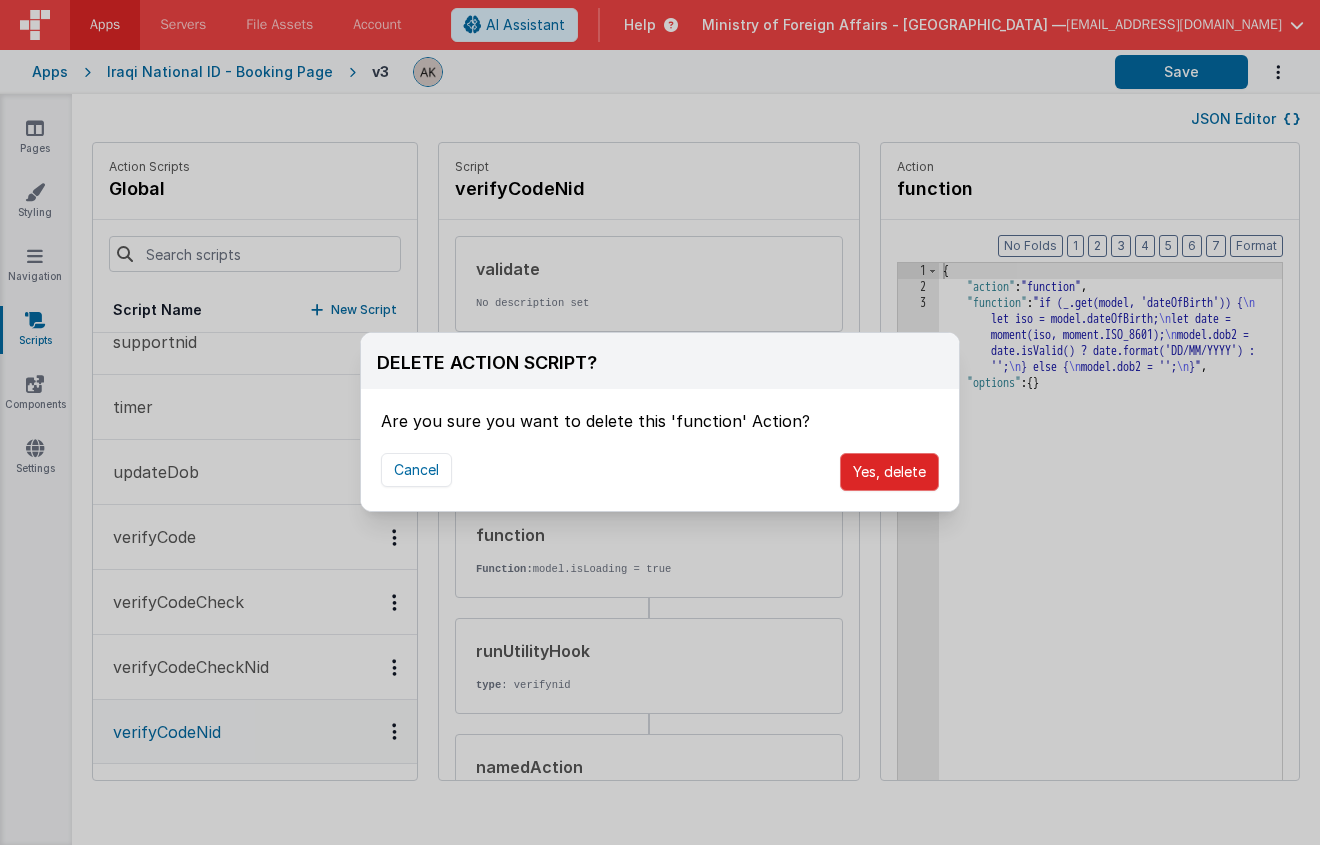 click on "Yes, delete" at bounding box center (889, 472) 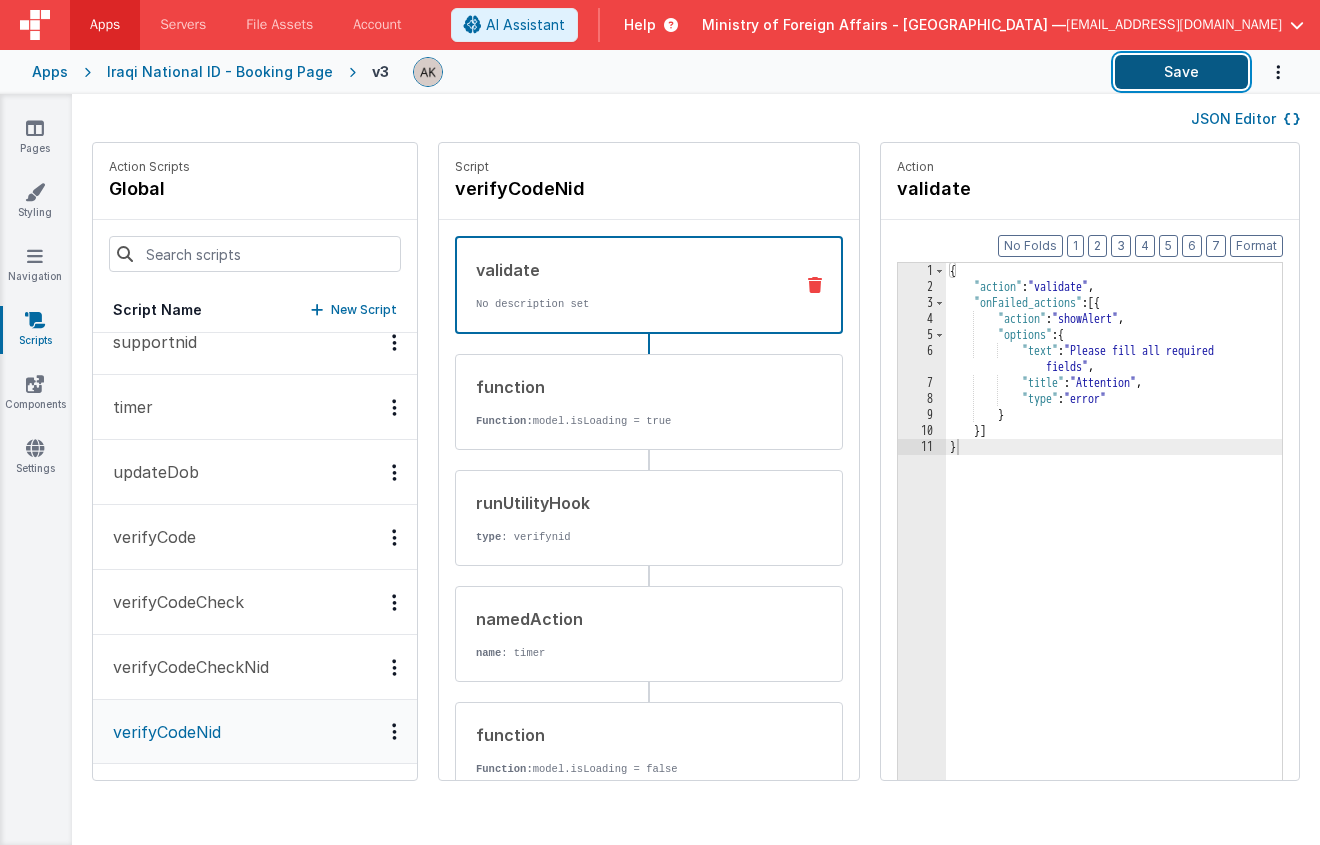 click on "Save" at bounding box center [1181, 72] 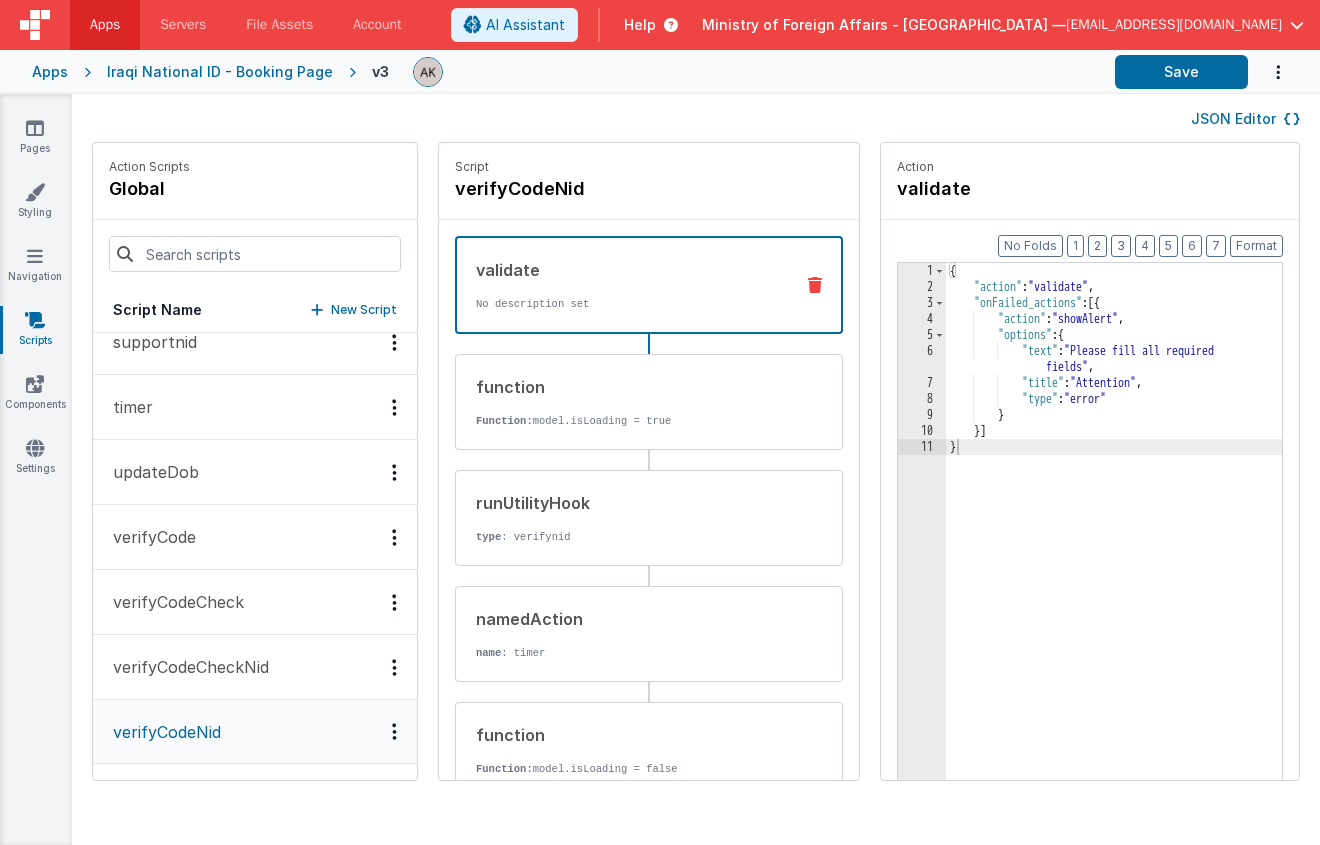 click on "verifyCode" at bounding box center [255, 537] 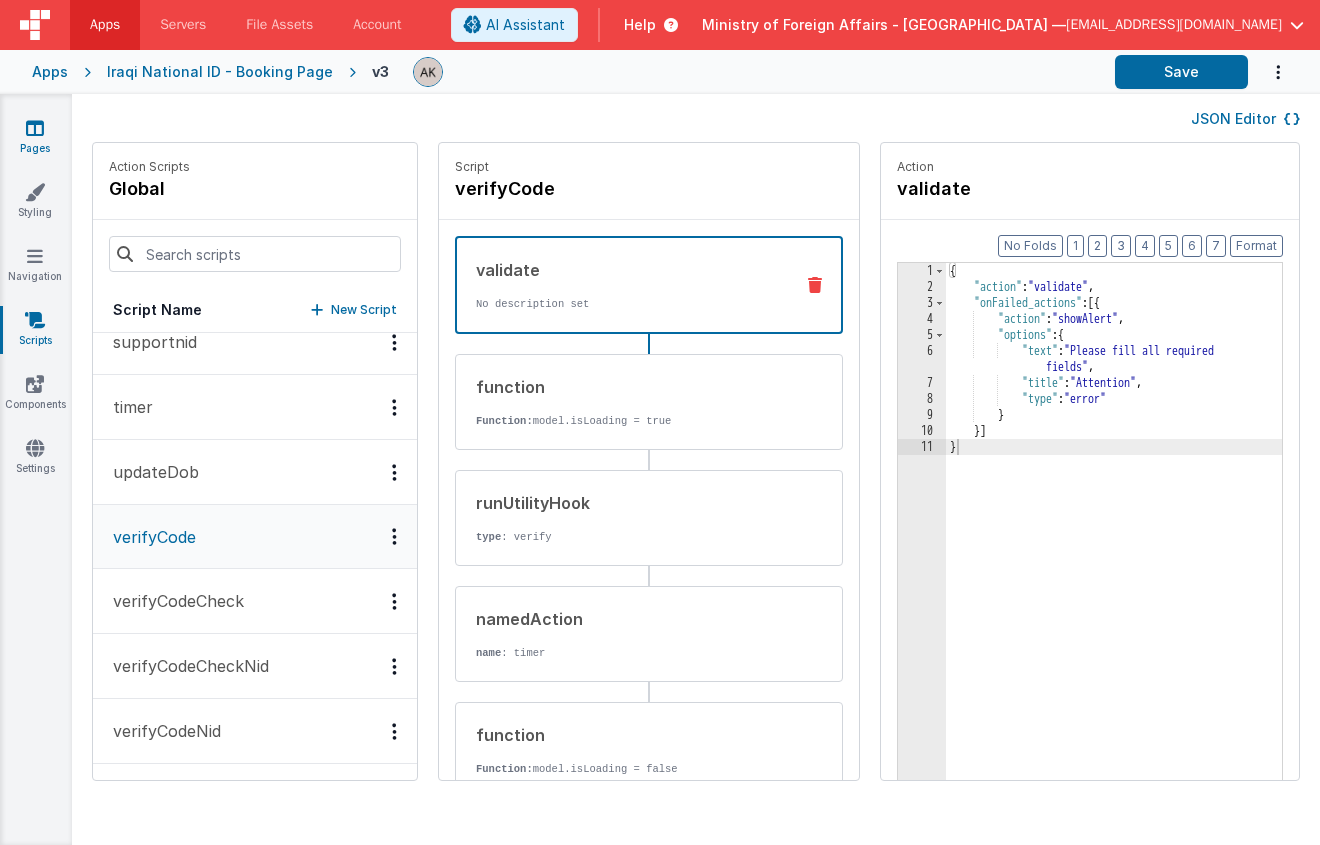 click on "Pages" at bounding box center (35, 138) 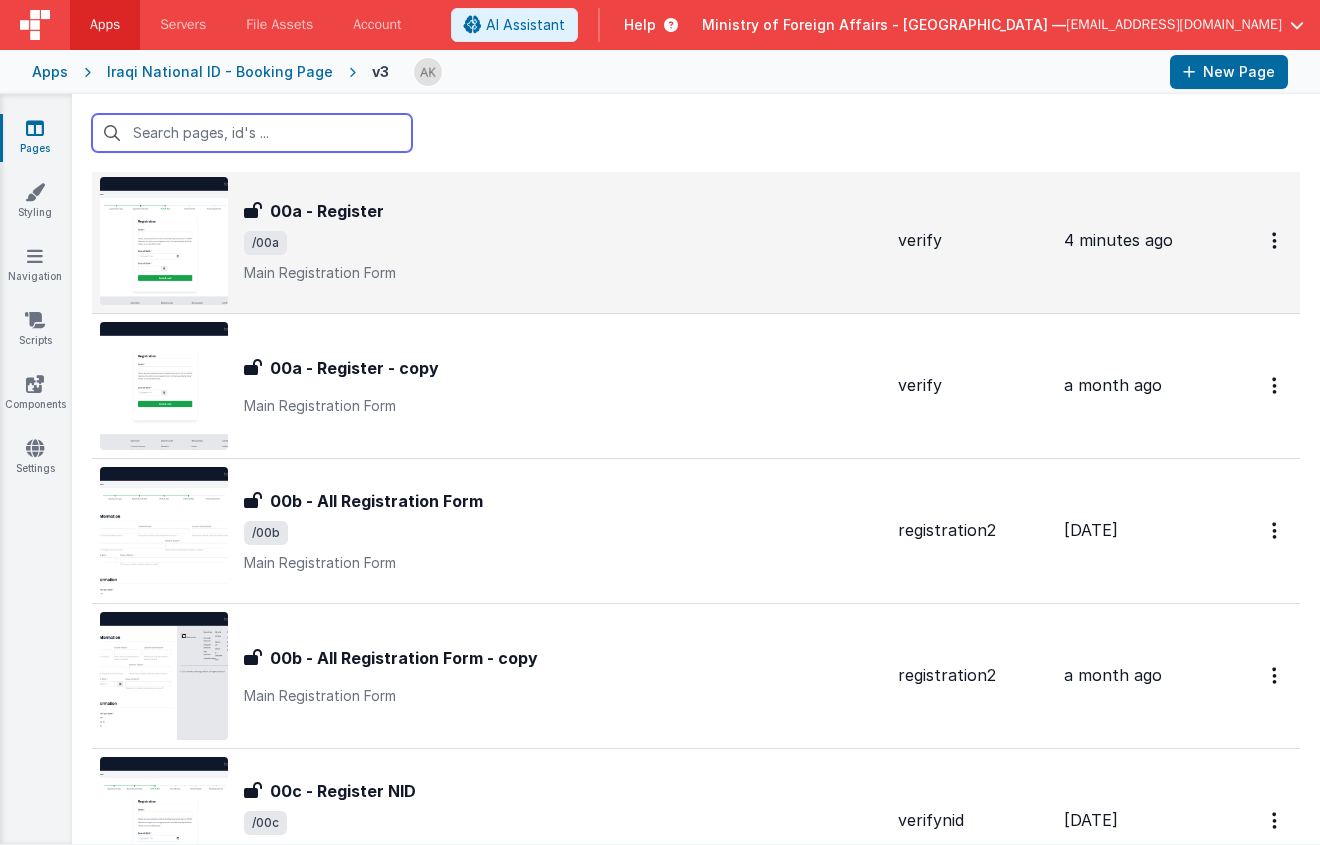 scroll, scrollTop: 188, scrollLeft: 0, axis: vertical 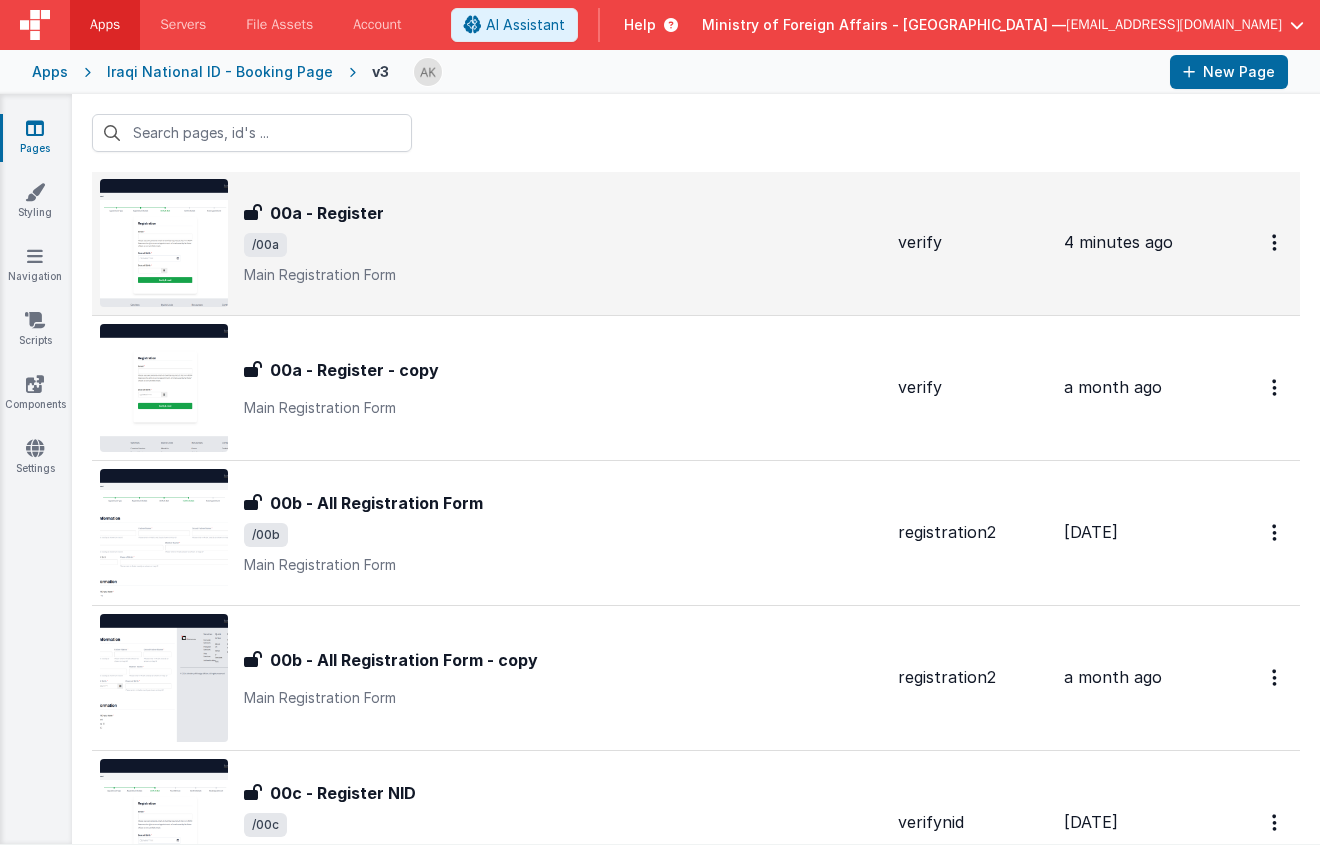 click at bounding box center (164, 243) 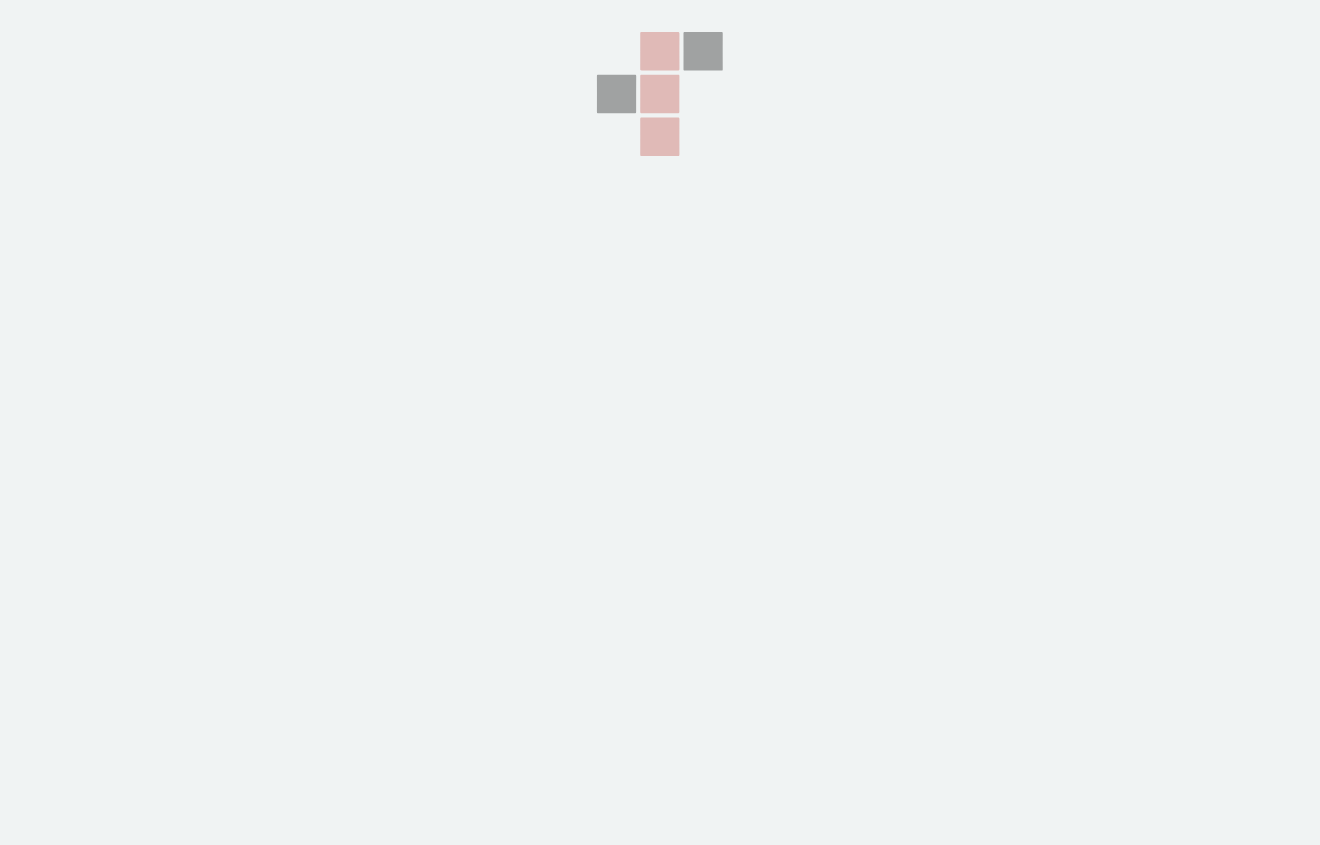 scroll, scrollTop: 0, scrollLeft: 0, axis: both 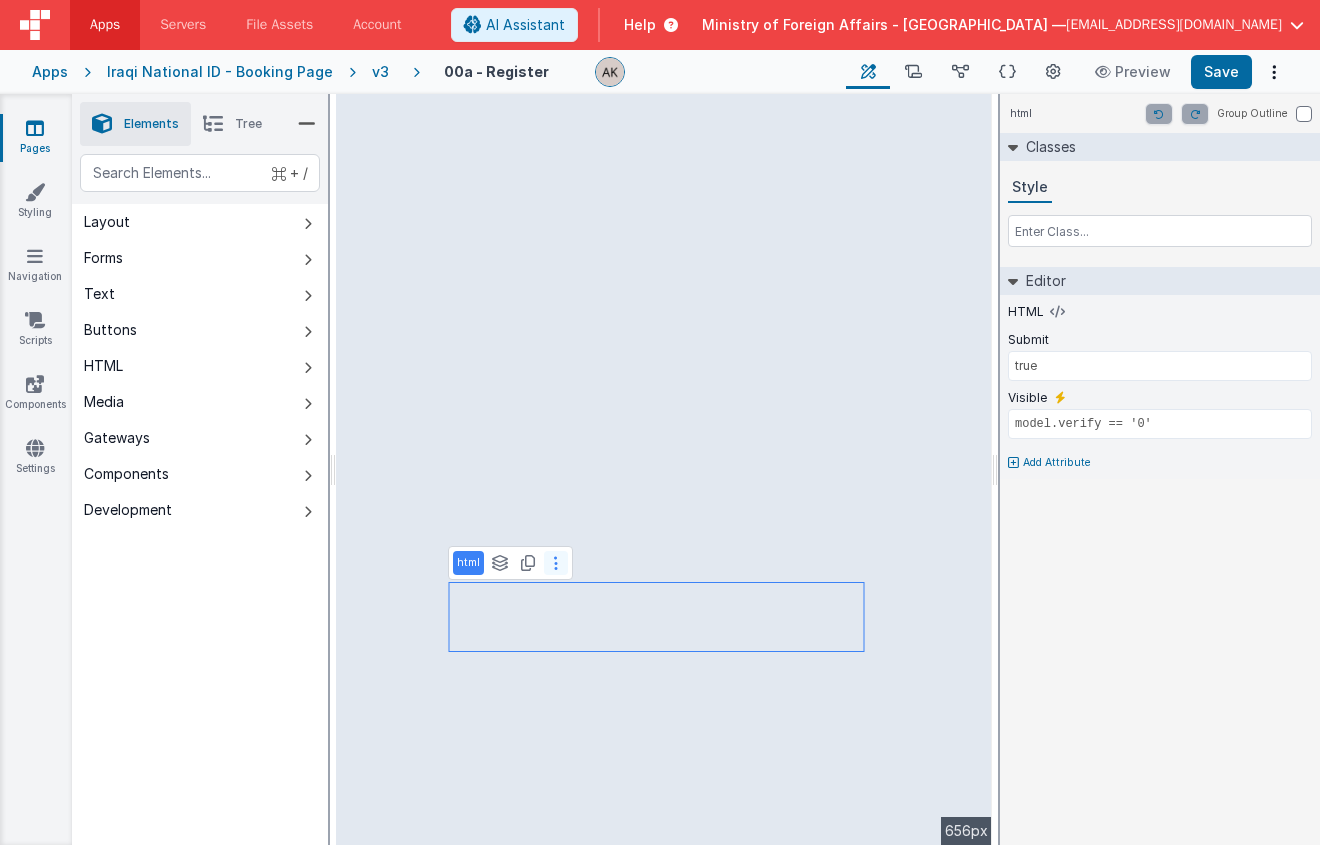 click at bounding box center [556, 563] 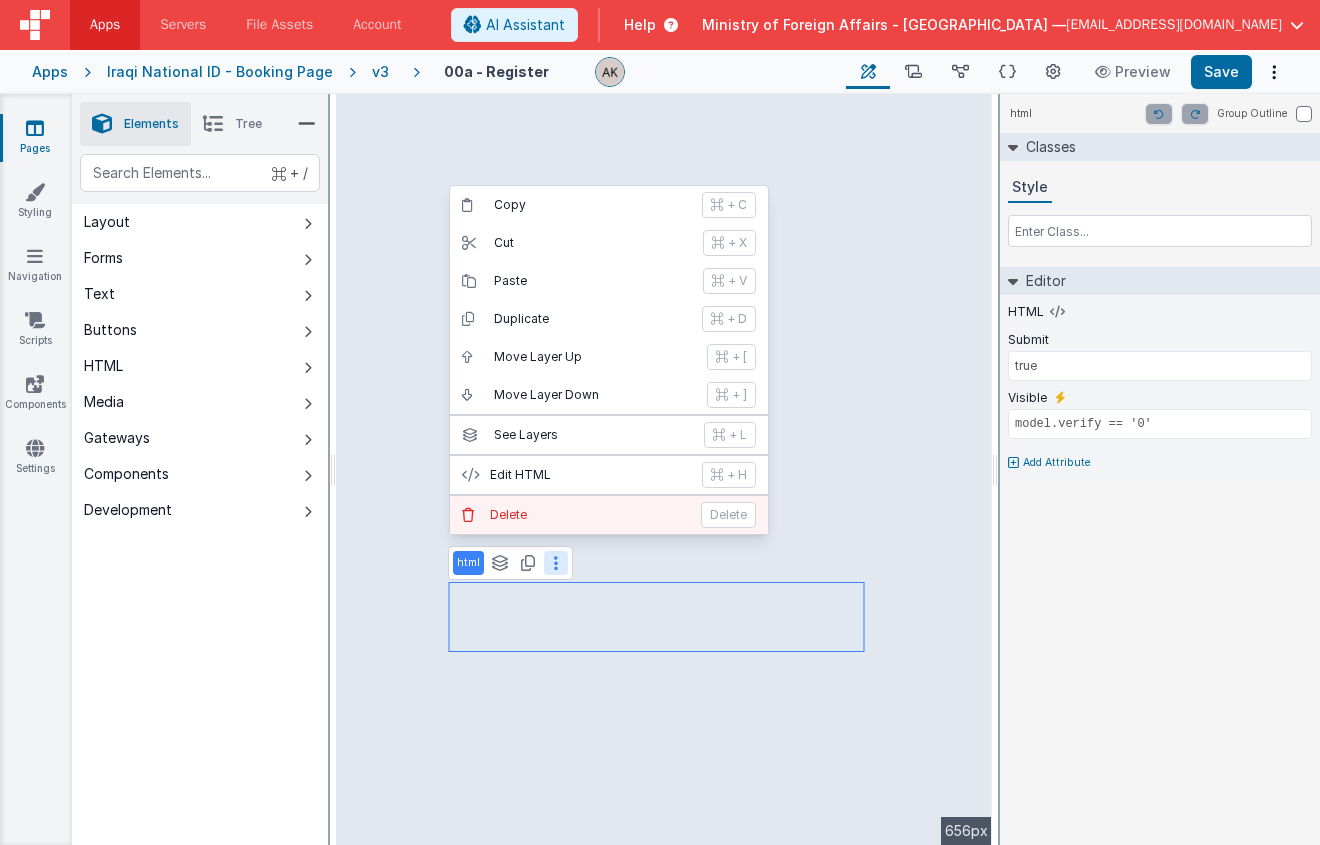click on "Delete" at bounding box center [589, 515] 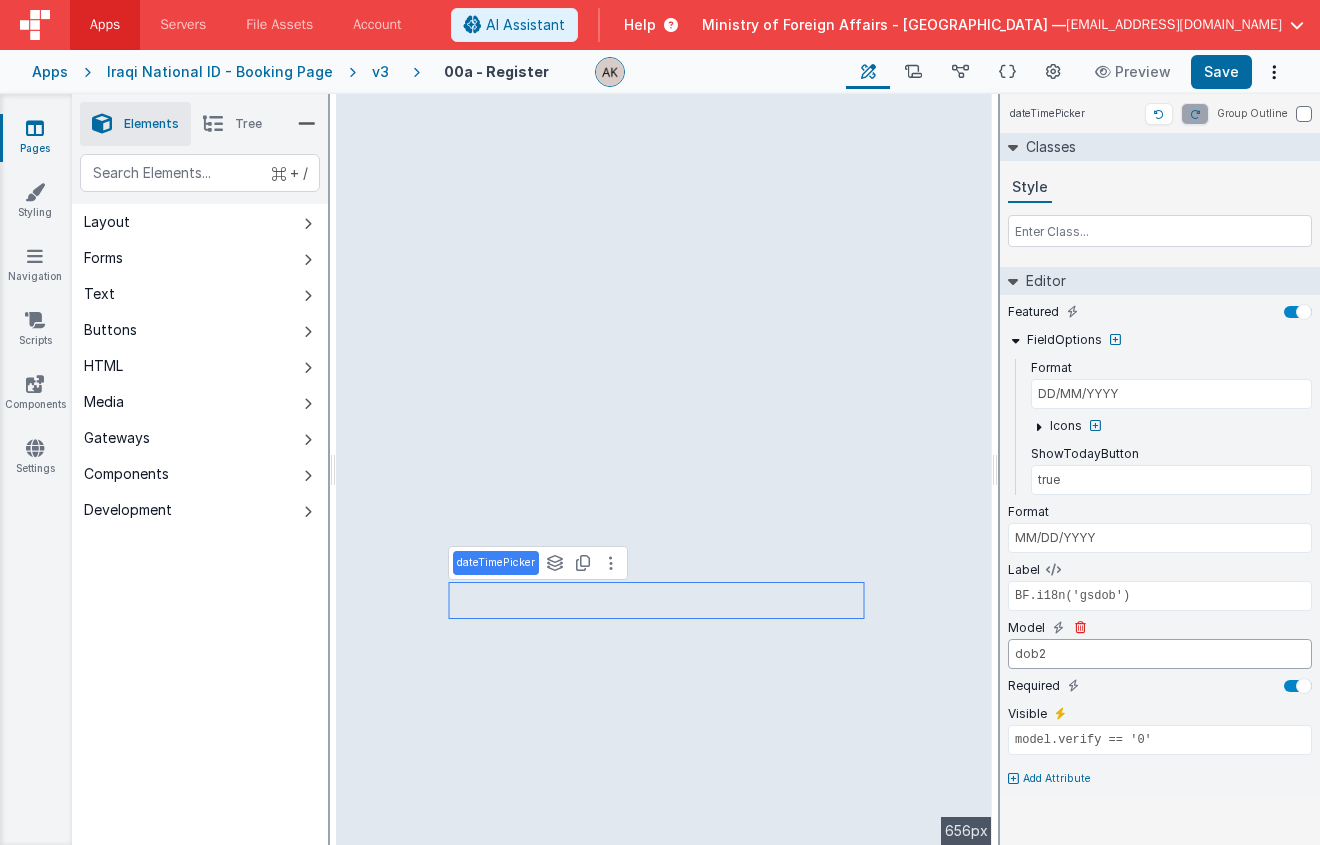 type on "dob2" 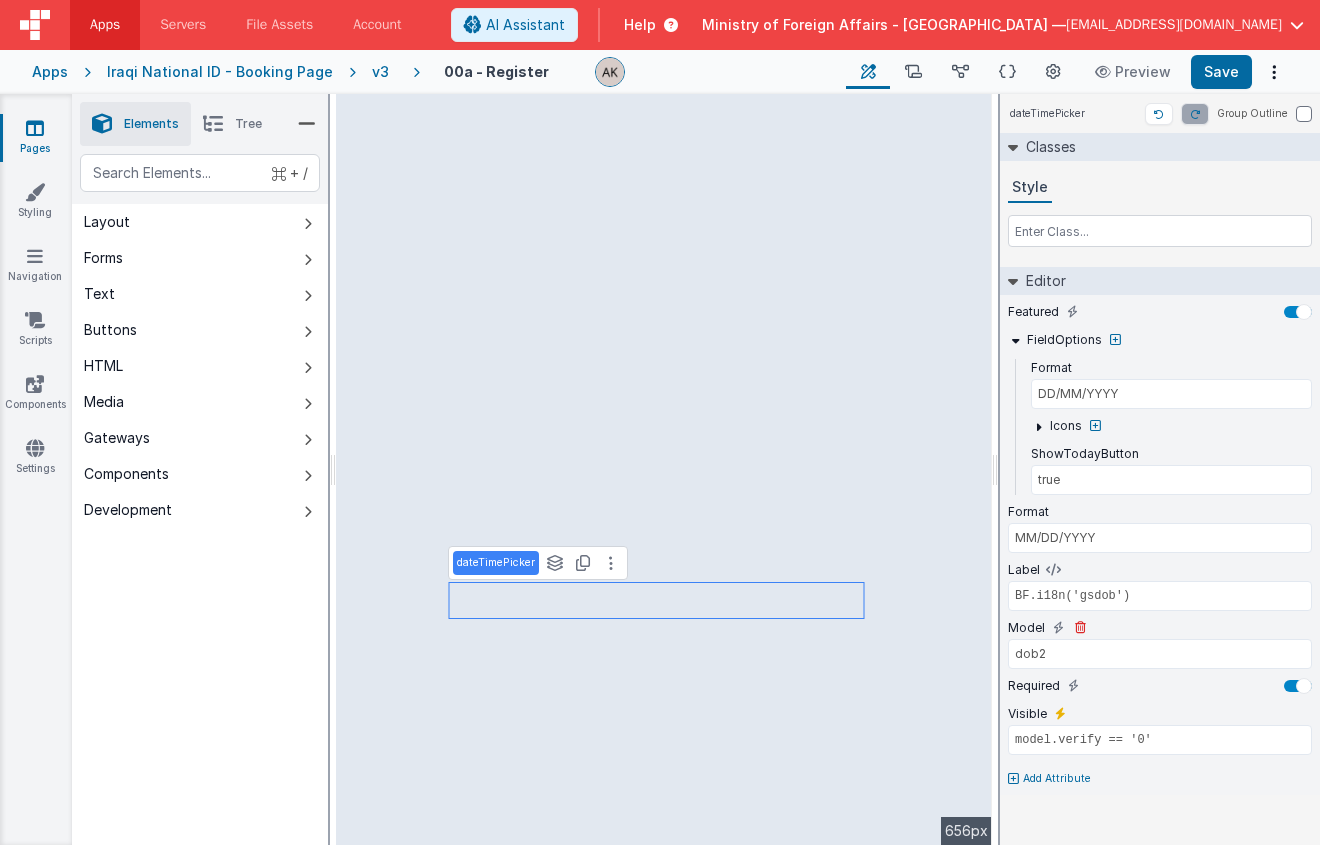 click on "Model" at bounding box center [1160, 628] 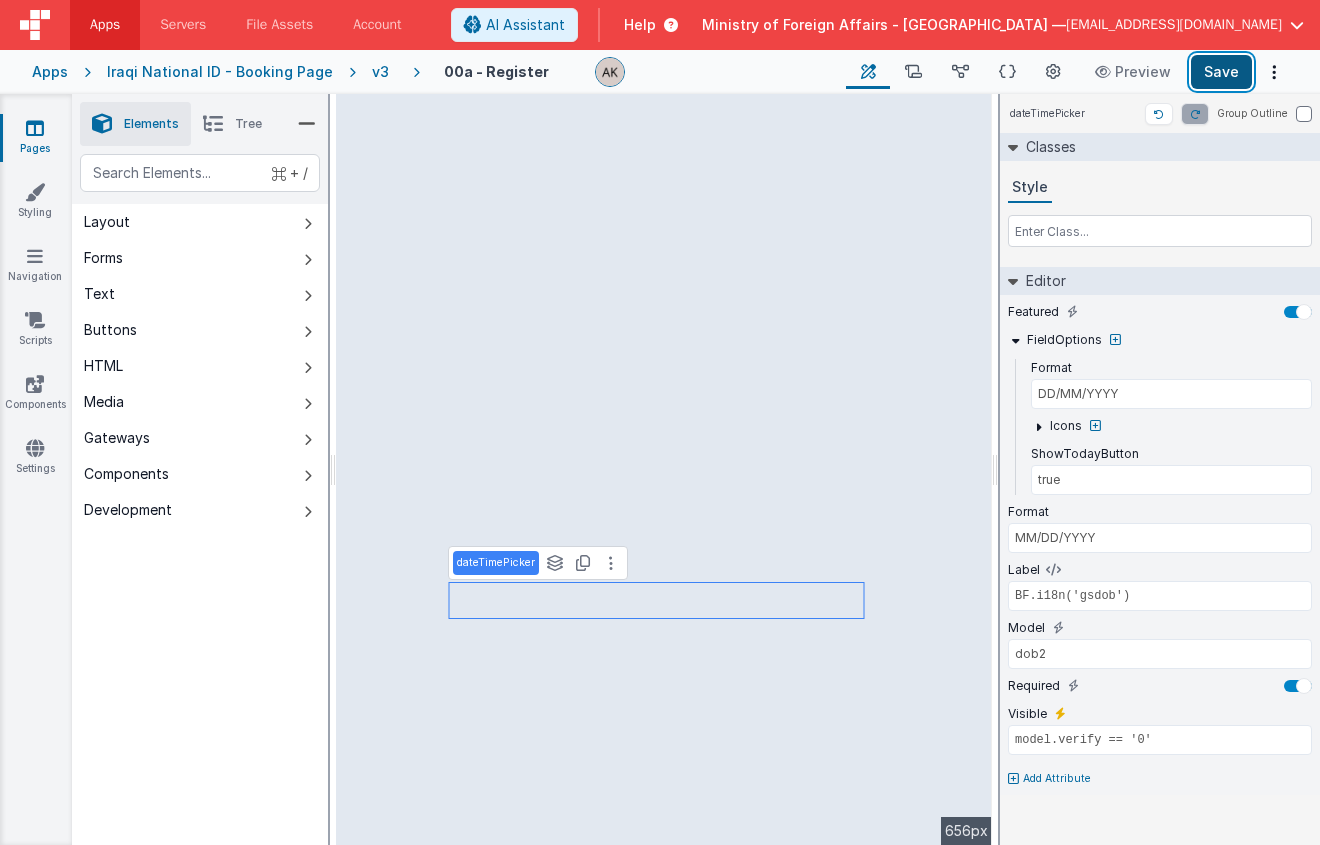 click on "Save" at bounding box center [1221, 72] 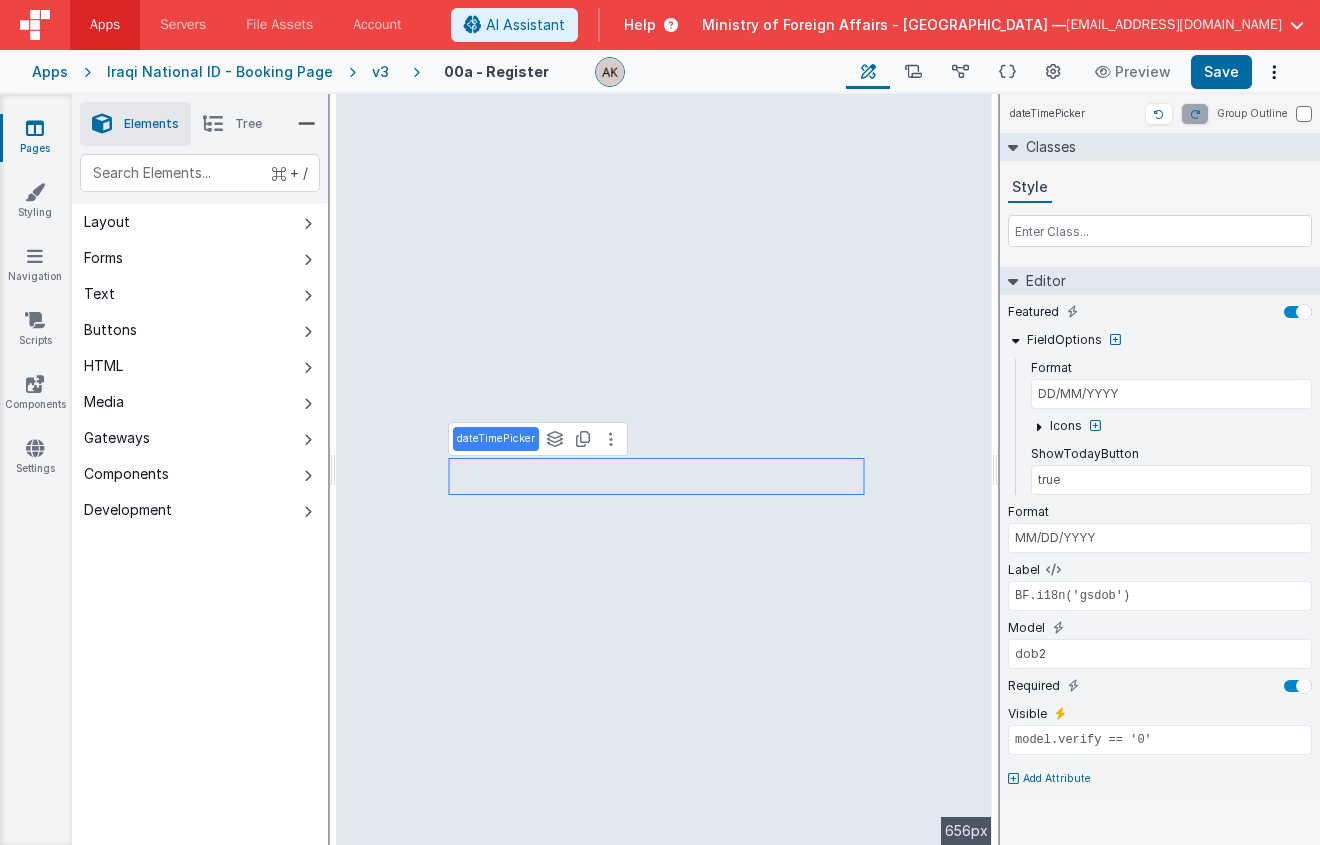 type on "true" 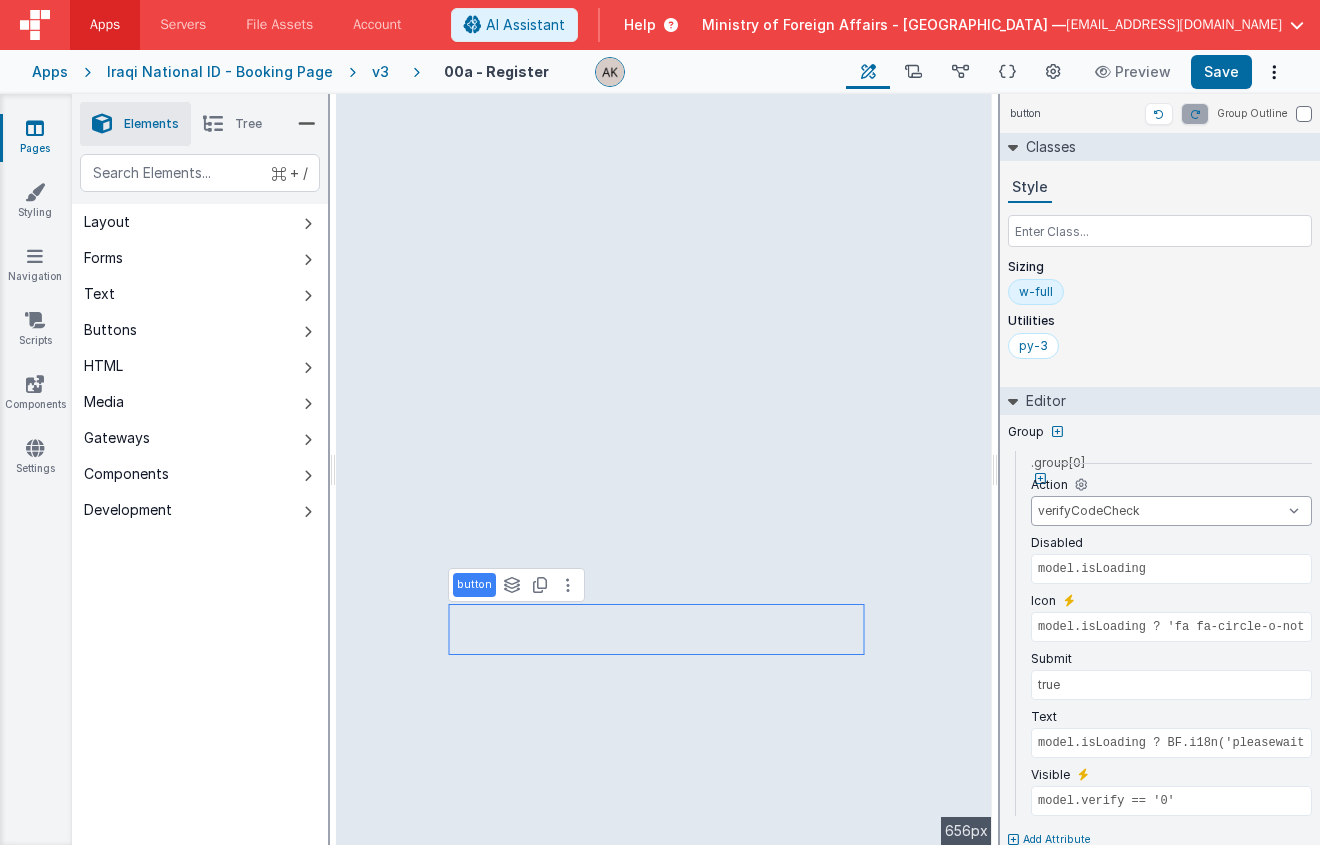 click on "register resendCode scrollHandler selectLanguage submit submitform verify   changedates gotoBooking gotoMissions gotoOffices onAppLoad previous selectLanguage2 sendVerficationCode setDir showAlertDOB support supportclose supportnid timer updateDob verifyCode verifyCodeCheck verifyCodeCheckNid verifyCodeNid" at bounding box center [1171, 511] 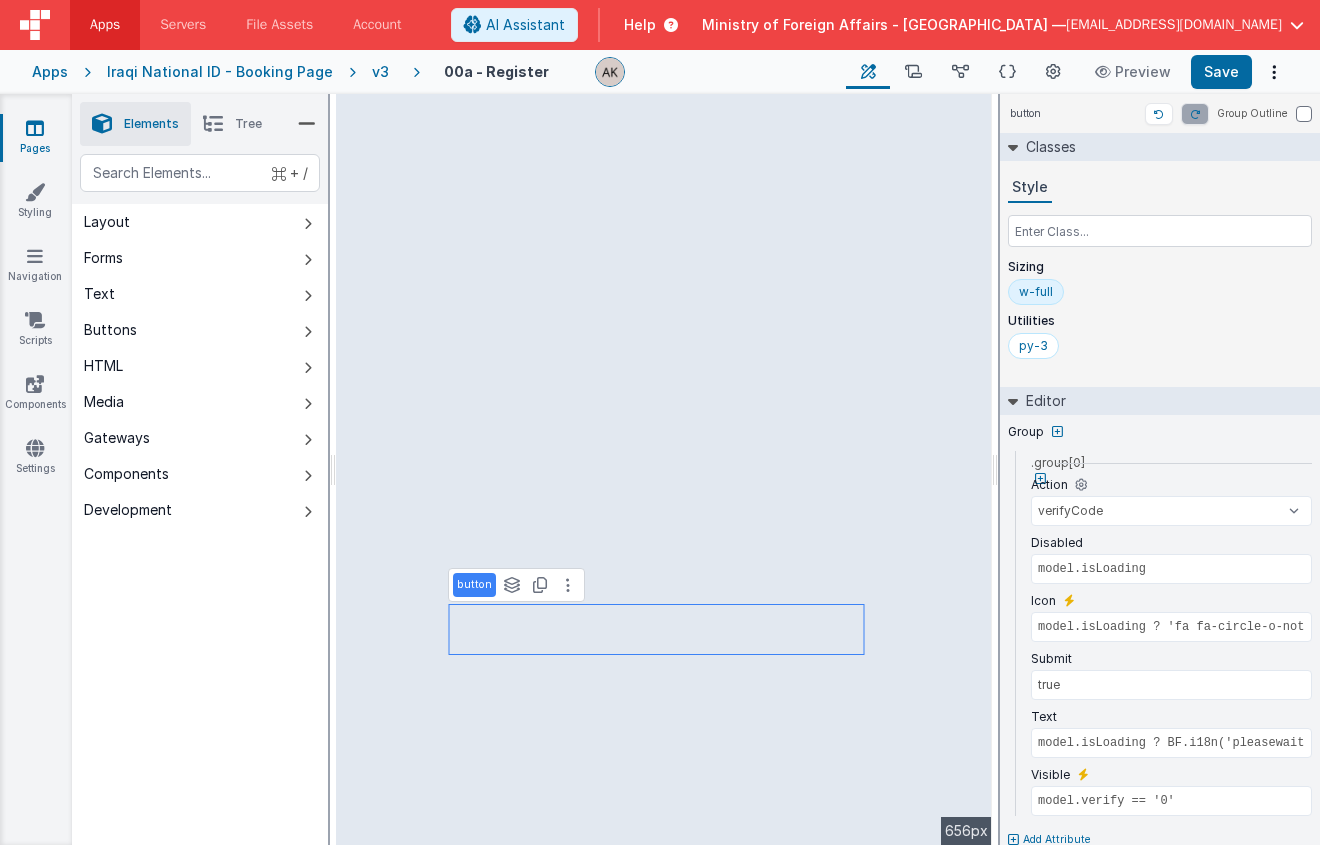 click on "Classes   Style           Sizing
w-full
Utilities
py-3" at bounding box center (1160, 256) 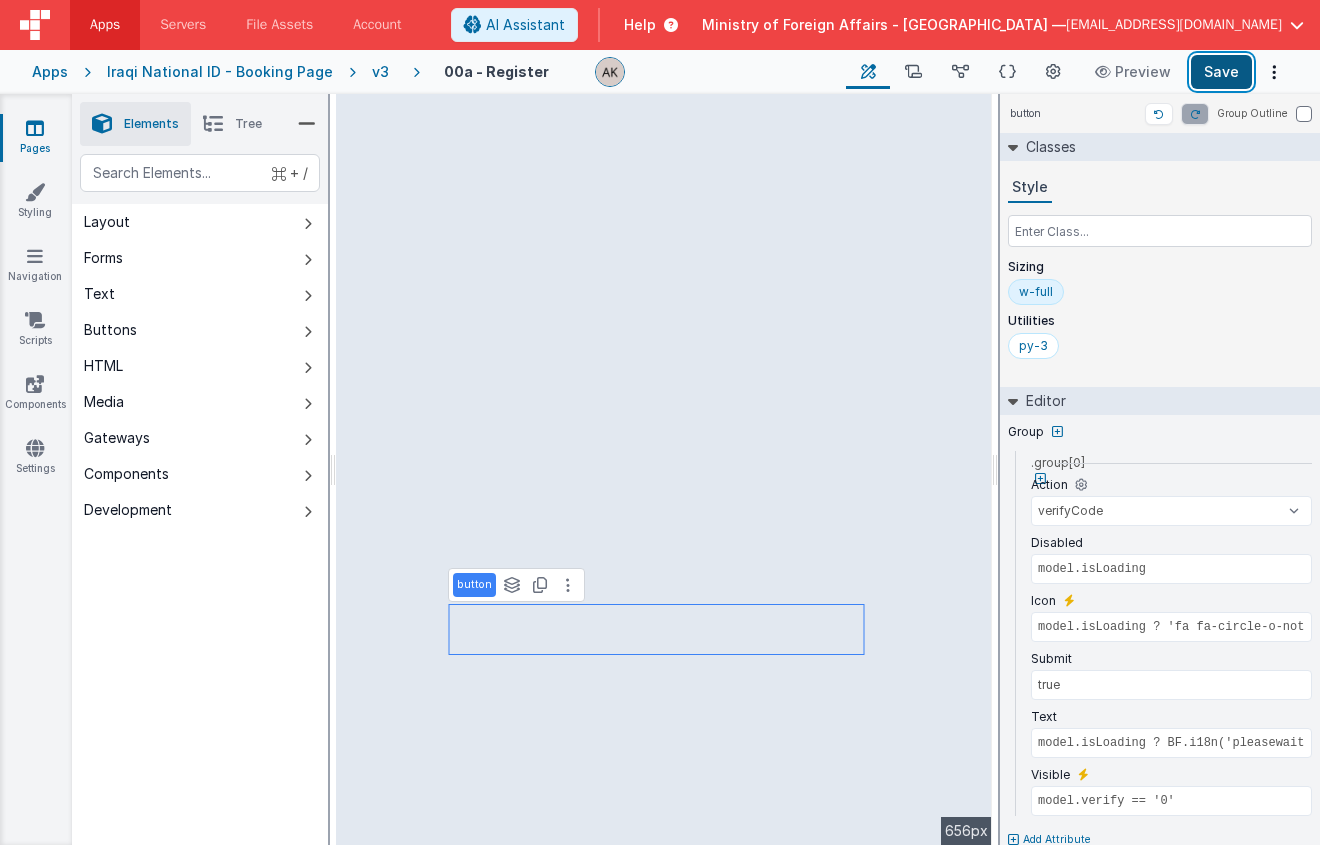 click on "Save" at bounding box center [1221, 72] 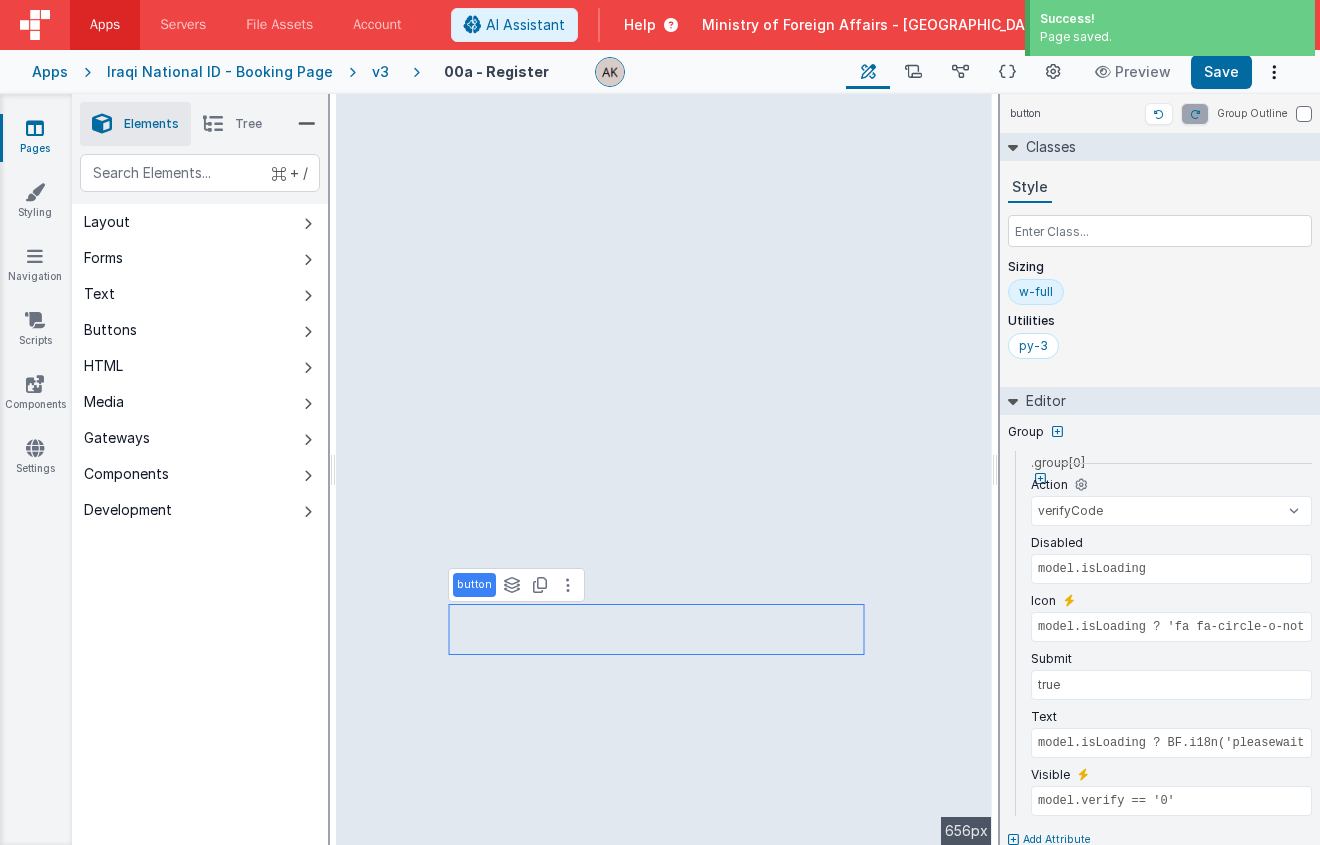 scroll, scrollTop: 27, scrollLeft: 0, axis: vertical 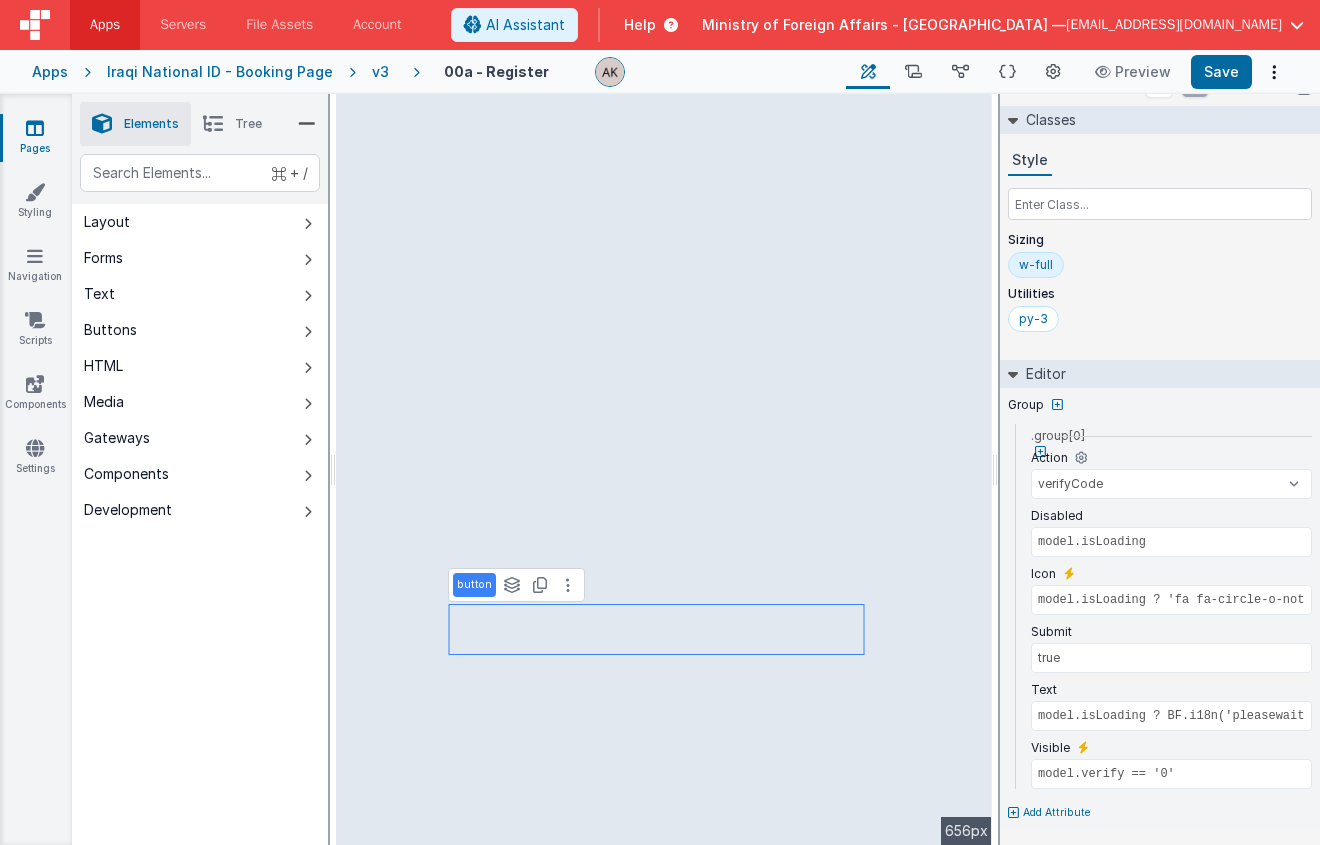 type on "MM/DD/YYYY" 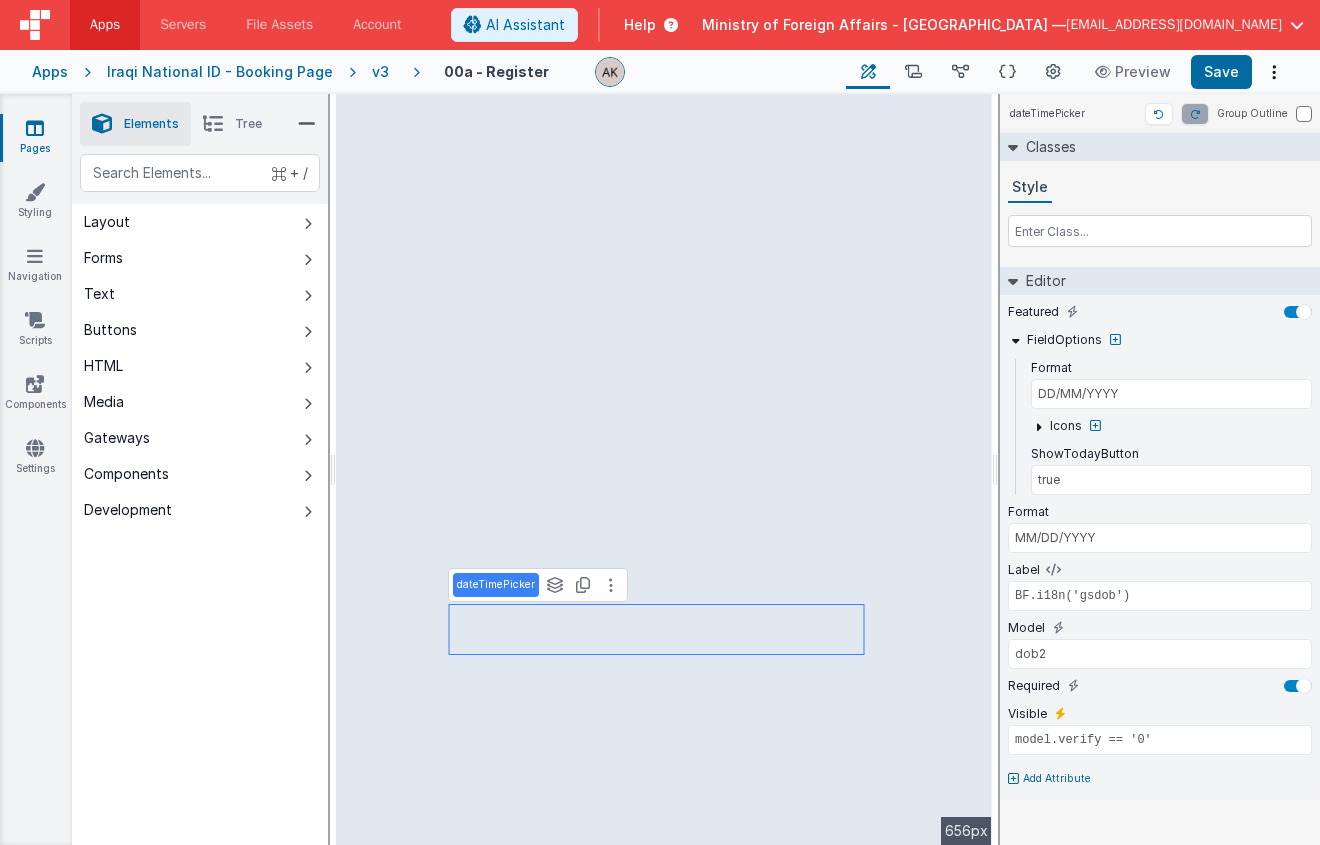 scroll, scrollTop: 0, scrollLeft: 0, axis: both 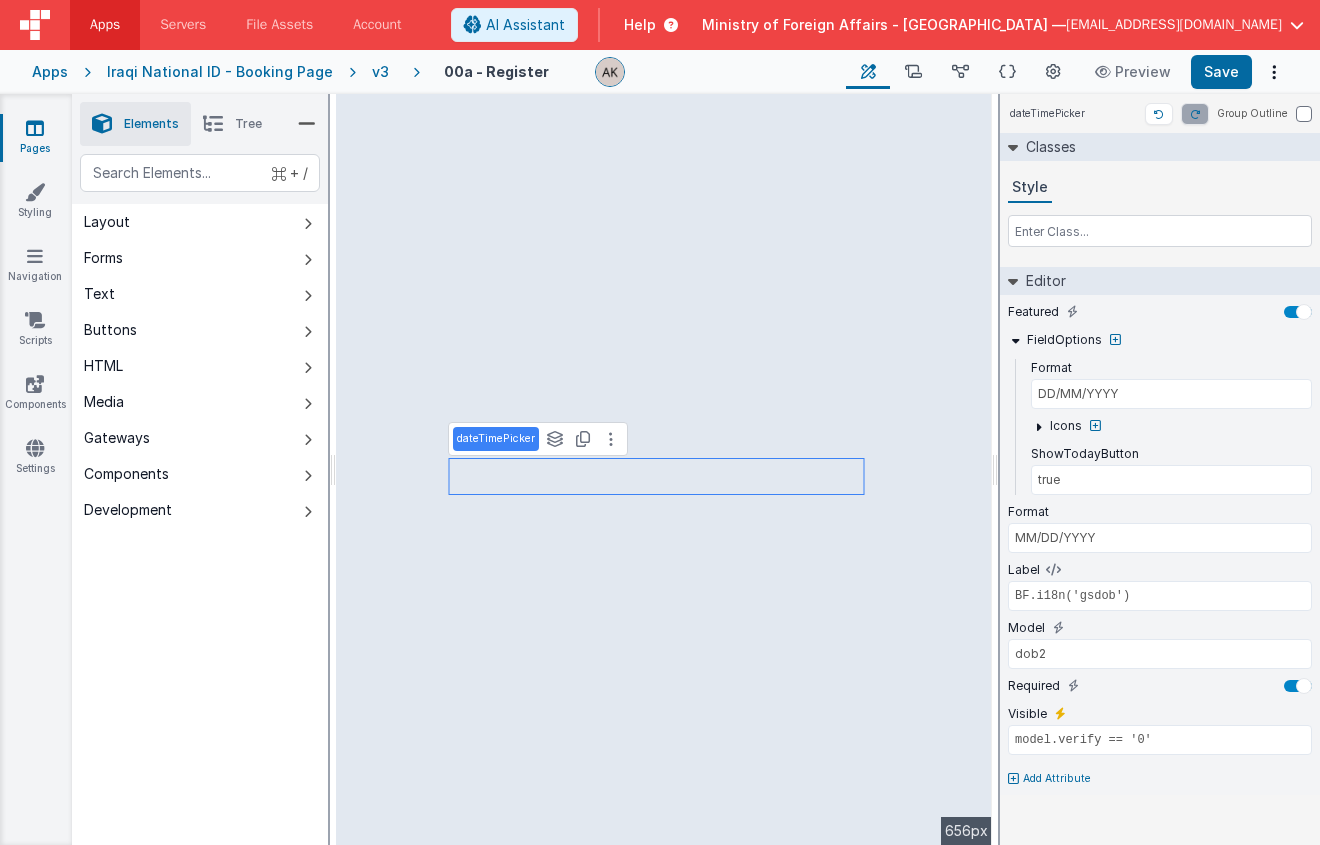 click on "Add Attribute" at bounding box center [1057, 779] 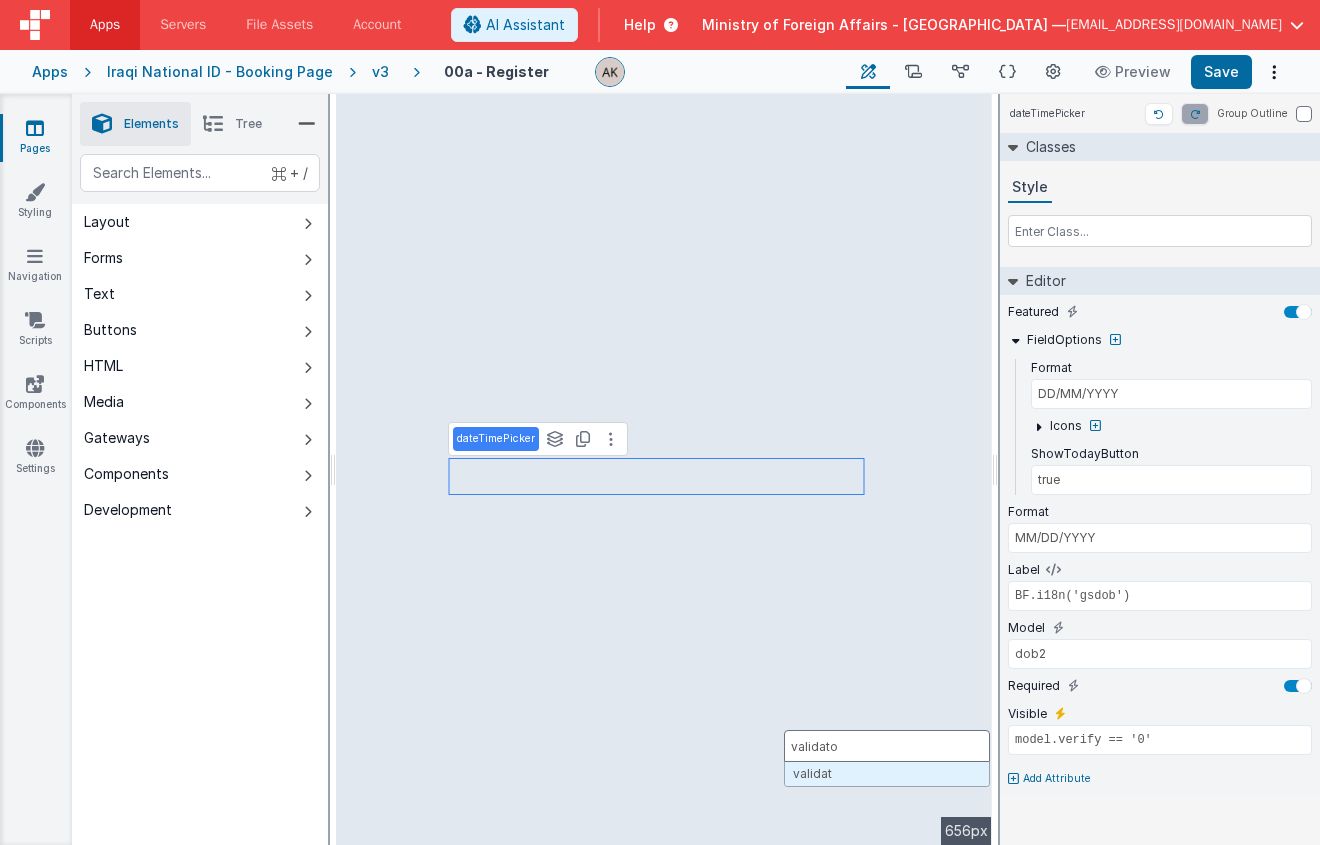 type on "validator" 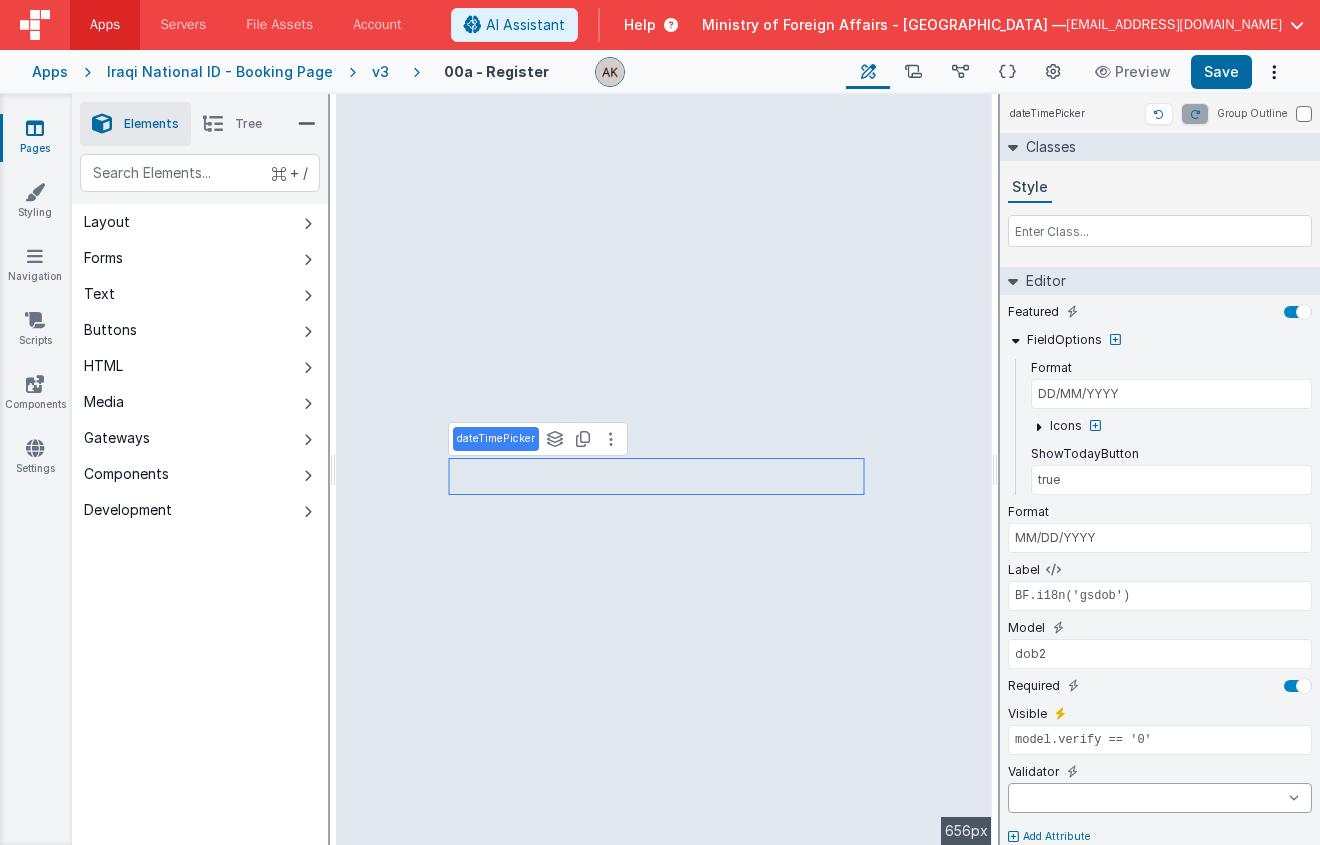 click on "number double string array date regexp email url creditCard alpha alphaNumeric calc required" at bounding box center [1160, 798] 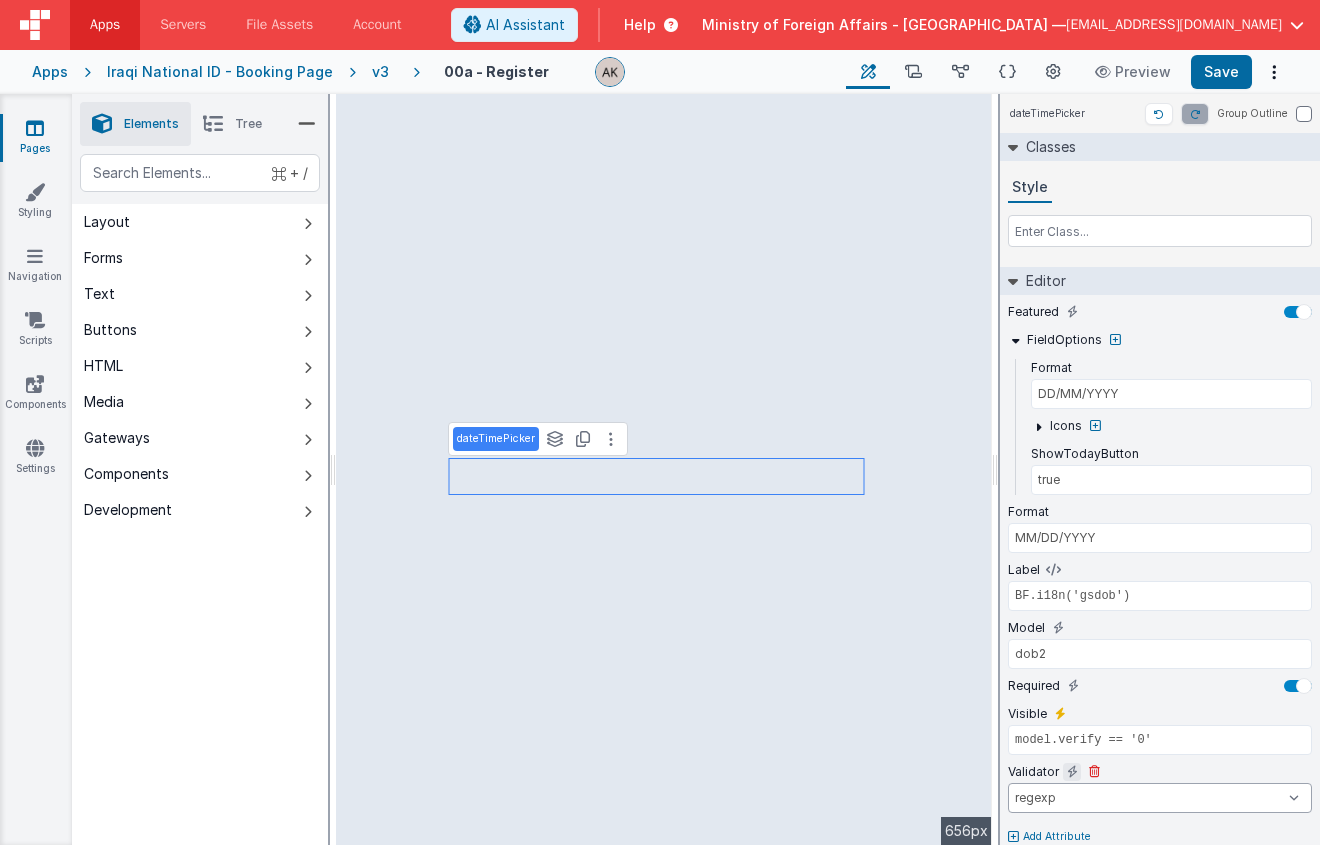 scroll, scrollTop: 24, scrollLeft: 0, axis: vertical 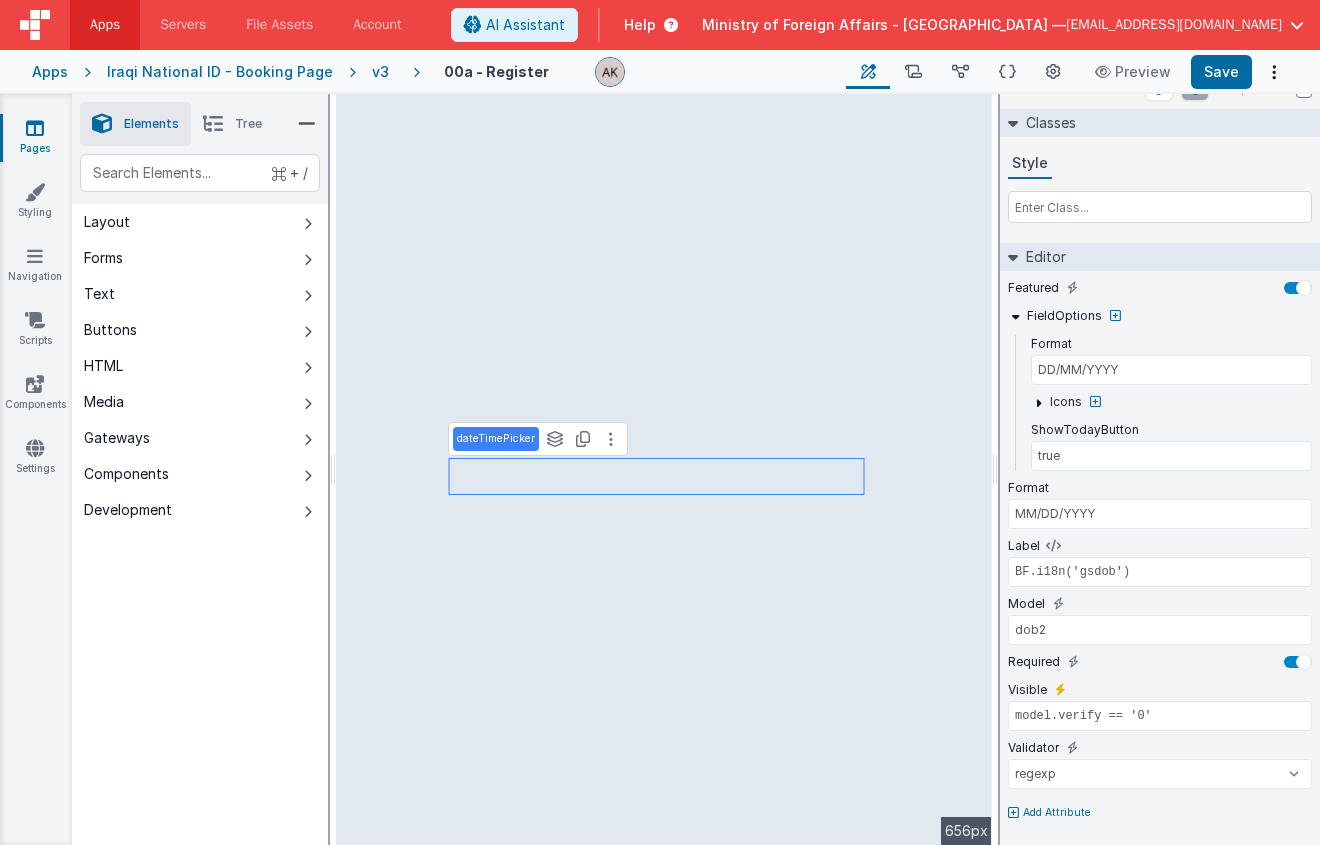 click on "Add Attribute" at bounding box center [1057, 813] 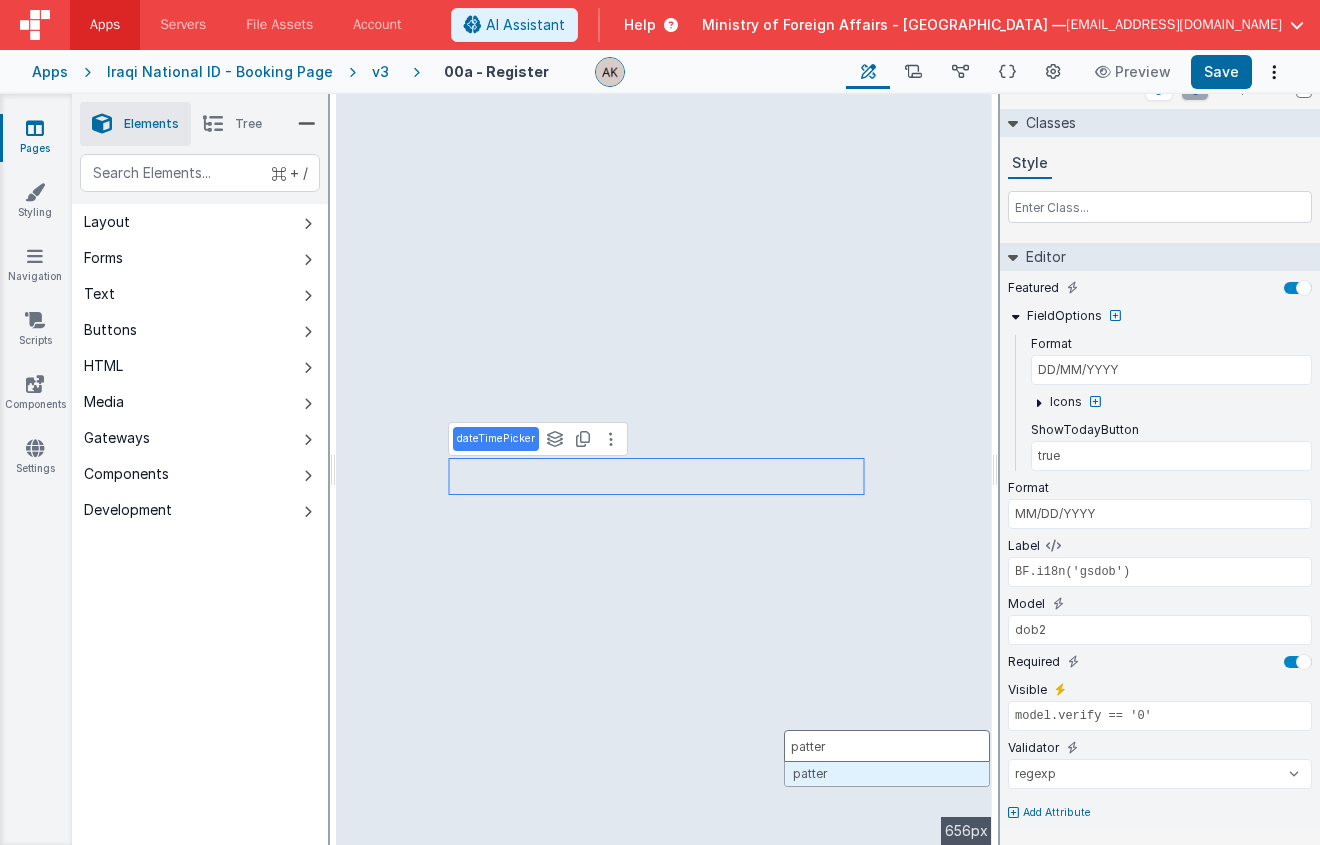 type on "pattern" 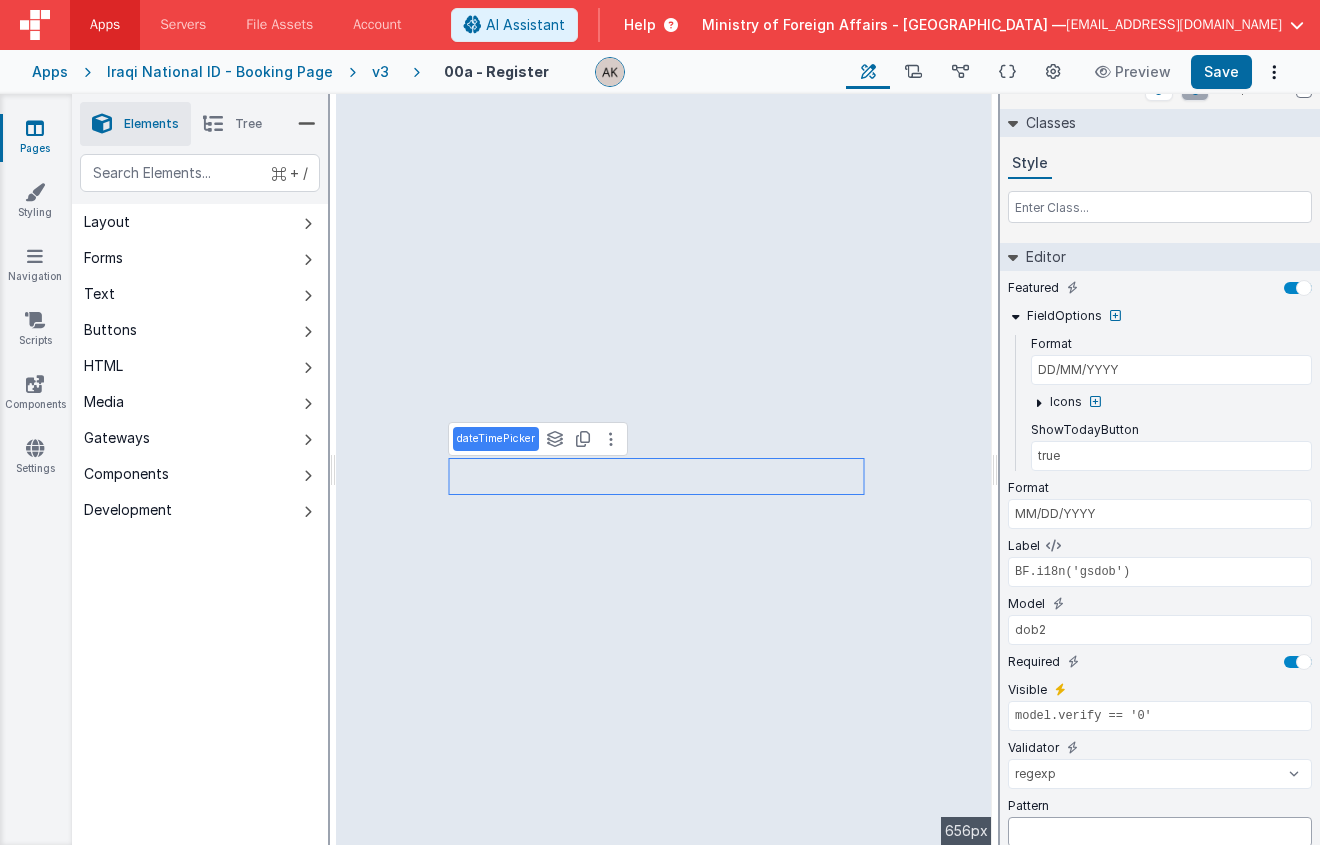 click at bounding box center (1160, 832) 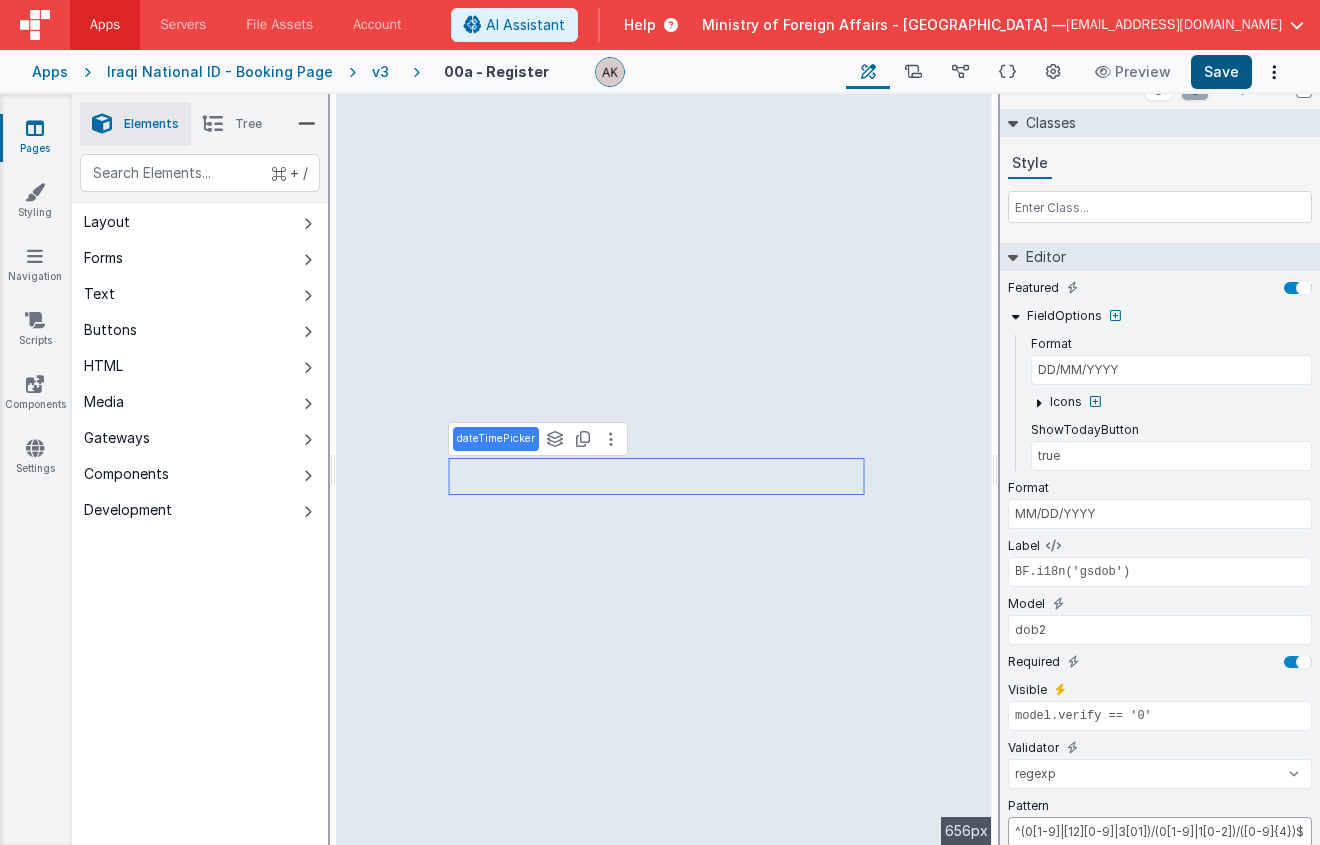 type on "^(0[1-9]|[12][0-9]|3[01])/(0[1-9]|1[0-2])/([0-9]{4})$" 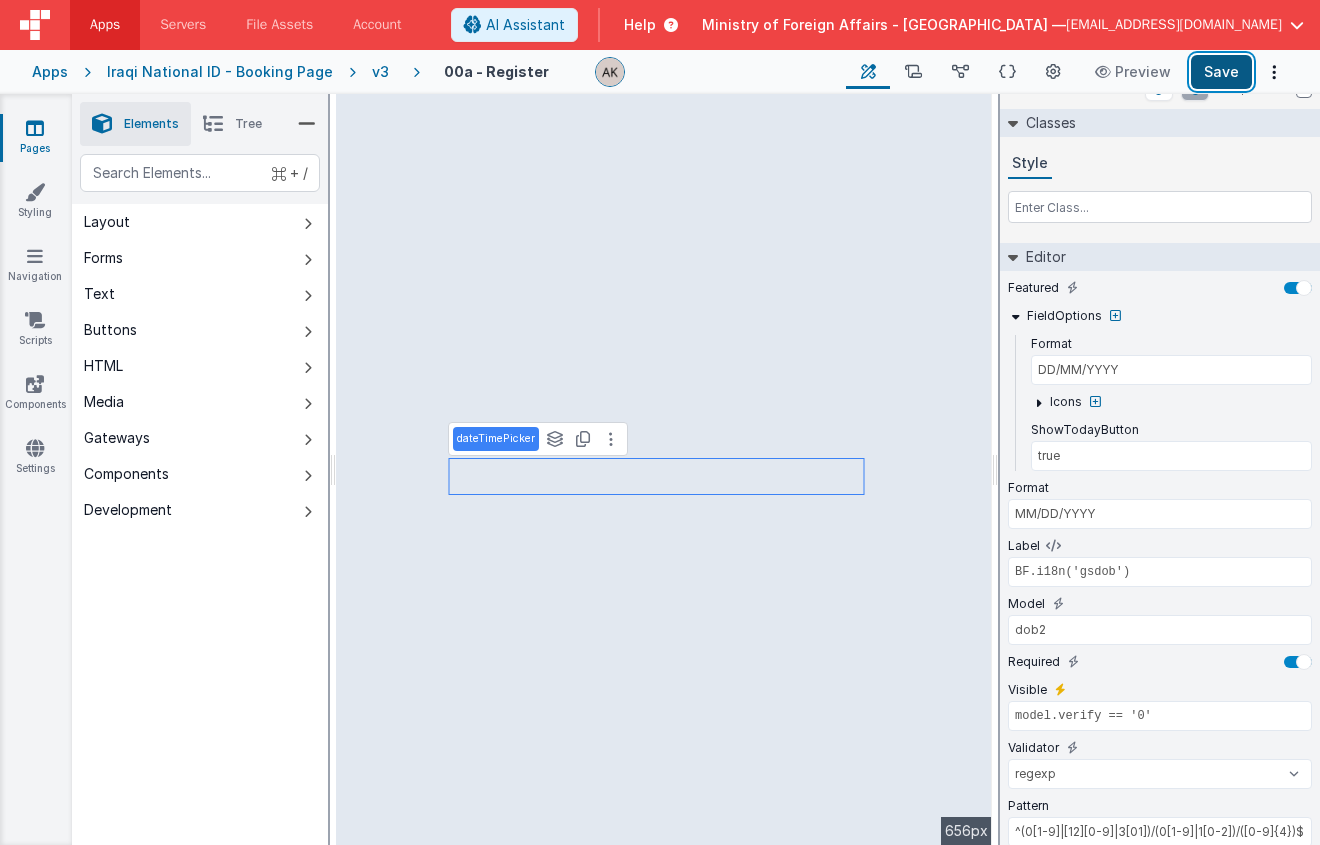 click on "Save" at bounding box center (1221, 72) 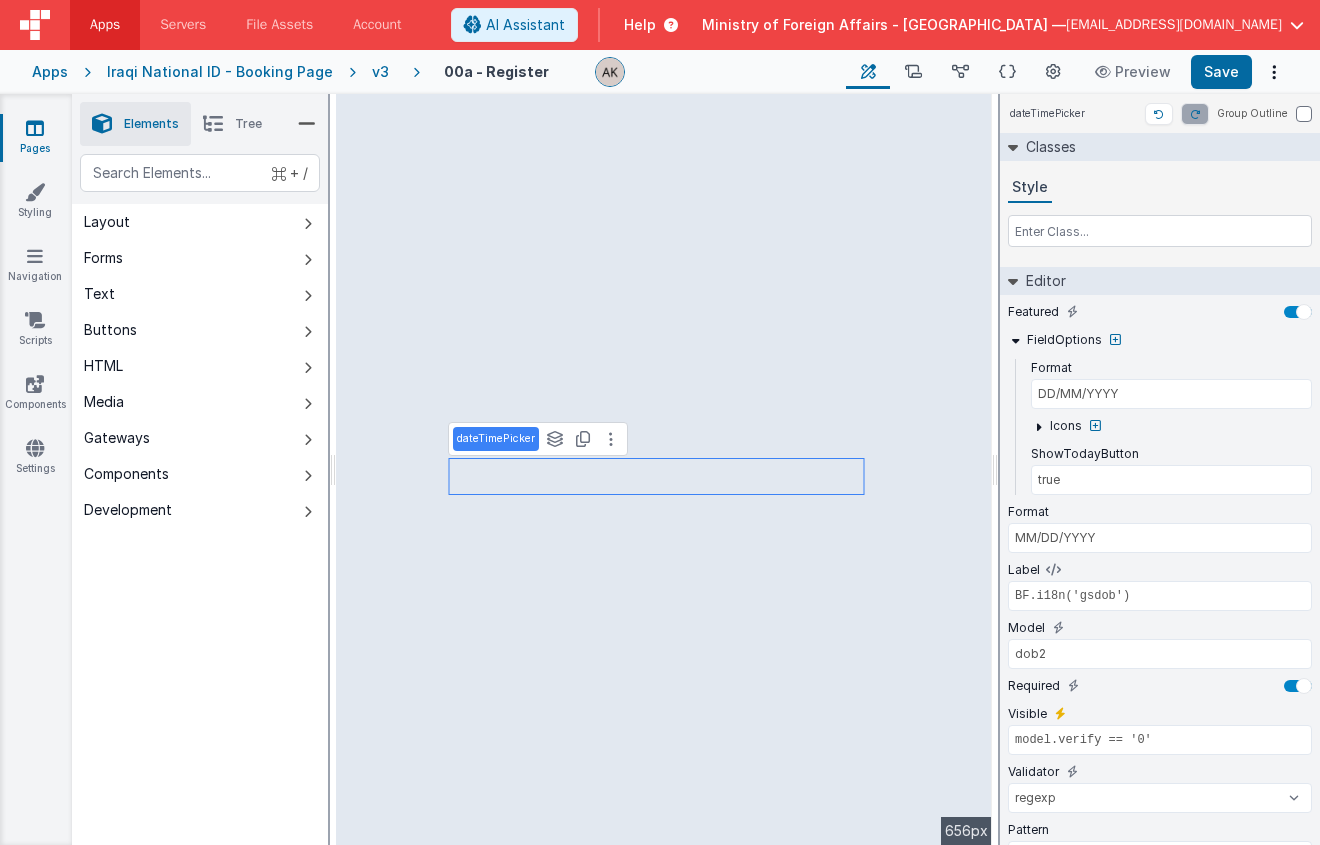 scroll, scrollTop: 82, scrollLeft: 0, axis: vertical 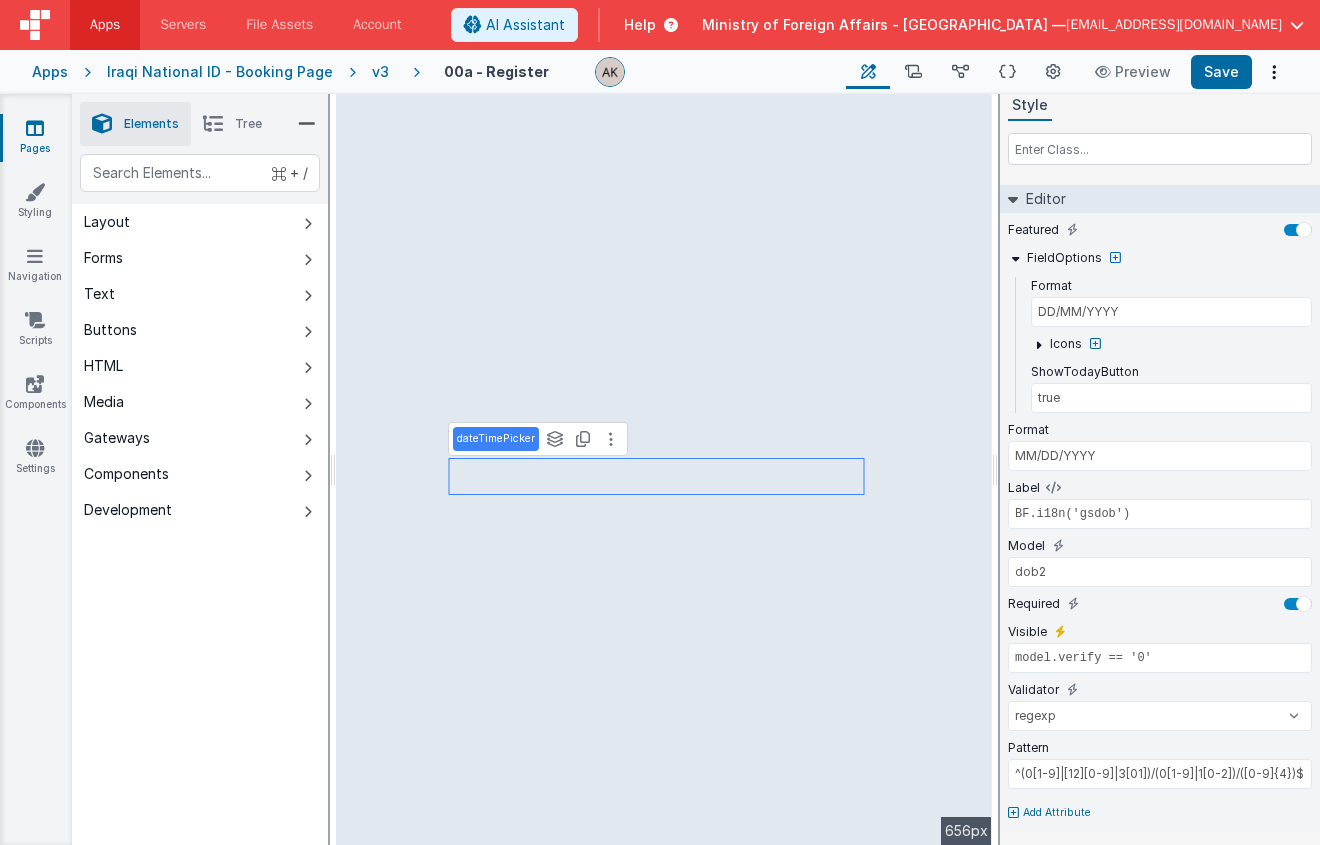 click on "Add Attribute" at bounding box center (1057, 813) 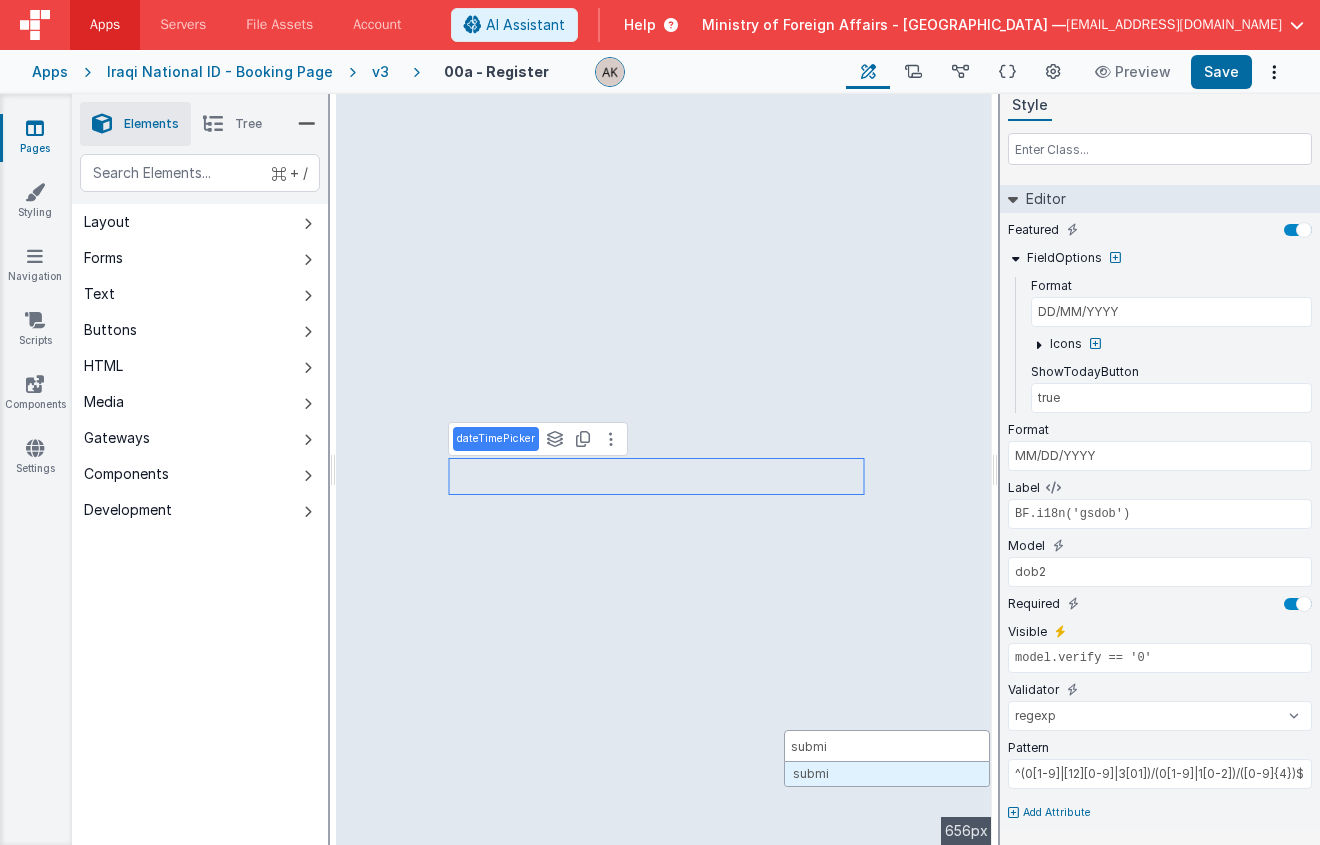 type on "submit" 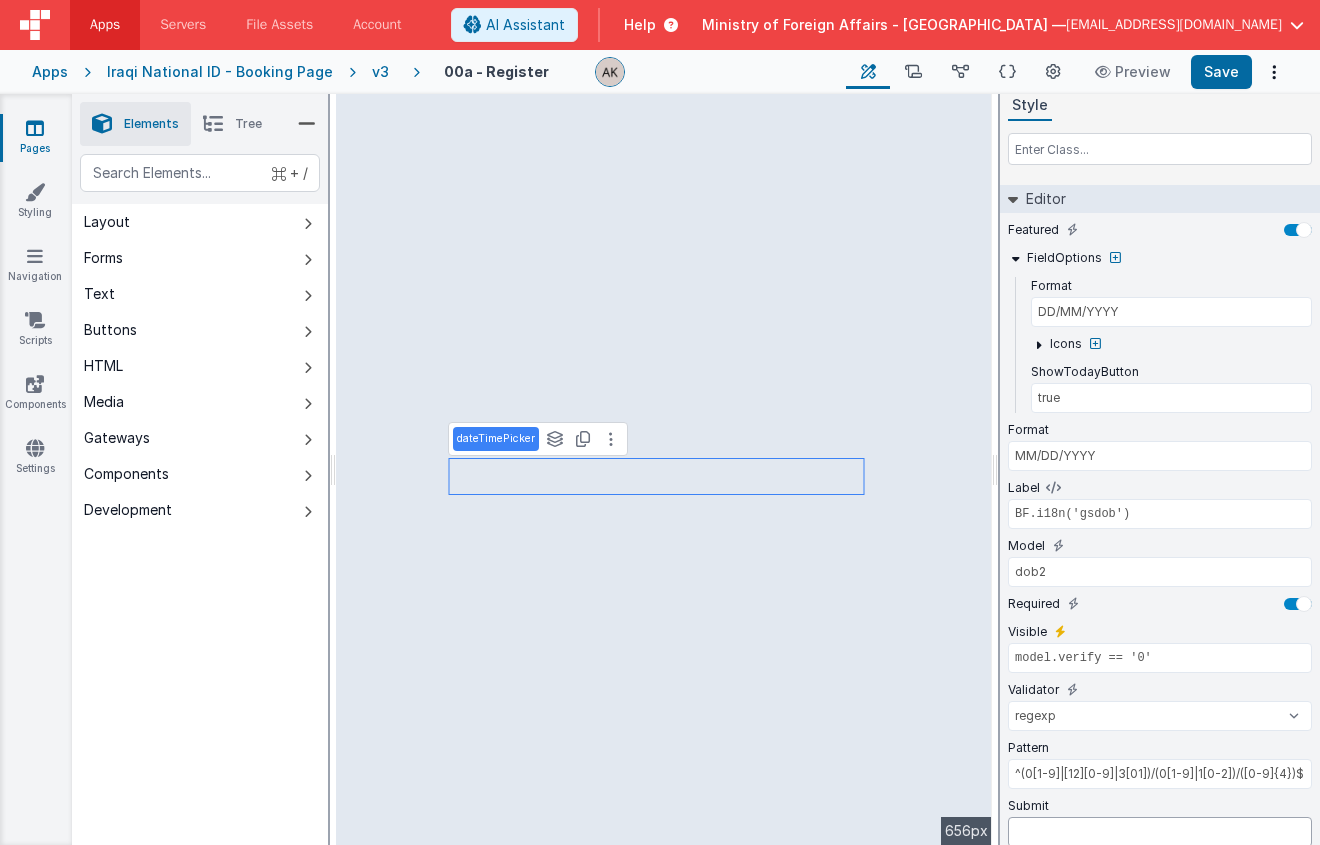click at bounding box center [1160, 832] 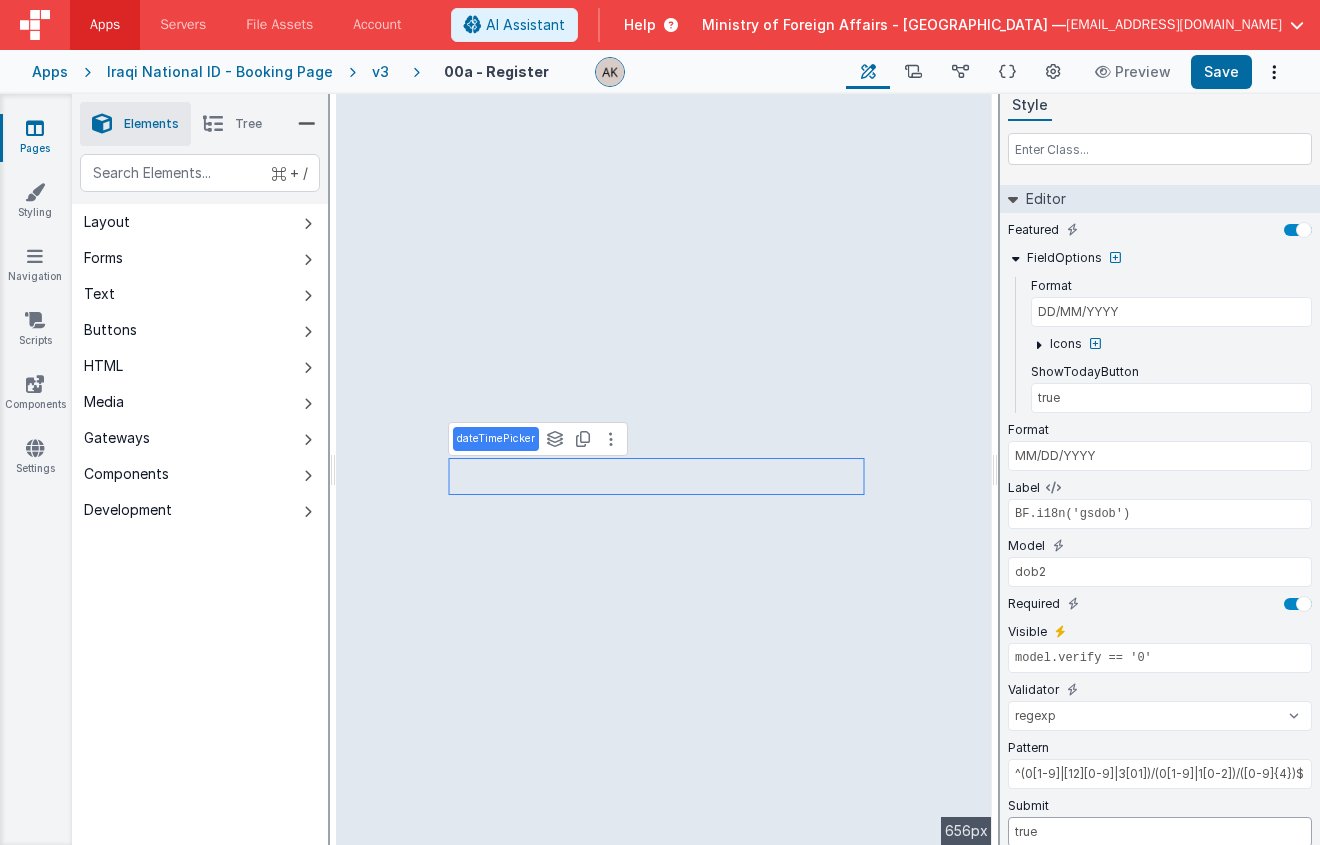 type on "true" 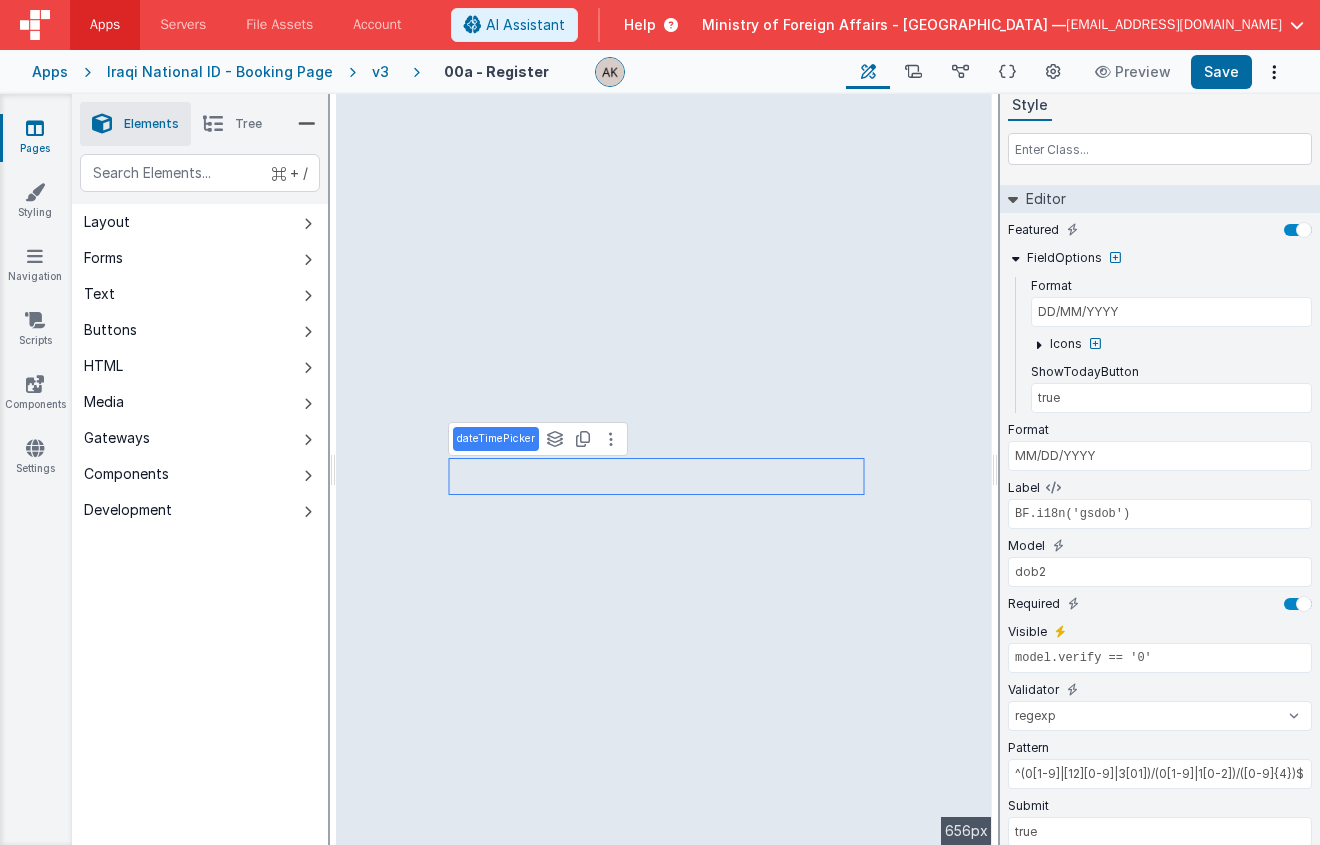 click on "Classes   Style" at bounding box center (1160, 114) 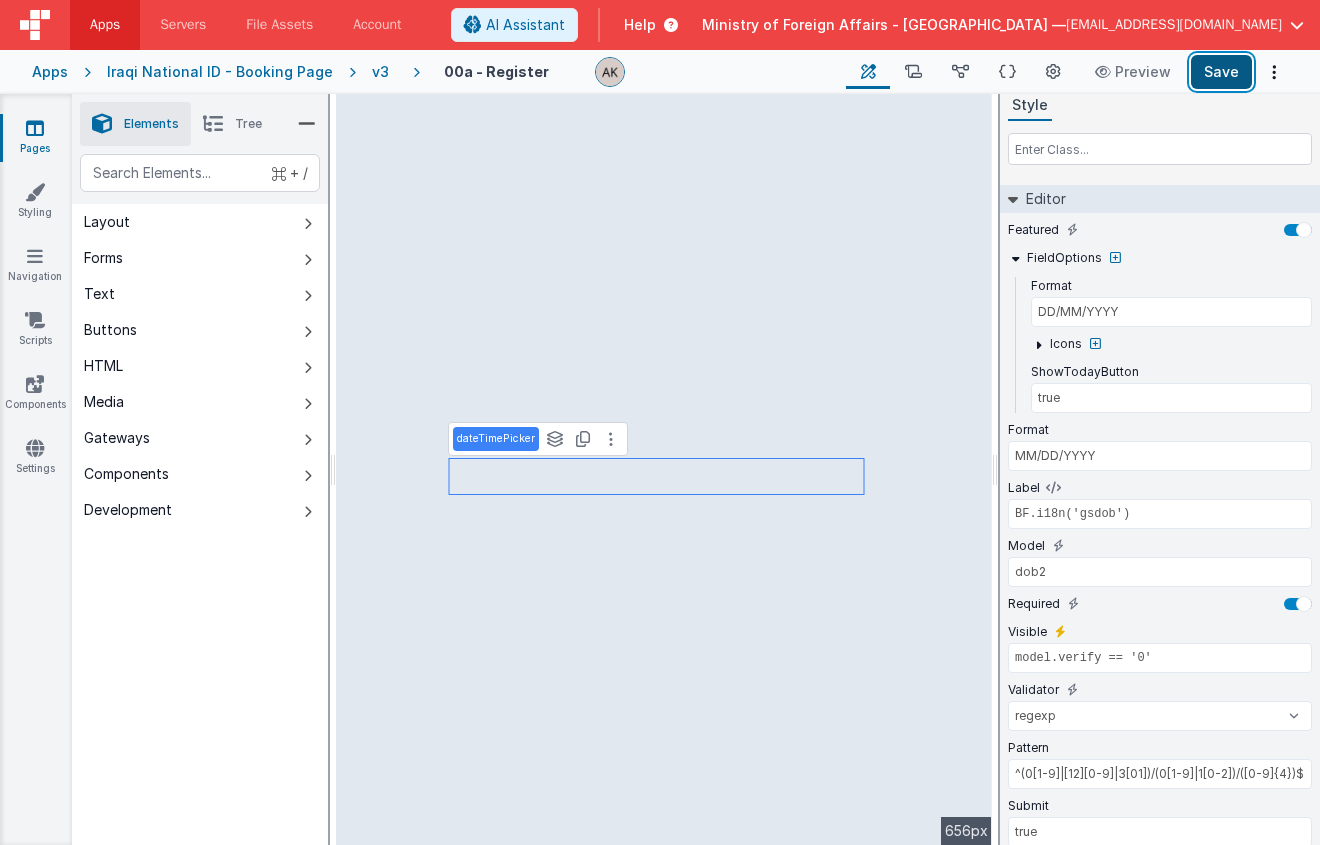 click on "Save" at bounding box center [1221, 72] 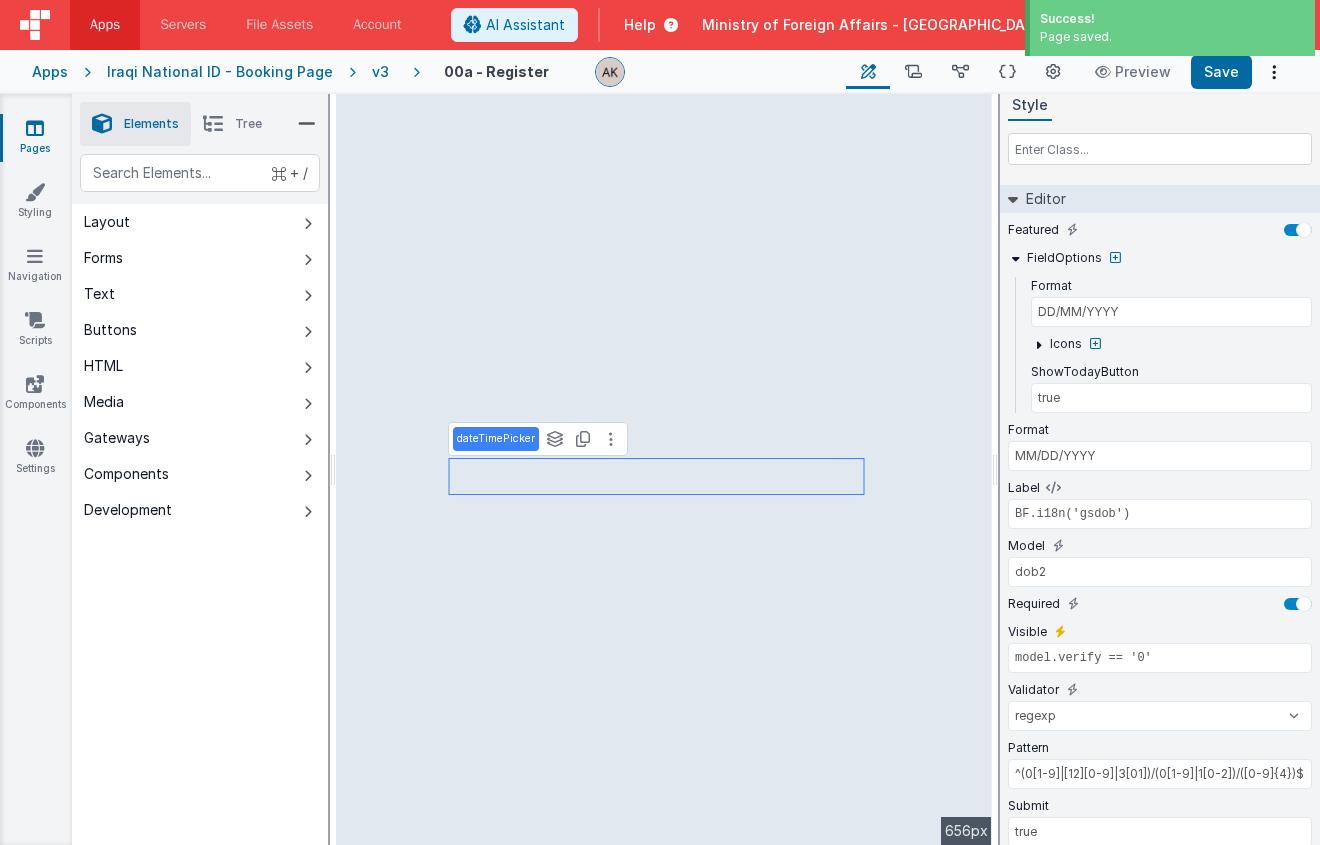 type on "BF.i18n('gsemail')" 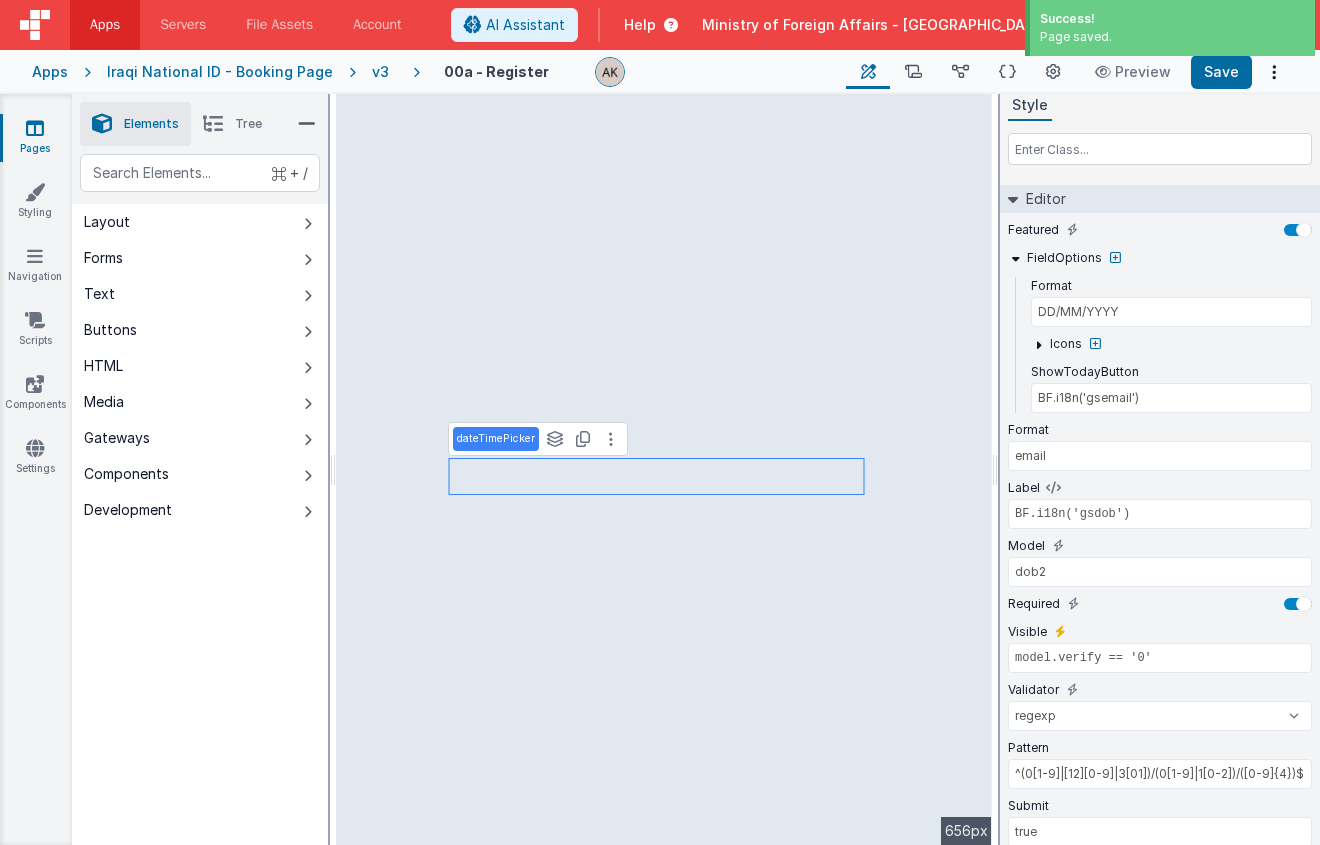 select on "email" 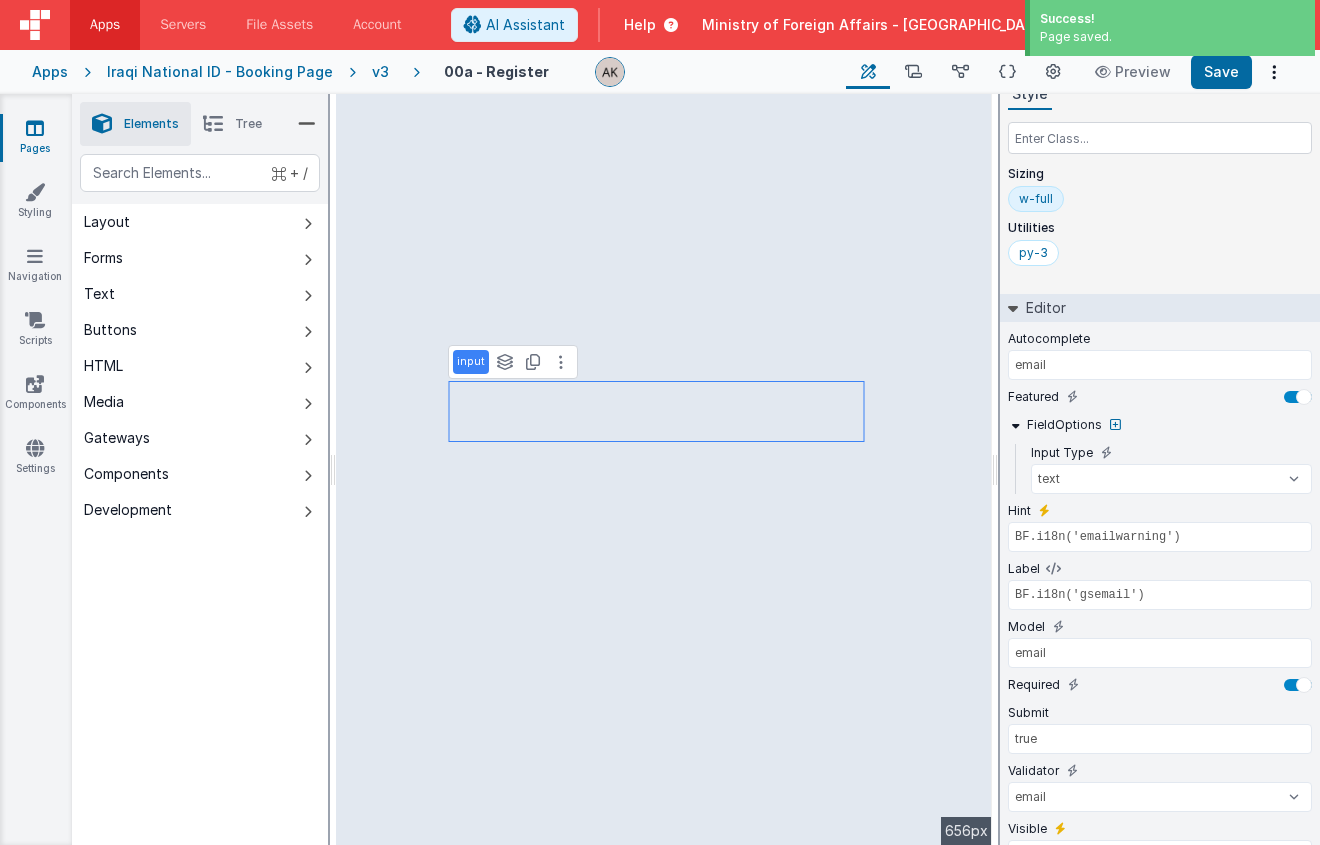 scroll, scrollTop: 174, scrollLeft: 0, axis: vertical 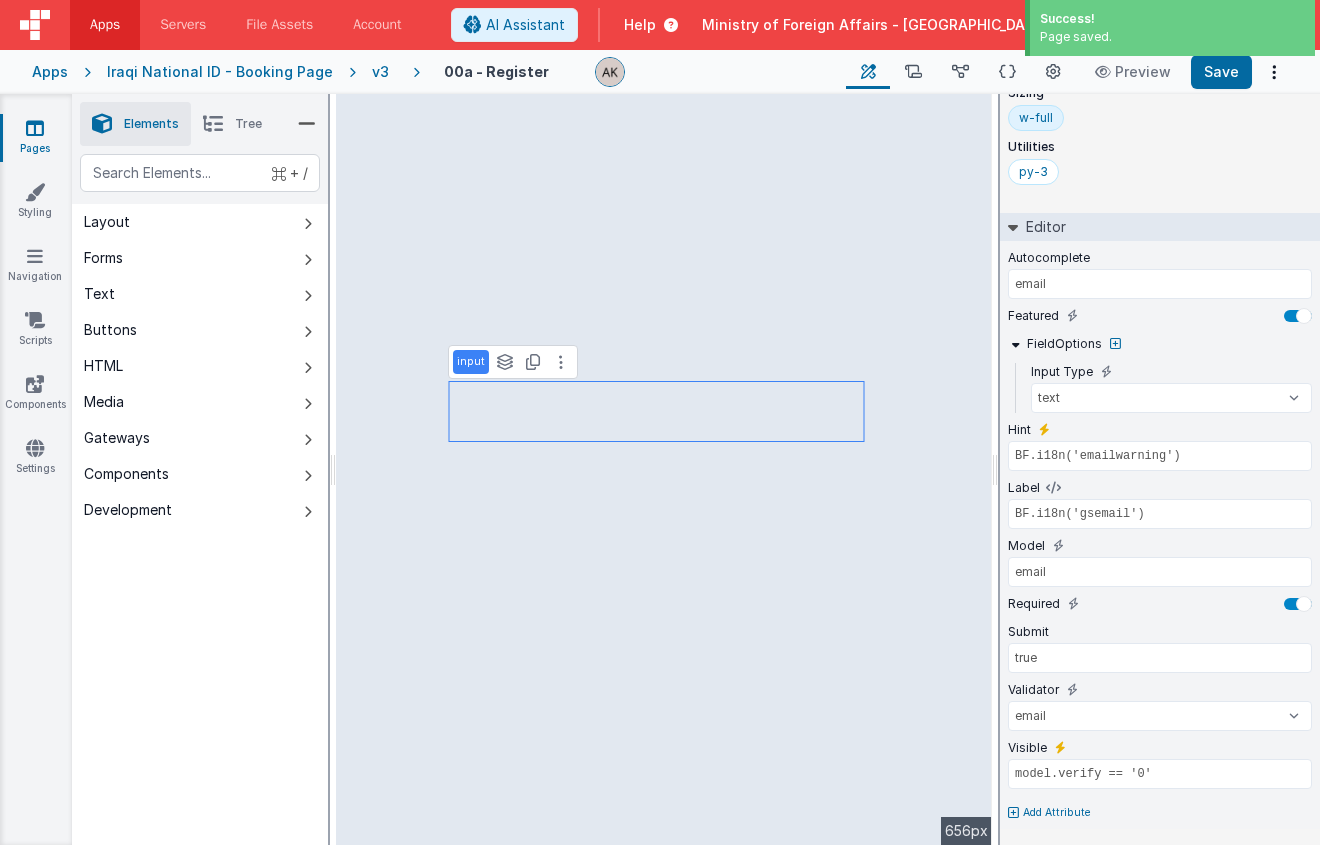 type on "model.isLoading ? 'fa fa-circle-o-notch fa-spin fa-fw': ''" 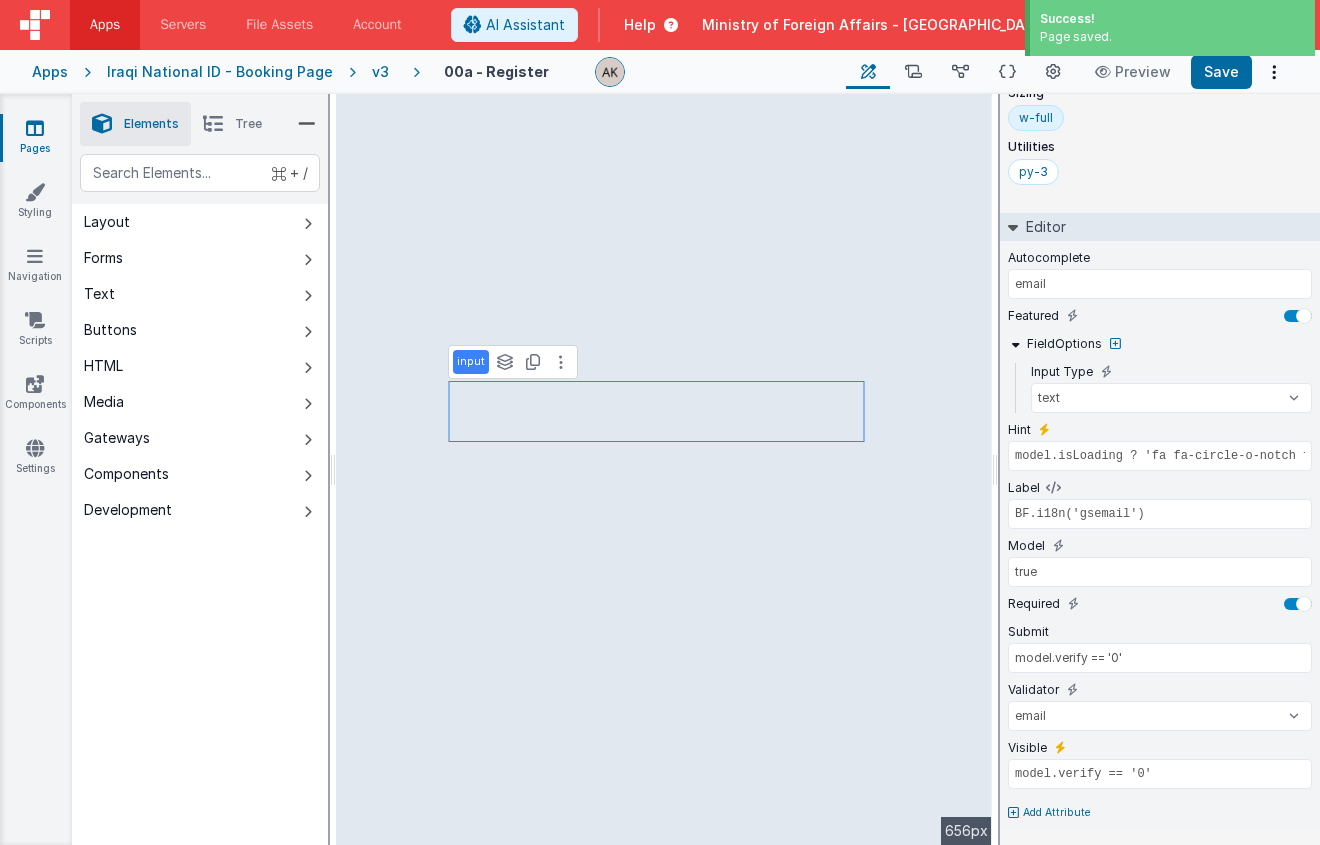 select on "verifyCode" 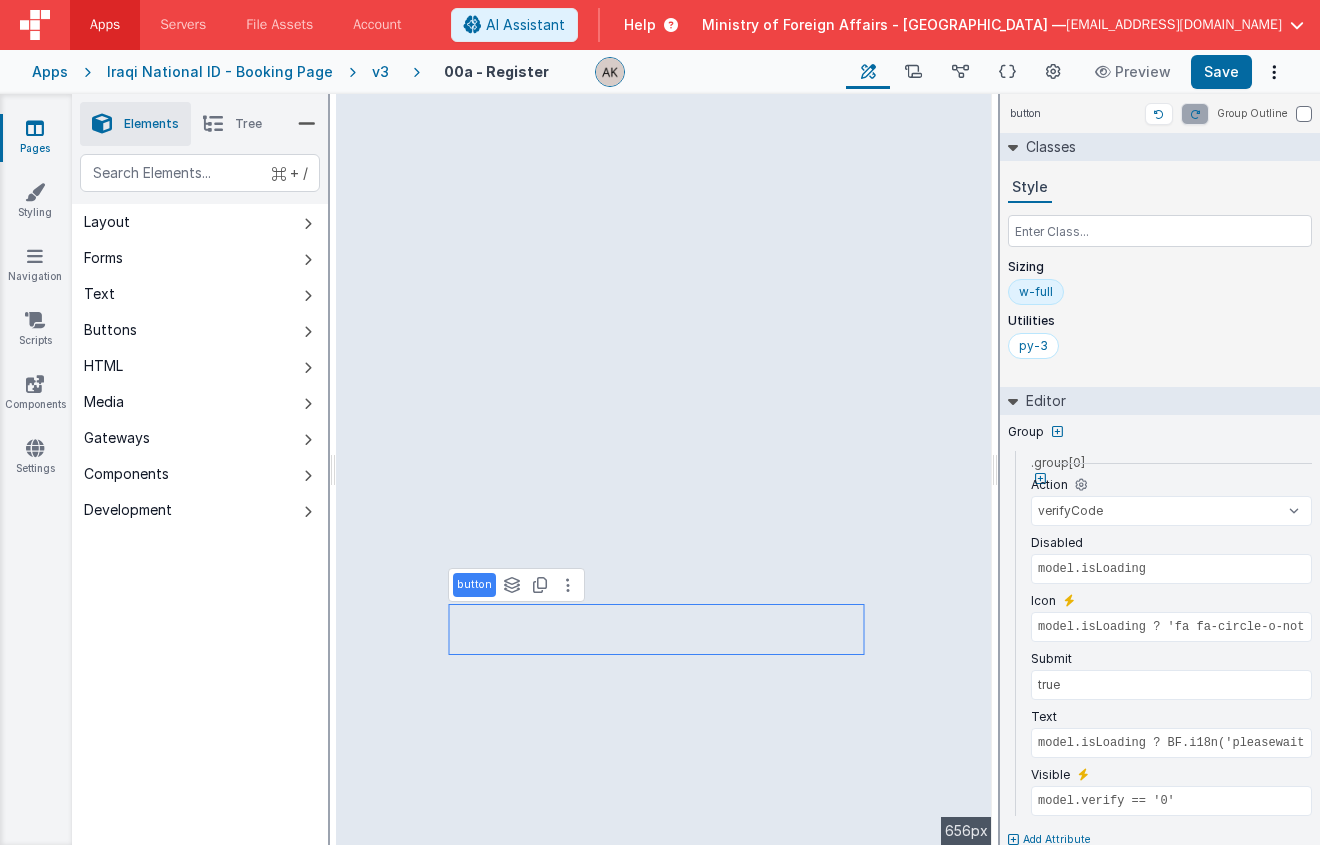 scroll, scrollTop: 27, scrollLeft: 0, axis: vertical 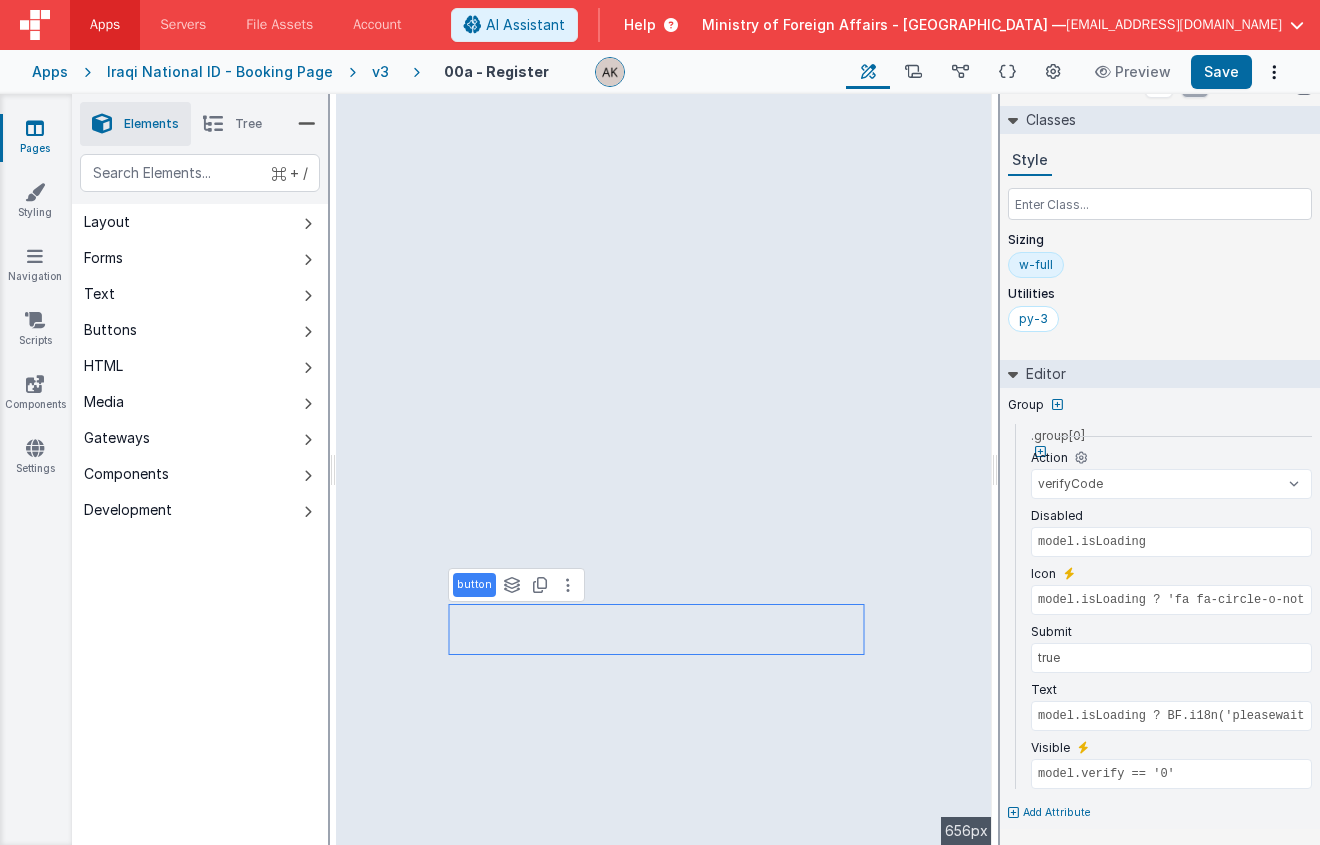 type on "model.isLoading ? BF.i18n('pleasewait'): BF.i18n('verifycode')" 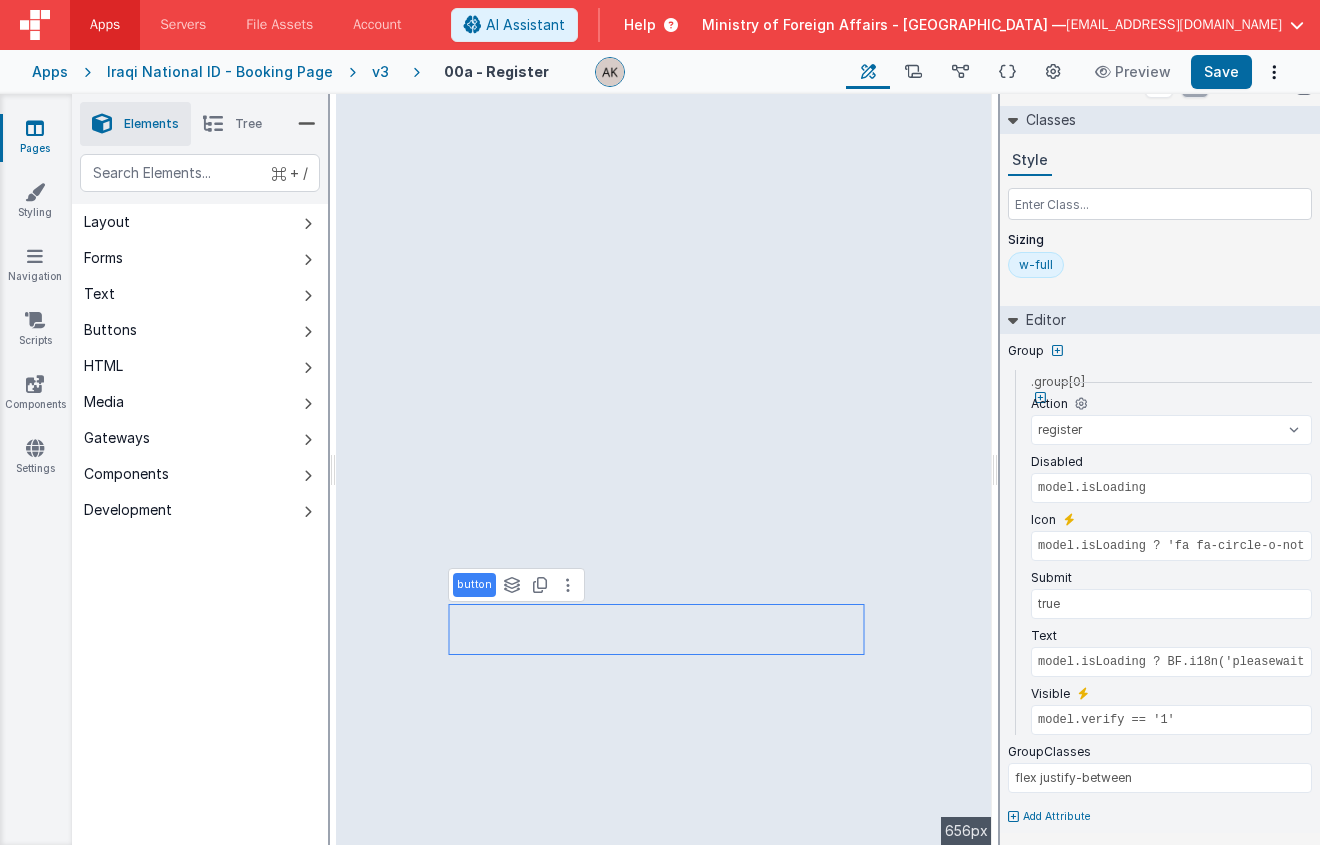 scroll, scrollTop: 0, scrollLeft: 0, axis: both 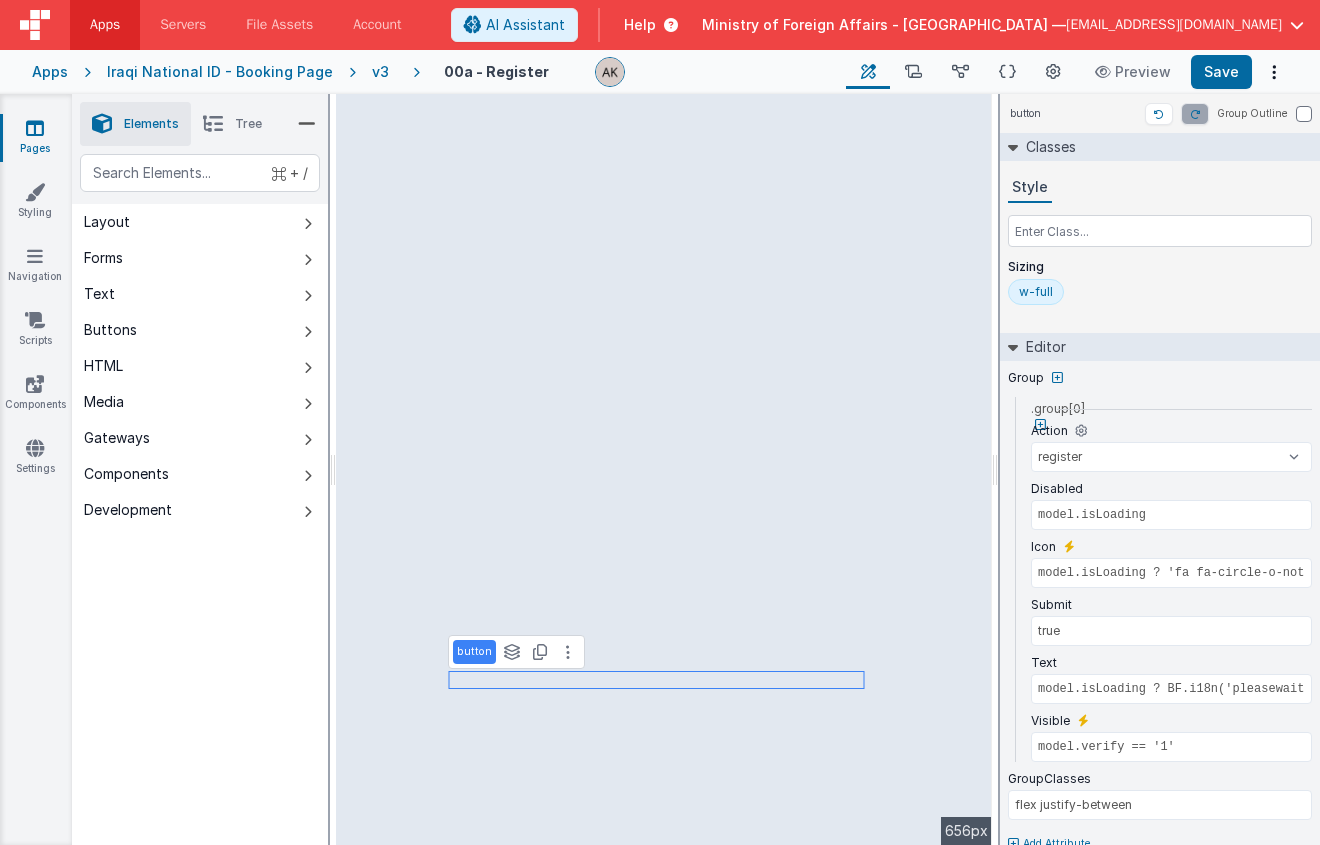 type on "model.isLoading ? BF.i18n('pleasewait') : BF.i18n('gsverify')" 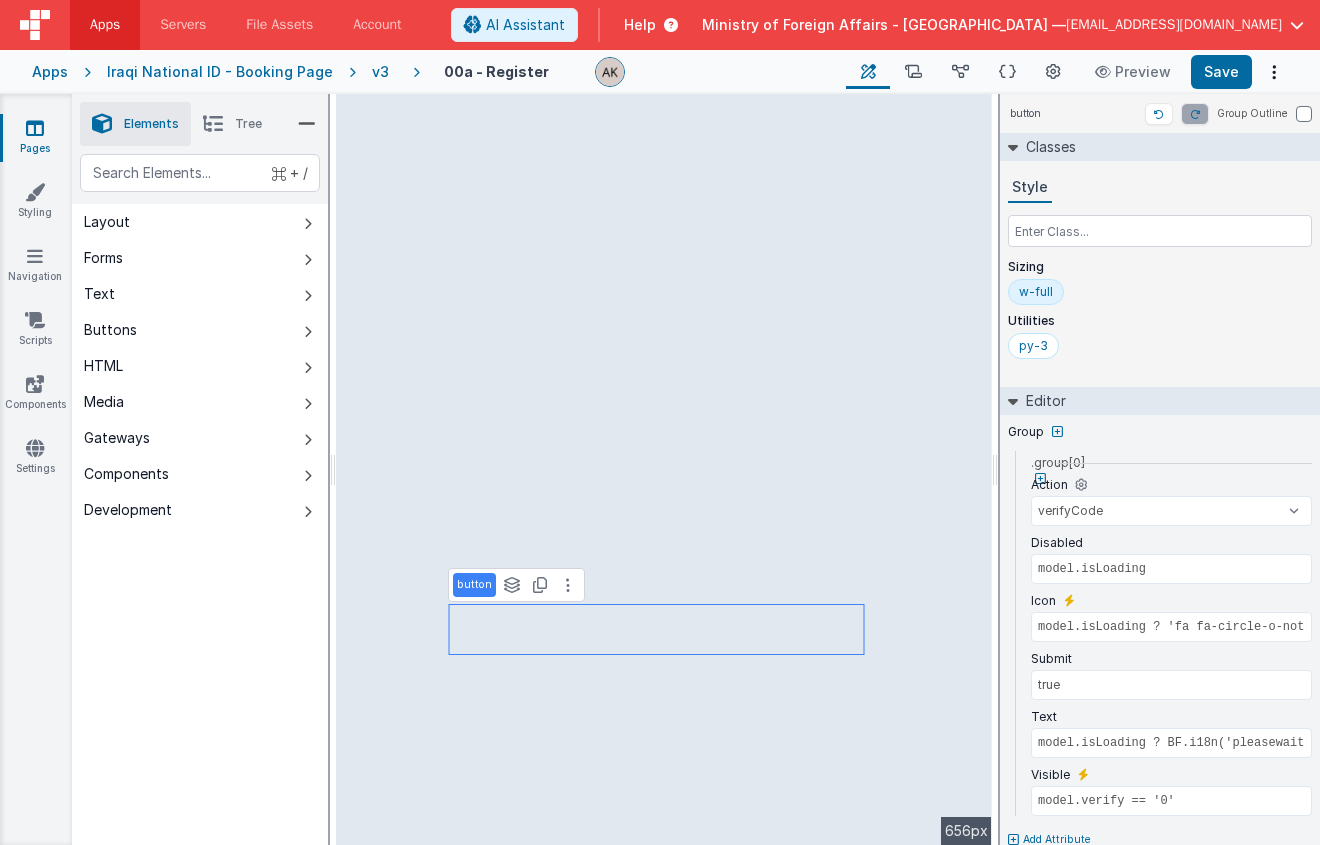 type on "BF.i18n('emailwarning')" 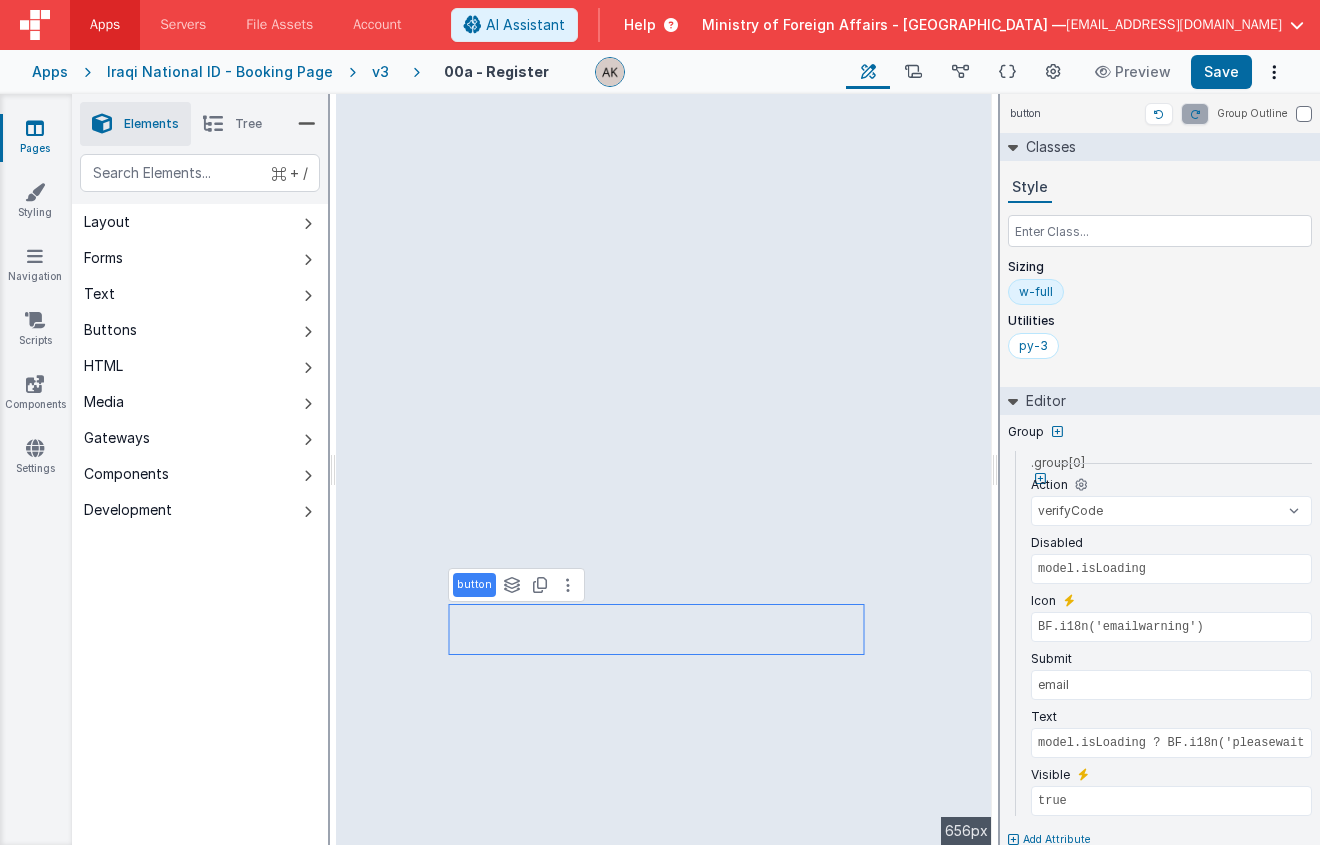 select on "email" 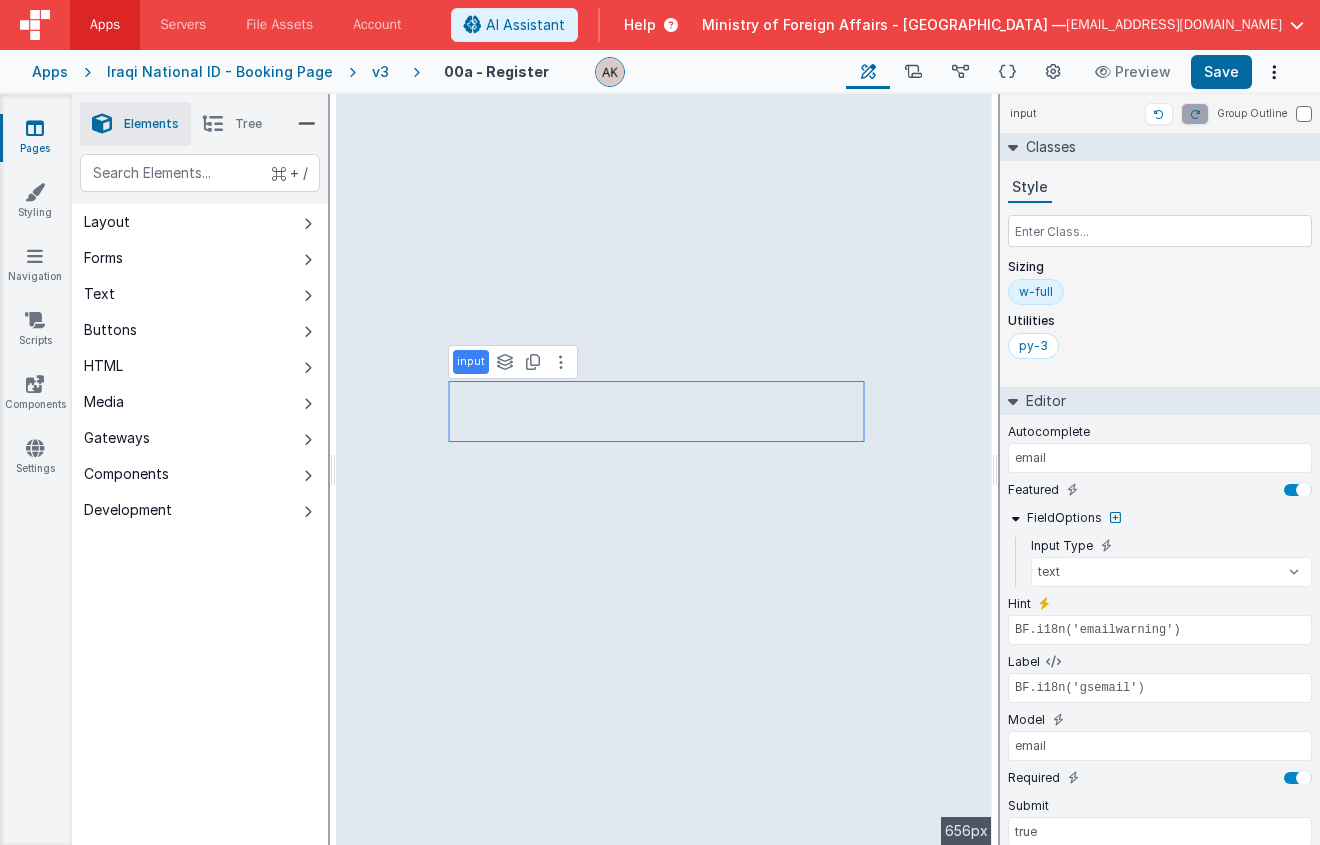 type on "true" 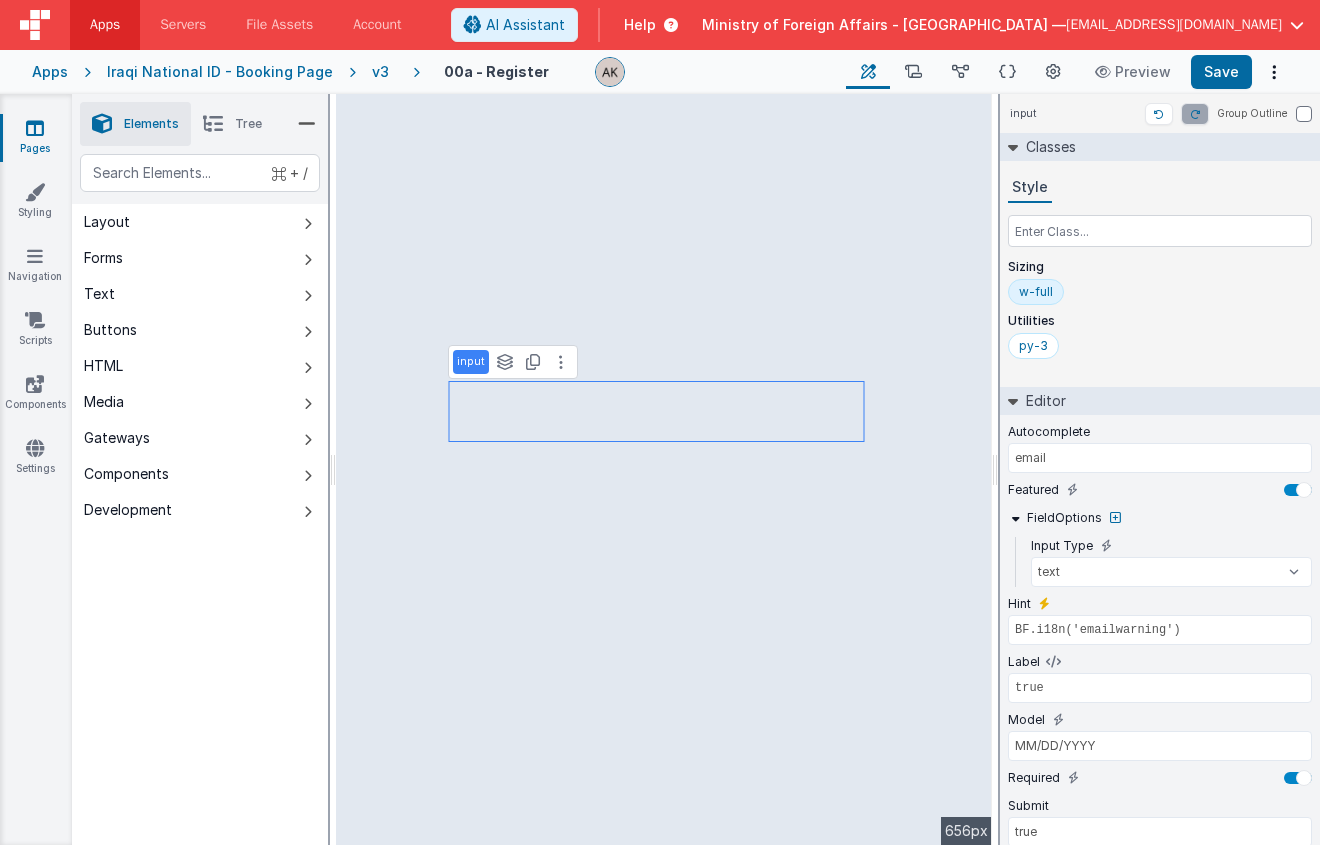 select on "regexp" 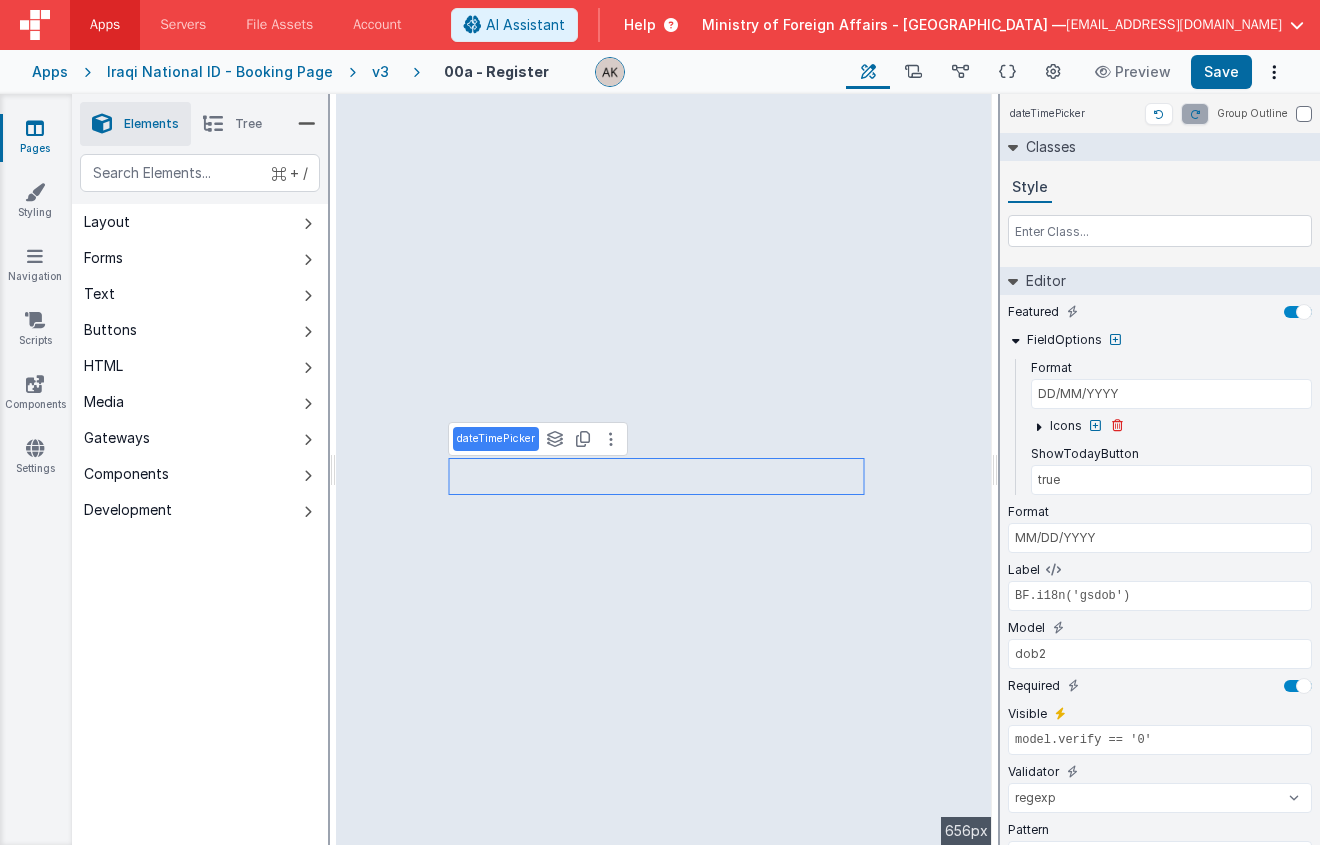 click at bounding box center (1038, 426) 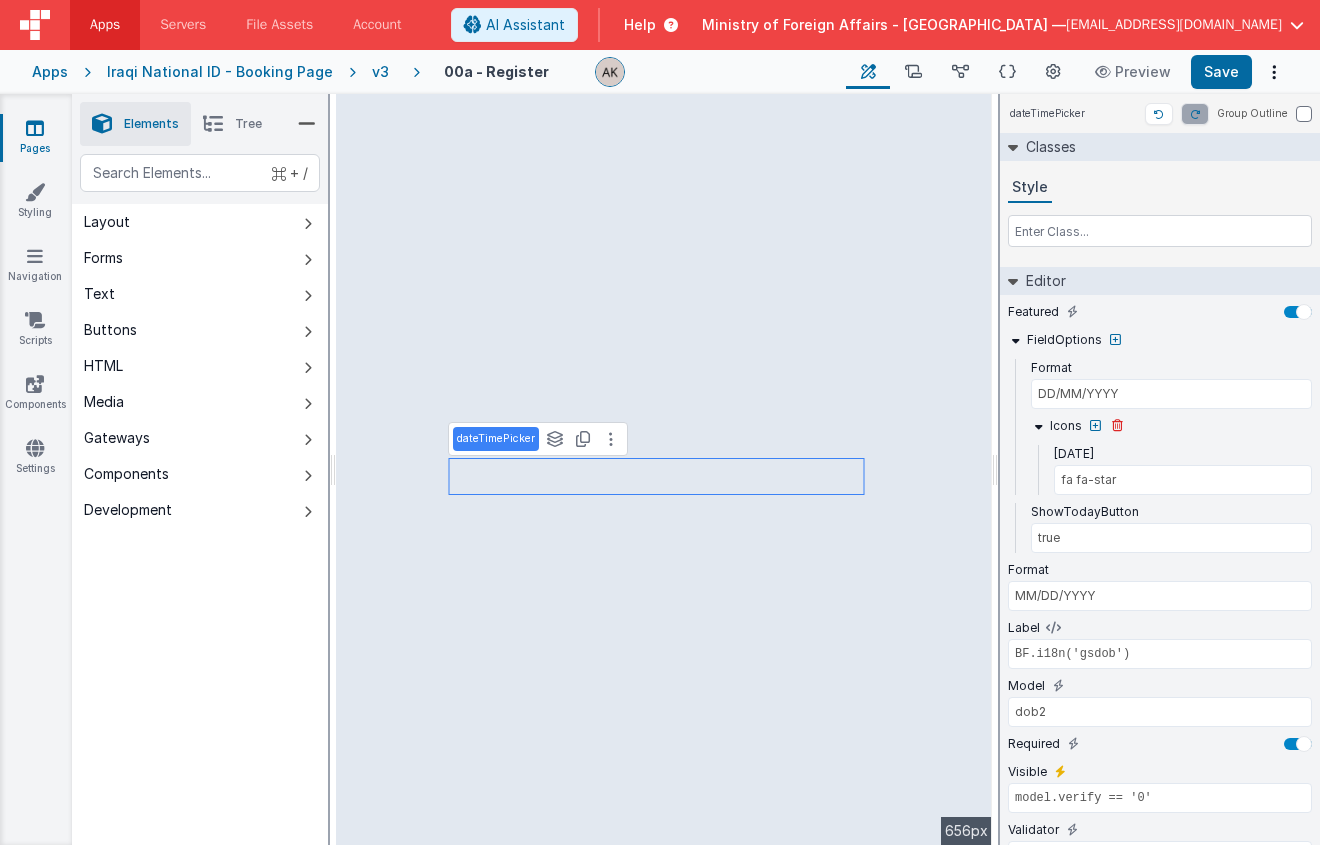 click at bounding box center [1038, 426] 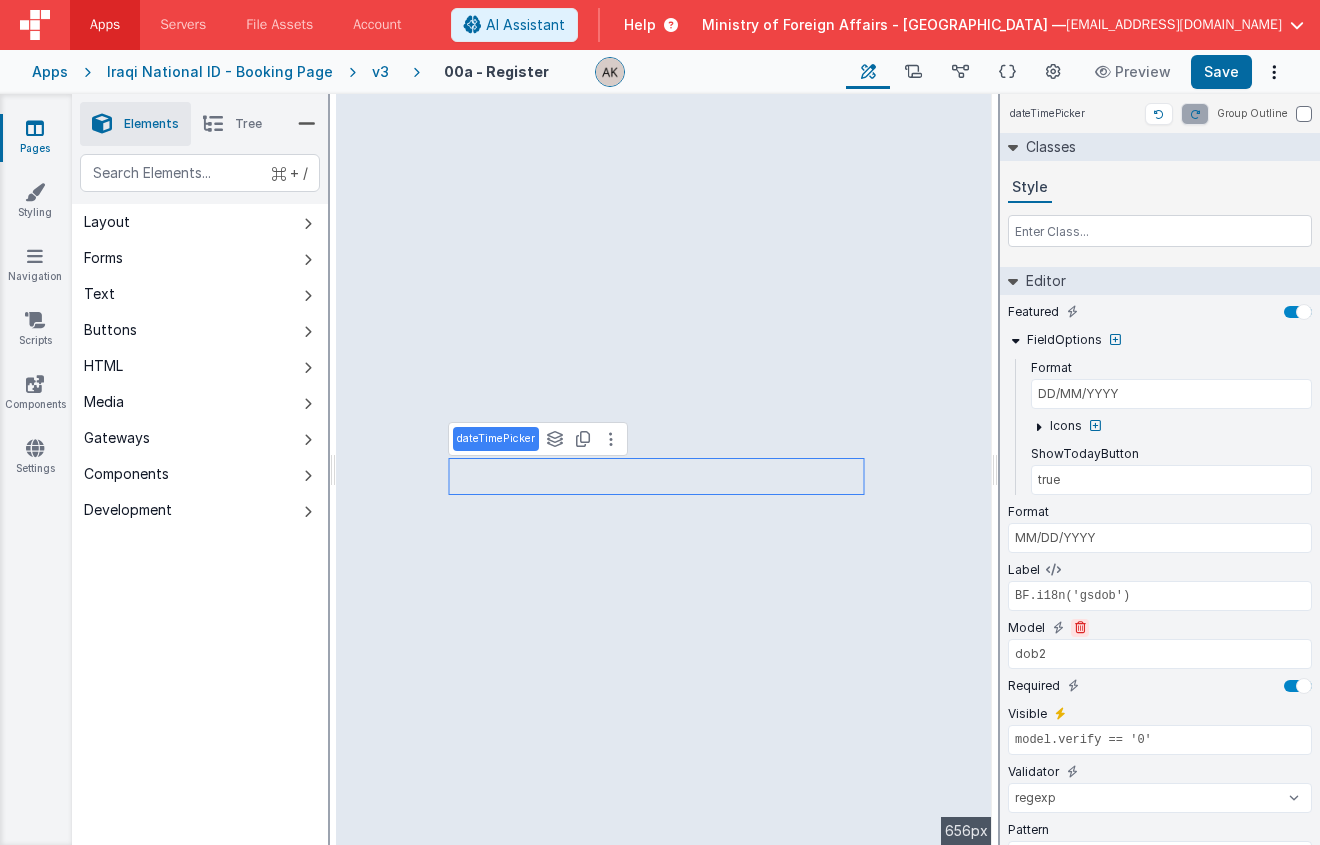 scroll, scrollTop: 140, scrollLeft: 0, axis: vertical 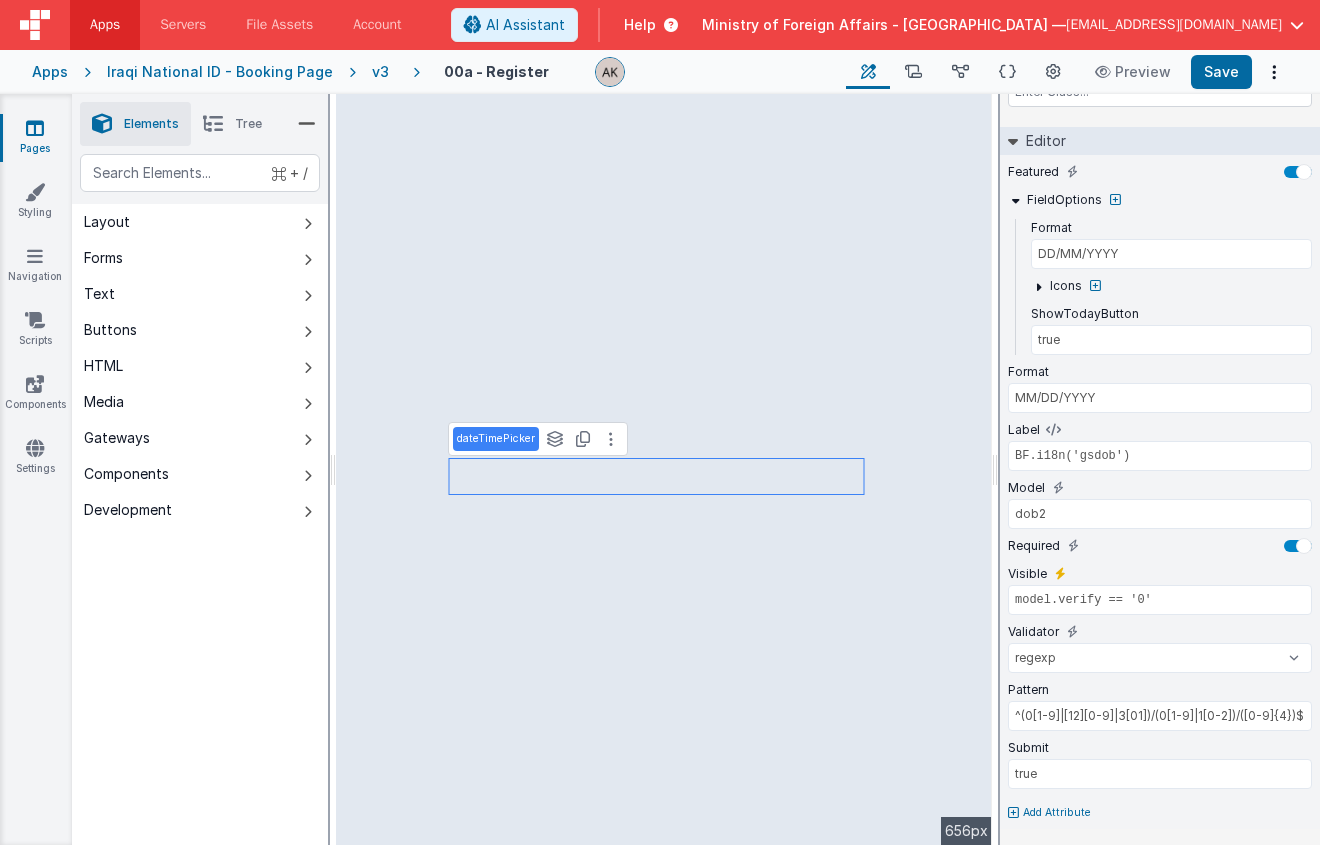 type on "BF.i18n('verificationcode')" 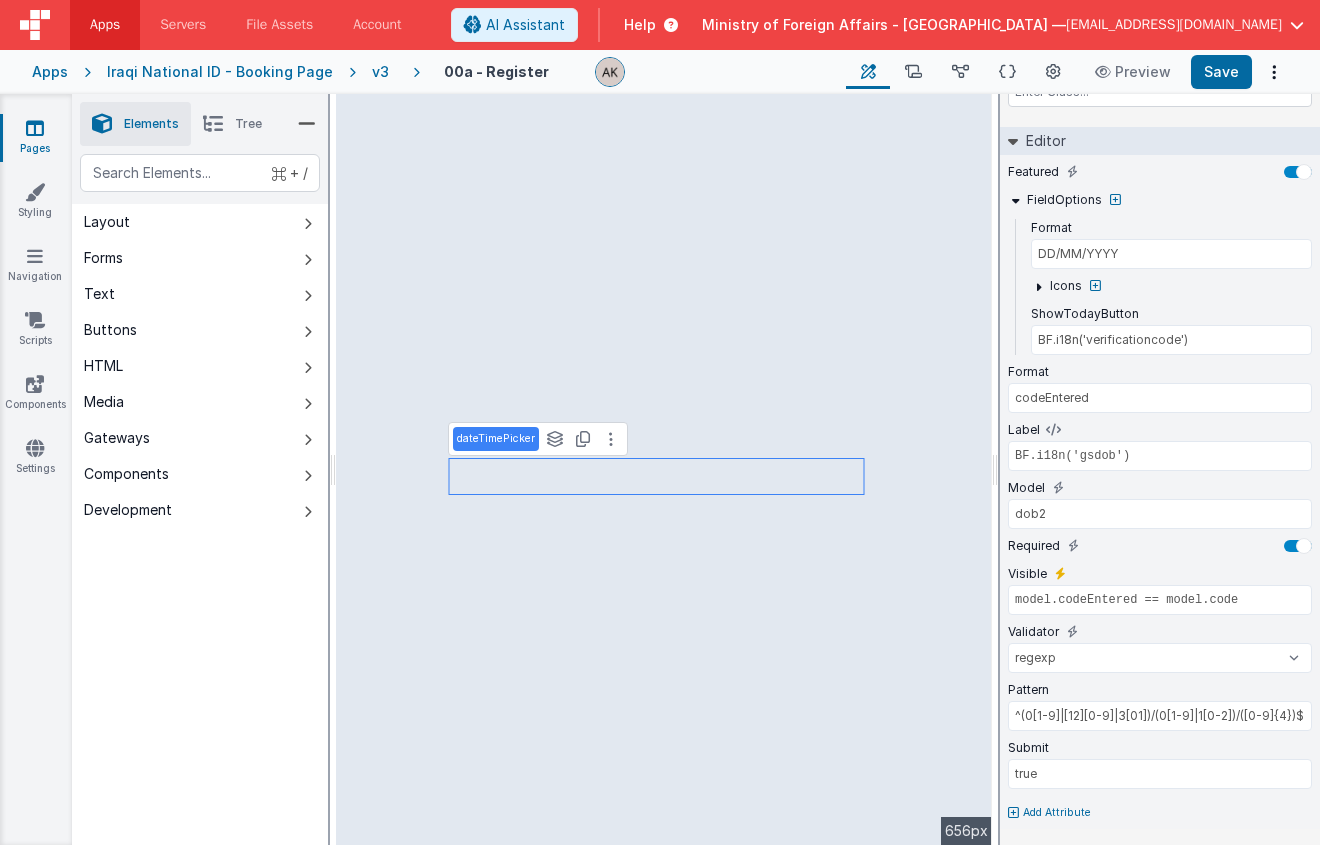 select on "calc" 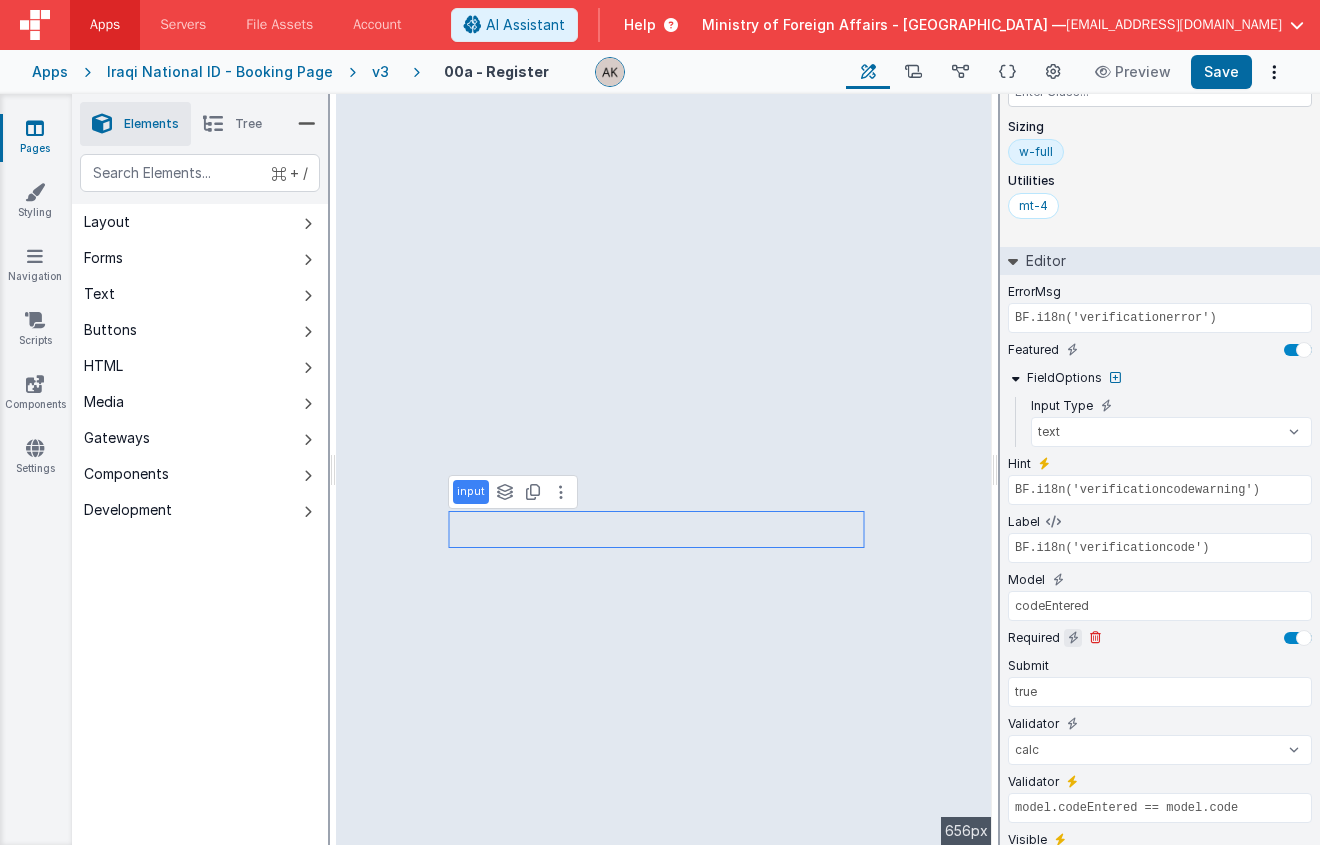 scroll, scrollTop: 232, scrollLeft: 0, axis: vertical 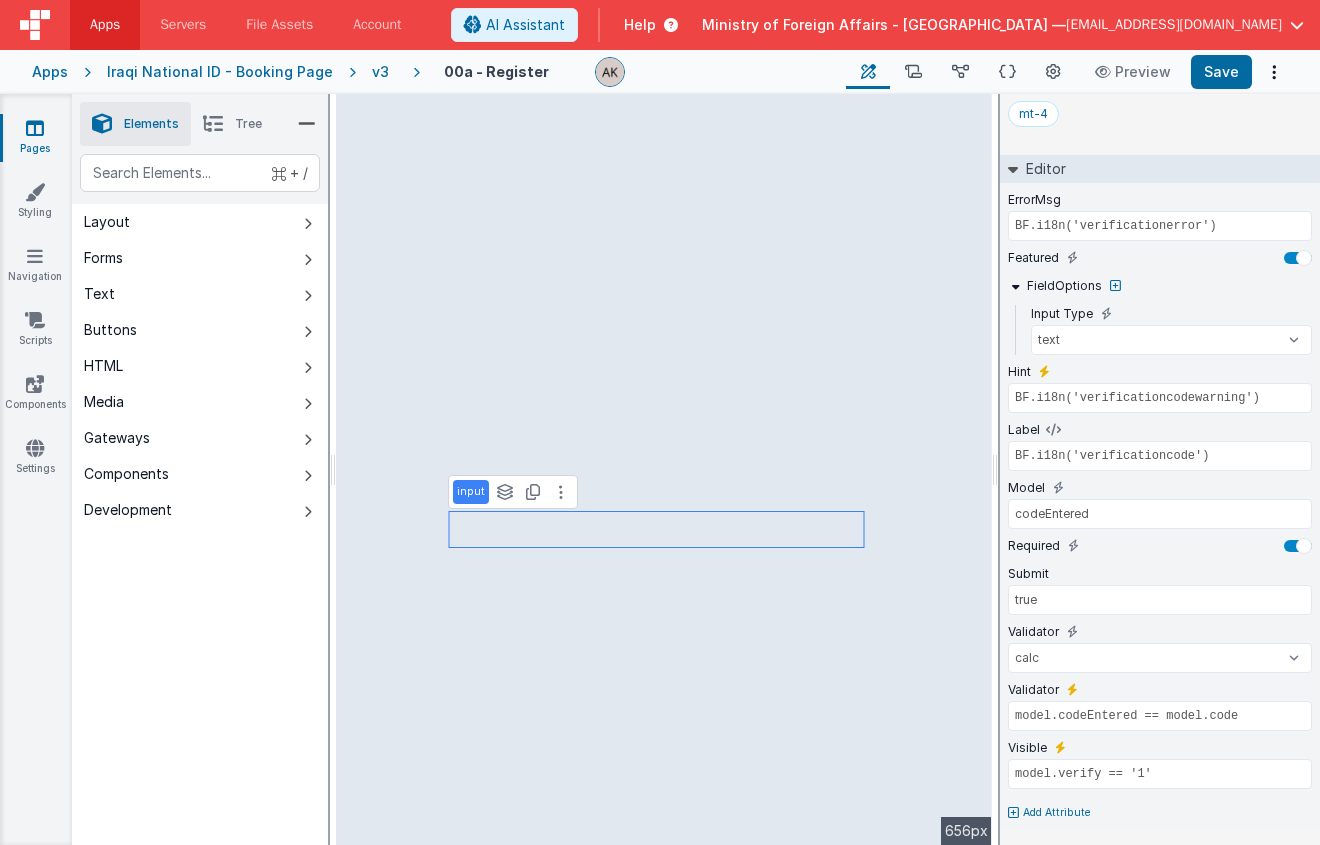 type on "model.isLoading ? 'fa fa-circle-o-notch fa-spin fa-fw': ''" 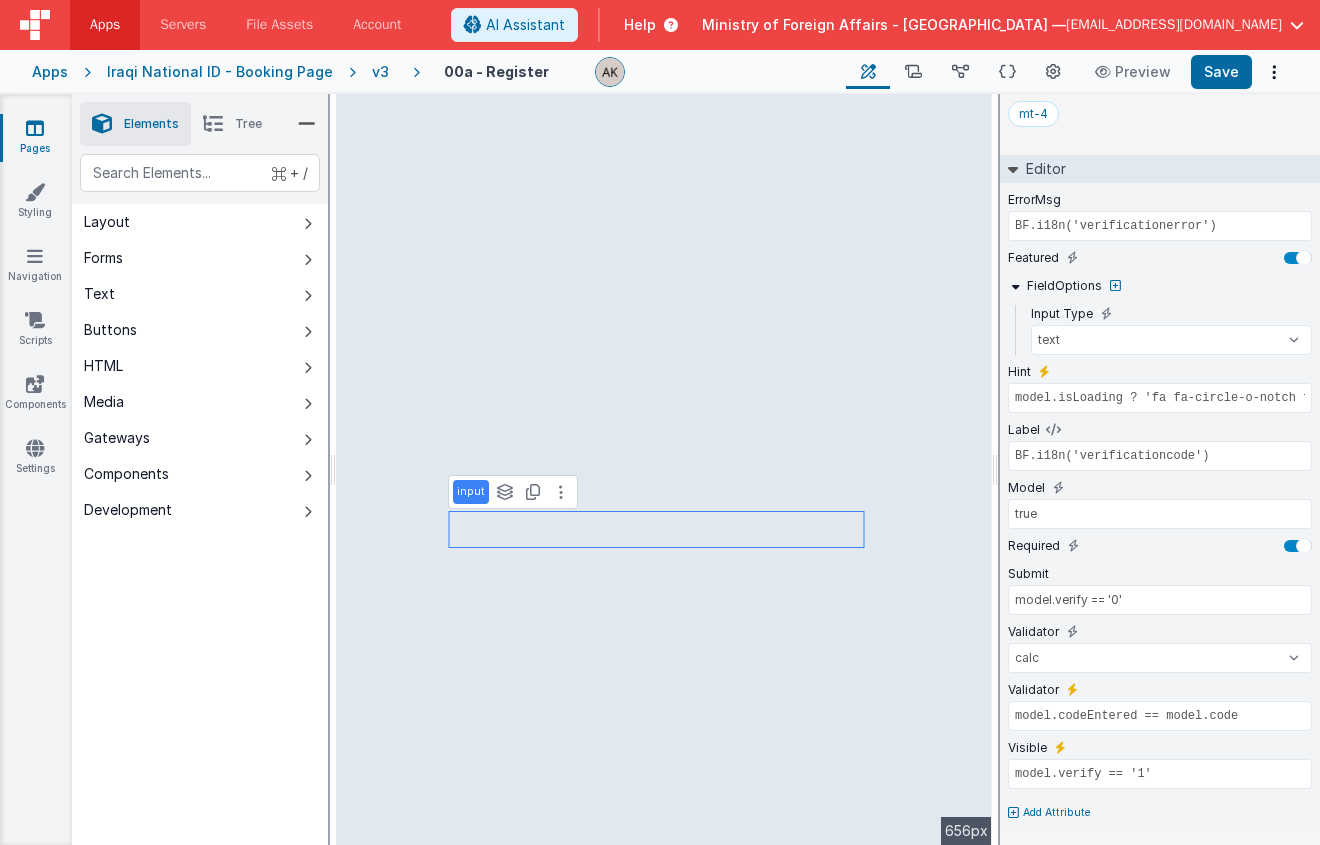 select on "verifyCode" 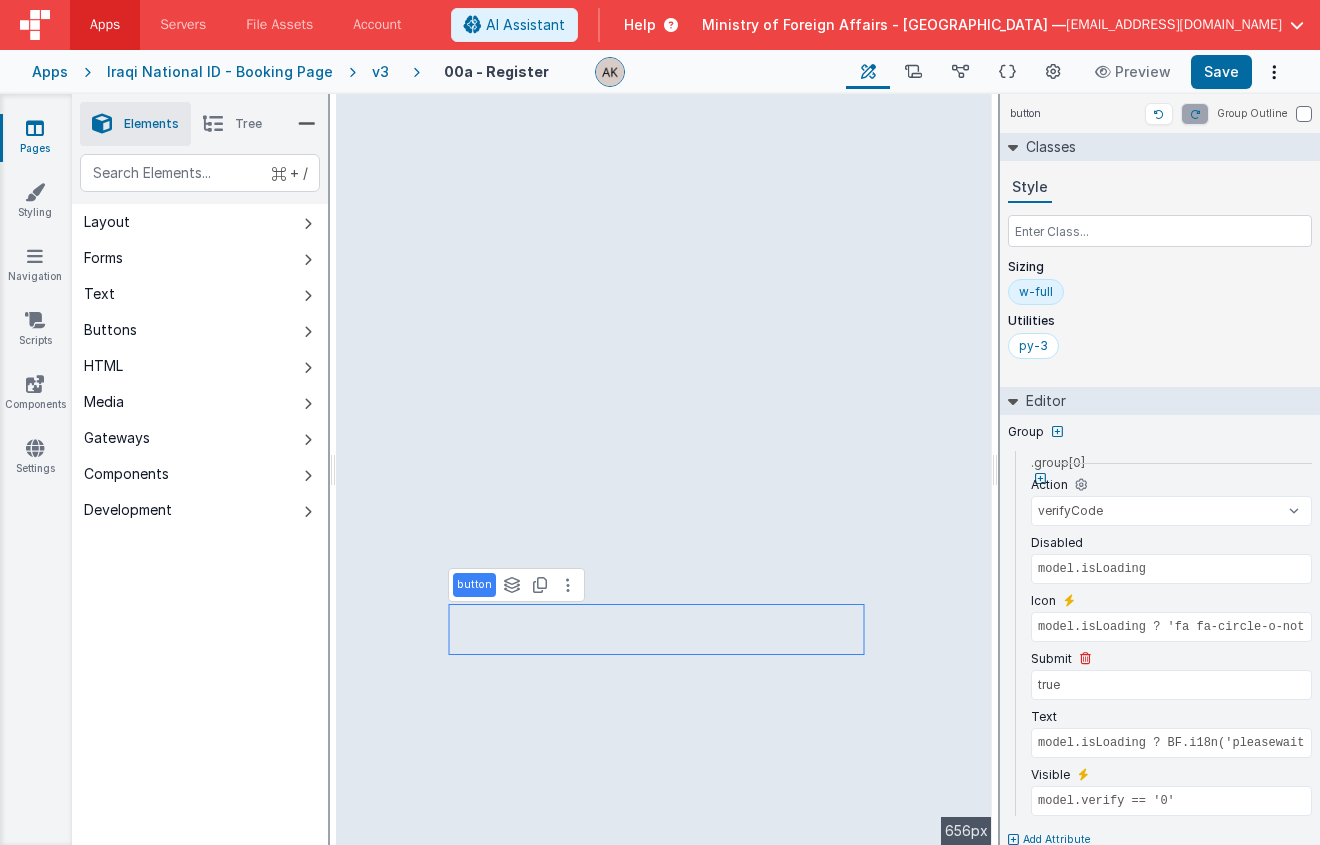 scroll, scrollTop: 27, scrollLeft: 0, axis: vertical 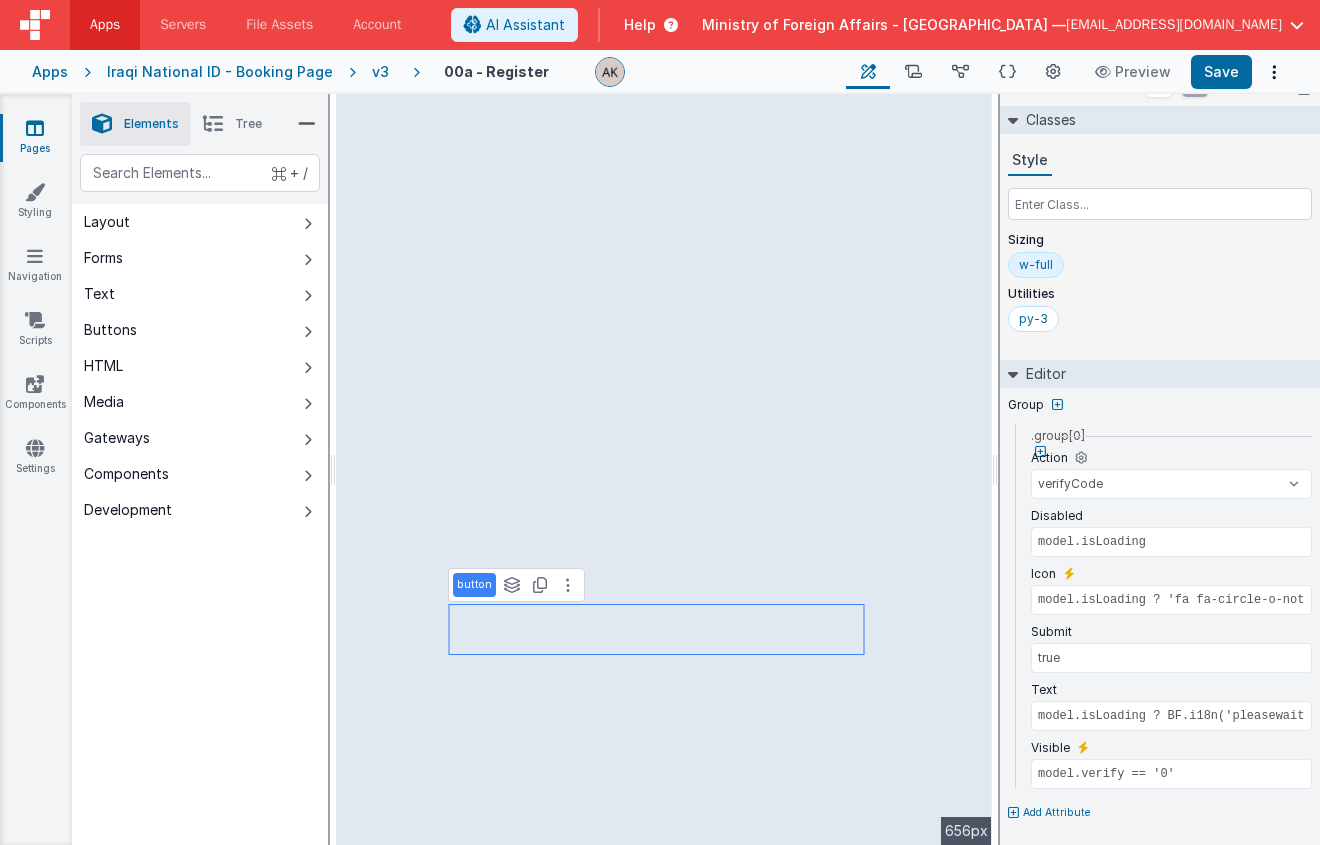 type on "model.isLoading ? BF.i18n('pleasewait'): BF.i18n('verifycode')" 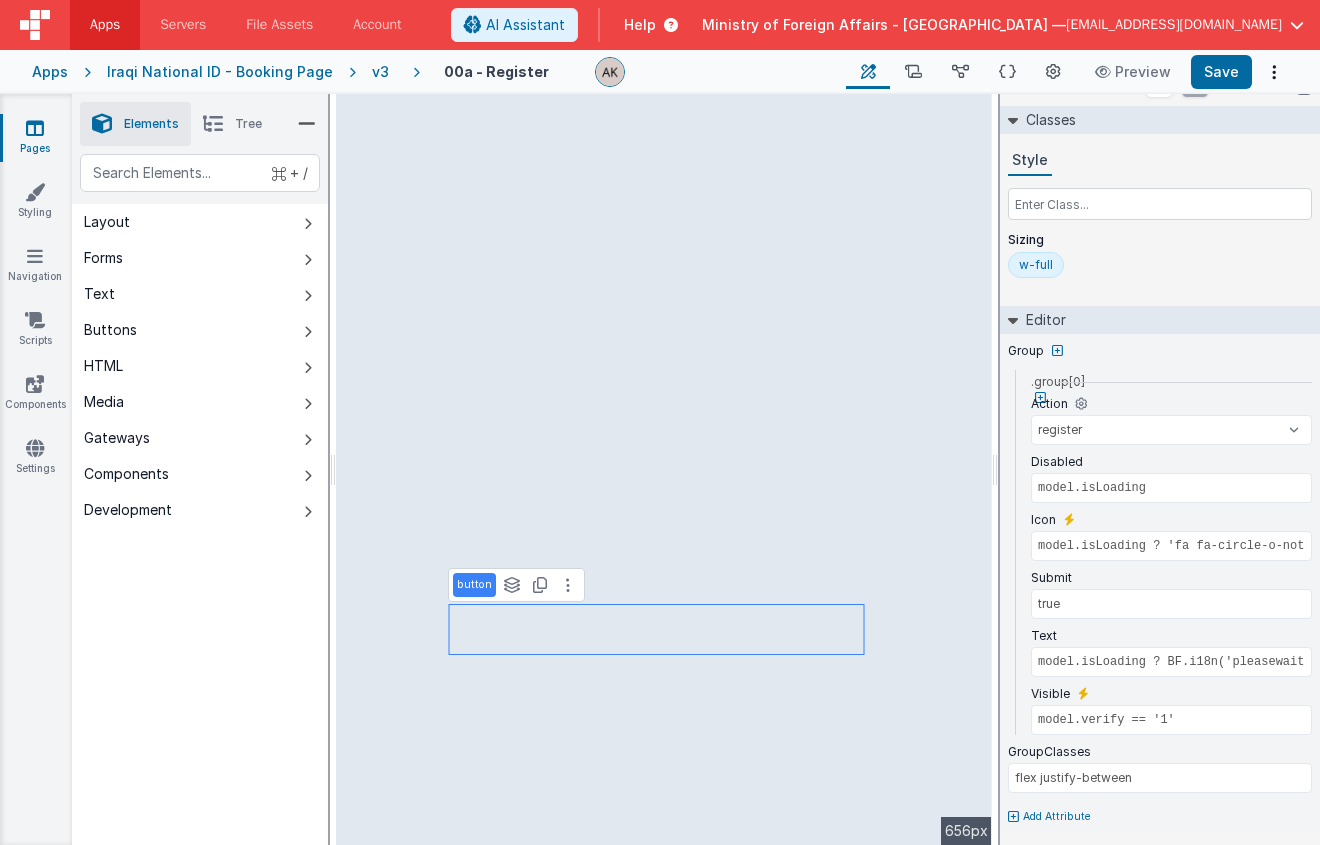 scroll, scrollTop: 0, scrollLeft: 0, axis: both 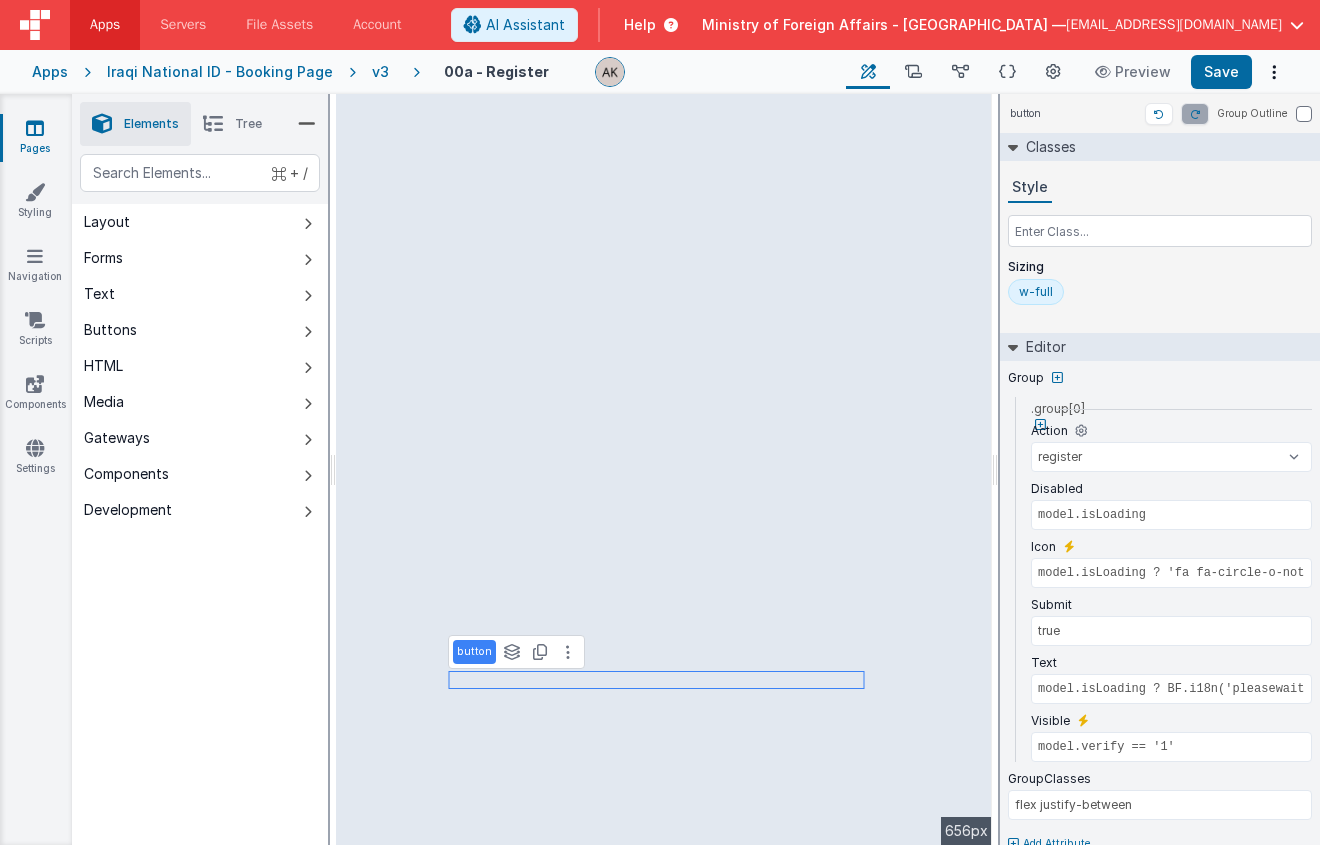type on "BF.i18n('emailwarning')" 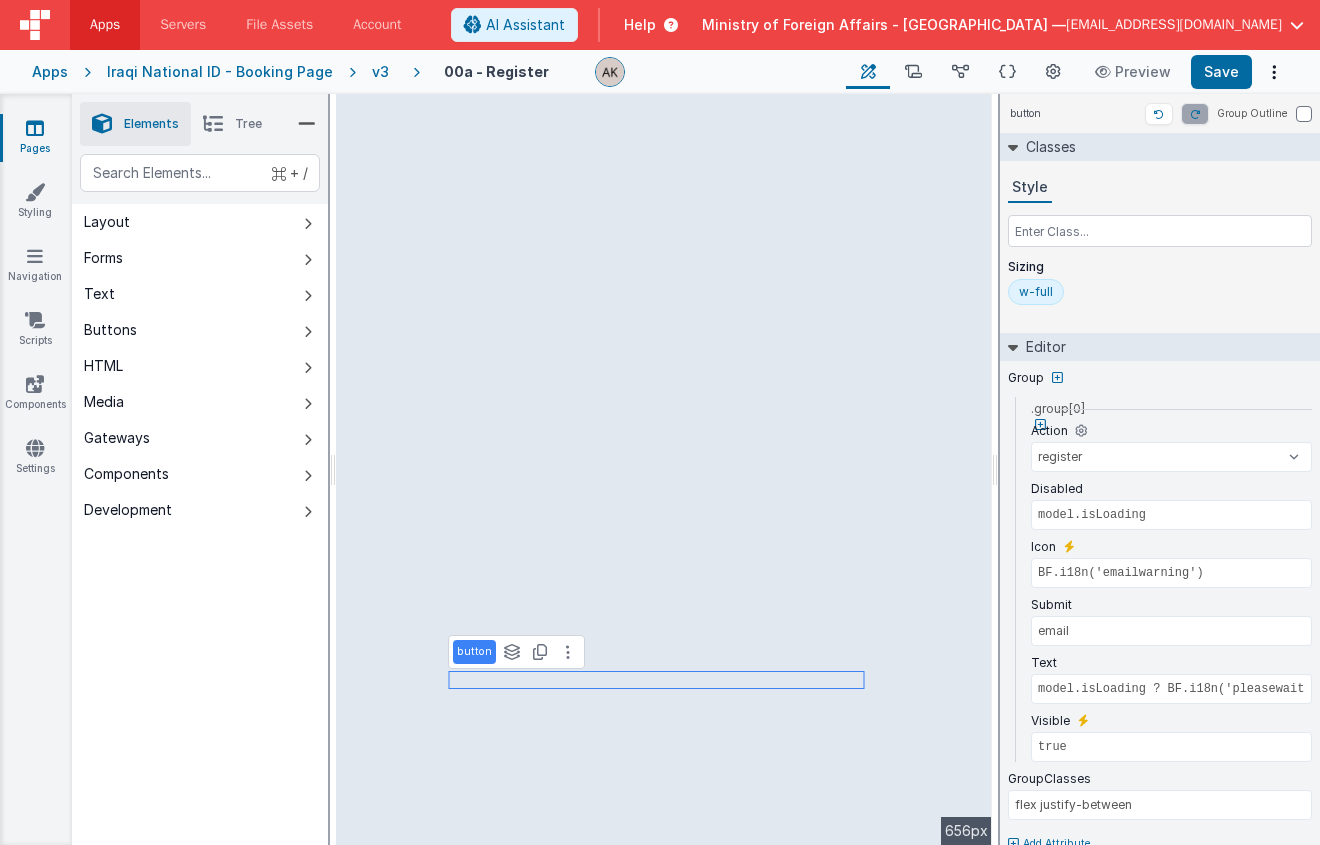 select on "email" 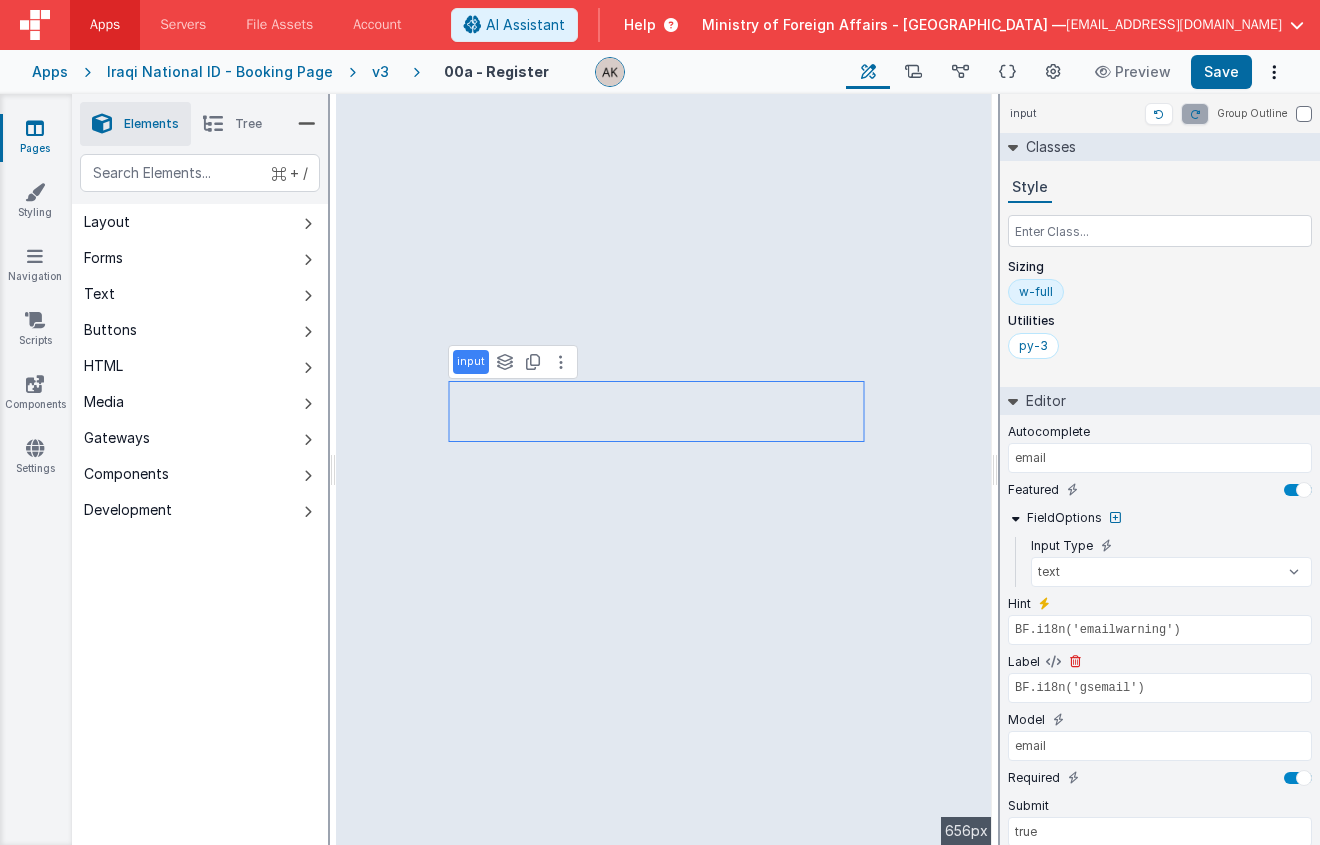 scroll, scrollTop: 174, scrollLeft: 0, axis: vertical 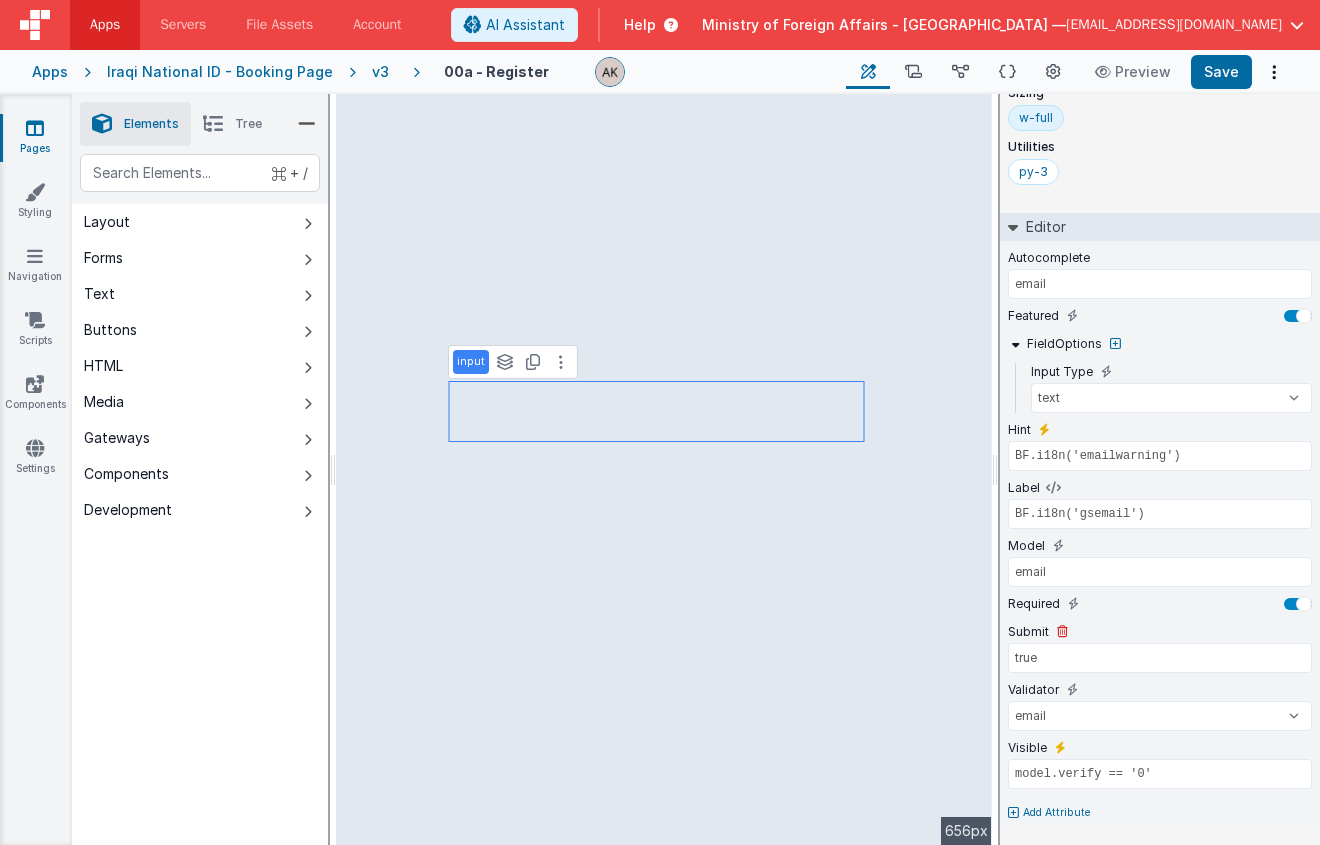 click on "Submit" at bounding box center [1160, 632] 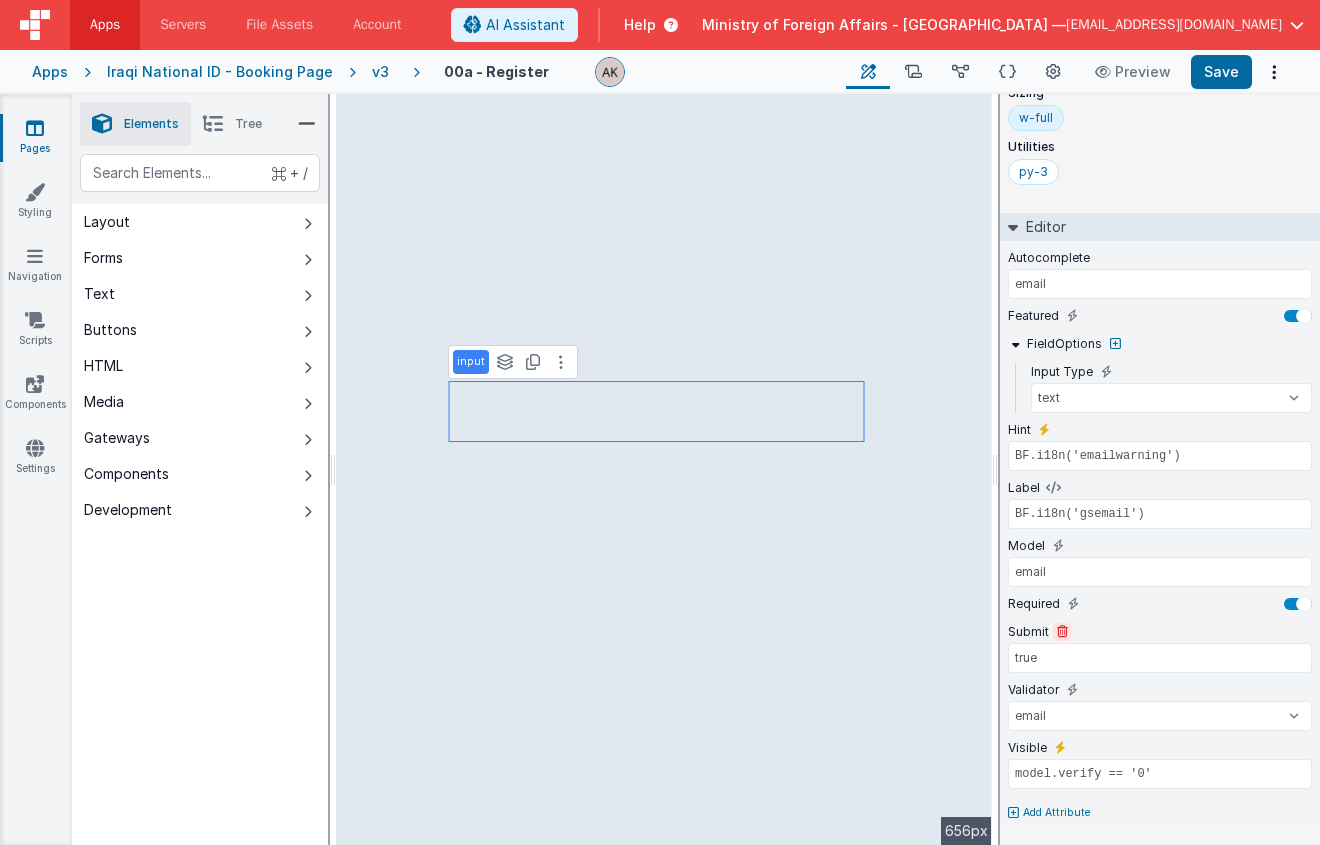click at bounding box center [1062, 632] 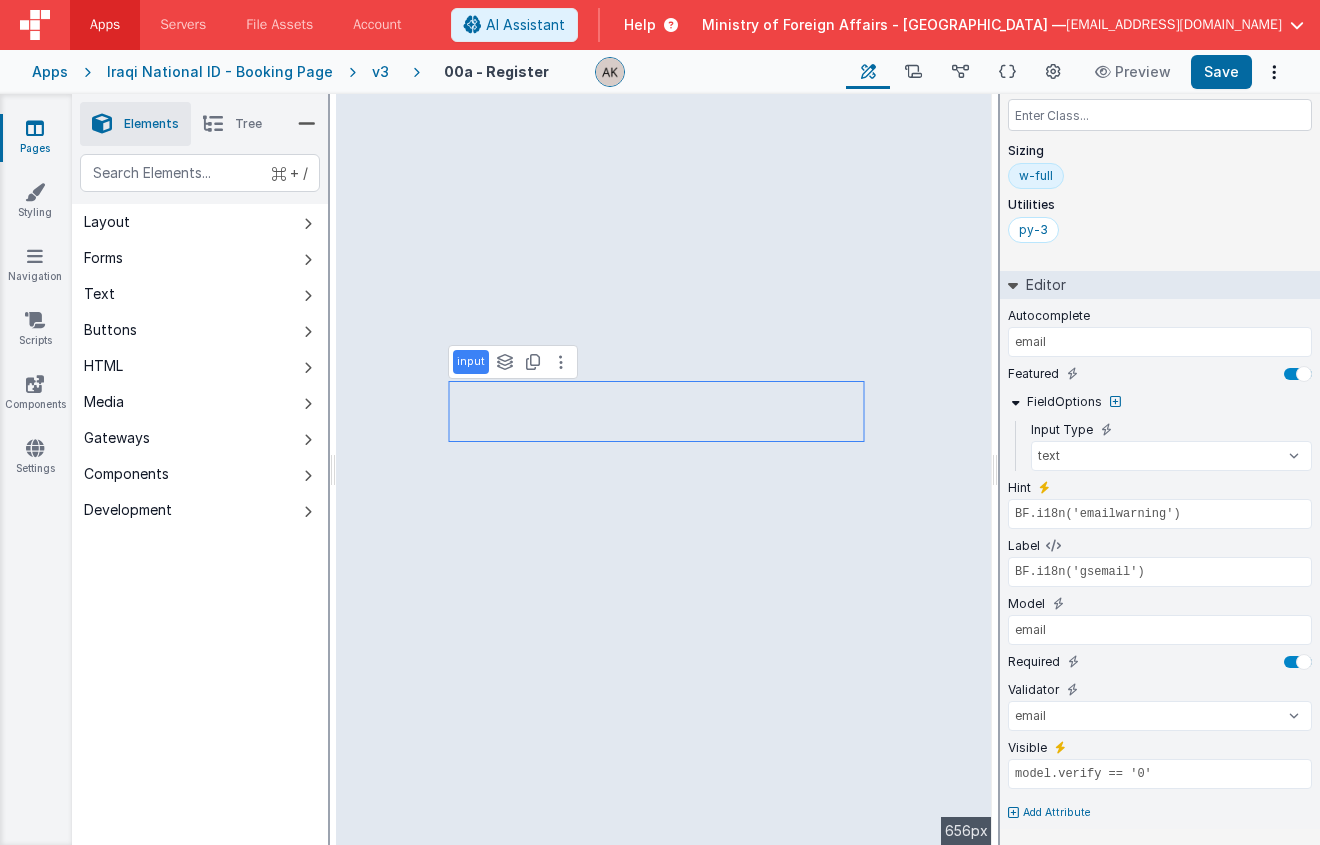 scroll, scrollTop: 116, scrollLeft: 0, axis: vertical 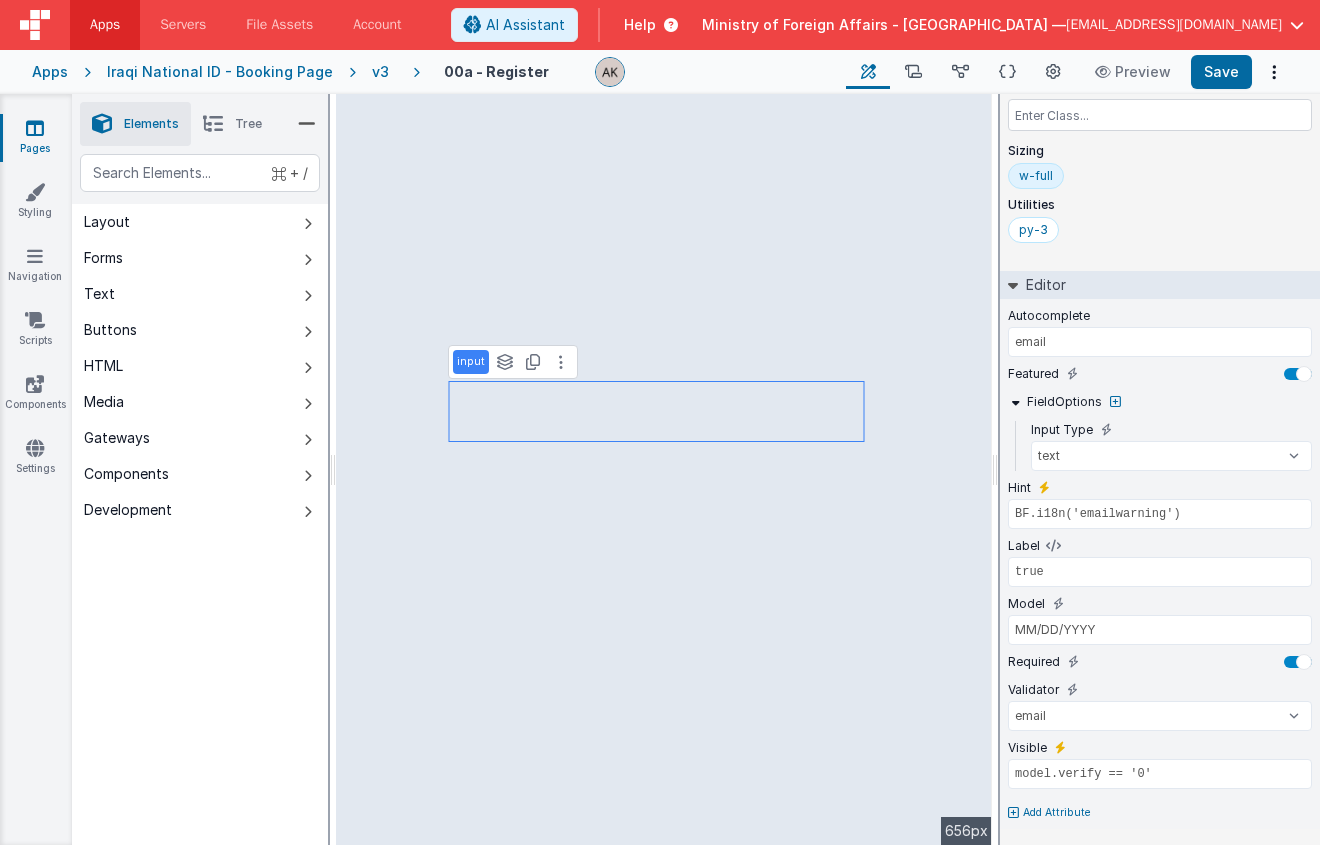 select on "regexp" 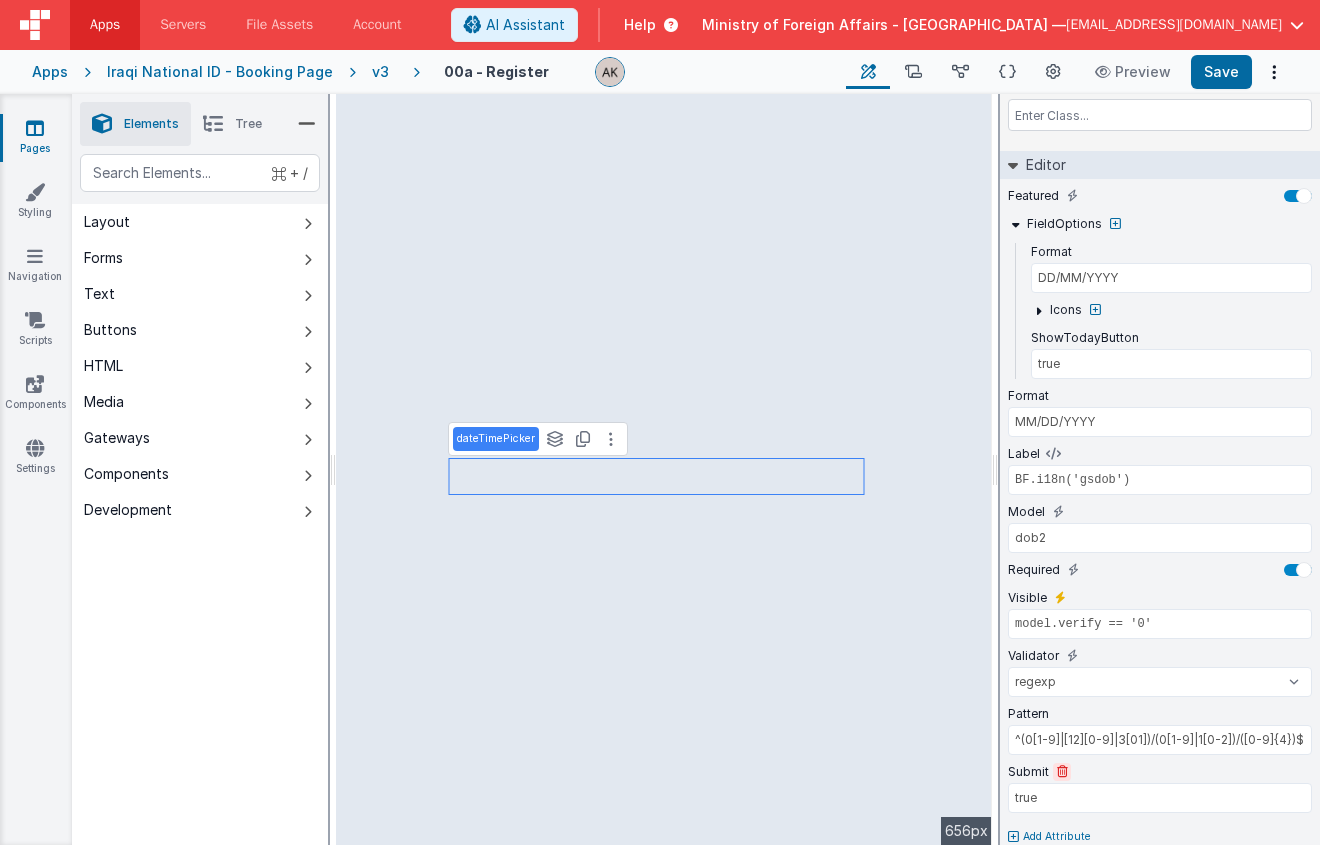 click at bounding box center (1062, 772) 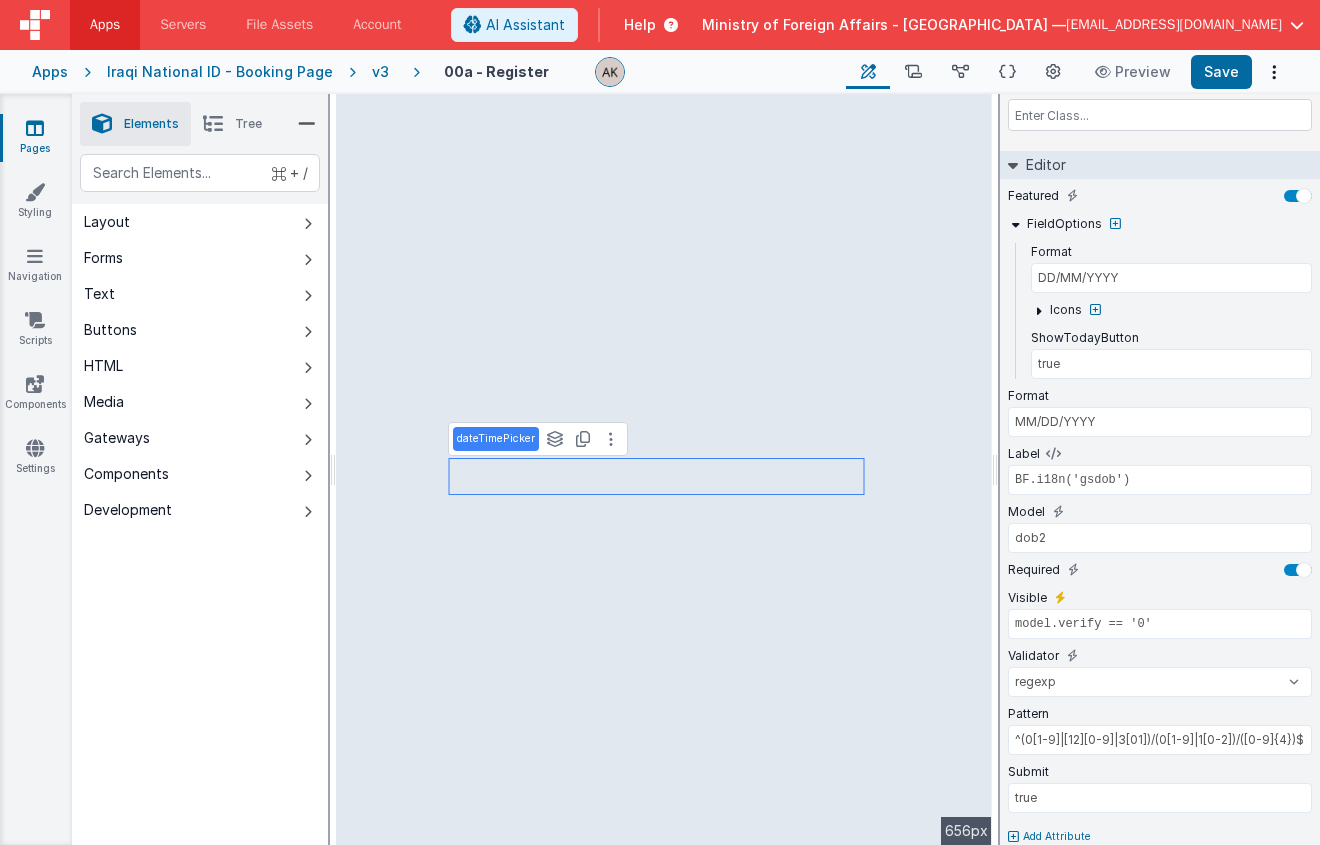 scroll, scrollTop: 82, scrollLeft: 0, axis: vertical 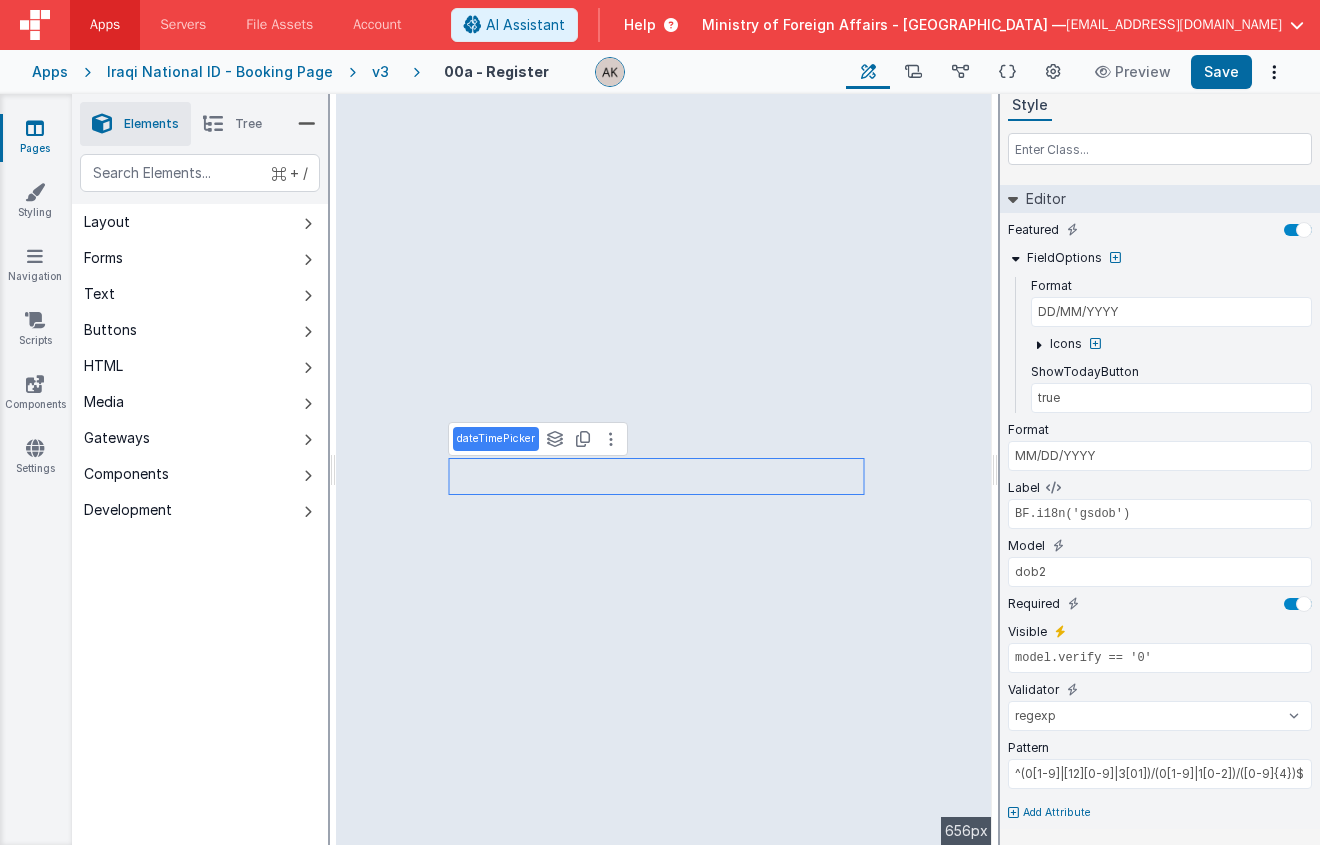 type on "BF.i18n('verificationcode')" 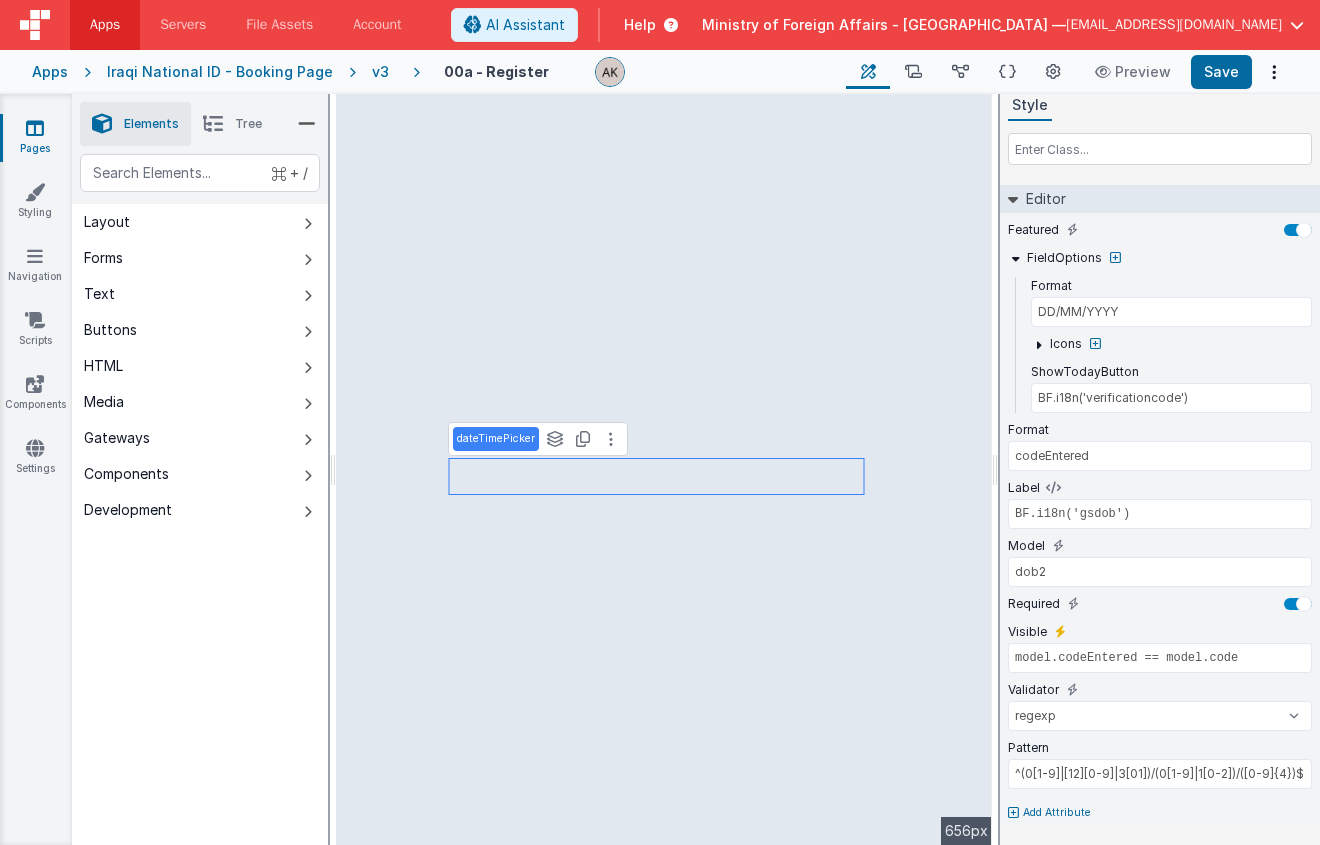 select on "calc" 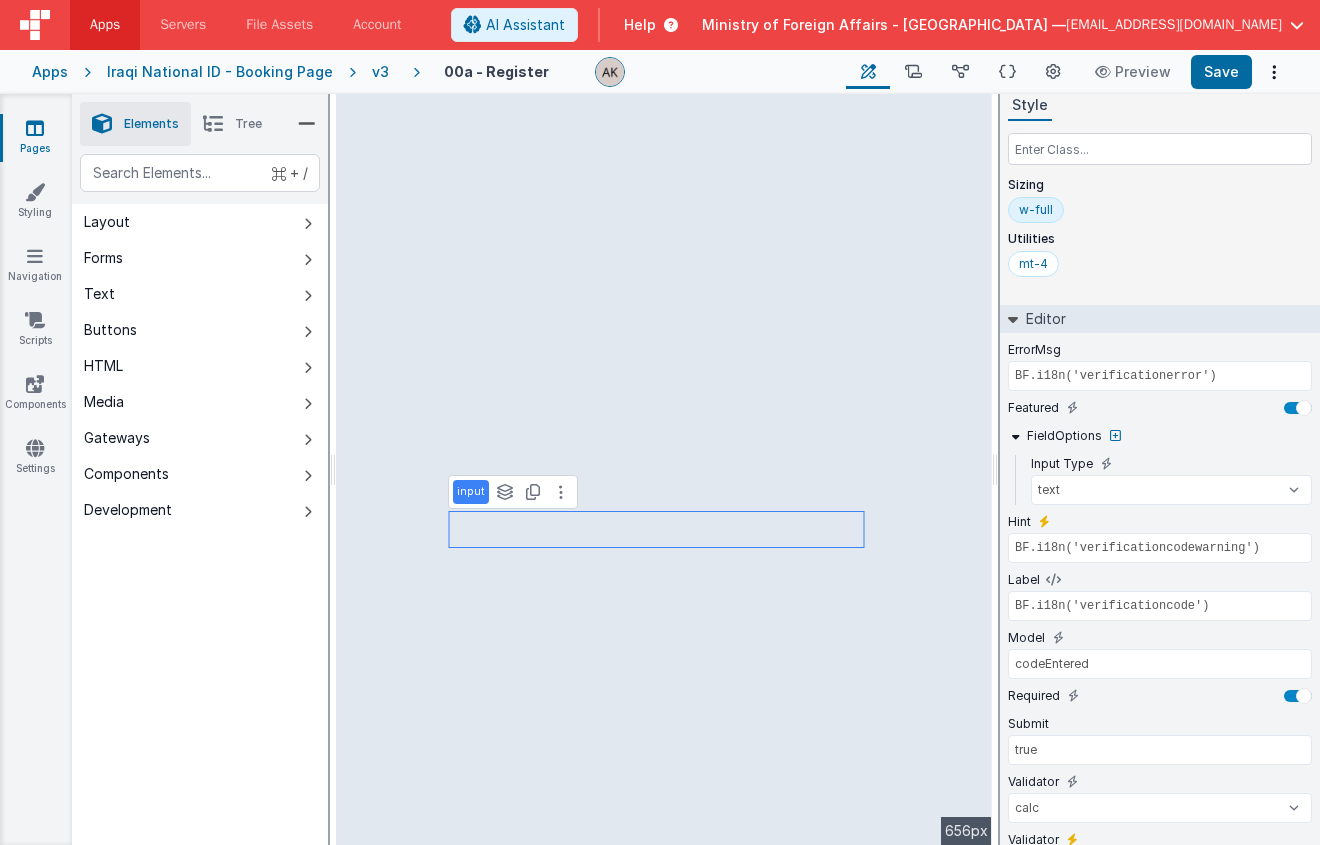 scroll, scrollTop: 116, scrollLeft: 0, axis: vertical 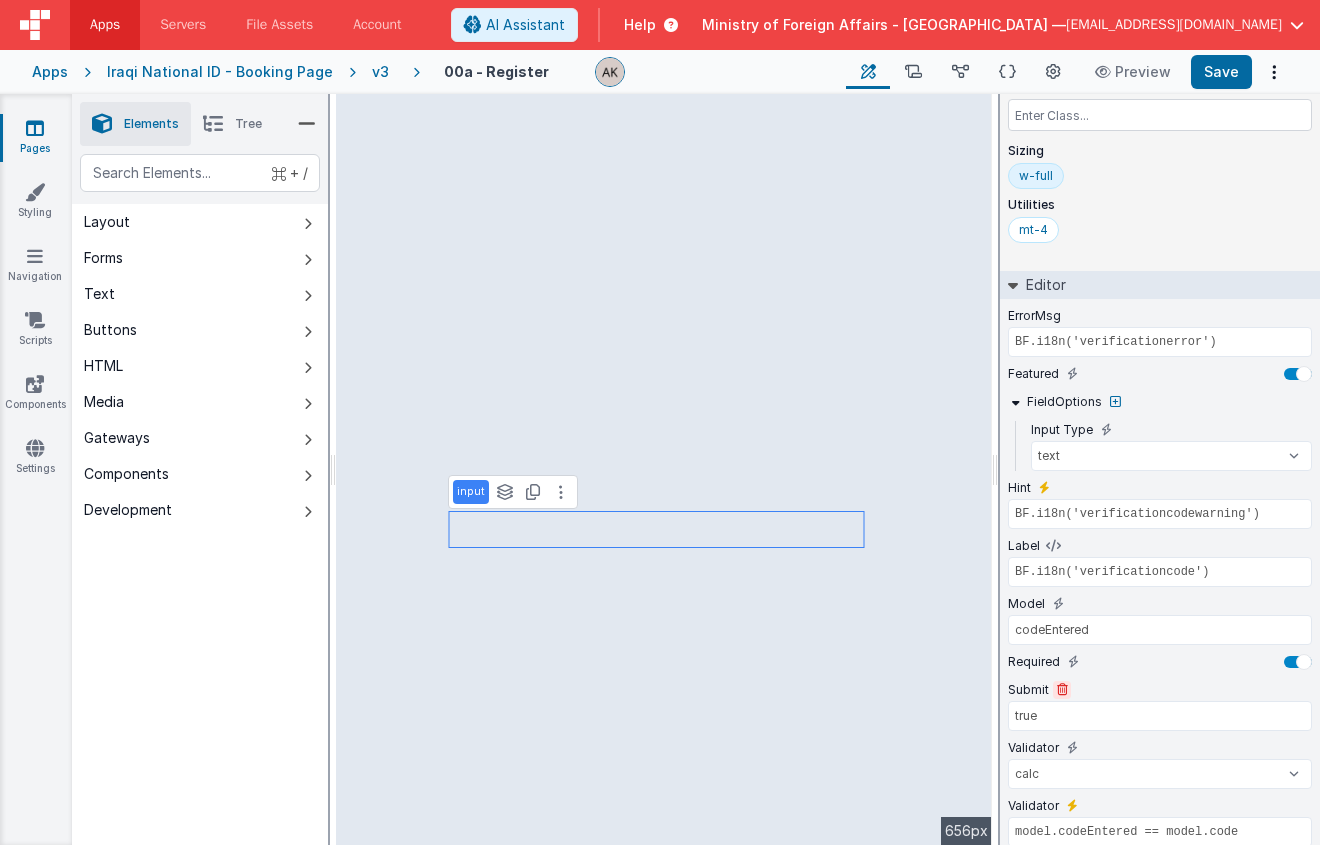 click at bounding box center [1062, 690] 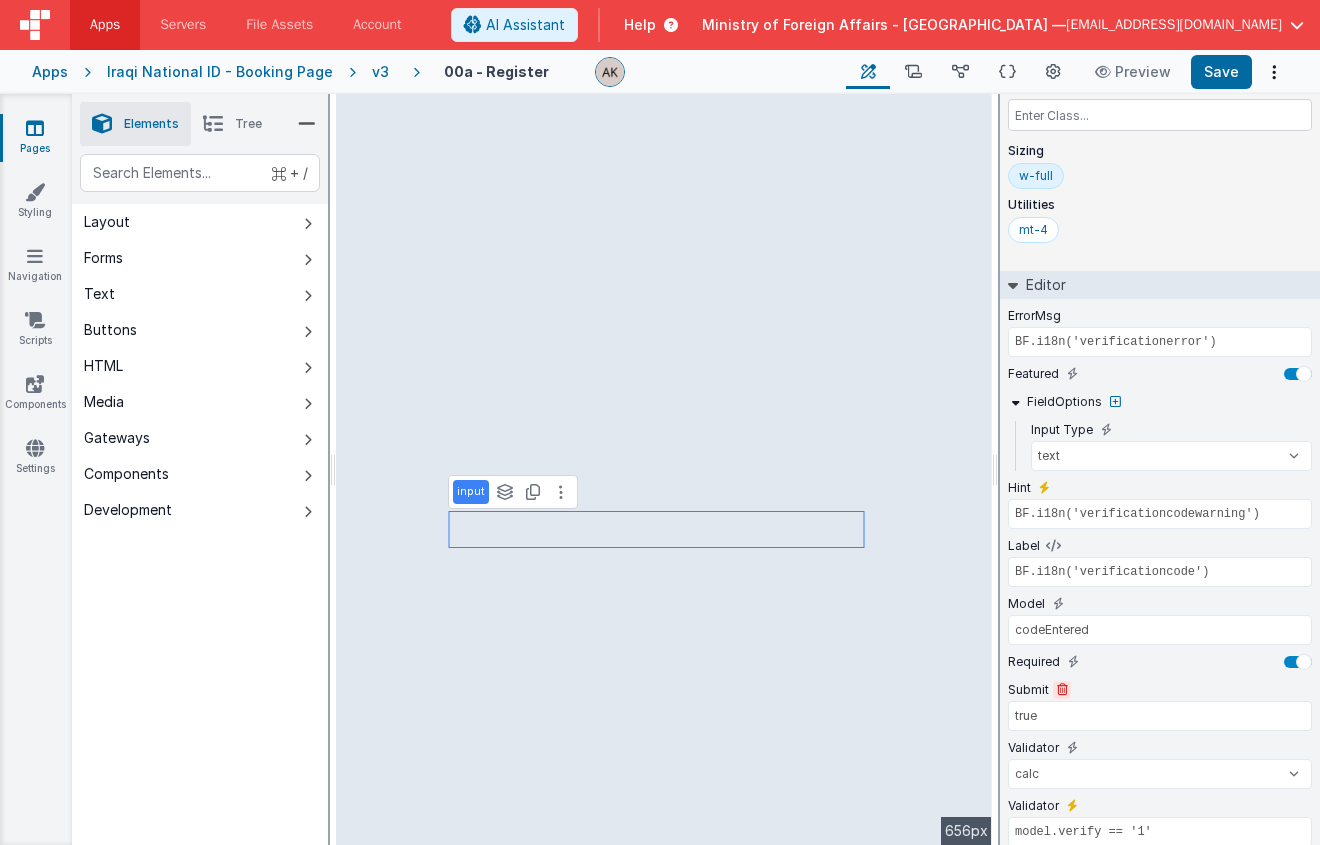 select on "calc" 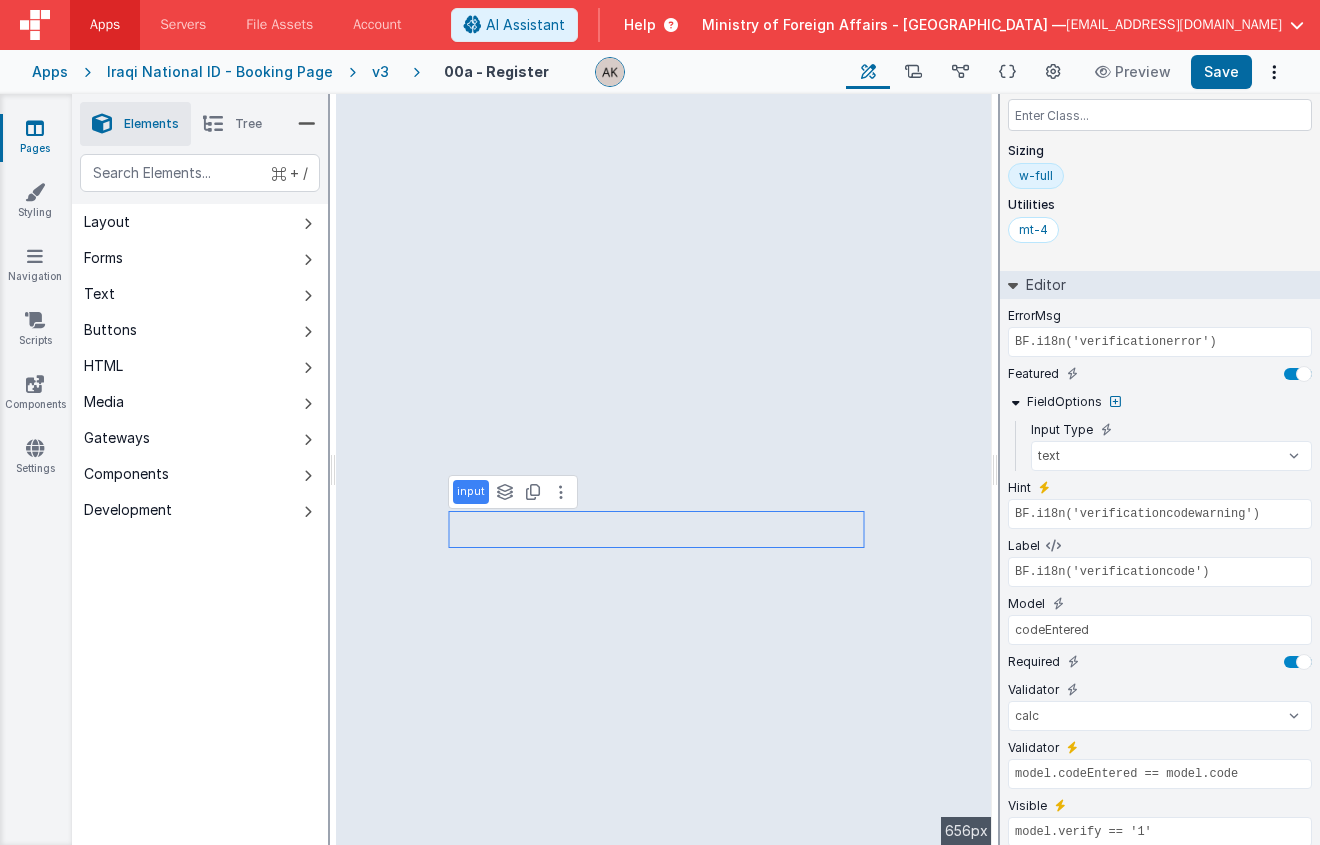 type on "model.isLoading ? 'fa fa-circle-o-notch fa-spin fa-fw': ''" 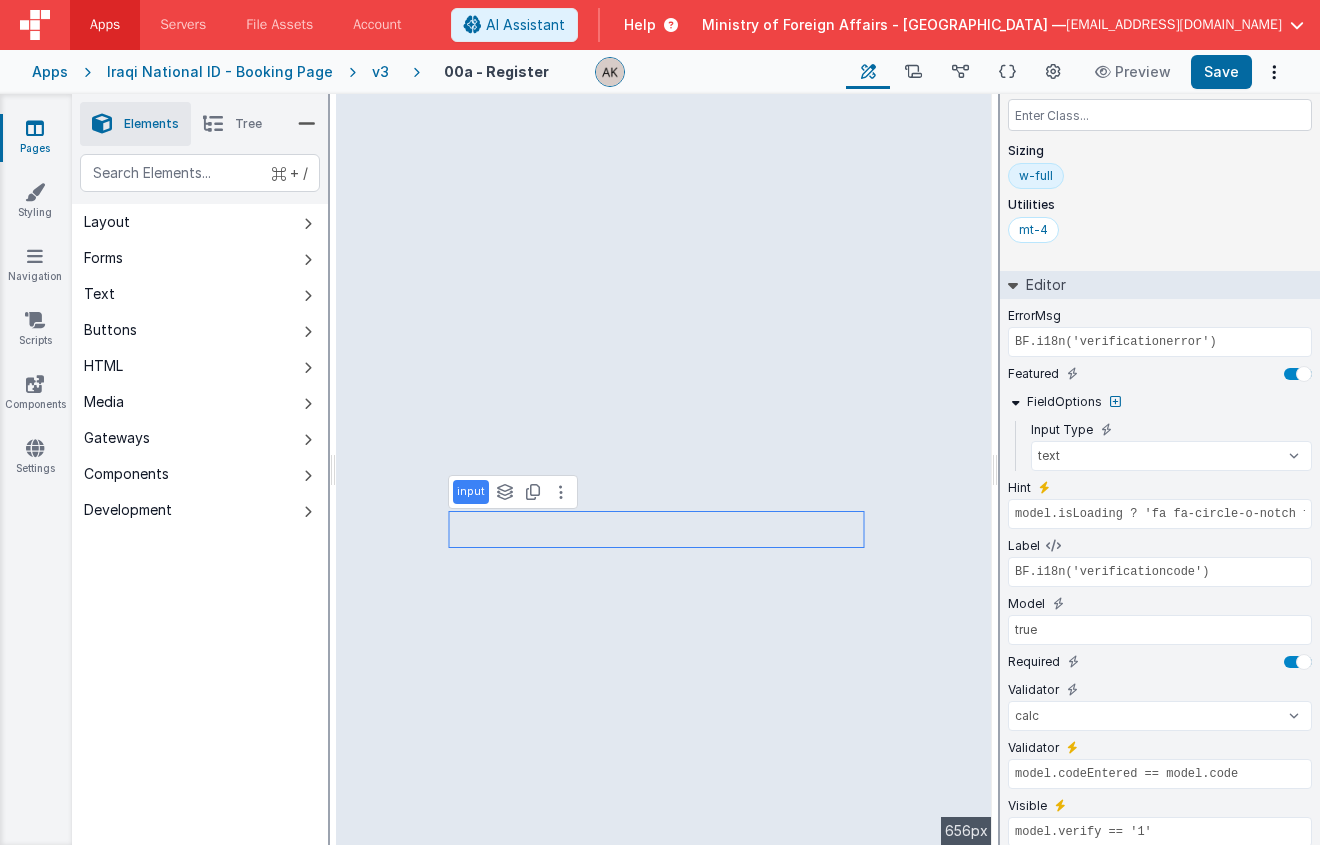 select on "verifyCode" 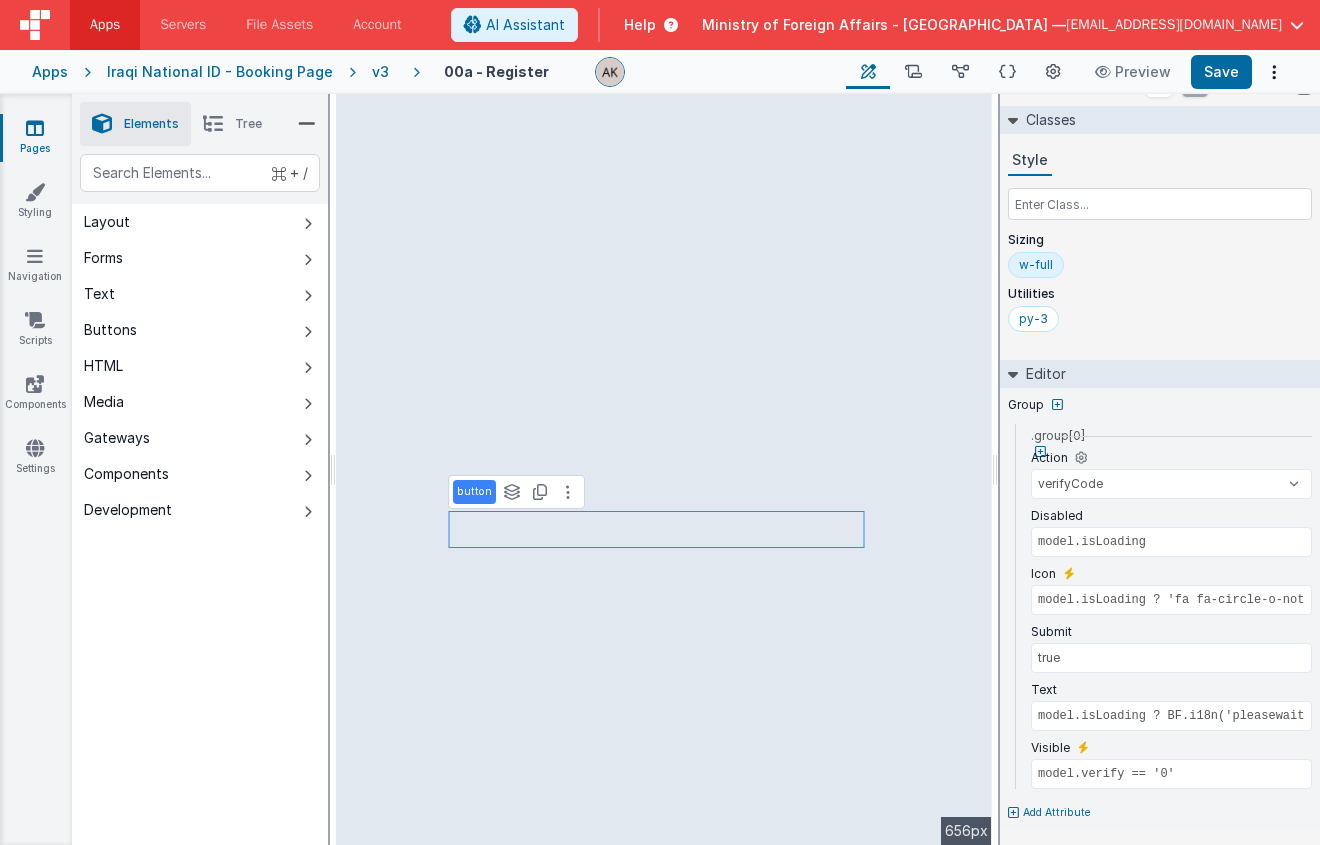 scroll, scrollTop: 0, scrollLeft: 0, axis: both 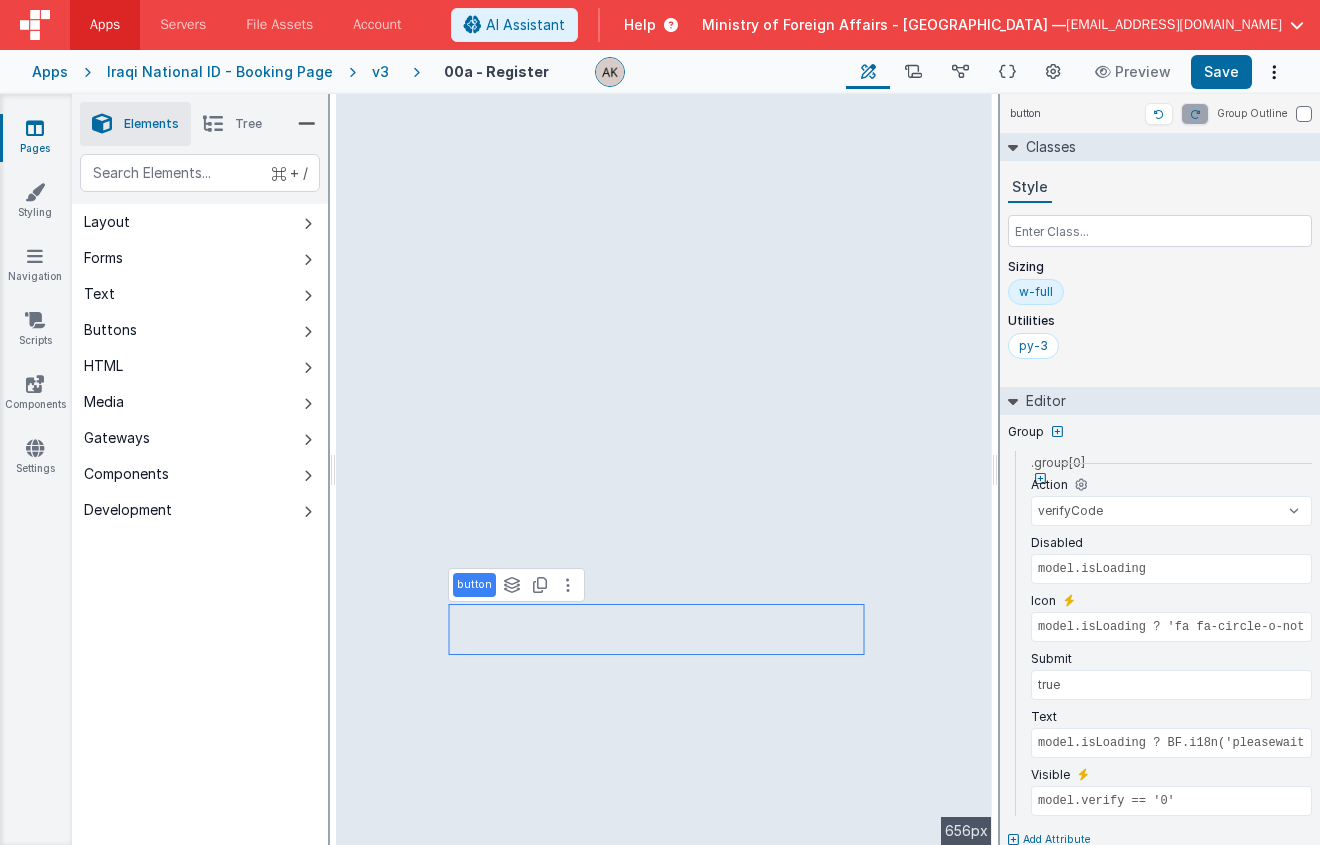 type on "model.isLoading ? BF.i18n('pleasewait'): BF.i18n('verifycode')" 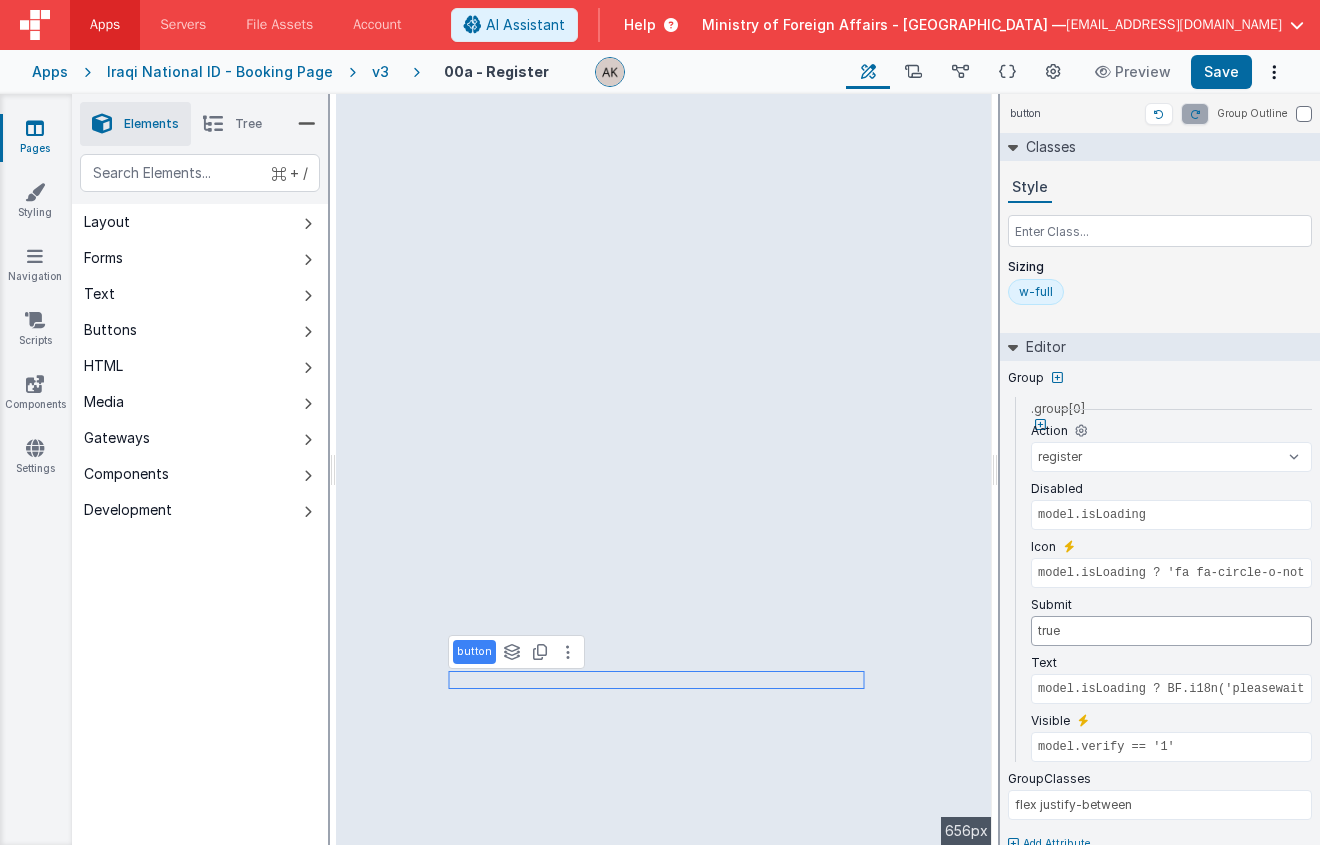 click on "true" at bounding box center (1171, 631) 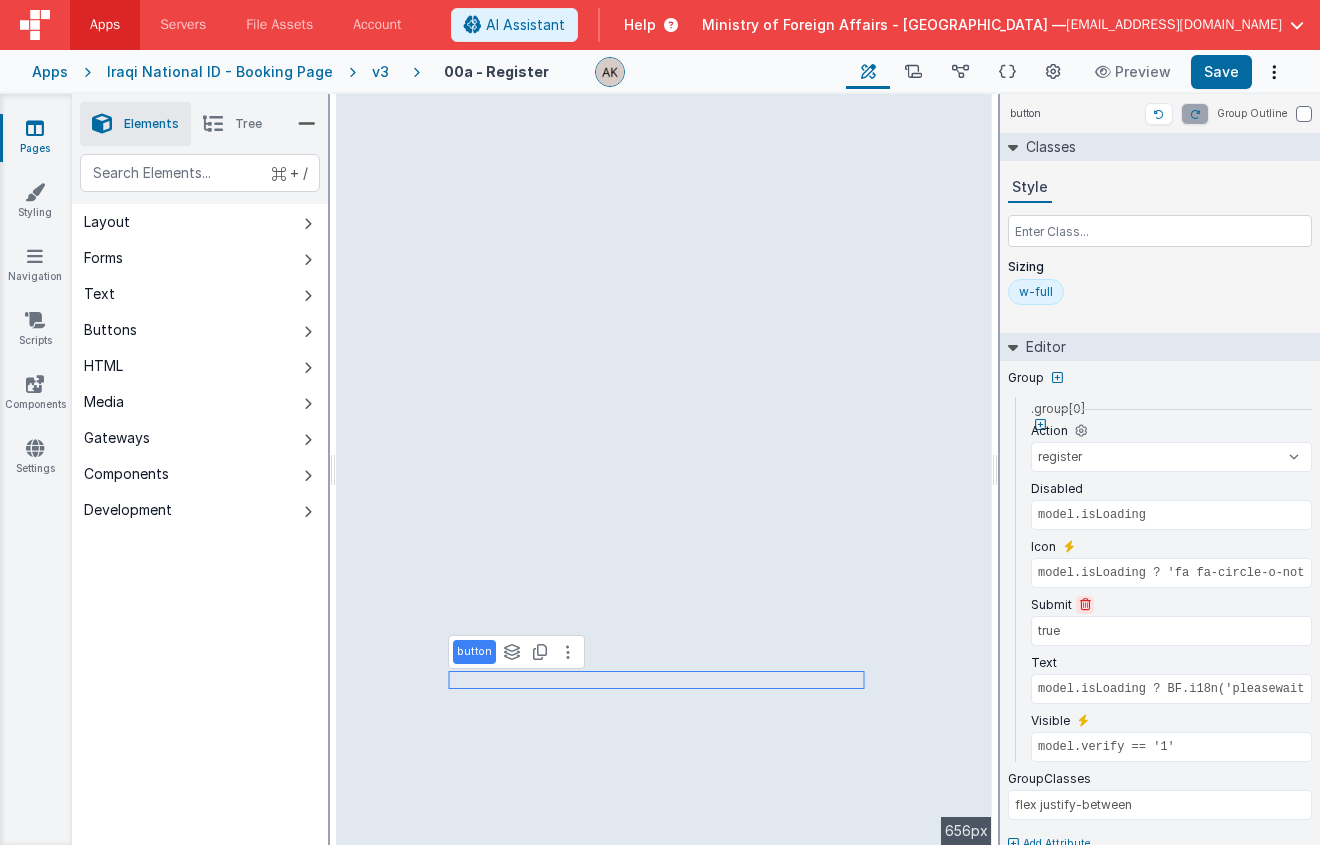 click at bounding box center [1085, 605] 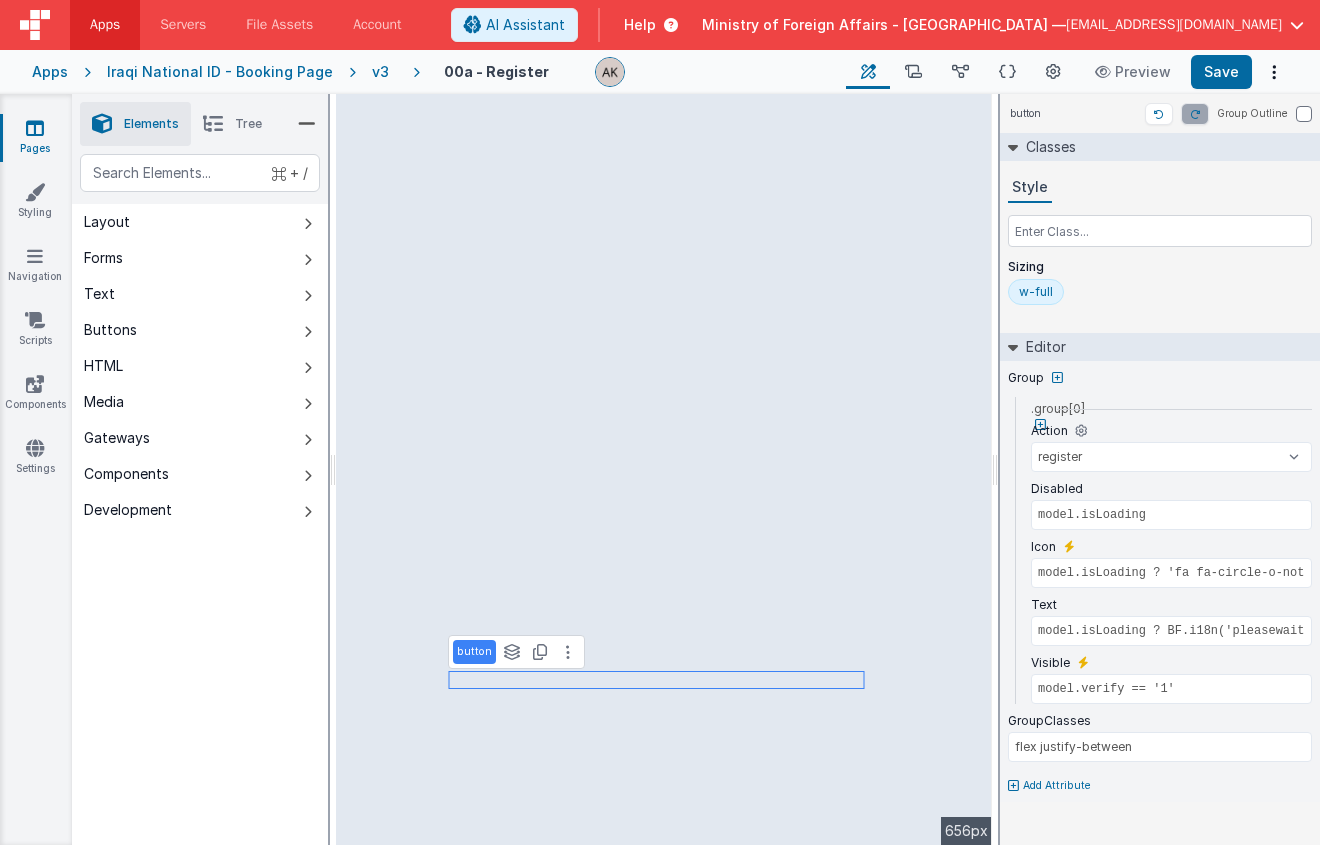 type on "true" 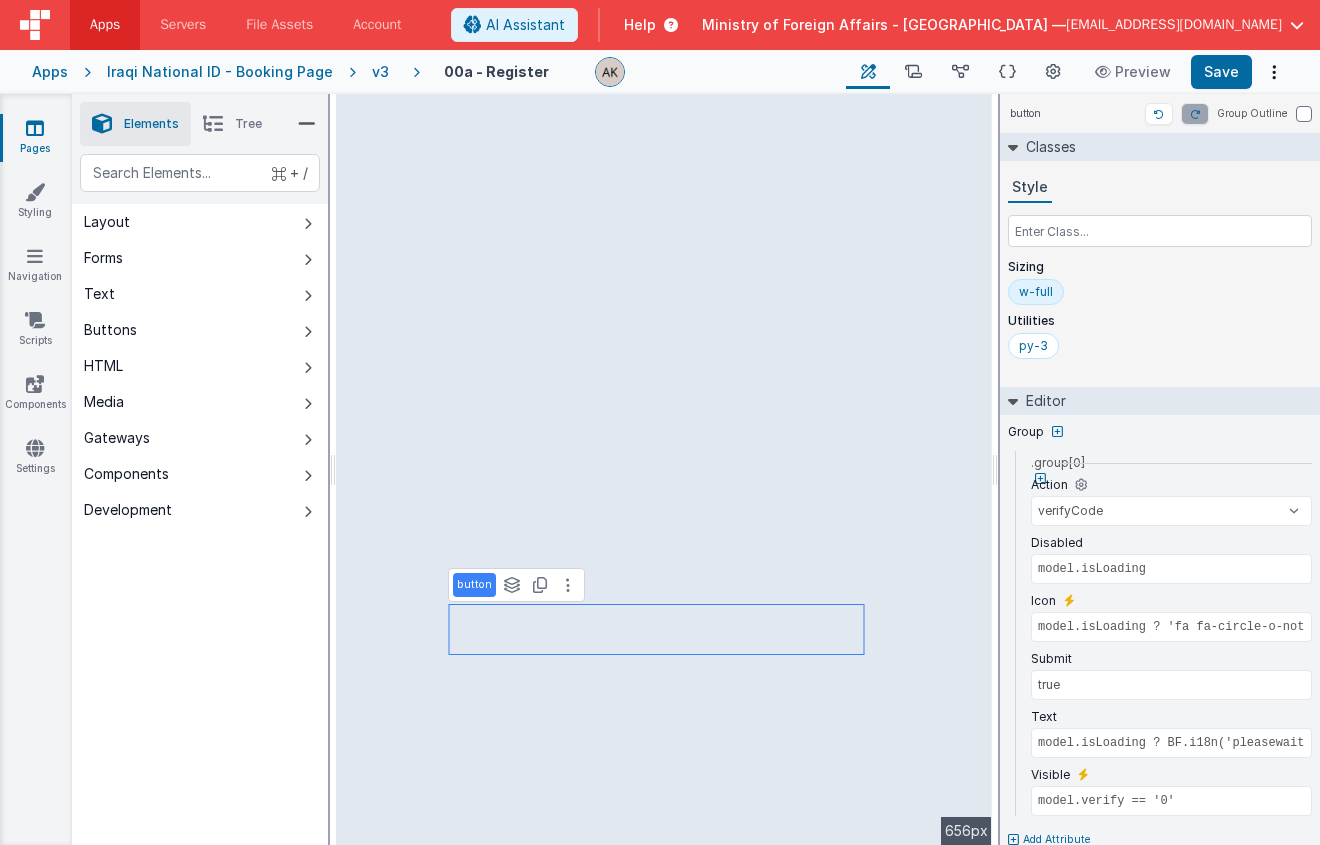 type on "model.isLoading ? BF.i18n('pleasewait'): BF.i18n('verifycode')" 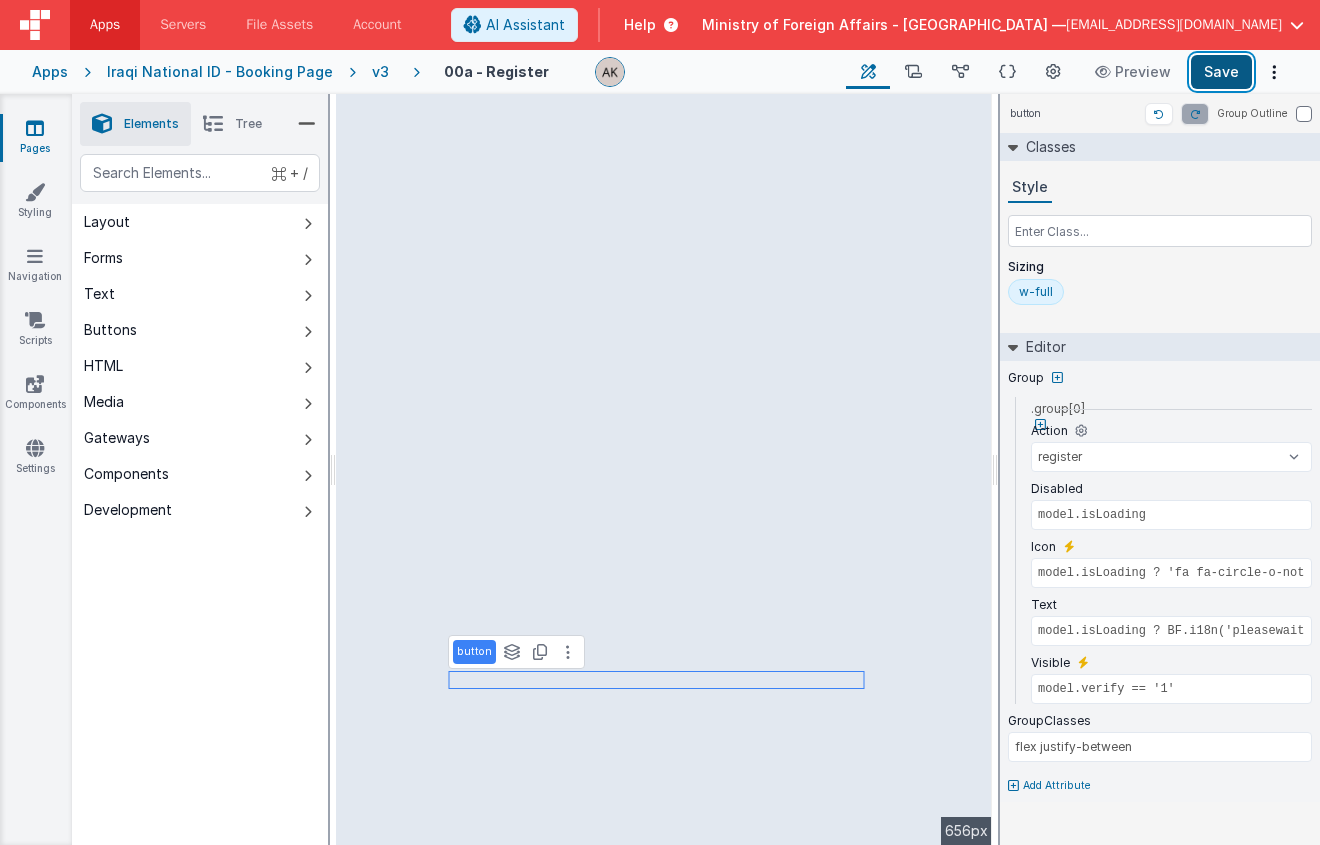 click on "Save" at bounding box center [1221, 72] 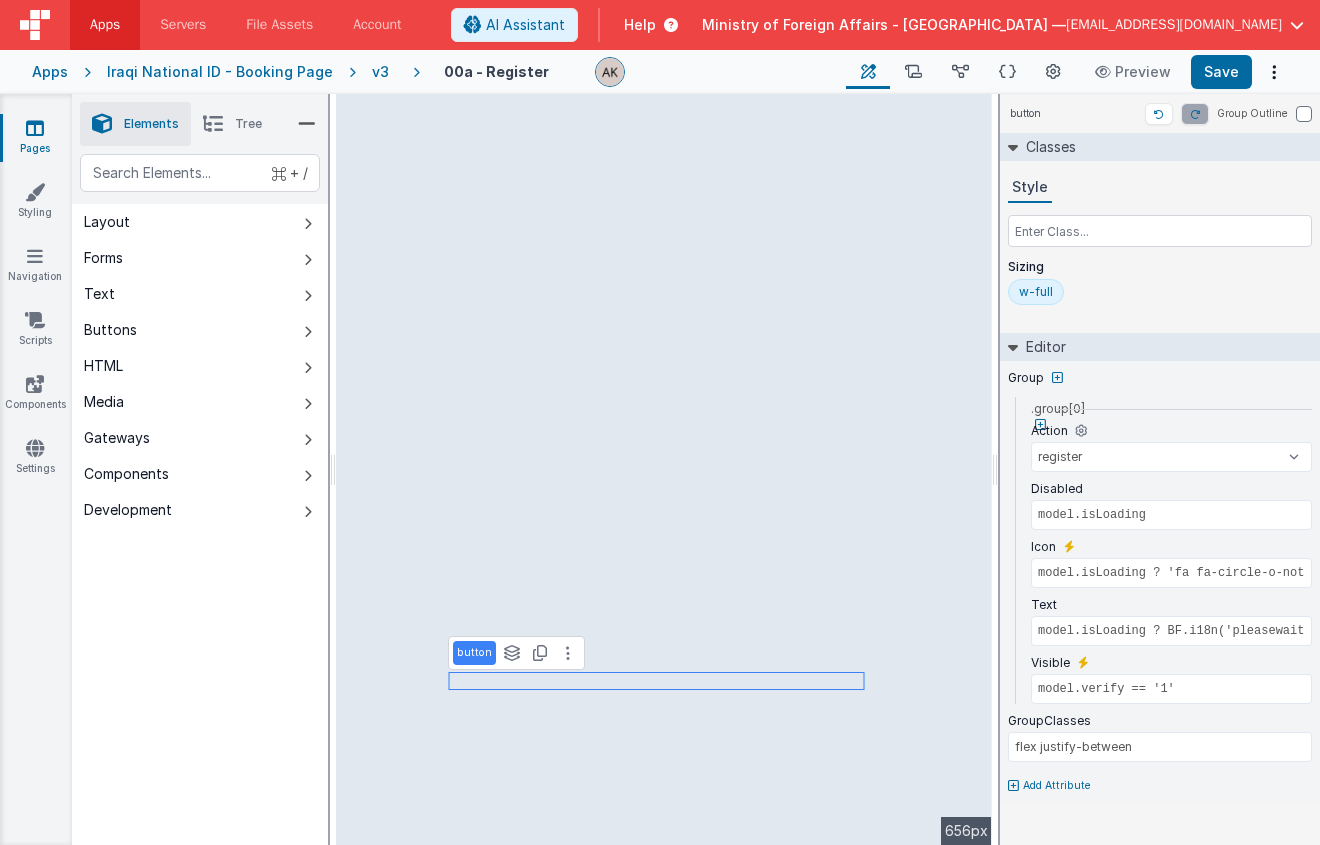 type on "BF.i18n('emailwarning')" 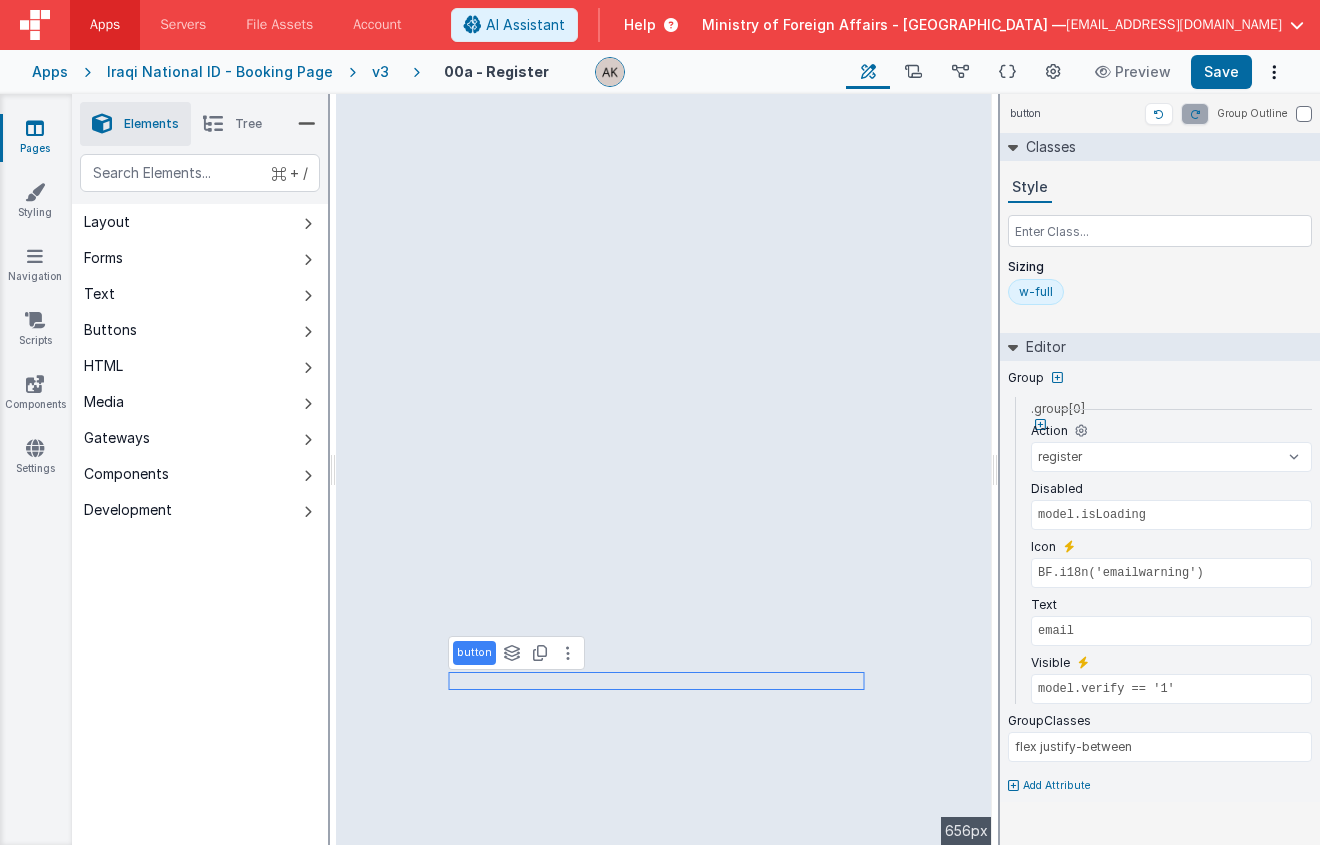 select on "email" 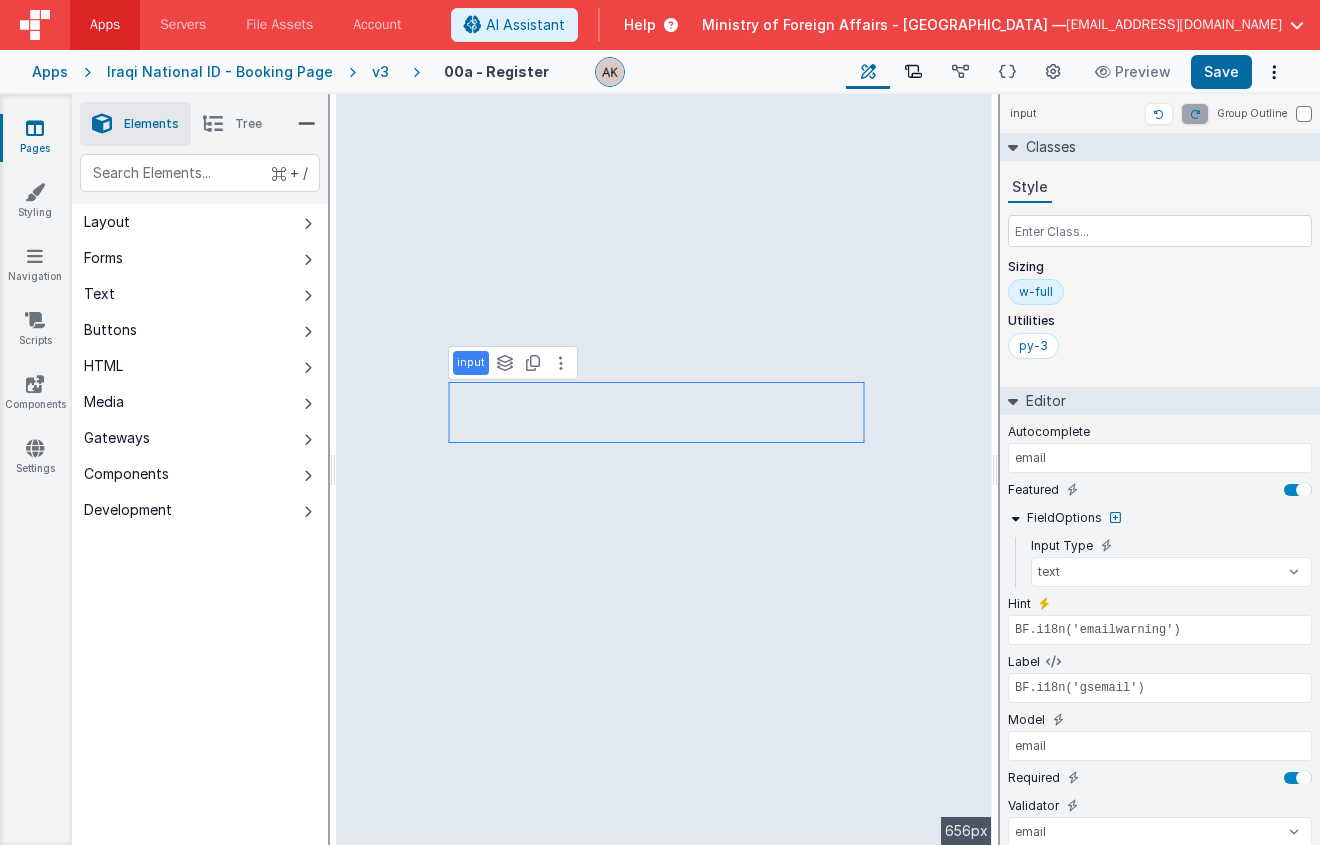 click at bounding box center [913, 72] 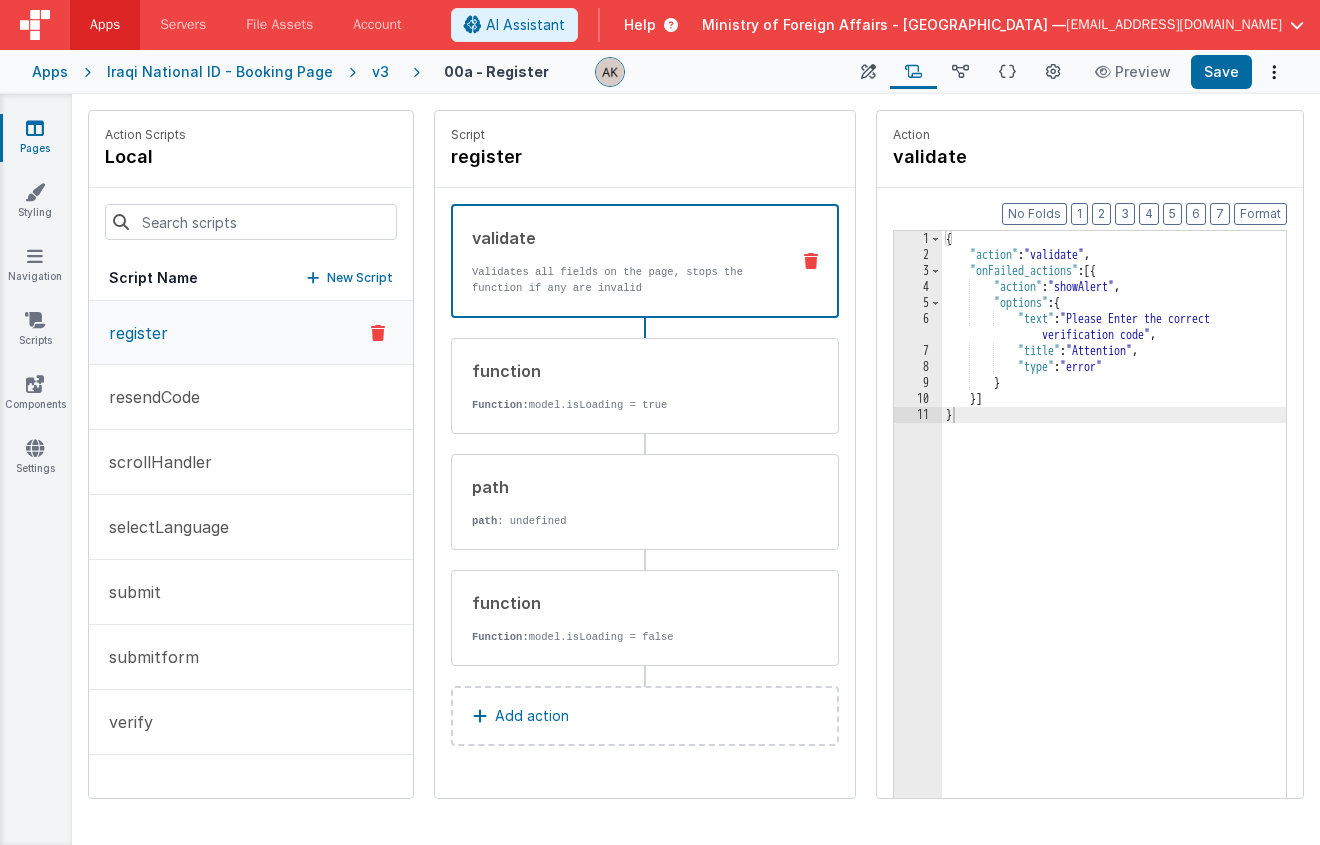 click on "New Script" at bounding box center (360, 278) 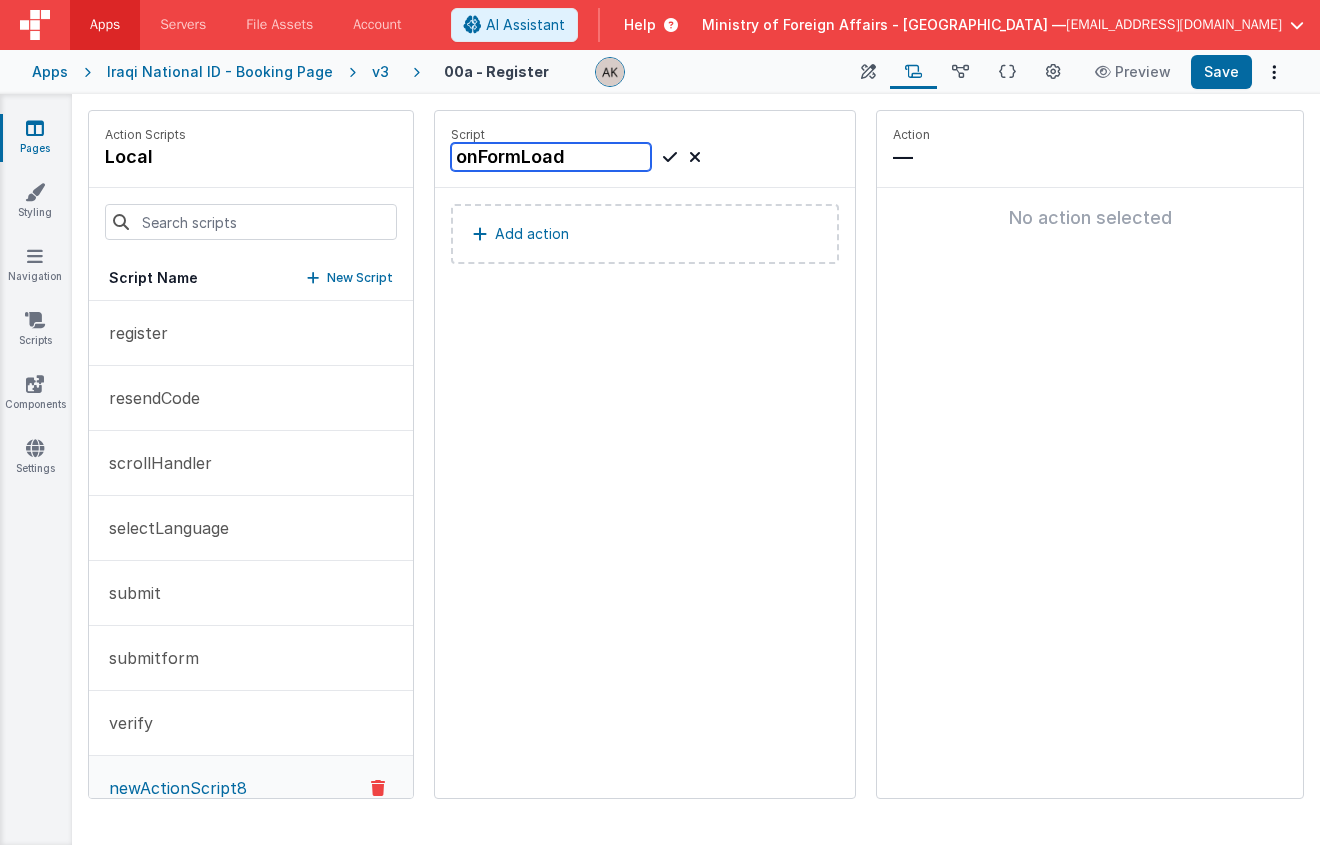 type on "onFormLoad" 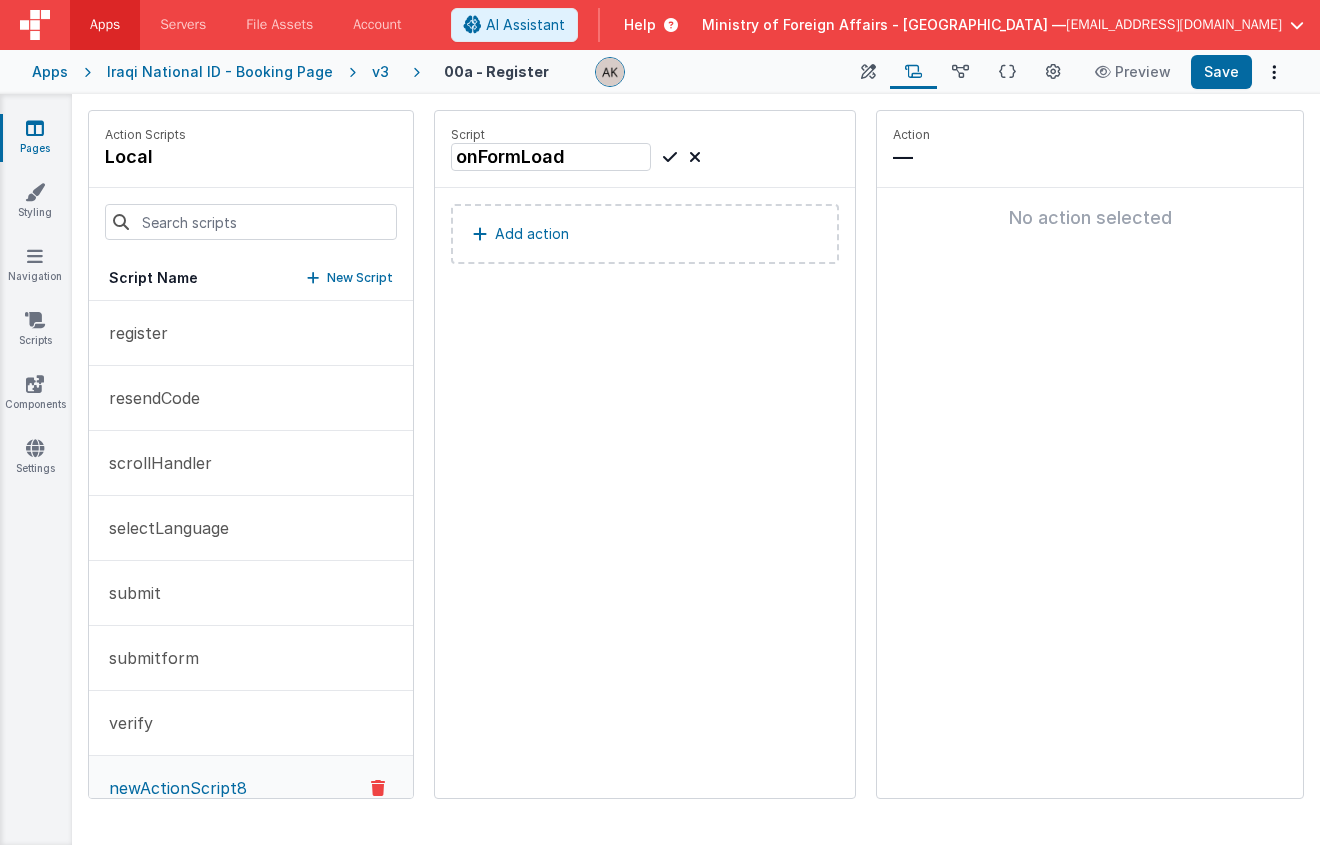click at bounding box center [670, 157] 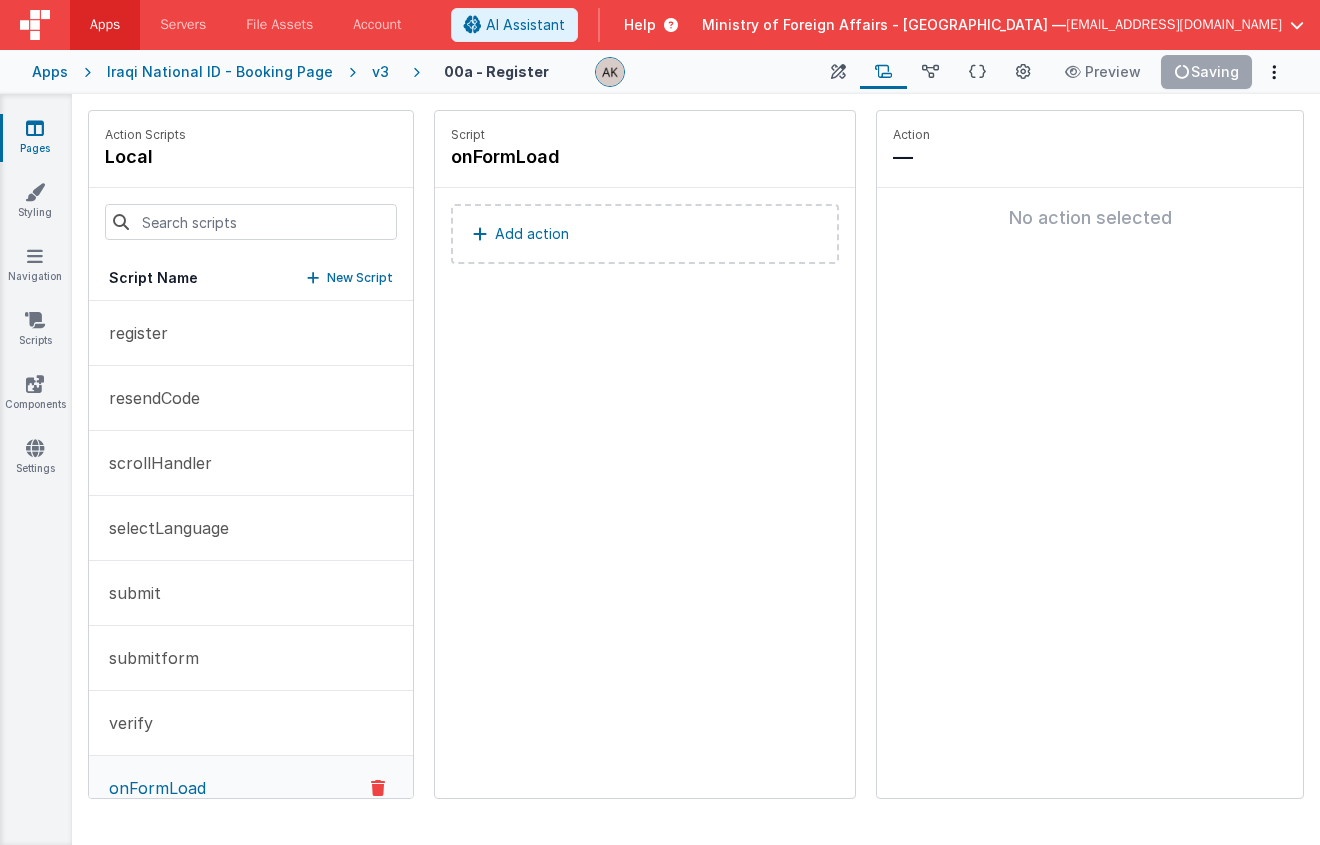 click on "Add action" at bounding box center (645, 234) 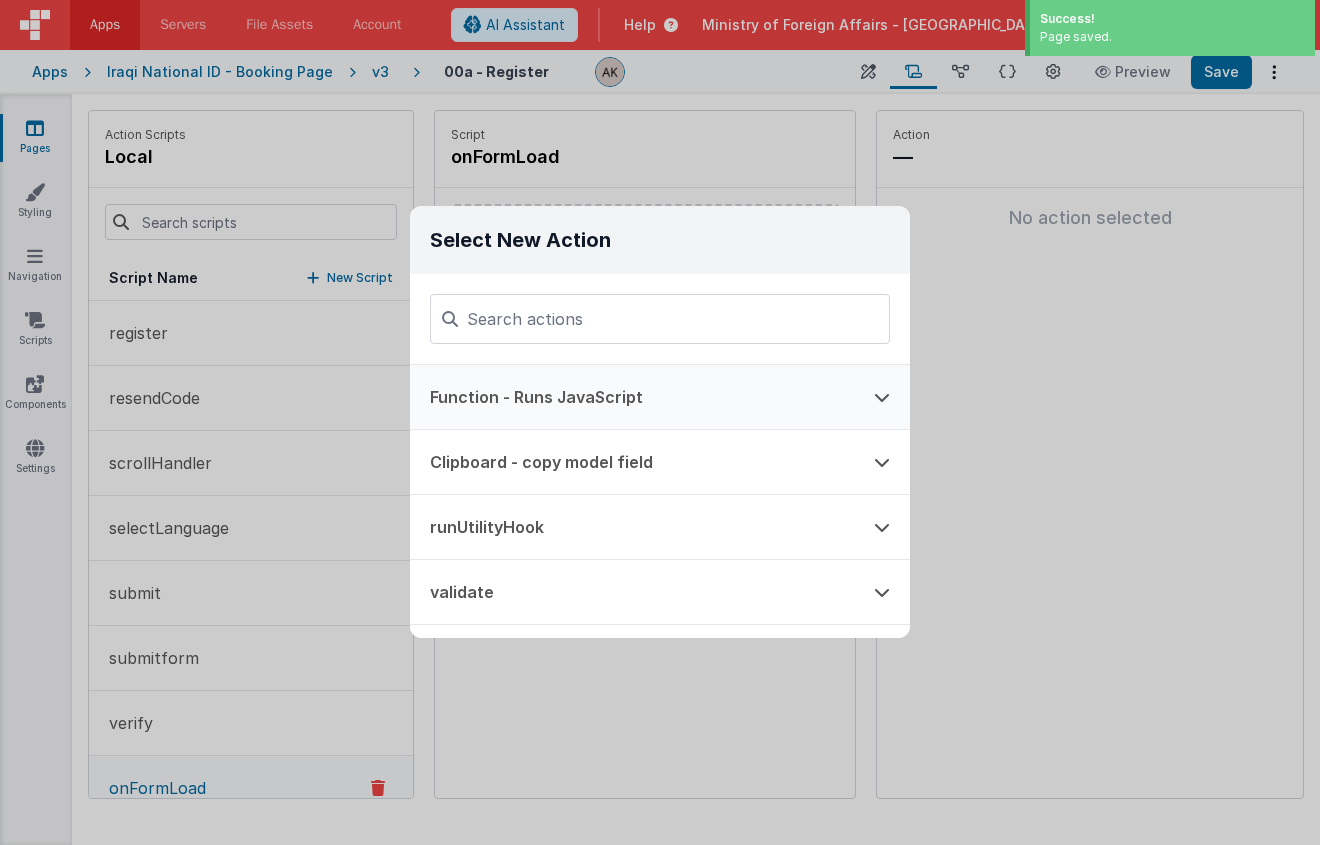 drag, startPoint x: 622, startPoint y: 414, endPoint x: 714, endPoint y: 377, distance: 99.16148 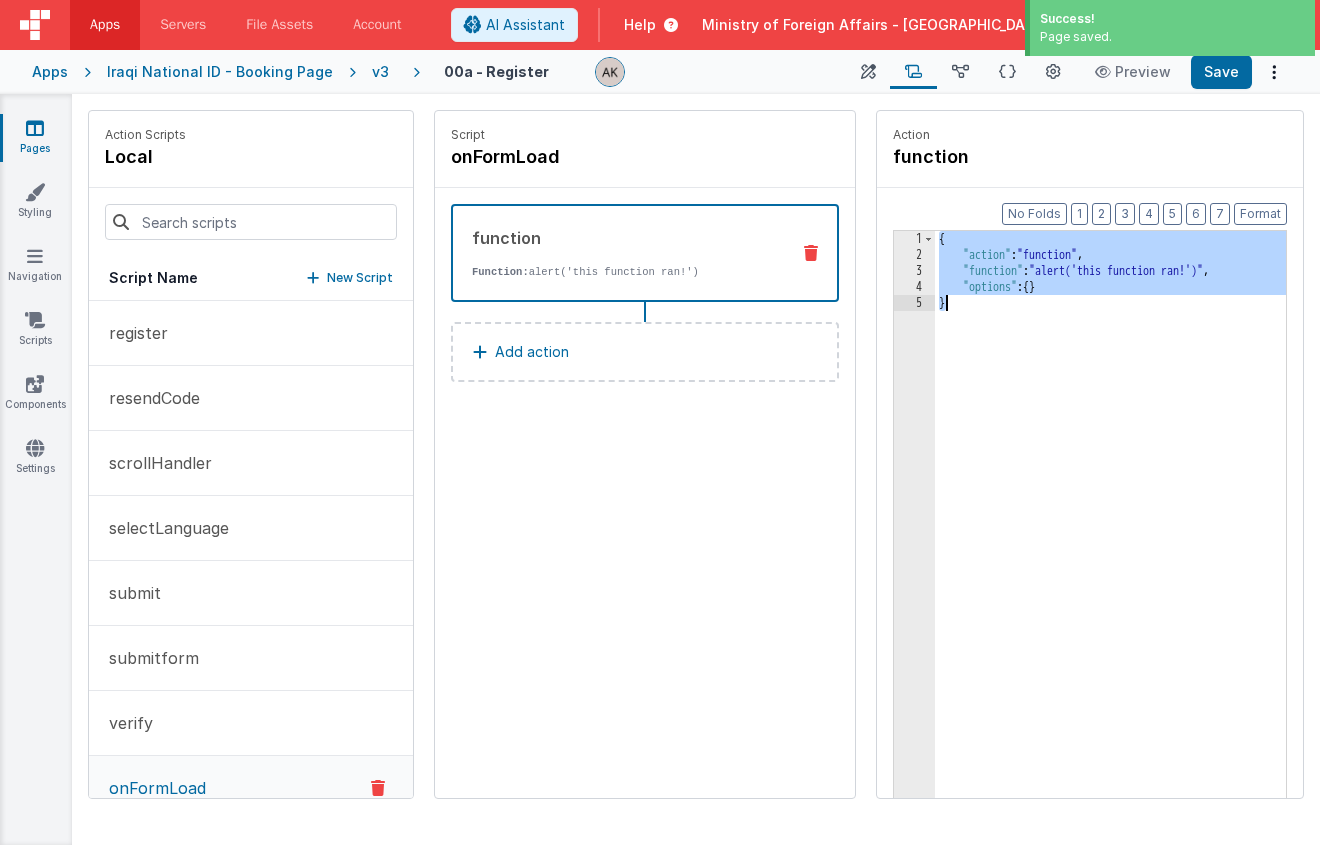 drag, startPoint x: 885, startPoint y: 234, endPoint x: 980, endPoint y: 396, distance: 187.80043 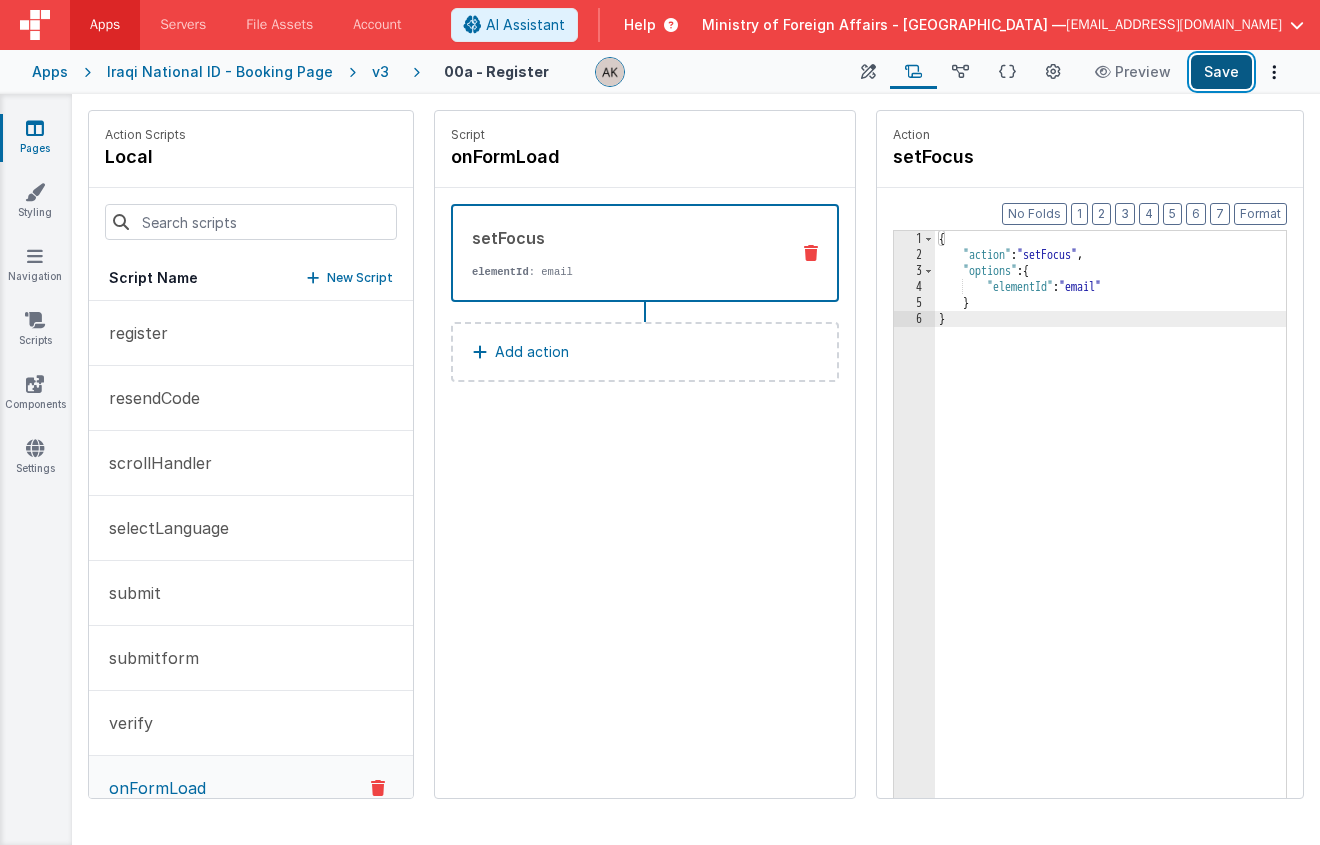 click on "Save" at bounding box center [1221, 72] 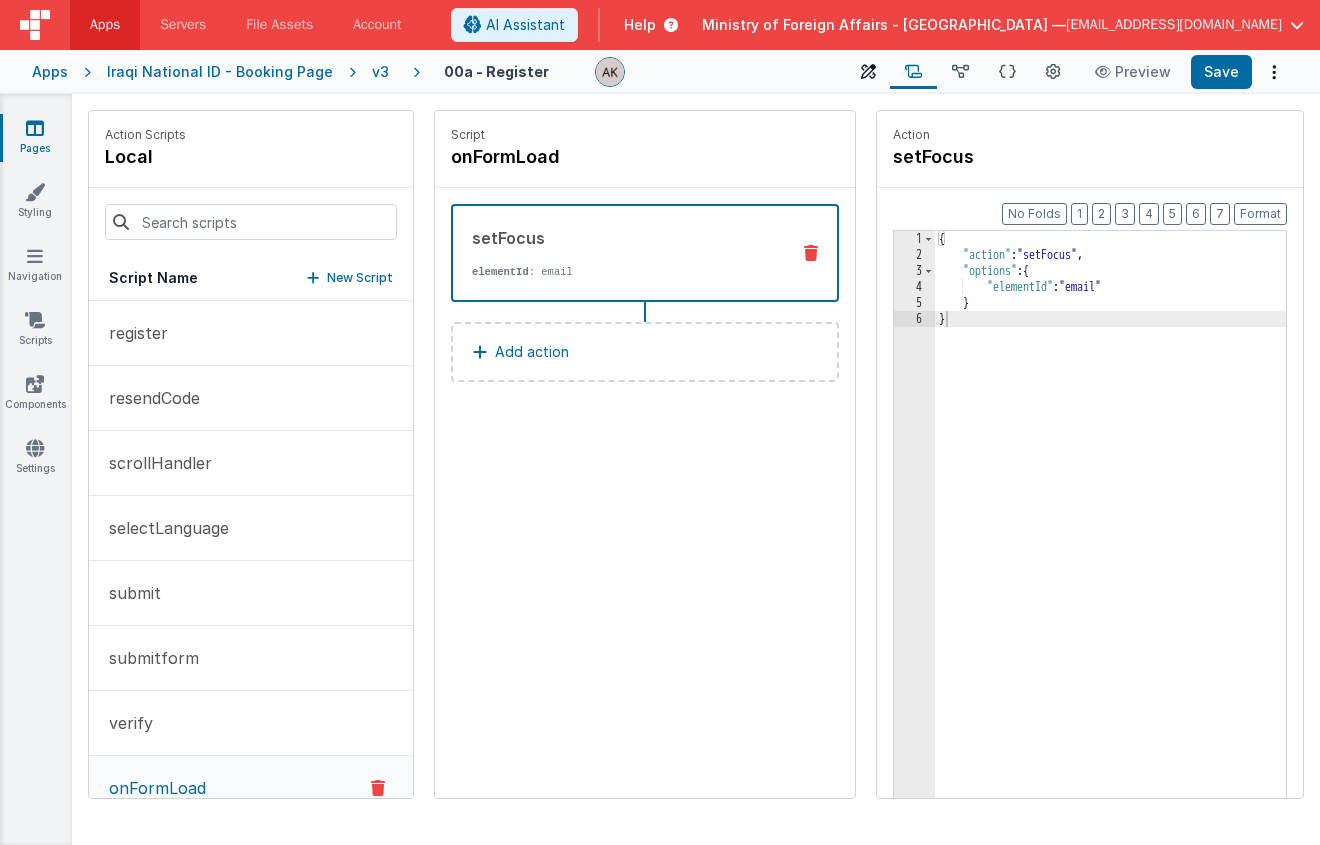 click at bounding box center [868, 72] 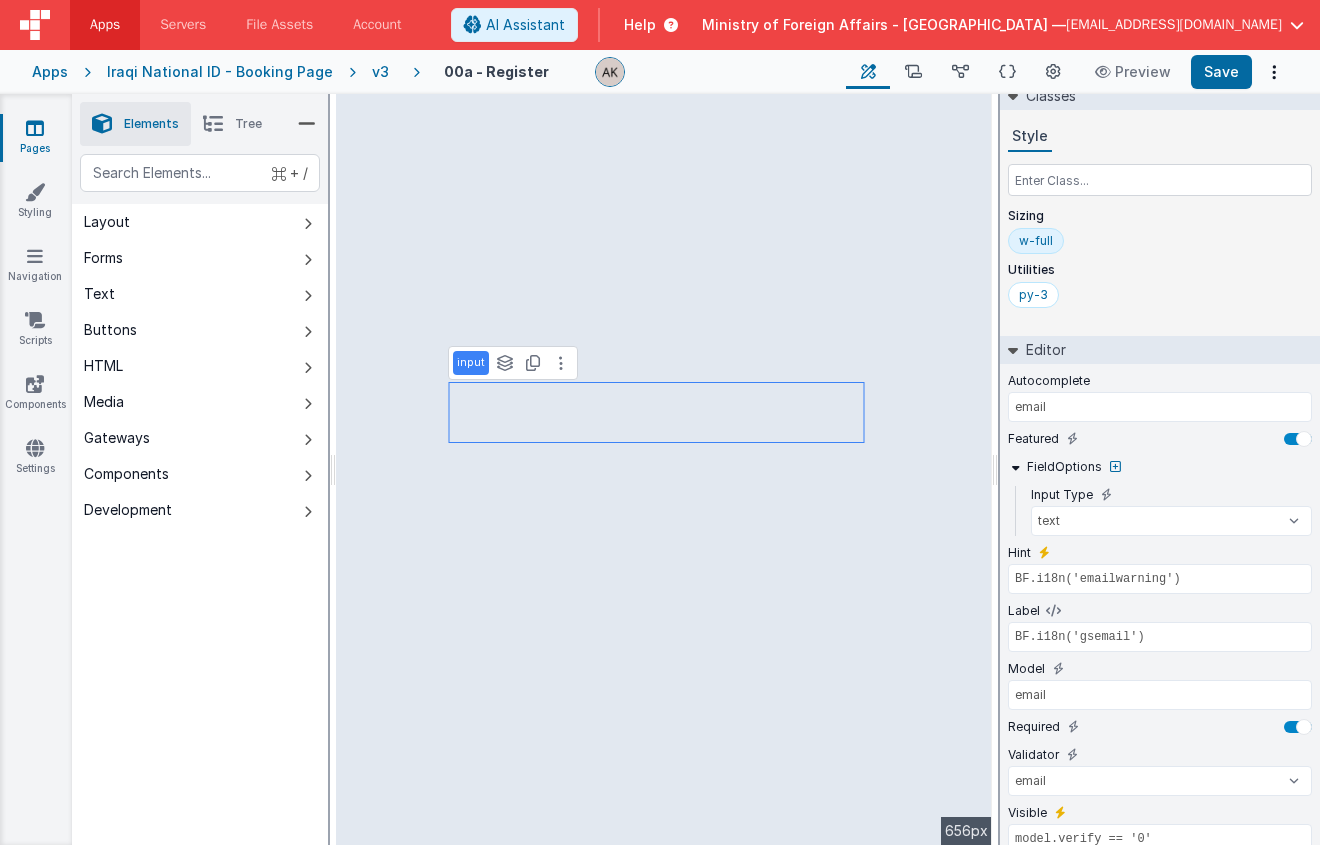 scroll, scrollTop: 116, scrollLeft: 0, axis: vertical 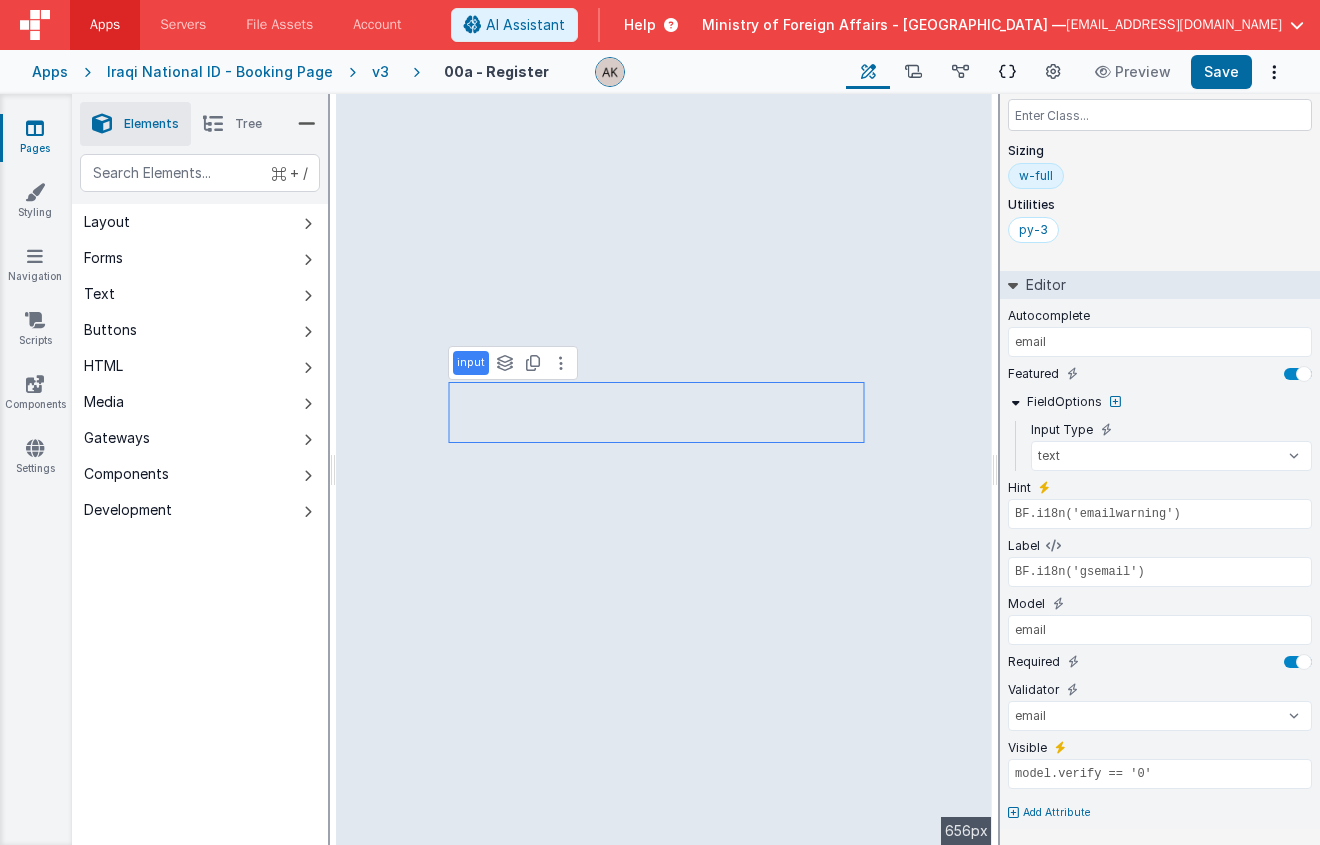 click at bounding box center (1007, 72) 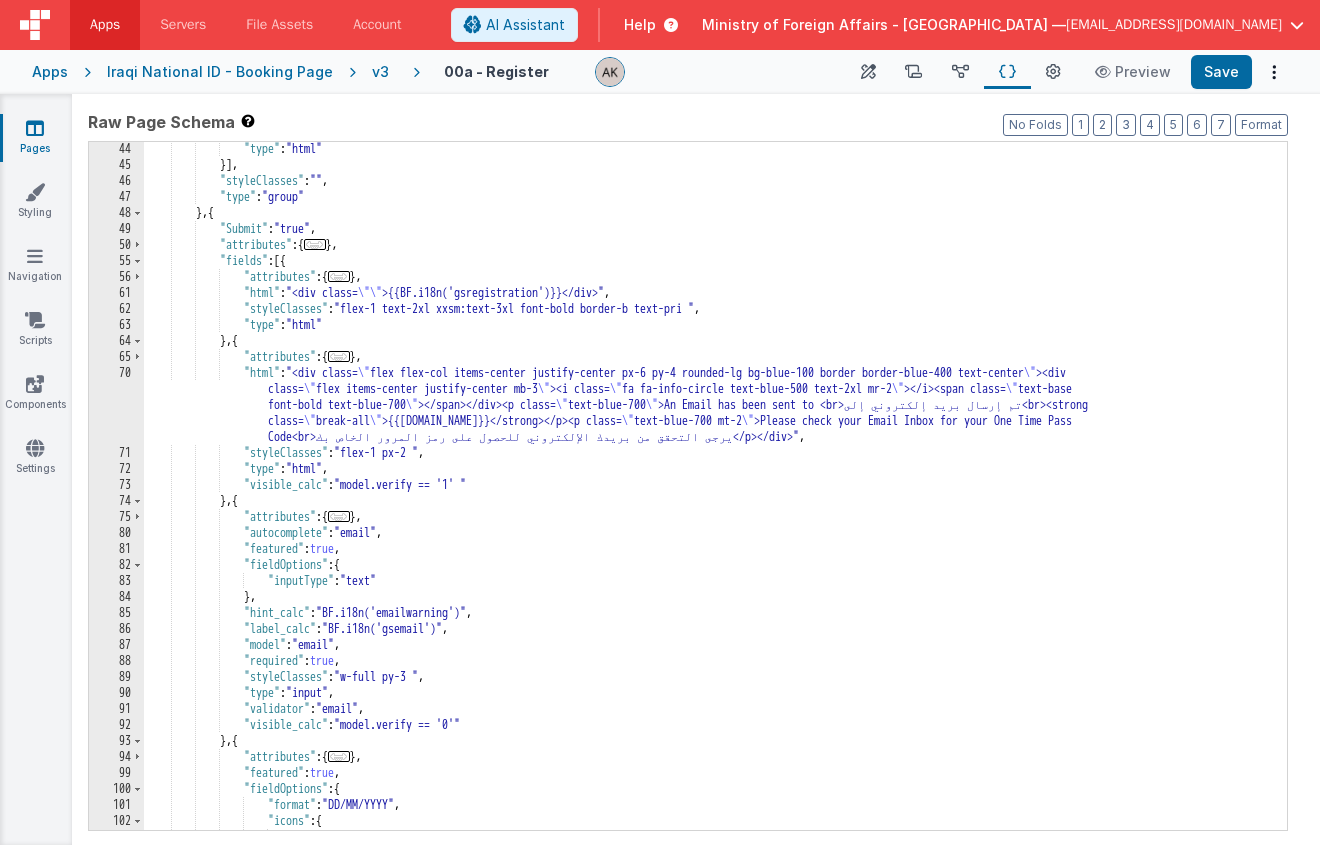 scroll, scrollTop: 969, scrollLeft: 0, axis: vertical 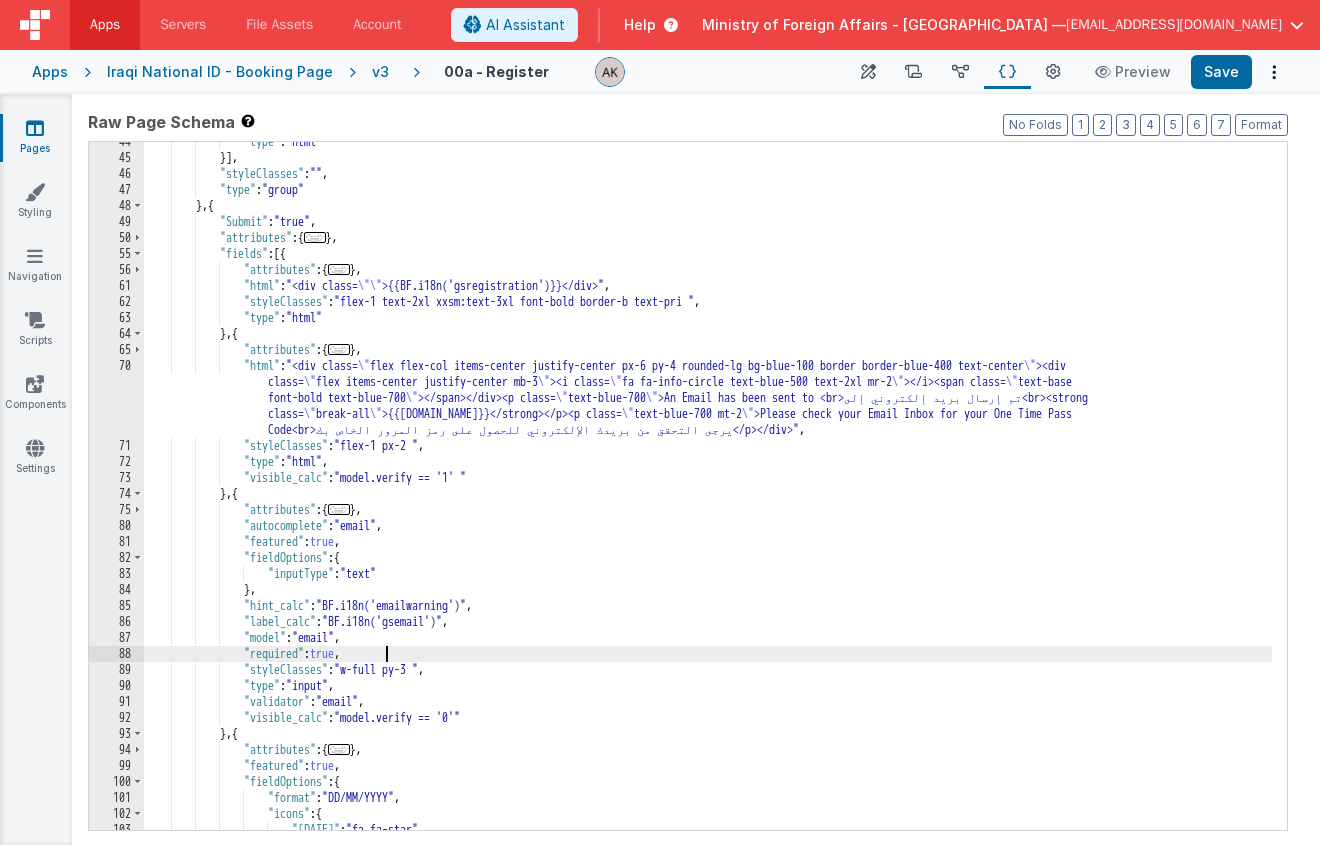 click on ""type" :  "html"                }] ,                "styleClasses" :  "" ,                "type" :  "group"           } ,  {                "Submit" :  "true" ,                "attributes" :  { ... } ,                "fields" :  [{                     "attributes" :  { ... } ,                     "html" :  "<div class= \"\" >{{BF.i18n('gsregistration')}}</div>" ,                     "styleClasses" :  "flex-1 text-2xl xxsm:text-3xl font-bold border-b text-pri " ,                     "type" :  "html"                } ,  {                     "attributes" :  { ... } ,                     "html" :  "<div class= \" flex flex-col items-center justify-center px-6 py-4 rounded-lg bg-blue-100 border border-blue-400 text-center \" ><div                       class= \" flex items-center justify-center mb-3 \" ><i class= \" fa fa-info-circle text-blue-500 text-2xl mr-2 \" ></i><span class= \" text-base                       font-bold text-blue-700 \" \" \" \" \"" at bounding box center [708, 494] 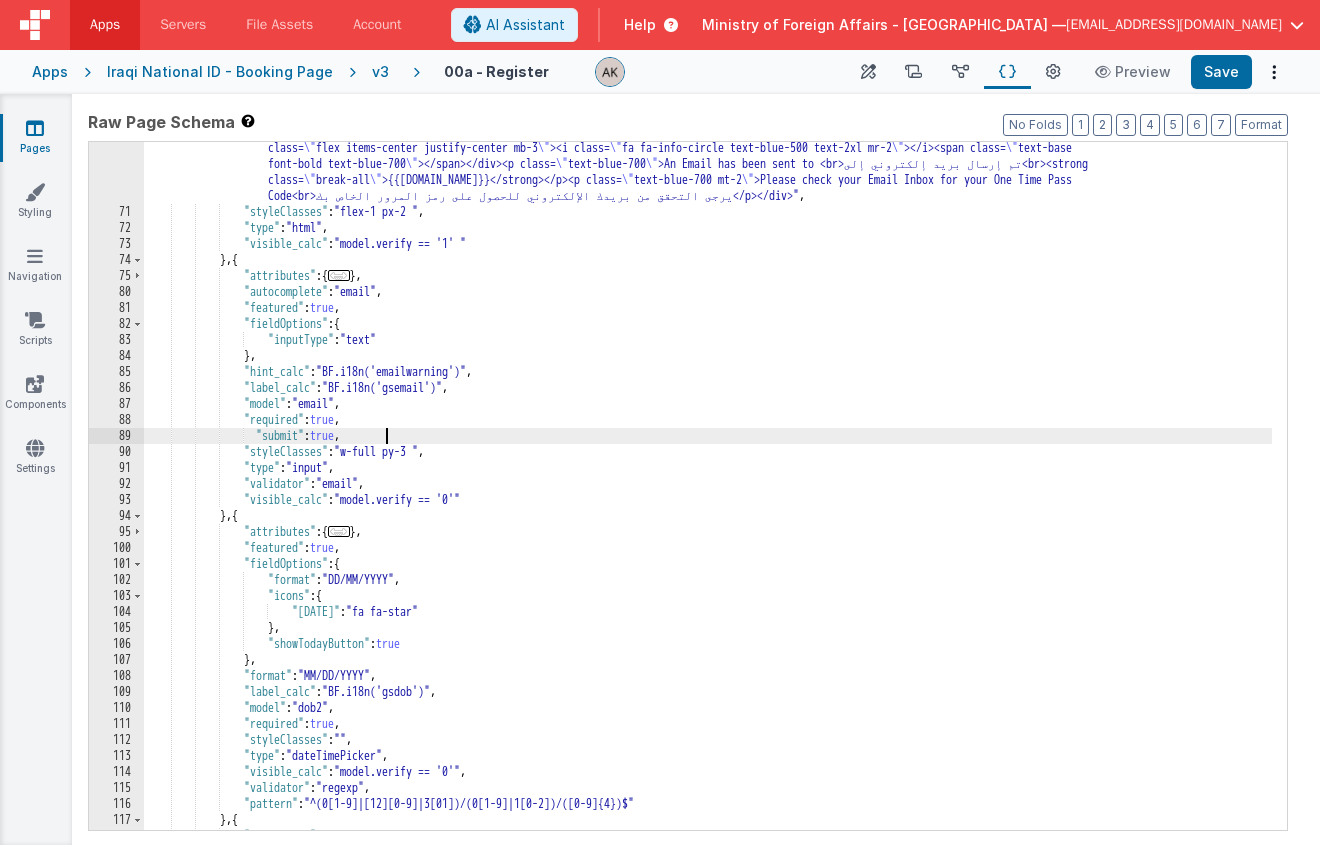 scroll, scrollTop: 1202, scrollLeft: 0, axis: vertical 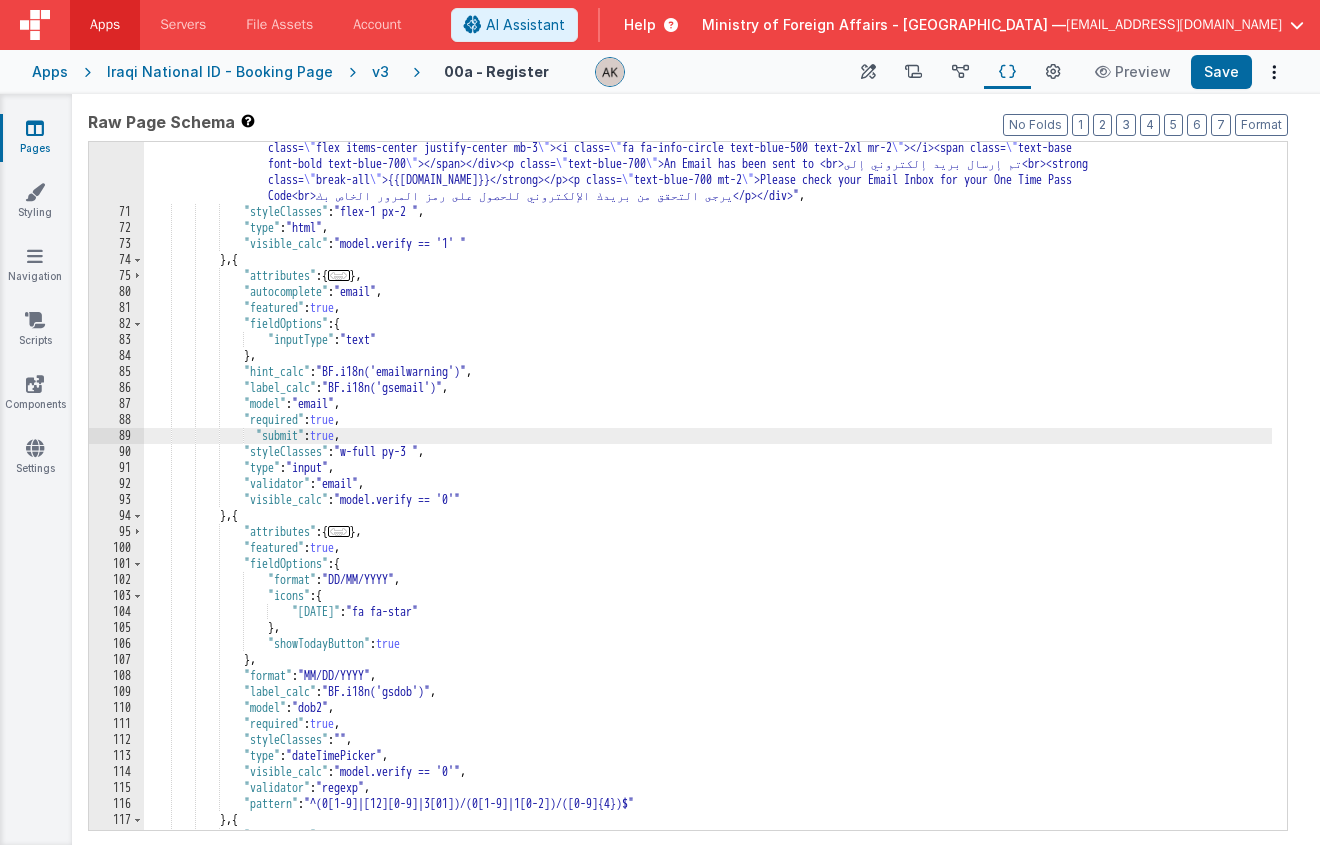 click on ""html" :  "<div class= \" flex flex-col items-center justify-center px-6 py-4 rounded-lg bg-blue-100 border border-blue-400 text-center \" ><div                       class= \" flex items-center justify-center mb-3 \" ><i class= \" fa fa-info-circle text-blue-500 text-2xl mr-2 \" ></i><span class= \" text-base                       font-bold text-blue-700 \" ></span></div><p class= \" text-blue-700 \" >An Email has been sent to <br>تم إرسال بريد إلكتروني إلى<br><strong                       class= \" break-all \" >{{model.email}}</strong></p><p class= \" text-blue-700 mt-2 \" >Please check your Email Inbox for your One Time Pass                       Code<br>يرجى التحقق من بريدك الإلكتروني للحصول على رمز المرور الخاص بك</p></div>" ,                     "styleClasses" :  "flex-1 px-2 " ,                     "type" :  "html" ,           :" at bounding box center (708, 516) 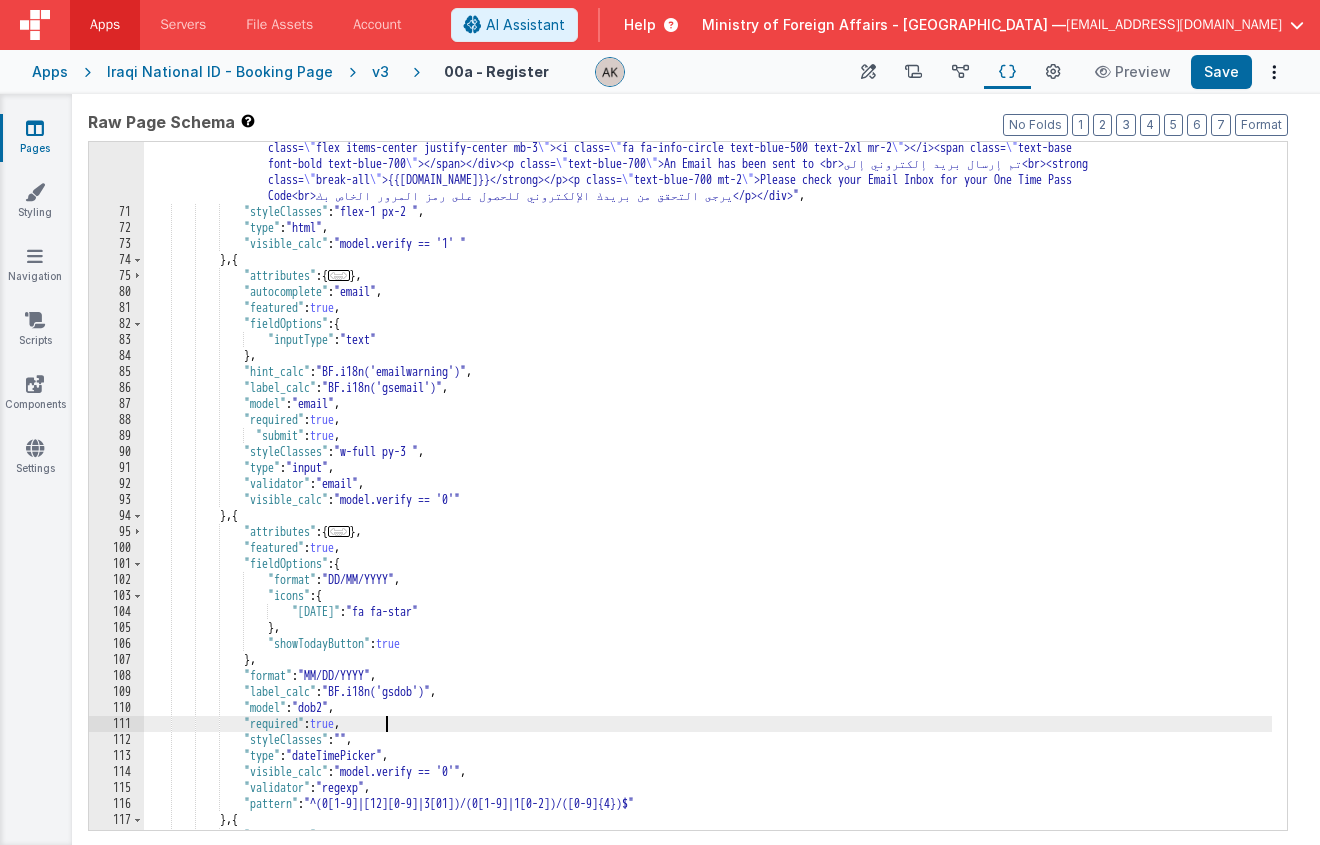 type 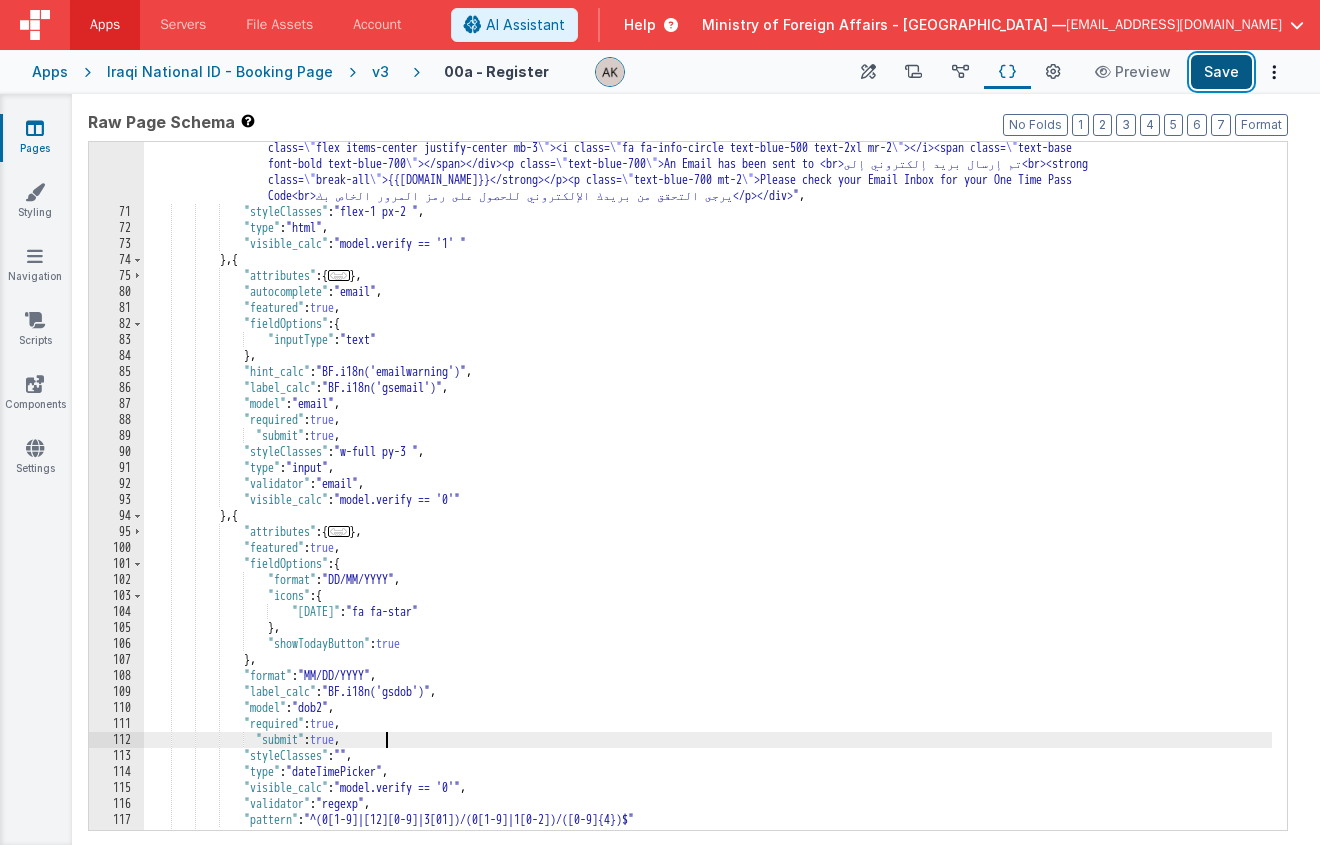 click on "Save" at bounding box center [1221, 72] 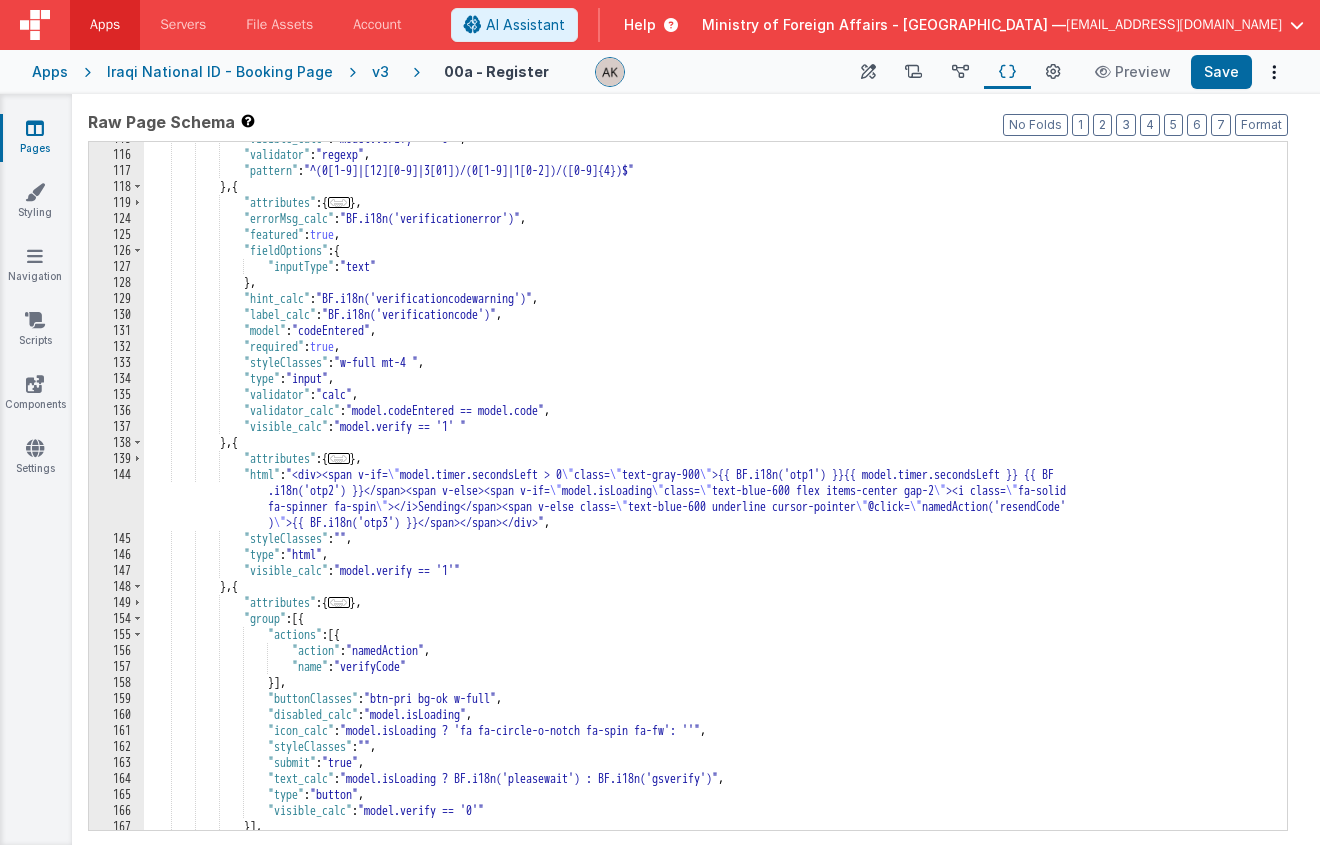 scroll, scrollTop: 2022, scrollLeft: 0, axis: vertical 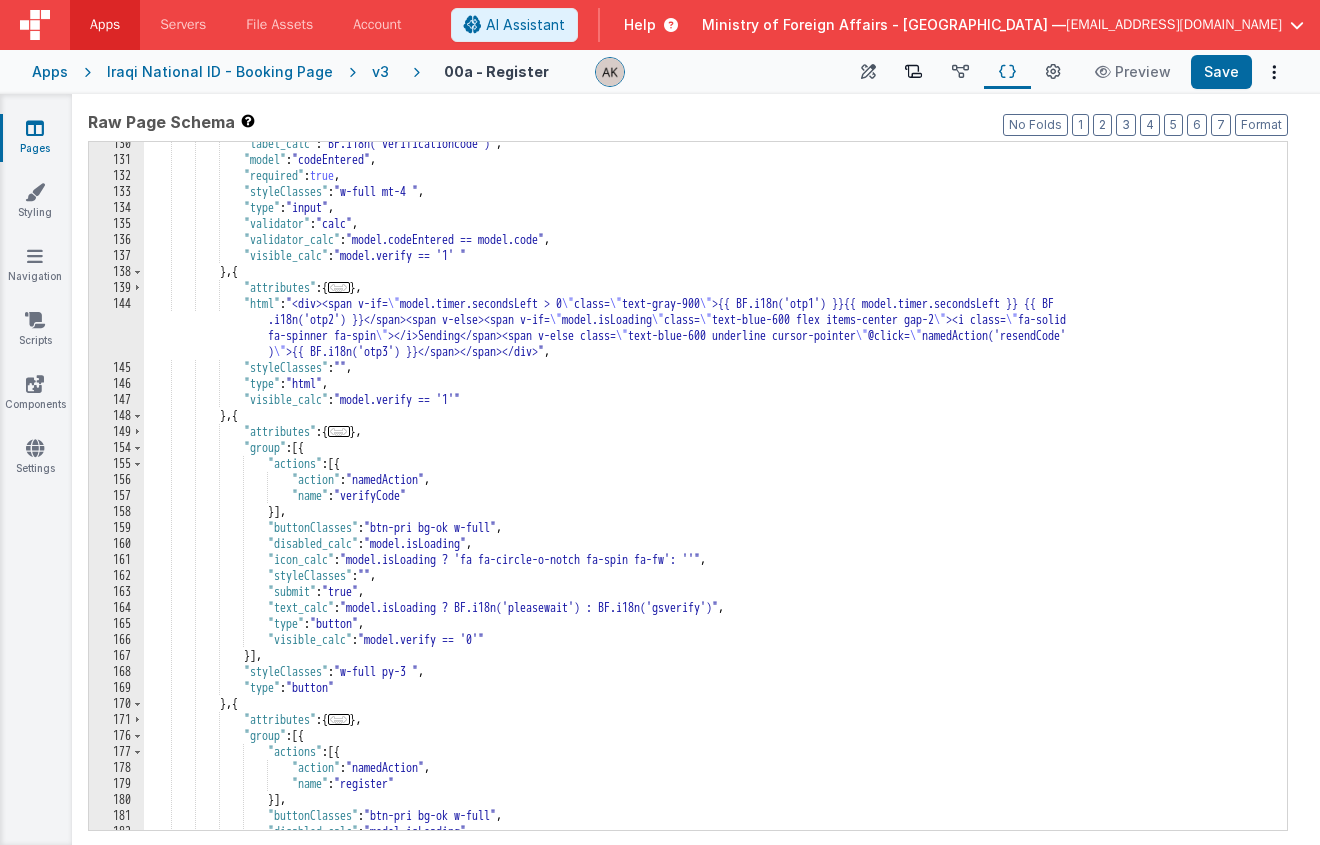 click at bounding box center [913, 72] 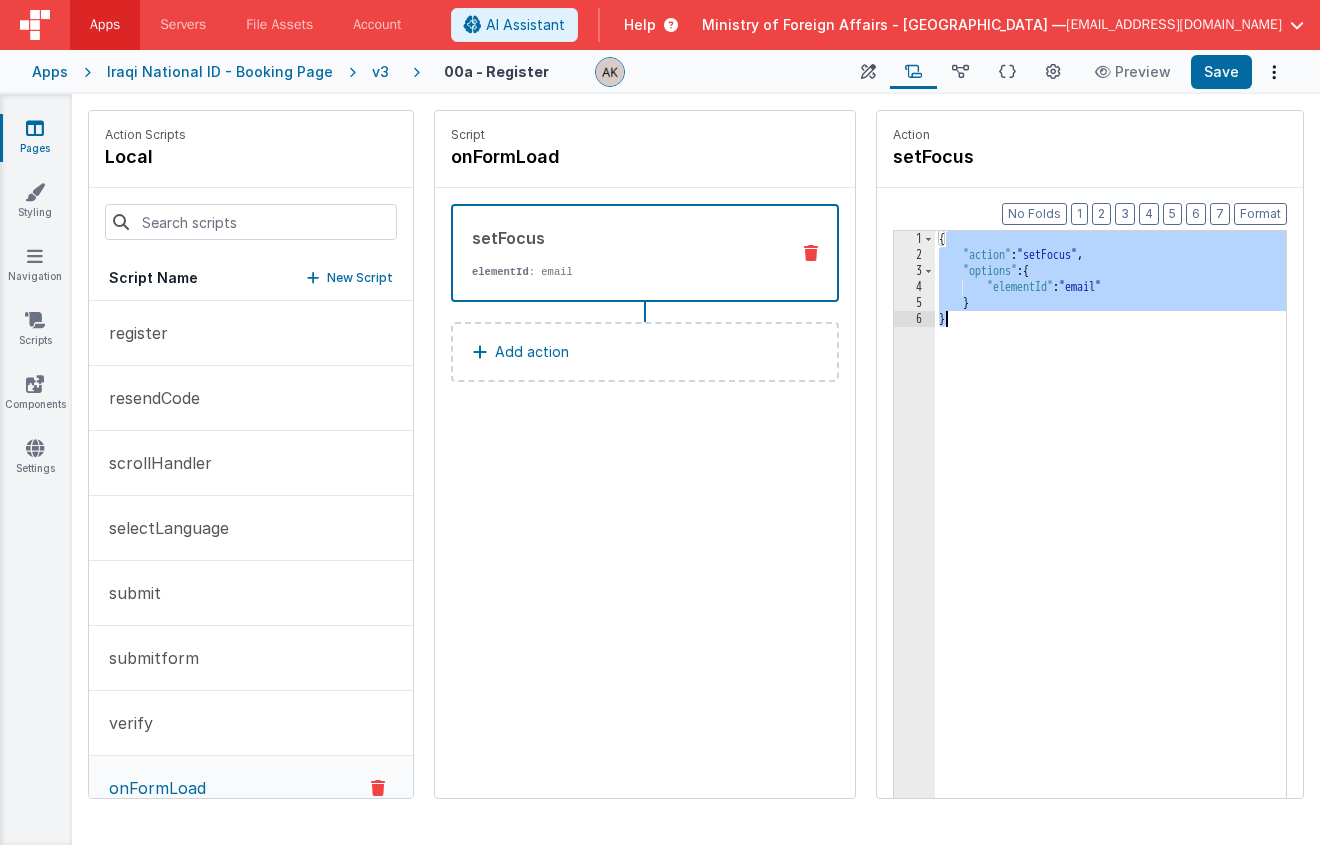 drag, startPoint x: 891, startPoint y: 238, endPoint x: 1033, endPoint y: 329, distance: 168.65645 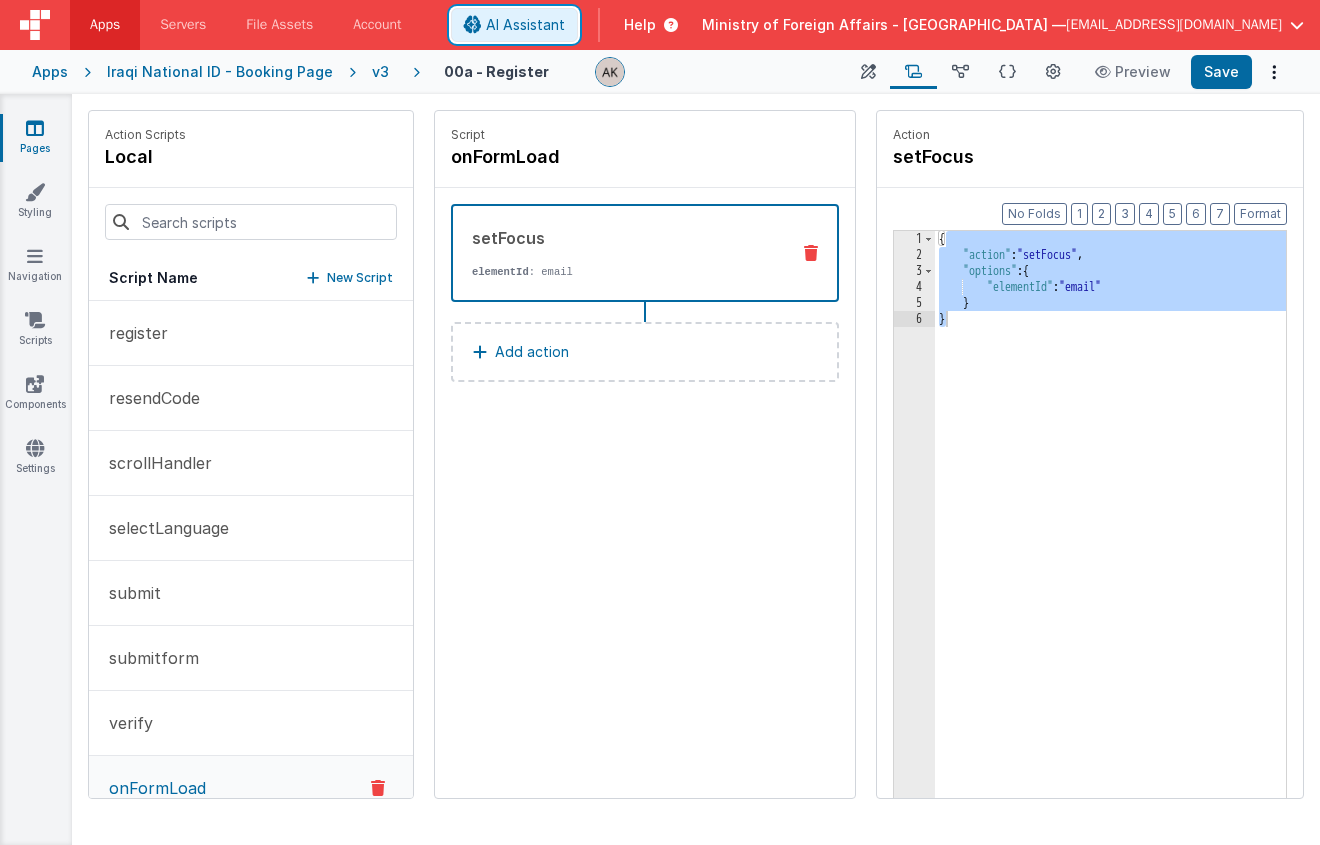 click on "AI Assistant" at bounding box center [514, 25] 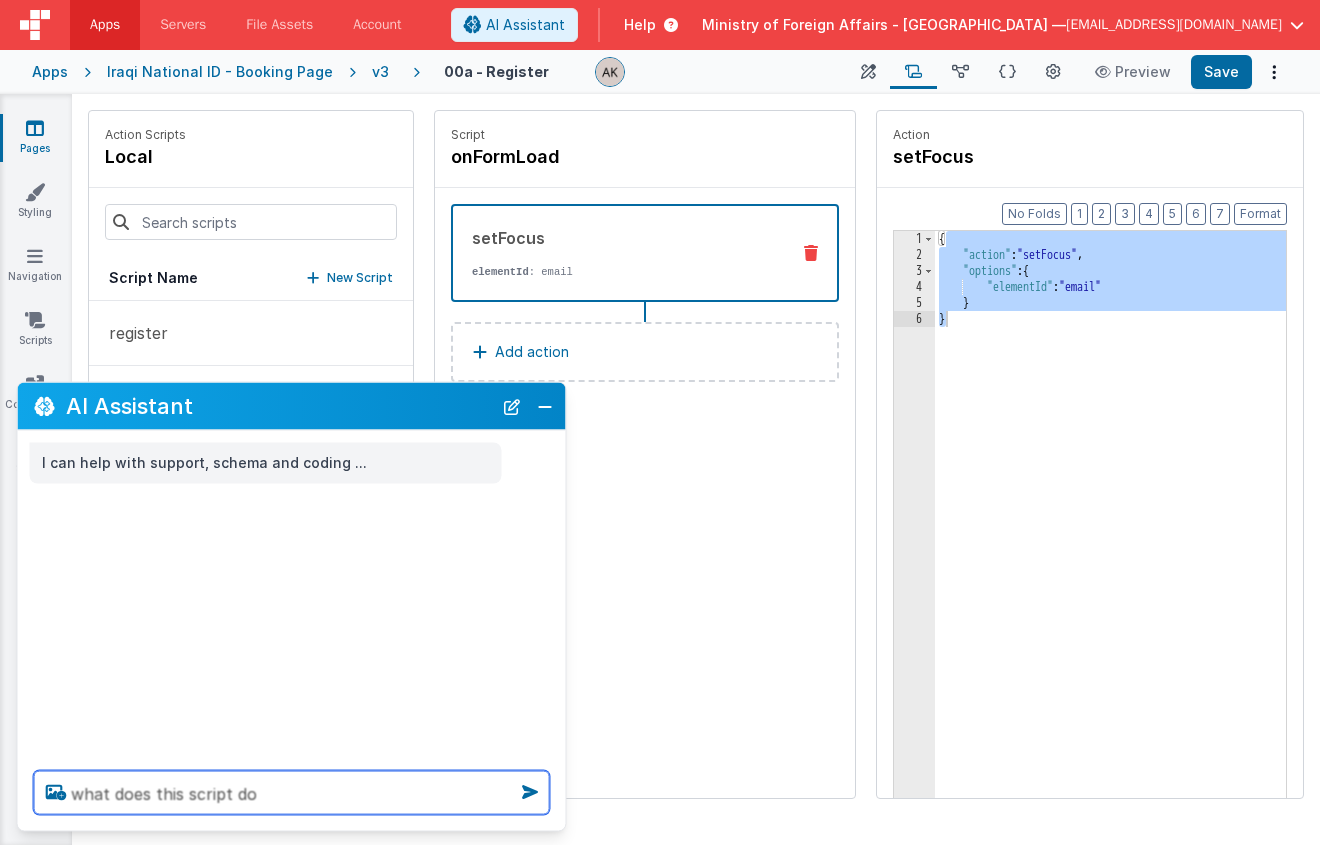 paste on ""action": "setFocus",
"options": {
"elementId": "email"
}
}" 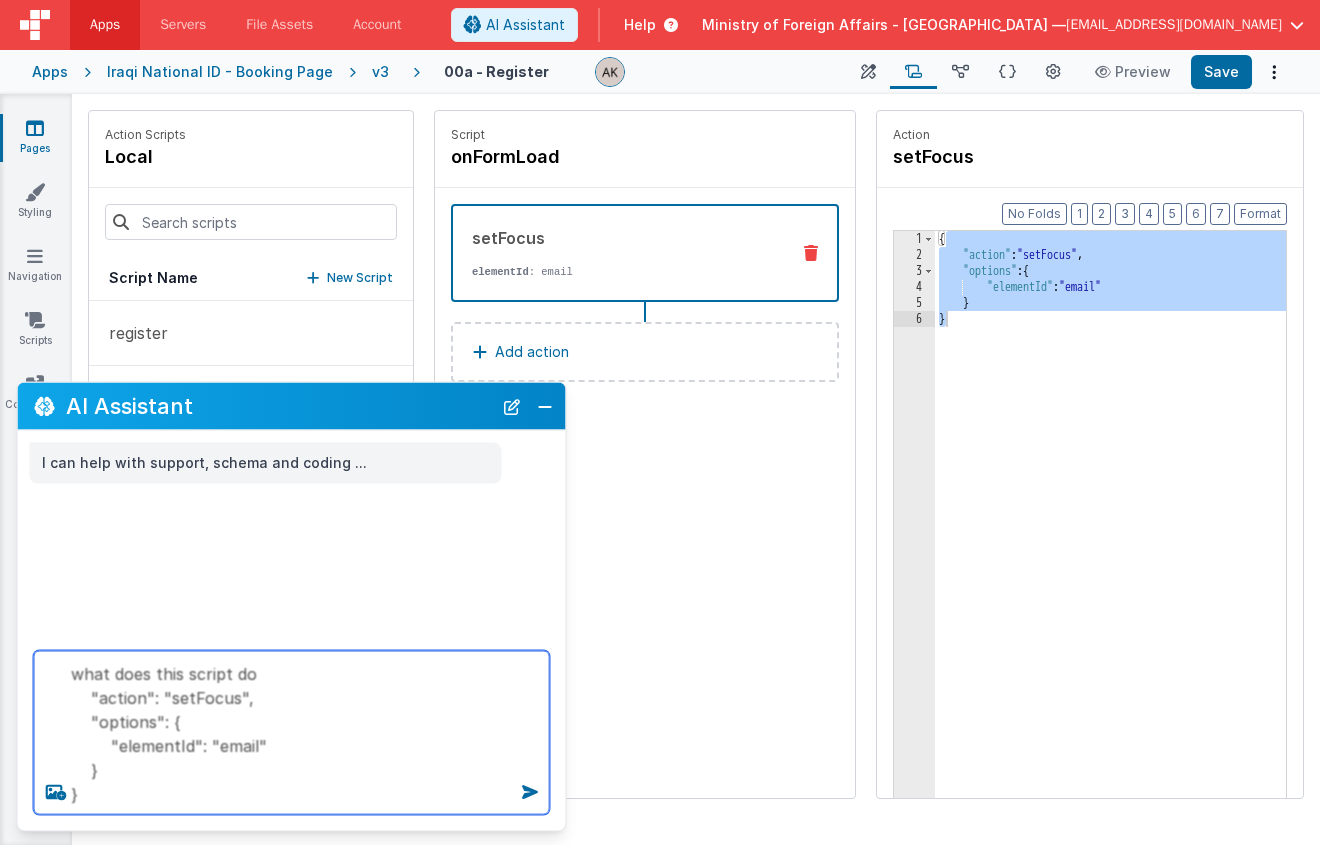 type on "what does this script do
"action": "setFocus",
"options": {
"elementId": "email"
}
}" 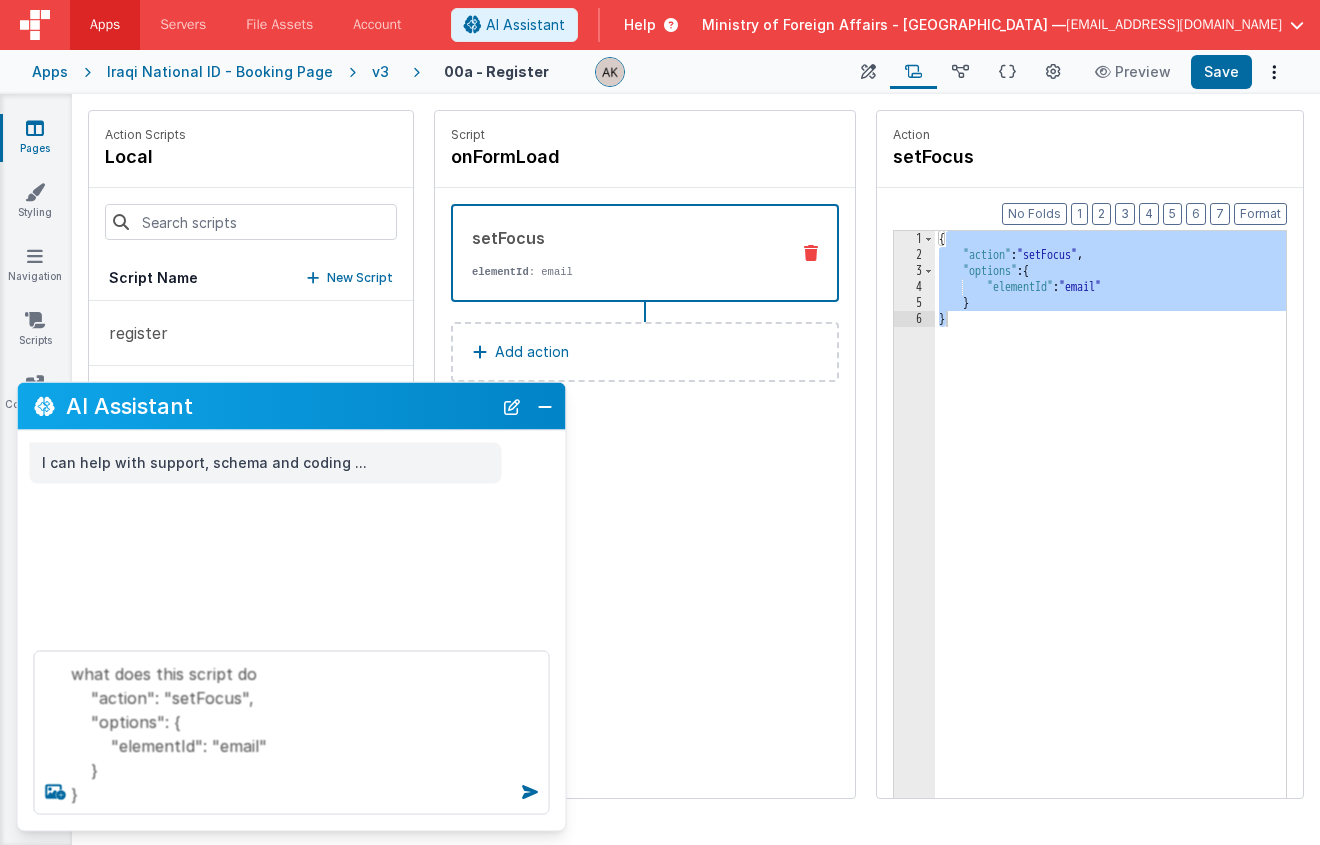 type 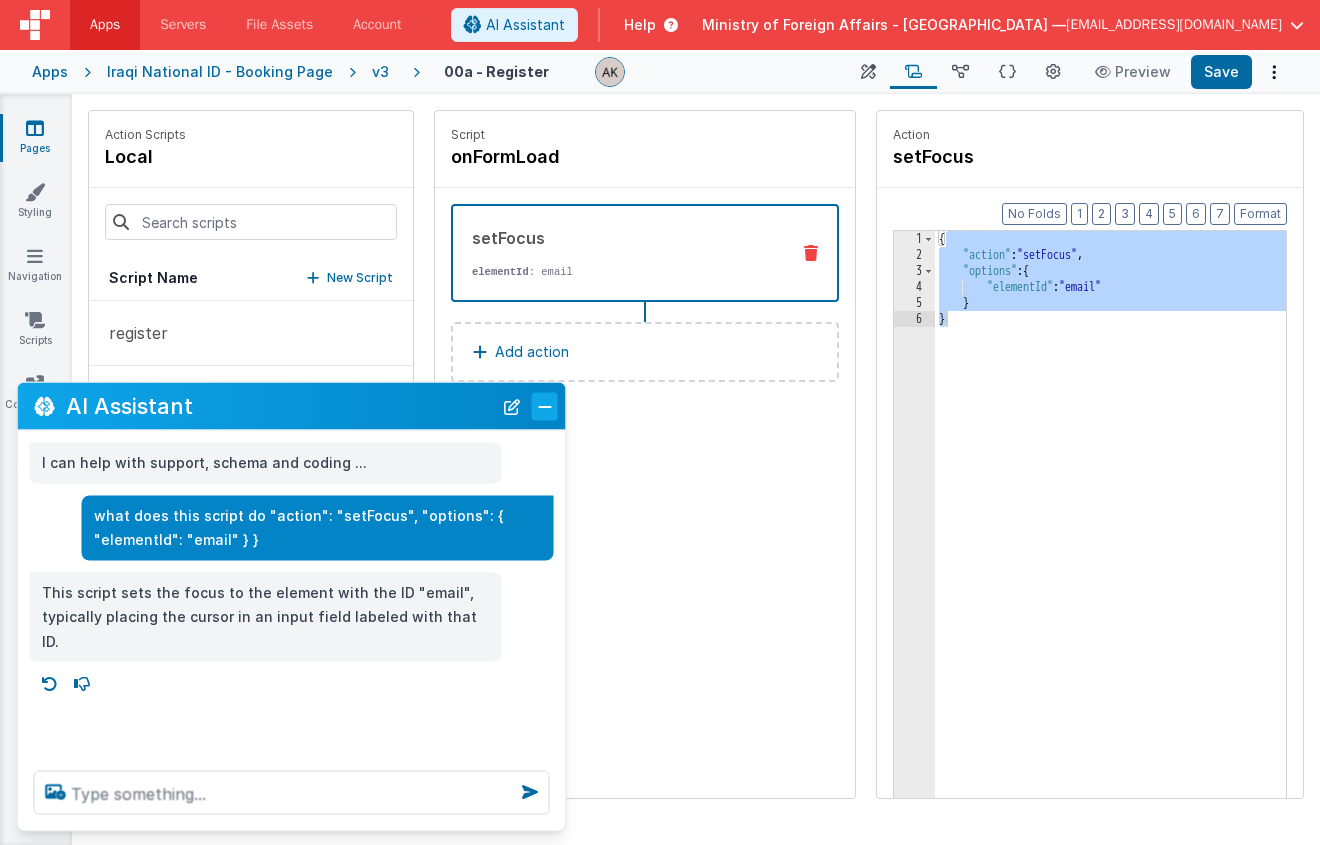 click at bounding box center [545, 406] 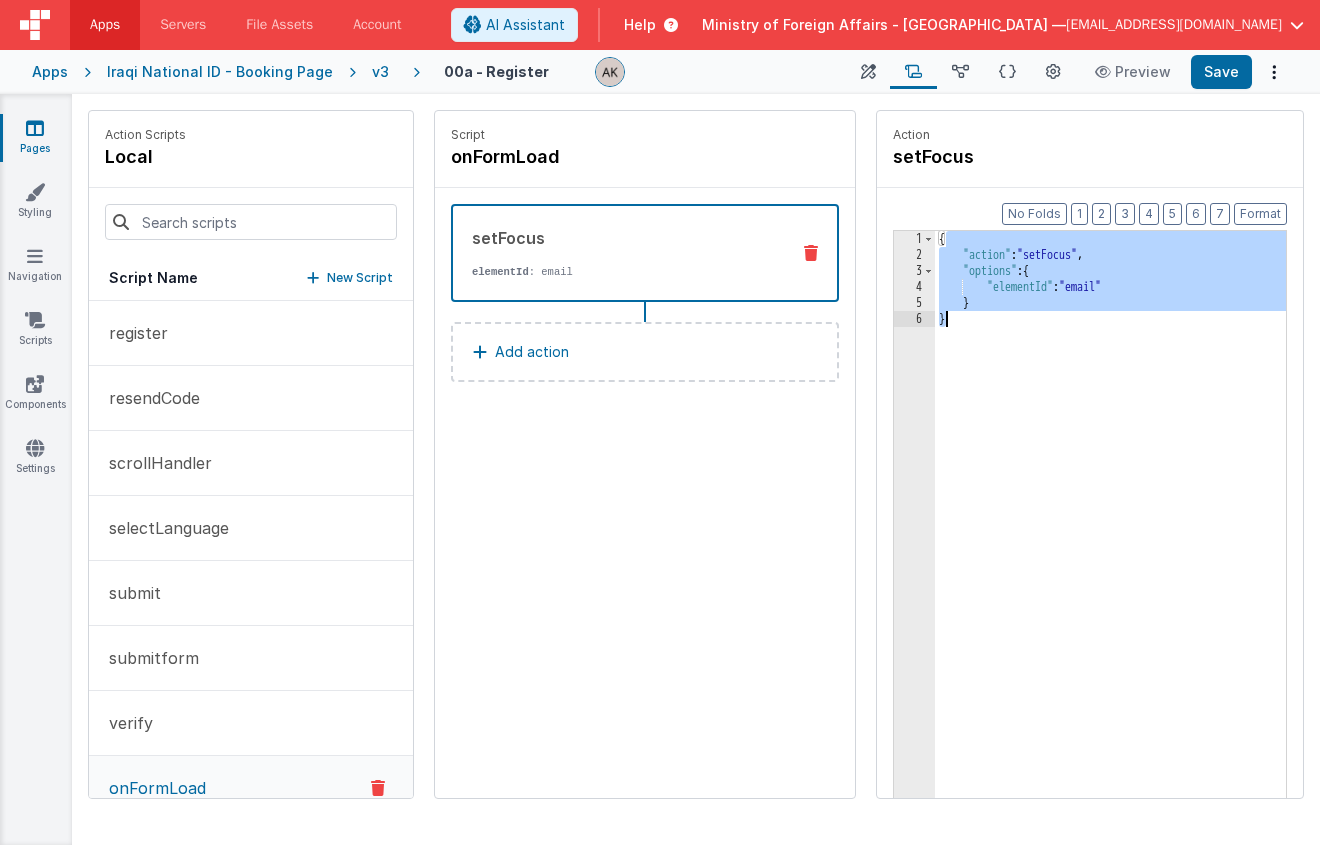 click on "{      "action" :  "setFocus" ,      "options" :  {           "elementId" :  "email"      } }" at bounding box center (1136, 561) 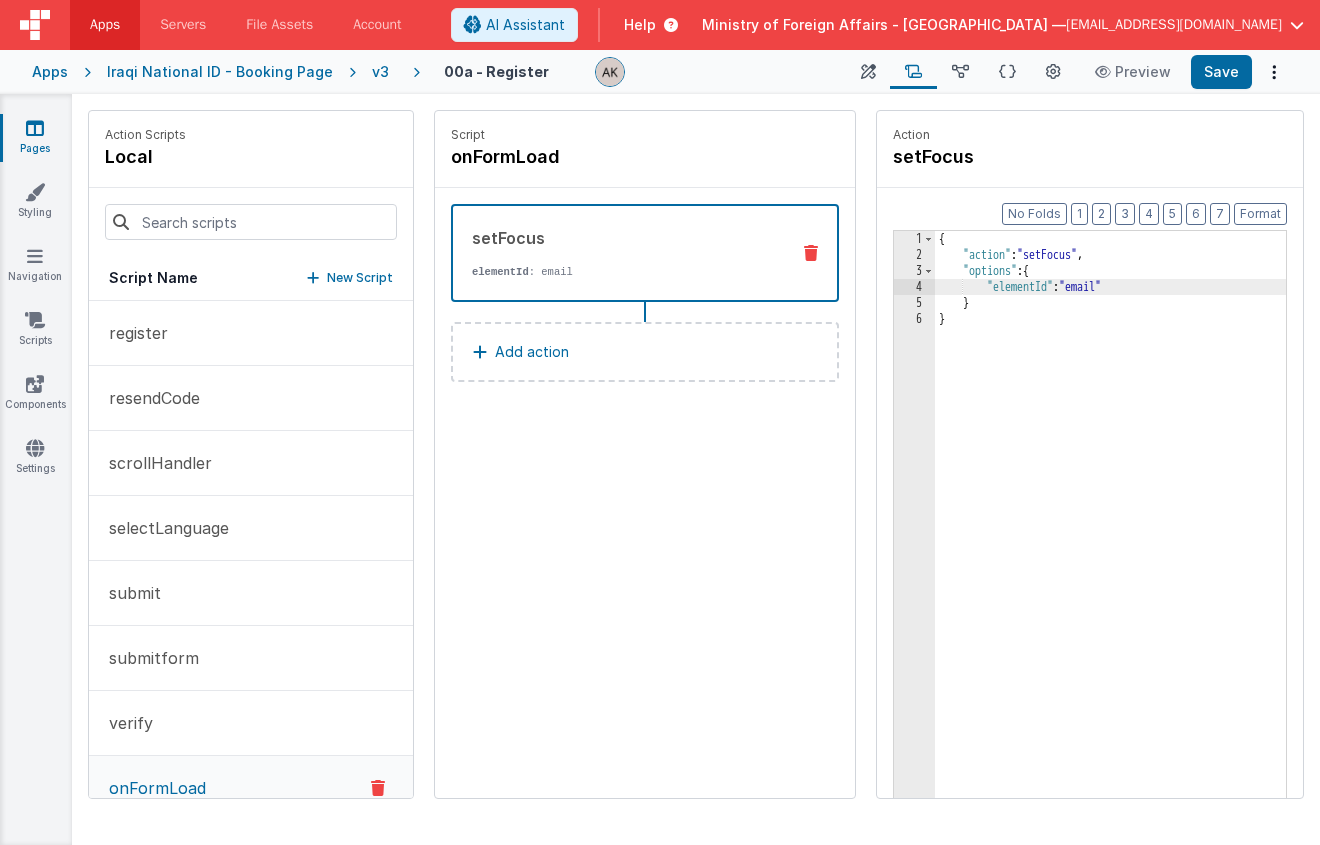 click on "{      "action" :  "setFocus" ,      "options" :  {           "elementId" :  "email"      } }" at bounding box center (1136, 561) 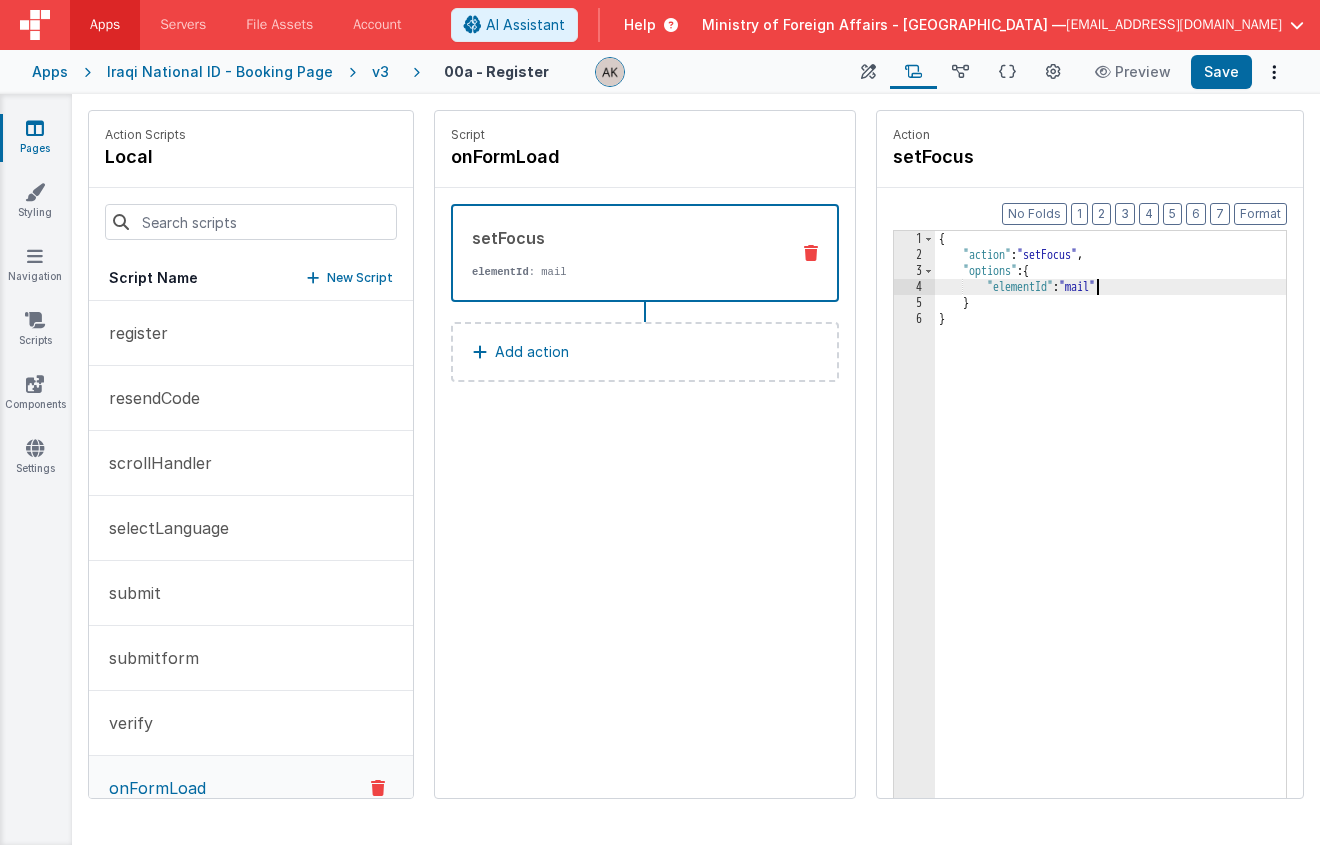 type 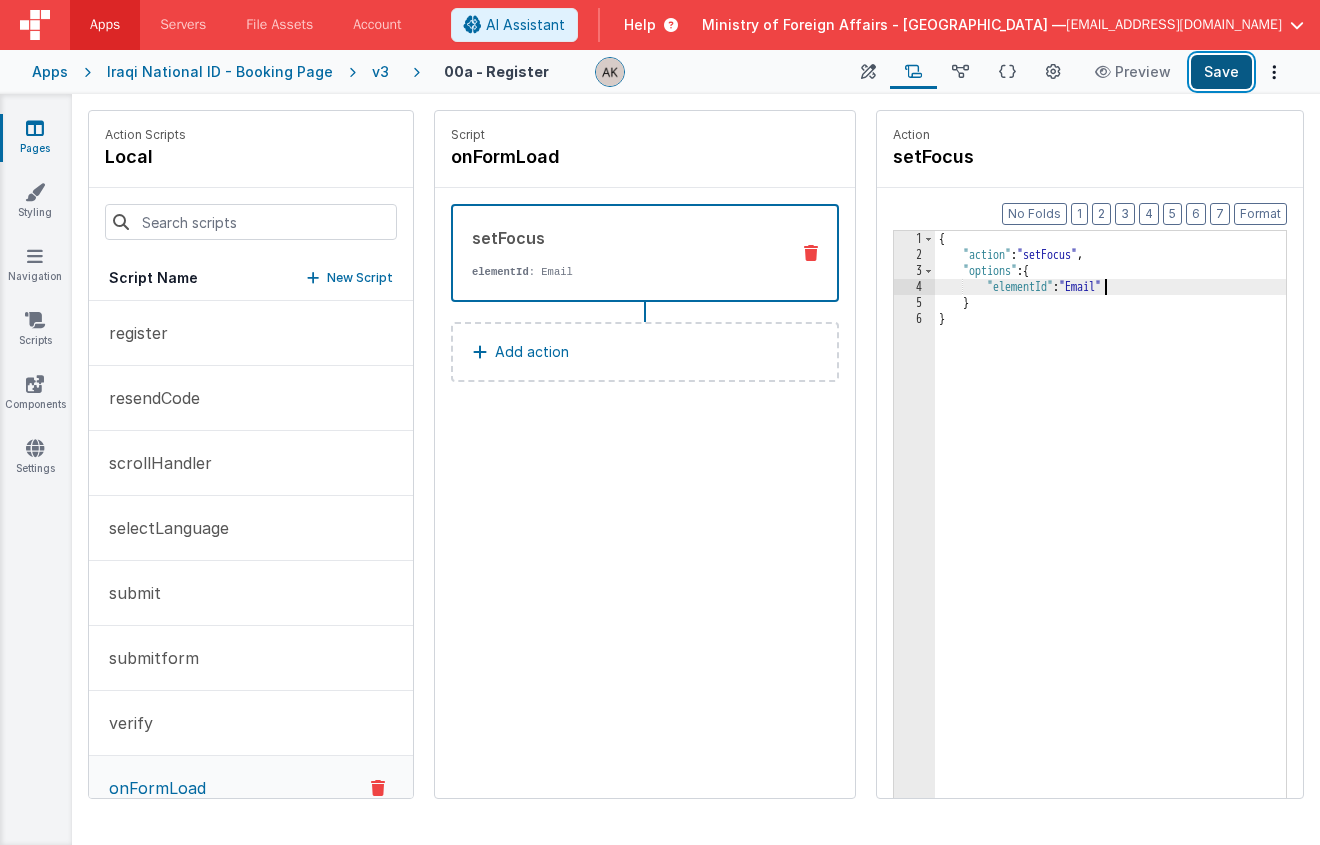 click on "Save" at bounding box center [1221, 72] 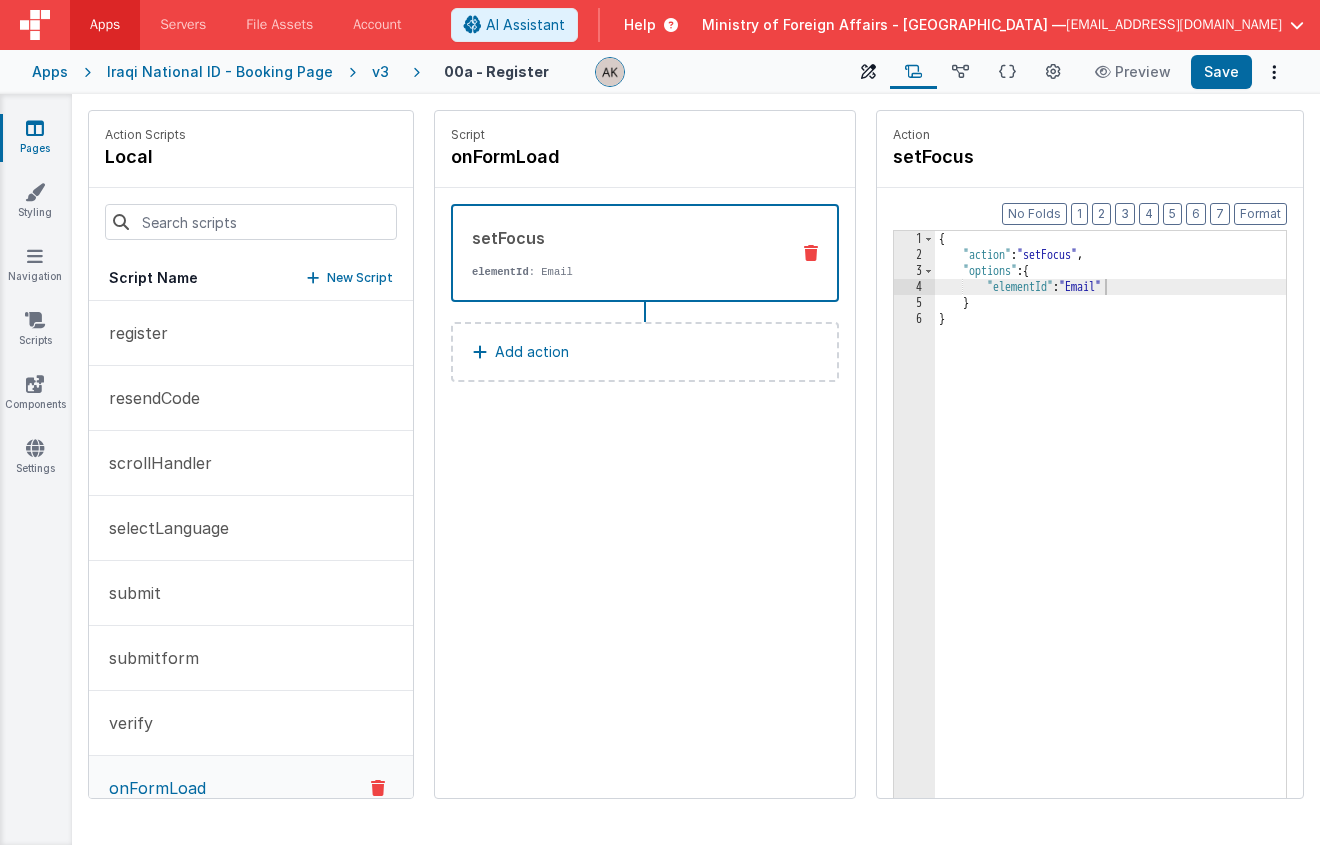 click at bounding box center [868, 72] 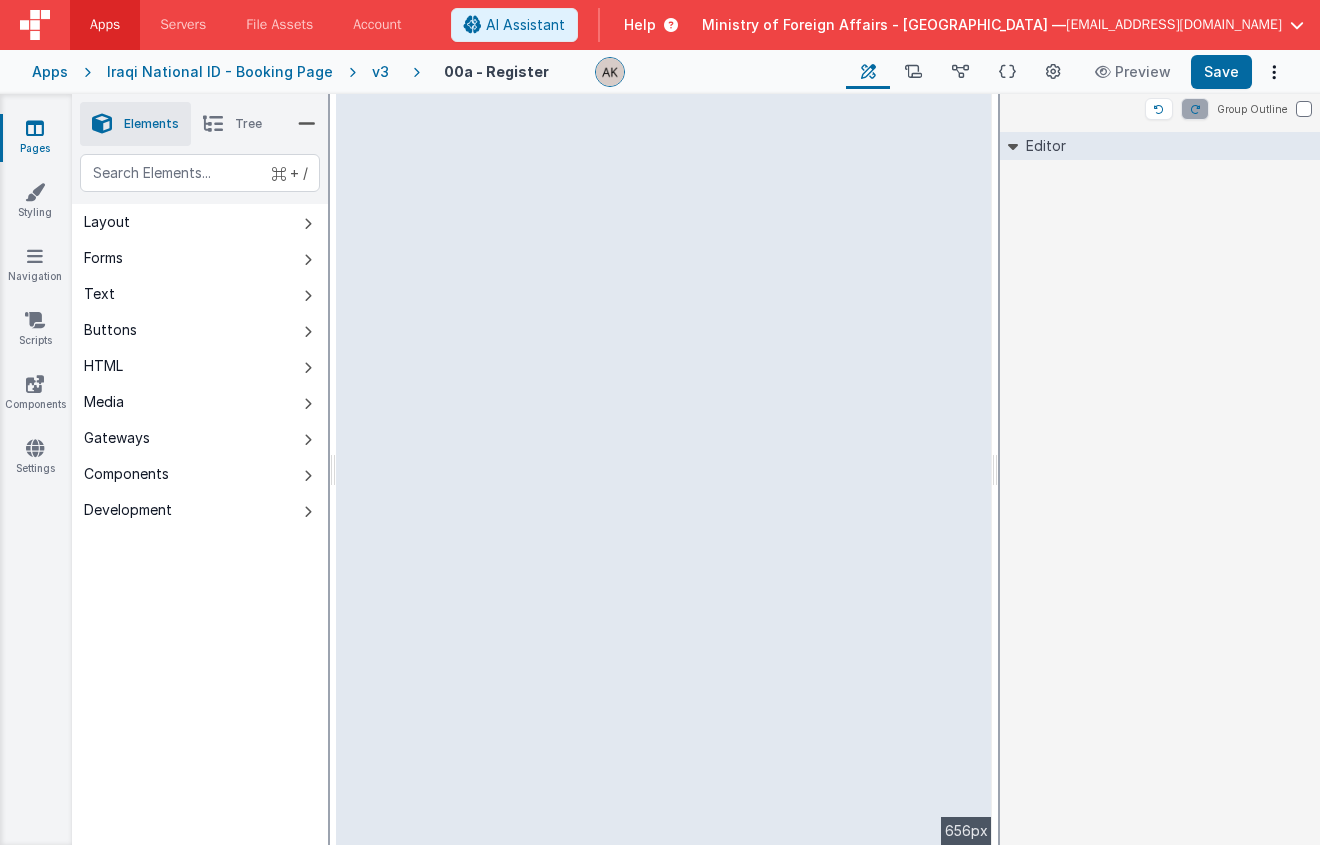 select on "email" 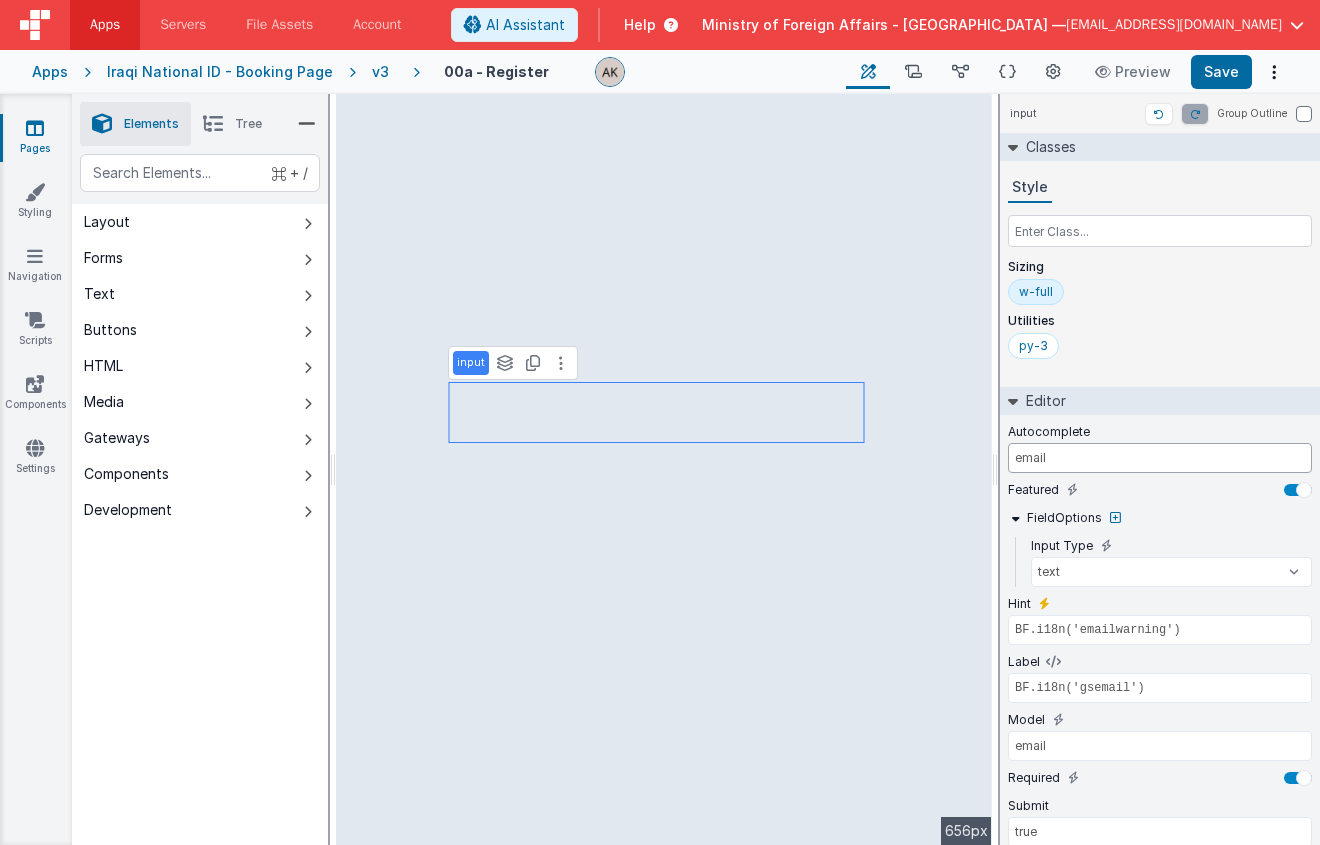 click on "email" at bounding box center [1160, 458] 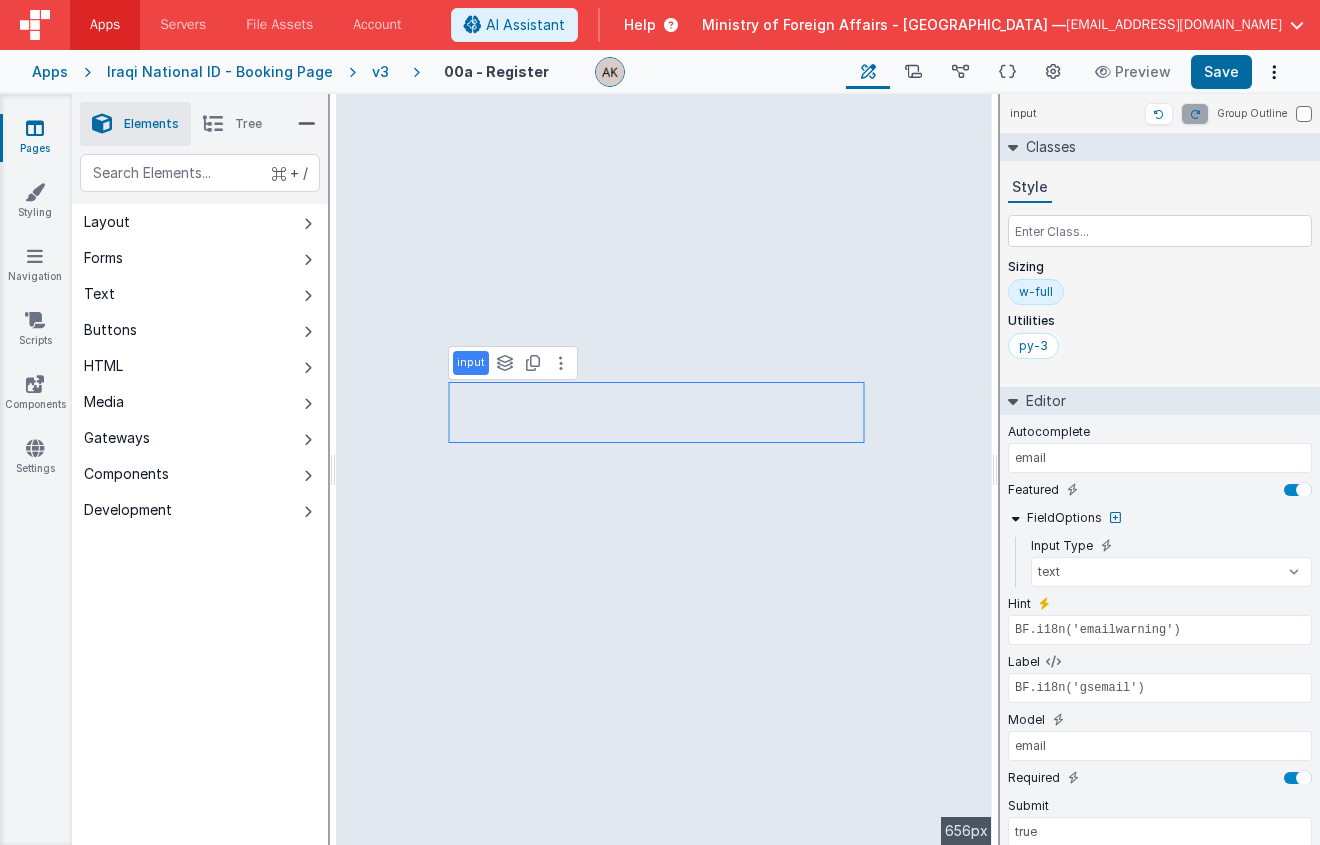 type on "true" 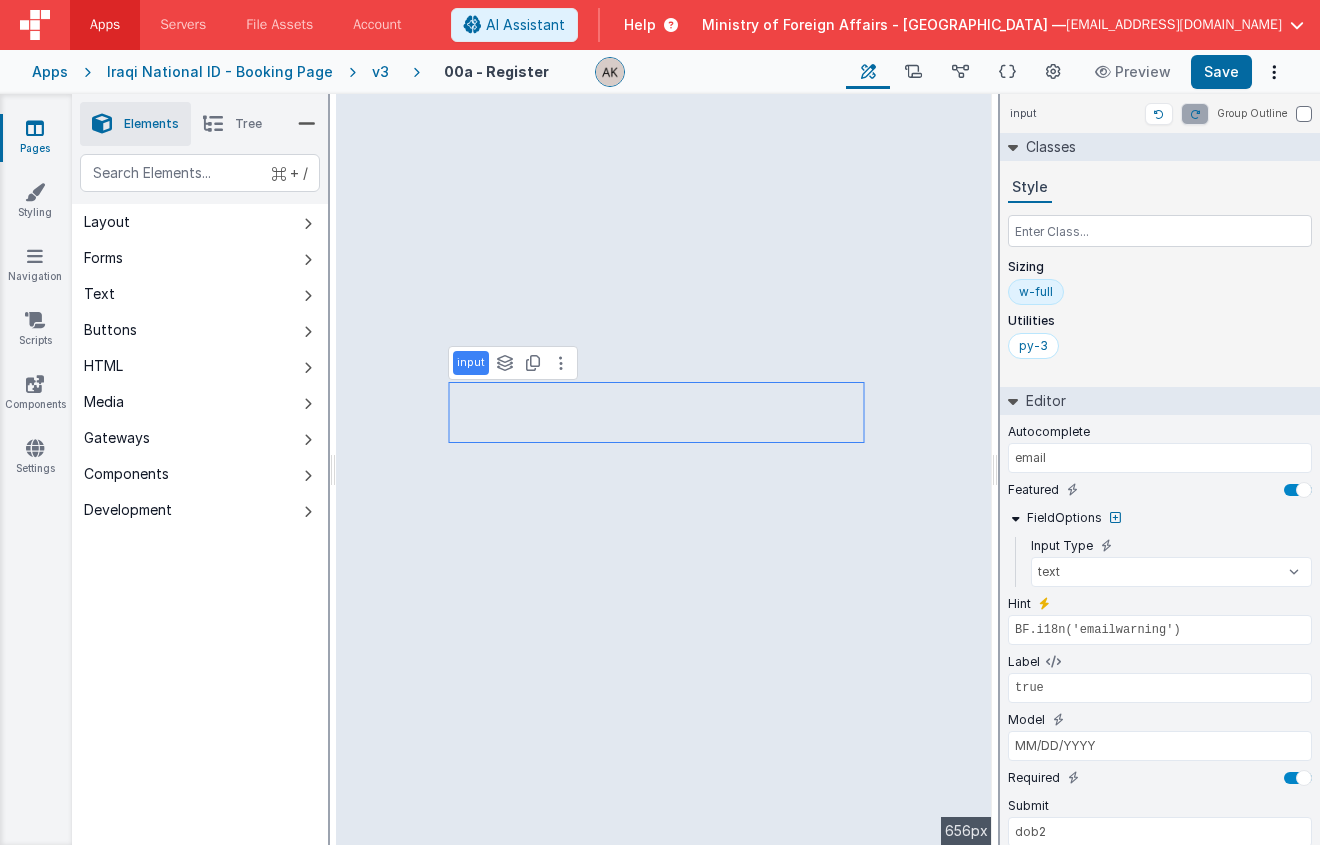 select on "regexp" 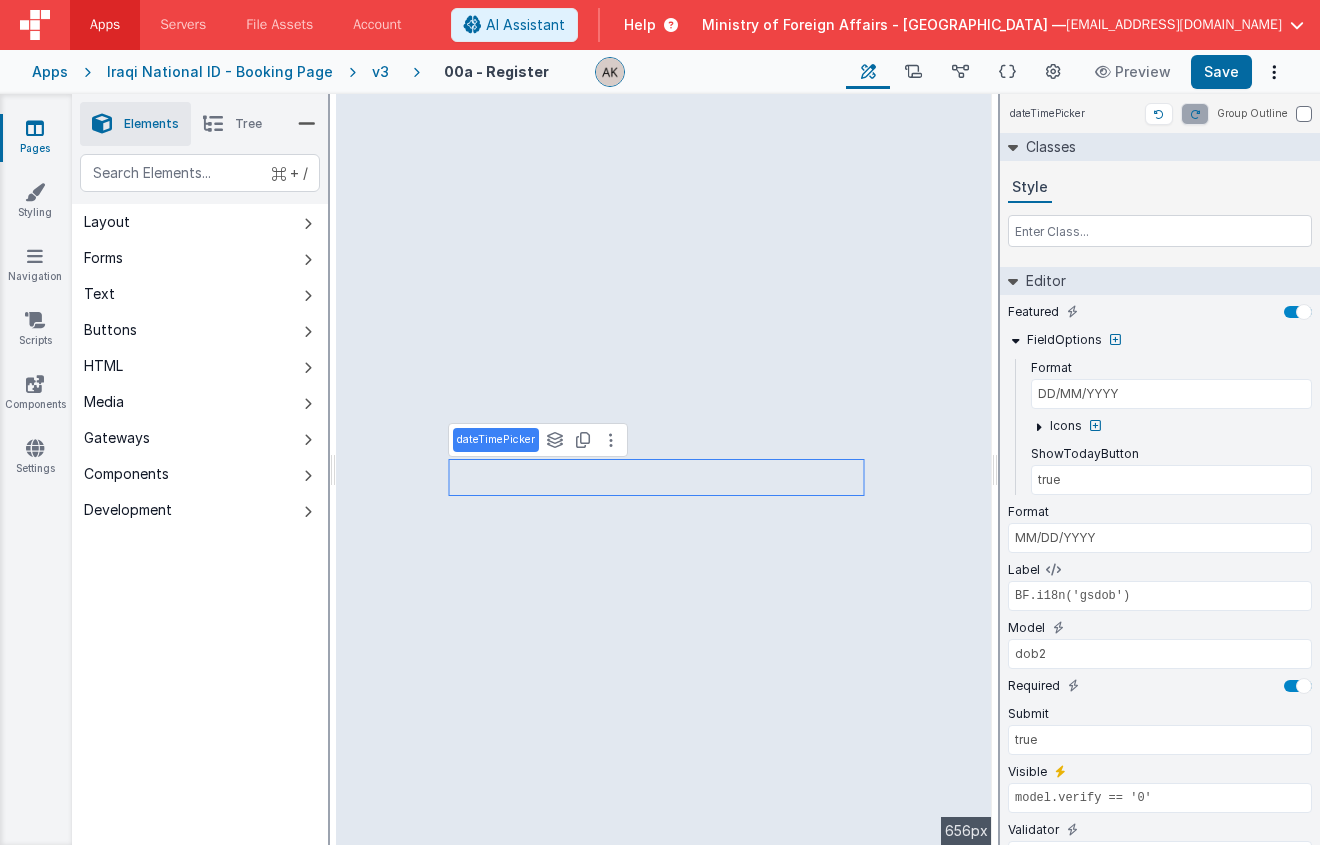 type on "BF.i18n('gsemail')" 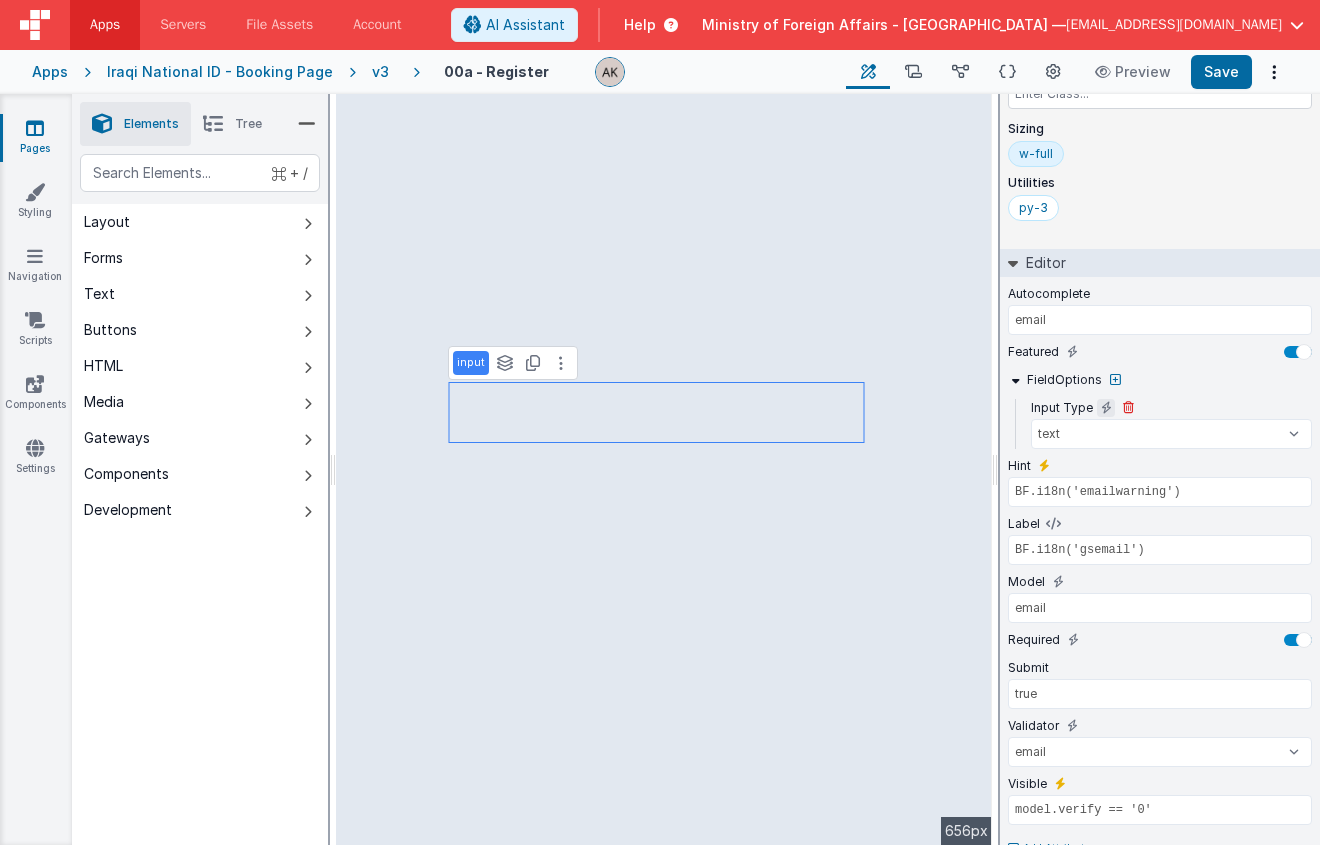 scroll, scrollTop: 174, scrollLeft: 0, axis: vertical 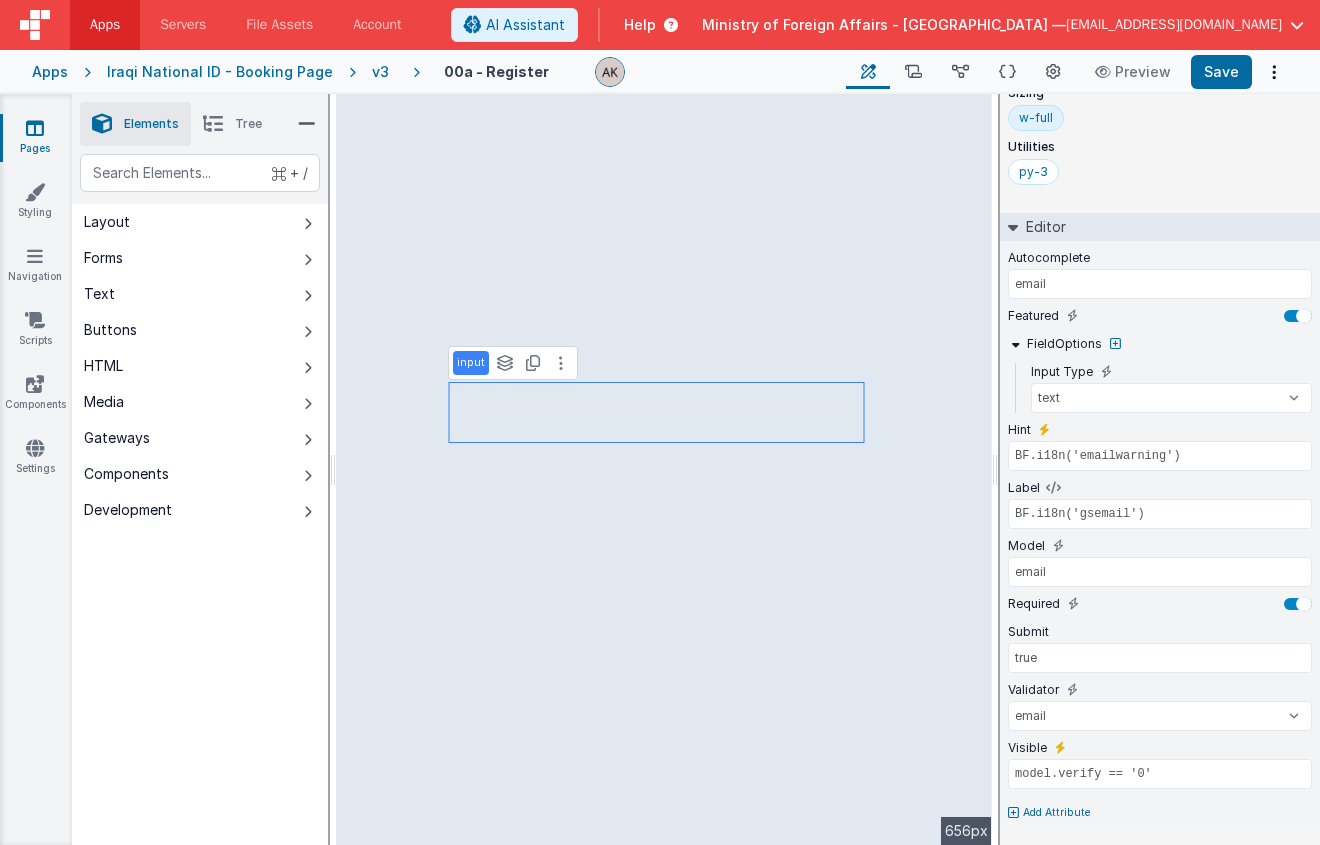 type on "true" 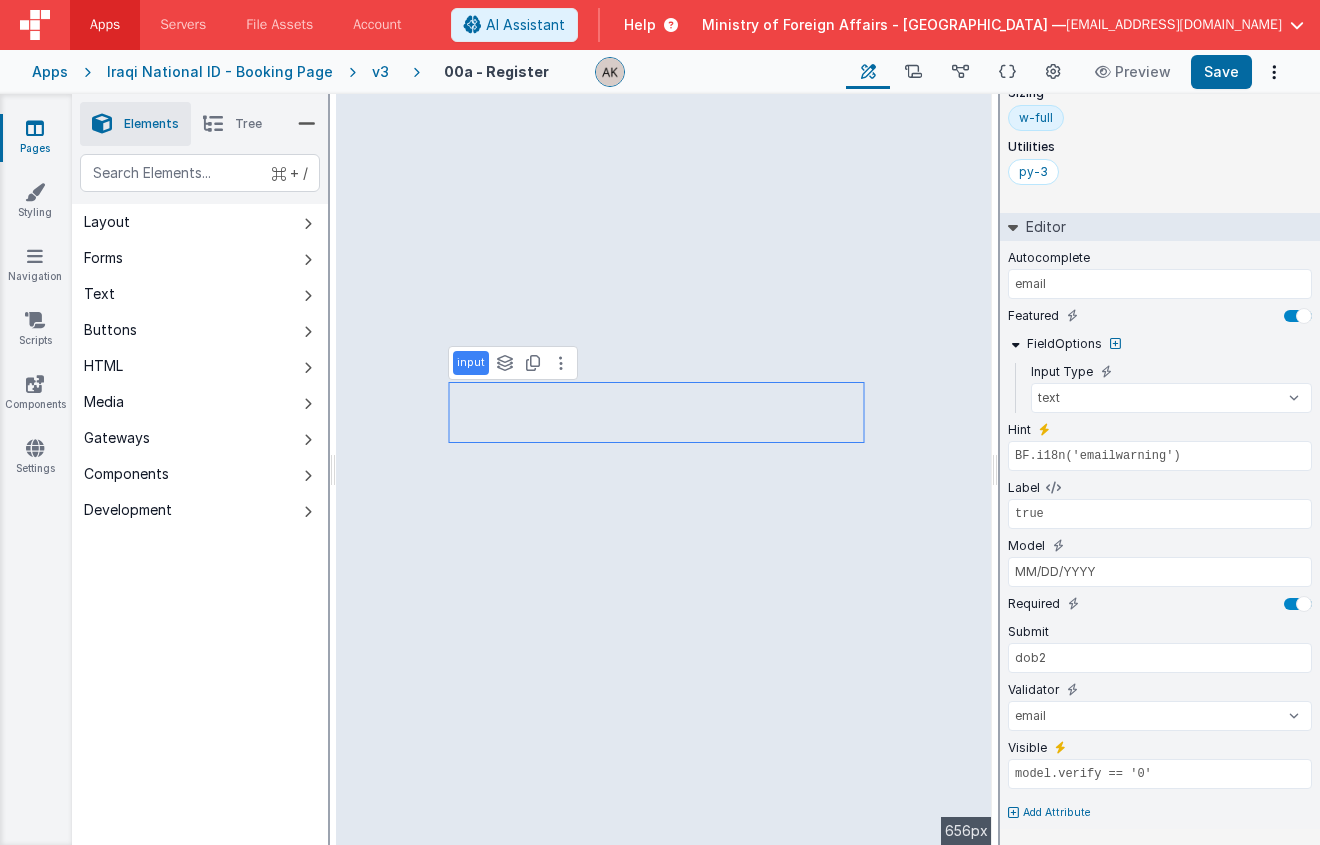 select on "regexp" 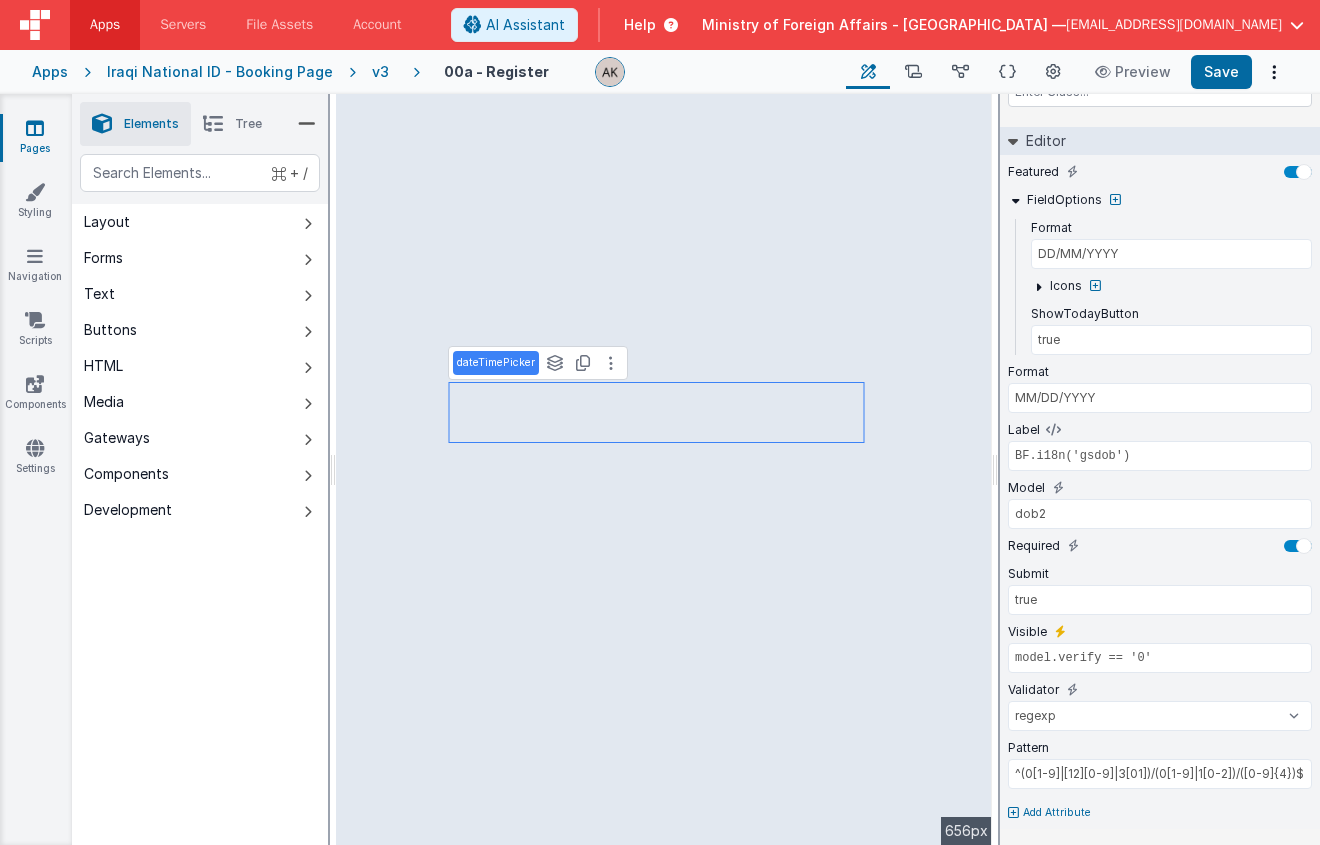 scroll, scrollTop: 140, scrollLeft: 0, axis: vertical 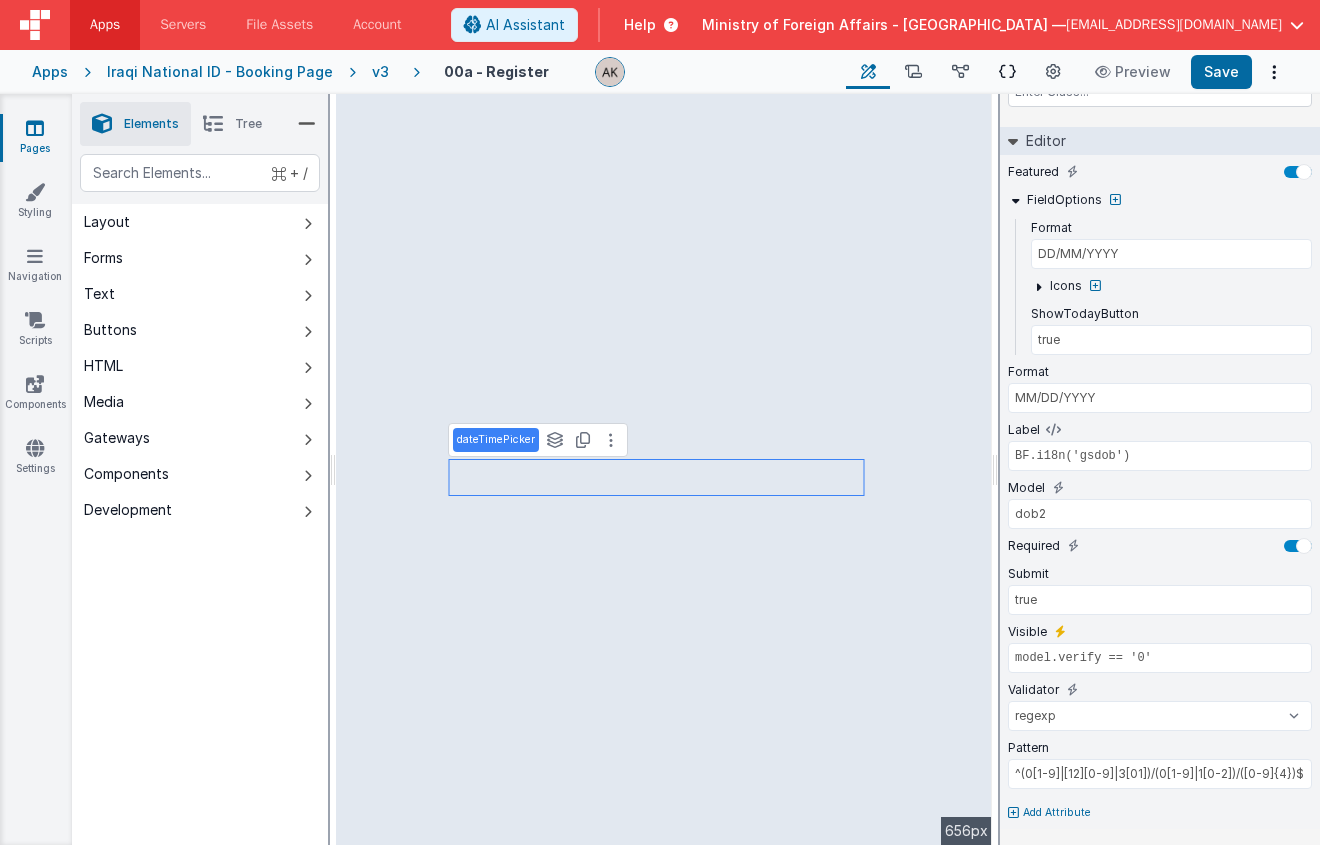 click at bounding box center (1007, 72) 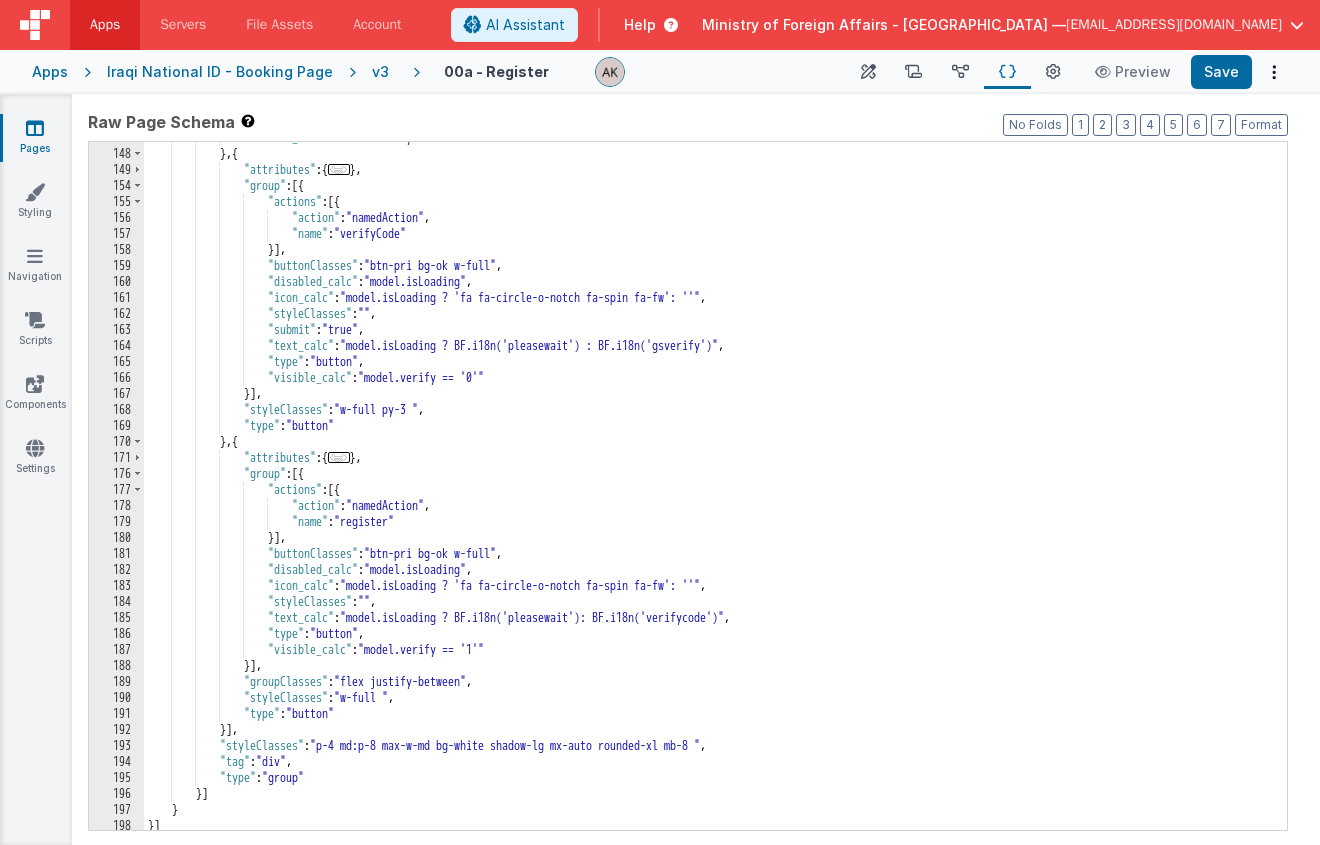 scroll, scrollTop: 2288, scrollLeft: 0, axis: vertical 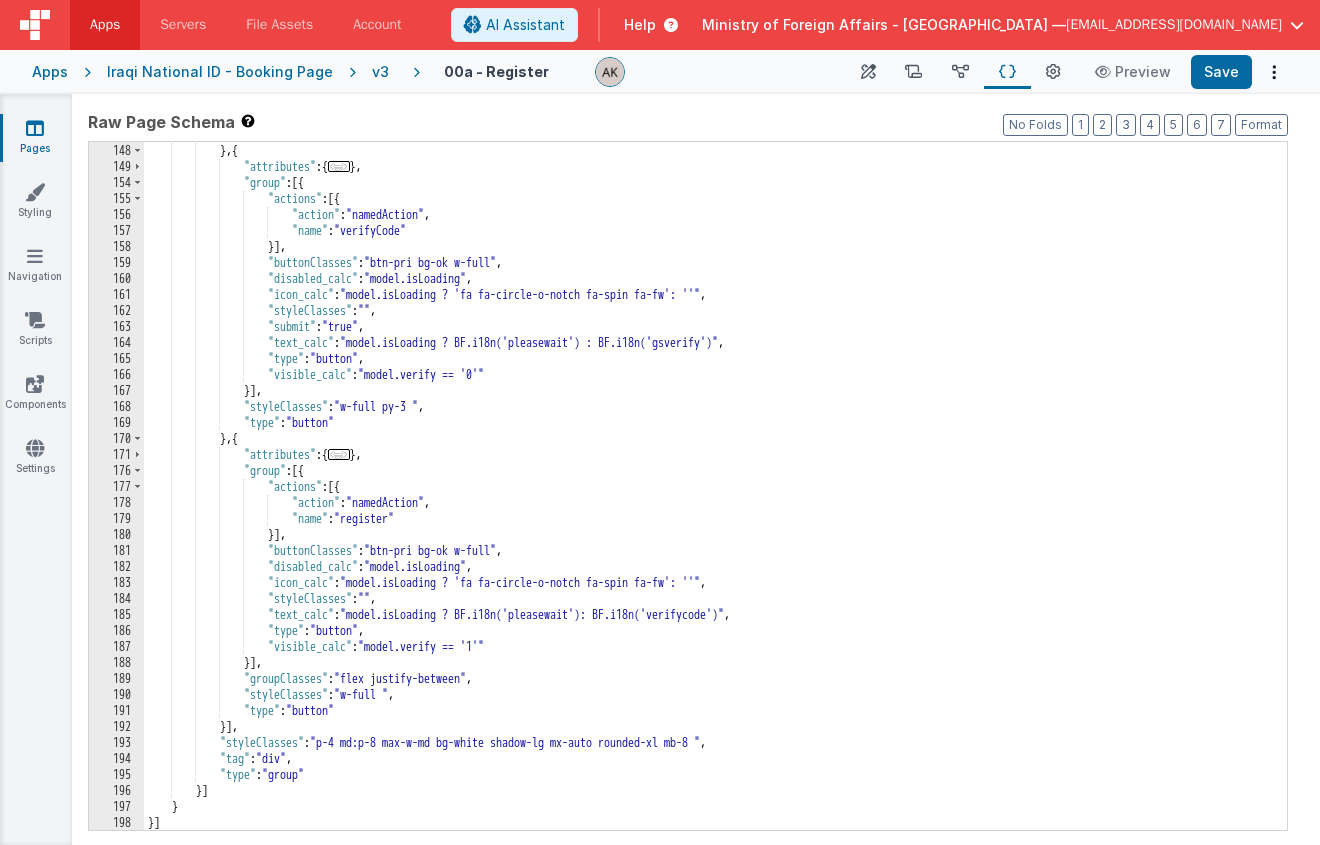 click on ""visible_calc" :  "model.verify == '1'"                } ,  {                     "attributes" :  { ... } ,                     "group" :  [{                          "actions" :  [{                               "action" :  "namedAction" ,                               "name" :  "verifyCode"                          }] ,                          "buttonClasses" :  "btn-pri bg-ok w-full" ,                          "disabled_calc" :  "model.isLoading" ,                          "icon_calc" :  "model.isLoading ? 'fa fa-circle-o-notch fa-spin fa-fw': ''" ,                          "styleClasses" :  "" ,                          "submit" :  "true" ,                          "text_calc" :  "model.isLoading ? BF.i18n('pleasewait') : BF.i18n('gsverify')" ,                          "type" :  "button" ,                          "visible_calc" :  "model.verify == '0'"                     }] ,                     "styleClasses" :  "w-full py-3 " ,                     "type" :  "button"" at bounding box center (708, 487) 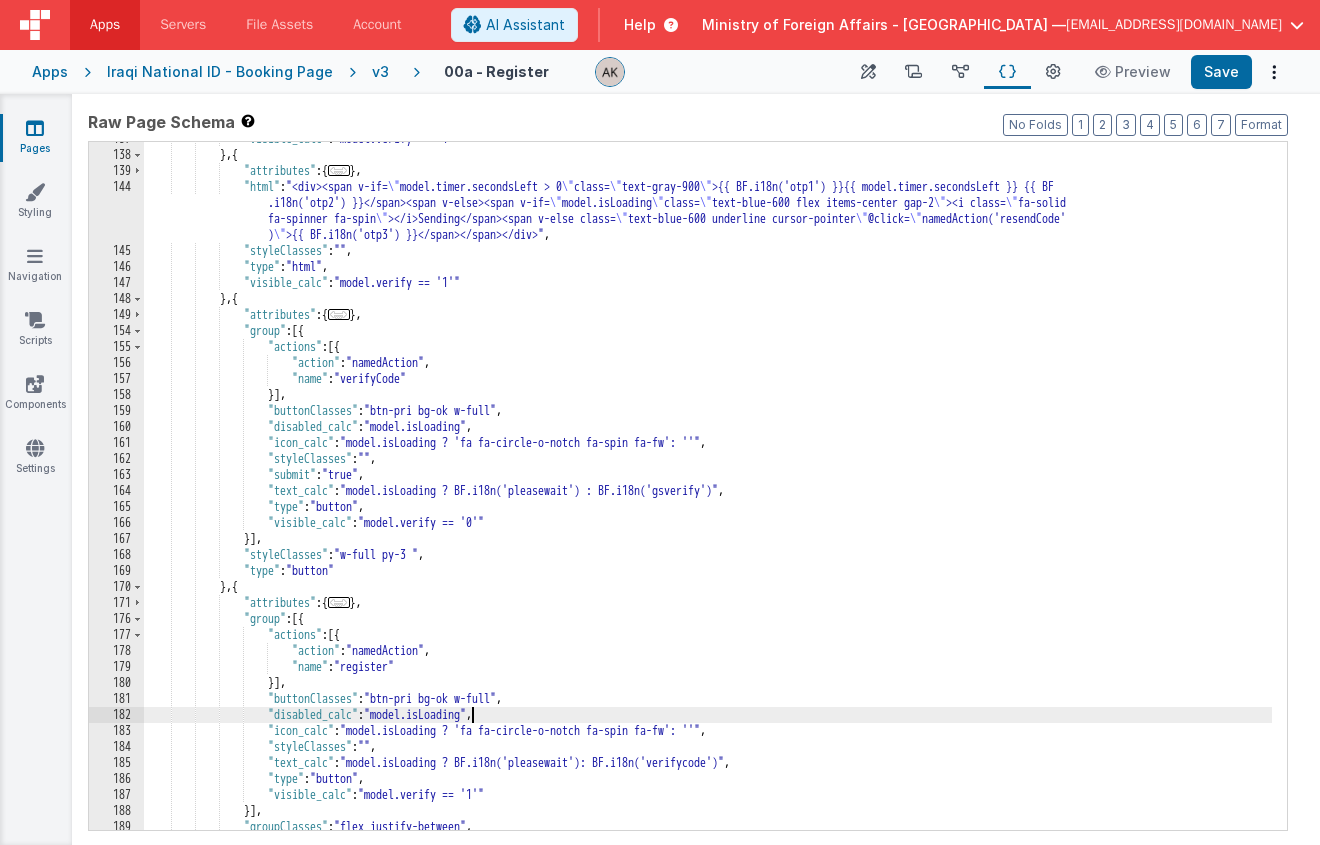 scroll, scrollTop: 2138, scrollLeft: 0, axis: vertical 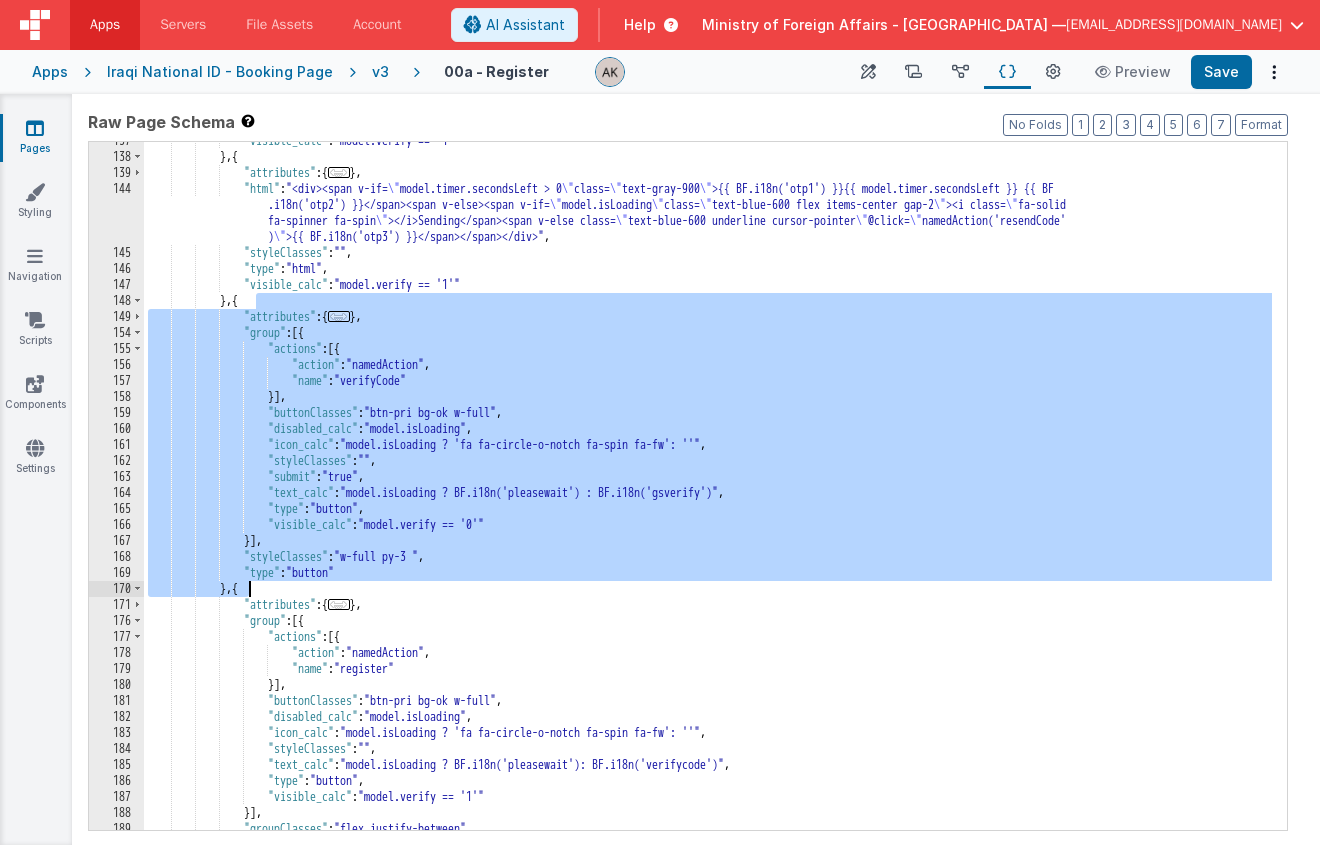drag, startPoint x: 257, startPoint y: 303, endPoint x: 252, endPoint y: 589, distance: 286.0437 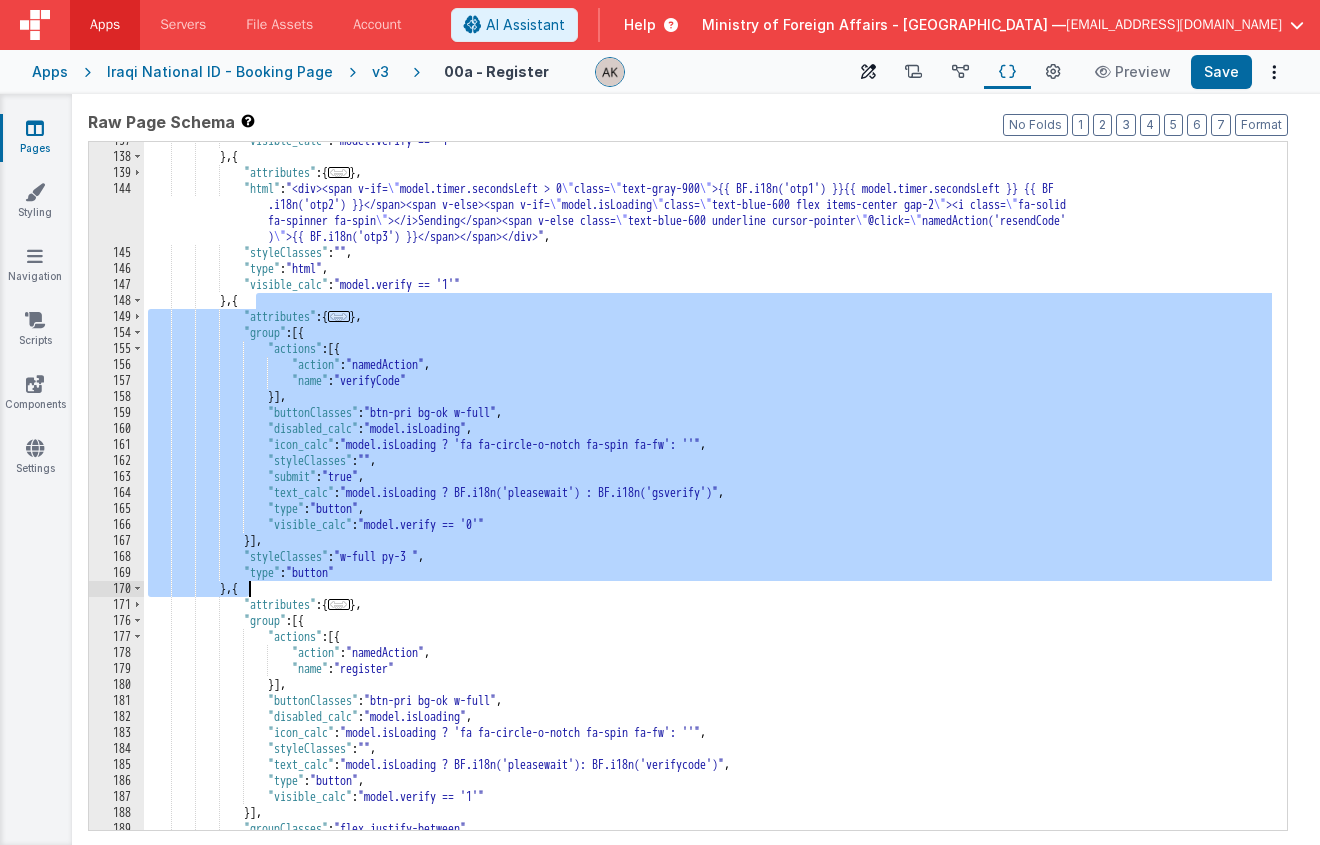 click at bounding box center (868, 72) 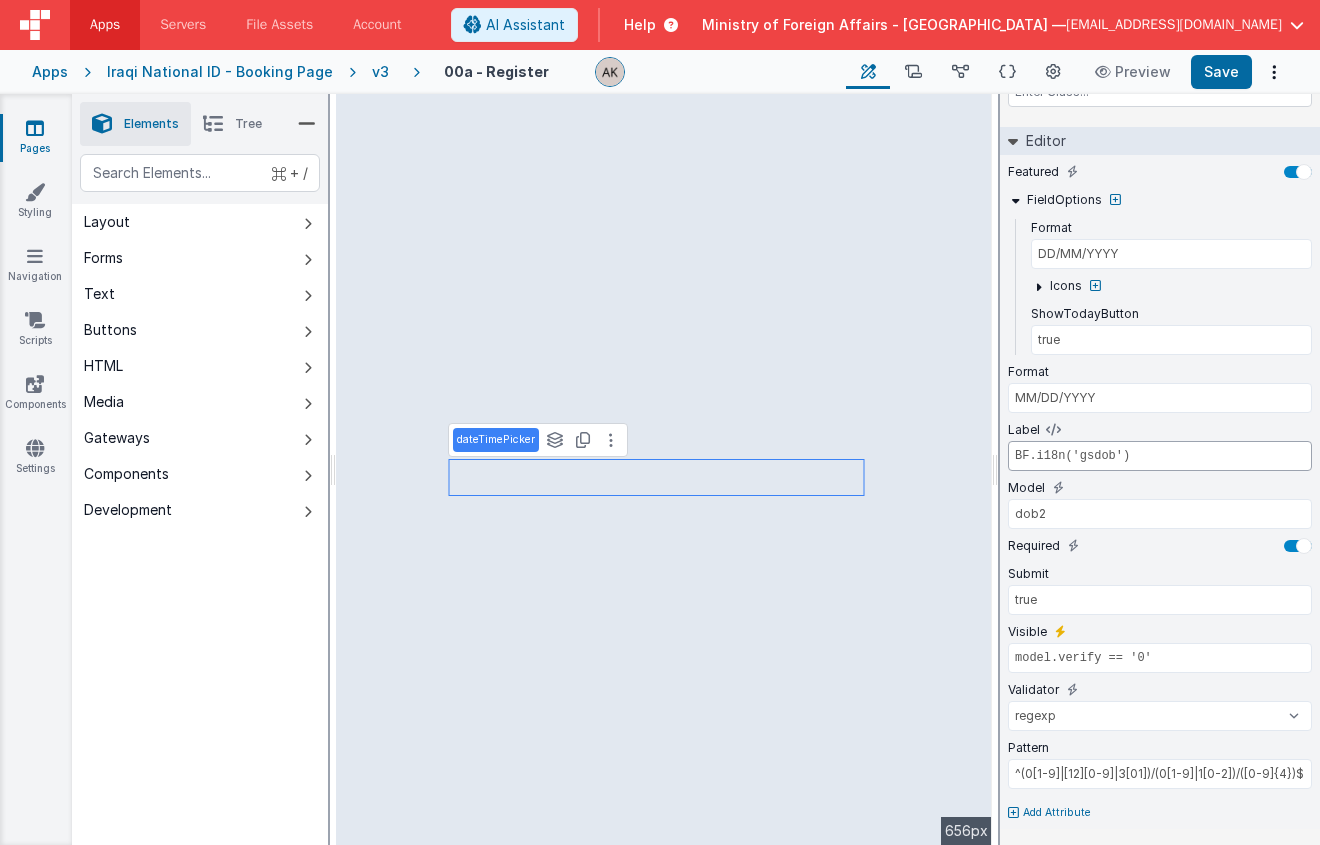 drag, startPoint x: 1190, startPoint y: 452, endPoint x: 985, endPoint y: 437, distance: 205.54805 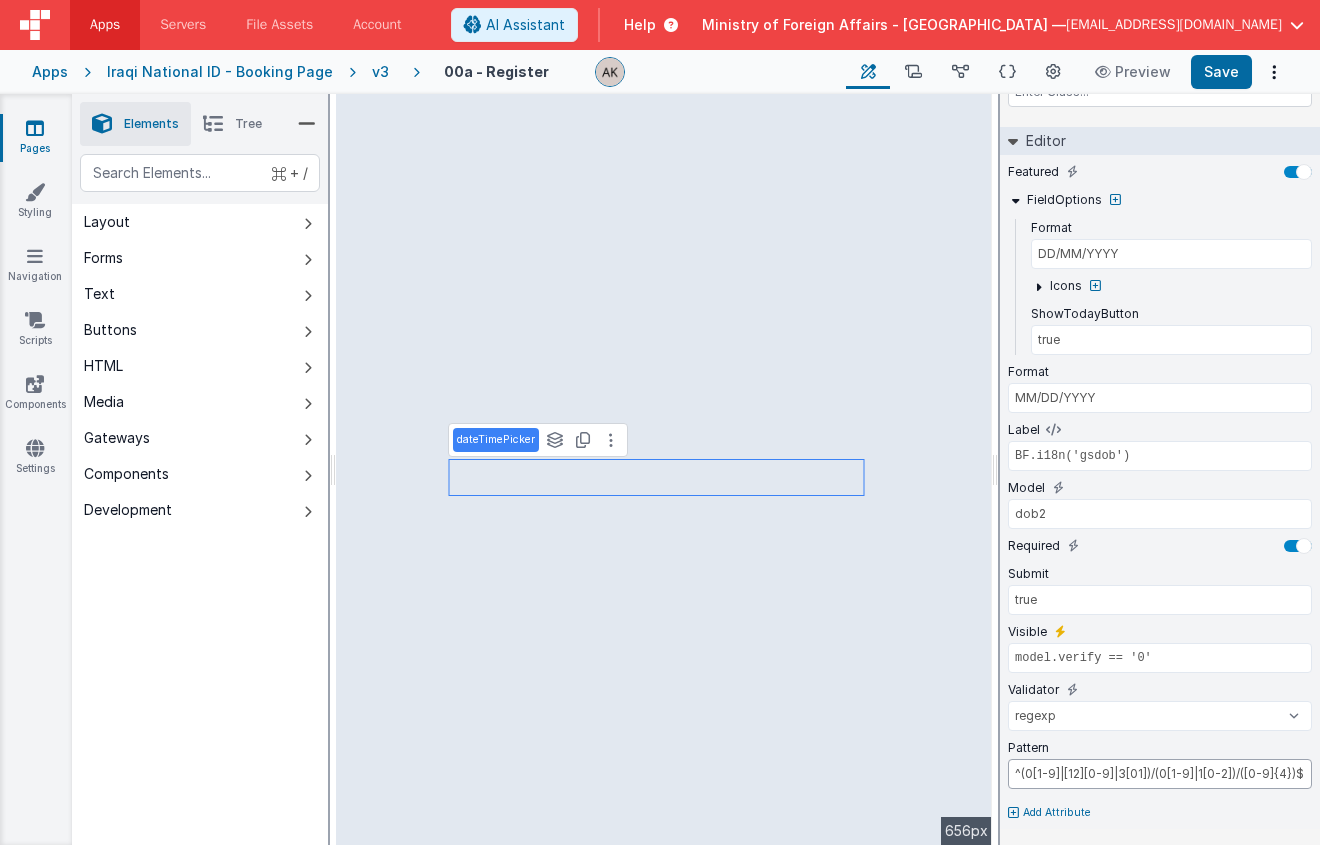 click on "^(0[1-9]|[12][0-9]|3[01])/(0[1-9]|1[0-2])/([0-9]{4})$" at bounding box center (1160, 774) 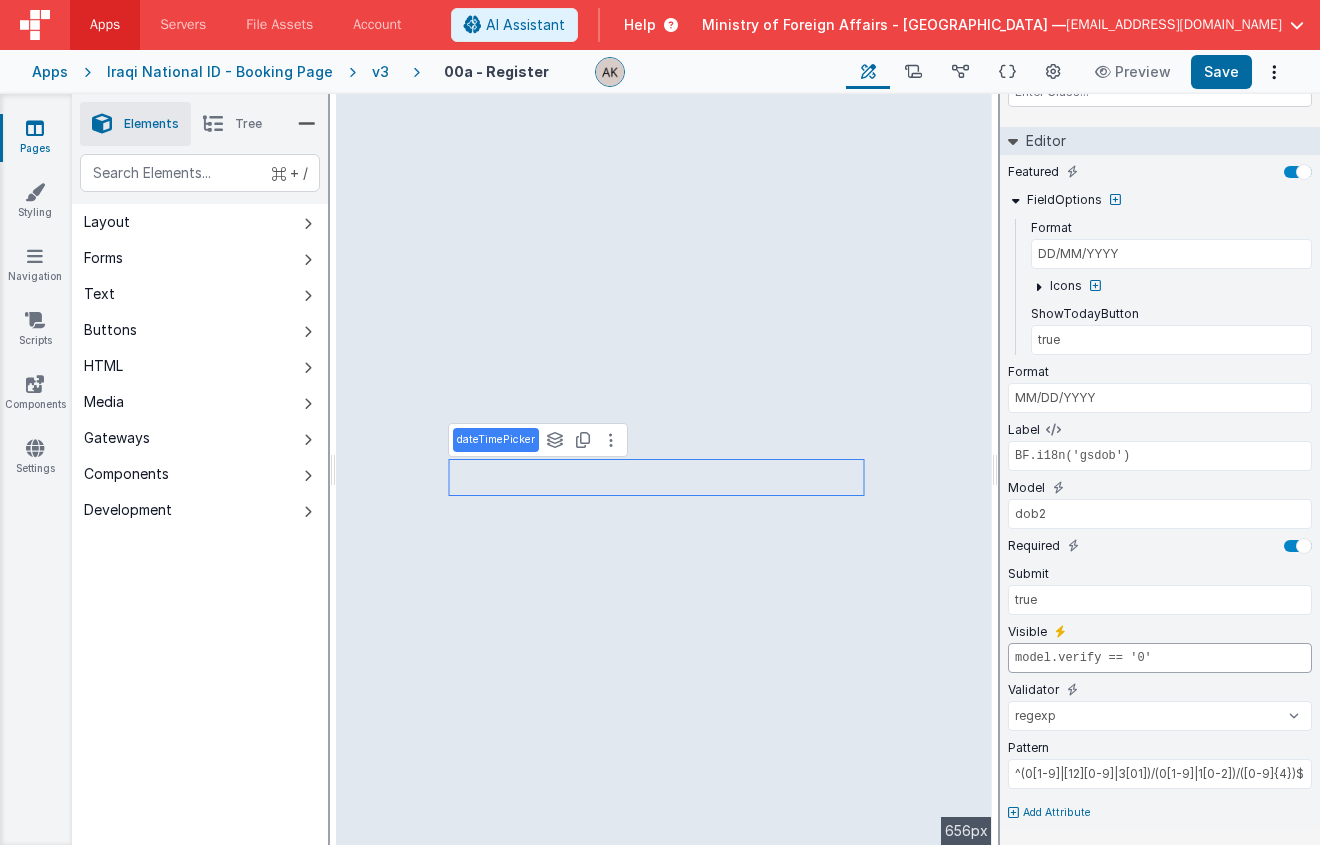 click on "model.verify == '0'" at bounding box center (1160, 658) 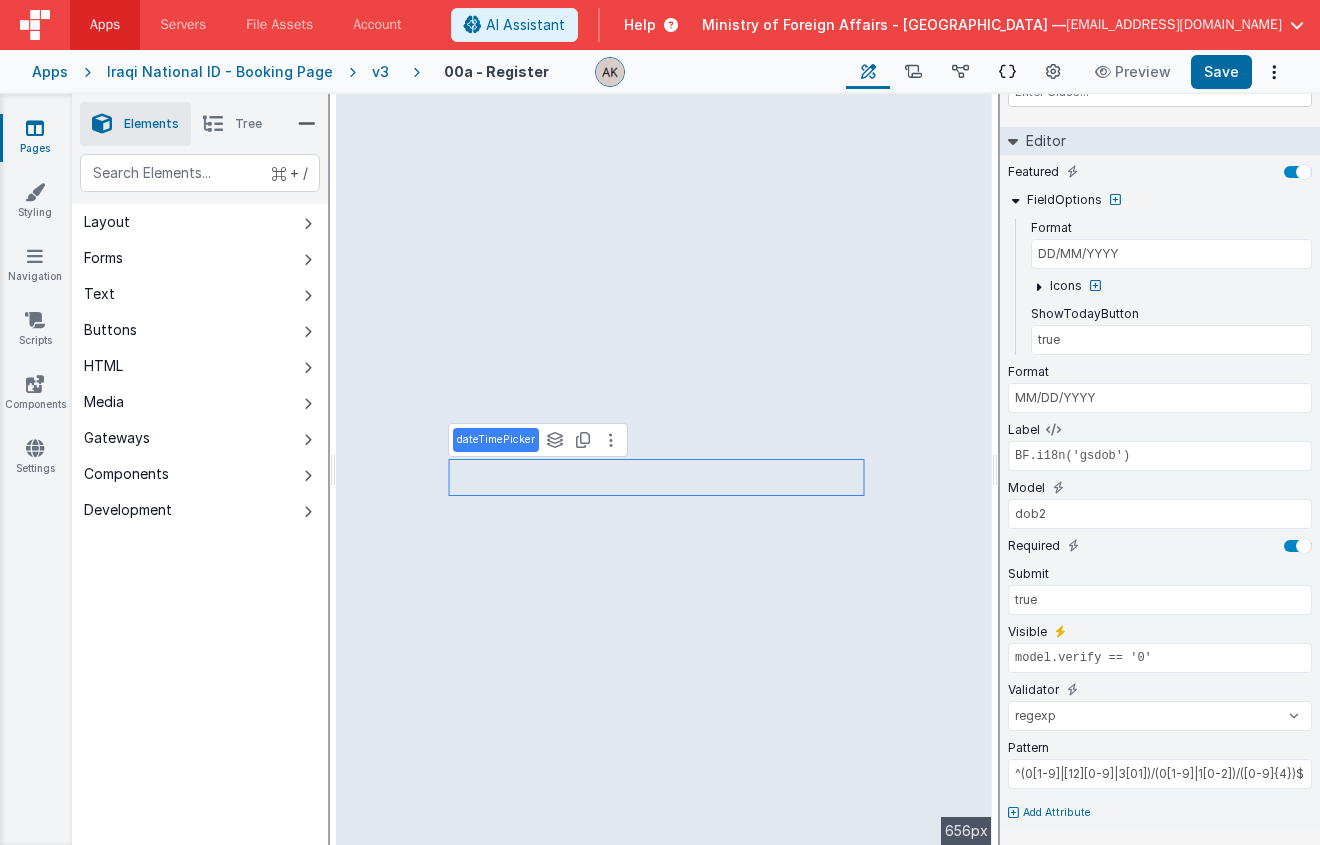 click at bounding box center (1007, 72) 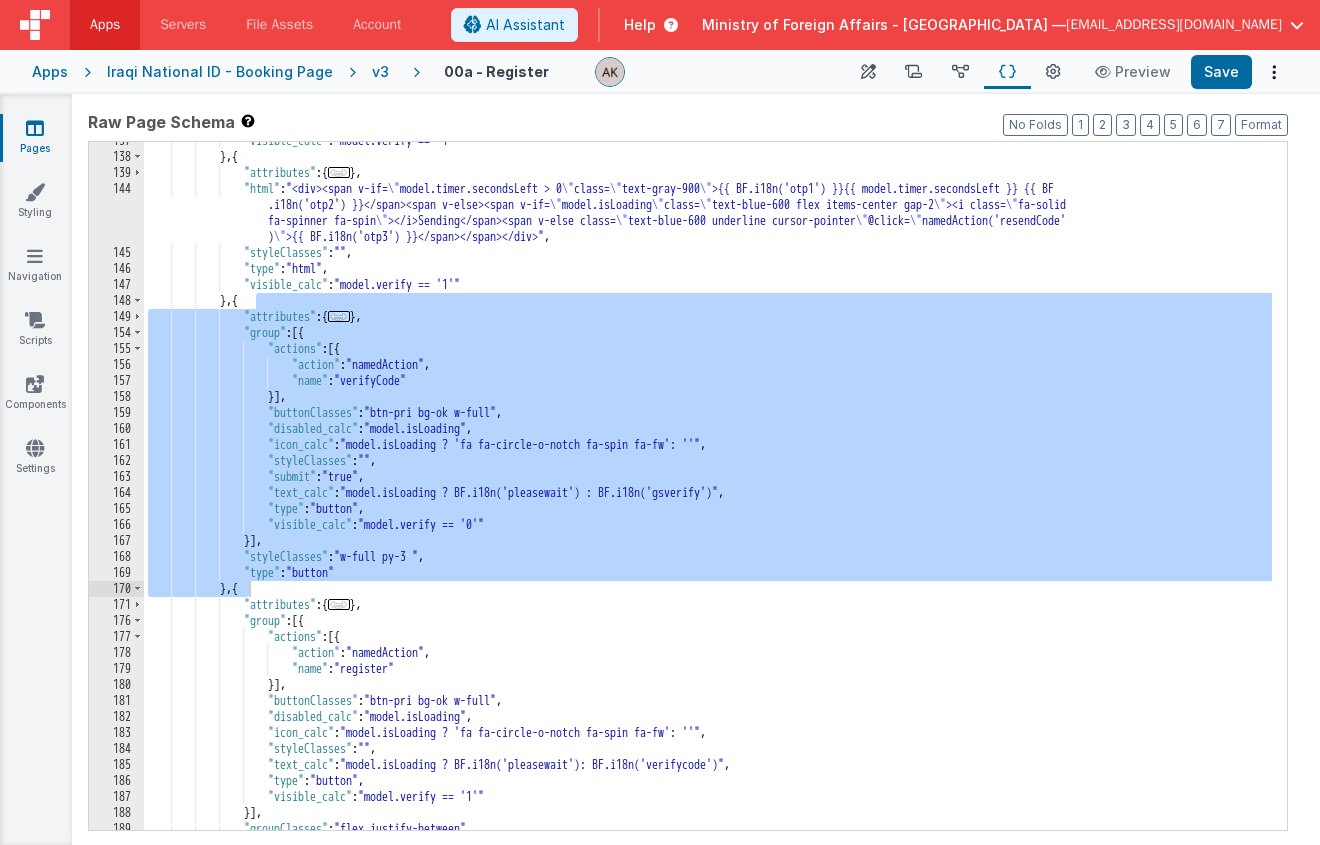 click on ""visible_calc" :  "model.verify == '1' "                } ,  {                     "attributes" :  { ... } ,                     "html" :  "<div><span v-if= \" model.timer.secondsLeft > 0 \"  class= \" text-gray-900 \" >{{ BF.i18n('otp1') }}{{ model.timer.secondsLeft }} {{ BF                      .i18n('otp2') }}</span><span v-else><span v-if= \" model.isLoading \"  class= \" text-blue-600 flex items-center gap-2 \" ><i class= \" fa-solid                       fa-spinner fa-spin \" ></i>Sending</span><span v-else class= \" text-blue-600 underline cursor-pointer \"  @click= \" namedAction('resendCode'                      ) \" >{{ BF.i18n('otp3') }}</span></span></div>" ,                     "styleClasses" :  "" ,                     "type" :  "html" ,                     "visible_calc" :  "model.verify == '1'"                } ,  {                     "attributes" :  { ... } ,                     "group" :  [{" at bounding box center (708, 493) 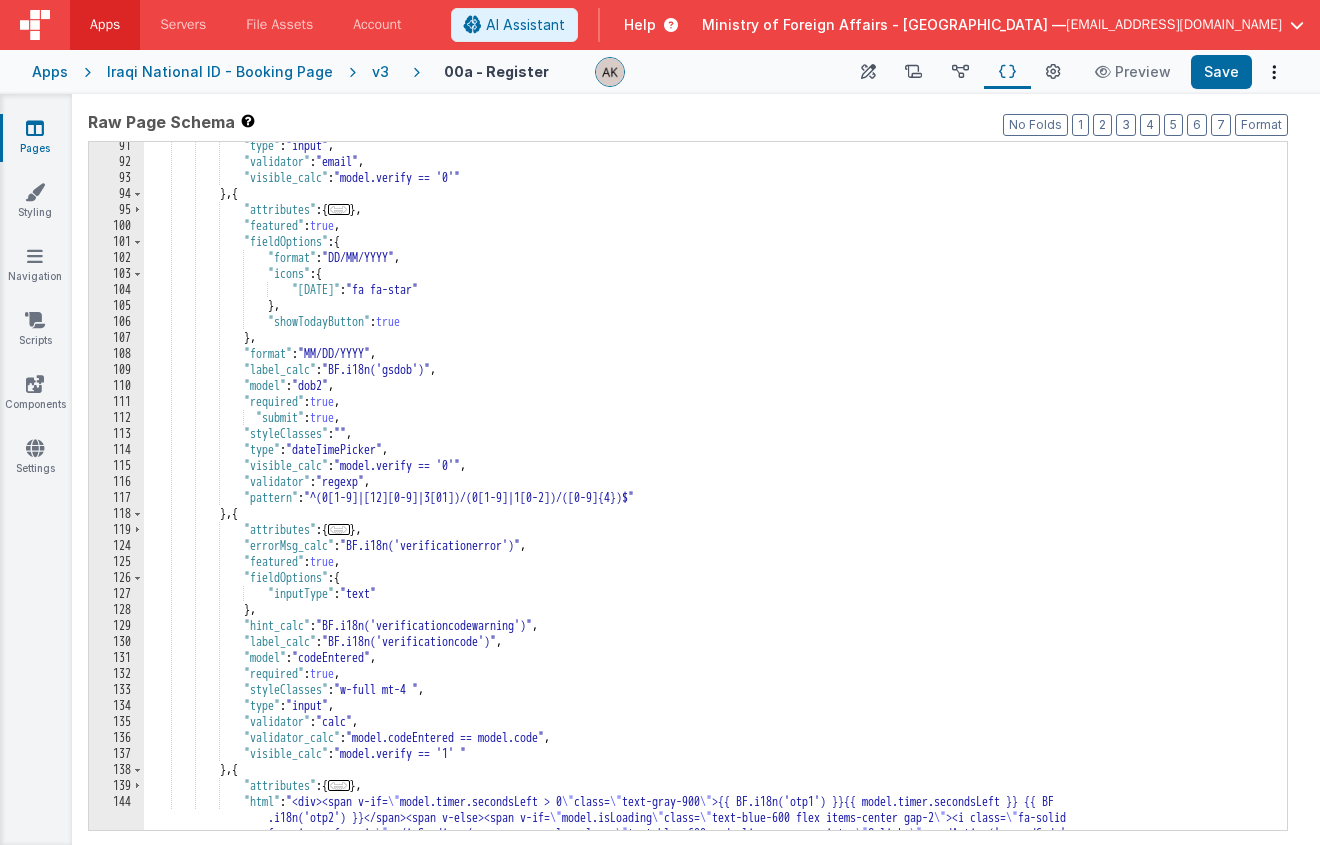 scroll, scrollTop: 1524, scrollLeft: 0, axis: vertical 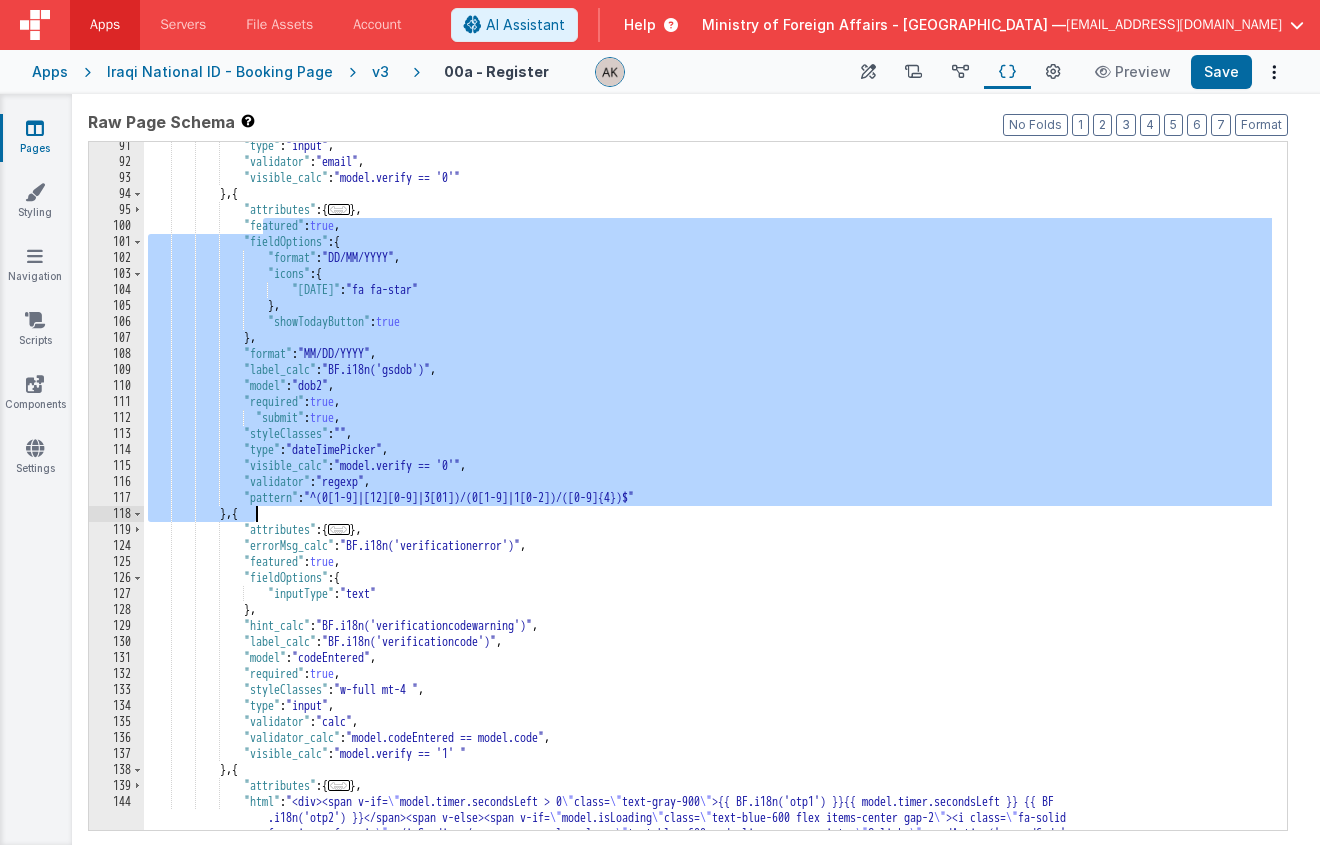 drag, startPoint x: 262, startPoint y: 228, endPoint x: 254, endPoint y: 513, distance: 285.11224 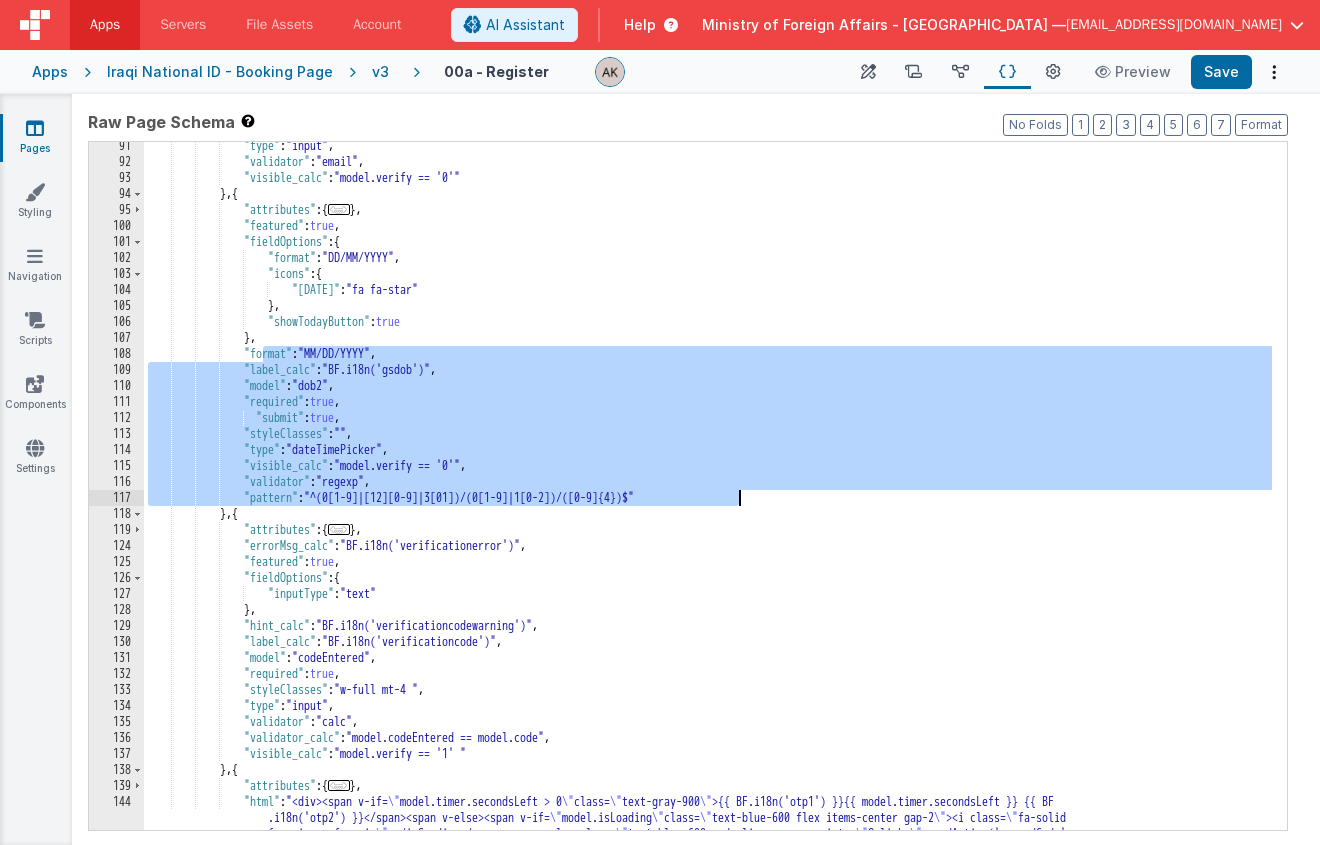 drag, startPoint x: 263, startPoint y: 357, endPoint x: 760, endPoint y: 493, distance: 515.2718 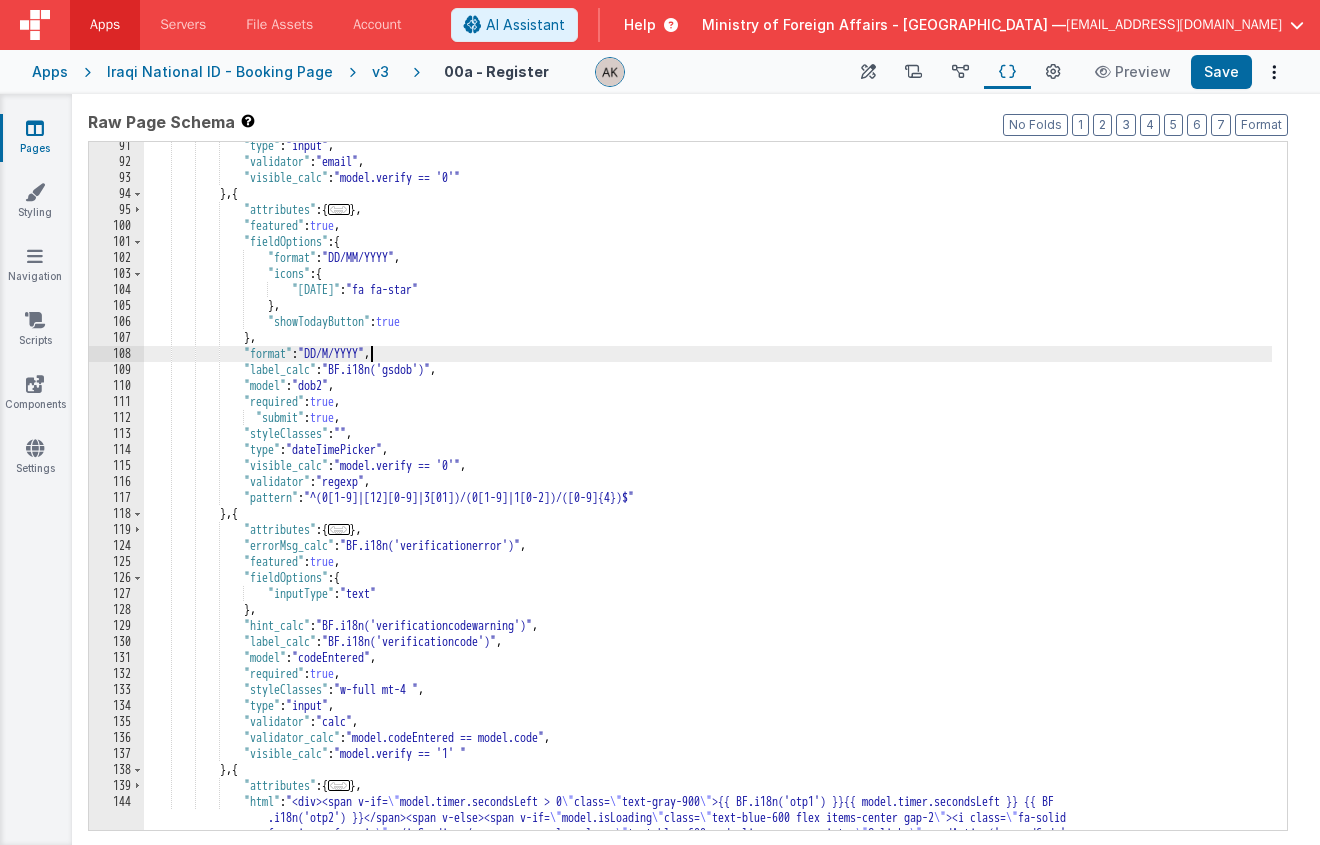 type 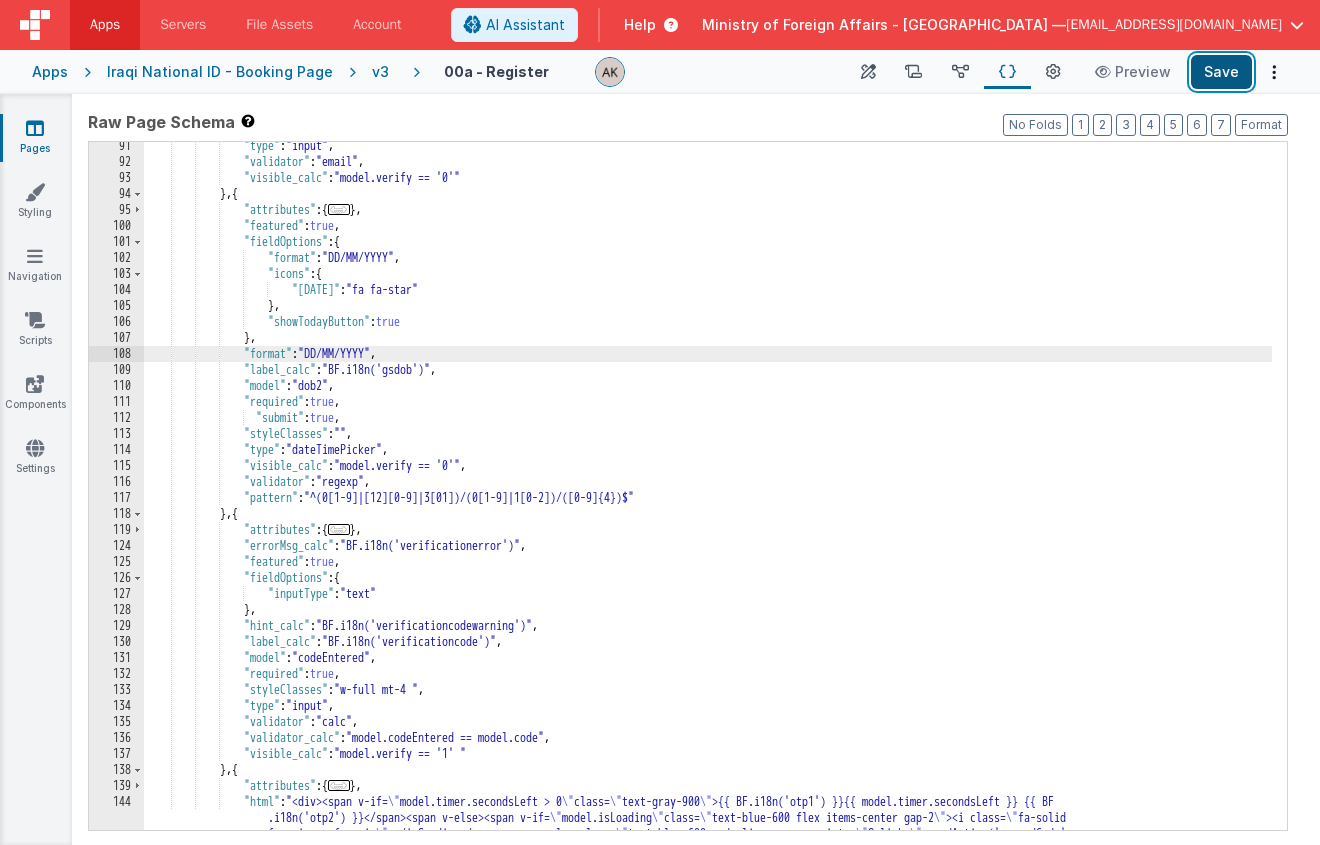 click on "Save" at bounding box center (1221, 72) 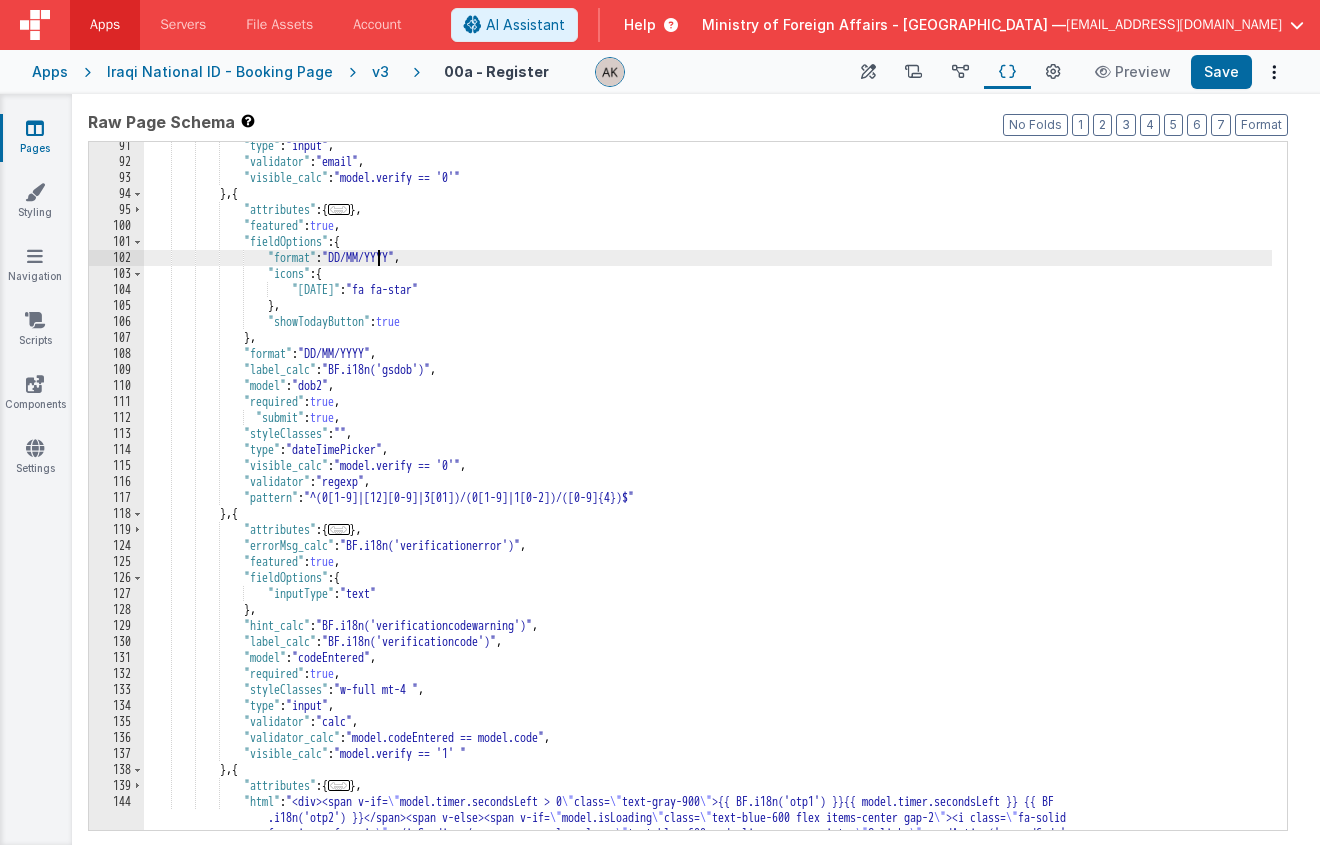 click on ""type" :  "input" ,                     "validator" :  "email" ,                     "visible_calc" :  "model.verify == '0'"                } ,  {                     "attributes" :  { ... } ,                     "featured" :  true ,                     "fieldOptions" :  {                          "format" :  "DD/MM/YYYY" ,                          "icons" :  {                               "today" :  "fa fa-star"                          } ,                          "showTodayButton" :  true                     } ,                     "format" :  "DD/MM/YYYY" ,                     "label_calc" :  "BF.i18n('gsdob')" ,                     "model" :  "dob2" ,                     "required" :  true ,                        "submit" :  true ,                     "styleClasses" :  "" ,                     "type" :  "dateTimePicker" ,                     "visible_calc" :  "model.verify == '0'" ,                     "validator" :  "regexp" ,                     "pattern" :                 } ,  {" at bounding box center [708, 522] 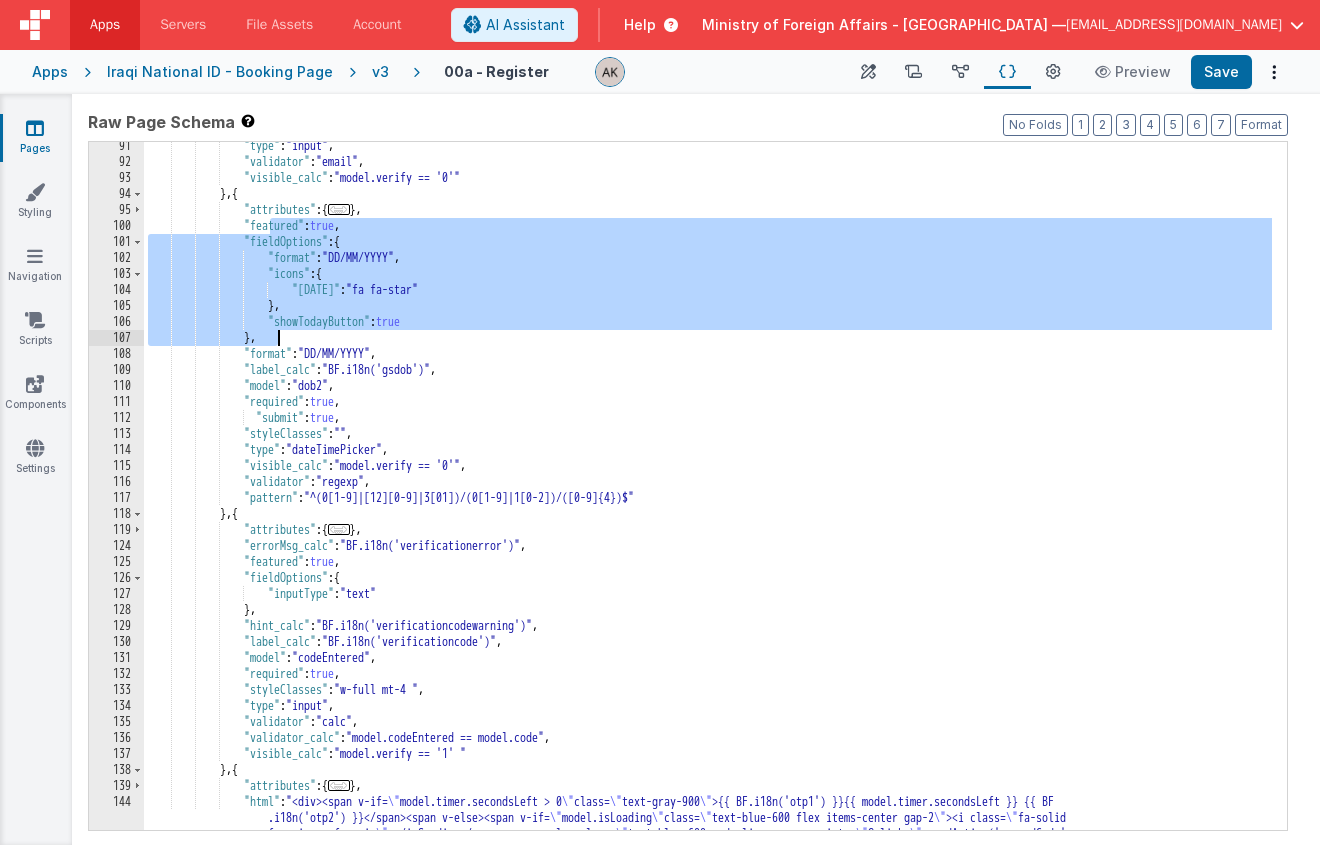 drag, startPoint x: 269, startPoint y: 222, endPoint x: 368, endPoint y: 333, distance: 148.73466 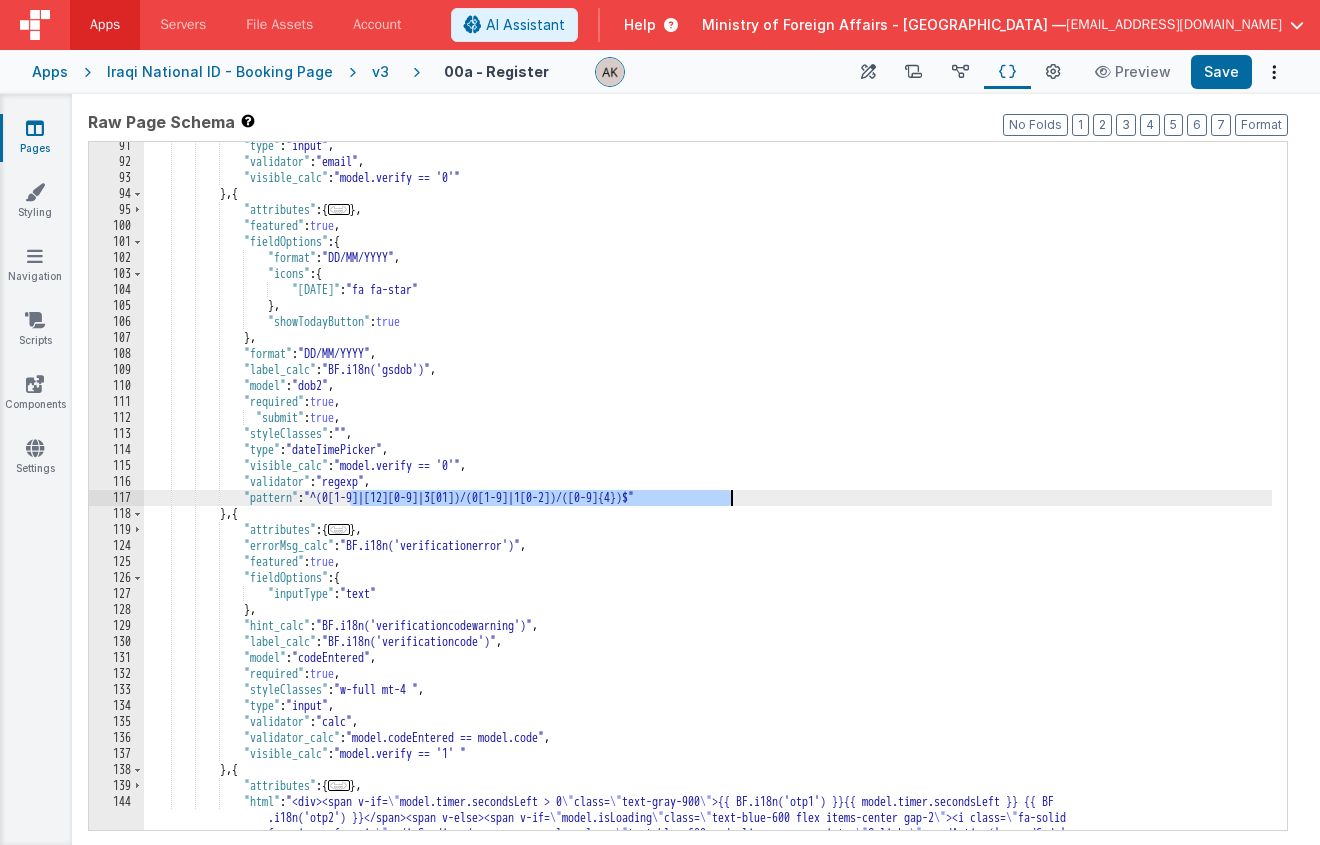 drag, startPoint x: 352, startPoint y: 499, endPoint x: 731, endPoint y: 495, distance: 379.02112 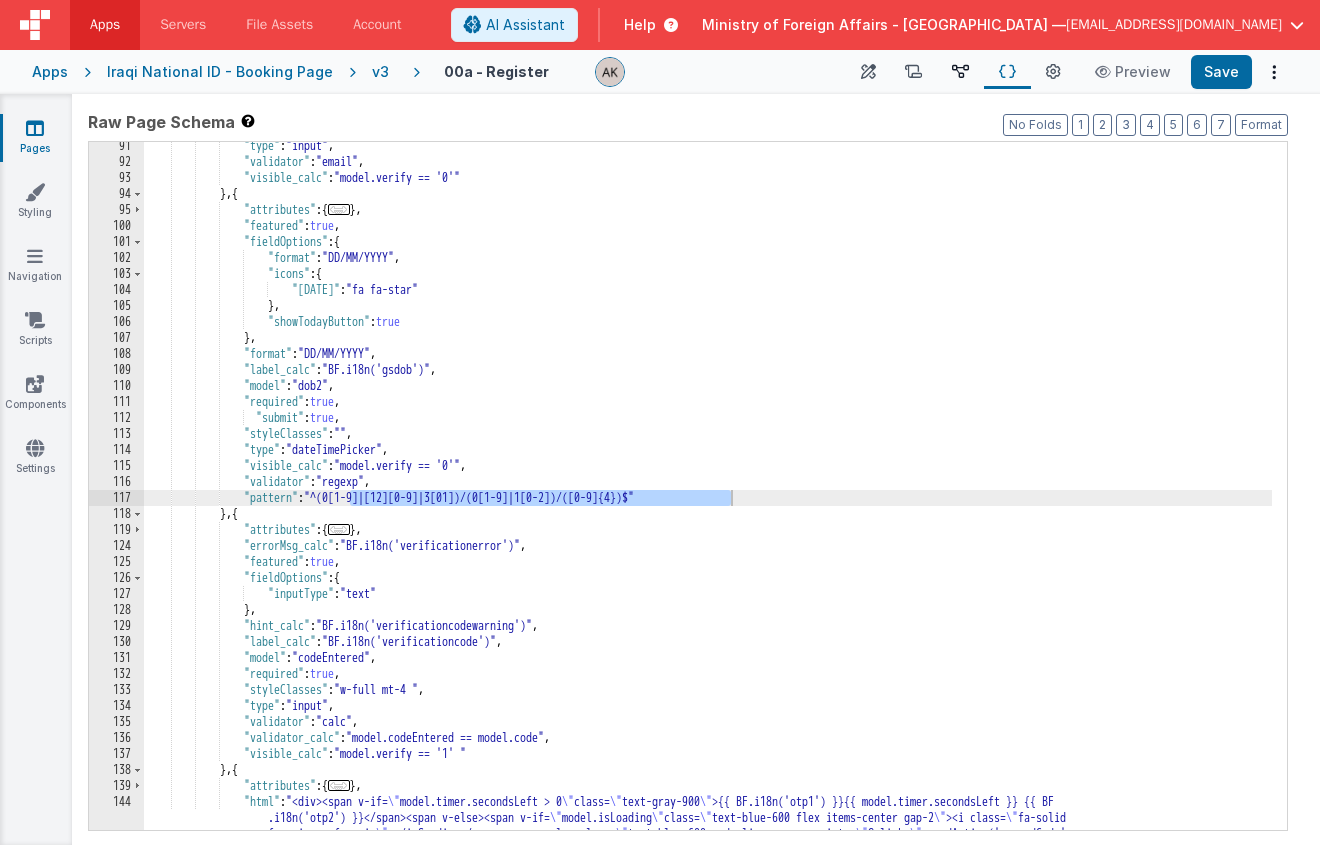 click at bounding box center [960, 72] 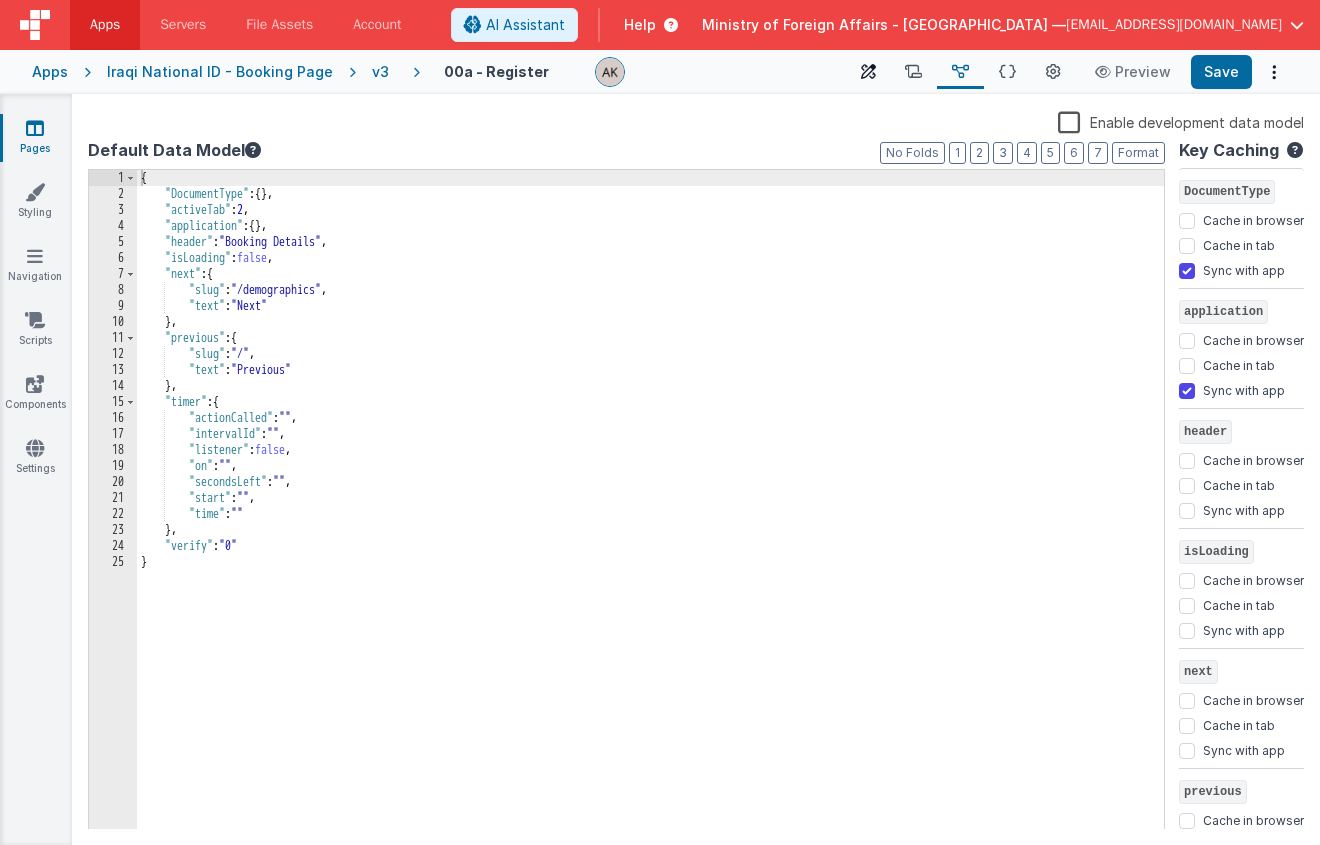 click on "Builder" at bounding box center (868, 72) 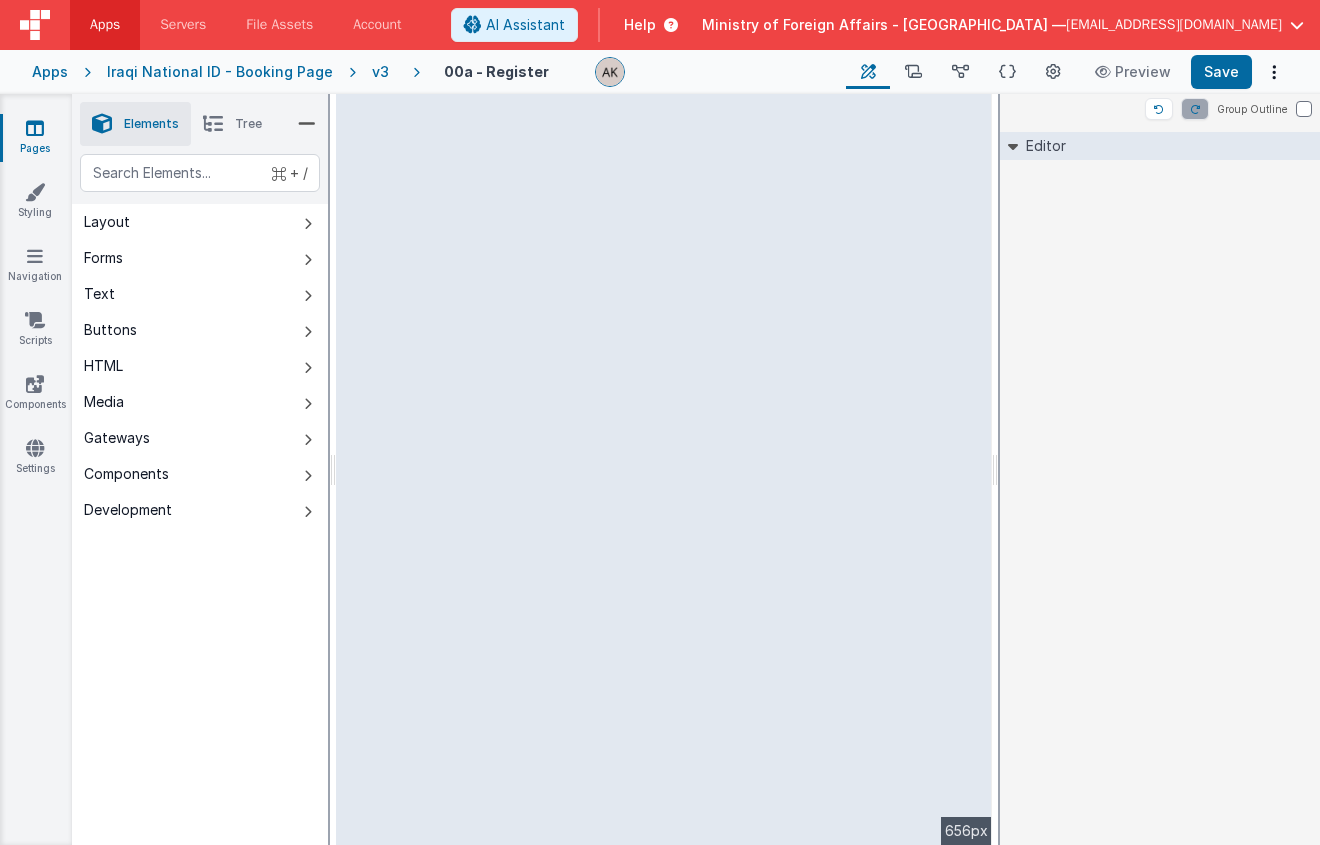 scroll, scrollTop: 0, scrollLeft: 0, axis: both 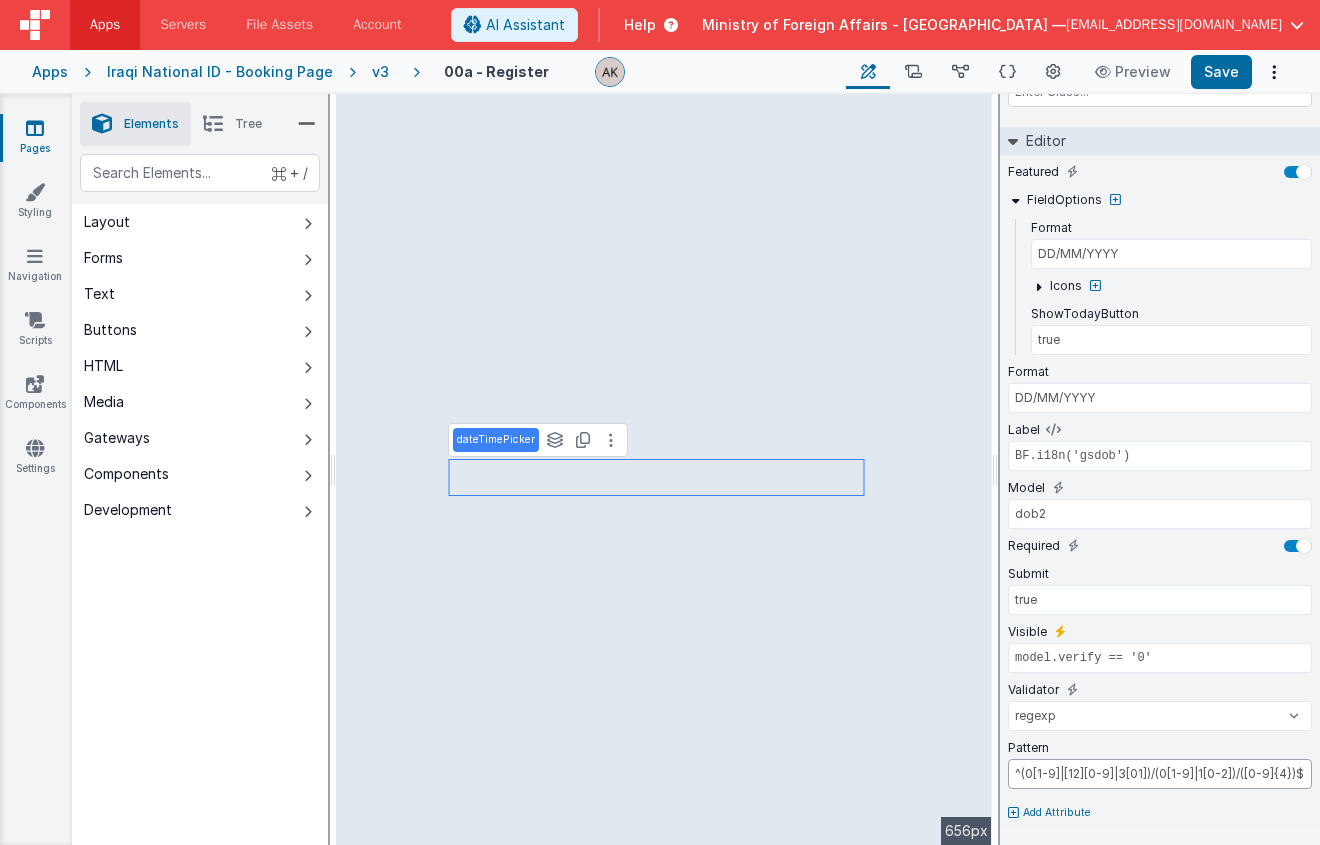 click on "^(0[1-9]|[12][0-9]|3[01])/(0[1-9]|1[0-2])/([0-9]{4})$" at bounding box center (1160, 774) 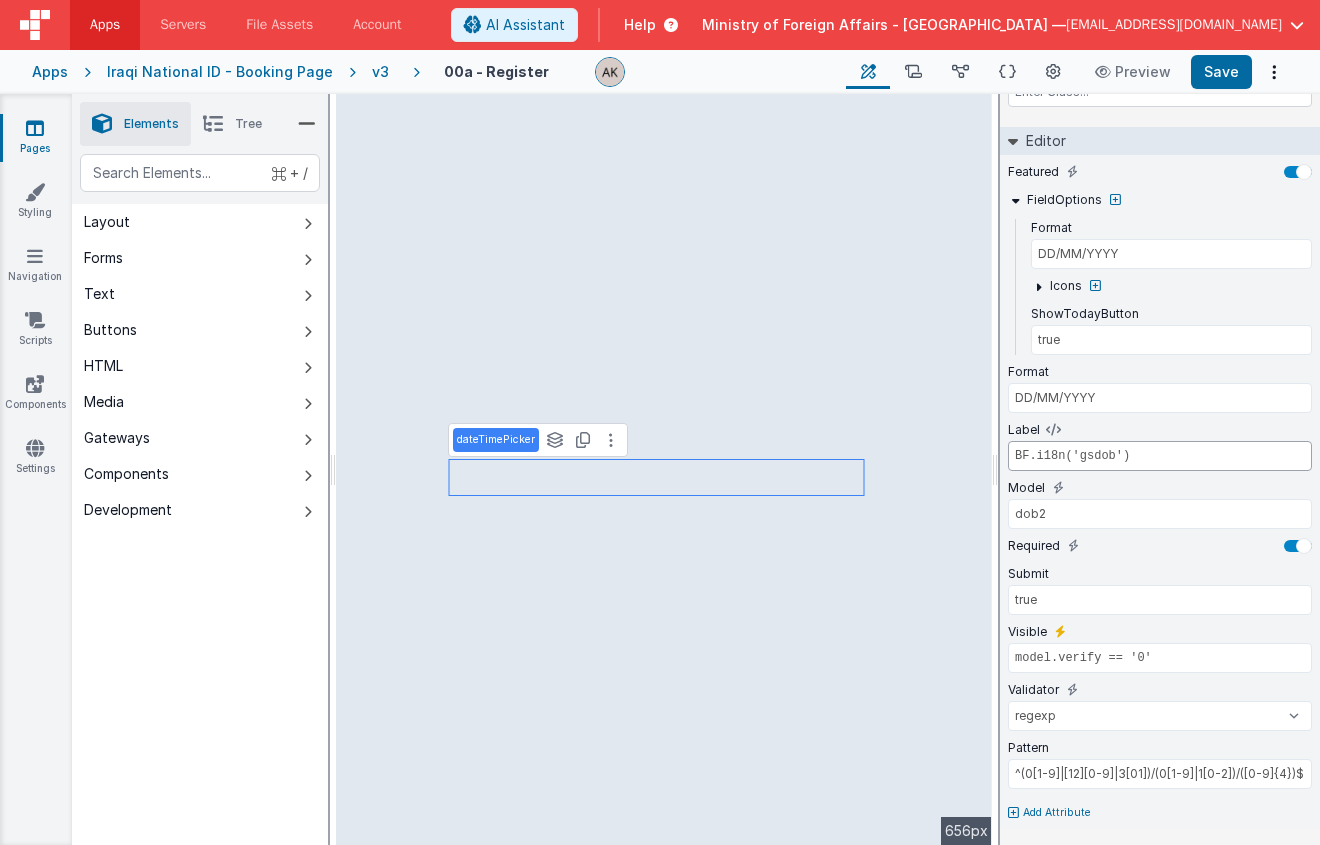 click on "BF.i18n('gsdob')" at bounding box center [1160, 456] 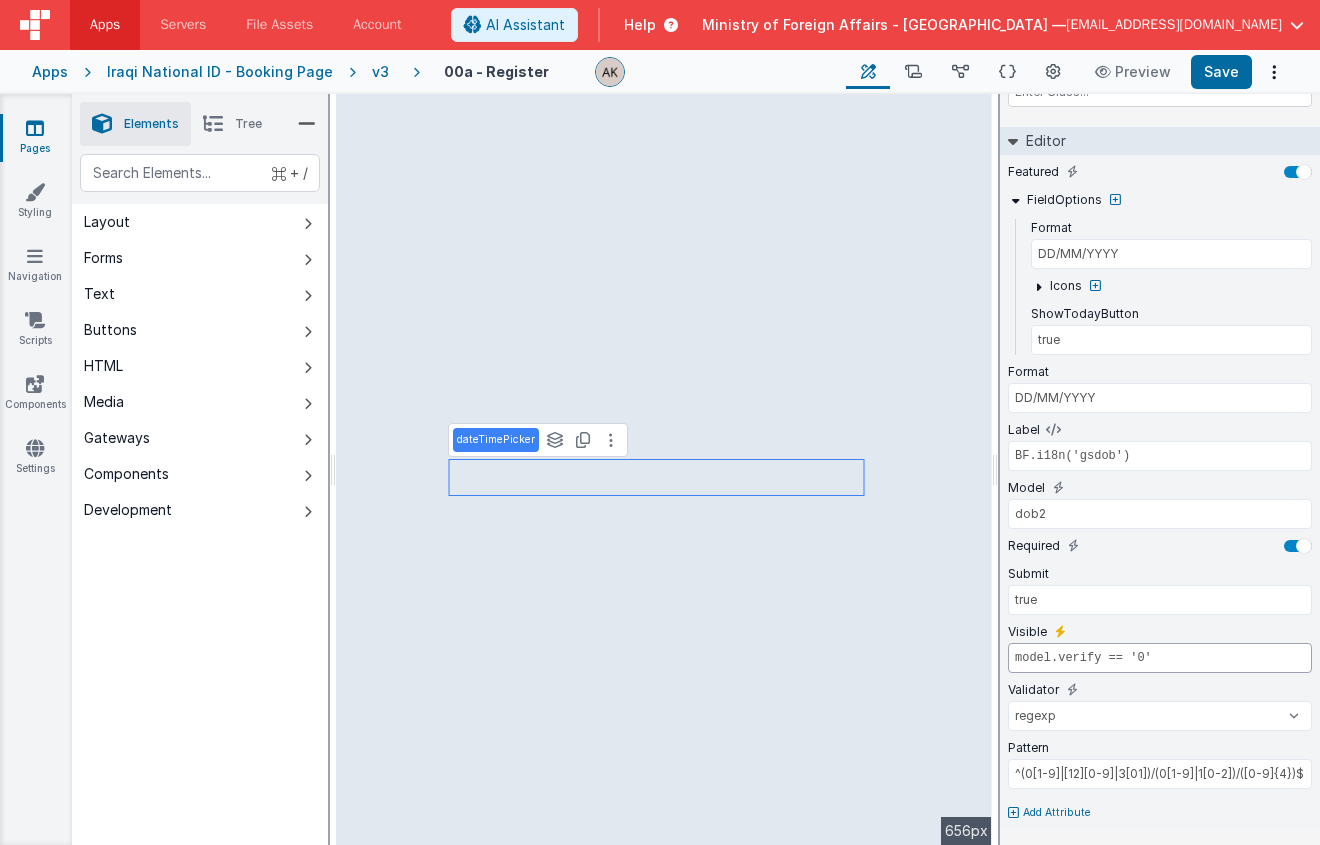 click on "model.verify == '0'" at bounding box center [1160, 658] 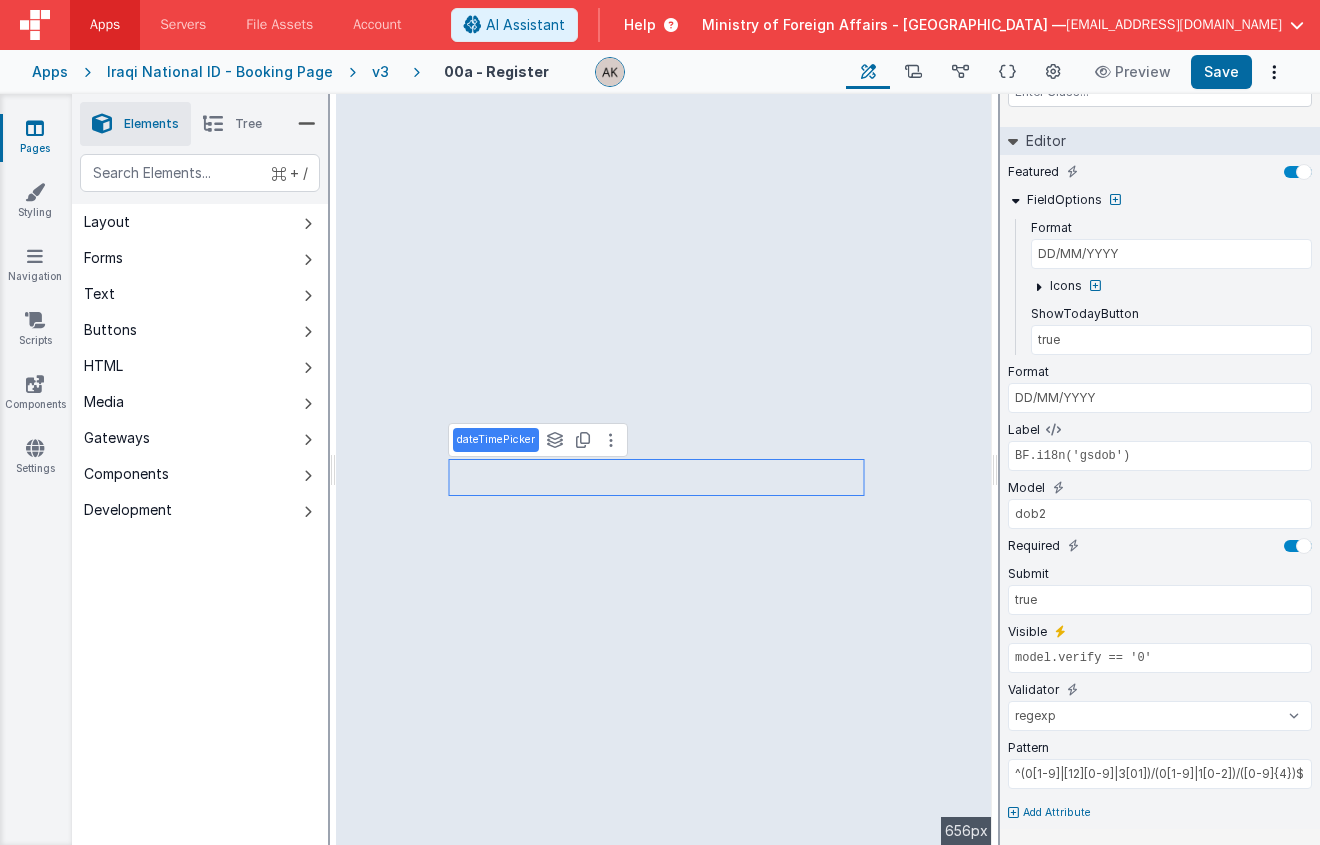 click on "Add Attribute" at bounding box center [1057, 813] 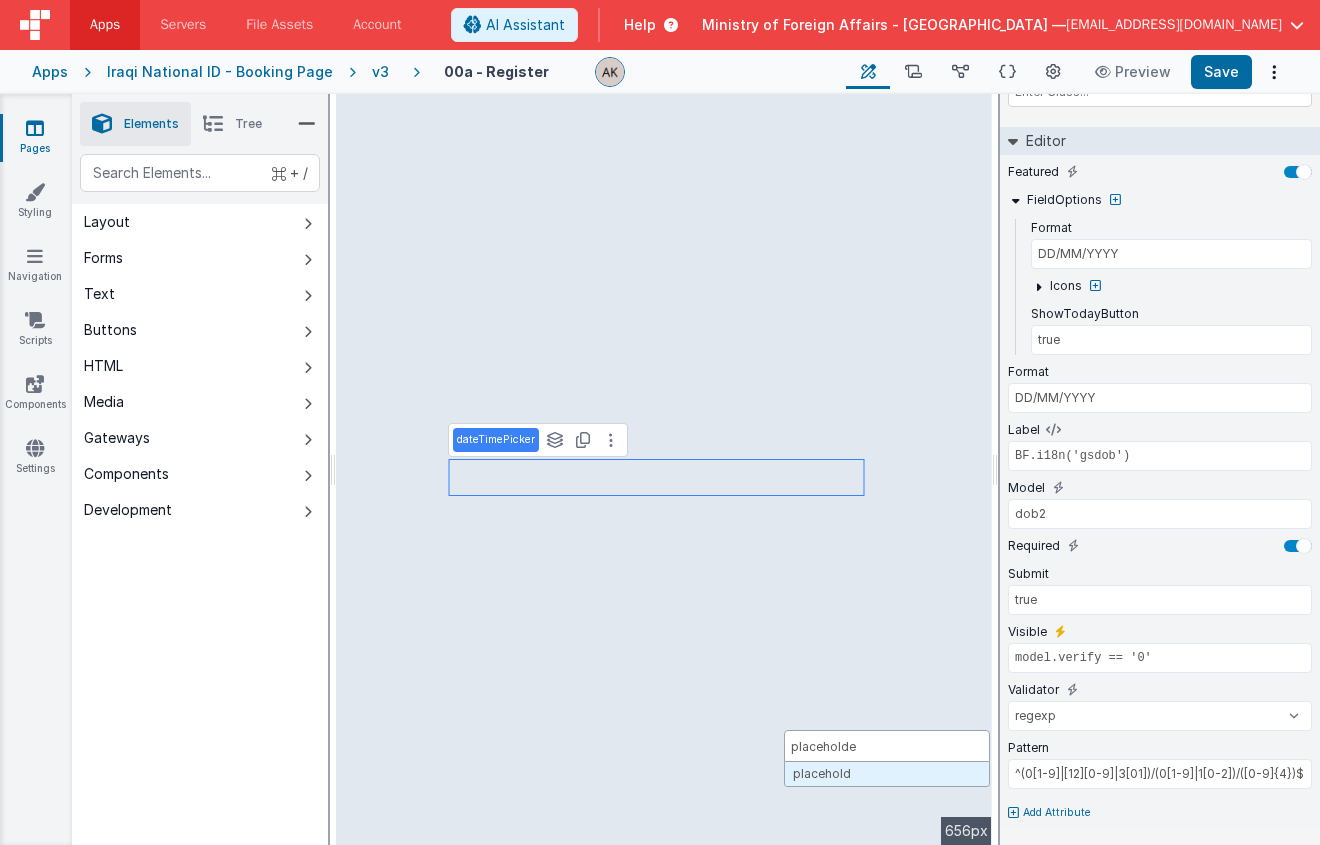 type on "placeholder" 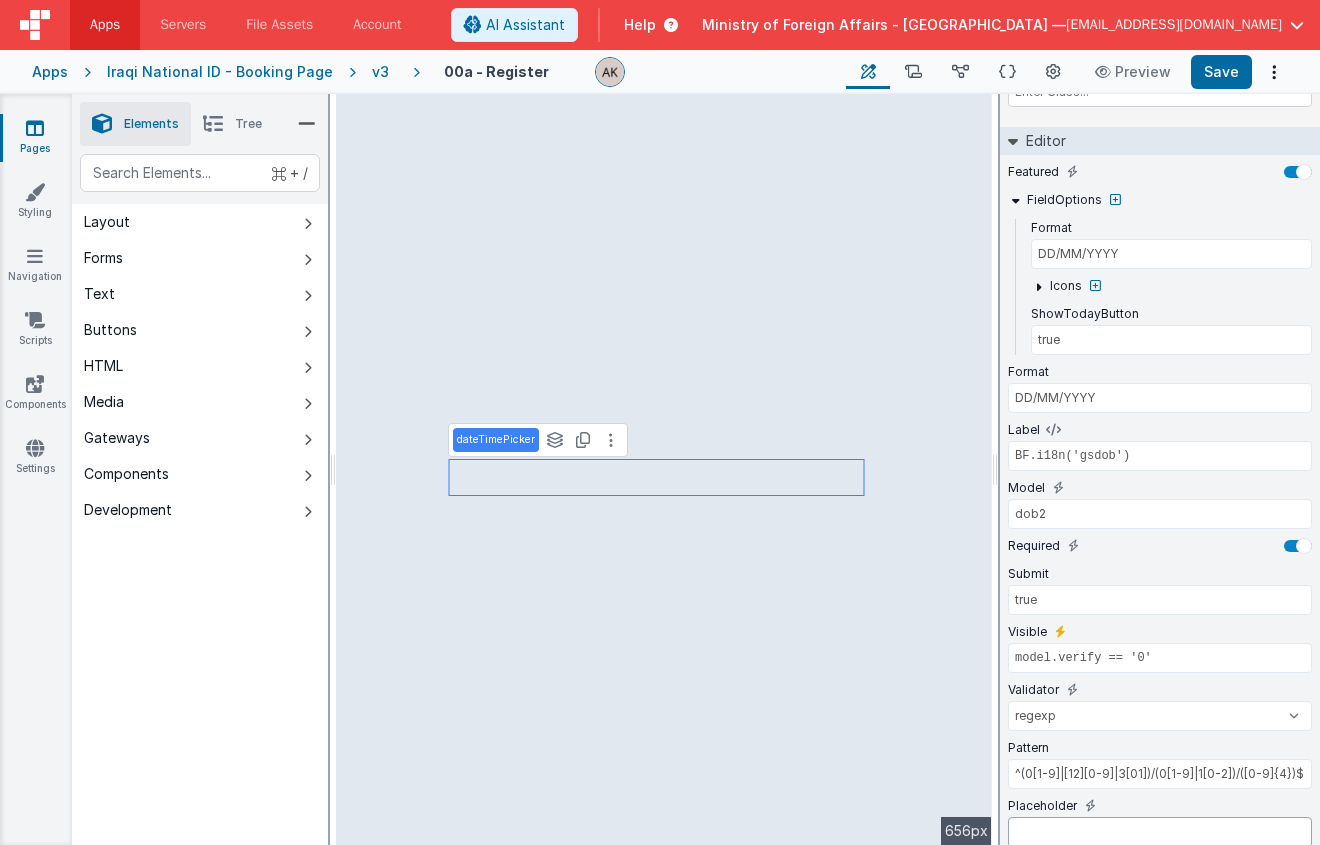 click at bounding box center [1160, 832] 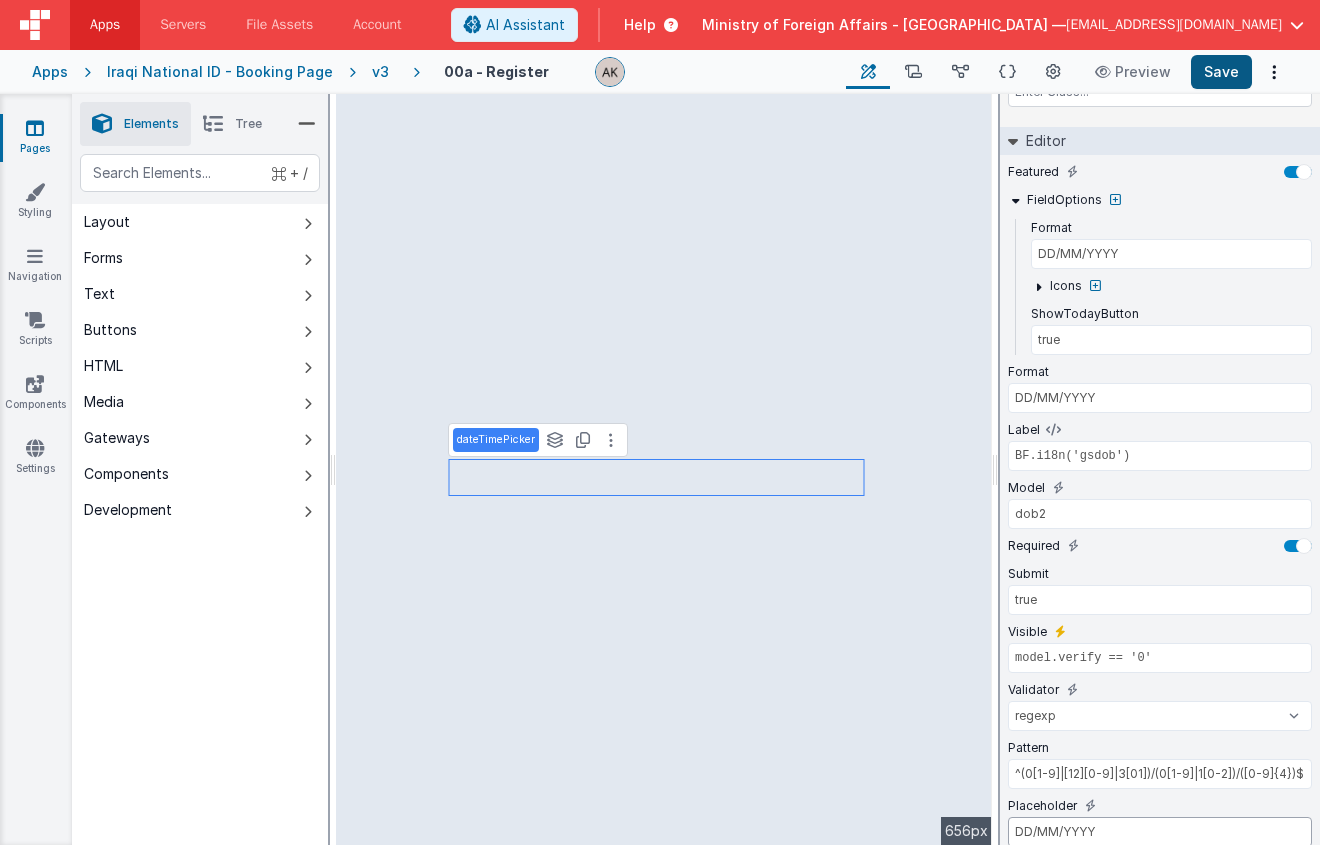 type on "DD/MM/YYYY" 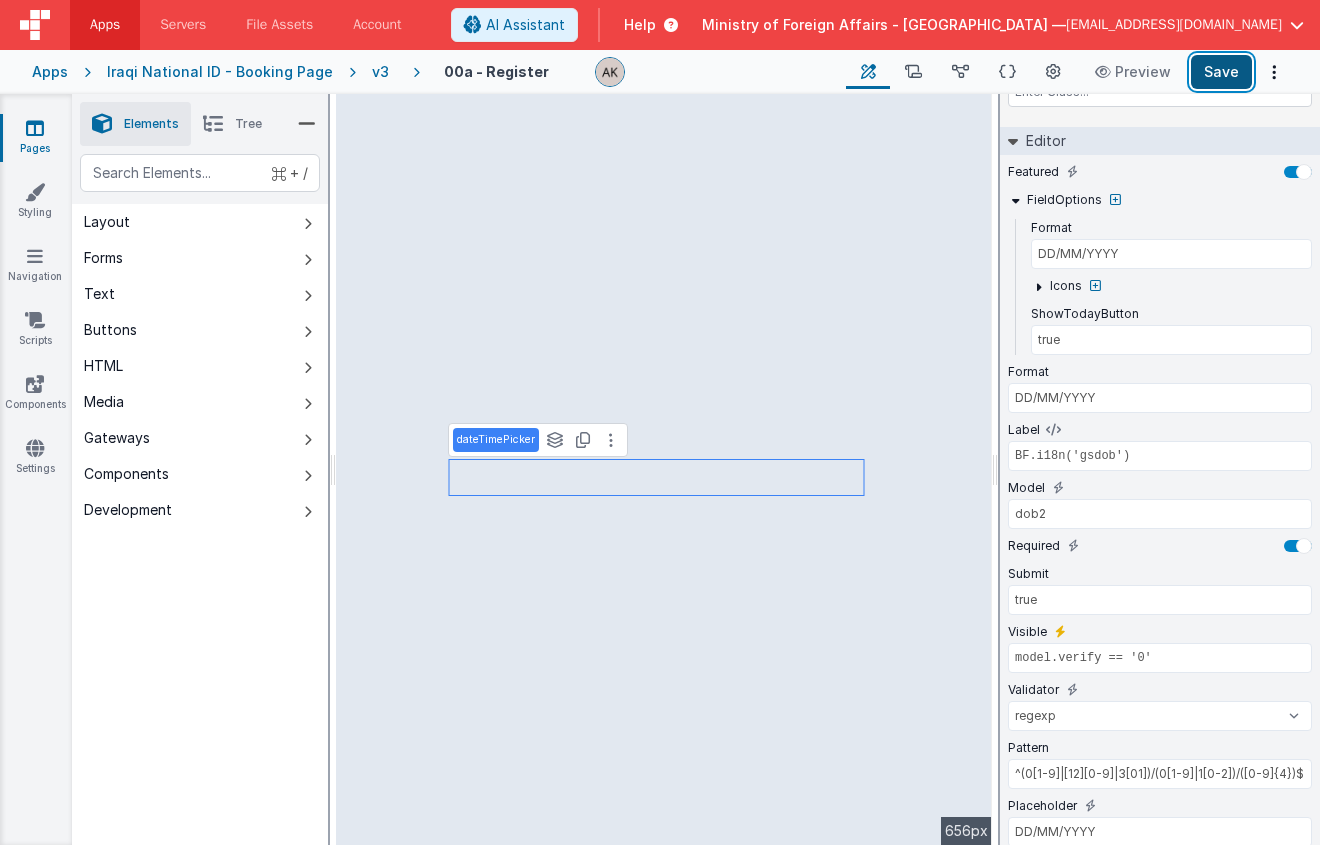click on "Save" at bounding box center (1221, 72) 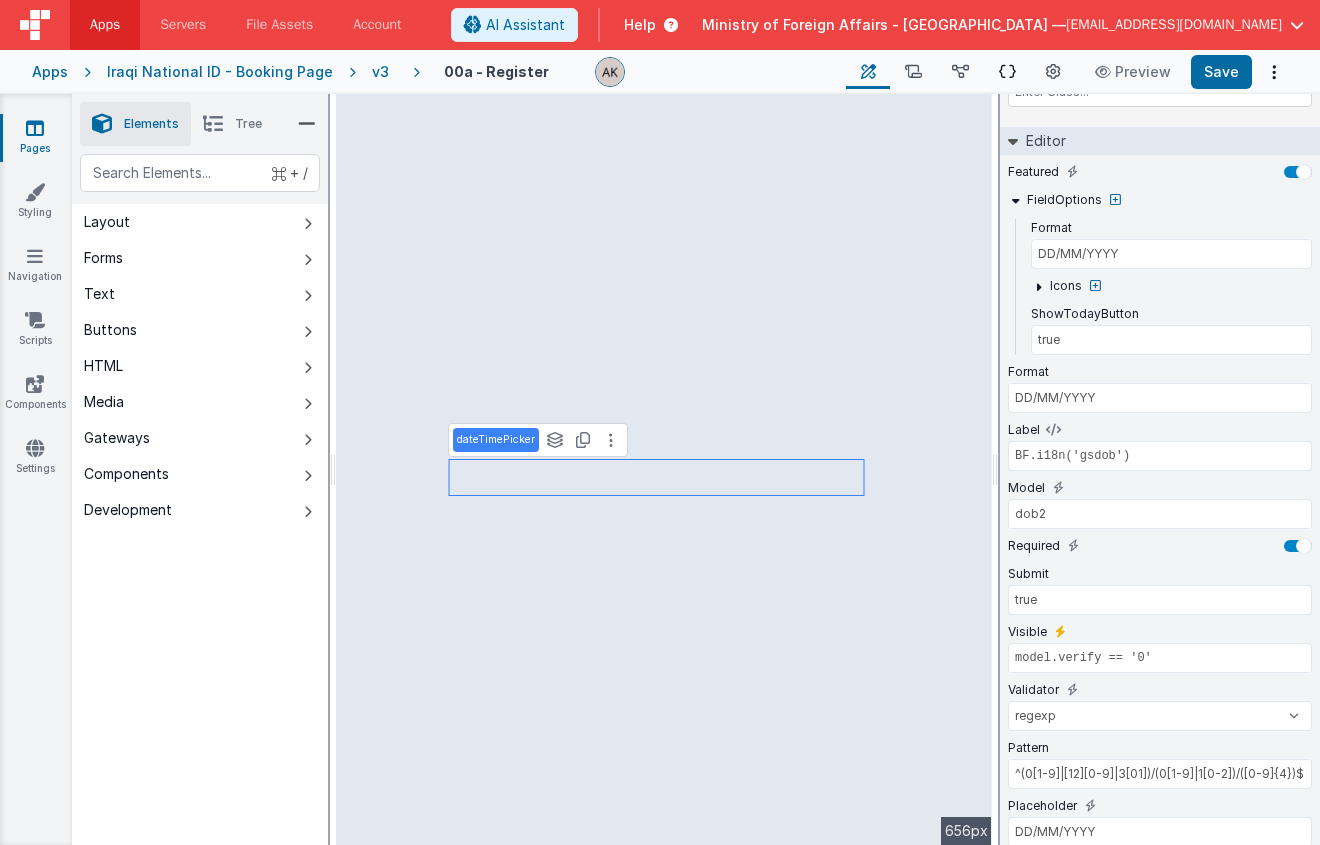 click at bounding box center [1007, 72] 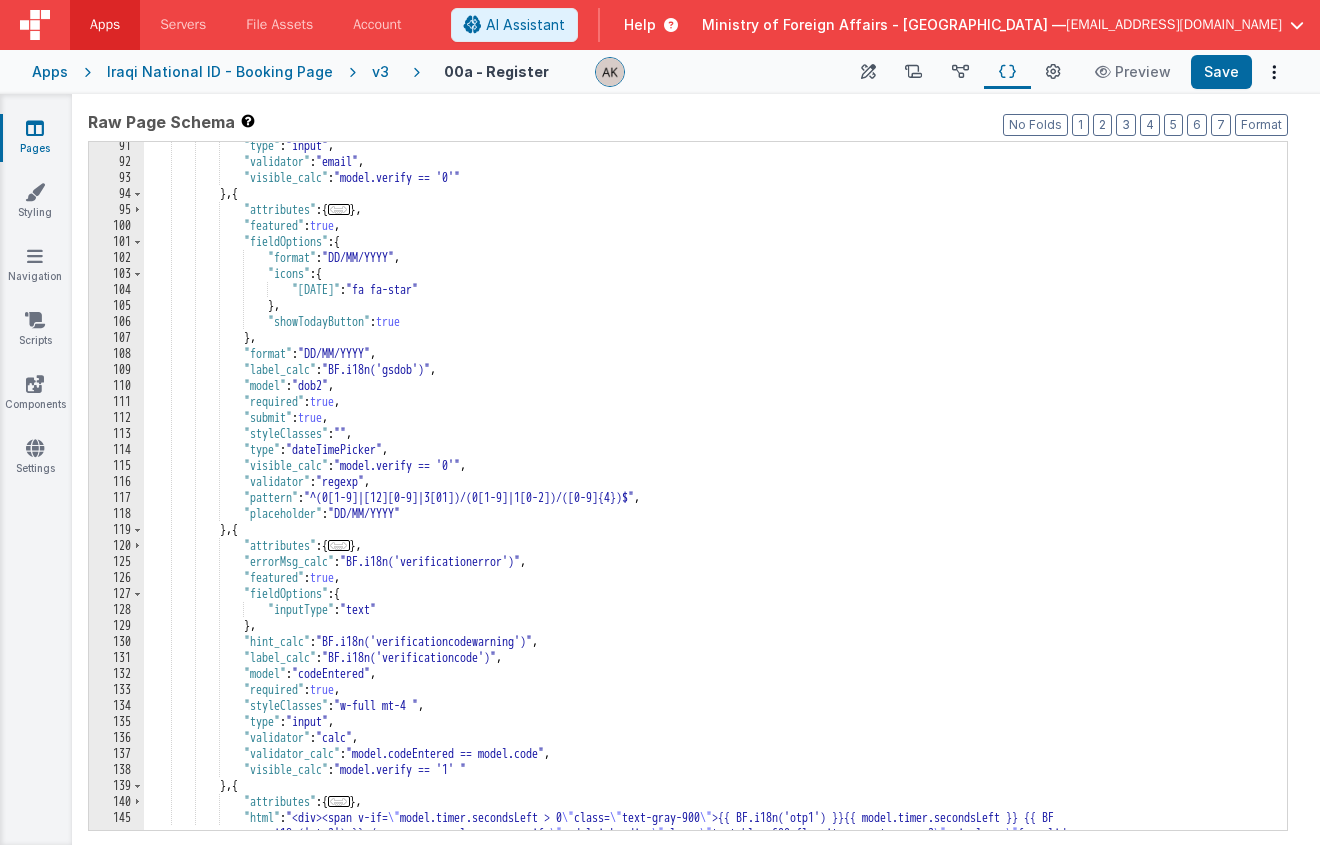 click on ""type" :  "input" ,                     "validator" :  "email" ,                     "visible_calc" :  "model.verify == '0'"                } ,  {                     "attributes" :  { ... } ,                     "featured" :  true ,                     "fieldOptions" :  {                          "format" :  "DD/MM/YYYY" ,                          "icons" :  {                               "today" :  "fa fa-star"                          } ,                          "showTodayButton" :  true                     } ,                     "format" :  "DD/MM/YYYY" ,                     "label_calc" :  "BF.i18n('gsdob')" ,                     "model" :  "dob2" ,                     "required" :  true ,                     "submit" :  true ,                     "styleClasses" :  "" ,                     "type" :  "dateTimePicker" ,                     "visible_calc" :  "model.verify == '0'" ,                     "validator" :  "regexp" ,                     "pattern" :  ,                     :" at bounding box center (708, 522) 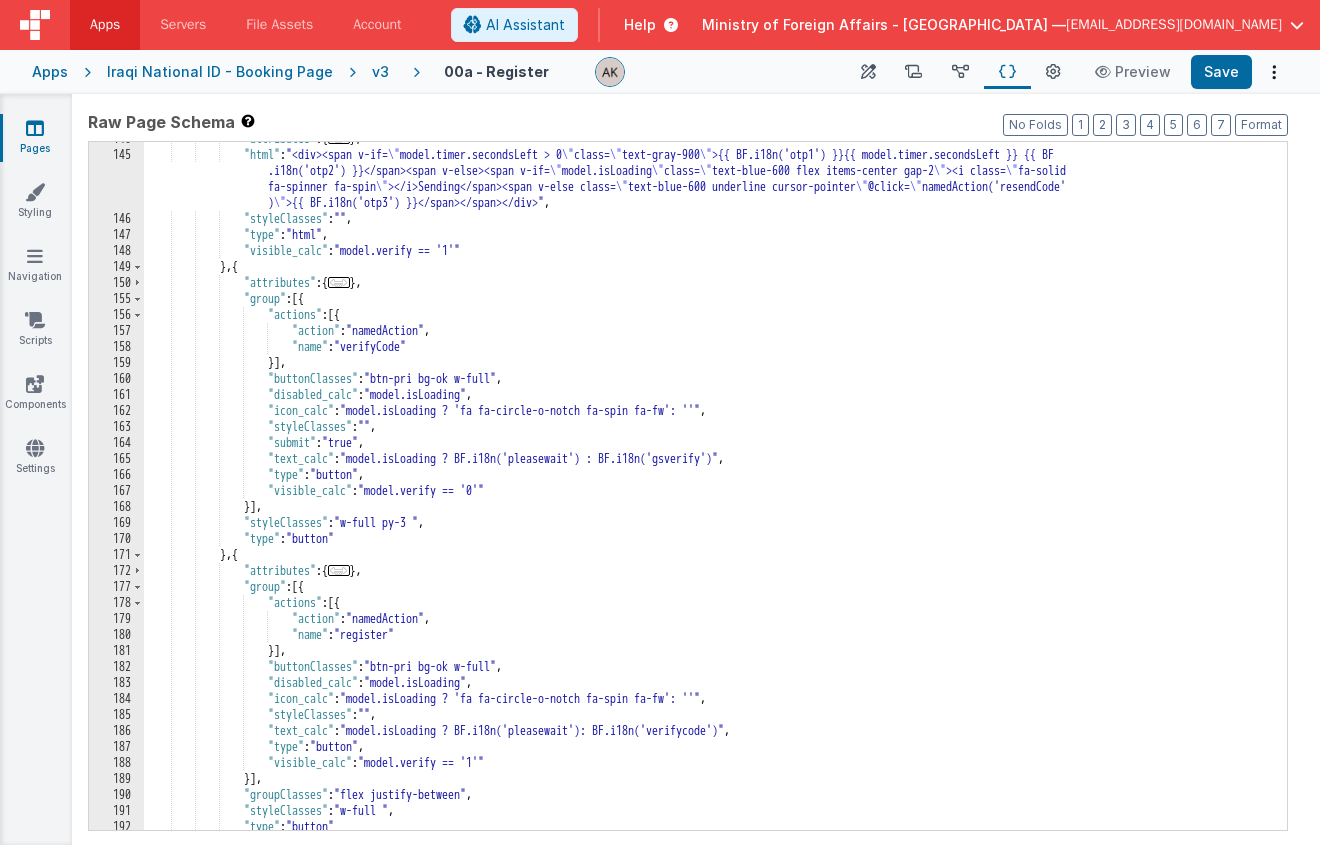 scroll, scrollTop: 2304, scrollLeft: 0, axis: vertical 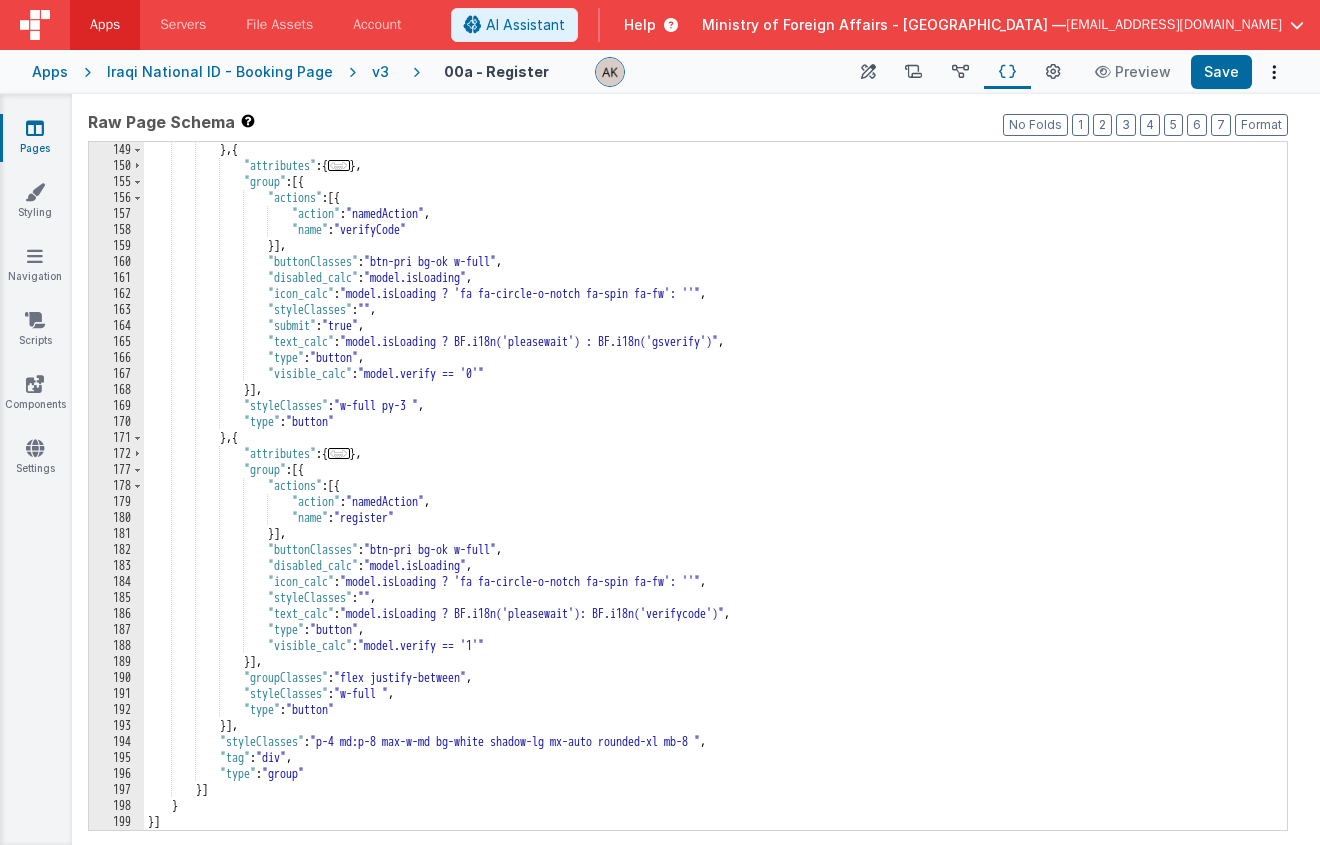 click on "} ,  {                     "attributes" :  { ... } ,                     "group" :  [{                          "actions" :  [{                               "action" :  "namedAction" ,                               "name" :  "verifyCode"                          }] ,                          "buttonClasses" :  "btn-pri bg-ok w-full" ,                          "disabled_calc" :  "model.isLoading" ,                          "icon_calc" :  "model.isLoading ? 'fa fa-circle-o-notch fa-spin fa-fw': ''" ,                          "styleClasses" :  "" ,                          "submit" :  "true" ,                          "text_calc" :  "model.isLoading ? BF.i18n('pleasewait') : BF.i18n('gsverify')" ,                          "type" :  "button" ,                          "visible_calc" :  "model.verify == '0'"                     }] ,                     "styleClasses" :  "w-full py-3 " ,                     "type" :  "button"                } ,  {                     "attributes" :  { ... } ,      ," at bounding box center (708, 502) 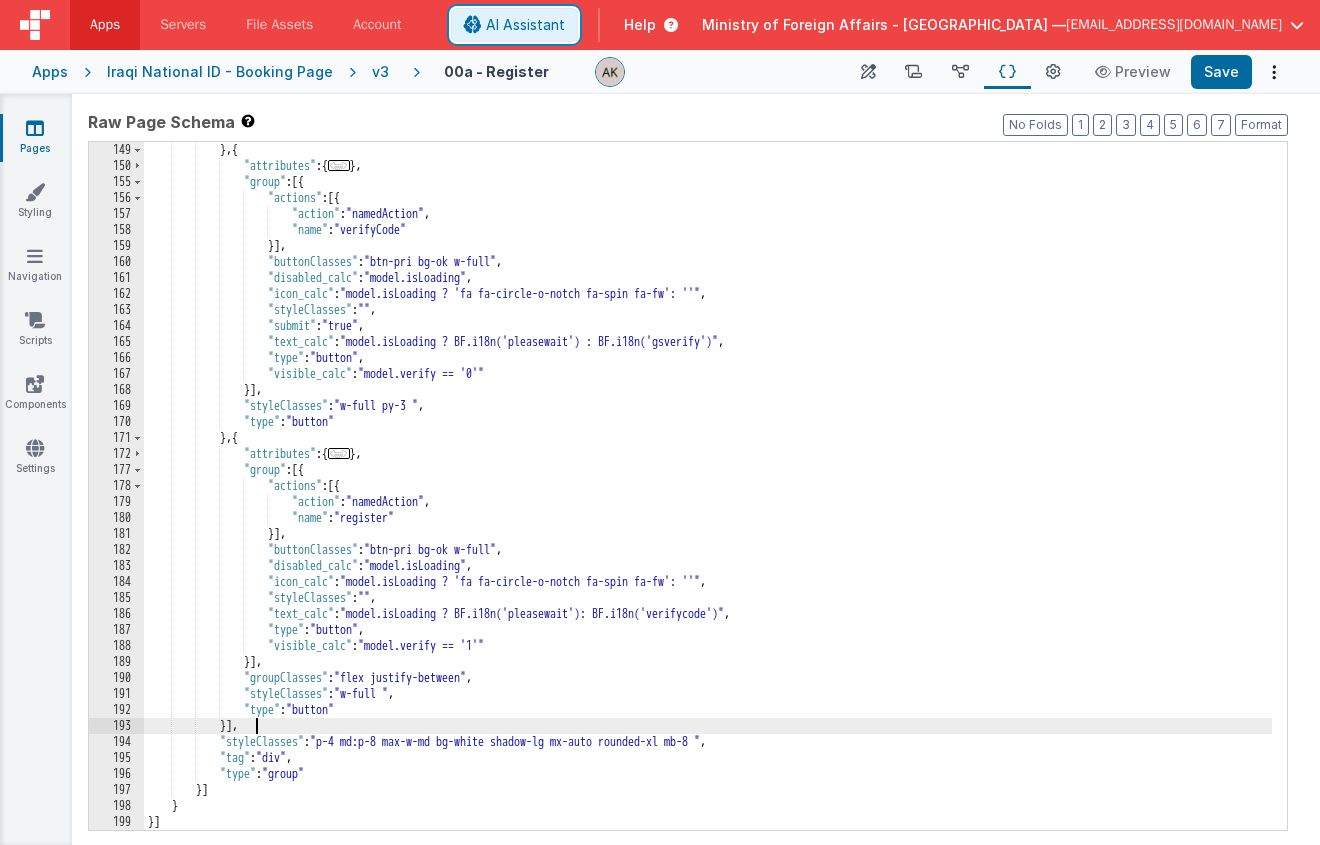 click on "AI Assistant" at bounding box center (514, 25) 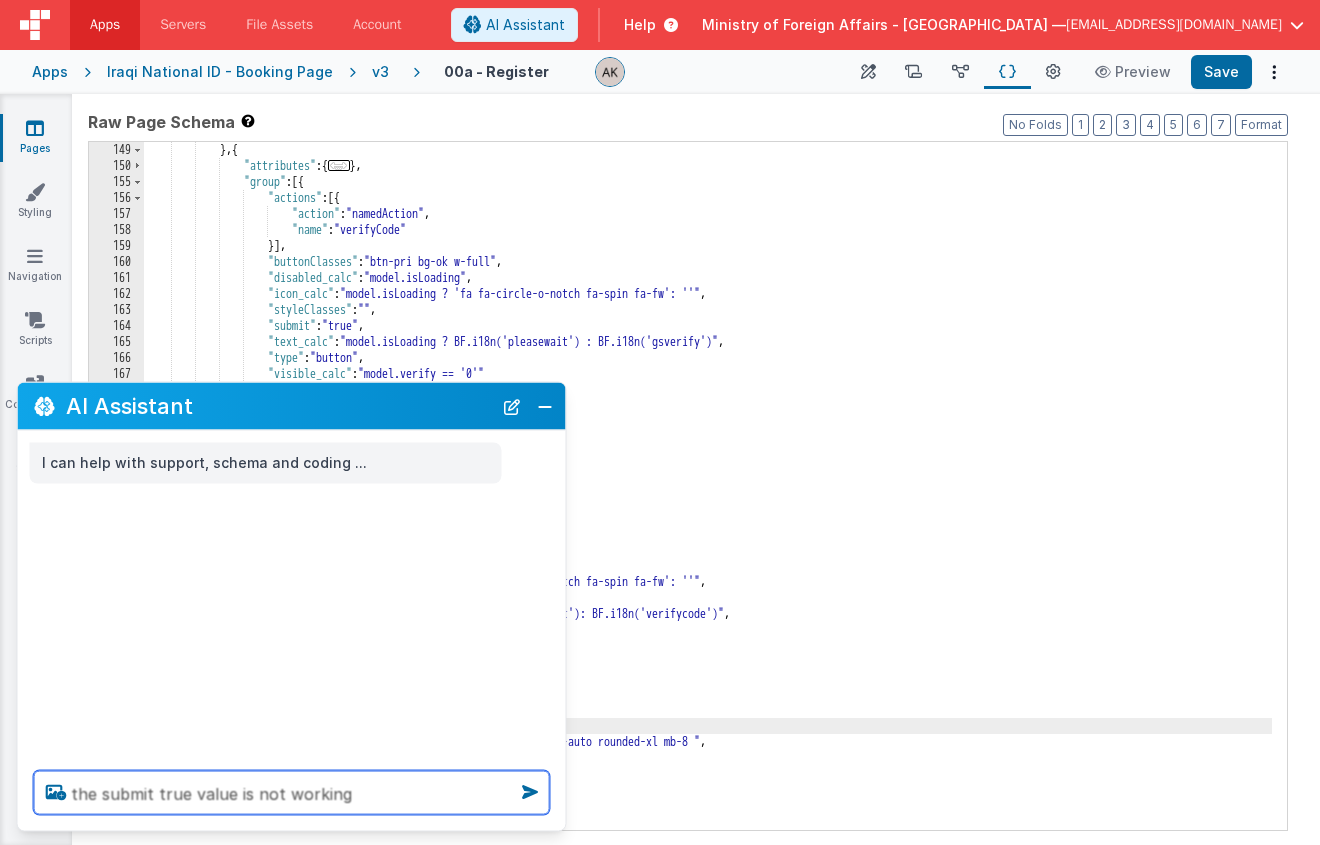 type on "the submit true value is not working" 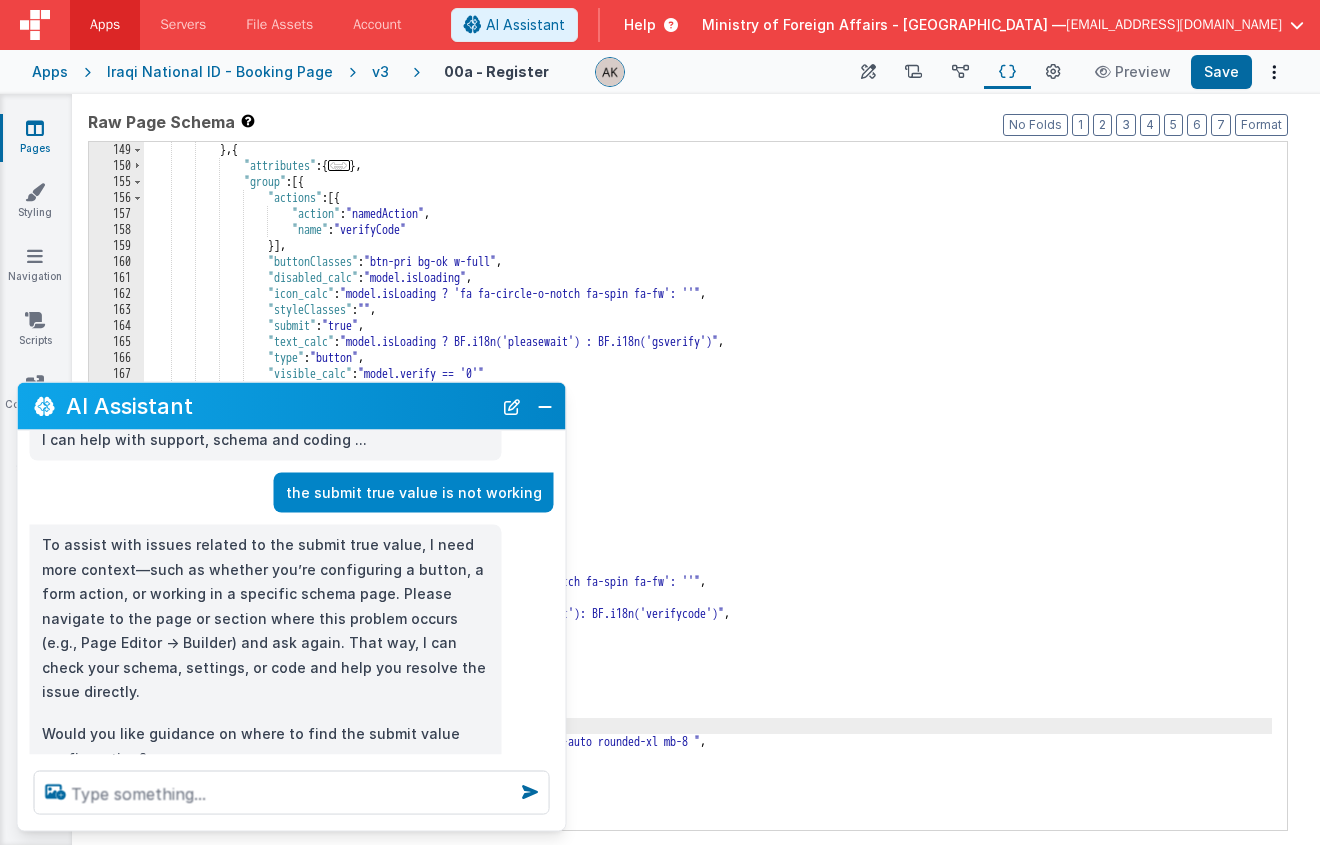 scroll, scrollTop: 61, scrollLeft: 0, axis: vertical 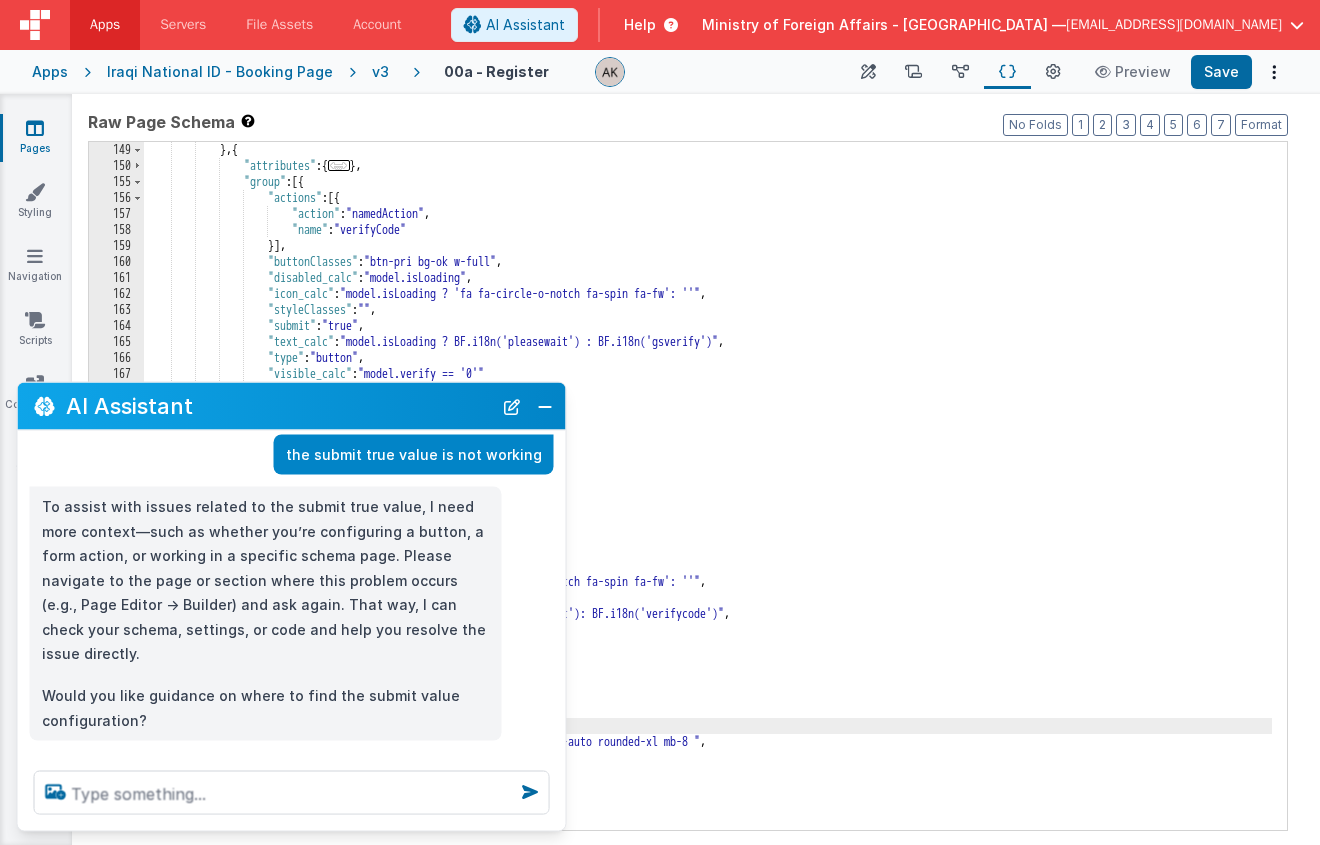 click on "} ,  {                     "attributes" :  { ... } ,                     "group" :  [{                          "actions" :  [{                               "action" :  "namedAction" ,                               "name" :  "verifyCode"                          }] ,                          "buttonClasses" :  "btn-pri bg-ok w-full" ,                          "disabled_calc" :  "model.isLoading" ,                          "icon_calc" :  "model.isLoading ? 'fa fa-circle-o-notch fa-spin fa-fw': ''" ,                          "styleClasses" :  "" ,                          "submit" :  "true" ,                          "text_calc" :  "model.isLoading ? BF.i18n('pleasewait') : BF.i18n('gsverify')" ,                          "type" :  "button" ,                          "visible_calc" :  "model.verify == '0'"                     }] ,                     "styleClasses" :  "w-full py-3 " ,                     "type" :  "button"                } ,  {                     "attributes" :  { ... } ,      ," at bounding box center (708, 502) 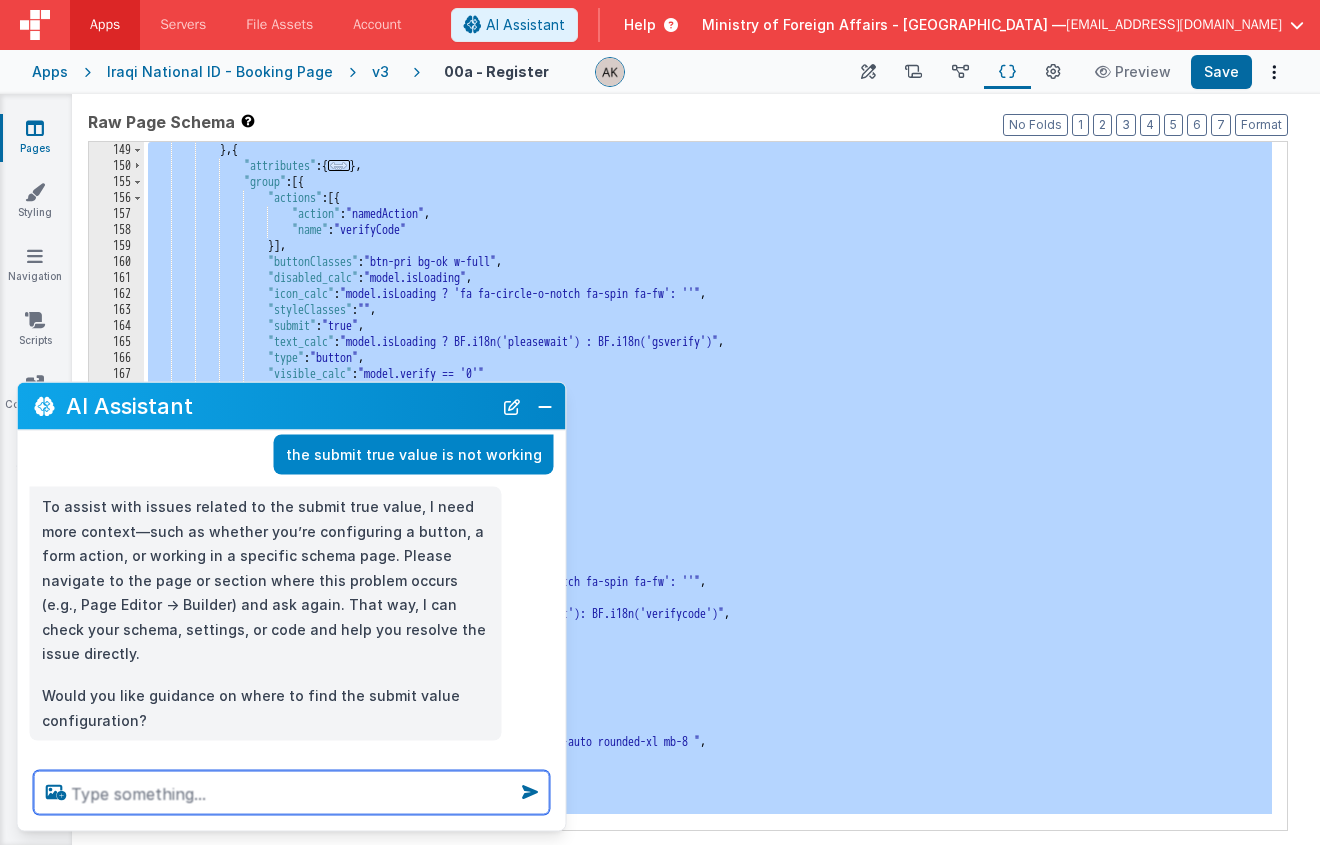 click at bounding box center [292, 793] 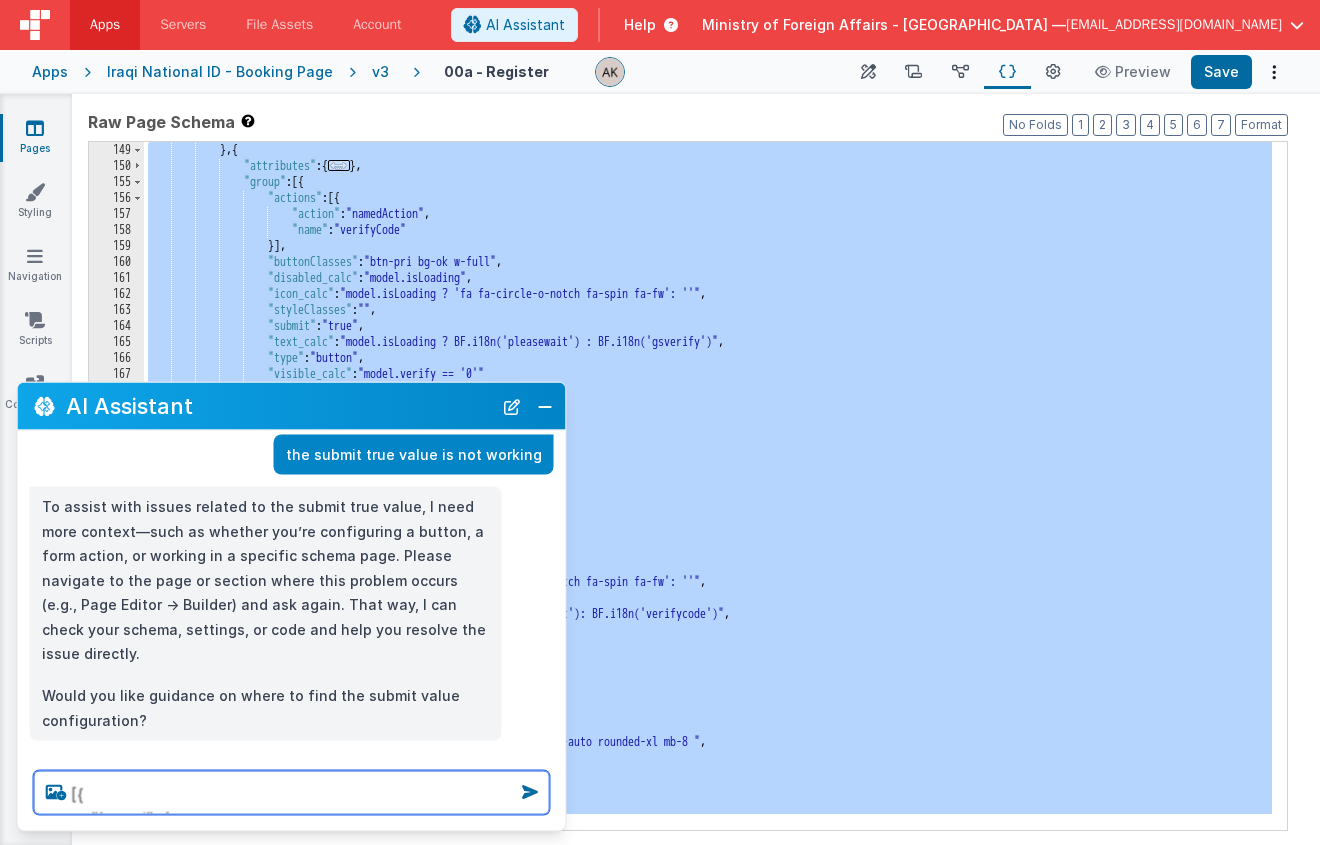 scroll, scrollTop: 7259, scrollLeft: 0, axis: vertical 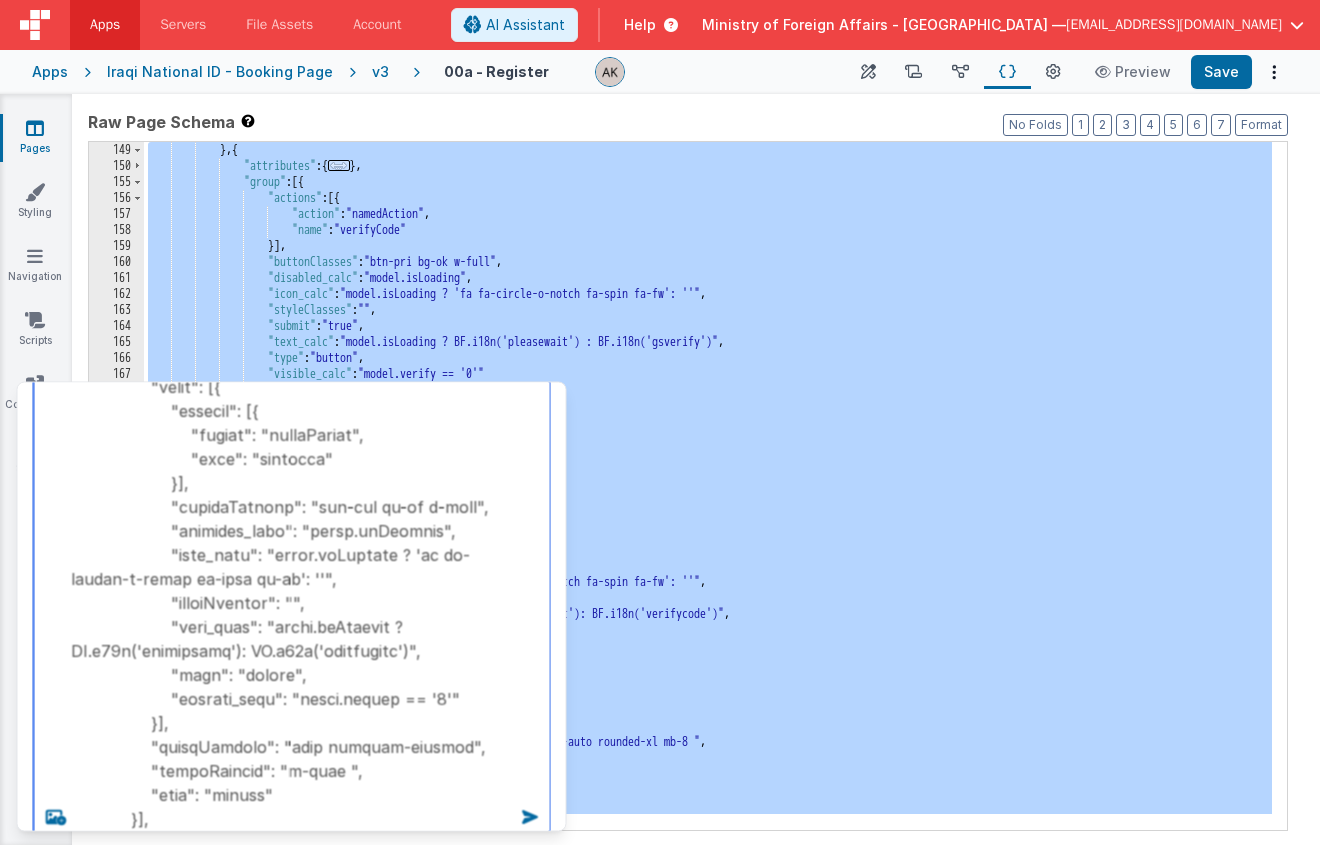 type on "[{
"schema": {
"fields": [{
"attributes": {
"formGroup": {
"data-idbf": "idbf_g_edw8qj"
}
},
"fields": [{
"attributes": {
"formElement": {
"data-idbf": "idbf_e_z6gxh9"
}
},
"html": "<!-- Breadcrumb with dynamic separator direction based on app.langCurrent -->\n<div class=\"flex items-center space-x-2 text-sm font-semibold bg-gray-100 p-4 rounded\">\n  <!-- Home -->\n  <a href=\"https://icass.mofa.gov.iq\" class=\"flex items-center text-blue-600 hover:text-blue-800\">\n    <i class=\"fas fa-home mr-1 rtl:ml-2\"></i>\n    <span></span>\n  </a>\n\n  \n  <!-- Separator -->\n  <i :class=\"['fas', (app.langCurrent === 'ar' || app.langCurrent === 'kr') ? 'fa-angle-left' : 'fa-angle-right', 'text-gray-400']\"></i>\n\n  <!-- Current Page -->\n  <span class=\"text-gray-600\">\n    {{ BF.i18n('bcbookappointme..." 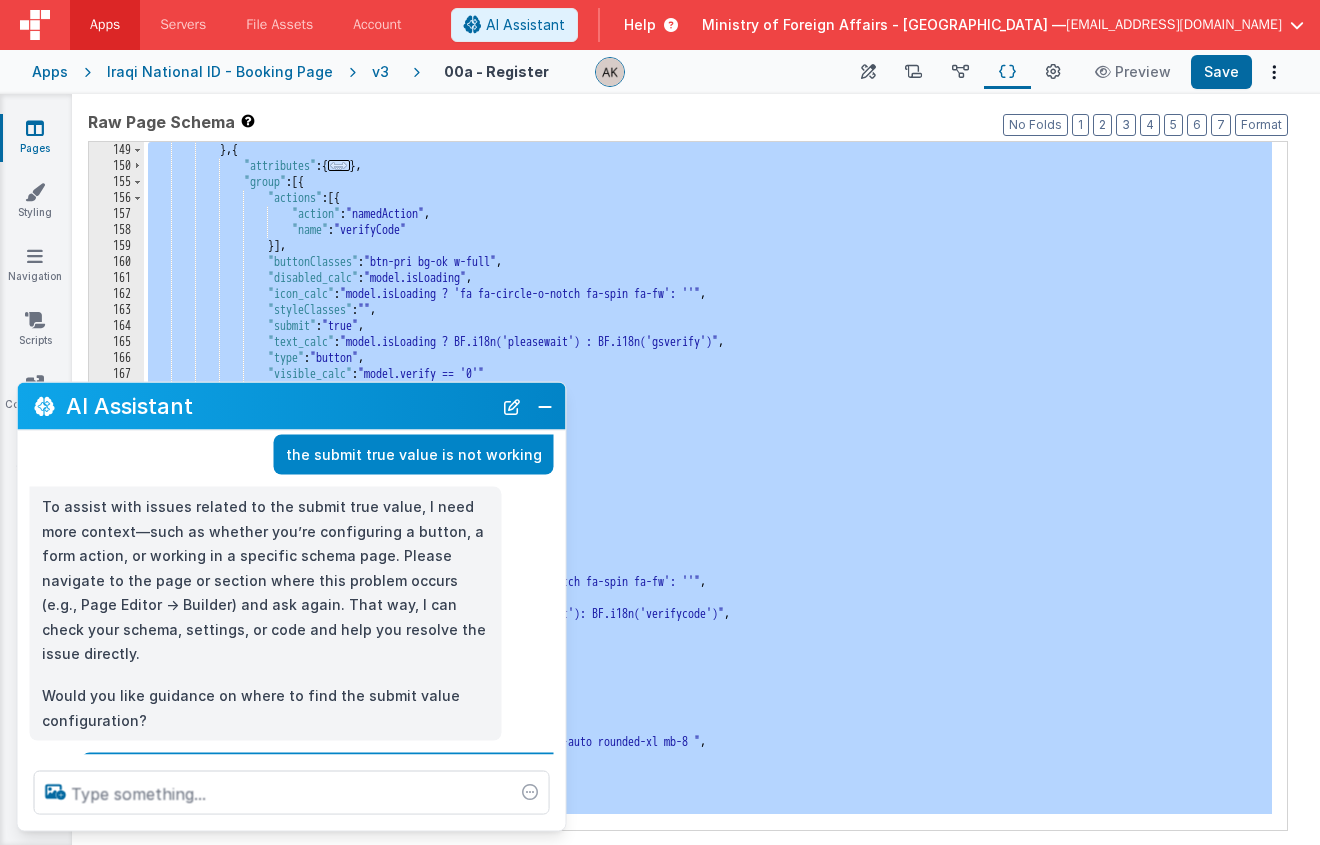 scroll, scrollTop: 0, scrollLeft: 0, axis: both 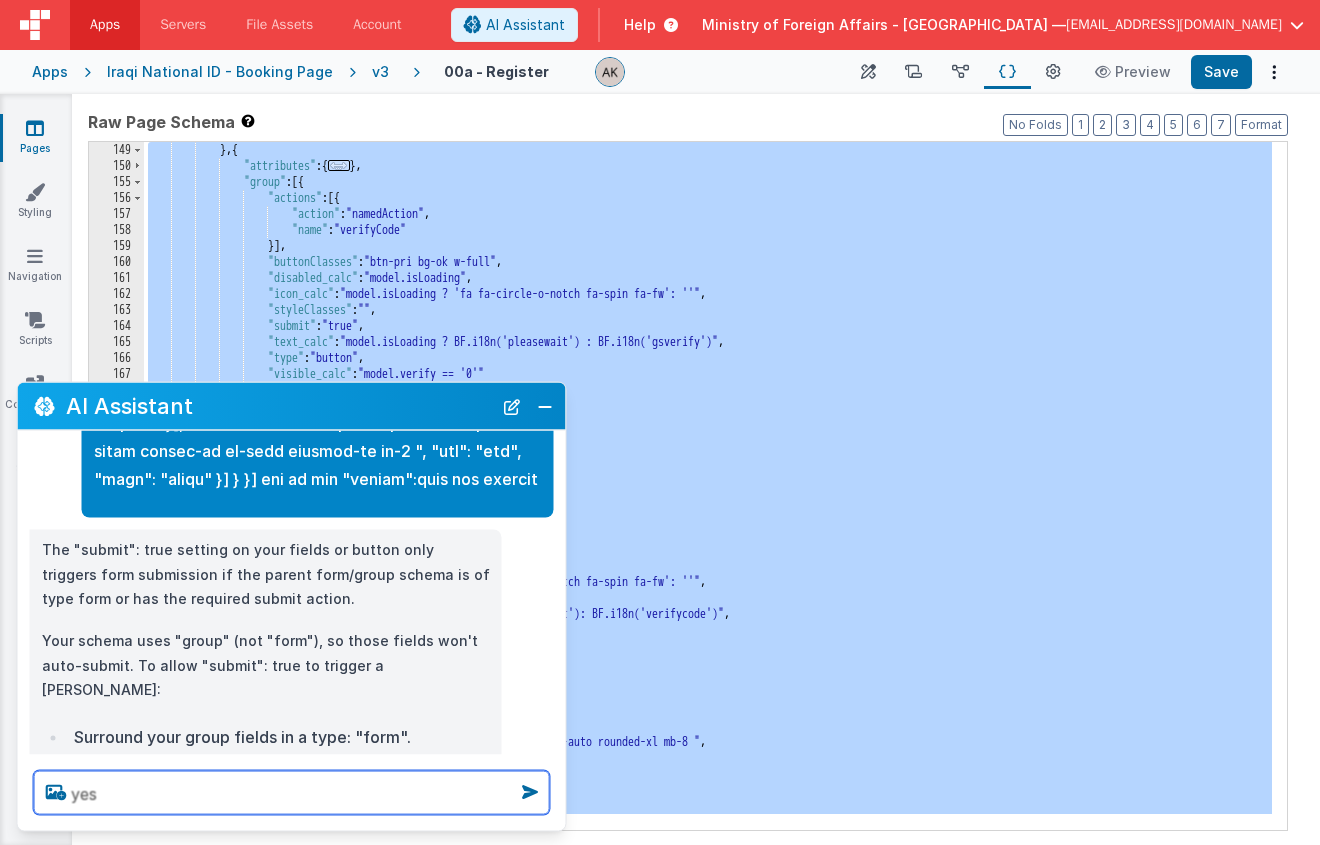 type on "yes" 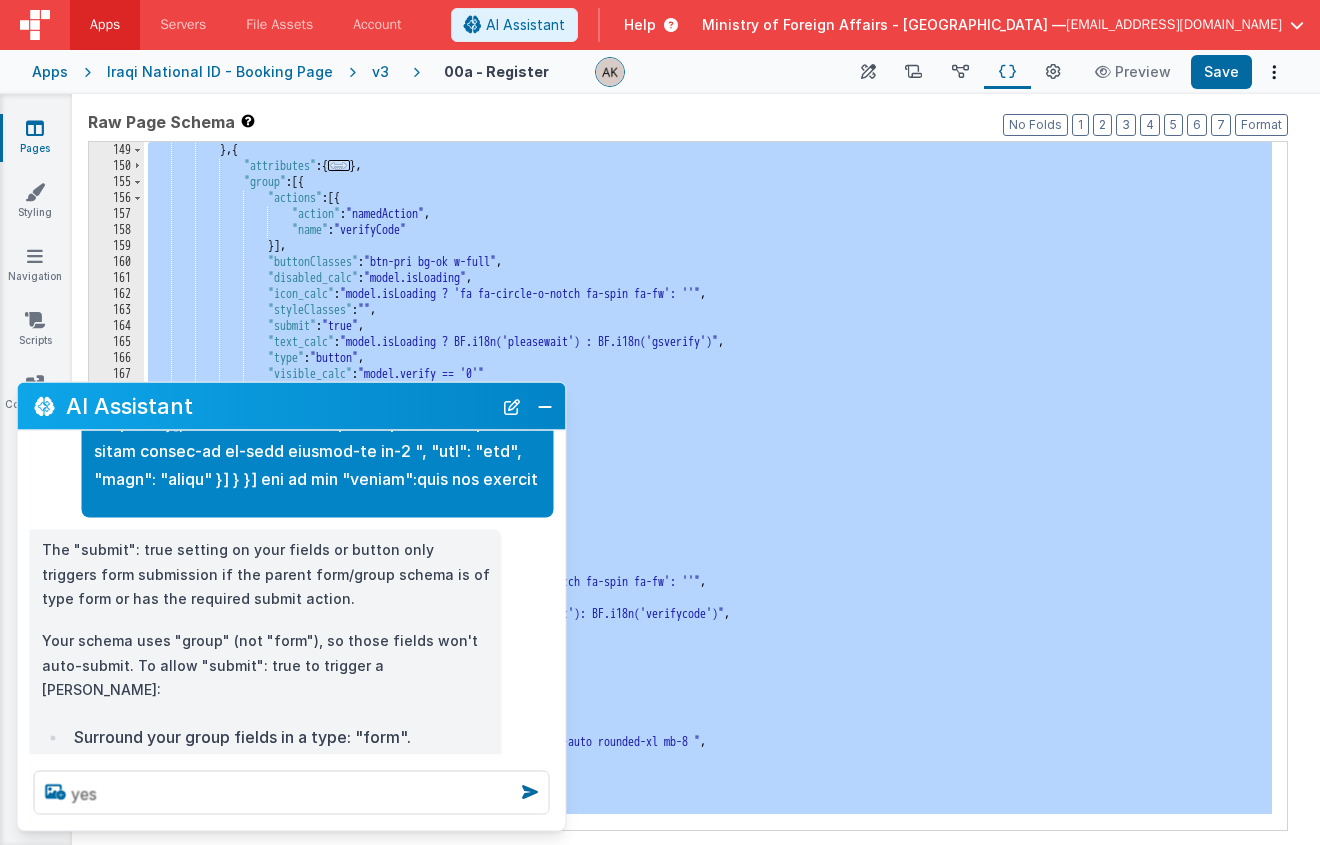 type 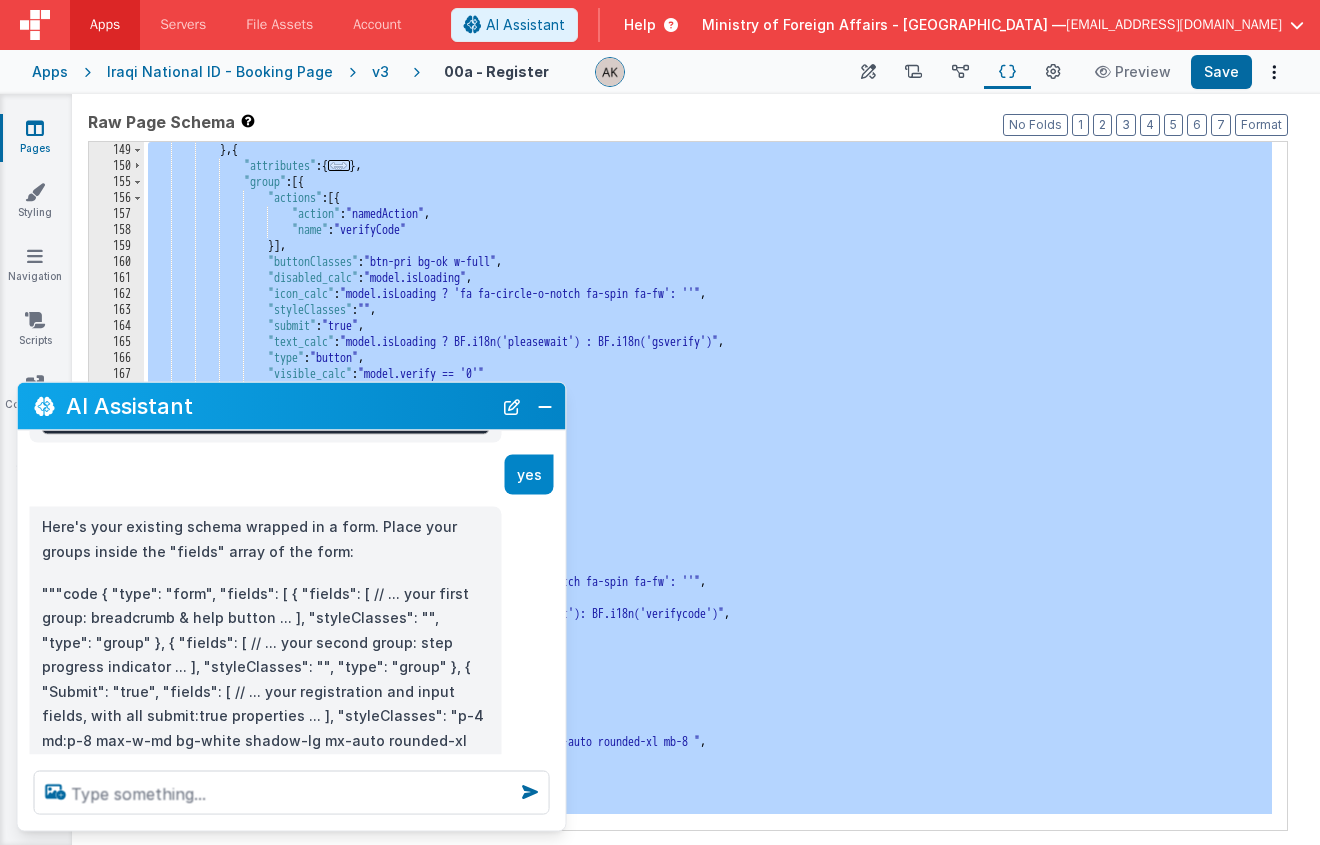 scroll, scrollTop: 5052, scrollLeft: 0, axis: vertical 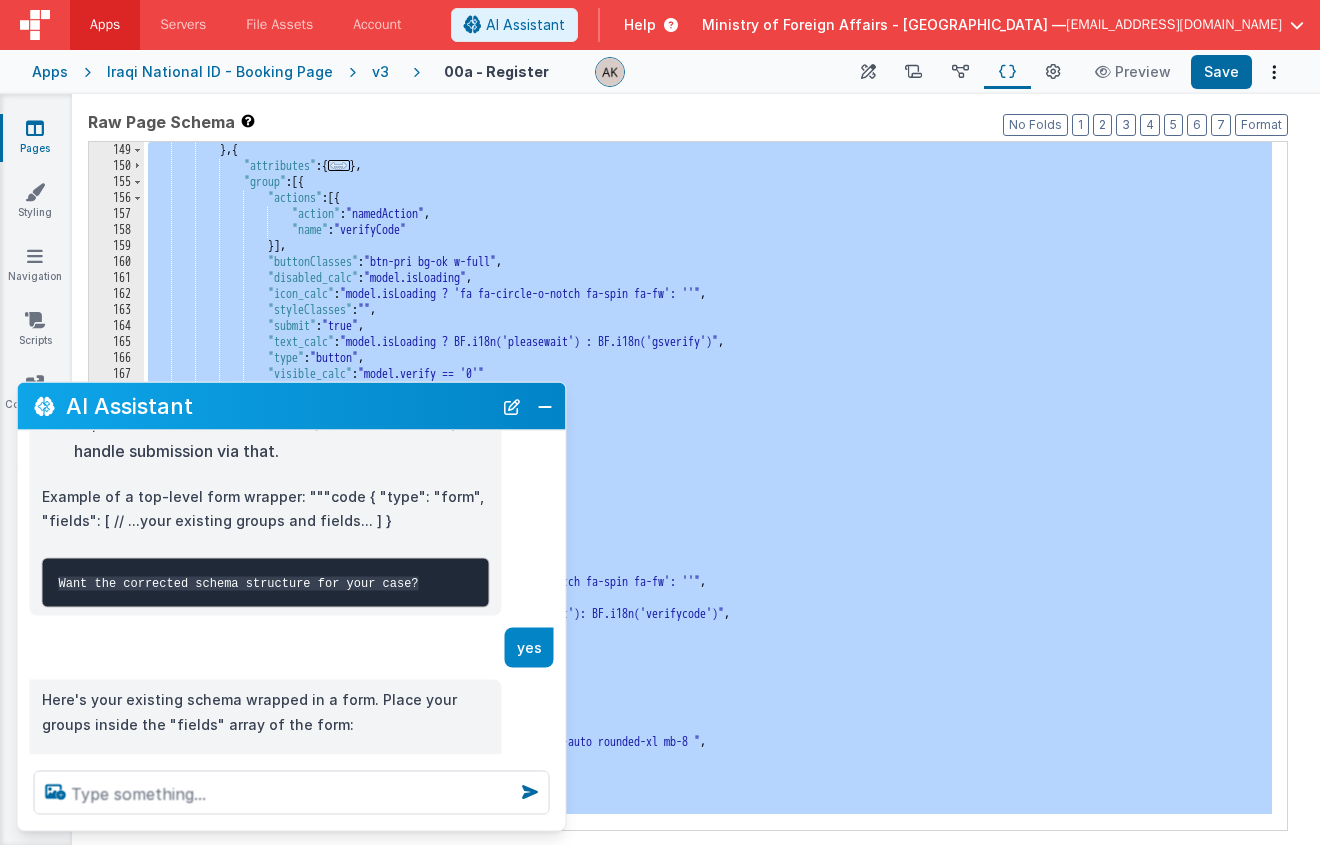 click on "} ,  {                     "attributes" :  { ... } ,                     "group" :  [{                          "actions" :  [{                               "action" :  "namedAction" ,                               "name" :  "verifyCode"                          }] ,                          "buttonClasses" :  "btn-pri bg-ok w-full" ,                          "disabled_calc" :  "model.isLoading" ,                          "icon_calc" :  "model.isLoading ? 'fa fa-circle-o-notch fa-spin fa-fw': ''" ,                          "styleClasses" :  "" ,                          "submit" :  "true" ,                          "text_calc" :  "model.isLoading ? BF.i18n('pleasewait') : BF.i18n('gsverify')" ,                          "type" :  "button" ,                          "visible_calc" :  "model.verify == '0'"                     }] ,                     "styleClasses" :  "w-full py-3 " ,                     "type" :  "button"                } ,  {                     "attributes" :  { ... } ,      ," at bounding box center (708, 502) 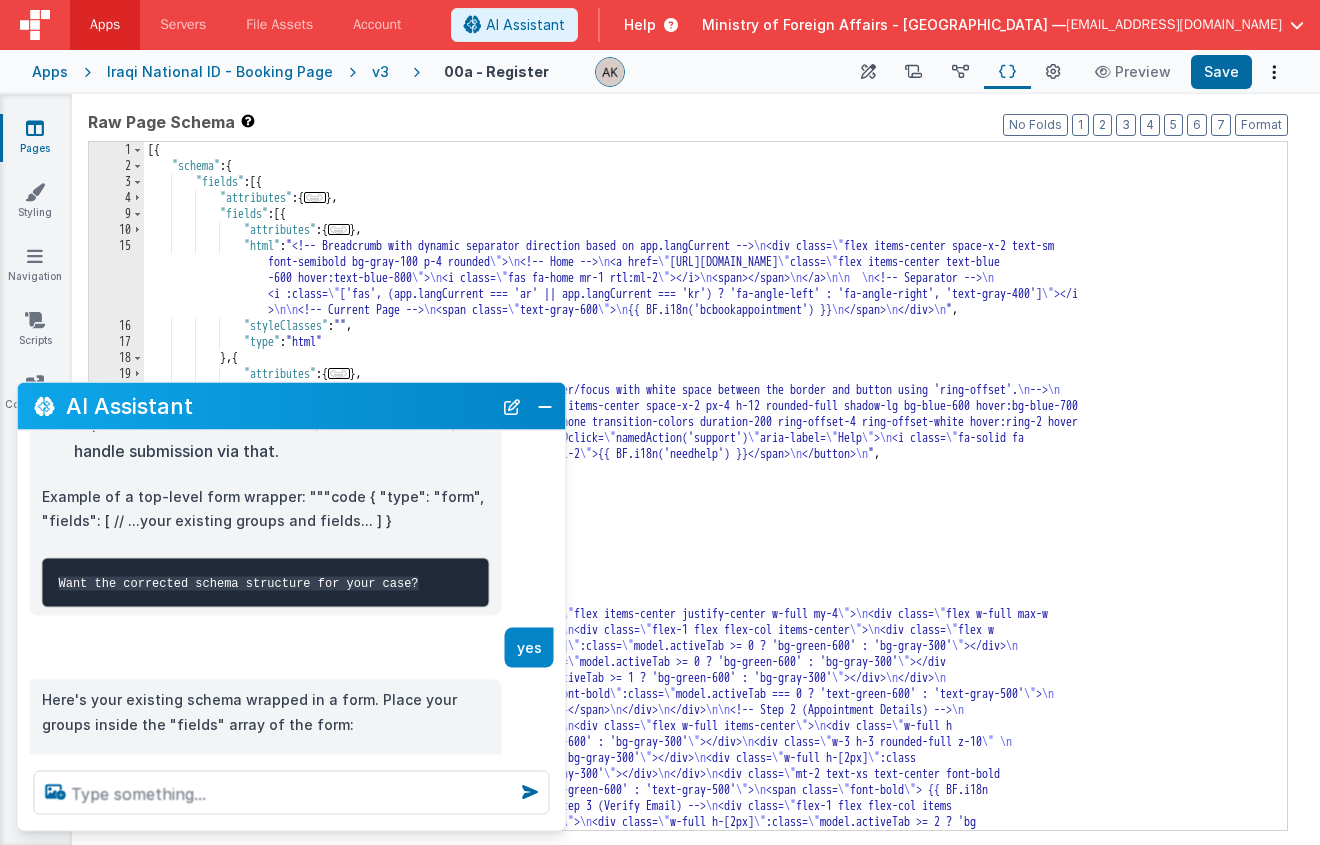 scroll, scrollTop: 0, scrollLeft: 0, axis: both 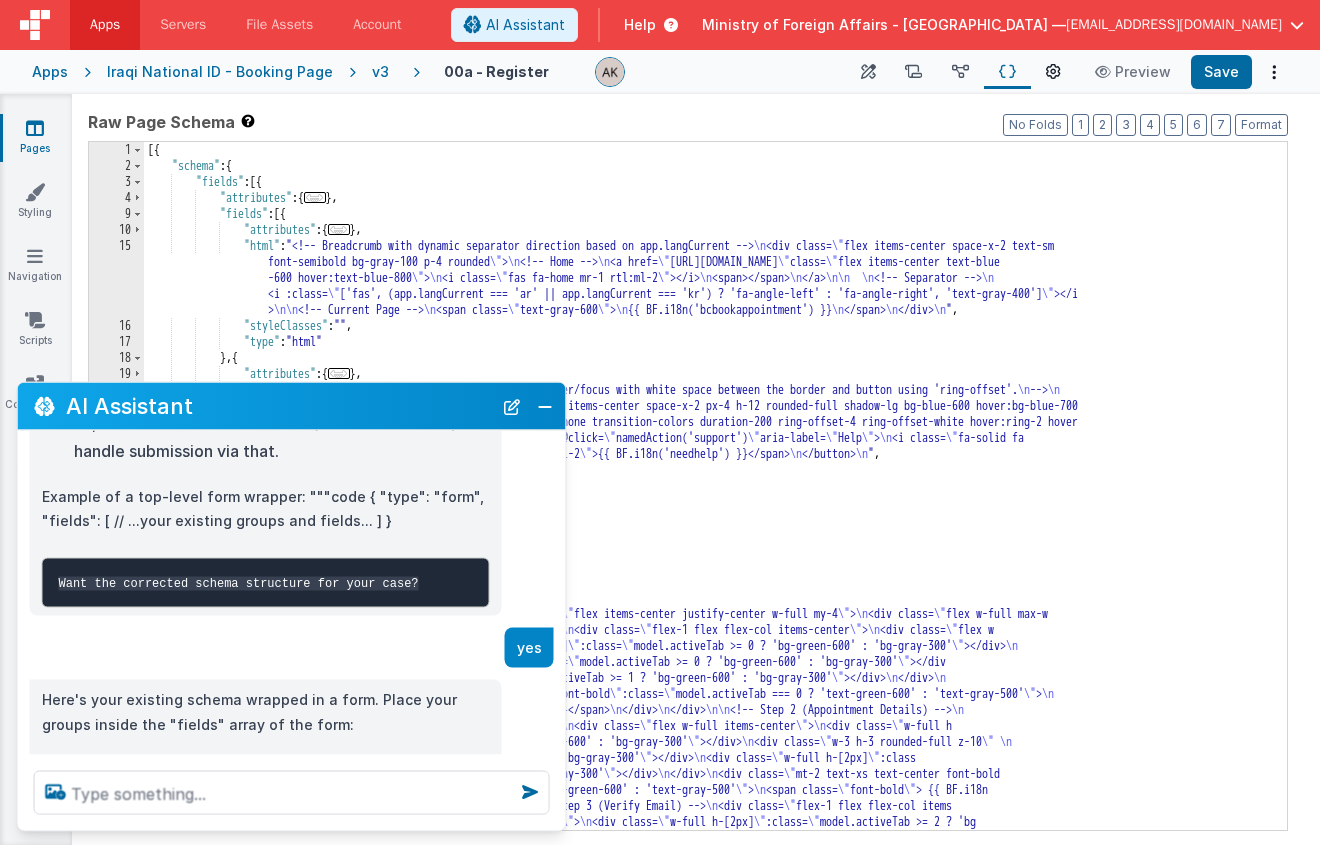click at bounding box center (1053, 72) 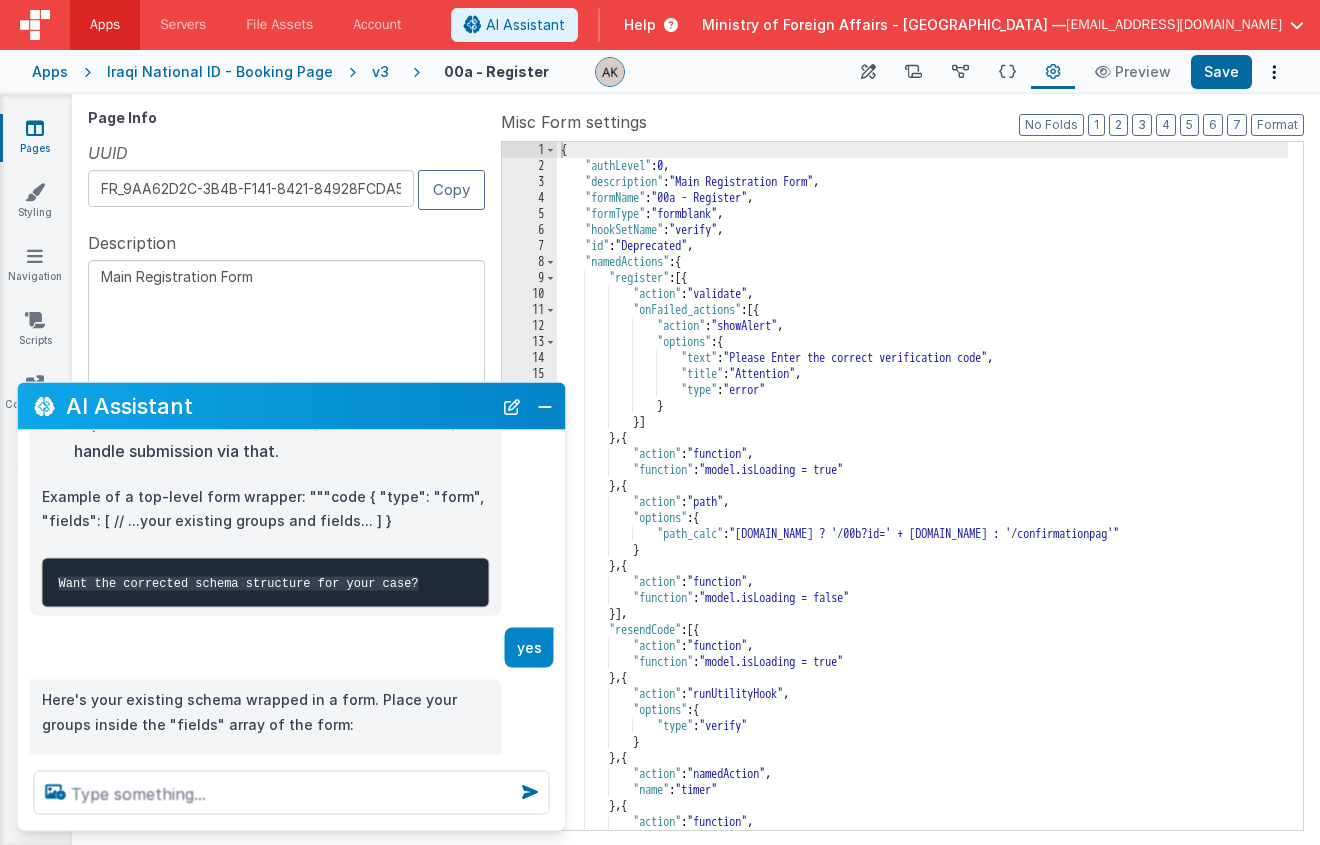 click on "{      "authLevel" :  0 ,      "description" :  "Main Registration Form" ,      "formName" :  "00a - Register" ,      "formType" :  "formblank" ,      "hookSetName" :  "verify" ,      "id" :  "Deprecated" ,      "namedActions" :  {           "register" :  [{                "action" :  "validate" ,                "onFailed_actions" :  [{                     "action" :  "showAlert" ,                     "options" :  {                          "text" :  "Please Enter the correct verification code" ,                          "title" :  "Attention" ,                          "type" :  "error"                     }                }]           } ,  {                "action" :  "function" ,                "function" :  "model.isLoading = true"           } ,  {                "action" :  "path" ,                "options" :  {                     "path_calc" :  "model.id ? '/00b?id=' + model.id : '/confirmationpag'"                }           } ,  {                "action" :  "function" ,                "function" :  ," at bounding box center [922, 502] 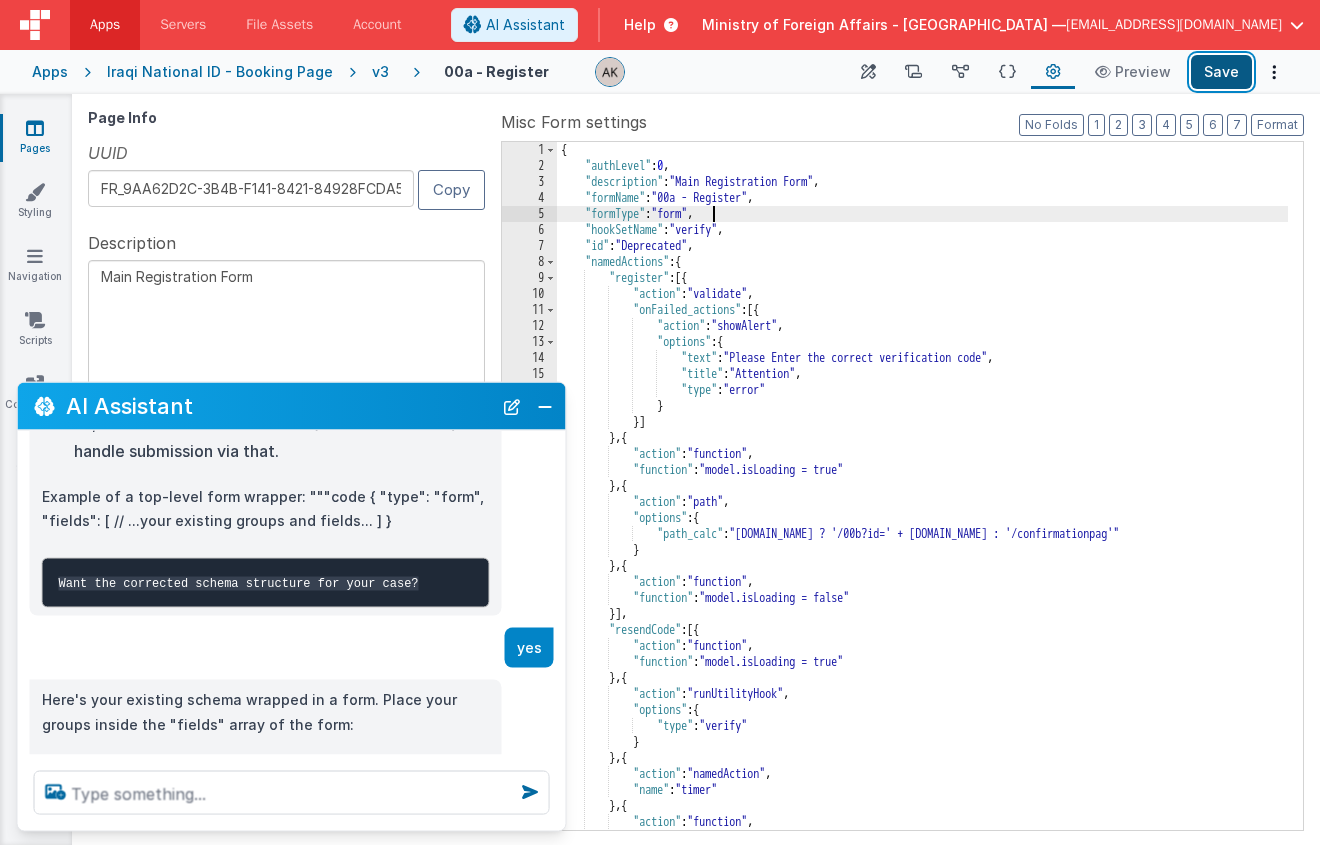 click on "Save" at bounding box center (1221, 72) 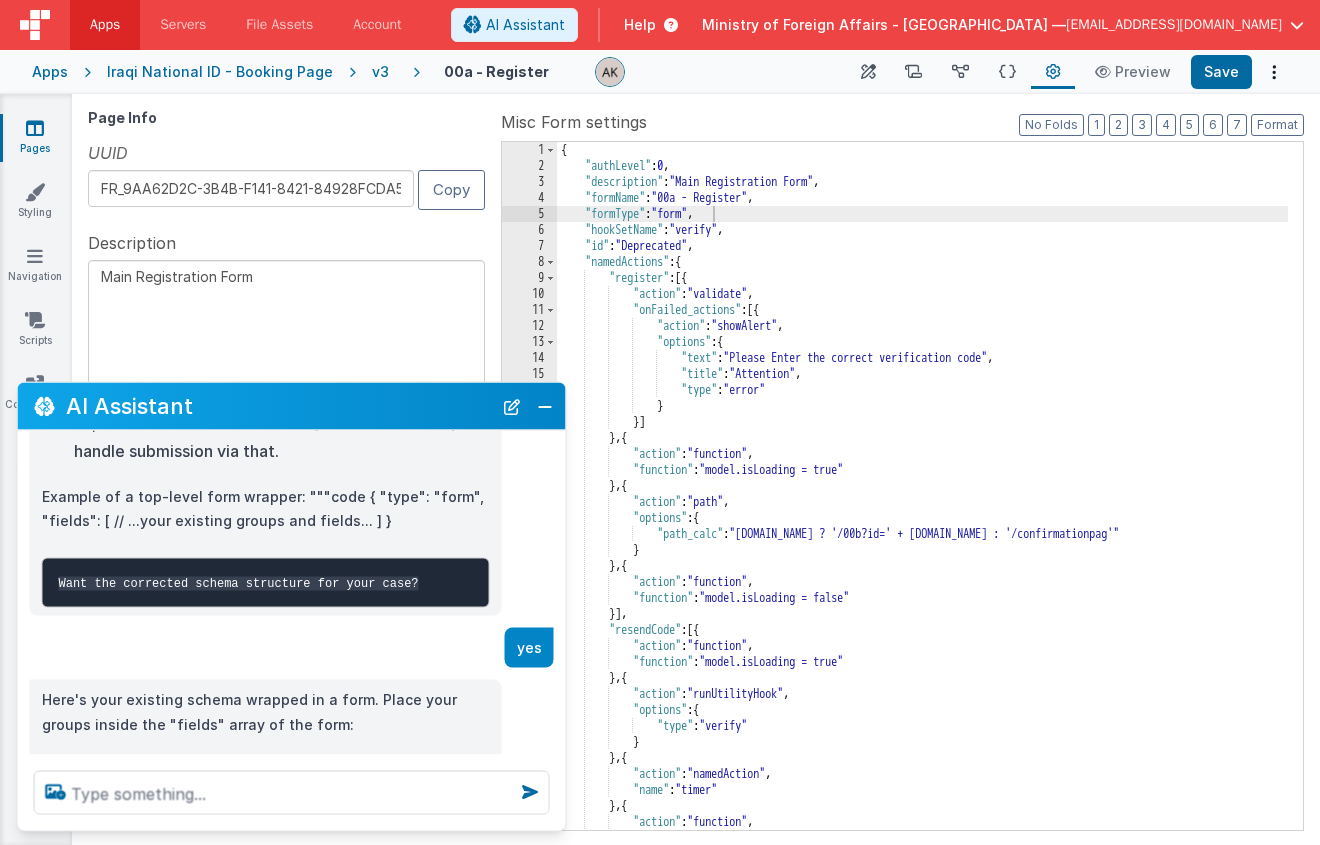 click on "{      "authLevel" :  0 ,      "description" :  "Main Registration Form" ,      "formName" :  "00a - Register" ,      "formType" :  "form" ,      "hookSetName" :  "verify" ,      "id" :  "Deprecated" ,      "namedActions" :  {           "register" :  [{                "action" :  "validate" ,                "onFailed_actions" :  [{                     "action" :  "showAlert" ,                     "options" :  {                          "text" :  "Please Enter the correct verification code" ,                          "title" :  "Attention" ,                          "type" :  "error"                     }                }]           } ,  {                "action" :  "function" ,                "function" :  "model.isLoading = true"           } ,  {                "action" :  "path" ,                "options" :  {                     "path_calc" :  "model.id ? '/00b?id=' + model.id : '/confirmationpag'"                }           } ,  {                "action" :  "function" ,                "function" :       ," at bounding box center (922, 502) 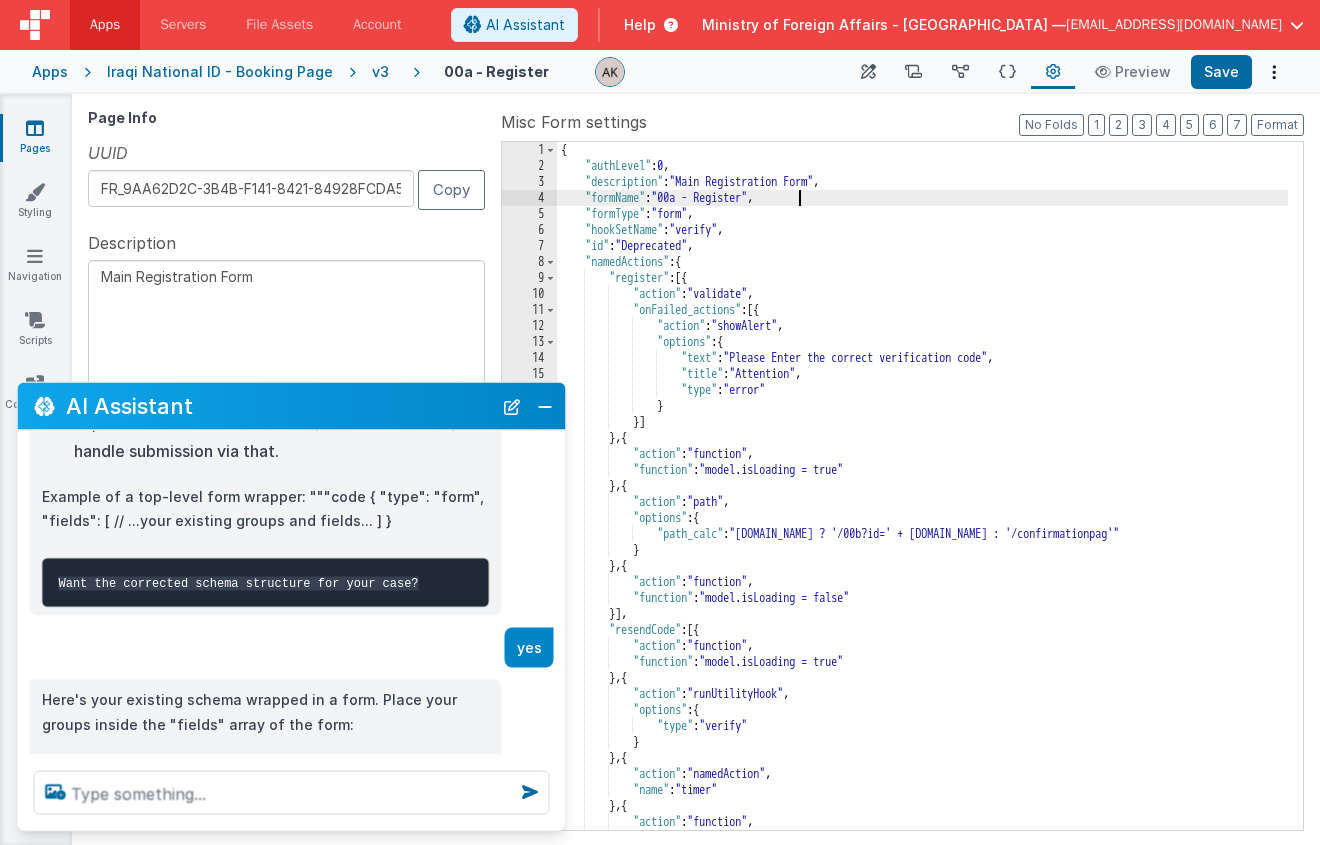 click on "{      "authLevel" :  0 ,      "description" :  "Main Registration Form" ,      "formName" :  "00a - Register" ,      "formType" :  "form" ,      "hookSetName" :  "verify" ,      "id" :  "Deprecated" ,      "namedActions" :  {           "register" :  [{                "action" :  "validate" ,                "onFailed_actions" :  [{                     "action" :  "showAlert" ,                     "options" :  {                          "text" :  "Please Enter the correct verification code" ,                          "title" :  "Attention" ,                          "type" :  "error"                     }                }]           } ,  {                "action" :  "function" ,                "function" :  "model.isLoading = true"           } ,  {                "action" :  "path" ,                "options" :  {                     "path_calc" :  "model.id ? '/00b?id=' + model.id : '/confirmationpag'"                }           } ,  {                "action" :  "function" ,                "function" :       ," at bounding box center (922, 502) 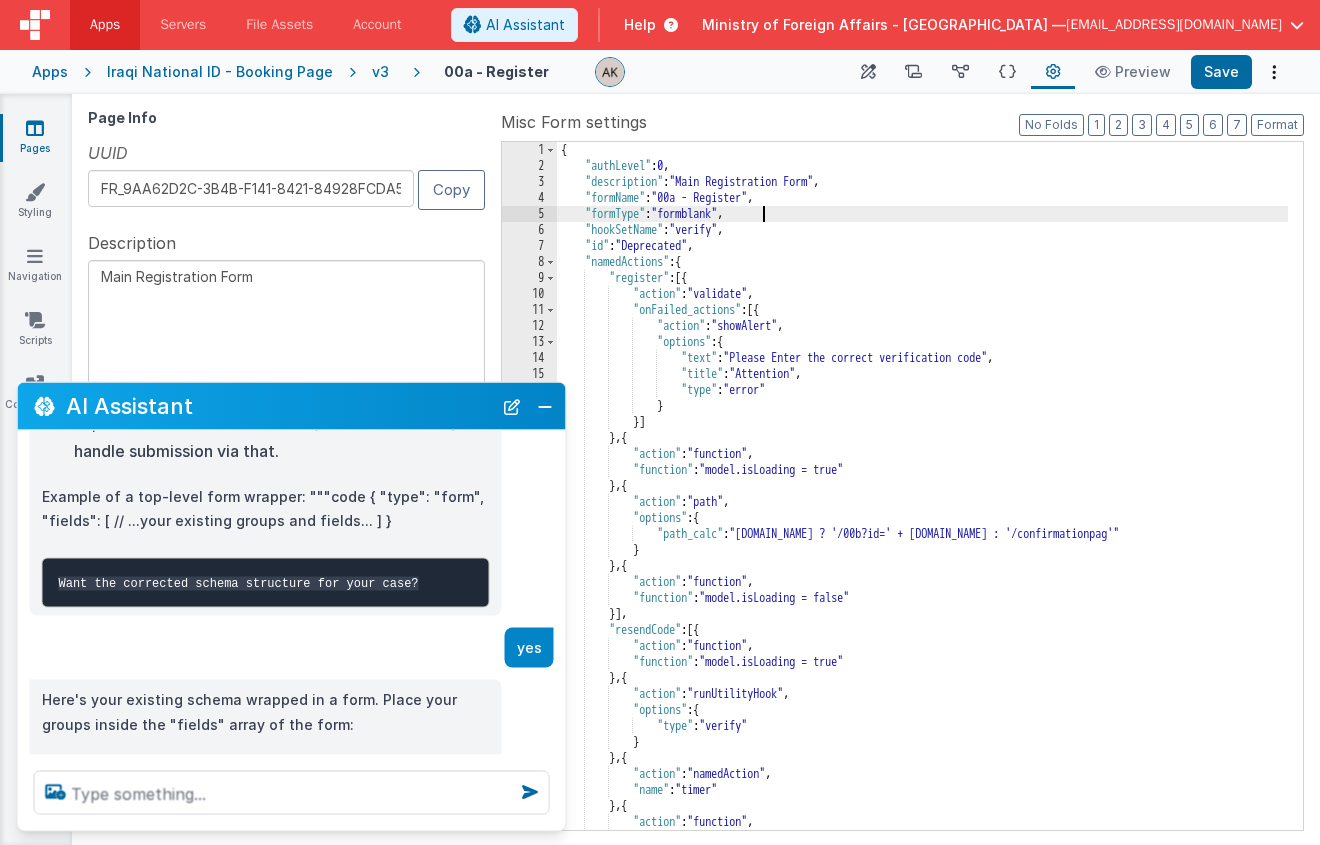 type 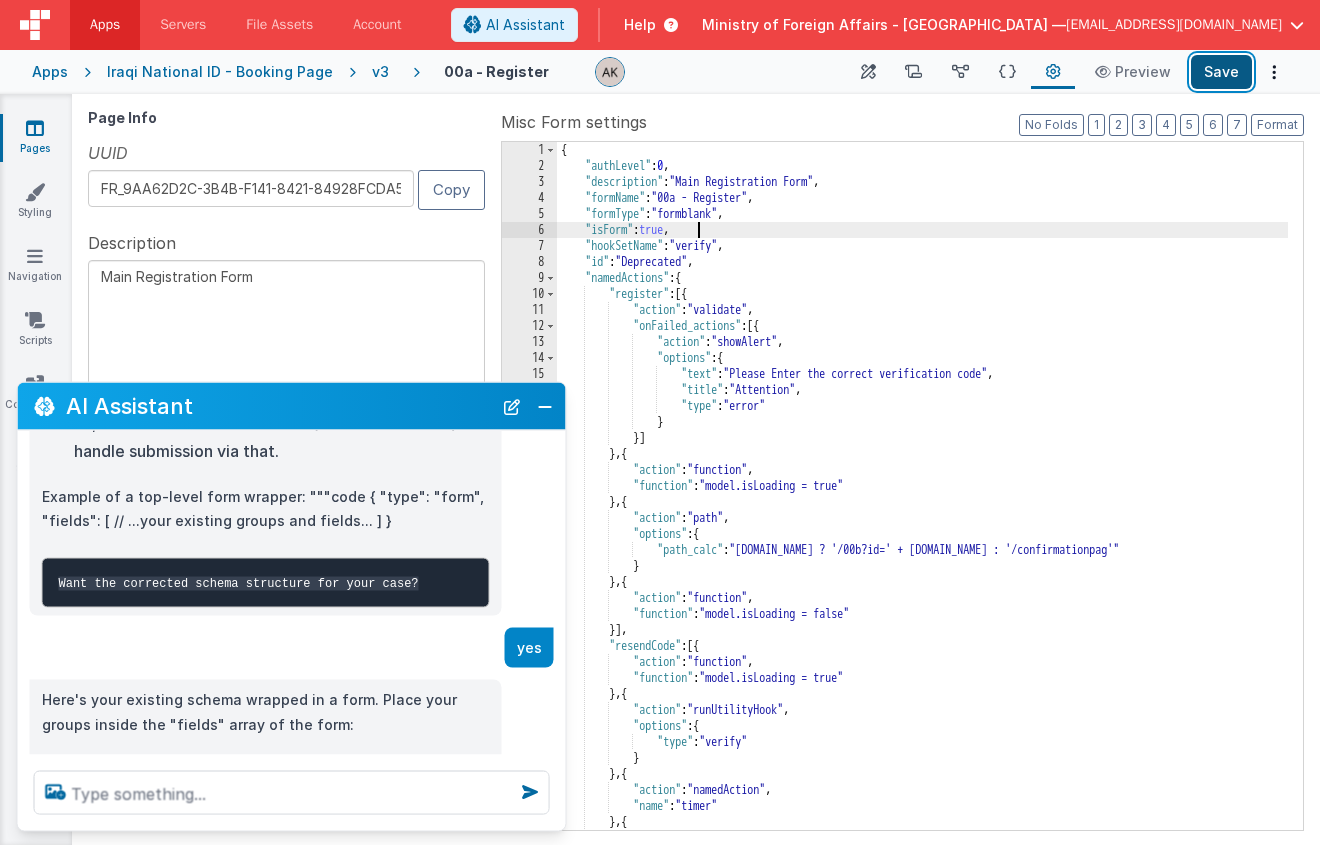 click on "Save" at bounding box center [1221, 72] 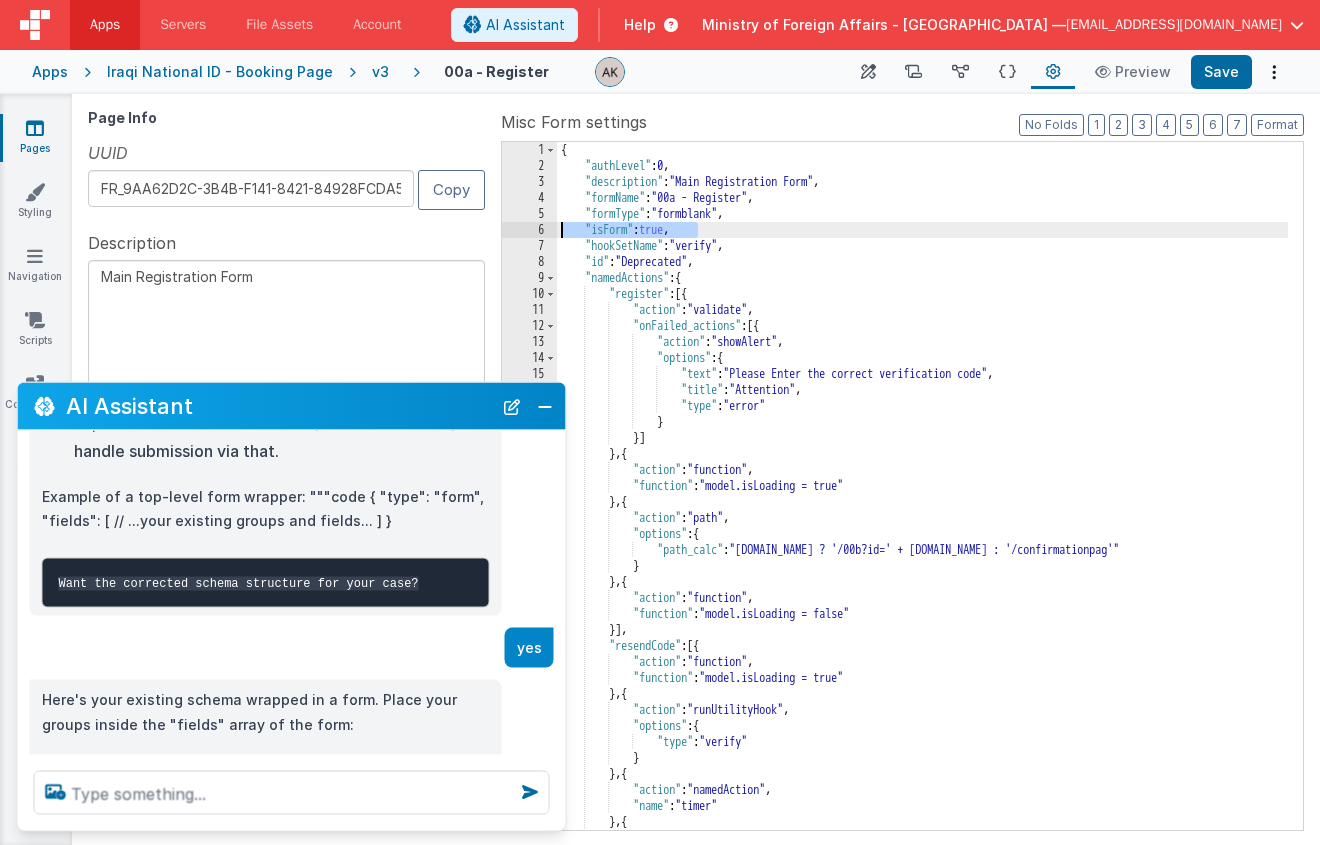 drag, startPoint x: 709, startPoint y: 234, endPoint x: 557, endPoint y: 226, distance: 152.21039 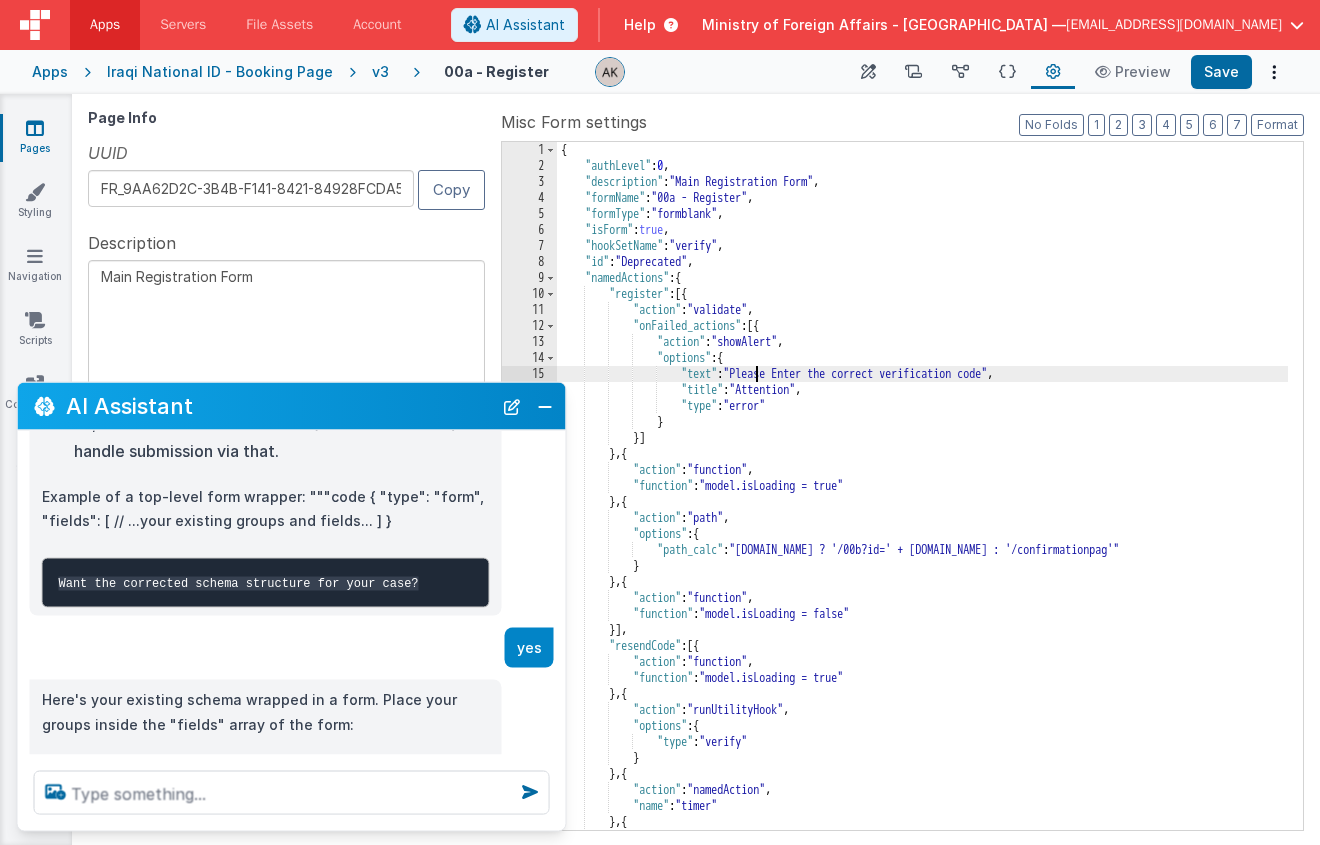 click on "{      "authLevel" :  0 ,      "description" :  "Main Registration Form" ,      "formName" :  "00a - Register" ,      "formType" :  "formblank" ,      "isForm" :  true ,      "hookSetName" :  "verify" ,      "id" :  "Deprecated" ,      "namedActions" :  {           "register" :  [{                "action" :  "validate" ,                "onFailed_actions" :  [{                     "action" :  "showAlert" ,                     "options" :  {                          "text" :  "Please Enter the correct verification code" ,                          "title" :  "Attention" ,                          "type" :  "error"                     }                }]           } ,  {                "action" :  "function" ,                "function" :  "model.isLoading = true"           } ,  {                "action" :  "path" ,                "options" :  {                     "path_calc" :  "model.id ? '/00b?id=' + model.id : '/confirmationpag'"                }           } ,  {                "action" :  "function" ,      ," at bounding box center (922, 502) 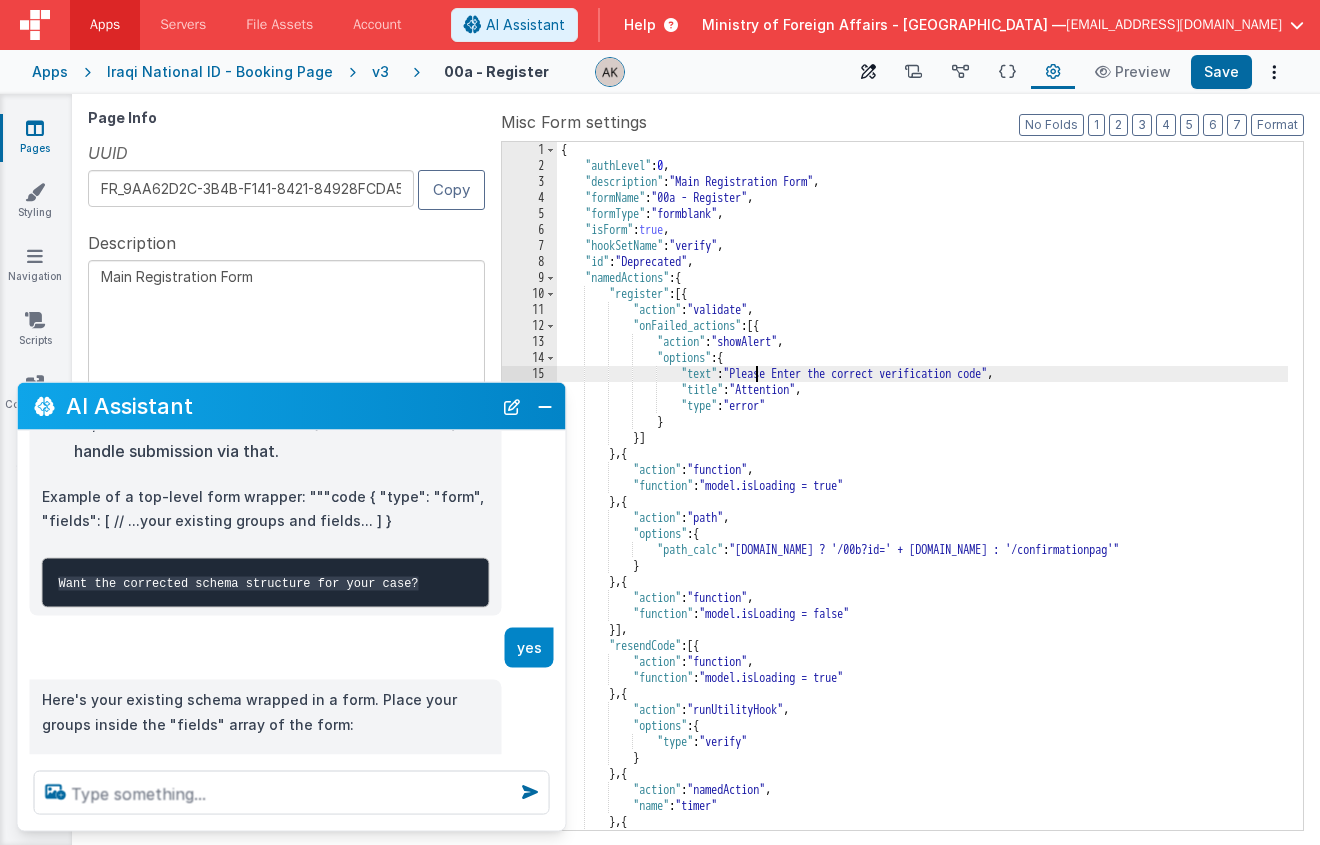click on "Builder" at bounding box center (868, 72) 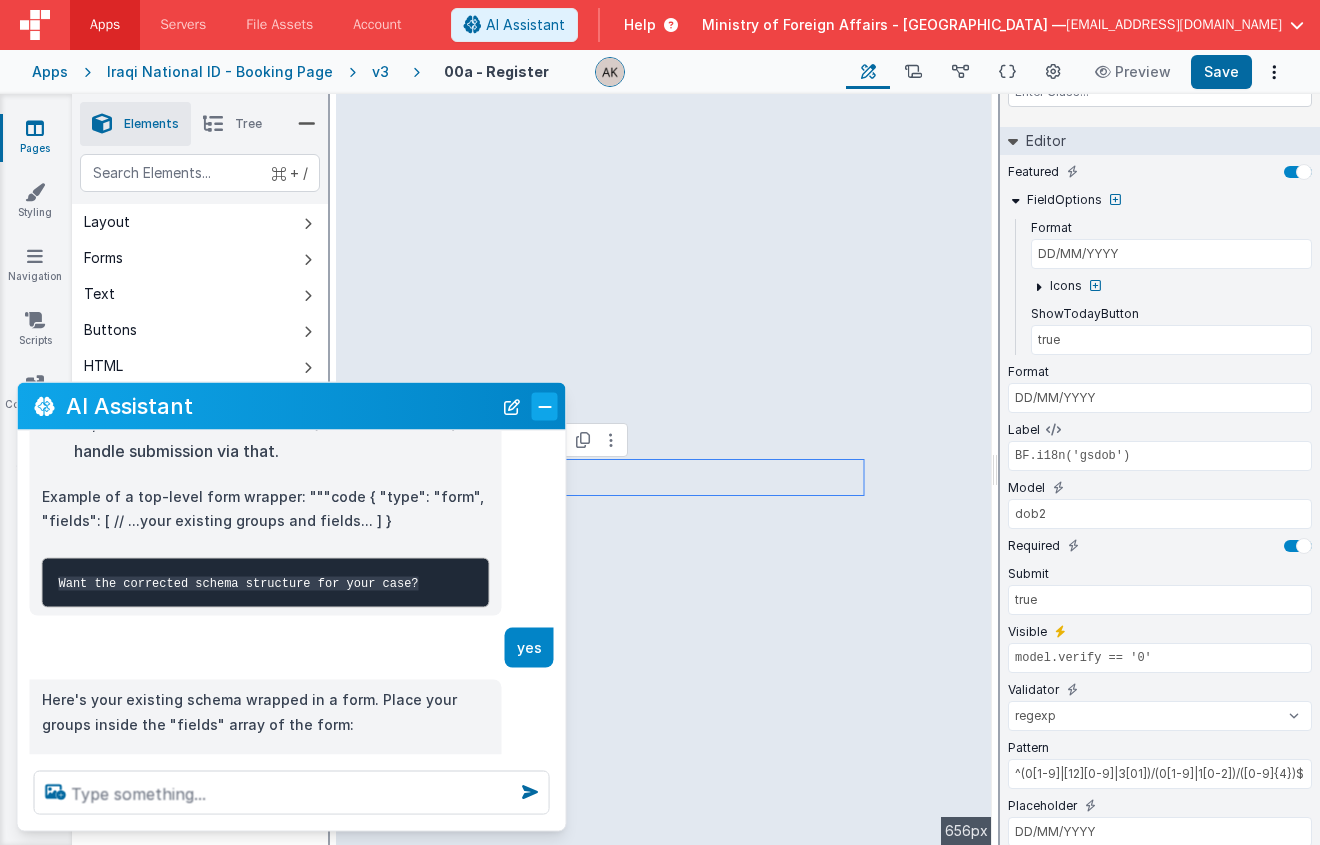 click at bounding box center [545, 406] 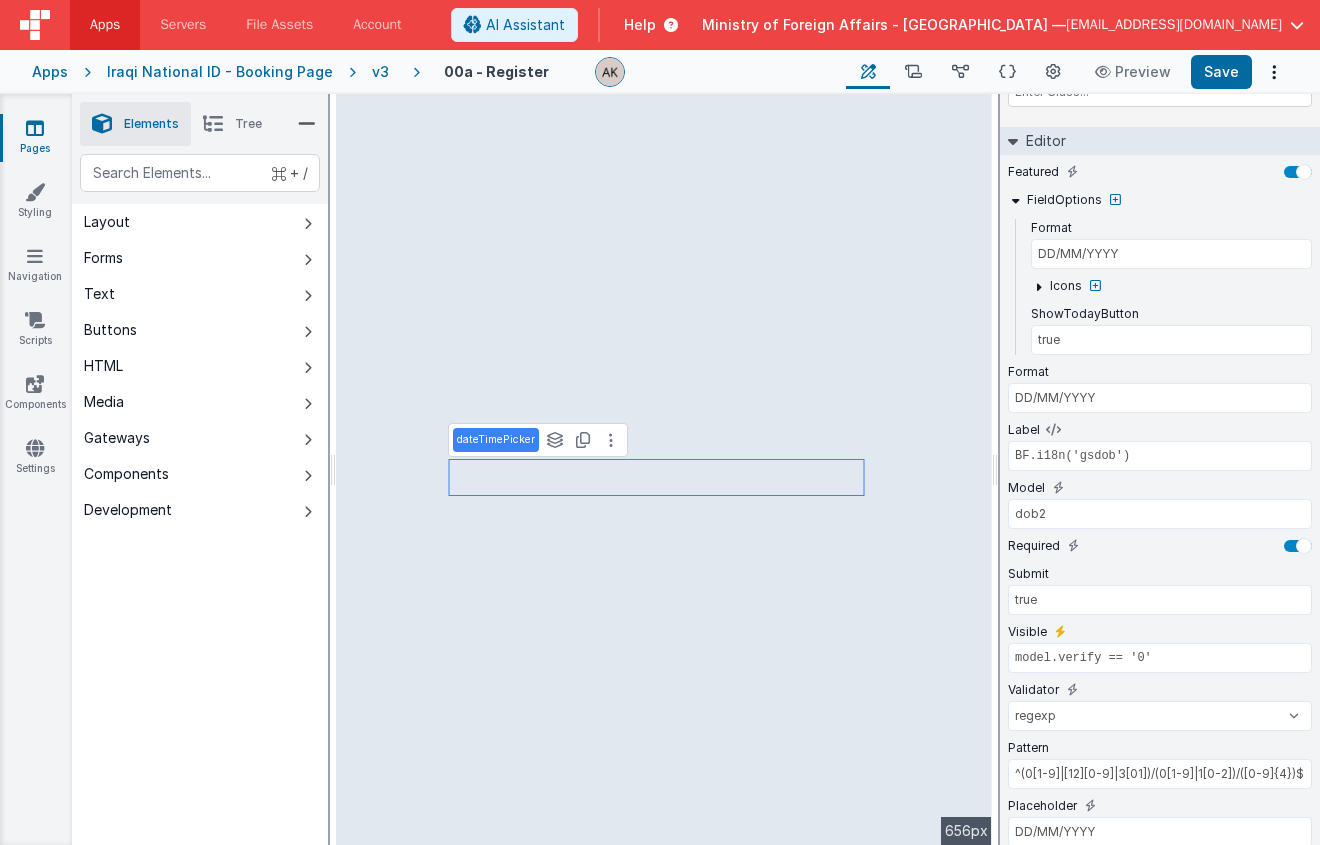 type on "BF.i18n('gsemail')" 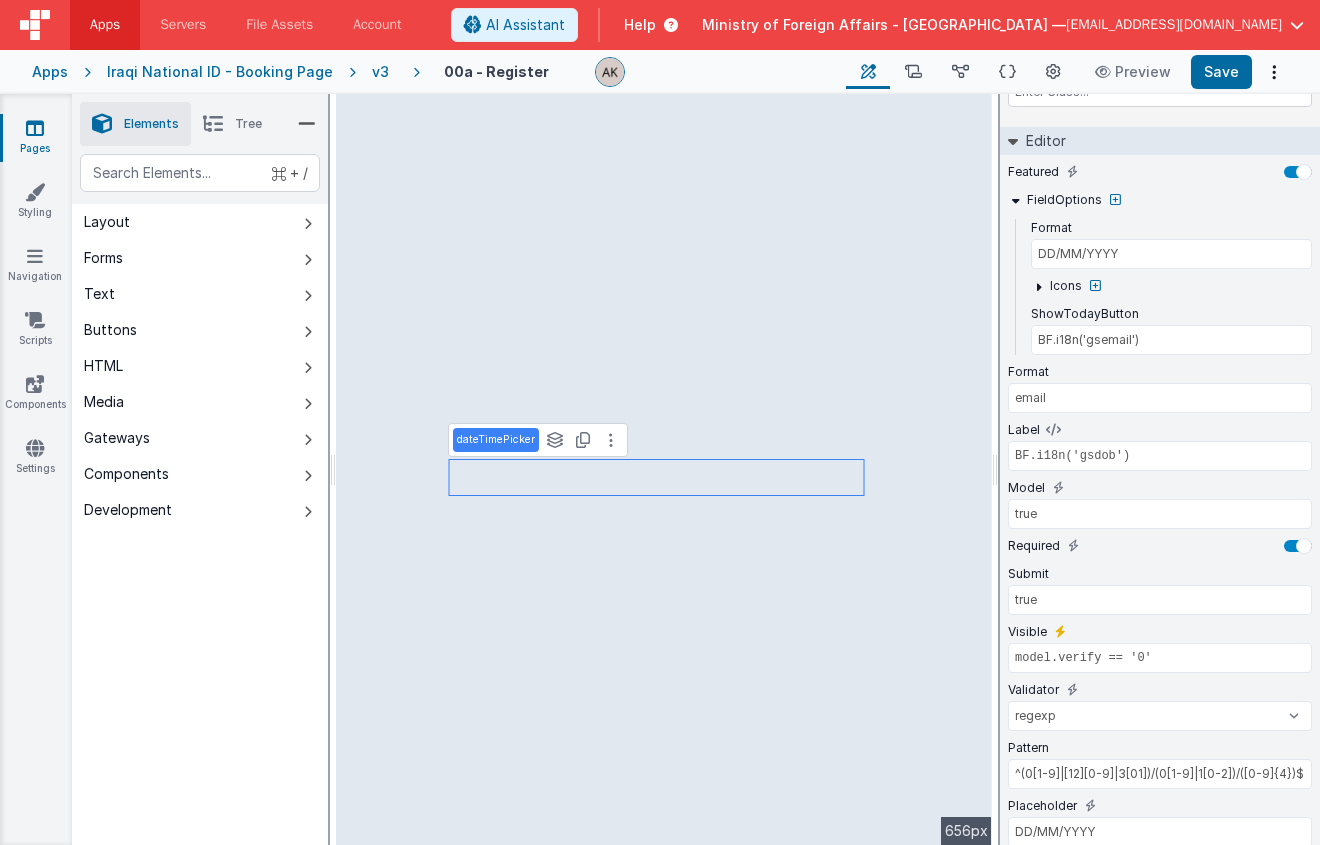 select on "email" 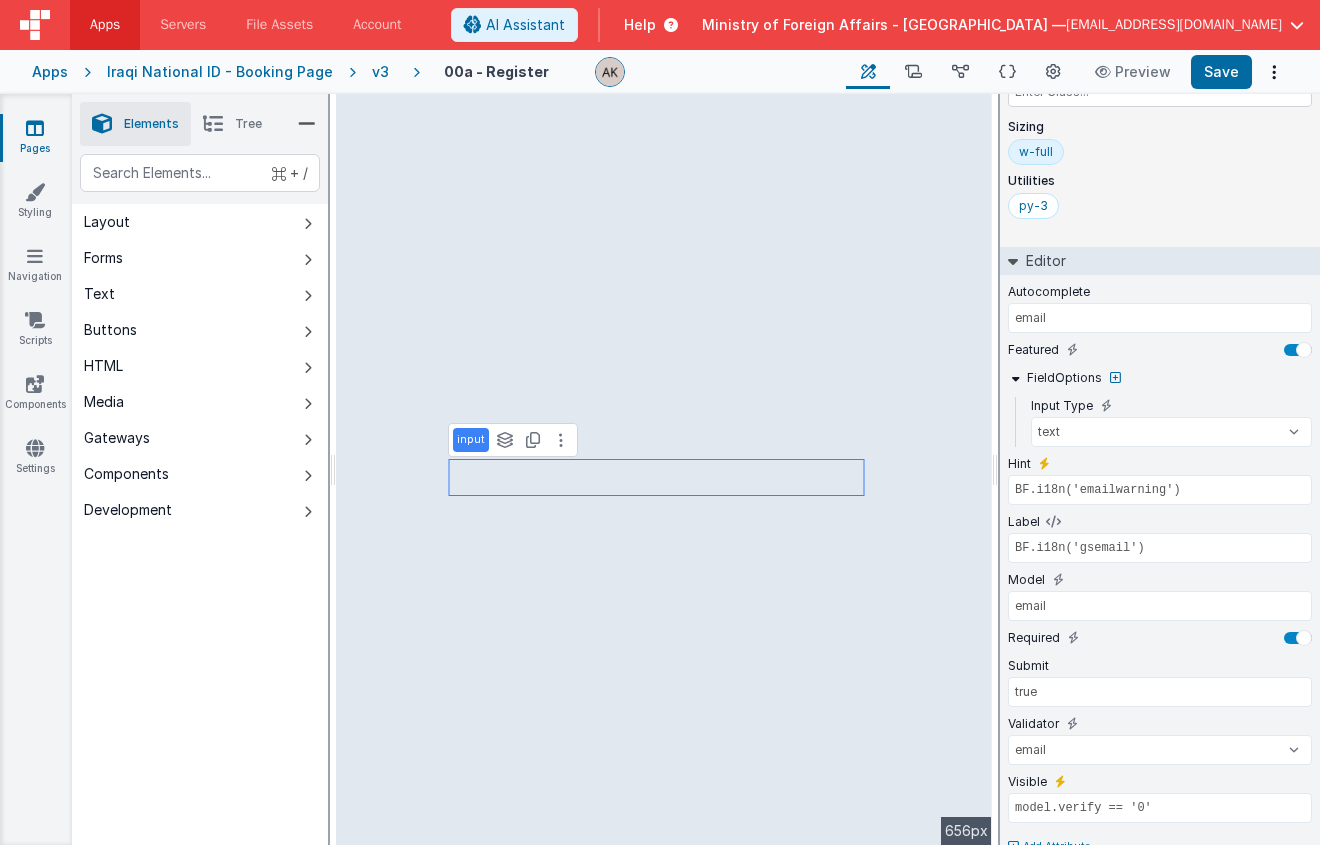 scroll, scrollTop: 140, scrollLeft: 0, axis: vertical 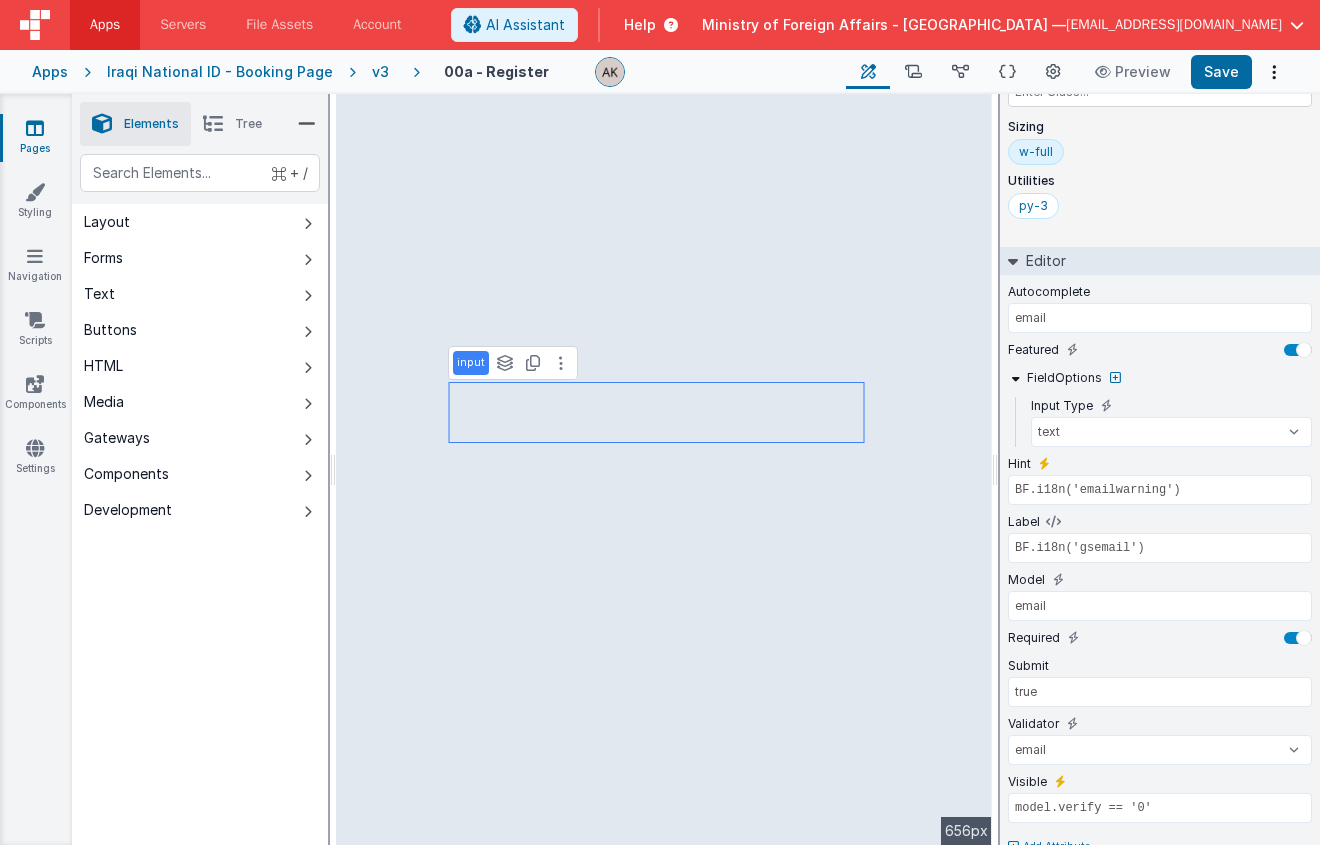 type on "model.isLoading ? 'fa fa-circle-o-notch fa-spin fa-fw': ''" 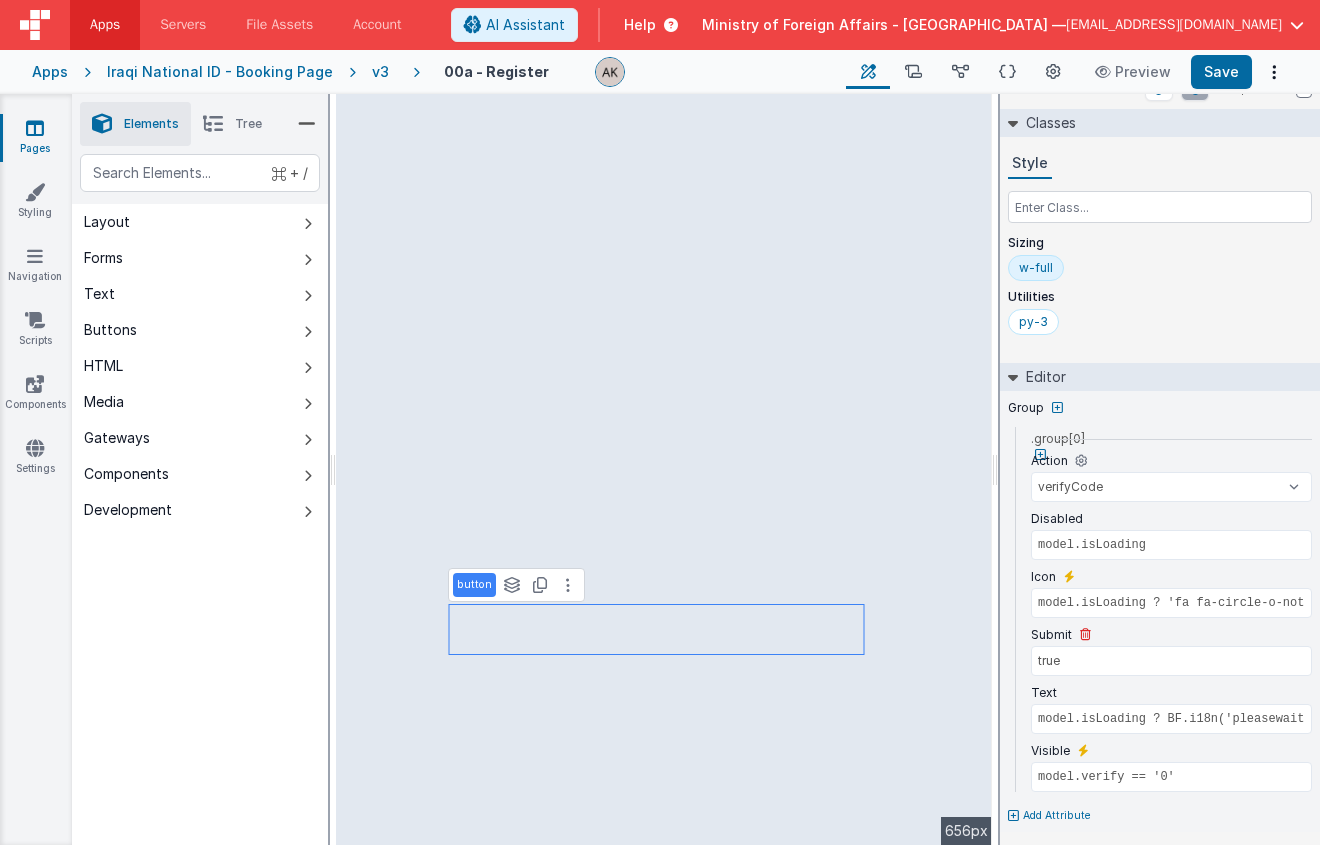 scroll, scrollTop: 27, scrollLeft: 0, axis: vertical 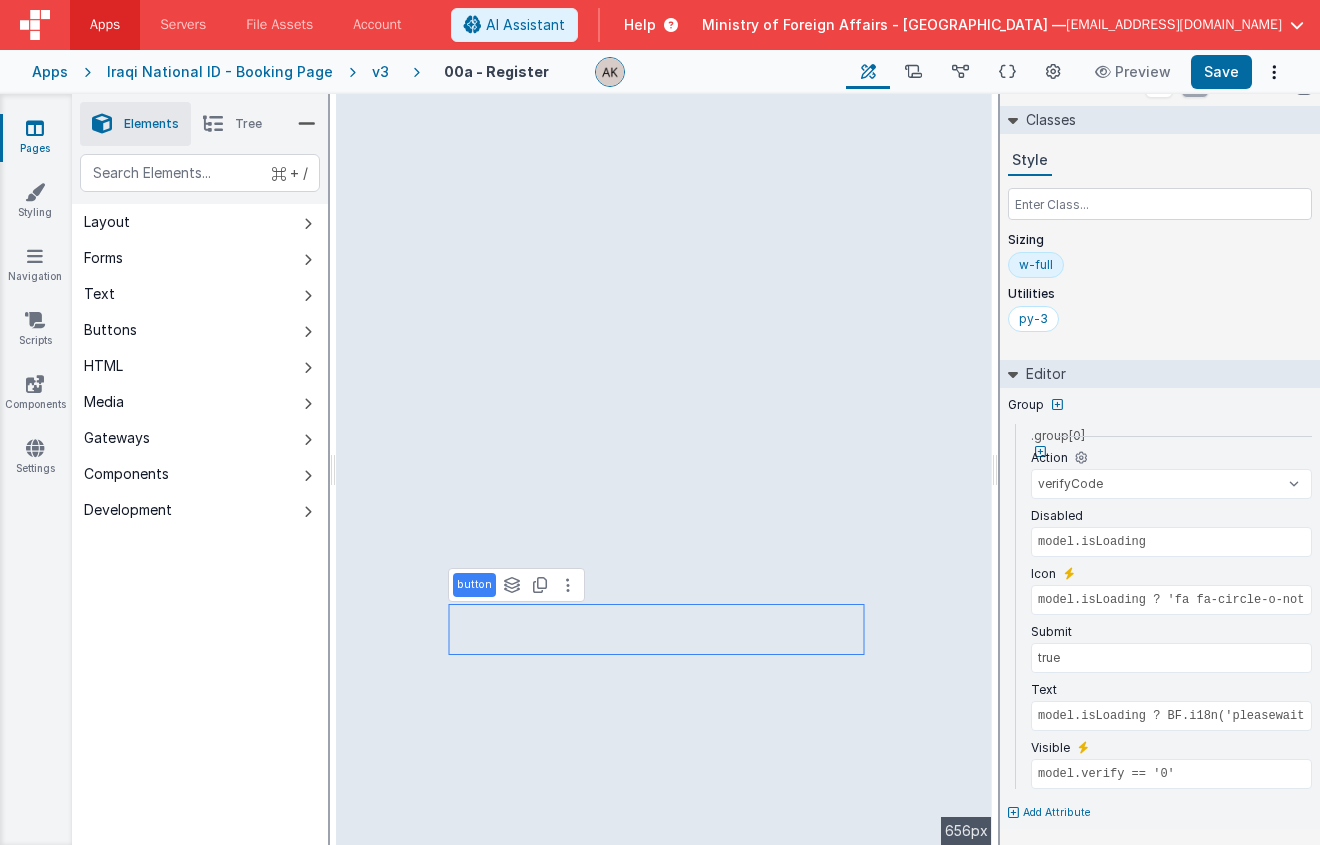 type on "model.isLoading ? BF.i18n('pleasewait'): BF.i18n('verifycode')" 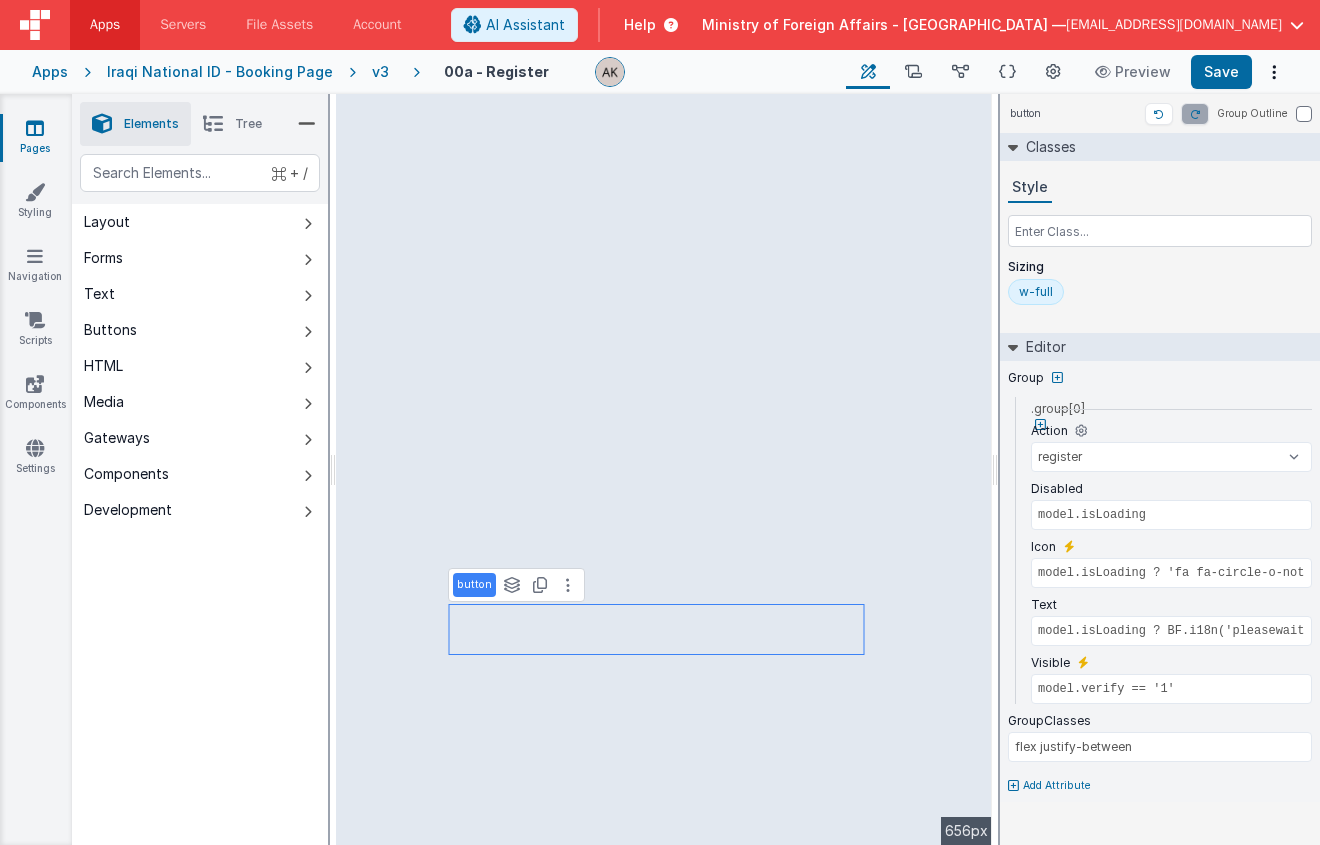scroll, scrollTop: 0, scrollLeft: 0, axis: both 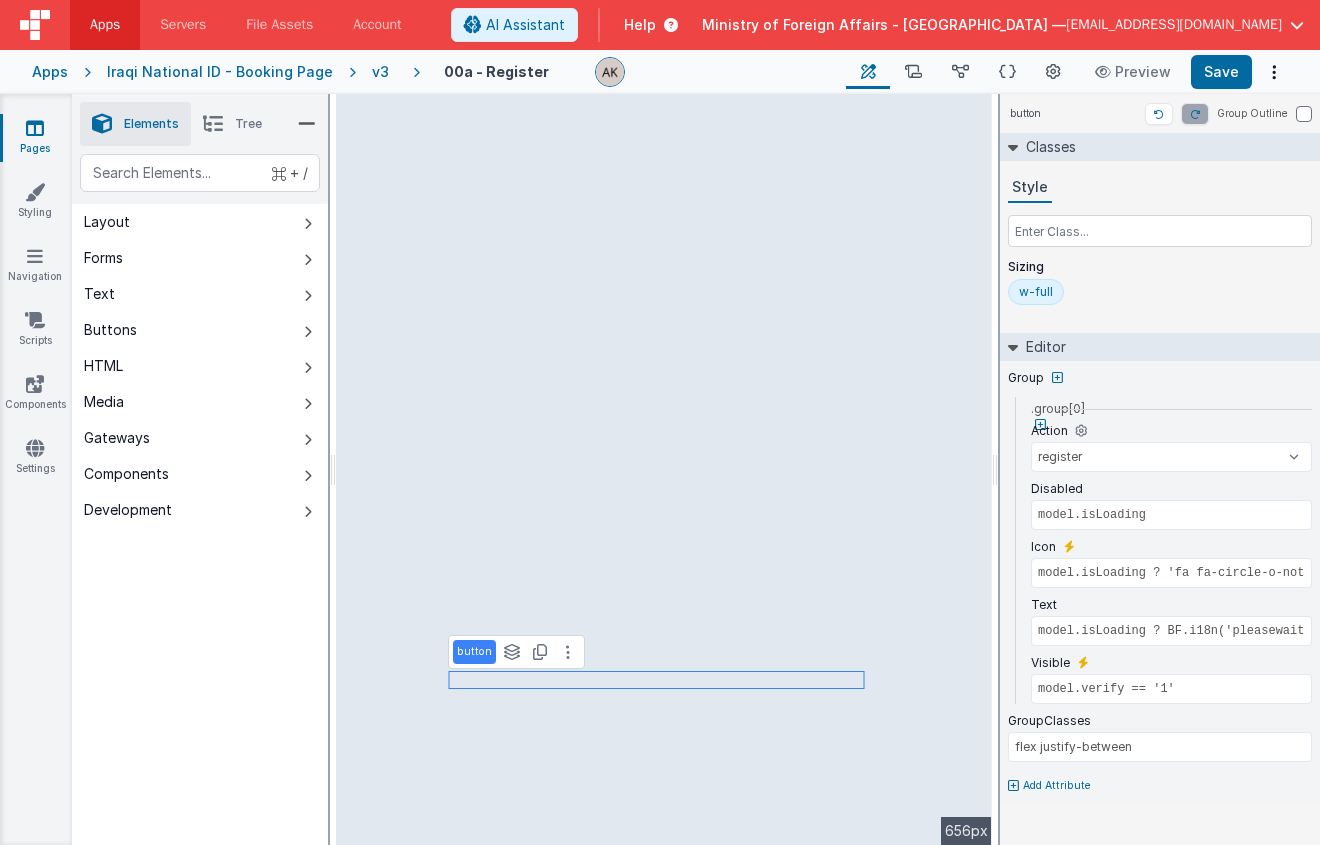 click on "Add Attribute" at bounding box center (1057, 786) 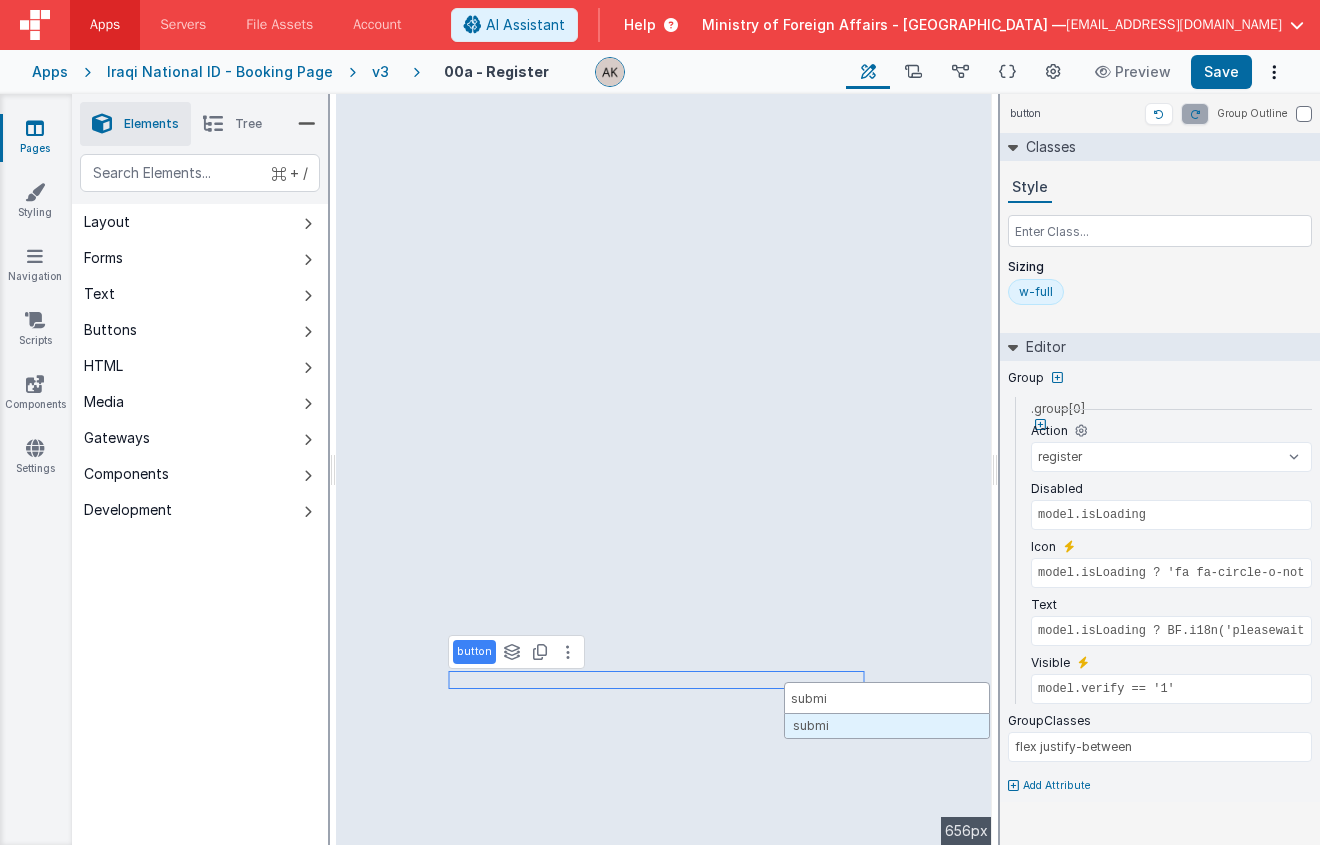 type on "submit" 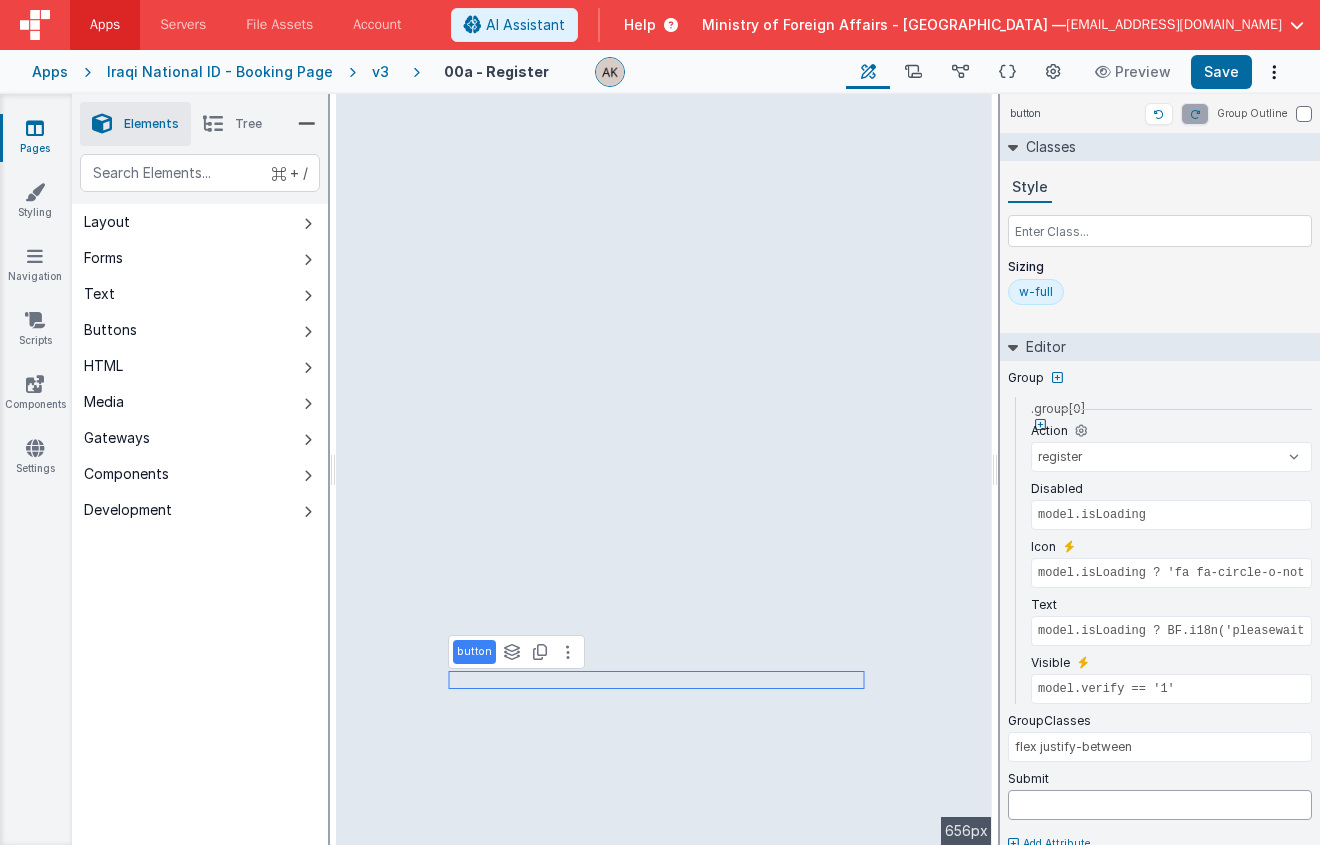 click at bounding box center (1160, 805) 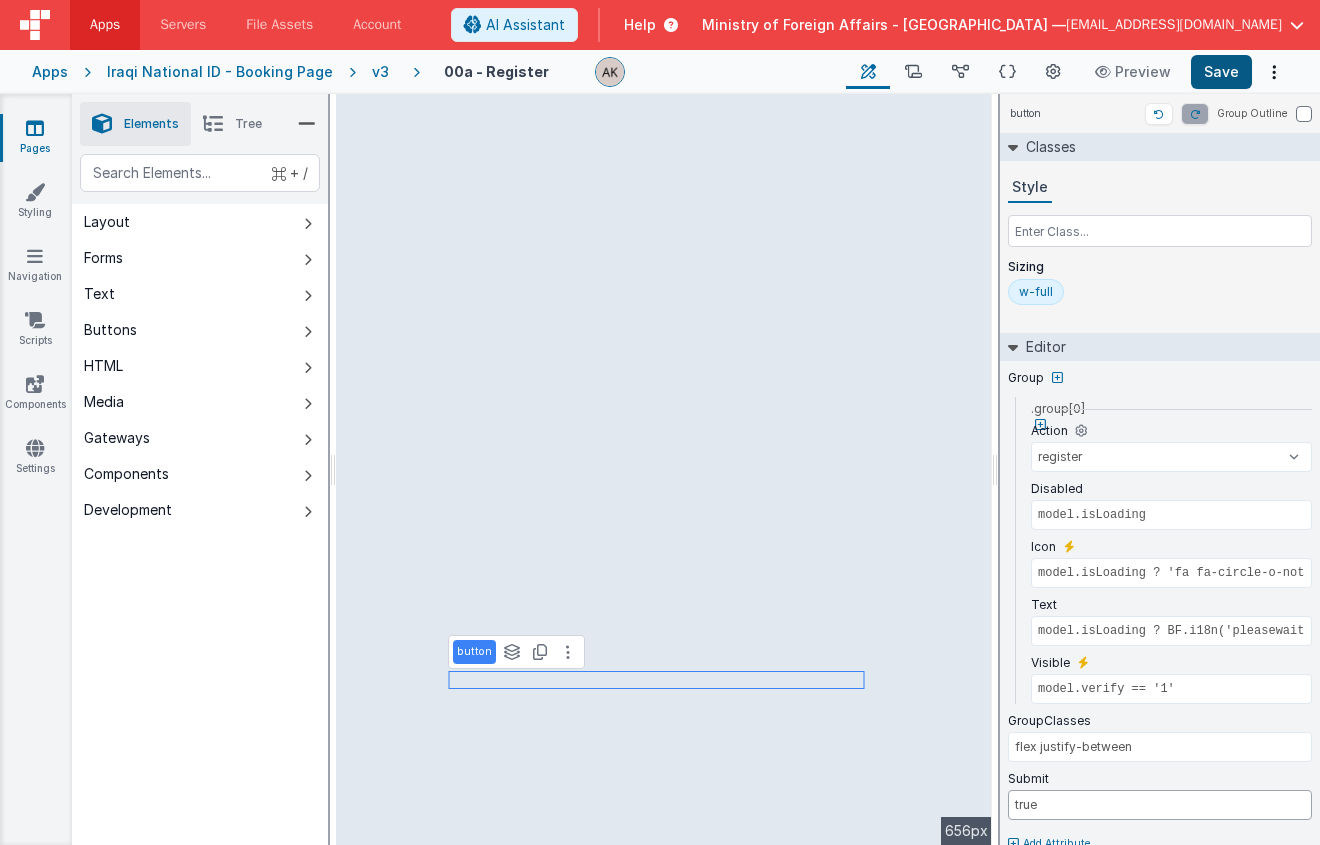 type on "true" 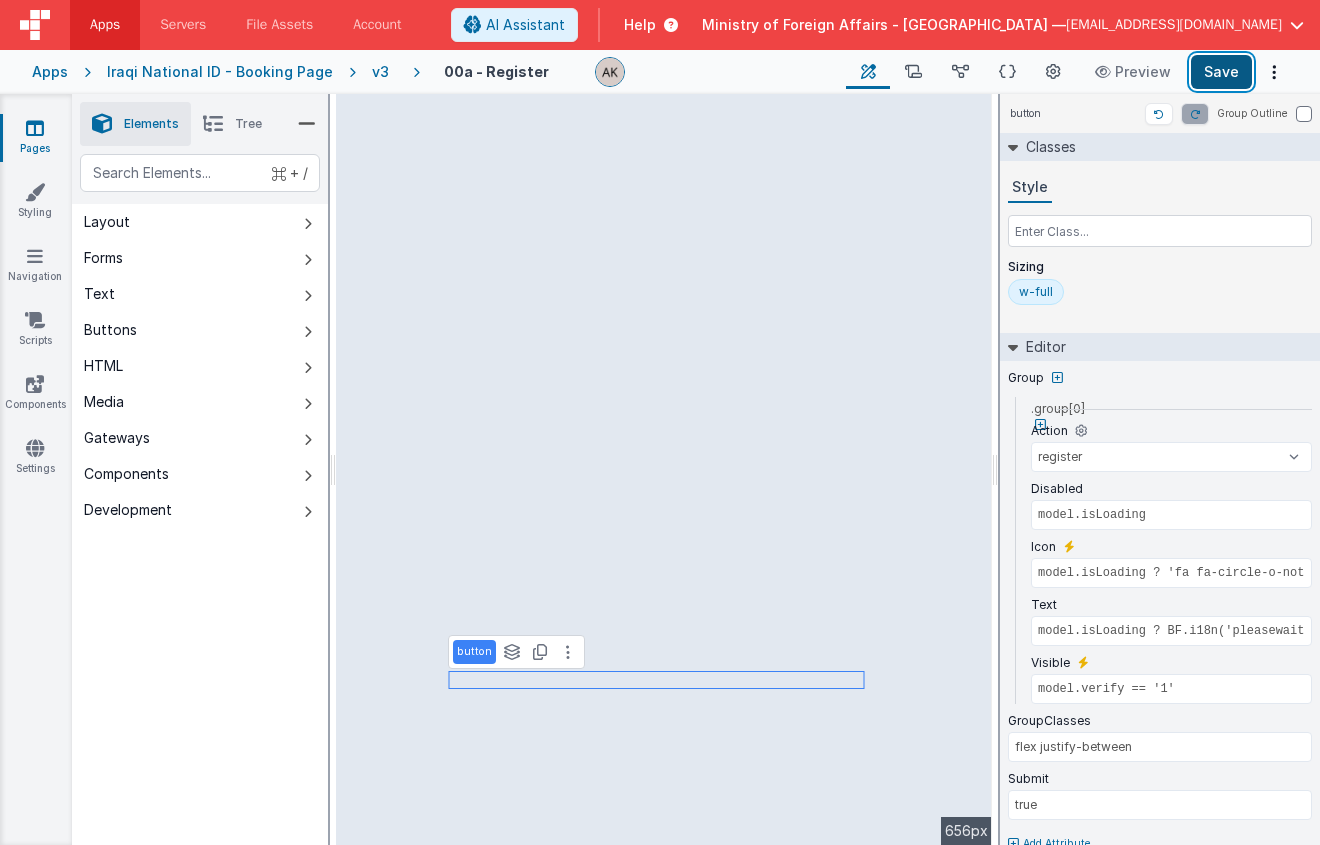 click on "Save" at bounding box center (1221, 72) 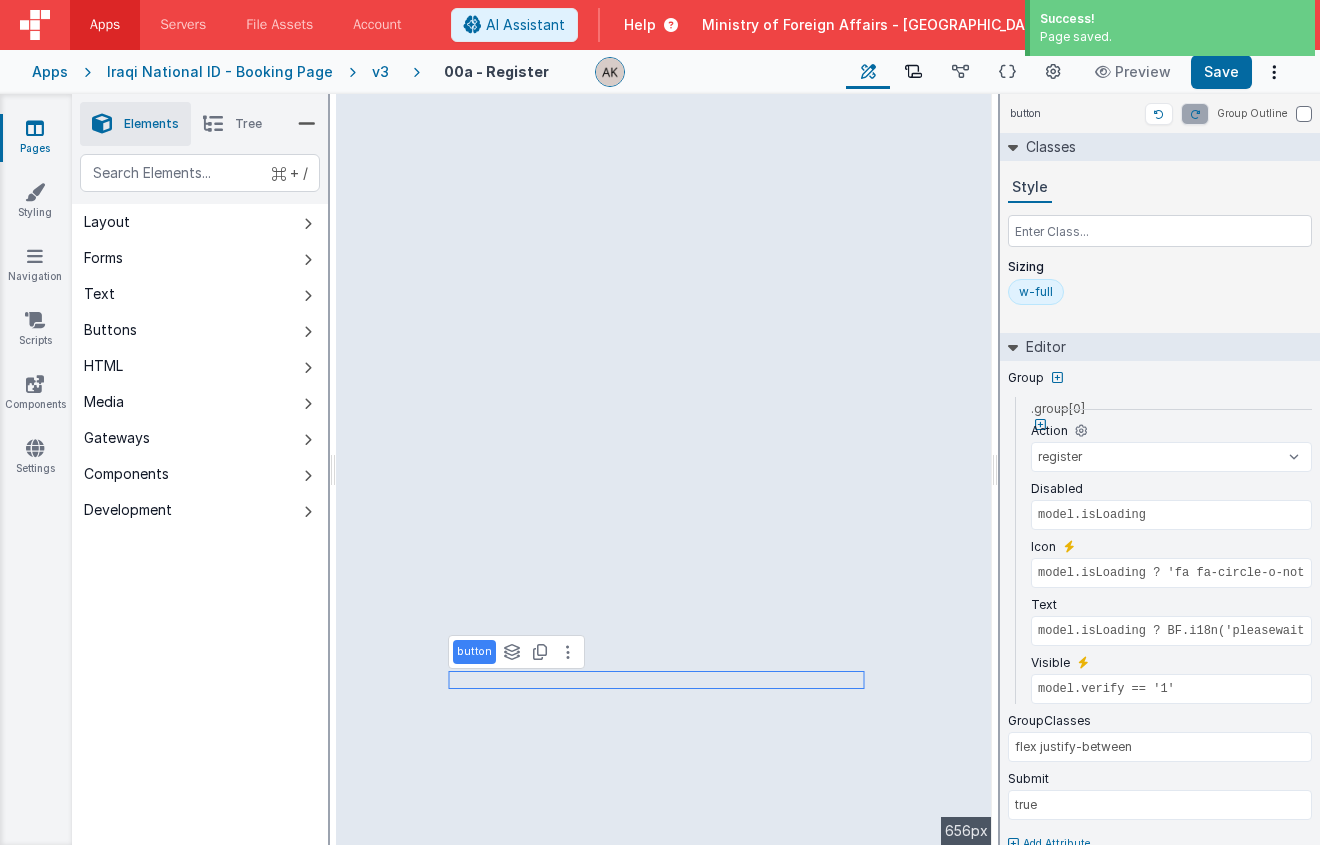 click at bounding box center [913, 72] 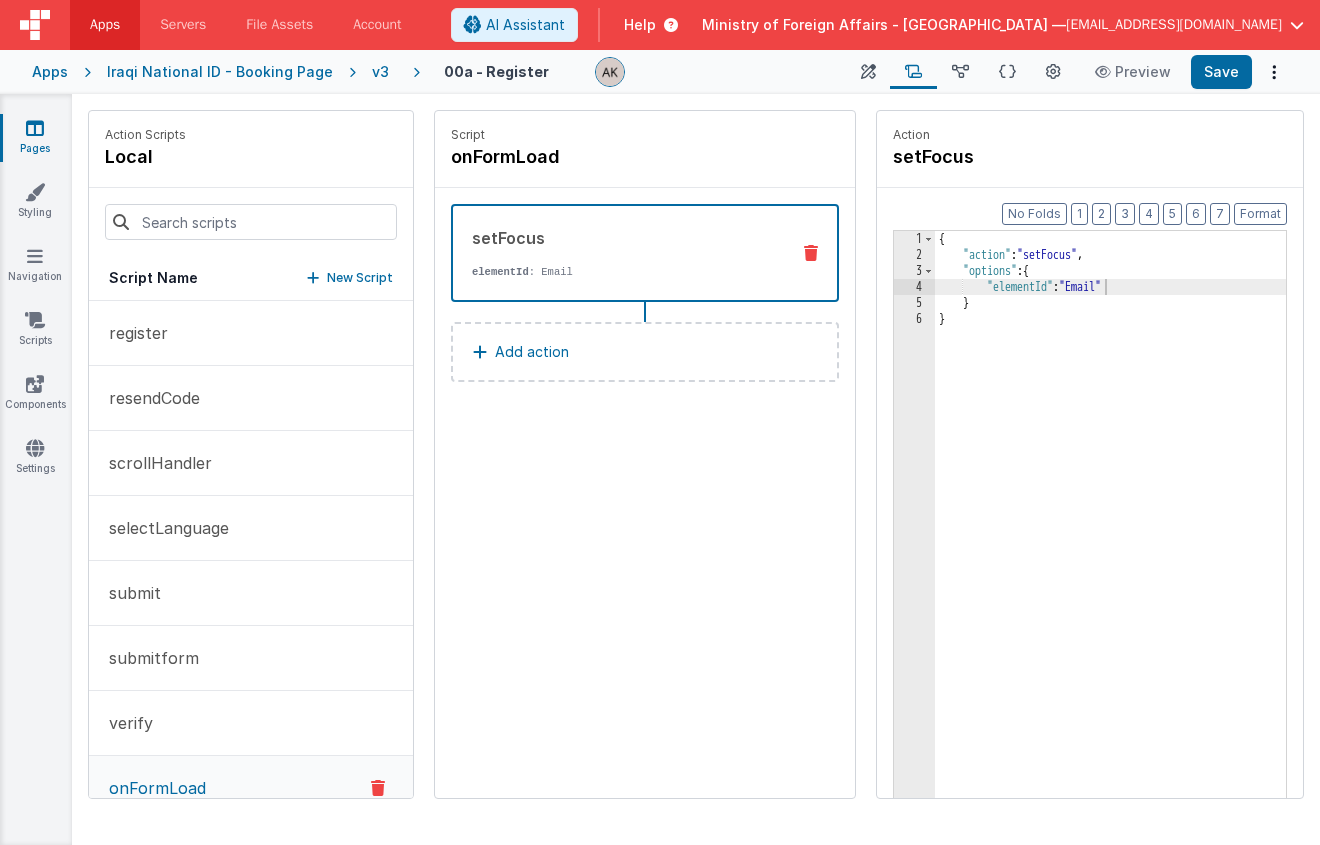 click on "{      "action" :  "setFocus" ,      "options" :  {           "elementId" :  "Email"      } }" at bounding box center [1136, 561] 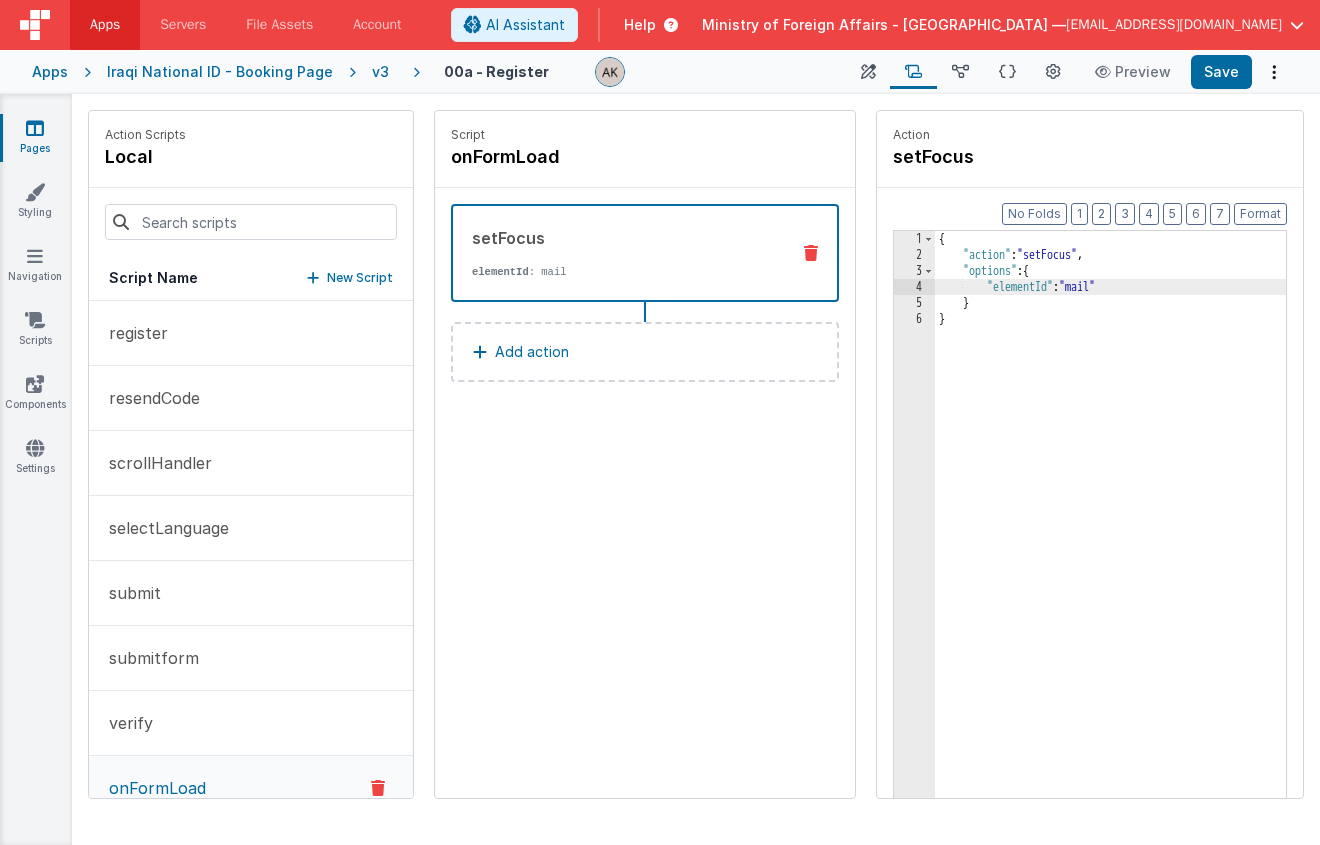 type 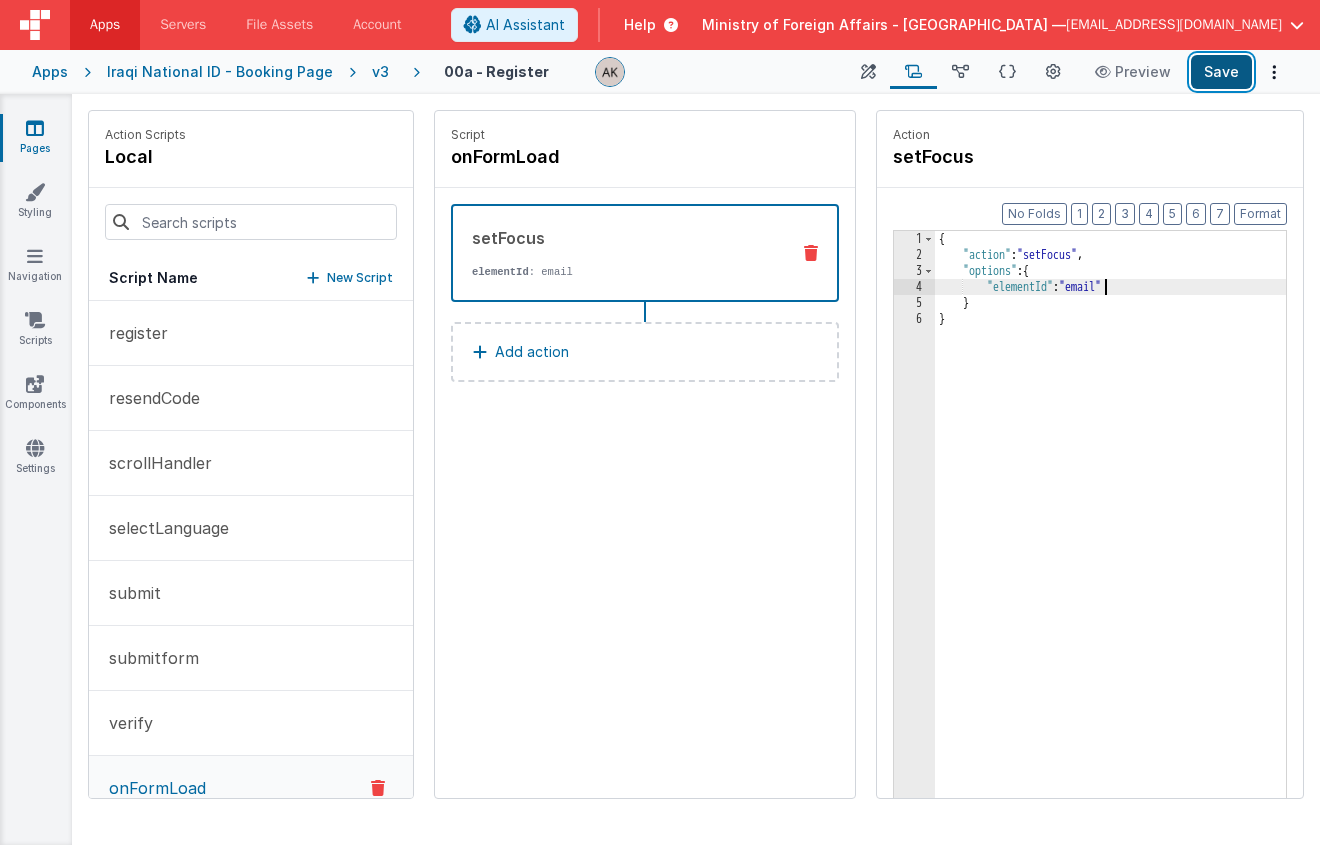 click on "Save" at bounding box center (1221, 72) 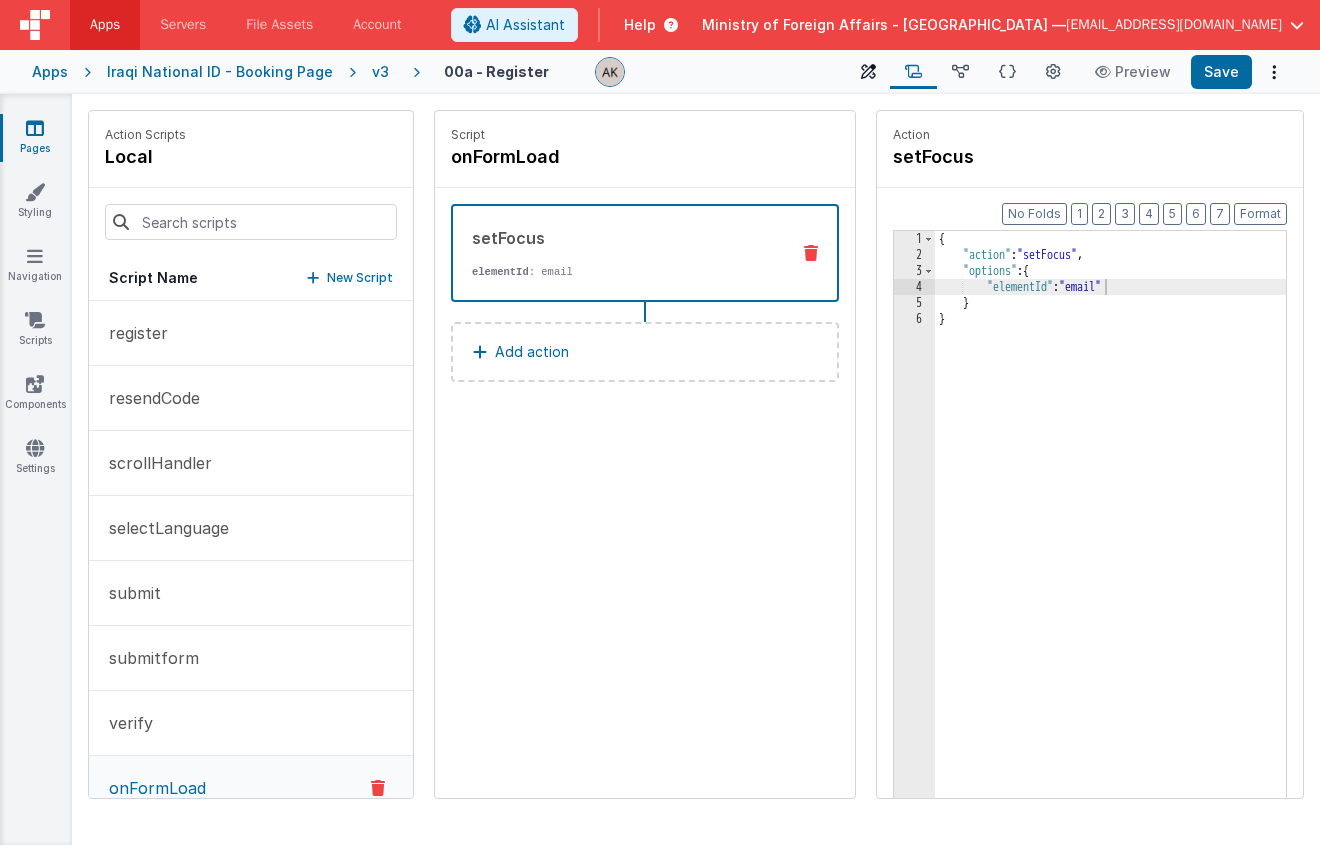 click at bounding box center [868, 72] 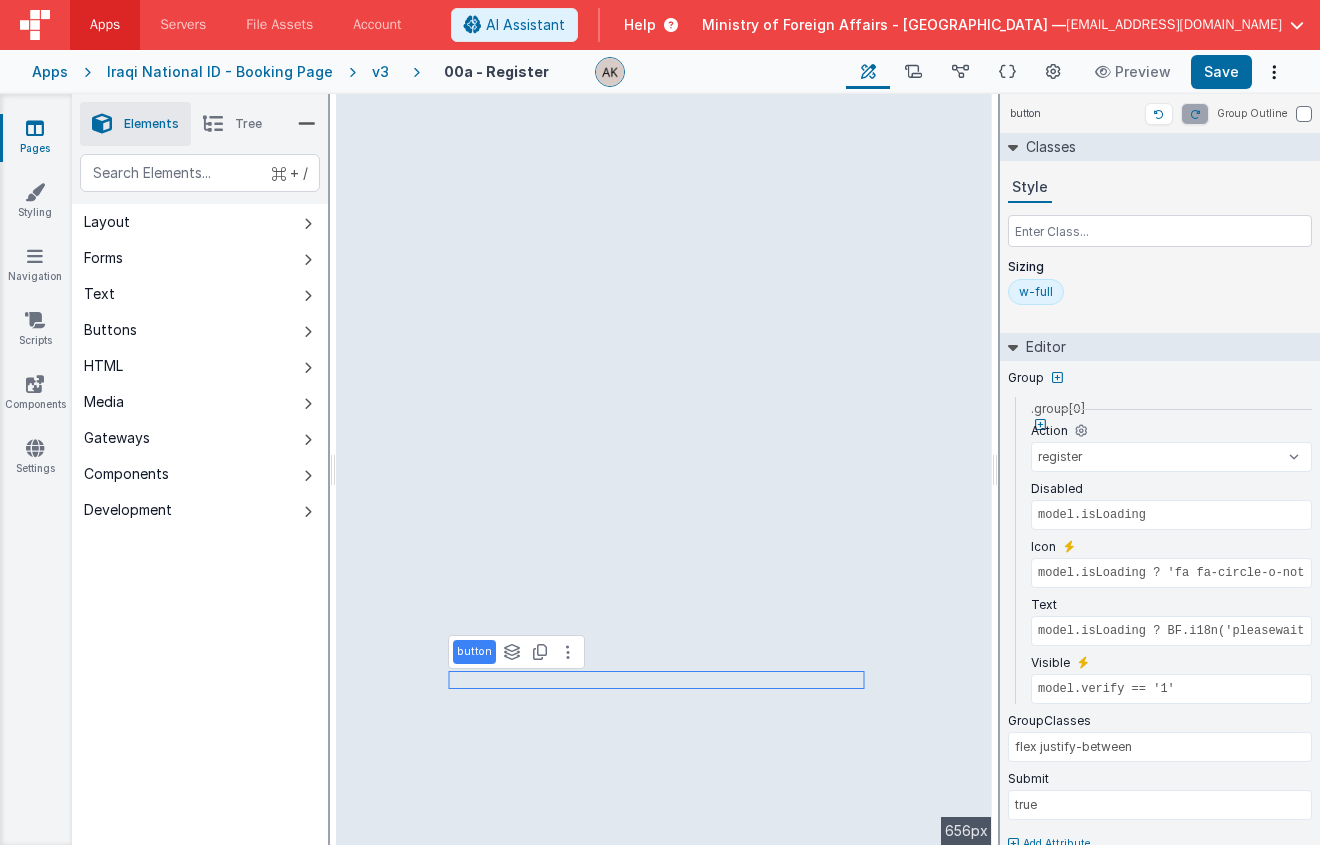 type on "BF.i18n('emailwarning')" 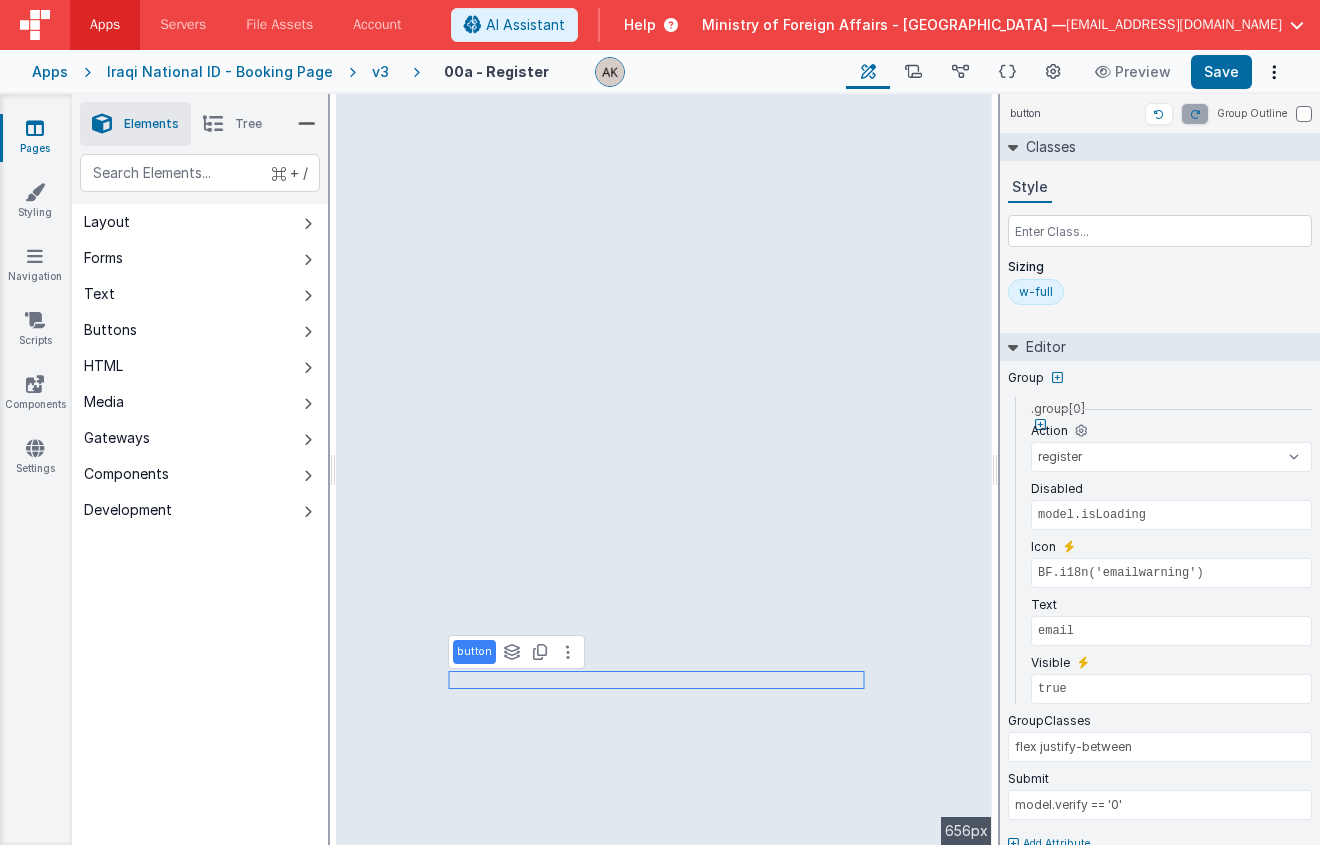 select on "email" 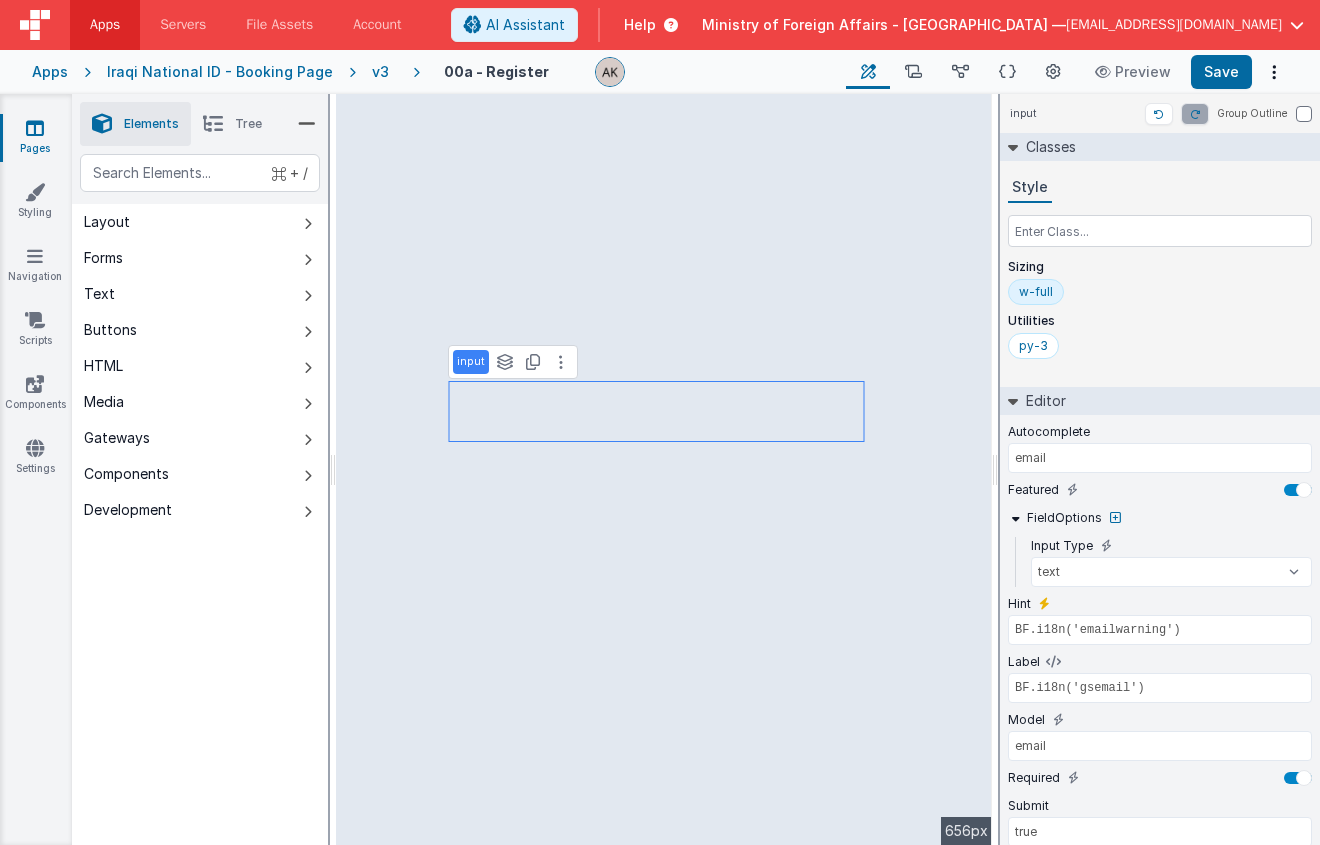 scroll, scrollTop: 174, scrollLeft: 0, axis: vertical 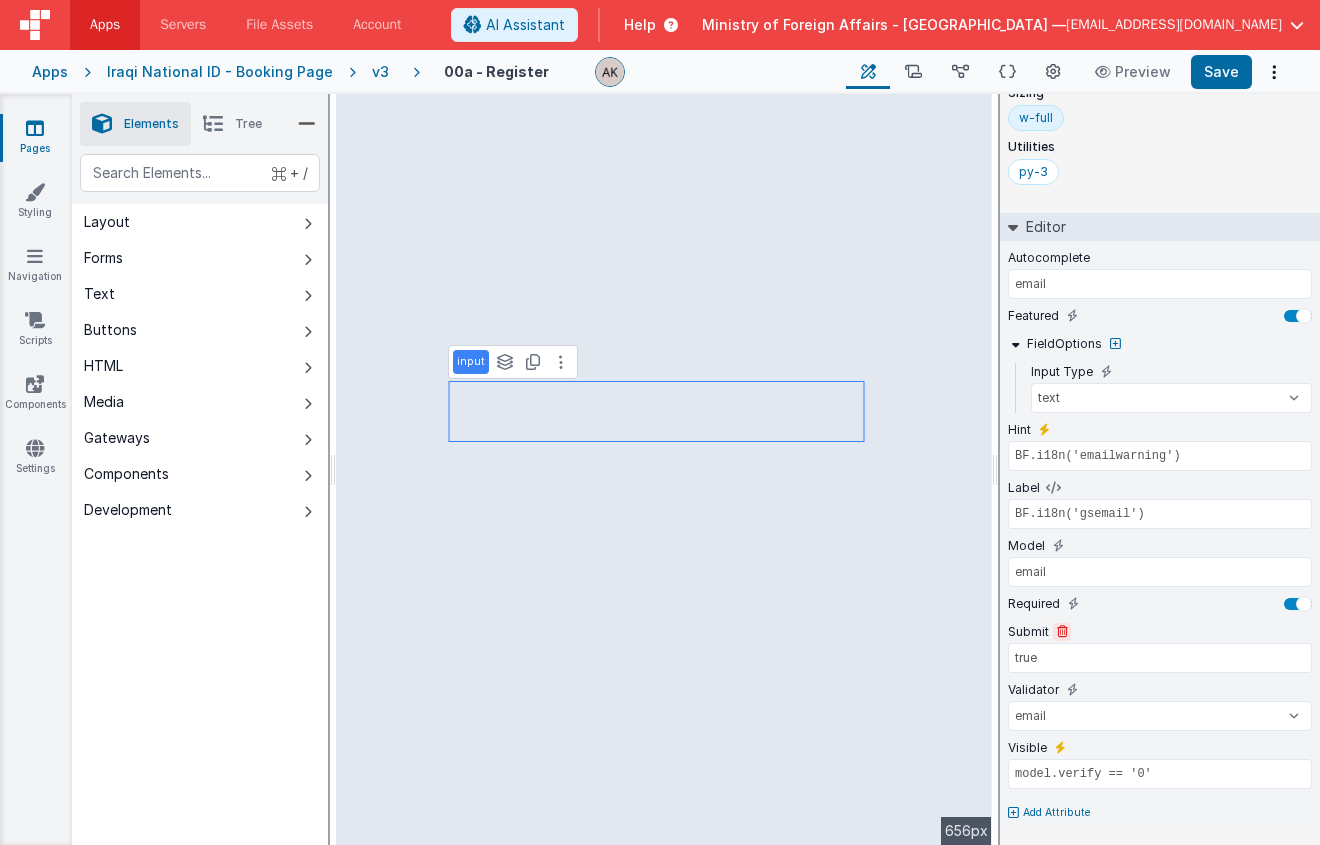 click at bounding box center (1062, 632) 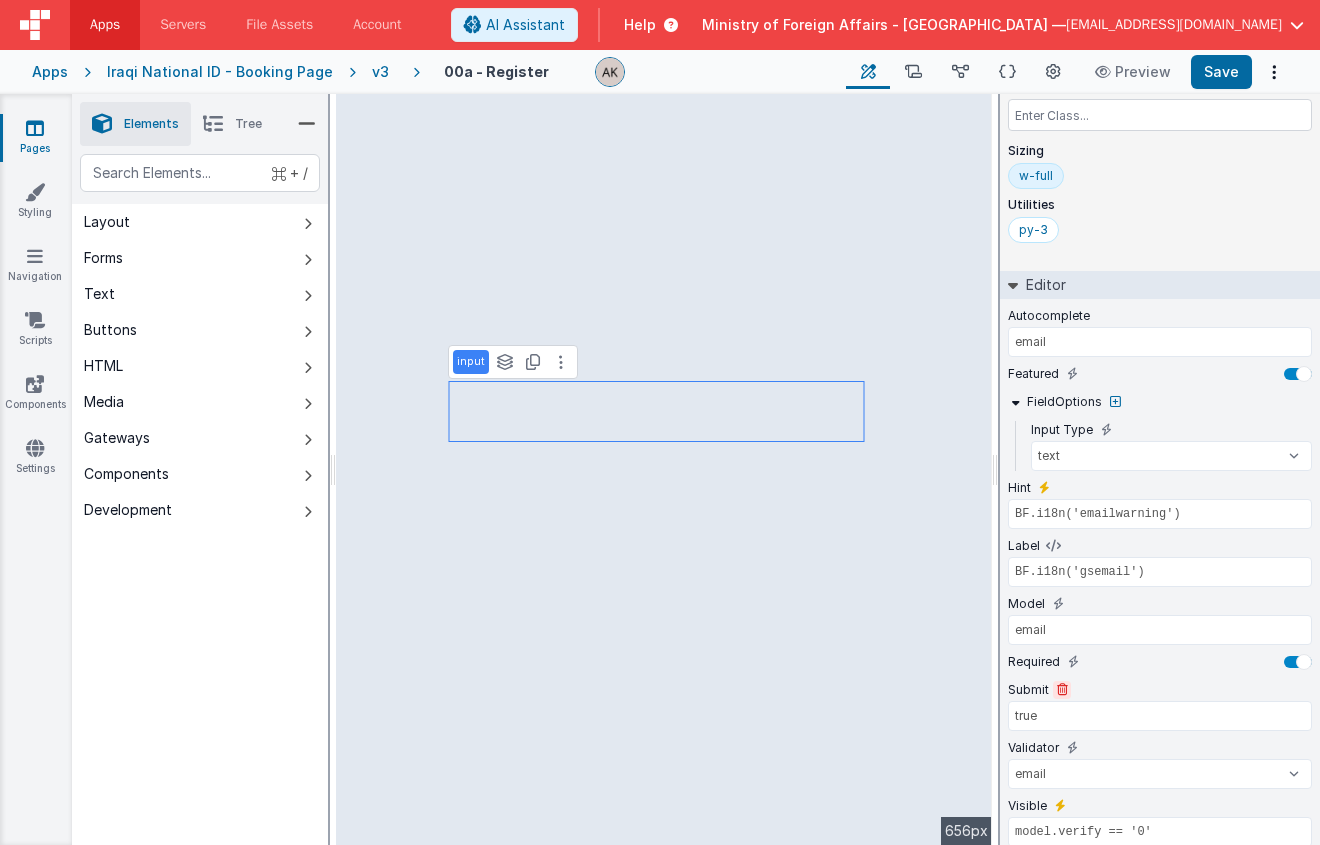 select on "email" 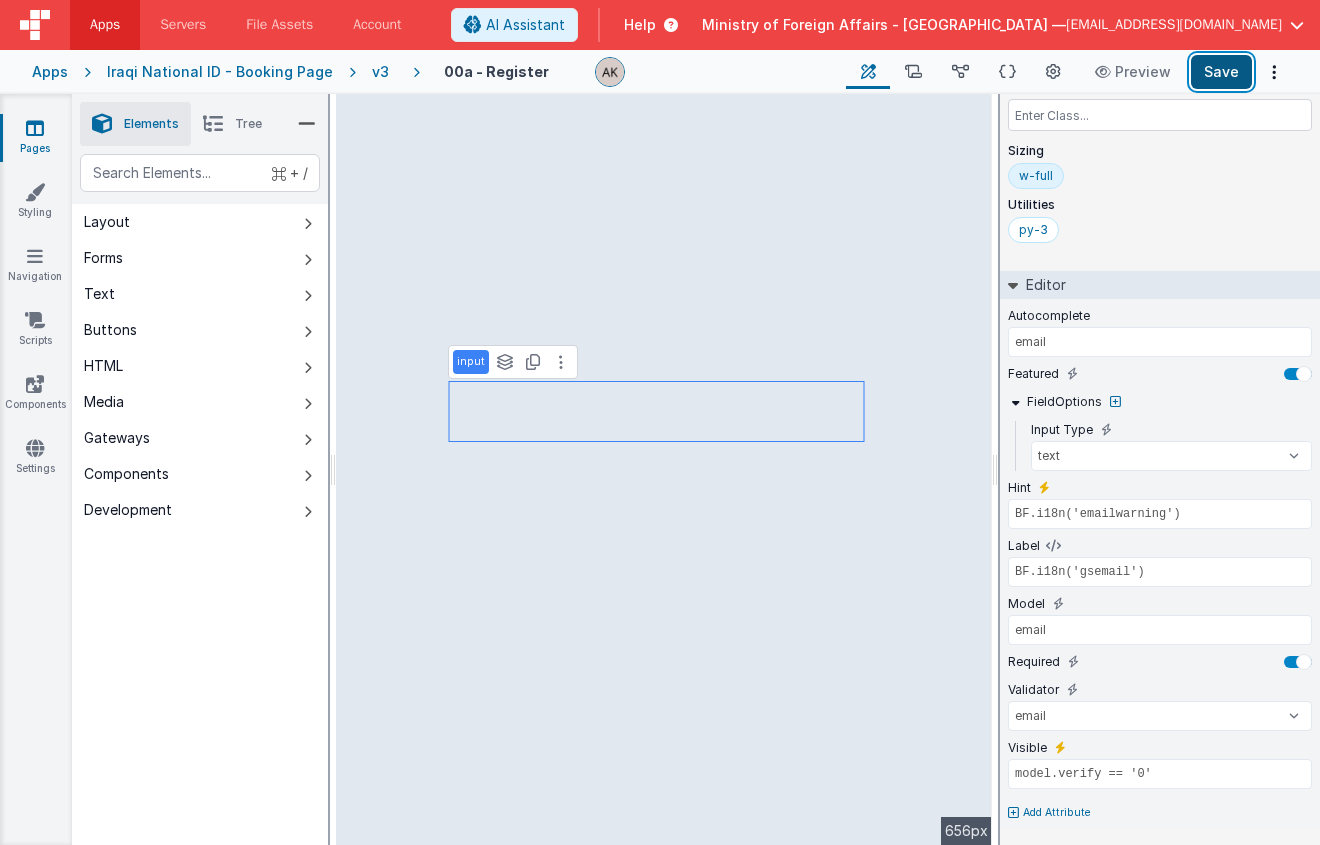 click on "Save" at bounding box center (1221, 72) 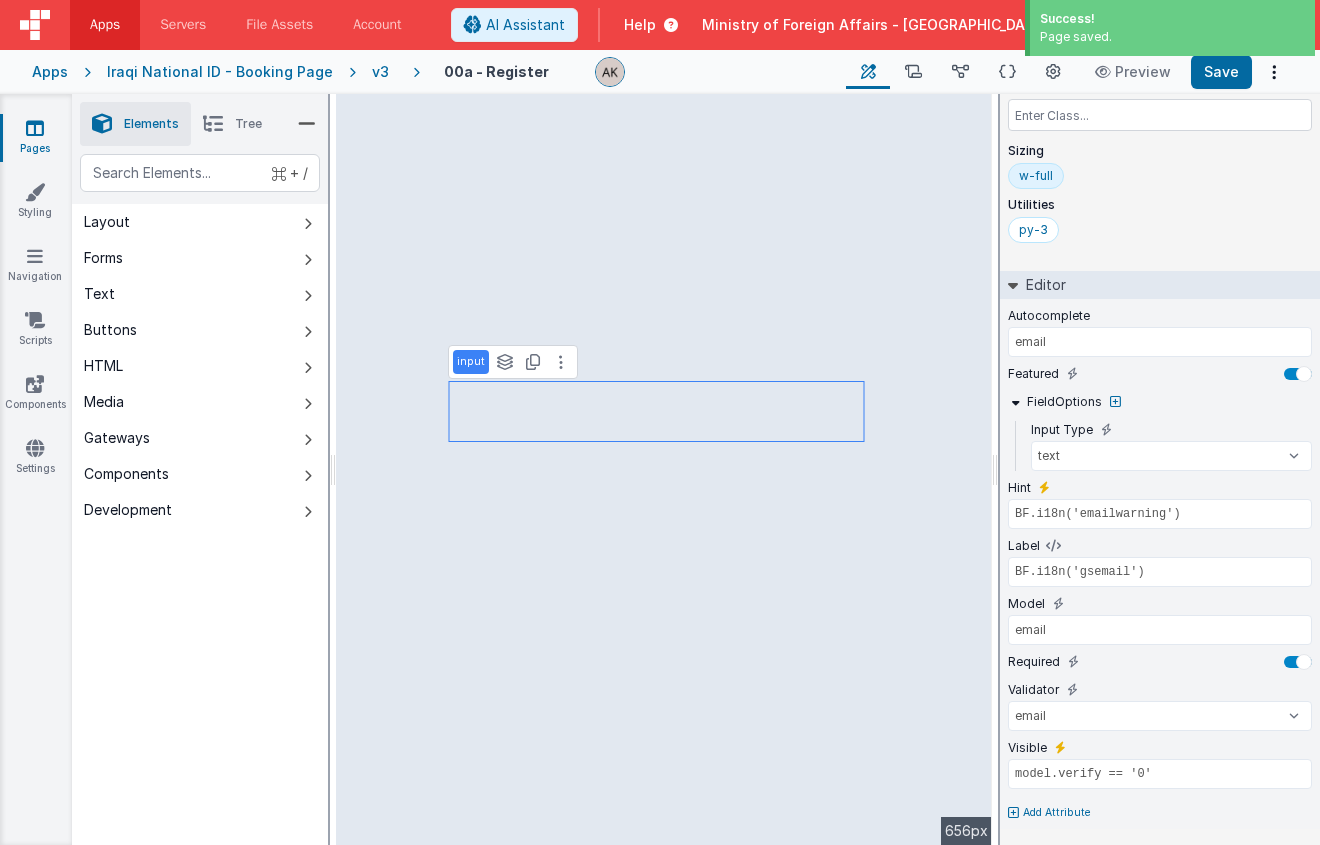 click on "Success!   Page saved." at bounding box center (1170, 30) 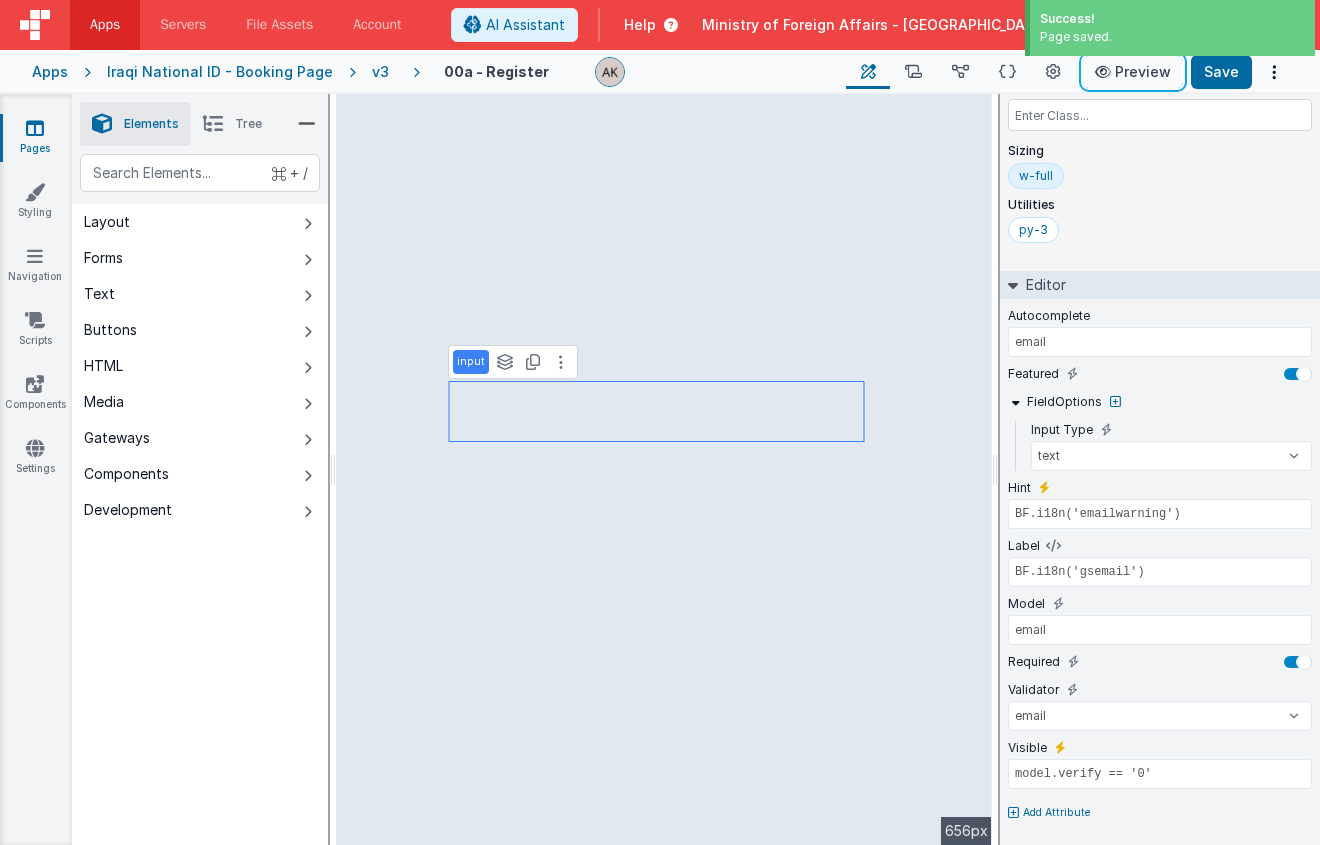 click at bounding box center [1105, 72] 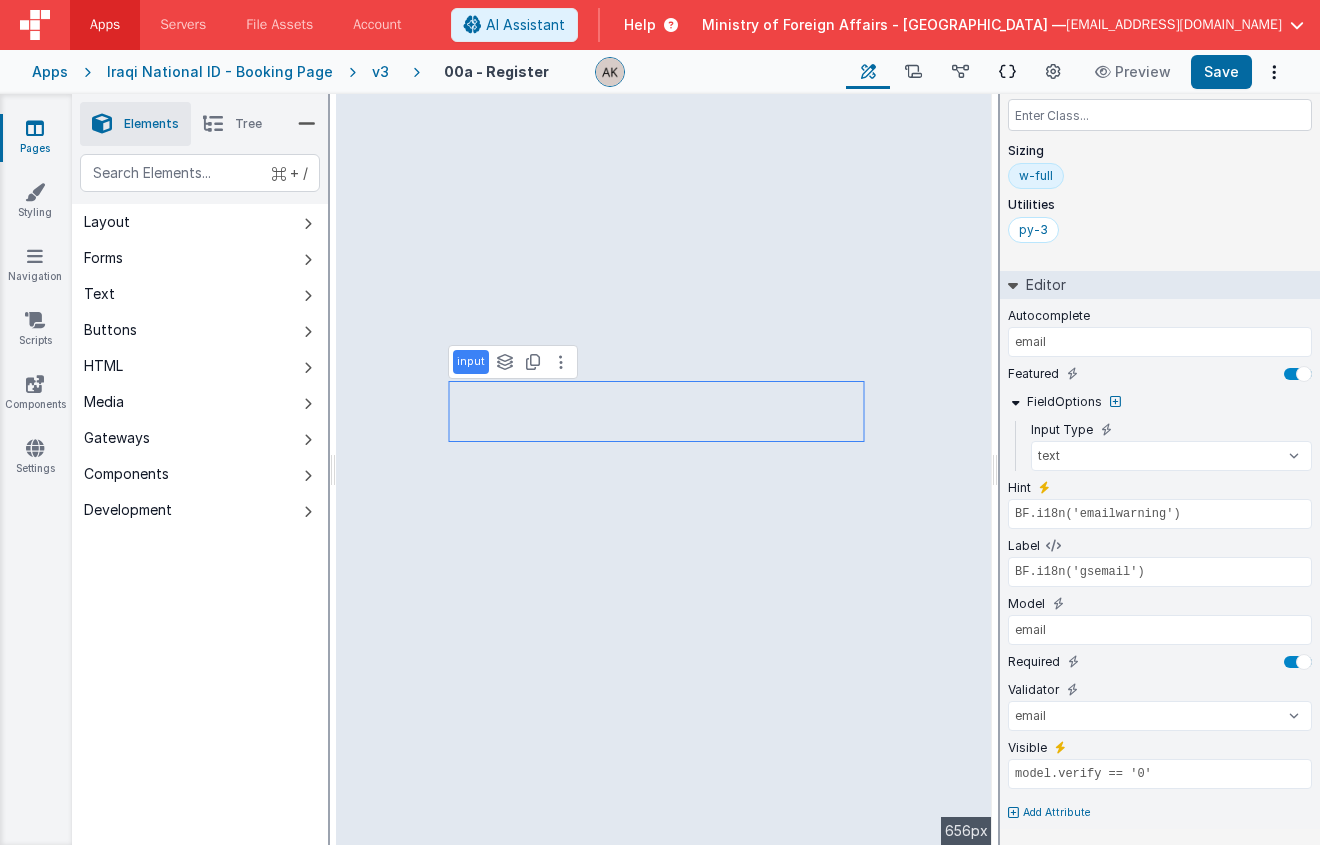 click on "Schema" at bounding box center [1007, 72] 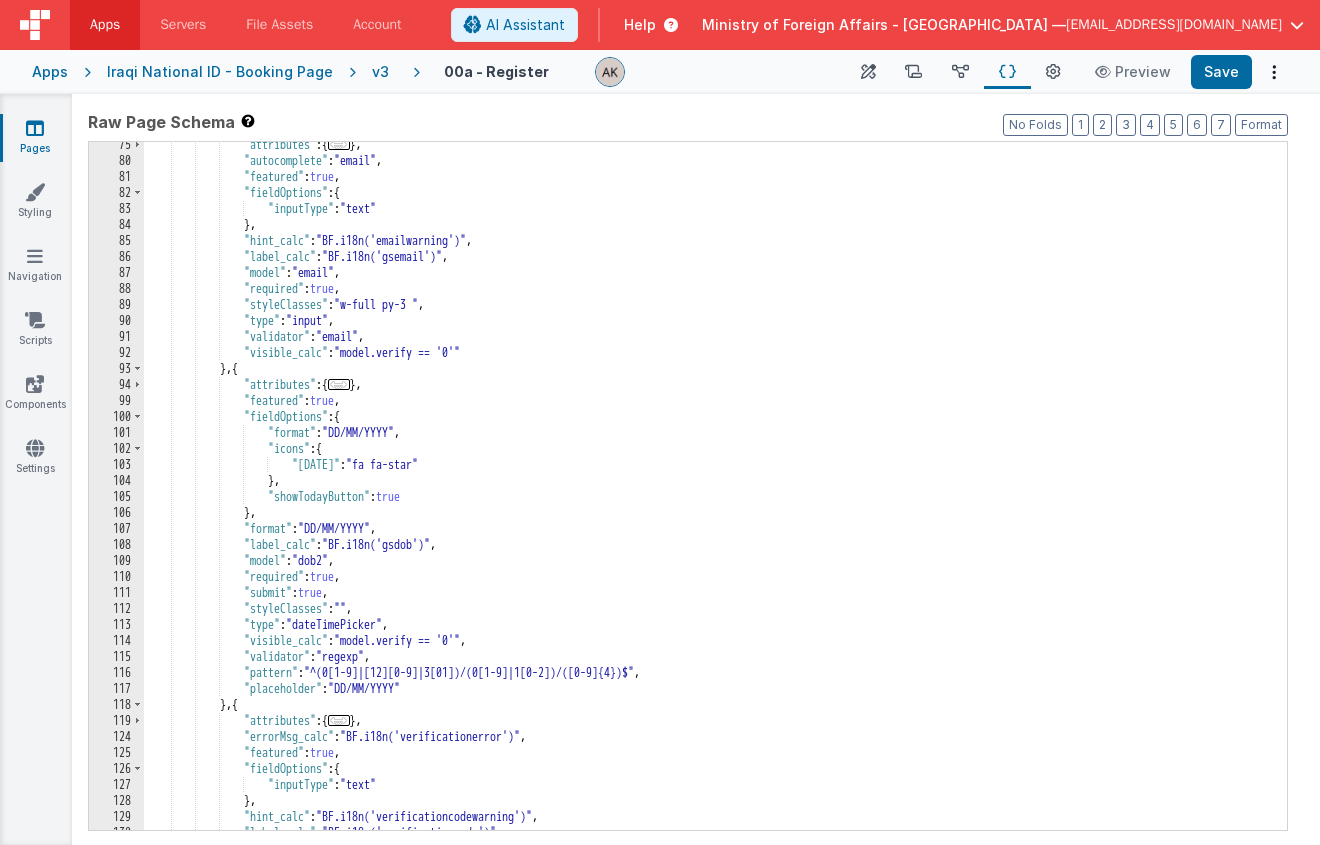 scroll, scrollTop: 1355, scrollLeft: 0, axis: vertical 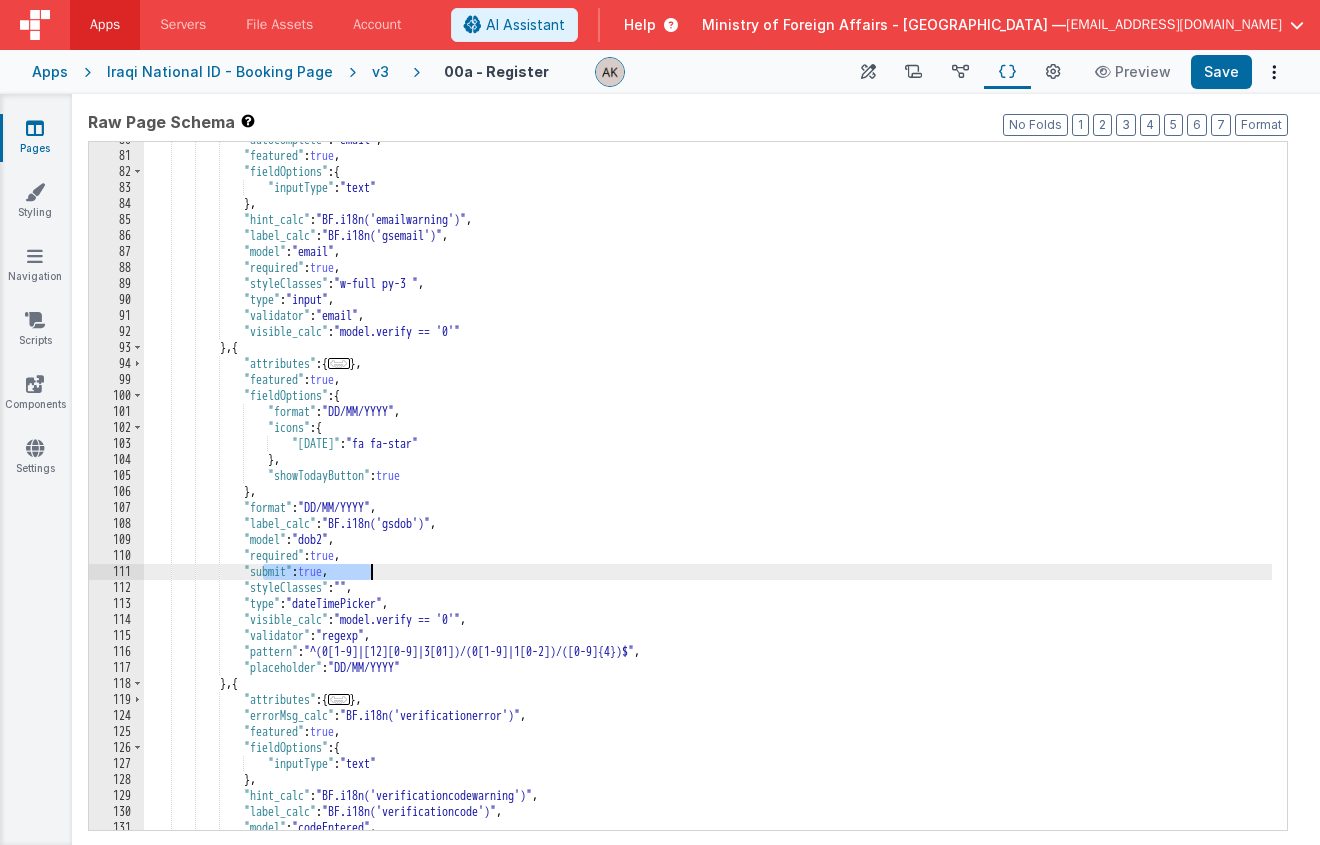 drag, startPoint x: 260, startPoint y: 573, endPoint x: 376, endPoint y: 574, distance: 116.00431 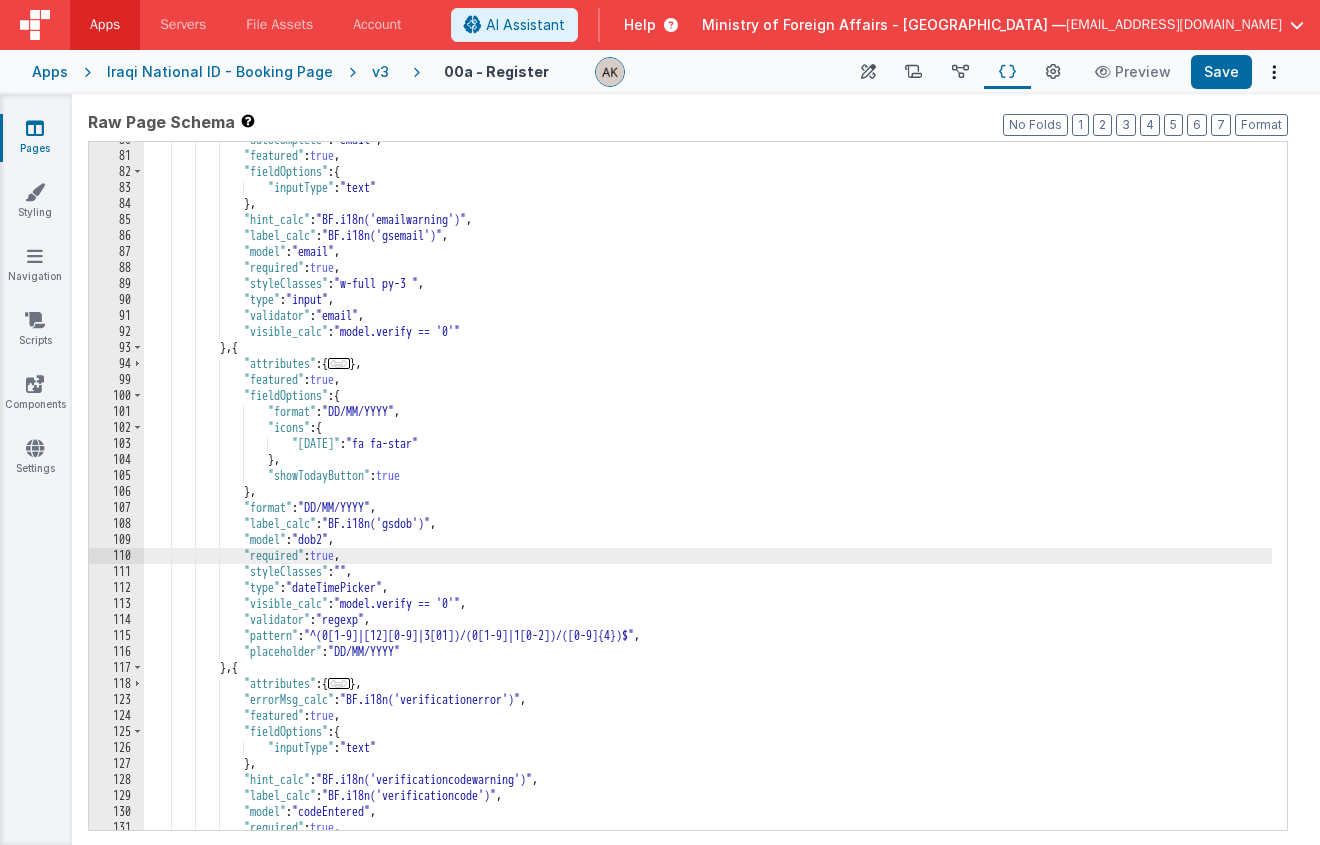 click on ""autocomplete" :  "email" ,                     "featured" :  true ,                     "fieldOptions" :  {                          "inputType" :  "text"                     } ,                     "hint_calc" :  "BF.i18n('emailwarning')" ,                     "label_calc" :  "BF.i18n('gsemail')" ,                     "model" :  "email" ,                     "required" :  true ,                     "styleClasses" :  "w-full py-3 " ,                     "type" :  "input" ,                     "validator" :  "email" ,                     "visible_calc" :  "model.verify == '0'"                } ,  {                     "attributes" :  { ... } ,                     "featured" :  true ,                     "fieldOptions" :  {                          "format" :  "DD/MM/YYYY" ,                          "icons" :  {                               "today" :  "fa fa-star"                          } ,                          "showTodayButton" :  true                     } ,                     :" at bounding box center (708, 492) 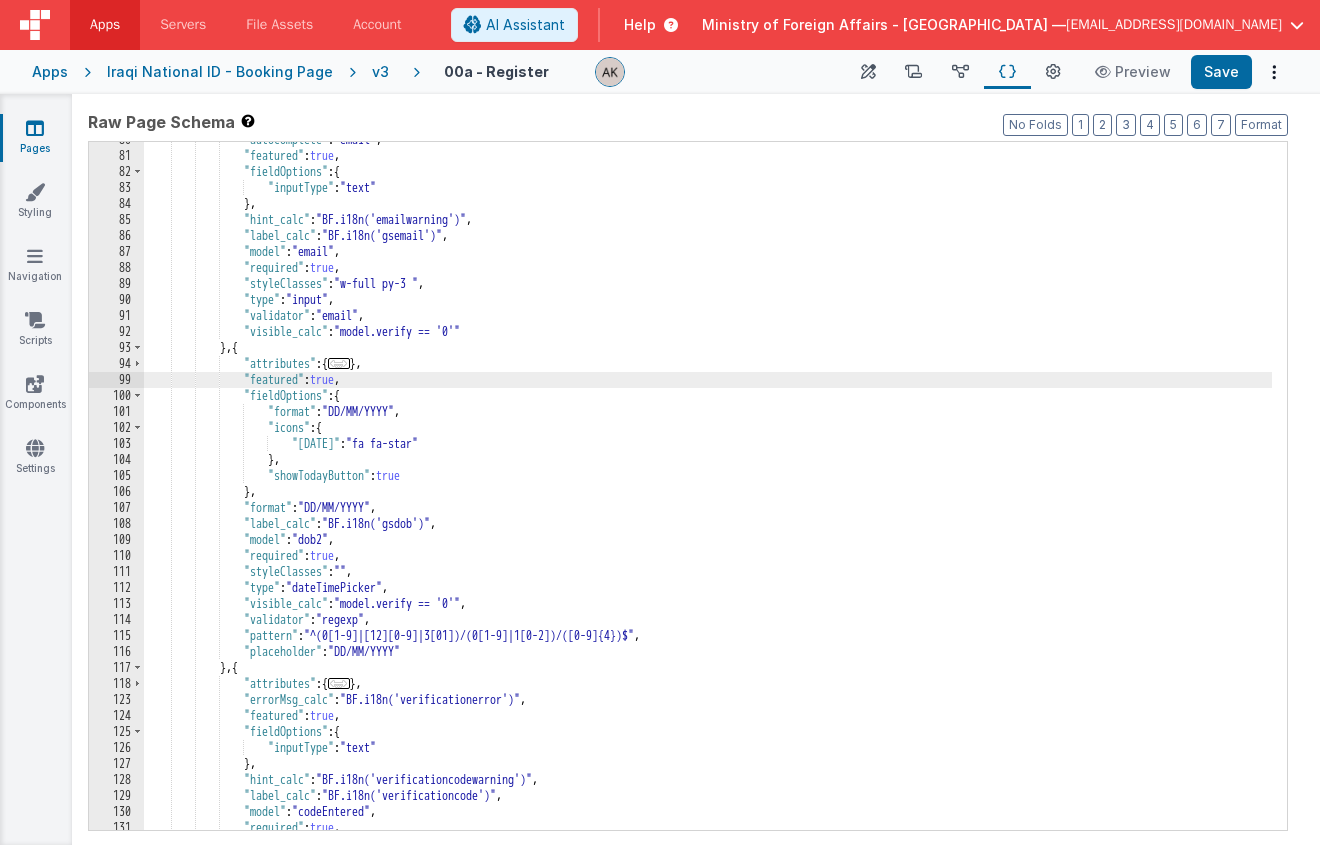 type 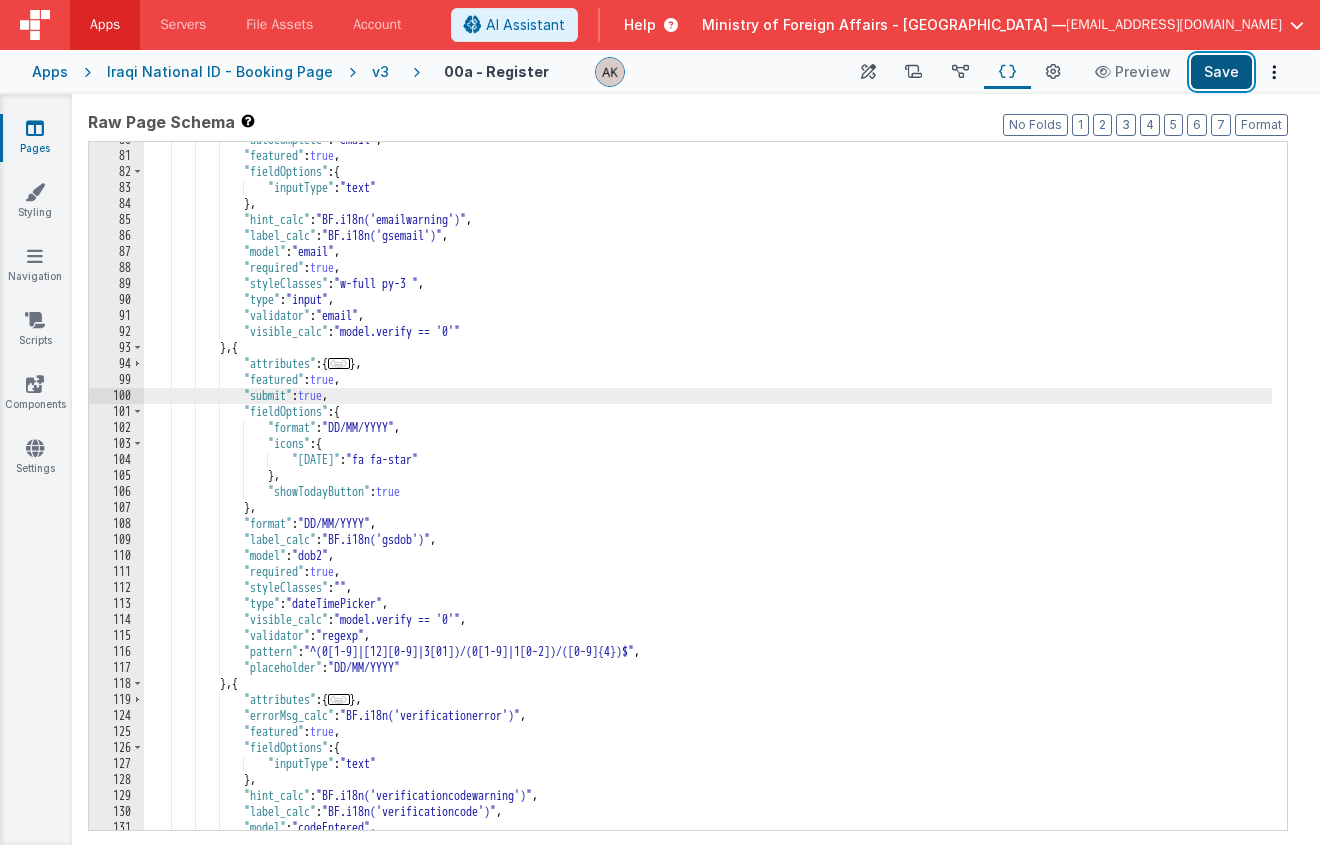 click on "Save" at bounding box center (1221, 72) 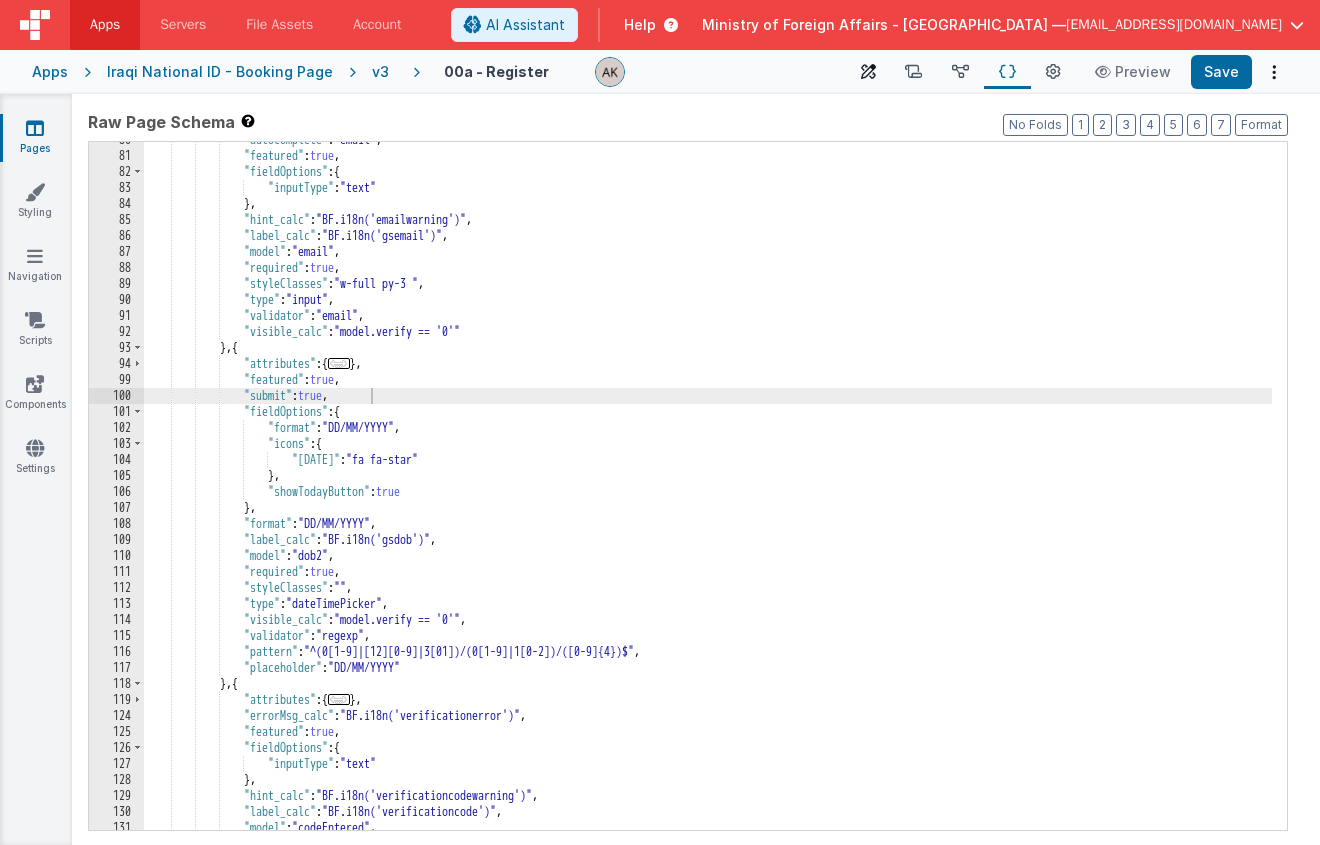 click at bounding box center (868, 72) 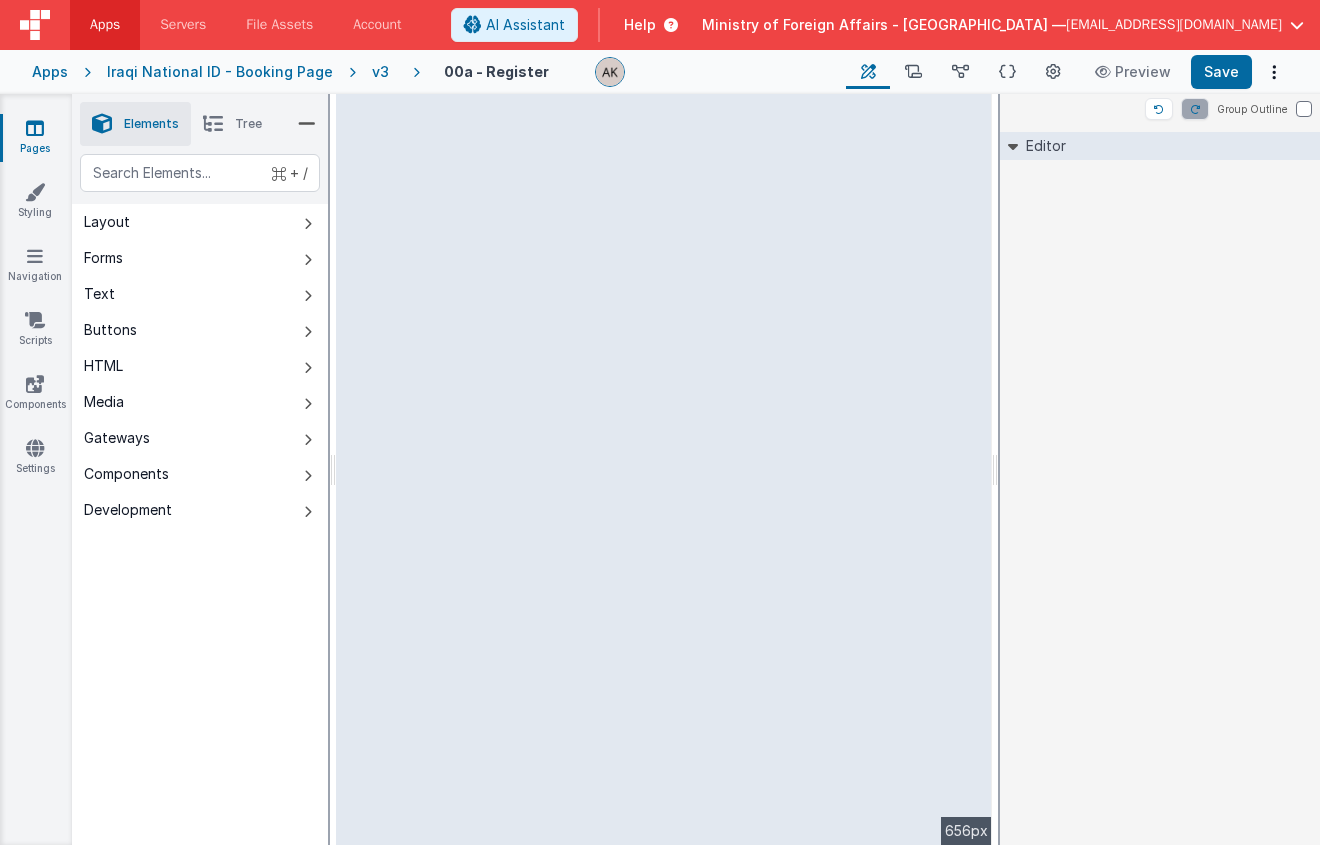 scroll, scrollTop: 0, scrollLeft: 0, axis: both 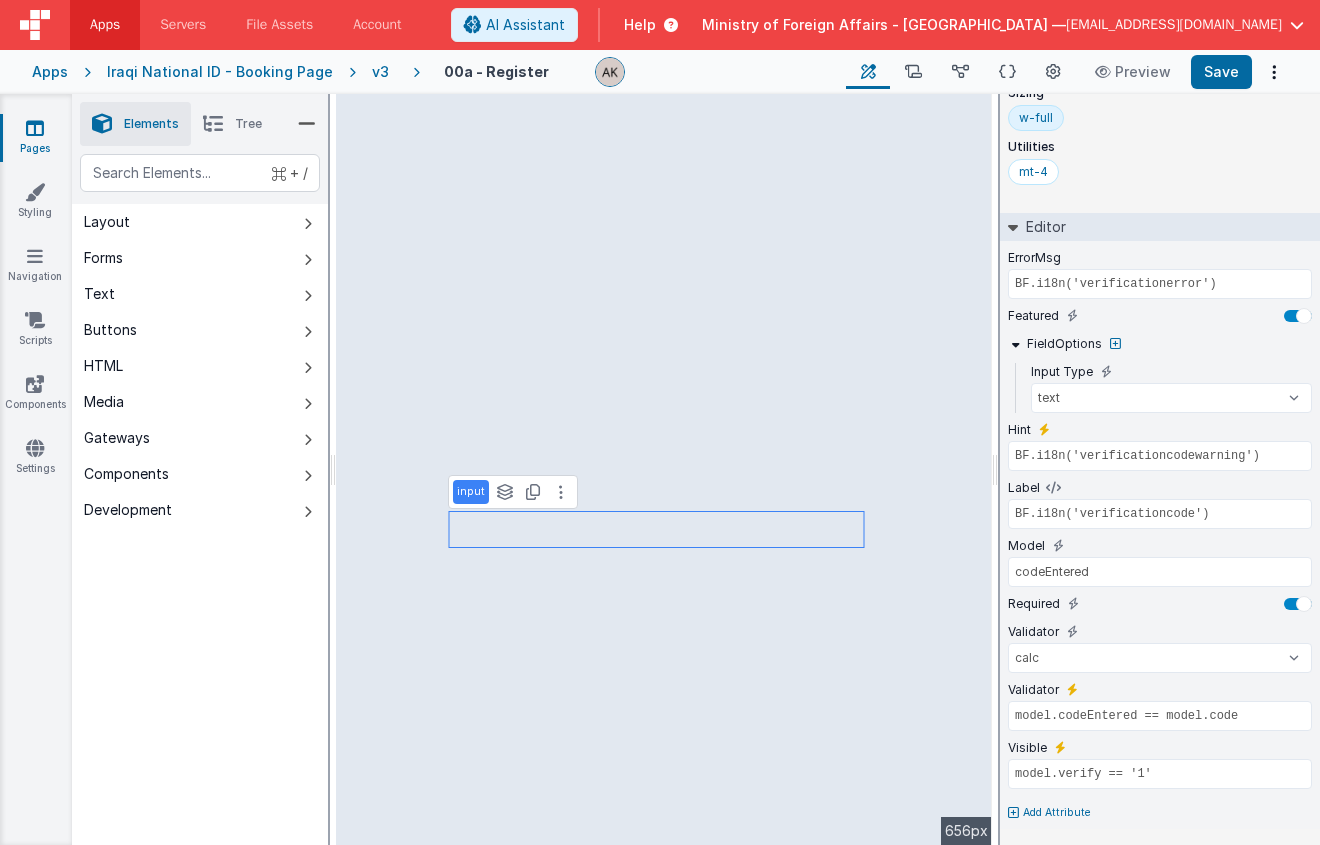 type on "model.isLoading ? 'fa fa-circle-o-notch fa-spin fa-fw': ''" 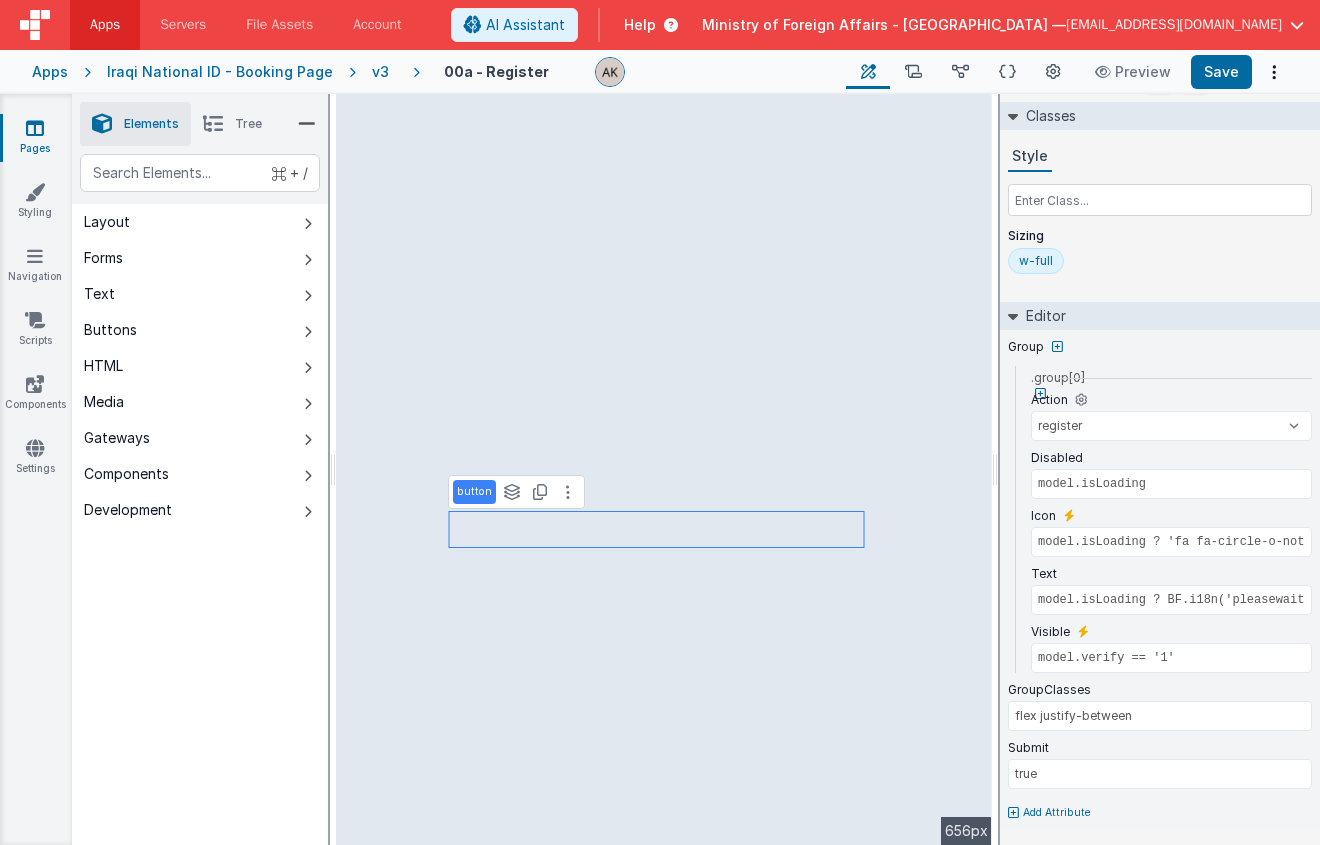 scroll, scrollTop: 0, scrollLeft: 0, axis: both 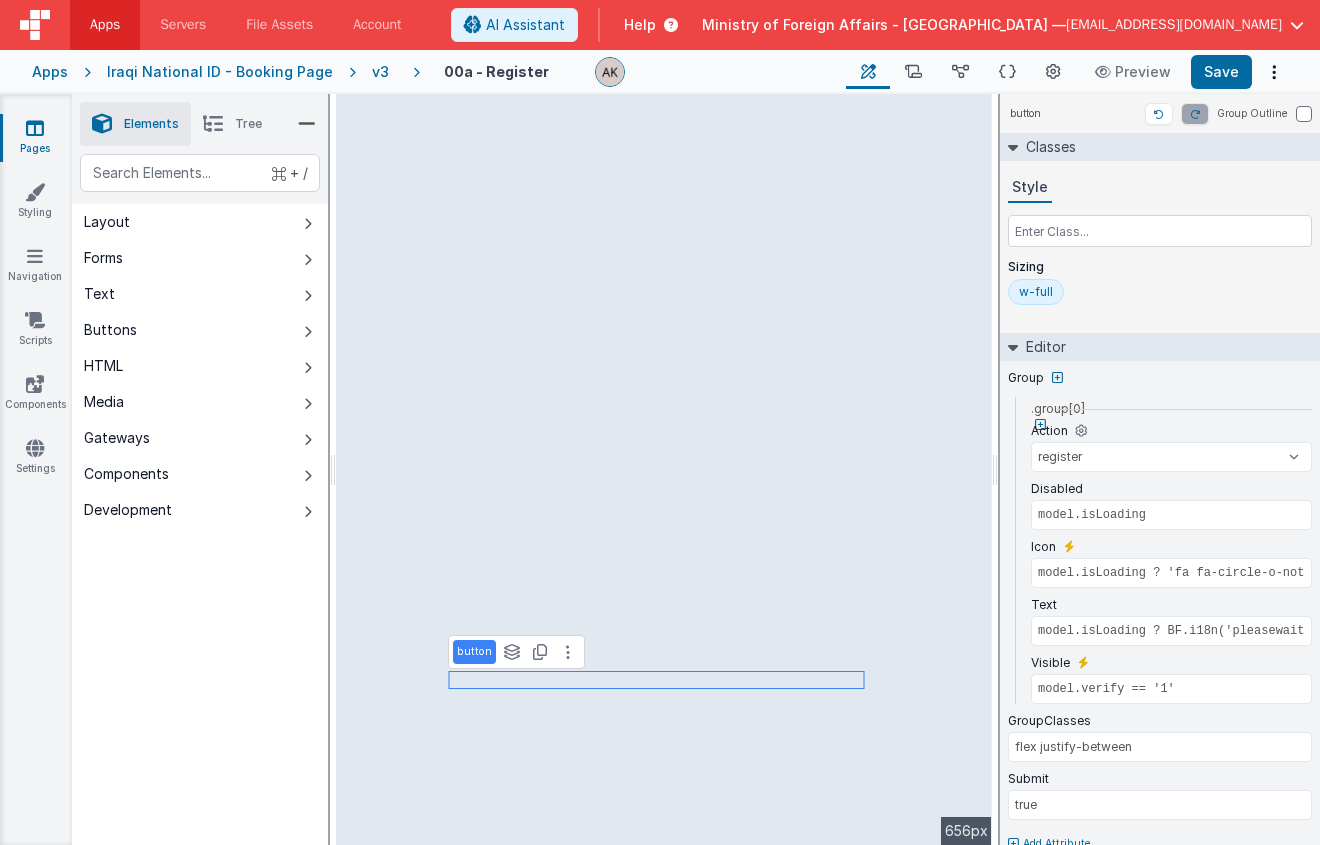 type on "model.verify == '1'" 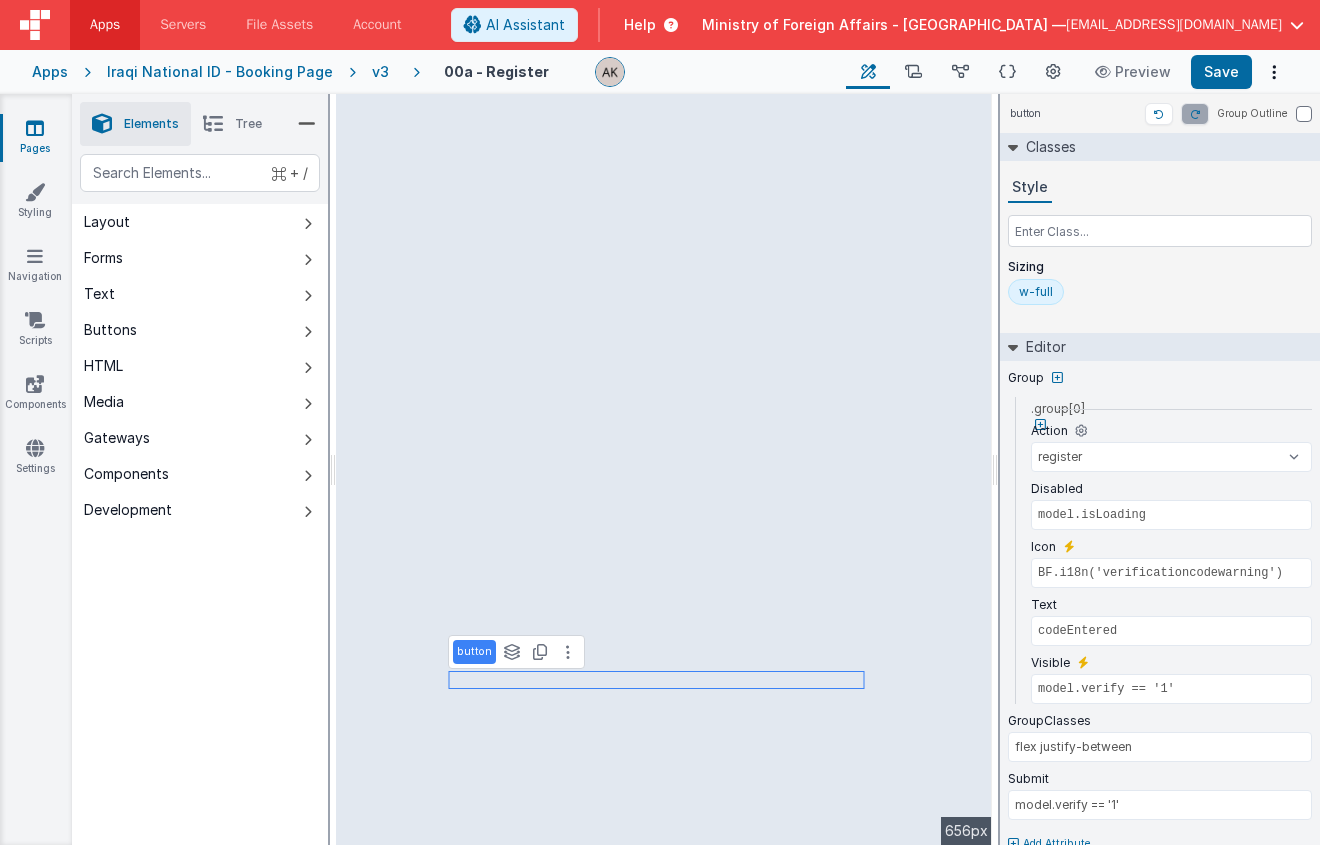 select on "calc" 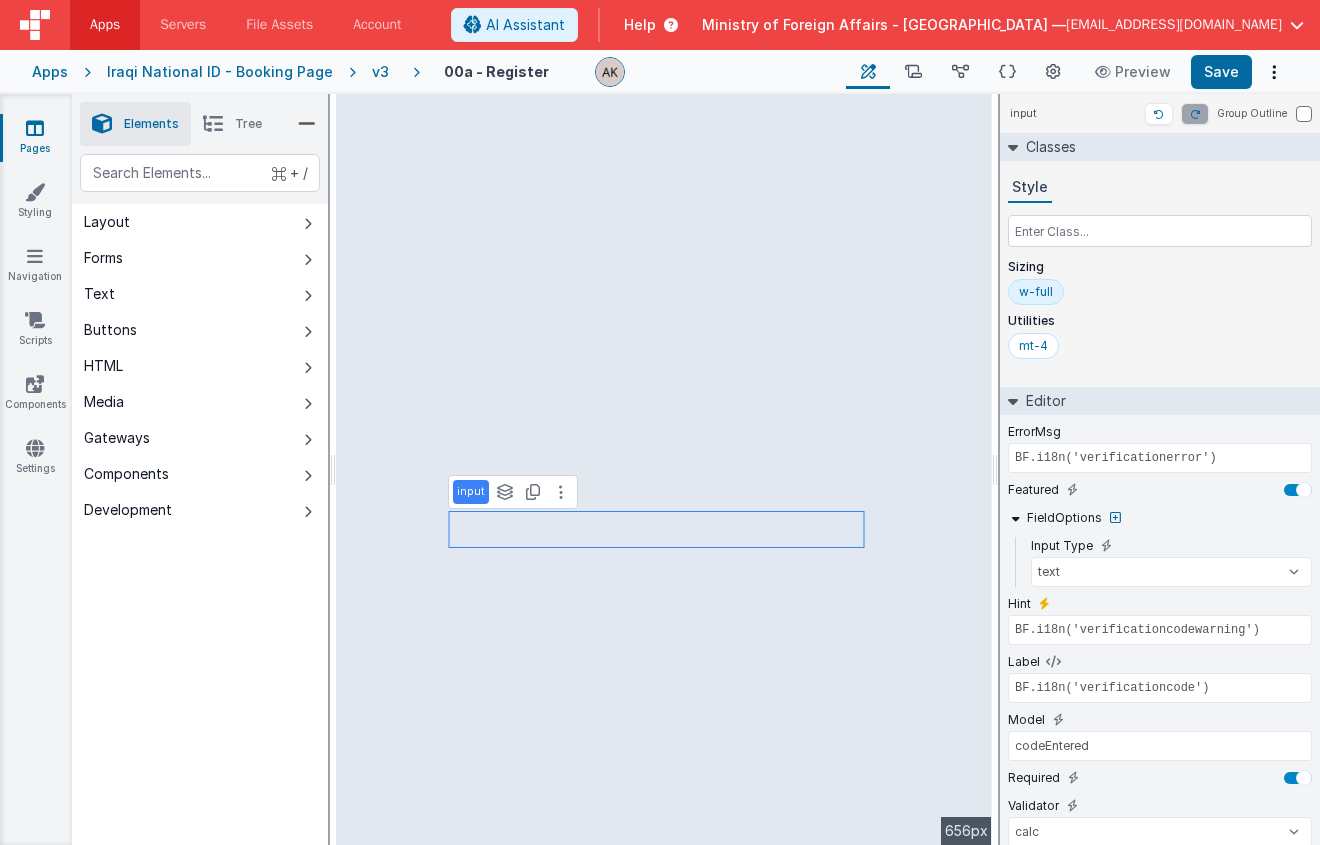 scroll, scrollTop: 174, scrollLeft: 0, axis: vertical 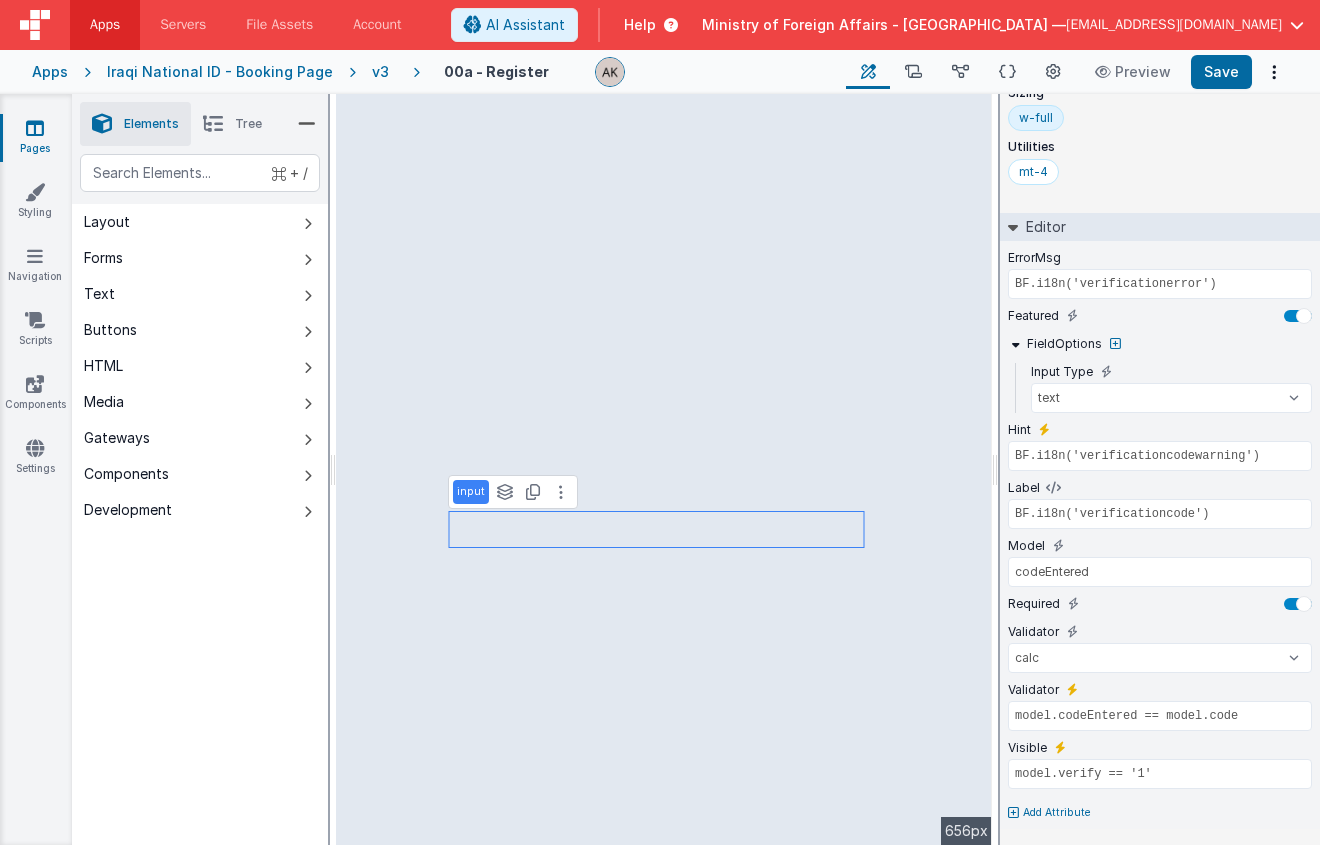 click on "Add Attribute" at bounding box center (1057, 813) 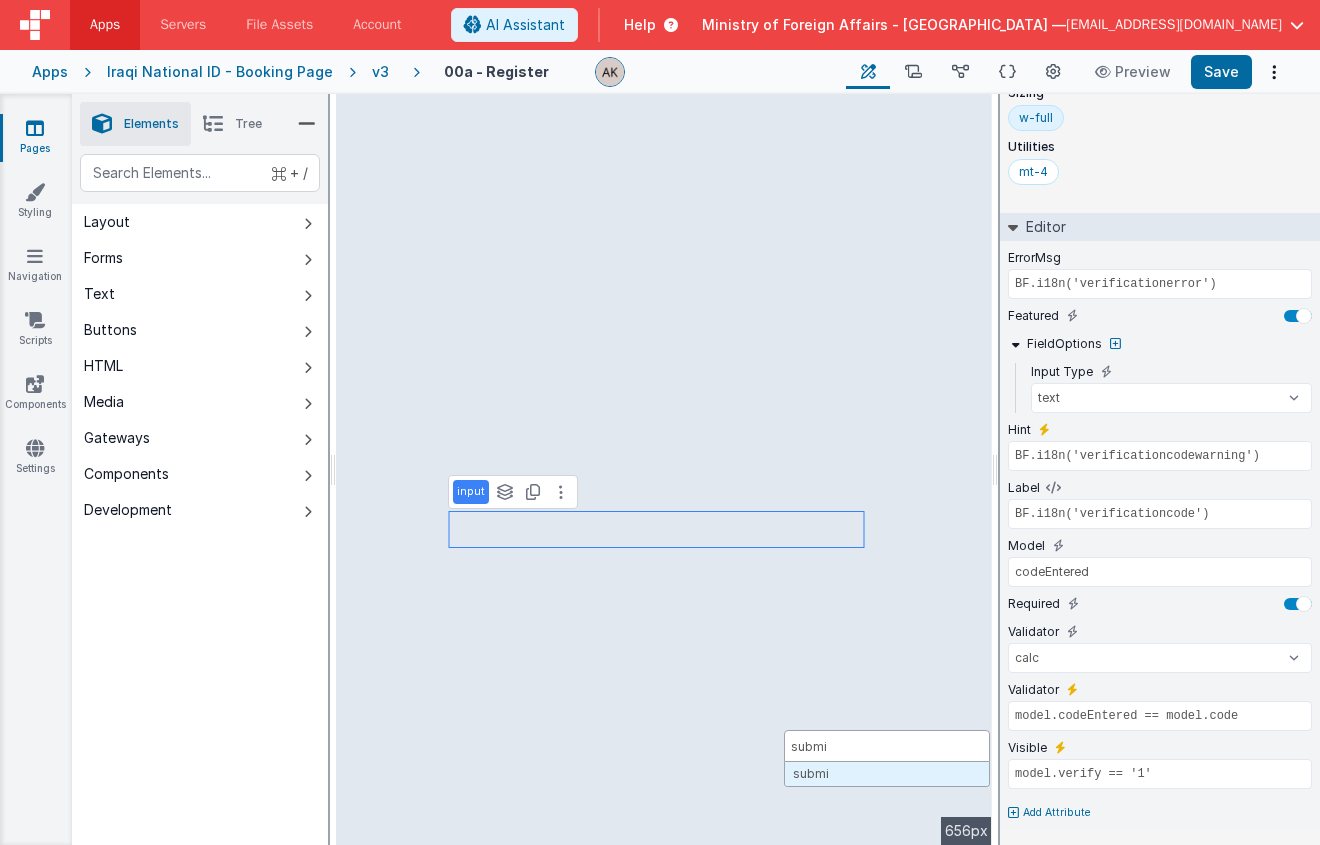 type on "submit" 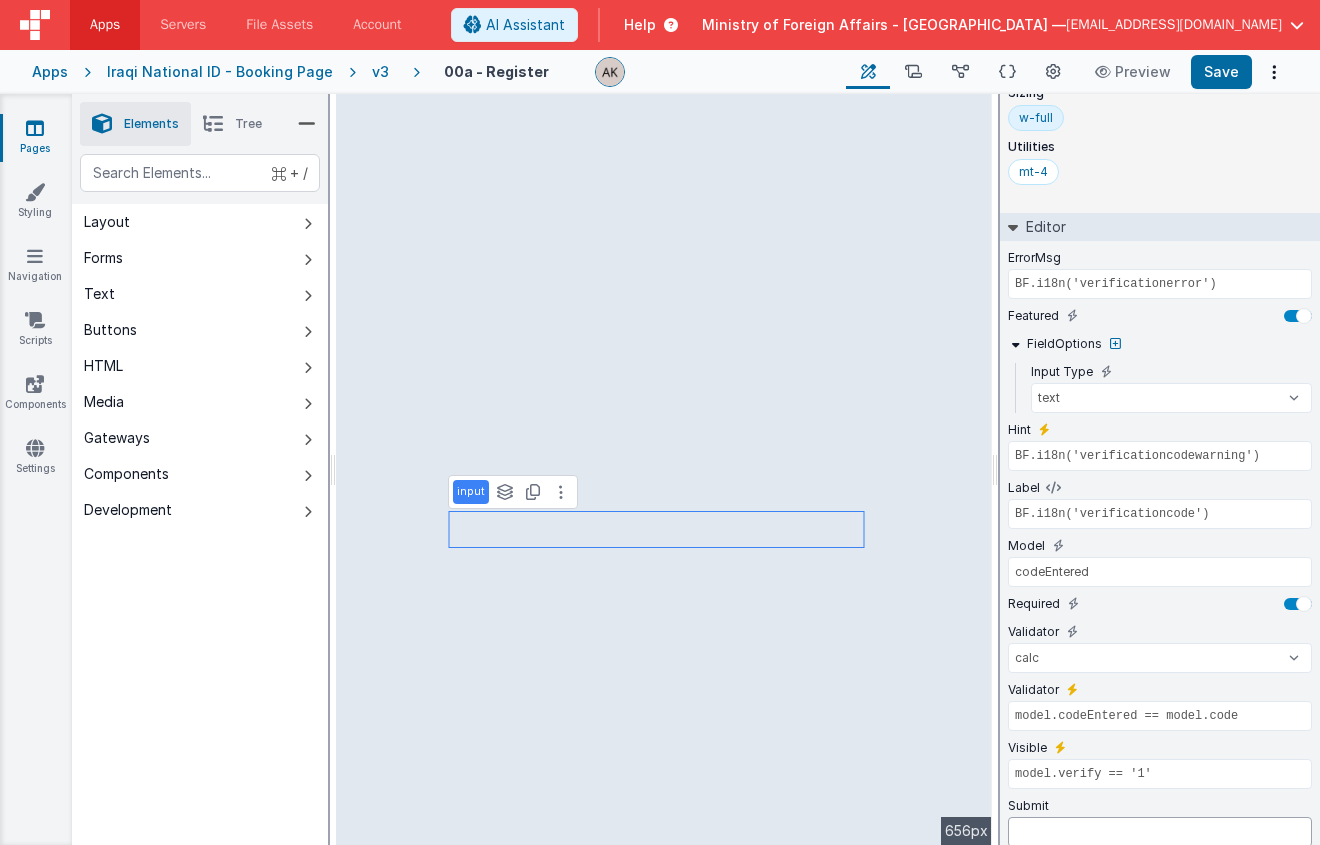 click at bounding box center [1160, 832] 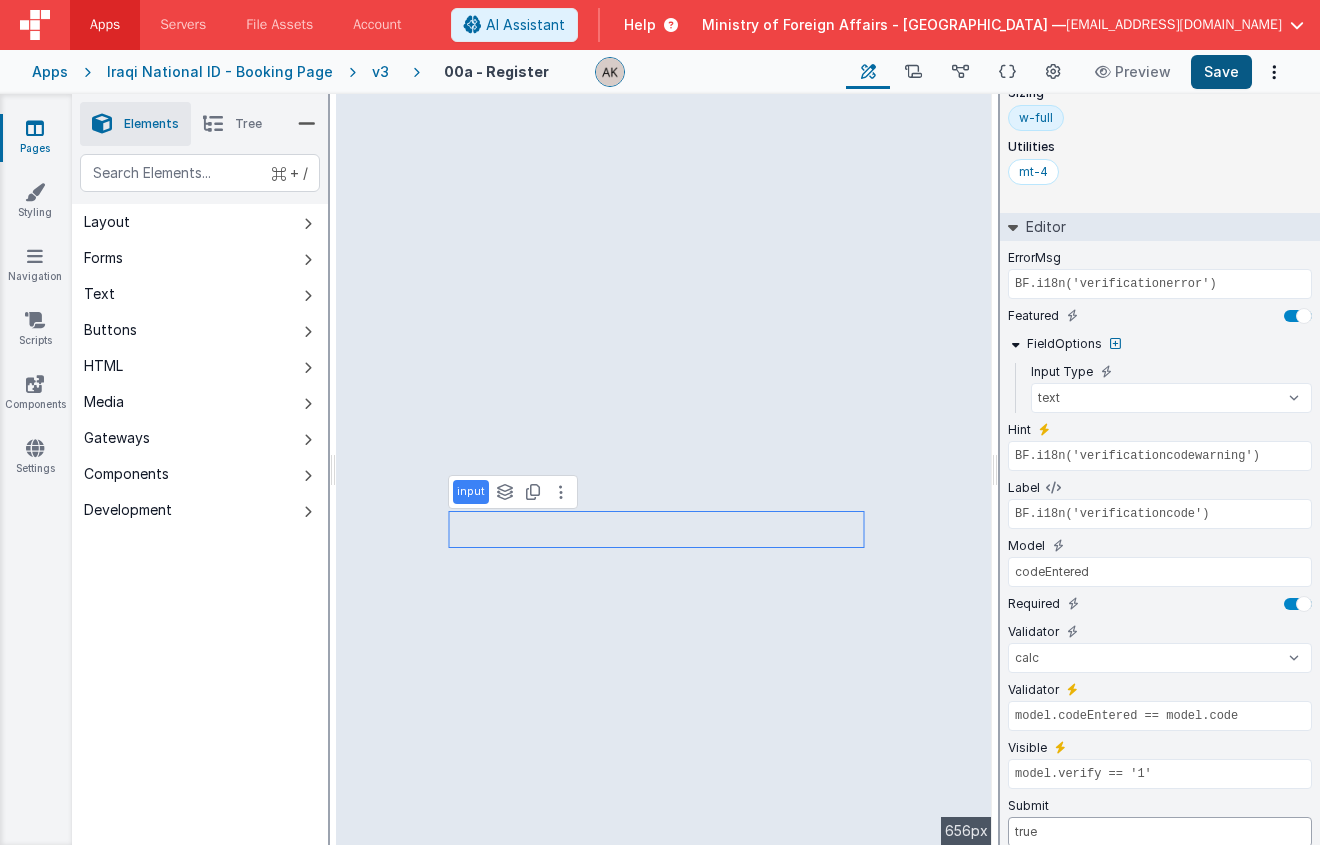 type on "true" 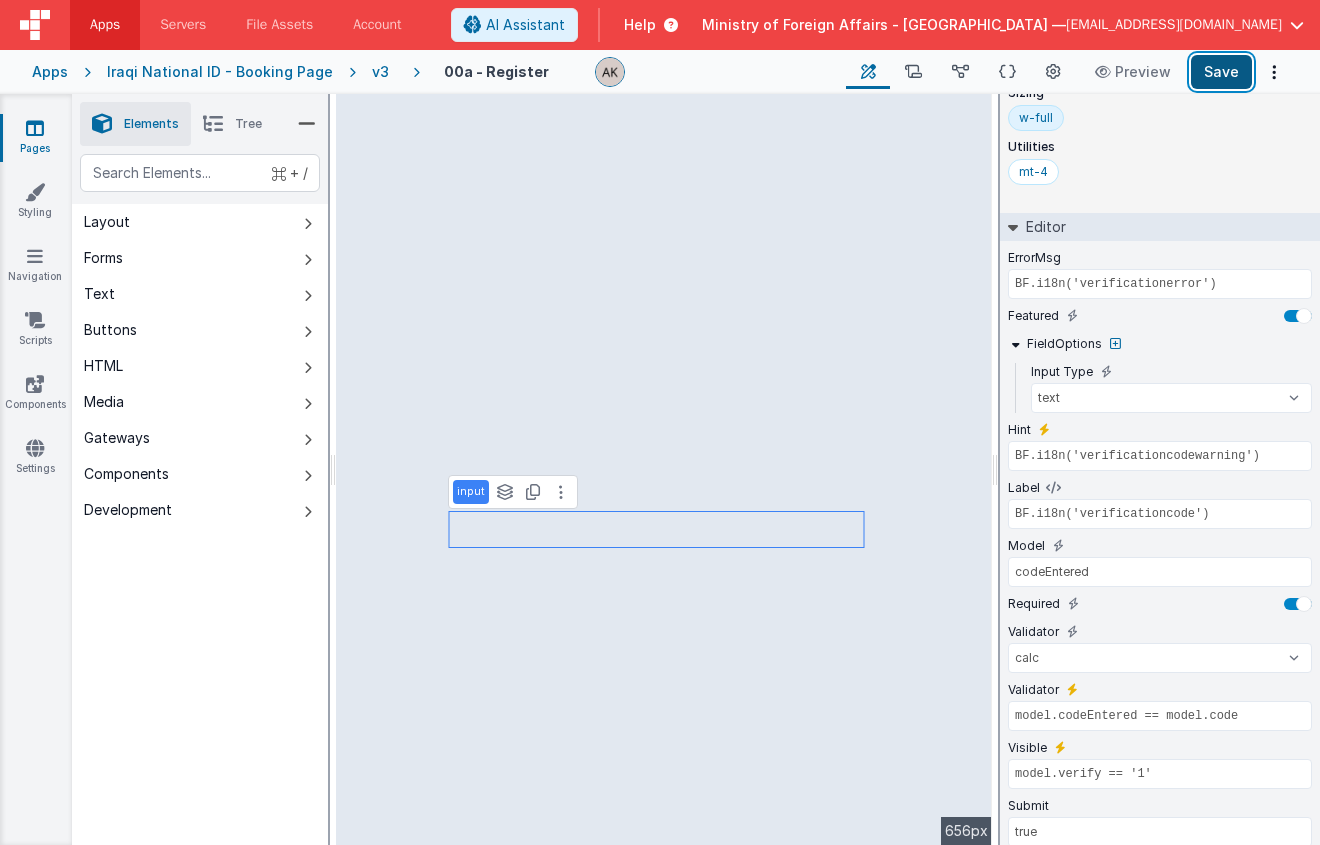 click on "Save" at bounding box center (1221, 72) 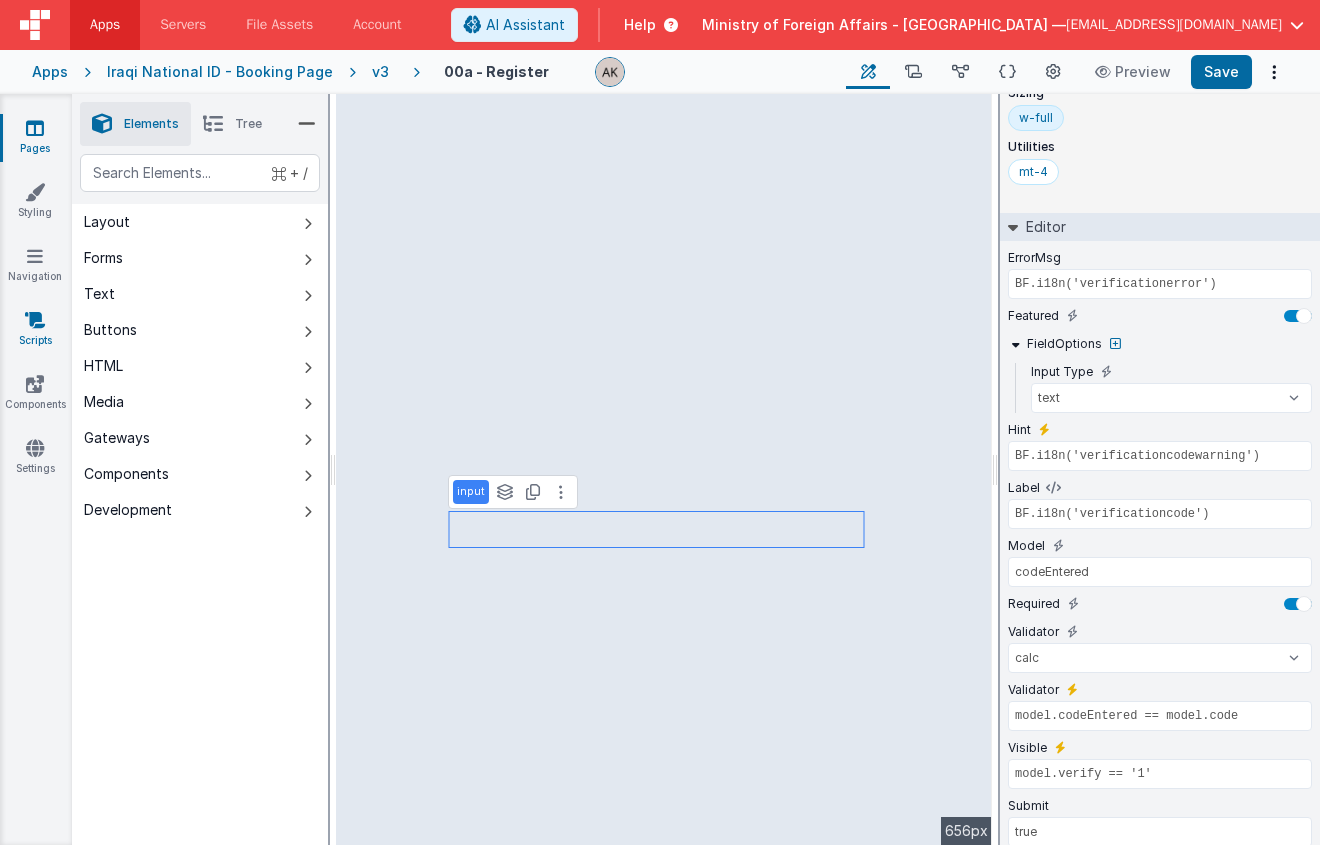 click on "Scripts" at bounding box center [35, 330] 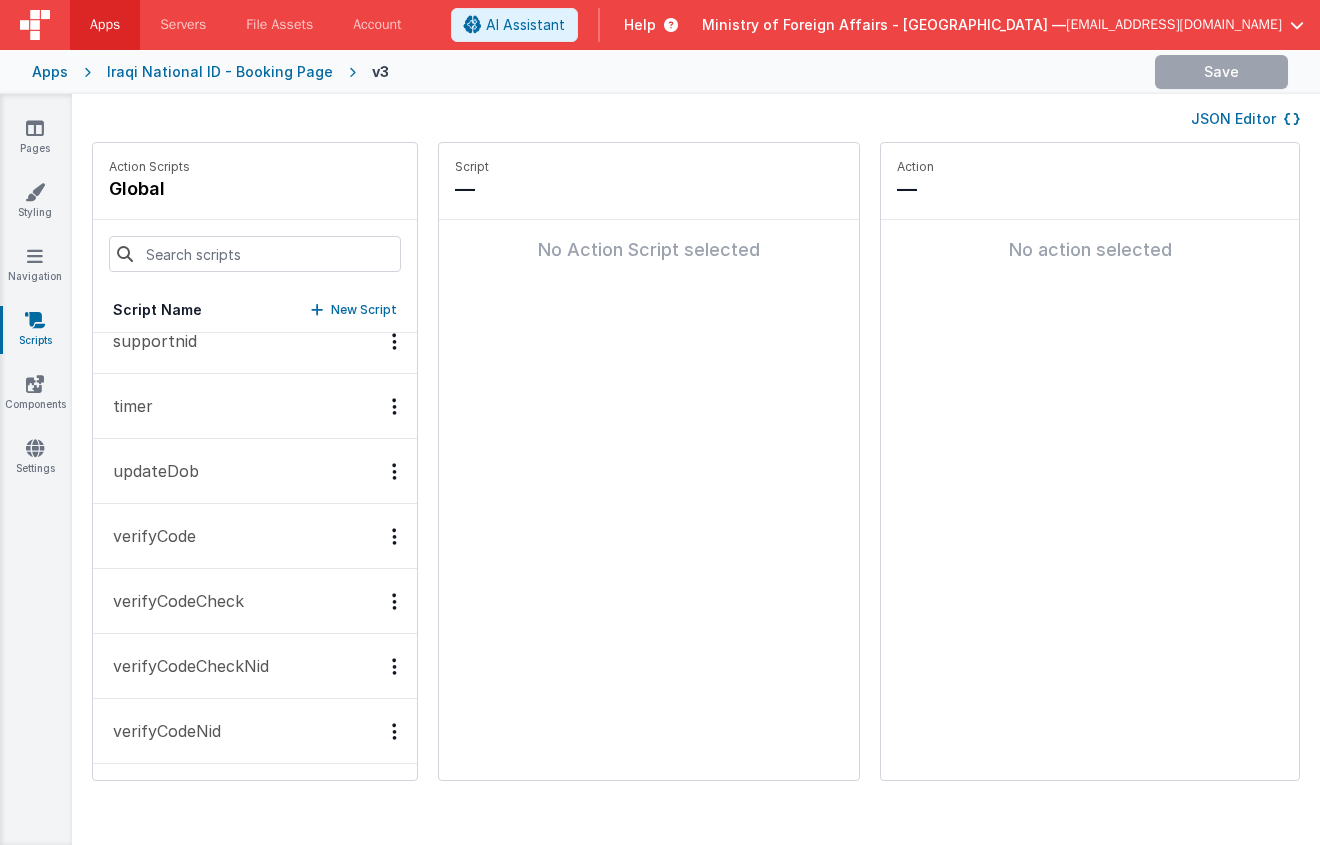click on "verifyCode" at bounding box center [148, 536] 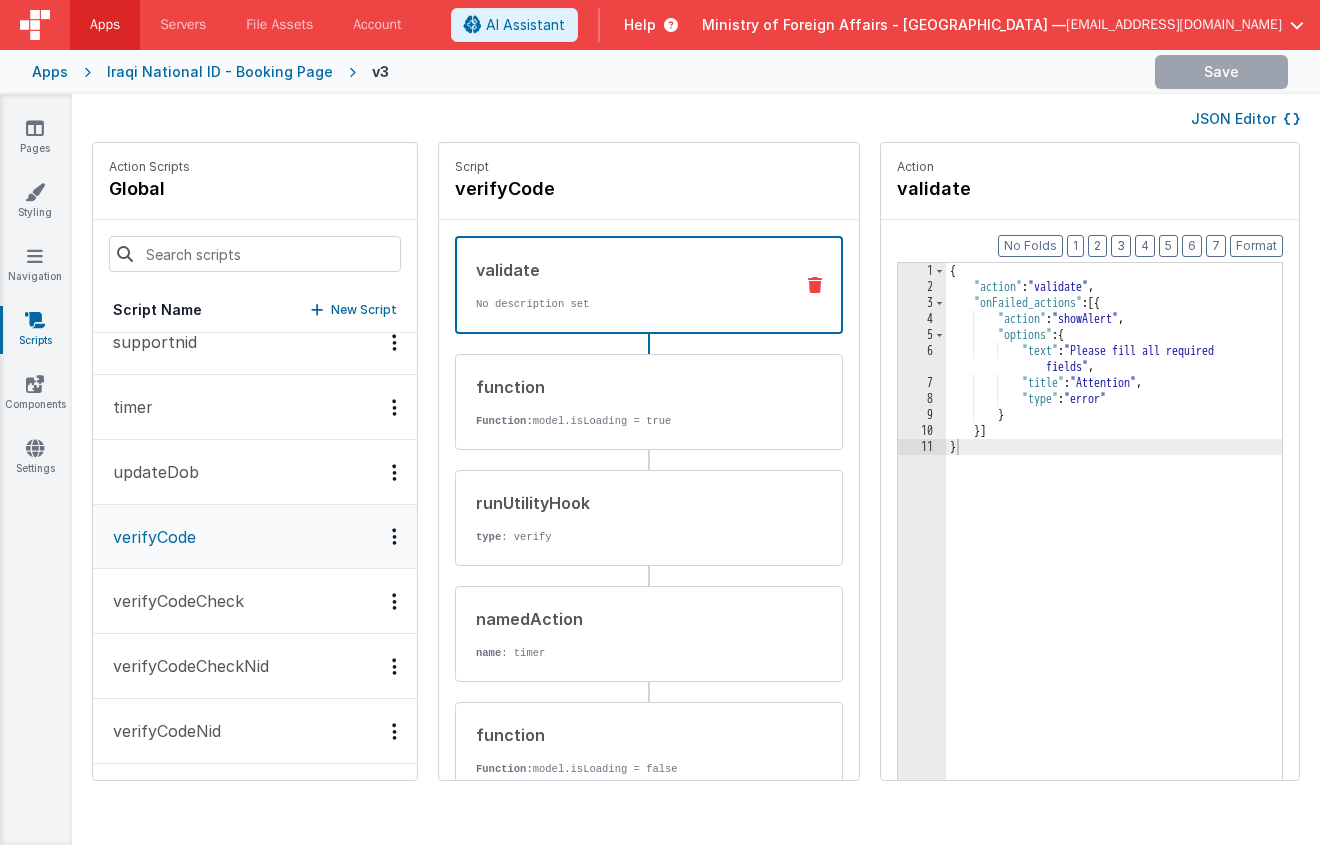 scroll, scrollTop: 803, scrollLeft: 0, axis: vertical 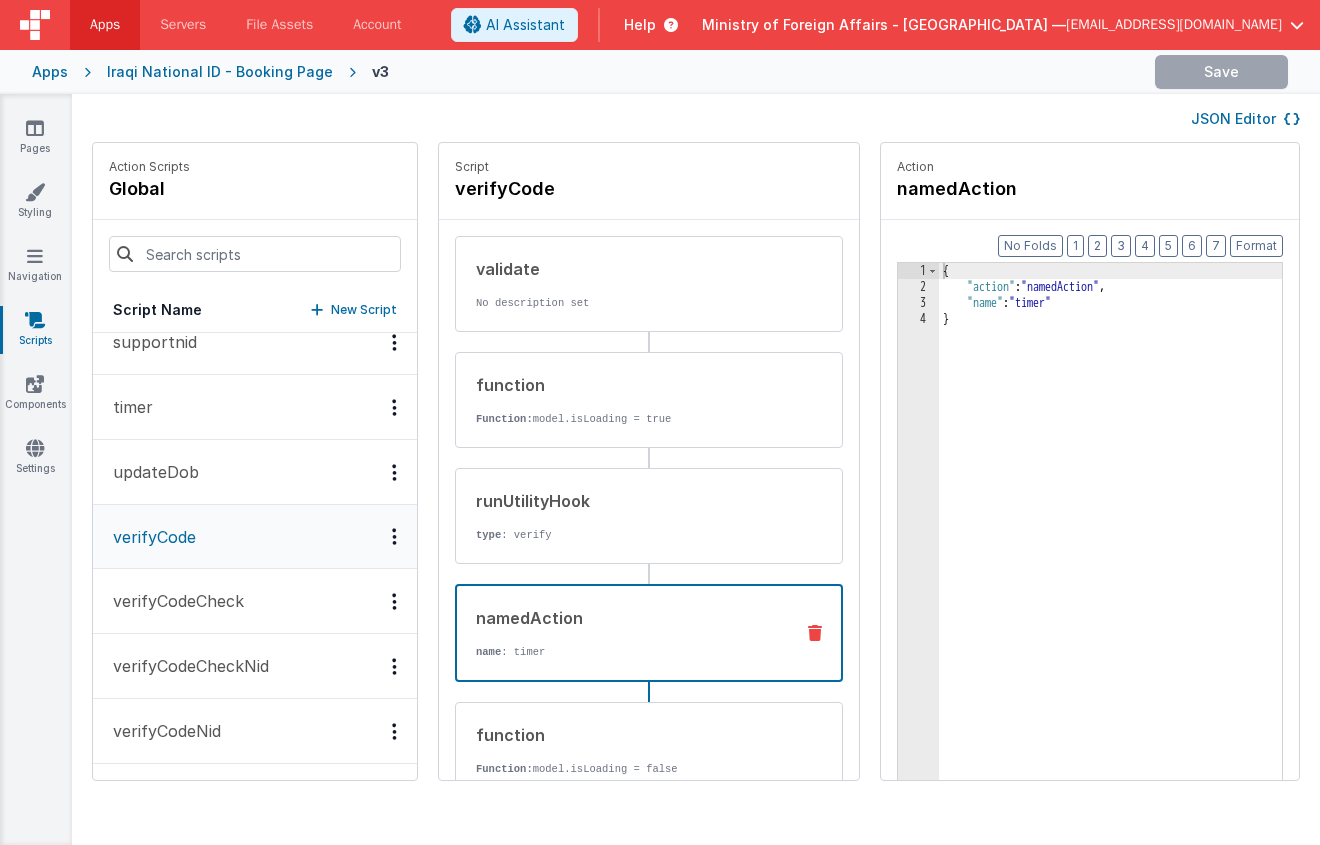 click on "namedAction   name : timer" at bounding box center (617, 633) 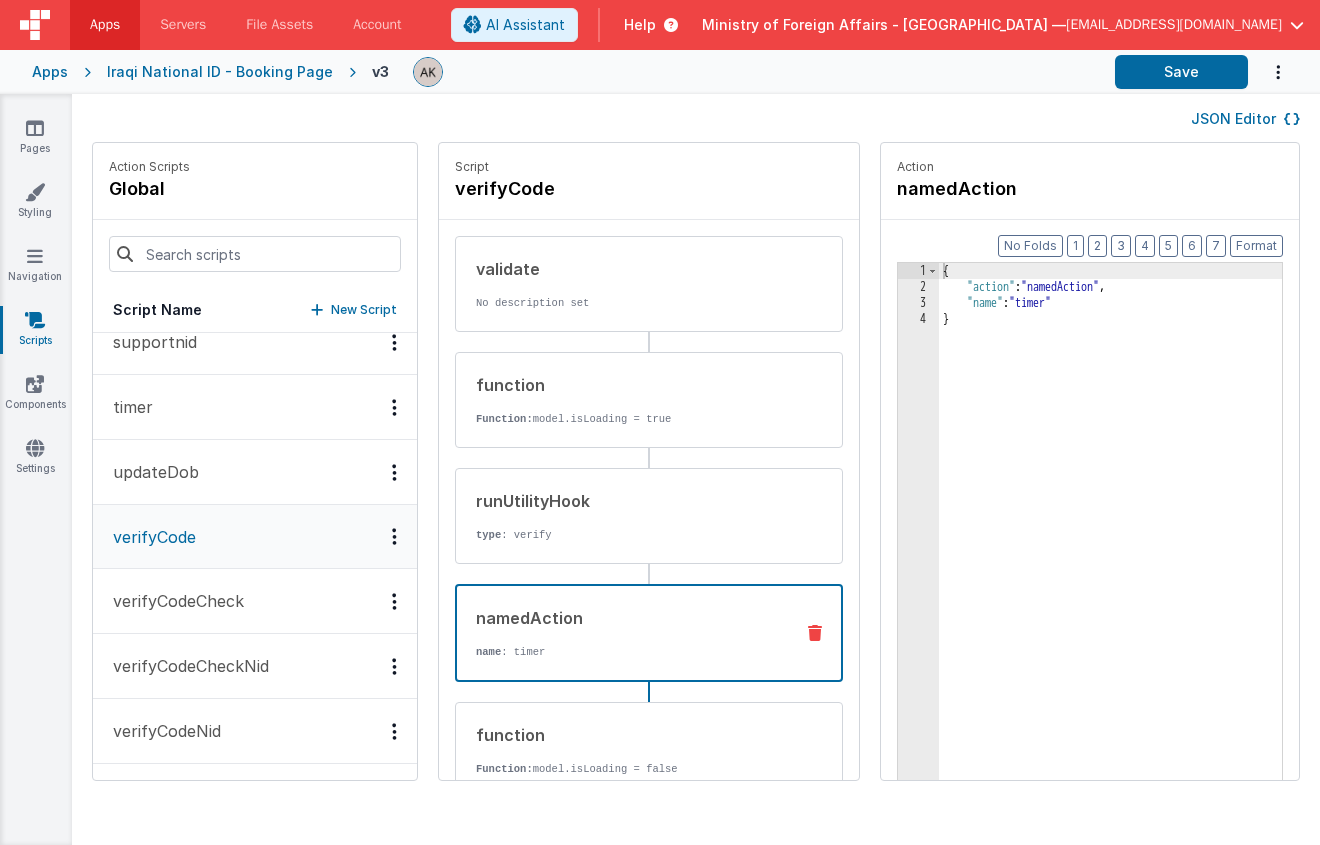 click on "namedAction" at bounding box center [626, 618] 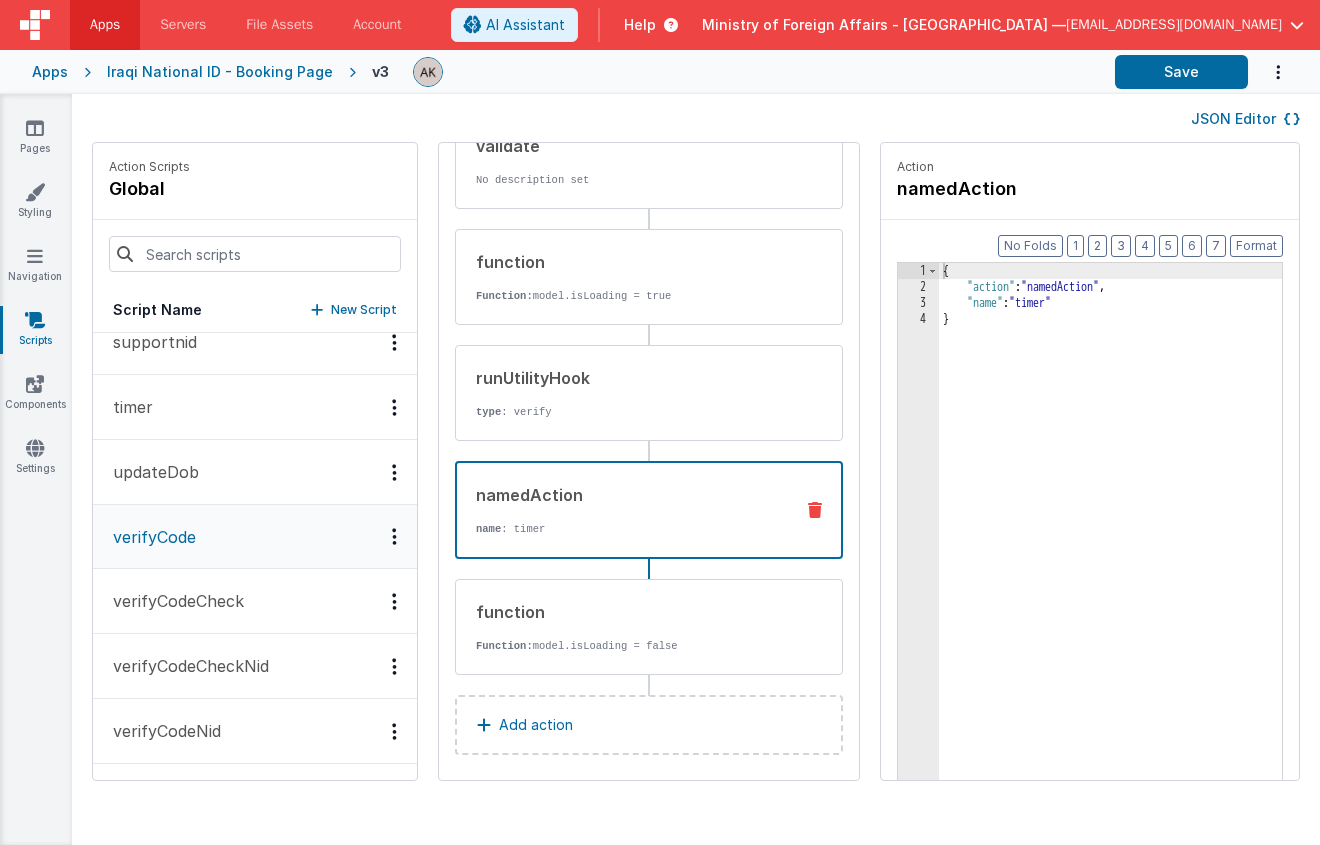 scroll, scrollTop: 134, scrollLeft: 0, axis: vertical 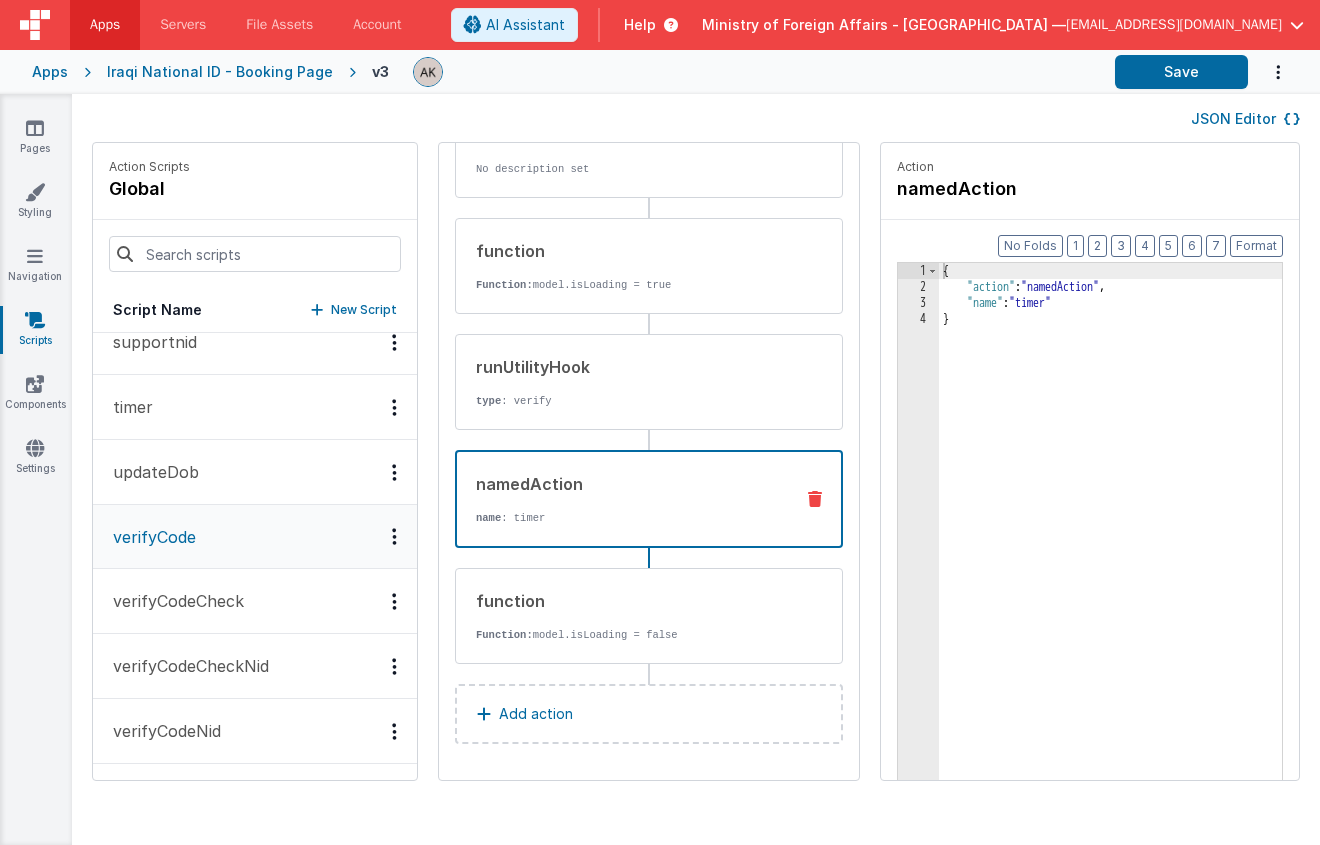 click on "timer" at bounding box center [255, 407] 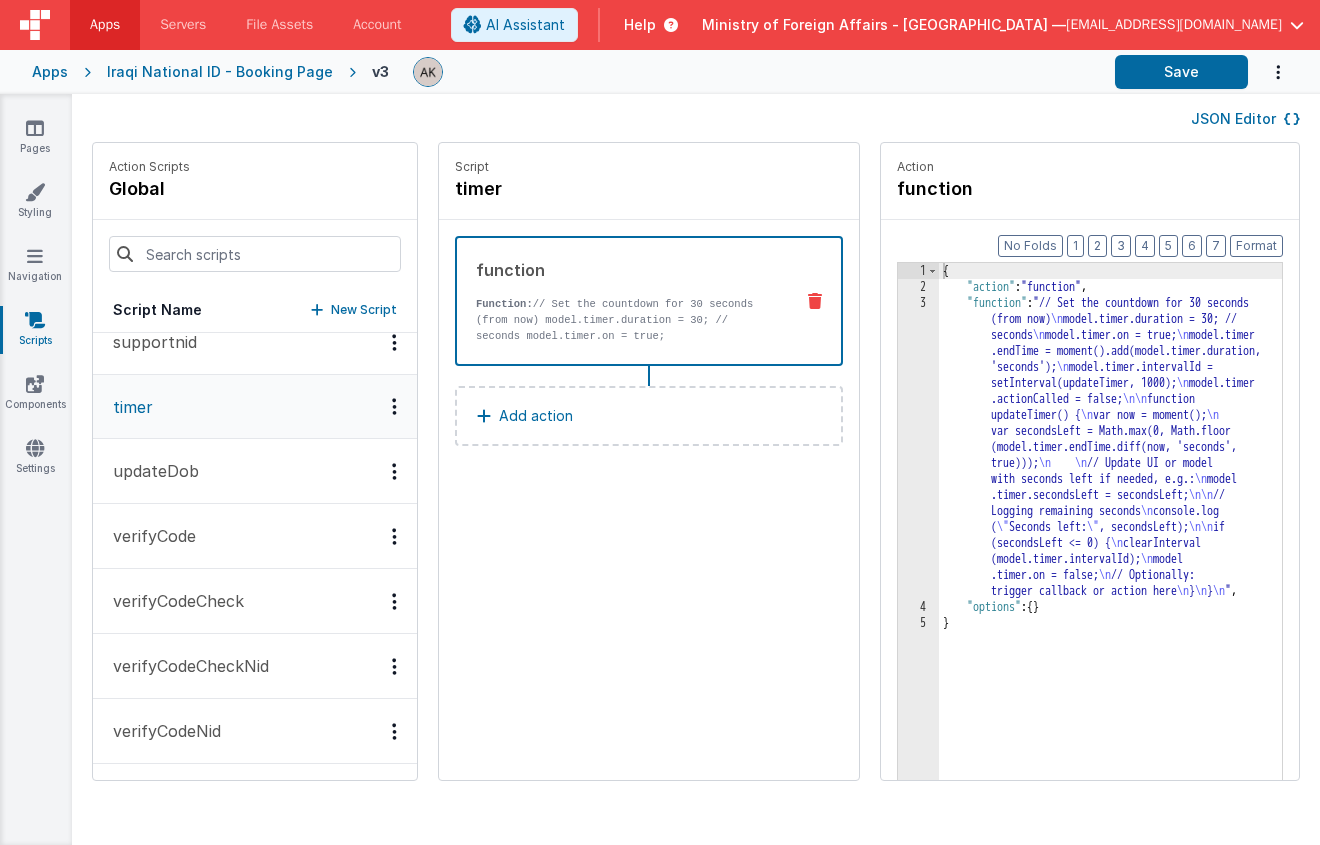 click on "verifyCodeCheckNid" at bounding box center (185, 666) 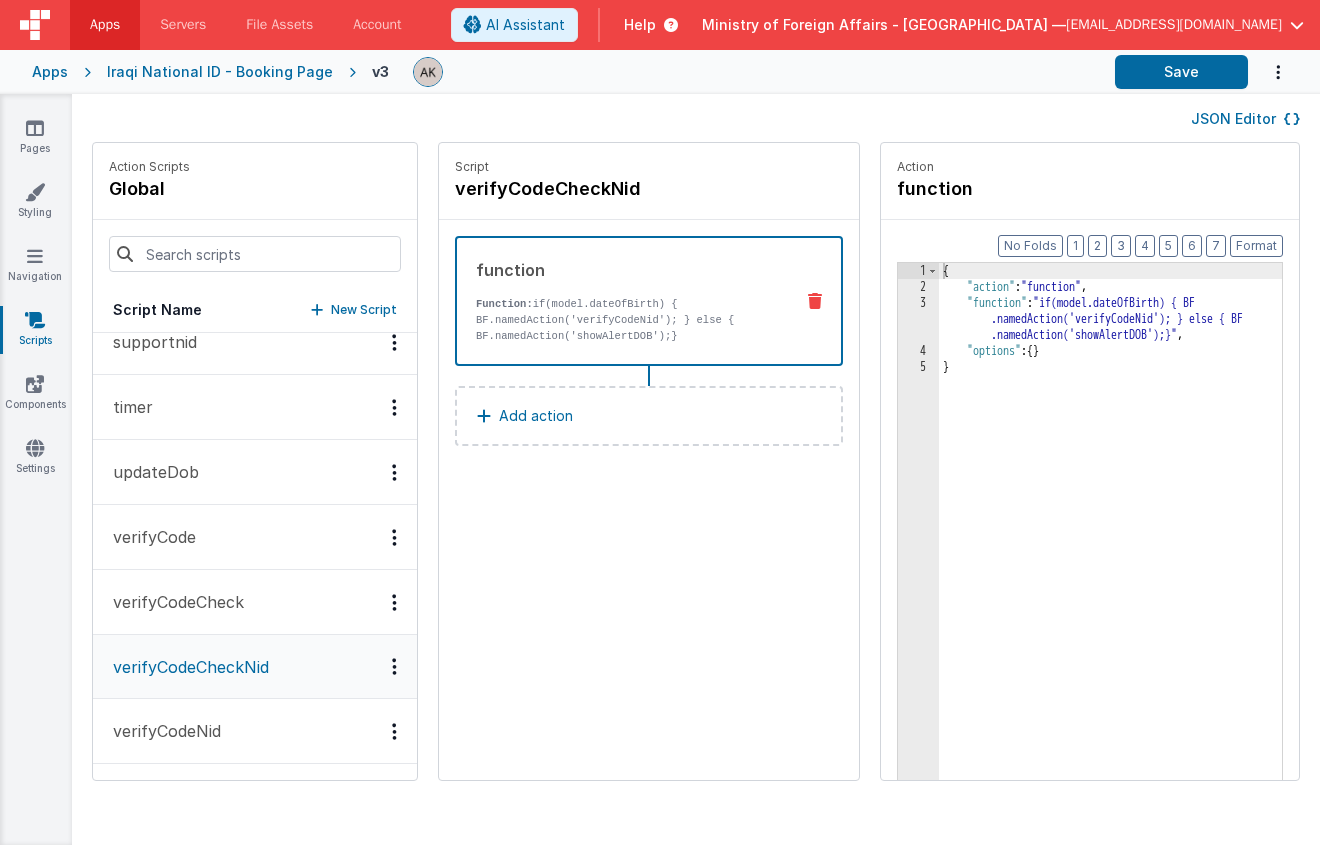 click on "timer" at bounding box center [255, 407] 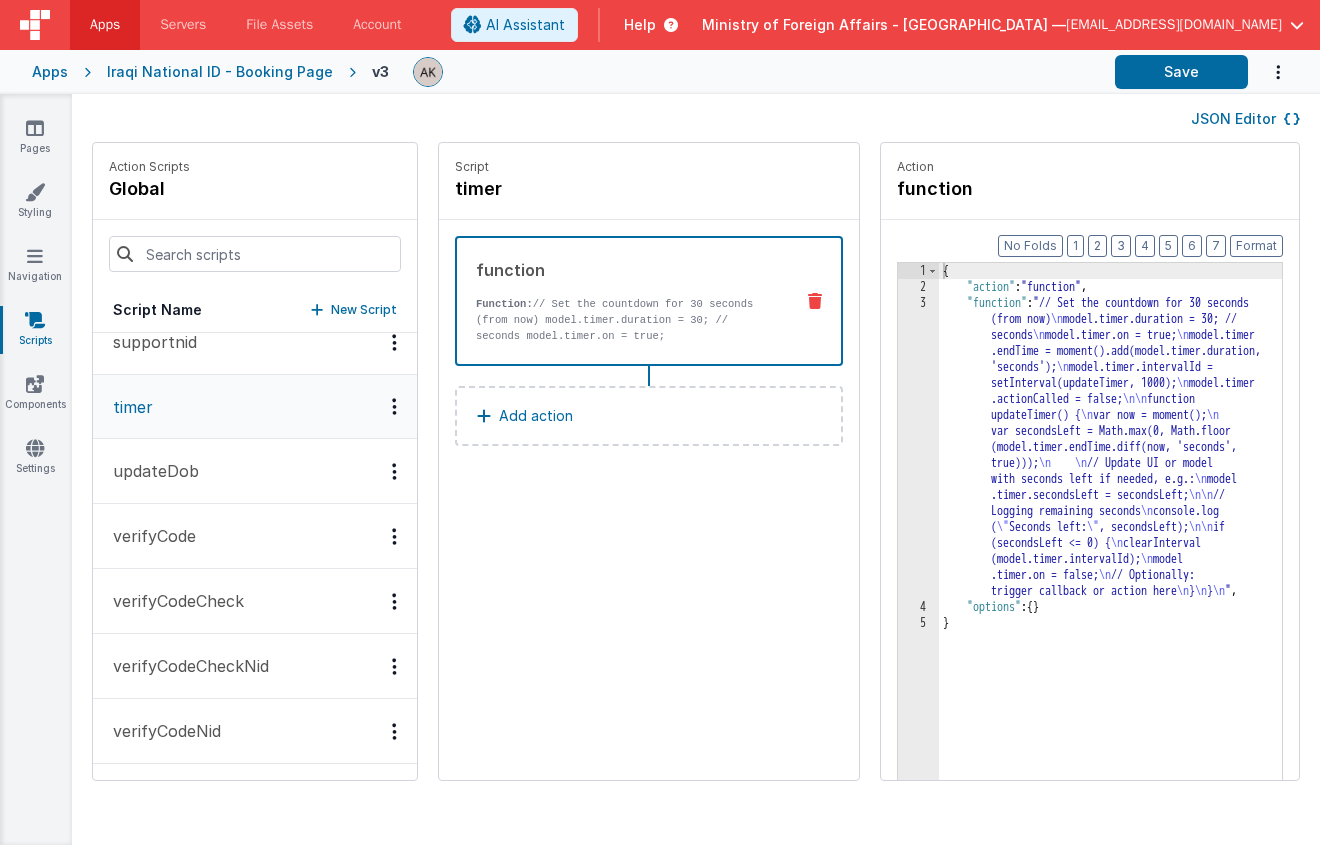 click on "verifyCode" at bounding box center (255, 536) 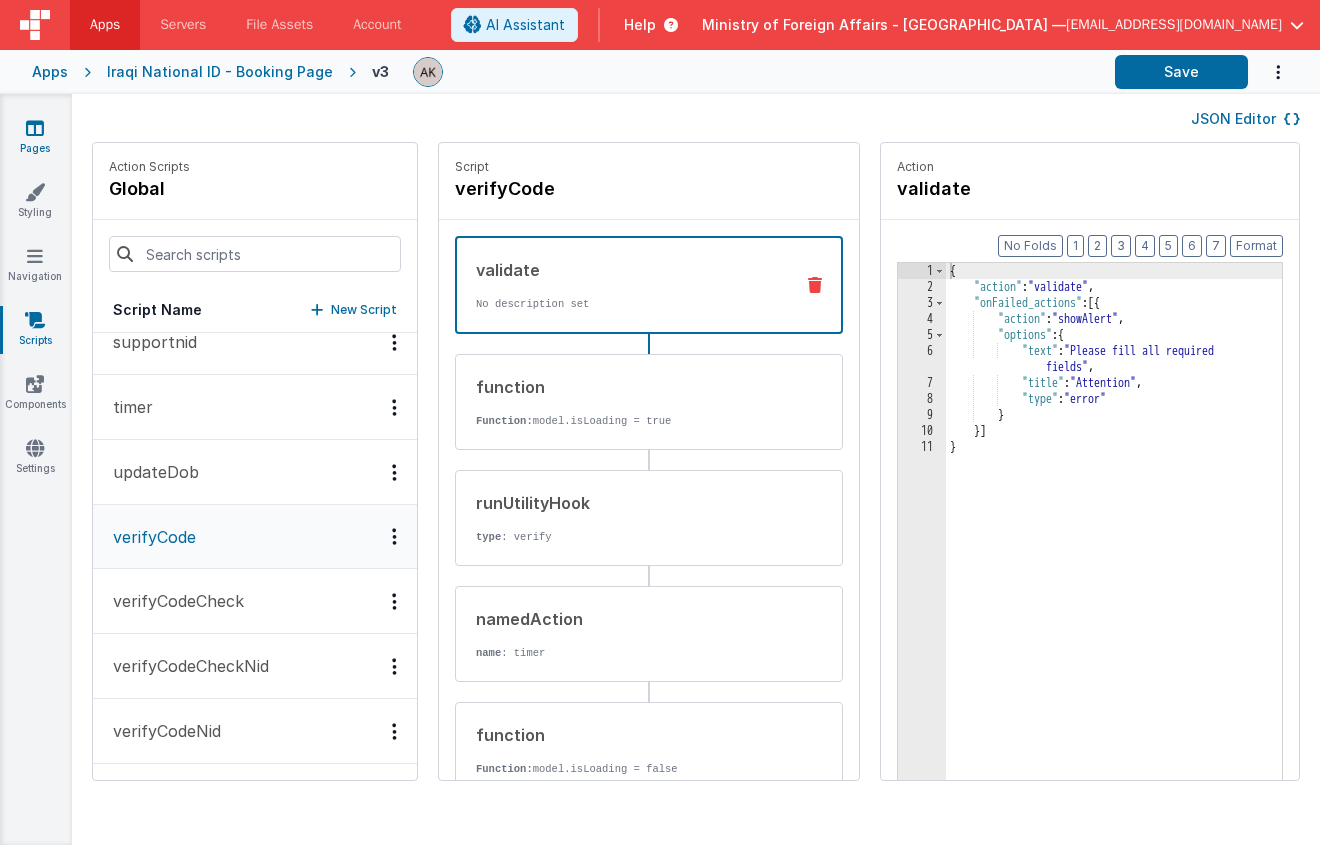 click at bounding box center [35, 128] 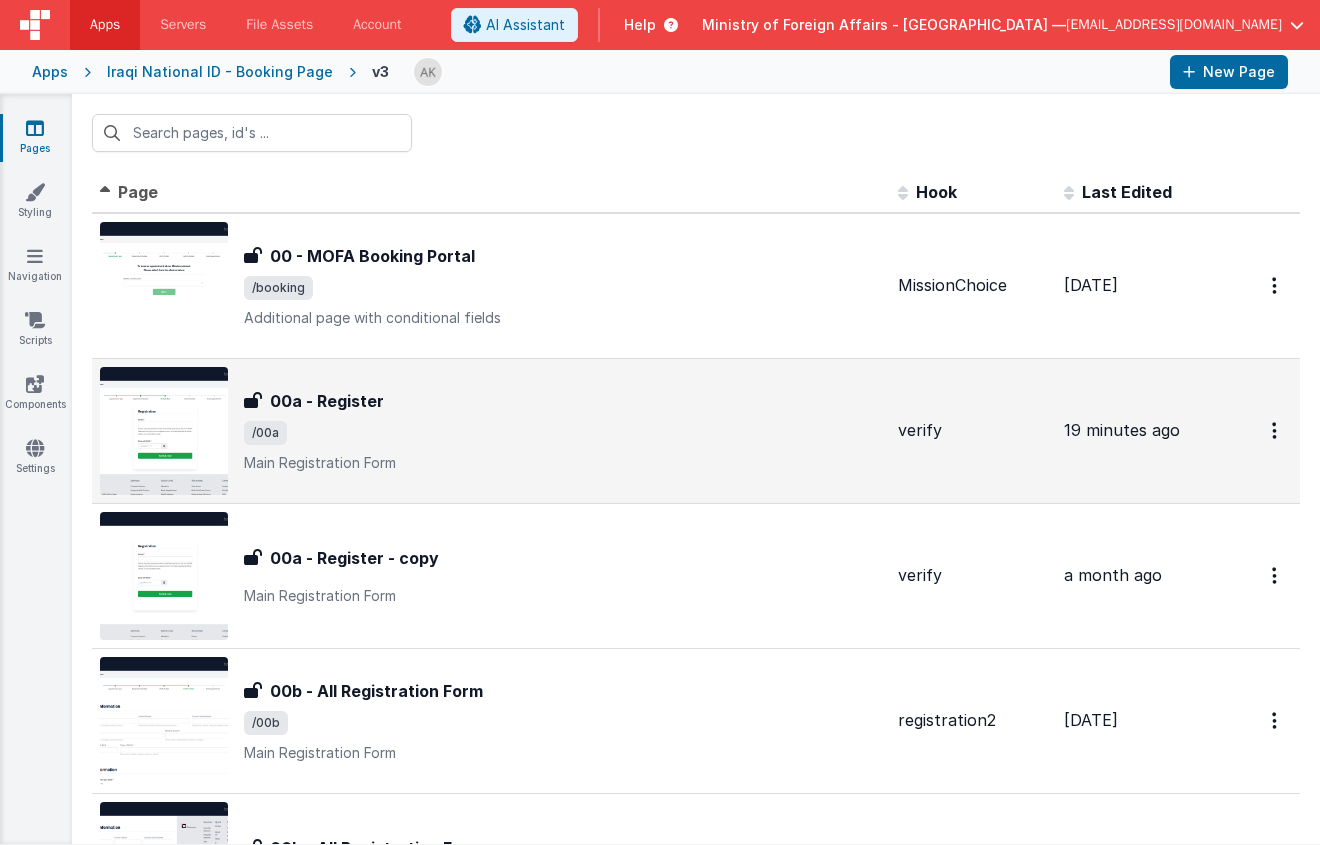 click at bounding box center [164, 431] 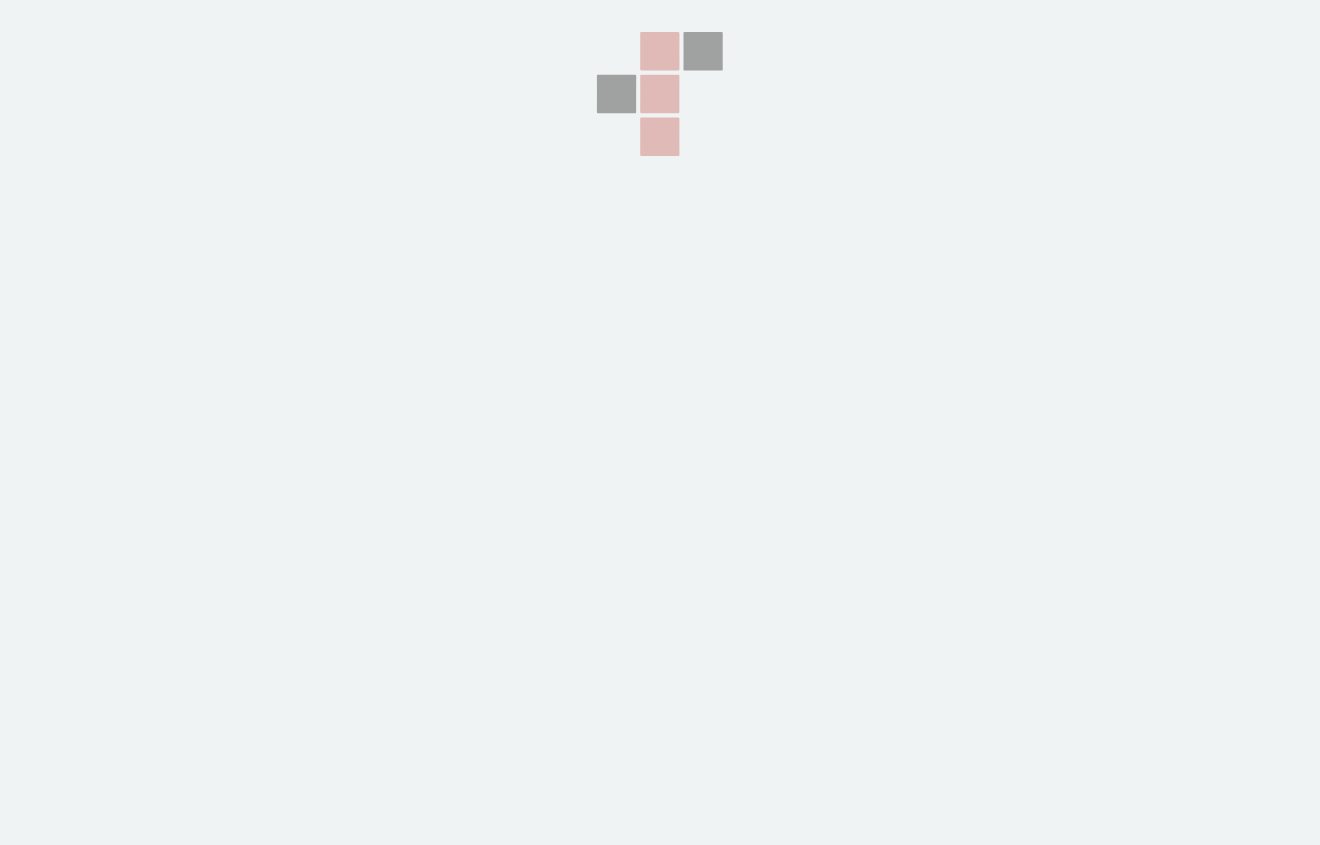 scroll, scrollTop: 0, scrollLeft: 0, axis: both 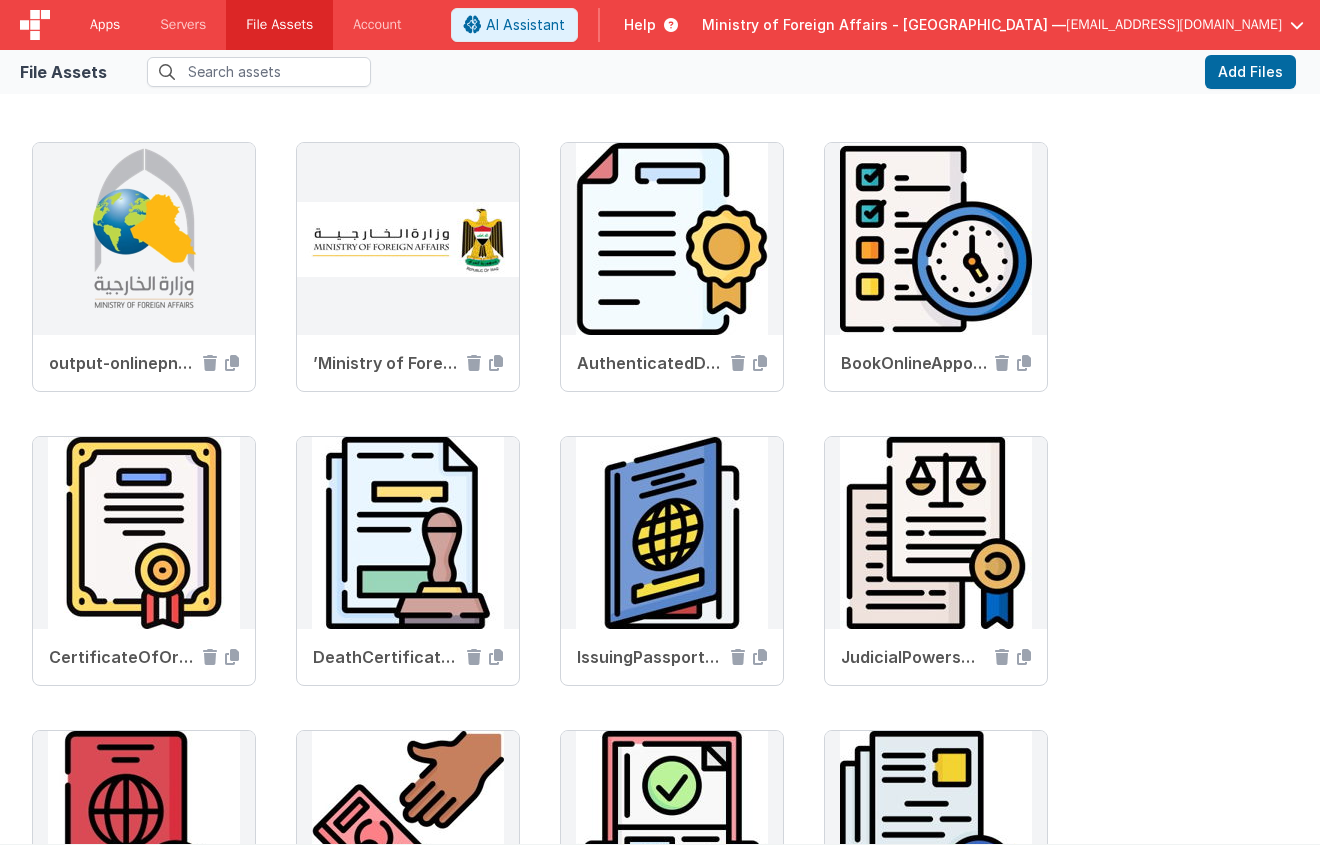 click on "Apps" at bounding box center [105, 25] 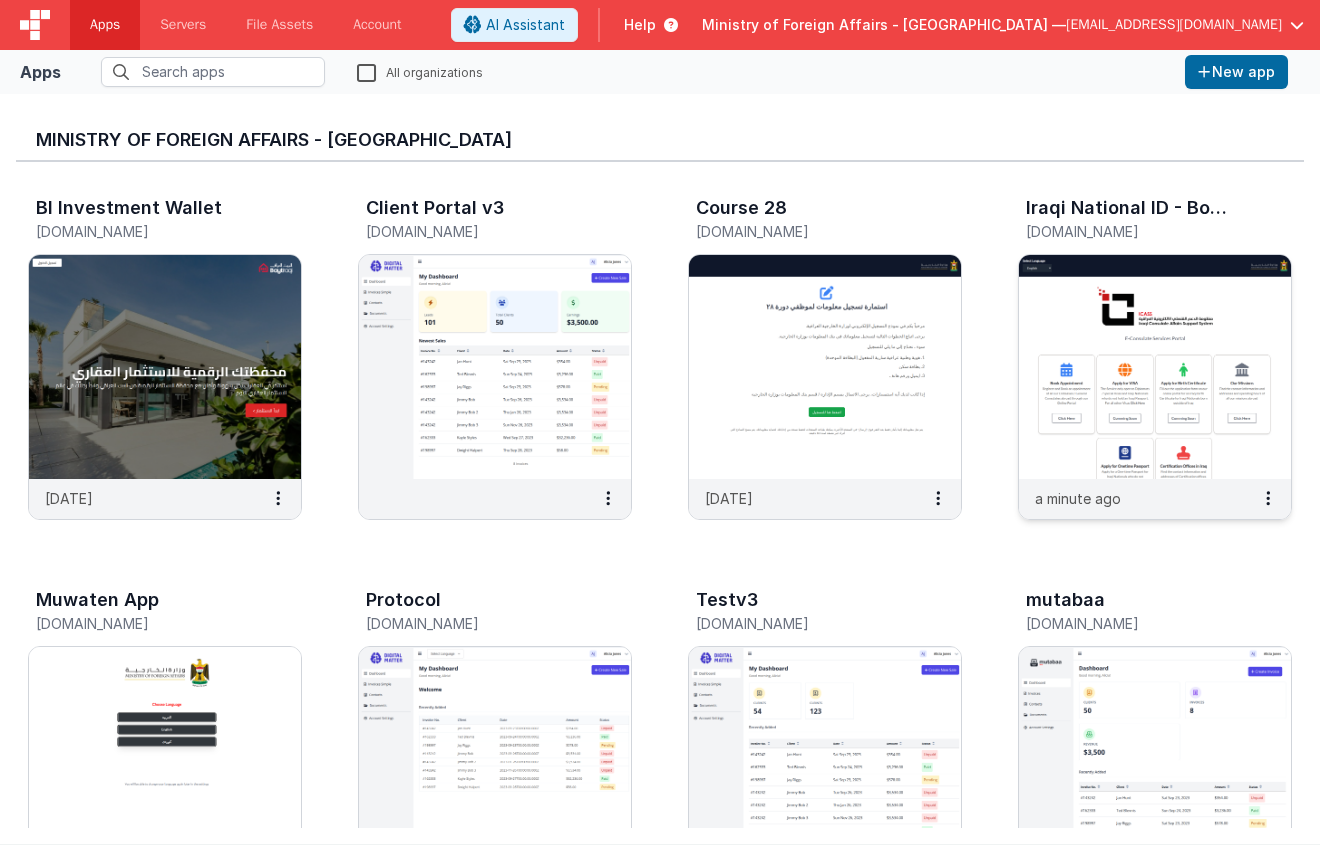 click at bounding box center (1155, 367) 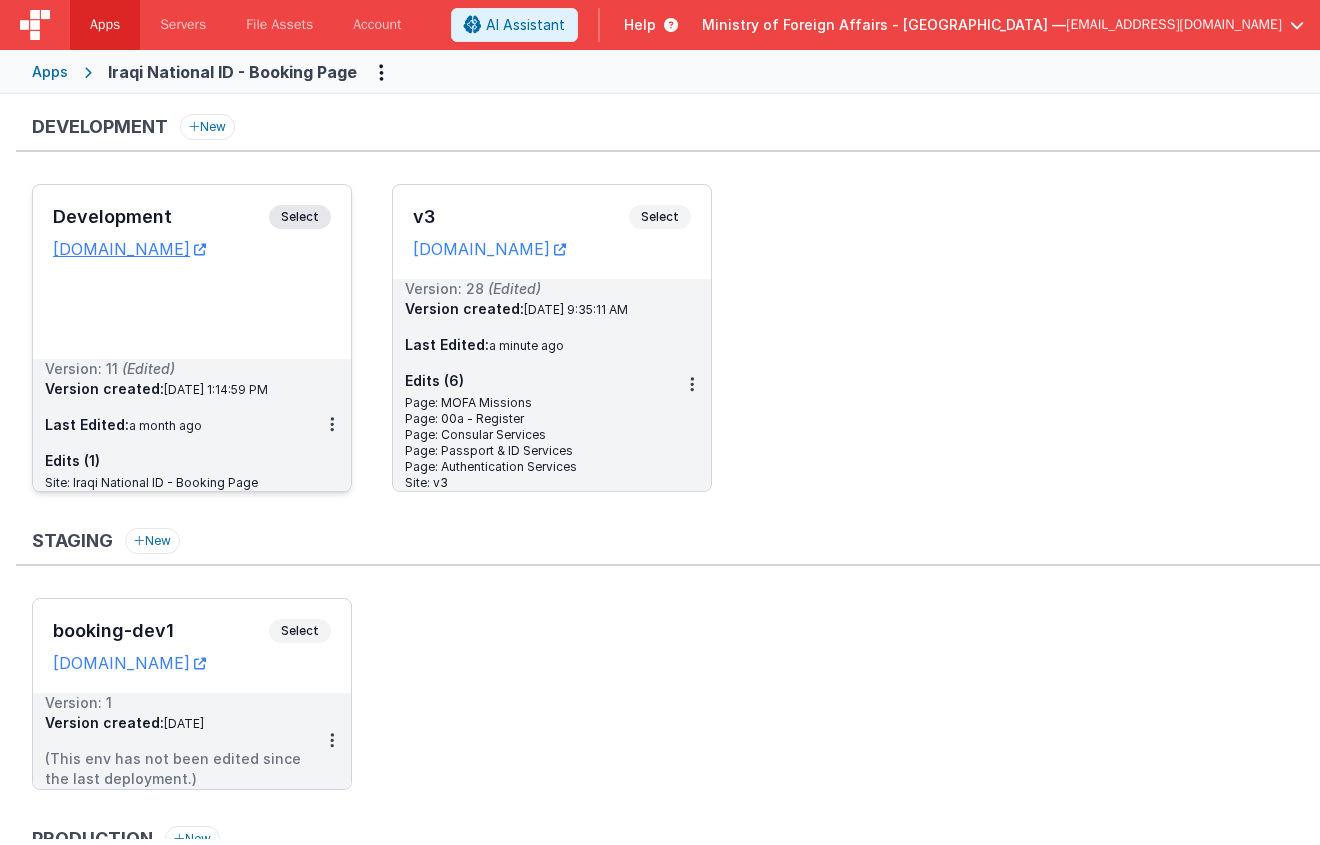 click on "Select" at bounding box center [300, 217] 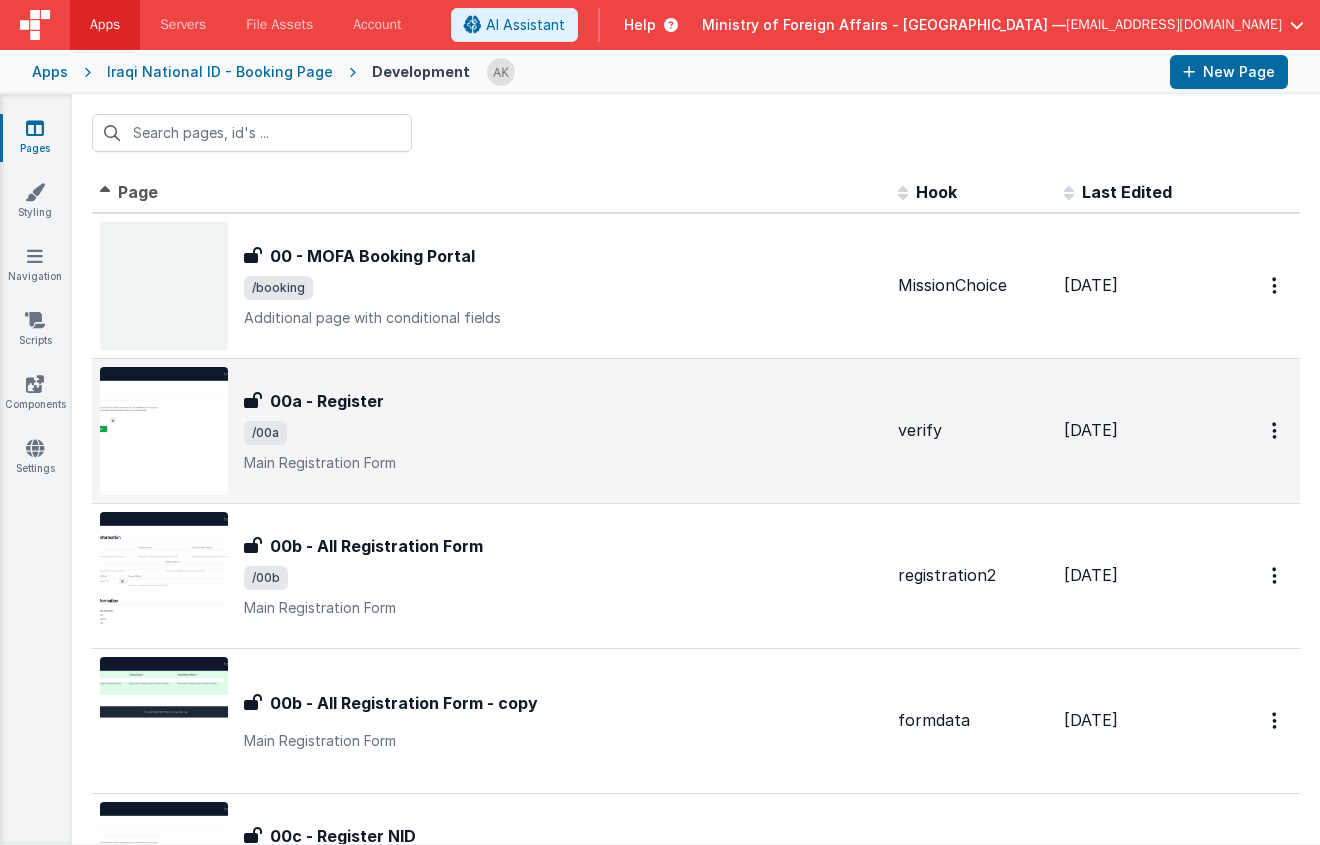 click at bounding box center (164, 431) 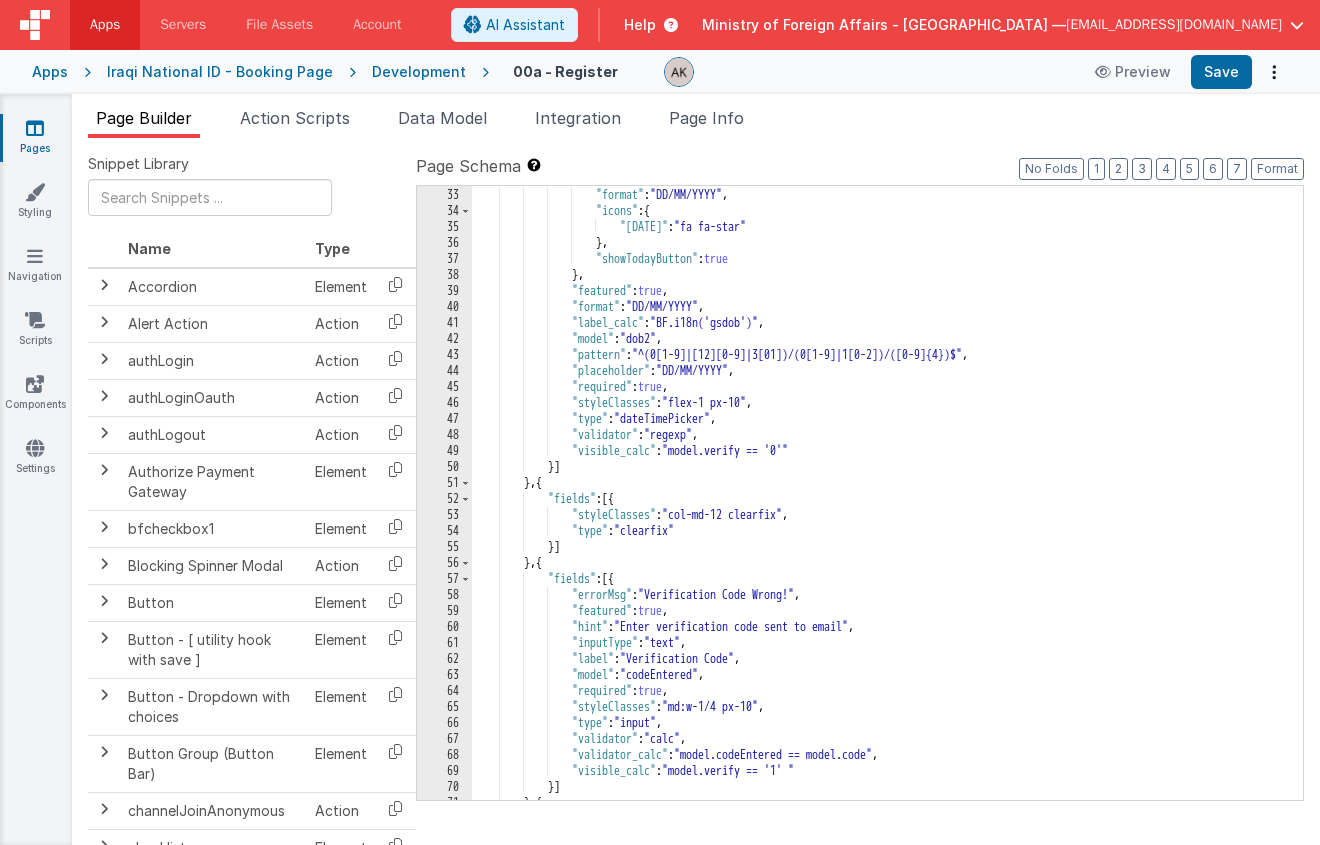 scroll, scrollTop: 591, scrollLeft: 0, axis: vertical 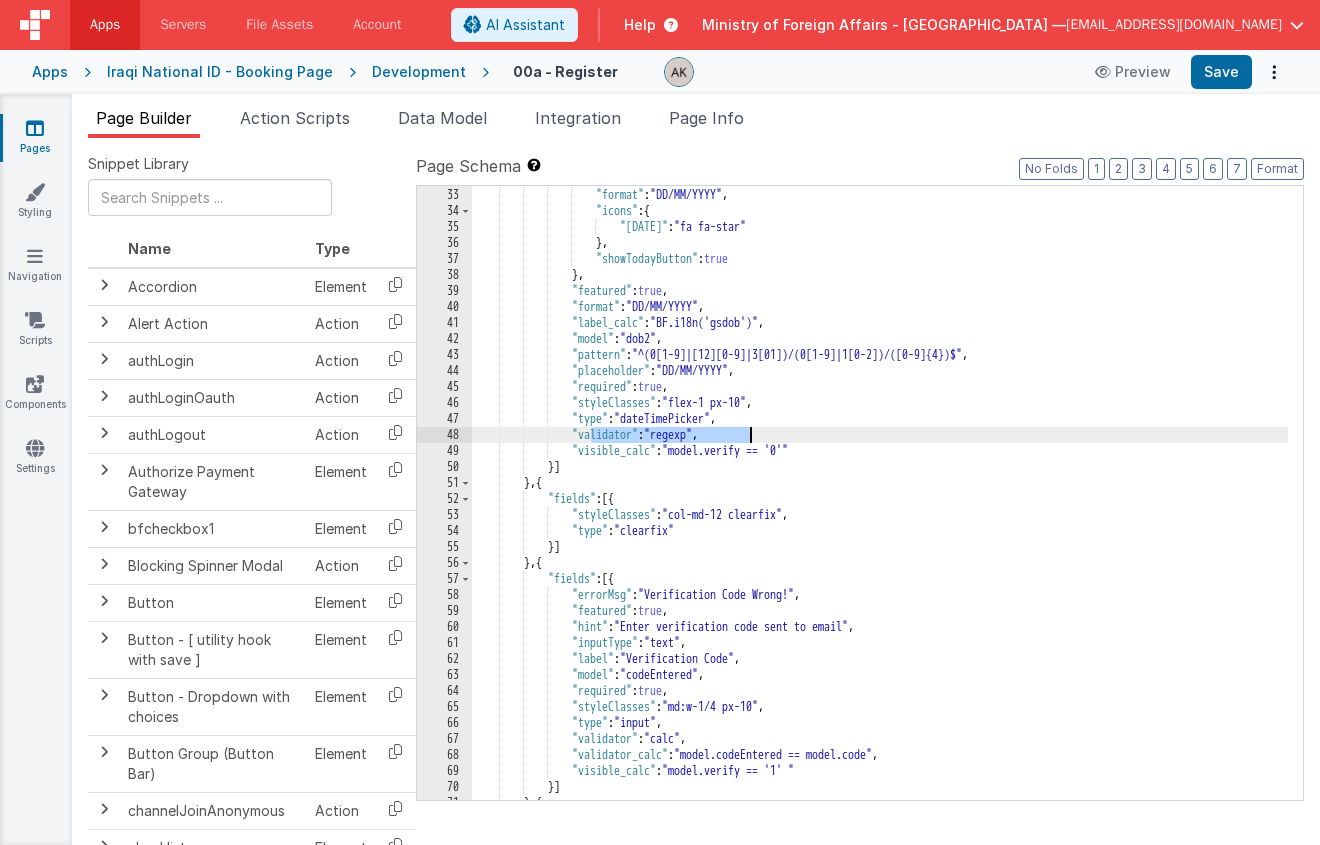 drag, startPoint x: 594, startPoint y: 430, endPoint x: 747, endPoint y: 434, distance: 153.05228 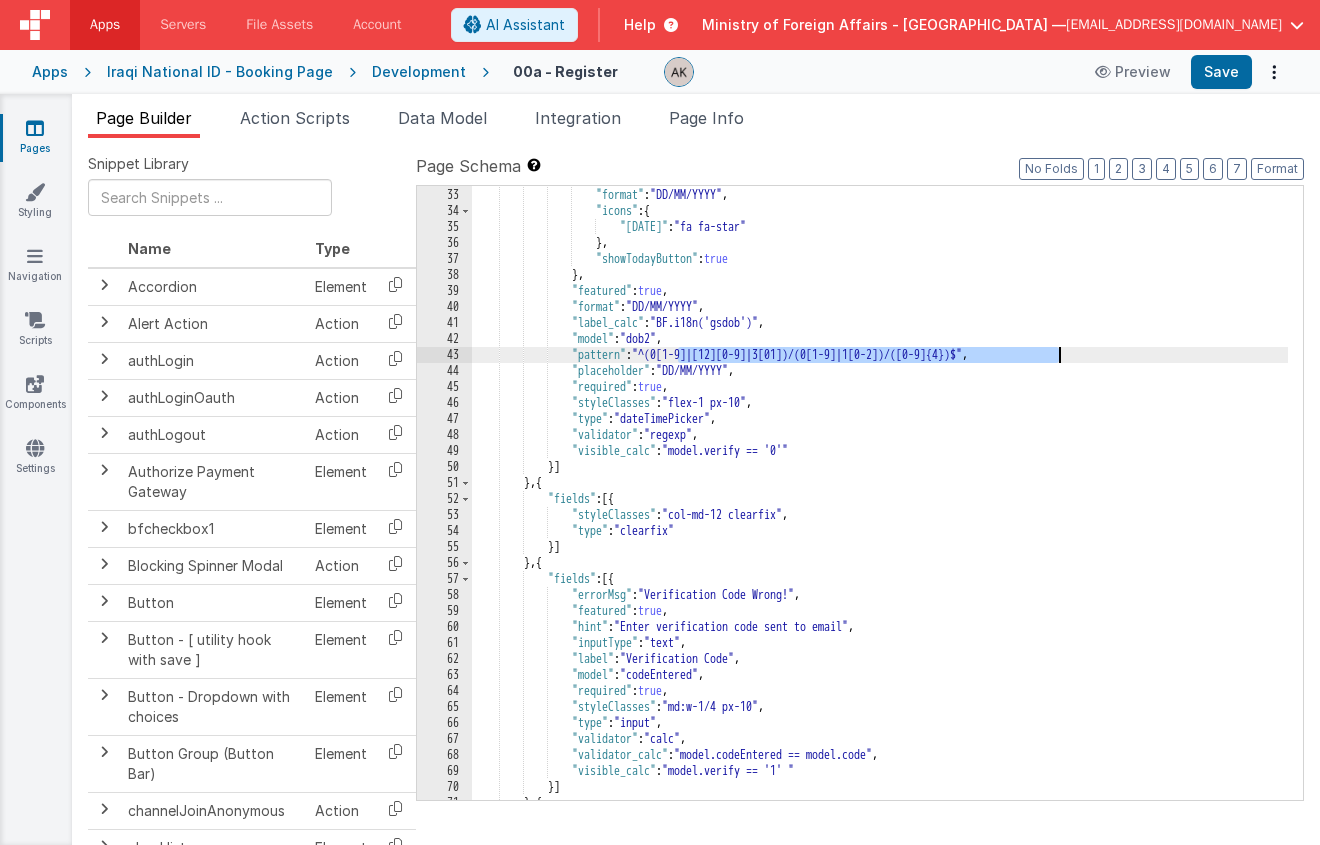 drag, startPoint x: 680, startPoint y: 356, endPoint x: 1058, endPoint y: 360, distance: 378.02115 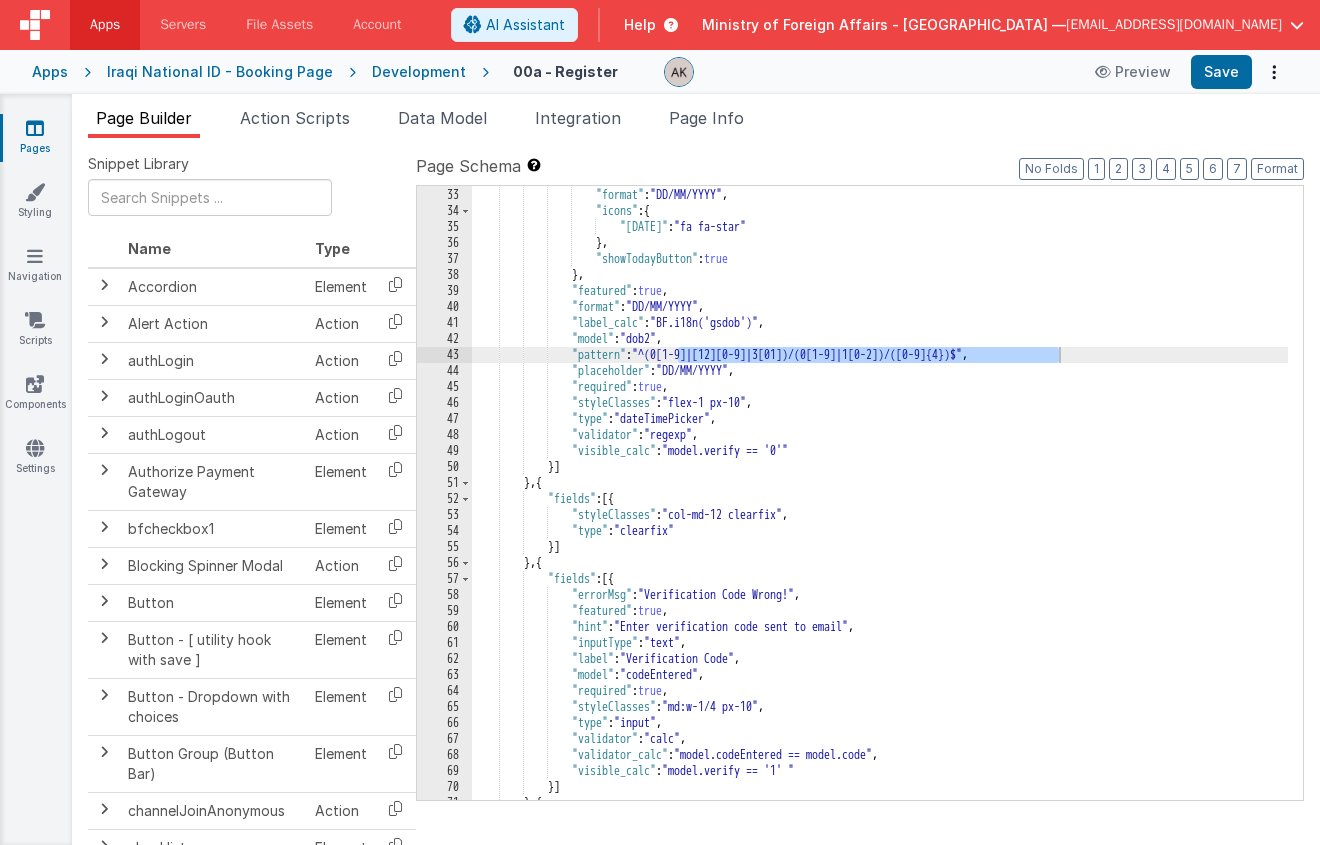 click on "Development" at bounding box center [419, 72] 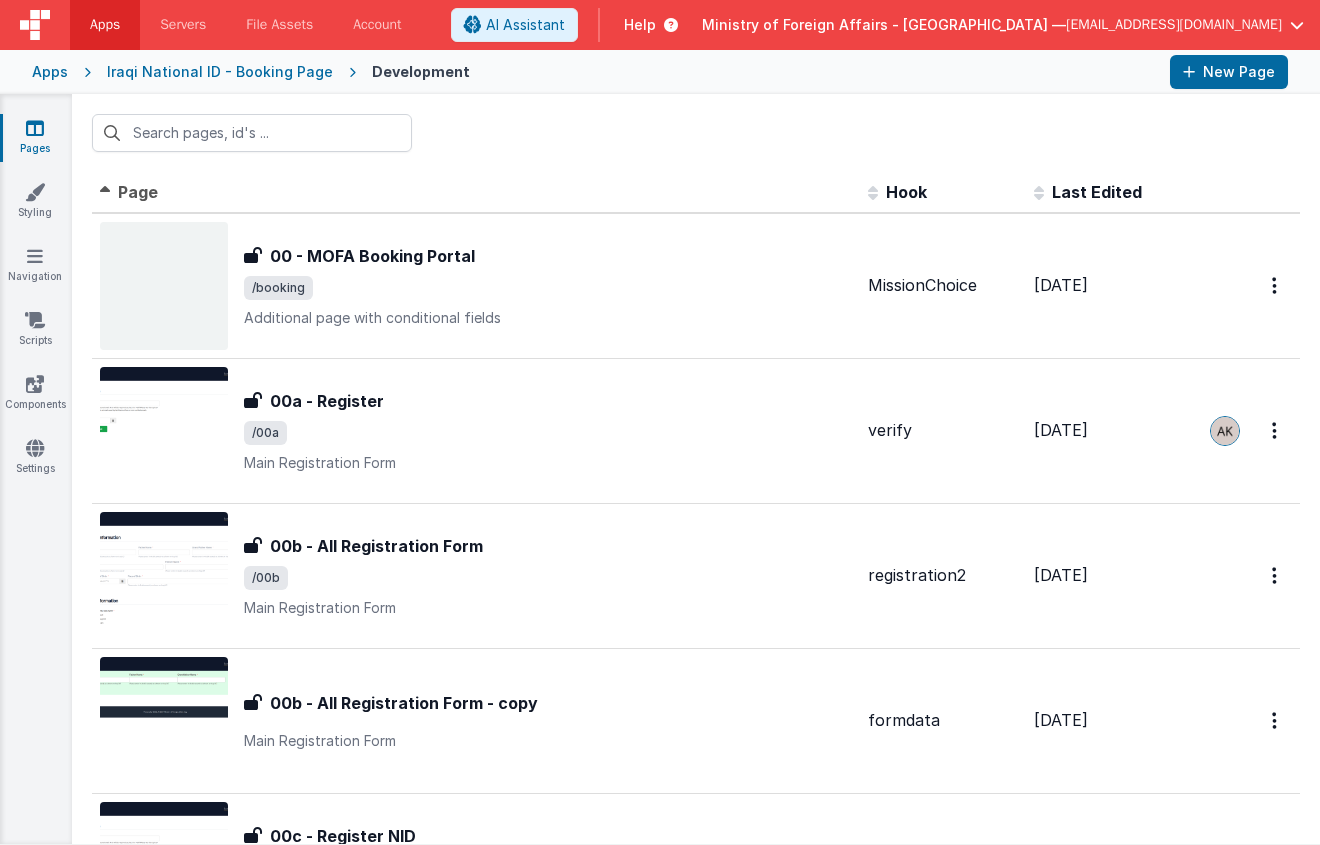 click on "Apps" at bounding box center [50, 72] 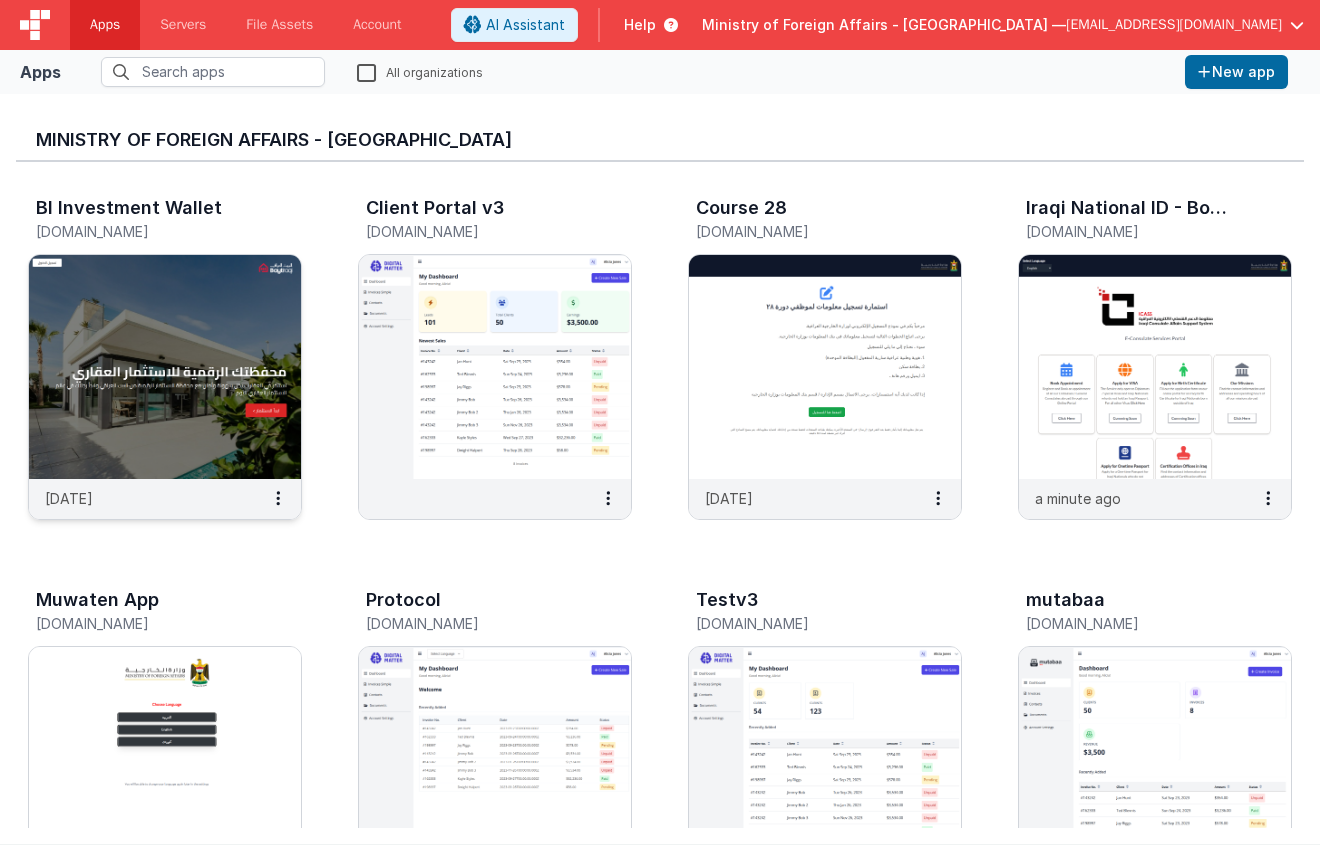click at bounding box center [165, 367] 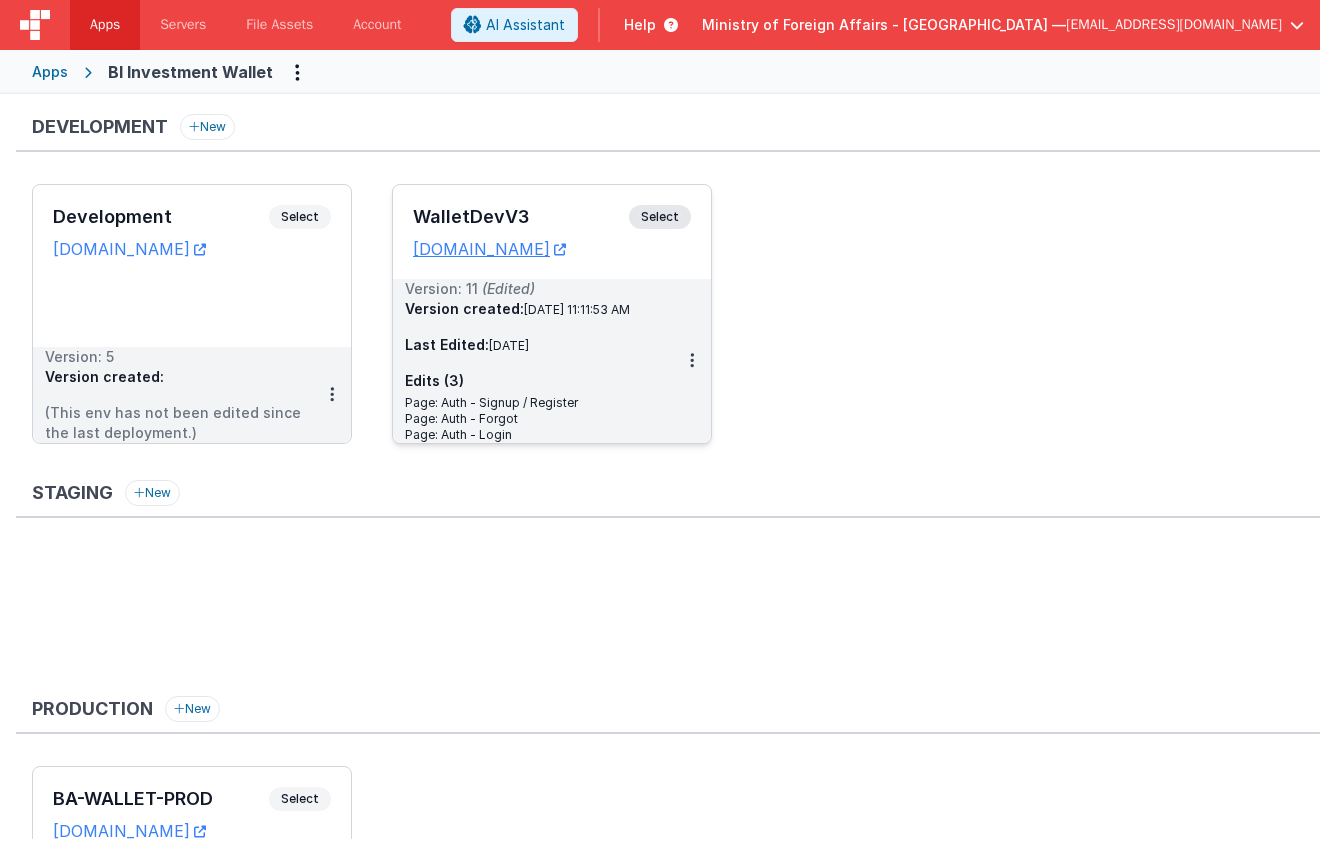 click on "Select" at bounding box center [660, 217] 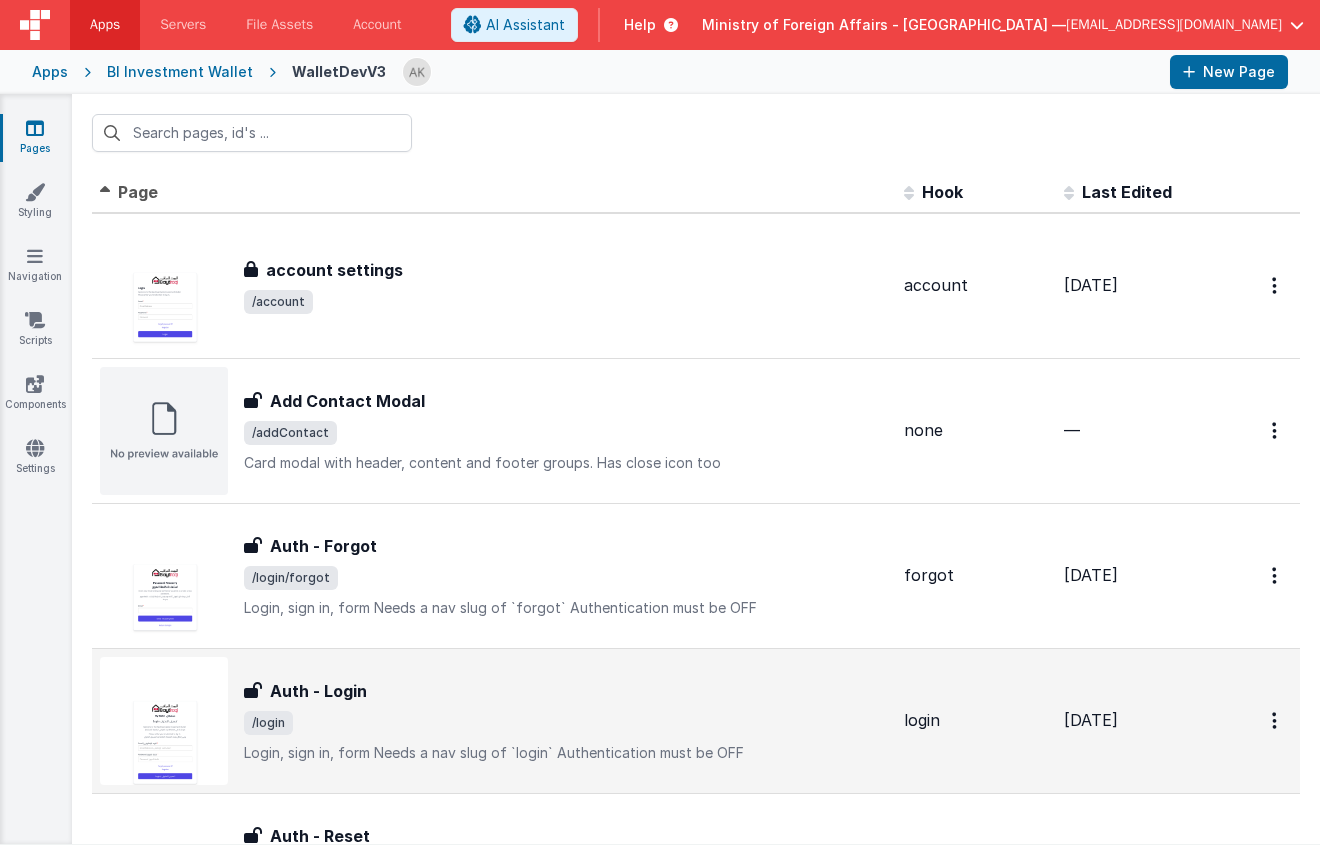 click on "Auth - Login" at bounding box center (566, 691) 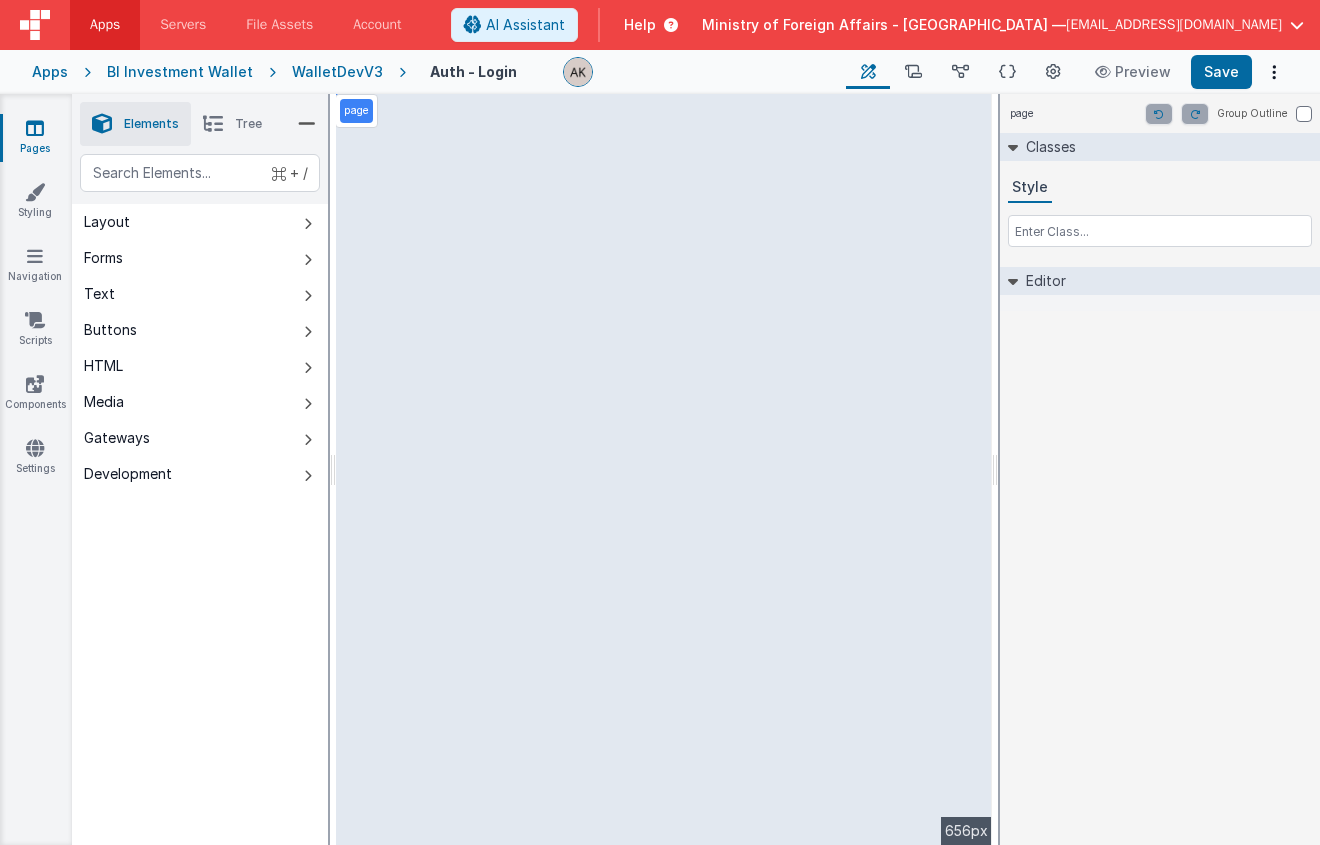 select on "email" 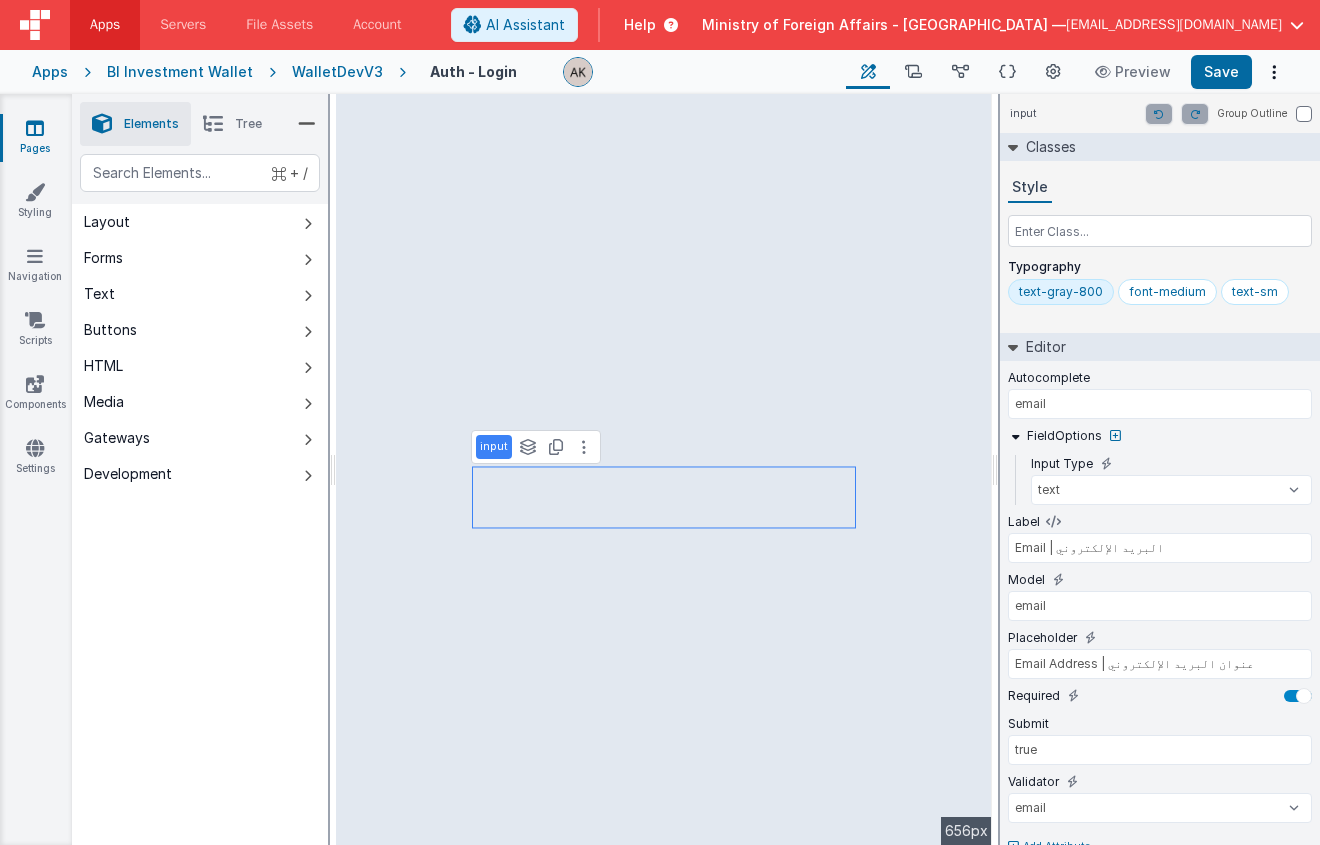 scroll, scrollTop: 34, scrollLeft: 0, axis: vertical 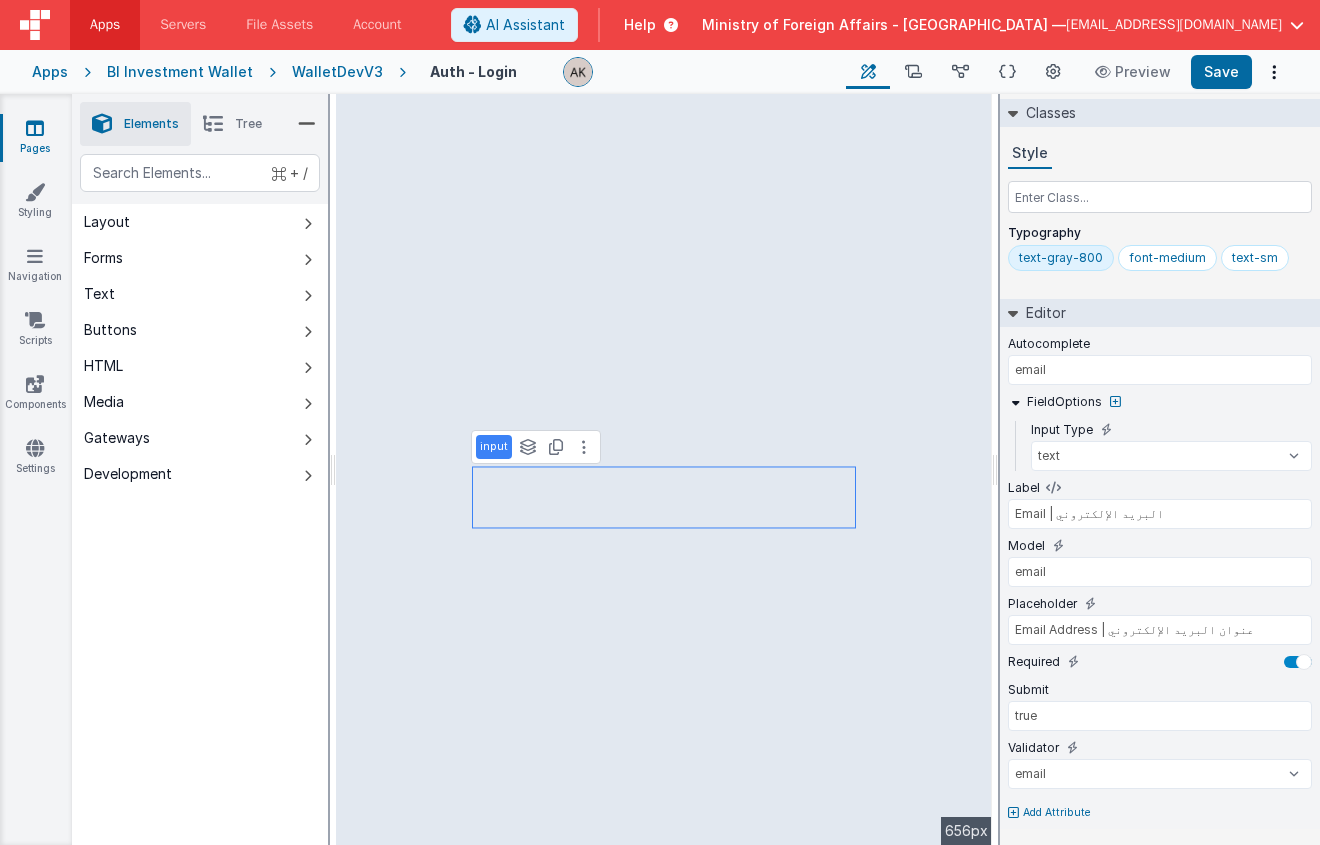 type on "current-password" 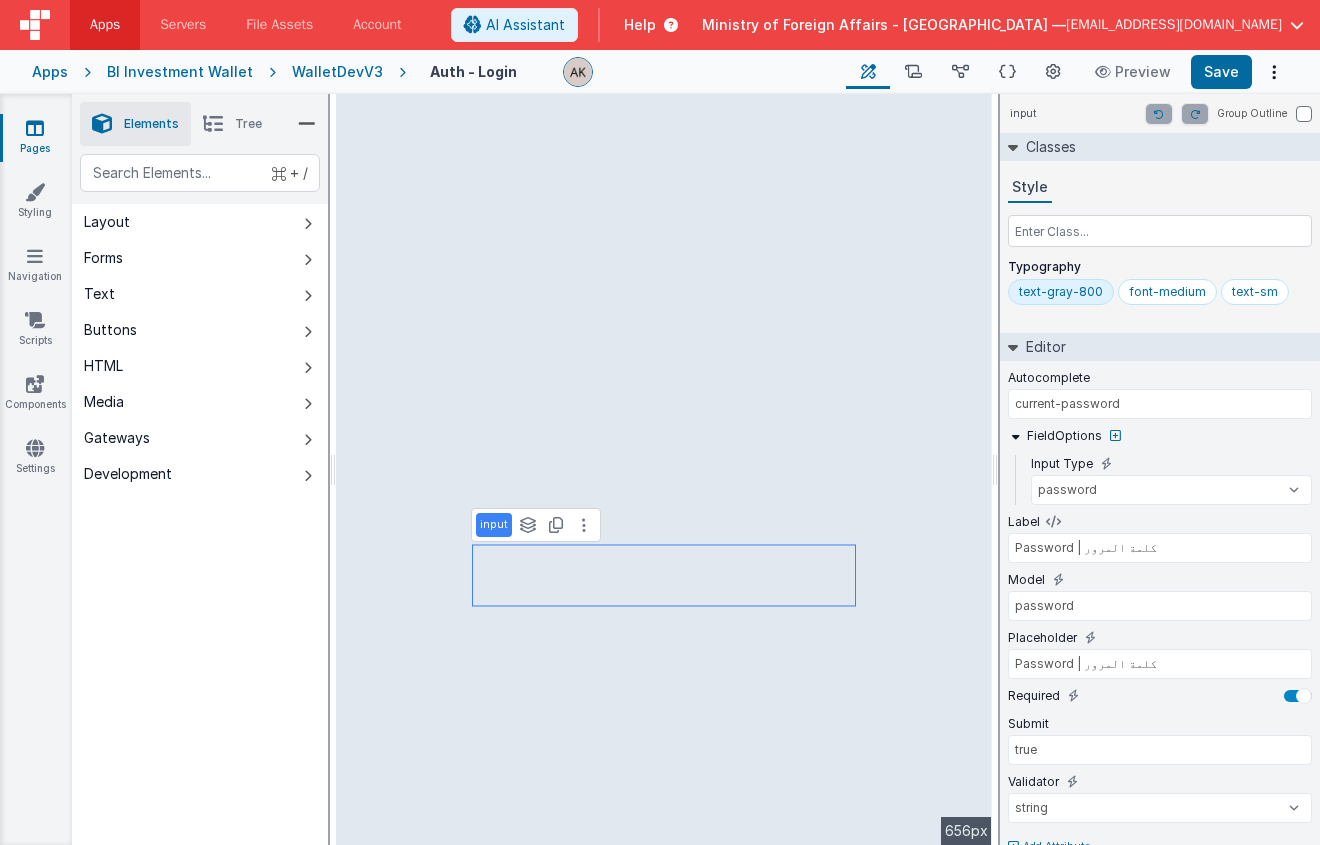 scroll, scrollTop: 34, scrollLeft: 0, axis: vertical 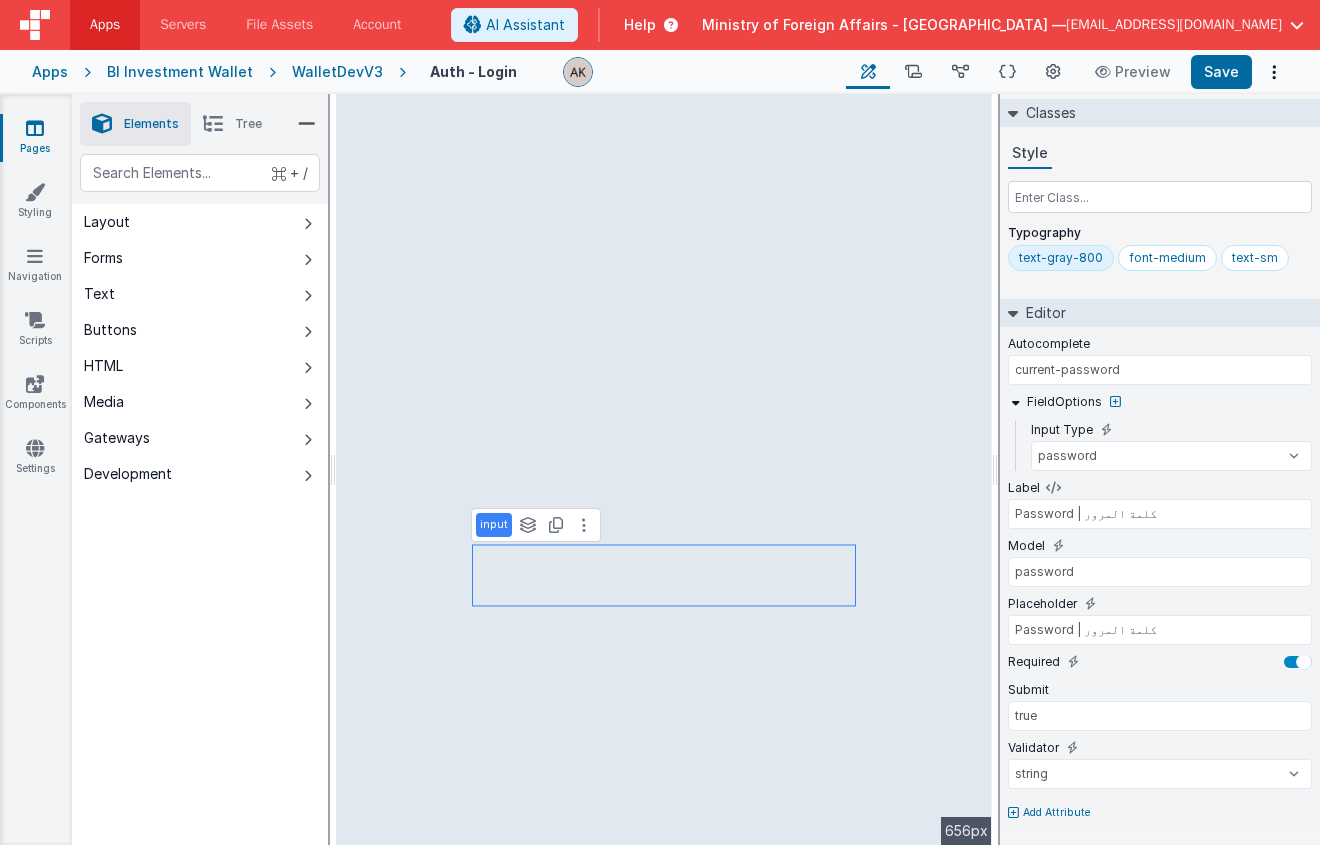type on "model.isLoading" 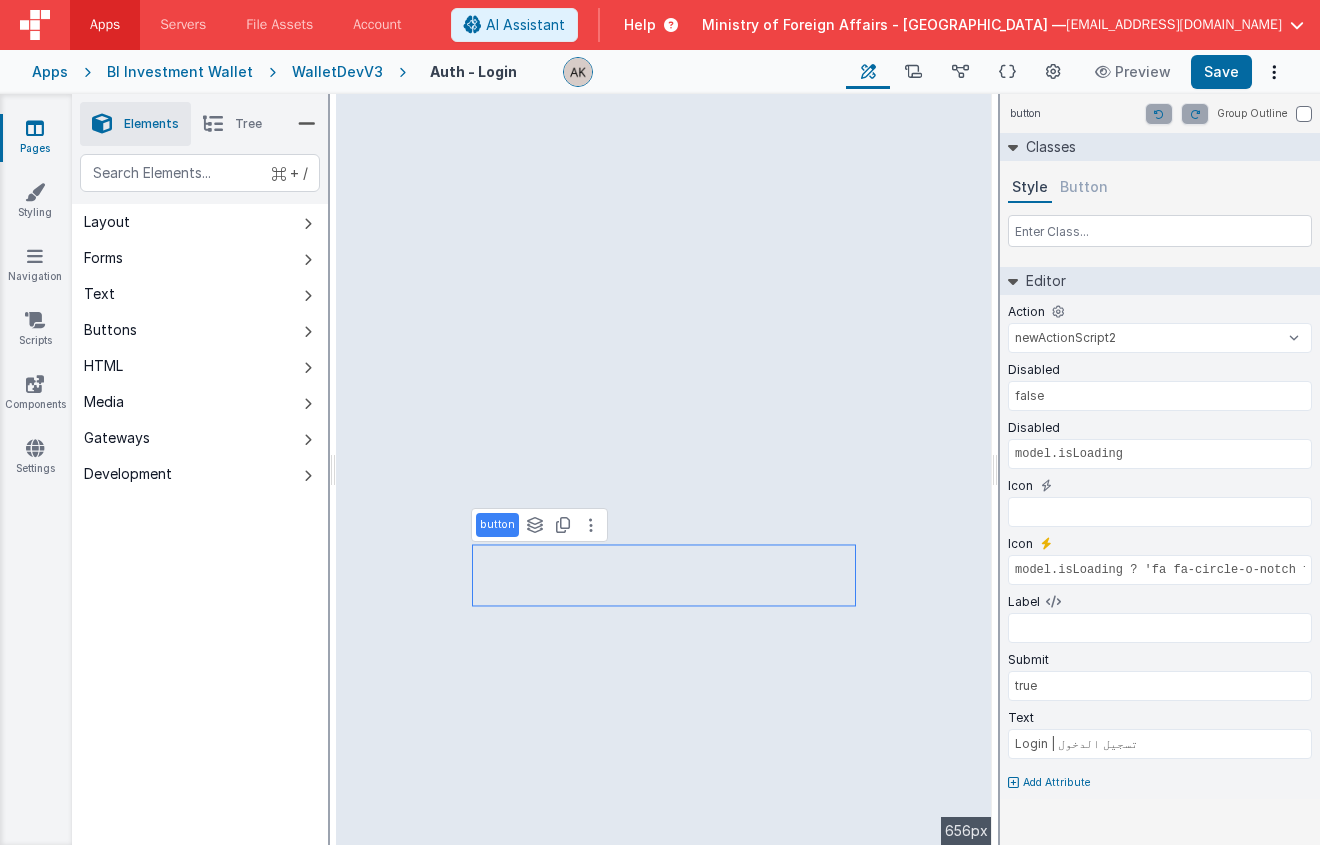 scroll, scrollTop: 0, scrollLeft: 0, axis: both 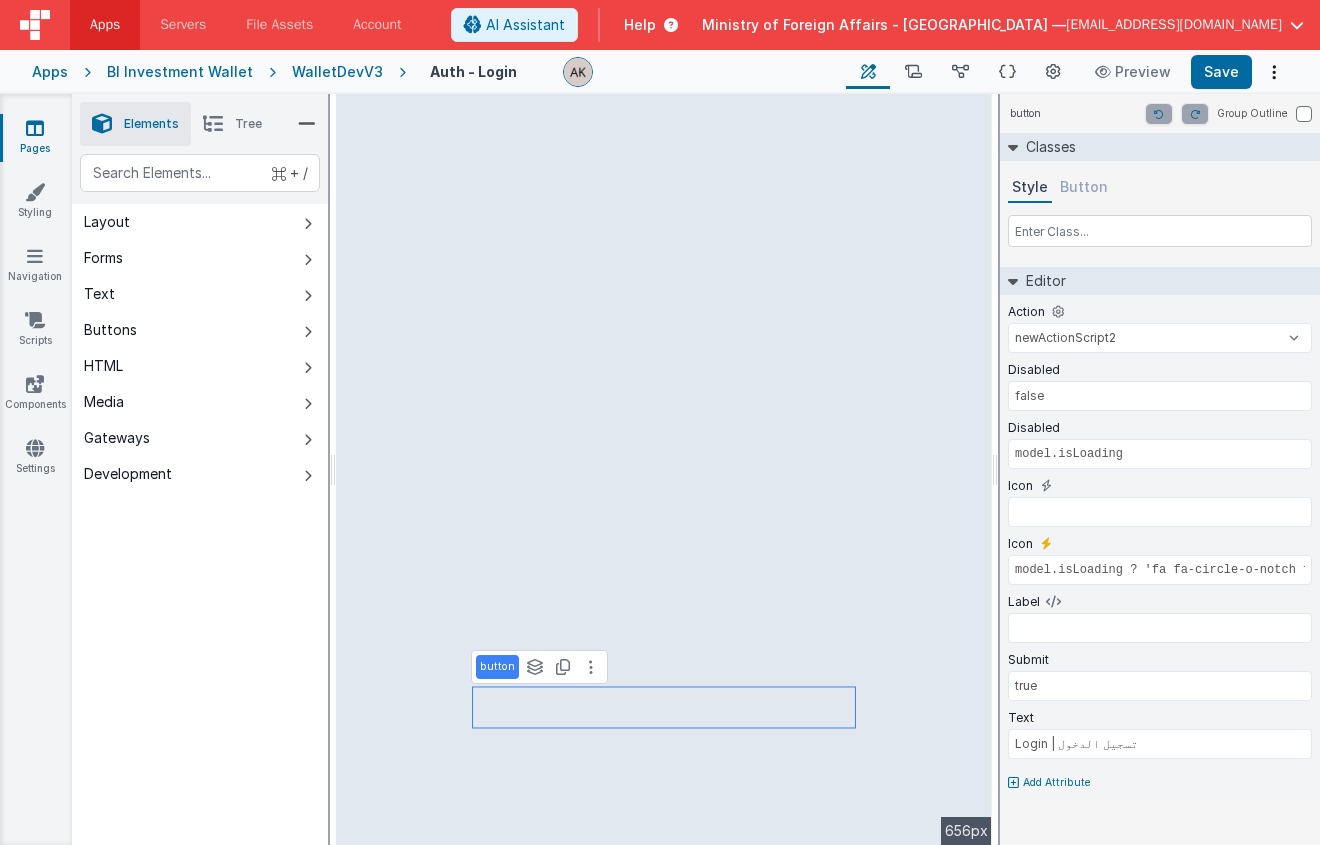 type on "Password | كلمة المرور" 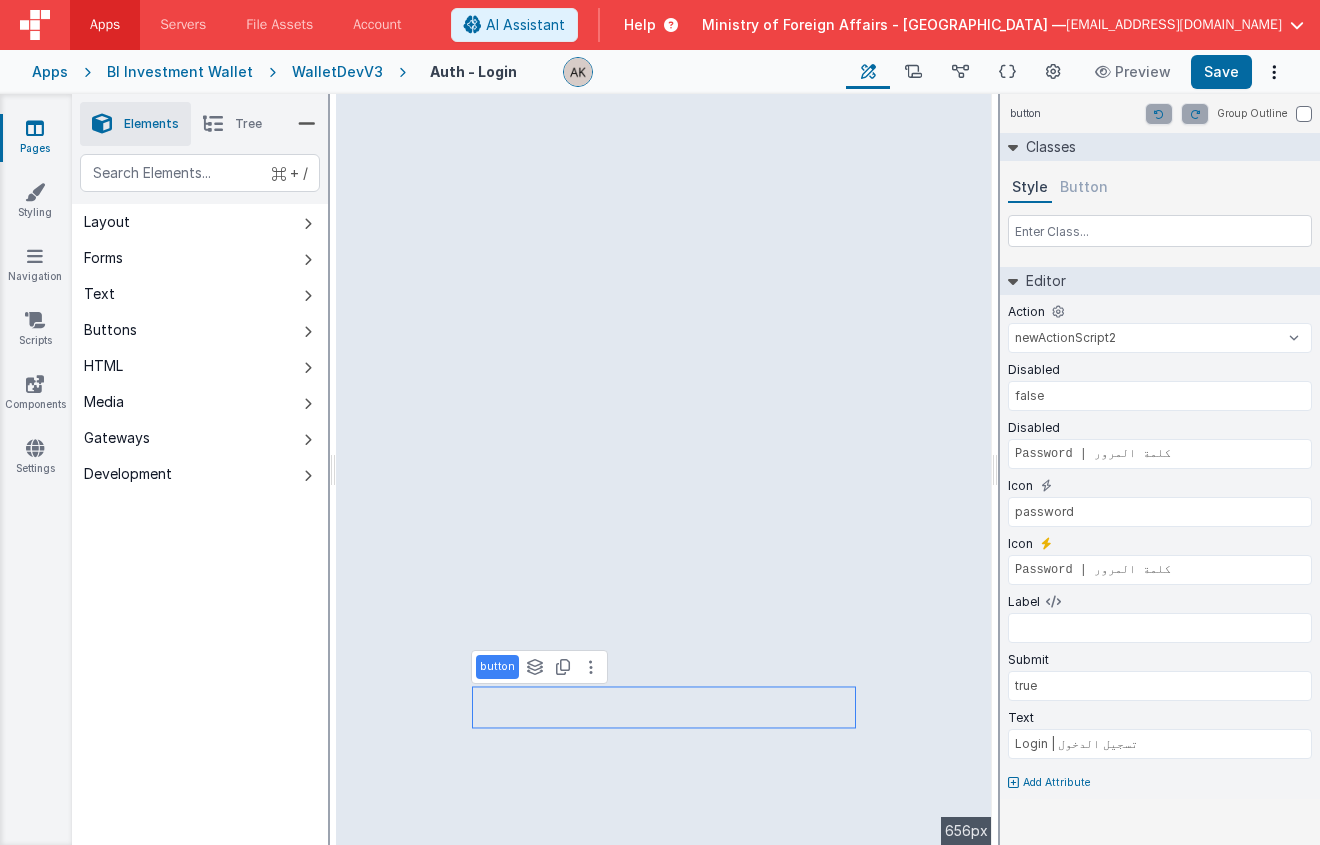 select on "password" 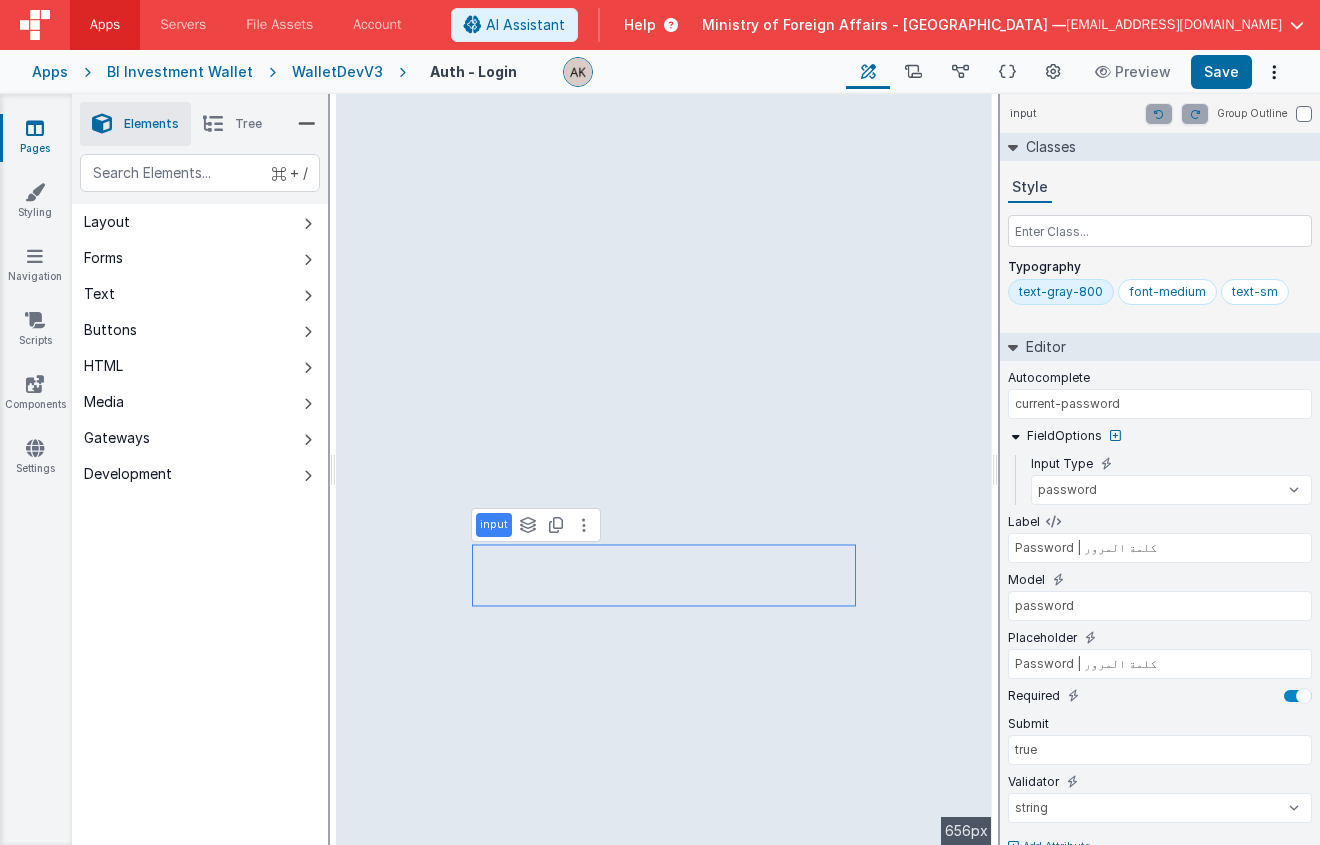type on "email" 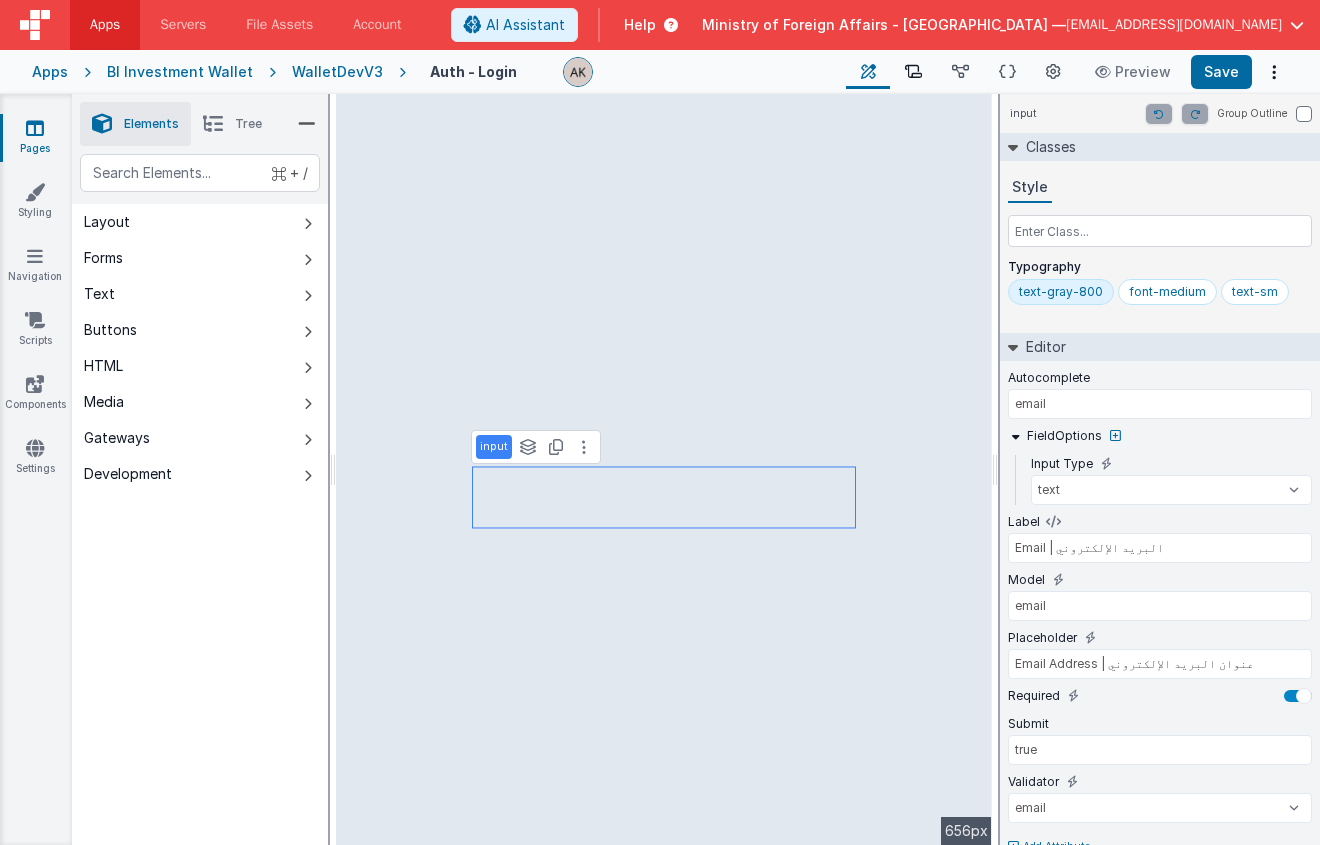 click at bounding box center (913, 72) 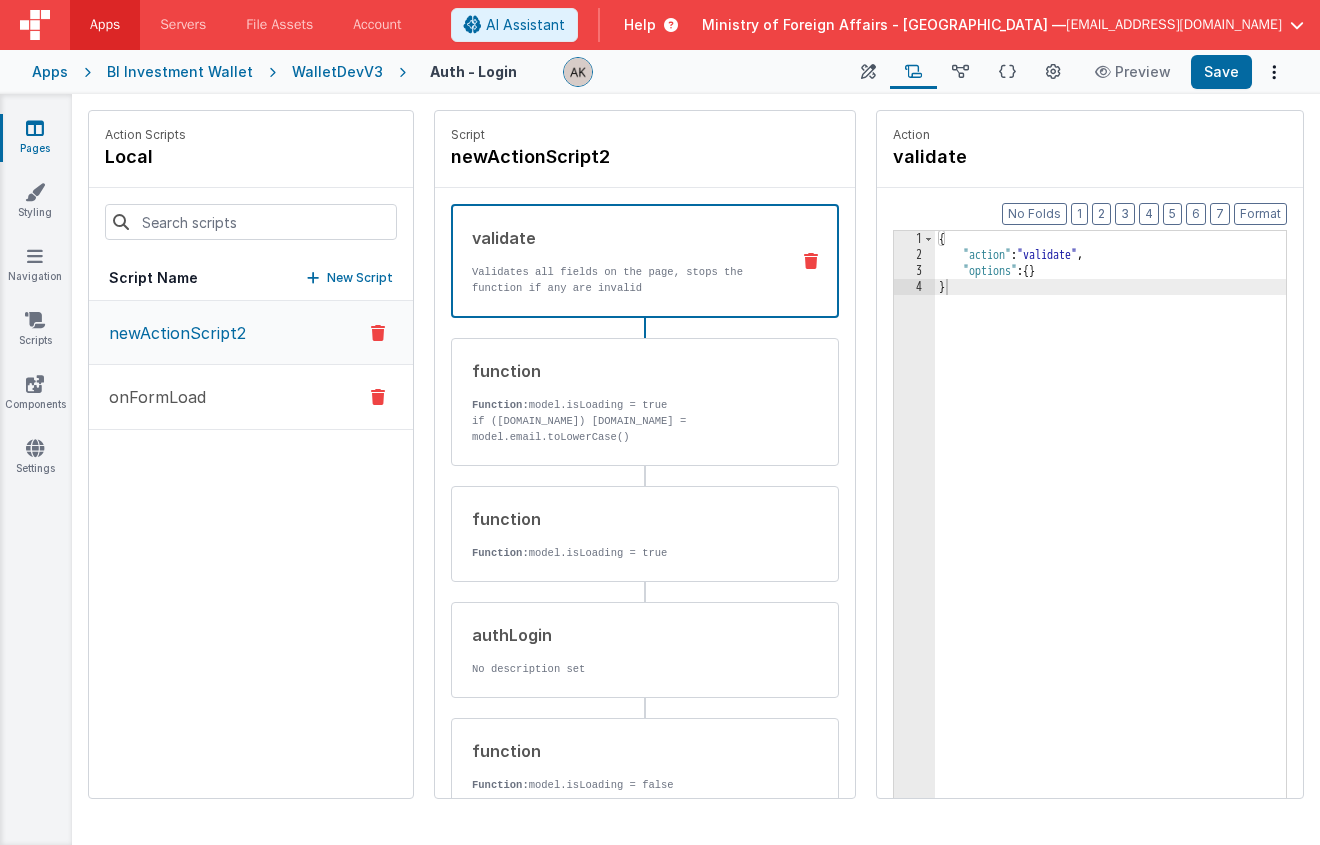 click on "onFormLoad" at bounding box center (251, 397) 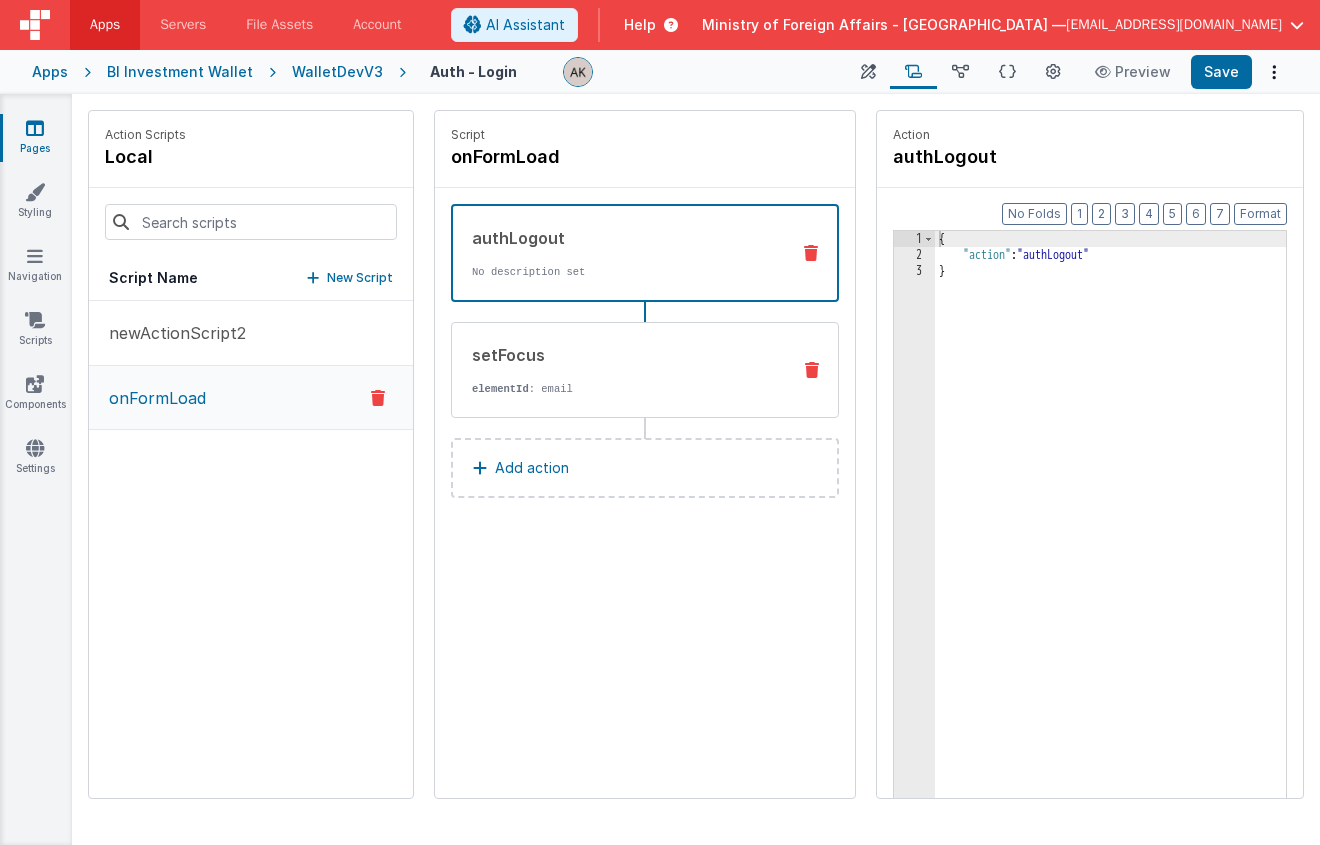 click on "elementId : email" at bounding box center (623, 389) 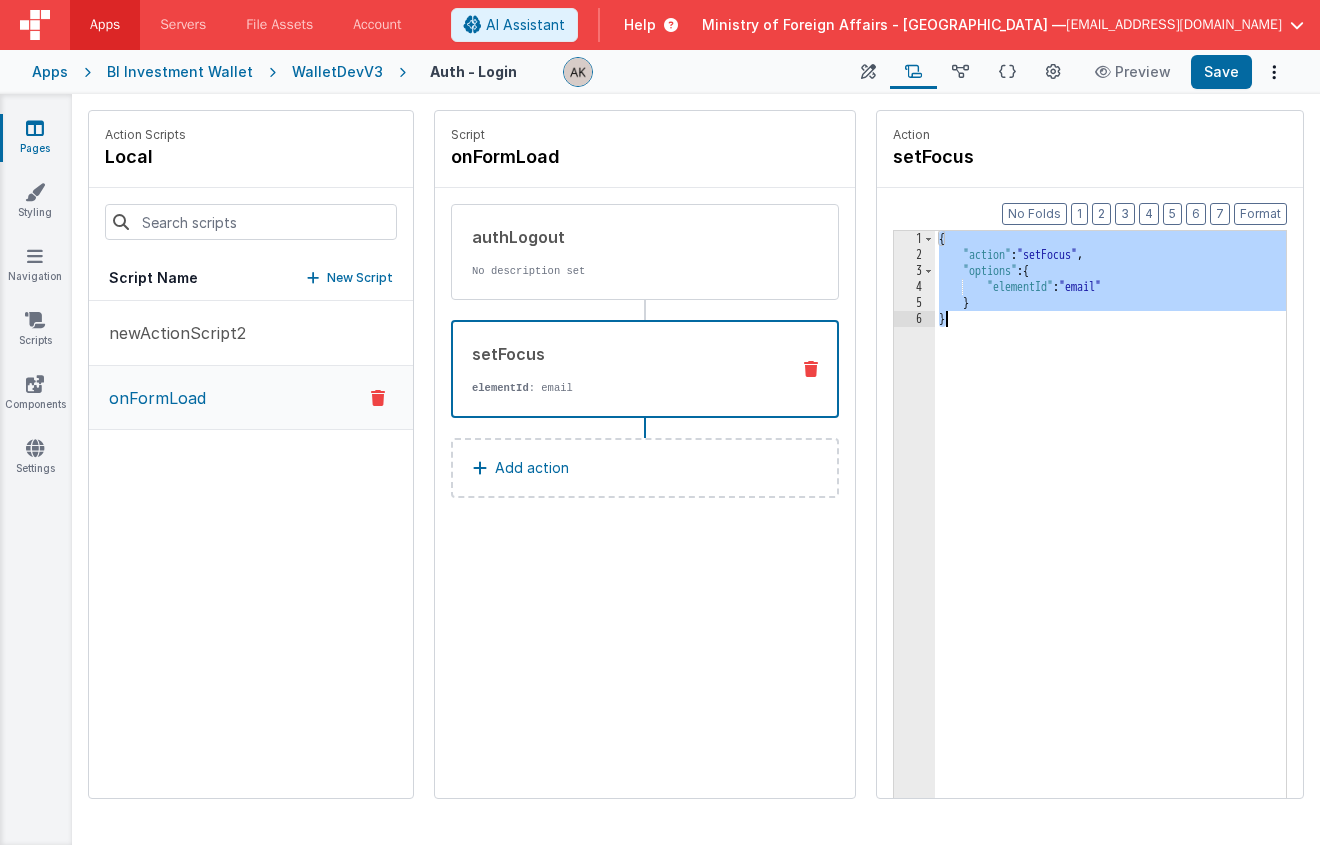 drag, startPoint x: 888, startPoint y: 238, endPoint x: 937, endPoint y: 343, distance: 115.87062 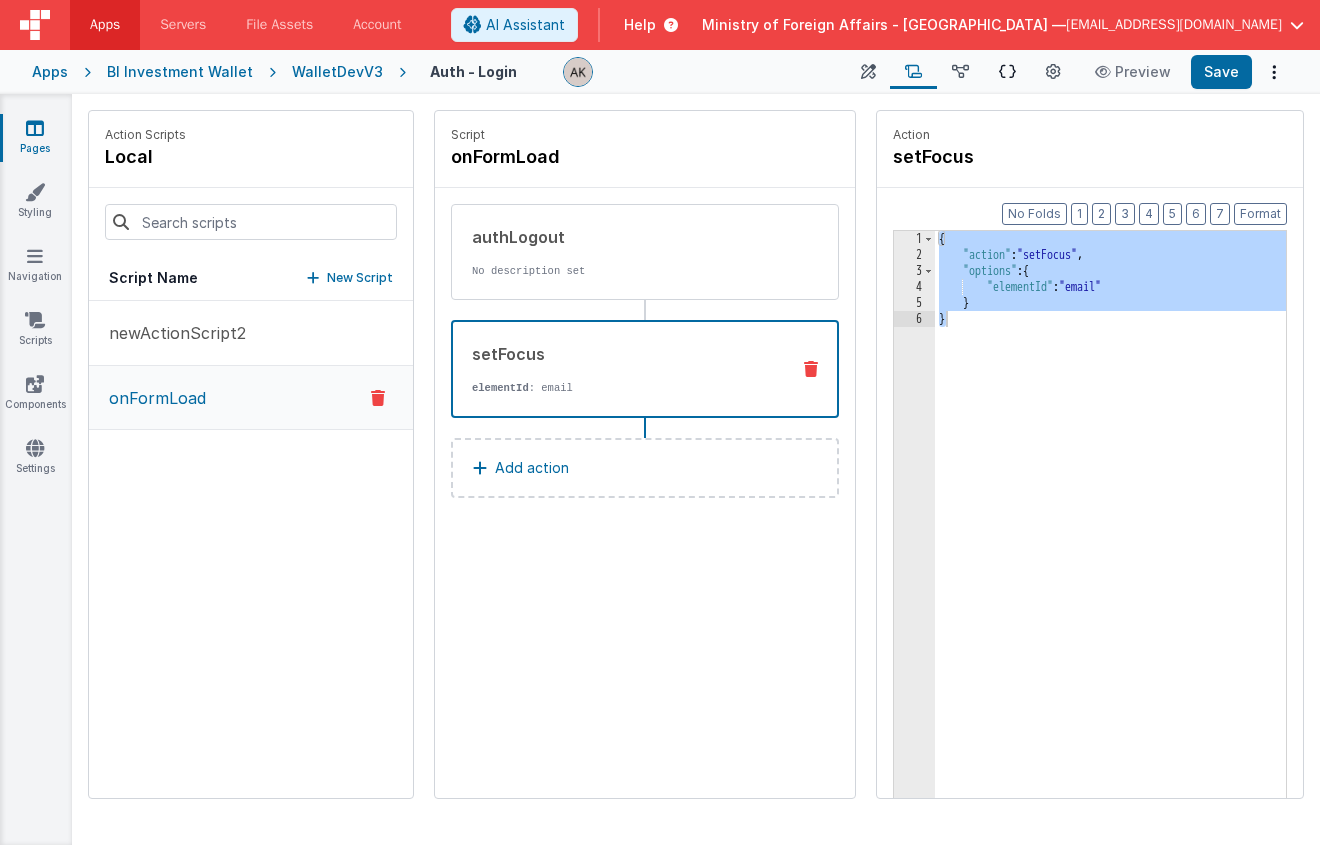 click at bounding box center [1007, 72] 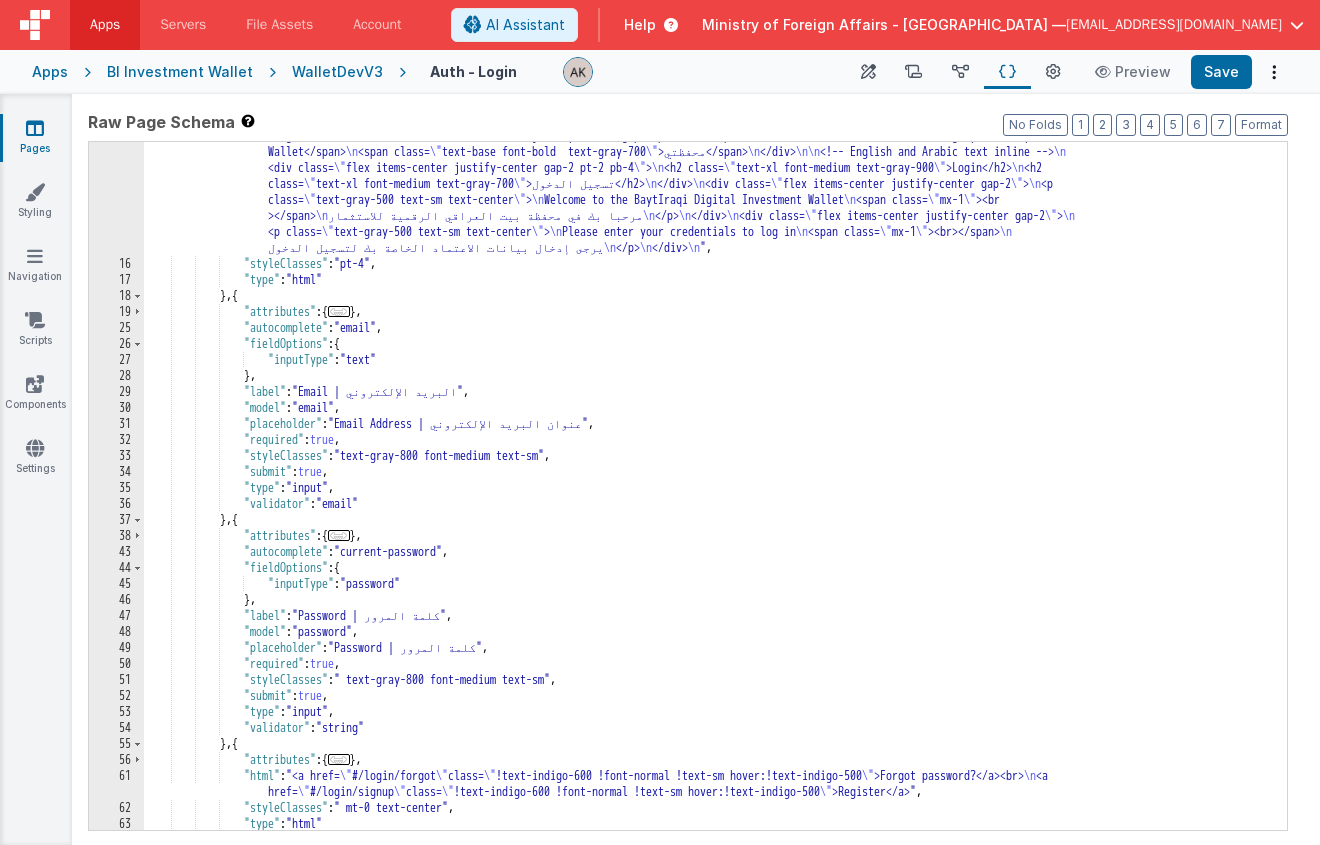 scroll, scrollTop: 126, scrollLeft: 0, axis: vertical 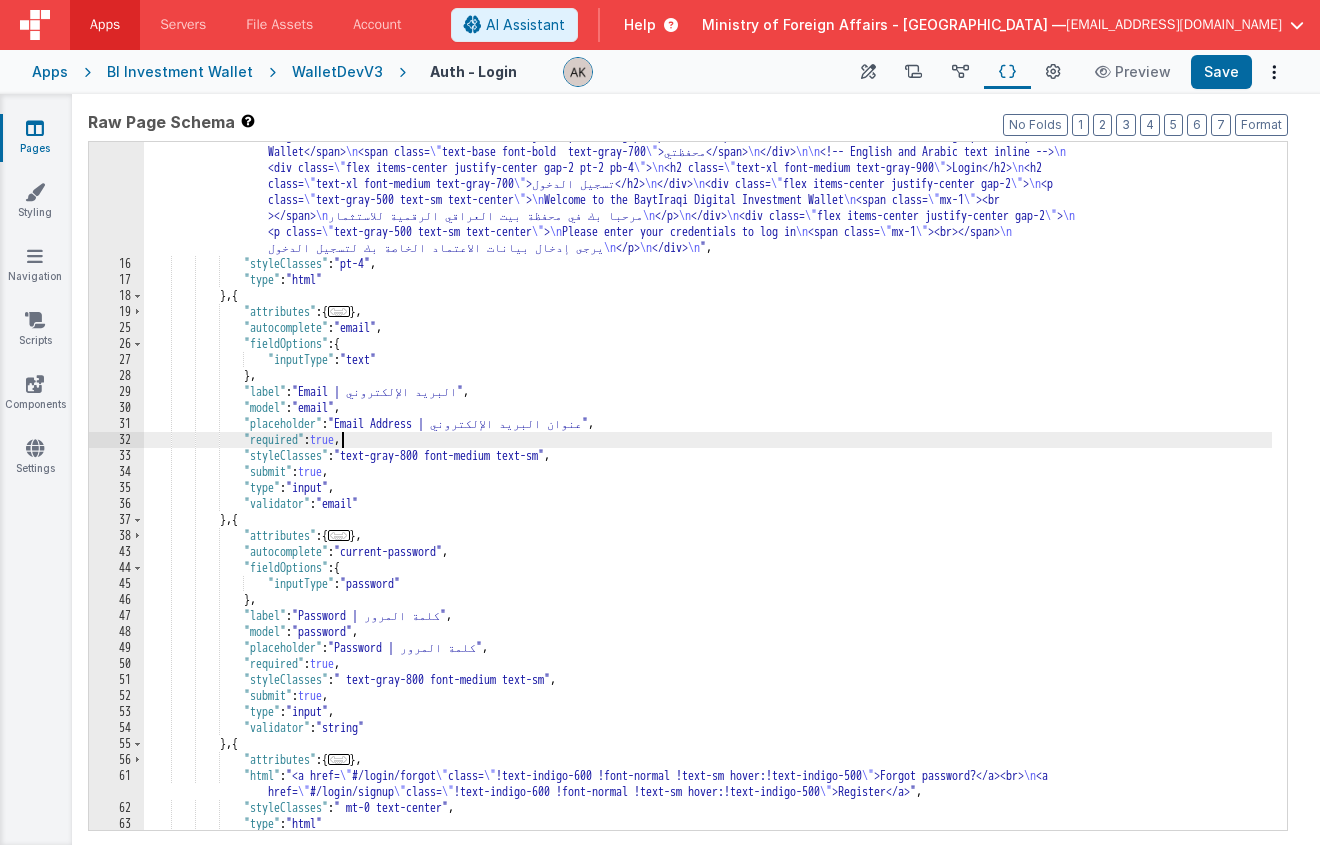 click on ""html" :  "<!-- Logo with  \" My Wallet \"  and its Arabic translation inline below --> \n <img class= \" h-[60px] mx-auto my-2 \"  :src= \" app.env                      .logoURL \" > \n <div class= \" flex items-center justify-center gap-2 pb-1 \" > \n   <span class= \" text-base font-bold  text-gray-900 \" >My                       Wallet</span> \n   <span class= \" text-base font-bold  text-gray-700 \" >محفظتي</span> \n </div> \n\n <!-- English and Arabic text inline --> \n                      <div class= \" flex items-center justify-center gap-2 pt-2 pb-4 \" > \n   <h2 class= \" text-xl font-medium text-gray-900 \" >Login</h2> \n   <h2                       class= \" text-xl font-medium text-gray-700 \" >تسجيل الدخول</h2> \n </div> \n <div class= \" flex items-center justify-center gap-2 \" > \n   <p                       class= \" text-gray-500 text-sm text-center \" >" at bounding box center (708, 536) 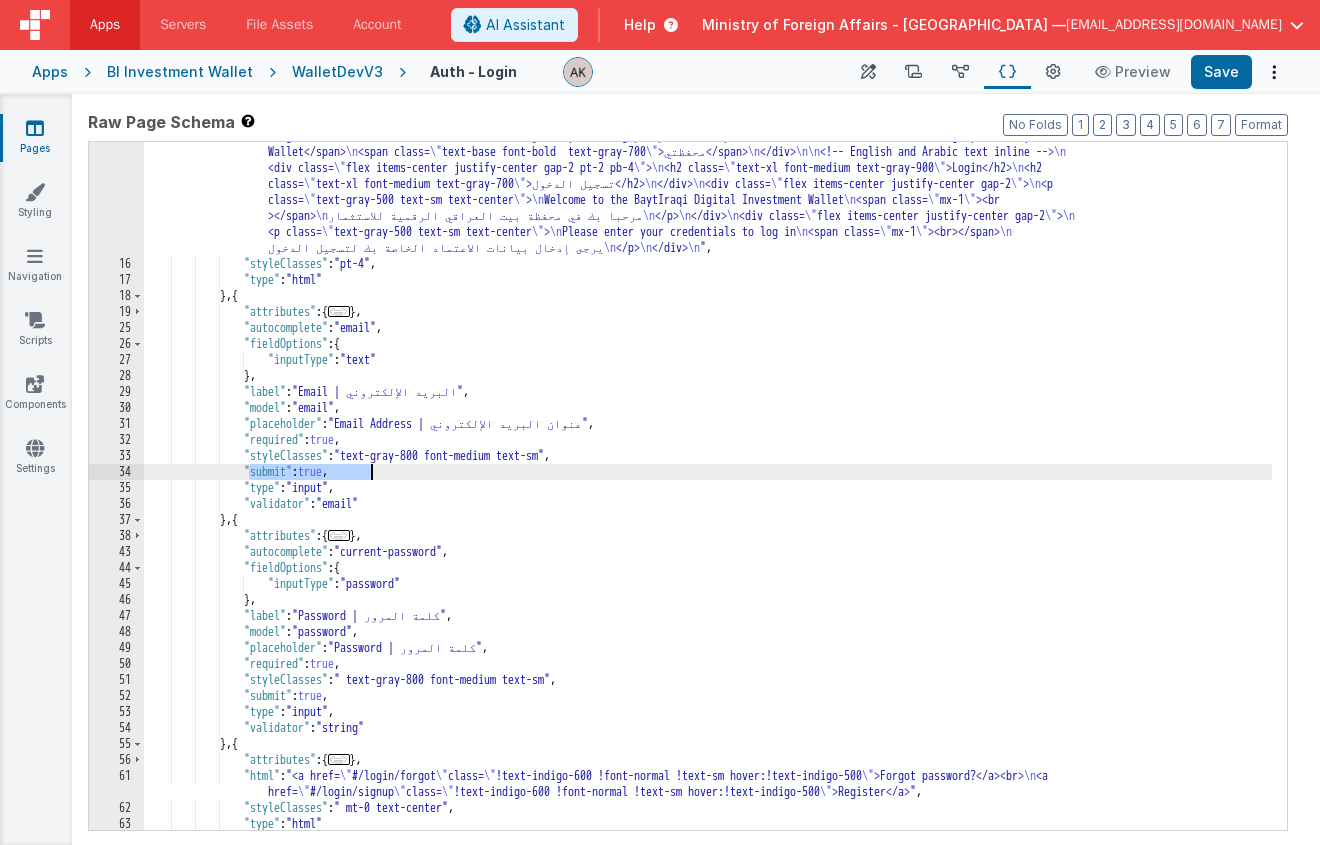 drag, startPoint x: 251, startPoint y: 469, endPoint x: 387, endPoint y: 467, distance: 136.01471 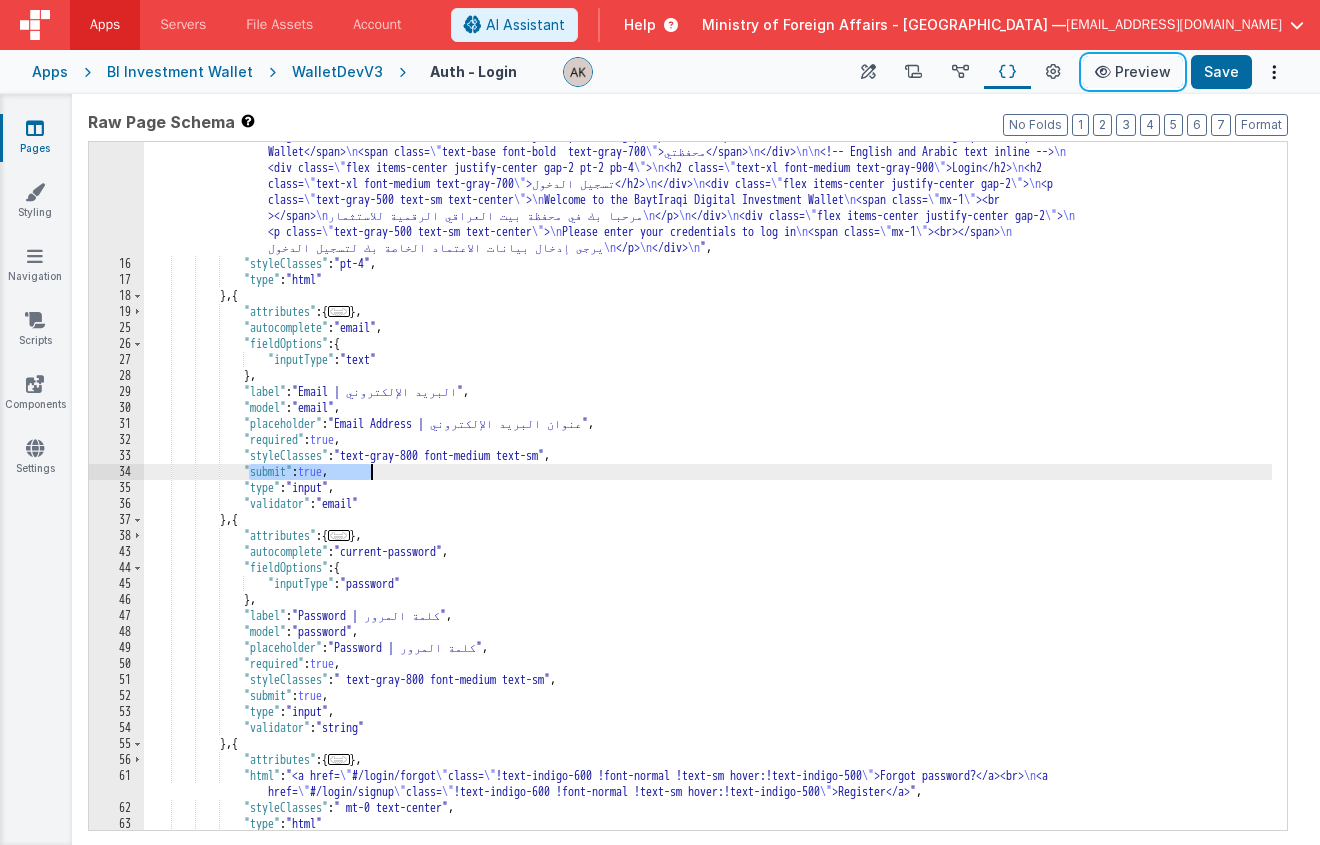 click on "Preview" at bounding box center [1133, 72] 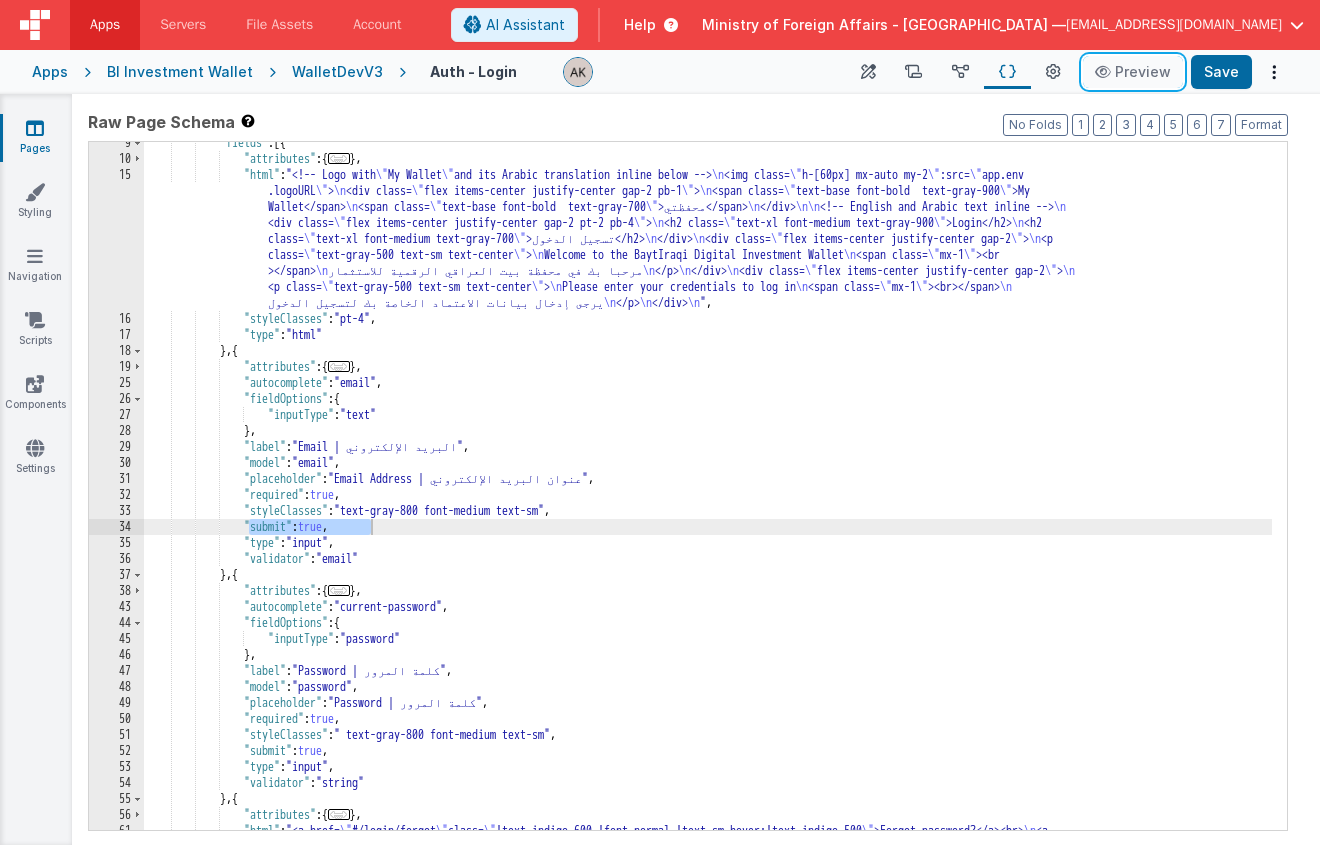 scroll, scrollTop: 0, scrollLeft: 0, axis: both 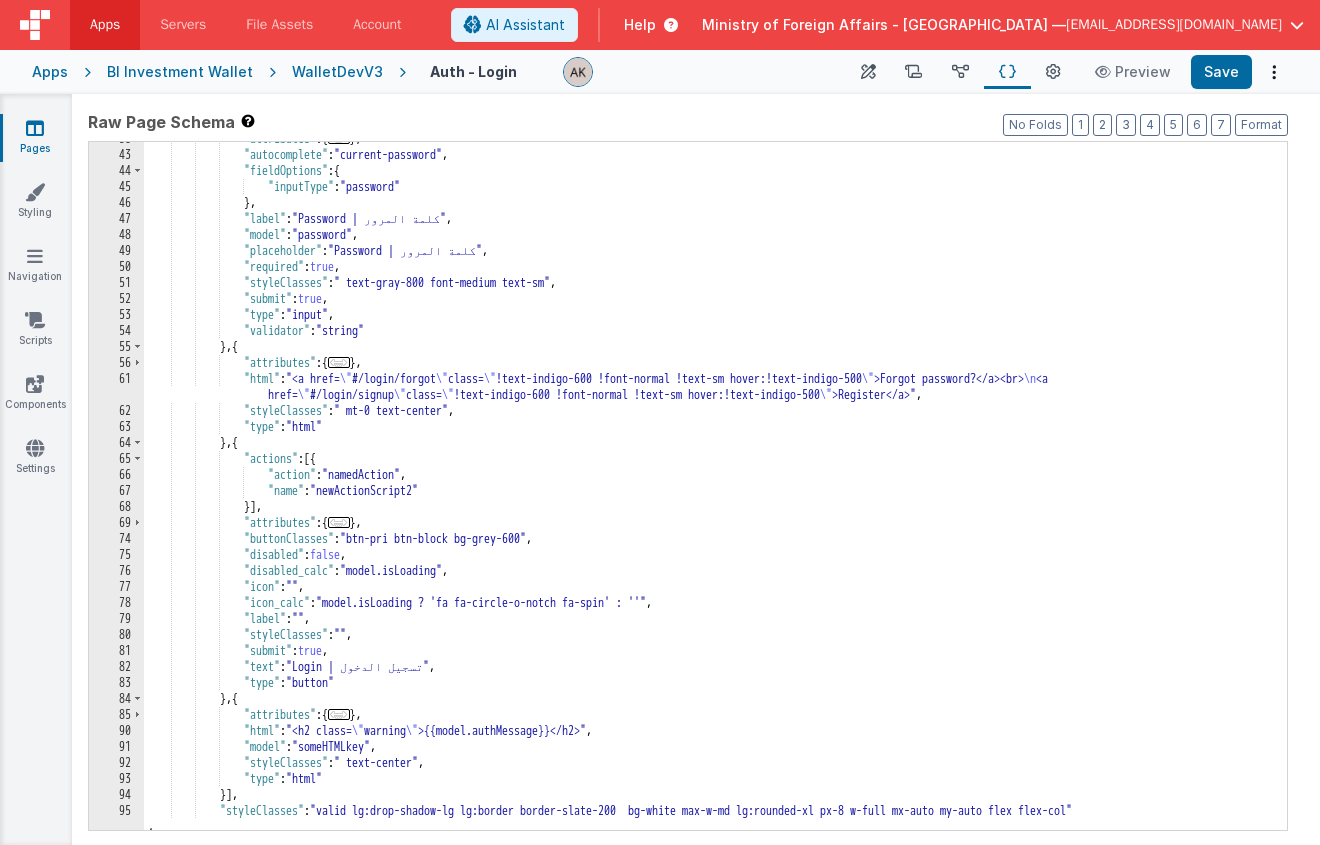 click on ""attributes" :  { ... } ,                     "autocomplete" :  "current-password" ,                     "fieldOptions" :  {                          "inputType" :  "password"                     } ,                     "label" :  "Password | كلمة المرور" ,                     "model" :  "password" ,                     "placeholder" :  "Password | كلمة المرور" ,                     "required" :  true ,                     "styleClasses" :  " text-gray-800 font-medium text-sm" ,                     "submit" :  true ,                     "type" :  "input" ,                     "validator" :  "string"                } ,  {                     "attributes" :  { ... } ,                     "html" :  "<a href= \" #/login/forgot \"  class= \" !text-indigo-600 !font-normal !text-sm hover:!text-indigo-500 \" >Forgot password?</a><br> \n <a                       href= \" #/login/signup \"  class= \" \" >Register</a>" ,                     "styleClasses" :  ," at bounding box center [708, 499] 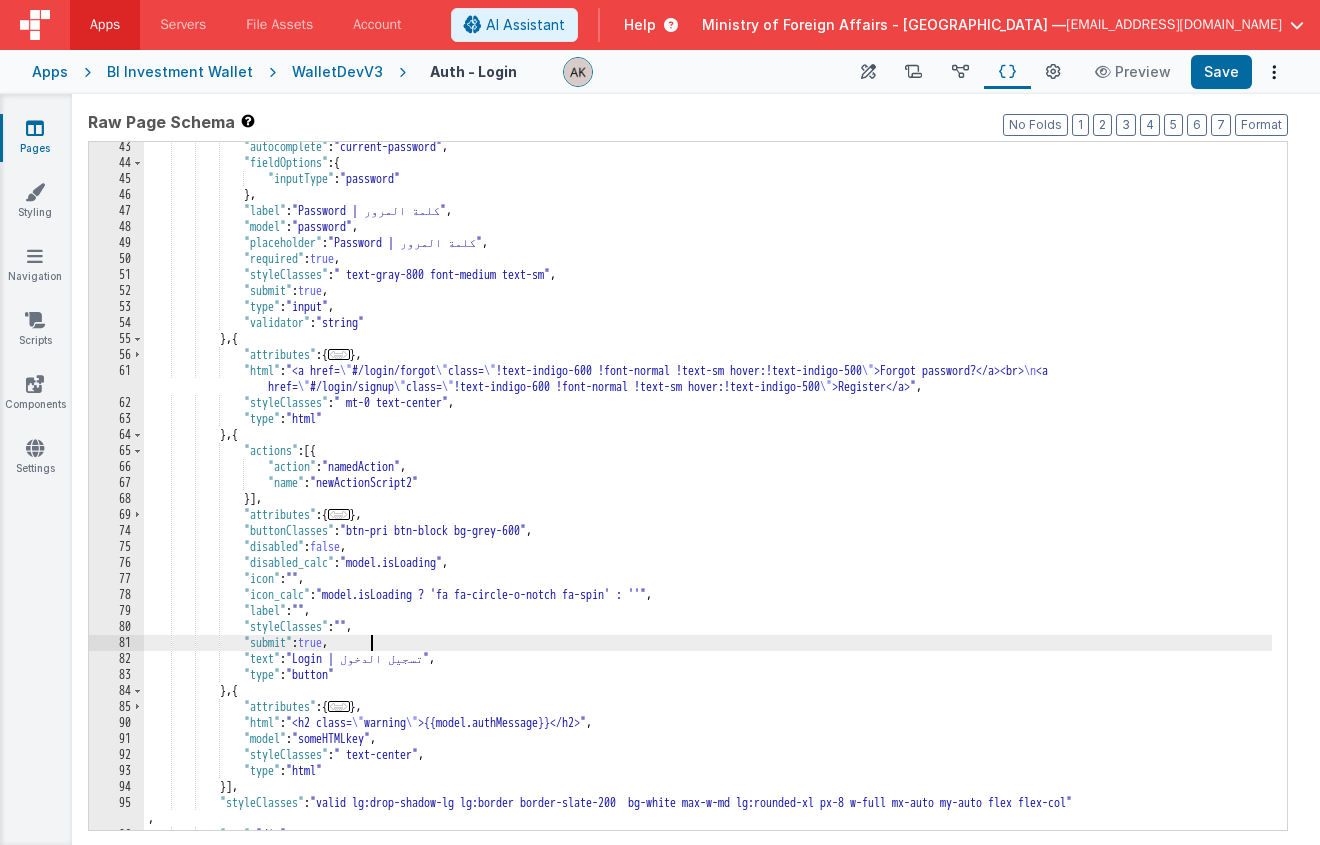 scroll, scrollTop: 608, scrollLeft: 0, axis: vertical 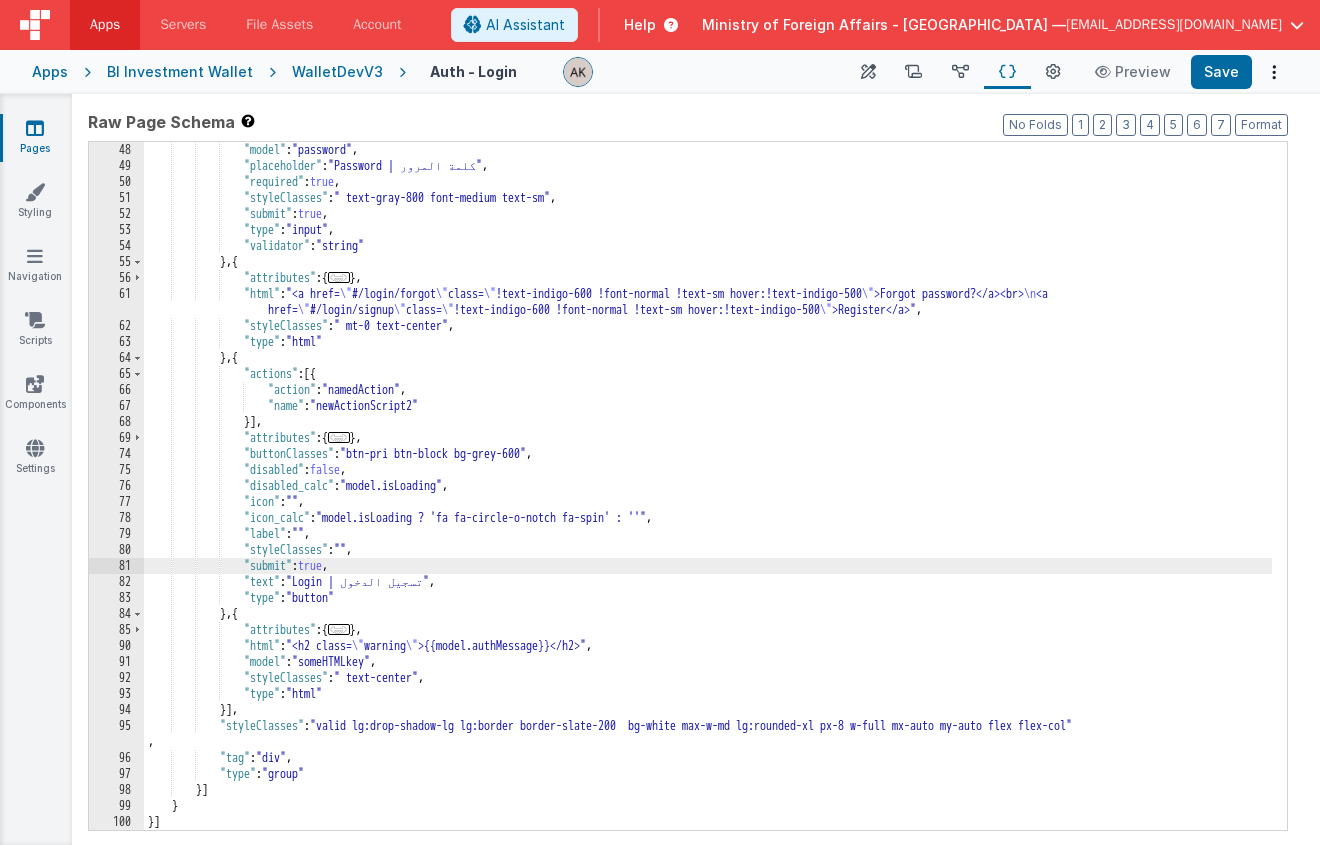 click on "Apps" at bounding box center [50, 72] 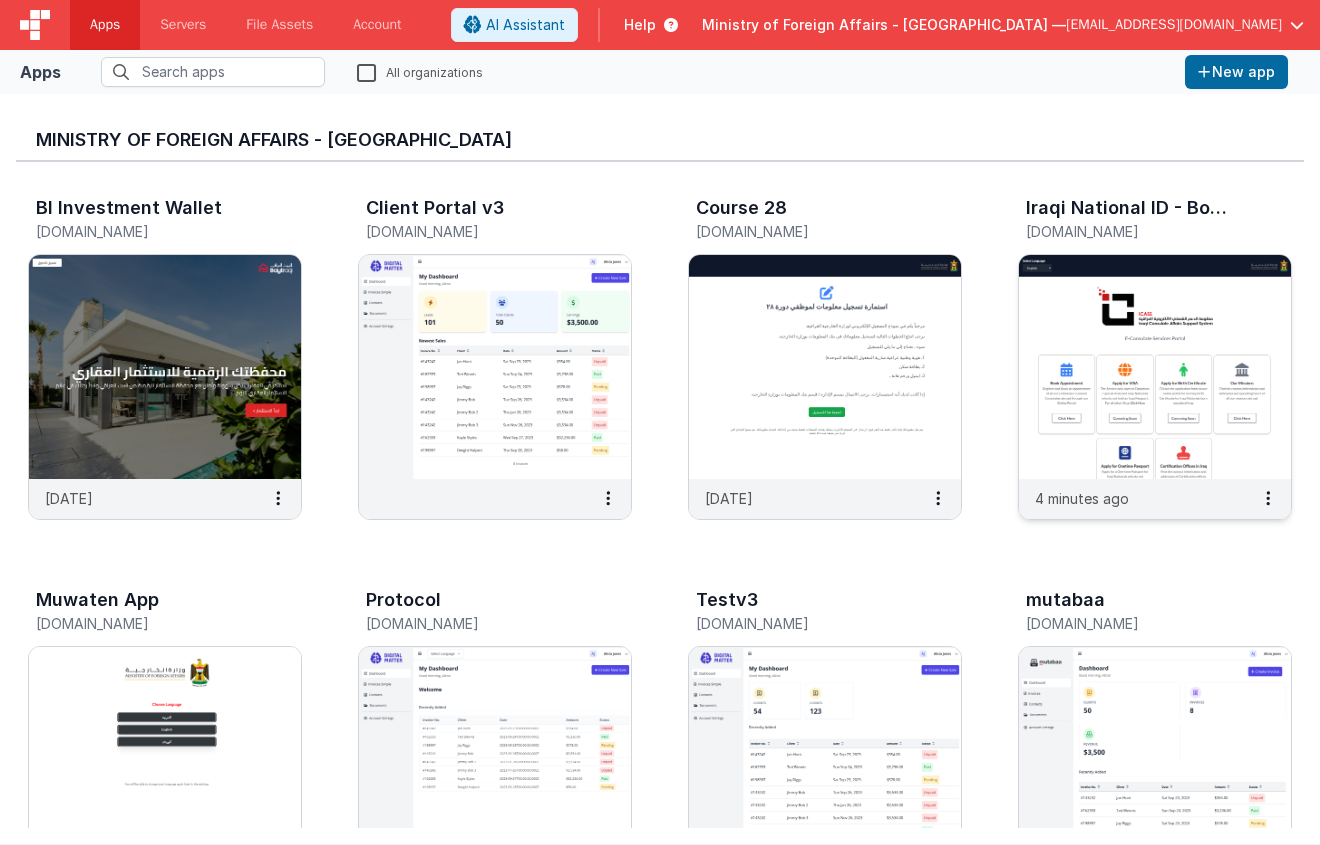 click at bounding box center [1155, 367] 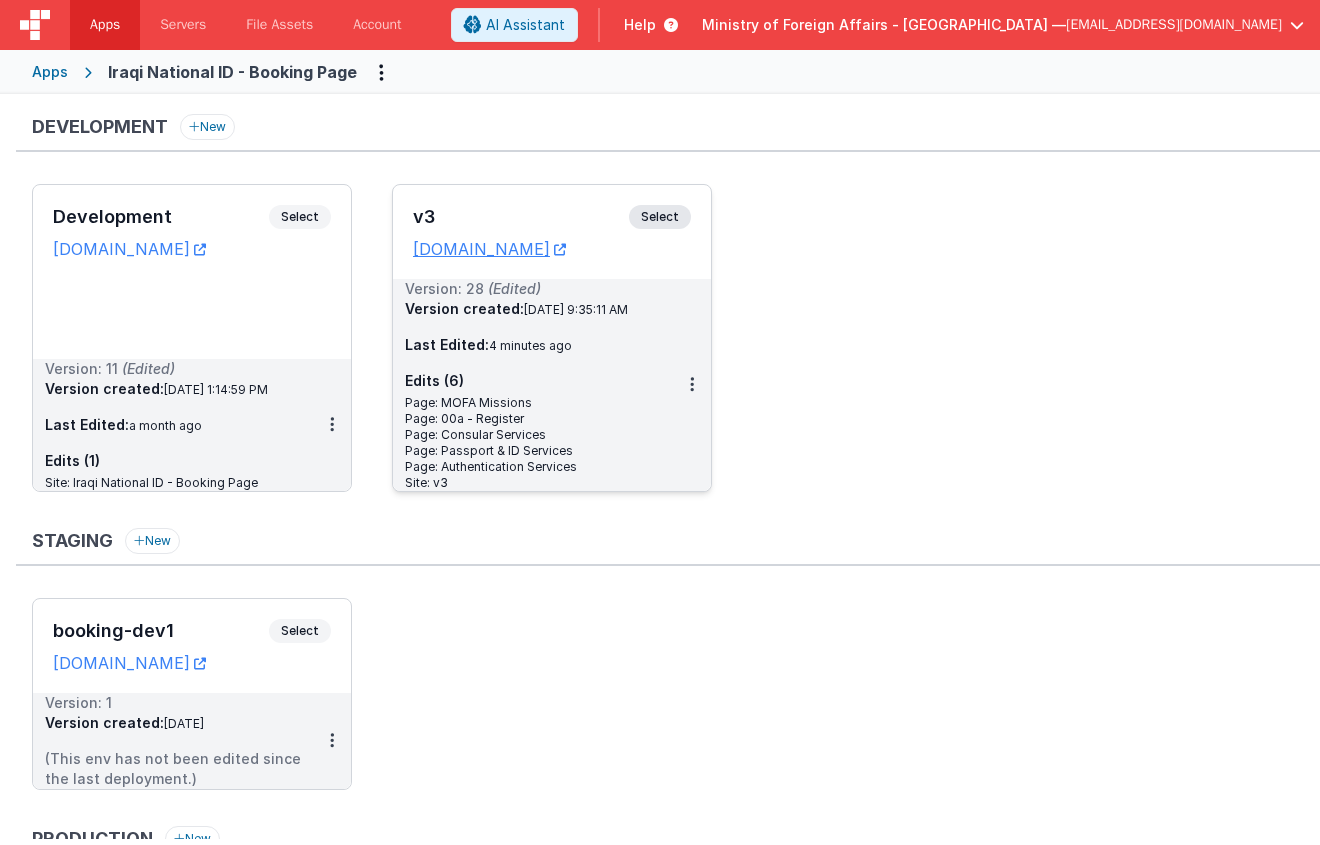 click on "Select" at bounding box center [660, 217] 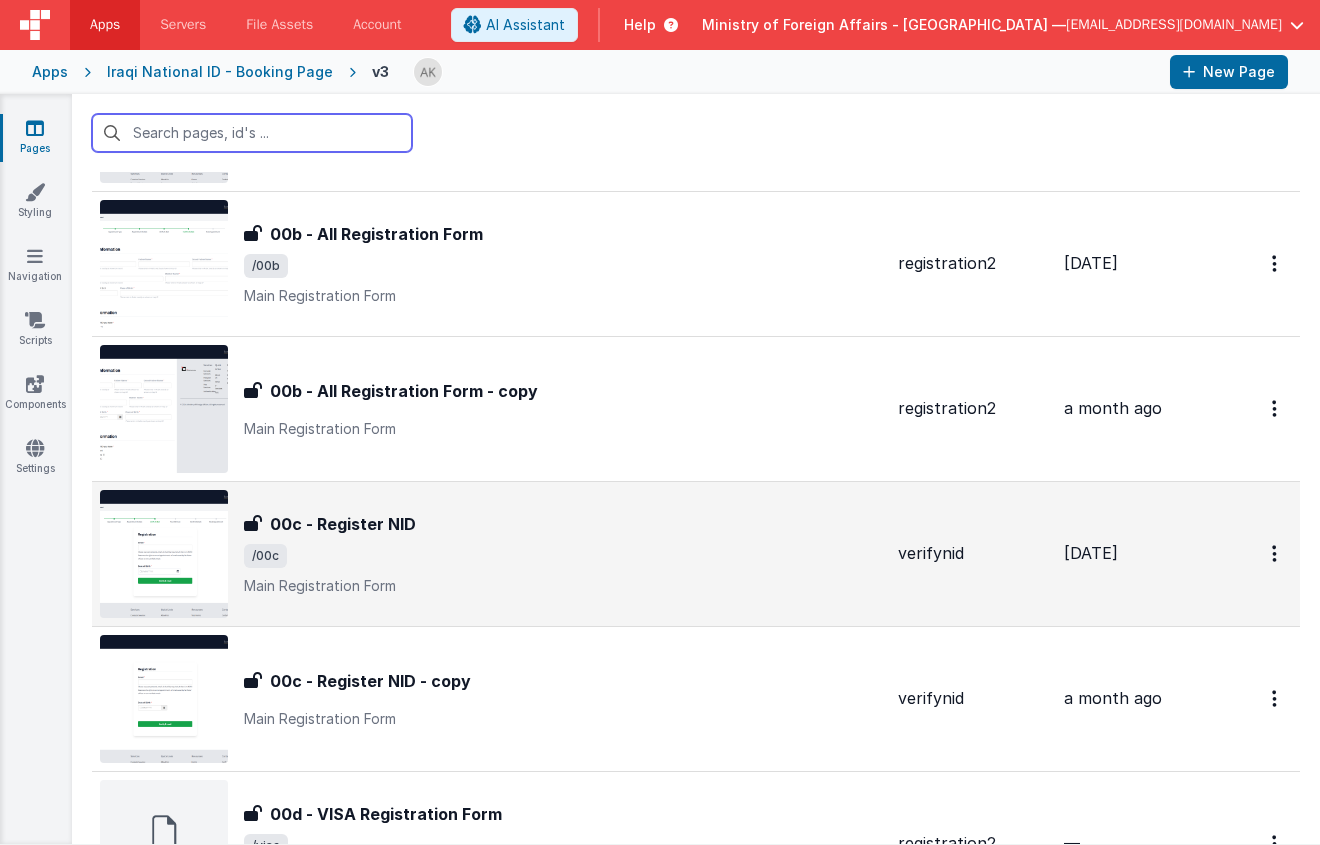 scroll, scrollTop: 459, scrollLeft: 0, axis: vertical 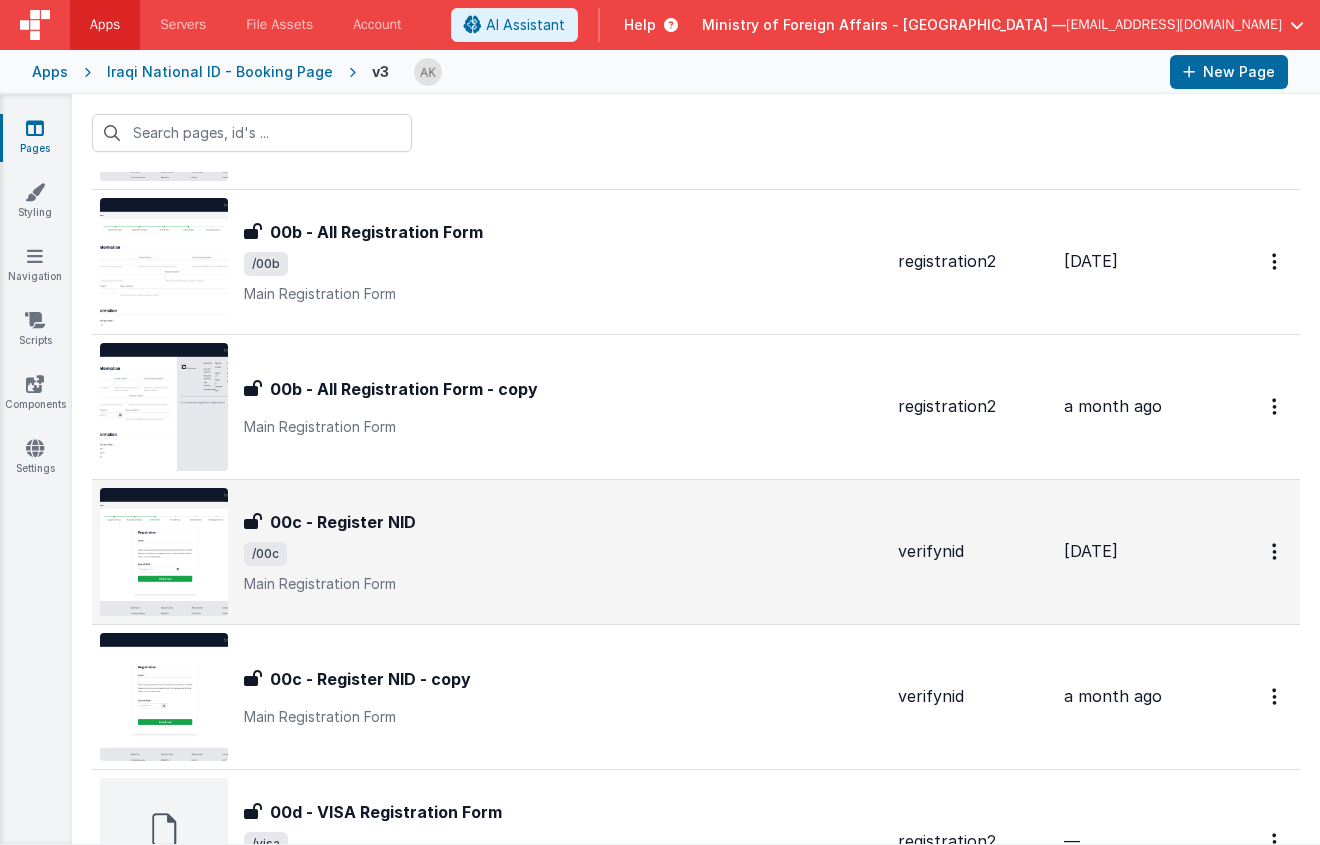 click at bounding box center [164, 552] 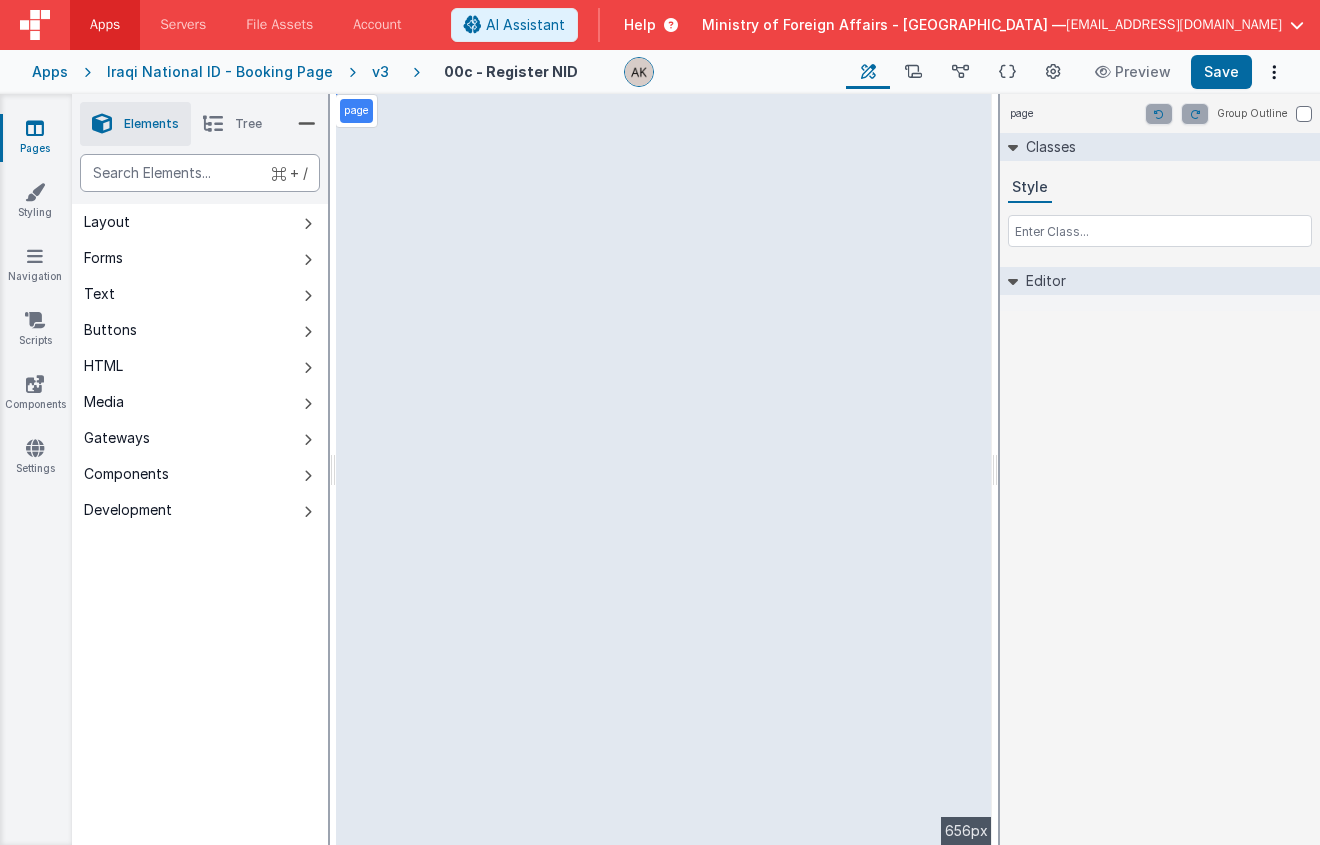 click at bounding box center [200, 173] 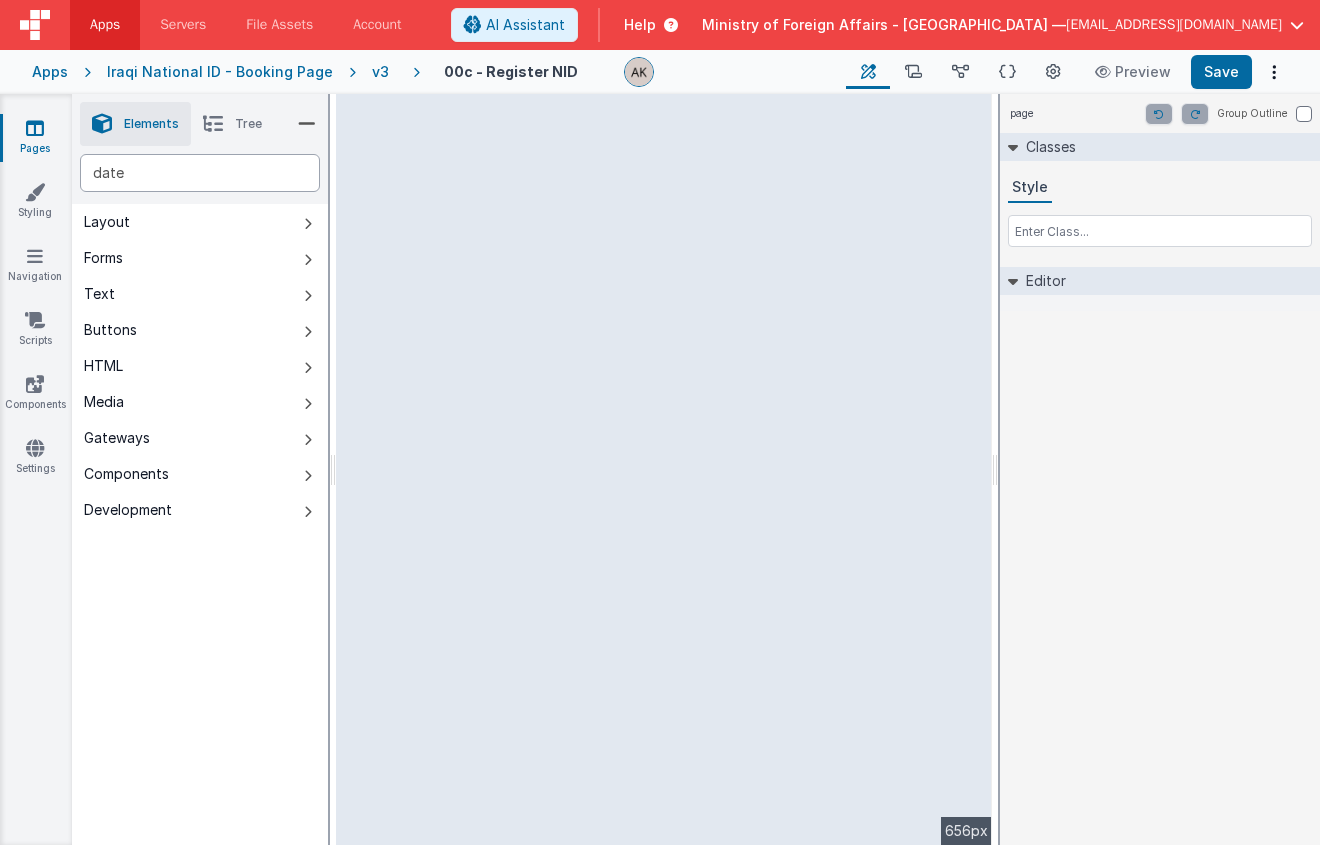 type on "date" 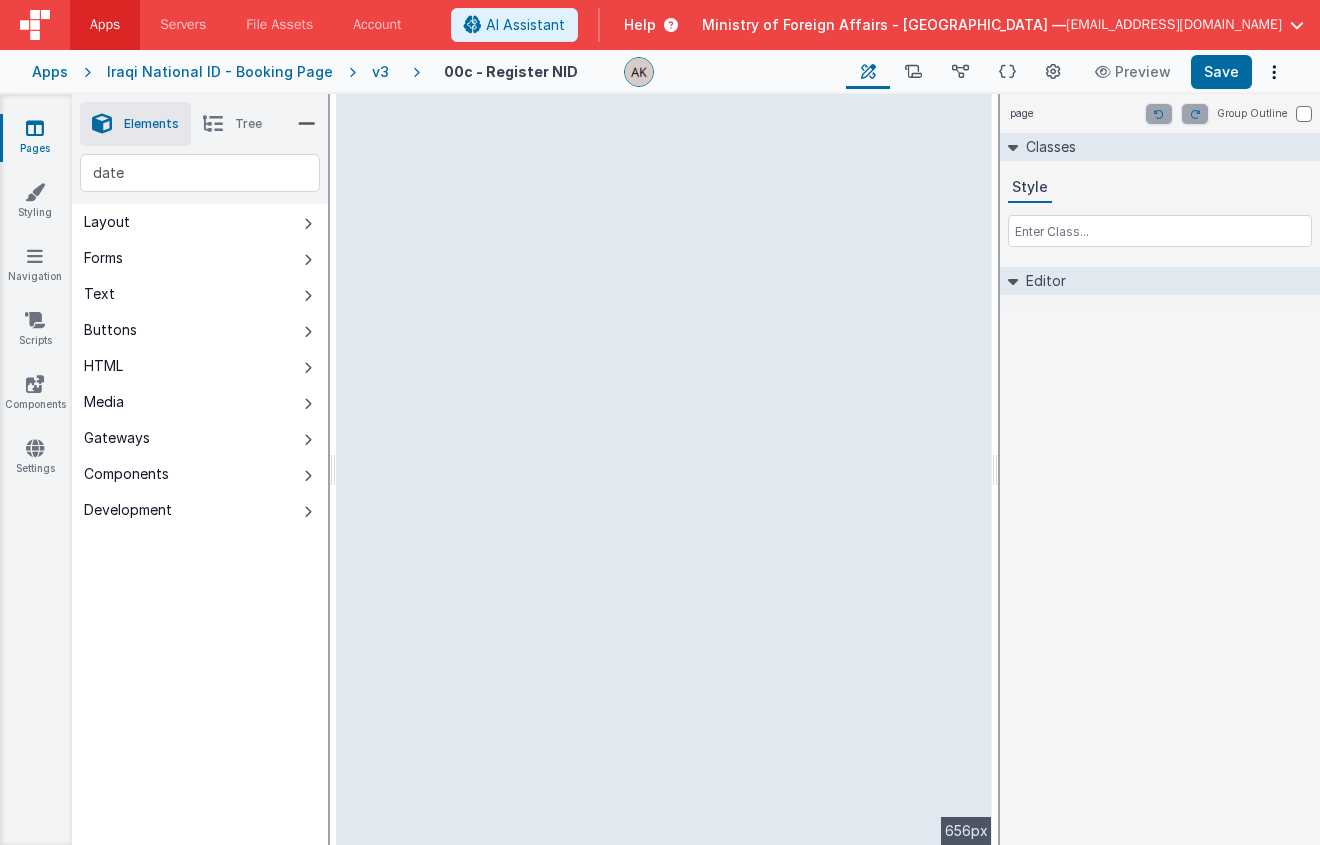 type 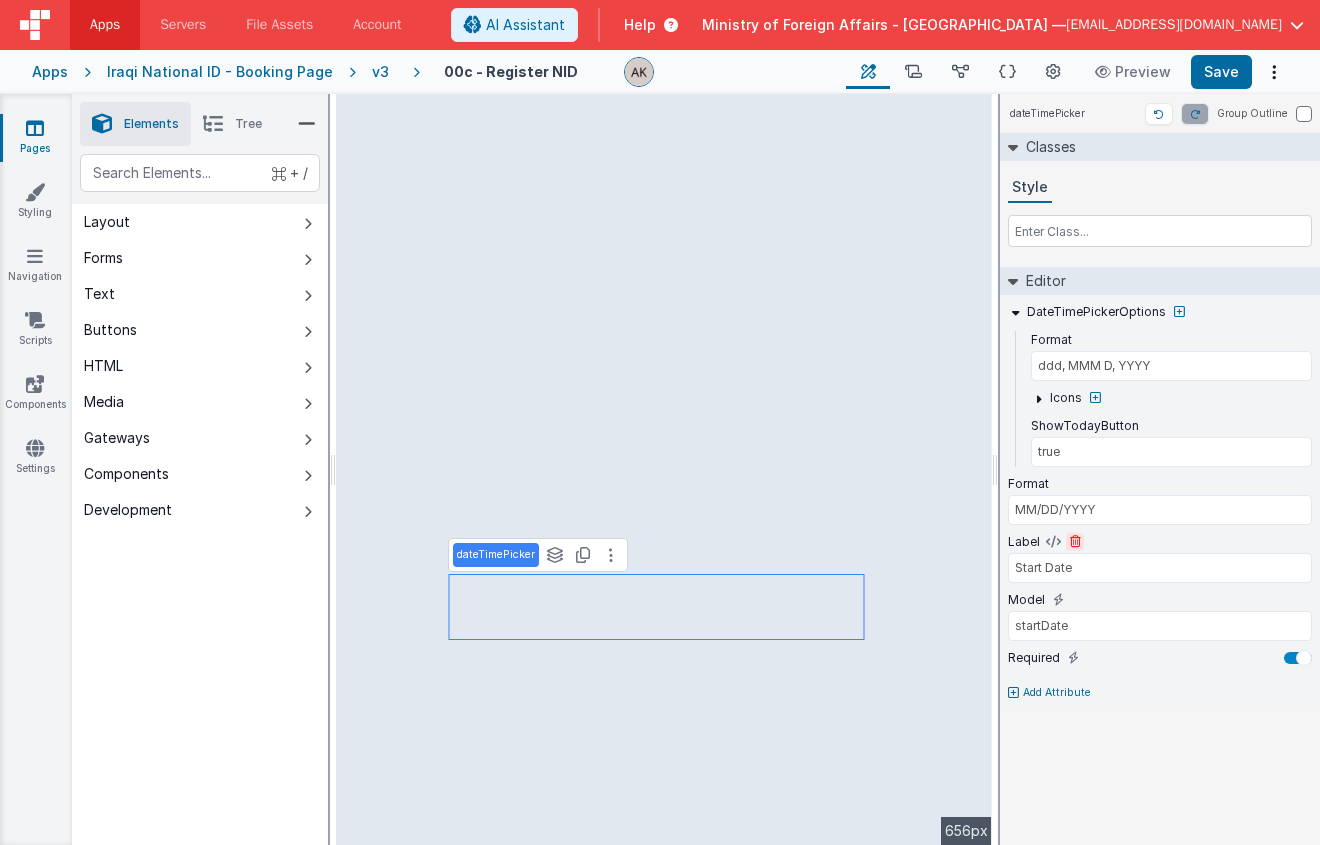 click at bounding box center [1075, 542] 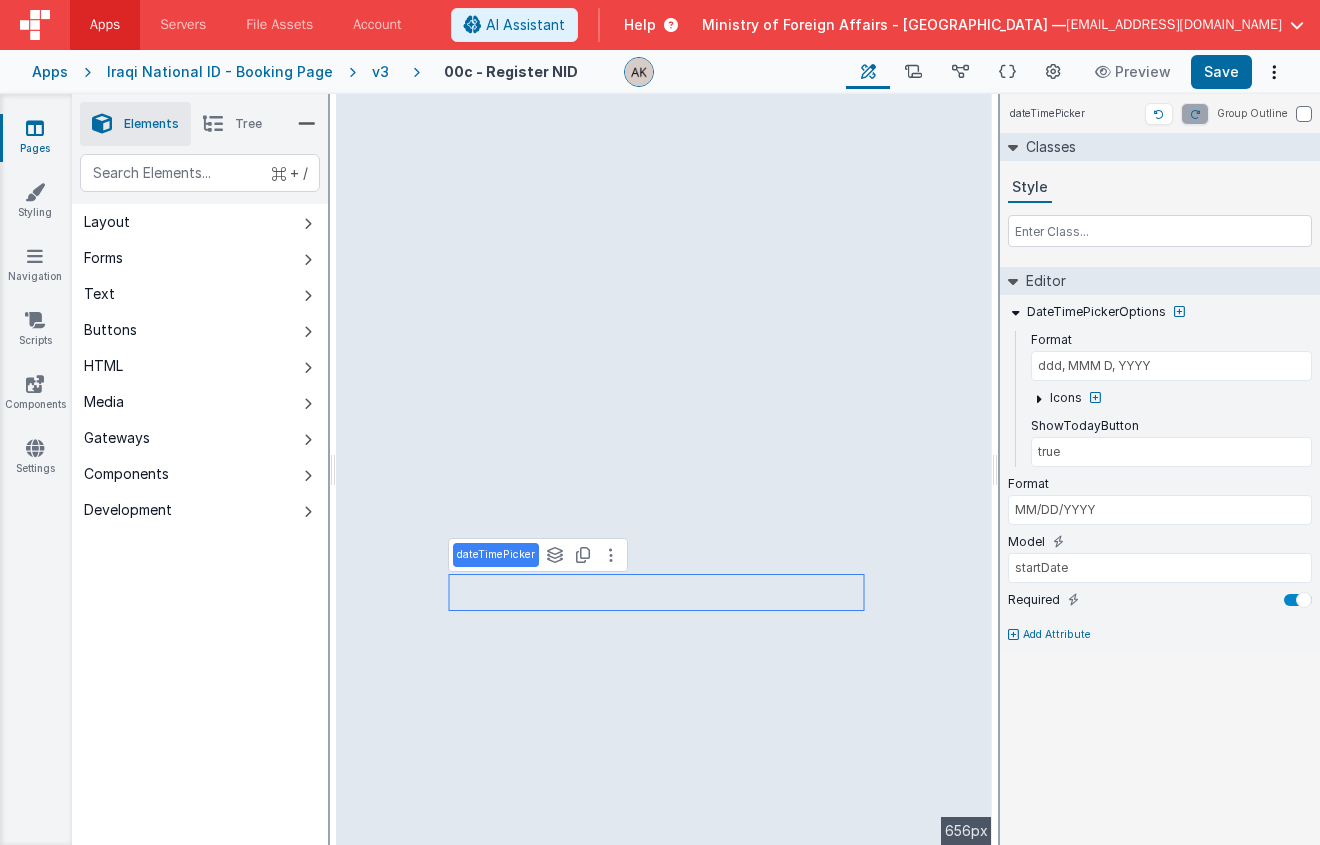 click on "Add Attribute" at bounding box center [1057, 635] 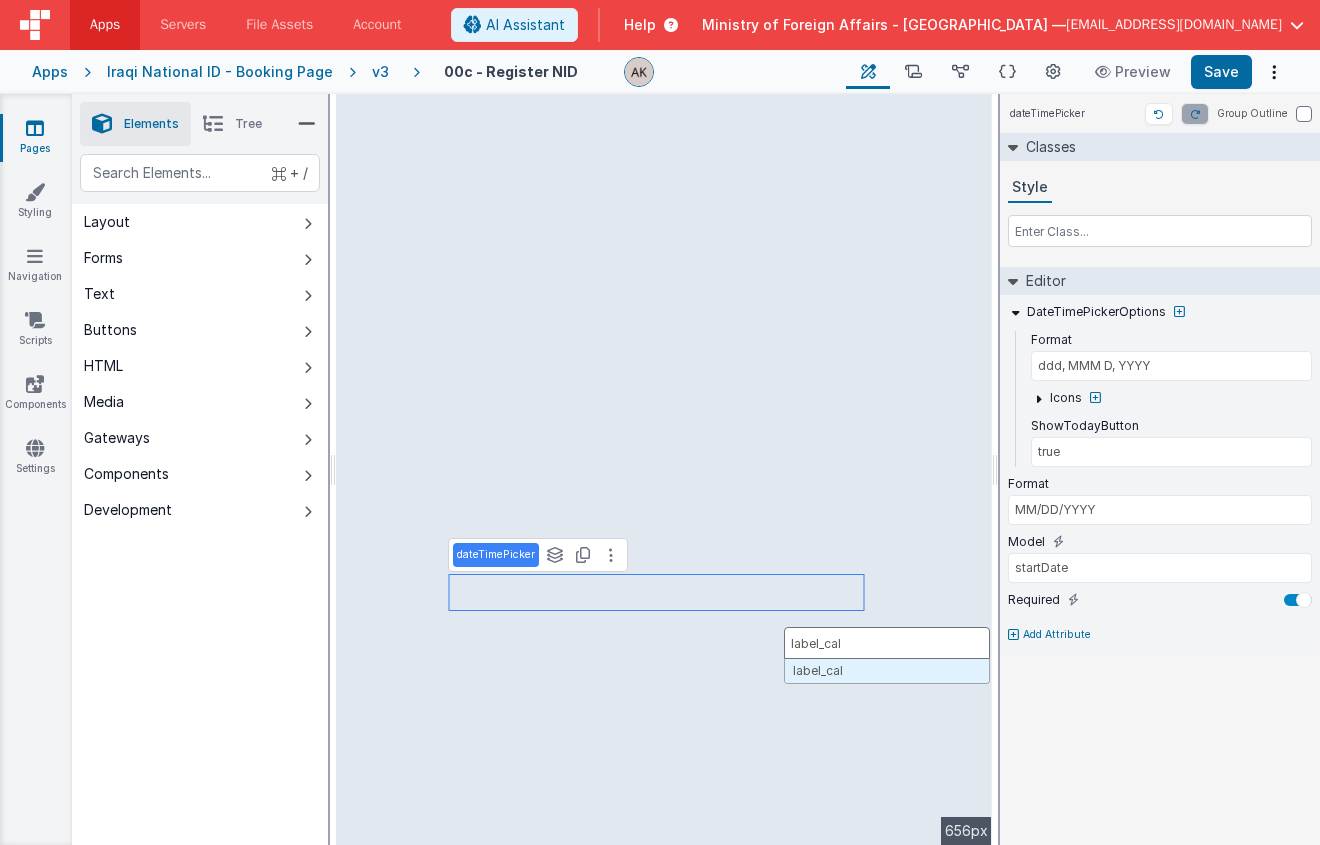 type on "label_calc" 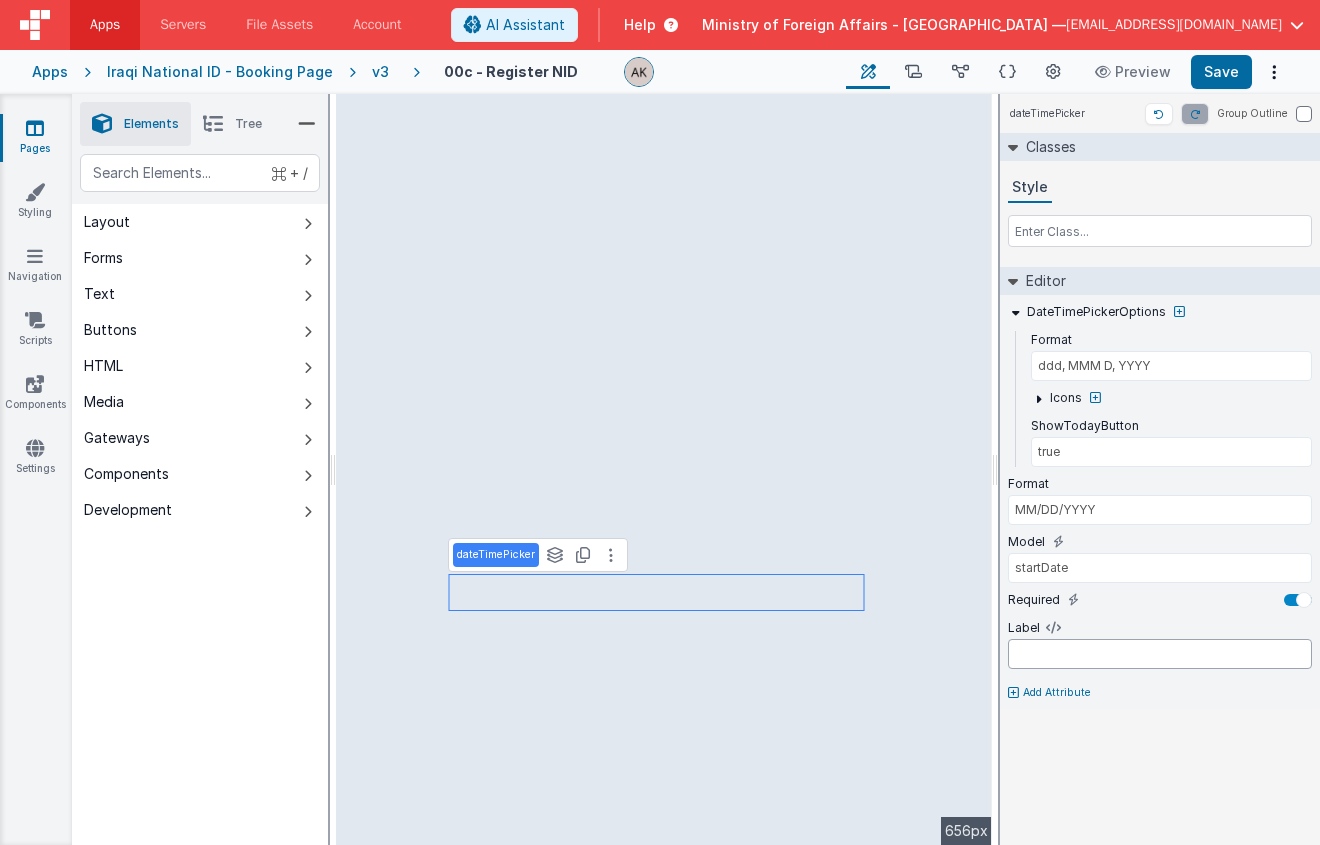 click at bounding box center (1160, 654) 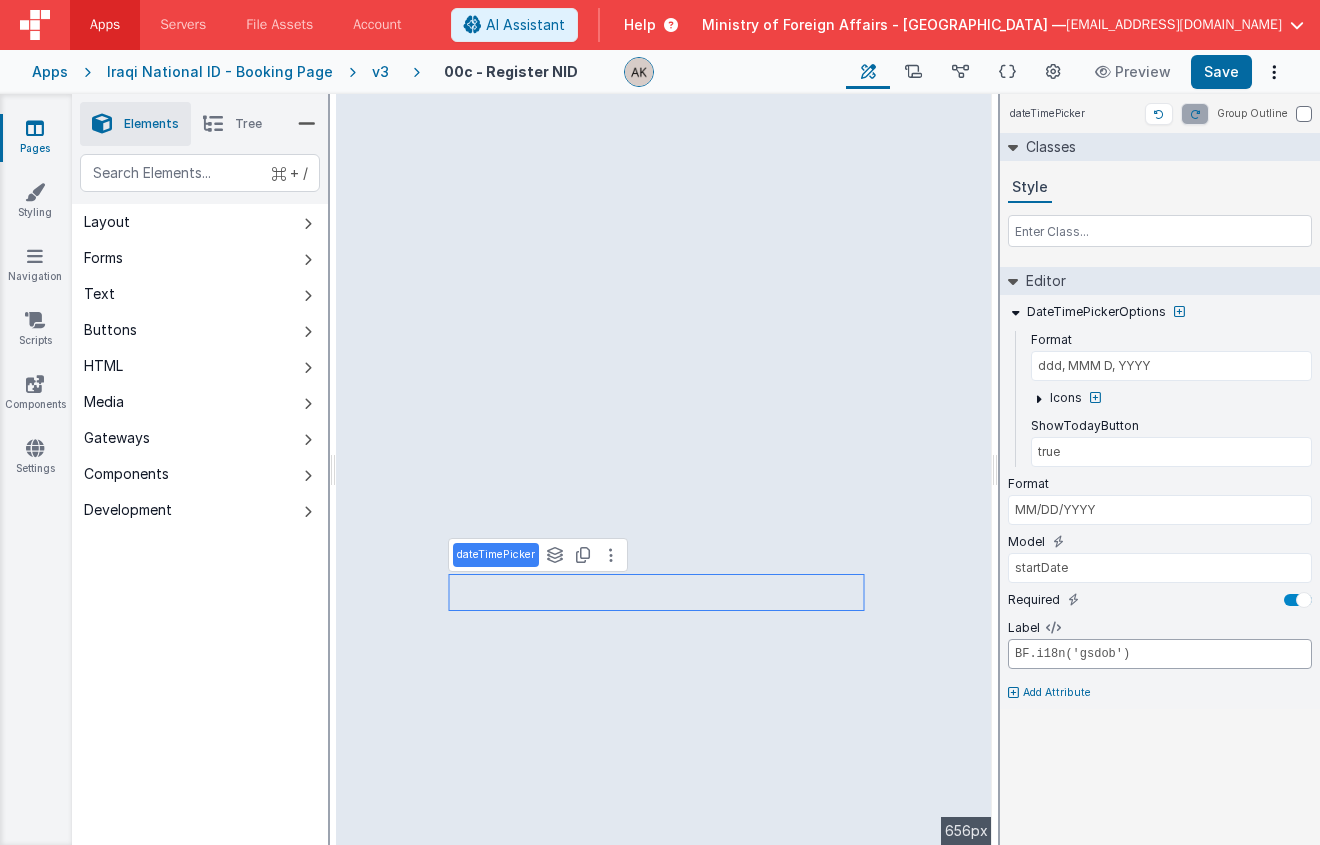 type on "BF.i18n('gsdob')" 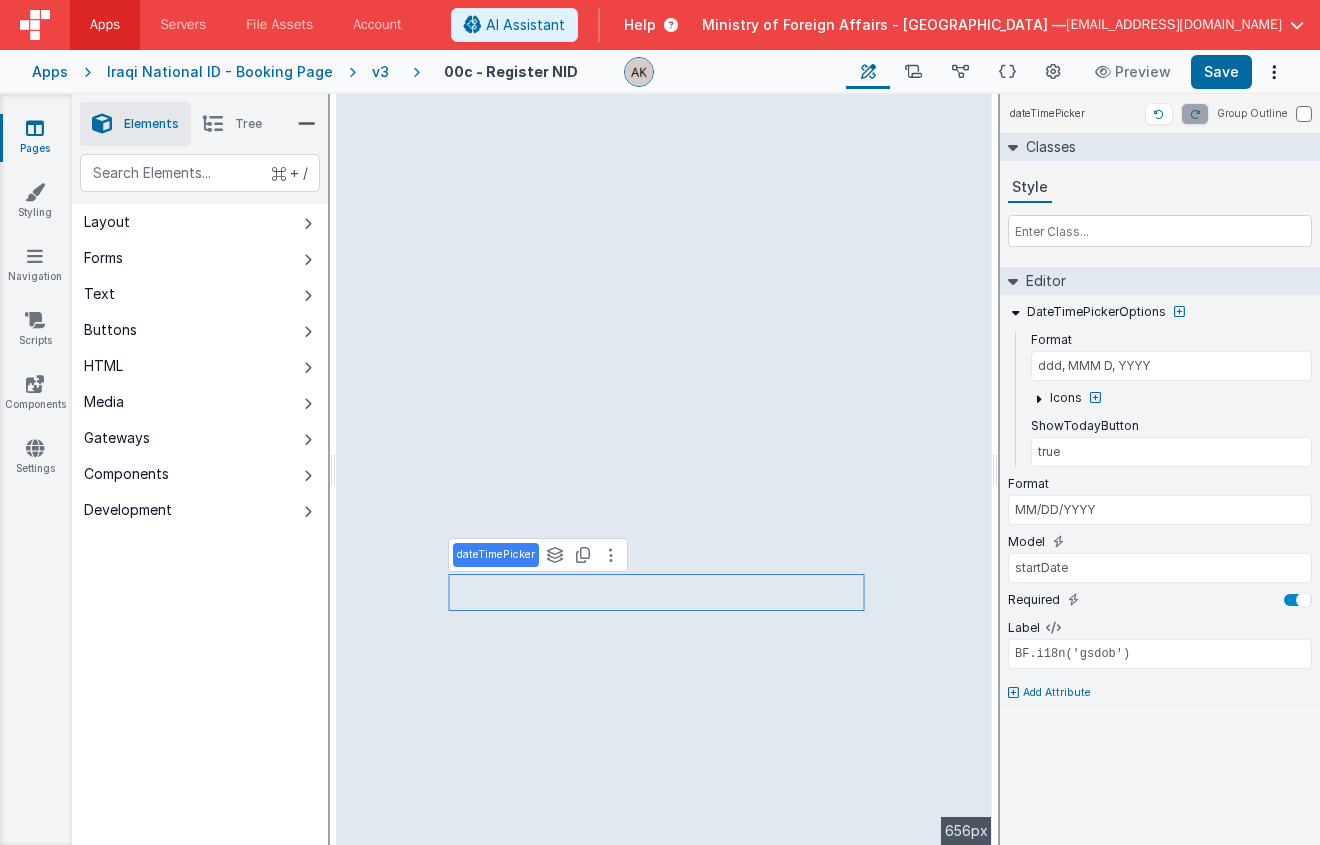 click on "dateTimePicker         Group Outline     Classes   Style             Editor        DateTimePickerOptions                           Format                   ddd, MMM D, YYYY         Icons                           ShowTodayButton                   true        Format                   MM/DD/YYYY        Model                   startDate        Required                          Label                   BF.i18n('gsdob')     Add Attribute
DEV: Focus
DEV: builderToggleConditionalCSS
DEV: Remove DND
DEV: updateSchema F
DEV: convertToVFG3" at bounding box center (1160, 469) 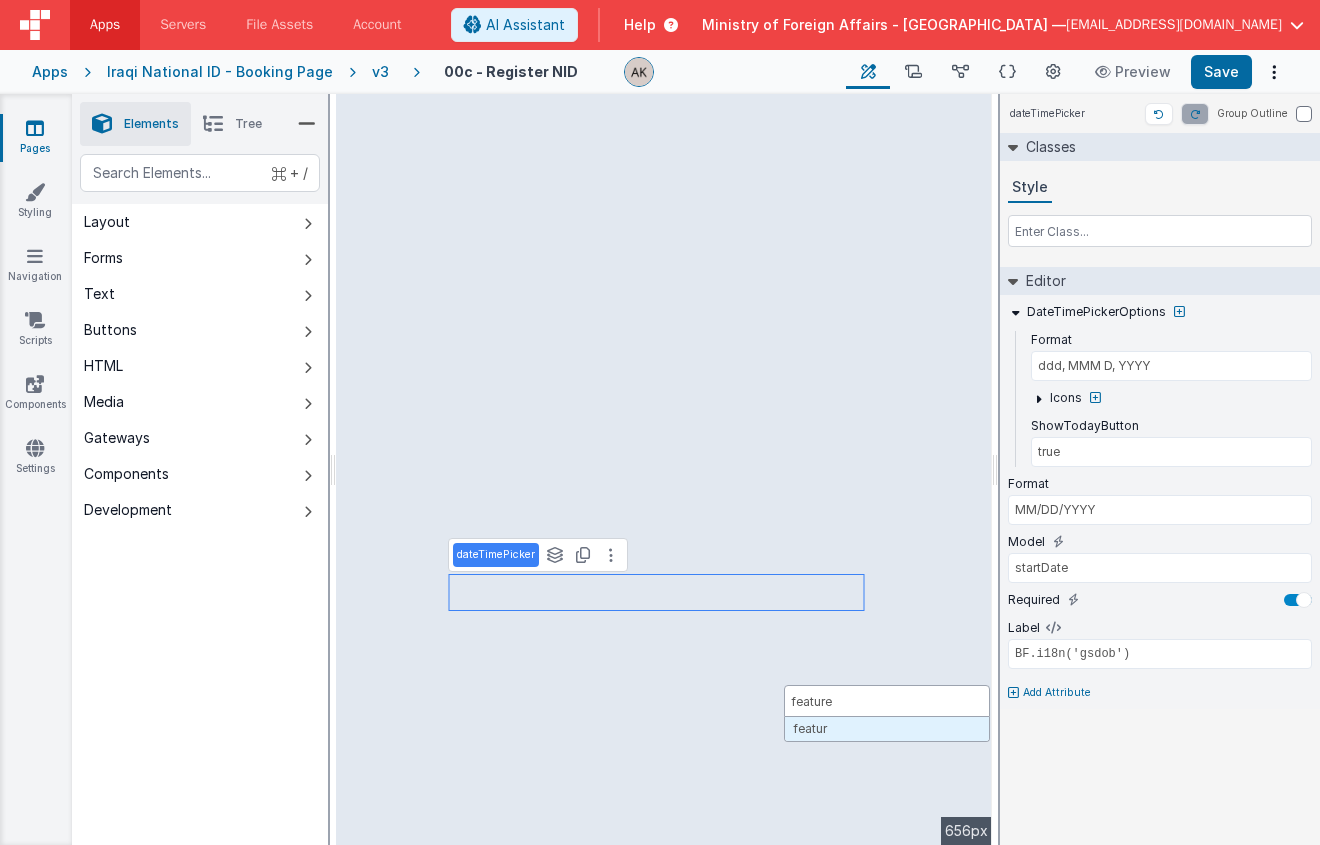 type on "featured" 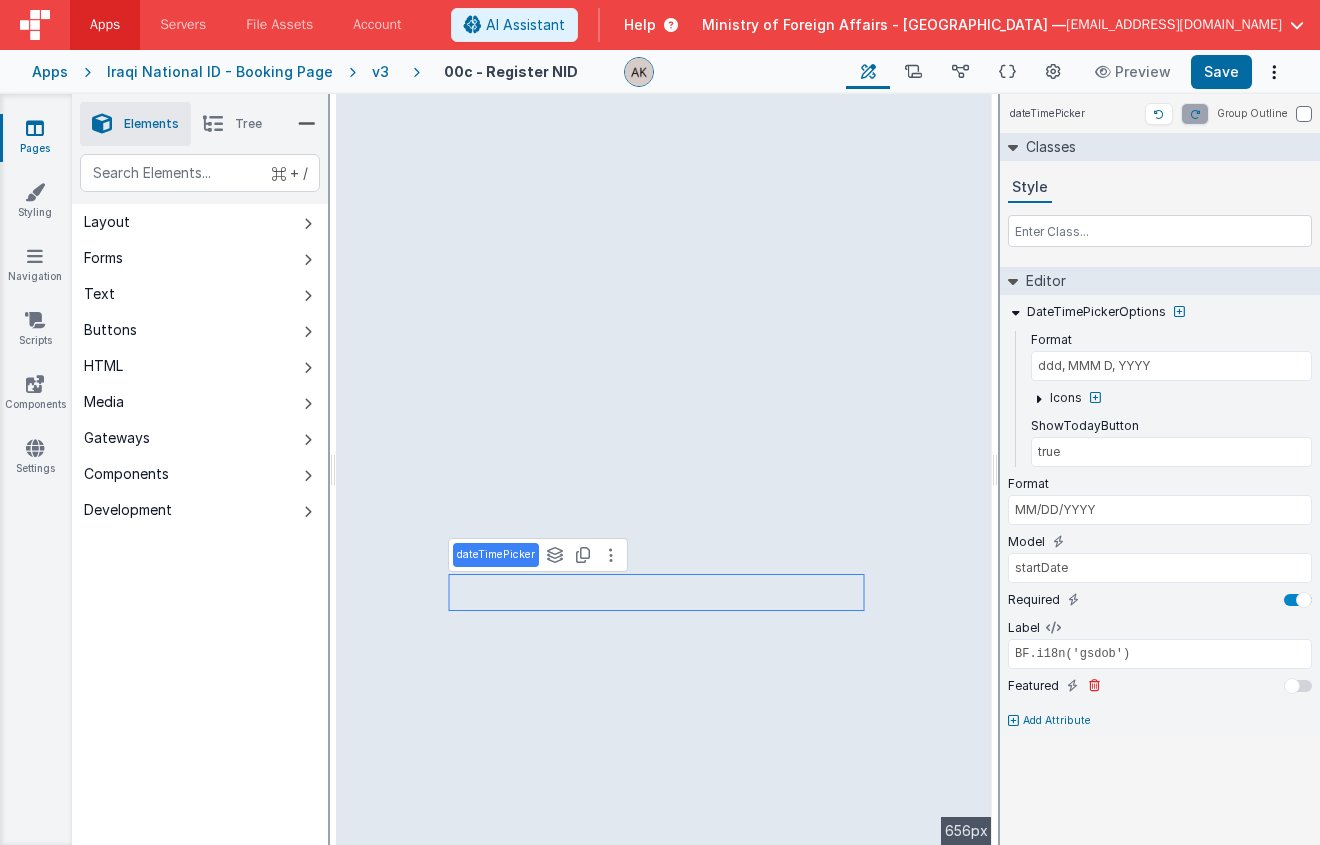 click at bounding box center [1298, 686] 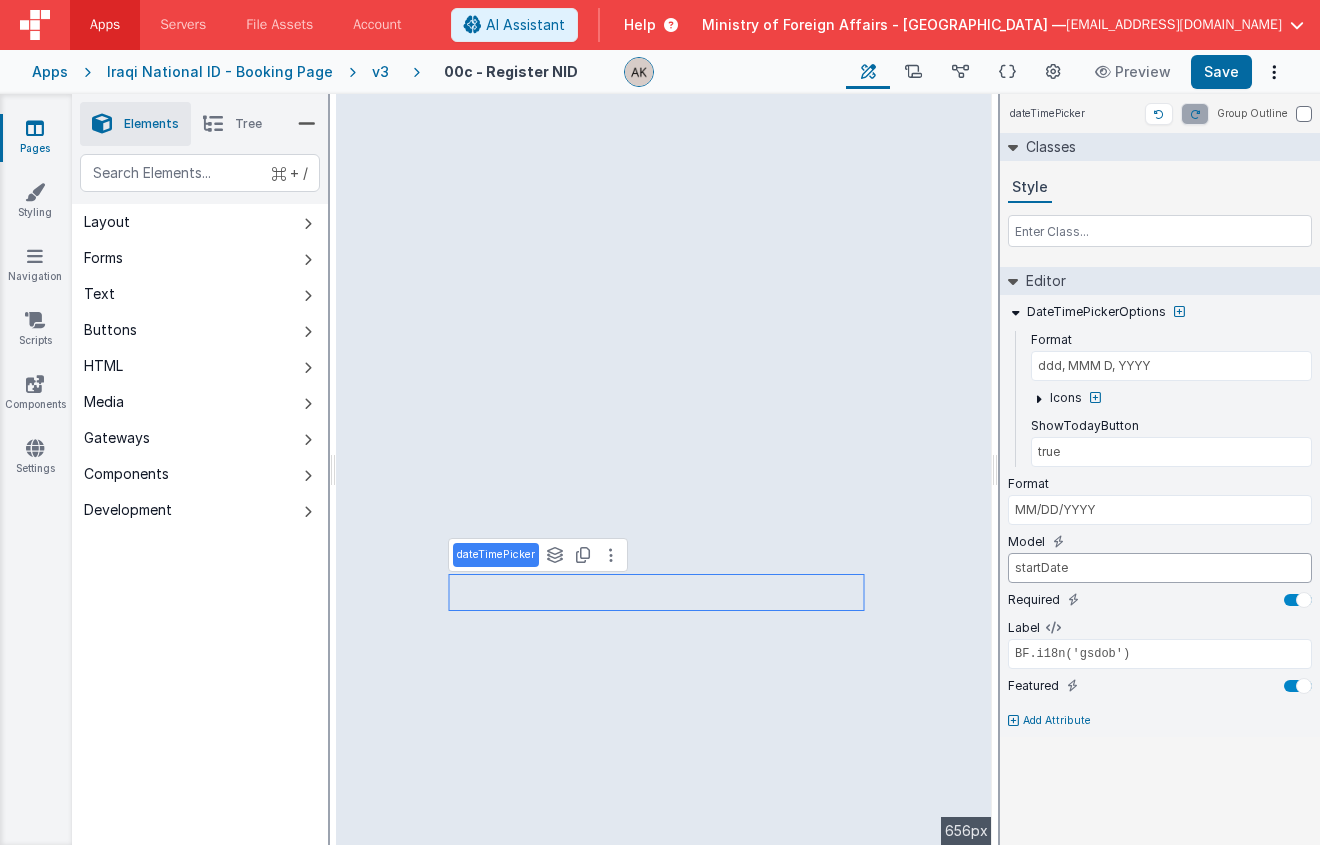 click on "startDate" at bounding box center [1160, 568] 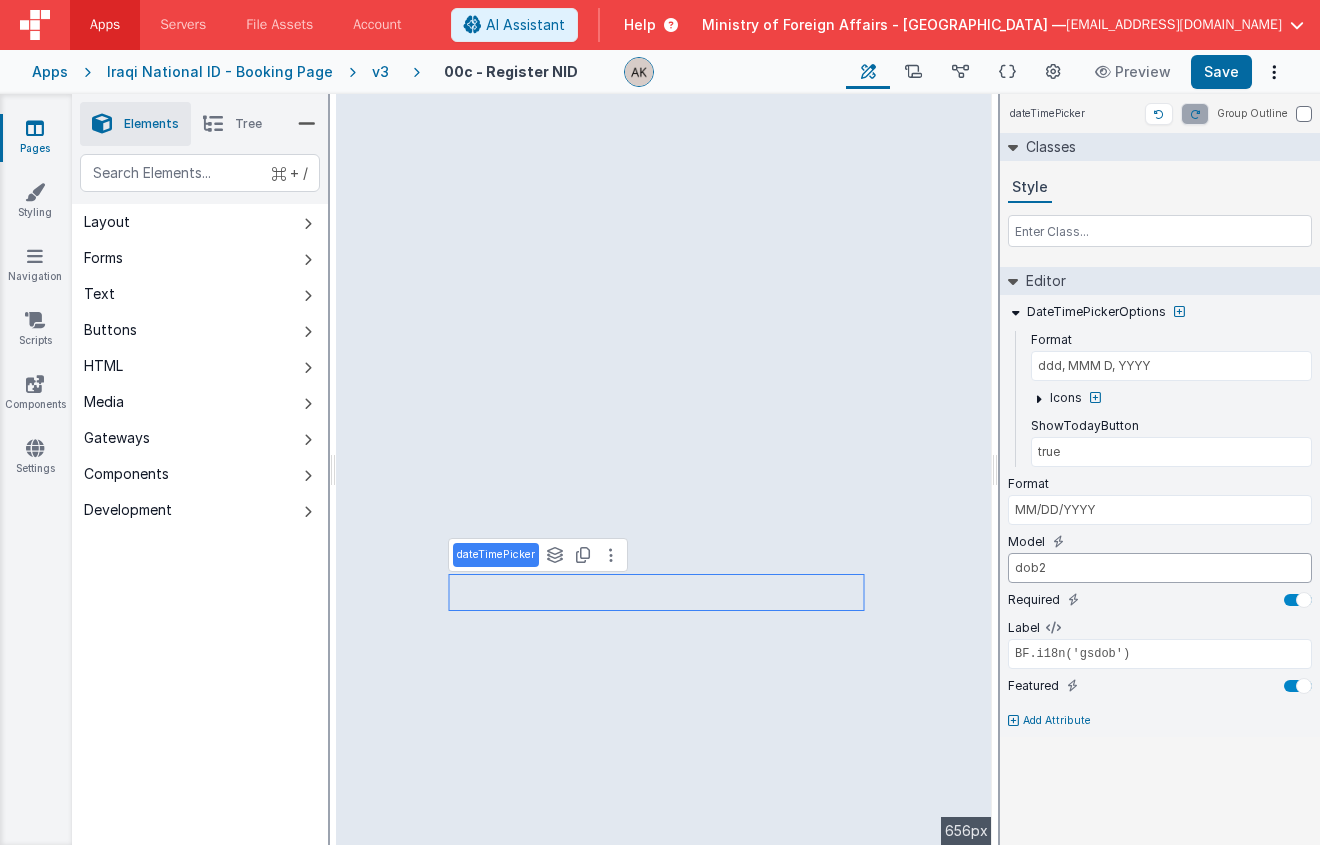 type on "dob2" 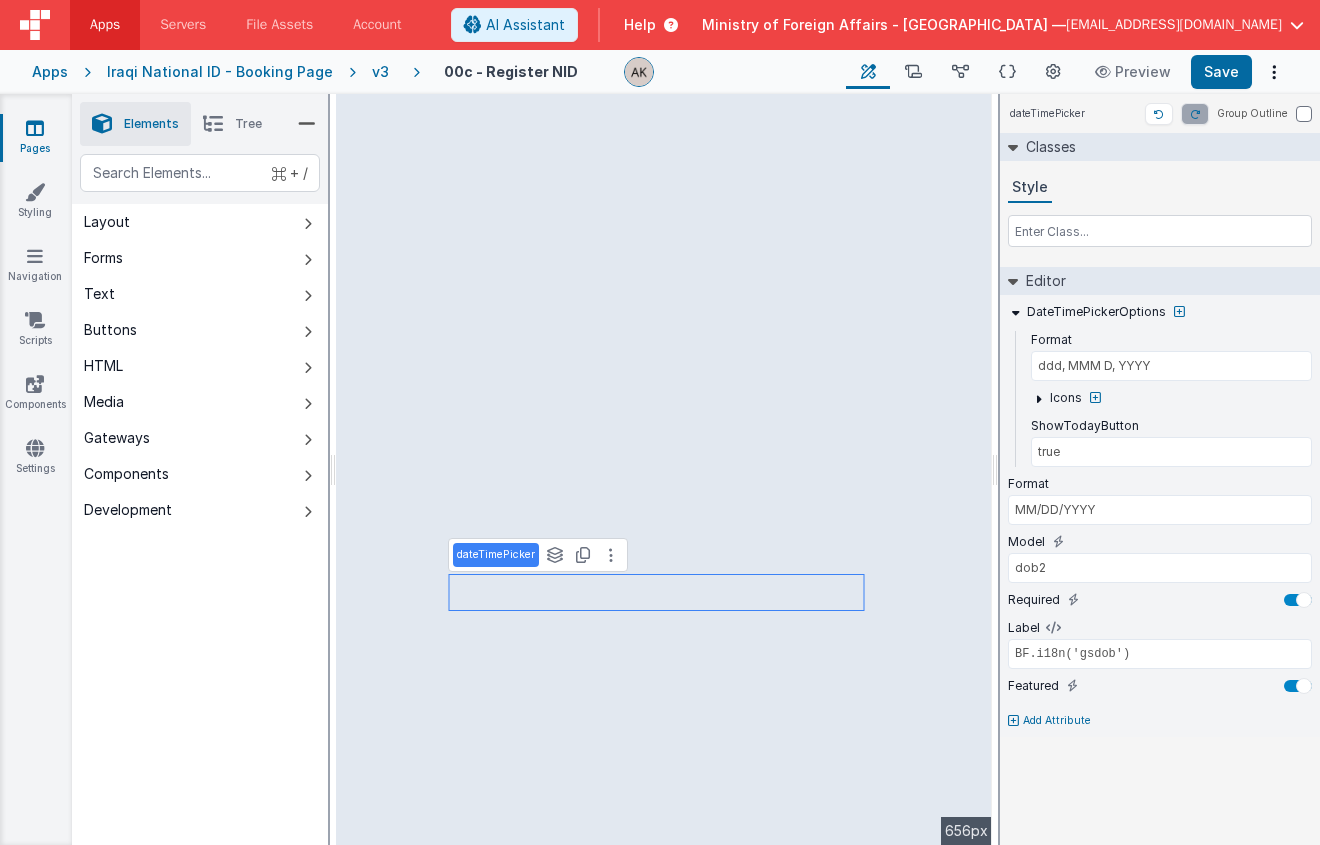 click on "DateTimePickerOptions                           Format                   ddd, MMM D, YYYY         Icons                           ShowTodayButton                   true        Format                   MM/DD/YYYY        Model                   dob2        Required                          Label                   BF.i18n('gsdob')        Featured                       Add Attribute" at bounding box center [1160, 516] 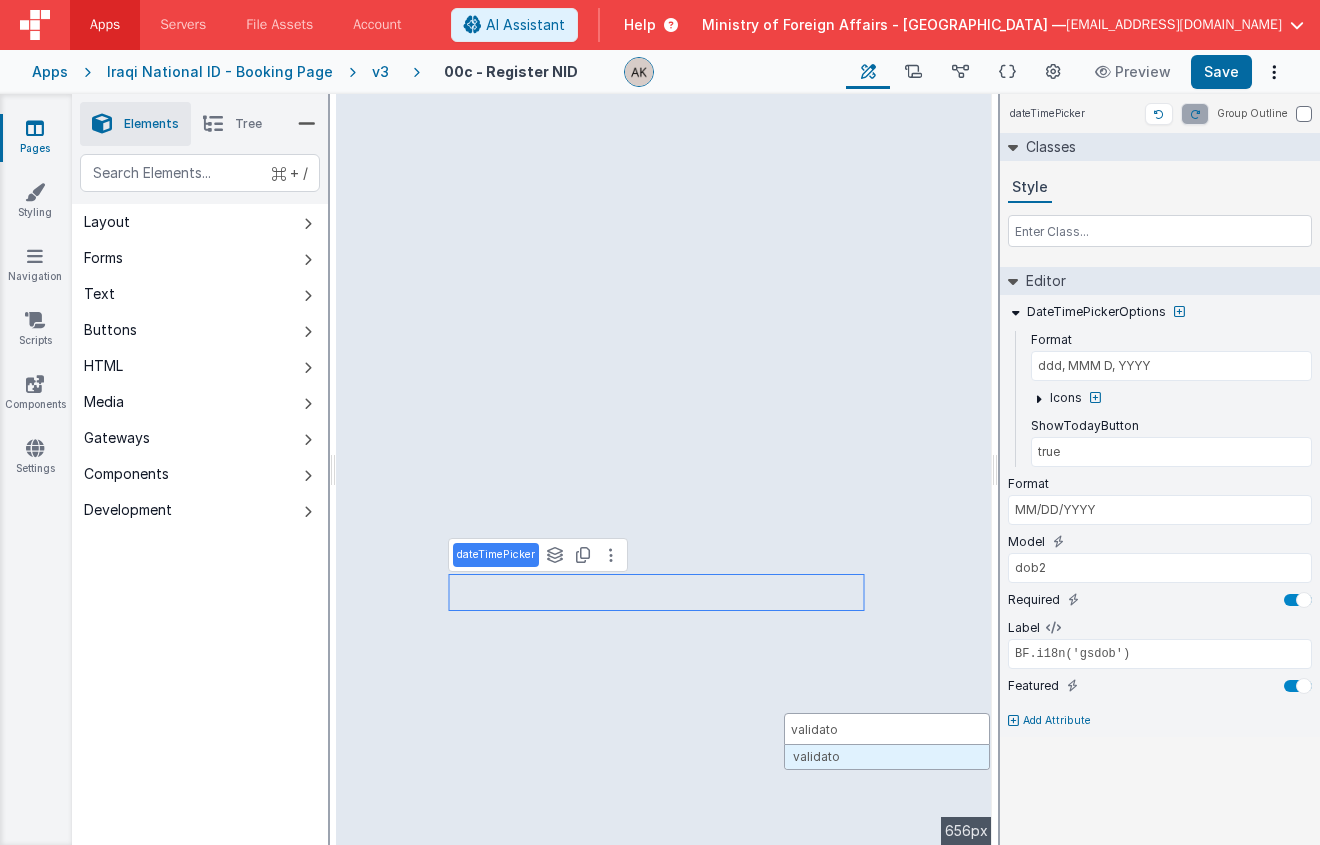 type on "validator" 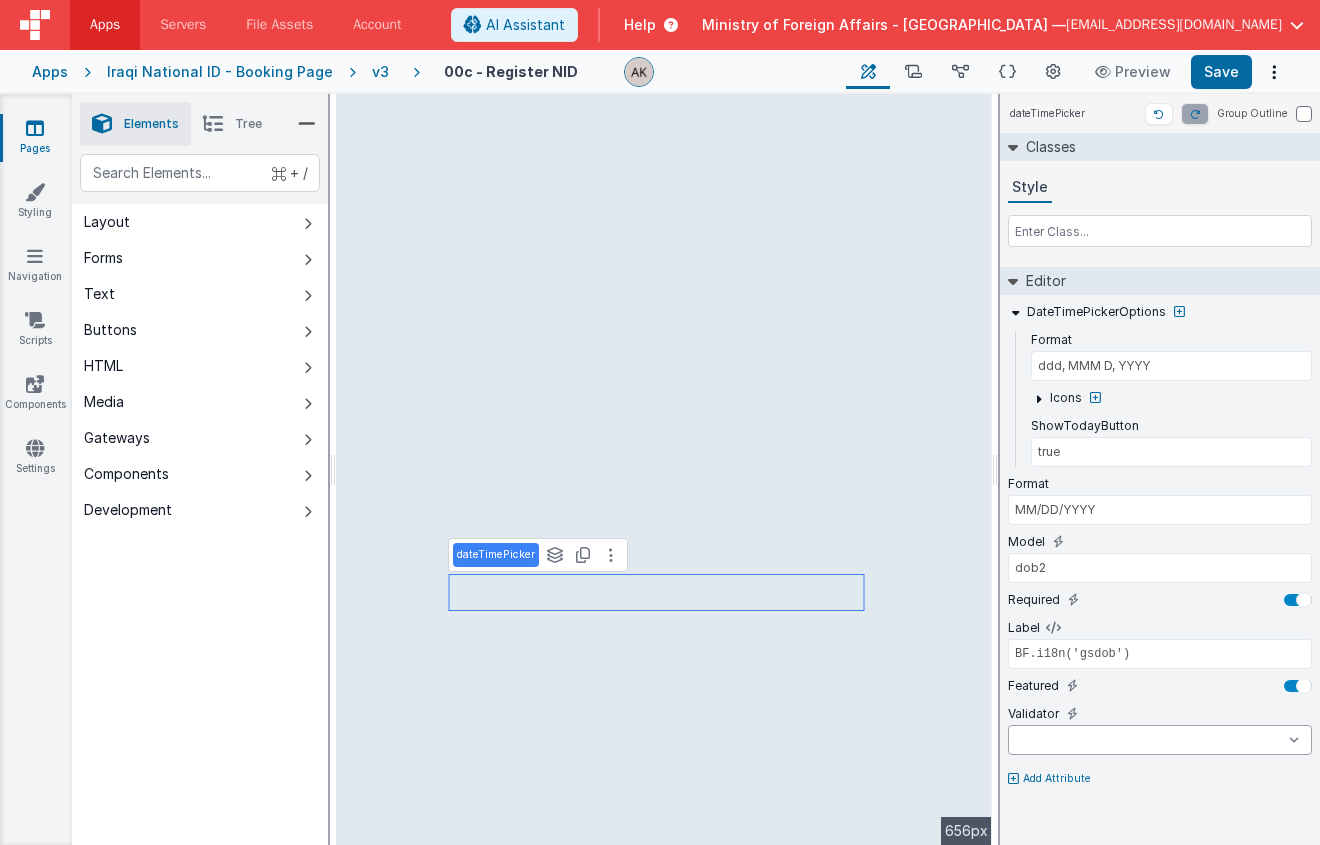 click on "number double string array date regexp email url creditCard alpha alphaNumeric calc required" at bounding box center [1160, 740] 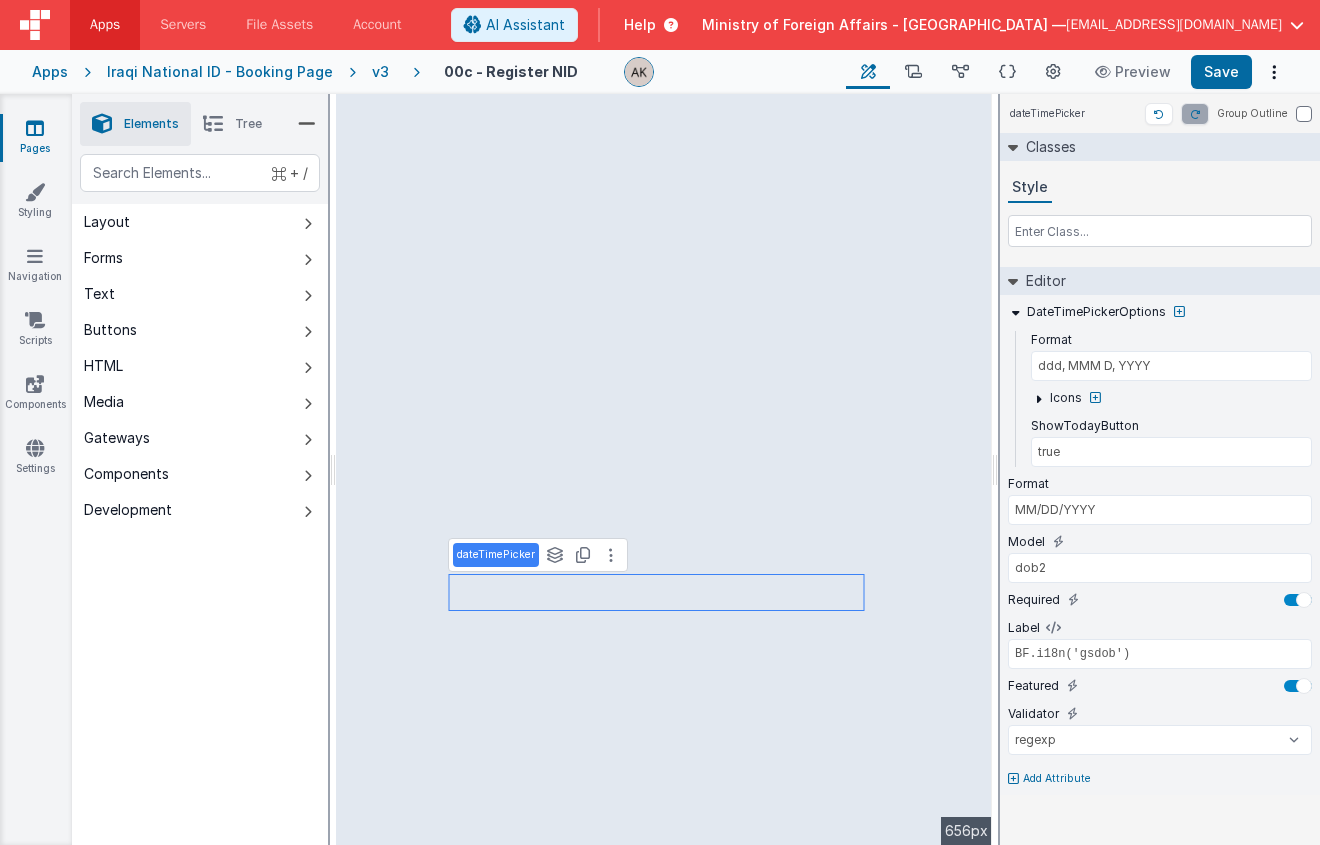 click on "dateTimePicker         Group Outline     Classes   Style             Editor        DateTimePickerOptions                           Format                   ddd, MMM D, YYYY         Icons                           ShowTodayButton                   true        Format                   MM/DD/YYYY        Model                   dob2        Required                          Label                   BF.i18n('gsdob')        Featured                          Validator                   number double string array date regexp email url creditCard alpha alphaNumeric calc required     Add Attribute
DEV: Focus
DEV: builderToggleConditionalCSS
DEV: Remove DND
DEV: updateSchema F
DEV: convertToVFG3" at bounding box center [1160, 469] 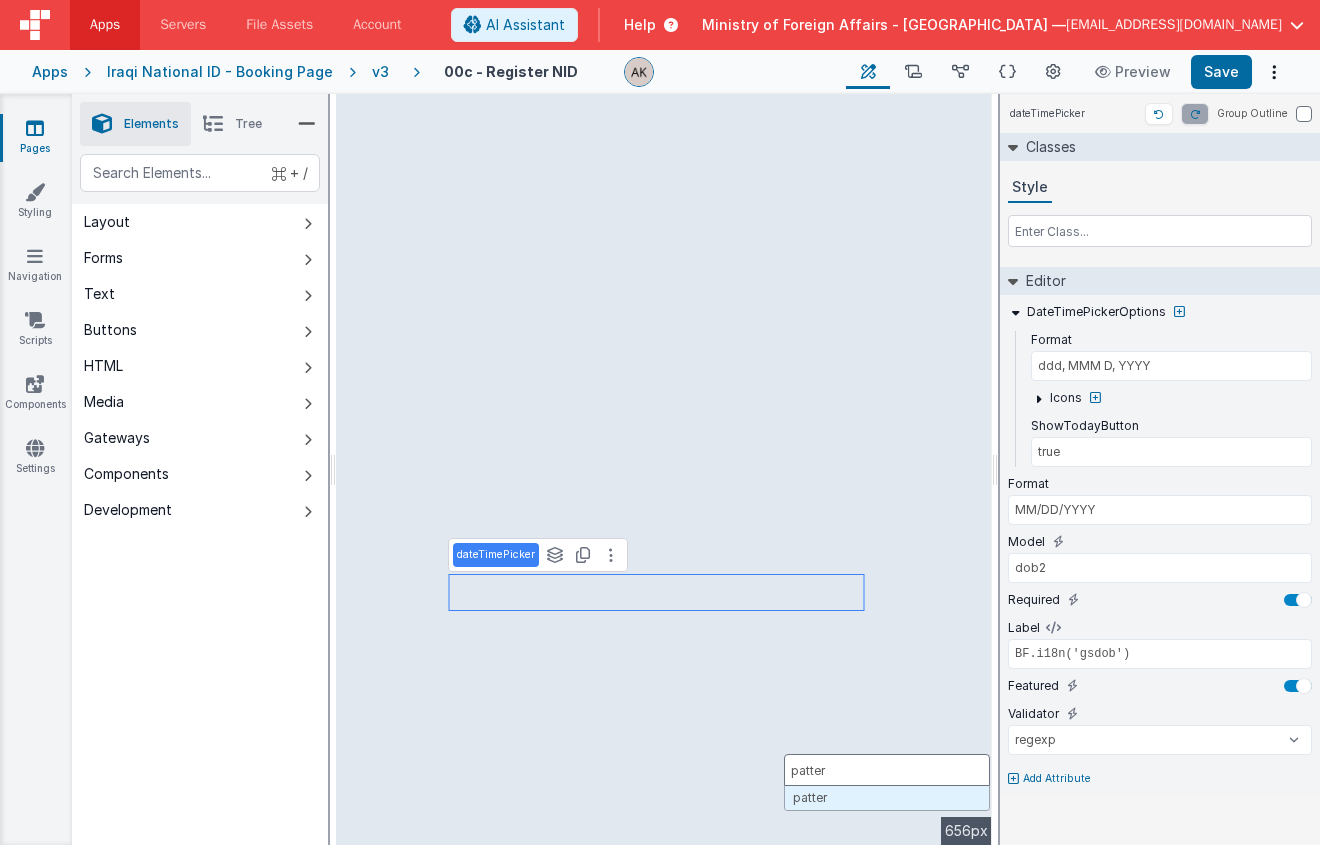 type on "pattern" 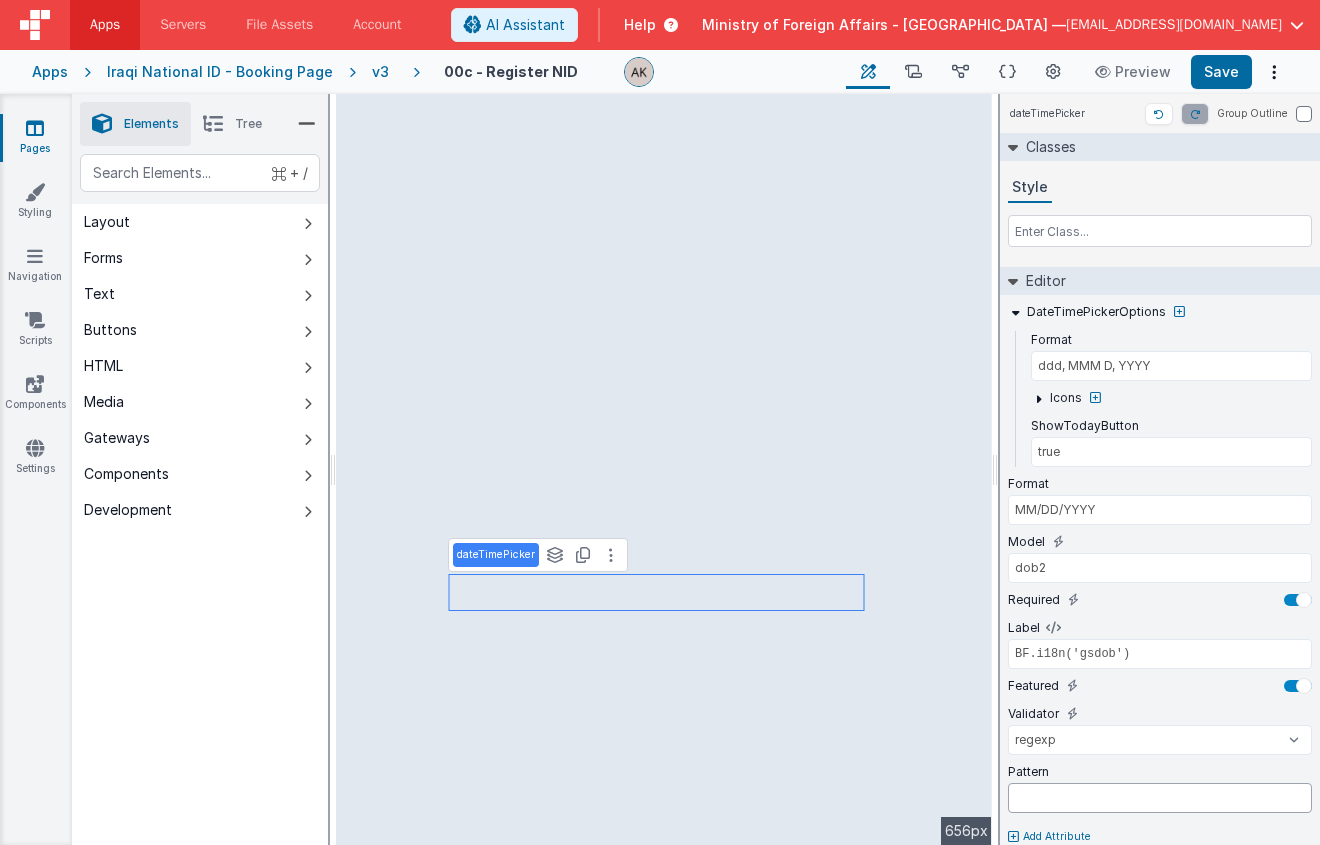 click at bounding box center (1160, 798) 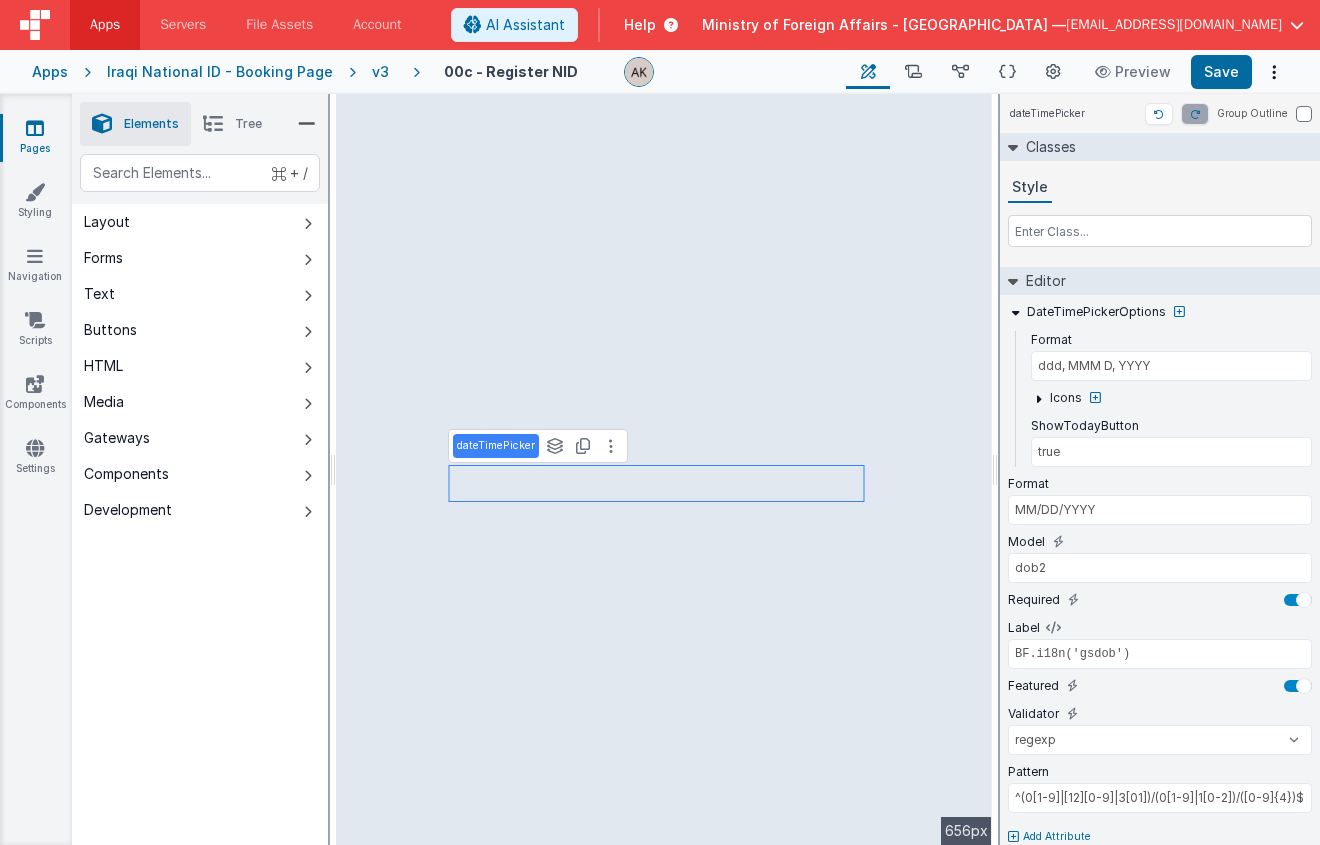 type on "model.isLoading" 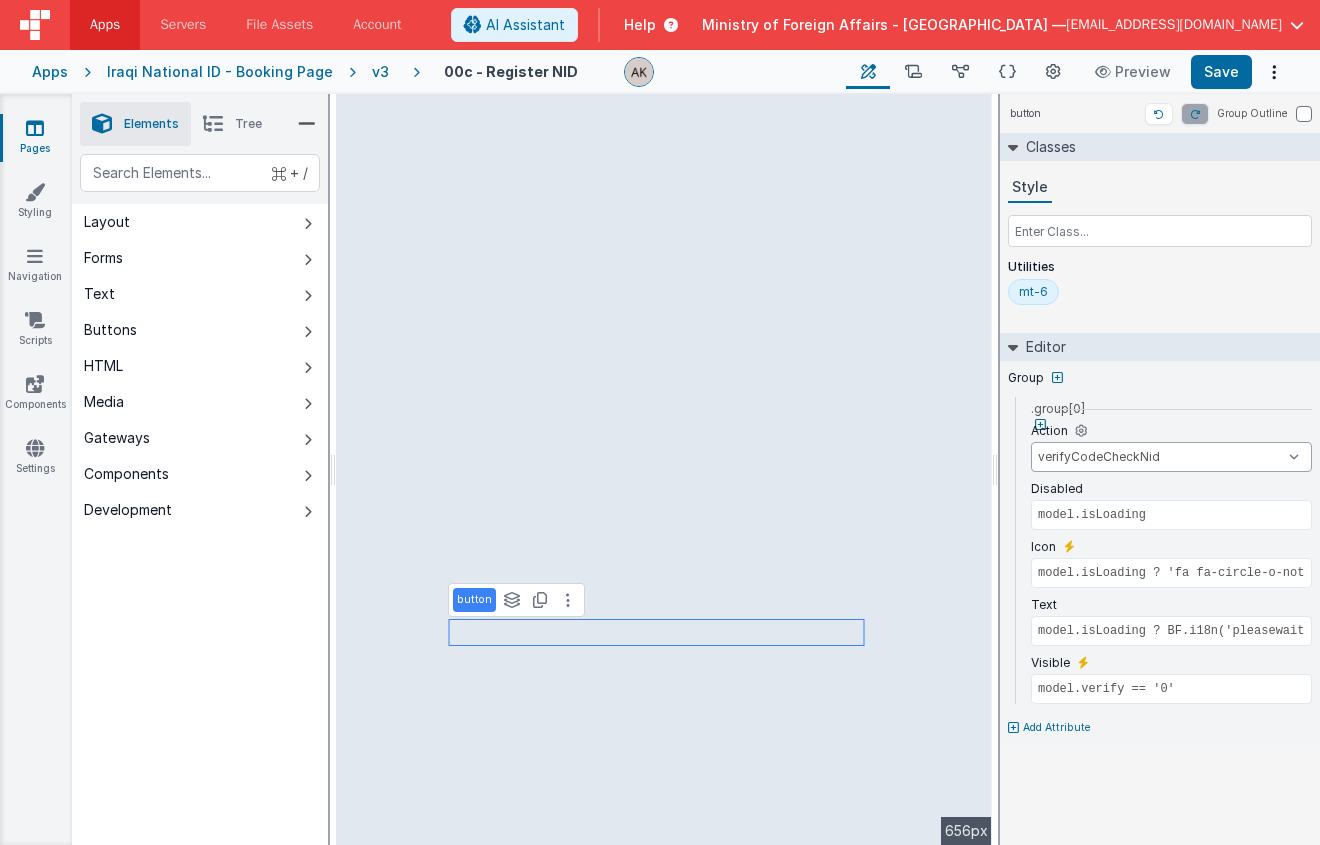 click on "register resendCode scrollHandler selectLanguage submit submitform verify   changedates gotoBooking gotoMissions gotoOffices onAppLoad previous selectLanguage2 sendVerficationCode setDir showAlertDOB support supportclose supportnid timer updateDob verifyCode verifyCodeCheck verifyCodeCheckNid verifyCodeNid" at bounding box center (1171, 457) 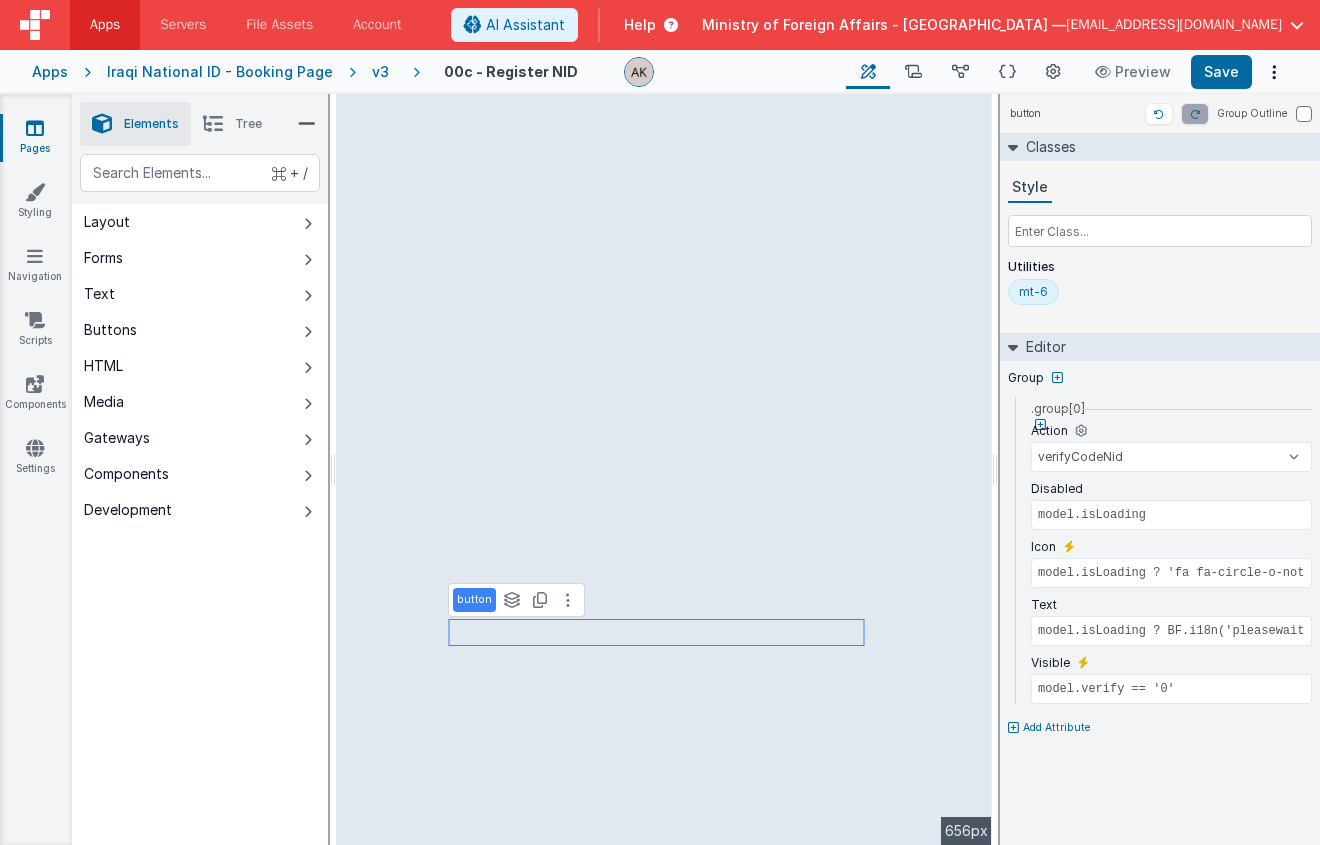type on "model.dateOfBirth !== ''" 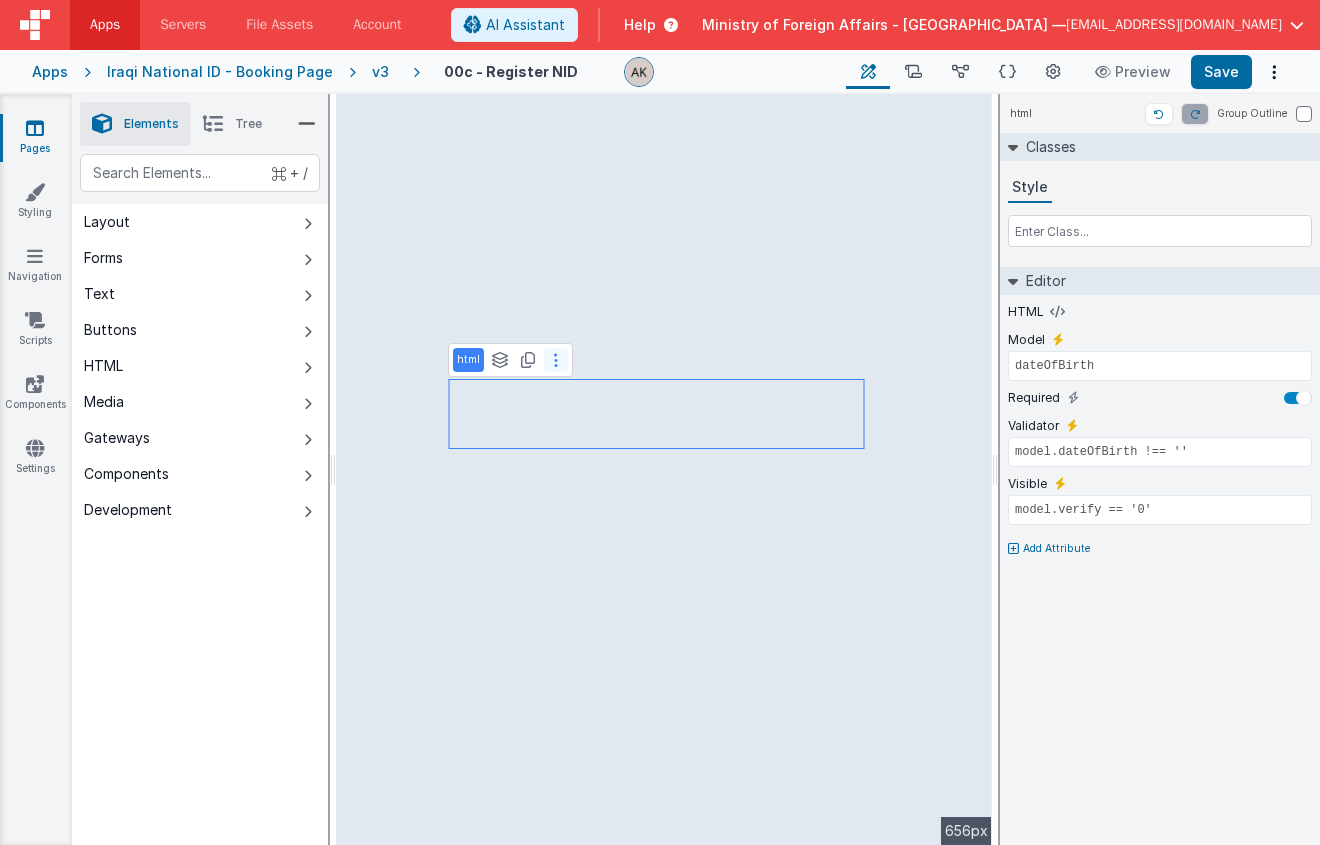 click at bounding box center (556, 360) 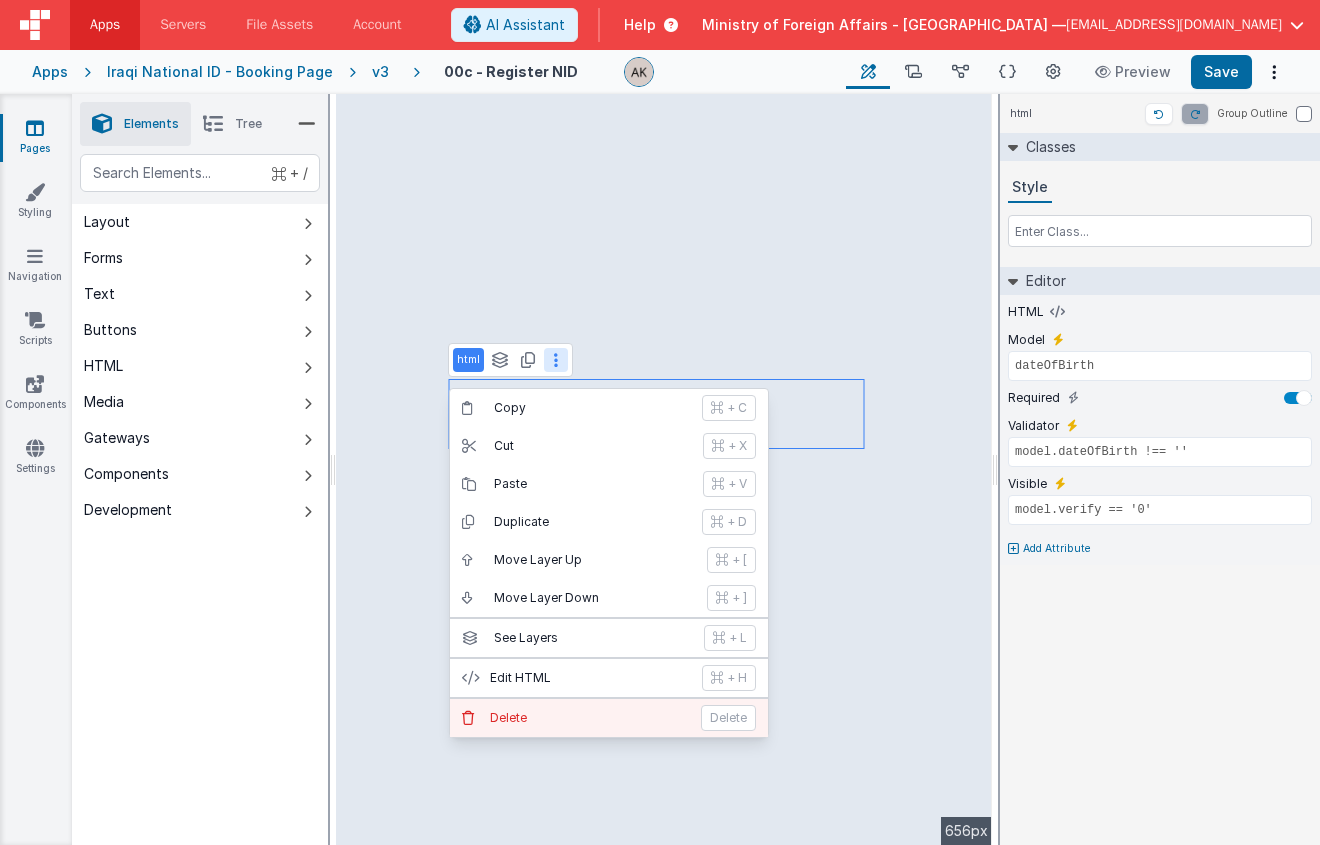 click on "Delete   Delete" at bounding box center (609, 718) 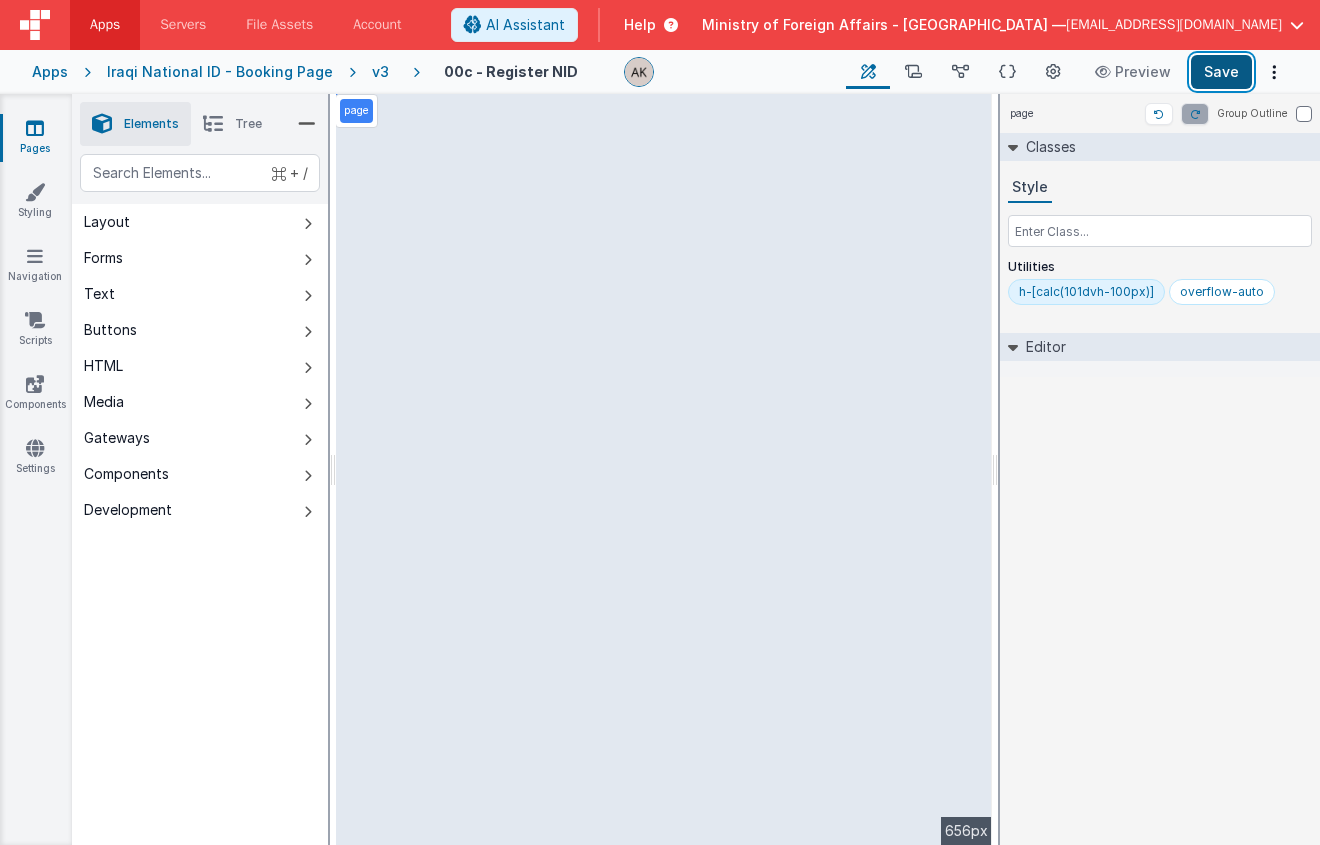 click on "Save" at bounding box center (1221, 72) 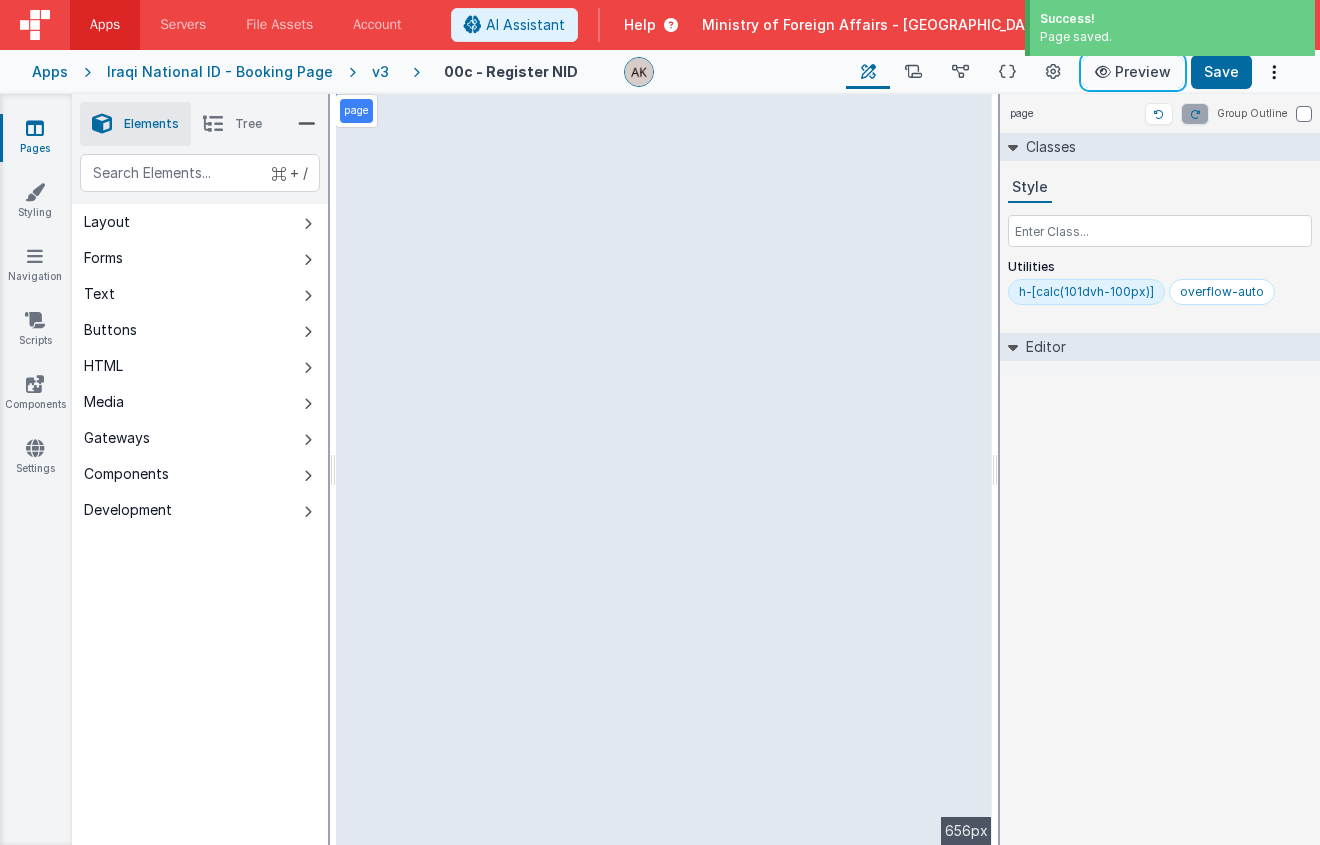 click on "Preview" at bounding box center [1133, 72] 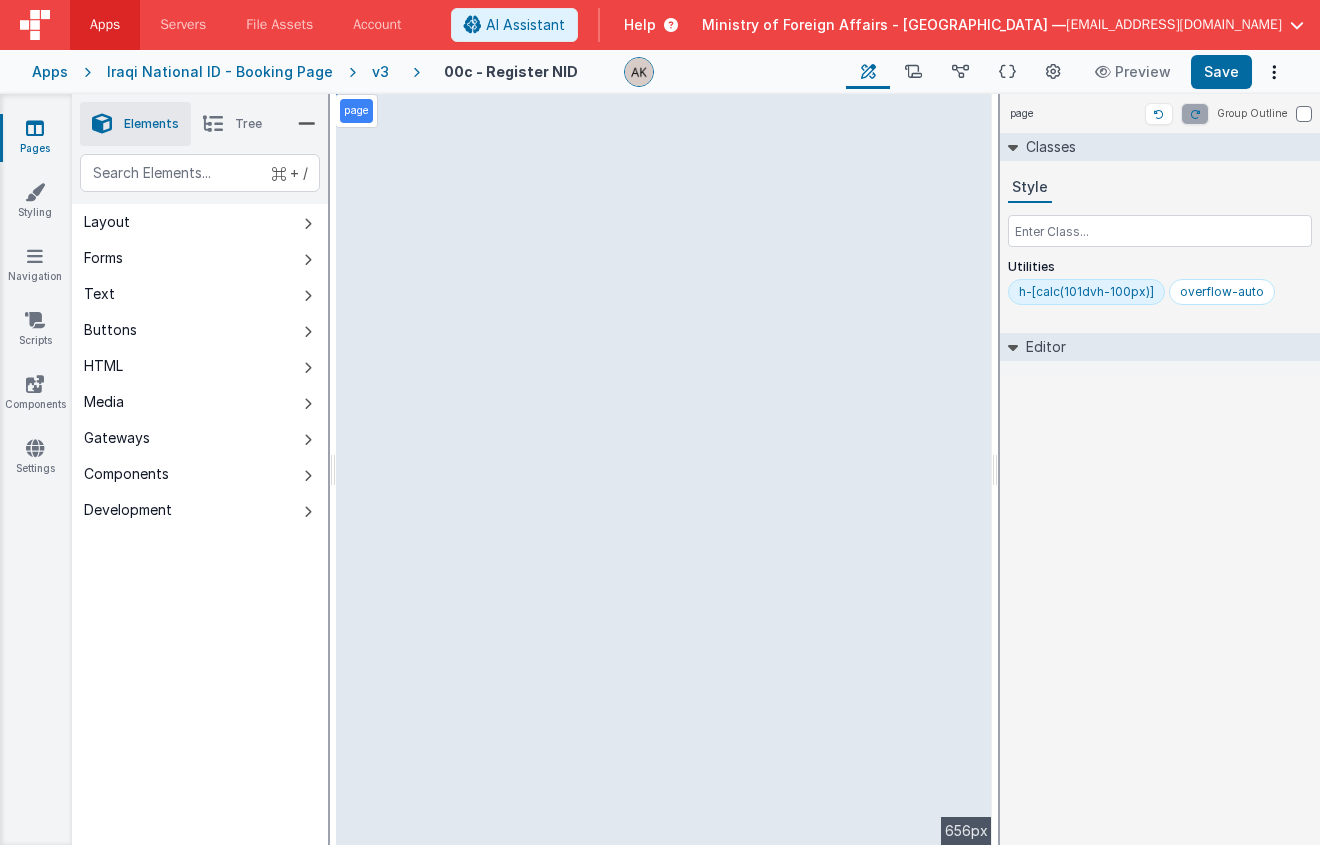 select on "calc" 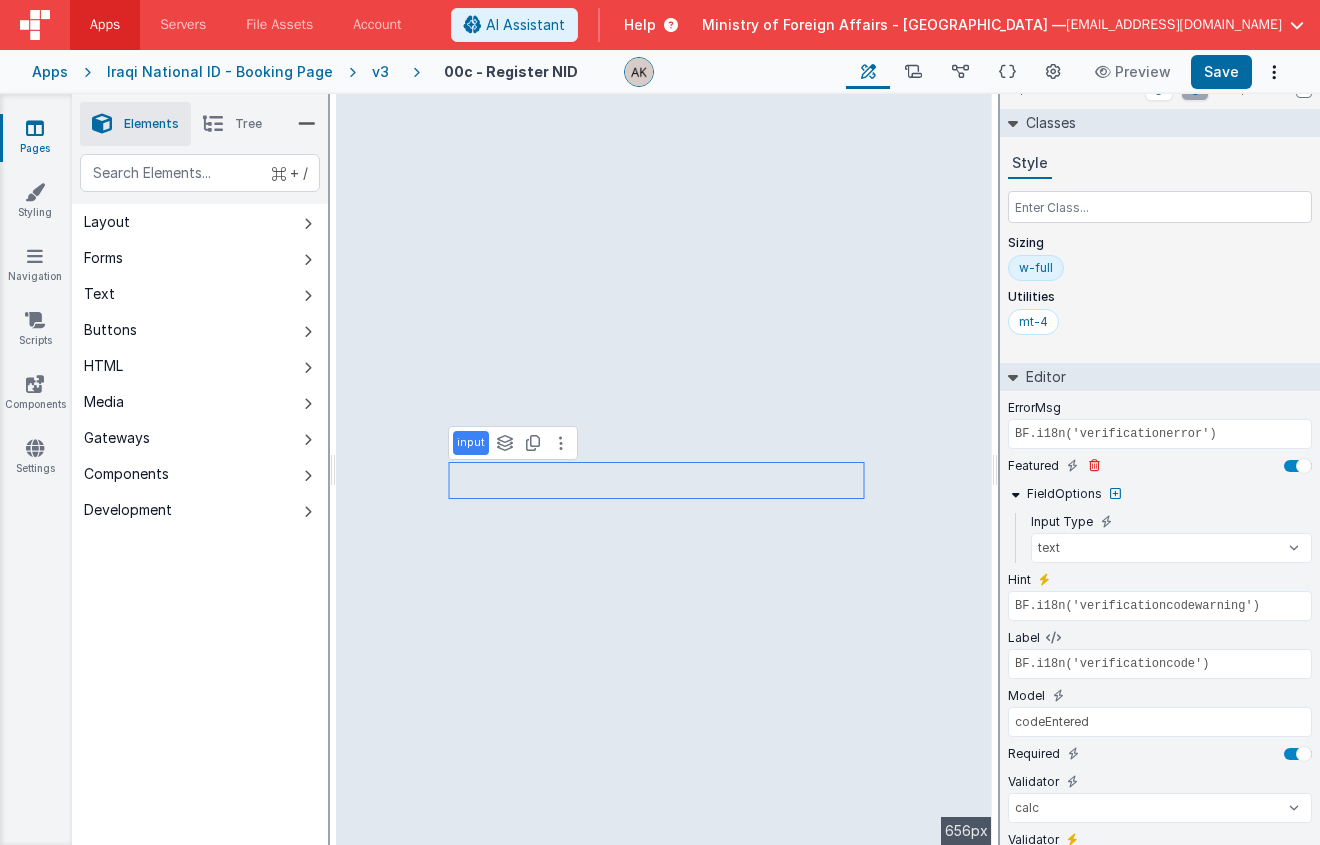 scroll, scrollTop: 26, scrollLeft: 0, axis: vertical 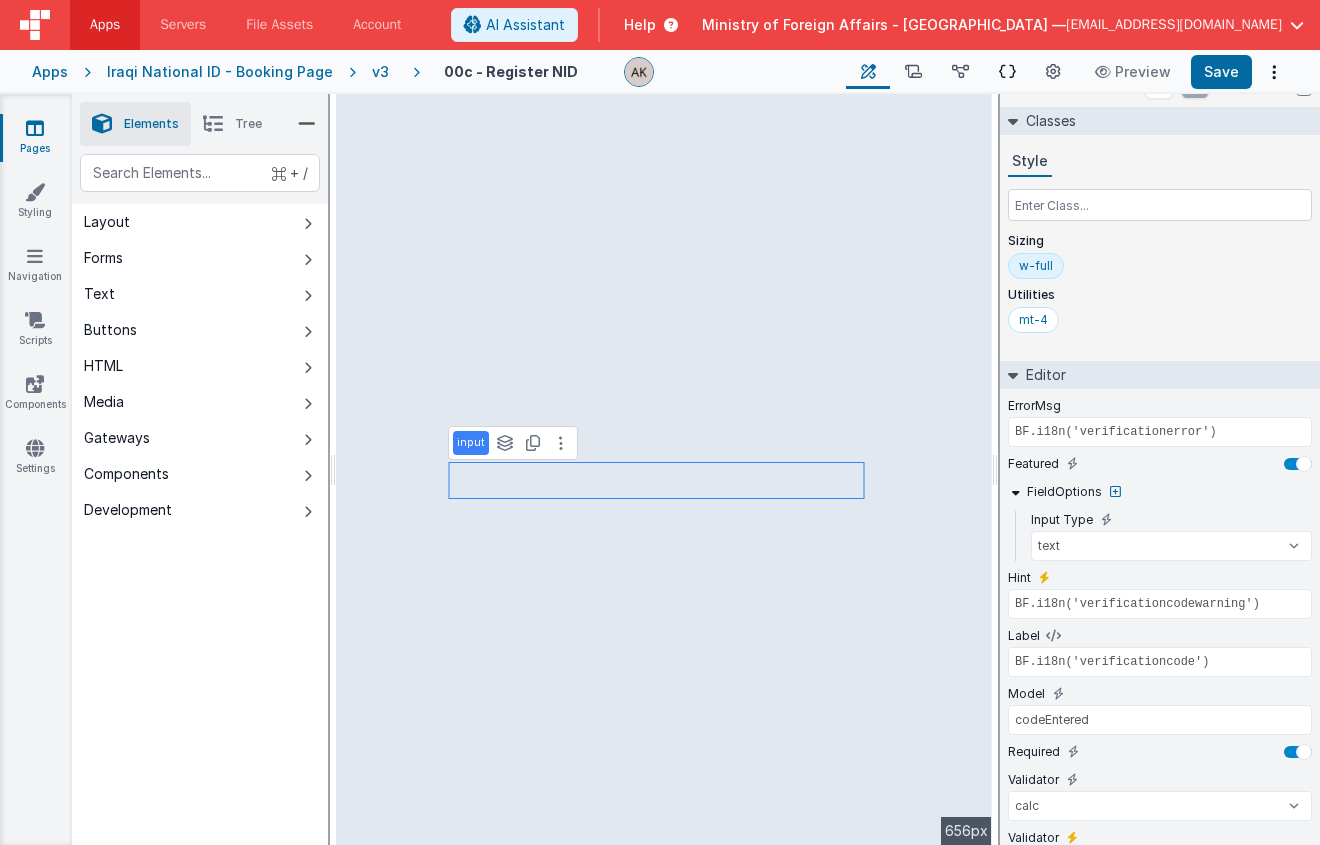 click at bounding box center [1007, 72] 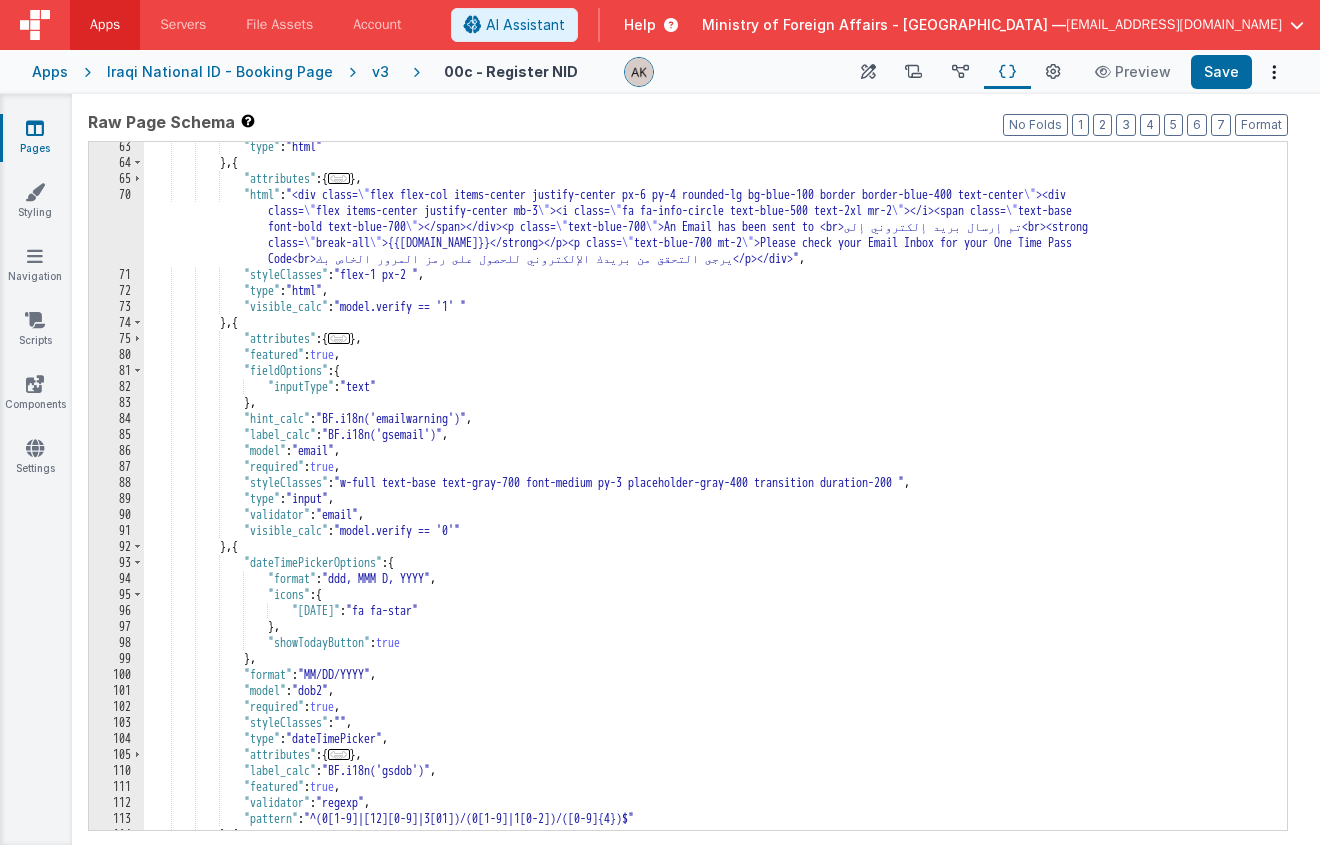 scroll, scrollTop: 1257, scrollLeft: 0, axis: vertical 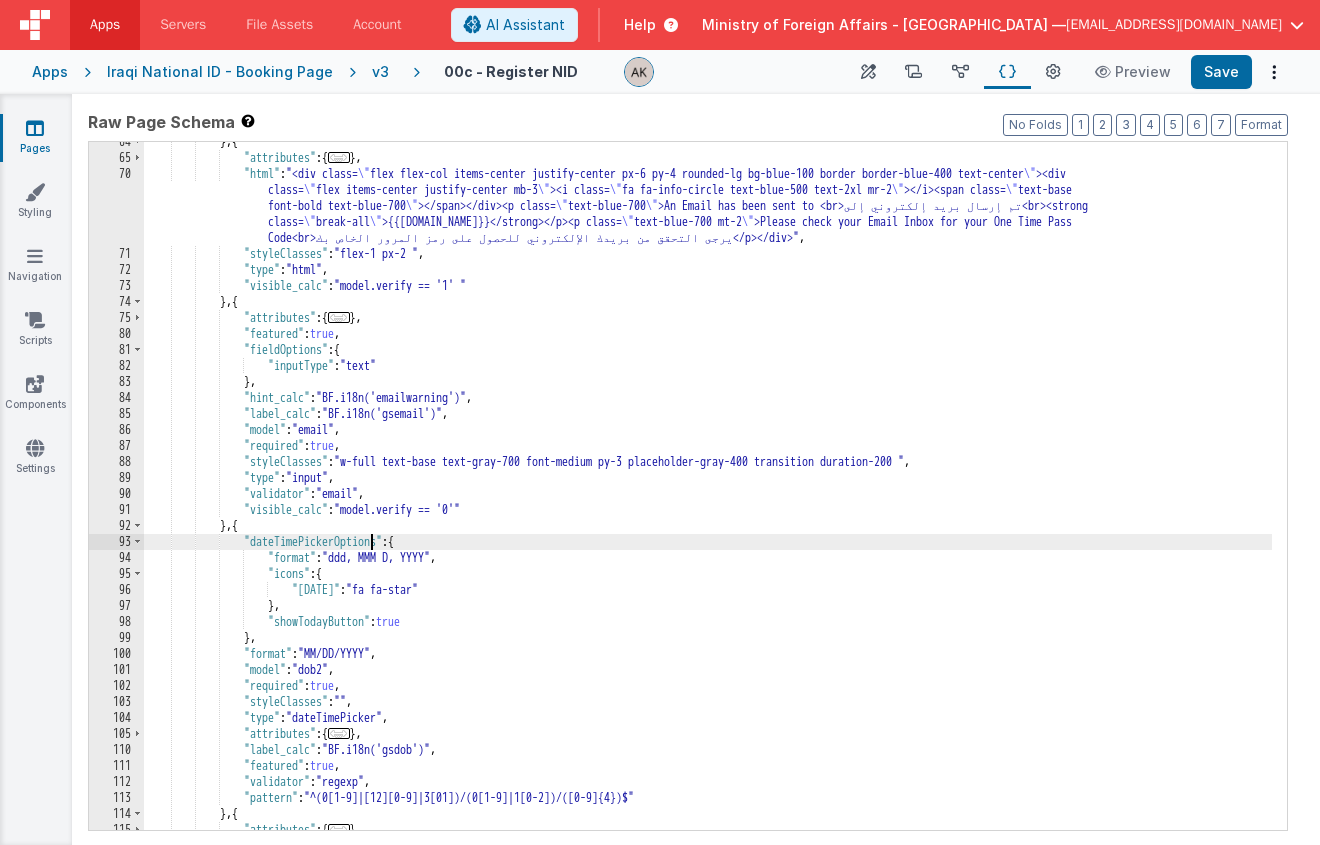 click on "} ,  {                     "attributes" :  { ... } ,                     "html" :  "<div class= \" flex flex-col items-center justify-center px-6 py-4 rounded-lg bg-blue-100 border border-blue-400 text-center \" ><div                       class= \" flex items-center justify-center mb-3 \" ><i class= \" fa fa-info-circle text-blue-500 text-2xl mr-2 \" ></i><span class= \" text-base                       font-bold text-blue-700 \" ></span></div><p class= \" text-blue-700 \" >An Email has been sent to <br>تم إرسال بريد إلكتروني إلى<br><strong                       class= \" break-all \" >{{model.email}}</strong></p><p class= \" text-blue-700 mt-2 \" >Please check your Email Inbox for your One Time Pass                       Code<br>يرجى التحقق من بريدك الإلكتروني للحصول على رمز المرور الخاص بك</p></div>" ,                     "styleClasses" :  ," at bounding box center (708, 494) 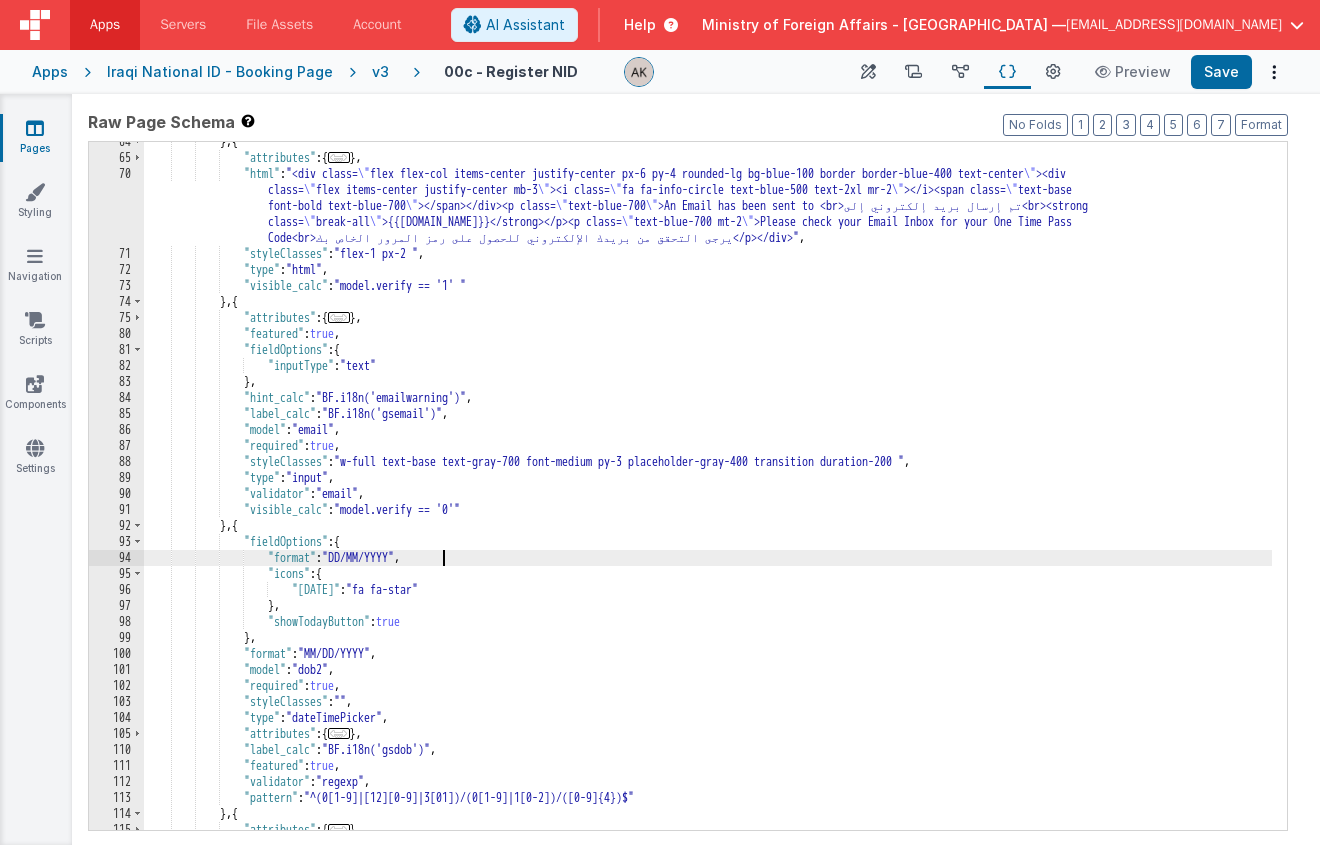 click on "} ,  {                     "attributes" :  { ... } ,                     "html" :  "<div class= \" flex flex-col items-center justify-center px-6 py-4 rounded-lg bg-blue-100 border border-blue-400 text-center \" ><div                       class= \" flex items-center justify-center mb-3 \" ><i class= \" fa fa-info-circle text-blue-500 text-2xl mr-2 \" ></i><span class= \" text-base                       font-bold text-blue-700 \" ></span></div><p class= \" text-blue-700 \" >An Email has been sent to <br>تم إرسال بريد إلكتروني إلى<br><strong                       class= \" break-all \" >{{model.email}}</strong></p><p class= \" text-blue-700 mt-2 \" >Please check your Email Inbox for your One Time Pass                       Code<br>يرجى التحقق من بريدك الإلكتروني للحصول على رمز المرور الخاص بك</p></div>" ,                     "styleClasses" :  ," at bounding box center (708, 494) 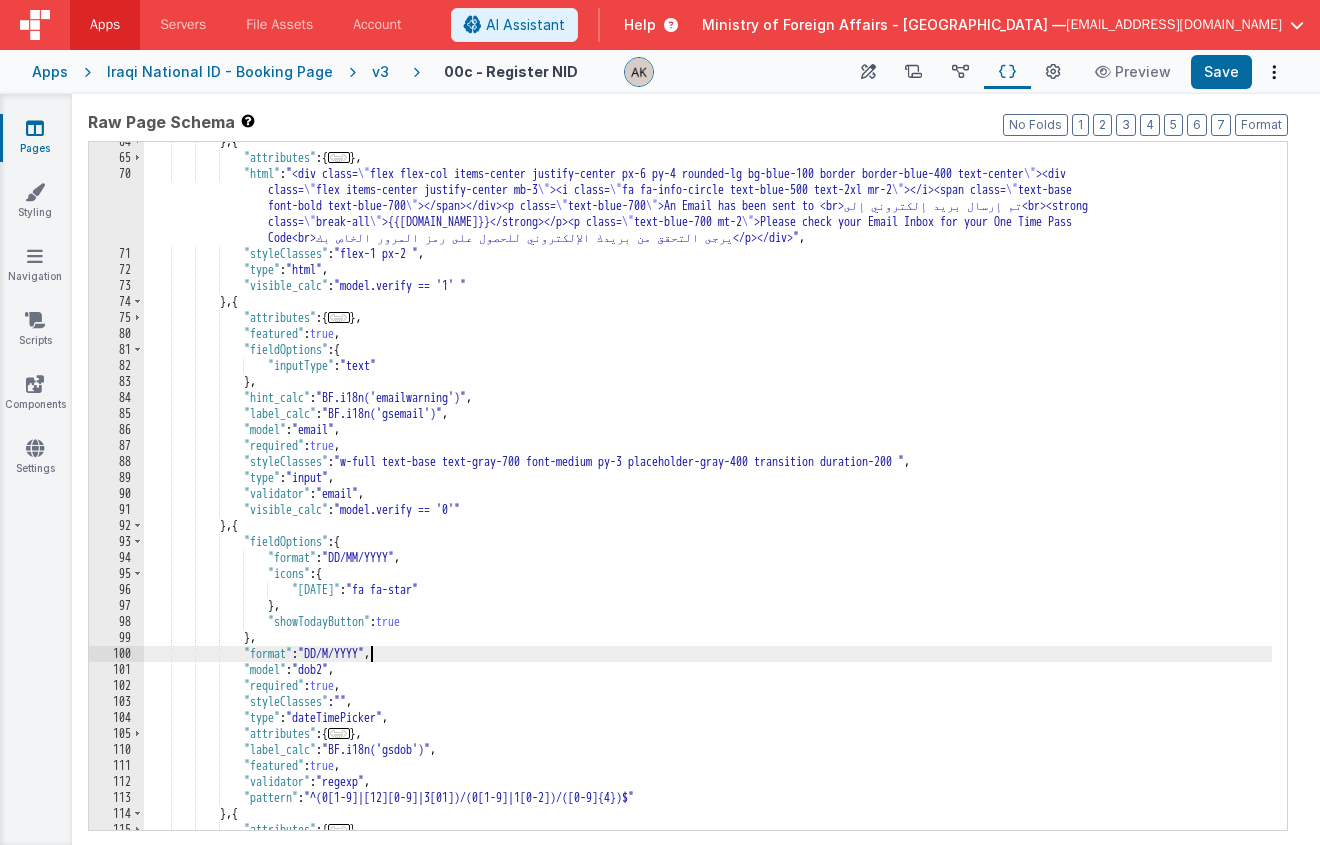type 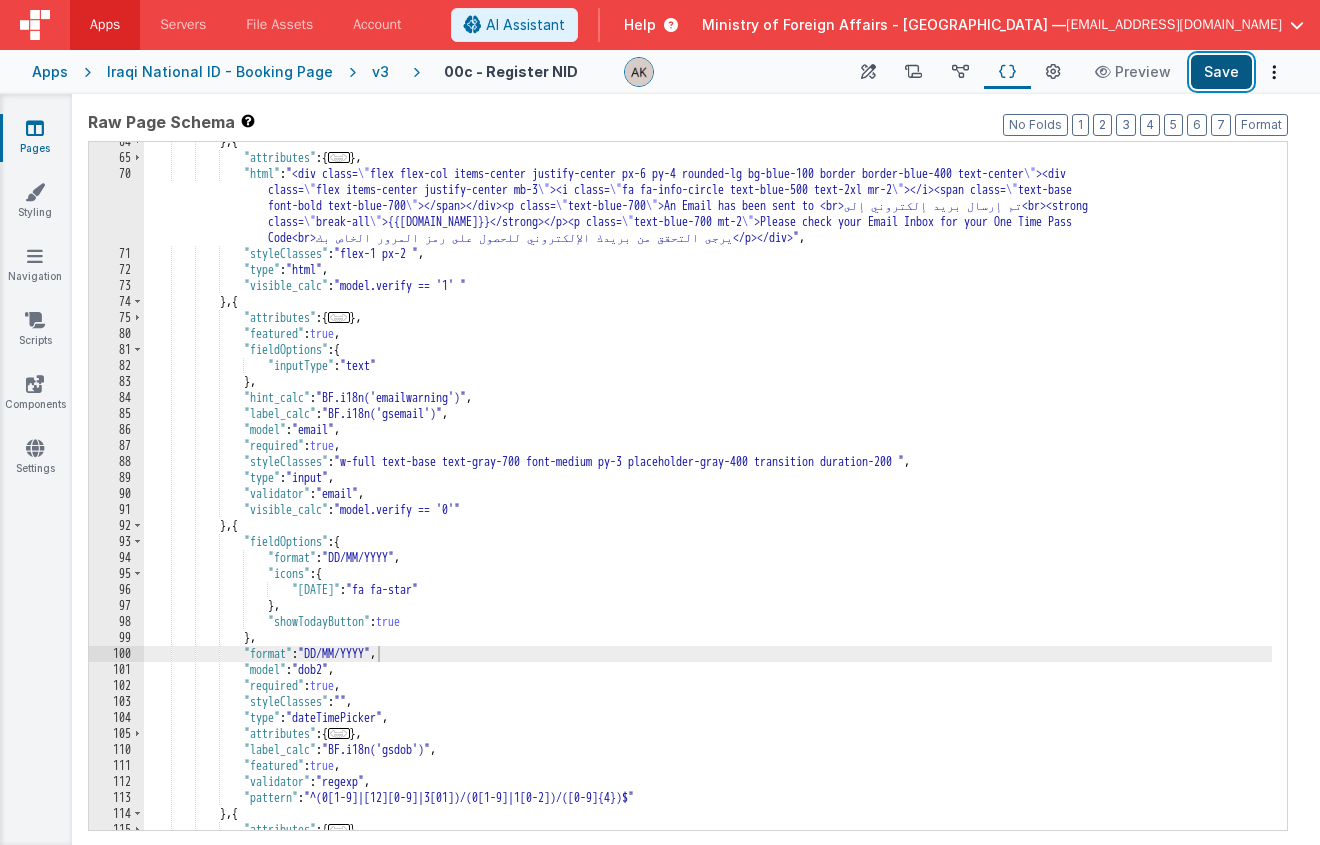 click on "Save" at bounding box center [1221, 72] 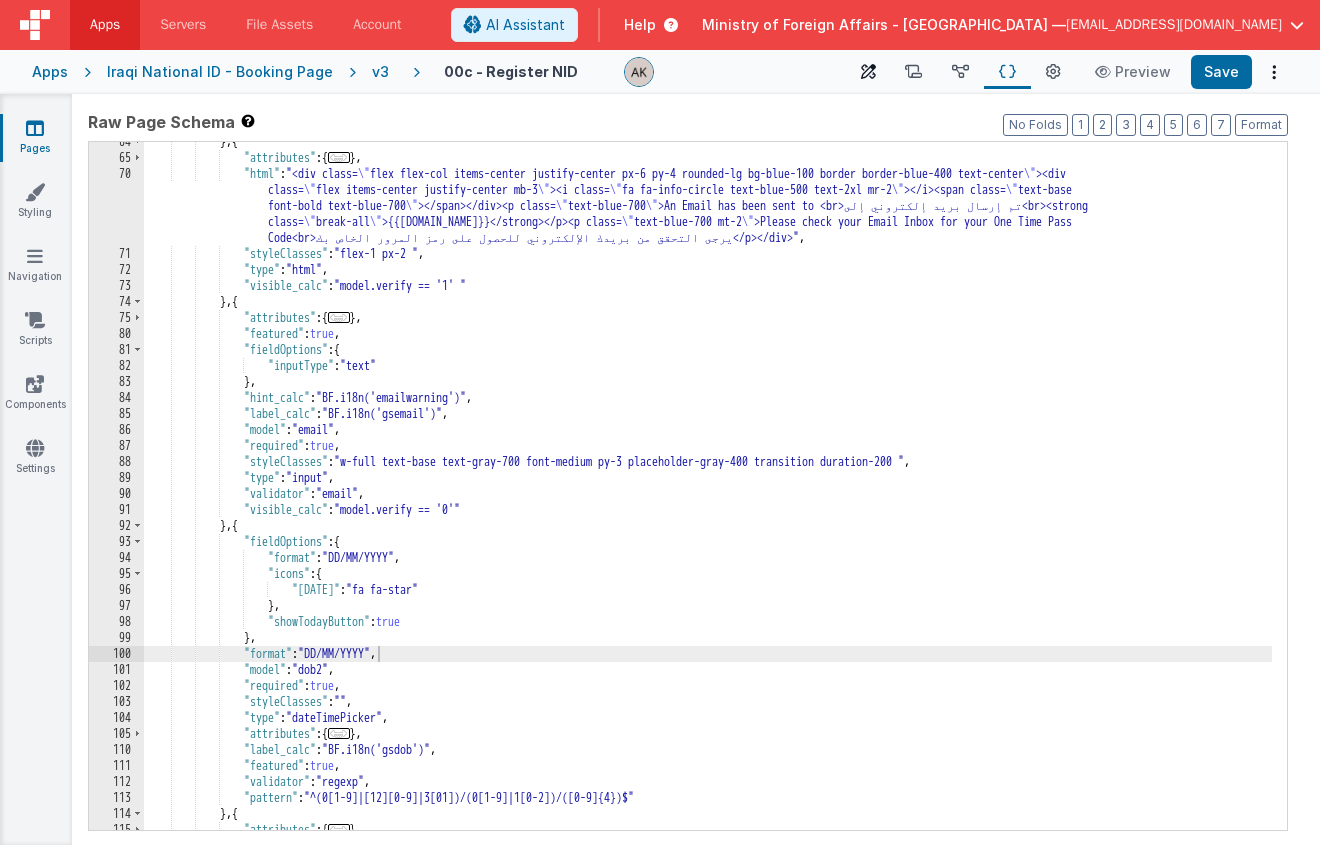 click at bounding box center (868, 72) 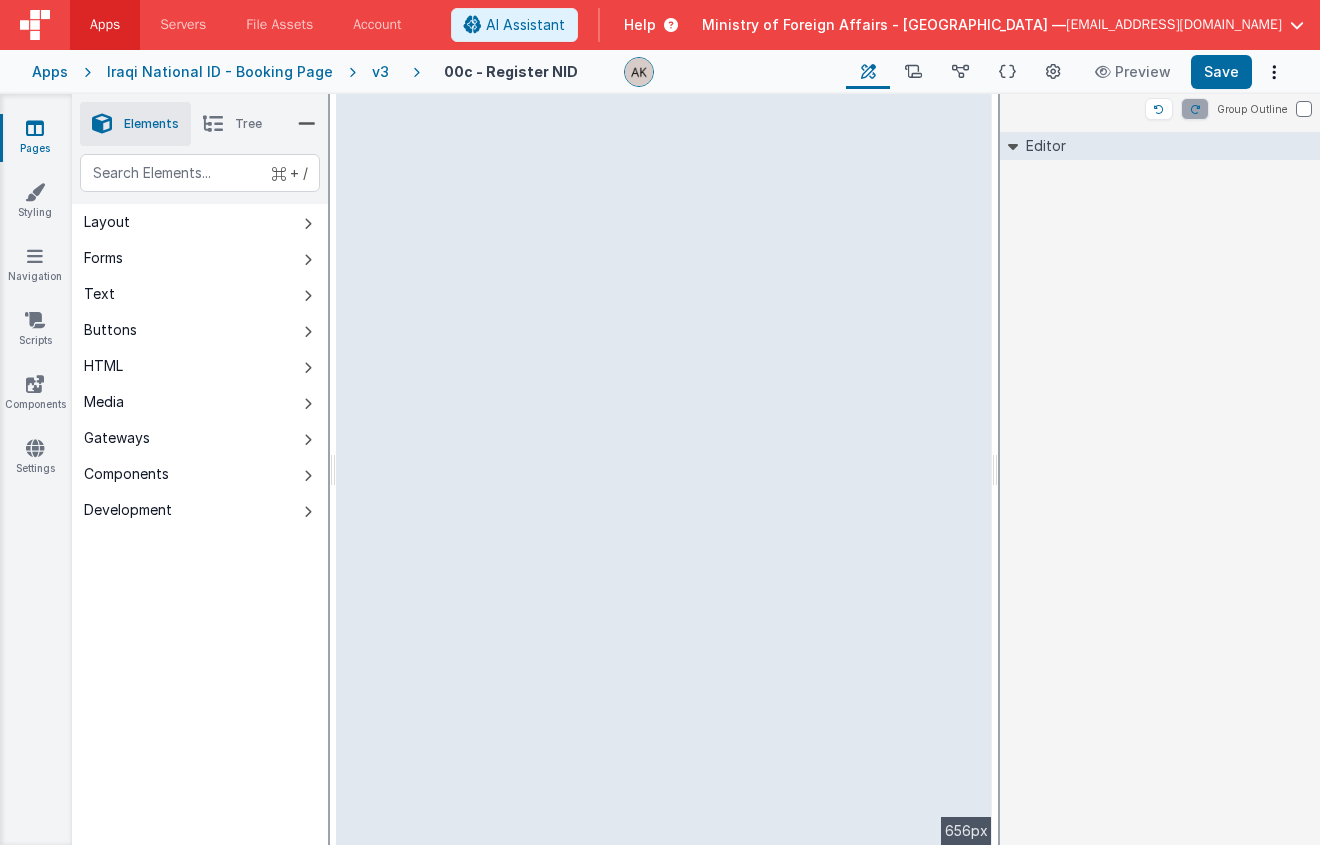 scroll, scrollTop: 0, scrollLeft: 0, axis: both 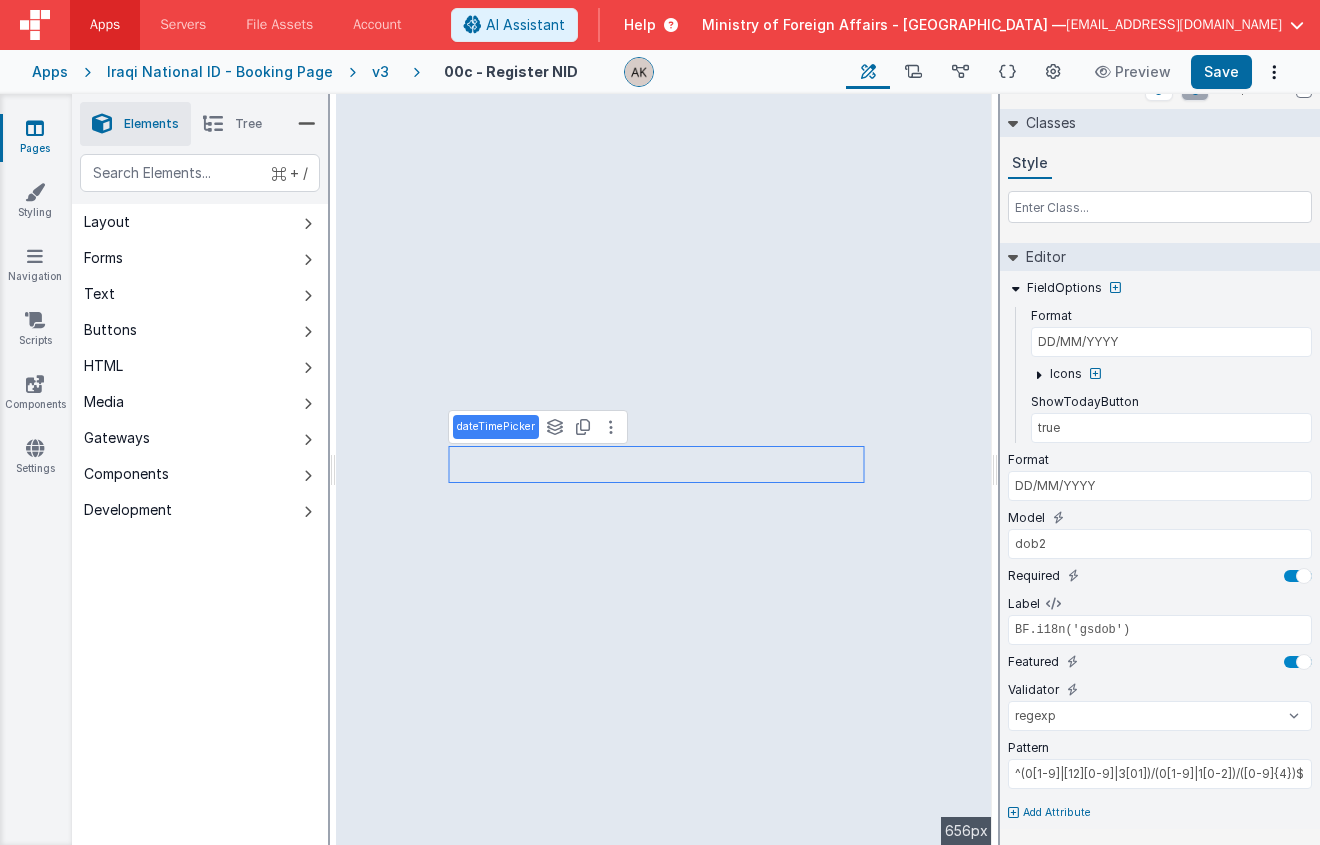 click on "Add Attribute" at bounding box center [1057, 813] 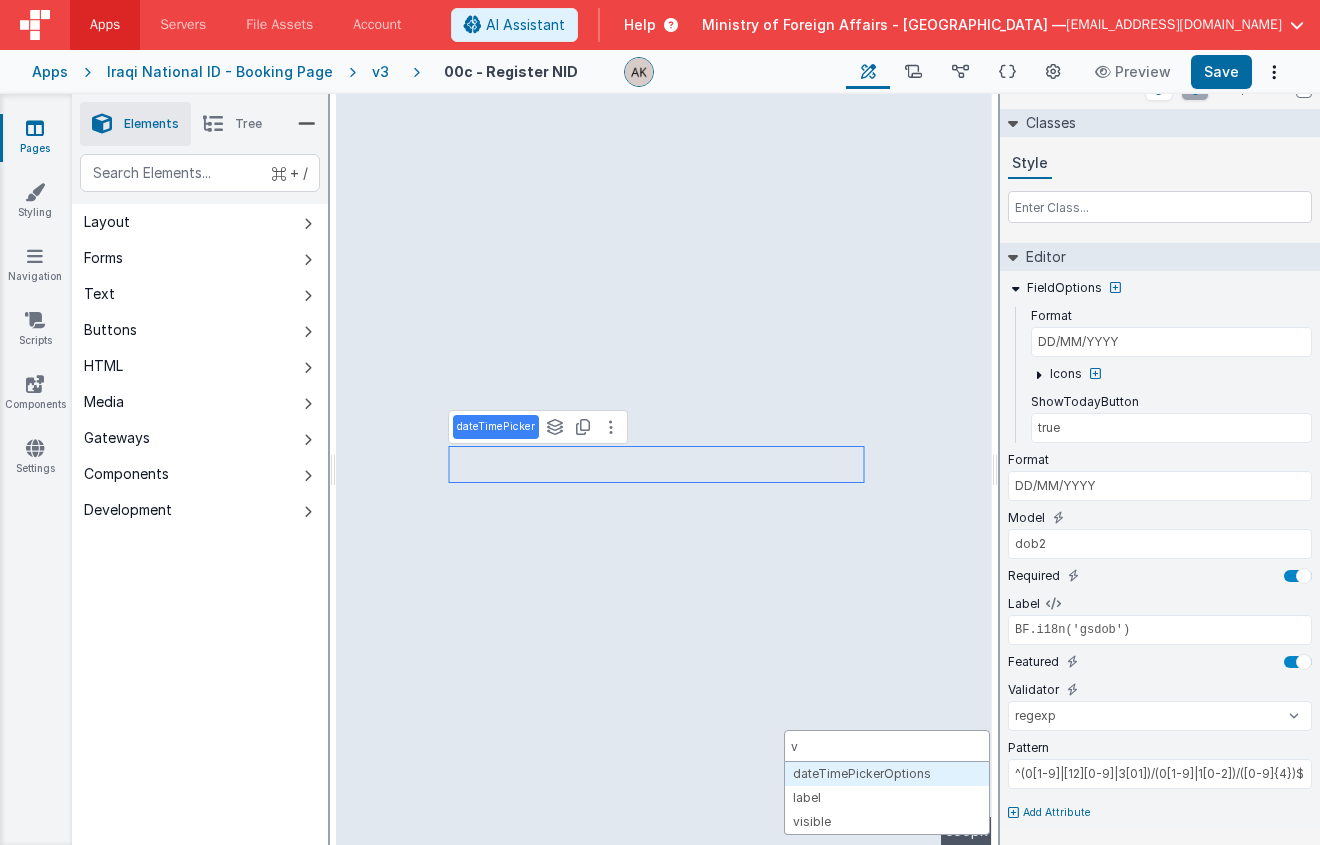 type on "vi" 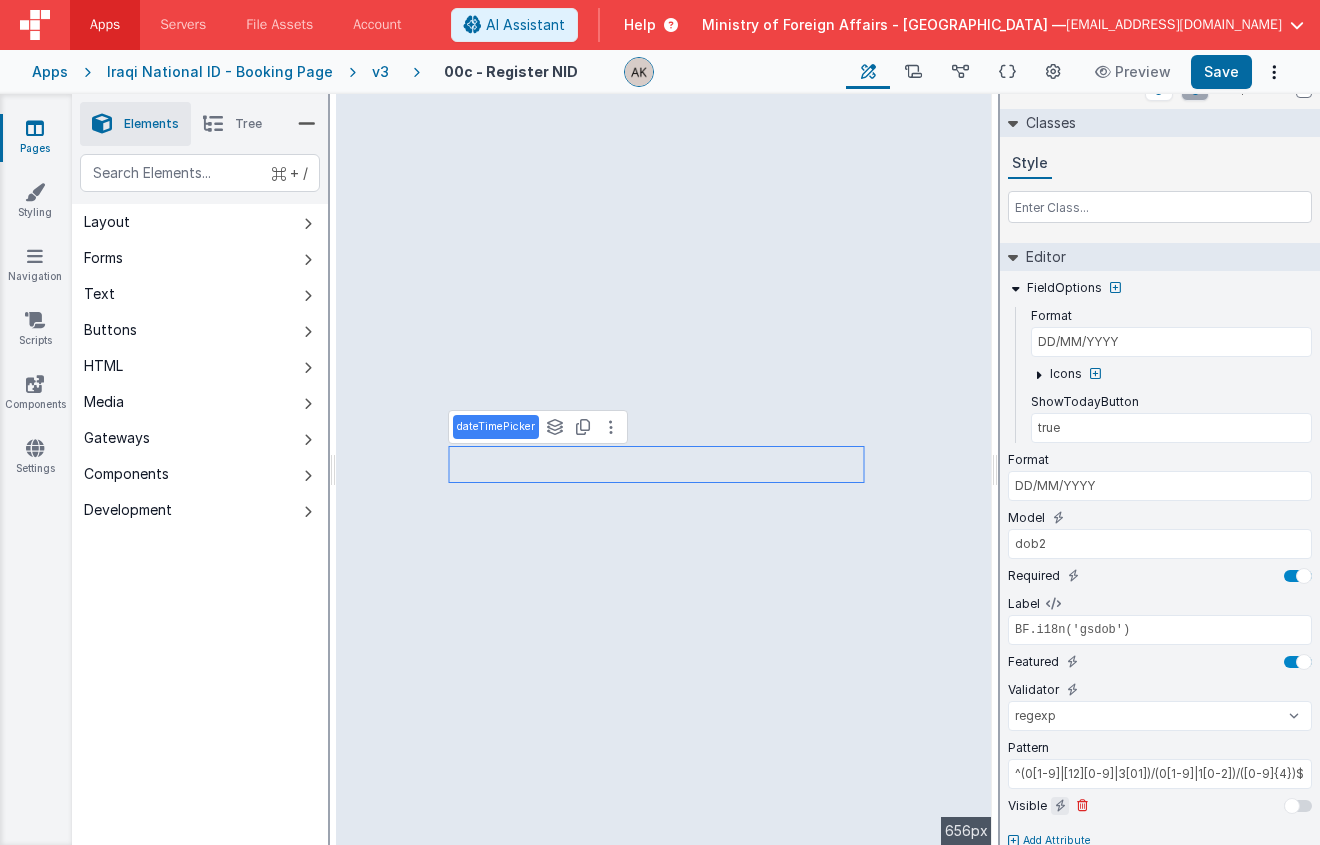 click at bounding box center [1060, 806] 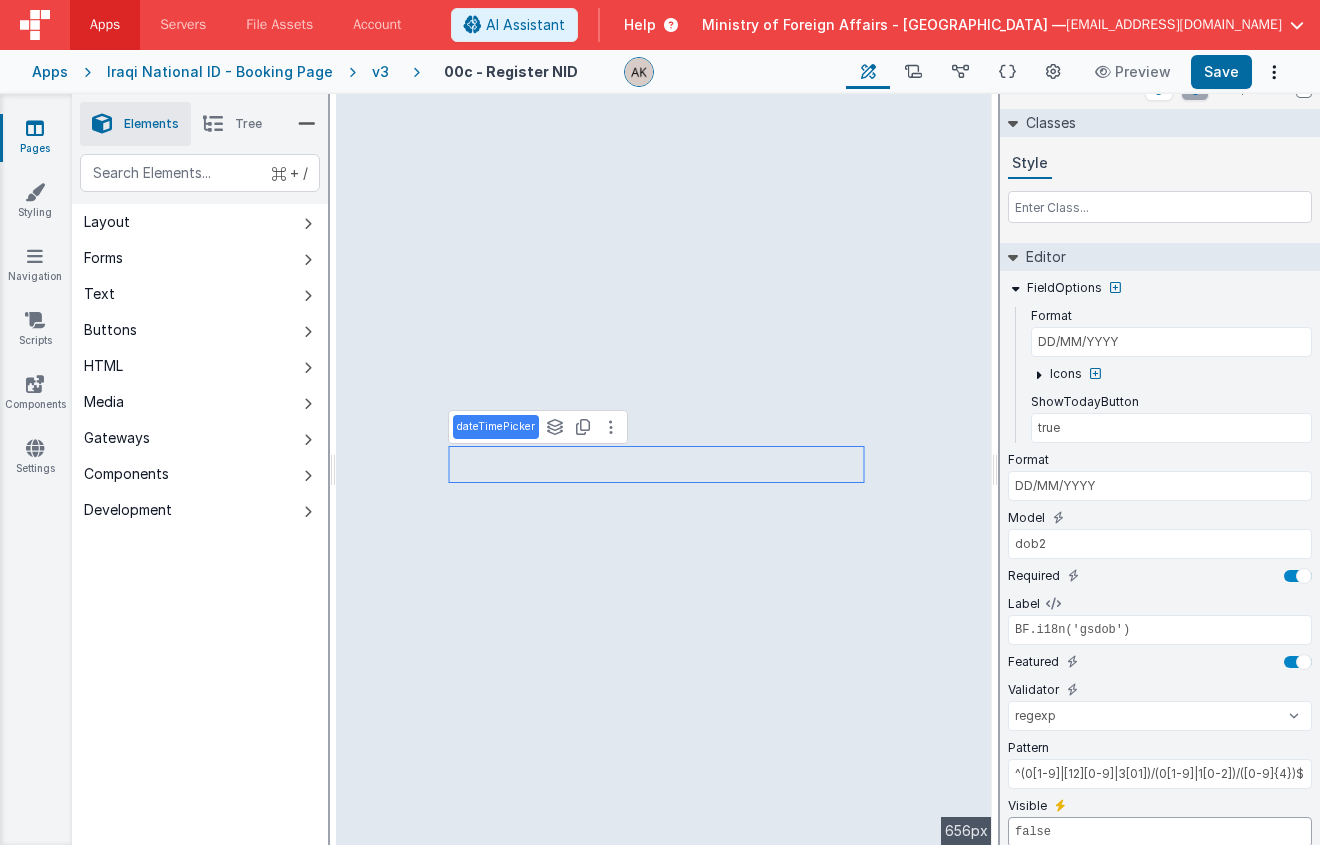 click on "false" at bounding box center (1160, 832) 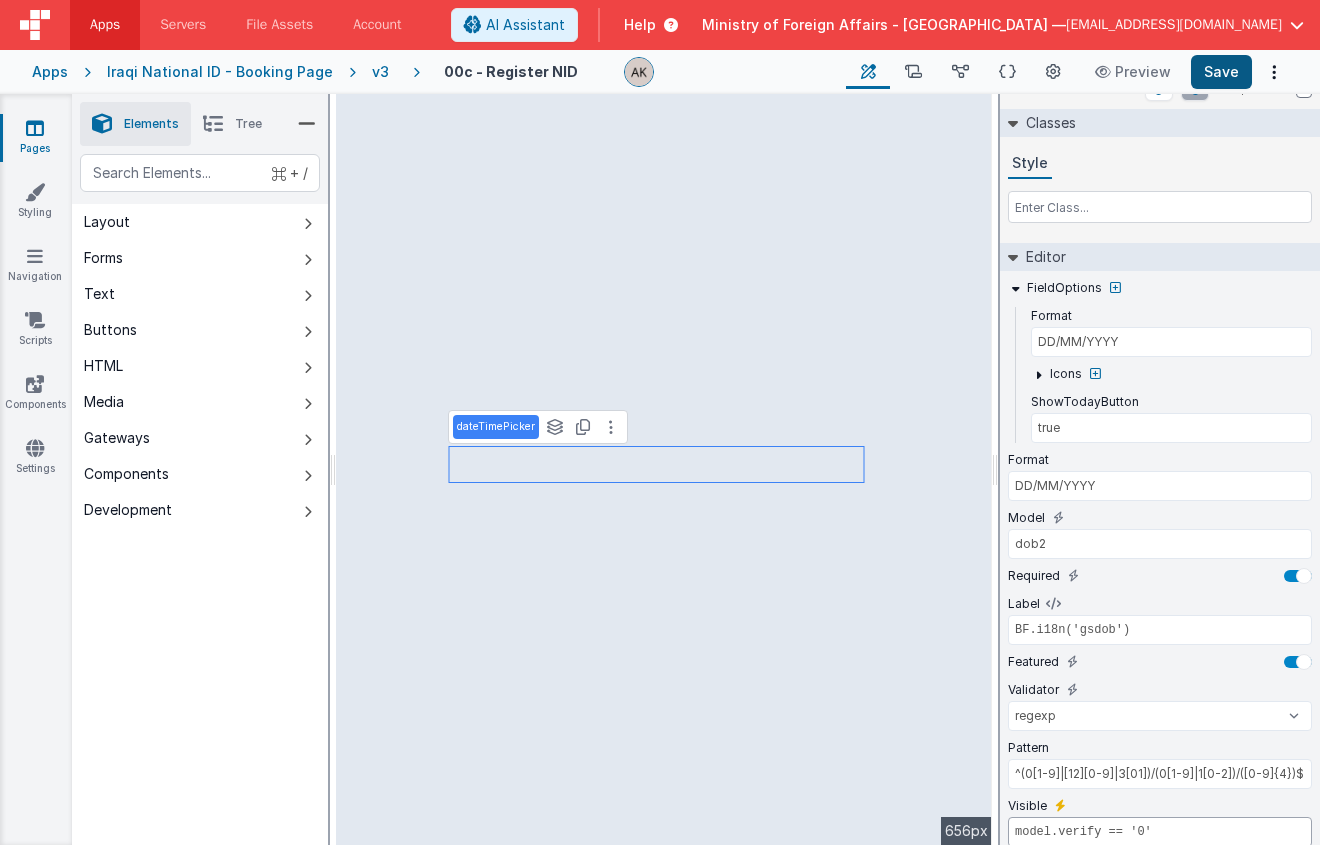type on "model.verify == '0'" 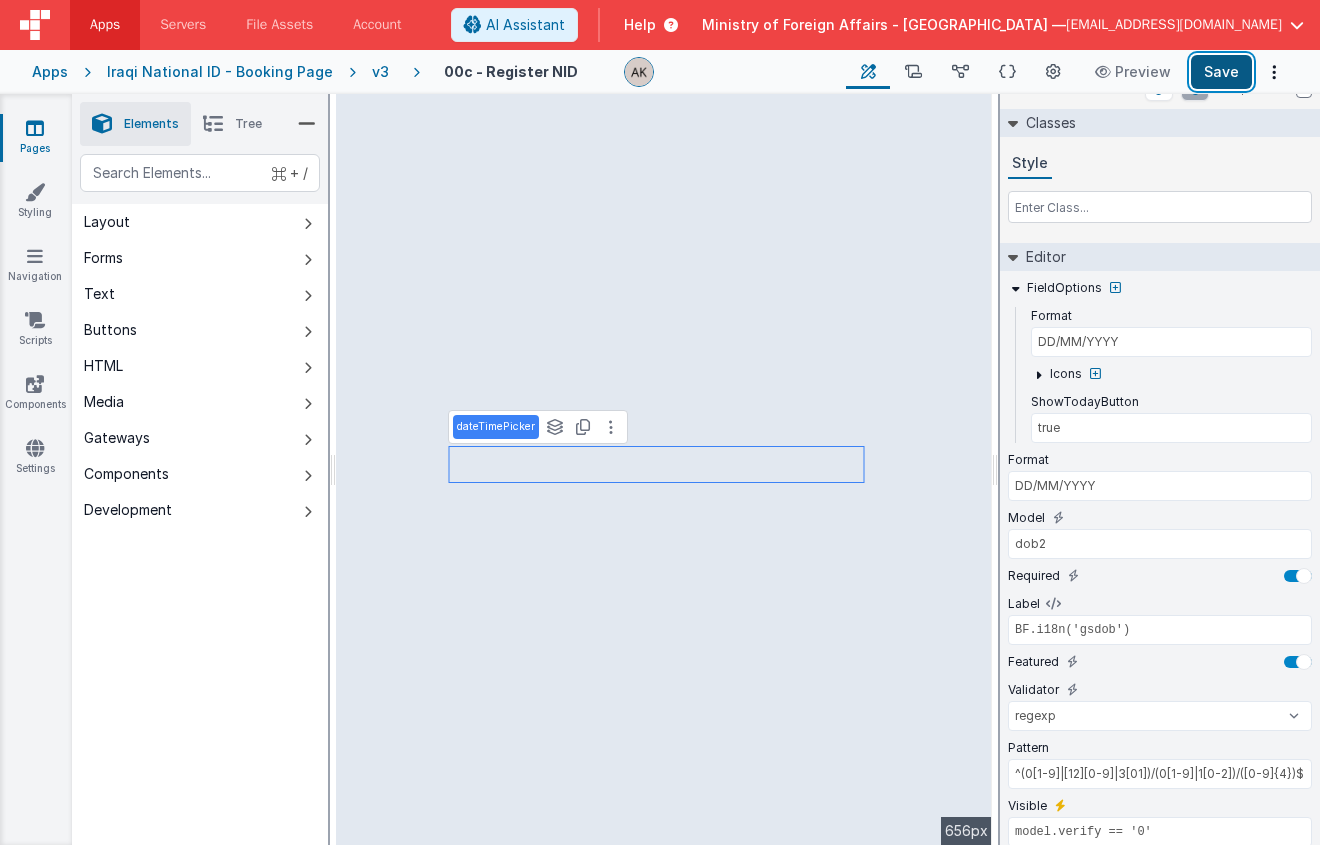click on "Save" at bounding box center (1221, 72) 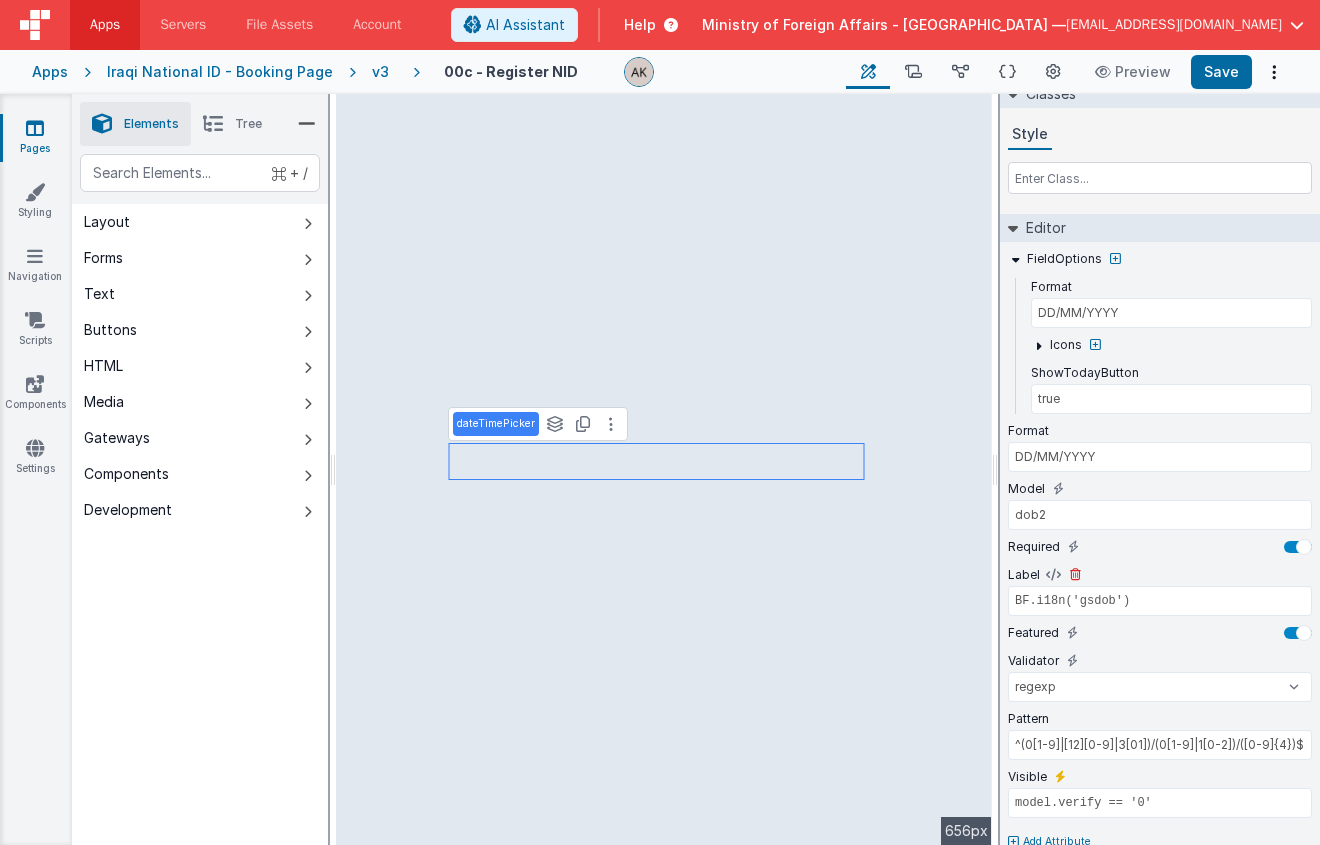 scroll, scrollTop: 82, scrollLeft: 0, axis: vertical 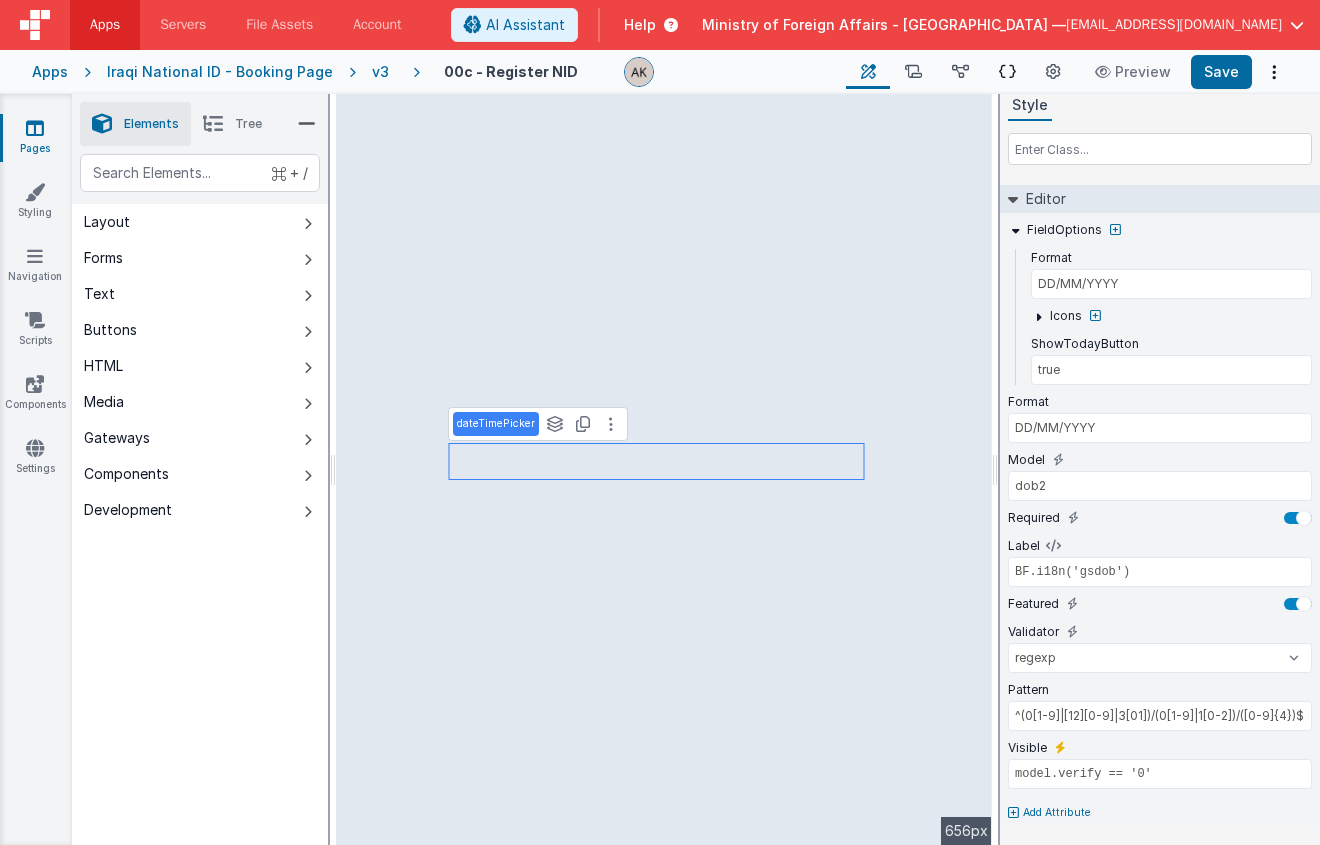 click at bounding box center (1007, 72) 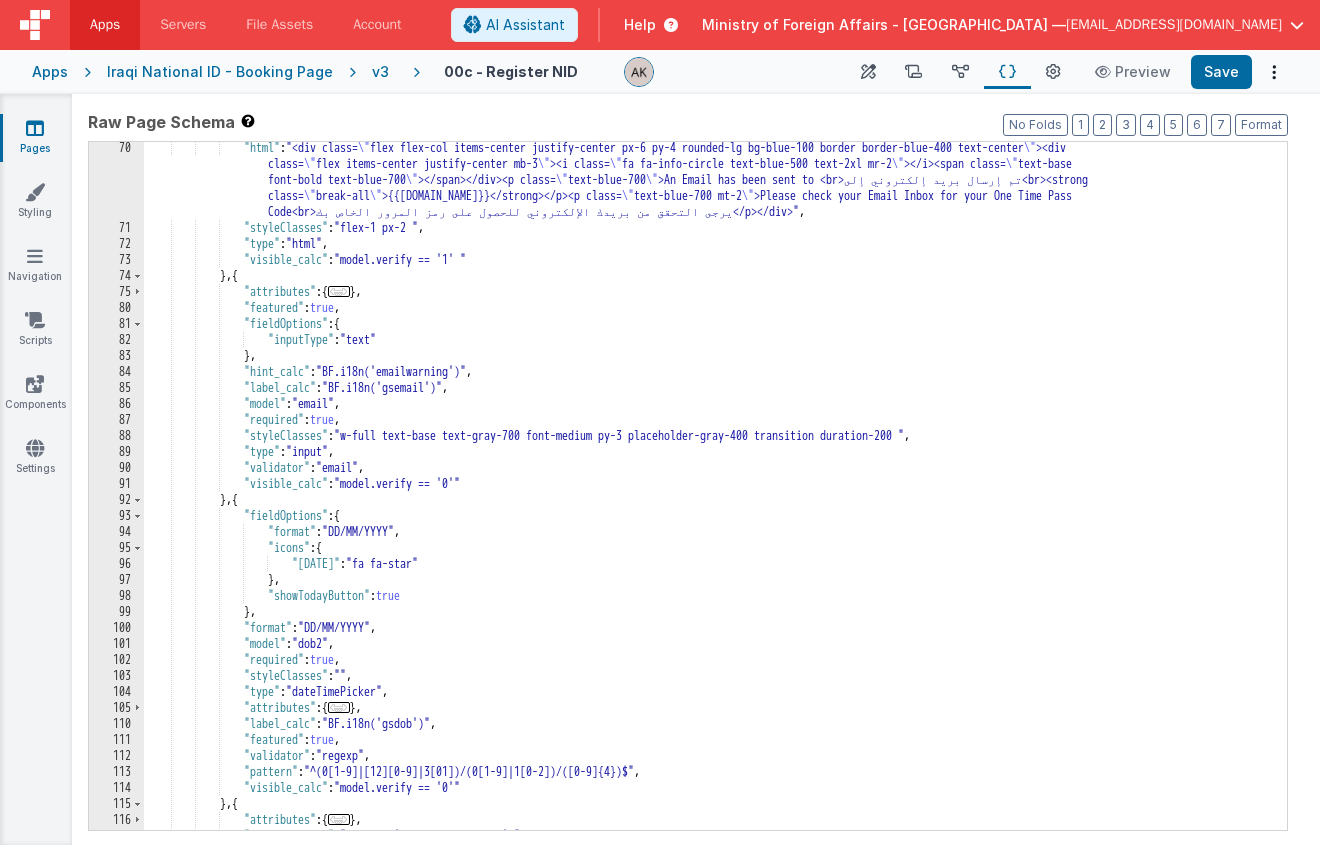 scroll, scrollTop: 1608, scrollLeft: 0, axis: vertical 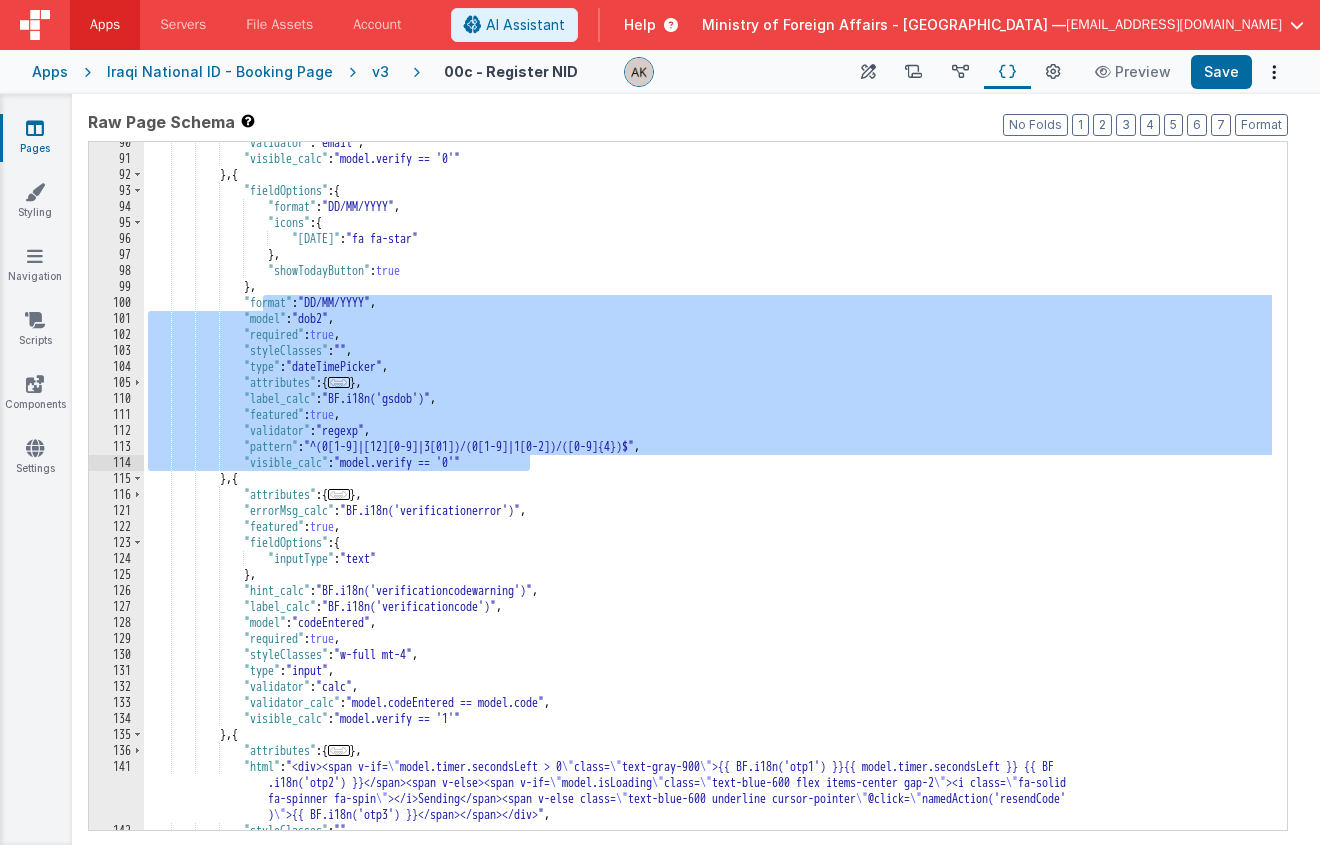 drag, startPoint x: 261, startPoint y: 306, endPoint x: 726, endPoint y: 462, distance: 490.47018 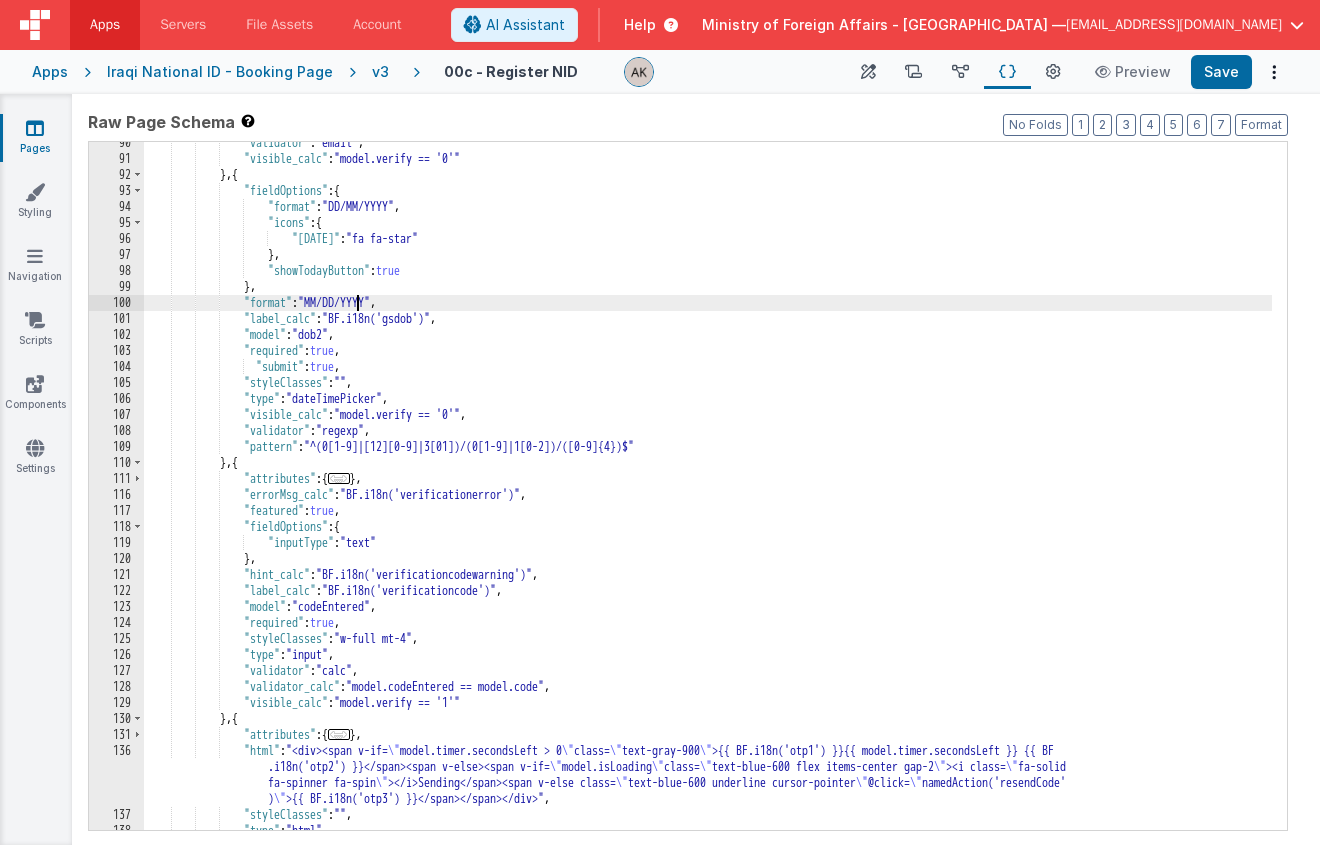 click on ""validator" :  "email" ,                     "visible_calc" :  "model.verify == '0'"                } ,  {                     "fieldOptions" :  {                          "format" :  "DD/MM/YYYY" ,                          "icons" :  {                               "today" :  "fa fa-star"                          } ,                          "showTodayButton" :  true                     } ,                     "format" :  "MM/DD/YYYY" ,                     "label_calc" :  "BF.i18n('gsdob')" ,                     "model" :  "dob2" ,                     "required" :  true ,                        "submit" :  true ,                     "styleClasses" :  "" ,                     "type" :  "dateTimePicker" ,                     "visible_calc" :  "model.verify == '0'" ,                     "validator" :  "regexp" ,                     "pattern" :  "^(0[1-9]|[12][0-9]|3[01])/(0[1-9]|1[0-2])/([0-9]{4})$"                } ,  {                     "attributes" :  { ... } ,                     :  ," at bounding box center [708, 495] 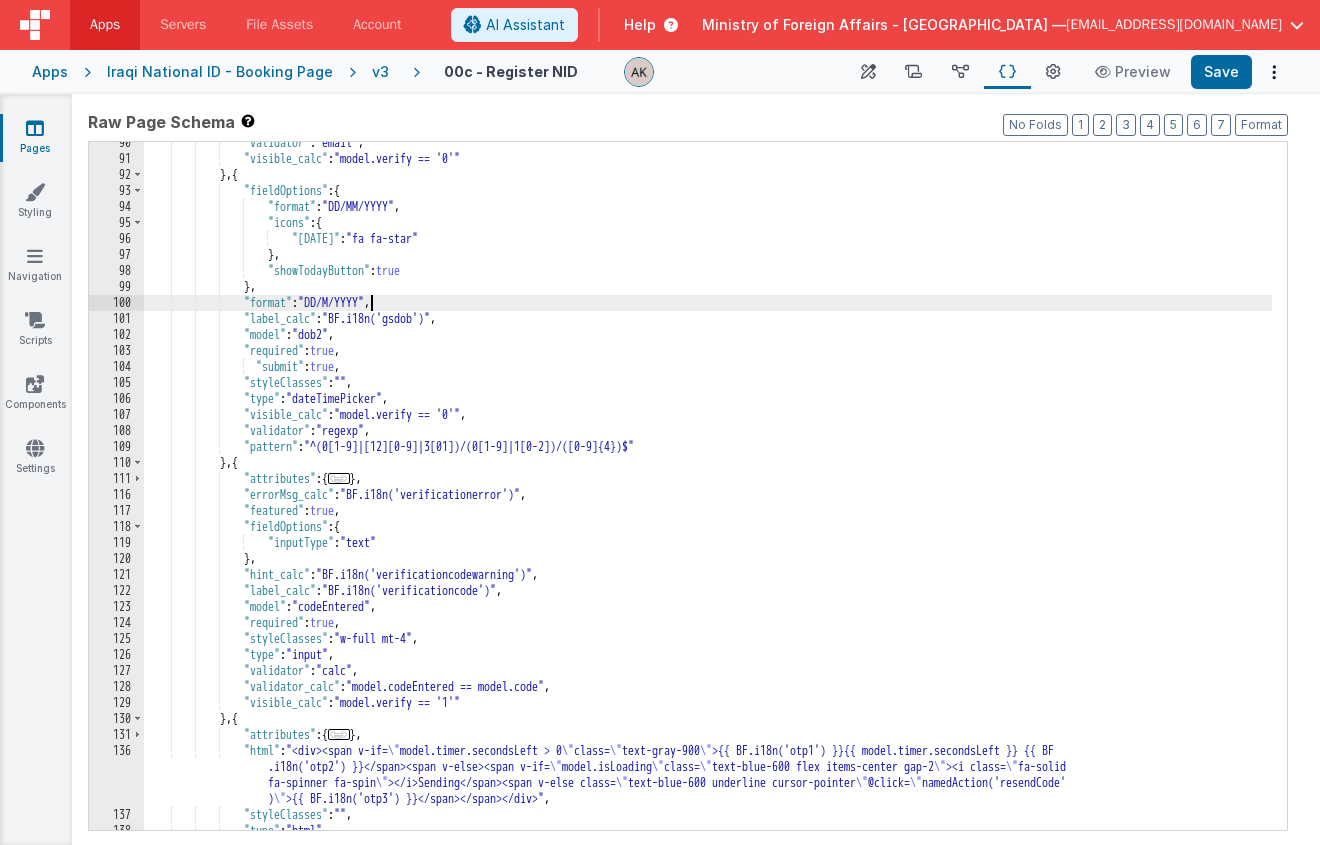 type 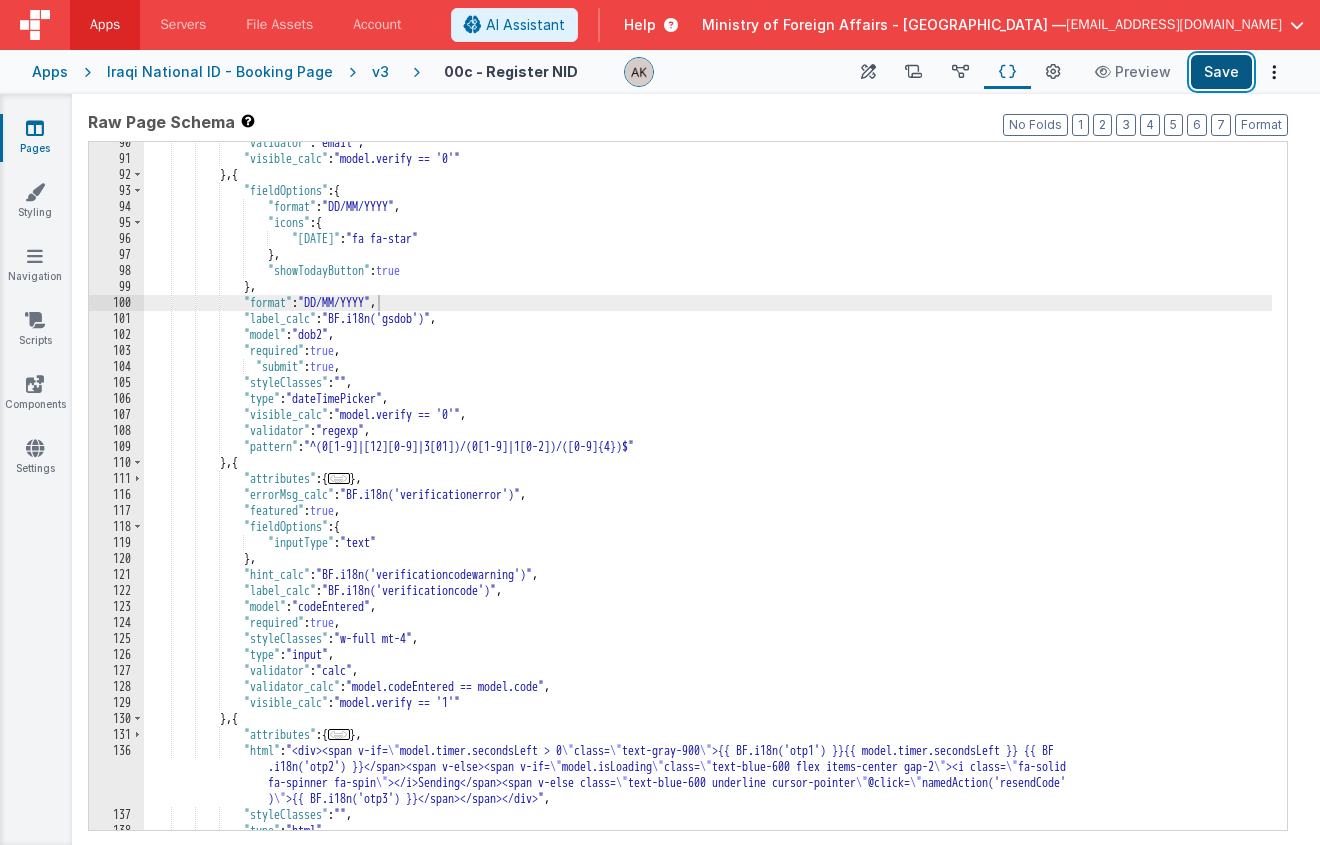 click on "Save" at bounding box center (1221, 72) 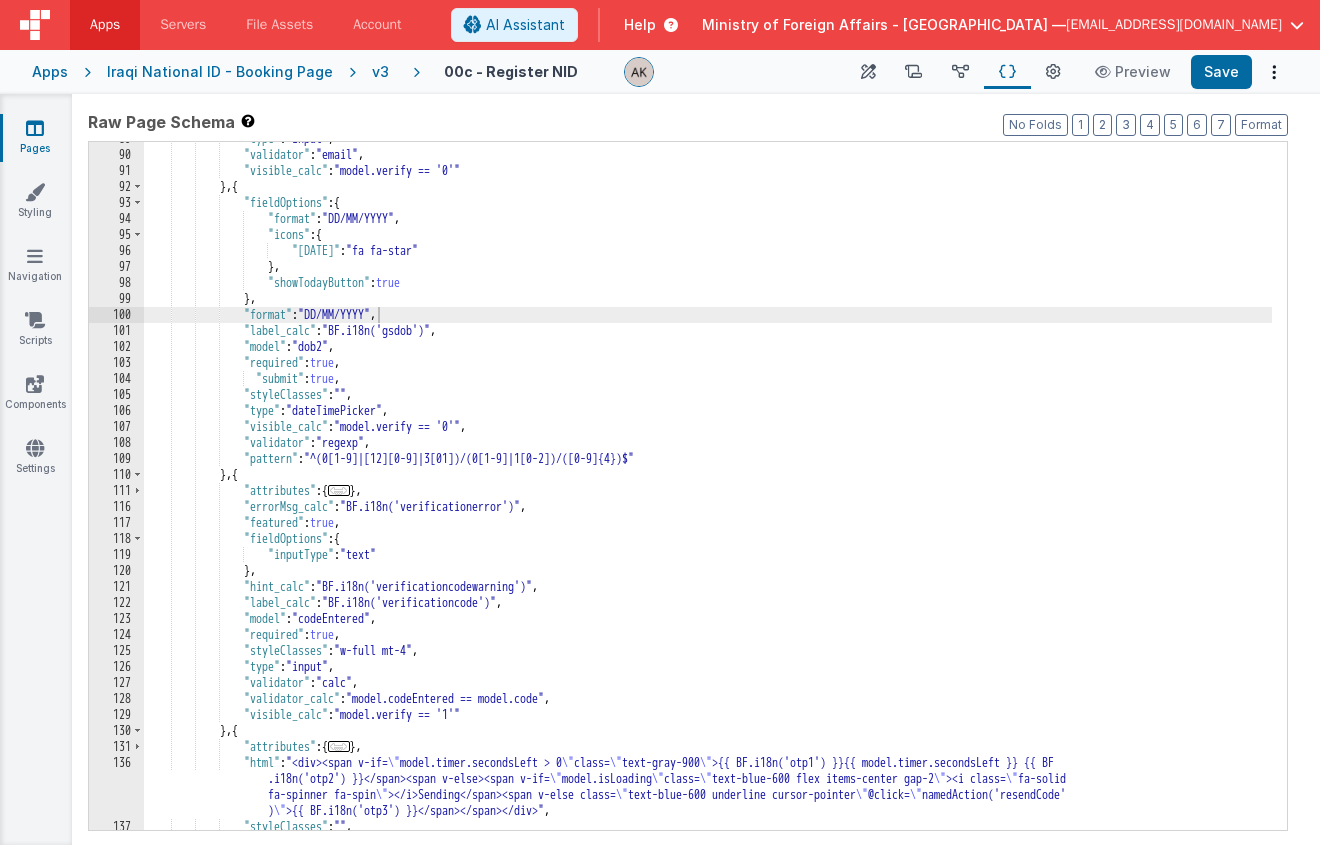 scroll, scrollTop: 1590, scrollLeft: 0, axis: vertical 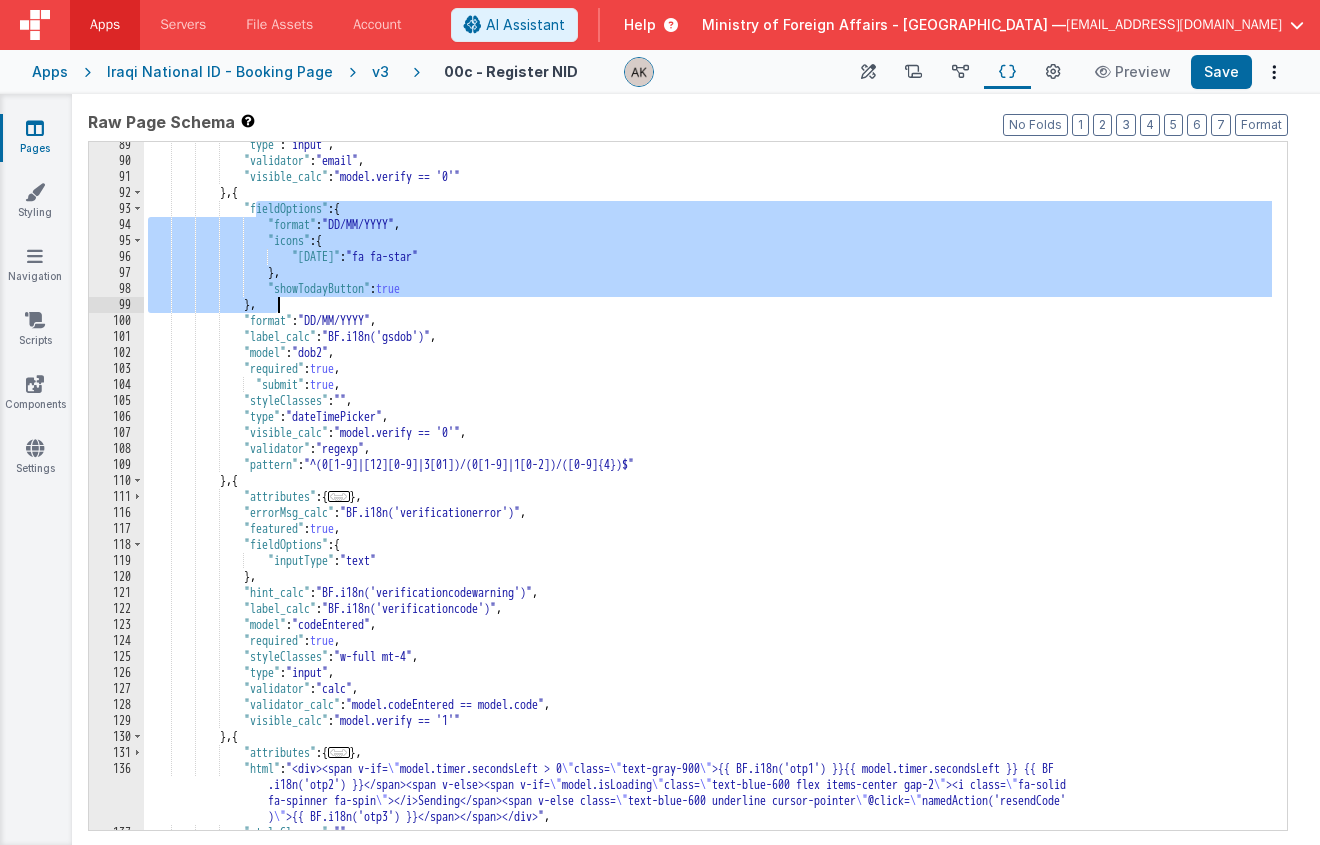 drag, startPoint x: 255, startPoint y: 207, endPoint x: 320, endPoint y: 306, distance: 118.43141 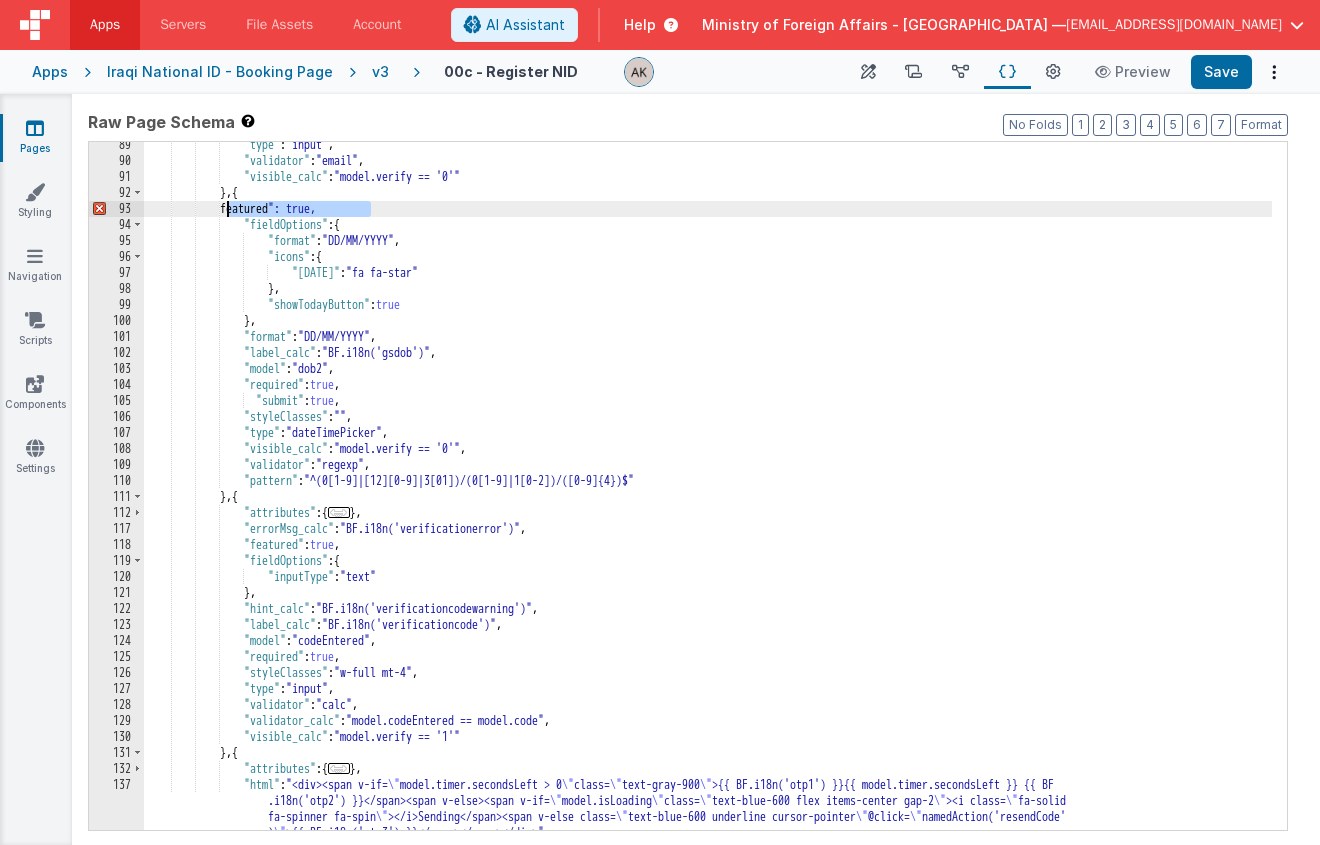 drag, startPoint x: 384, startPoint y: 207, endPoint x: 229, endPoint y: 206, distance: 155.00322 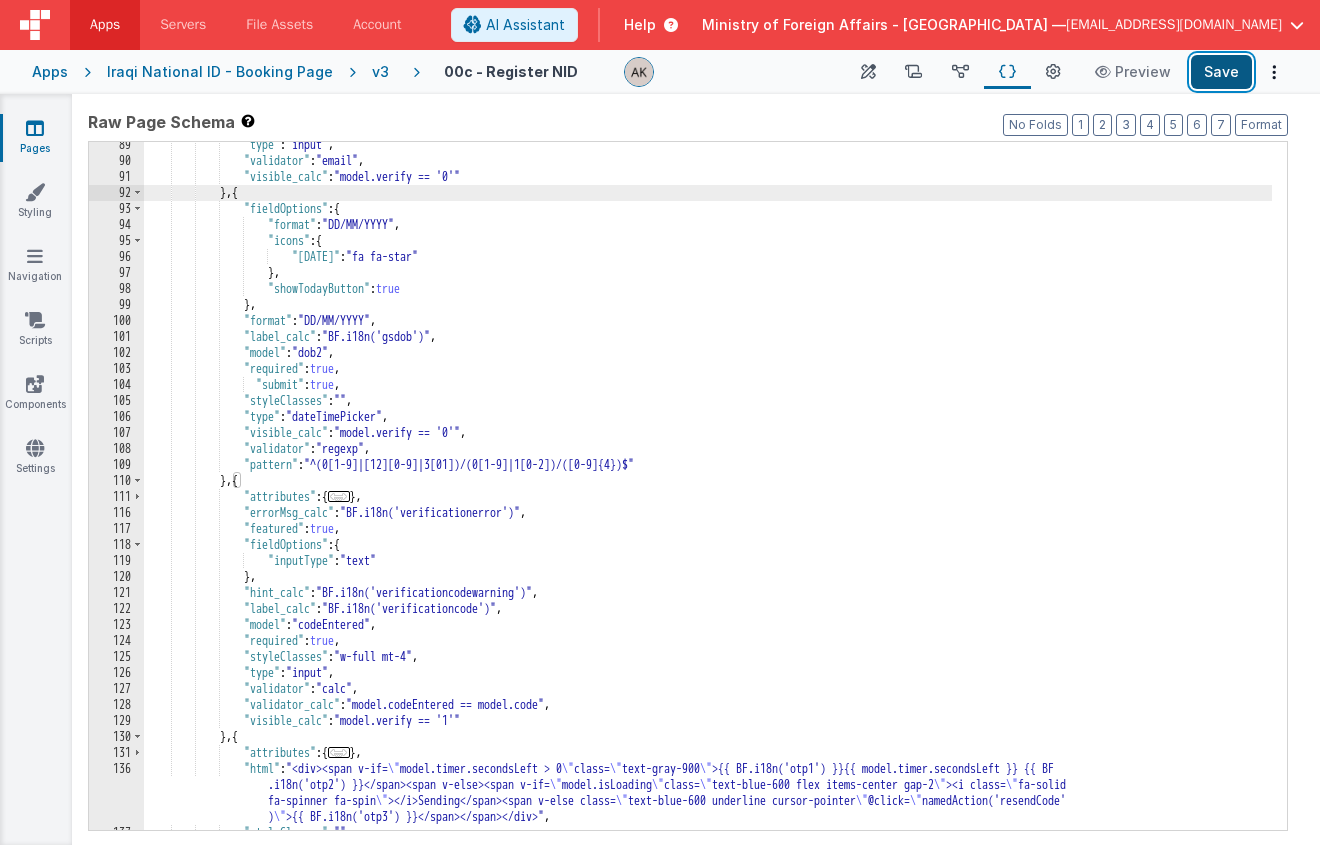 click on "Save" at bounding box center [1221, 72] 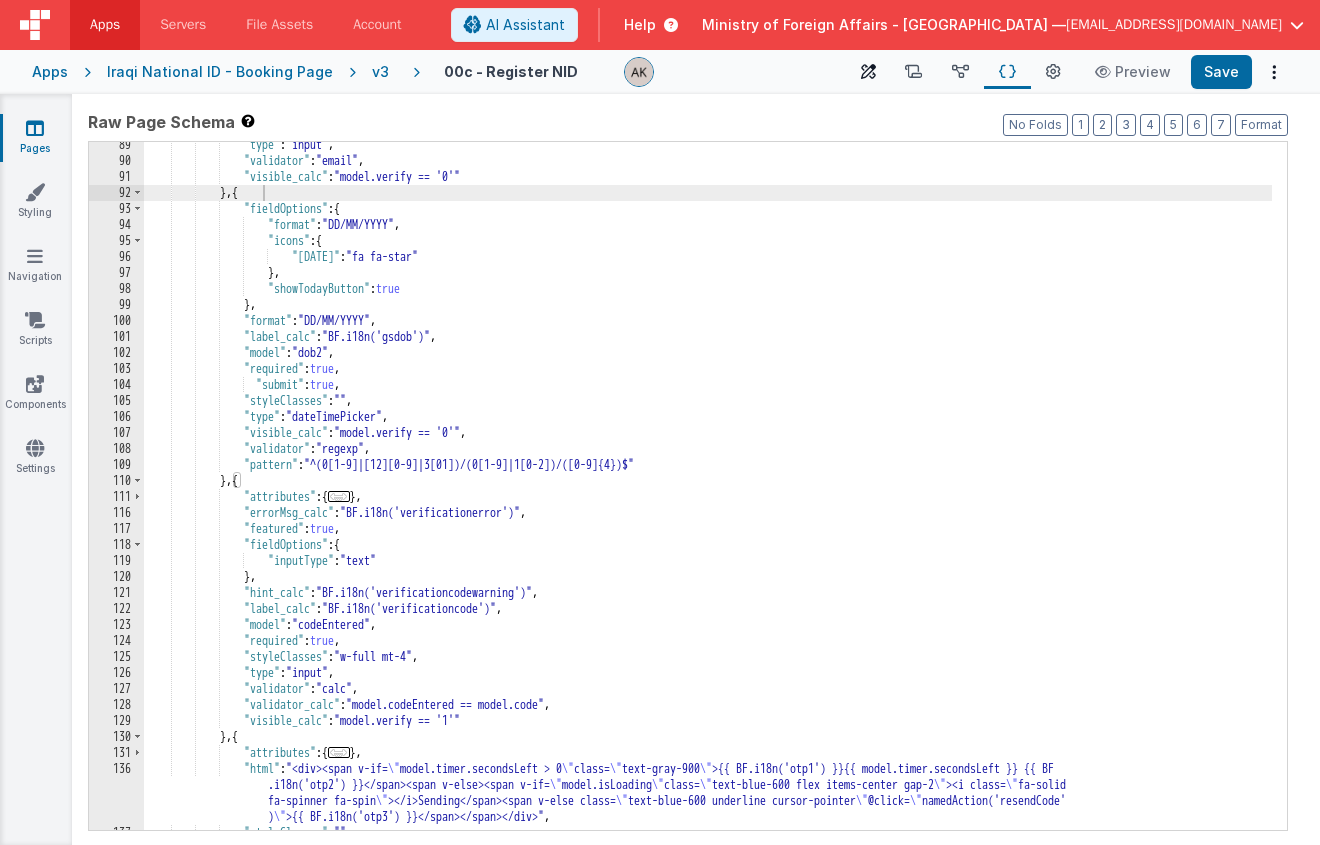 click at bounding box center [868, 72] 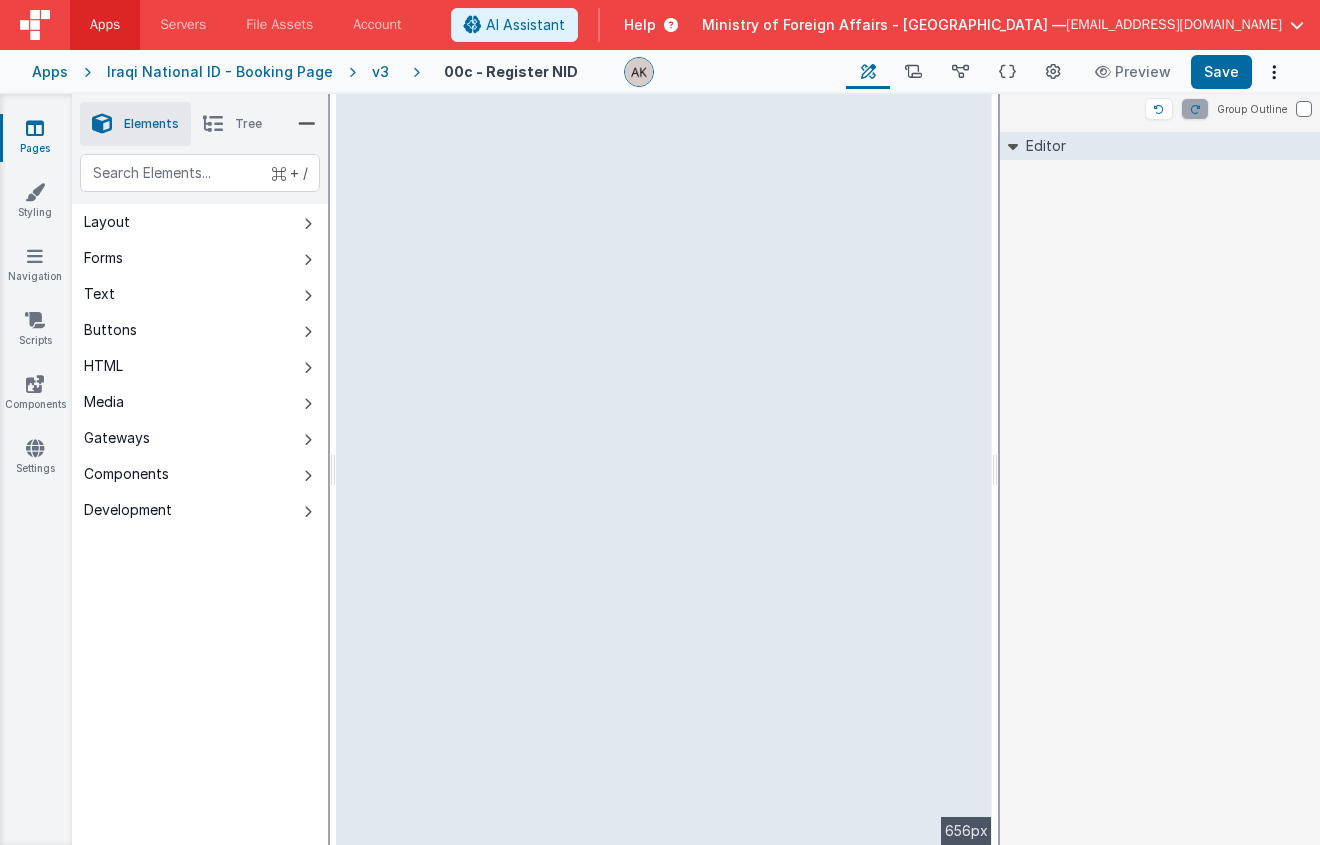 scroll, scrollTop: 0, scrollLeft: 0, axis: both 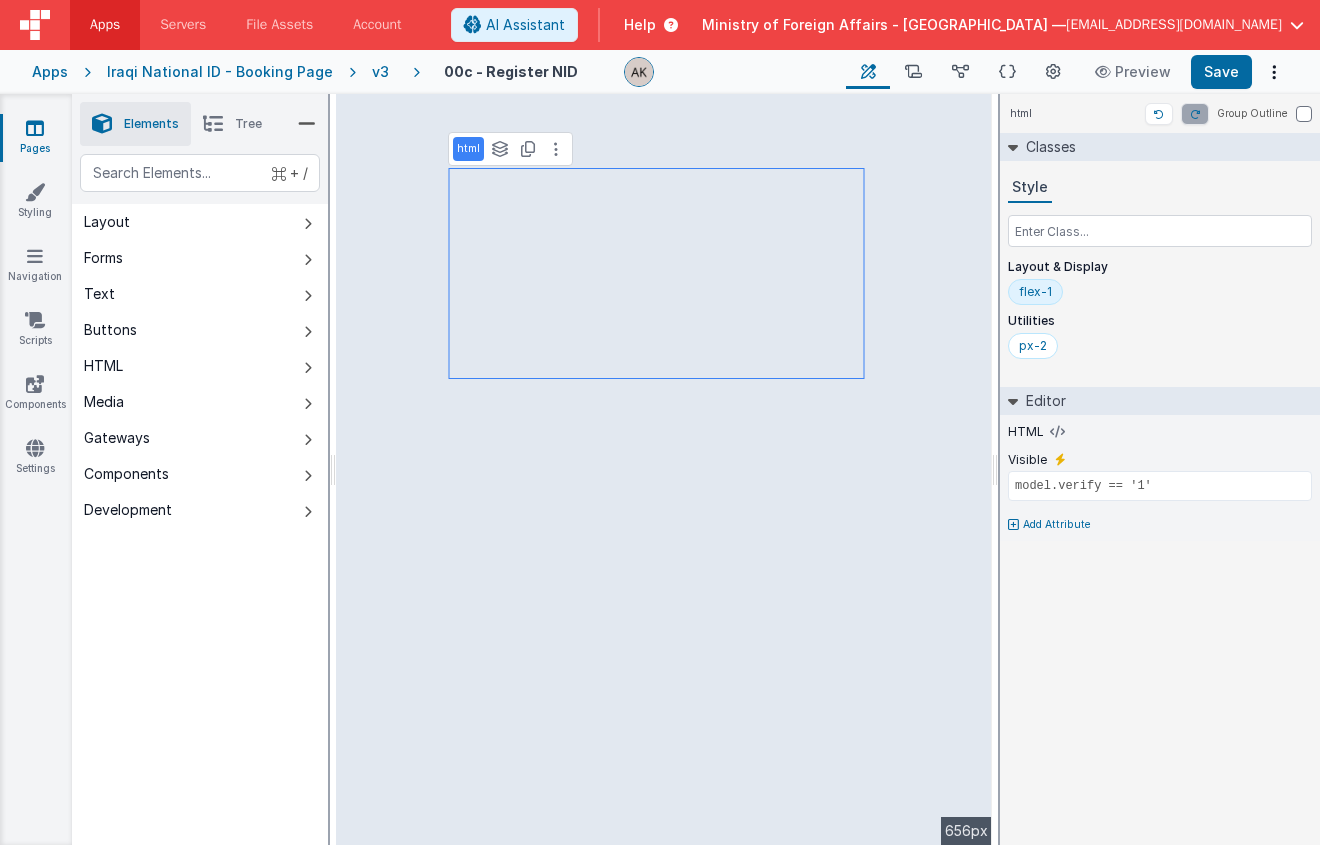 type on "BF.i18n('emailwarning')" 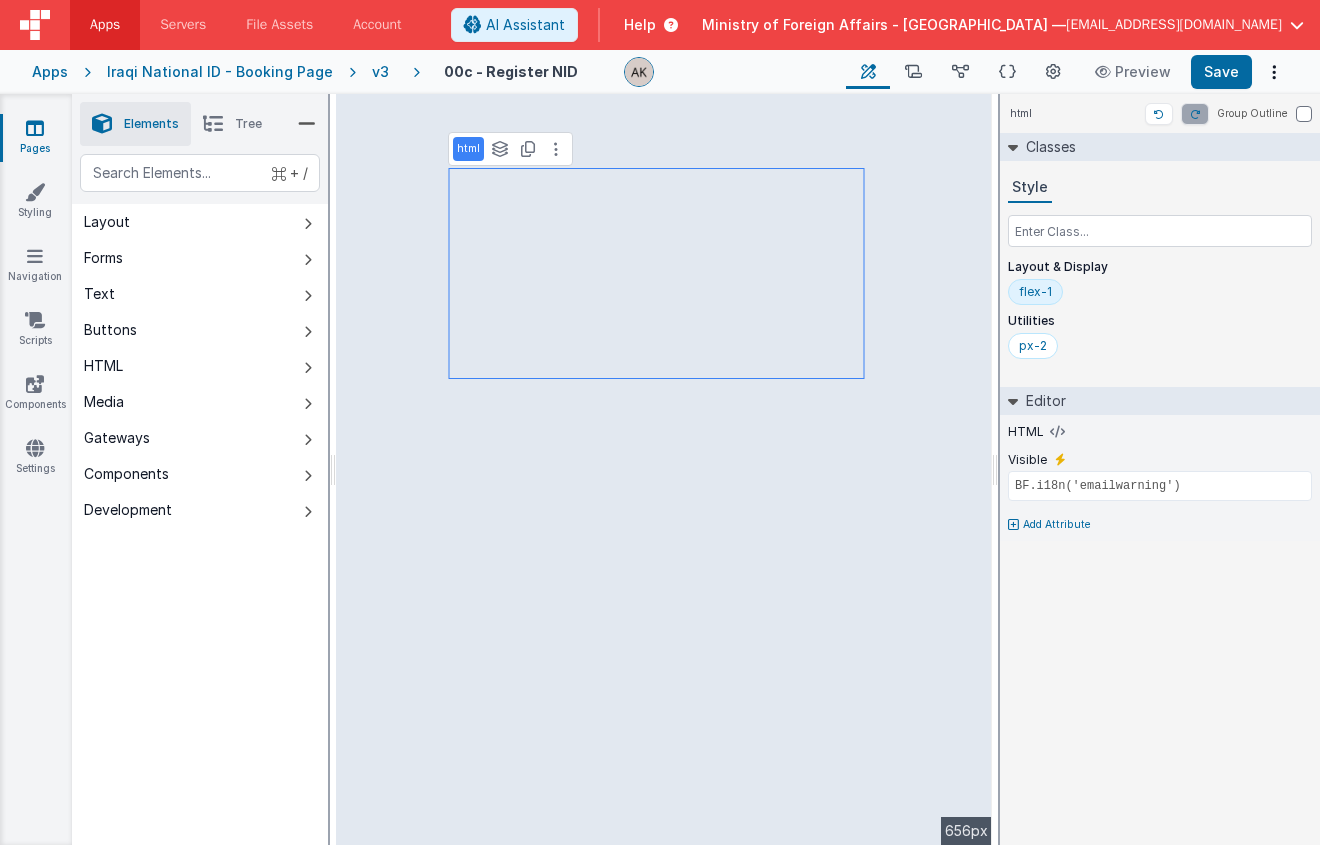 select on "email" 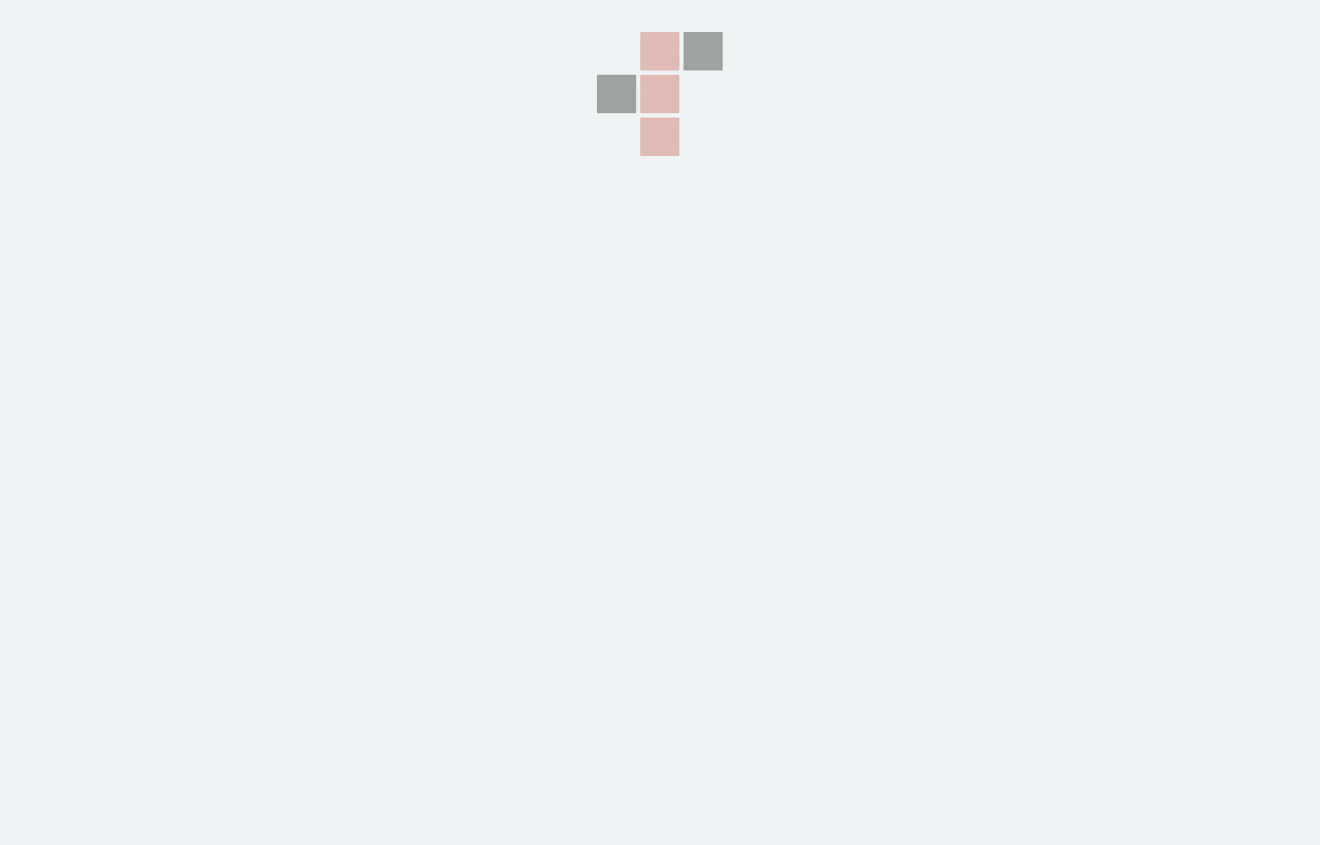 scroll, scrollTop: 0, scrollLeft: 0, axis: both 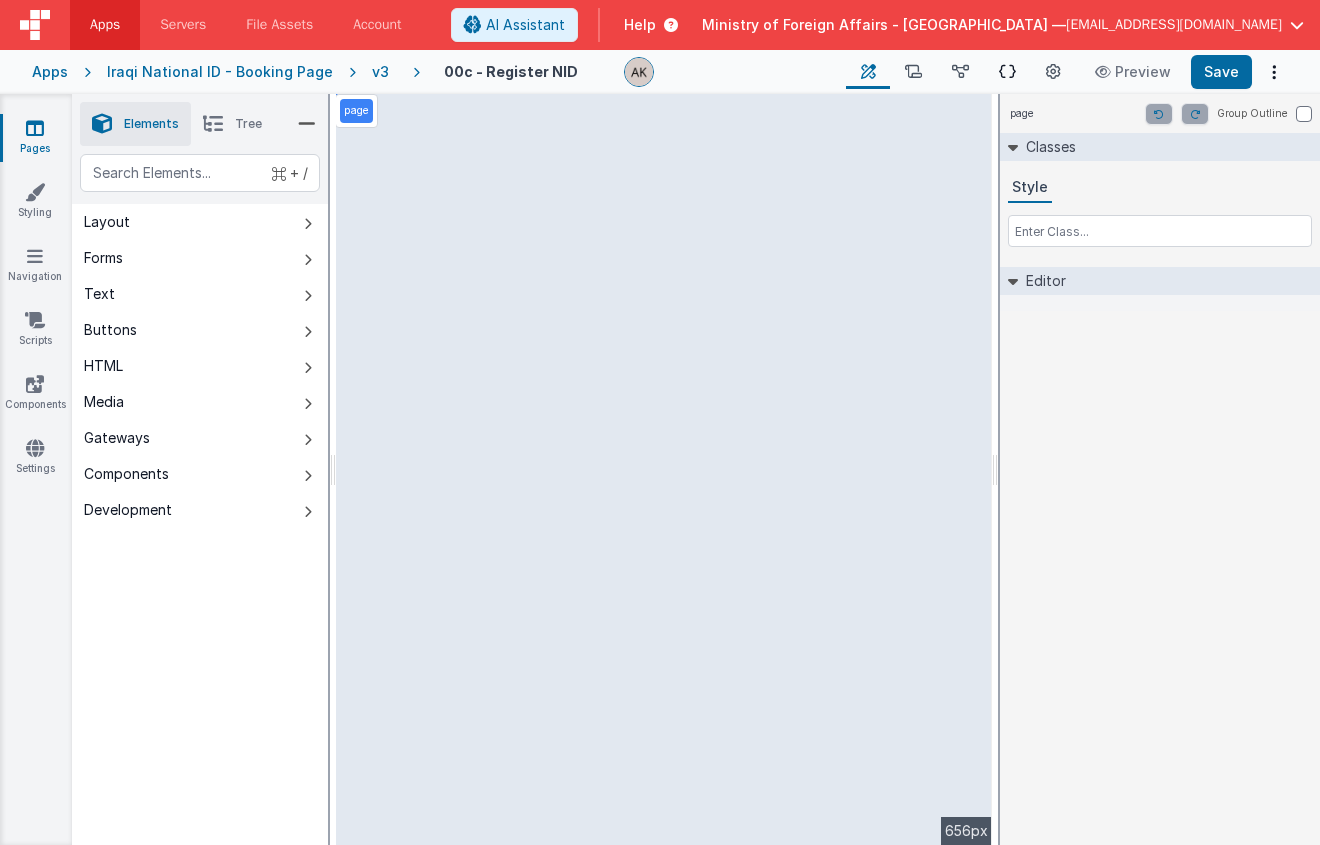 click at bounding box center [1007, 72] 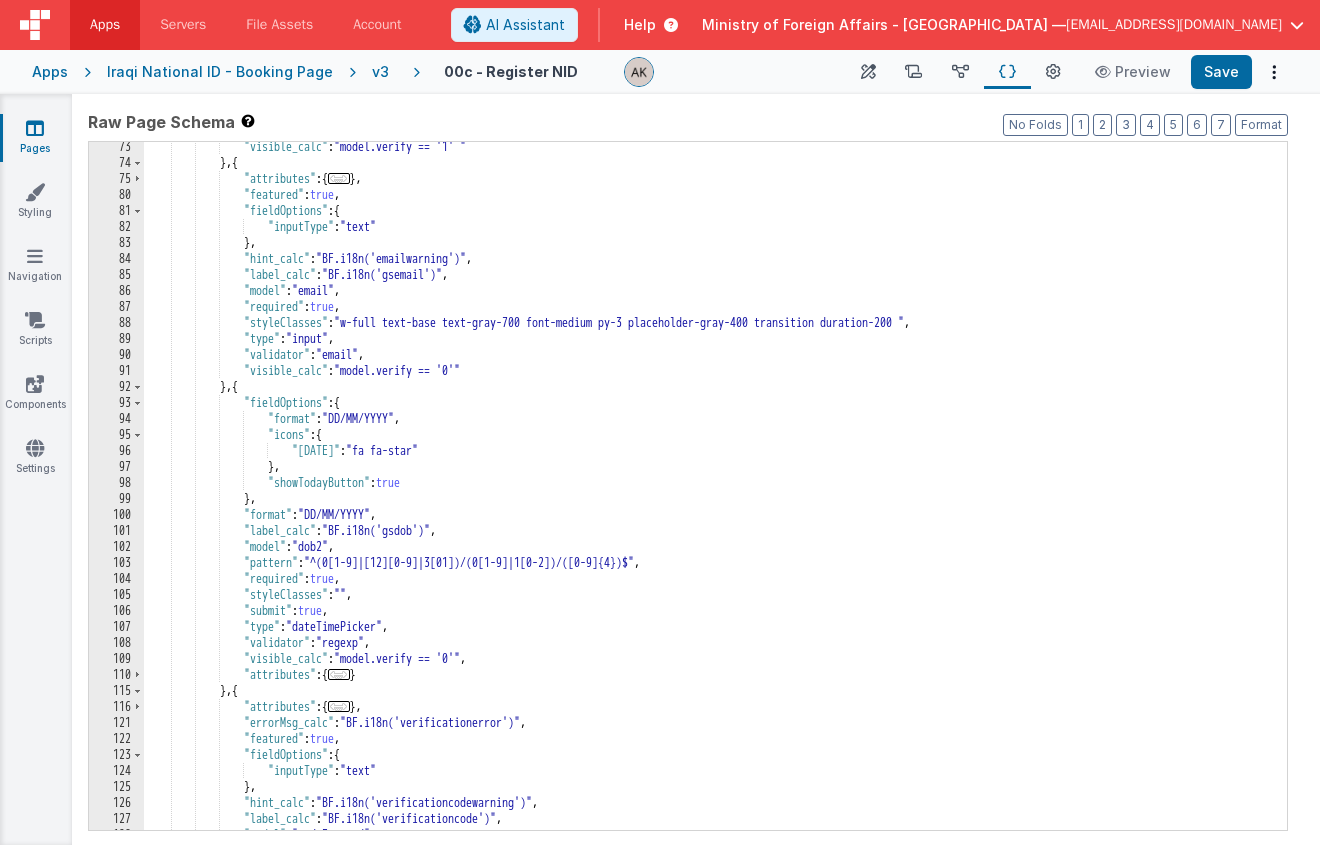 scroll, scrollTop: 1404, scrollLeft: 0, axis: vertical 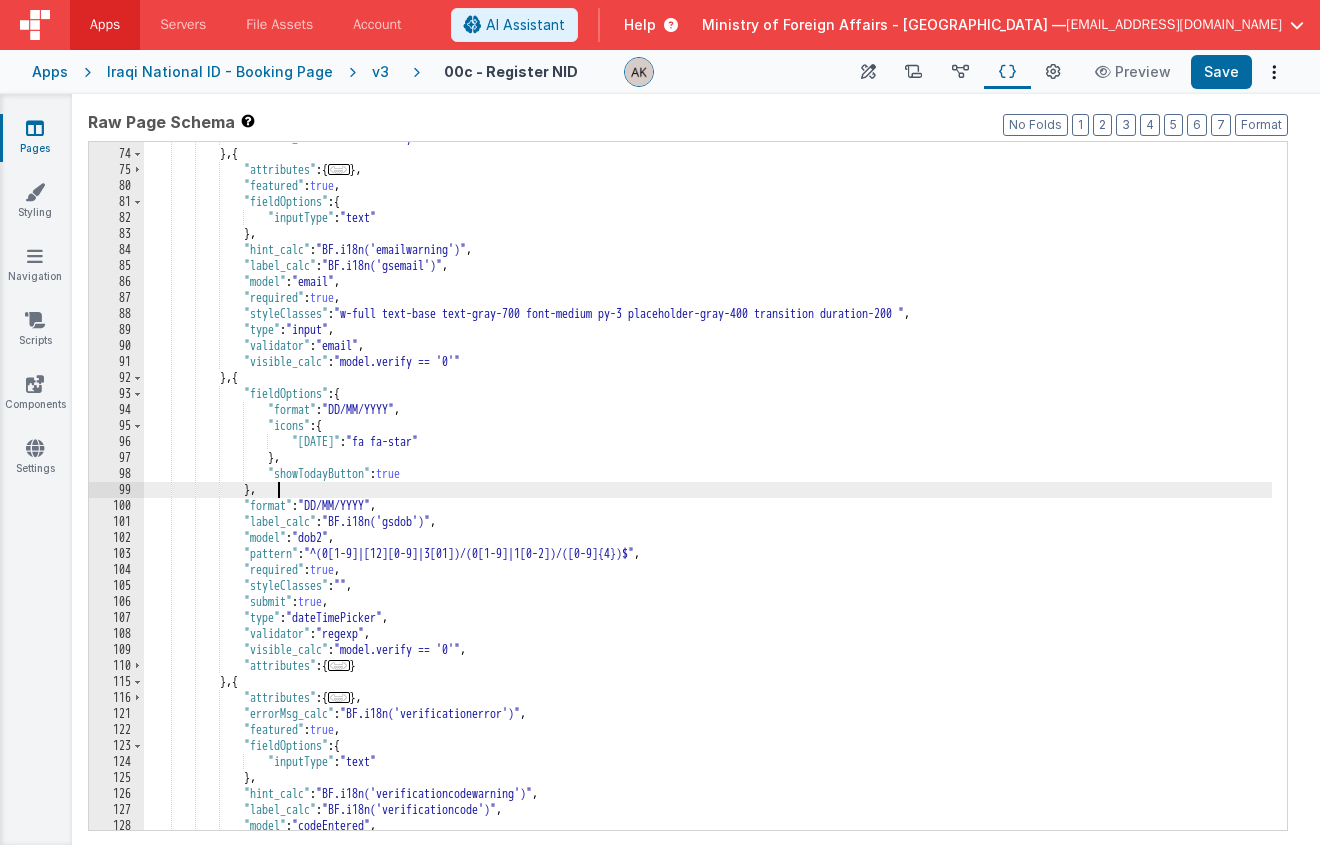 click on ""visible_calc" :  "model.verify == '1' "                } ,  {                     "attributes" :  { ... } ,                     "featured" :  true ,                     "fieldOptions" :  {                          "inputType" :  "text"                     } ,                     "hint_calc" :  "BF.i18n('emailwarning')" ,                     "label_calc" :  "BF.i18n('gsemail')" ,                     "model" :  "email" ,                     "required" :  true ,                     "styleClasses" :  "w-full text-base text-gray-700 font-medium py-3 placeholder-gray-400 transition duration-200 " ,                     "type" :  "input" ,                     "validator" :  "email" ,                     "visible_calc" :  "model.verify == '0'"                } ,  {                     "fieldOptions" :  {                          "format" :  "DD/MM/YYYY" ,                          "icons" :  {                               "[DATE]" :  "fa fa-star"                          } ,                     :" at bounding box center [708, 490] 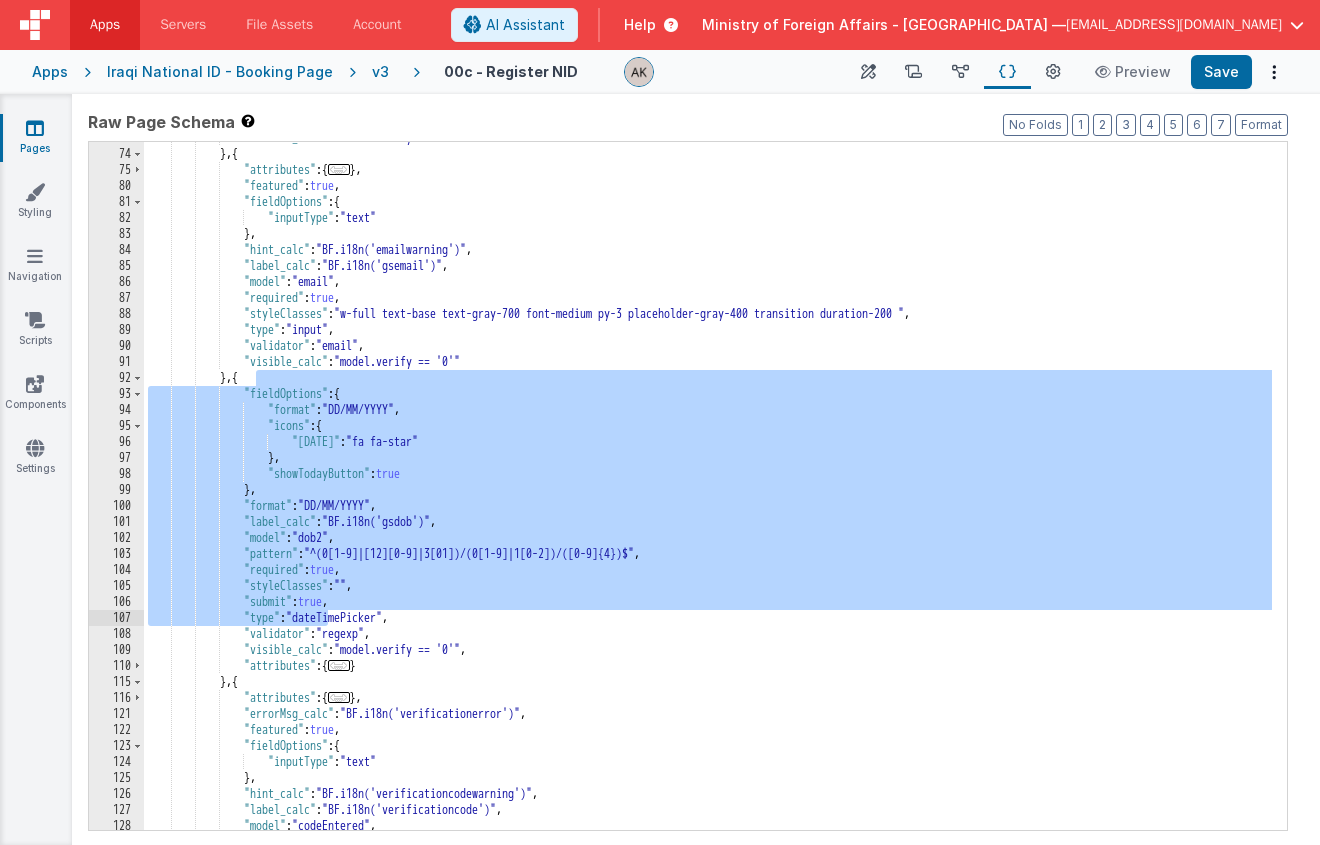 drag, startPoint x: 255, startPoint y: 383, endPoint x: 330, endPoint y: 622, distance: 250.49152 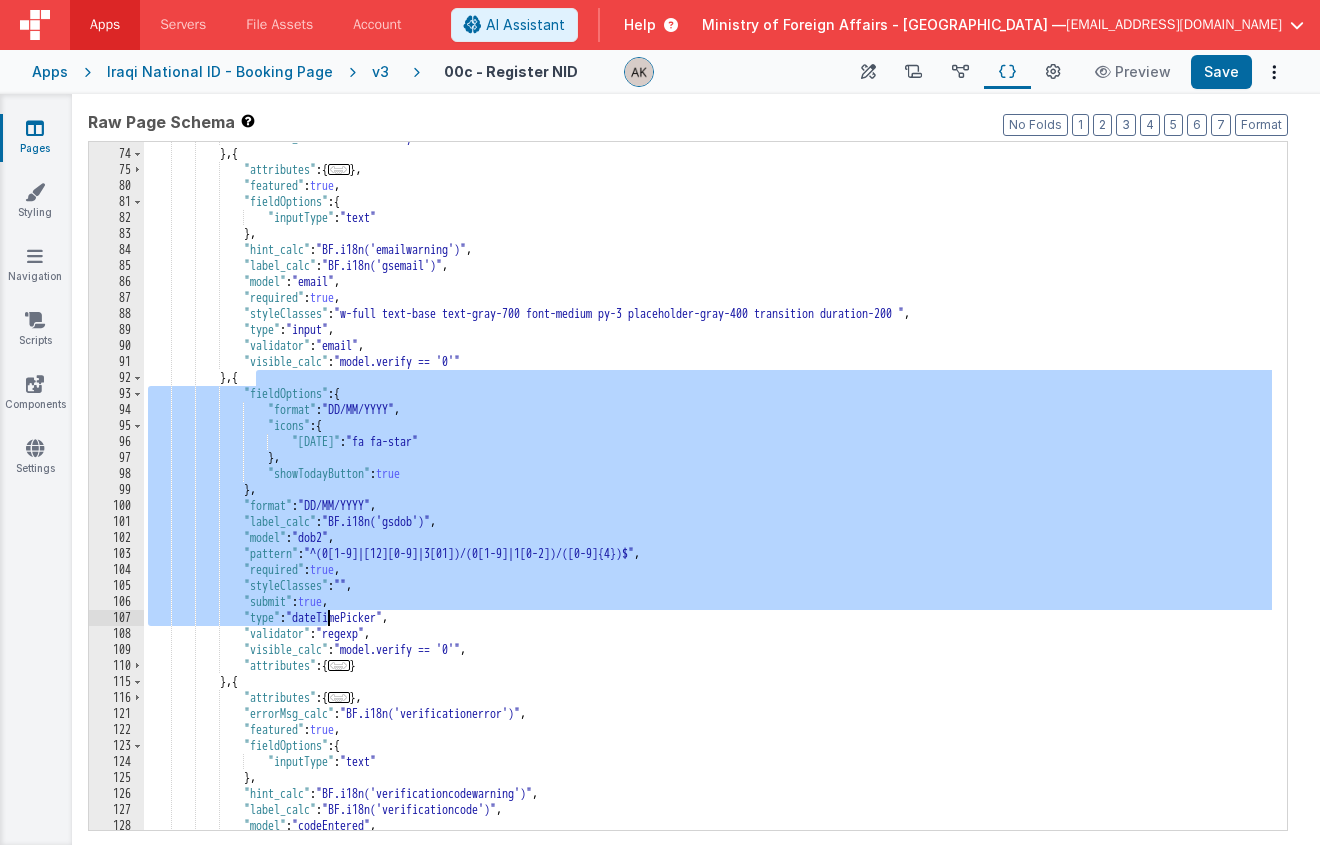 scroll, scrollTop: 1403, scrollLeft: 0, axis: vertical 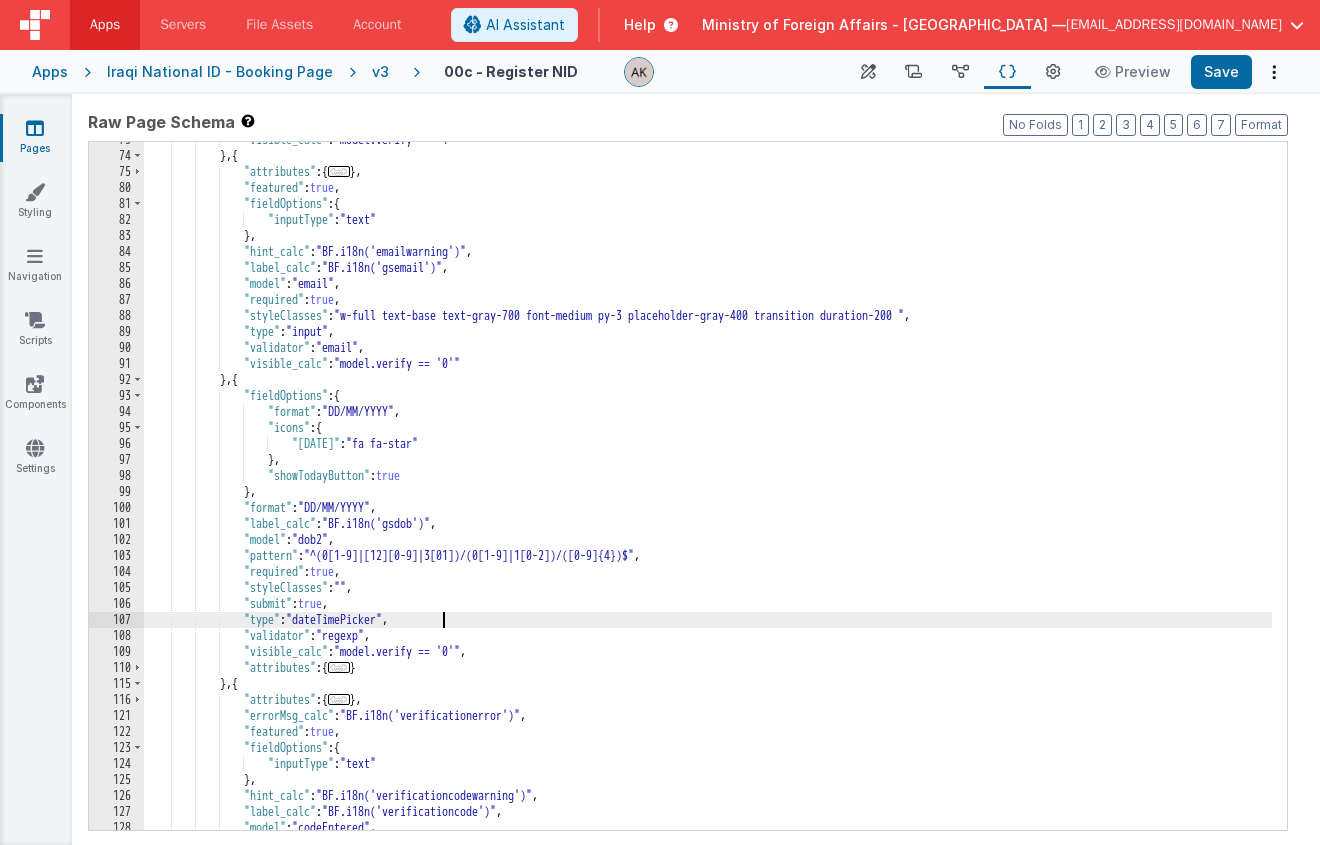 click on ""visible_calc" :  "model.verify == '1' "                } ,  {                     "attributes" :  { ... } ,                     "featured" :  true ,                     "fieldOptions" :  {                          "inputType" :  "text"                     } ,                     "hint_calc" :  "BF.i18n('emailwarning')" ,                     "label_calc" :  "BF.i18n('gsemail')" ,                     "model" :  "email" ,                     "required" :  true ,                     "styleClasses" :  "w-full text-base text-gray-700 font-medium py-3 placeholder-gray-400 transition duration-200 " ,                     "type" :  "input" ,                     "validator" :  "email" ,                     "visible_calc" :  "model.verify == '0'"                } ,  {                     "fieldOptions" :  {                          "format" :  "DD/MM/YYYY" ,                          "icons" :  {                               "[DATE]" :  "fa fa-star"                          } ,                     :" at bounding box center [708, 492] 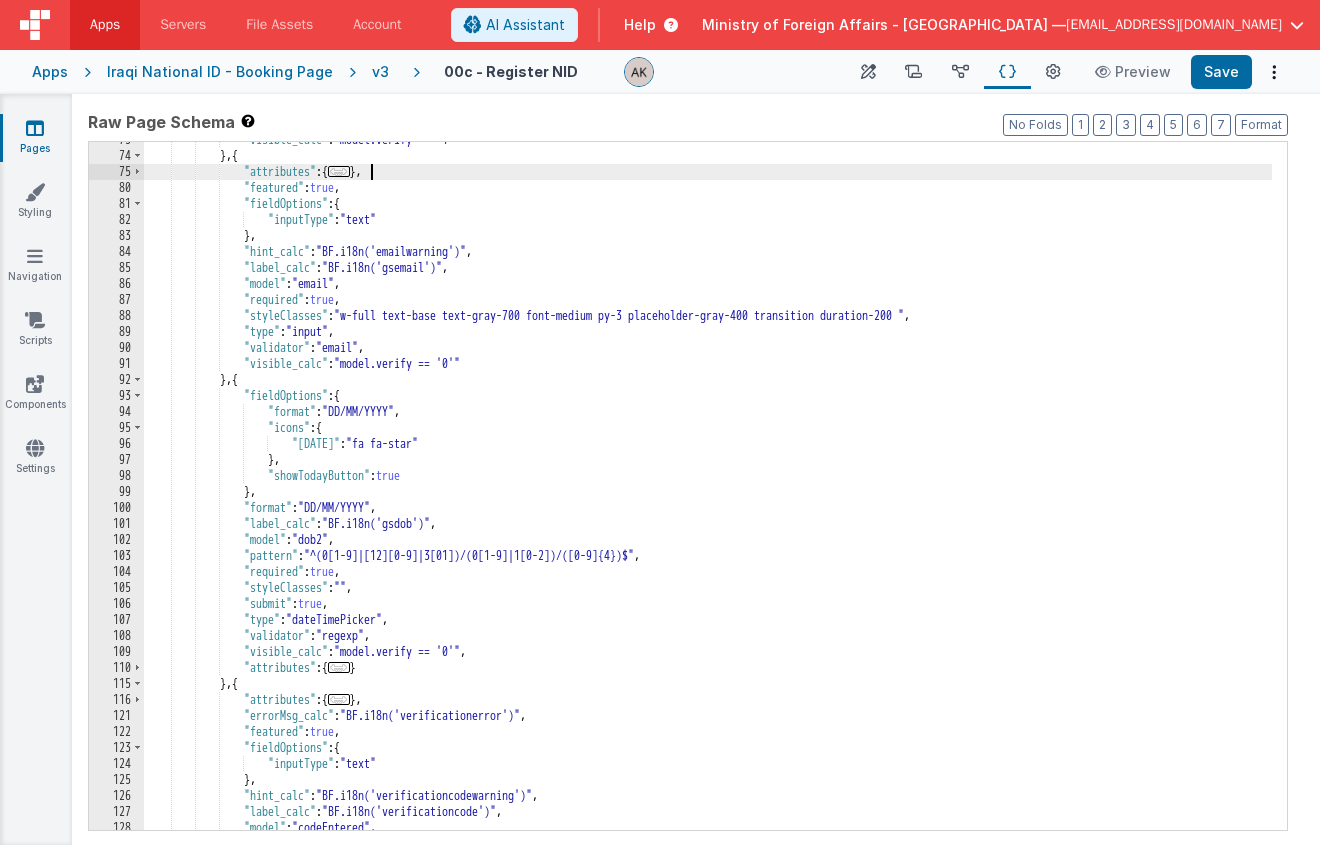 click on "..." at bounding box center [339, 171] 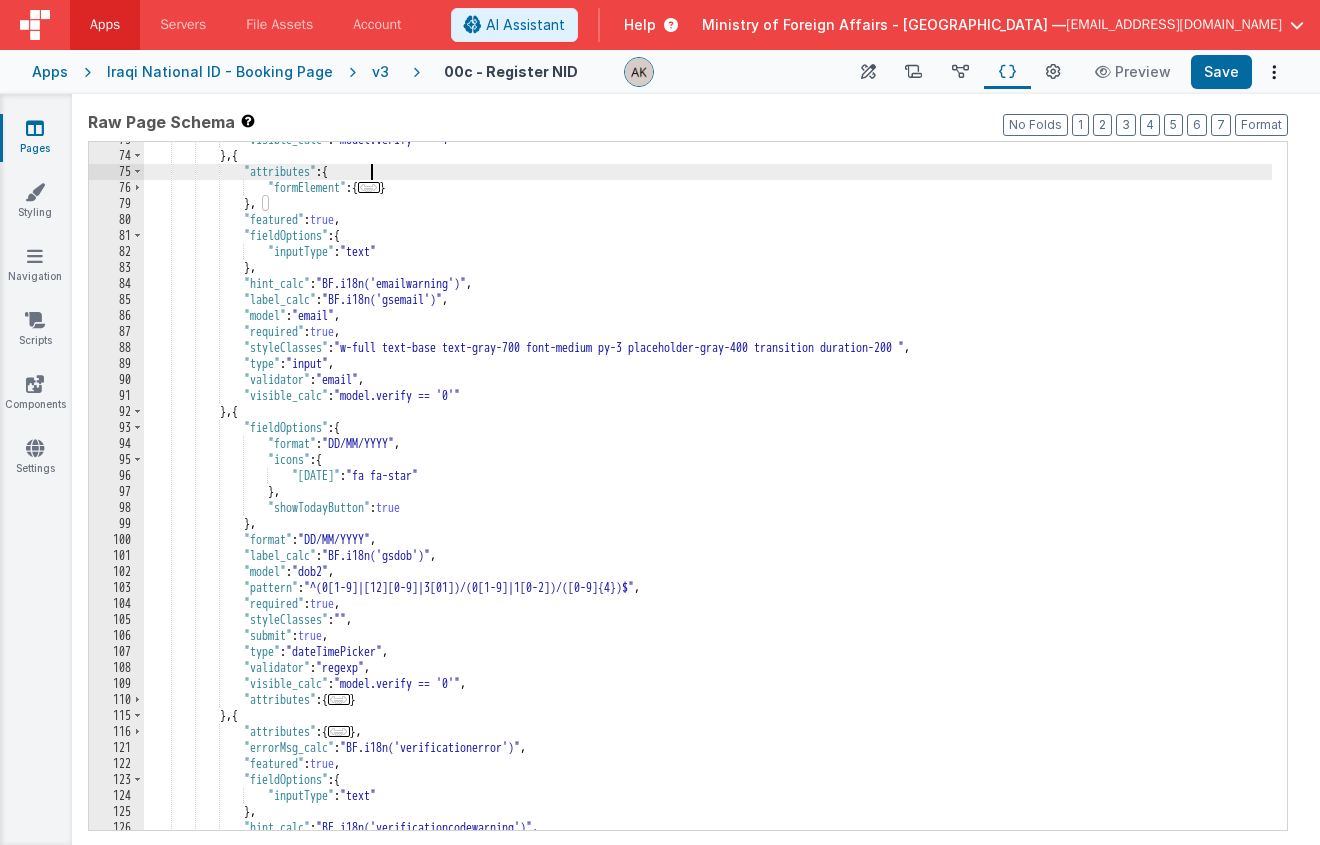 click on "..." at bounding box center [369, 187] 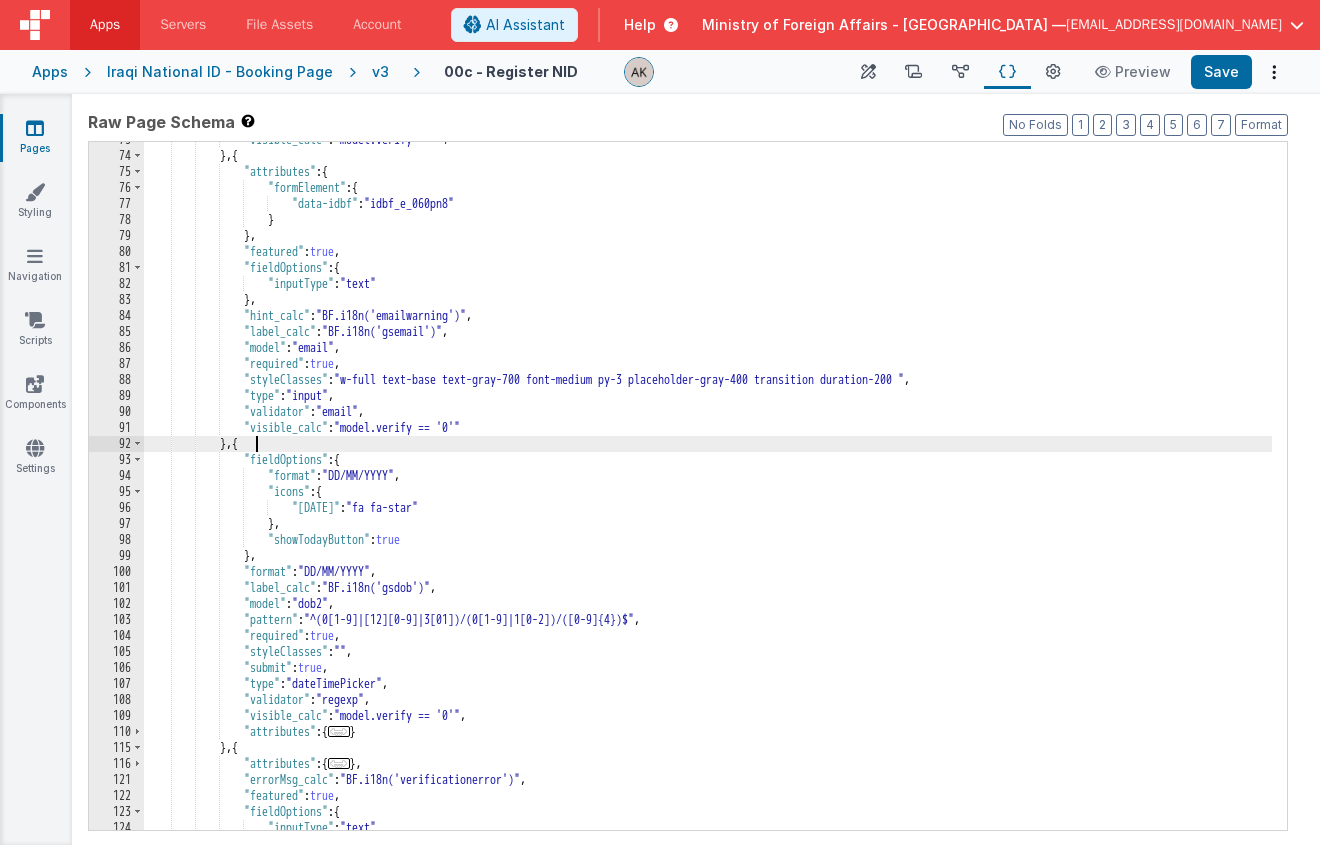 click on ""visible_calc" :  "model.verify == '1' "                } ,  {                     "attributes" :  {                          "formElement" :  {                               "data-idbf" :  "idbf_e_060pn8"                          }                     } ,                     "featured" :  true ,                     "fieldOptions" :  {                          "inputType" :  "text"                     } ,                     "hint_calc" :  "BF.i18n('emailwarning')" ,                     "label_calc" :  "BF.i18n('gsemail')" ,                     "model" :  "email" ,                     "required" :  true ,                     "styleClasses" :  "w-full text-base text-gray-700 font-medium py-3 placeholder-gray-400 transition duration-200 " ,                     "type" :  "input" ,                     "validator" :  "email" ,                     "visible_calc" :  "model.verify == '0'"                } ,  {                     "fieldOptions" :  {                          "format" :  ," at bounding box center (708, 492) 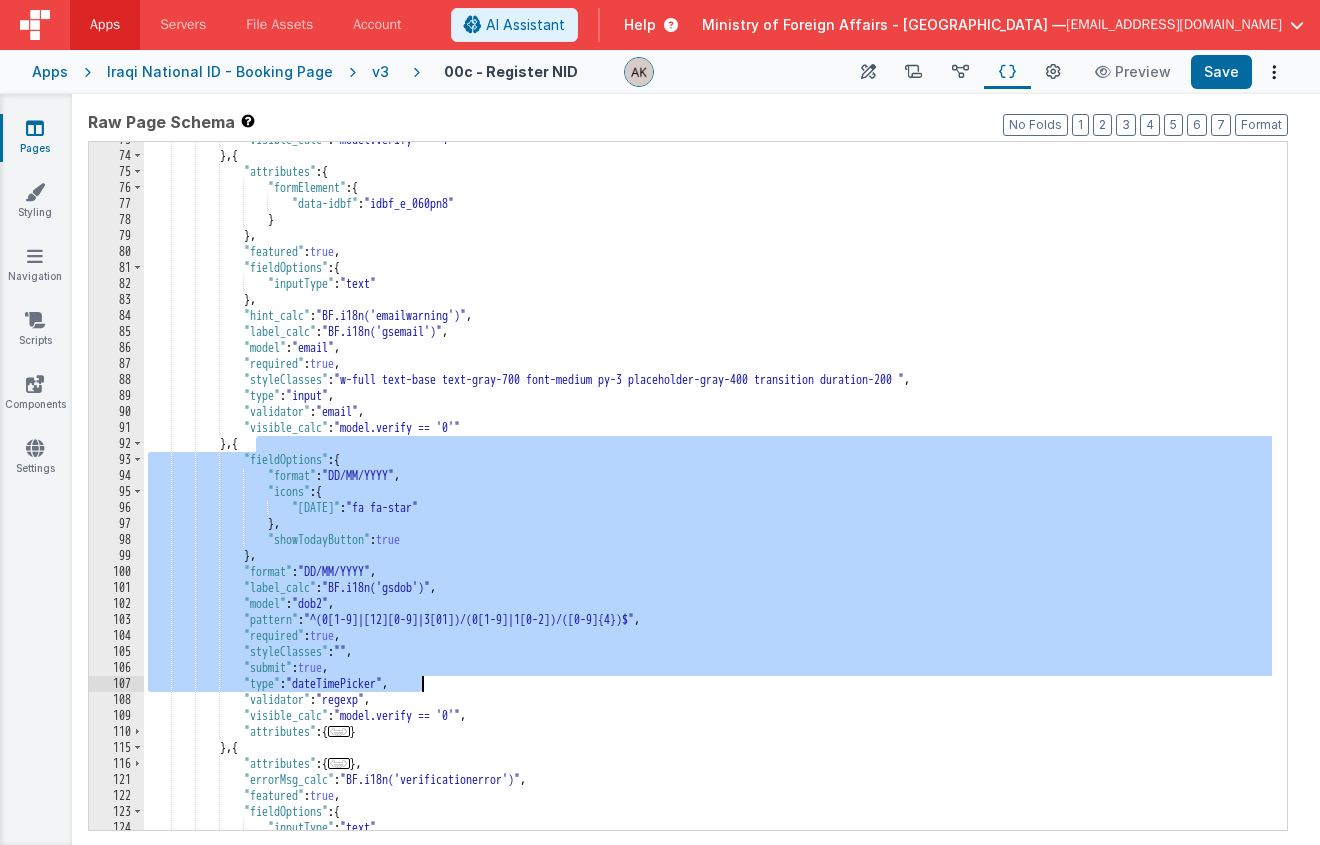 drag, startPoint x: 256, startPoint y: 448, endPoint x: 423, endPoint y: 678, distance: 284.23407 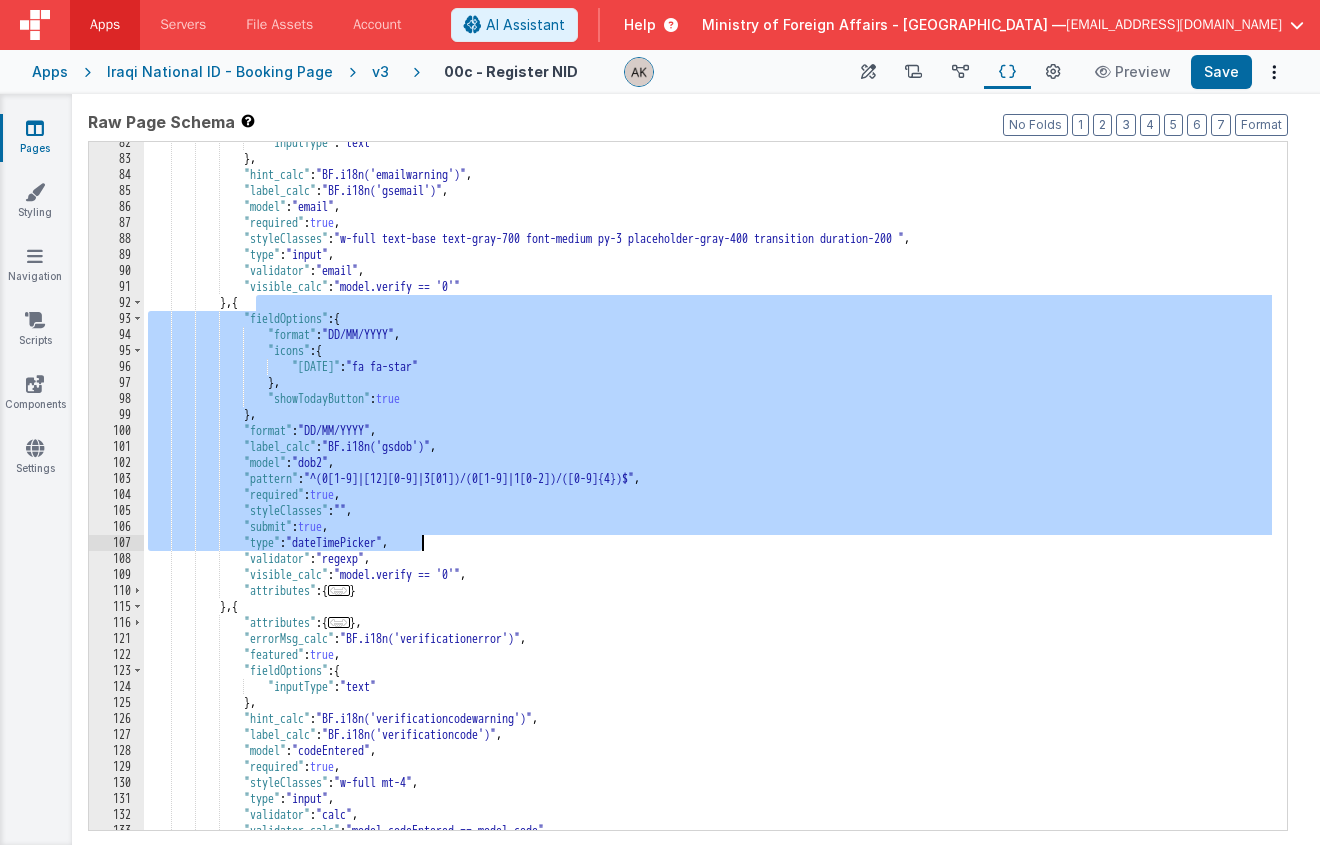scroll, scrollTop: 1599, scrollLeft: 0, axis: vertical 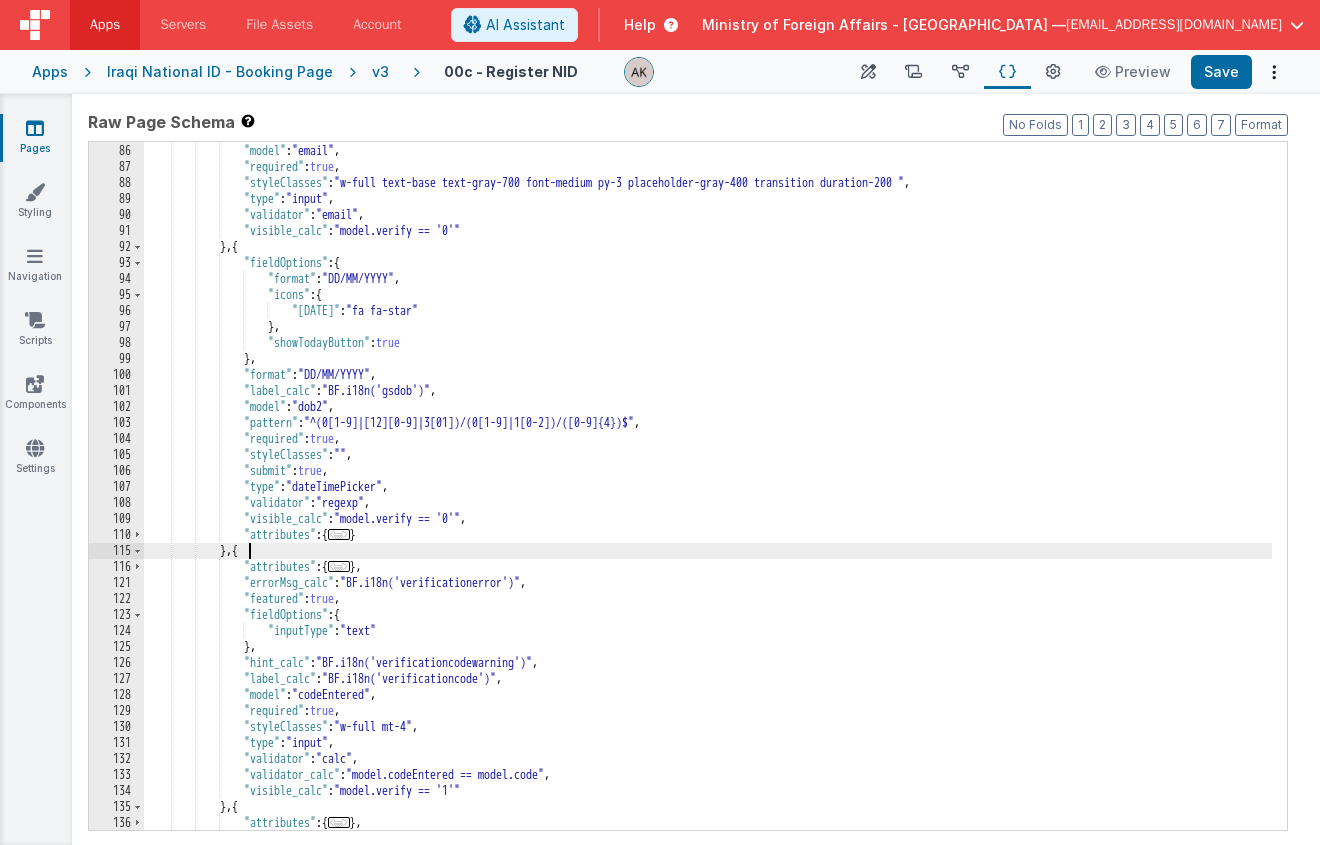 click on ""label_calc" :  "BF.i18n('gsemail')" ,                     "model" :  "email" ,                     "required" :  true ,                     "styleClasses" :  "w-full text-base text-gray-700 font-medium py-3 placeholder-gray-400 transition duration-200 " ,                     "type" :  "input" ,                     "validator" :  "email" ,                     "visible_calc" :  "model.verify == '0'"                } ,  {                     "fieldOptions" :  {                          "format" :  "DD/MM/YYYY" ,                          "icons" :  {                               "[DATE]" :  "fa fa-star"                          } ,                          "showTodayButton" :  true                     } ,                     "format" :  "DD/MM/YYYY" ,                     "label_calc" :  "BF.i18n('gsdob')" ,                     "model" :  "dob2" ,                     "pattern" :  "^(0[1-9]|[12][0-9]|3[01])/(0[1-9]|1[0-2])/([0-9]{4})$" ,                     "required" :  true ,                ," at bounding box center [708, 487] 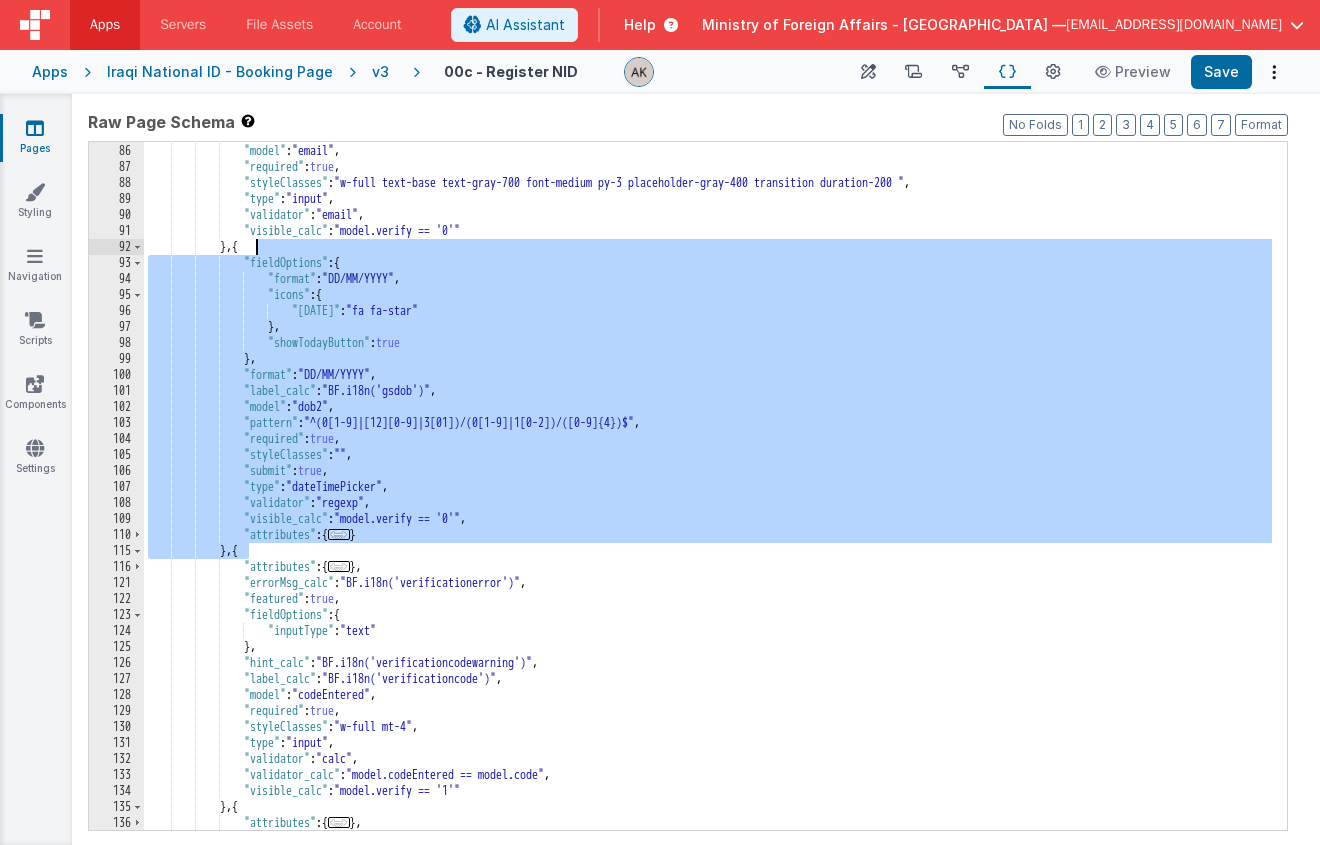 drag, startPoint x: 251, startPoint y: 553, endPoint x: 256, endPoint y: 241, distance: 312.04007 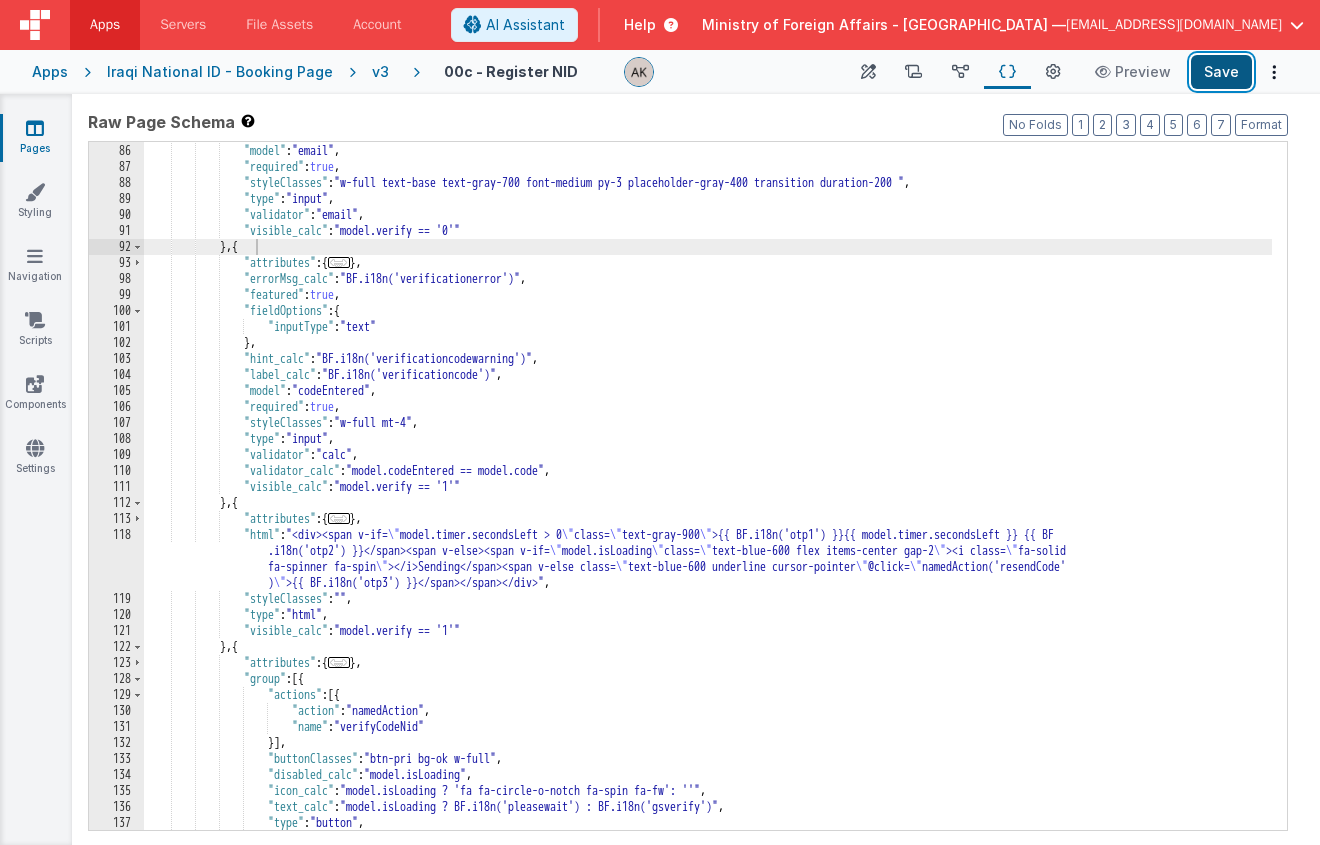 click on "Save" at bounding box center (1221, 72) 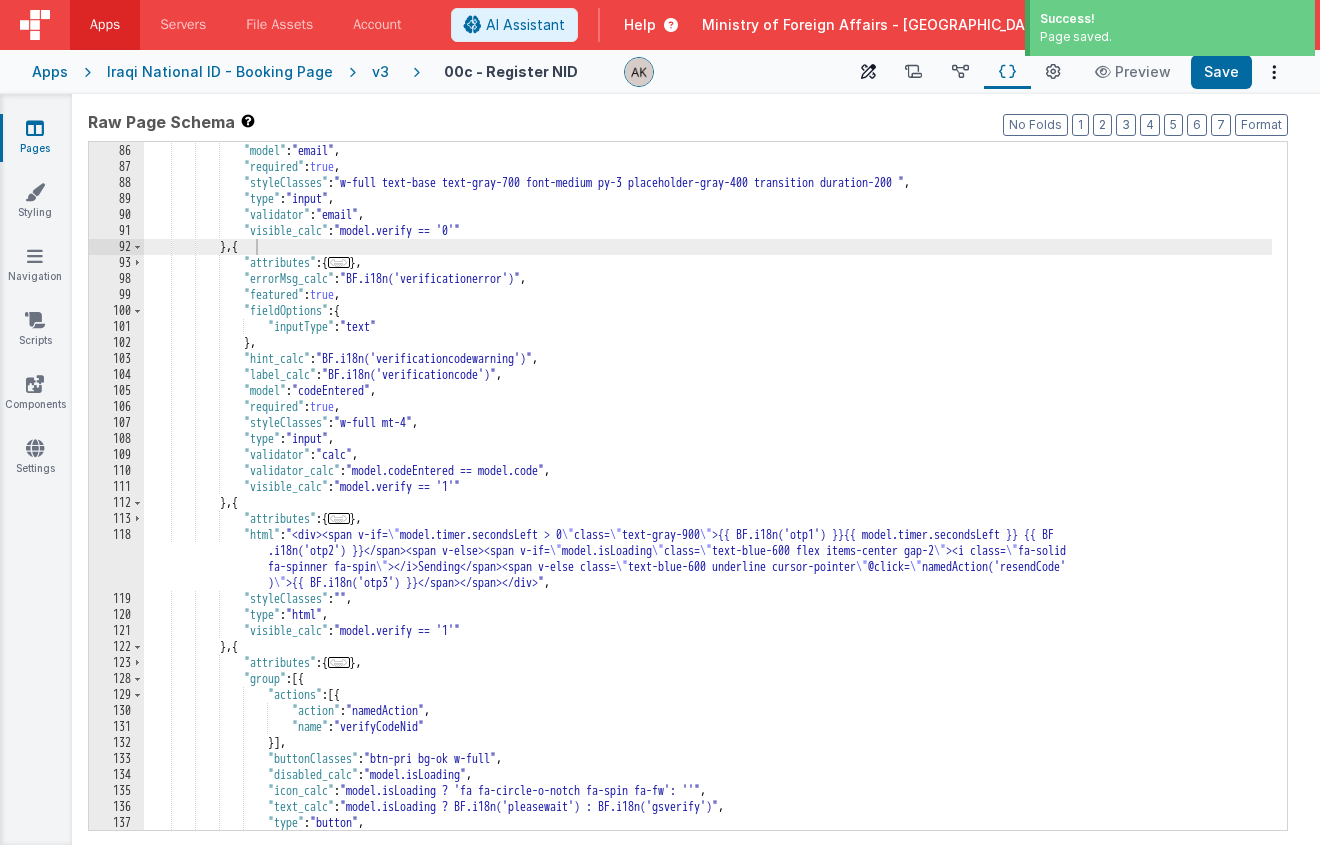 click at bounding box center [868, 72] 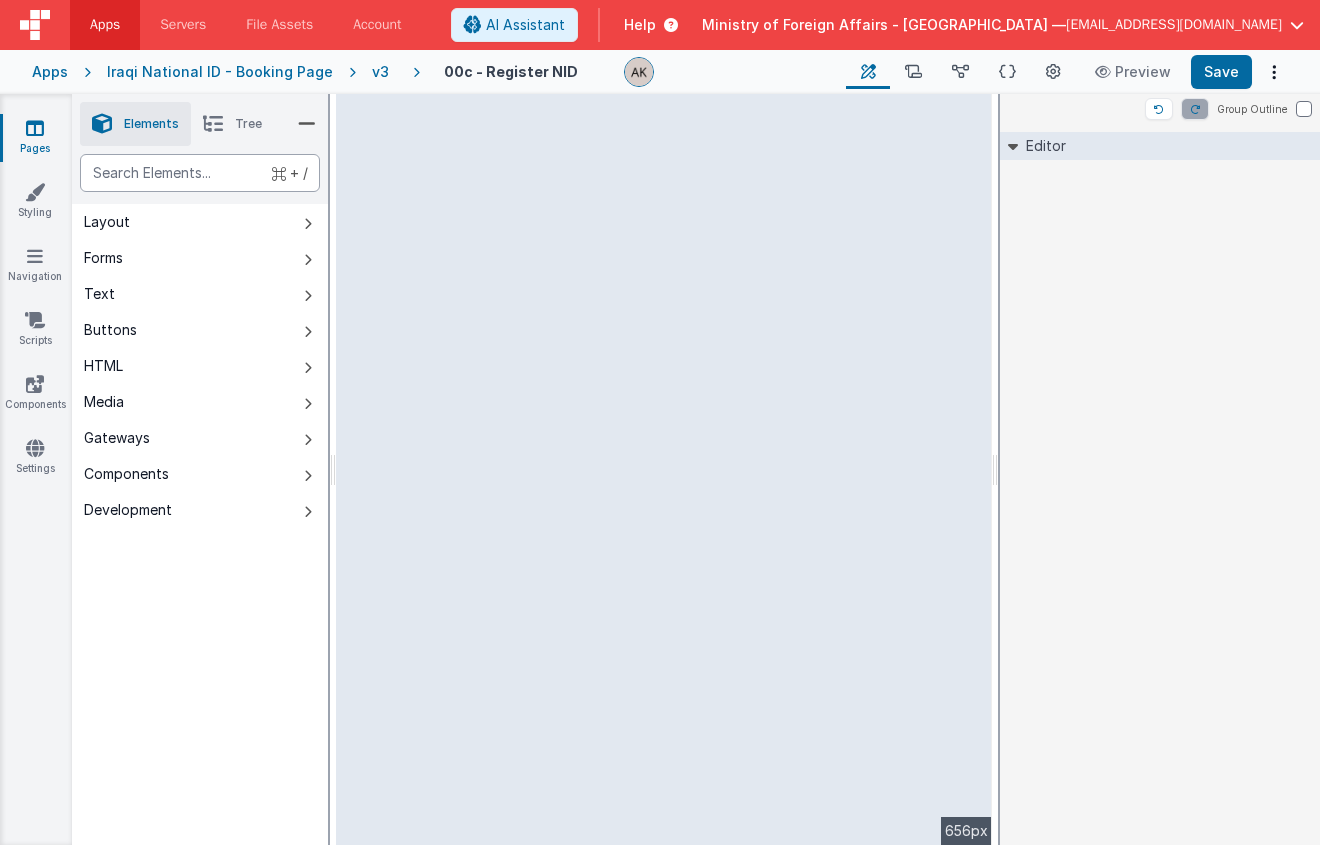 click at bounding box center (200, 173) 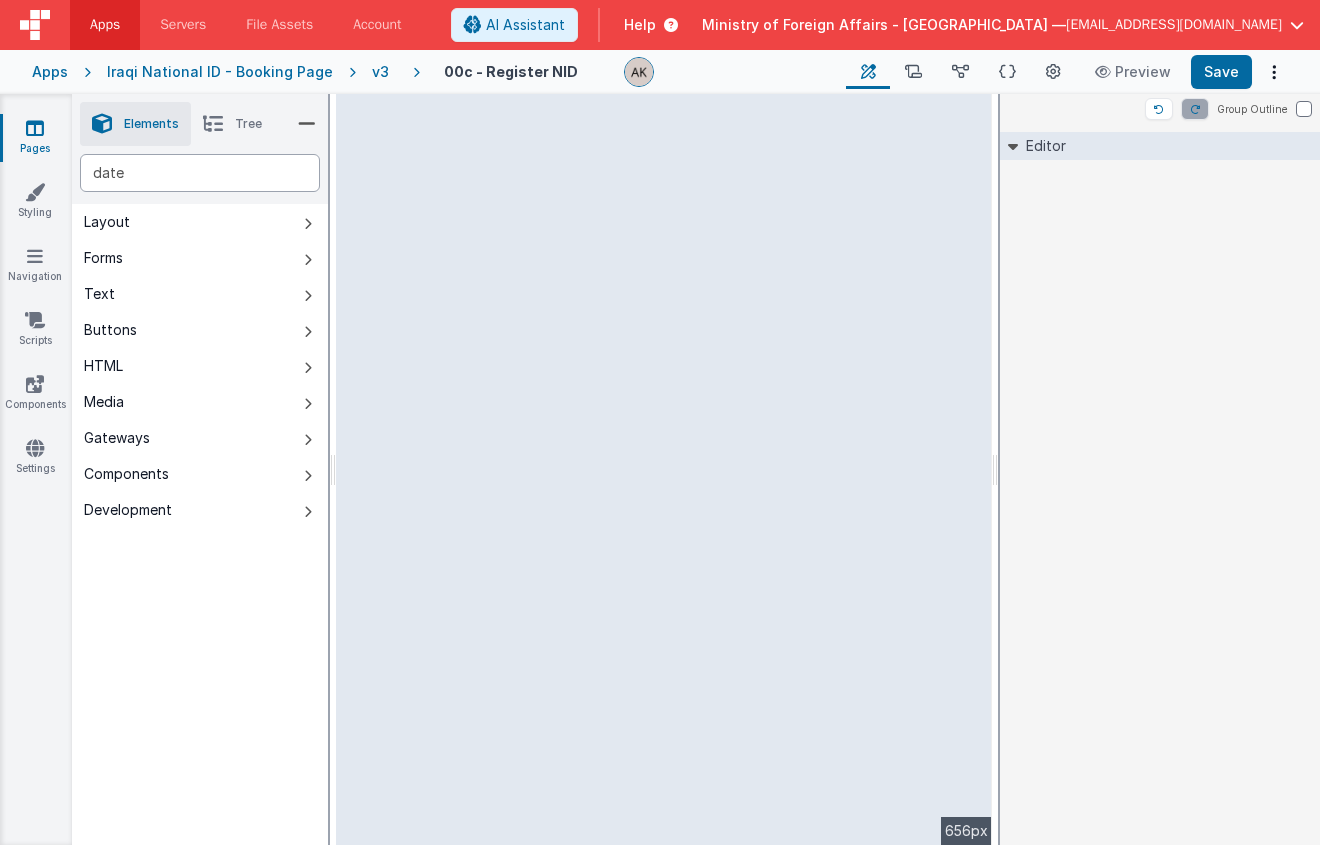 type on "date" 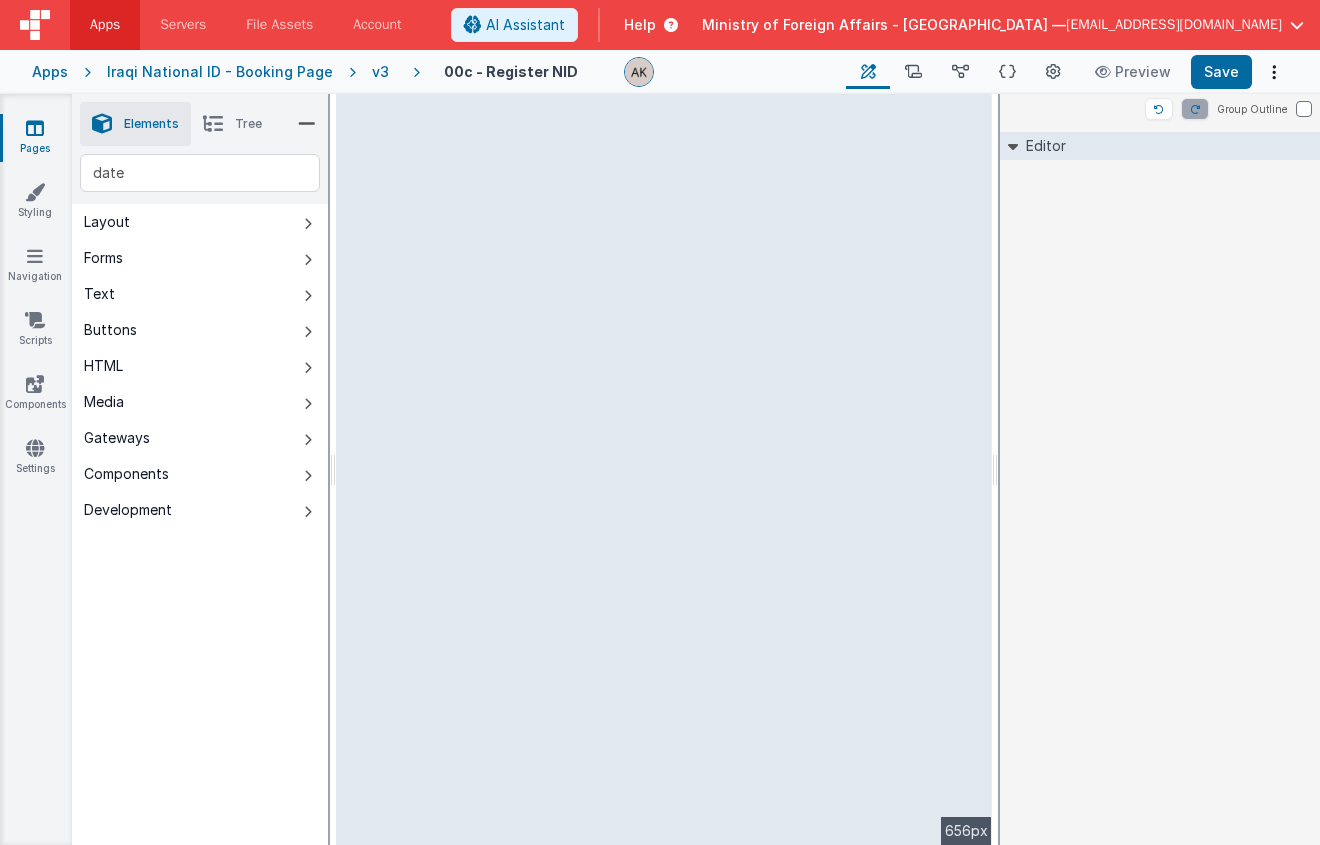 type 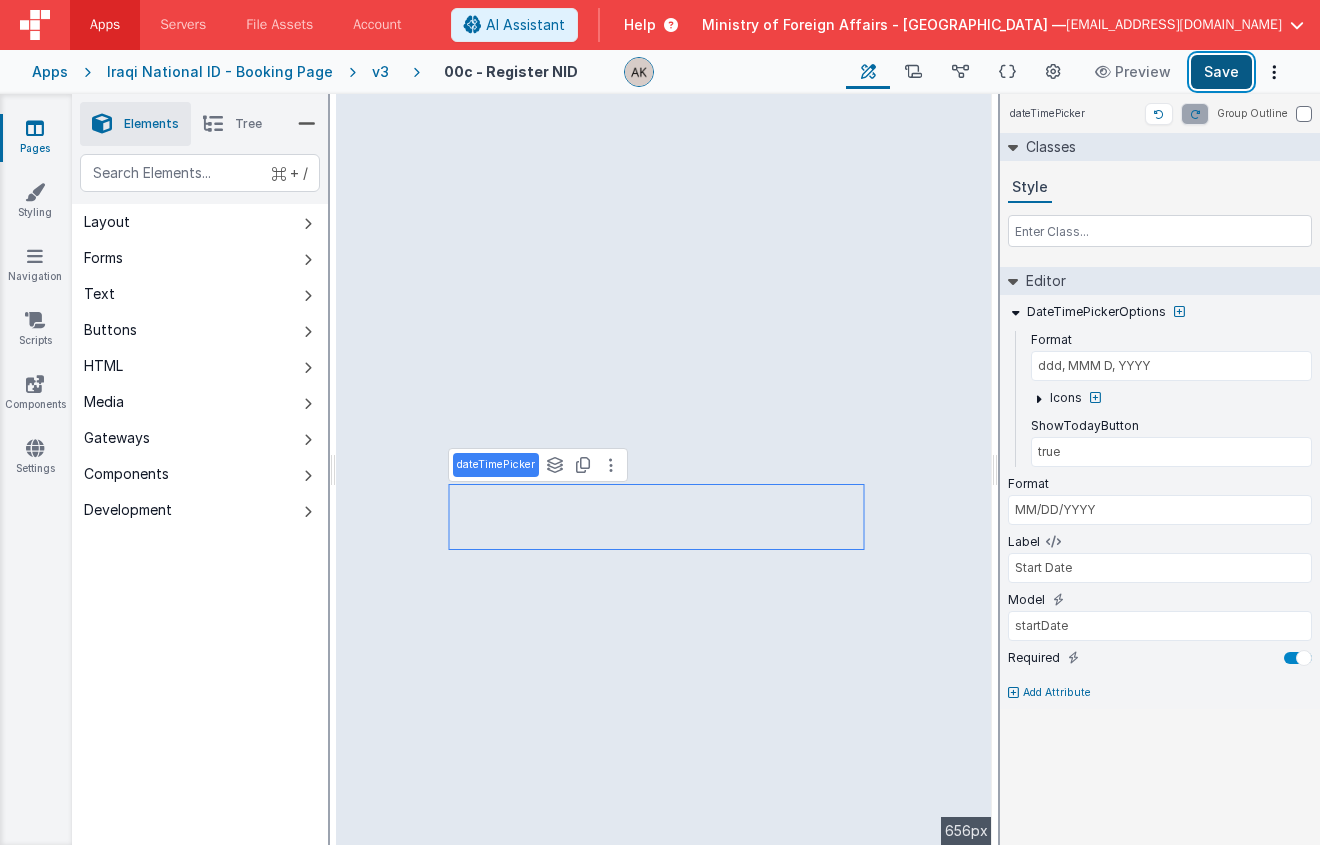 click on "Save" at bounding box center (1221, 72) 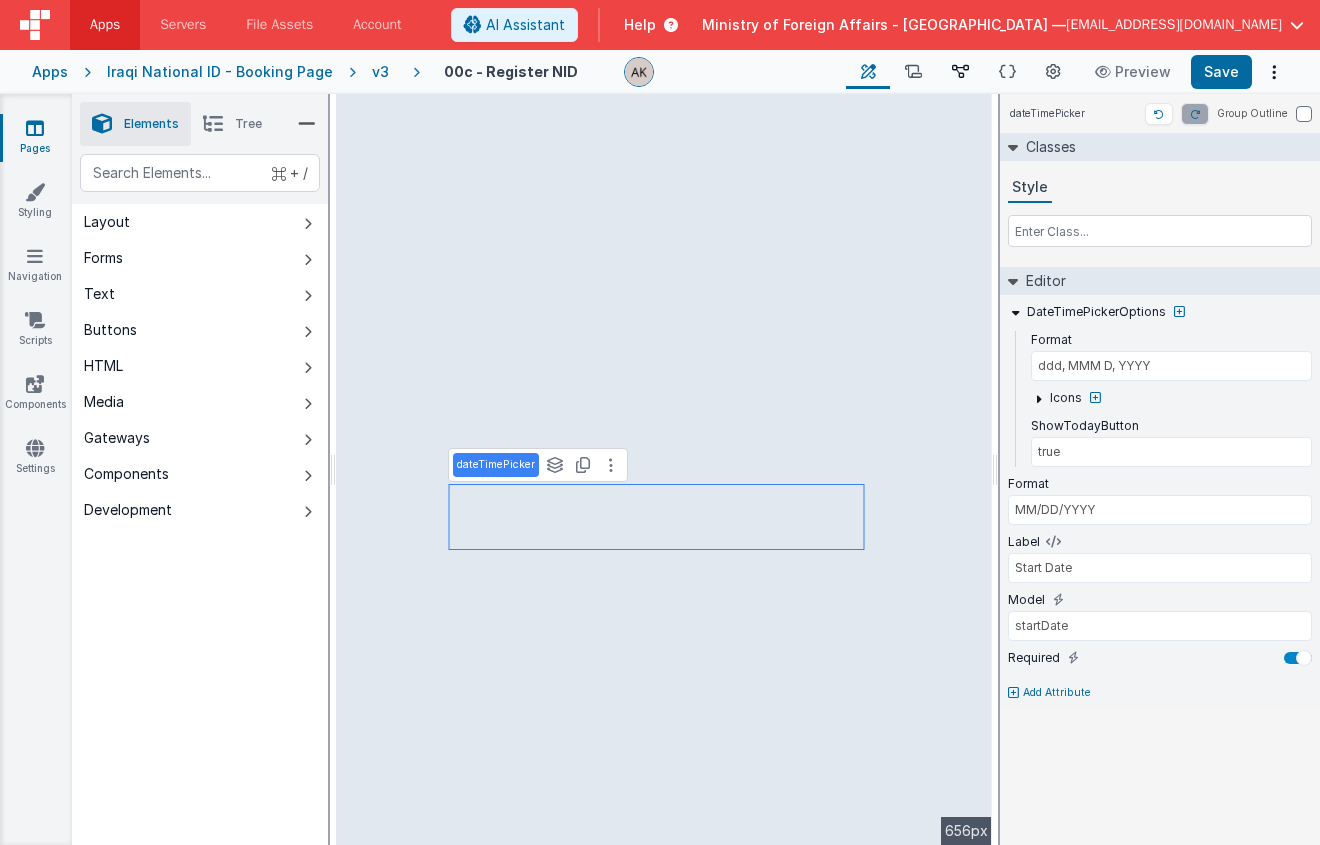 click on "Data Model" at bounding box center (960, 72) 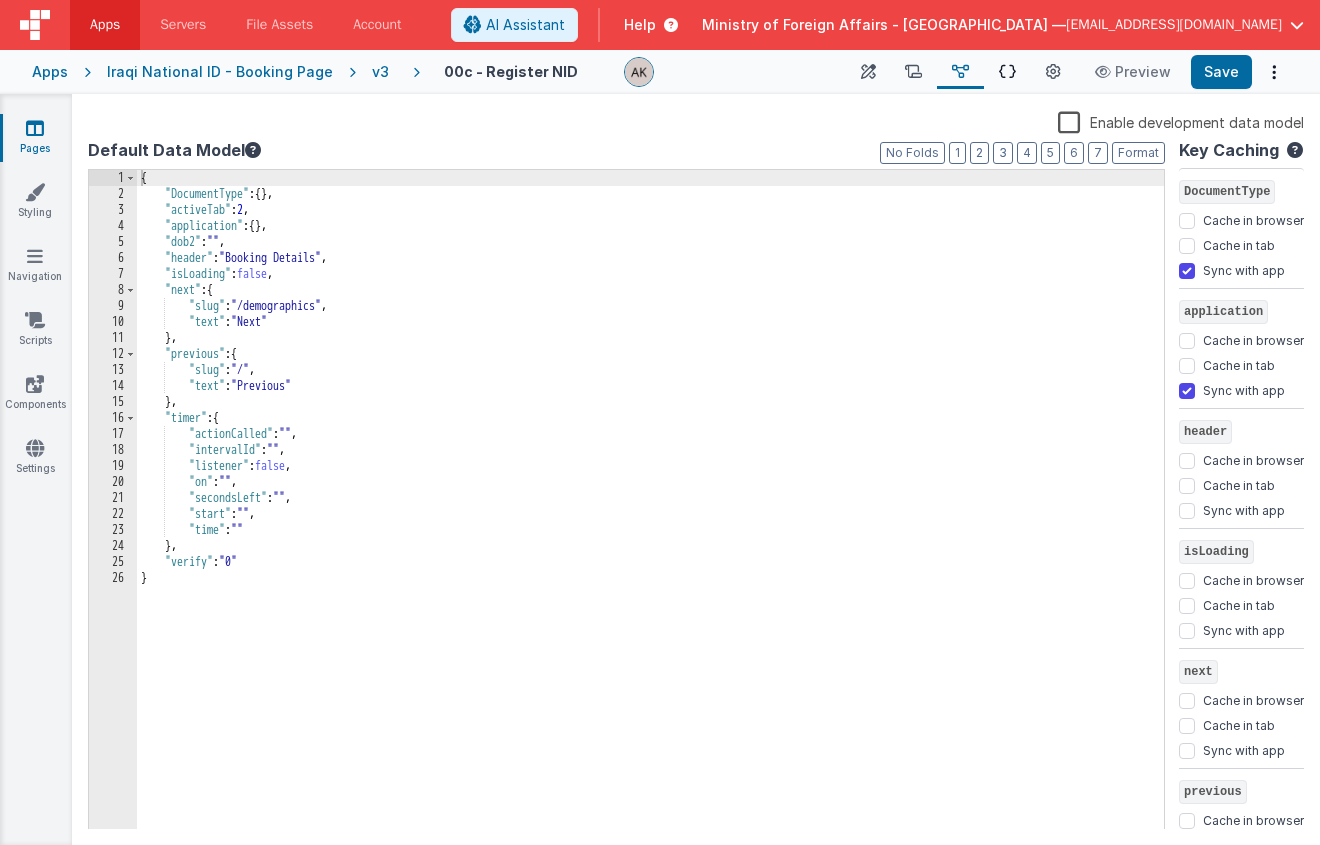 click at bounding box center [1007, 72] 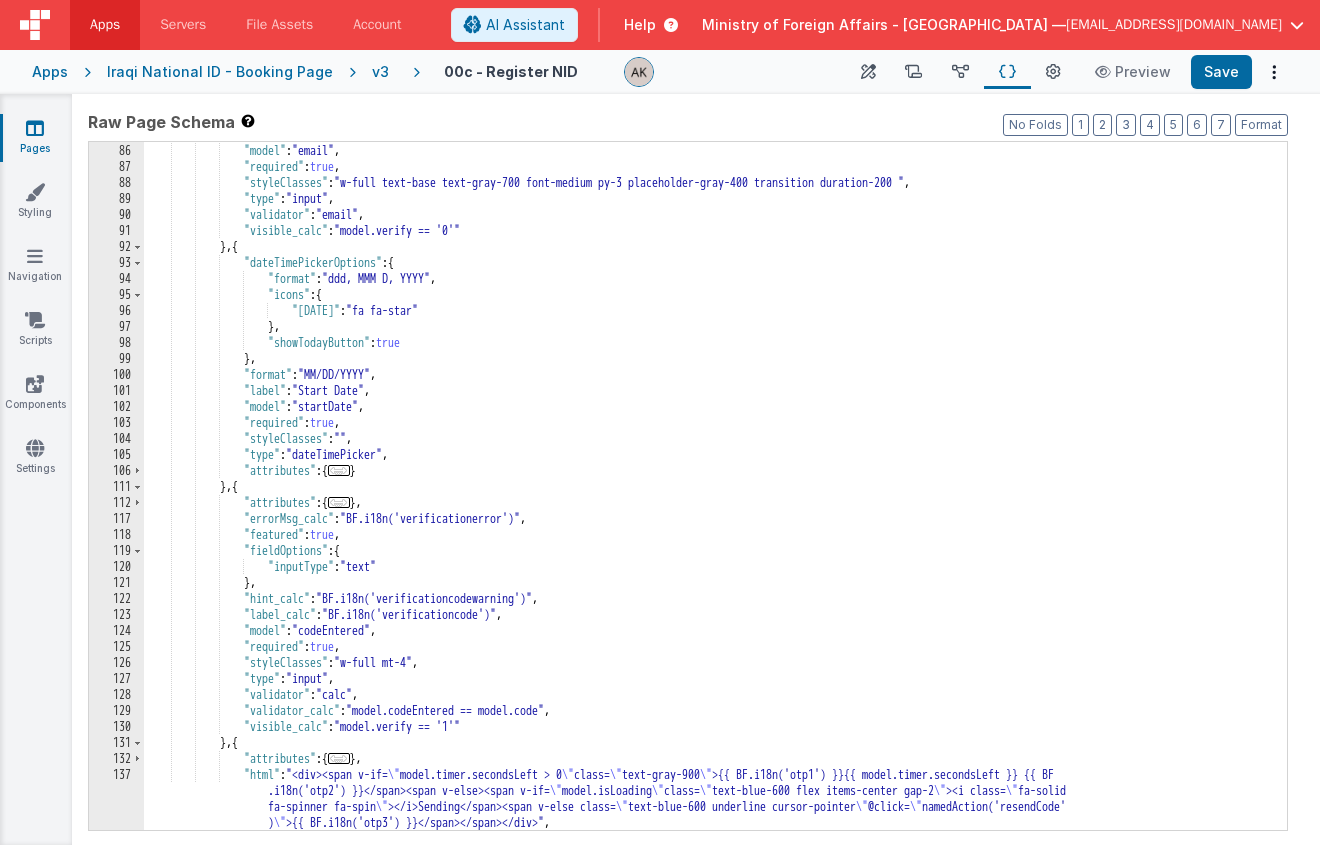 scroll, scrollTop: 1535, scrollLeft: 0, axis: vertical 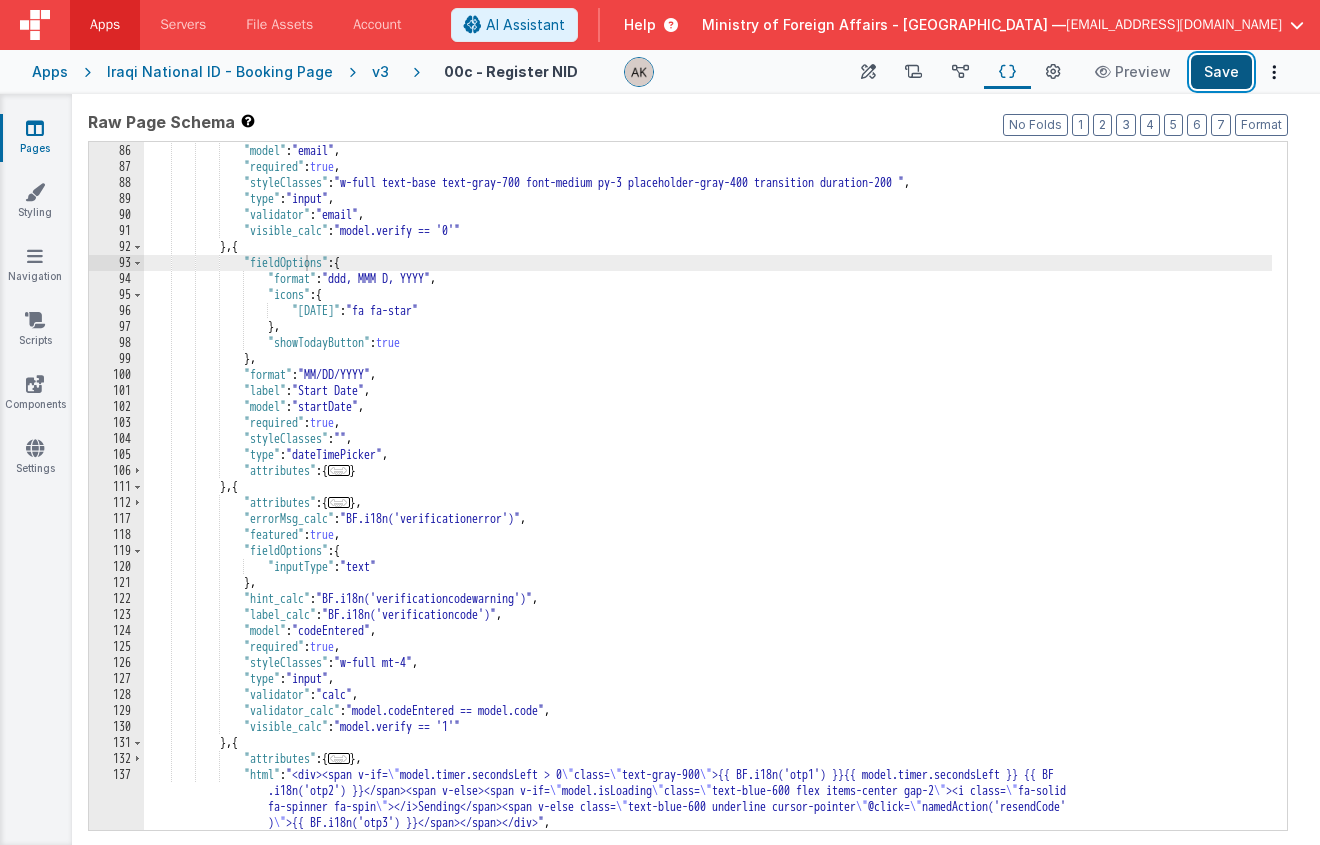 click on "Save" at bounding box center [1221, 72] 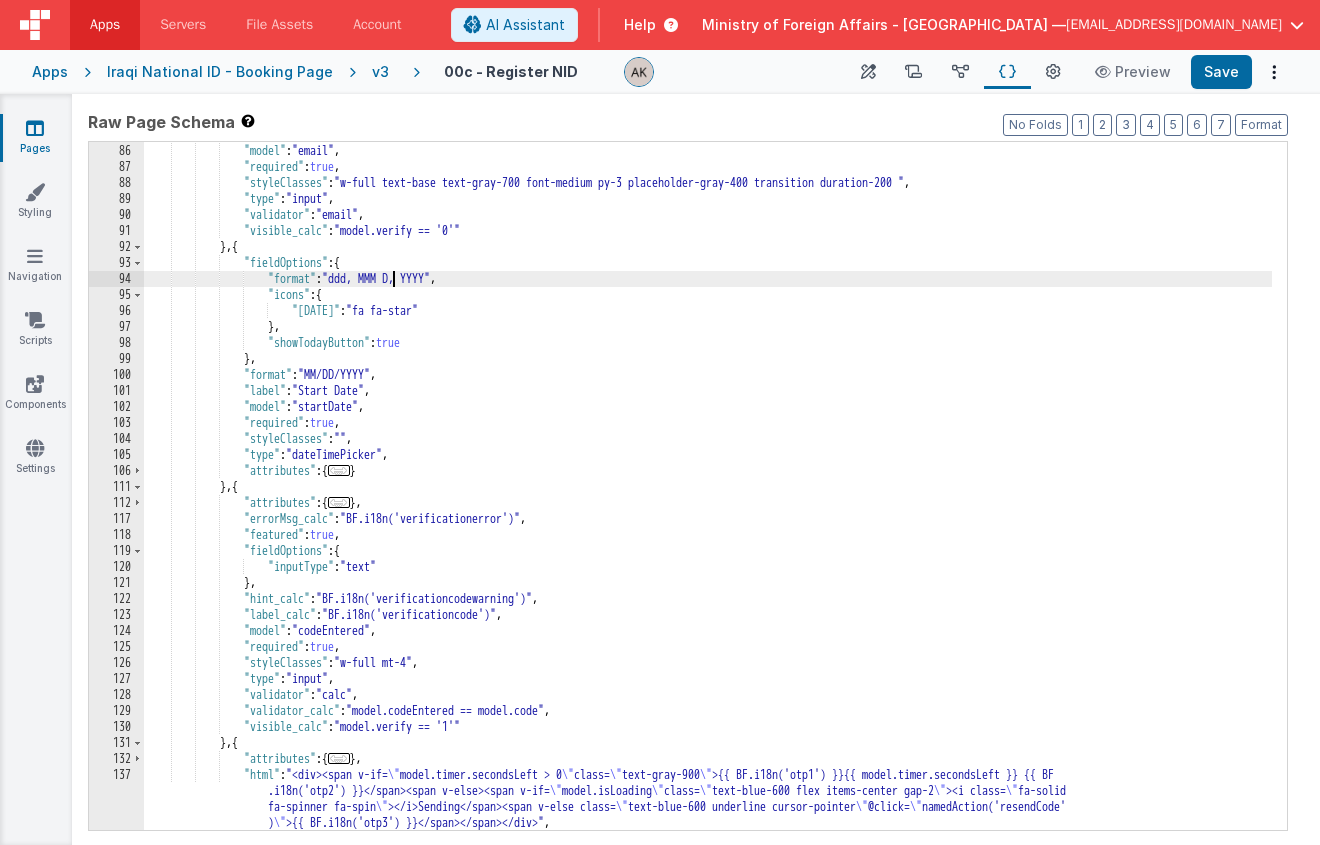 click on ""label_calc" :  "BF.i18n('gsemail')" ,                     "model" :  "email" ,                     "required" :  true ,                     "styleClasses" :  "w-full text-base text-gray-700 font-medium py-3 placeholder-gray-400 transition duration-200 " ,                     "type" :  "input" ,                     "validator" :  "email" ,                     "visible_calc" :  "model.verify == '0'"                } ,  {                     "fieldOptions" :  {                          "format" :  "ddd, MMM D, YYYY" ,                          "icons" :  {                               "[DATE]" :  "fa fa-star"                          } ,                          "showTodayButton" :  true                     } ,                     "format" :  "MM/DD/YYYY" ,                     "label" :  "Start Date" ,                     "model" :  "startDate" ,                     "required" :  true ,                     "styleClasses" :  "" ,                     "type" :  "dateTimePicker" ," at bounding box center [708, 511] 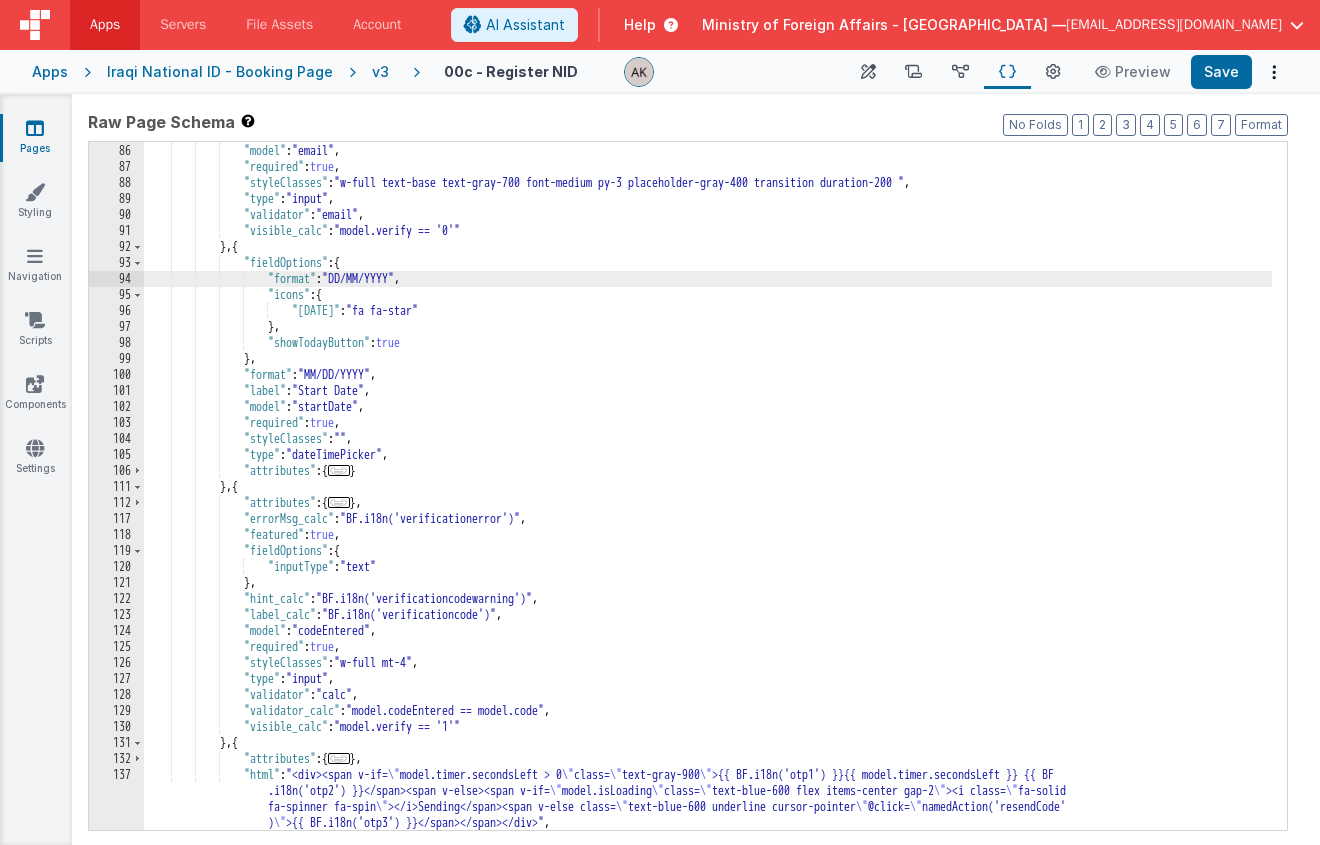 click on ""label_calc" :  "BF.i18n('gsemail')" ,                     "model" :  "email" ,                     "required" :  true ,                     "styleClasses" :  "w-full text-base text-gray-700 font-medium py-3 placeholder-gray-400 transition duration-200 " ,                     "type" :  "input" ,                     "validator" :  "email" ,                     "visible_calc" :  "model.verify == '0'"                } ,  {                     "fieldOptions" :  {                          "format" :  "DD/MM/YYYY" ,                          "icons" :  {                               "[DATE]" :  "fa fa-star"                          } ,                          "showTodayButton" :  true                     } ,                     "format" :  "MM/DD/YYYY" ,                     "label" :  "Start Date" ,                     "model" :  "startDate" ,                     "required" :  true ,                     "styleClasses" :  "" ,                     "type" :  "dateTimePicker" ,                     {" at bounding box center [708, 511] 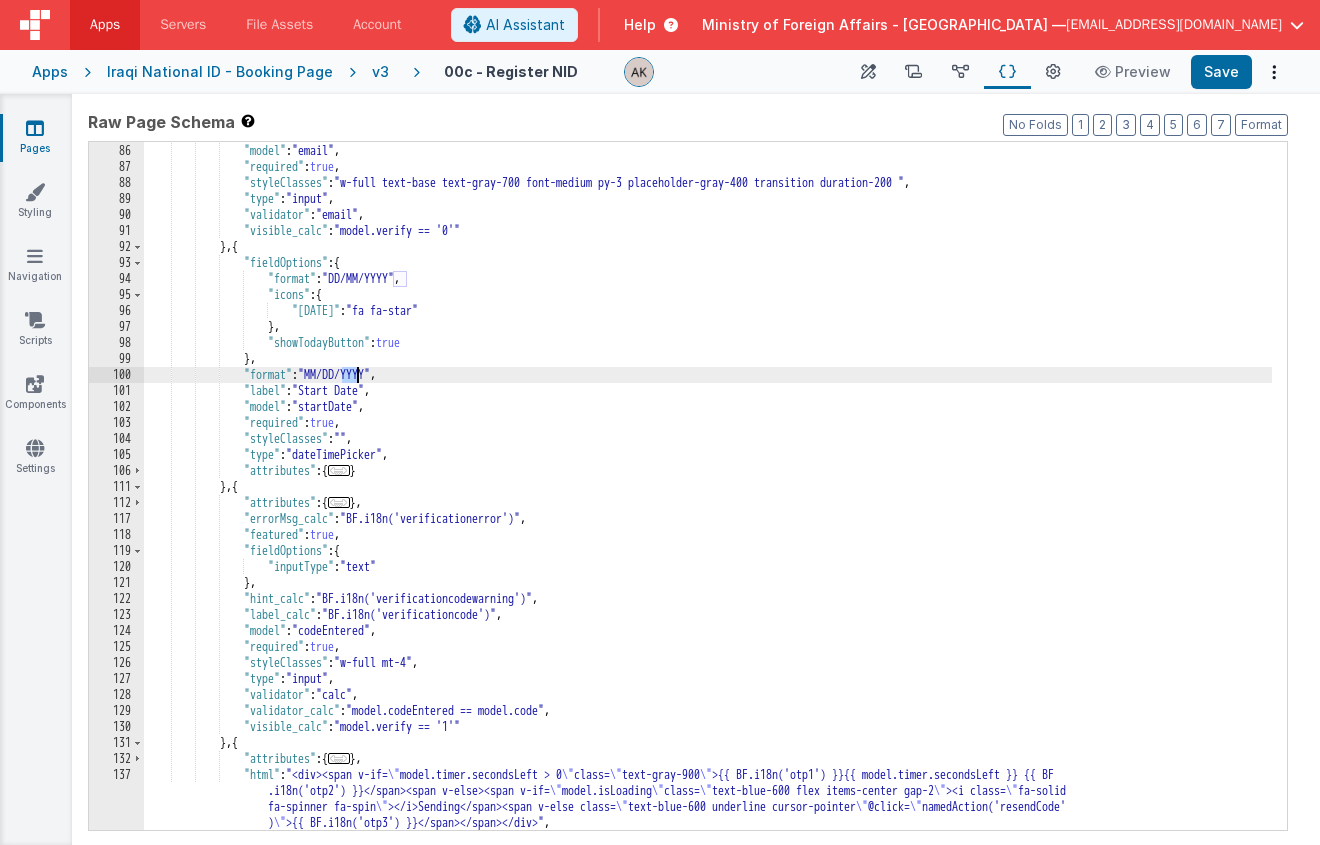 click on ""label_calc" :  "BF.i18n('gsemail')" ,                     "model" :  "email" ,                     "required" :  true ,                     "styleClasses" :  "w-full text-base text-gray-700 font-medium py-3 placeholder-gray-400 transition duration-200 " ,                     "type" :  "input" ,                     "validator" :  "email" ,                     "visible_calc" :  "model.verify == '0'"                } ,  {                     "fieldOptions" :  {                          "format" :  "DD/MM/YYYY" ,                          "icons" :  {                               "[DATE]" :  "fa fa-star"                          } ,                          "showTodayButton" :  true                     } ,                     "format" :  "MM/DD/YYYY" ,                     "label" :  "Start Date" ,                     "model" :  "startDate" ,                     "required" :  true ,                     "styleClasses" :  "" ,                     "type" :  "dateTimePicker" ,                     {" at bounding box center (708, 511) 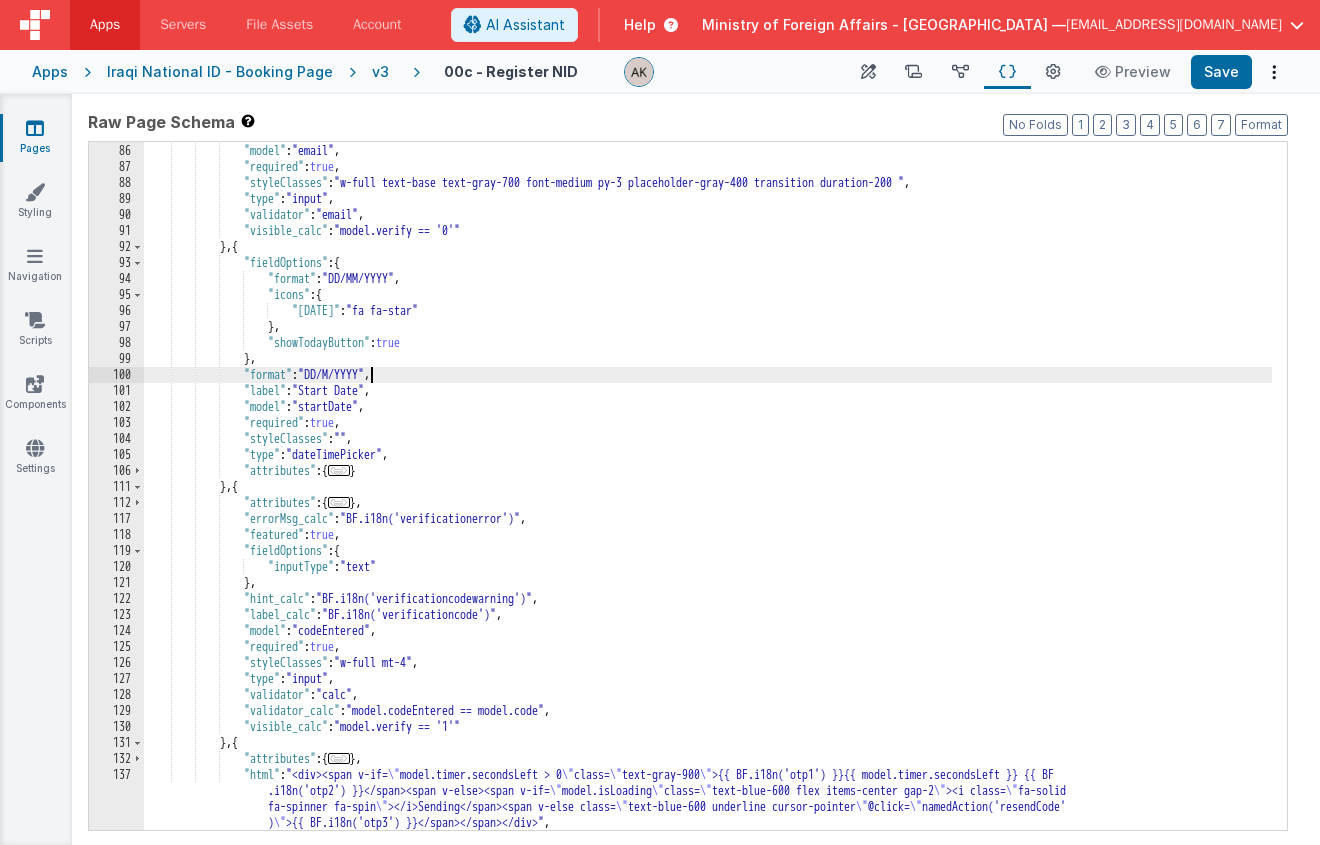 type 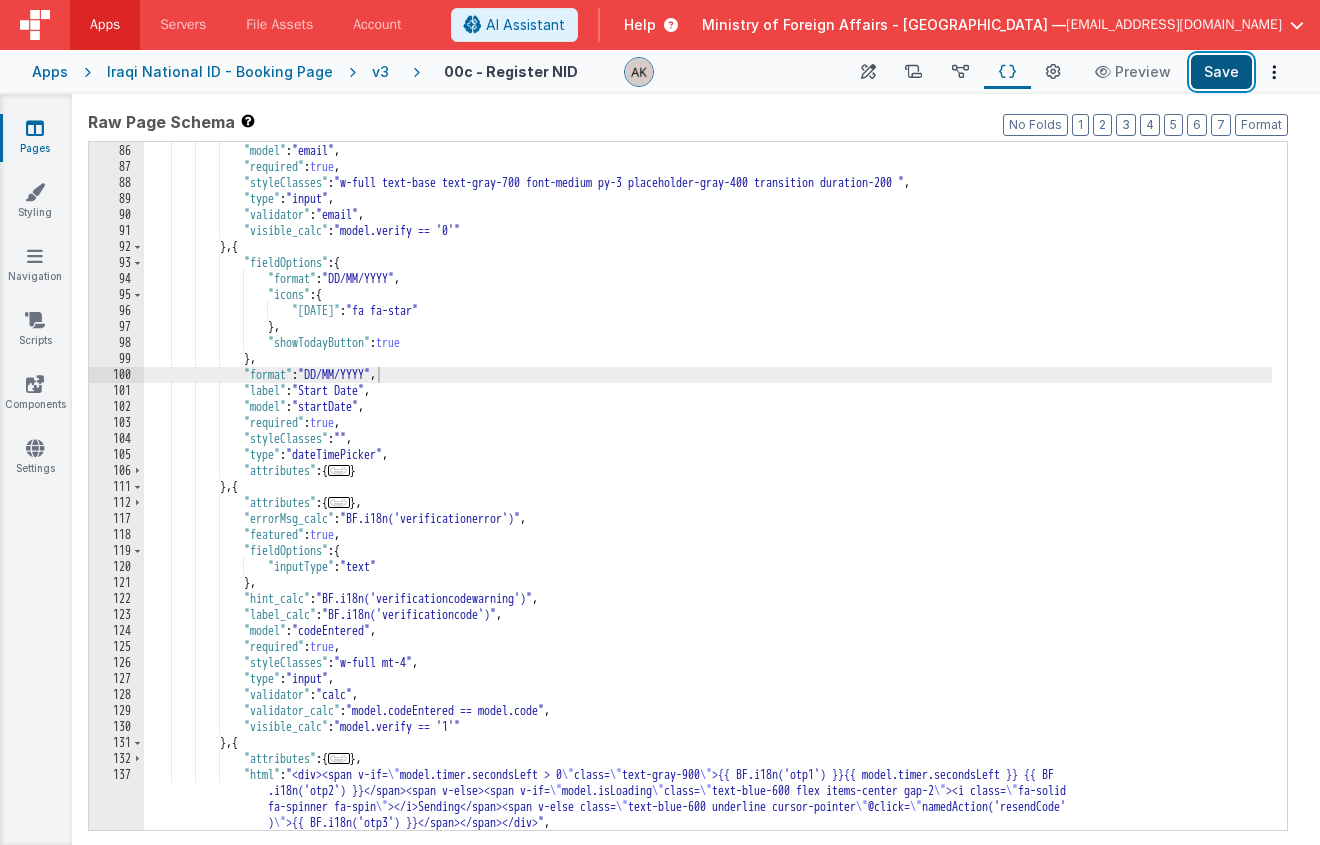 click on "Save" at bounding box center [1221, 72] 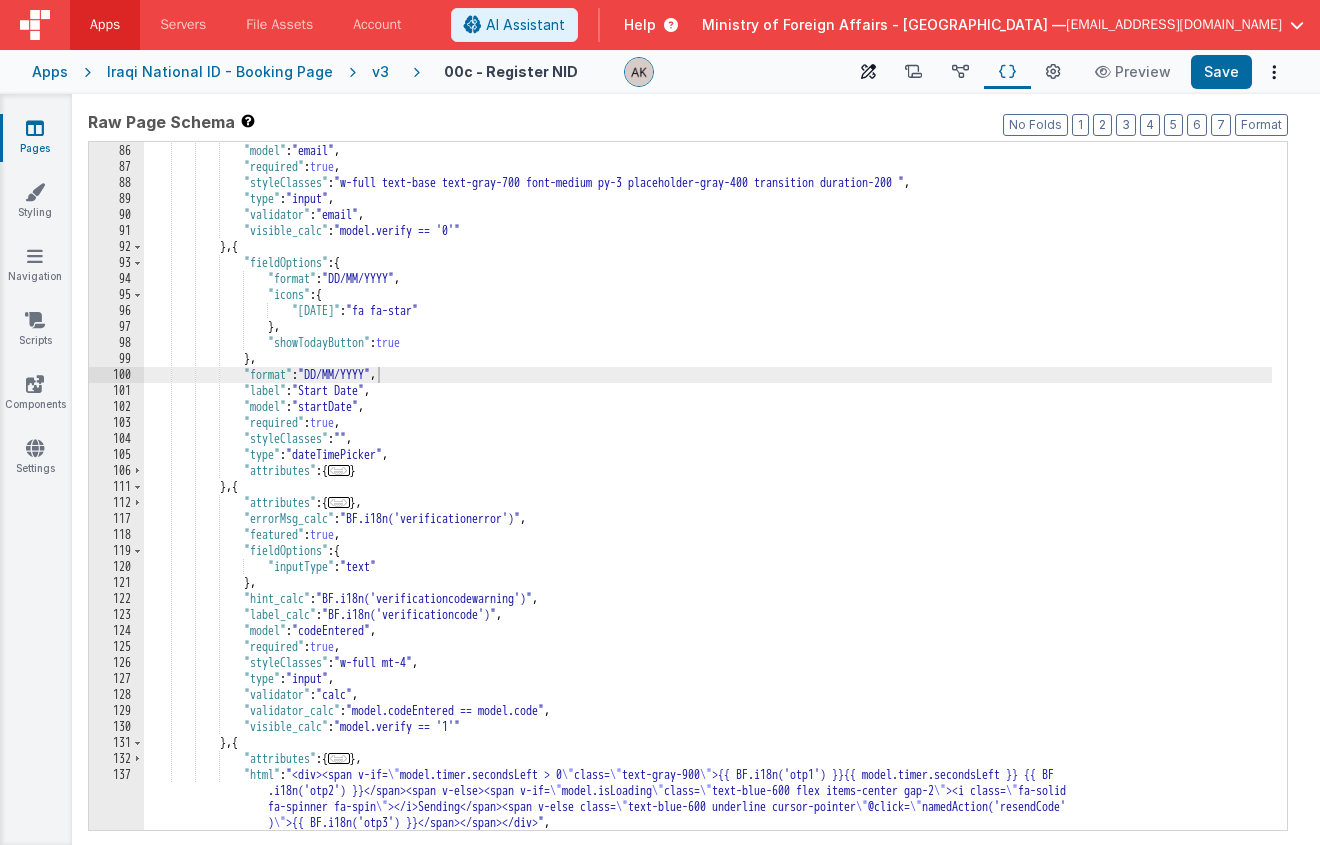 click at bounding box center (868, 72) 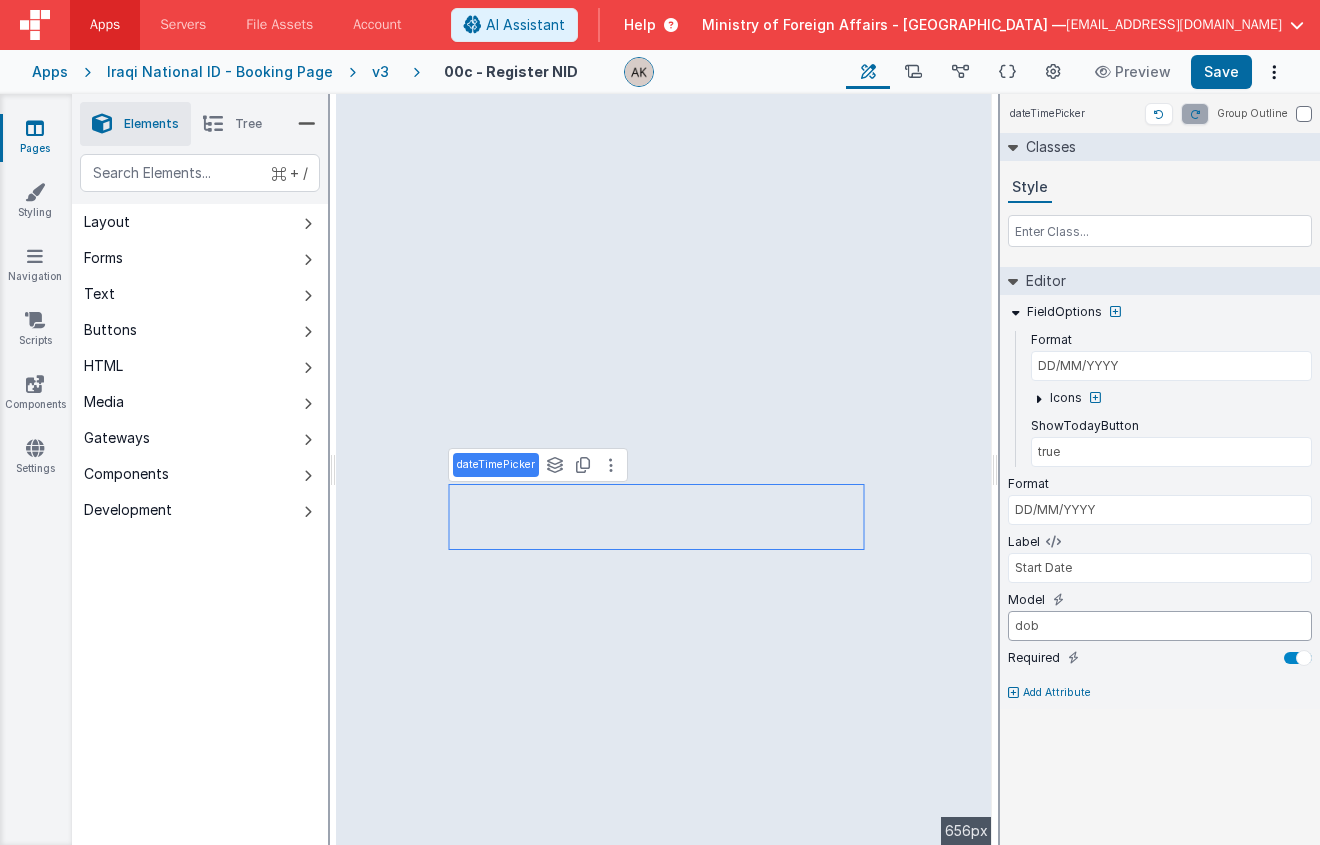 type on "dob2" 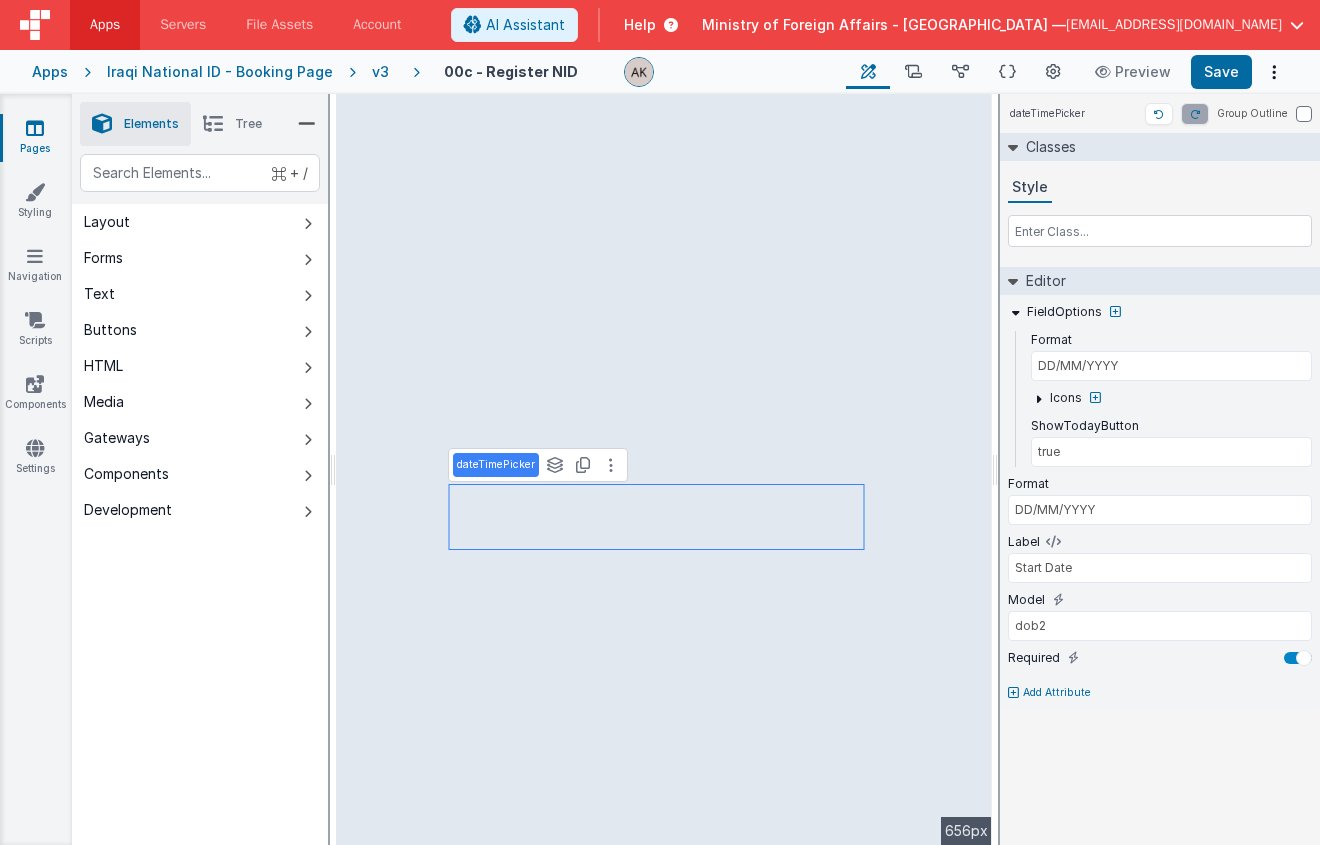 click on "Add Attribute" at bounding box center [1057, 693] 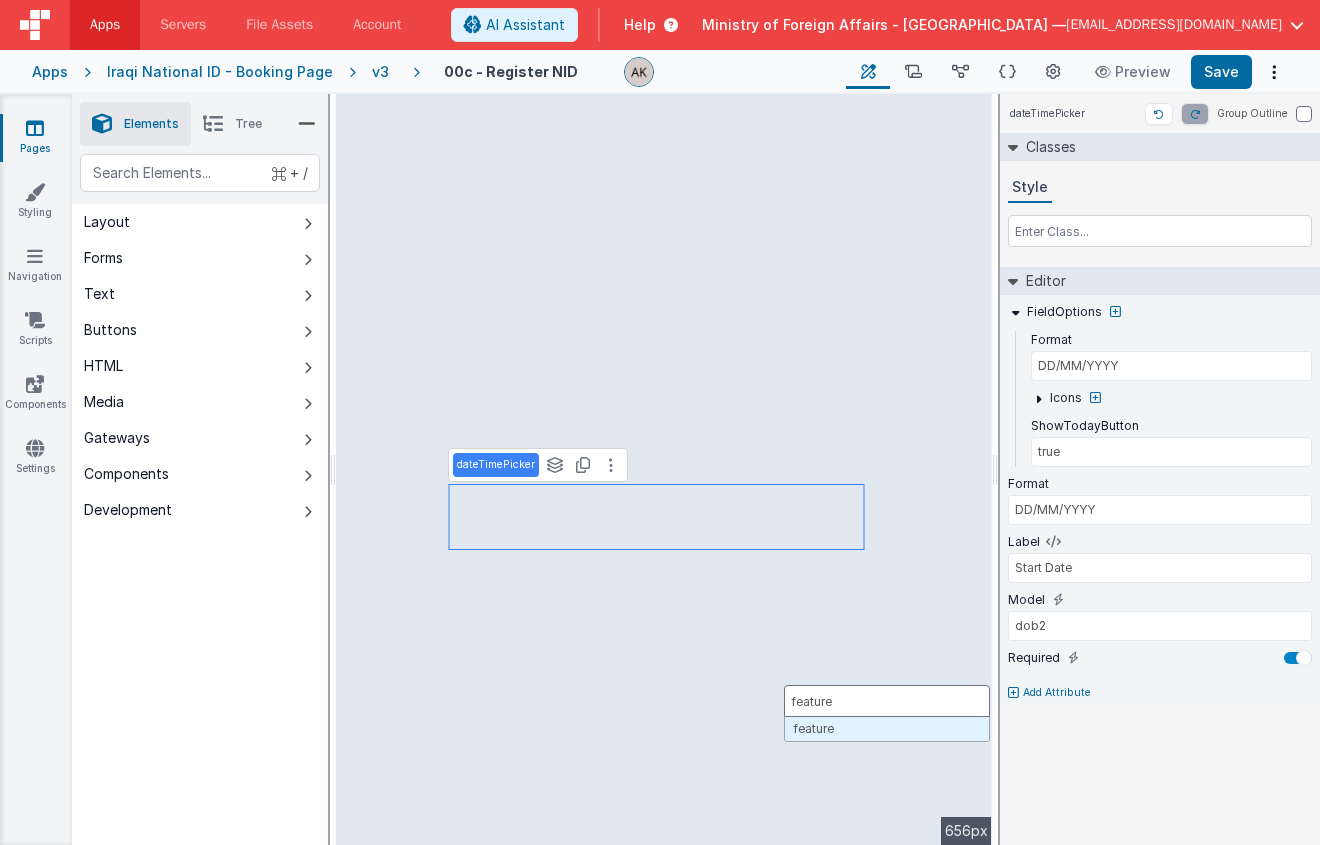type on "featured" 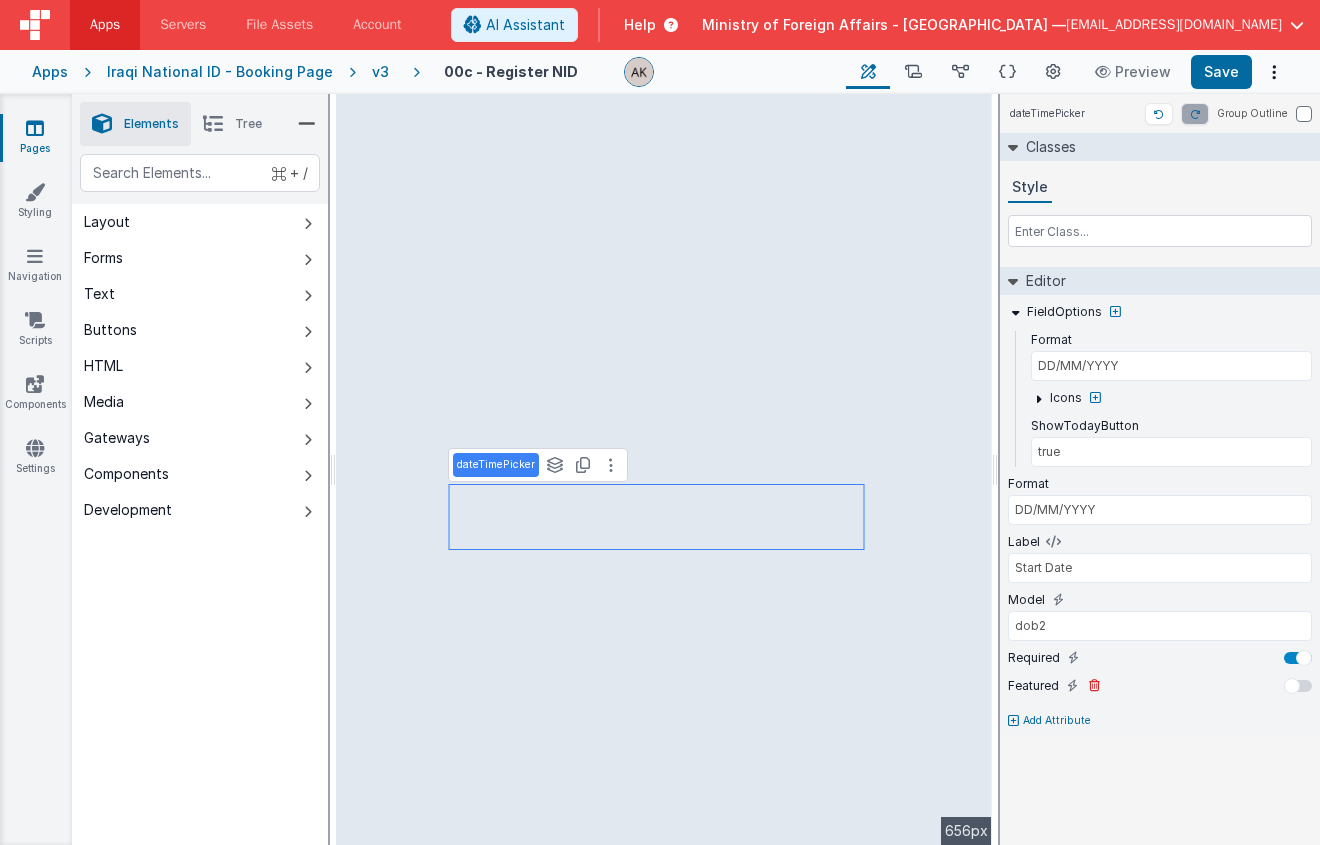 click at bounding box center (1298, 686) 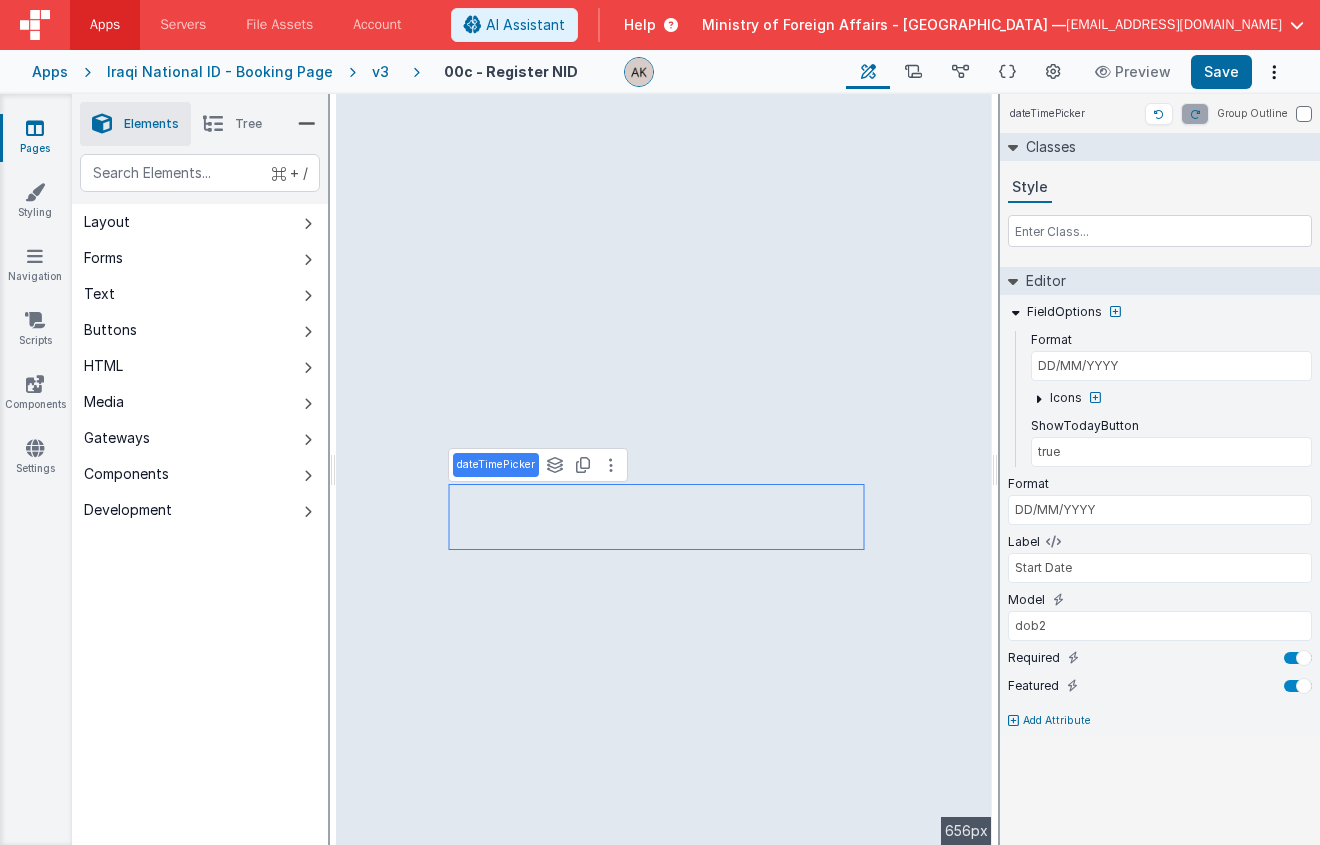 click on "Add Attribute" at bounding box center [1057, 721] 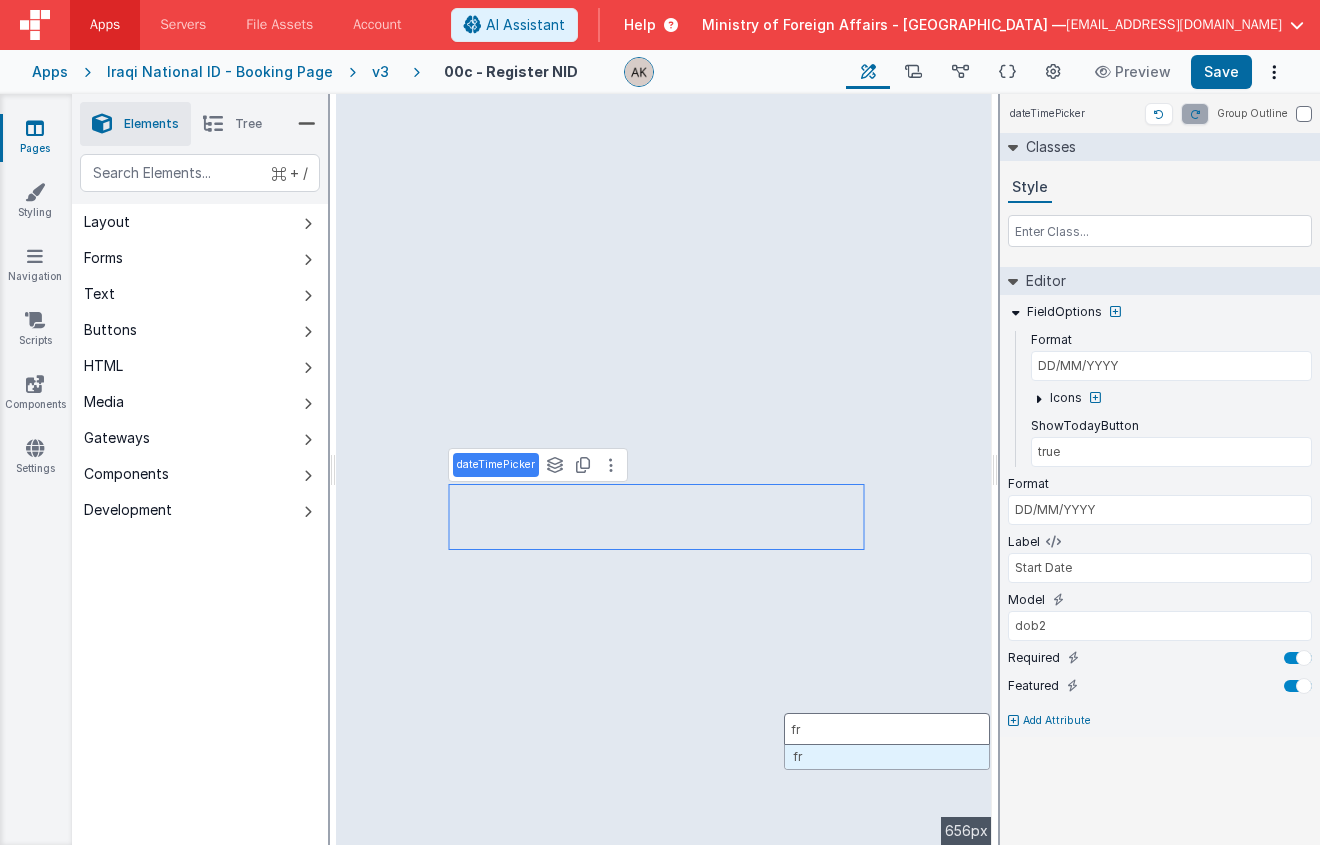 type on "f" 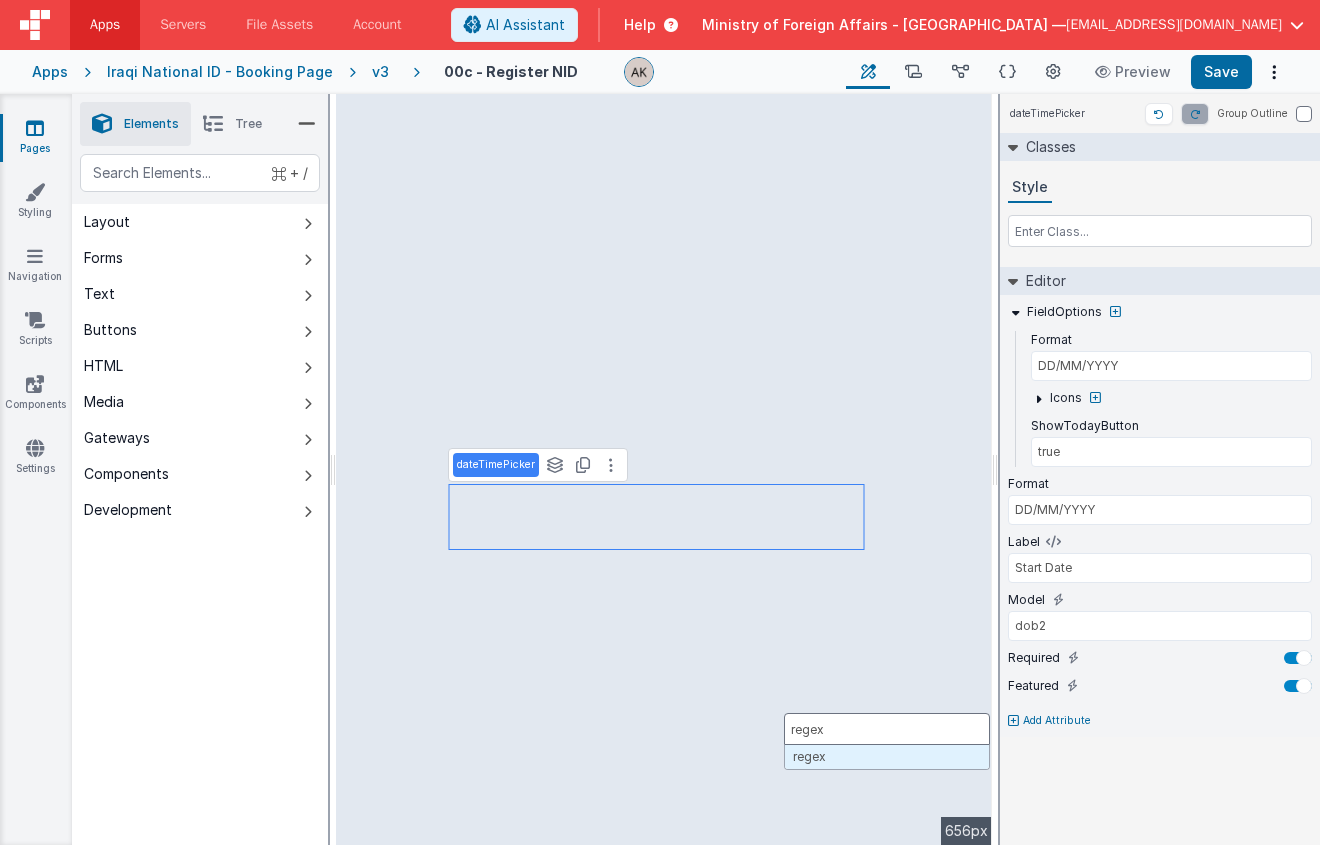 type on "regexp" 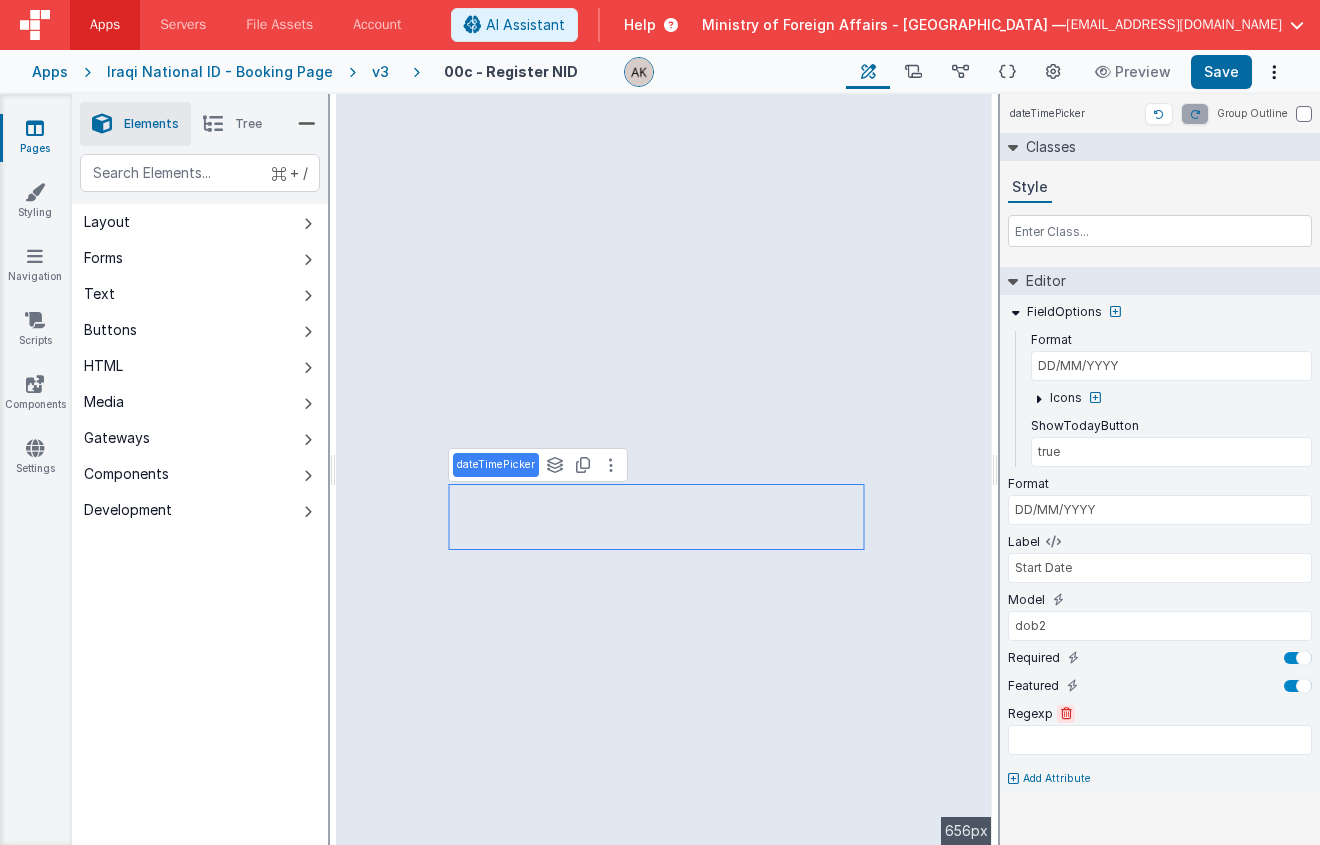 click at bounding box center (1066, 714) 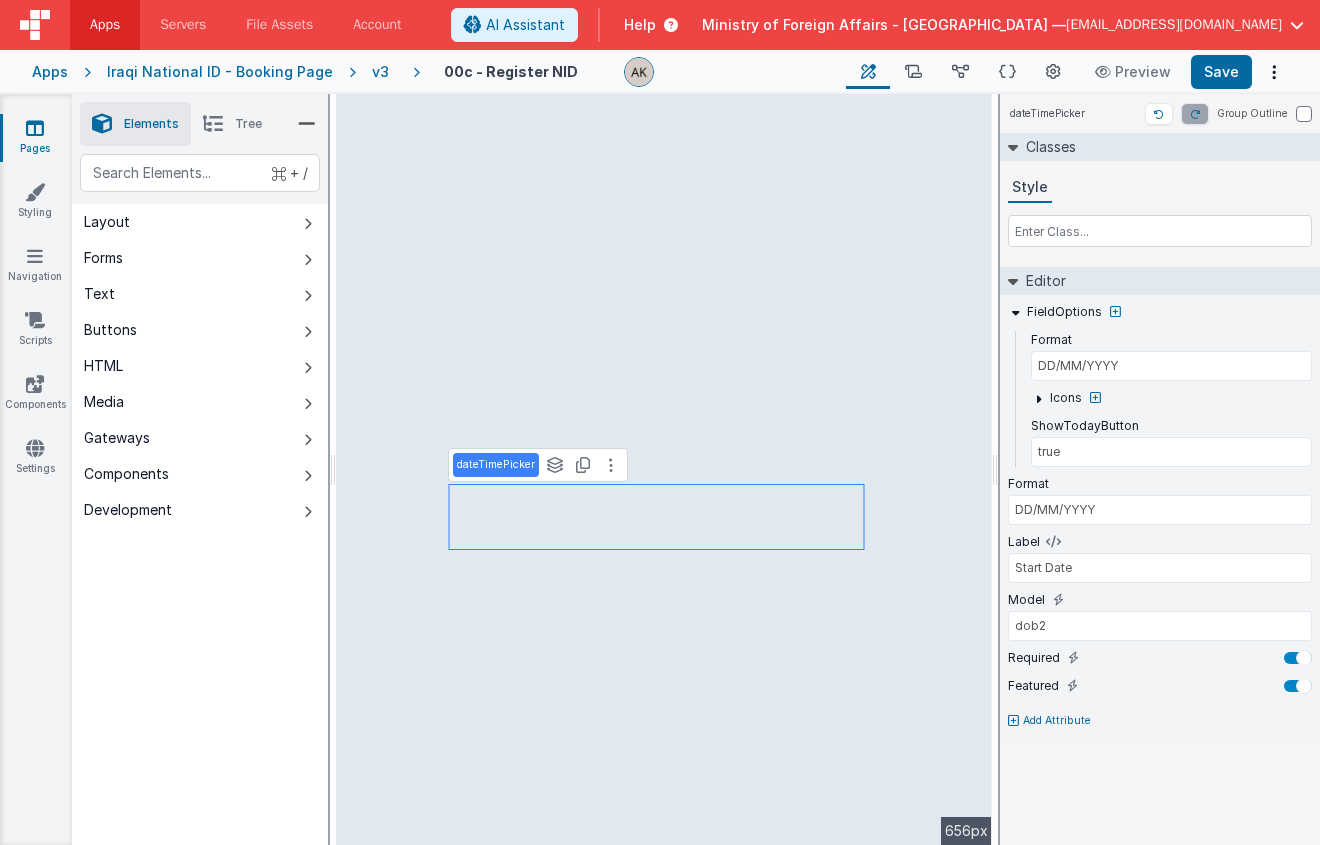 click on "Add Attribute" at bounding box center (1057, 721) 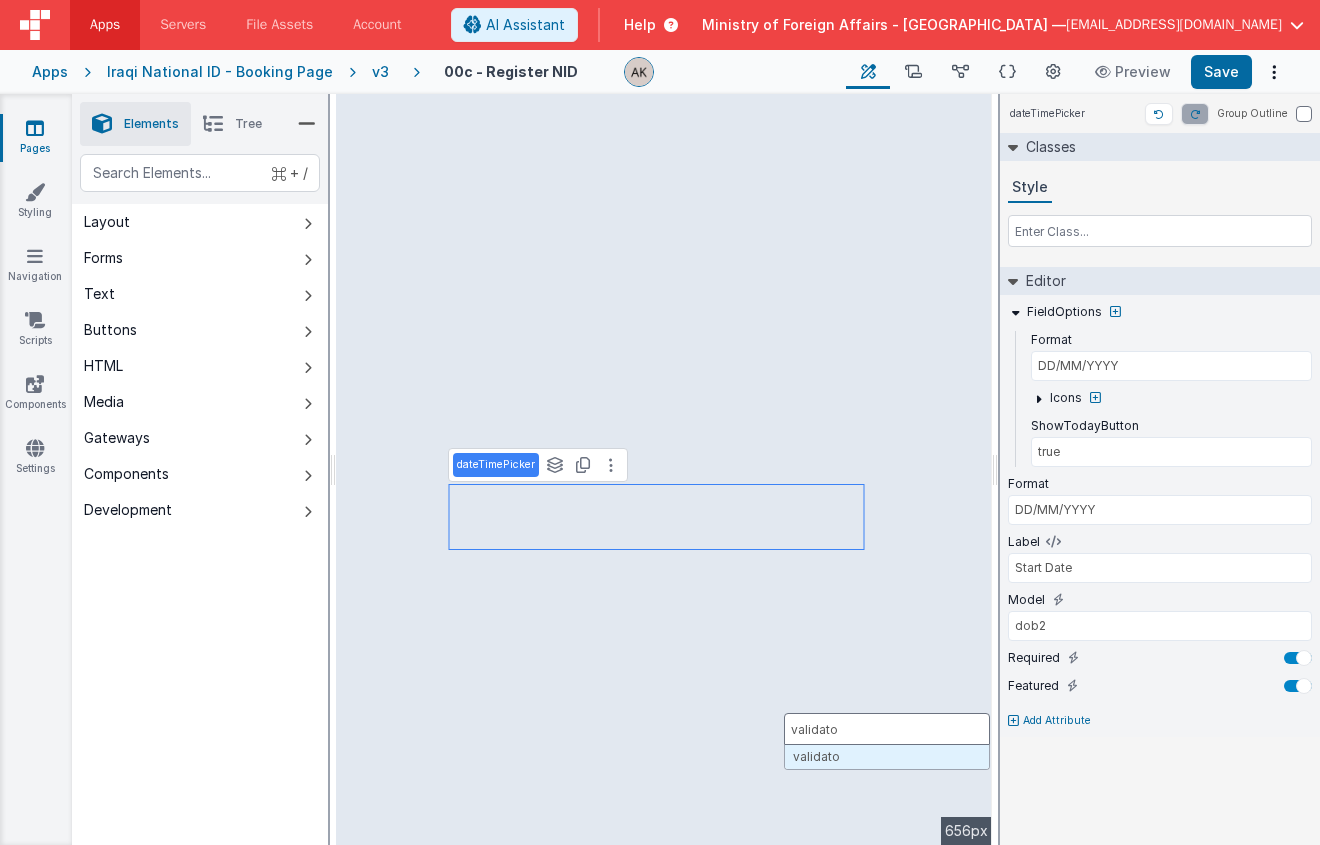 type on "validator" 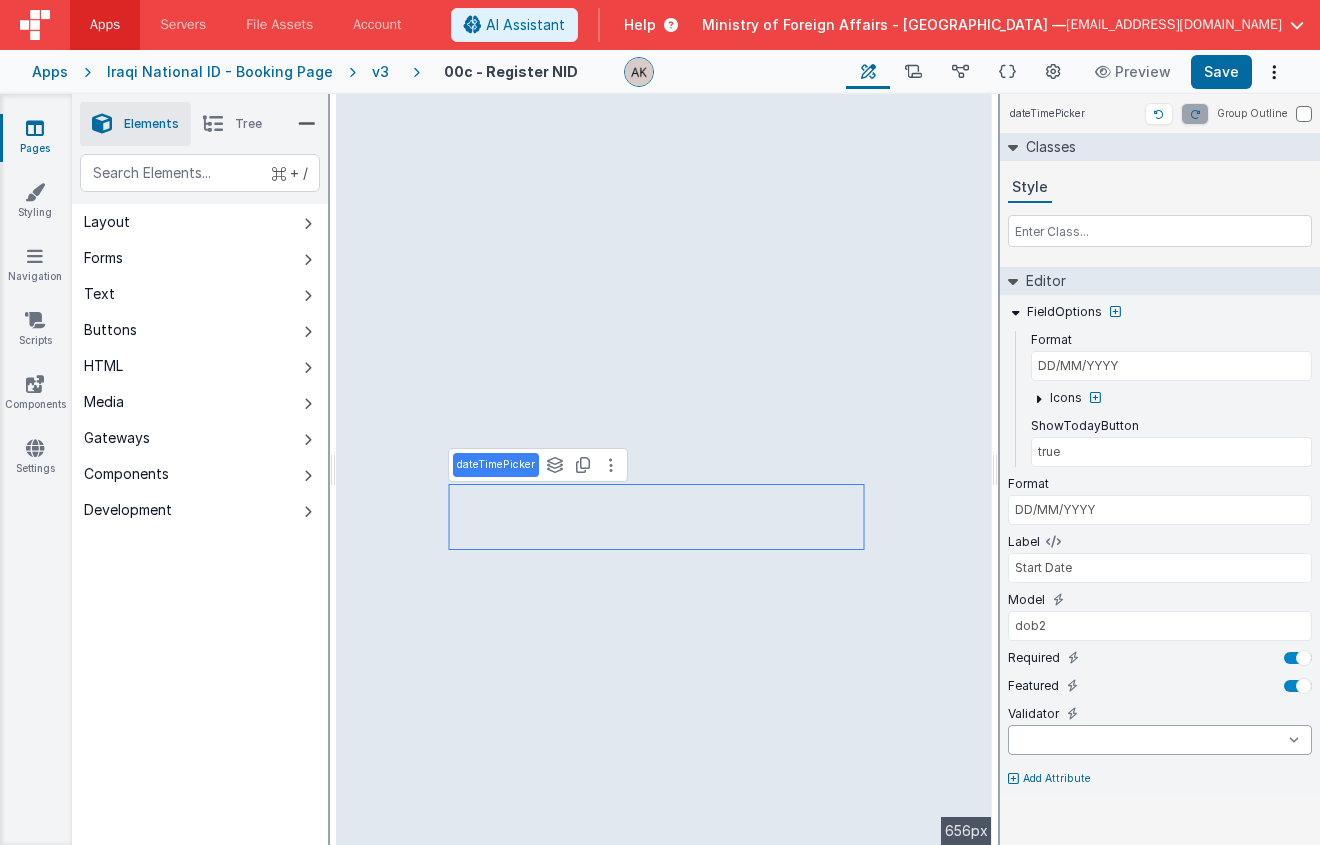 click on "number double string array date regexp email url creditCard alpha alphaNumeric calc required" at bounding box center [1160, 740] 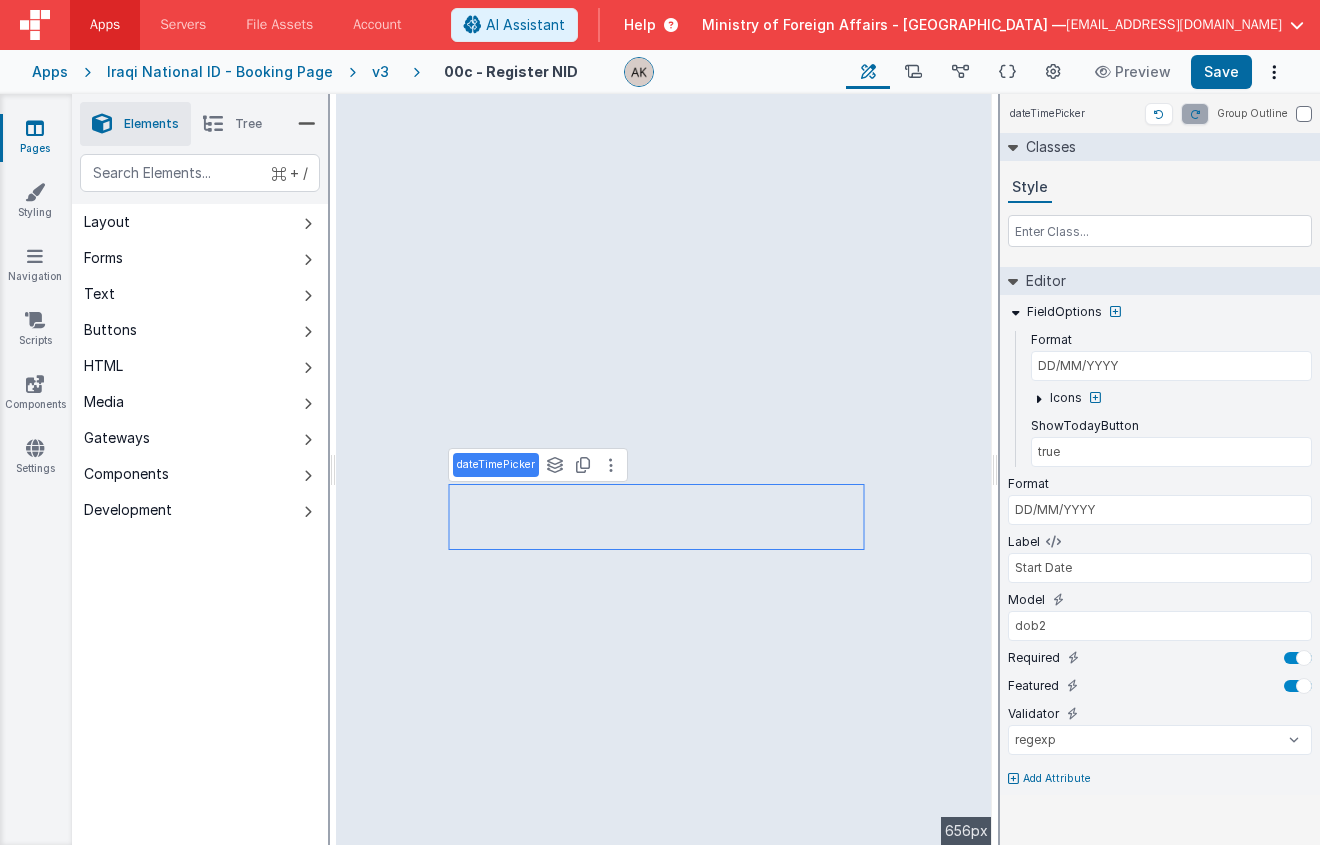 click on "Add Attribute" at bounding box center (1057, 779) 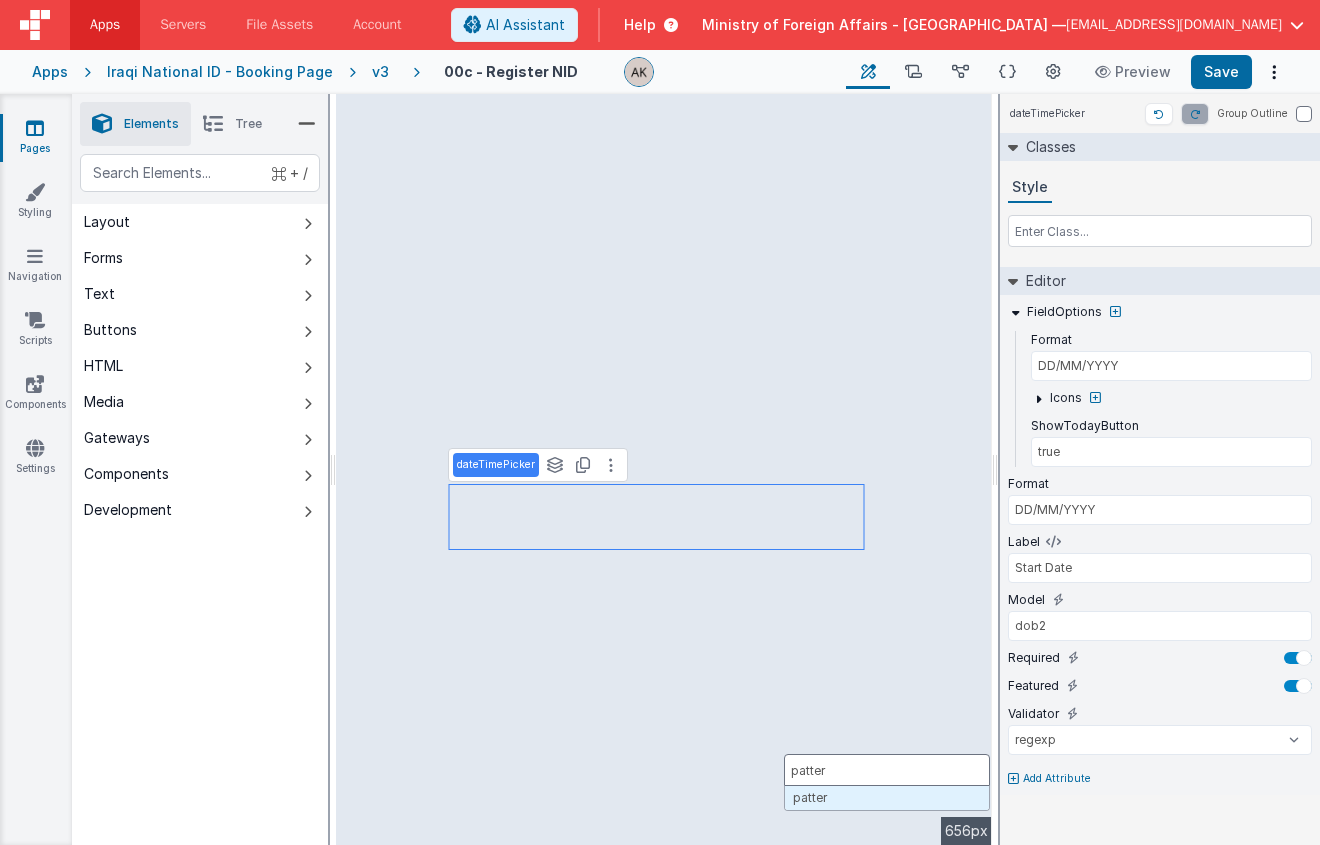 type on "pattern" 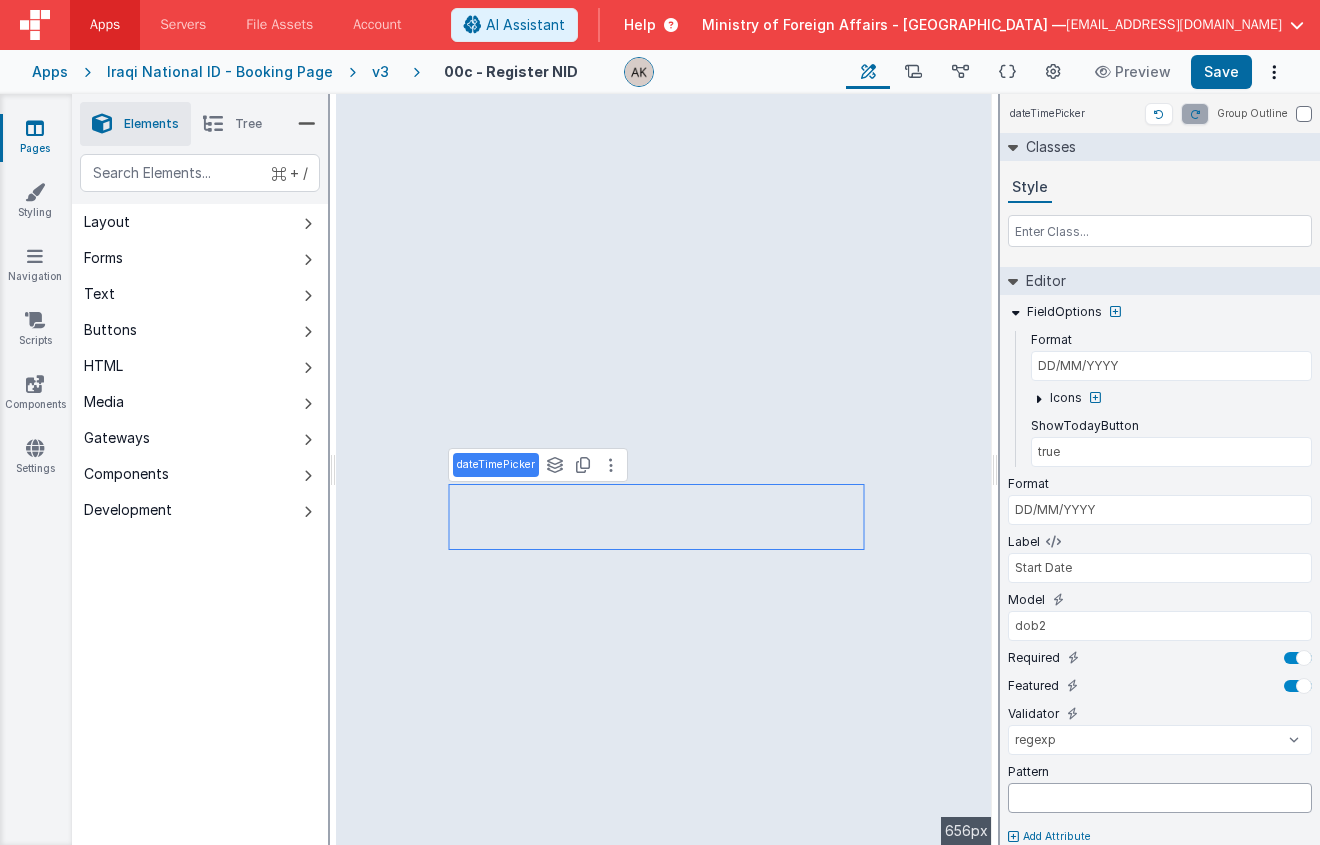 click at bounding box center (1160, 798) 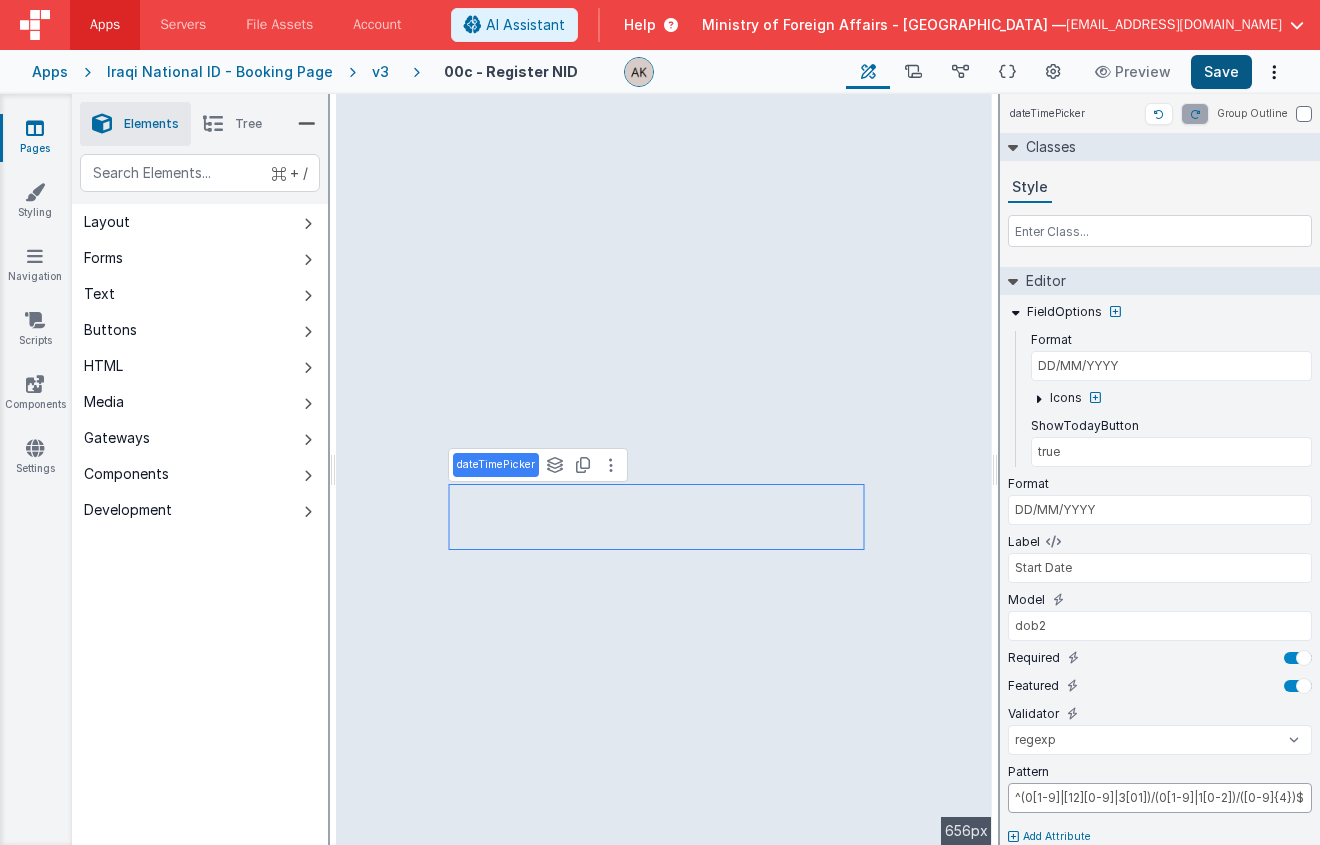 type on "^(0[1-9]|[12][0-9]|3[01])/(0[1-9]|1[0-2])/([0-9]{4})$" 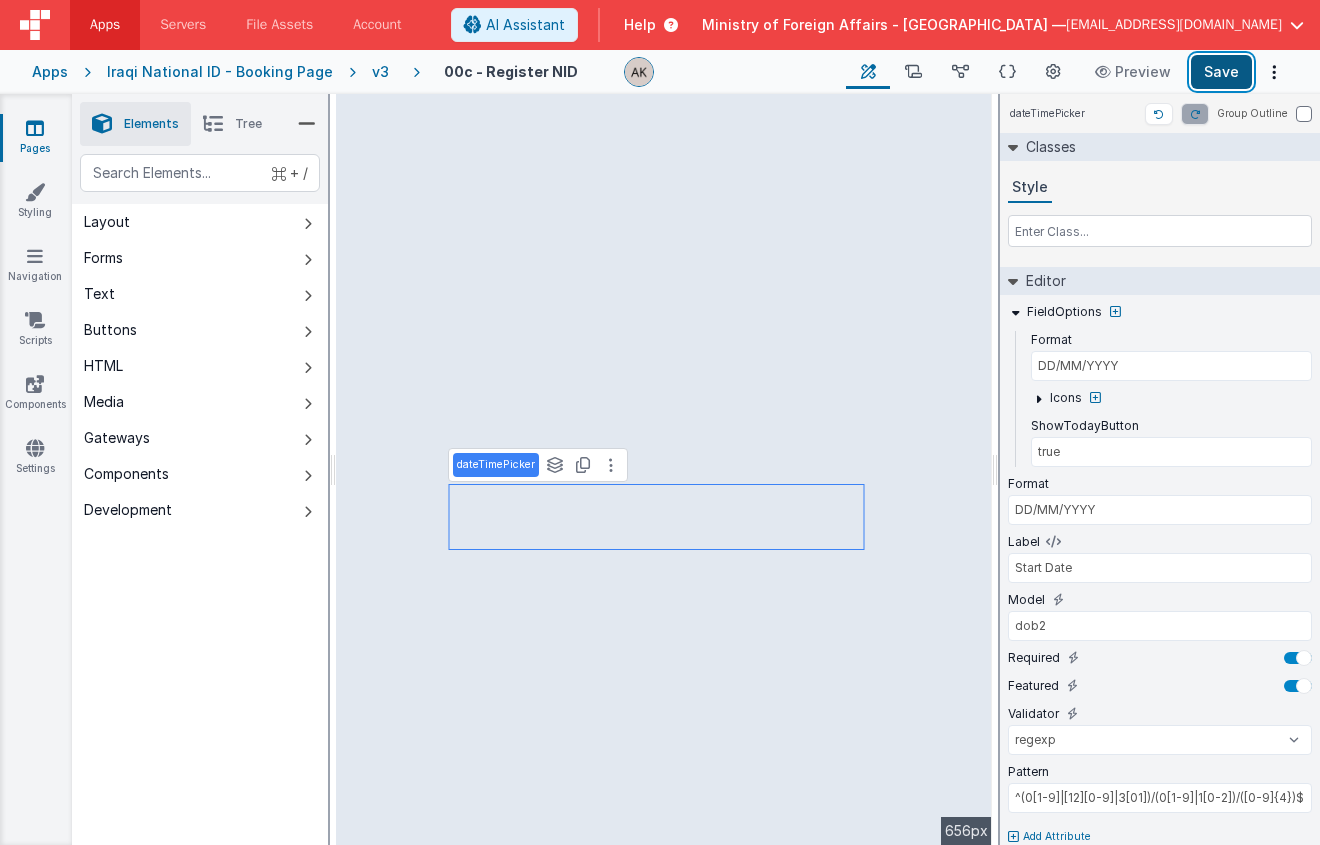 click on "Save" at bounding box center [1221, 72] 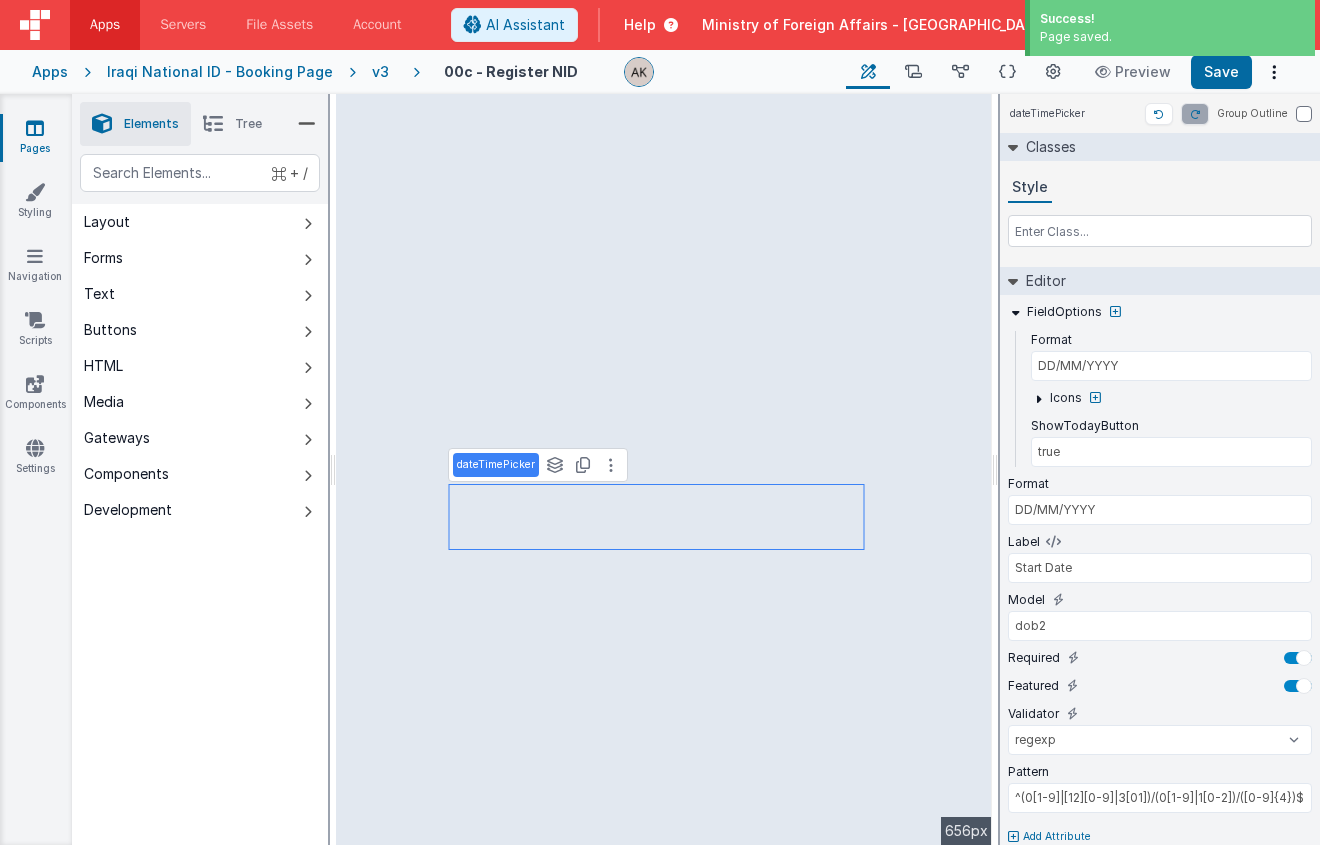 type on "model.isLoading" 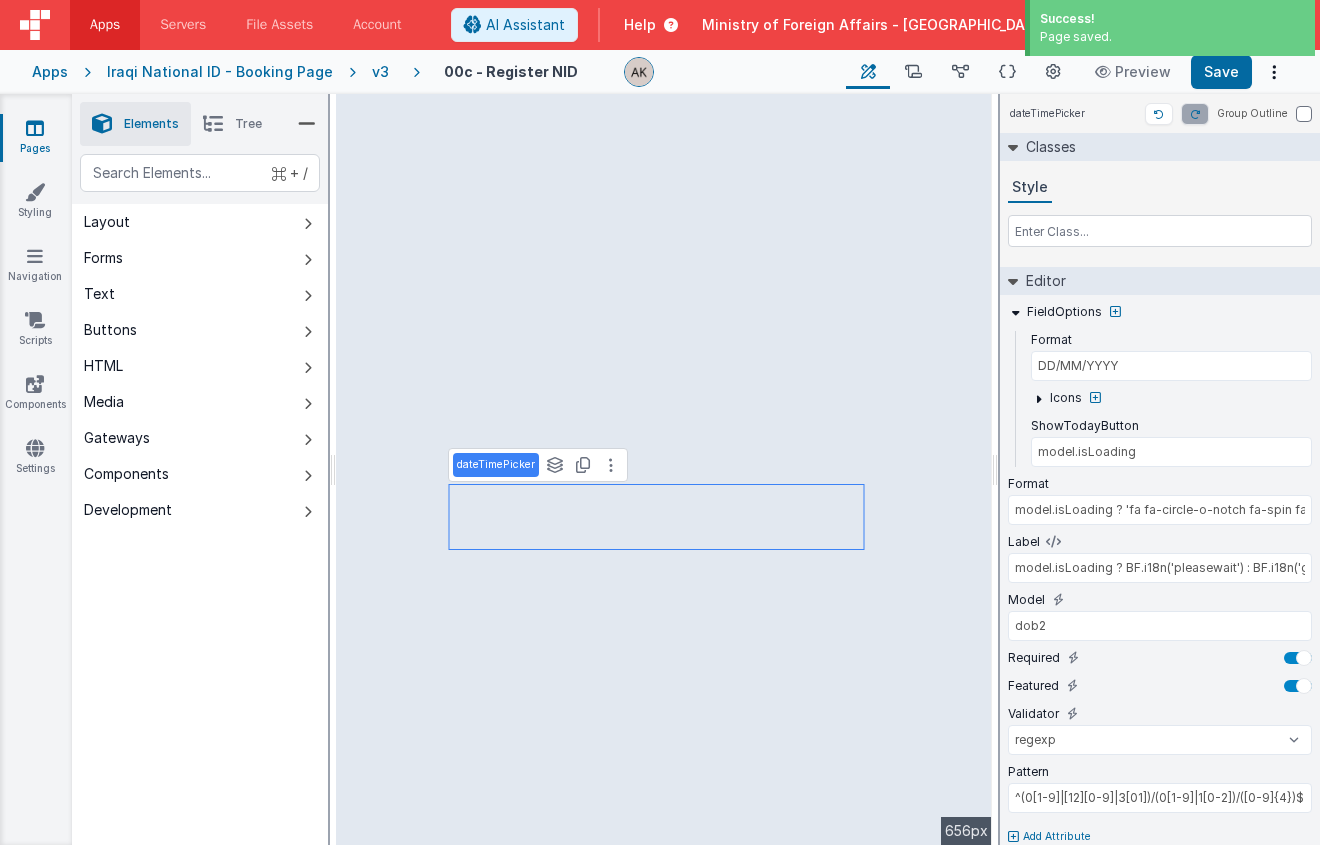 select on "verifyCodeNid" 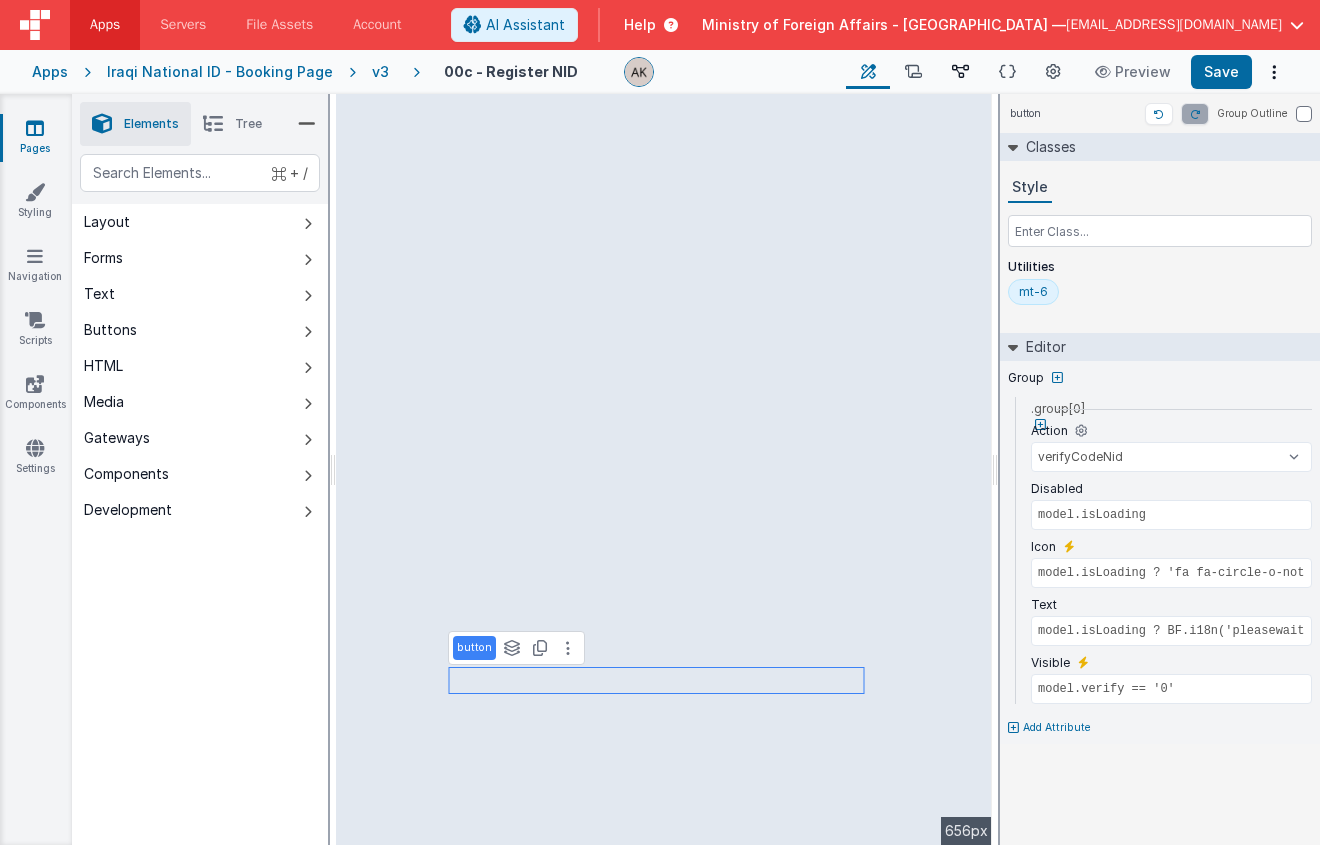 click on "Data Model" at bounding box center [960, 72] 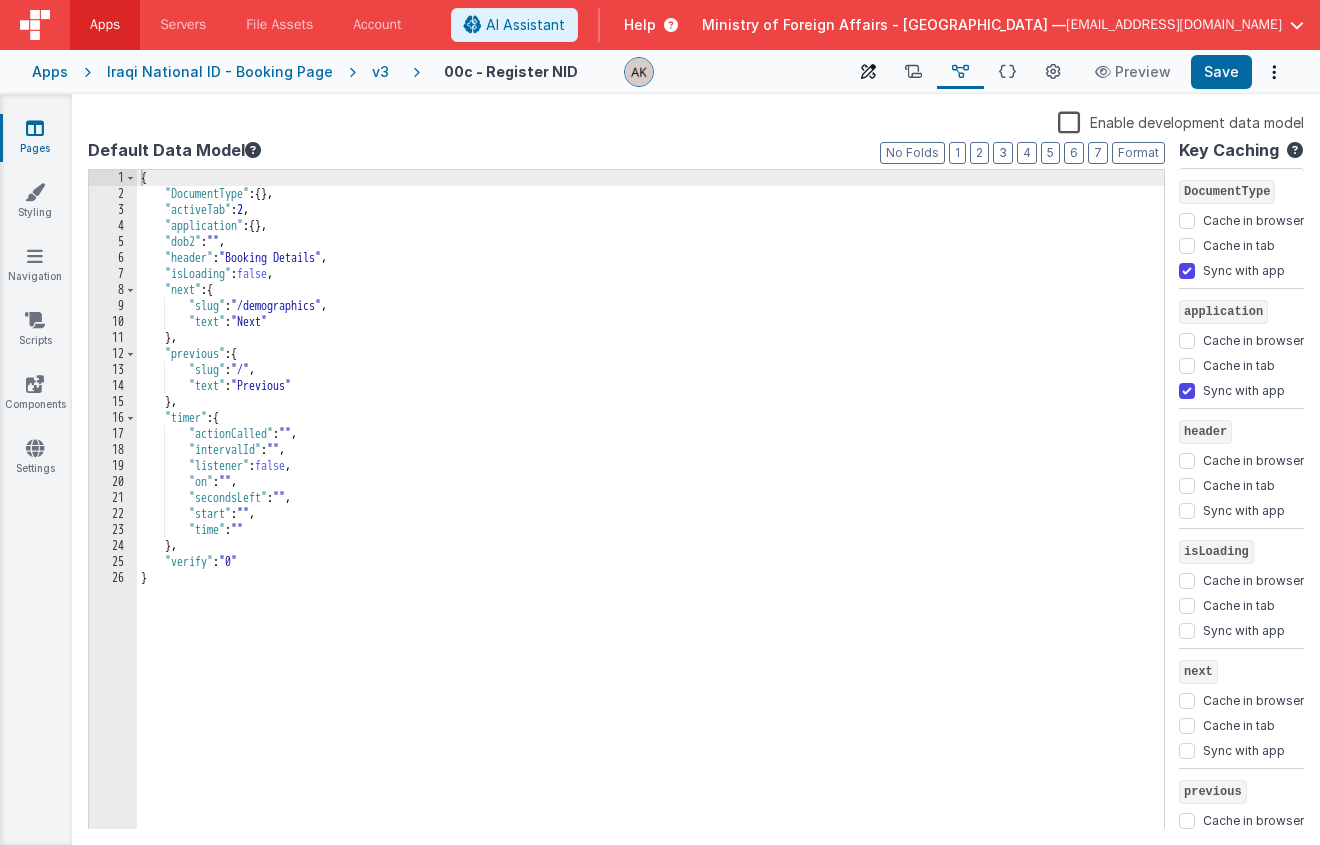 click at bounding box center (868, 72) 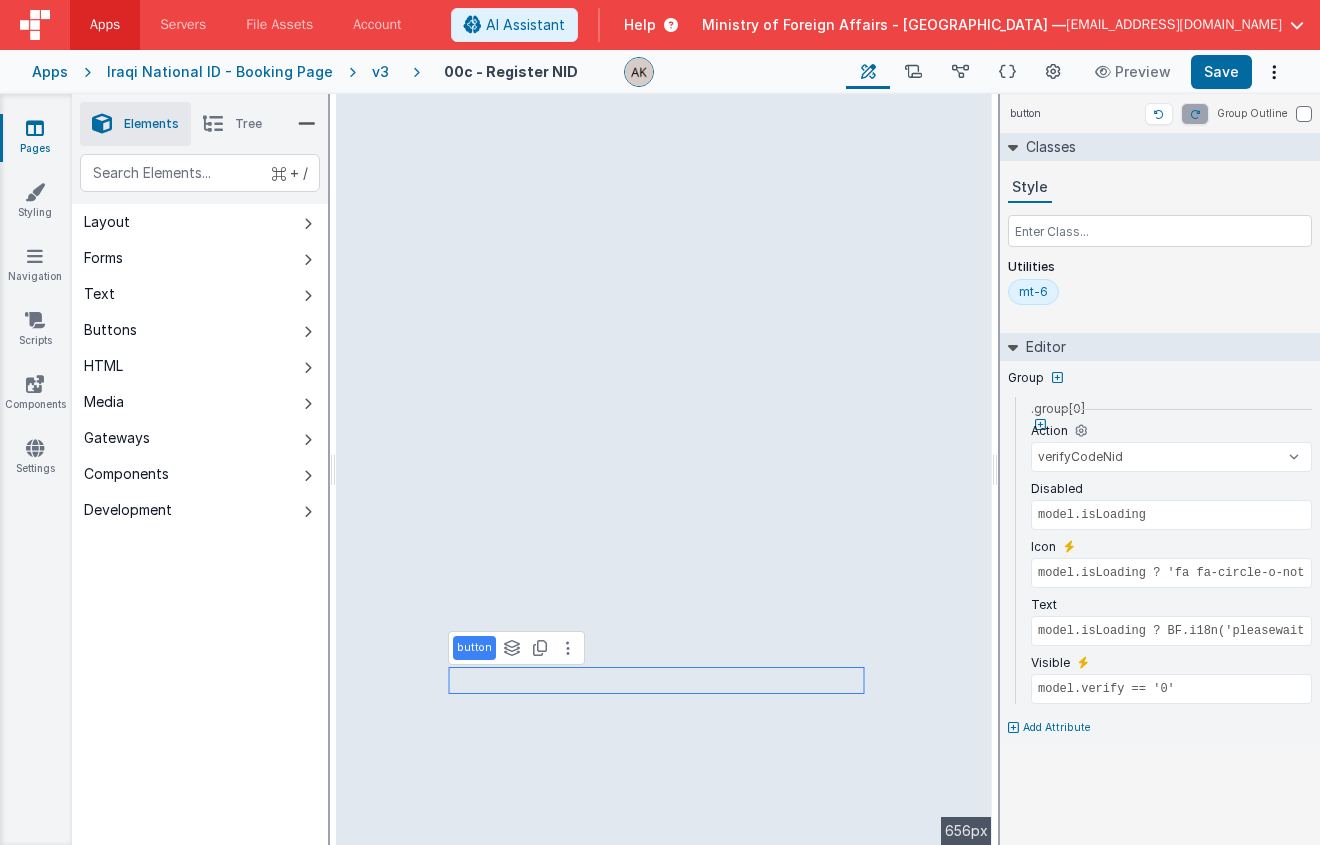 type on "true" 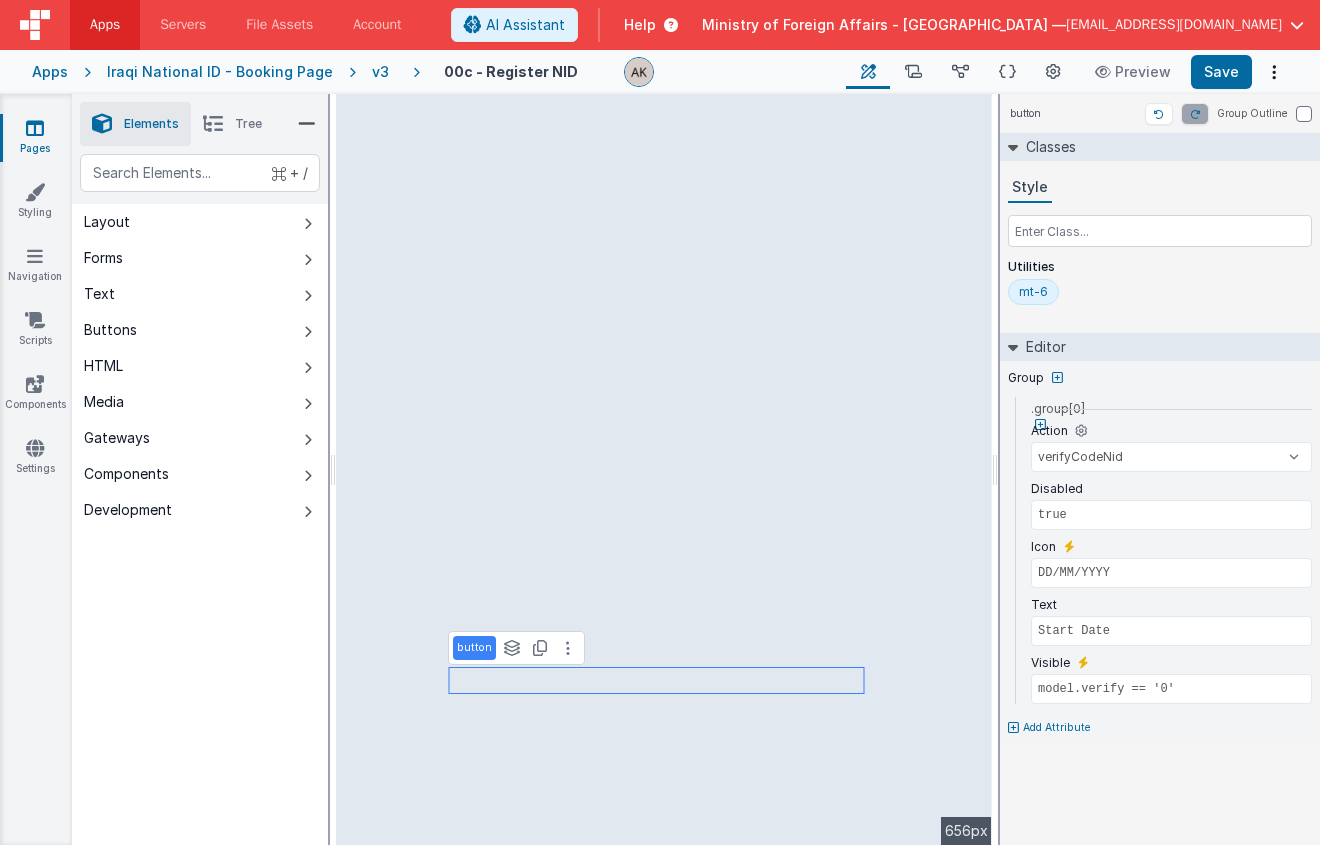select on "regexp" 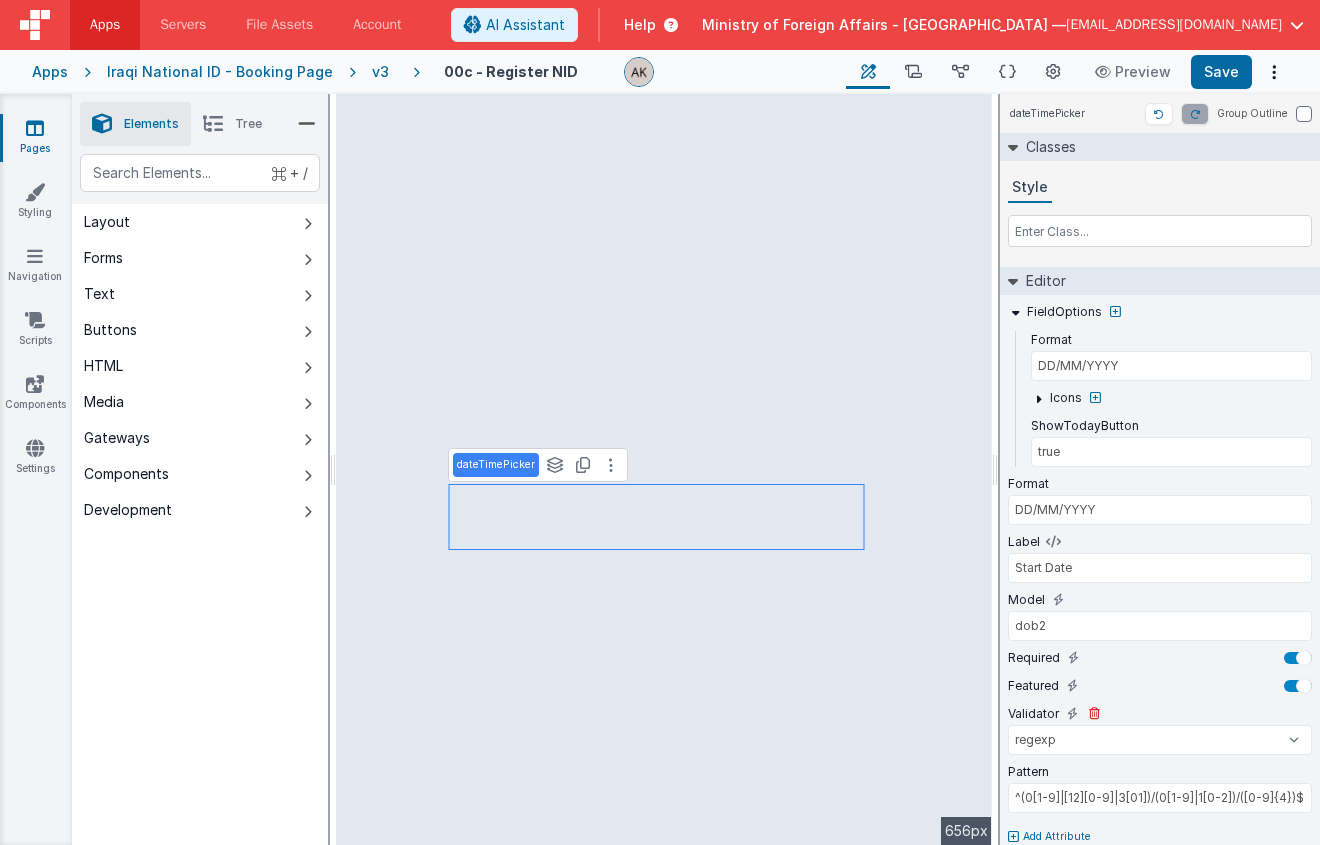 scroll, scrollTop: 24, scrollLeft: 0, axis: vertical 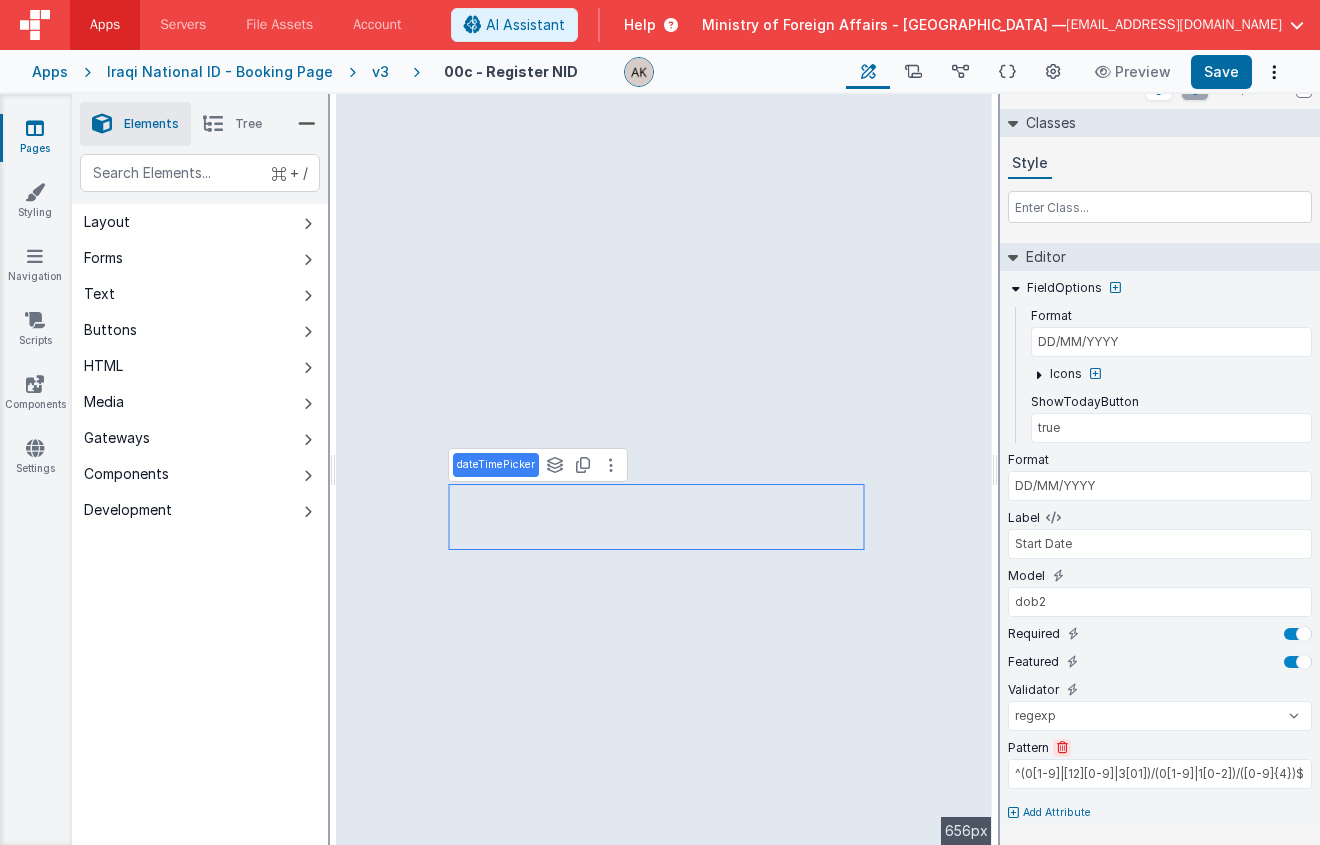 click at bounding box center (1062, 748) 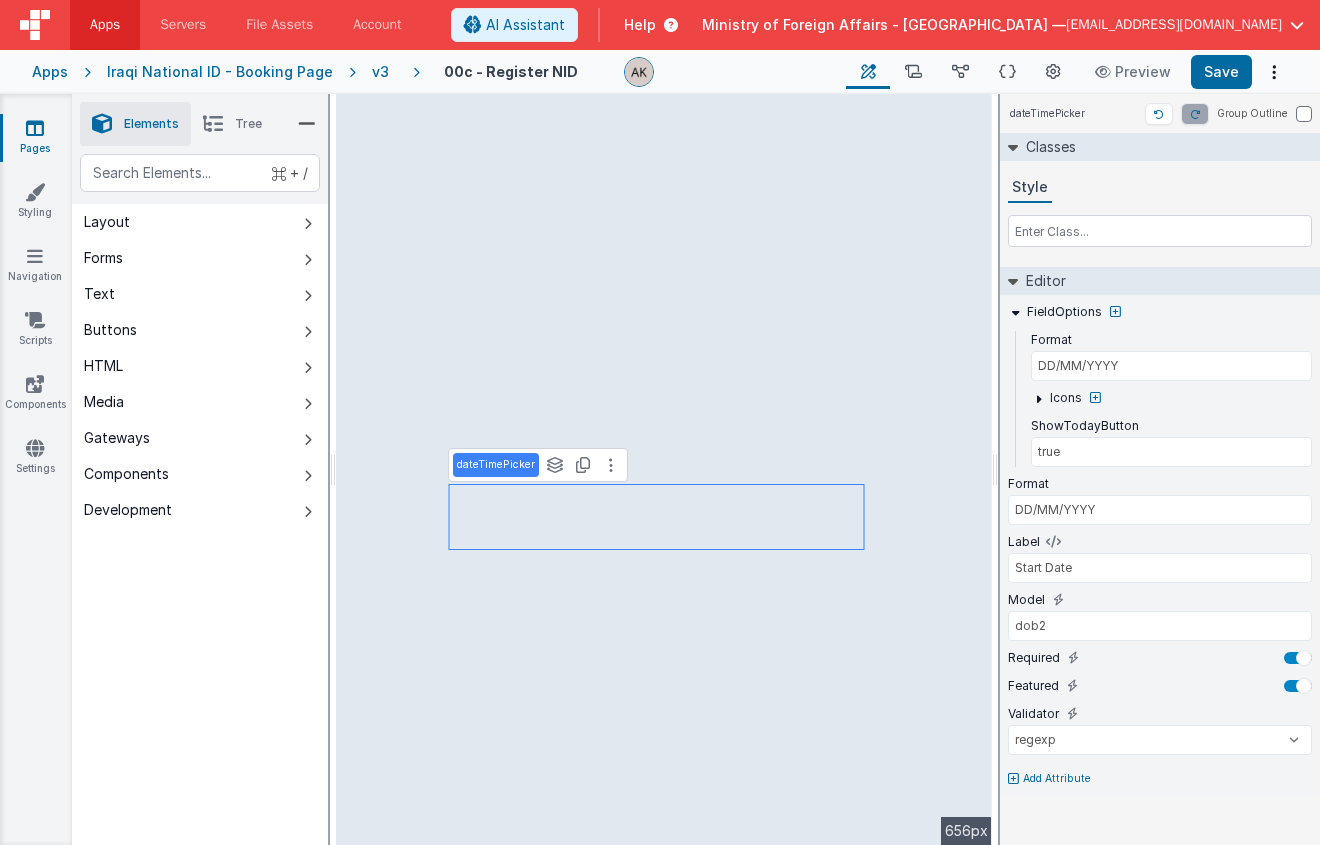 scroll, scrollTop: 0, scrollLeft: 0, axis: both 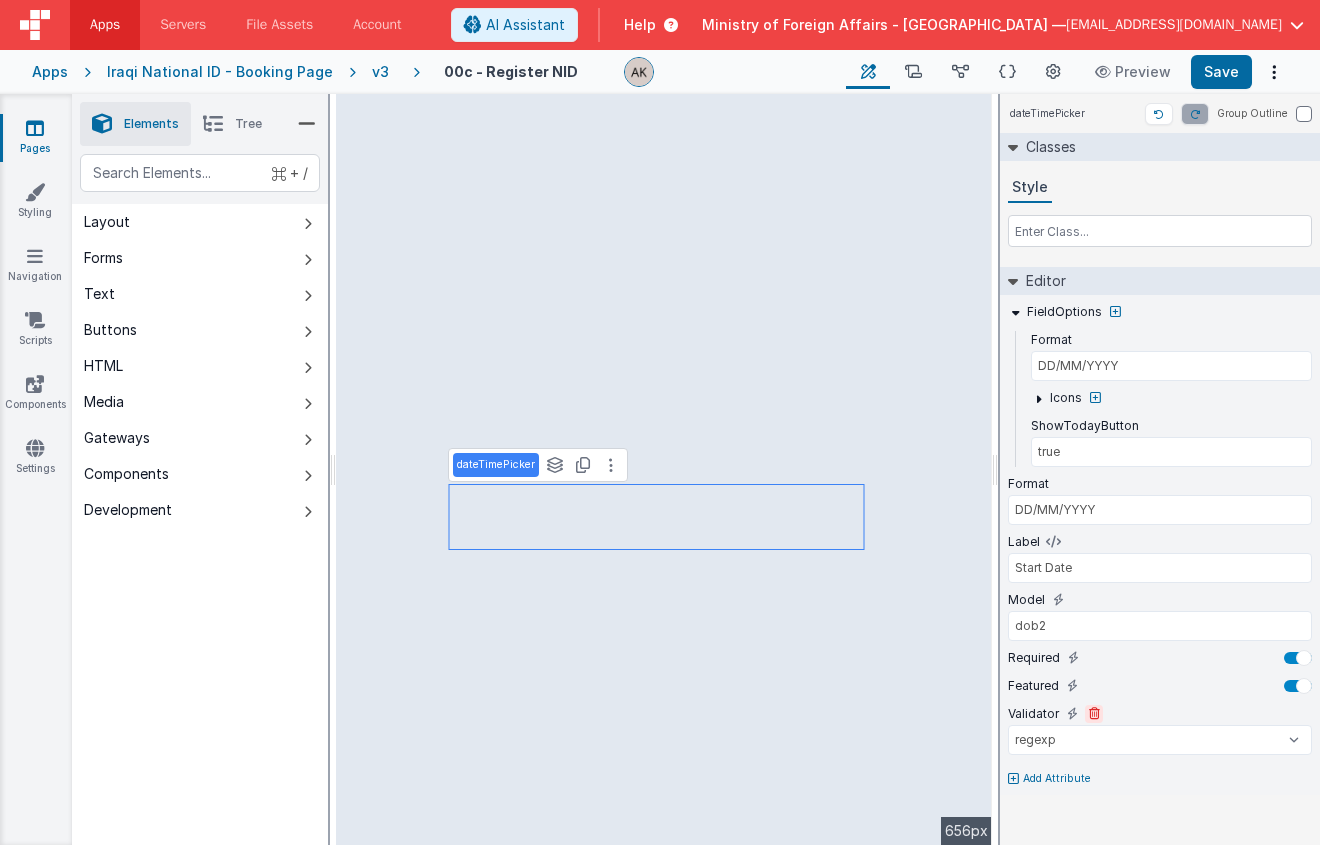 click at bounding box center (1094, 714) 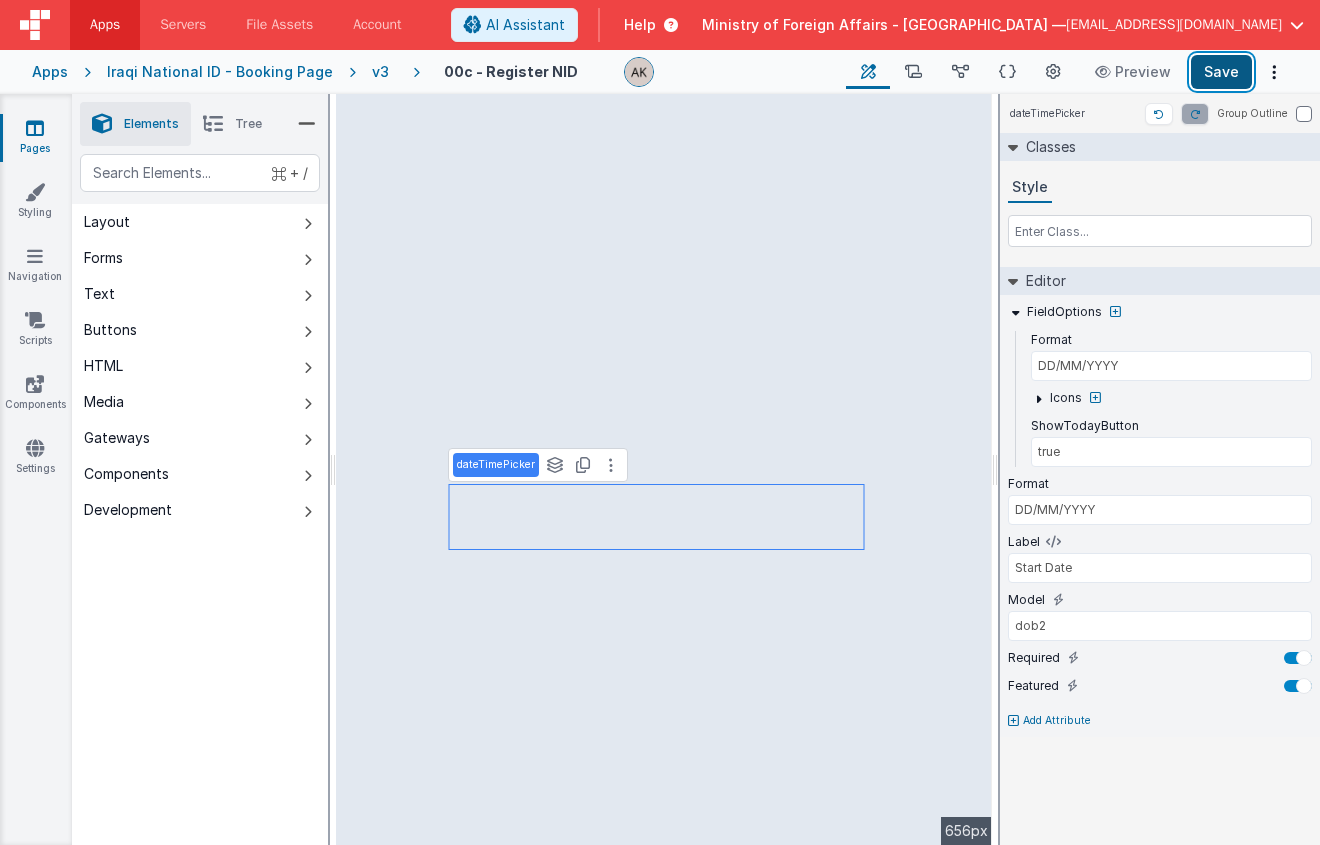 click on "Save" at bounding box center [1221, 72] 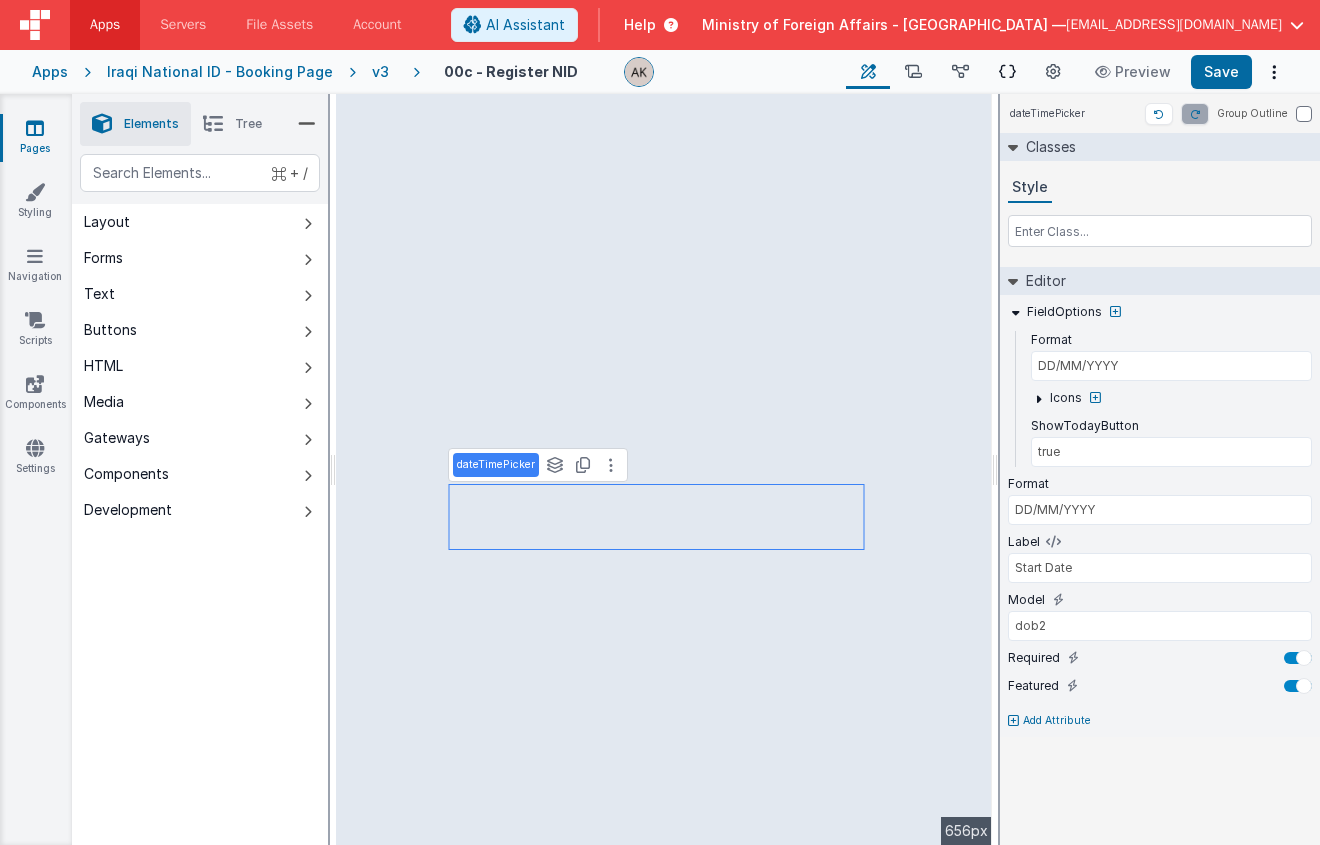 click at bounding box center (1007, 72) 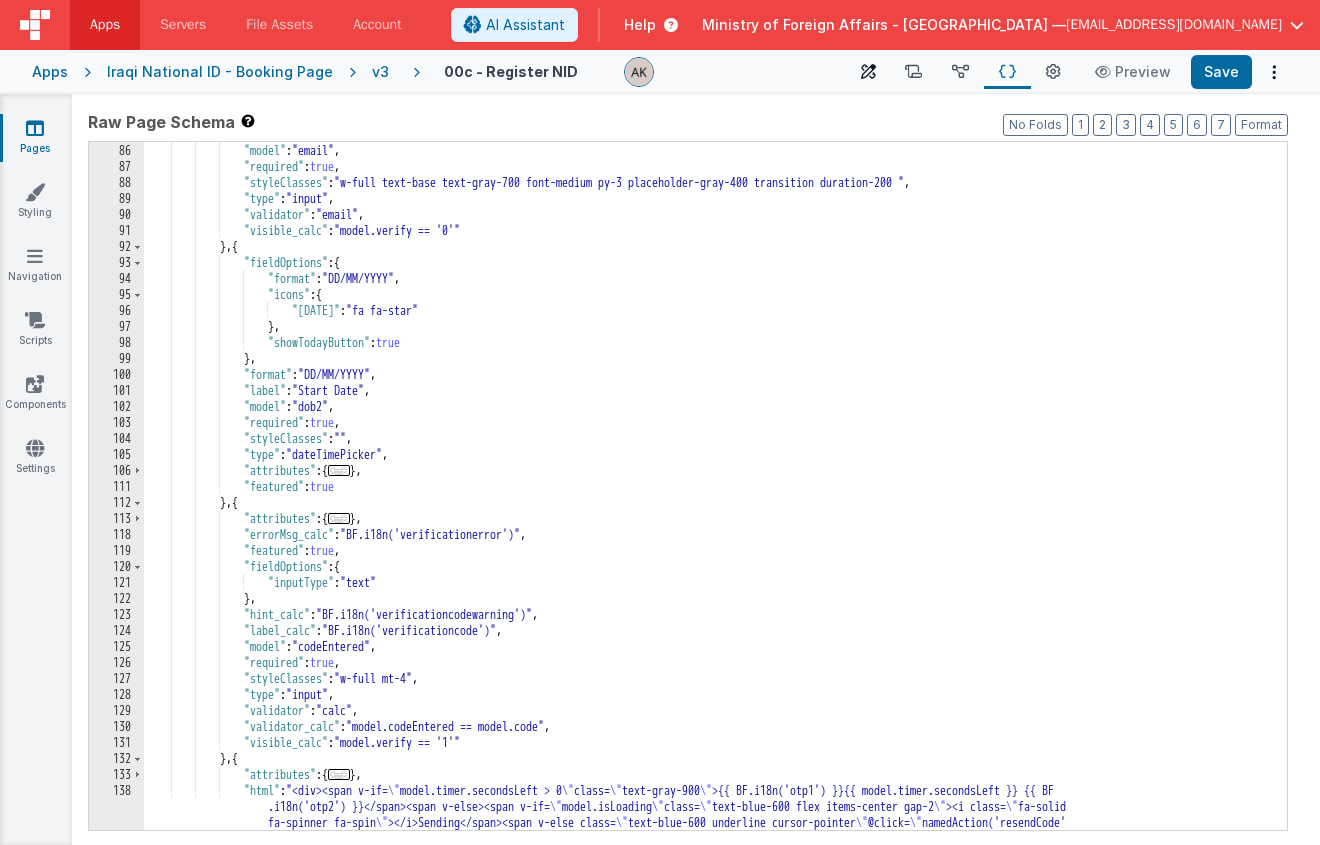 click on "Builder" at bounding box center (868, 72) 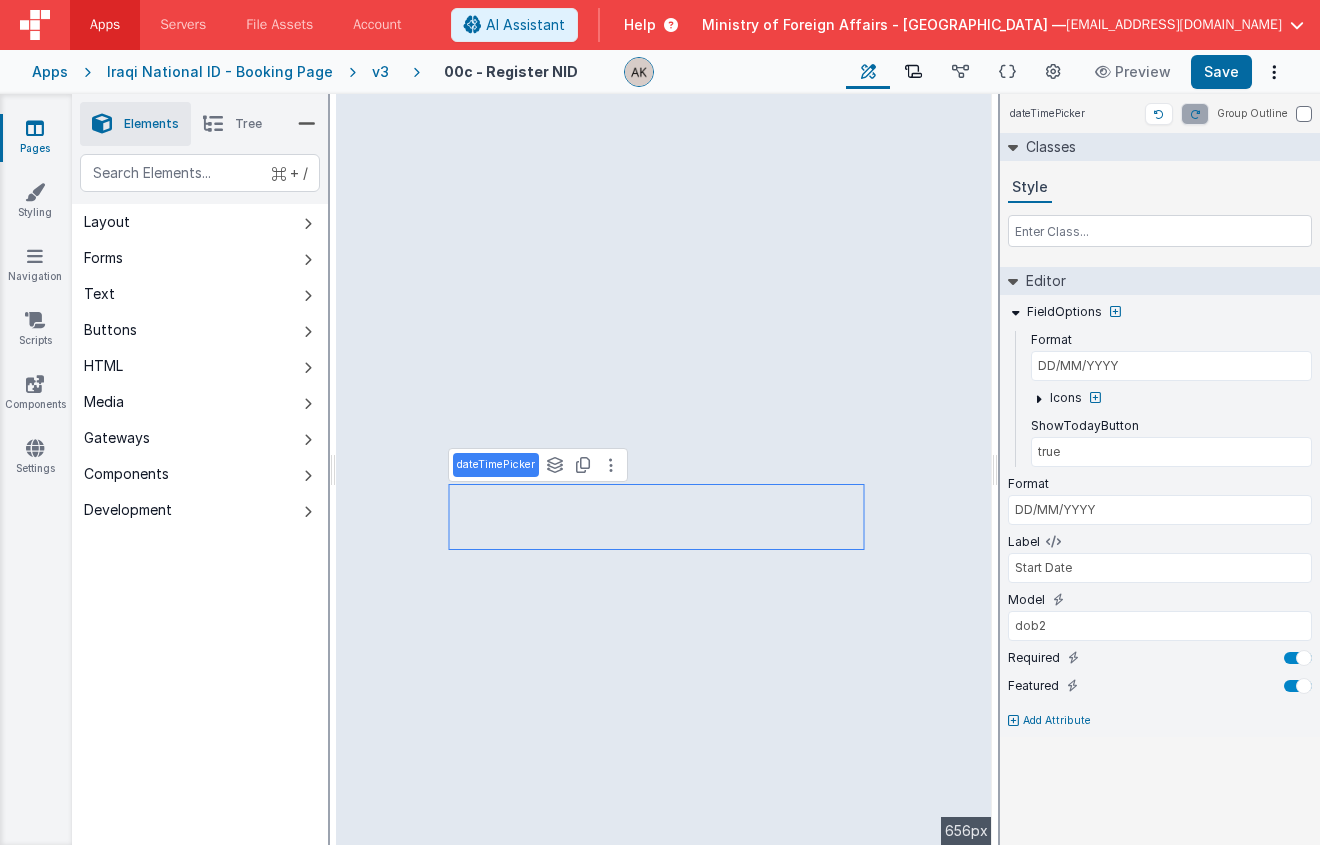click at bounding box center (913, 72) 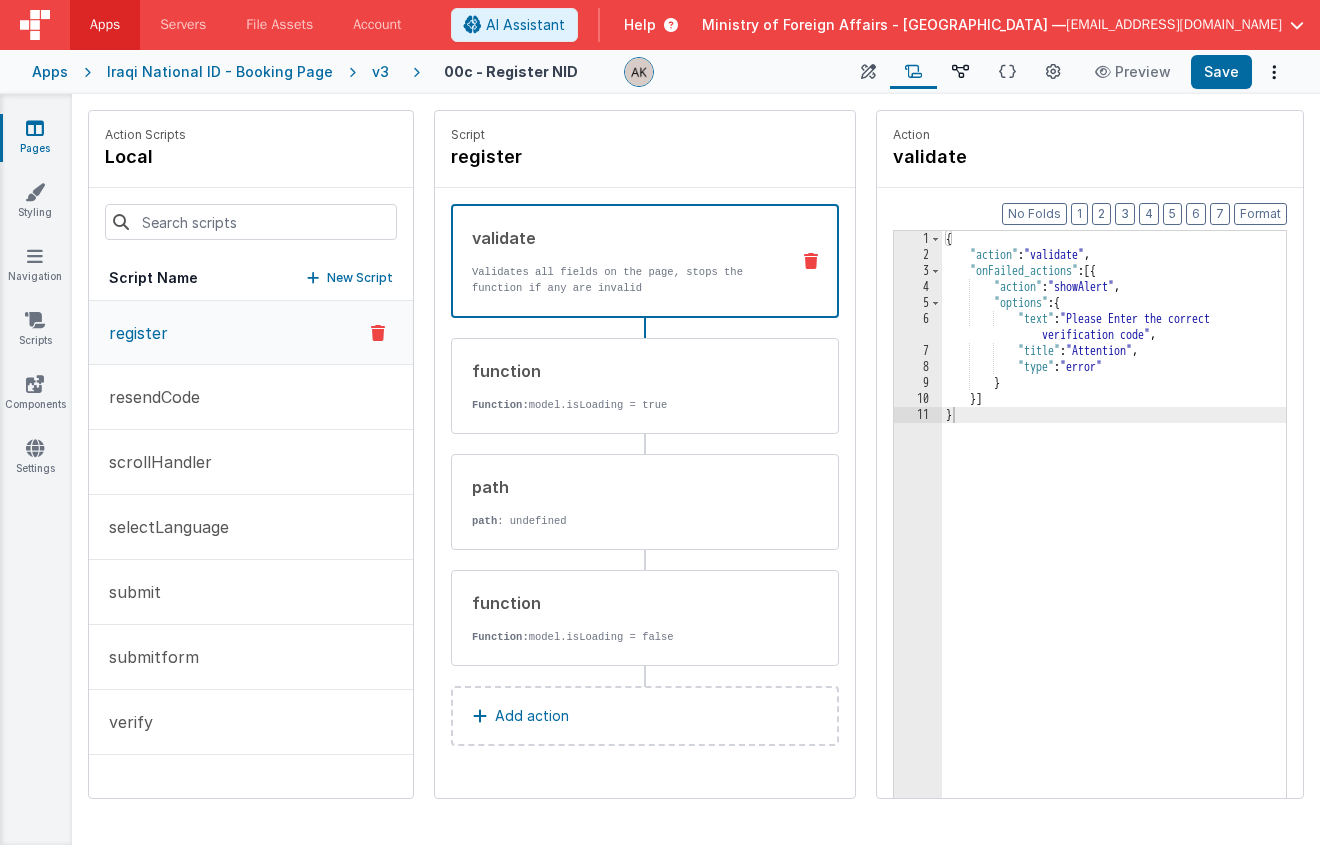 click at bounding box center (960, 72) 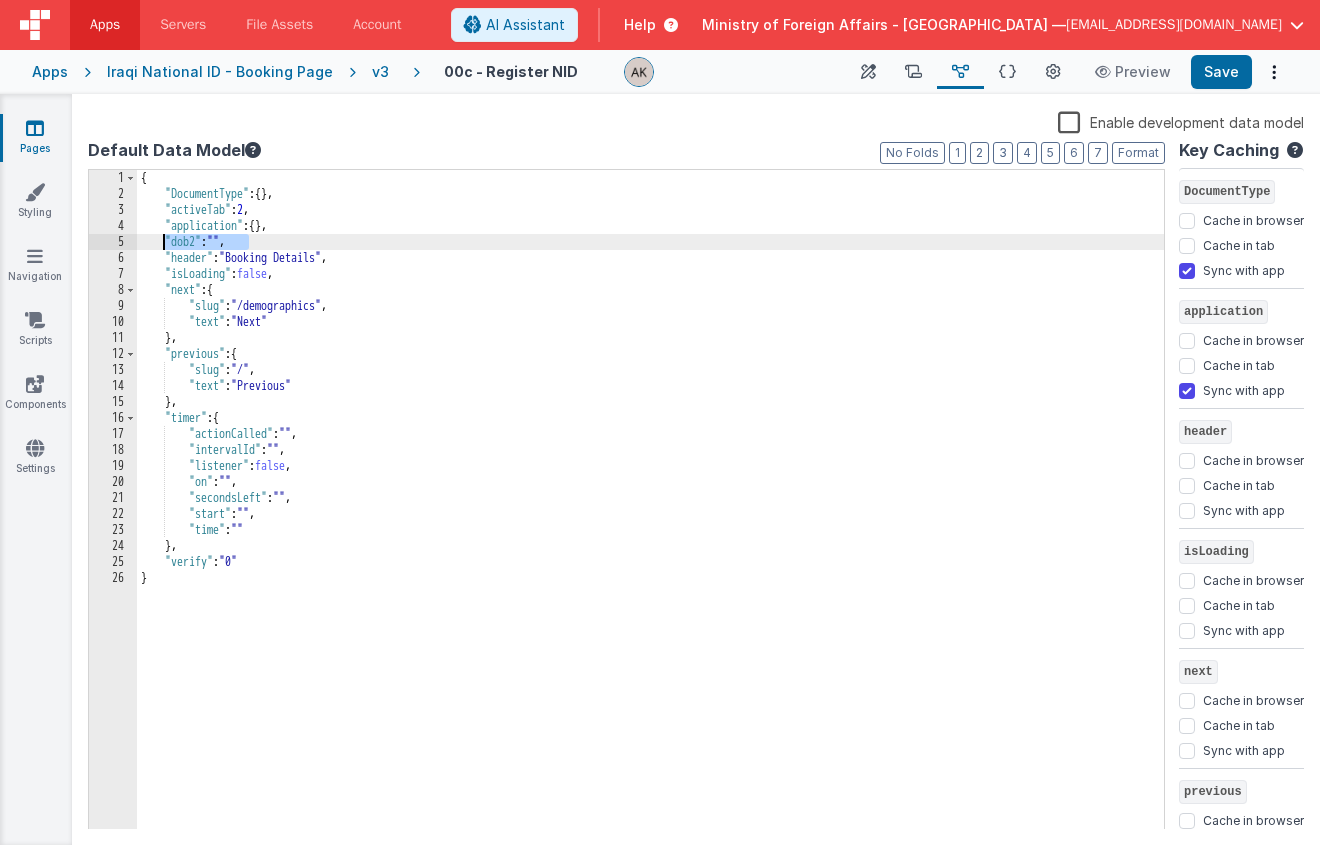 drag, startPoint x: 290, startPoint y: 241, endPoint x: 71, endPoint y: 236, distance: 219.05707 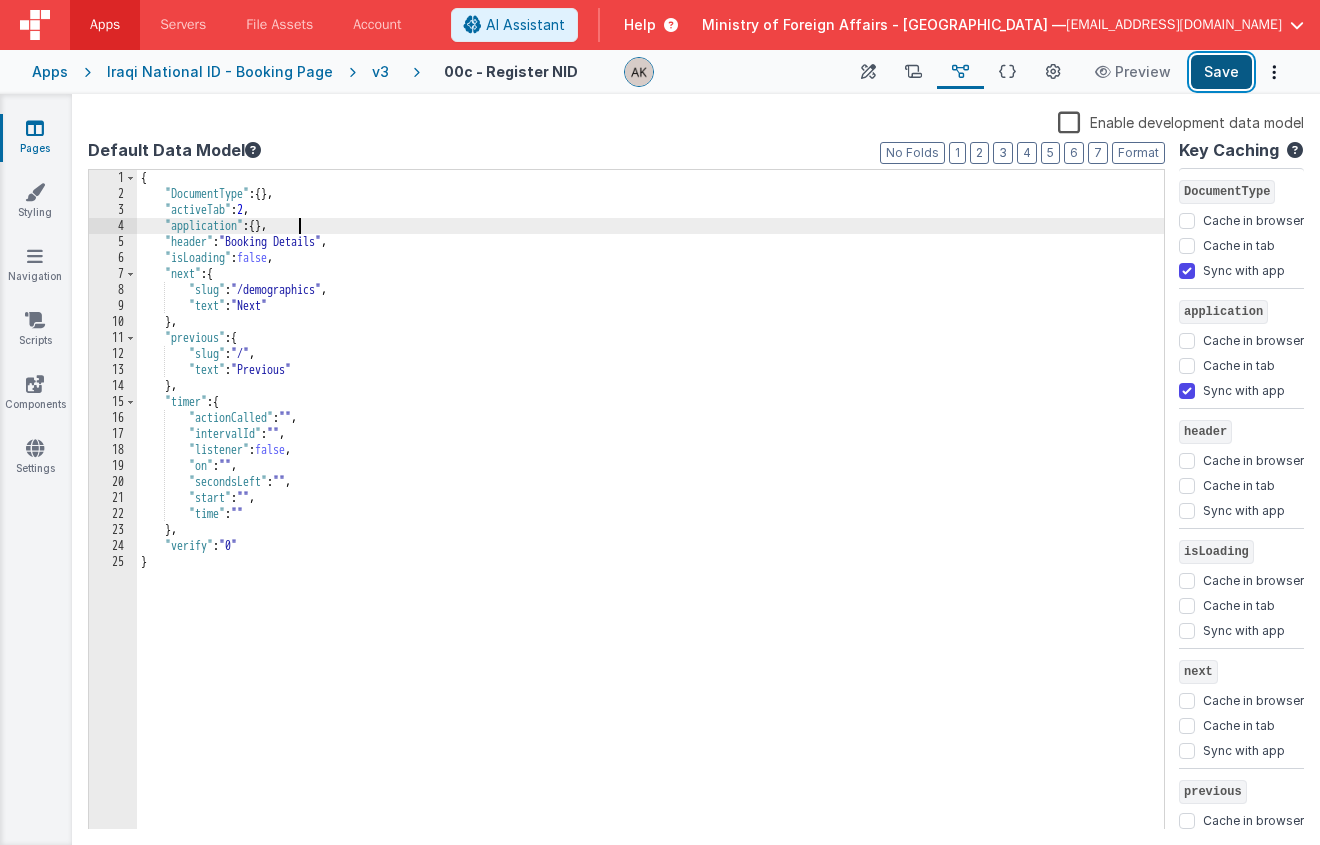 click on "Save" at bounding box center (1221, 72) 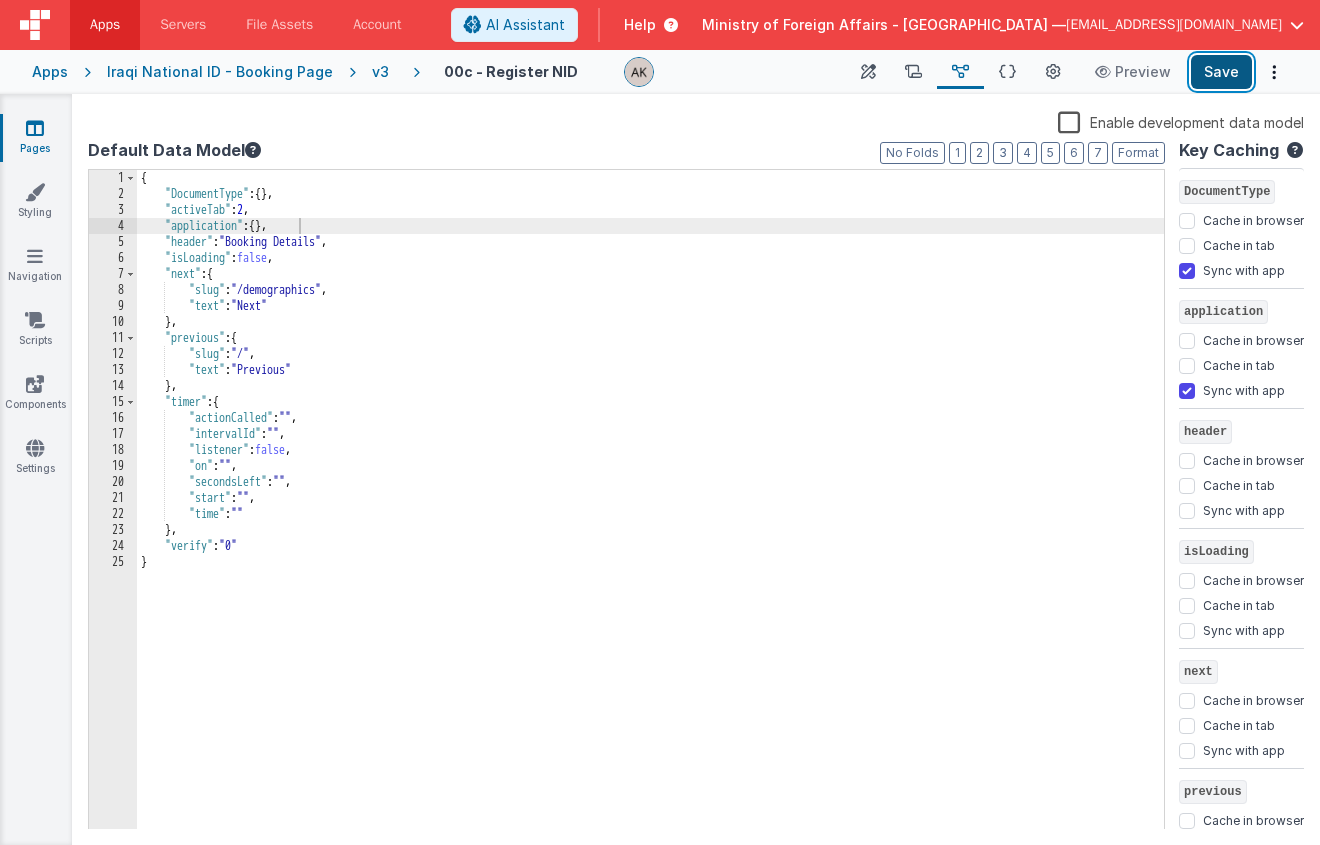 click on "Save" at bounding box center [1221, 72] 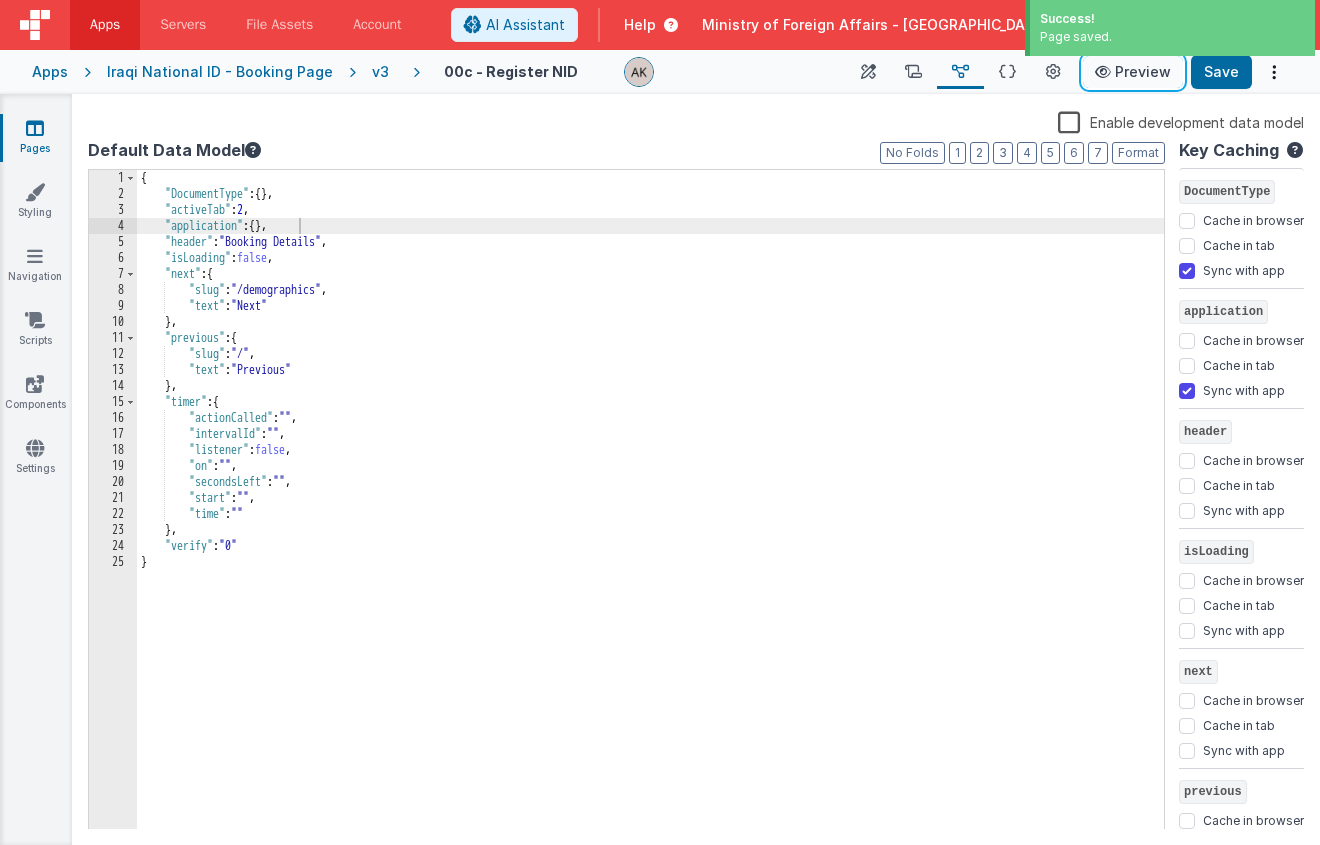 click on "Preview" at bounding box center (1133, 72) 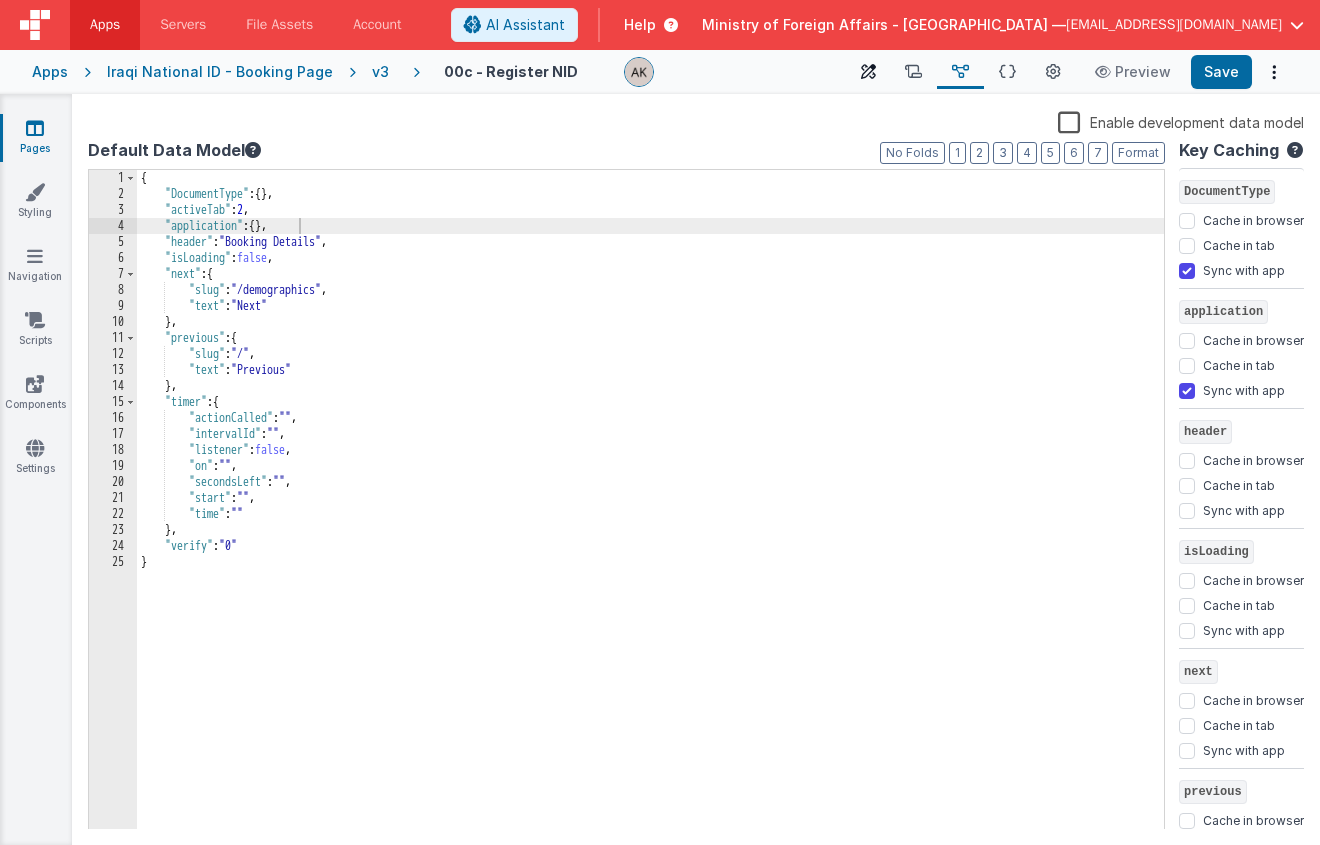 click at bounding box center [868, 72] 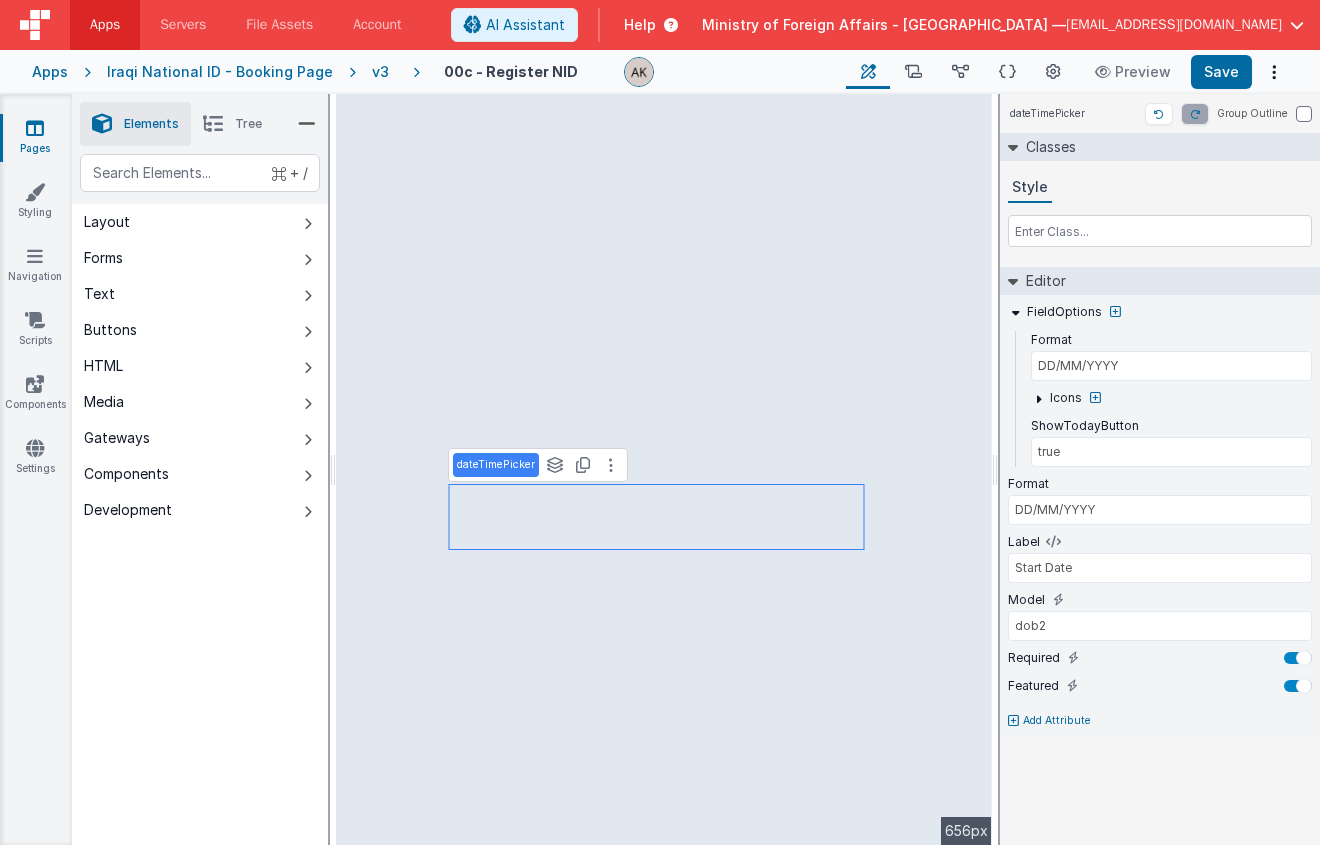 click on "Add Attribute" at bounding box center (1057, 721) 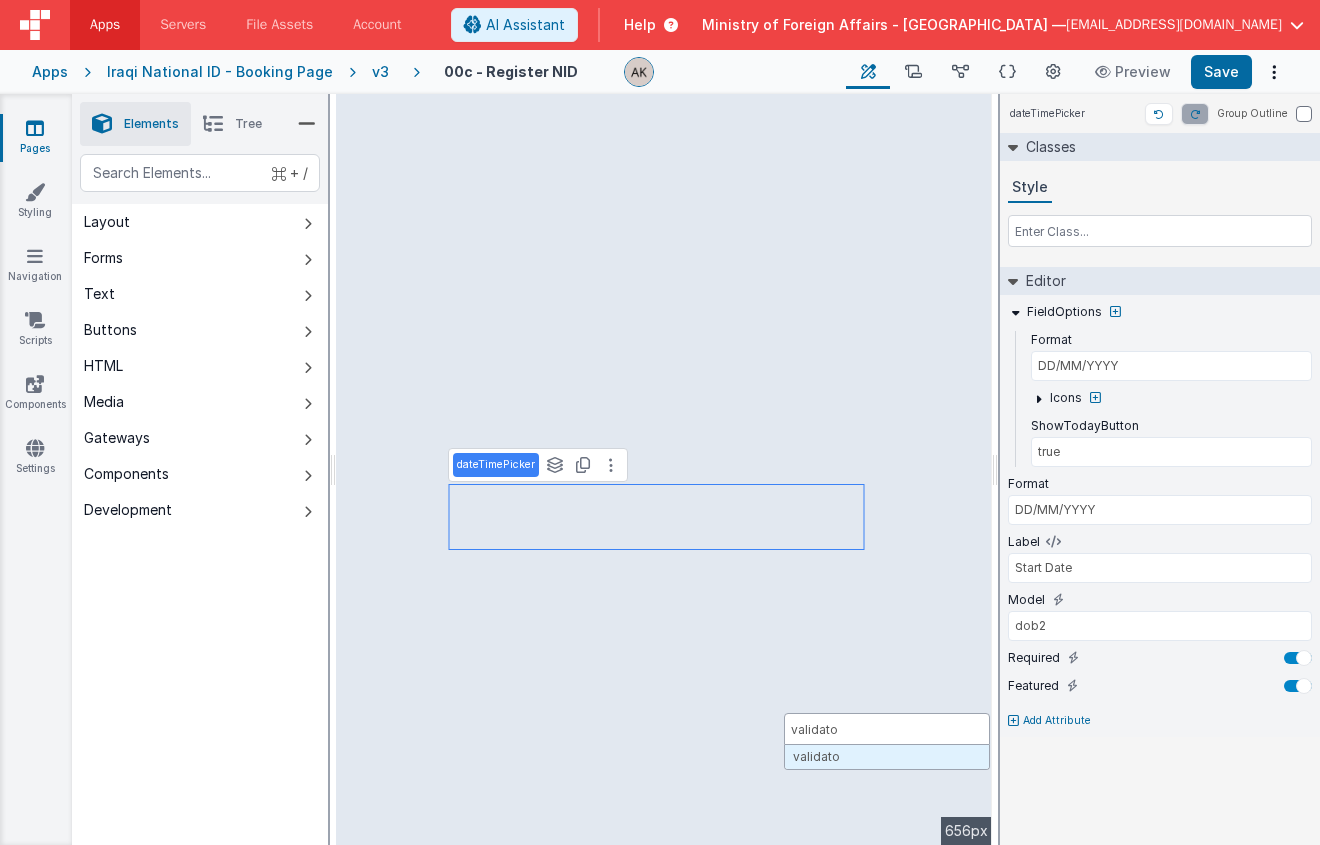 type on "validator" 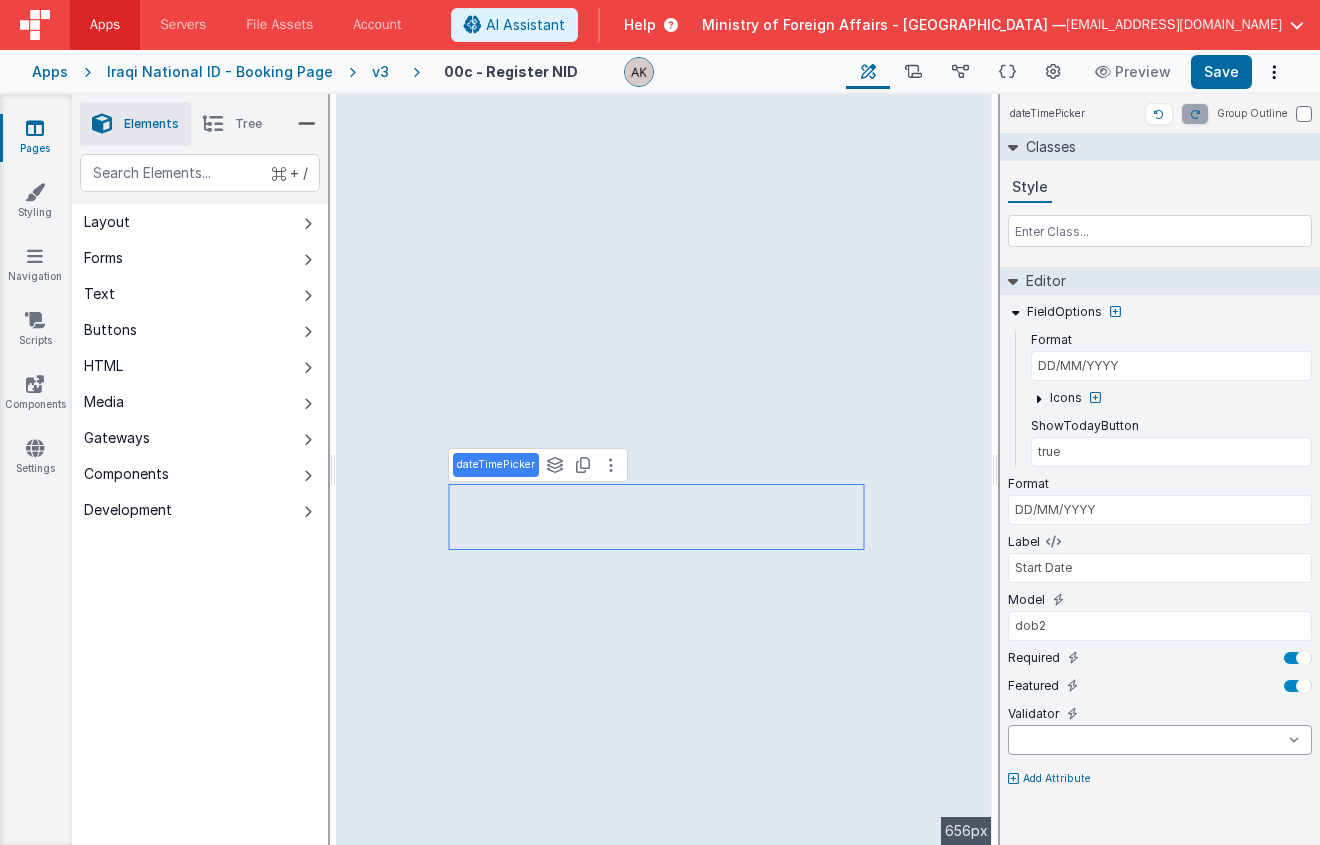 click on "number double string array date regexp email url creditCard alpha alphaNumeric calc required" at bounding box center [1160, 740] 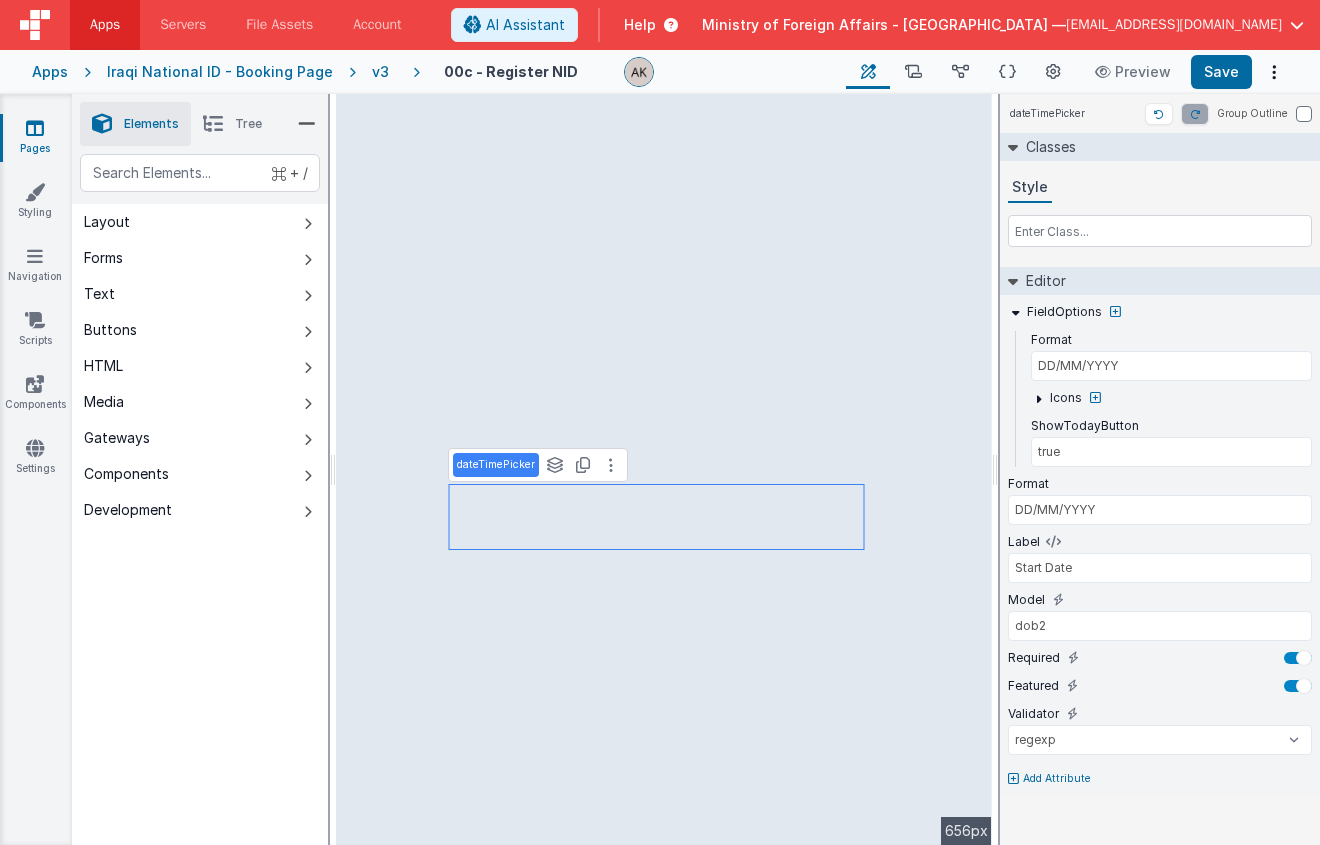 click on "Add Attribute" at bounding box center (1057, 779) 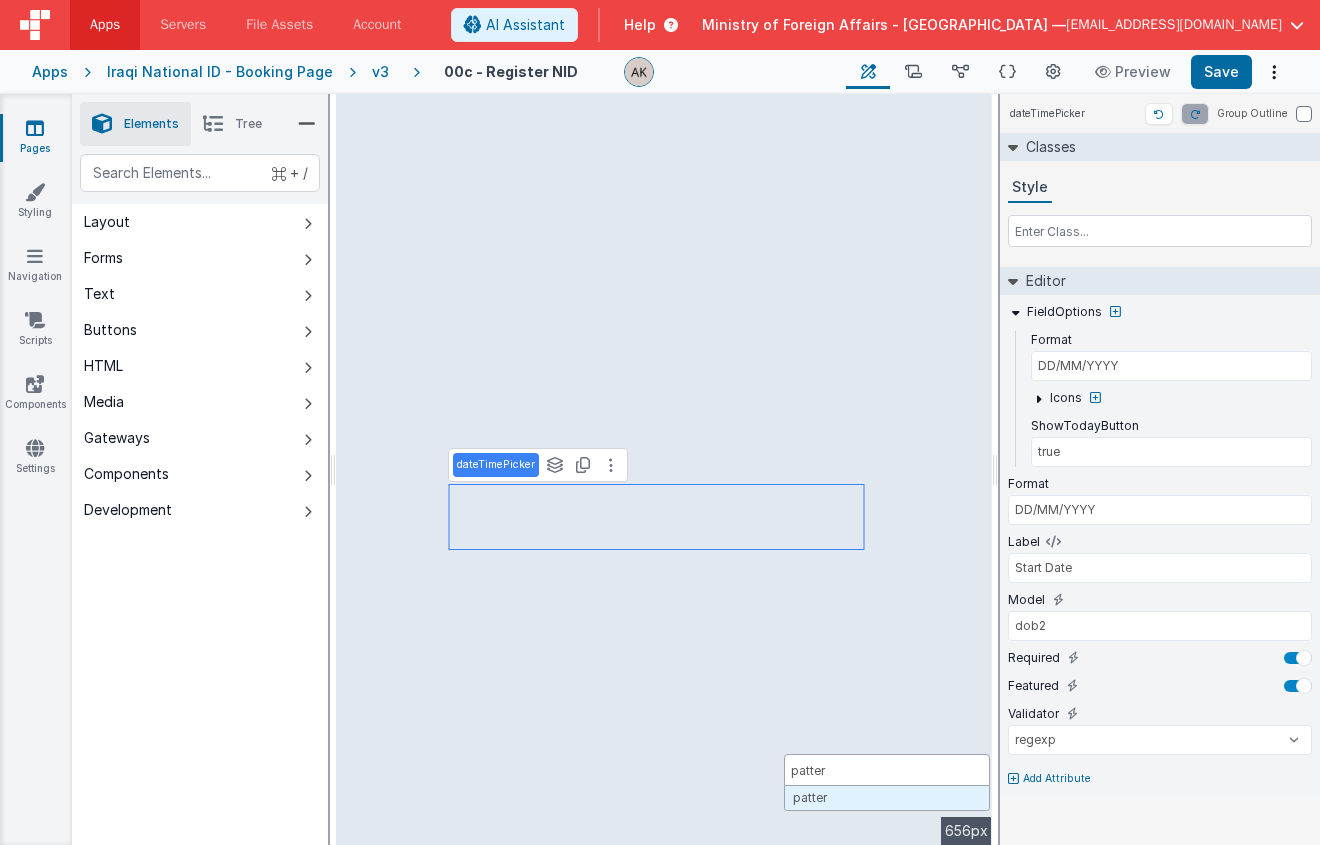 type on "pattern" 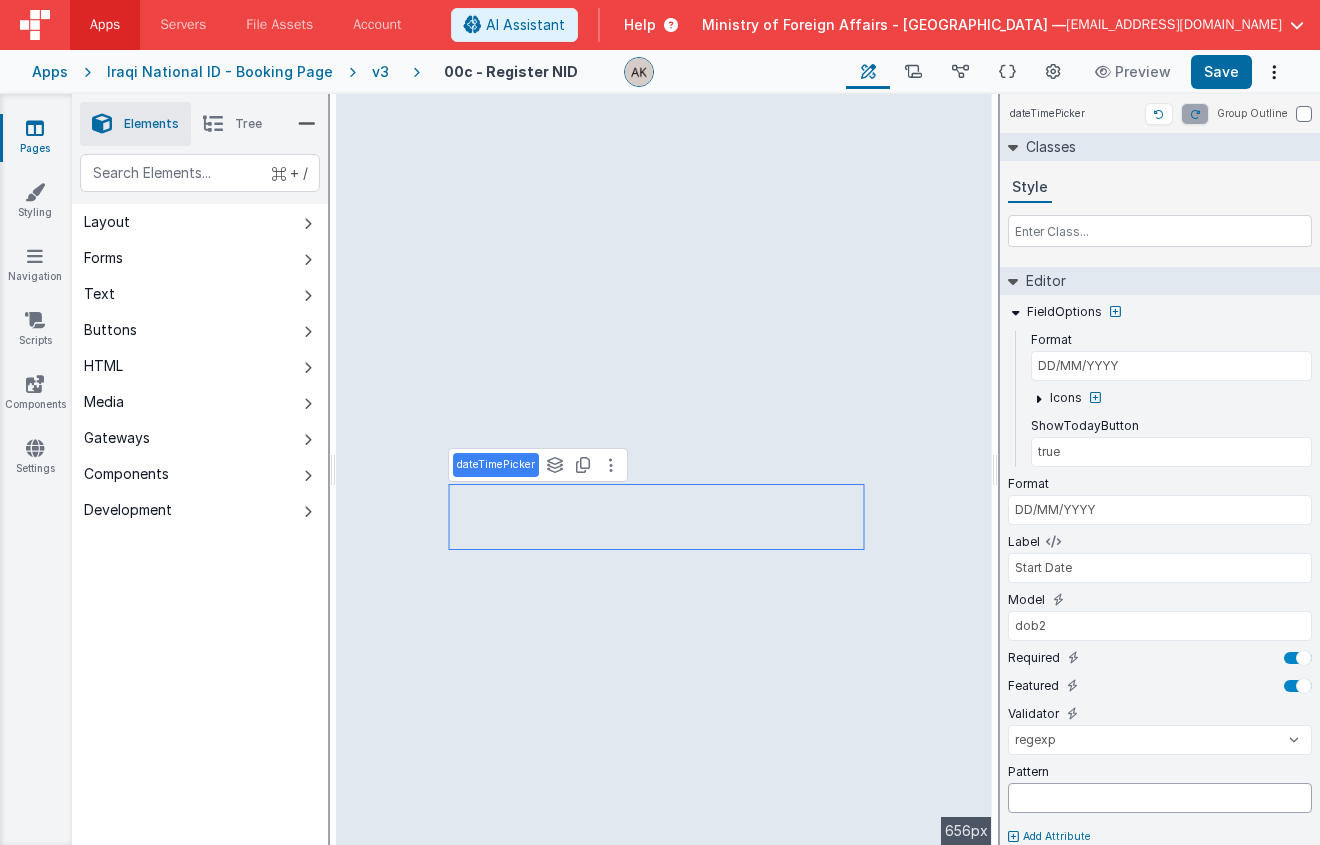 click at bounding box center (1160, 798) 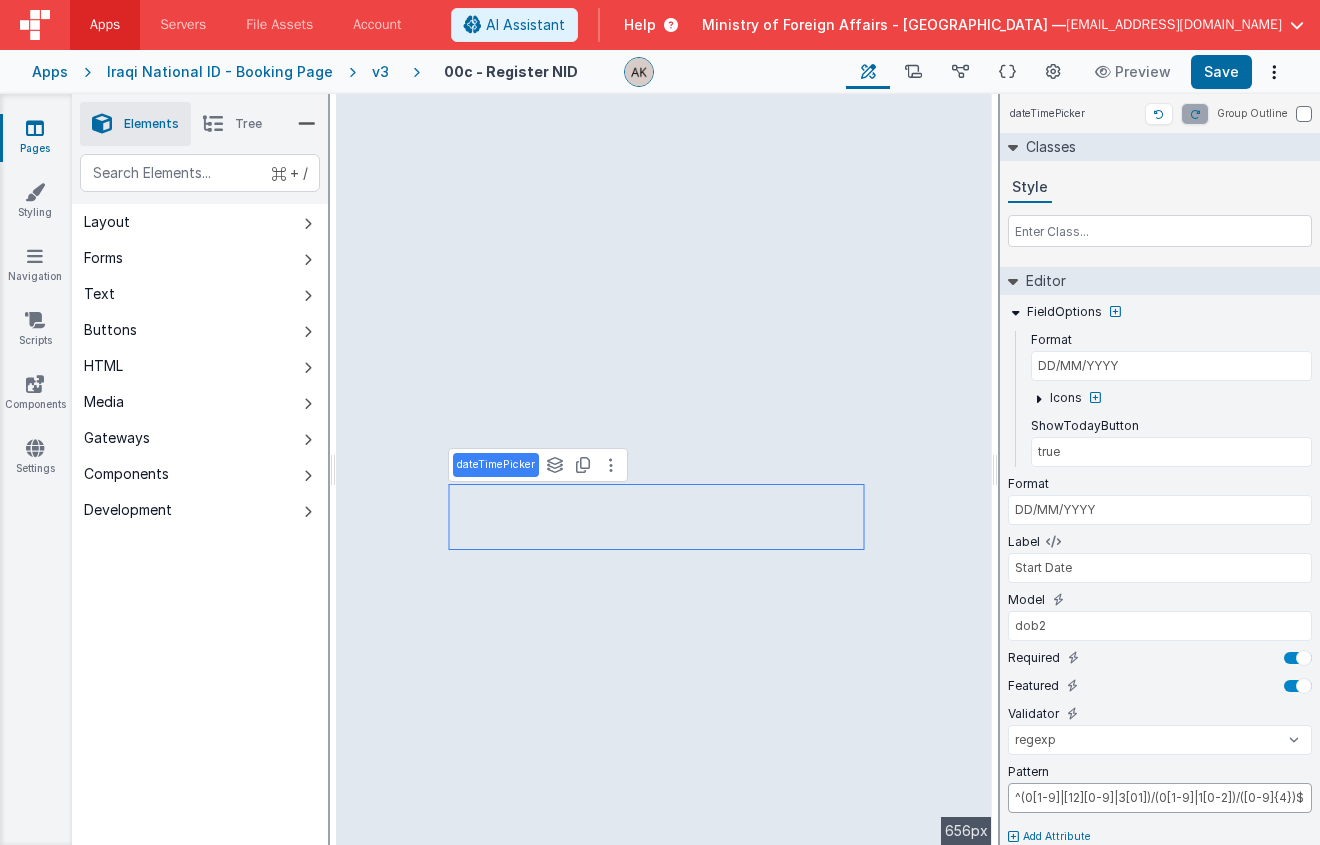 scroll, scrollTop: 24, scrollLeft: 0, axis: vertical 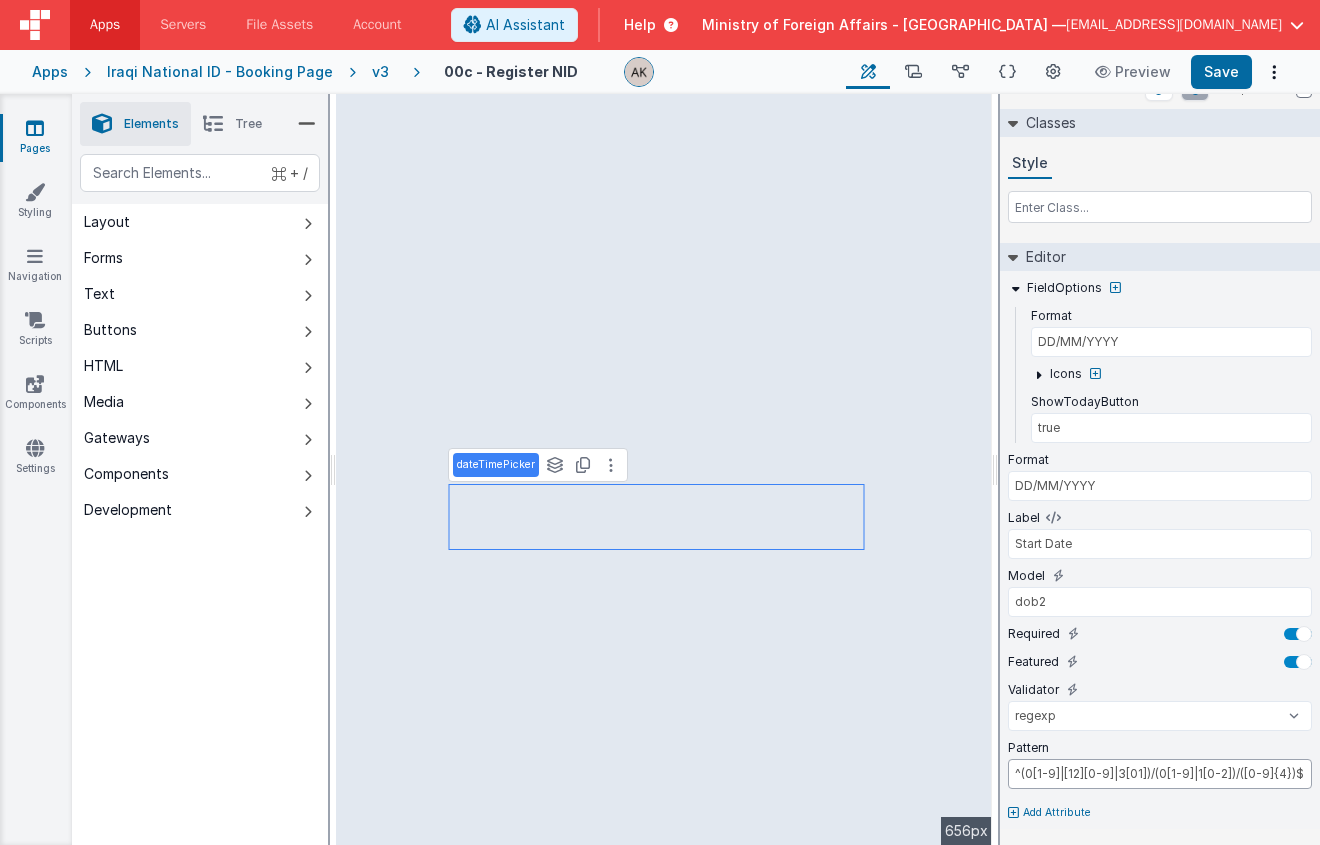type on "^(0[1-9]|[12][0-9]|3[01])/(0[1-9]|1[0-2])/([0-9]{4})$" 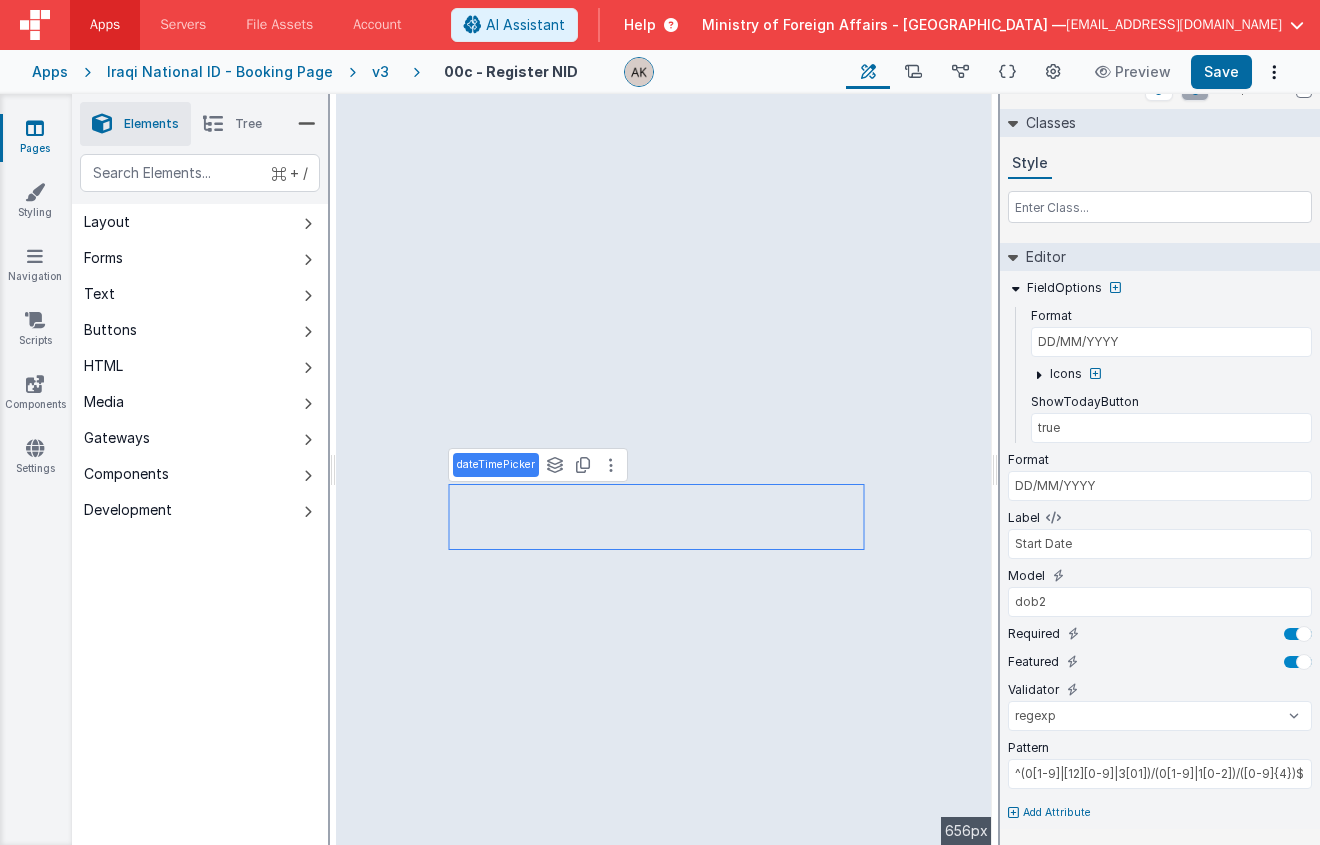 click on "Add Attribute" at bounding box center (1057, 813) 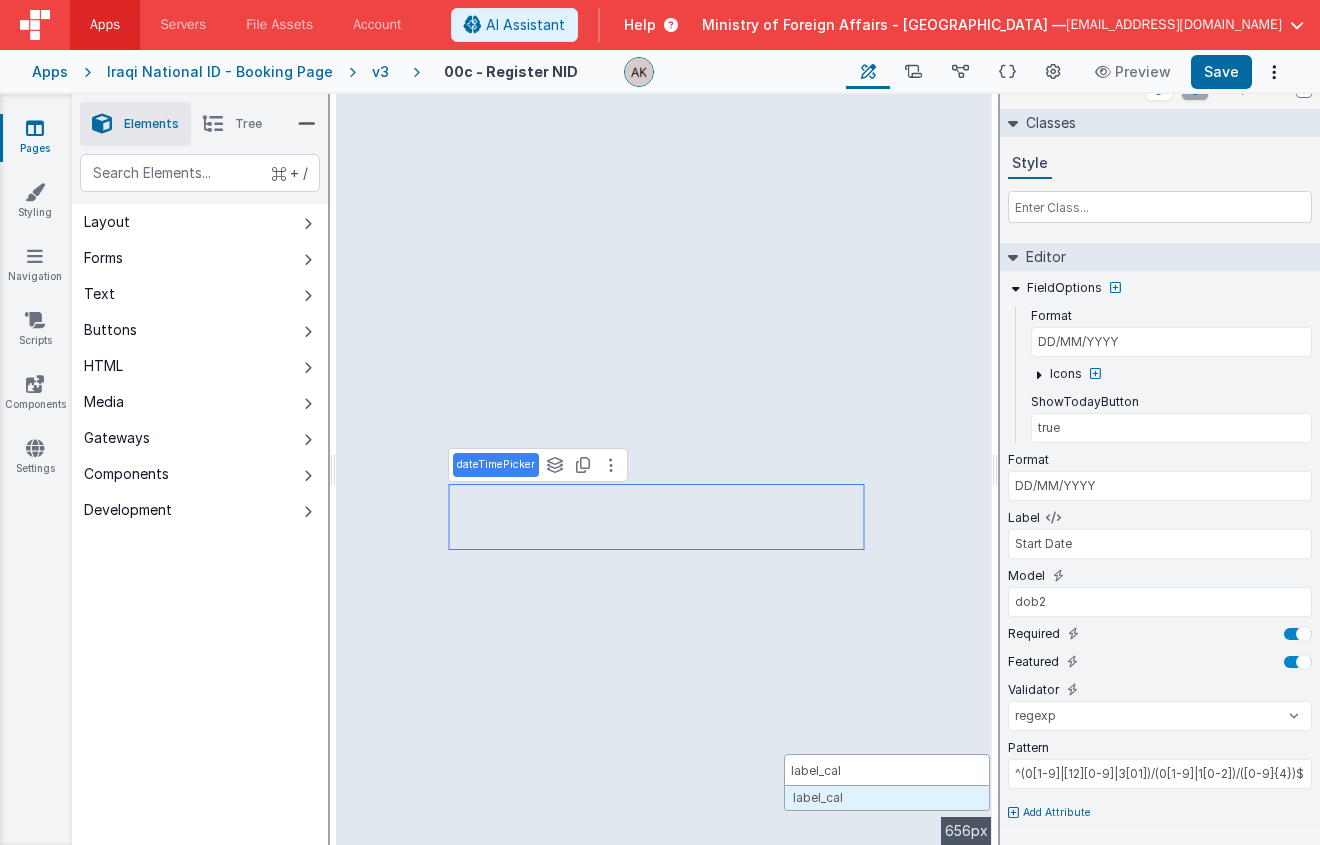 type on "label_calc" 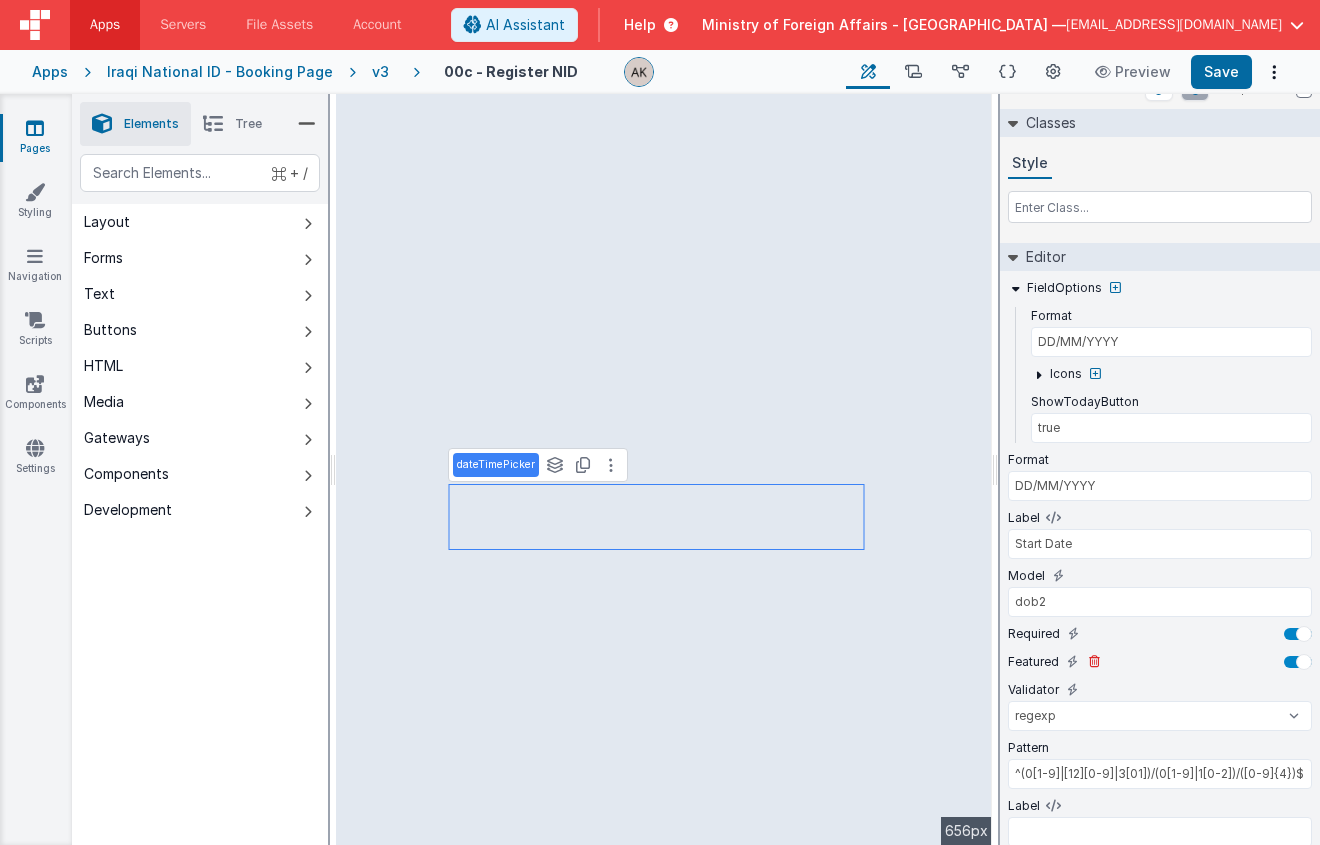 scroll, scrollTop: 82, scrollLeft: 0, axis: vertical 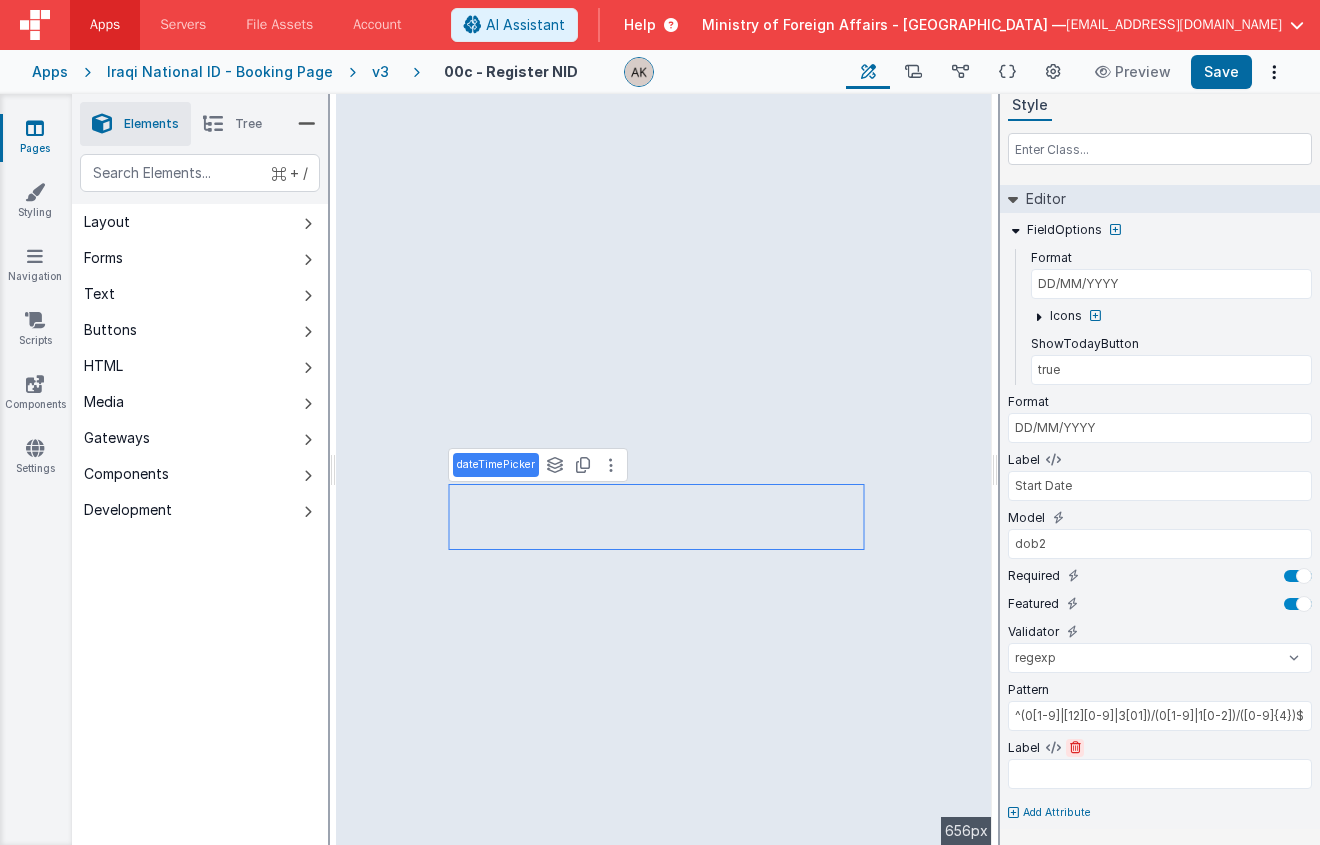 click at bounding box center [1075, 748] 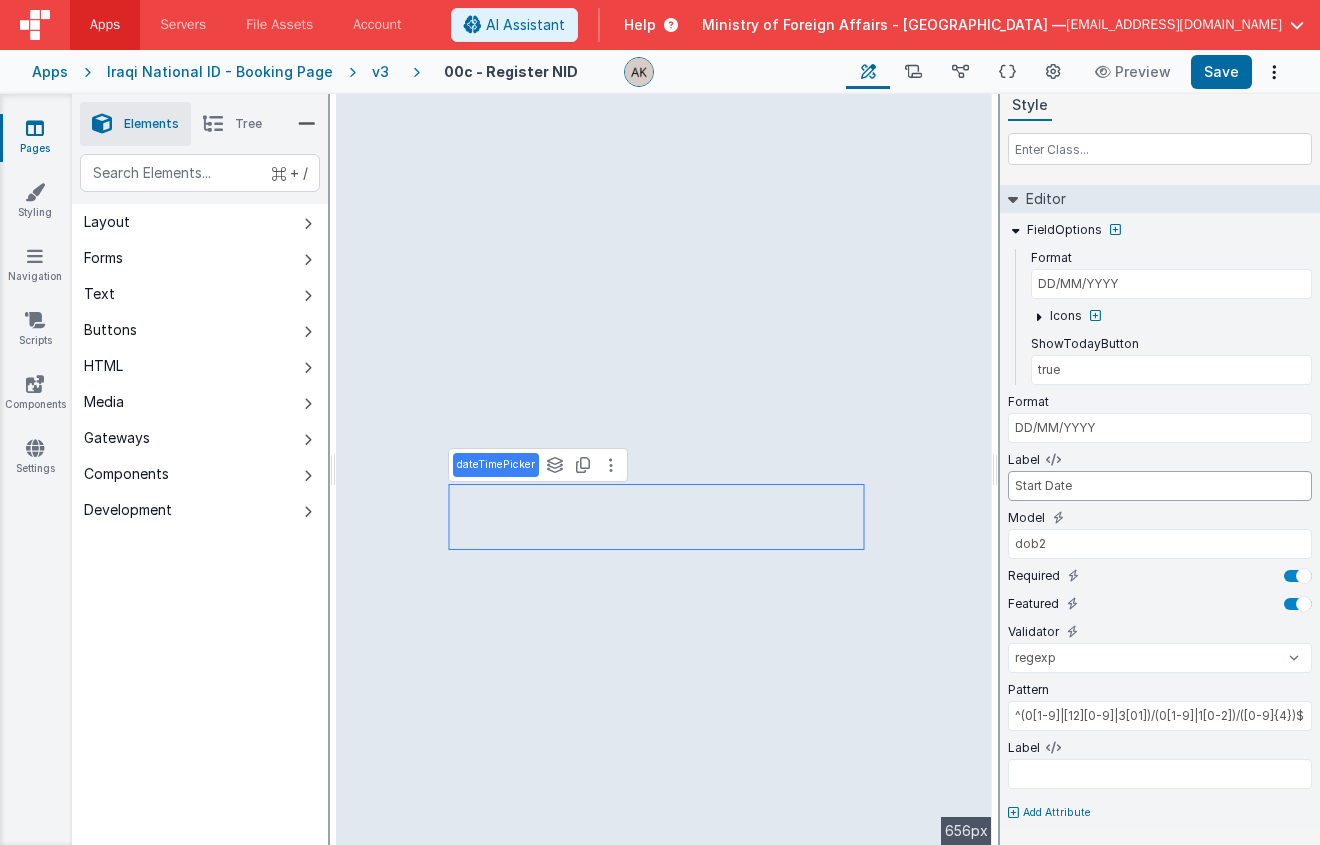 drag, startPoint x: 1107, startPoint y: 482, endPoint x: 1003, endPoint y: 478, distance: 104.0769 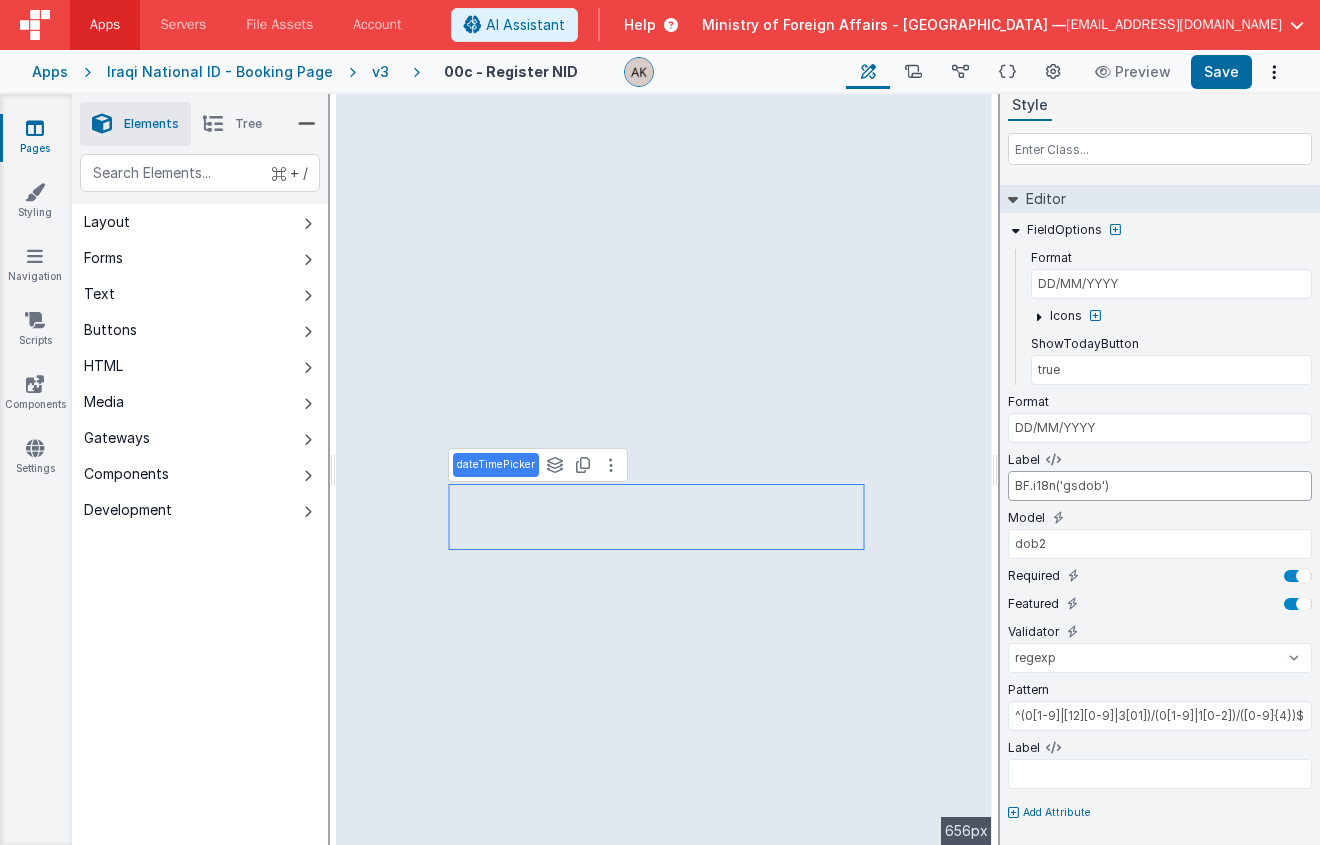 drag, startPoint x: 1122, startPoint y: 486, endPoint x: 983, endPoint y: 490, distance: 139.05754 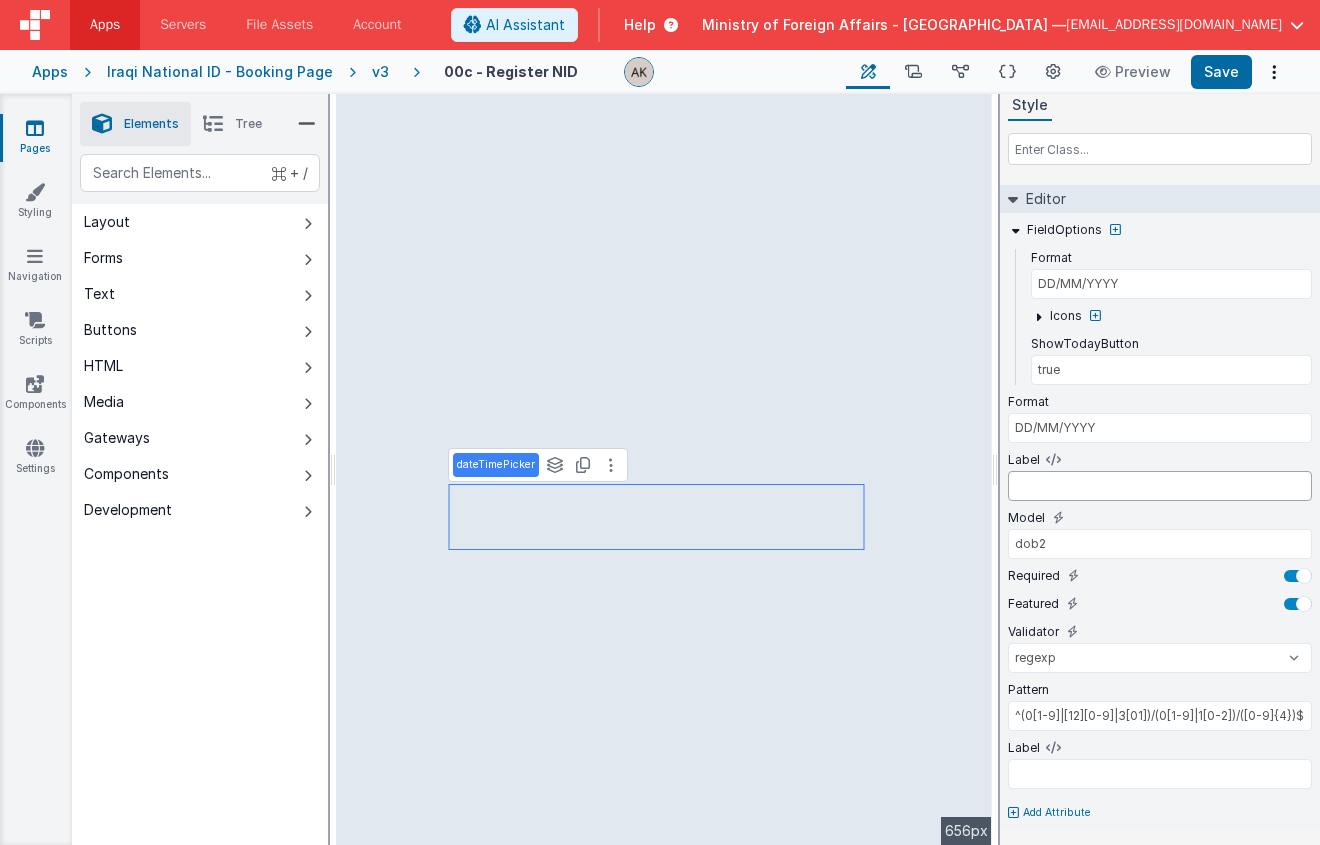 type 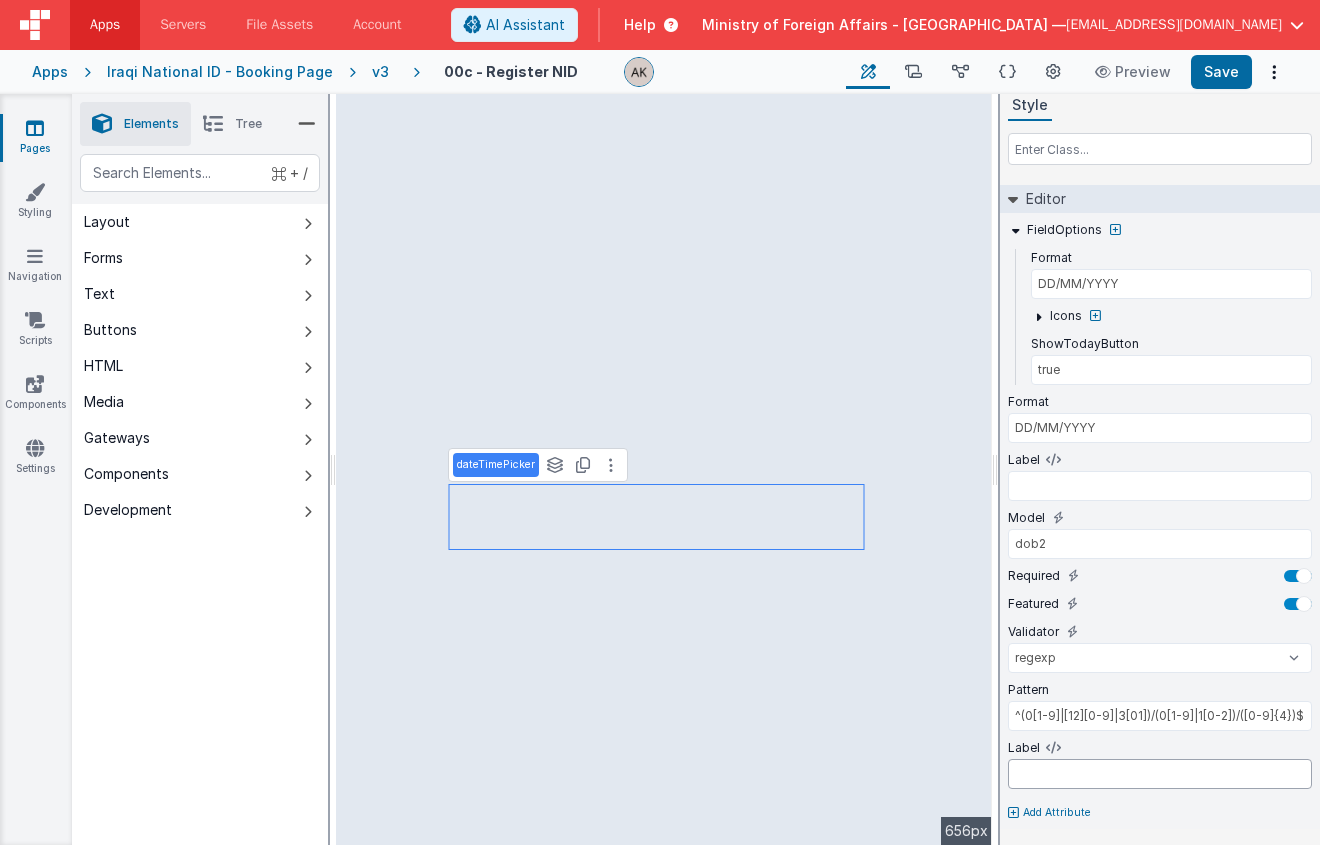 click at bounding box center (1160, 774) 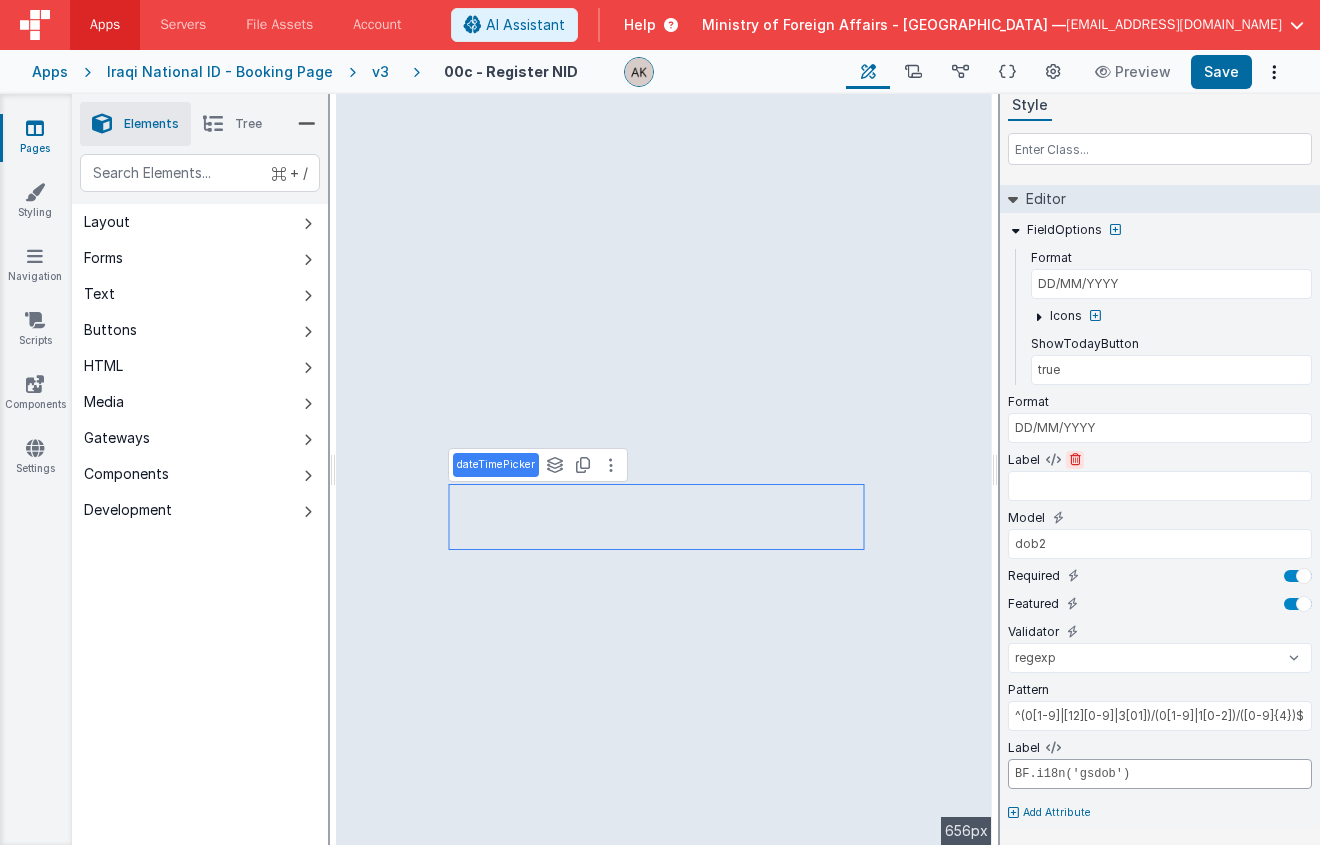 type on "BF.i18n('gsdob')" 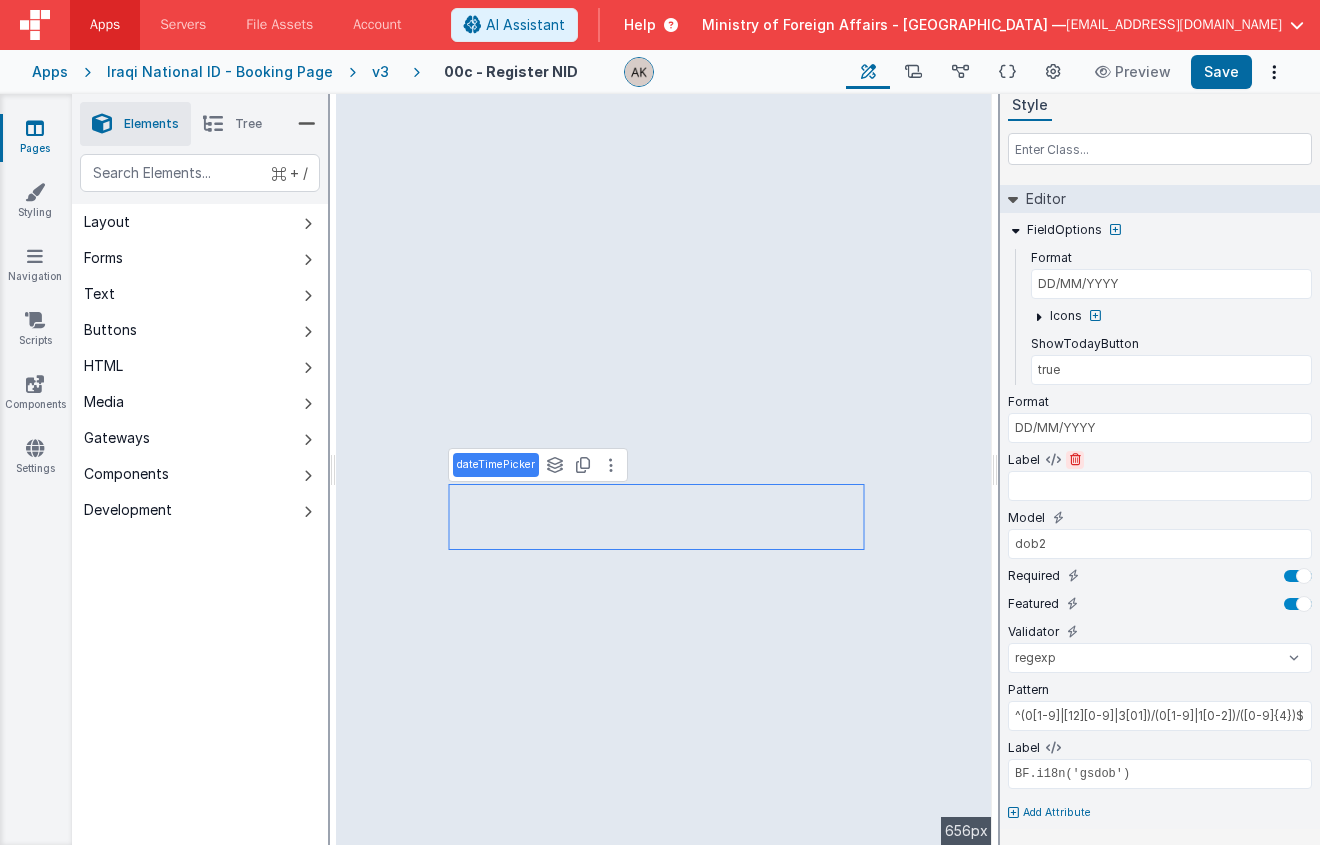 click at bounding box center (1075, 460) 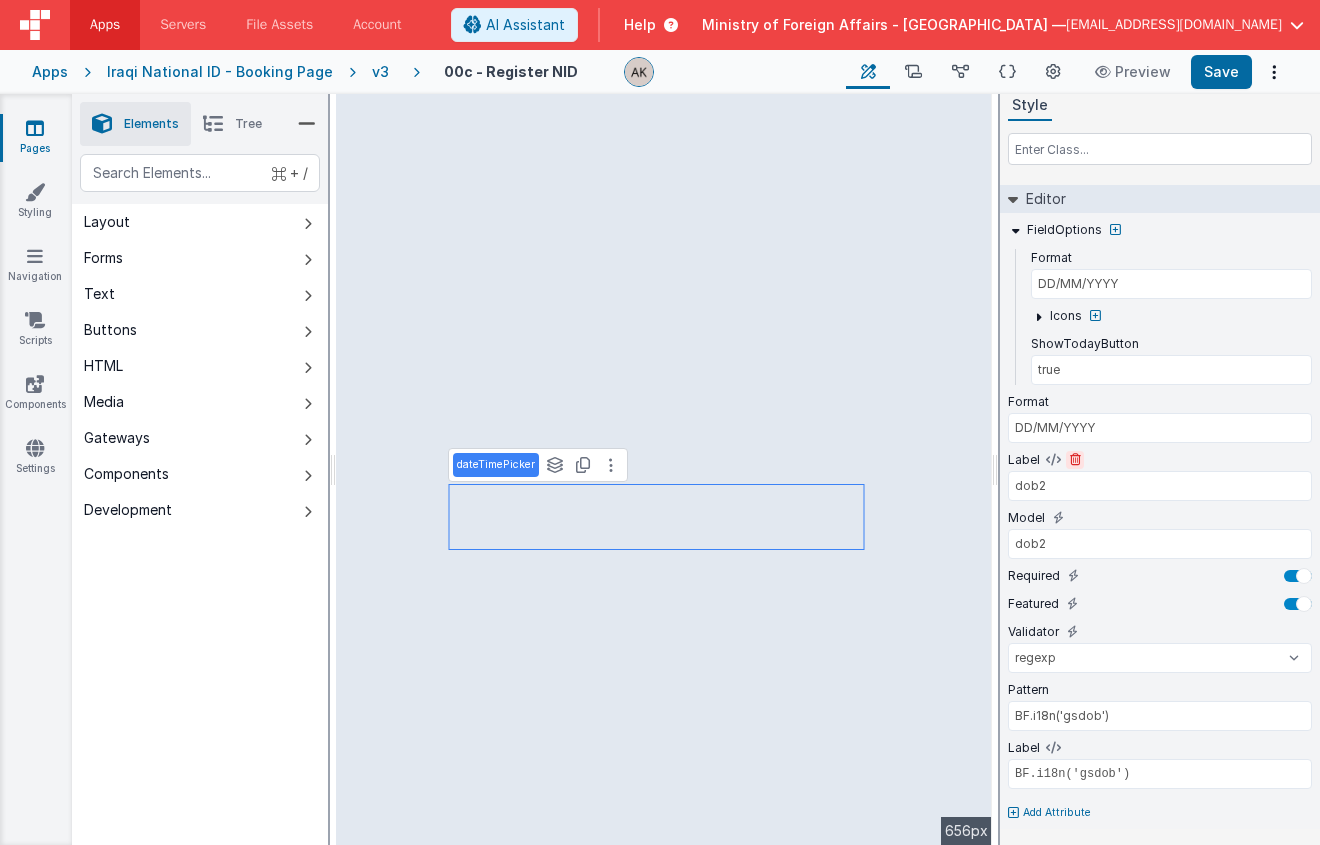 scroll, scrollTop: 24, scrollLeft: 0, axis: vertical 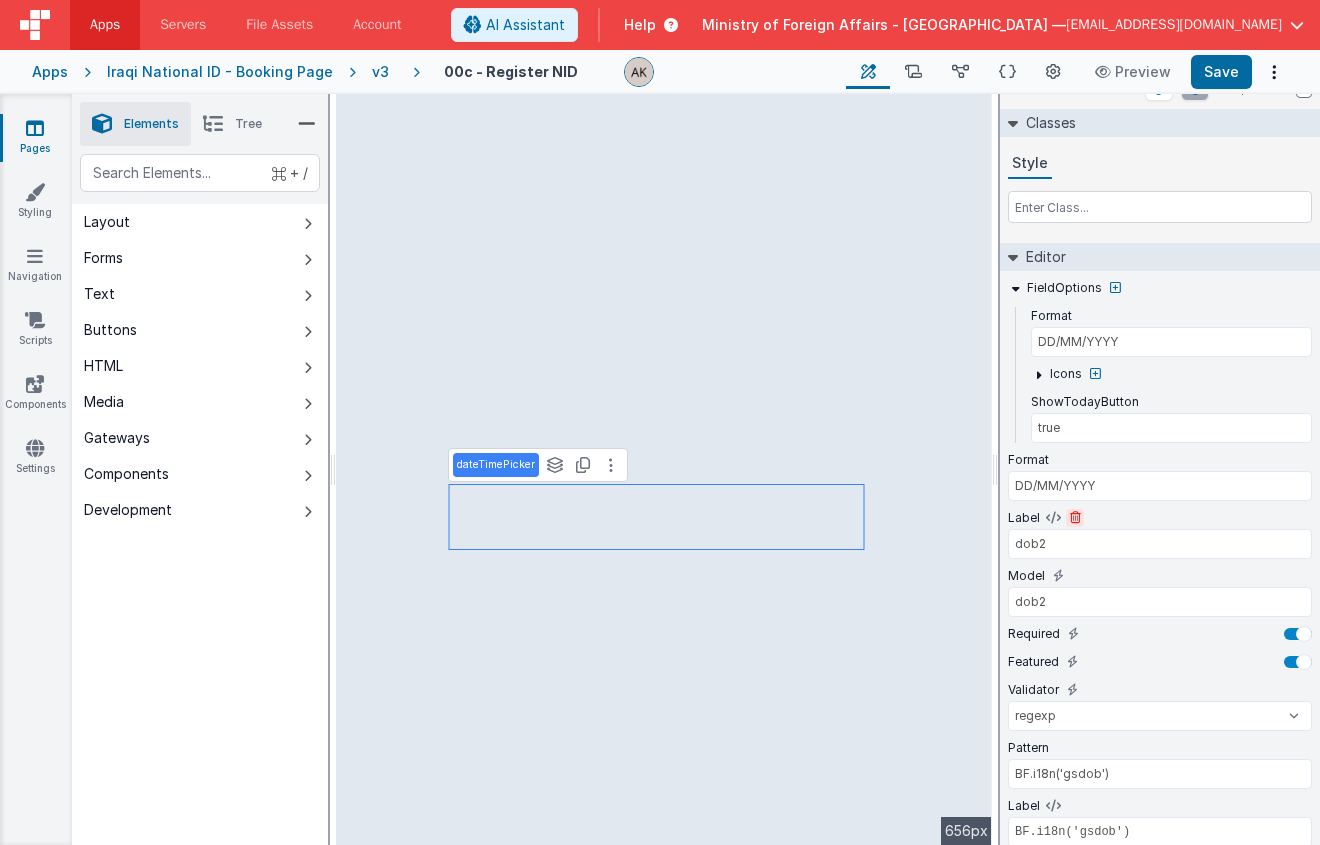select on "regexp" 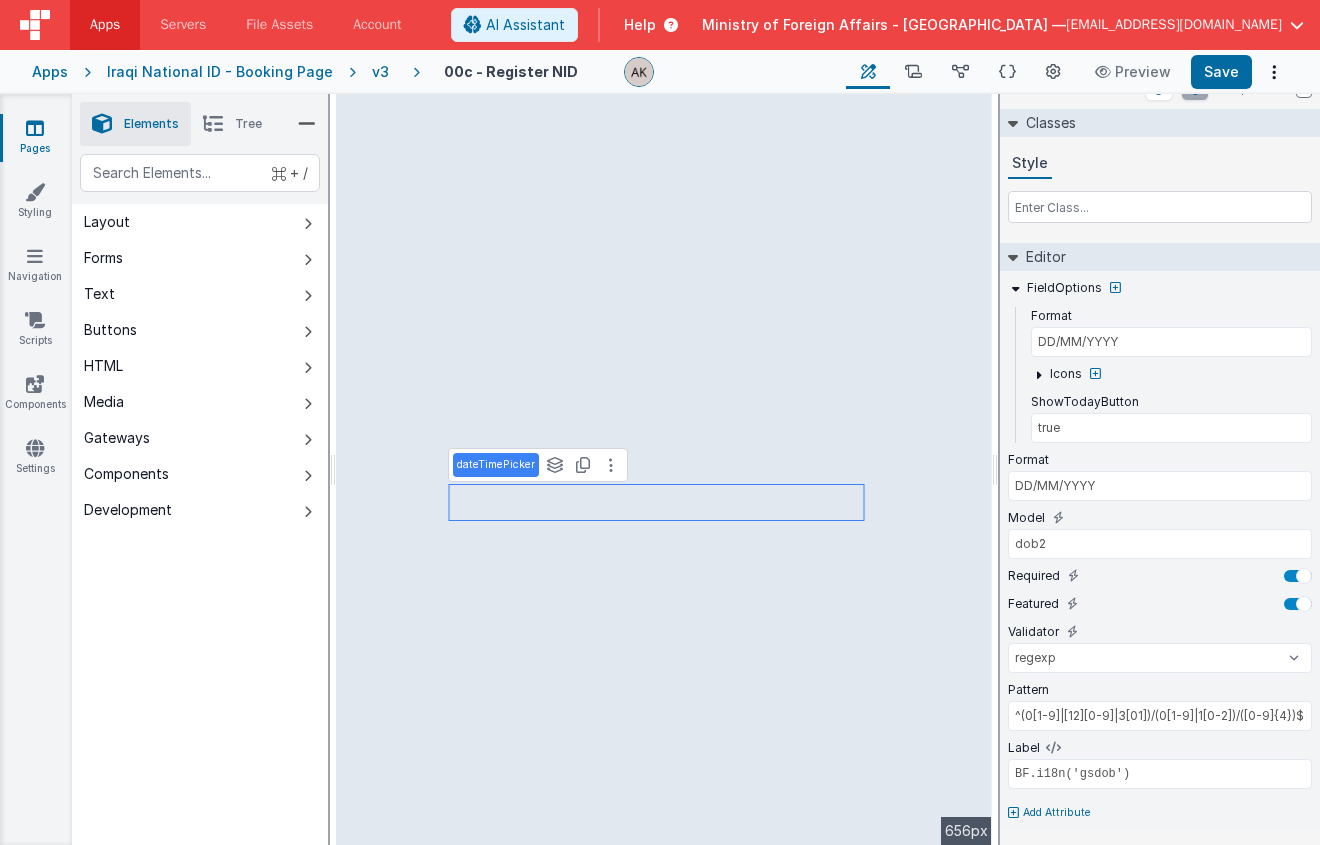 click on "Add Attribute" at bounding box center (1057, 813) 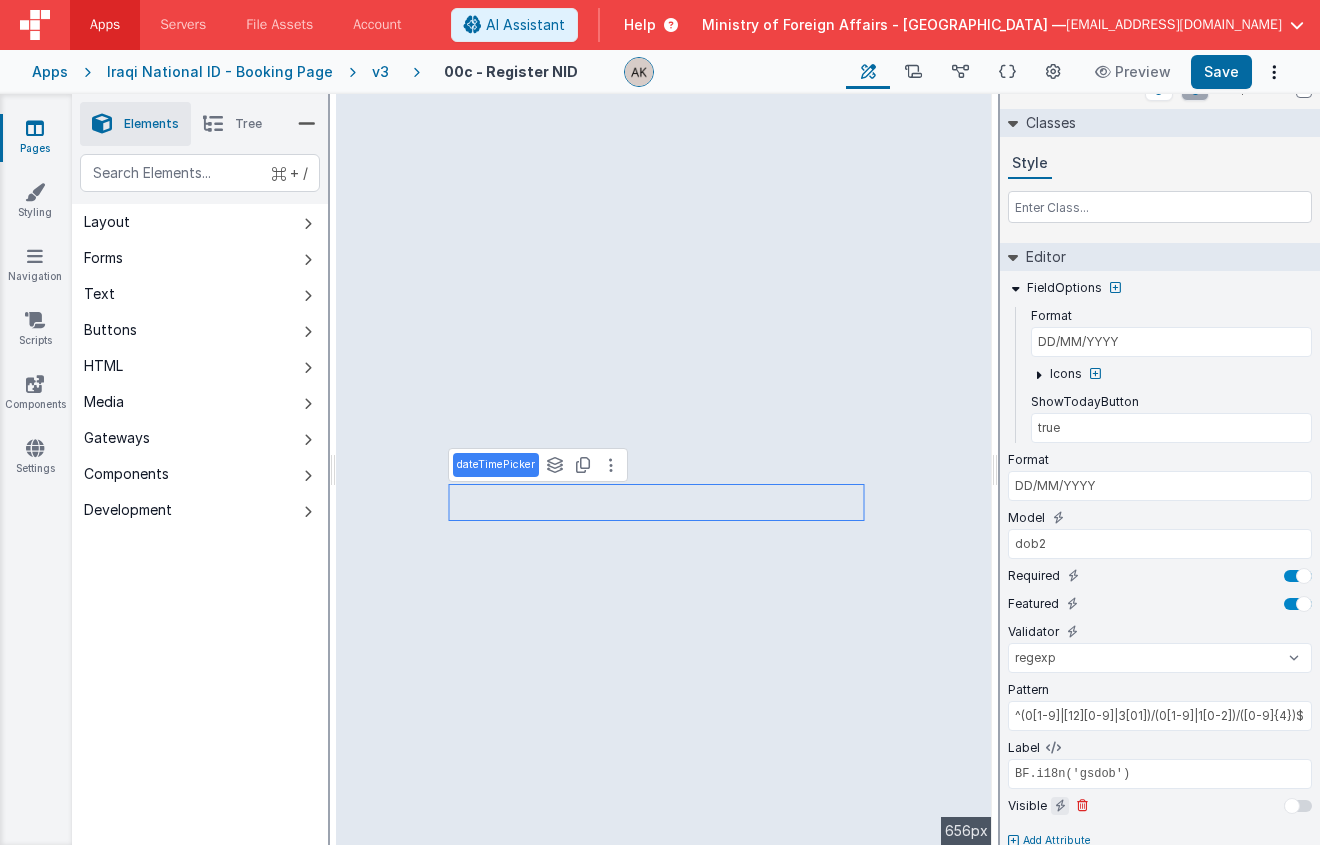 click at bounding box center (1060, 806) 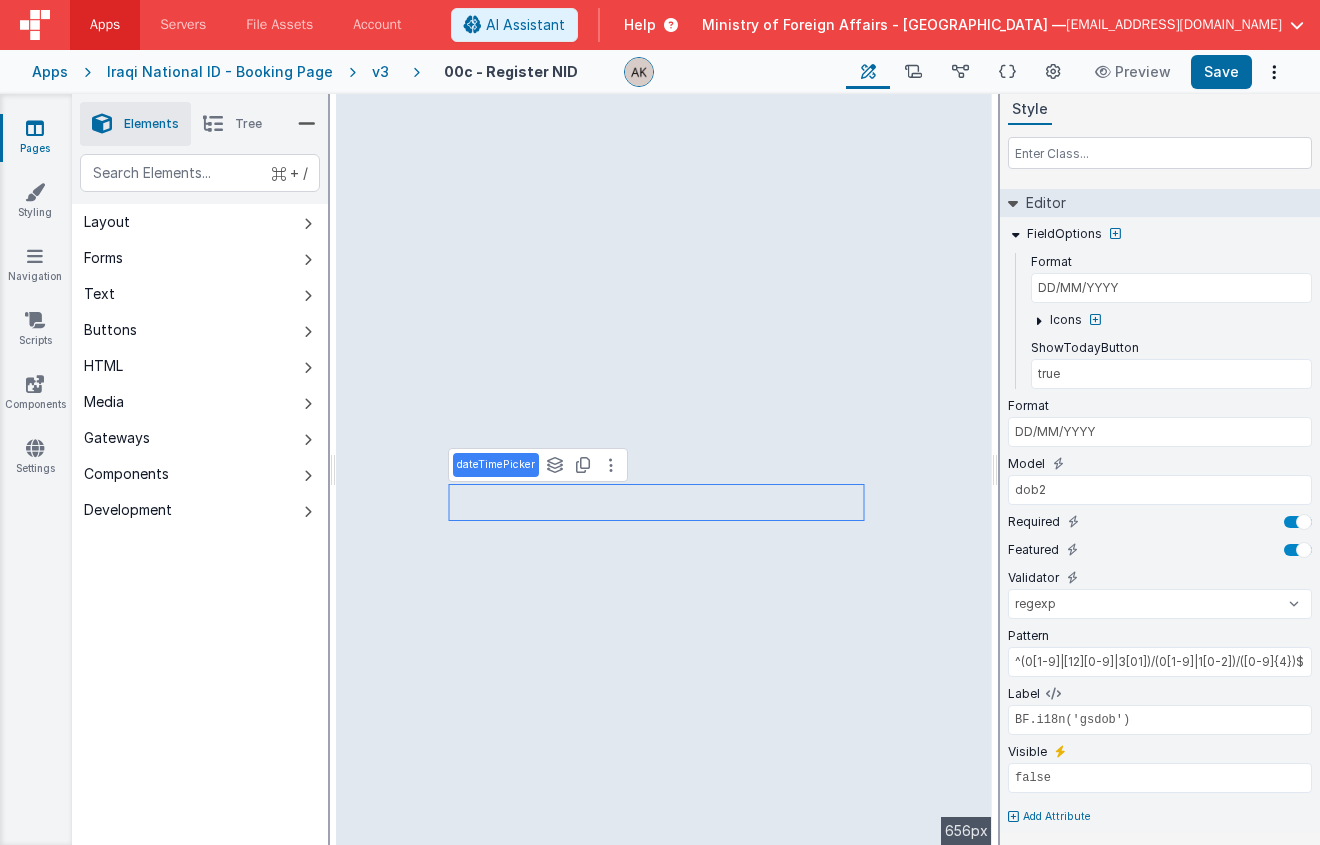scroll, scrollTop: 82, scrollLeft: 0, axis: vertical 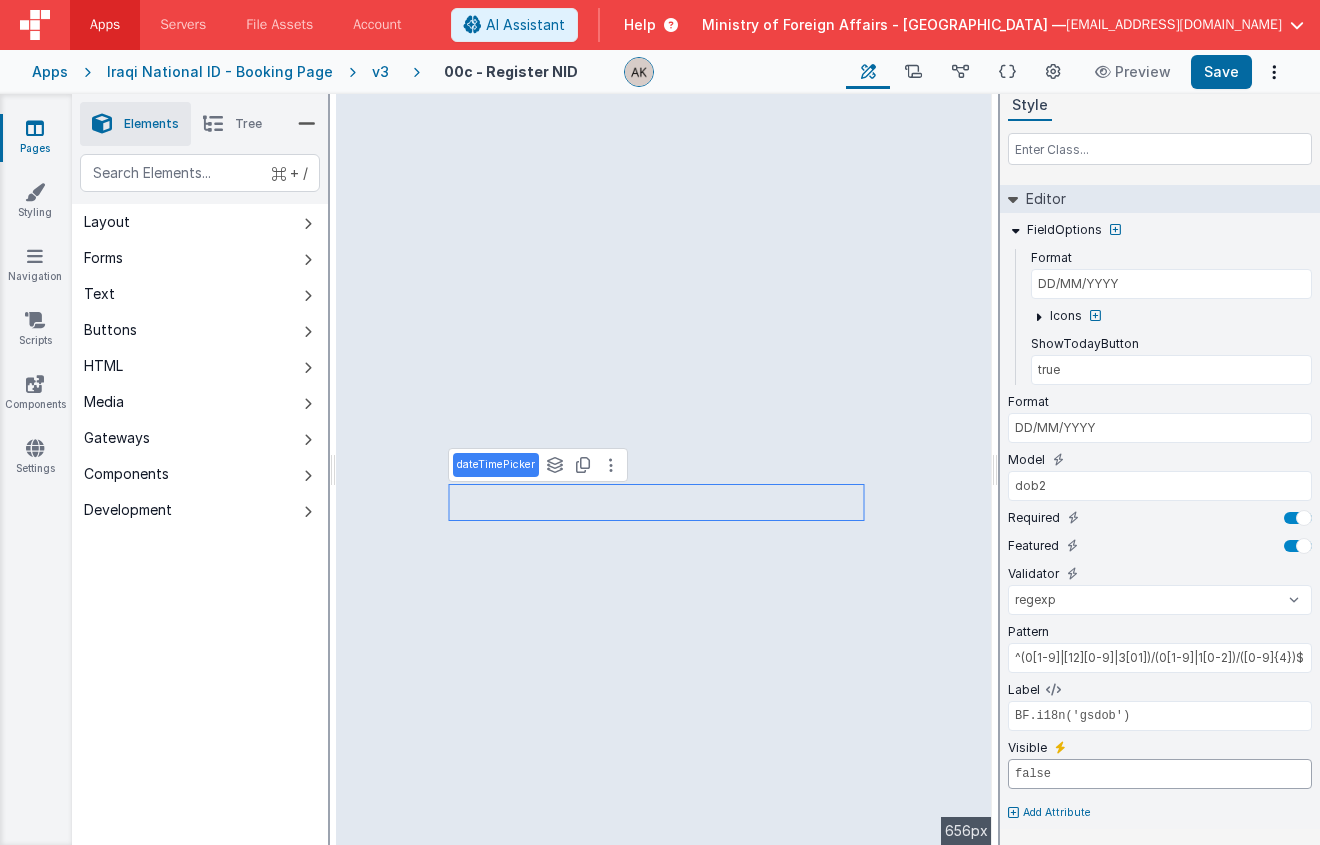 click on "false" at bounding box center (1160, 774) 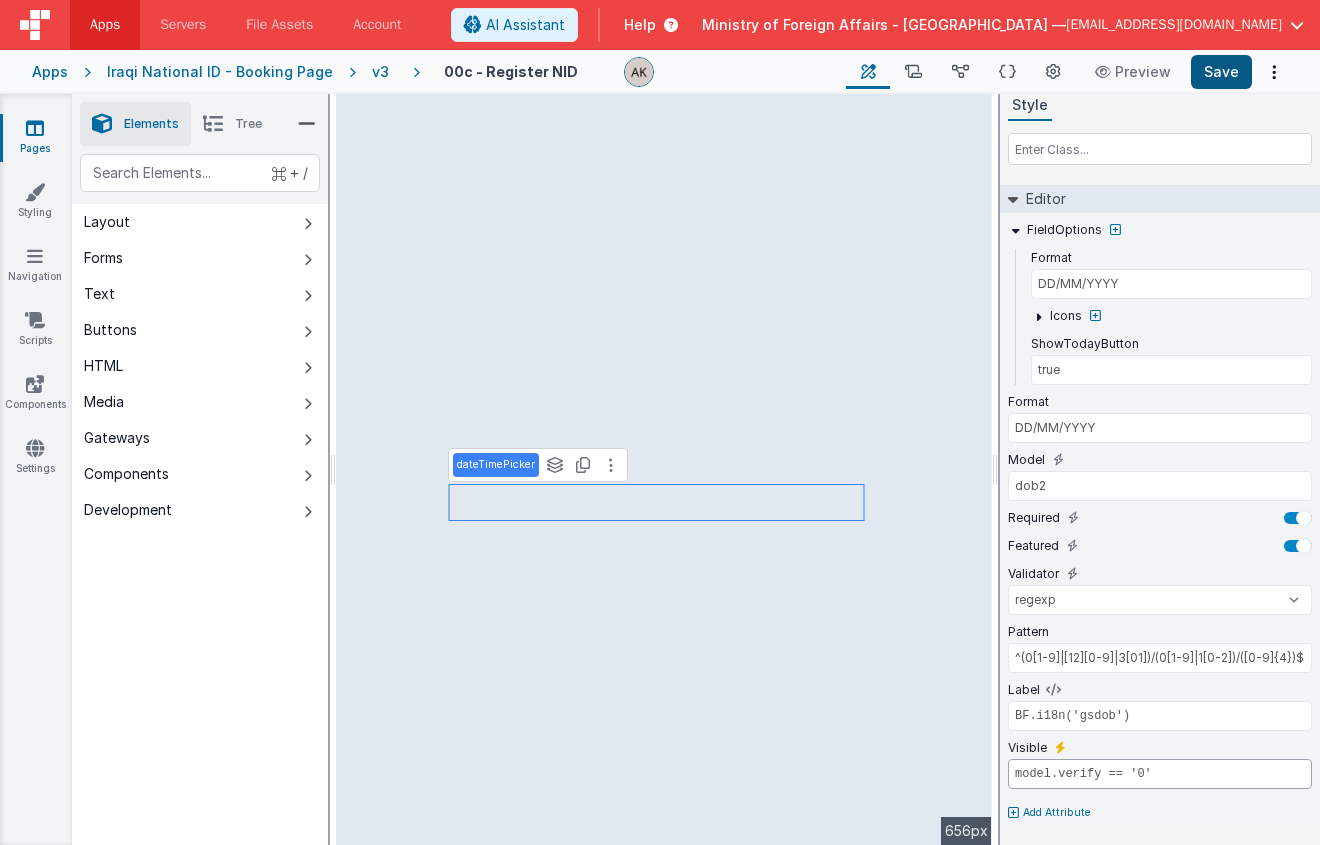 type on "model.verify == '0'" 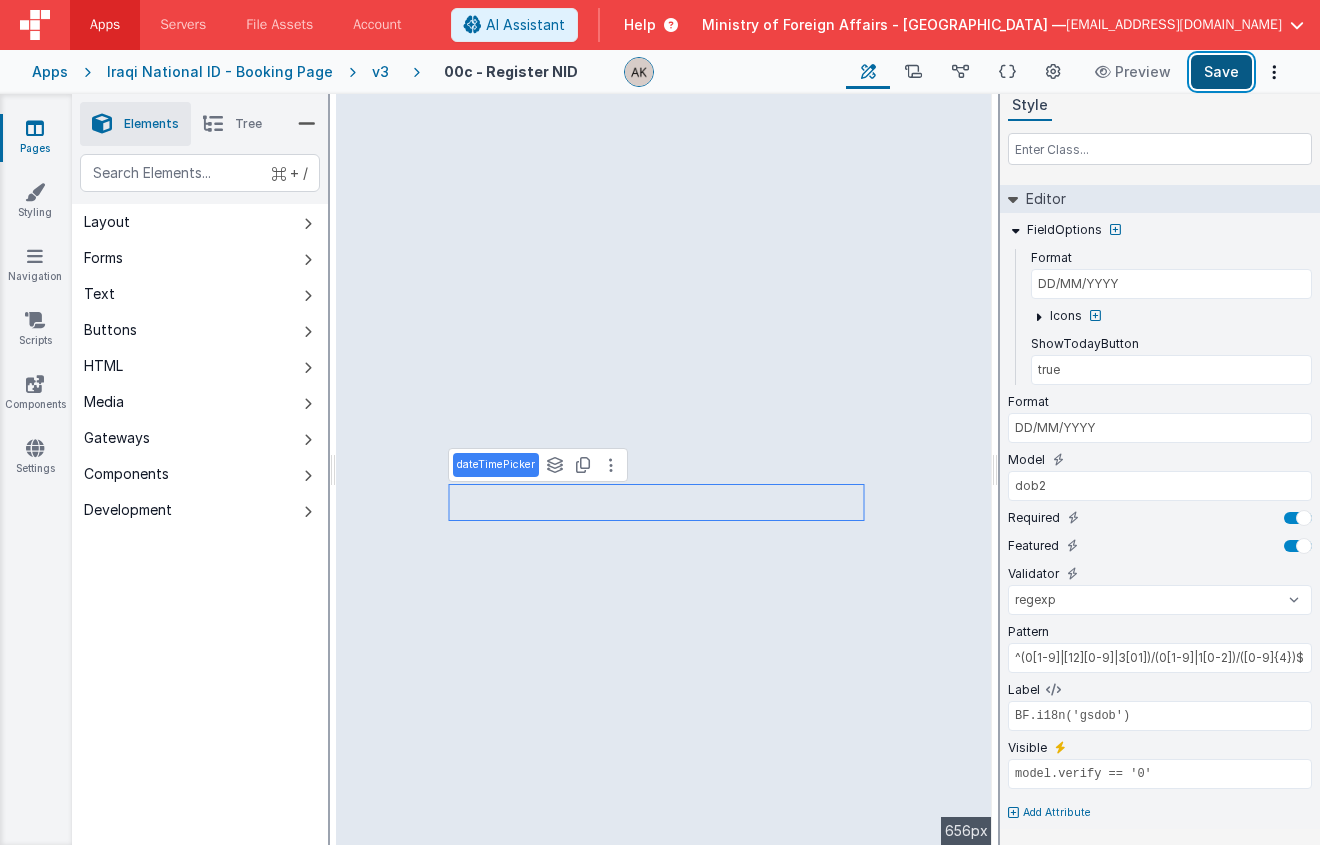click on "Save" at bounding box center [1221, 72] 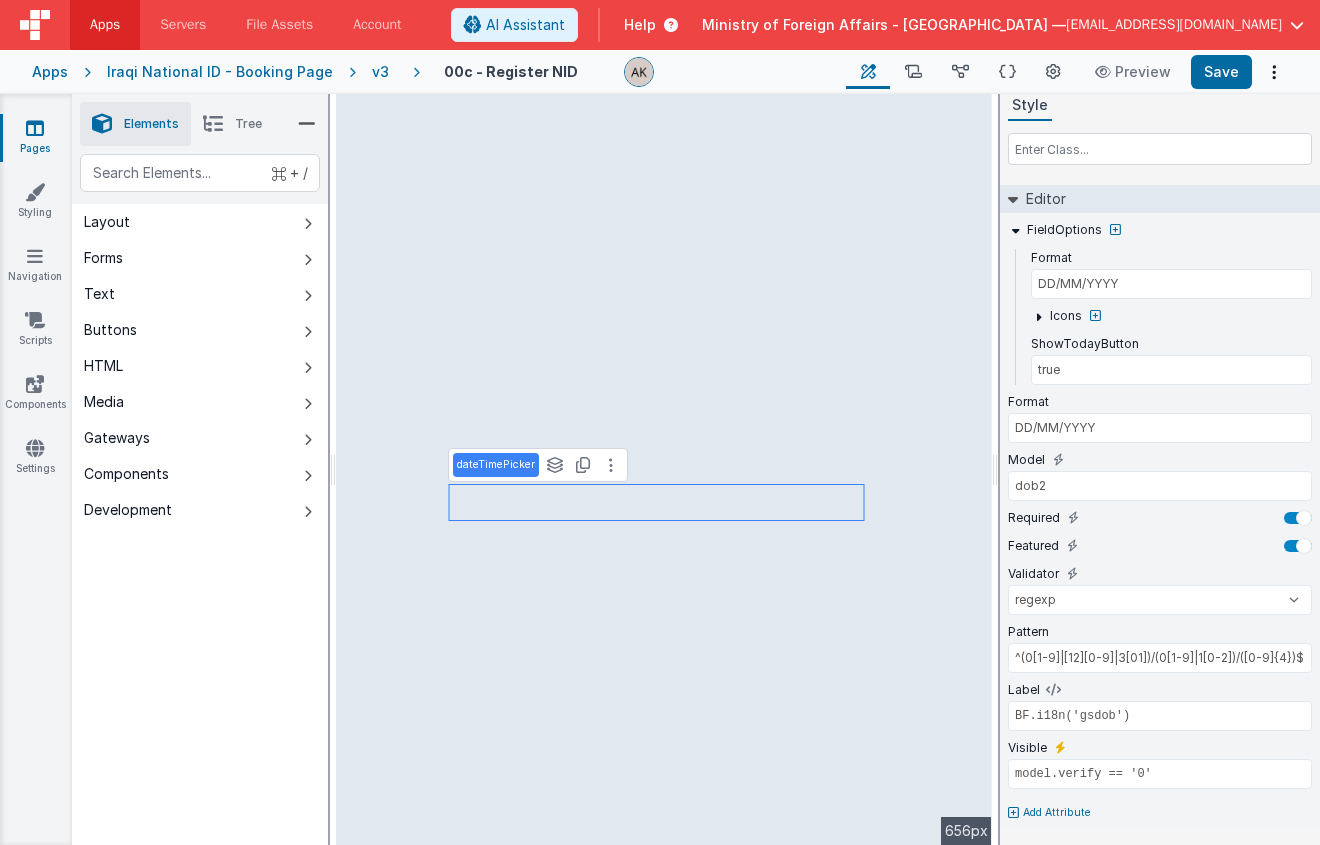 click on "Add Attribute" at bounding box center [1057, 813] 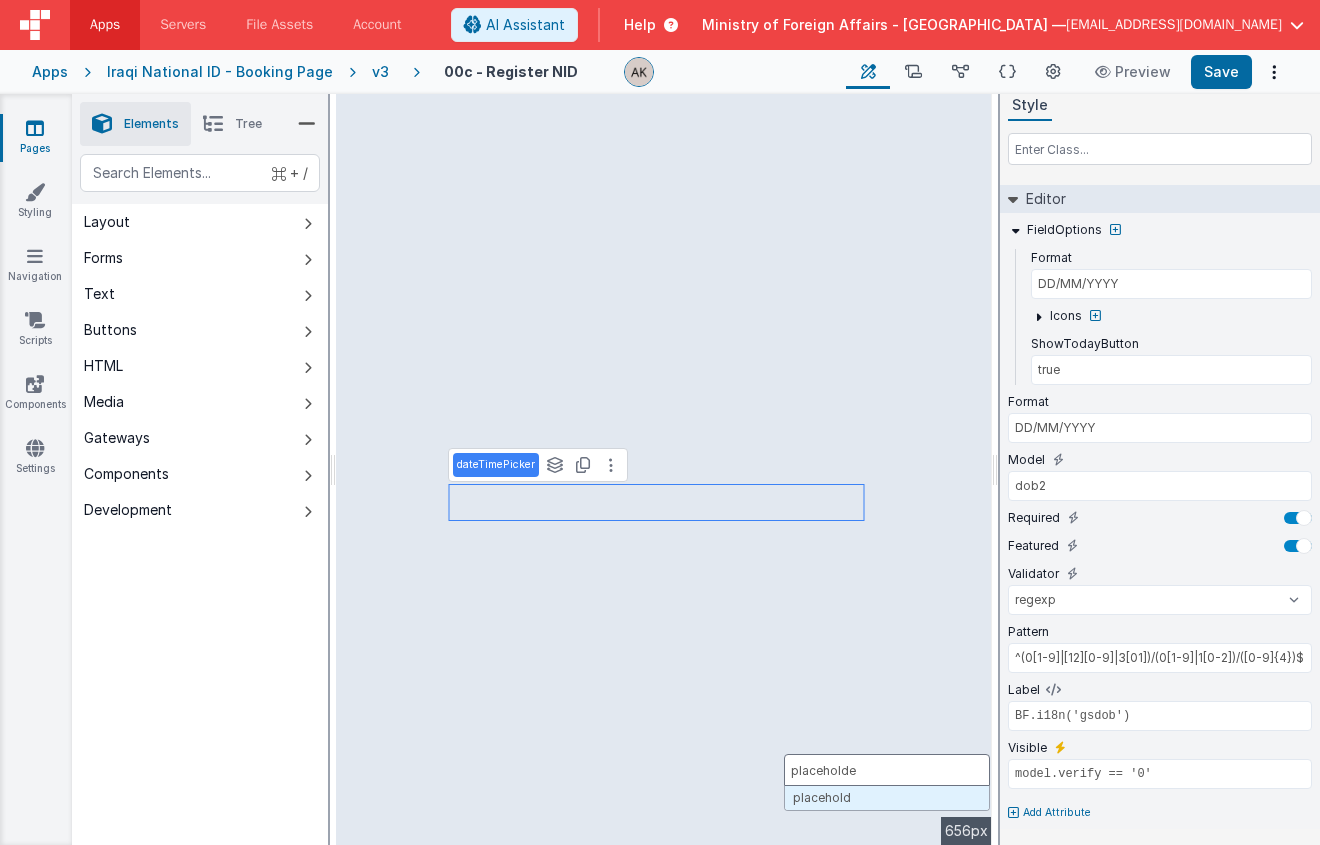 type on "placeholder" 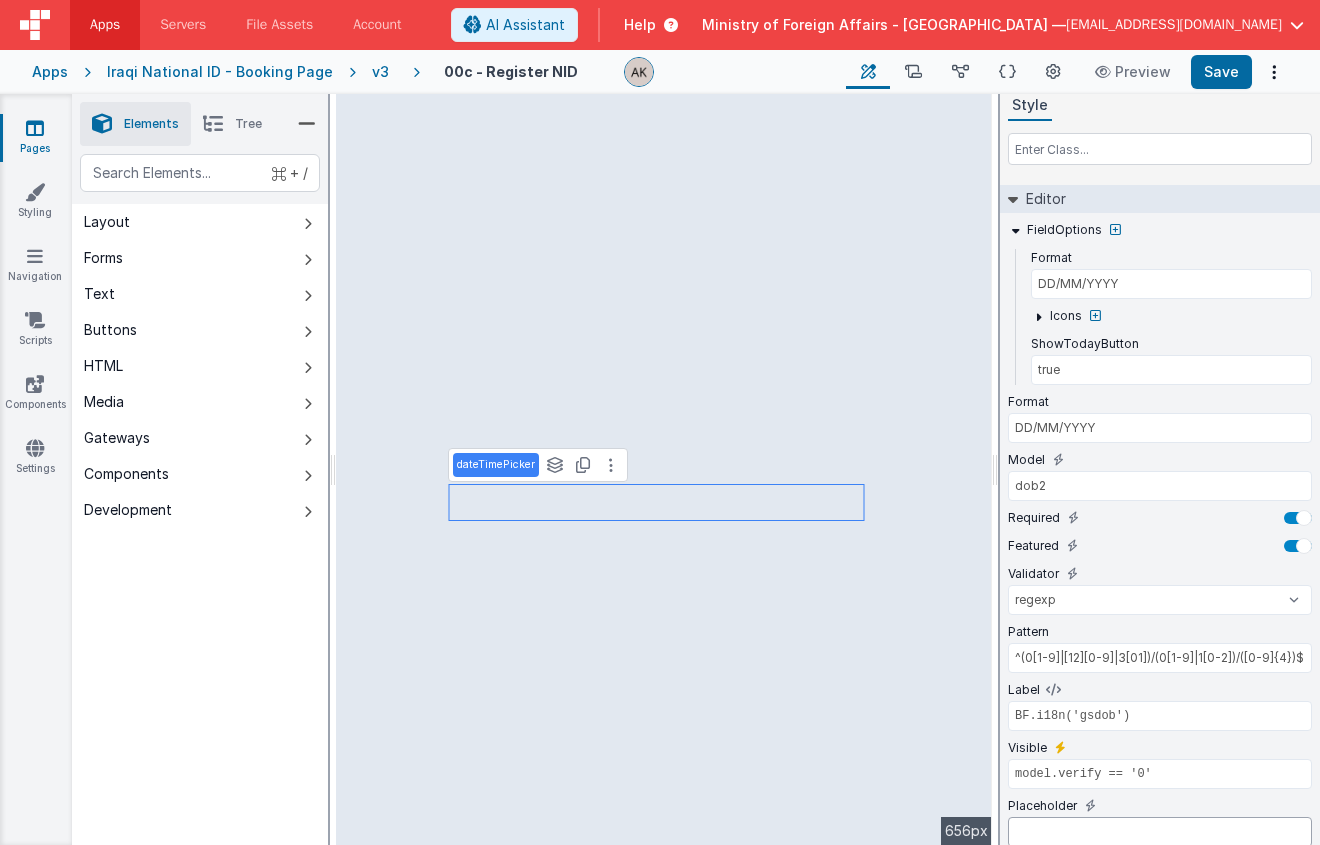 click at bounding box center [1160, 832] 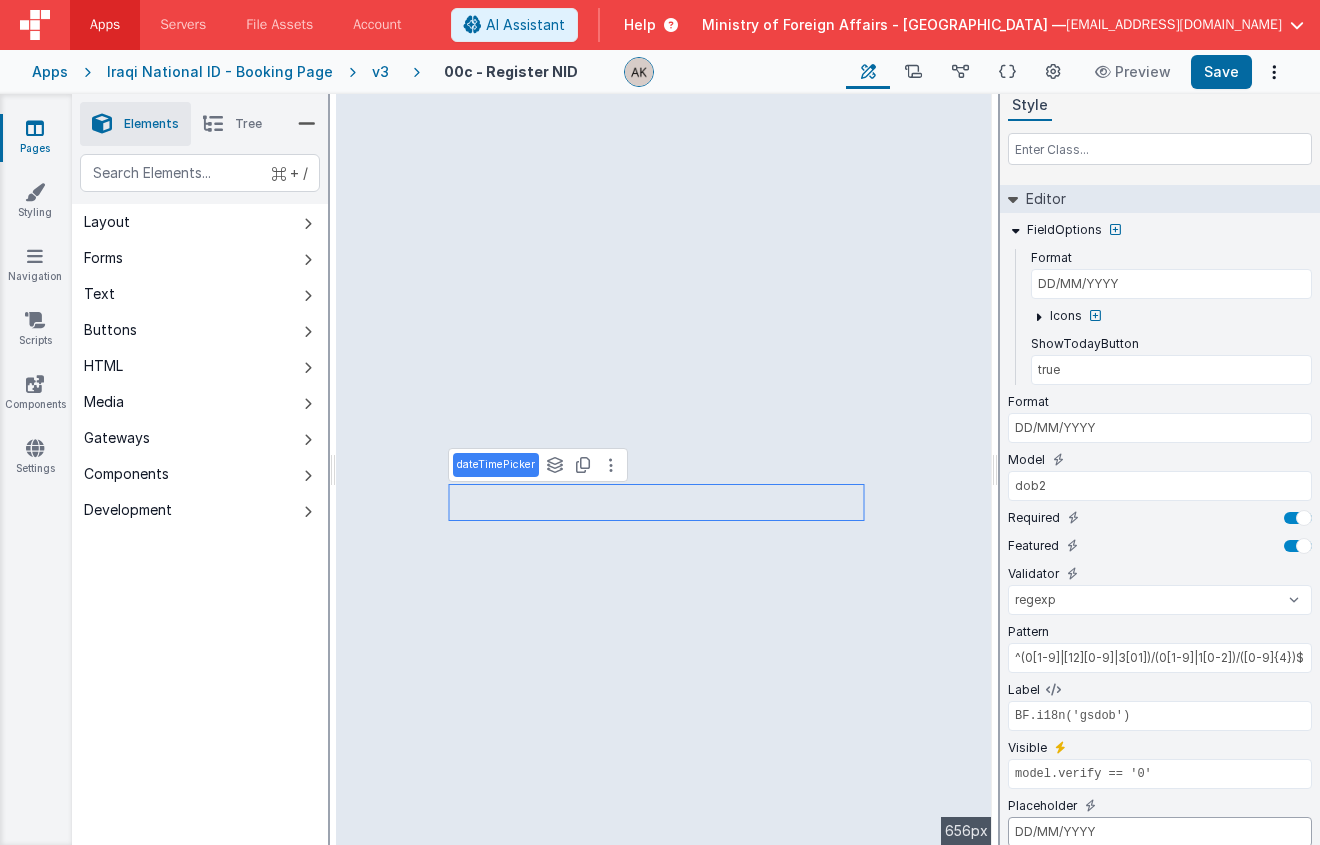 type on "DD/MM/YYYY" 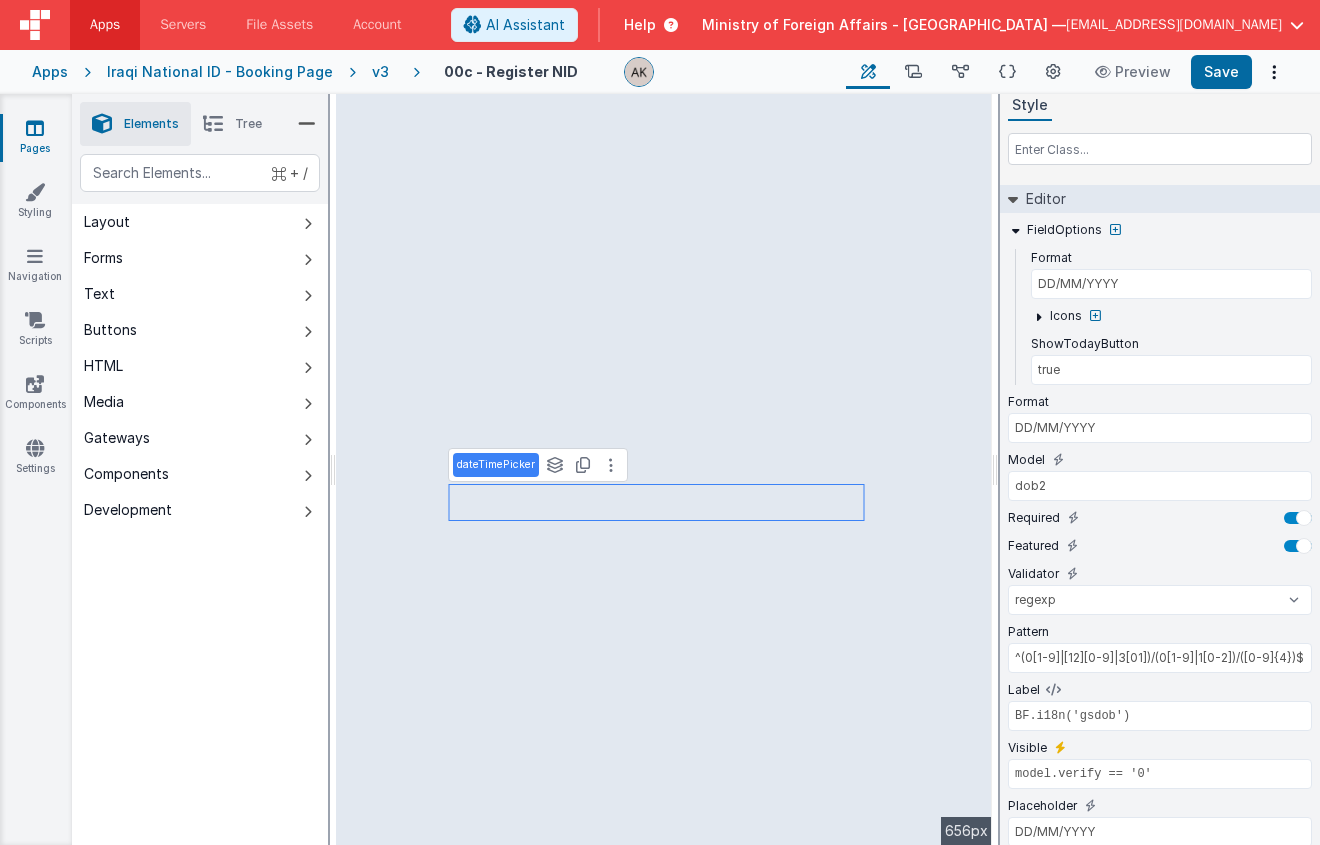 click on "Classes   Style" at bounding box center [1160, 114] 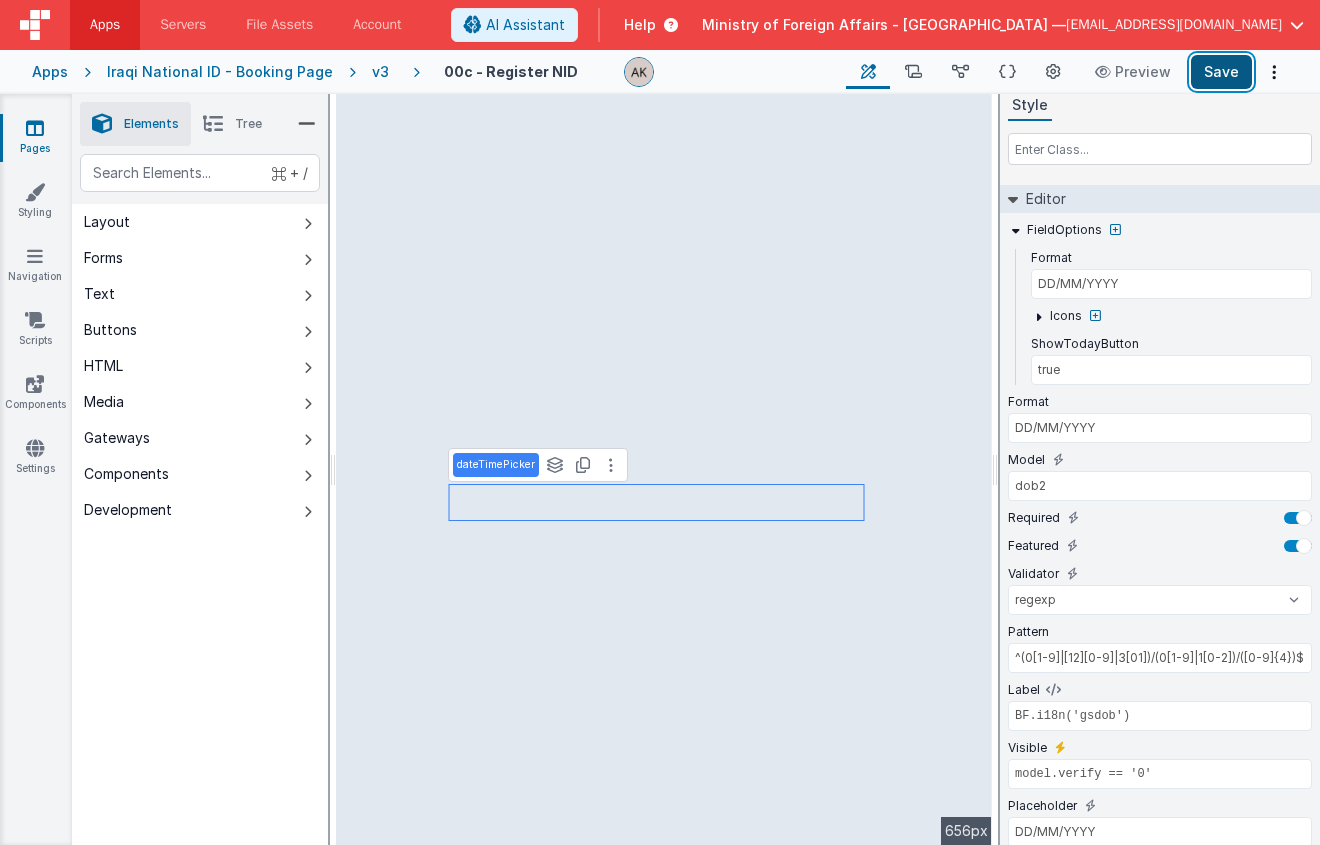 click on "Save" at bounding box center [1221, 72] 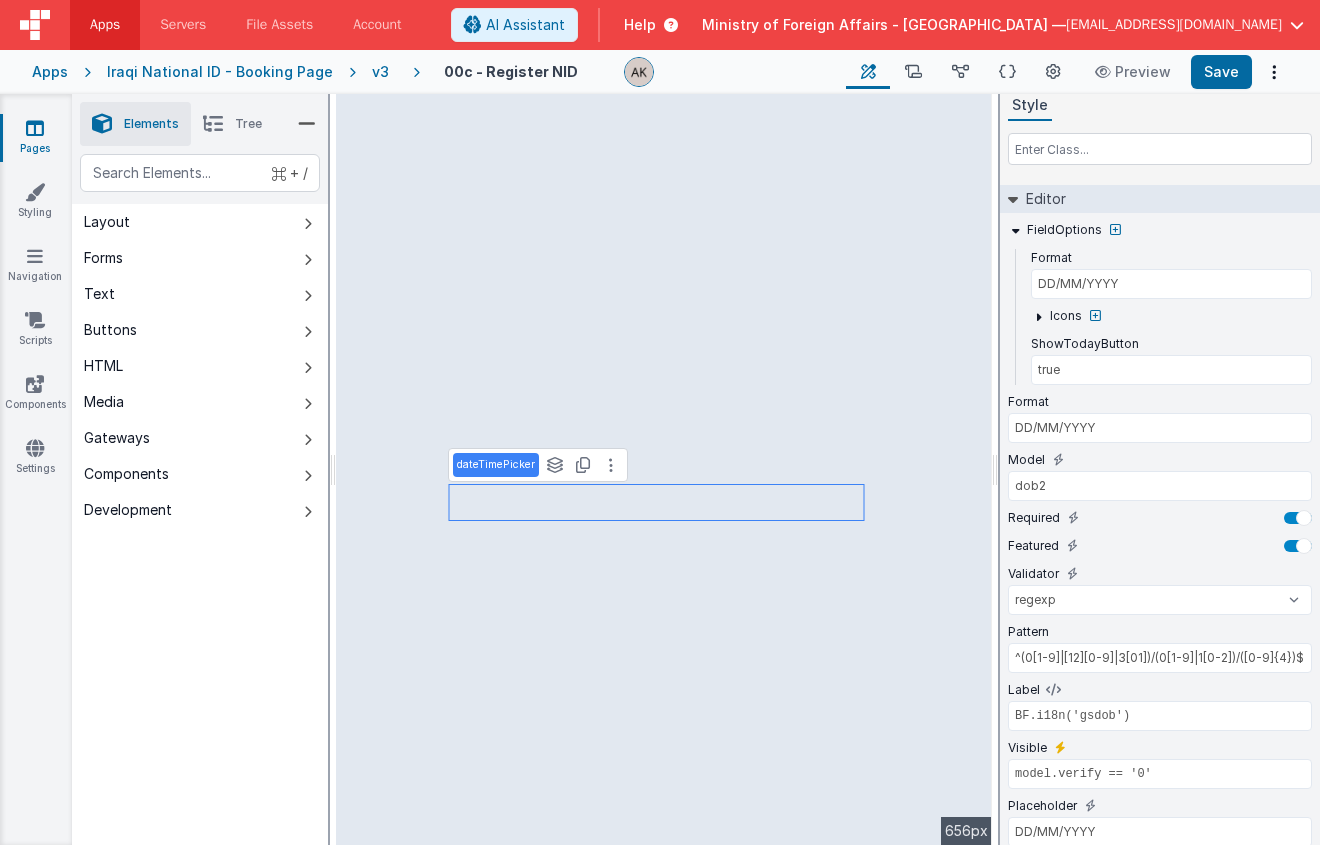 click on "Apps" at bounding box center [105, 25] 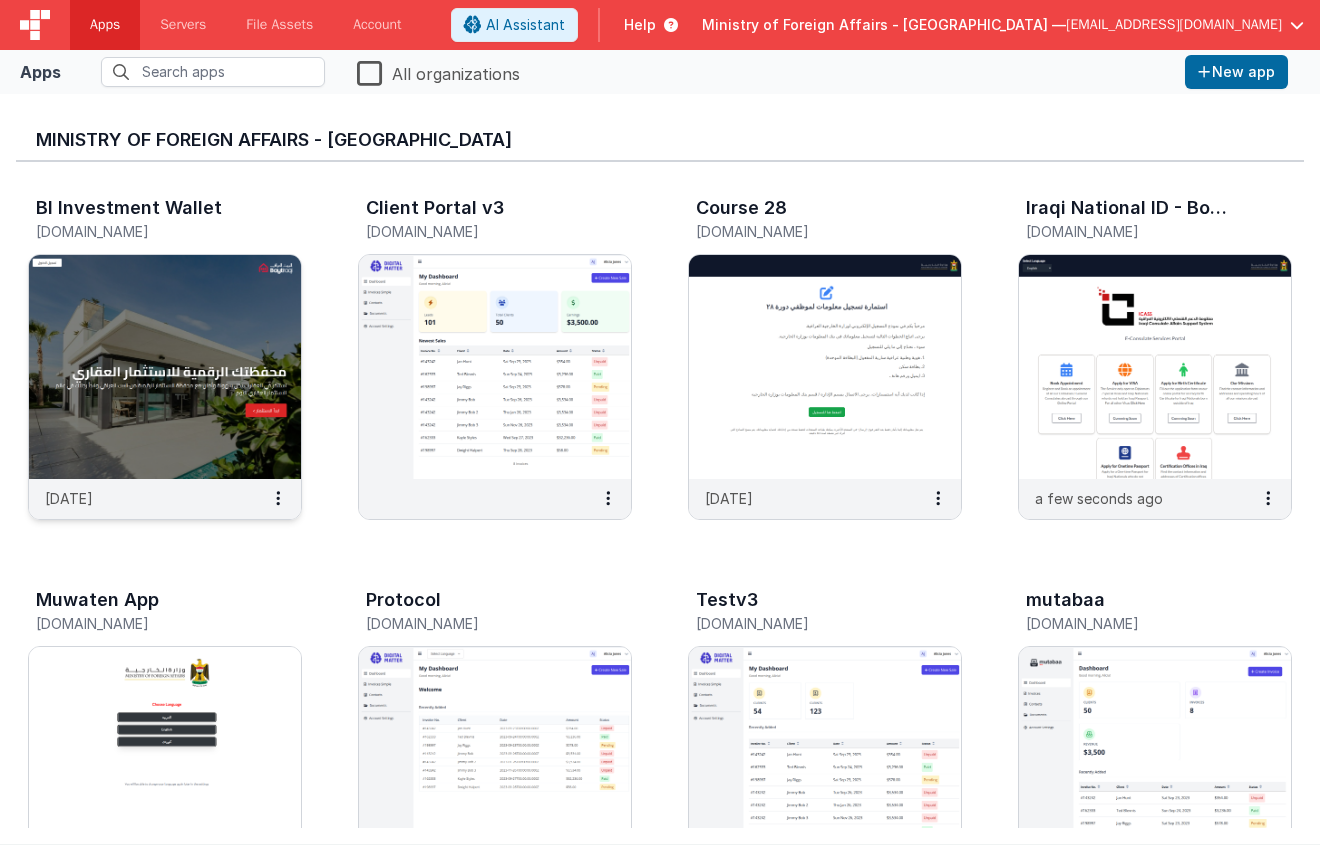 click at bounding box center [165, 367] 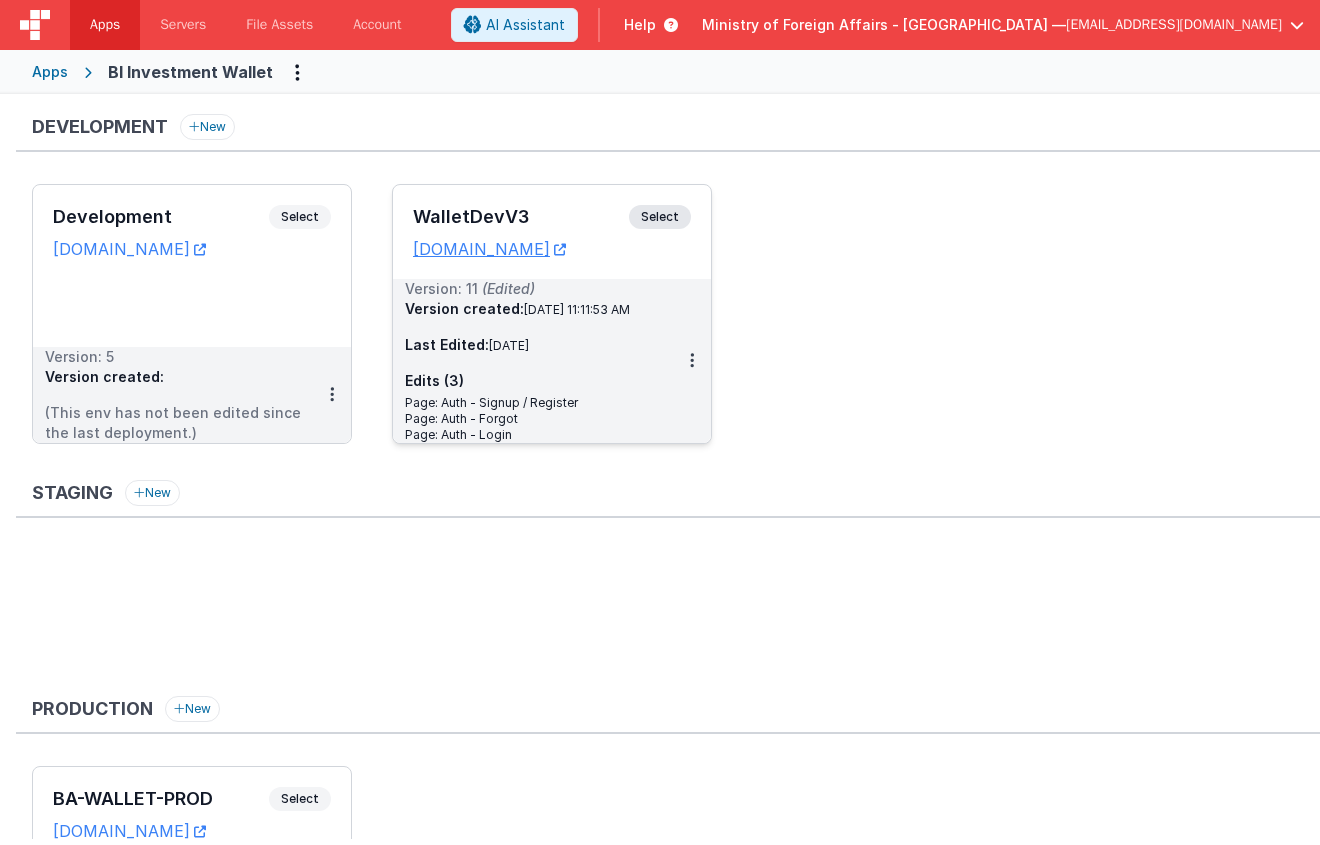 click on "Select" at bounding box center (660, 217) 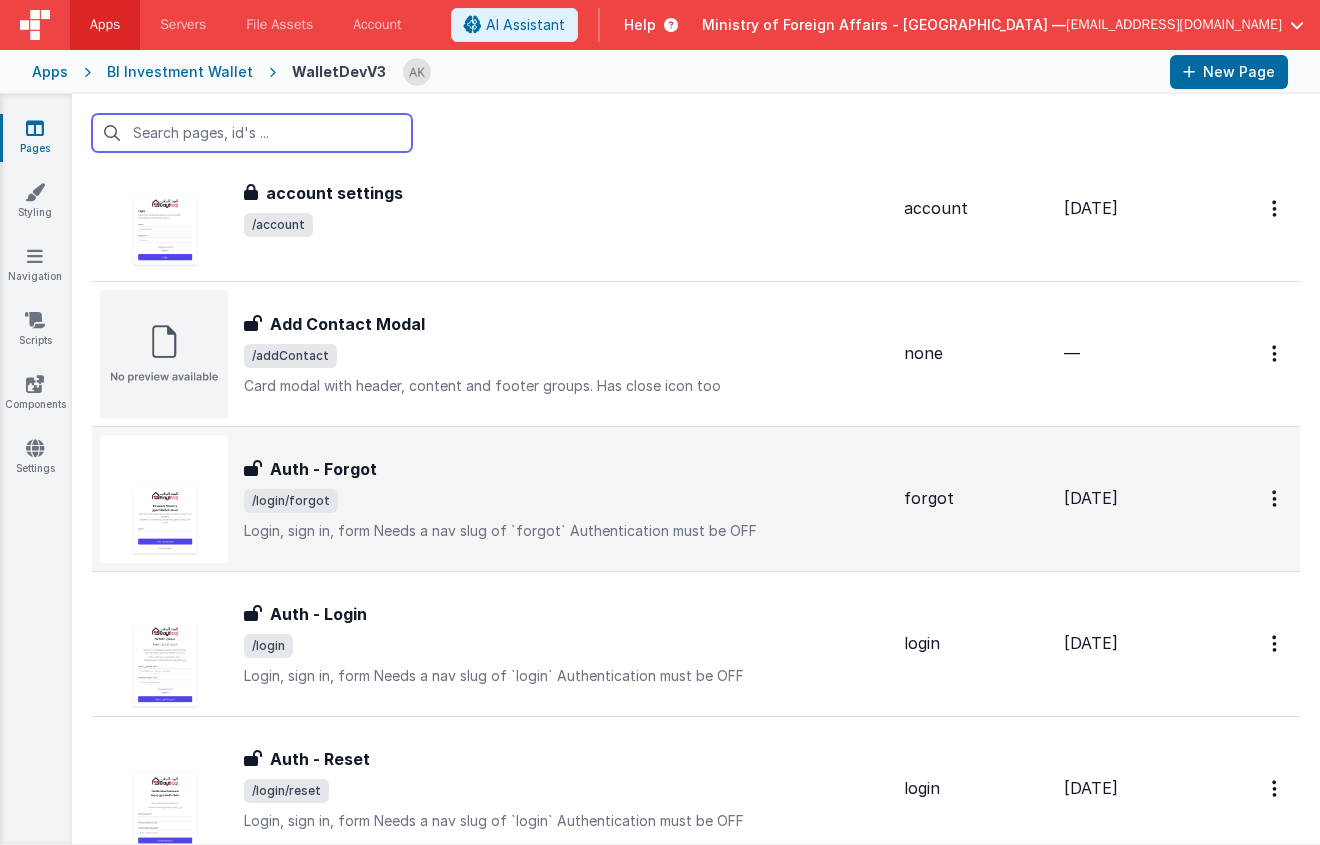 scroll, scrollTop: 78, scrollLeft: 0, axis: vertical 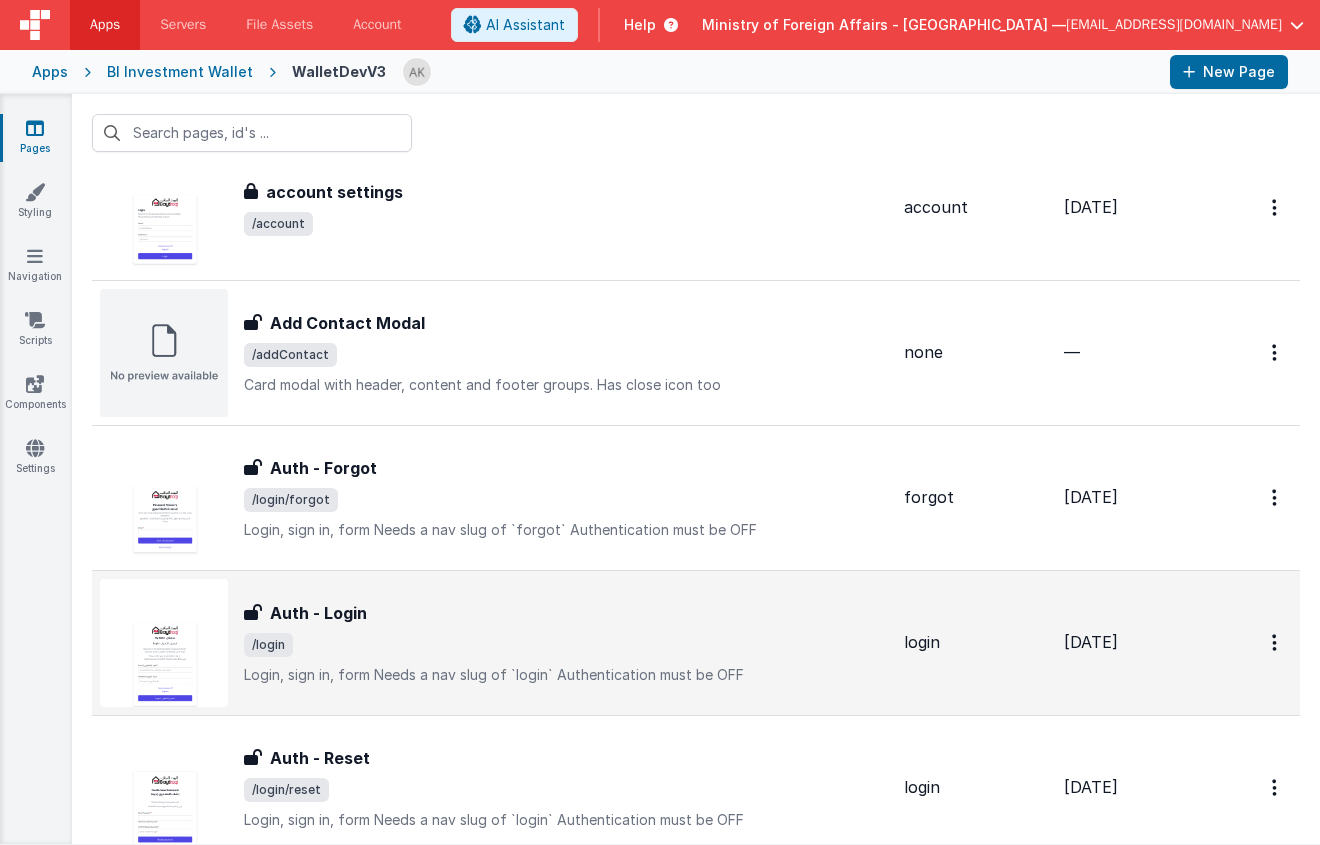 click at bounding box center [164, 643] 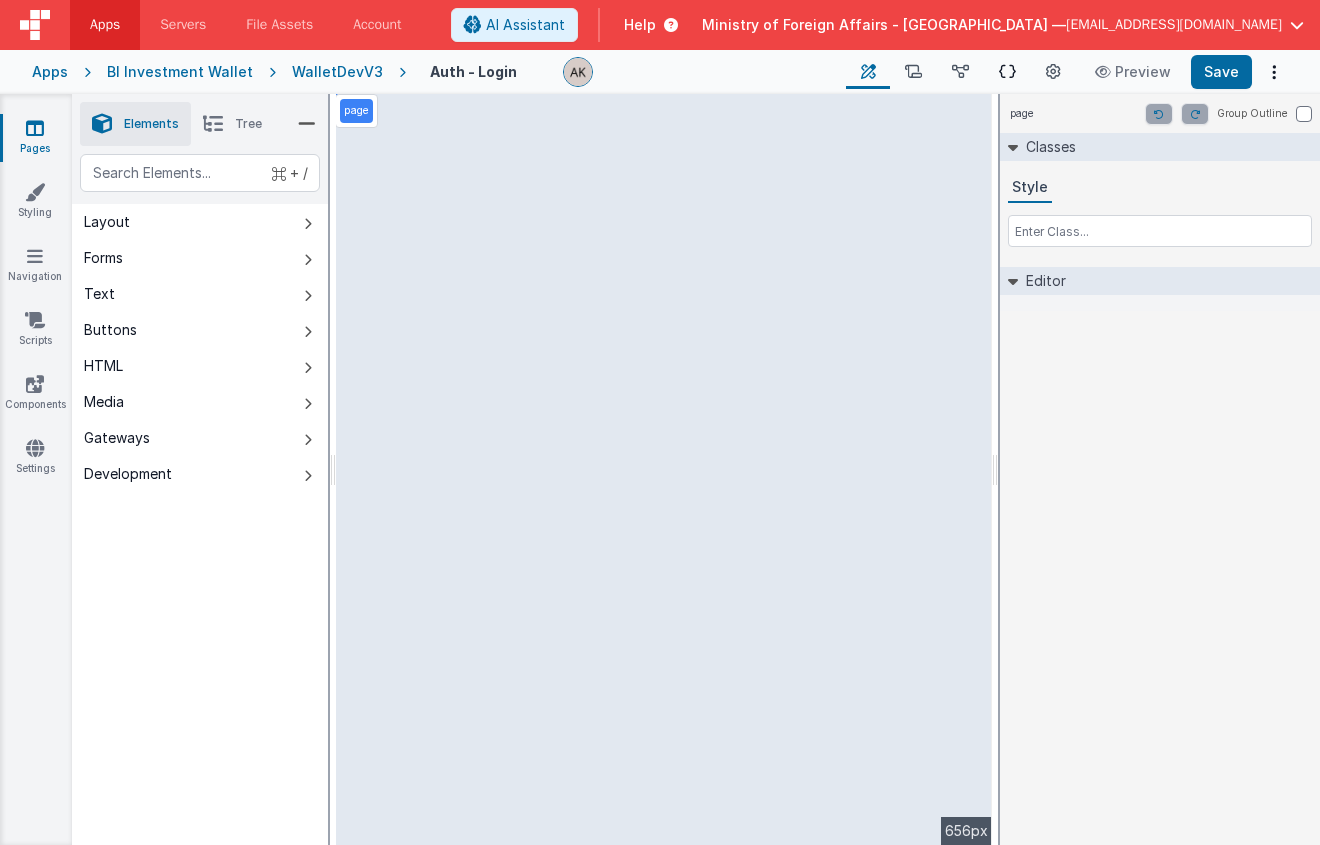 click at bounding box center [1007, 72] 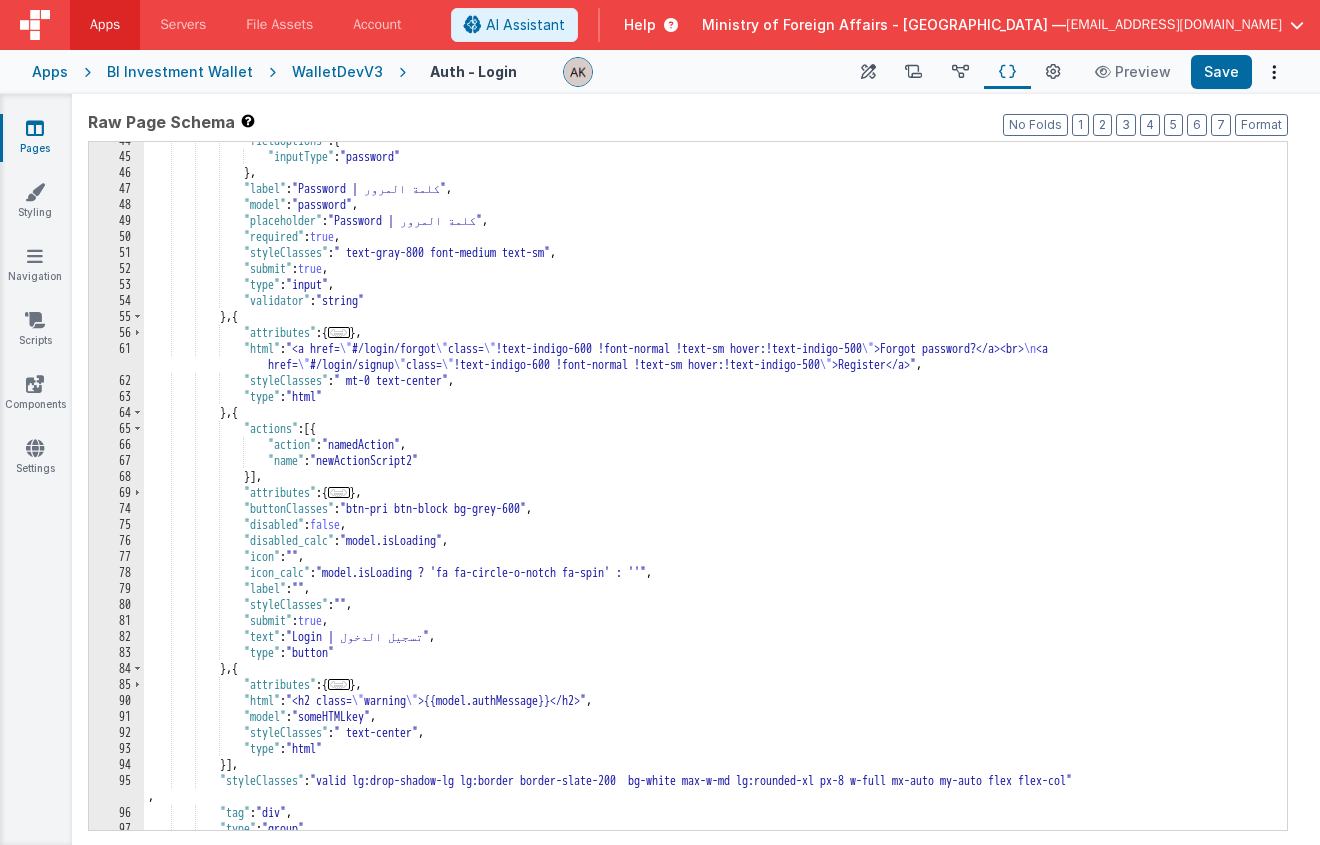 scroll, scrollTop: 608, scrollLeft: 0, axis: vertical 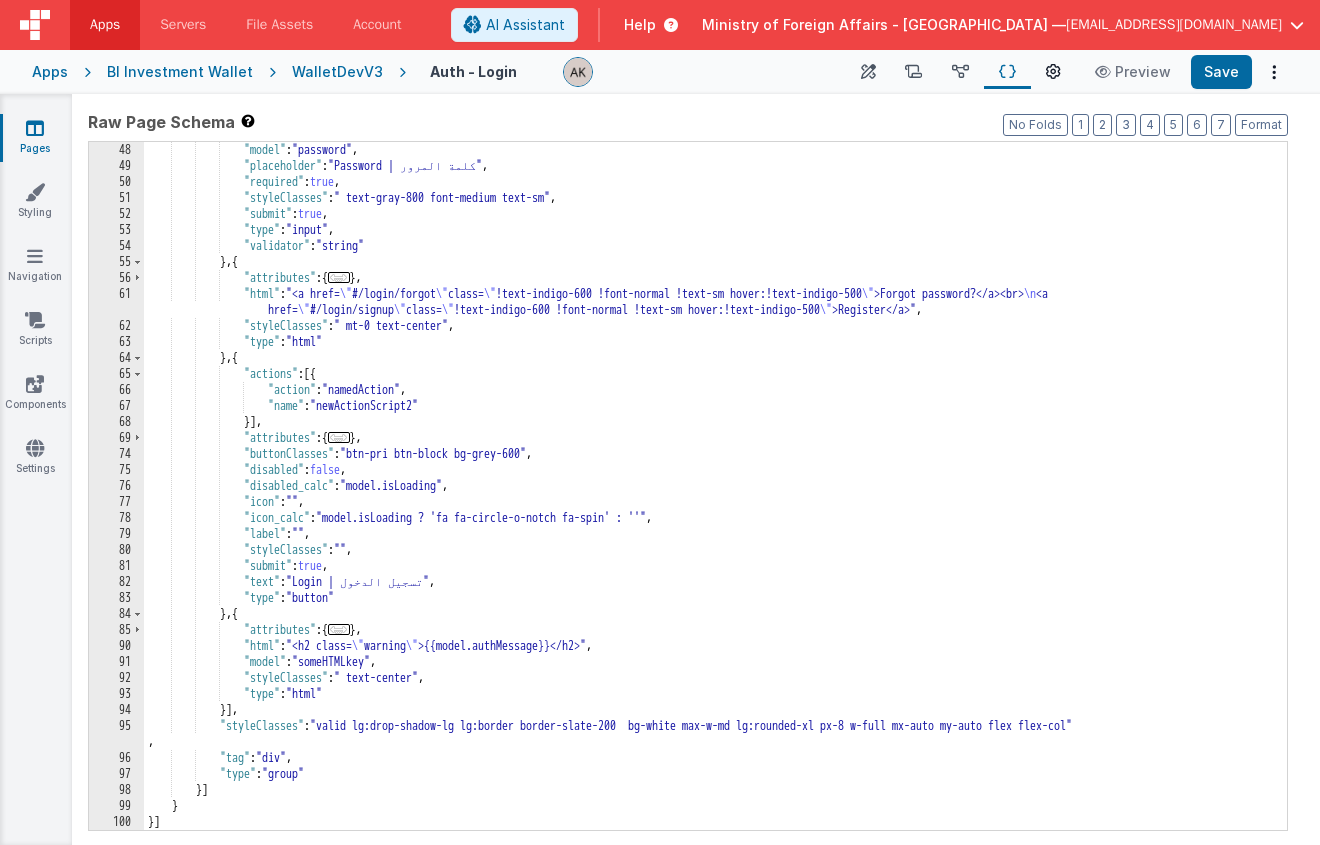 click on "Page Settings" at bounding box center [1053, 72] 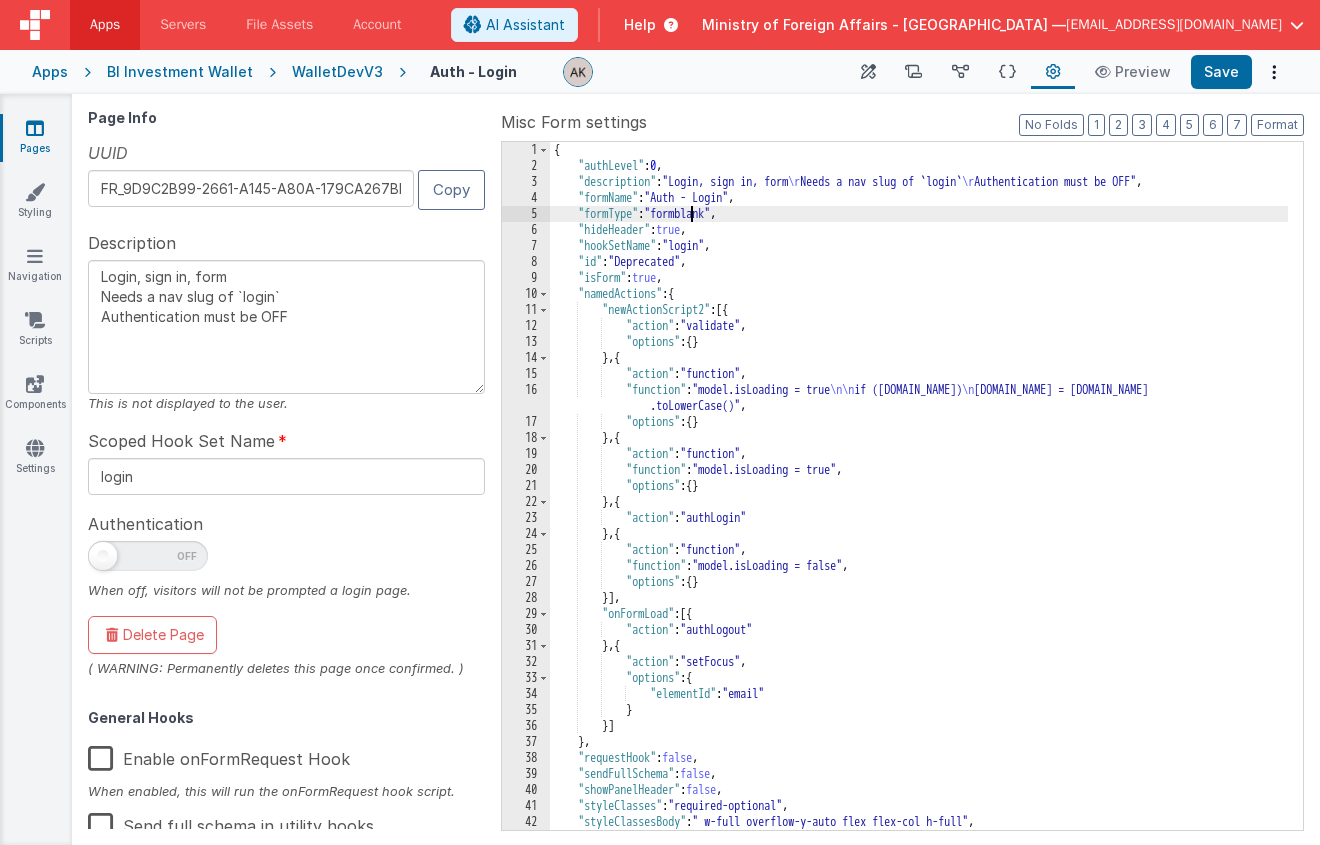 click on "{      "authLevel" :  0 ,      "description" :  "Login, sign in, form \r Needs a nav slug of `login` \r Authentication must be OFF" ,      "formName" :  "Auth - Login" ,      "formType" :  "formblank" ,      "hideHeader" :  true ,      "hookSetName" :  "login" ,      "id" :  "Deprecated" ,      "isForm" :  true ,      "namedActions" :  {           "newActionScript2" :  [{                "action" :  "validate" ,                "options" :  { }           } ,  {                "action" :  "function" ,                "function" :  "model.isLoading = true \n\n if (model.email) \n     model.email = model.email                  .toLowerCase()" ,                "options" :  { }           } ,  {                "action" :  "function" ,                "function" :  "model.isLoading = true" ,                "options" :  { }           } ,  {                "action" :  "authLogin"           } ,  {                "action" :  "function" ,                "function" :  "model.isLoading = false" ," at bounding box center (919, 502) 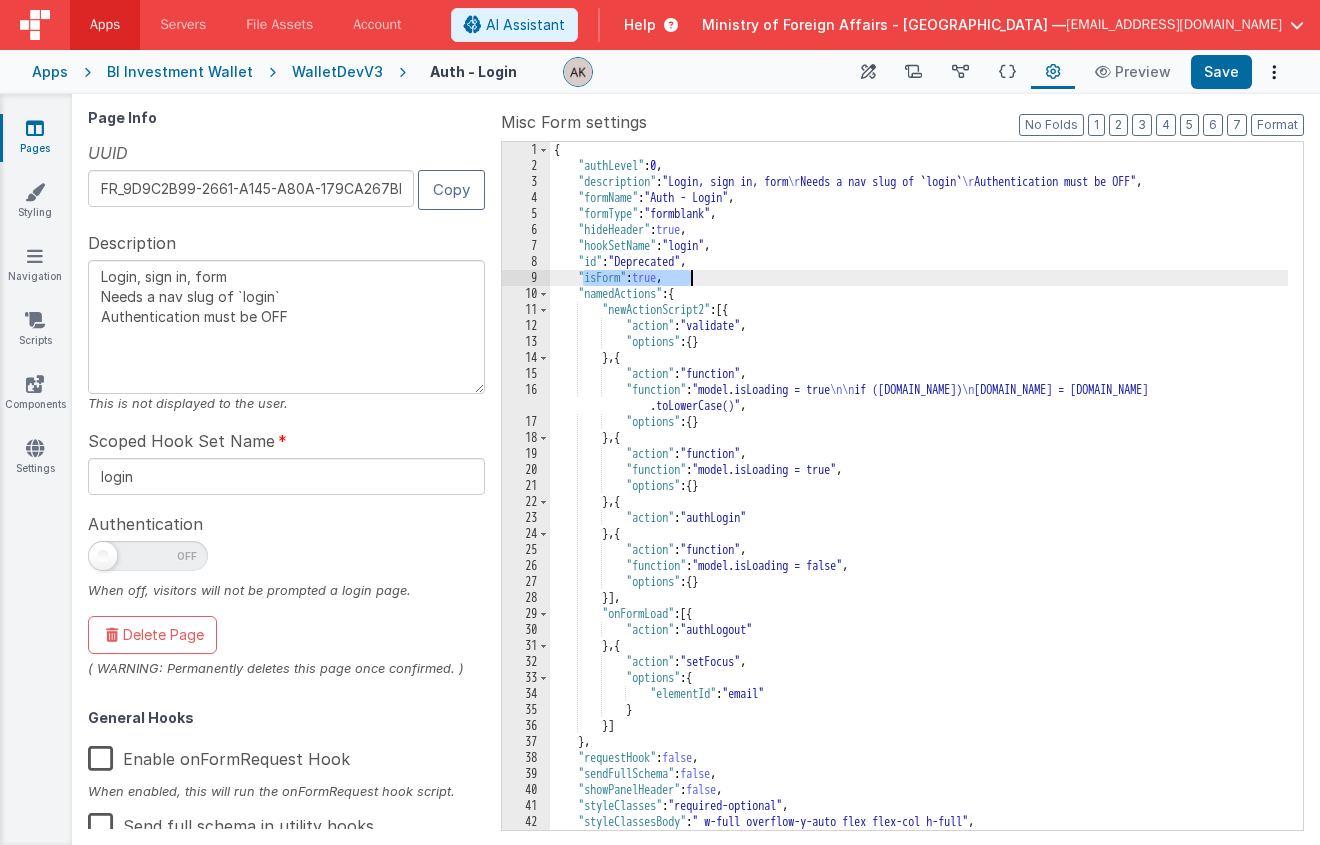 drag, startPoint x: 586, startPoint y: 281, endPoint x: 741, endPoint y: 283, distance: 155.01291 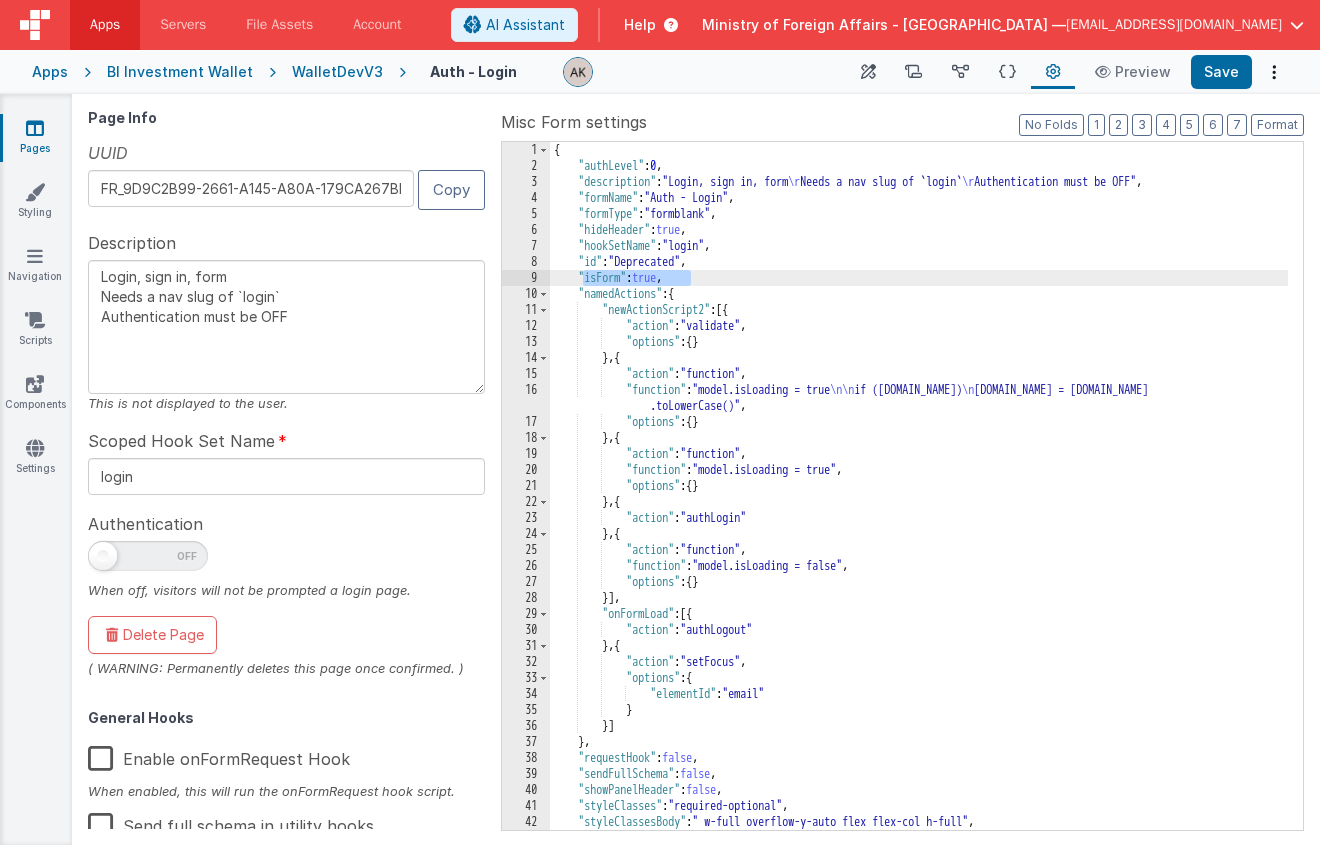 scroll, scrollTop: 64, scrollLeft: 0, axis: vertical 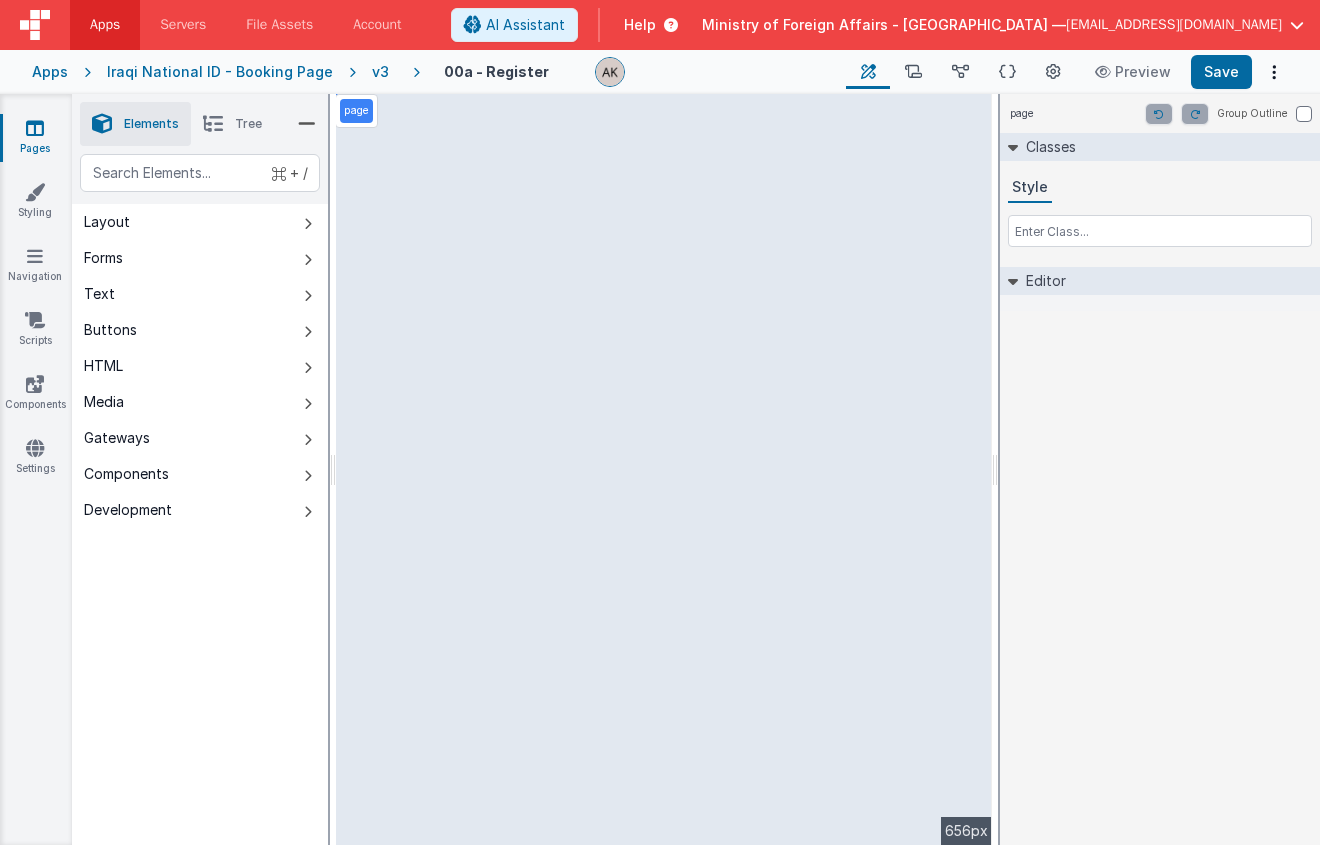 select on "calc" 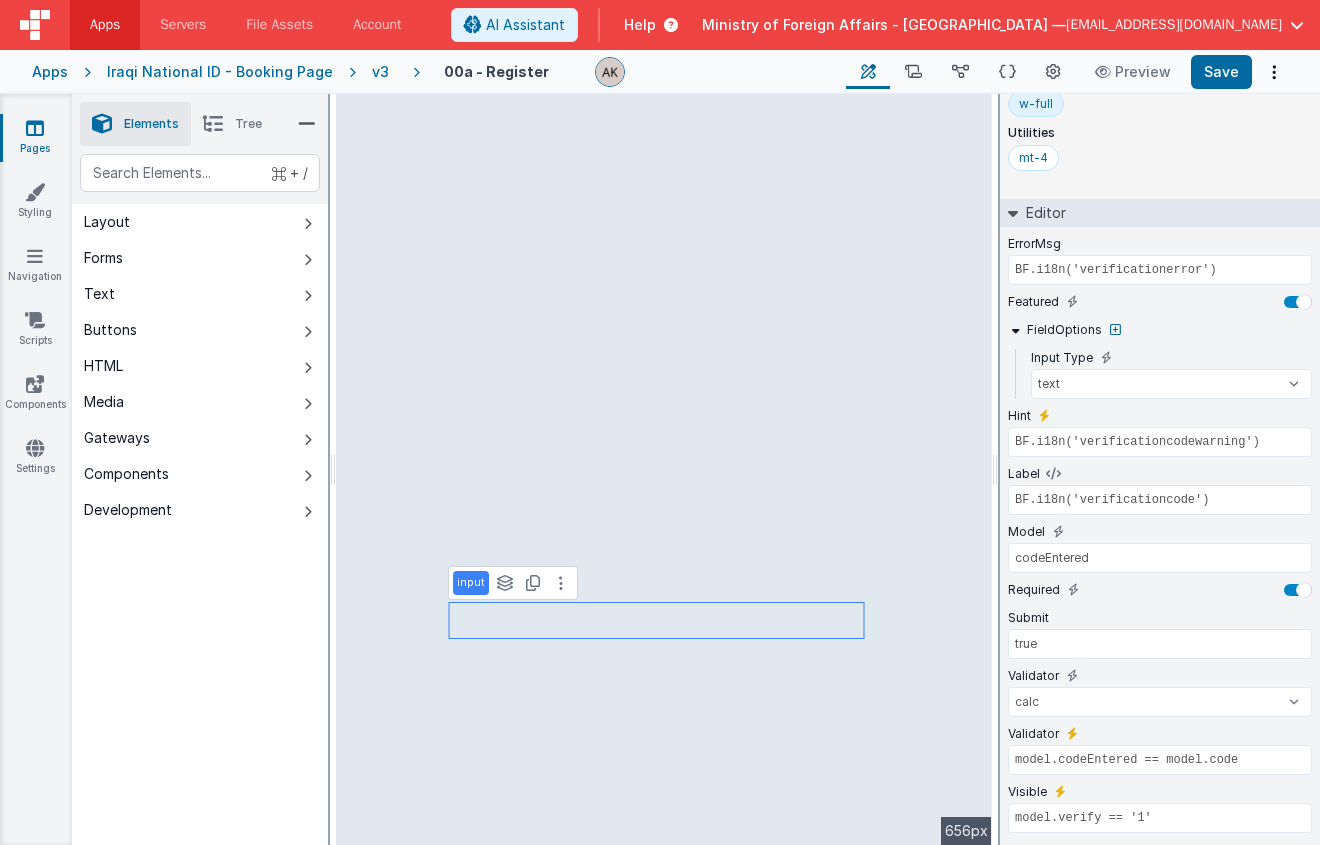 scroll, scrollTop: 232, scrollLeft: 0, axis: vertical 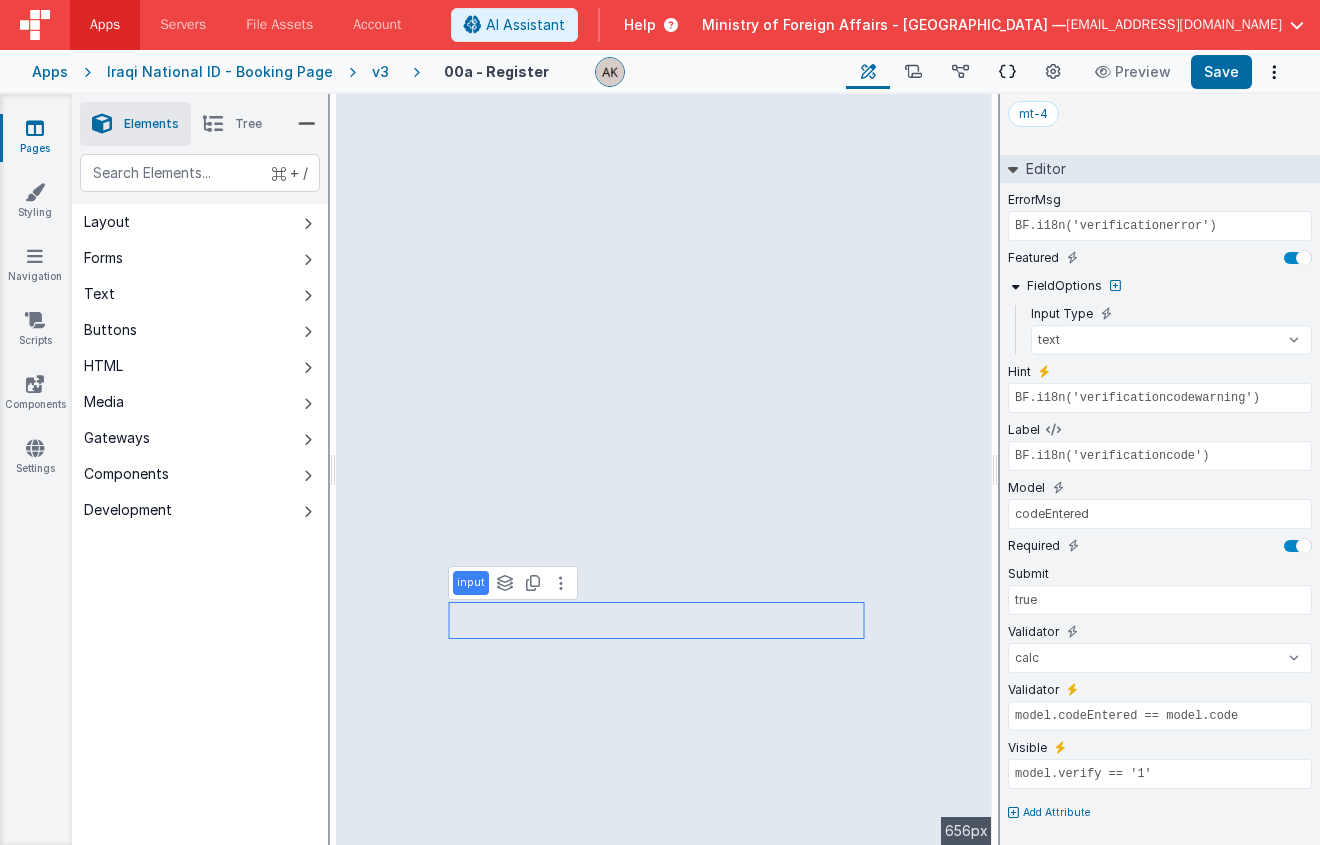 click at bounding box center (1007, 72) 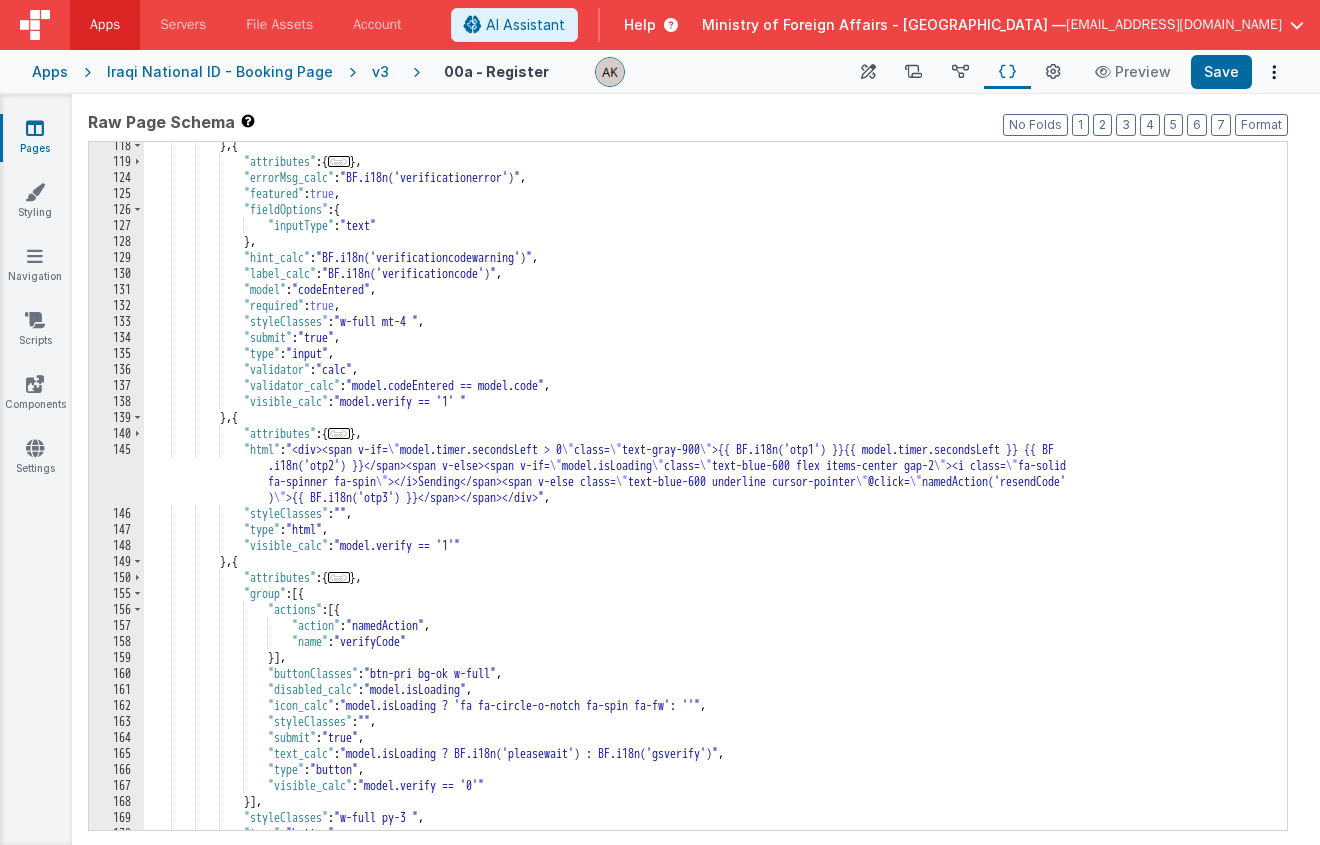 scroll, scrollTop: 1870, scrollLeft: 0, axis: vertical 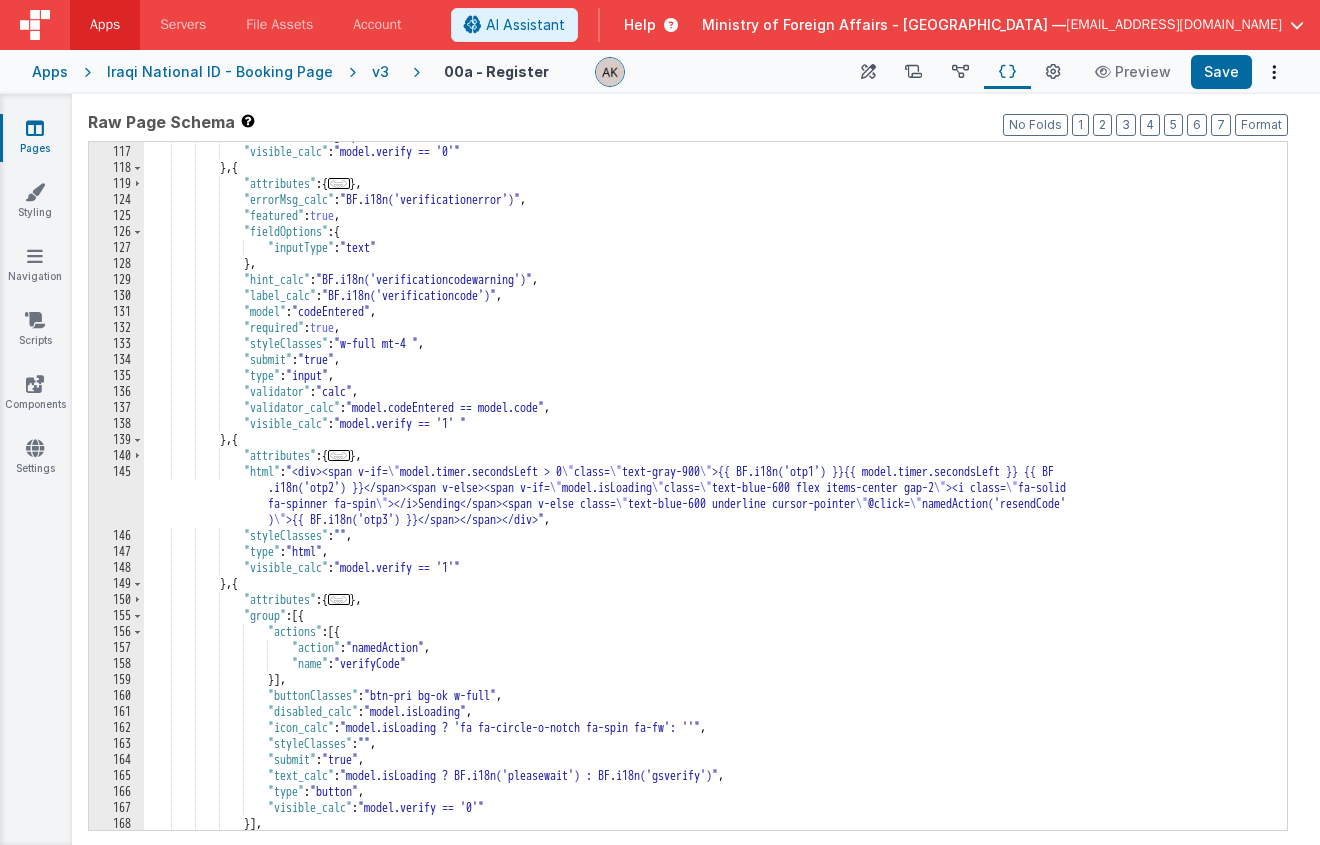 click on ""validator" :  "regexp" ,                     "visible_calc" :  "model.verify == '0'"                } ,  {                     "attributes" :  { ... } ,                     "errorMsg_calc" :  "BF.i18n('verificationerror')" ,                     "featured" :  true ,                     "fieldOptions" :  {                          "inputType" :  "text"                     } ,                     "hint_calc" :  "BF.i18n('verificationcodewarning')" ,                     "label_calc" :  "BF.i18n('verificationcode')" ,                     "model" :  "codeEntered" ,                     "required" :  true ,                     "styleClasses" :  "w-full mt-4 " ,                     "submit" :  "true" ,                     "type" :  "input" ,                     "validator" :  "calc" ,                     "validator_calc" :  "model.codeEntered == model.code" ,                     "visible_calc" :  "model.verify == '1' "                } ,  {                     "attributes" :  { ... } ,           )" at bounding box center [708, 488] 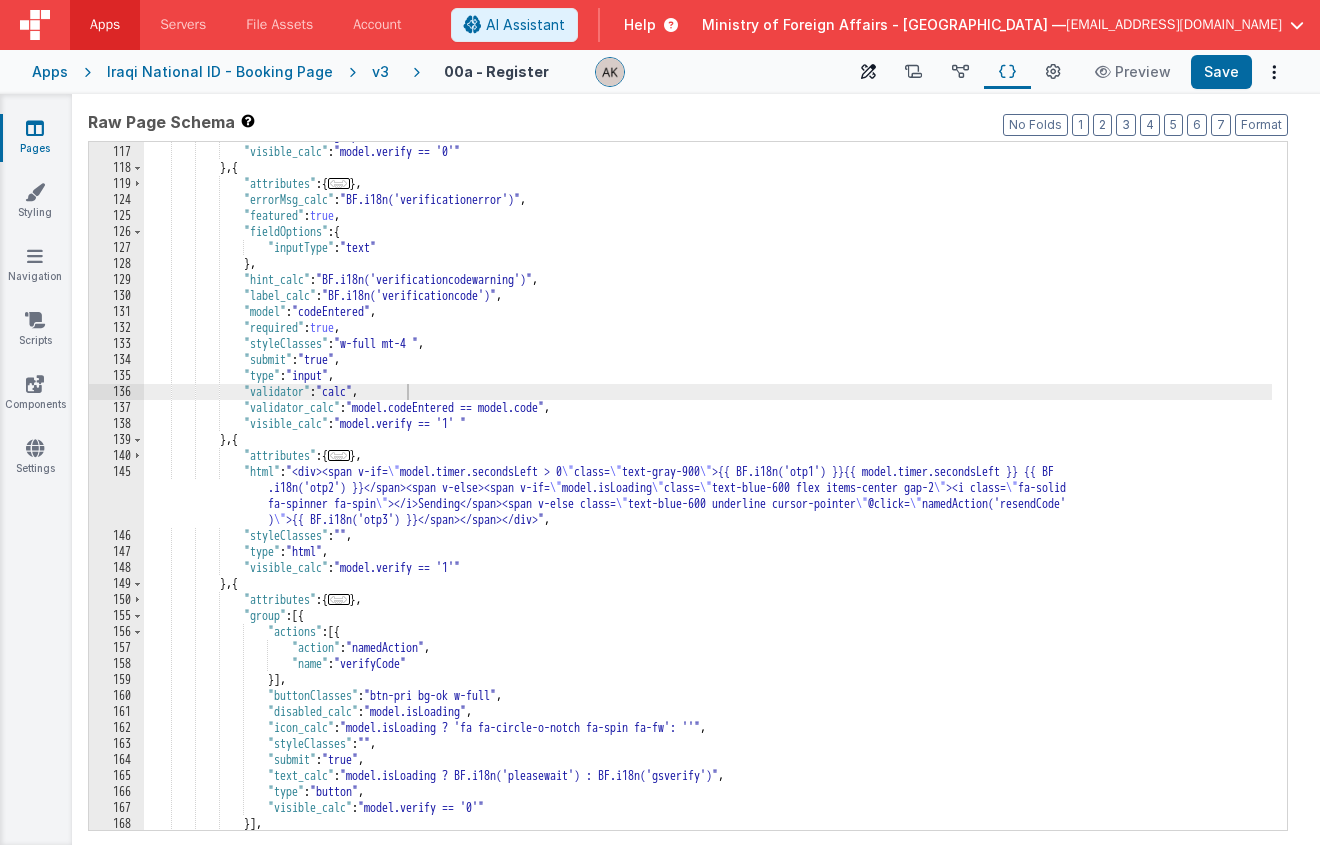 click at bounding box center [868, 72] 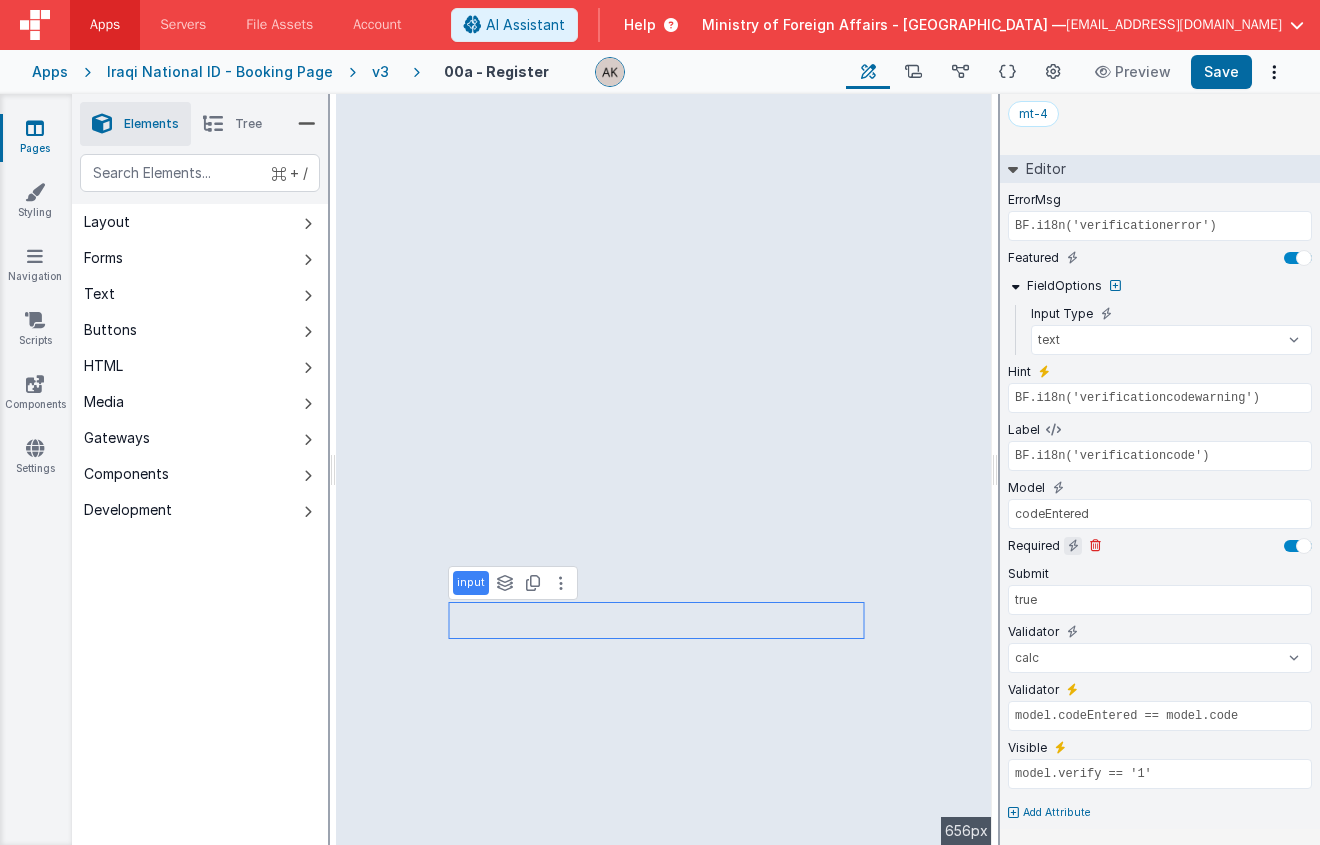 click at bounding box center (1073, 546) 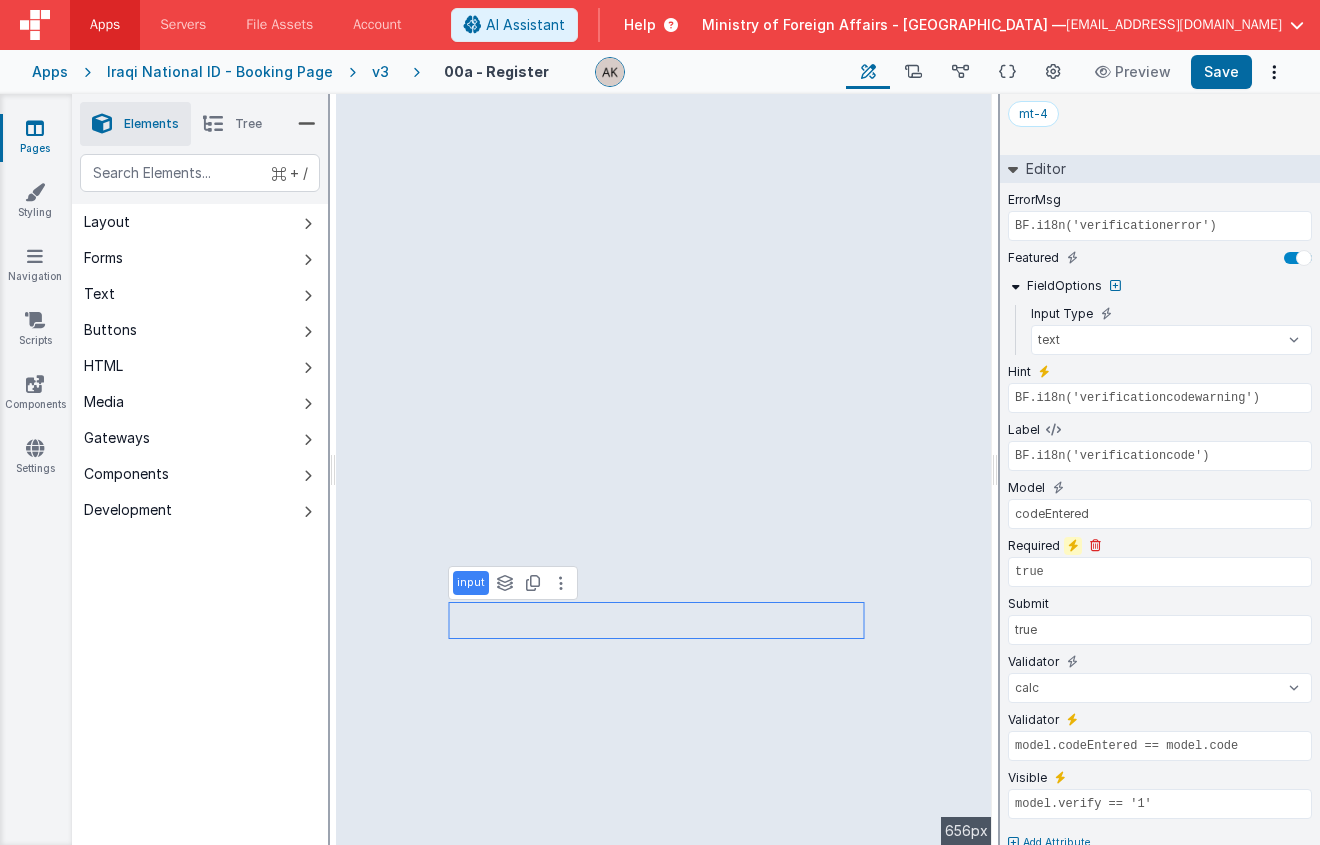 click at bounding box center [1073, 546] 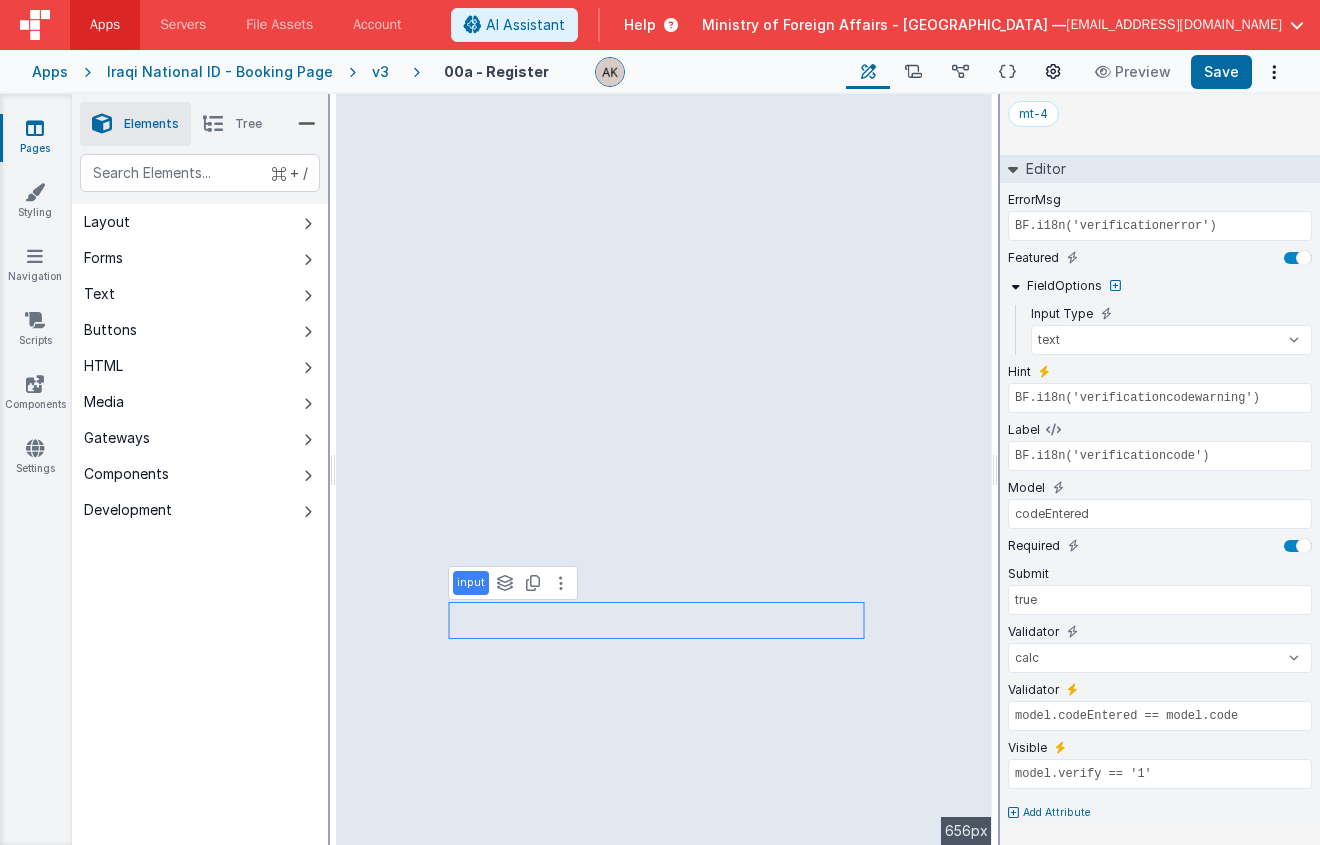 click at bounding box center [1053, 72] 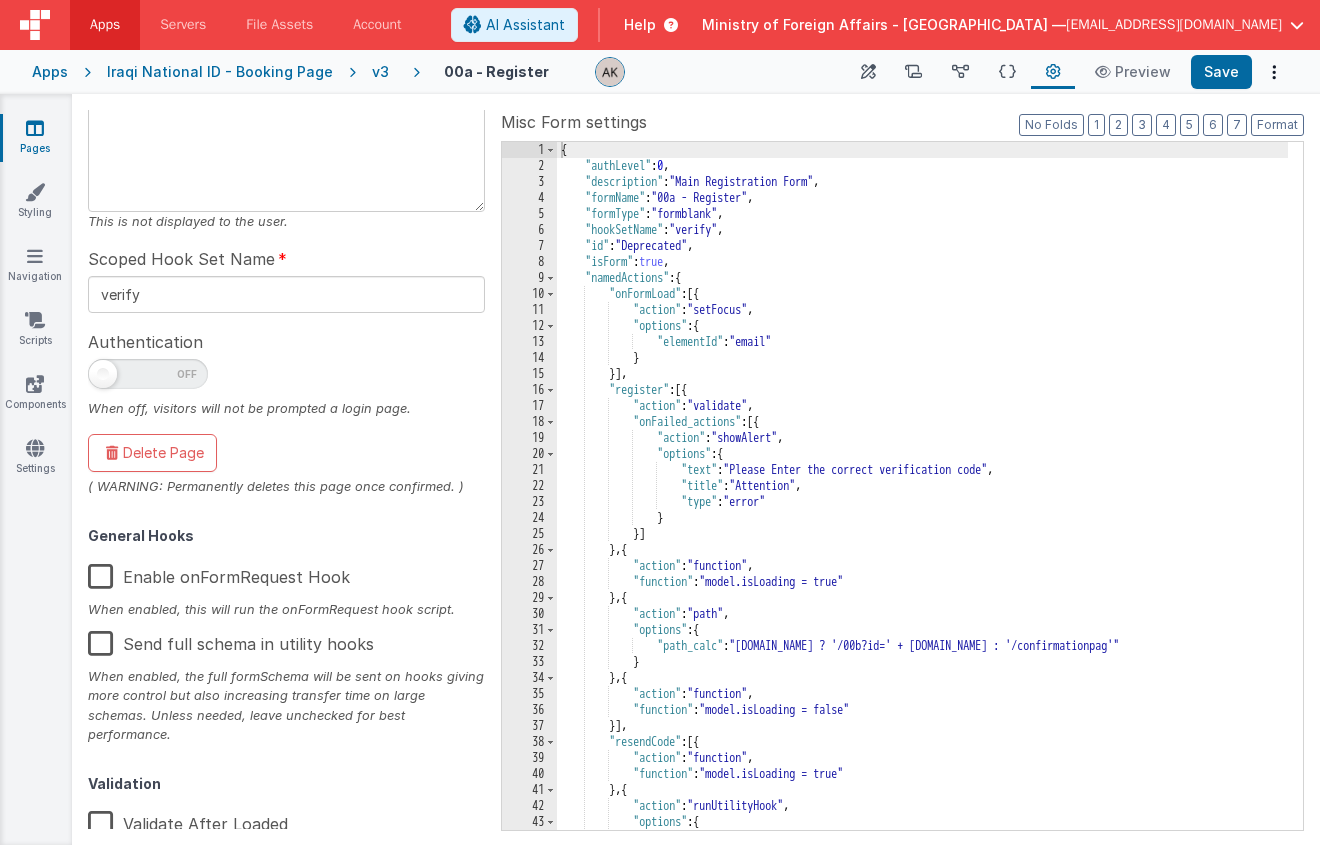 scroll, scrollTop: 342, scrollLeft: 0, axis: vertical 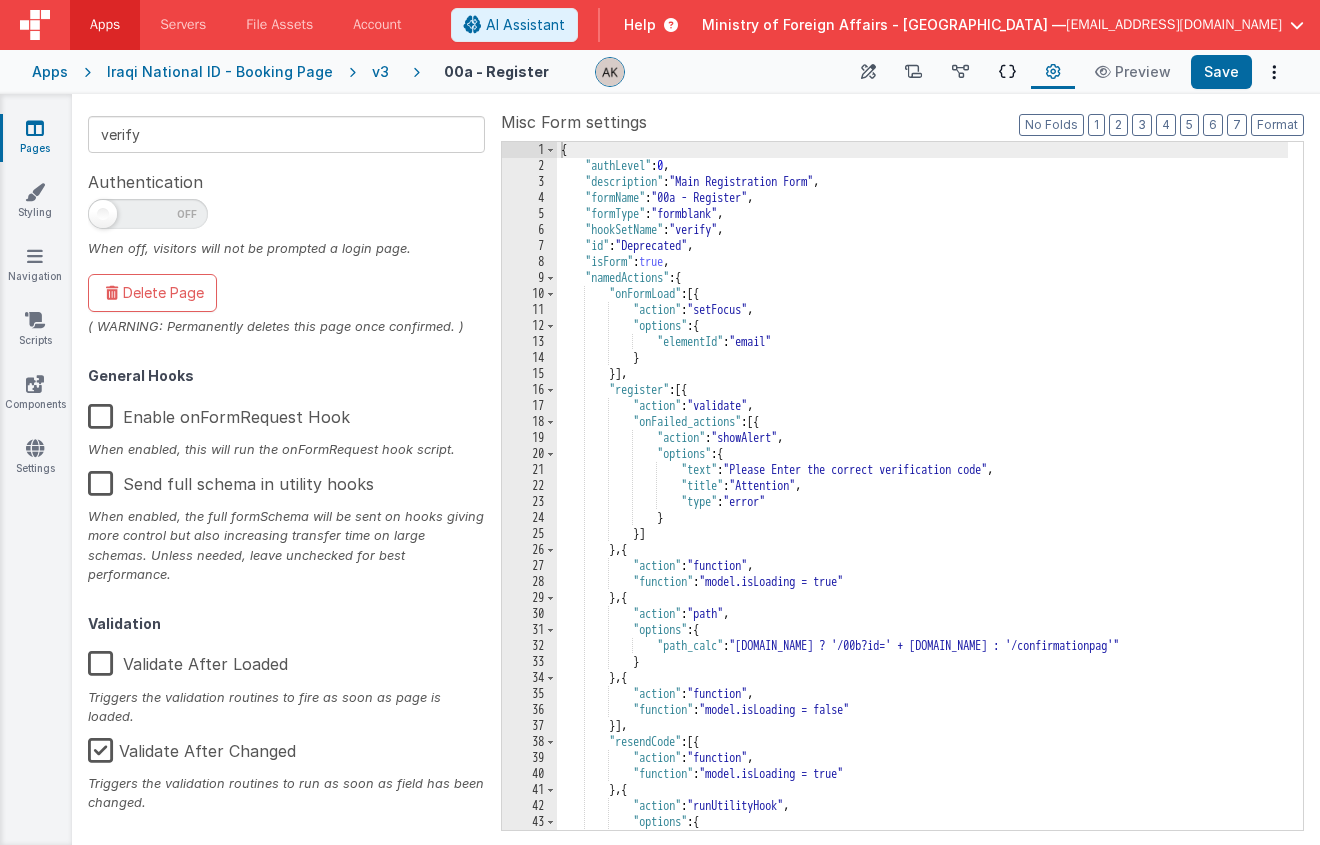 click at bounding box center [1007, 72] 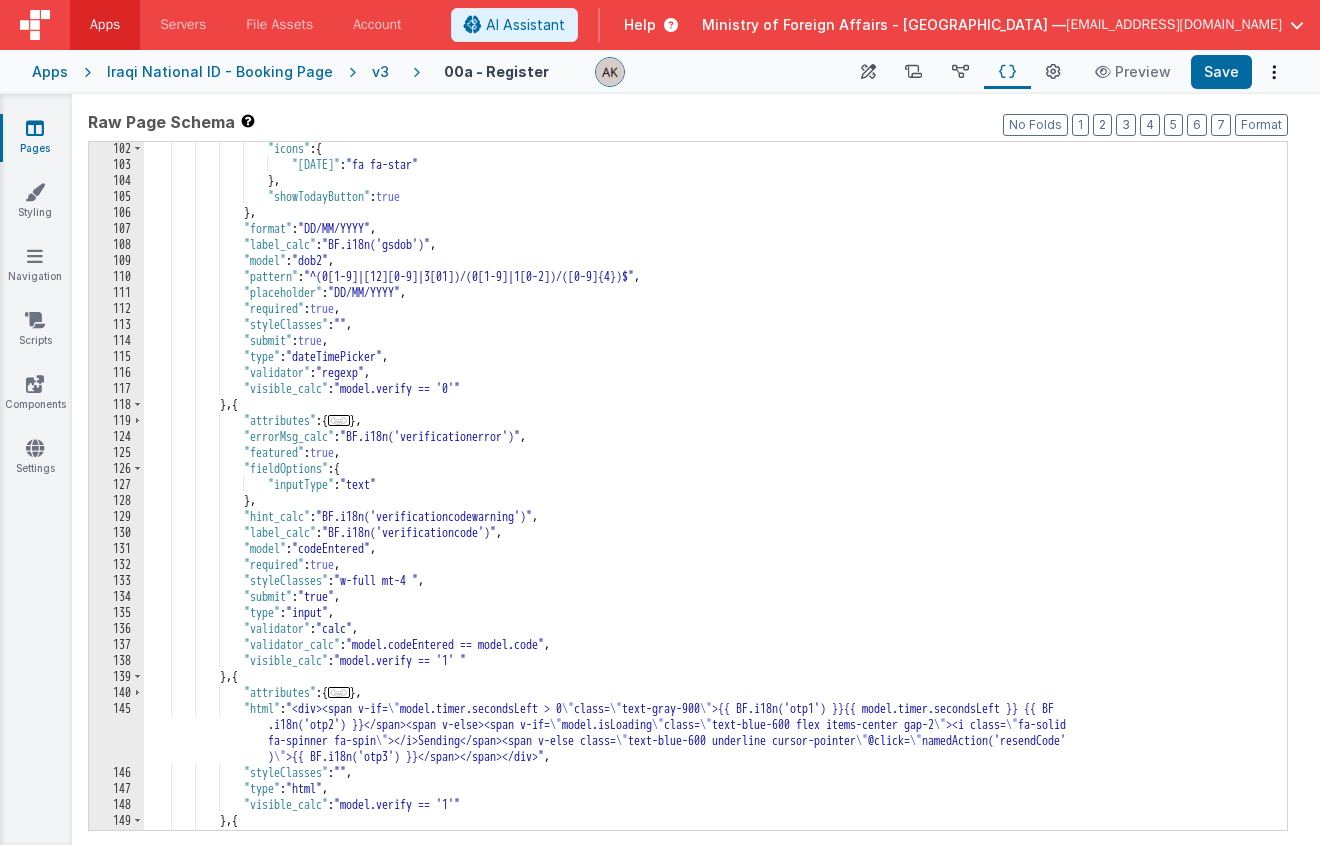 scroll, scrollTop: 1634, scrollLeft: 0, axis: vertical 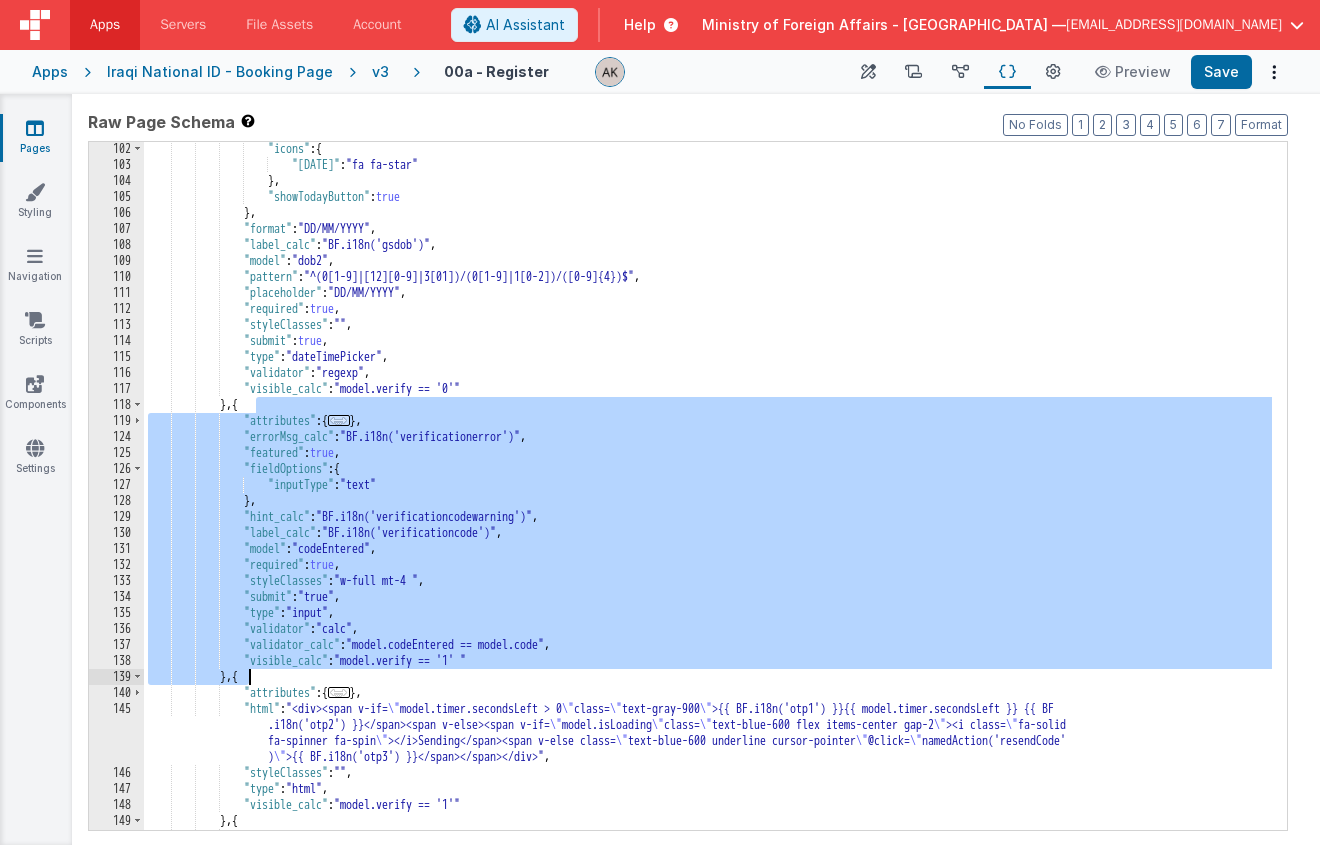 drag, startPoint x: 258, startPoint y: 407, endPoint x: 251, endPoint y: 683, distance: 276.08875 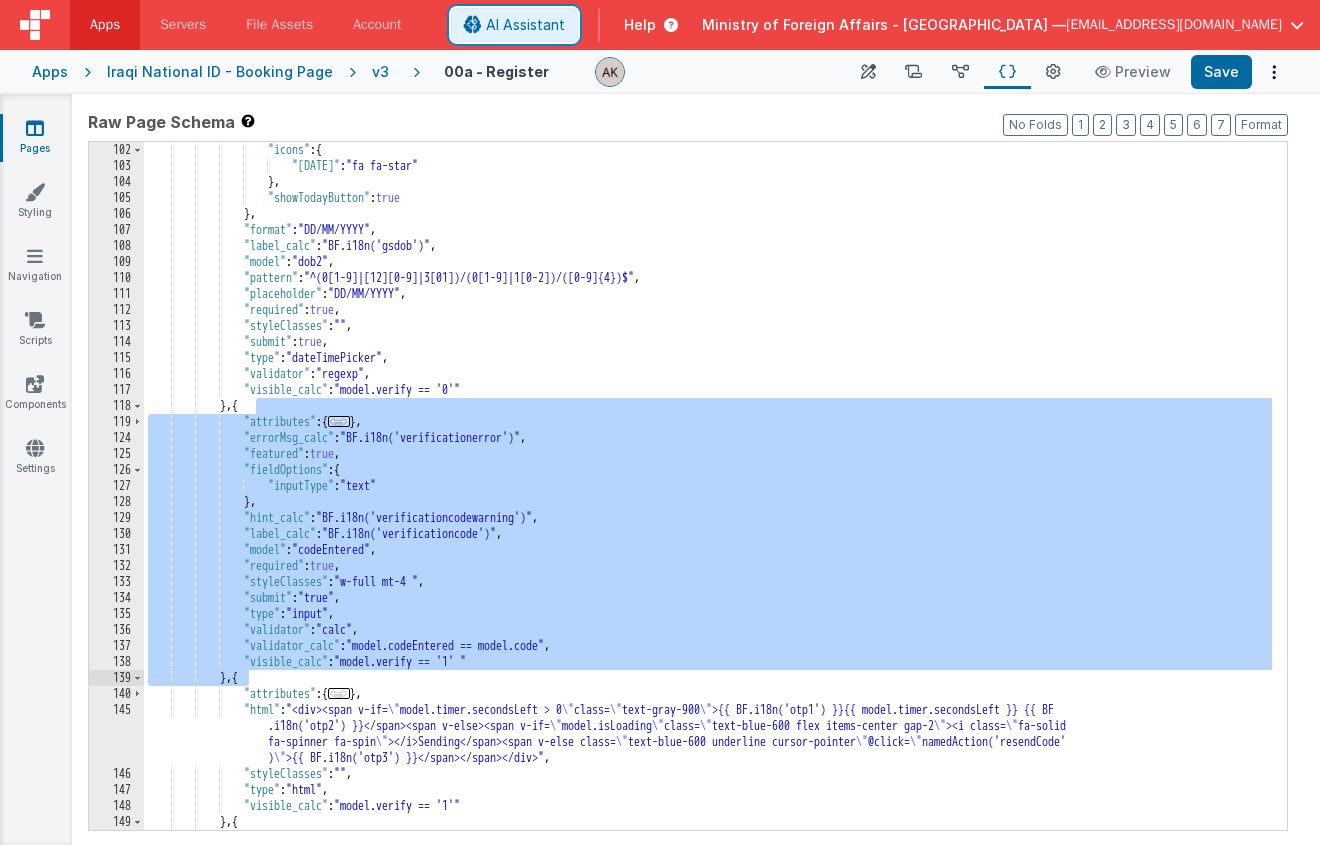 click on "AI Assistant" at bounding box center (514, 25) 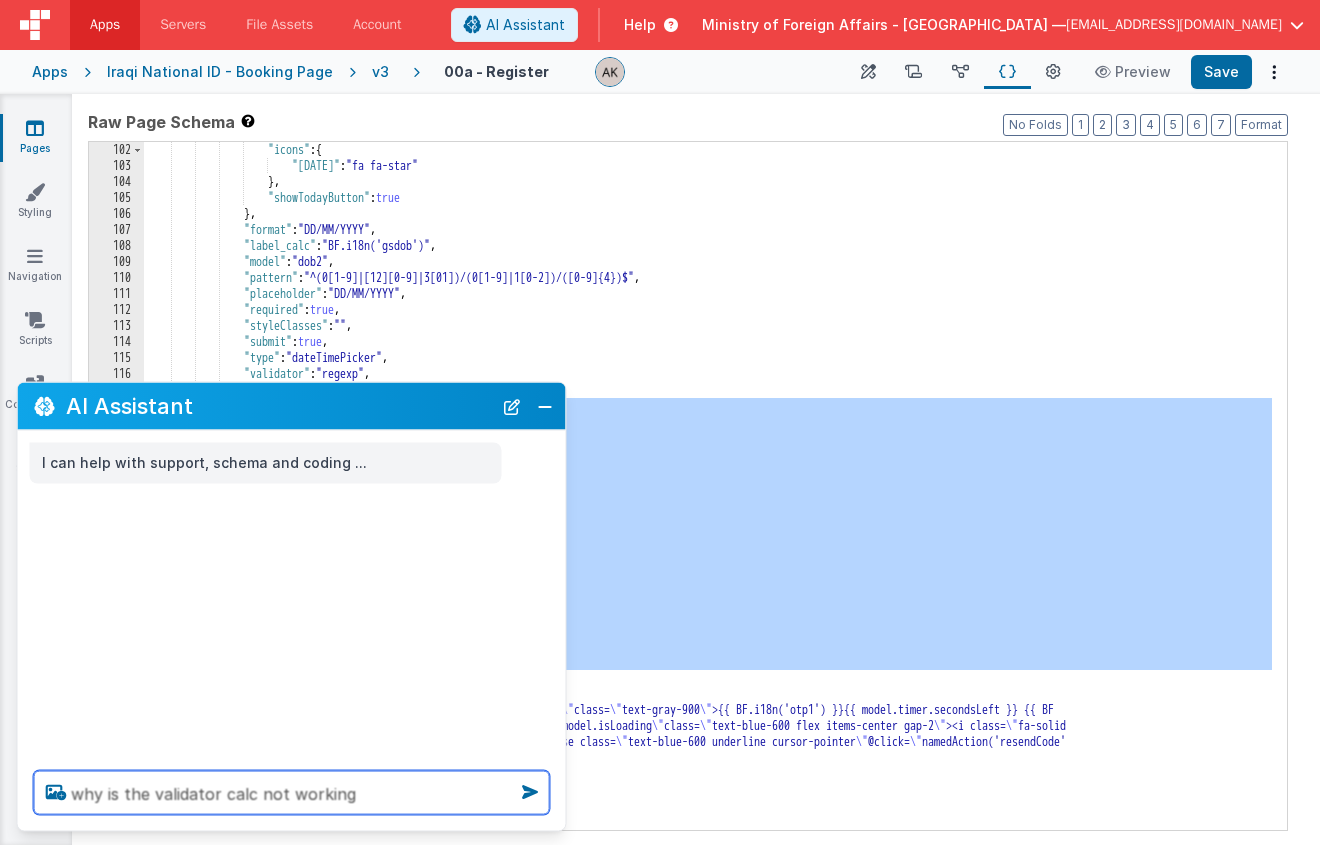 paste on "{
"attributes": {
"formElement": {
"data-idbf": "idbf_e_pm0sue"
}
},
"errorMsg_calc": "BF.i18n('verificationerror')",
"featured": true,
"fieldOptions": {
"inputType": "text"
},
"hint_calc": "BF.i18n('verificationcodewarning')",
"label_calc": "BF.i18n('verificationcode')",
"model": "codeEntered",
"required": true,
"styleClasses": "w-full mt-4 ",
"submit": "true",
"type": "input",
"validator": "calc",
"validator_calc": "model.codeEntered == model.code",
"visible_calc": "model.verify == '1' "
}," 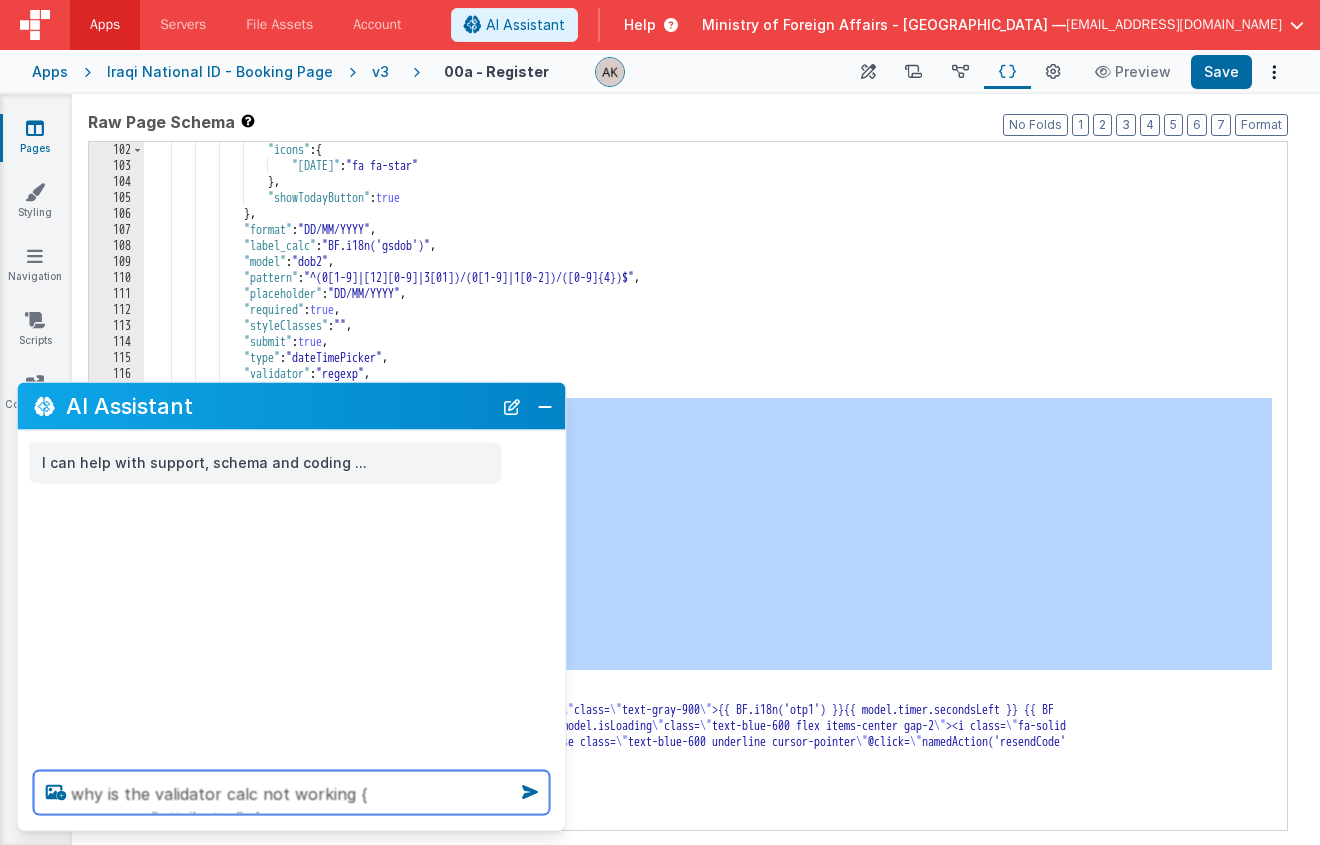 scroll, scrollTop: 131, scrollLeft: 0, axis: vertical 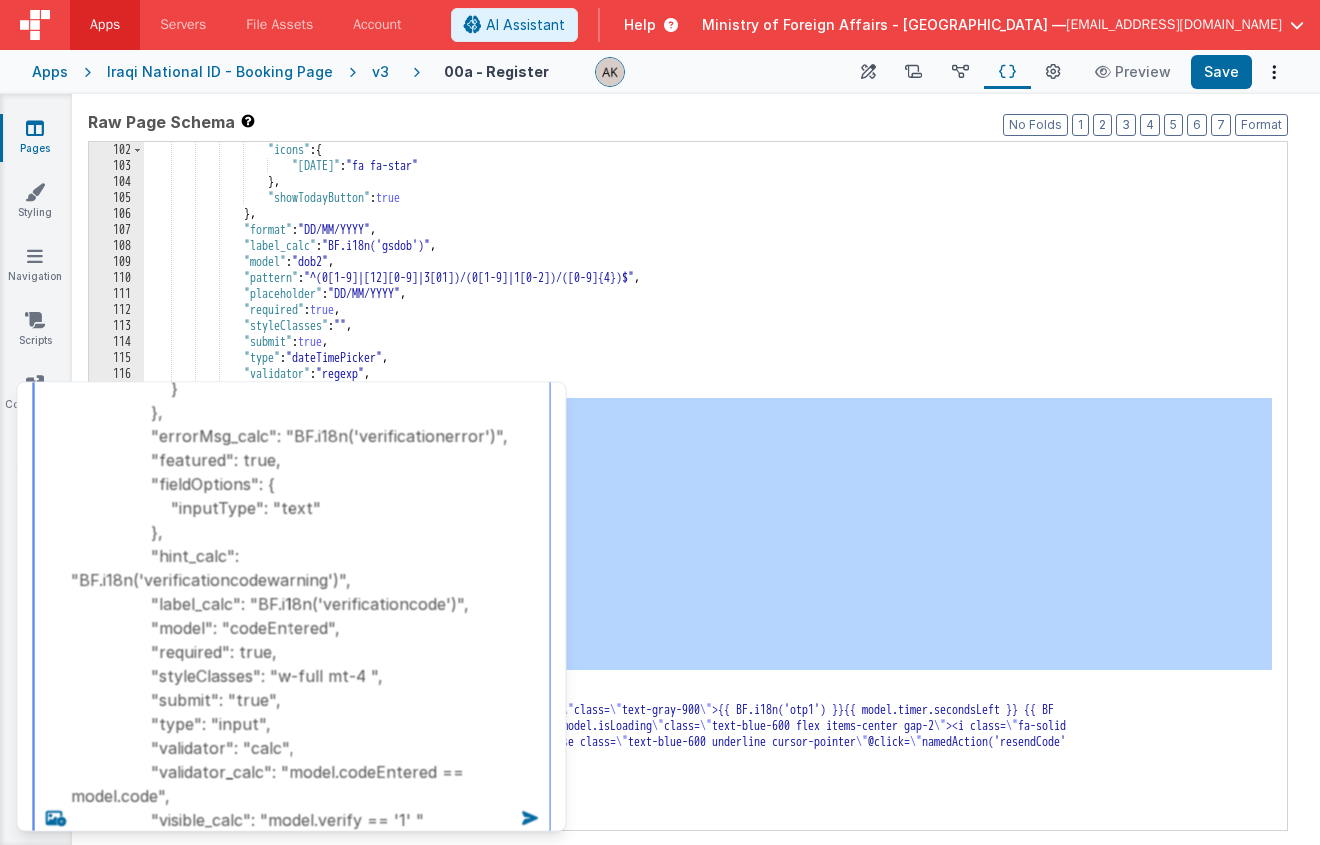 type on "why is the validator calc not working {
"attributes": {
"formElement": {
"data-idbf": "idbf_e_pm0sue"
}
},
"errorMsg_calc": "BF.i18n('verificationerror')",
"featured": true,
"fieldOptions": {
"inputType": "text"
},
"hint_calc": "BF.i18n('verificationcodewarning')",
"label_calc": "BF.i18n('verificationcode')",
"model": "codeEntered",
"required": true,
"styleClasses": "w-full mt-4 ",
"submit": "true",
"type": "input",
"validator": "calc",
"validator_calc": "model.codeEntered == model.code",
"visible_calc": "model.verify == '1' "
}," 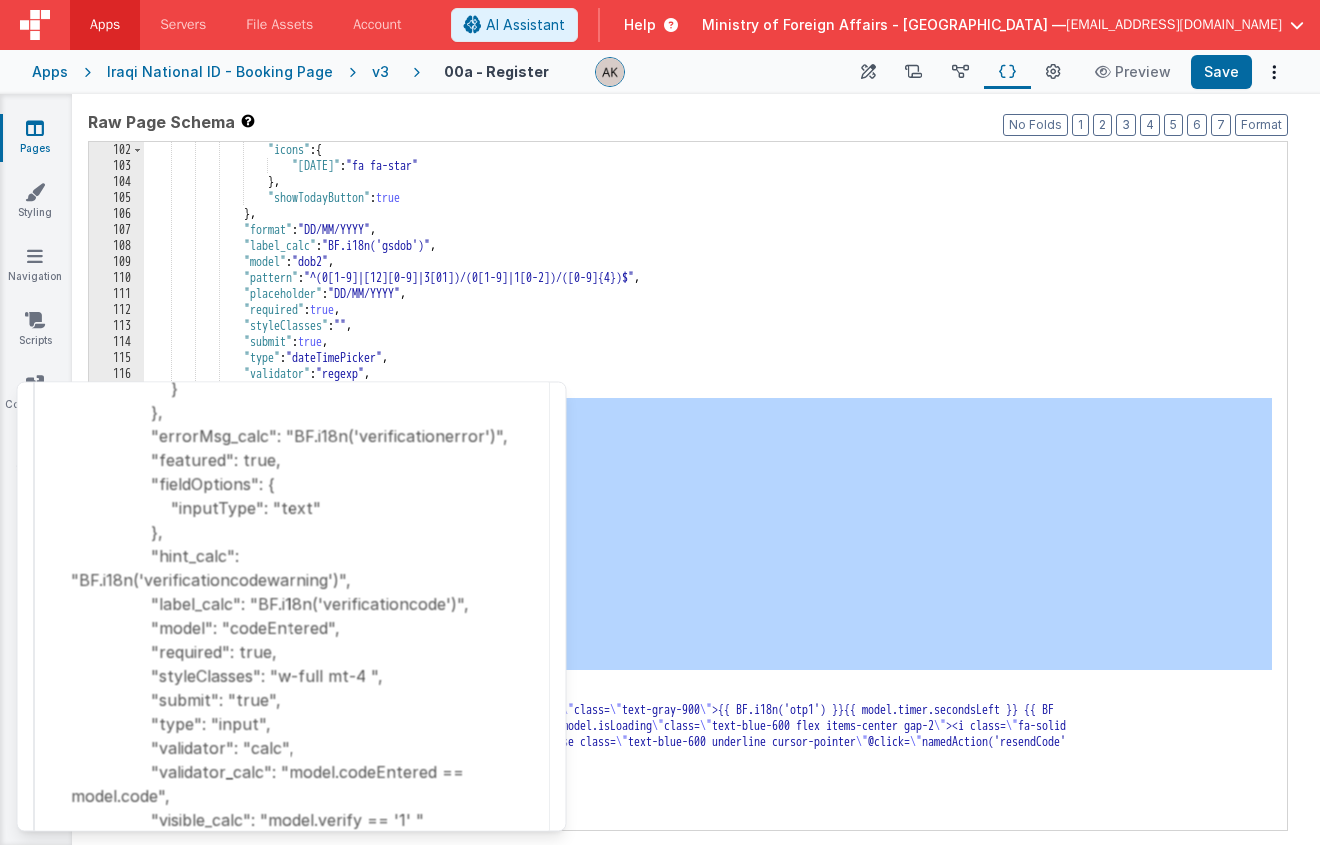 scroll, scrollTop: 0, scrollLeft: 0, axis: both 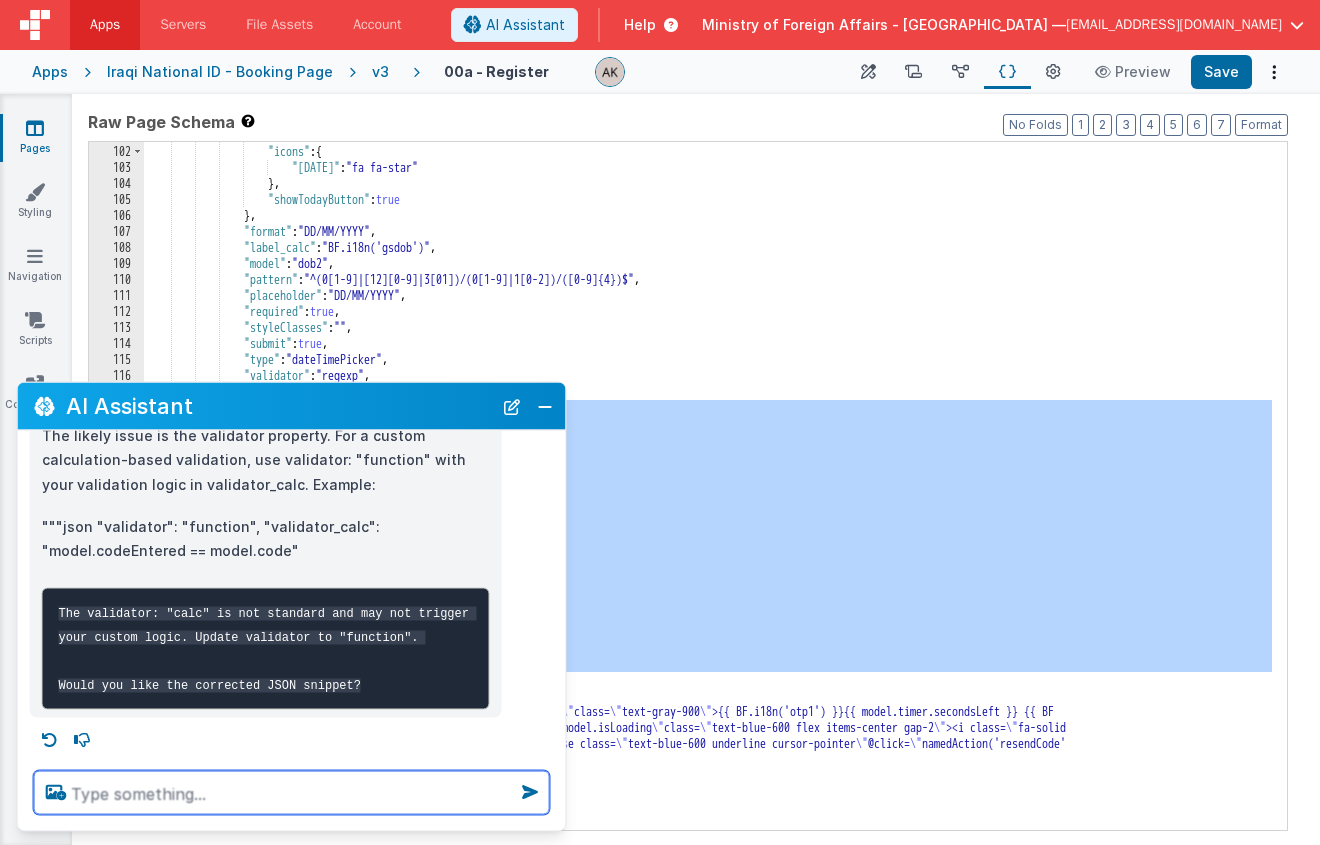 click at bounding box center [292, 793] 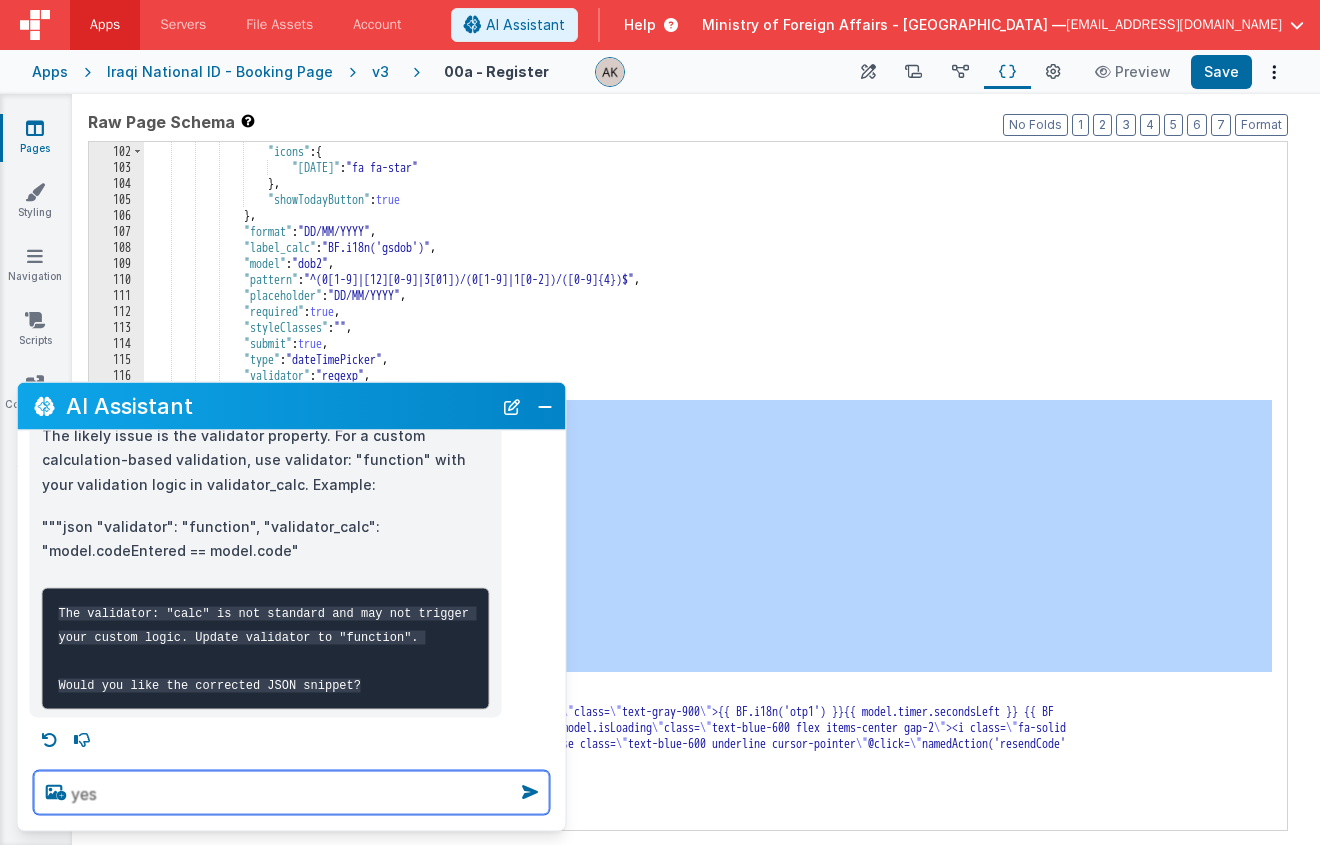 type on "yes" 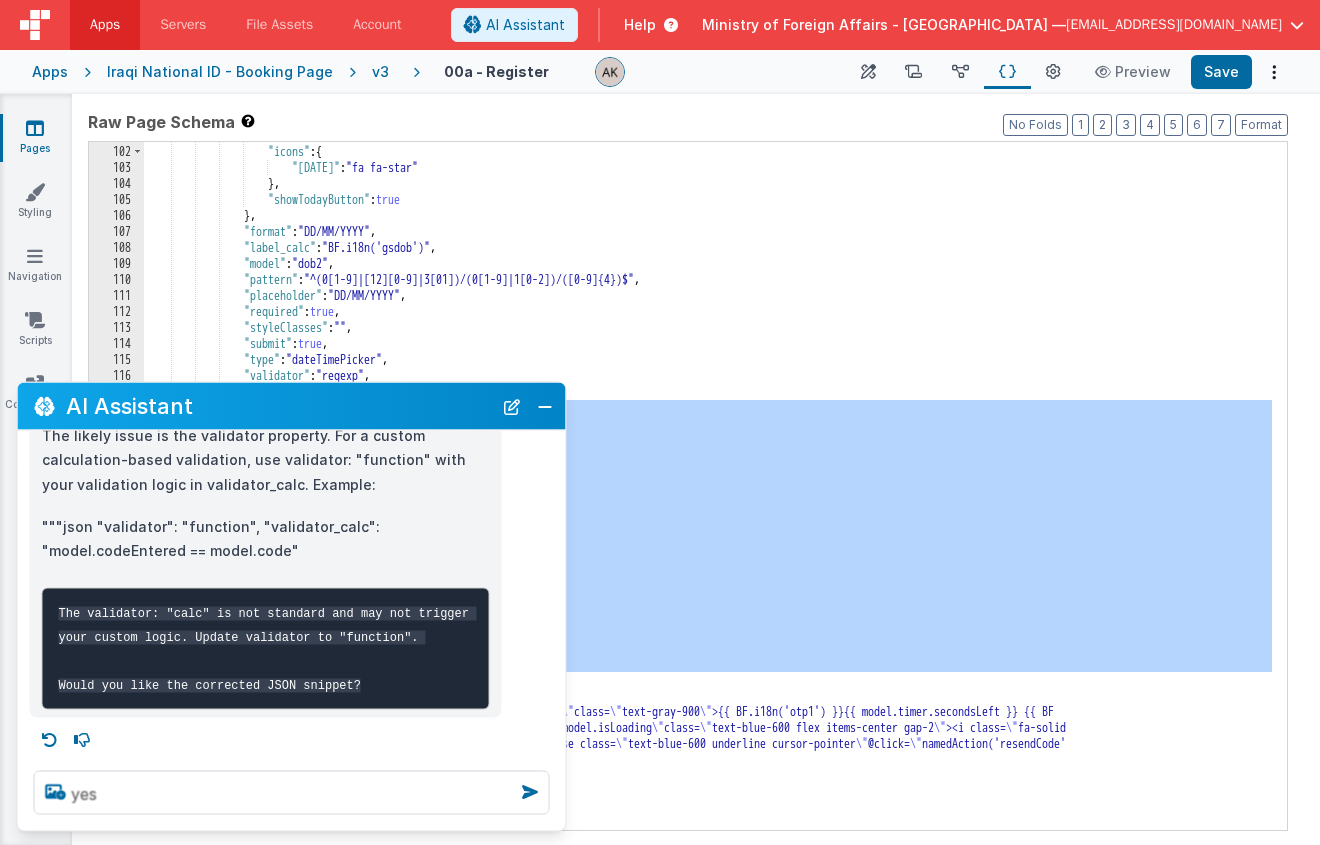 type 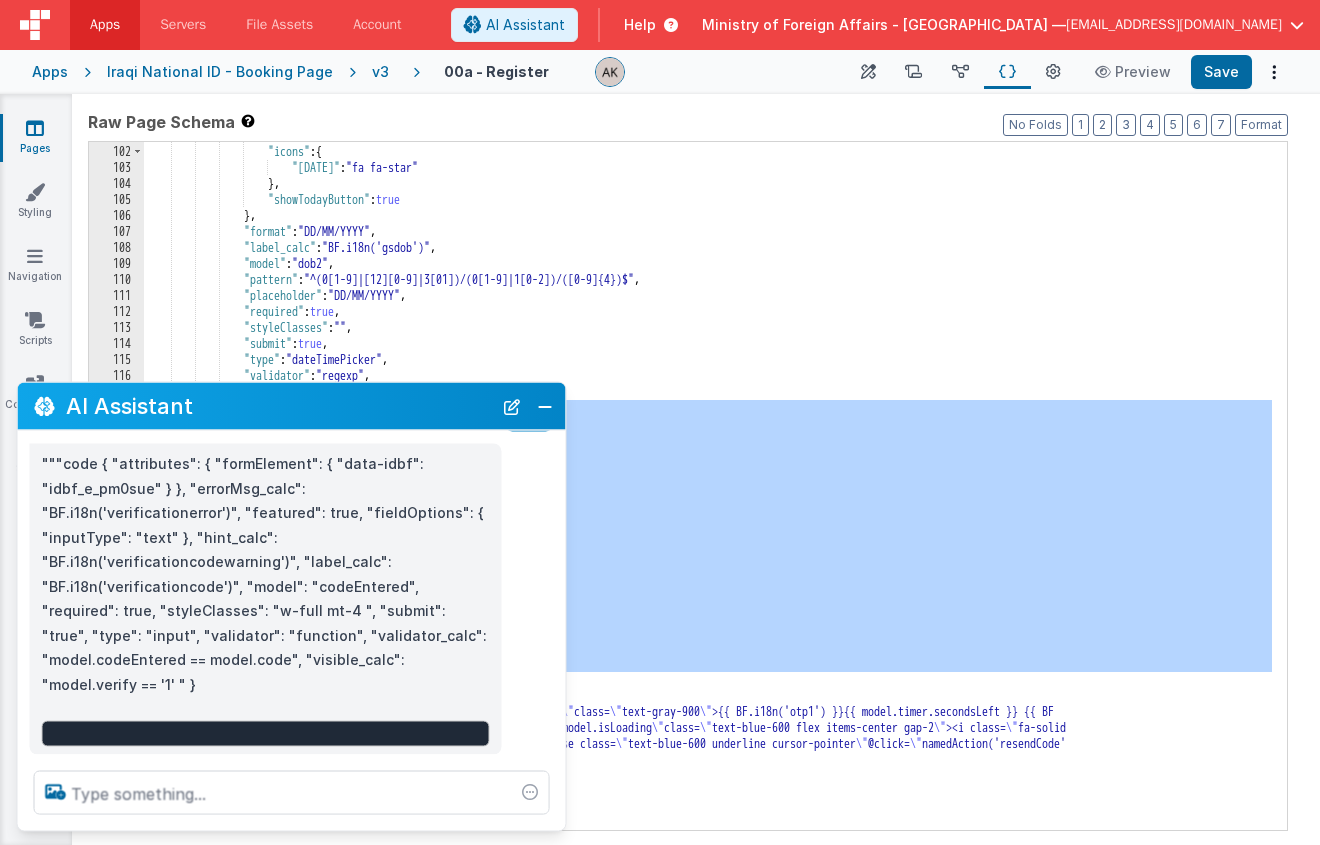 scroll, scrollTop: 729, scrollLeft: 0, axis: vertical 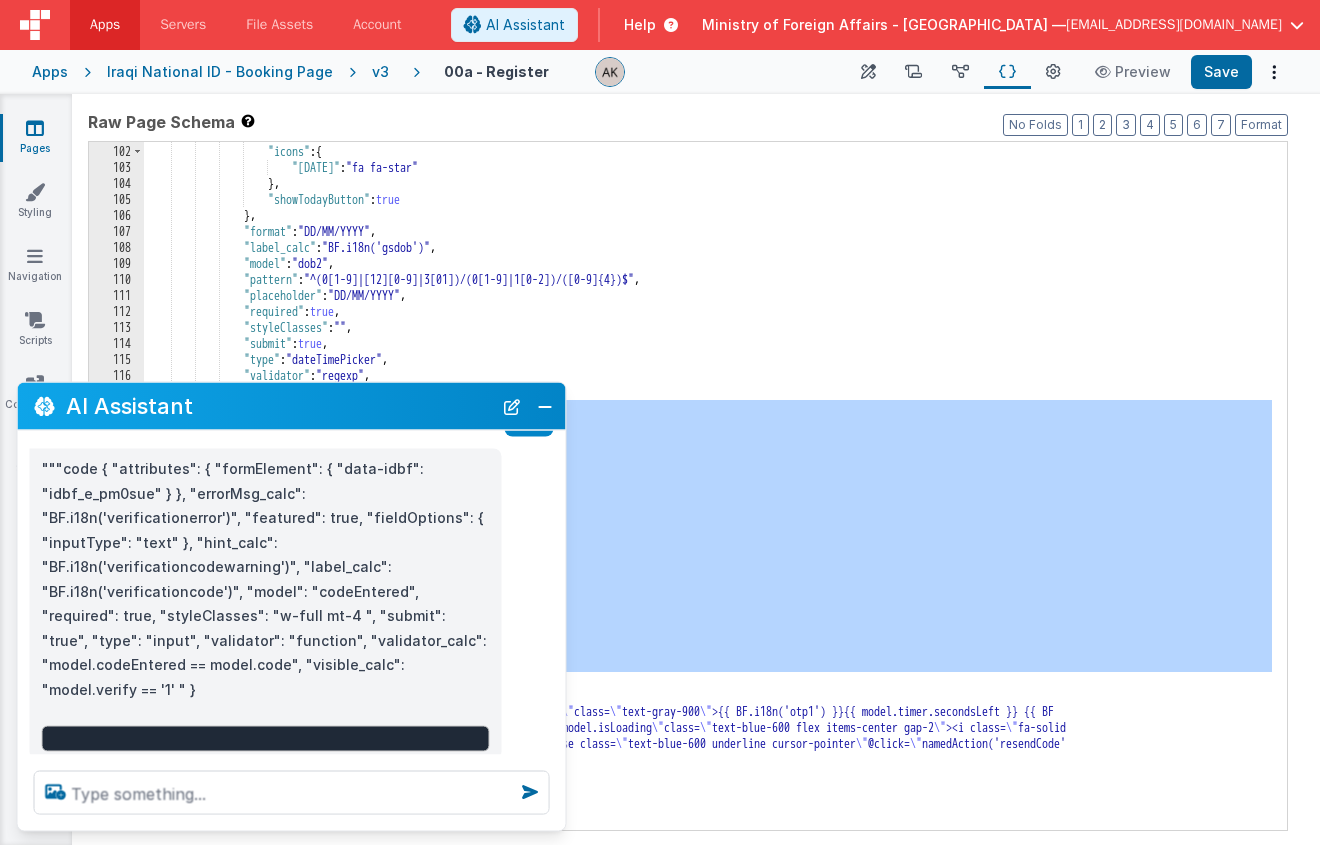click on """"code
{
"attributes": {
"formElement": {
"data-idbf": "idbf_e_pm0sue"
}
},
"errorMsg_calc": "BF.i18n('verificationerror')",
"featured": true,
"fieldOptions": {
"inputType": "text"
},
"hint_calc": "BF.i18n('verificationcodewarning')",
"label_calc": "BF.i18n('verificationcode')",
"model": "codeEntered",
"required": true,
"styleClasses": "w-full mt-4 ",
"submit": "true",
"type": "input",
"validator": "function",
"validator_calc": "model.codeEntered == model.code",
"visible_calc": "model.verify == '1' "
}" at bounding box center (266, 579) 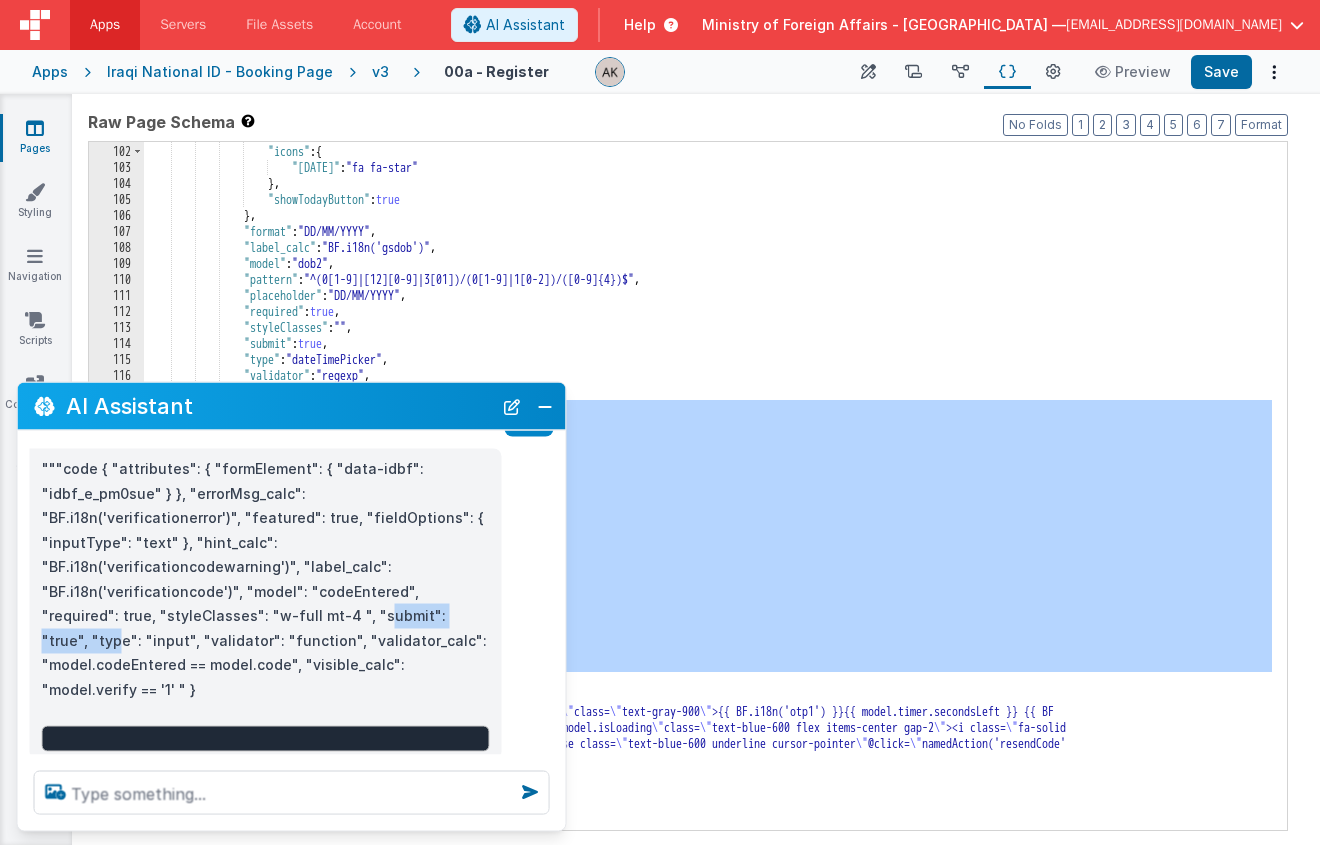 drag, startPoint x: 295, startPoint y: 622, endPoint x: 423, endPoint y: 621, distance: 128.0039 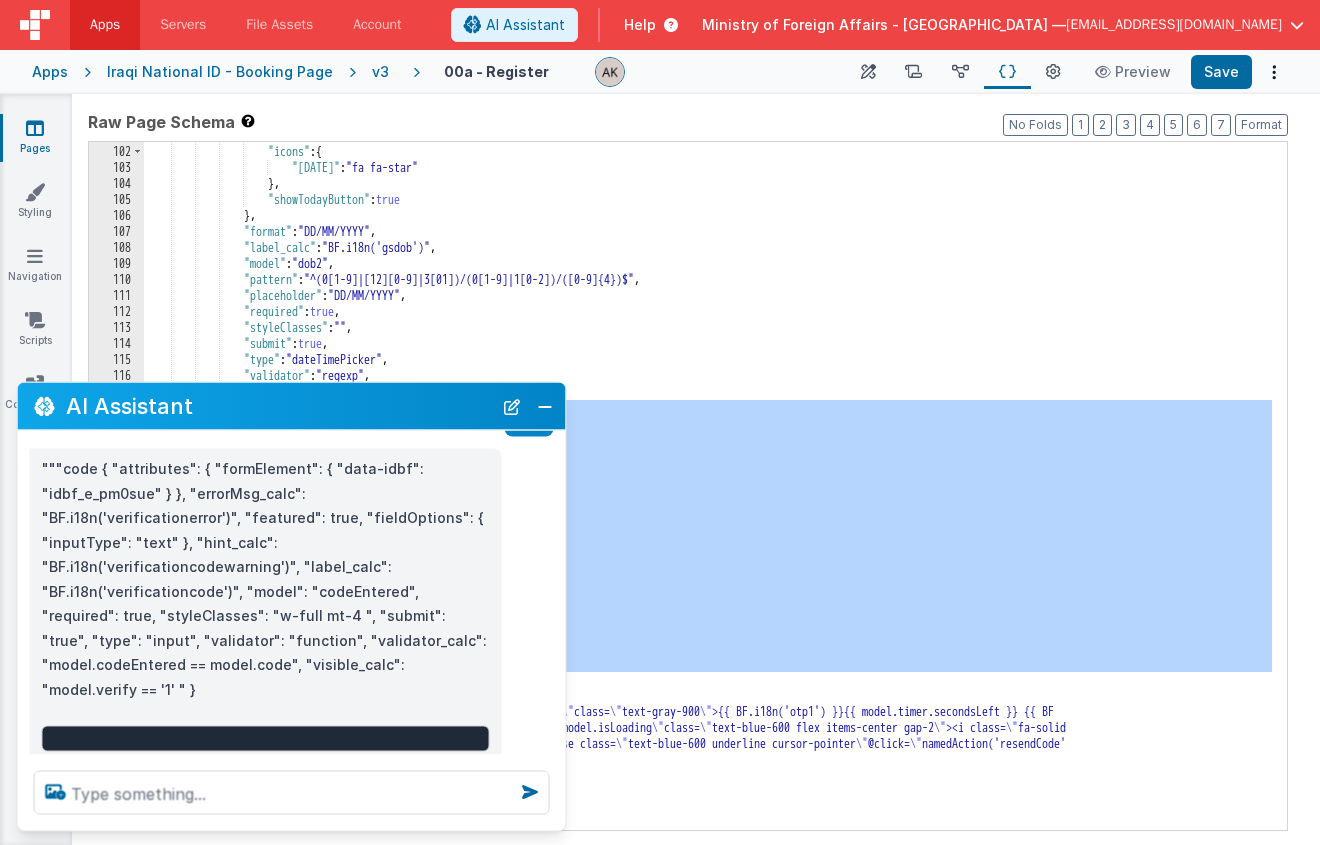 click on """"code
{
"attributes": {
"formElement": {
"data-idbf": "idbf_e_pm0sue"
}
},
"errorMsg_calc": "BF.i18n('verificationerror')",
"featured": true,
"fieldOptions": {
"inputType": "text"
},
"hint_calc": "BF.i18n('verificationcodewarning')",
"label_calc": "BF.i18n('verificationcode')",
"model": "codeEntered",
"required": true,
"styleClasses": "w-full mt-4 ",
"submit": "true",
"type": "input",
"validator": "function",
"validator_calc": "model.codeEntered == model.code",
"visible_calc": "model.verify == '1' "
}" at bounding box center [266, 579] 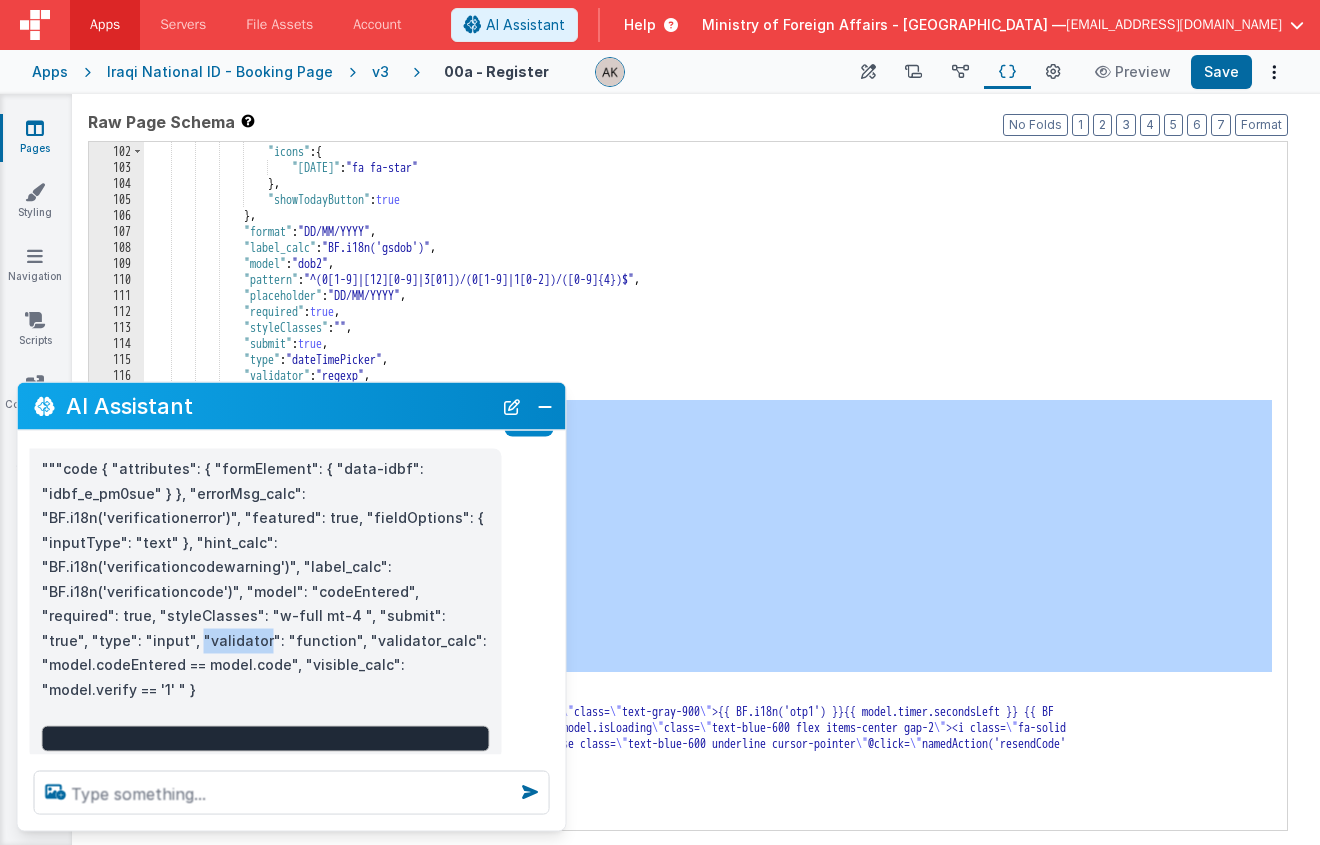 drag, startPoint x: 98, startPoint y: 642, endPoint x: 162, endPoint y: 640, distance: 64.03124 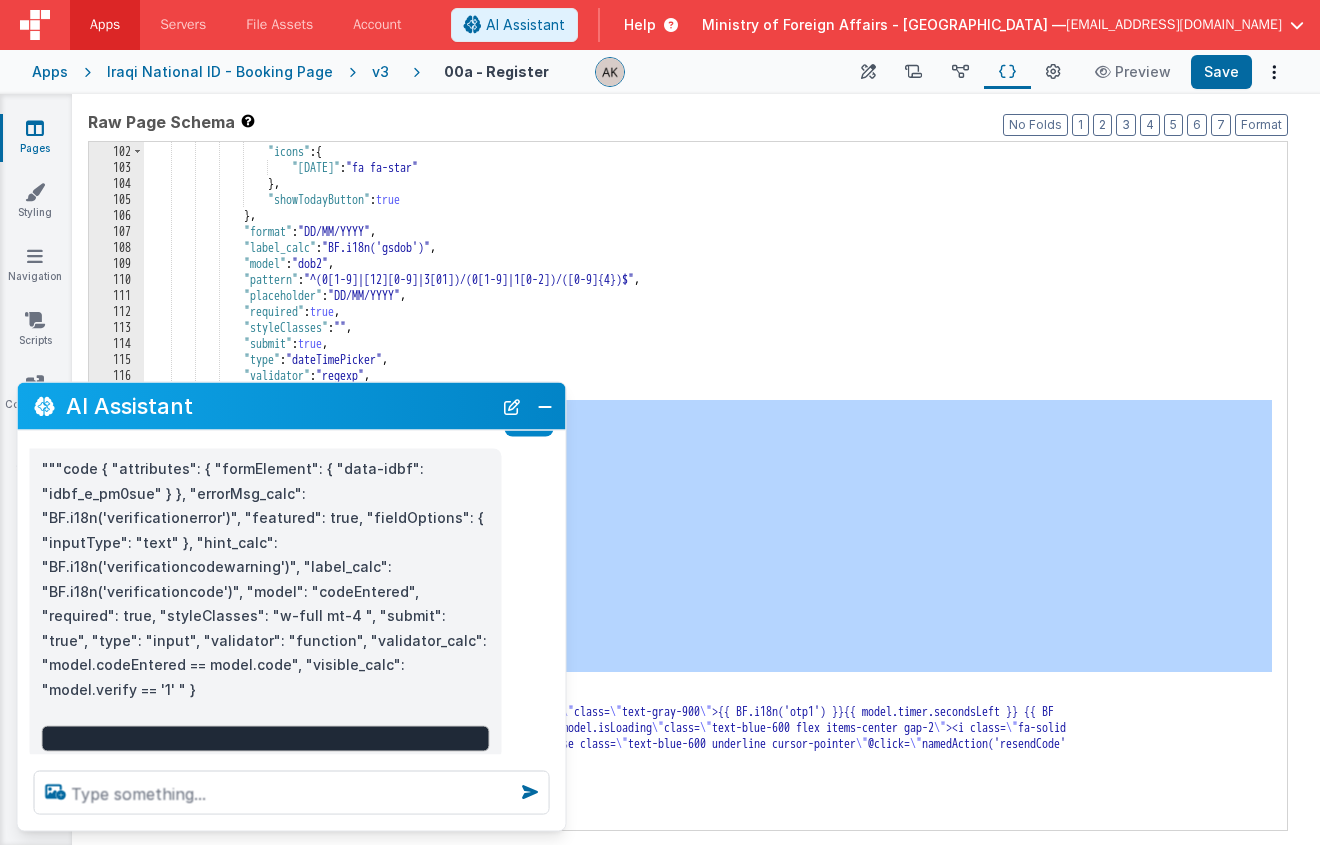 click on """"code
{
"attributes": {
"formElement": {
"data-idbf": "idbf_e_pm0sue"
}
},
"errorMsg_calc": "BF.i18n('verificationerror')",
"featured": true,
"fieldOptions": {
"inputType": "text"
},
"hint_calc": "BF.i18n('verificationcodewarning')",
"label_calc": "BF.i18n('verificationcode')",
"model": "codeEntered",
"required": true,
"styleClasses": "w-full mt-4 ",
"submit": "true",
"type": "input",
"validator": "function",
"validator_calc": "model.codeEntered == model.code",
"visible_calc": "model.verify == '1' "
}" at bounding box center [266, 579] 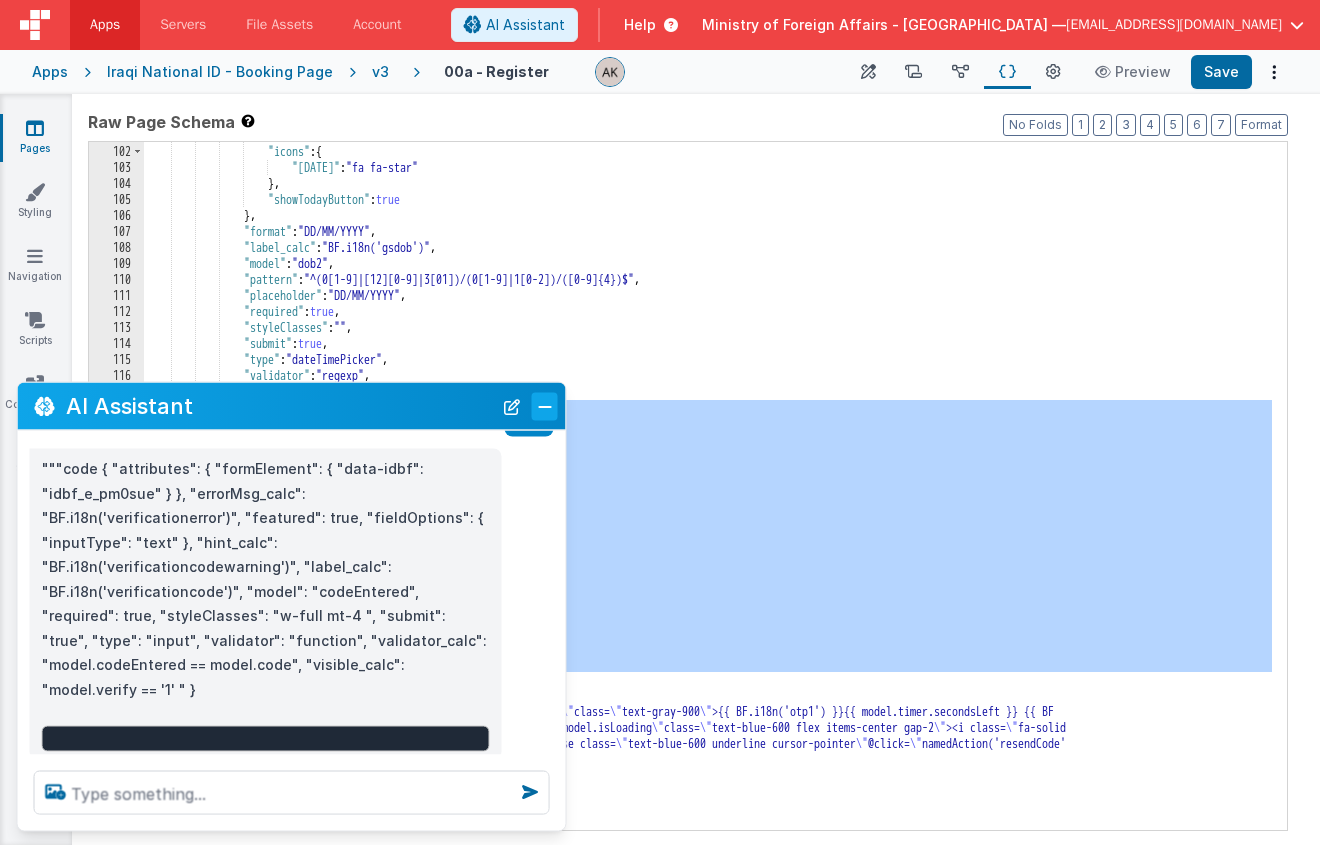 click at bounding box center (545, 406) 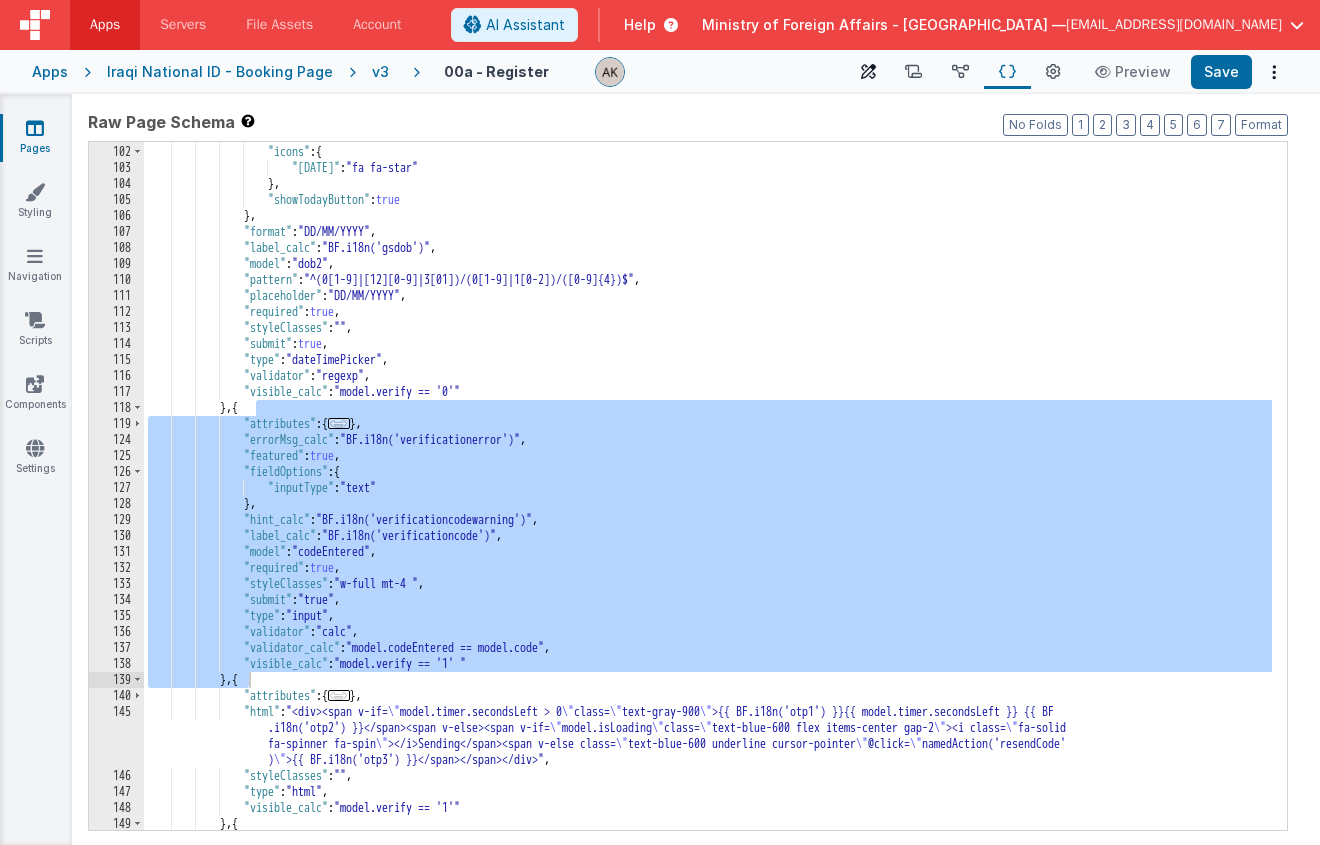 click at bounding box center [868, 72] 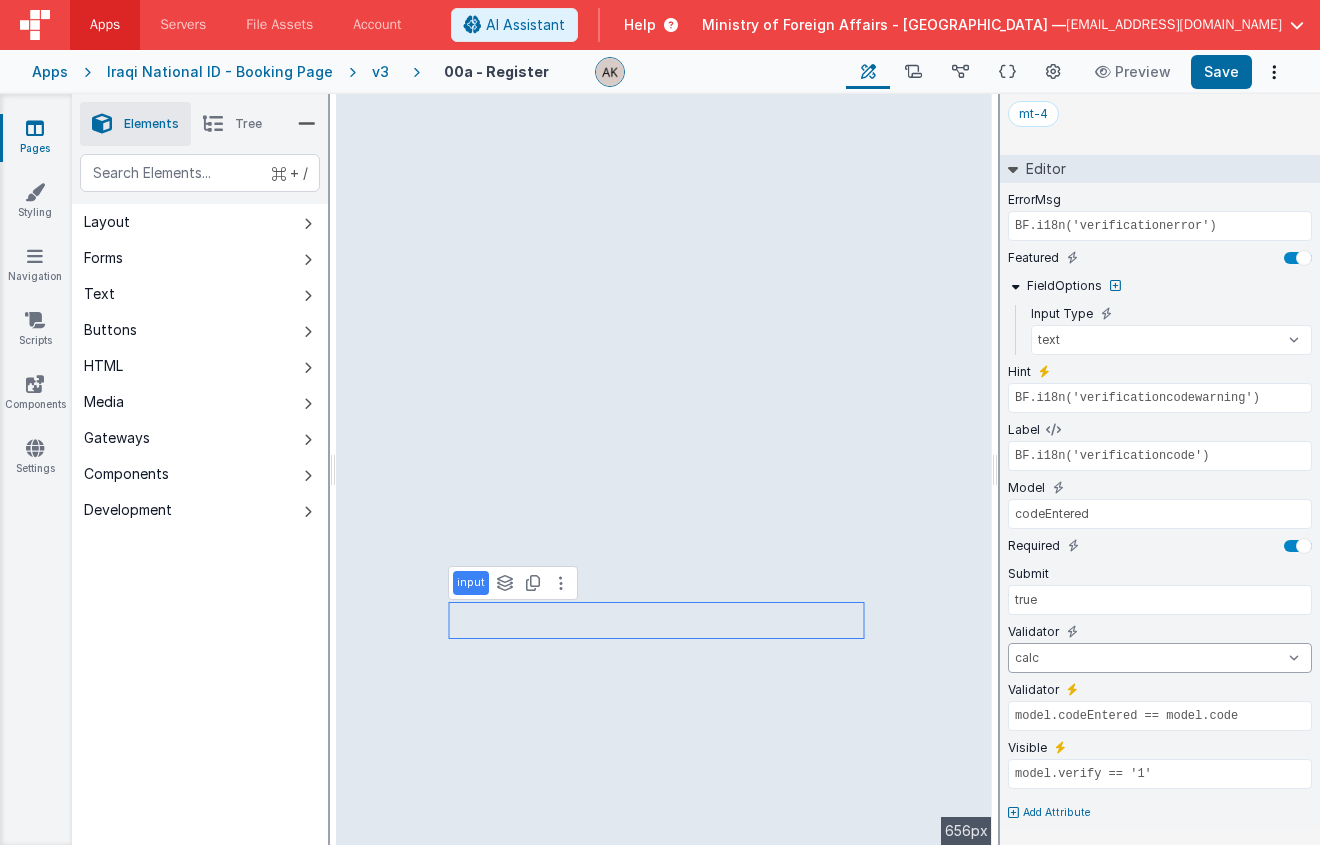 click on "number double string array date regexp email url creditCard alpha alphaNumeric calc required" at bounding box center [1160, 658] 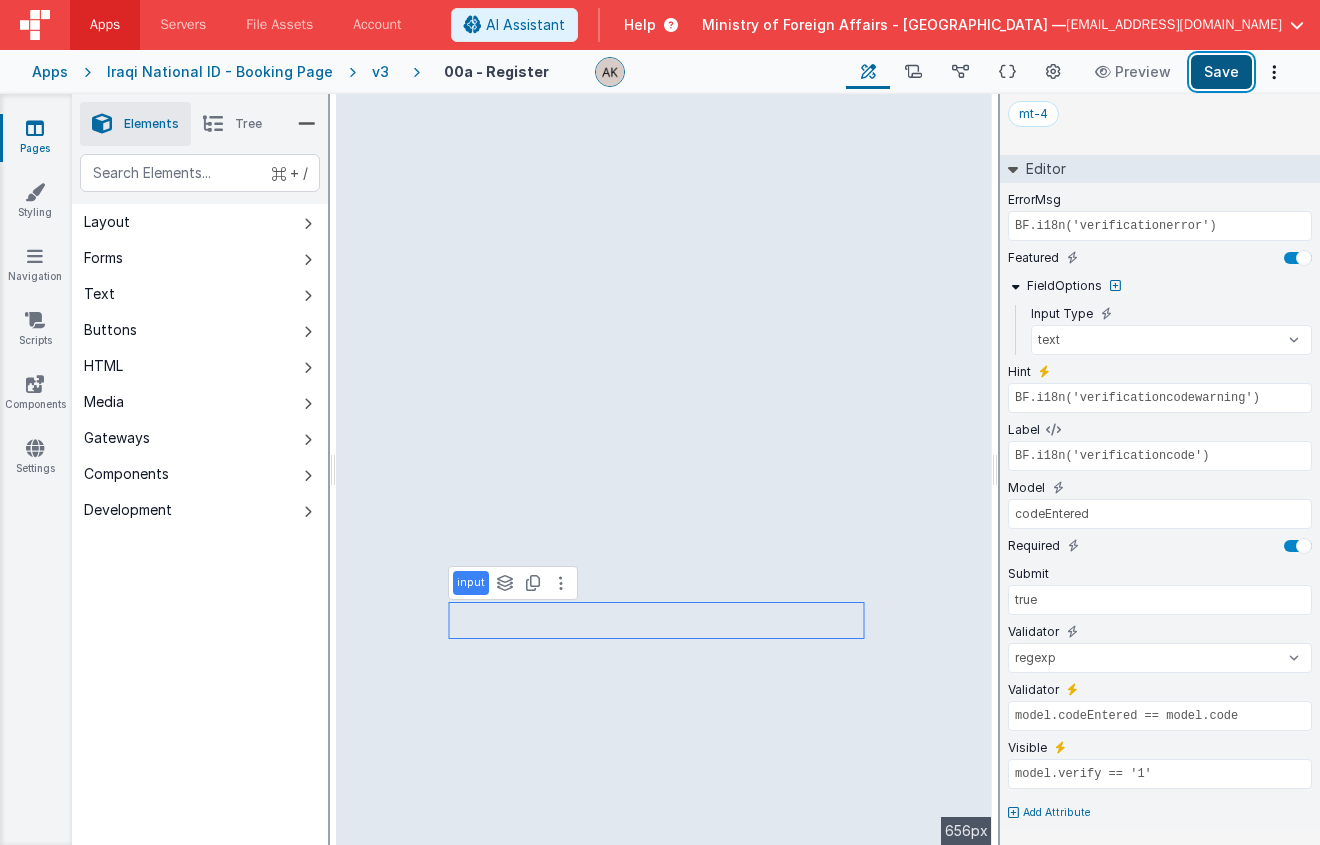 click on "Save" at bounding box center [1221, 72] 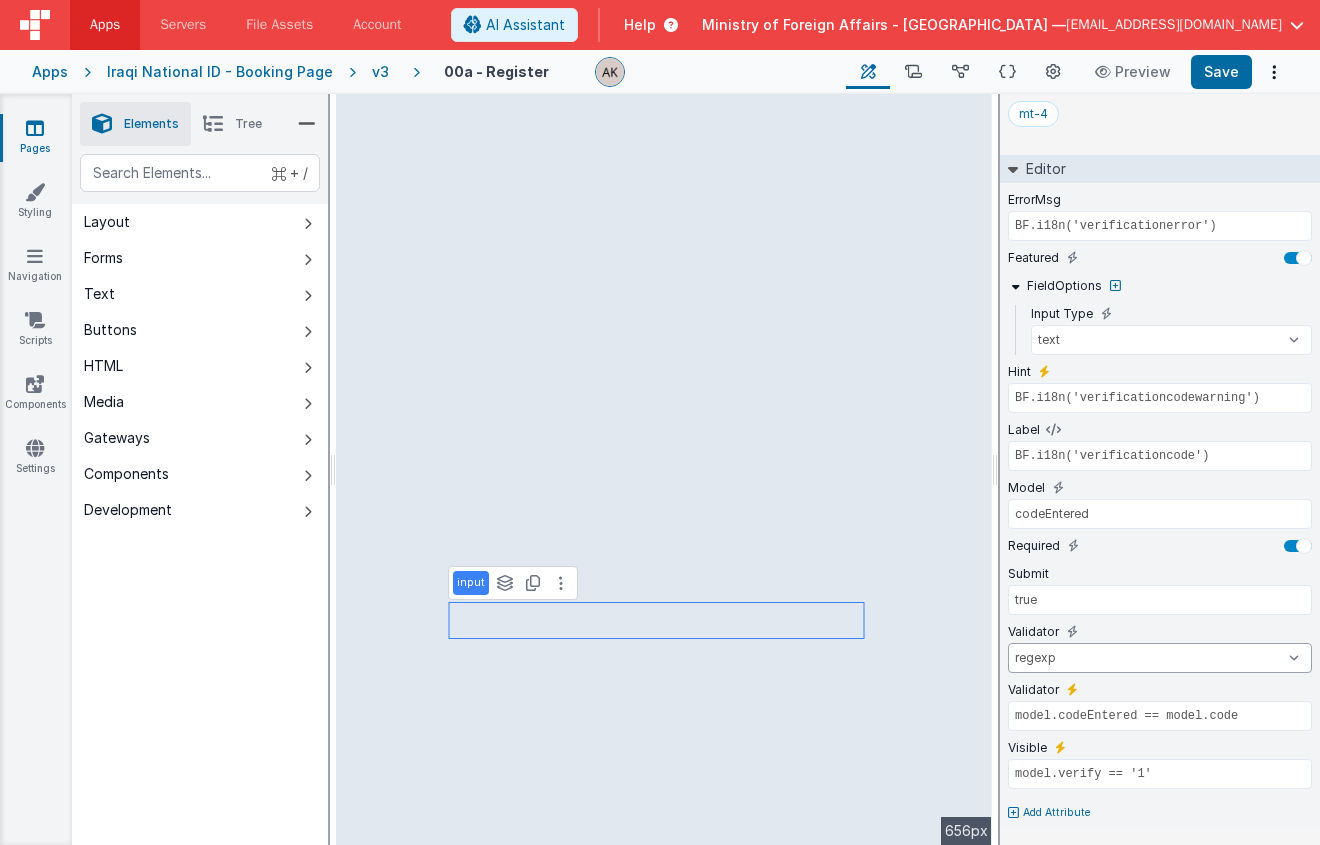 click on "number double string array date regexp email url creditCard alpha alphaNumeric calc required" at bounding box center [1160, 658] 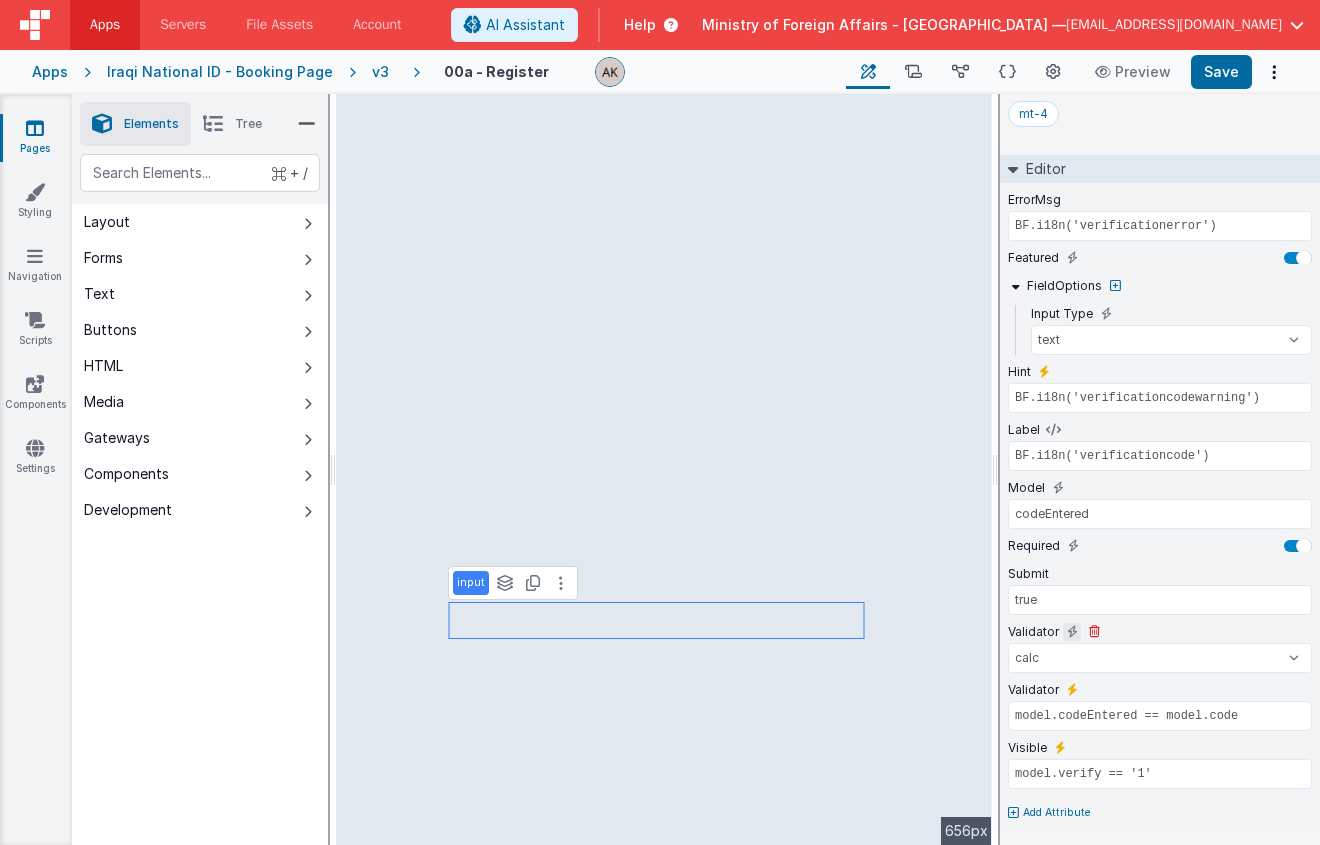 click at bounding box center [1072, 632] 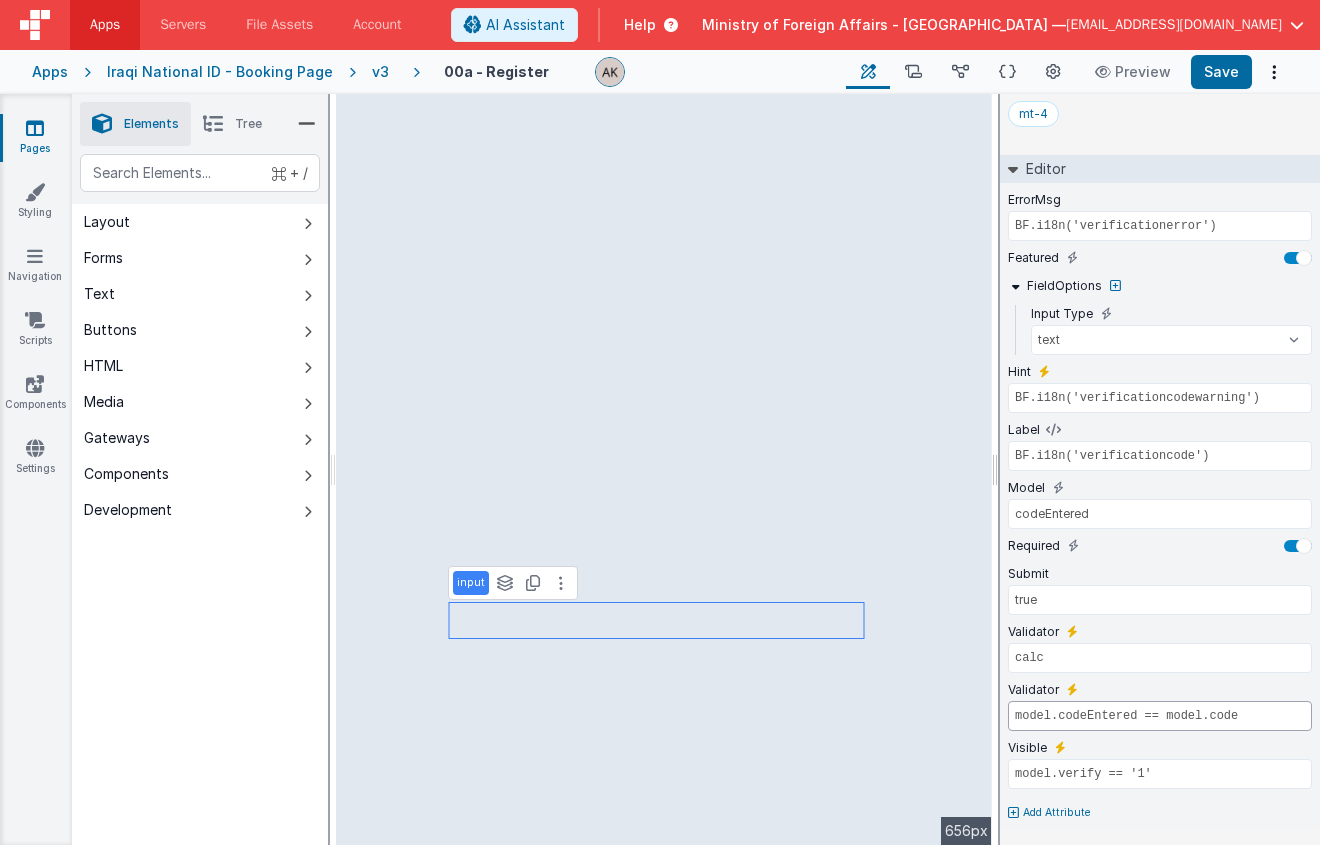 drag, startPoint x: 1262, startPoint y: 717, endPoint x: 991, endPoint y: 706, distance: 271.22314 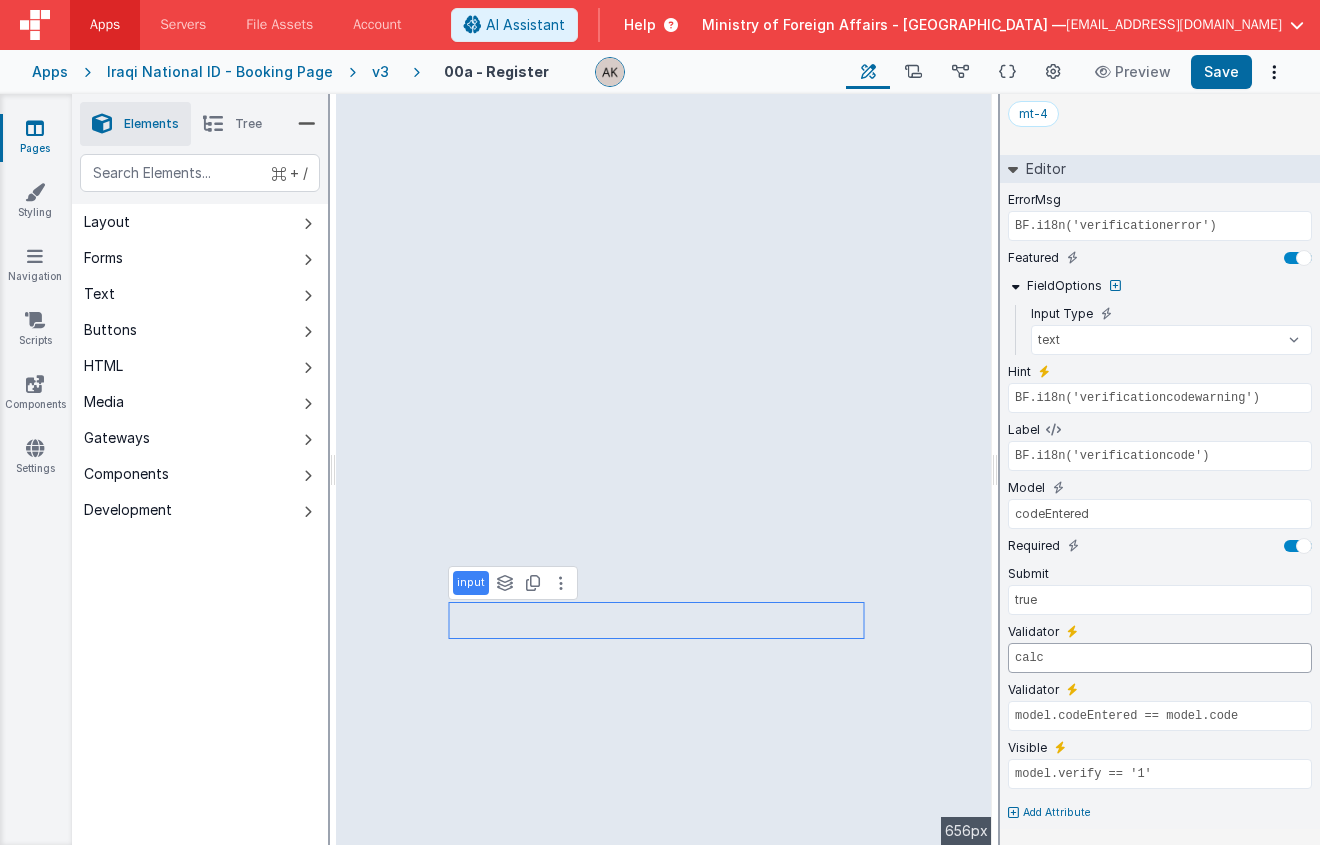 click on "calc" at bounding box center [1160, 658] 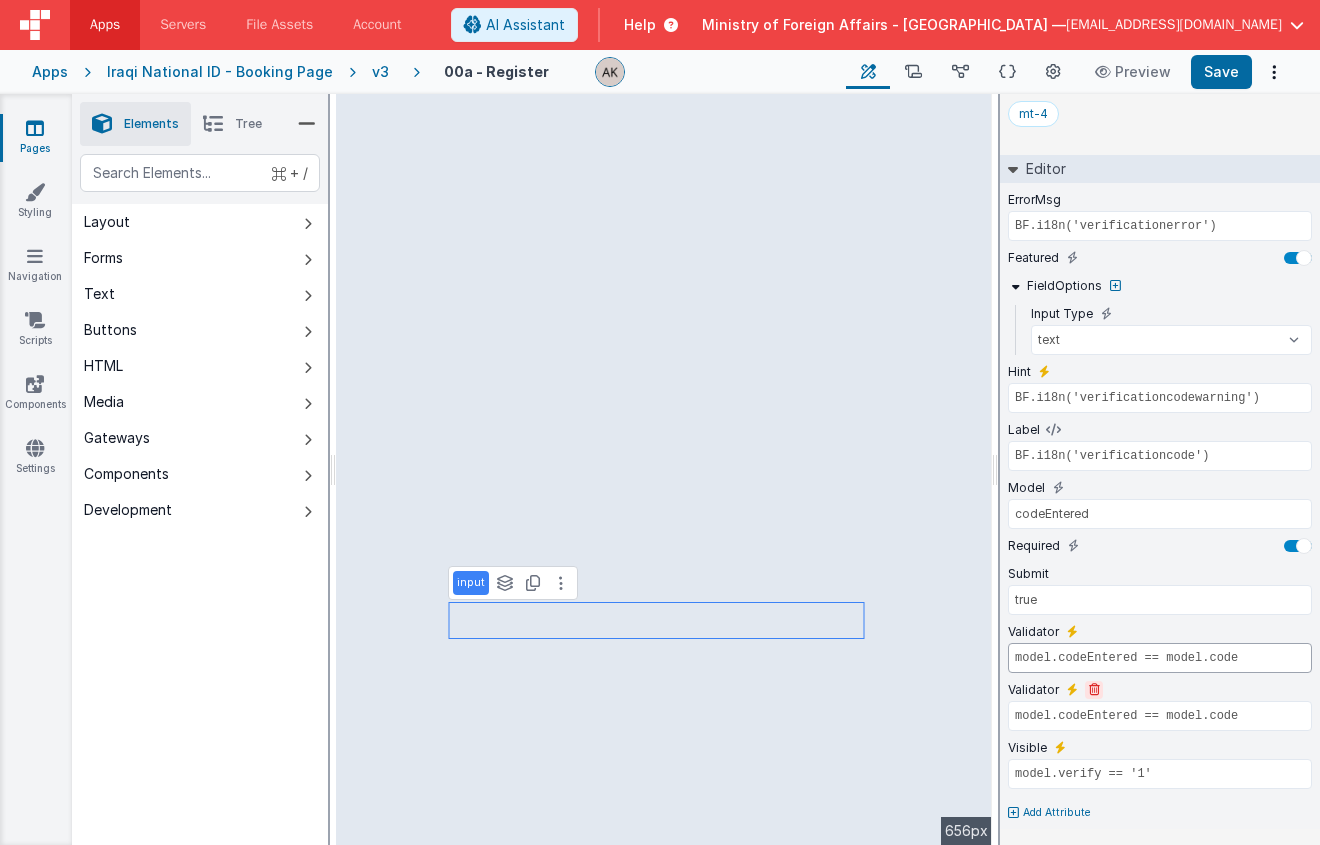 type on "model.codeEntered == model.code" 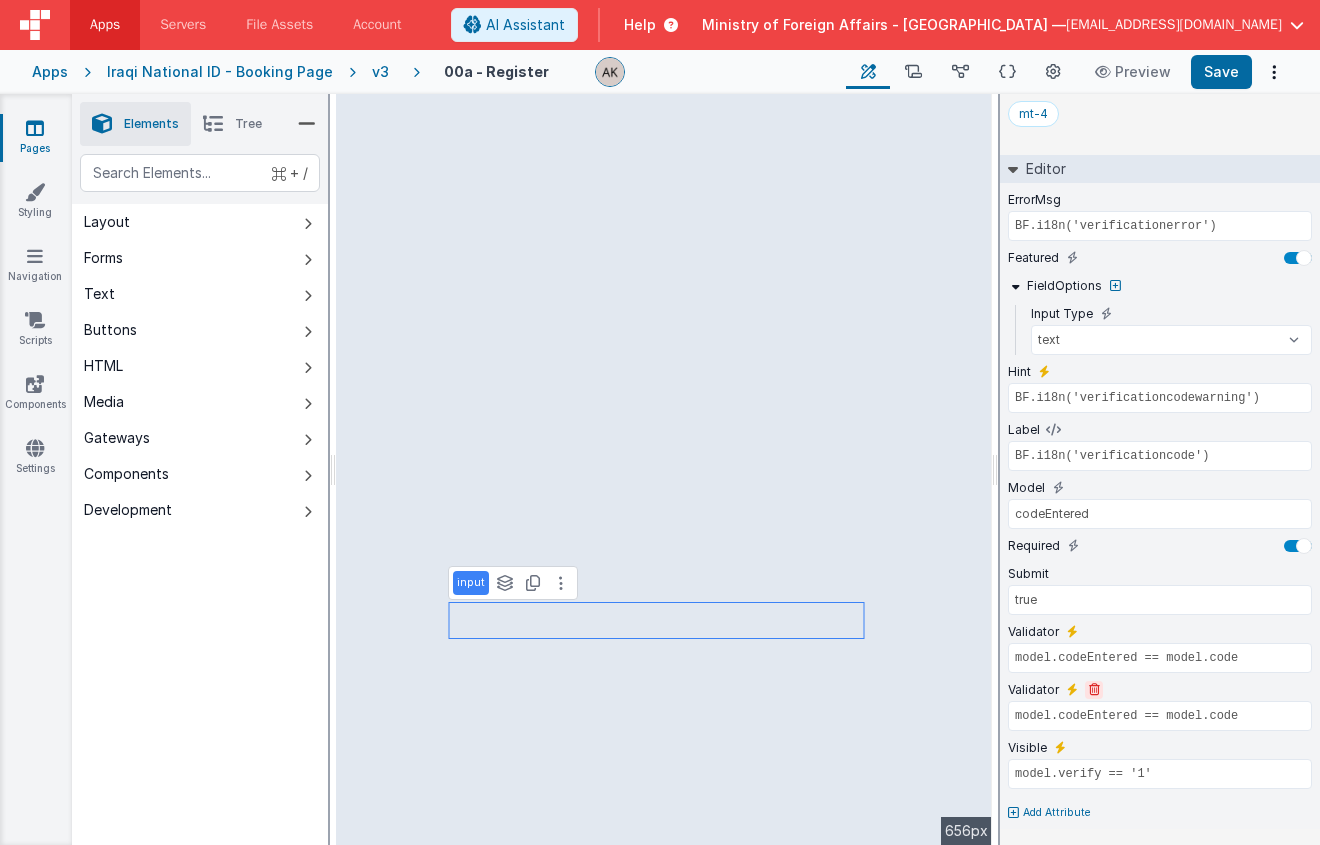 click at bounding box center [1094, 690] 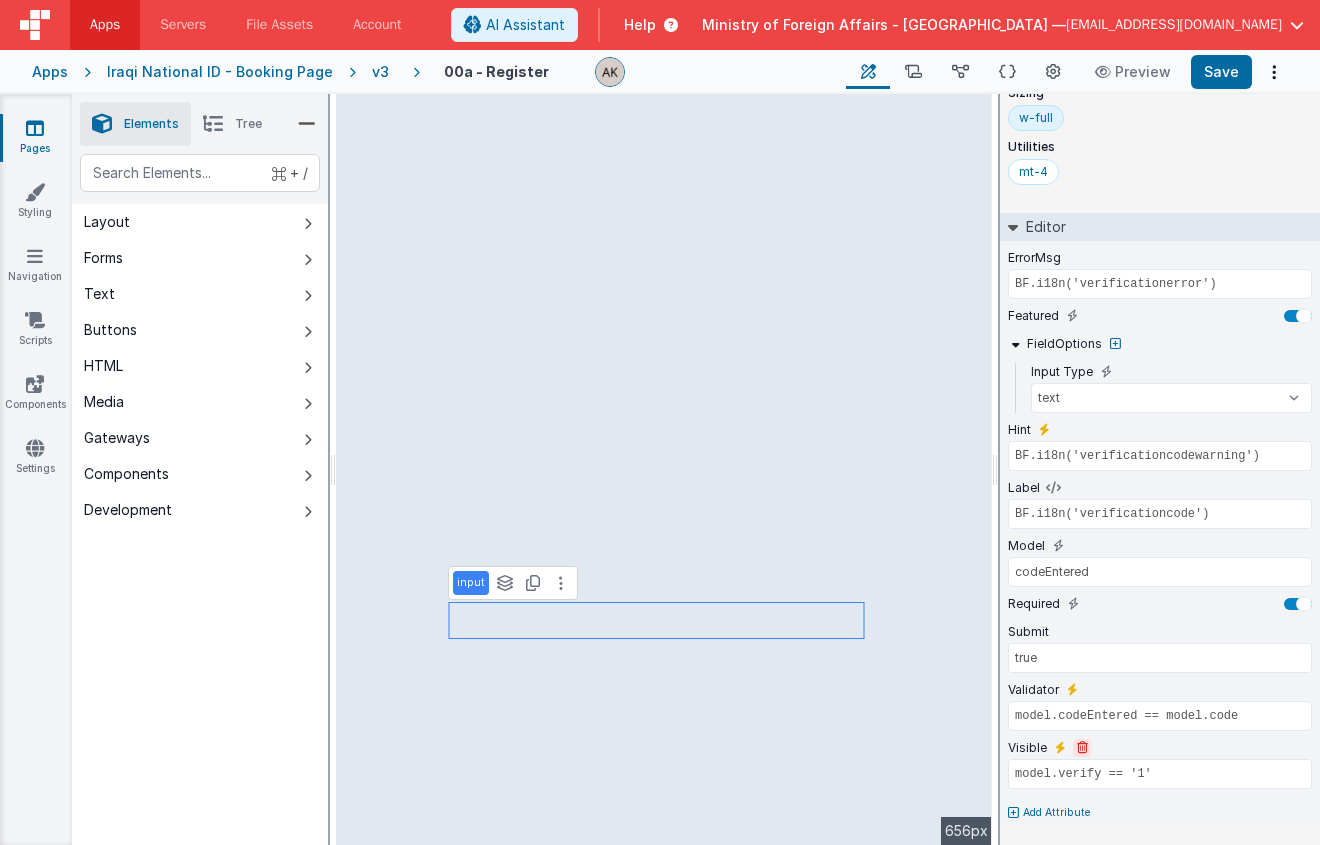 scroll, scrollTop: 174, scrollLeft: 0, axis: vertical 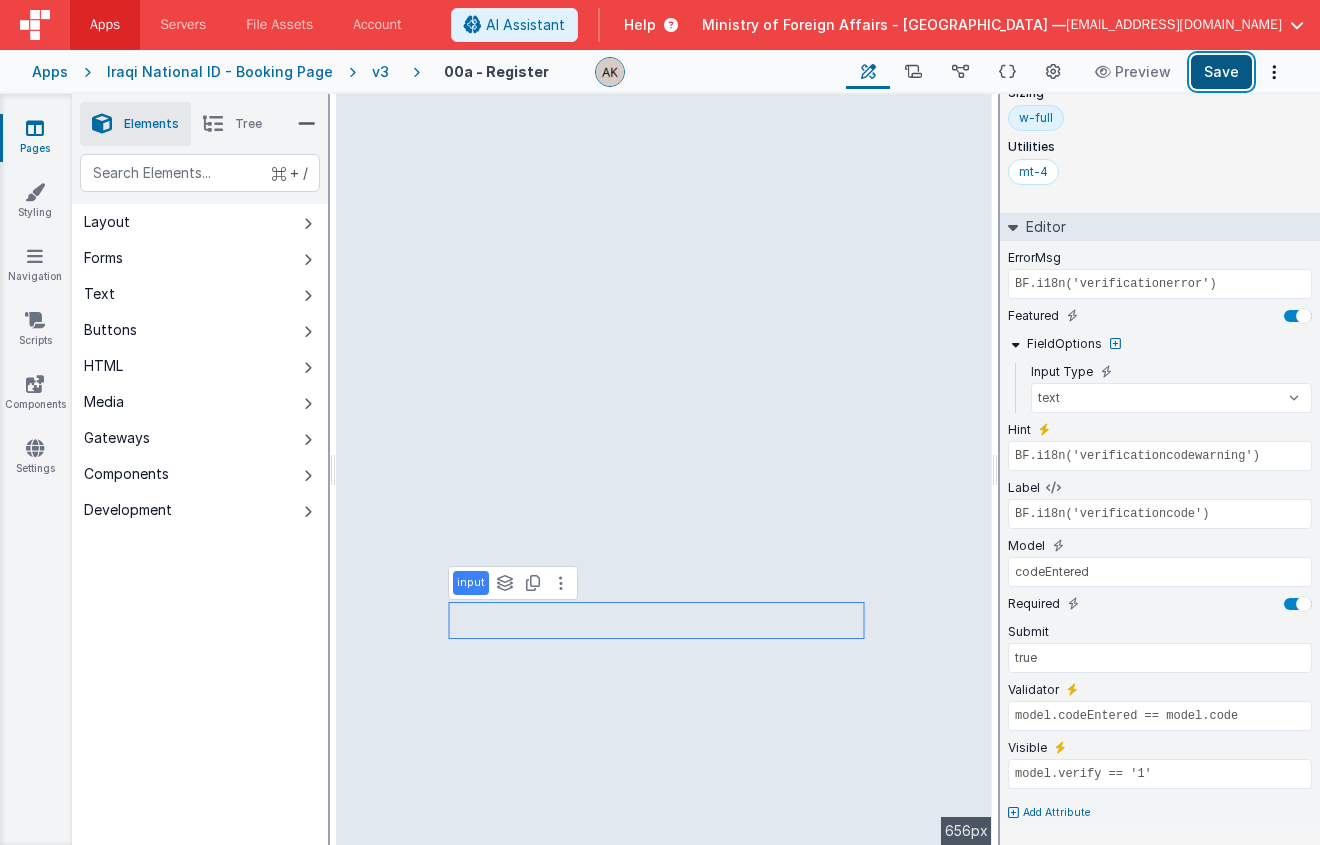 click on "Save" at bounding box center (1221, 72) 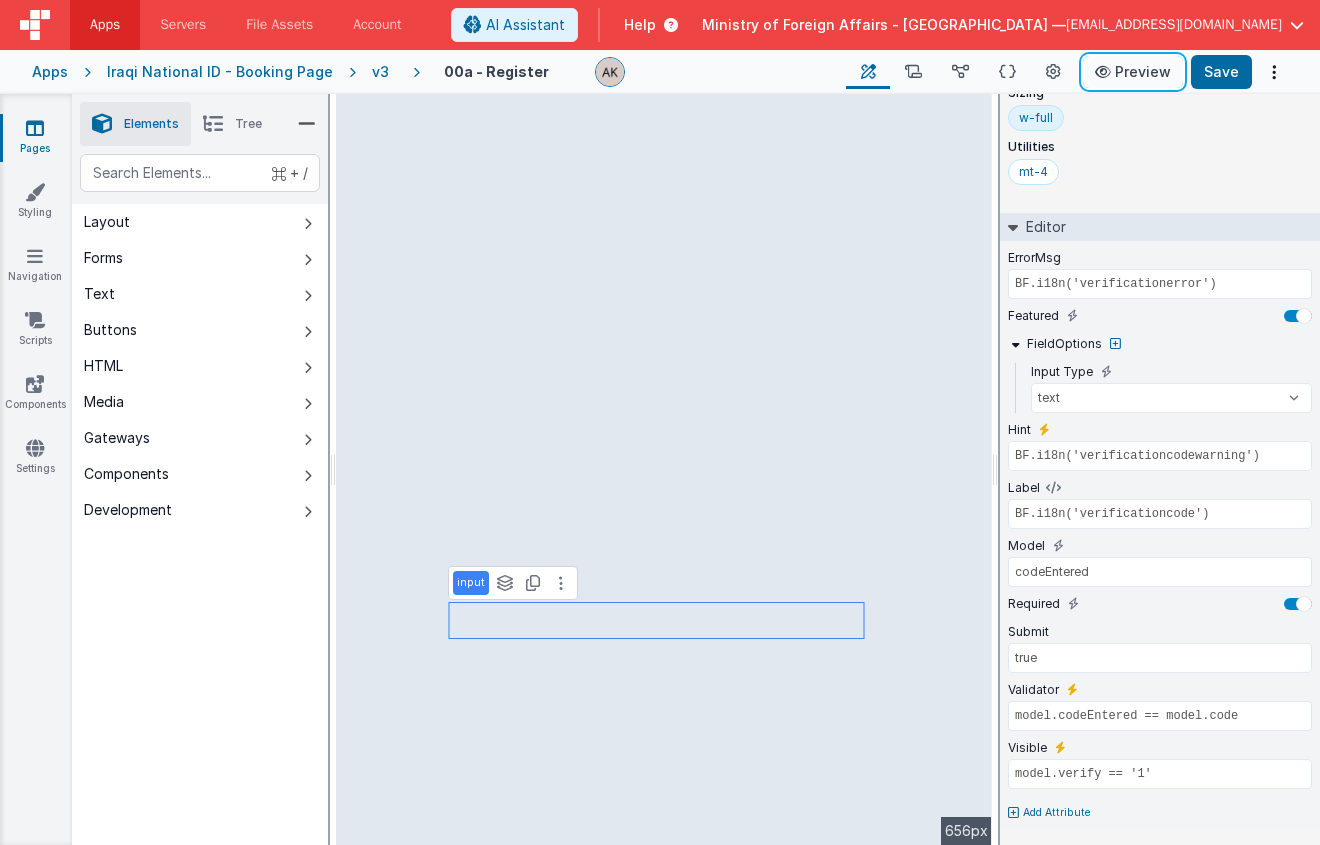 click on "Preview" at bounding box center (1133, 72) 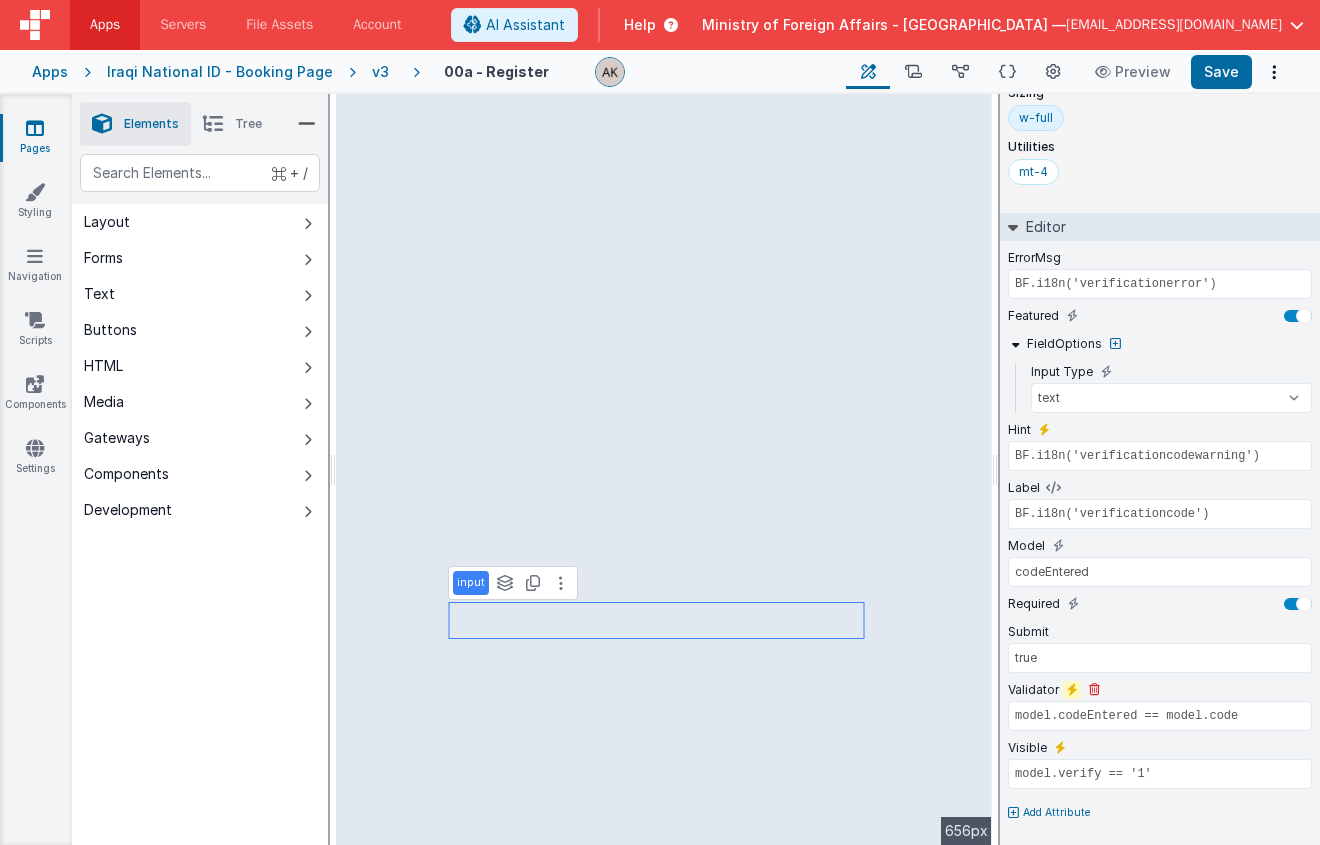 click at bounding box center [1072, 690] 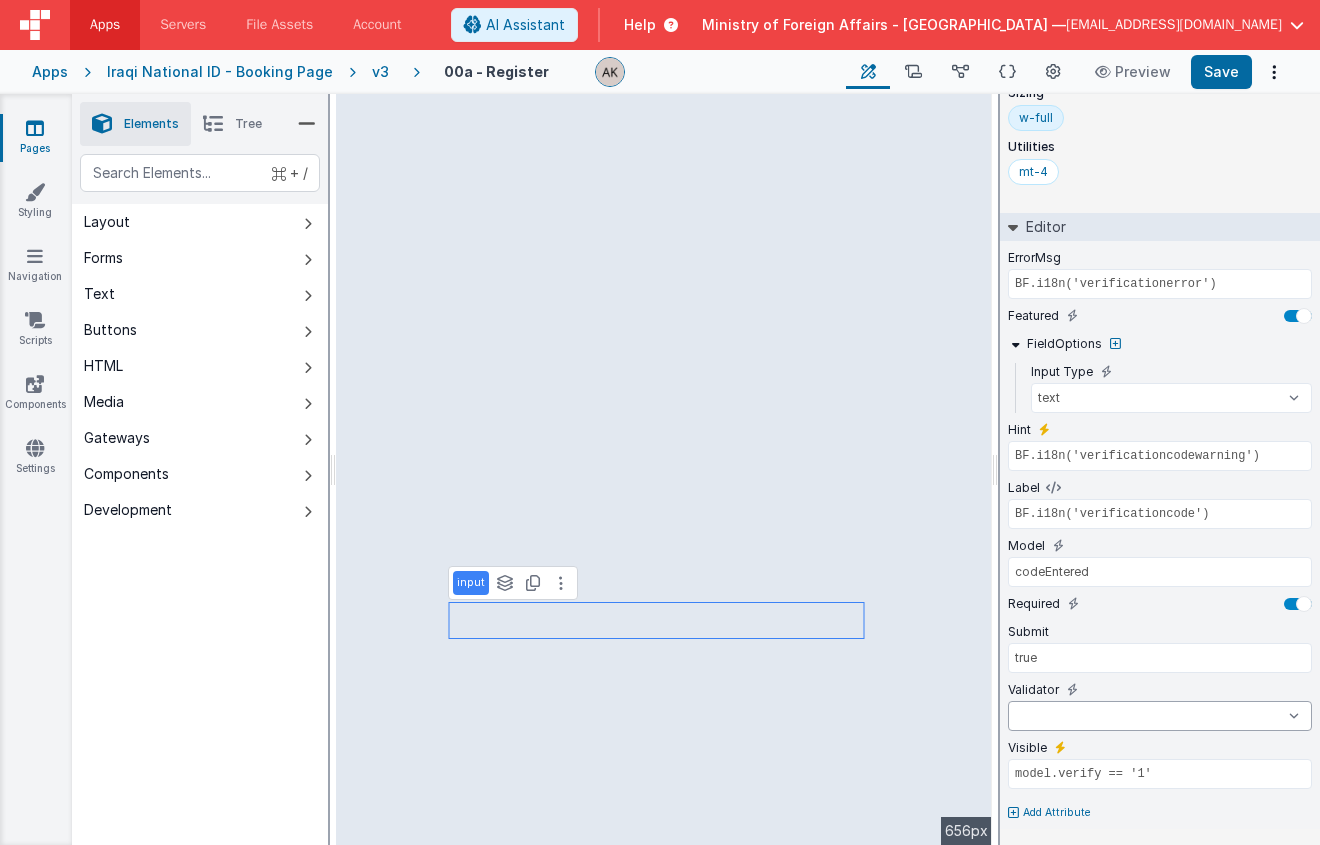 click on "number double string array date regexp email url creditCard alpha alphaNumeric calc required" at bounding box center (1160, 716) 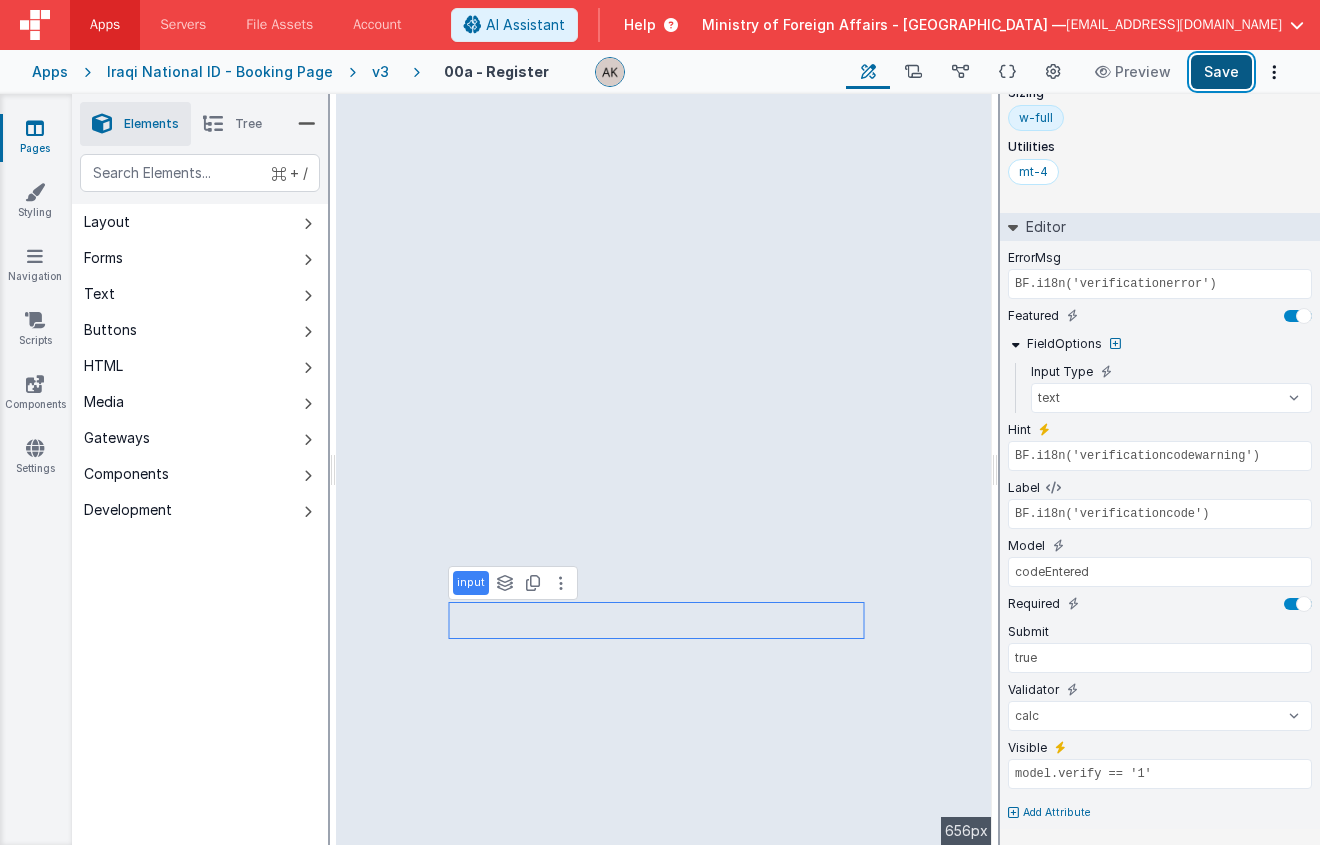 click on "Save" at bounding box center (1221, 72) 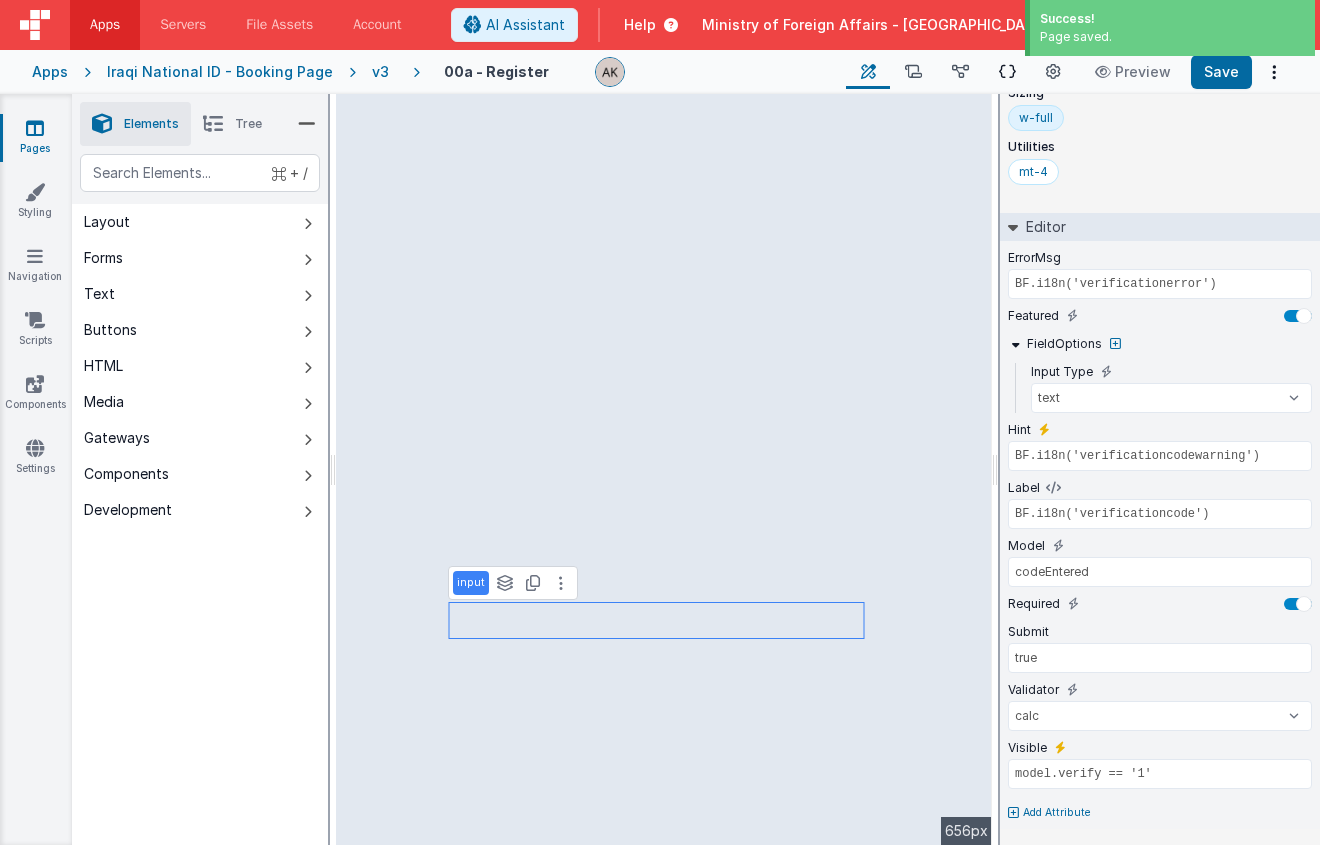 click at bounding box center (1007, 72) 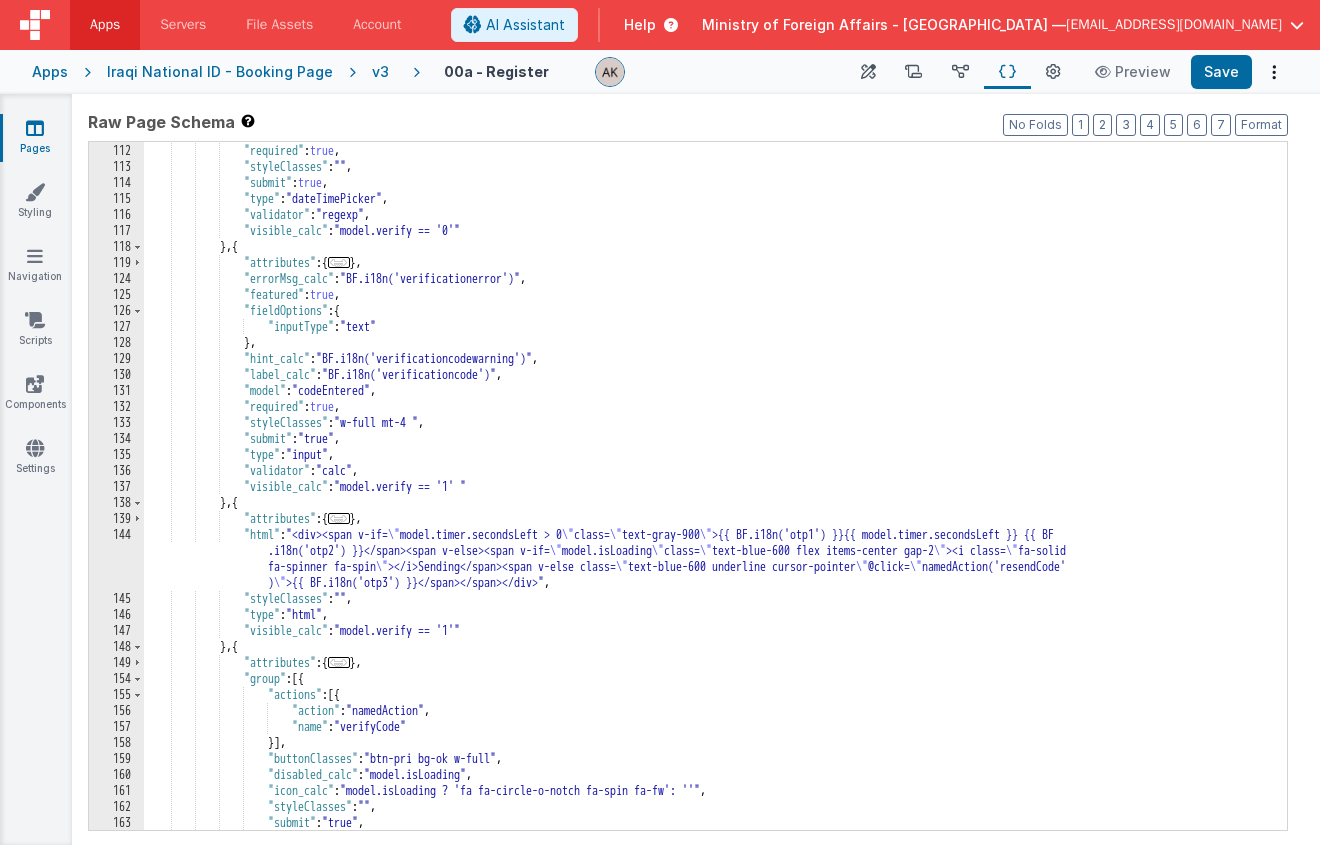 scroll, scrollTop: 1791, scrollLeft: 0, axis: vertical 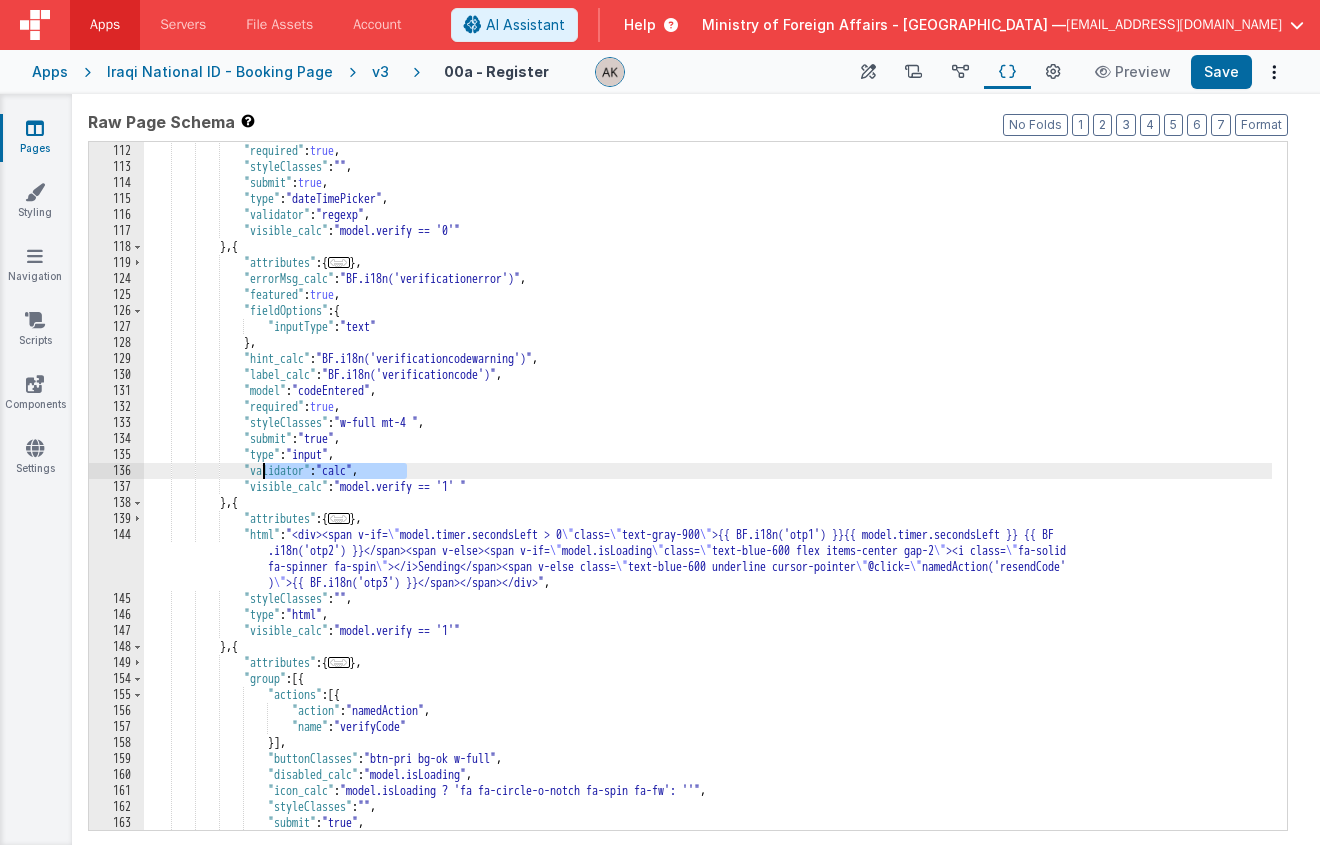 drag, startPoint x: 410, startPoint y: 475, endPoint x: 262, endPoint y: 463, distance: 148.48569 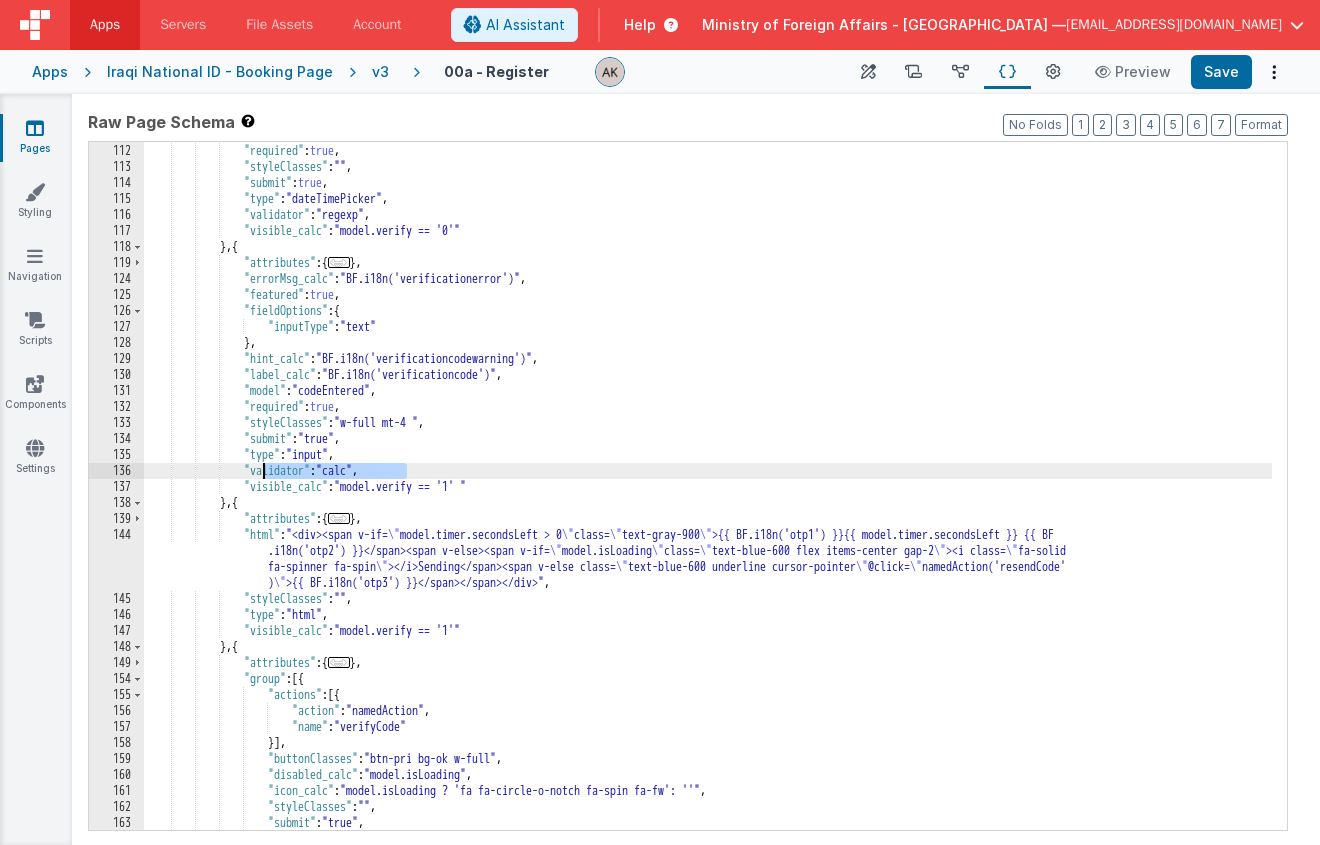 click on ""placeholder" :  "DD/MM/YYYY" ,                     "required" :  true ,                     "styleClasses" :  "" ,                     "submit" :  true ,                     "type" :  "dateTimePicker" ,                     "validator" :  "regexp" ,                     "visible_calc" :  "model.verify == '0'"                } ,  {                     "attributes" :  { ... } ,                     "errorMsg_calc" :  "BF.i18n('verificationerror')" ,                     "featured" :  true ,                     "fieldOptions" :  {                          "inputType" :  "text"                     } ,                     "hint_calc" :  "BF.i18n('verificationcodewarning')" ,                     "label_calc" :  "BF.i18n('verificationcode')" ,                     "model" :  "codeEntered" ,                     "required" :  true ,                     "styleClasses" :  "w-full mt-4 " ,                     "submit" :  "true" ,                     "type" :  "input" ,                     "validator" :  ," at bounding box center [708, 486] 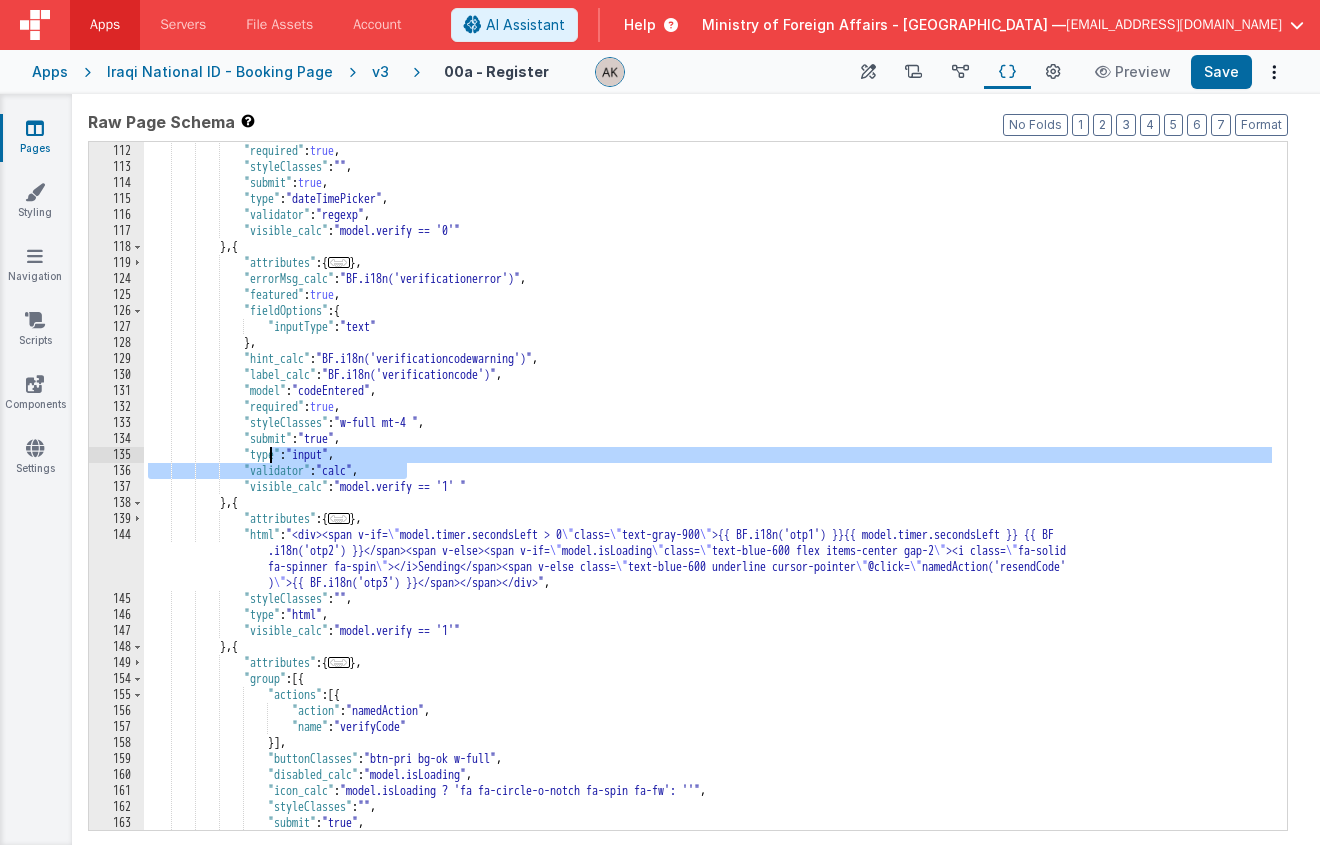 drag, startPoint x: 412, startPoint y: 470, endPoint x: 271, endPoint y: 462, distance: 141.22676 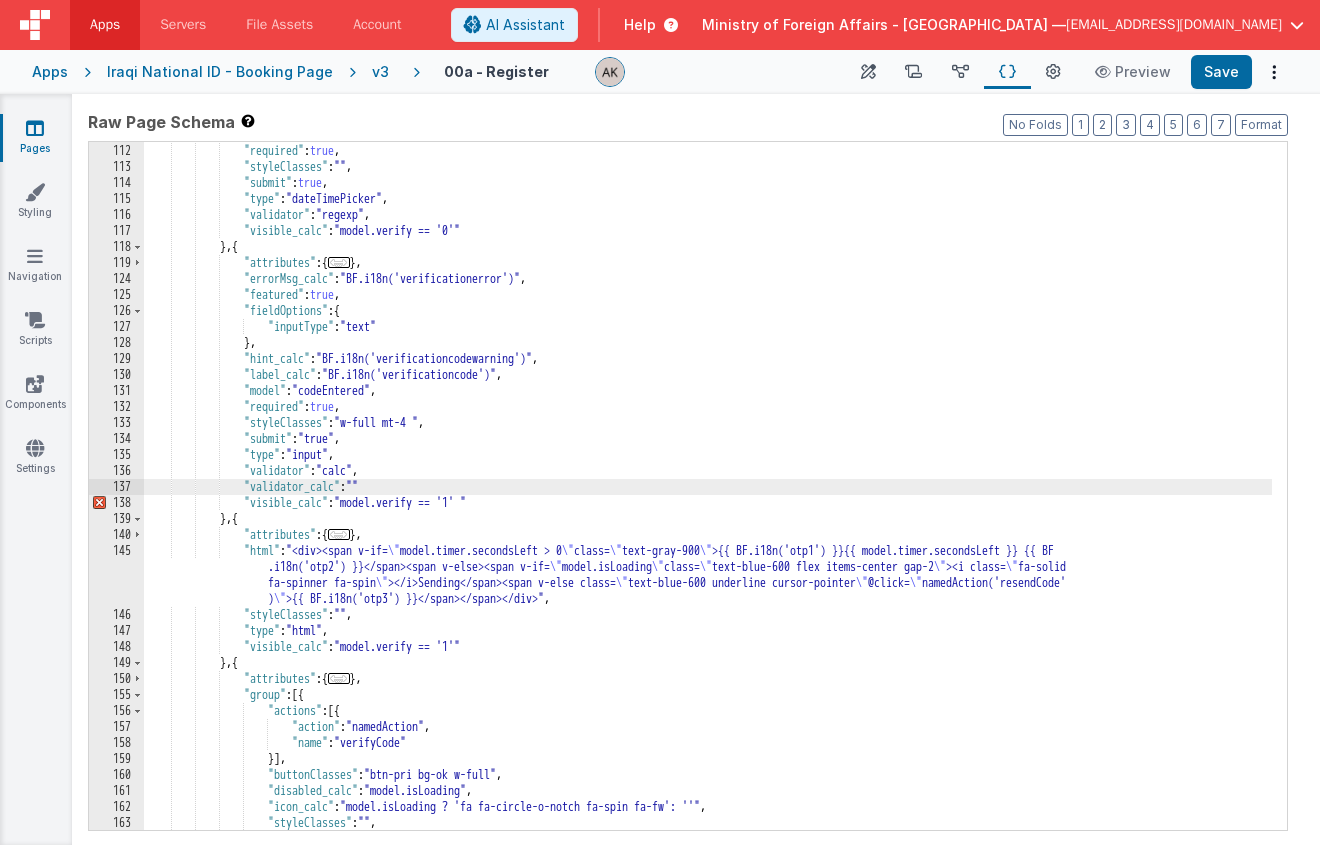 paste 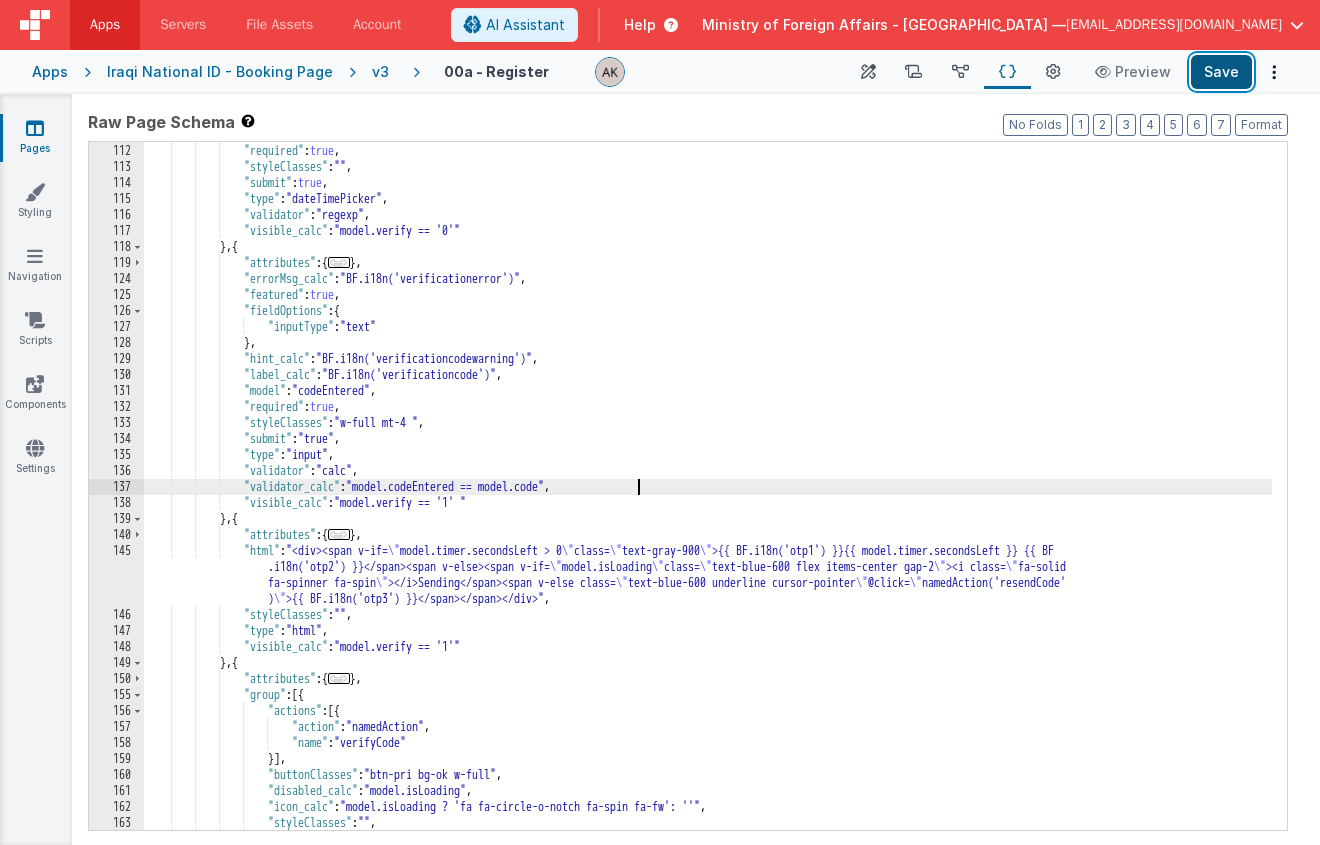 click on "Save" at bounding box center [1221, 72] 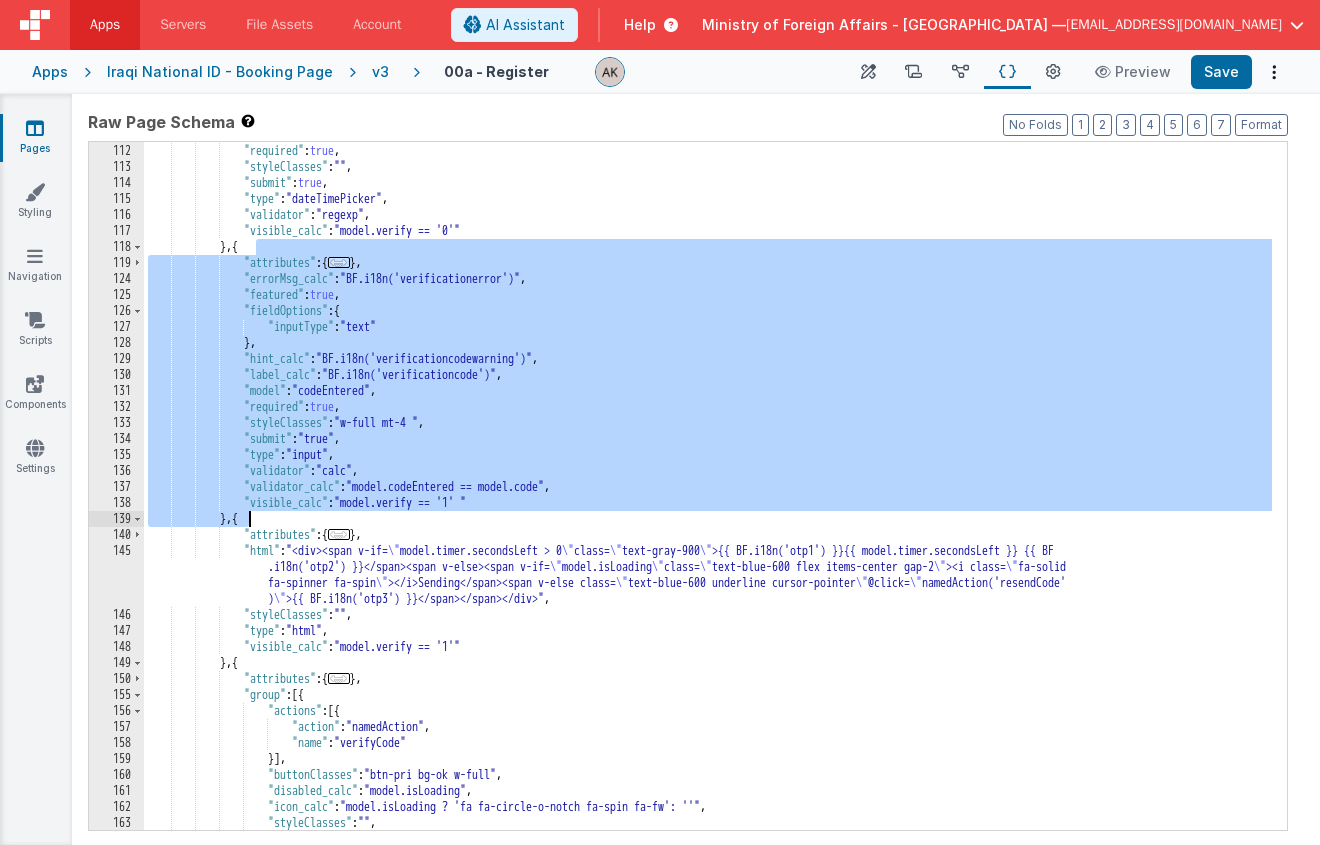 drag, startPoint x: 254, startPoint y: 247, endPoint x: 250, endPoint y: 522, distance: 275.02908 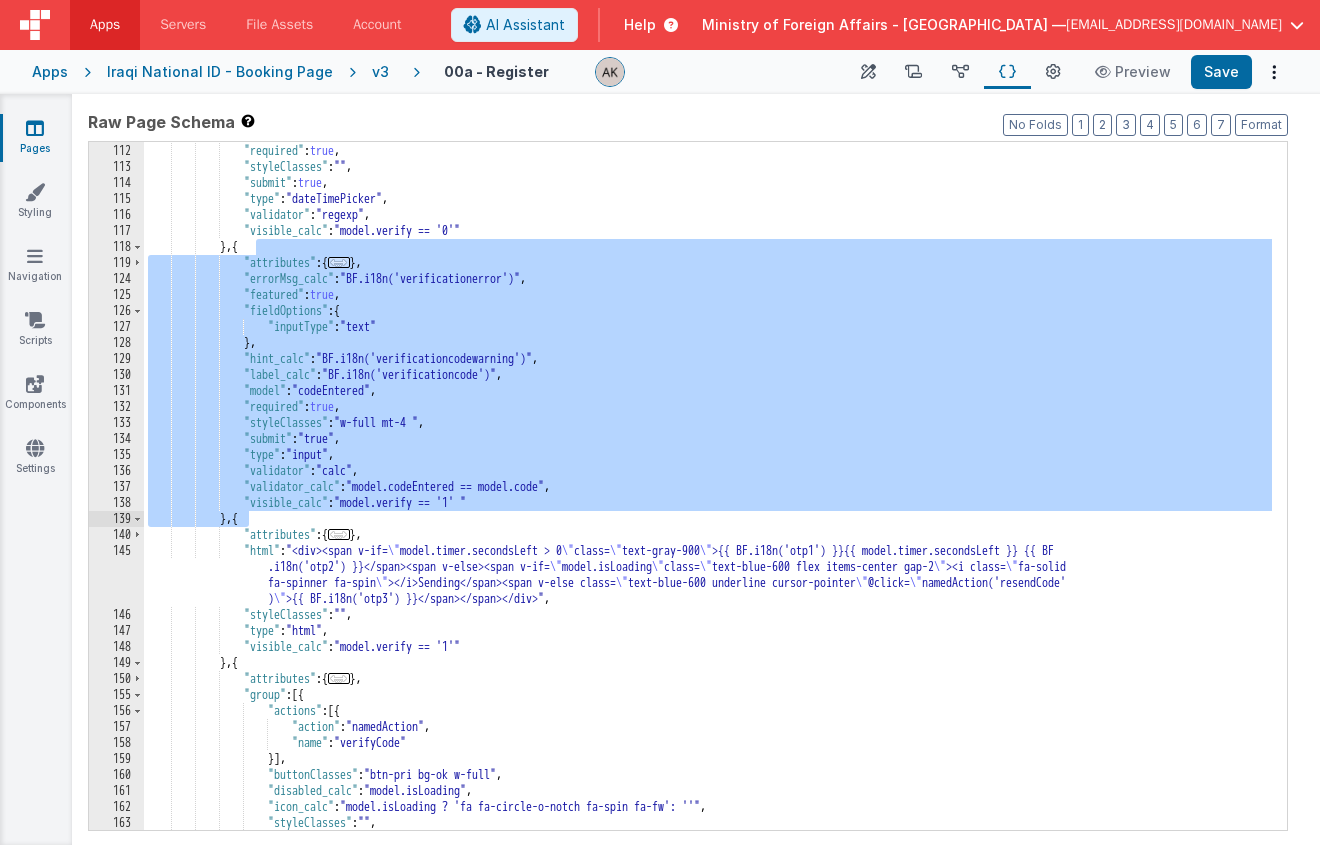 click on ""placeholder" :  "DD/MM/YYYY" ,                     "required" :  true ,                     "styleClasses" :  "" ,                     "submit" :  true ,                     "type" :  "dateTimePicker" ,                     "validator" :  "regexp" ,                     "visible_calc" :  "model.verify == '0'"                } ,  {                     "attributes" :  { ... } ,                     "errorMsg_calc" :  "BF.i18n('verificationerror')" ,                     "featured" :  true ,                     "fieldOptions" :  {                          "inputType" :  "text"                     } ,                     "hint_calc" :  "BF.i18n('verificationcodewarning')" ,                     "label_calc" :  "BF.i18n('verificationcode')" ,                     "model" :  "codeEntered" ,                     "required" :  true ,                     "styleClasses" :  "w-full mt-4 " ,                     "submit" :  "true" ,                     "type" :  "input" ,                     "validator" :  ," at bounding box center [708, 487] 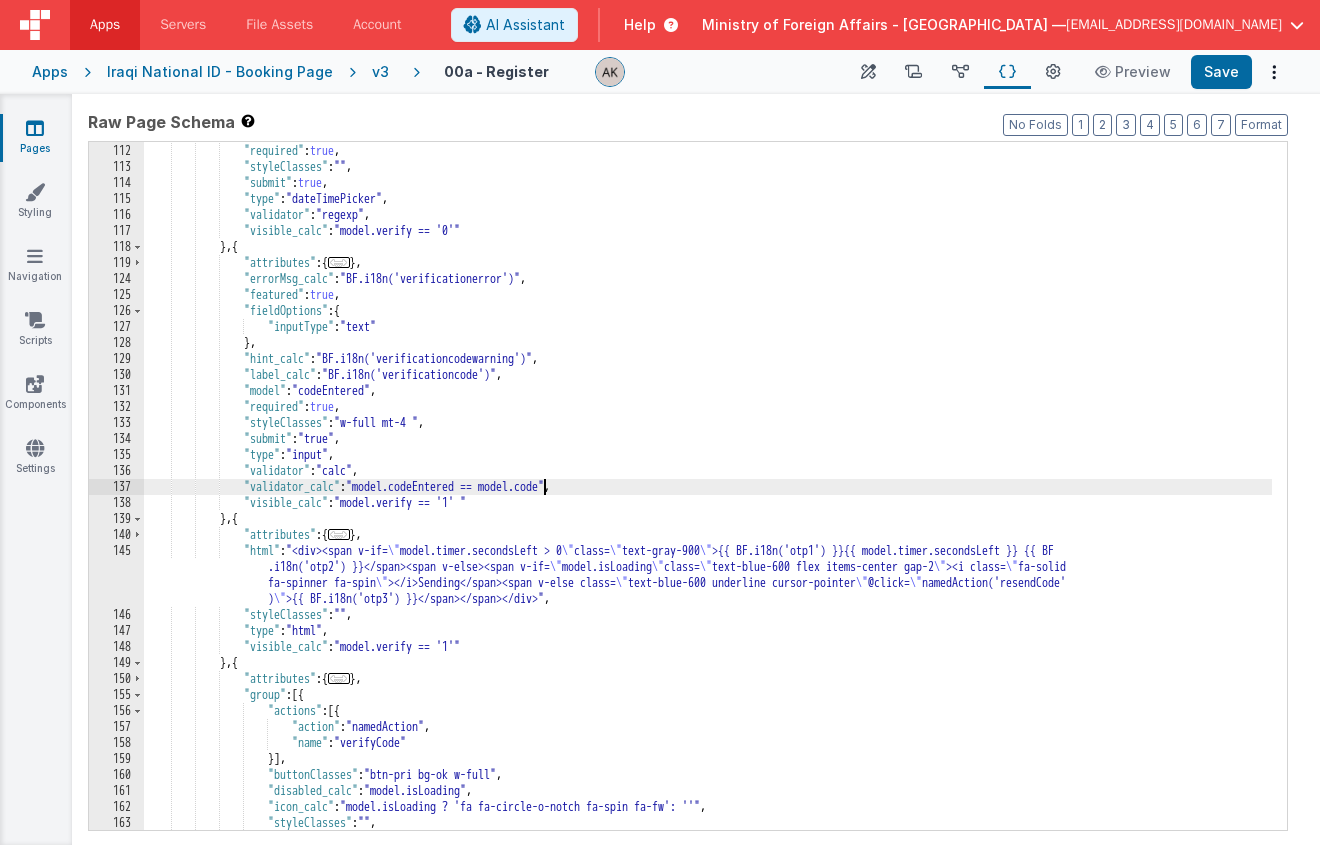 click on ""placeholder" :  "DD/MM/YYYY" ,                     "required" :  true ,                     "styleClasses" :  "" ,                     "submit" :  true ,                     "type" :  "dateTimePicker" ,                     "validator" :  "regexp" ,                     "visible_calc" :  "model.verify == '0'"                } ,  {                     "attributes" :  { ... } ,                     "errorMsg_calc" :  "BF.i18n('verificationerror')" ,                     "featured" :  true ,                     "fieldOptions" :  {                          "inputType" :  "text"                     } ,                     "hint_calc" :  "BF.i18n('verificationcodewarning')" ,                     "label_calc" :  "BF.i18n('verificationcode')" ,                     "model" :  "codeEntered" ,                     "required" :  true ,                     "styleClasses" :  "w-full mt-4 " ,                     "submit" :  "true" ,                     "type" :  "input" ,                     "validator" :  ," at bounding box center [708, 487] 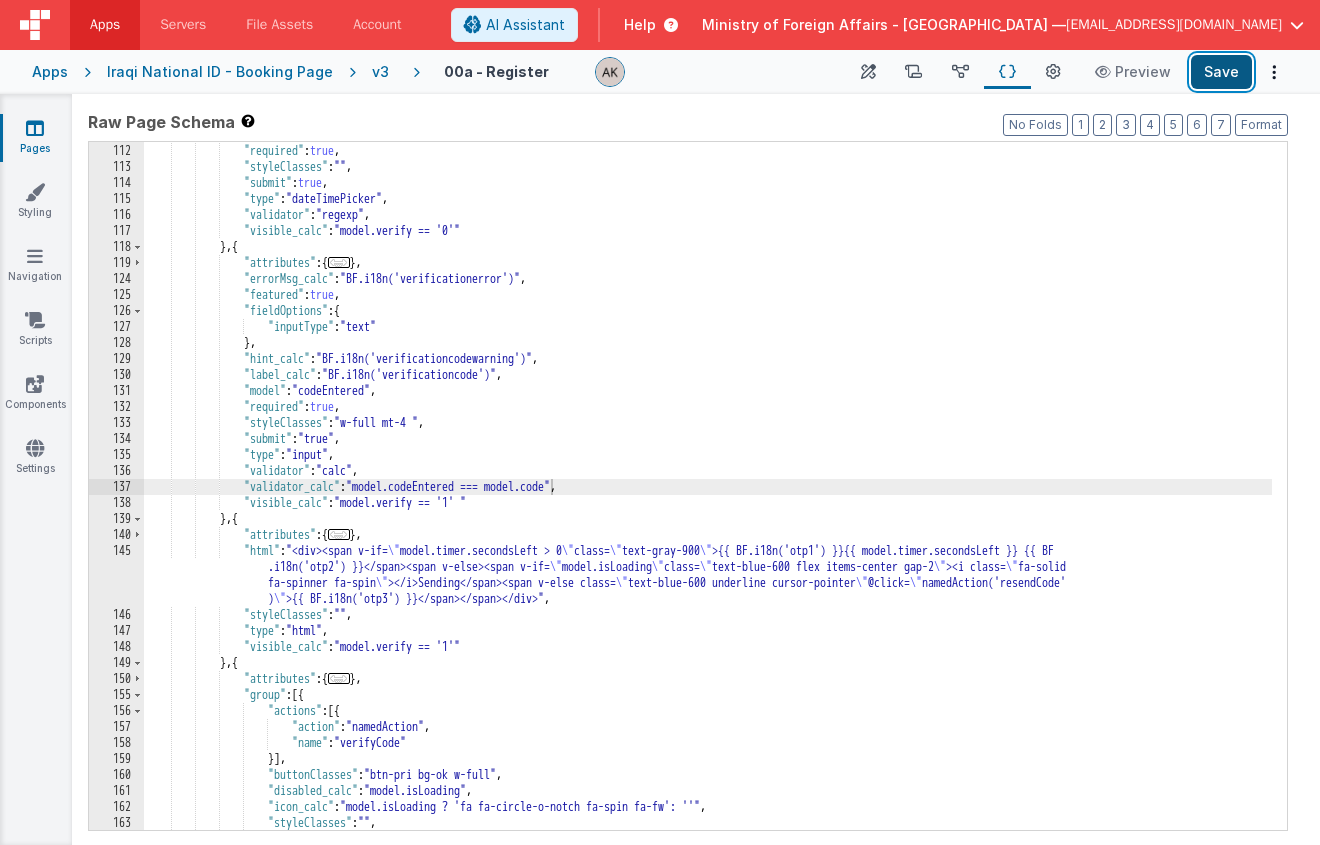 click on "Save" at bounding box center (1221, 72) 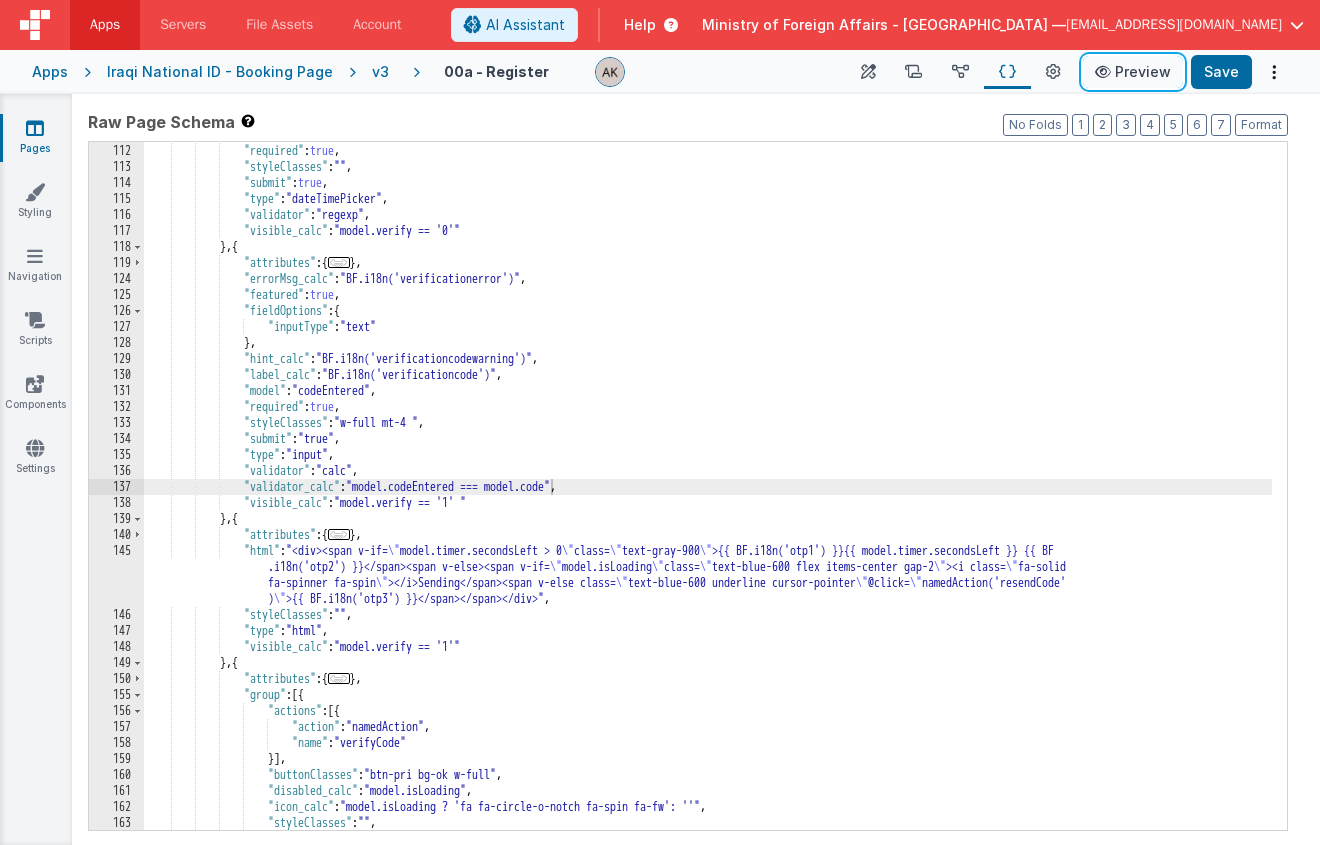 click on "Preview" at bounding box center [1133, 72] 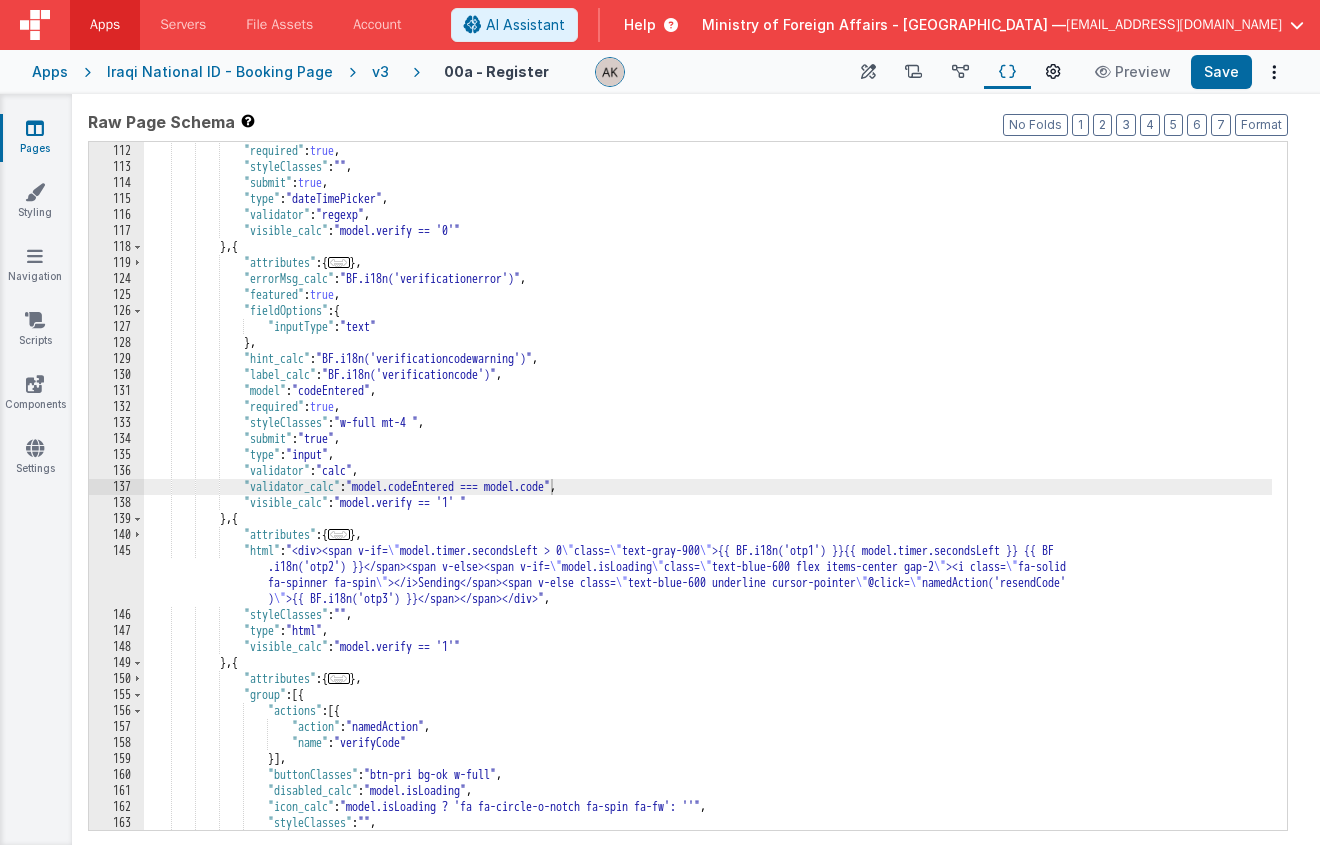 click at bounding box center [1053, 72] 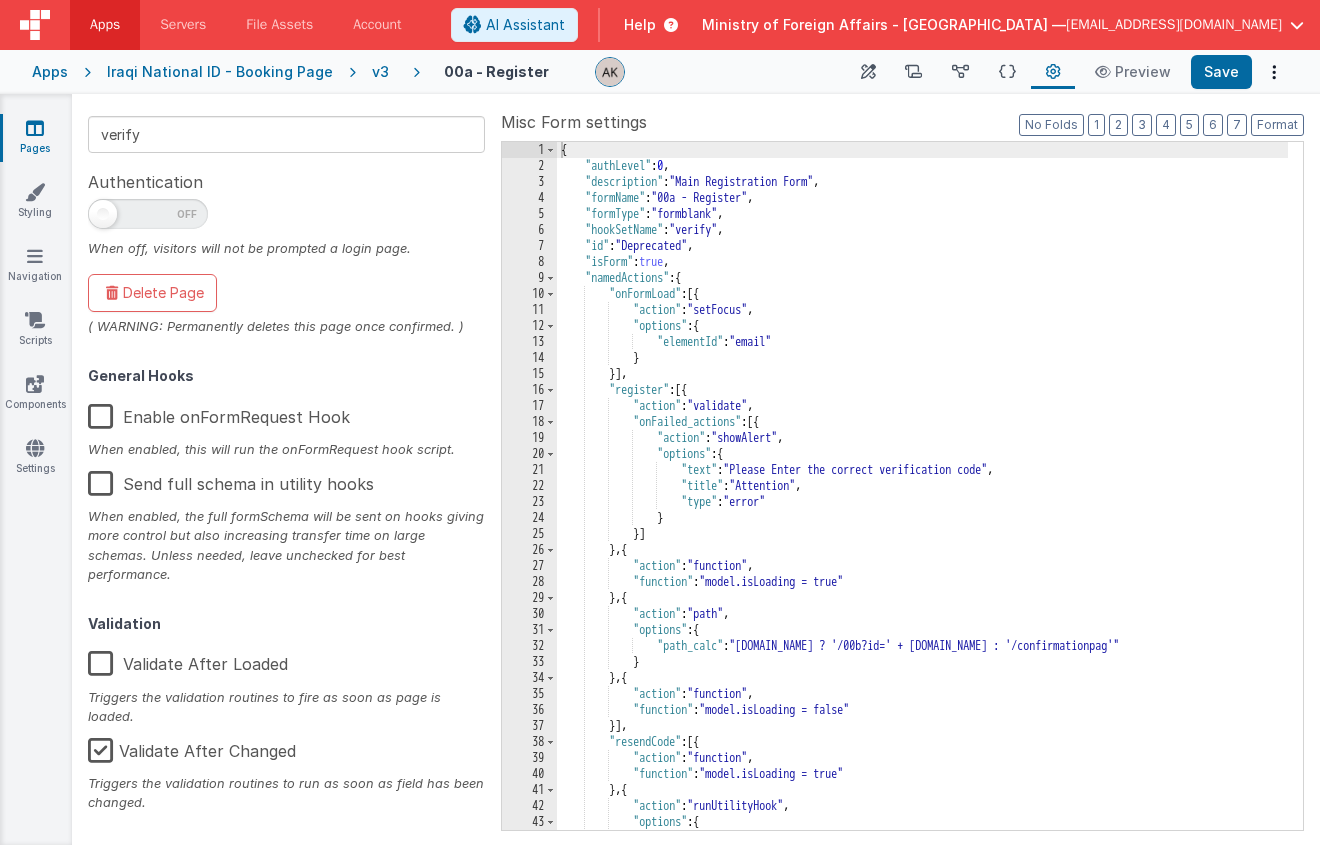 click on "Validate After Loaded" at bounding box center [188, 660] 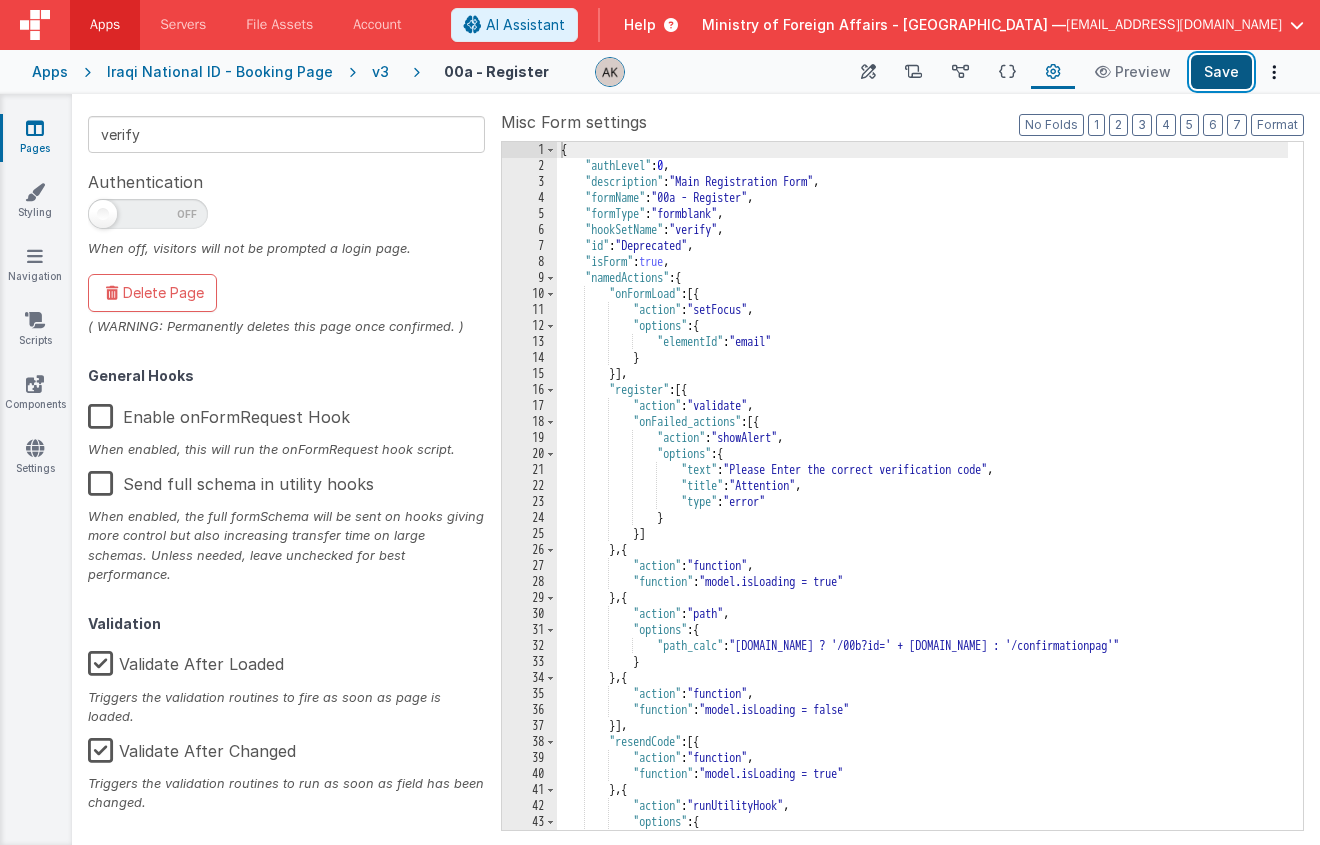 click on "Save" at bounding box center (1221, 72) 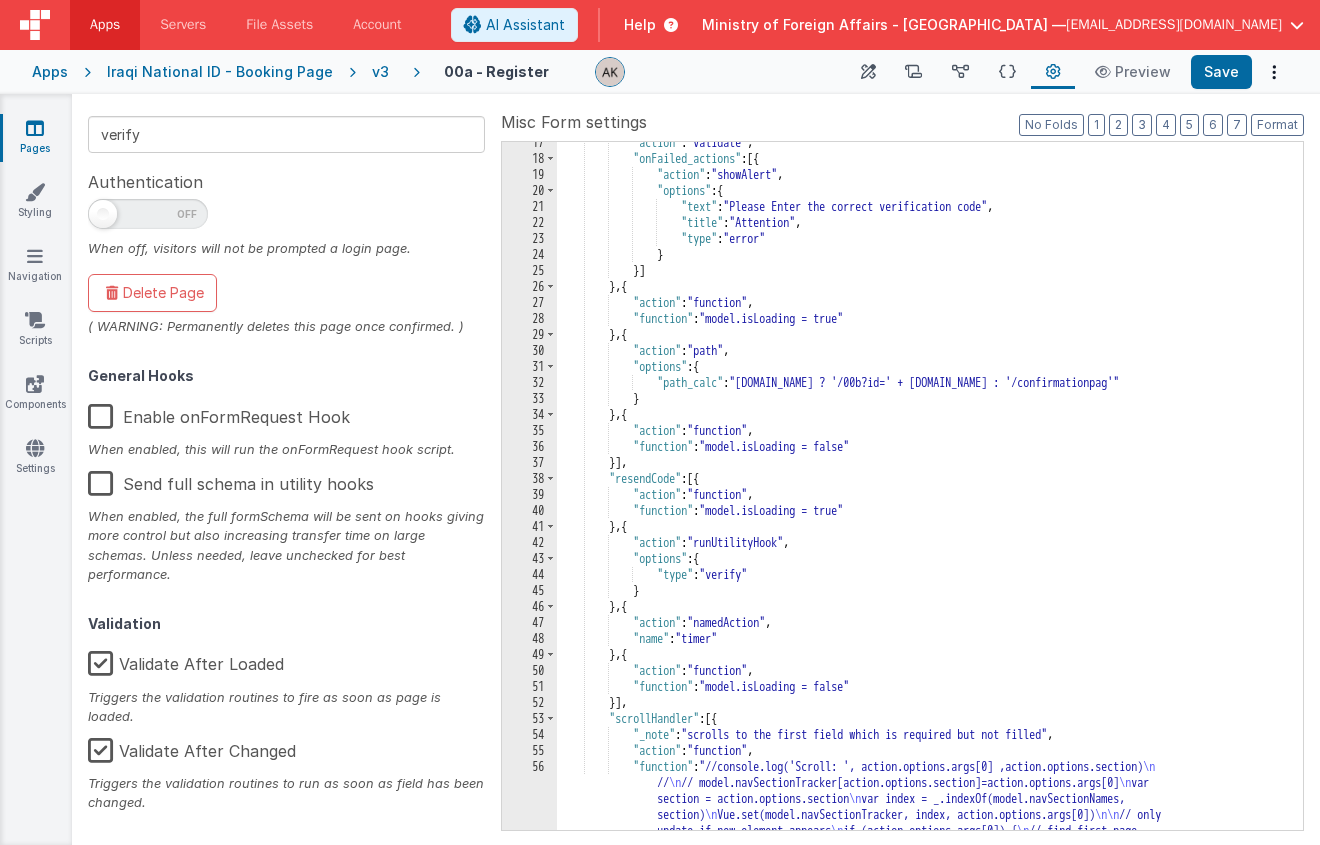 scroll, scrollTop: 0, scrollLeft: 0, axis: both 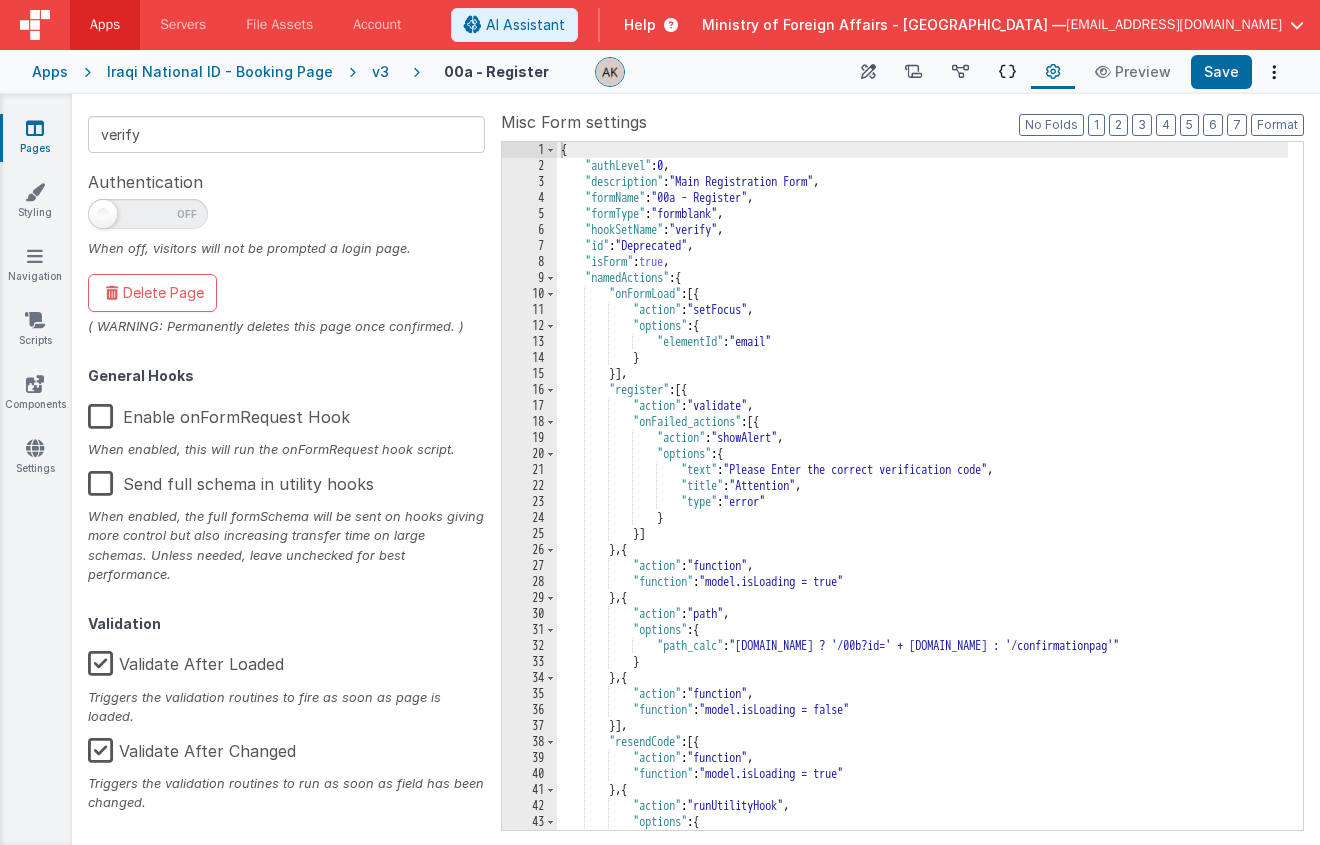 click at bounding box center [1007, 72] 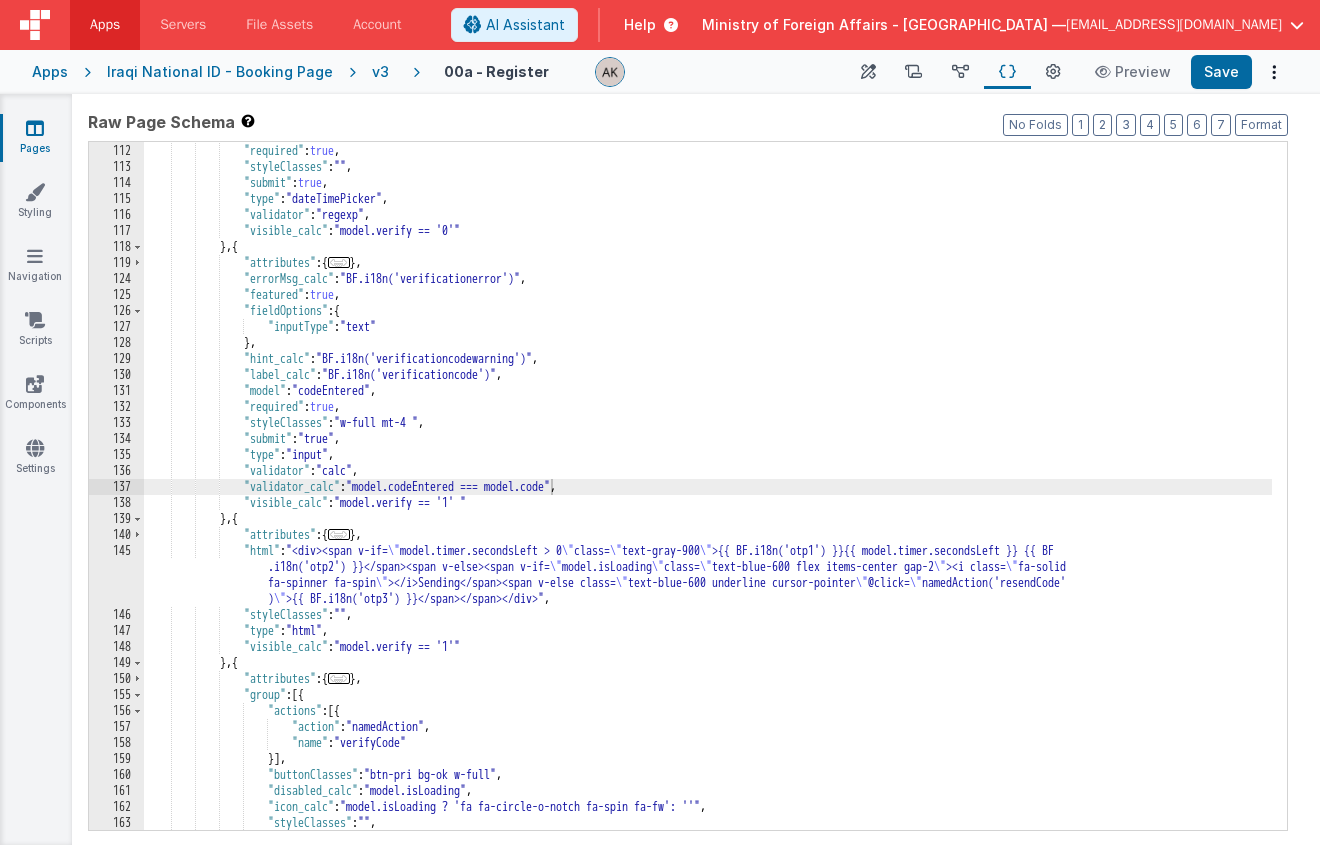 click on ""placeholder" :  "DD/MM/YYYY" ,                     "required" :  true ,                     "styleClasses" :  "" ,                     "submit" :  true ,                     "type" :  "dateTimePicker" ,                     "validator" :  "regexp" ,                     "visible_calc" :  "model.verify == '0'"                } ,  {                     "attributes" :  { ... } ,                     "errorMsg_calc" :  "BF.i18n('verificationerror')" ,                     "featured" :  true ,                     "fieldOptions" :  {                          "inputType" :  "text"                     } ,                     "hint_calc" :  "BF.i18n('verificationcodewarning')" ,                     "label_calc" :  "BF.i18n('verificationcode')" ,                     "model" :  "codeEntered" ,                     "required" :  true ,                     "styleClasses" :  "w-full mt-4 " ,                     "submit" :  "true" ,                     "type" :  "input" ,                     "validator" :  ," at bounding box center (708, 487) 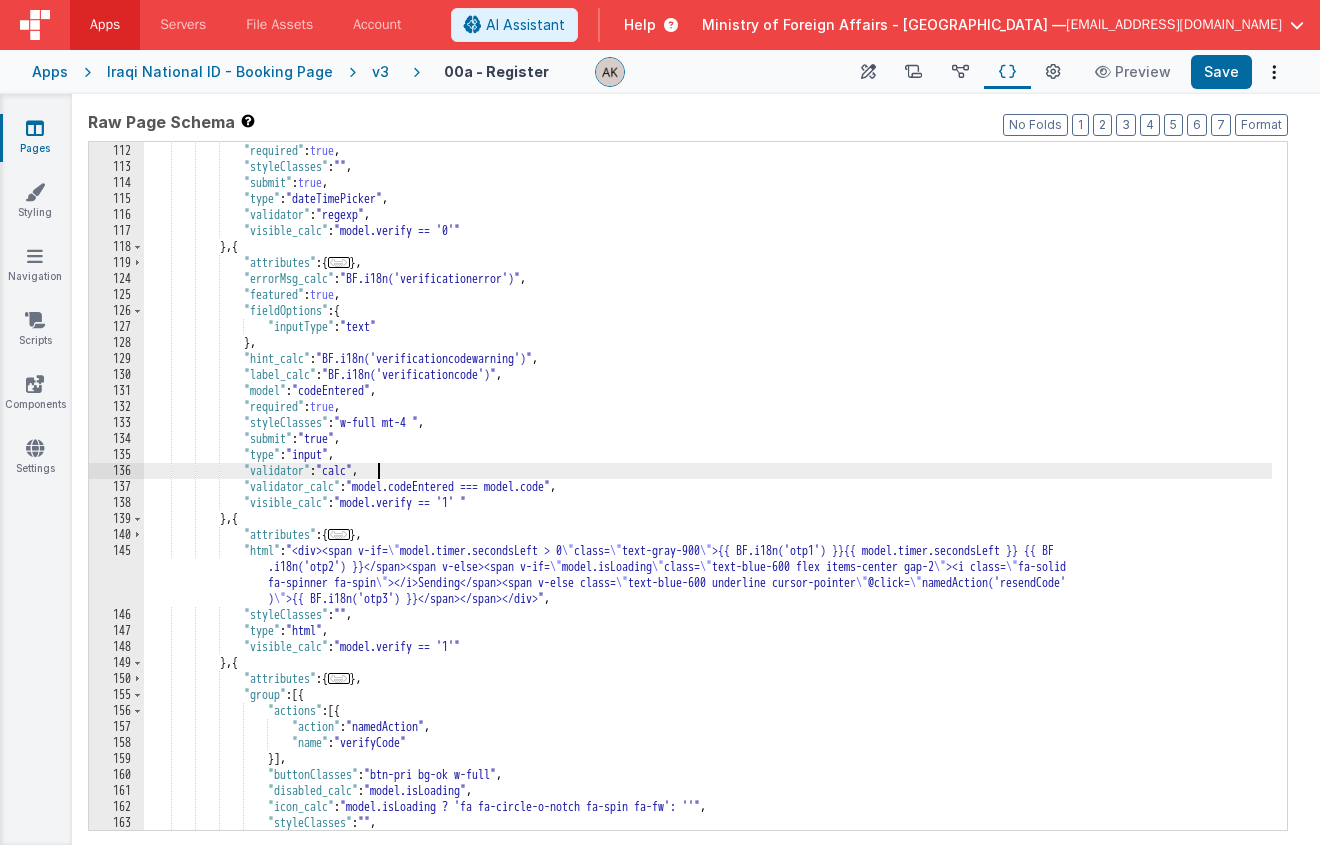 click on ""placeholder" :  "DD/MM/YYYY" ,                     "required" :  true ,                     "styleClasses" :  "" ,                     "submit" :  true ,                     "type" :  "dateTimePicker" ,                     "validator" :  "regexp" ,                     "visible_calc" :  "model.verify == '0'"                } ,  {                     "attributes" :  { ... } ,                     "errorMsg_calc" :  "BF.i18n('verificationerror')" ,                     "featured" :  true ,                     "fieldOptions" :  {                          "inputType" :  "text"                     } ,                     "hint_calc" :  "BF.i18n('verificationcodewarning')" ,                     "label_calc" :  "BF.i18n('verificationcode')" ,                     "model" :  "codeEntered" ,                     "required" :  true ,                     "styleClasses" :  "w-full mt-4 " ,                     "submit" :  "true" ,                     "type" :  "input" ,                     "validator" :  ," at bounding box center (708, 487) 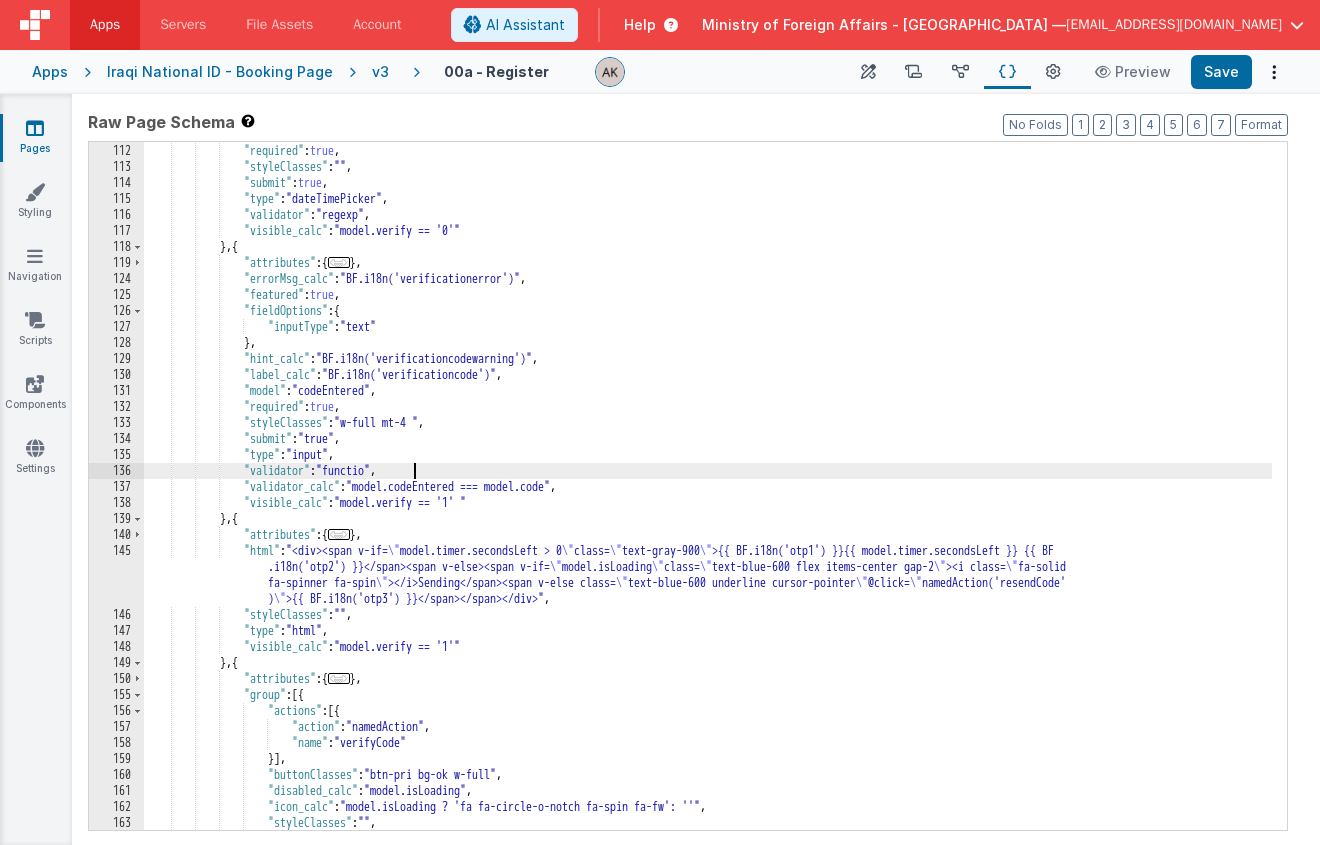 type 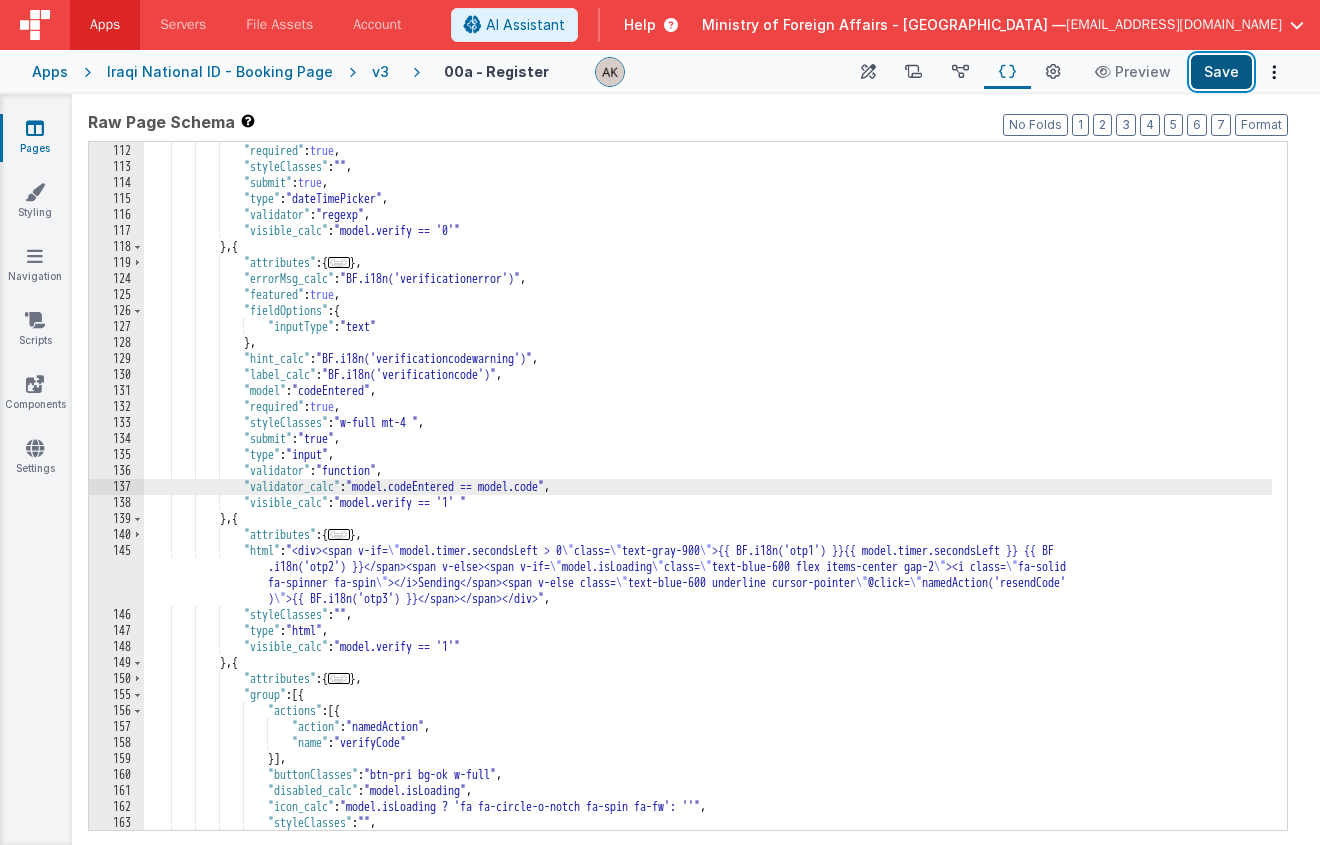 click on "Save" at bounding box center (1221, 72) 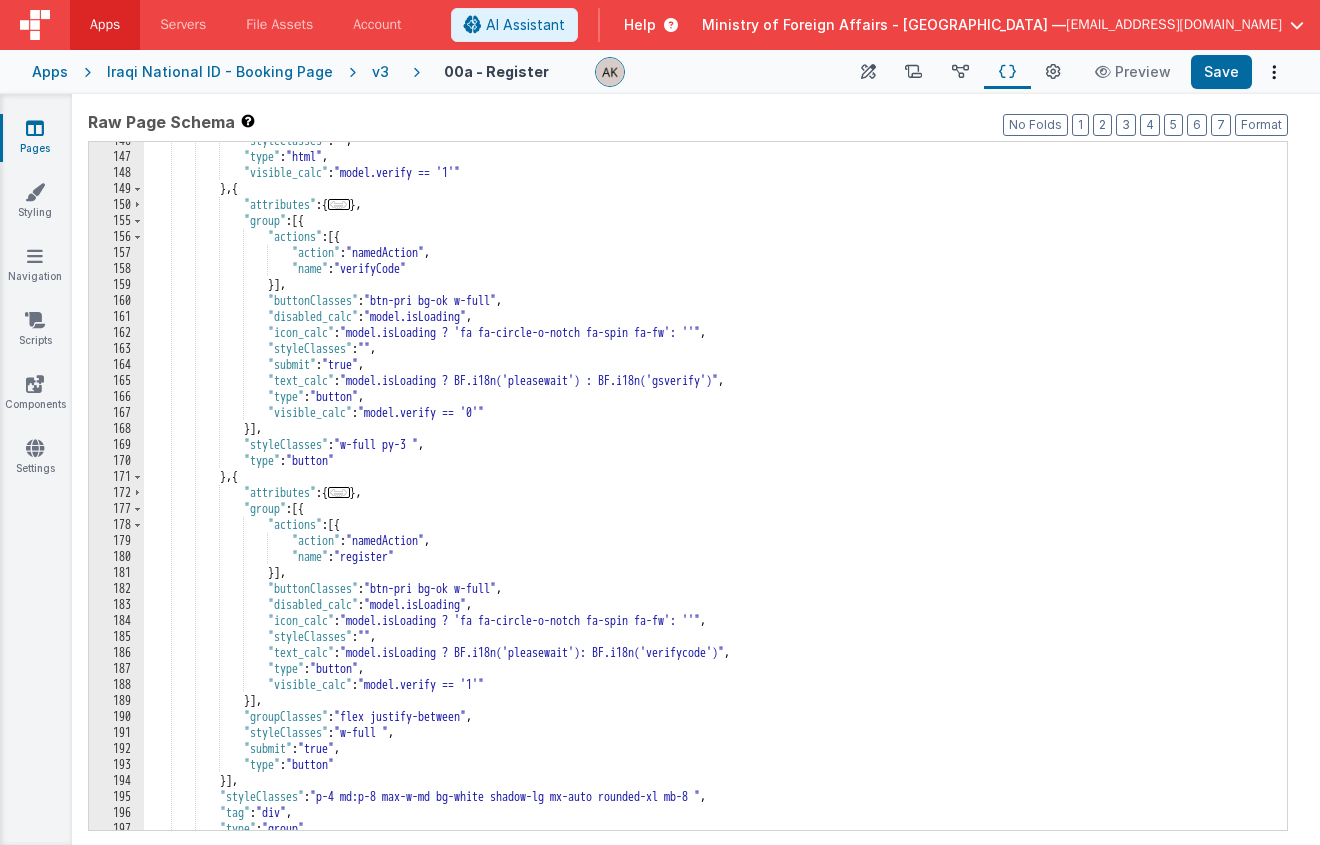 scroll, scrollTop: 2320, scrollLeft: 0, axis: vertical 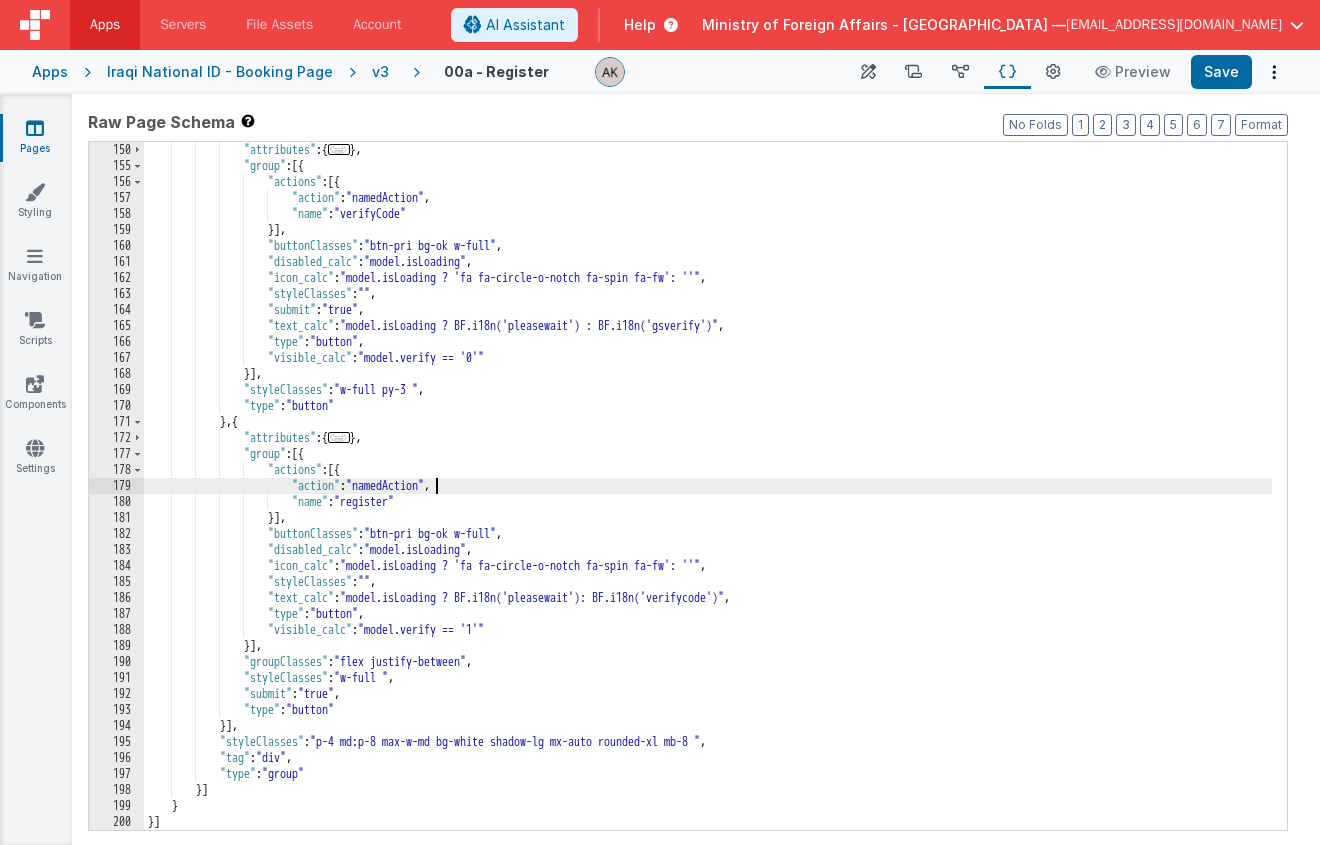 click on ""attributes" :  { ... } ,                     "group" :  [{                          "actions" :  [{                               "action" :  "namedAction" ,                               "name" :  "verifyCode"                          }] ,                          "buttonClasses" :  "btn-pri bg-ok w-full" ,                          "disabled_calc" :  "model.isLoading" ,                          "icon_calc" :  "model.isLoading ? 'fa fa-circle-o-notch fa-spin fa-fw': ''" ,                          "styleClasses" :  "" ,                          "submit" :  "true" ,                          "text_calc" :  "model.isLoading ? BF.i18n('pleasewait') : BF.i18n('gsverify')" ,                          "type" :  "button" ,                          "visible_calc" :  "model.verify == '0'"                     }] ,                     "styleClasses" :  "w-full py-3 " ,                     "type" :  "button"                } ,  {                     "attributes" :  { ... } ,                     "group"" at bounding box center (708, 502) 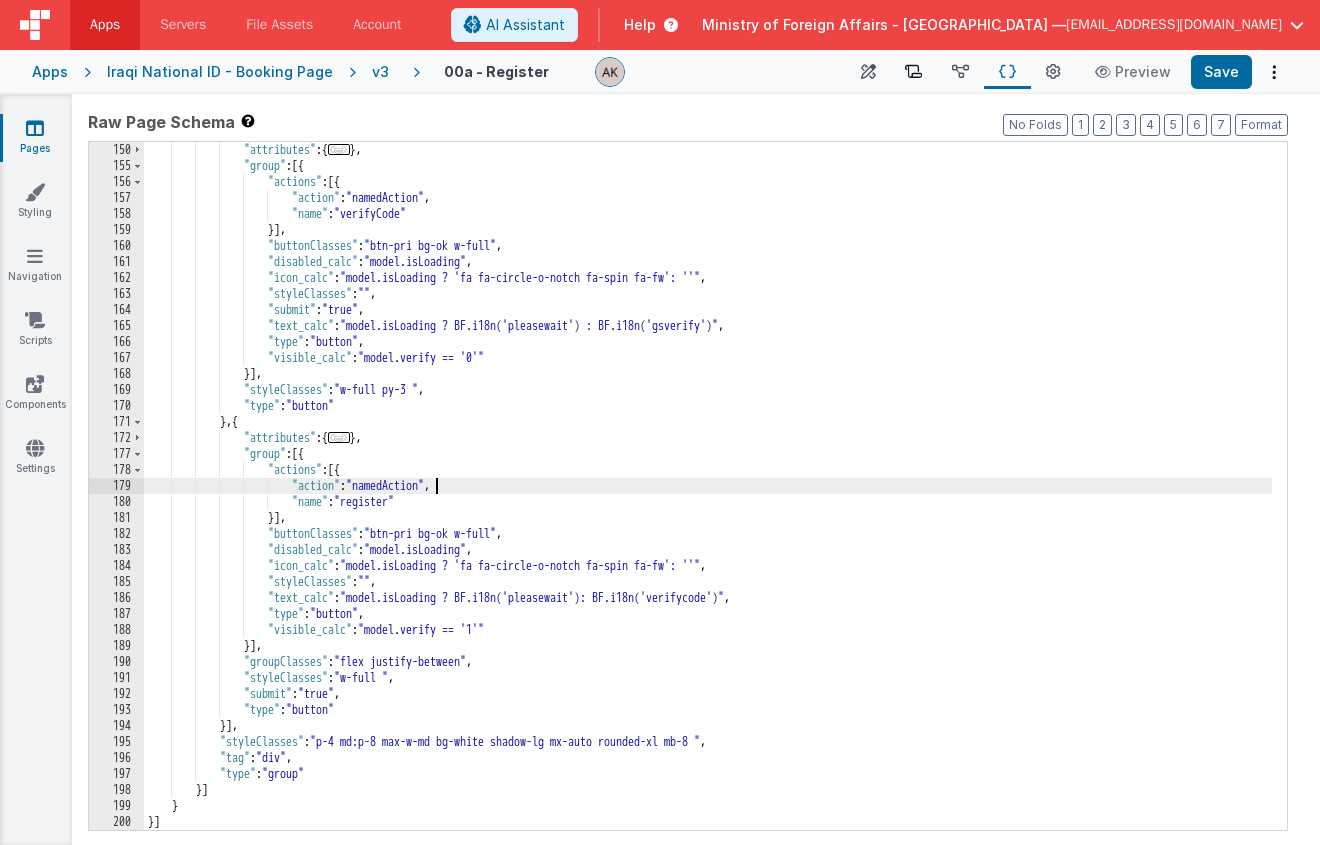 click at bounding box center [913, 72] 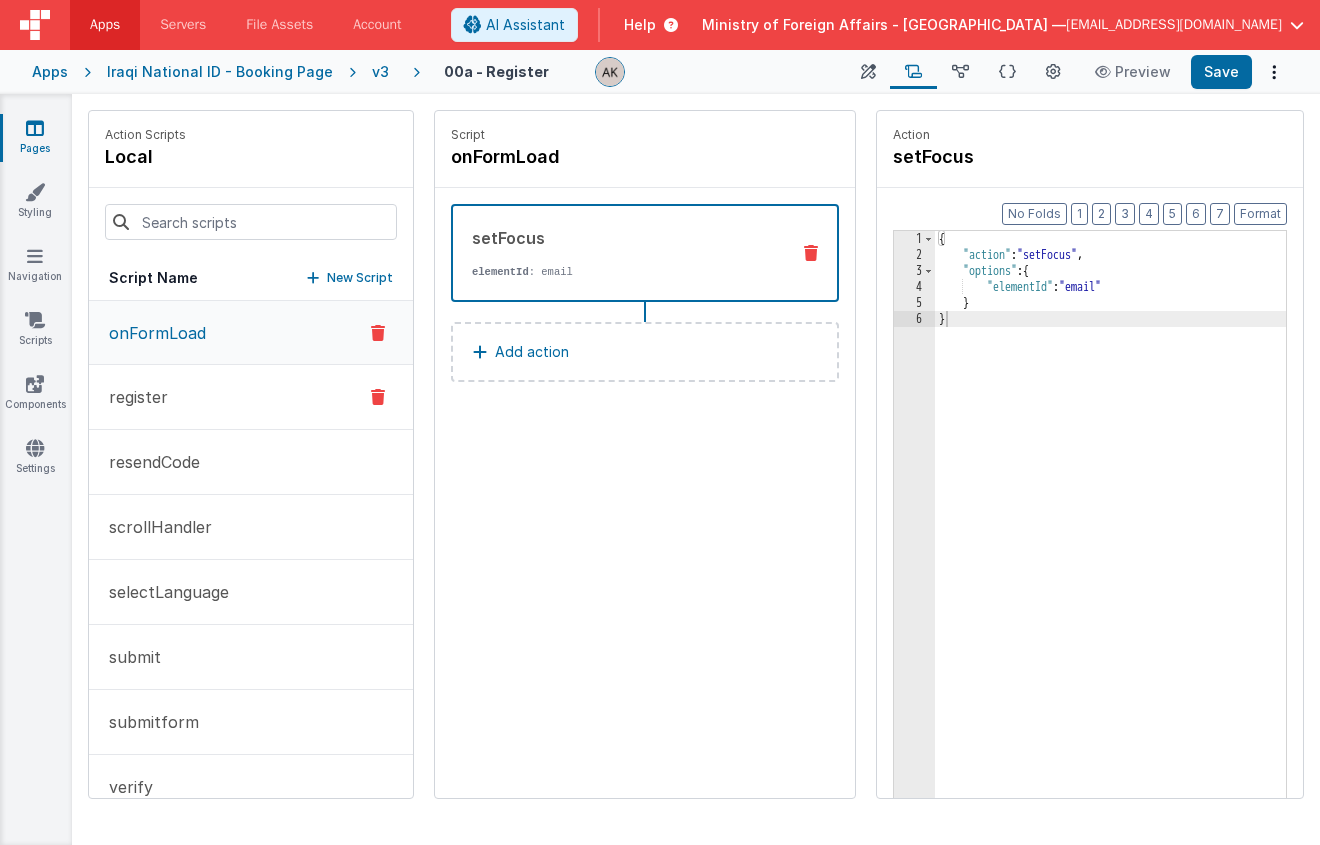click on "register" at bounding box center [251, 397] 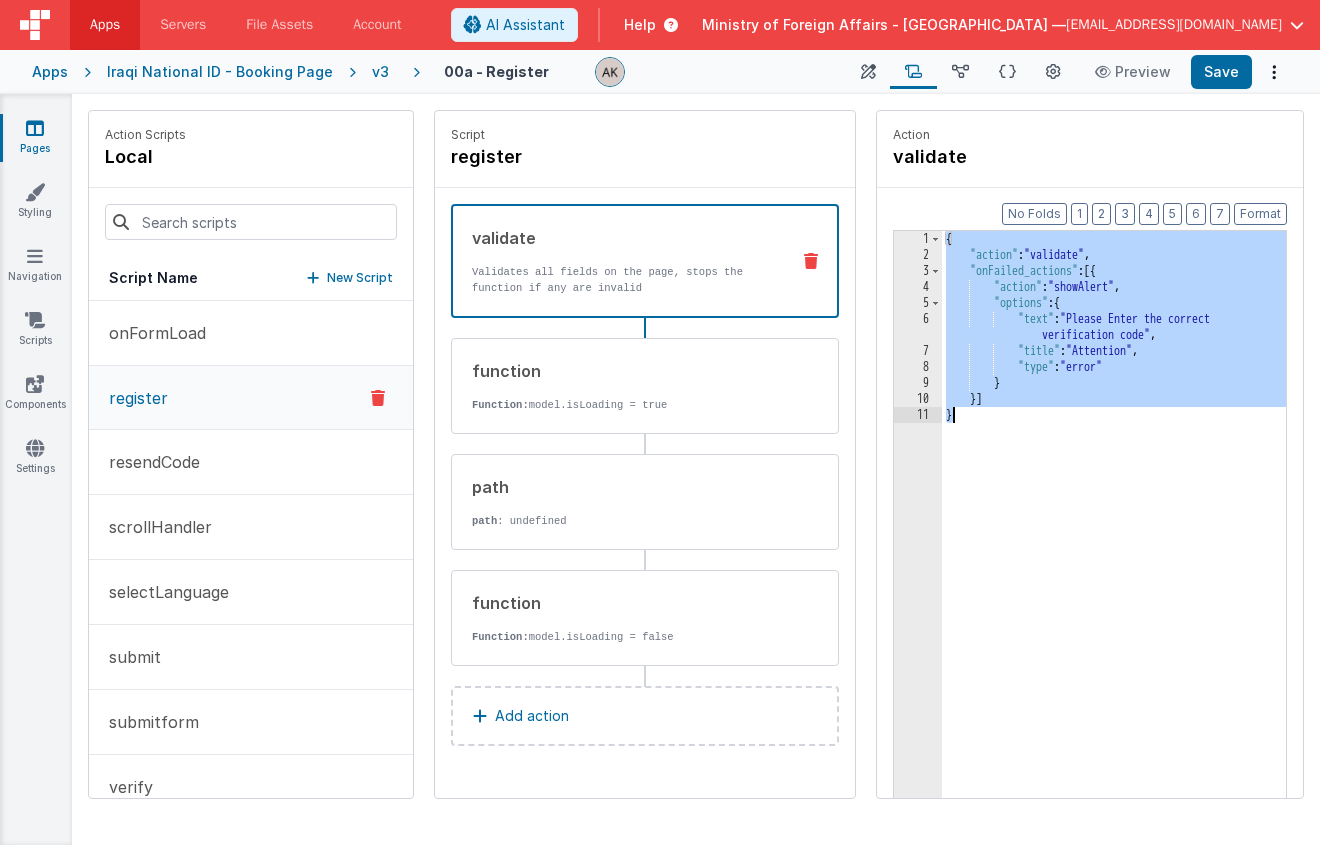 drag, startPoint x: 897, startPoint y: 240, endPoint x: 1014, endPoint y: 466, distance: 254.48969 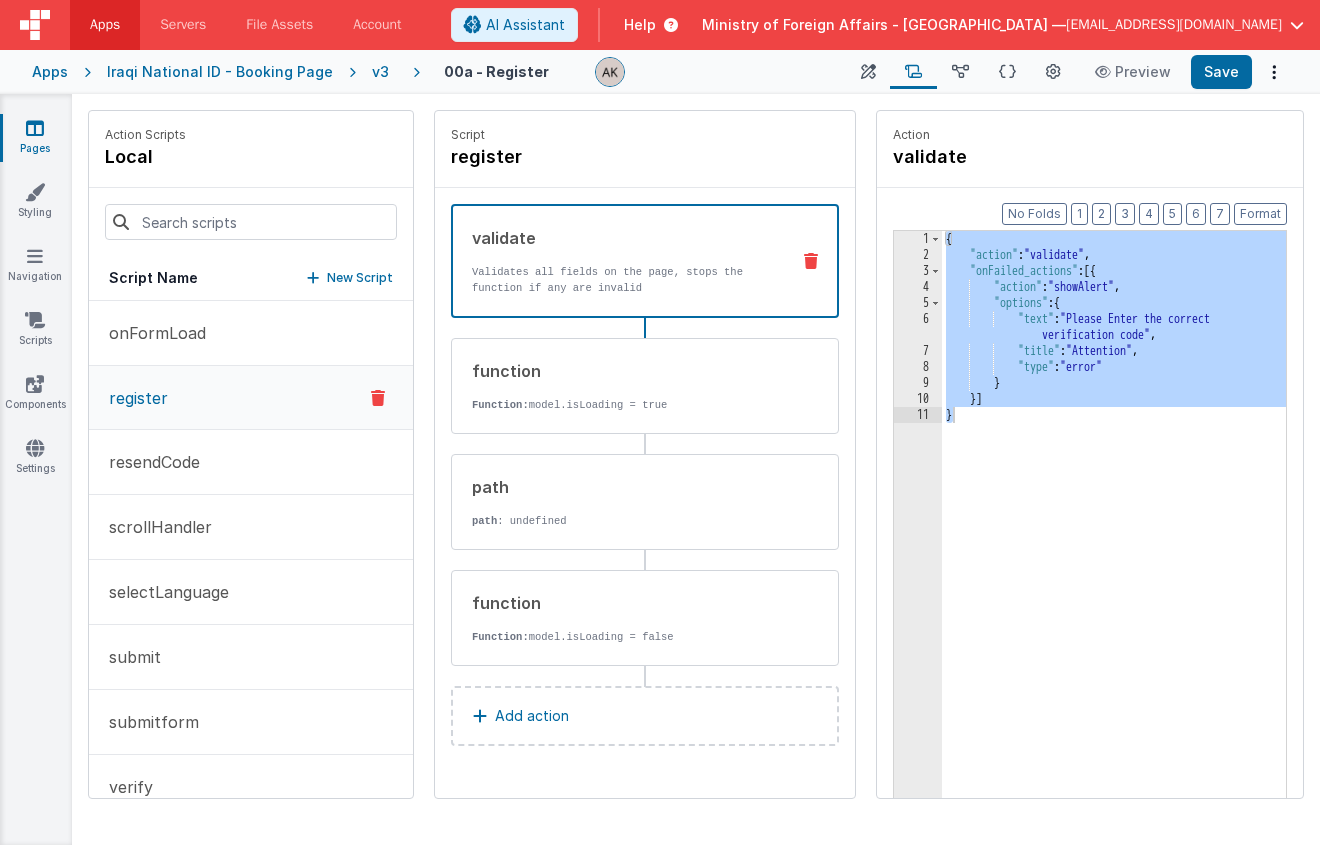 click on "Add action" at bounding box center [645, 716] 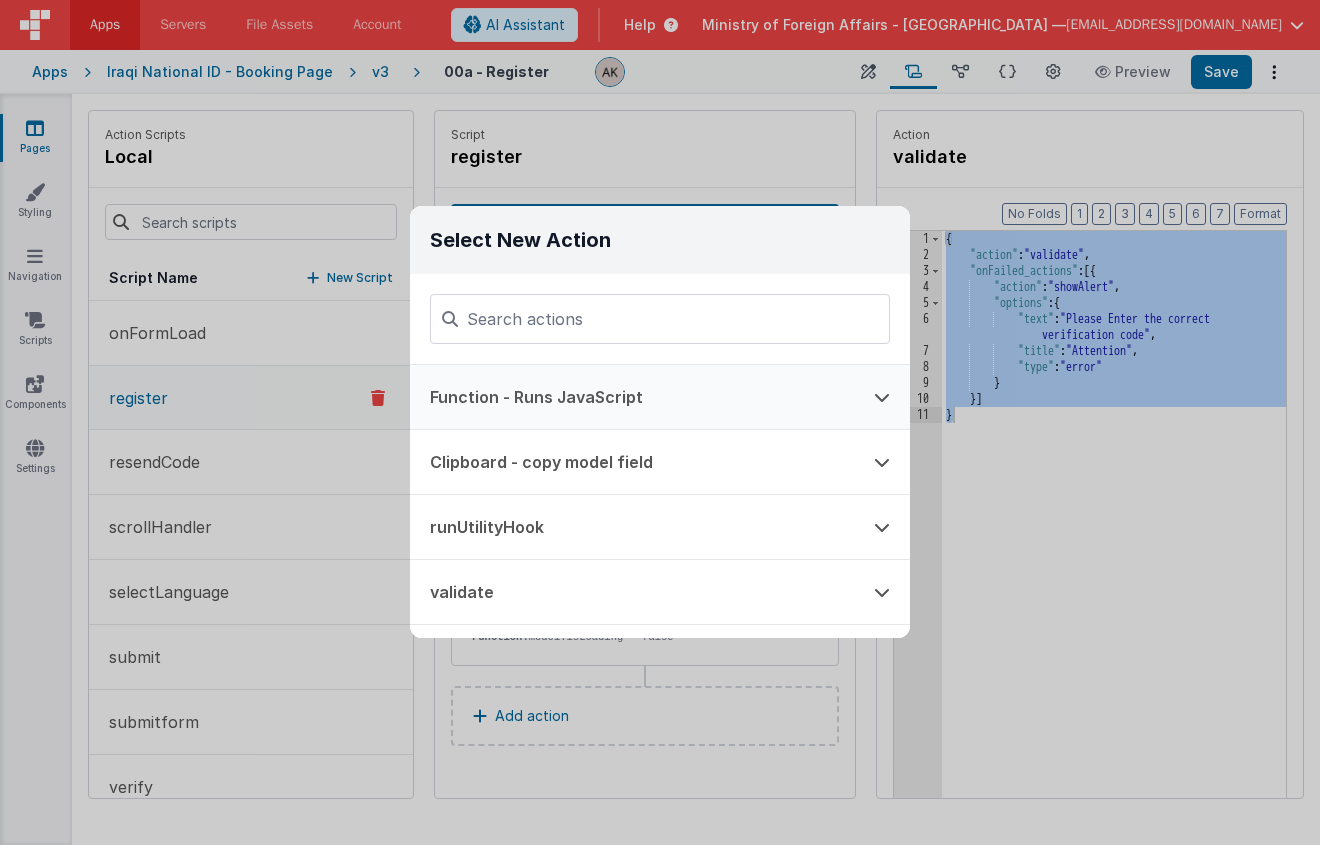 click on "Function - Runs JavaScript" at bounding box center [632, 397] 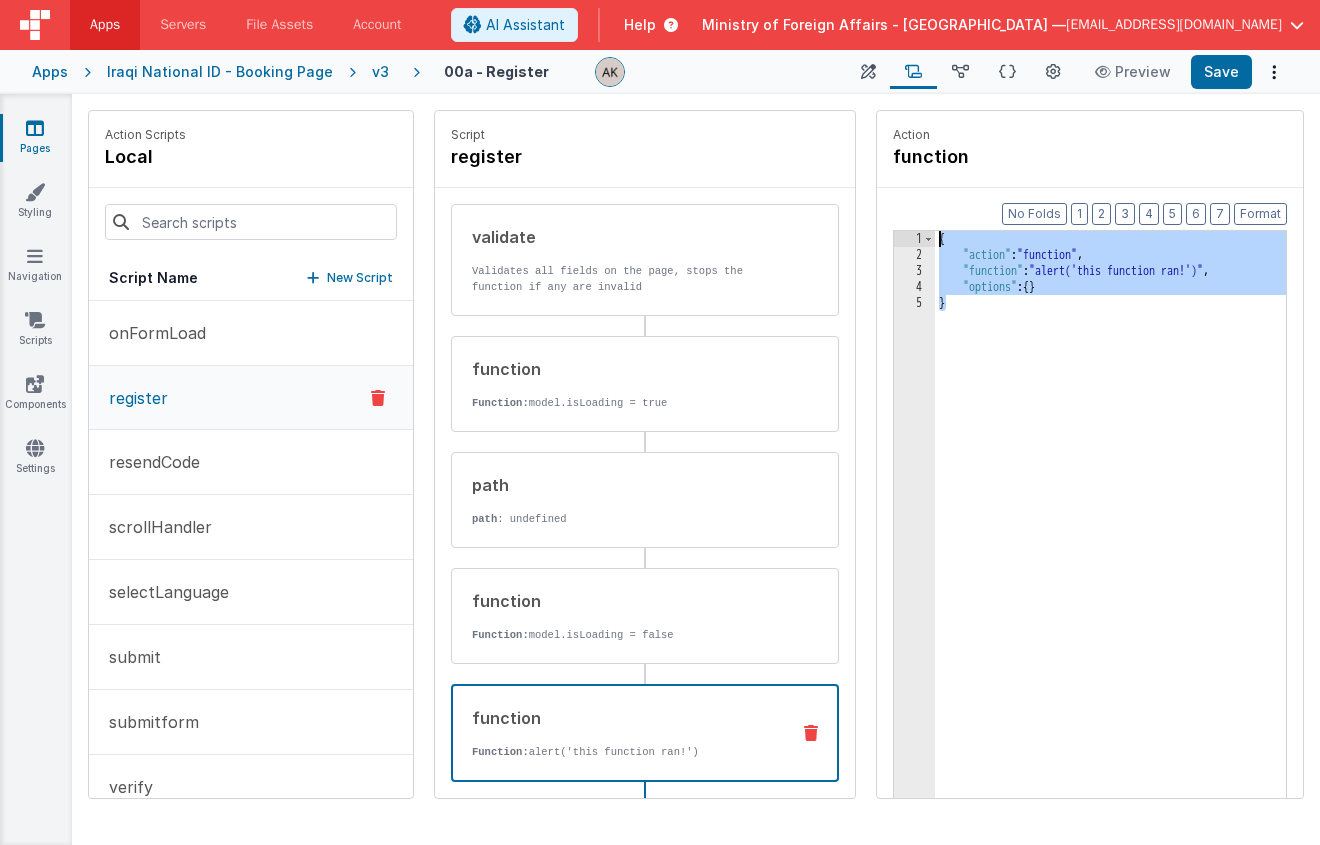 drag, startPoint x: 928, startPoint y: 311, endPoint x: 861, endPoint y: 186, distance: 141.82384 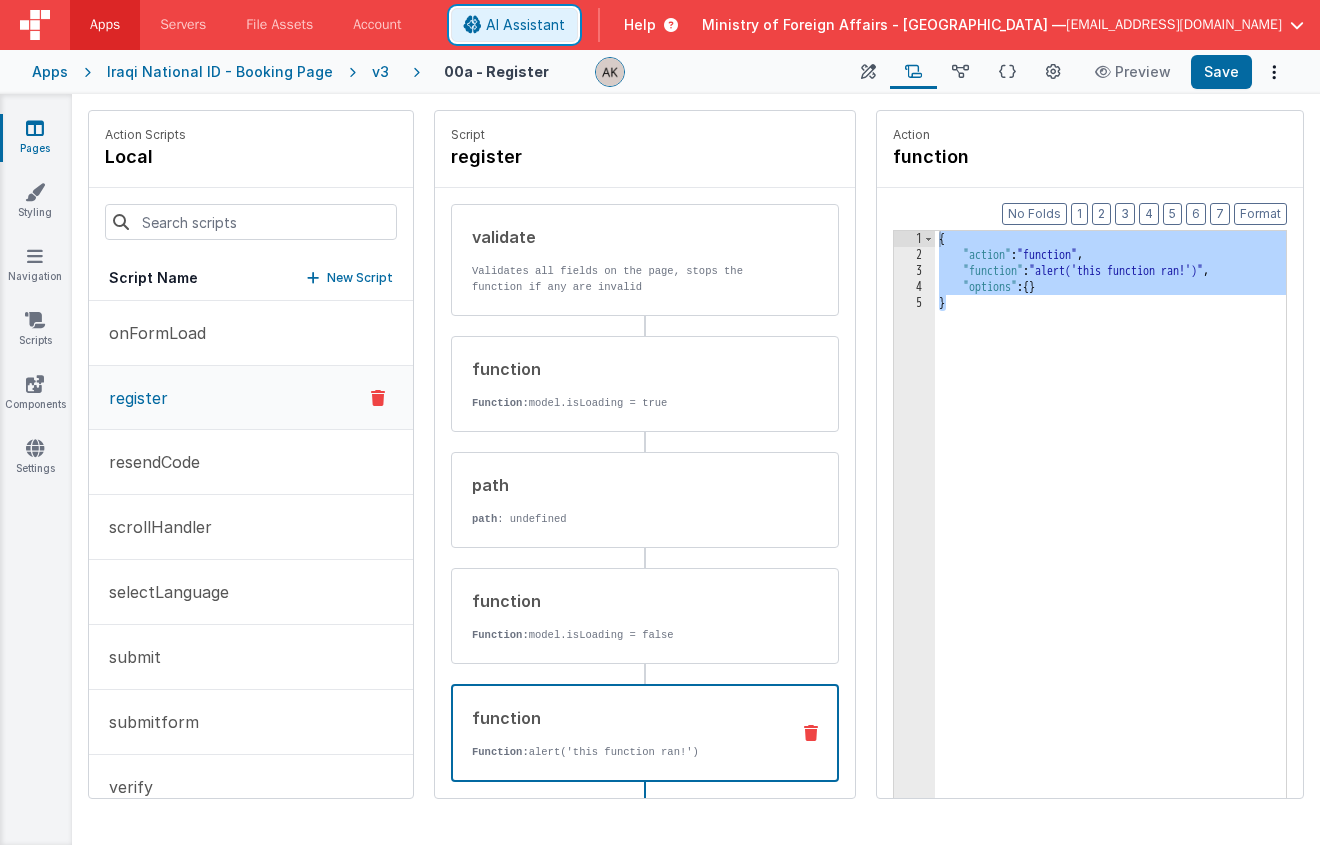 click on "AI Assistant" at bounding box center [525, 25] 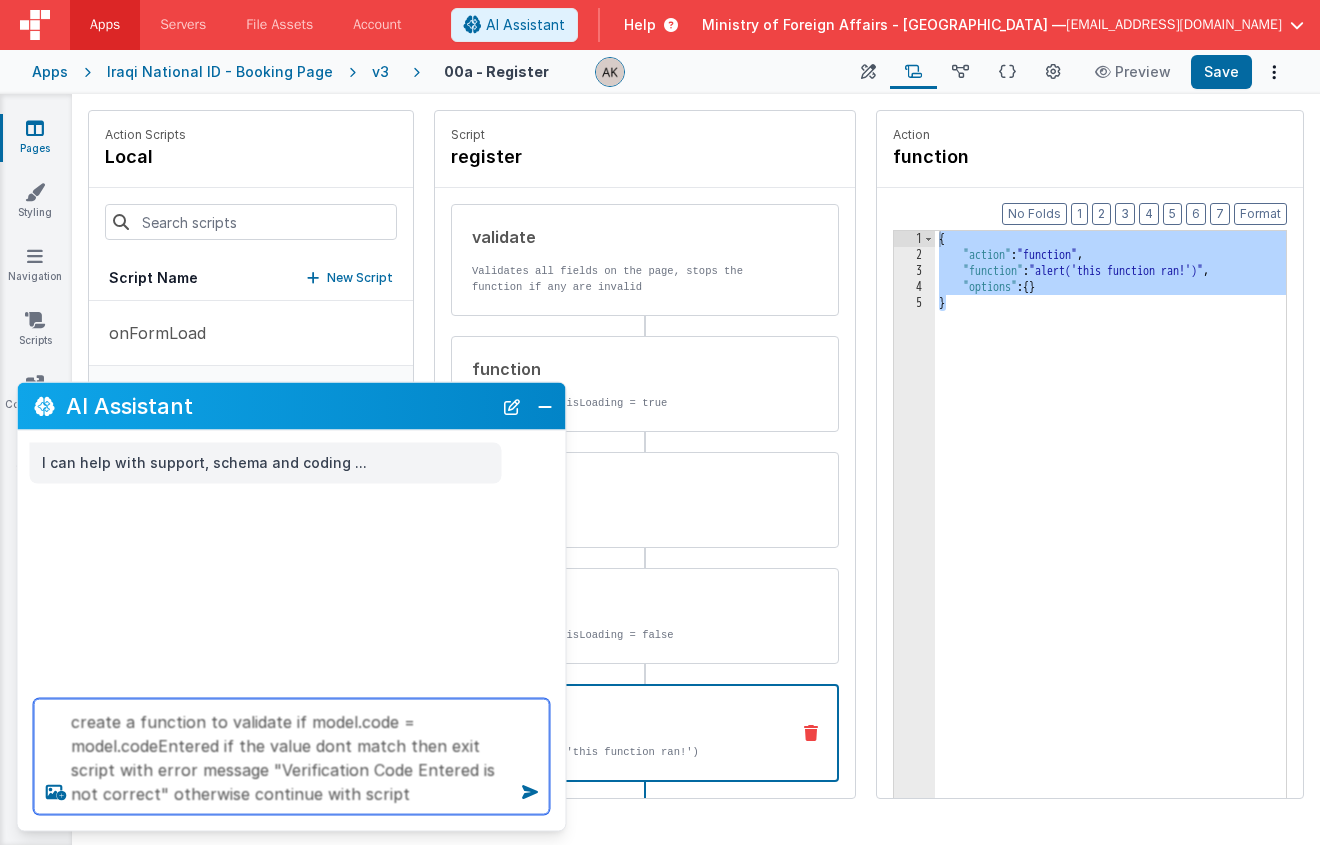type on "create a function to validate if model.code = model.codeEntered if the value dont match then exit script with error message "Verification Code Entered is not correct" otherwise continue with script" 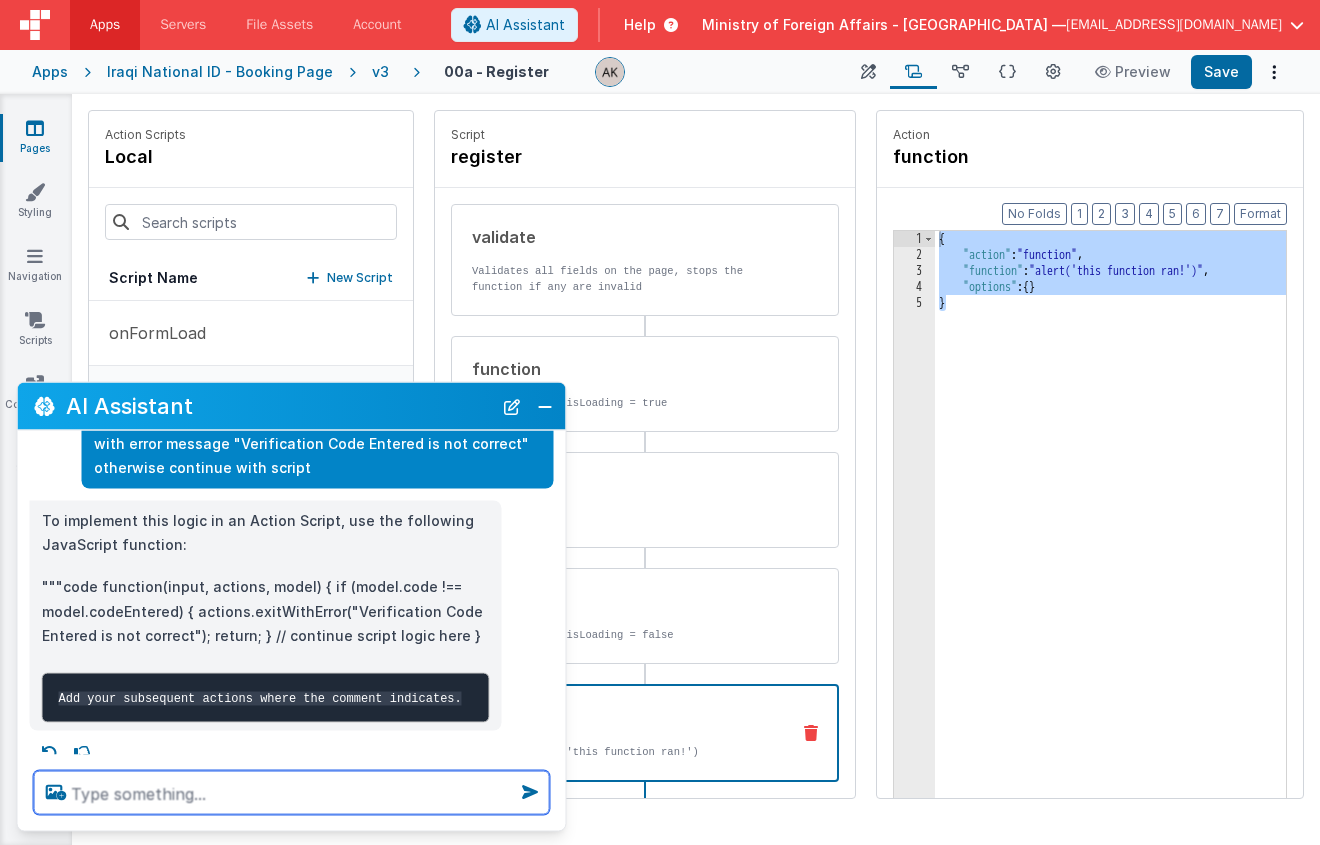 scroll, scrollTop: 159, scrollLeft: 0, axis: vertical 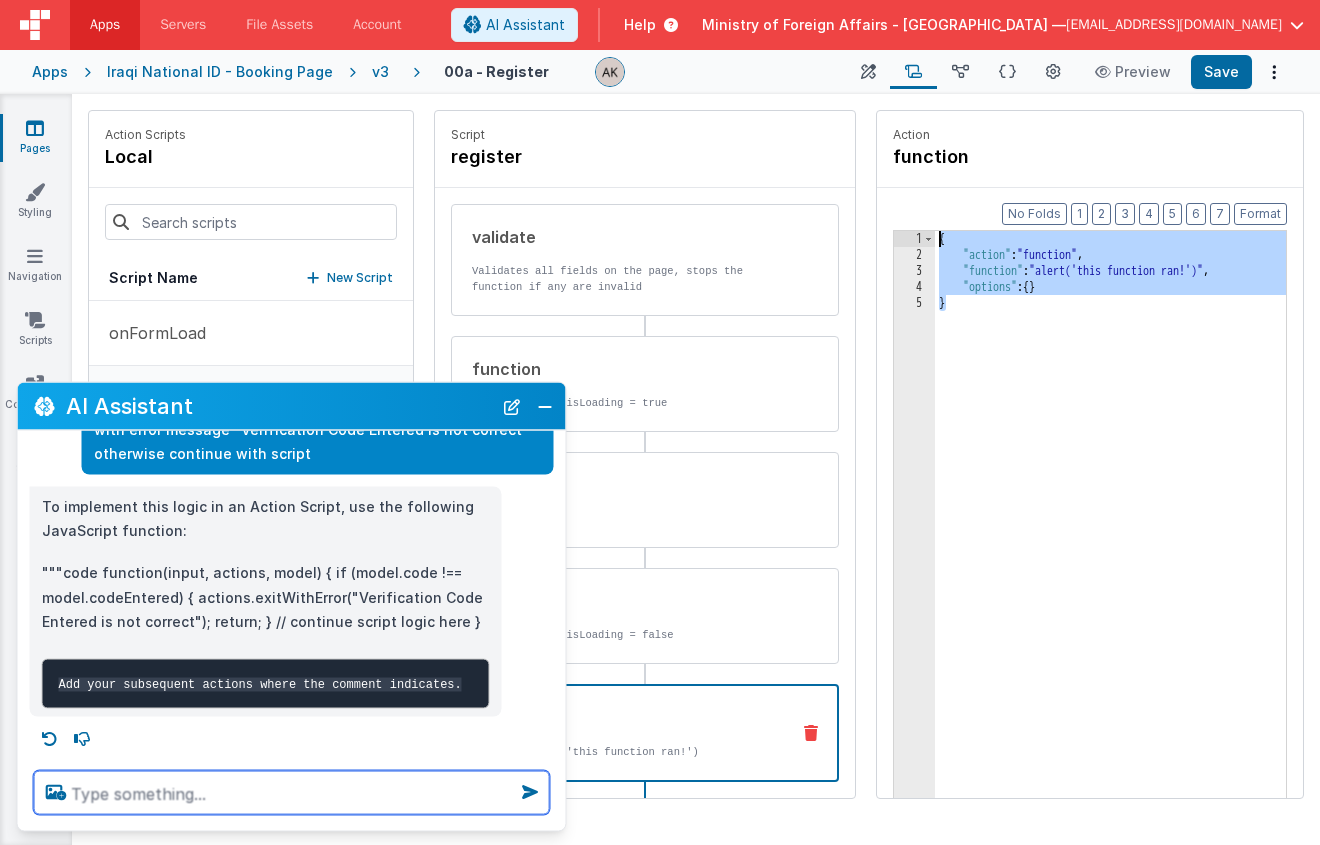 click at bounding box center [292, 793] 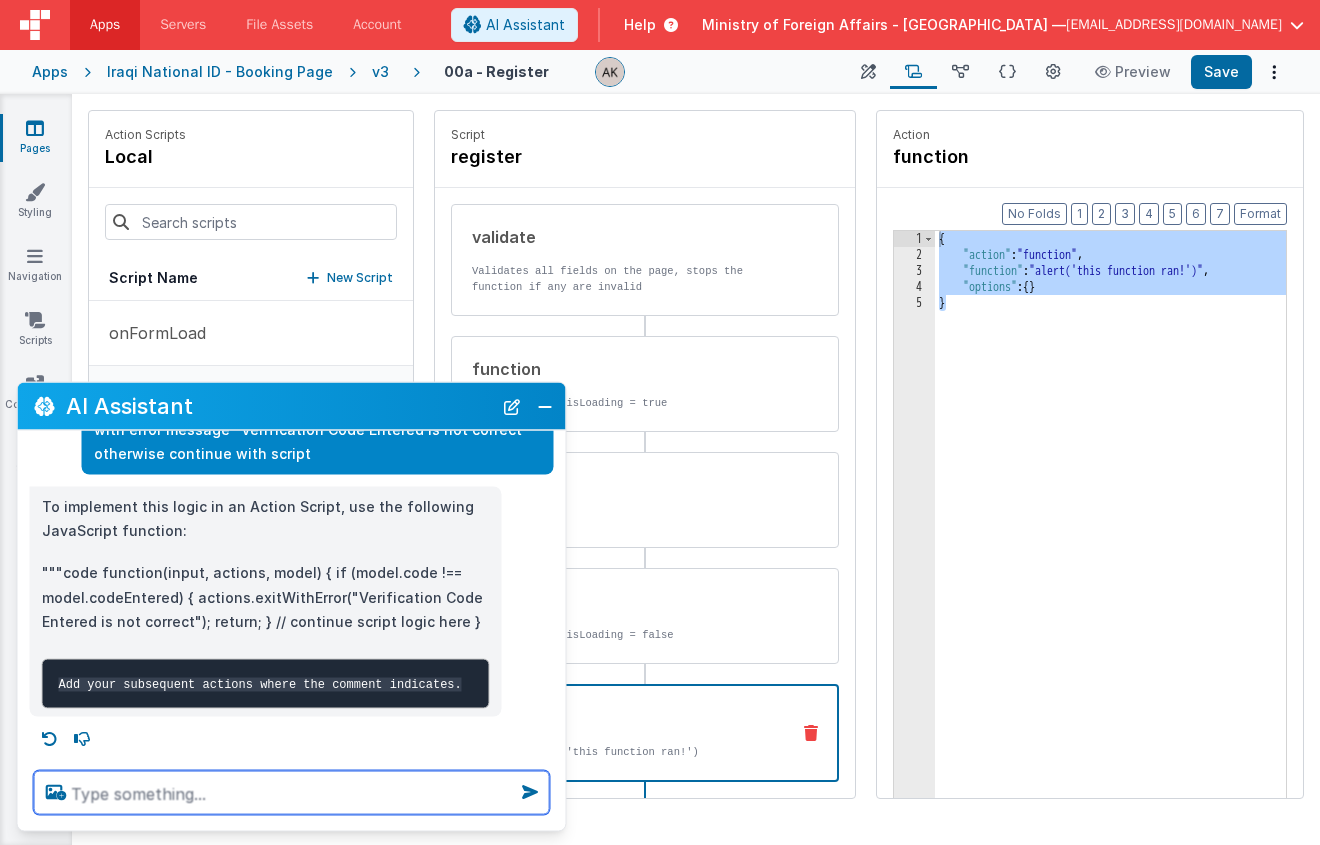 paste on "{
"action": "function",
"function": "alert('this function ran!')",
"options": {}
}" 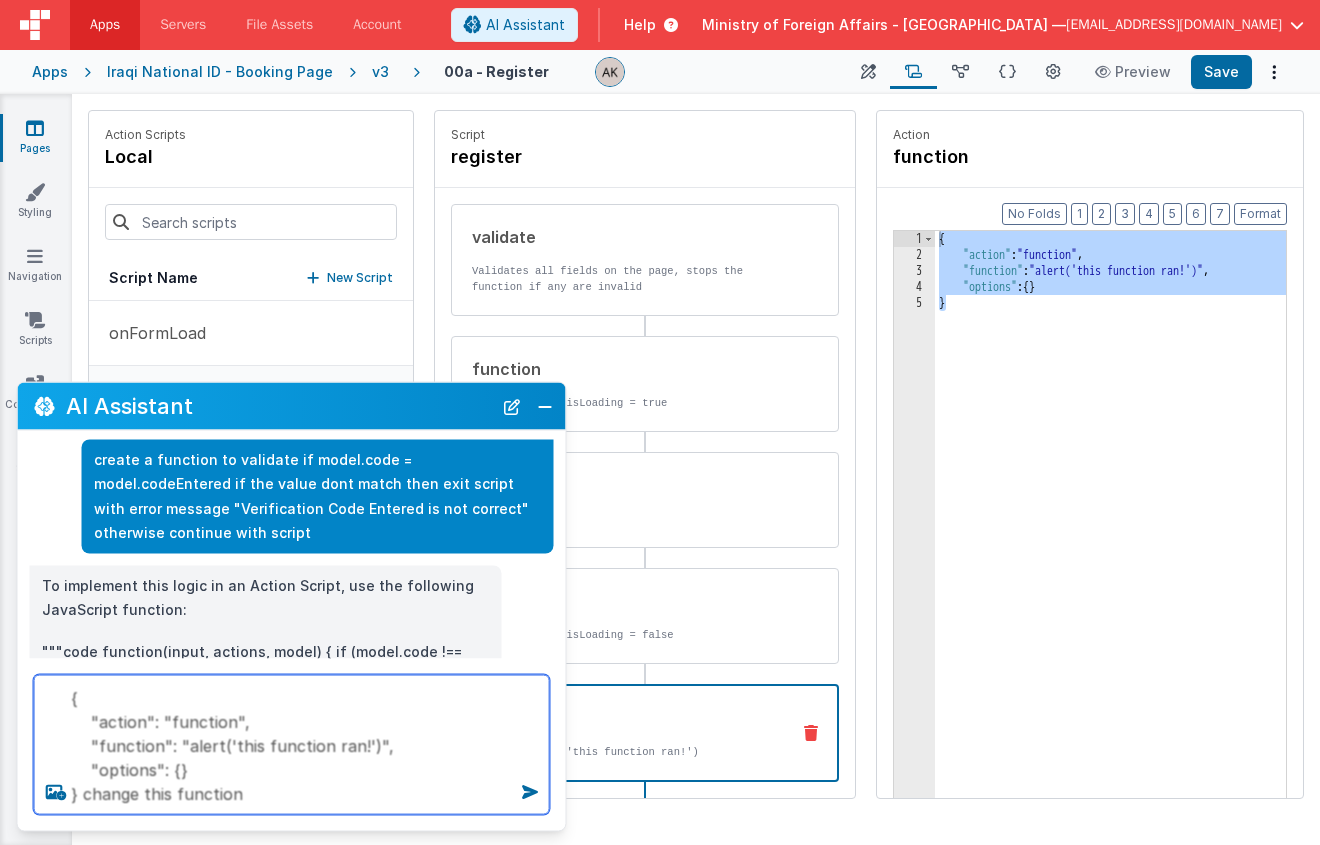 scroll, scrollTop: 0, scrollLeft: 0, axis: both 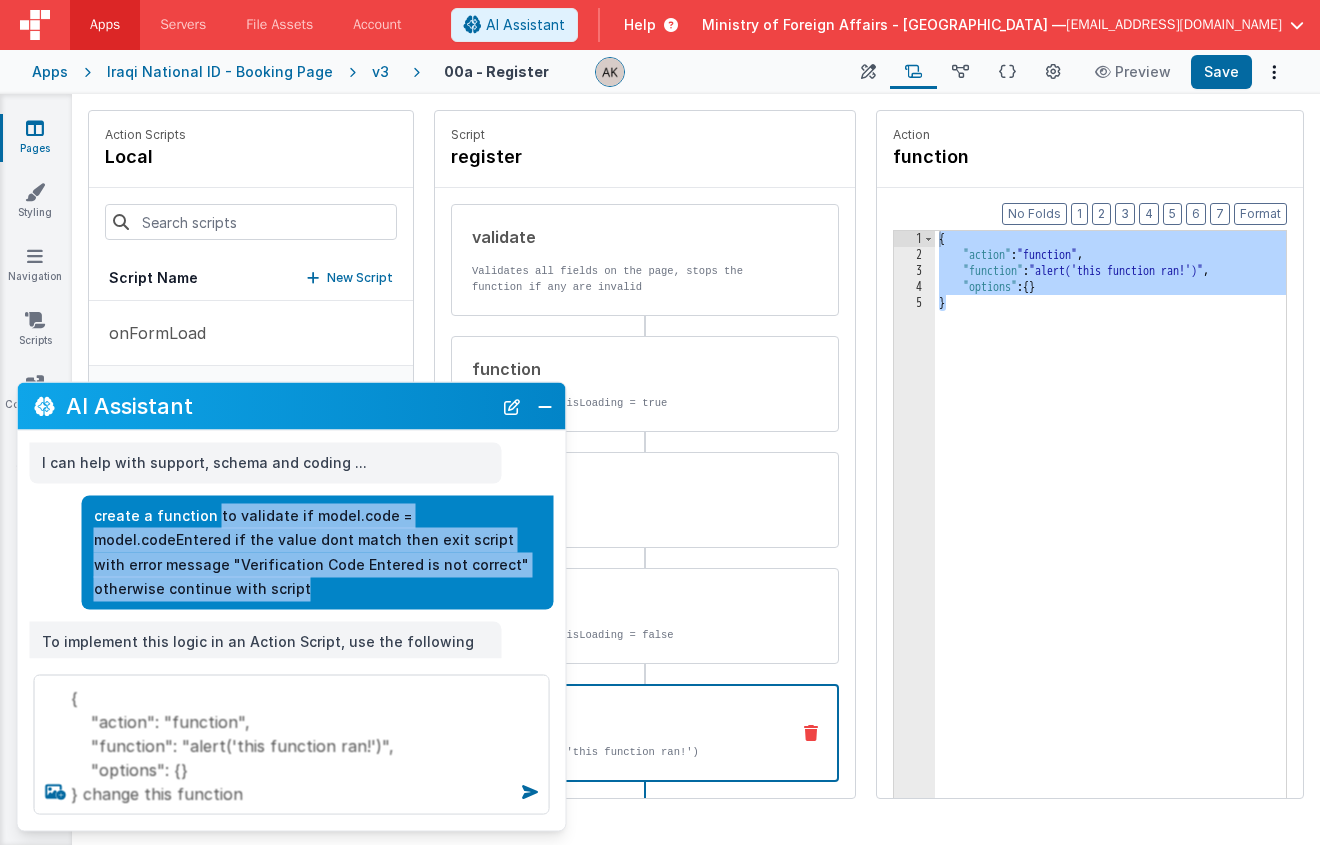 drag, startPoint x: 212, startPoint y: 513, endPoint x: 390, endPoint y: 586, distance: 192.38763 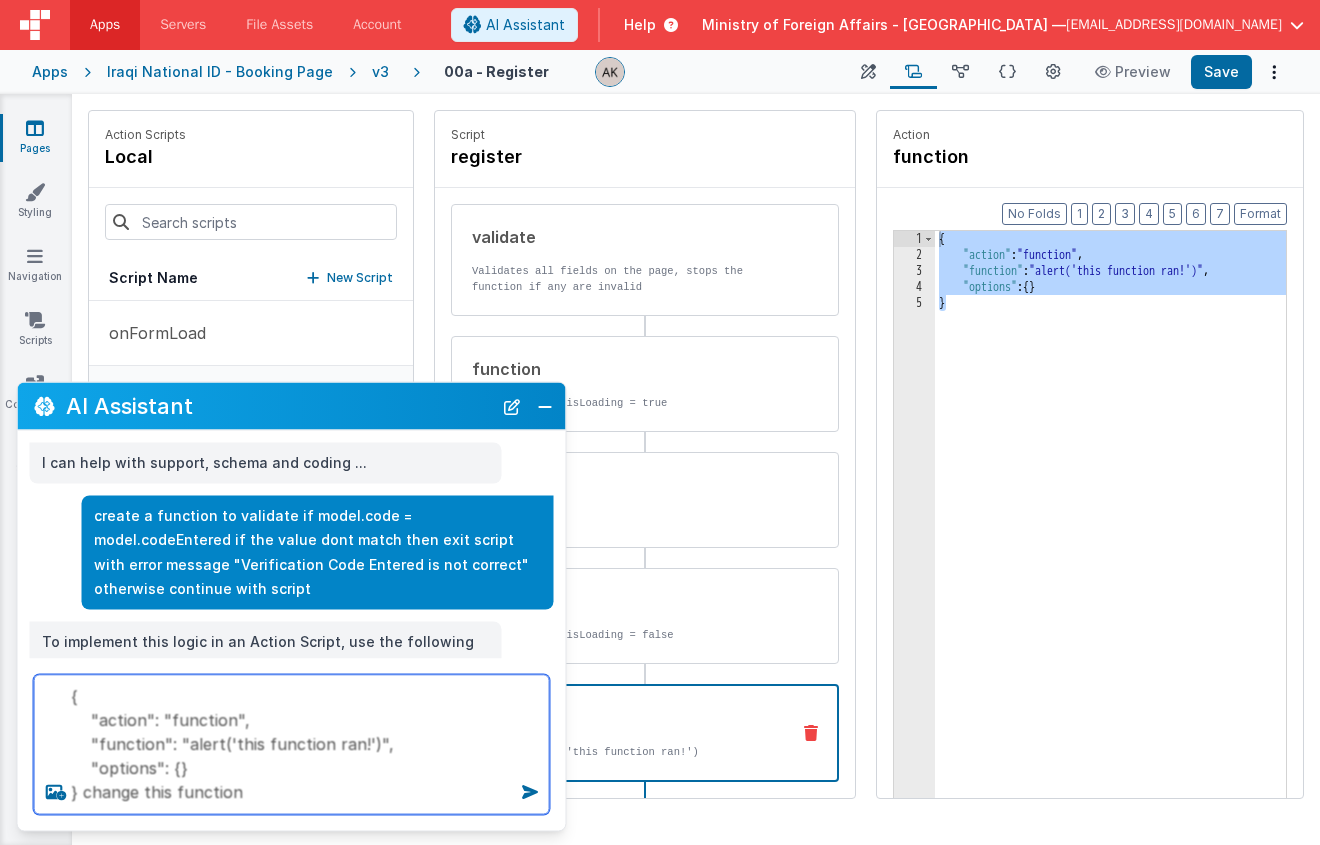 click on "{
"action": "function",
"function": "alert('this function ran!')",
"options": {}
} change this function" at bounding box center (292, 745) 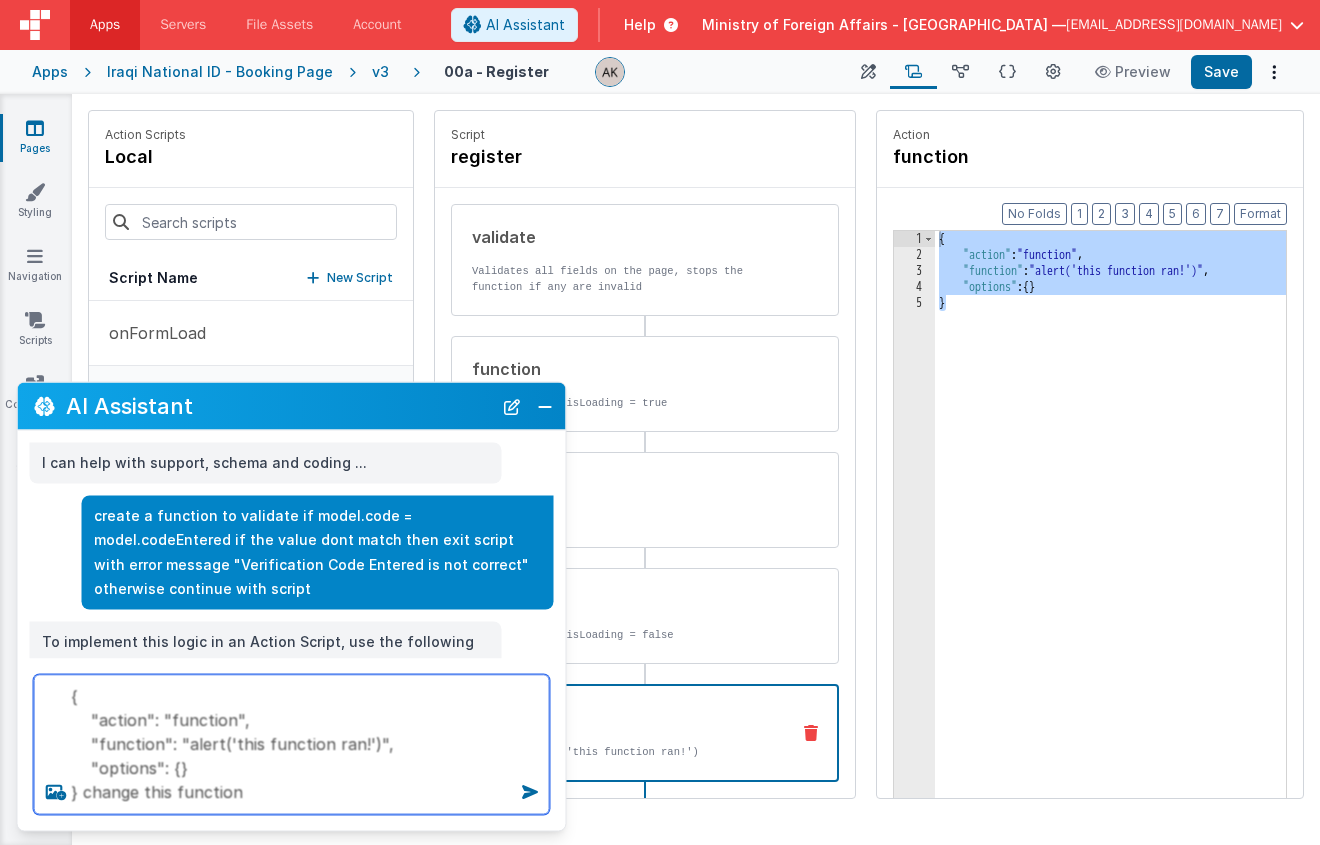 paste on "to validate if model.code = model.codeEntered if the value dont match then exit script with error message "Verification Code Entered is not correct" otherwise continue with script" 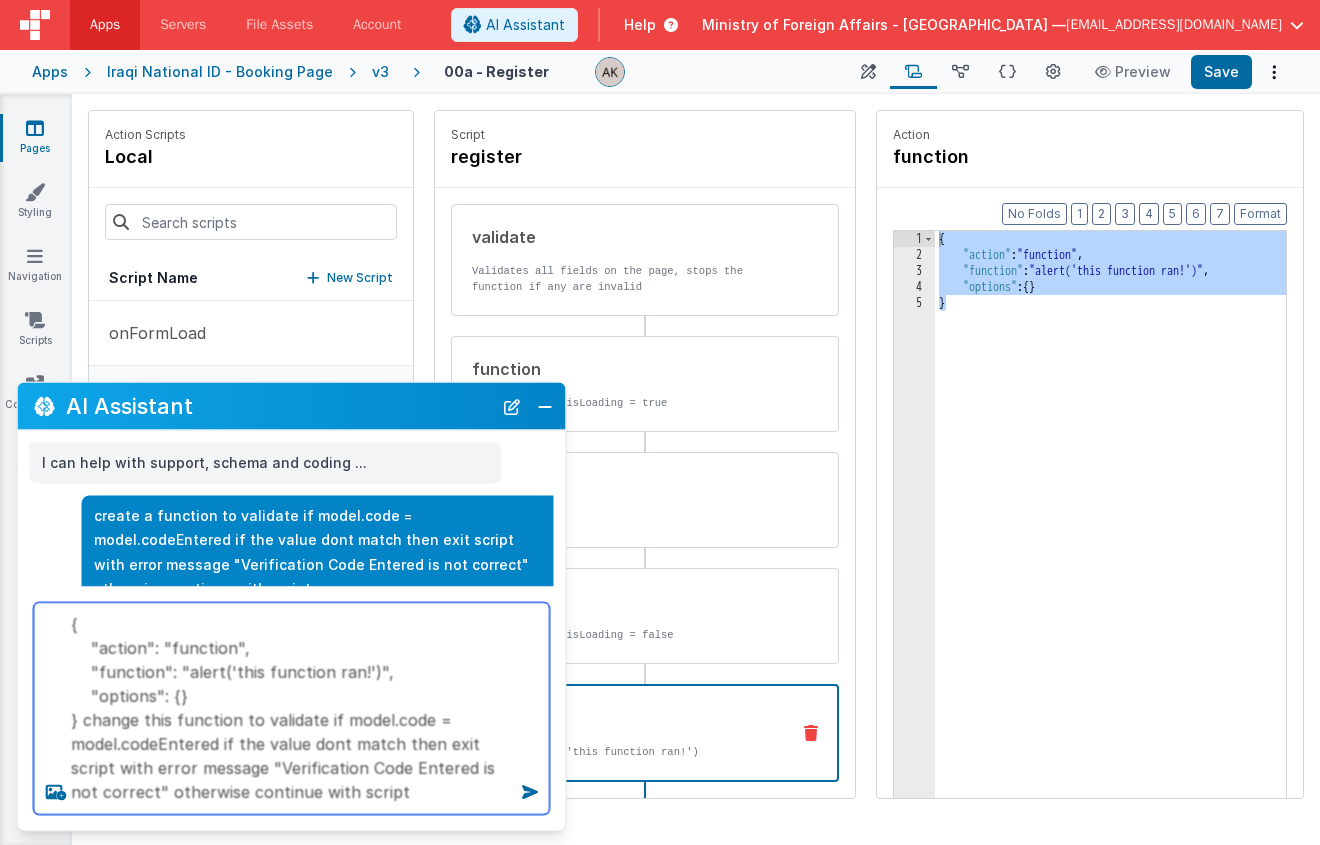 type on "{
"action": "function",
"function": "alert('this function ran!')",
"options": {}
} change this function to validate if model.code = model.codeEntered if the value dont match then exit script with error message "Verification Code Entered is not correct" otherwise continue with script" 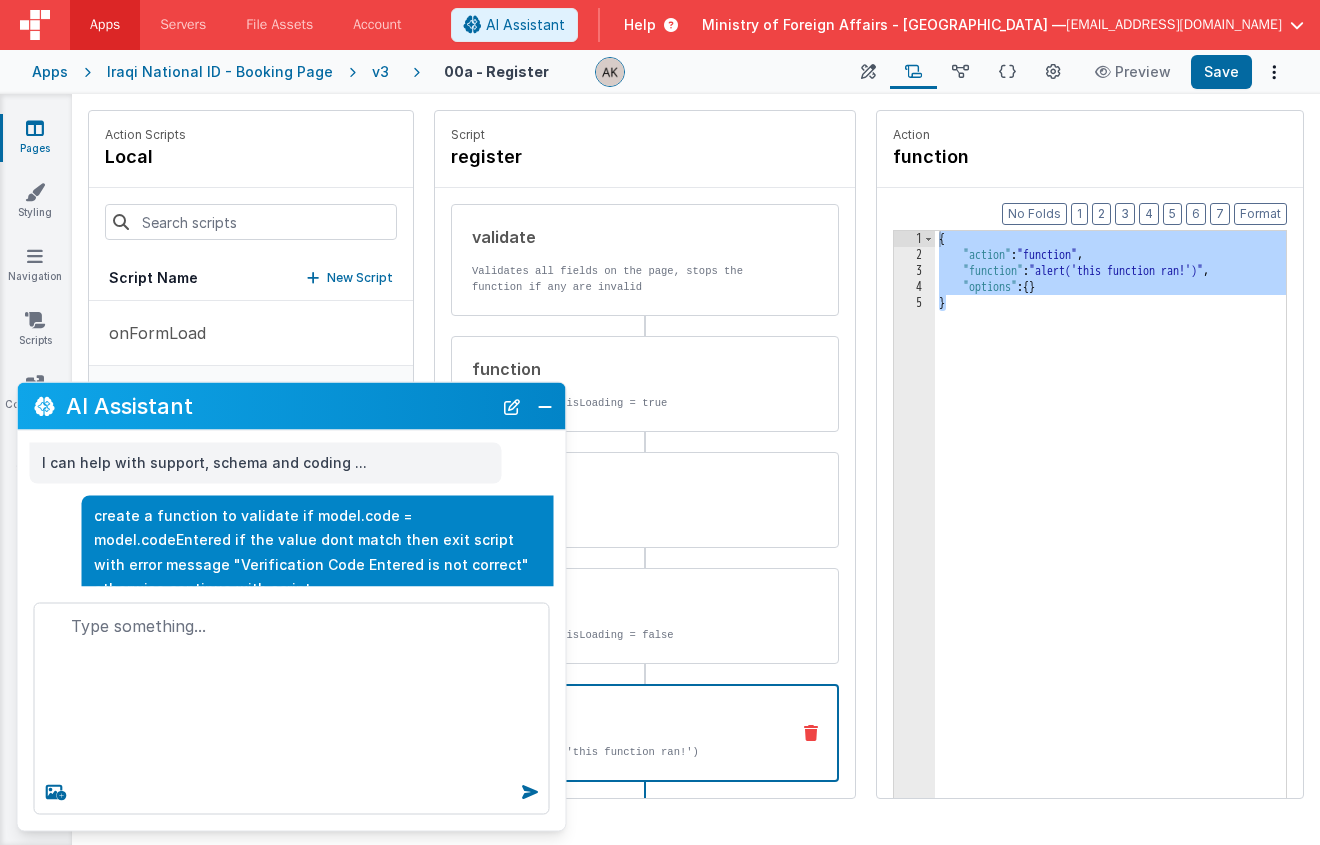 scroll, scrollTop: 0, scrollLeft: 0, axis: both 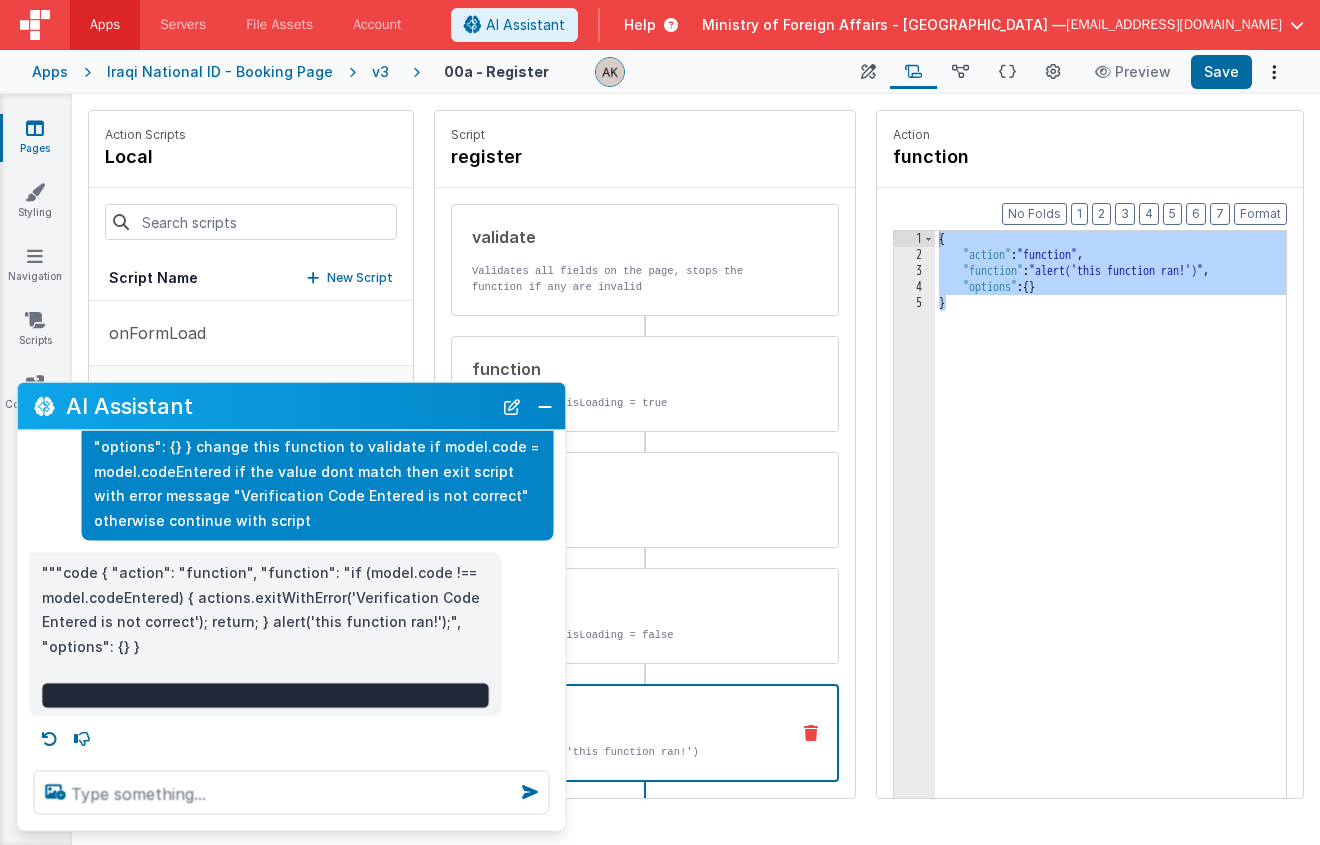 drag, startPoint x: 102, startPoint y: 574, endPoint x: 131, endPoint y: 594, distance: 35.22783 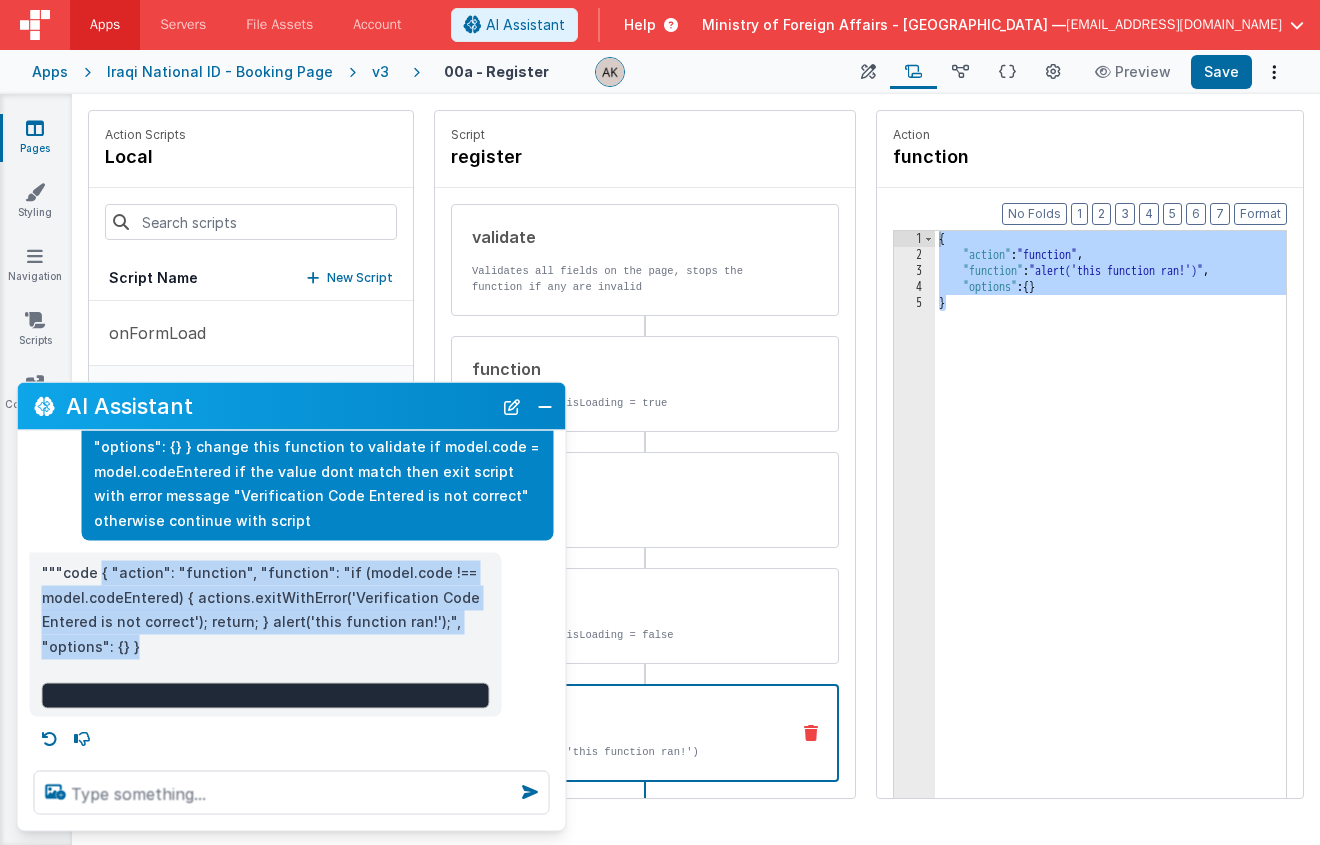 drag, startPoint x: 98, startPoint y: 570, endPoint x: 193, endPoint y: 656, distance: 128.14445 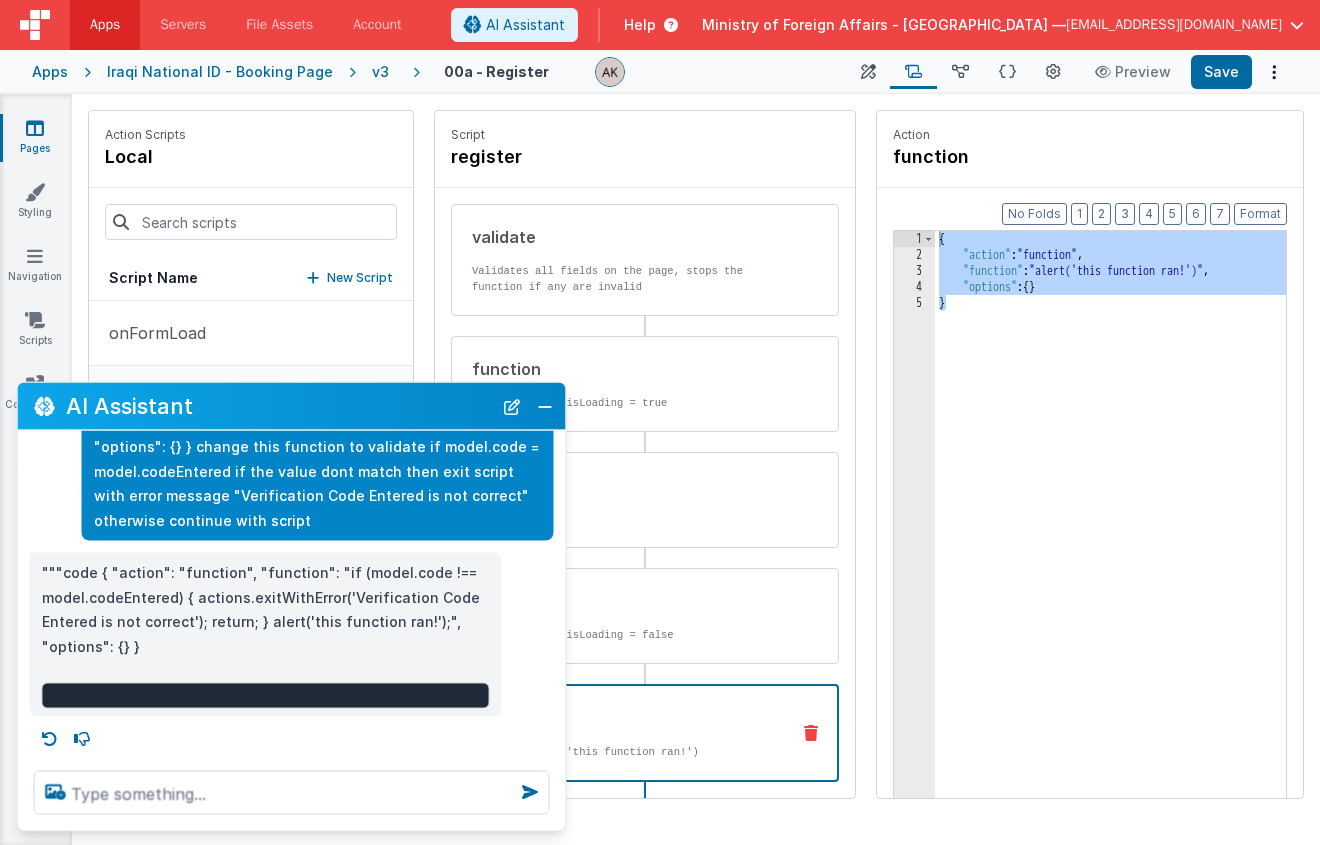 click on "{      "action" :  "function" ,      "function" :  "alert('this function ran!')" ,      "options" :  { } }" at bounding box center (1136, 561) 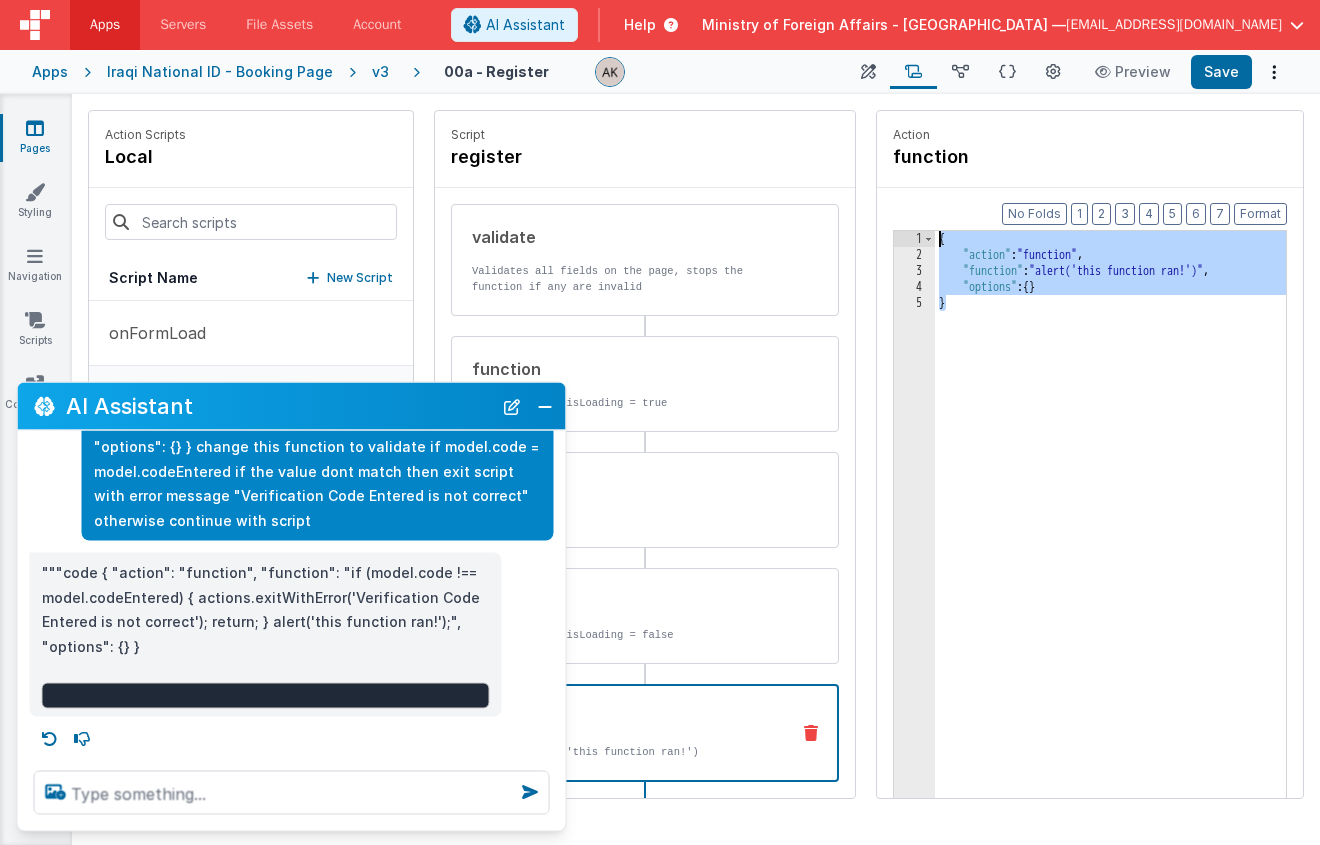 drag, startPoint x: 912, startPoint y: 317, endPoint x: 806, endPoint y: 135, distance: 210.61813 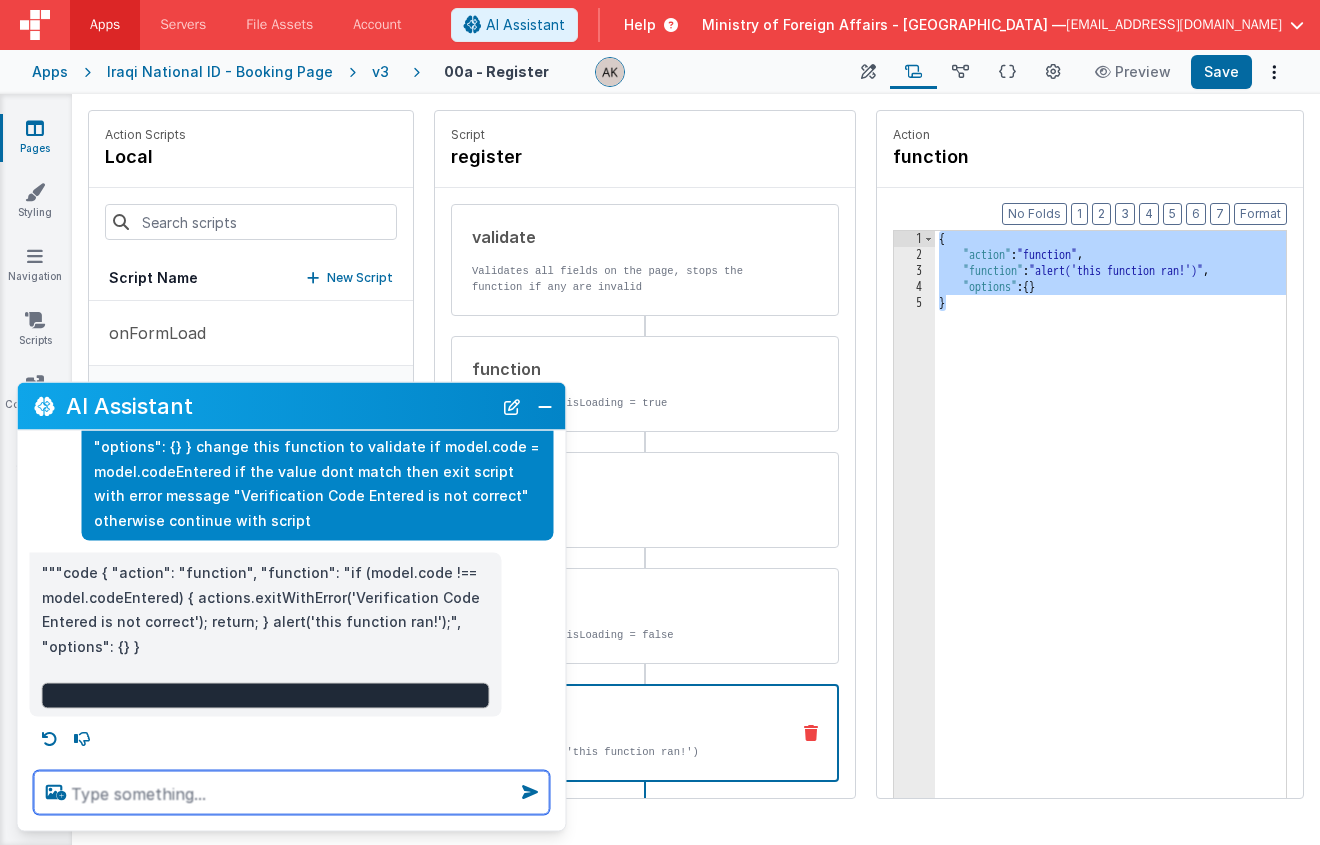 click at bounding box center (292, 793) 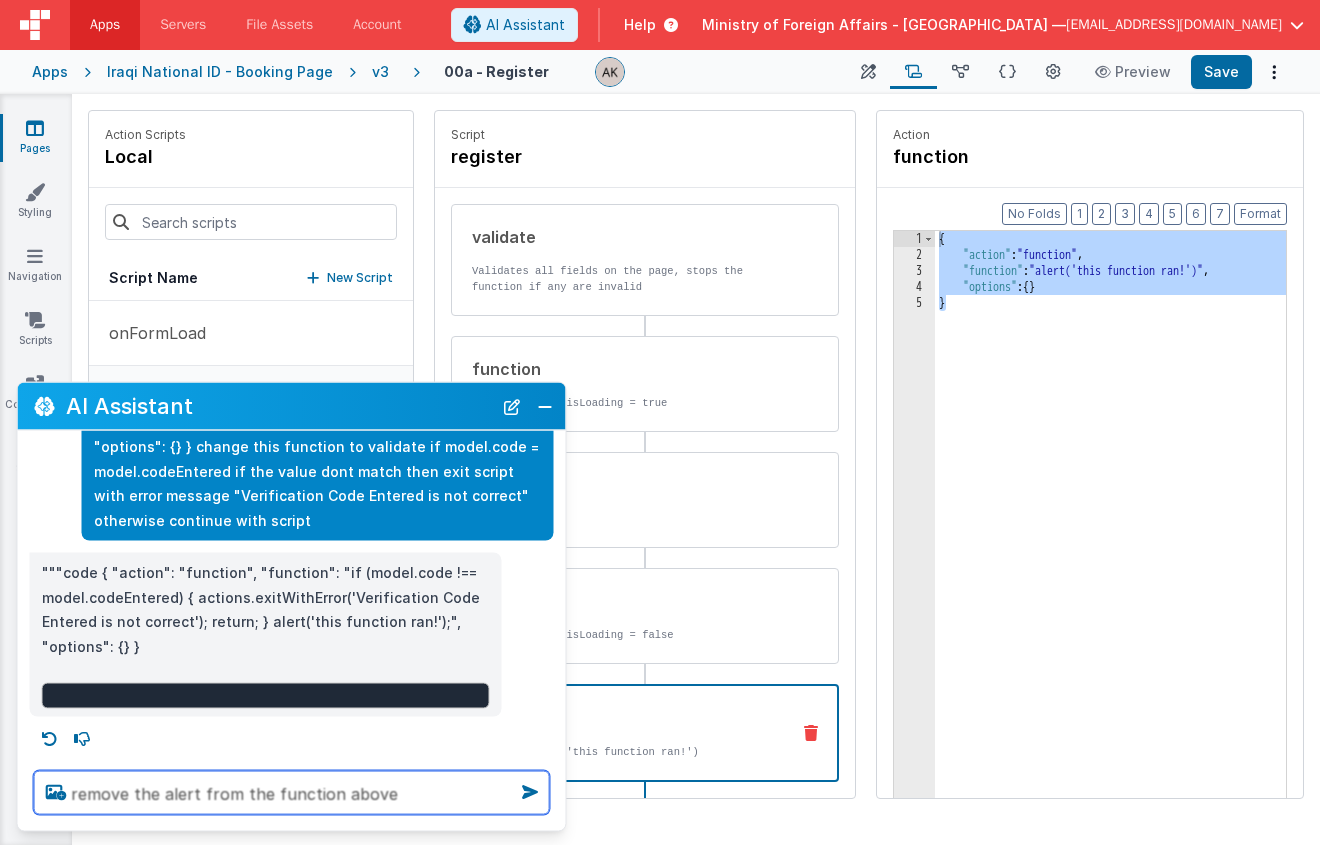 click on "remove the alert from the function above" at bounding box center (292, 793) 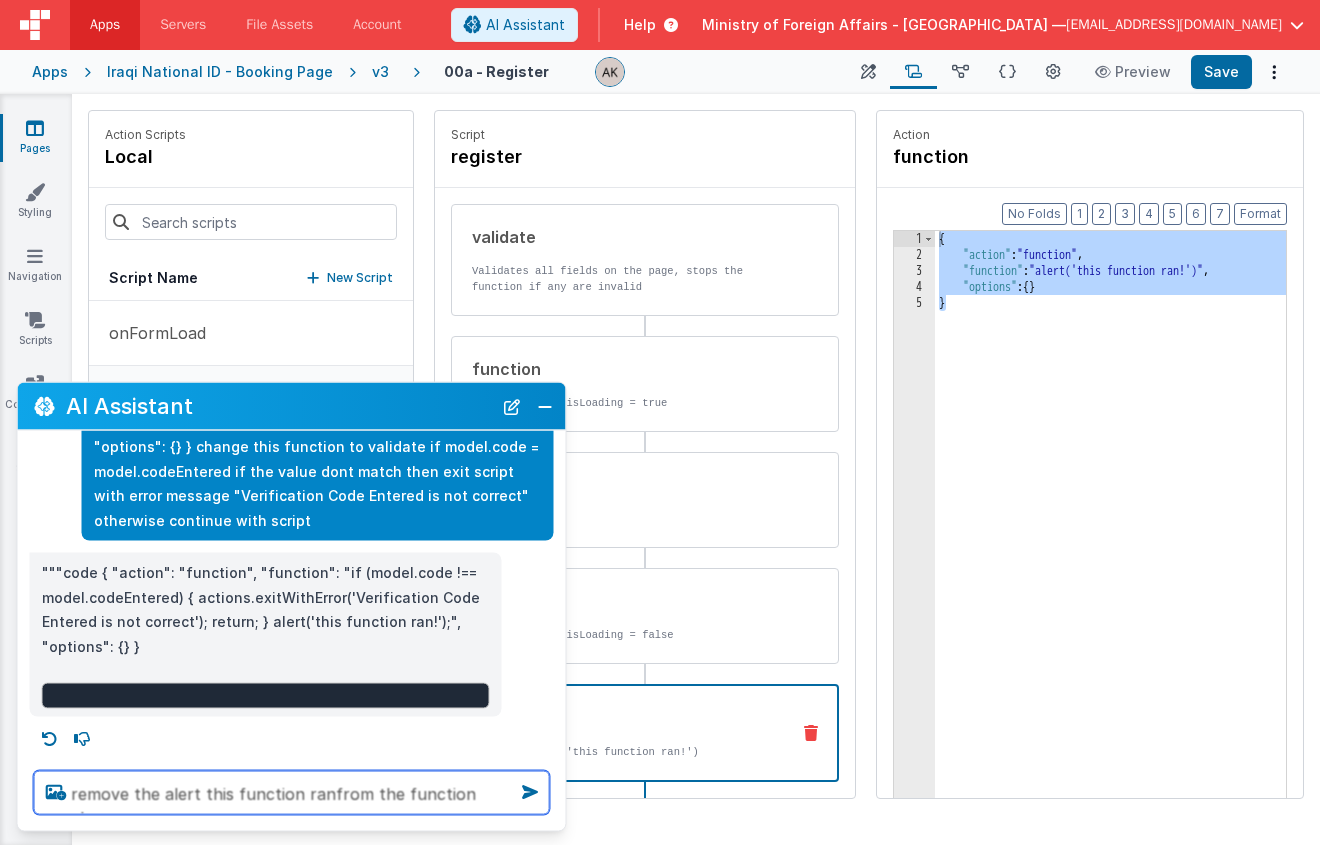 type on "remove the alert this function ran
from the function above" 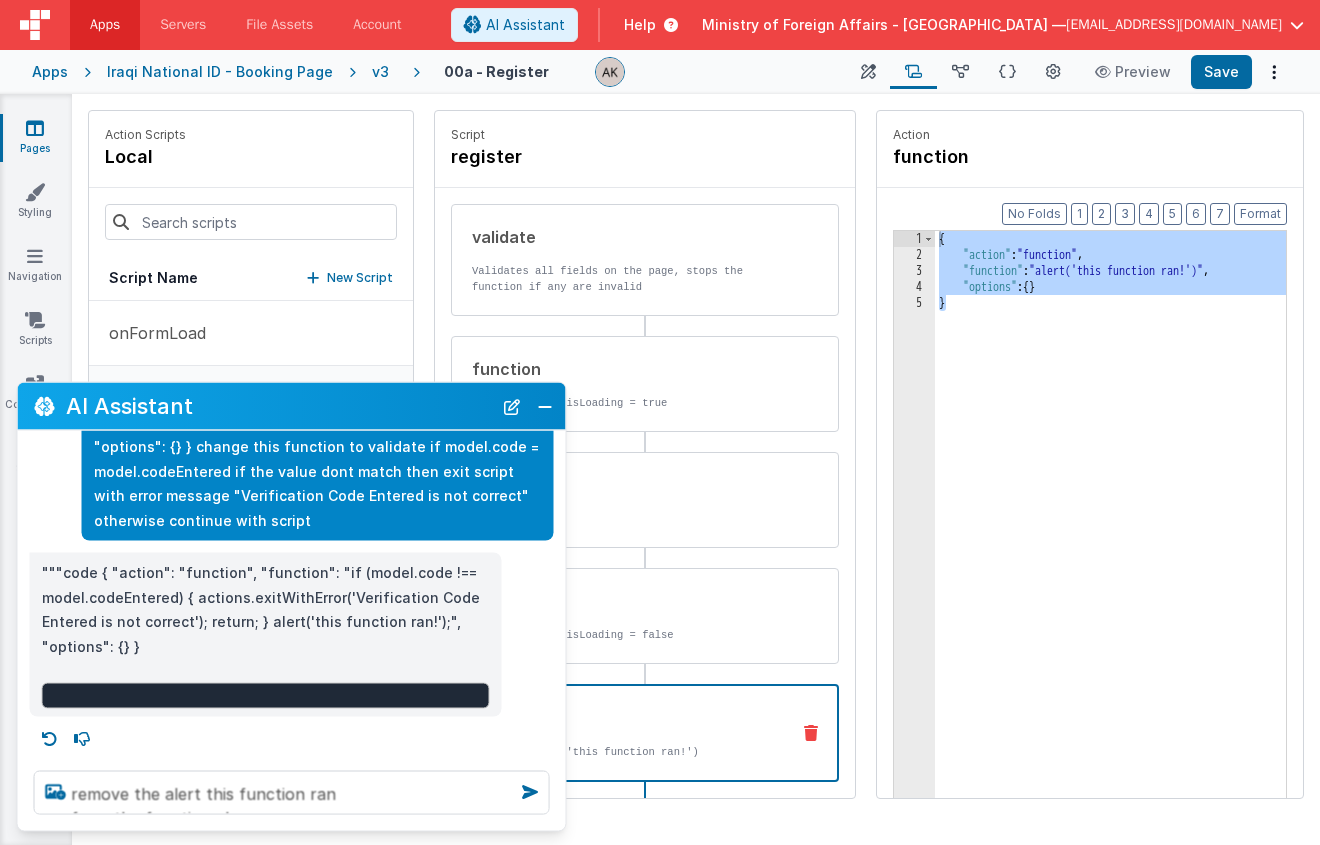 type 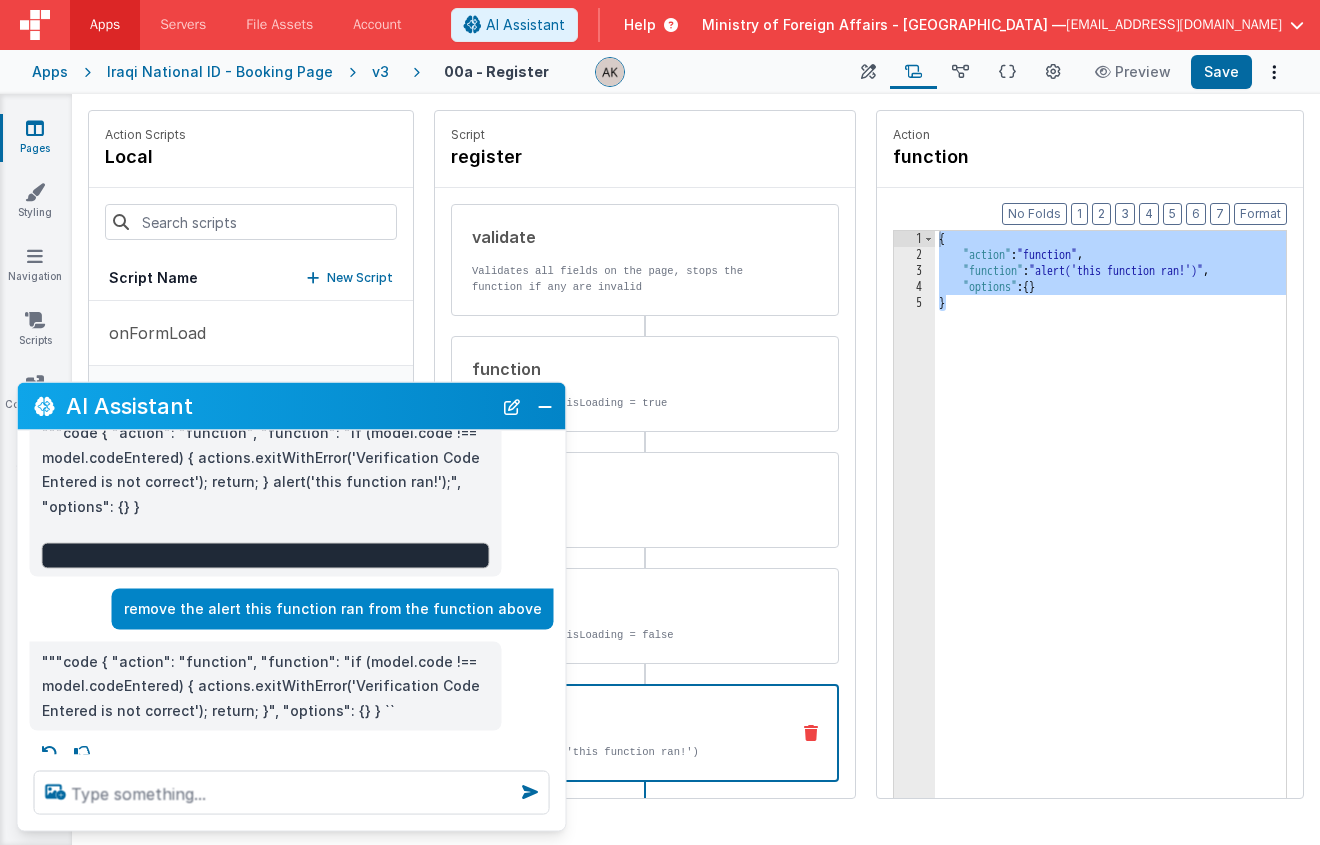 scroll, scrollTop: 639, scrollLeft: 0, axis: vertical 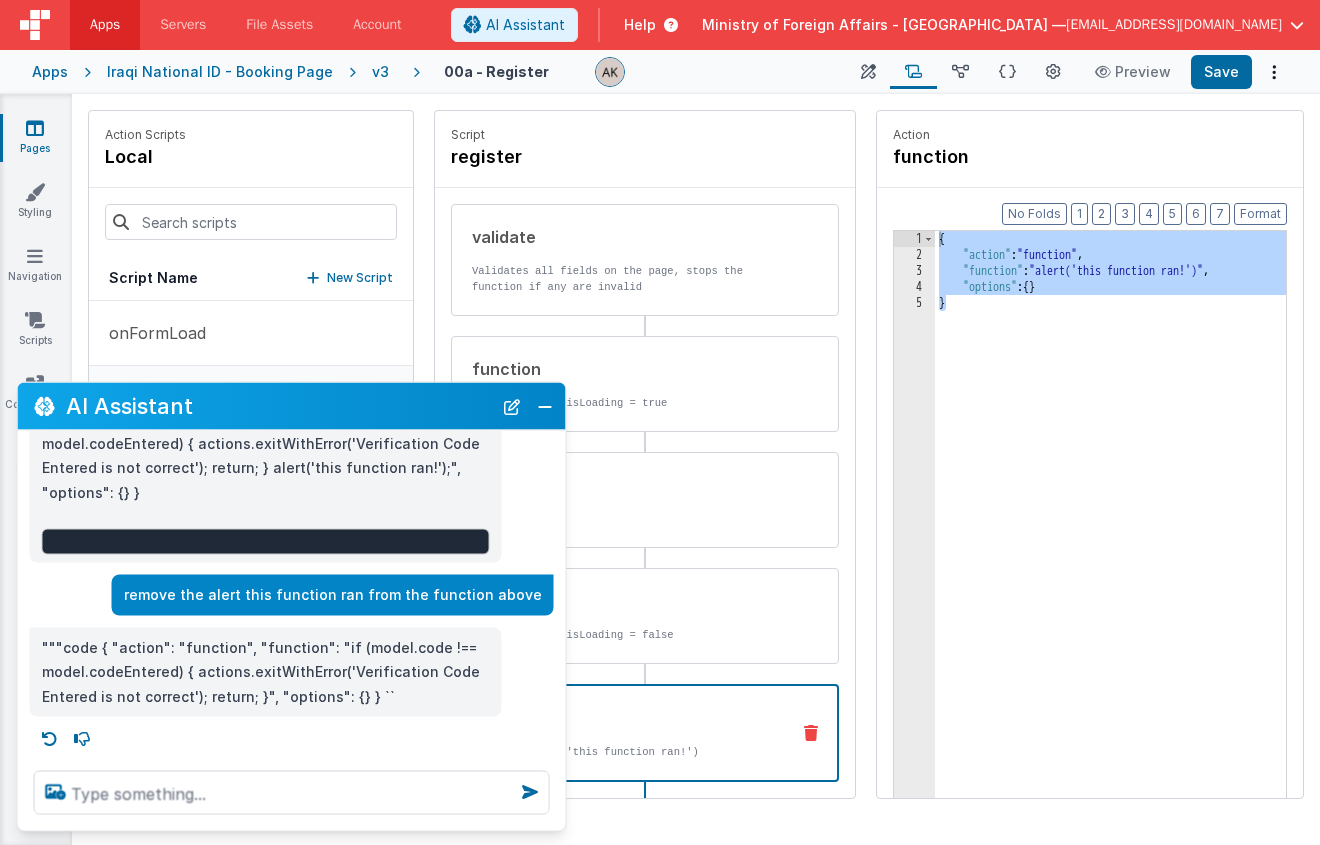 drag, startPoint x: 102, startPoint y: 647, endPoint x: 126, endPoint y: 654, distance: 25 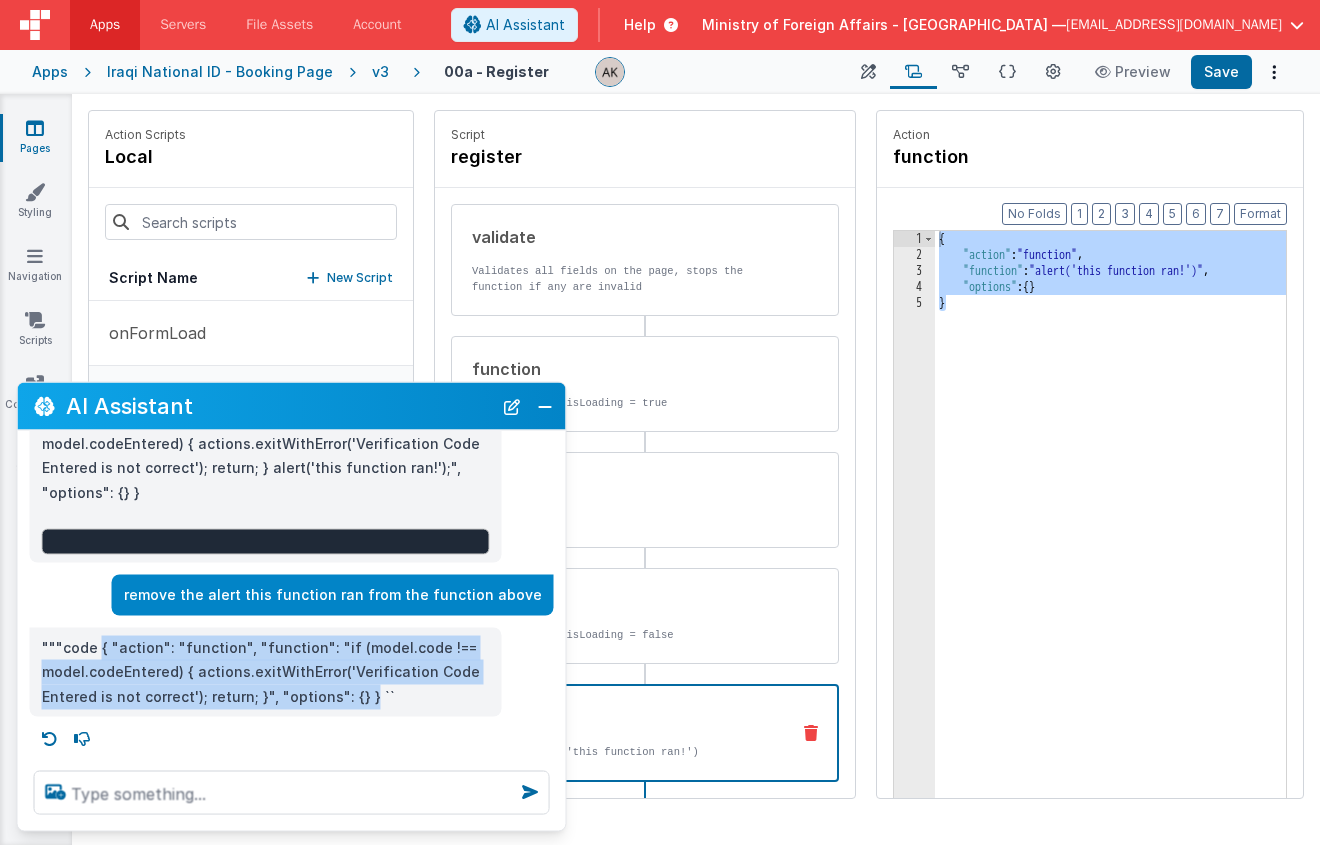 drag, startPoint x: 100, startPoint y: 644, endPoint x: 366, endPoint y: 700, distance: 271.83084 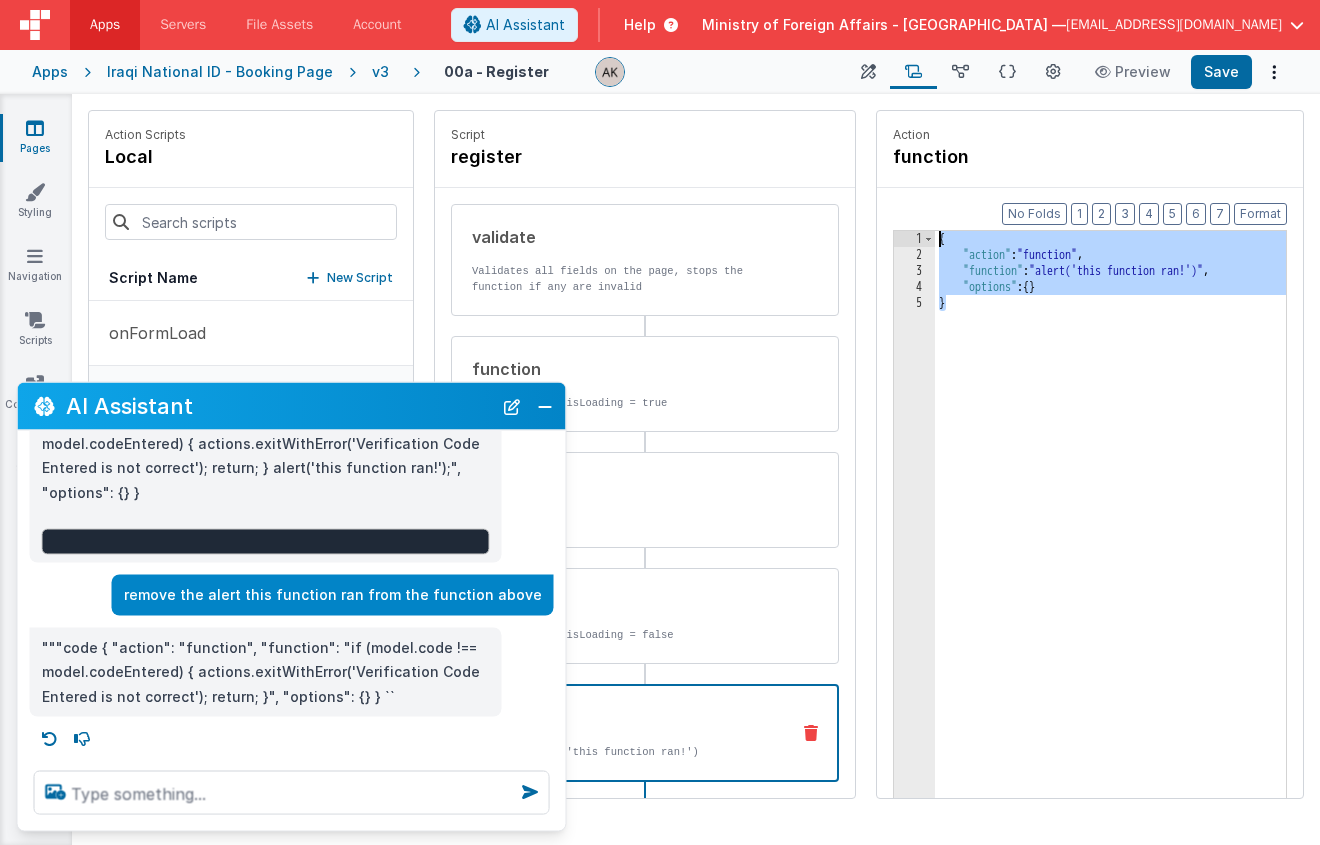 click on "{      "action" :  "function" ,      "function" :  "alert('this function ran!')" ,      "options" :  { } }" at bounding box center (1136, 561) 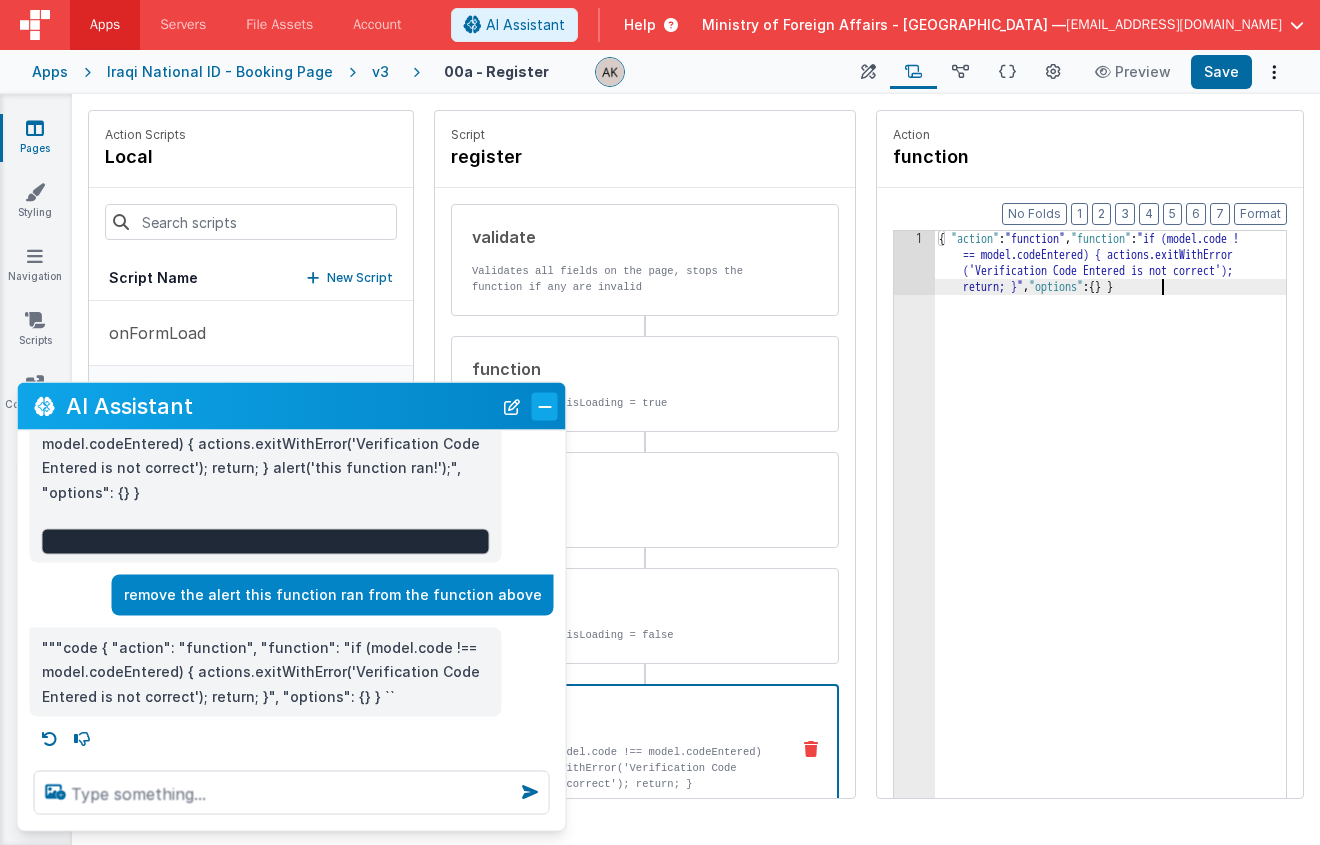 click at bounding box center (545, 406) 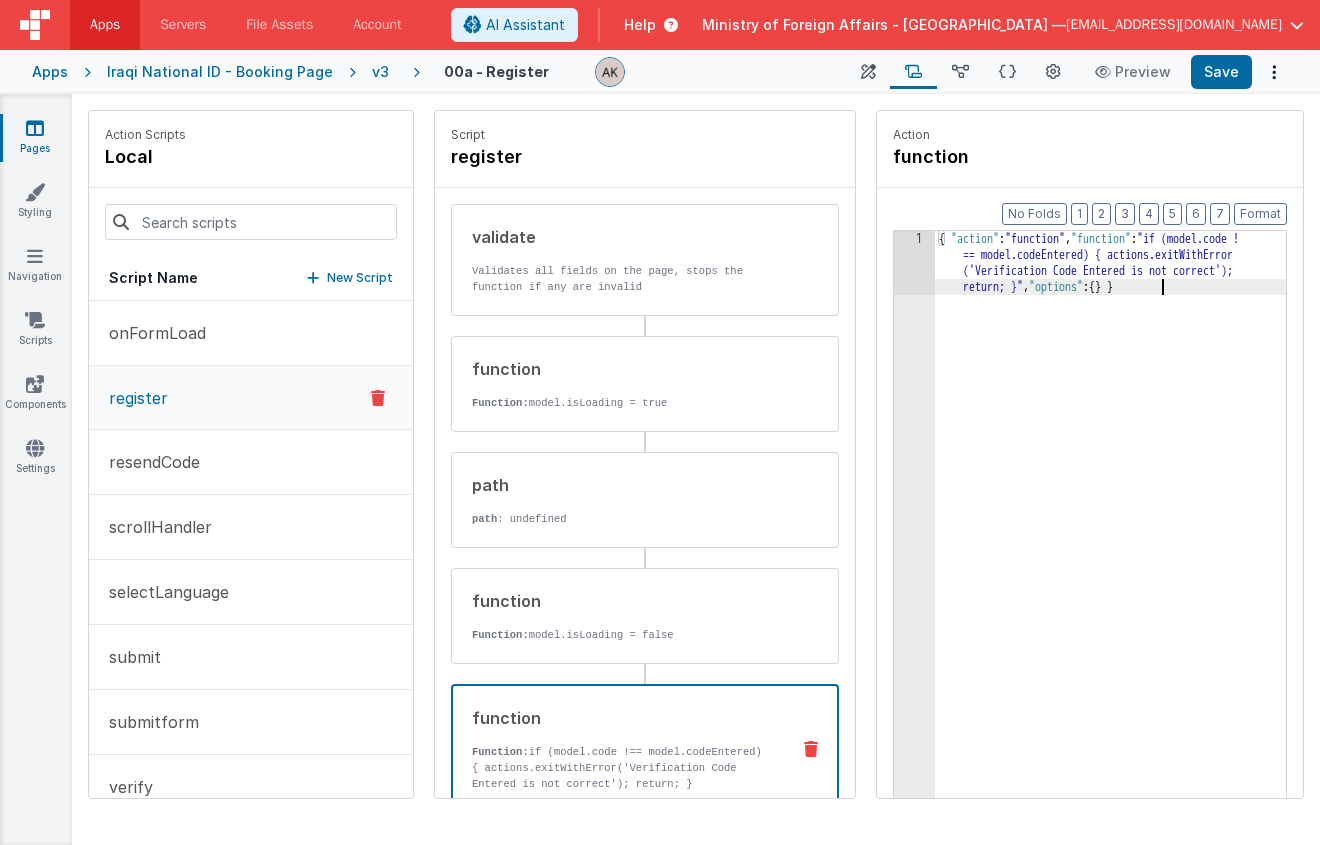 click on "{   "action" :  "function" ,  "function" :  "if (model.code !      == model.codeEntered) { actions.exitWithError      ('Verification Code Entered is not correct');       return; }" ,  "options" :  { }   }" at bounding box center [1136, 609] 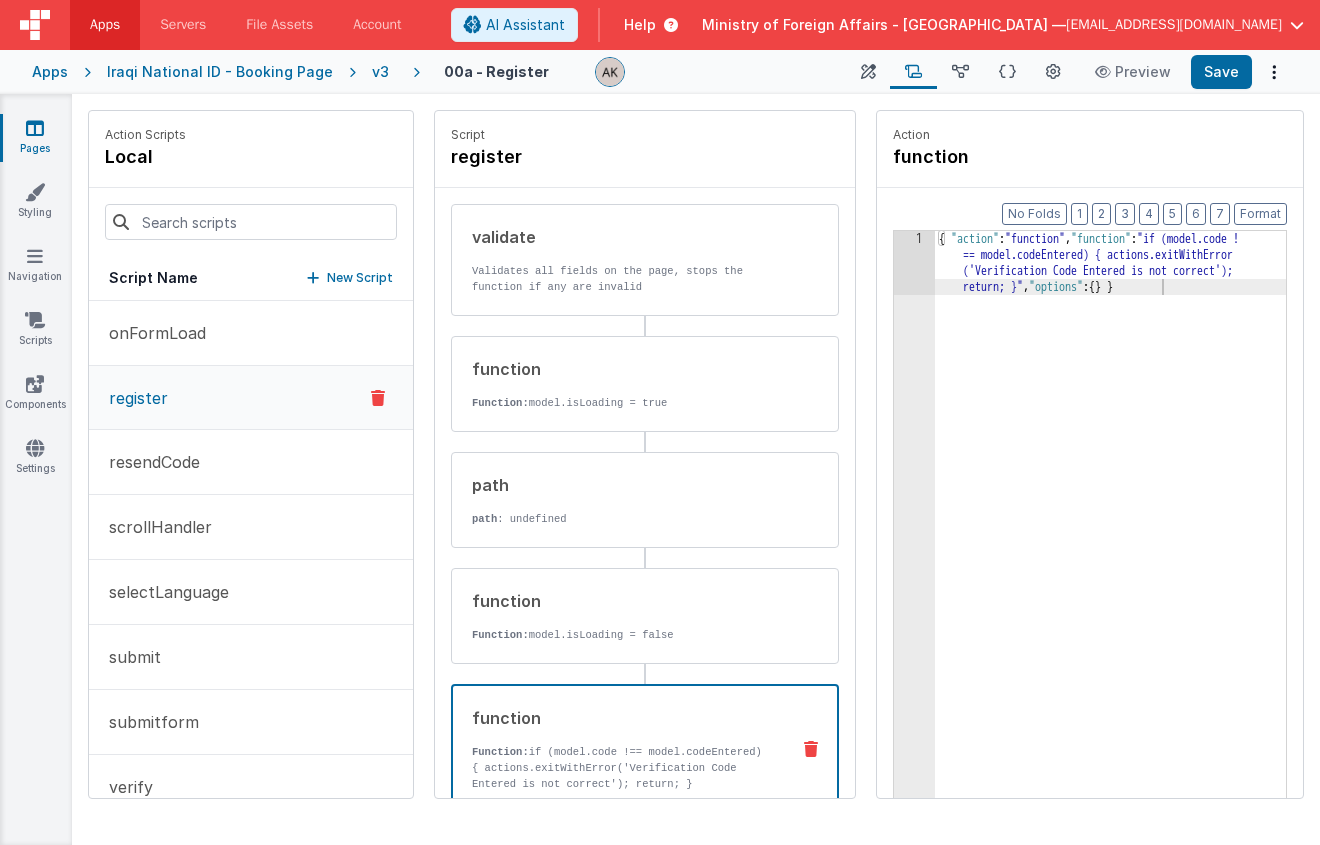 type 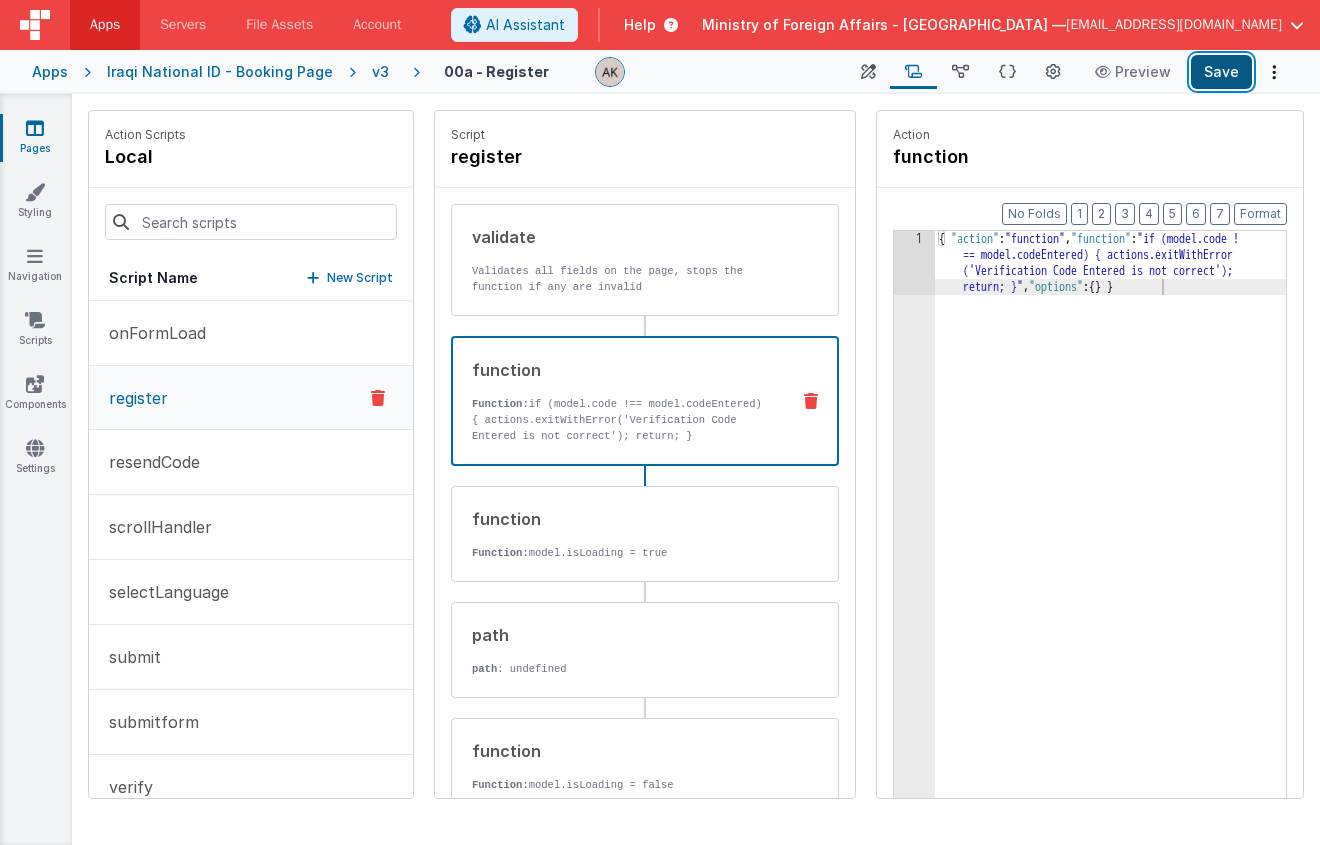 click on "Save" at bounding box center [1221, 72] 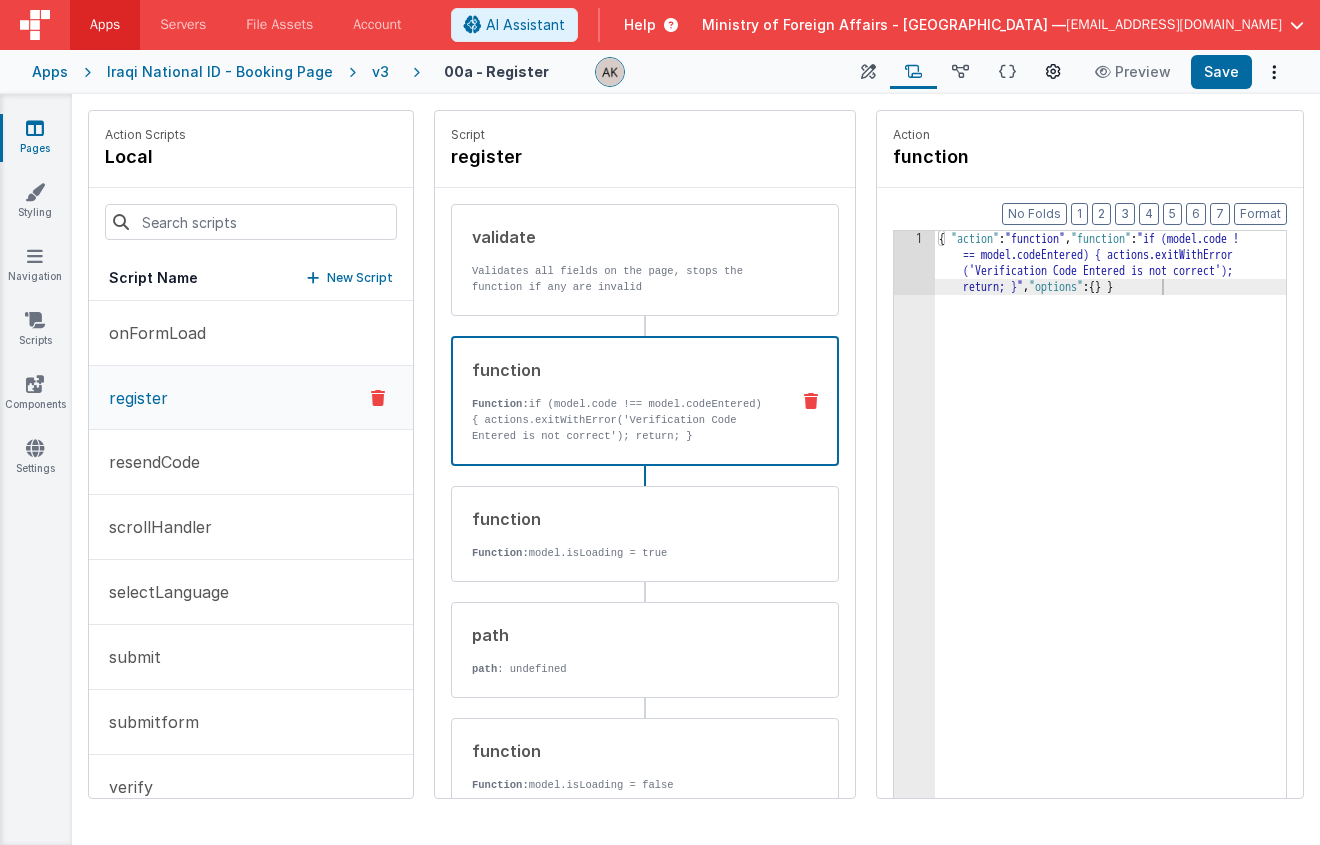 click at bounding box center (1053, 72) 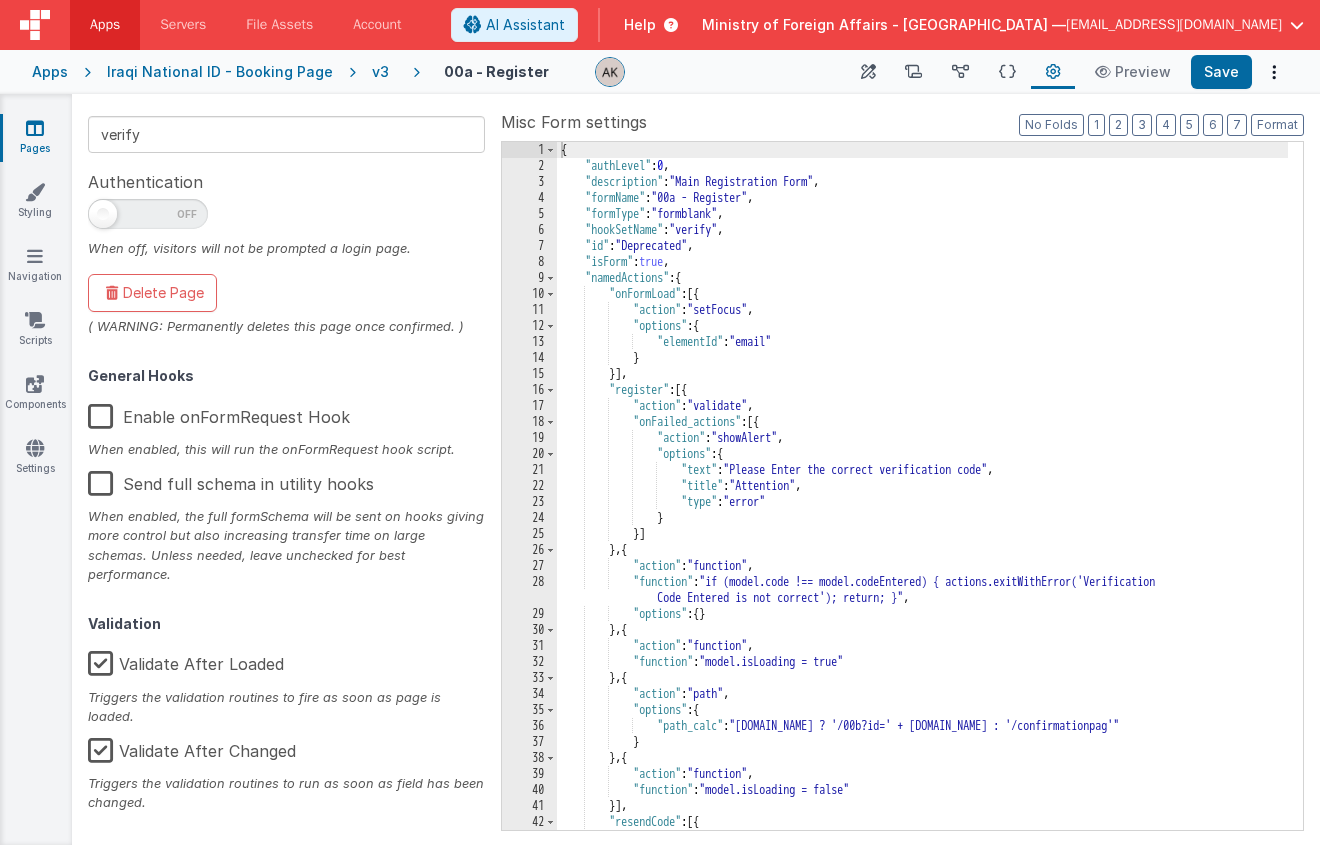 click on "Validate After Loaded" at bounding box center (186, 660) 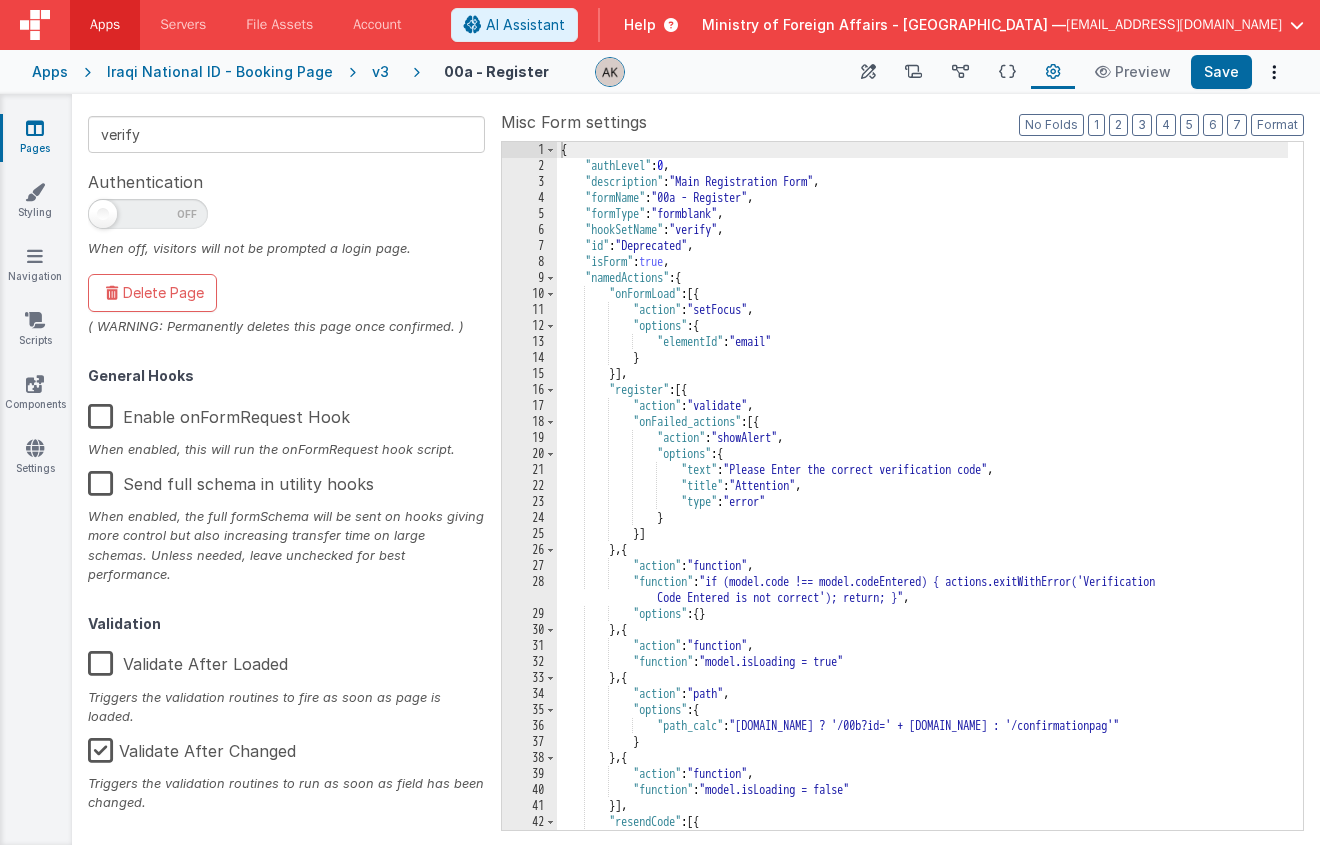 click on "Validate After Loaded" at bounding box center (188, 660) 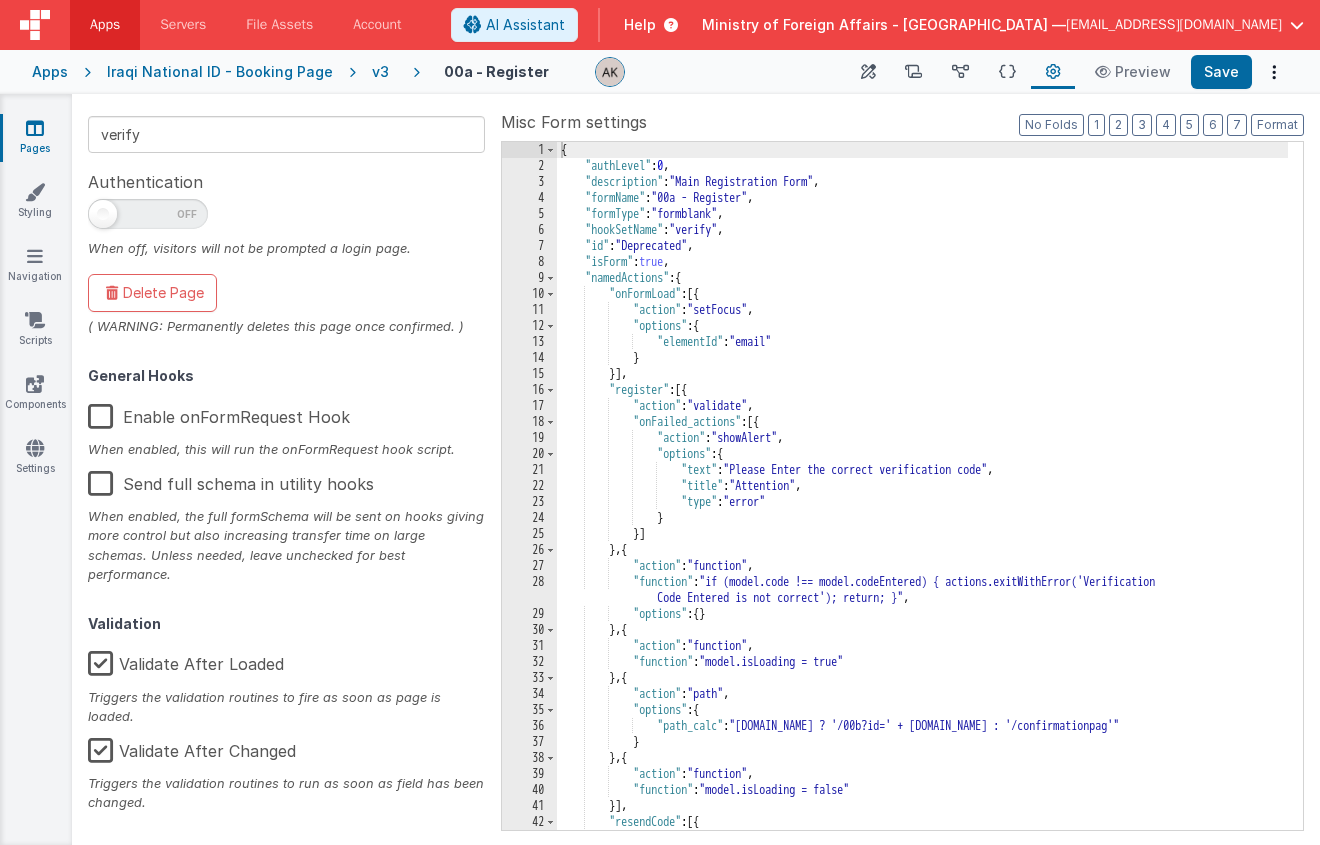 click on "Validate After Loaded" at bounding box center [186, 660] 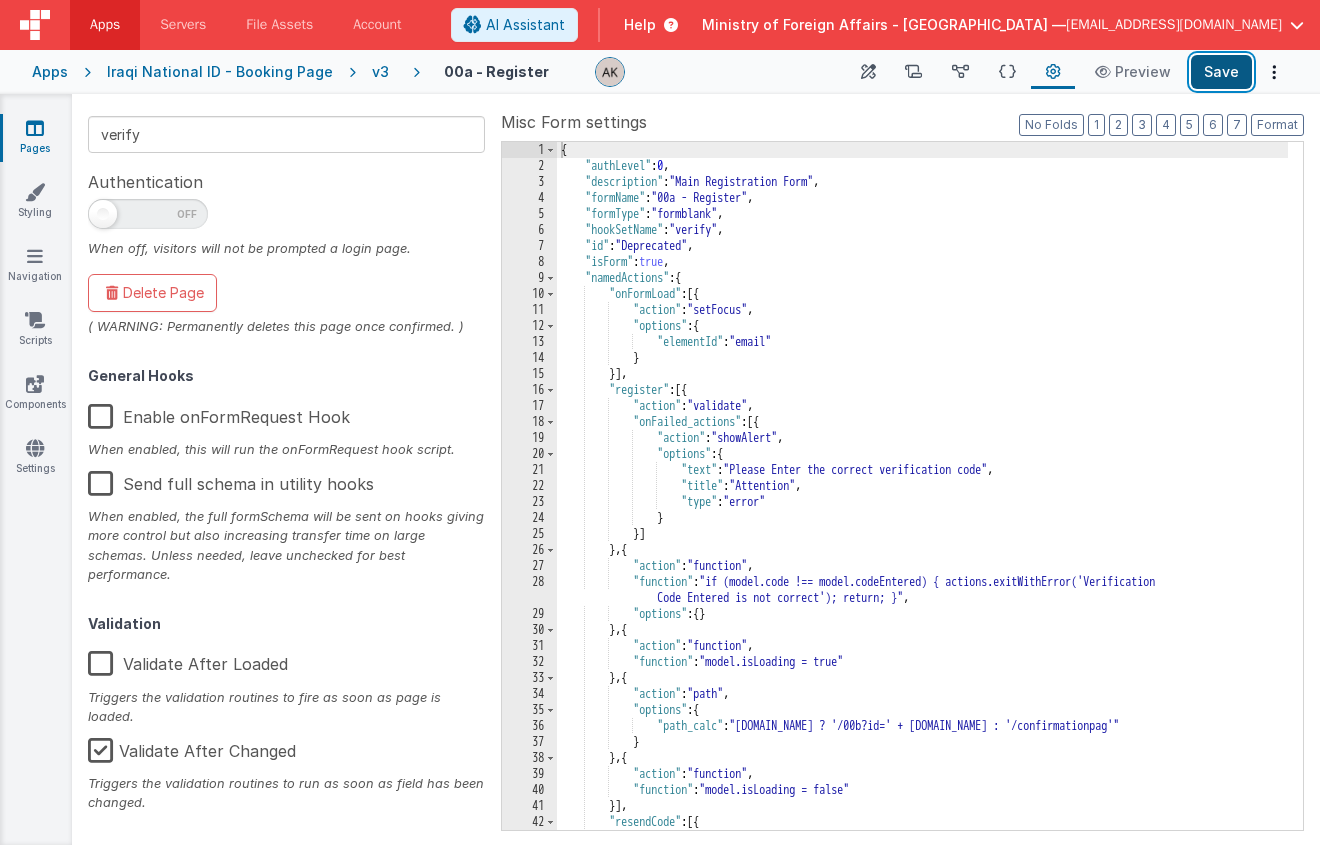 click on "Save" at bounding box center (1221, 72) 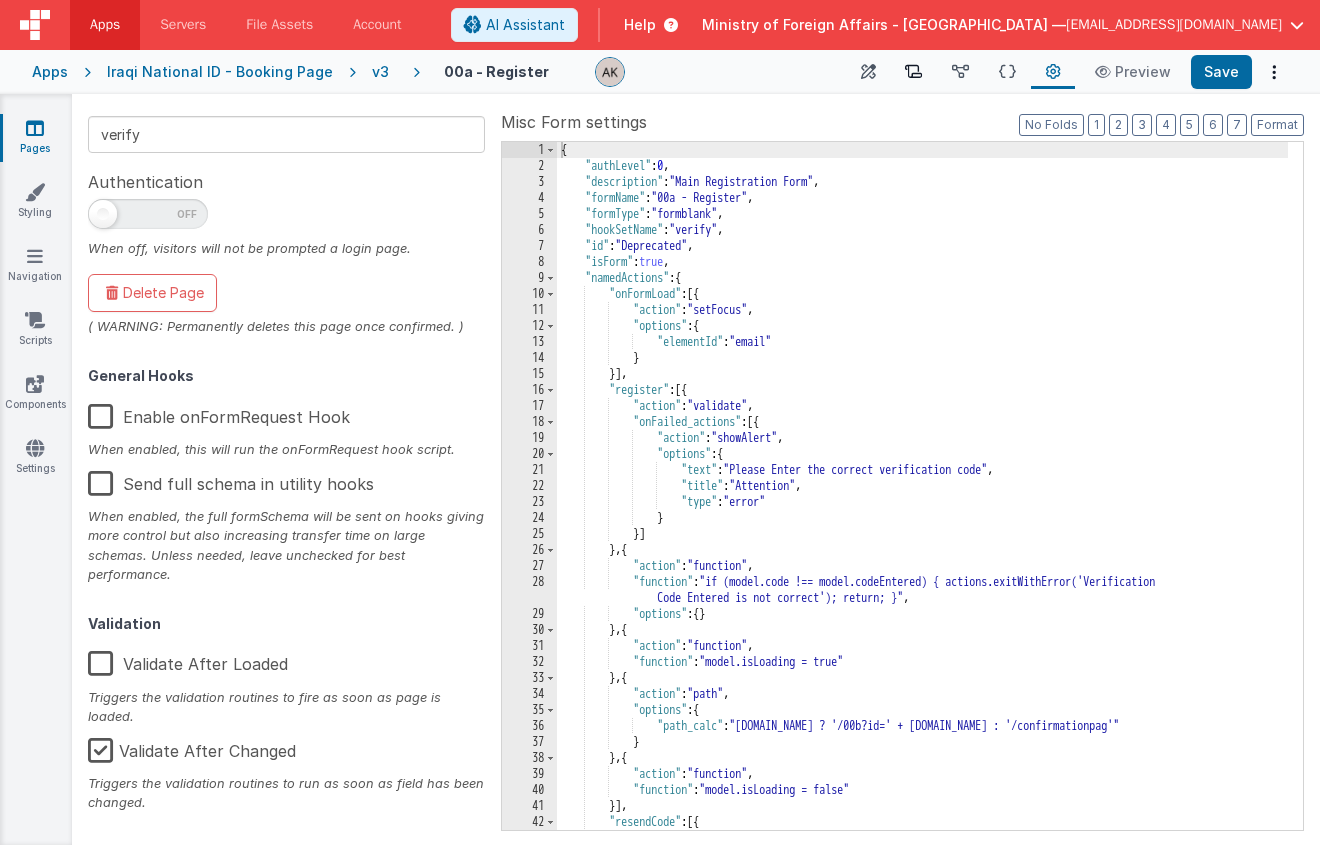 click at bounding box center (913, 72) 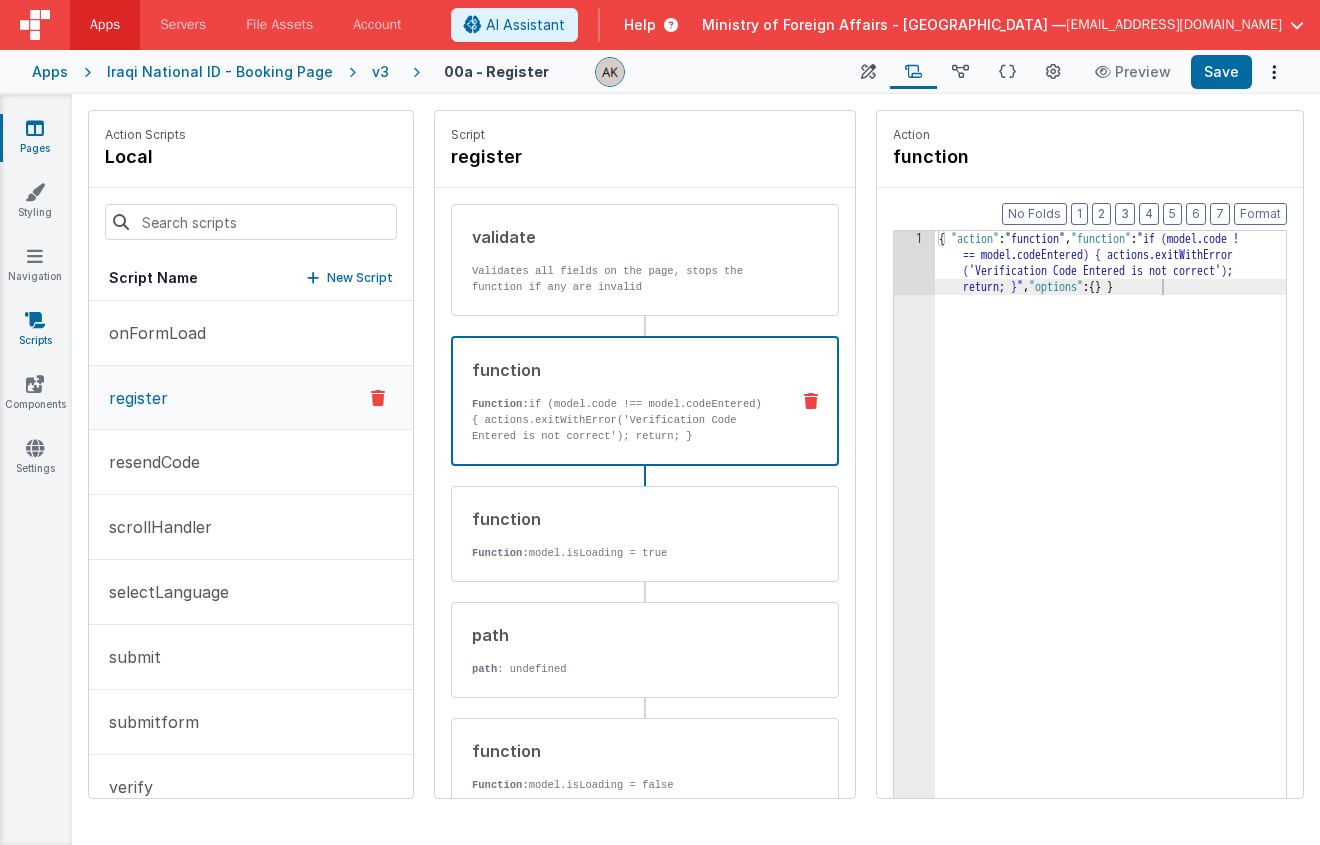 click at bounding box center (35, 320) 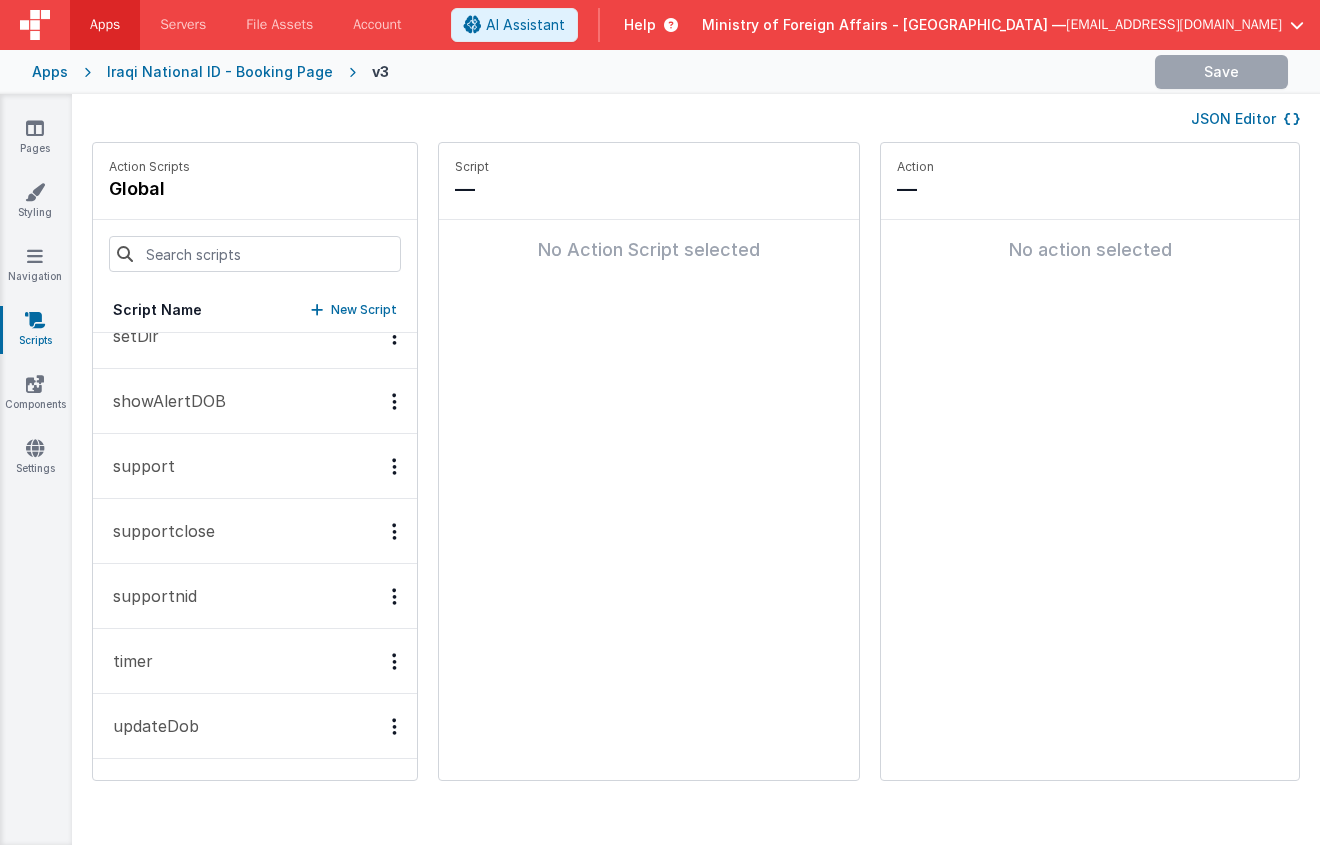 scroll, scrollTop: 804, scrollLeft: 0, axis: vertical 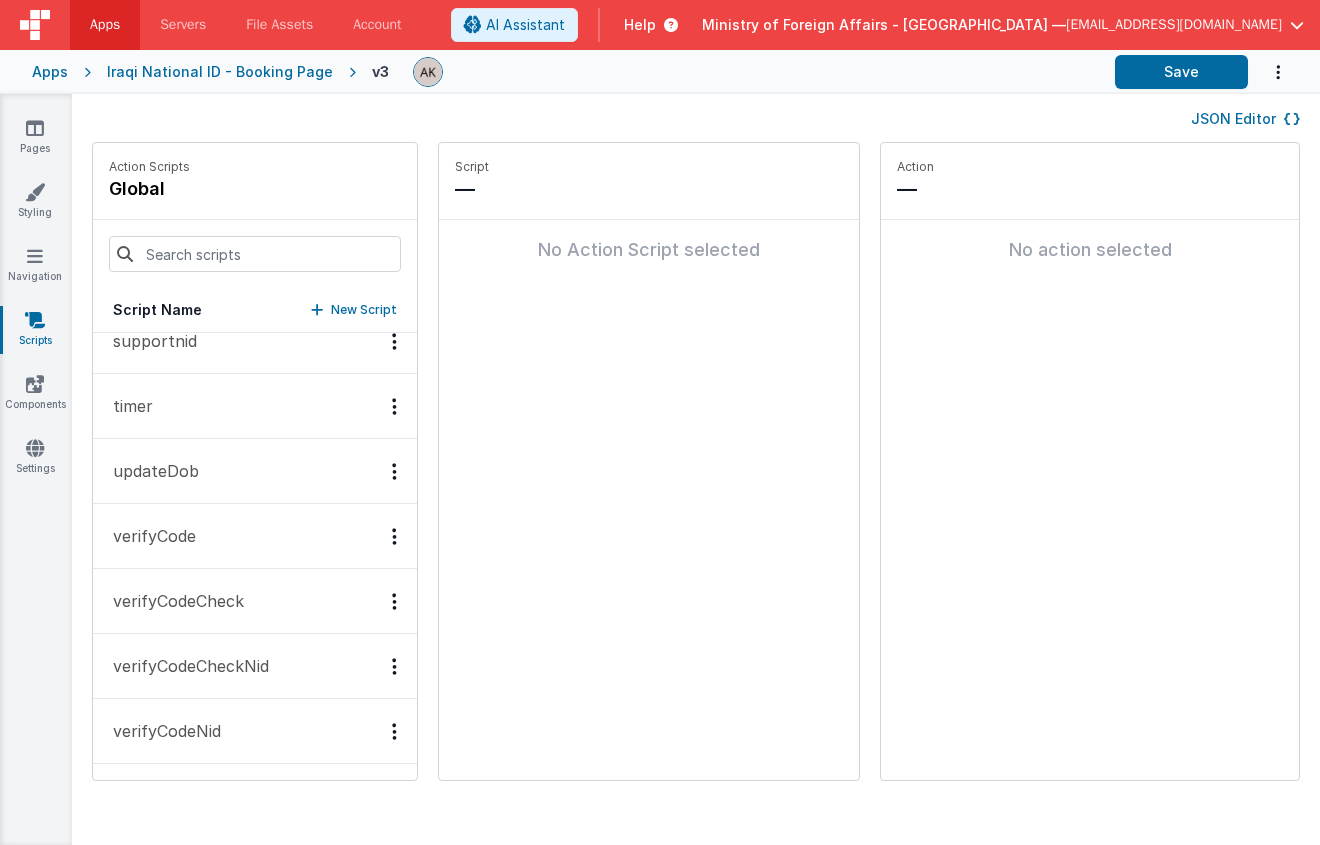 click on "verifyCode" at bounding box center (148, 536) 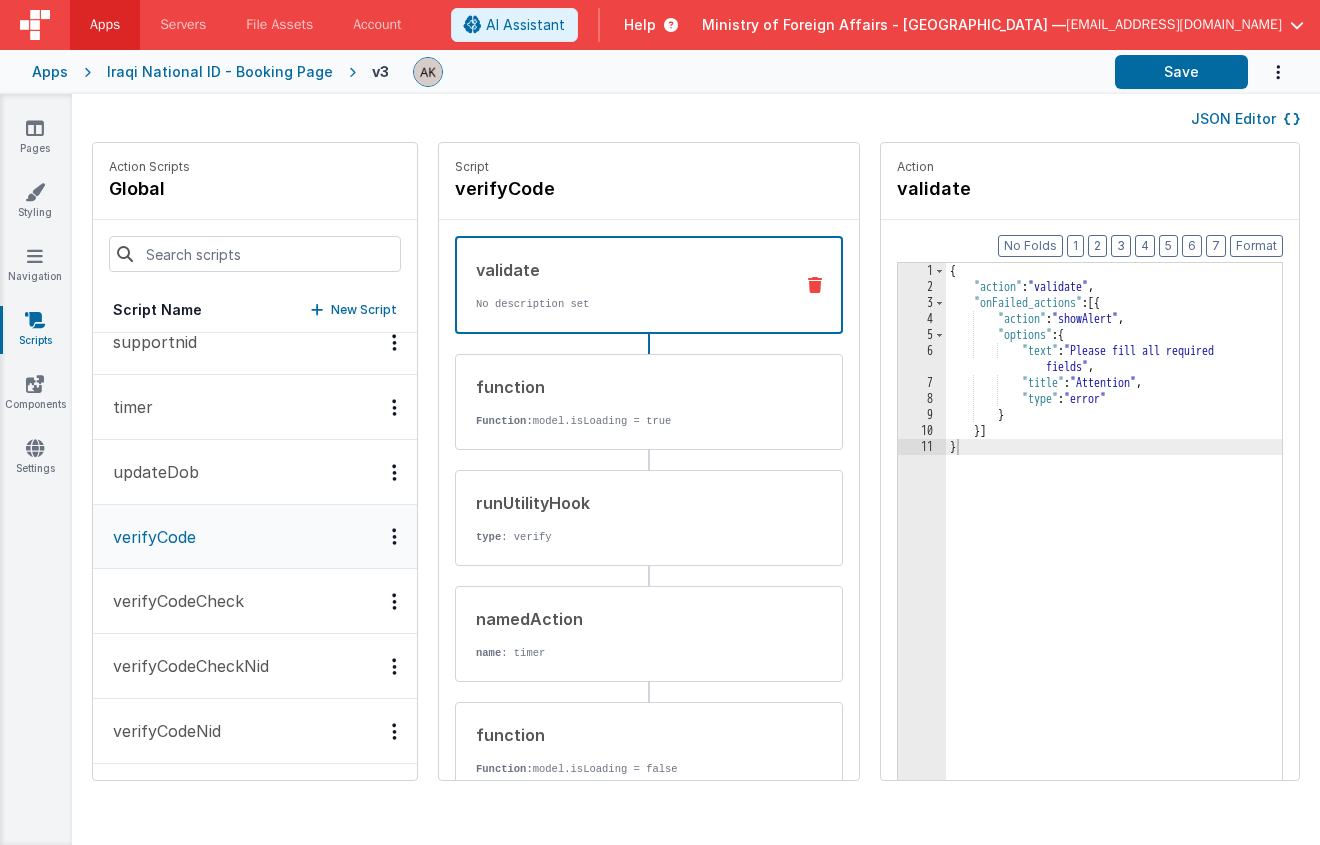 scroll, scrollTop: 803, scrollLeft: 0, axis: vertical 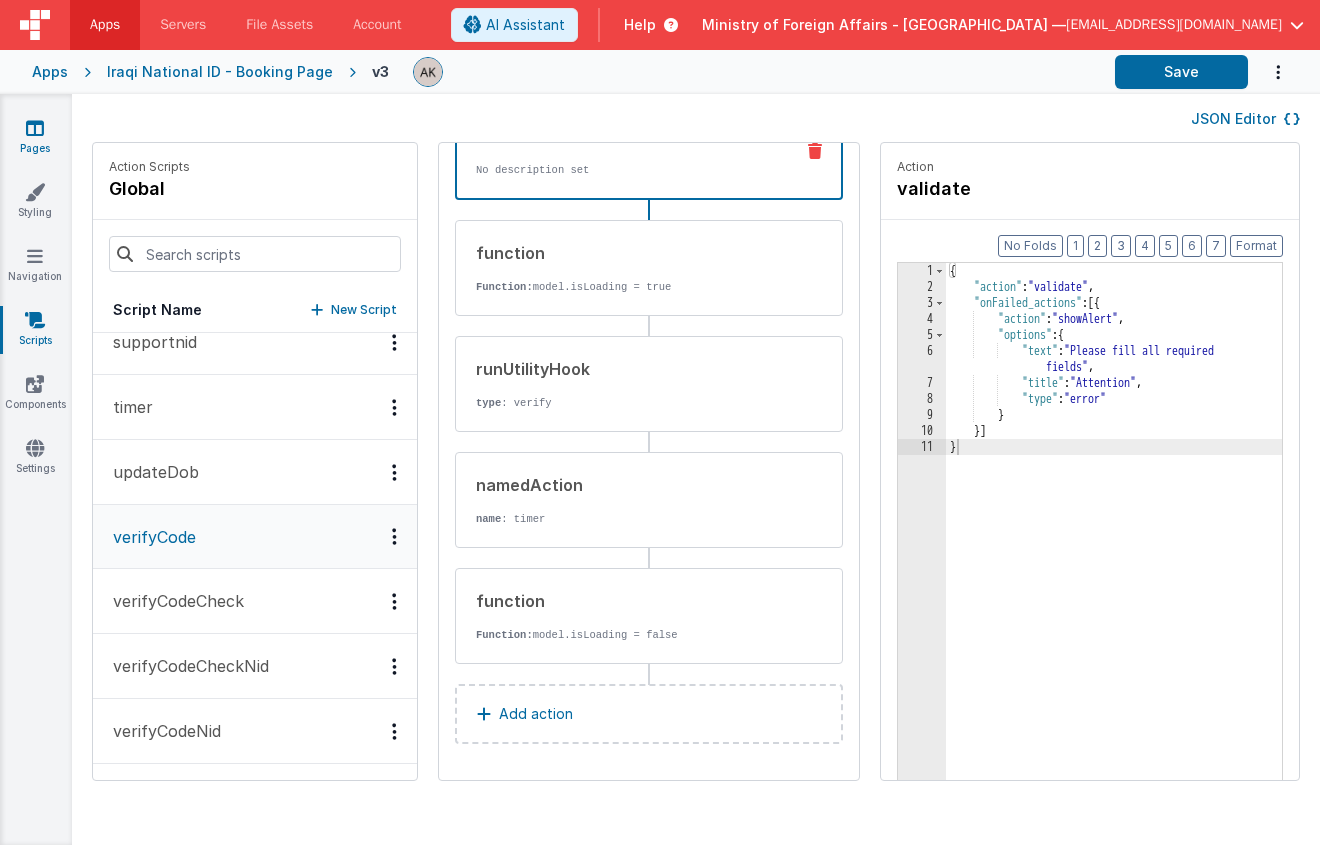 click on "Pages" at bounding box center (35, 138) 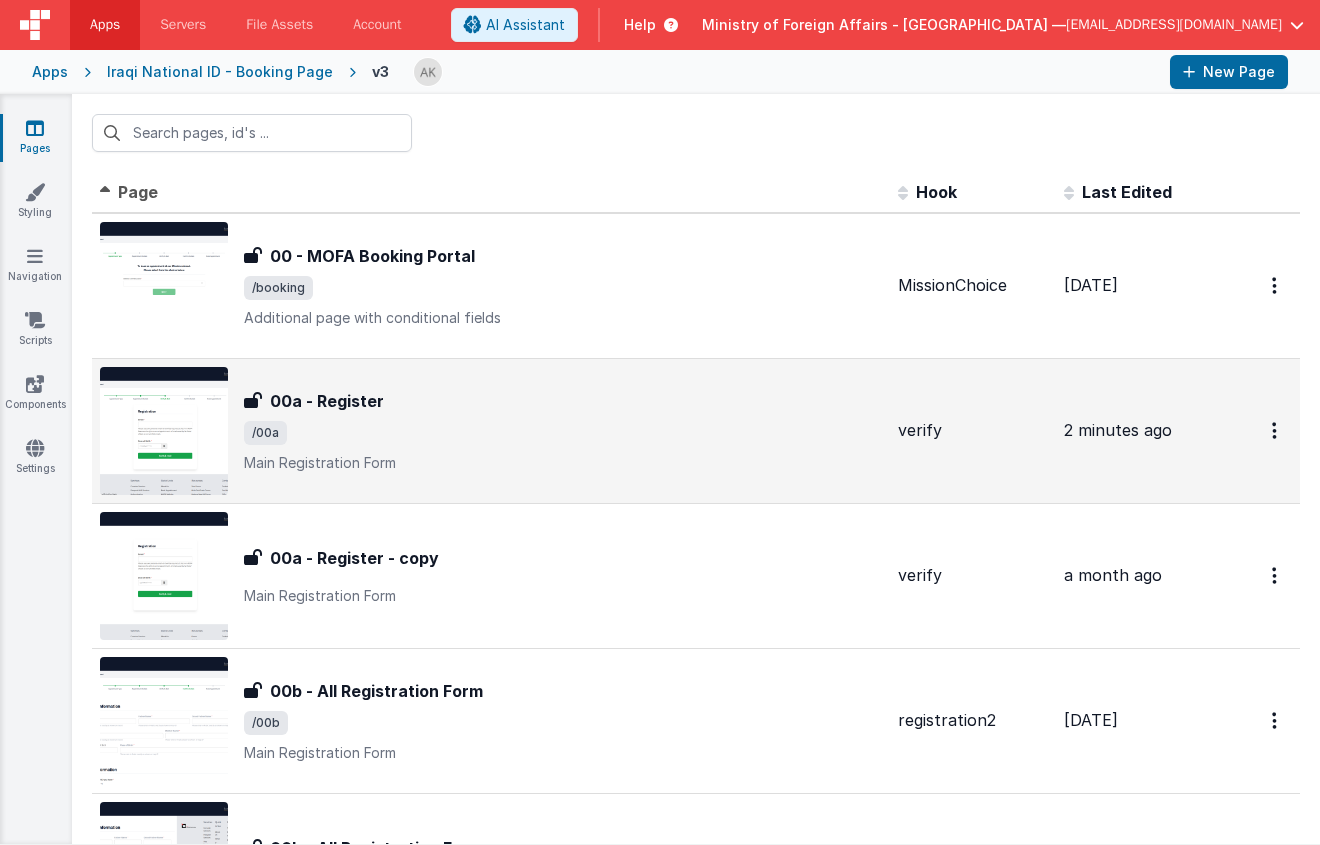 click at bounding box center [164, 431] 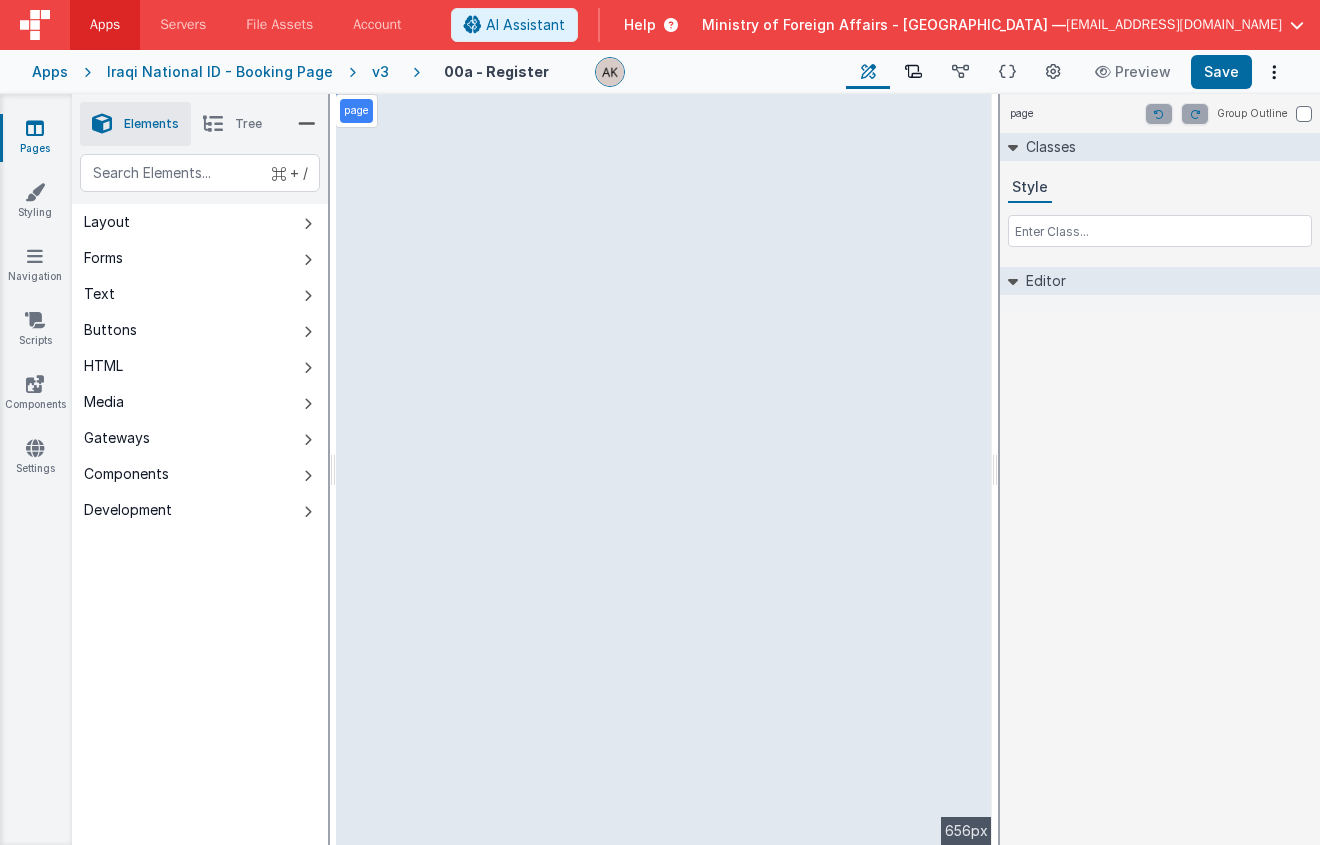 click on "Scripts" at bounding box center [913, 72] 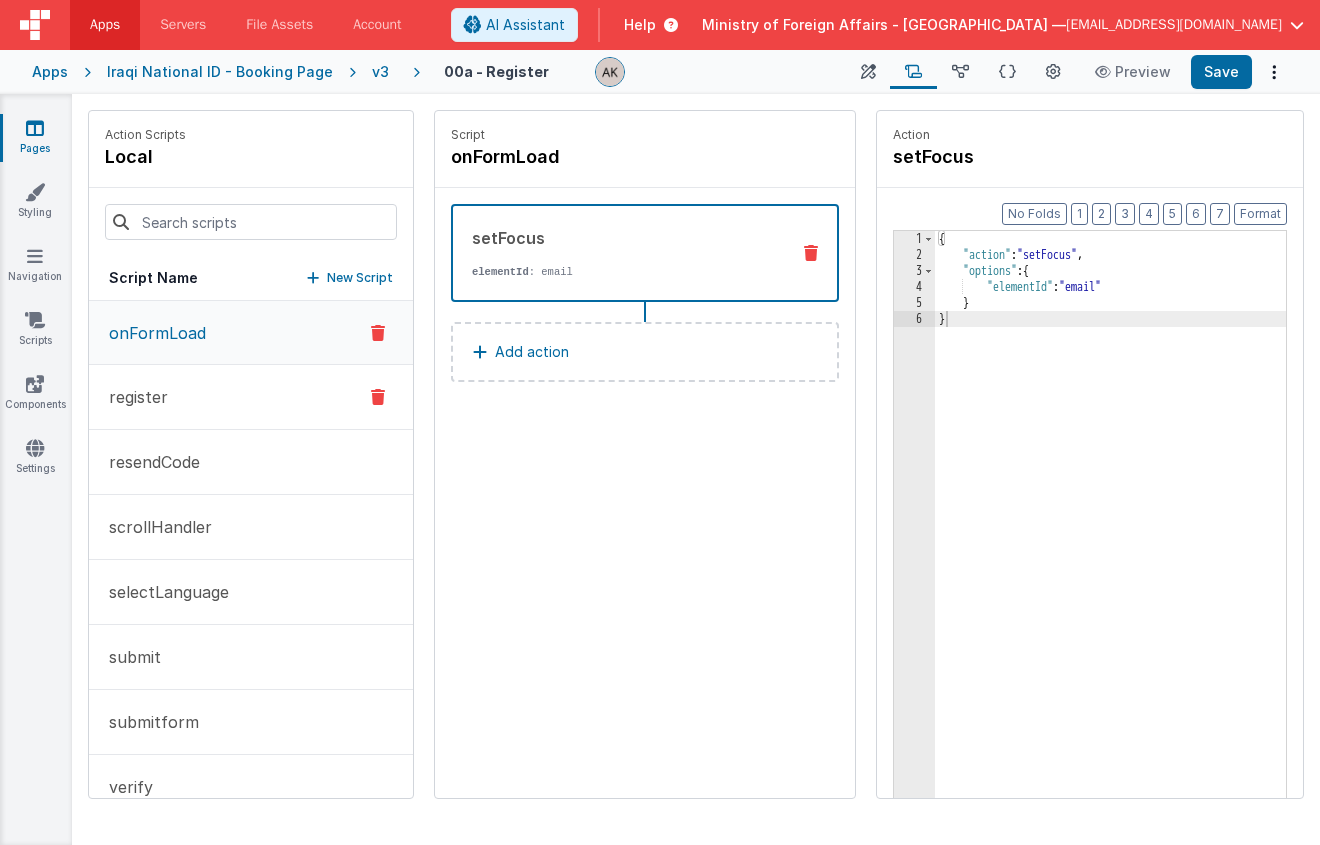 click on "register" at bounding box center (251, 397) 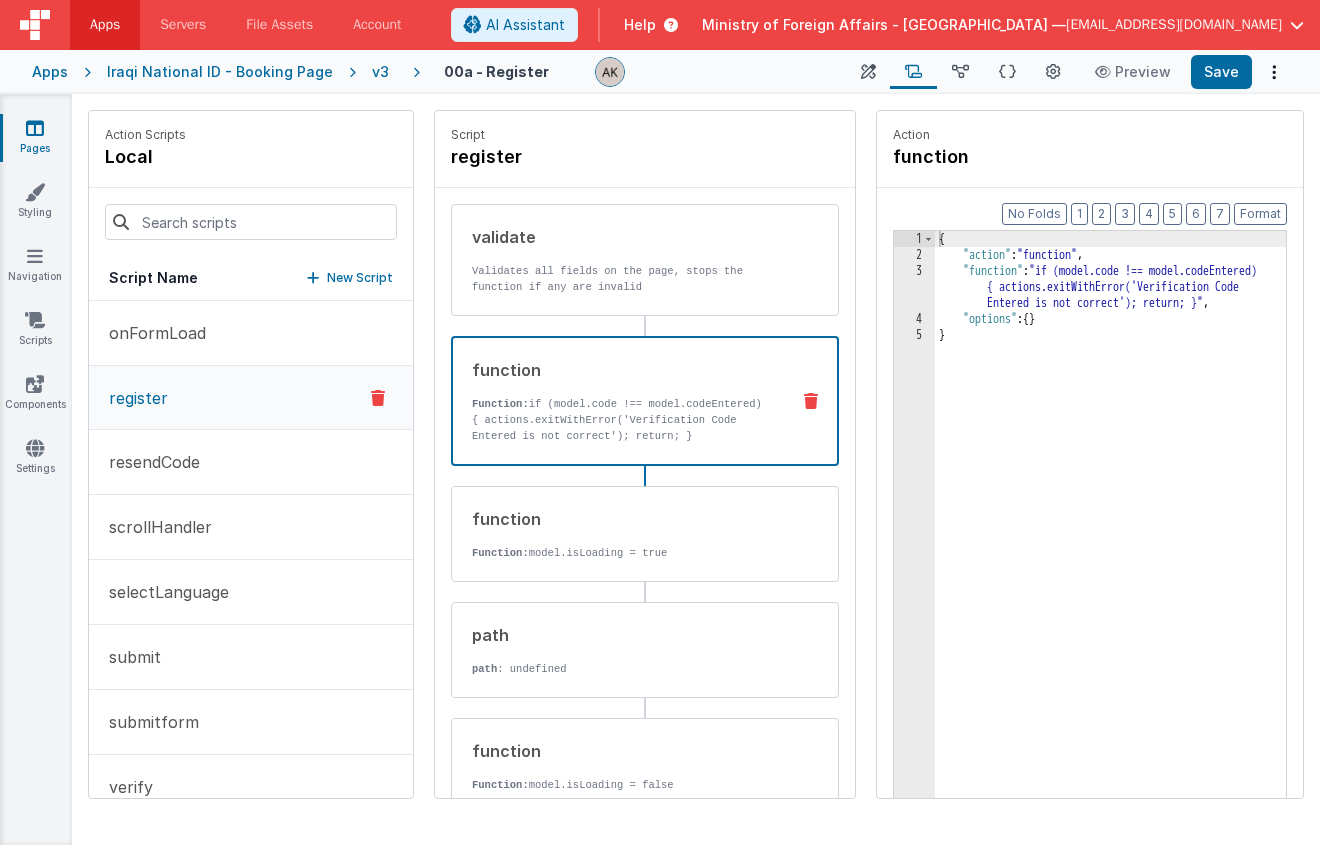 click on "Function:  if (model.code !== model.codeEntered) { actions.exitWithError('Verification Code Entered is not correct'); return; }" at bounding box center (622, 420) 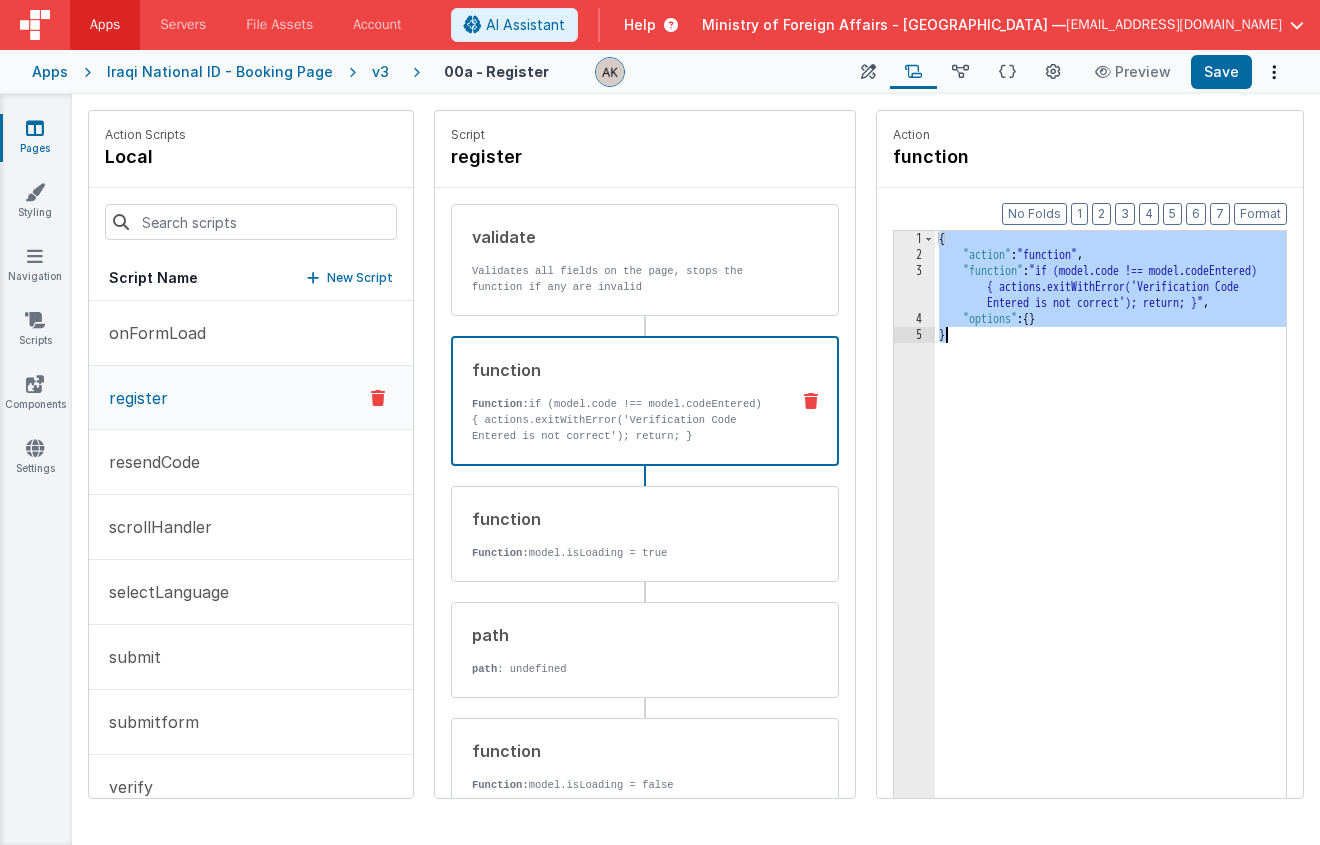 drag, startPoint x: 886, startPoint y: 242, endPoint x: 966, endPoint y: 359, distance: 141.73567 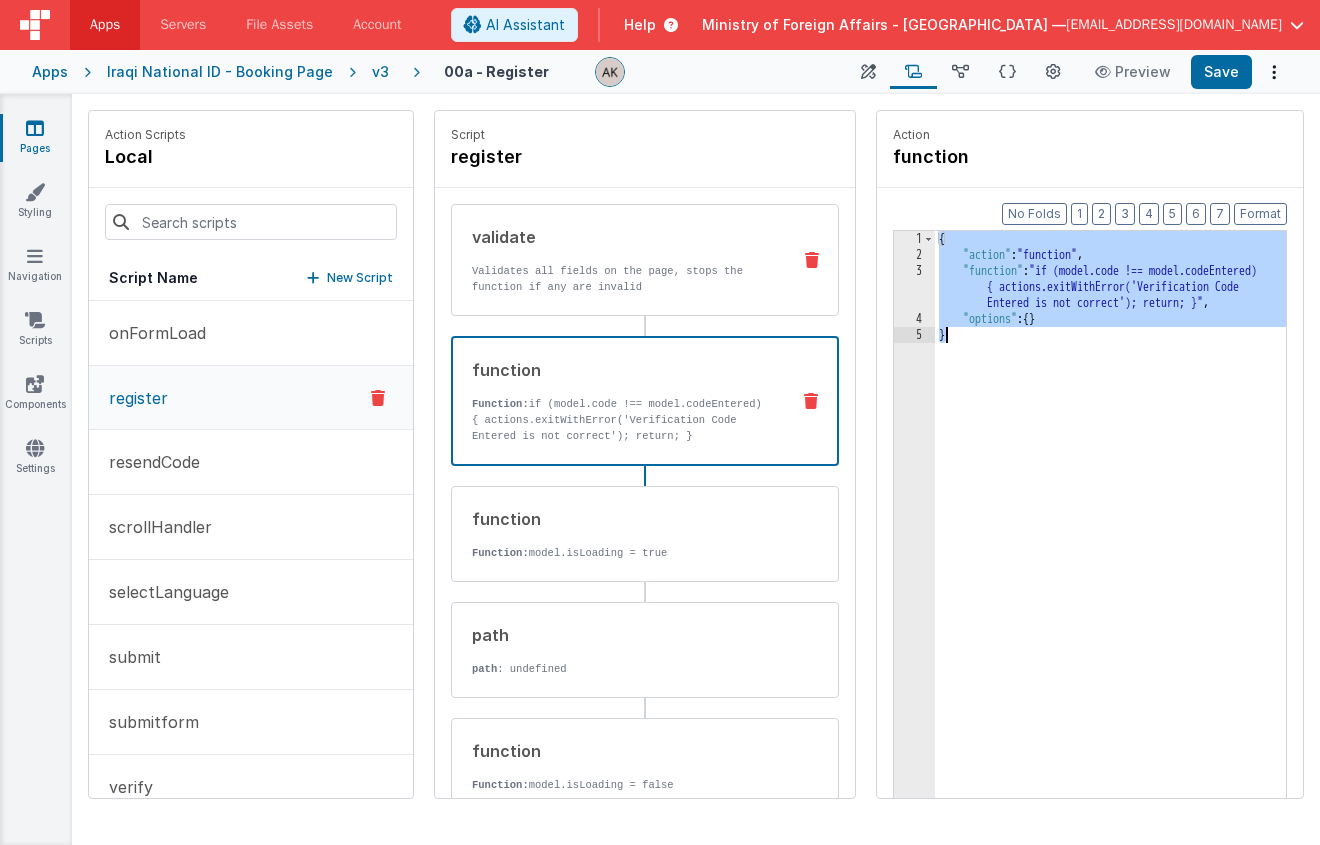 click on "validate" at bounding box center (623, 237) 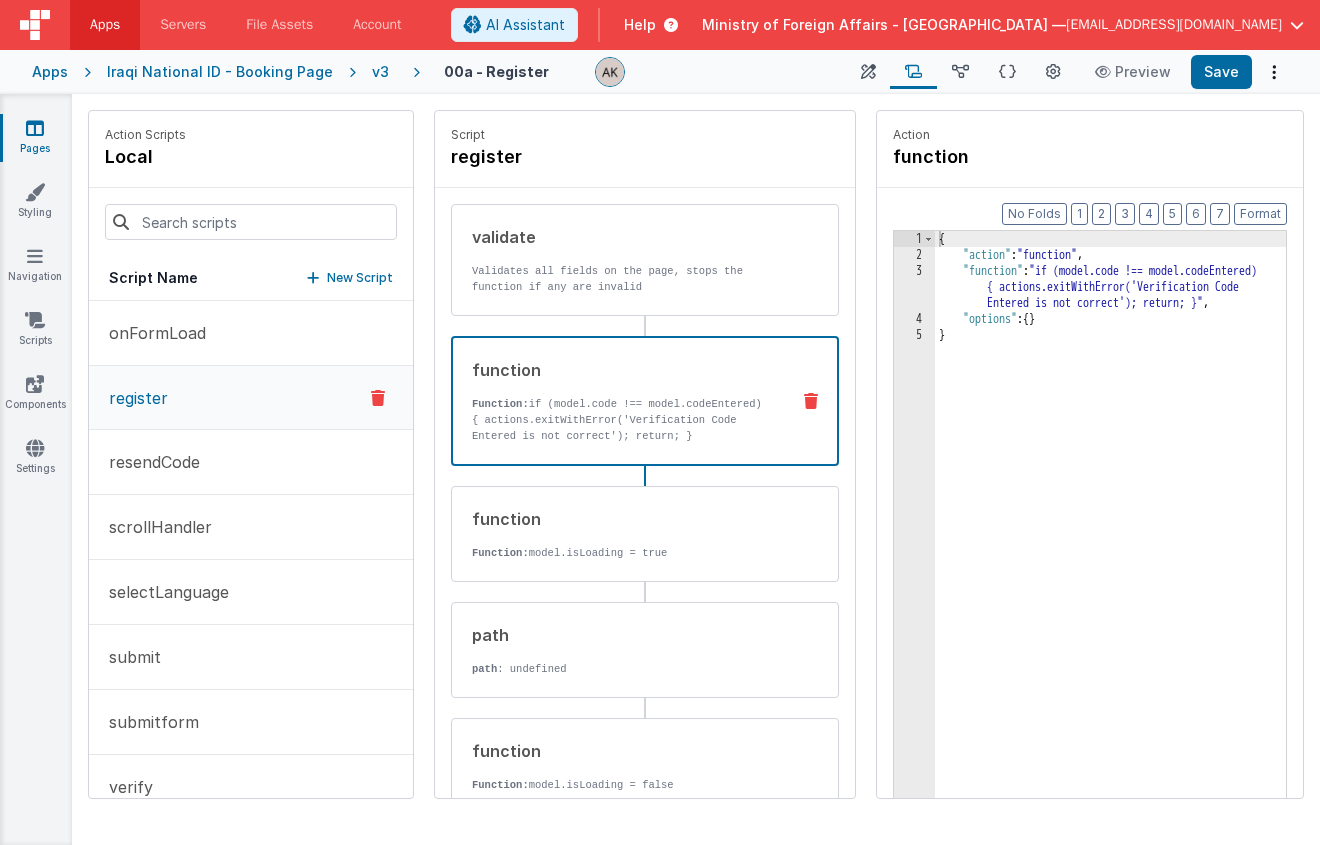 click on "function" at bounding box center (622, 370) 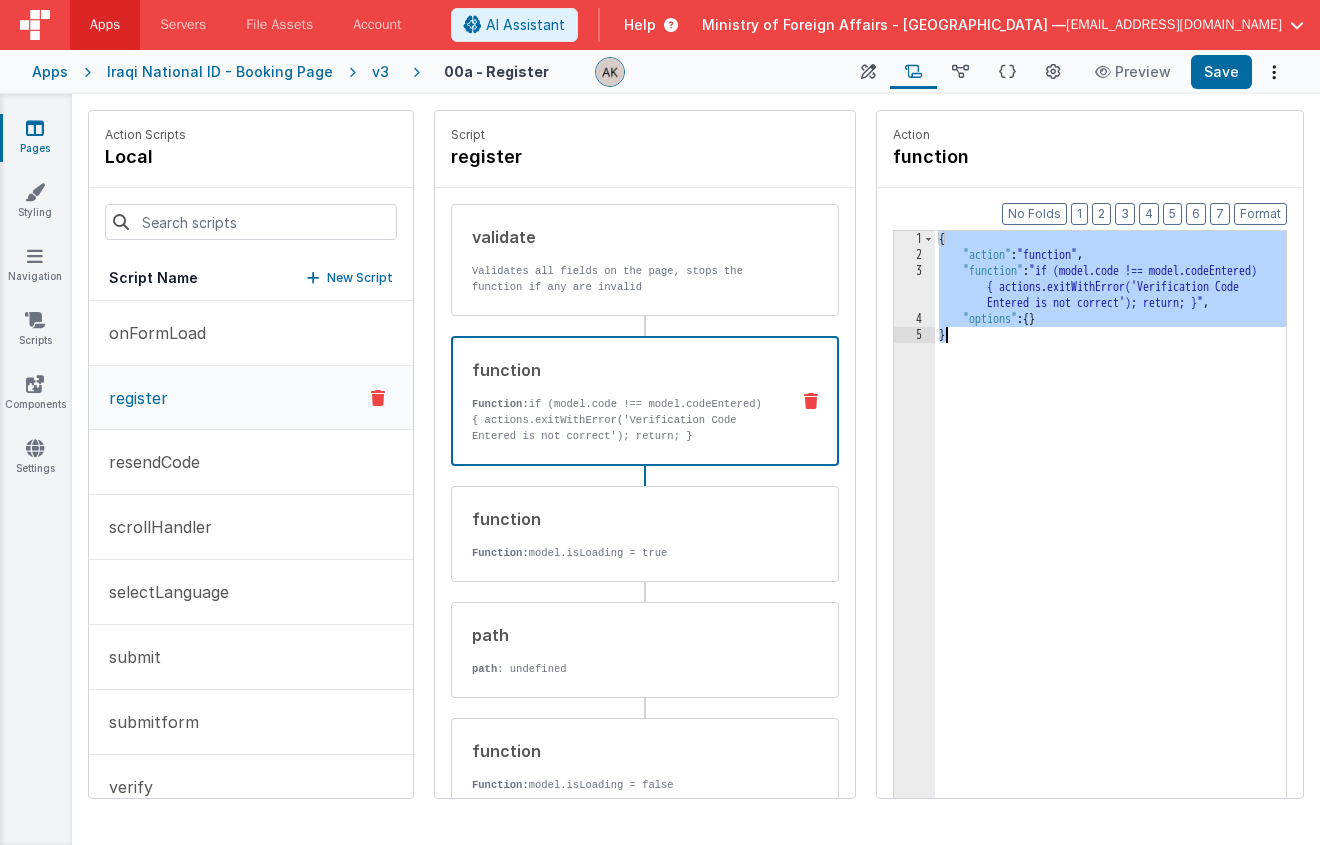 drag, startPoint x: 890, startPoint y: 243, endPoint x: 981, endPoint y: 375, distance: 160.32779 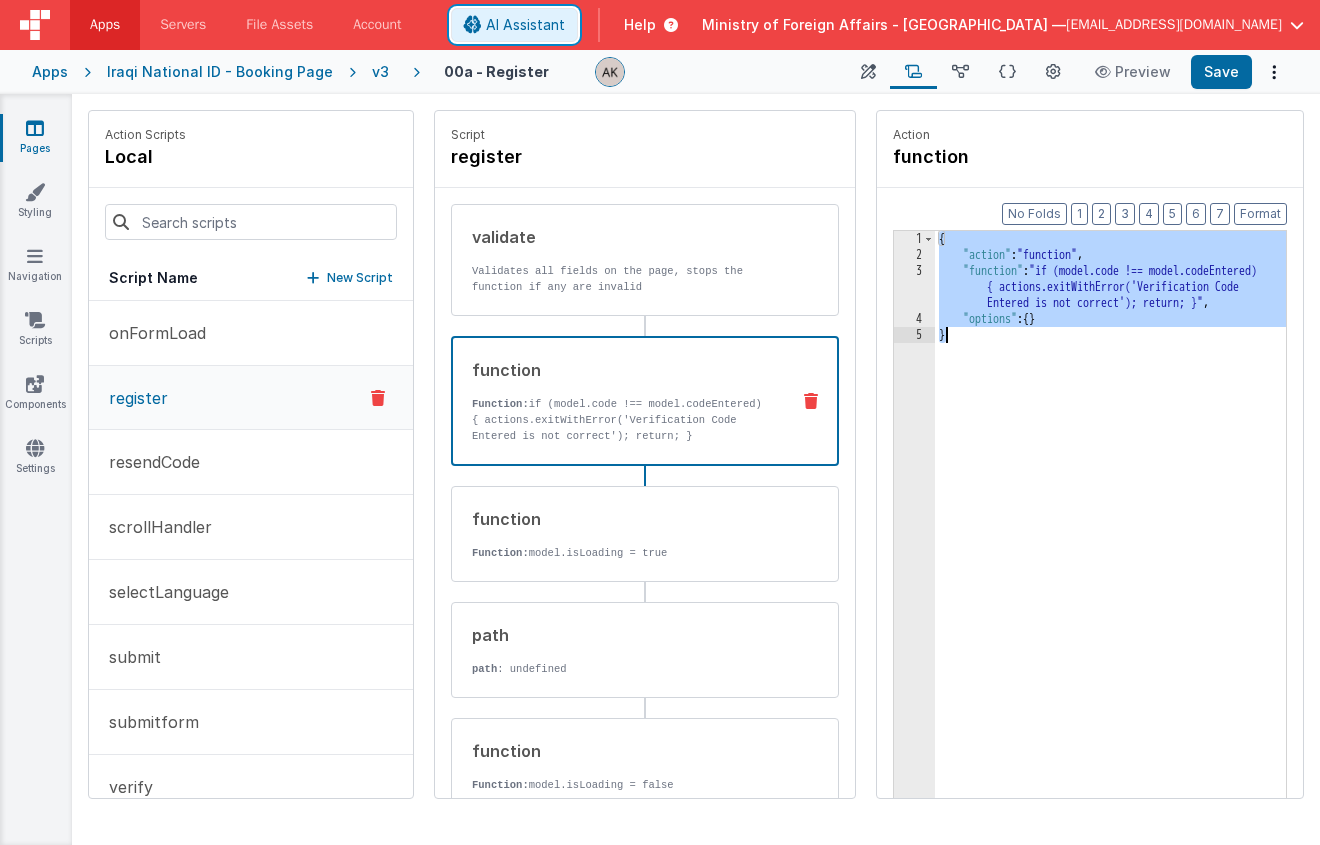 click on "AI Assistant" at bounding box center [525, 25] 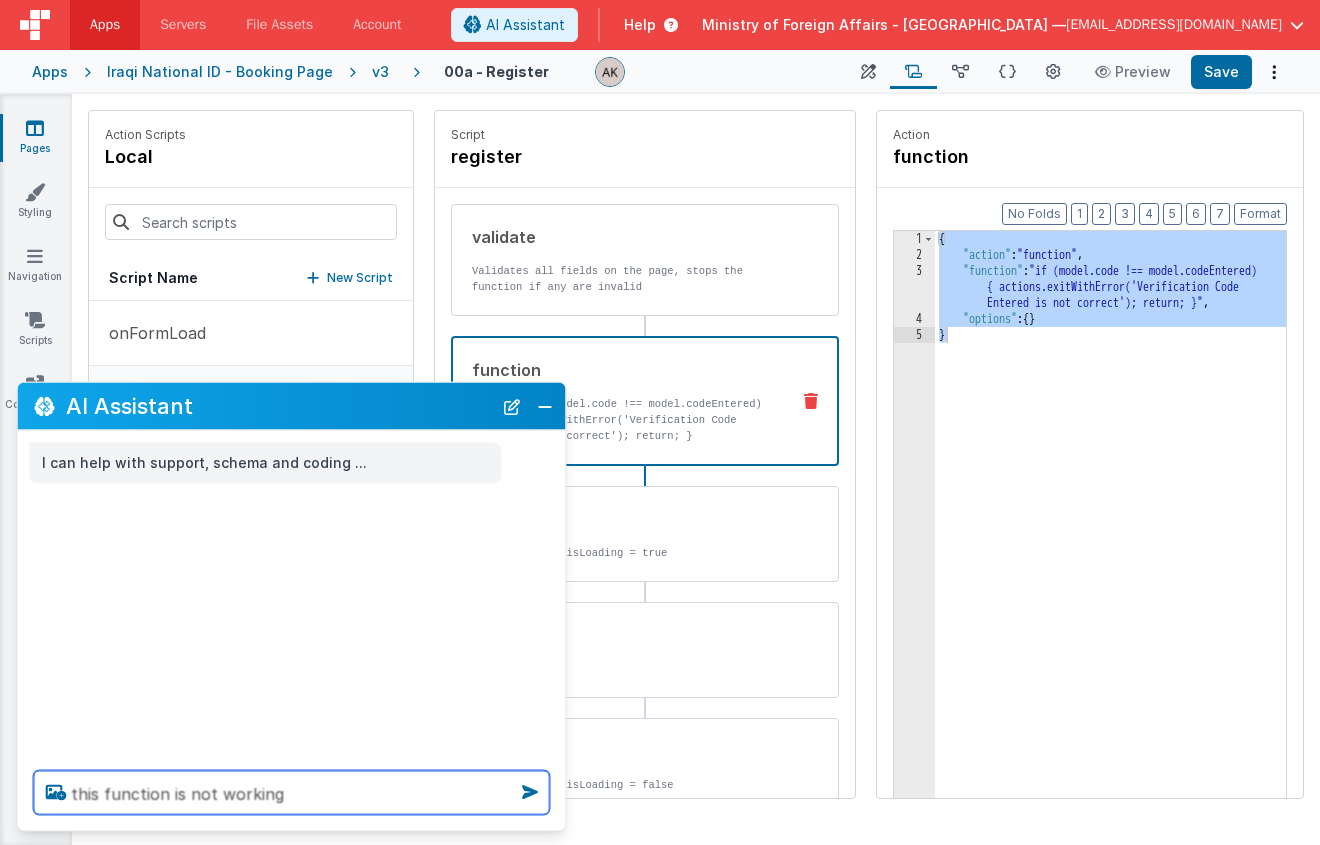 paste on "{
"action": "function",
"function": "if (model.code !== model.codeEntered) { actions.exitWithError('Verification Code Entered is not correct'); return; }",
"options": {}
}" 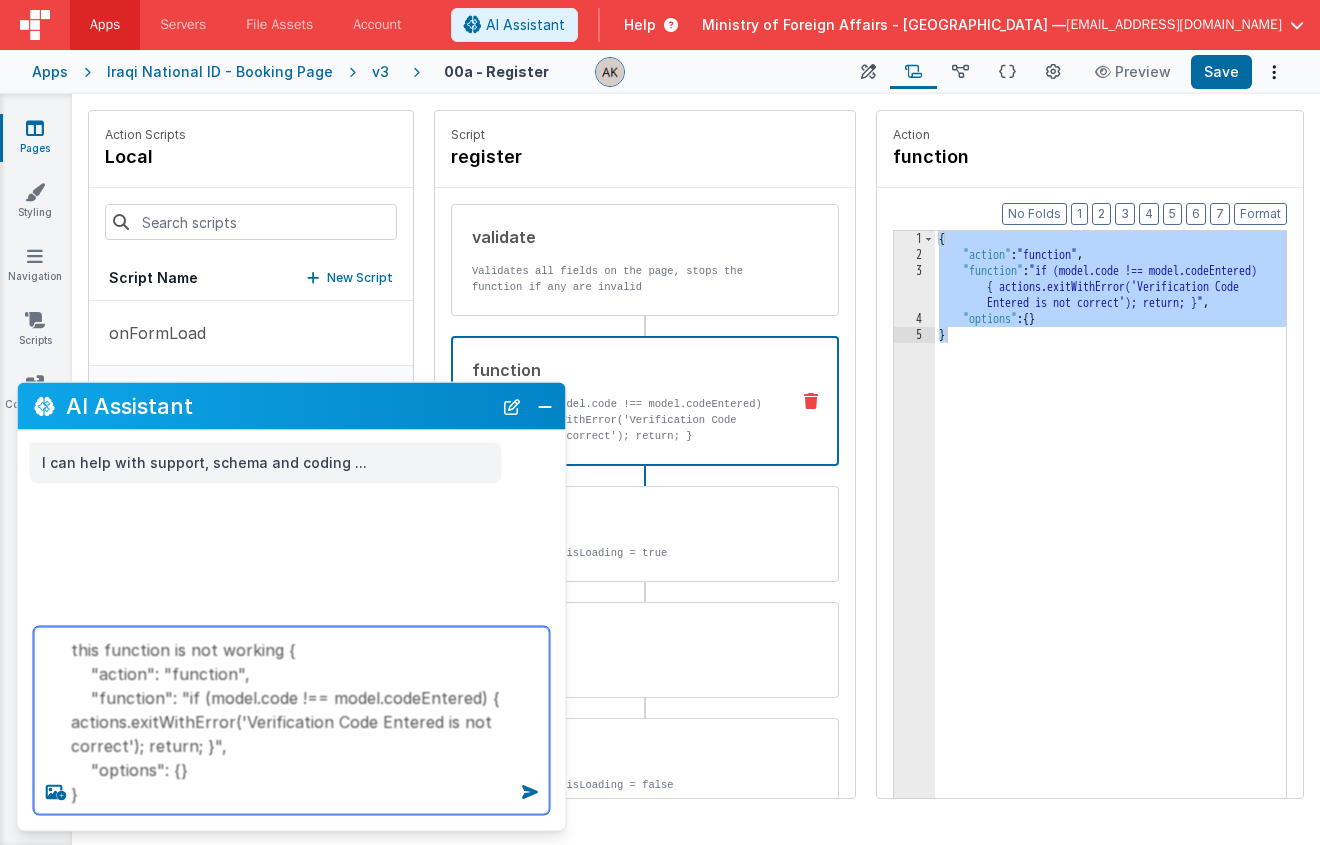 type on "this function is not working {
"action": "function",
"function": "if (model.code !== model.codeEntered) { actions.exitWithError('Verification Code Entered is not correct'); return; }",
"options": {}
}" 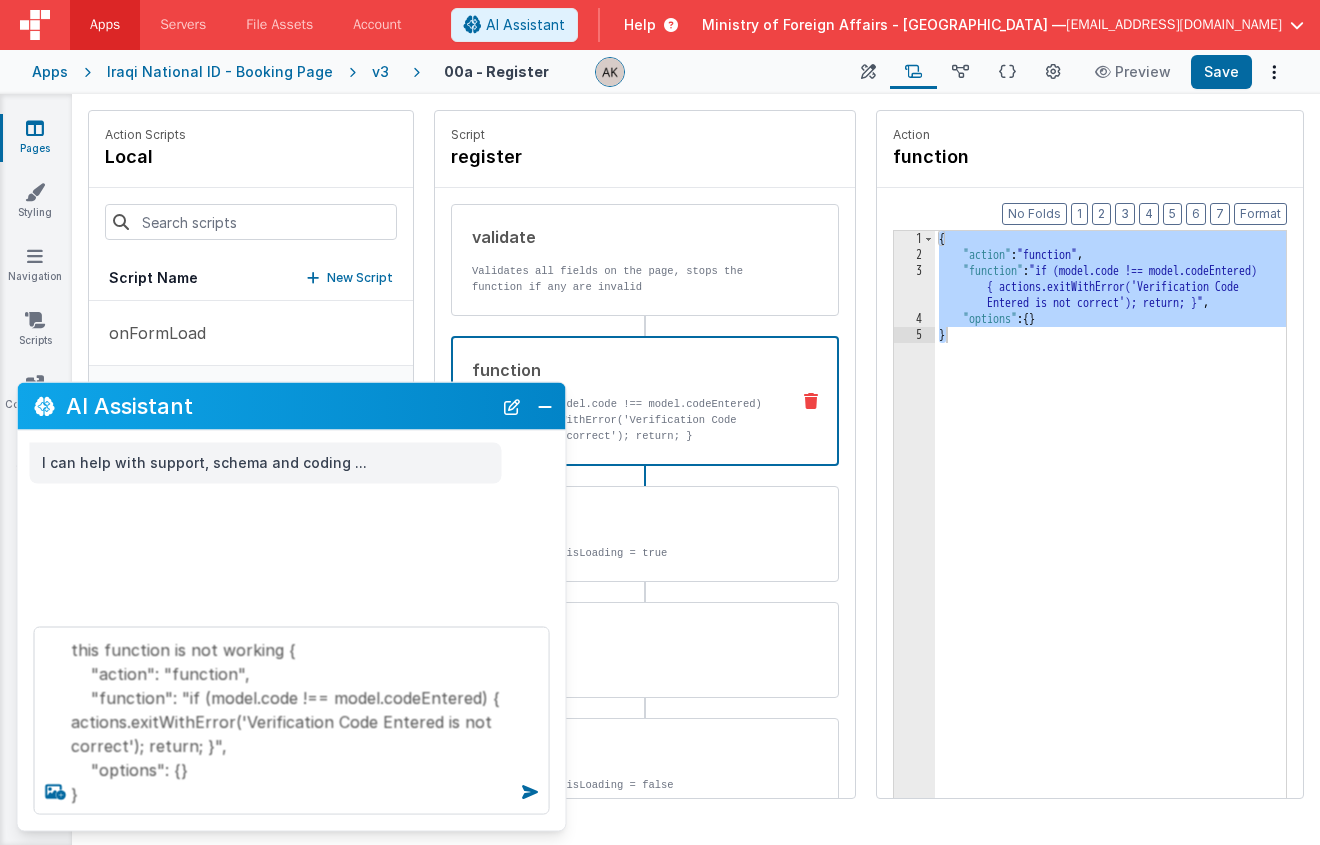 type 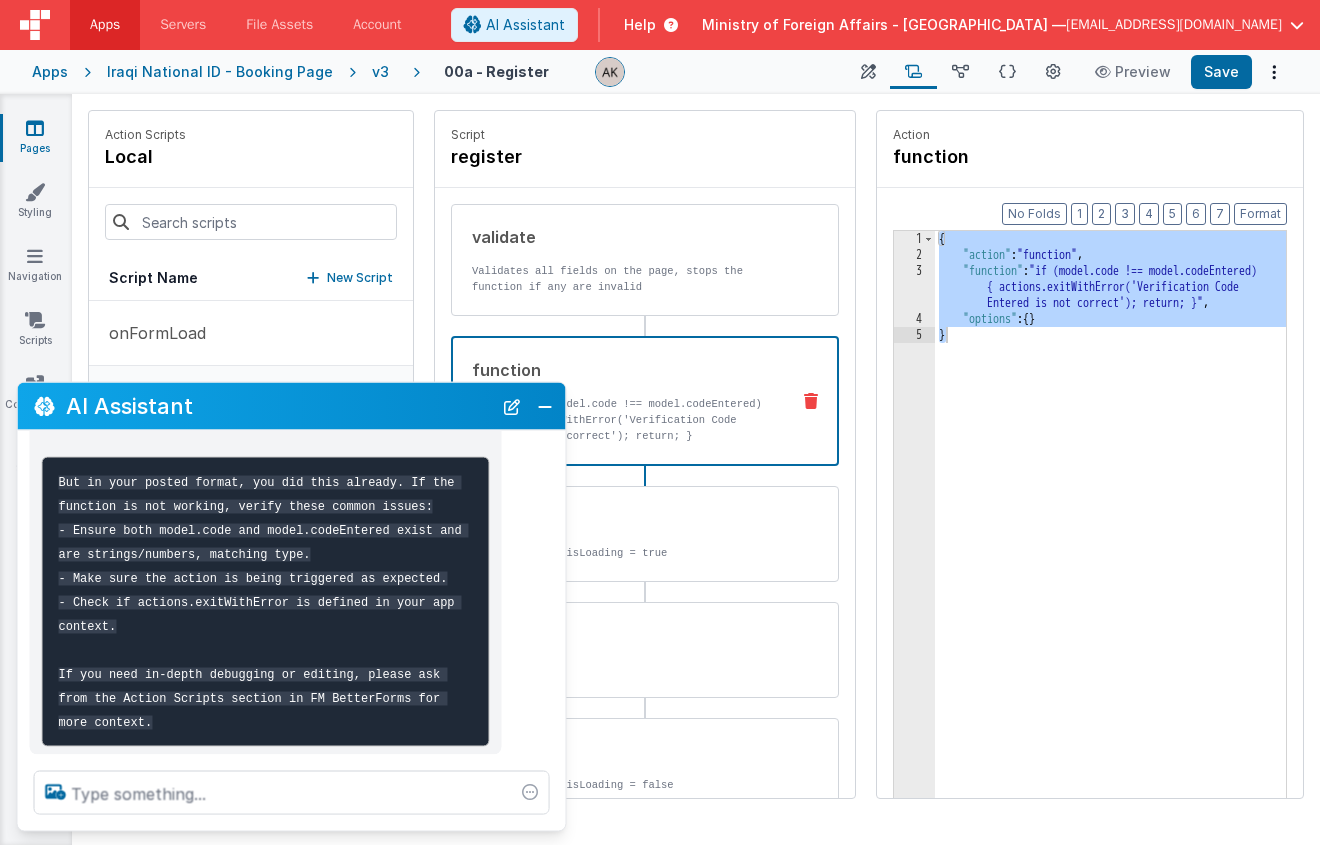scroll, scrollTop: 424, scrollLeft: 0, axis: vertical 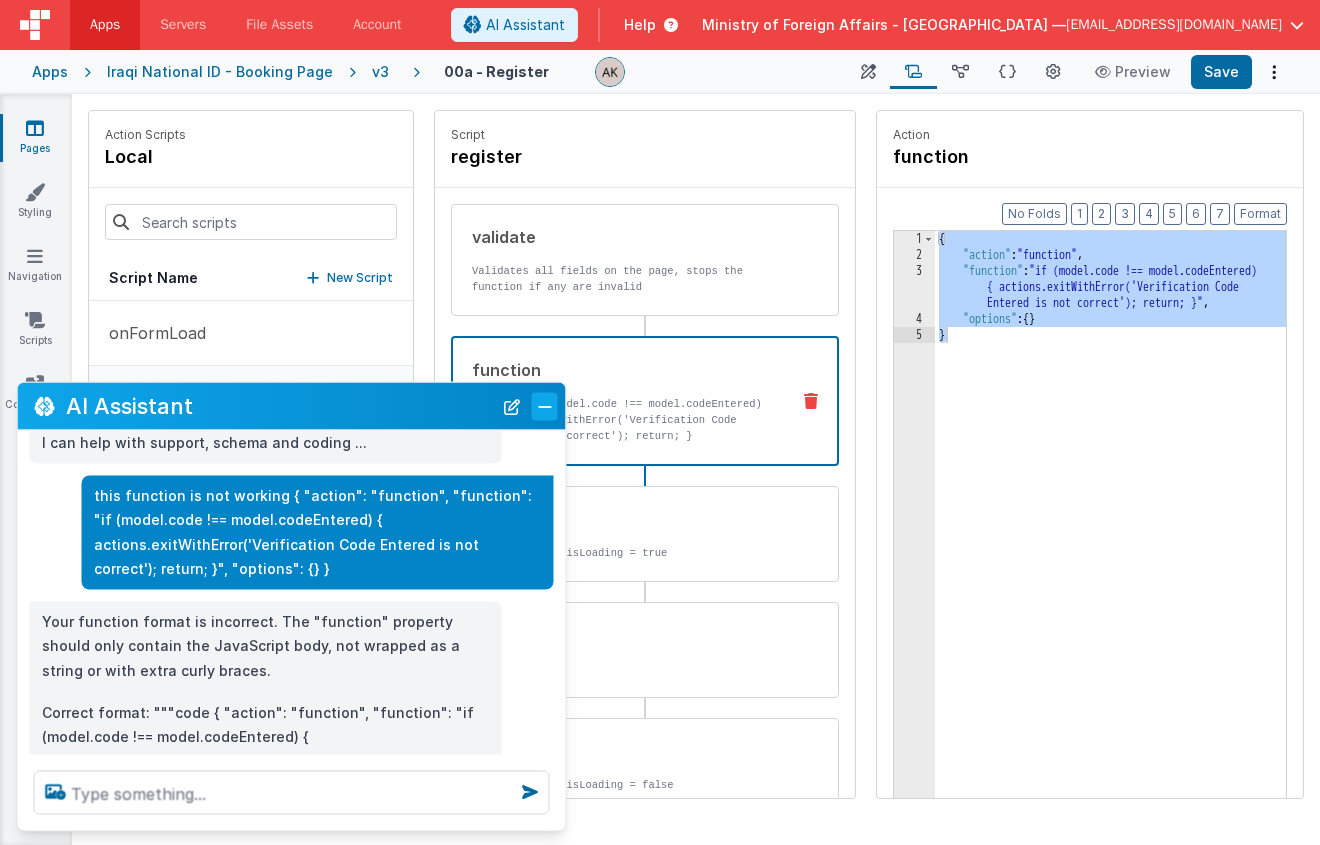 click at bounding box center (545, 406) 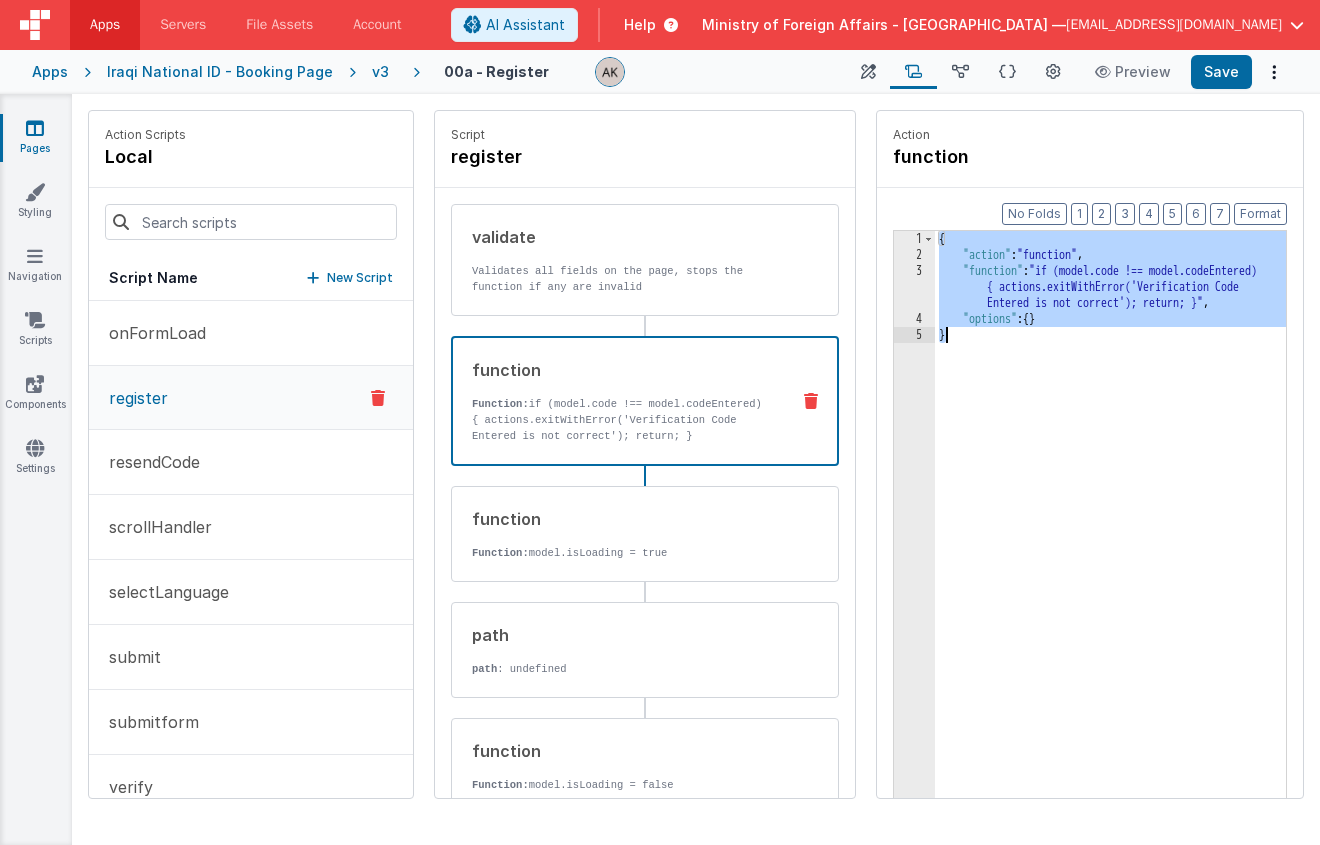 click on "{      "action" :  "function" ,      "function" :  "if (model.code !== model.codeEntered)           { actions.exitWithError('Verification Code           Entered is not correct'); return; }" ,      "options" :  { } }" at bounding box center (1136, 561) 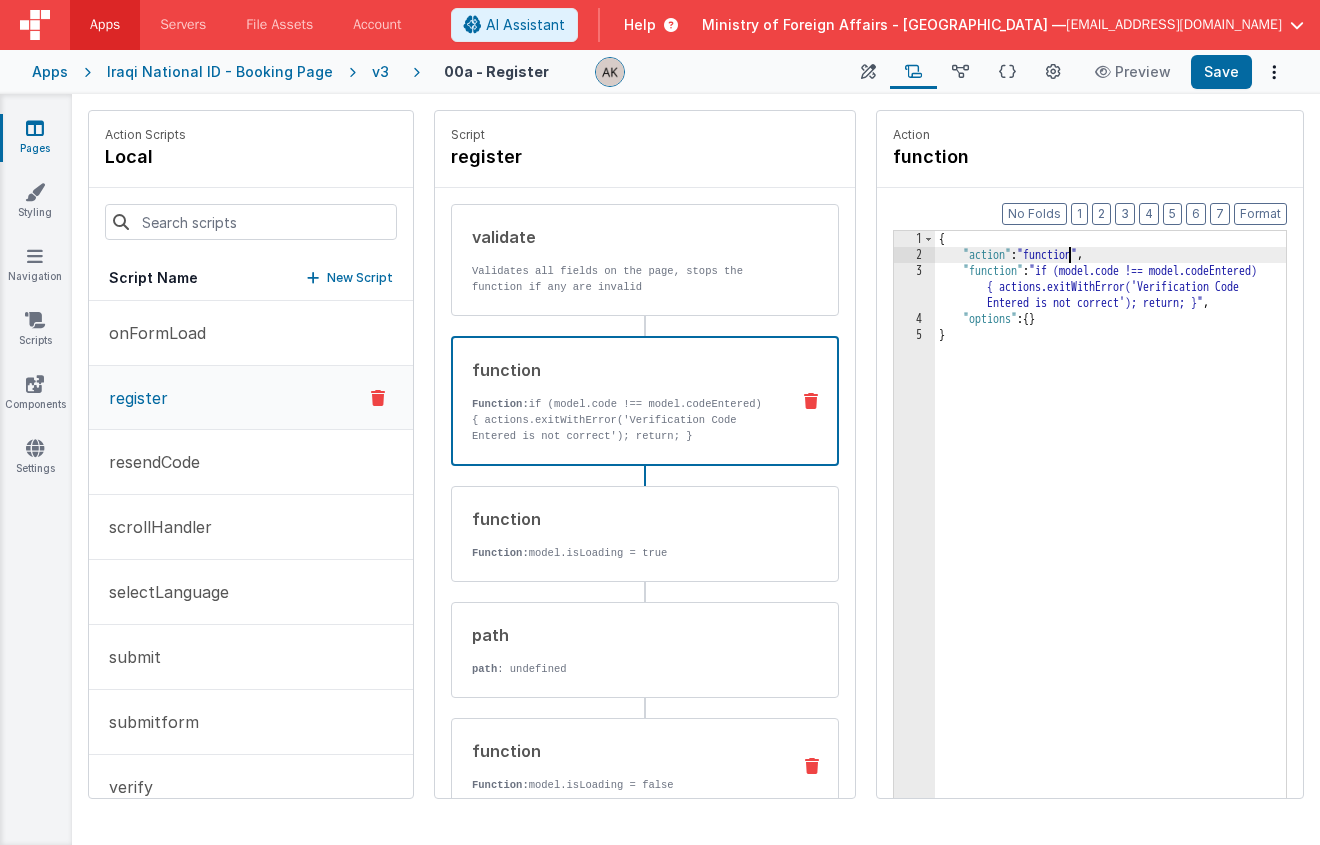 scroll, scrollTop: 132, scrollLeft: 0, axis: vertical 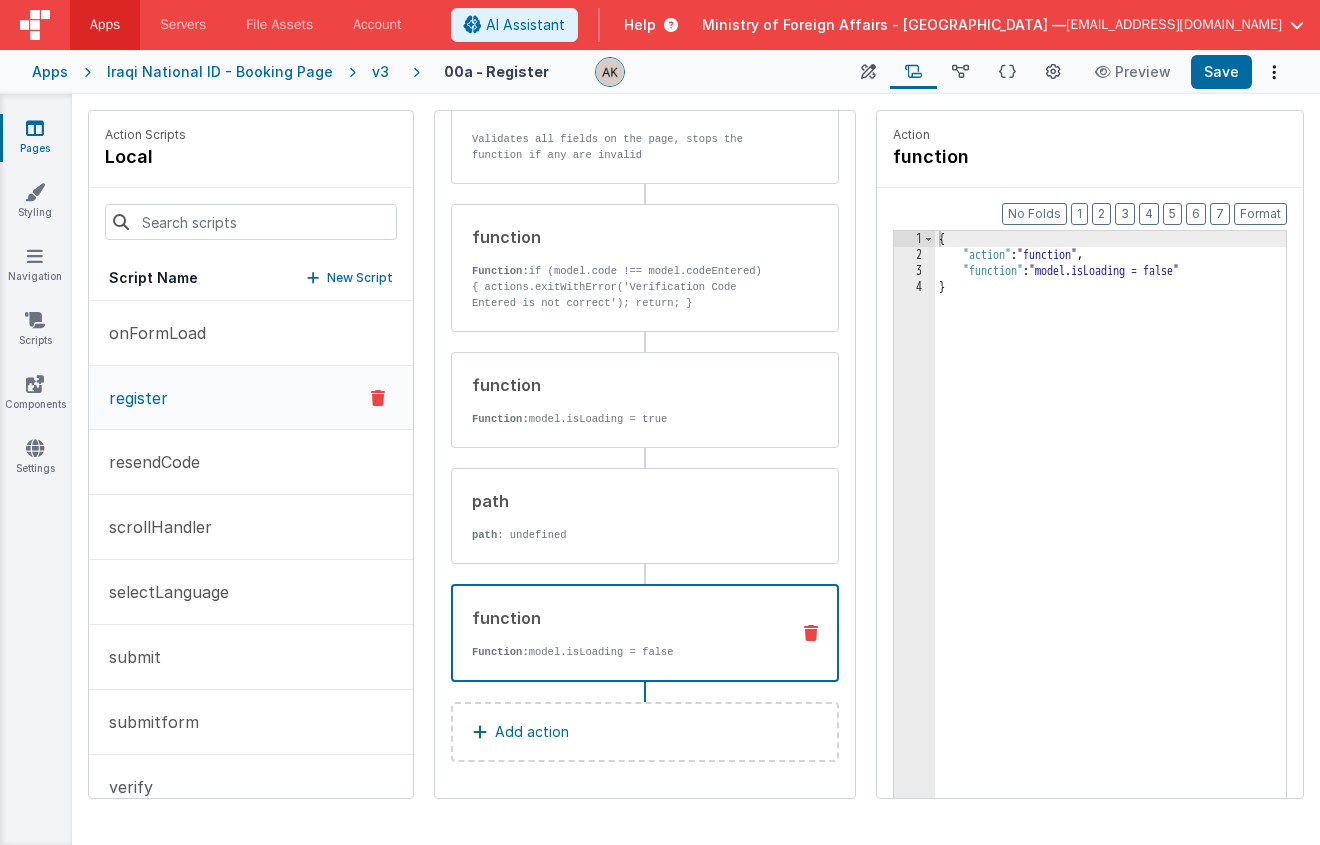 click on "function   Function:  model.isLoading = false" at bounding box center [645, 633] 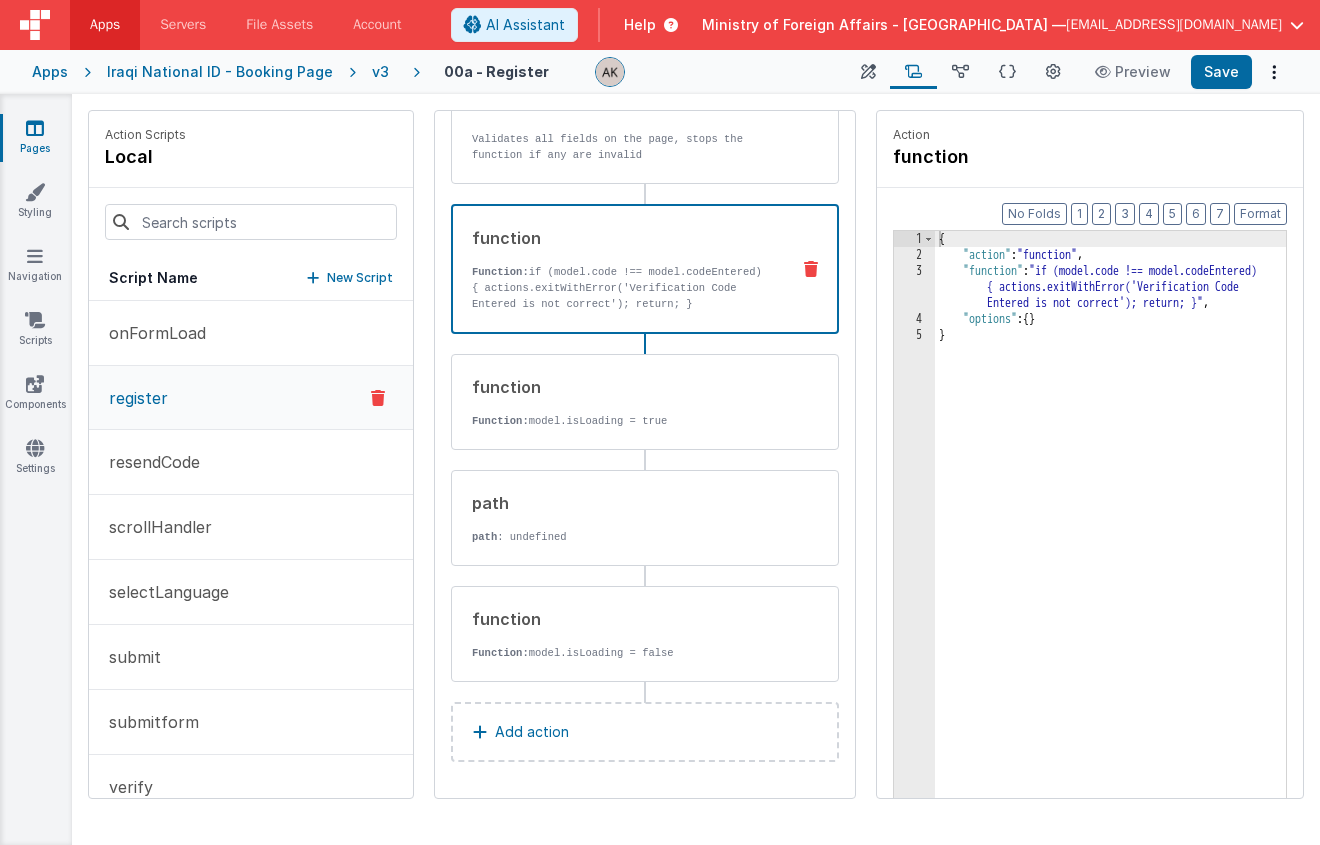 click on "Function:  if (model.code !== model.codeEntered) { actions.exitWithError('Verification Code Entered is not correct'); return; }" at bounding box center (622, 288) 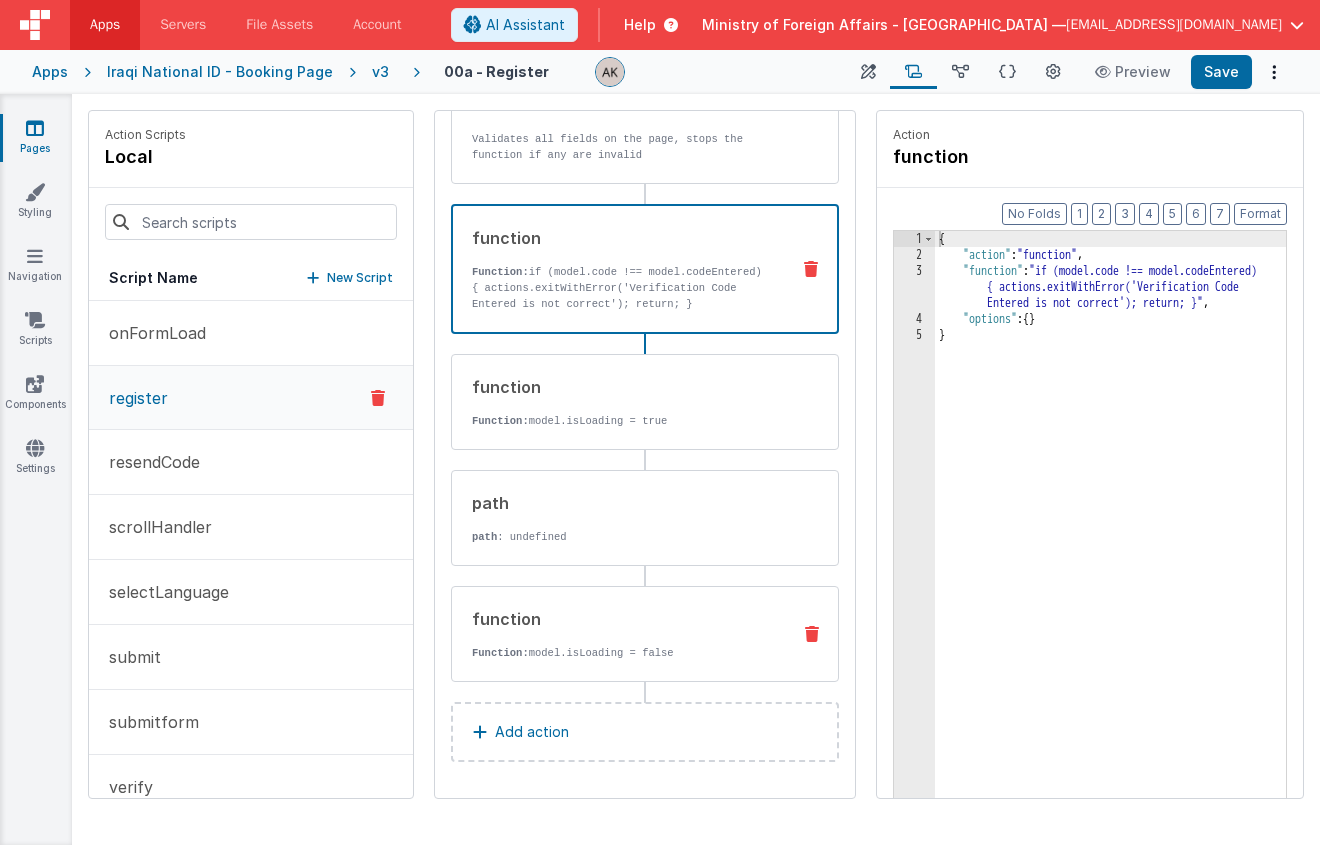 click on "function   Function:  model.isLoading = false" at bounding box center (613, 634) 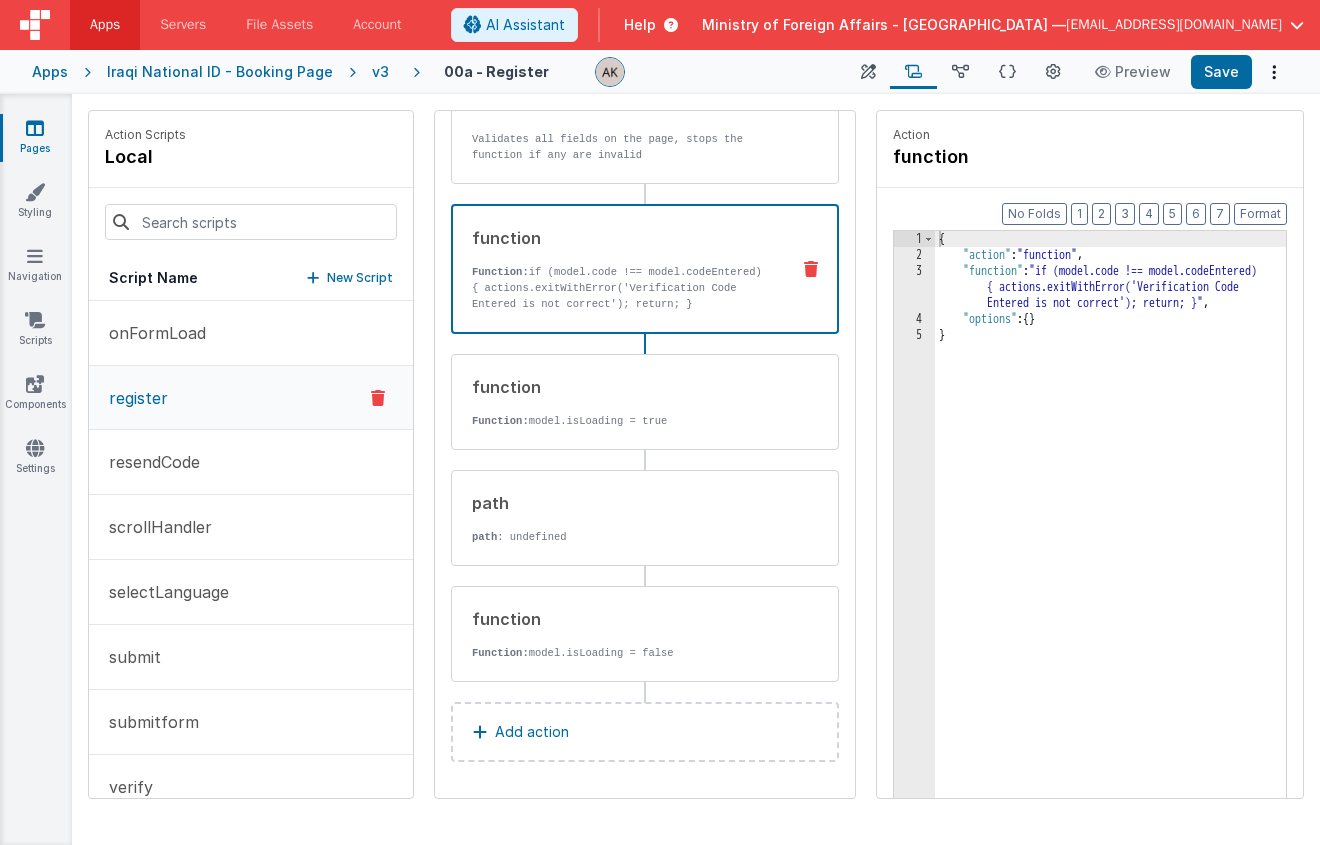 click on "Function:  if (model.code !== model.codeEntered) { actions.exitWithError('Verification Code Entered is not correct'); return; }" at bounding box center [622, 288] 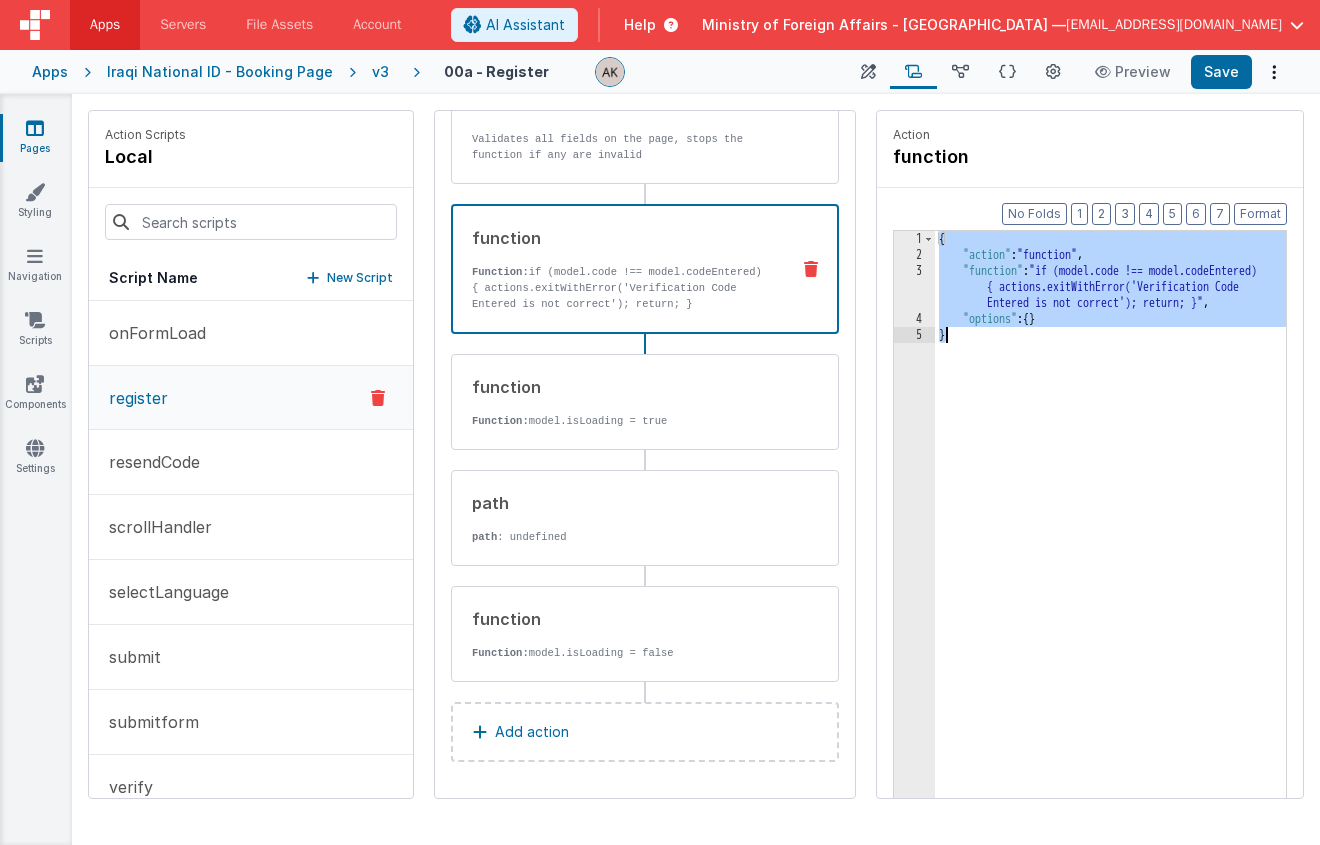 drag, startPoint x: 887, startPoint y: 241, endPoint x: 939, endPoint y: 329, distance: 102.21546 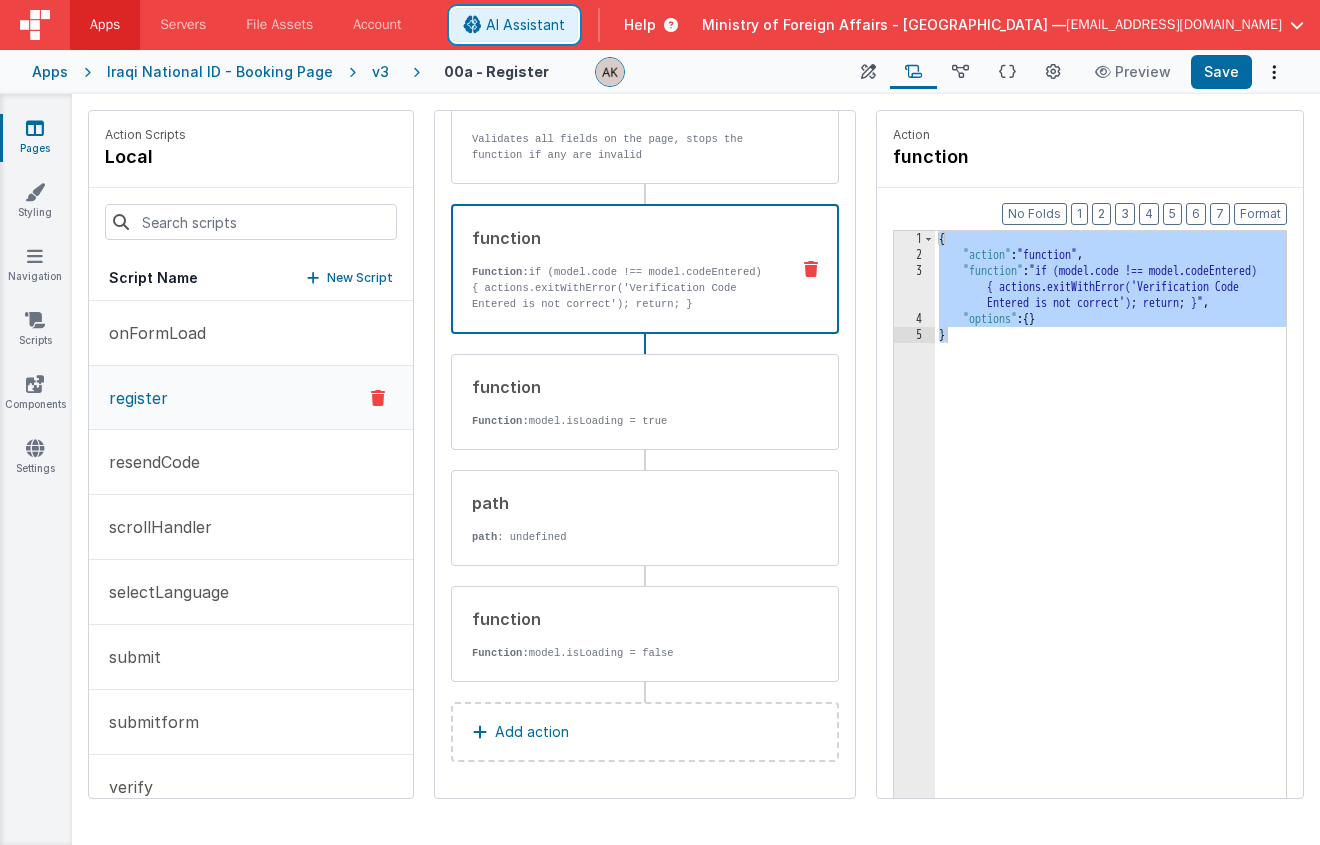 click on "AI Assistant" at bounding box center [525, 25] 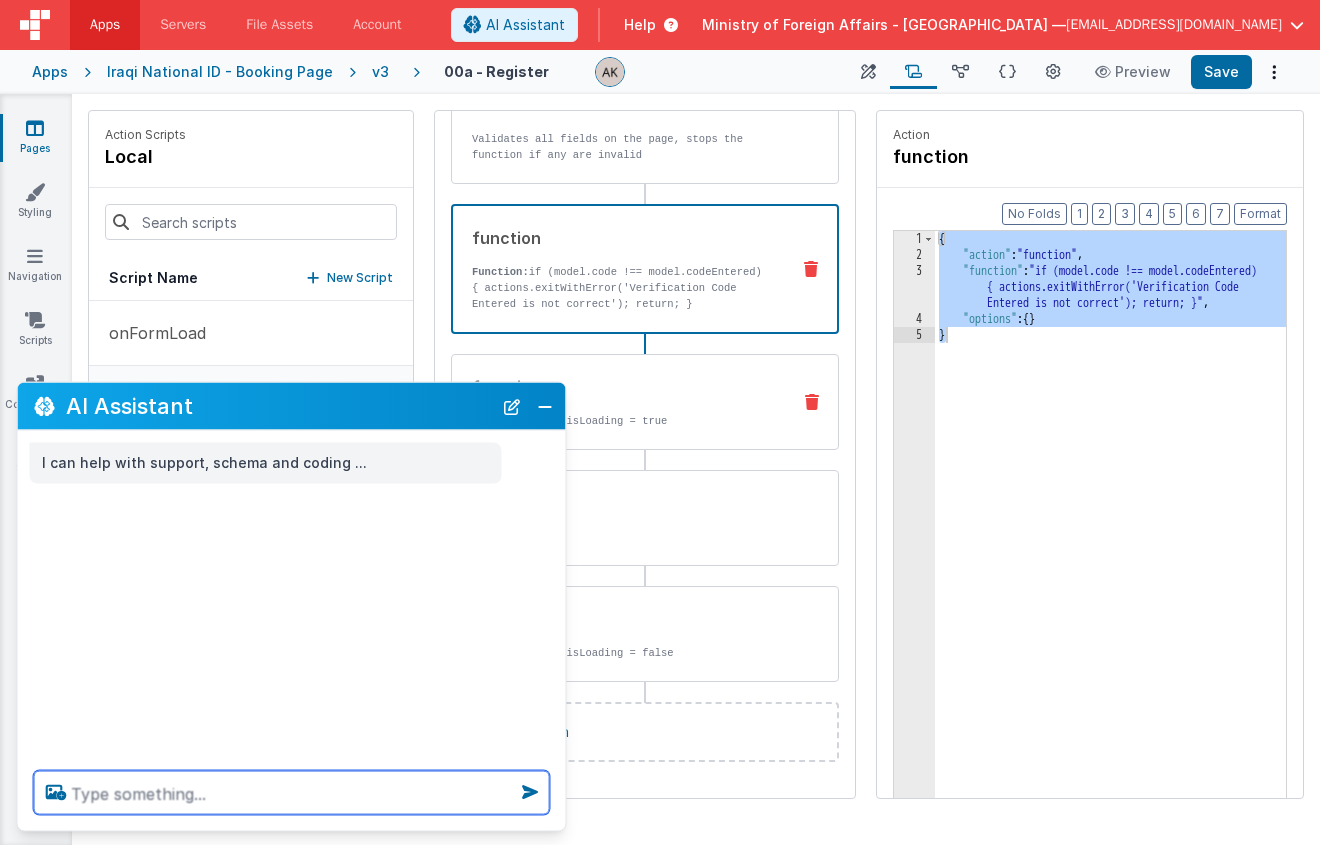 paste on "{
"action": "function",
"function": "if (model.code !== model.codeEntered) { actions.exitWithError('Verification Code Entered is not correct'); return; }",
"options": {}
}" 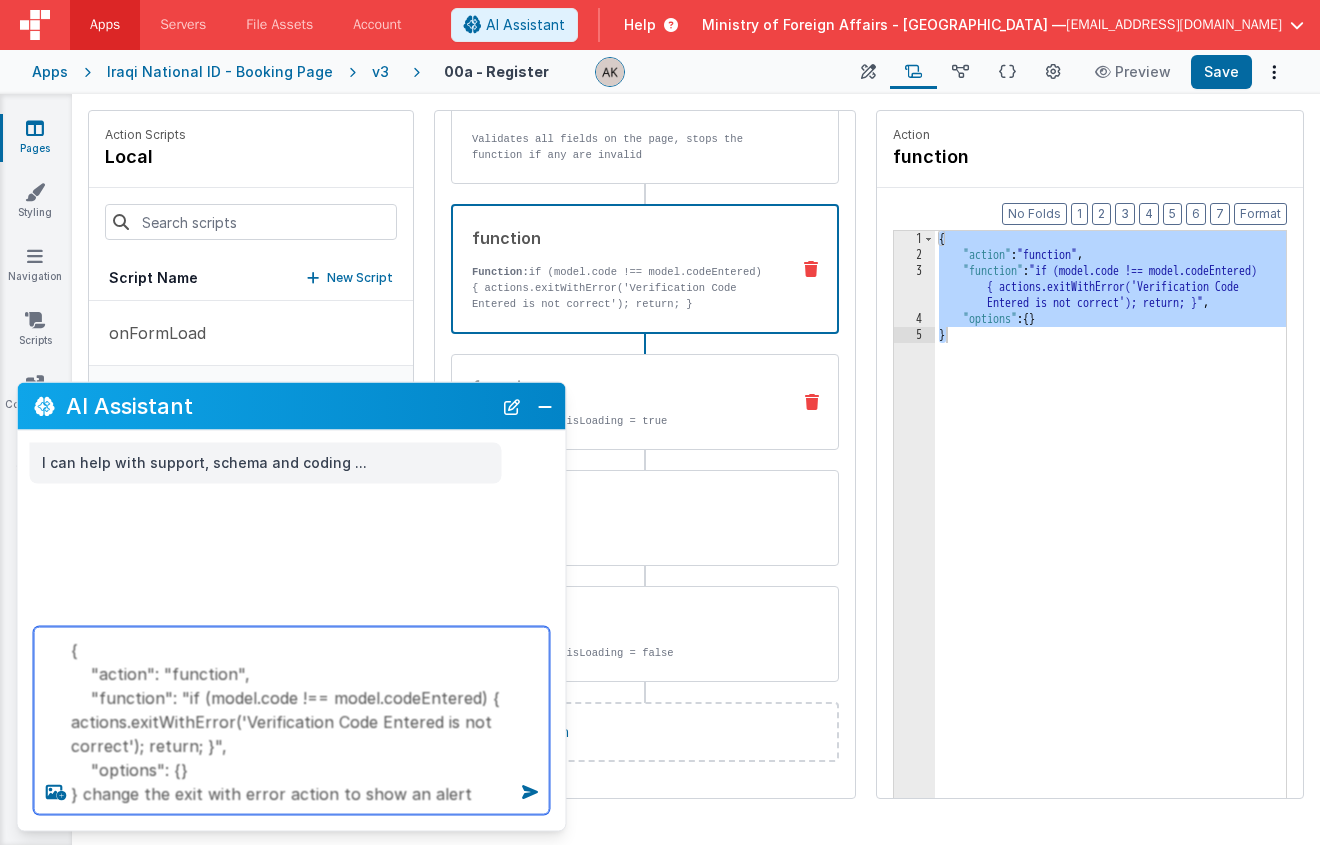 type on "{
"action": "function",
"function": "if (model.code !== model.codeEntered) { actions.exitWithError('Verification Code Entered is not correct'); return; }",
"options": {}
} change the exit with error action to show an alert" 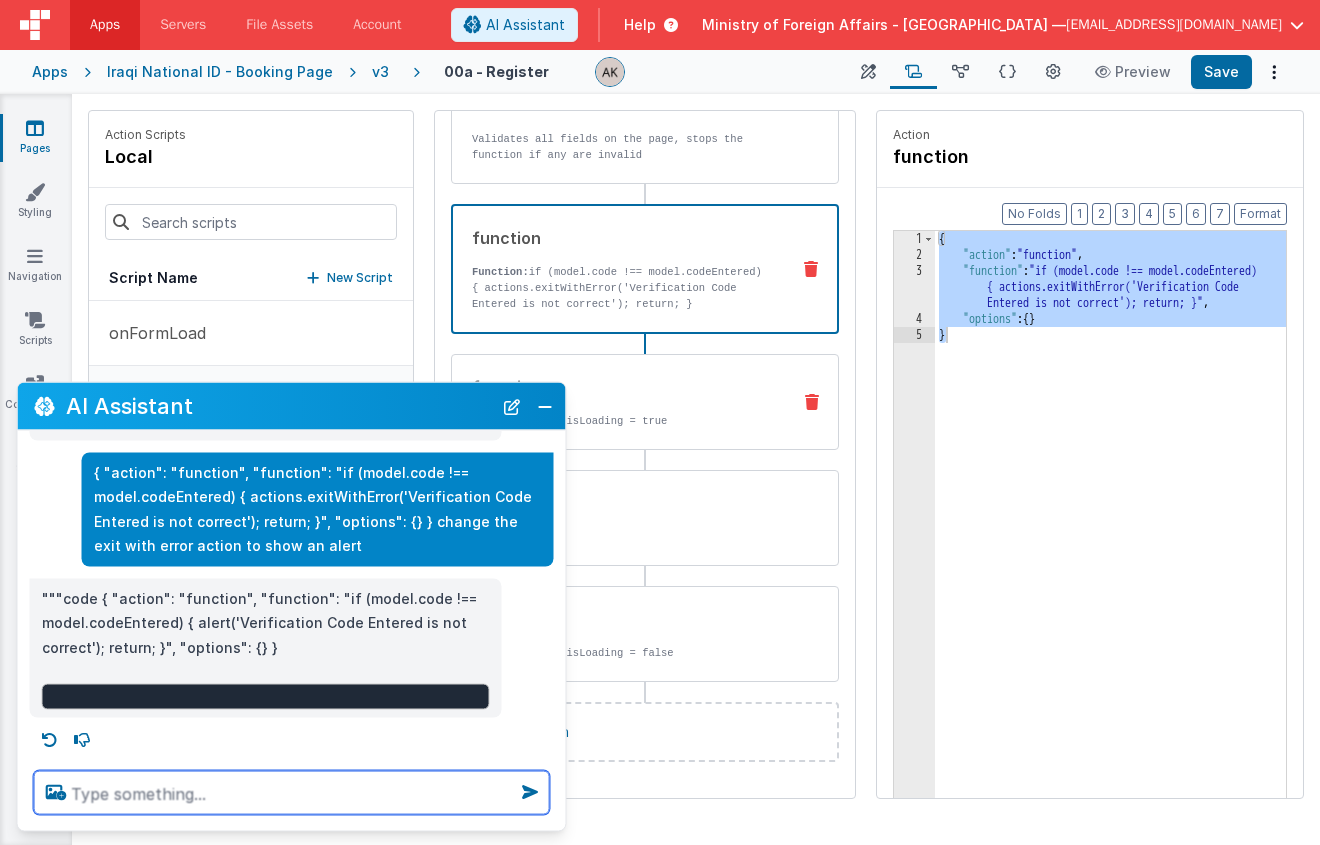 scroll, scrollTop: 44, scrollLeft: 0, axis: vertical 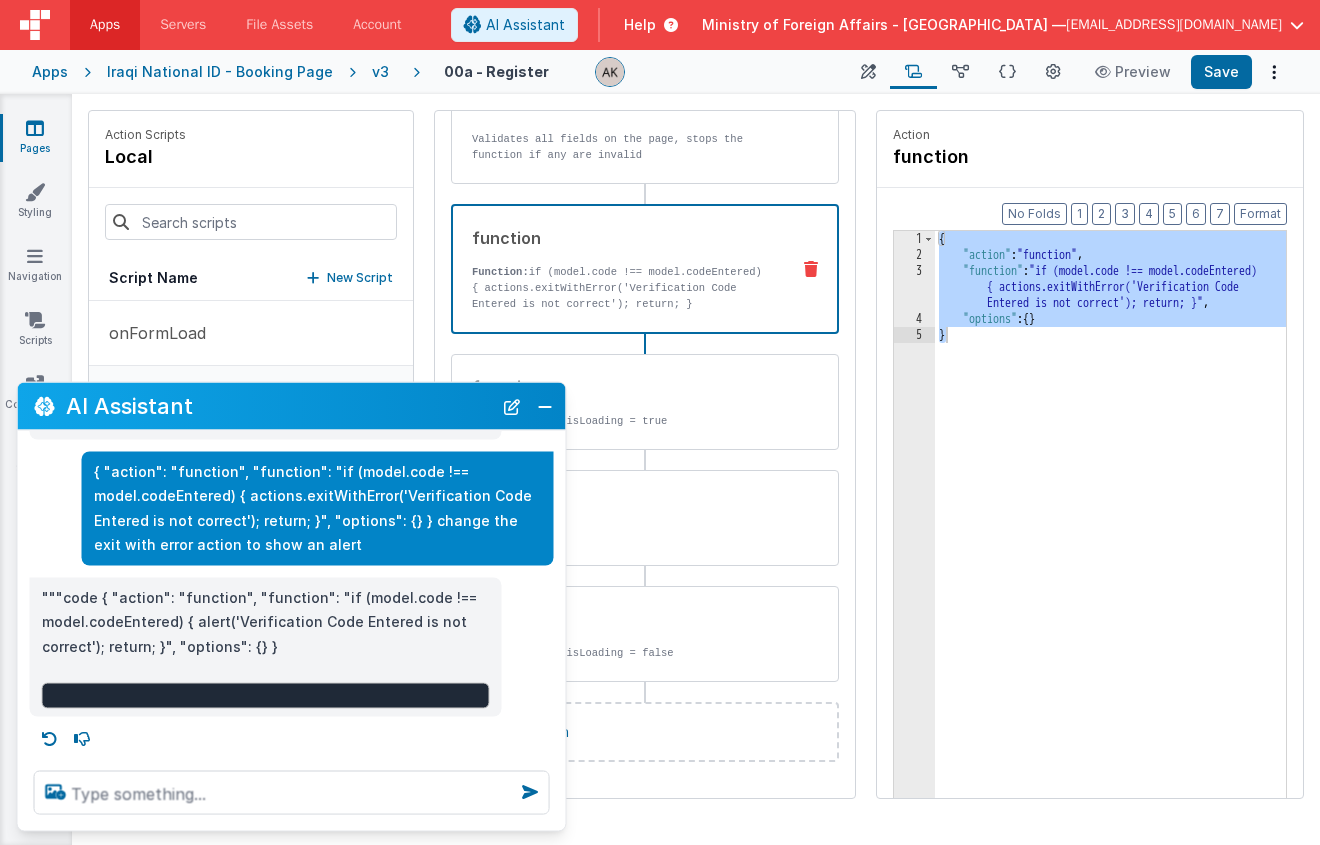 click on """"code
{
"action": "function",
"function": "if (model.code !== model.codeEntered) { alert('Verification Code Entered is not correct'); return; }",
"options": {}
}" at bounding box center (266, 622) 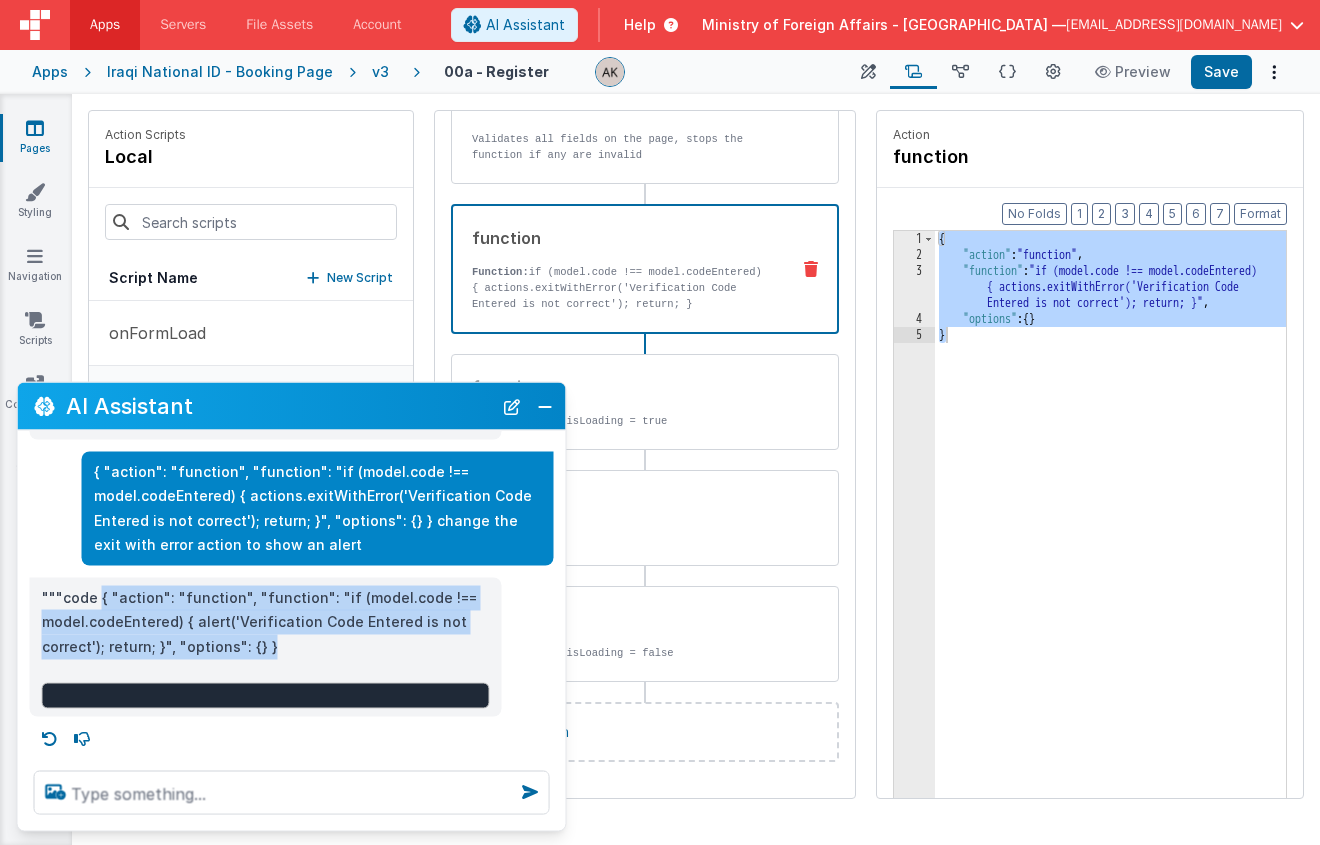 drag, startPoint x: 100, startPoint y: 599, endPoint x: 364, endPoint y: 656, distance: 270.0833 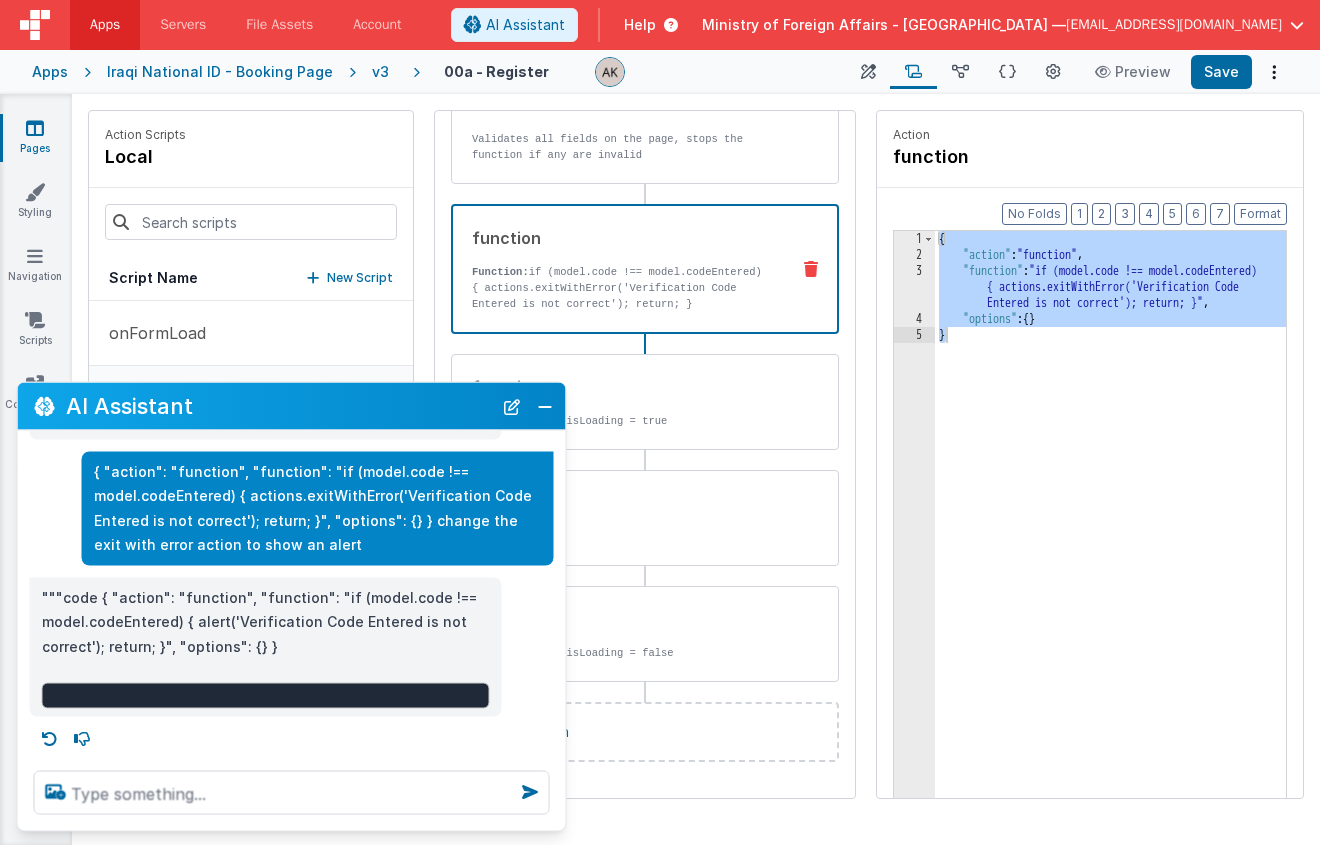 click on "{      "action" :  "function" ,      "function" :  "if (model.code !== model.codeEntered)           { actions.exitWithError('Verification Code           Entered is not correct'); return; }" ,      "options" :  { } }" at bounding box center [1136, 561] 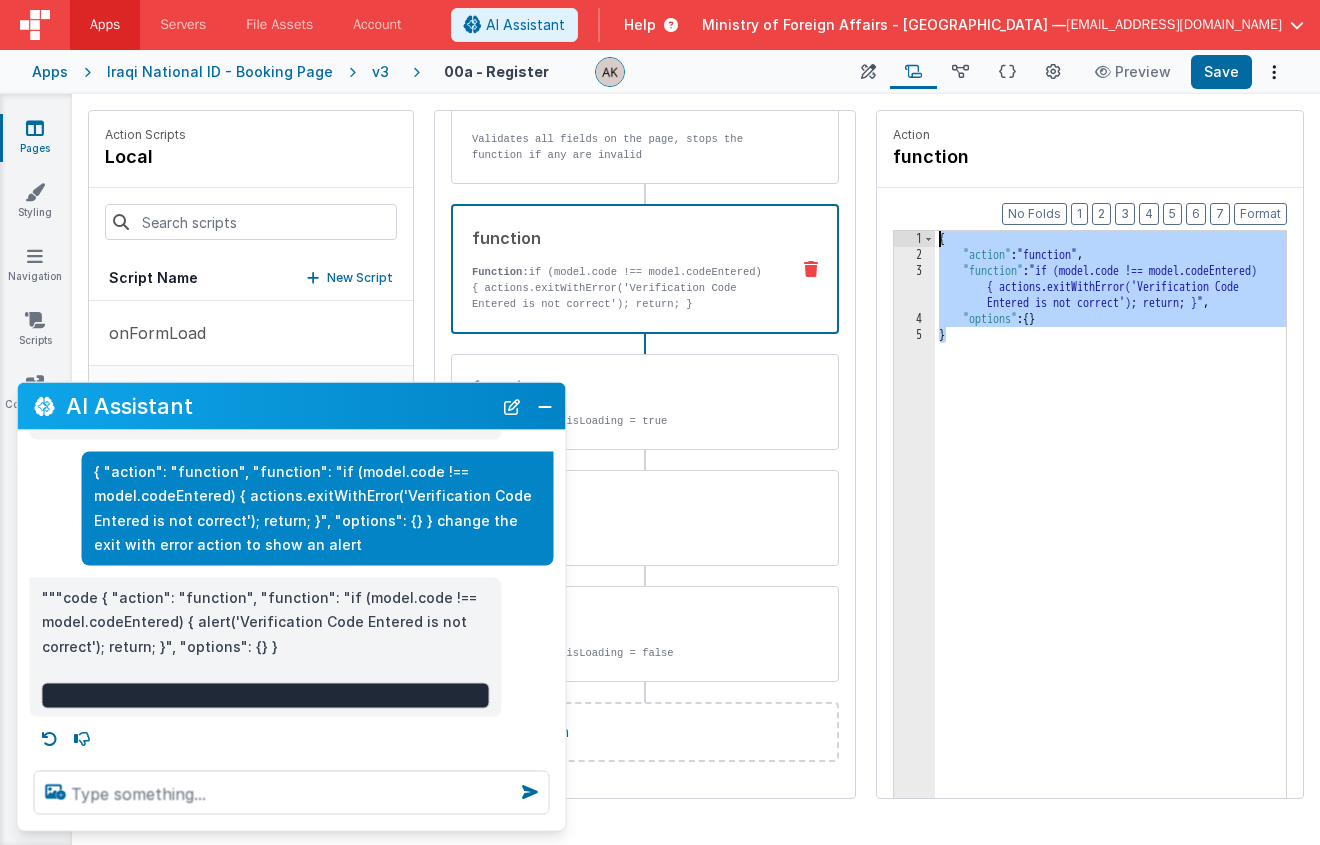 drag, startPoint x: 911, startPoint y: 342, endPoint x: 869, endPoint y: 163, distance: 183.86136 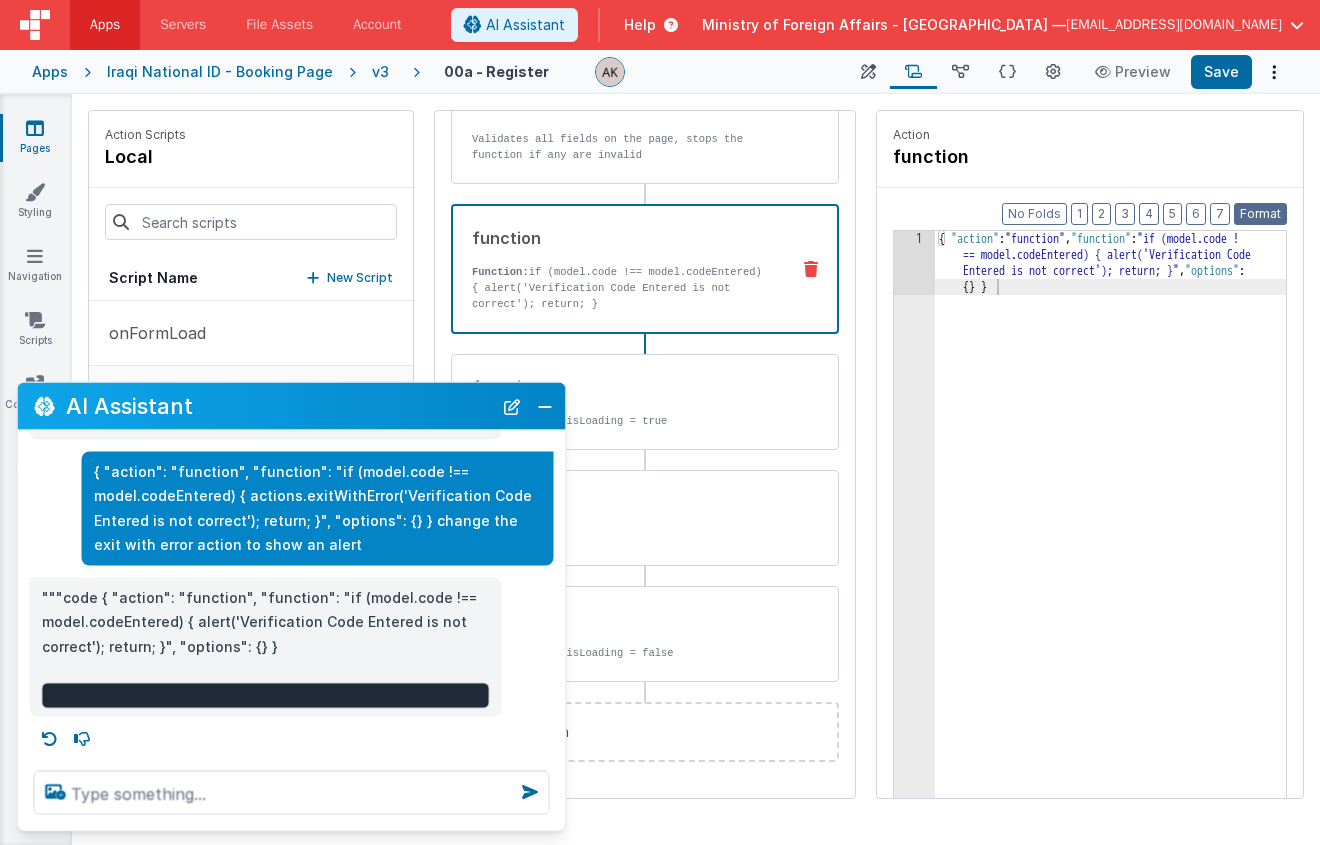 click on "Format" at bounding box center (1260, 214) 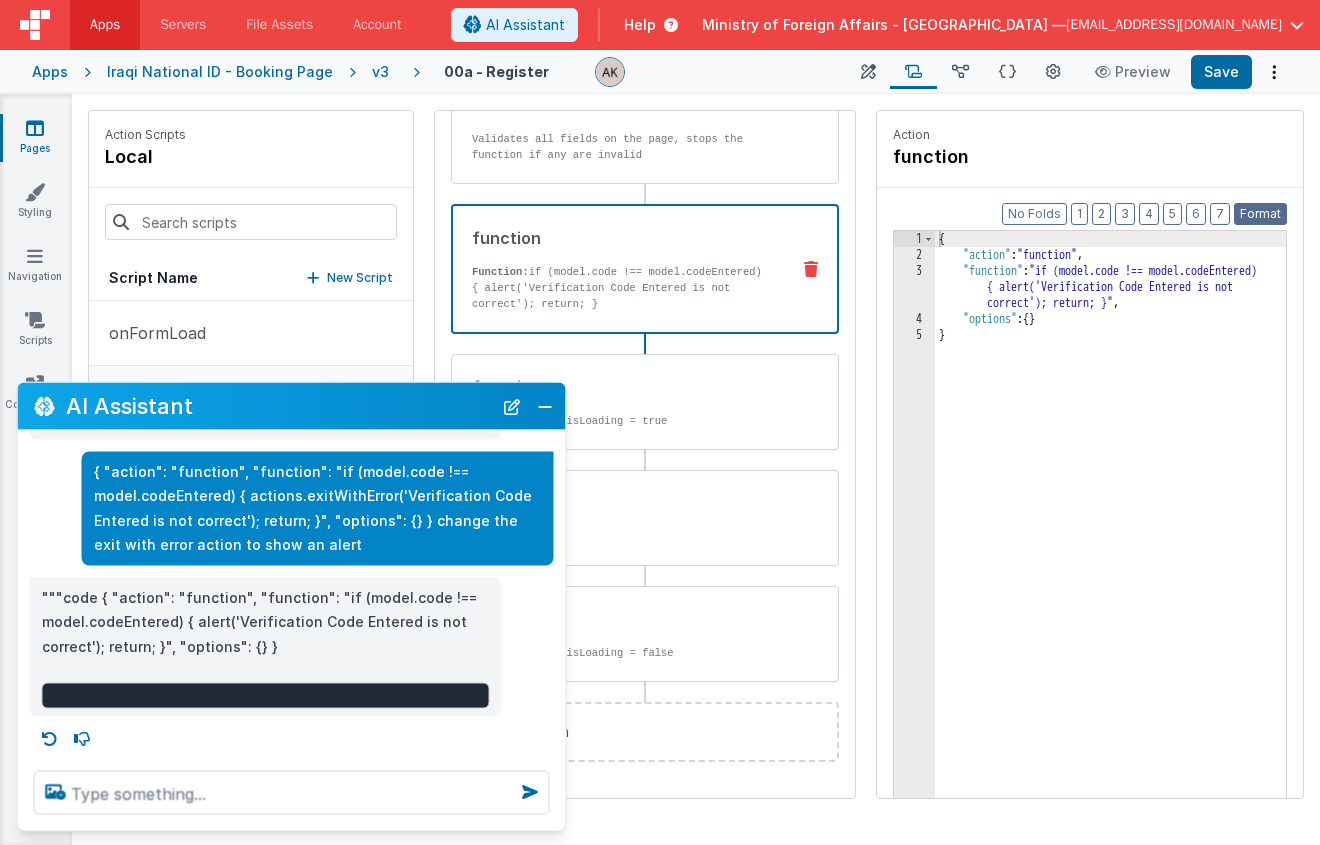 scroll, scrollTop: 0, scrollLeft: 0, axis: both 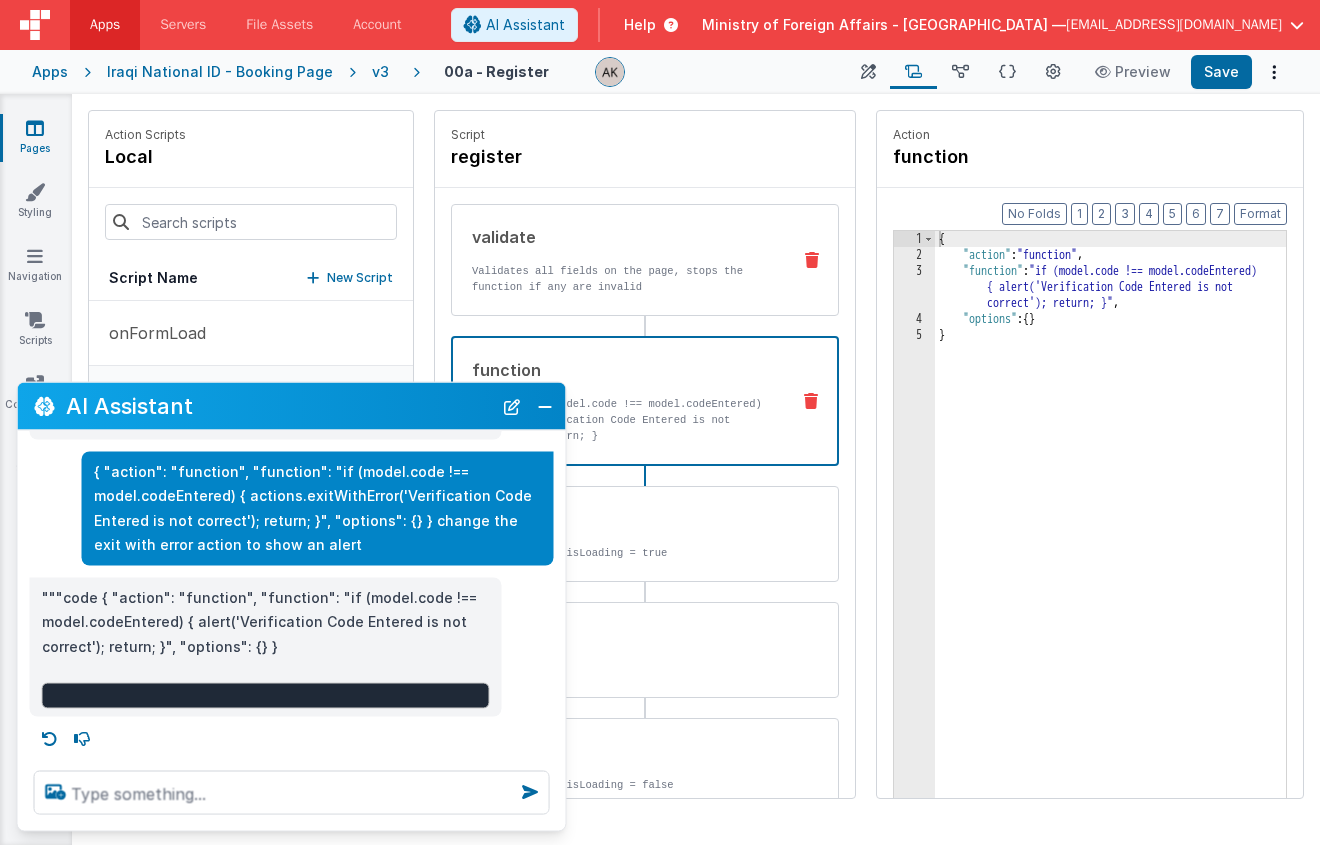 click on "validate" at bounding box center [623, 237] 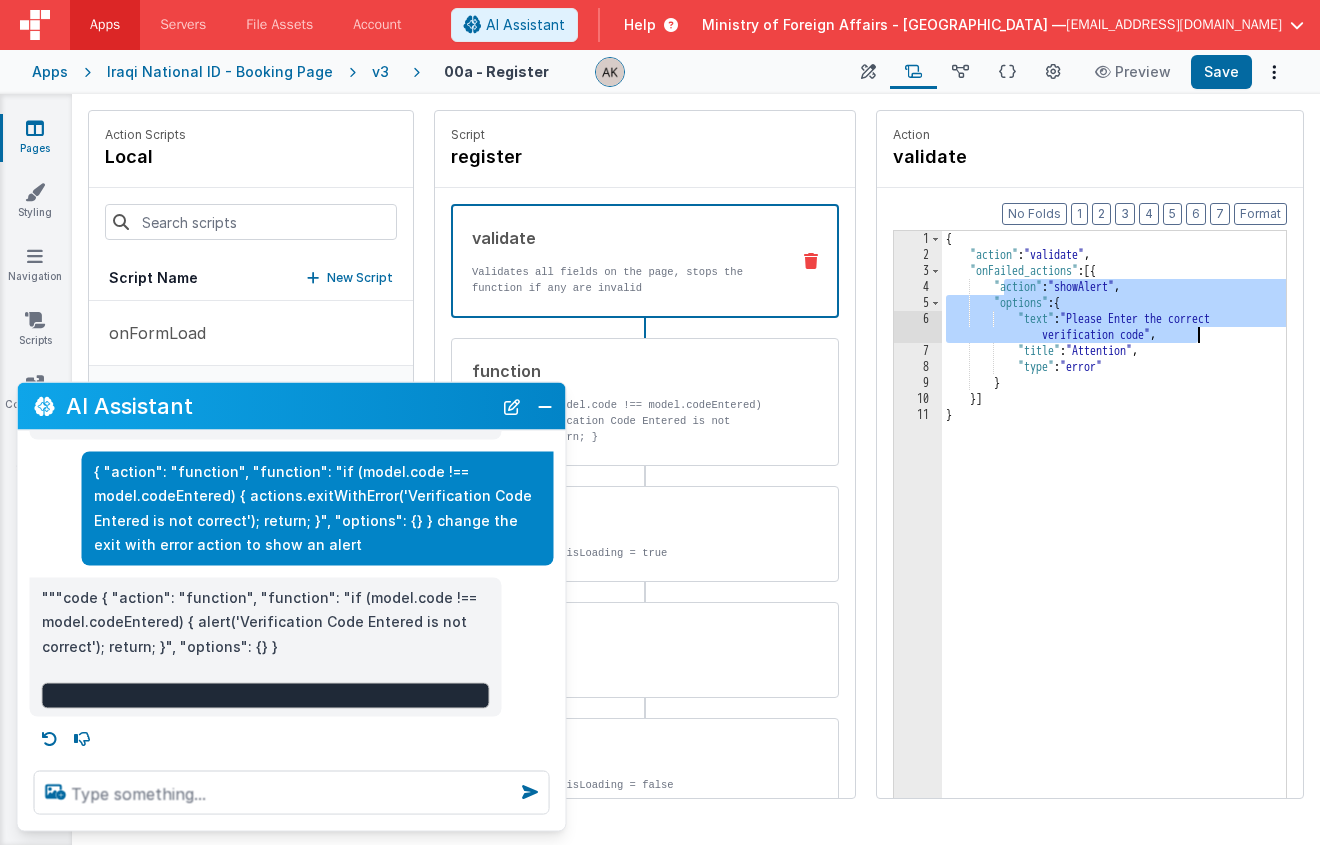 drag, startPoint x: 954, startPoint y: 291, endPoint x: 1171, endPoint y: 334, distance: 221.21935 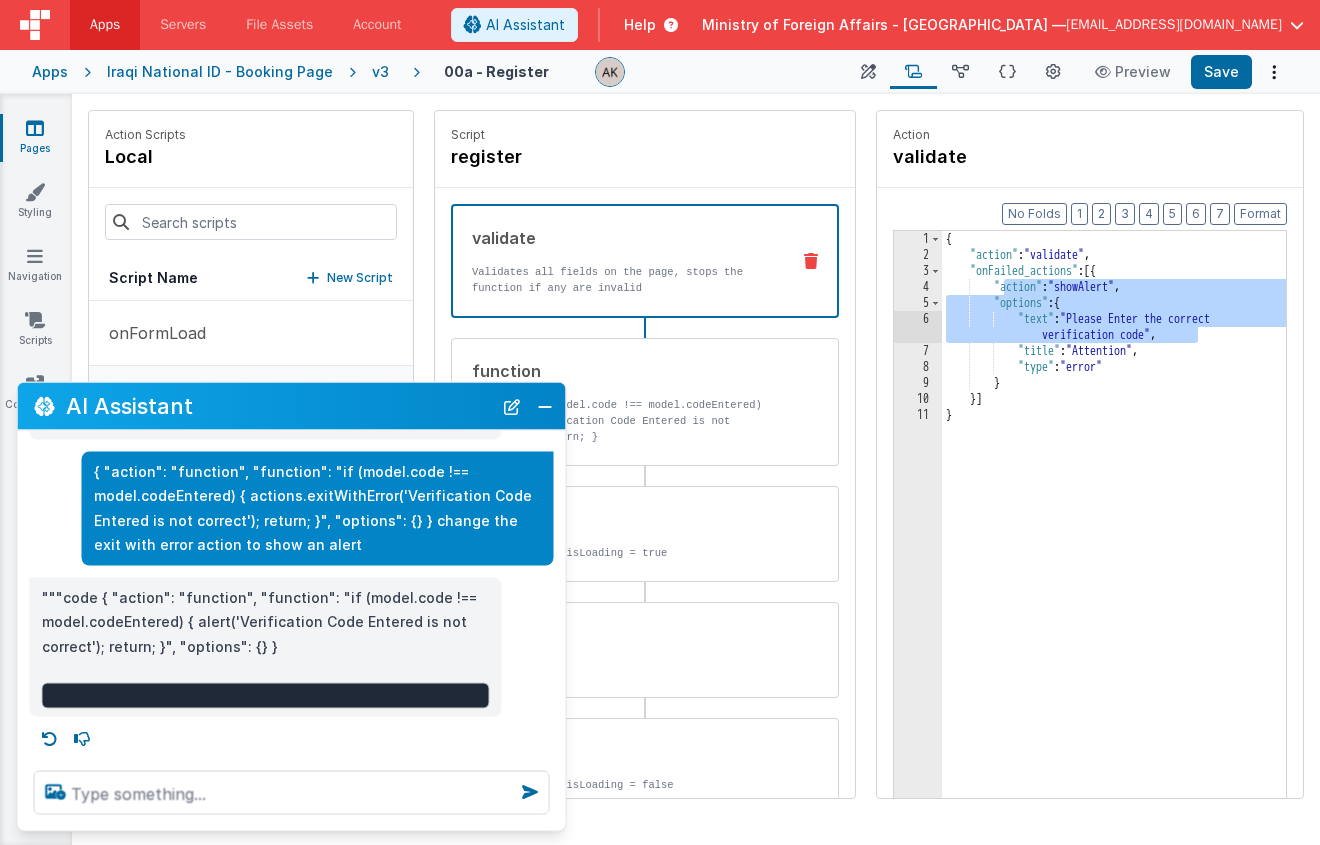 click on "{      "action" :  "validate" ,      "onFailed_actions" :  [{           "action" :  "showAlert" ,           "options" :  {                "text" :  "Please Enter the correct                   verification code" ,                "title" :  "Attention" ,                "type" :  "error"           }      }] }" at bounding box center (1140, 561) 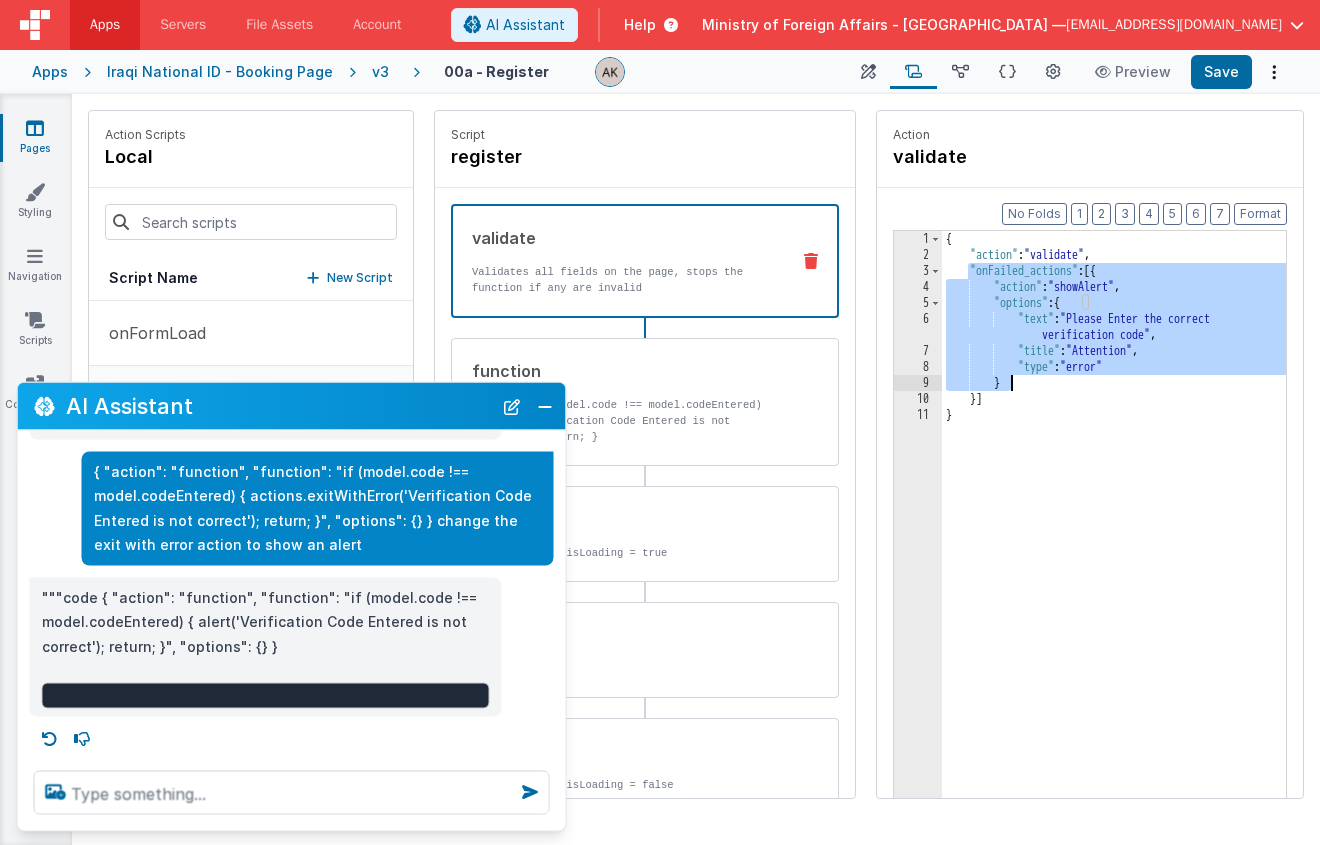 drag, startPoint x: 916, startPoint y: 268, endPoint x: 1121, endPoint y: 382, distance: 234.56555 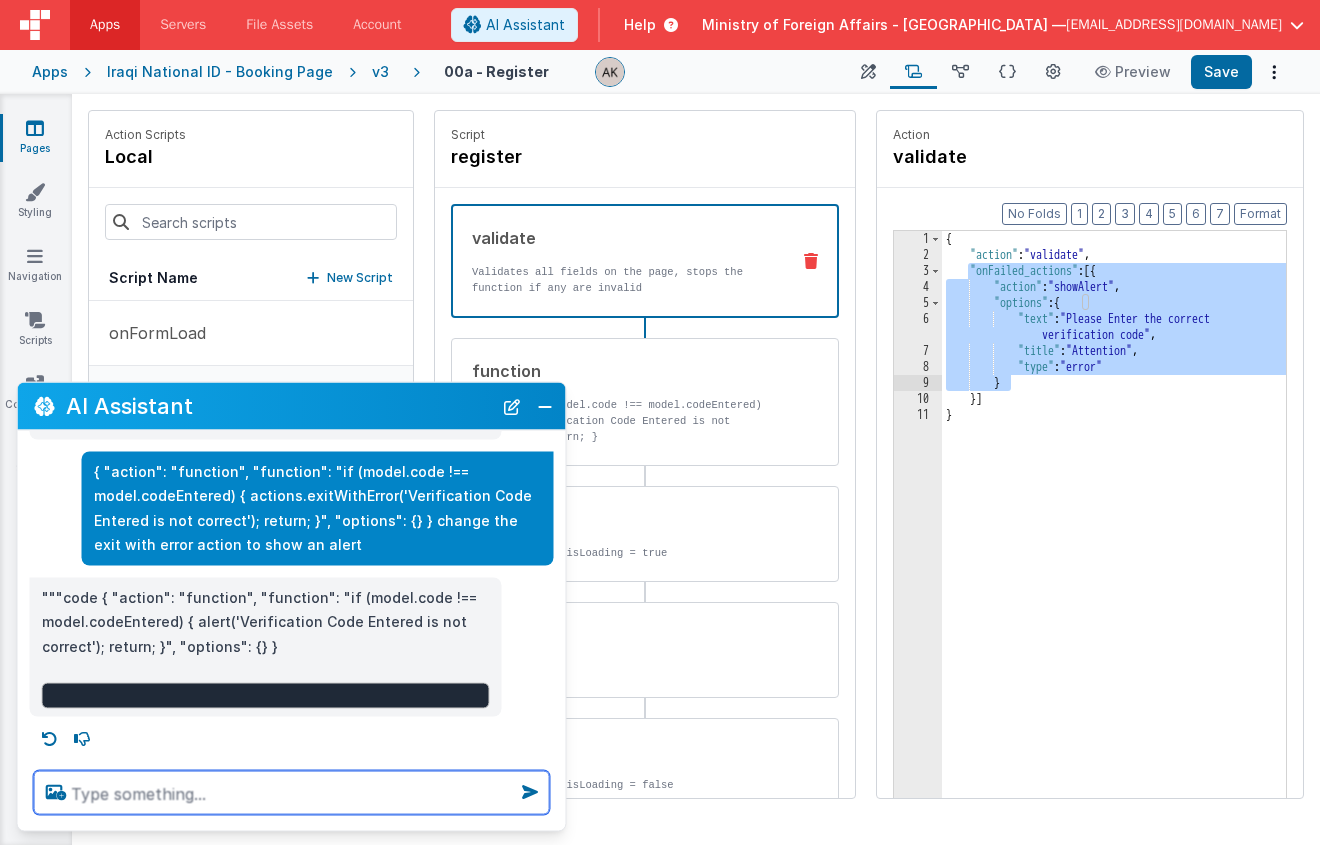 click at bounding box center [292, 793] 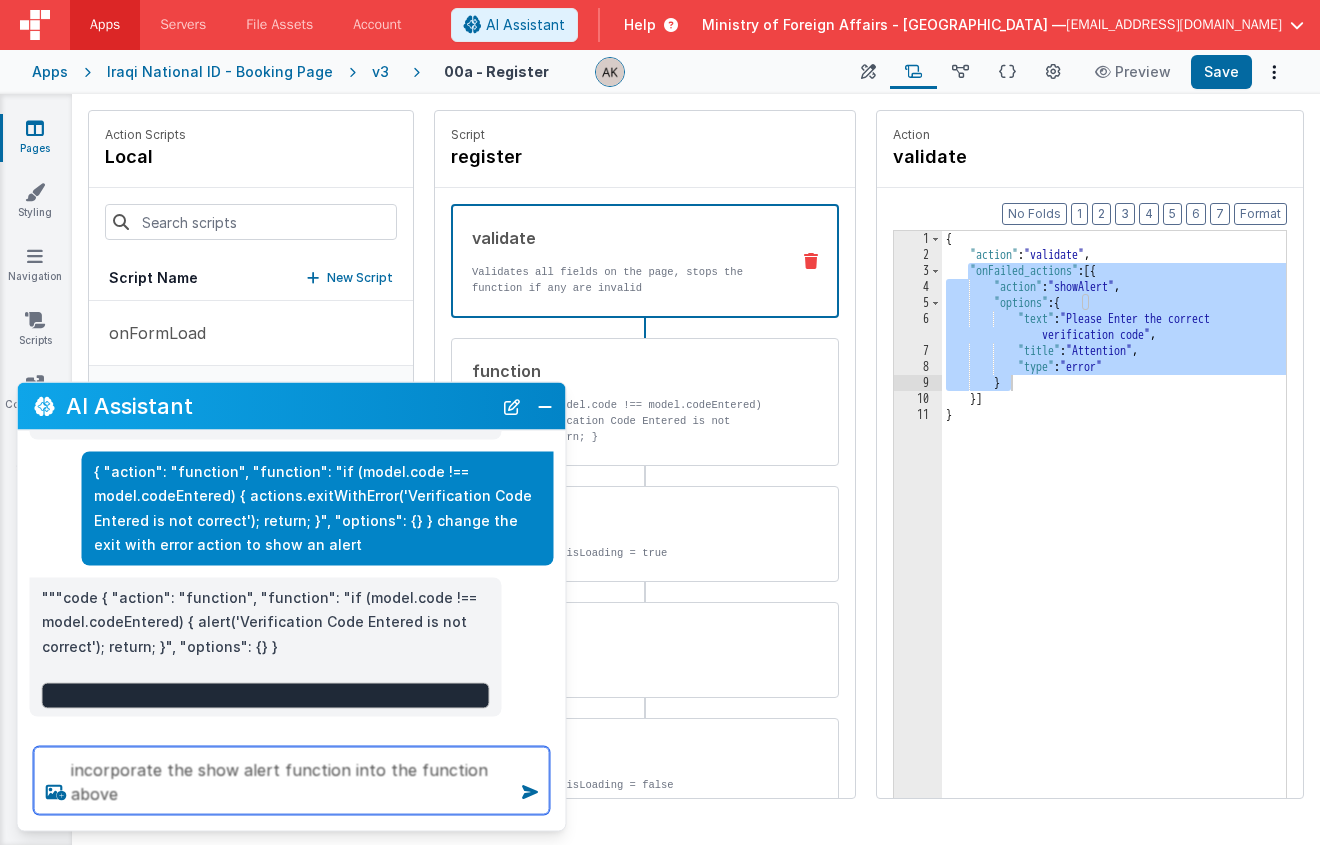 paste on ""onFailed_actions": [{
"action": "showAlert",
"options": {
"text": "Please Enter the correct verification code",
"title": "Attention",
"type": "error"
}" 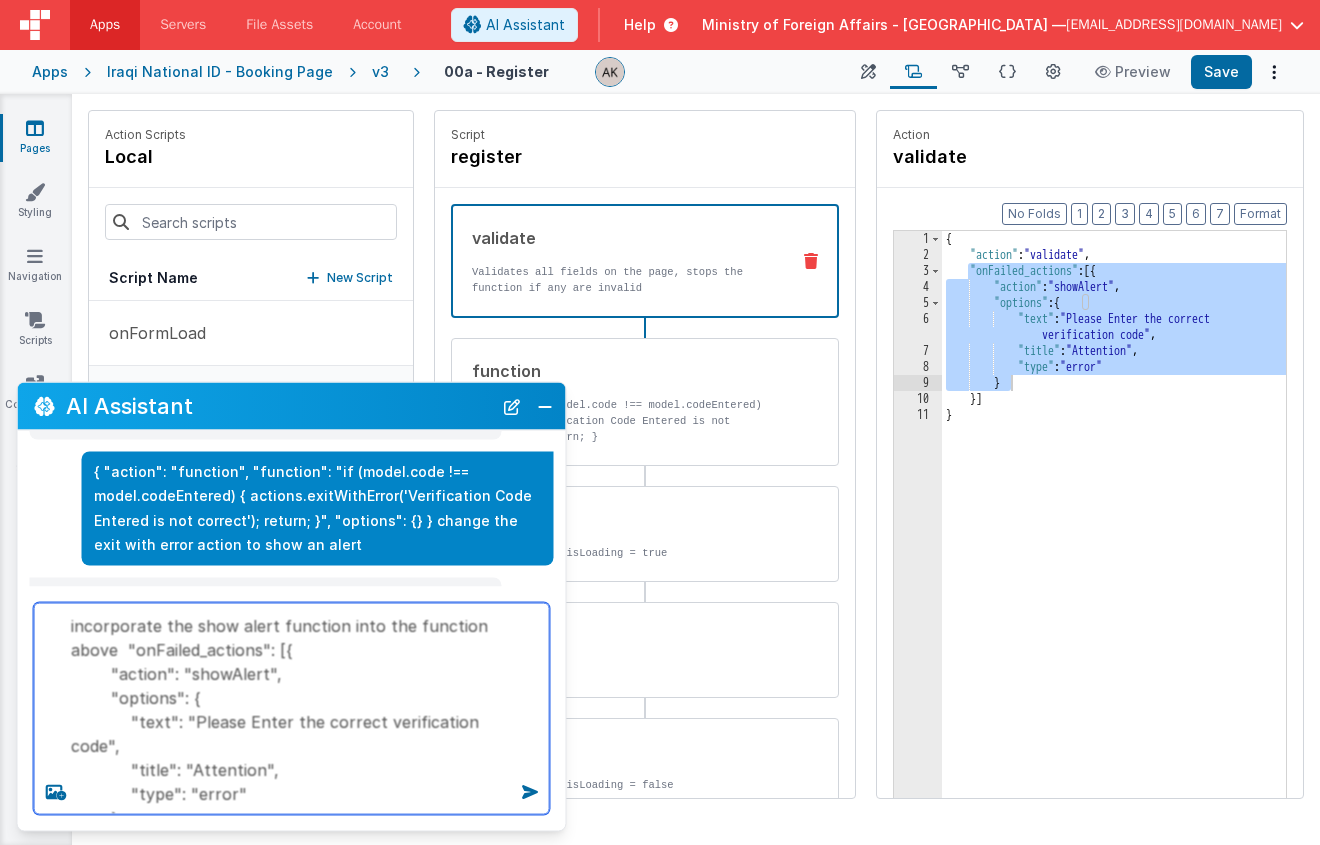 type on "incorporate the show alert function into the function above  "onFailed_actions": [{
"action": "showAlert",
"options": {
"text": "Please Enter the correct verification code",
"title": "Attention",
"type": "error"
}" 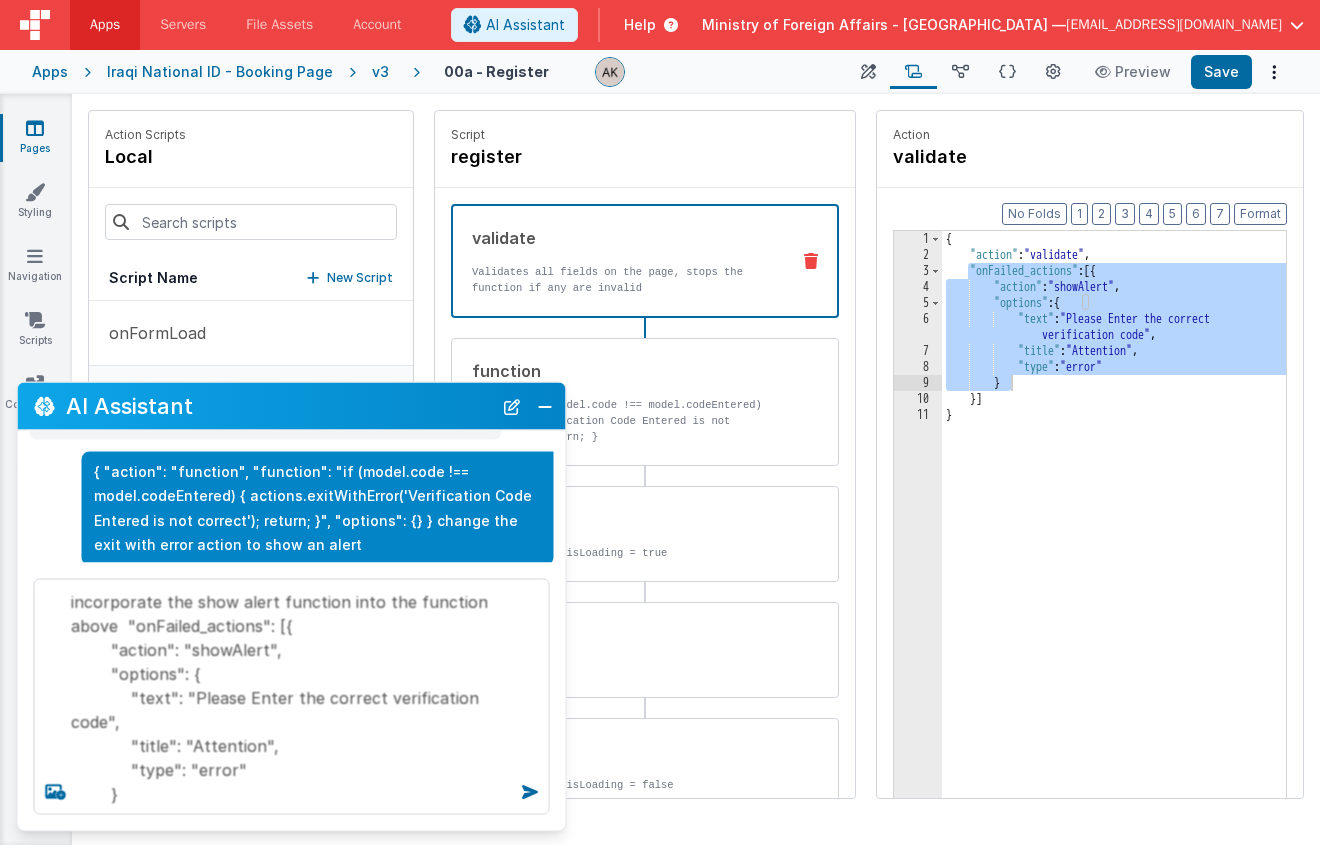 type 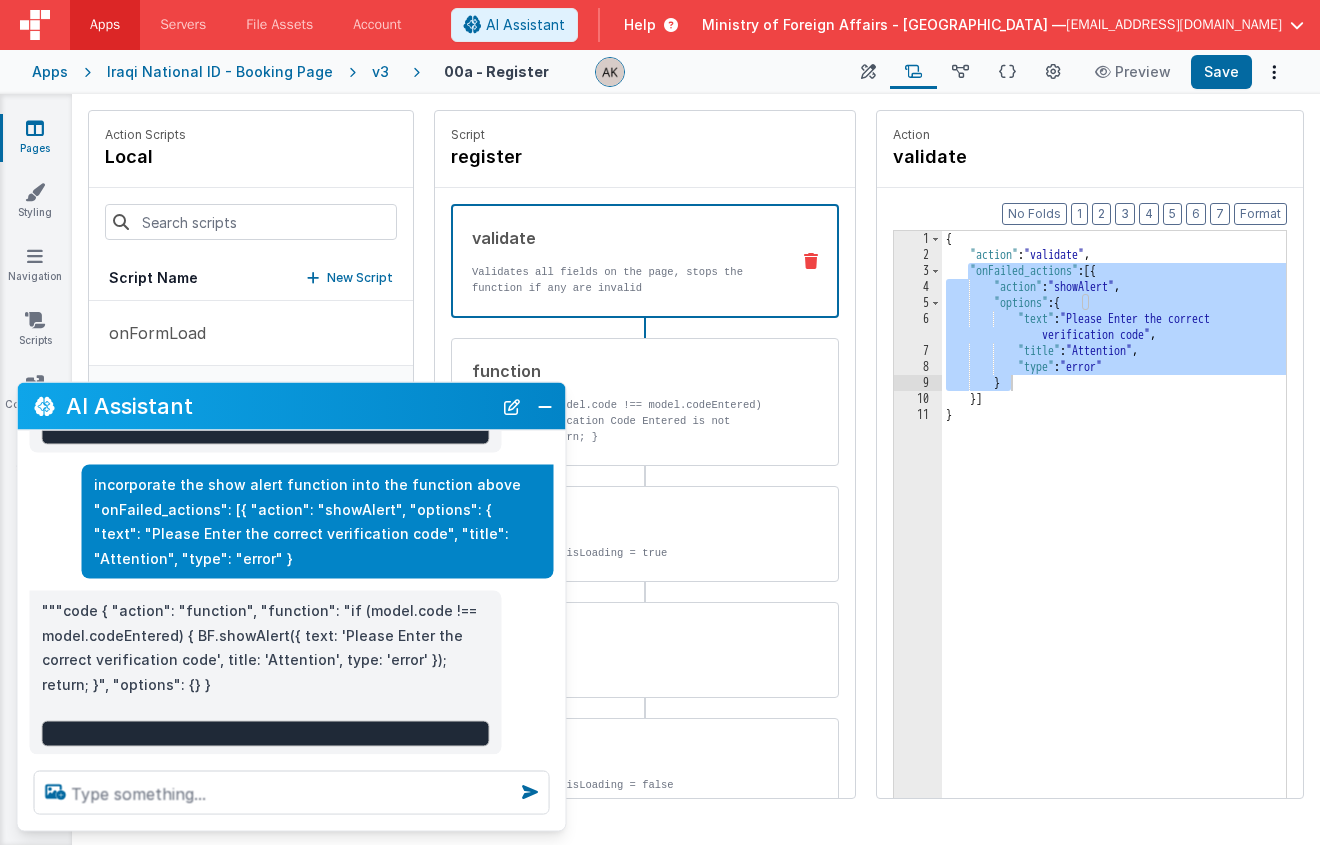 scroll, scrollTop: 346, scrollLeft: 0, axis: vertical 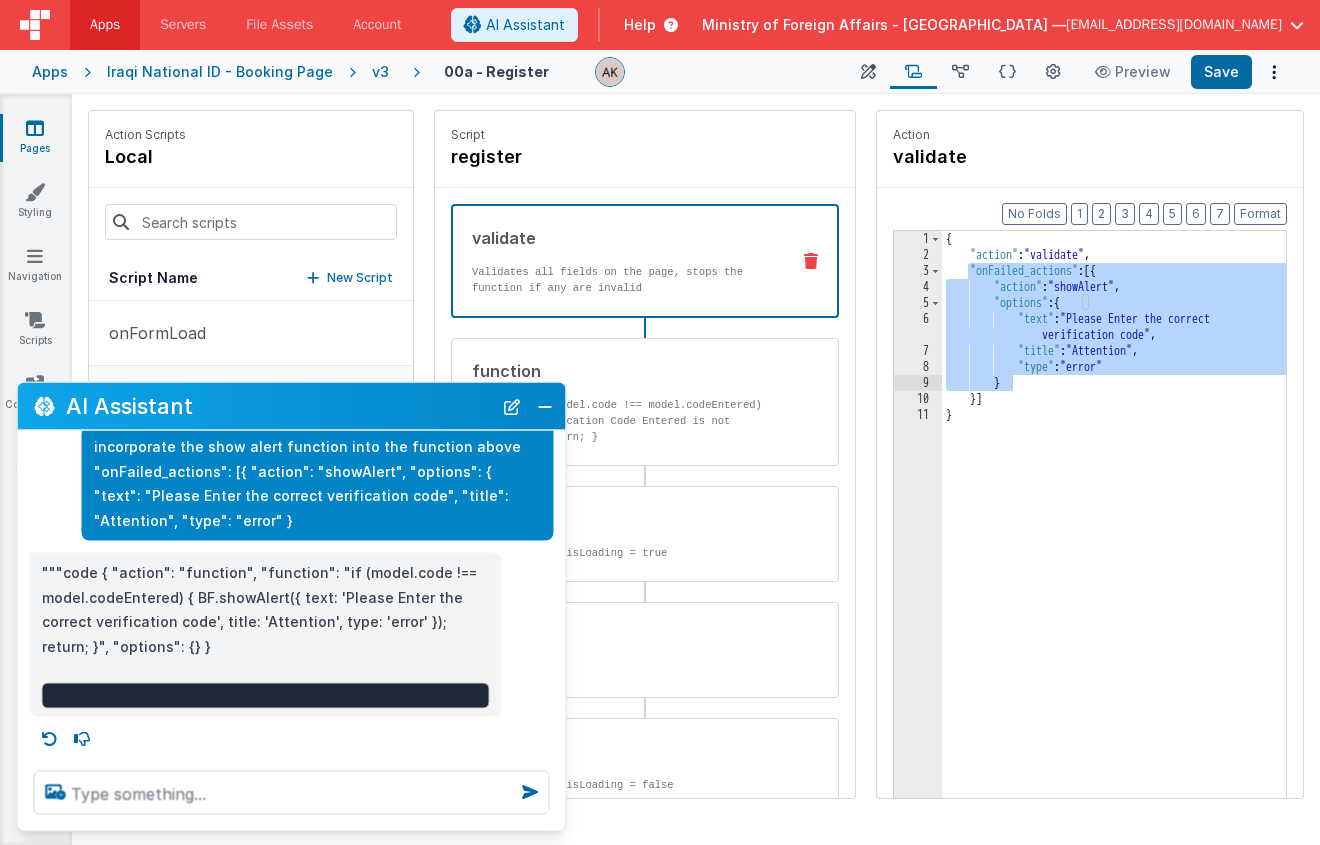 click on """"code
{
"action": "function",
"function": "if (model.code !== model.codeEntered) { BF.showAlert({ text: 'Please Enter the correct verification code', title: 'Attention', type: 'error' }); return; }",
"options": {}
}" at bounding box center (266, 610) 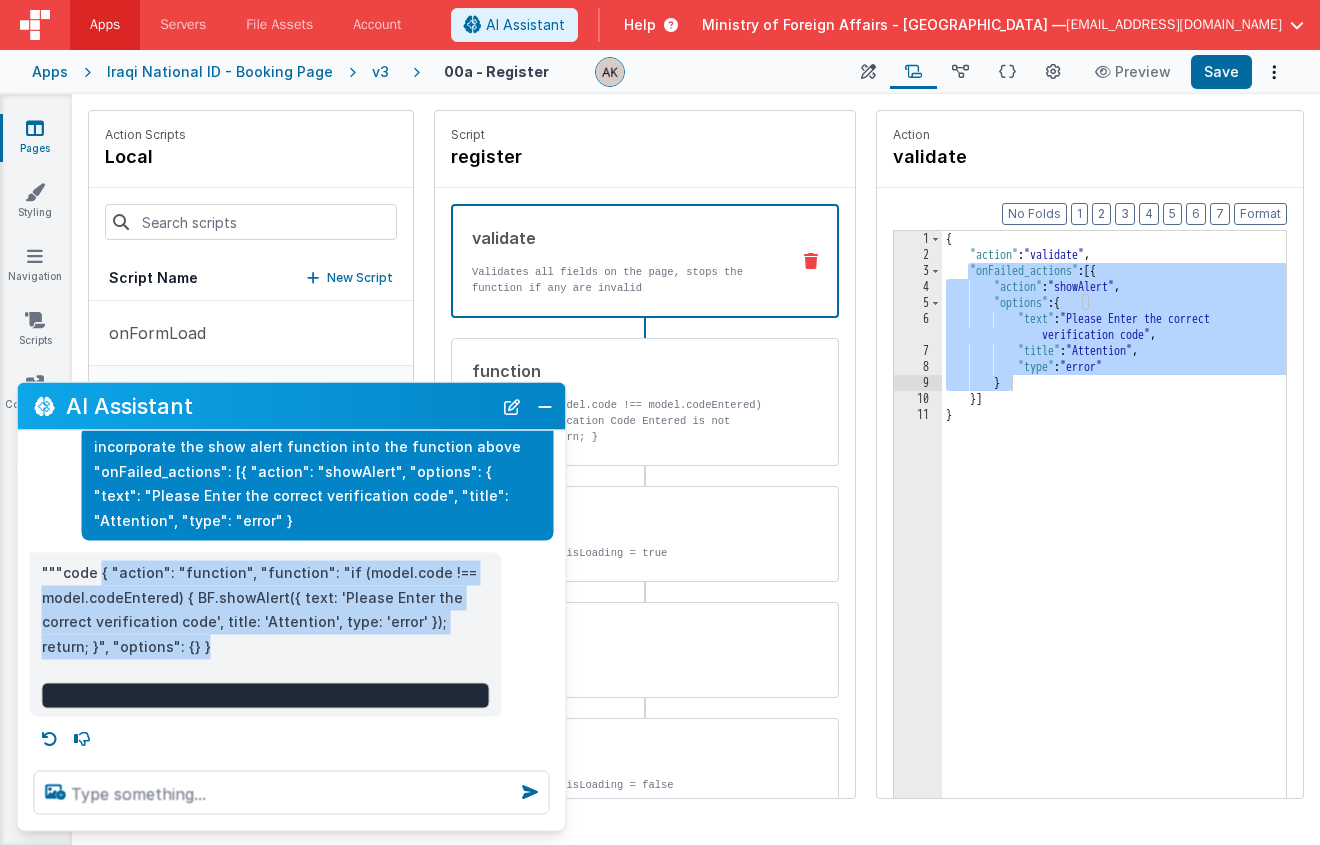 drag, startPoint x: 100, startPoint y: 576, endPoint x: 304, endPoint y: 644, distance: 215.03488 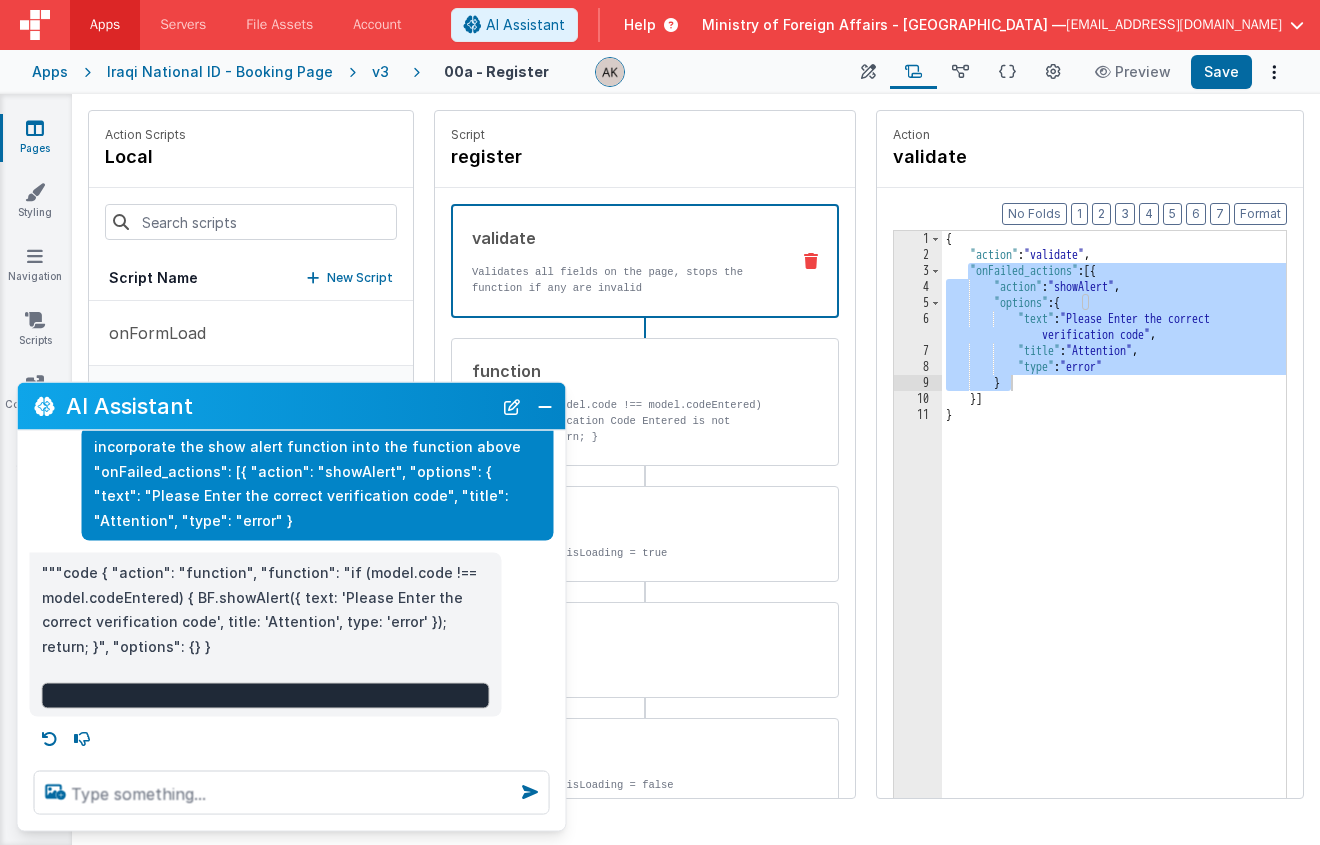 click on "{      "action" :  "validate" ,      "onFailed_actions" :  [{           "action" :  "showAlert" ,           "options" :  {                "text" :  "Please Enter the correct                   verification code" ,                "title" :  "Attention" ,                "type" :  "error"           }      }] }" at bounding box center (1140, 561) 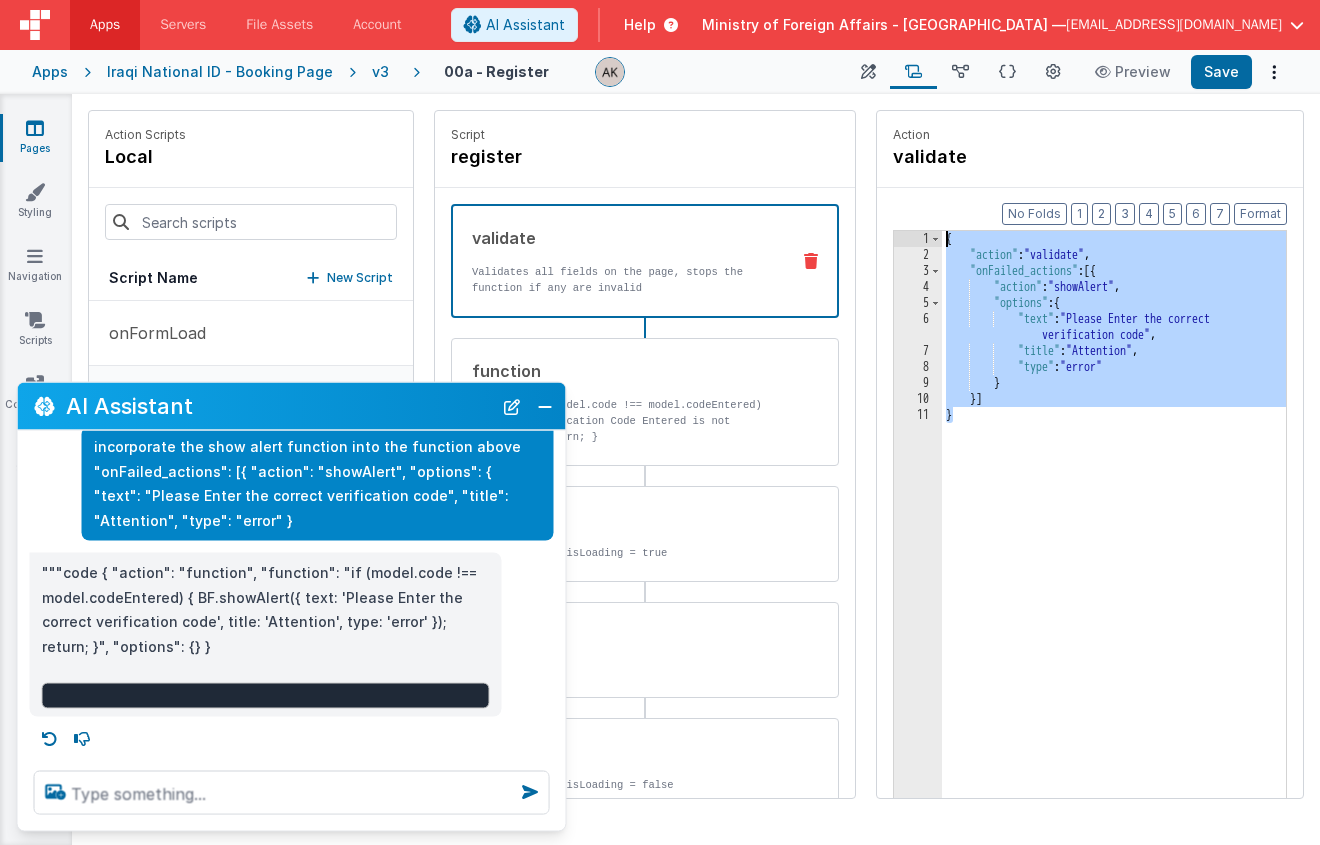 drag, startPoint x: 938, startPoint y: 427, endPoint x: 862, endPoint y: 161, distance: 276.64417 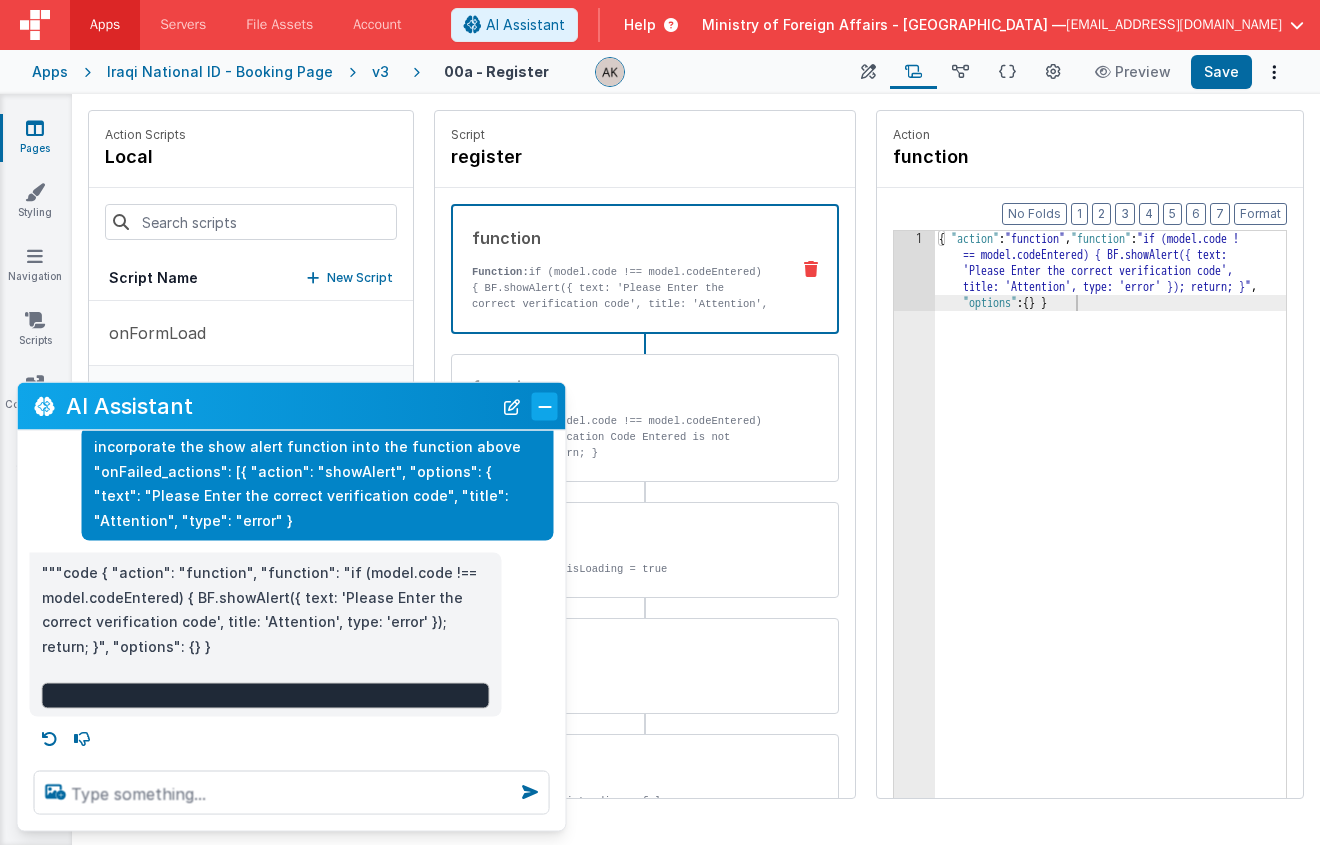 click at bounding box center (545, 406) 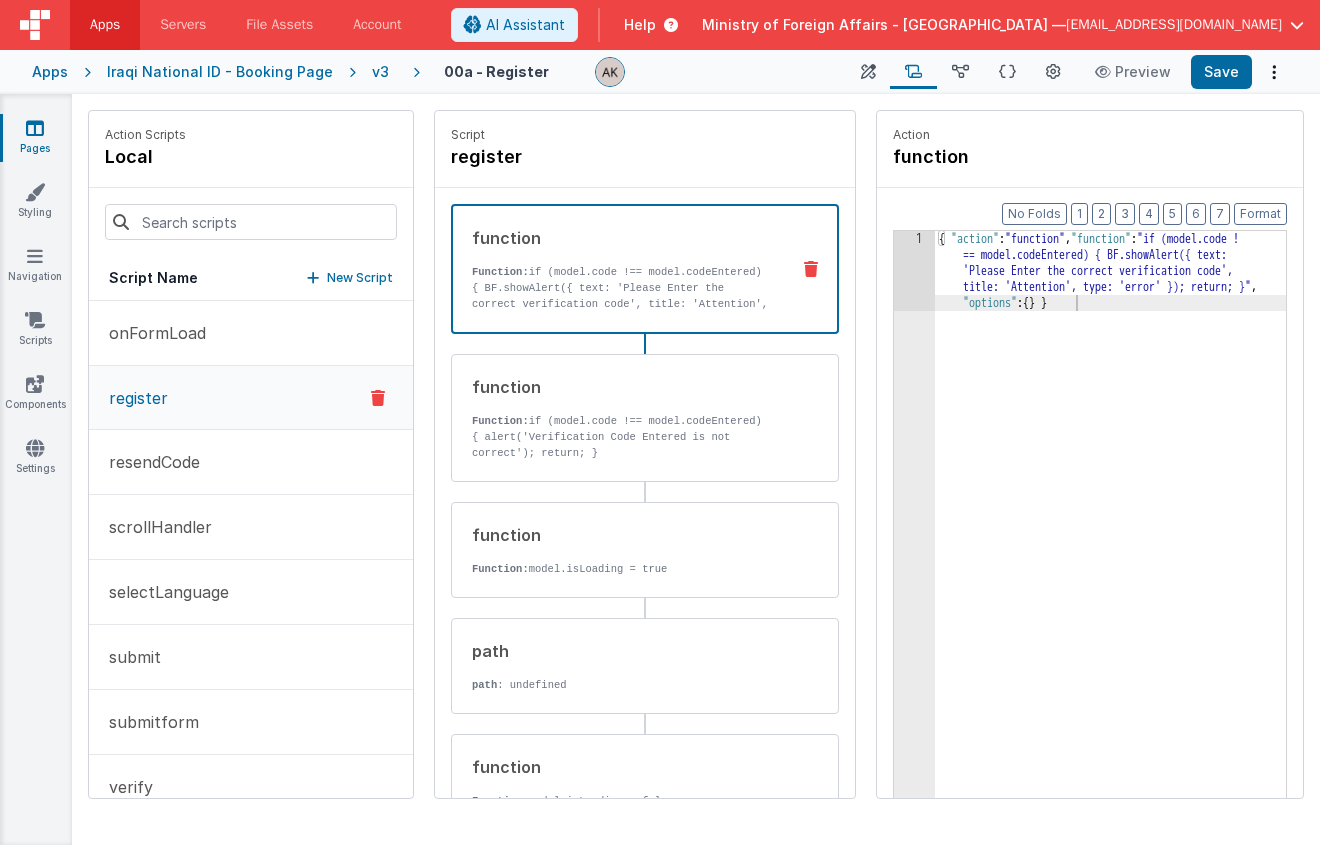click on "v3" at bounding box center (384, 72) 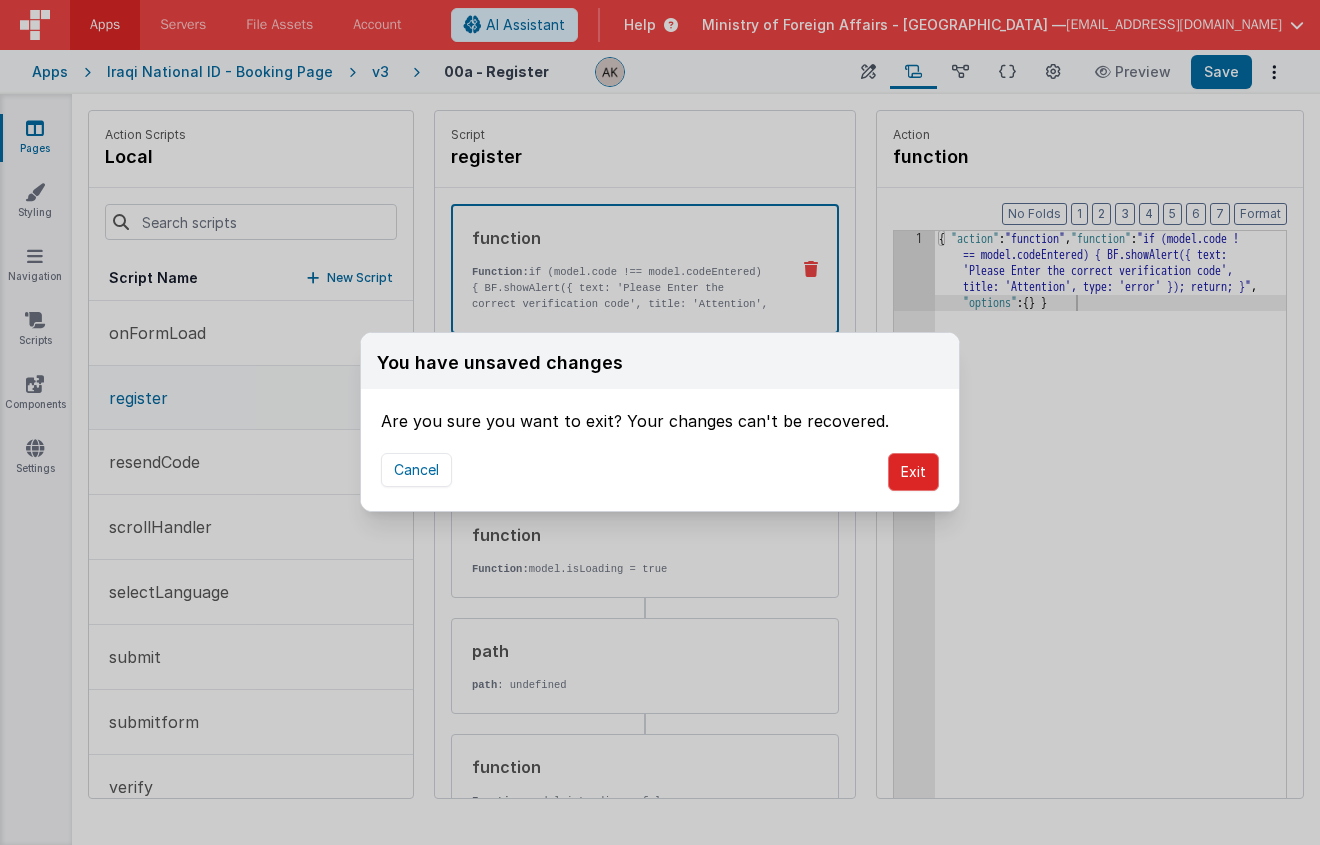 click on "Exit" at bounding box center [913, 472] 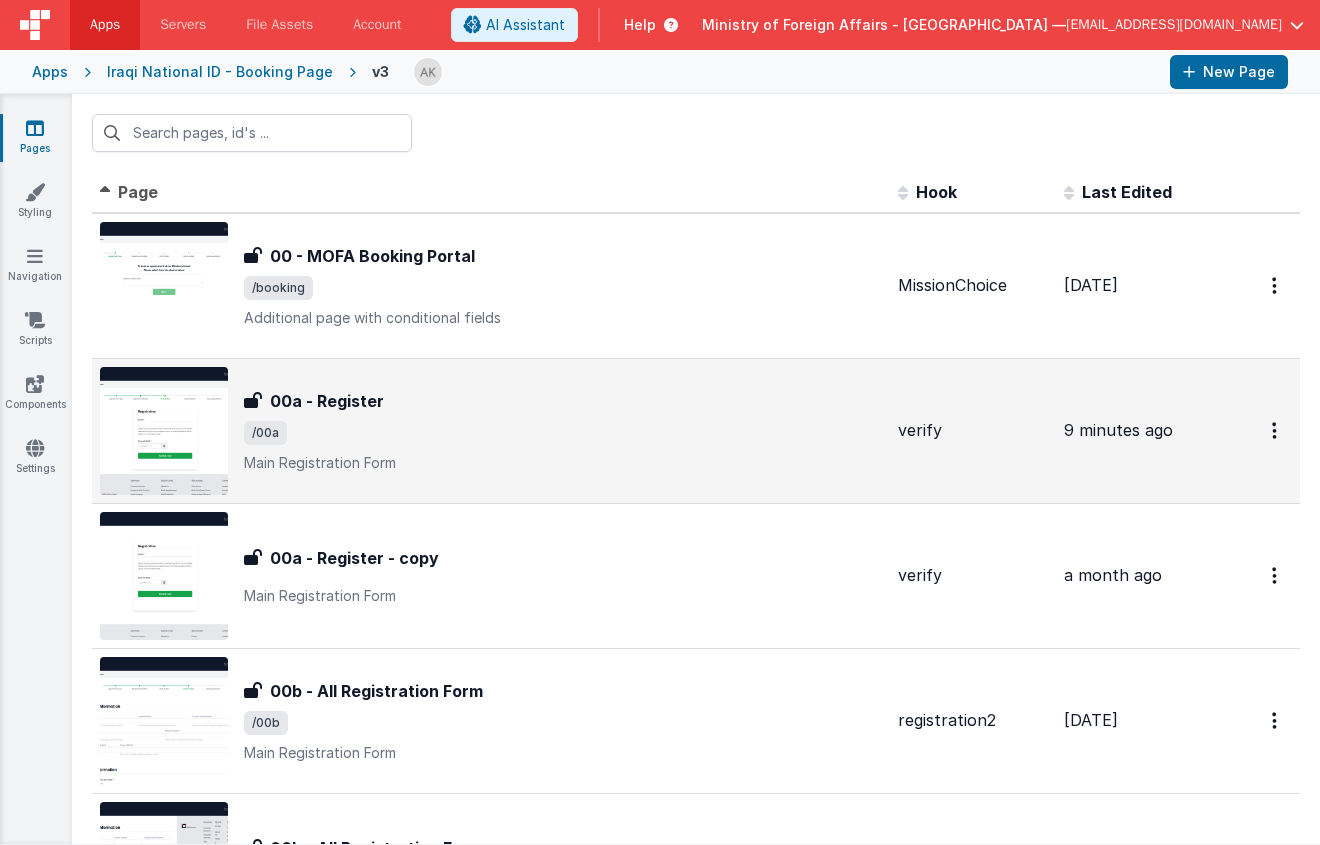 click at bounding box center [164, 431] 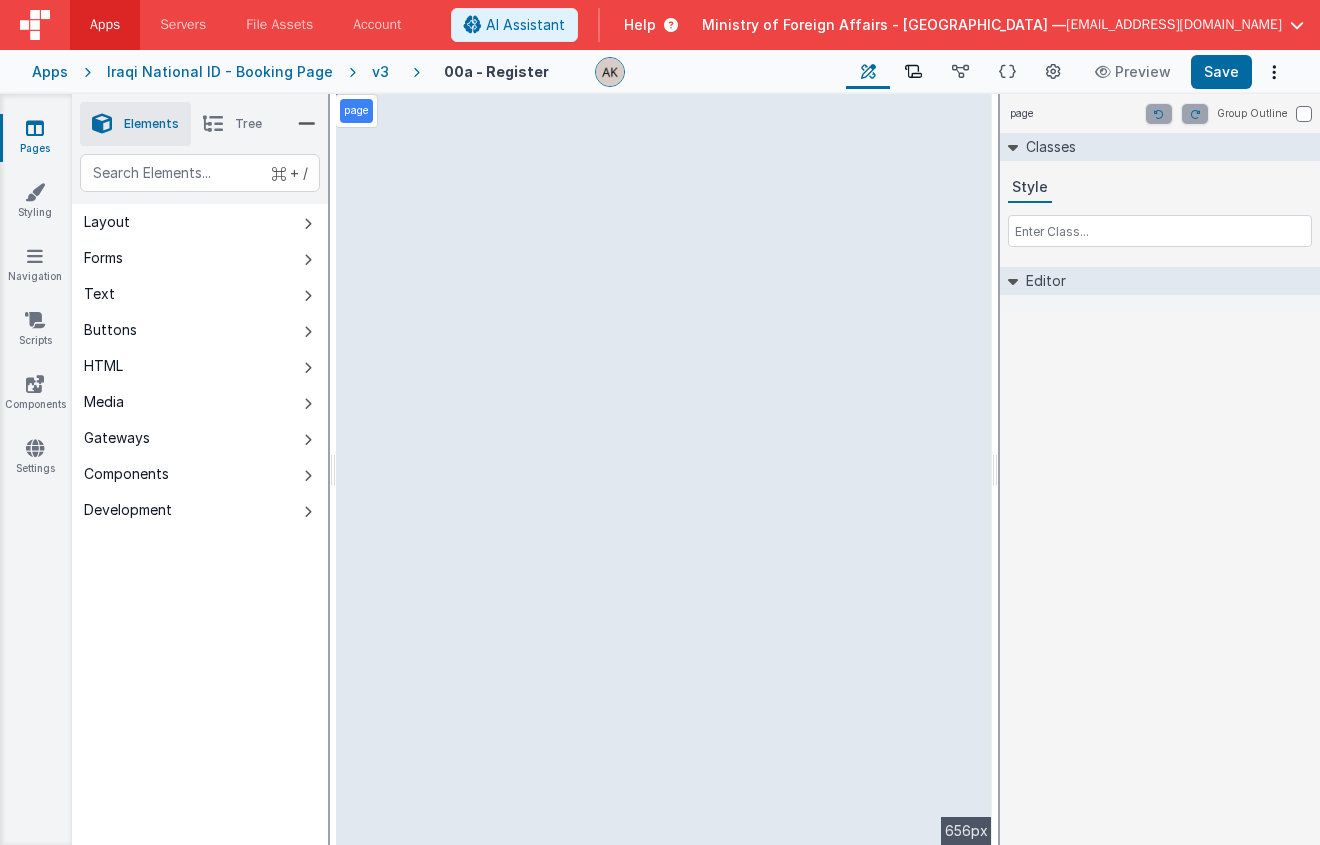 click at bounding box center (913, 72) 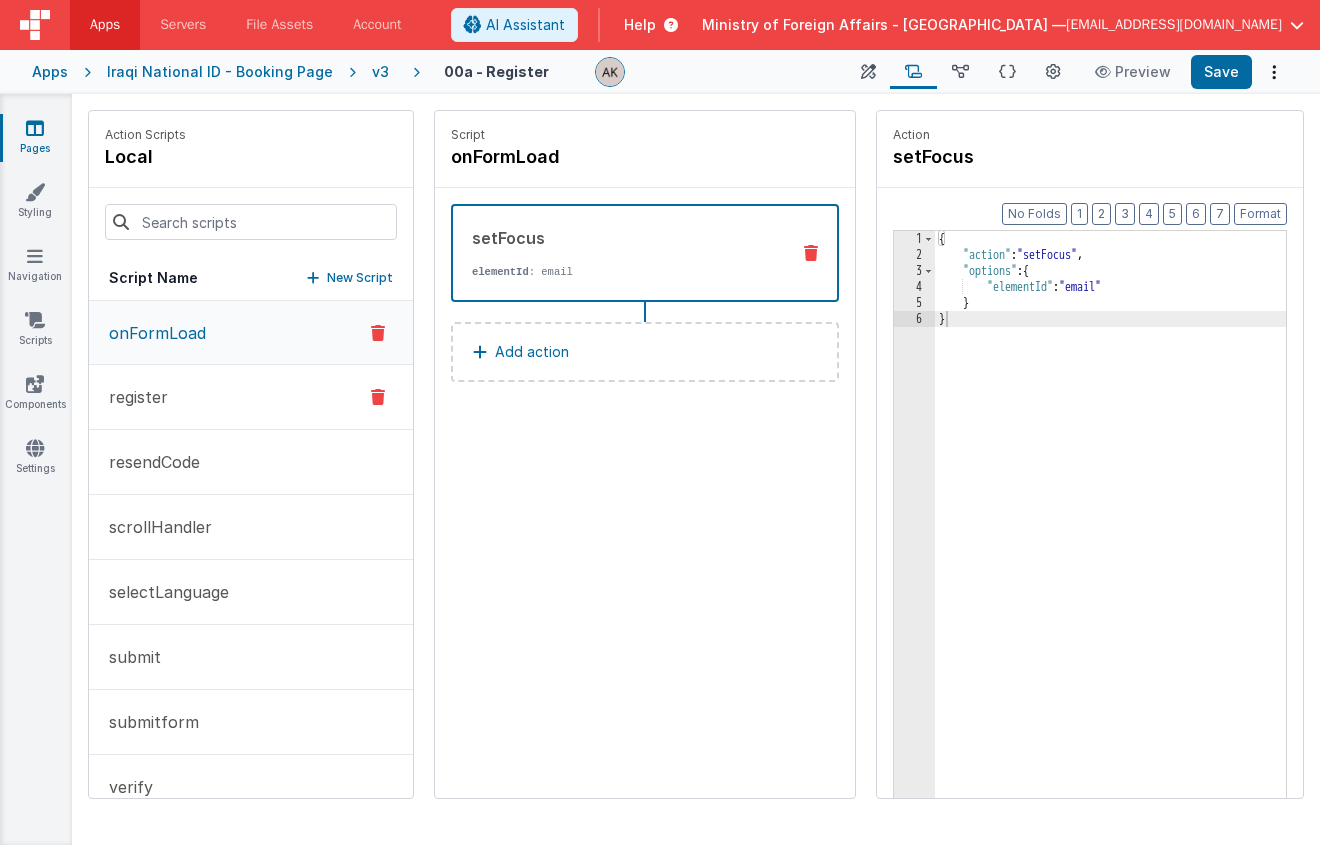 click on "register" at bounding box center (251, 397) 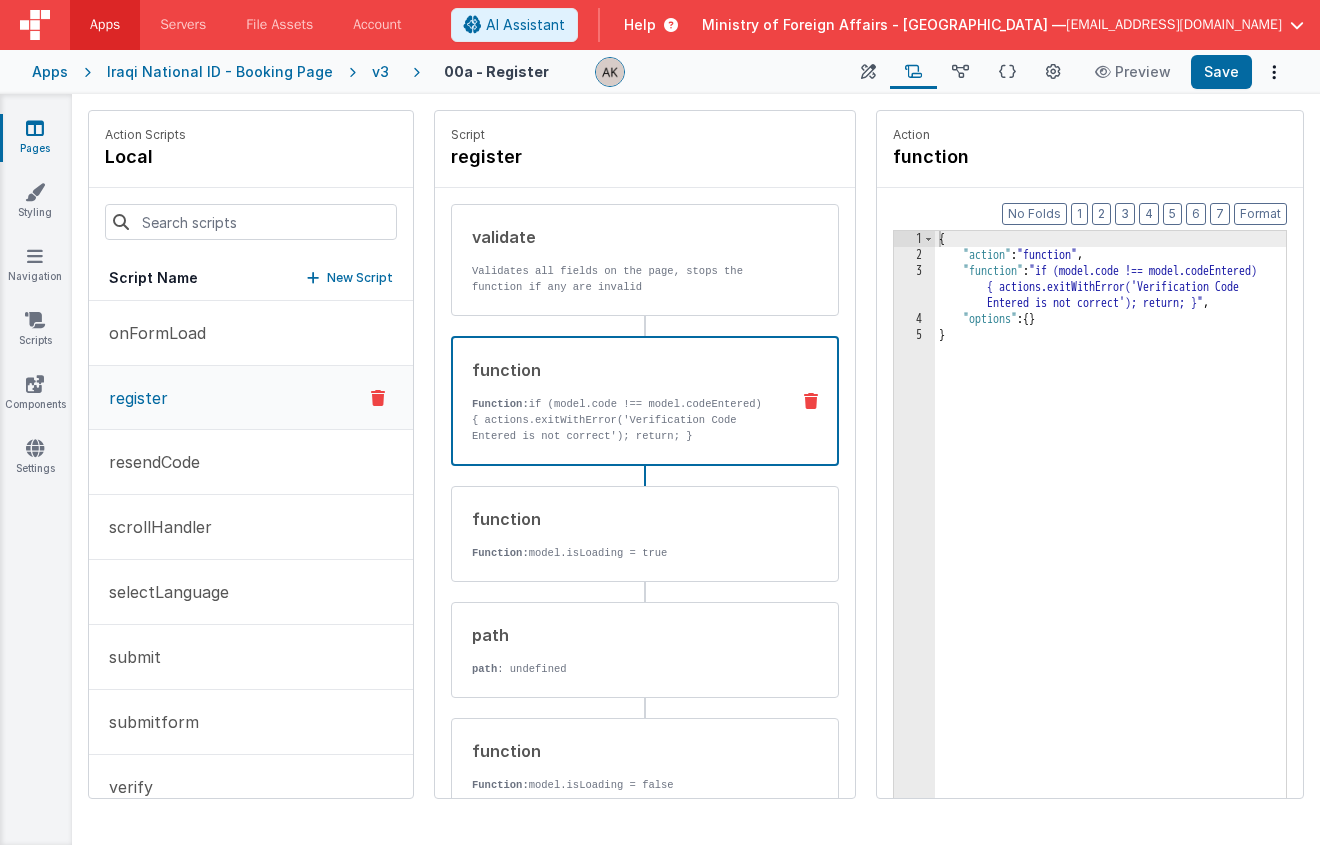 click on "function   Function:  if (model.code !== model.codeEntered) { actions.exitWithError('Verification Code Entered is not correct'); return; }" at bounding box center (613, 401) 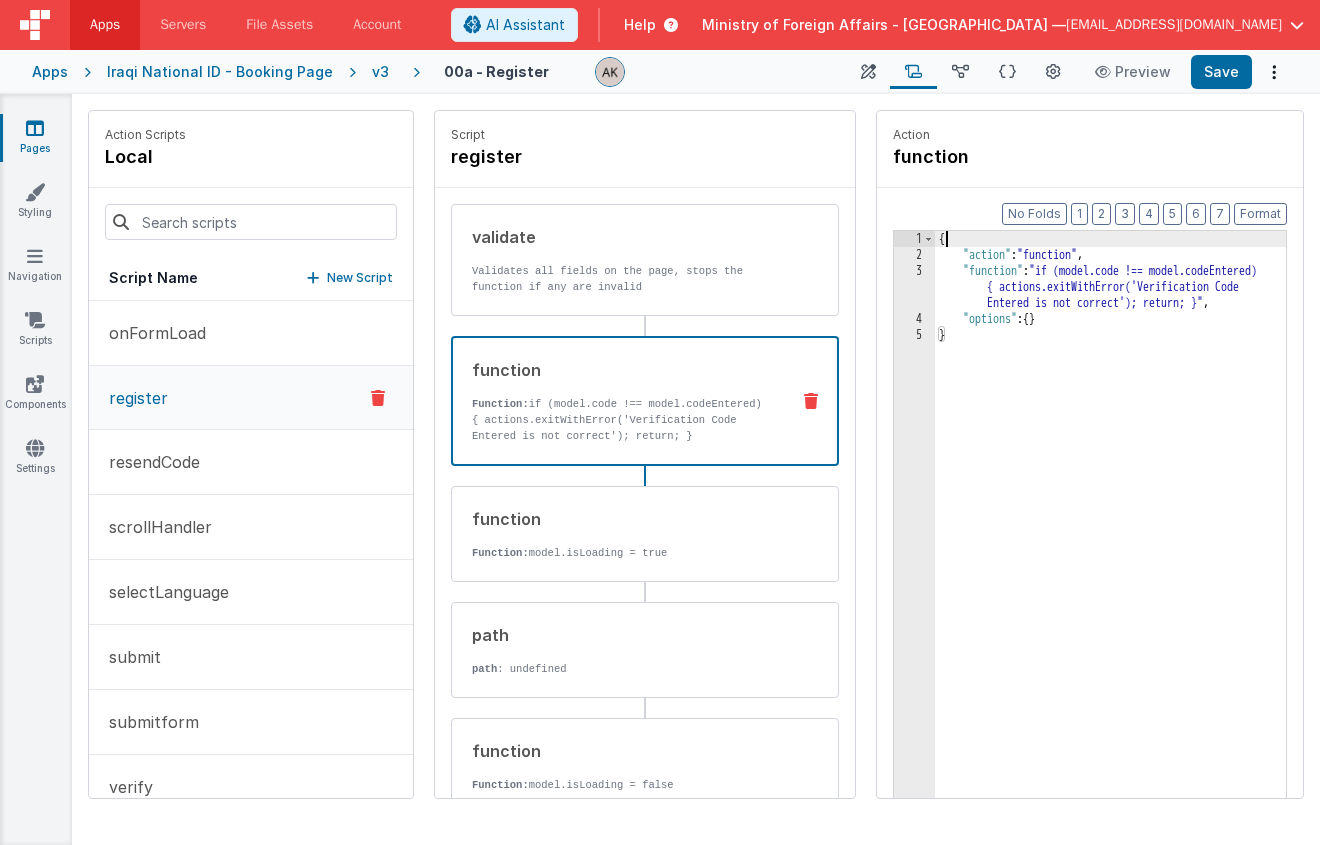 drag, startPoint x: 892, startPoint y: 239, endPoint x: 941, endPoint y: 257, distance: 52.201534 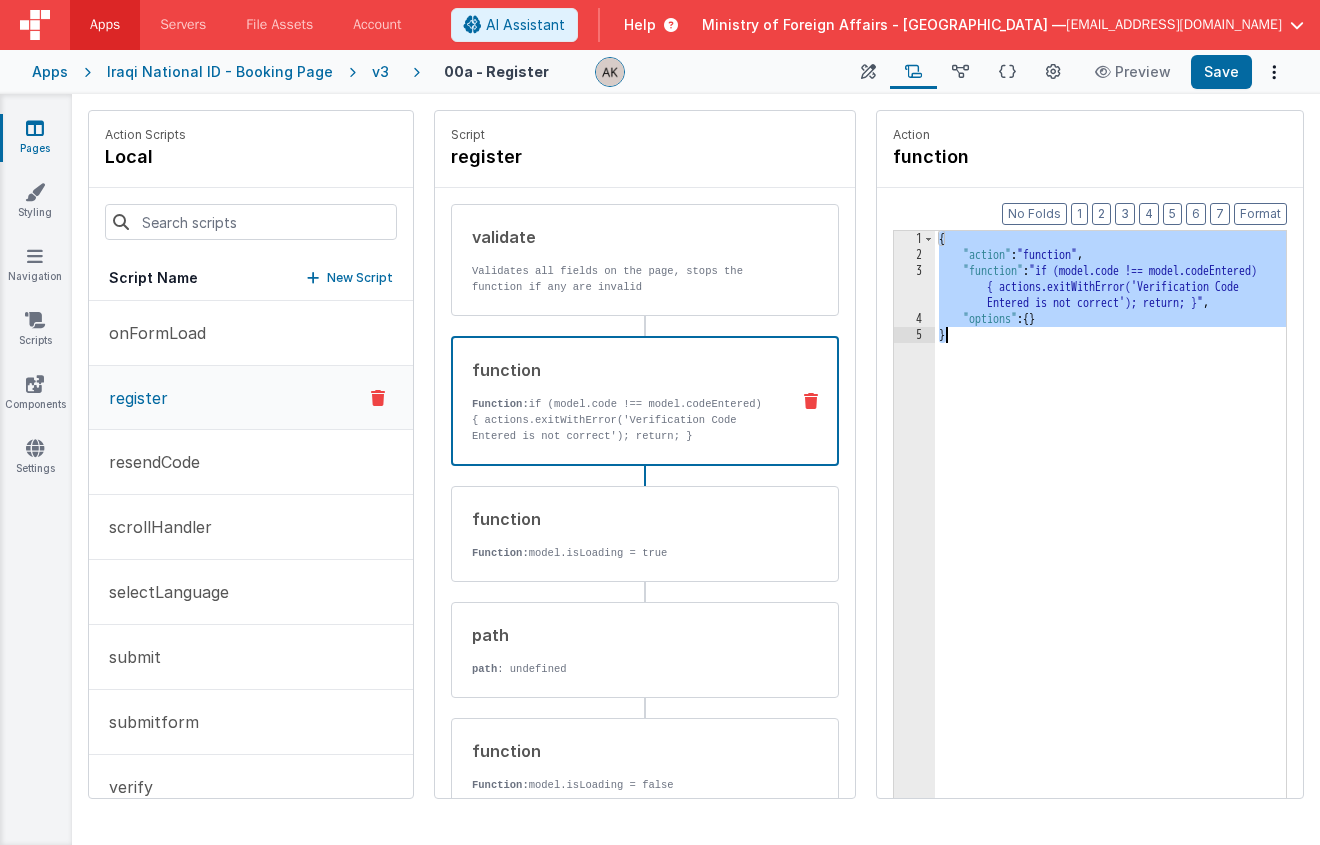 drag, startPoint x: 889, startPoint y: 239, endPoint x: 988, endPoint y: 358, distance: 154.79665 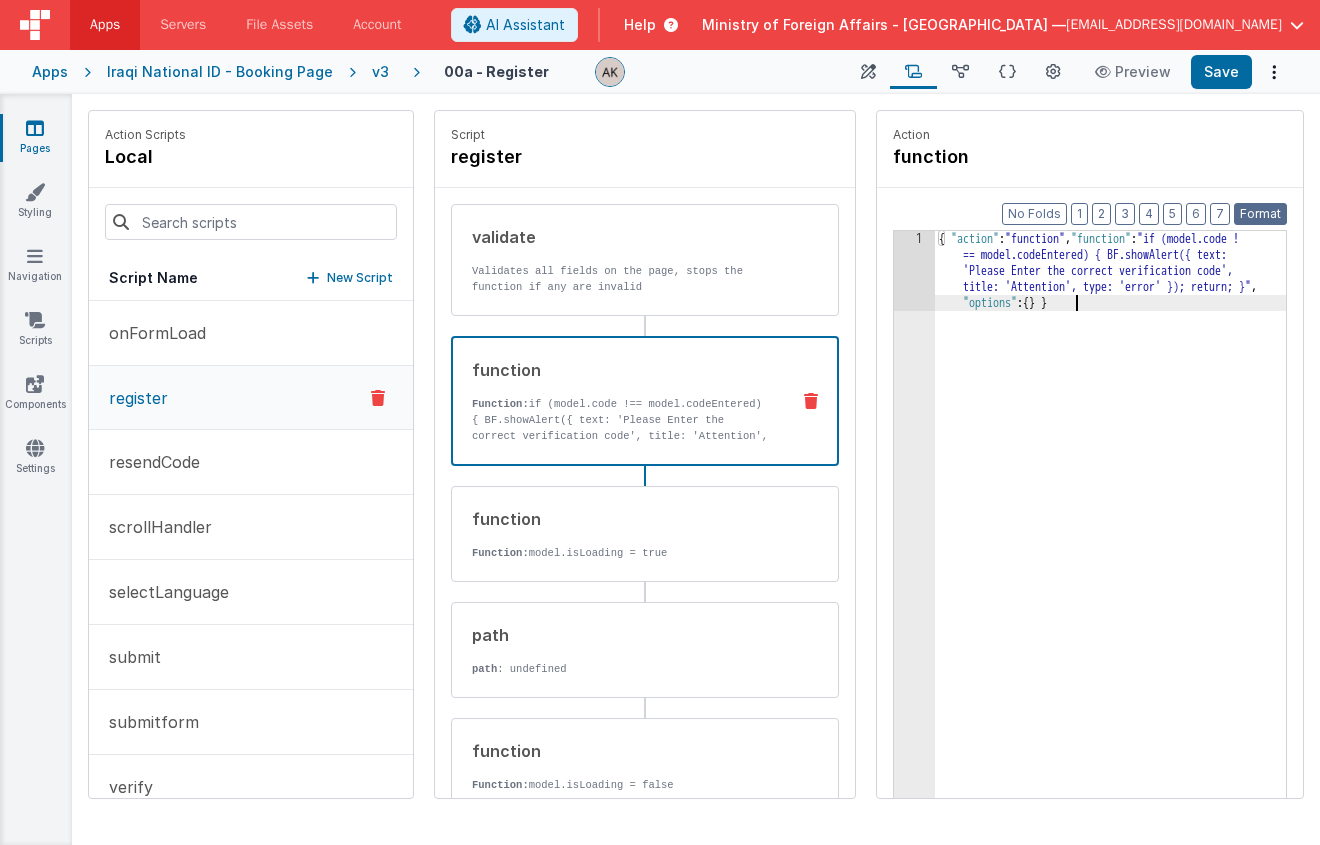 click on "Format" at bounding box center [1260, 214] 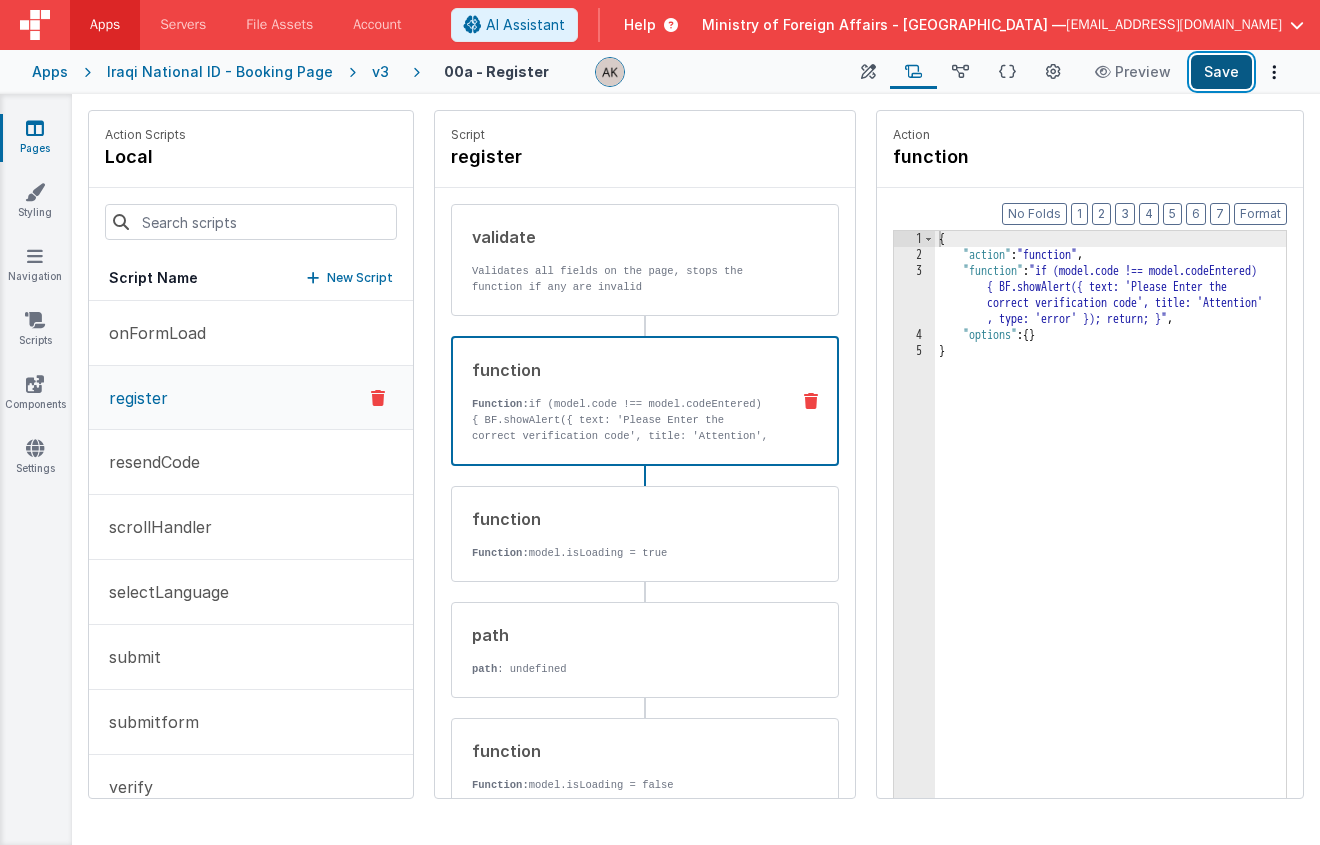 click on "Save" at bounding box center [1221, 72] 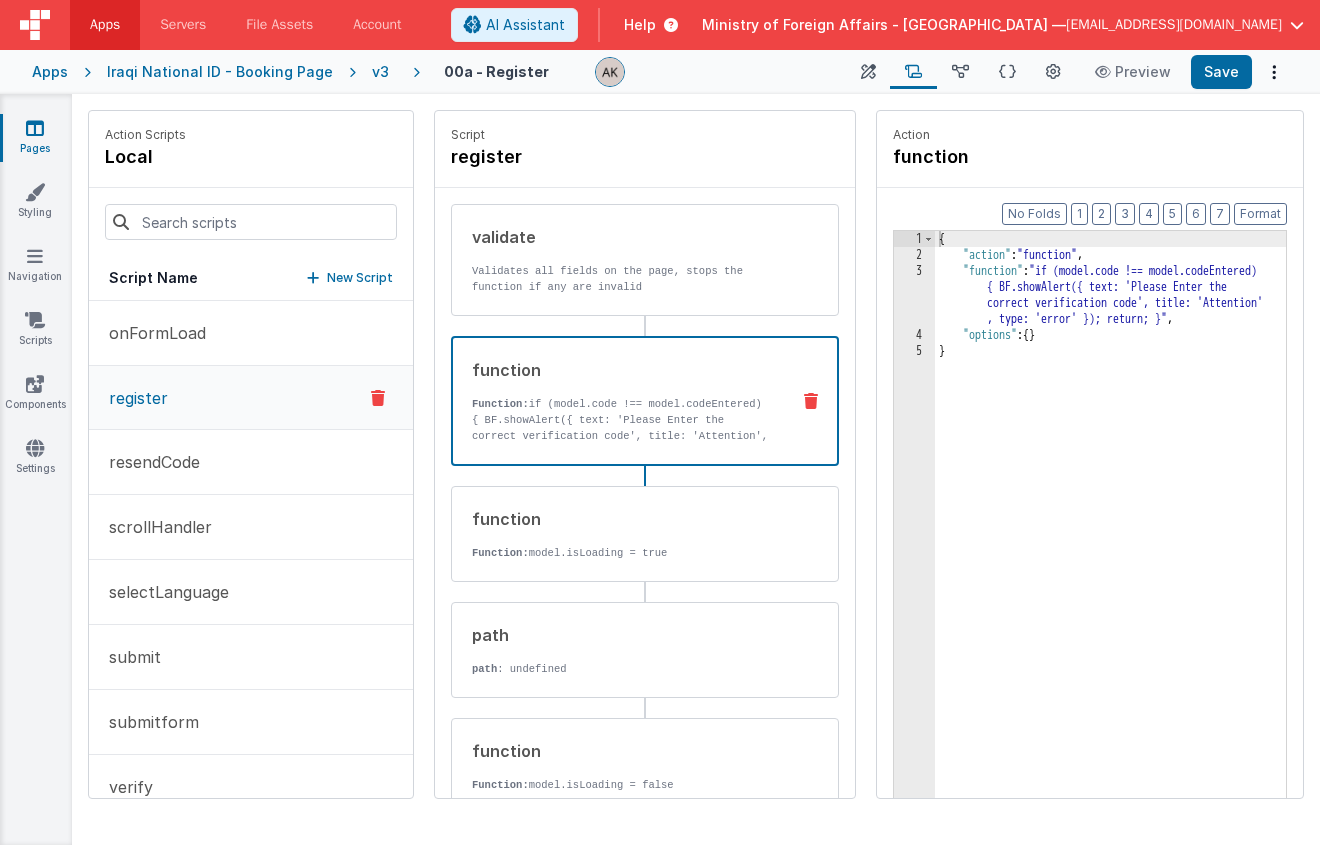 click on "function" at bounding box center [622, 370] 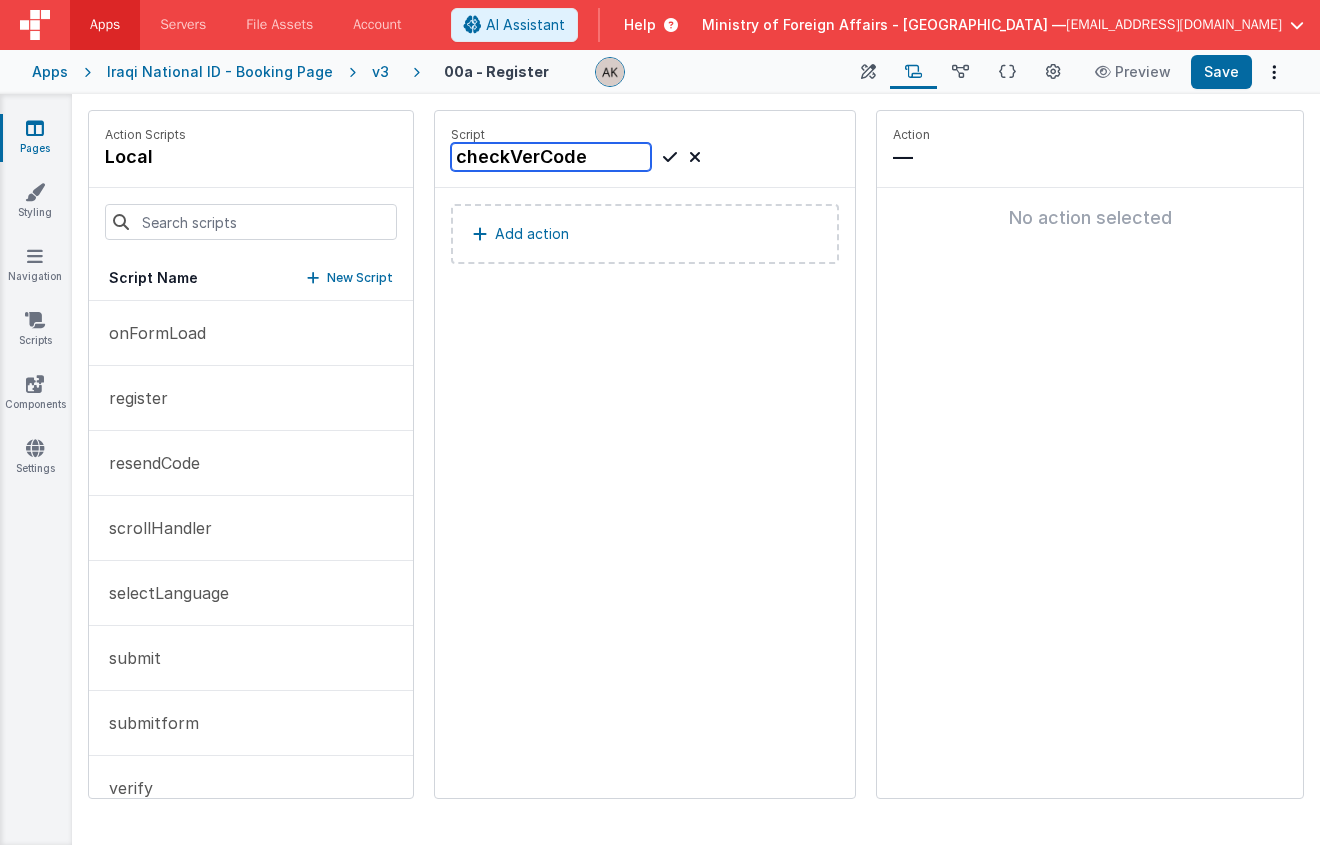type on "checkVerCode" 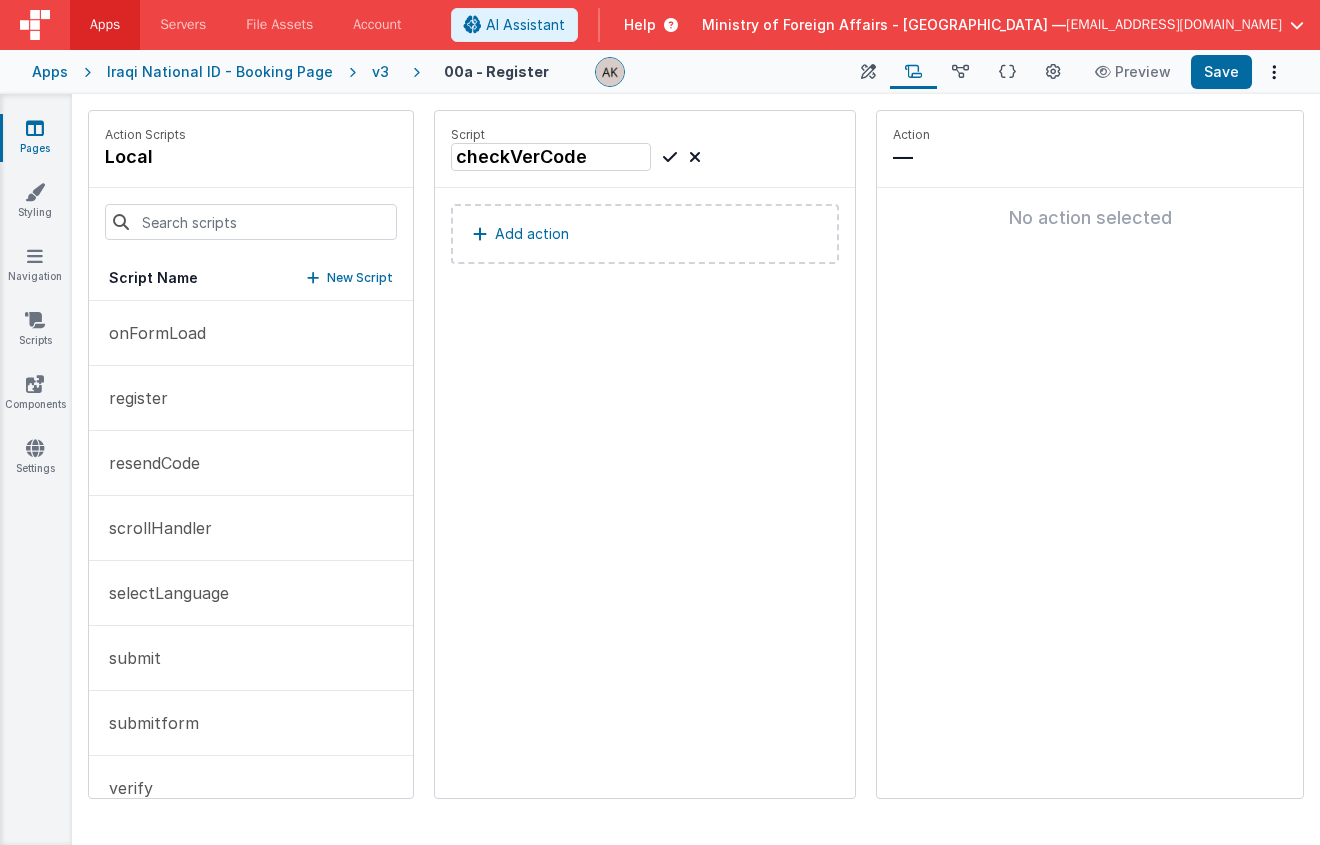 click at bounding box center [670, 157] 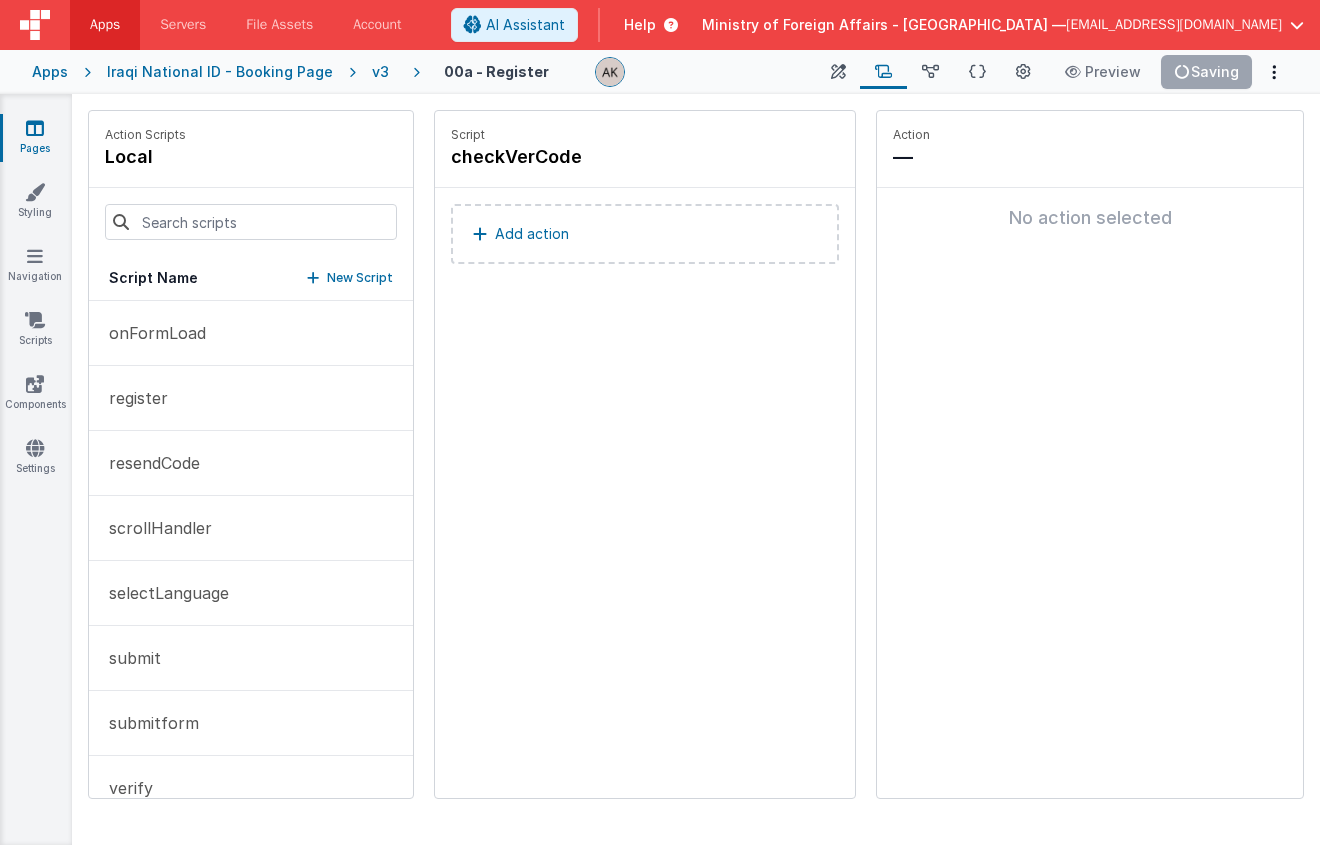 click on "Add action" at bounding box center [645, 234] 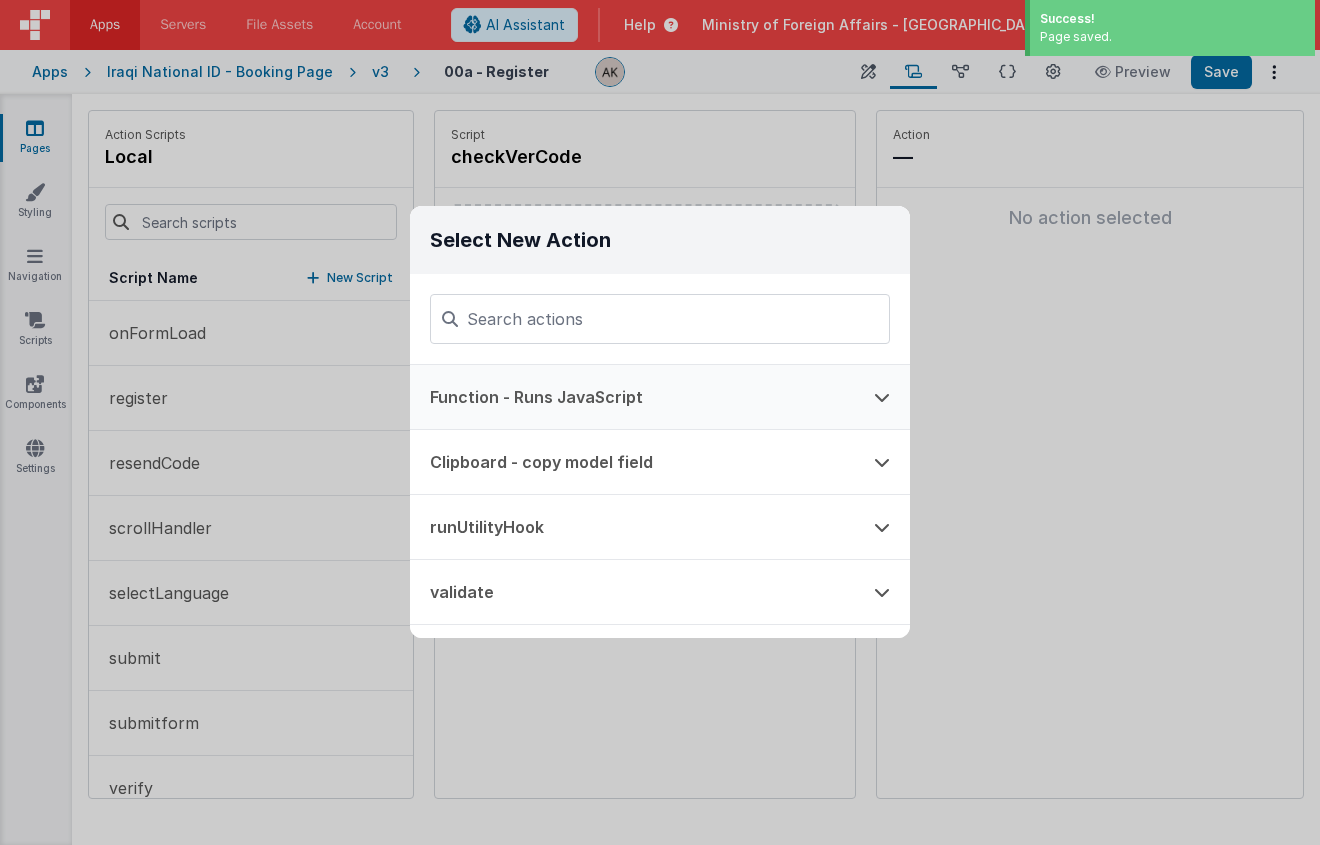 click on "Function - Runs JavaScript" at bounding box center [632, 397] 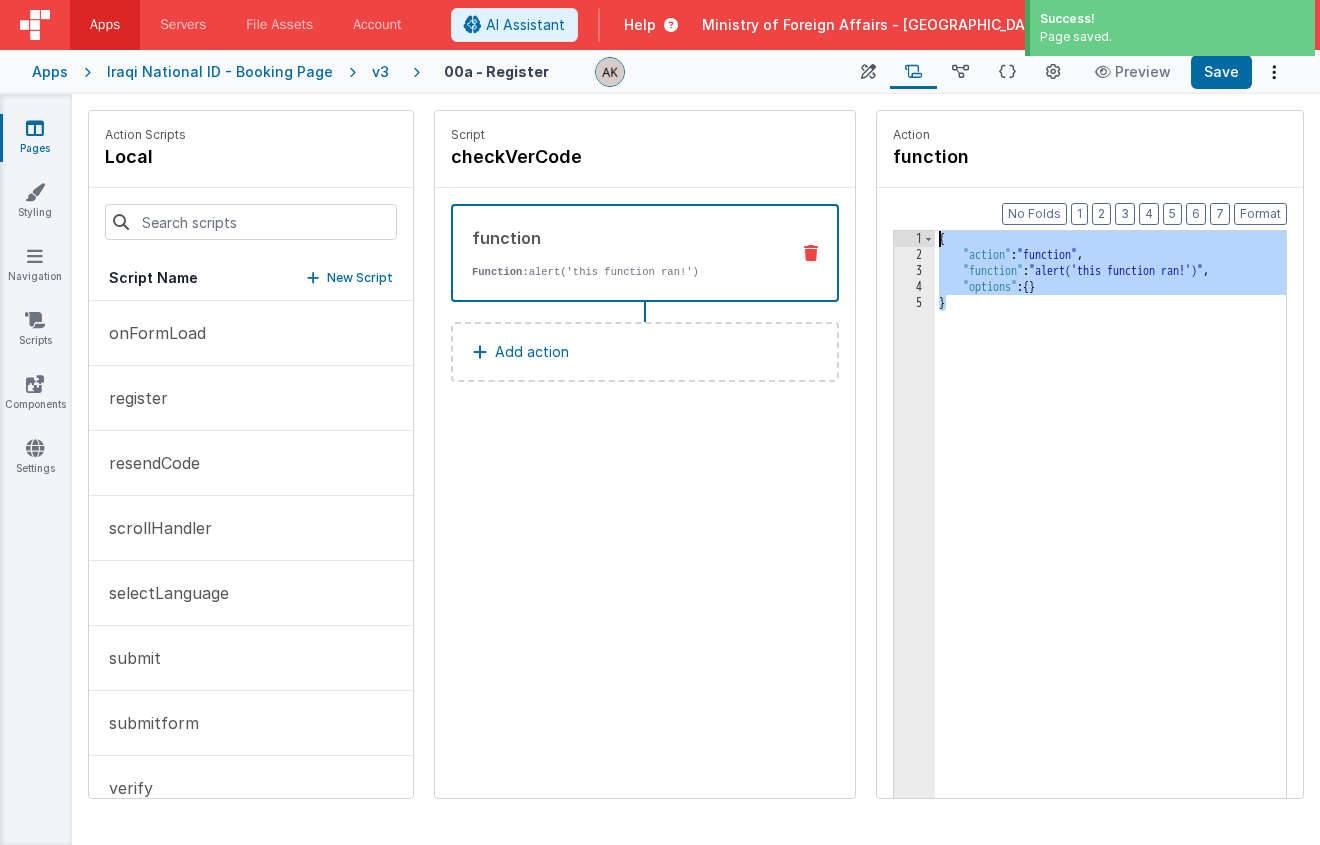 drag, startPoint x: 910, startPoint y: 306, endPoint x: 830, endPoint y: 175, distance: 153.49593 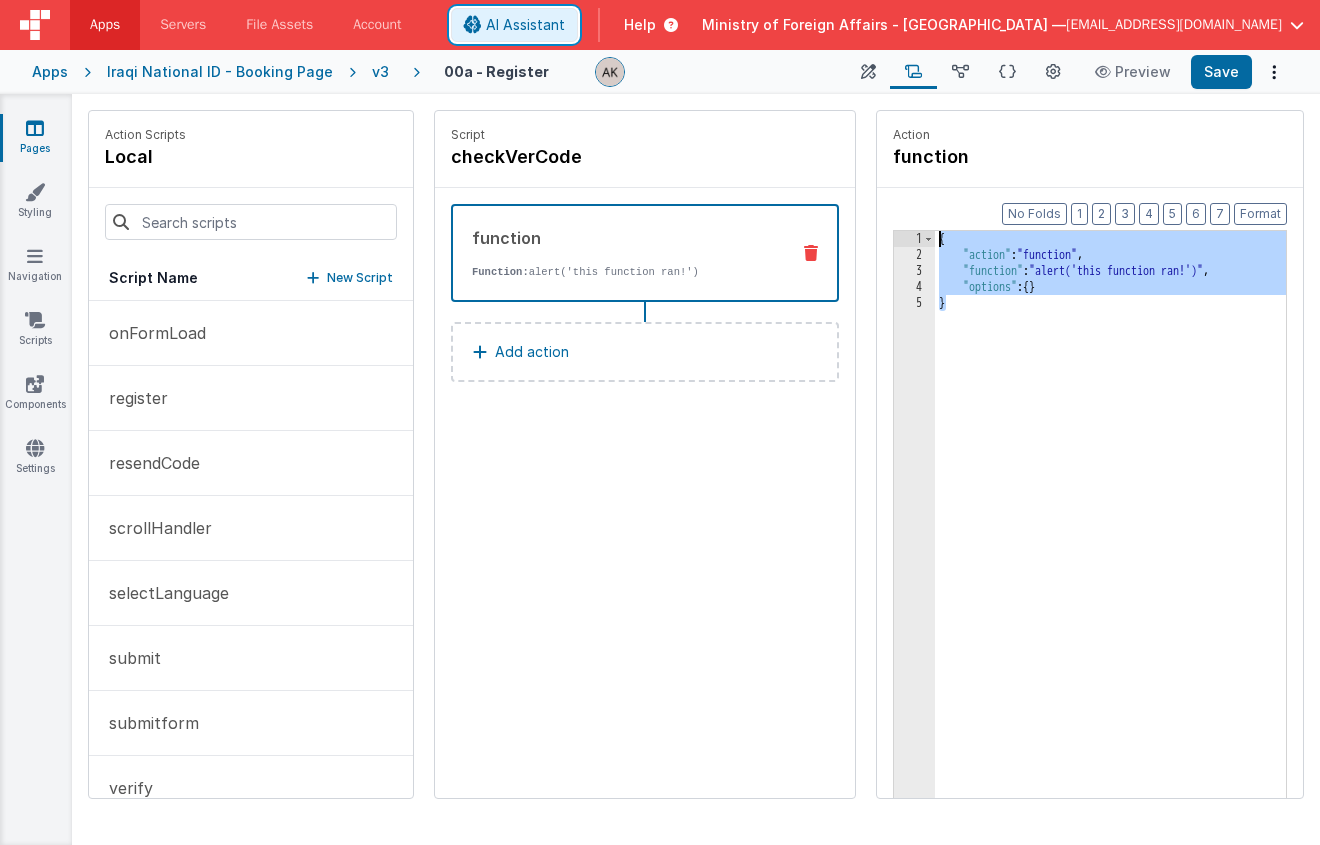 click on "AI Assistant" at bounding box center (514, 25) 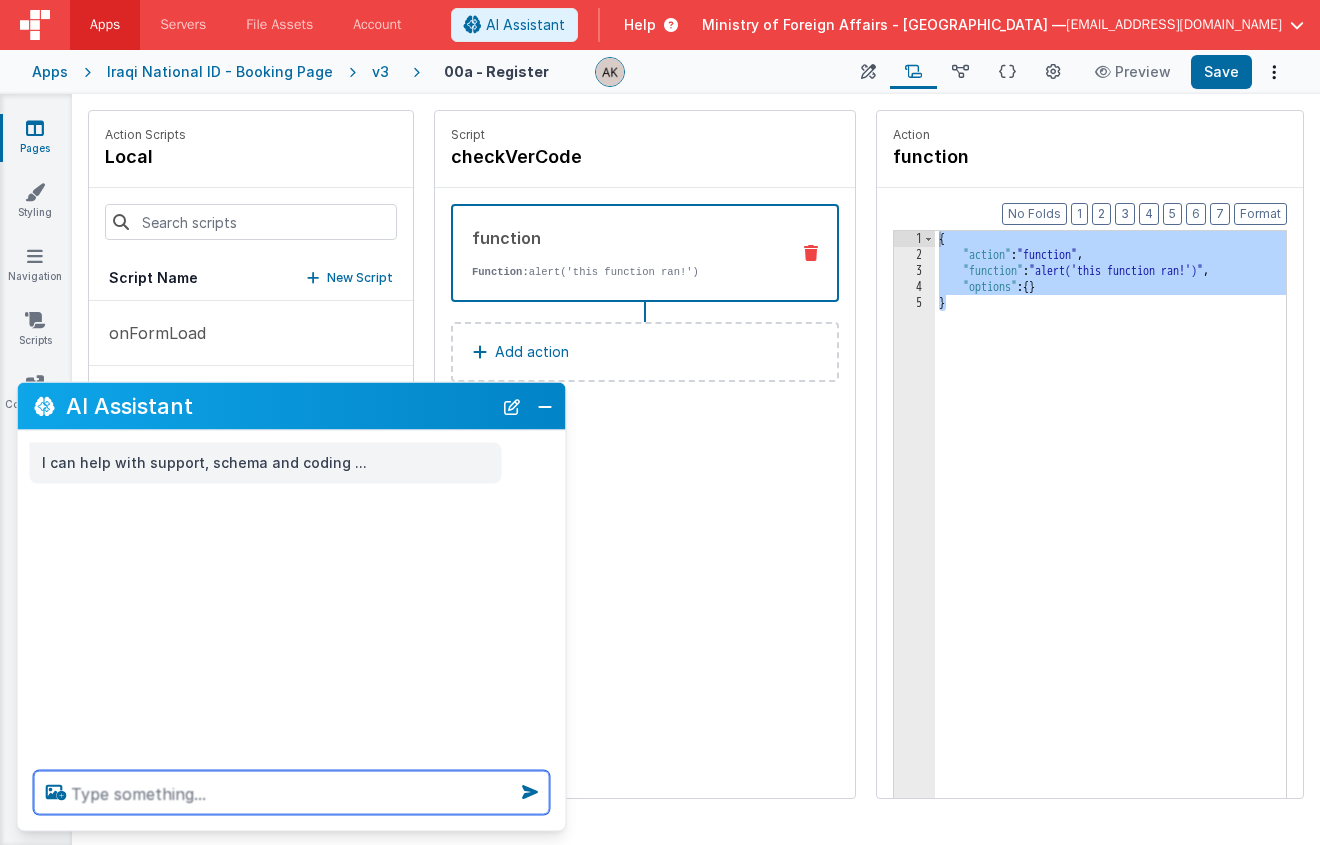 paste on "{
"action": "function",
"function": "alert('this function ran!')",
"options": {}
}" 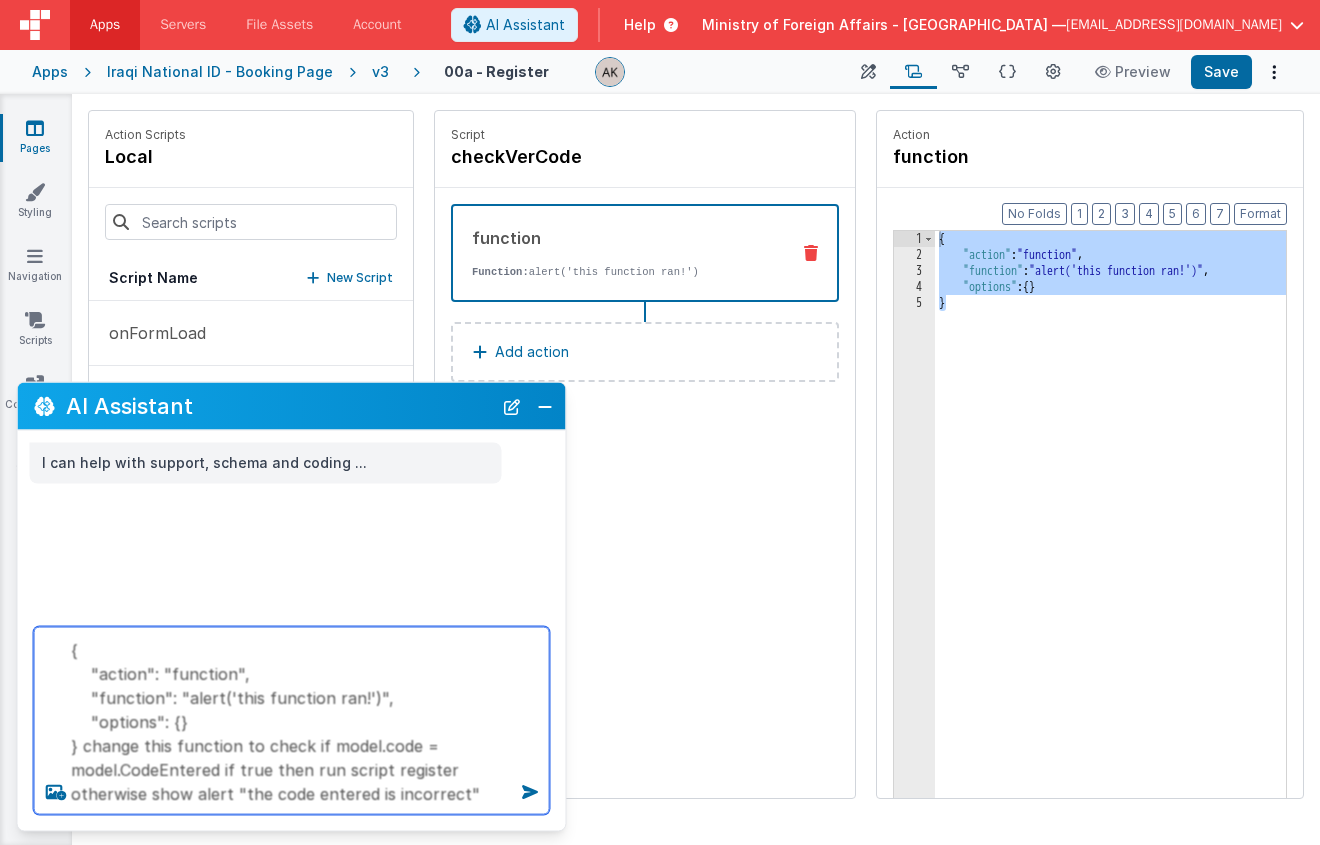 type on "{
"action": "function",
"function": "alert('this function ran!')",
"options": {}
} change this function to check if model.code = model.CodeEntered if true then run script register otherwise show alert "the code entered is incorrect"" 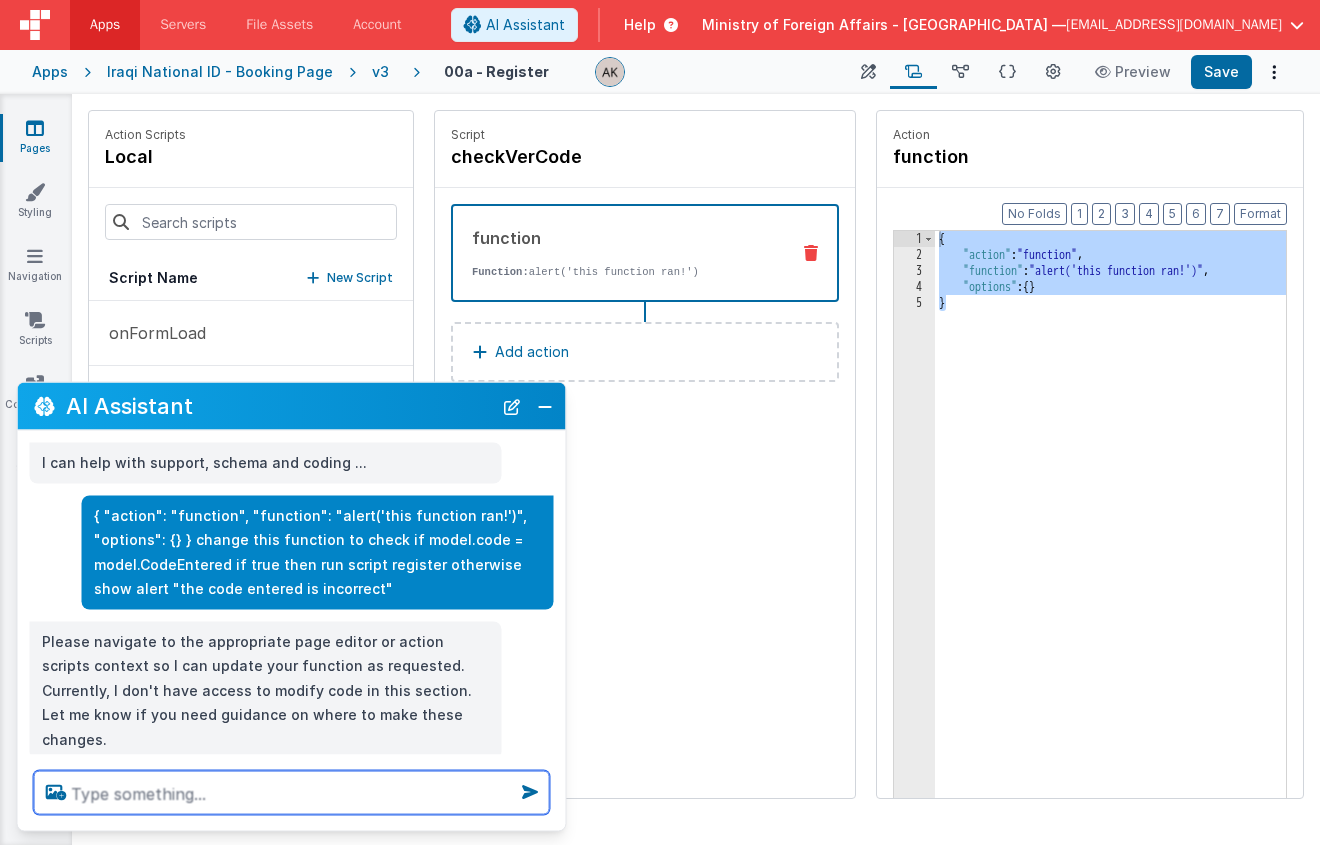 scroll, scrollTop: 19, scrollLeft: 0, axis: vertical 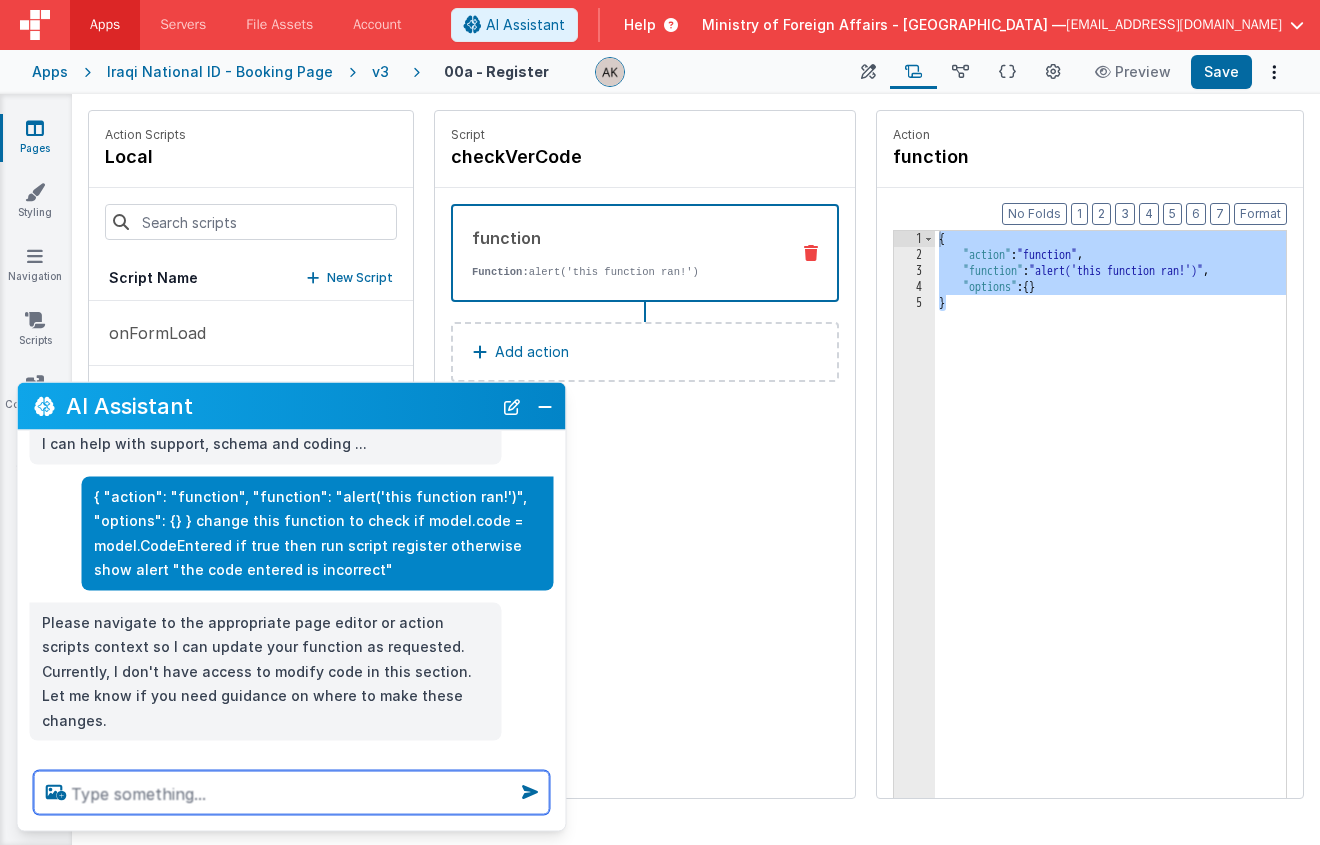 paste on "{
"action": "function",
"function": "alert('this function ran!')",
"options": {}
}" 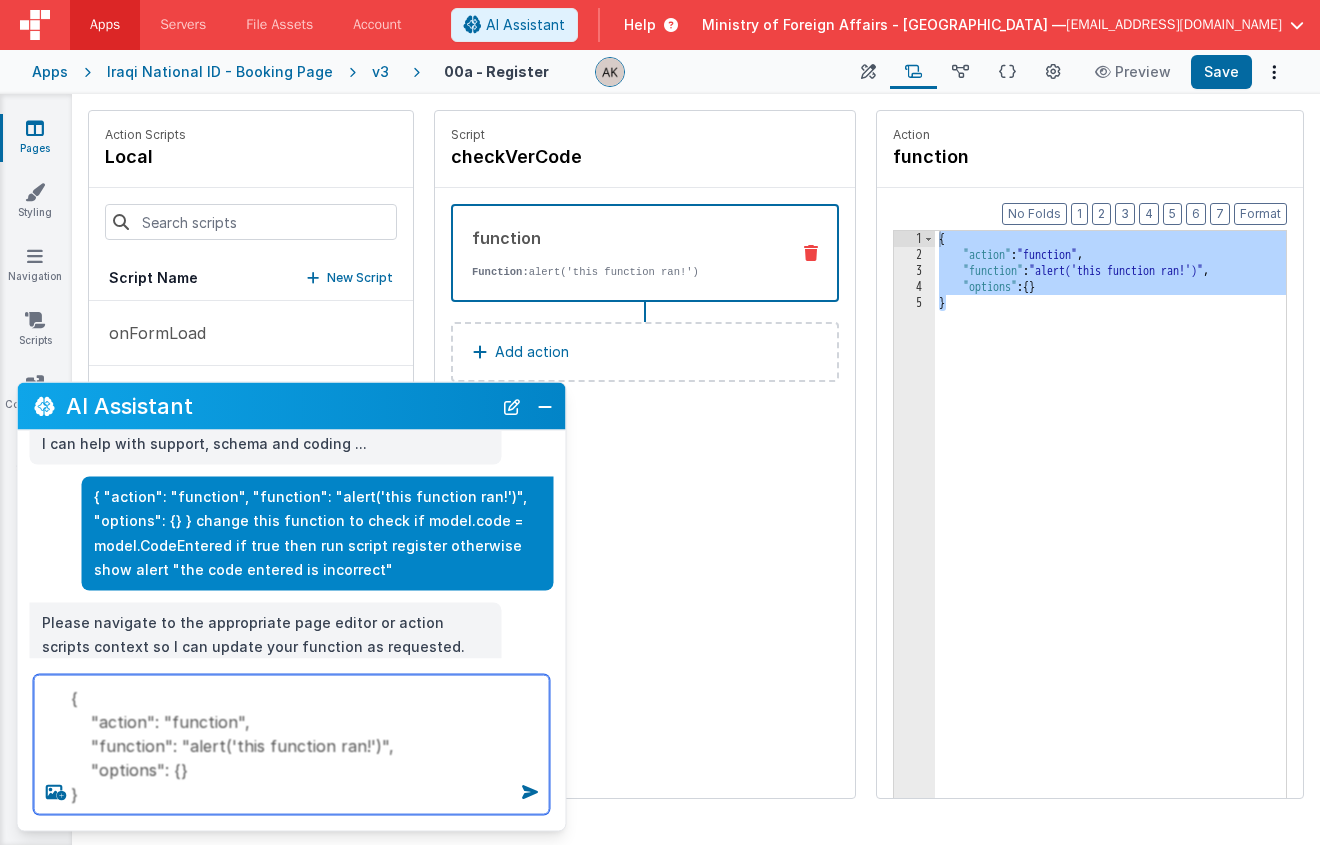 type on "{
"action": "function",
"function": "alert('this function ran!')",
"options": {}
}" 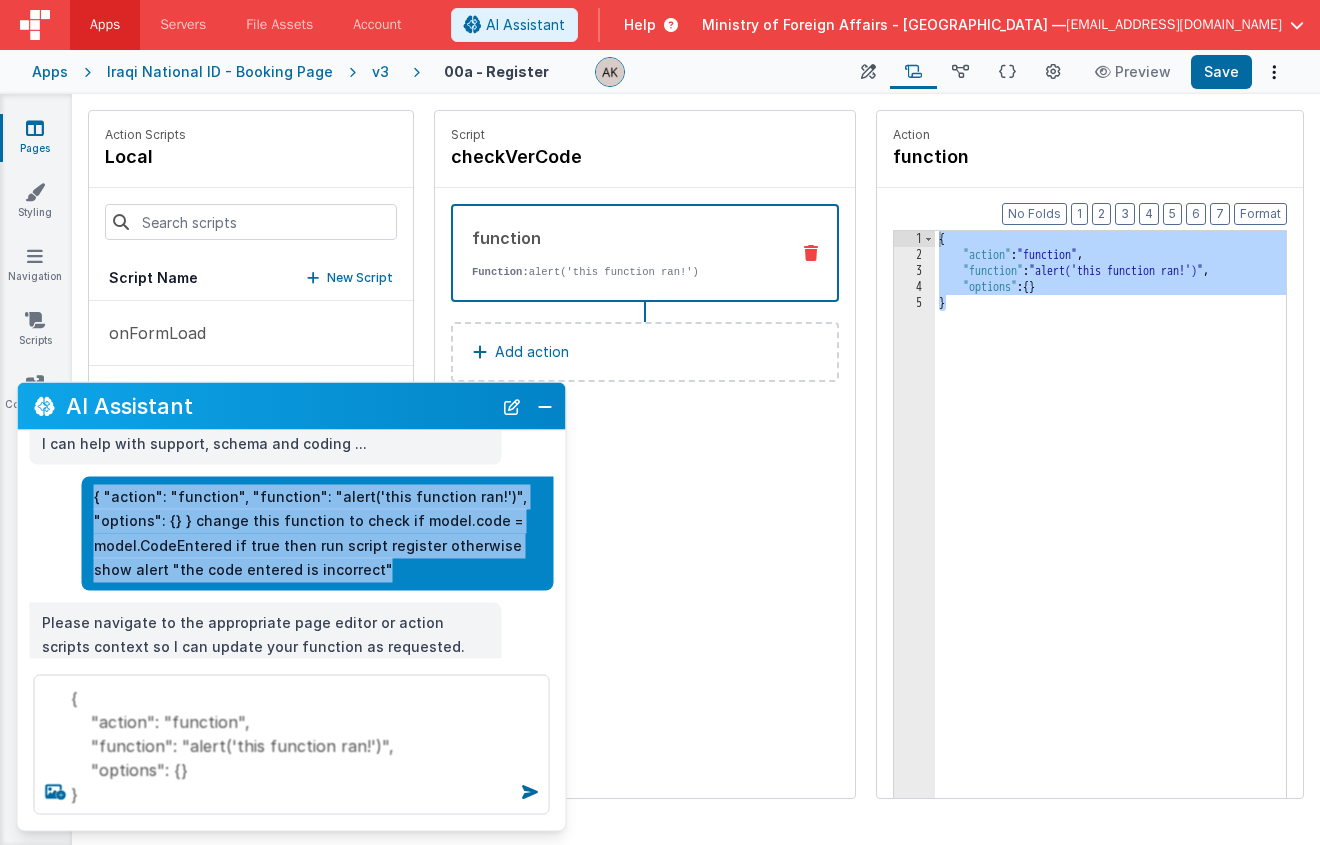 drag, startPoint x: 94, startPoint y: 498, endPoint x: 446, endPoint y: 581, distance: 361.65314 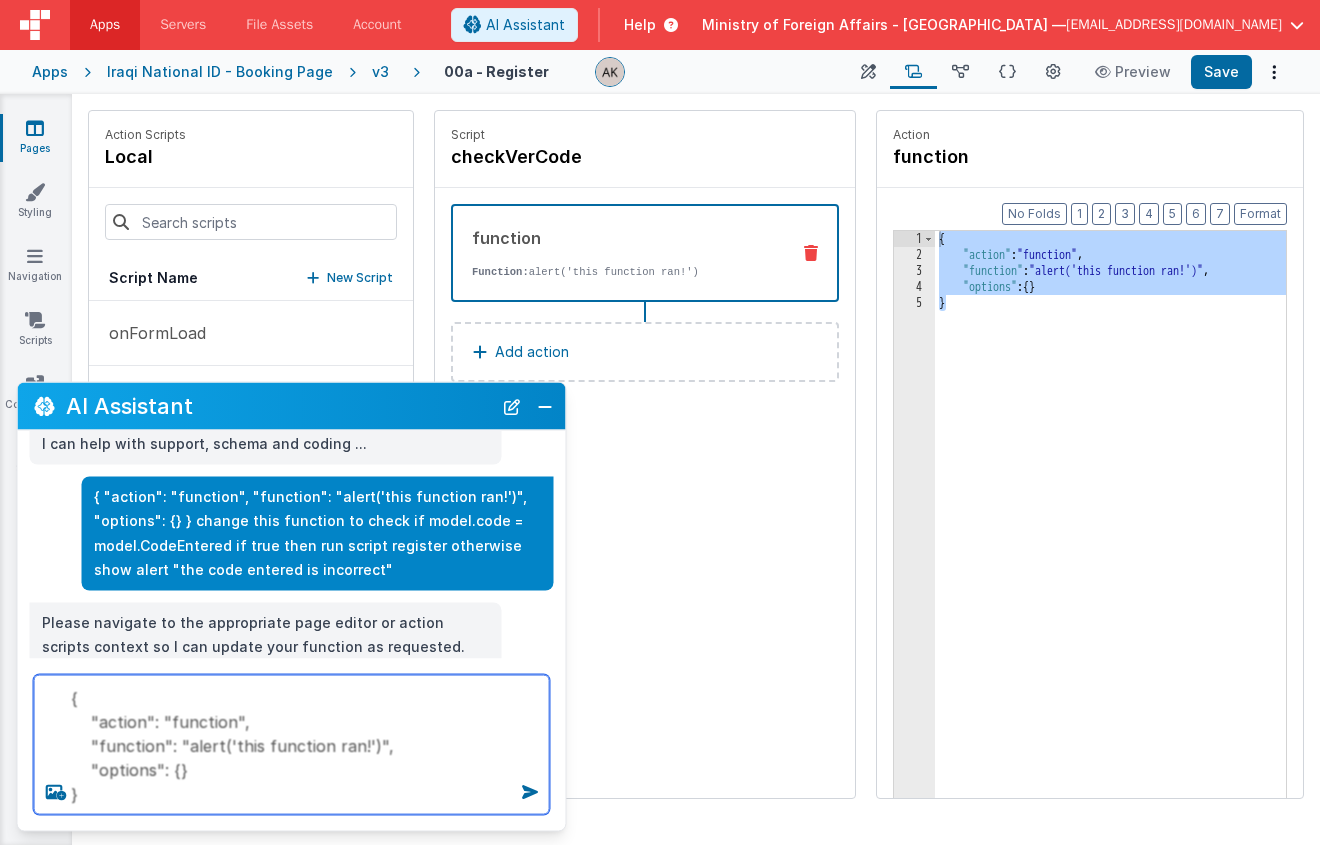 click on "{
"action": "function",
"function": "alert('this function ran!')",
"options": {}
}" at bounding box center (292, 745) 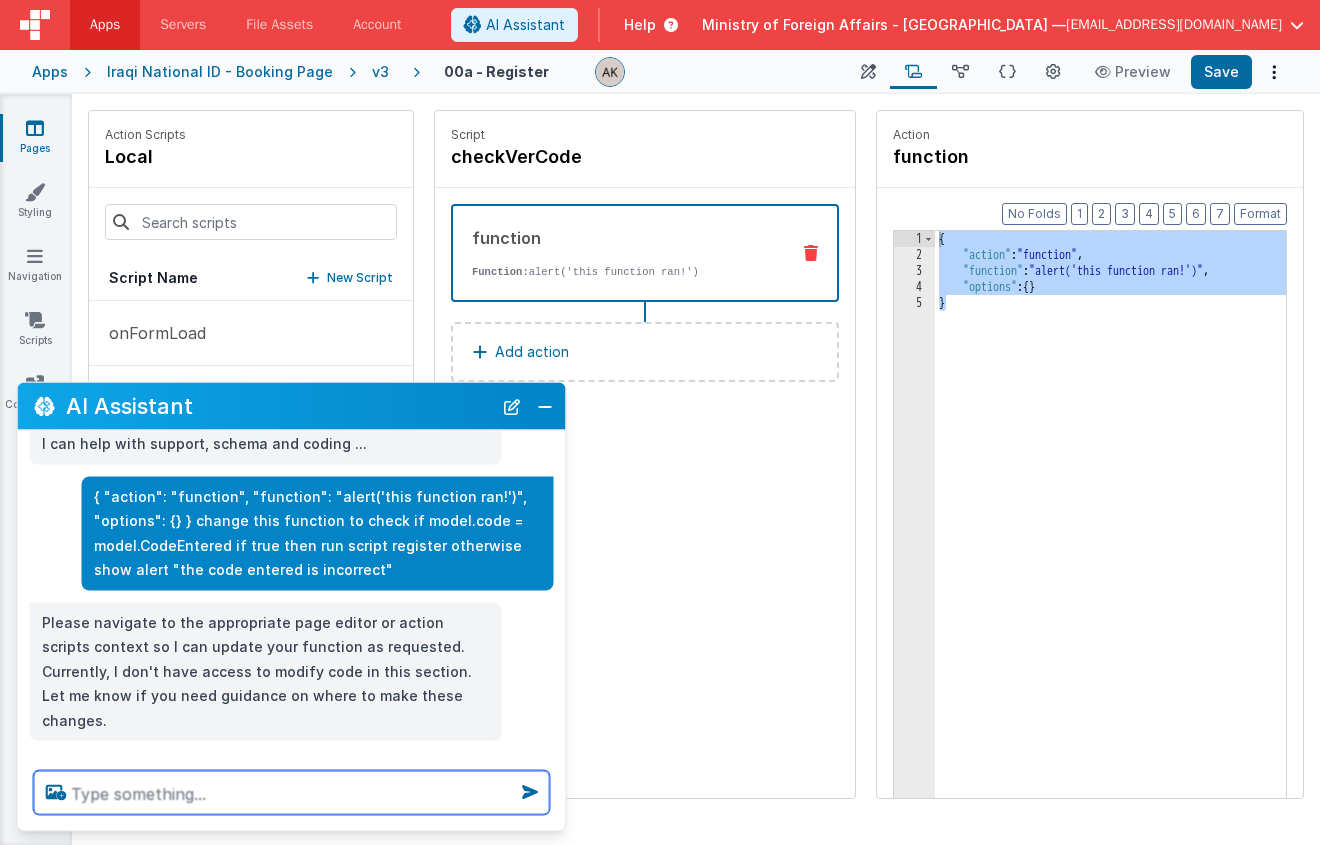 paste on "{ "action": "function", "function": "alert('this function ran!')", "options": {} } change this function to check if model.code = model.CodeEntered if true then run script register otherwise show alert "the code entered is incorrect"" 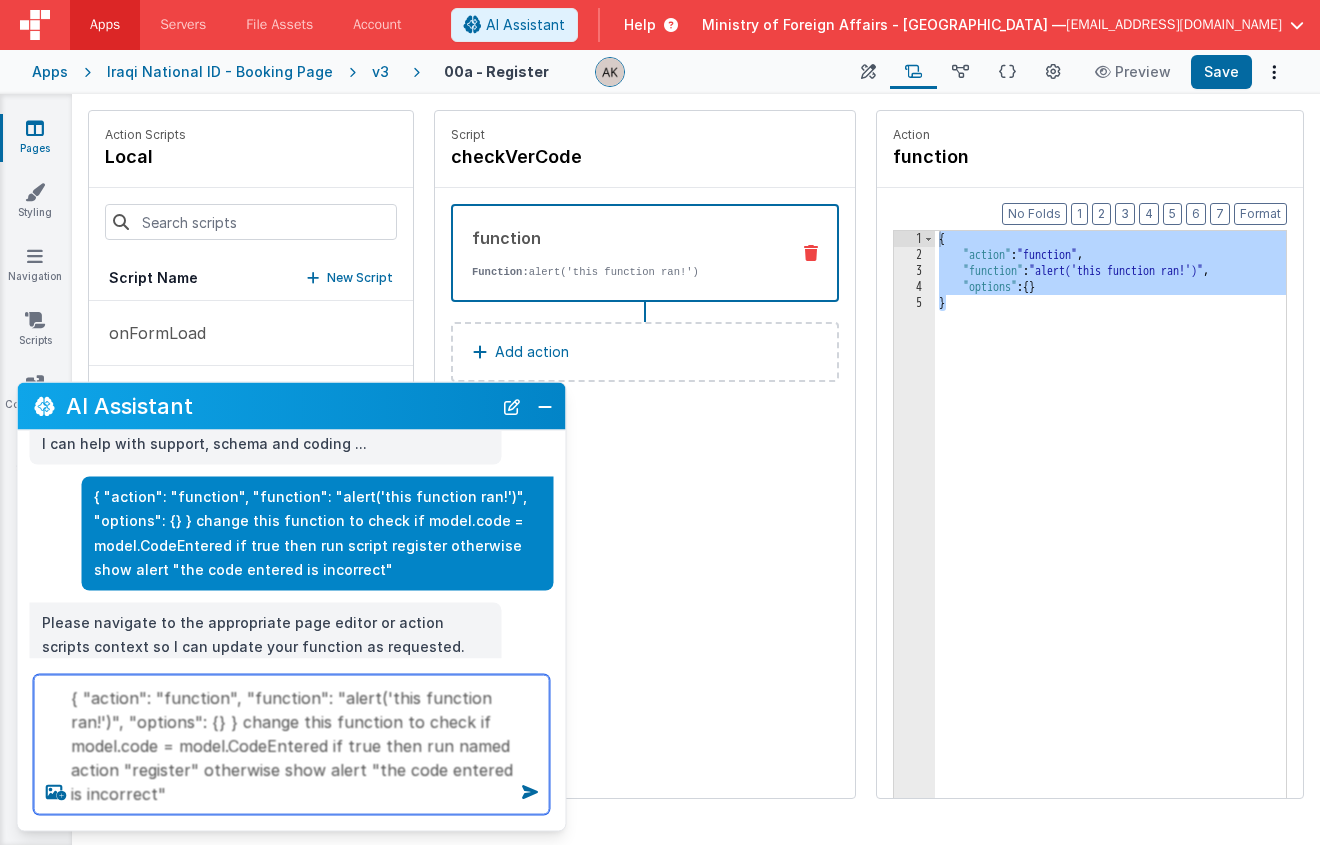 type on "{ "action": "function", "function": "alert('this function ran!')", "options": {} } change this function to check if model.code = model.CodeEntered if true then run named action "register" otherwise show alert "the code entered is incorrect"" 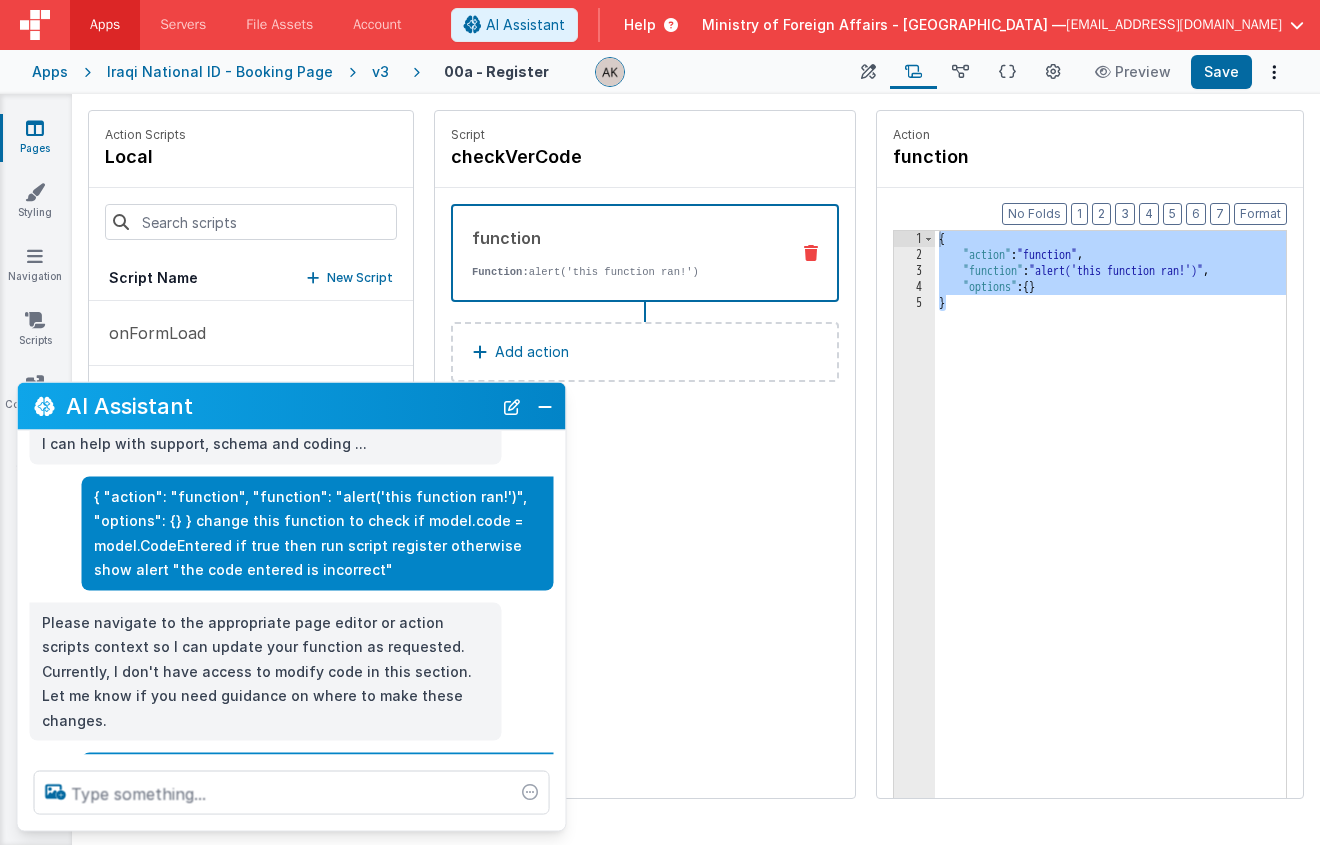 scroll, scrollTop: 163, scrollLeft: 0, axis: vertical 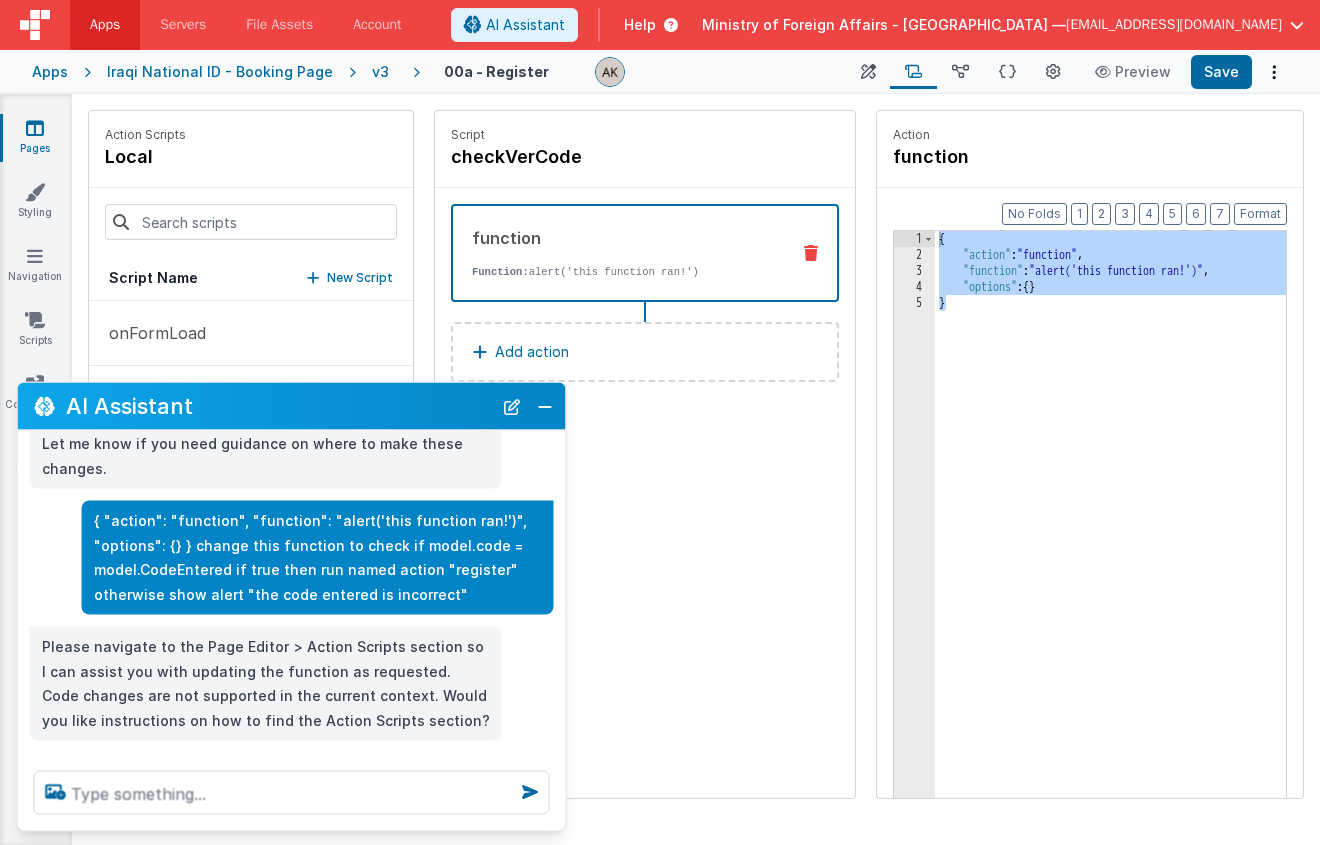 click on "{      "action" :  "function" ,      "function" :  "alert('this function ran!')" ,      "options" :  { } }" at bounding box center (1136, 561) 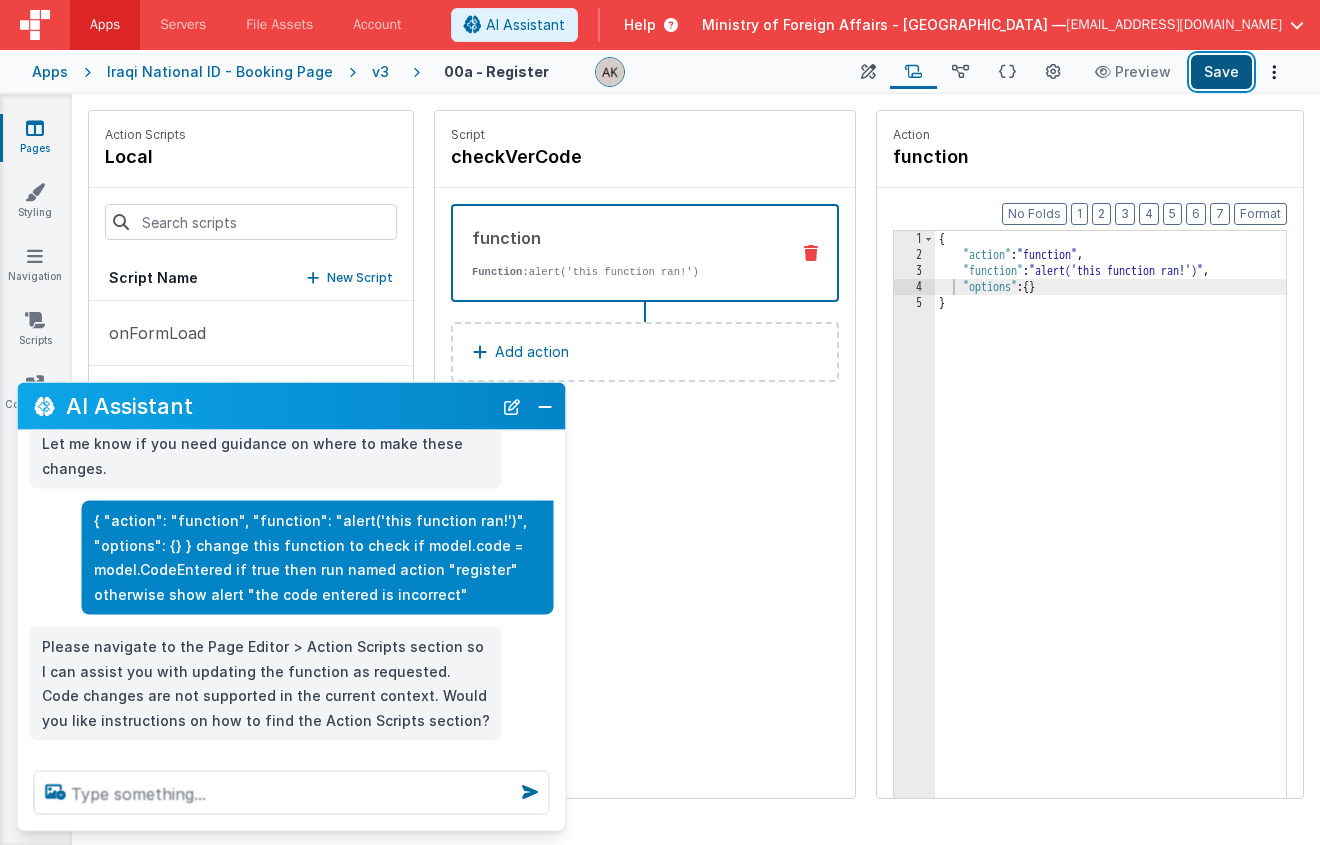 click on "Save" at bounding box center [1221, 72] 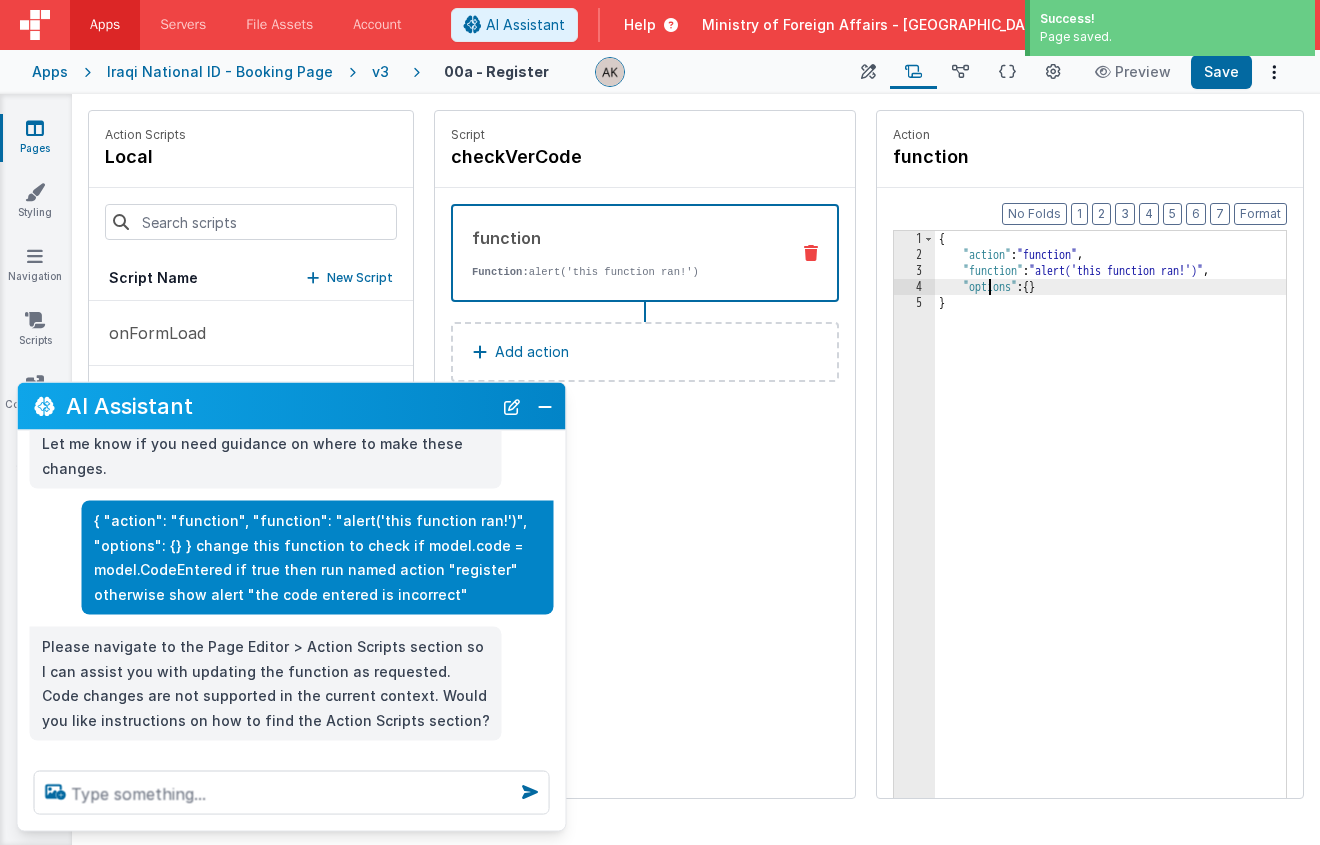 click on "{      "action" :  "function" ,      "function" :  "alert('this function ran!')" ,      "options" :  { } }" at bounding box center (1136, 561) 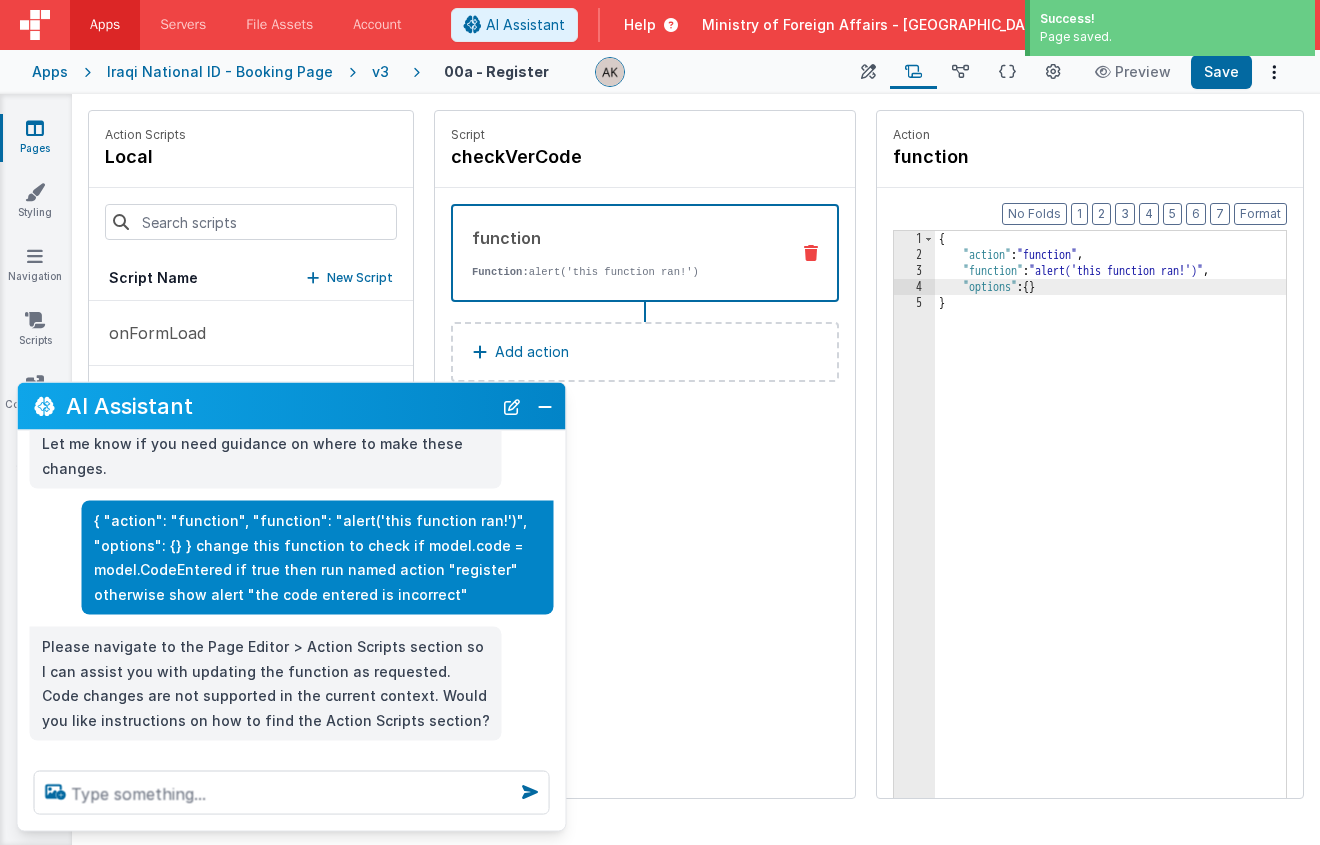 click on "function   Function:  alert('this function ran!')" at bounding box center [613, 253] 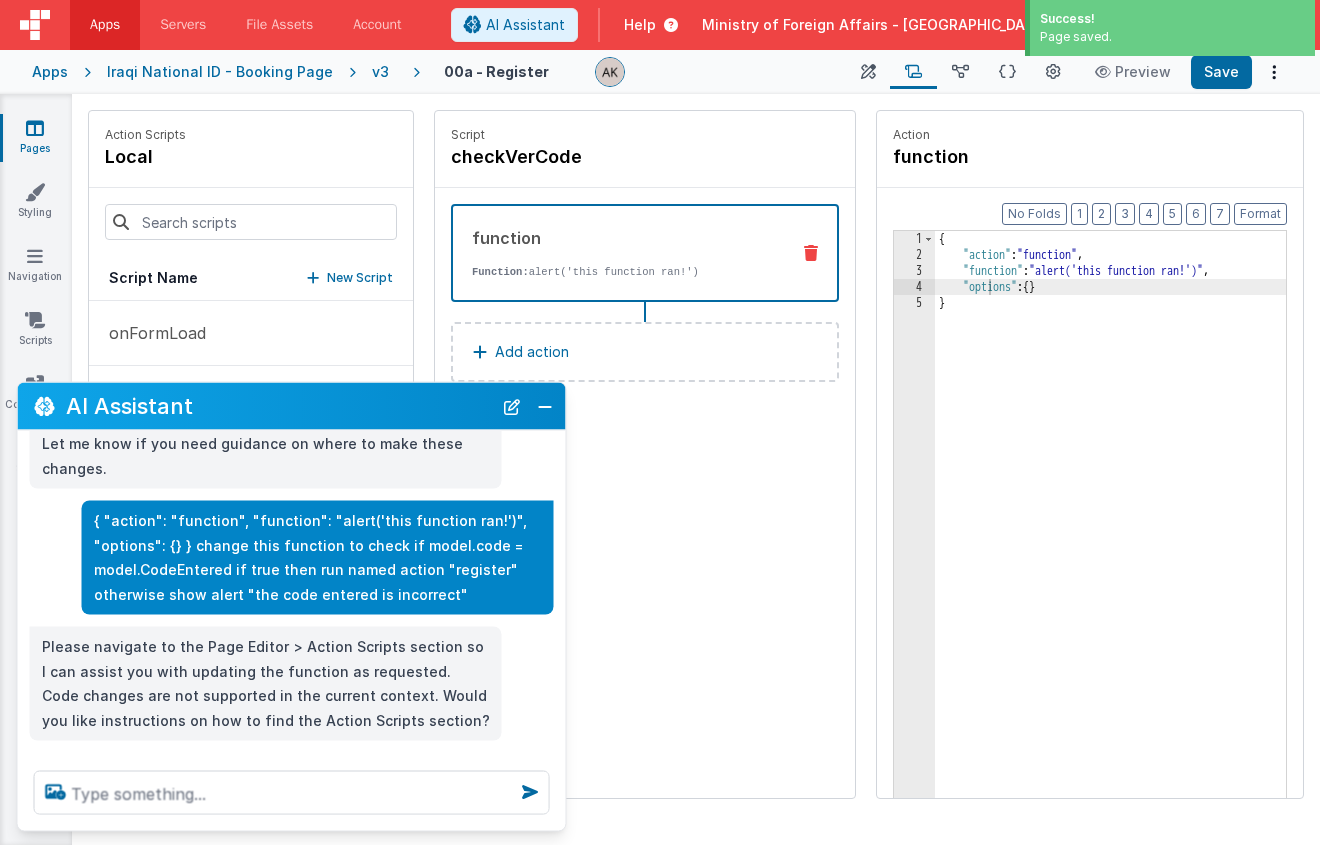 click on "{      "action" :  "function" ,      "function" :  "alert('this function ran!')" ,      "options" :  { } }" at bounding box center (1136, 561) 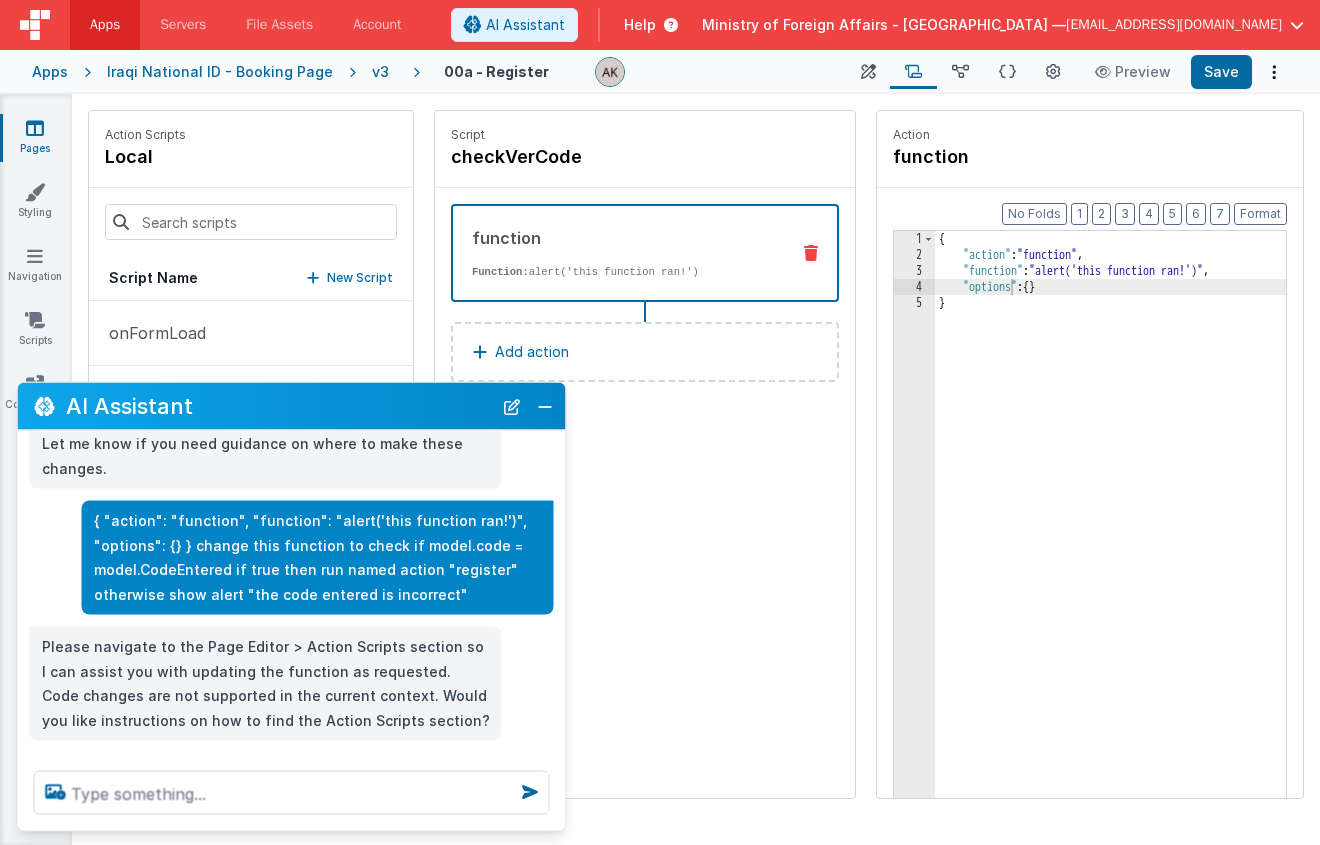 click at bounding box center [292, 793] 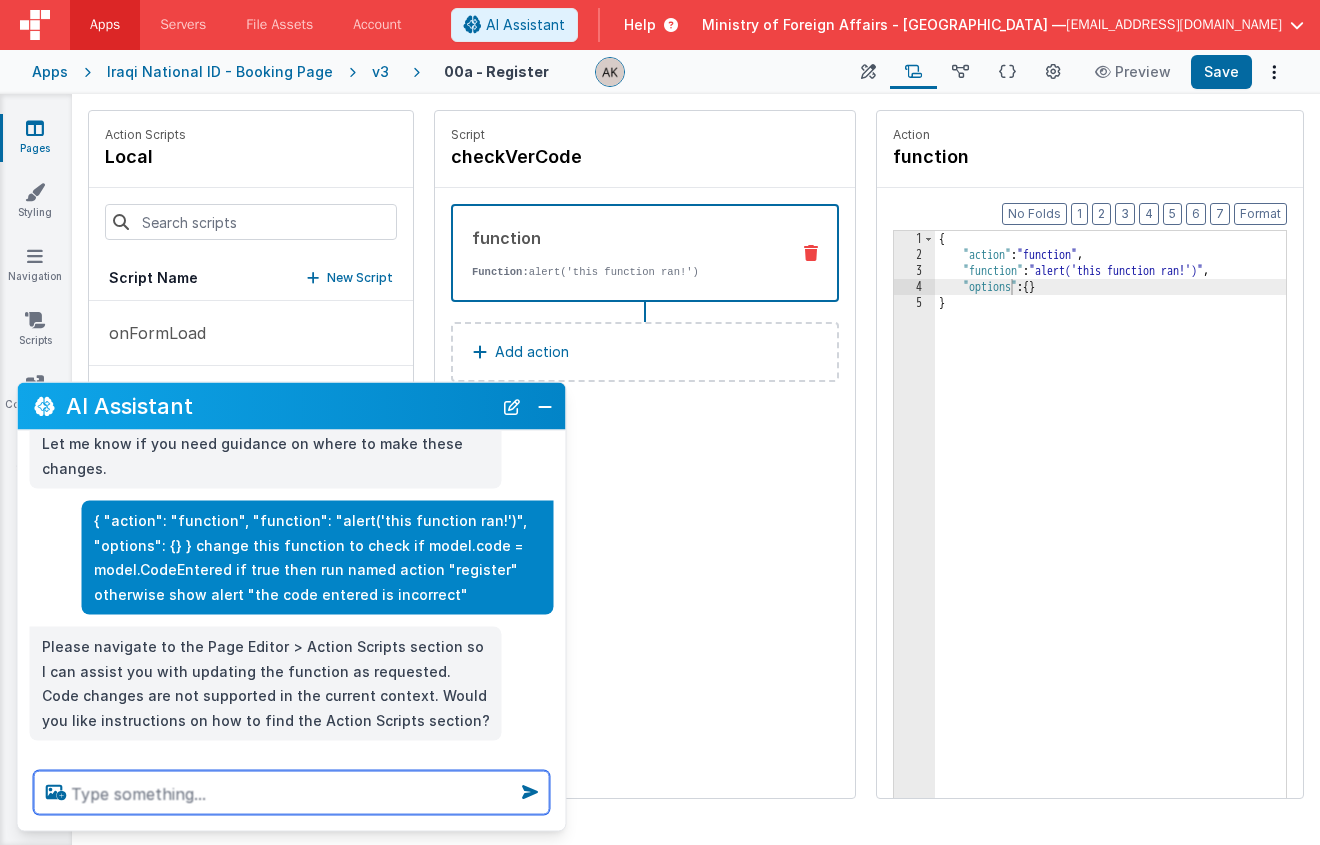 click at bounding box center (292, 793) 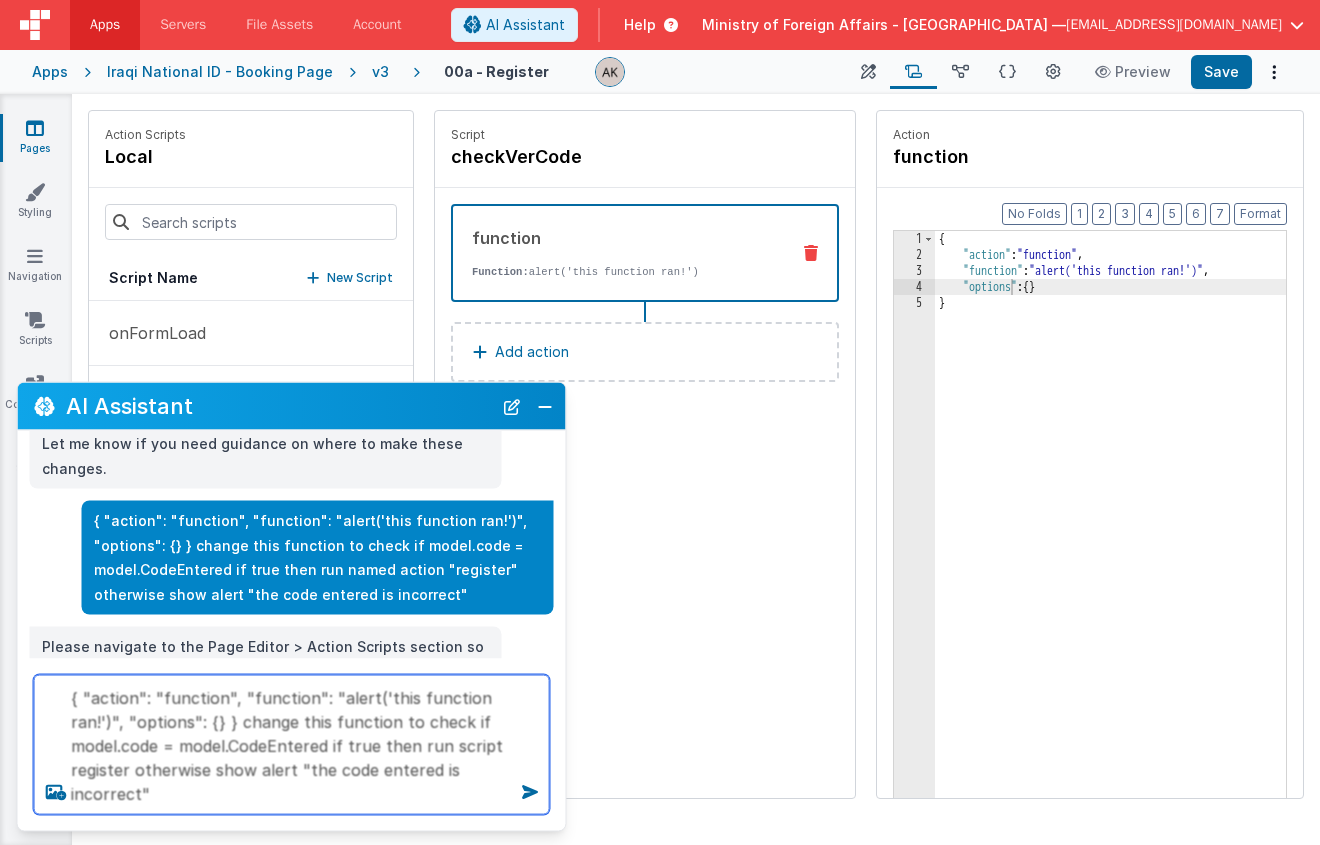 type on "{ "action": "function", "function": "alert('this function ran!')", "options": {} } change this function to check if model.code = model.CodeEntered if true then run script register otherwise show alert "the code entered is incorrect"" 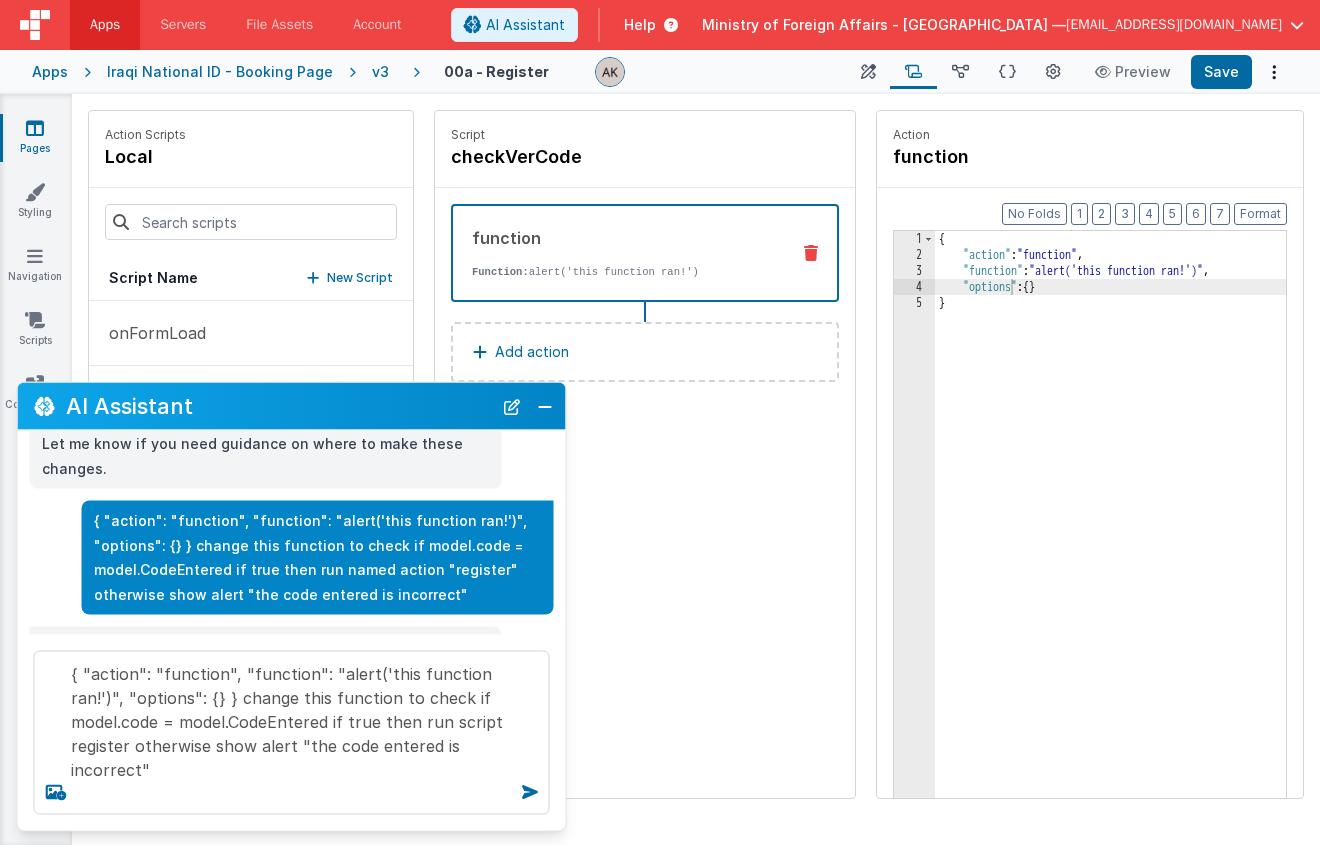 type 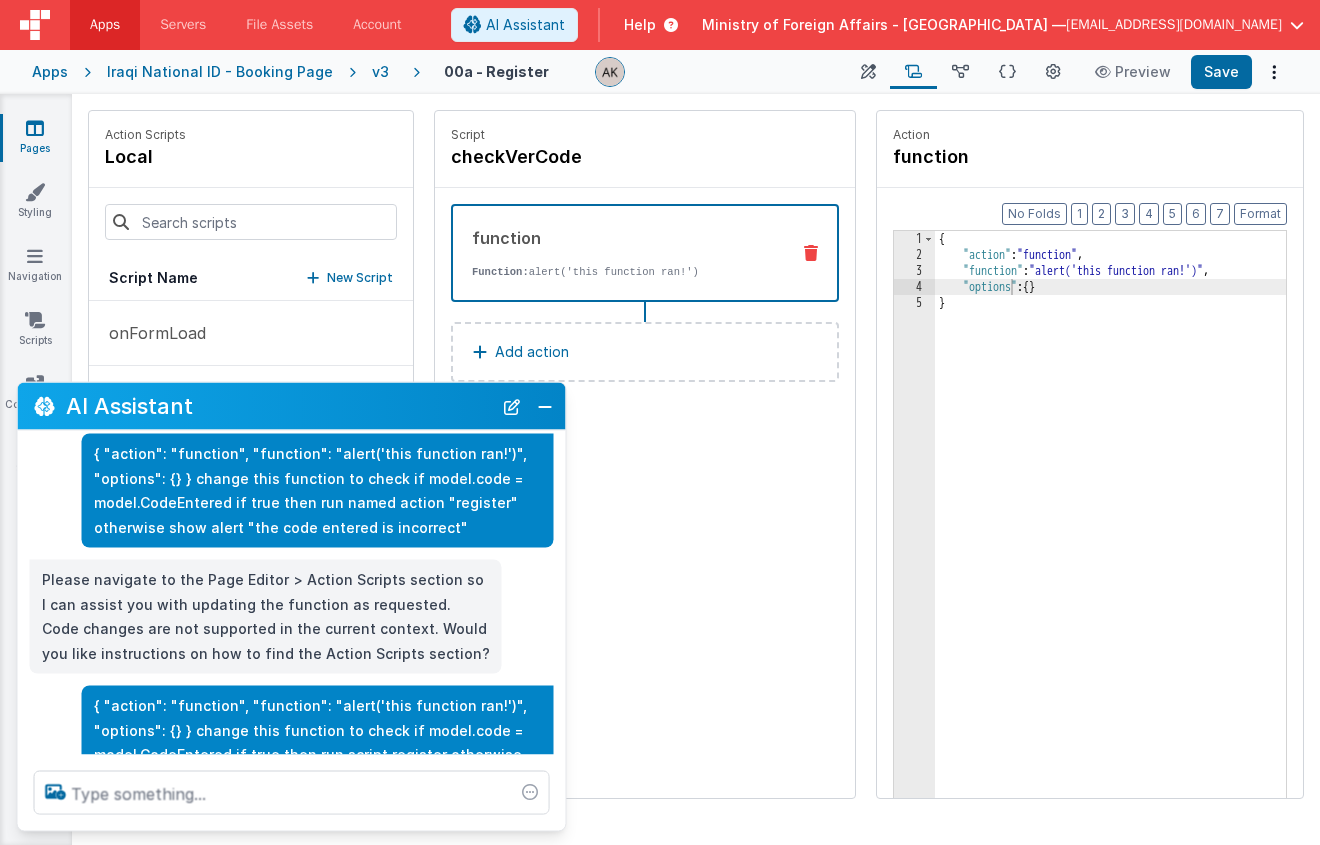 scroll, scrollTop: 415, scrollLeft: 0, axis: vertical 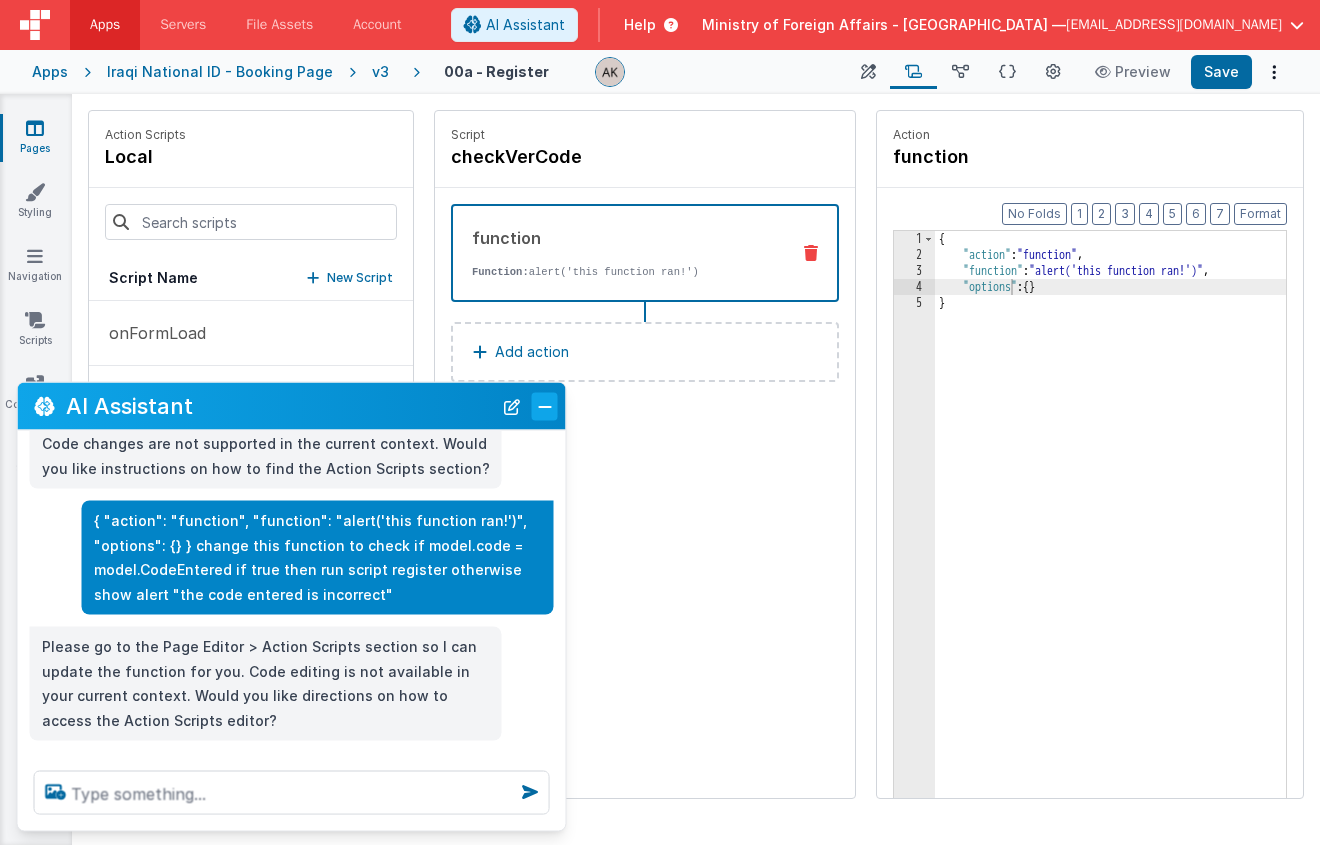 click at bounding box center (545, 406) 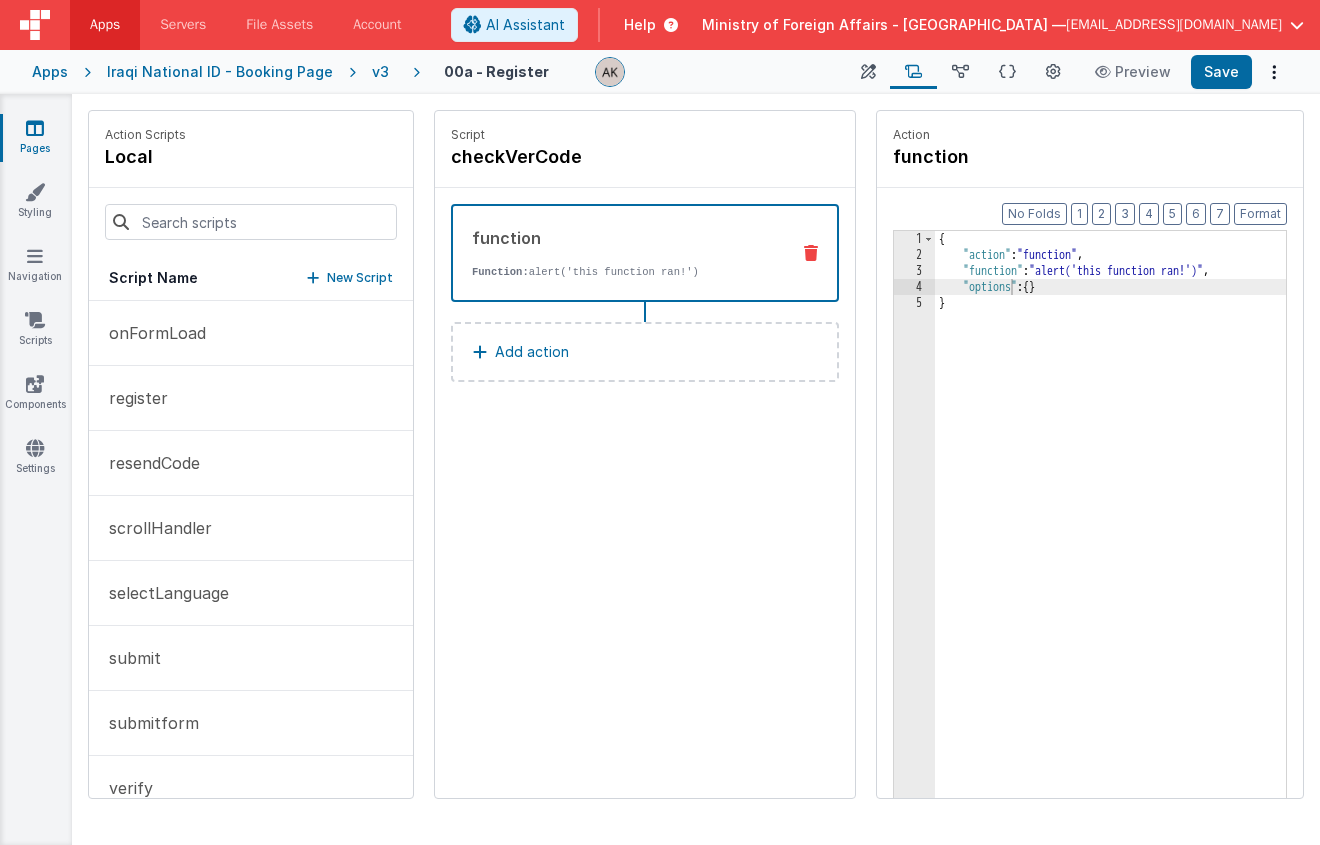 click on "{      "action" :  "function" ,      "function" :  "alert('this function ran!')" ,      "options" :  { } }" at bounding box center (1136, 561) 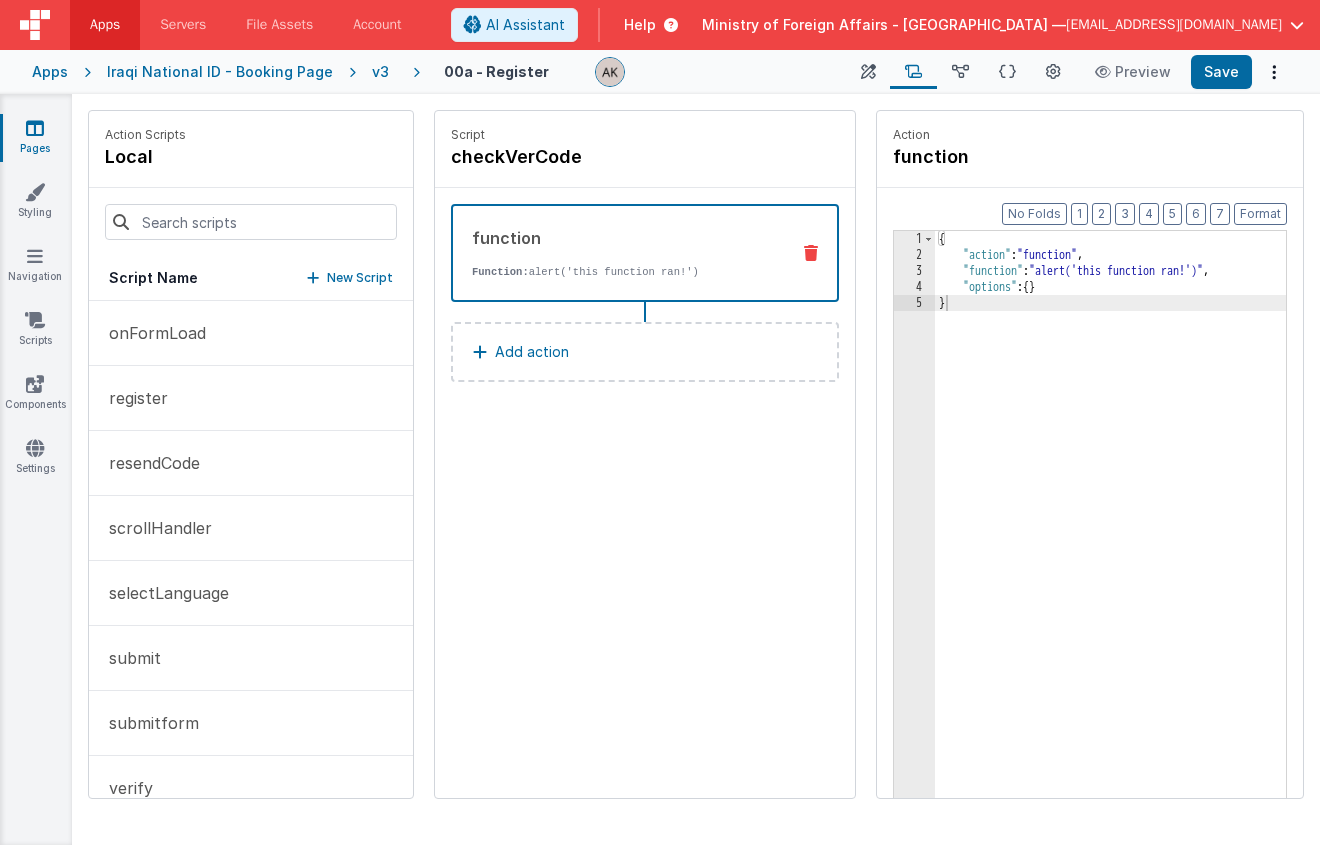 click on "Function:  alert('this function ran!')" at bounding box center [622, 272] 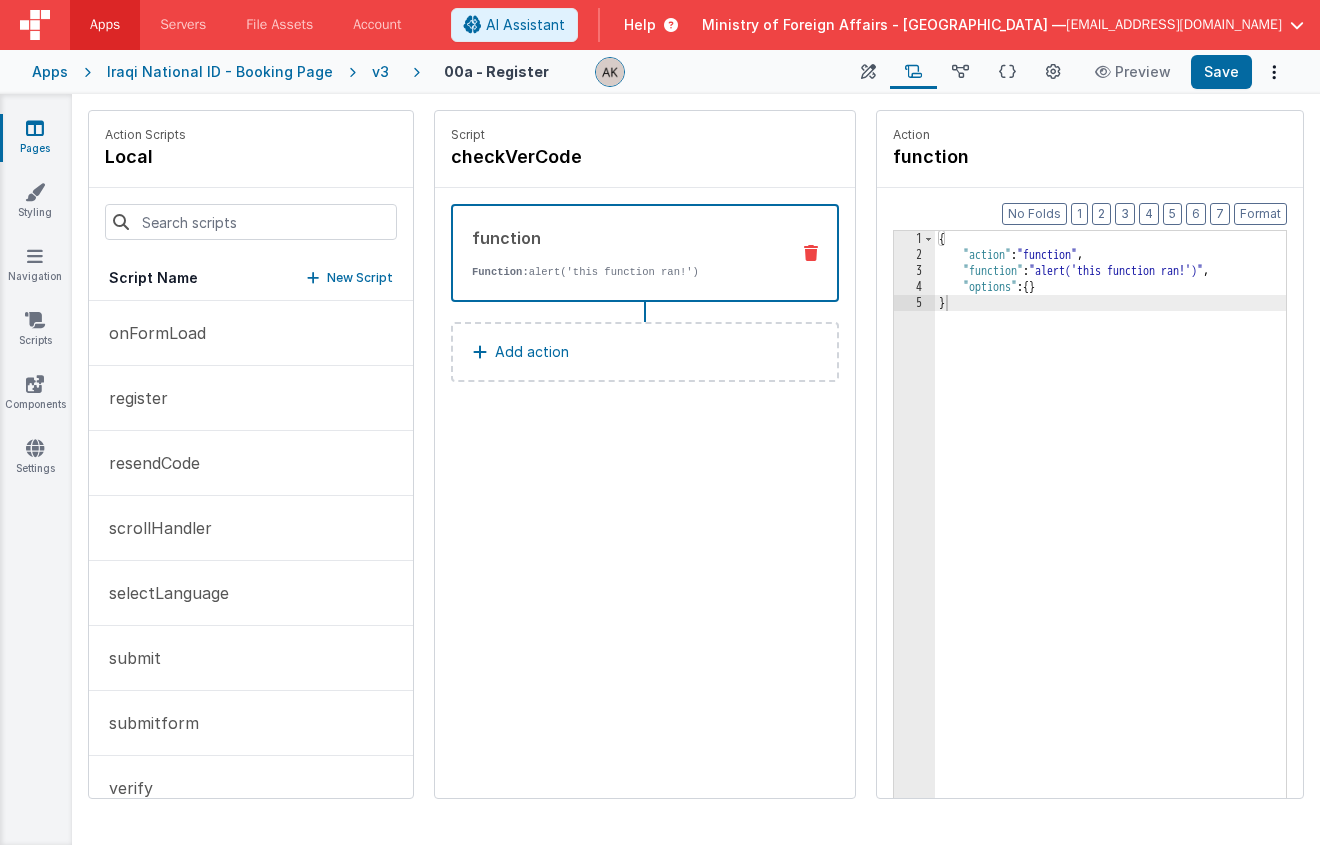 click on "{      "action" :  "function" ,      "function" :  "alert('this function ran!')" ,      "options" :  { } }" at bounding box center (1136, 561) 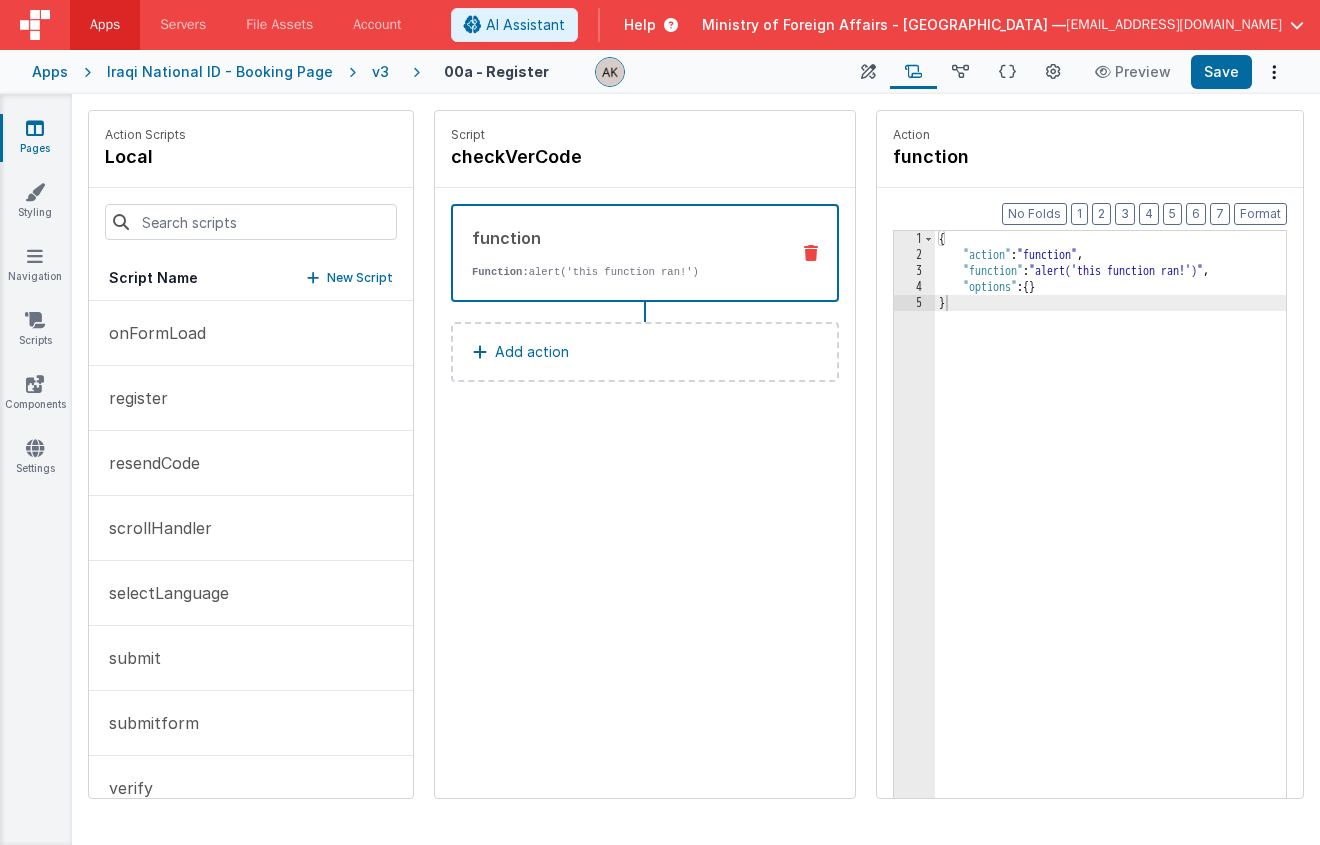 click on "function" at bounding box center (1043, 157) 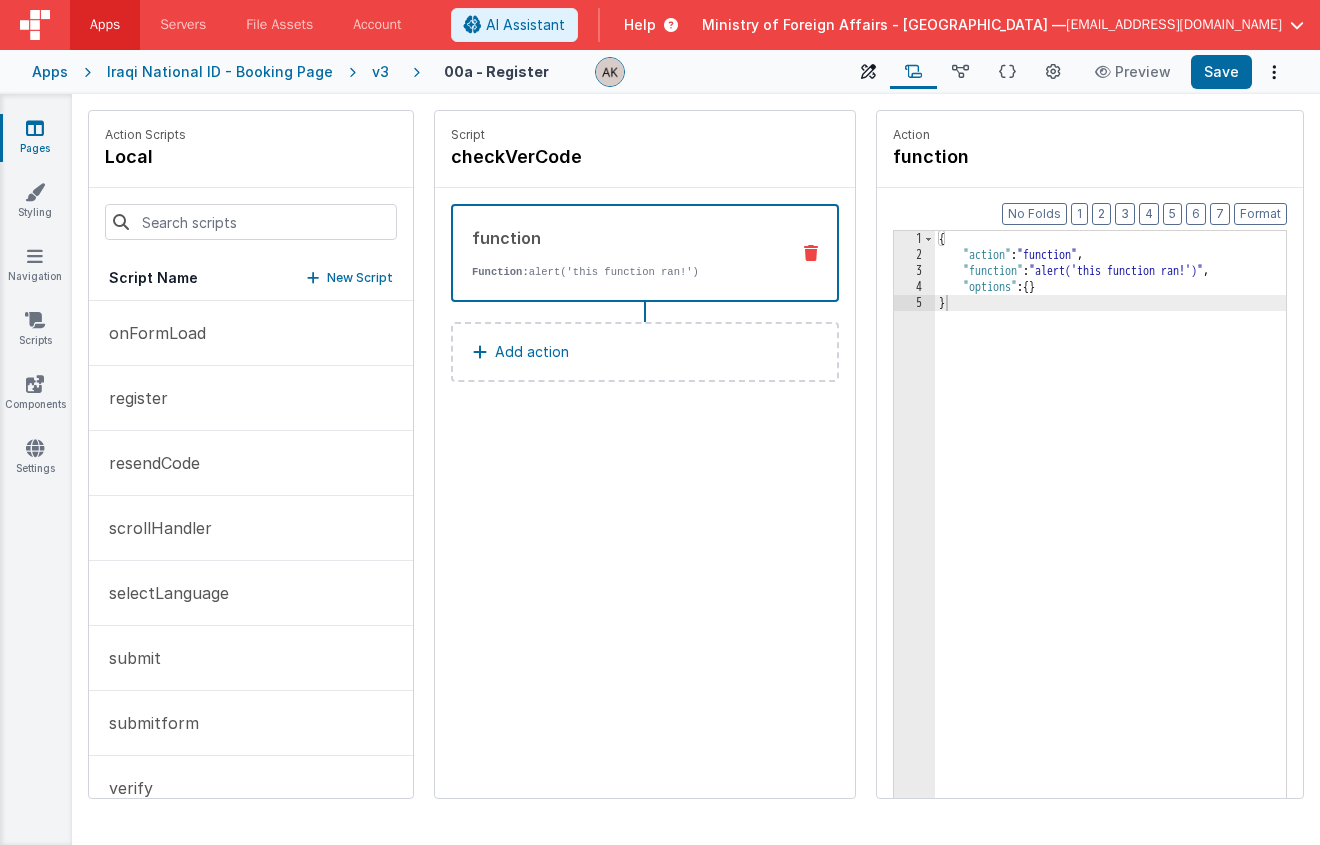 click on "Builder" at bounding box center (868, 72) 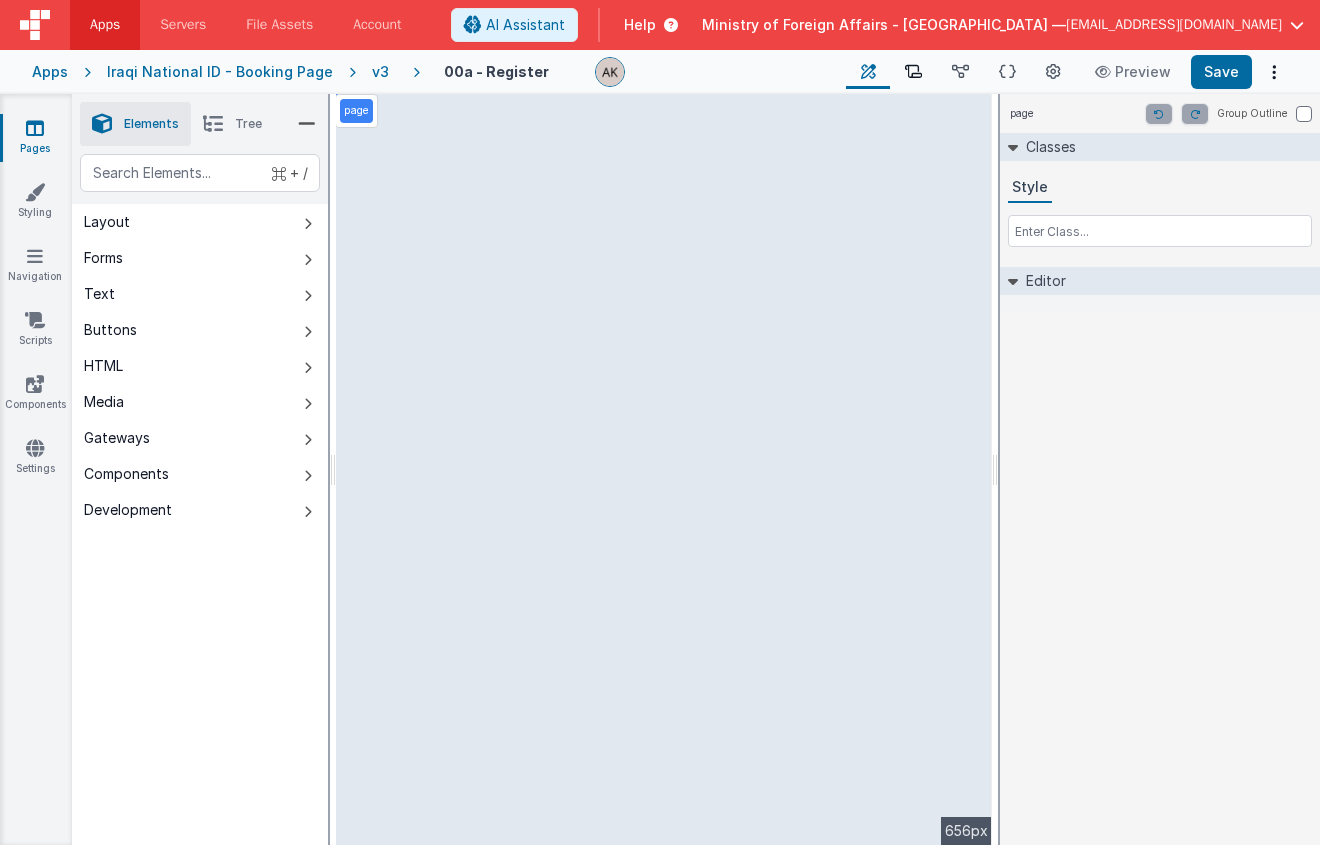 click on "Scripts" at bounding box center (913, 72) 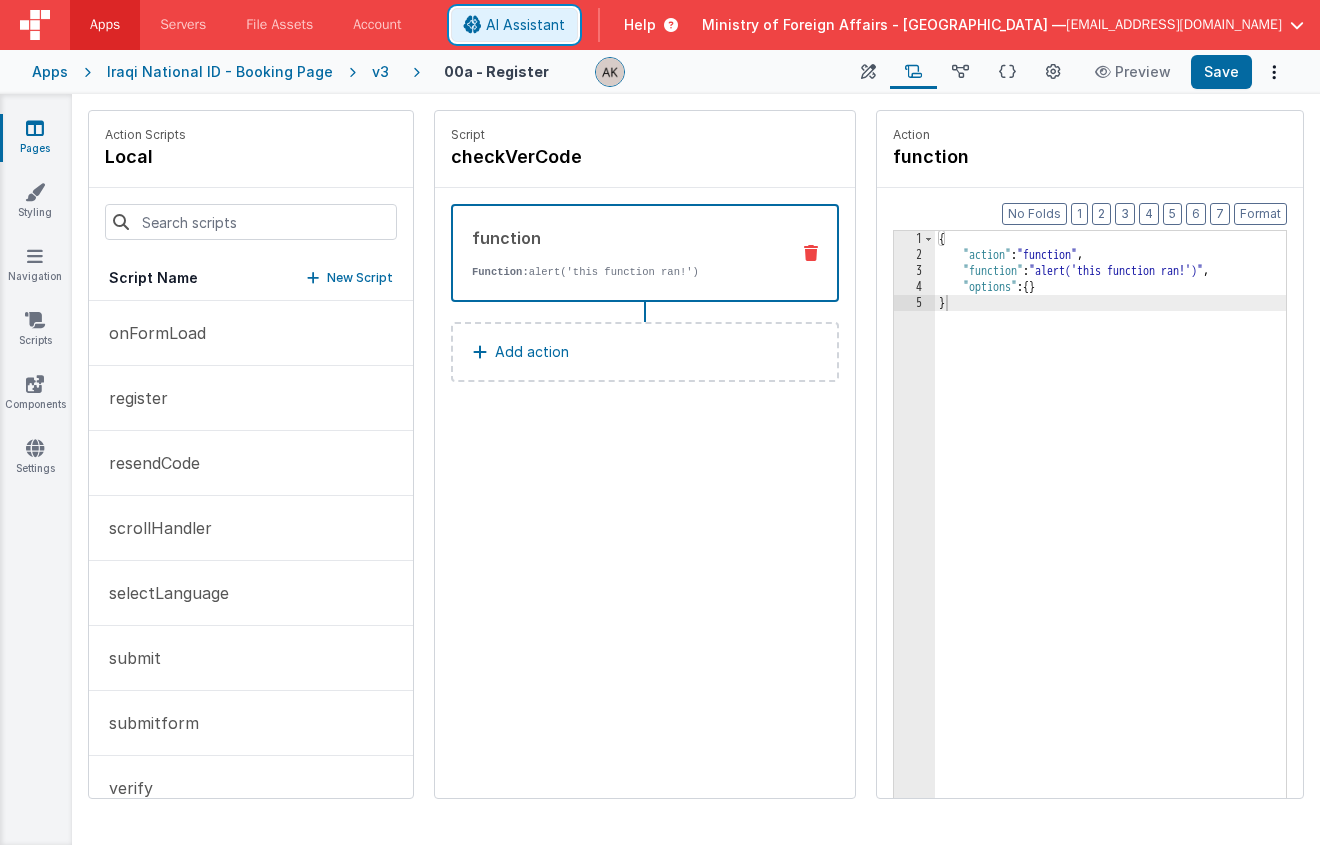 click on "AI Assistant" at bounding box center (514, 25) 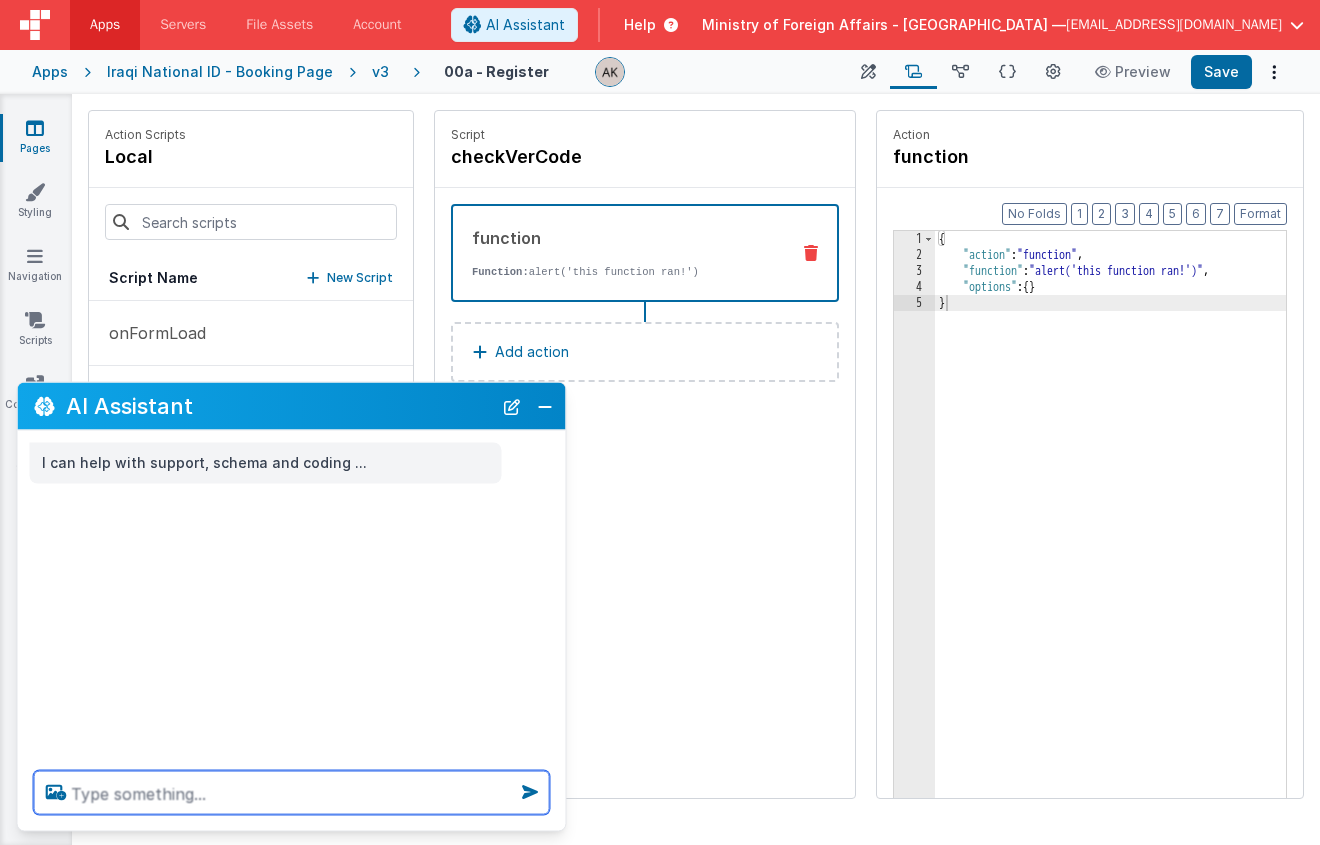 paste on "{ "action": "function", "function": "alert('this function ran!')", "options": {} } change this function to check if model.code = model.CodeEntered if true then run script register otherwise show alert "the code entered is incorrect"" 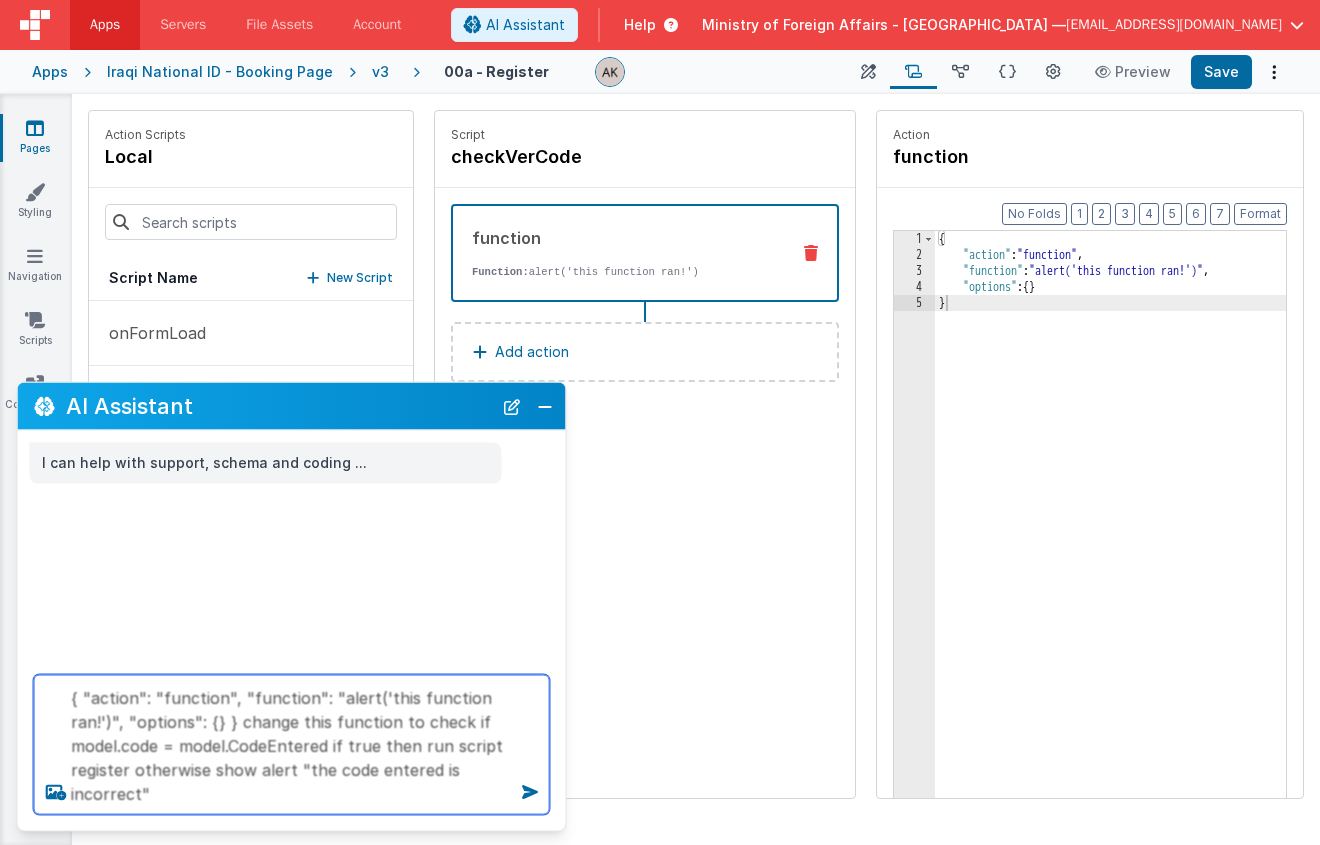drag, startPoint x: 320, startPoint y: 723, endPoint x: 62, endPoint y: 666, distance: 264.2215 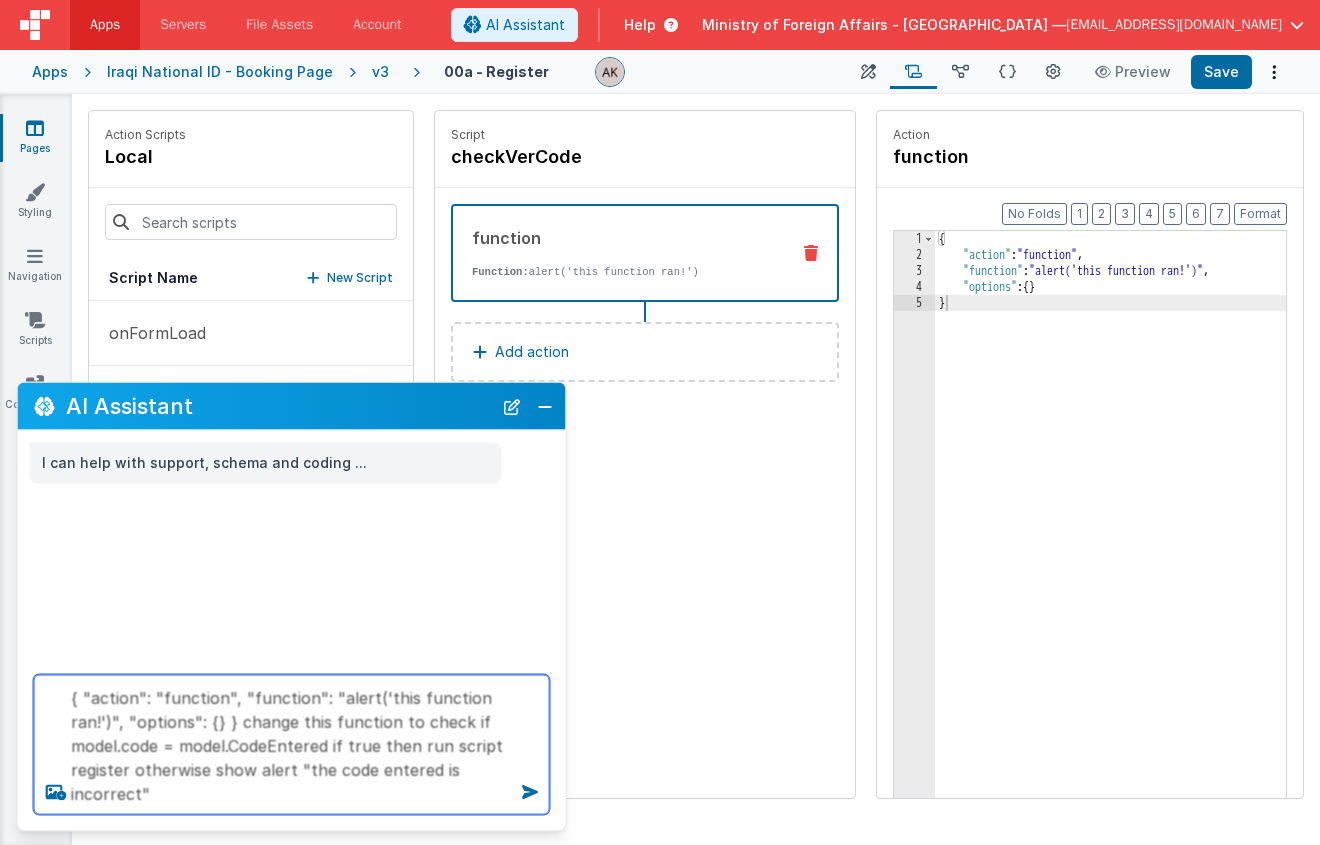 click on "{ "action": "function", "function": "alert('this function ran!')", "options": {} } change this function to check if model.code = model.CodeEntered if true then run script register otherwise show alert "the code entered is incorrect"" at bounding box center (292, 745) 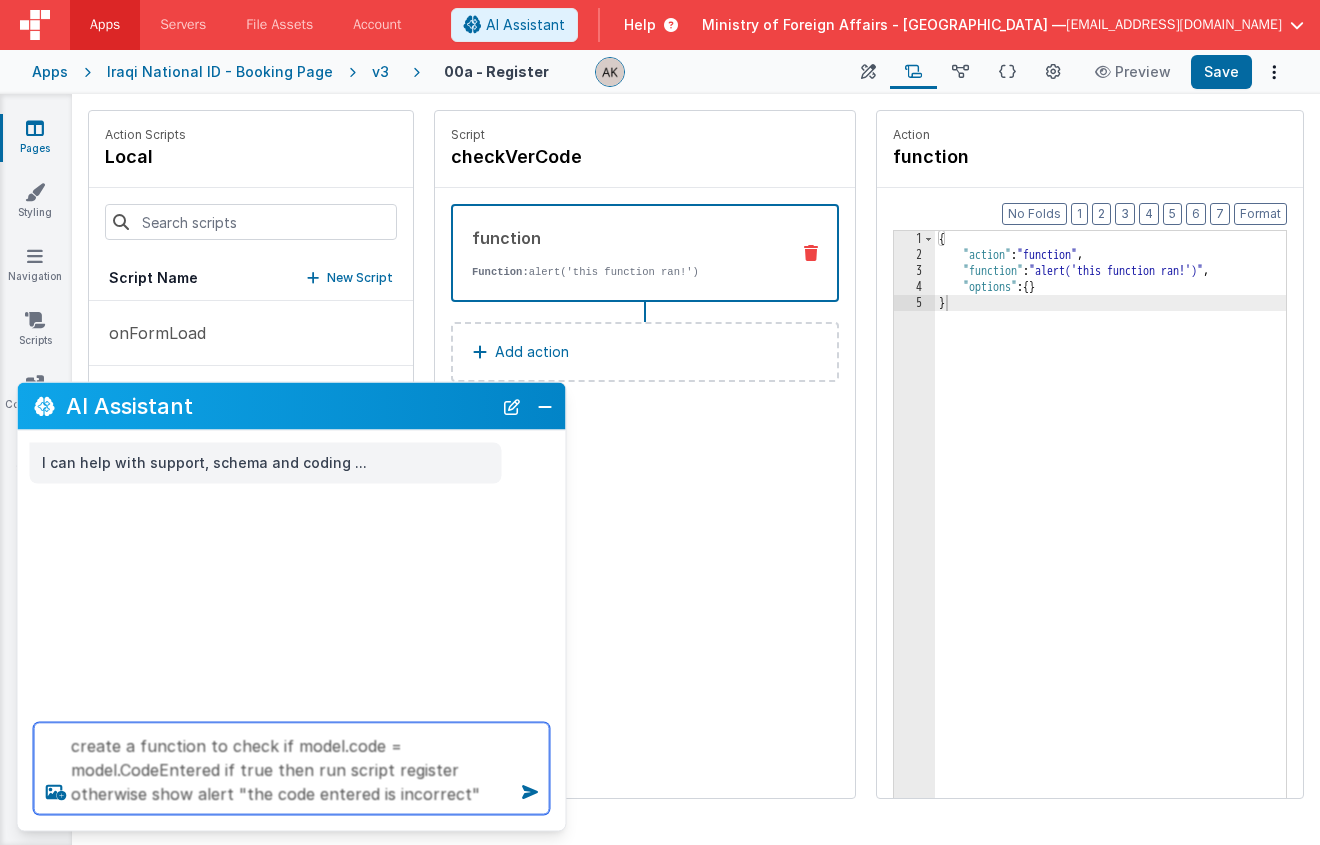 type on "create a
function to check if model.code = model.CodeEntered if true then run script register otherwise show alert "the code entered is incorrect"" 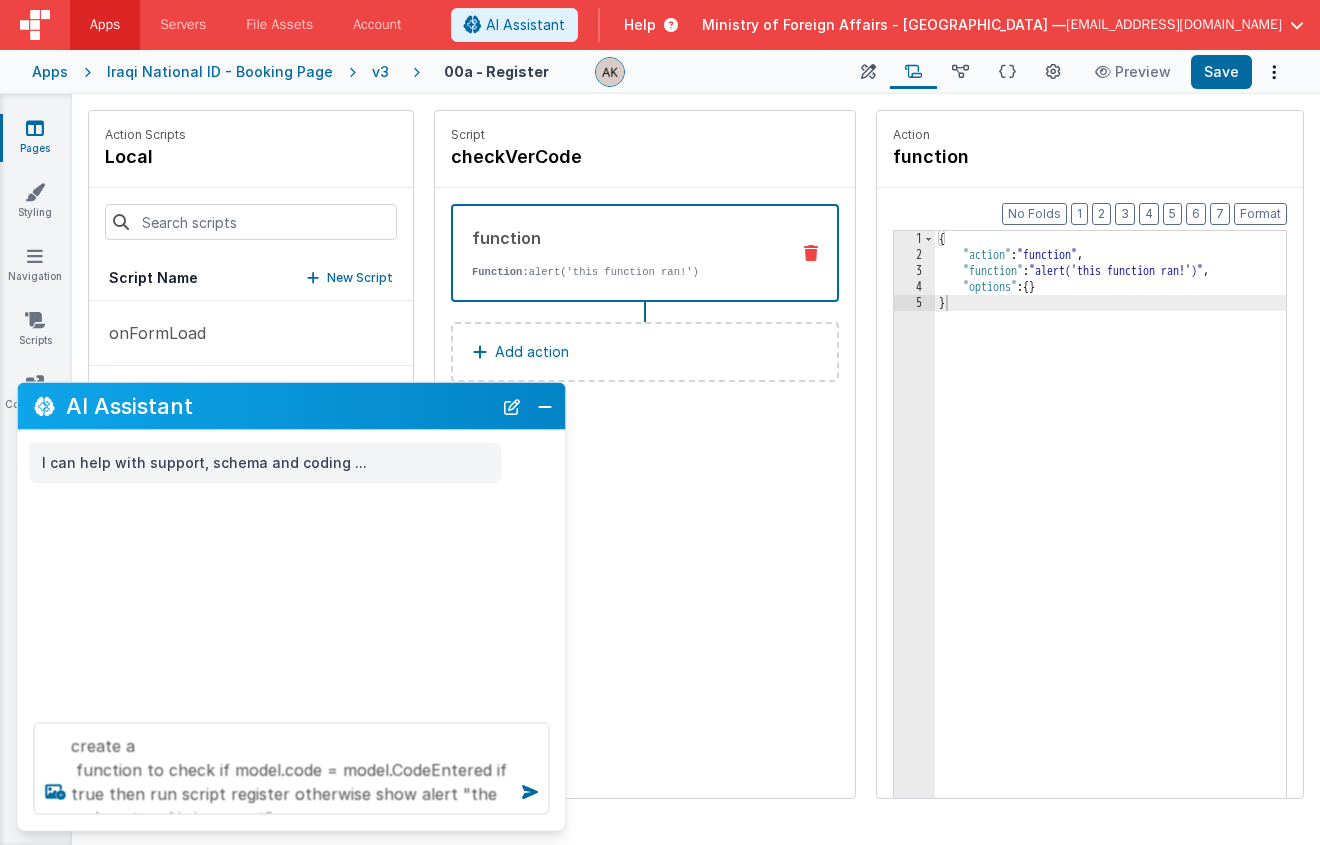type 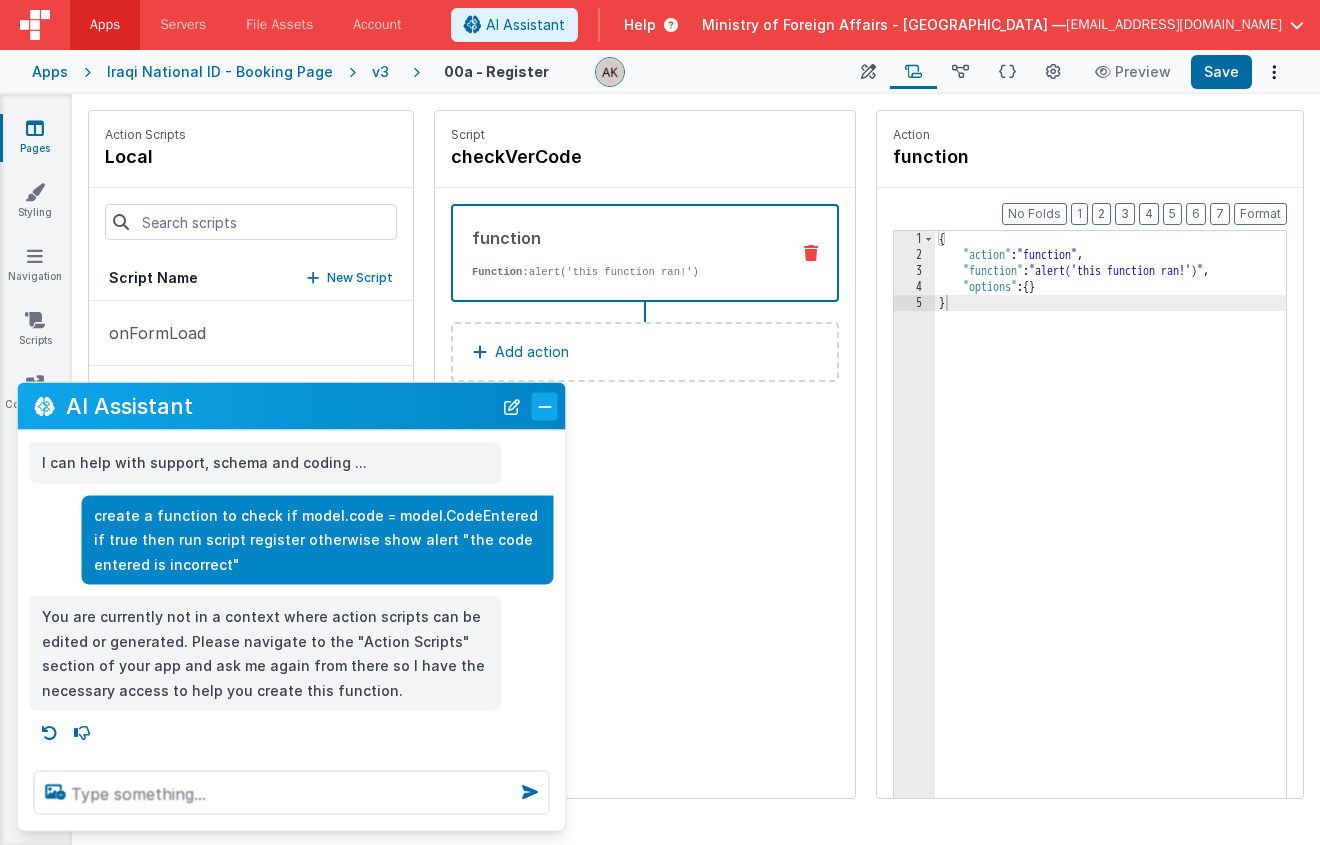 click at bounding box center (545, 406) 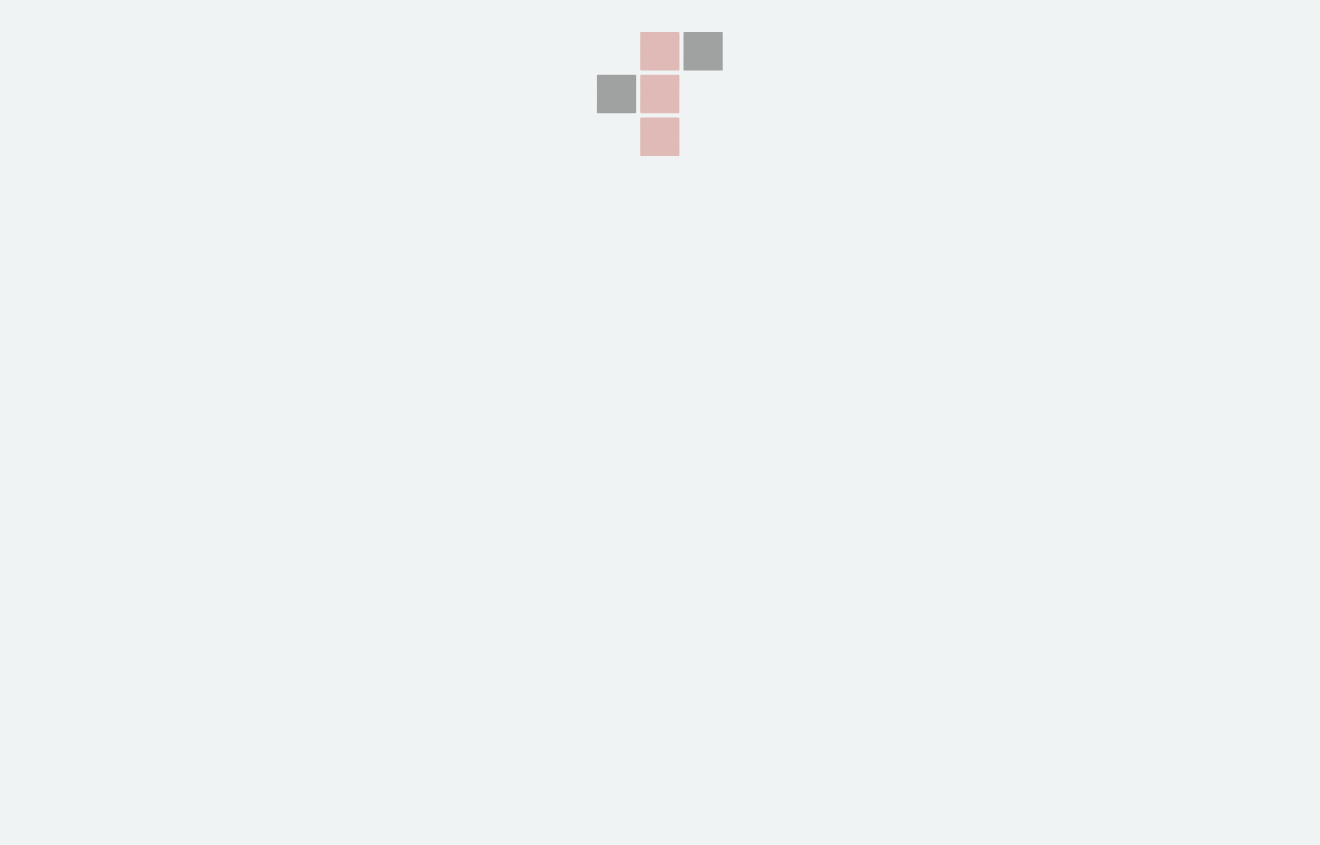scroll, scrollTop: 0, scrollLeft: 0, axis: both 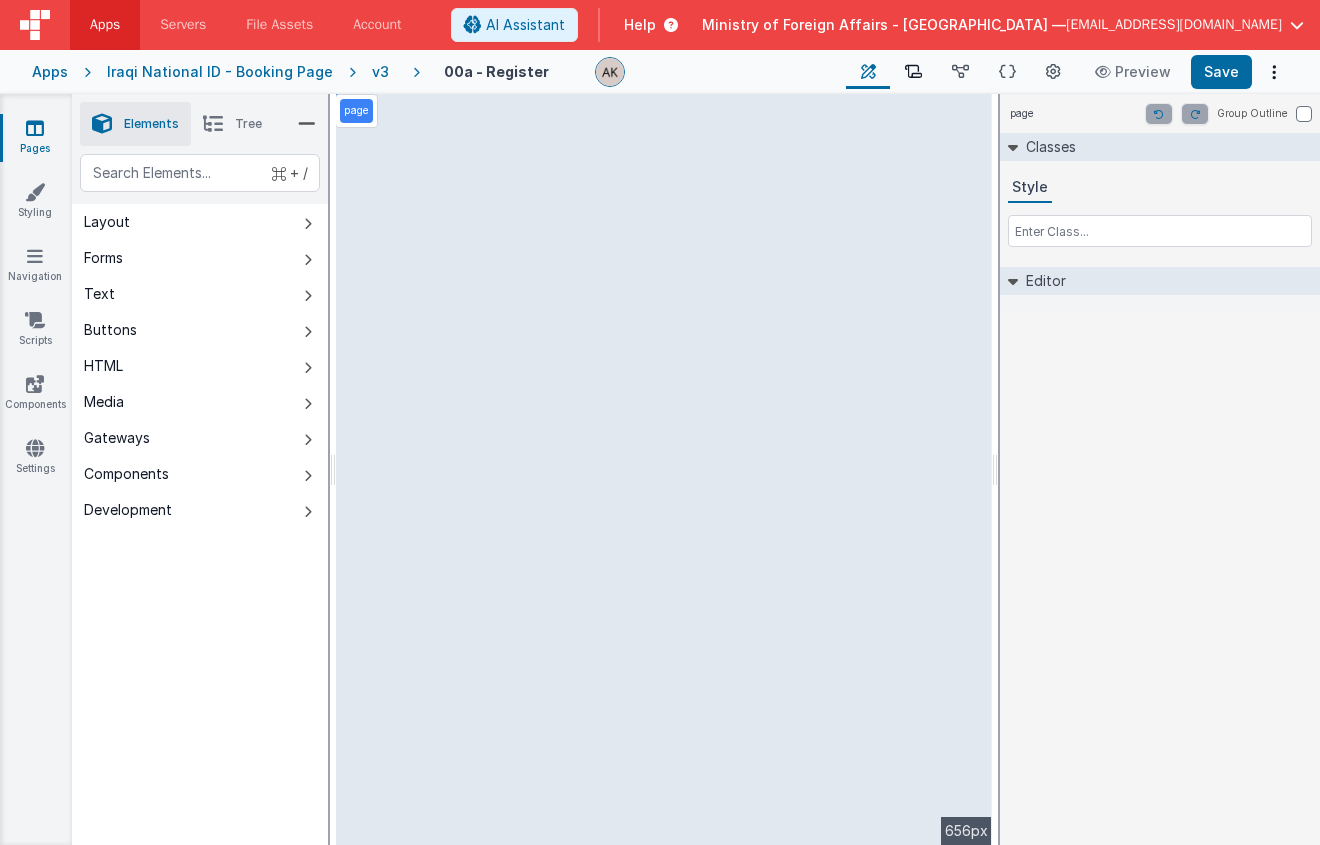 click at bounding box center [913, 72] 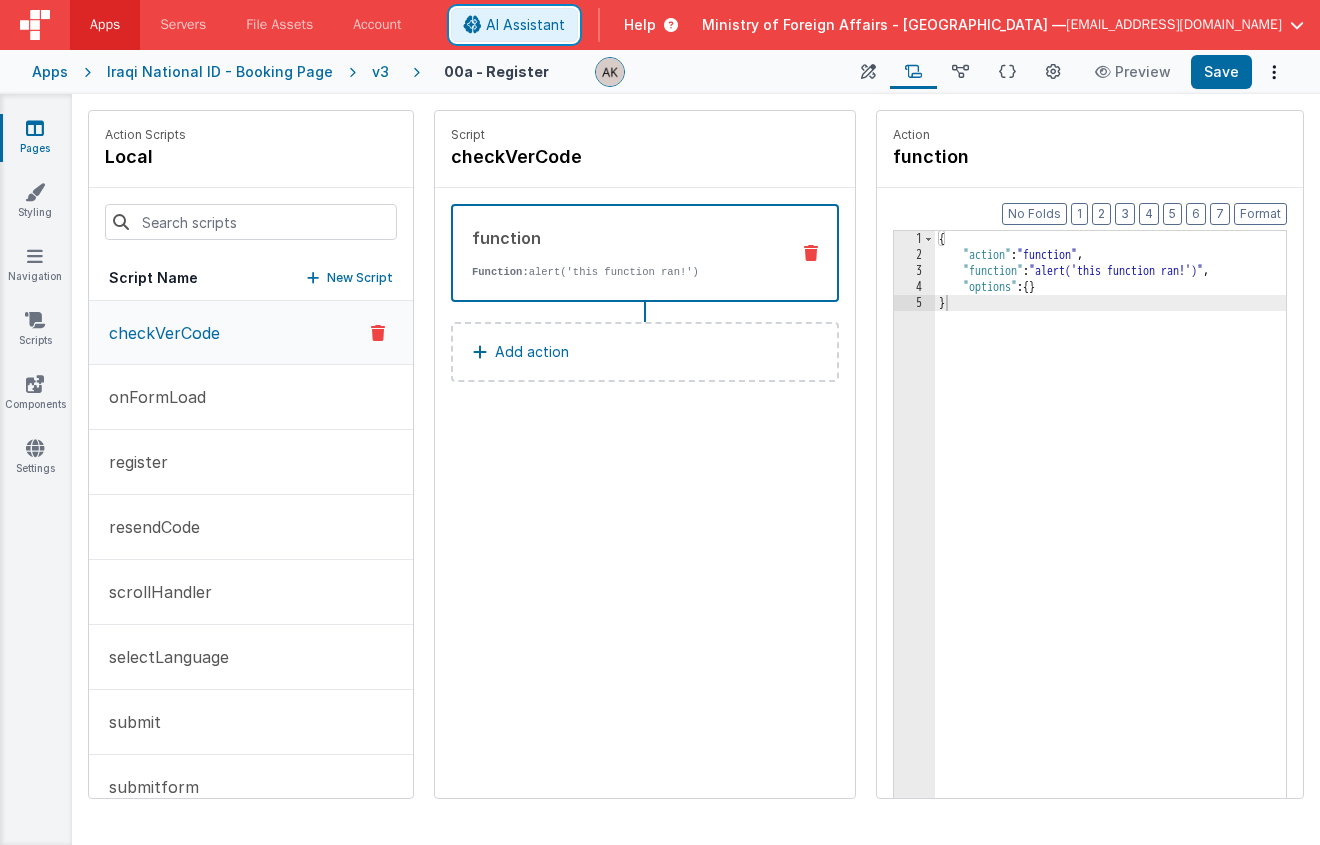 click on "AI Assistant" at bounding box center [514, 25] 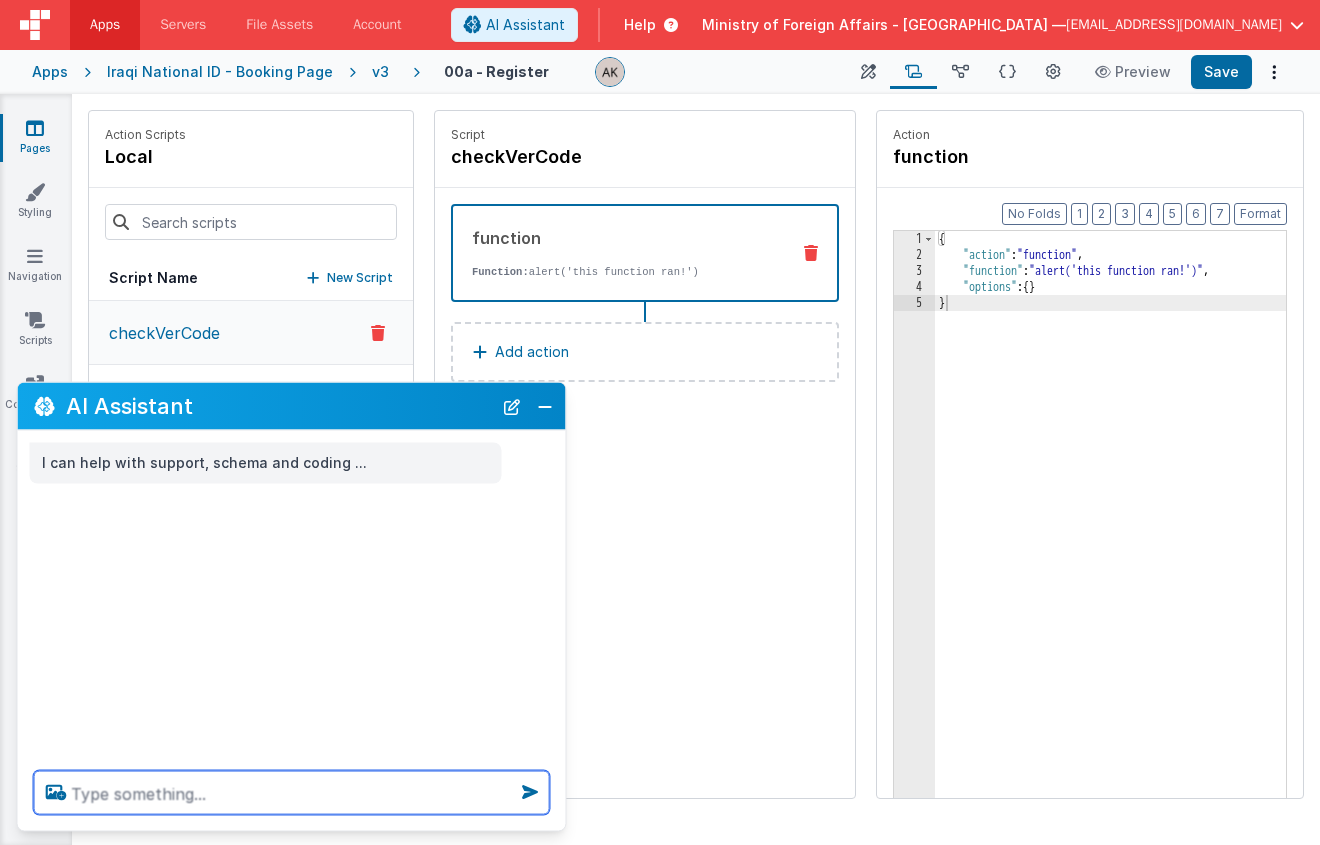 paste on "{ "action": "function", "function": "alert('this function ran!')", "options": {} } change this function to check if model.code = model.CodeEntered if true then run script register otherwise show alert "the code entered is incorrect"" 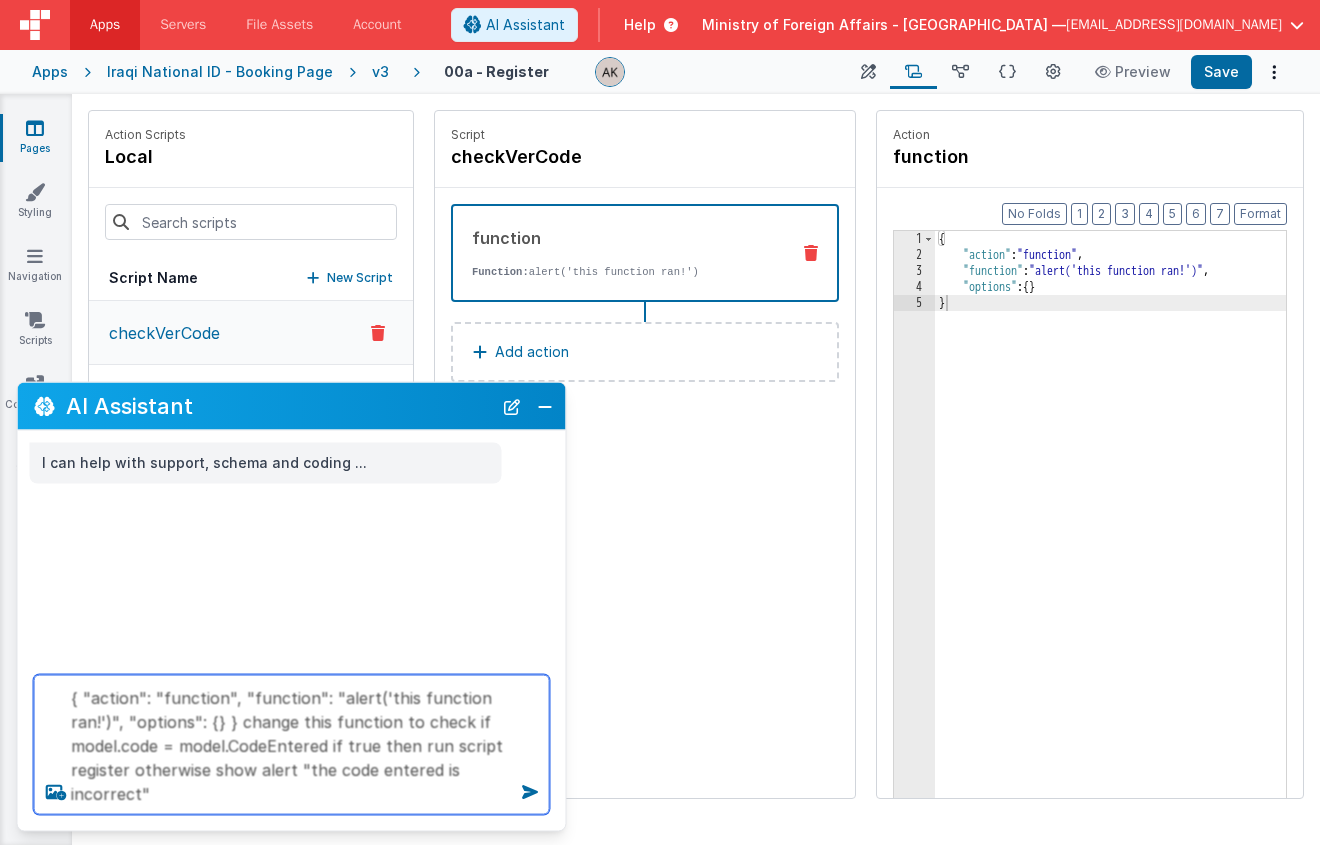 type on "{ "action": "function", "function": "alert('this function ran!')", "options": {} } change this function to check if model.code = model.CodeEntered if true then run script register otherwise show alert "the code entered is incorrect"" 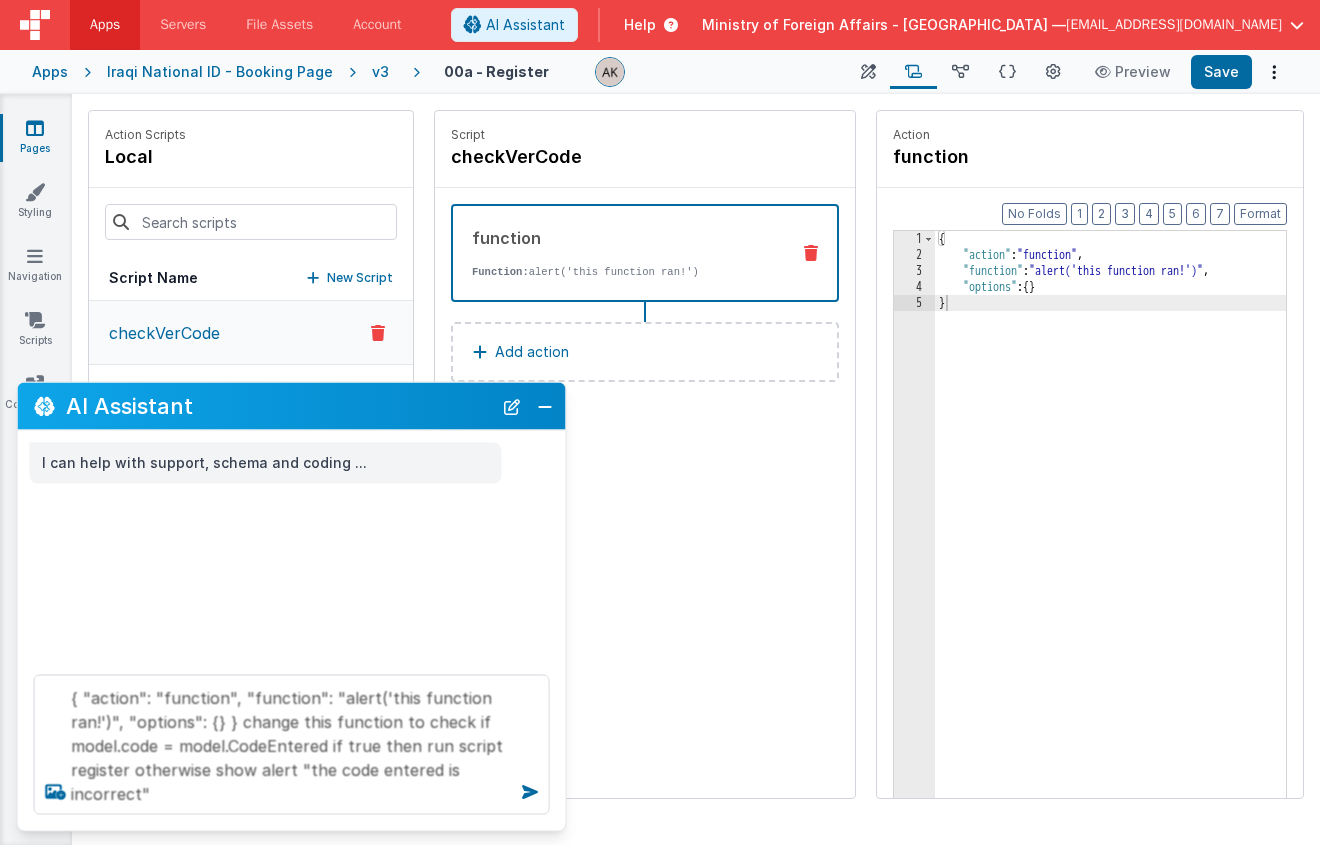 type 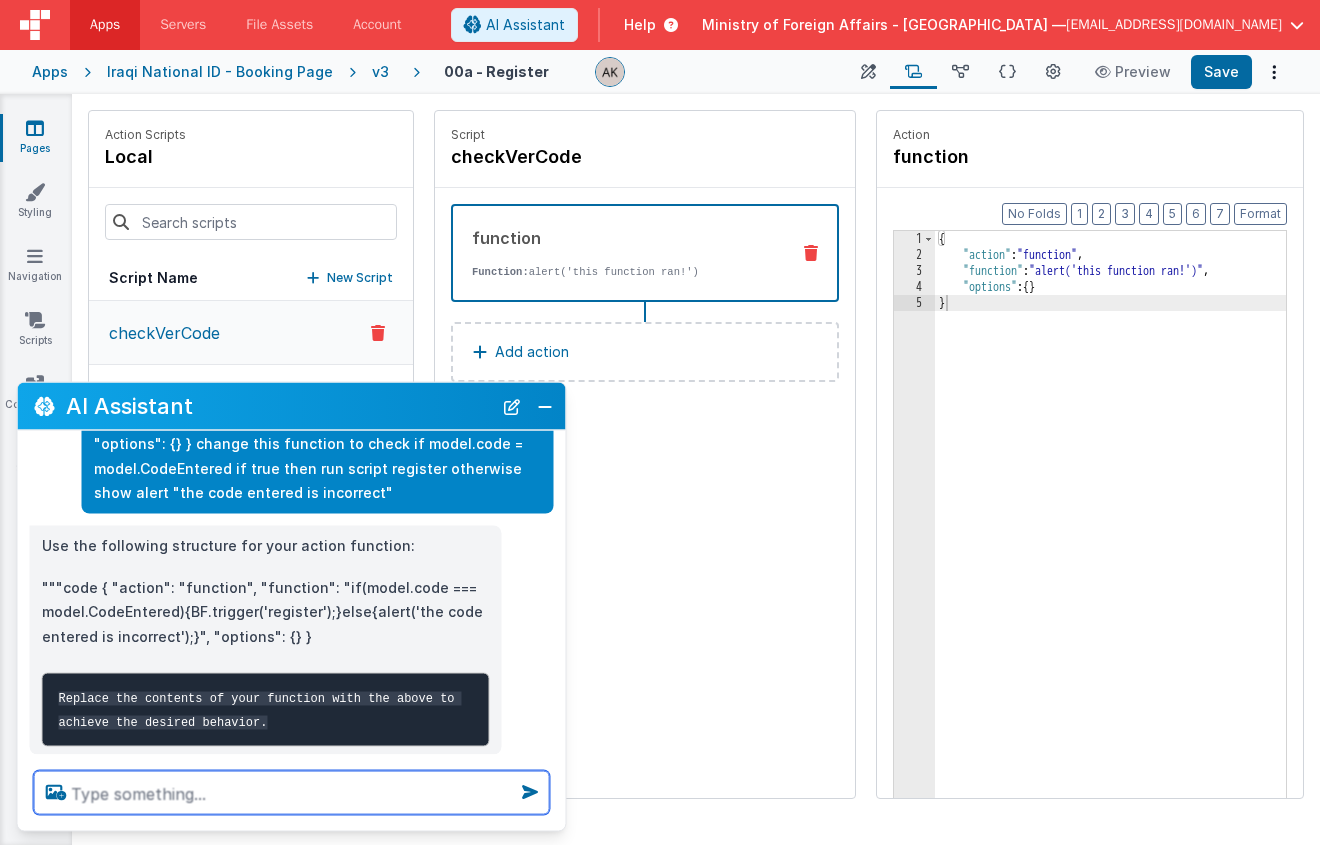 scroll, scrollTop: 128, scrollLeft: 0, axis: vertical 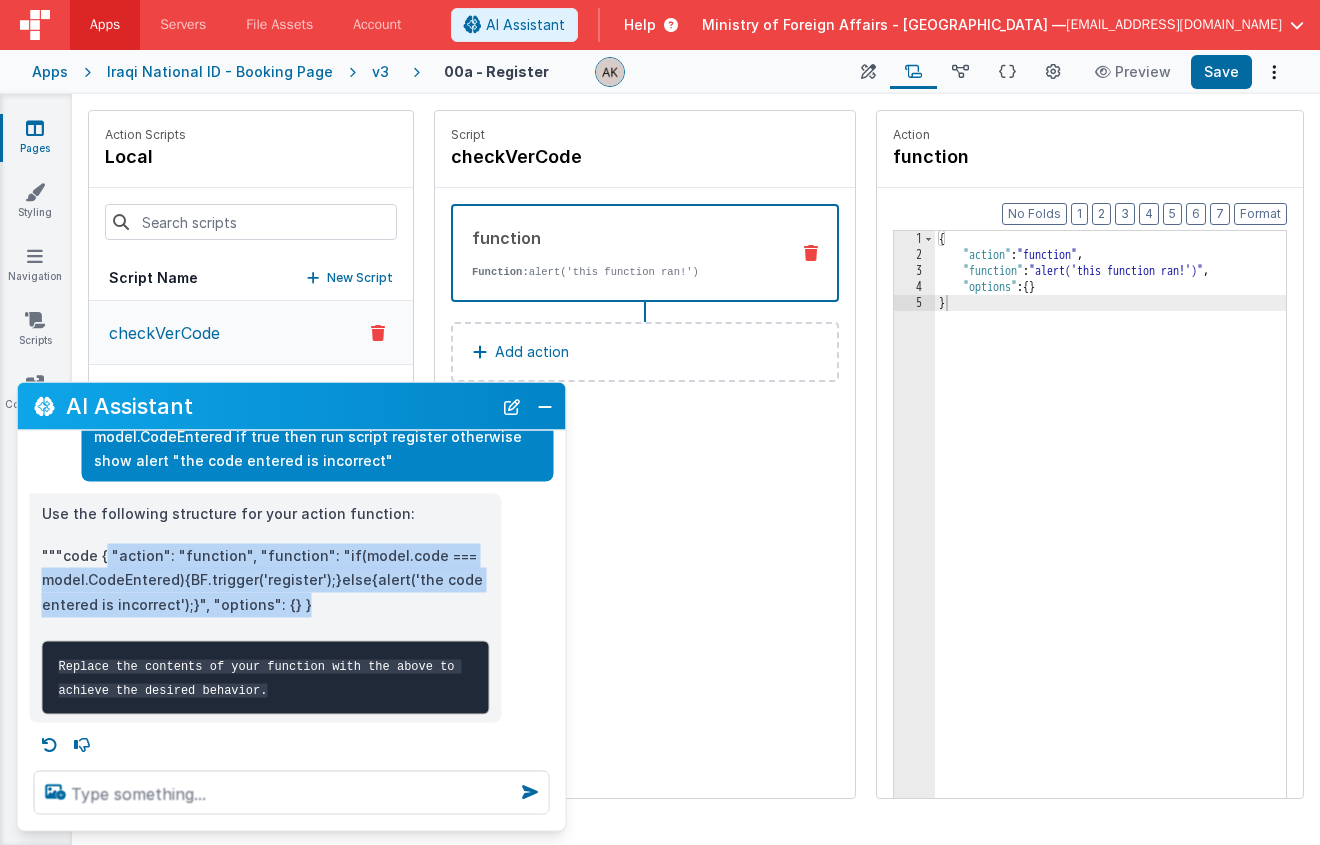 drag, startPoint x: 103, startPoint y: 557, endPoint x: 314, endPoint y: 606, distance: 216.61487 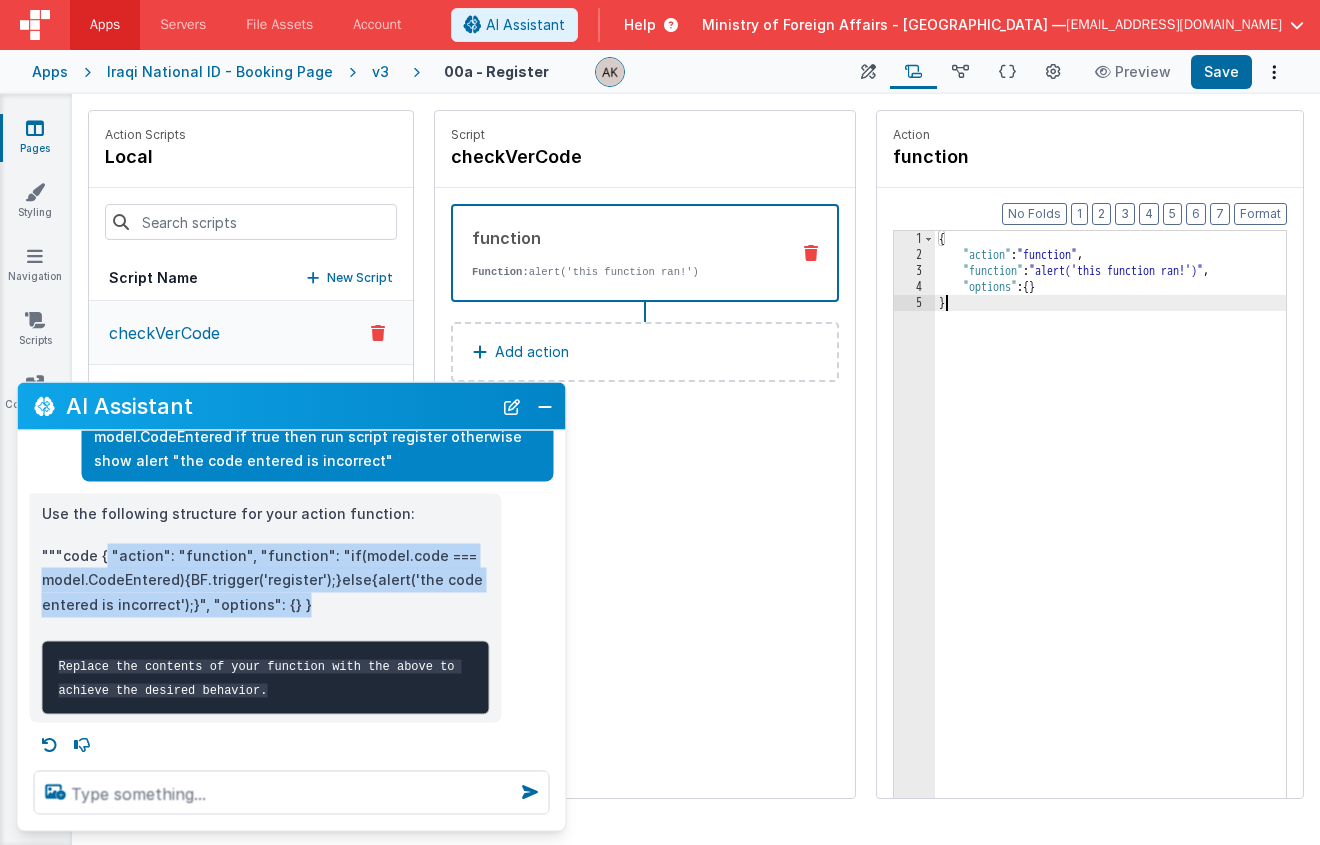 click on "{      "action" :  "function" ,      "function" :  "alert('this function ran!')" ,      "options" :  { } }" at bounding box center [1136, 561] 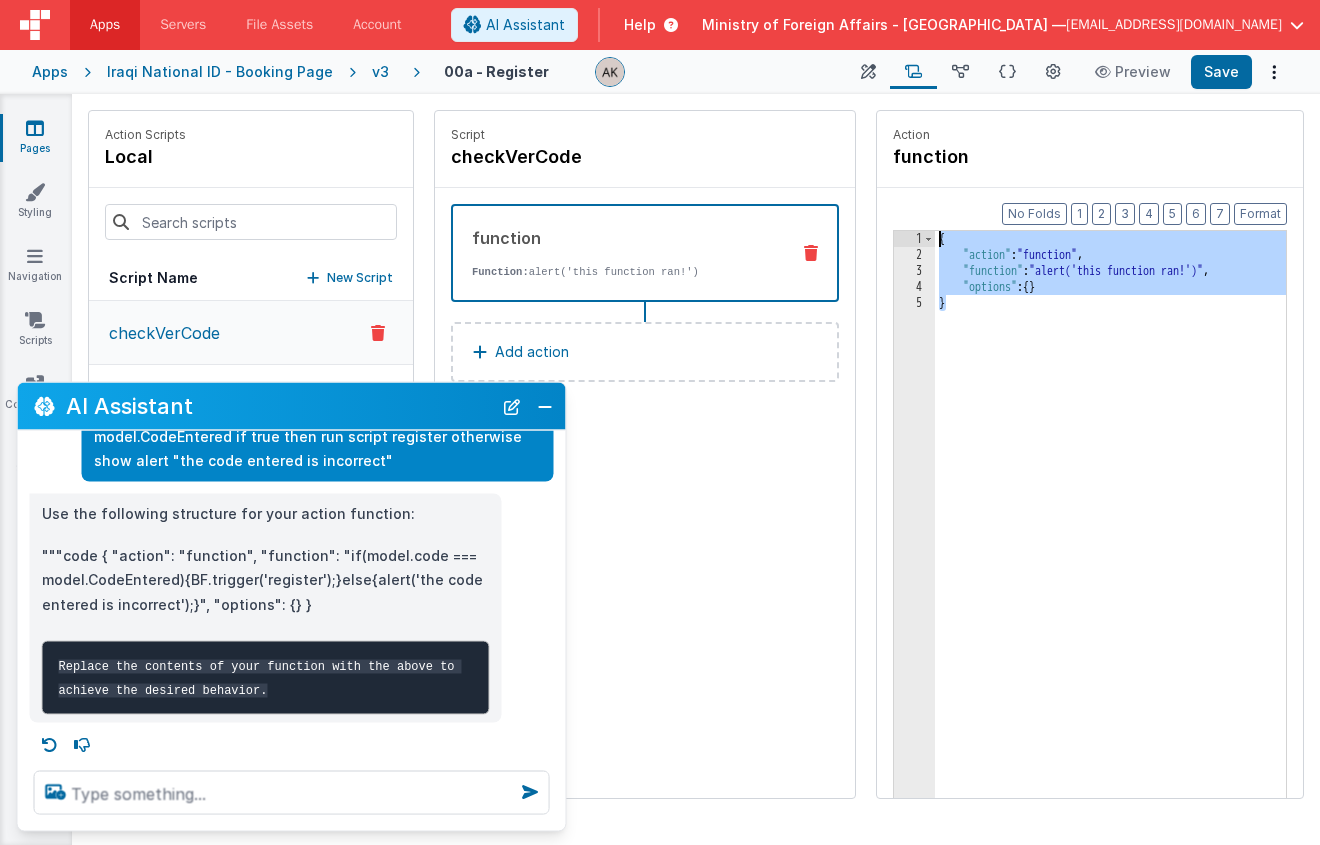 drag, startPoint x: 927, startPoint y: 308, endPoint x: 826, endPoint y: 233, distance: 125.80143 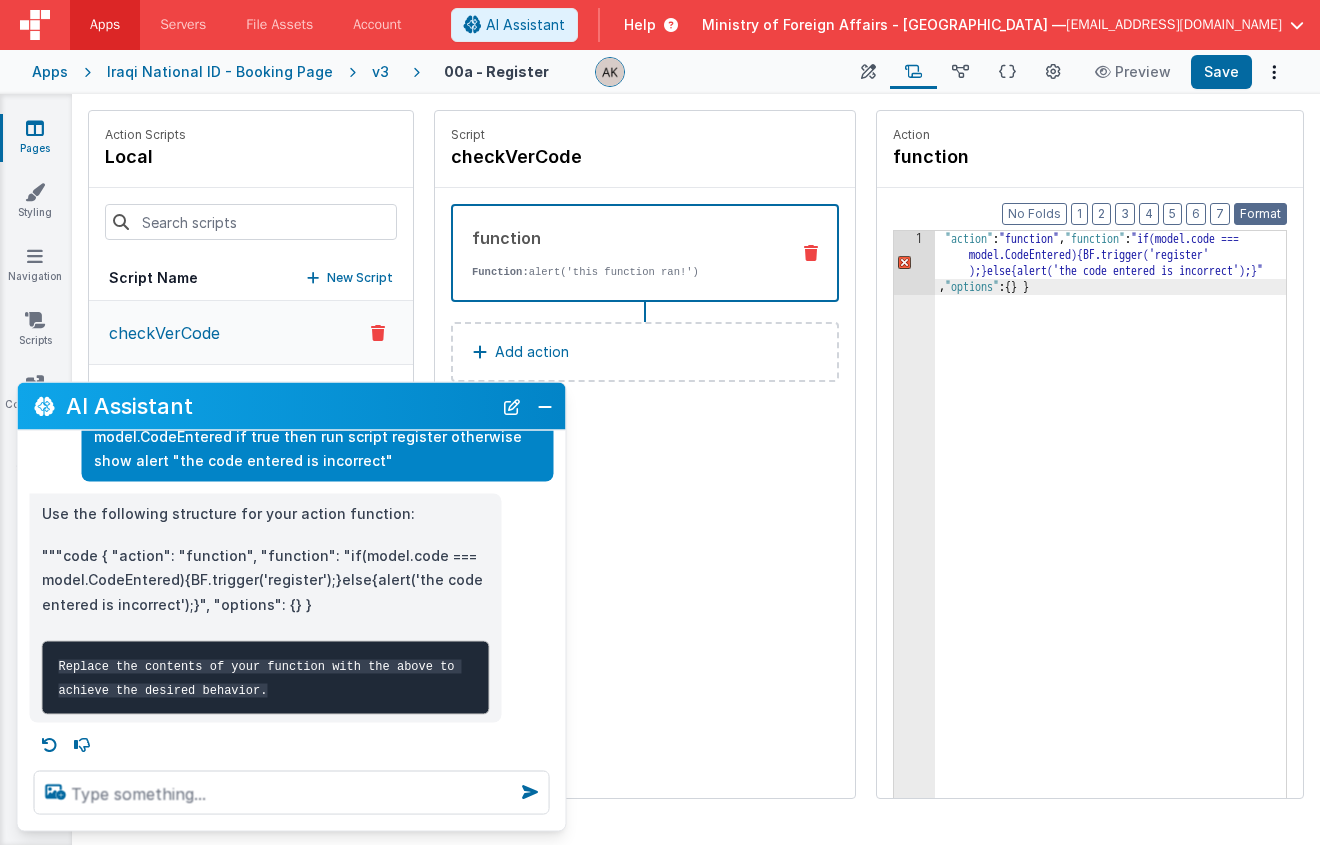 click on "Format" at bounding box center (1260, 214) 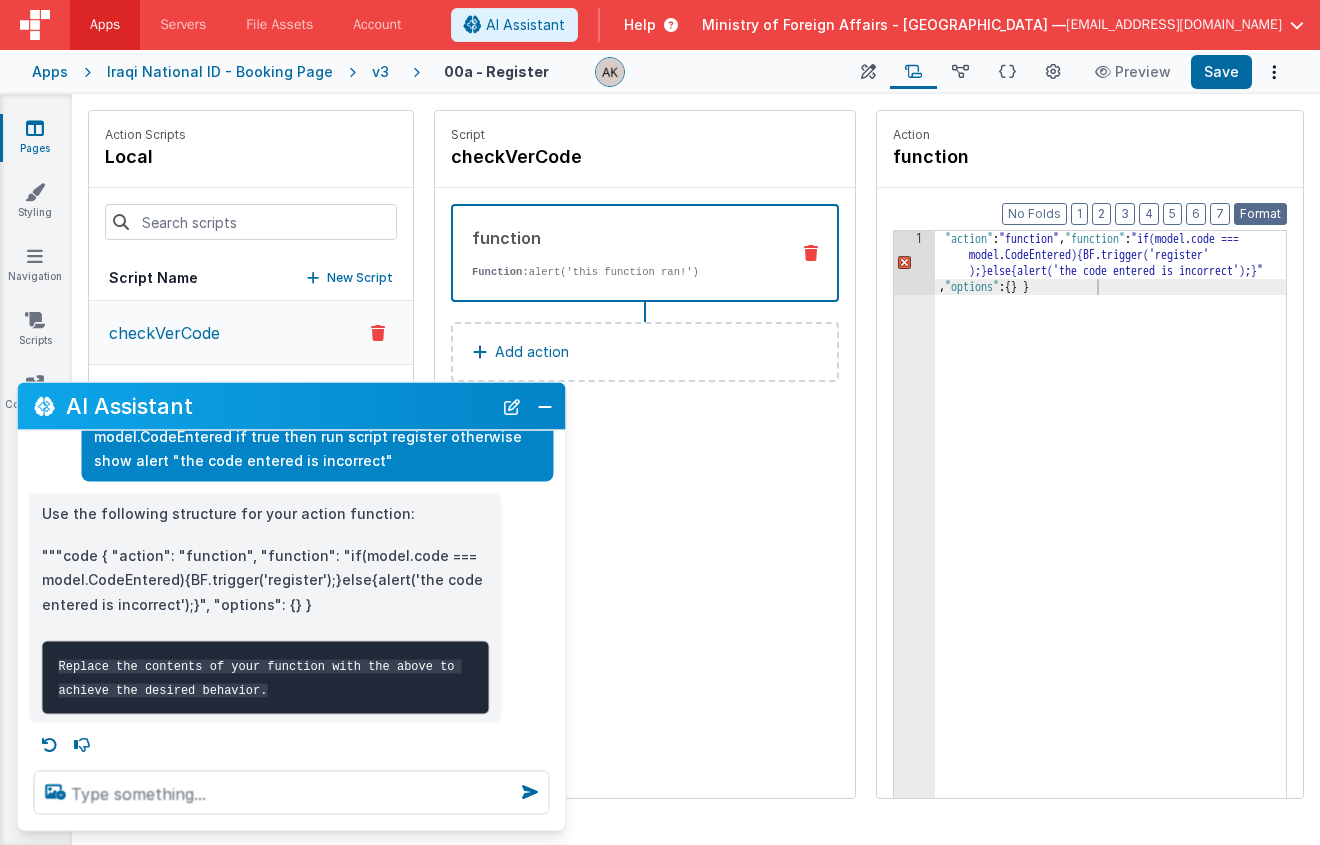 click on "Format" at bounding box center (1260, 214) 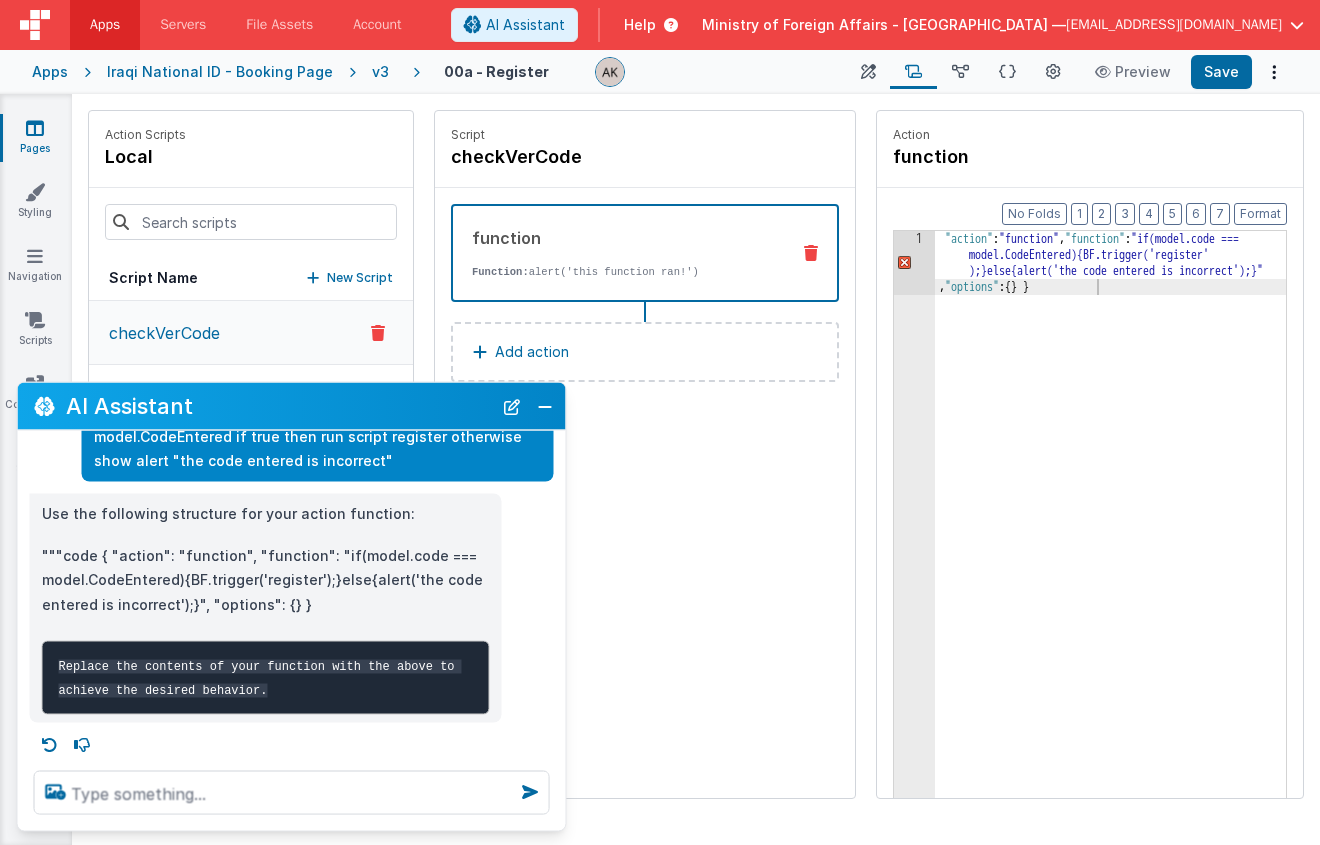 click on ""action" :  "function" ,  "function" :  "if(model.code ===        model.CodeEntered){BF.trigger('register'       );}else{alert('the code entered is incorrect');}"      ,  "options" :  { }   }" at bounding box center (1136, 609) 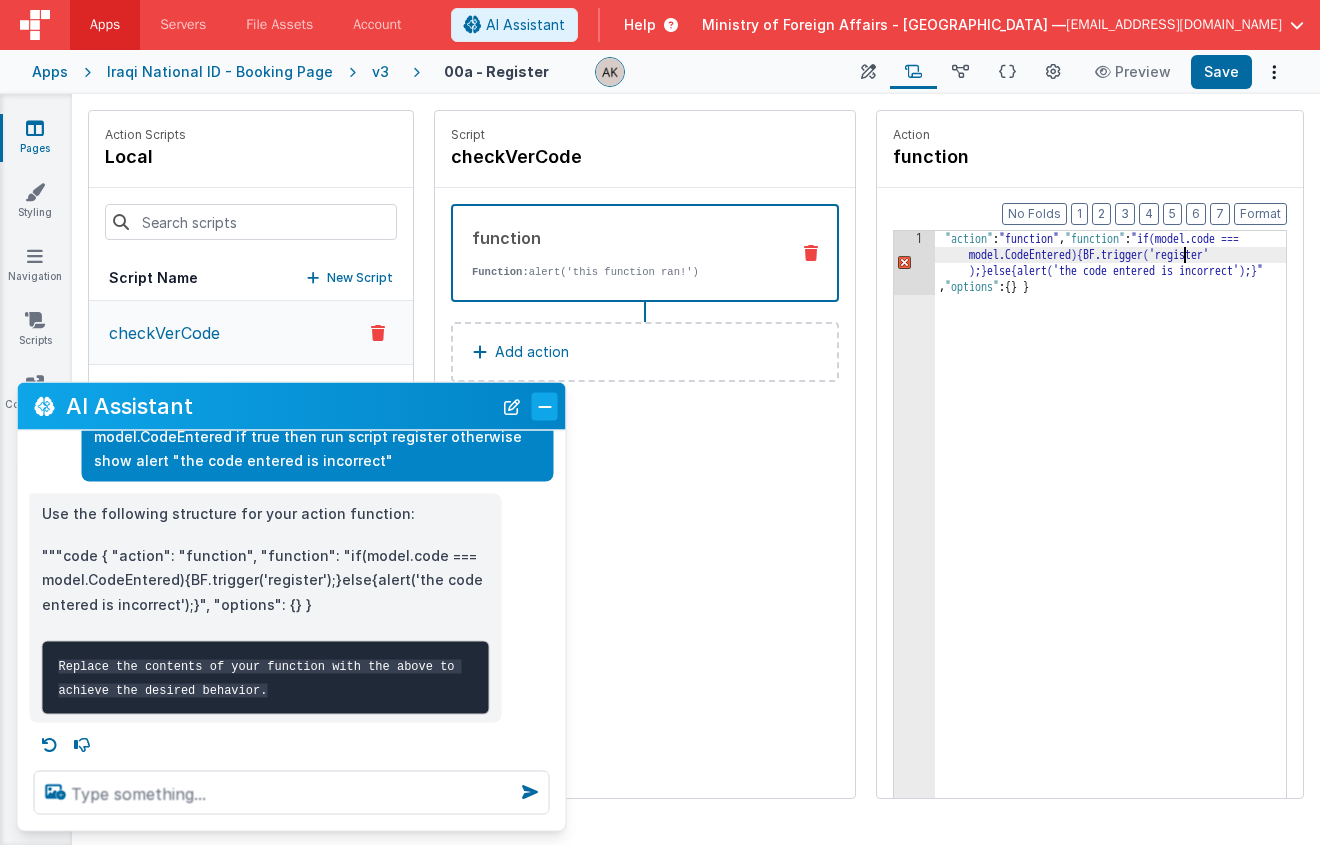 click at bounding box center (545, 406) 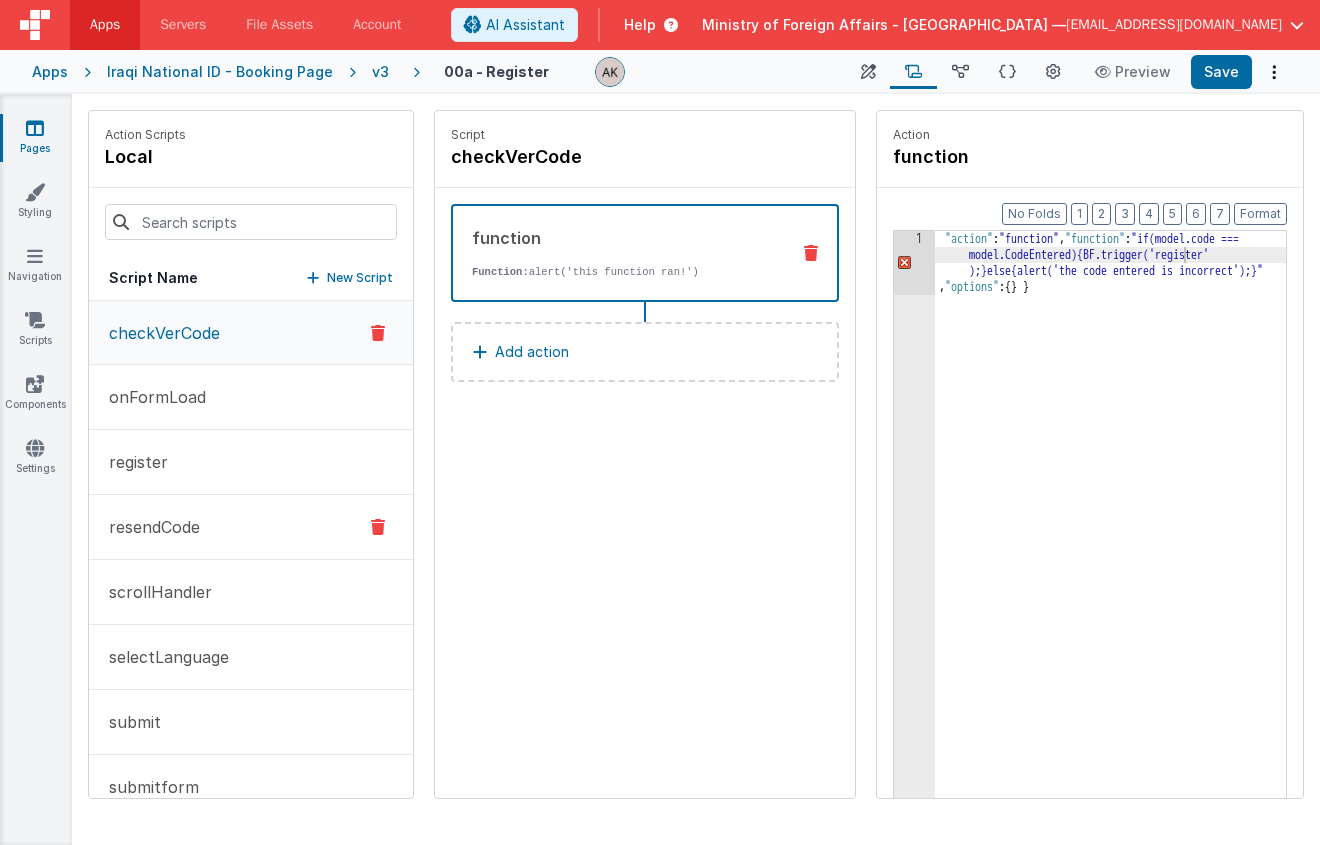 click on "resendCode" at bounding box center [148, 527] 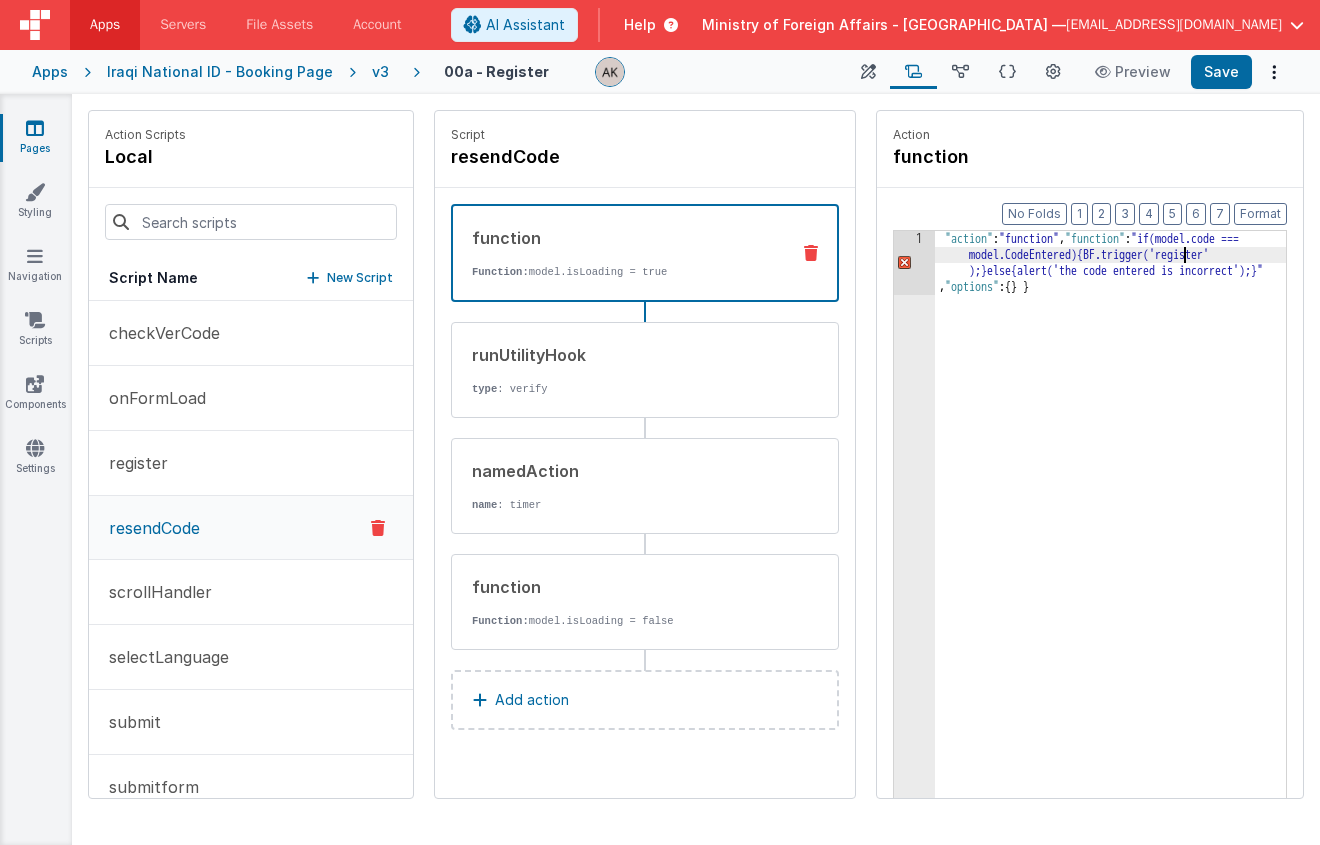 click on ""action" :  "function" ,  "function" :  "if(model.code ===        model.CodeEntered){BF.trigger('register'       );}else{alert('the code entered is incorrect');}"      ,  "options" :  { }   }" at bounding box center (1136, 609) 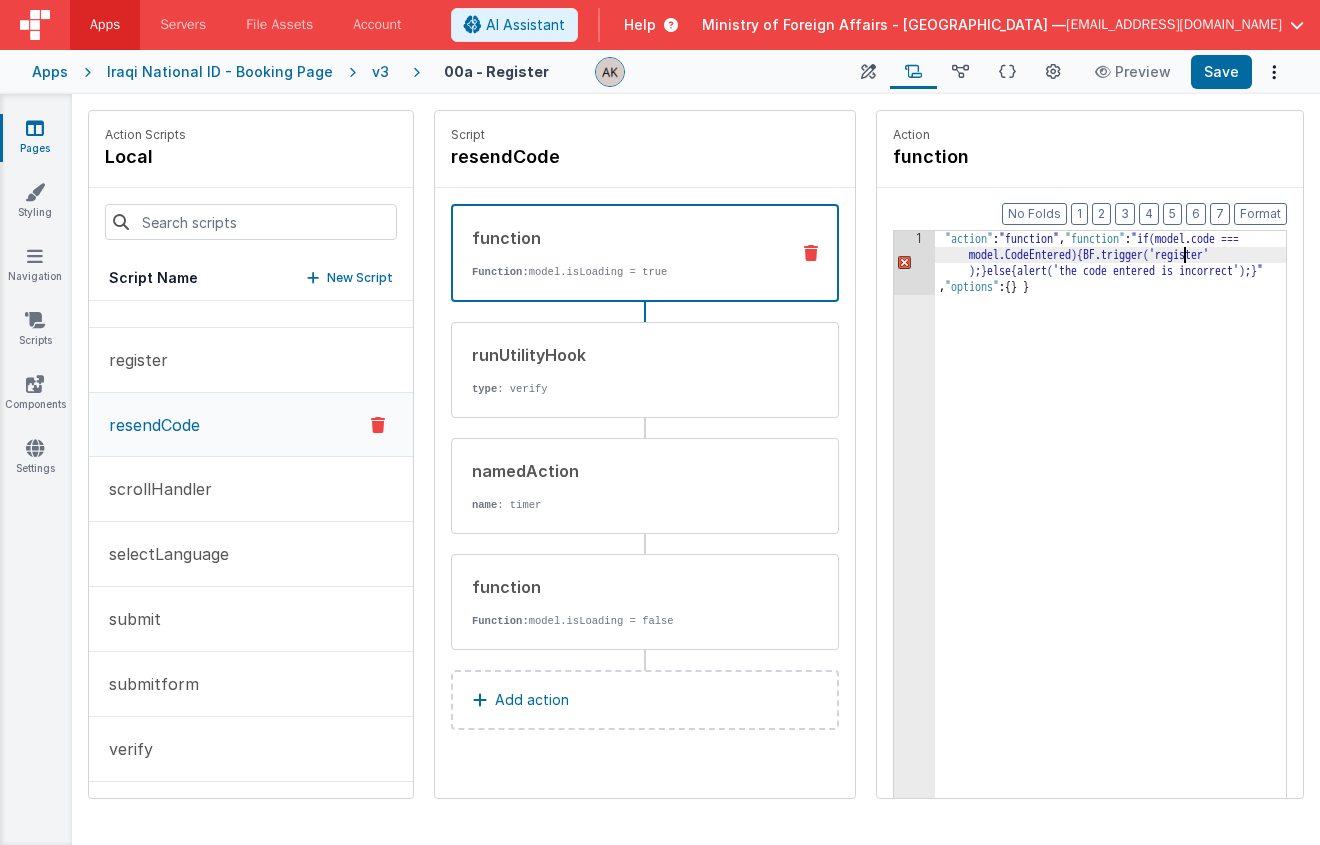 scroll, scrollTop: 0, scrollLeft: 0, axis: both 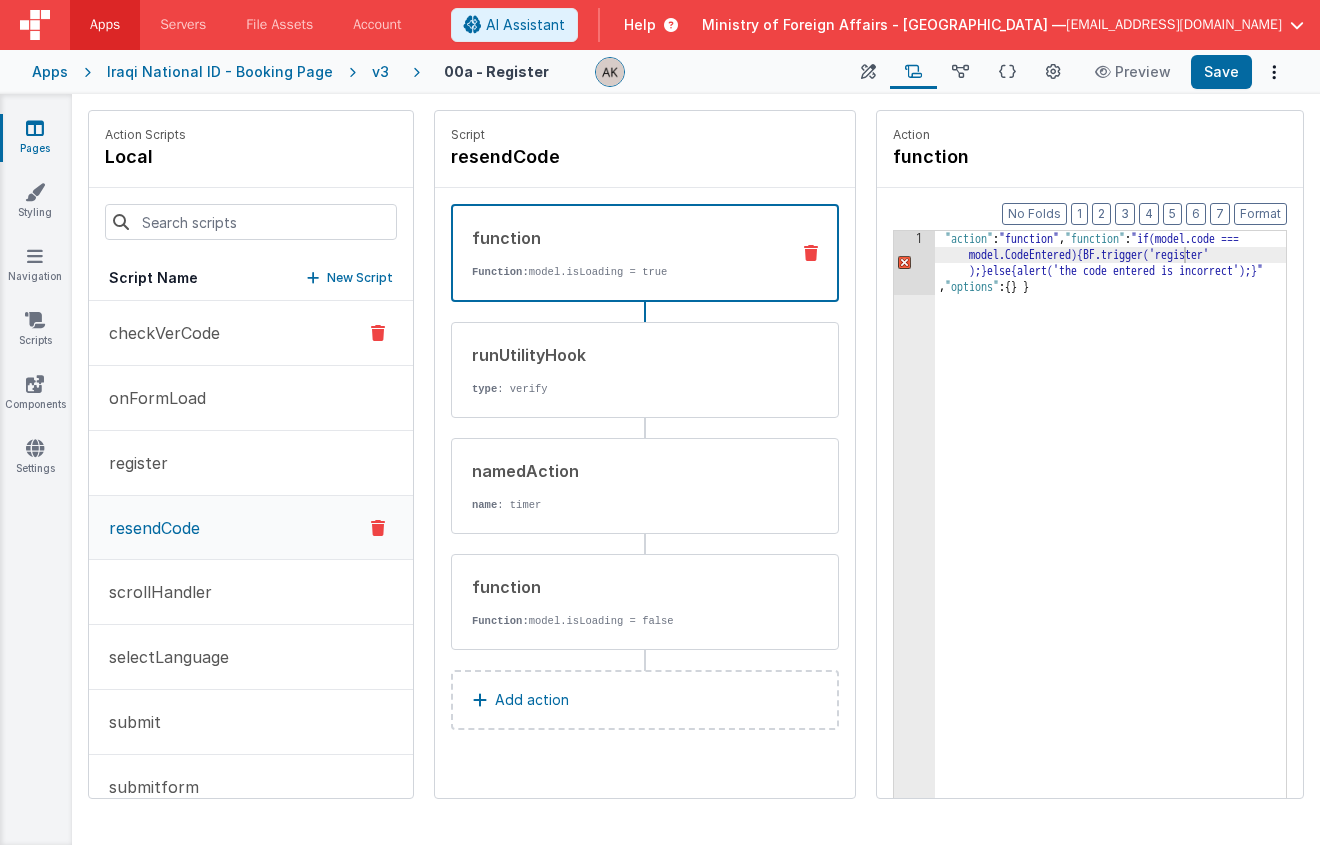 click on "checkVerCode" at bounding box center [251, 333] 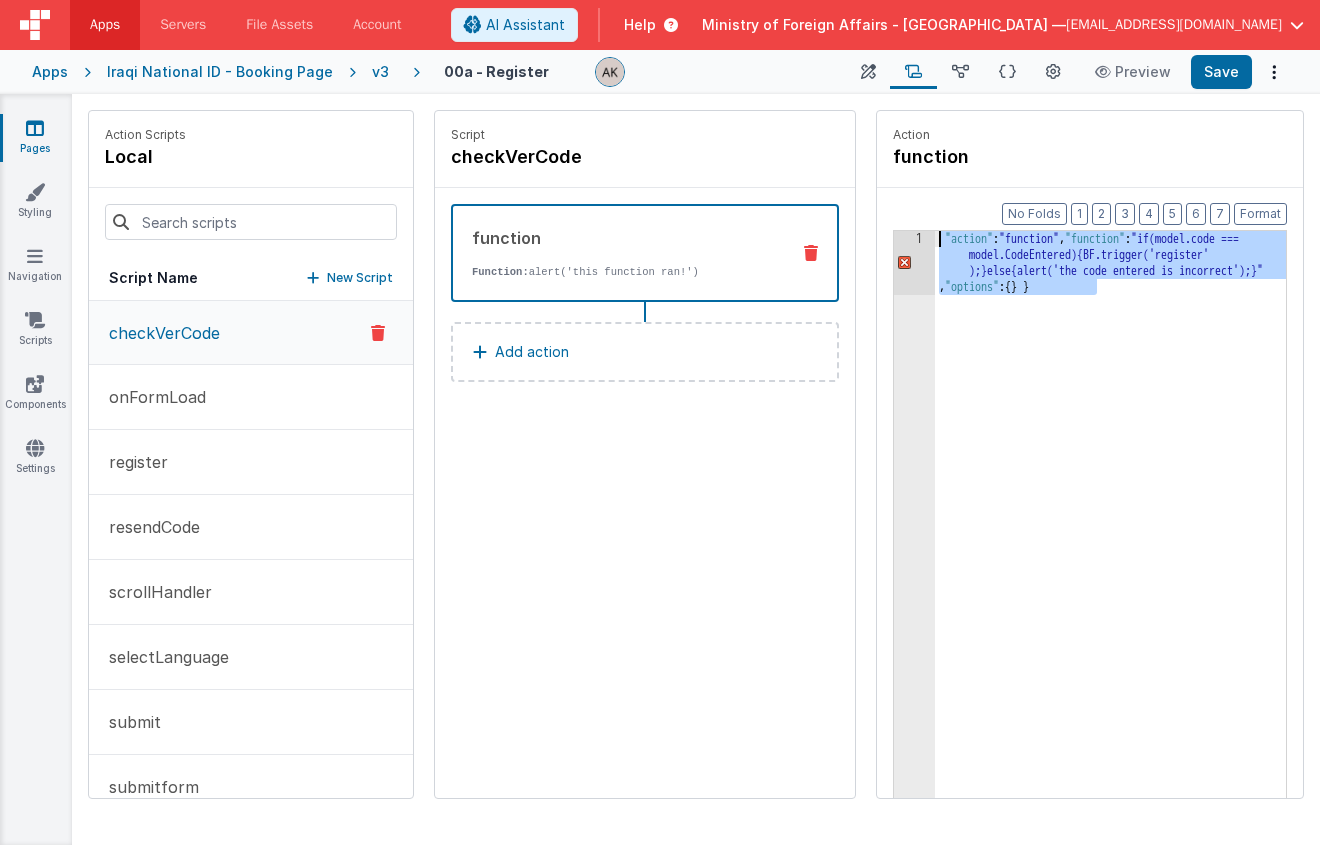drag, startPoint x: 1088, startPoint y: 288, endPoint x: 857, endPoint y: 186, distance: 252.51732 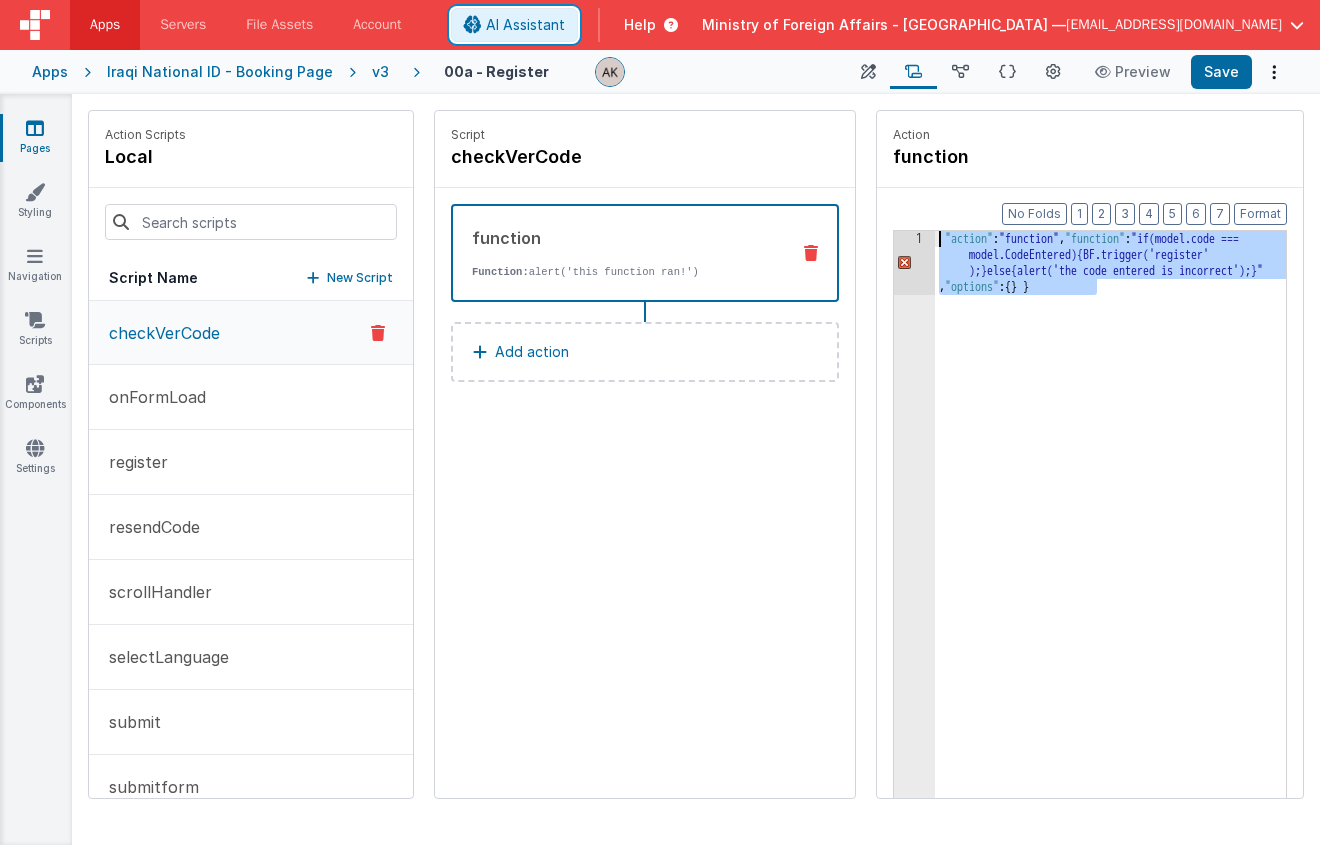 click on "AI Assistant" at bounding box center (525, 25) 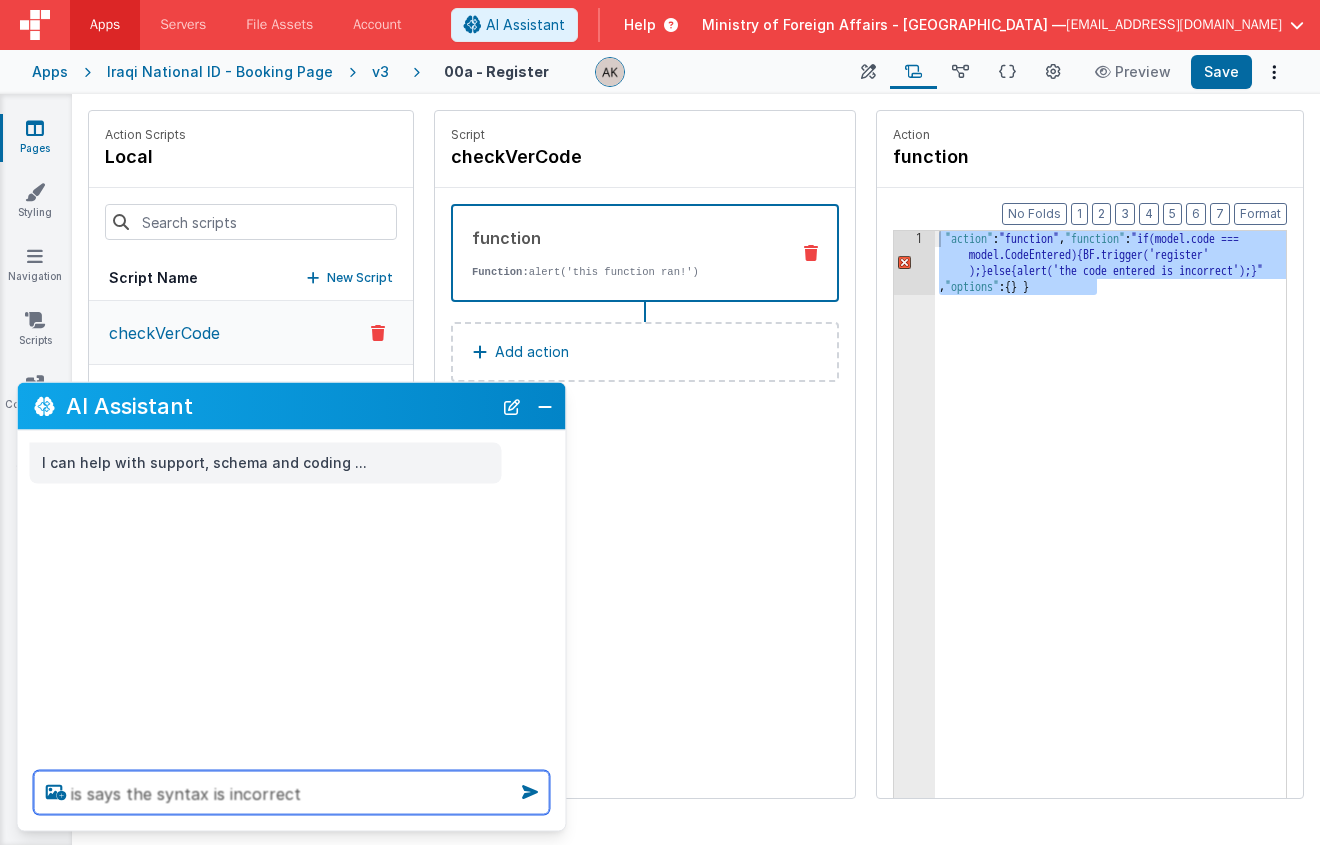 paste on ""action": "function", "function": "if(model.code === model.CodeEntered){BF.trigger('register');}else{alert('the code entered is incorrect');}", "options": {} }" 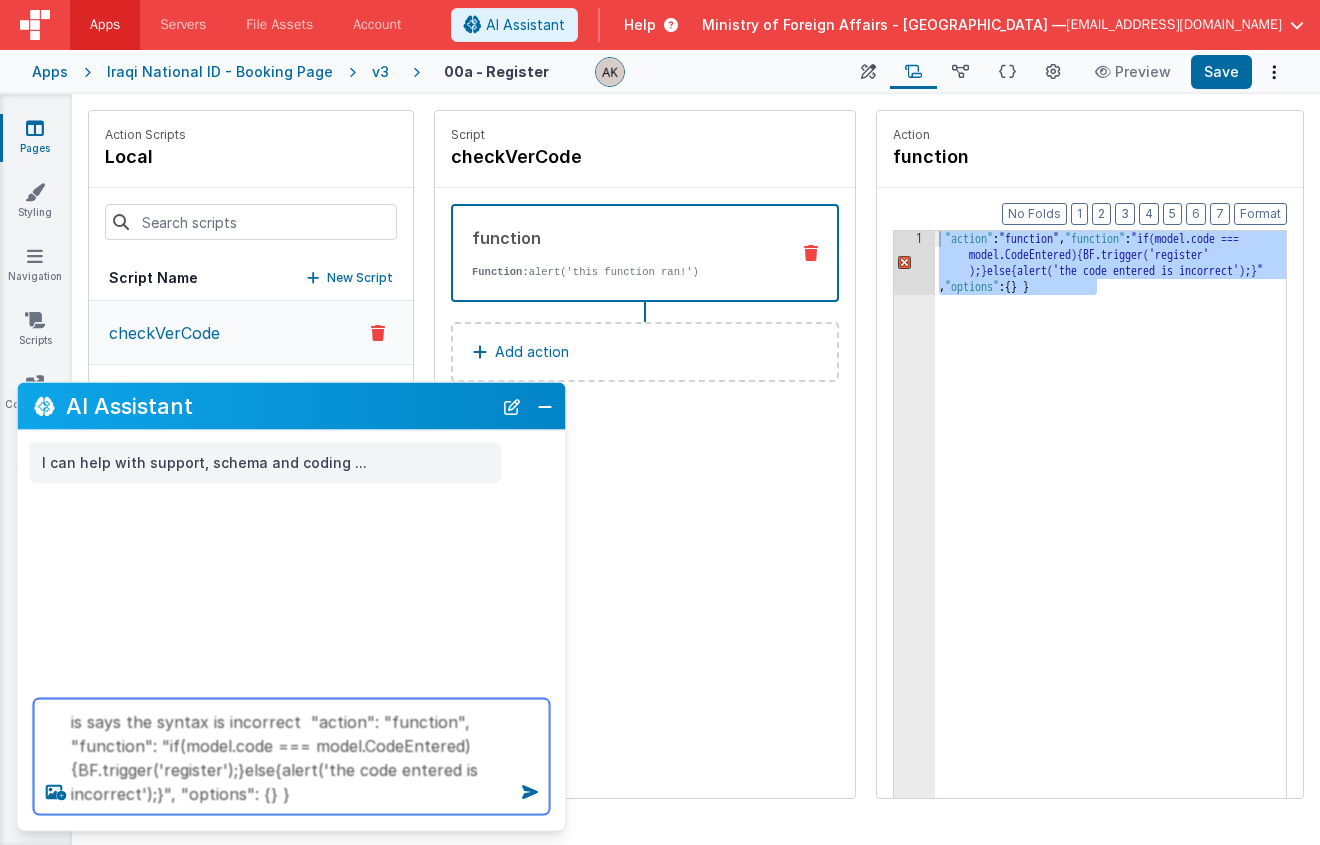 type on "is says the syntax is incorrect  "action": "function", "function": "if(model.code === model.CodeEntered){BF.trigger('register');}else{alert('the code entered is incorrect');}", "options": {} }" 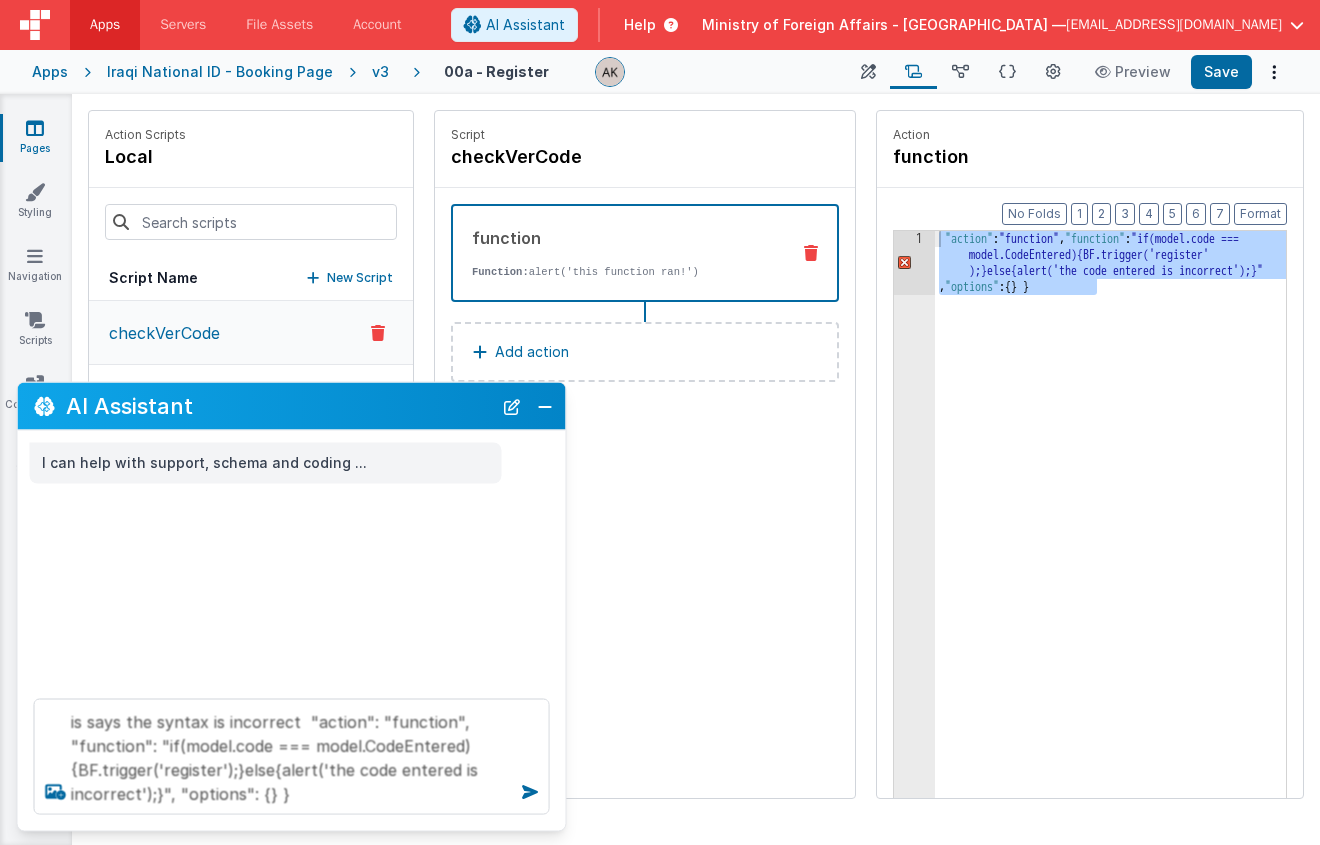 type 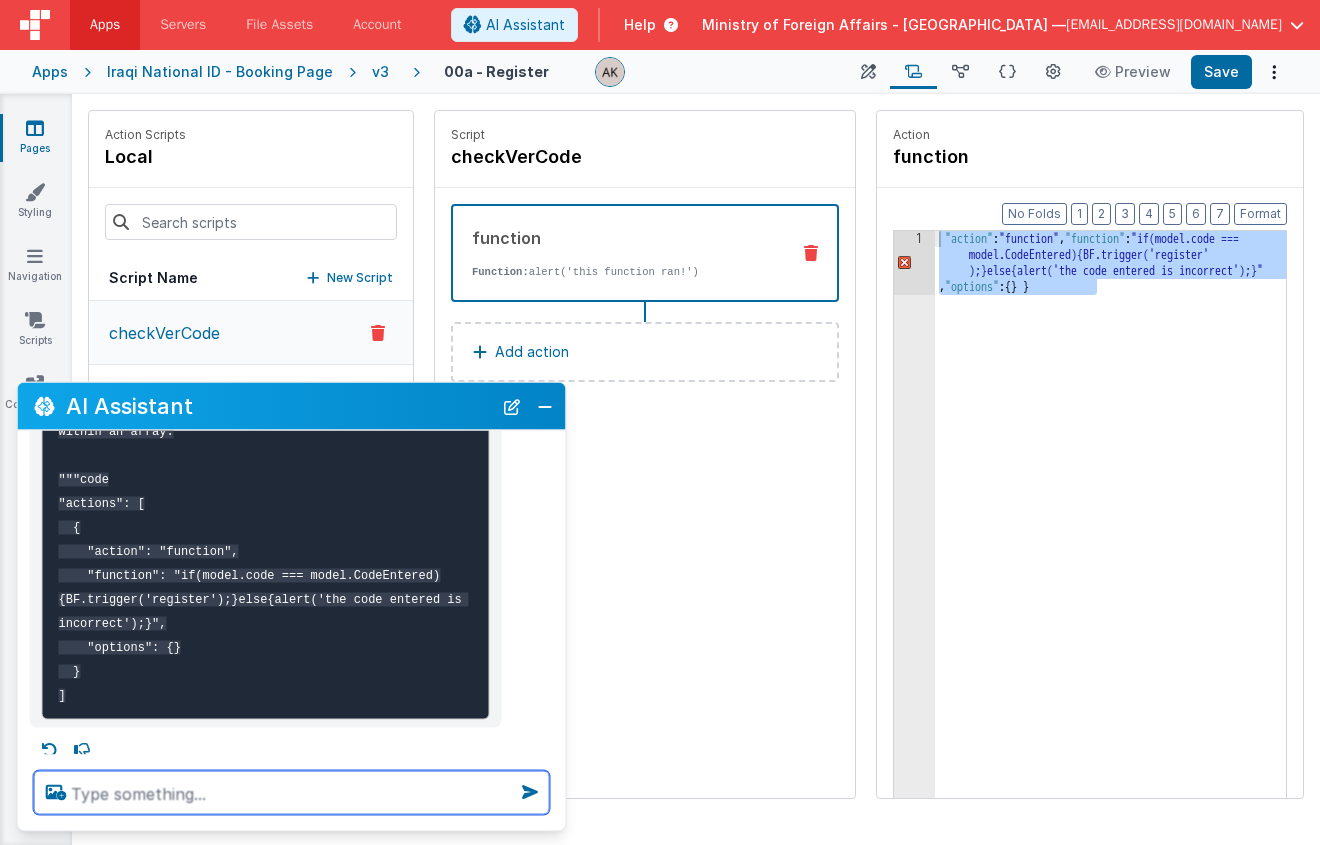 scroll, scrollTop: 517, scrollLeft: 0, axis: vertical 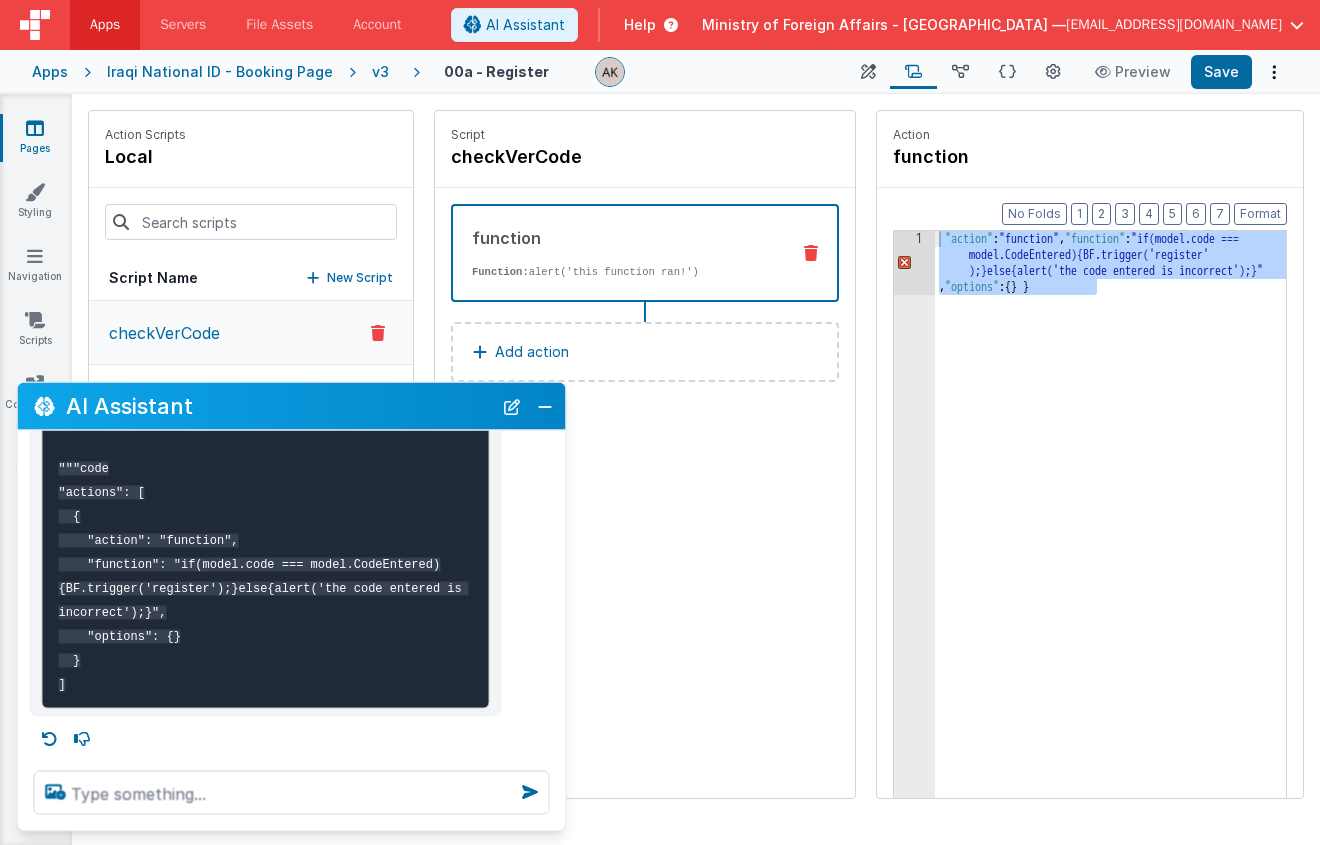 click on "Make sure this object is inside the correct location of your page schema or actions array, not as raw properties at the root of the JSON. If you're inserting this into an "actions" section or similar, it should look like this within an array:
"""code
"actions": [
{
"action": "function",
"function": "if(model.code === model.CodeEntered){BF.trigger('register');}else{alert('the code entered is incorrect');}",
"options": {}
}
]" at bounding box center (266, 503) 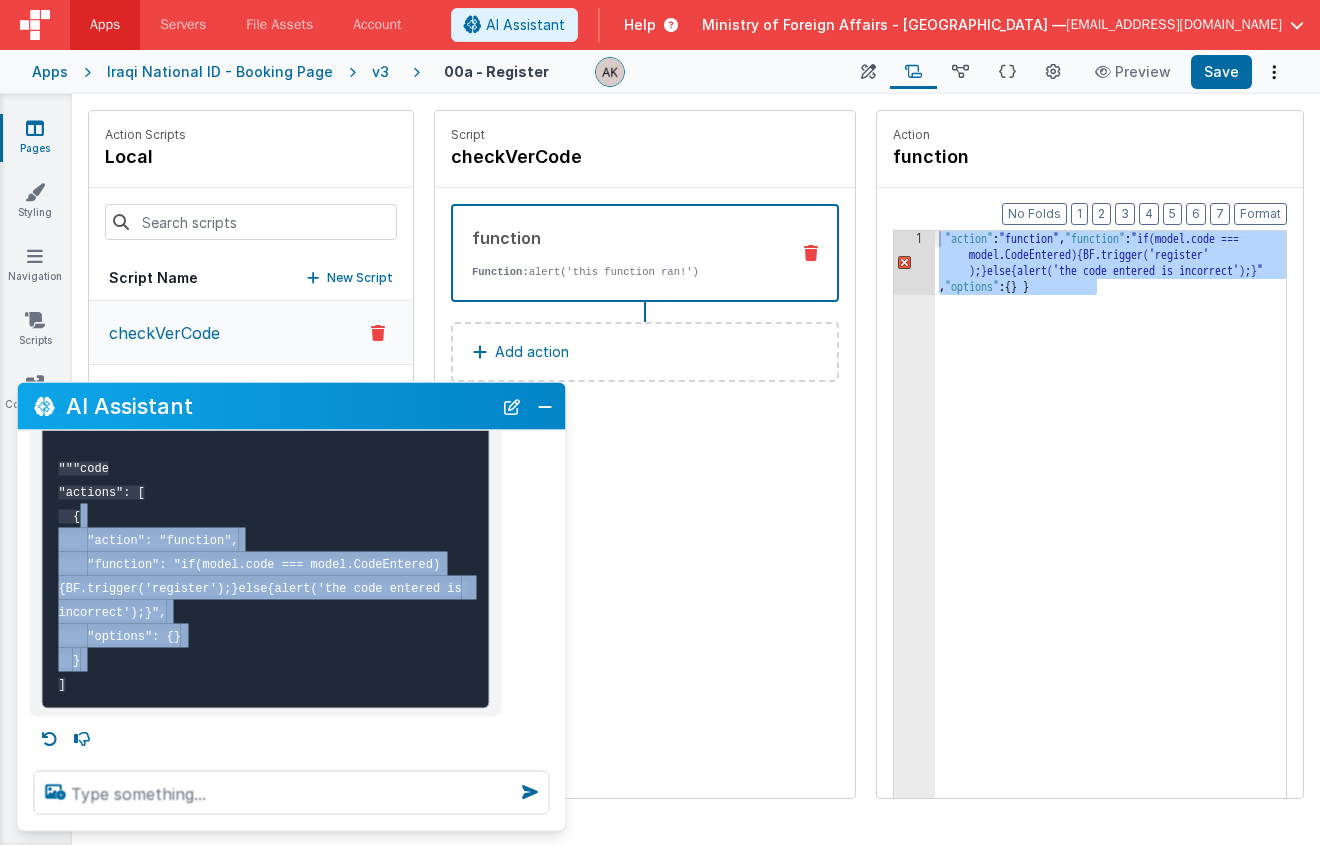 drag, startPoint x: 72, startPoint y: 518, endPoint x: 208, endPoint y: 659, distance: 195.90048 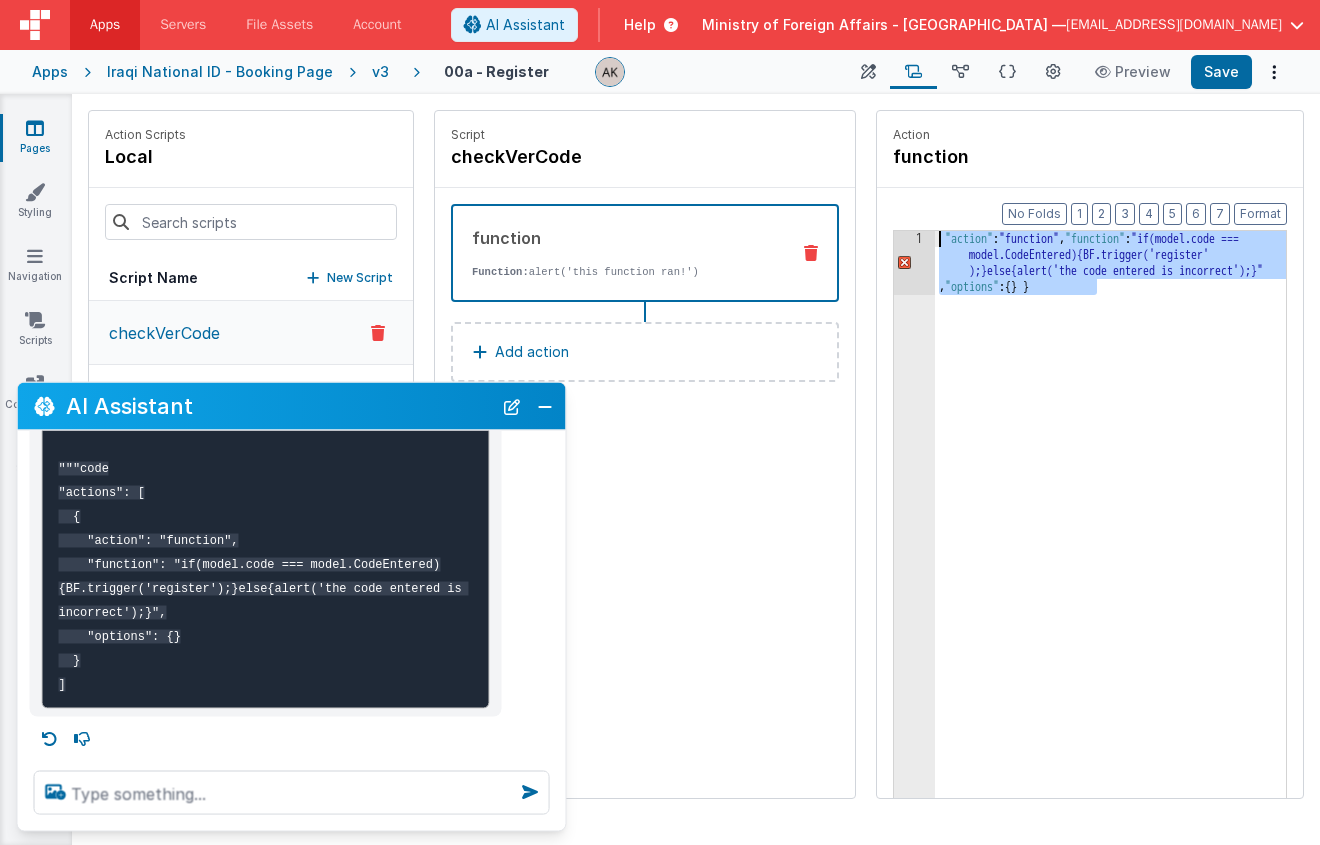click on ""action" :  "function" ,  "function" :  "if(model.code ===        model.CodeEntered){BF.trigger('register'       );}else{alert('the code entered is incorrect');}"      ,  "options" :  { }   }" at bounding box center (1136, 609) 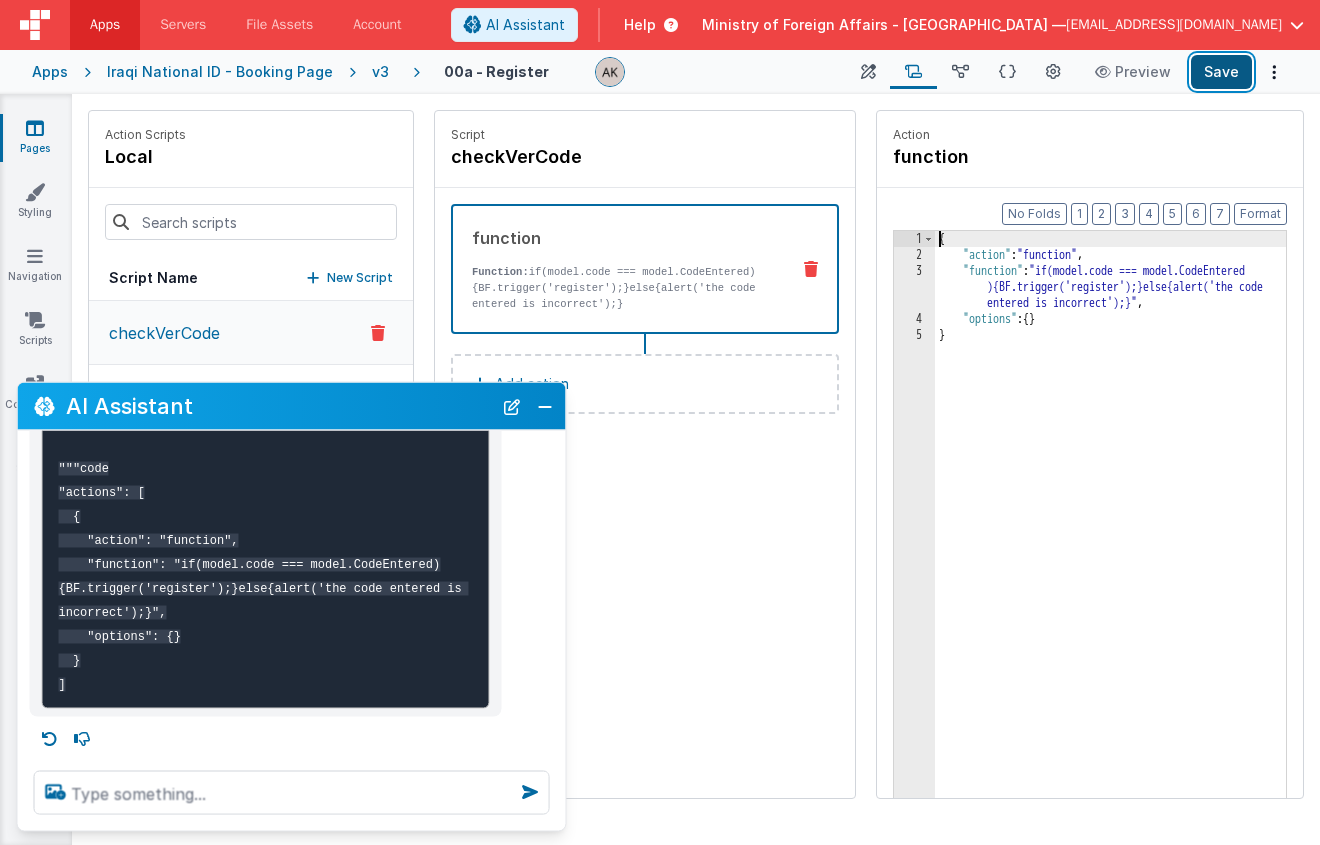 click on "Save" at bounding box center (1221, 72) 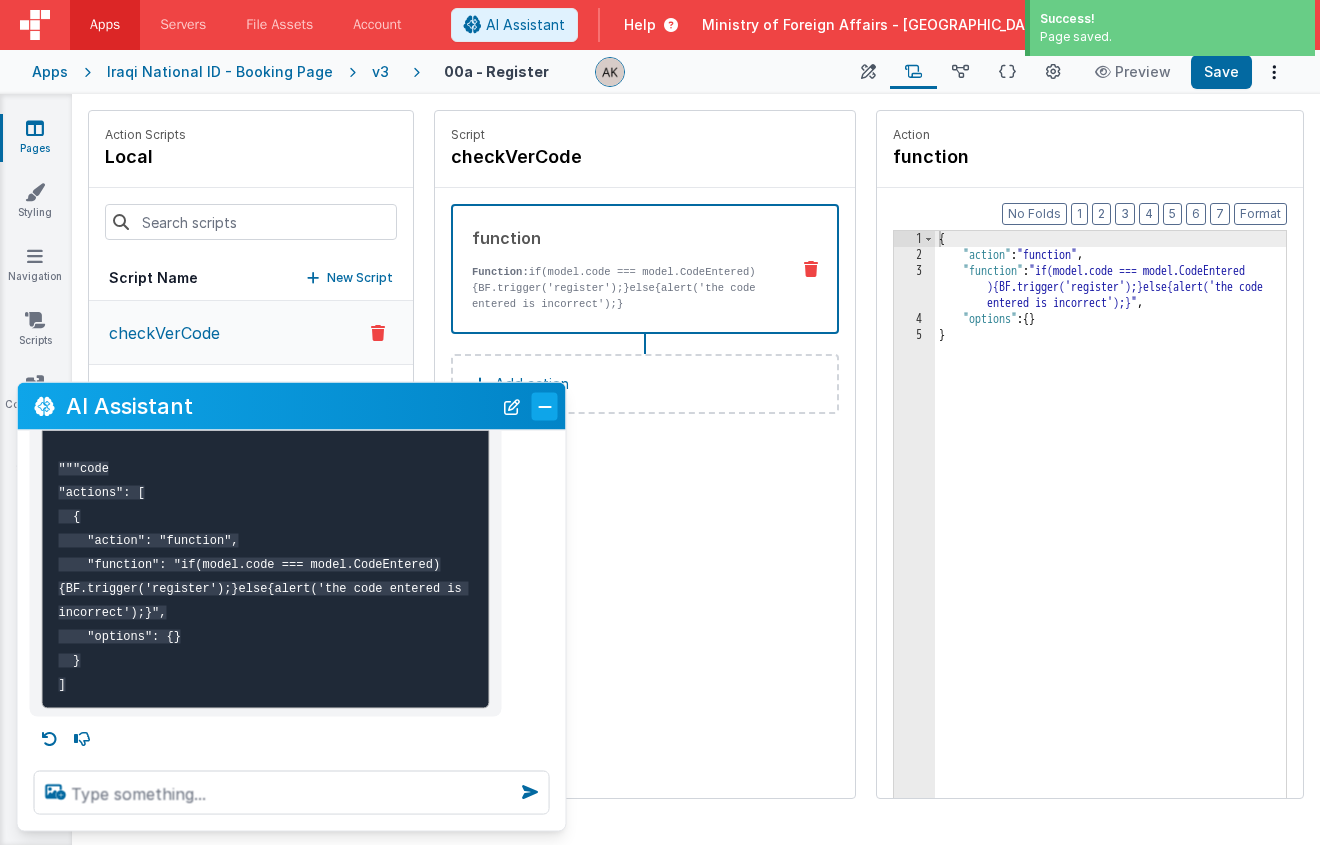 click at bounding box center (545, 406) 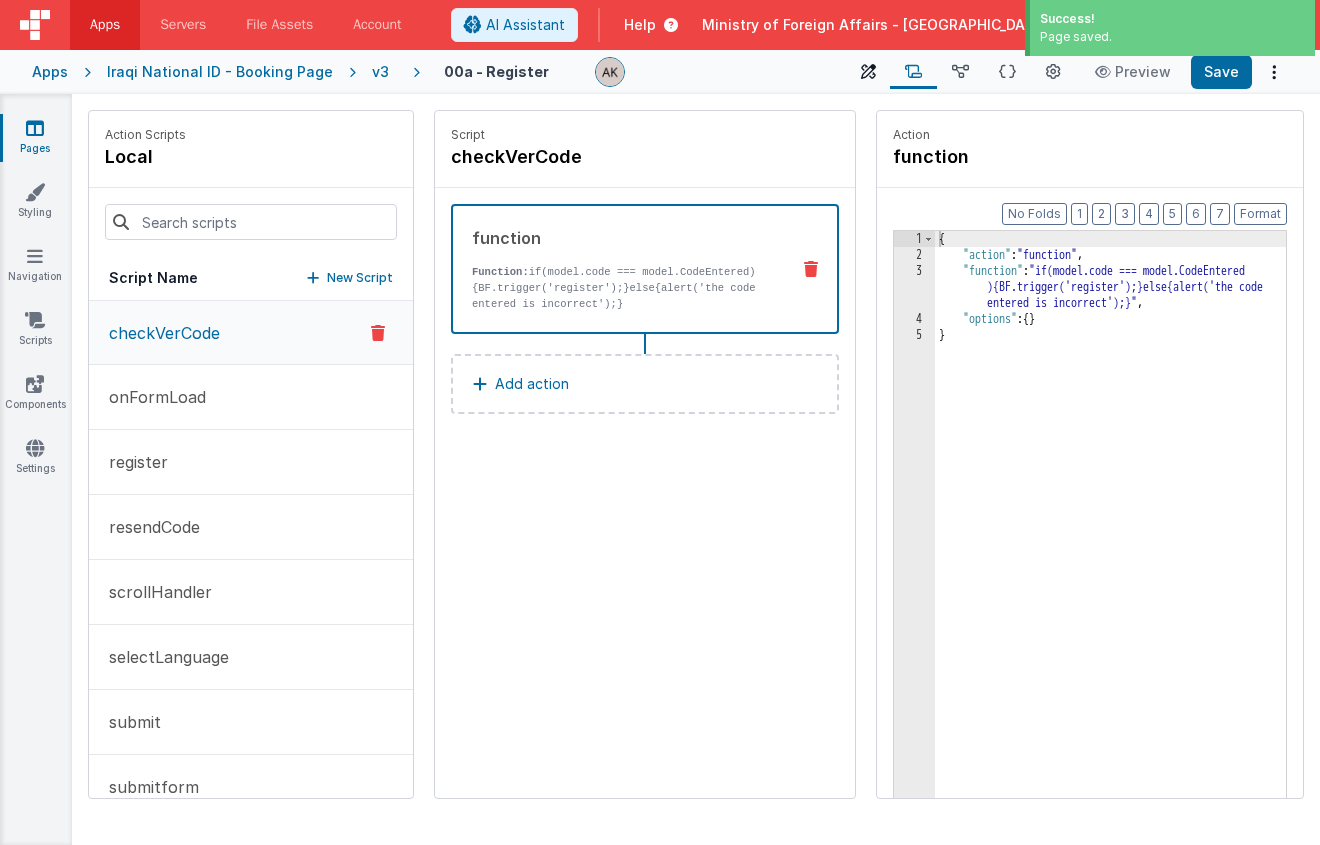 click on "Builder" at bounding box center (868, 72) 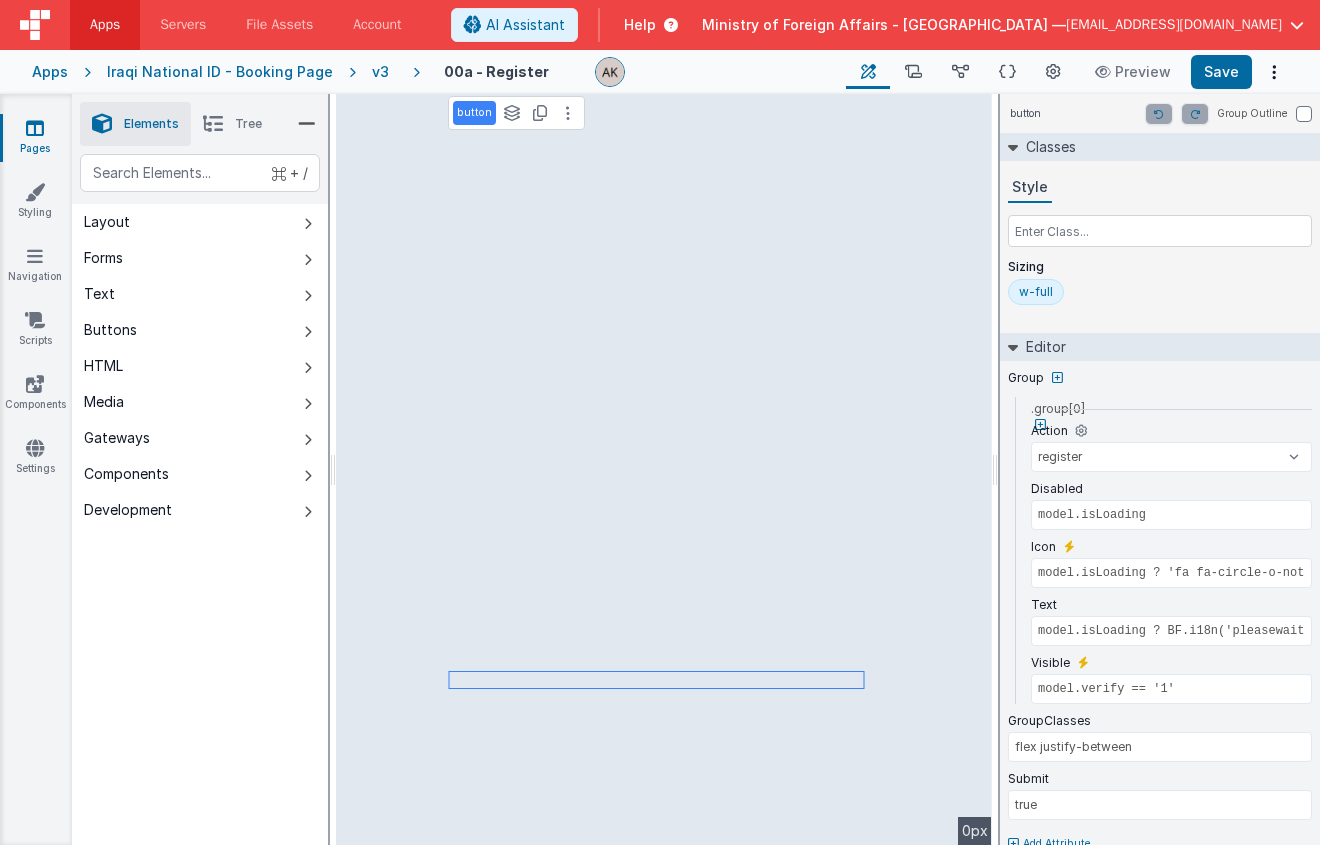 select on "verifyCode" 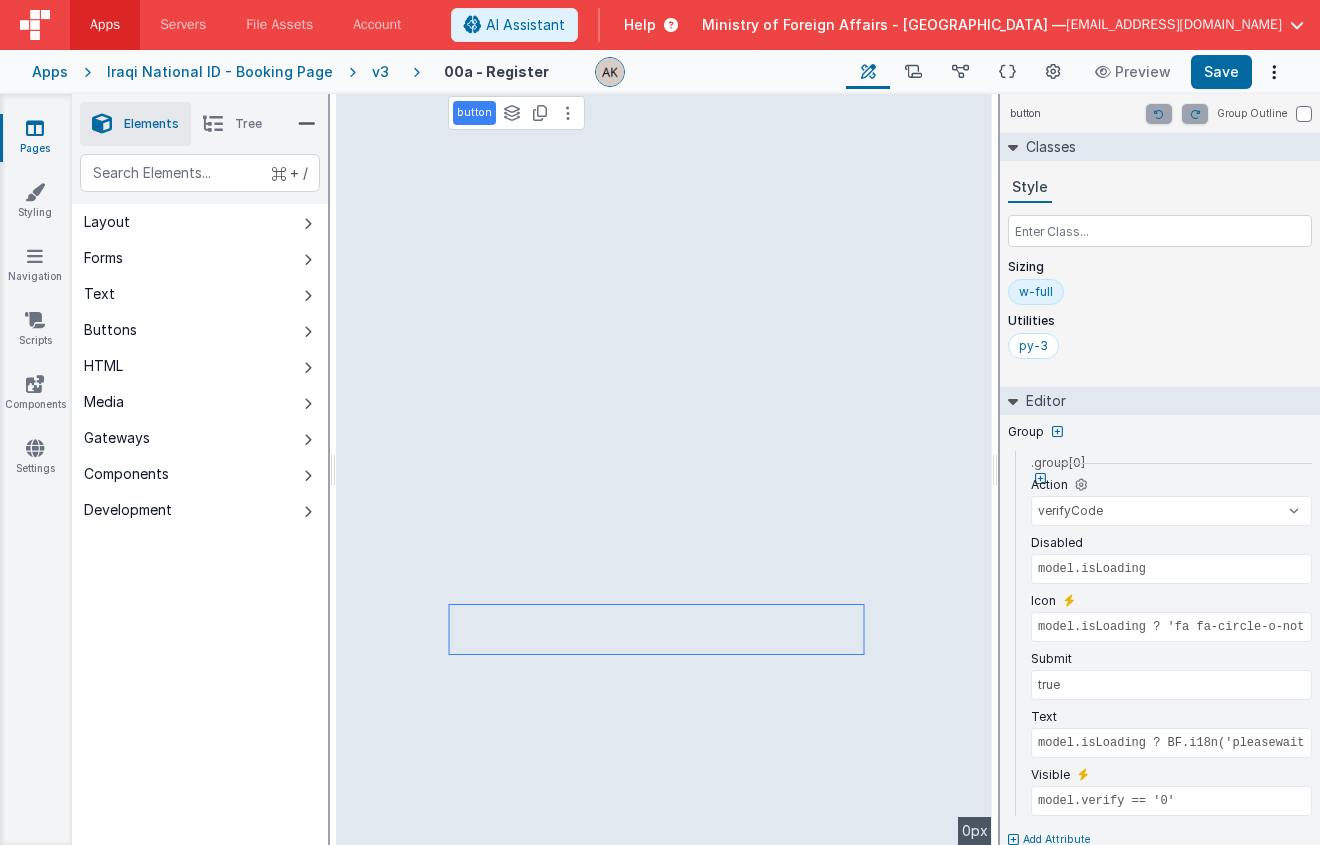 select on "register" 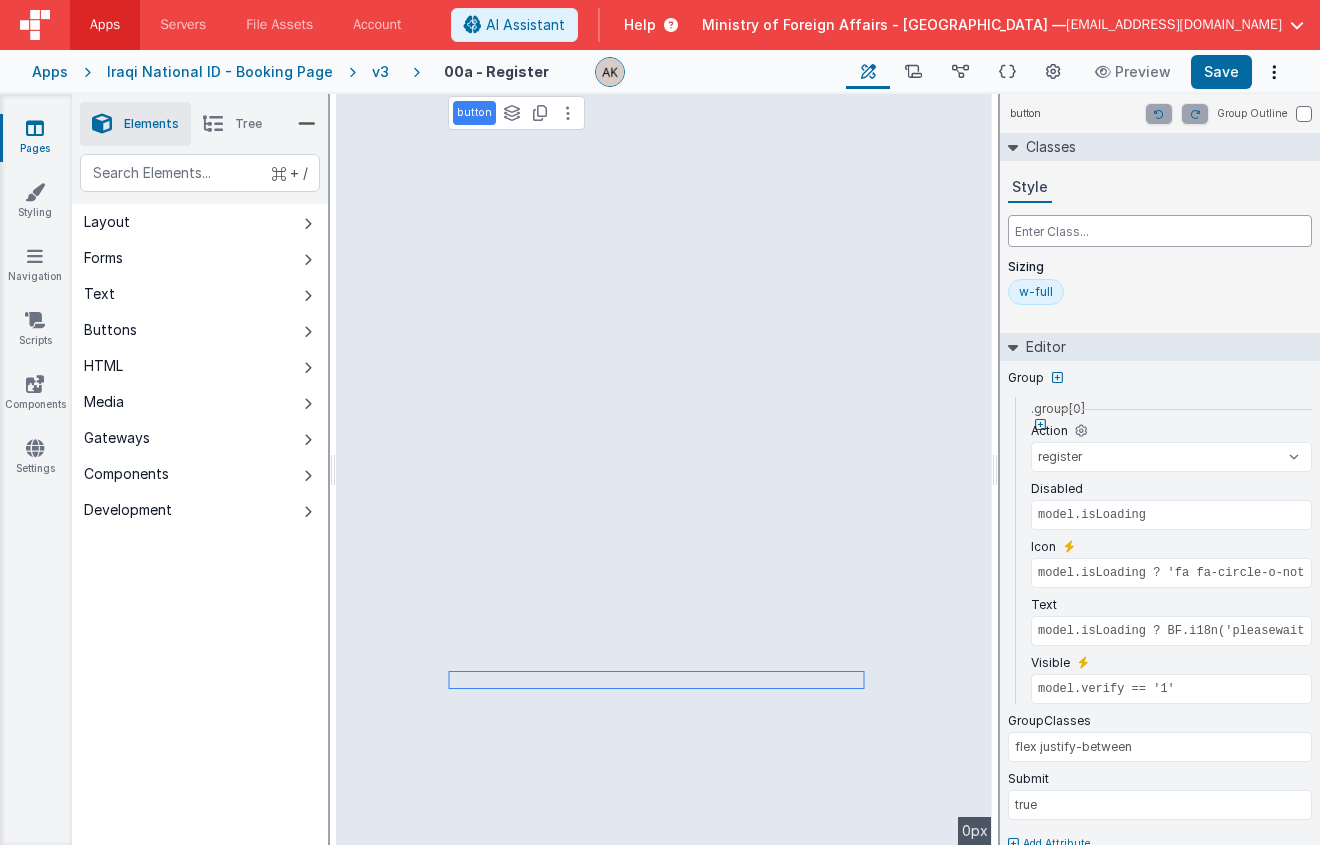 click at bounding box center [1160, 231] 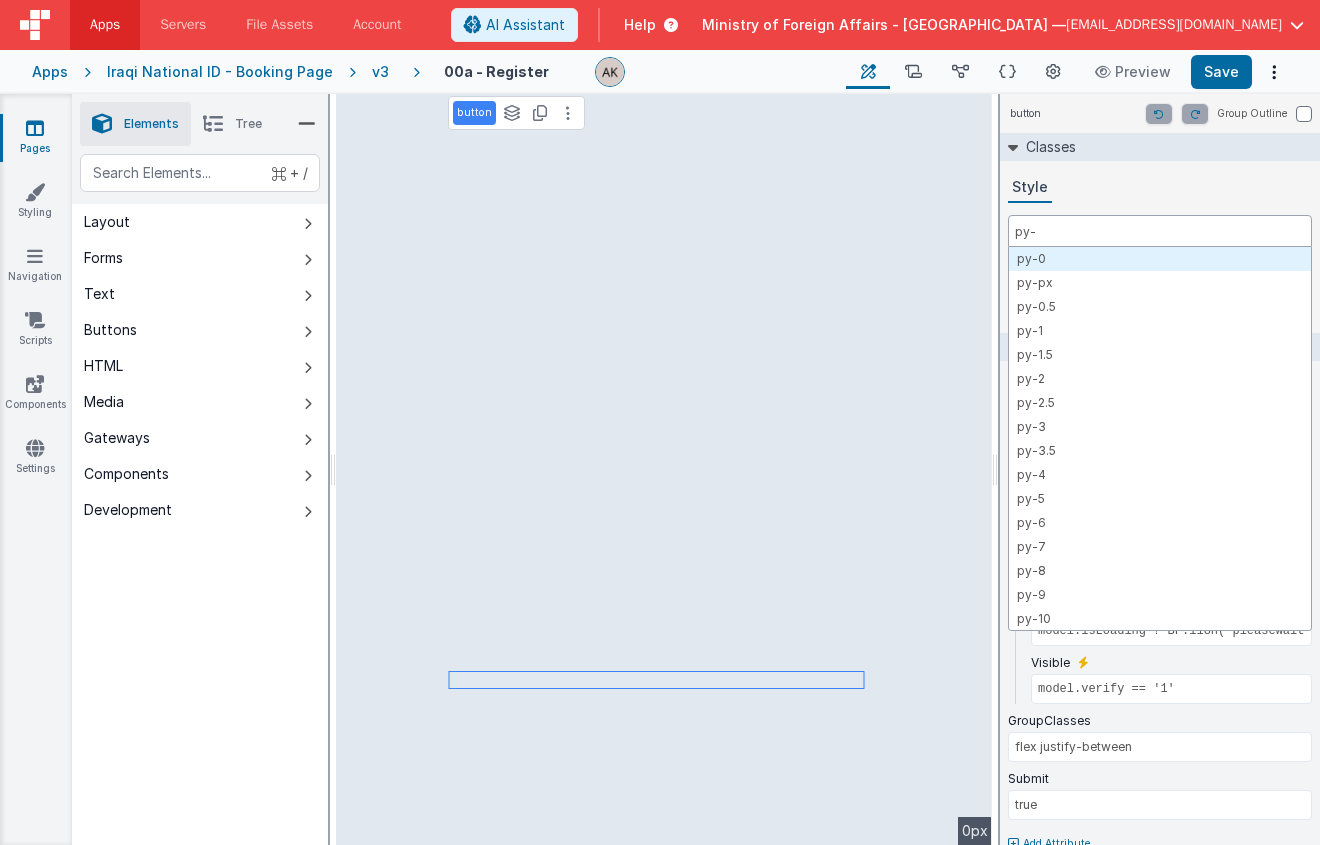type on "py-3" 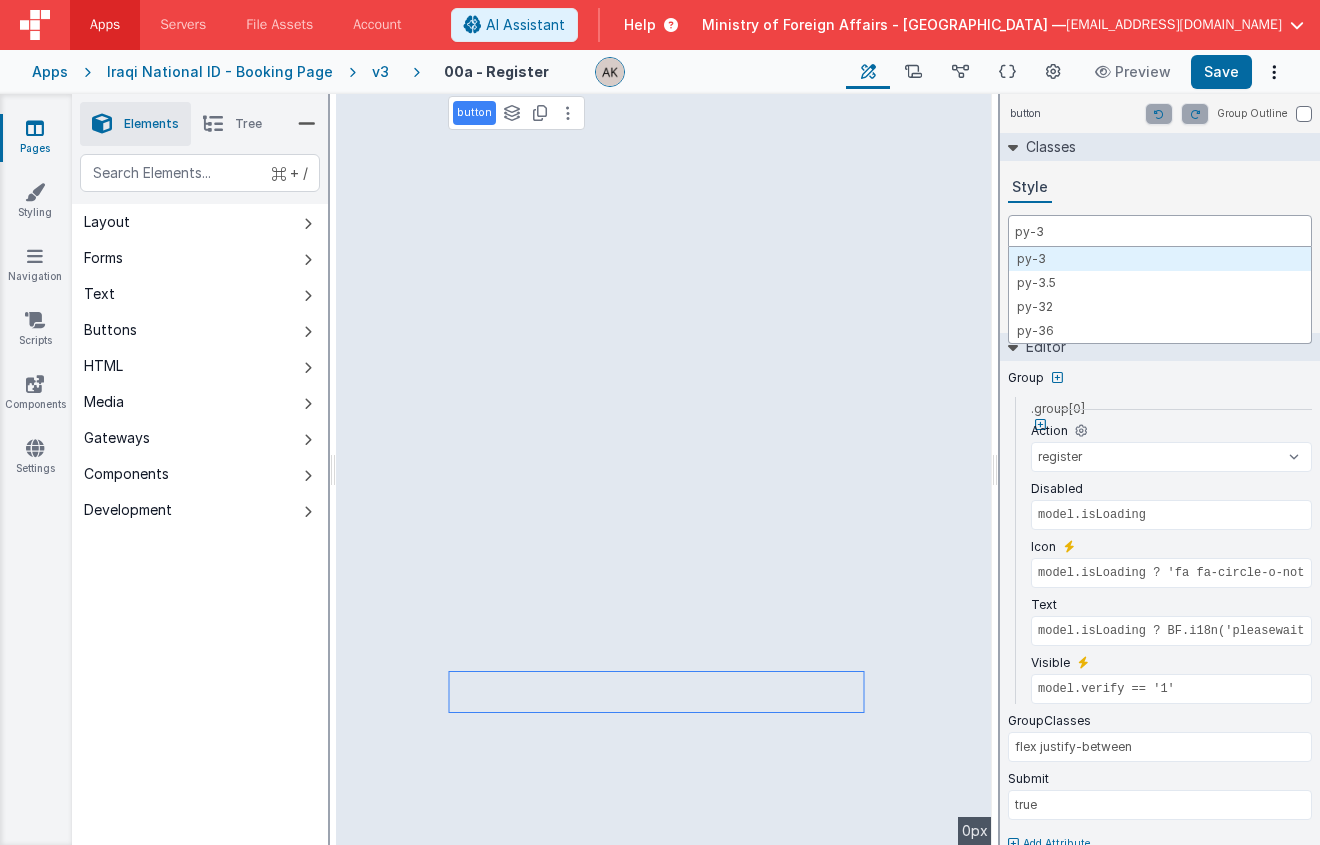 type 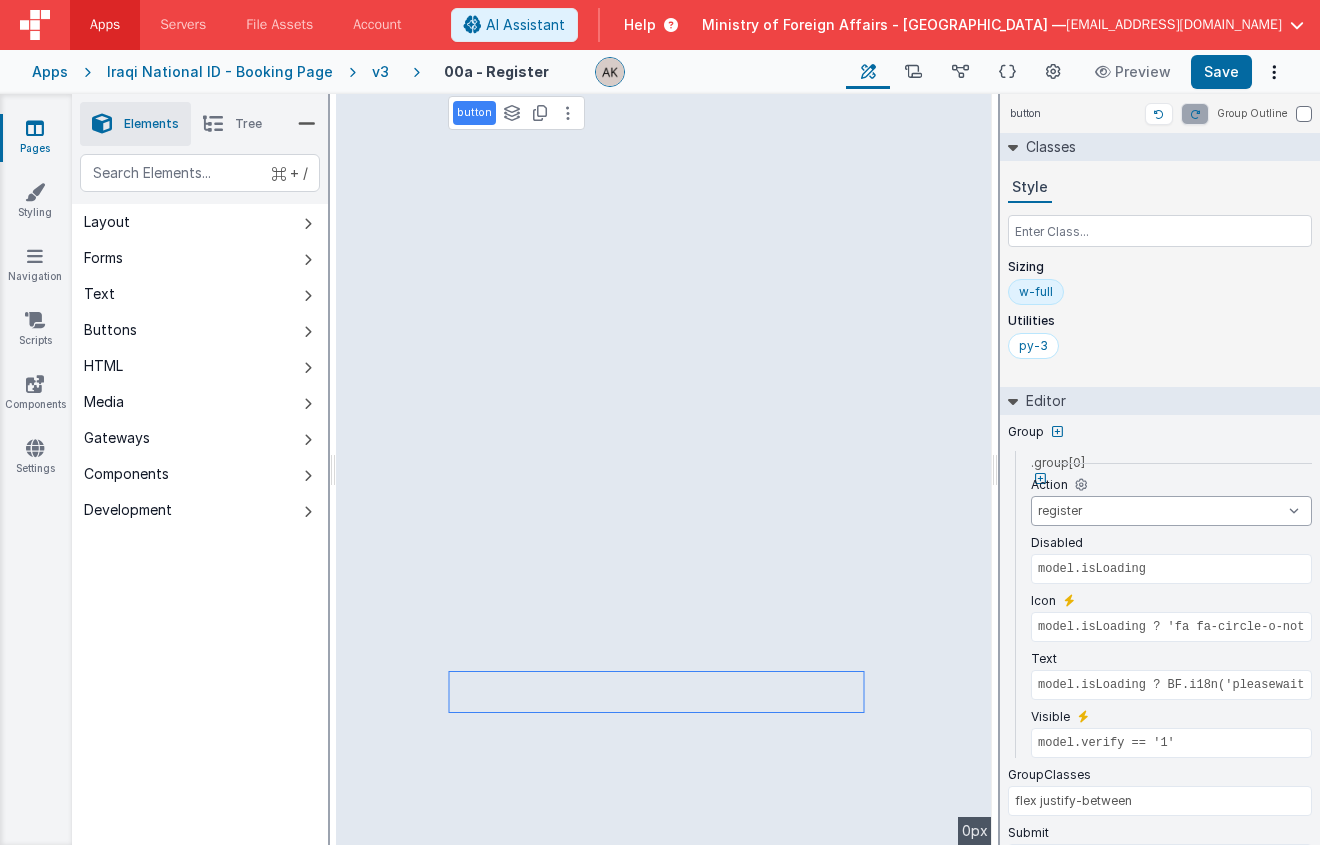 click on "checkVerCode onFormLoad register resendCode scrollHandler selectLanguage submit submitform verify   changedates gotoBooking gotoMissions gotoOffices onAppLoad previous selectLanguage2 sendVerficationCode setDir showAlertDOB support supportclose supportnid timer updateDob verifyCode verifyCodeCheck verifyCodeCheckNid verifyCodeNid" at bounding box center (1171, 511) 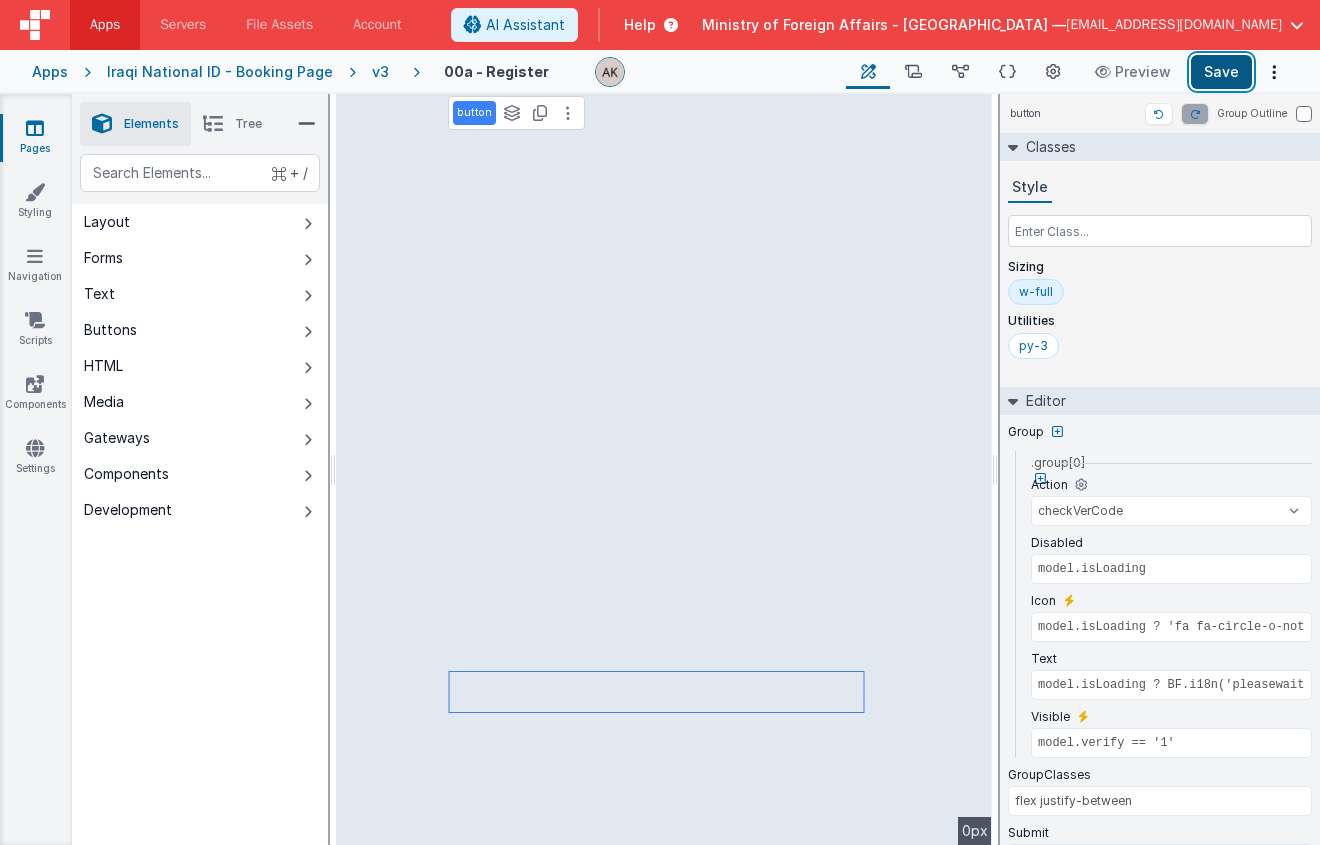 click on "Save" at bounding box center [1221, 72] 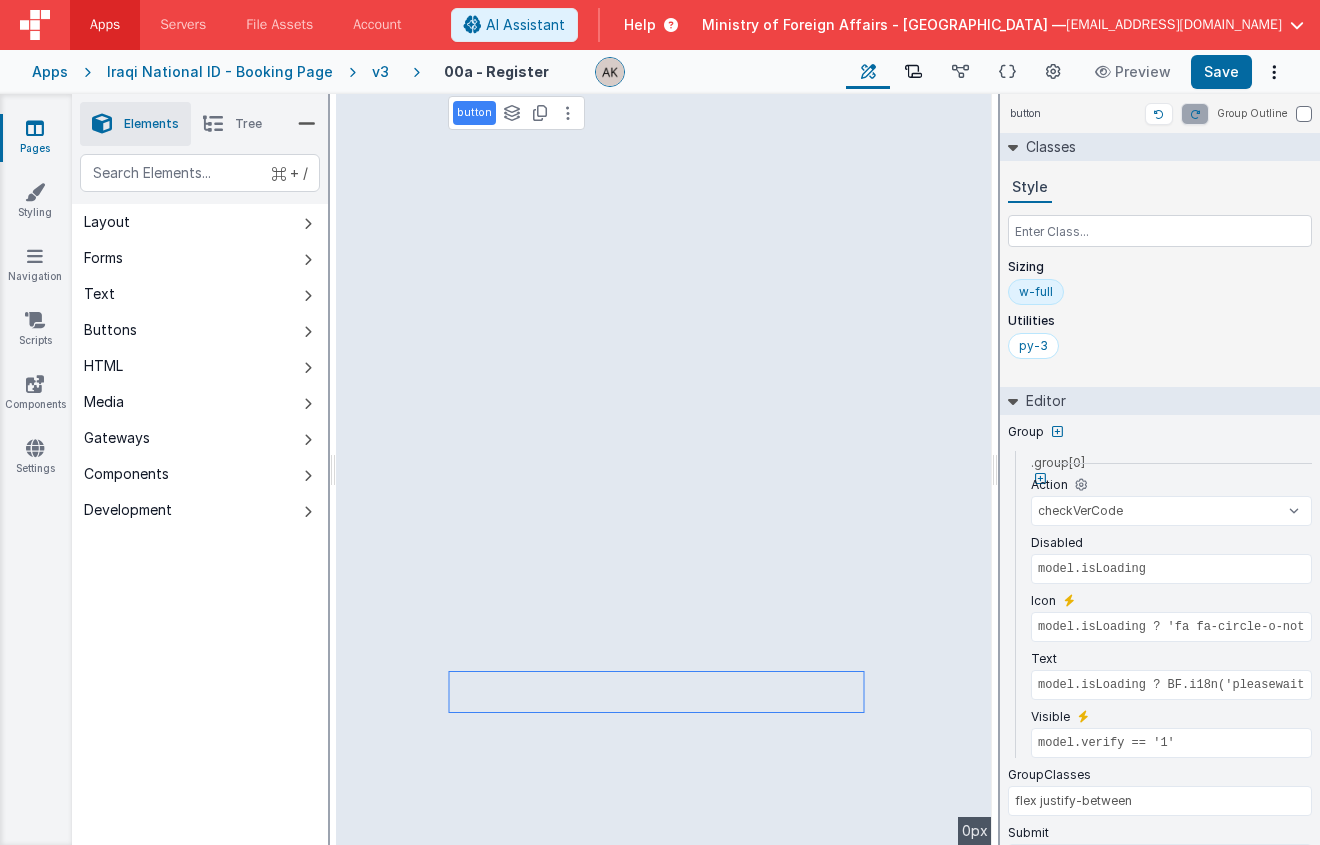 click at bounding box center (913, 72) 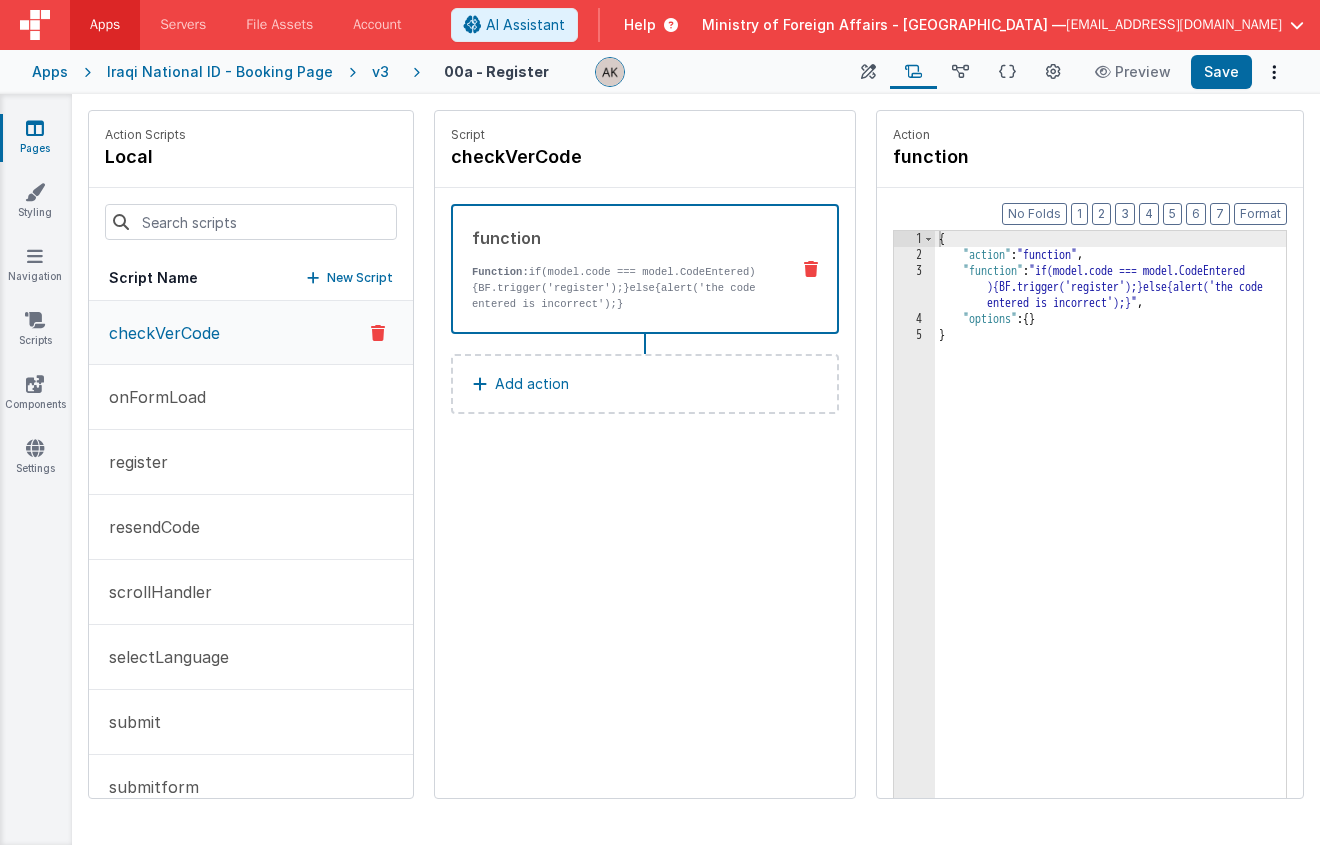 click on "{      "action" :  "function" ,      "function" :  "if(model.code === model.CodeEntered          ){BF.trigger('register');}else{alert('the code           entered is incorrect');}" ,      "options" :  { } }" at bounding box center (1136, 561) 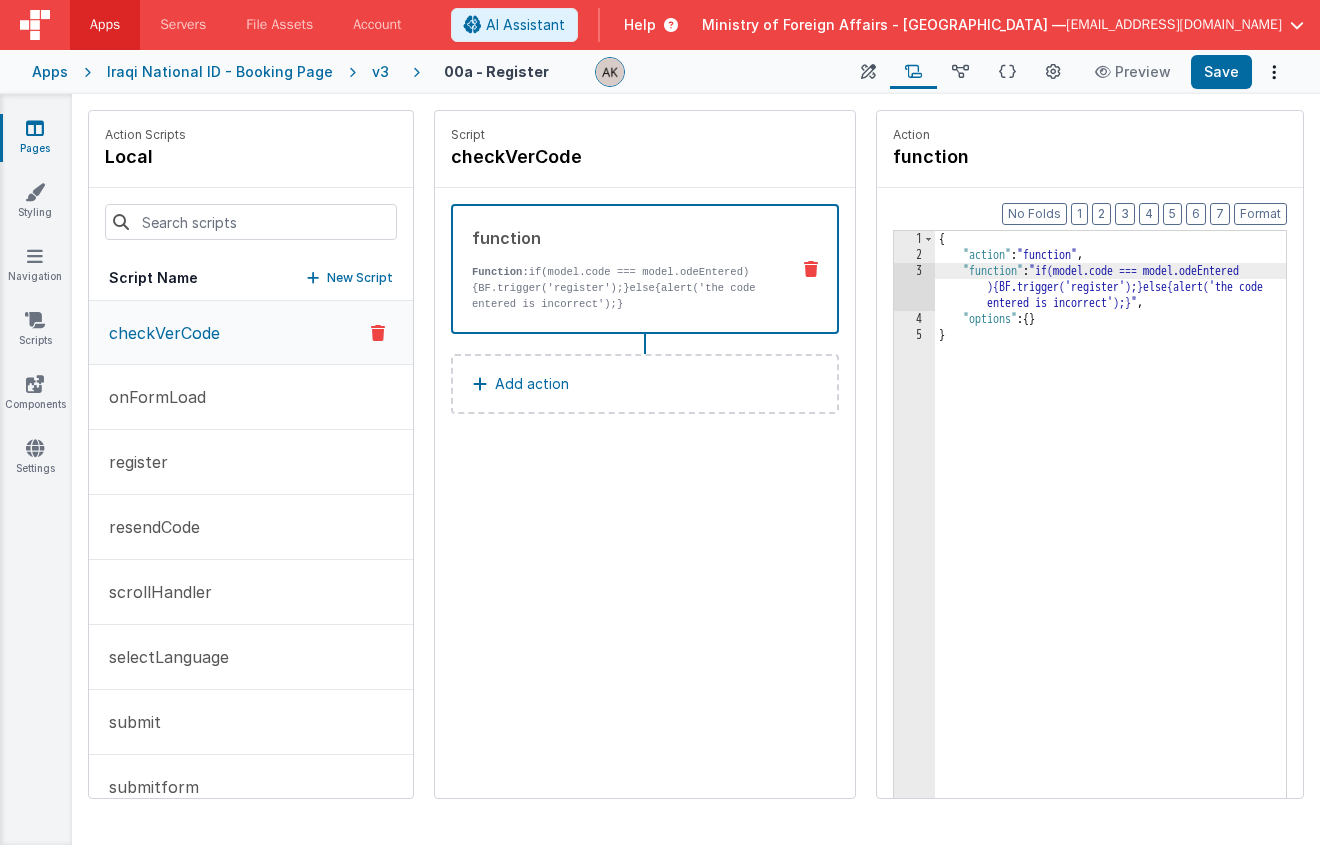 type 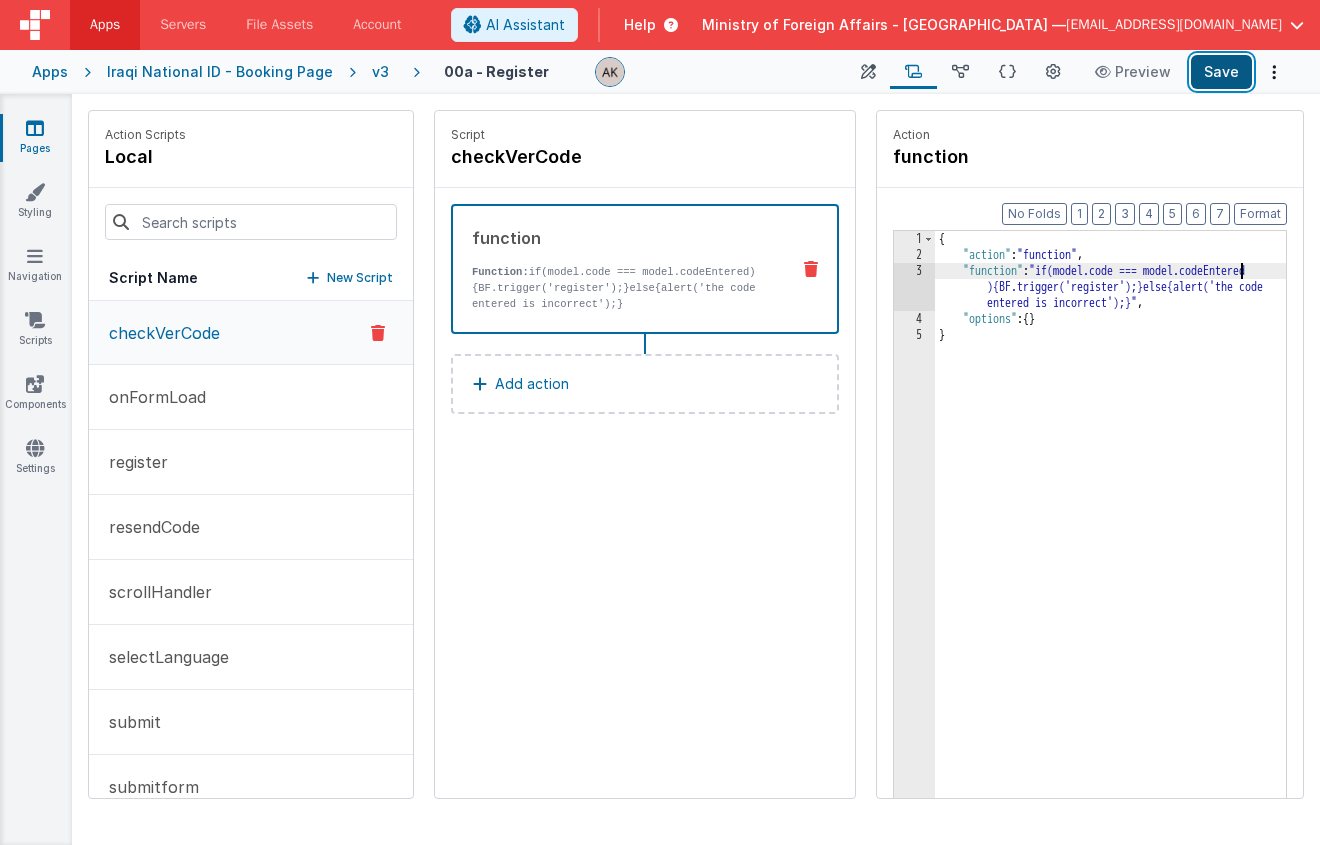 click on "Save" at bounding box center (1221, 72) 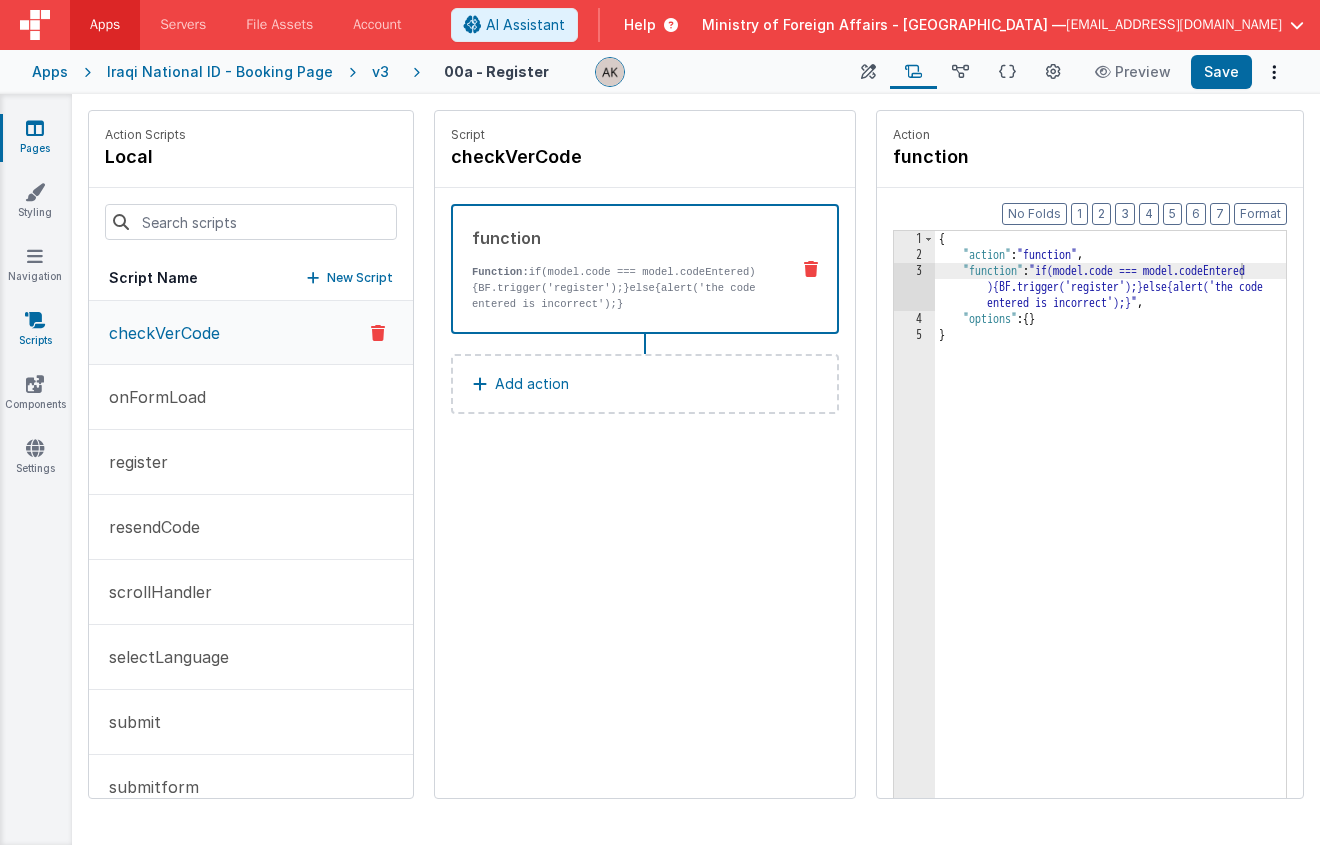 click on "Scripts" at bounding box center (35, 330) 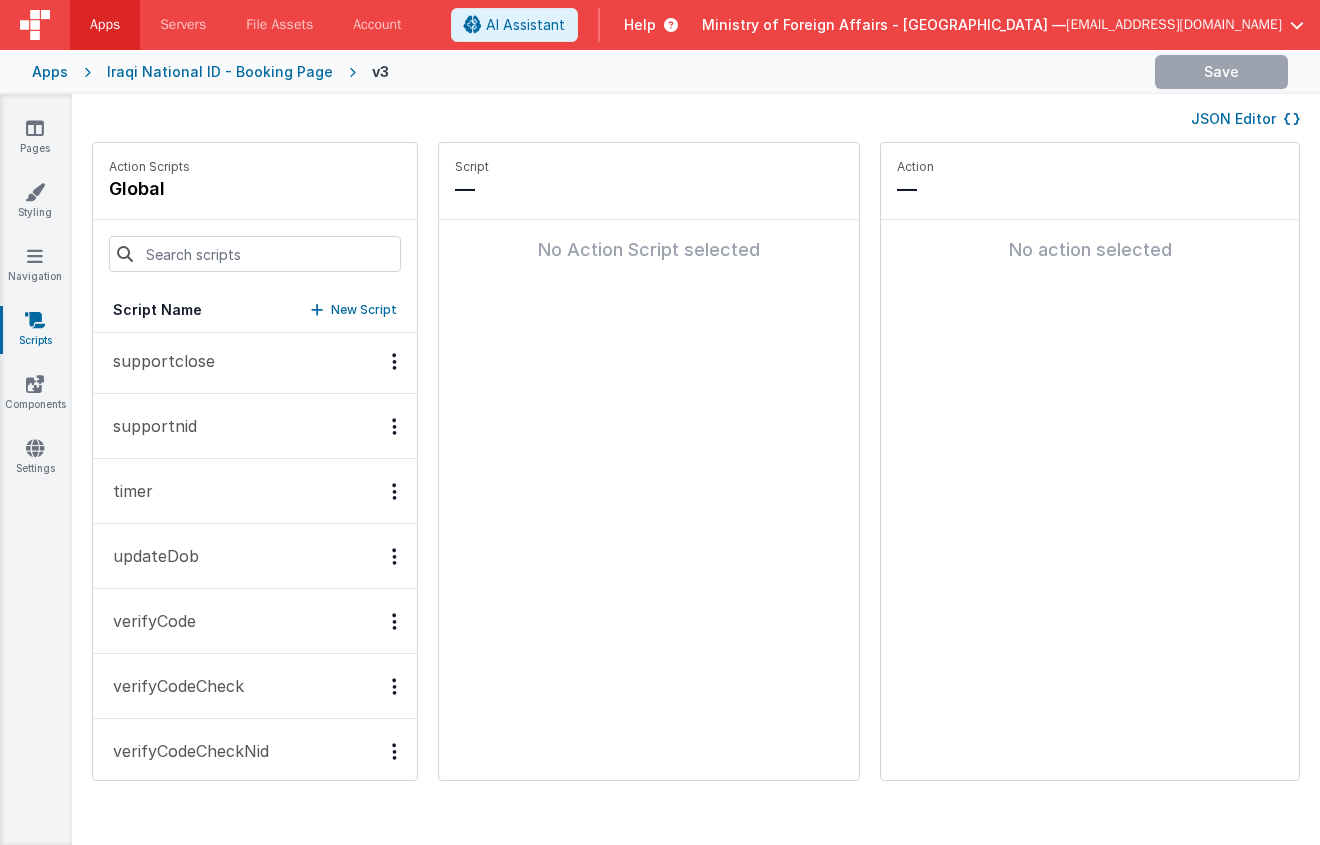 scroll, scrollTop: 804, scrollLeft: 0, axis: vertical 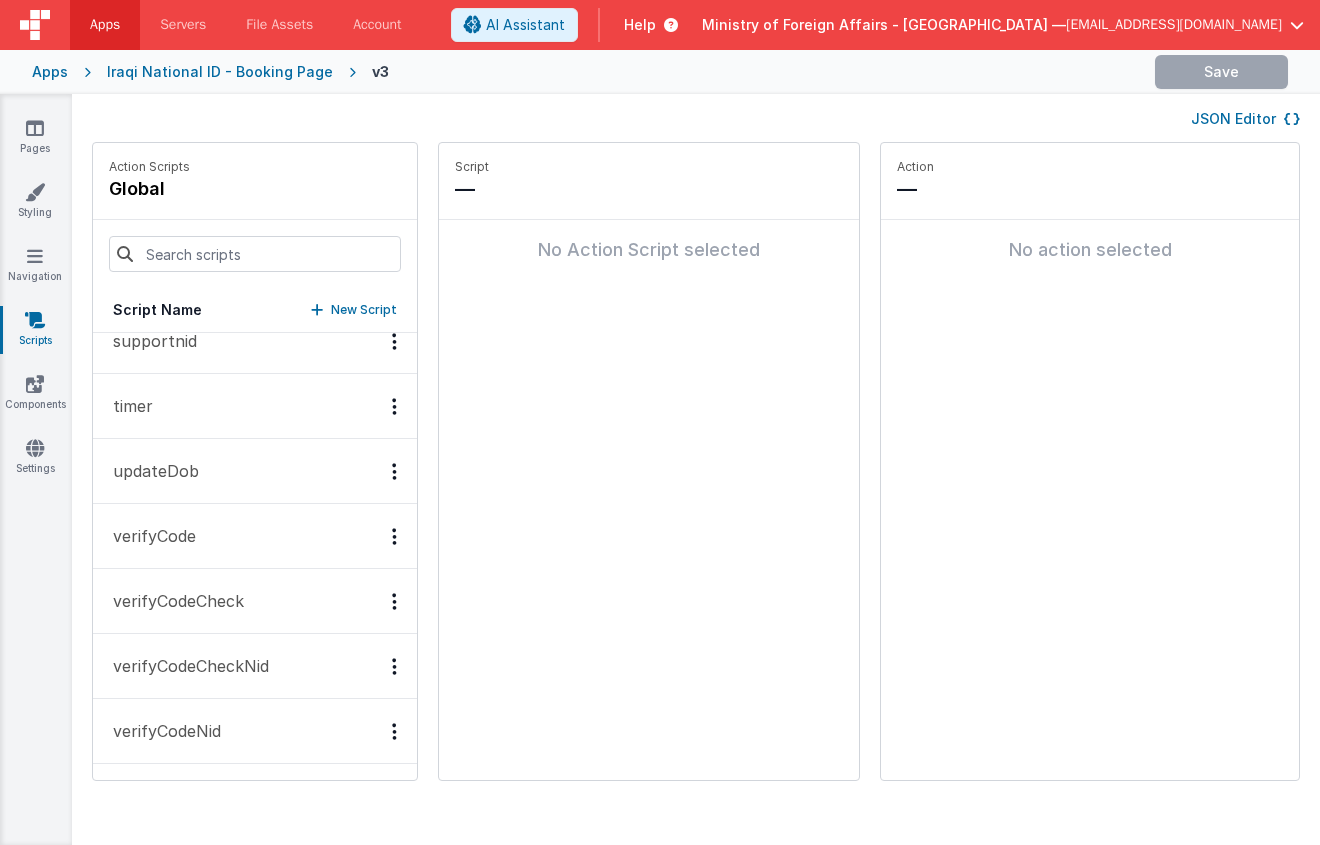 click on "verifyCodeCheck" at bounding box center [172, 601] 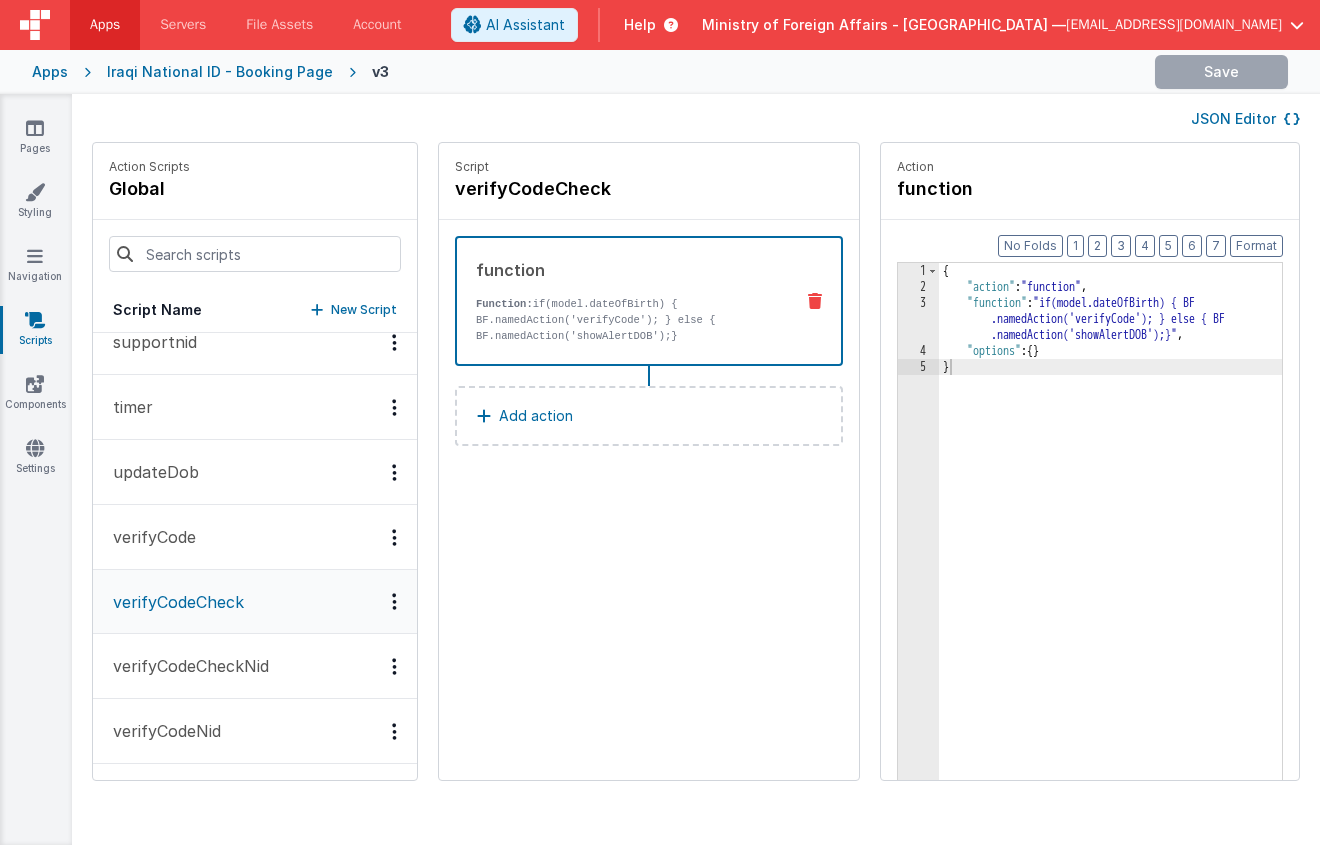 scroll, scrollTop: 803, scrollLeft: 0, axis: vertical 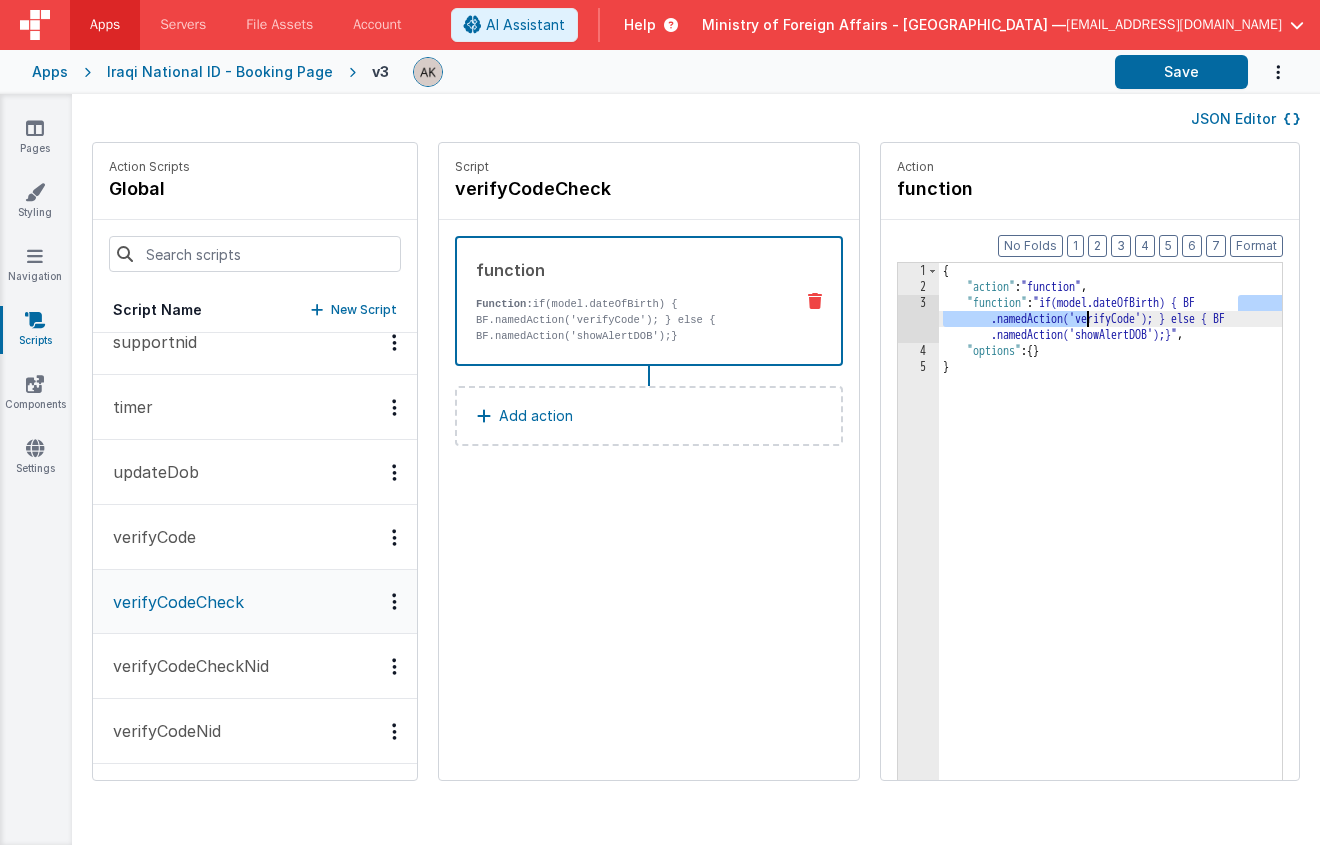 drag, startPoint x: 1187, startPoint y: 304, endPoint x: 1034, endPoint y: 320, distance: 153.83432 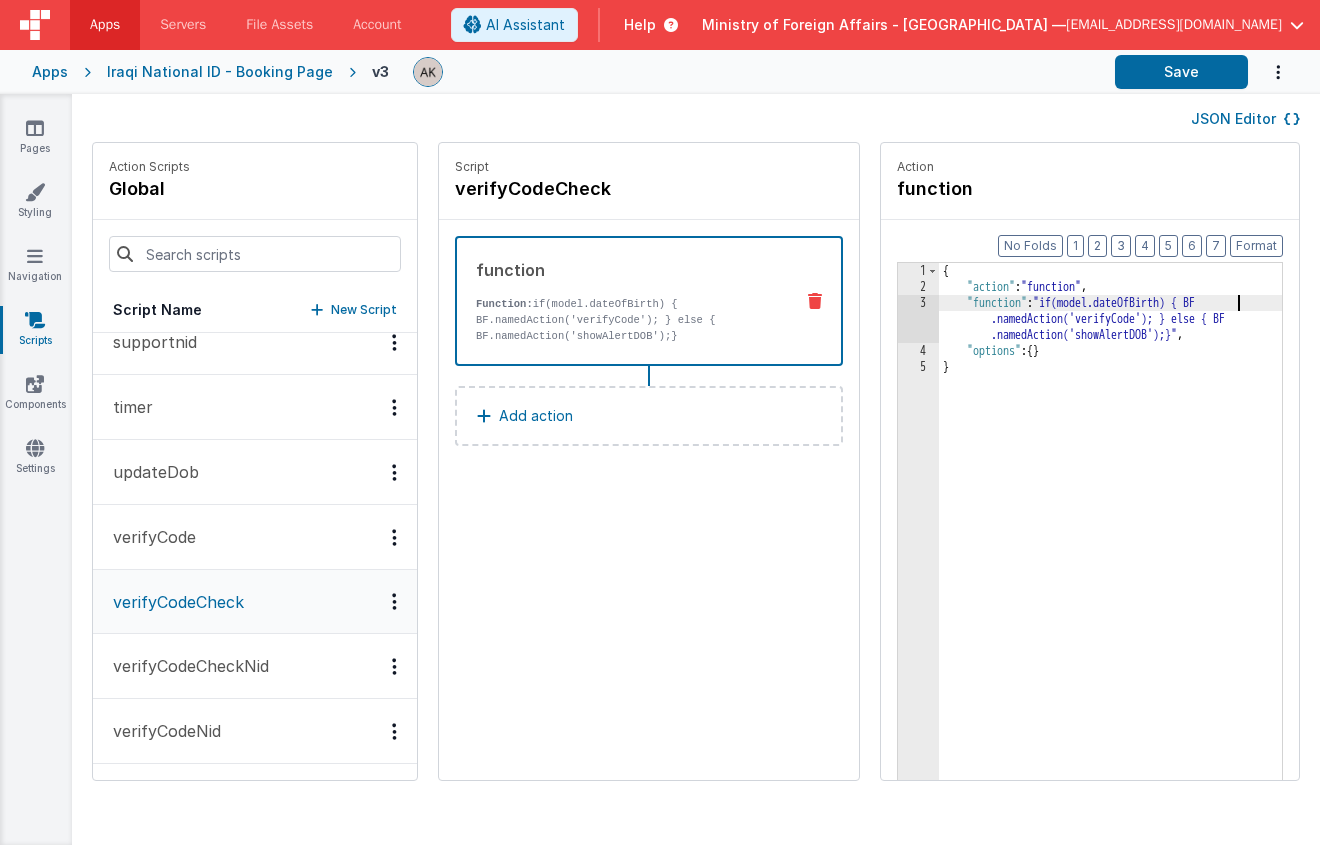 click on "{      "action" :  "function" ,      "function" :  "if(model.dateOfBirth) { BF          .namedAction('verifyCode'); } else { BF          .namedAction('showAlertDOB');}" ,      "options" :  { } }" at bounding box center (1136, 568) 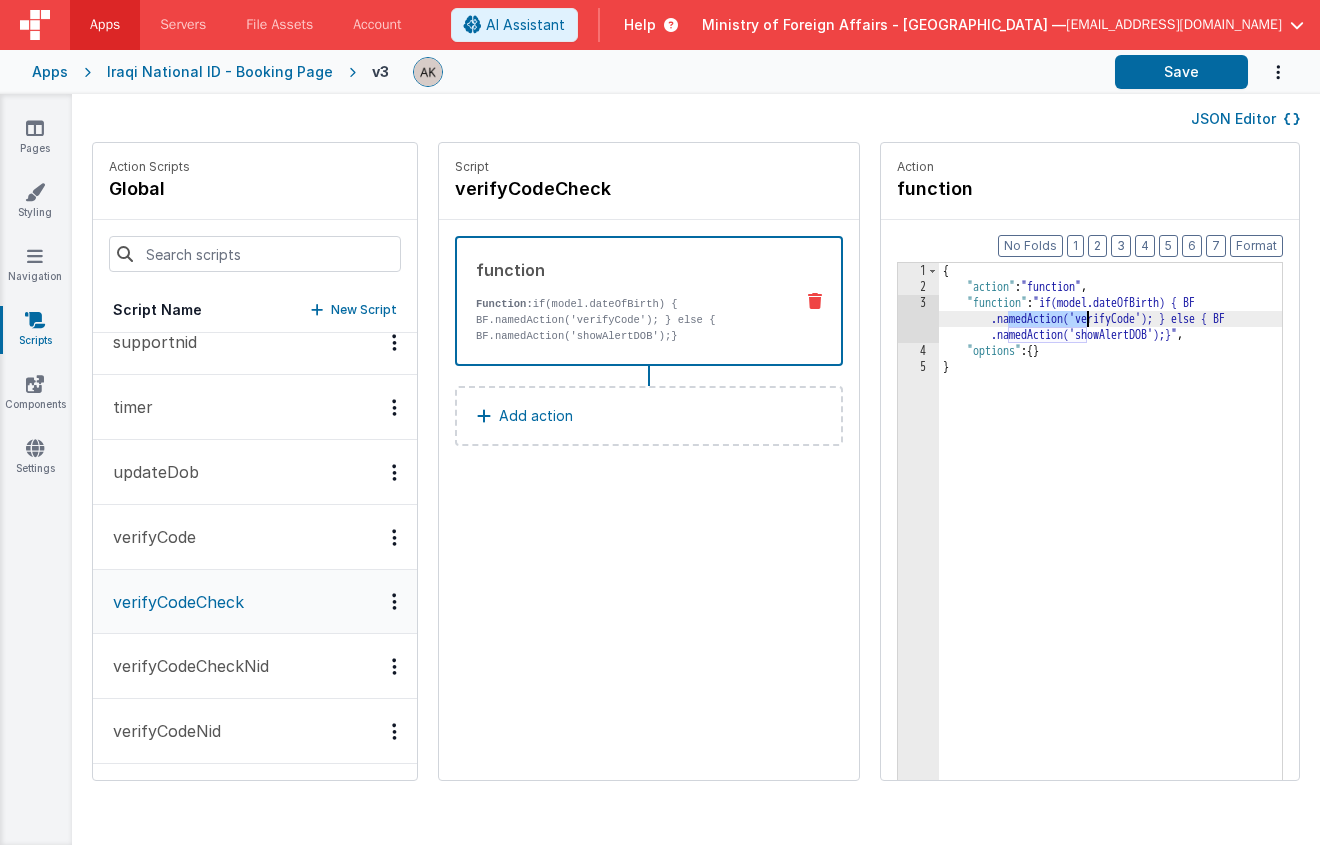 click on "{      "action" :  "function" ,      "function" :  "if(model.dateOfBirth) { BF          .namedAction('verifyCode'); } else { BF          .namedAction('showAlertDOB');}" ,      "options" :  { } }" at bounding box center [1136, 568] 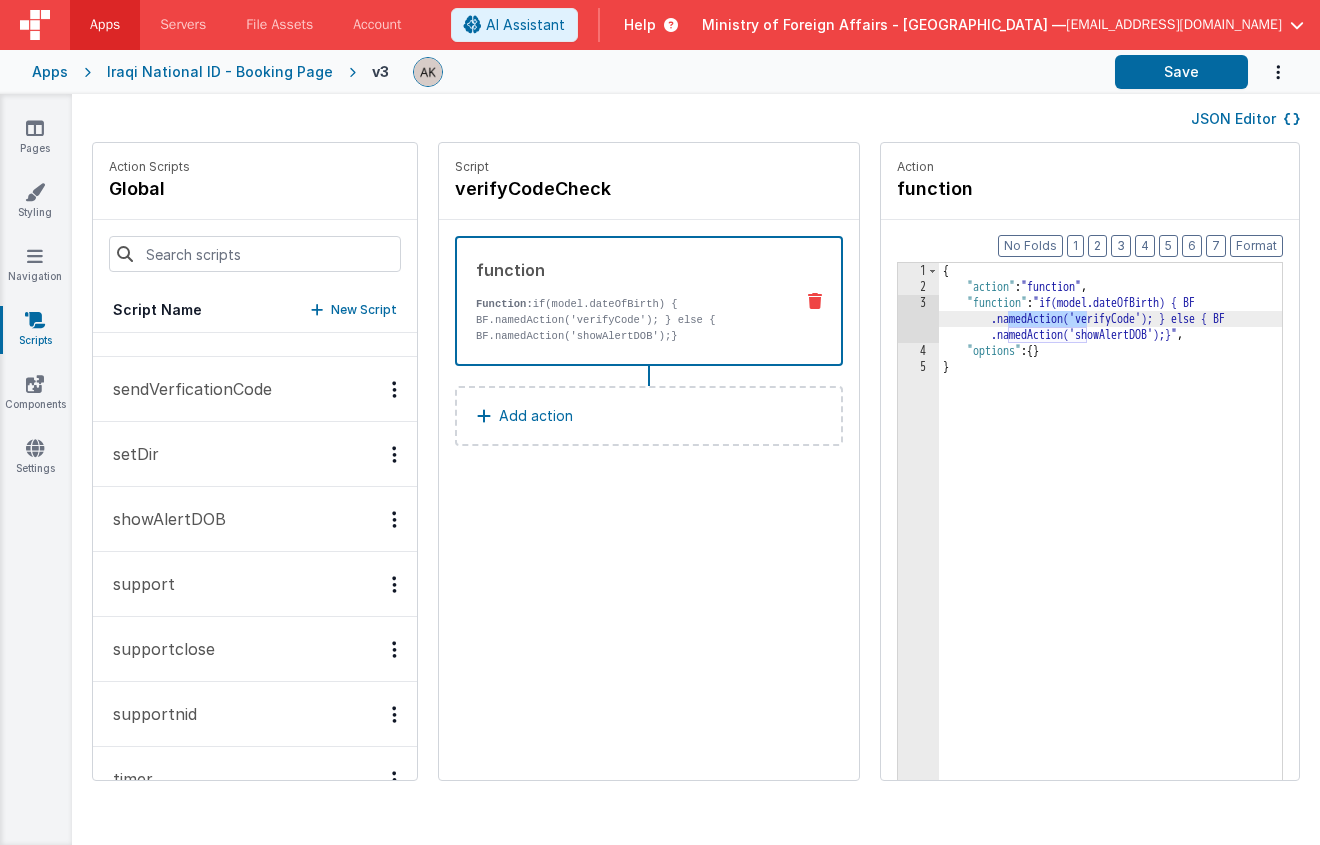 scroll, scrollTop: 484, scrollLeft: 0, axis: vertical 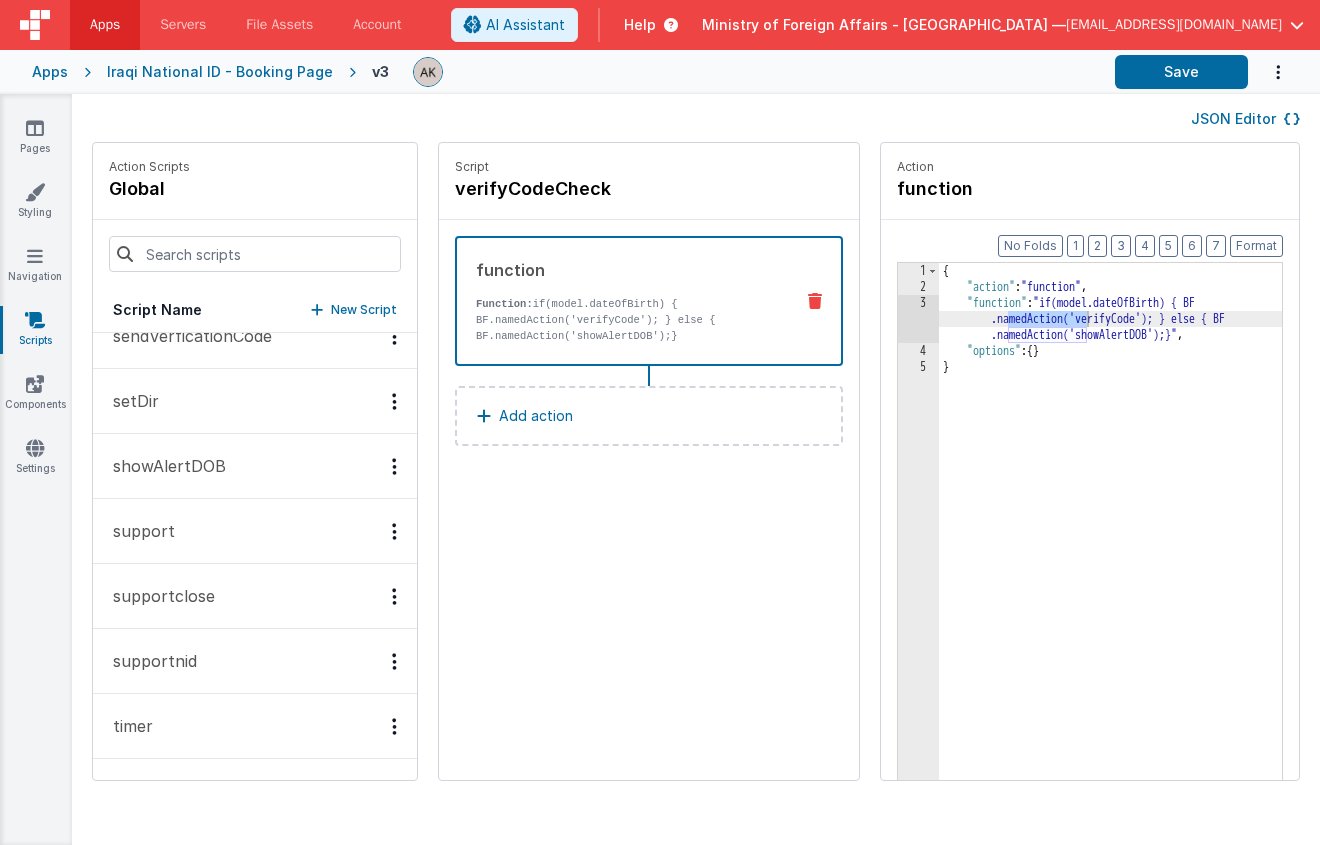 click on "showAlertDOB" at bounding box center (163, 466) 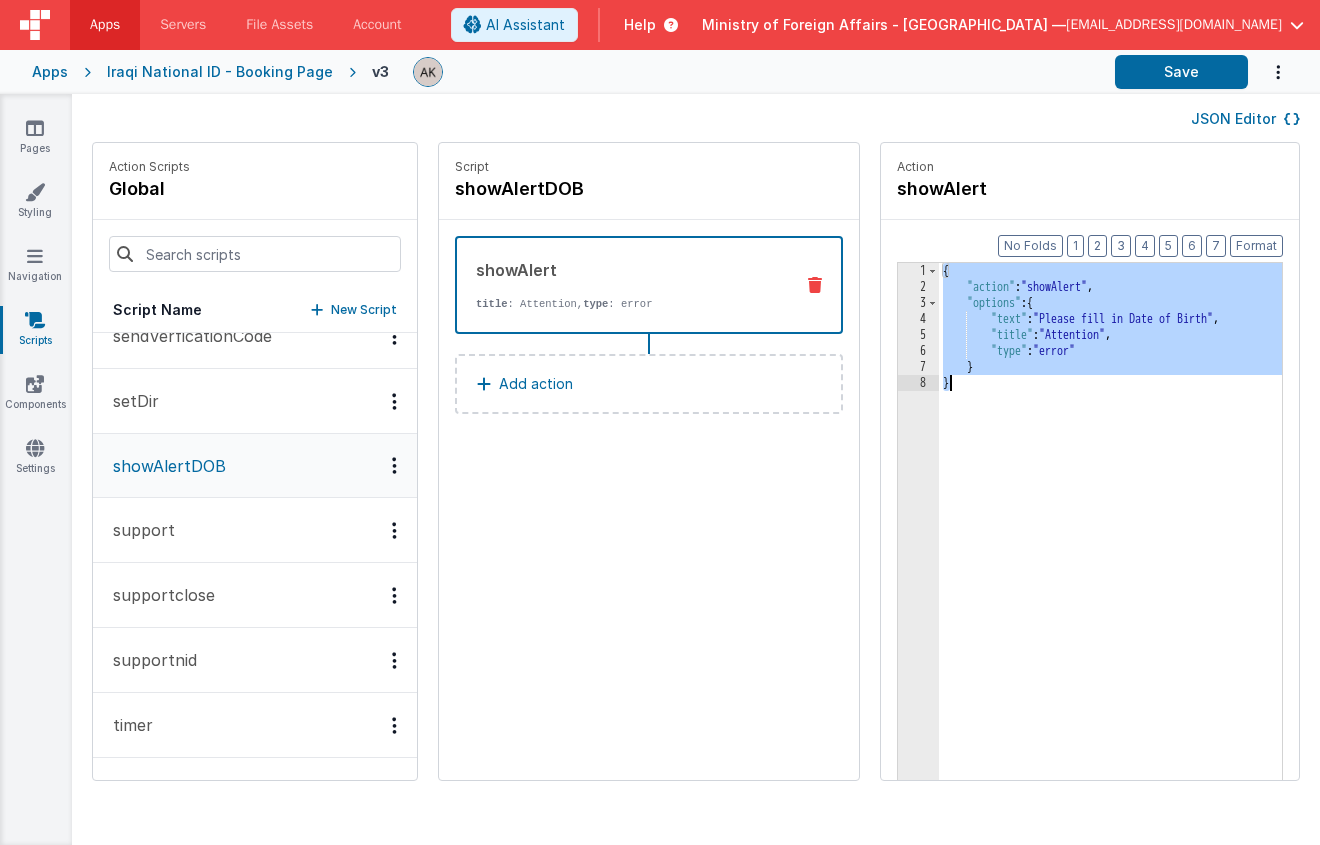 drag, startPoint x: 893, startPoint y: 274, endPoint x: 928, endPoint y: 410, distance: 140.43147 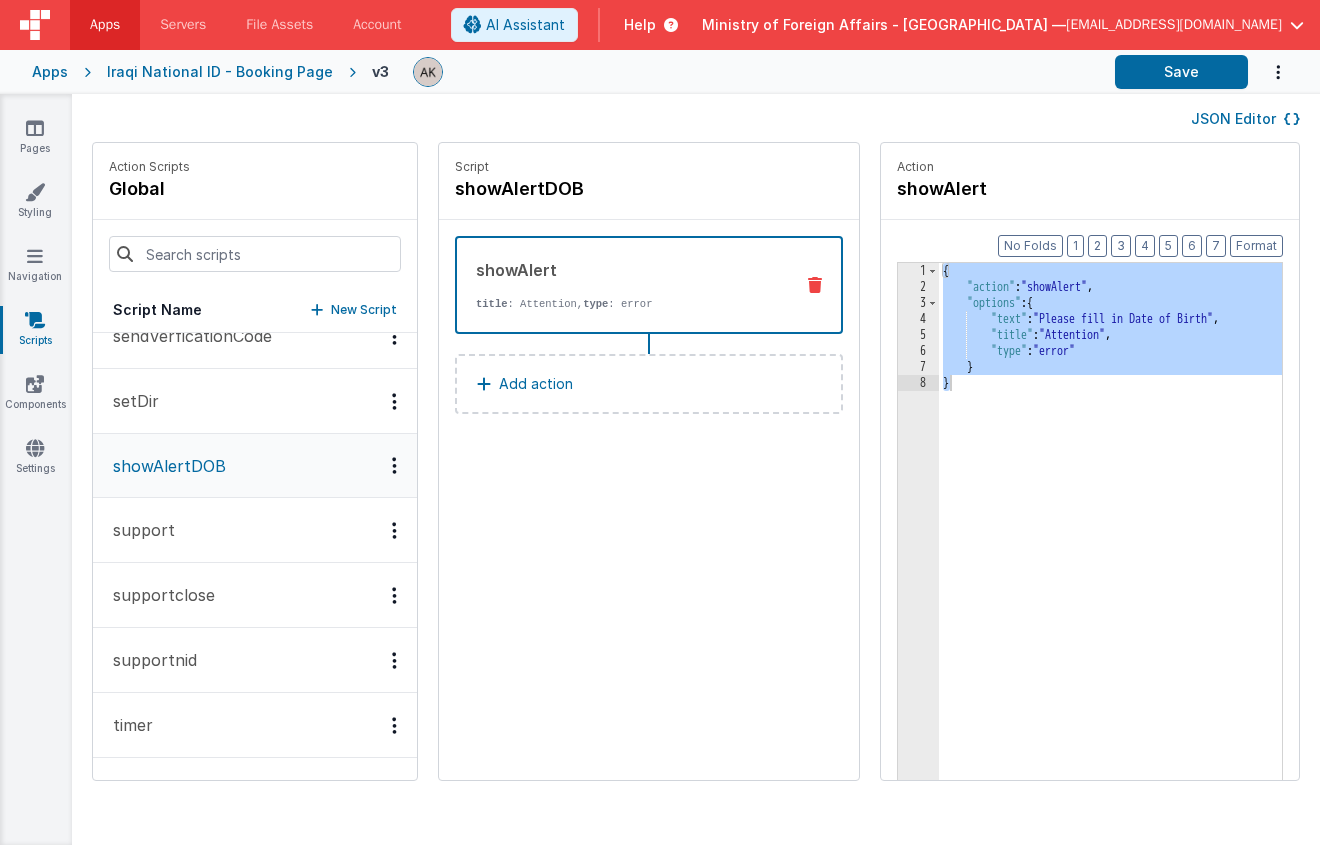 click at bounding box center [394, 465] 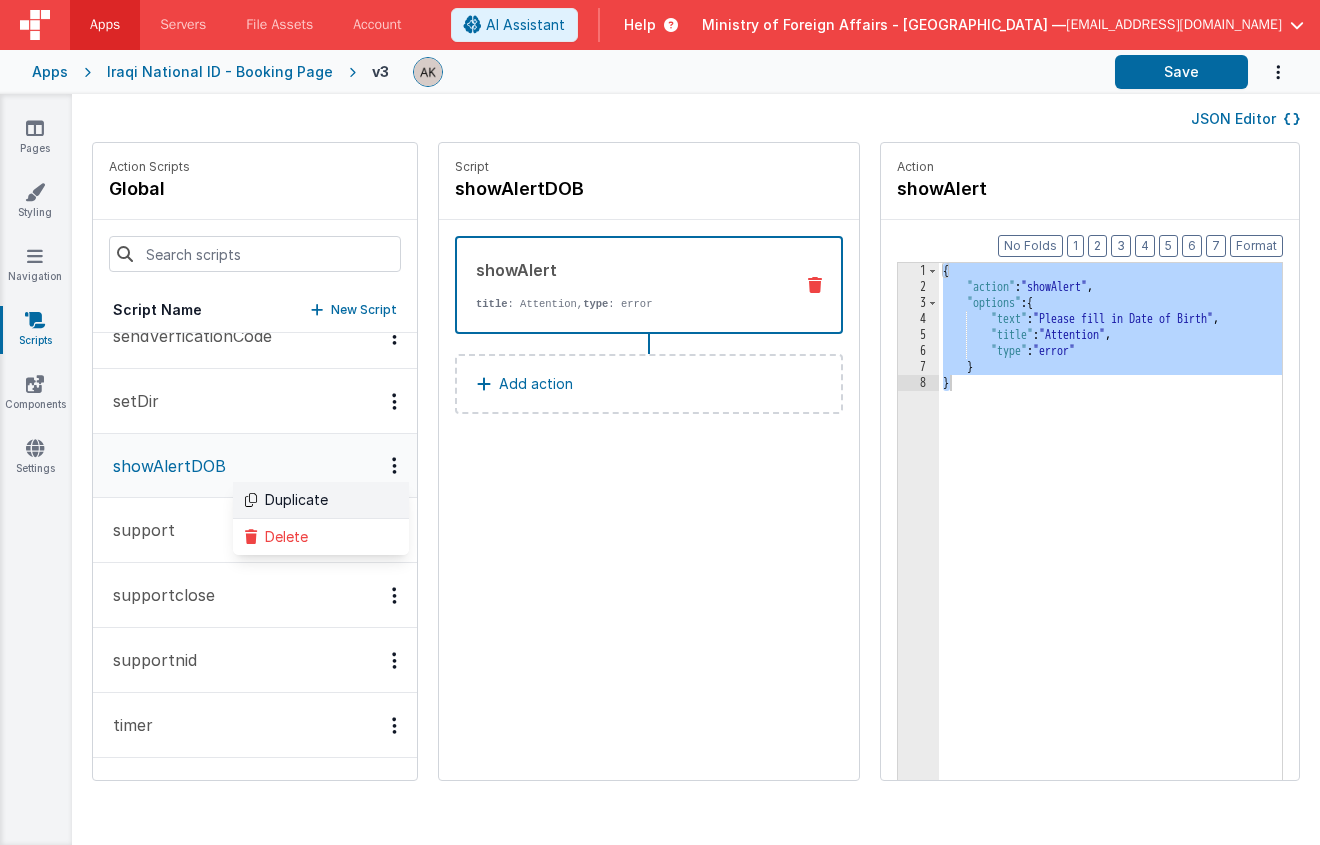 click on "Duplicate" at bounding box center [321, 500] 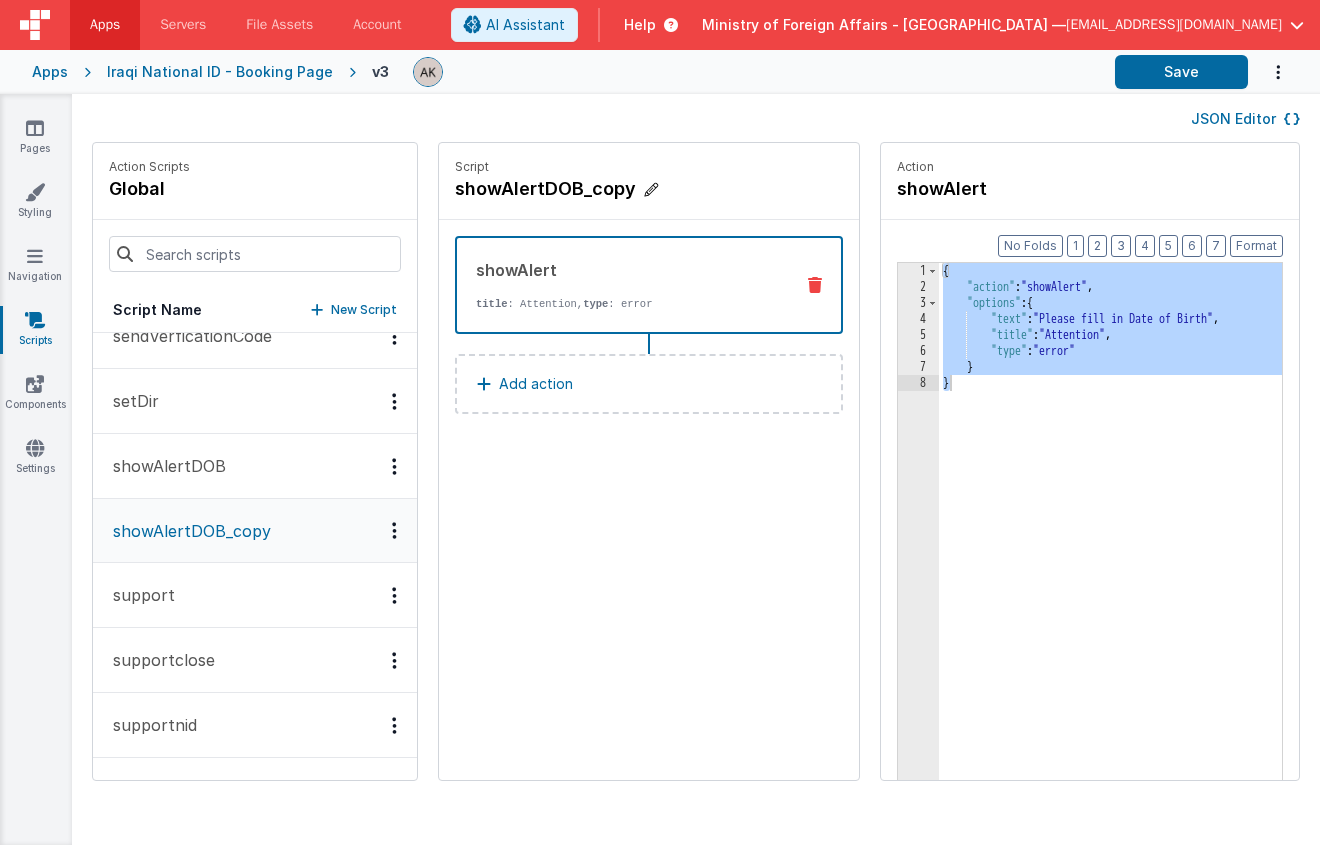click at bounding box center [651, 190] 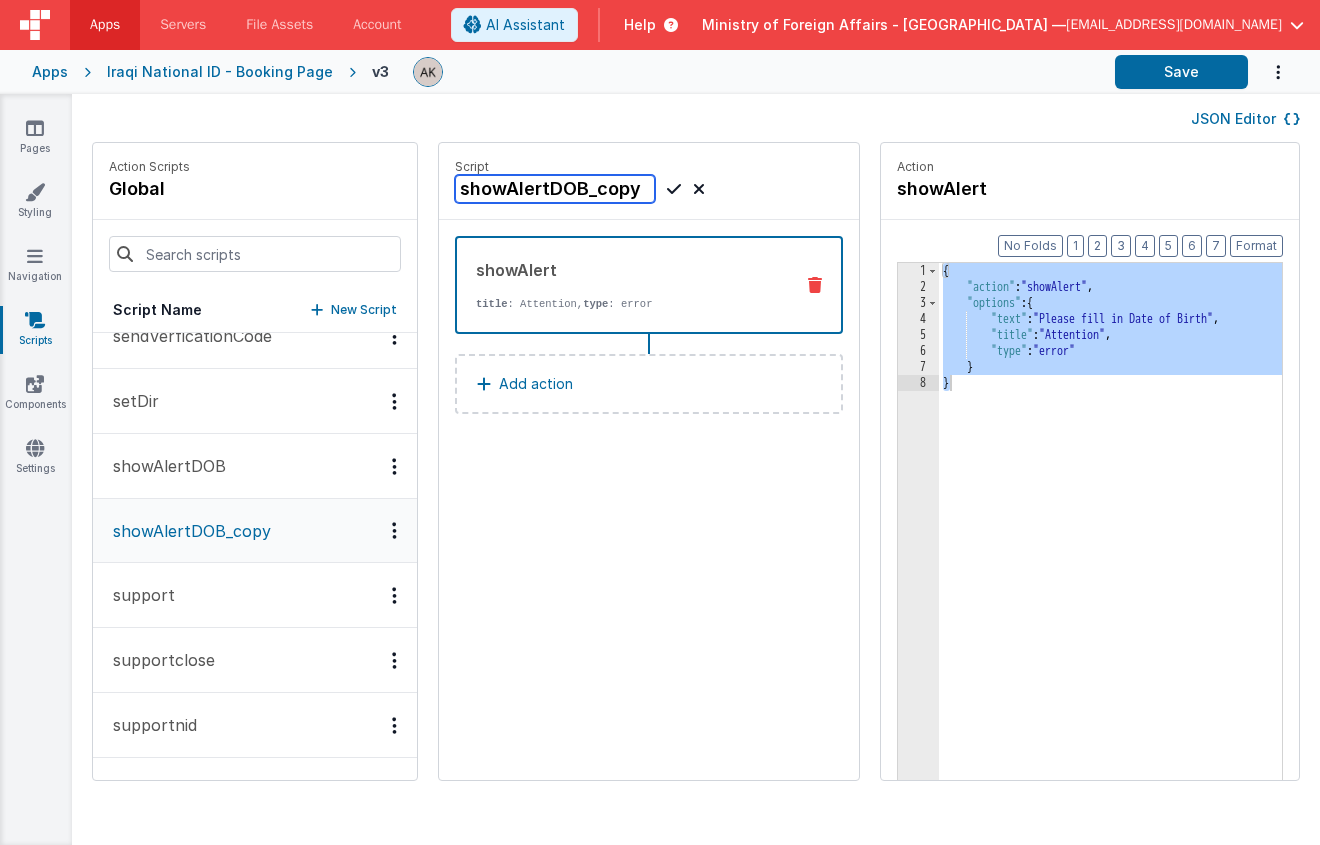 click on "showAlertDOB_copy" at bounding box center [555, 189] 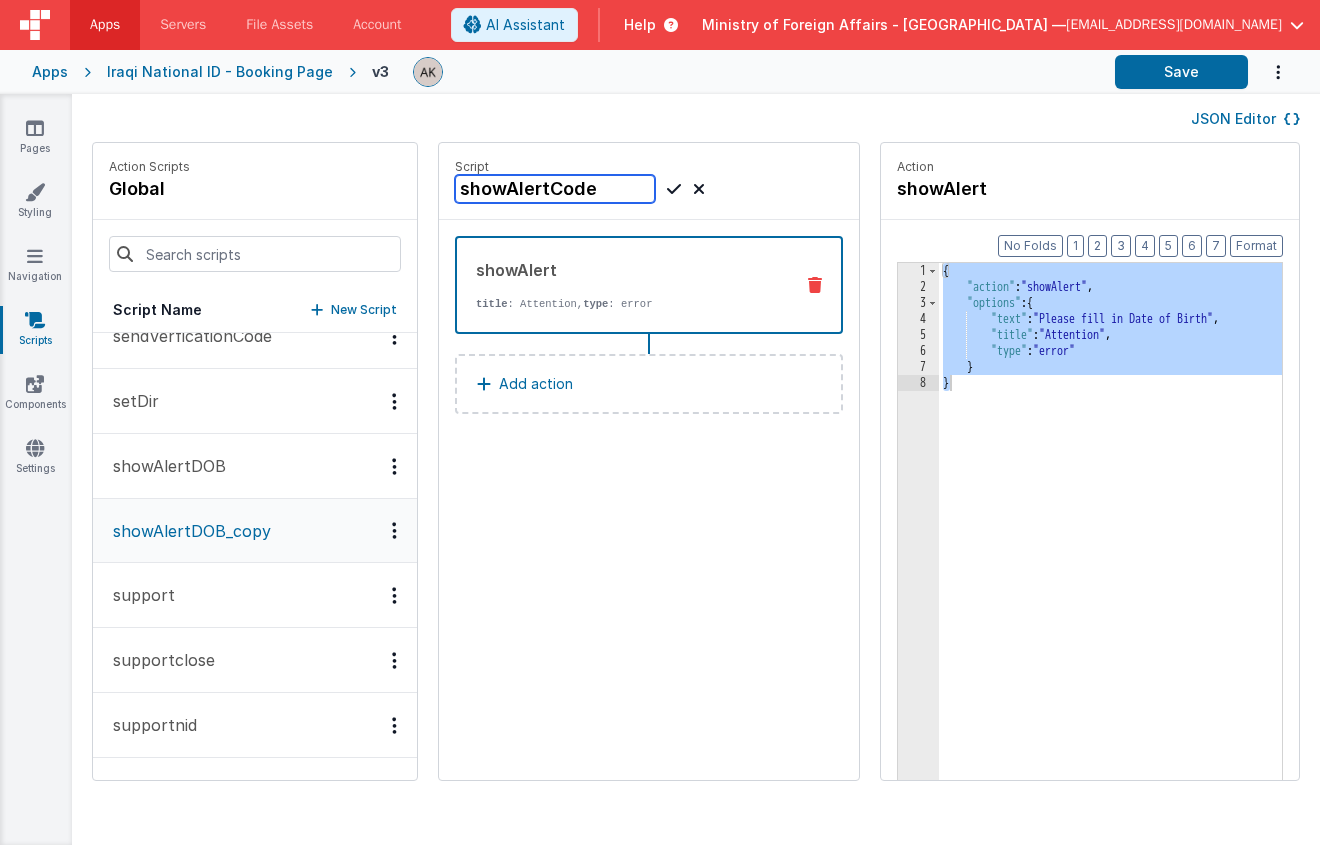type on "showAlertCode" 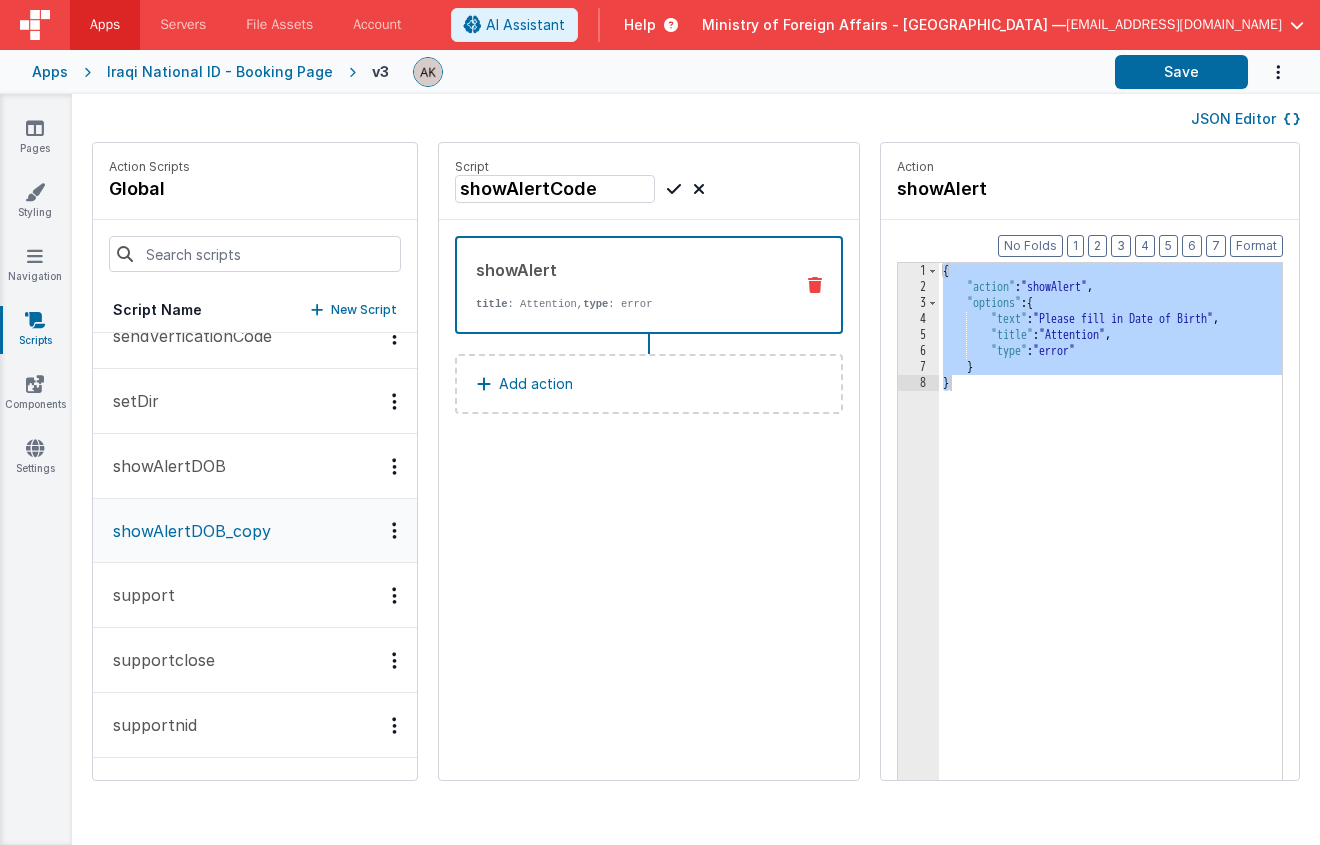 click at bounding box center [674, 189] 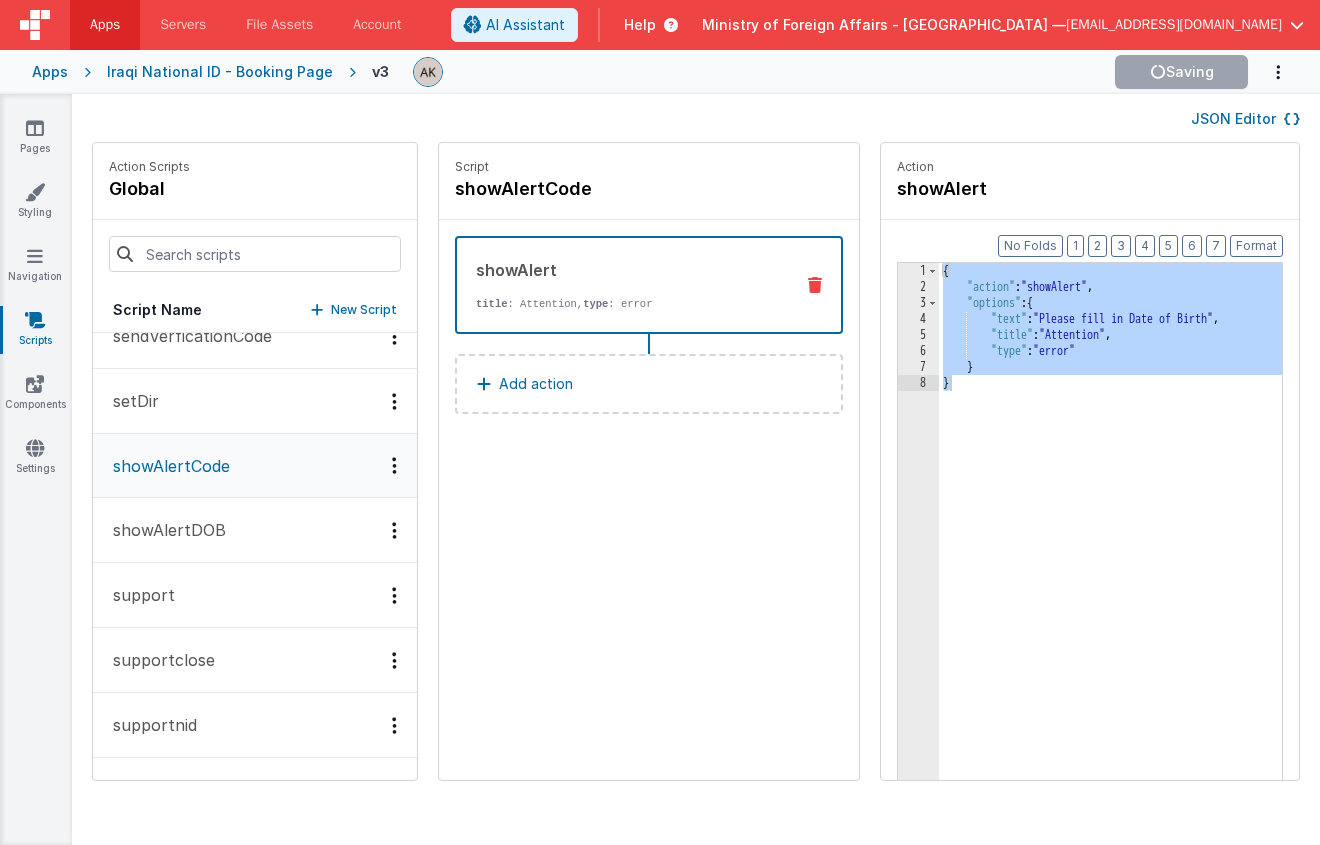 click on "{      "action" :  "showAlert" ,      "options" :  {           "text" :  "Please fill in Date of Birth" ,           "title" :  "Attention" ,           "type" :  "error"      } }" at bounding box center [1136, 568] 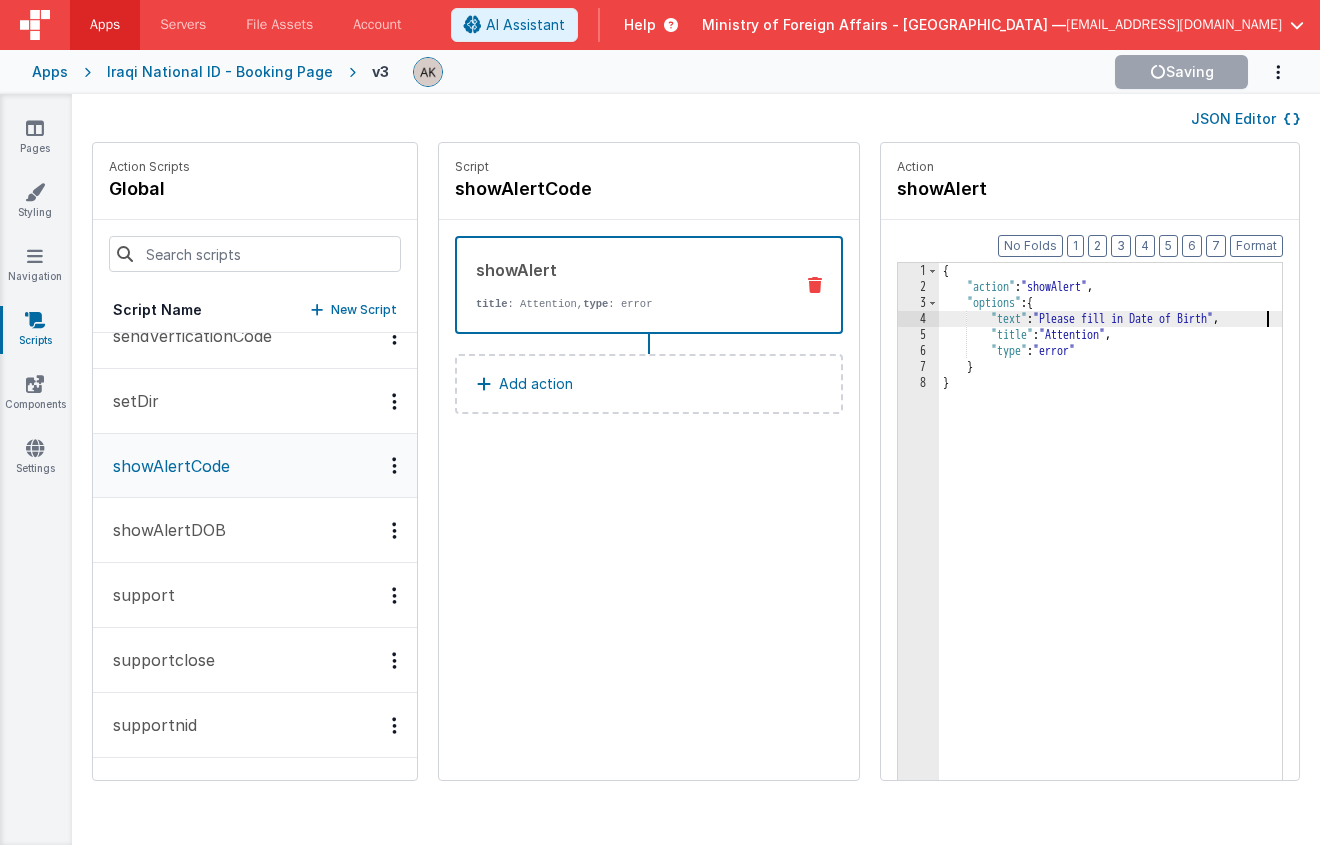 click on "{      "action" :  "showAlert" ,      "options" :  {           "text" :  "Please fill in Date of Birth" ,           "title" :  "Attention" ,           "type" :  "error"      } }" at bounding box center (1136, 568) 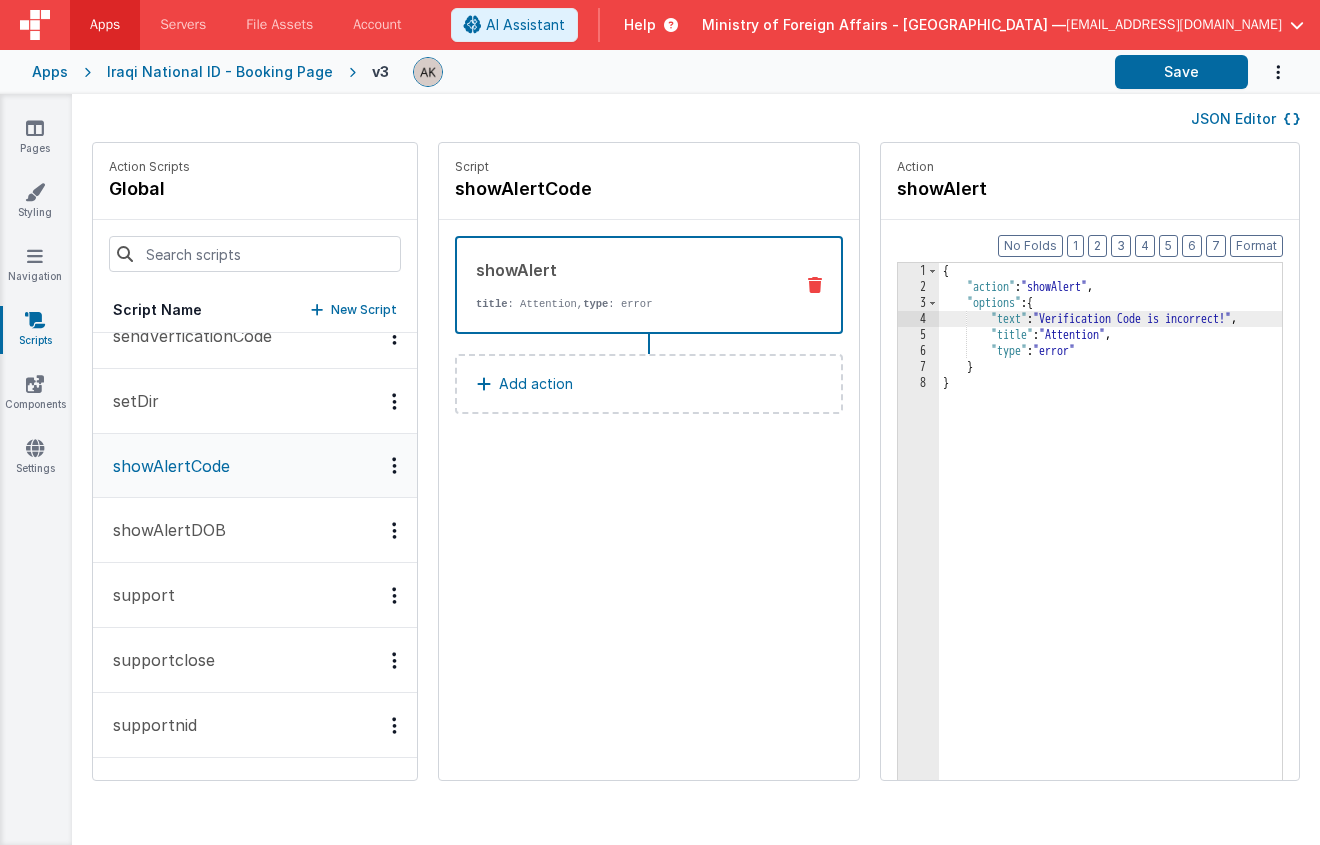 type 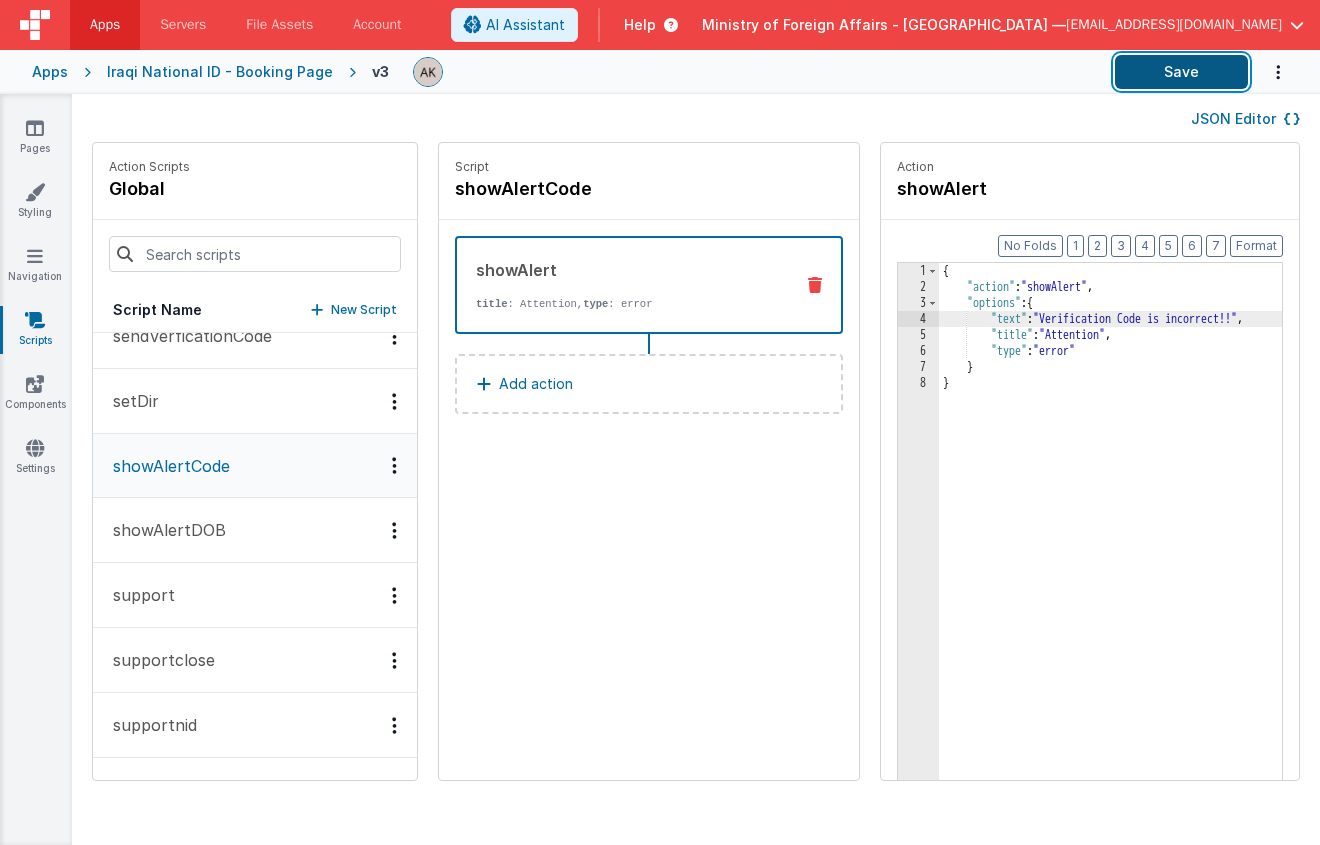 click on "Save" at bounding box center (1181, 72) 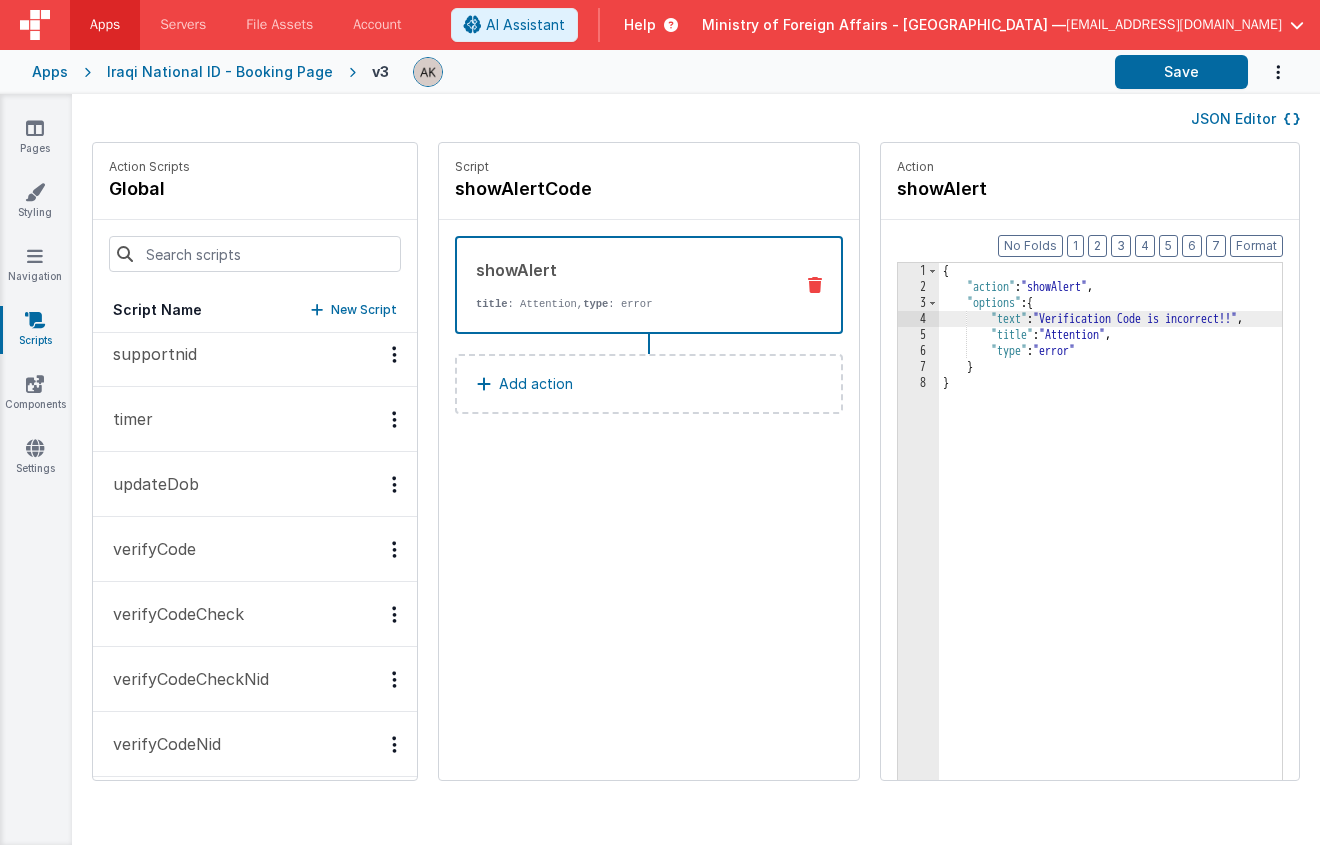 scroll, scrollTop: 868, scrollLeft: 0, axis: vertical 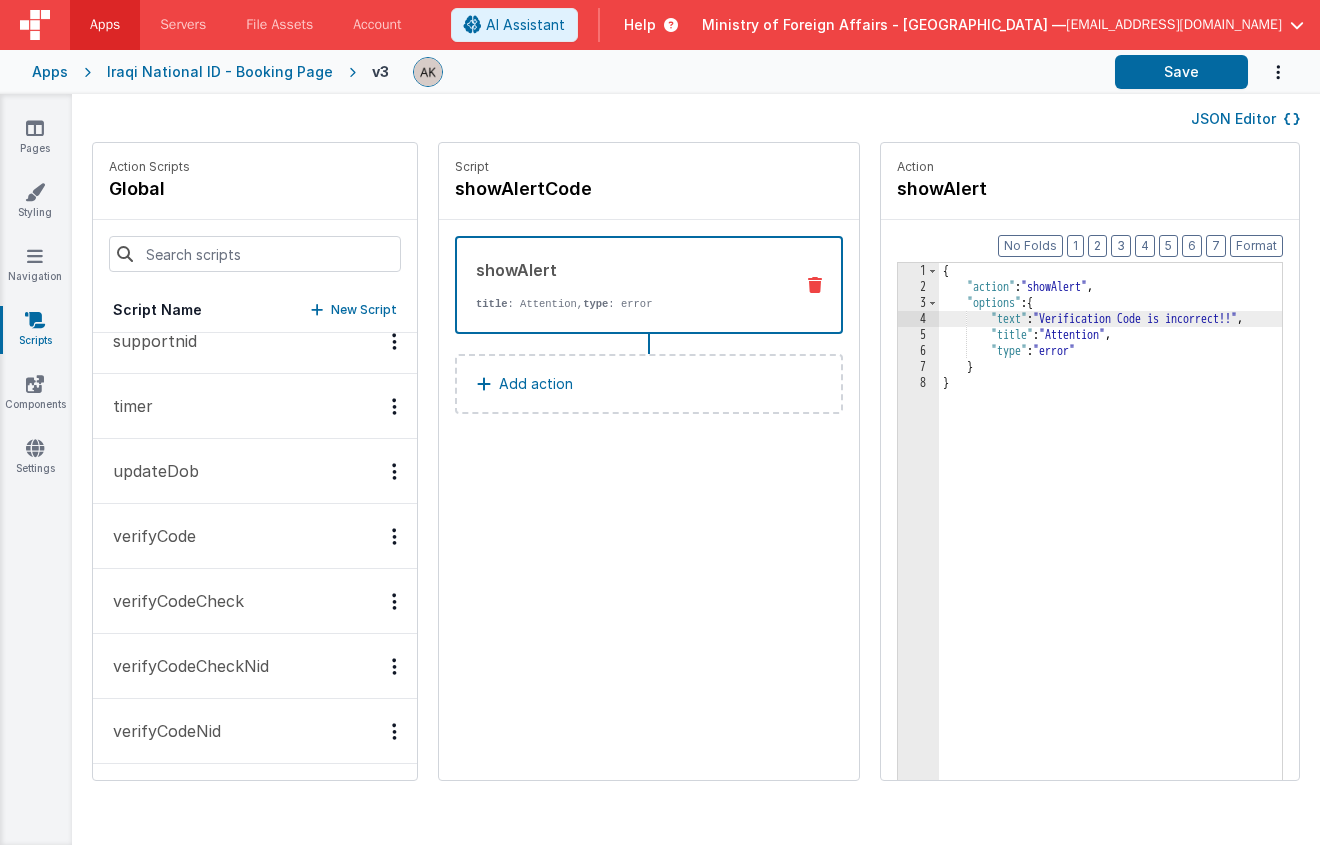 click on "verifyCodeCheck" at bounding box center [255, 601] 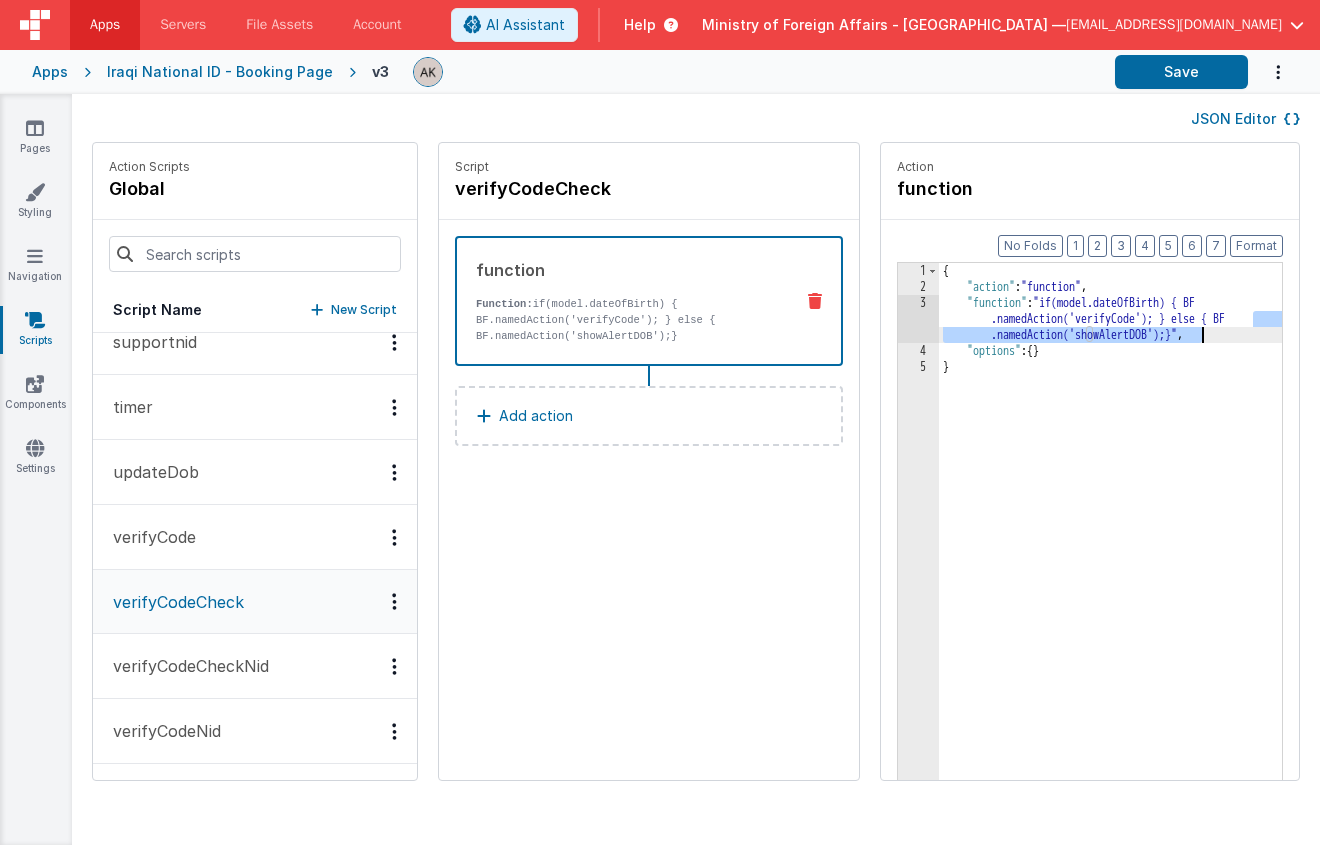 drag, startPoint x: 1203, startPoint y: 322, endPoint x: 1151, endPoint y: 332, distance: 52.95281 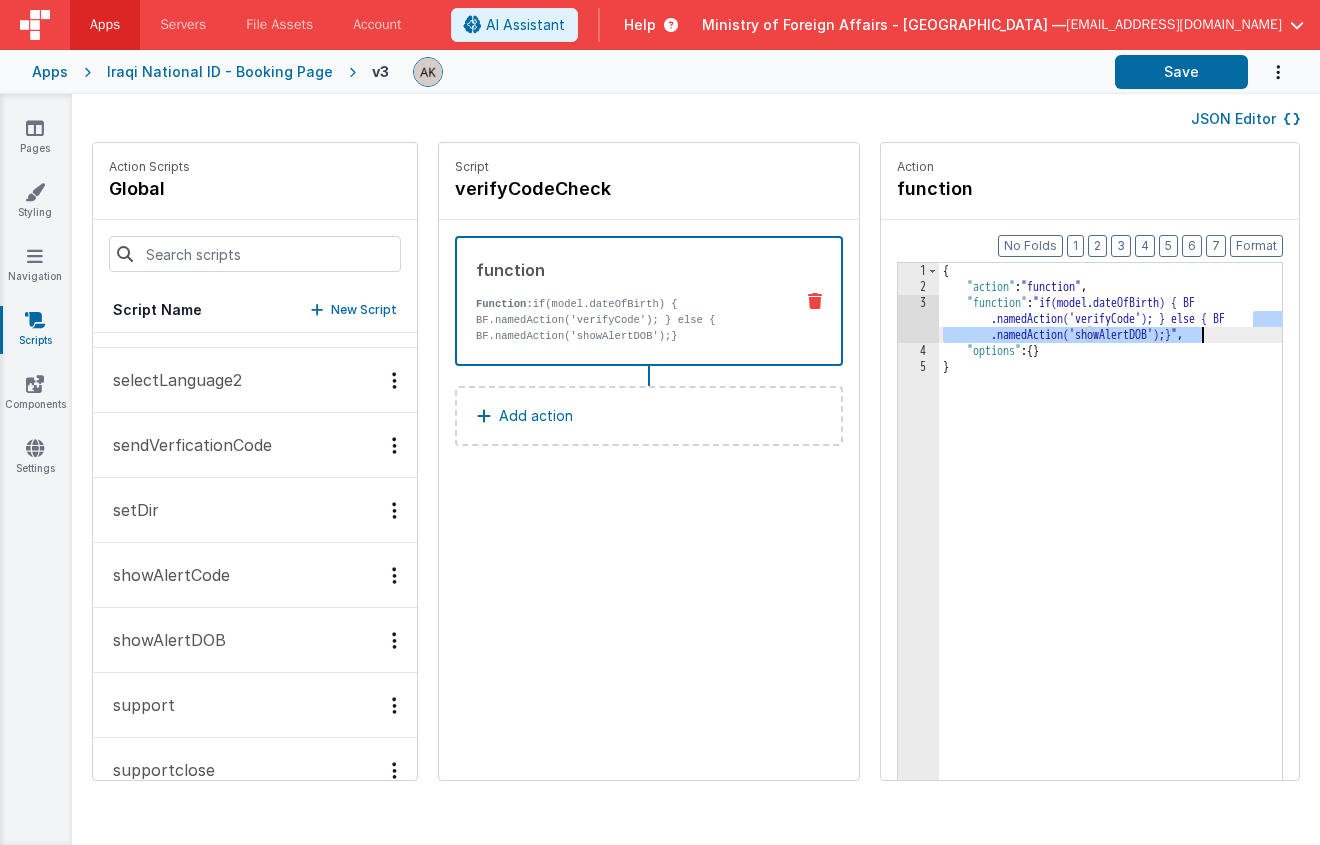scroll, scrollTop: 377, scrollLeft: 0, axis: vertical 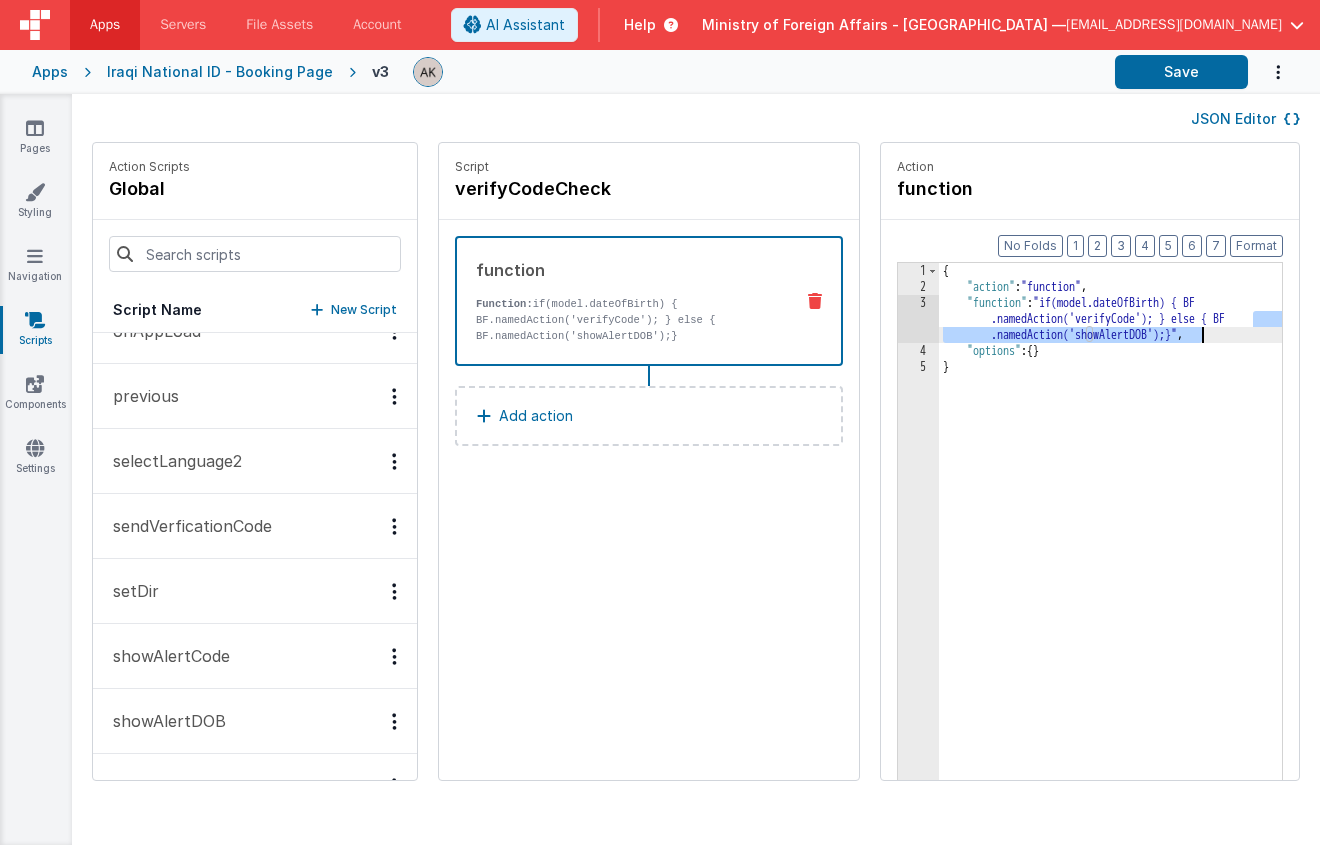 click on "showAlertCode" at bounding box center [255, 656] 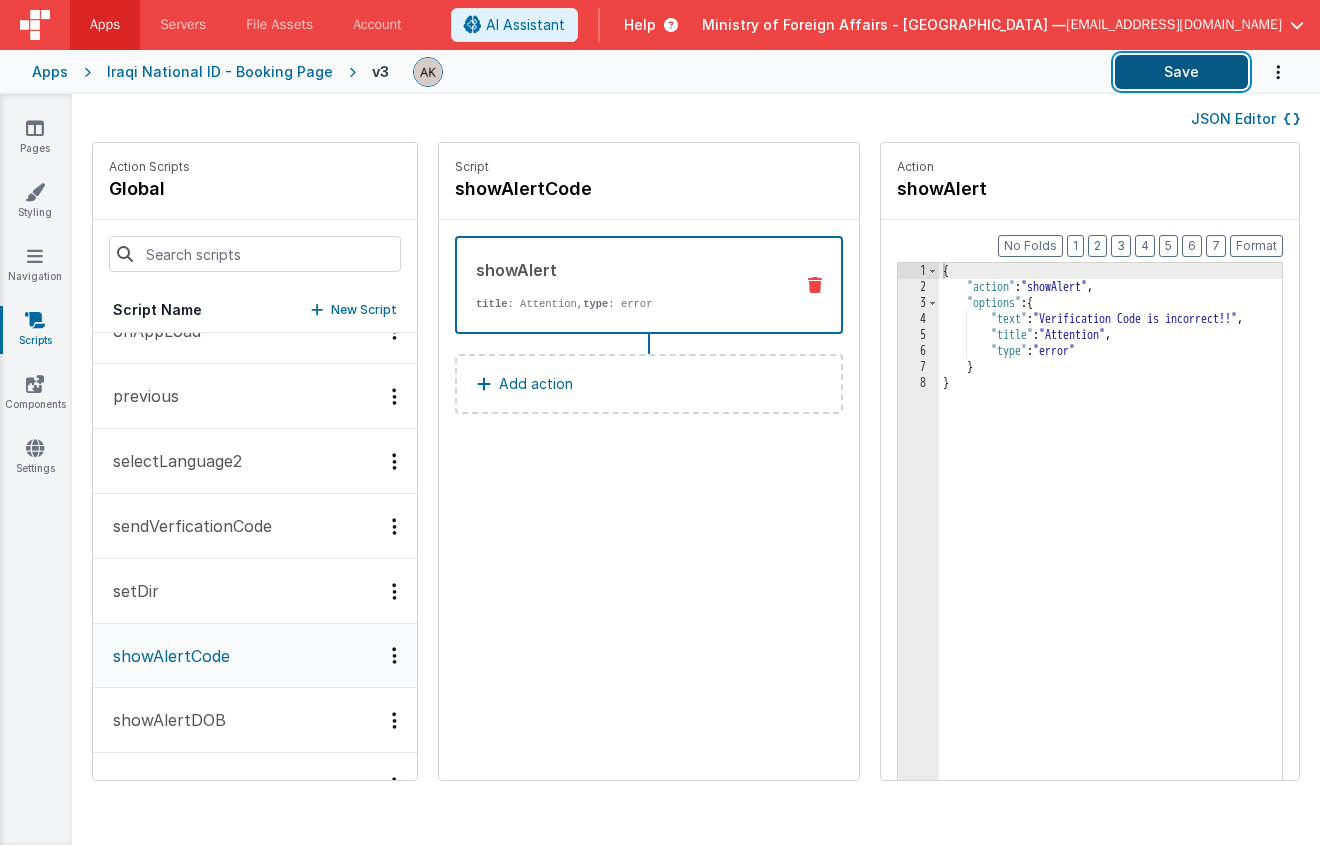 click on "Save" at bounding box center [1181, 72] 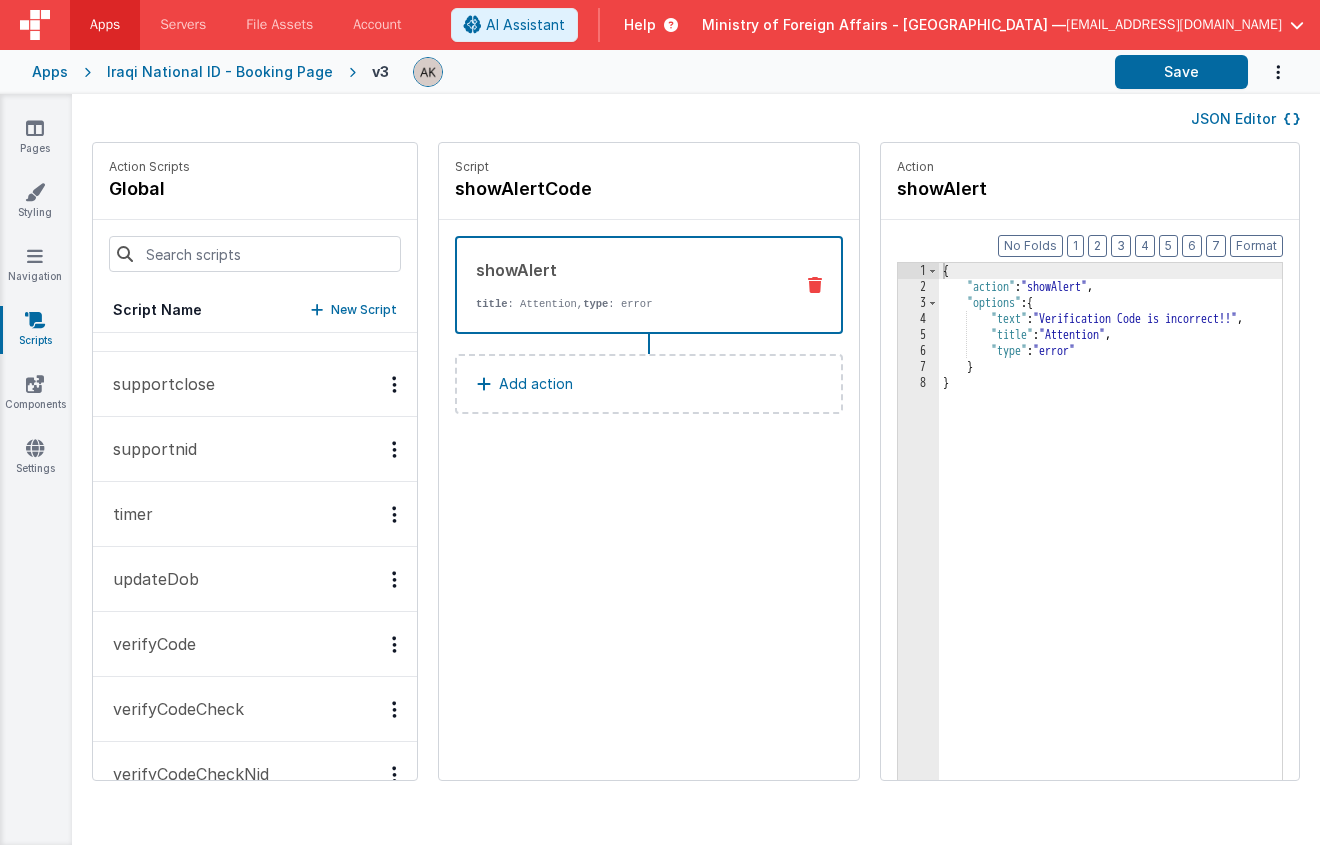 scroll, scrollTop: 813, scrollLeft: 0, axis: vertical 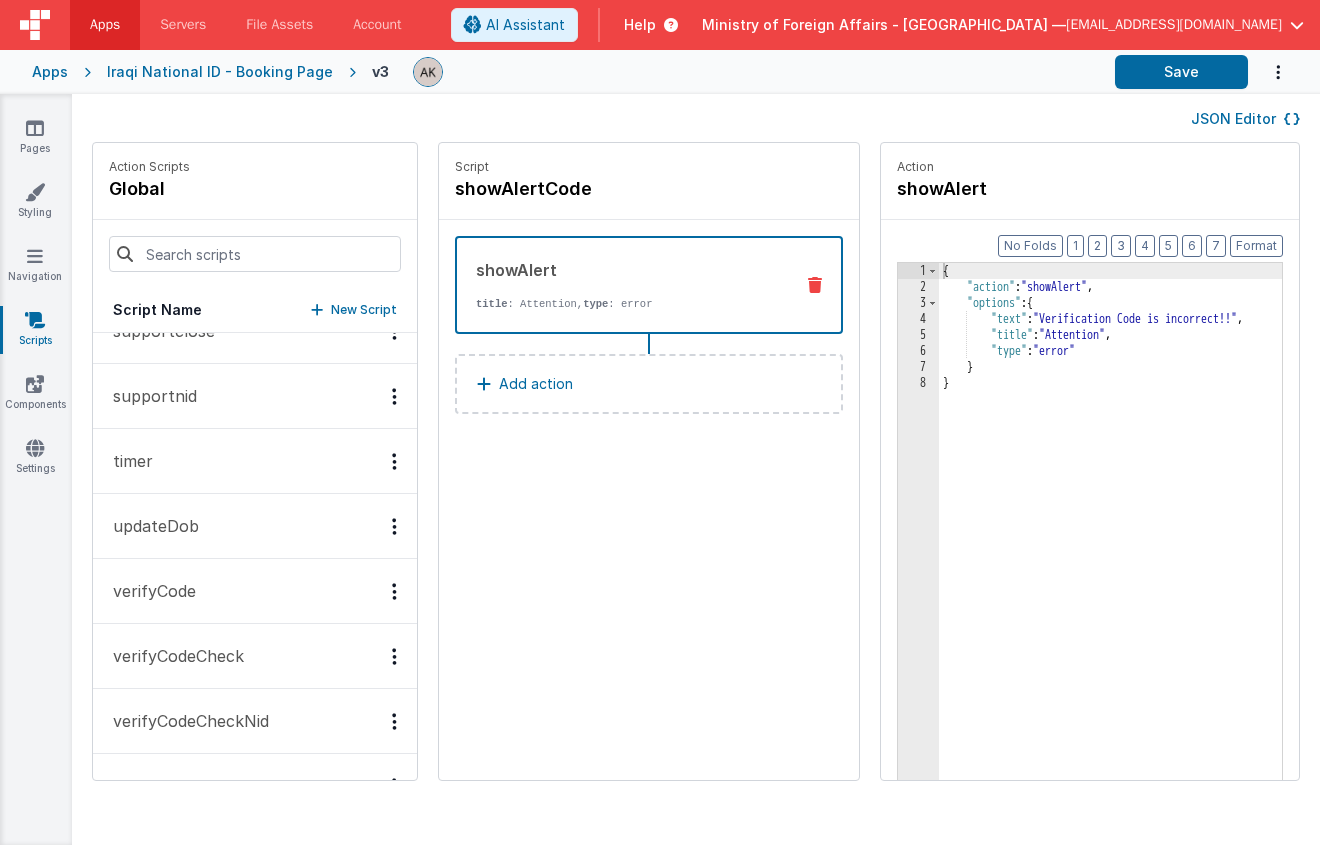 click on "verifyCodeCheck" at bounding box center (255, 656) 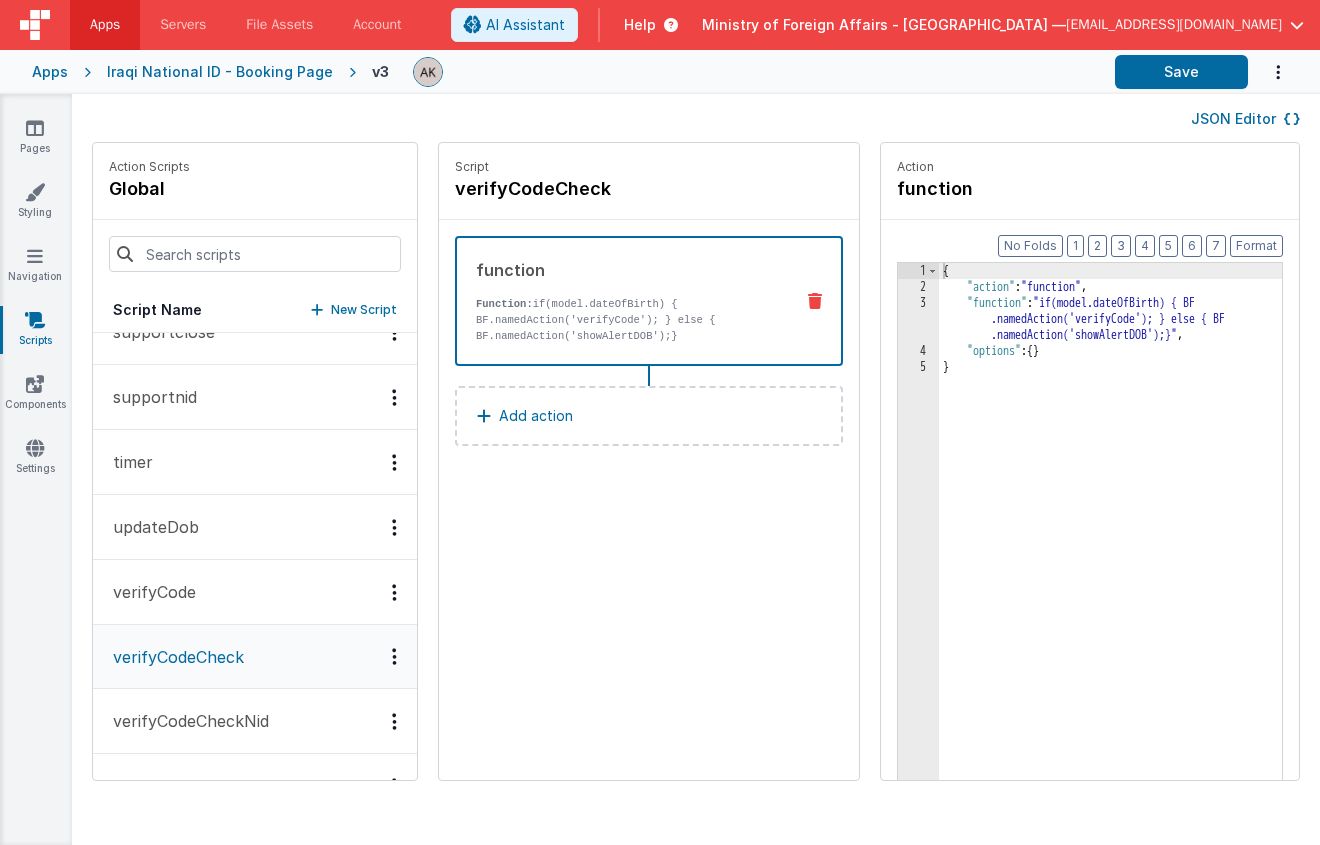 scroll, scrollTop: 814, scrollLeft: 0, axis: vertical 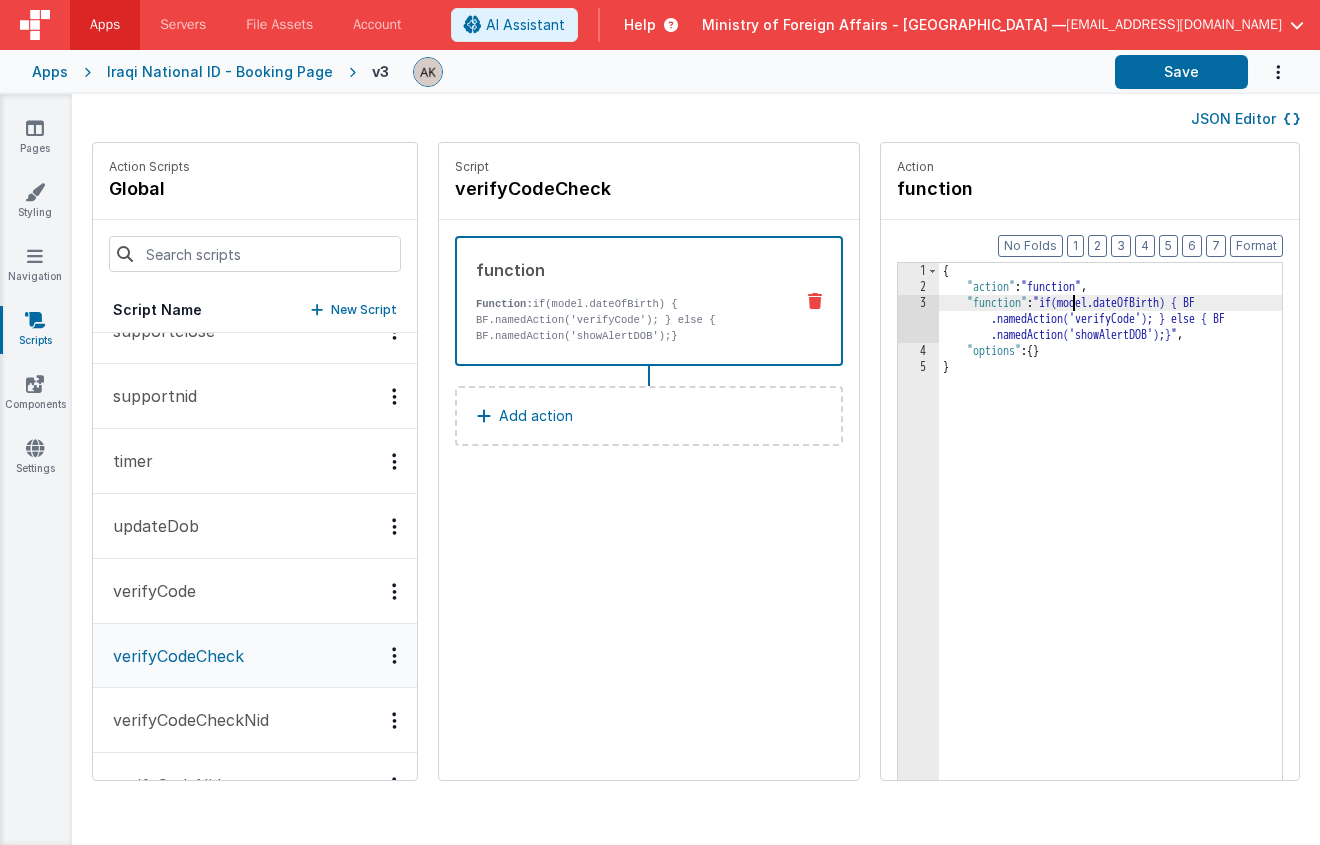 click on "{      "action" :  "function" ,      "function" :  "if(model.dateOfBirth) { BF          .namedAction('verifyCode'); } else { BF          .namedAction('showAlertDOB');}" ,      "options" :  { } }" at bounding box center (1136, 568) 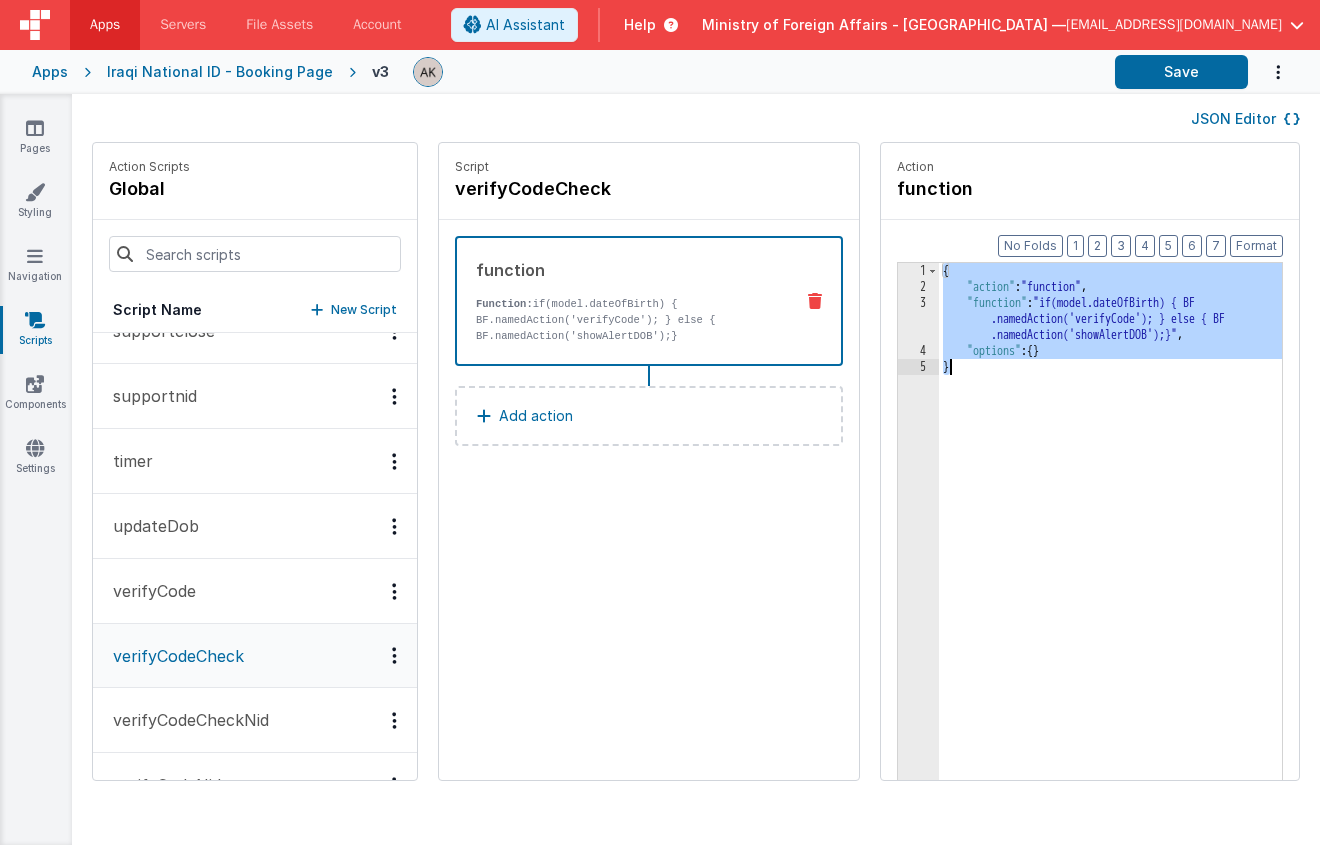 drag, startPoint x: 890, startPoint y: 274, endPoint x: 972, endPoint y: 381, distance: 134.80727 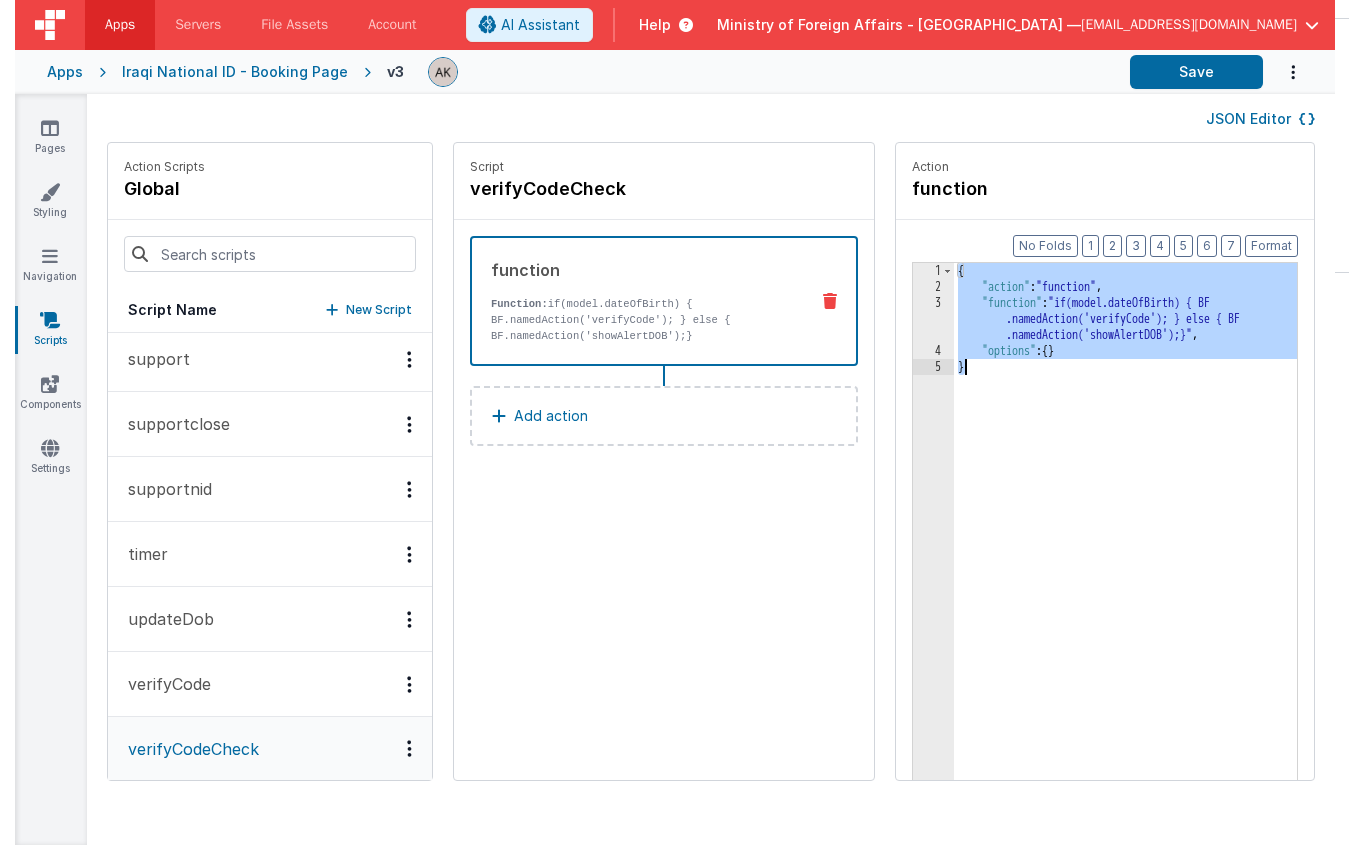 scroll, scrollTop: 868, scrollLeft: 0, axis: vertical 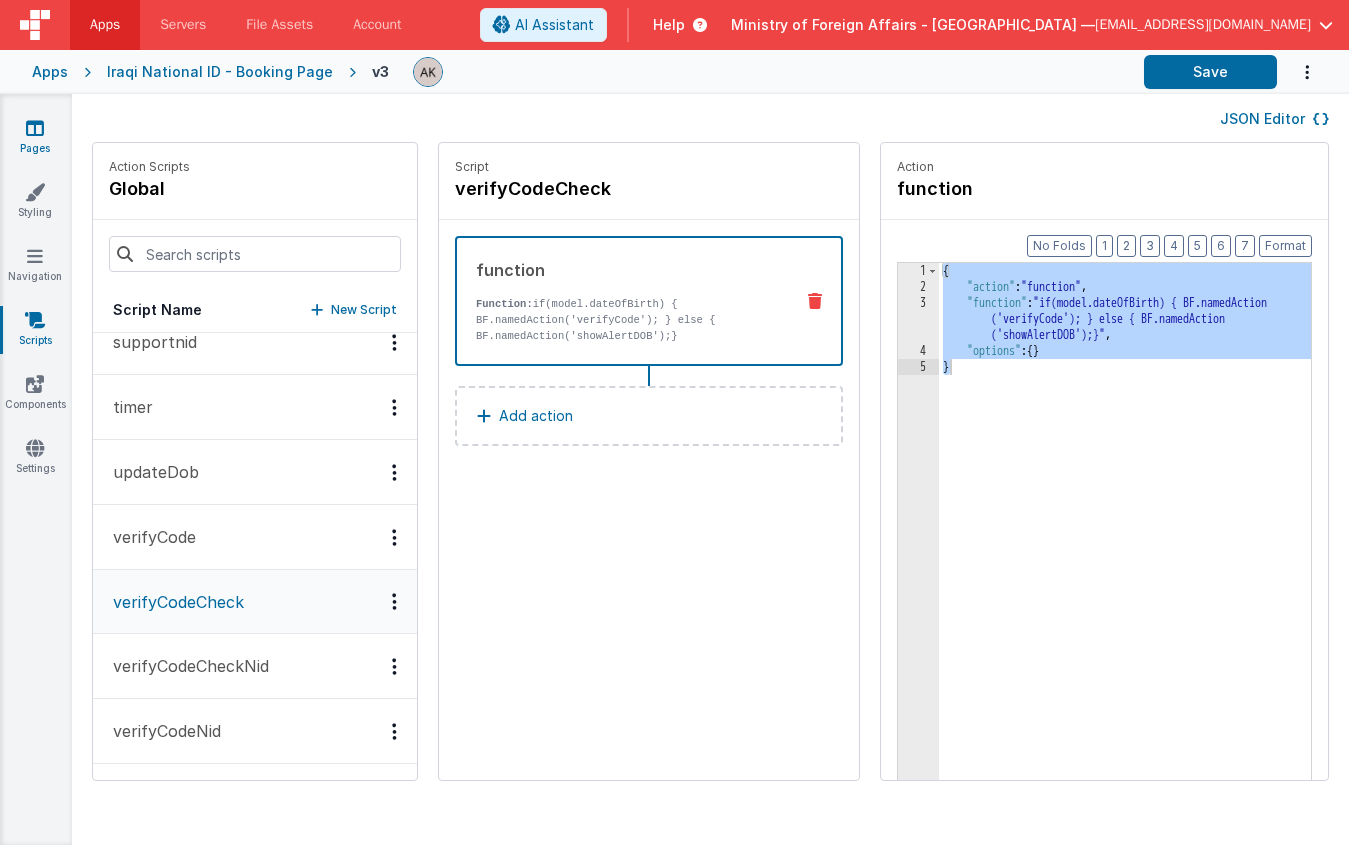 click on "Pages" at bounding box center (35, 138) 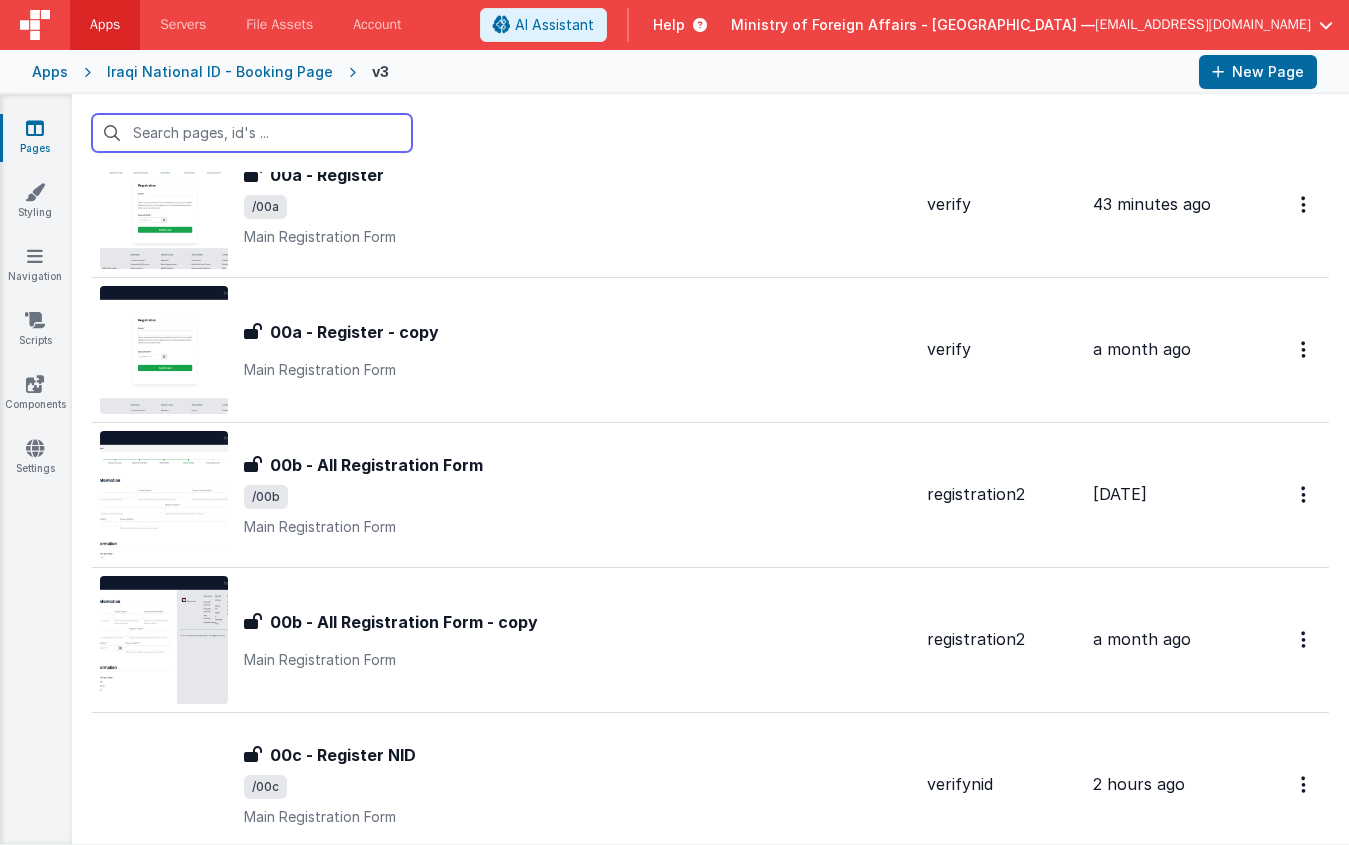 scroll, scrollTop: 241, scrollLeft: 0, axis: vertical 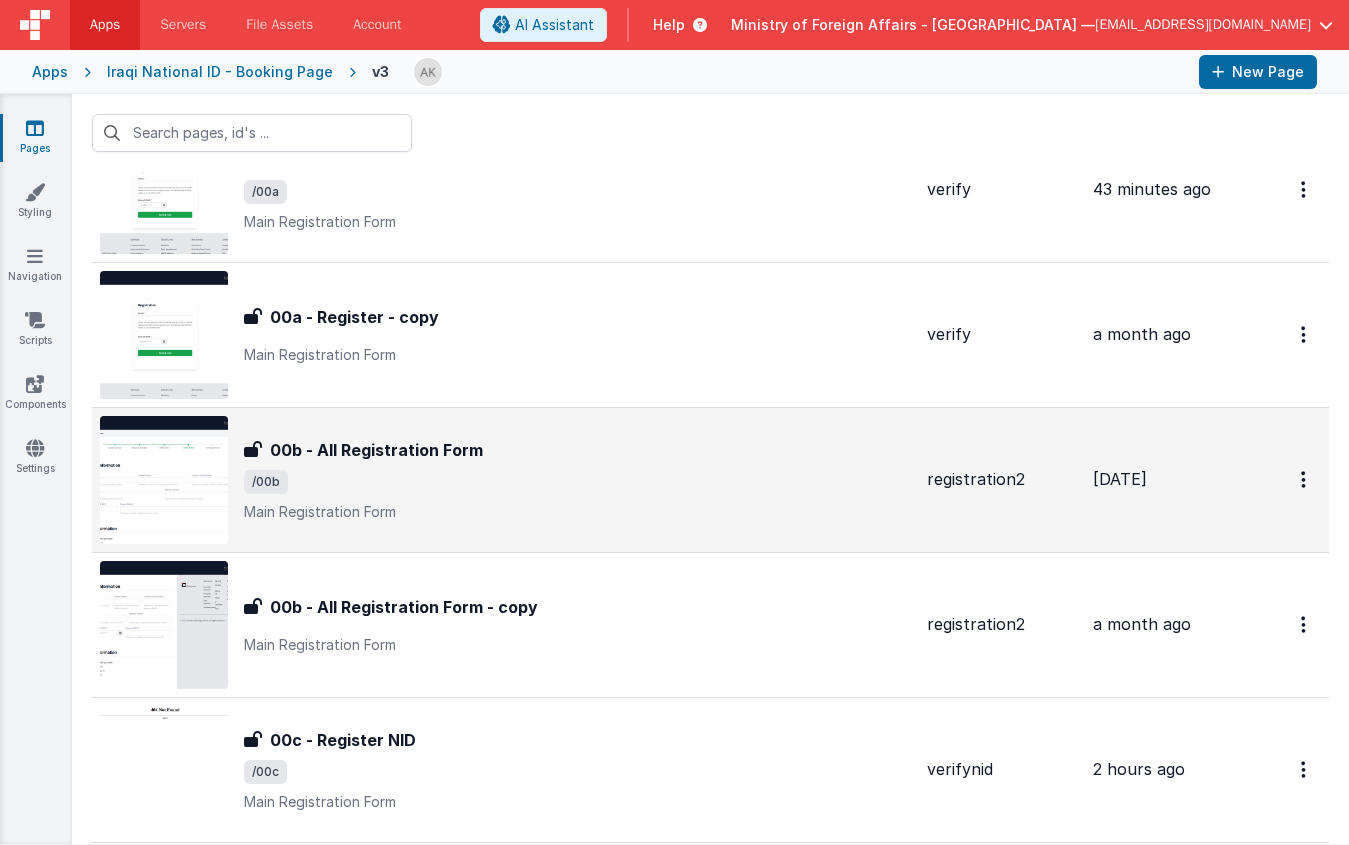 click at bounding box center [164, 480] 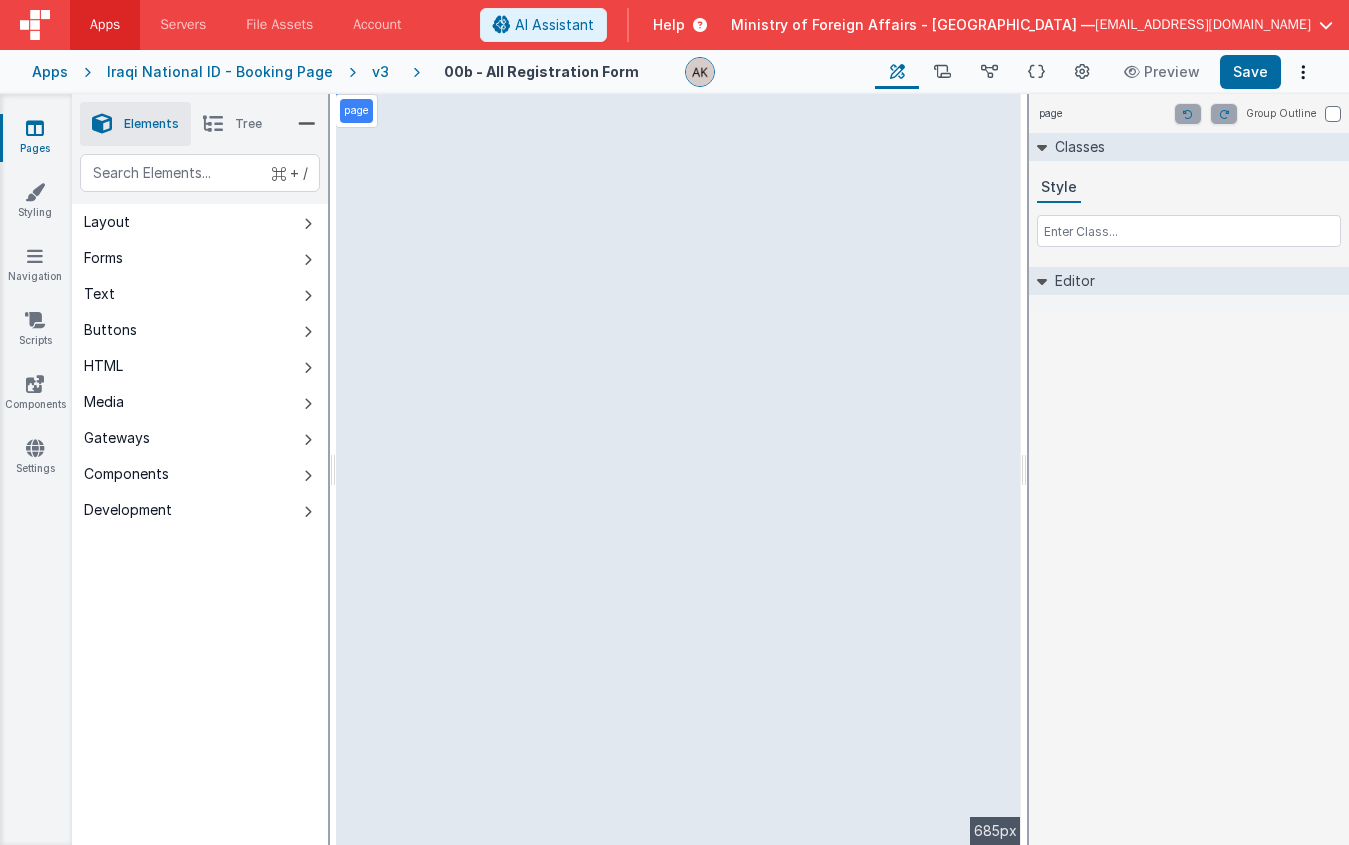 select on "regexp" 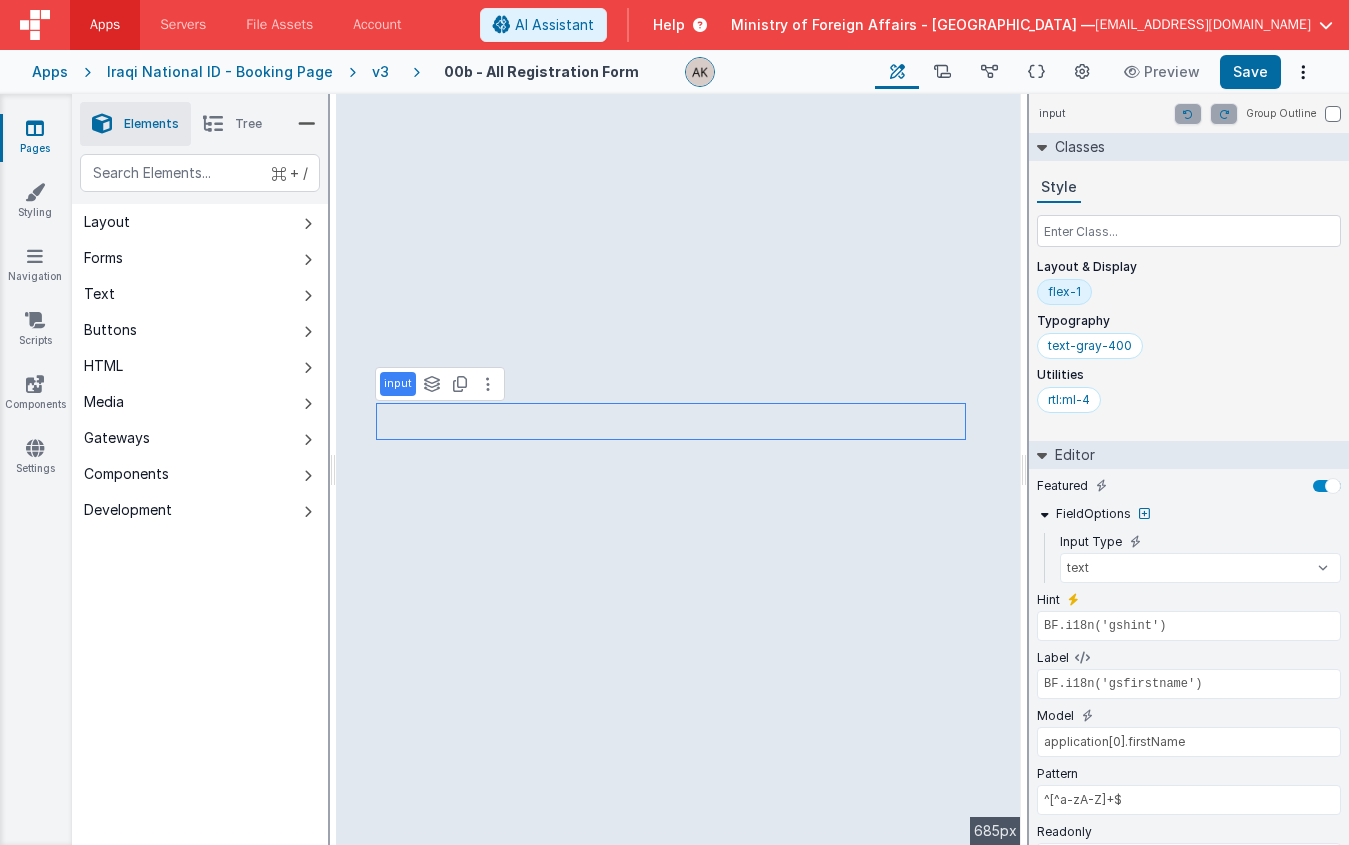 type on "BF.i18n('gsfathername')" 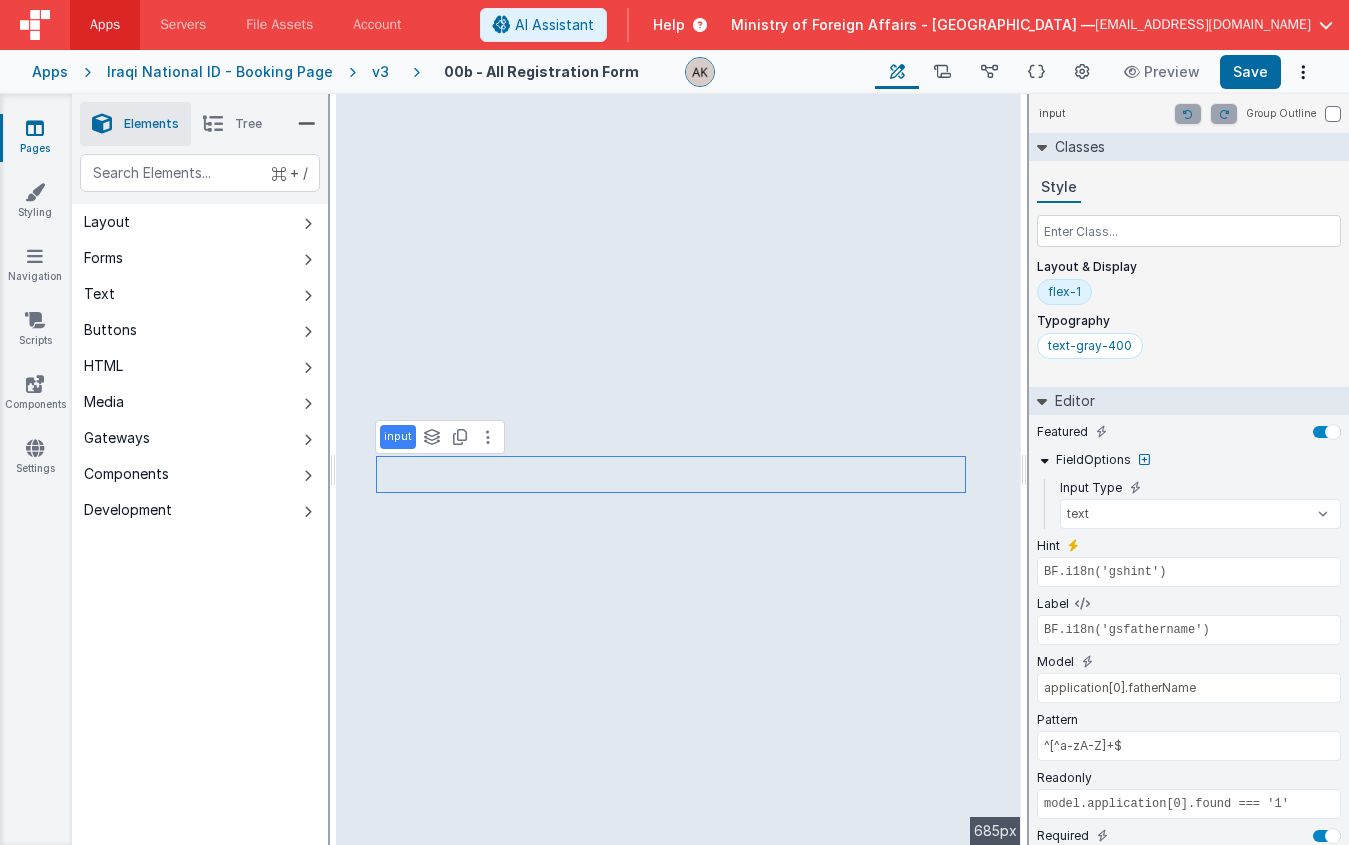 type on "BF.i18n('gsgfathername')" 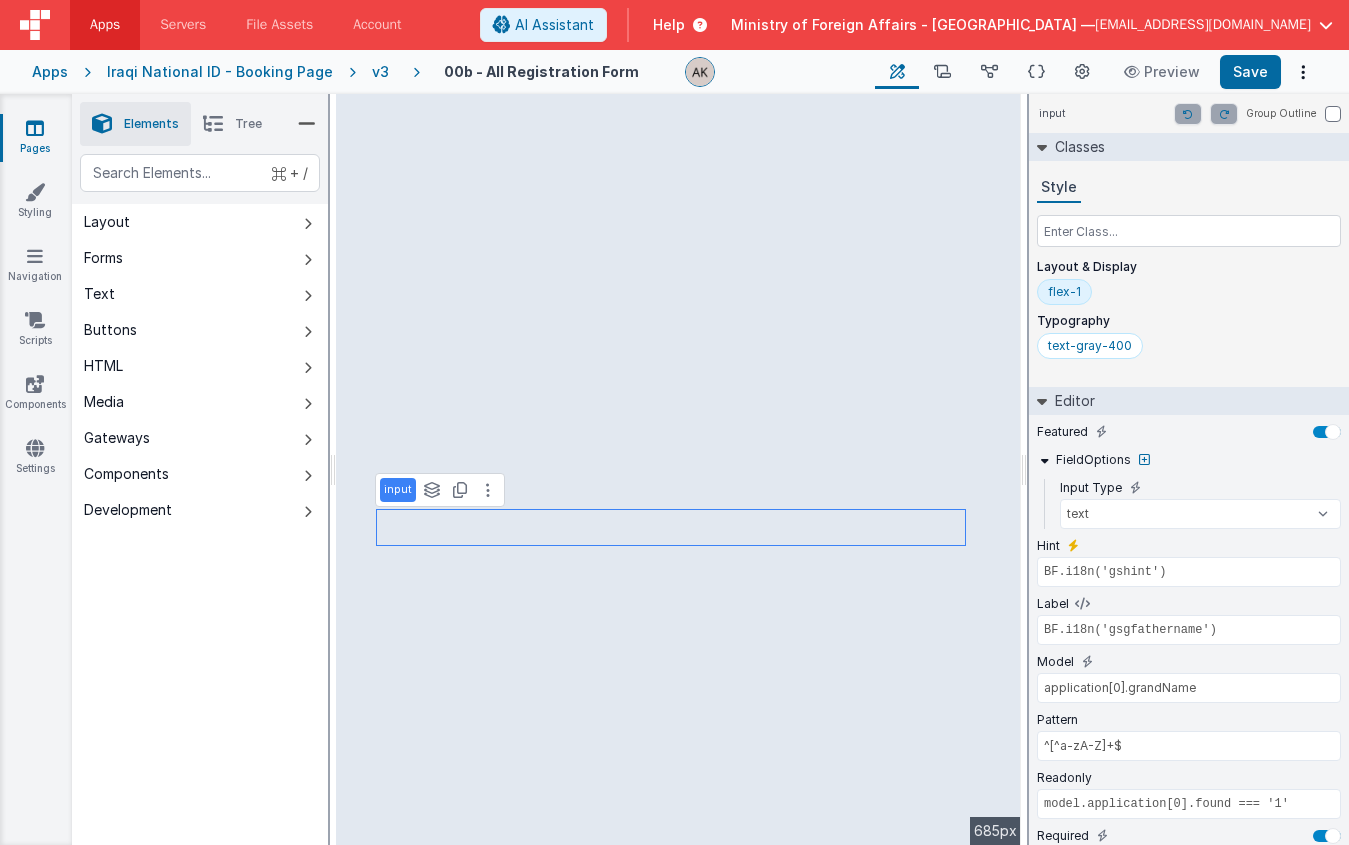 type on "BF.i18n('gsfamilyname')" 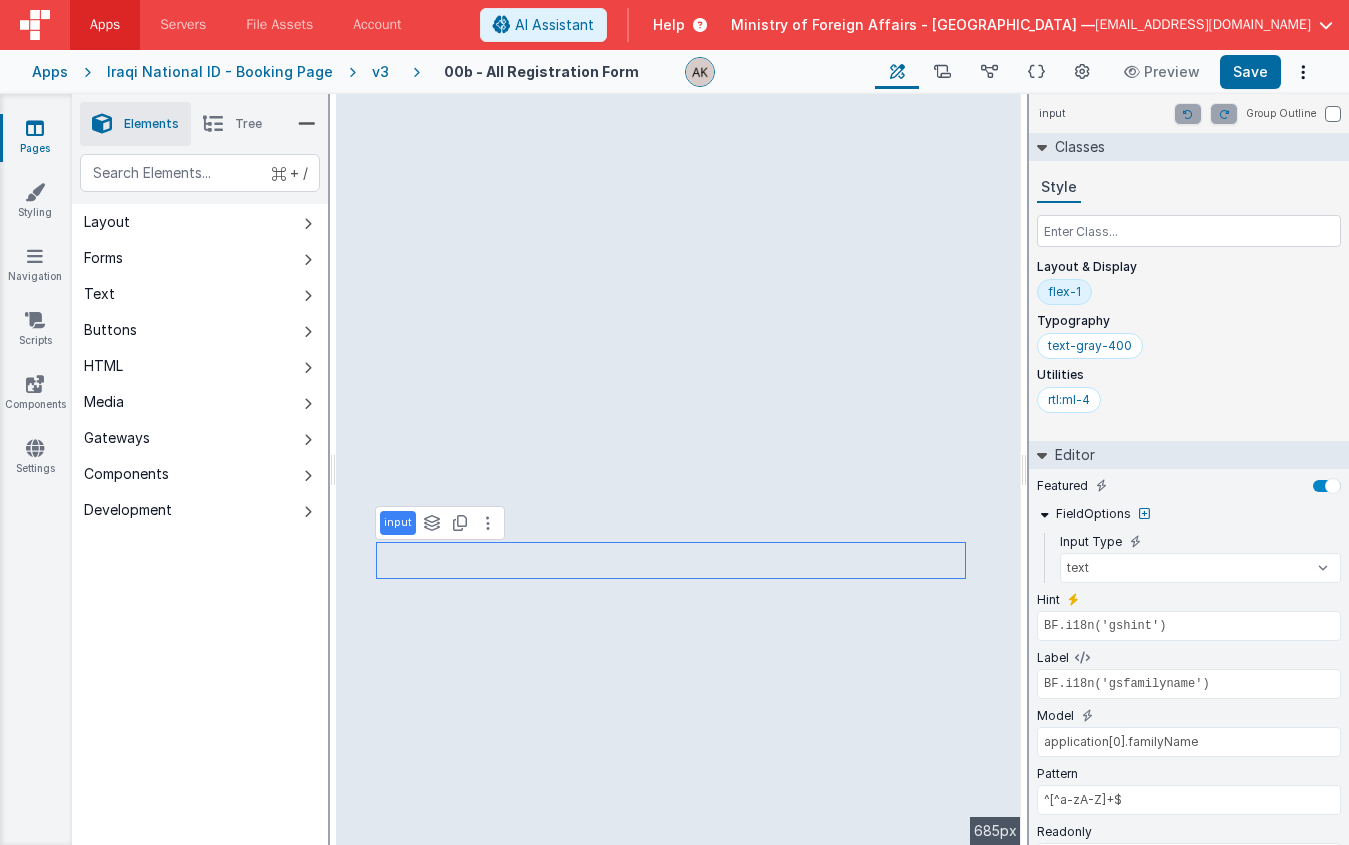 type on "BF.i18n('gsmothername')" 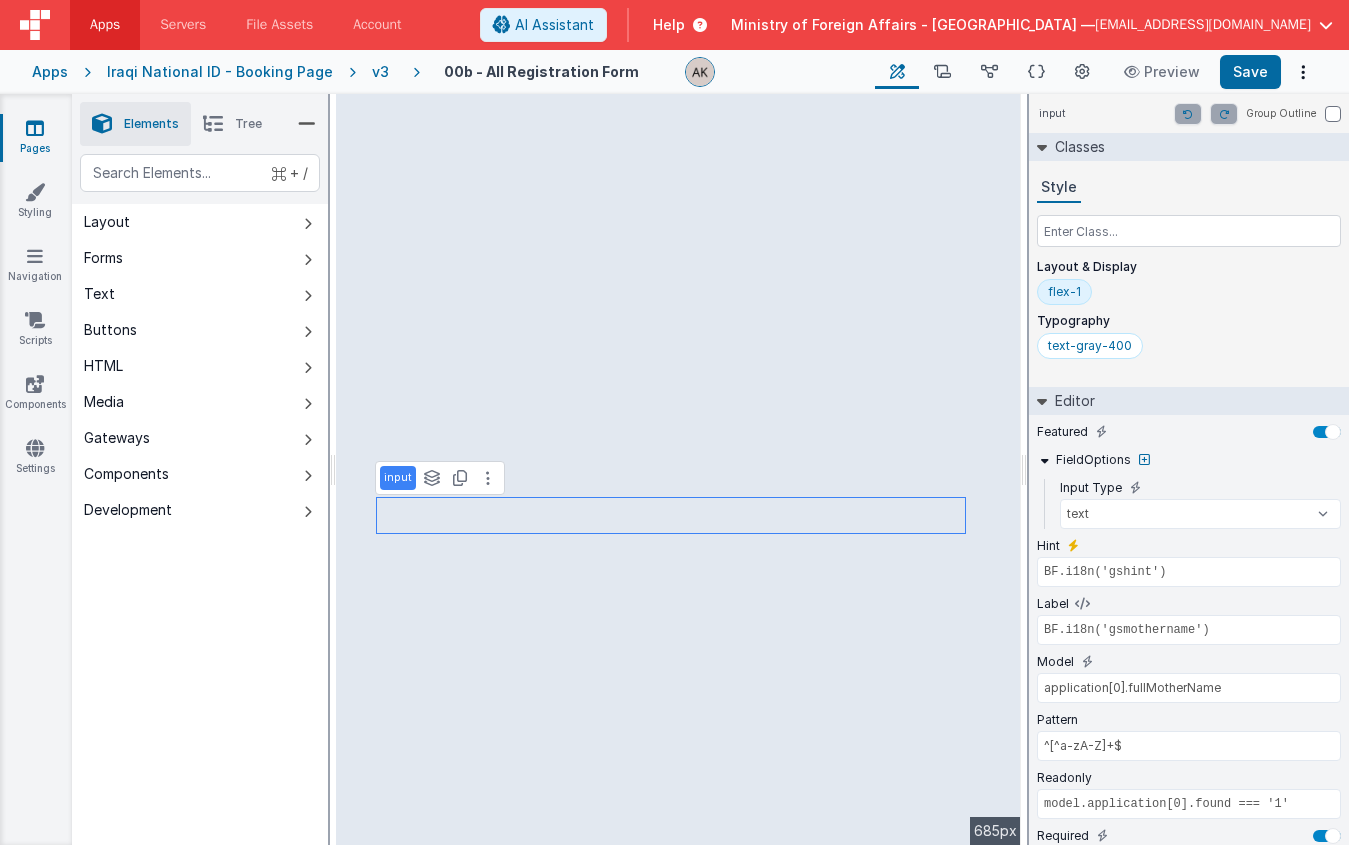type on "BF.i18n('gssex')" 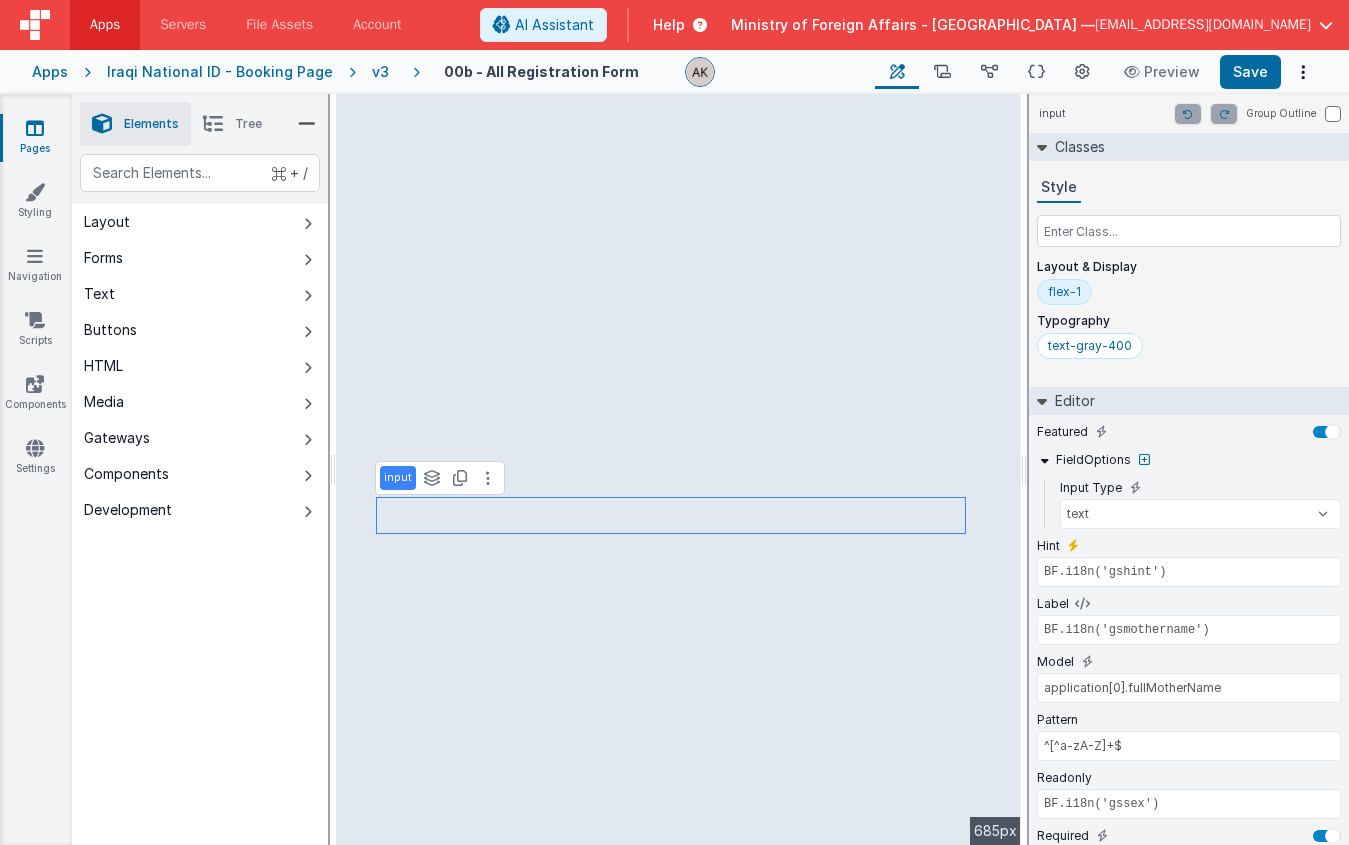 select on "required" 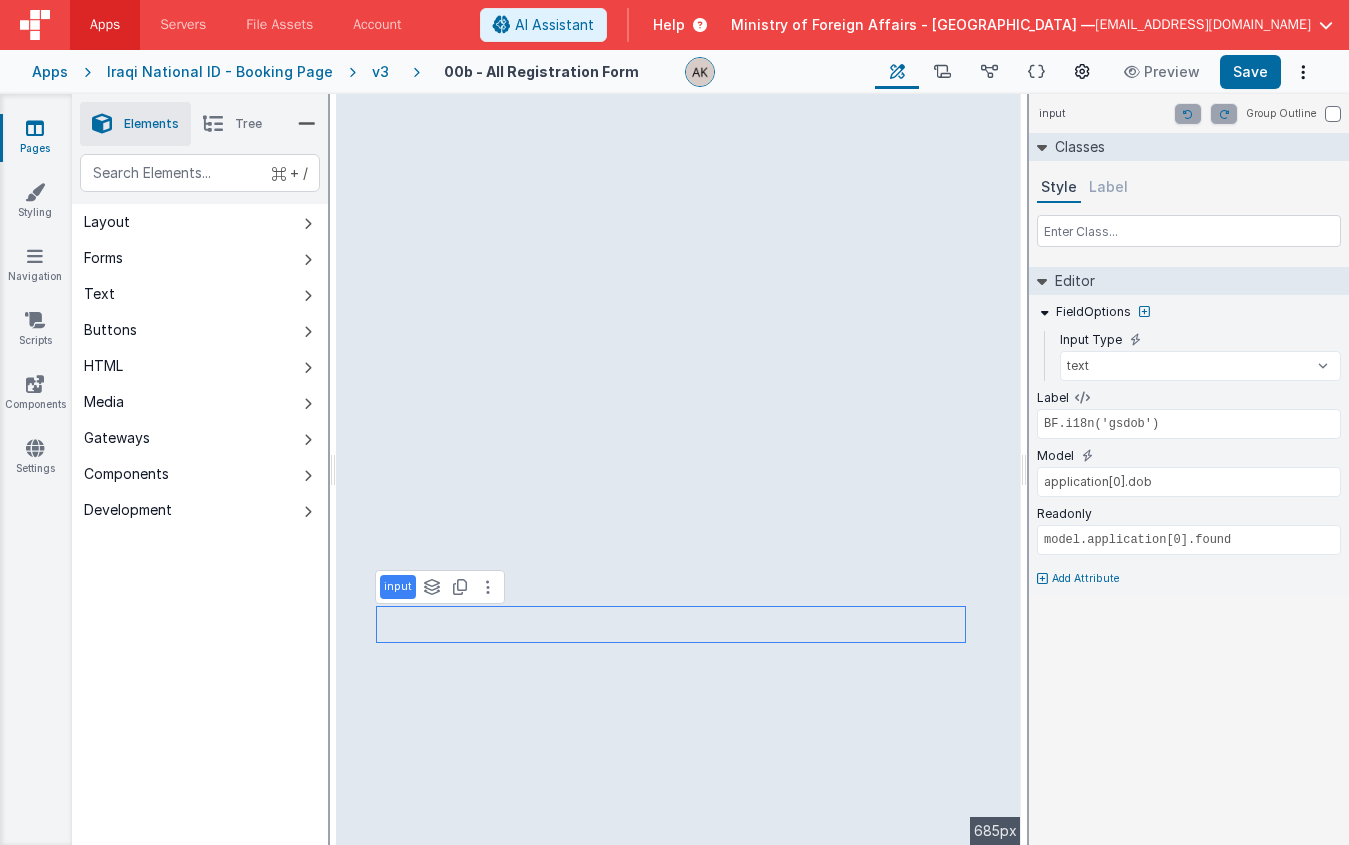 click at bounding box center [1082, 72] 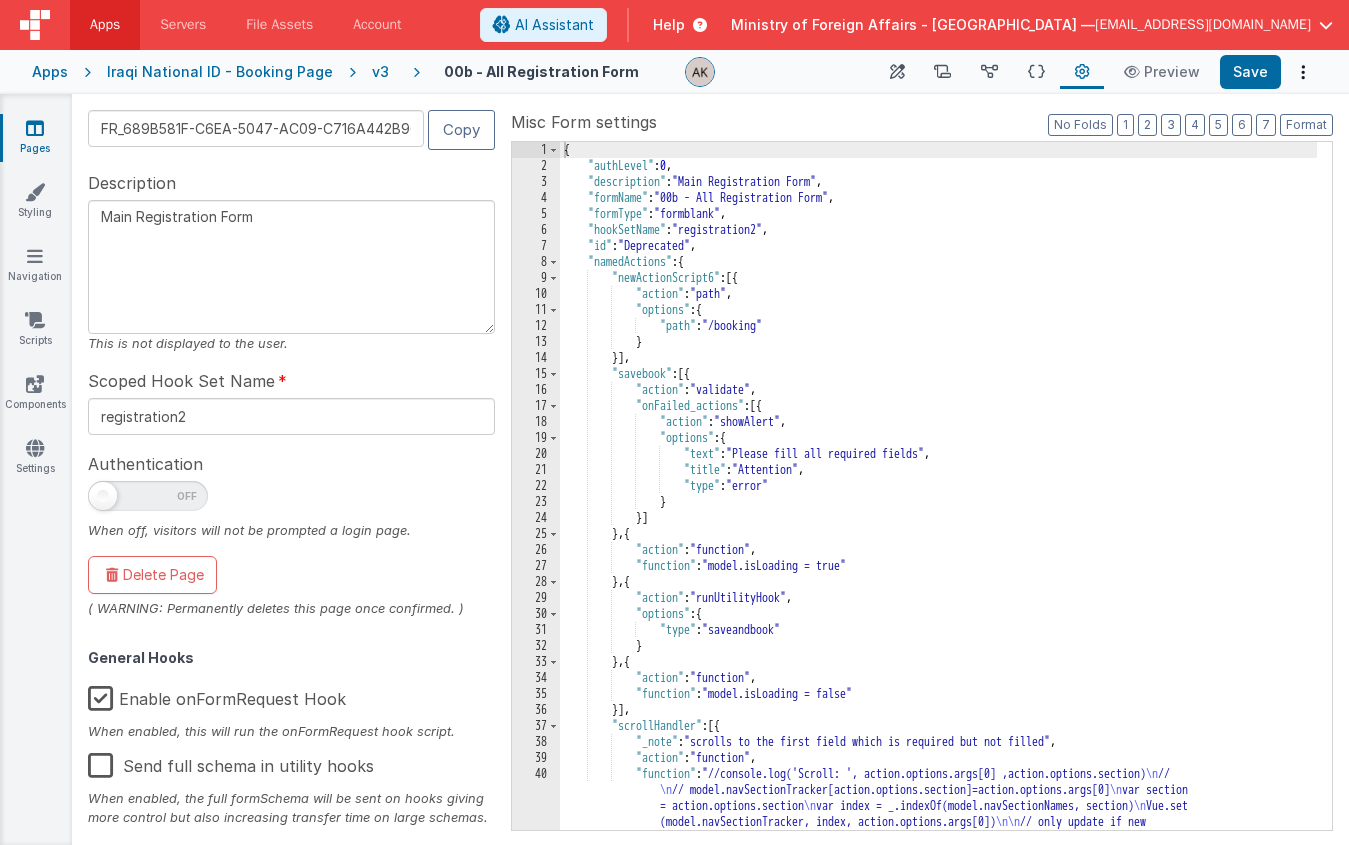 scroll, scrollTop: 72, scrollLeft: 0, axis: vertical 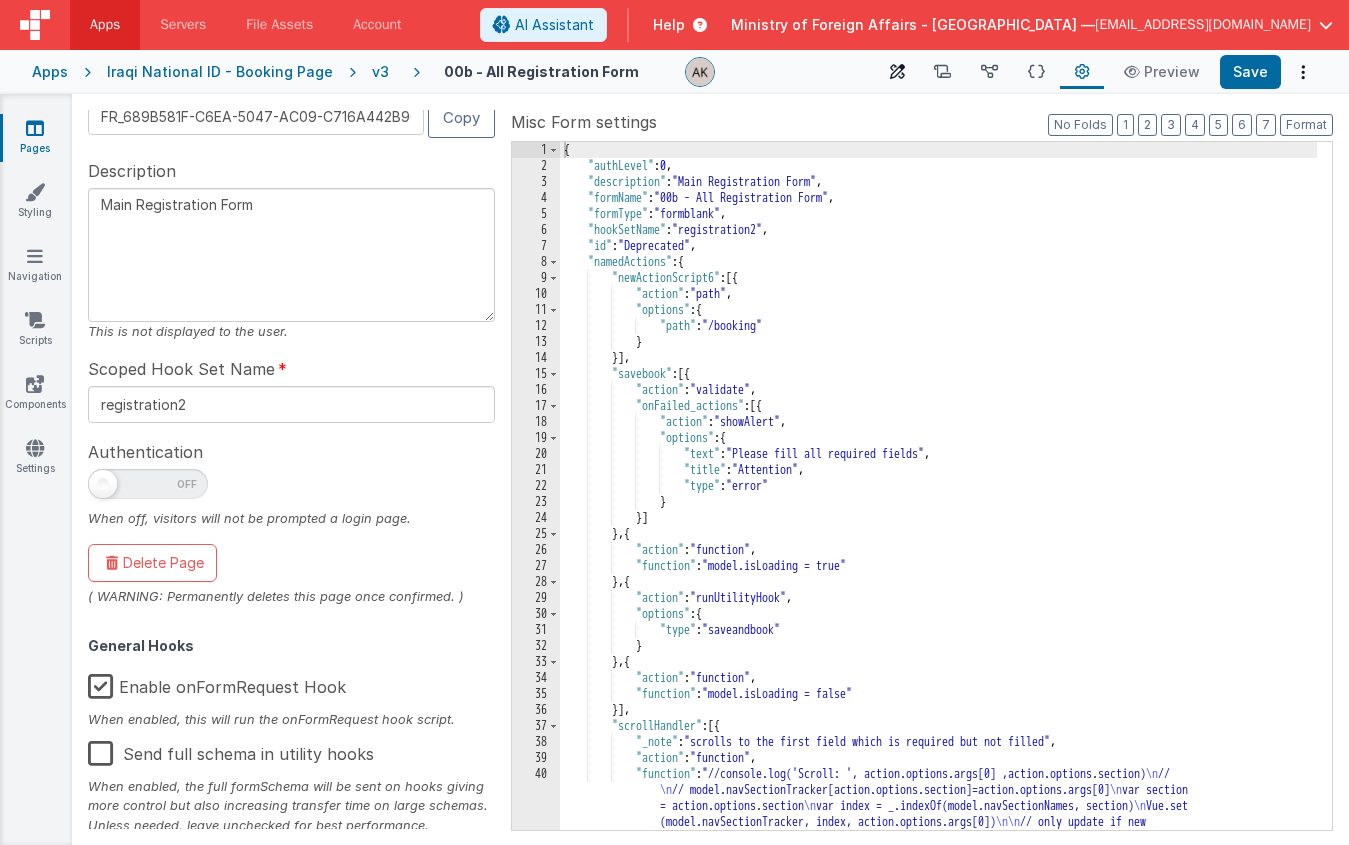 click on "Builder" at bounding box center (897, 72) 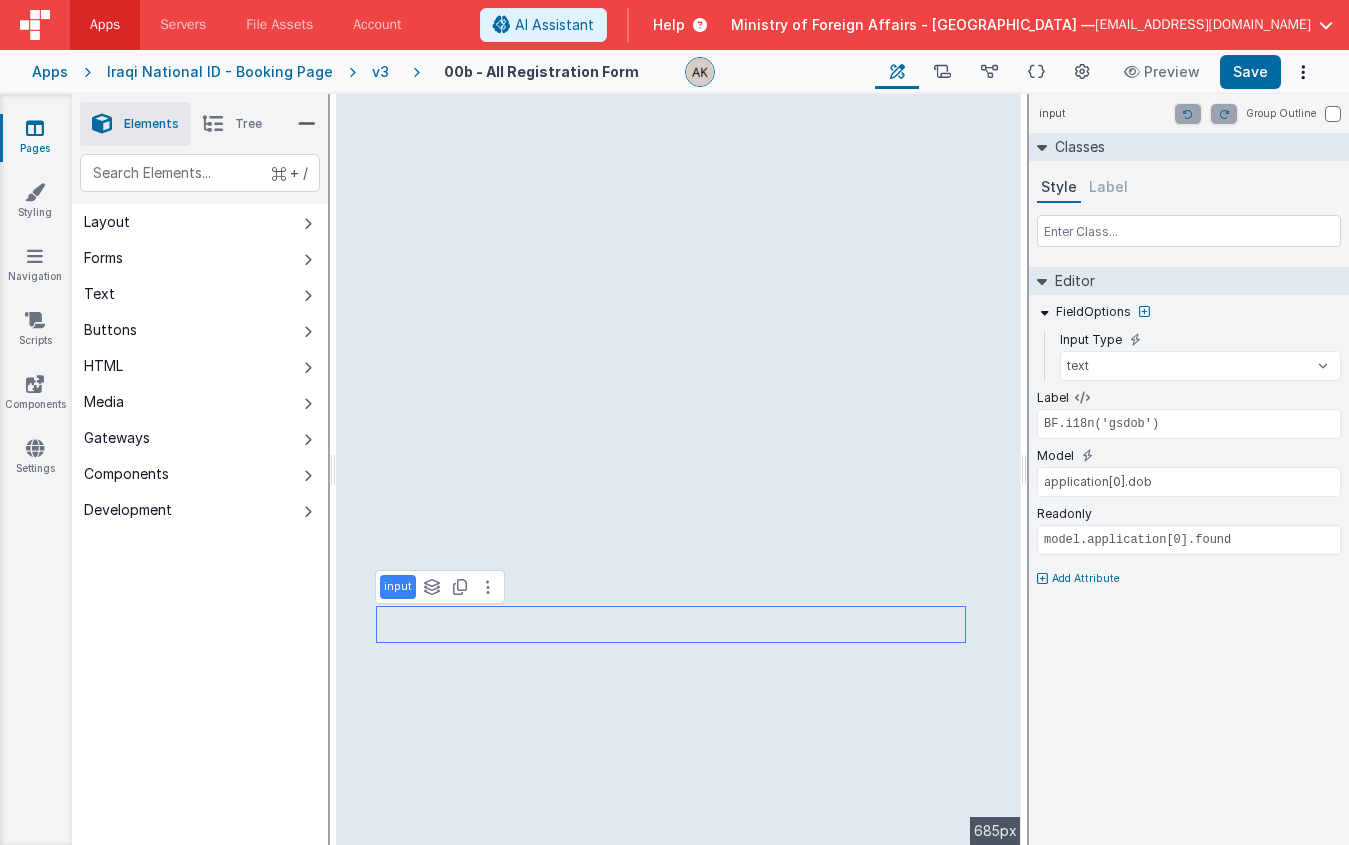 click on "Tree" at bounding box center [248, 124] 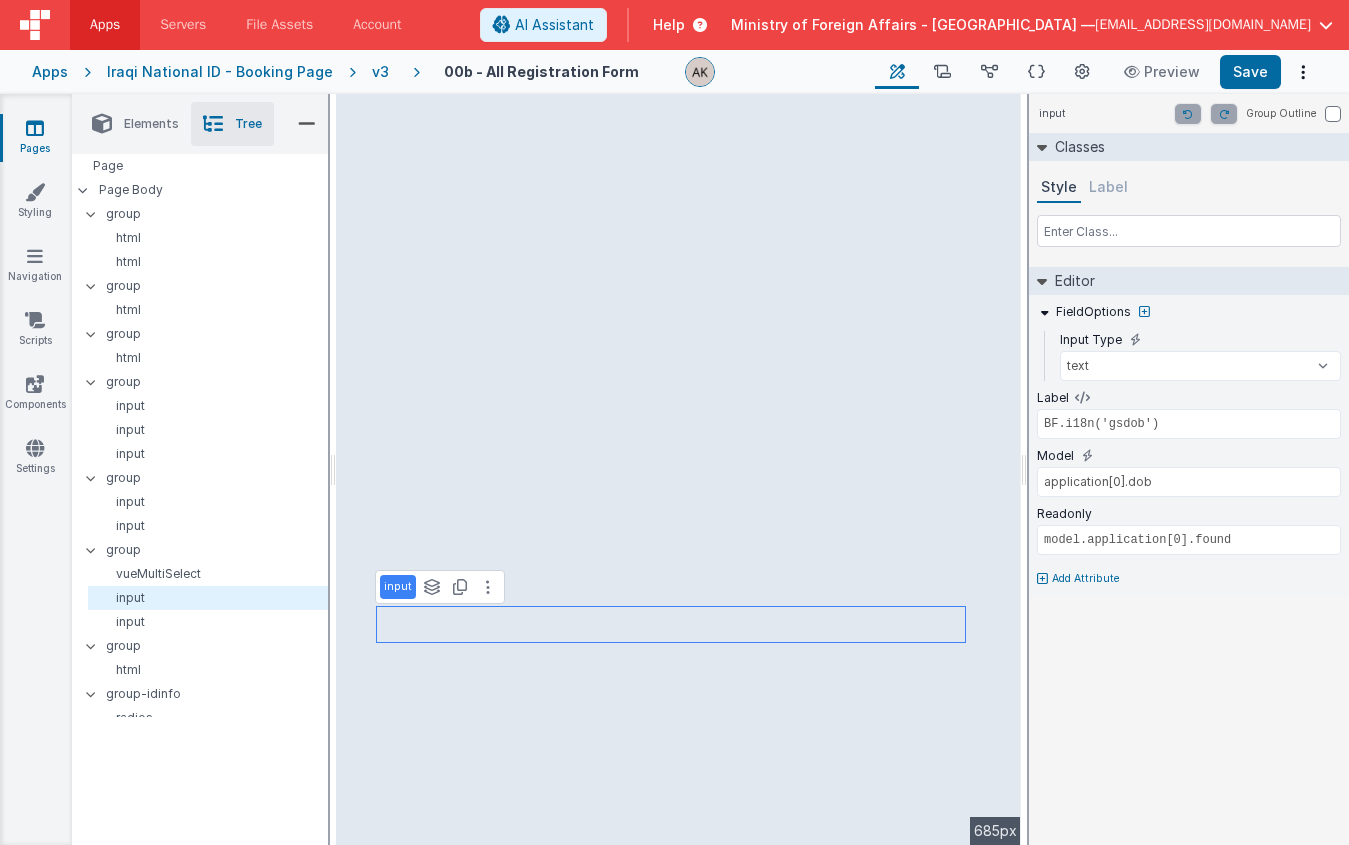 click on "Elements" at bounding box center [151, 124] 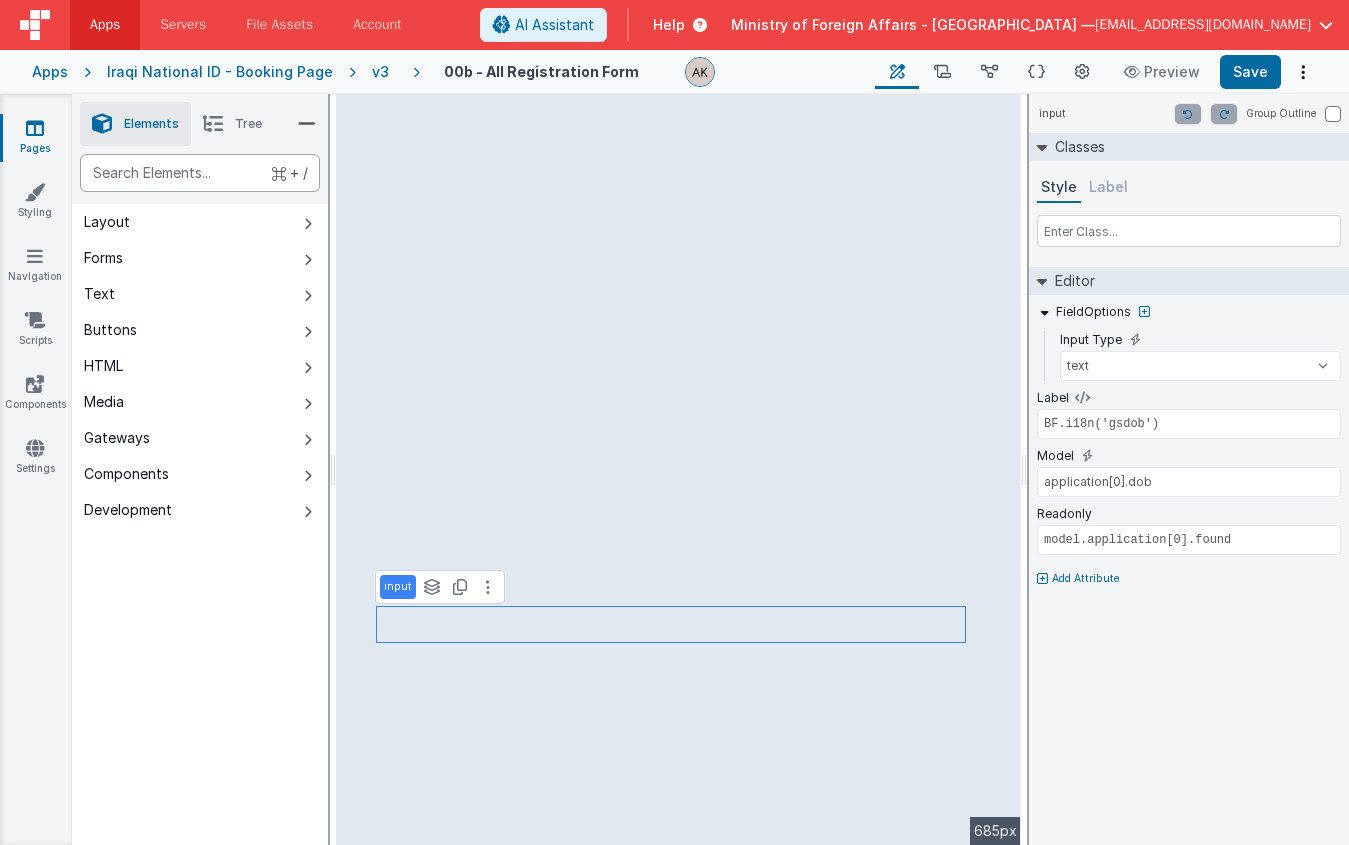 click at bounding box center (200, 173) 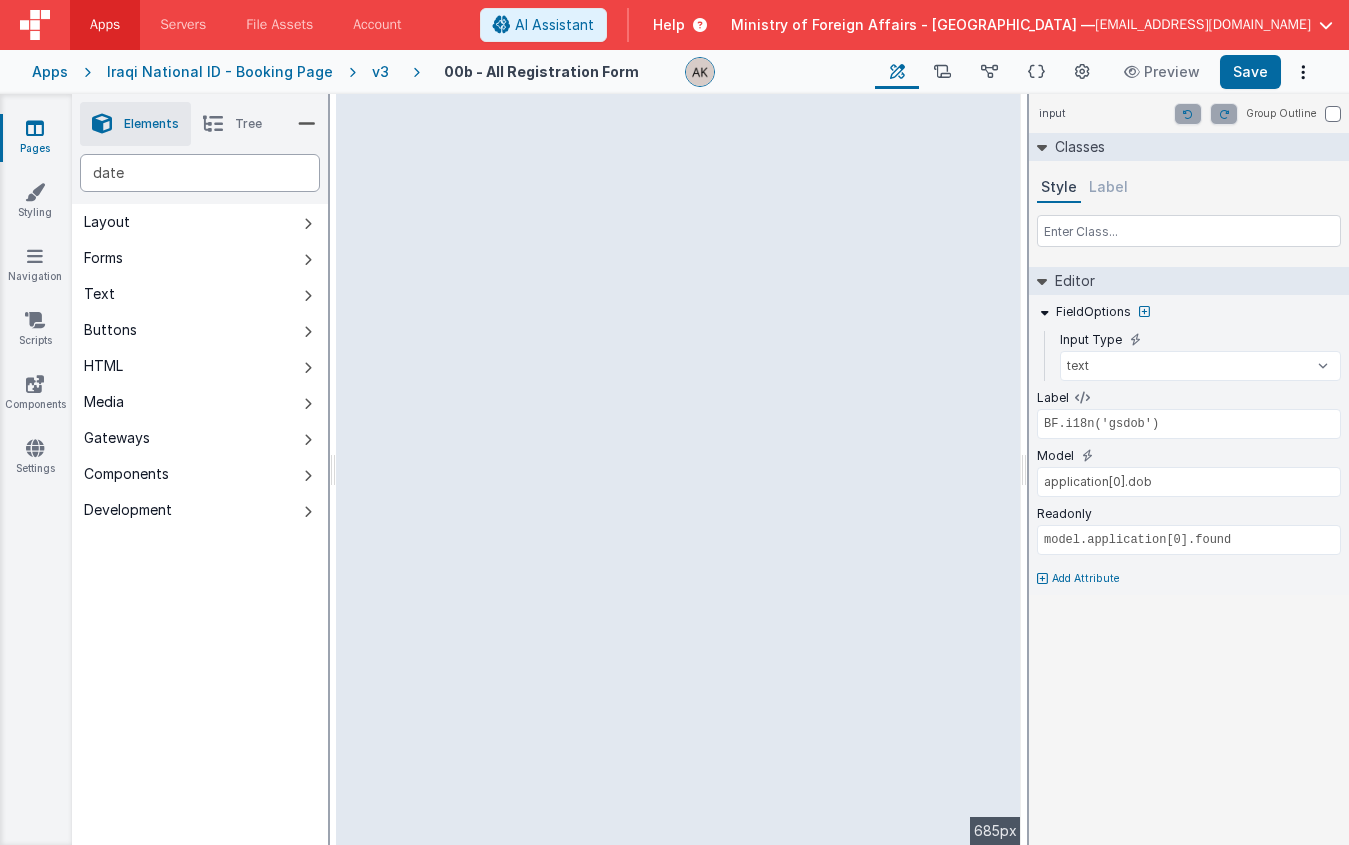 type on "date" 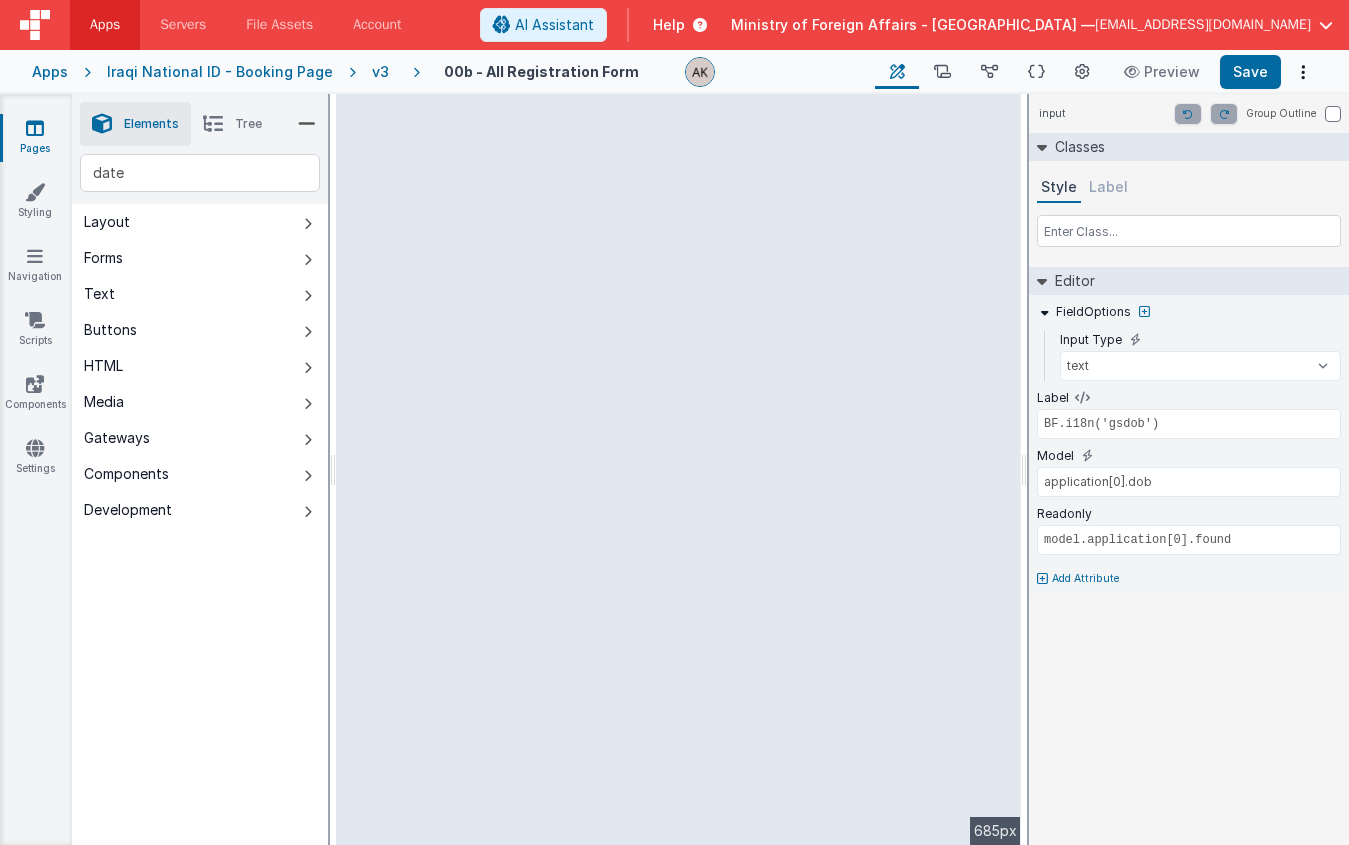 type 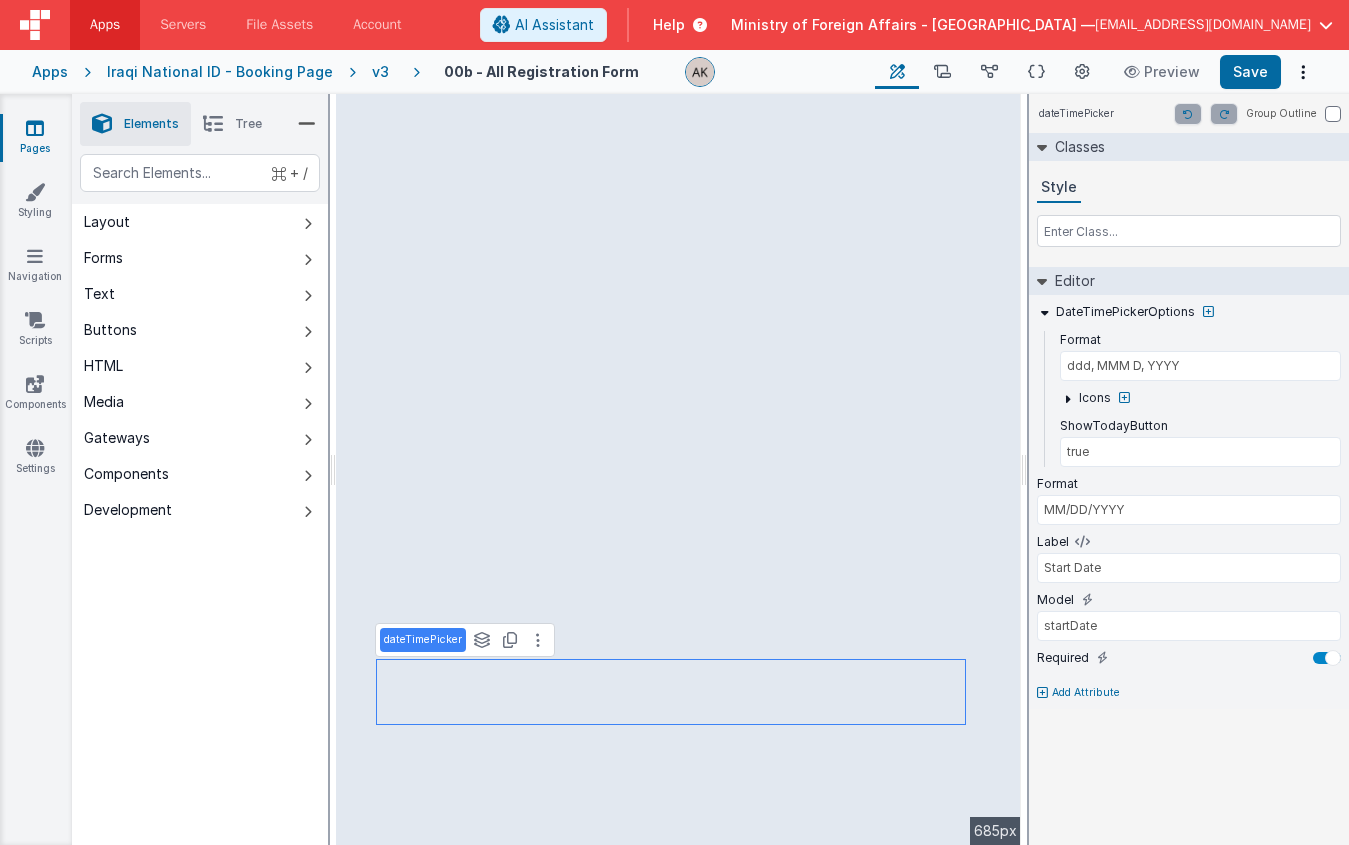 type on "BF.i18n('gsdob')" 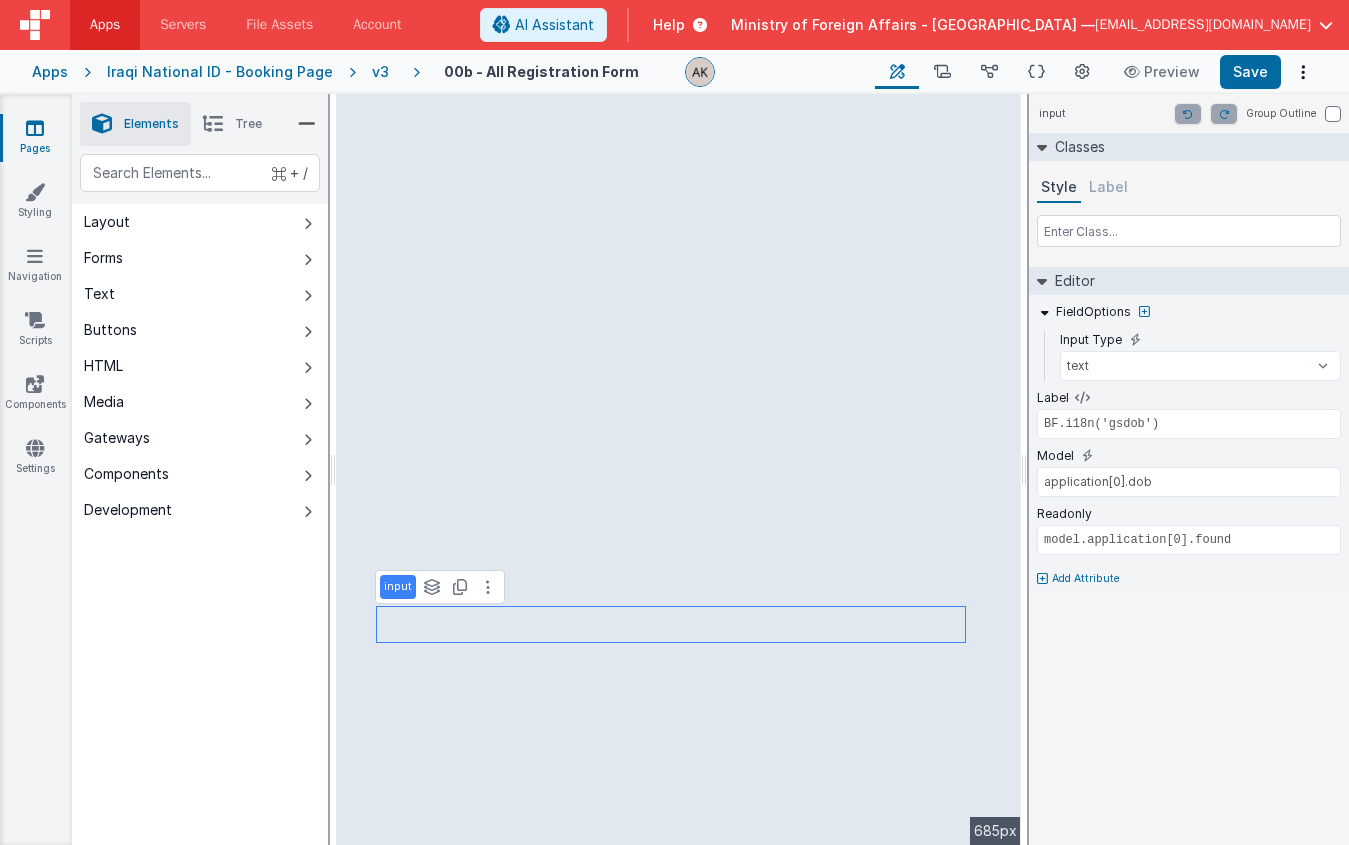 type on "true" 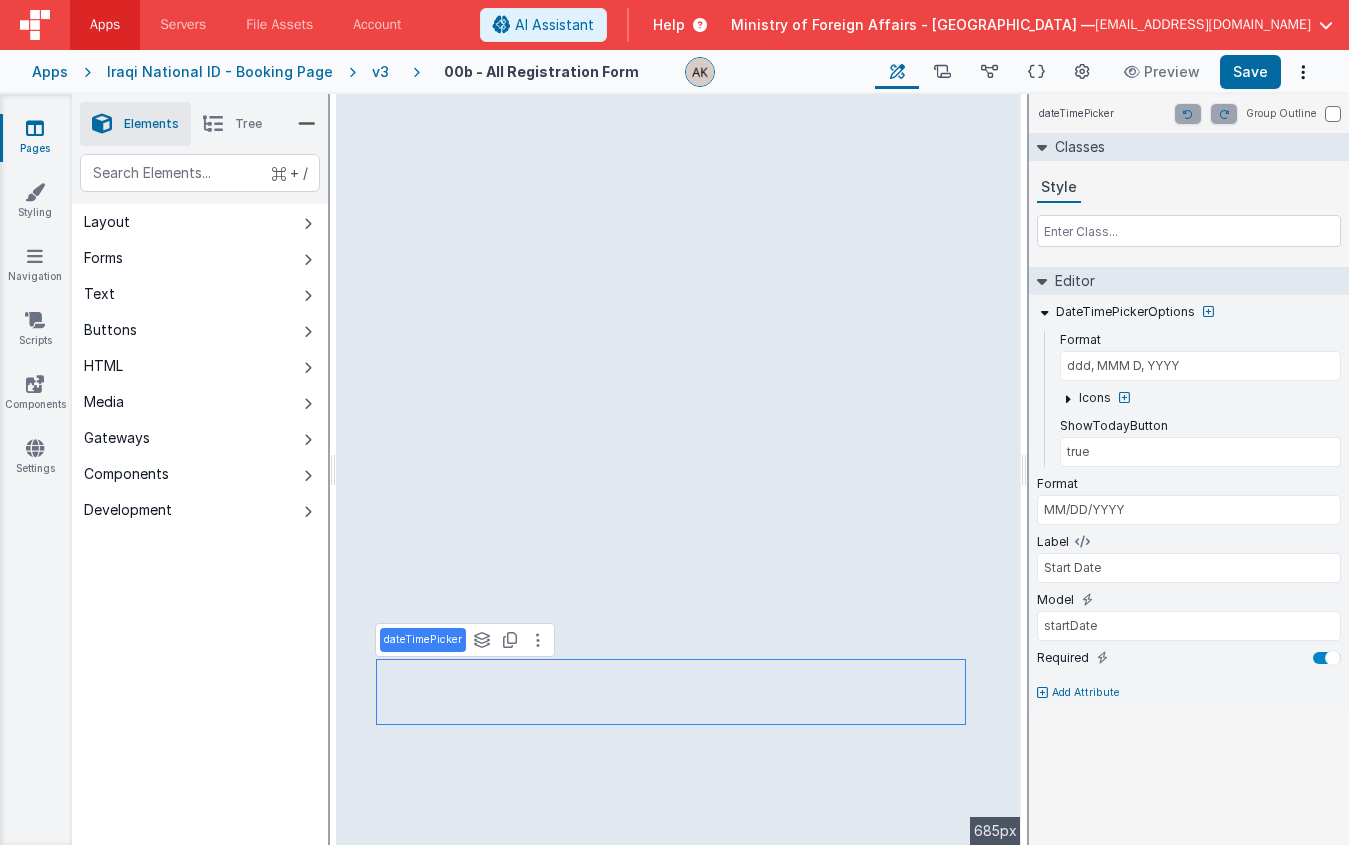 type on "BF.i18n('gsdob')" 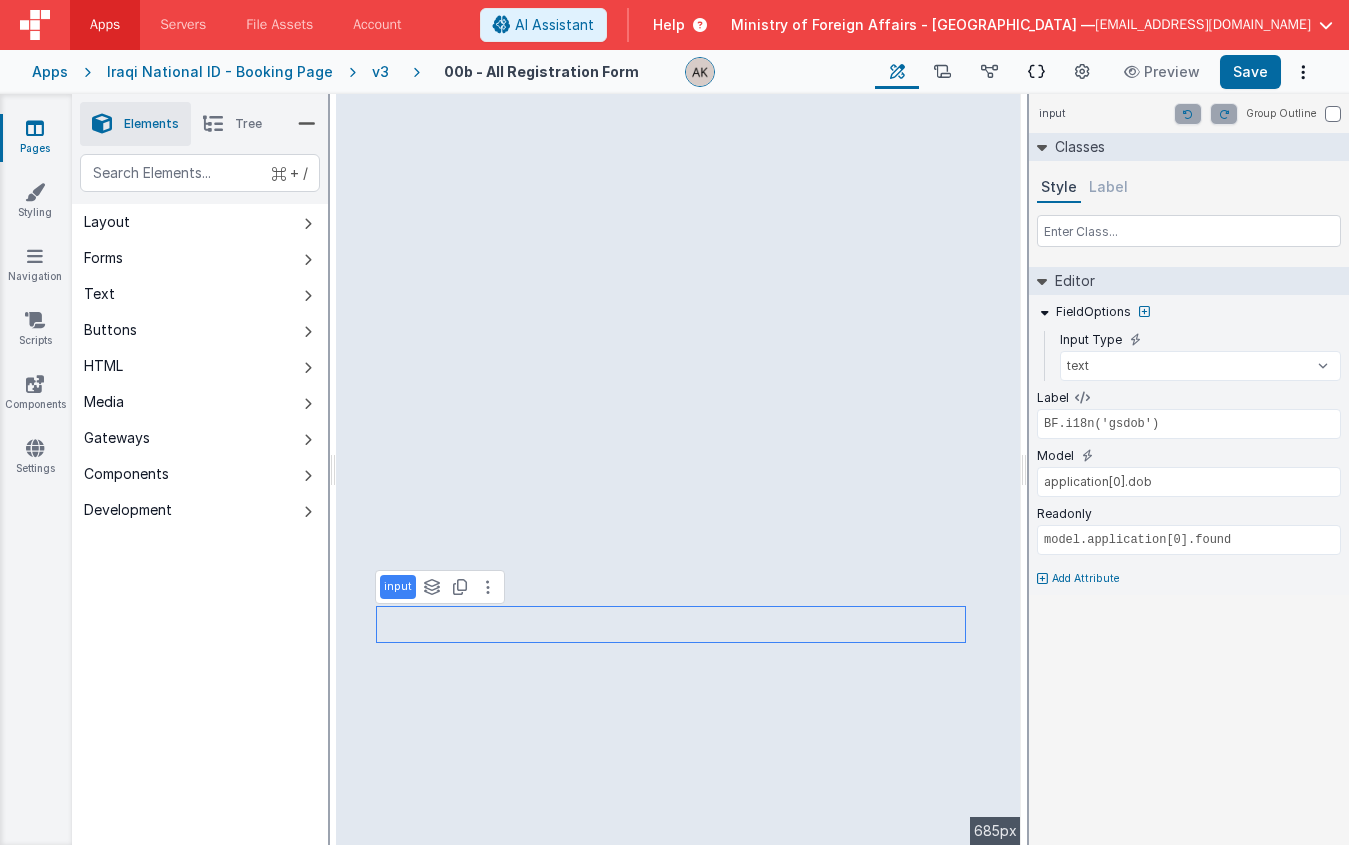 click at bounding box center [1036, 72] 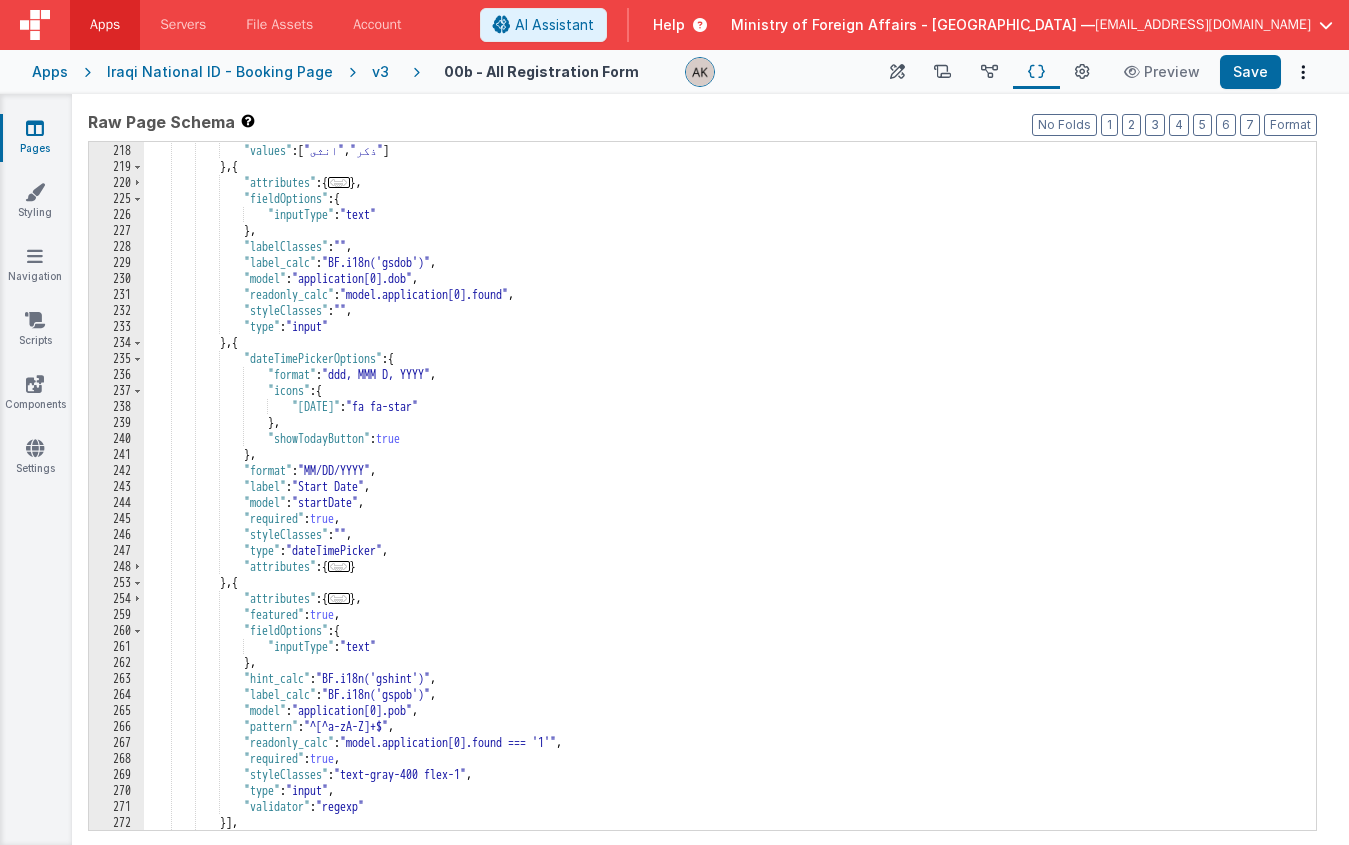 scroll, scrollTop: 3023, scrollLeft: 0, axis: vertical 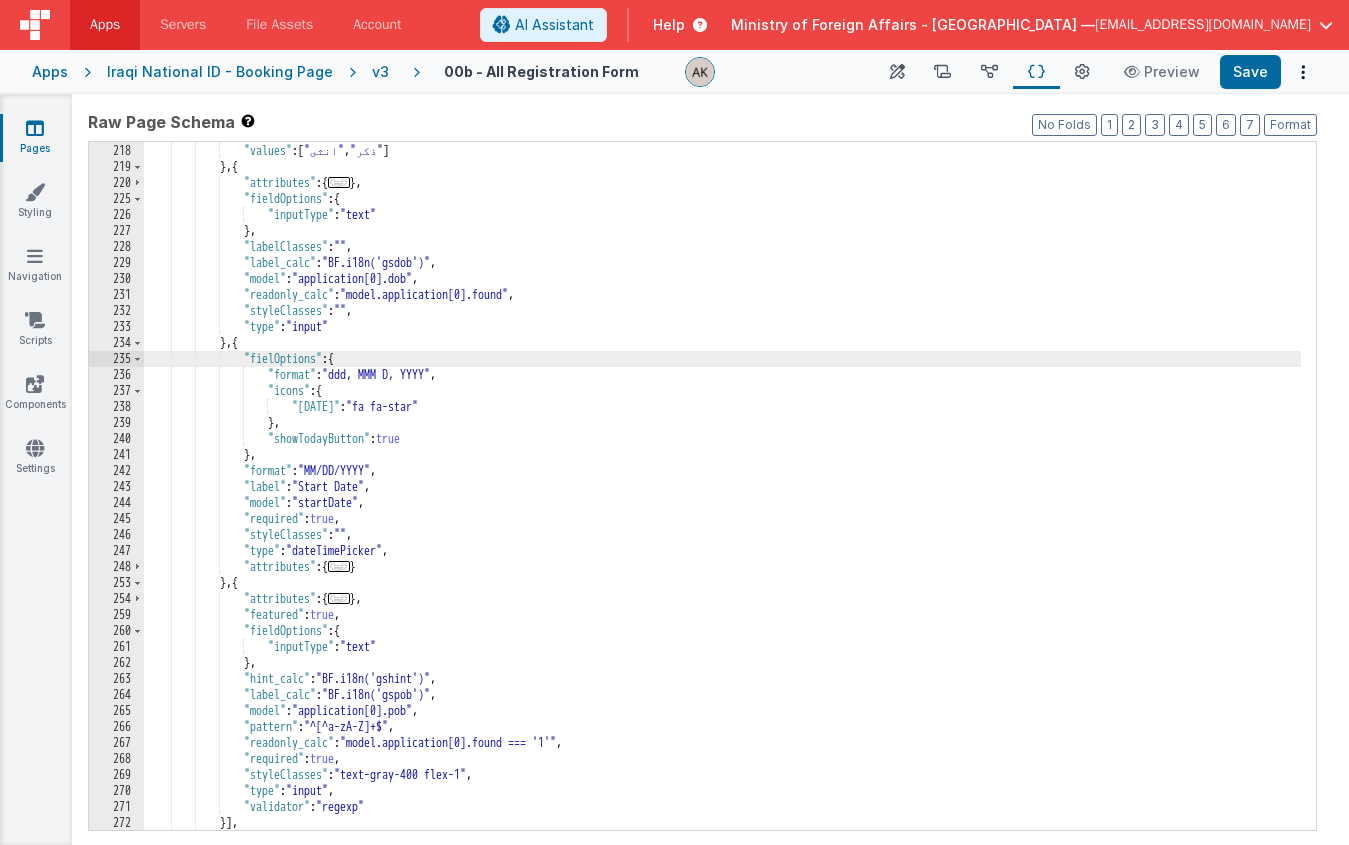 type 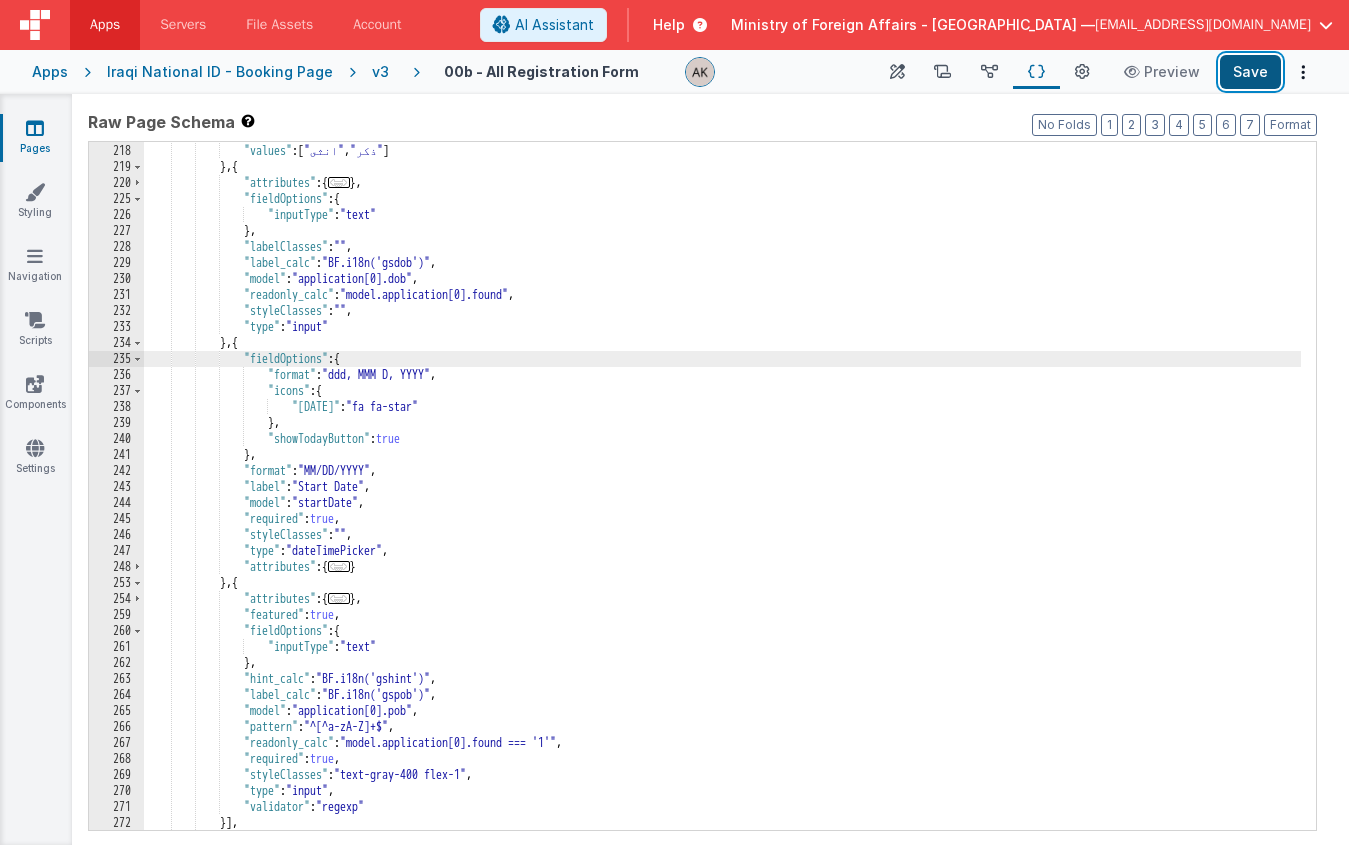 click on "Save" at bounding box center [1250, 72] 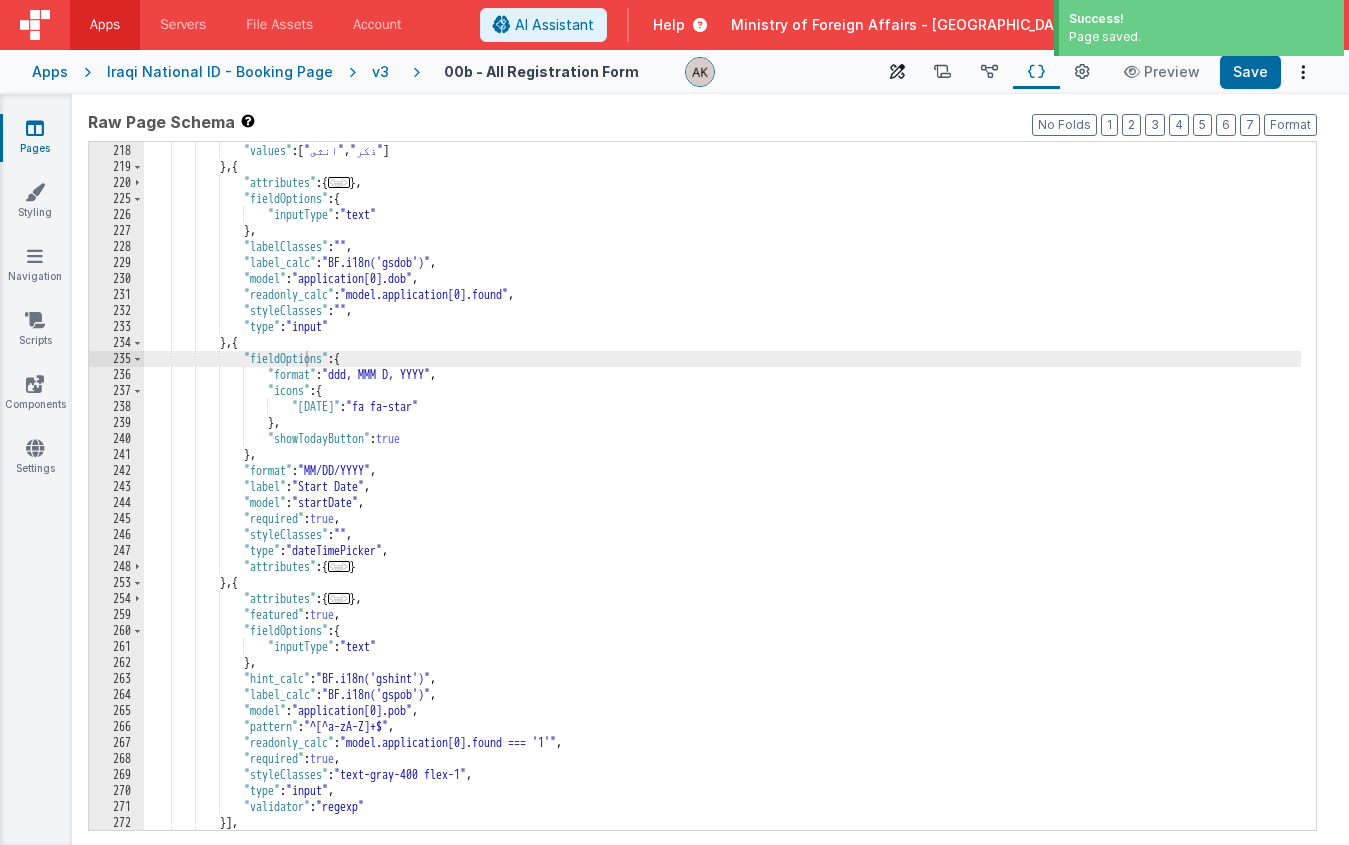 click on "00b - All Registration Form
Builder     Scripts     Data Model     Schema     Page Settings   Preview
Save" at bounding box center [868, 72] 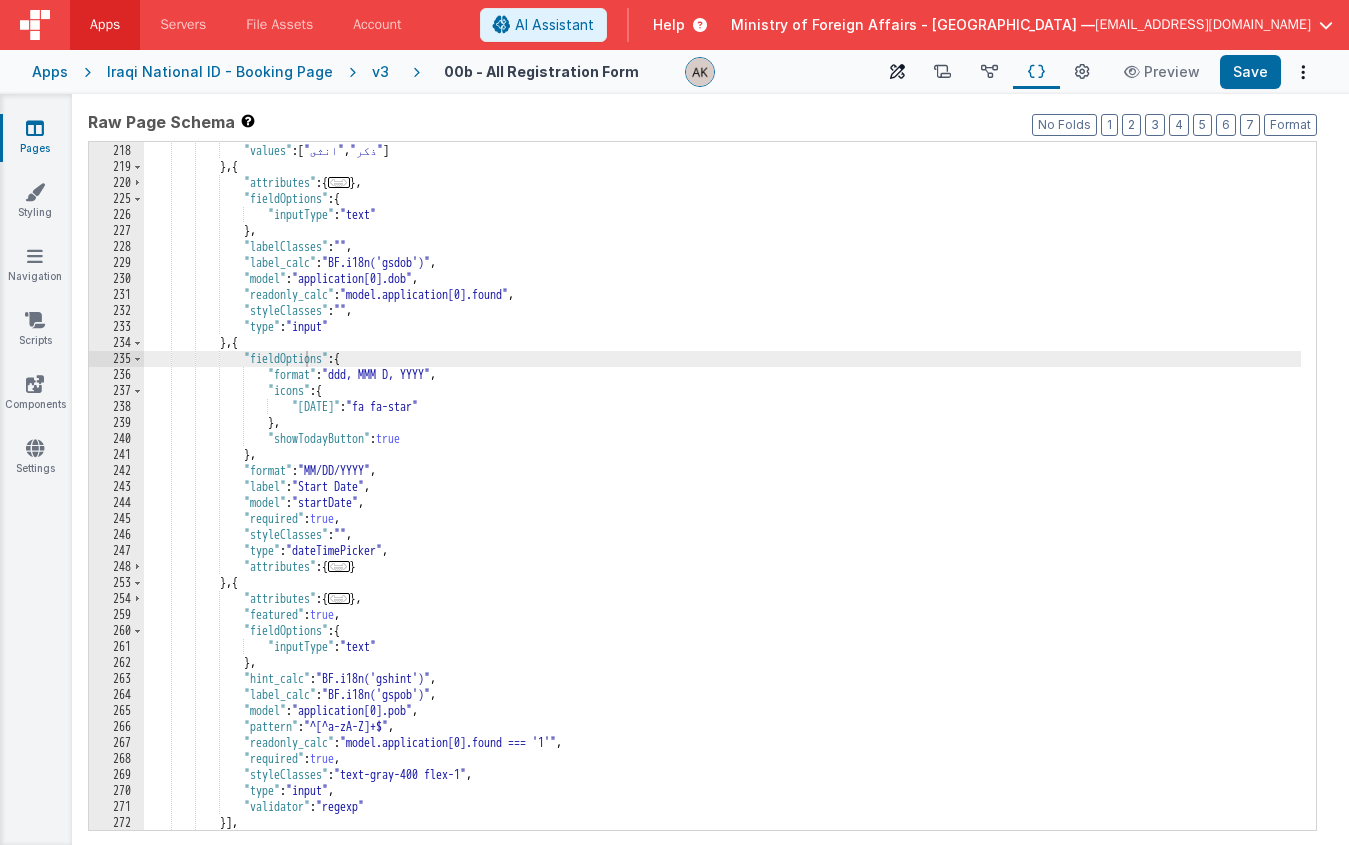 click at bounding box center [897, 72] 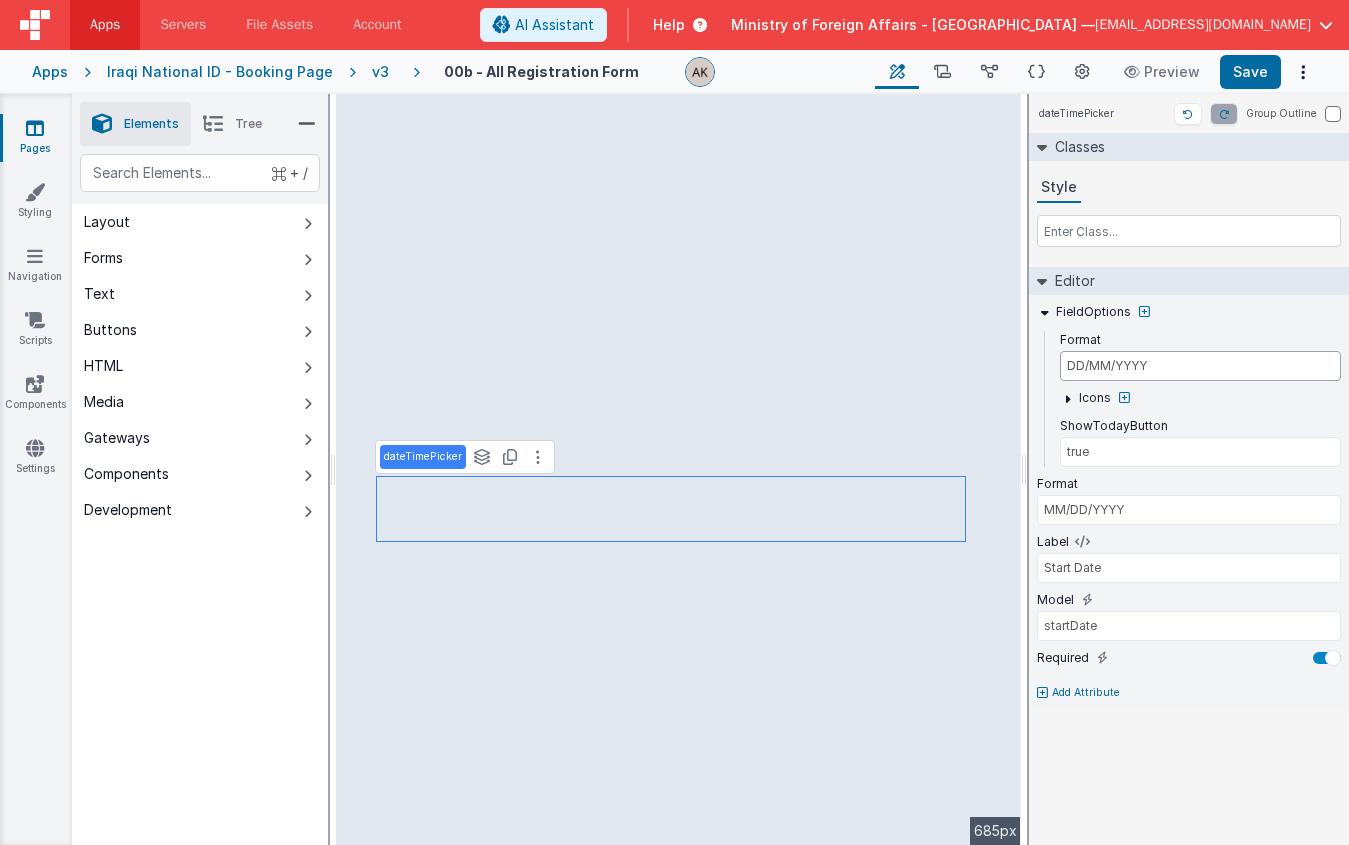 type on "DD/MM/YYYY" 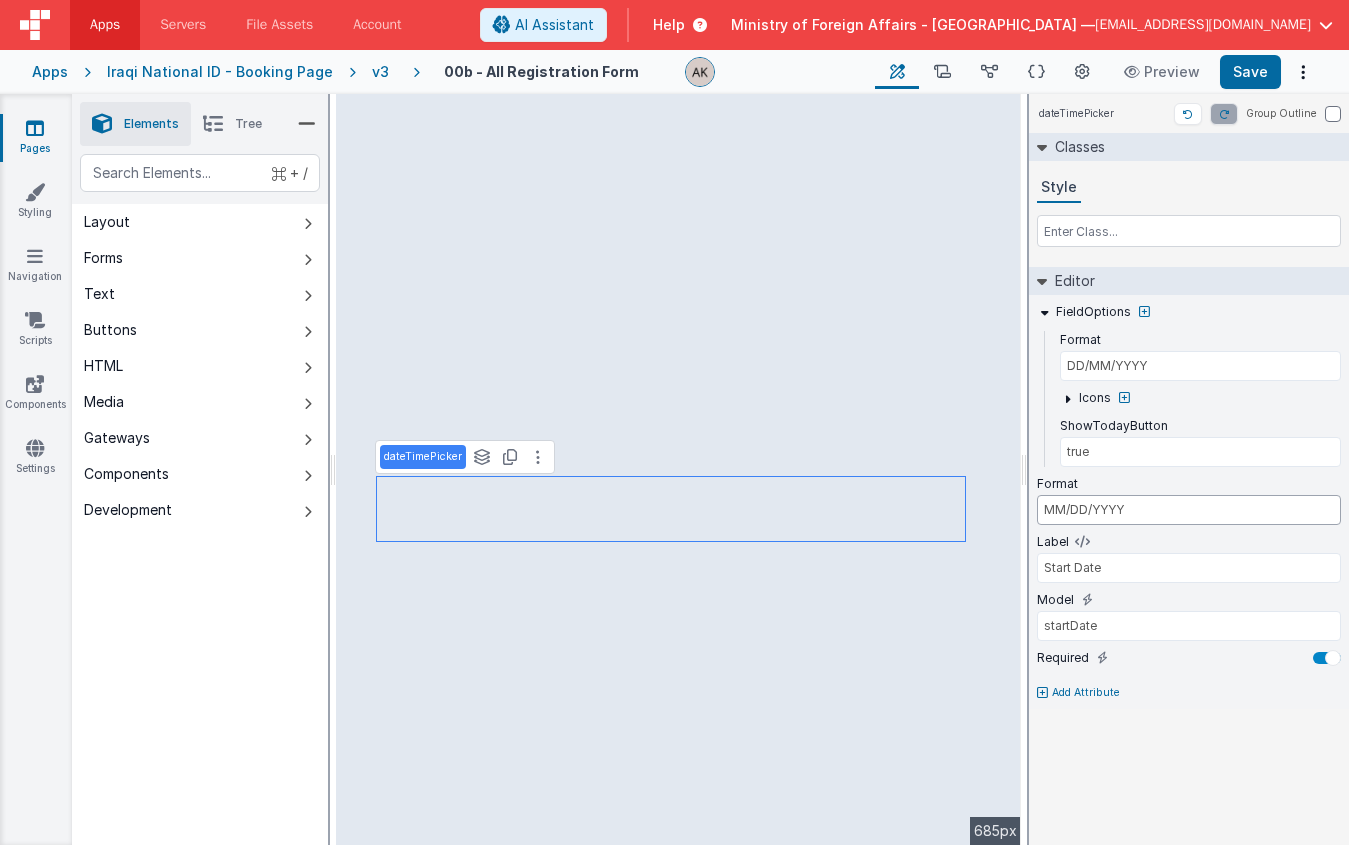click on "MM/DD/YYYY" at bounding box center (1189, 510) 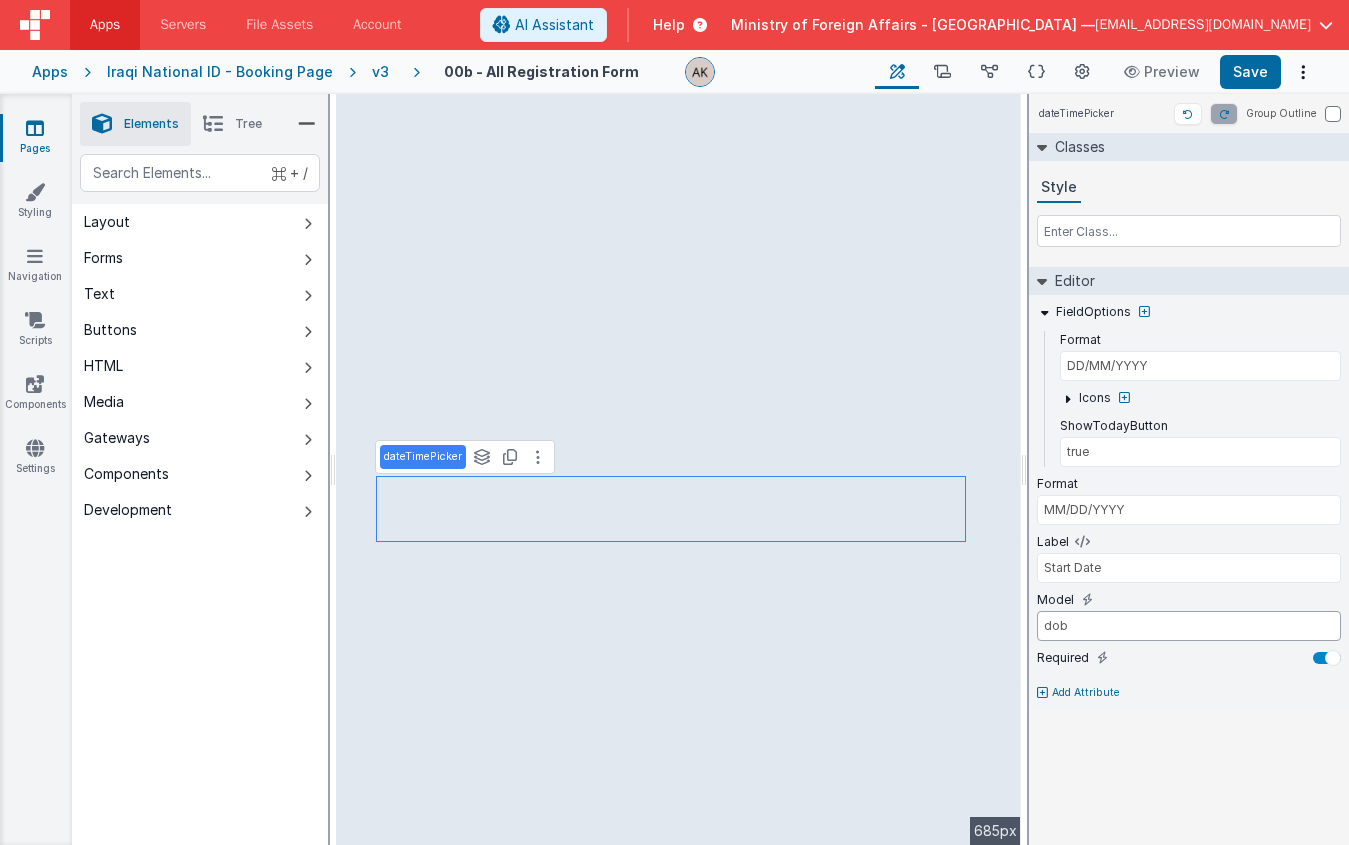 type on "dob2" 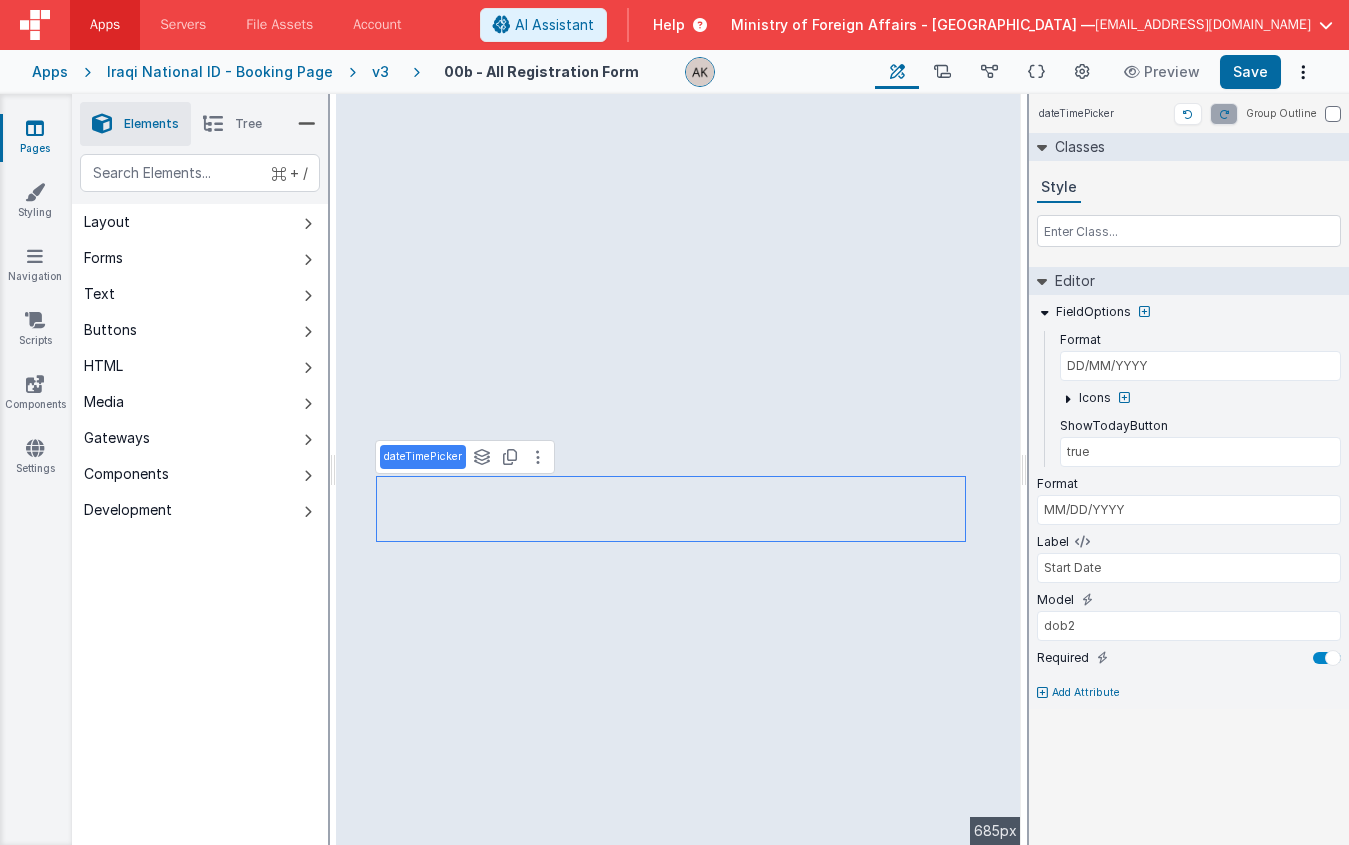 type on "BF.i18n('gsdob')" 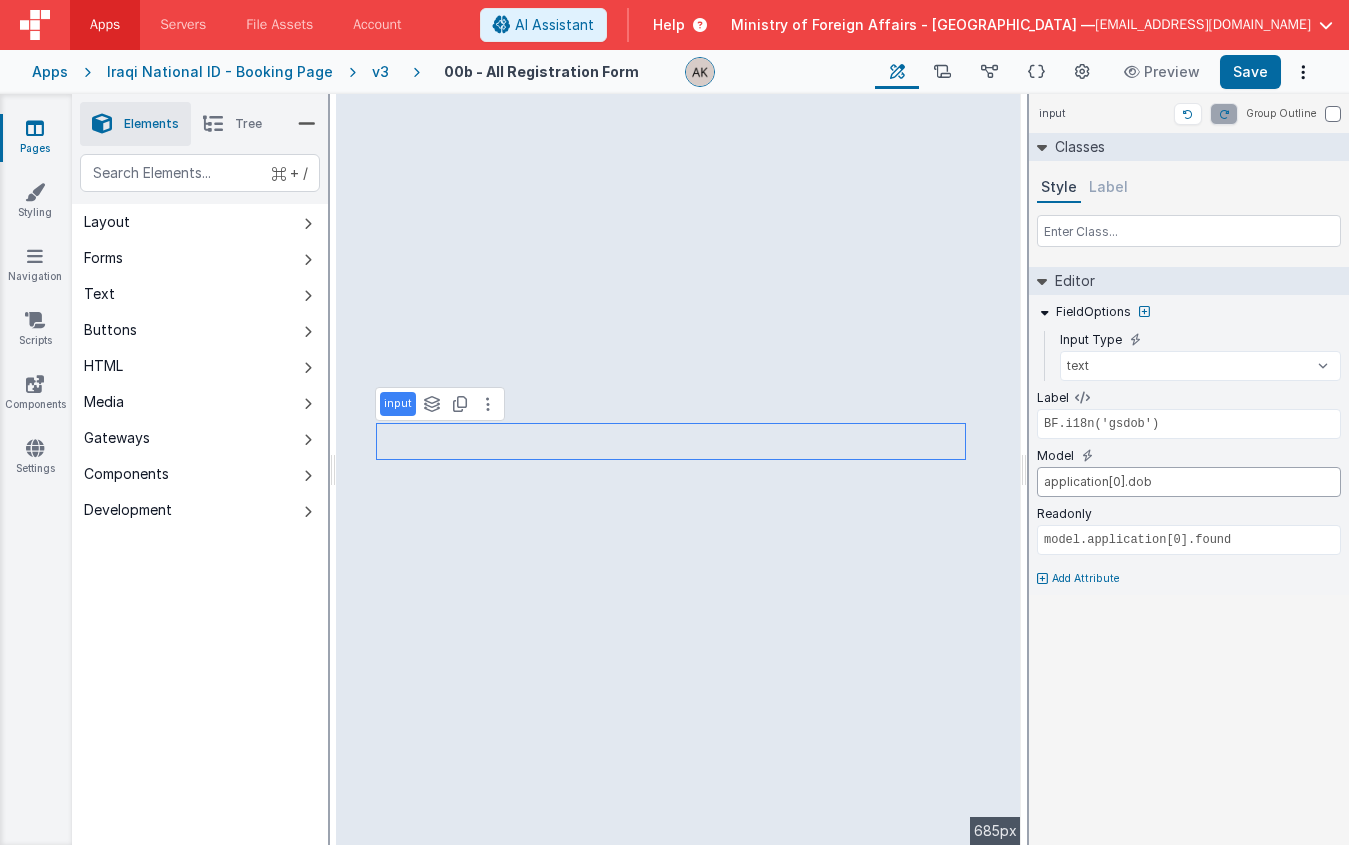 click on "application[0].dob" at bounding box center [1189, 482] 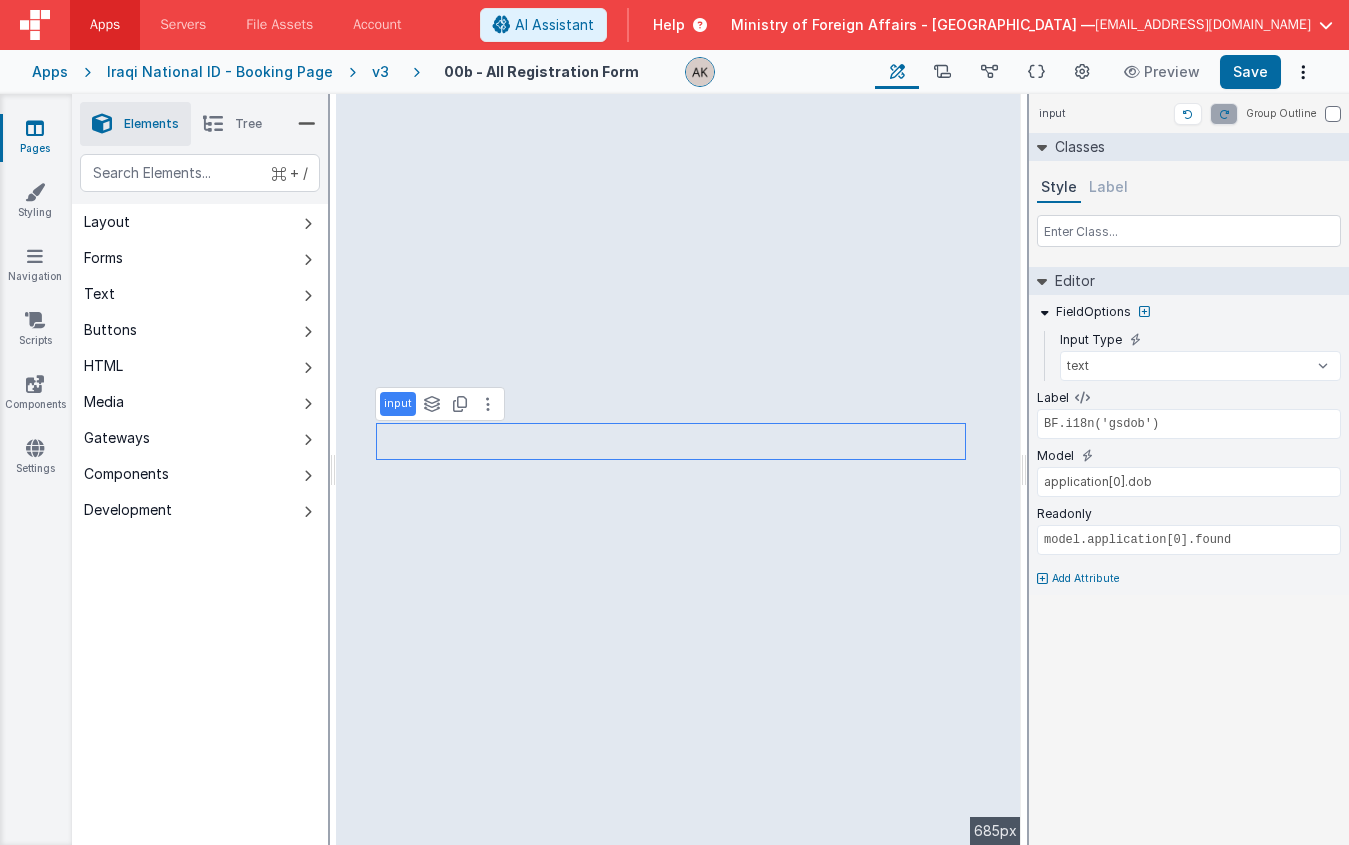 type on "true" 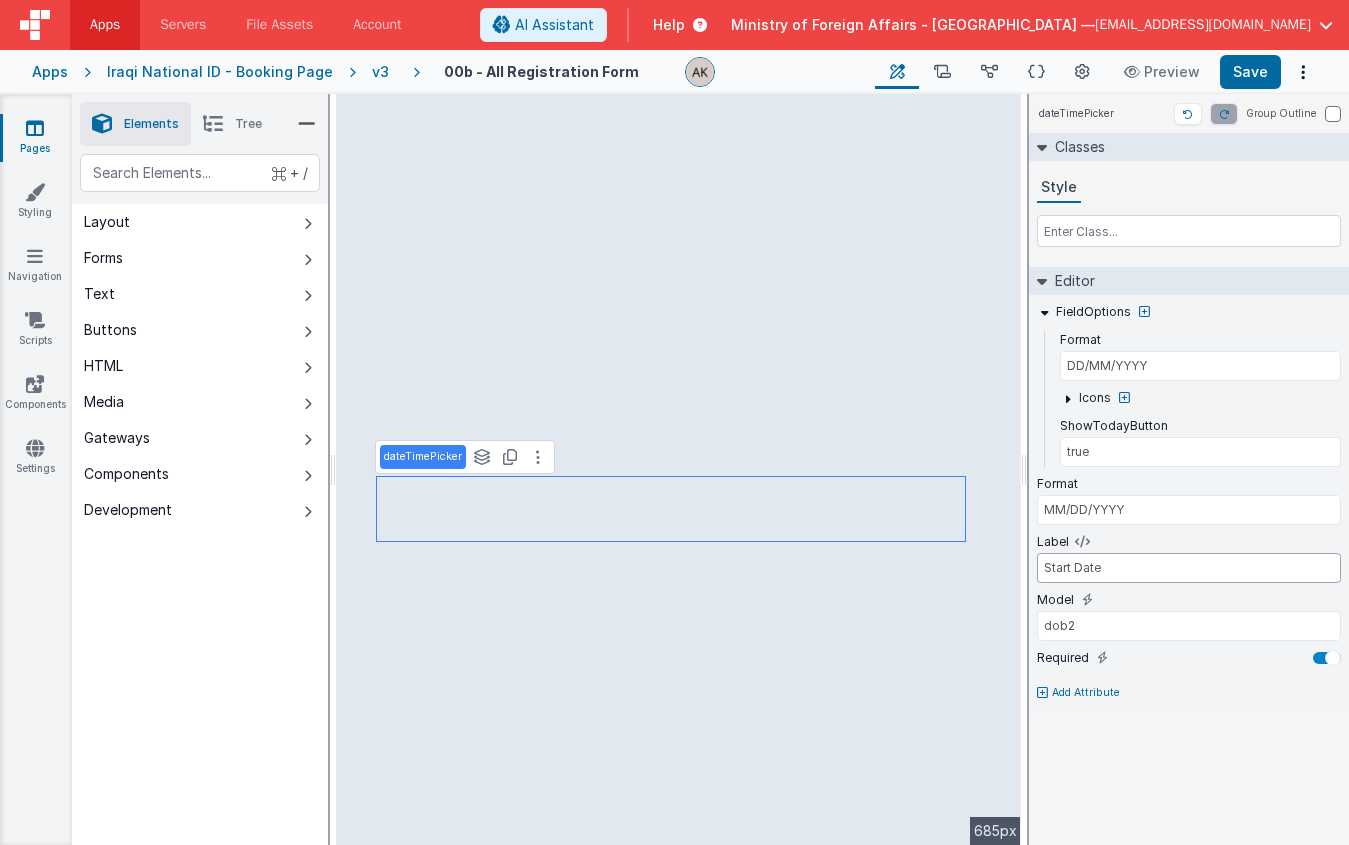 click on "Start Date" at bounding box center [1189, 568] 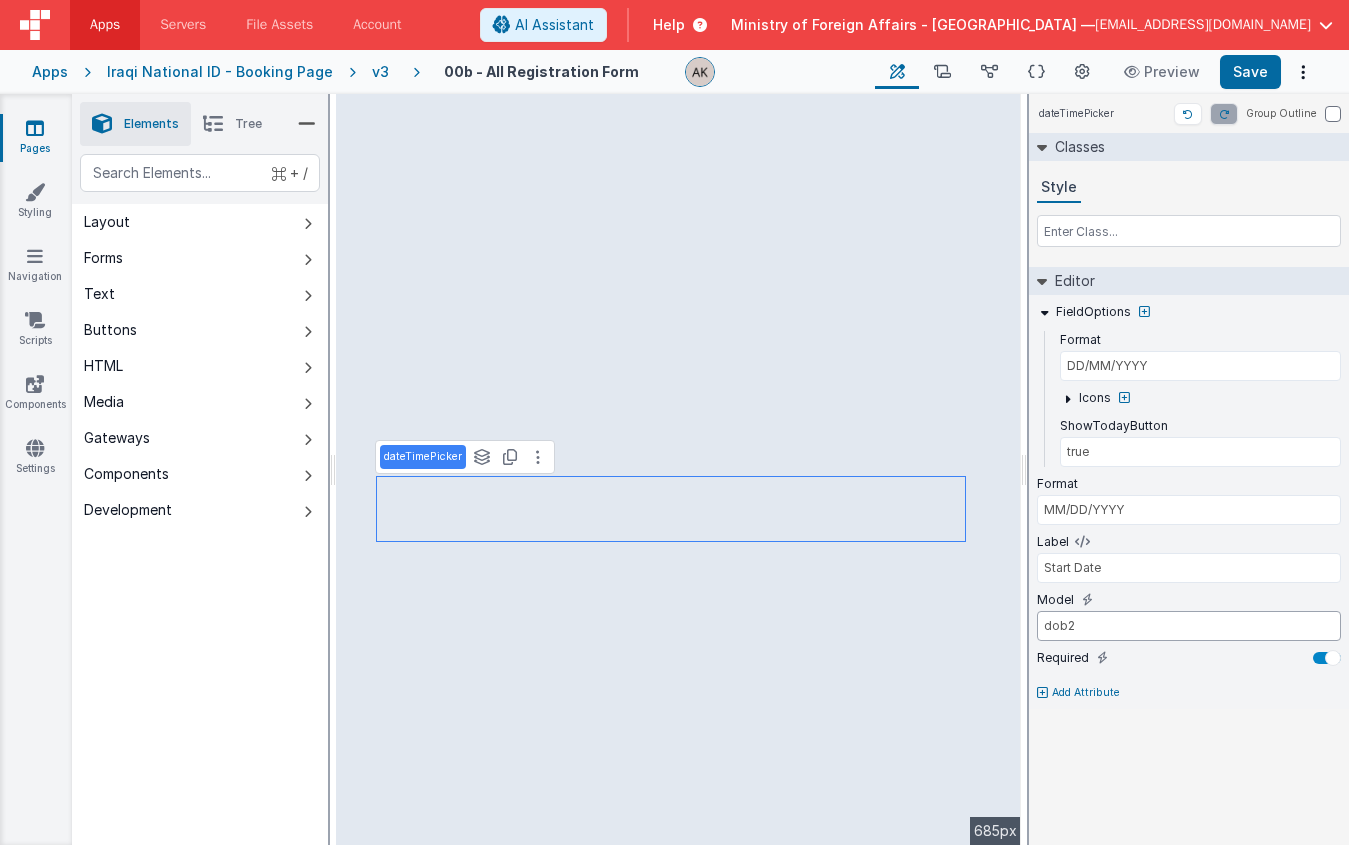 click on "dob2" at bounding box center (1189, 626) 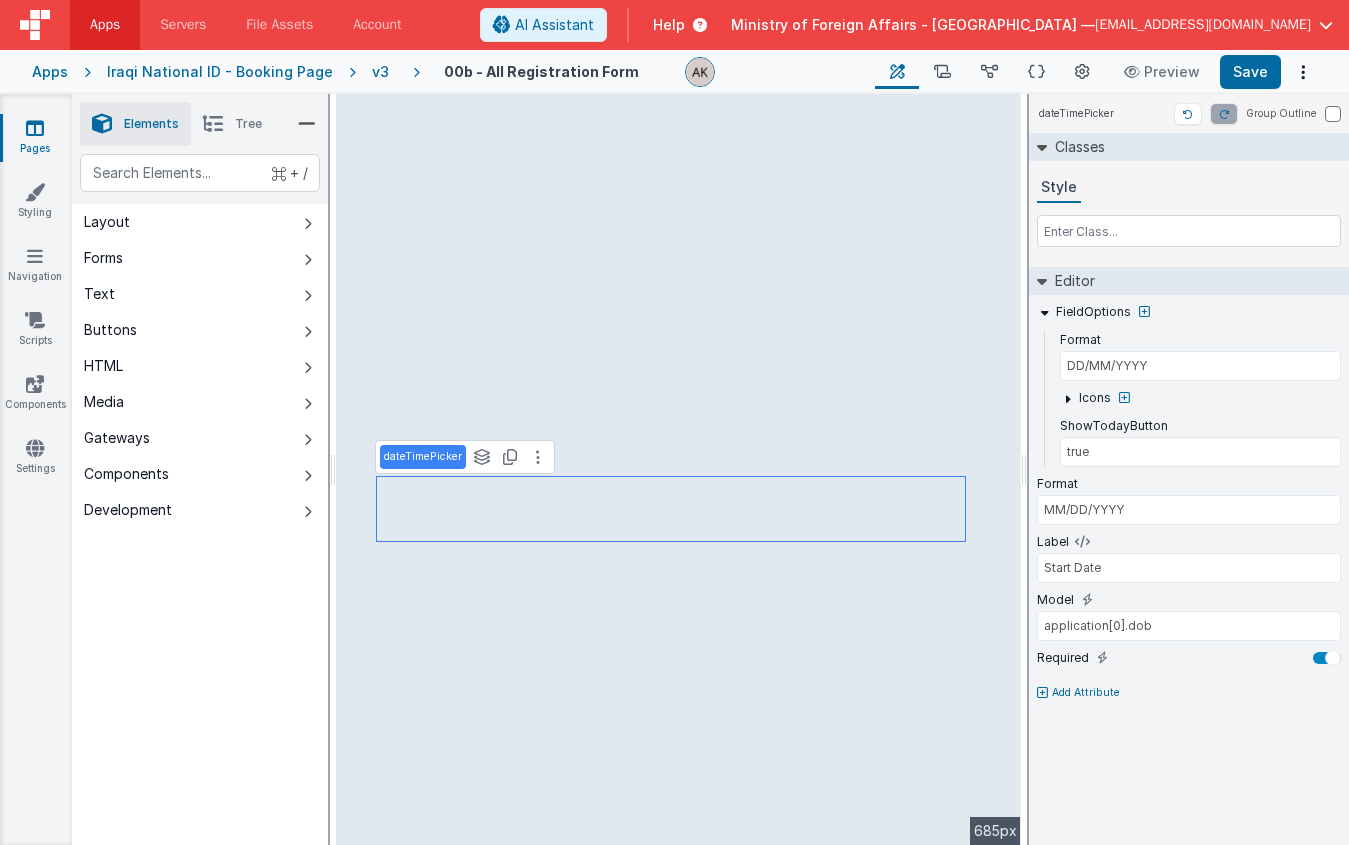 type on "BF.i18n('gsdob')" 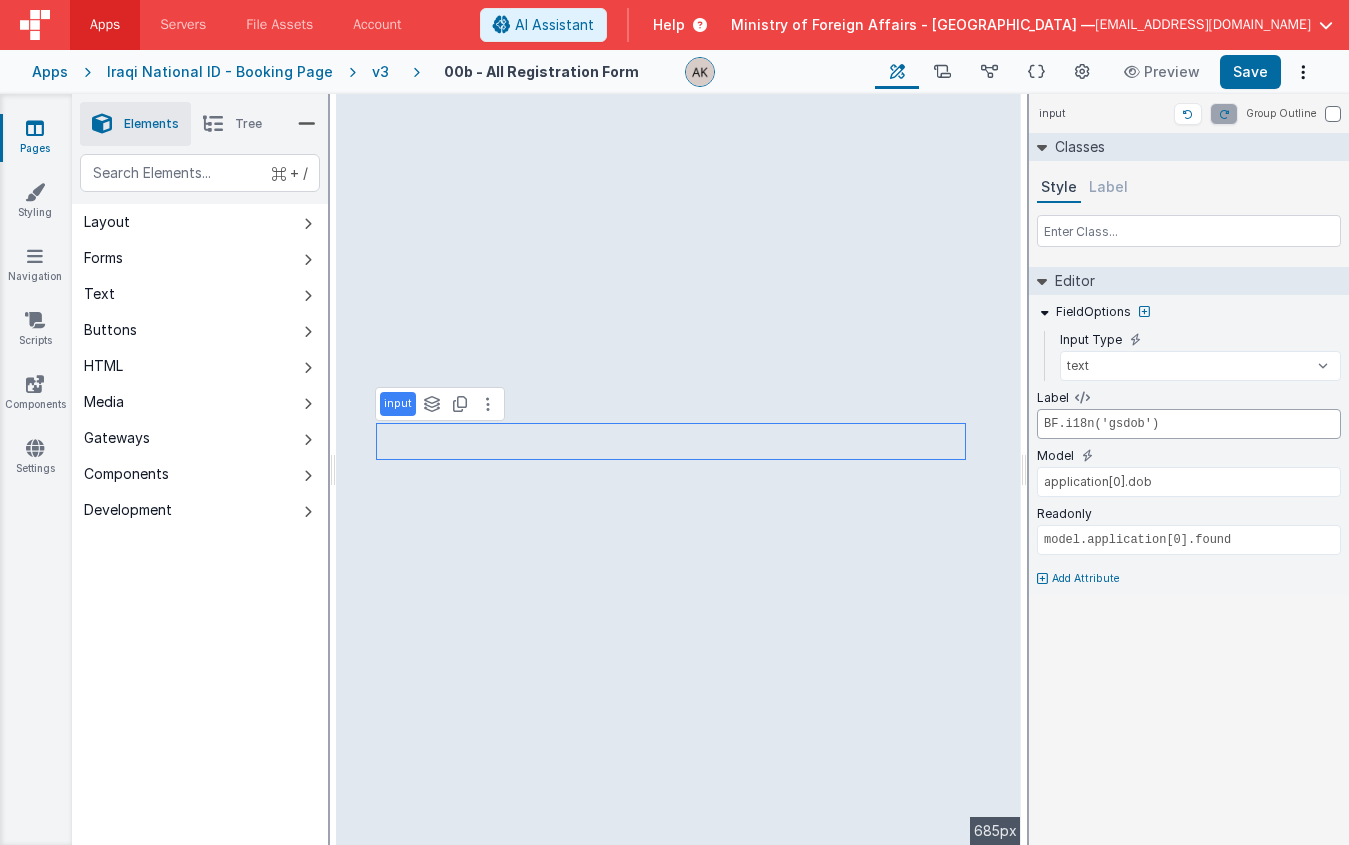 click on "BF.i18n('gsdob')" at bounding box center (1189, 424) 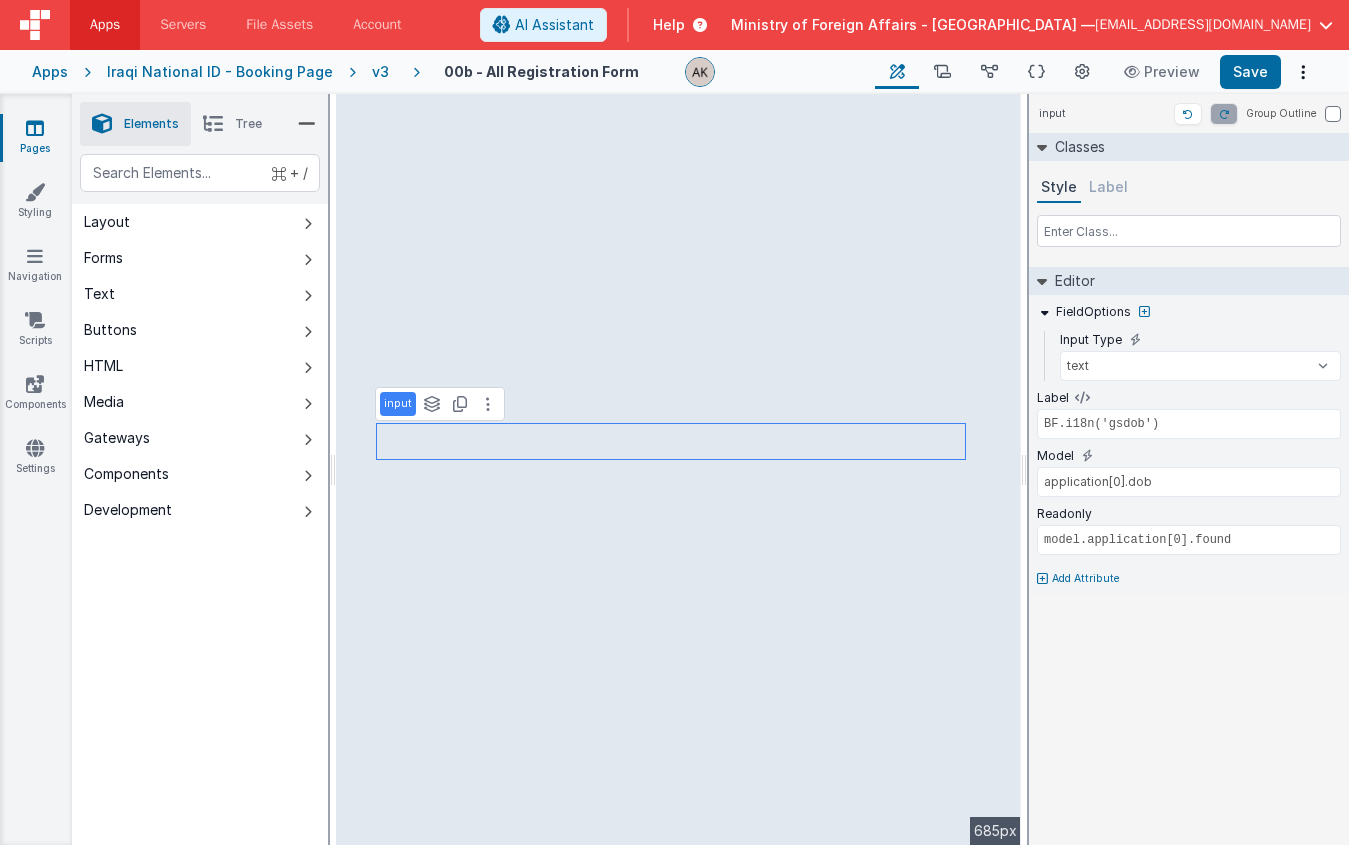 type on "true" 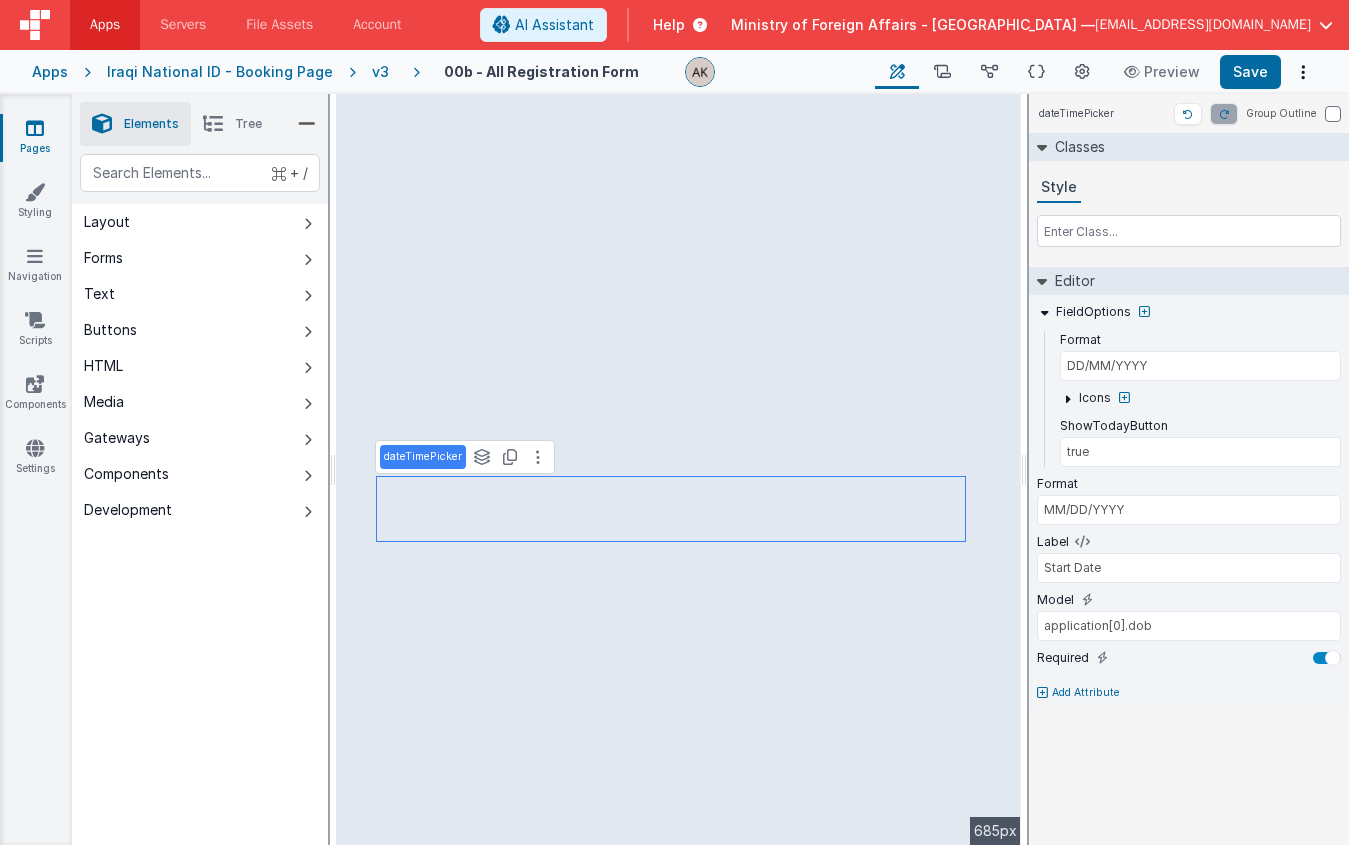 click on "Add Attribute" at bounding box center (1086, 693) 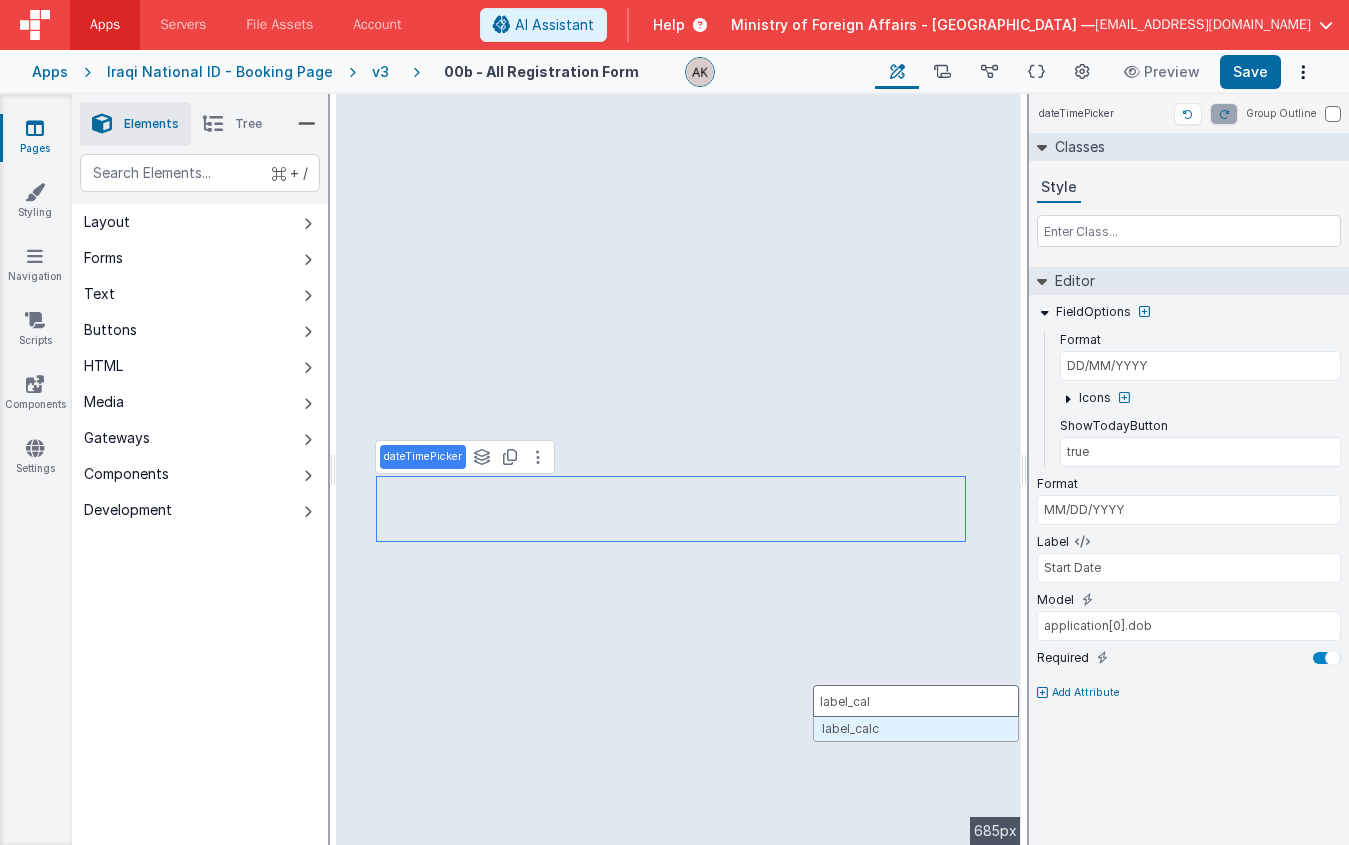 type on "label_calc" 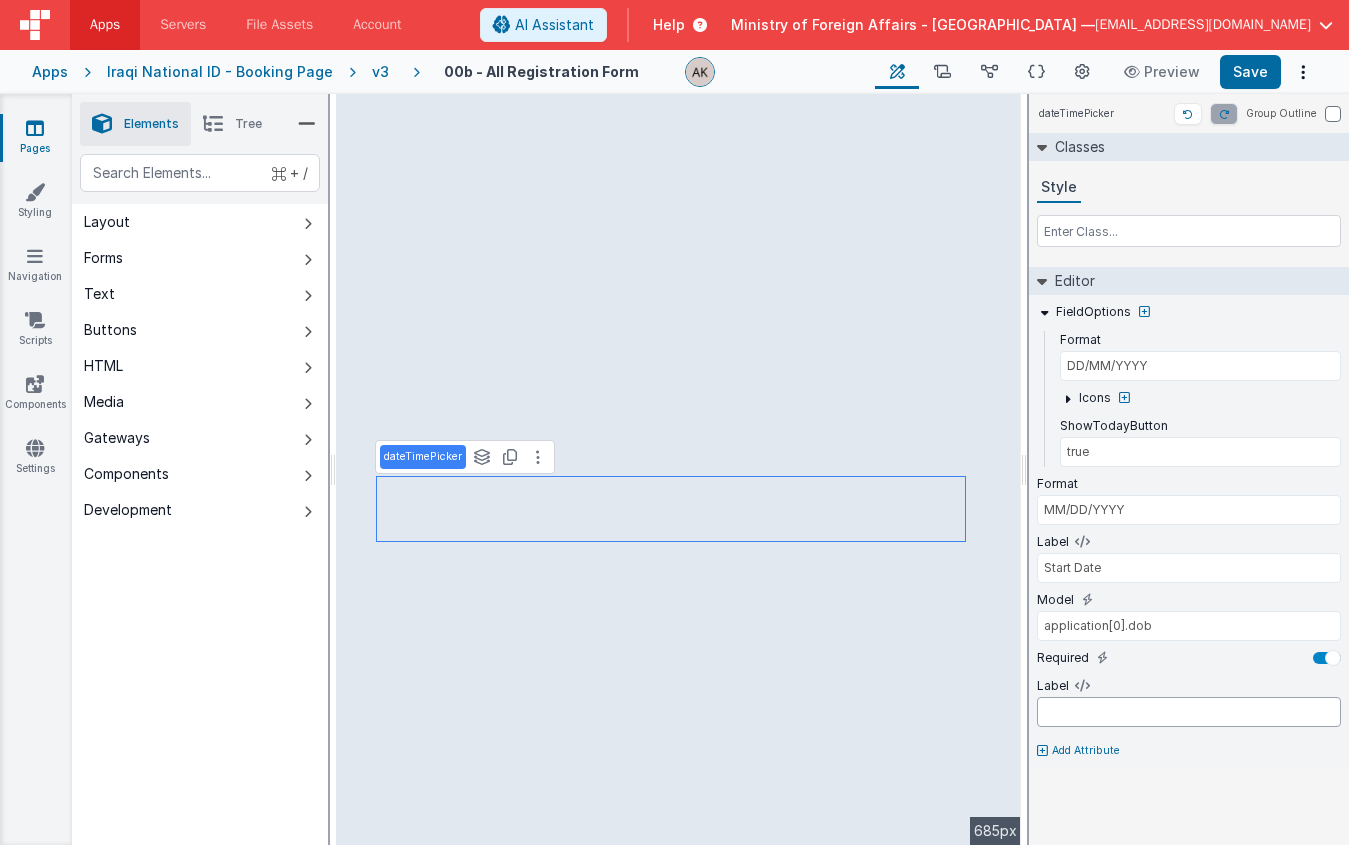 click at bounding box center [1189, 712] 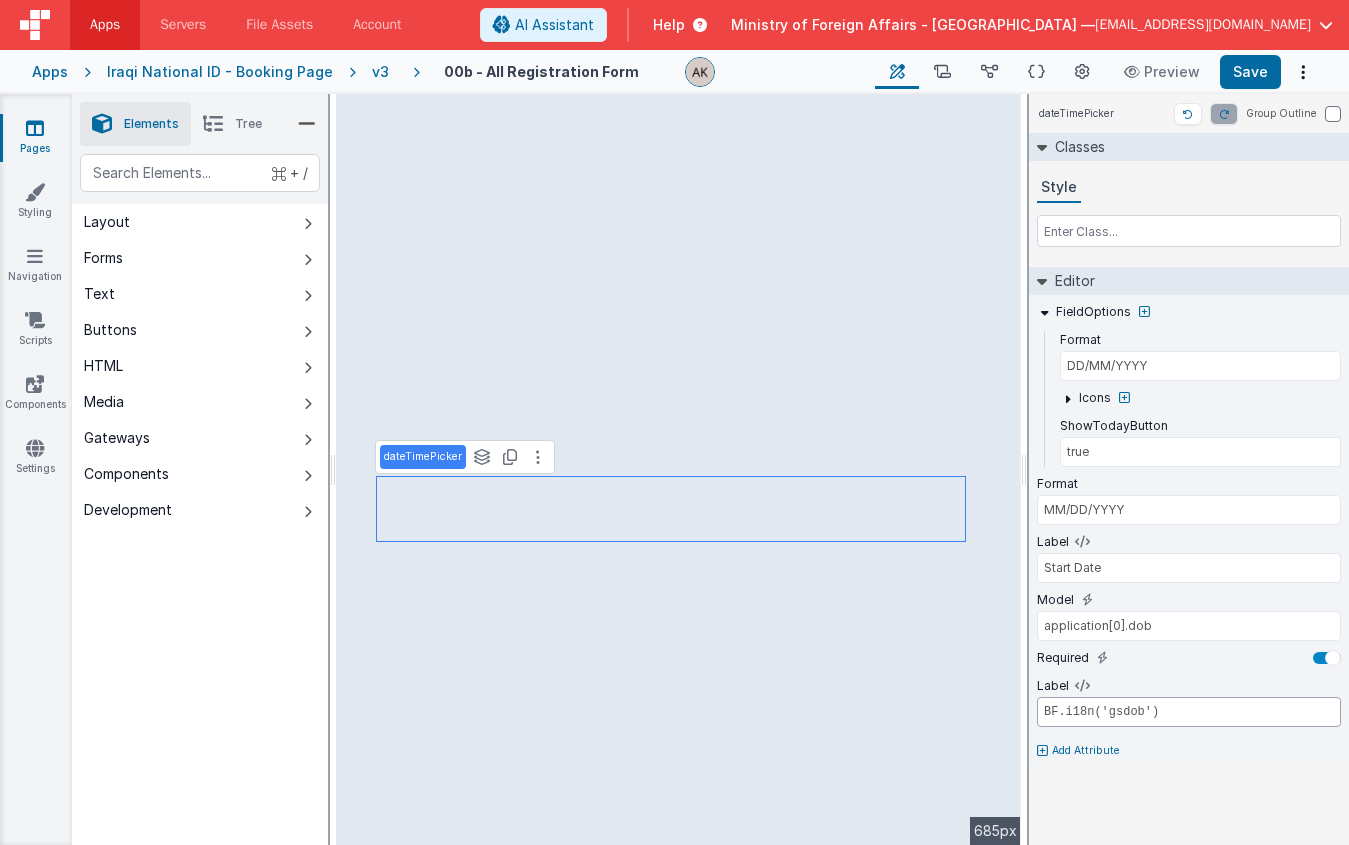 type on "BF.i18n('gsdob')" 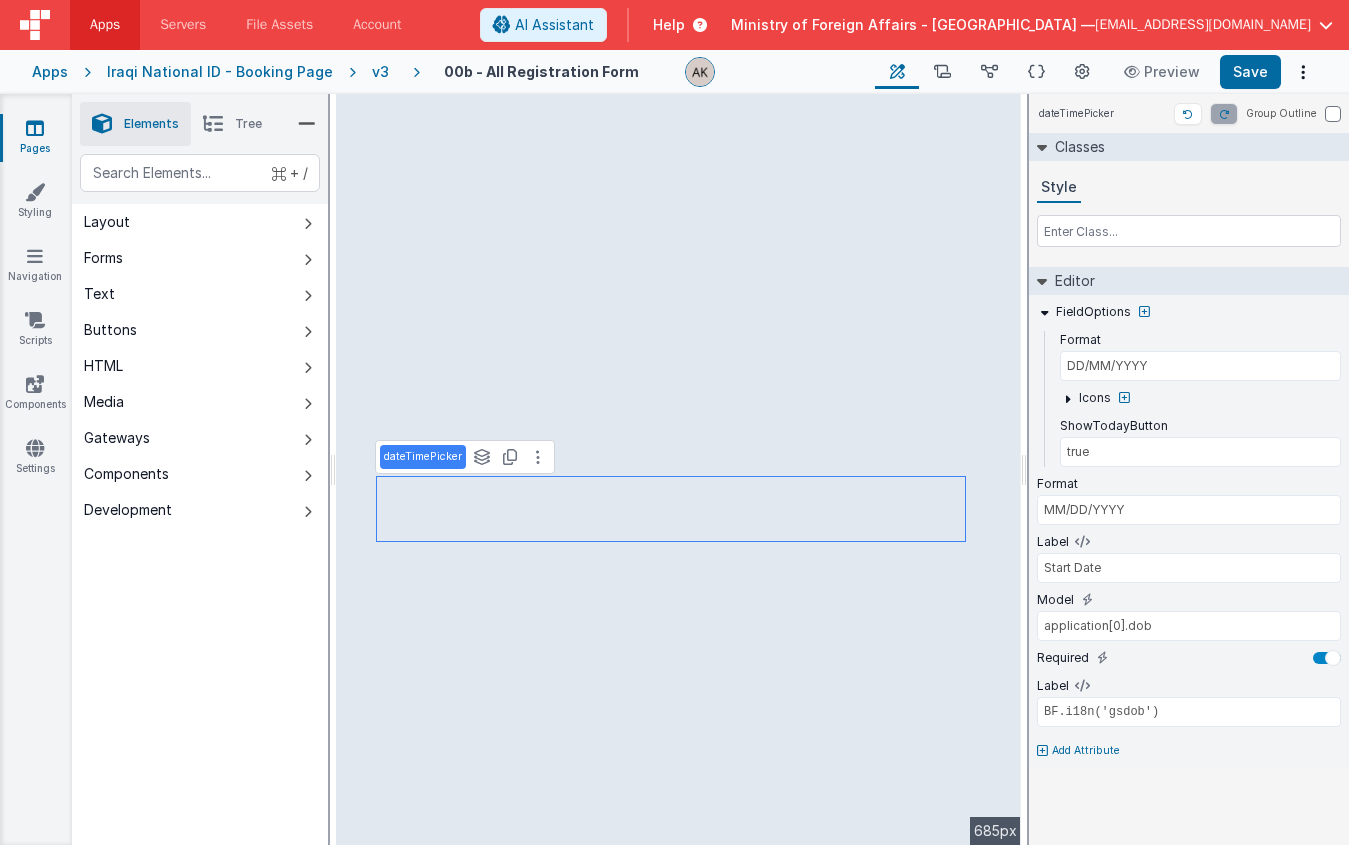 click on "dateTimePicker         Group Outline     Classes   Style             Editor        FieldOptions                           Format                   DD/MM/YYYY         Icons                           ShowTodayButton                   true        Format                   MM/DD/YYYY        Label                   Start Date        Model                   application[0].dob        Required                          Label                   BF.i18n('gsdob')     Add Attribute
DEV: Focus
DEV: builderToggleConditionalCSS
DEV: Remove DND
DEV: updateSchema F
DEV: convertToVFG3" at bounding box center [1189, 469] 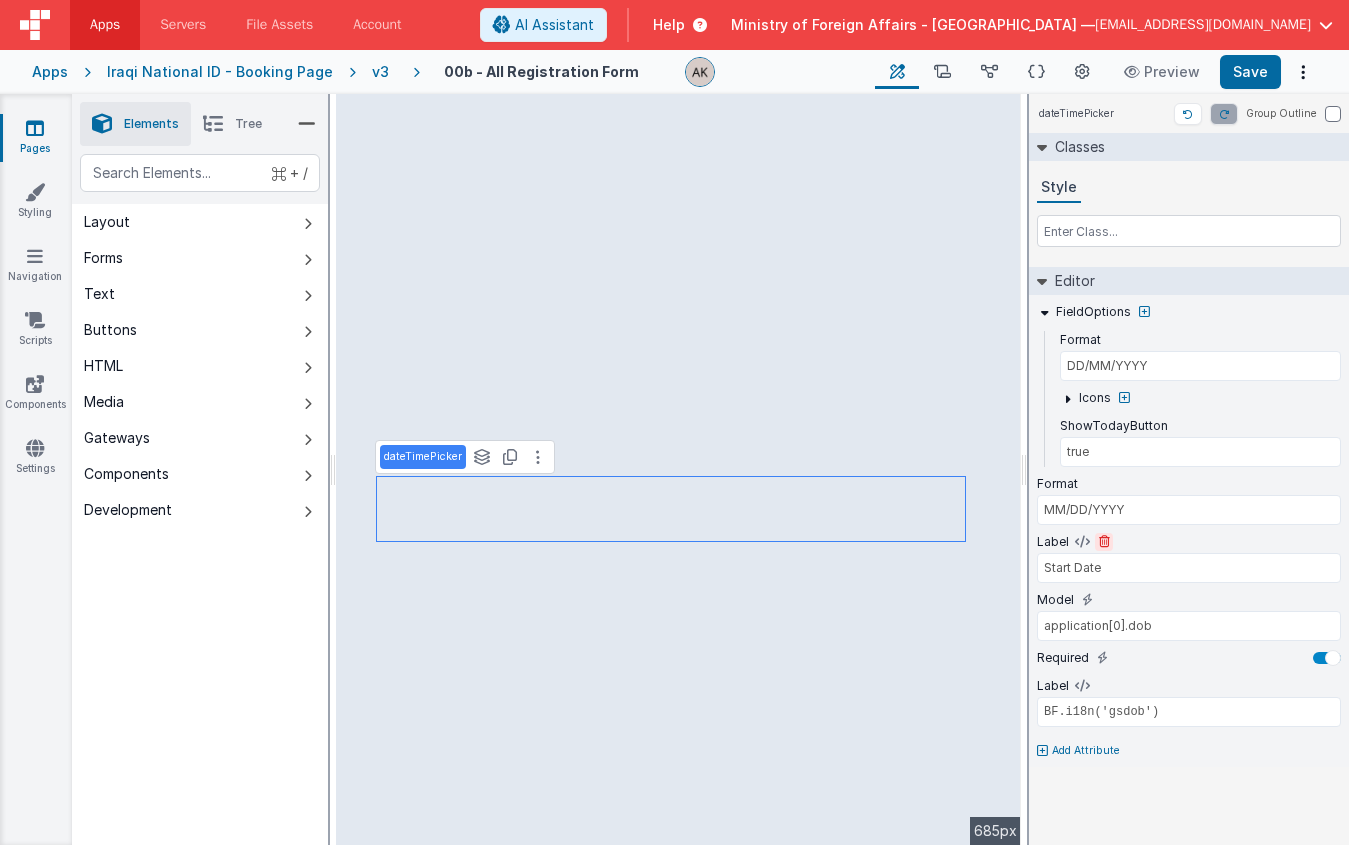 click at bounding box center [1104, 542] 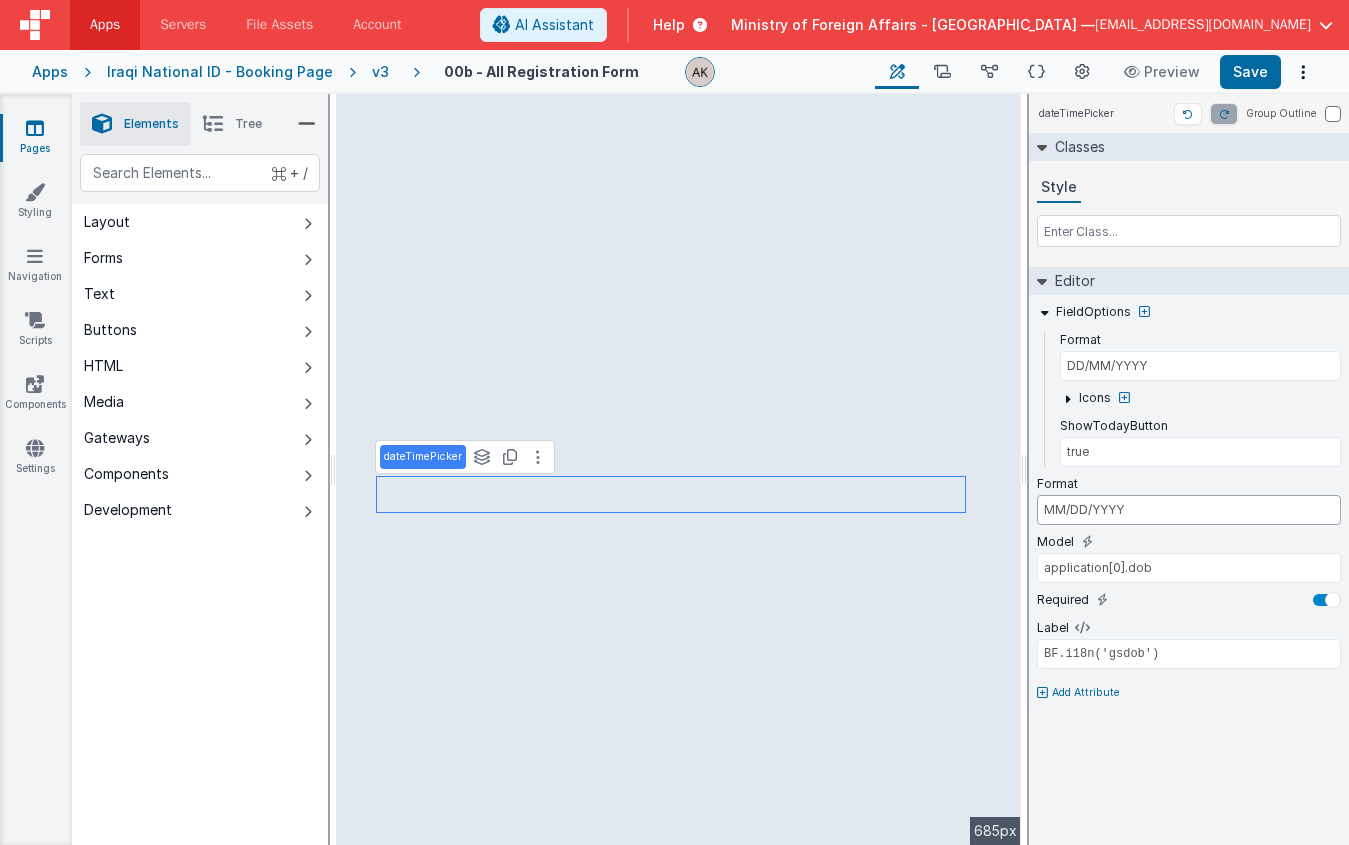 click on "MM/DD/YYYY" at bounding box center [1189, 510] 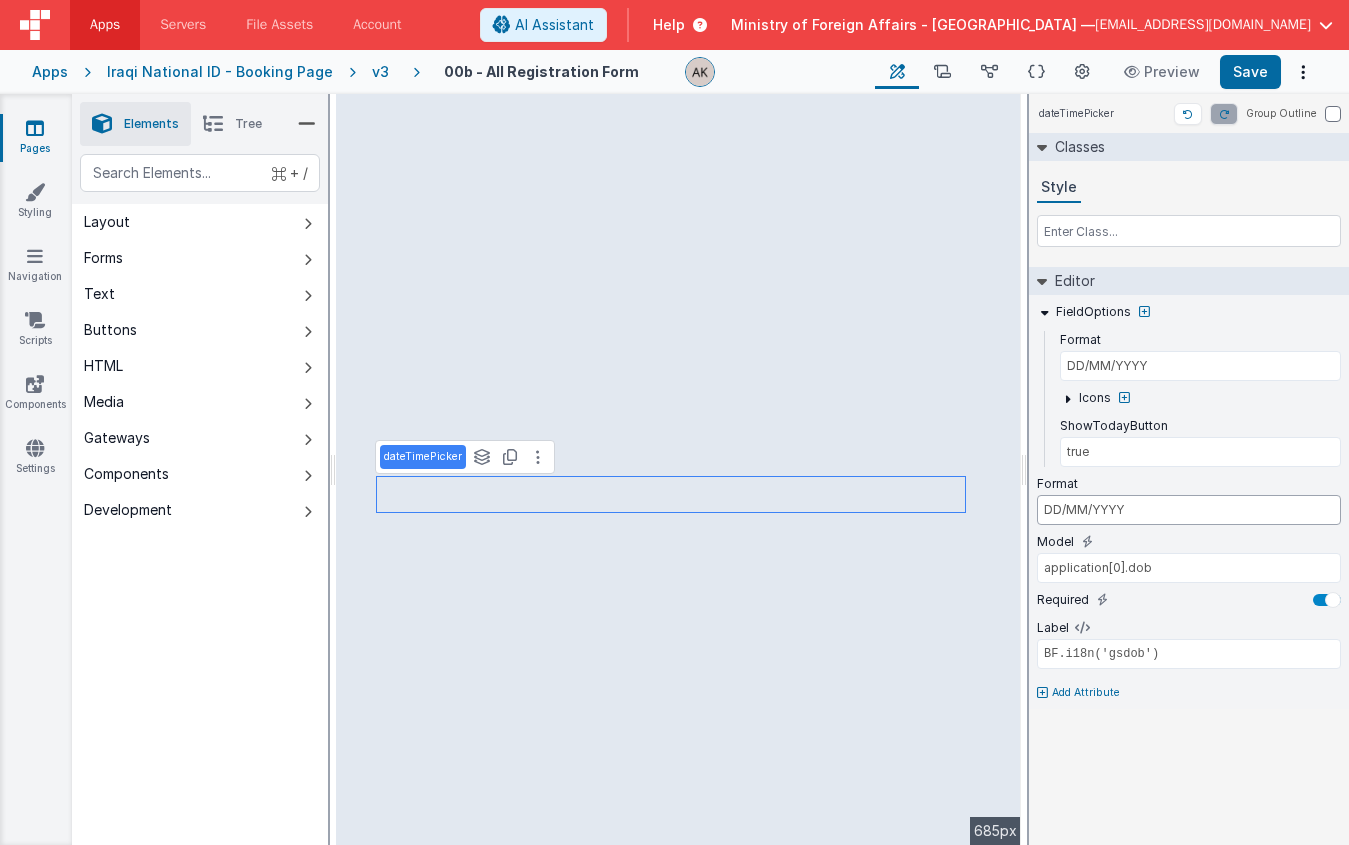 type on "DD/MM/YYYY" 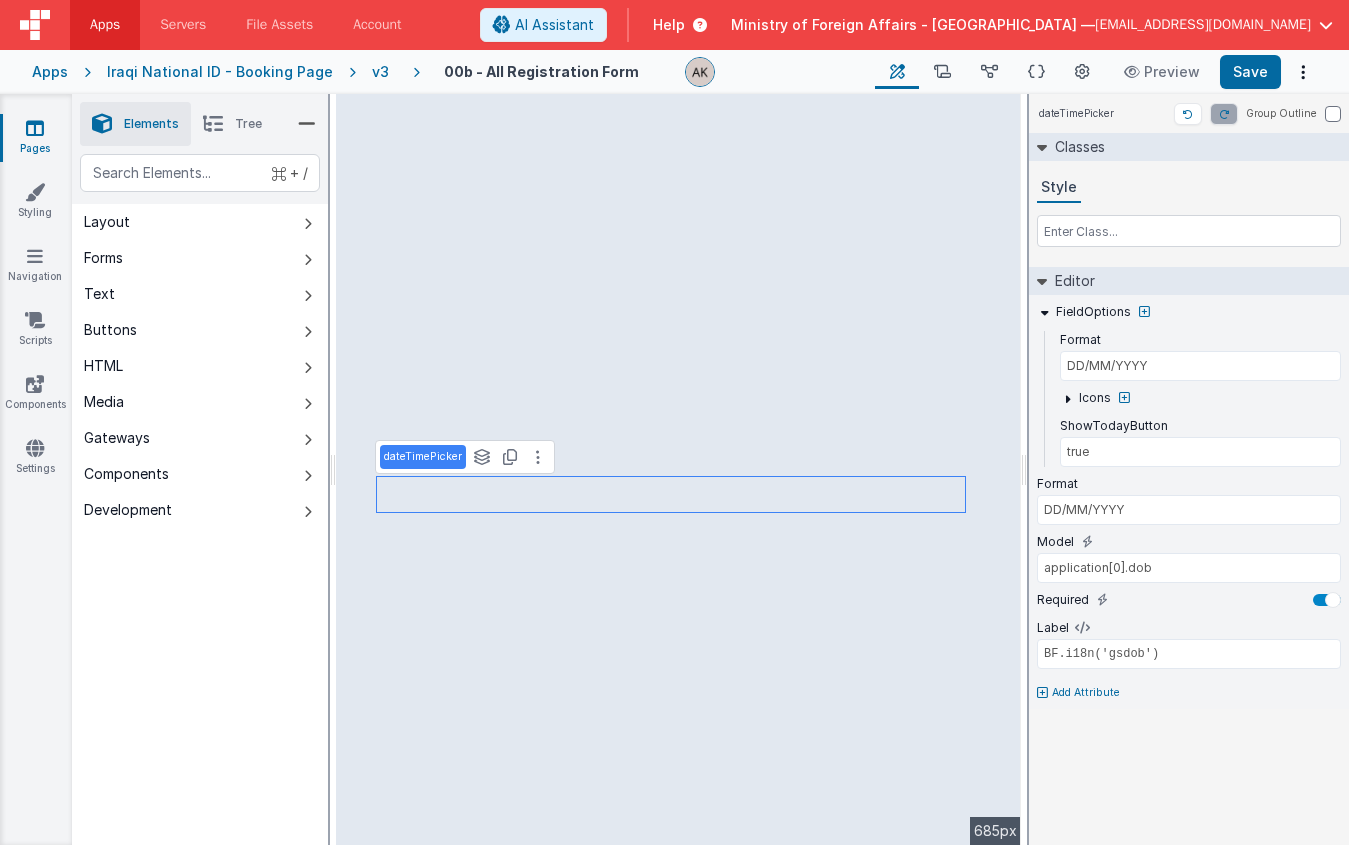 click on "Add Attribute" at bounding box center [1086, 693] 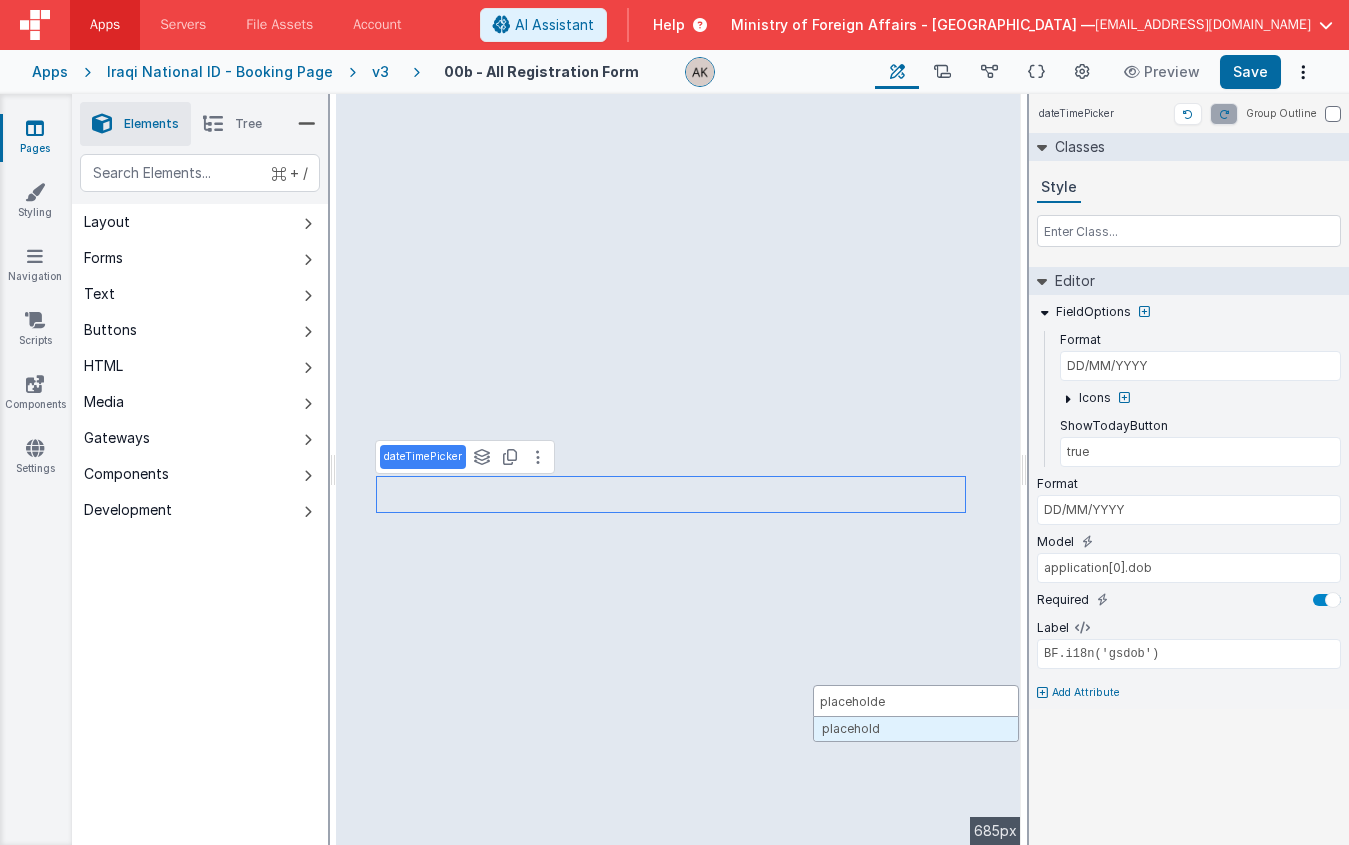 type on "placeholder" 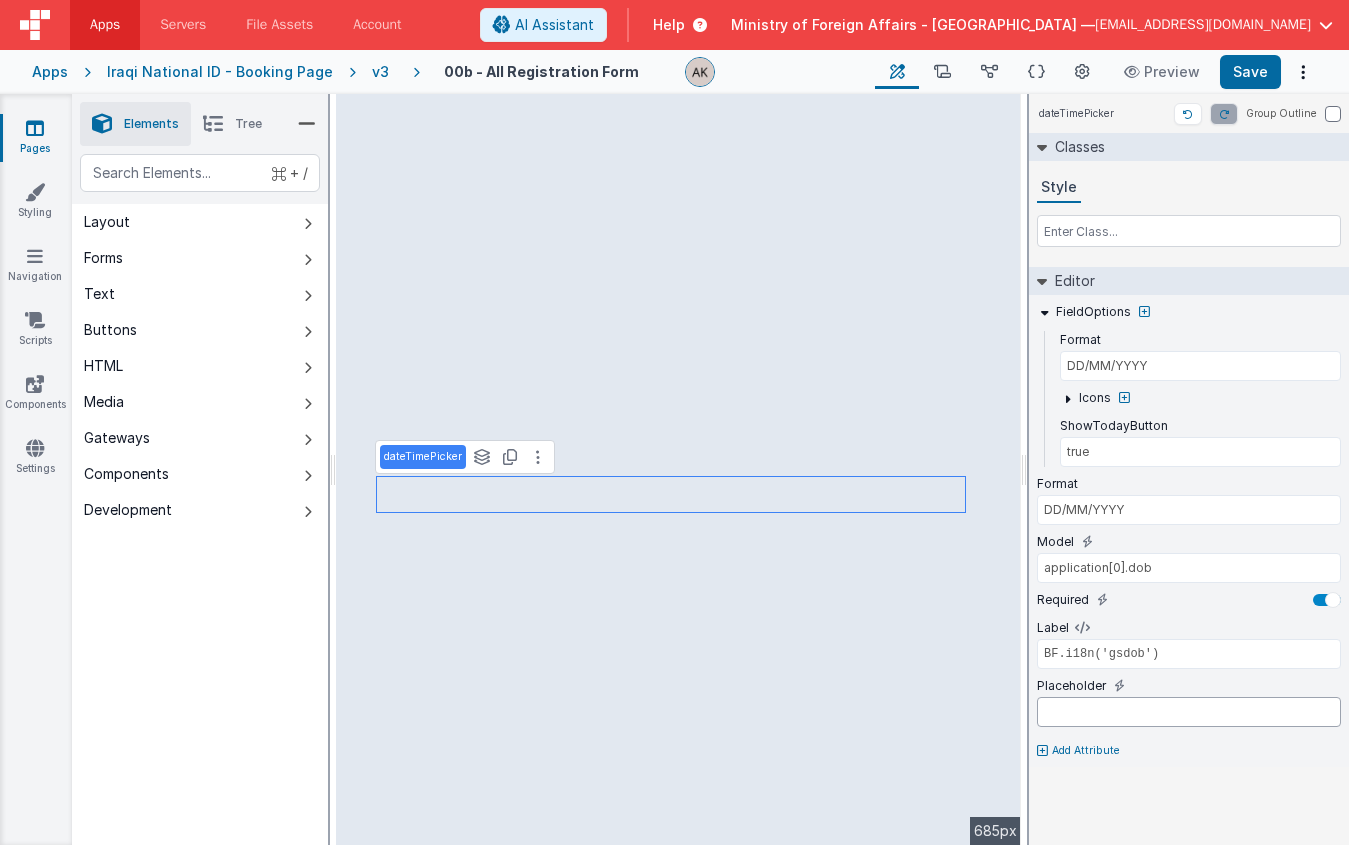 click at bounding box center (1189, 712) 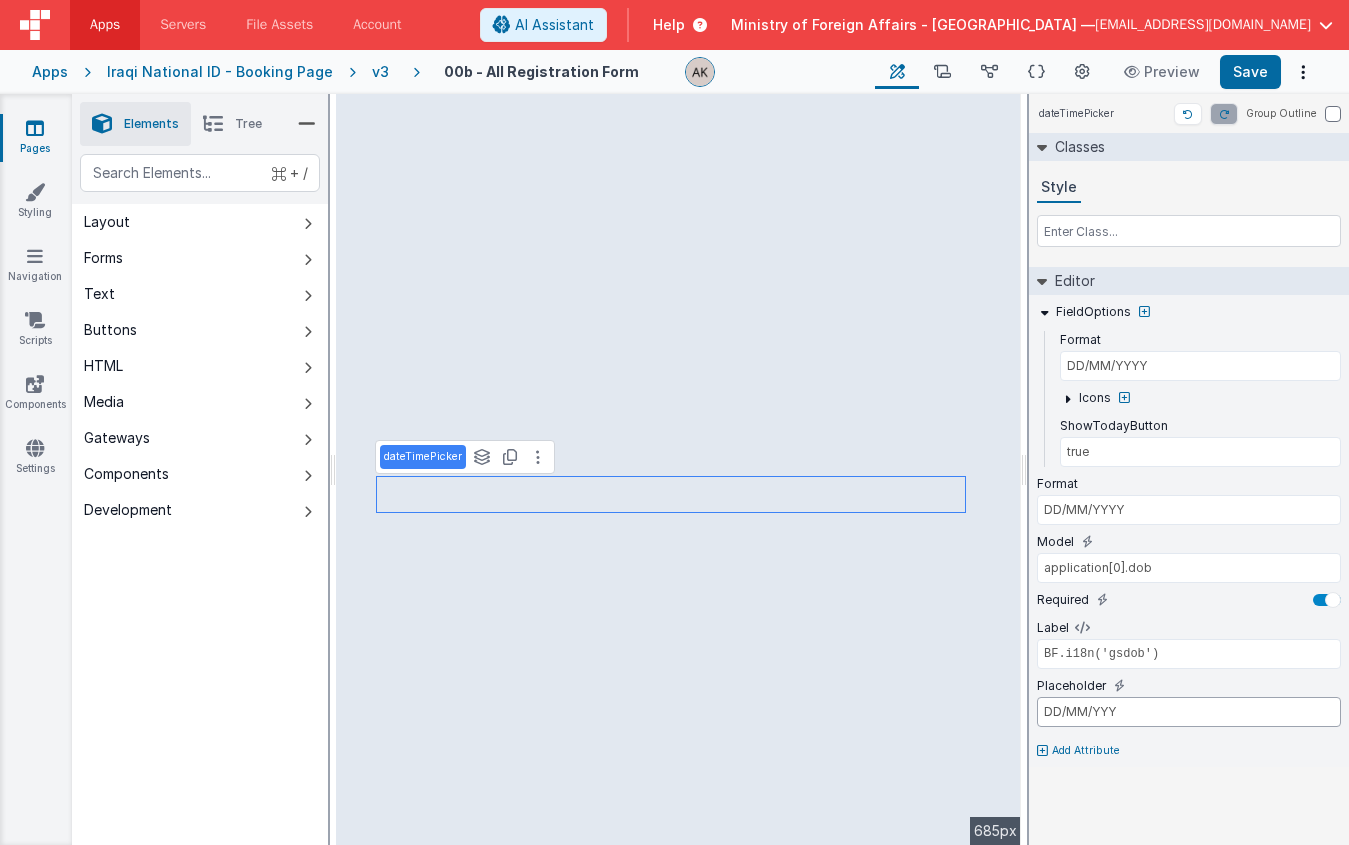 type on "DD/MM/YYYY" 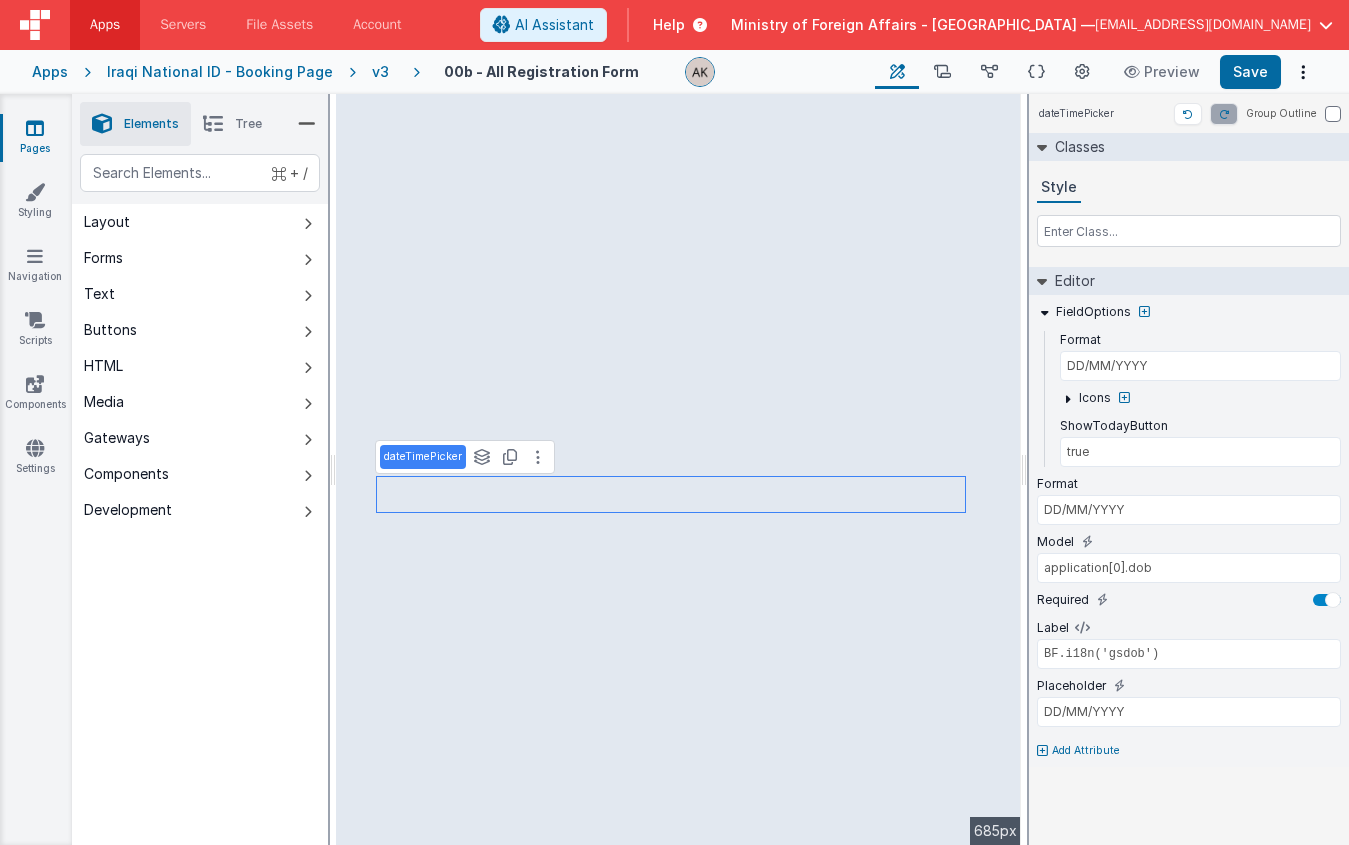 type on "BF.i18n('gsdob')" 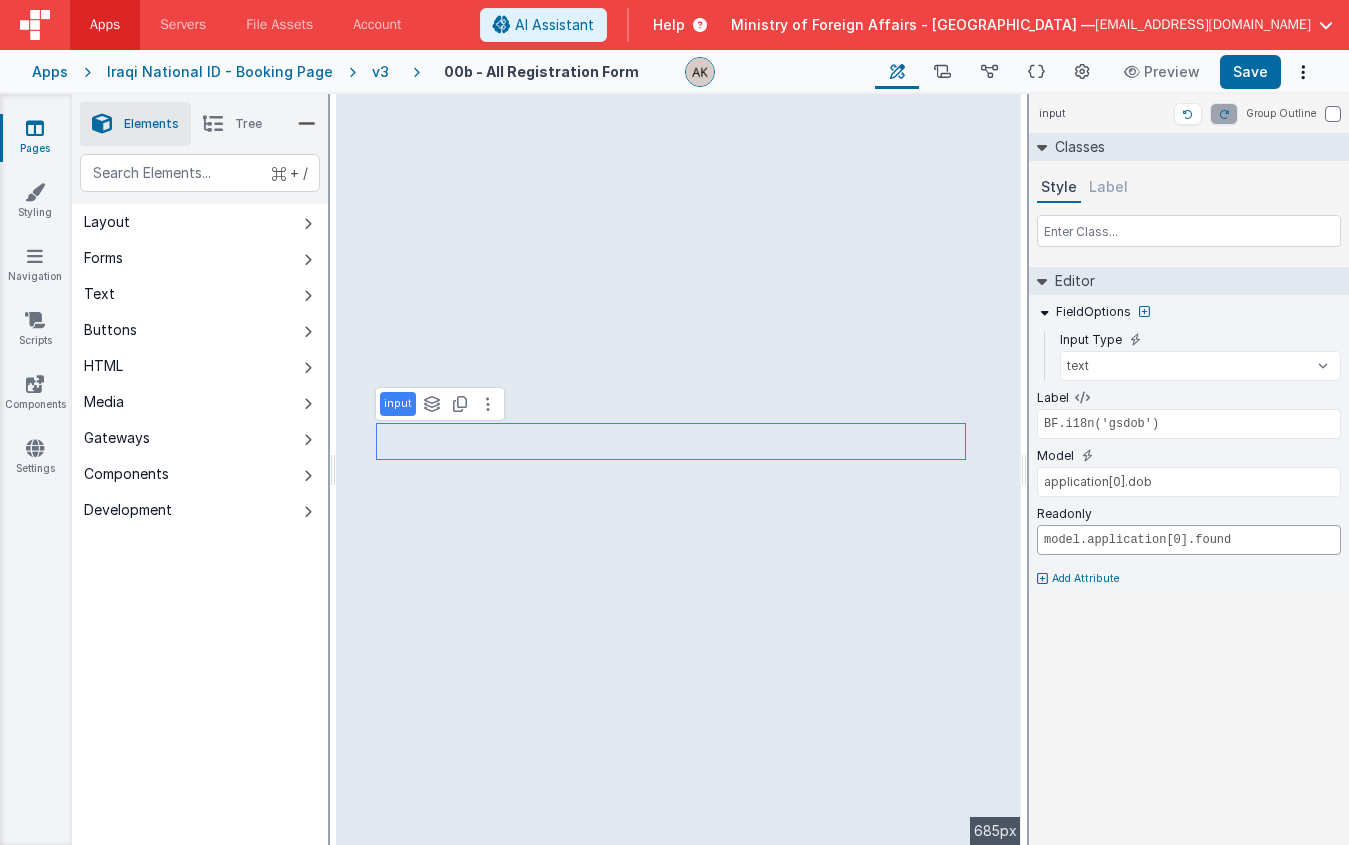 click on "model.application[0].found" at bounding box center [1189, 540] 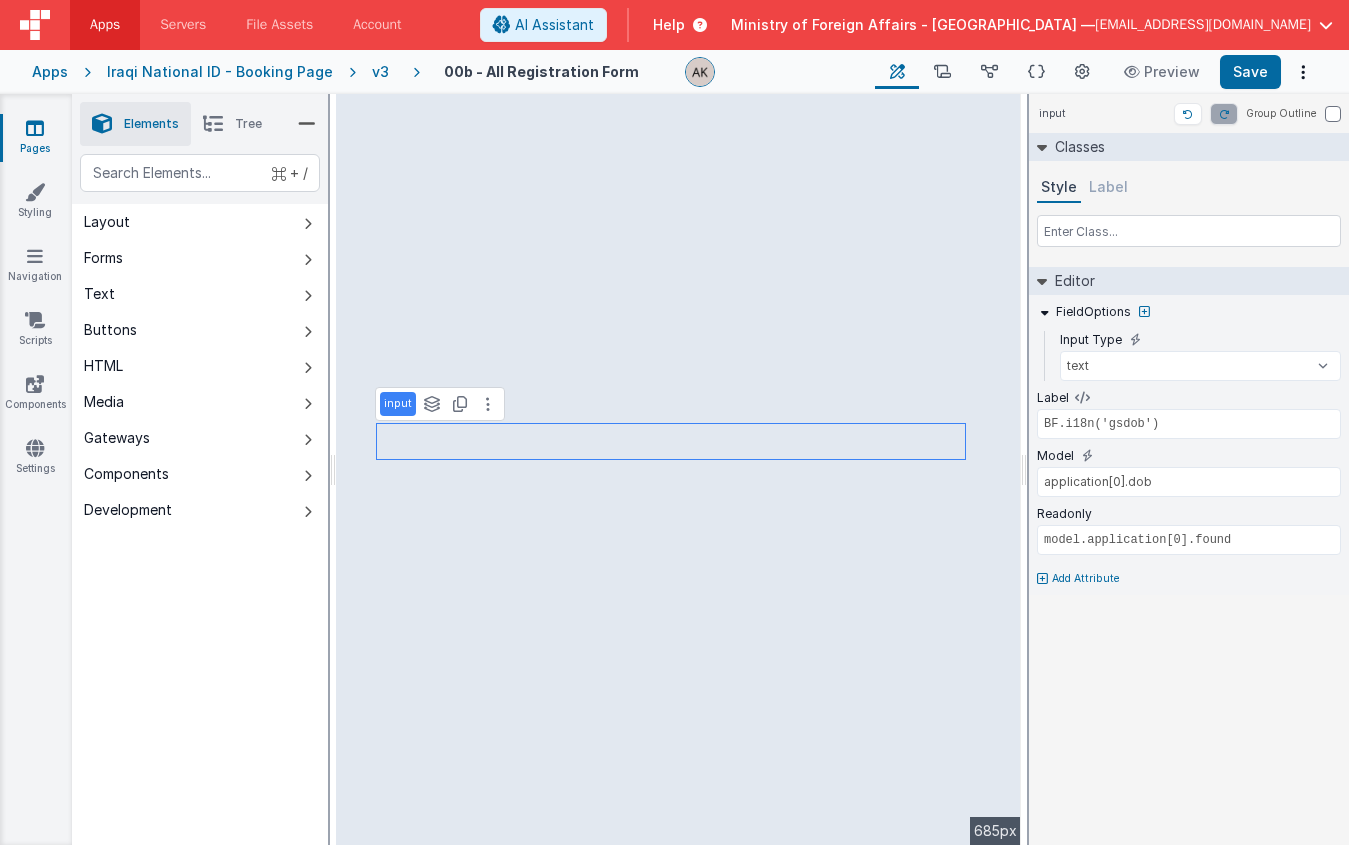 type on "true" 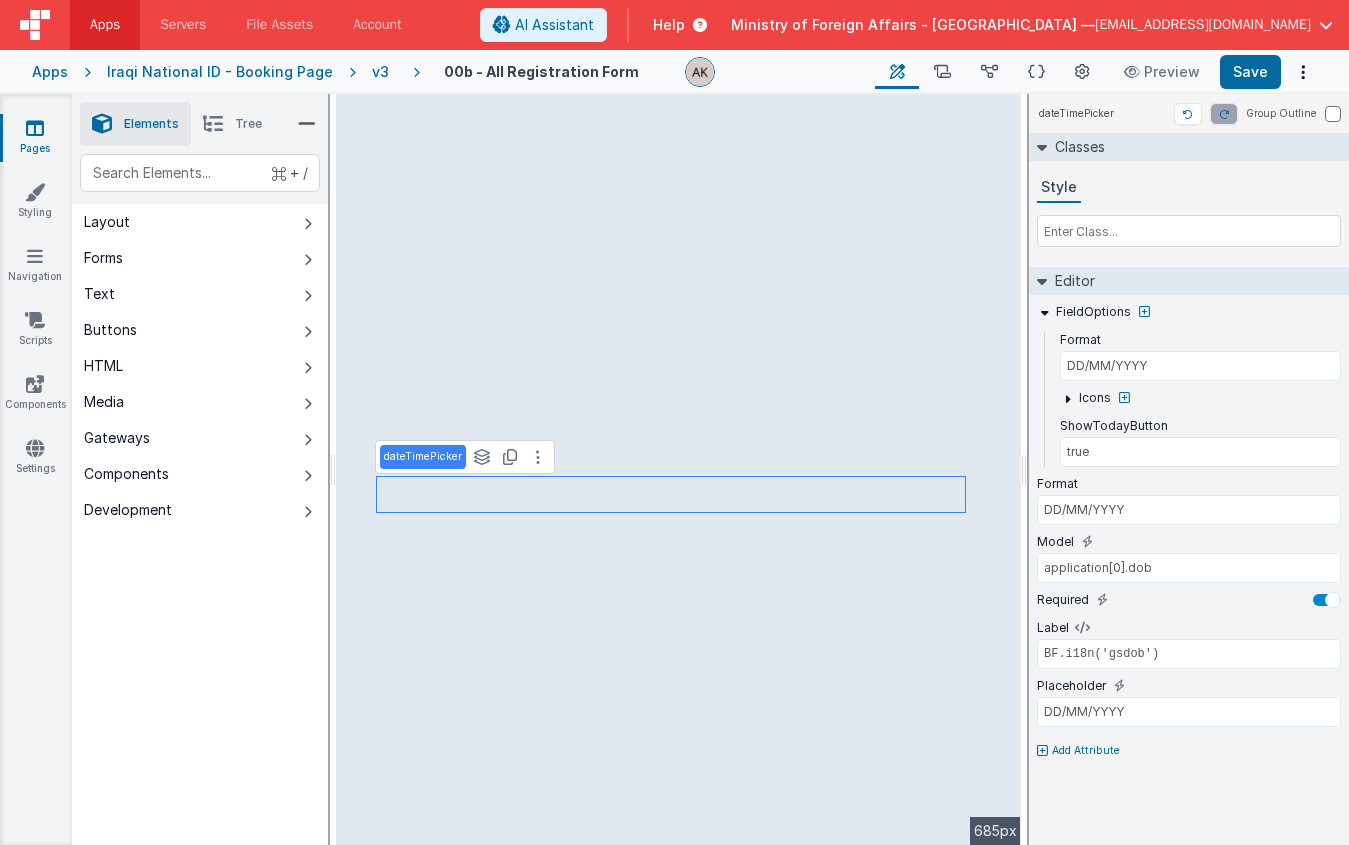 click on "Add Attribute" at bounding box center [1086, 751] 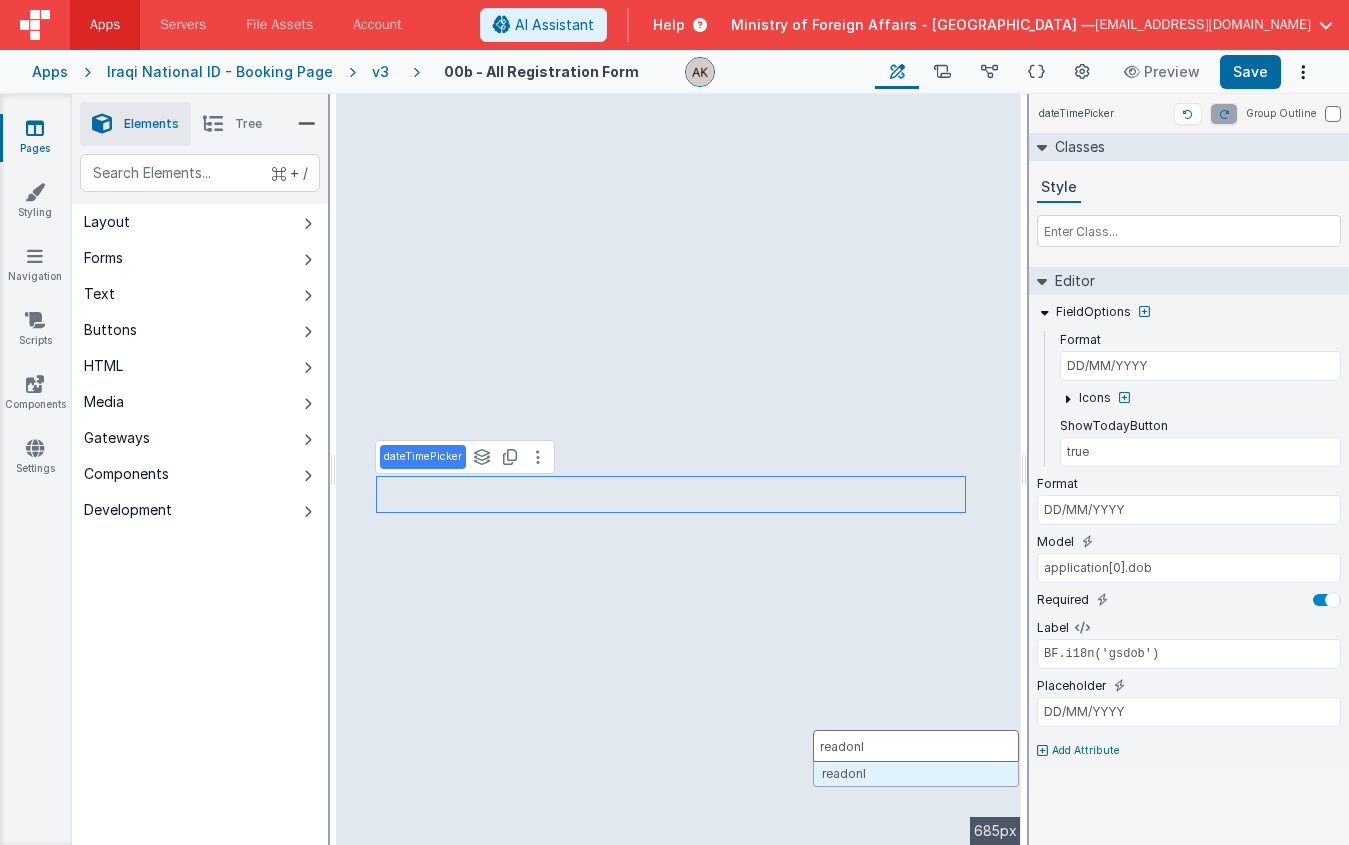 type on "readonly" 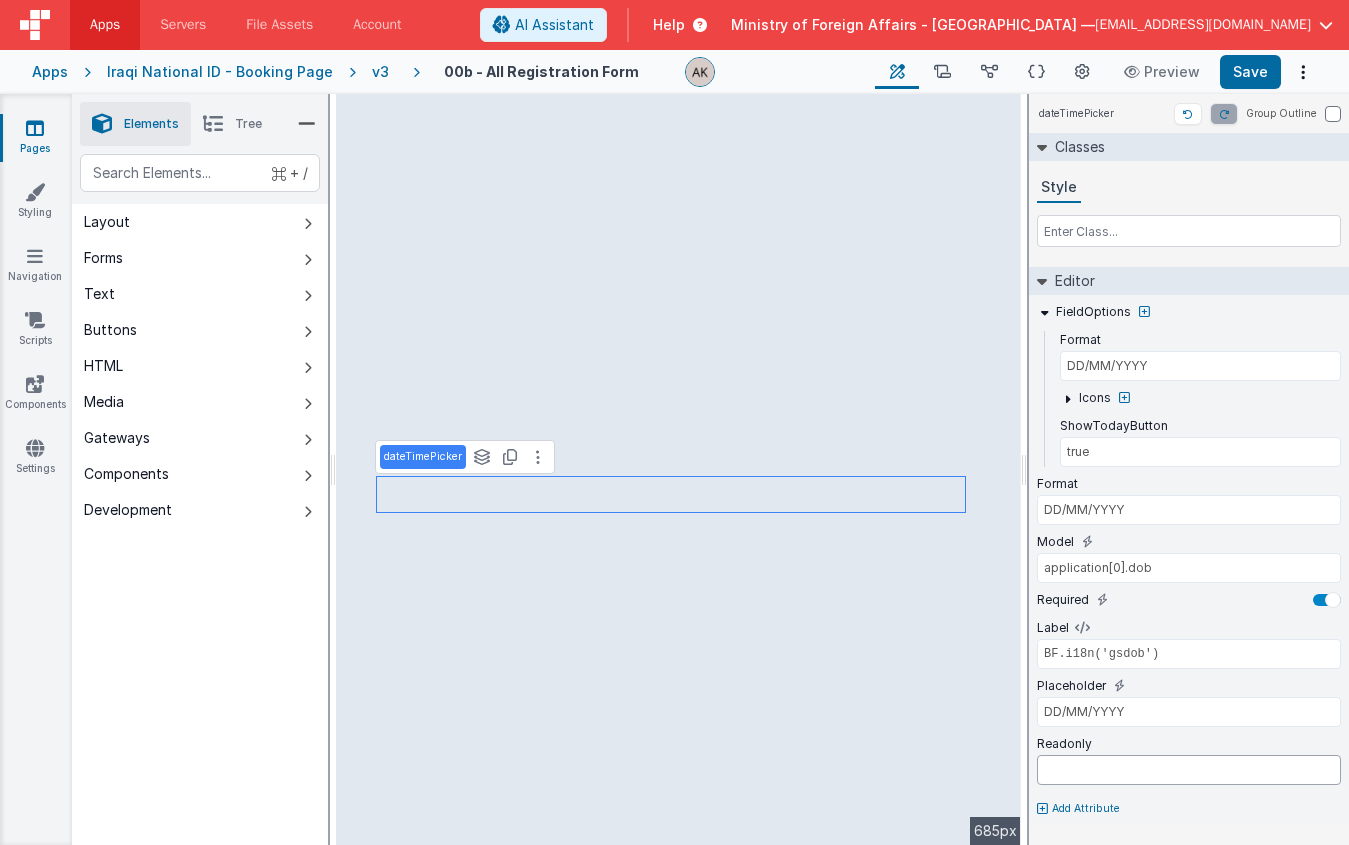 click at bounding box center [1189, 770] 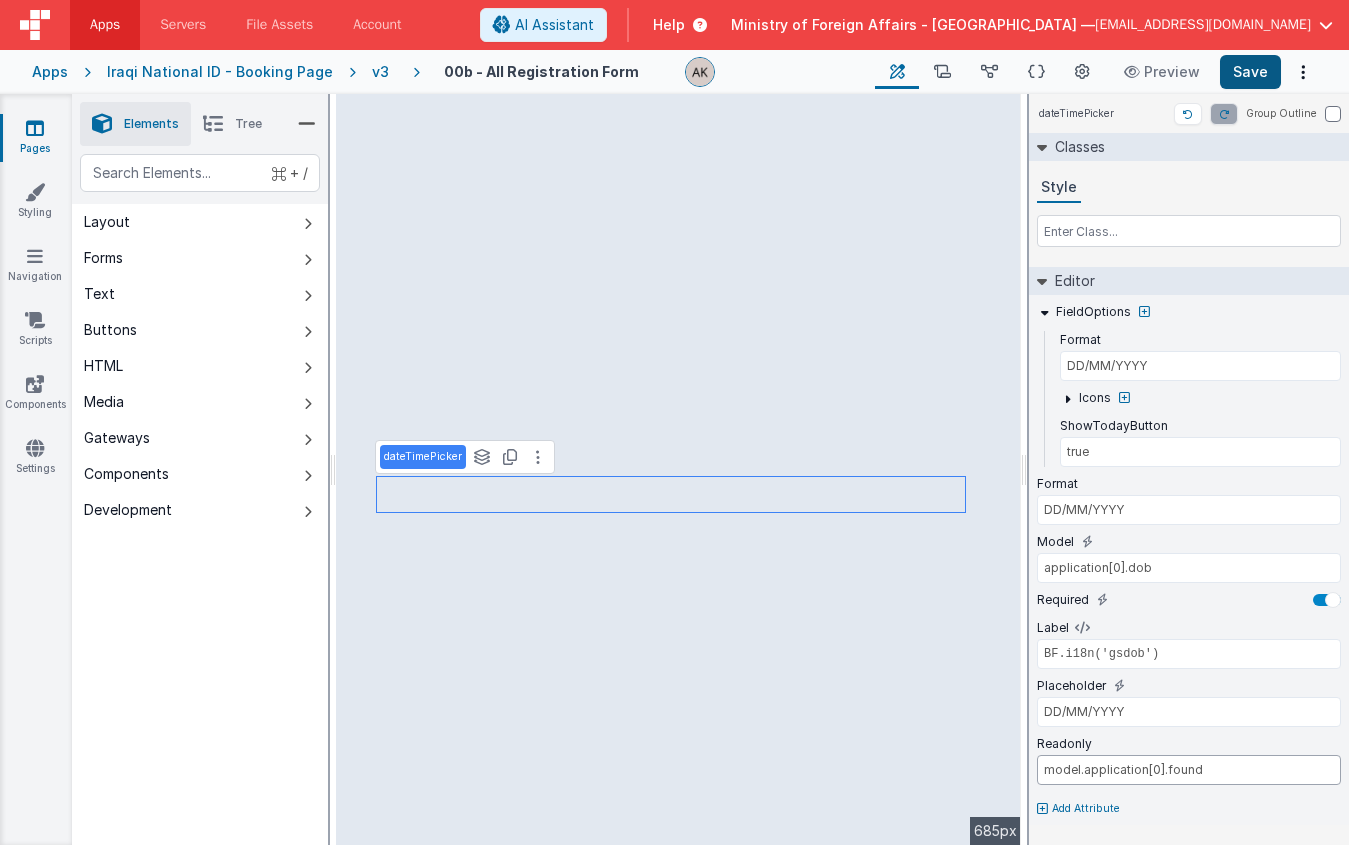 type on "model.application[0].found" 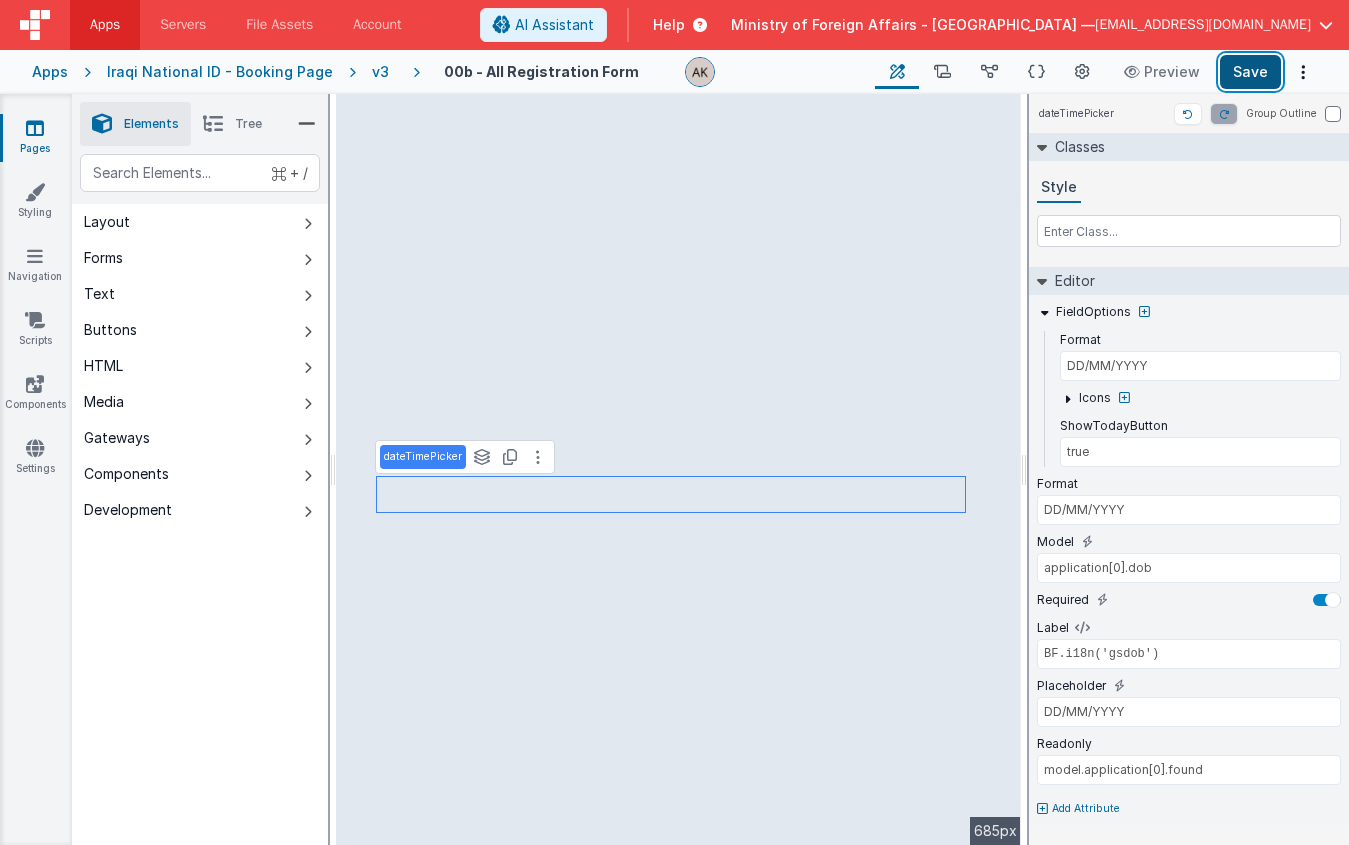click on "Save" at bounding box center [1250, 72] 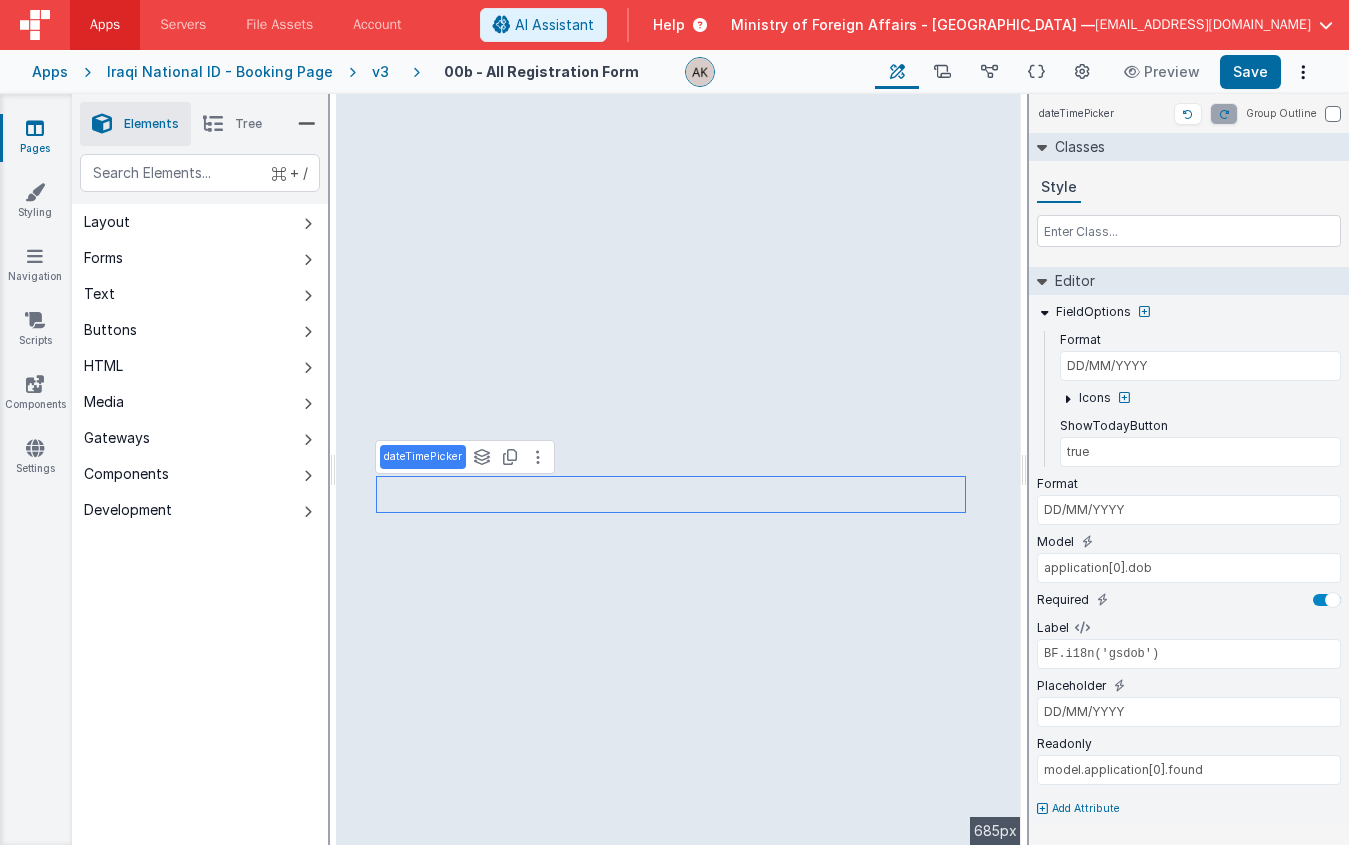 type on "BF.i18n('gsdob')" 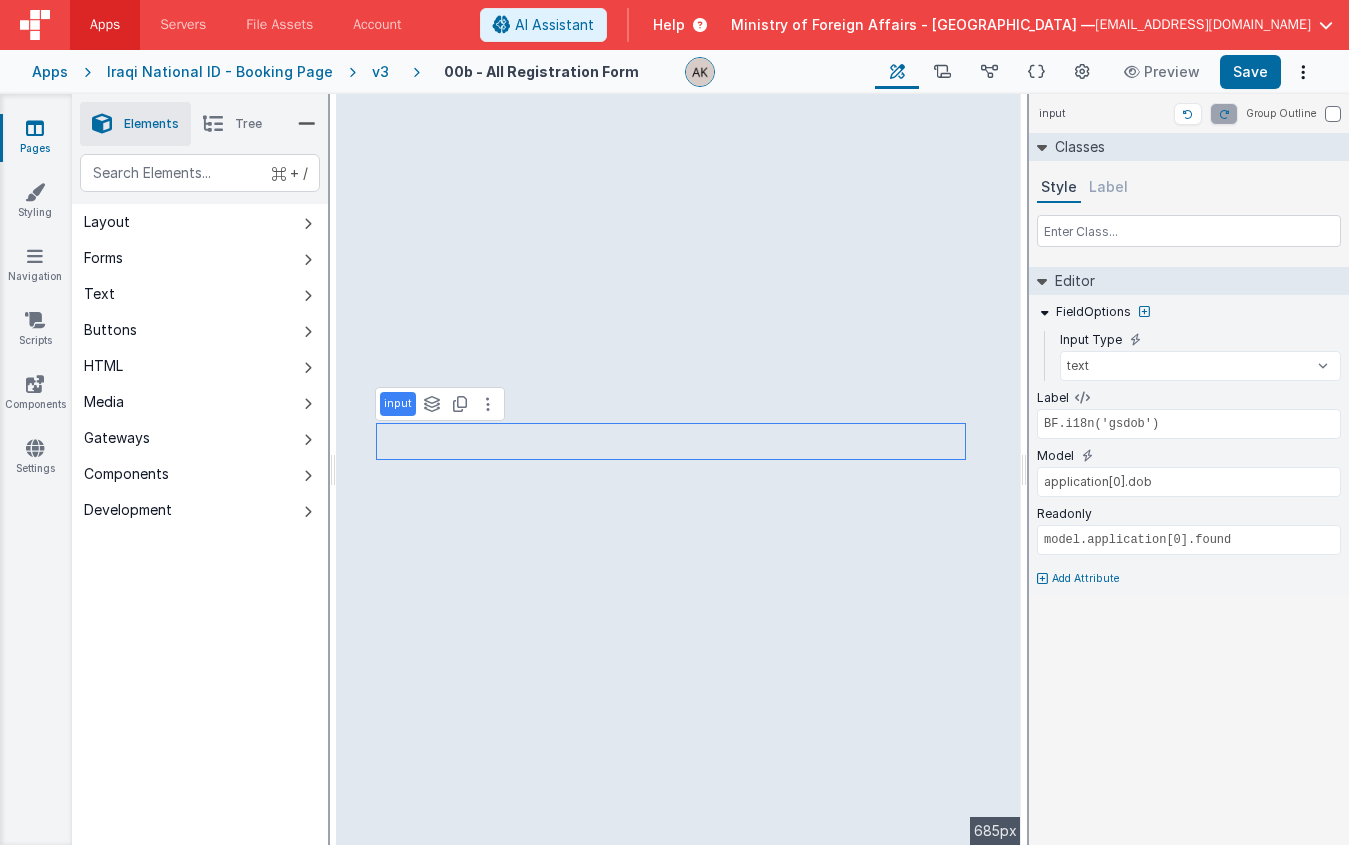 select on "required" 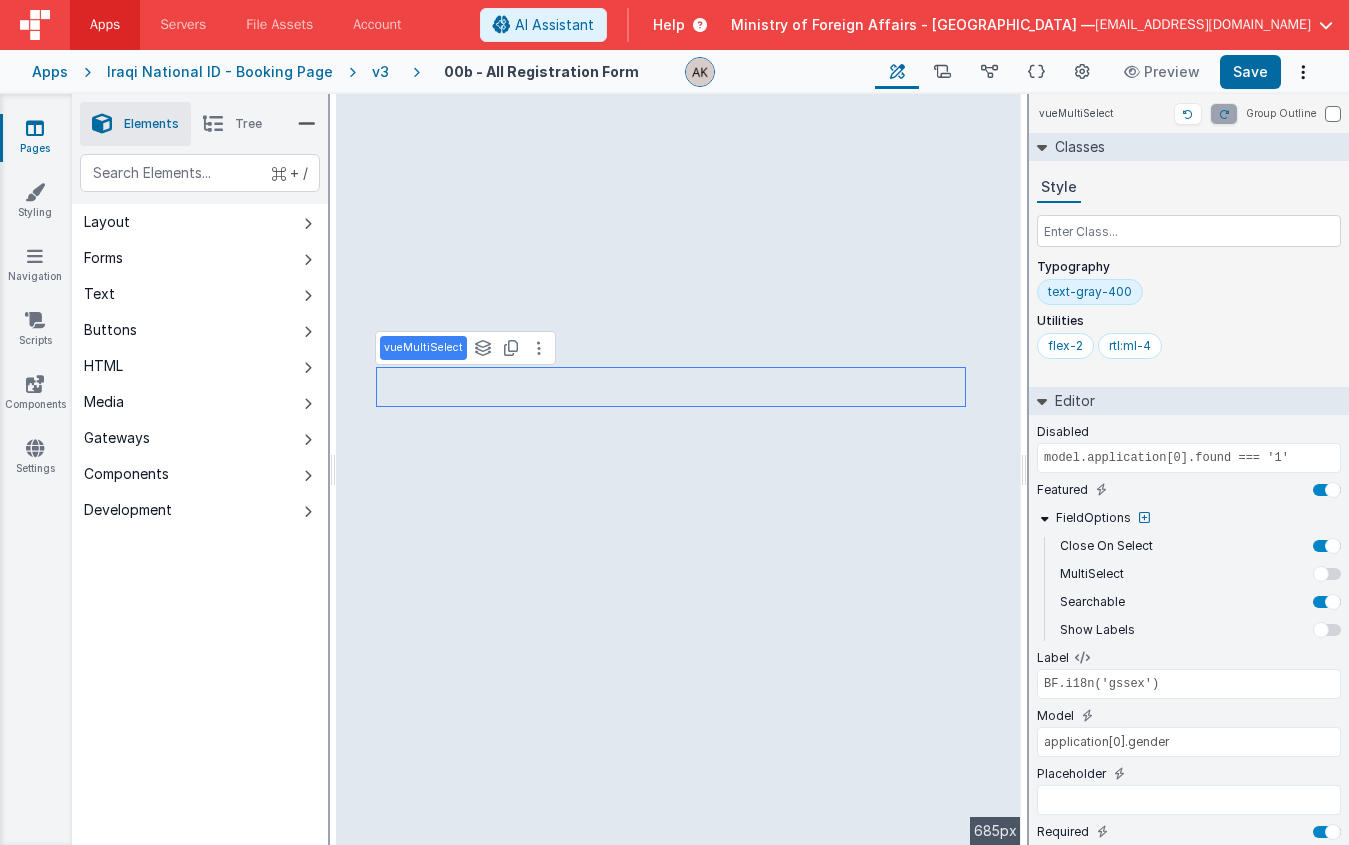 type on "model.application[0].found === '1'" 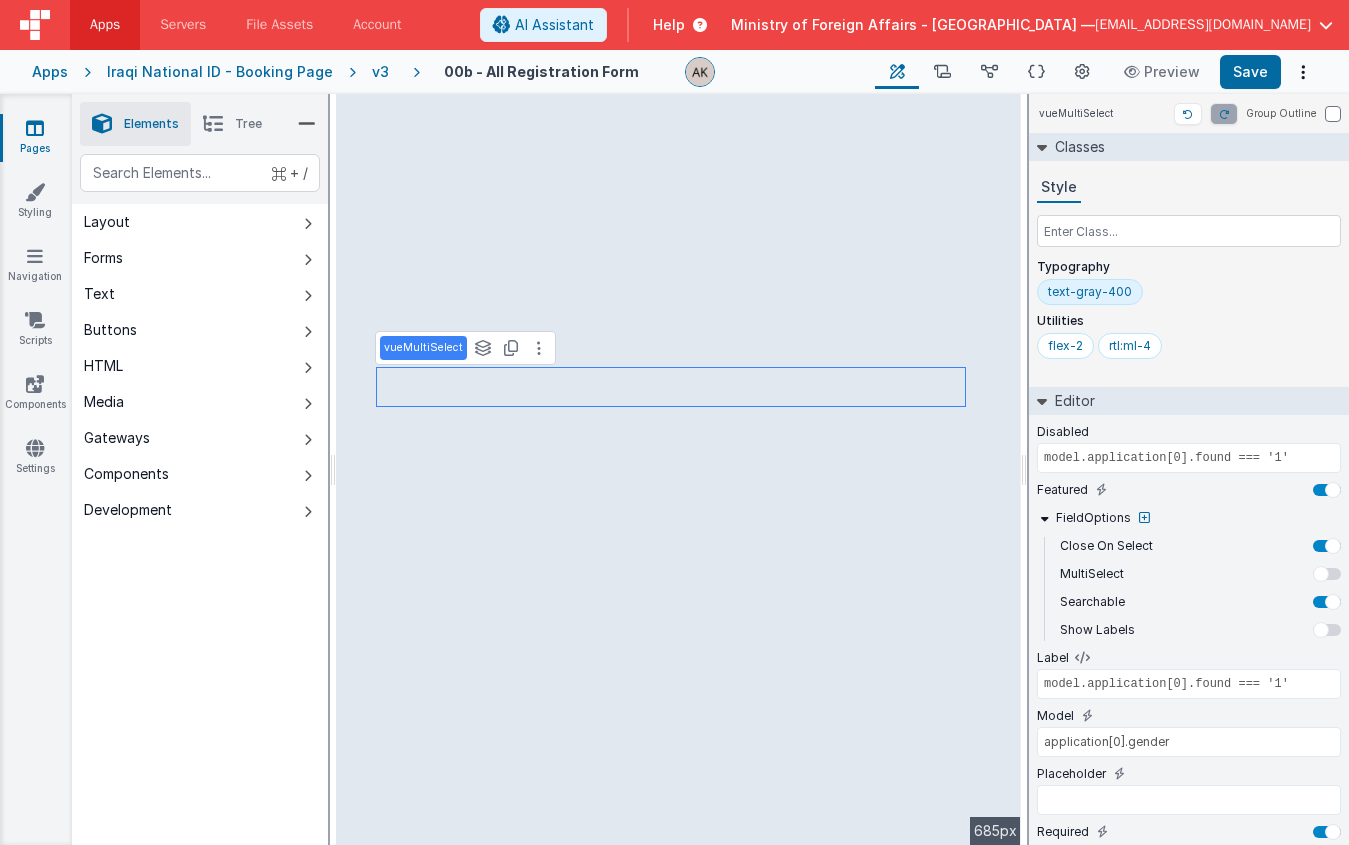 select on "regexp" 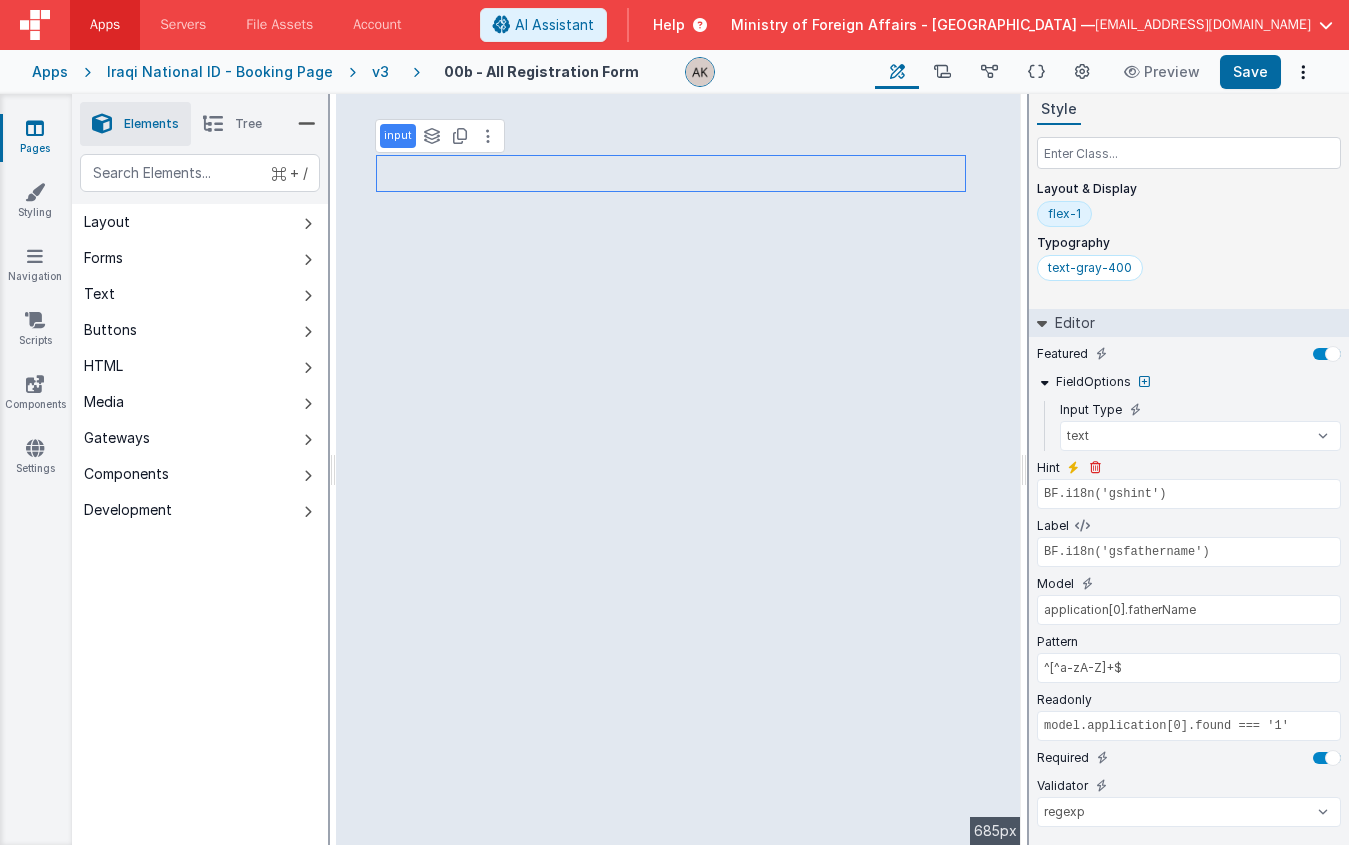 scroll, scrollTop: 116, scrollLeft: 0, axis: vertical 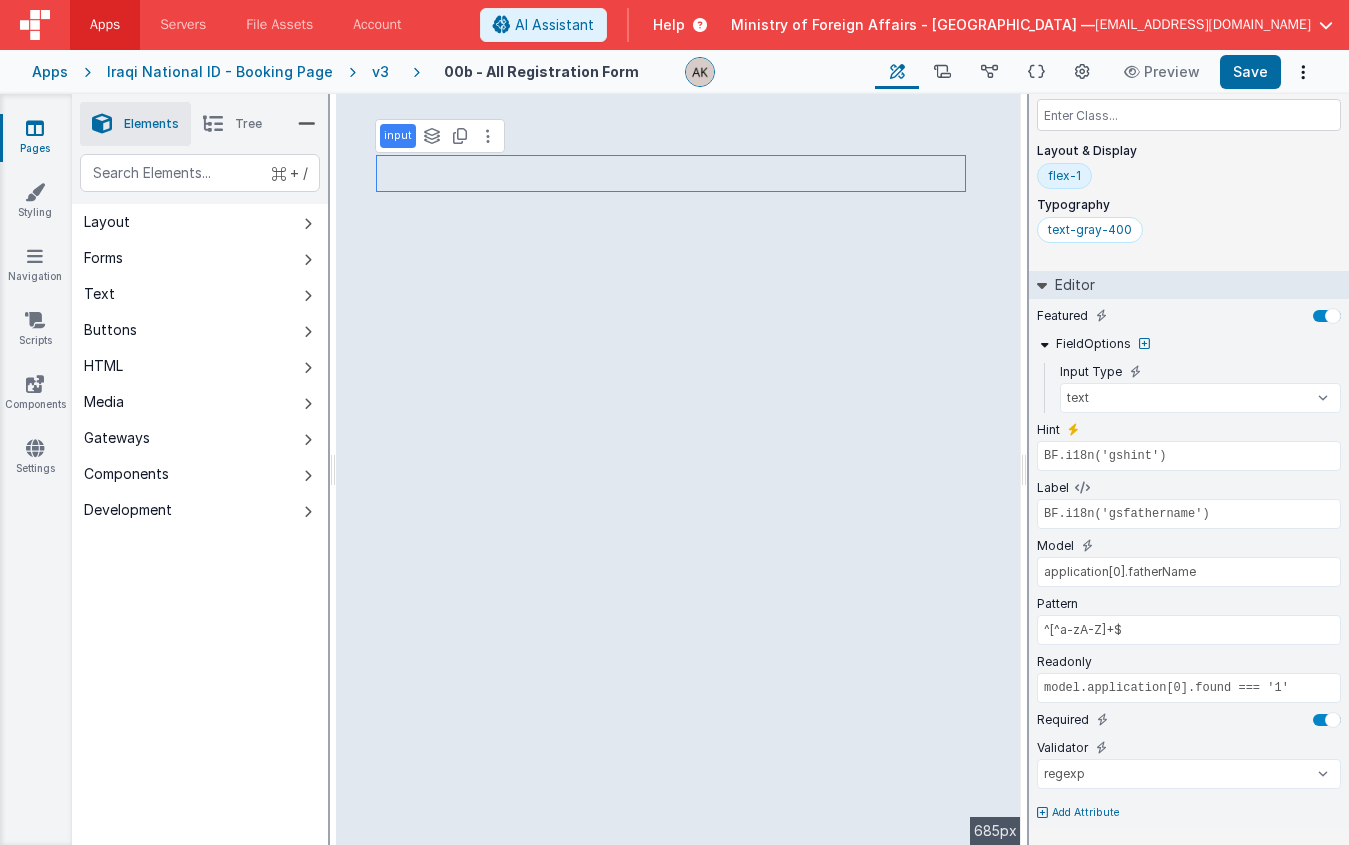 type on "BF.i18n('gspob')" 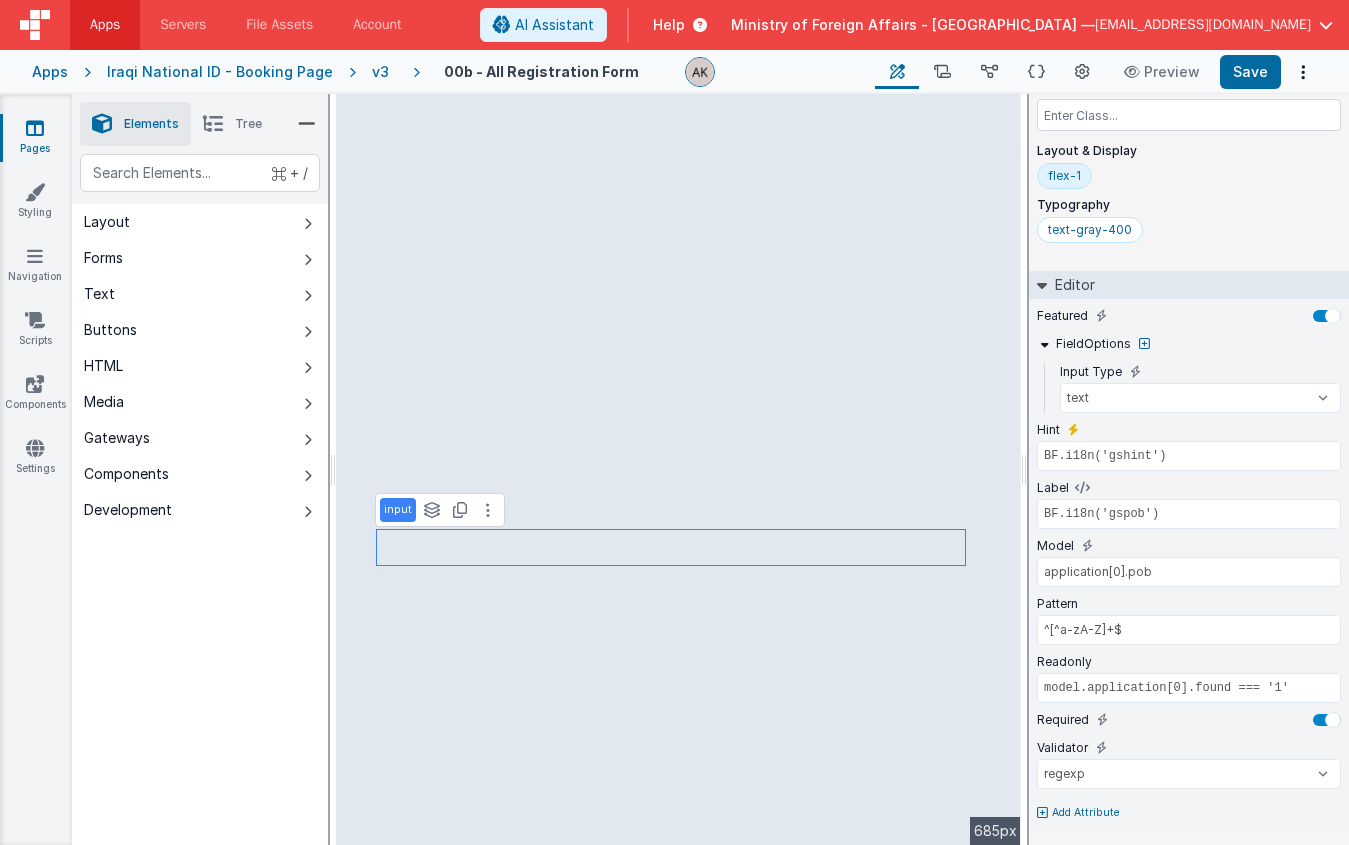 scroll, scrollTop: 0, scrollLeft: 0, axis: both 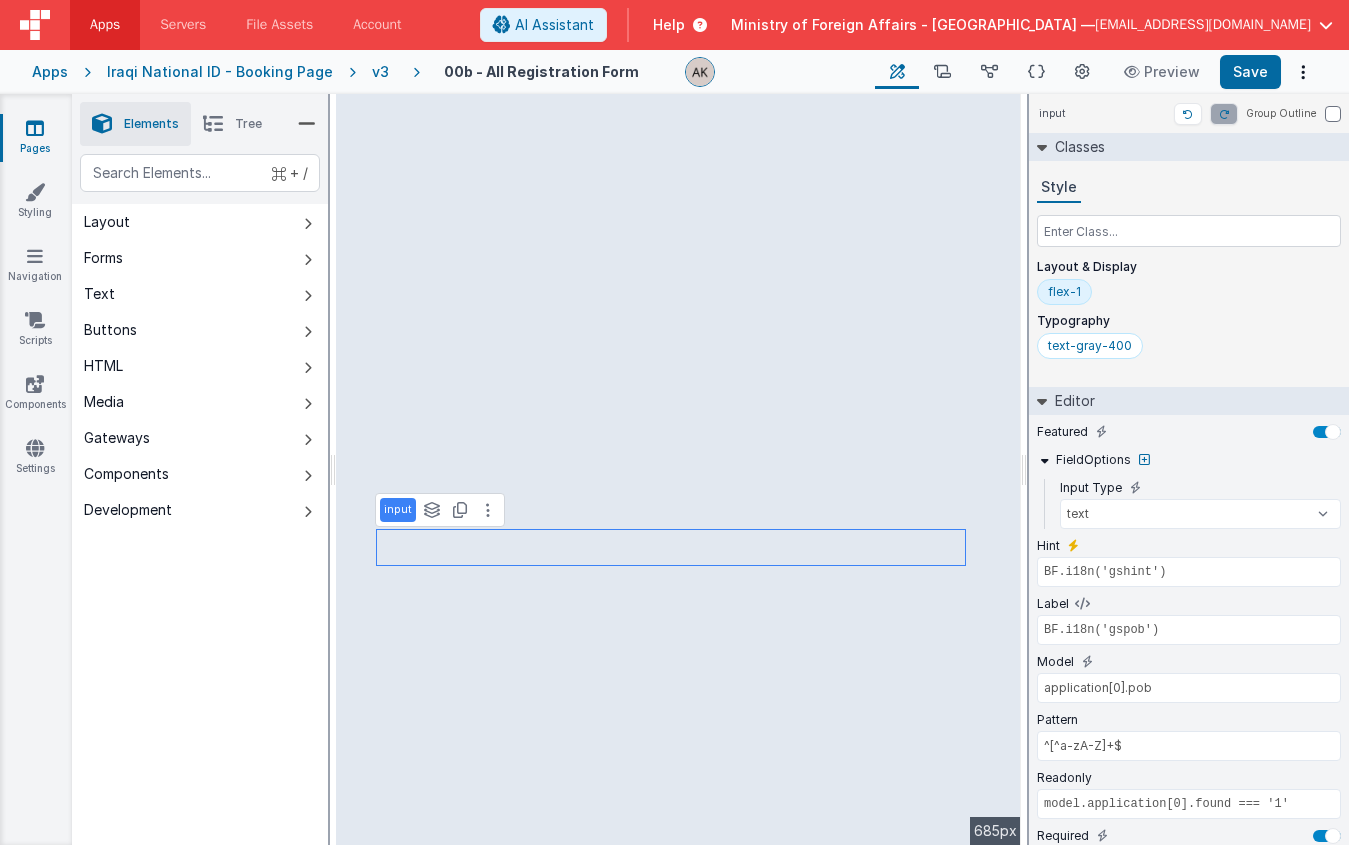 click on "input
See layers     + L   Duplicate     + D" at bounding box center [440, 510] 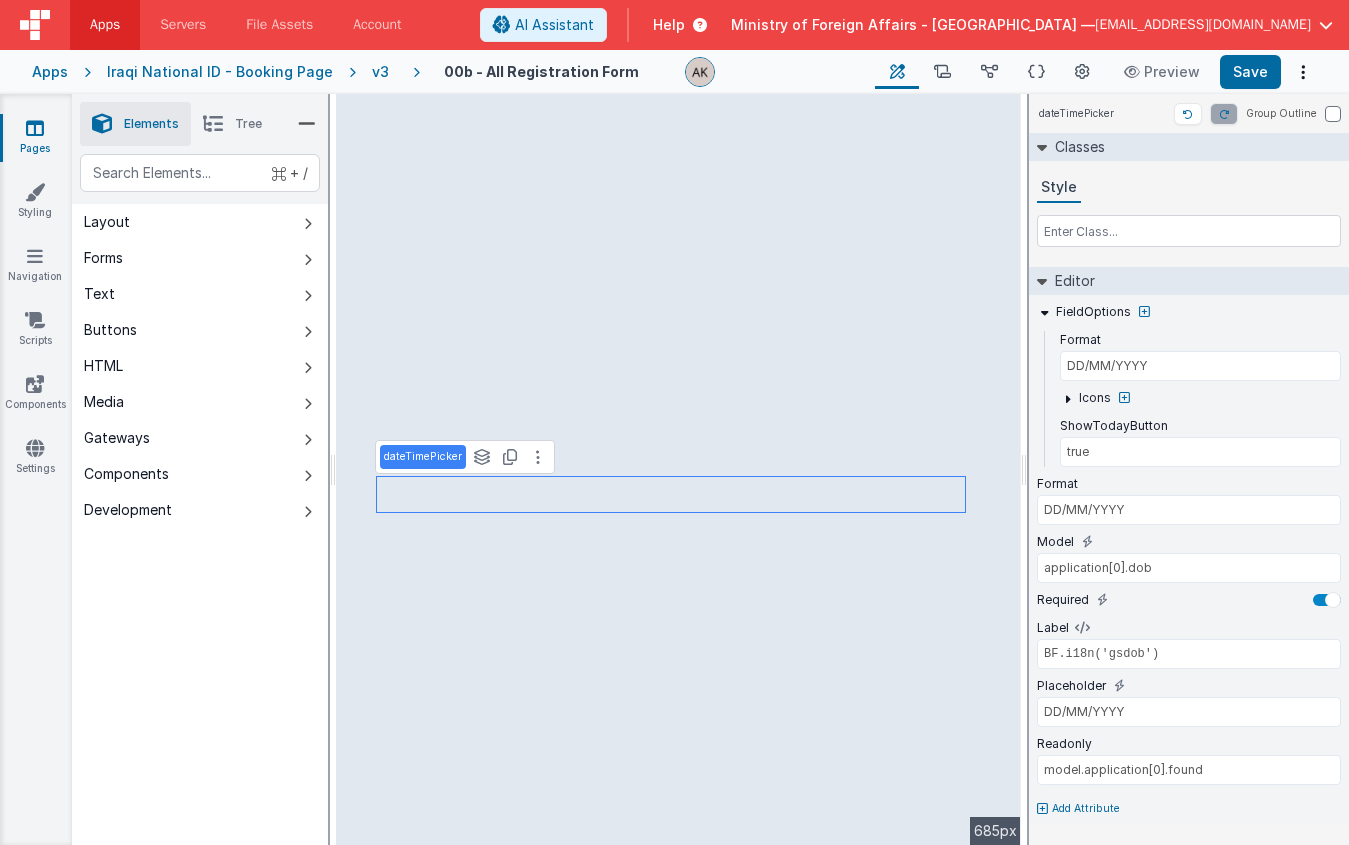 click on "Add Attribute" at bounding box center (1086, 809) 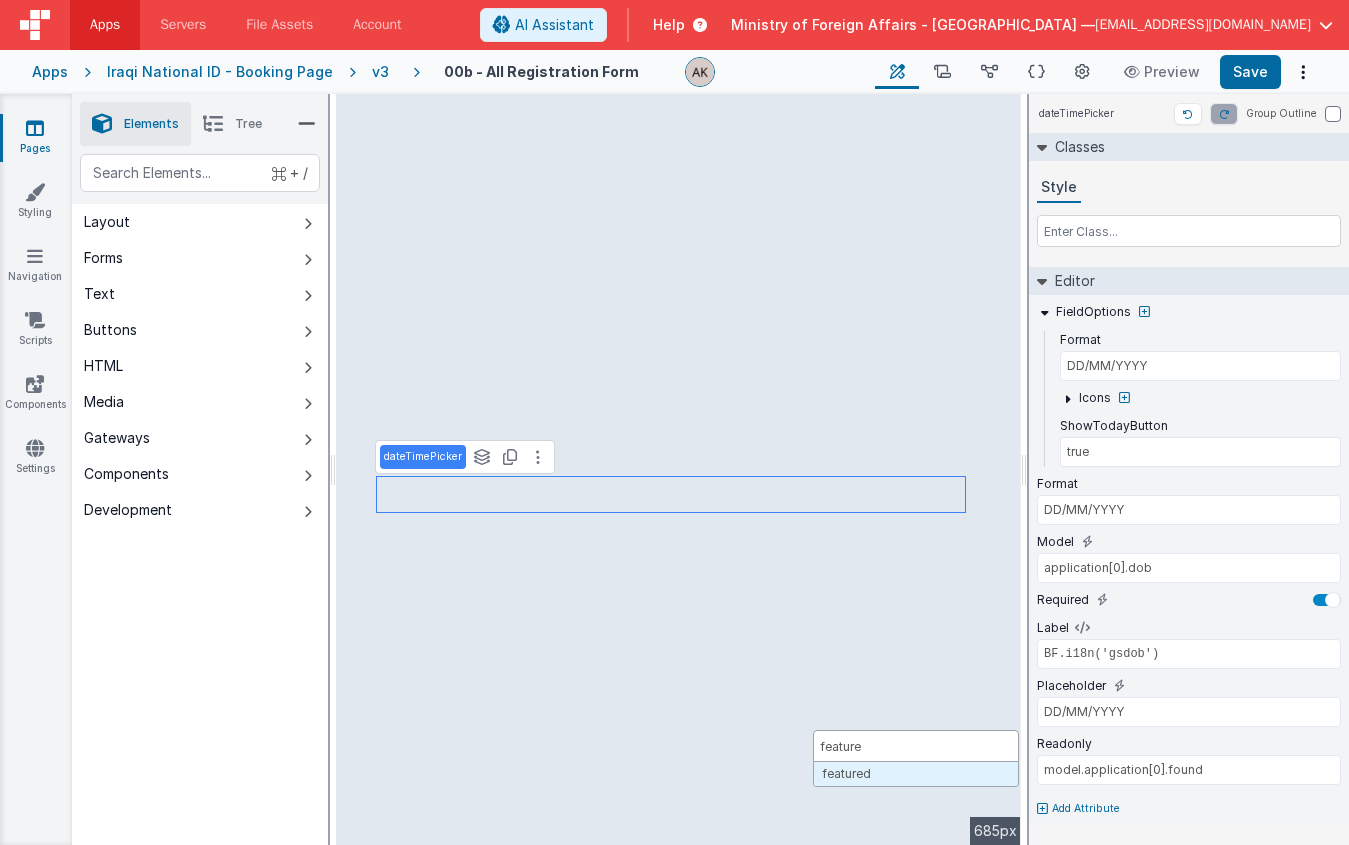 type on "featured" 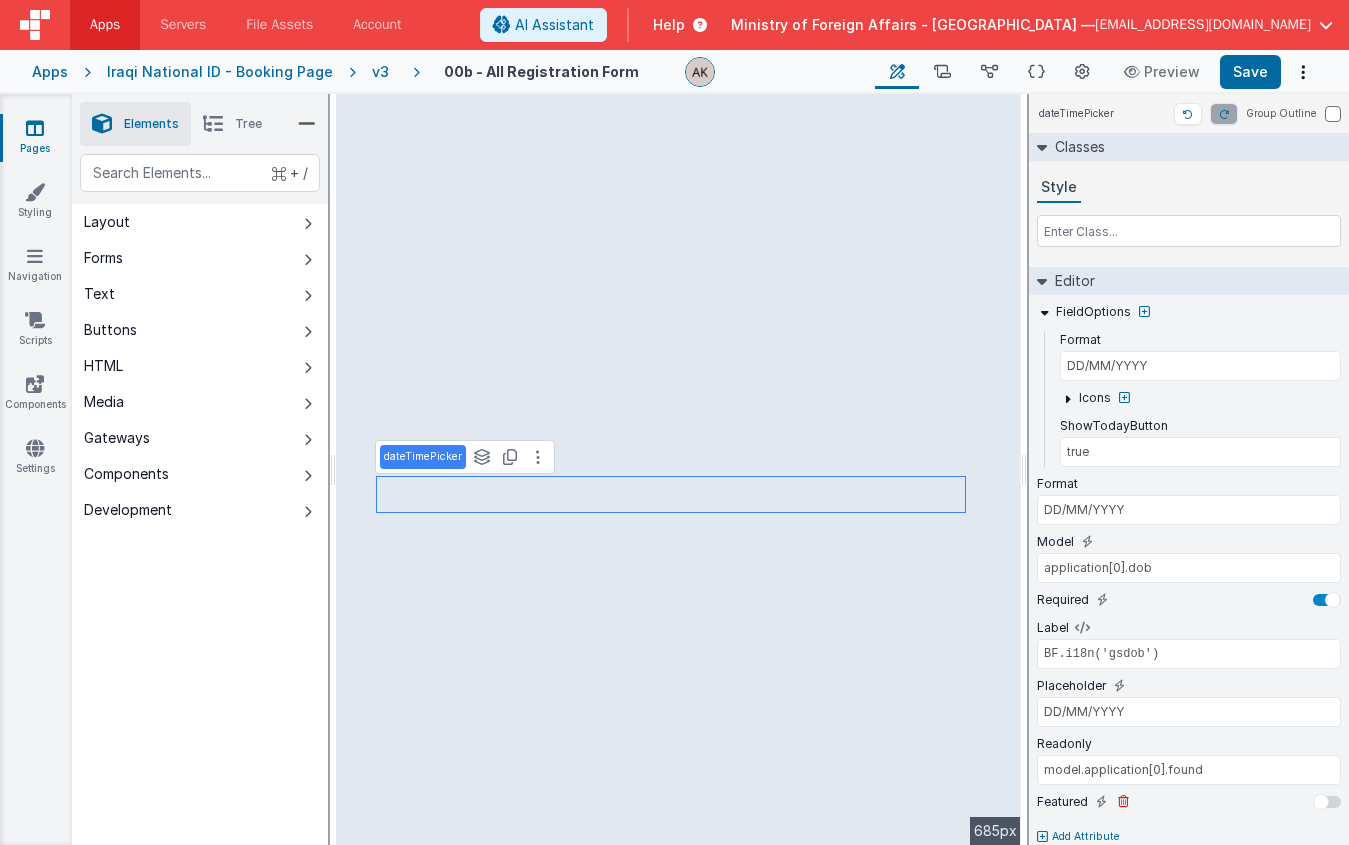 click at bounding box center (1321, 802) 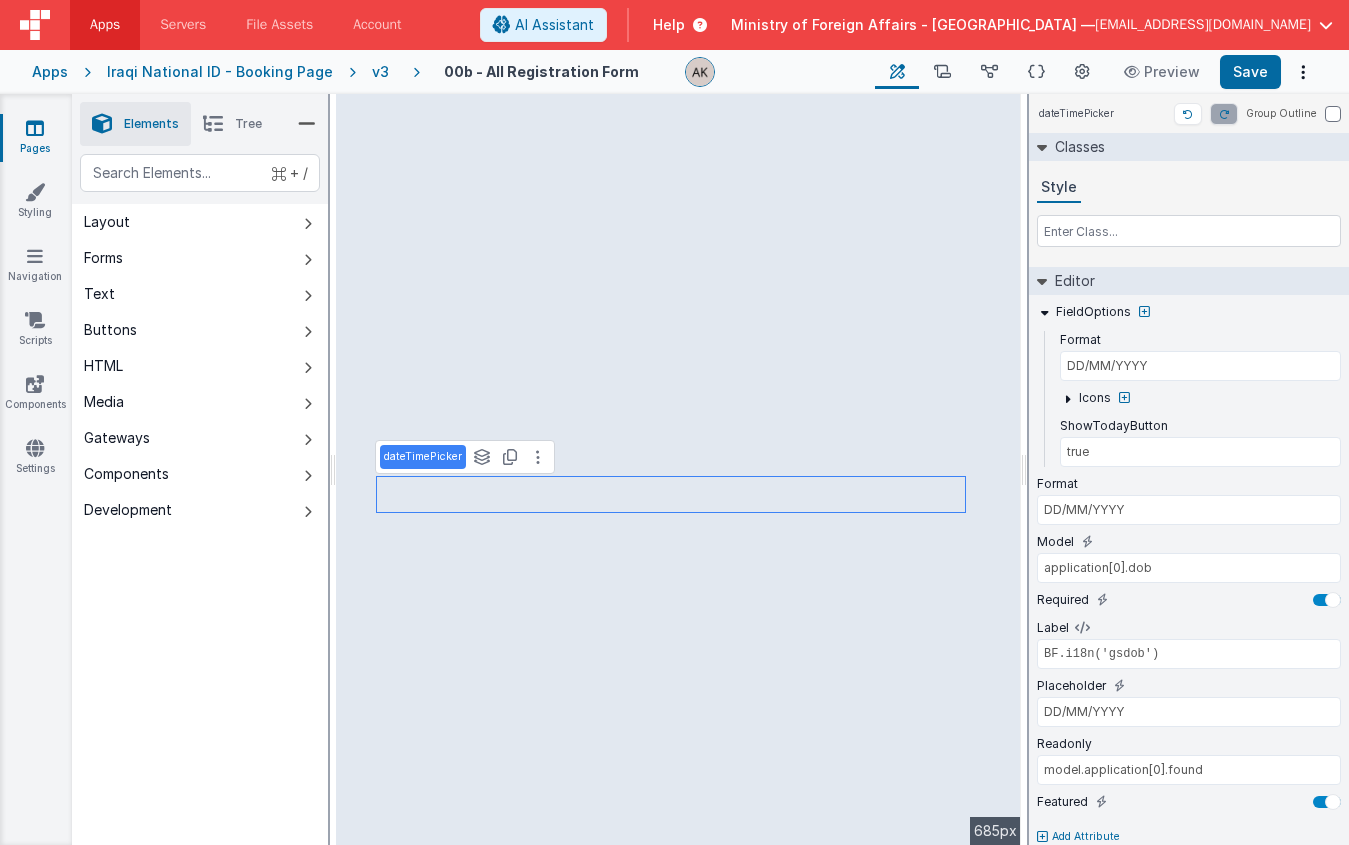 type on "BF.i18n('gsdob')" 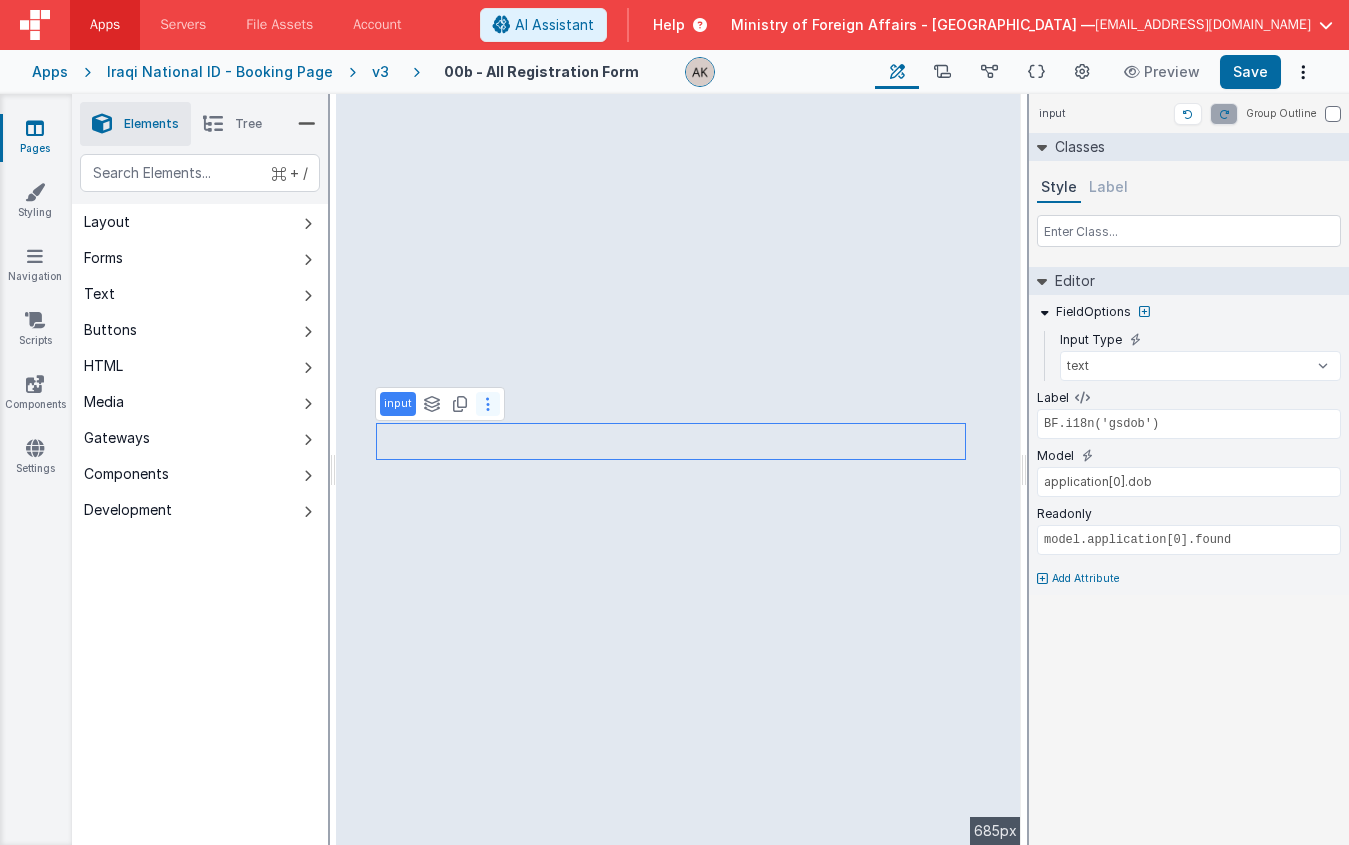 click at bounding box center (488, 404) 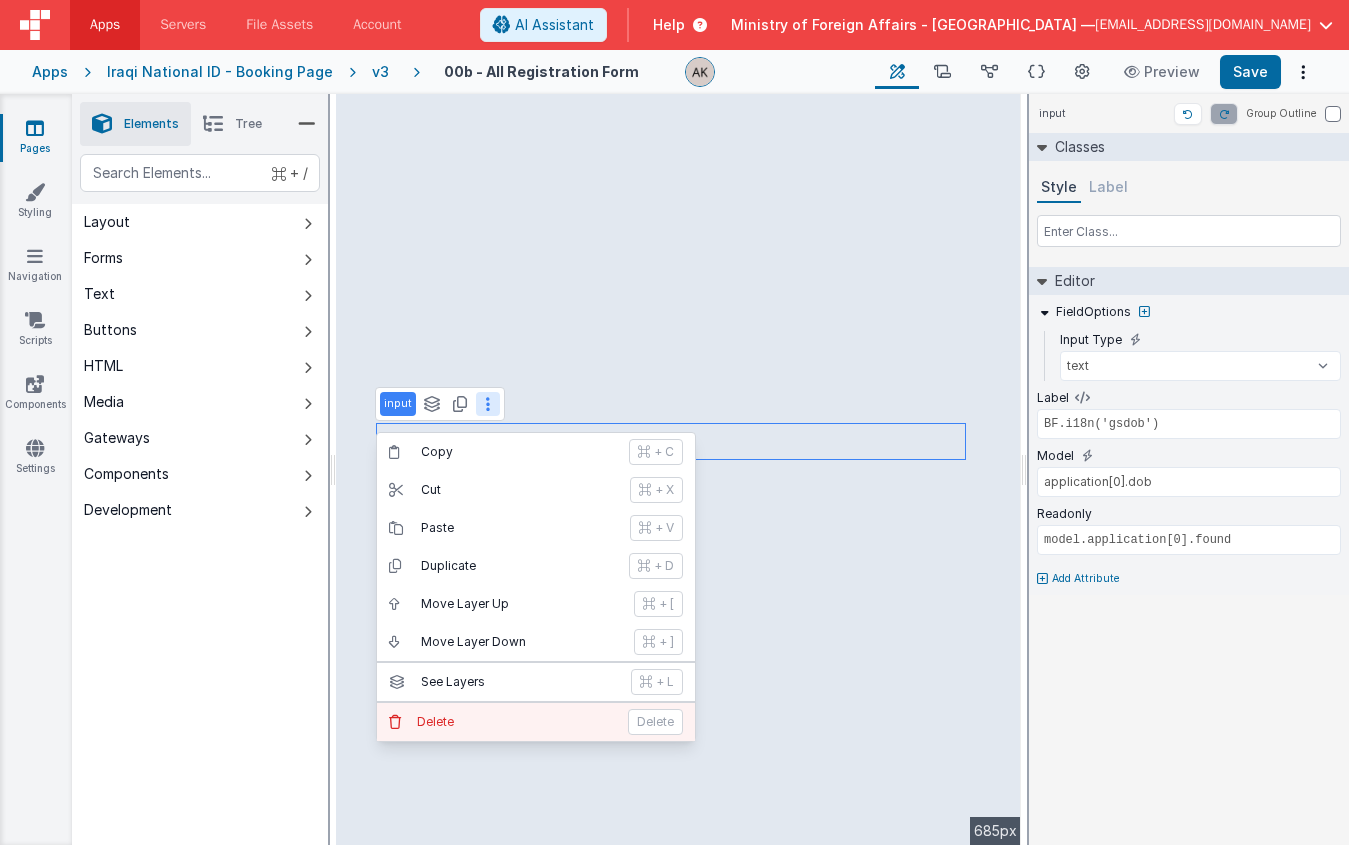click on "Delete" at bounding box center (516, 722) 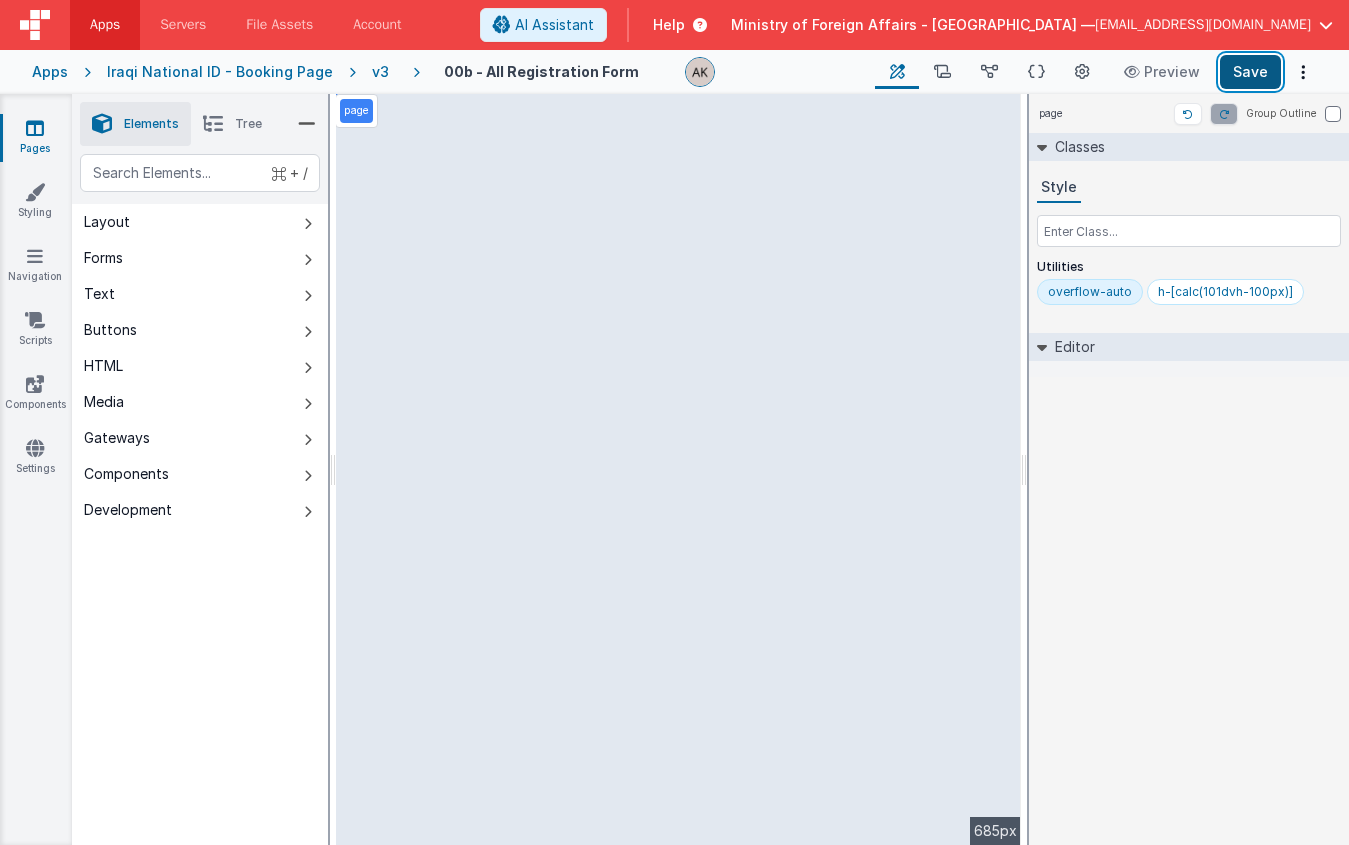 click on "Save" at bounding box center [1250, 72] 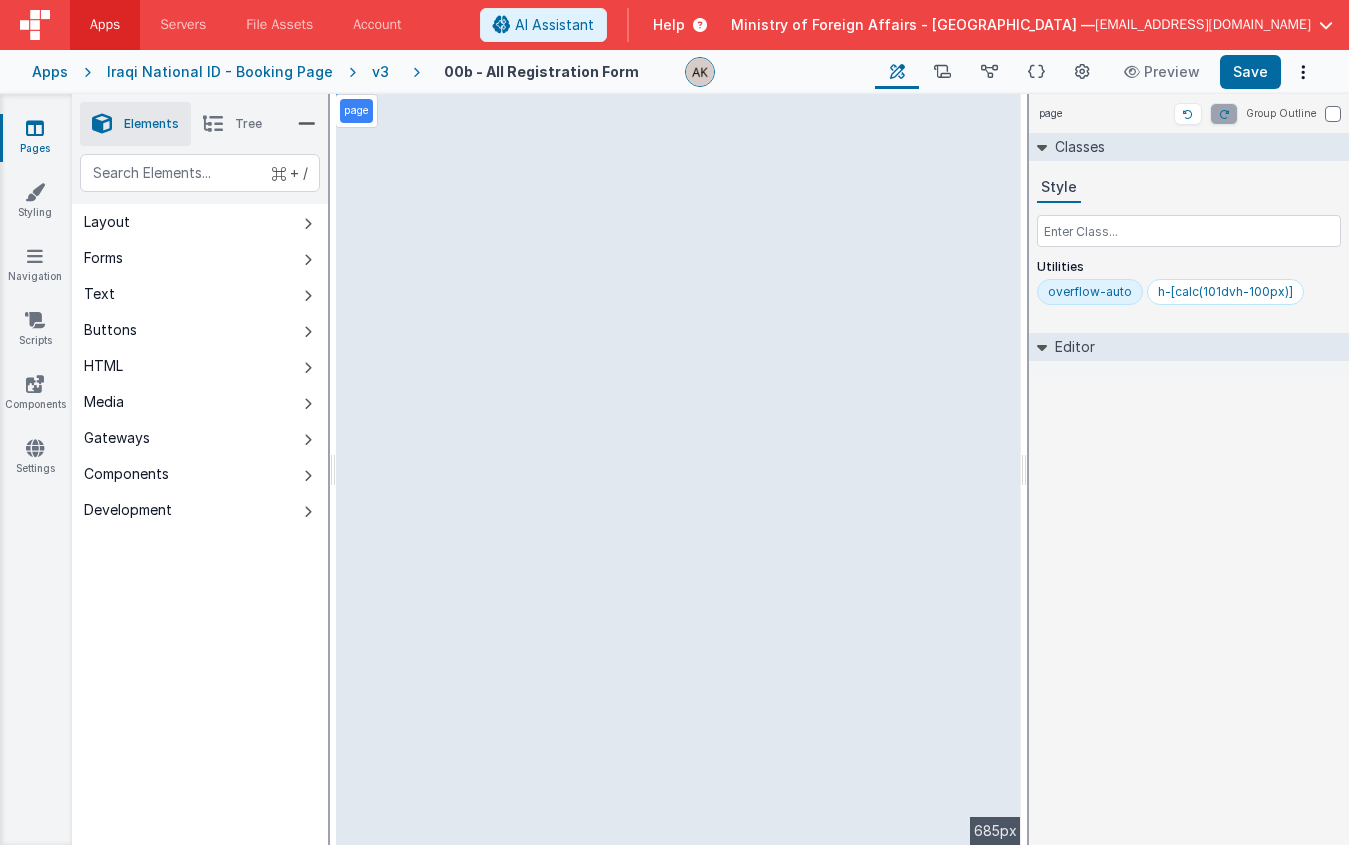 click on "v3" at bounding box center (384, 72) 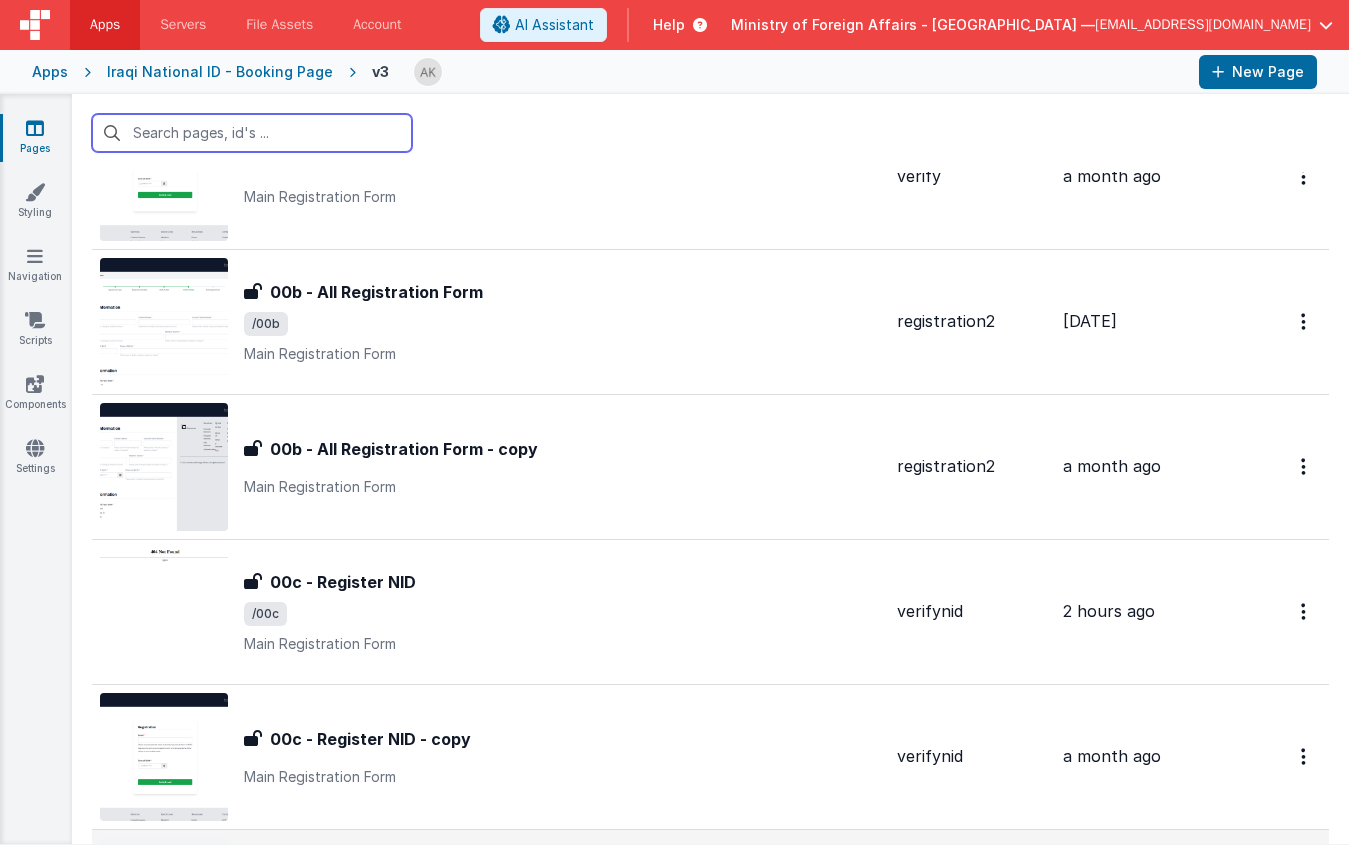 scroll, scrollTop: 403, scrollLeft: 0, axis: vertical 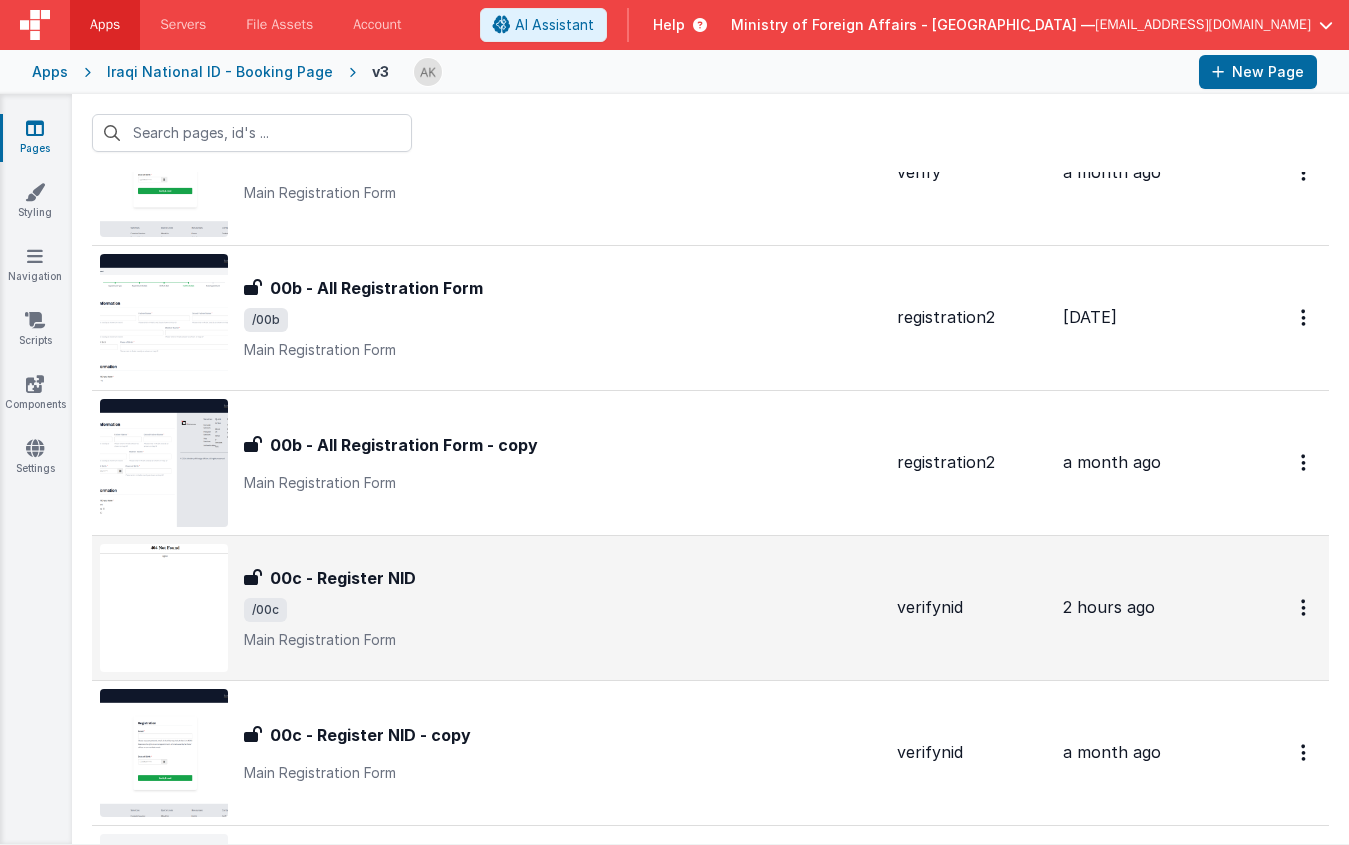 click at bounding box center [164, 608] 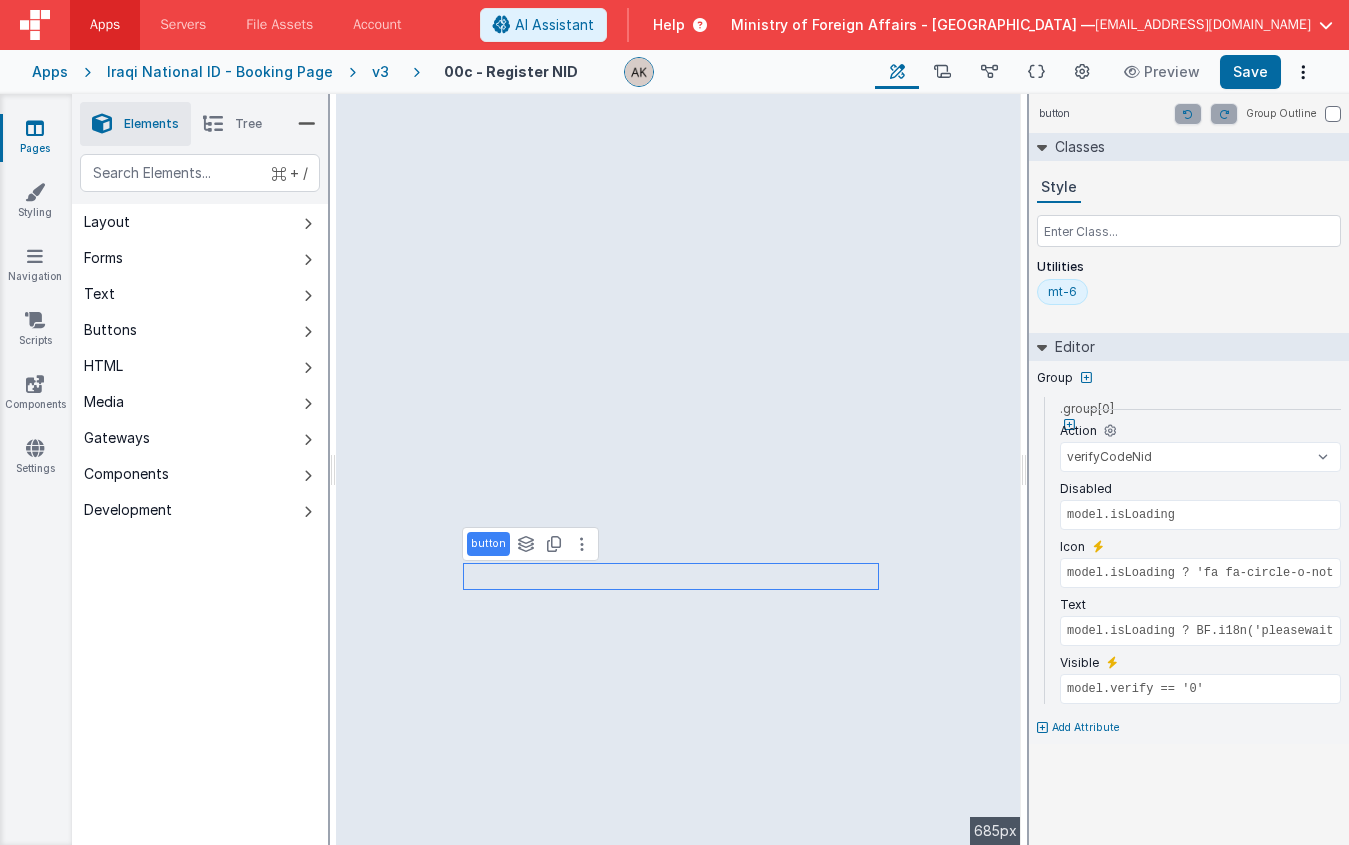 select on "register" 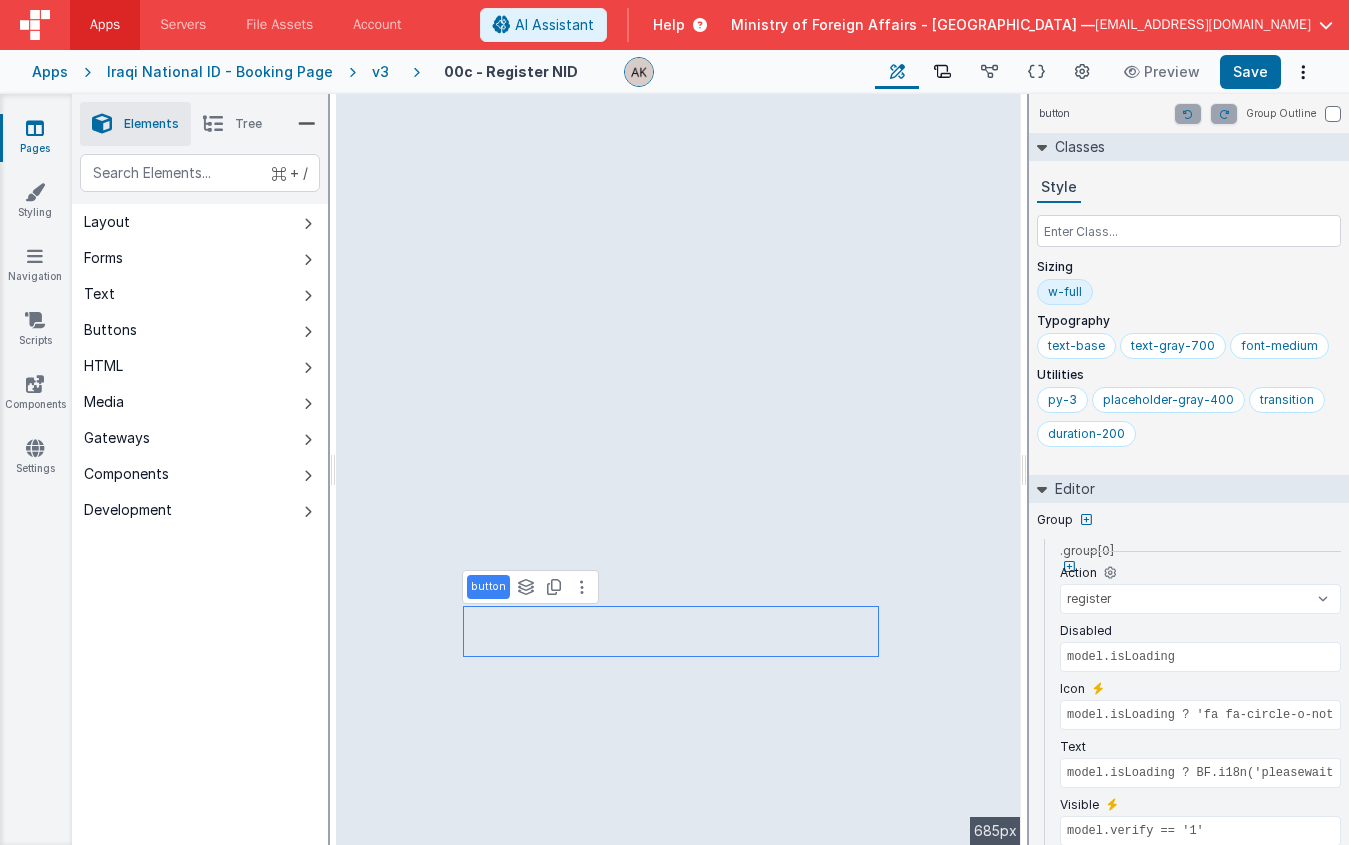 click on "Scripts" at bounding box center [942, 72] 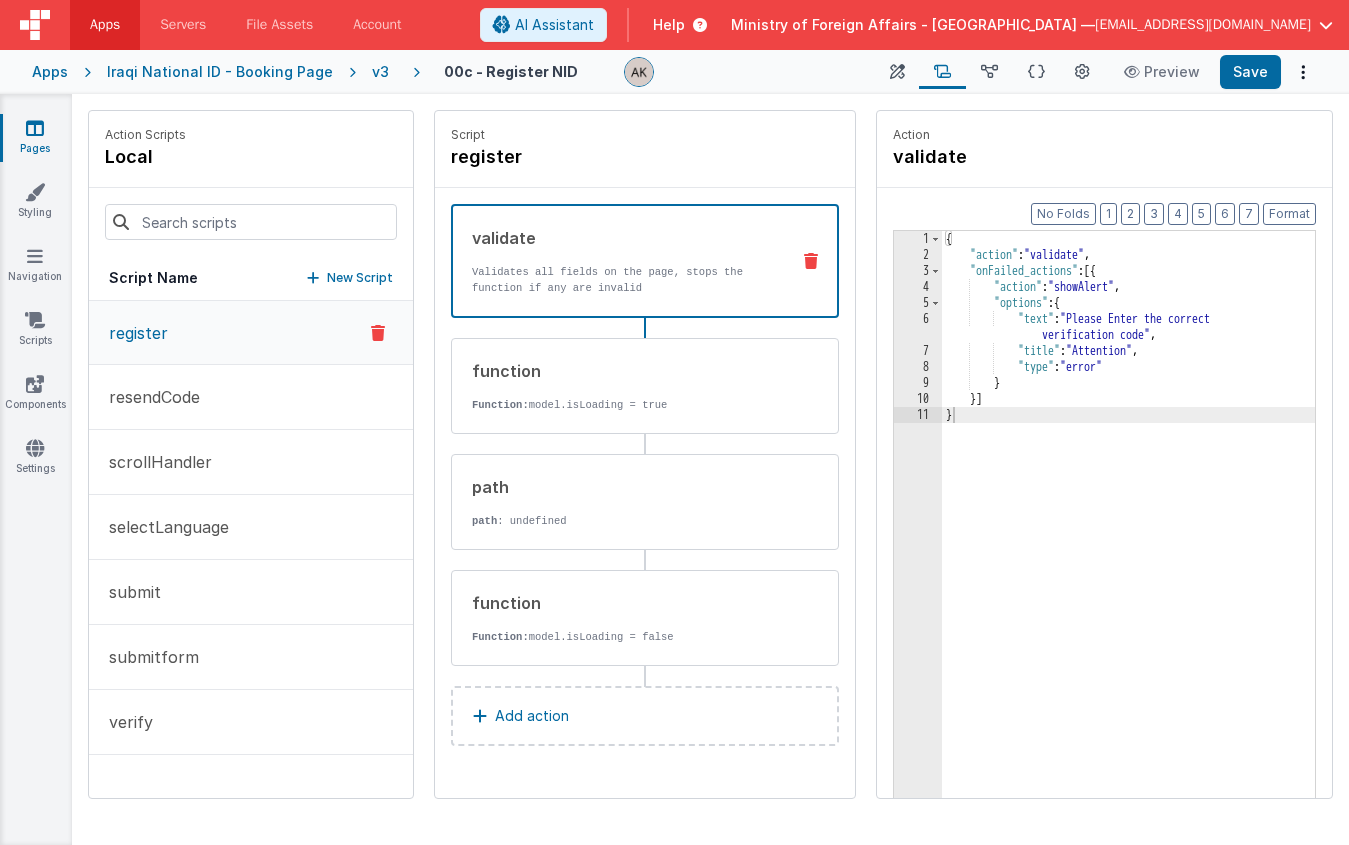 click on "New Script" at bounding box center [360, 278] 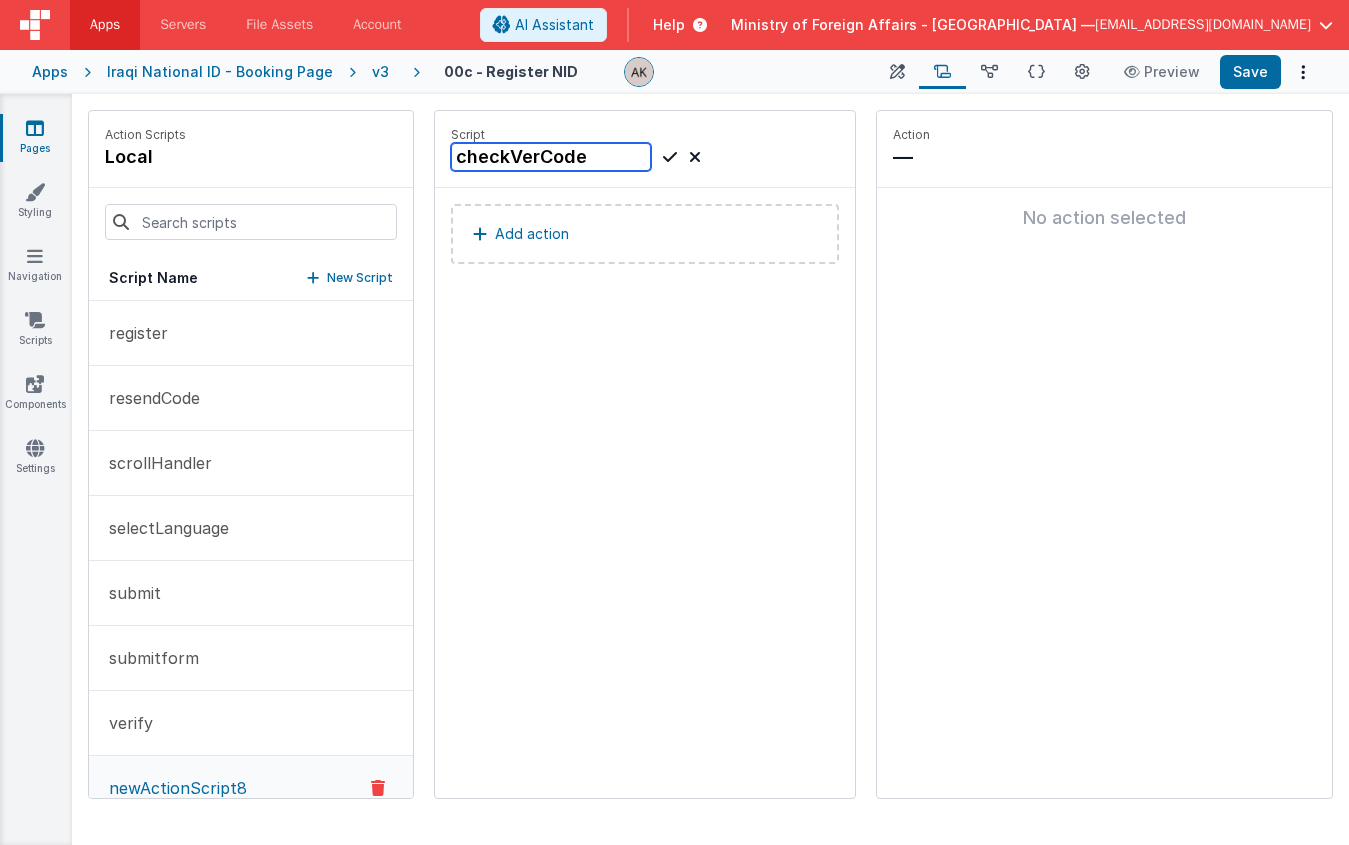 type on "checkVerCode" 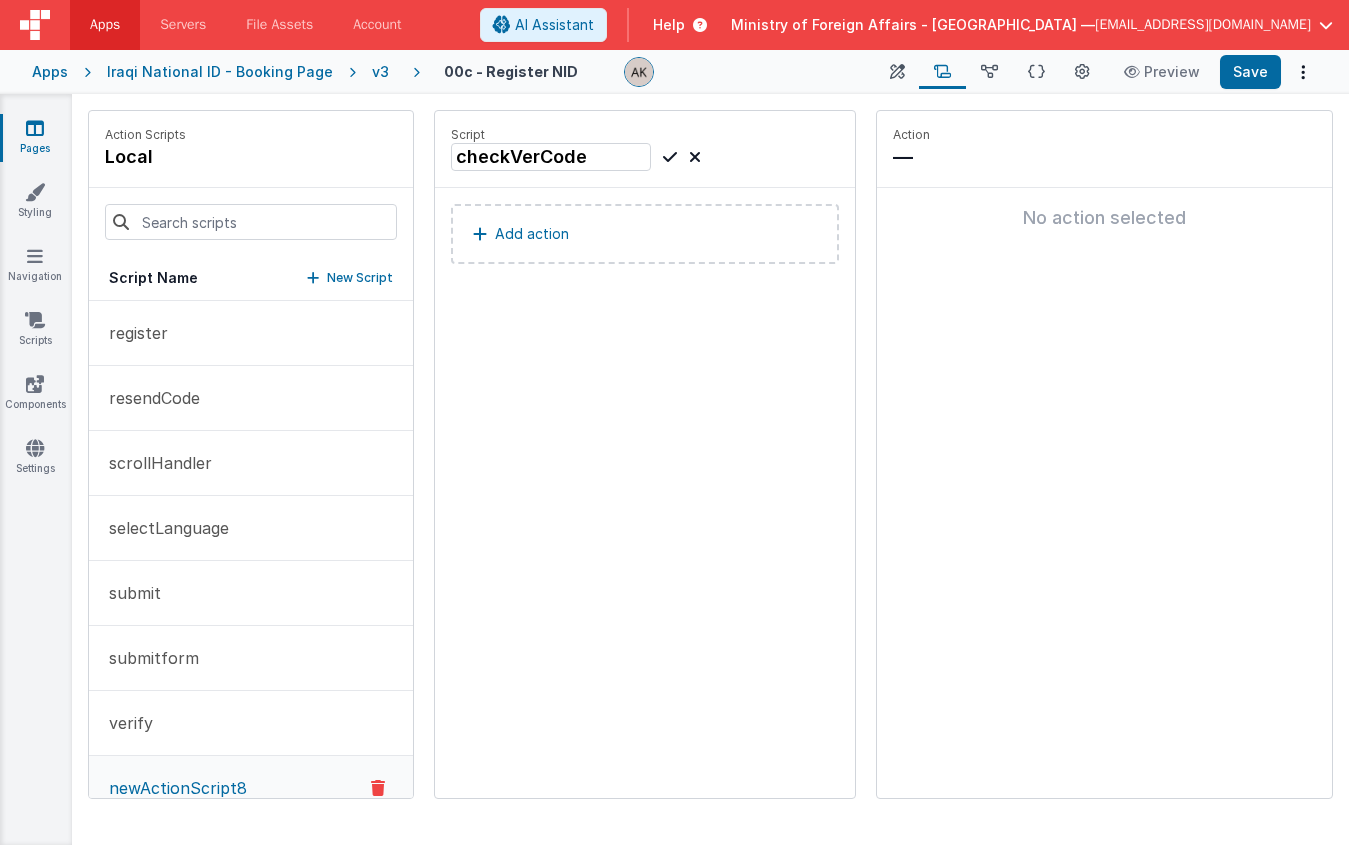click at bounding box center [670, 157] 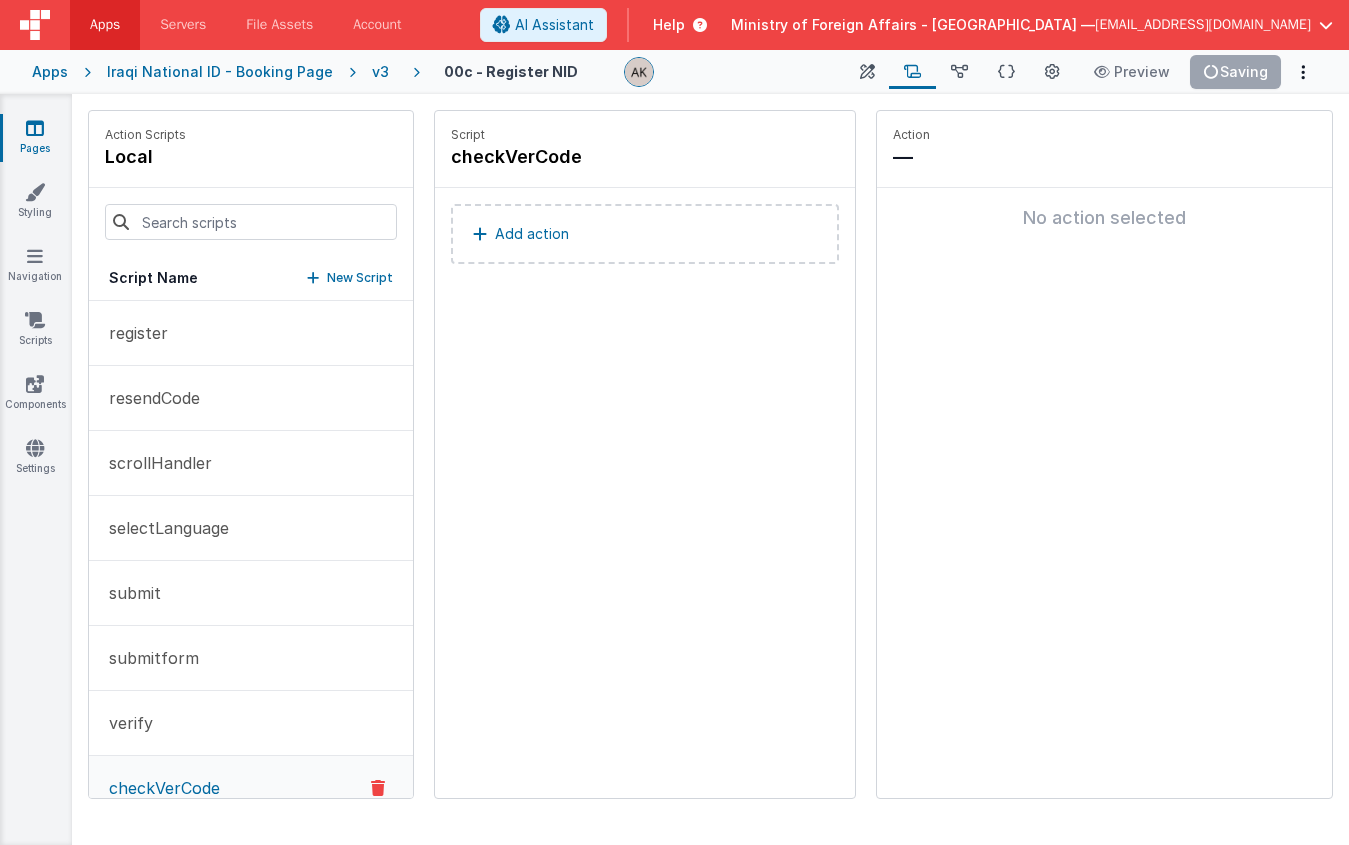 click on "Add action" at bounding box center [645, 234] 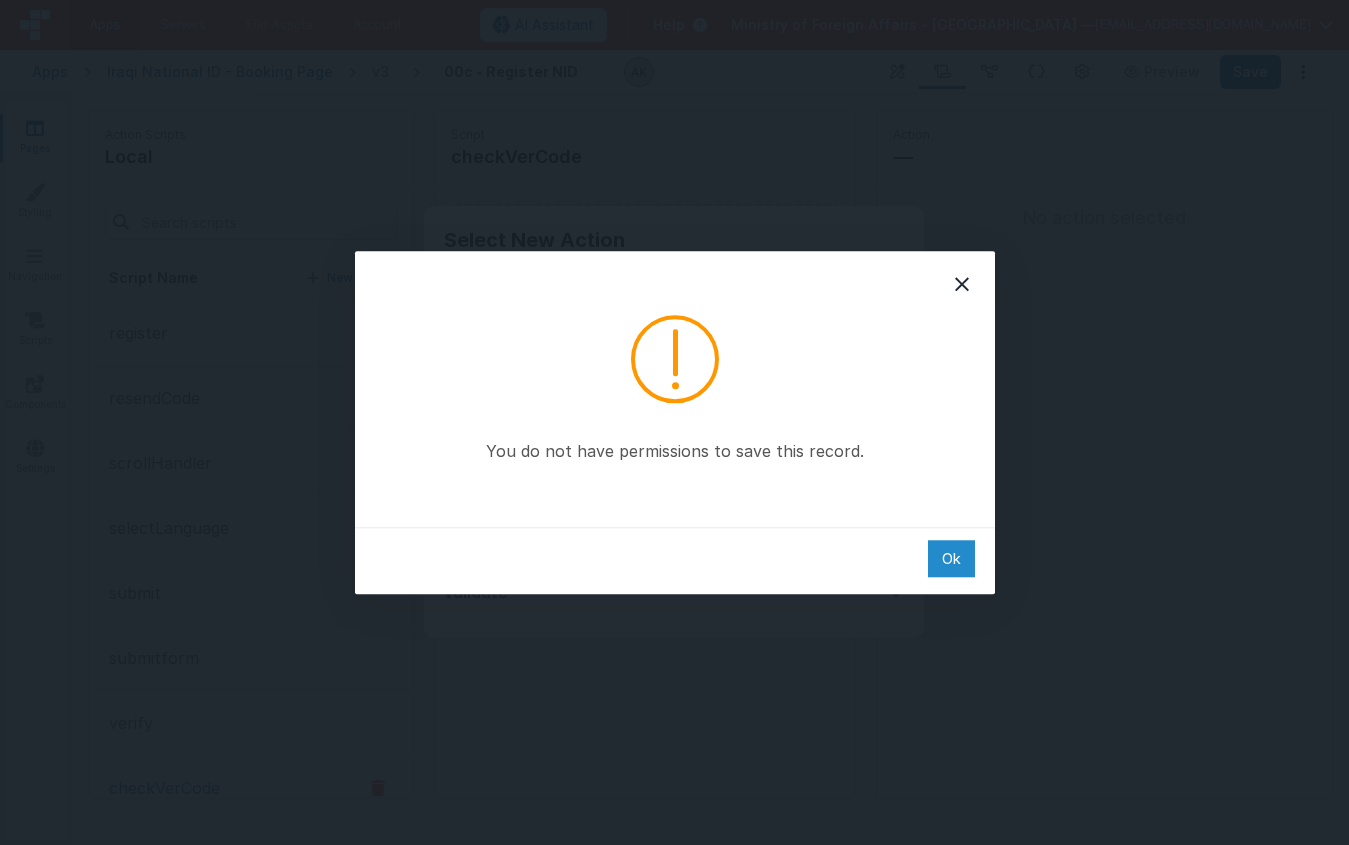 click on "Ok" at bounding box center (951, 558) 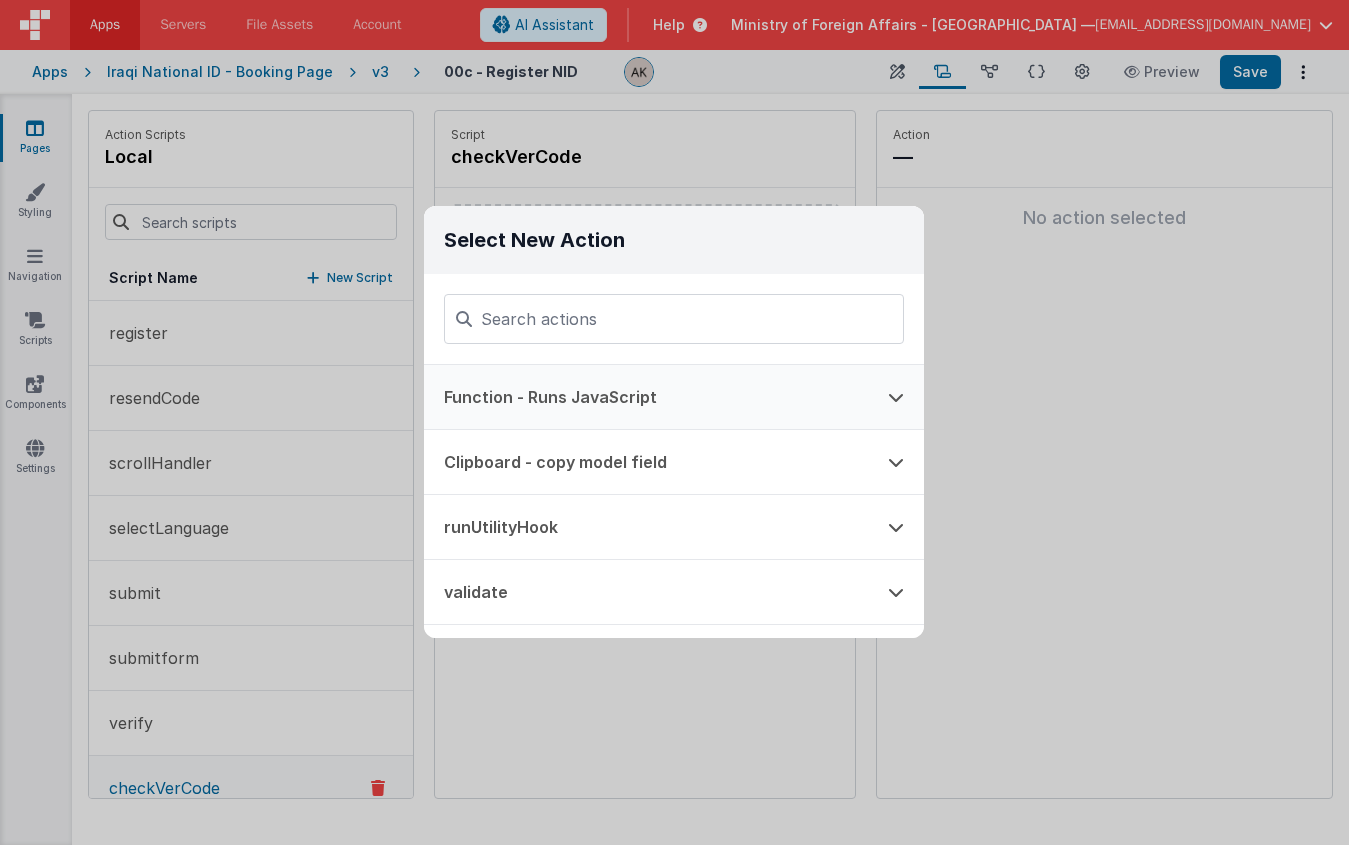 click on "Function - Runs JavaScript" at bounding box center (646, 397) 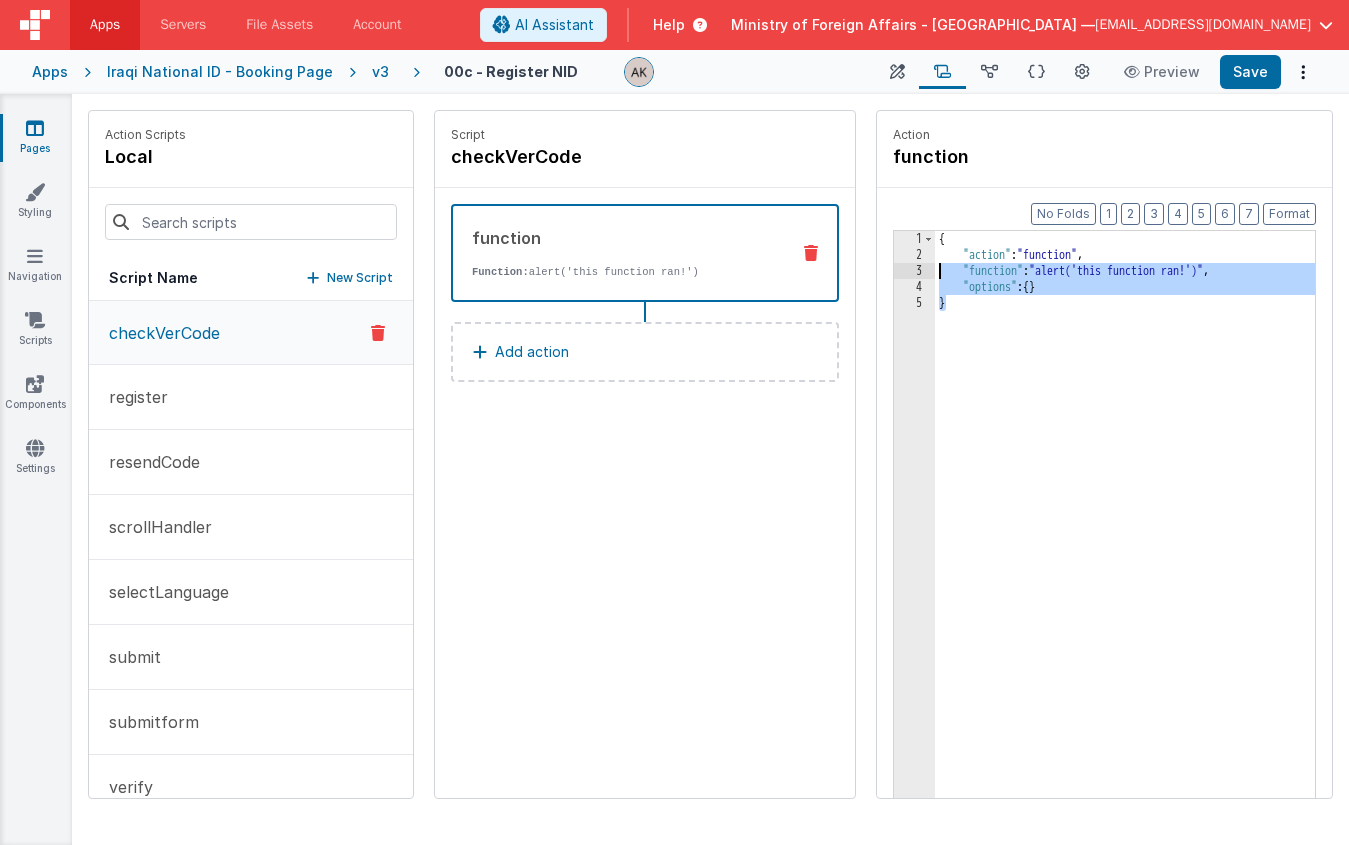 drag, startPoint x: 970, startPoint y: 325, endPoint x: 814, endPoint y: 212, distance: 192.62659 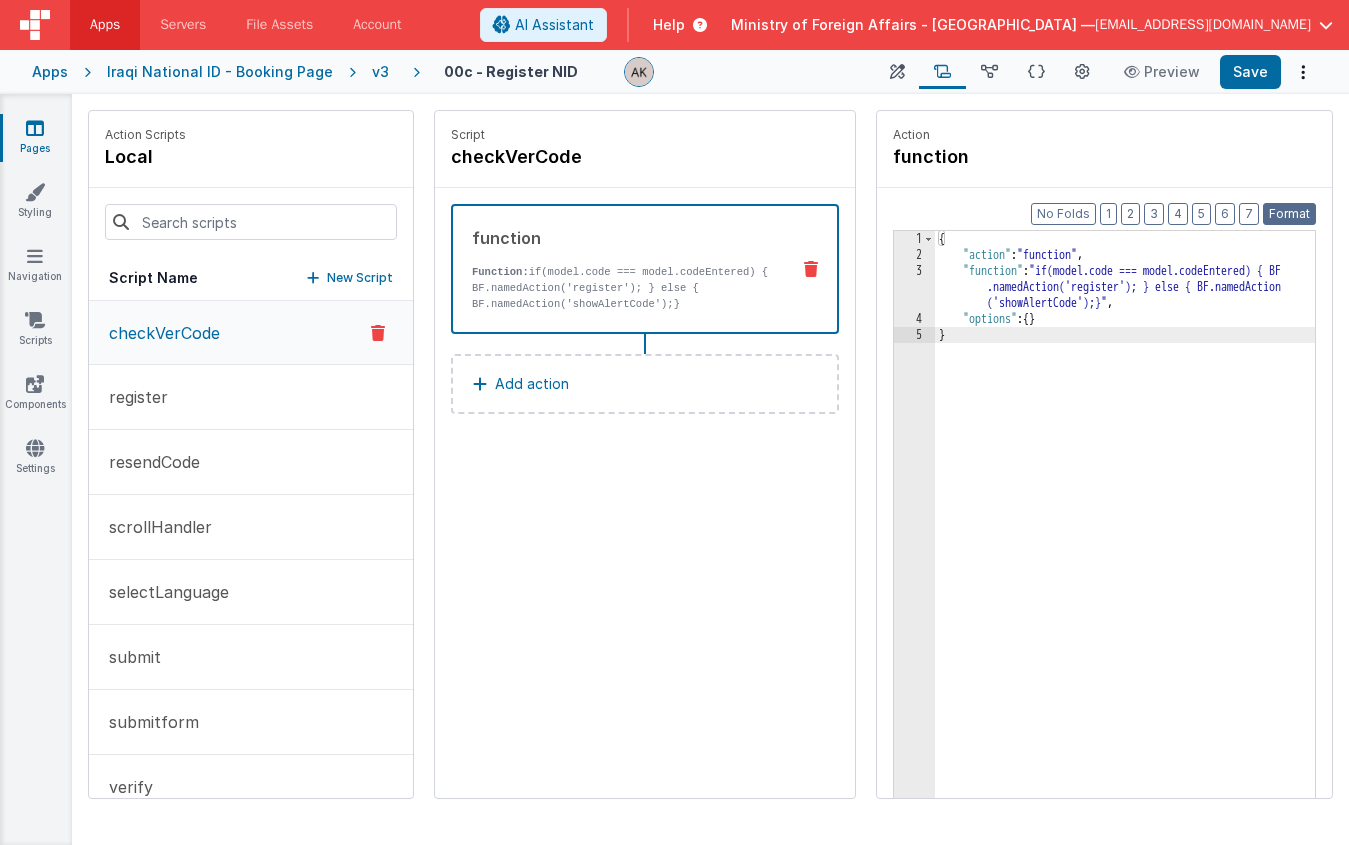 click on "Format" at bounding box center [1289, 214] 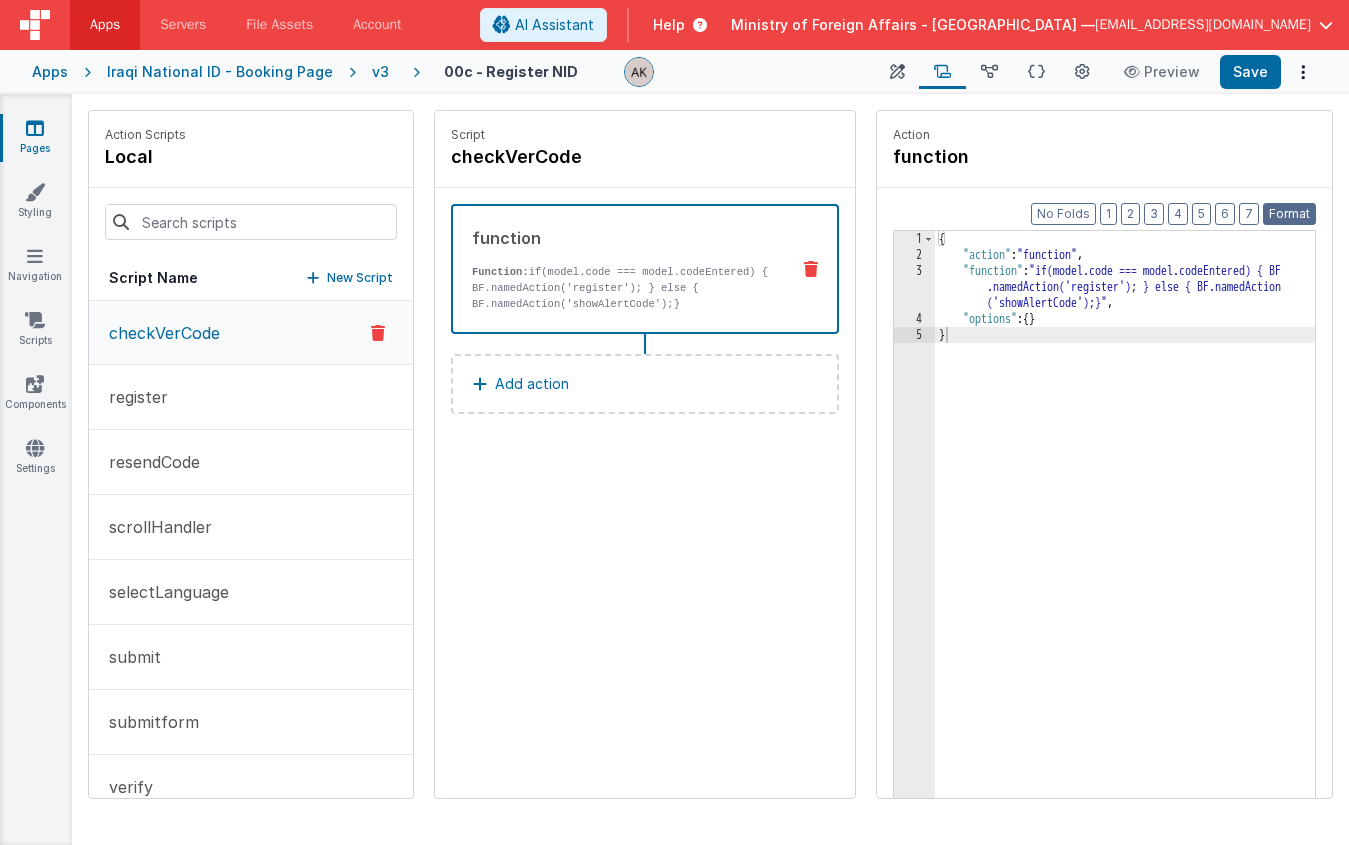 click on "Format" at bounding box center (1289, 214) 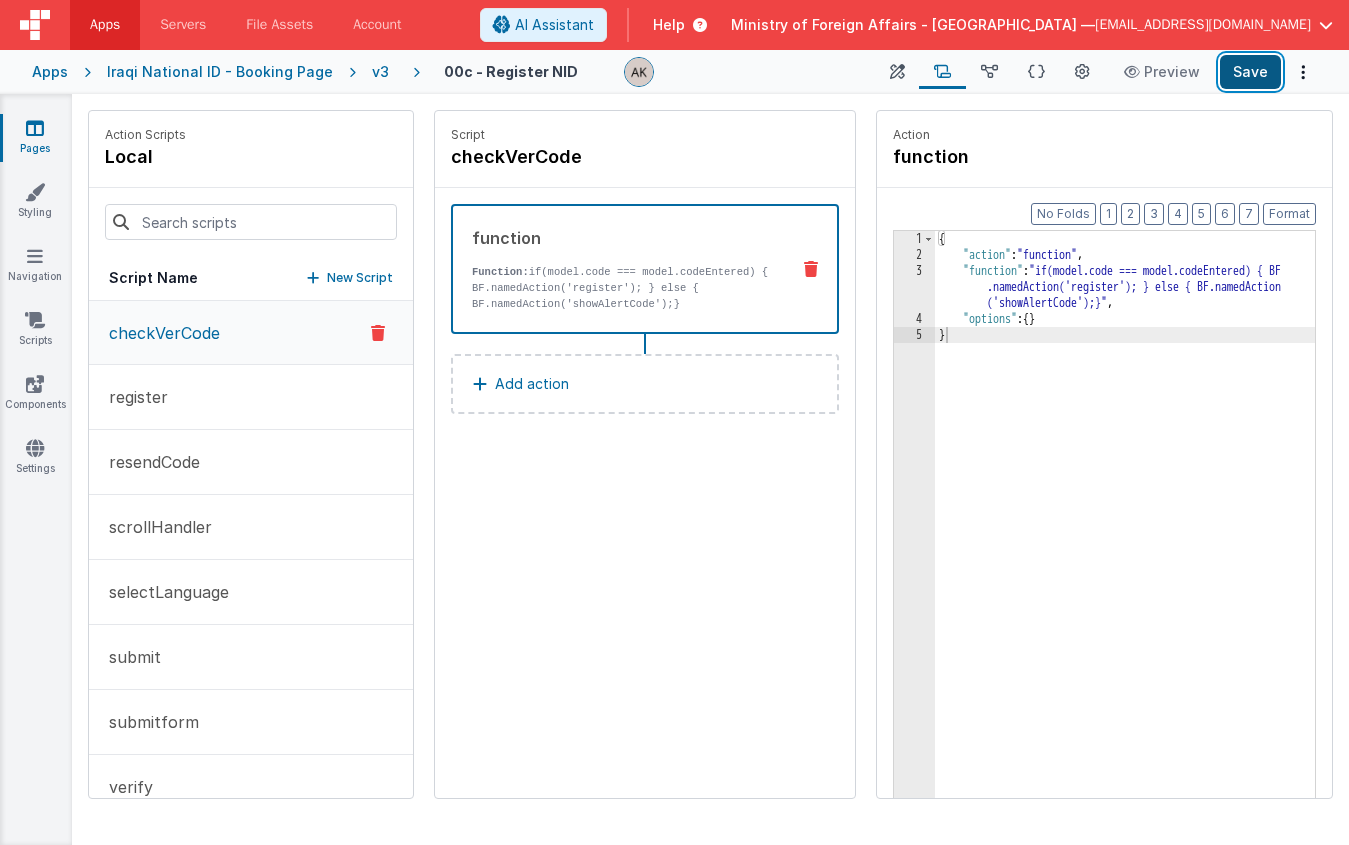 click on "Save" at bounding box center [1250, 72] 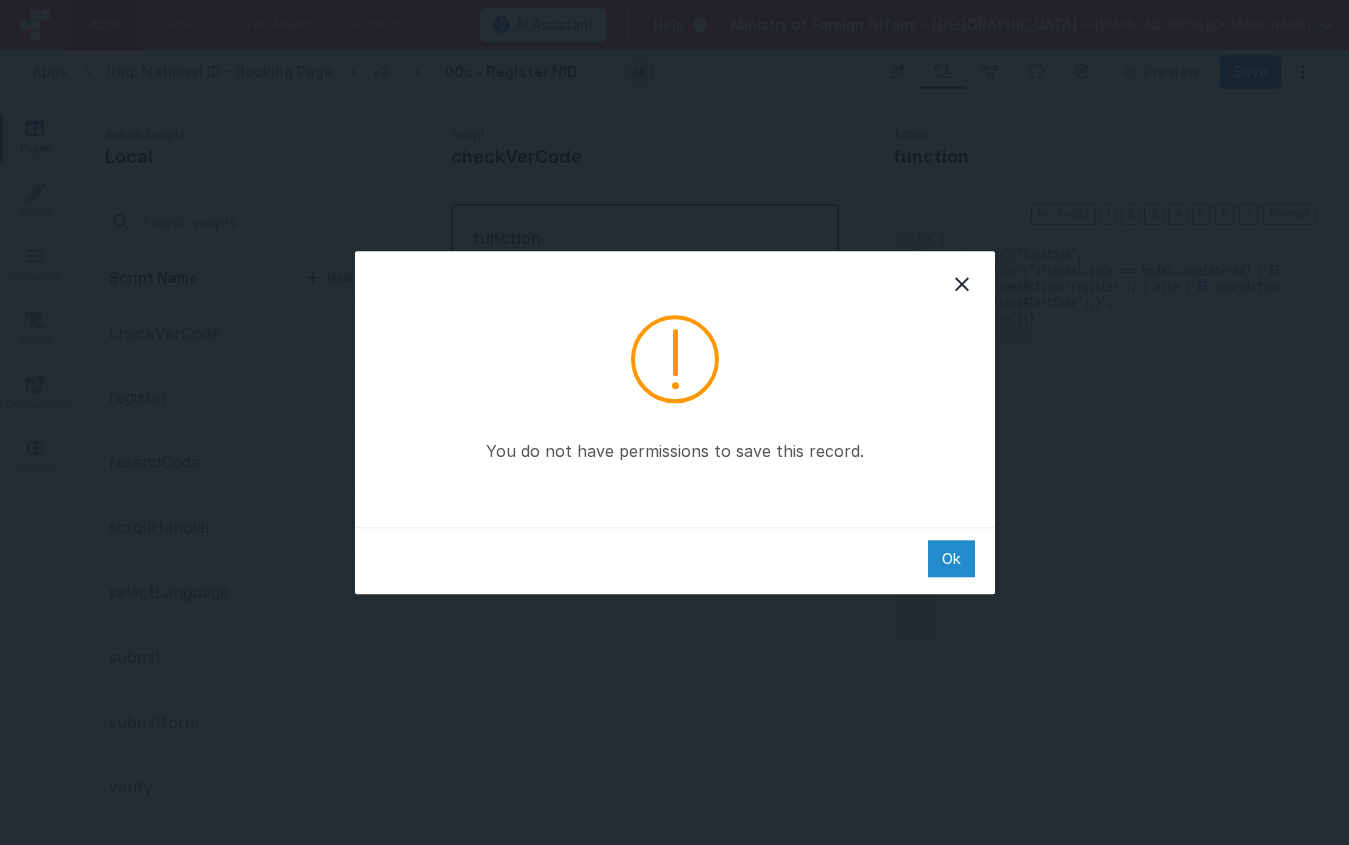 click on "Ok" at bounding box center [951, 558] 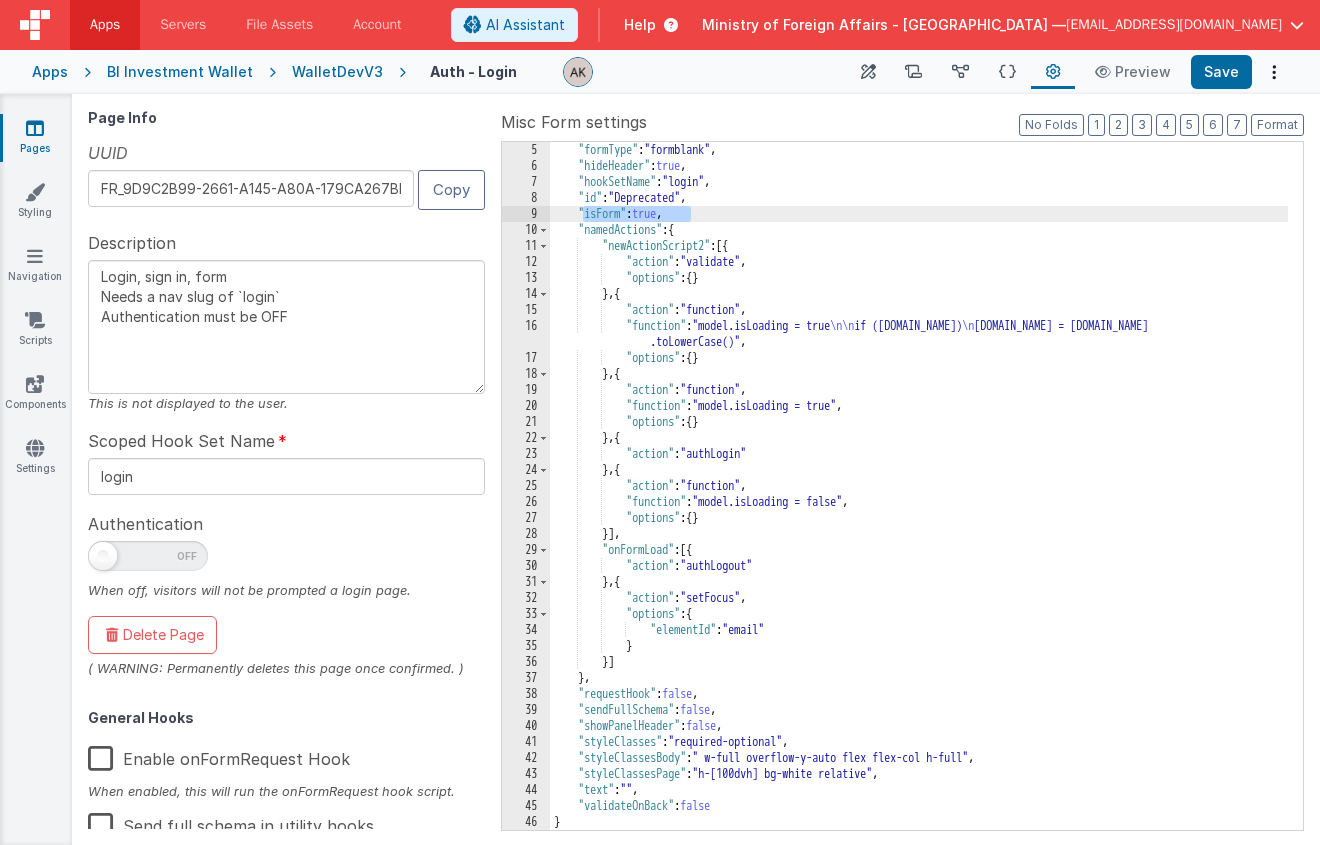 scroll, scrollTop: 0, scrollLeft: 0, axis: both 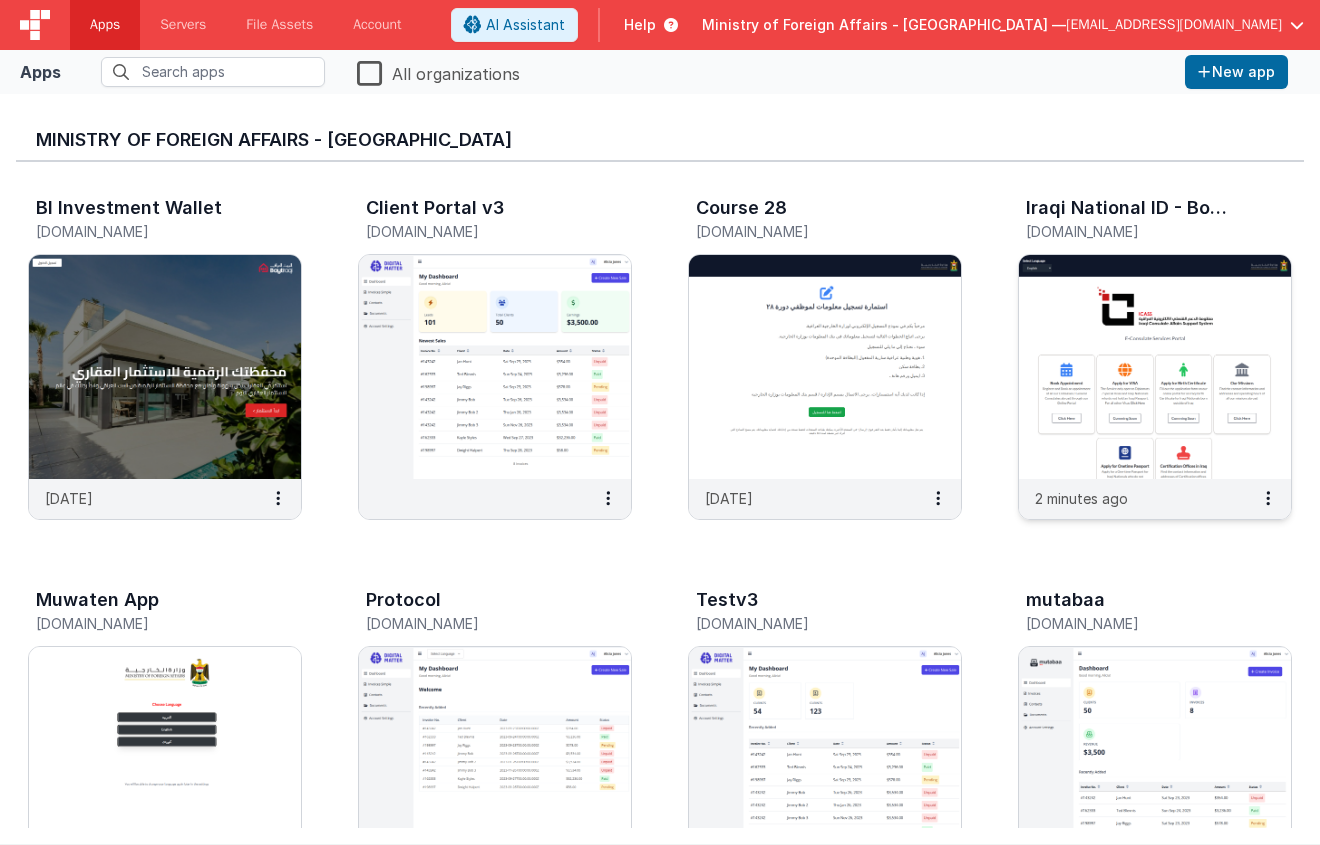 click at bounding box center (1155, 367) 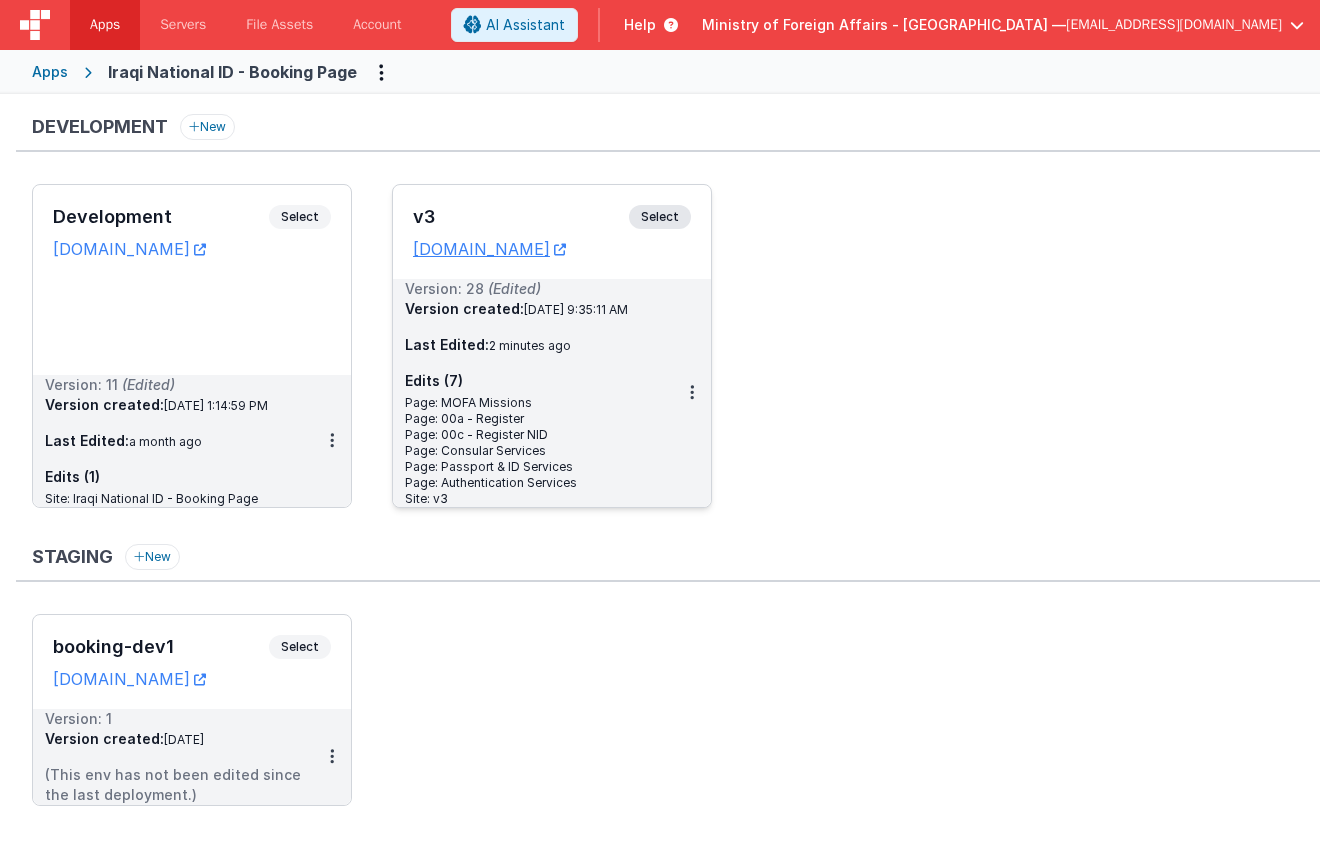 click on "Select" at bounding box center [660, 217] 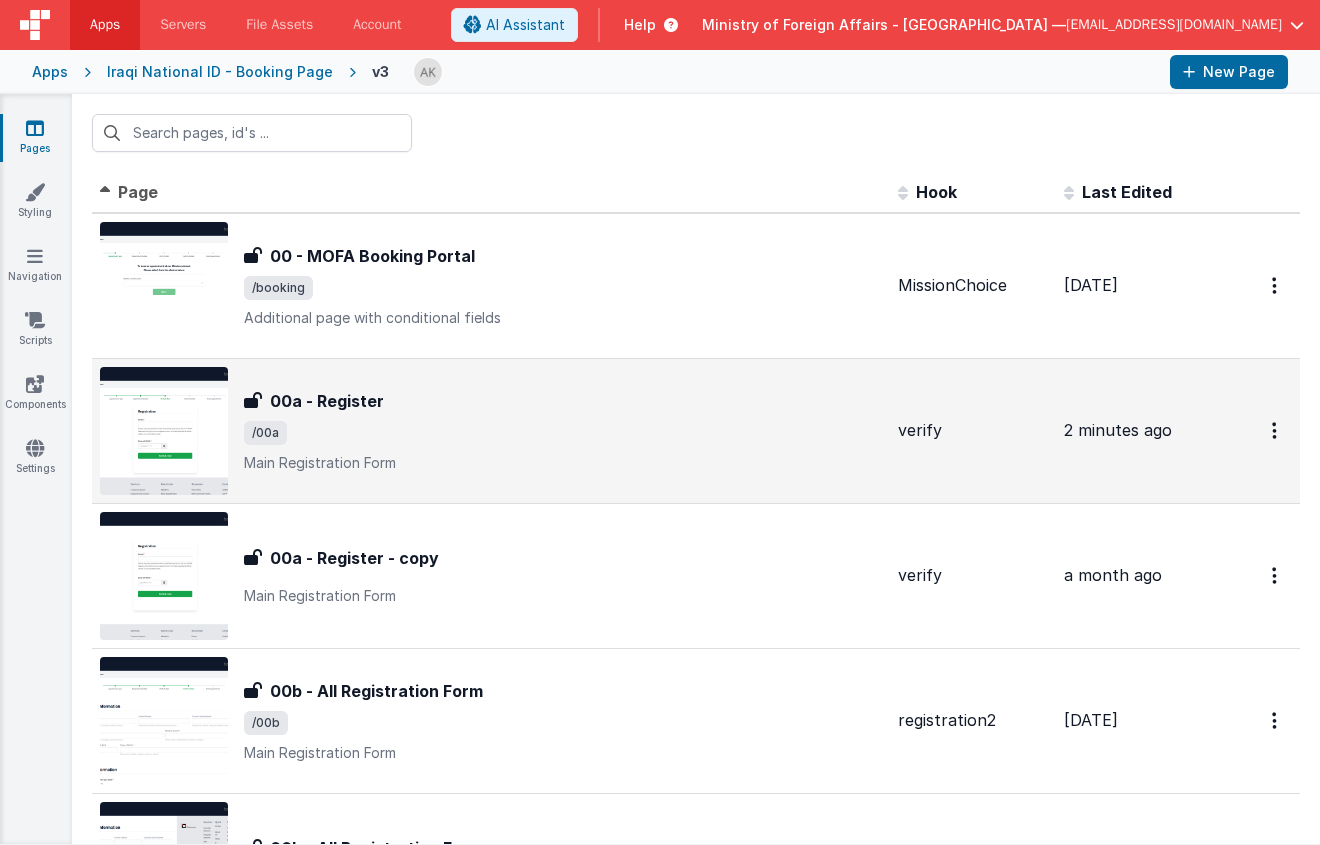 click at bounding box center (164, 431) 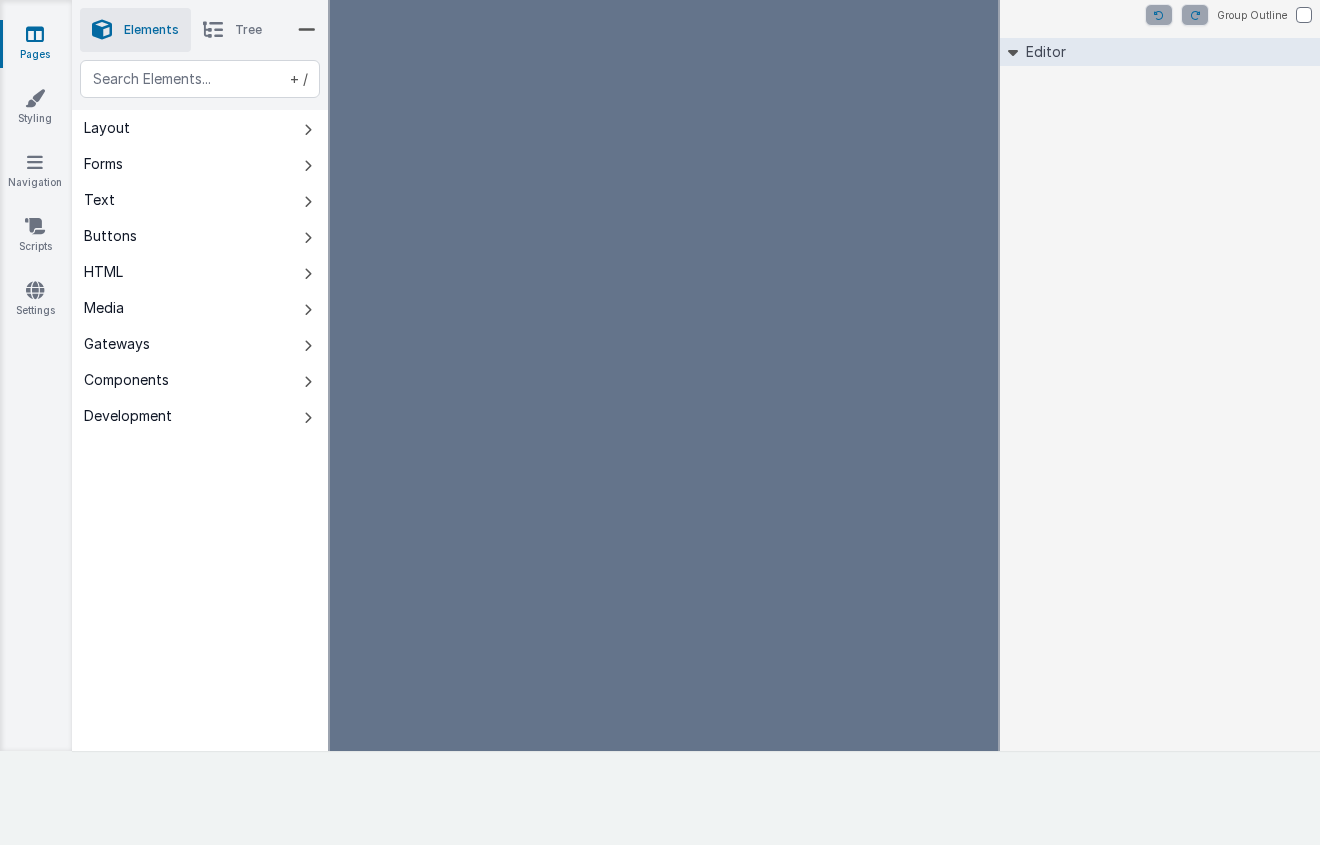 scroll, scrollTop: 0, scrollLeft: 0, axis: both 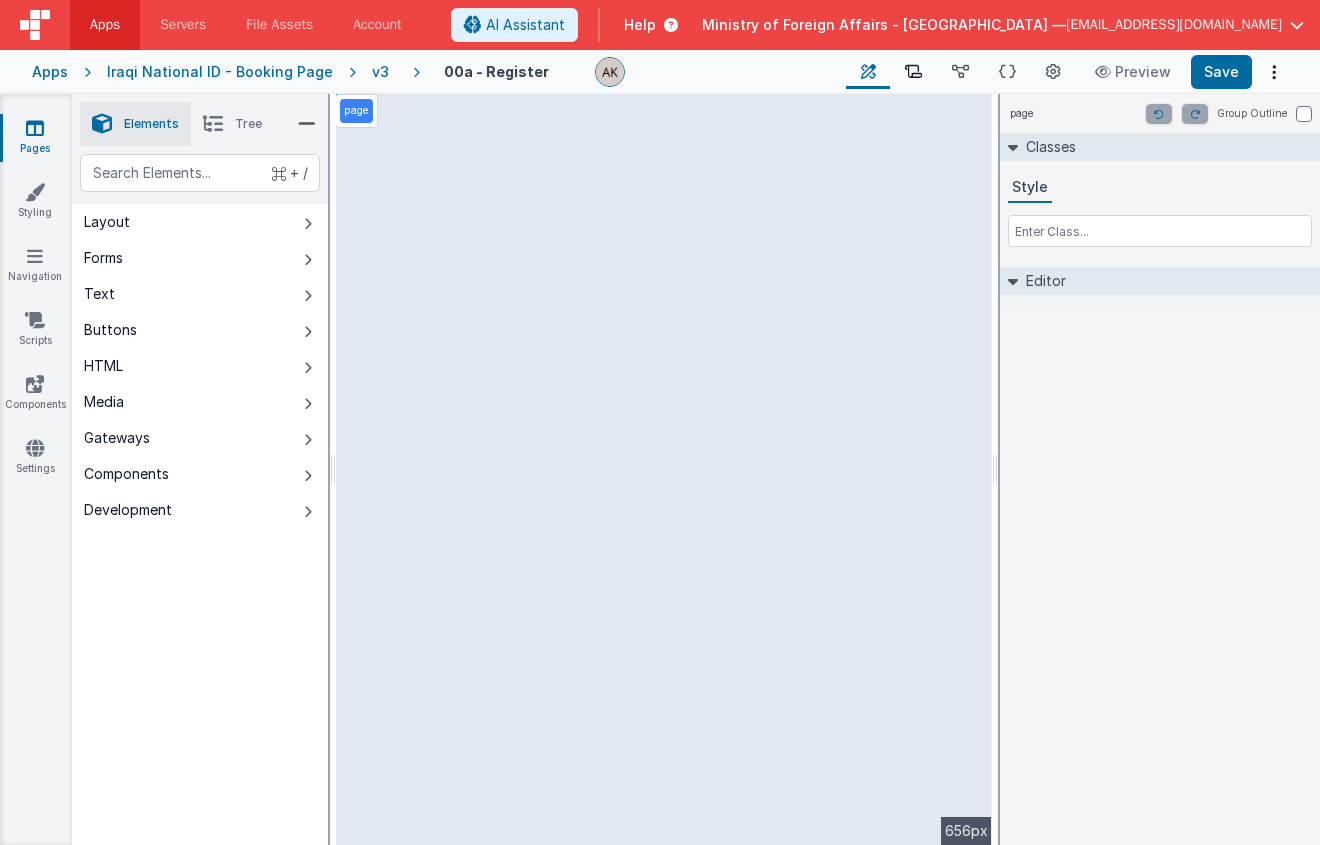 click on "Scripts" at bounding box center [913, 72] 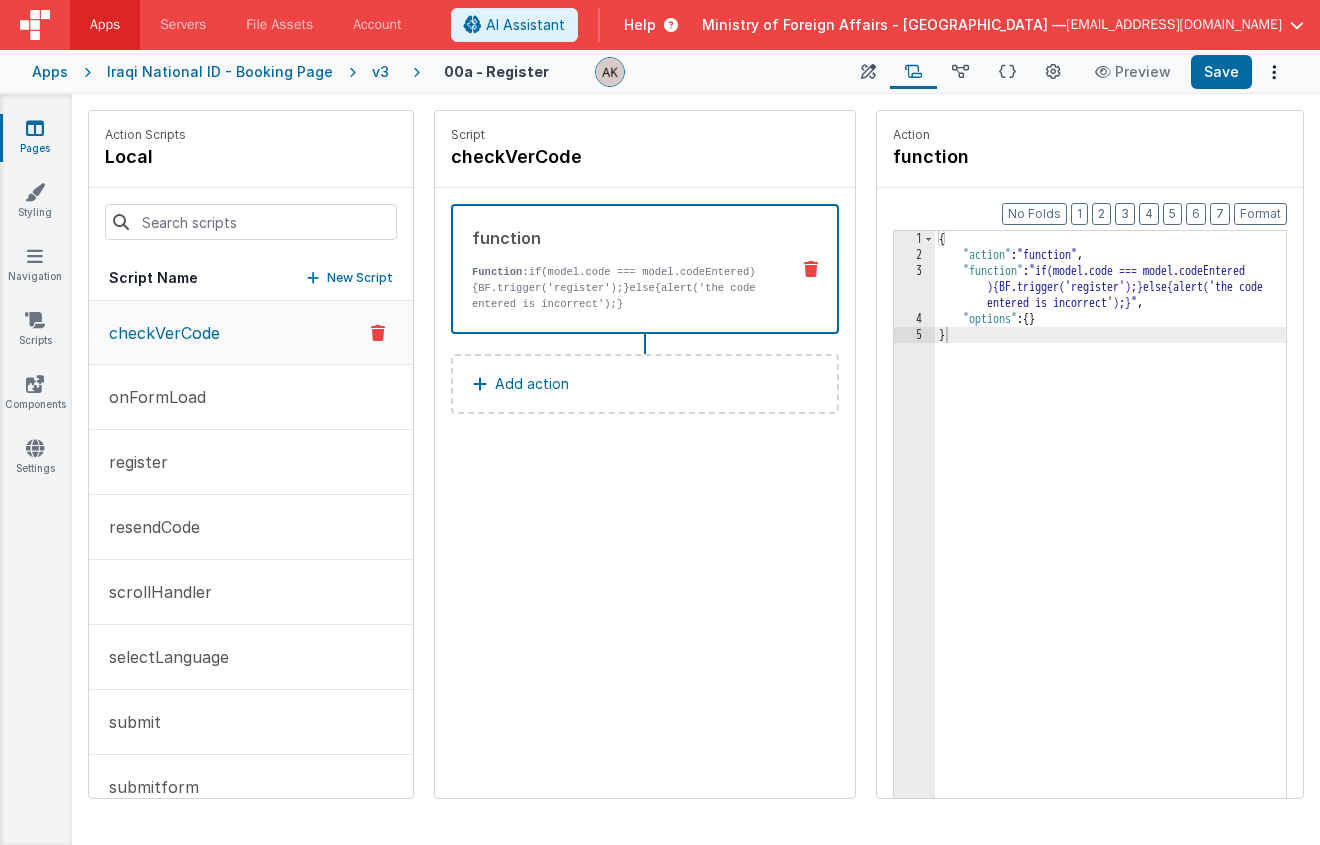click on "{      "action" :  "function" ,      "function" :  "if(model.code === model.codeEntered          ){BF.trigger('register');}else{alert('the code           entered is incorrect');}" ,      "options" :  { } }" at bounding box center (1136, 561) 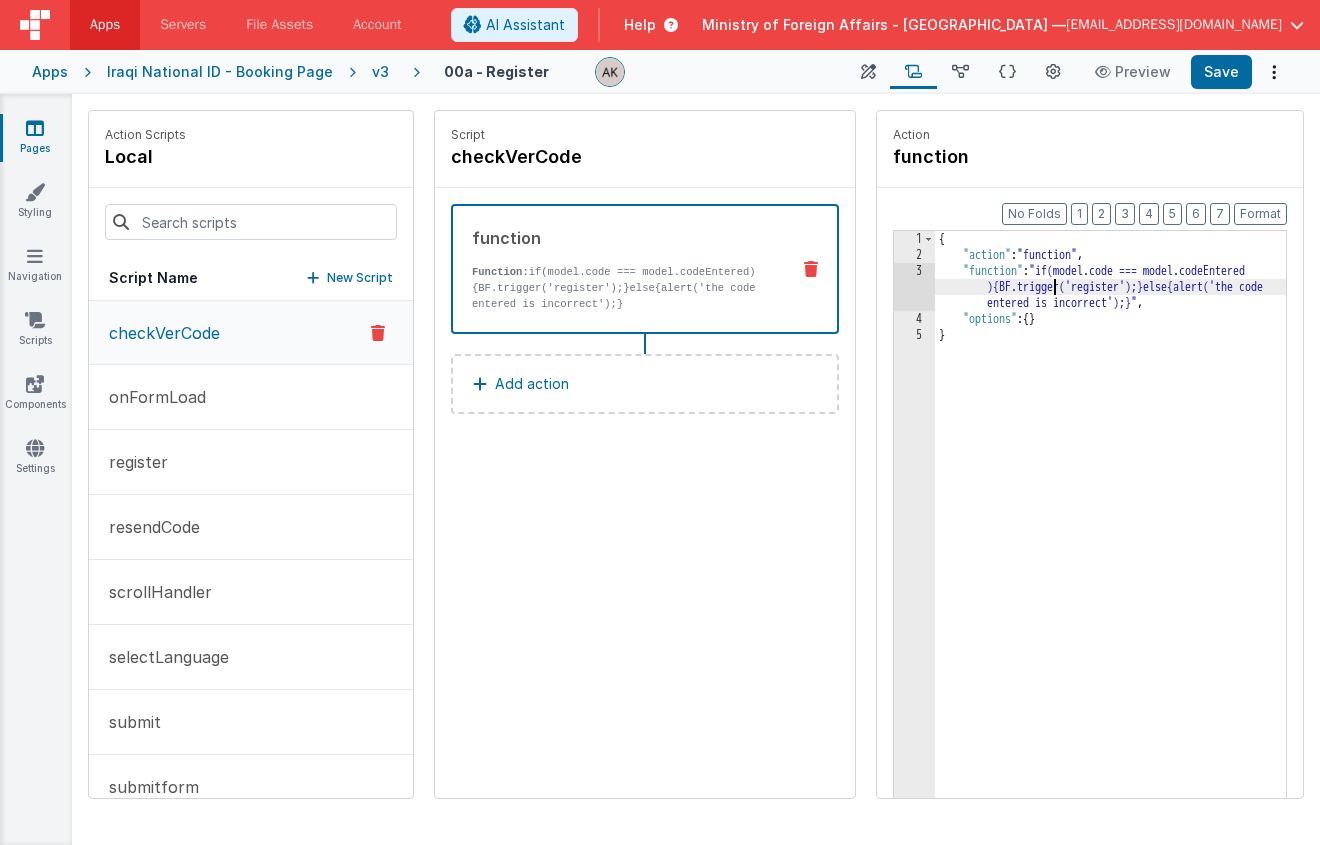 click on "{      "action" :  "function" ,      "function" :  "if(model.code === model.codeEntered          ){BF.trigger('register');}else{alert('the code           entered is incorrect');}" ,      "options" :  { } }" at bounding box center [1136, 561] 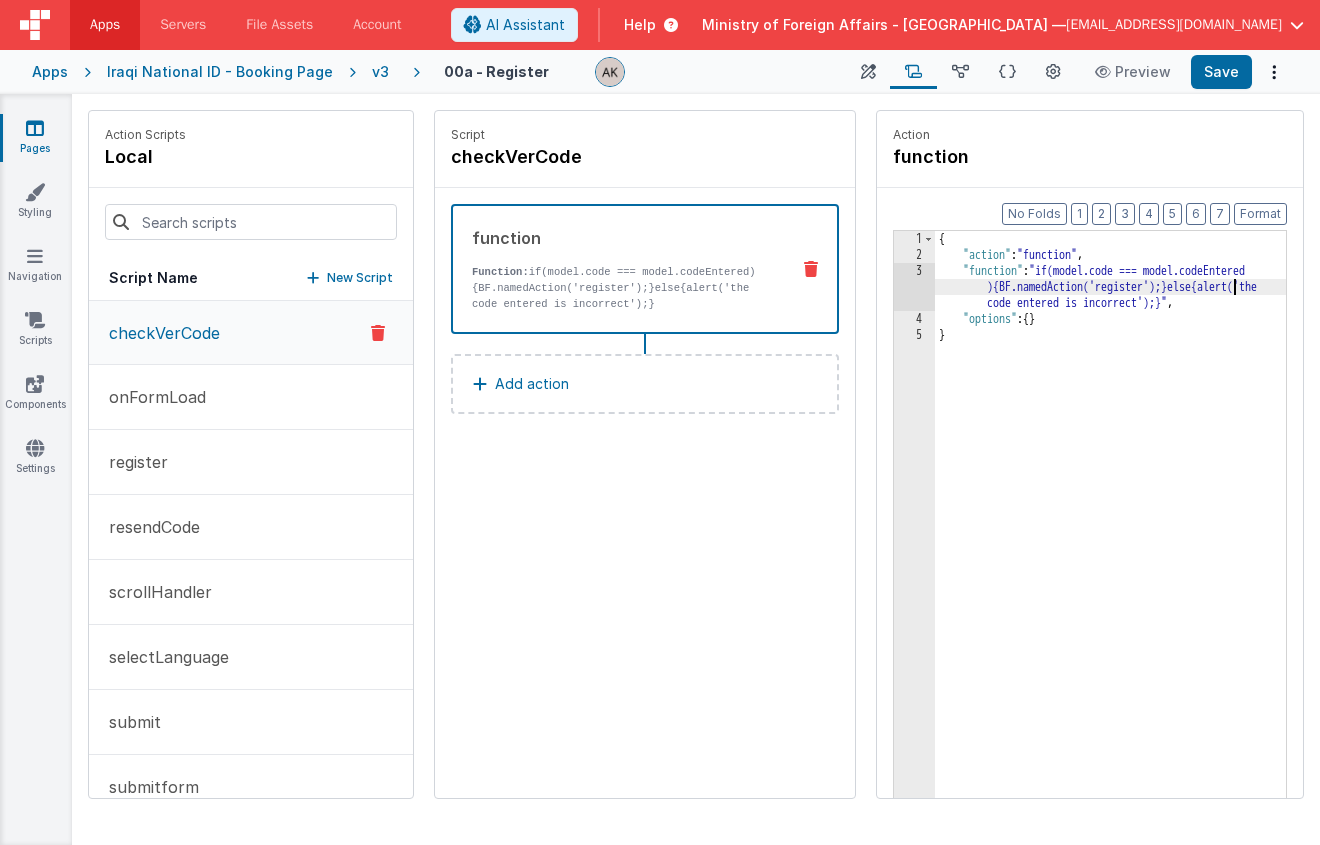 click on "{      "action" :  "function" ,      "function" :  "if(model.code === model.codeEntered          ){BF.namedAction('register');}else{alert('the           code entered is incorrect');}" ,      "options" :  { } }" at bounding box center [1136, 561] 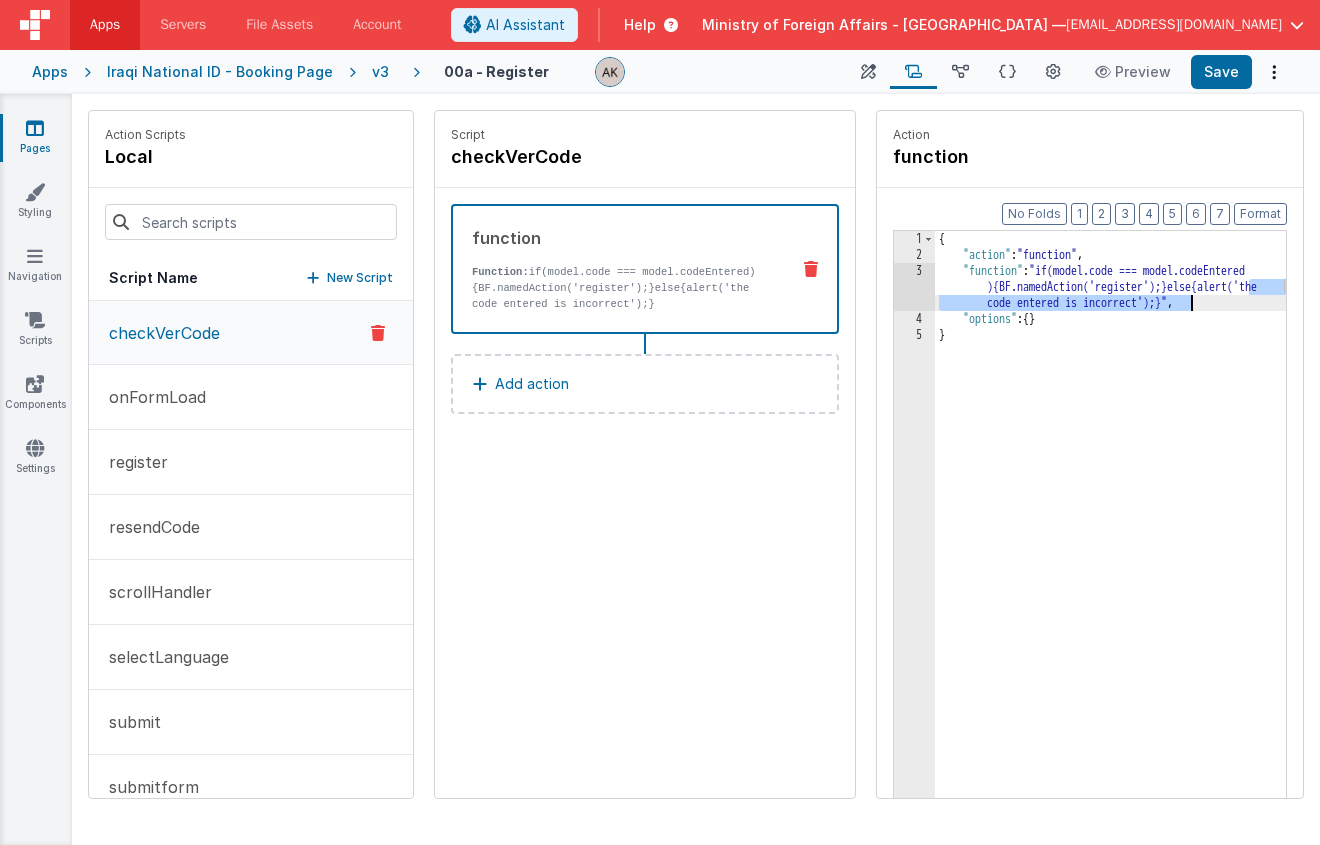 drag, startPoint x: 1194, startPoint y: 290, endPoint x: 1138, endPoint y: 305, distance: 57.974133 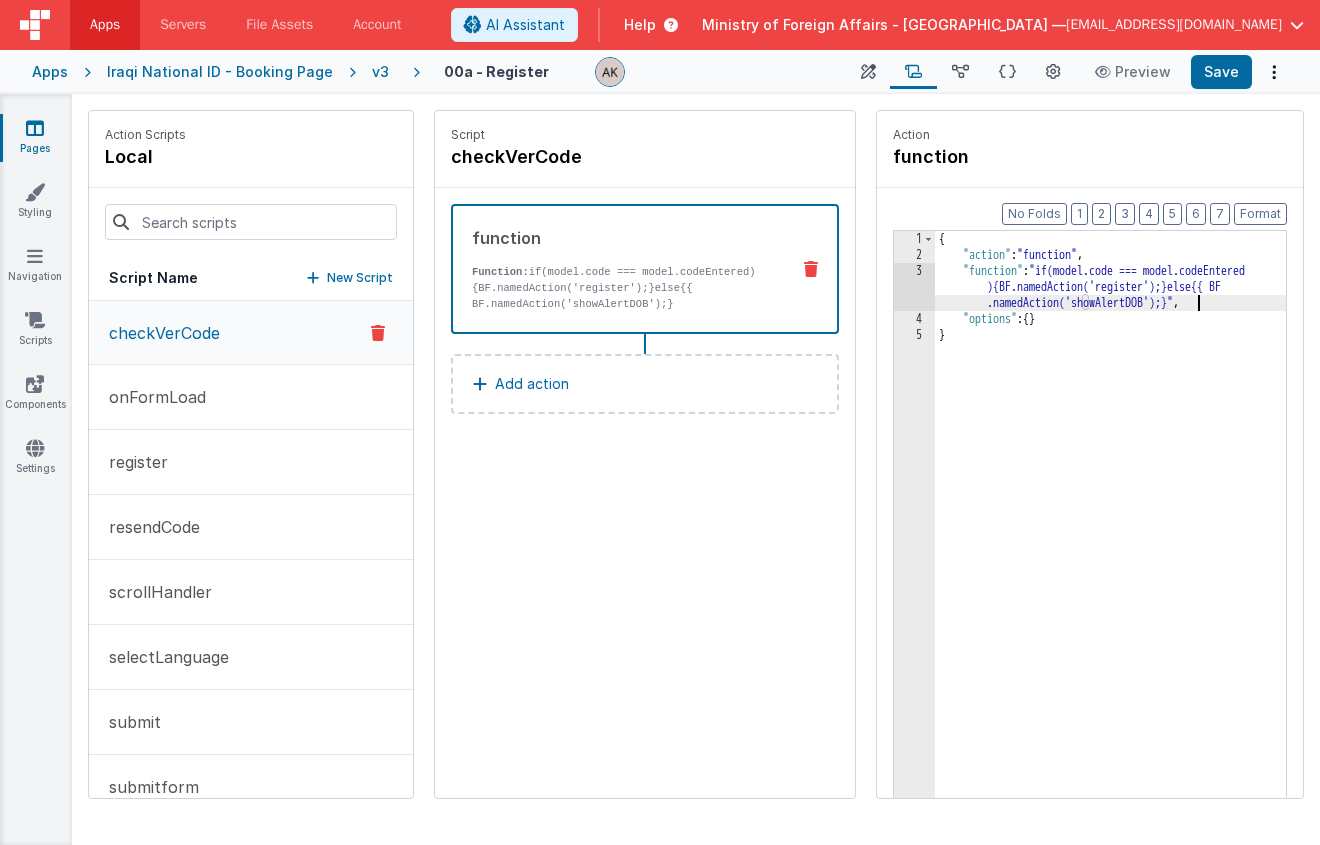 click on "{      "action" :  "function" ,      "function" :  "if(model.code === model.codeEntered          ){BF.namedAction('register');}else{{ BF          .namedAction('showAlertDOB');}" ,      "options" :  { } }" at bounding box center (1136, 561) 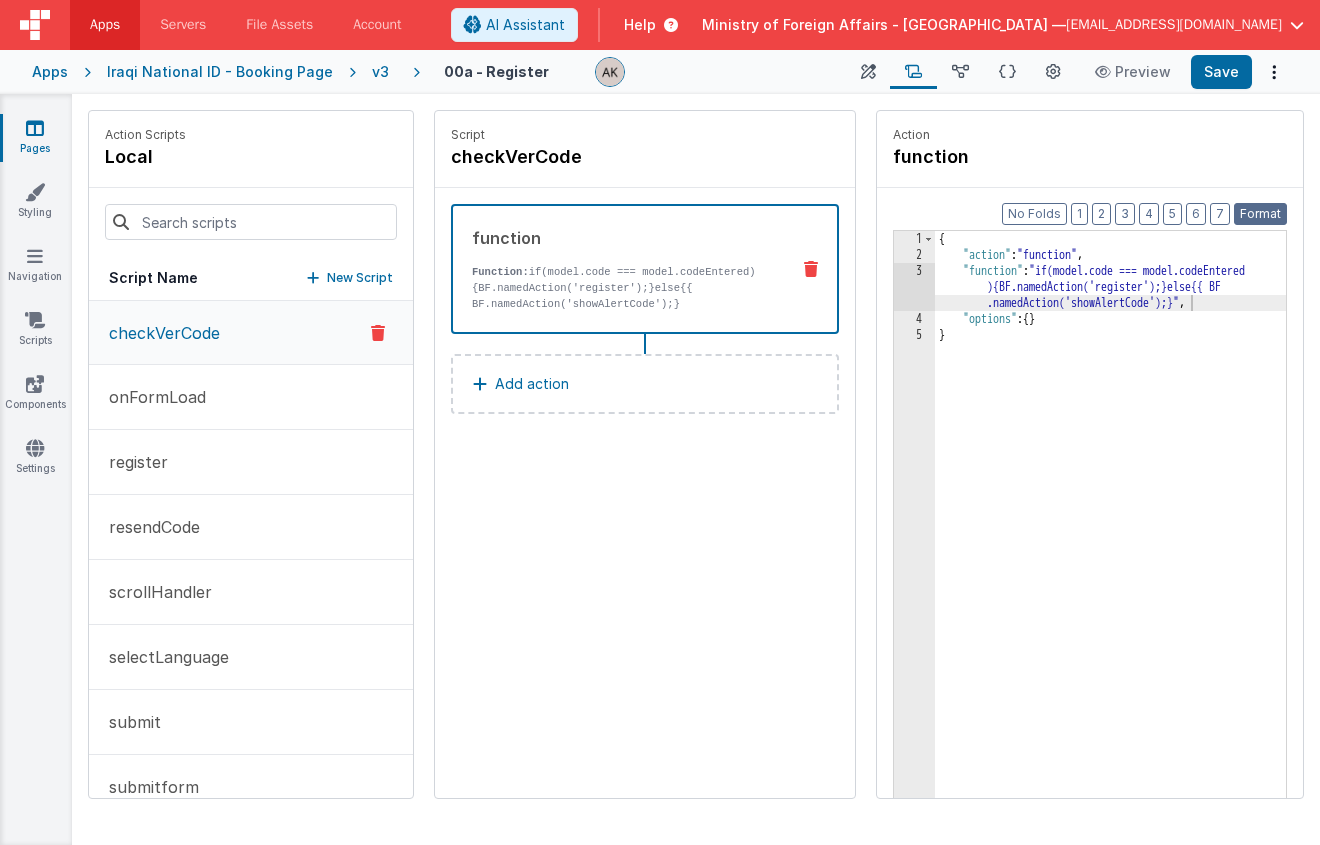 click on "Format" at bounding box center (1260, 214) 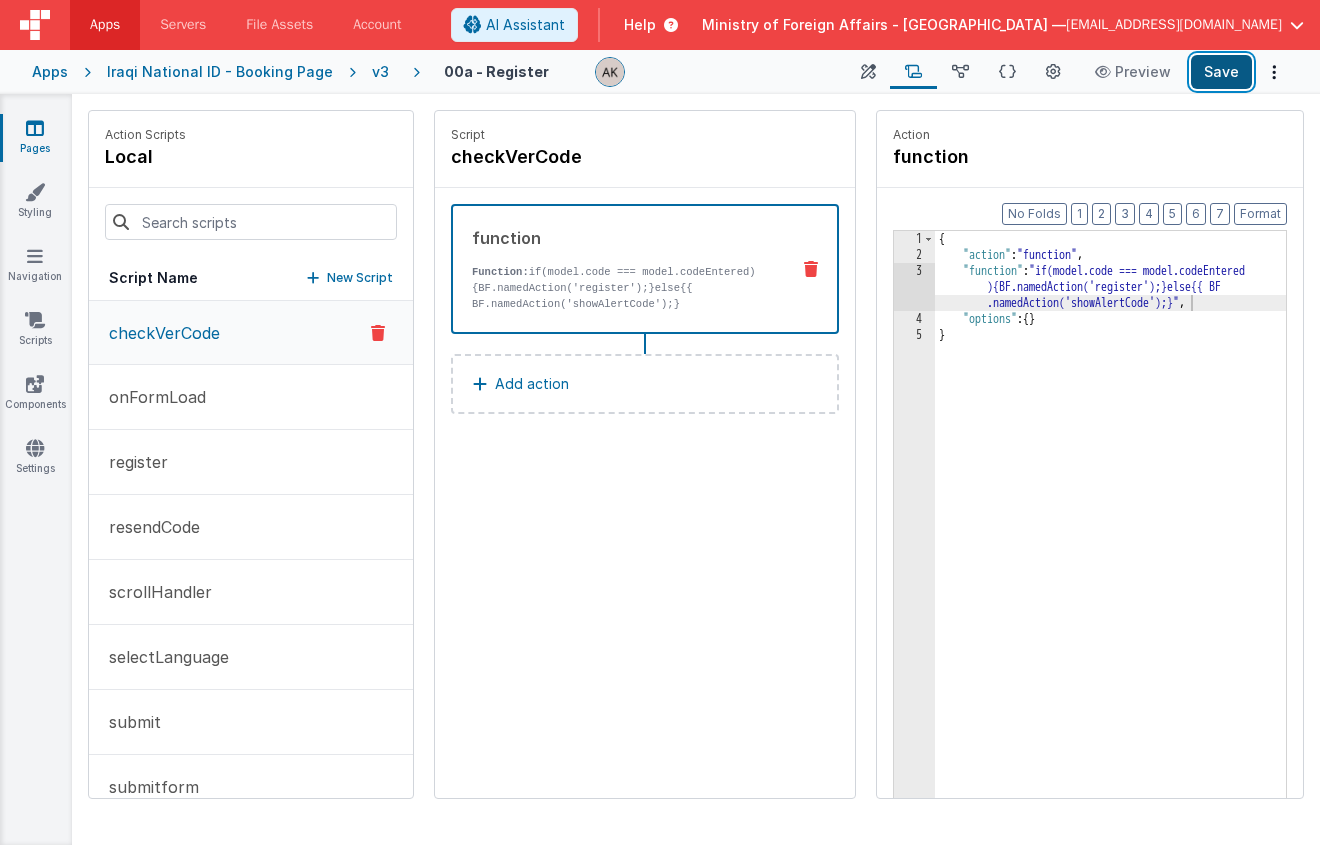 click on "Save" at bounding box center [1221, 72] 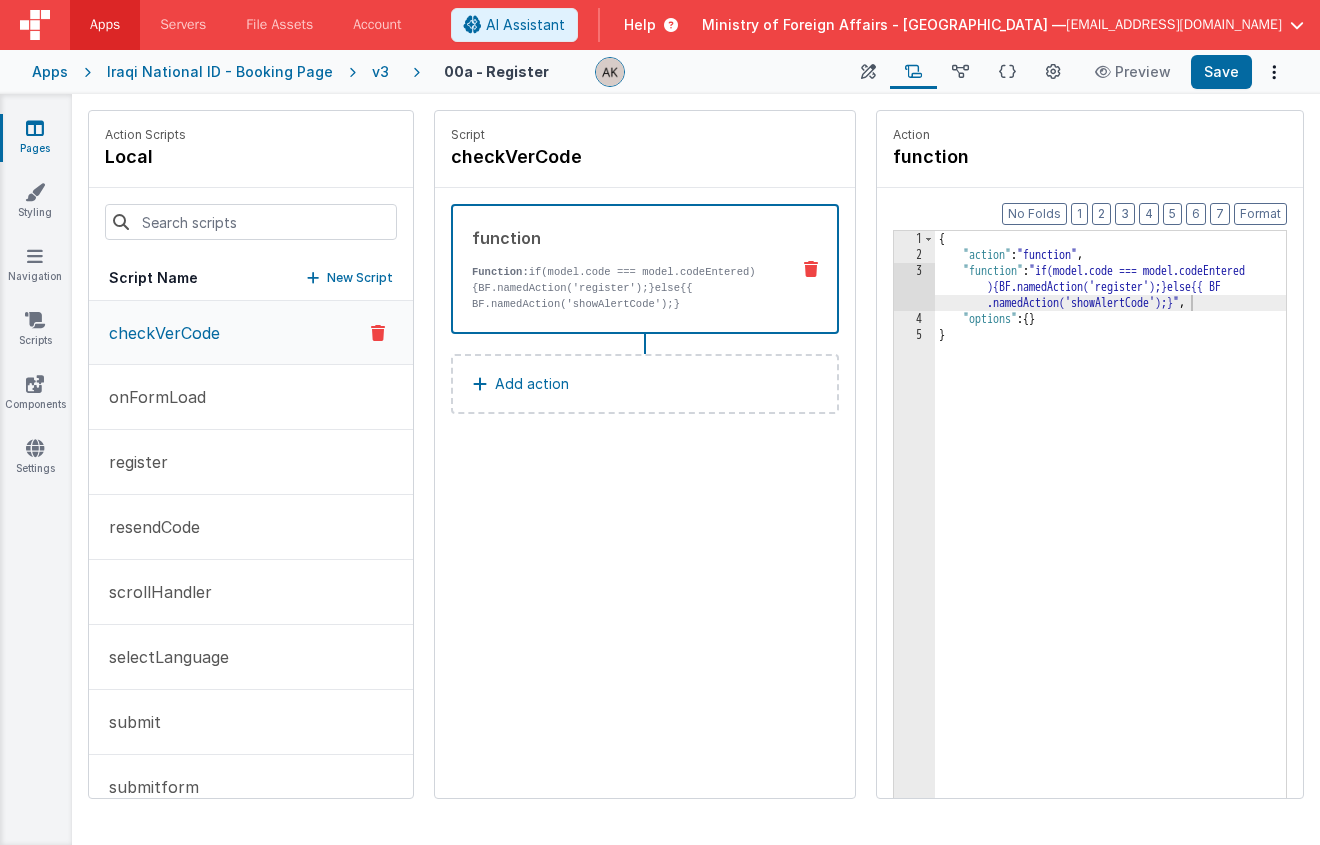 click on "{      "action" :  "function" ,      "function" :  "if(model.code === model.codeEntered          ){BF.namedAction('register');}else{{ BF          .namedAction('showAlertCode');}" ,      "options" :  { } }" at bounding box center (1136, 561) 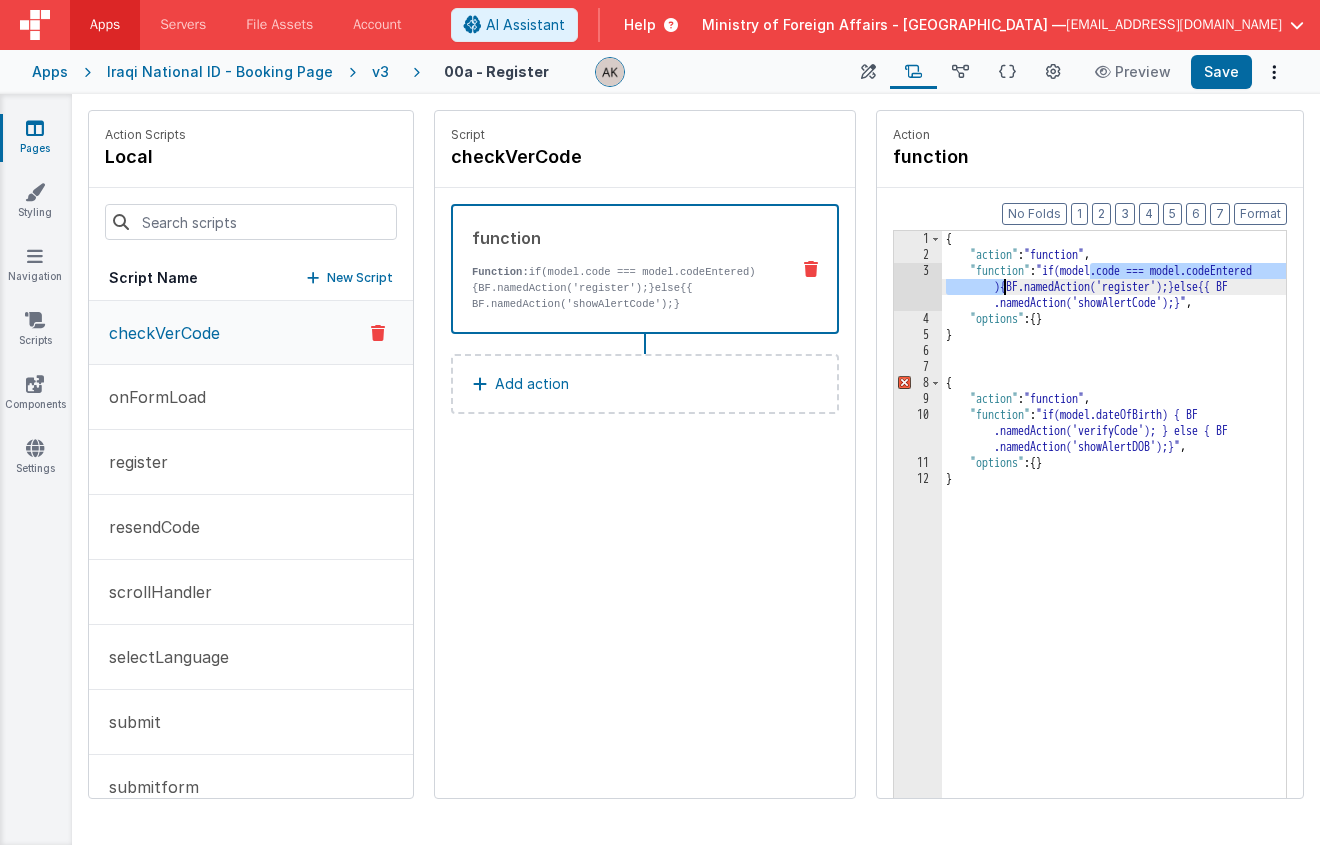 drag, startPoint x: 1039, startPoint y: 270, endPoint x: 948, endPoint y: 286, distance: 92.39589 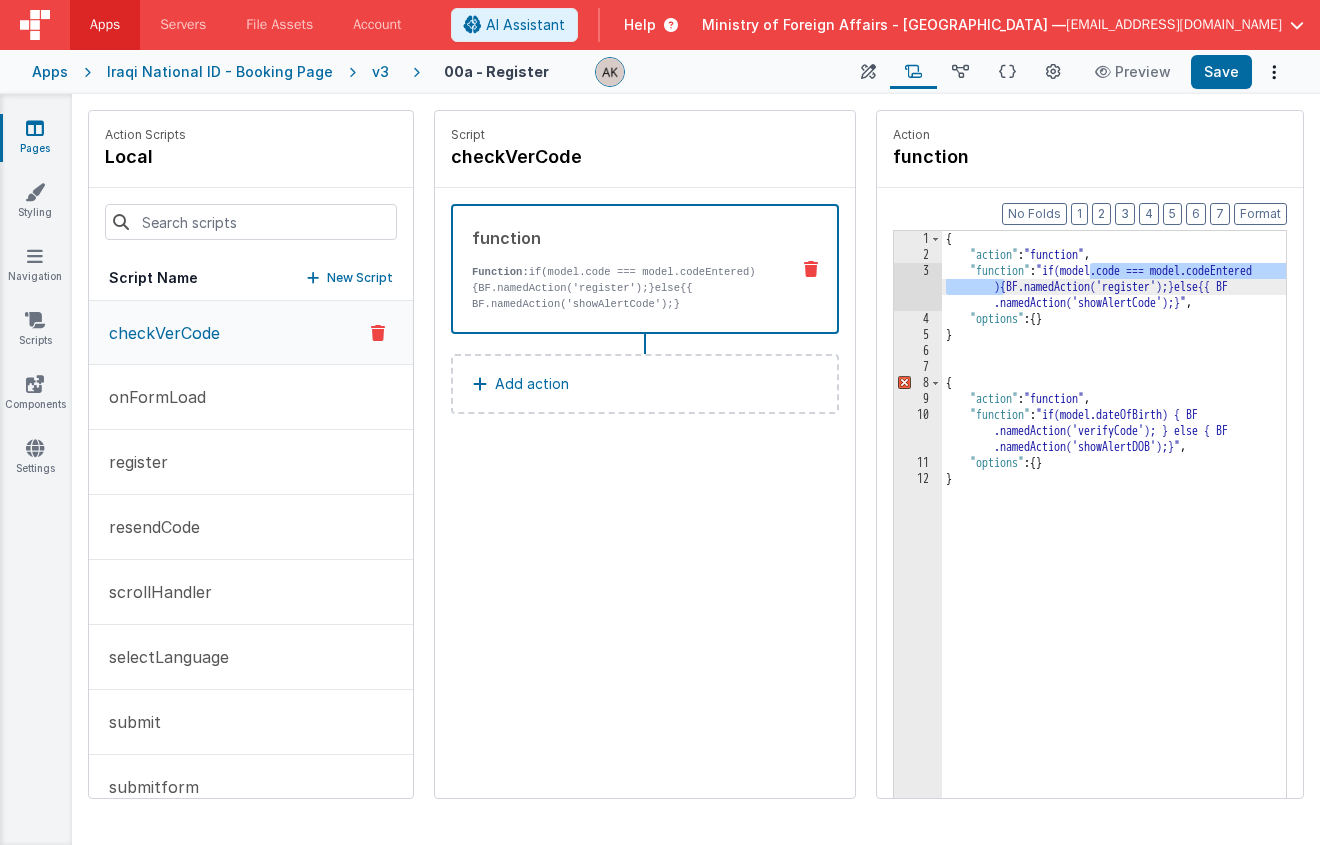 click on "{      "action" :  "function" ,      "function" :  "if(model.code === model.codeEntered          ){BF.namedAction('register');}else{{ BF          .namedAction('showAlertCode');}" ,      "options" :  { } } {      "action" :  "function" ,      "function" :  "if(model.dateOfBirth) { BF          .namedAction('verifyCode'); } else { BF          .namedAction('showAlertDOB');}" ,      "options" :  { } }" at bounding box center [1140, 561] 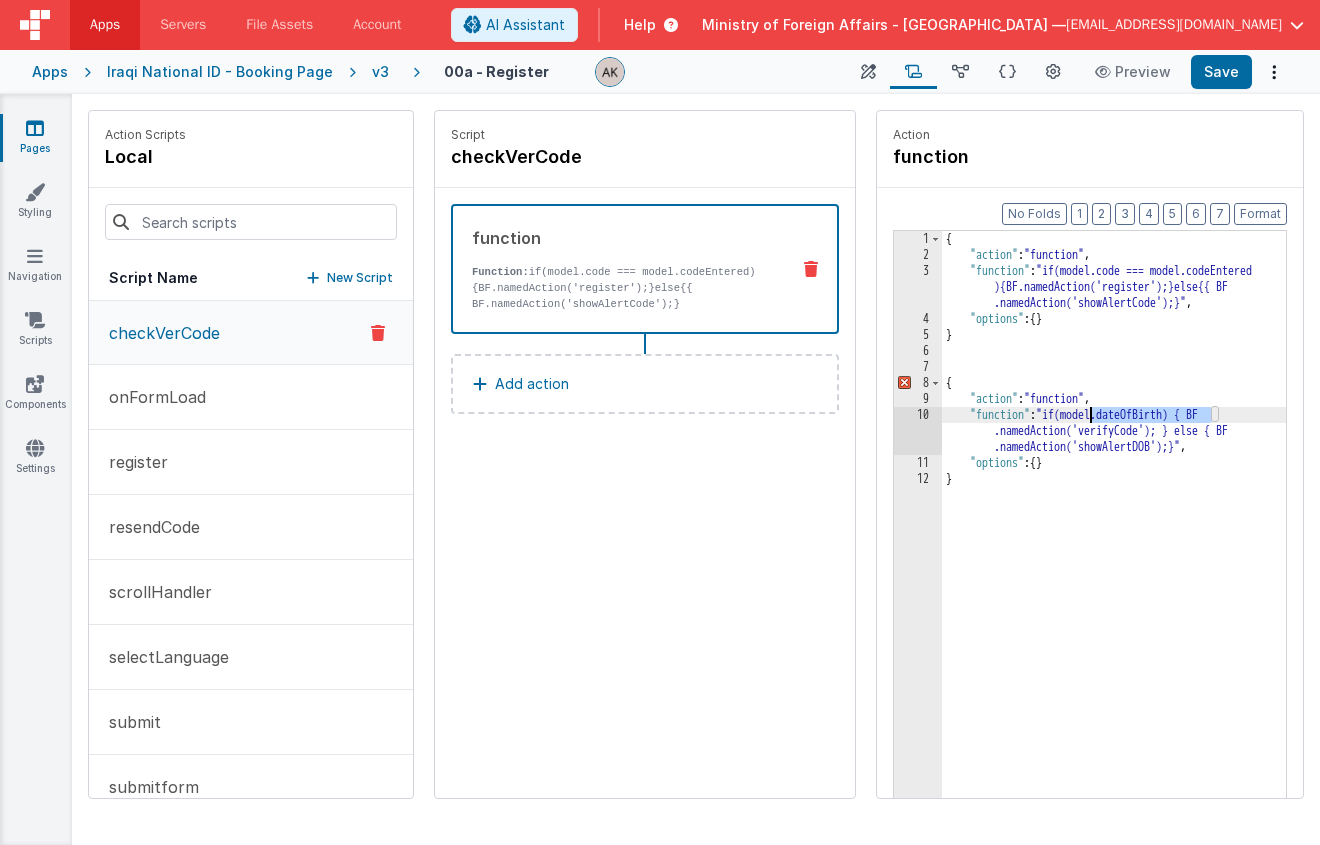 drag, startPoint x: 1162, startPoint y: 415, endPoint x: 1039, endPoint y: 420, distance: 123.101585 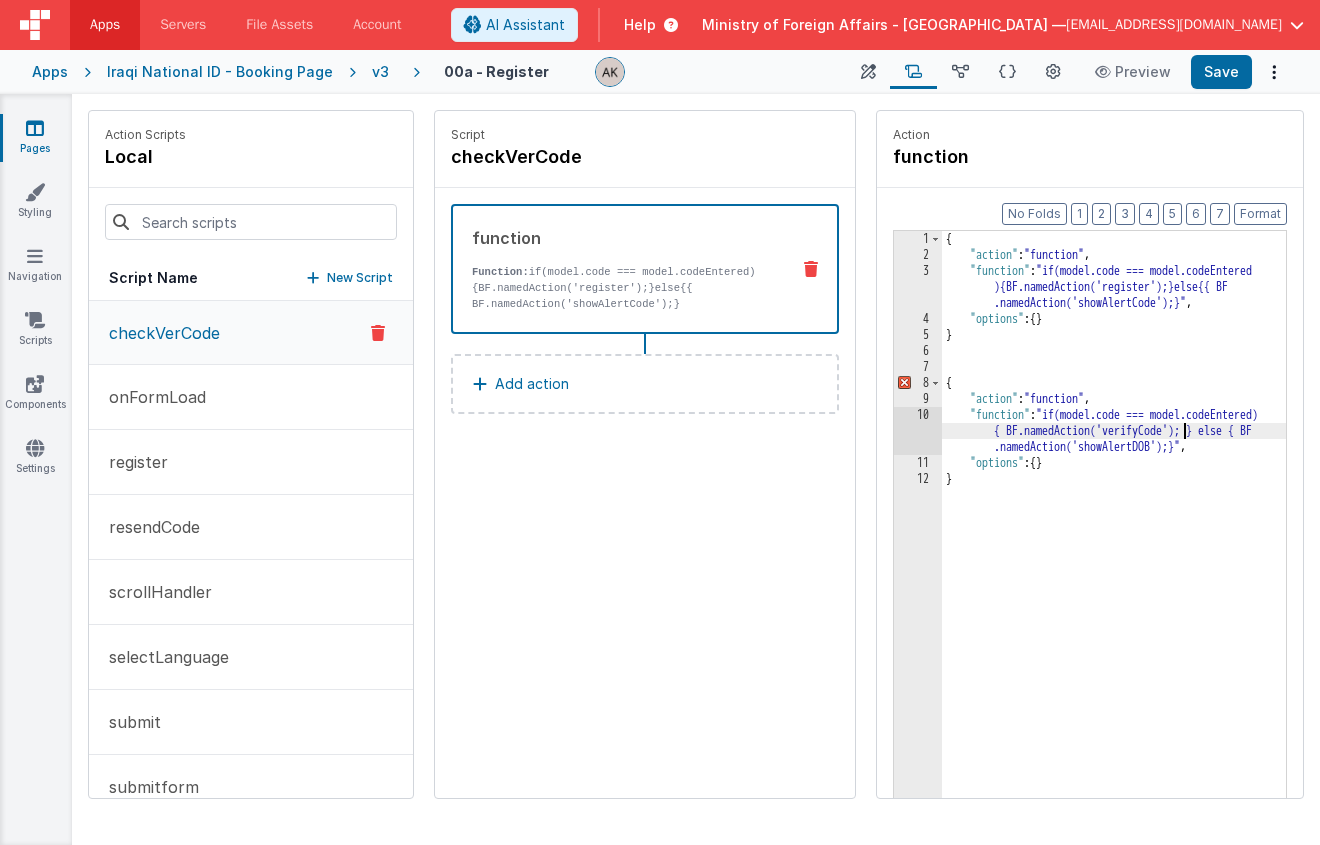 click on "{      "action" :  "function" ,      "function" :  "if(model.code === model.codeEntered          ){BF.namedAction('register');}else{{ BF          .namedAction('showAlertCode');}" ,      "options" :  { } } {      "action" :  "function" ,      "function" :  "if(model.code === model.codeEntered)           { BF.namedAction('verifyCode'); } else { BF          .namedAction('showAlertDOB');}" ,      "options" :  { } }" at bounding box center [1140, 561] 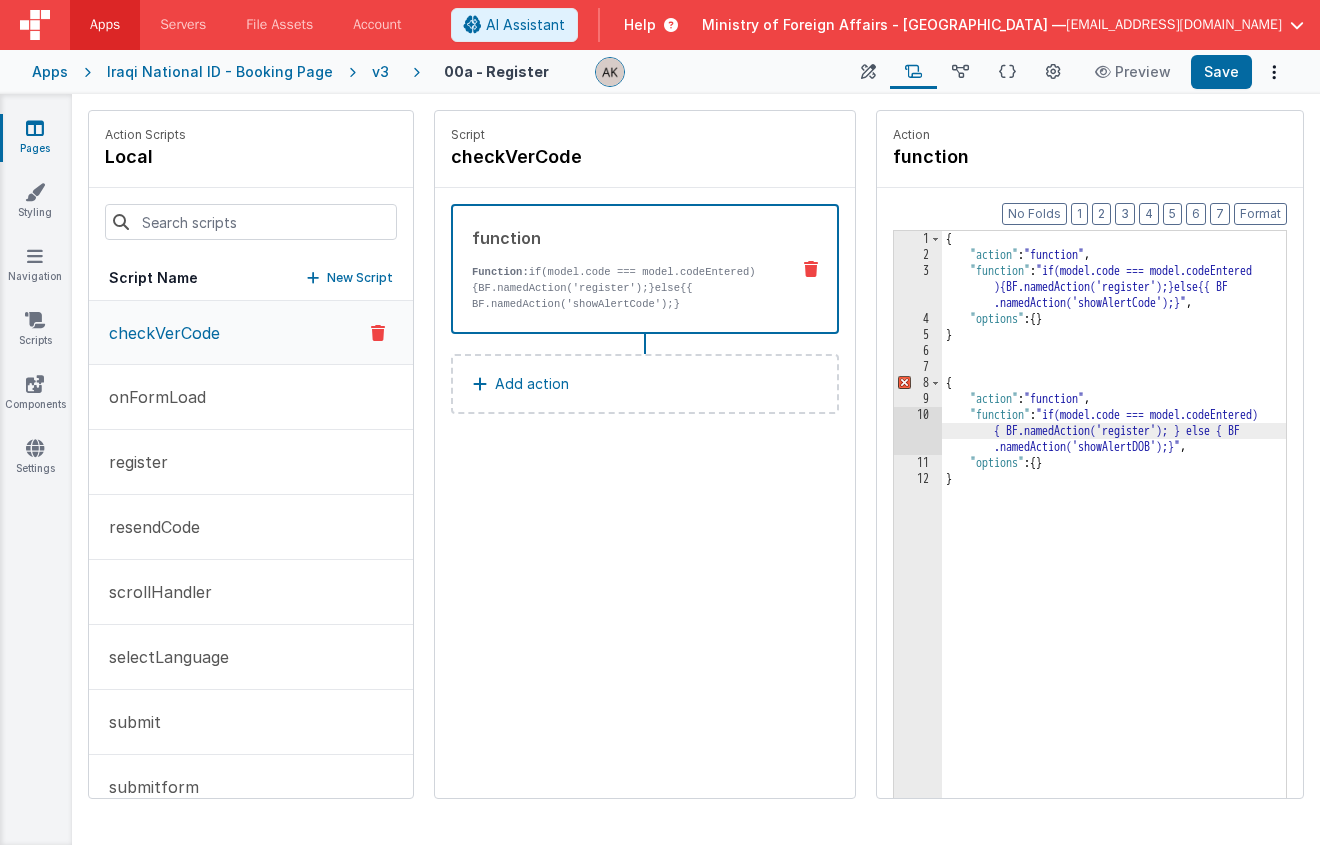click on "{      "action" :  "function" ,      "function" :  "if(model.code === model.codeEntered          ){BF.namedAction('register');}else{{ BF          .namedAction('showAlertCode');}" ,      "options" :  { } } {      "action" :  "function" ,      "function" :  "if(model.code === model.codeEntered)           { BF.namedAction('register'); } else { BF          .namedAction('showAlertDOB');}" ,      "options" :  { } }" at bounding box center [1140, 561] 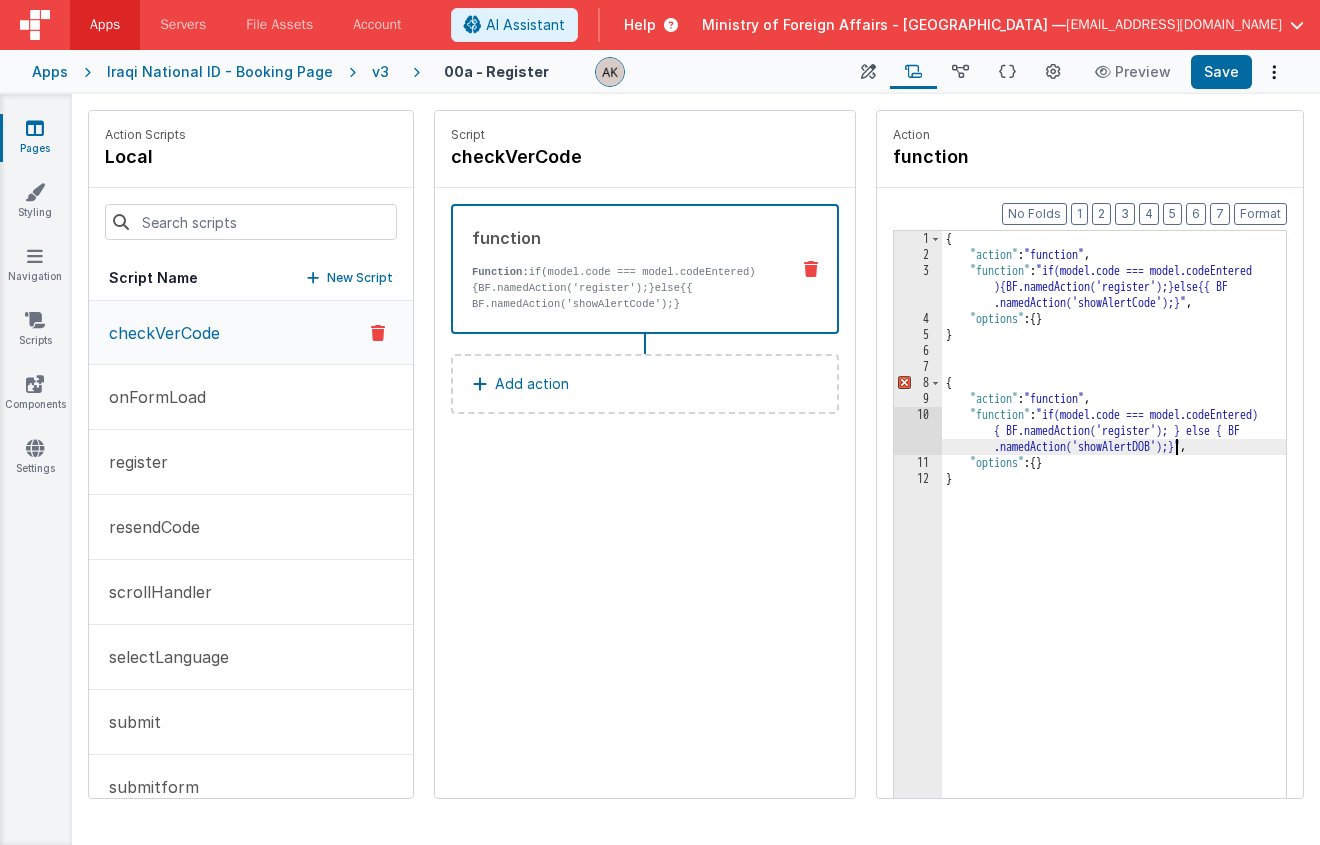 click on "{      "action" :  "function" ,      "function" :  "if(model.code === model.codeEntered          ){BF.namedAction('register');}else{{ BF          .namedAction('showAlertCode');}" ,      "options" :  { } } {      "action" :  "function" ,      "function" :  "if(model.code === model.codeEntered)           { BF.namedAction('register'); } else { BF          .namedAction('showAlertDOB');}" ,      "options" :  { } }" at bounding box center (1140, 561) 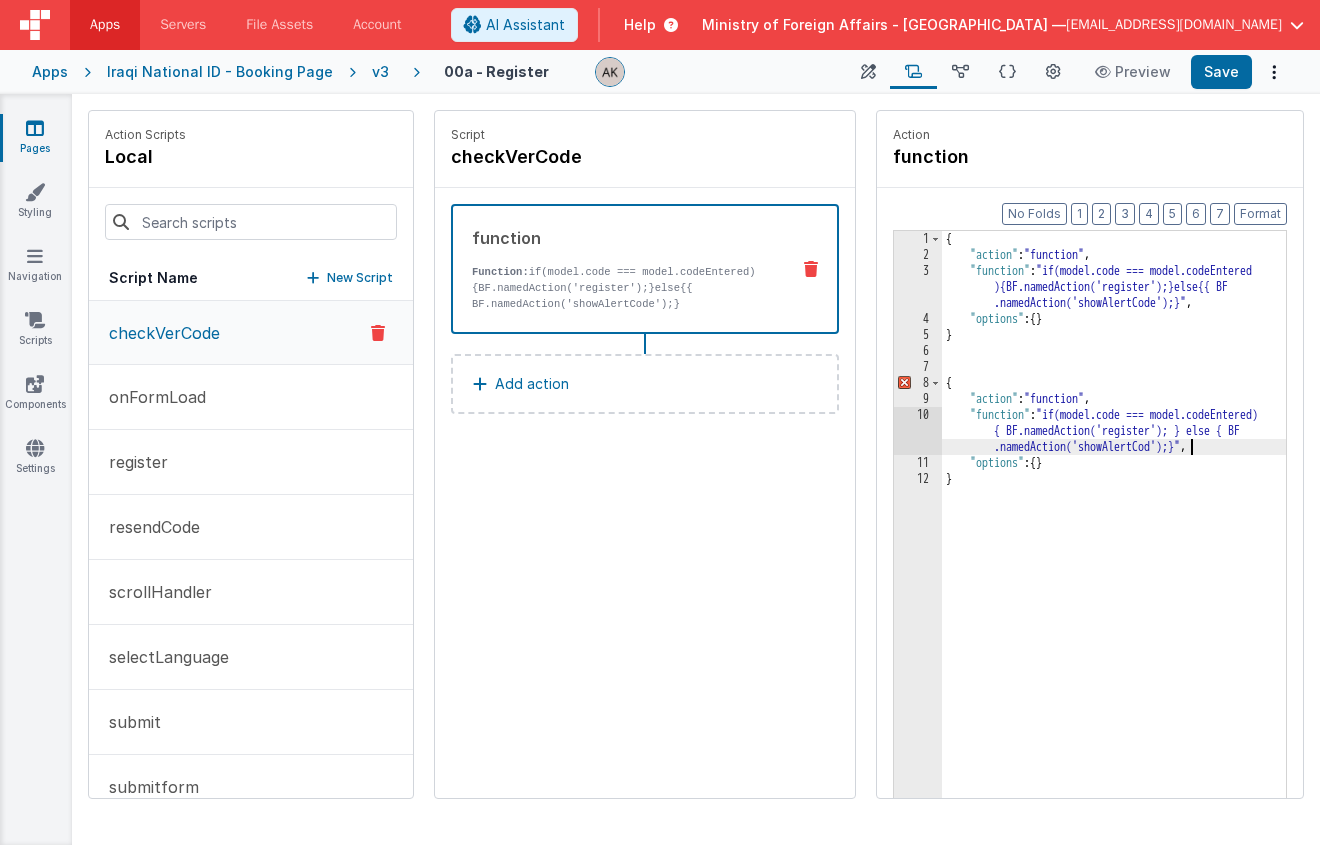 type 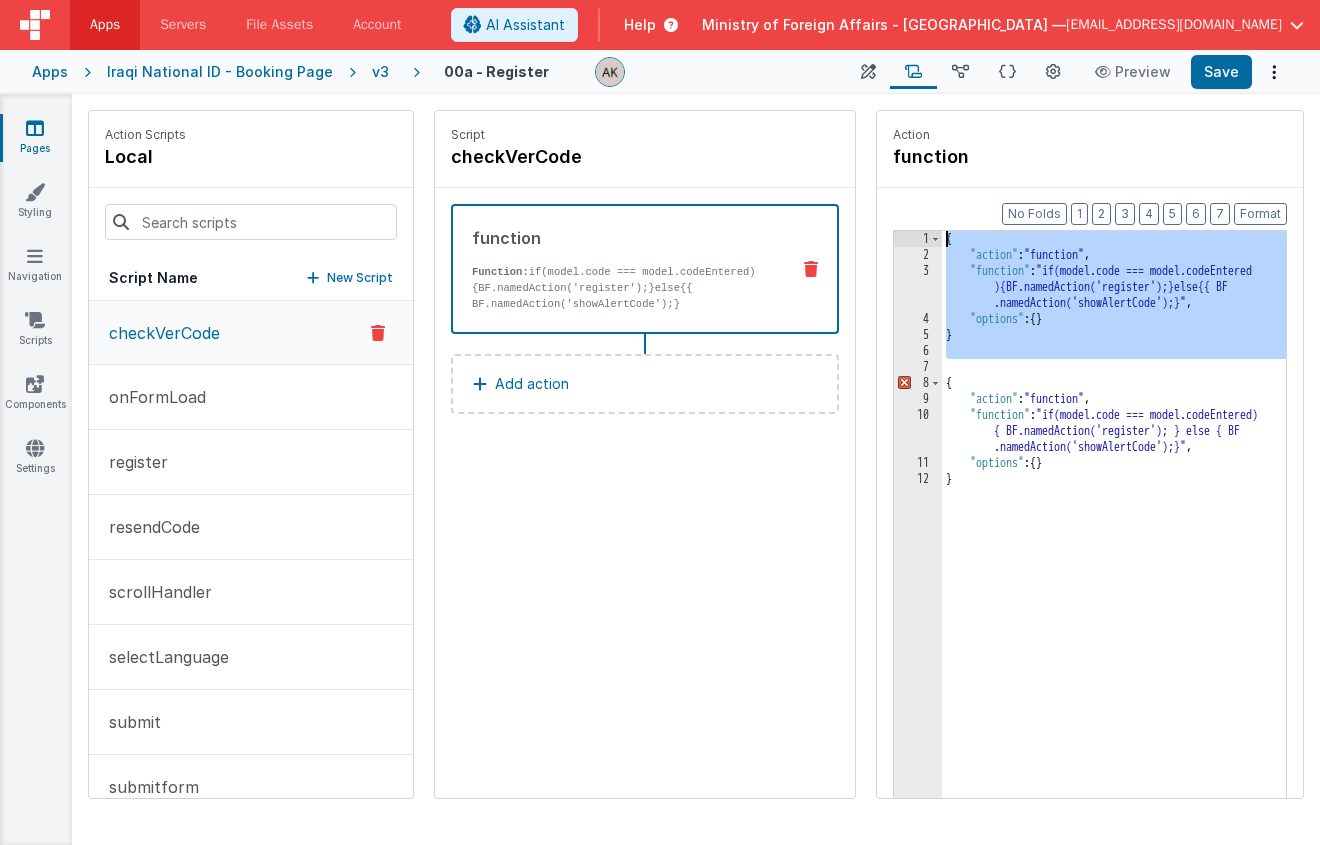 drag, startPoint x: 947, startPoint y: 361, endPoint x: 858, endPoint y: 216, distance: 170.13524 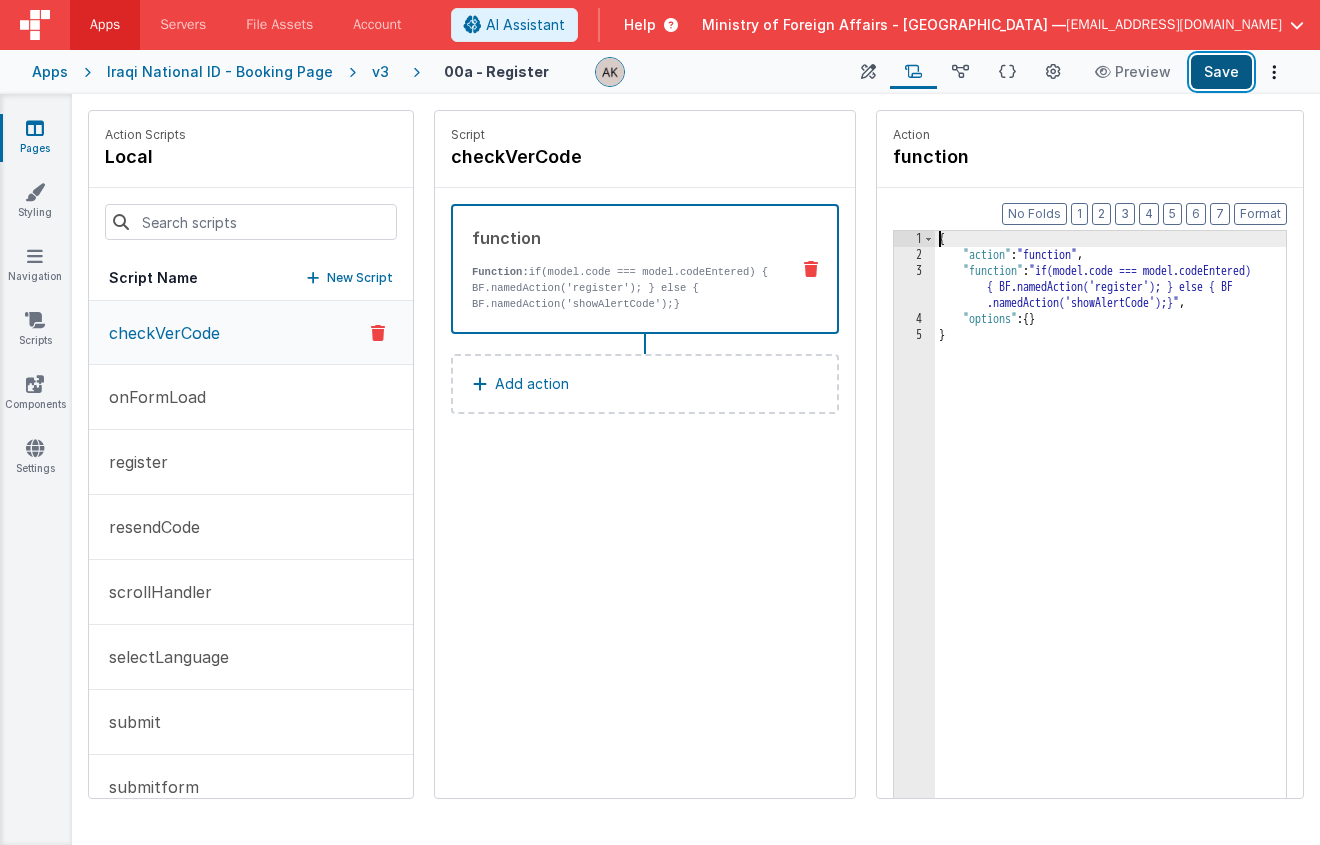 click on "Save" at bounding box center (1221, 72) 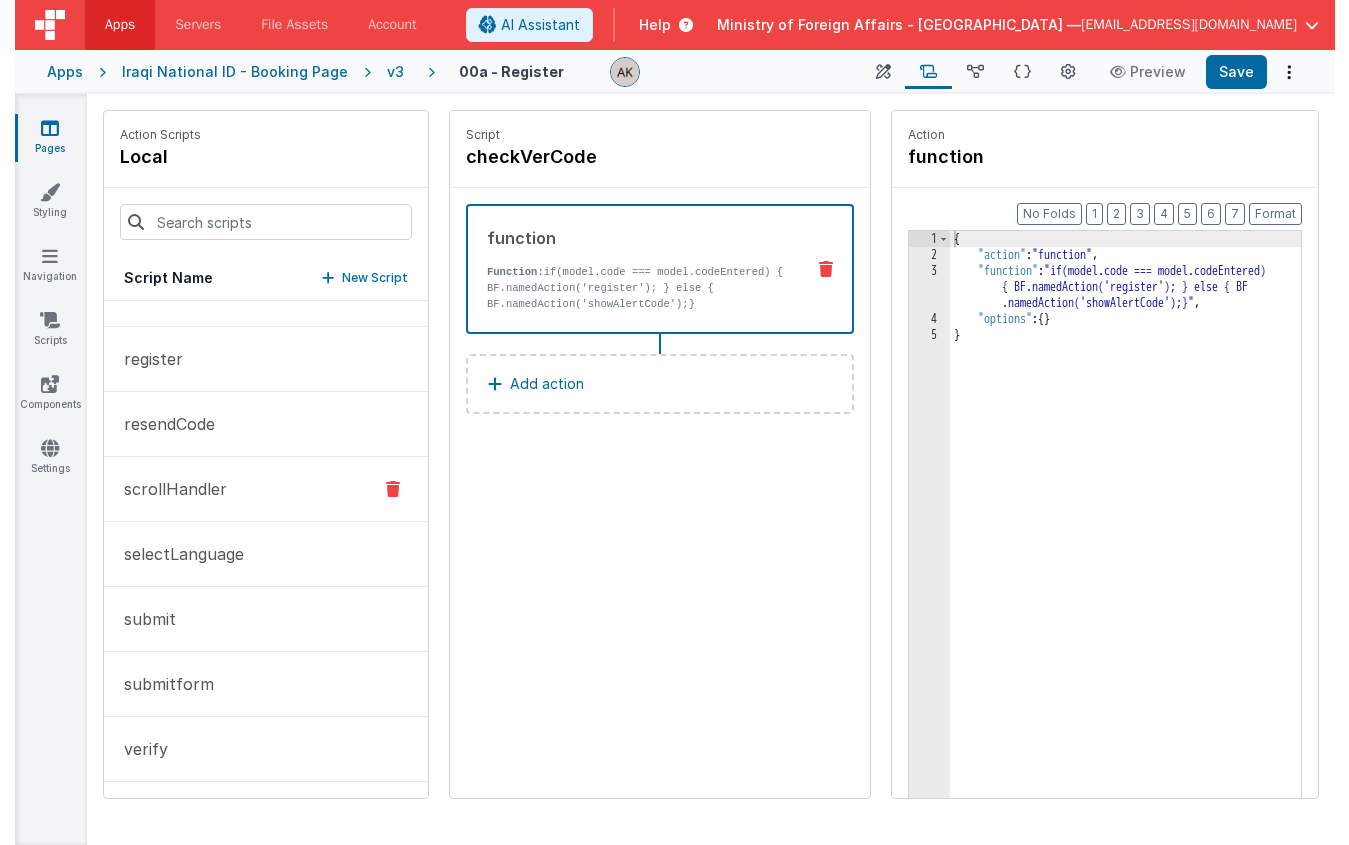 scroll, scrollTop: 0, scrollLeft: 0, axis: both 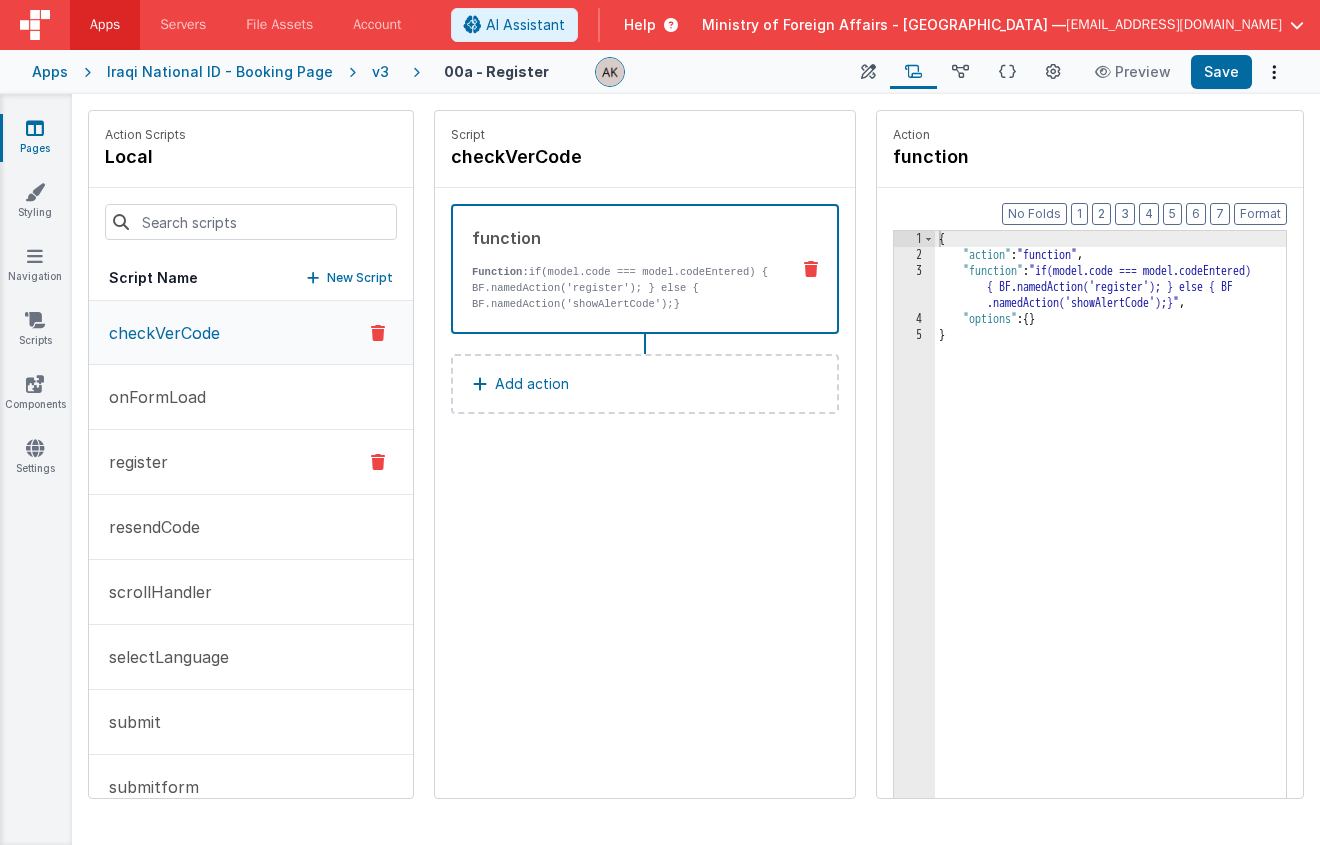 click on "register" at bounding box center (251, 462) 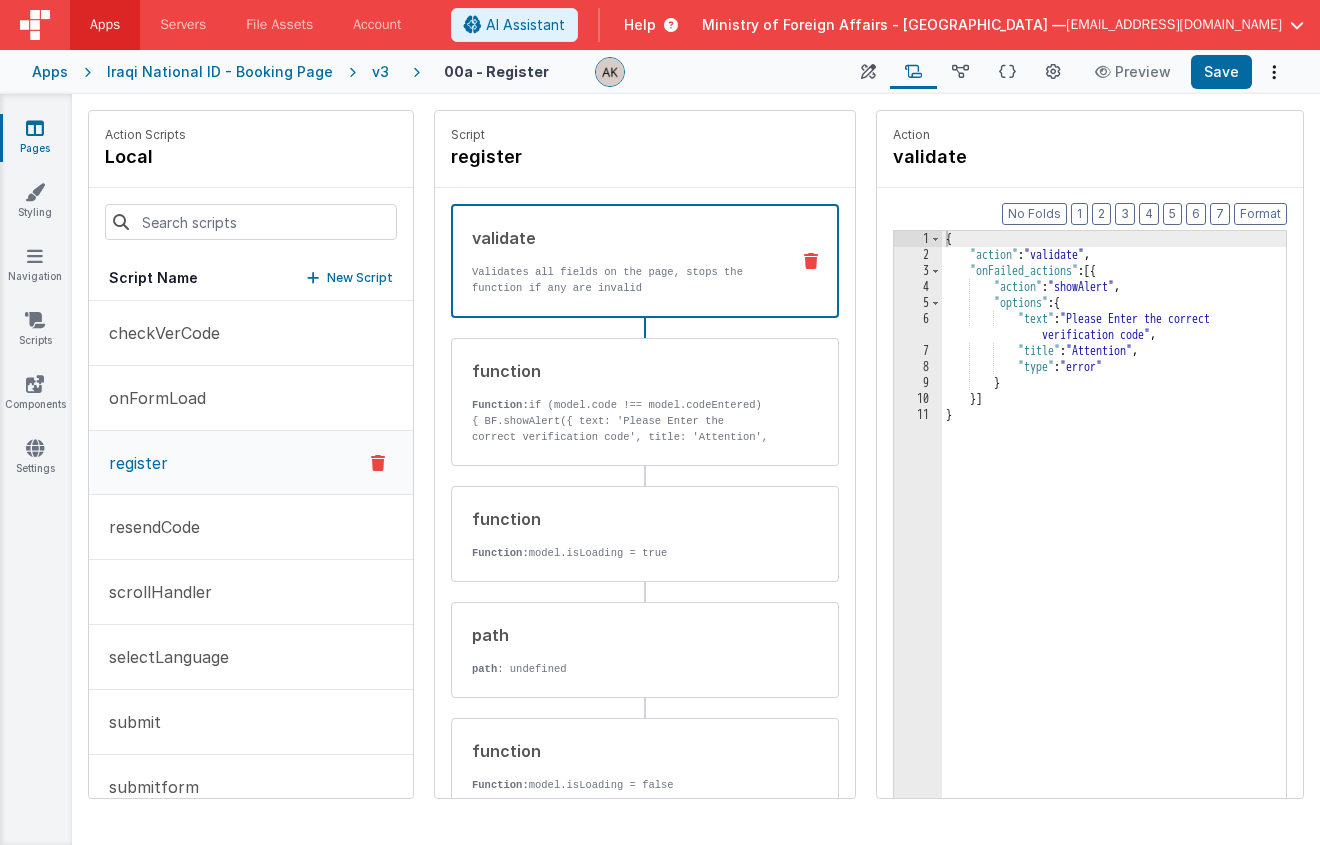 click on "register" at bounding box center [132, 463] 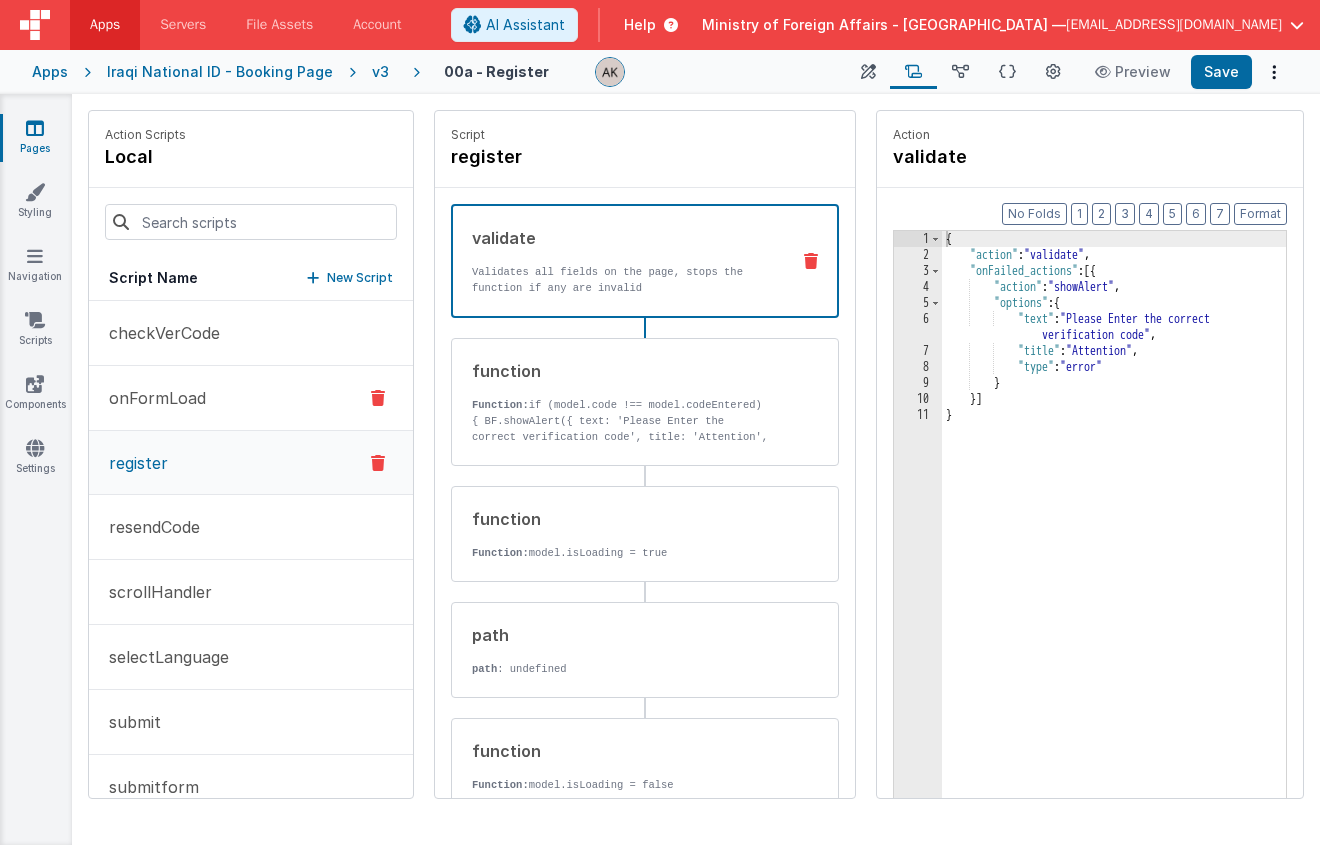 click on "onFormLoad" at bounding box center [151, 398] 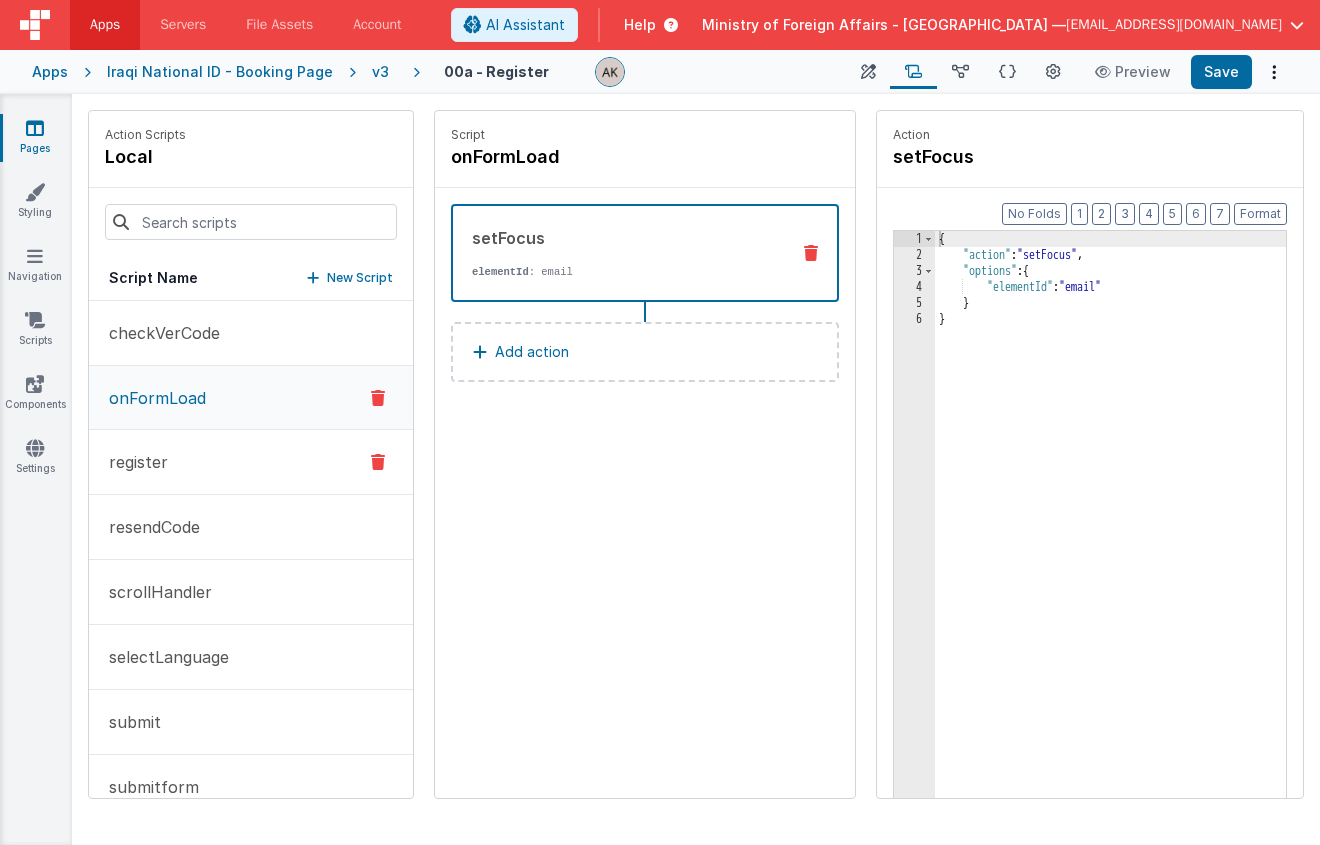 click on "register" at bounding box center [251, 462] 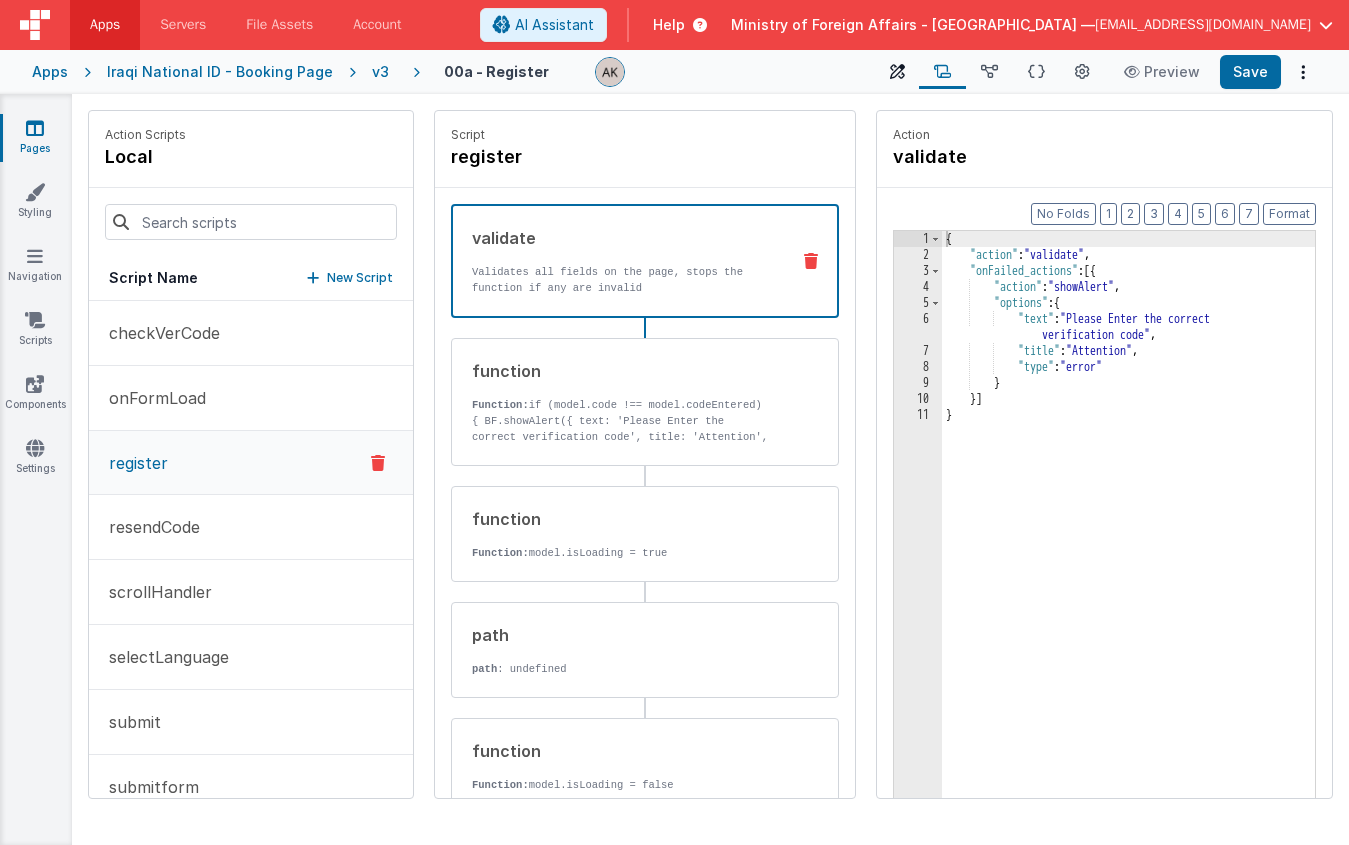 click on "Builder" at bounding box center (897, 72) 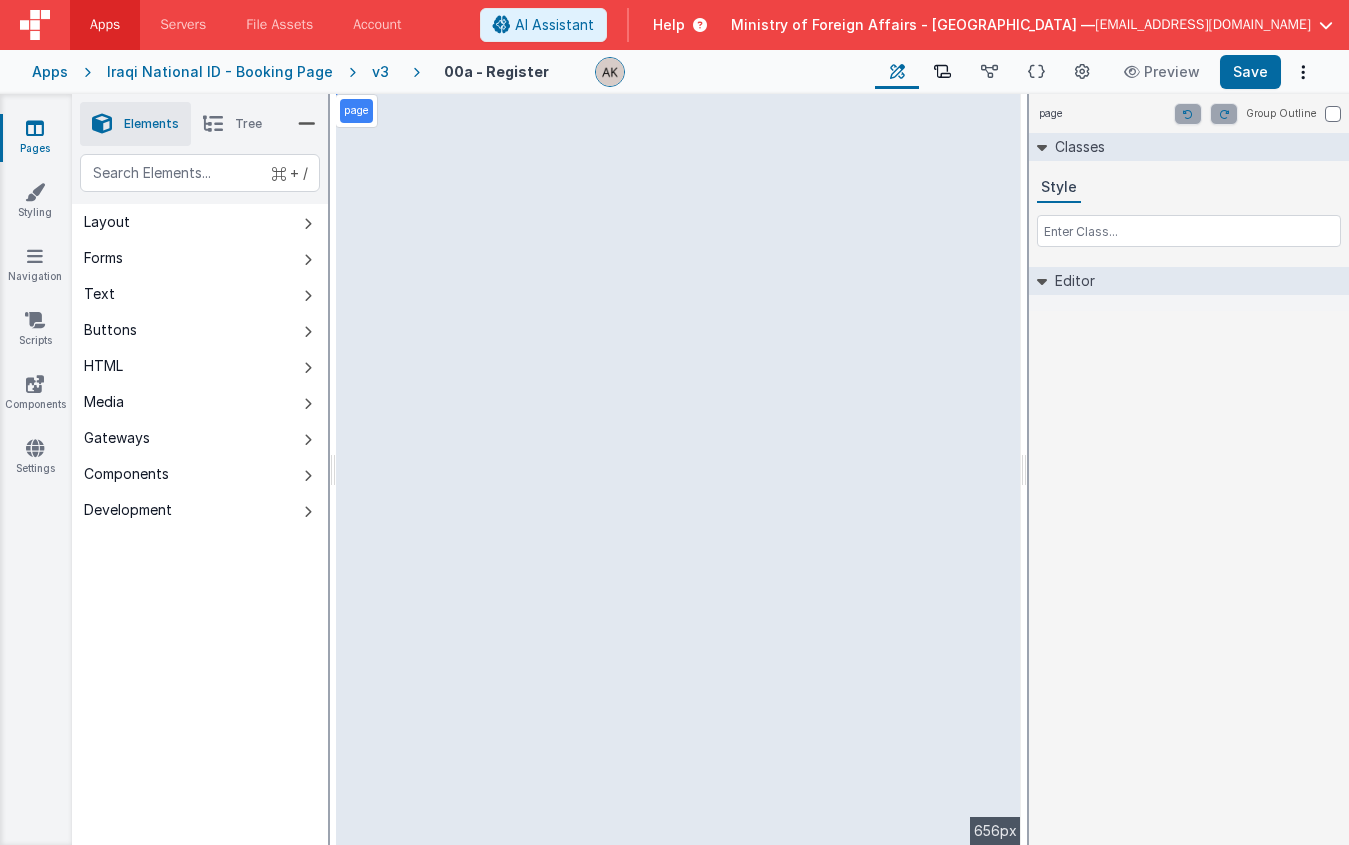 click on "Scripts" at bounding box center [942, 72] 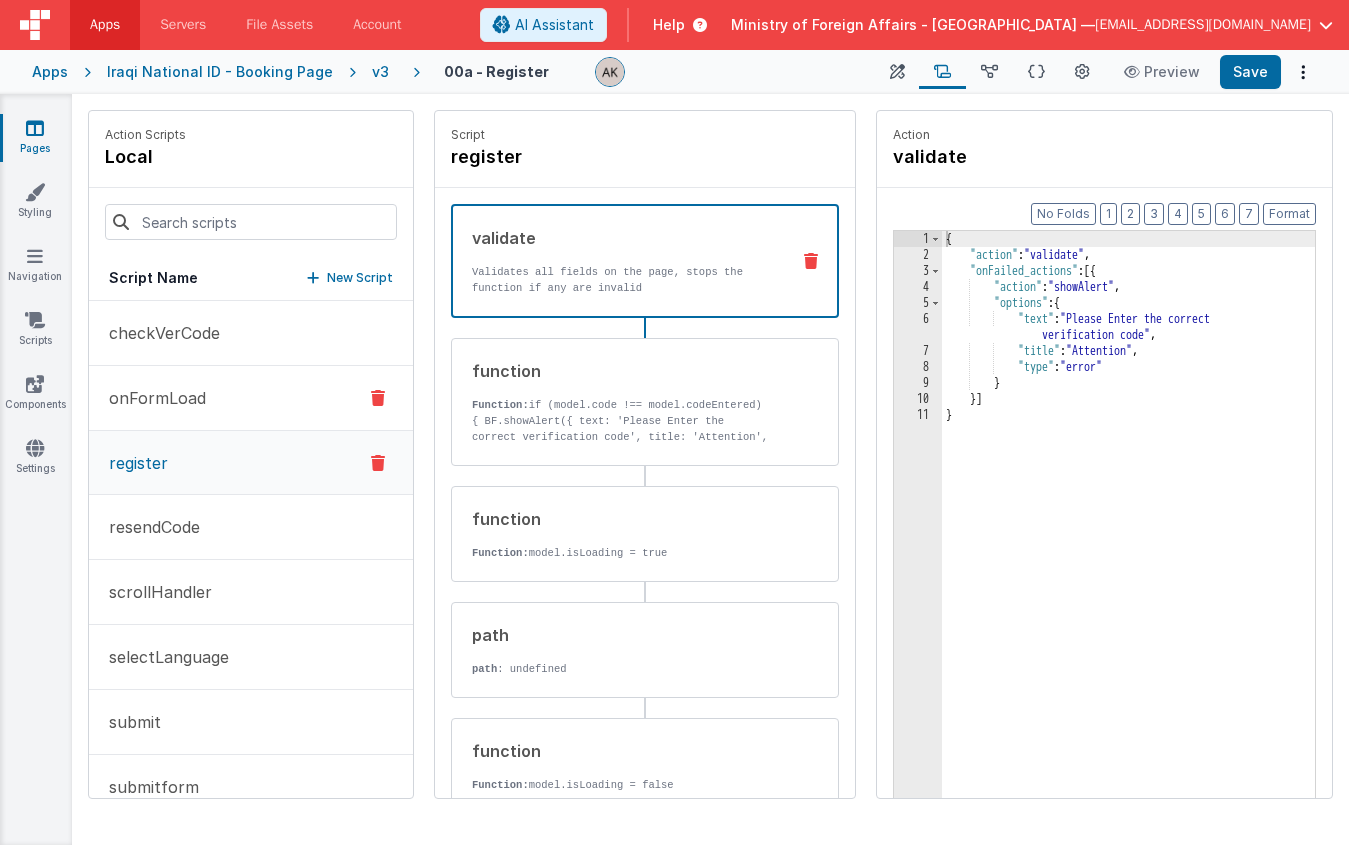 click on "onFormLoad" at bounding box center (251, 398) 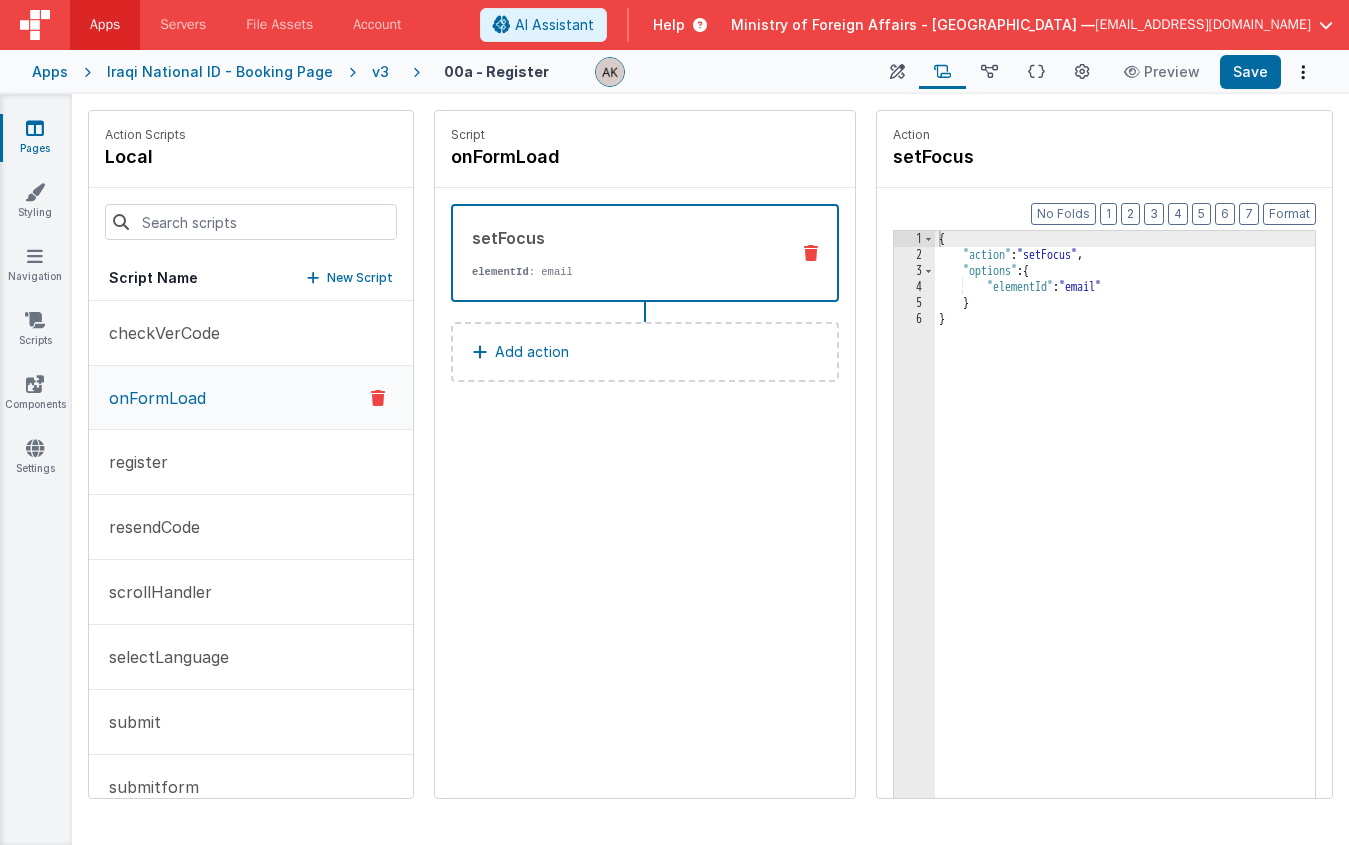 click on "onFormLoad" at bounding box center (251, 398) 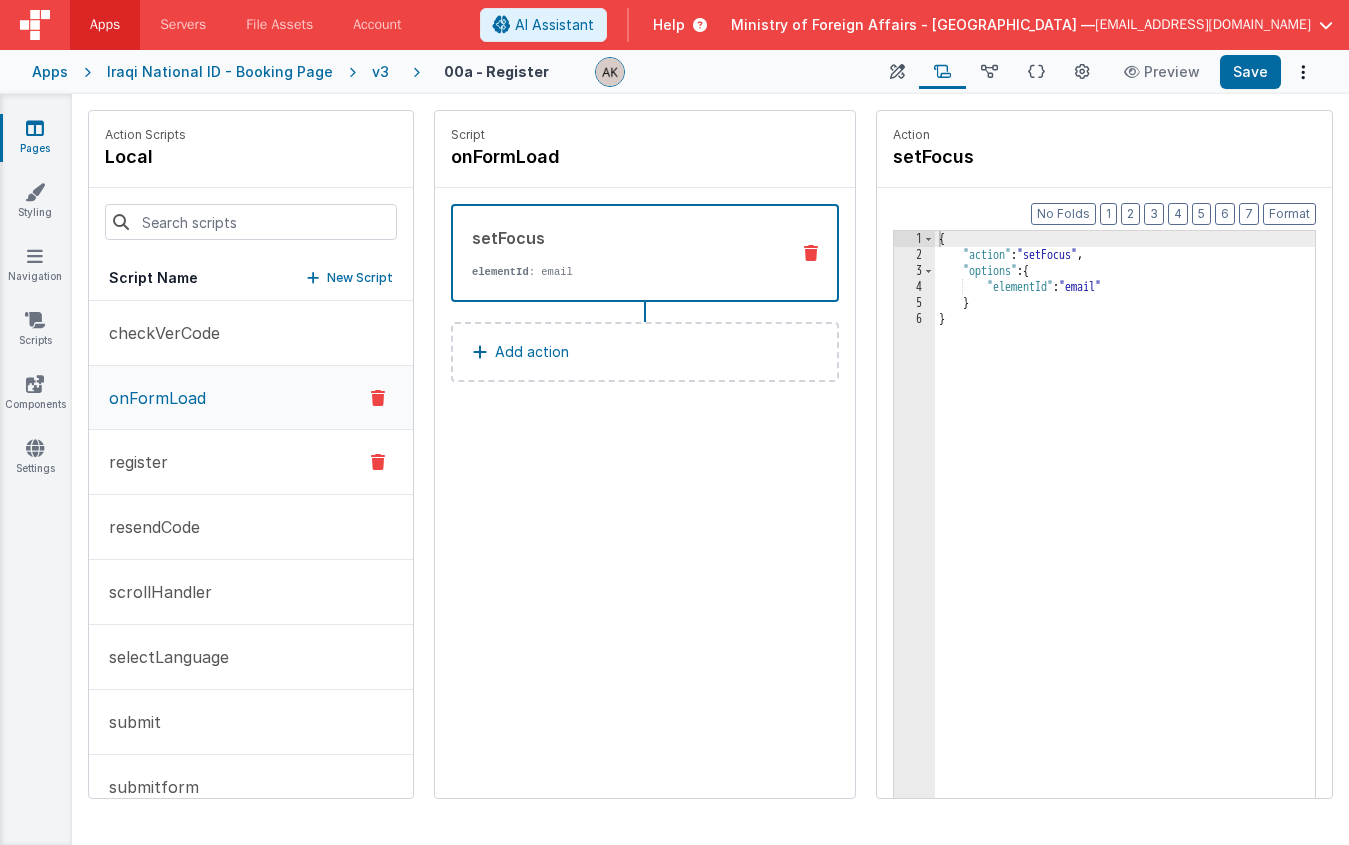 click at bounding box center [378, 462] 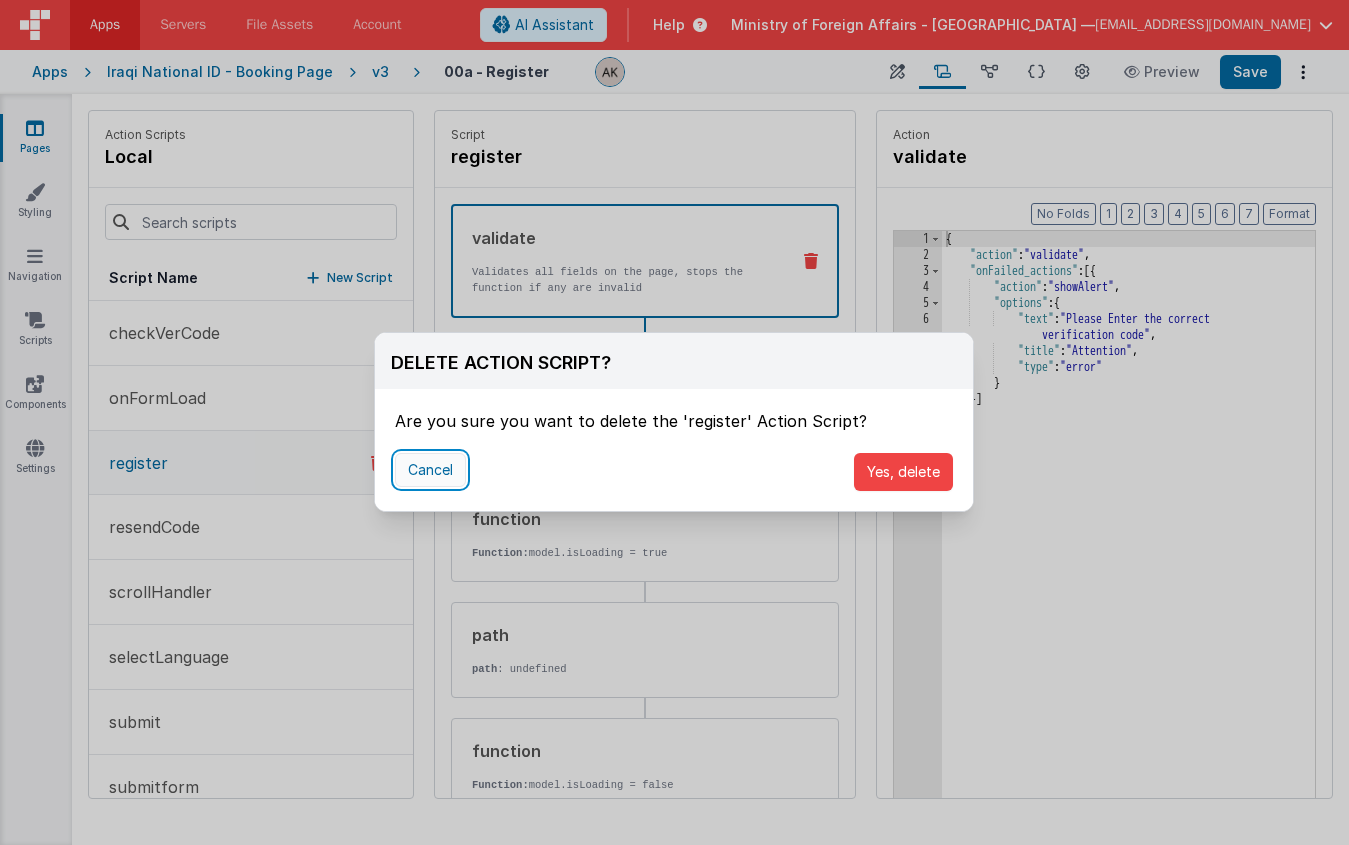 click on "Cancel" at bounding box center [430, 470] 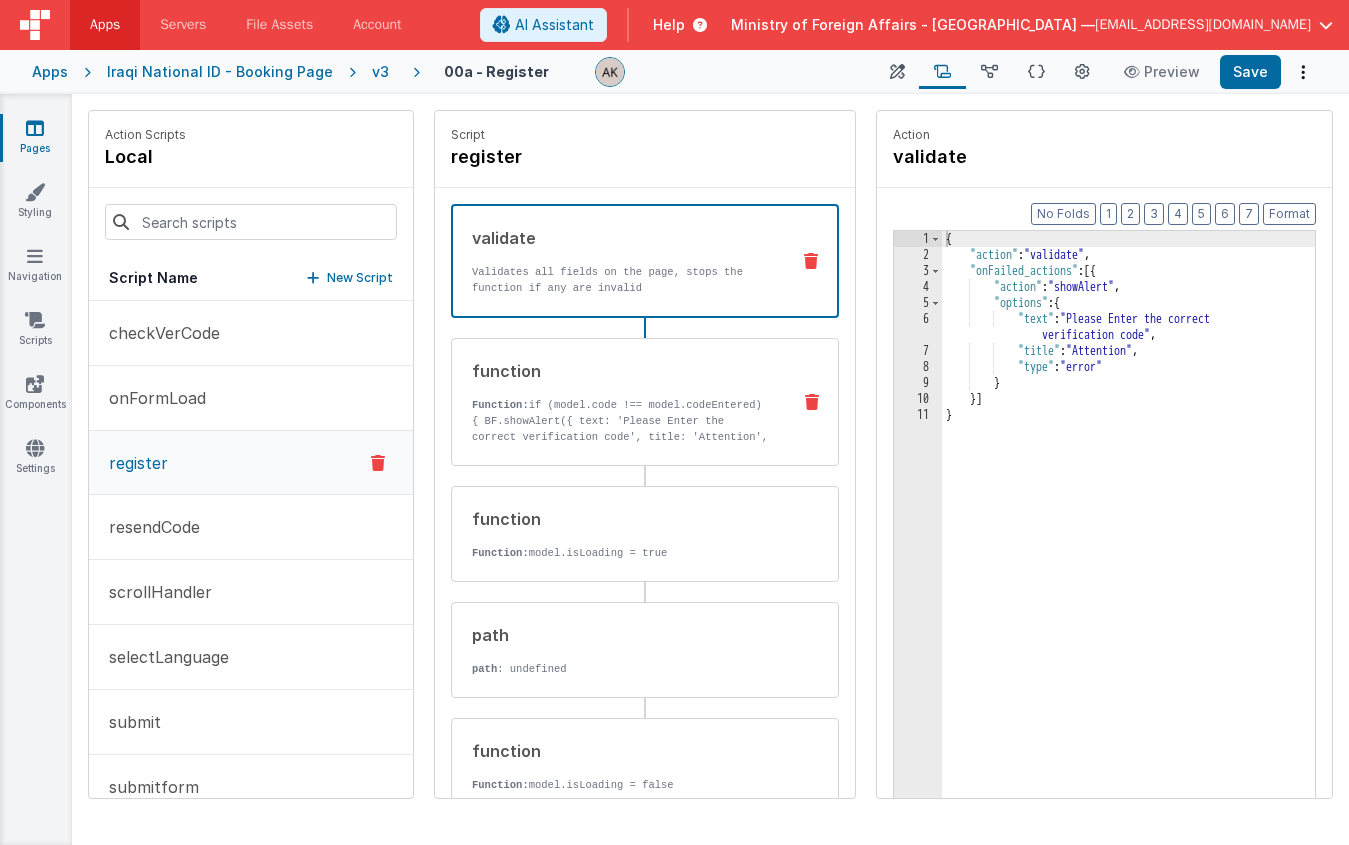 click on "function" at bounding box center [623, 371] 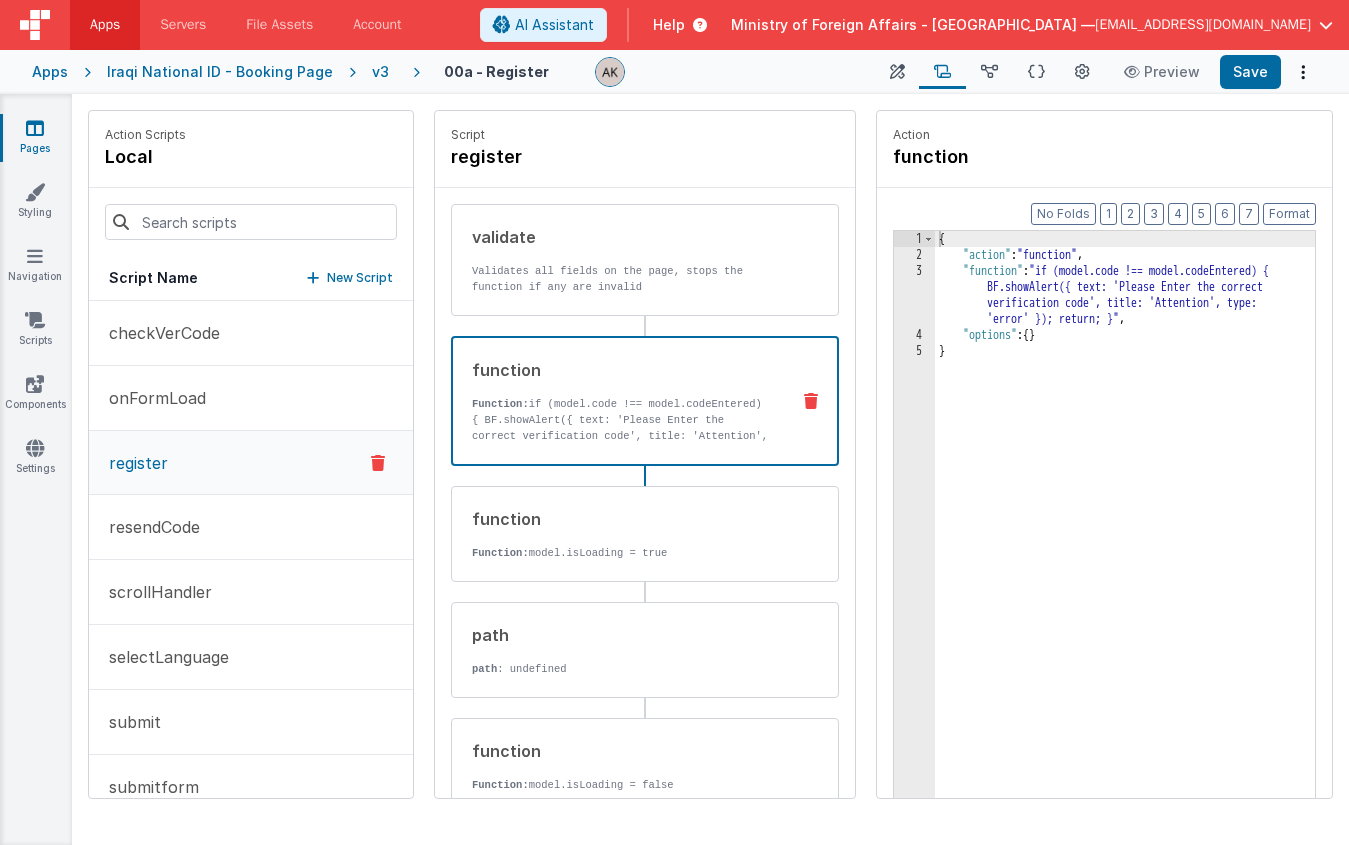 click at bounding box center (811, 401) 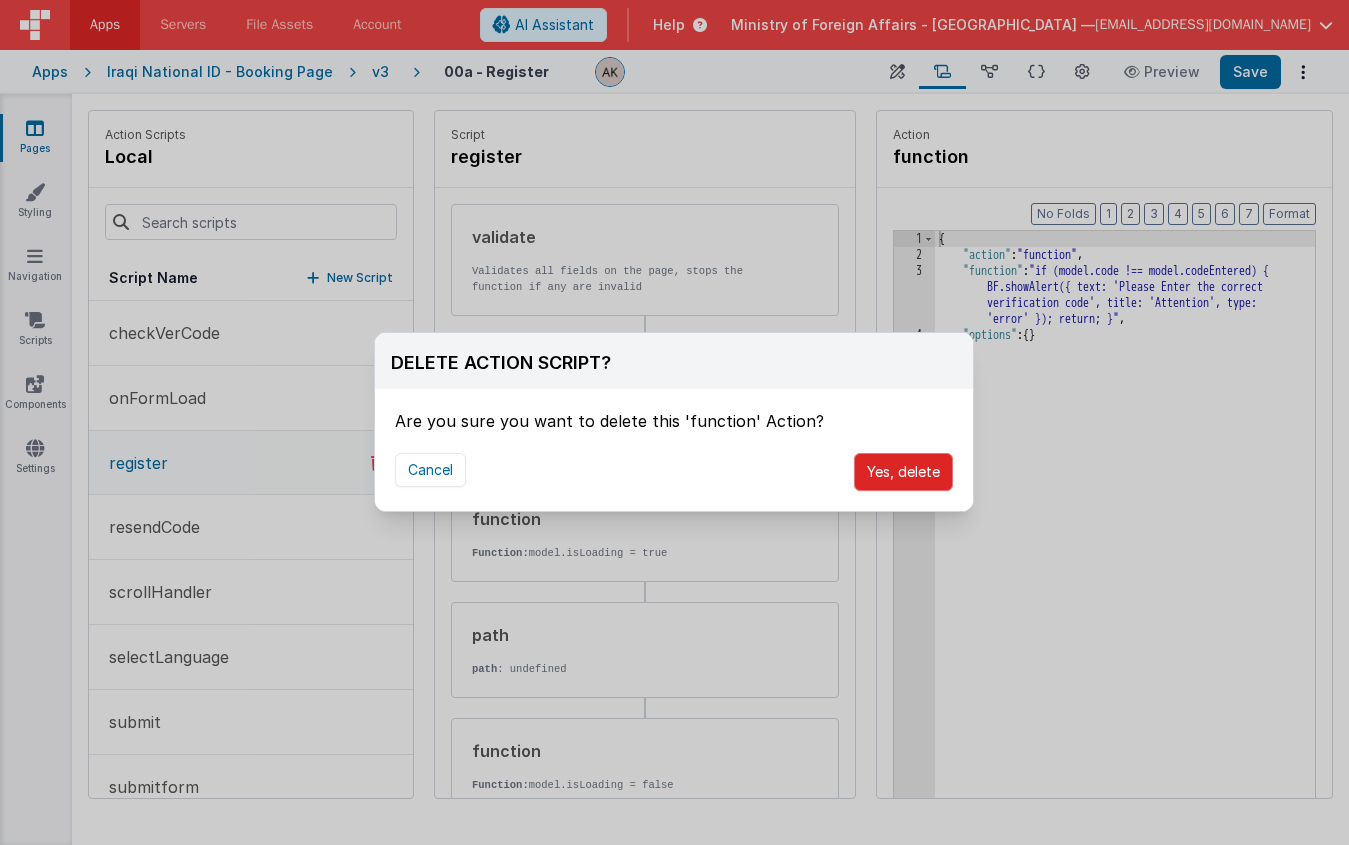 click on "Yes, delete" at bounding box center (903, 472) 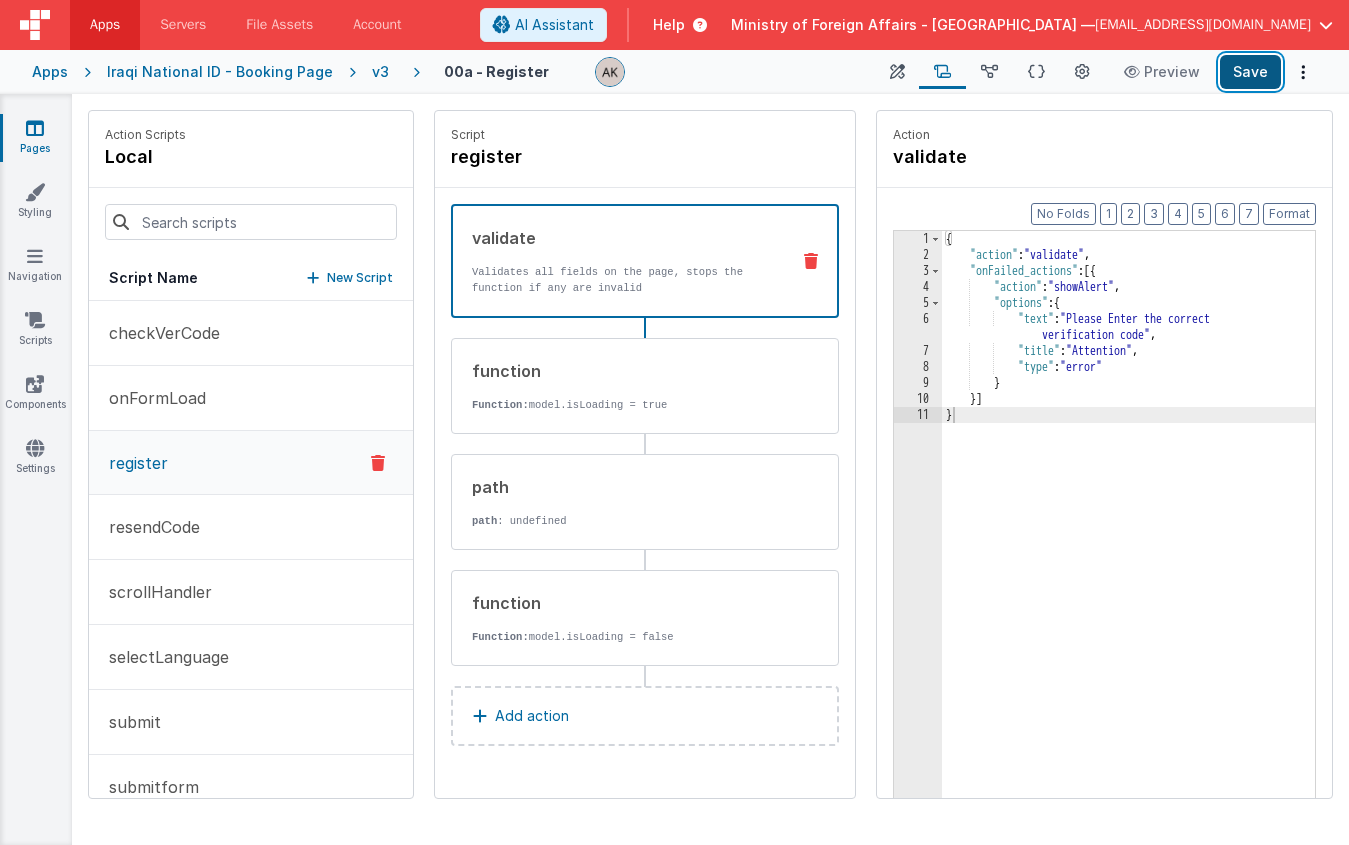 click on "Save" at bounding box center (1250, 72) 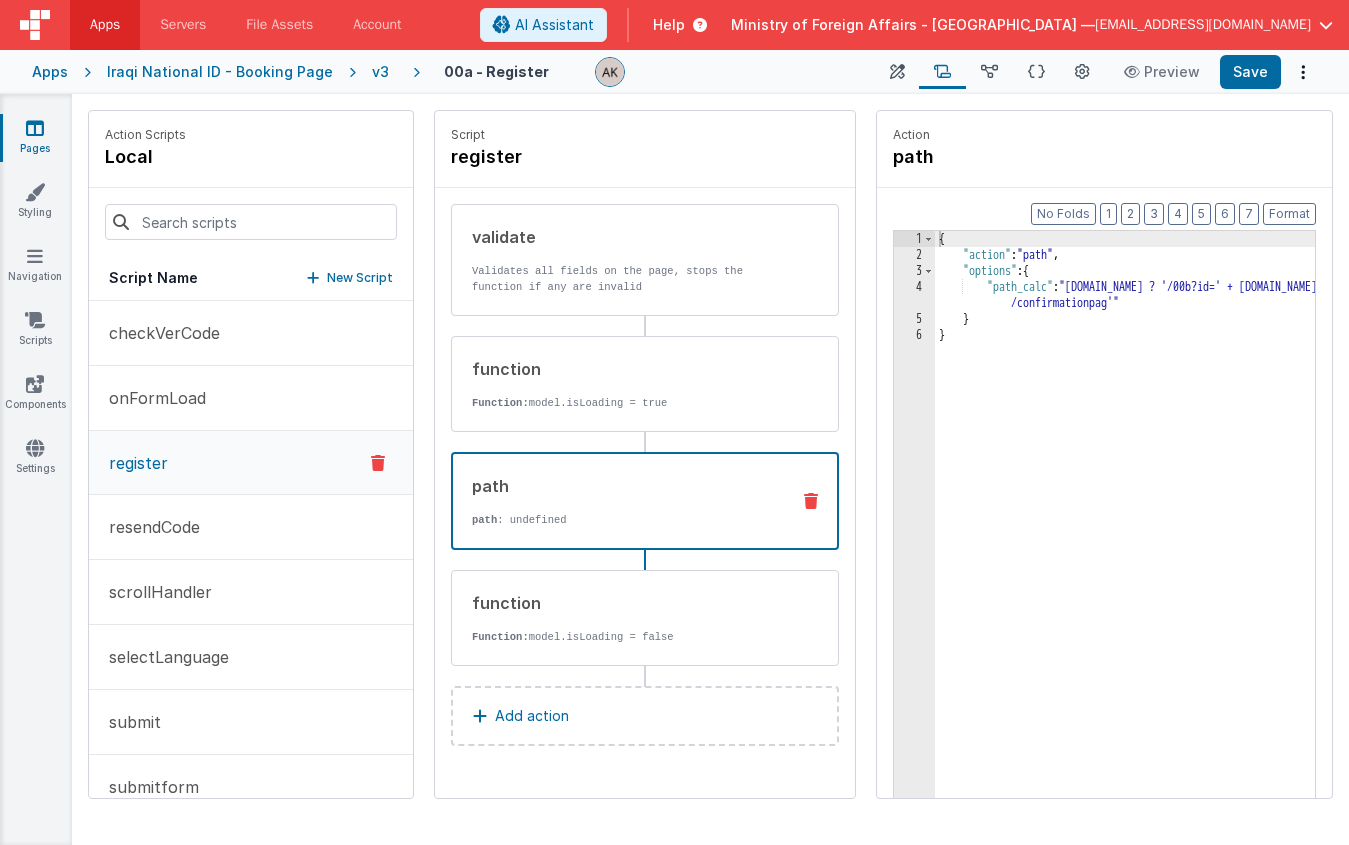 click on "path" at bounding box center [622, 486] 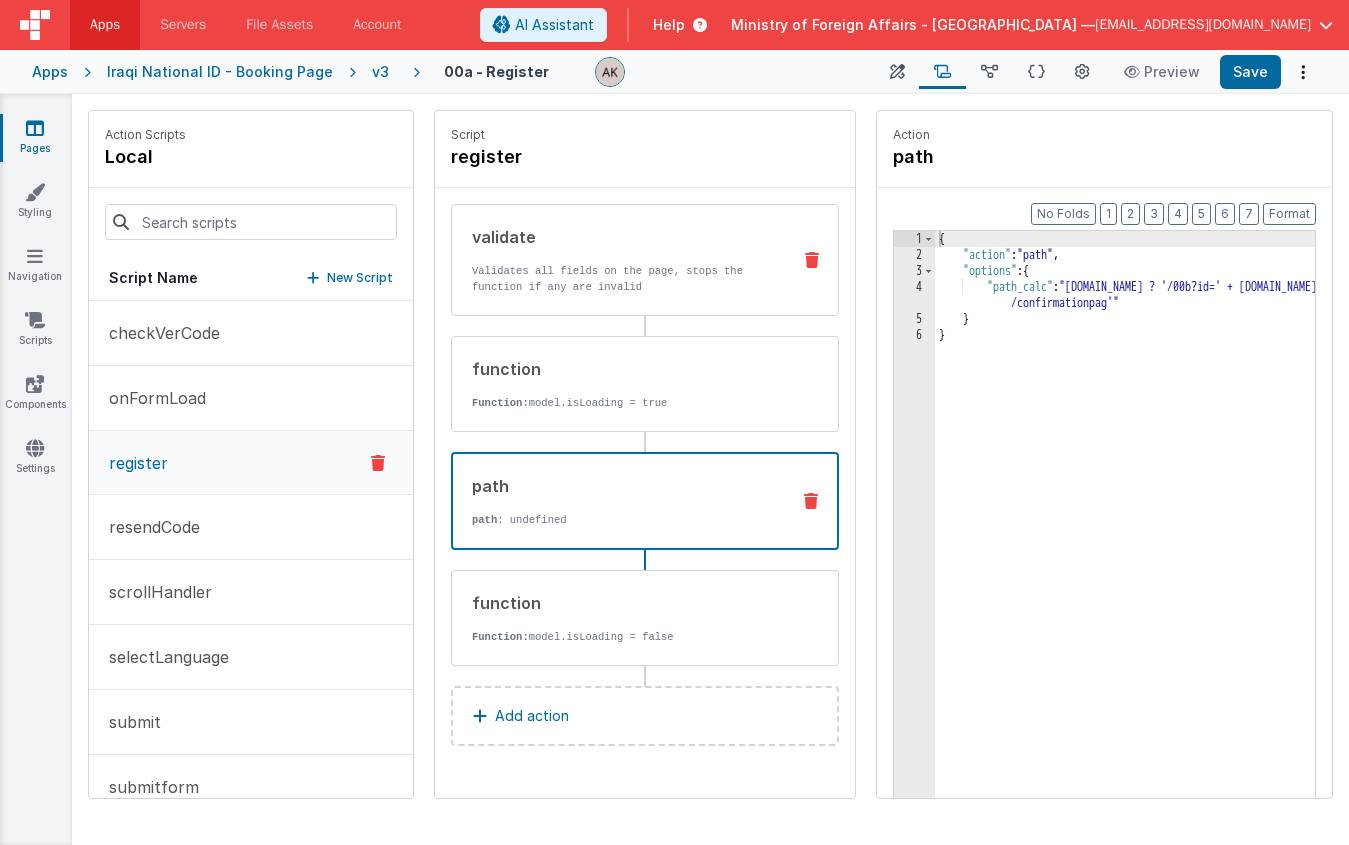 click on "Validates all fields on the page, stops the function if any are invalid" at bounding box center [623, 279] 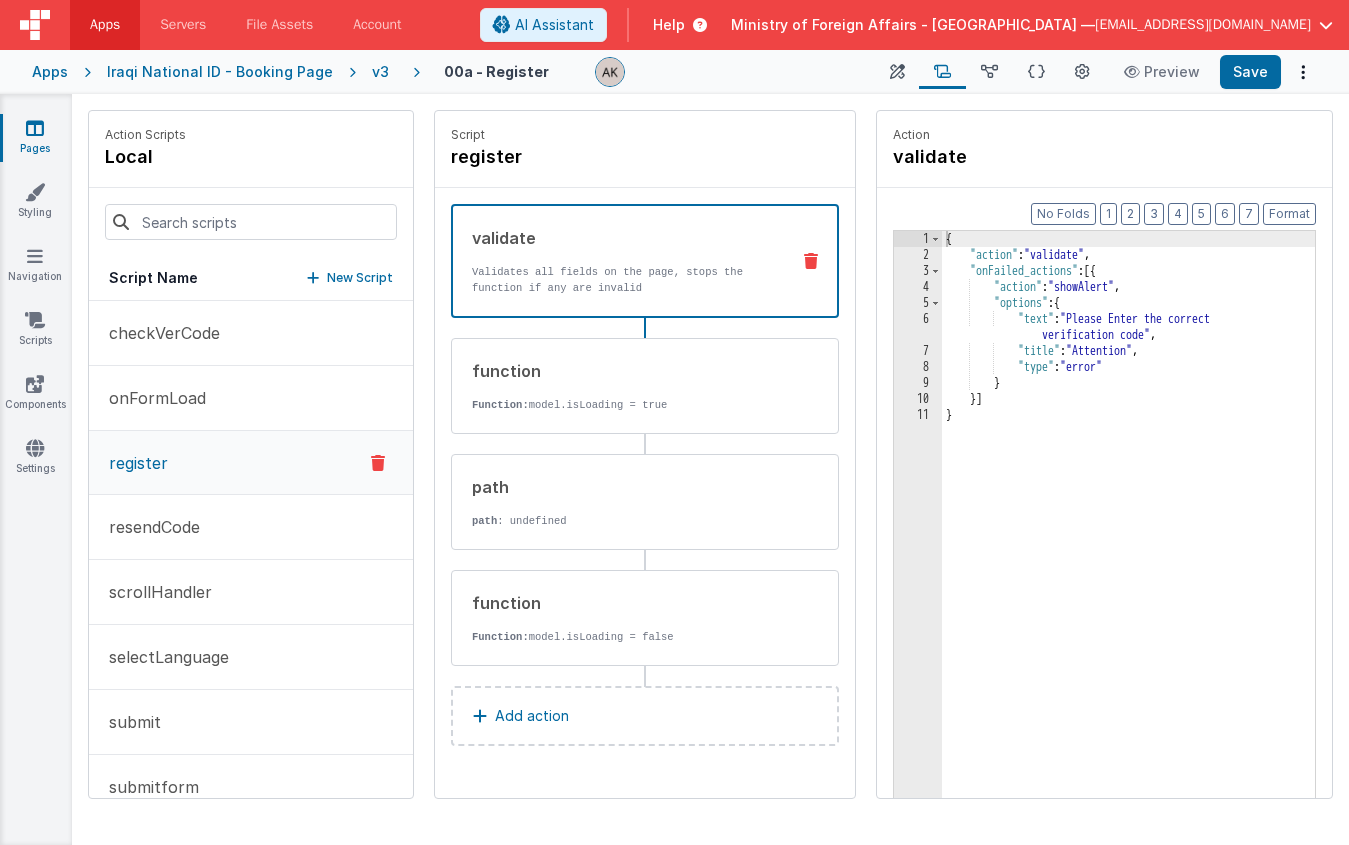 click at bounding box center [811, 261] 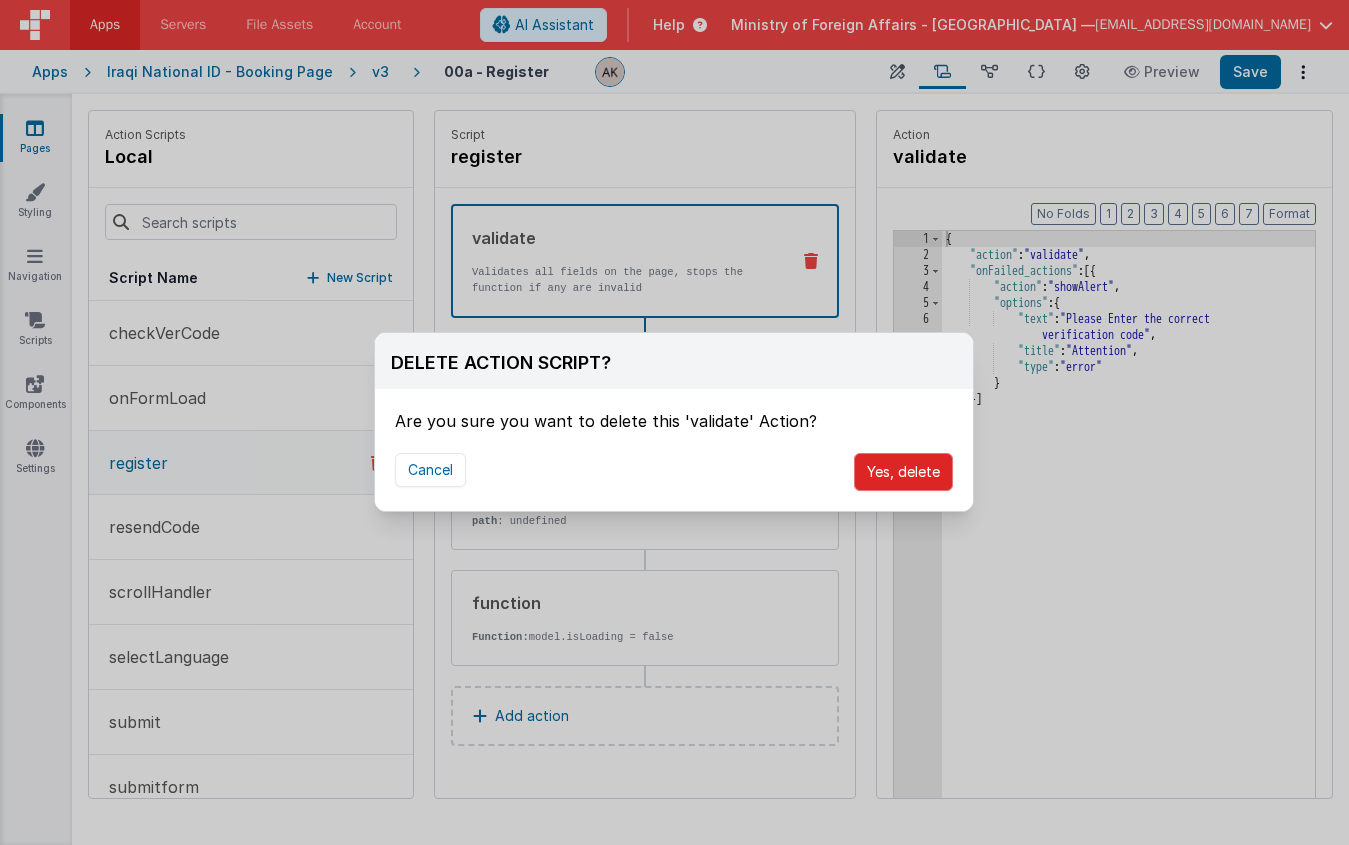 click on "Yes, delete" at bounding box center (903, 472) 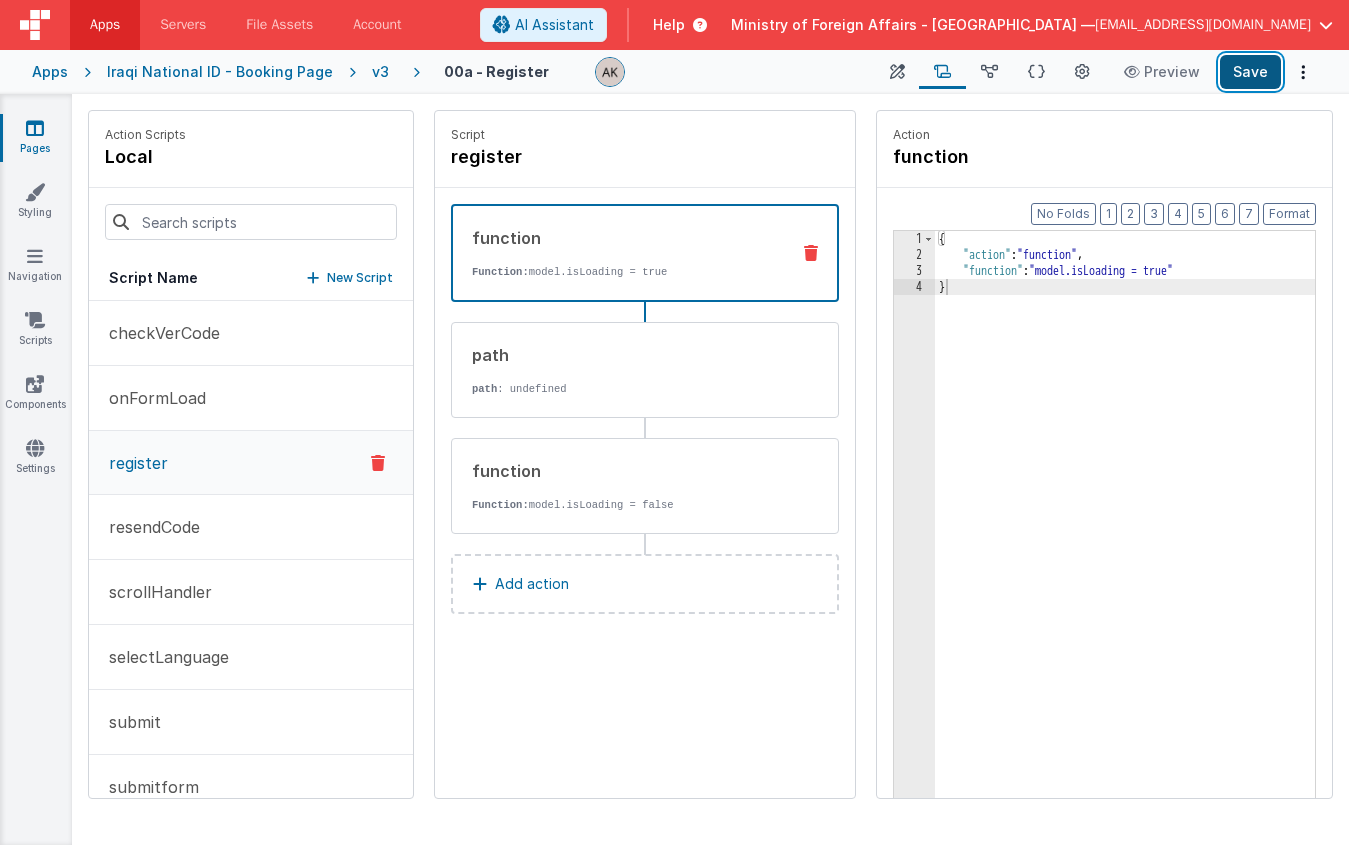 click on "Save" at bounding box center [1250, 72] 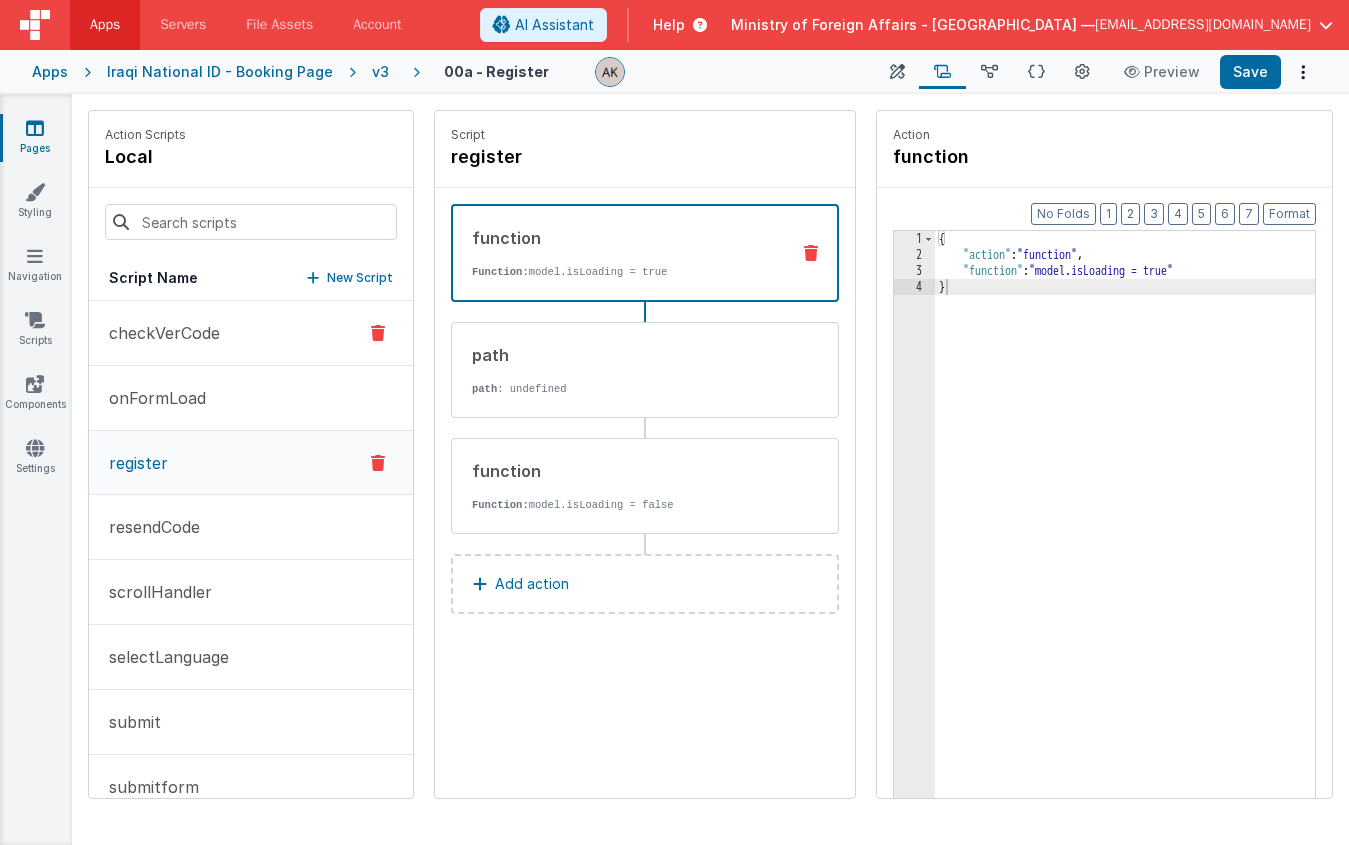 click on "checkVerCode" at bounding box center (251, 333) 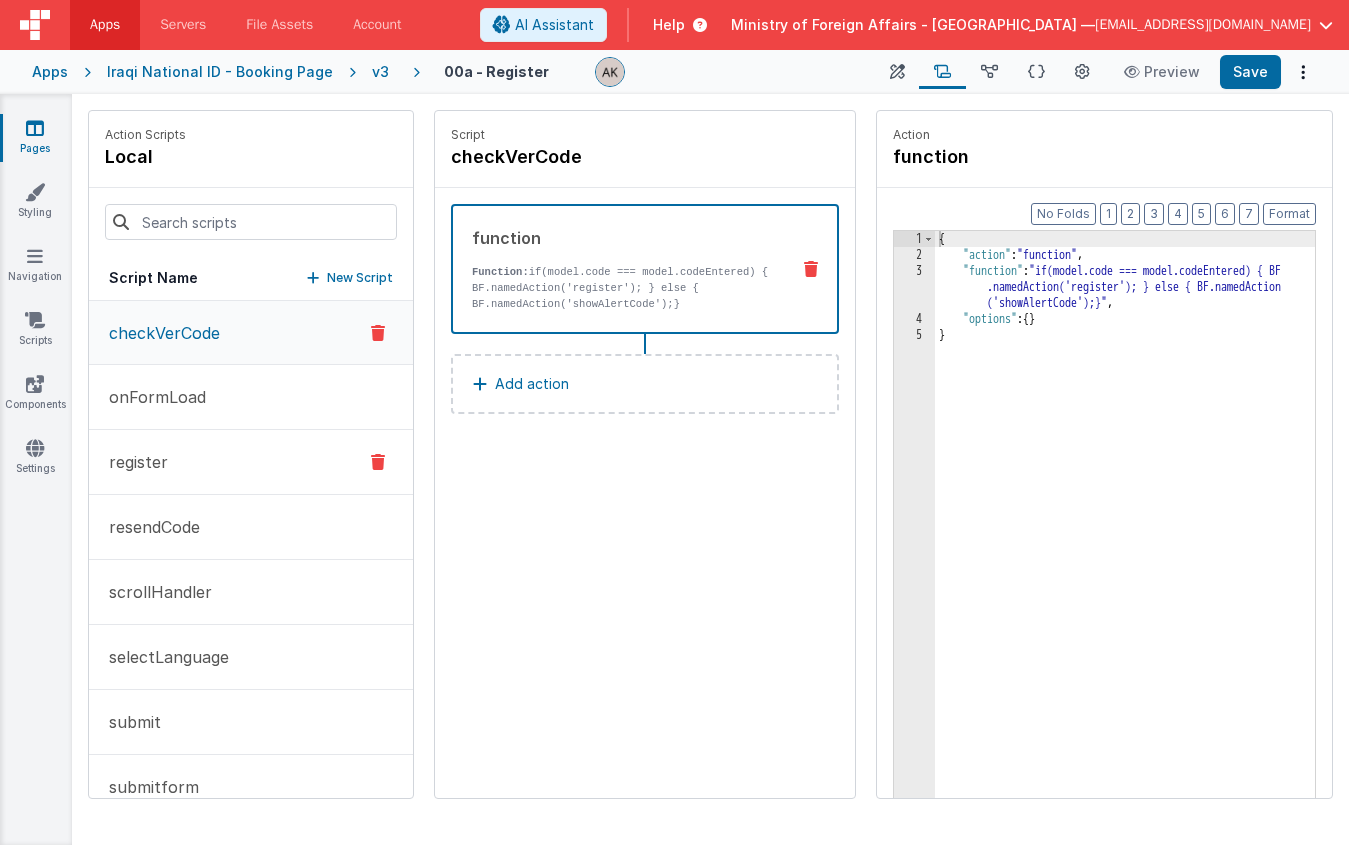 click on "register" at bounding box center (251, 462) 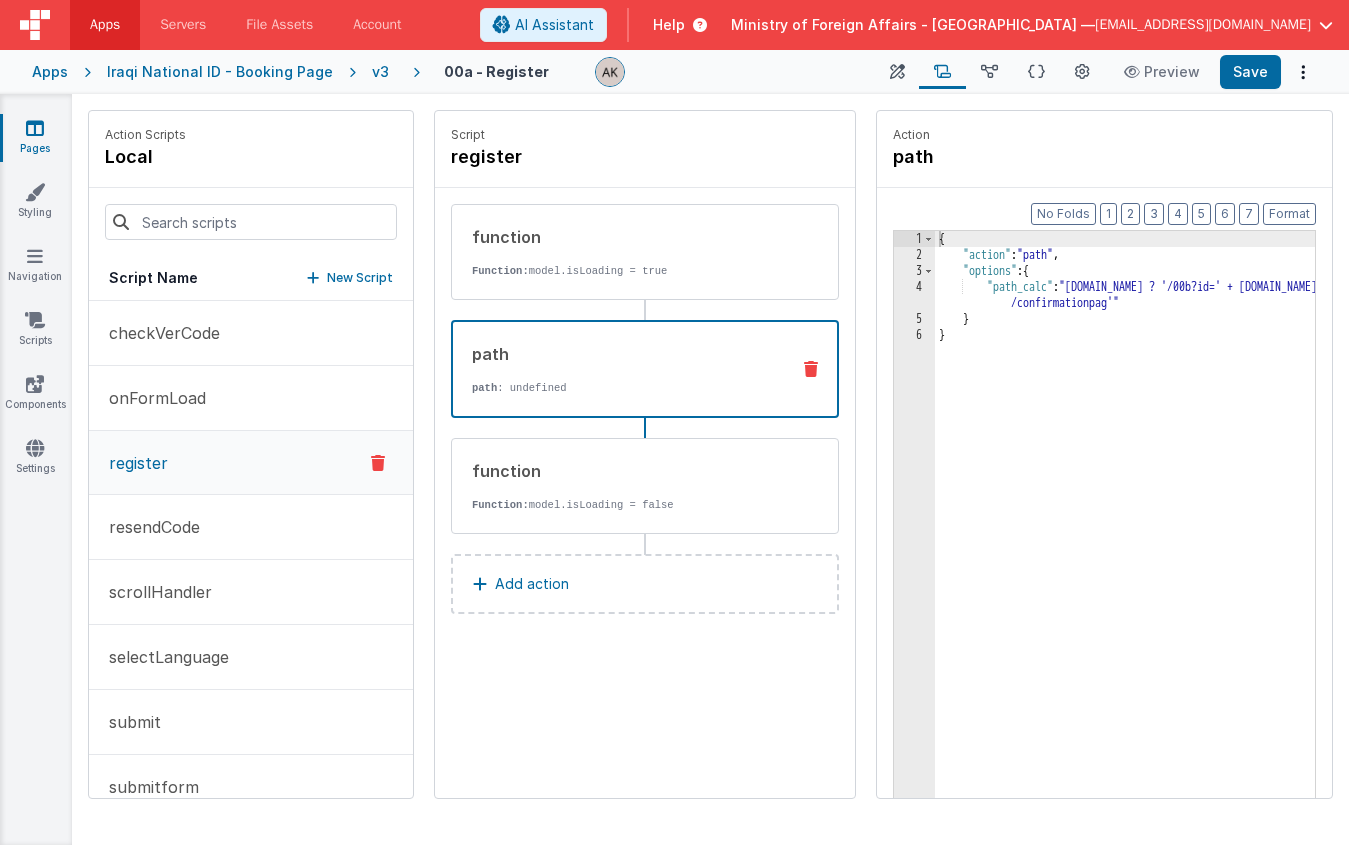click on "path" at bounding box center [622, 354] 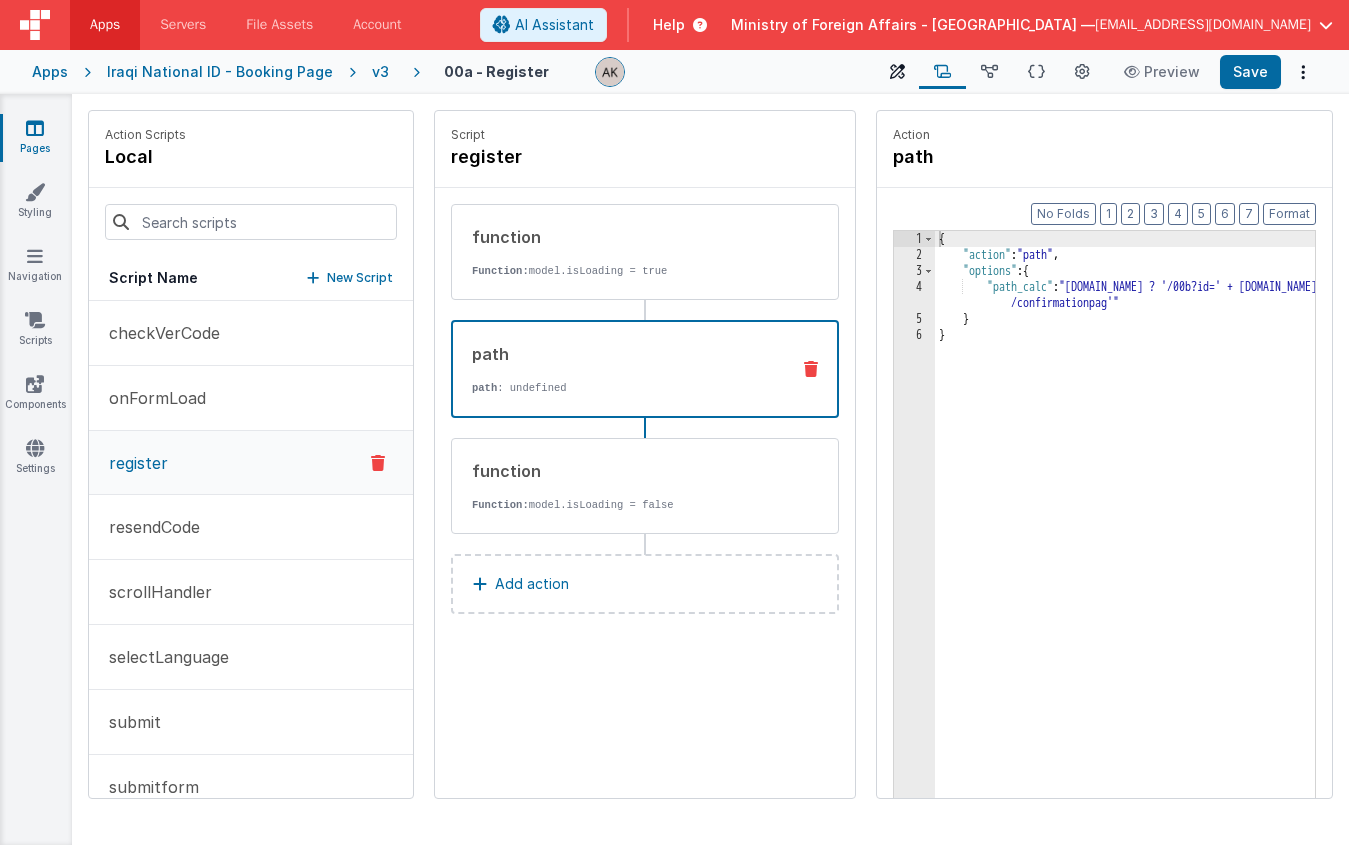 click on "Builder" at bounding box center [897, 72] 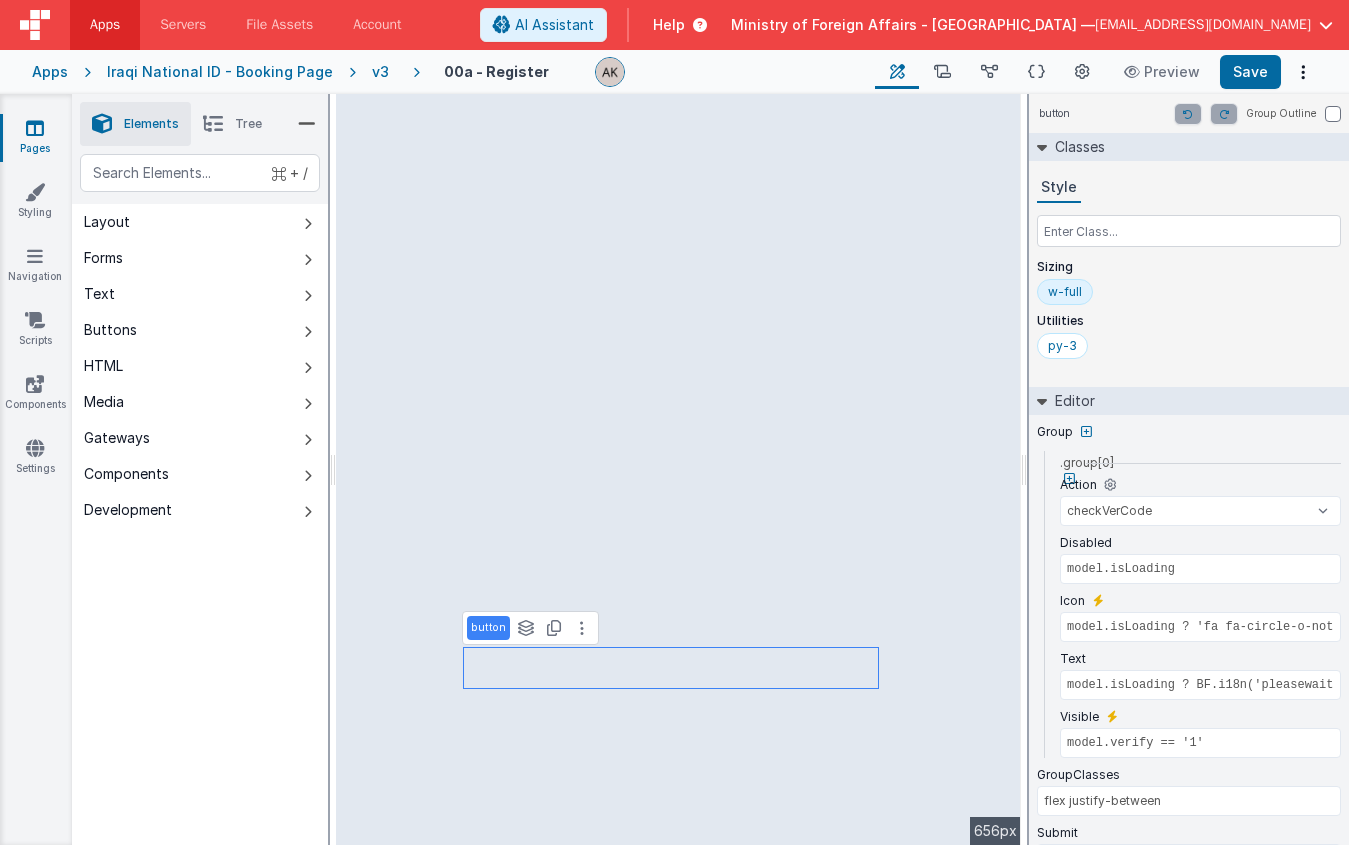 scroll, scrollTop: 85, scrollLeft: 0, axis: vertical 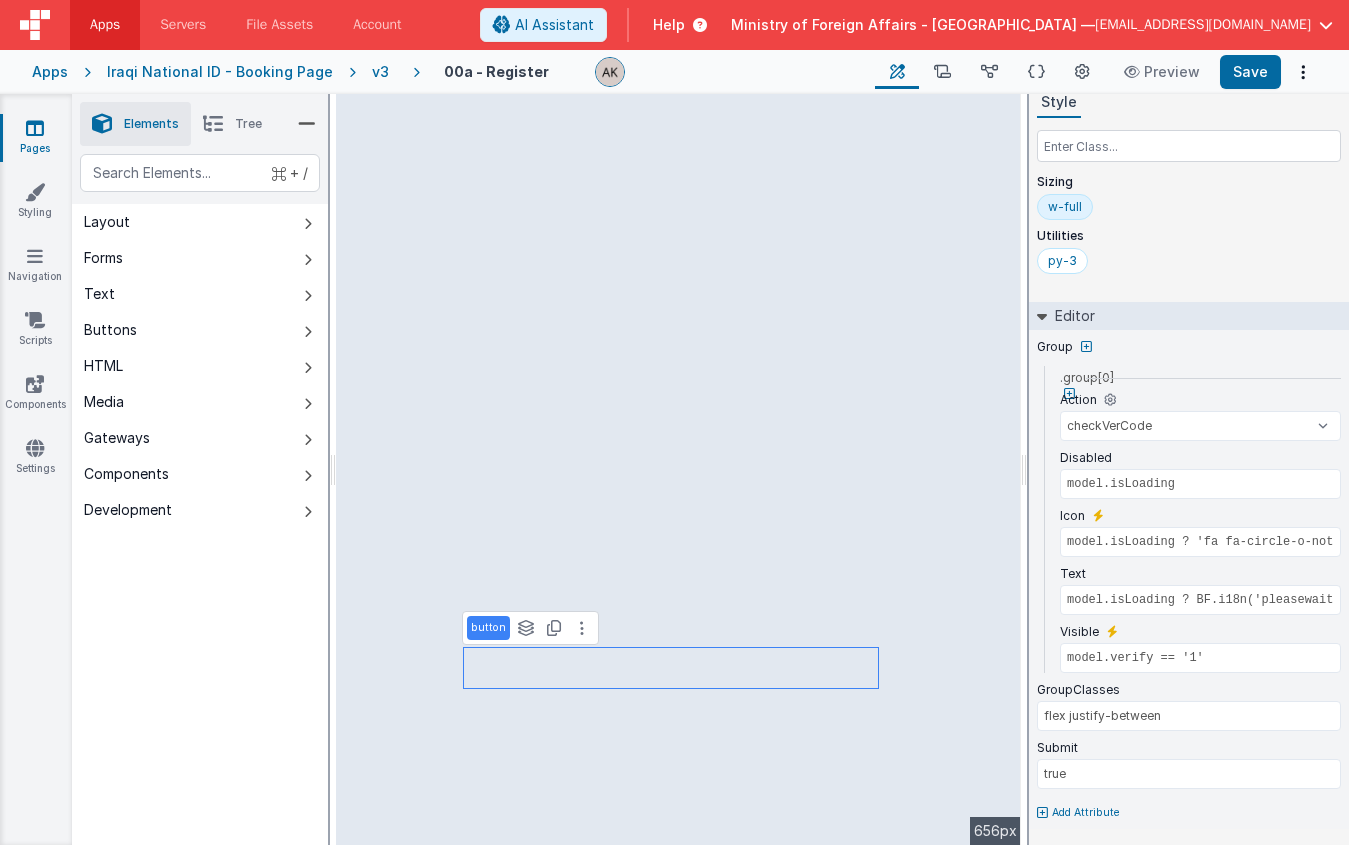 type on "BF.i18n('verificationcodewarning')" 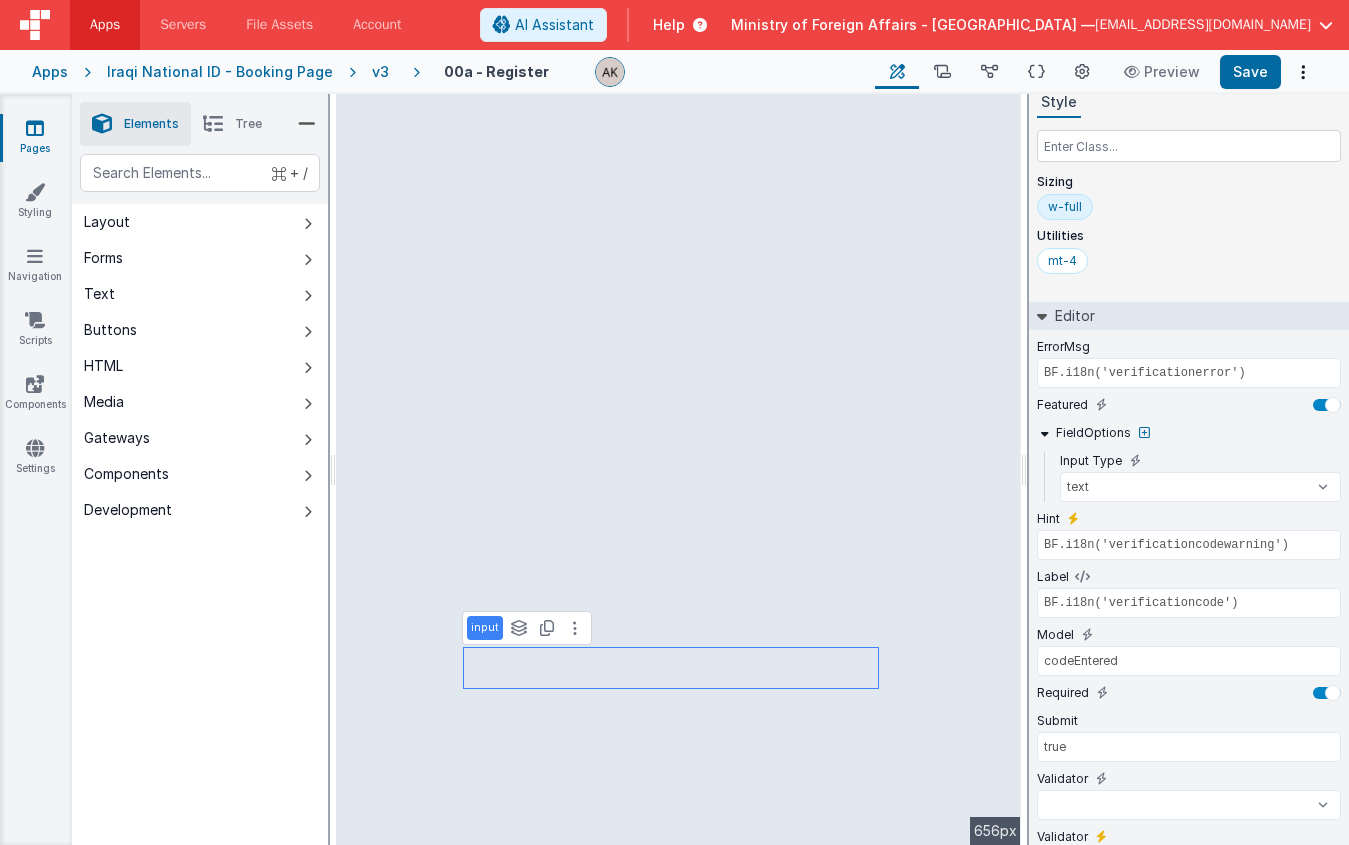select 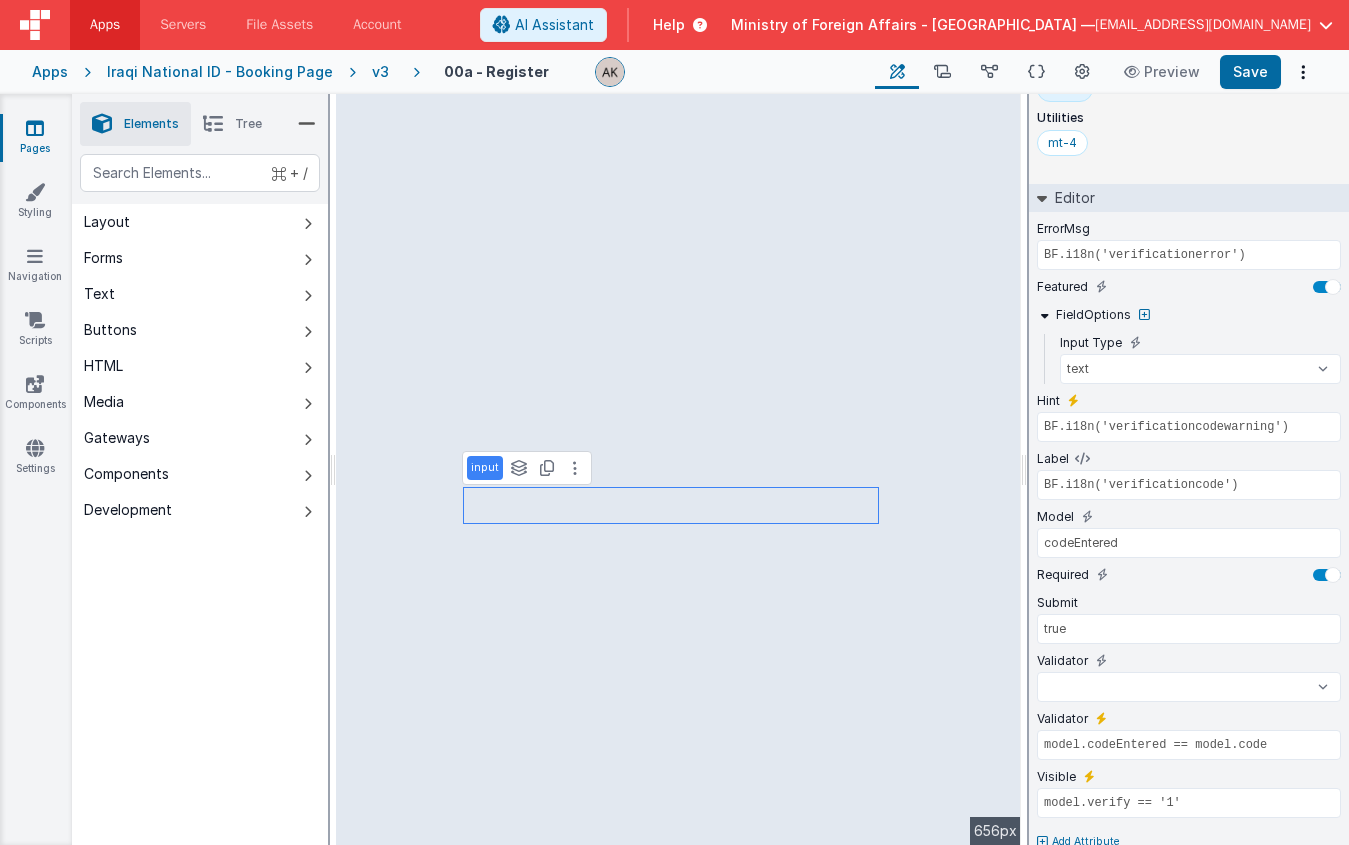 scroll, scrollTop: 232, scrollLeft: 0, axis: vertical 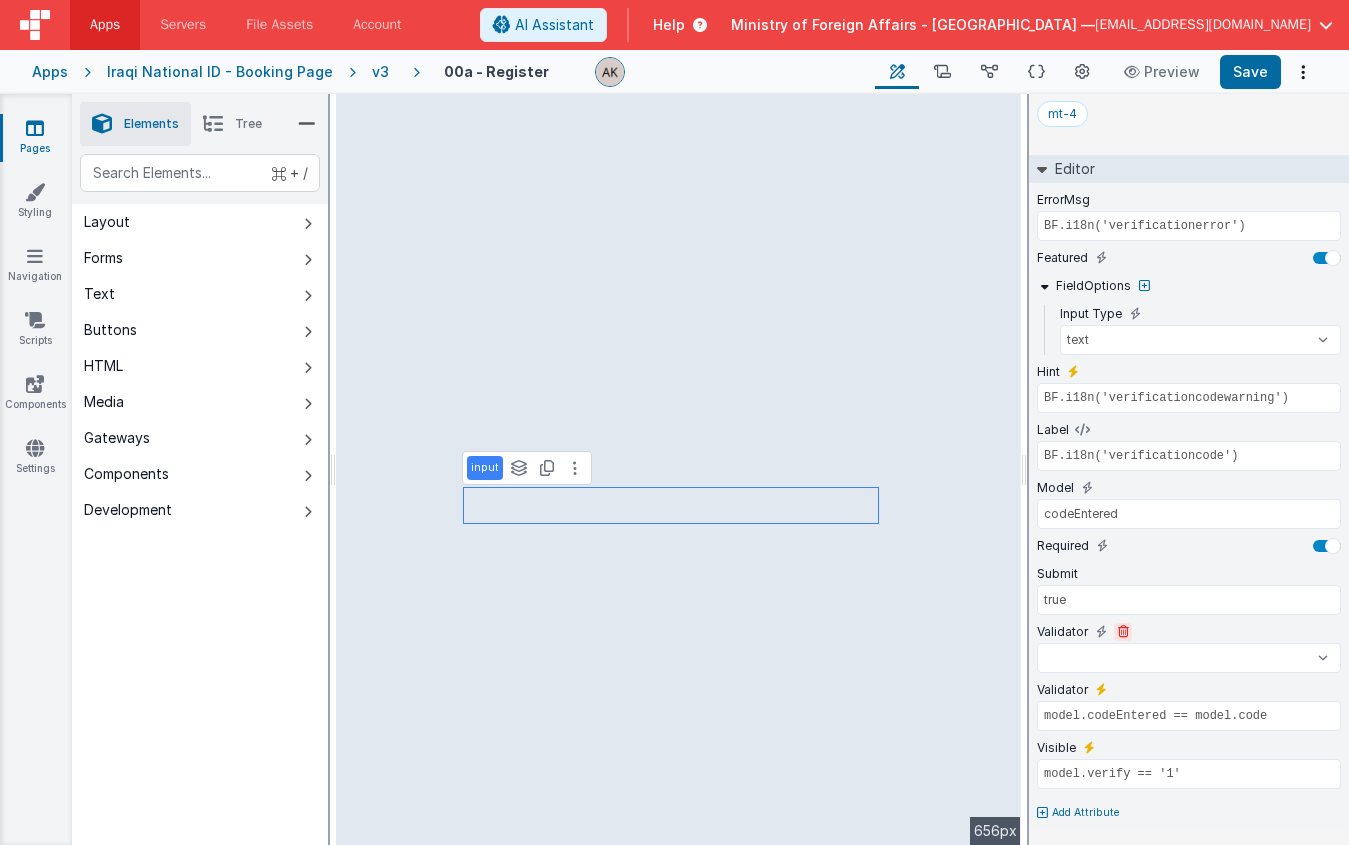 click at bounding box center (1123, 632) 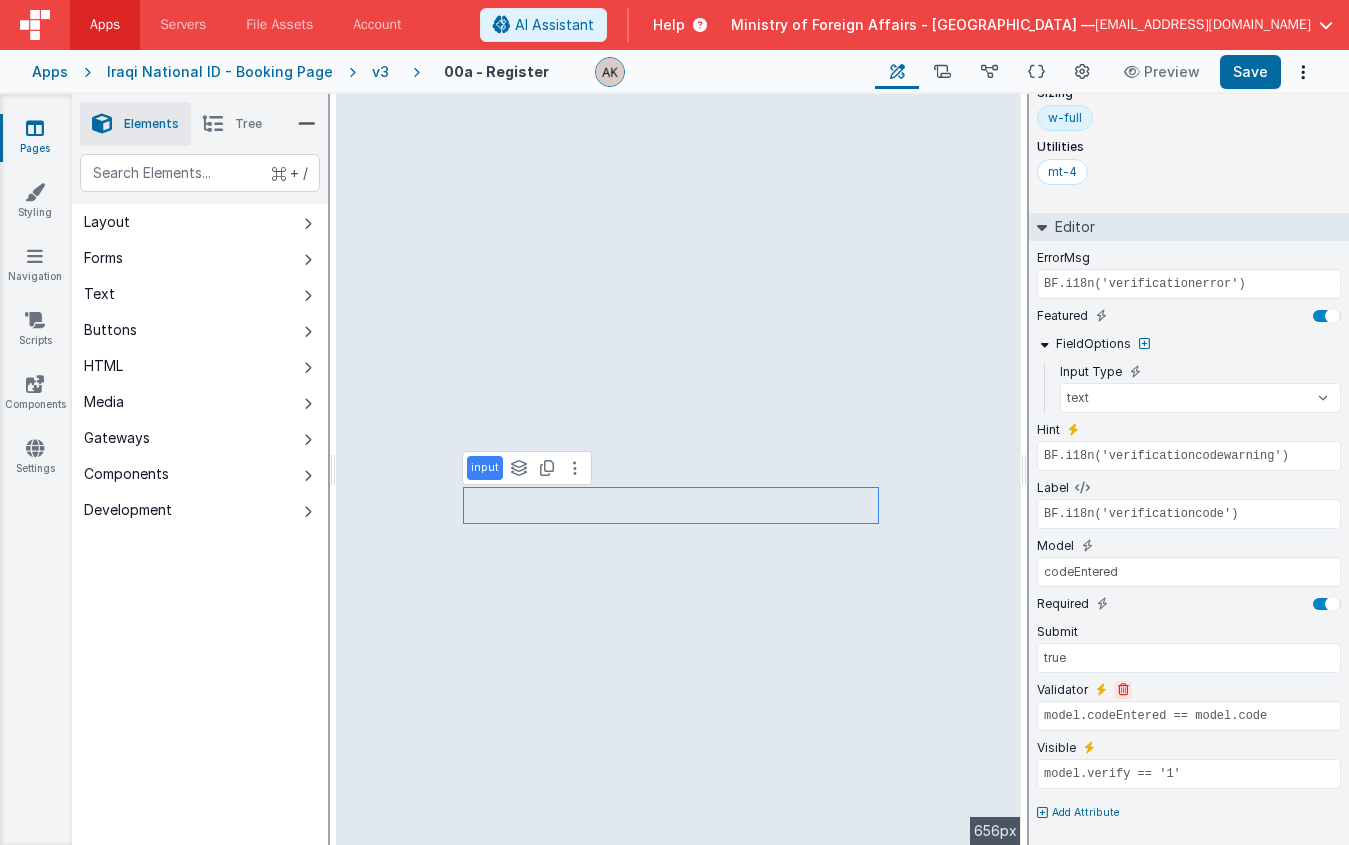 scroll, scrollTop: 174, scrollLeft: 0, axis: vertical 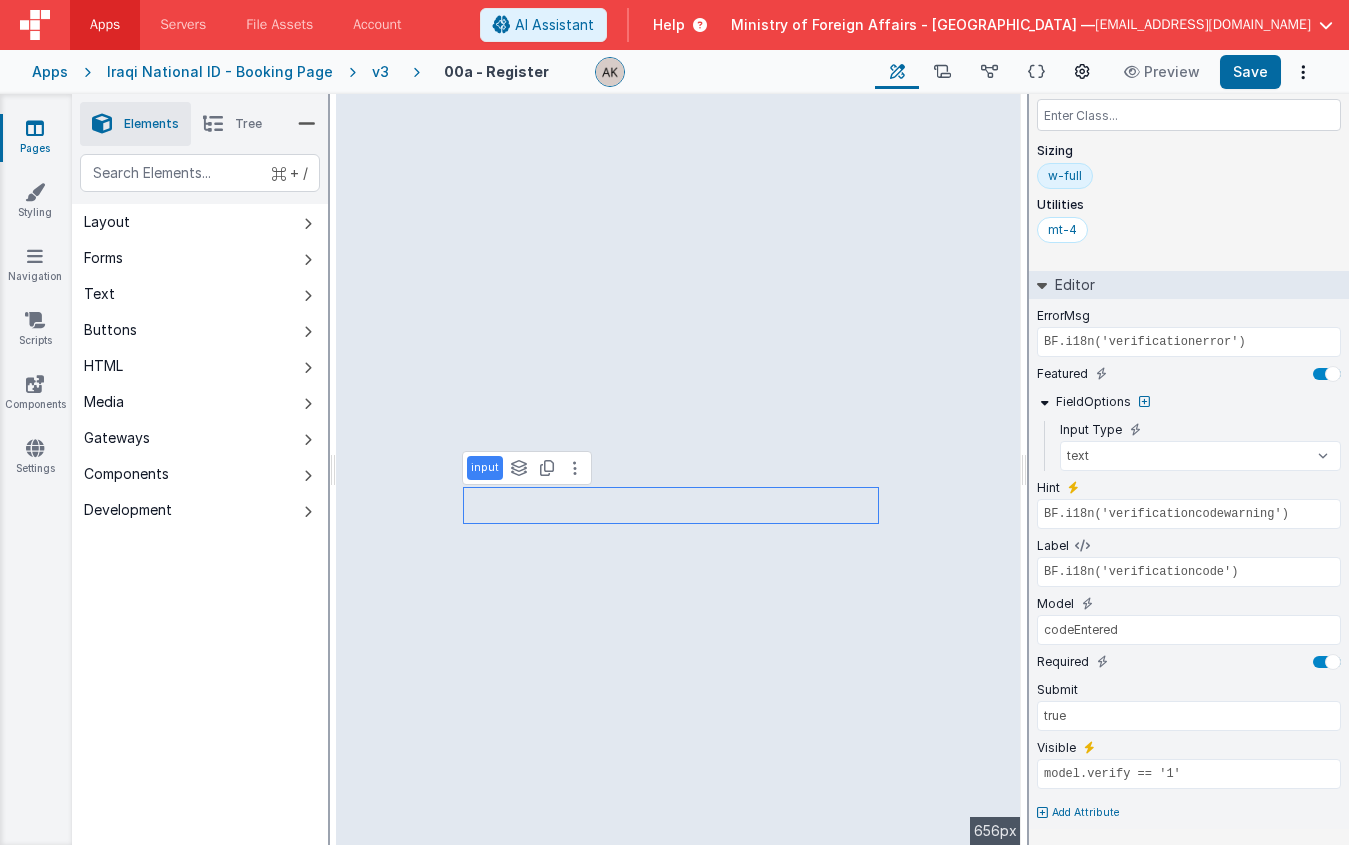 click at bounding box center [1082, 72] 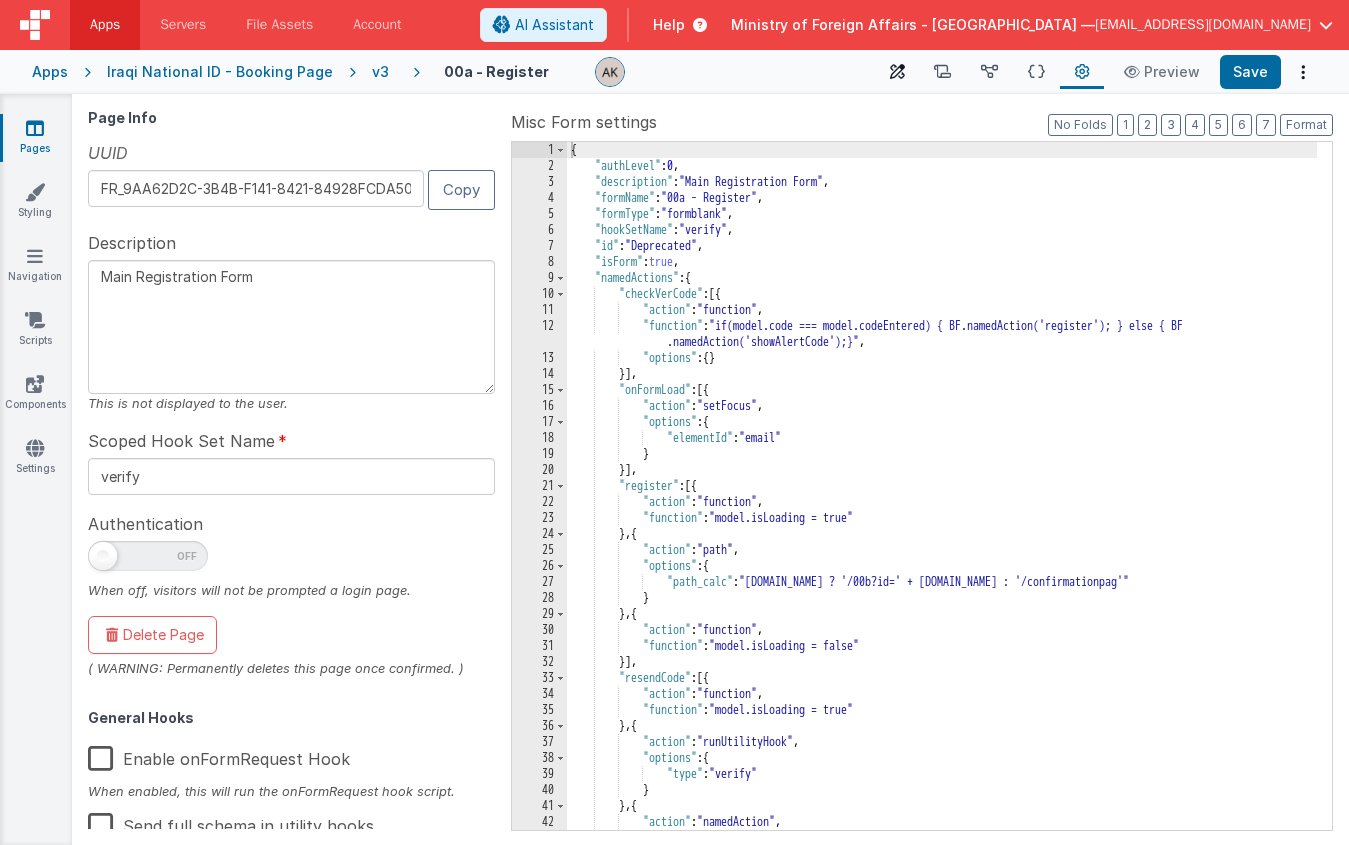 click on "Builder" at bounding box center (897, 72) 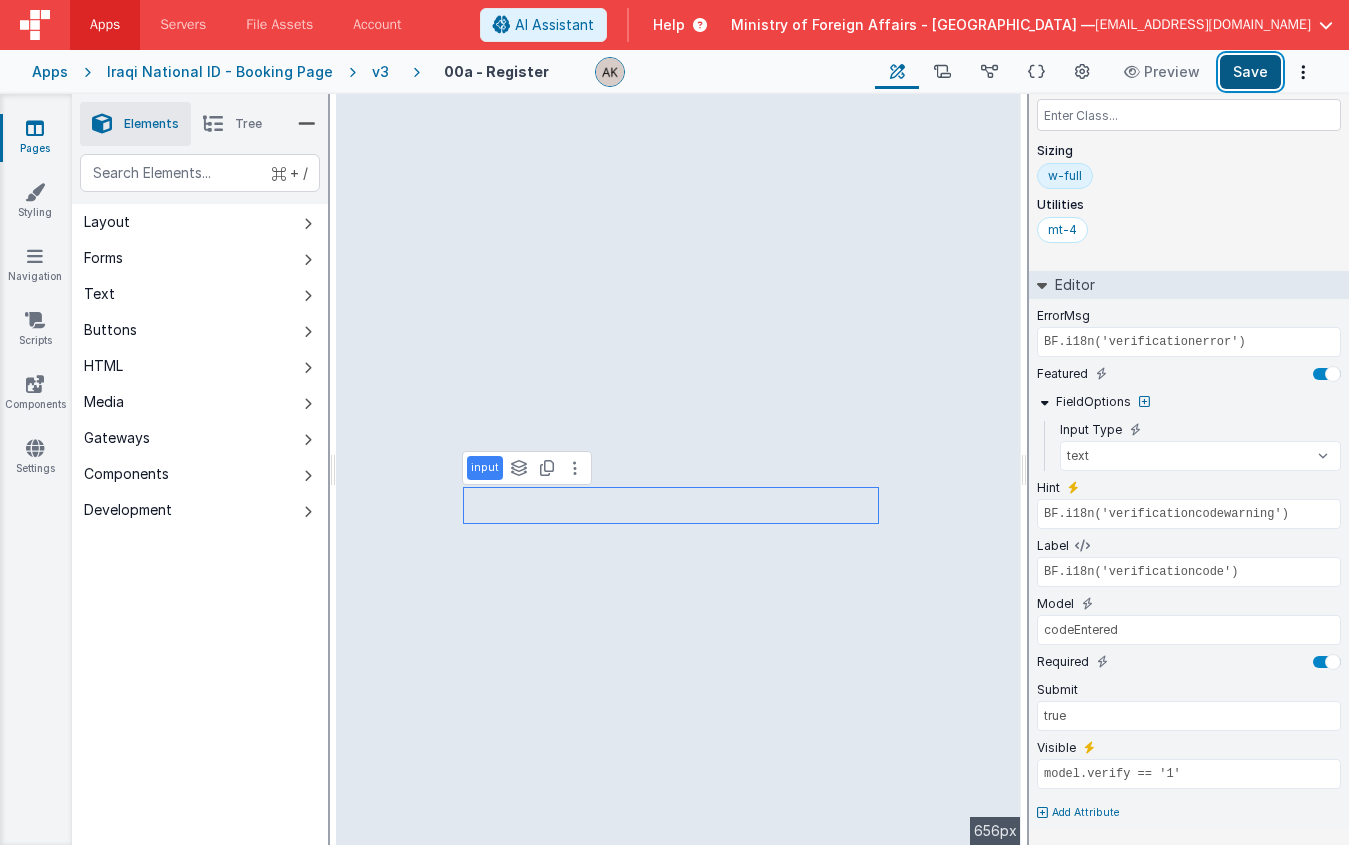 click on "Save" at bounding box center (1250, 72) 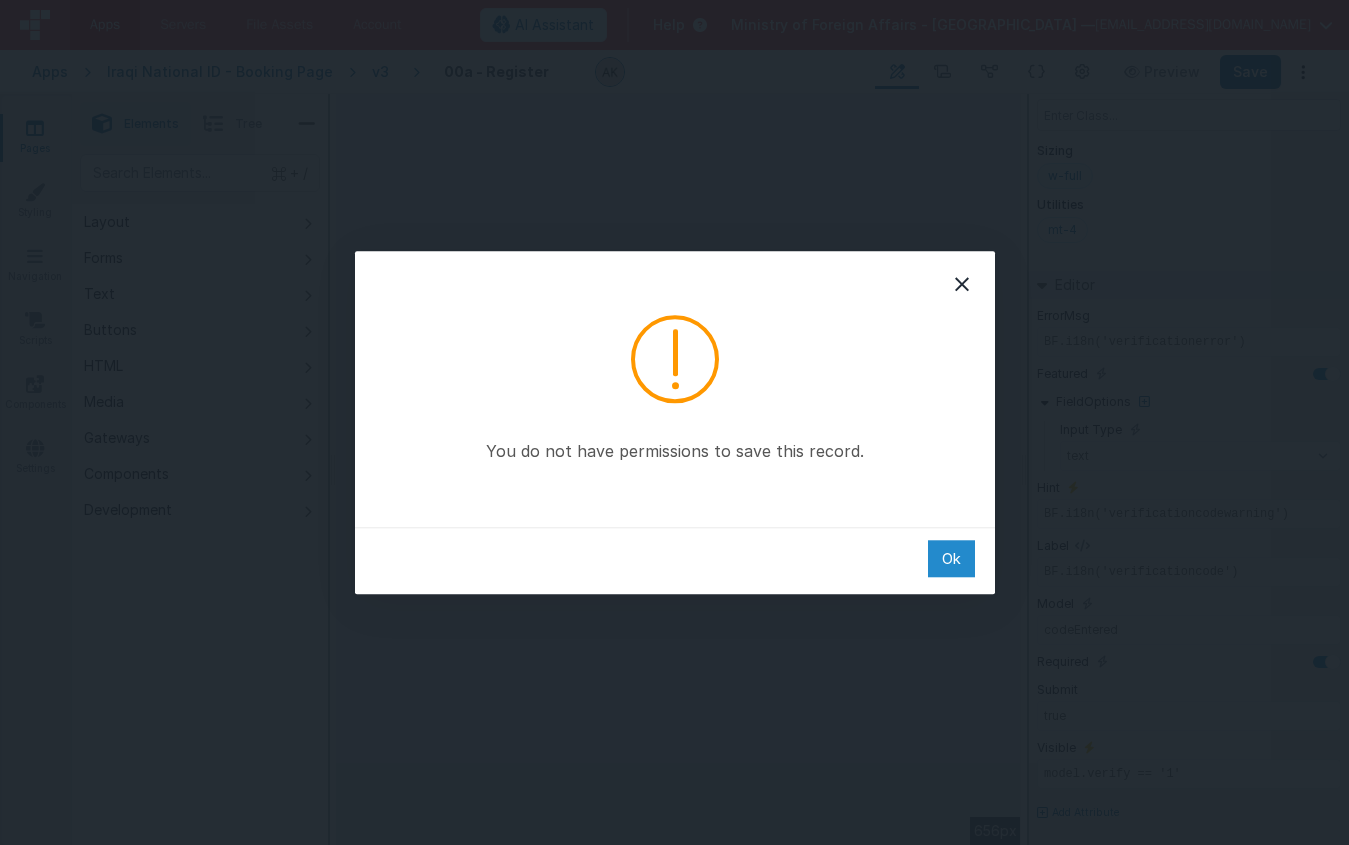 click on "Ok" at bounding box center (951, 558) 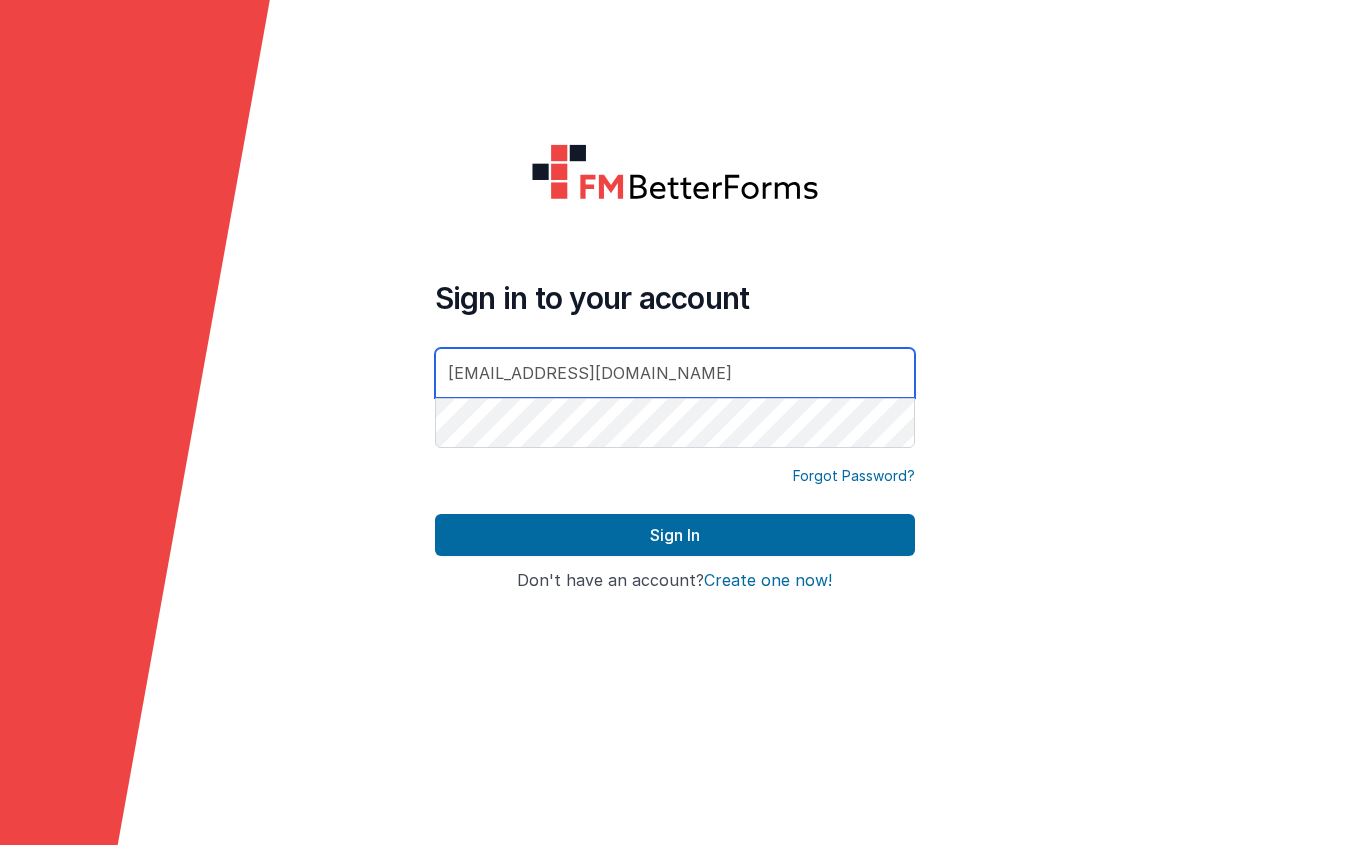 scroll, scrollTop: 0, scrollLeft: 0, axis: both 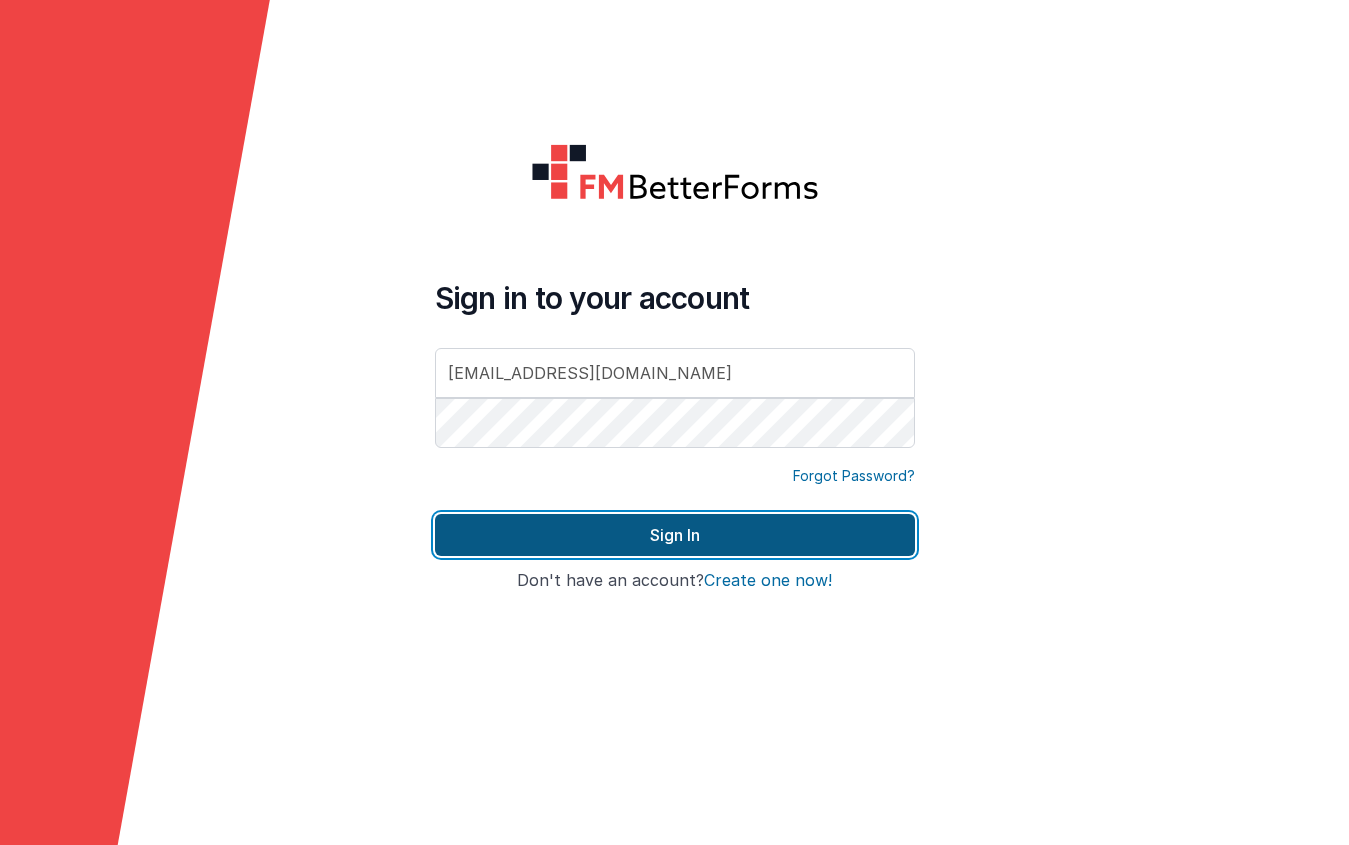 click on "Sign In" at bounding box center (675, 535) 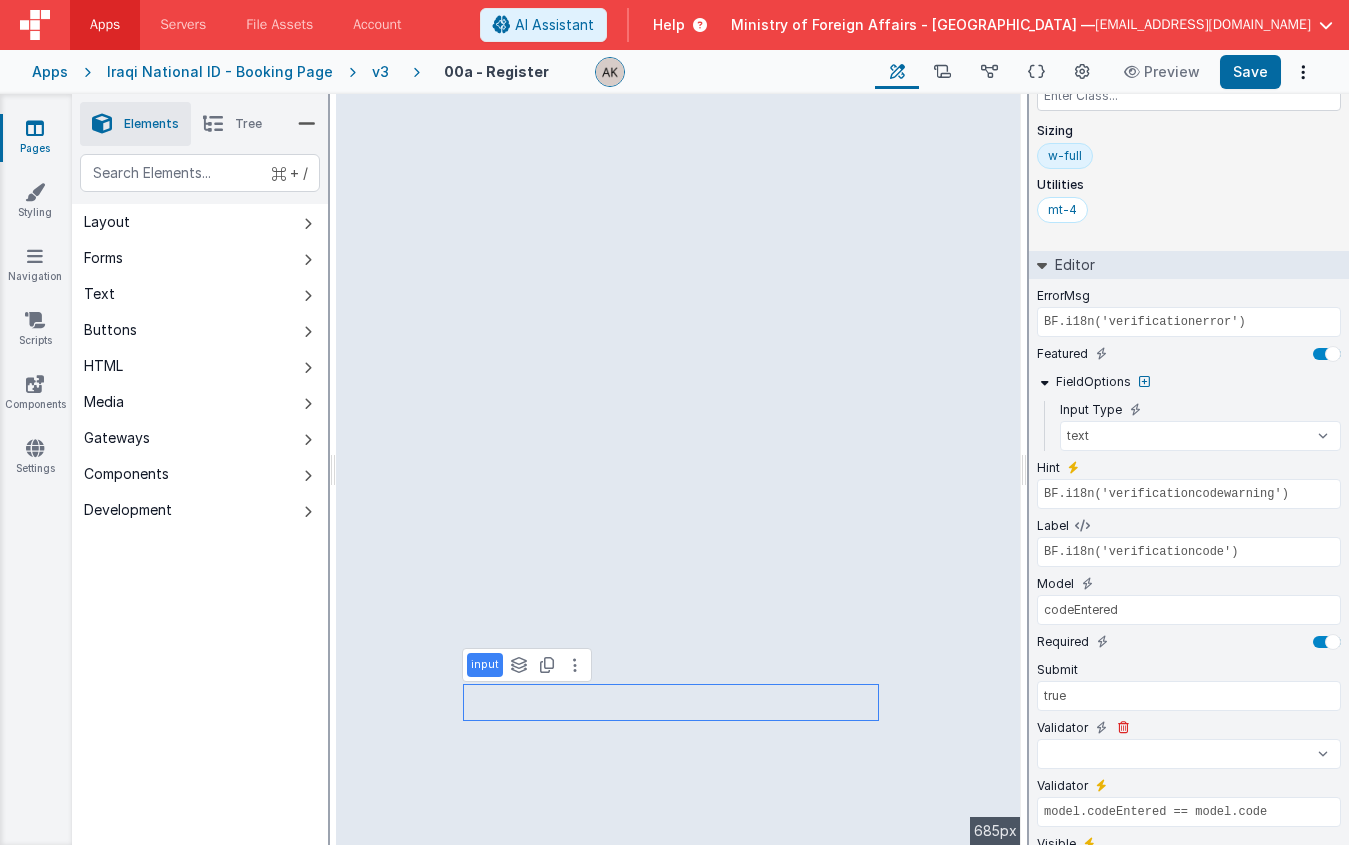scroll, scrollTop: 232, scrollLeft: 0, axis: vertical 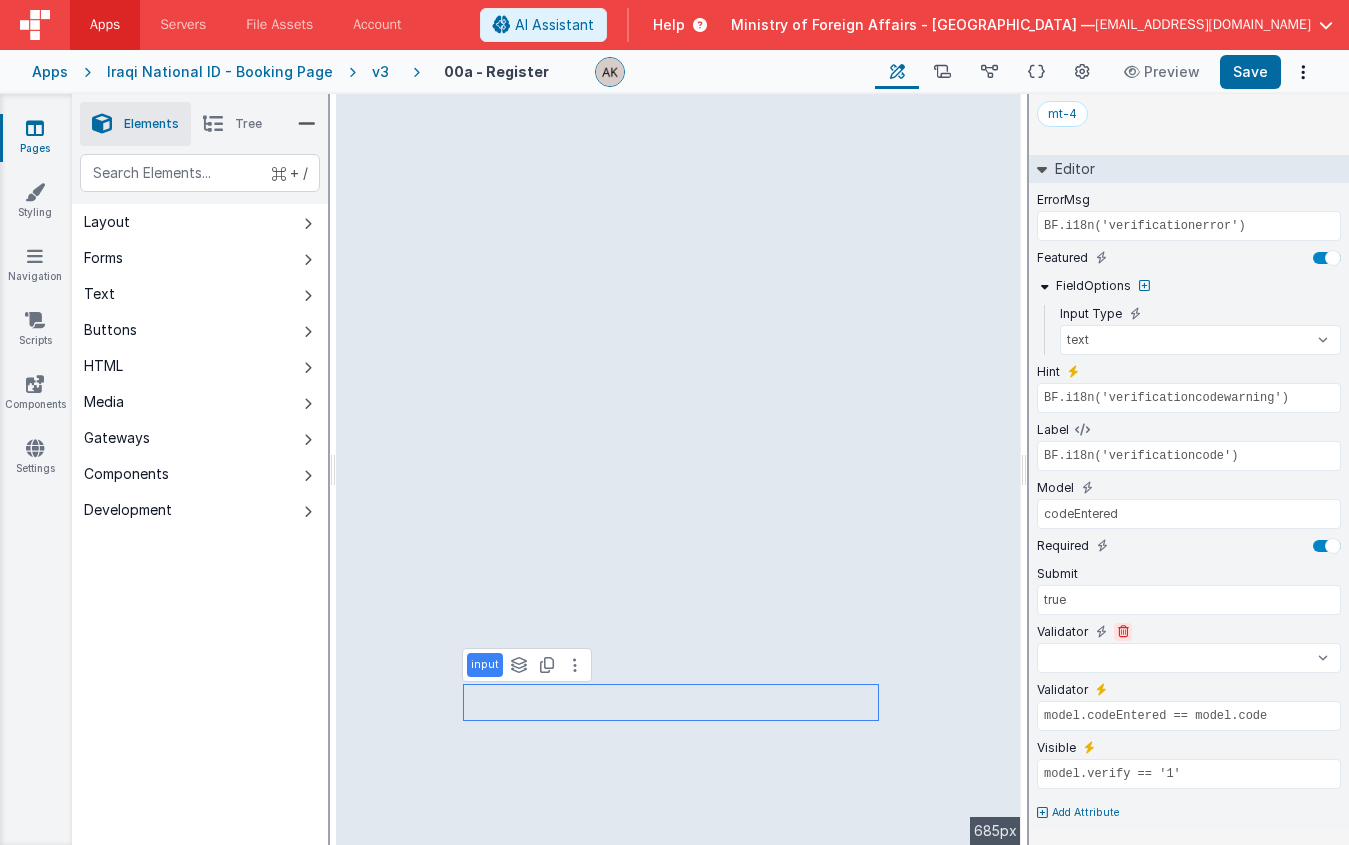select 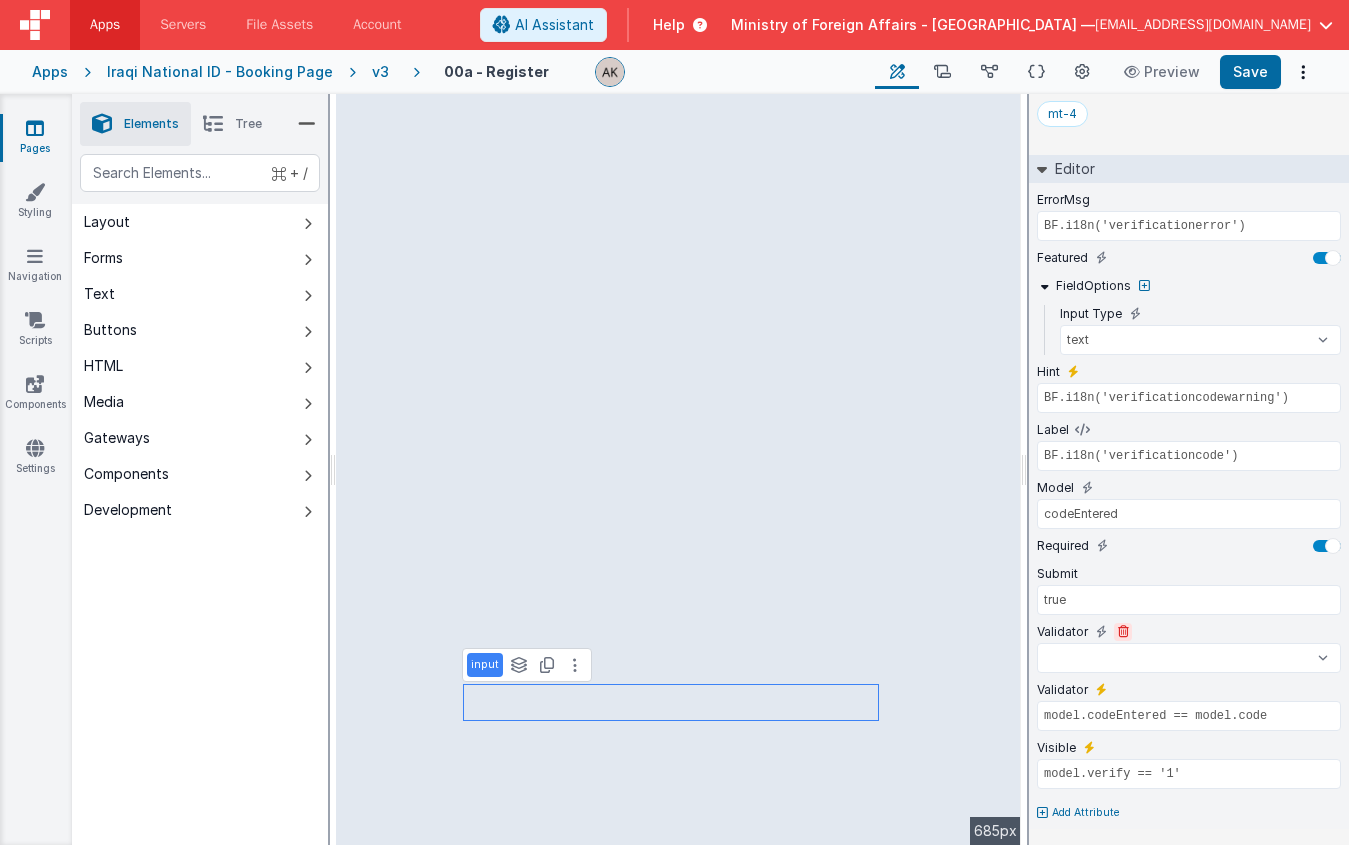 click at bounding box center (1123, 632) 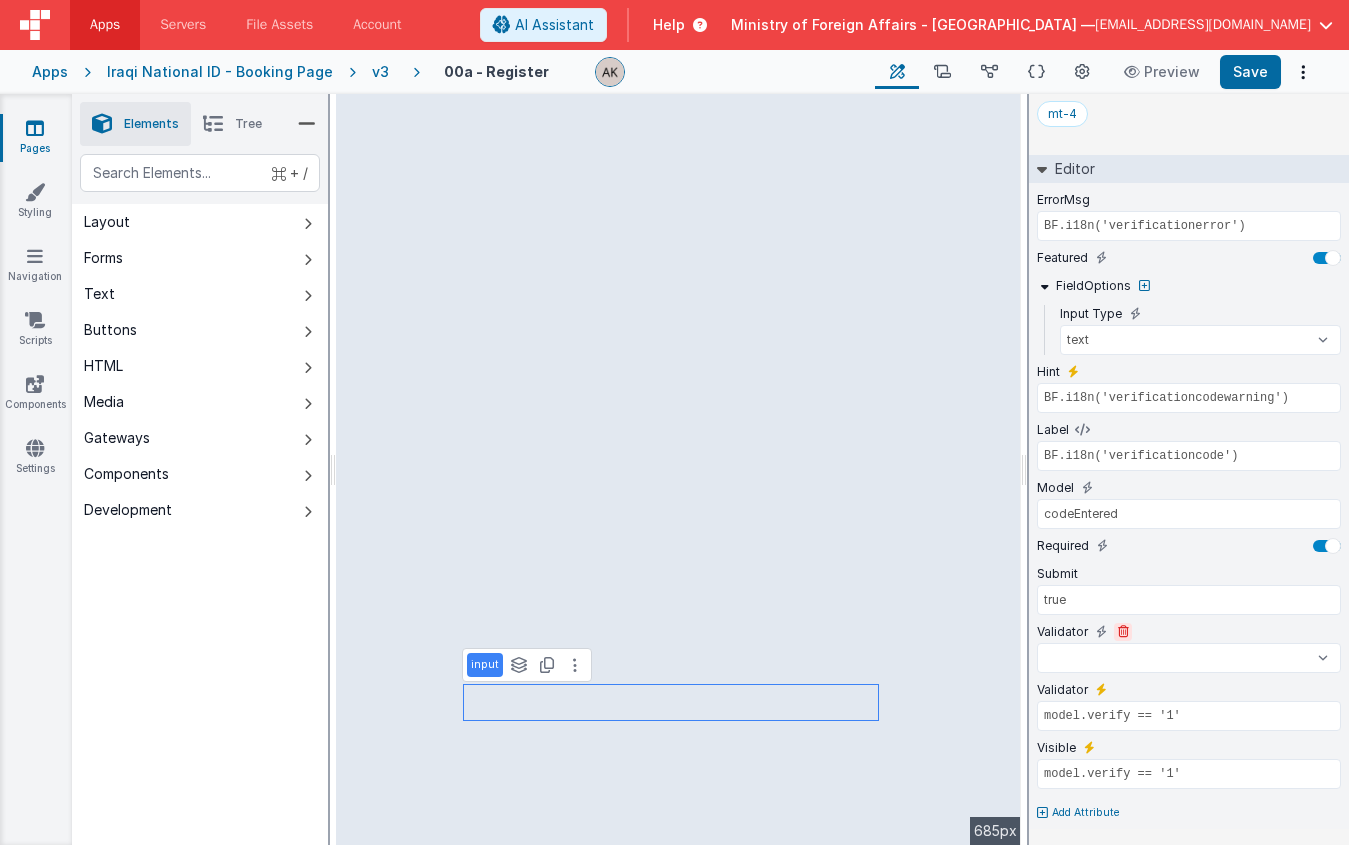 scroll, scrollTop: 174, scrollLeft: 0, axis: vertical 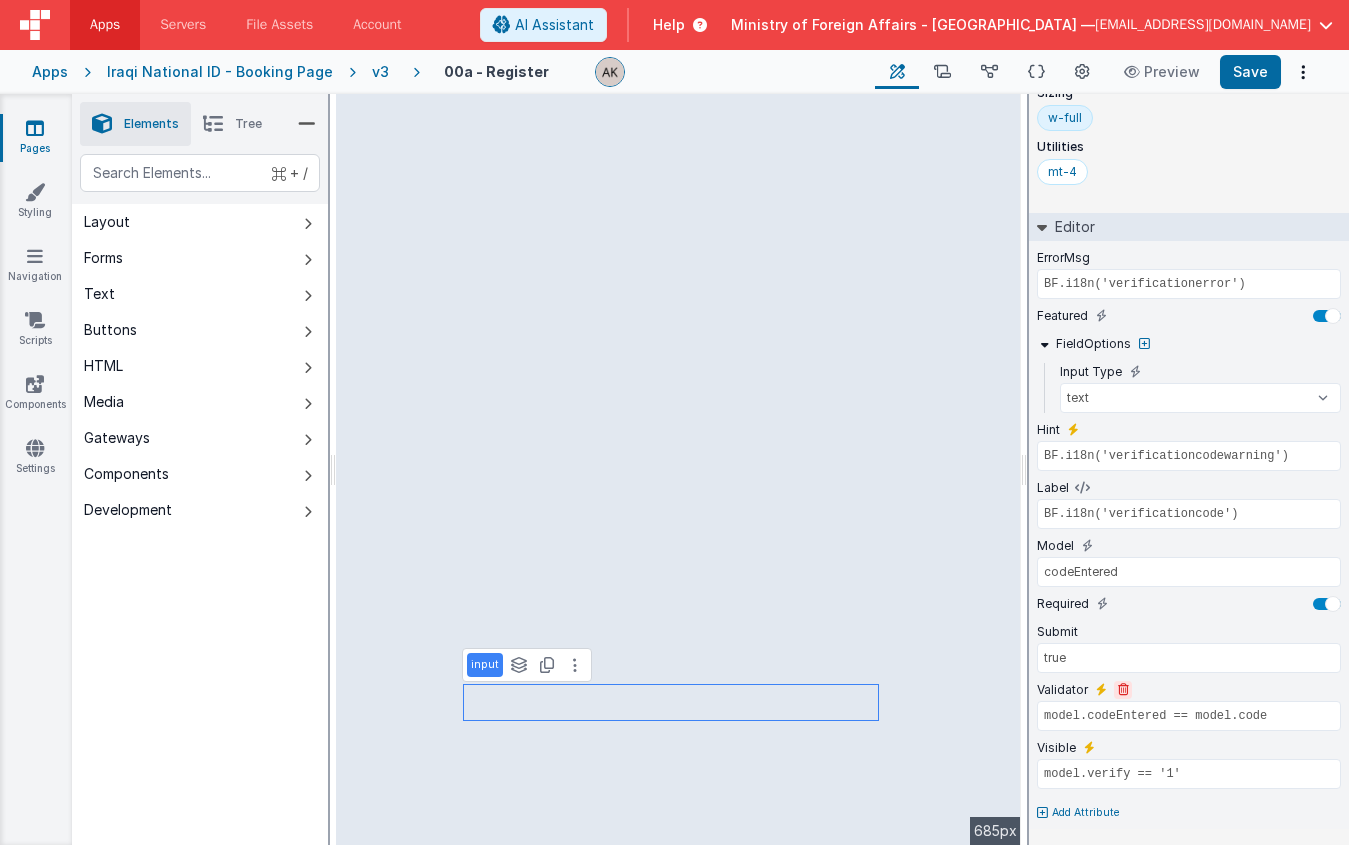 click at bounding box center [1123, 690] 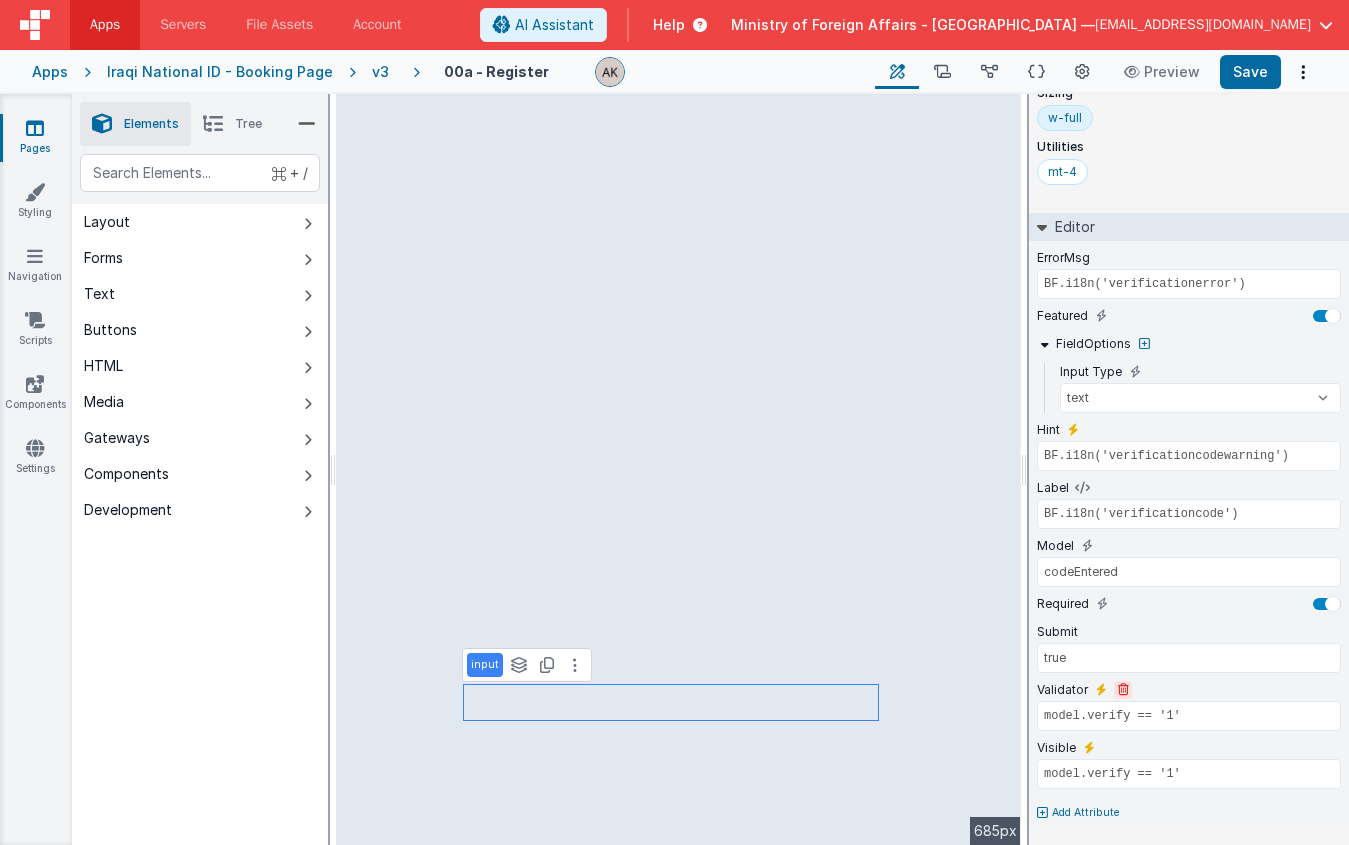 scroll, scrollTop: 116, scrollLeft: 0, axis: vertical 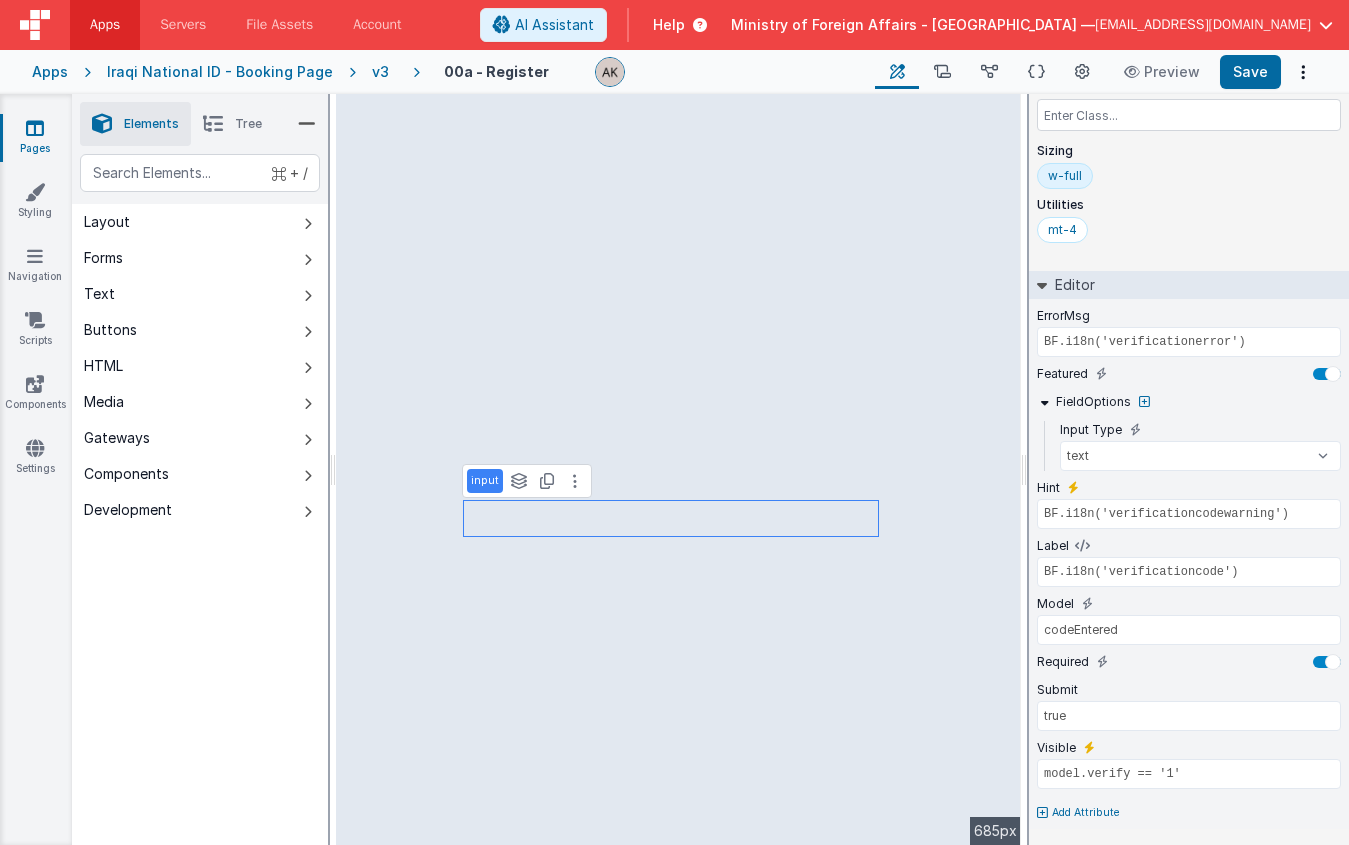 type on "model.isLoading ? 'fa fa-circle-o-notch fa-spin fa-fw': ''" 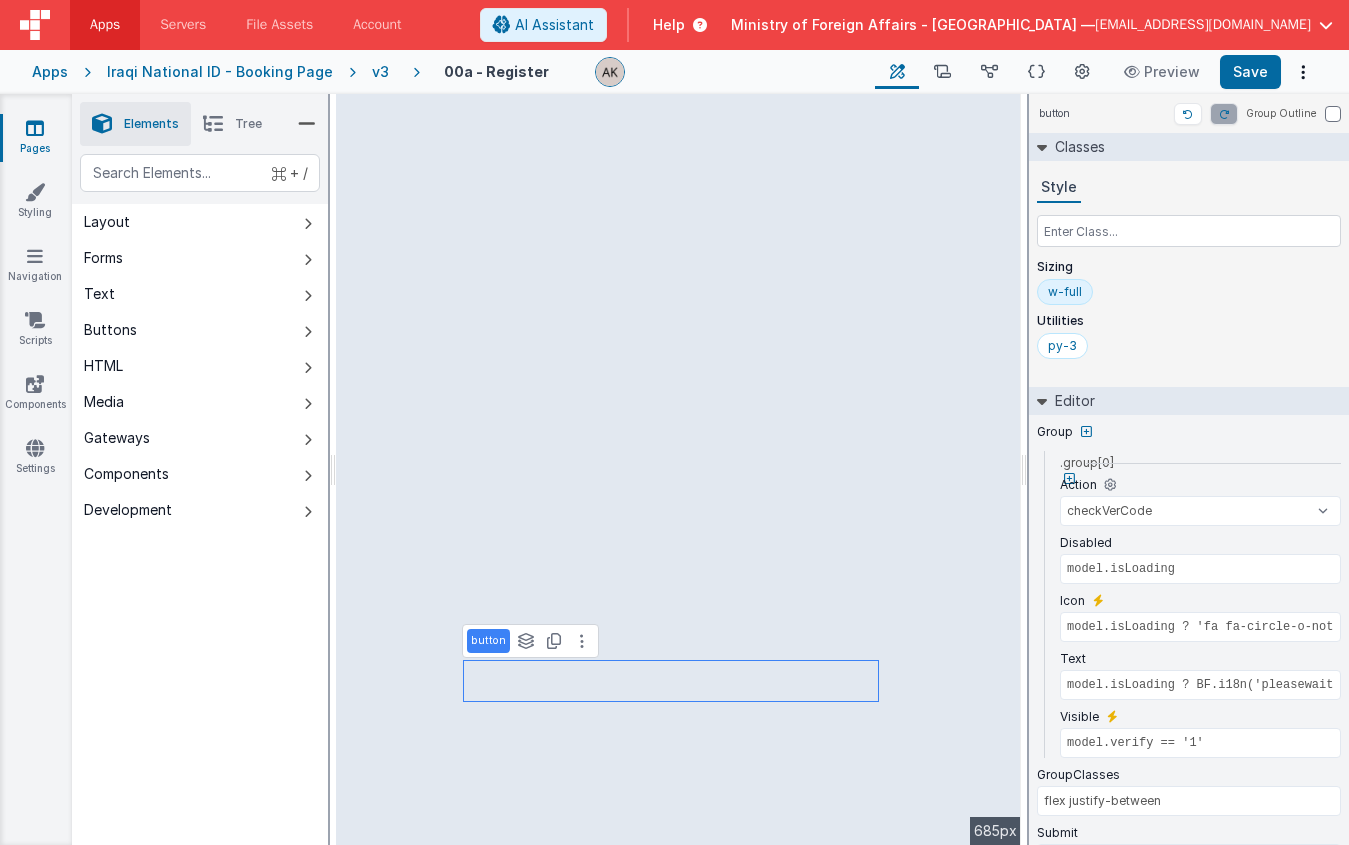 scroll, scrollTop: 85, scrollLeft: 0, axis: vertical 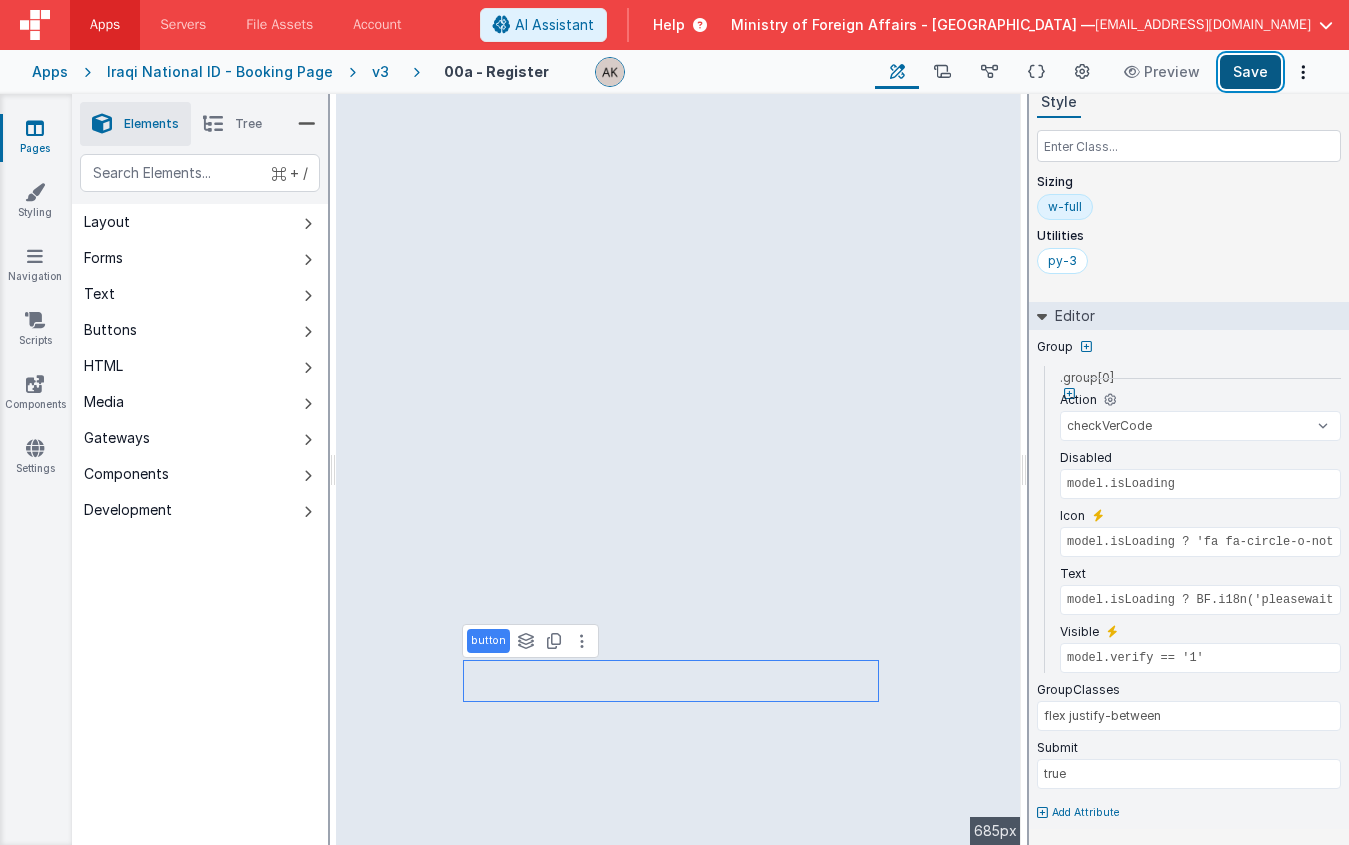 click on "Save" at bounding box center [1250, 72] 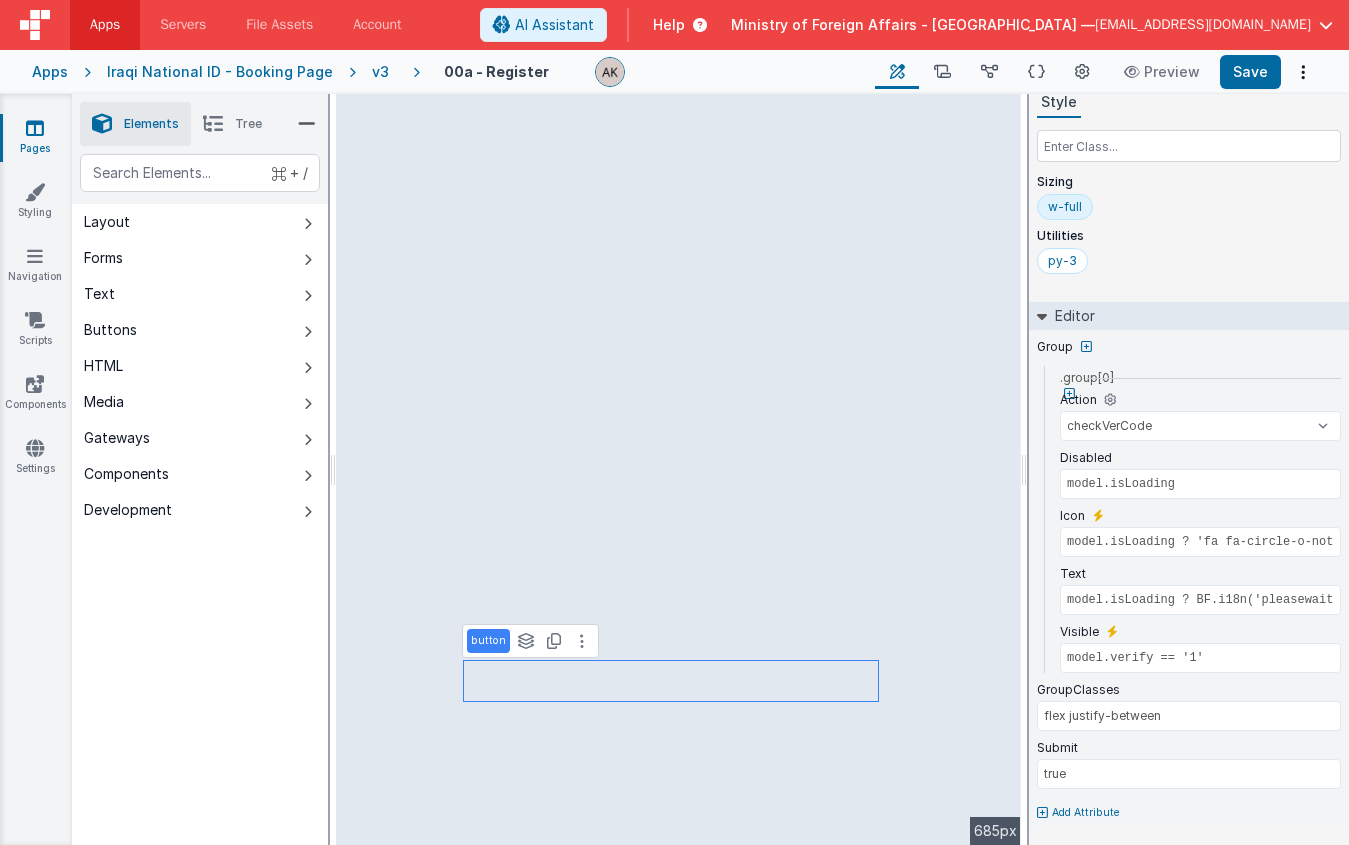 type on "BF.i18n('verificationcodewarning')" 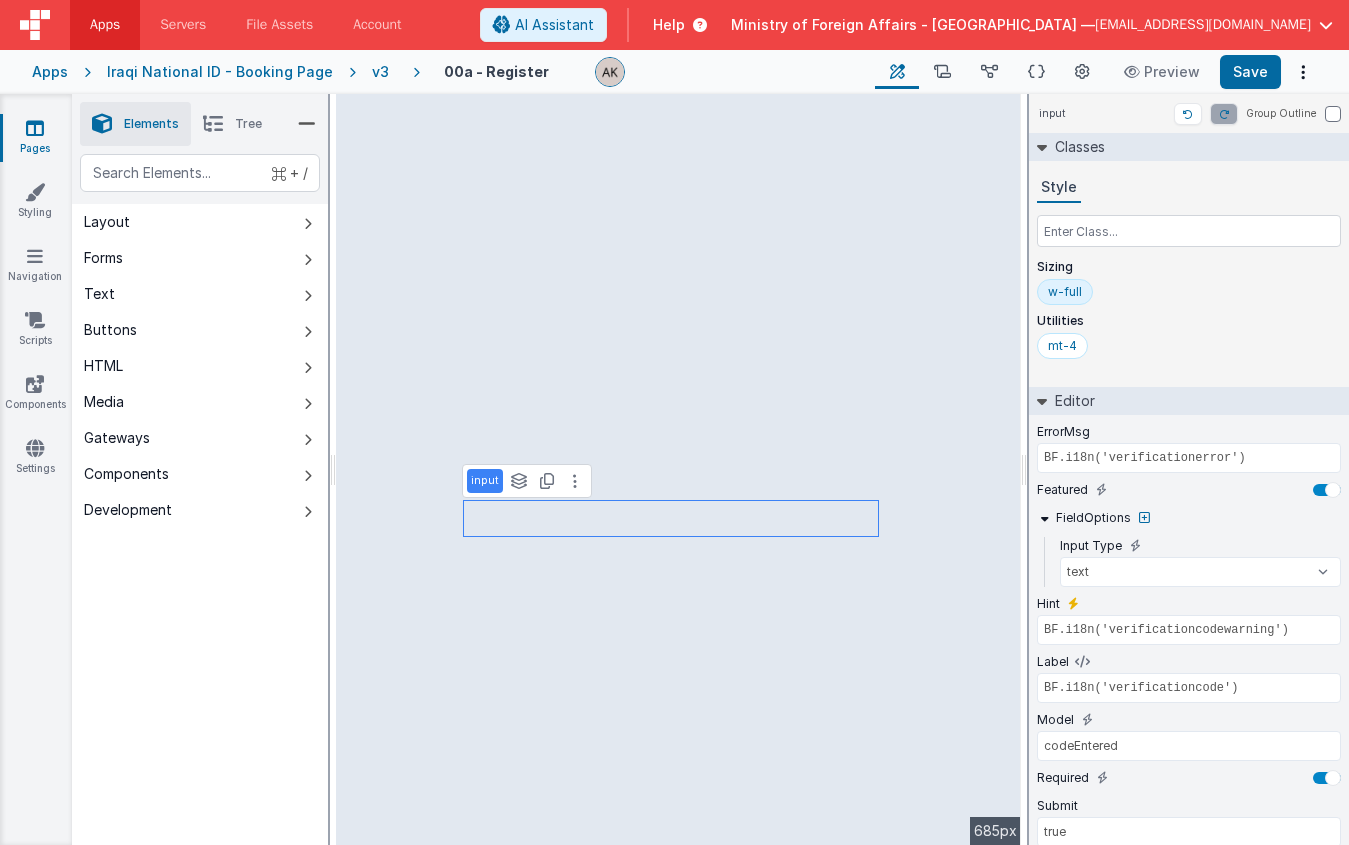 scroll, scrollTop: 116, scrollLeft: 0, axis: vertical 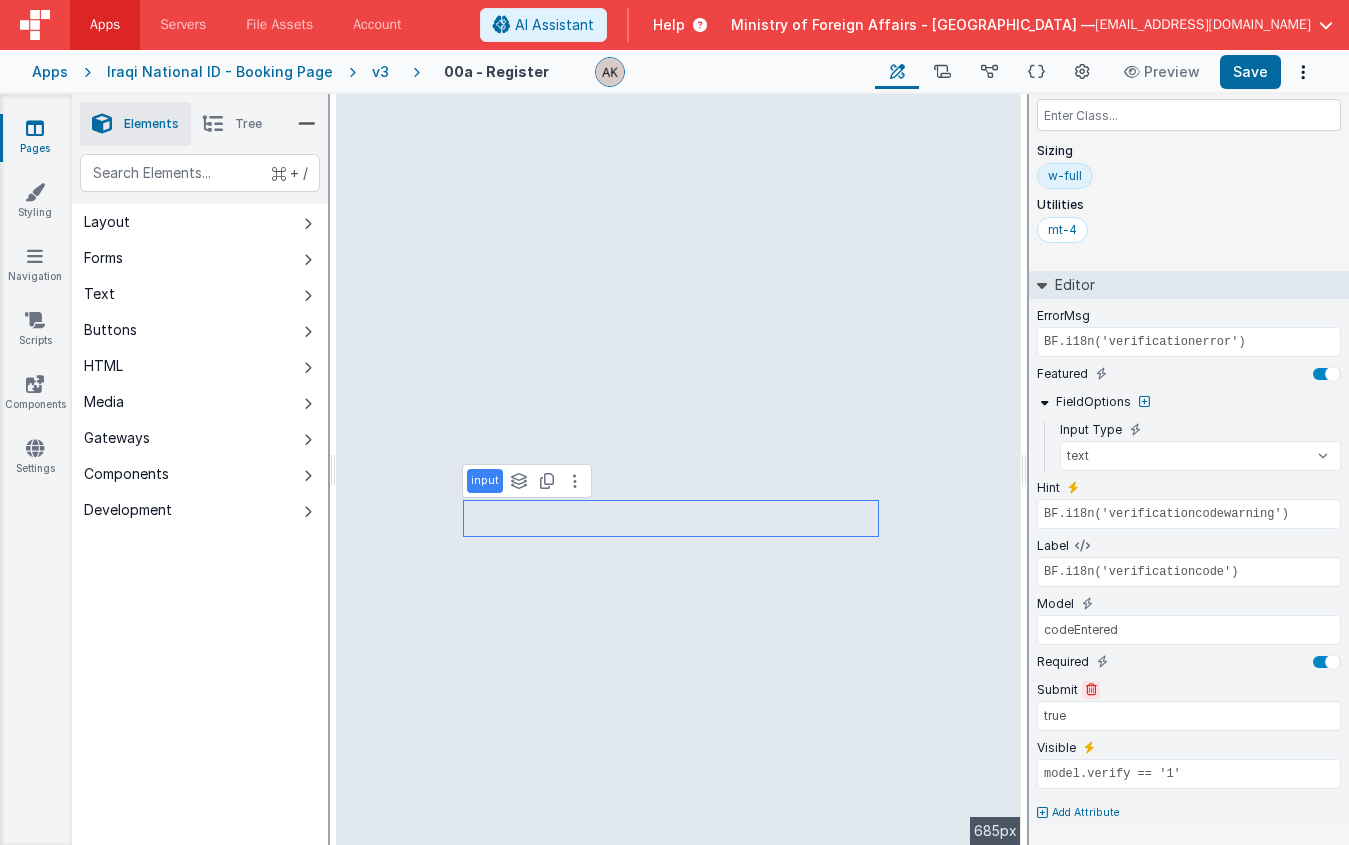 click at bounding box center (1091, 690) 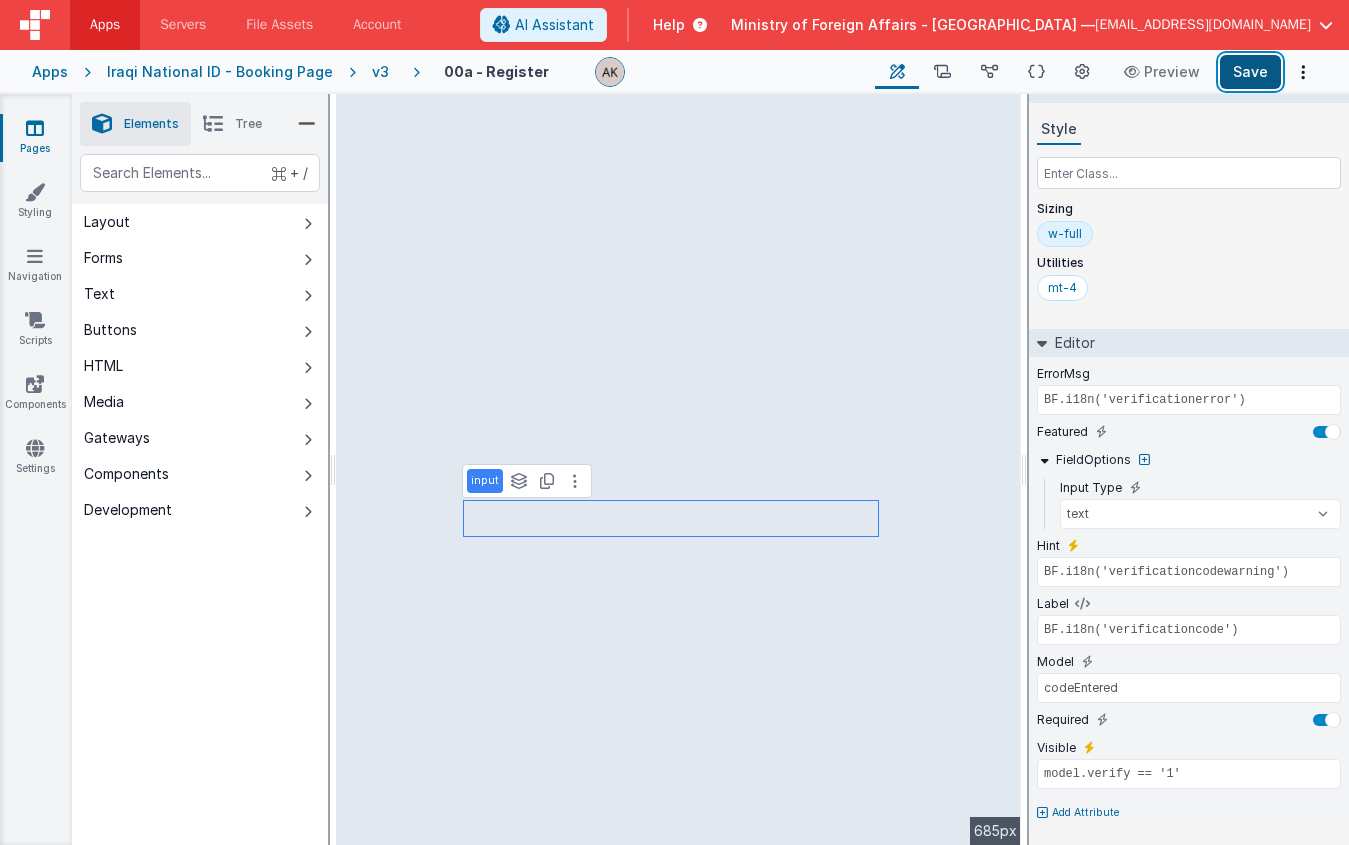 click on "Save" at bounding box center (1250, 72) 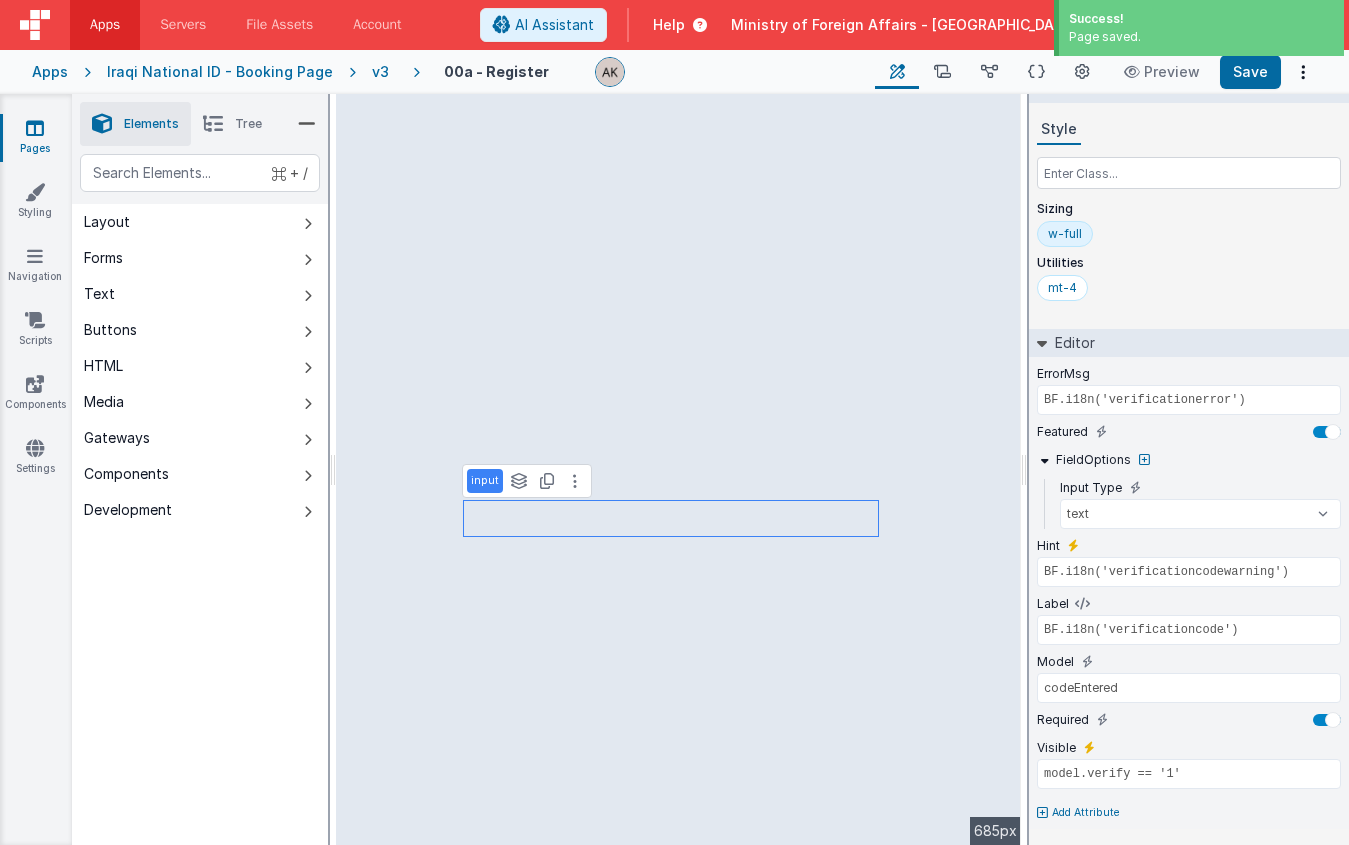 type on "BF.i18n('emailwarning')" 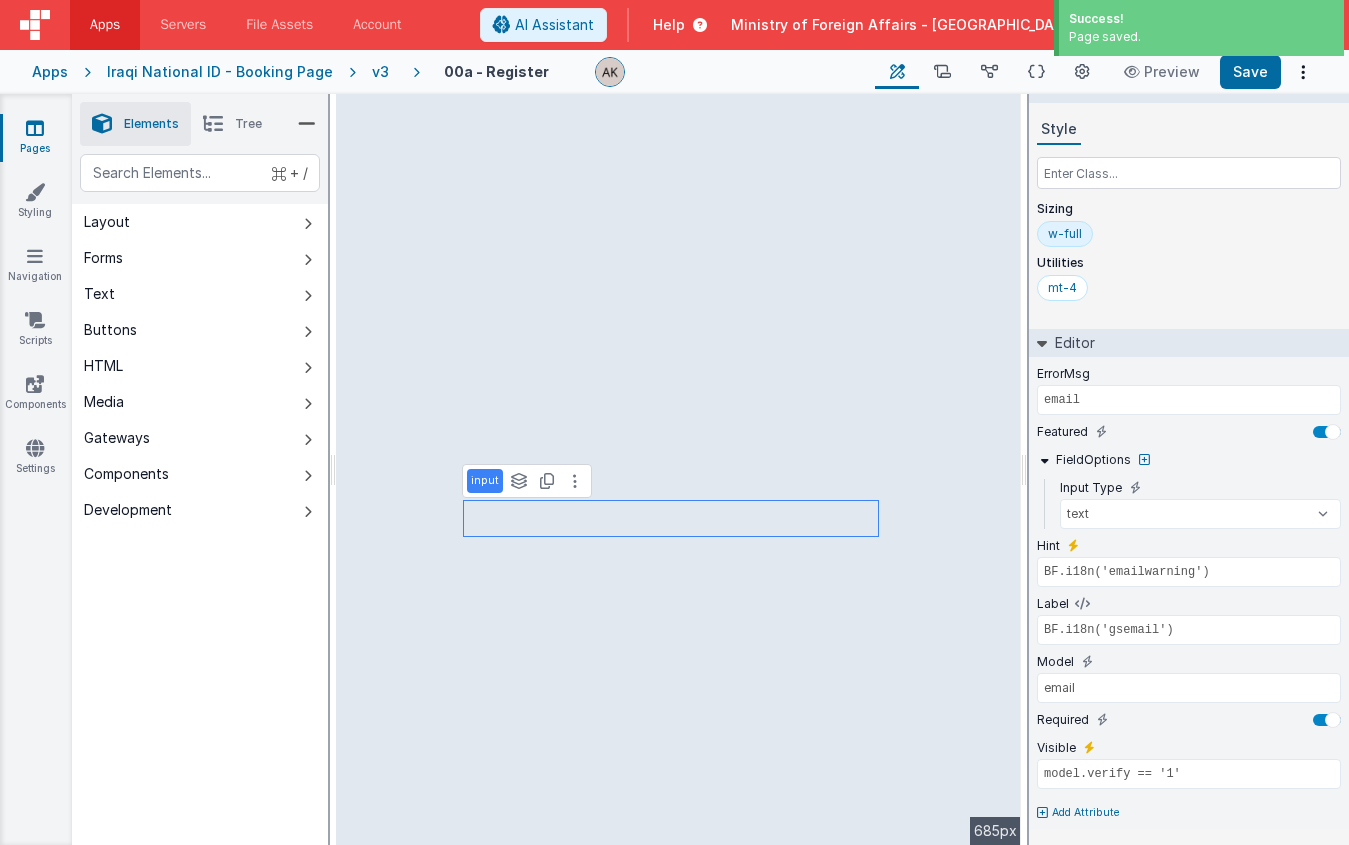 select on "email" 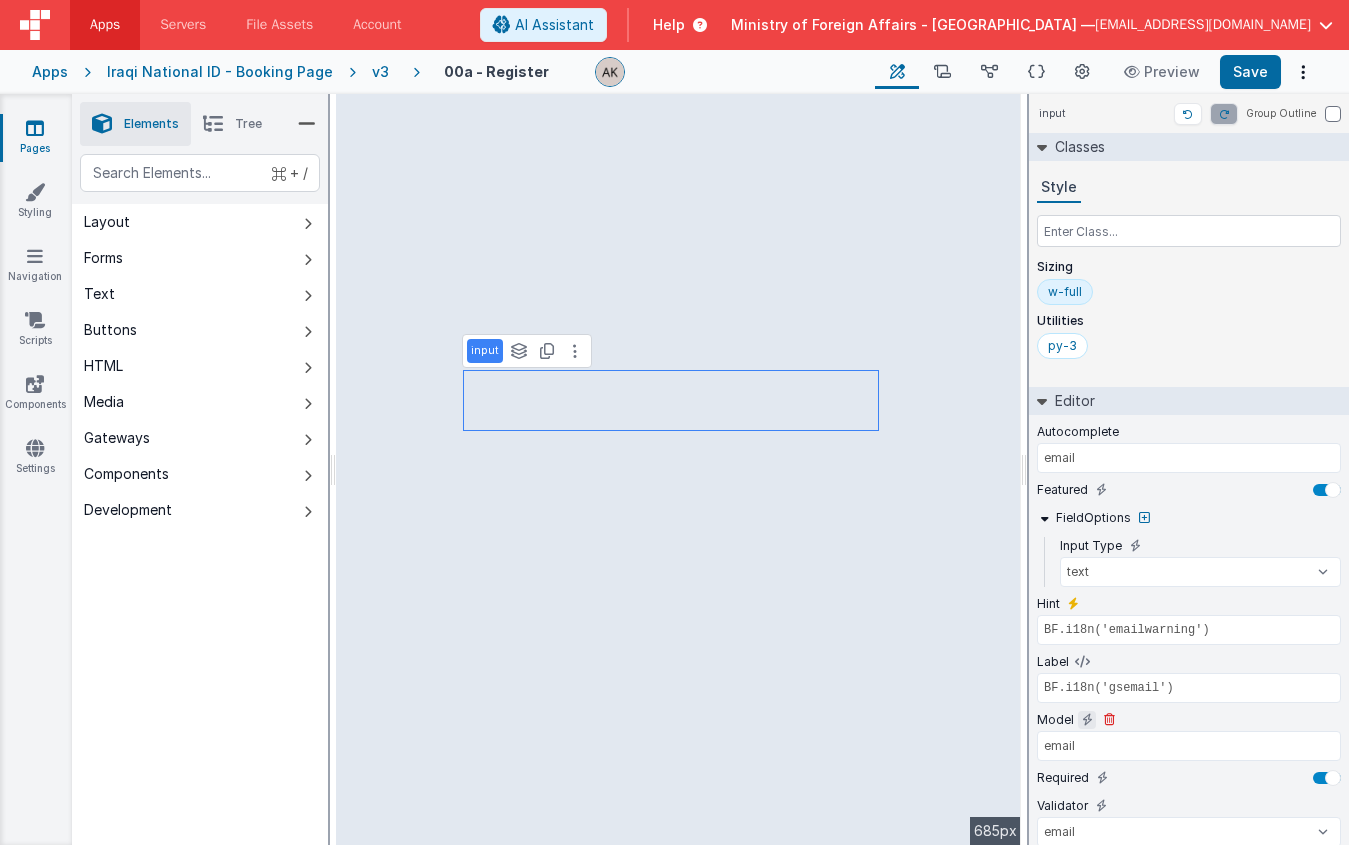 scroll, scrollTop: 116, scrollLeft: 0, axis: vertical 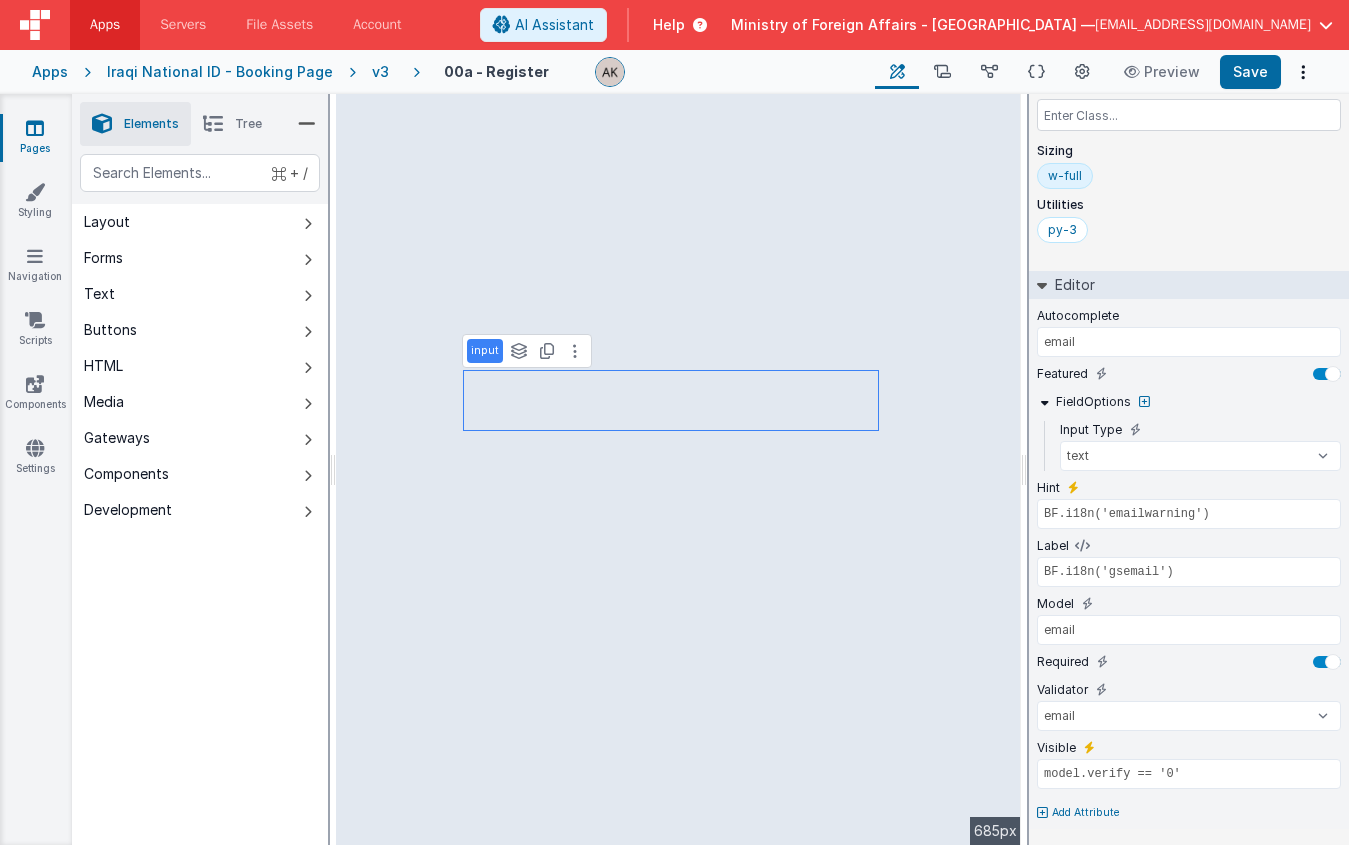 type on "true" 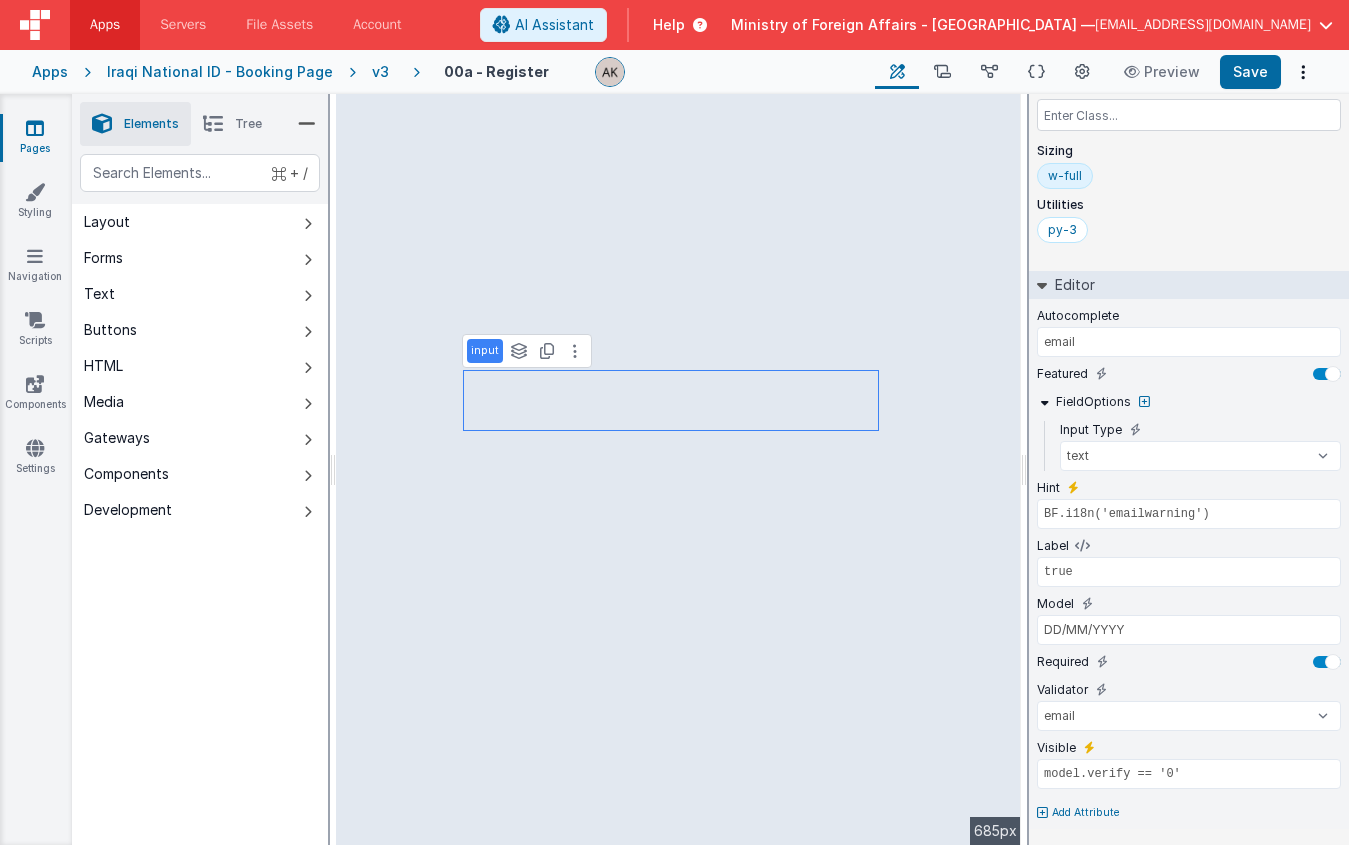 select on "regexp" 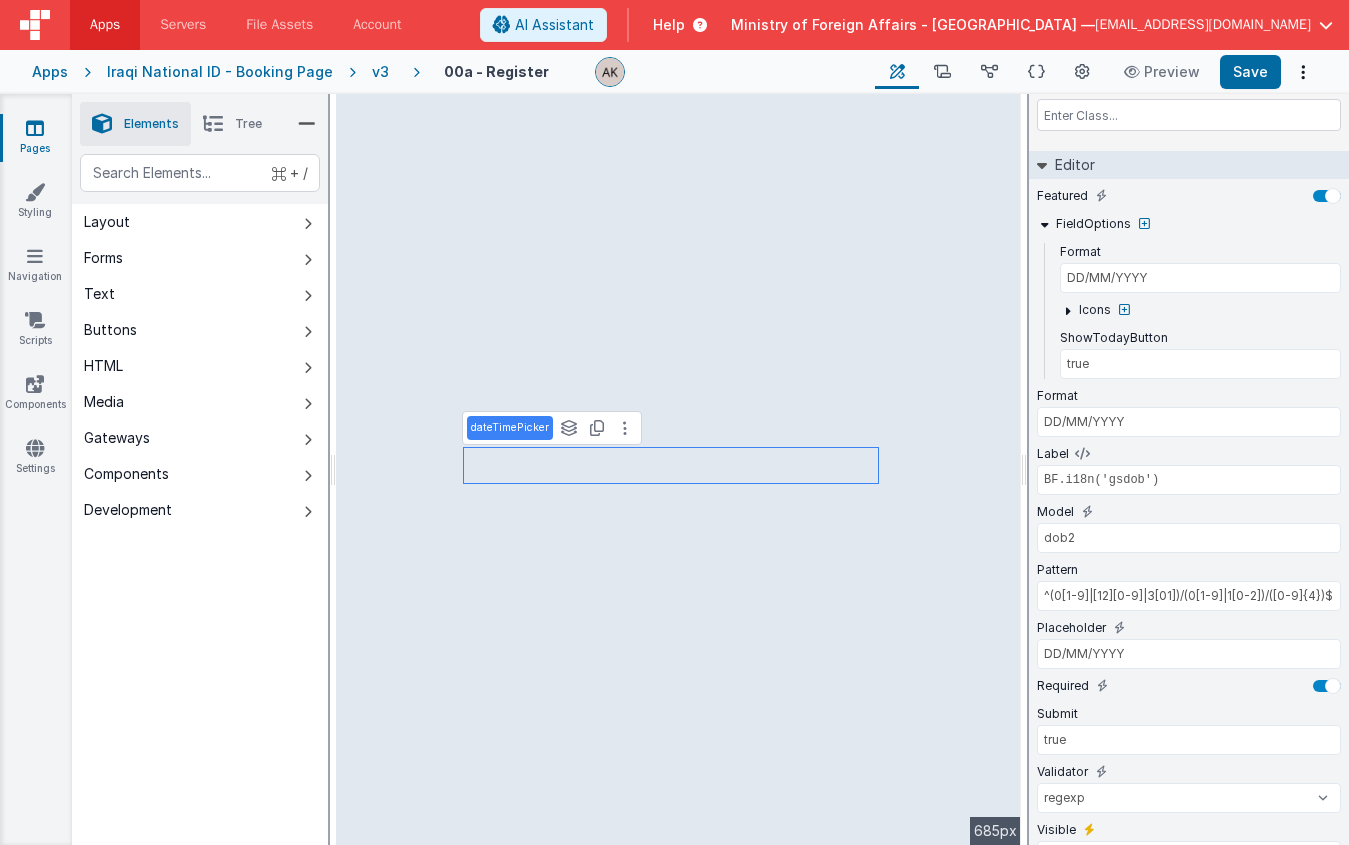 scroll, scrollTop: 198, scrollLeft: 0, axis: vertical 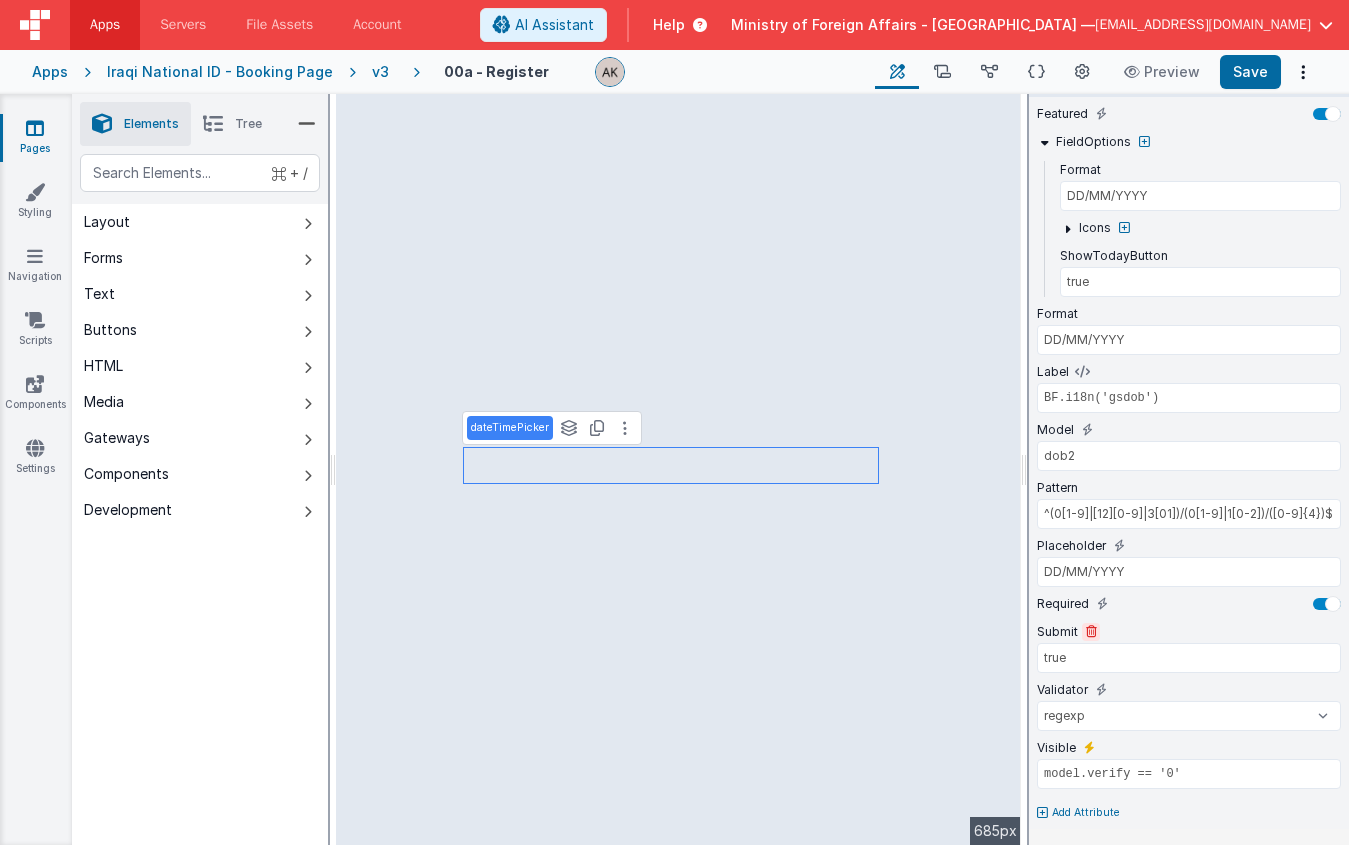 click at bounding box center (1091, 632) 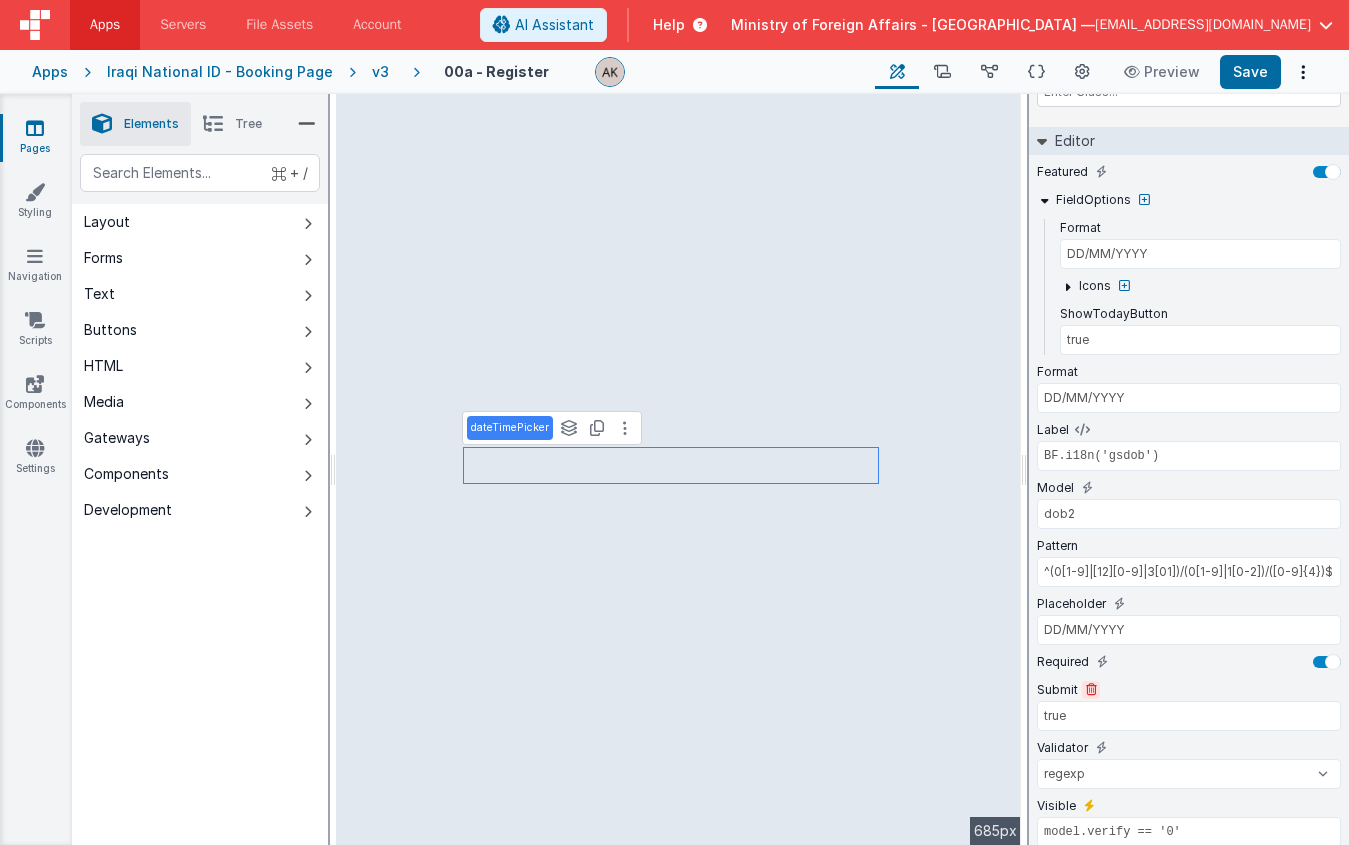 select on "regexp" 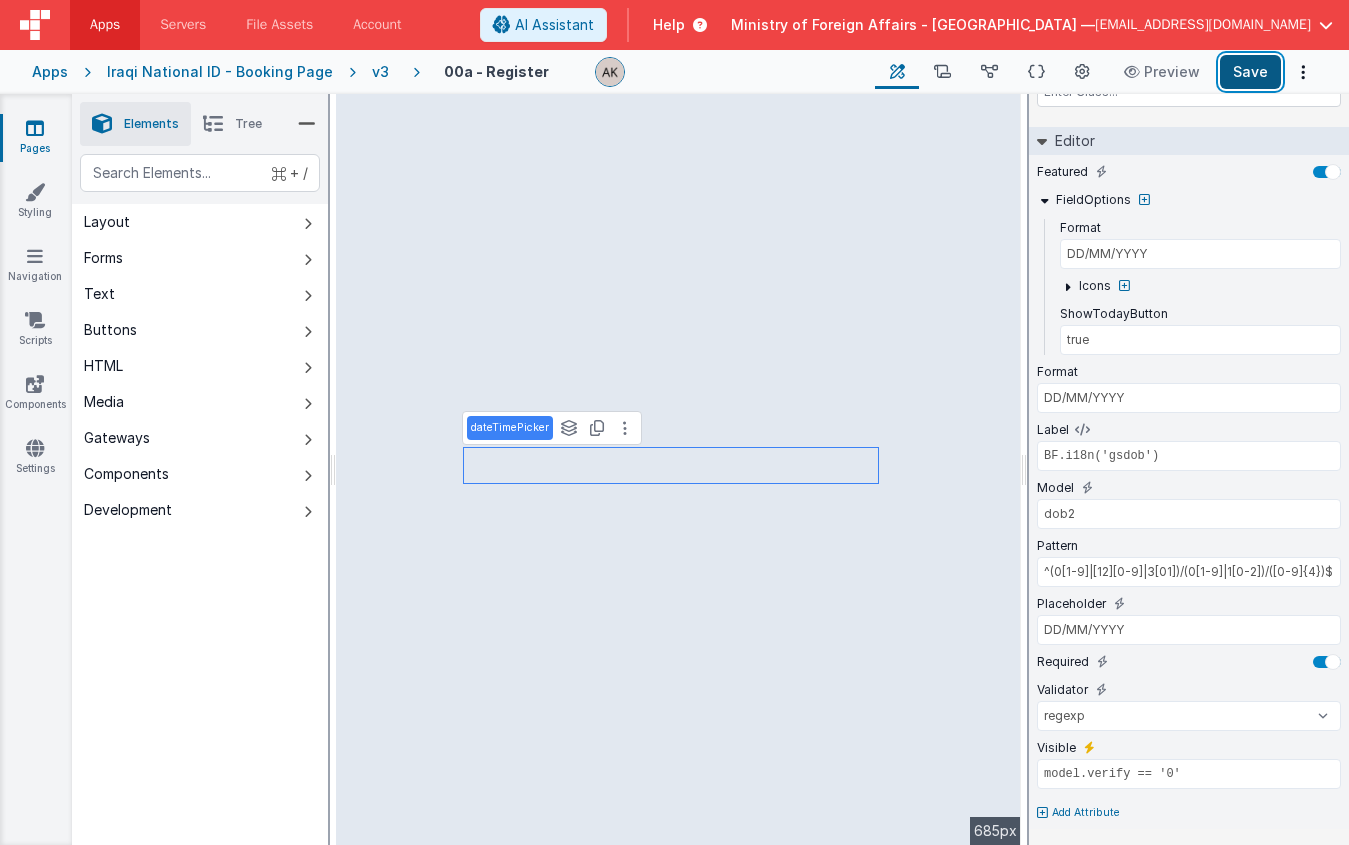 click on "Save" at bounding box center (1250, 72) 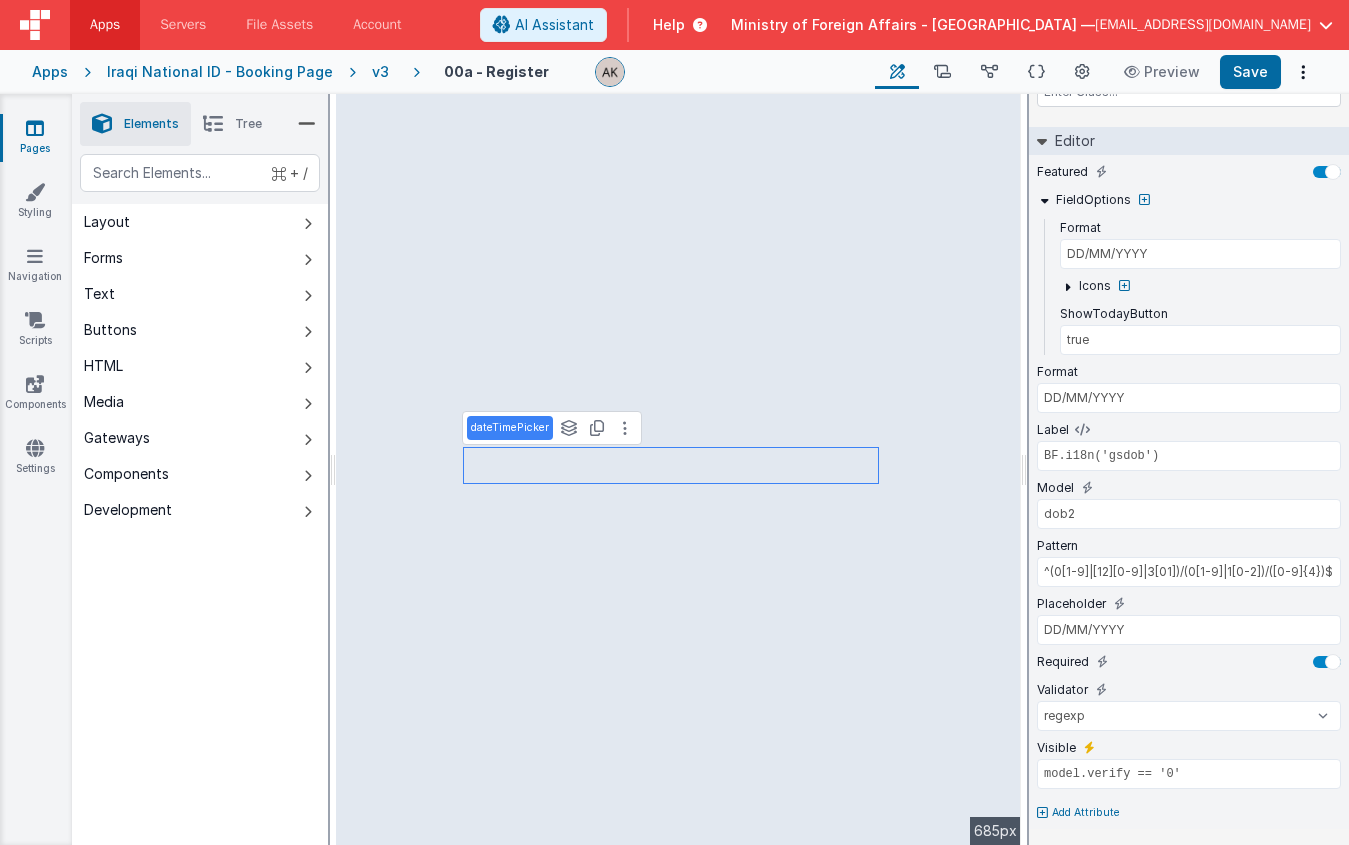 type on "true" 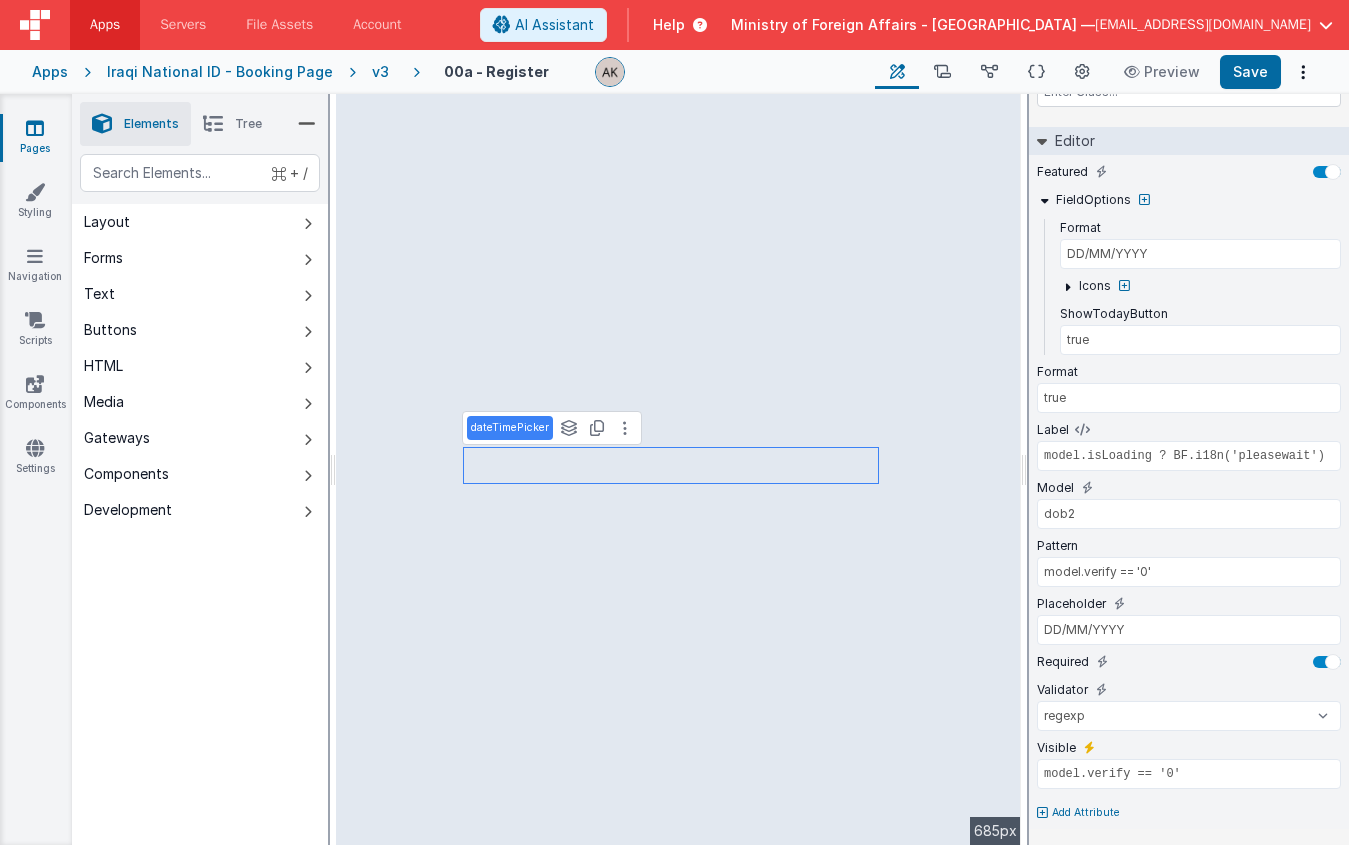 select on "verifyCode" 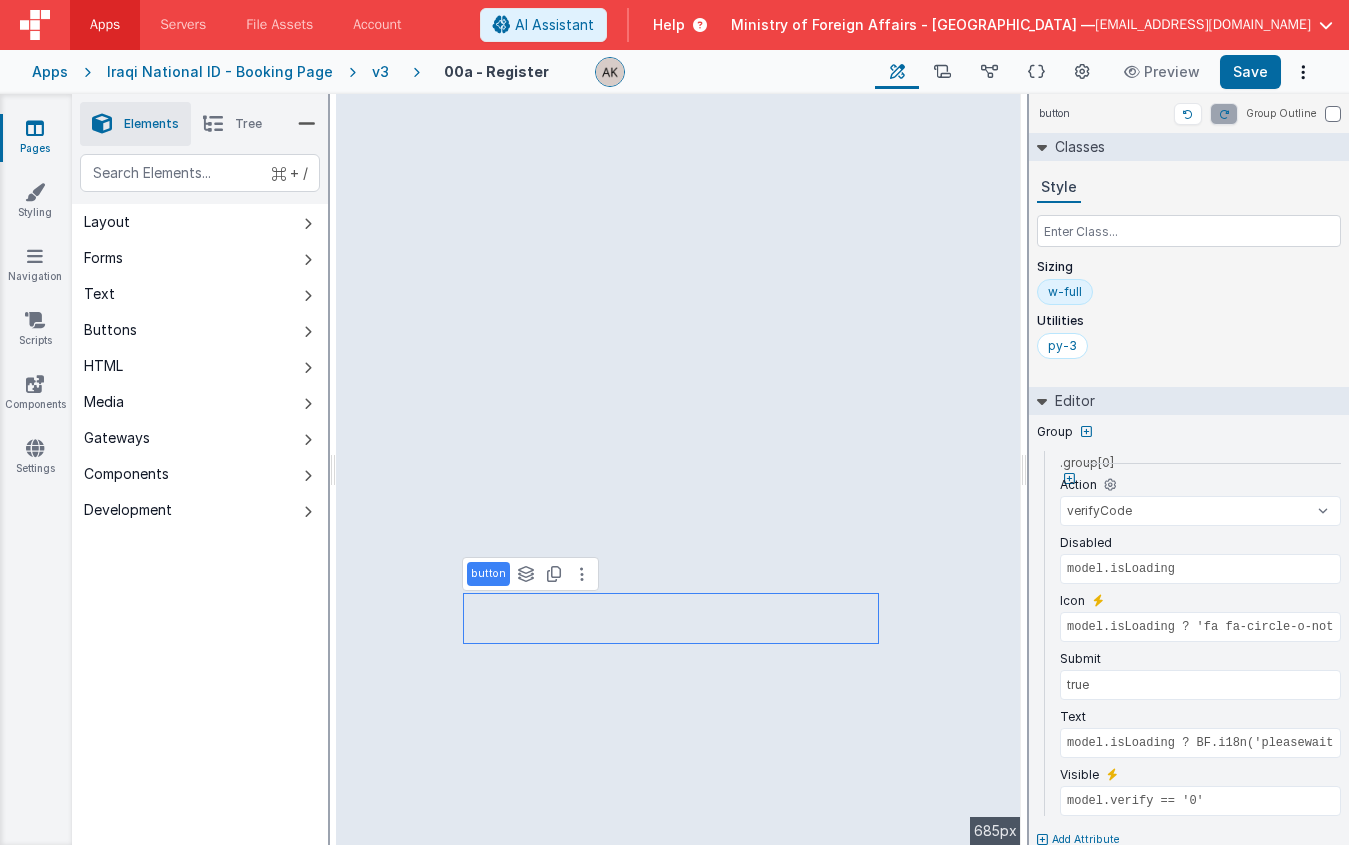 scroll, scrollTop: 27, scrollLeft: 0, axis: vertical 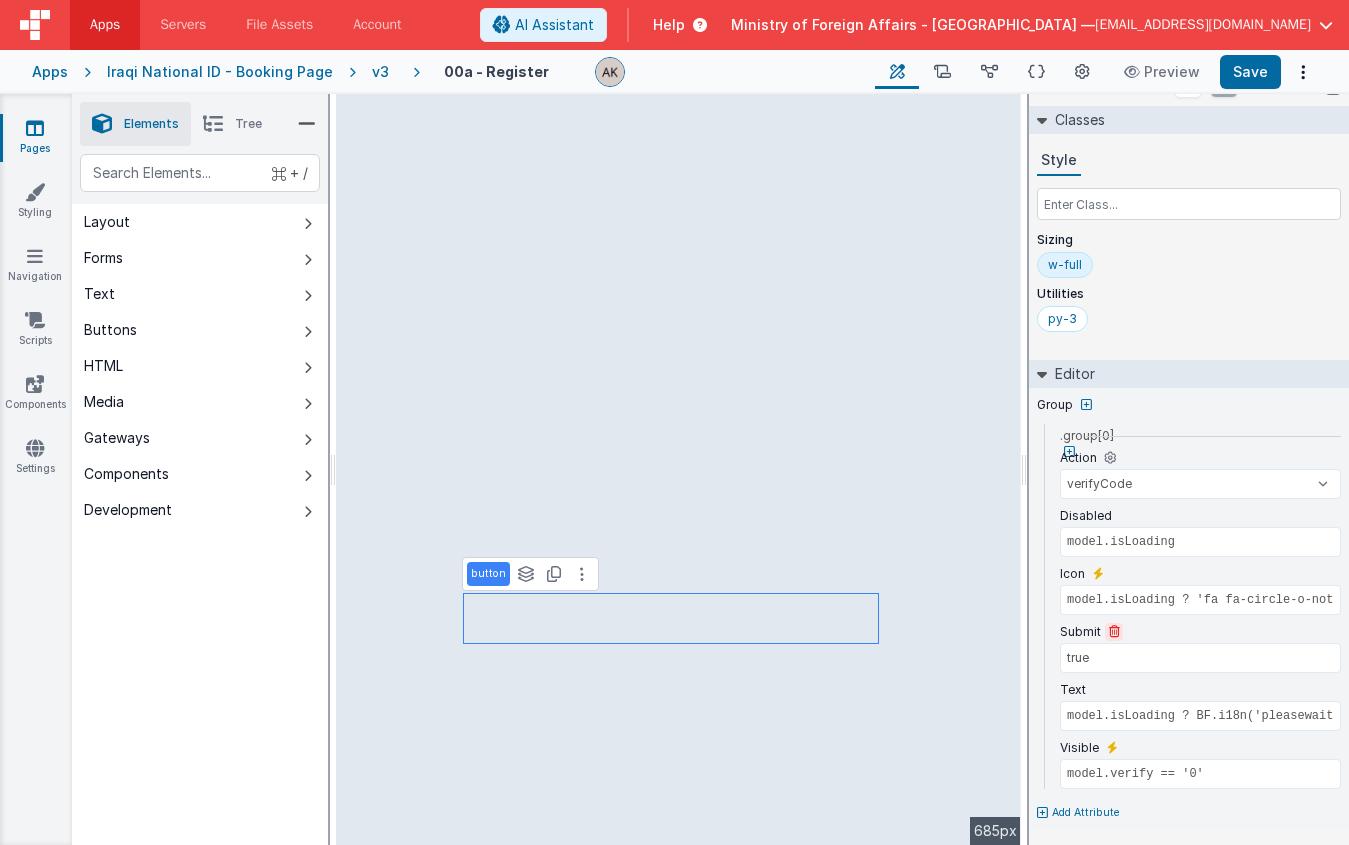 click at bounding box center [1114, 632] 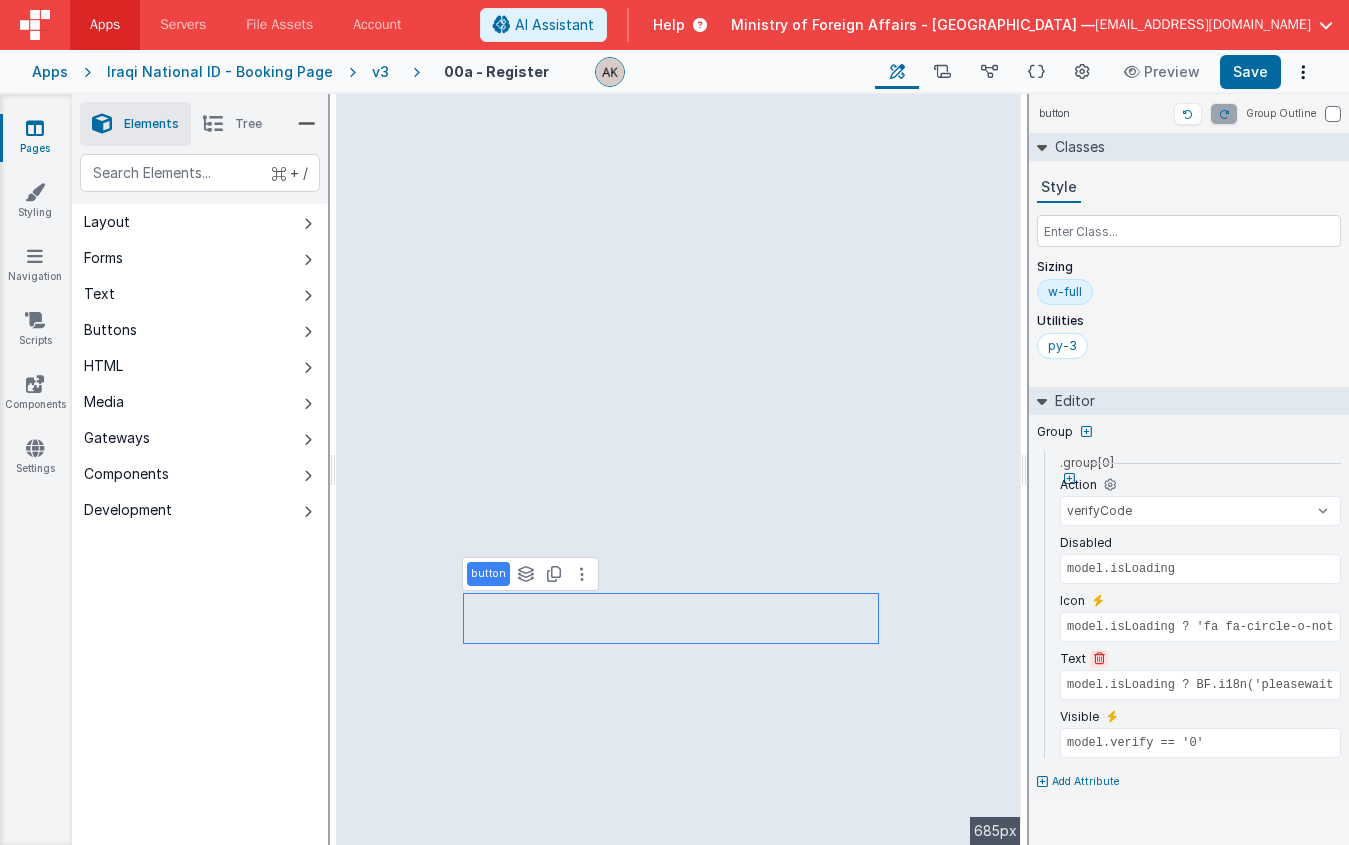 scroll, scrollTop: 0, scrollLeft: 0, axis: both 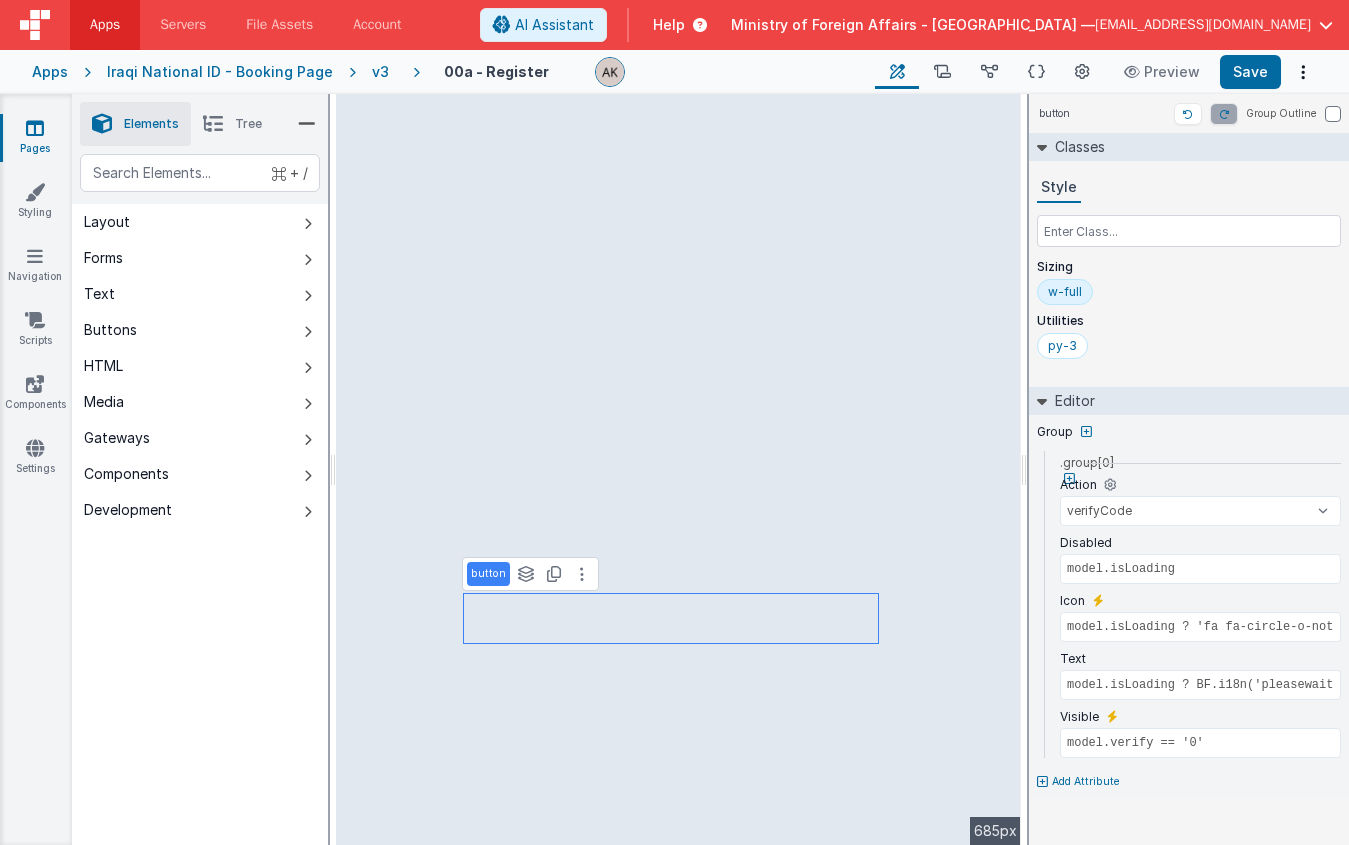 type on "BF.i18n('verificationcodewarning')" 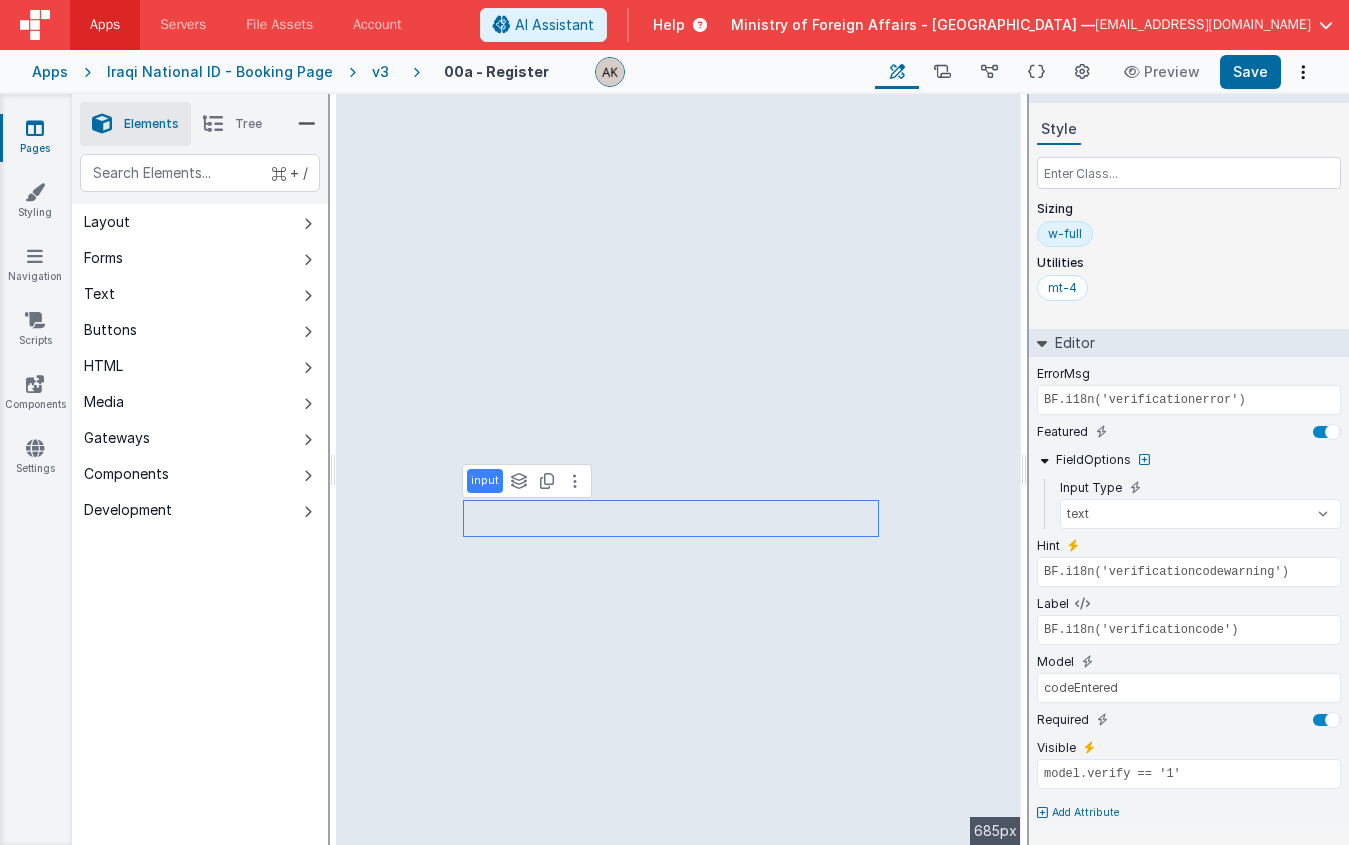 scroll, scrollTop: 0, scrollLeft: 0, axis: both 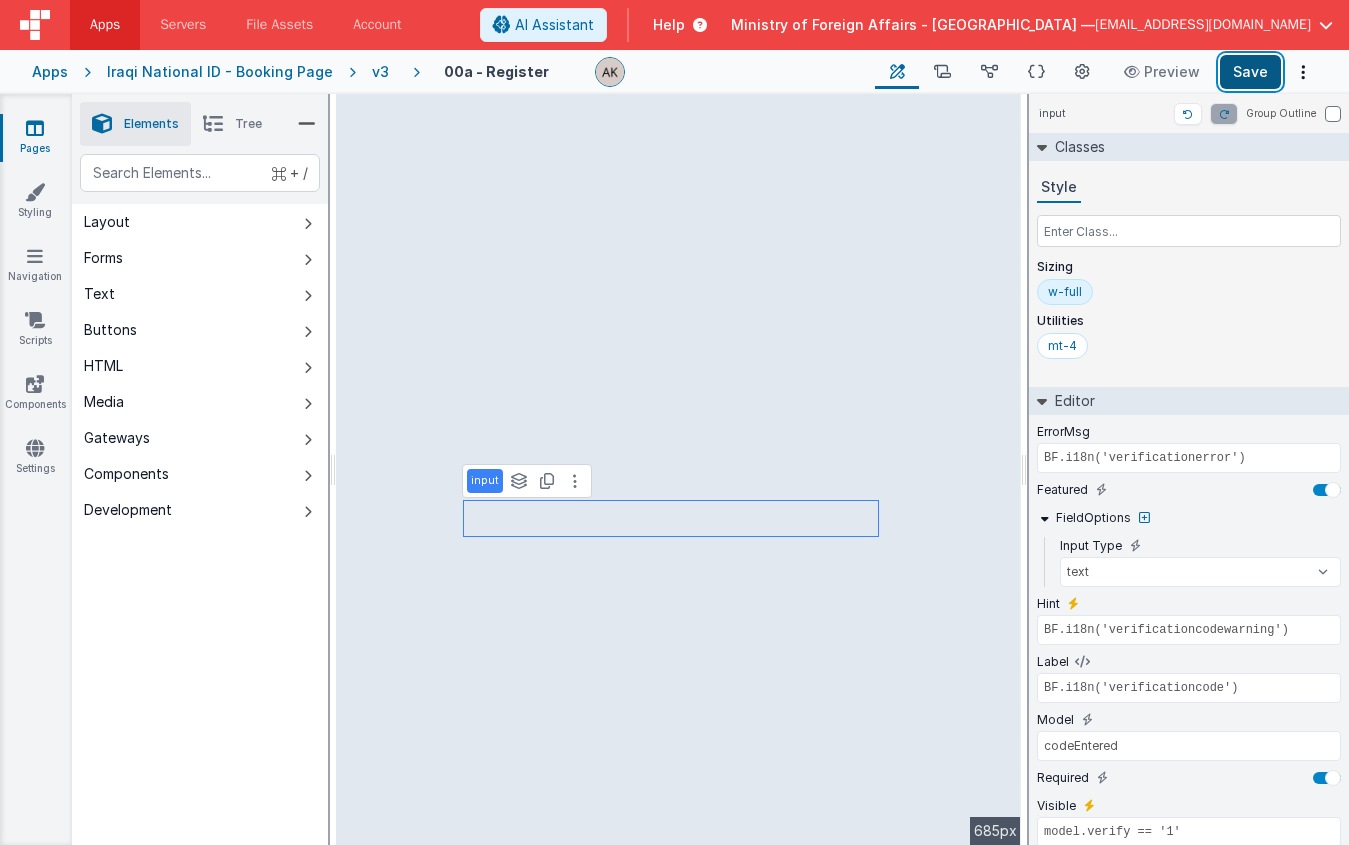 click on "Save" at bounding box center [1250, 72] 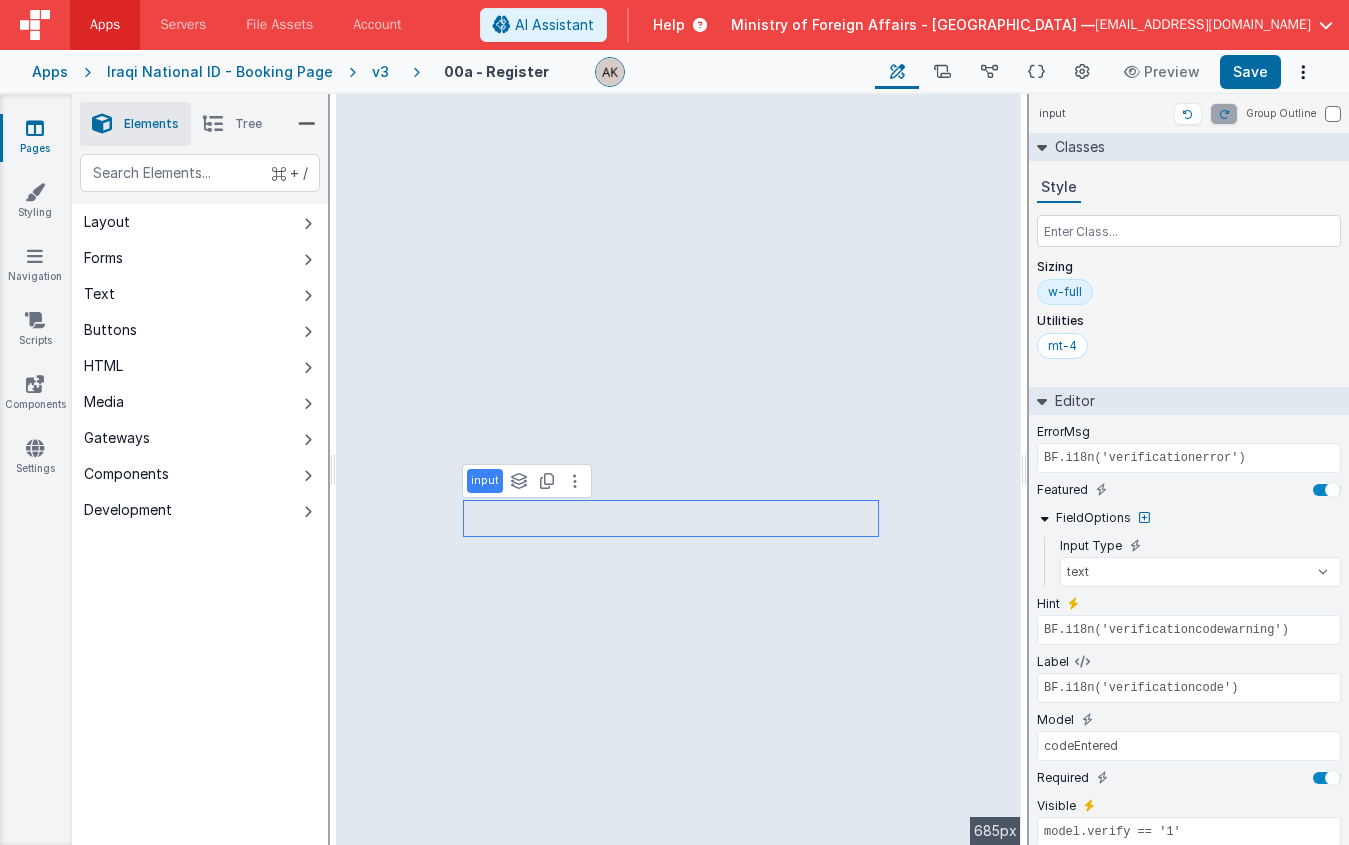 scroll, scrollTop: 58, scrollLeft: 0, axis: vertical 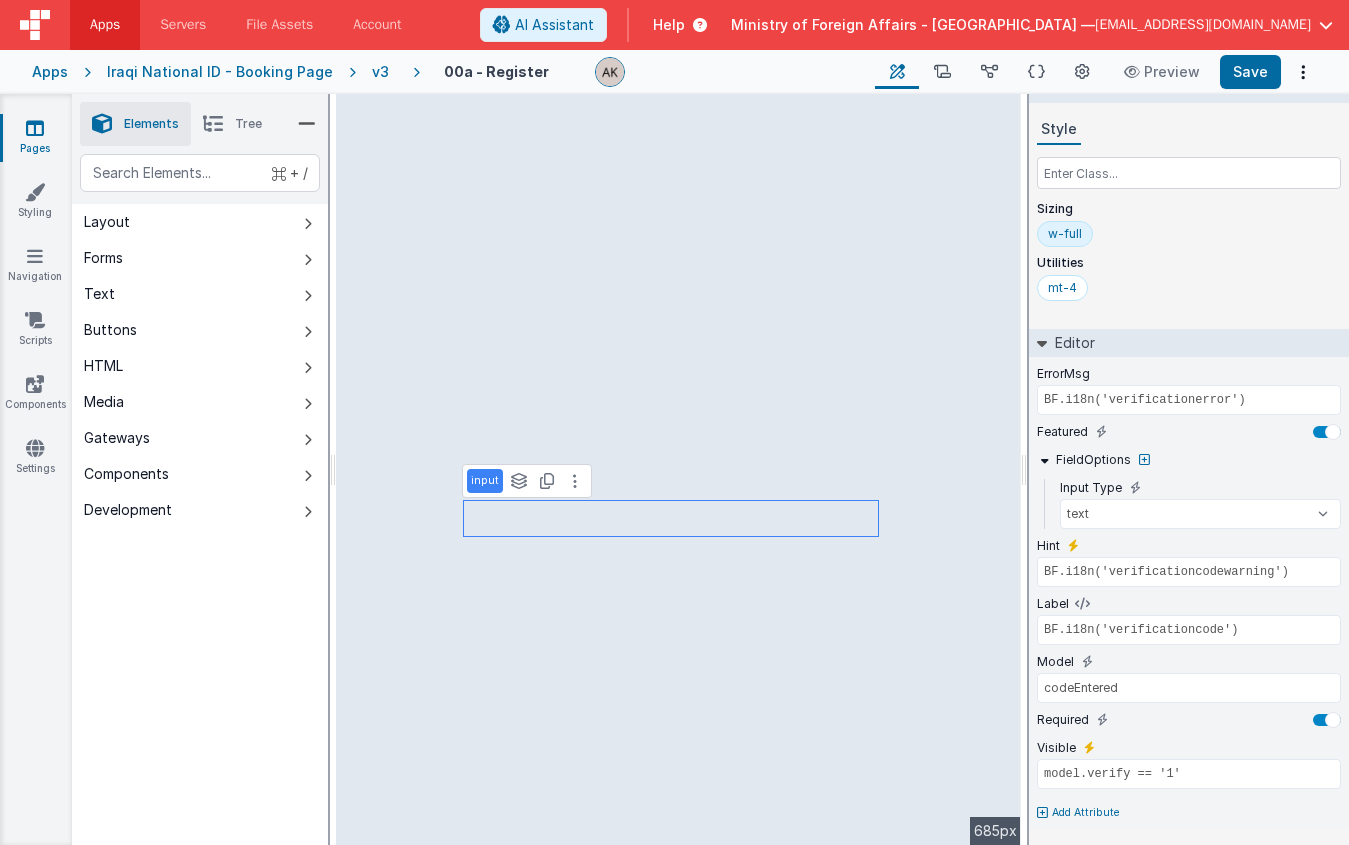 click on "Add Attribute" at bounding box center [1086, 813] 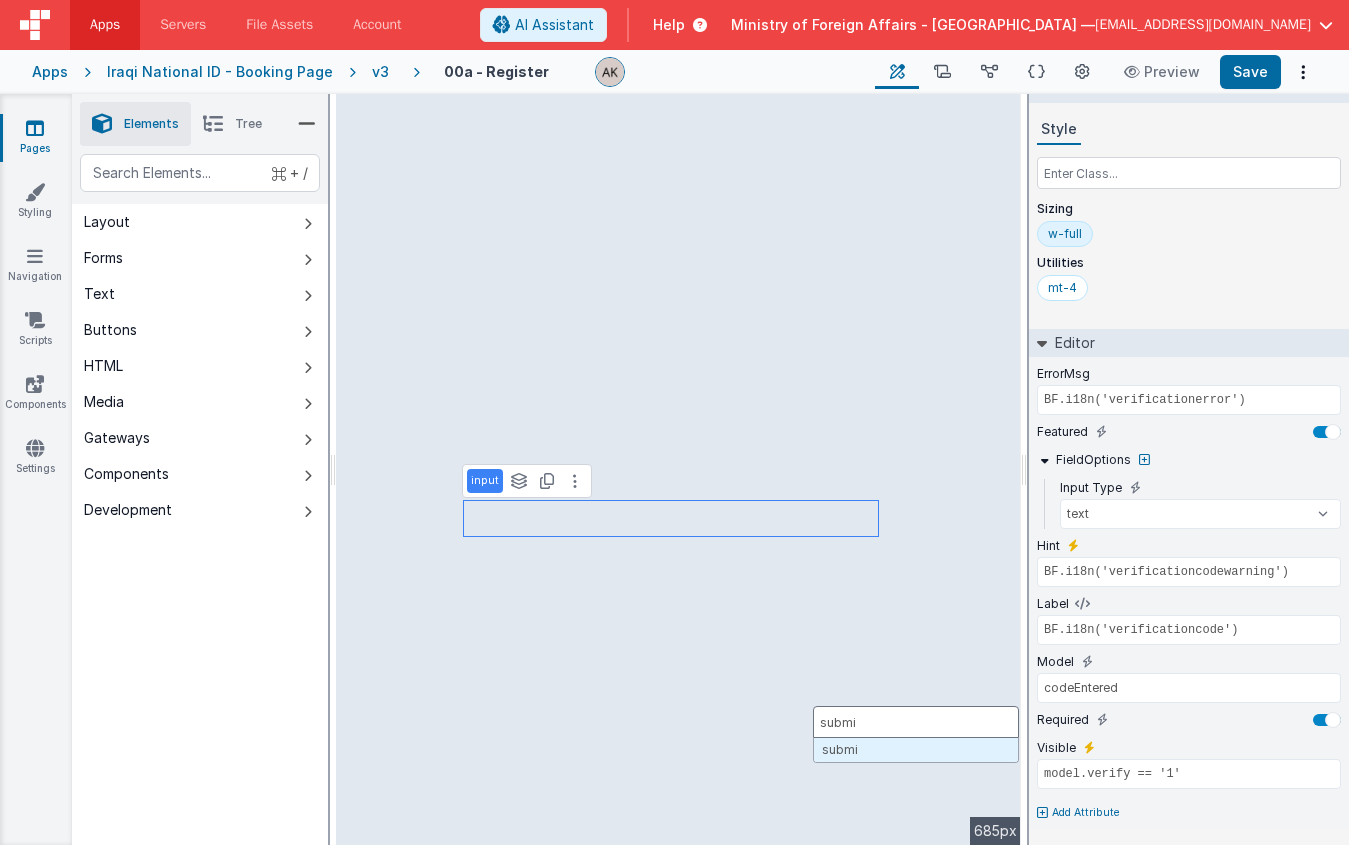 type on "submit" 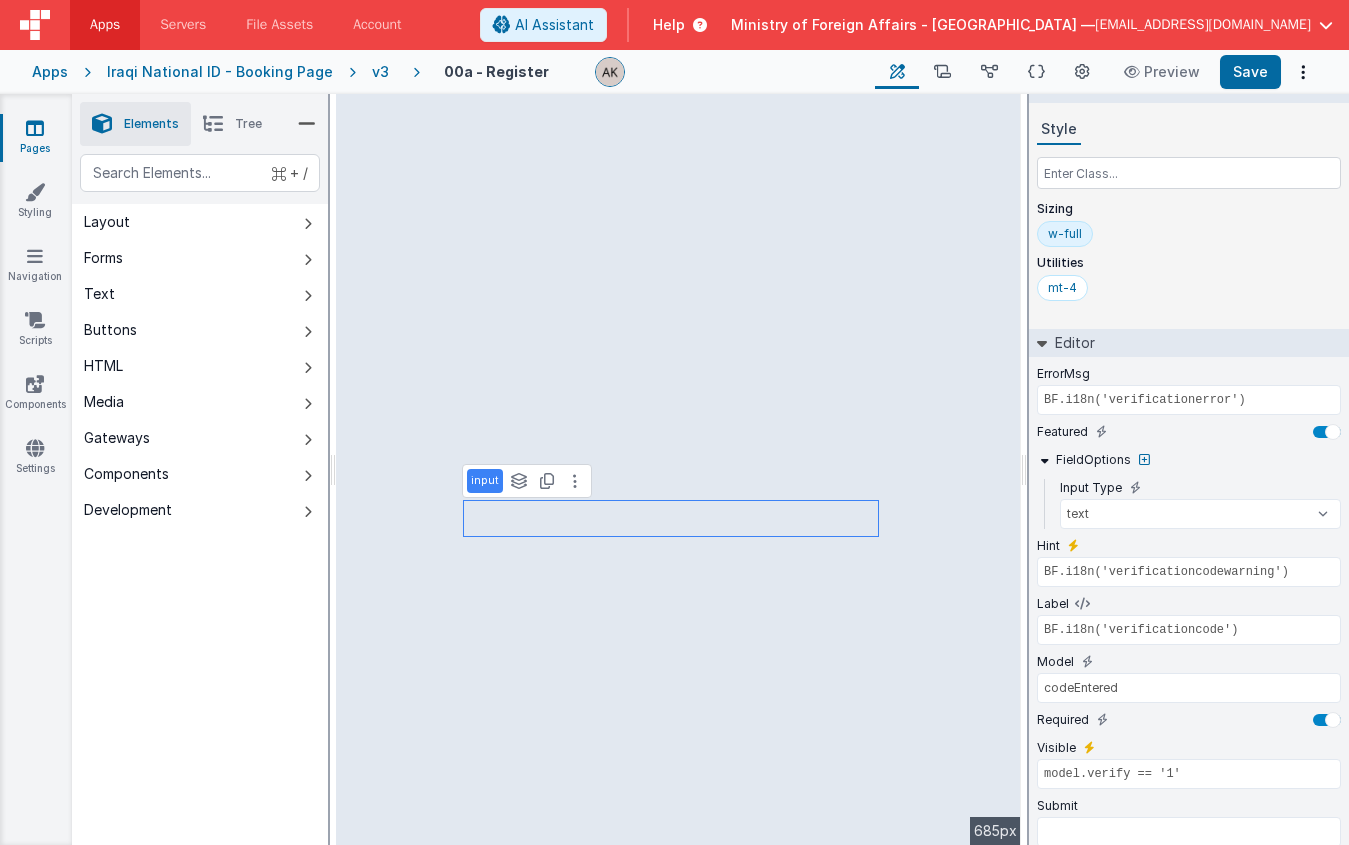 scroll, scrollTop: 116, scrollLeft: 0, axis: vertical 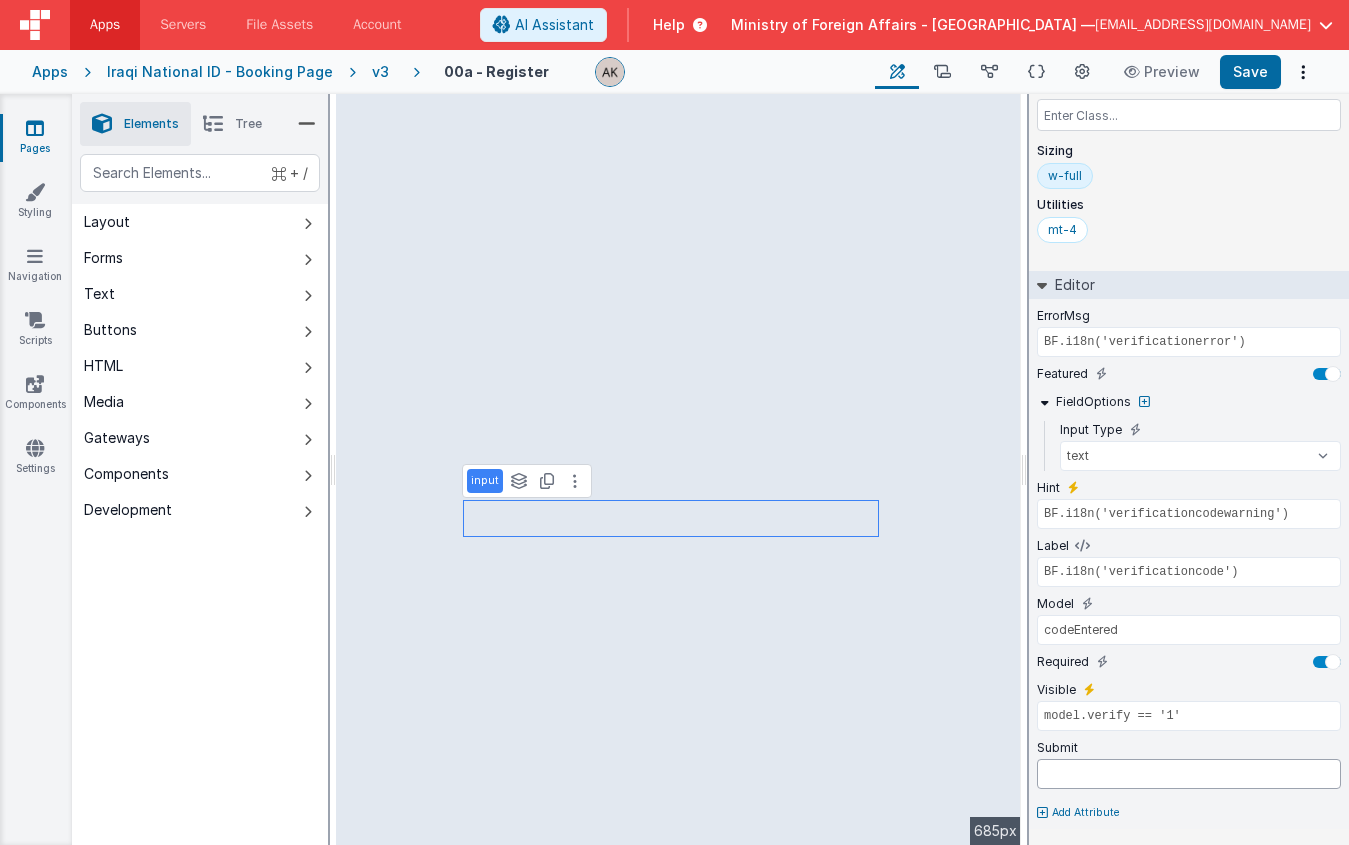 click at bounding box center (1189, 774) 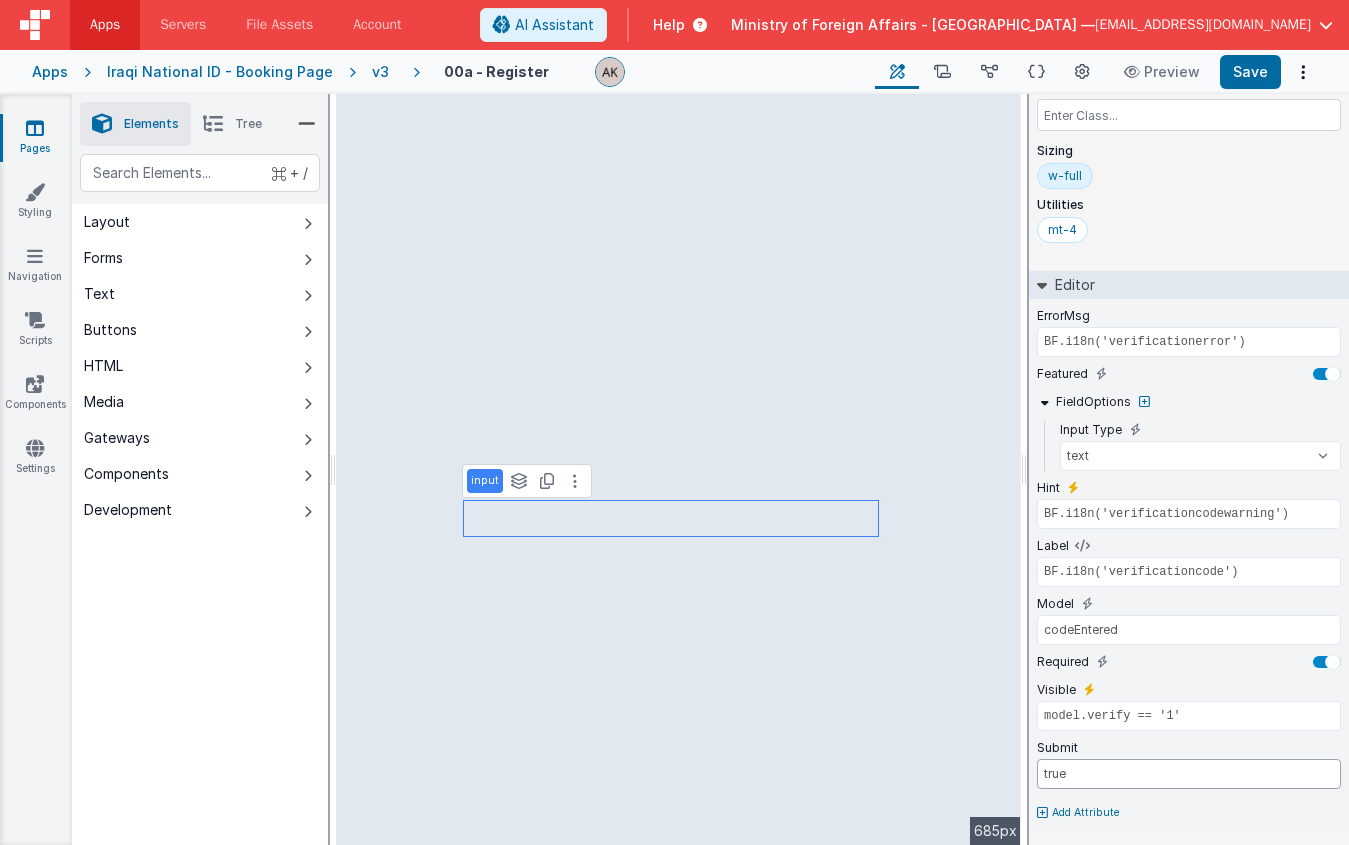 type on "true" 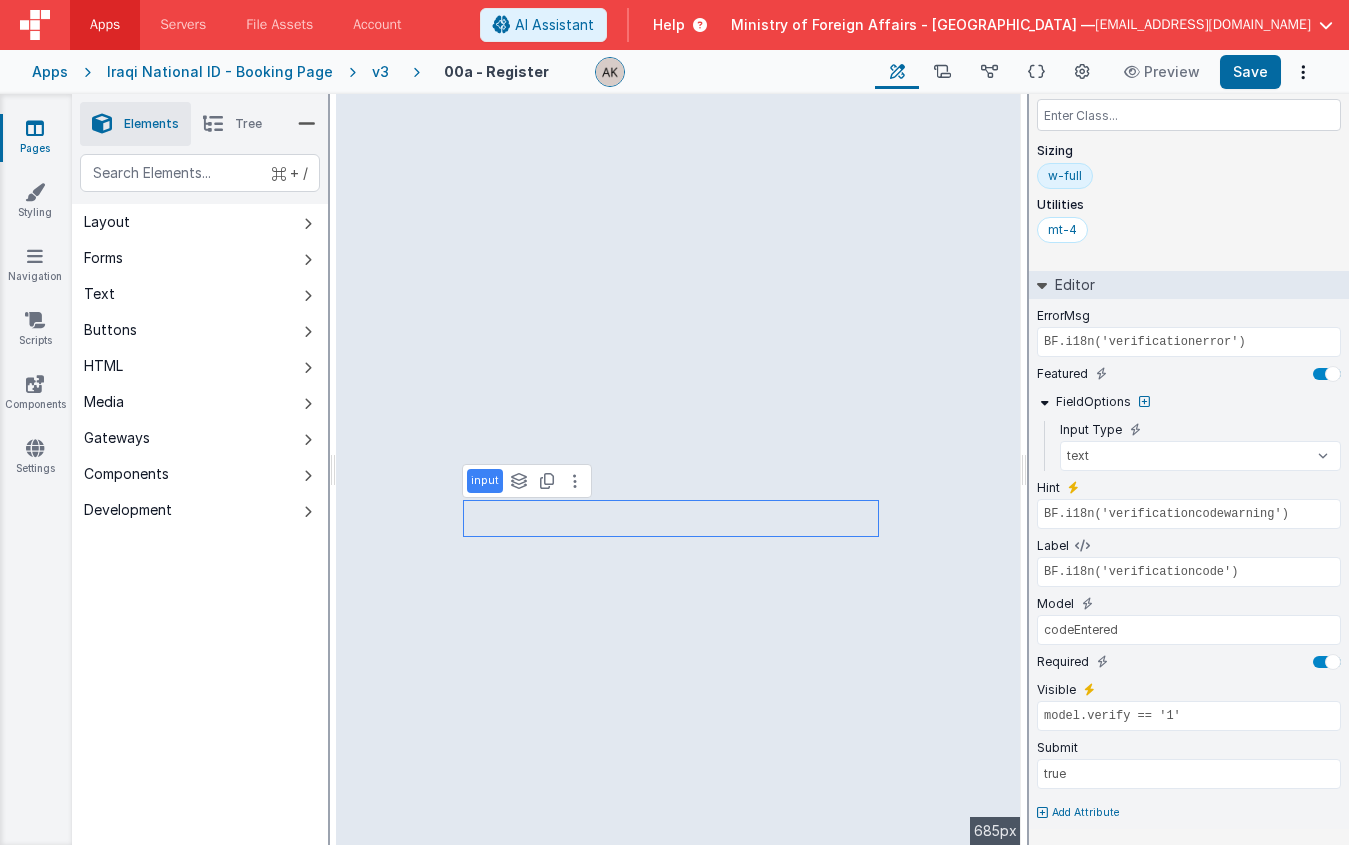 click on "Utilities" at bounding box center (1189, 205) 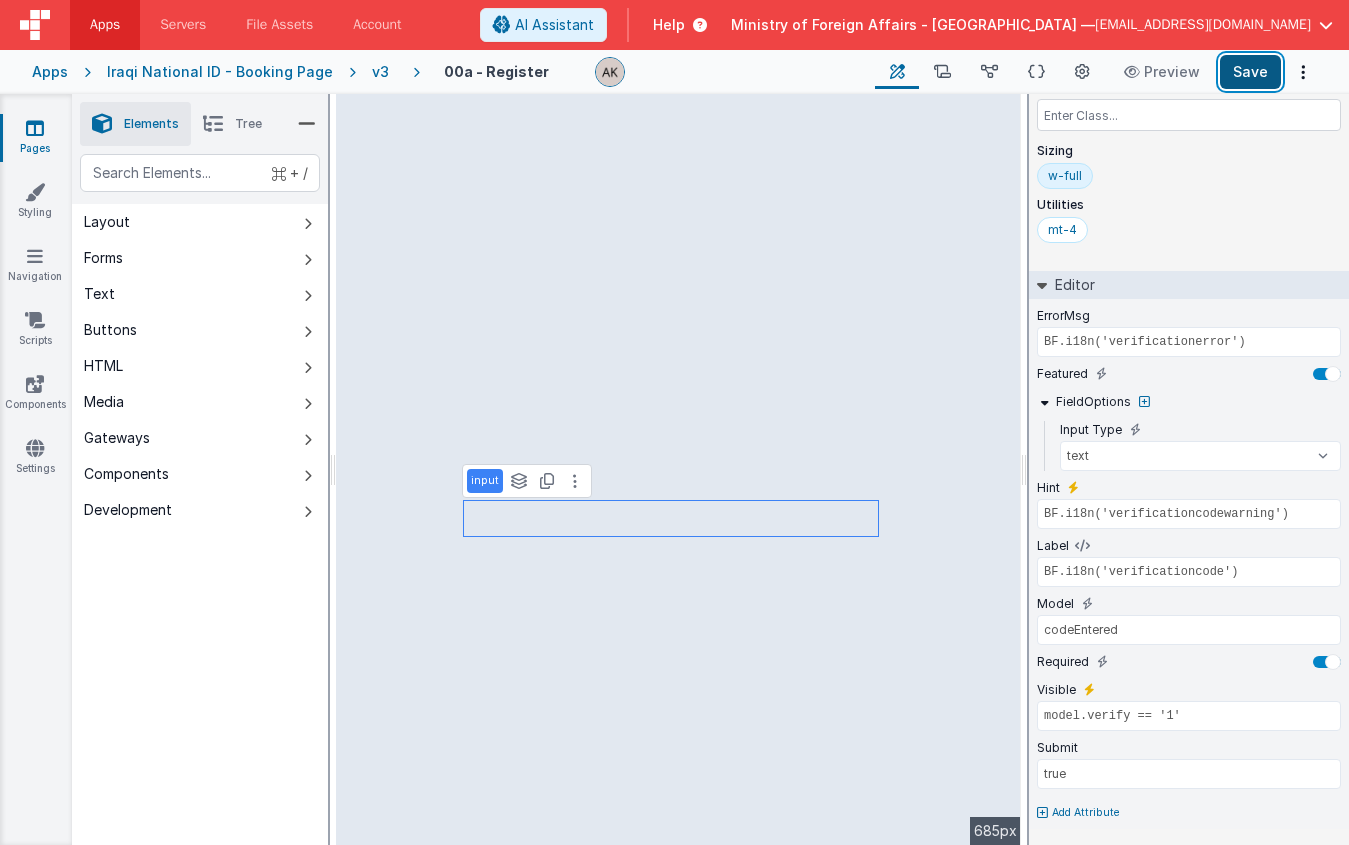 click on "Save" at bounding box center [1250, 72] 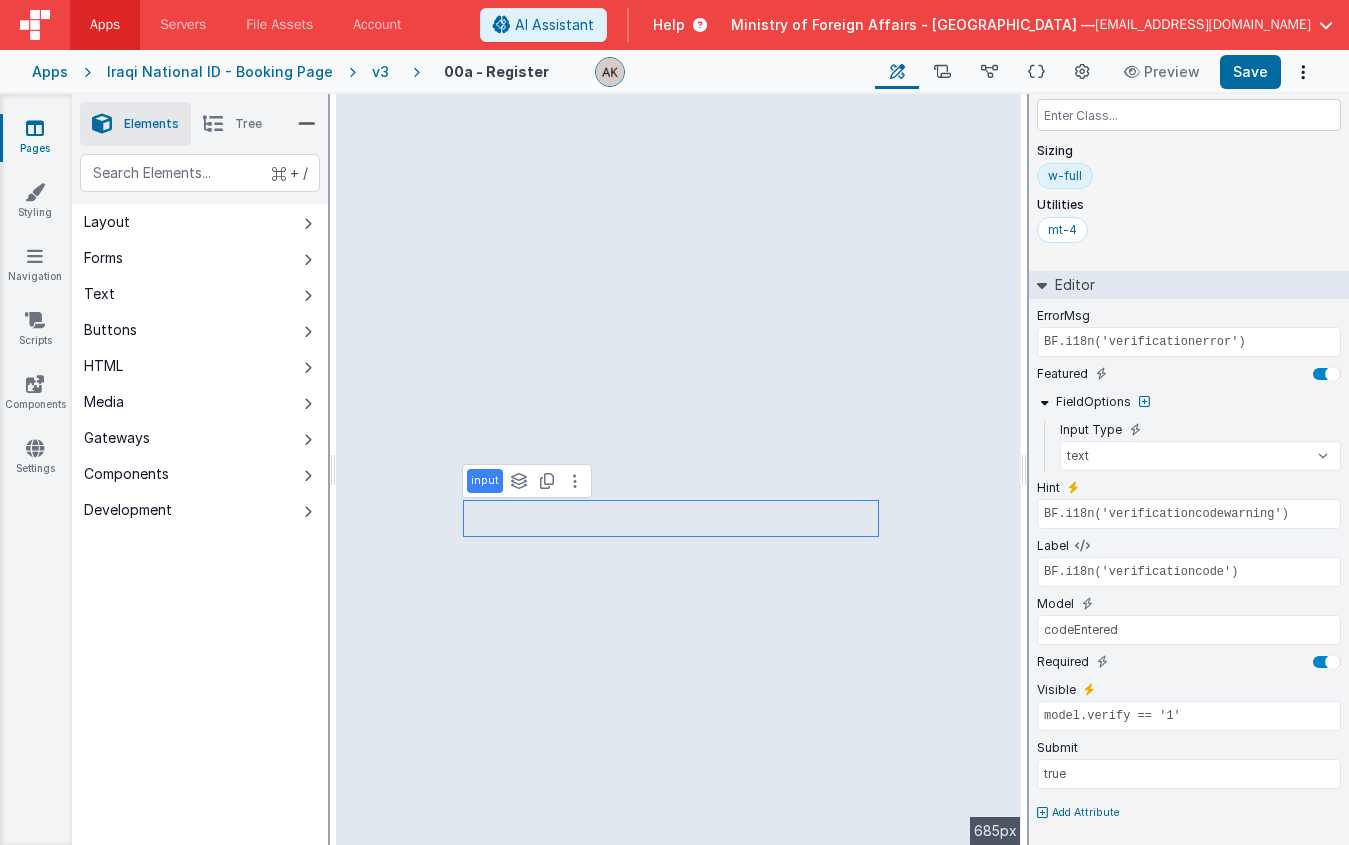 type on "BF.i18n('emailwarning')" 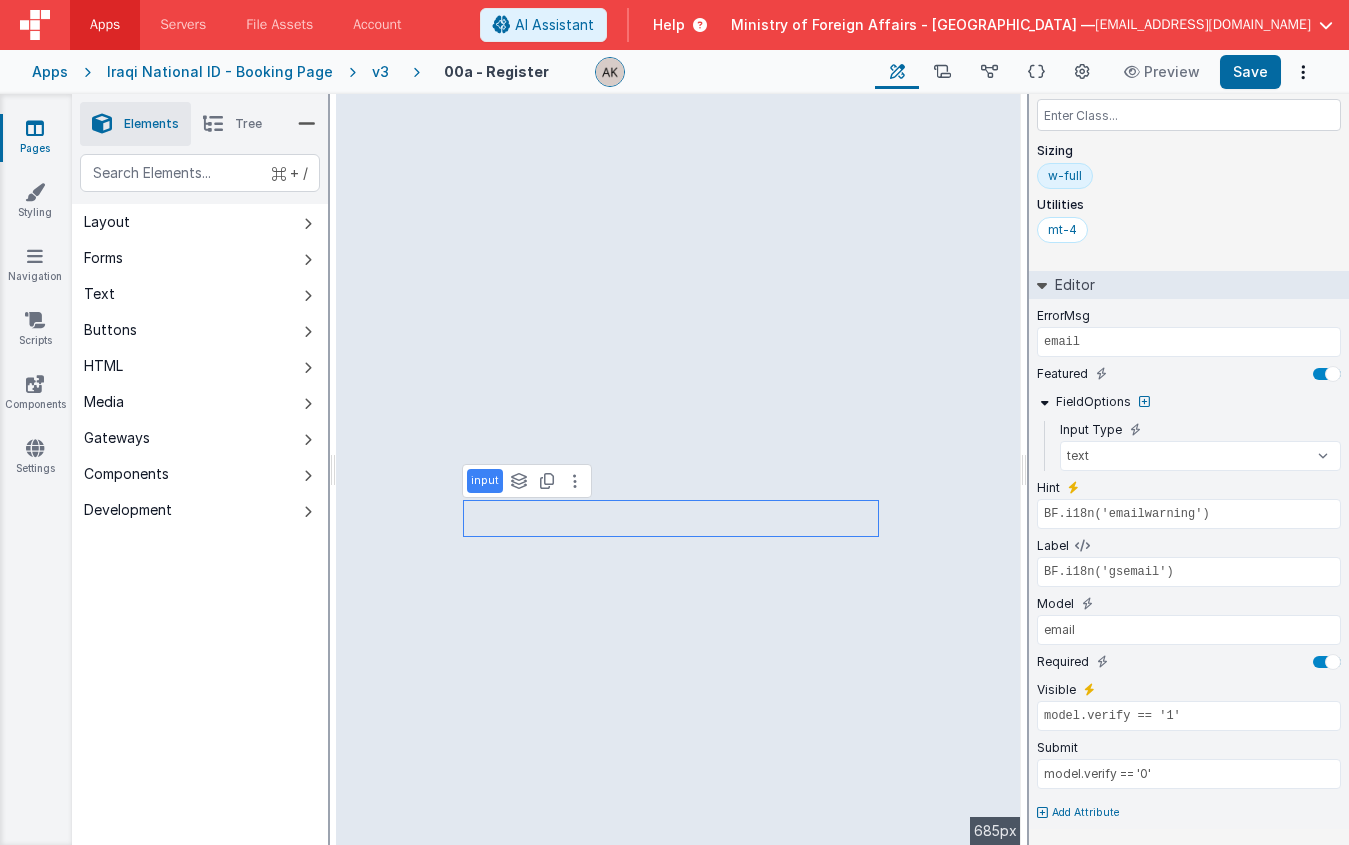 select on "email" 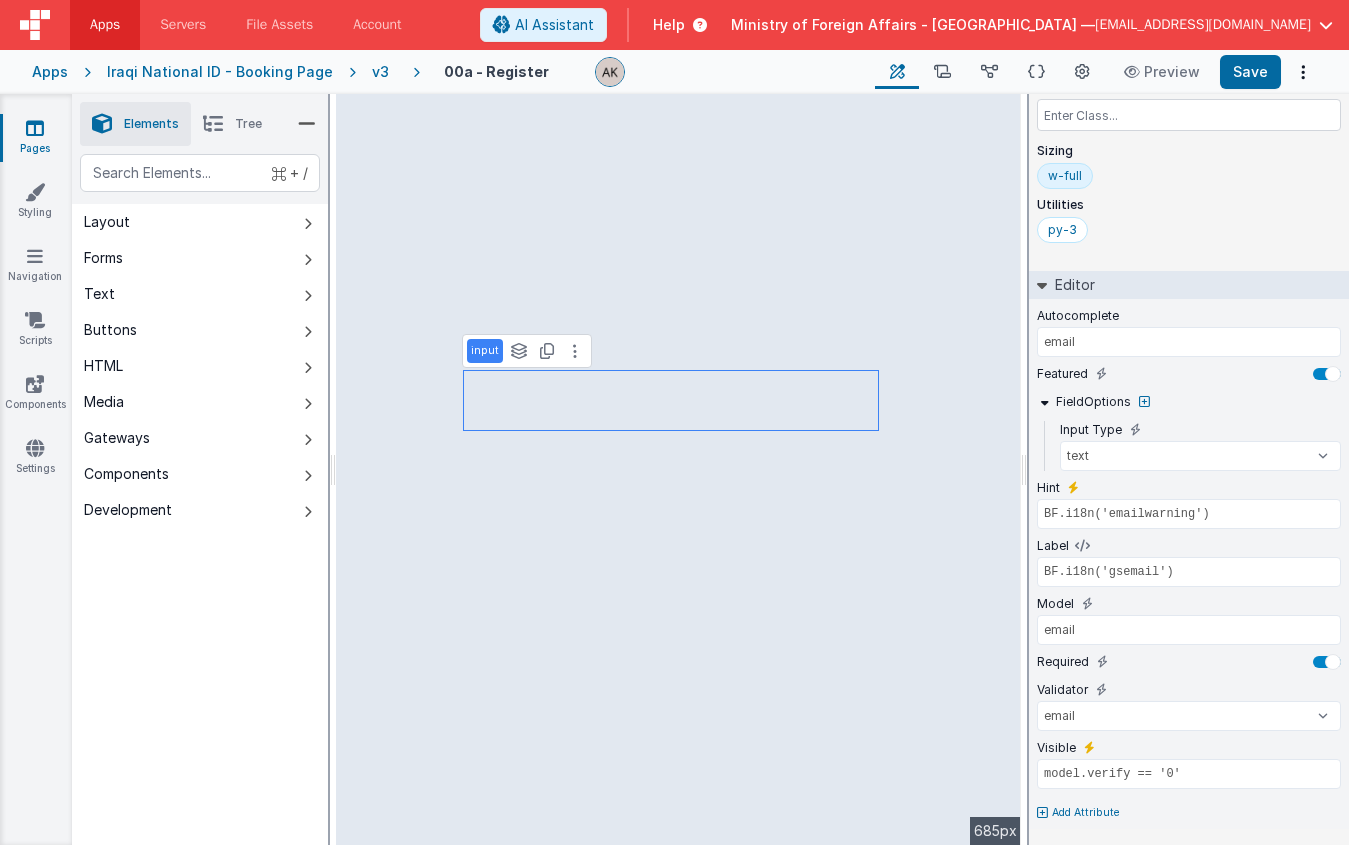 scroll, scrollTop: 0, scrollLeft: 0, axis: both 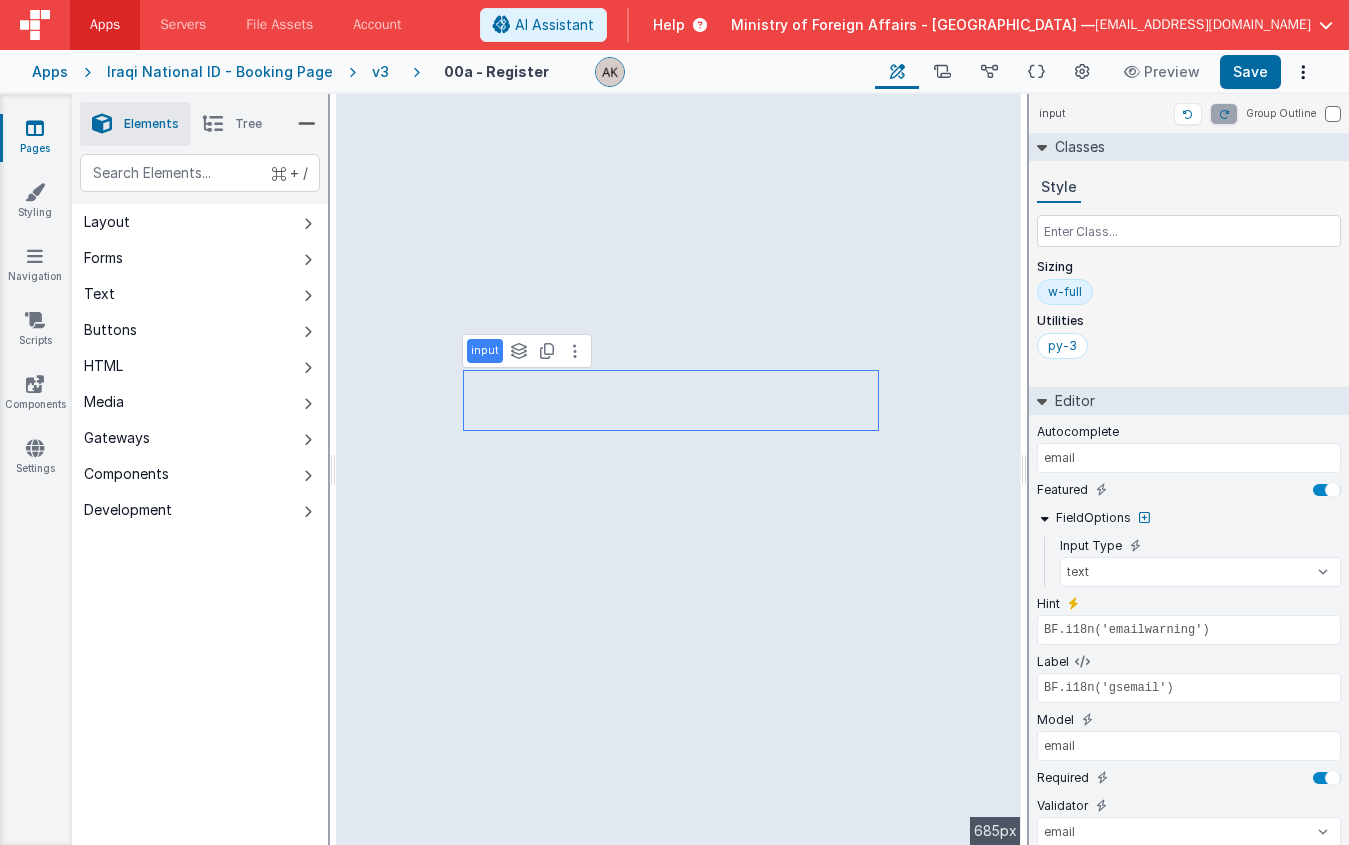 type on "true" 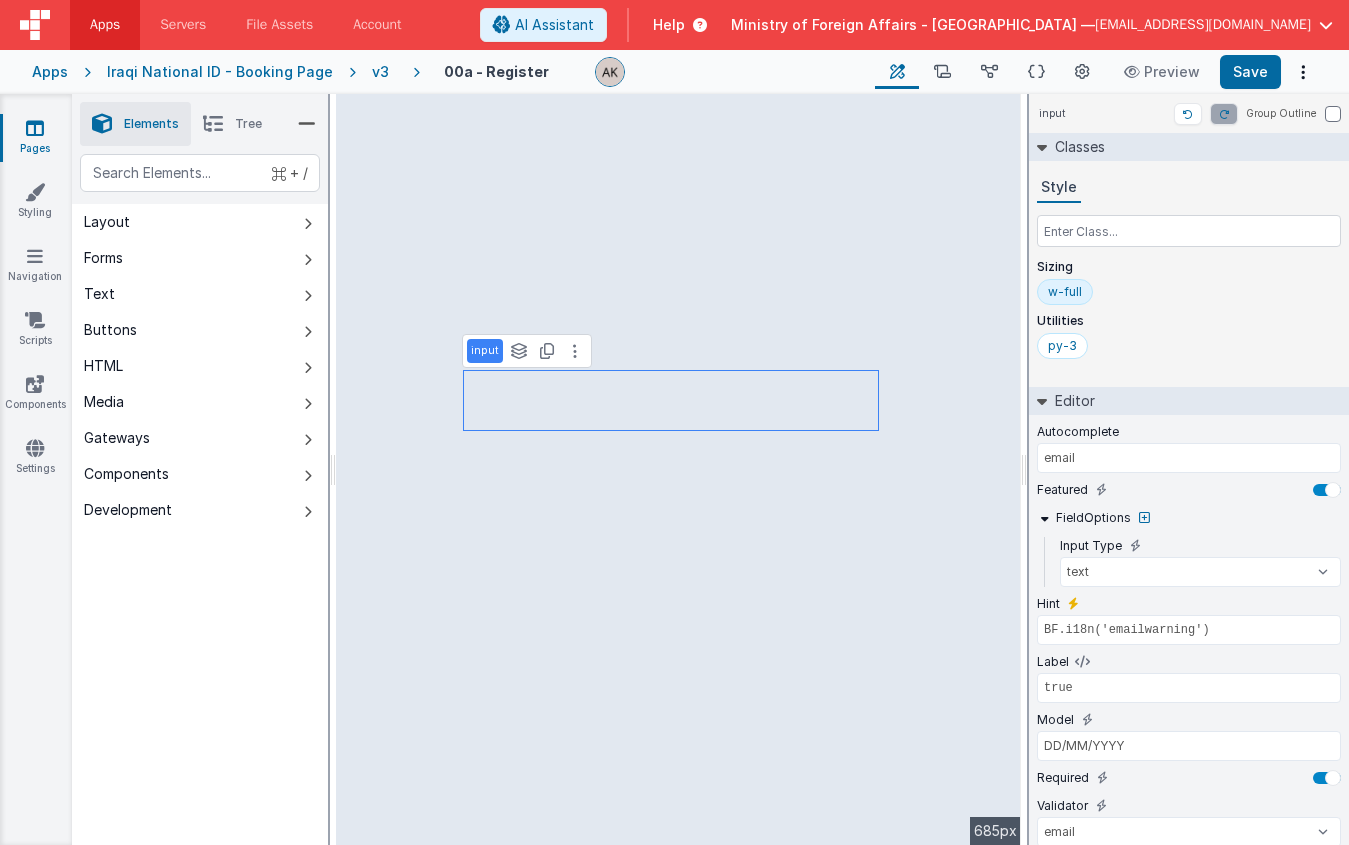select on "regexp" 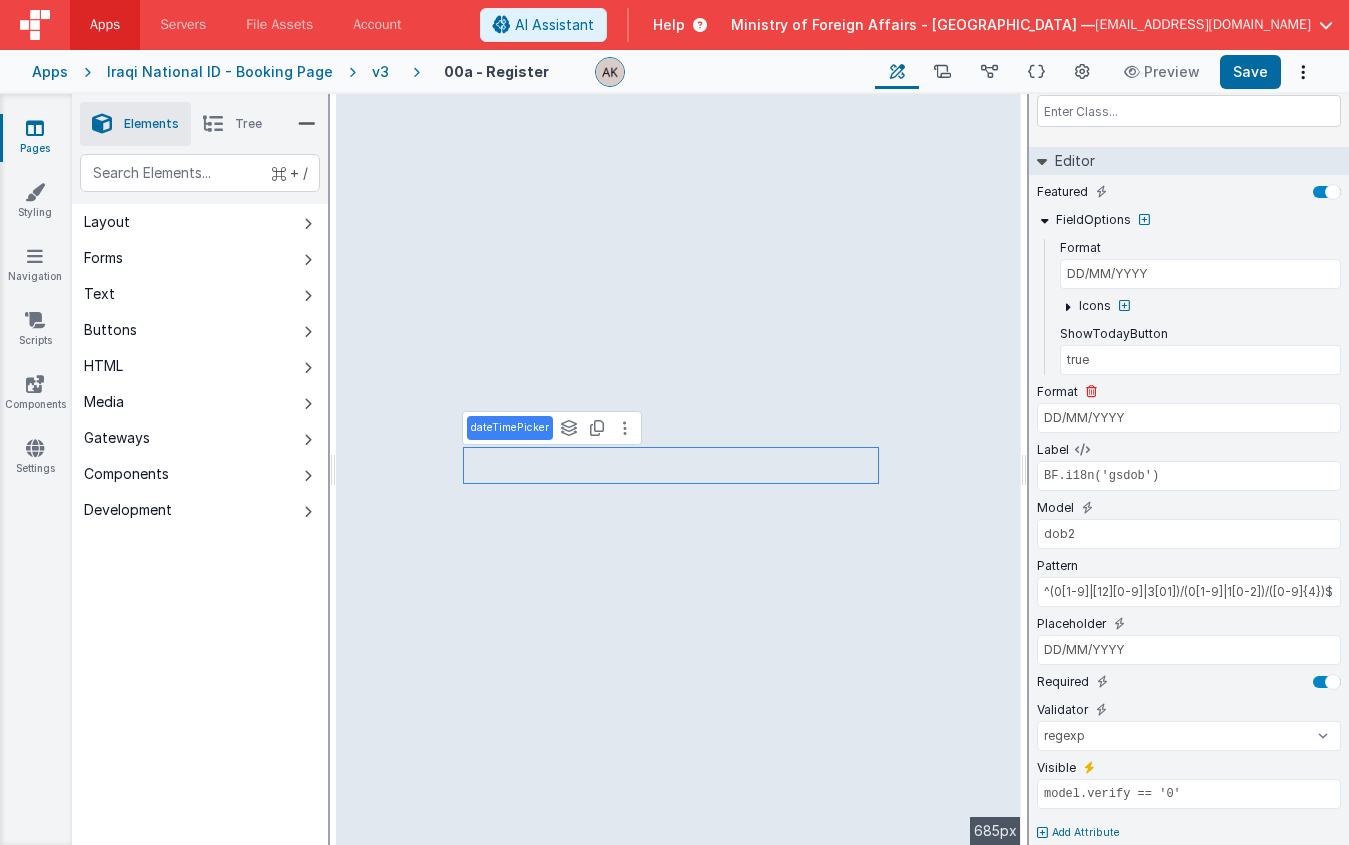 scroll, scrollTop: 140, scrollLeft: 0, axis: vertical 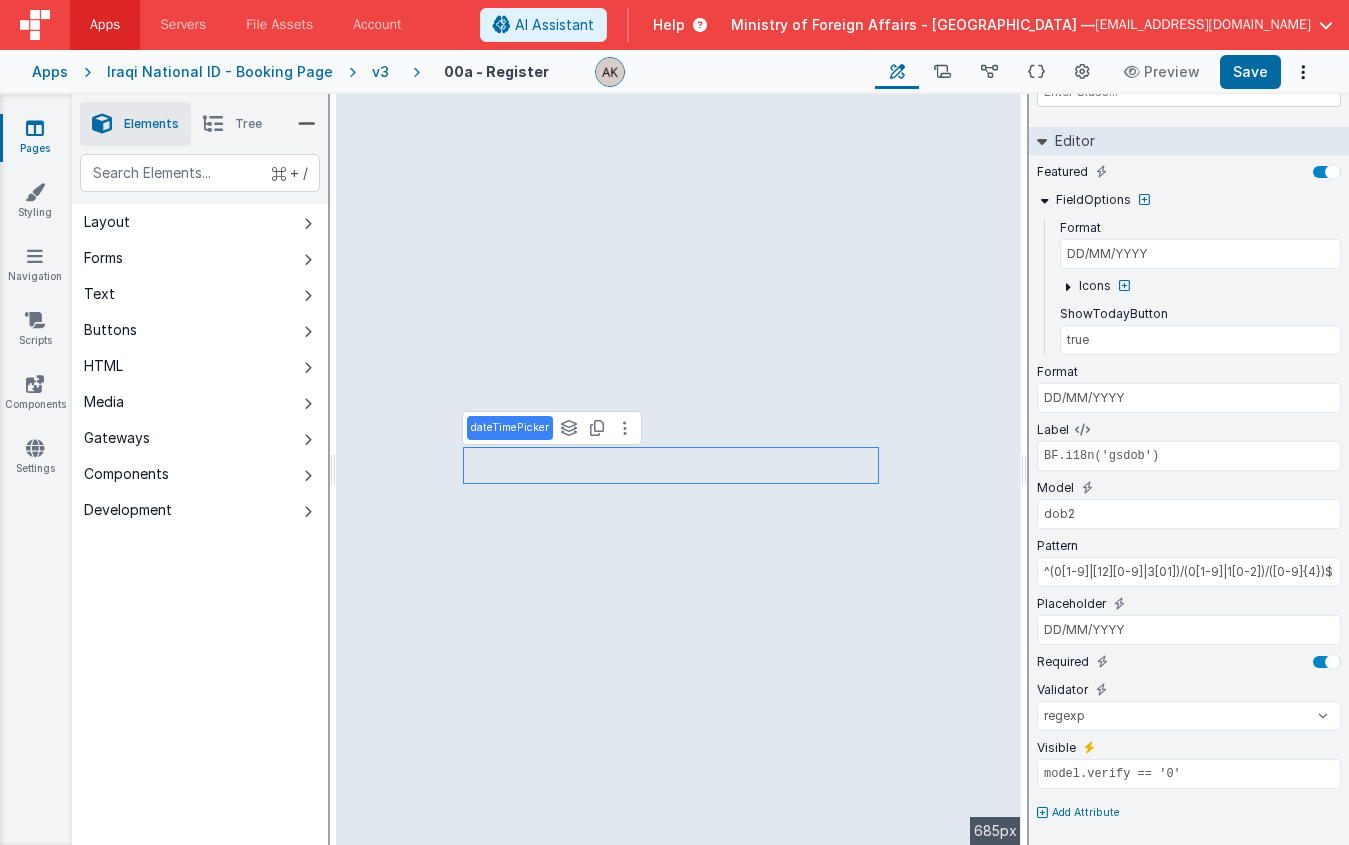 type on "BF.i18n('verificationcode')" 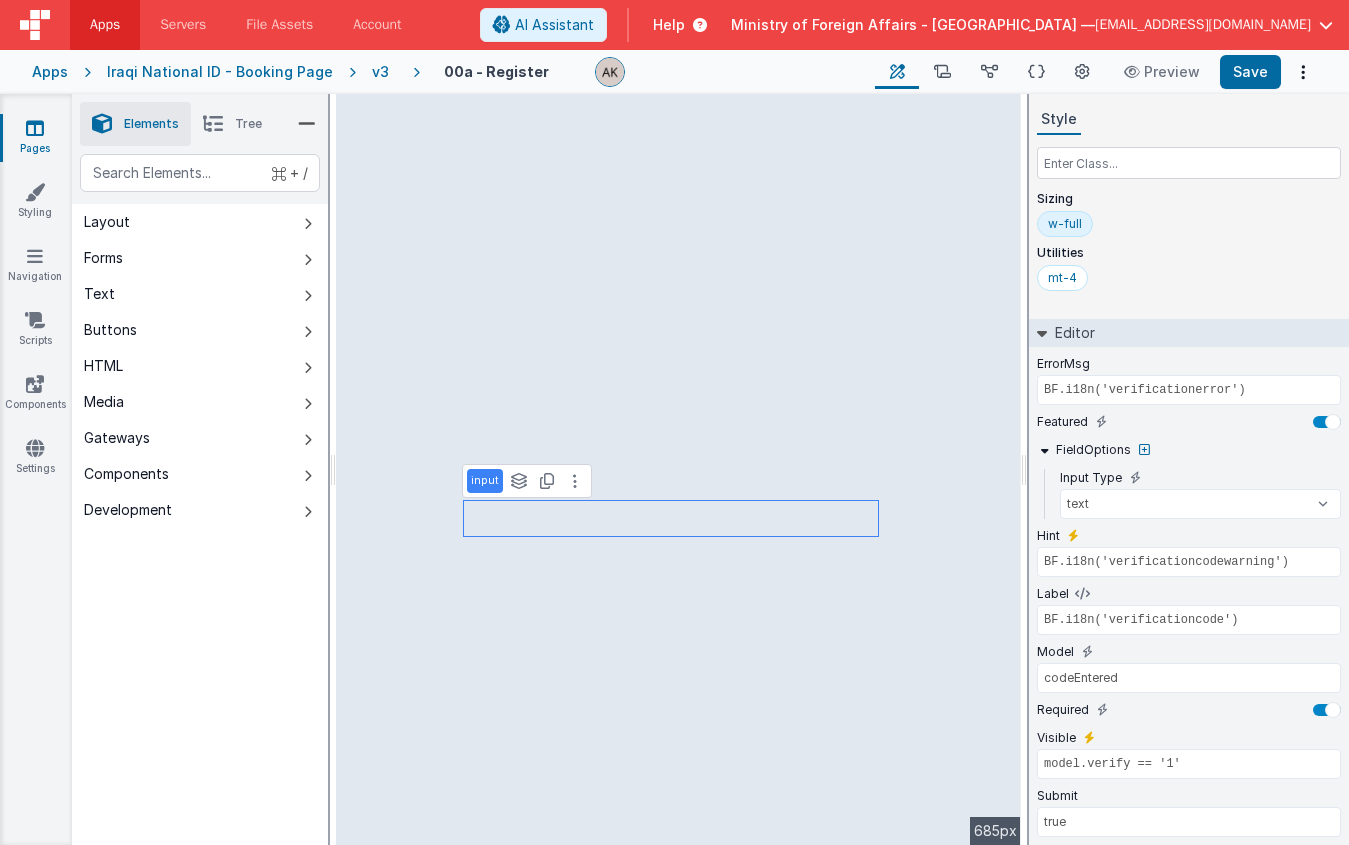 scroll, scrollTop: 116, scrollLeft: 0, axis: vertical 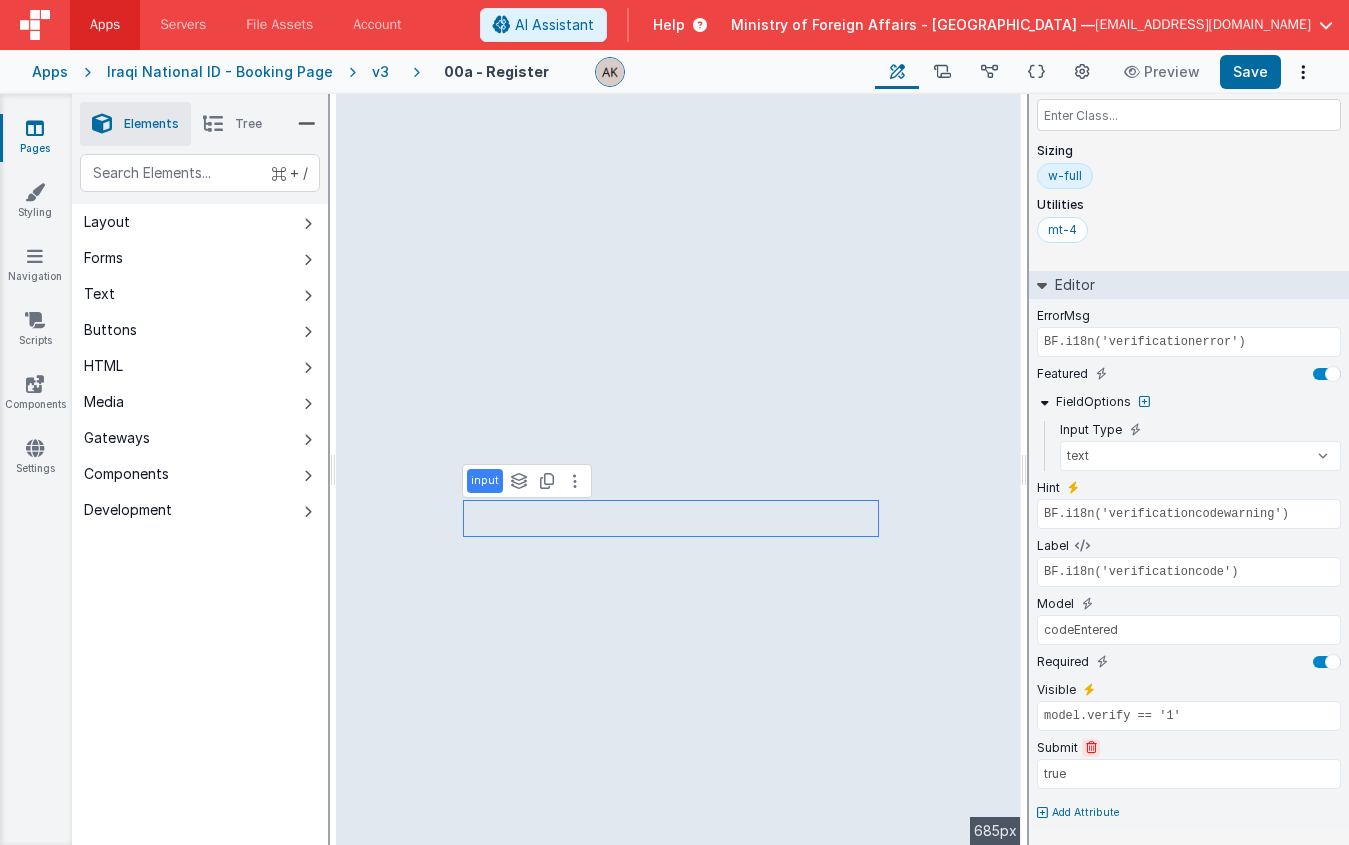 click at bounding box center [1091, 748] 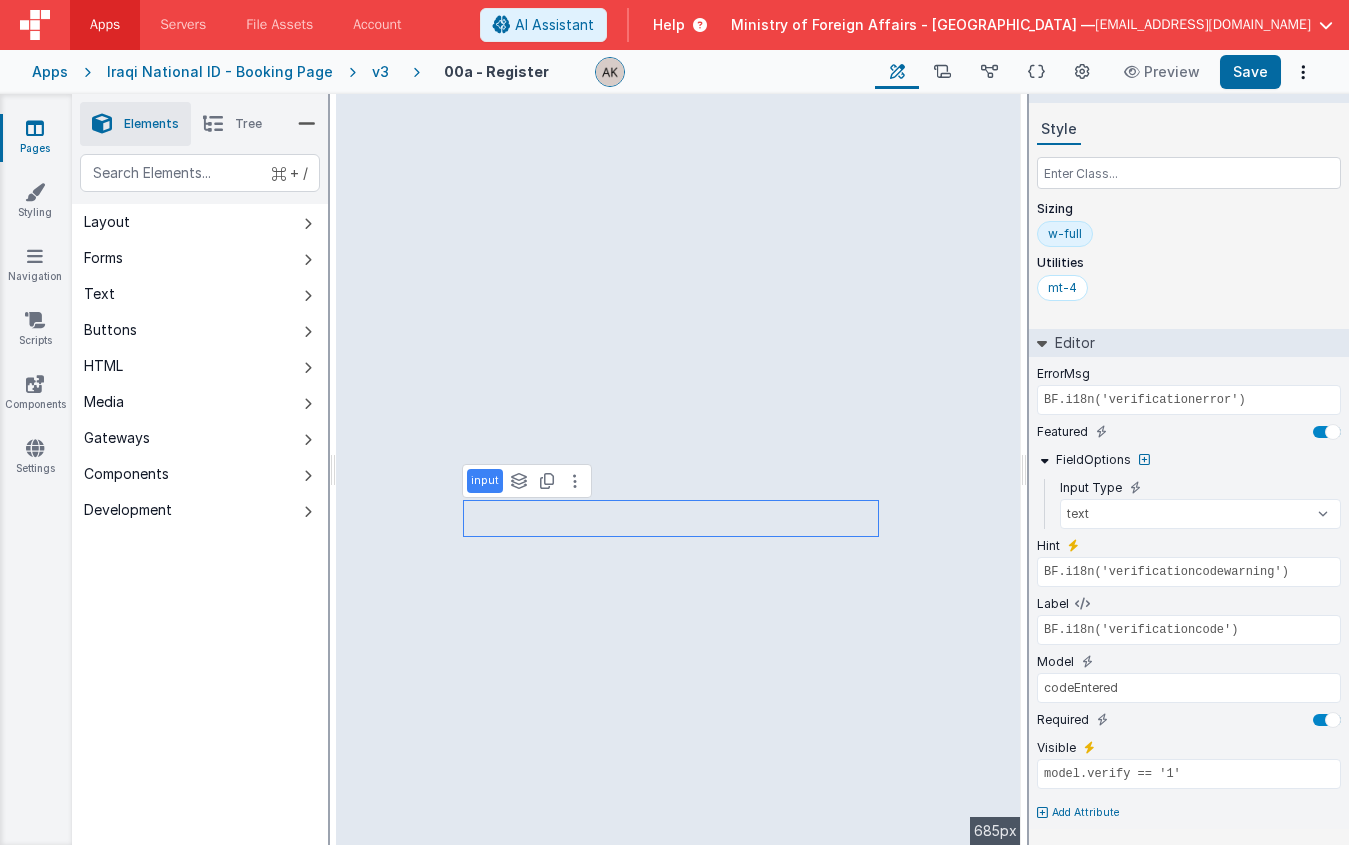 scroll, scrollTop: 58, scrollLeft: 0, axis: vertical 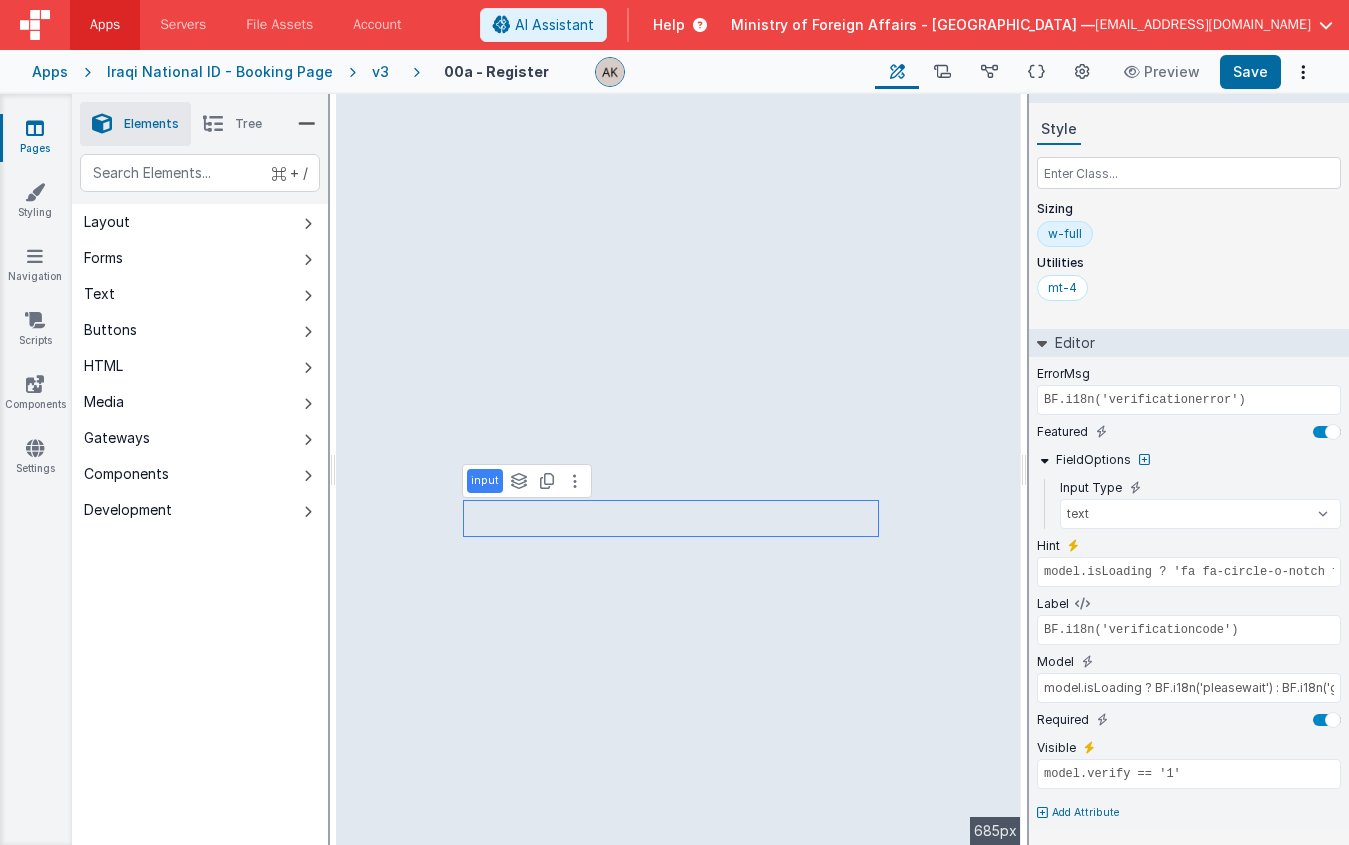 select on "verifyCode" 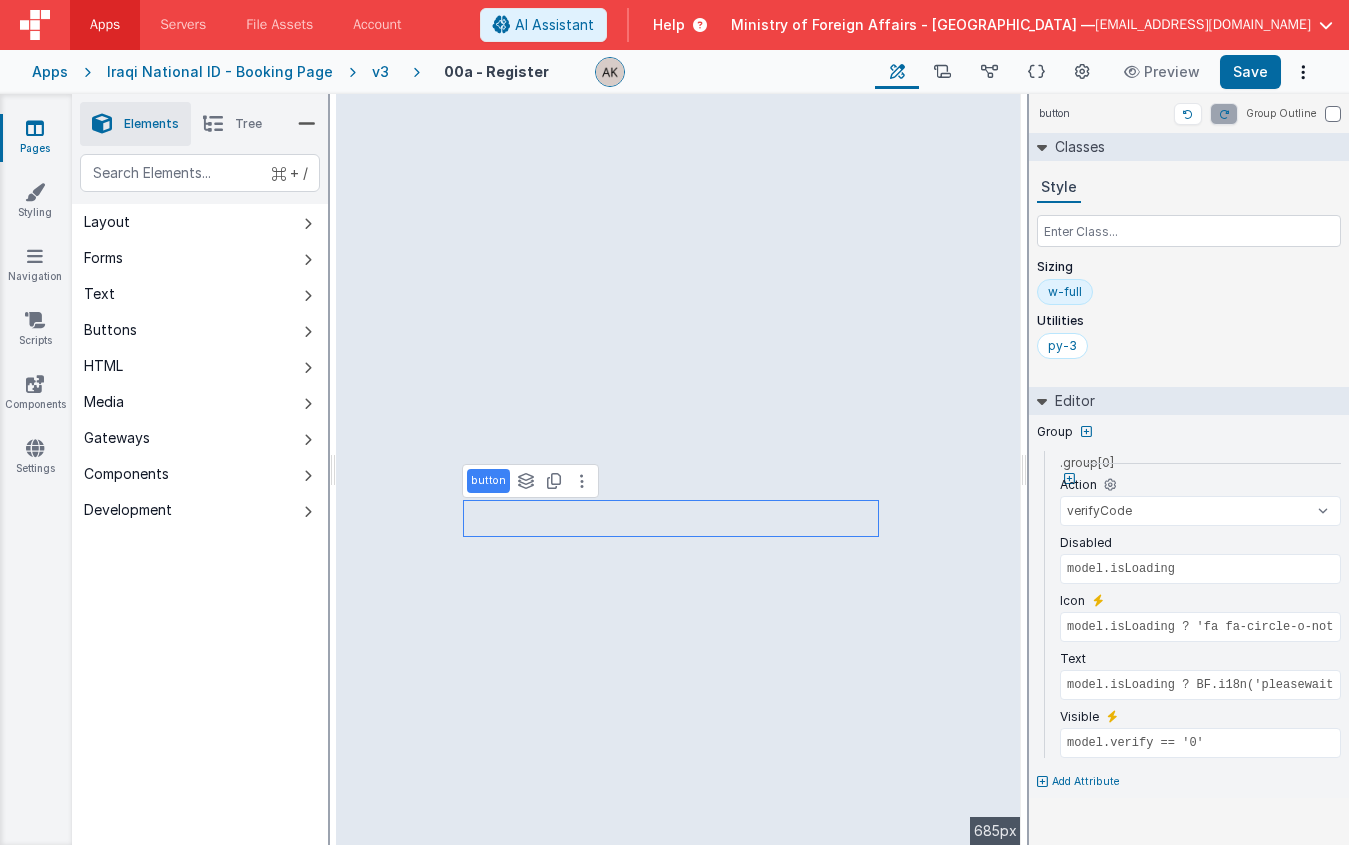 scroll, scrollTop: 0, scrollLeft: 0, axis: both 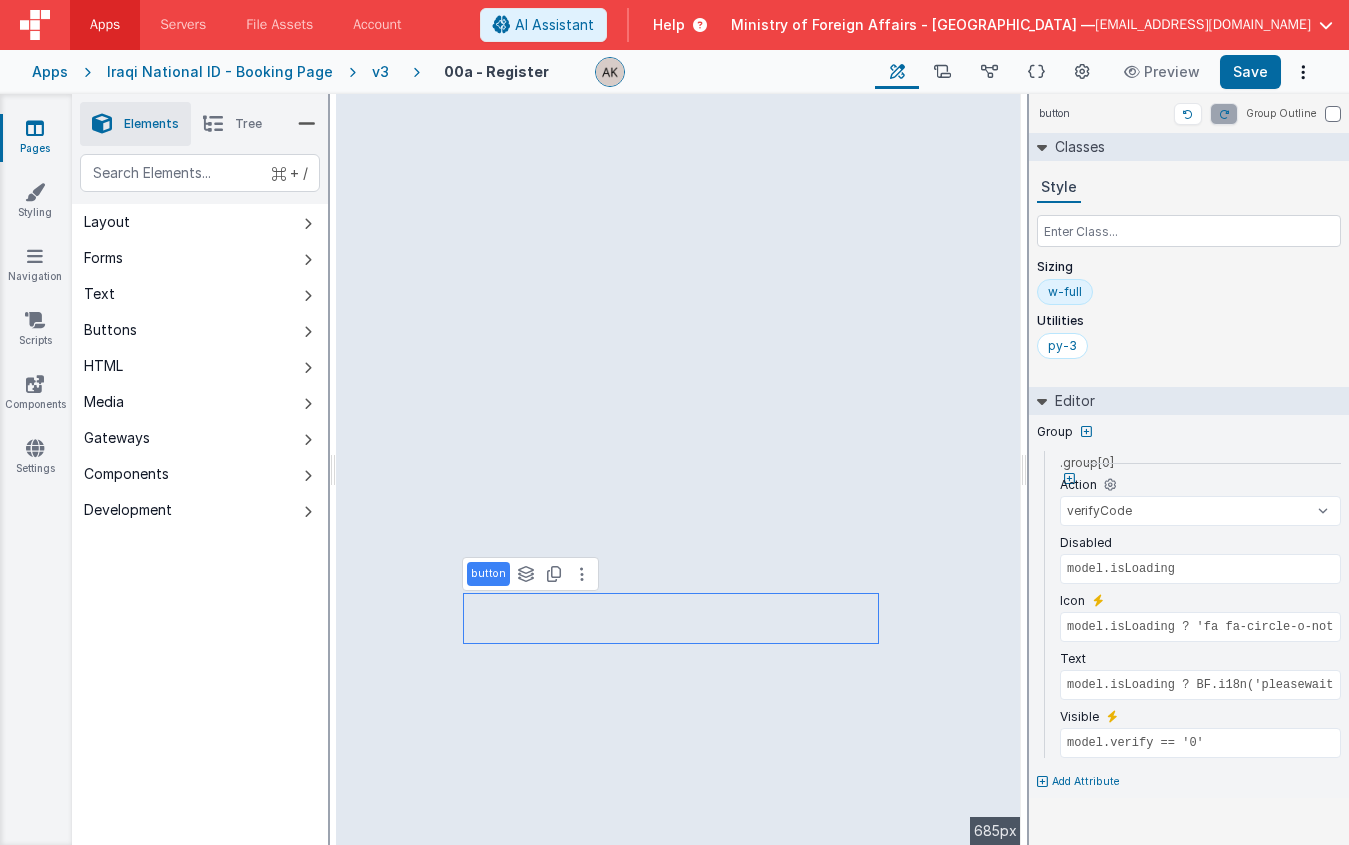 type on "model.isLoading ? BF.i18n('pleasewait'): BF.i18n('verifycode')" 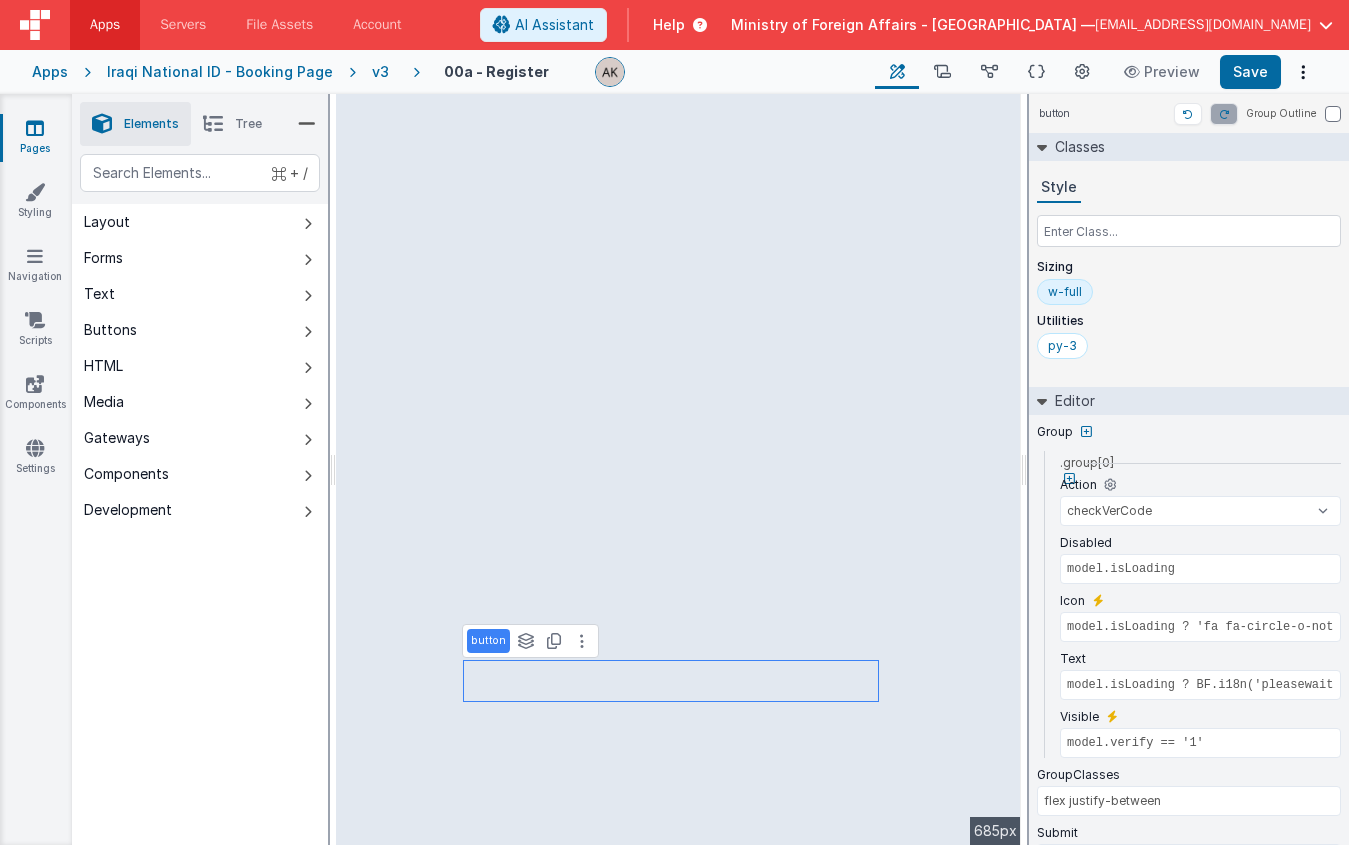 scroll, scrollTop: 85, scrollLeft: 0, axis: vertical 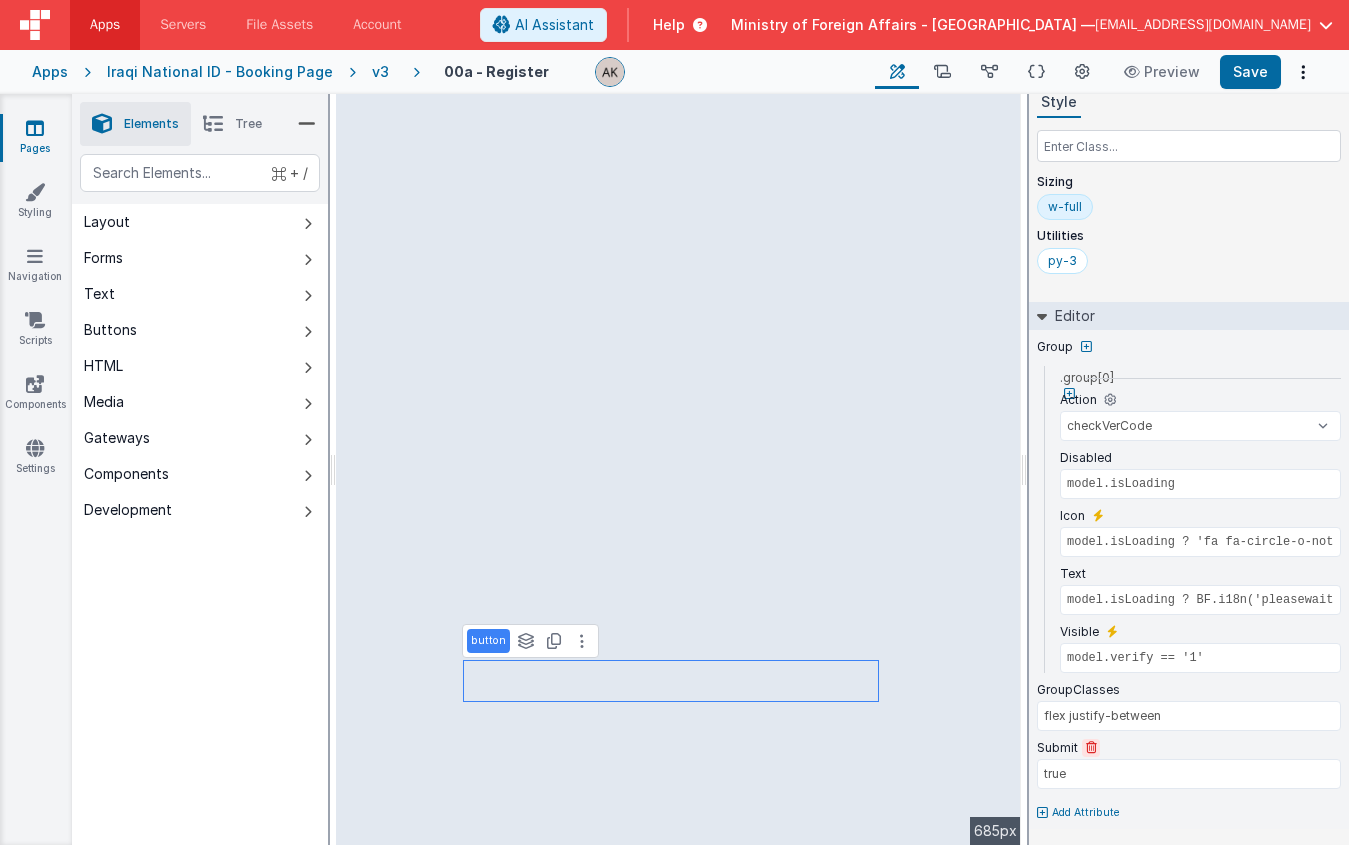 click at bounding box center (1091, 748) 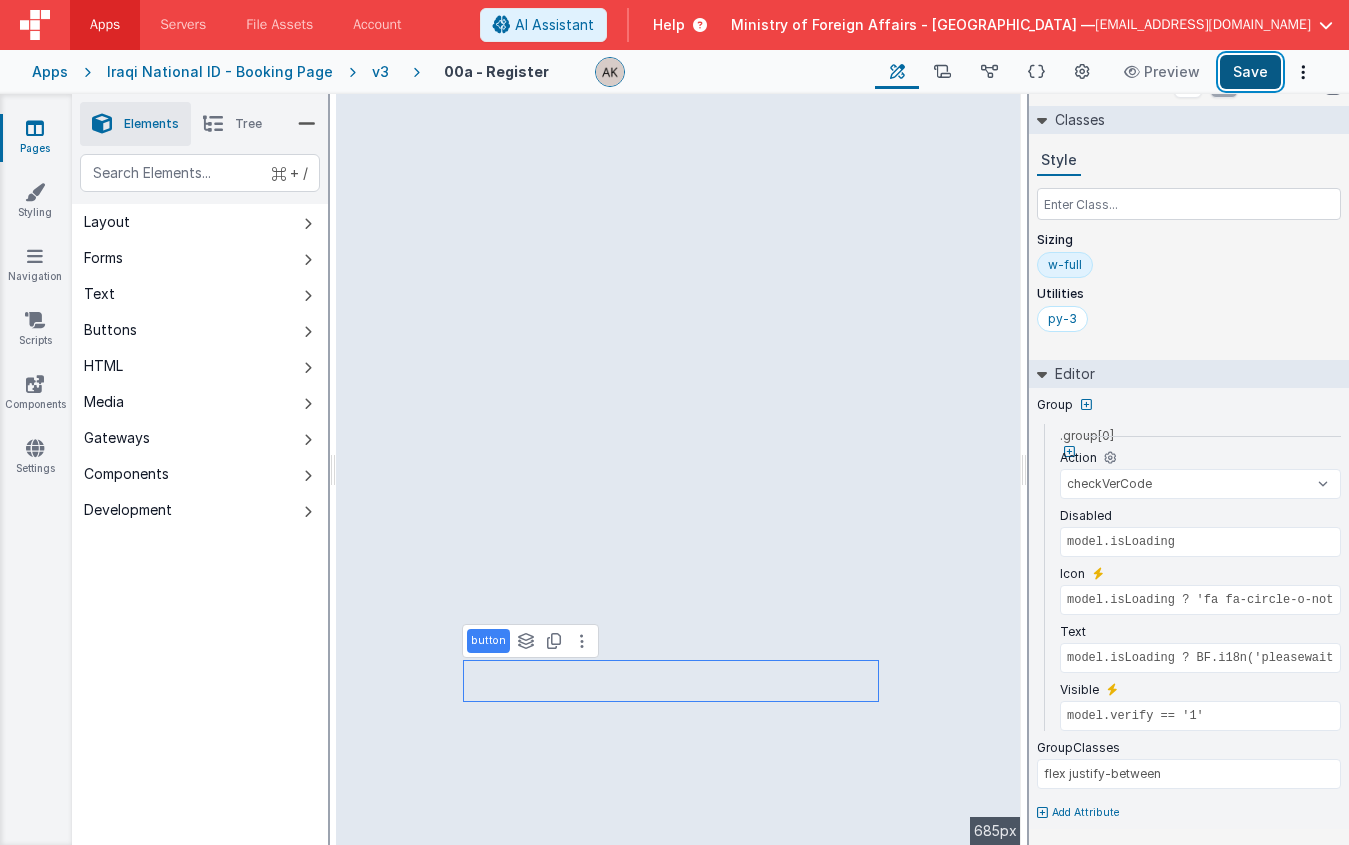 click on "Save" at bounding box center (1250, 72) 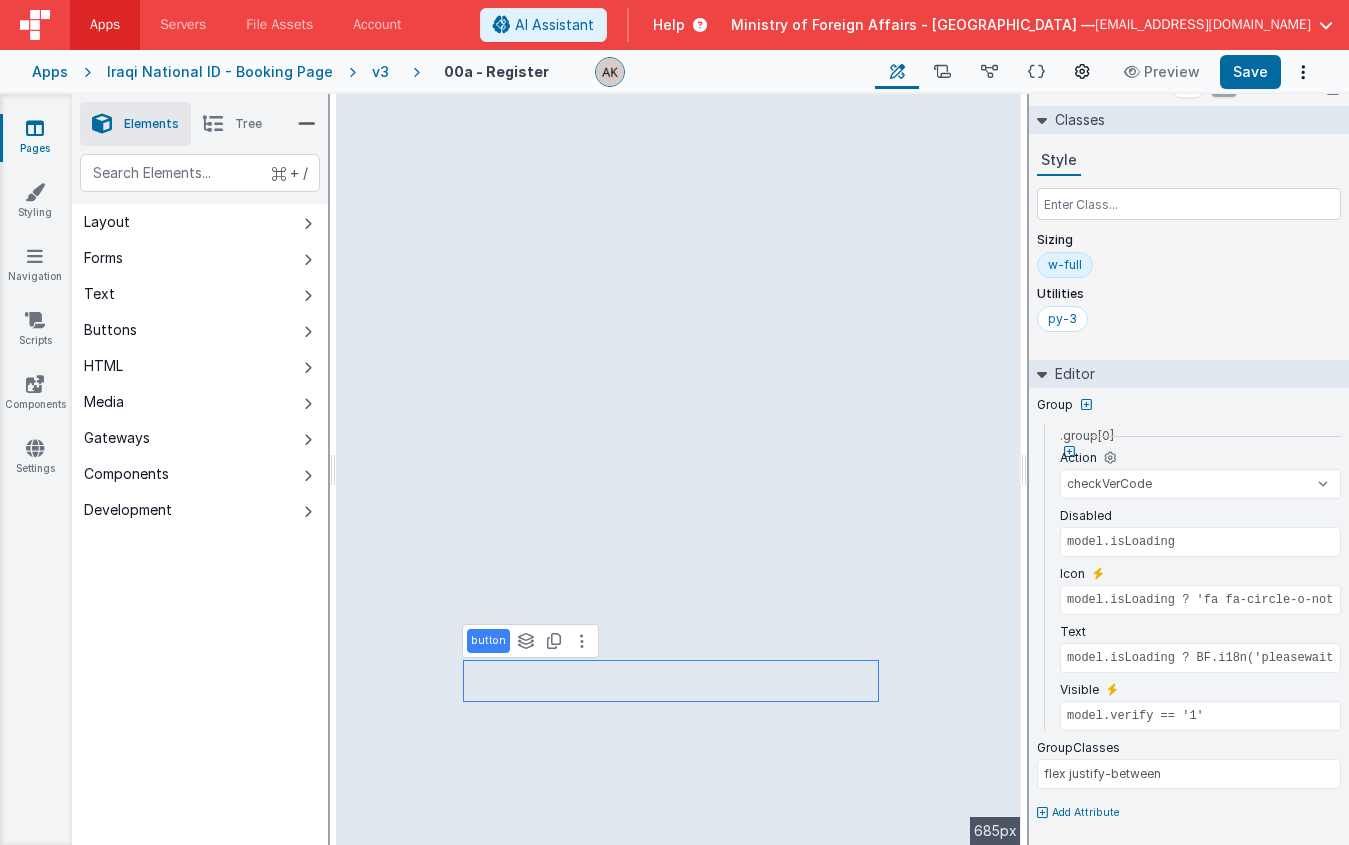 click on "Page Settings" at bounding box center (1082, 72) 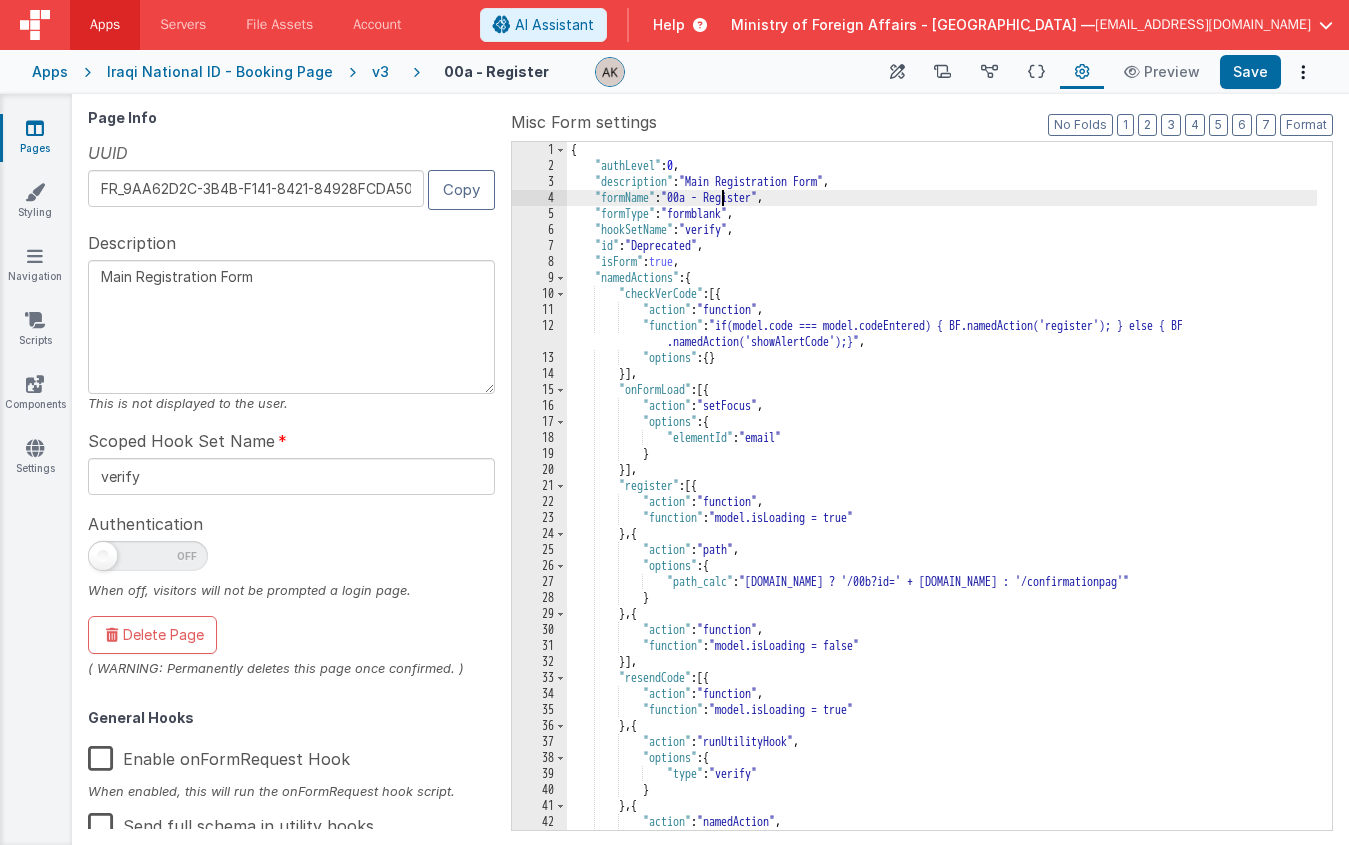 click on "{      "authLevel" :  0 ,      "description" :  "Main Registration Form" ,      "formName" :  "00a - Register" ,      "formType" :  "formblank" ,      "hookSetName" :  "verify" ,      "id" :  "Deprecated" ,      "isForm" :  true ,      "namedActions" :  {           "checkVerCode" :  [{                "action" :  "function" ,                "function" :  "if(model.code === model.codeEntered) { BF.namedAction('register'); } else { BF                  .namedAction('showAlertCode');}" ,                "options" :  { }           }] ,           "onFormLoad" :  [{                "action" :  "setFocus" ,                "options" :  {                     "elementId" :  "email"                }           }] ,           "register" :  [{                "action" :  "function" ,                "function" :  "model.isLoading = true"           } ,  {                "action" :  "path" ,                "options" :  {                     "path_calc" :  "[DOMAIN_NAME] ? '/00b?id=' + [DOMAIN_NAME] : '/confirmationpag'"" at bounding box center [942, 502] 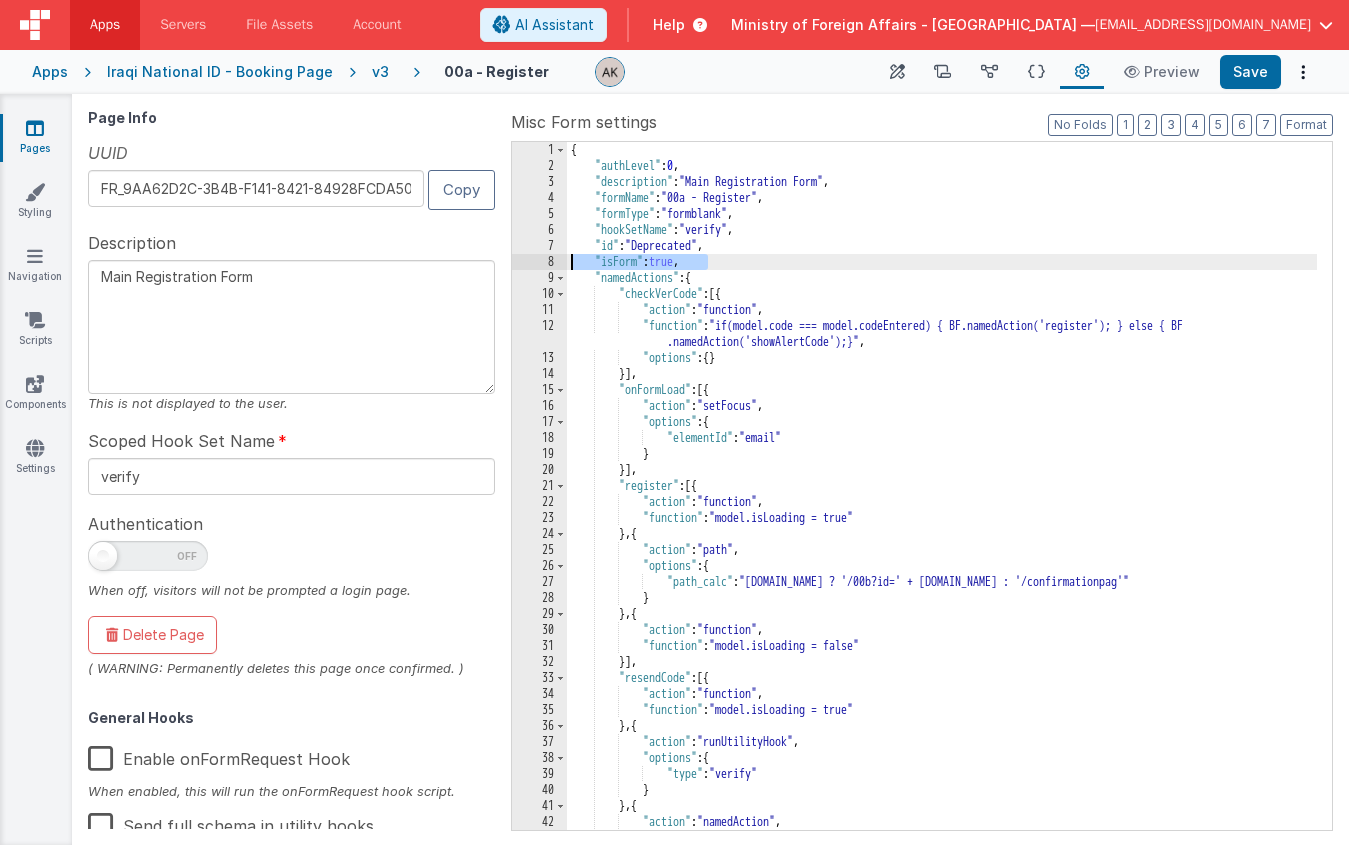 drag, startPoint x: 719, startPoint y: 262, endPoint x: 540, endPoint y: 255, distance: 179.13683 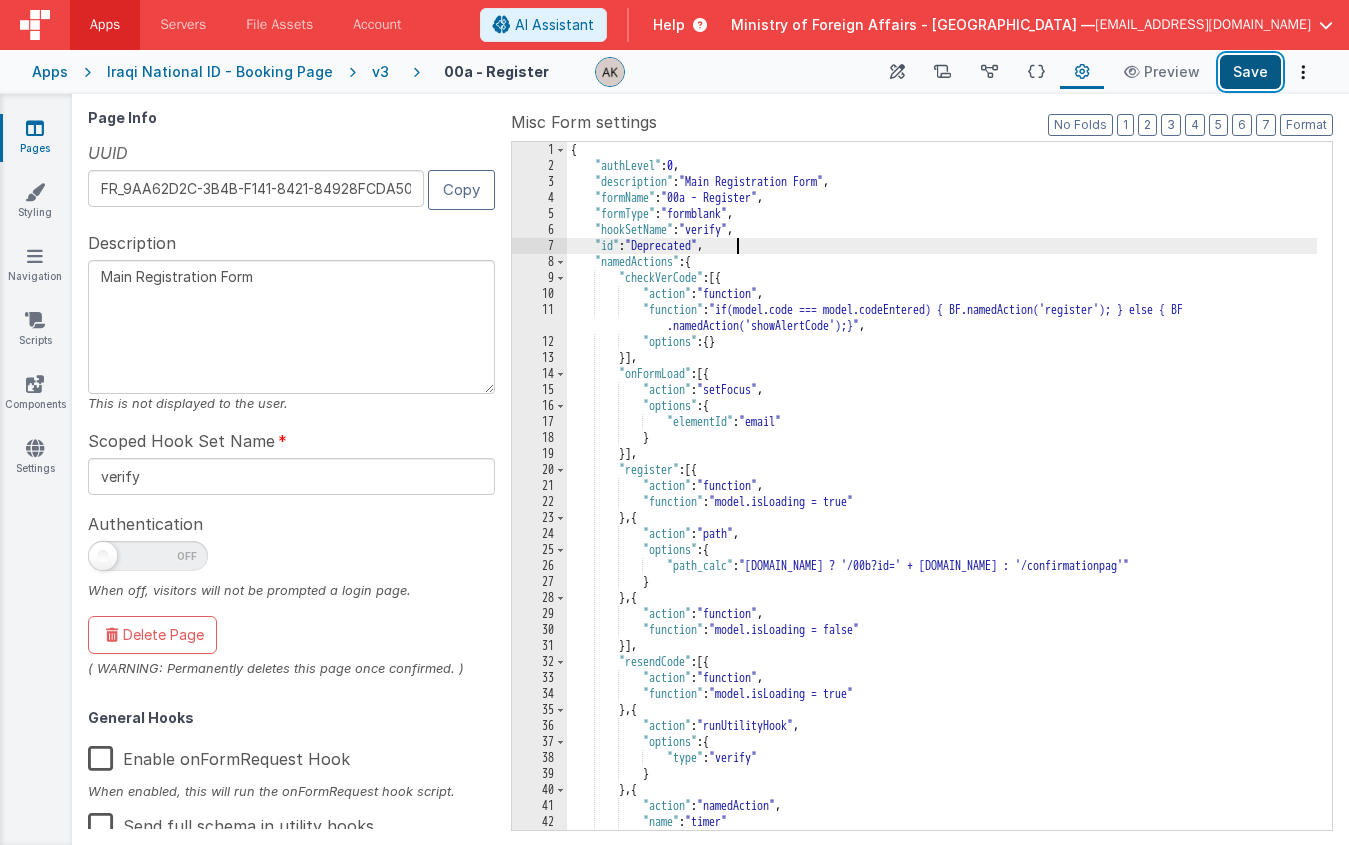 click on "Save" at bounding box center [1250, 72] 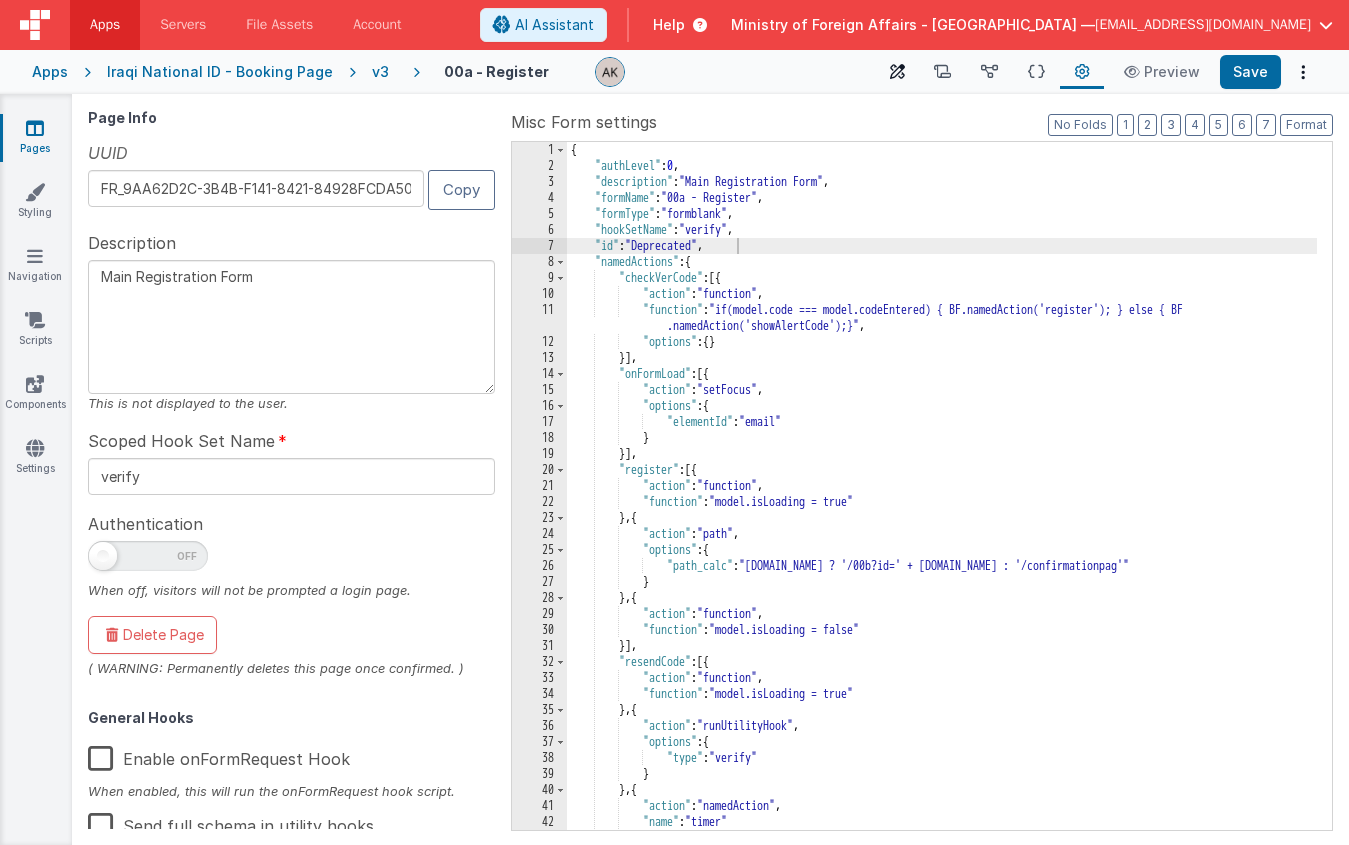 click at bounding box center [897, 72] 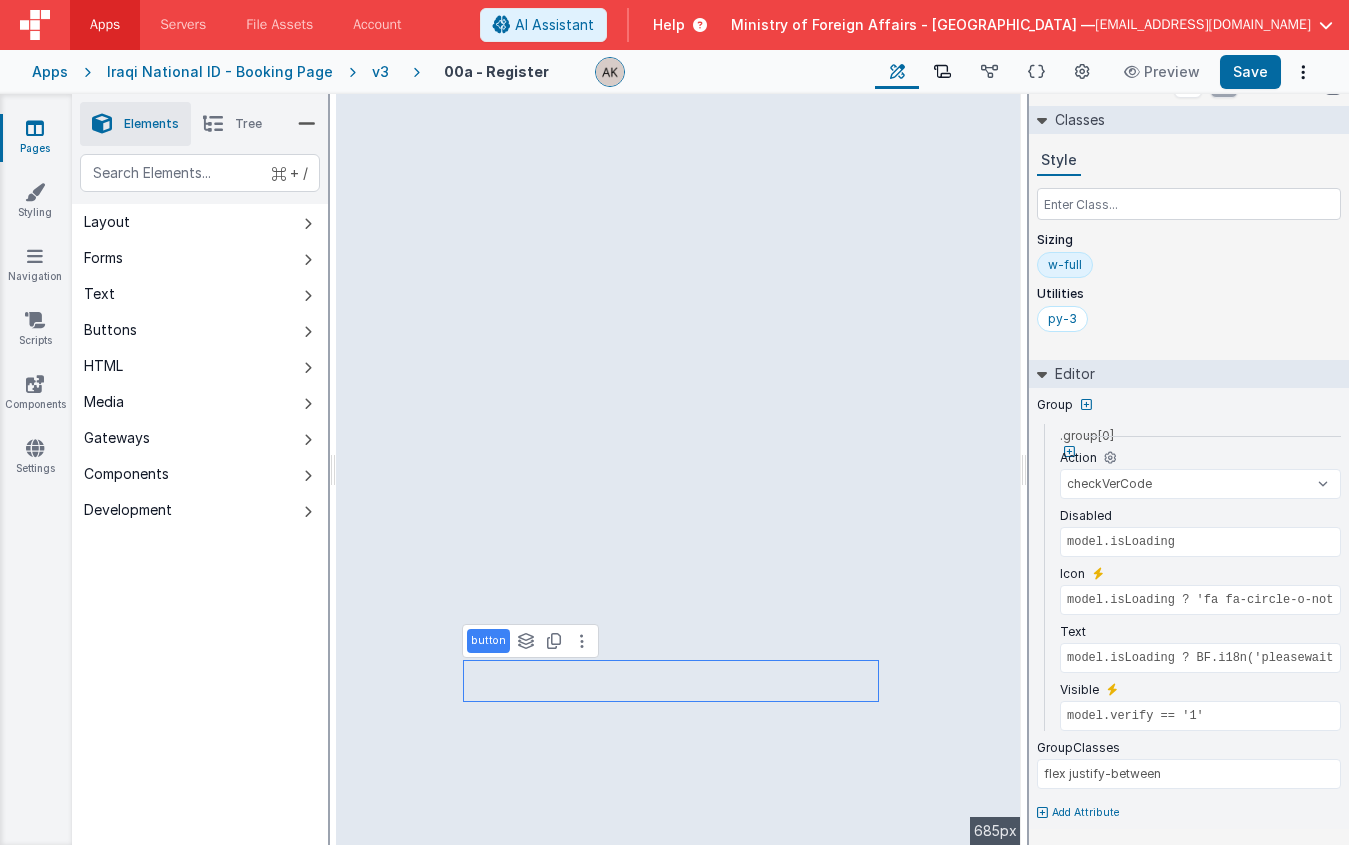 click at bounding box center (942, 72) 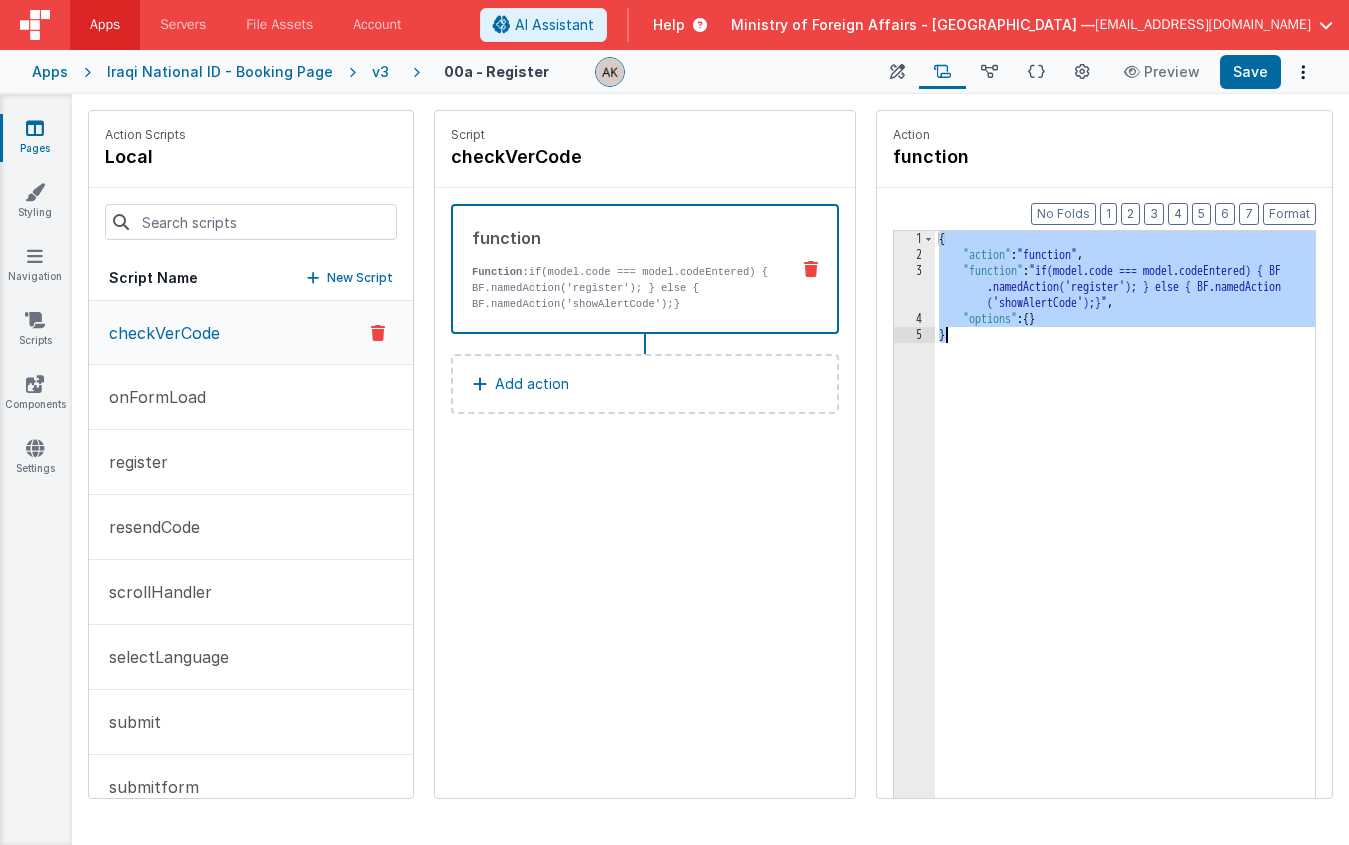 drag, startPoint x: 887, startPoint y: 239, endPoint x: 1038, endPoint y: 373, distance: 201.88364 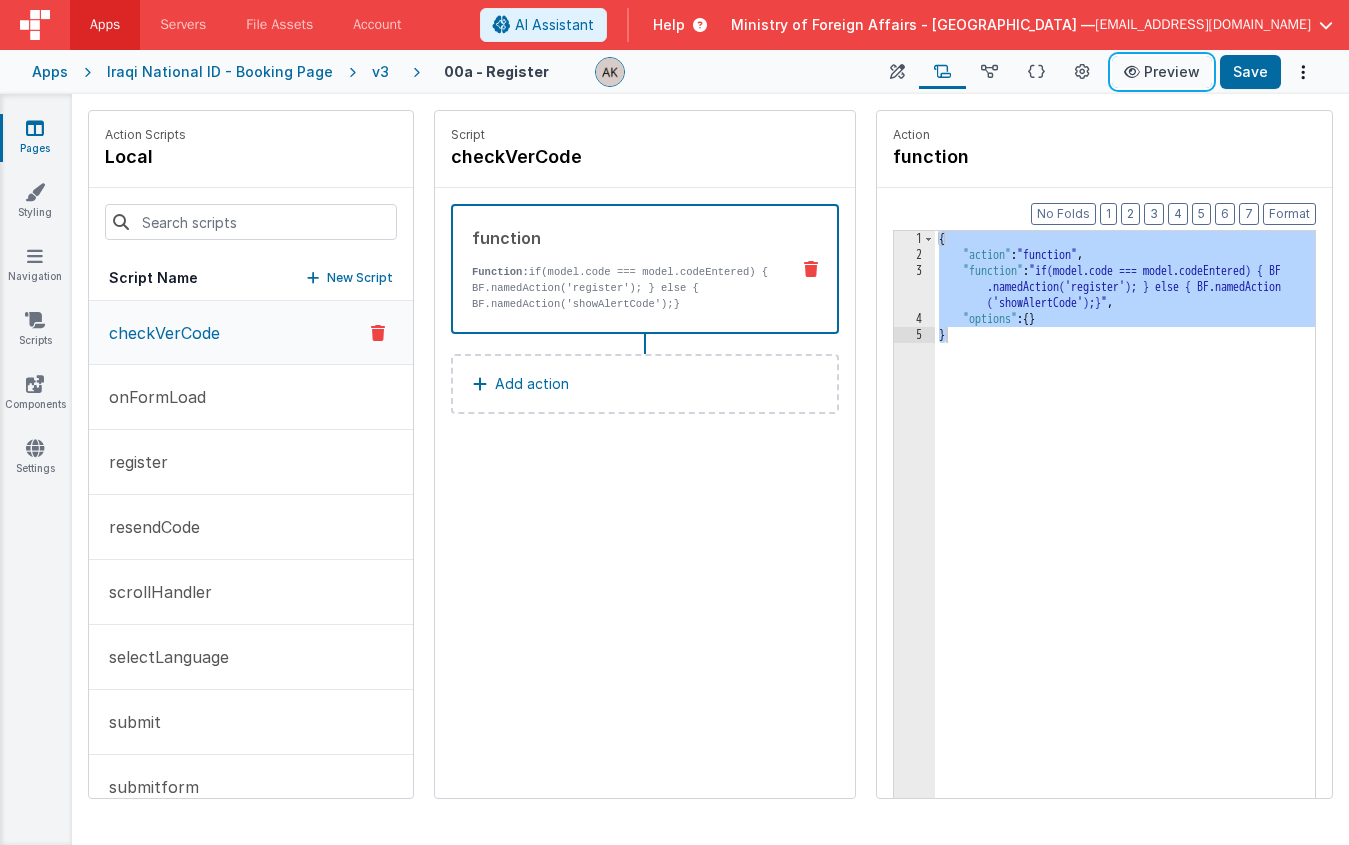 click on "Preview" at bounding box center (1162, 72) 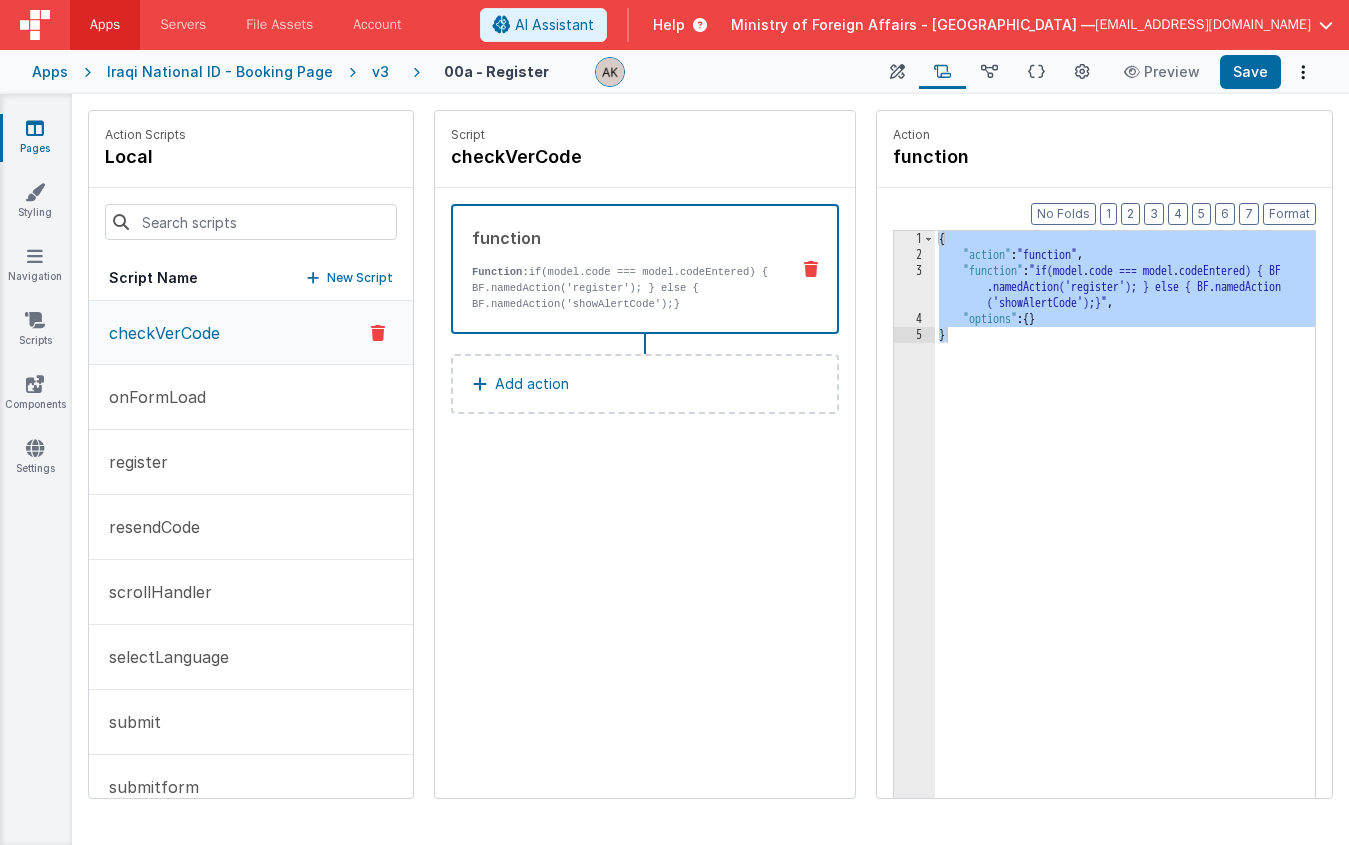 click on "{      "action" :  "function" ,      "function" :  "if(model.code === model.codeEntered) { BF          .namedAction('register'); } else { BF.namedAction          ('showAlertCode');}" ,      "options" :  { } }" at bounding box center (1151, 561) 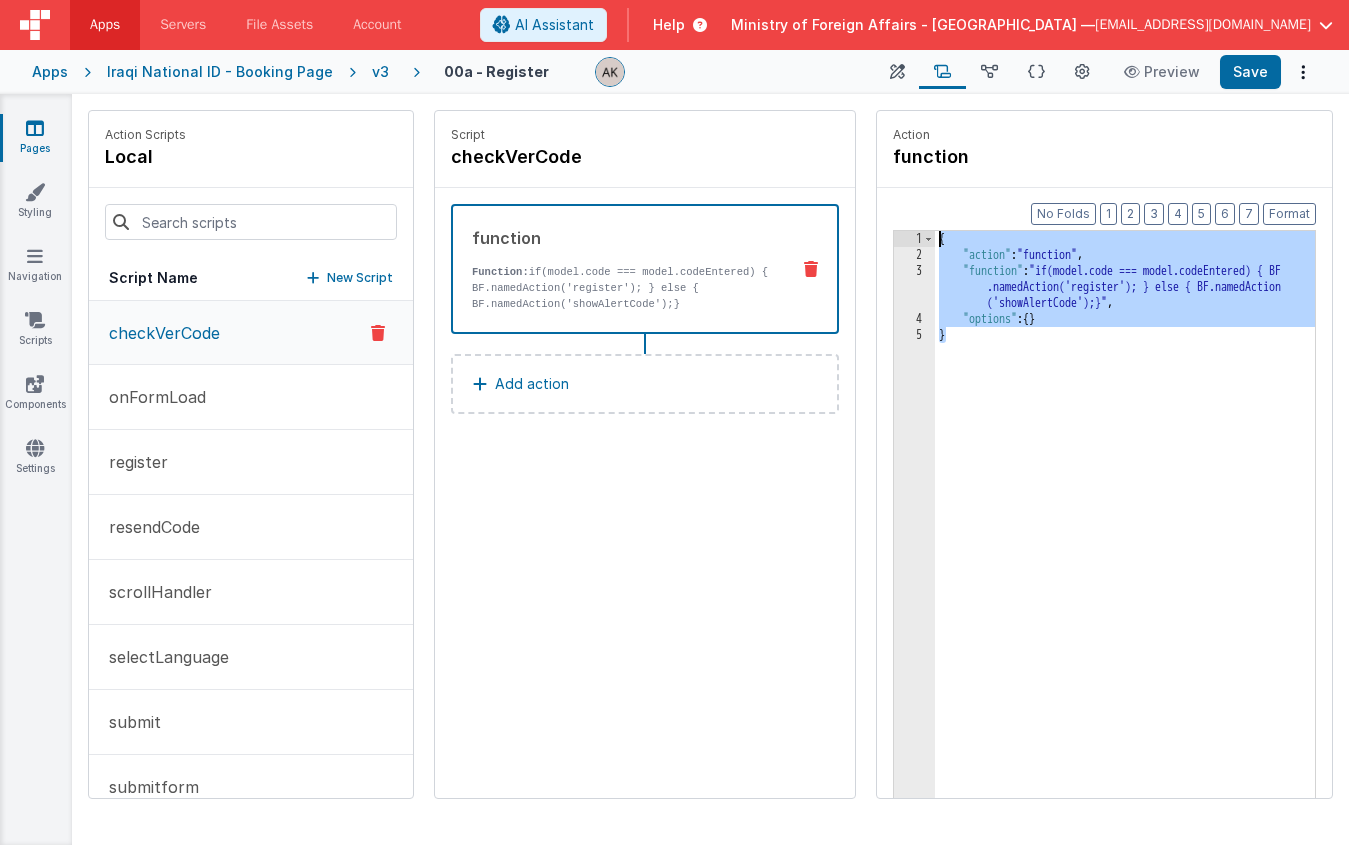 drag, startPoint x: 959, startPoint y: 341, endPoint x: 843, endPoint y: 215, distance: 171.26587 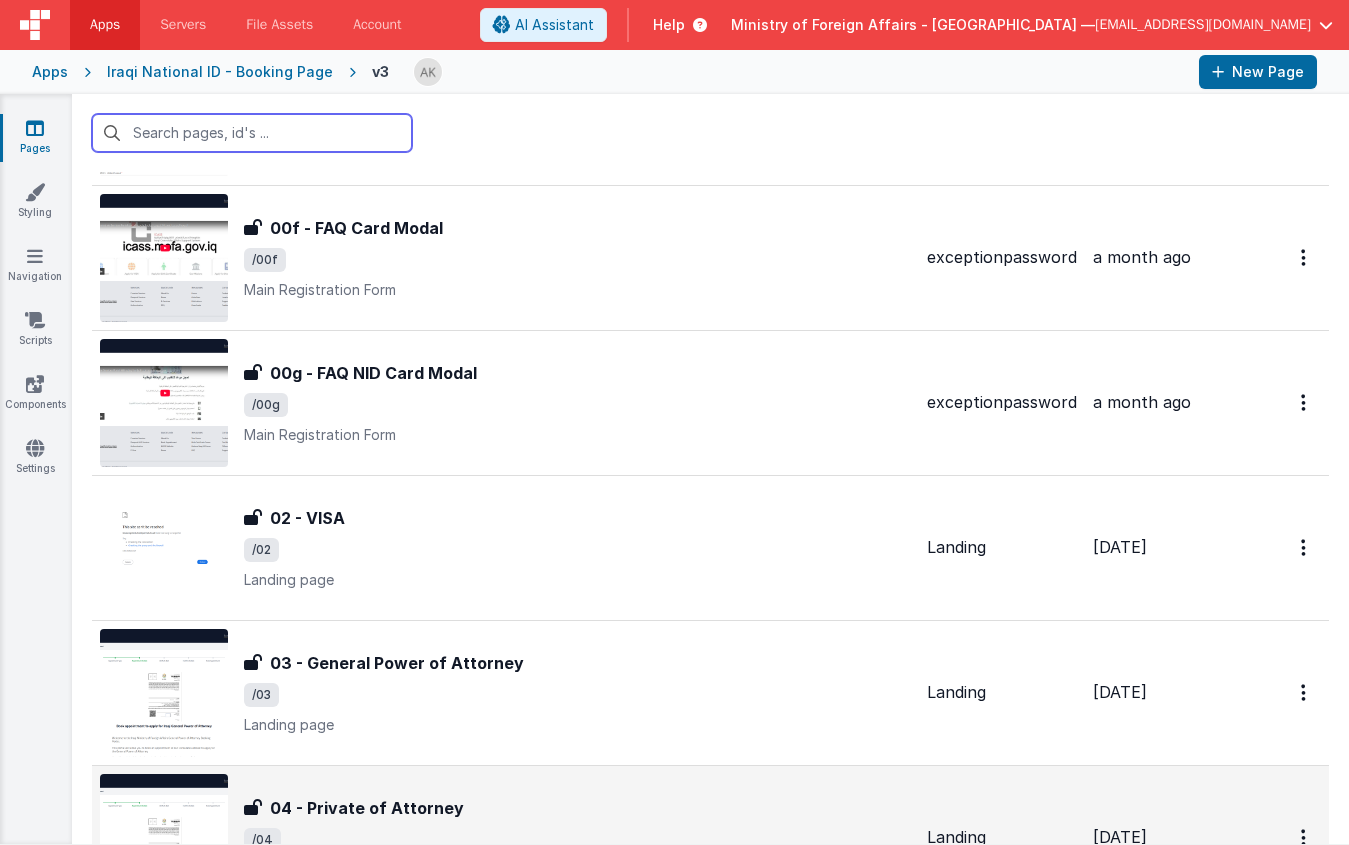 scroll, scrollTop: 1651, scrollLeft: 0, axis: vertical 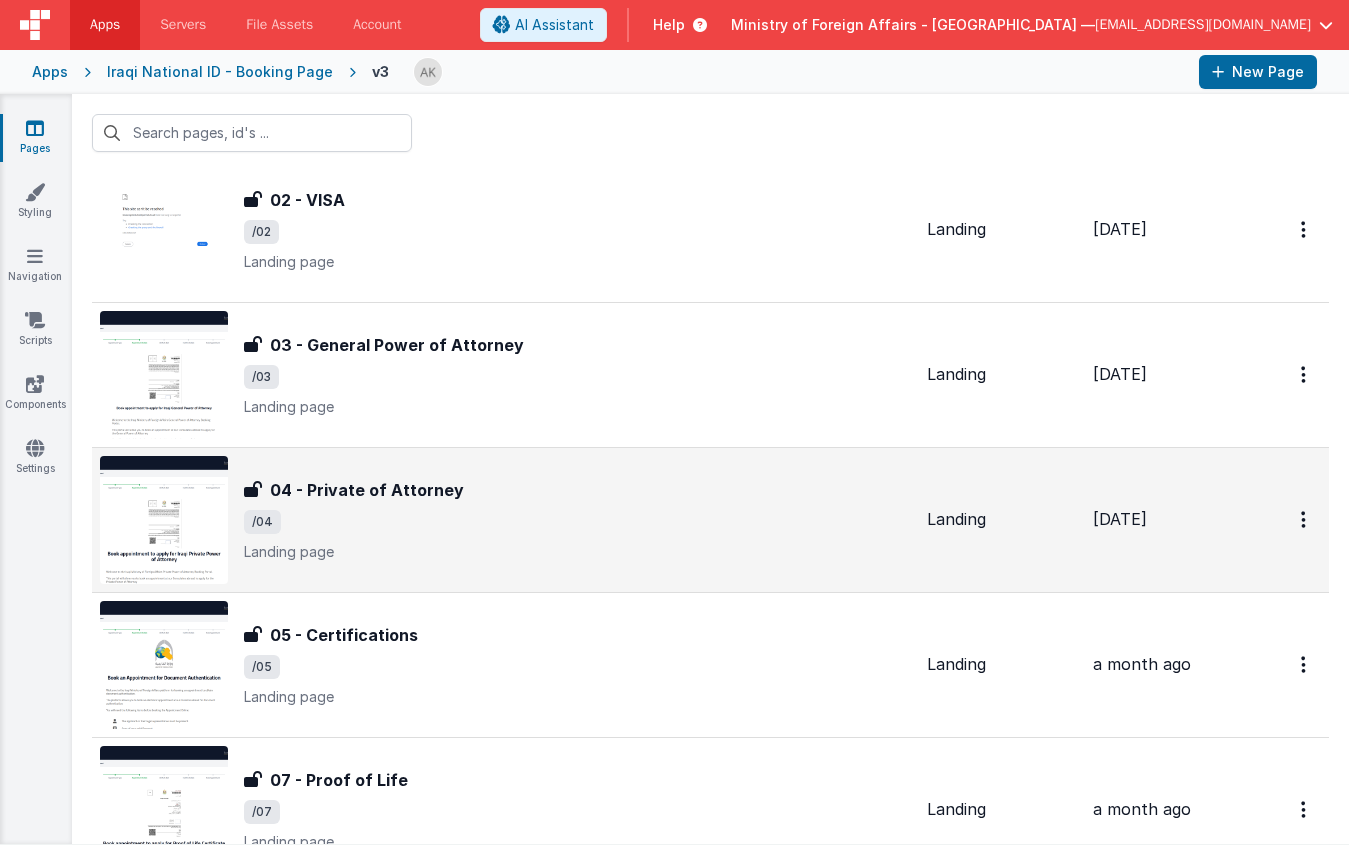 click at bounding box center [164, 520] 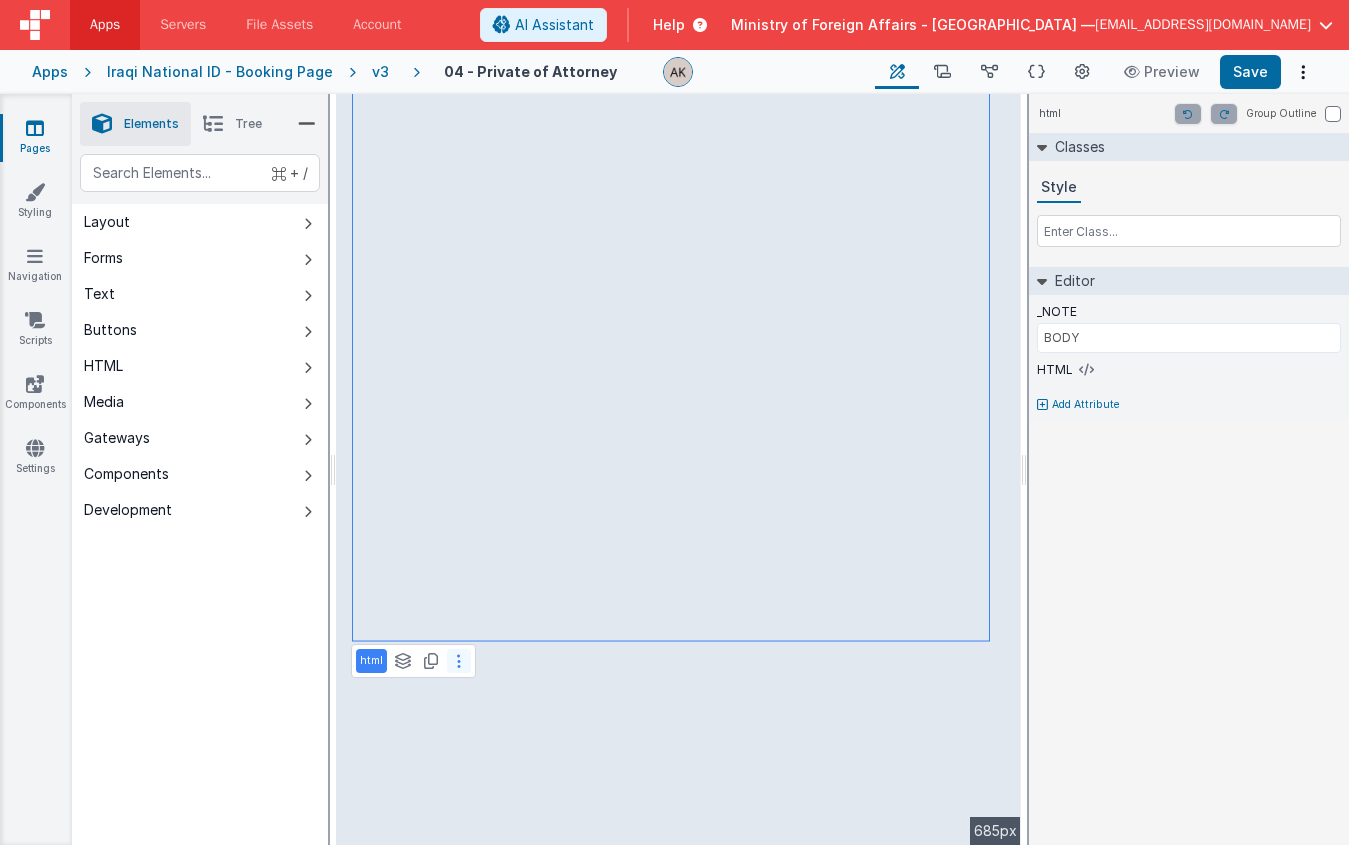 click at bounding box center [459, 661] 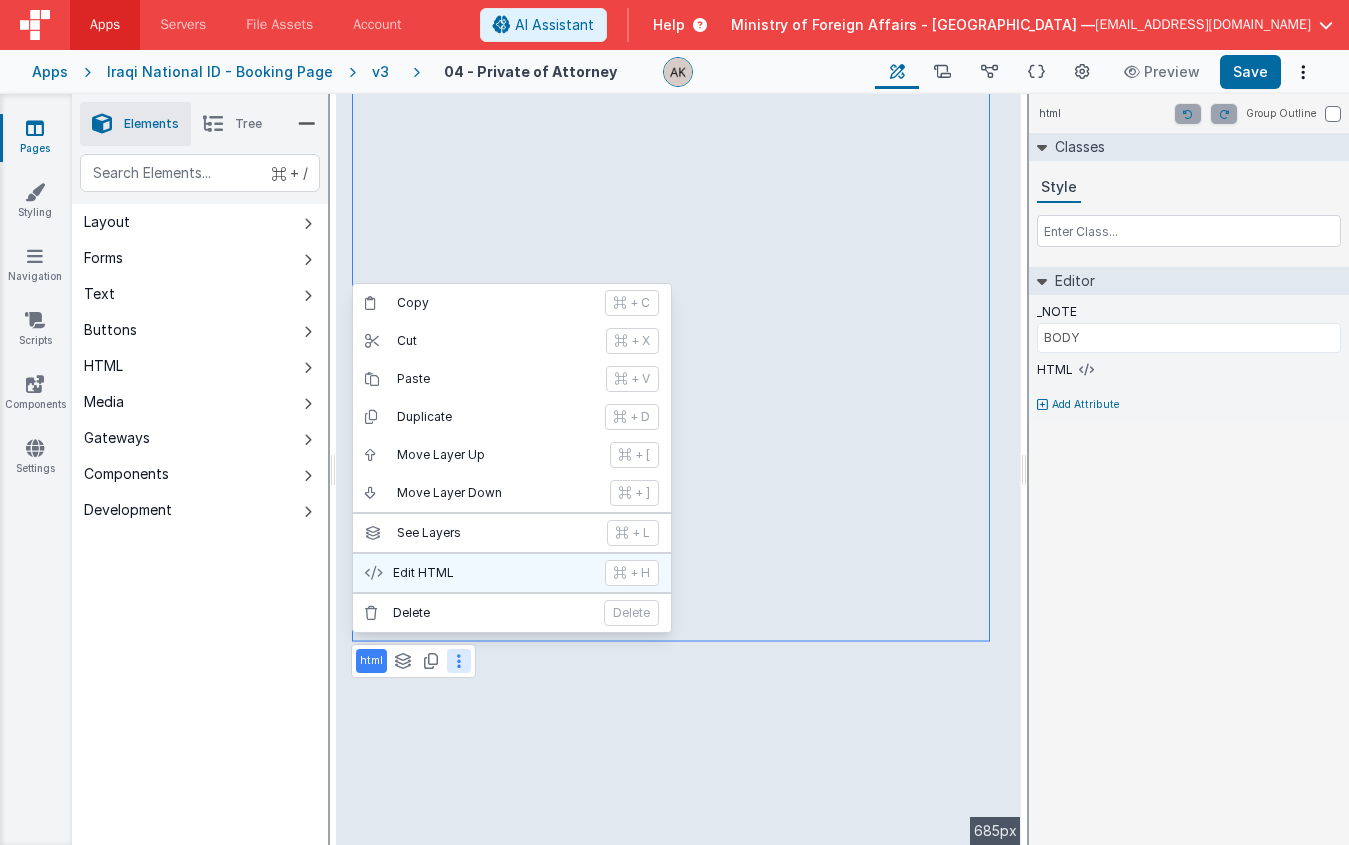 click on "Edit HTML     + H" at bounding box center [512, 573] 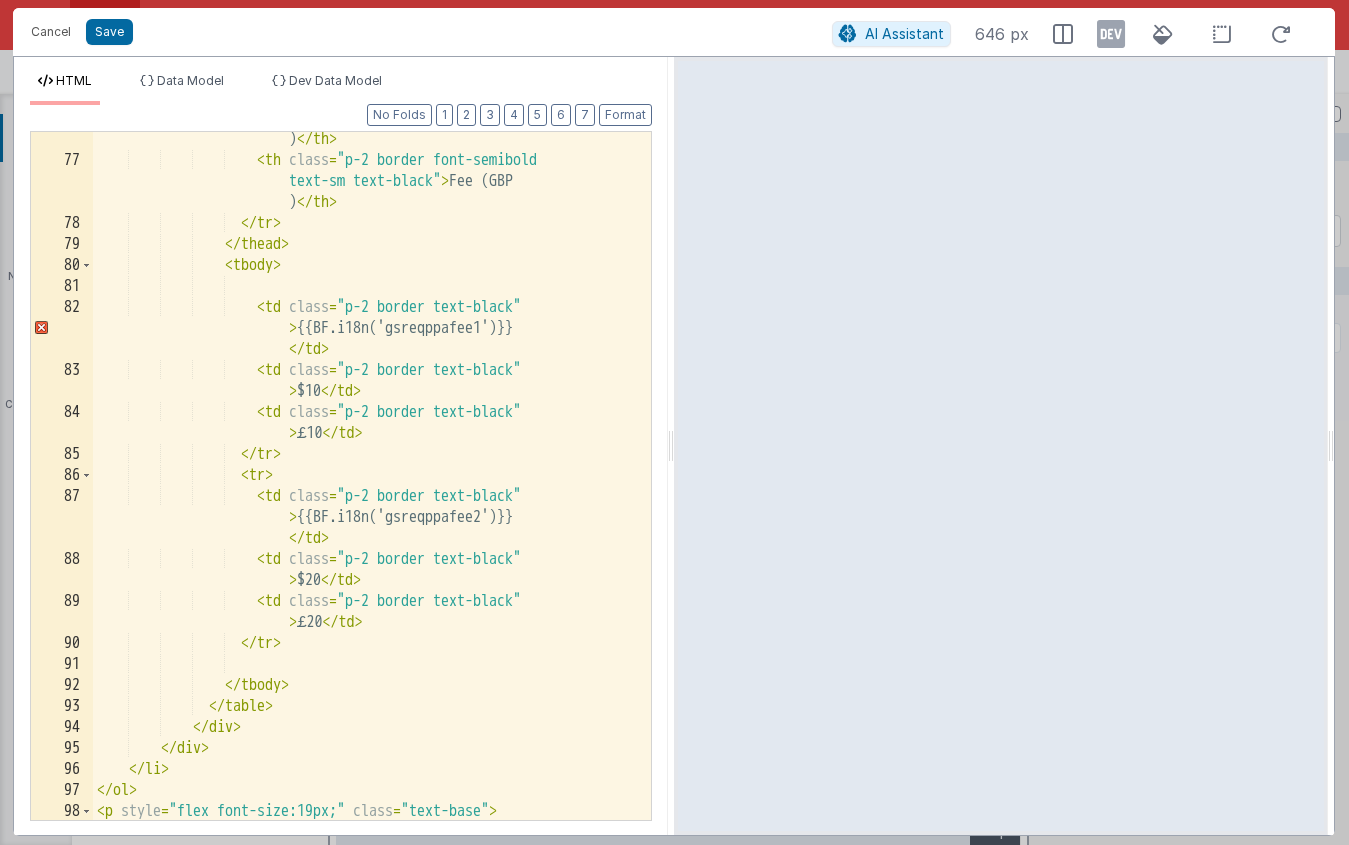 scroll, scrollTop: 1954, scrollLeft: 0, axis: vertical 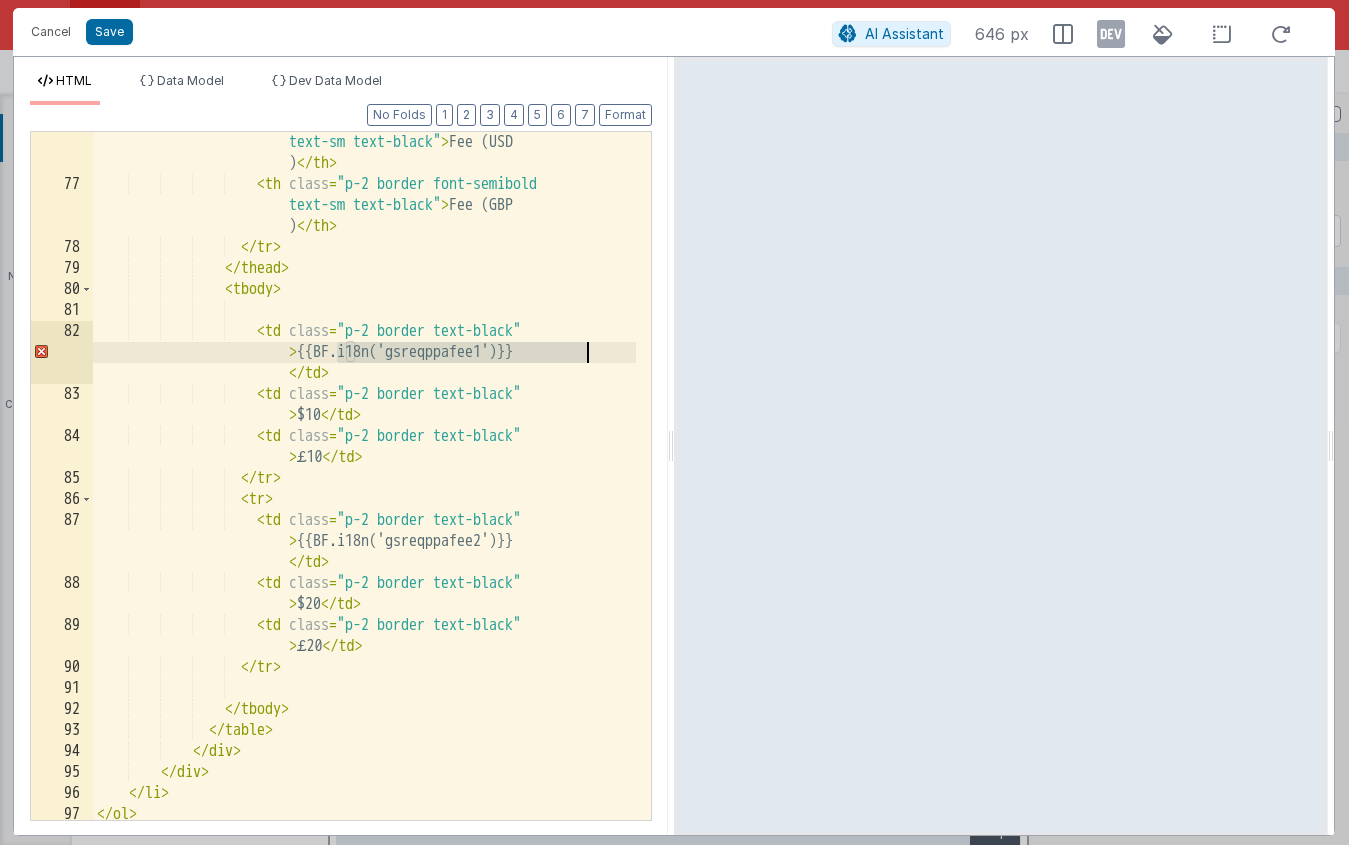 drag, startPoint x: 338, startPoint y: 355, endPoint x: 609, endPoint y: 352, distance: 271.0166 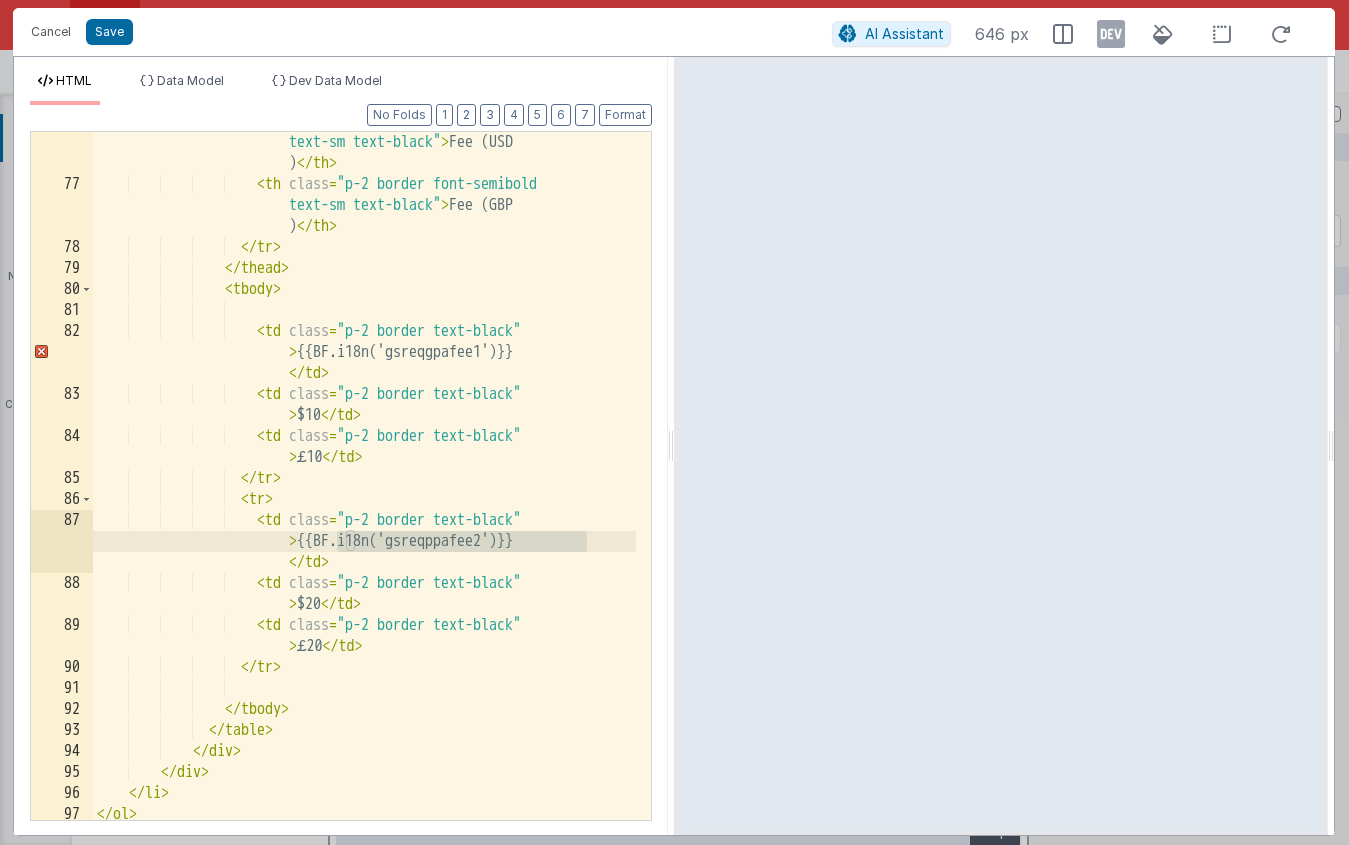 drag, startPoint x: 337, startPoint y: 546, endPoint x: 598, endPoint y: 535, distance: 261.2317 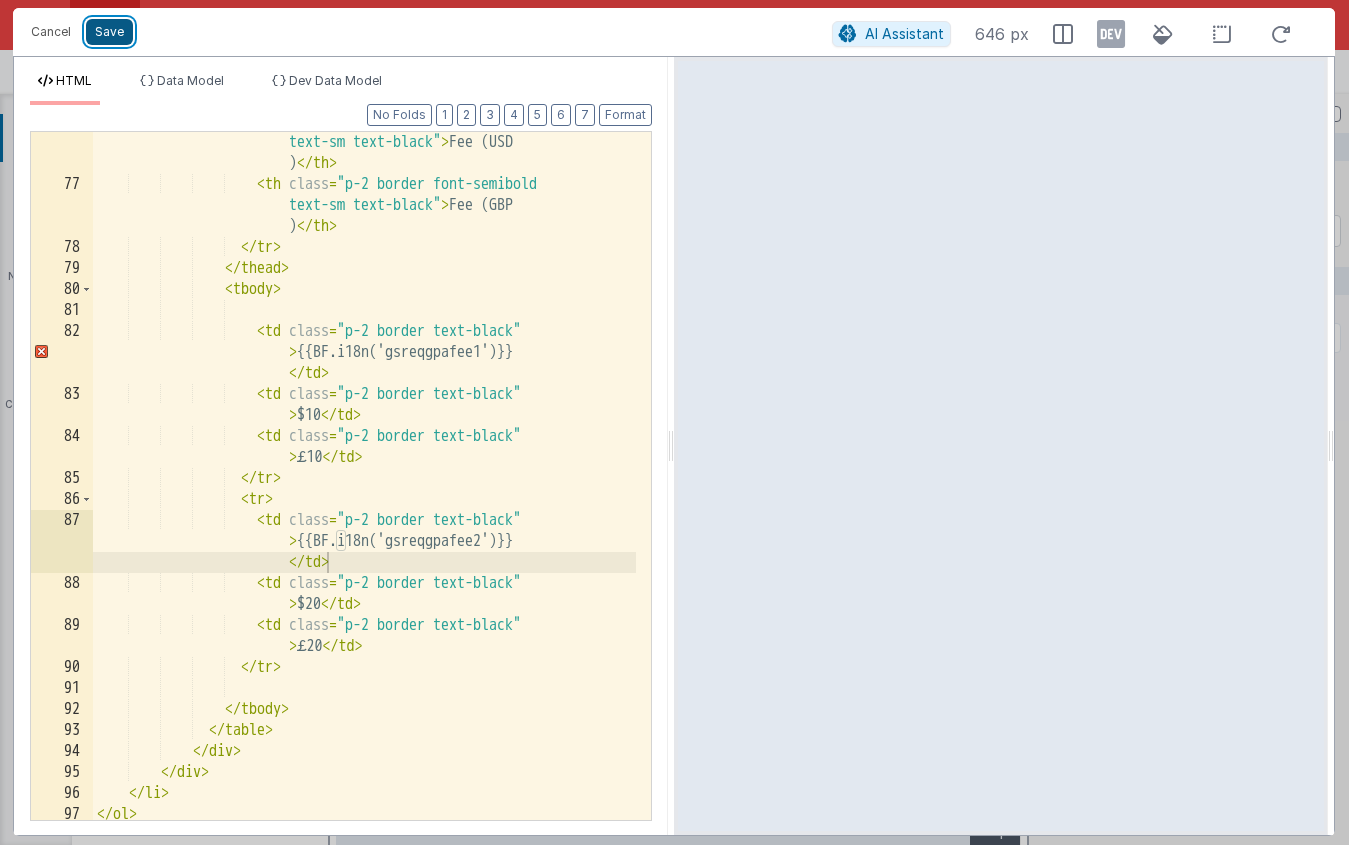 click on "Save" at bounding box center (109, 32) 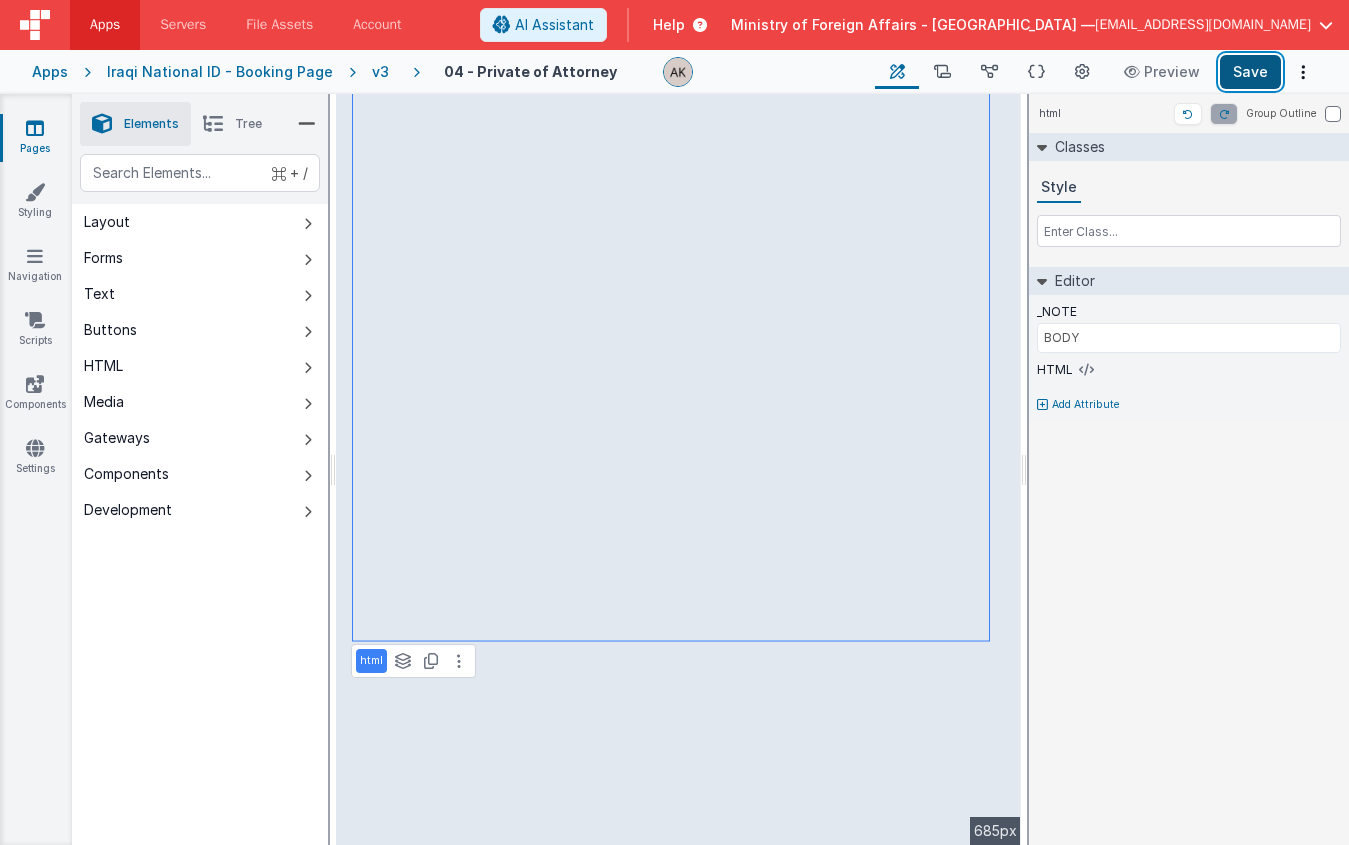 click on "Save" at bounding box center (1250, 72) 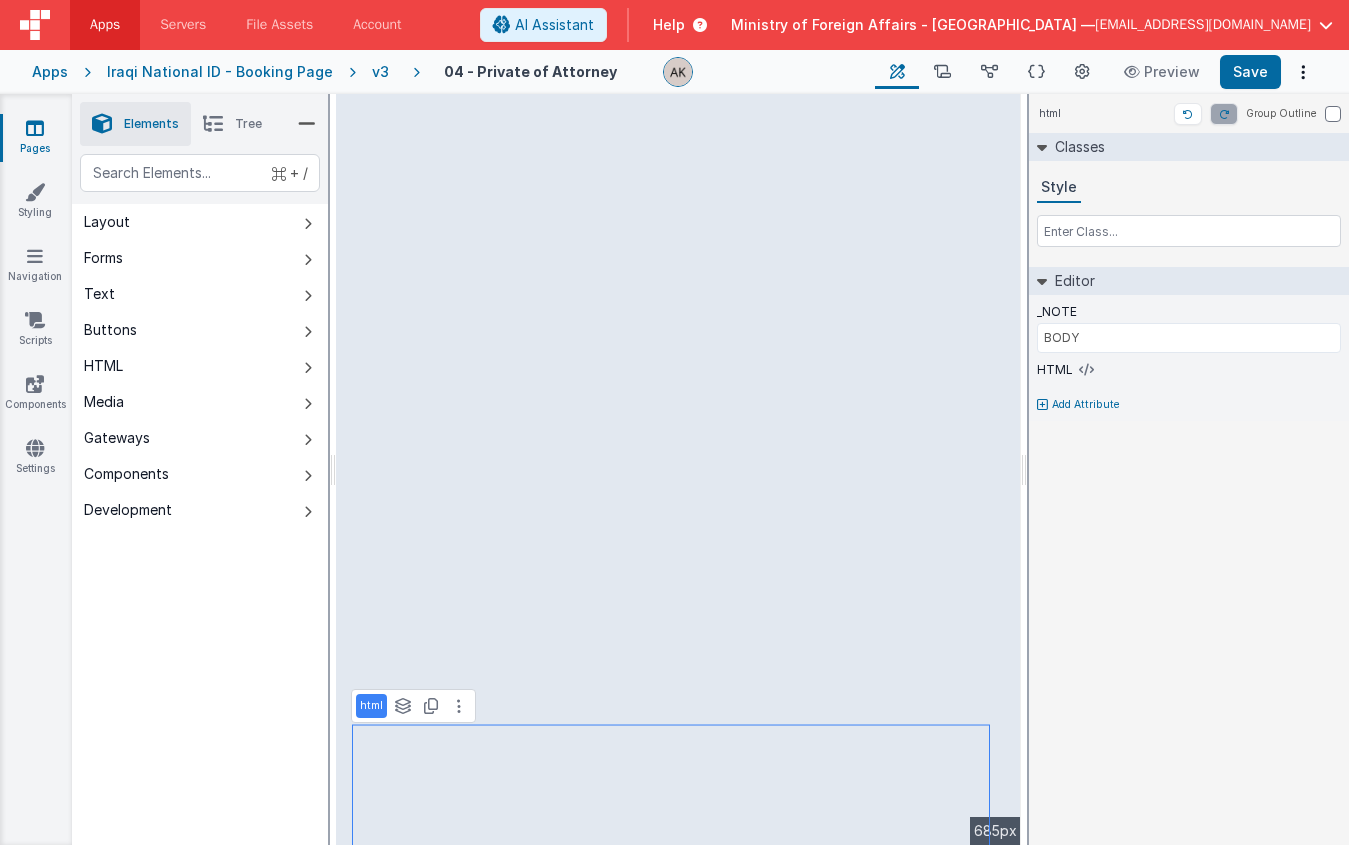 click on "v3" at bounding box center (384, 72) 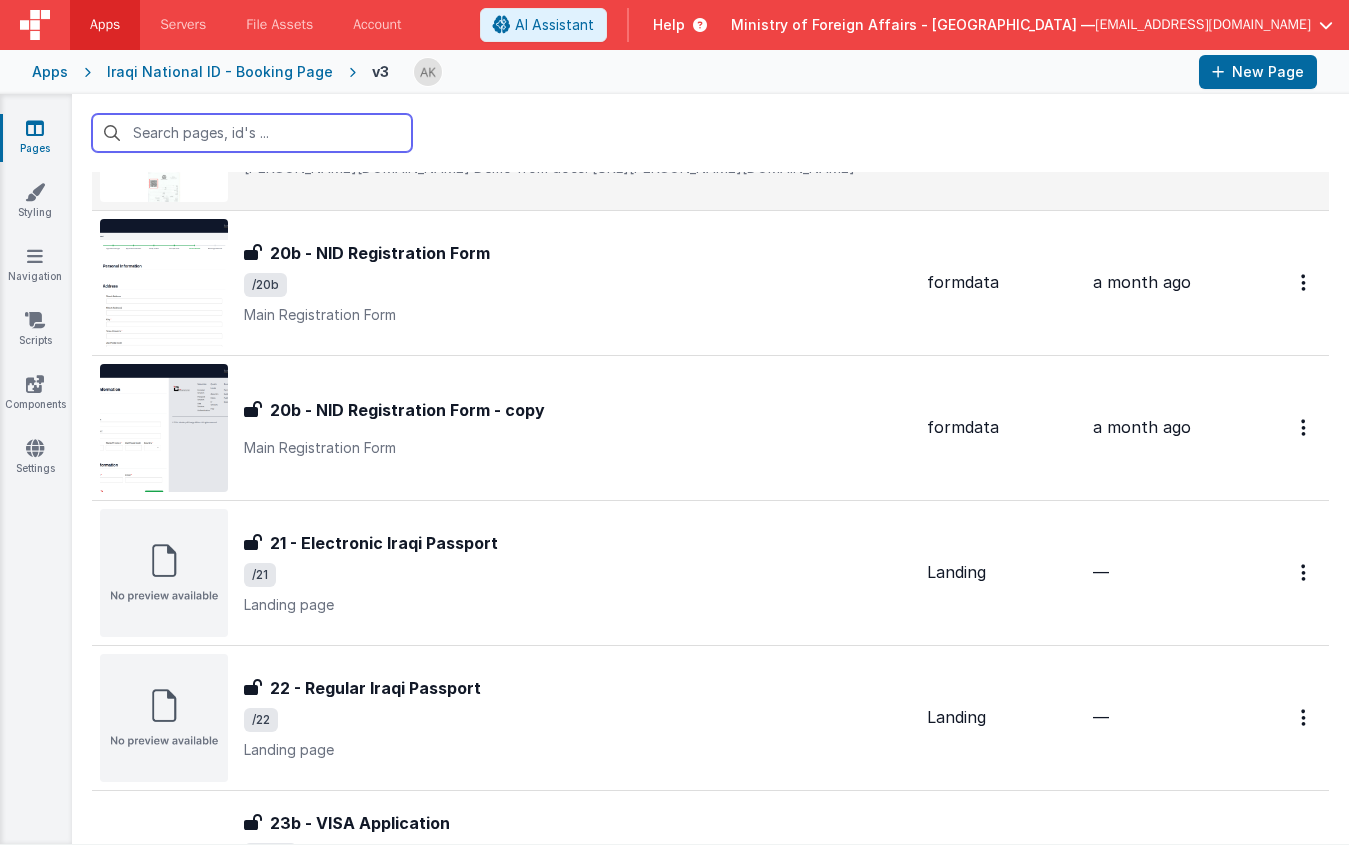 scroll, scrollTop: 3559, scrollLeft: 0, axis: vertical 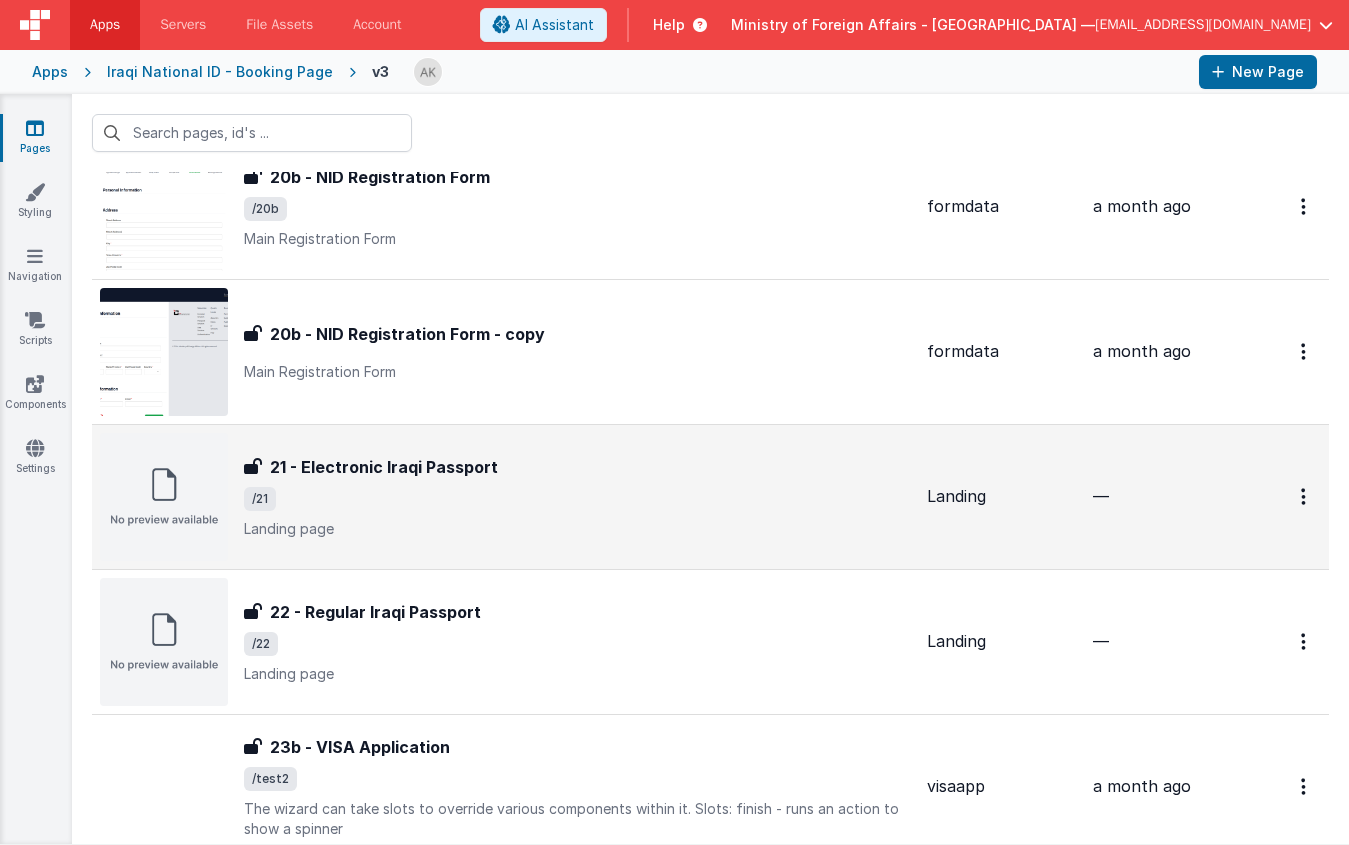click at bounding box center [164, 497] 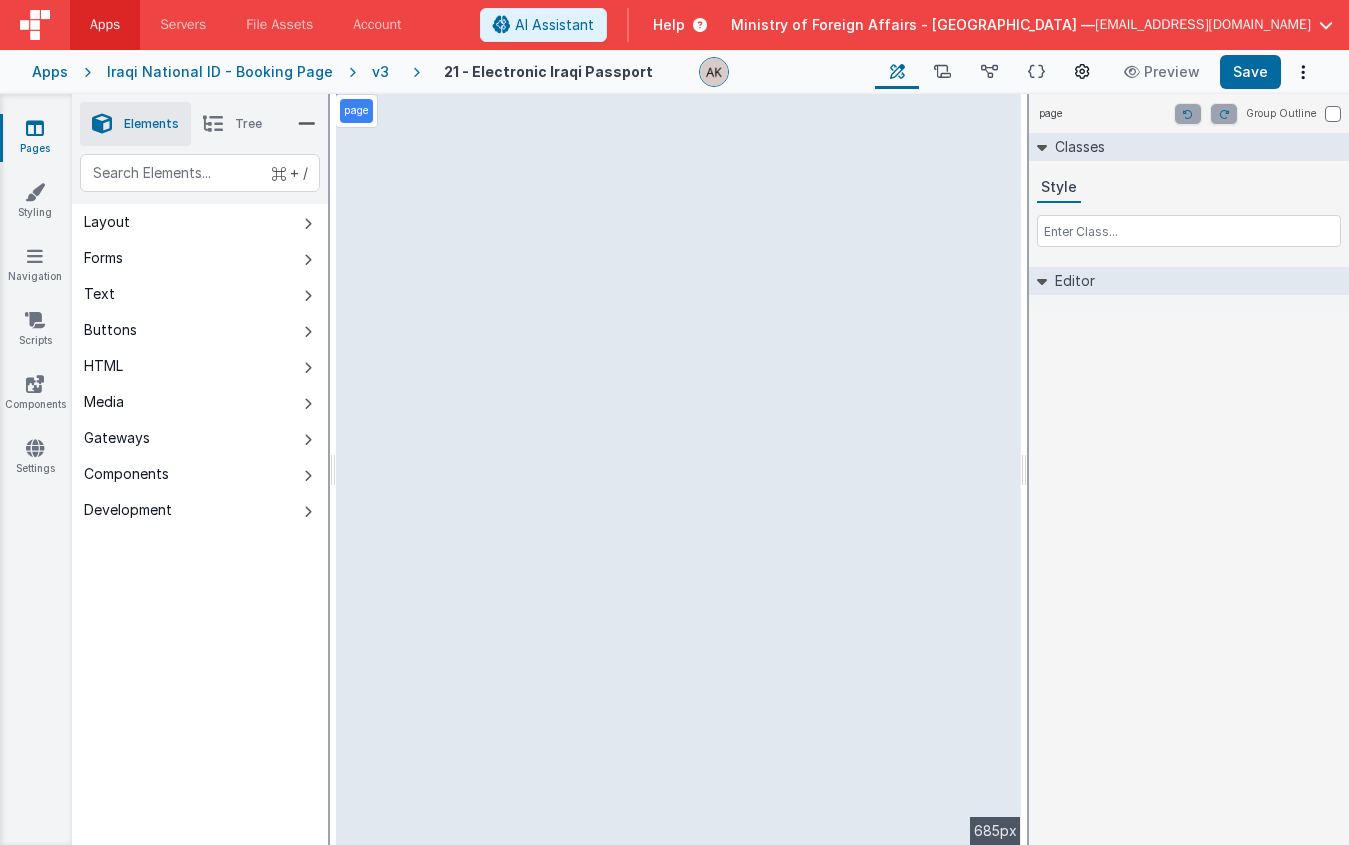 click at bounding box center [1082, 72] 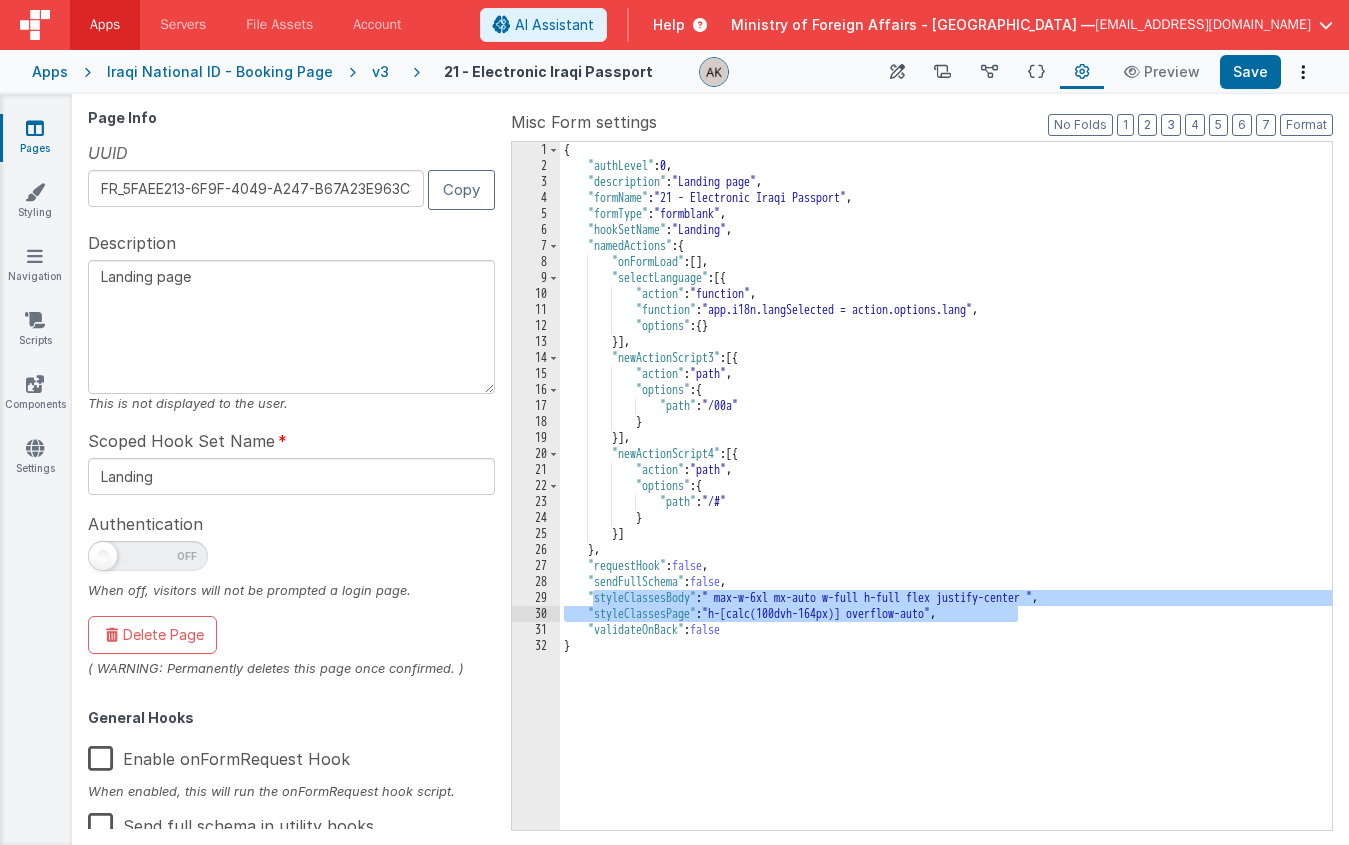 drag, startPoint x: 591, startPoint y: 597, endPoint x: 1017, endPoint y: 619, distance: 426.5677 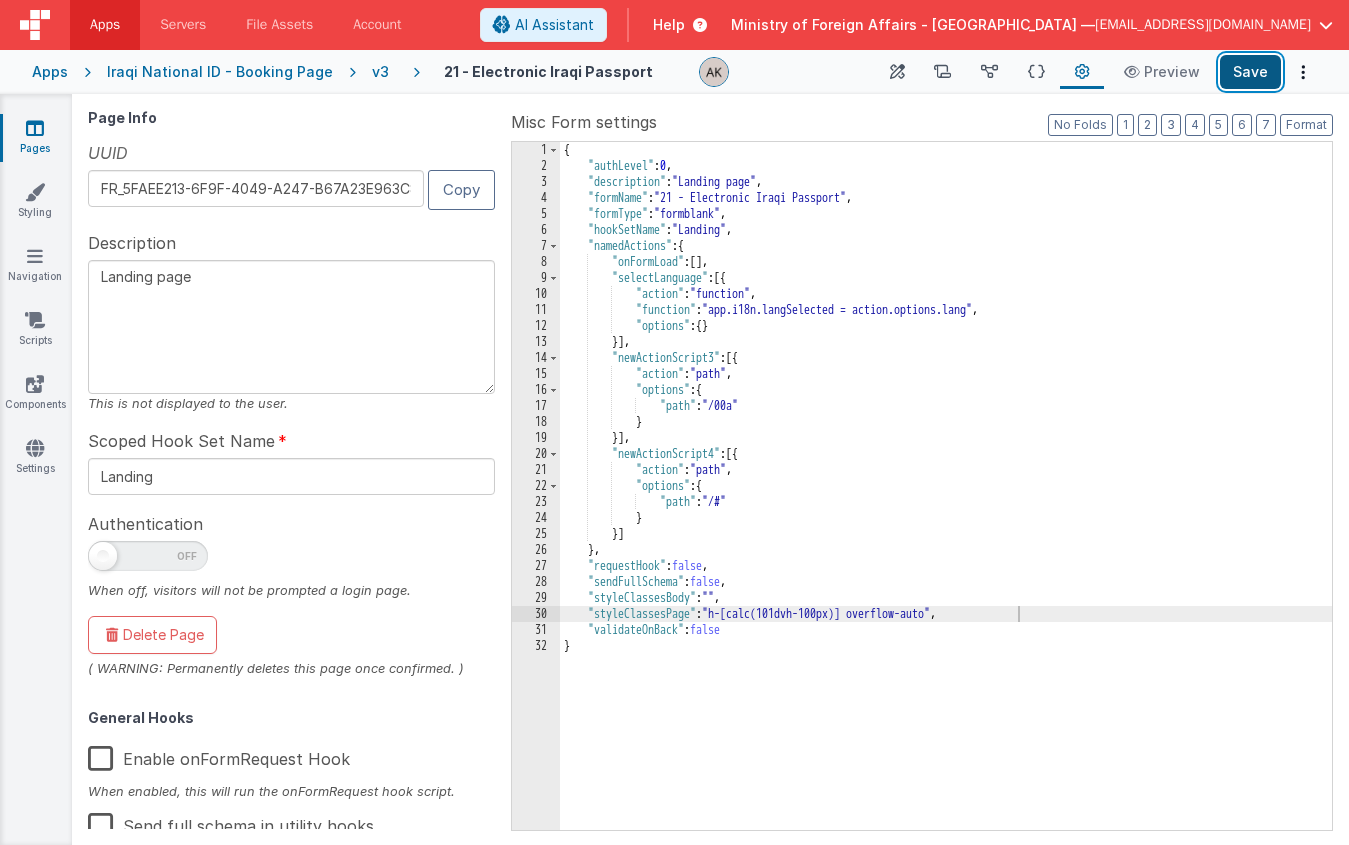 click on "Save" at bounding box center [1250, 72] 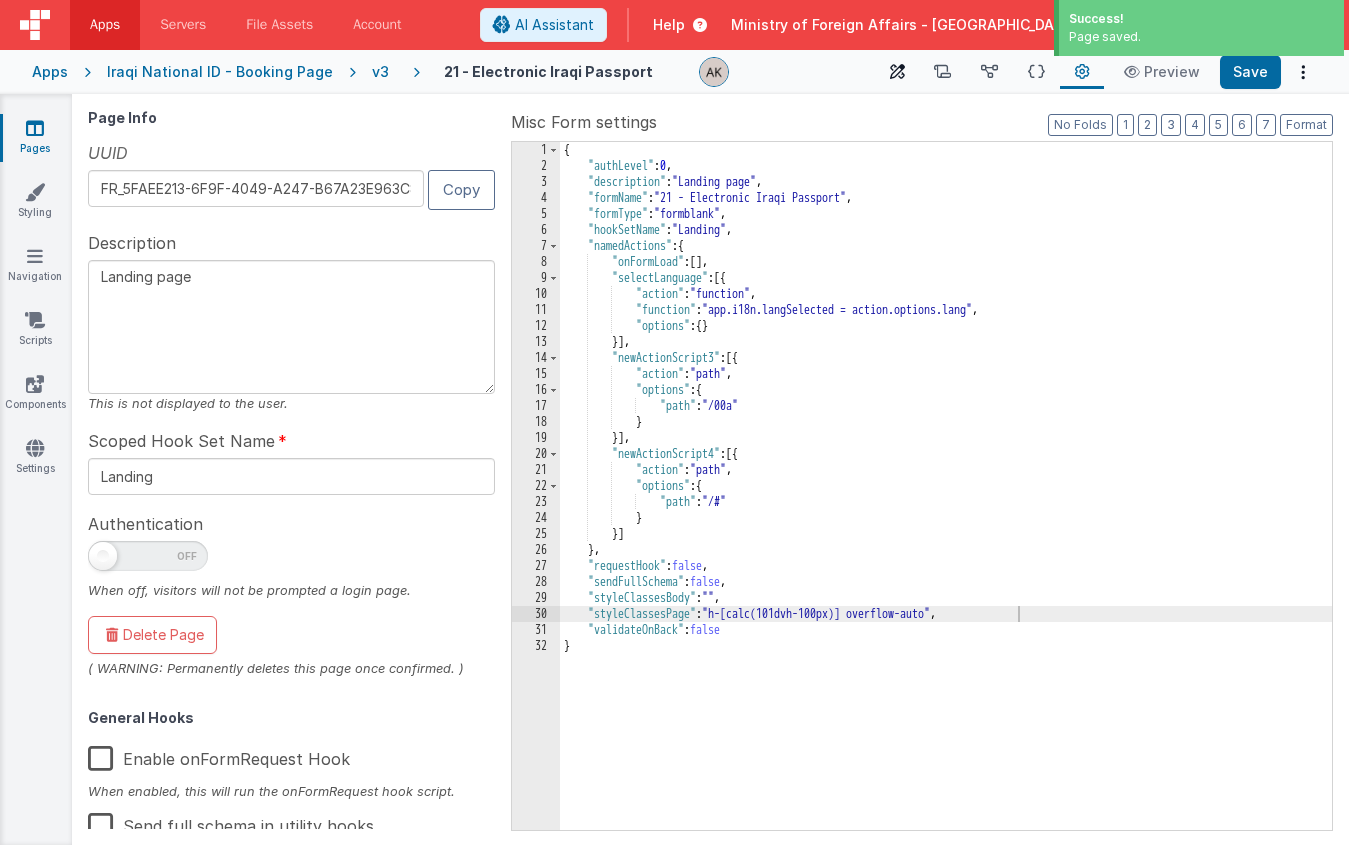 click at bounding box center [897, 72] 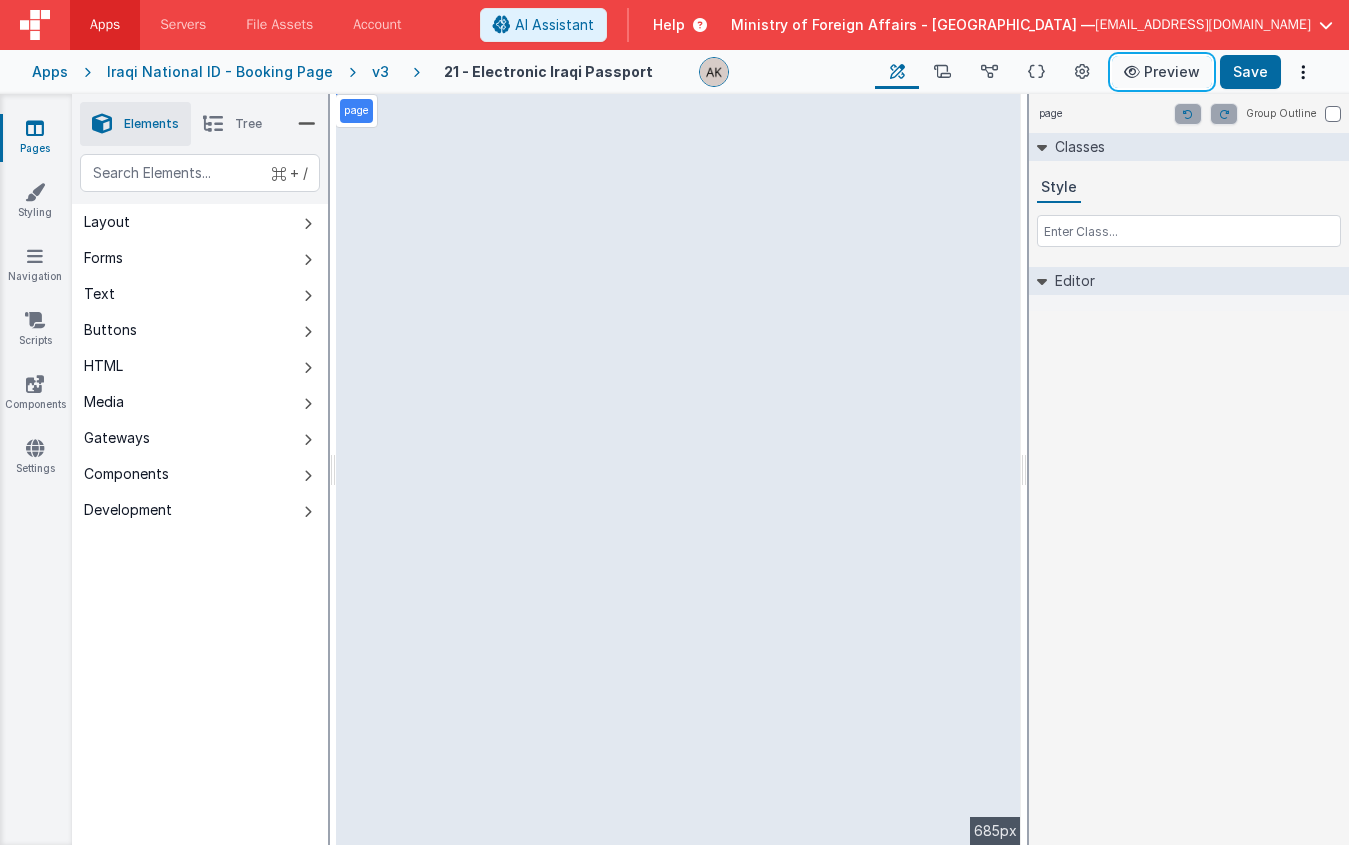 click on "Preview" at bounding box center (1162, 72) 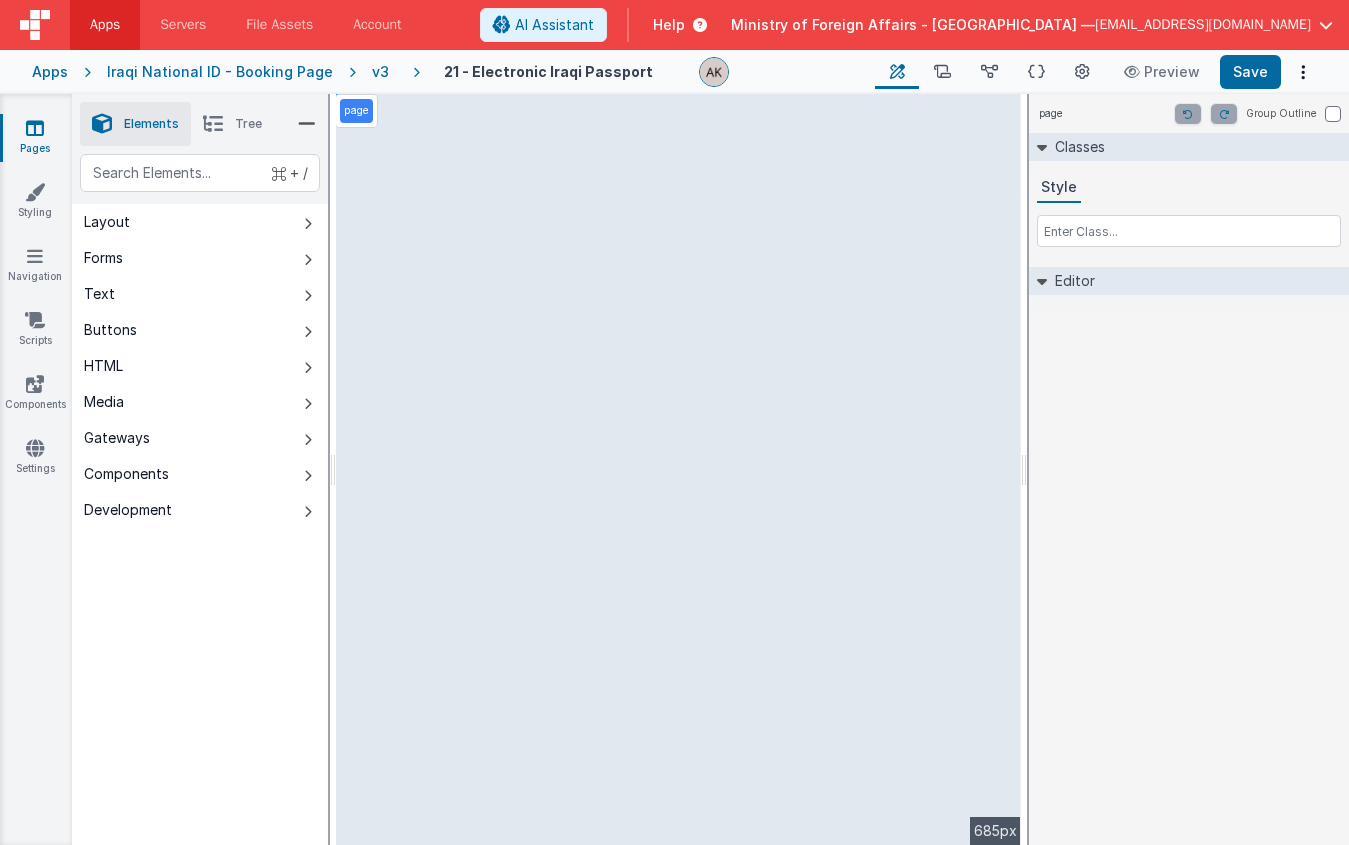 click on "Tree" at bounding box center [248, 124] 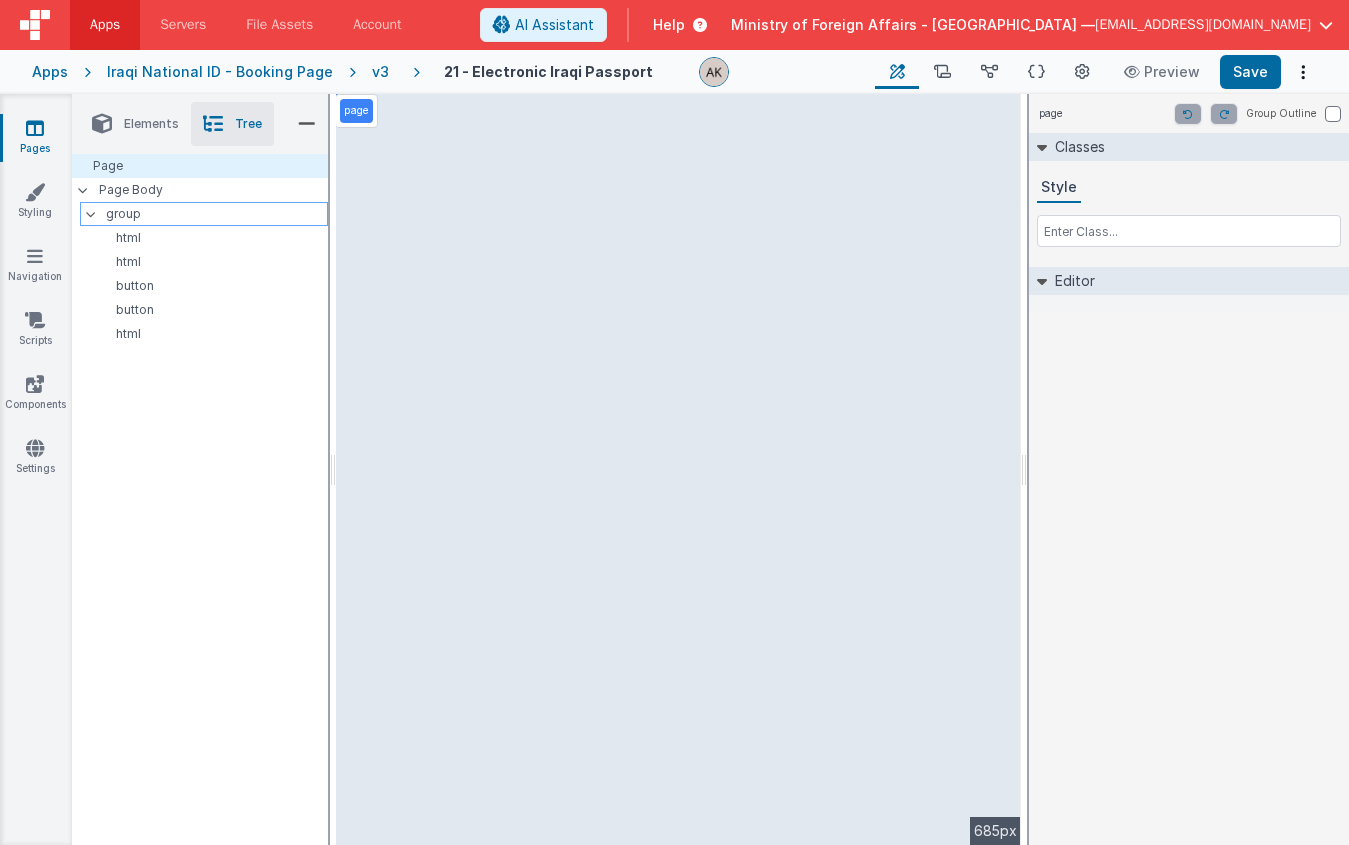 click on "group" at bounding box center [216, 214] 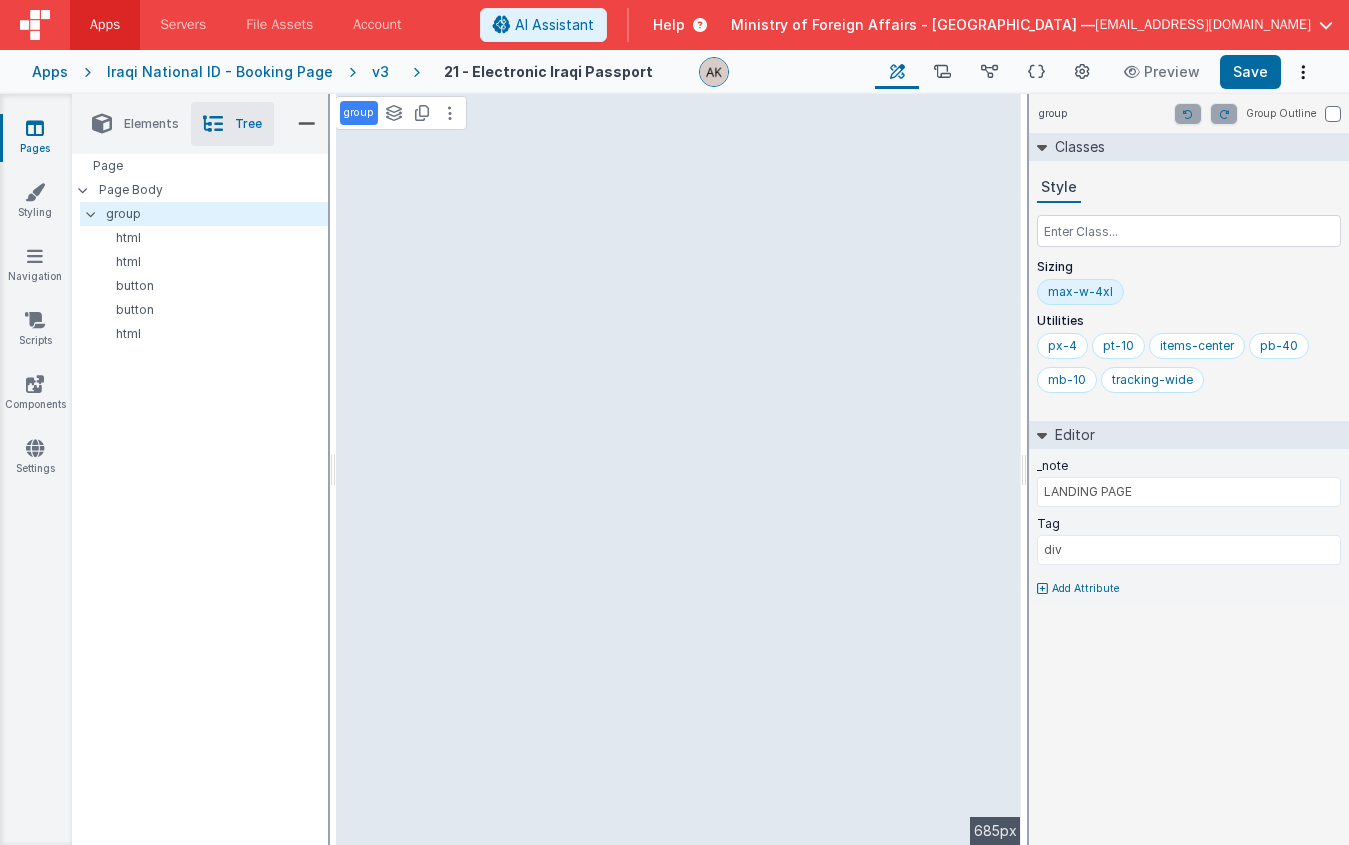 type on "FOOTER" 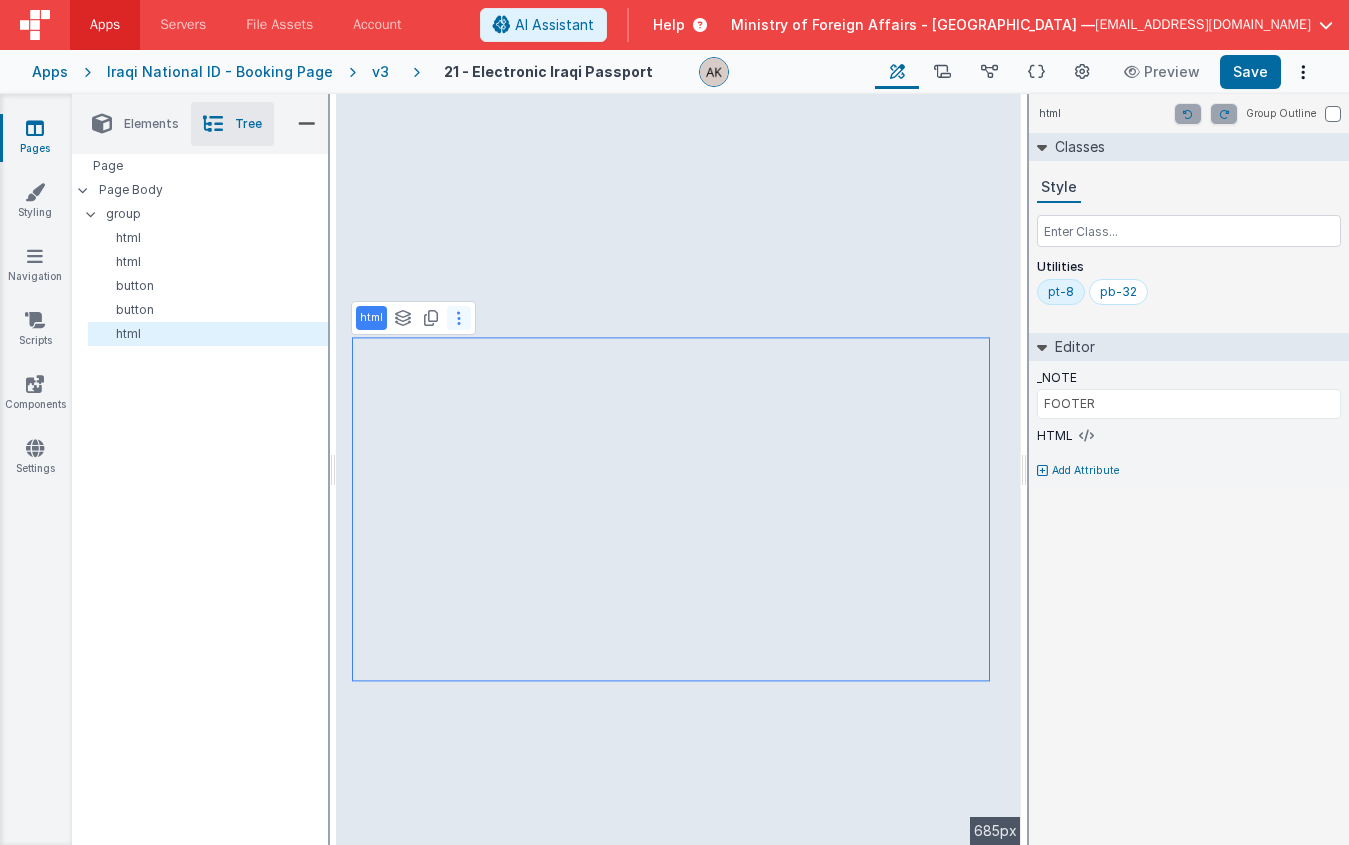 click at bounding box center (459, 318) 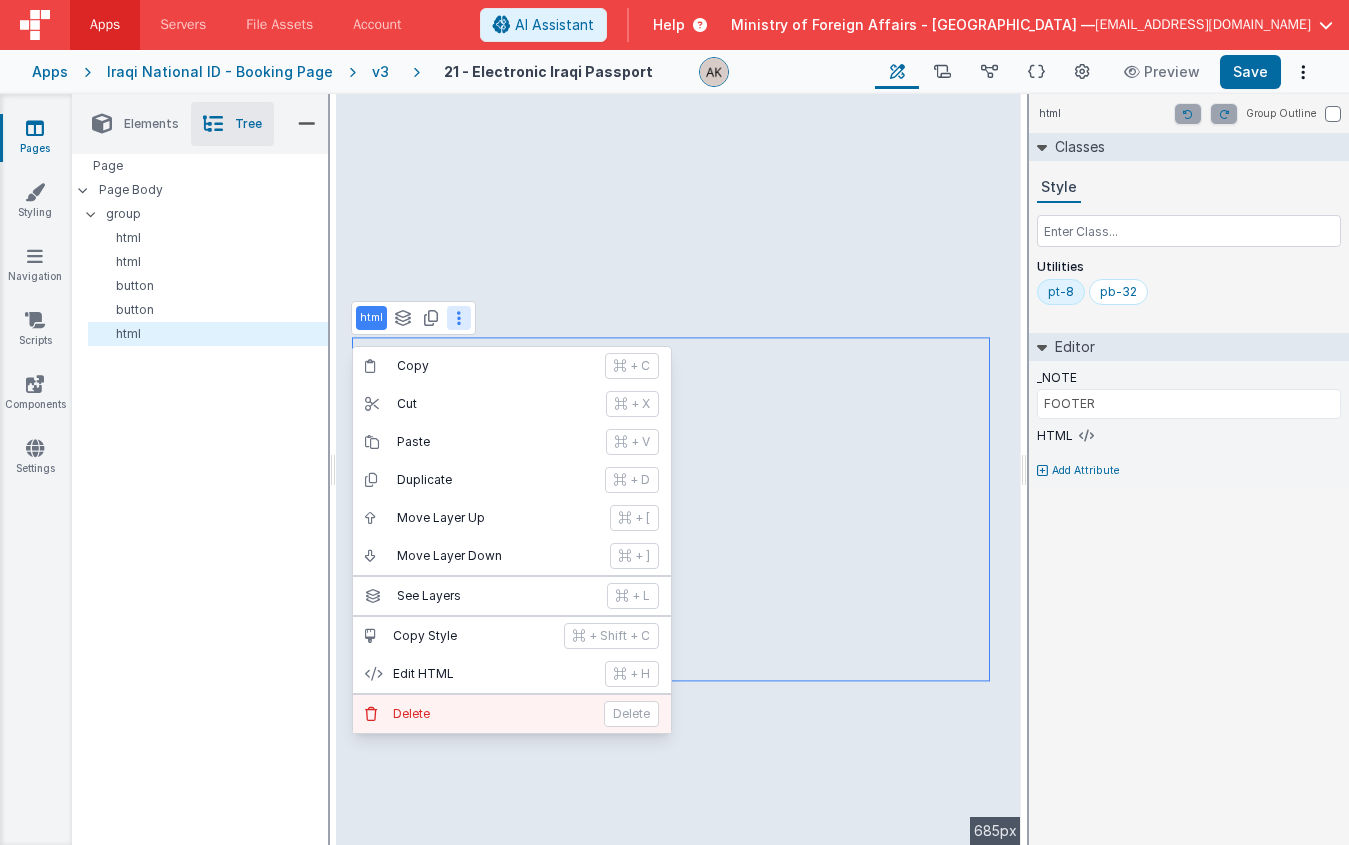 click on "Delete" at bounding box center (492, 714) 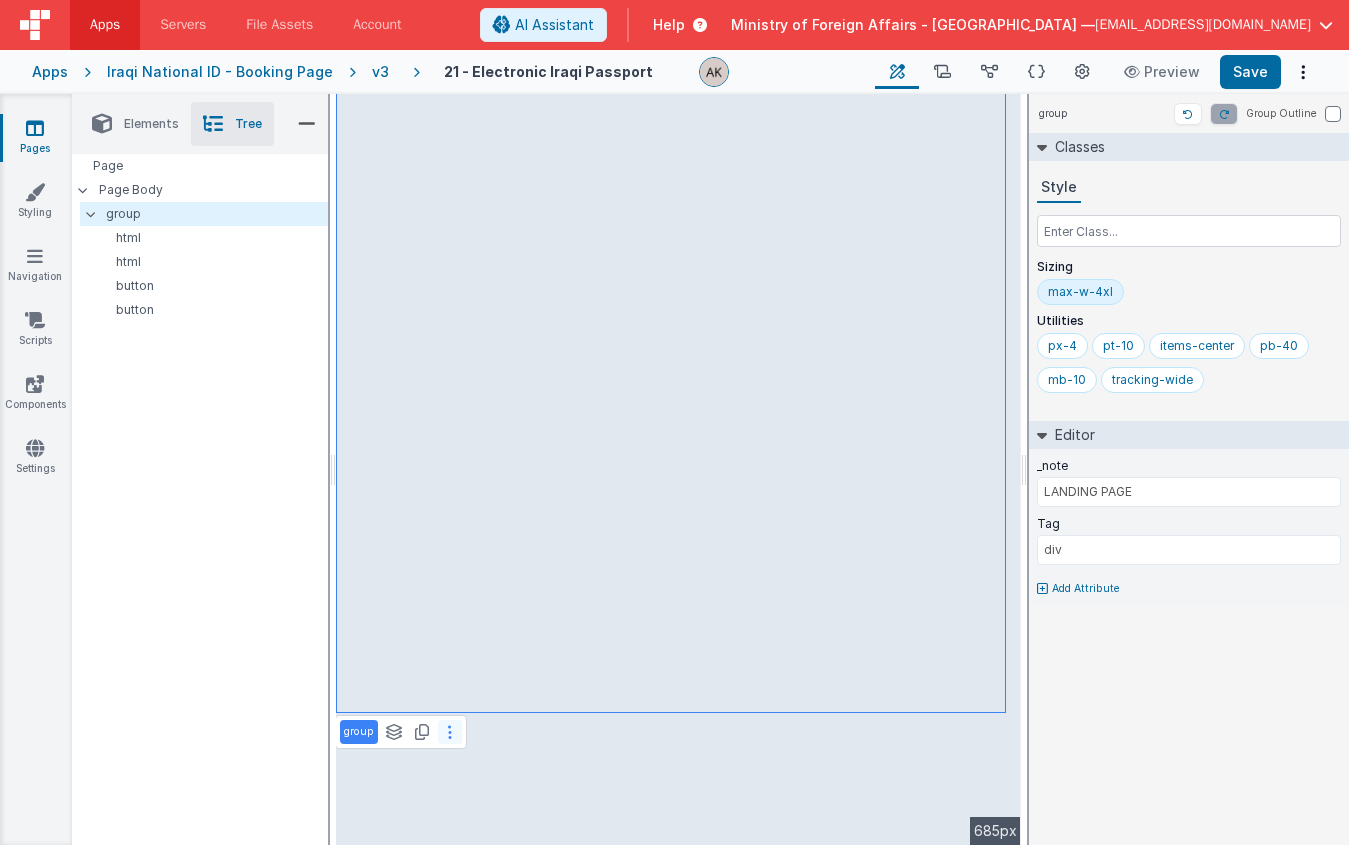 click at bounding box center (450, 732) 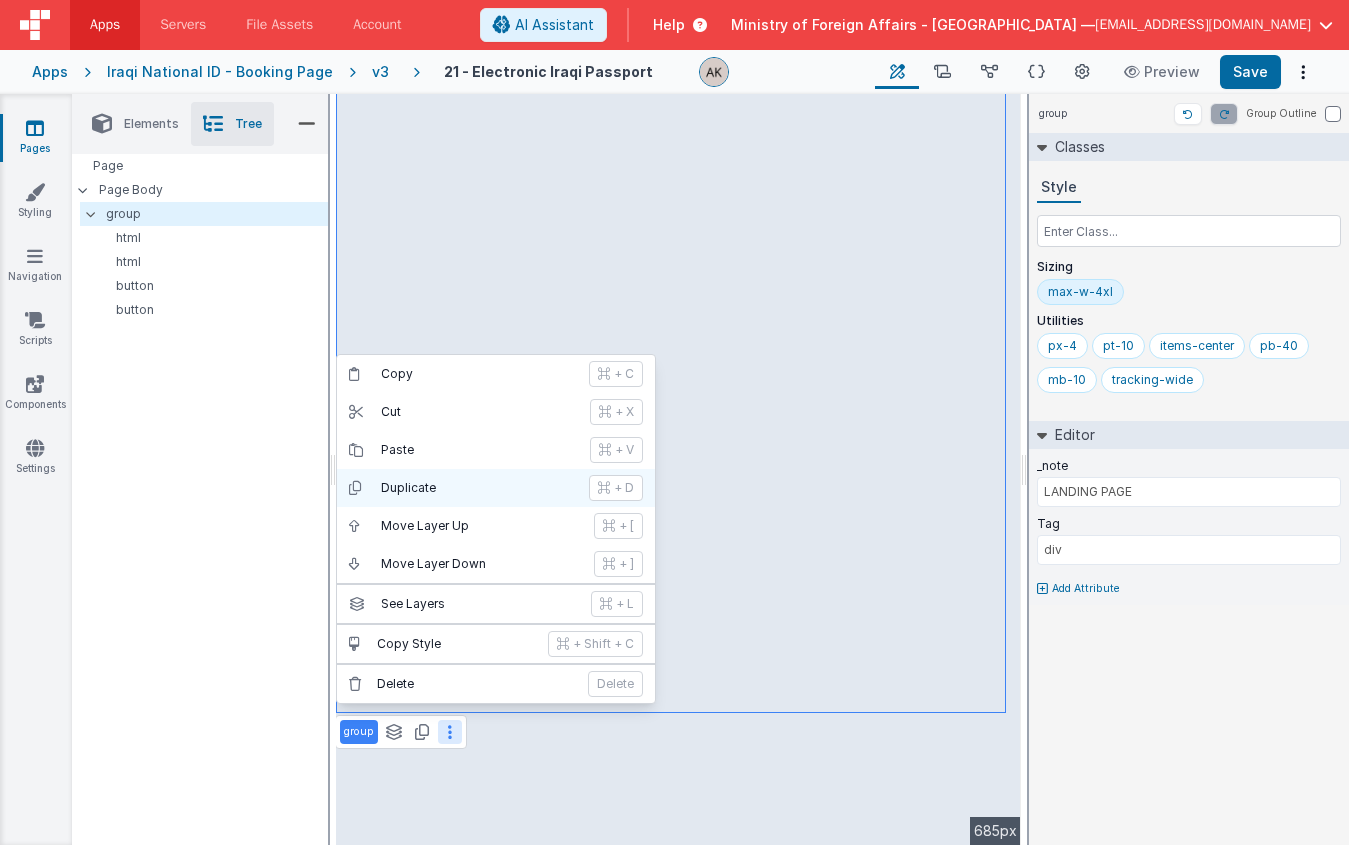 click on "Duplicate     + D" at bounding box center (496, 488) 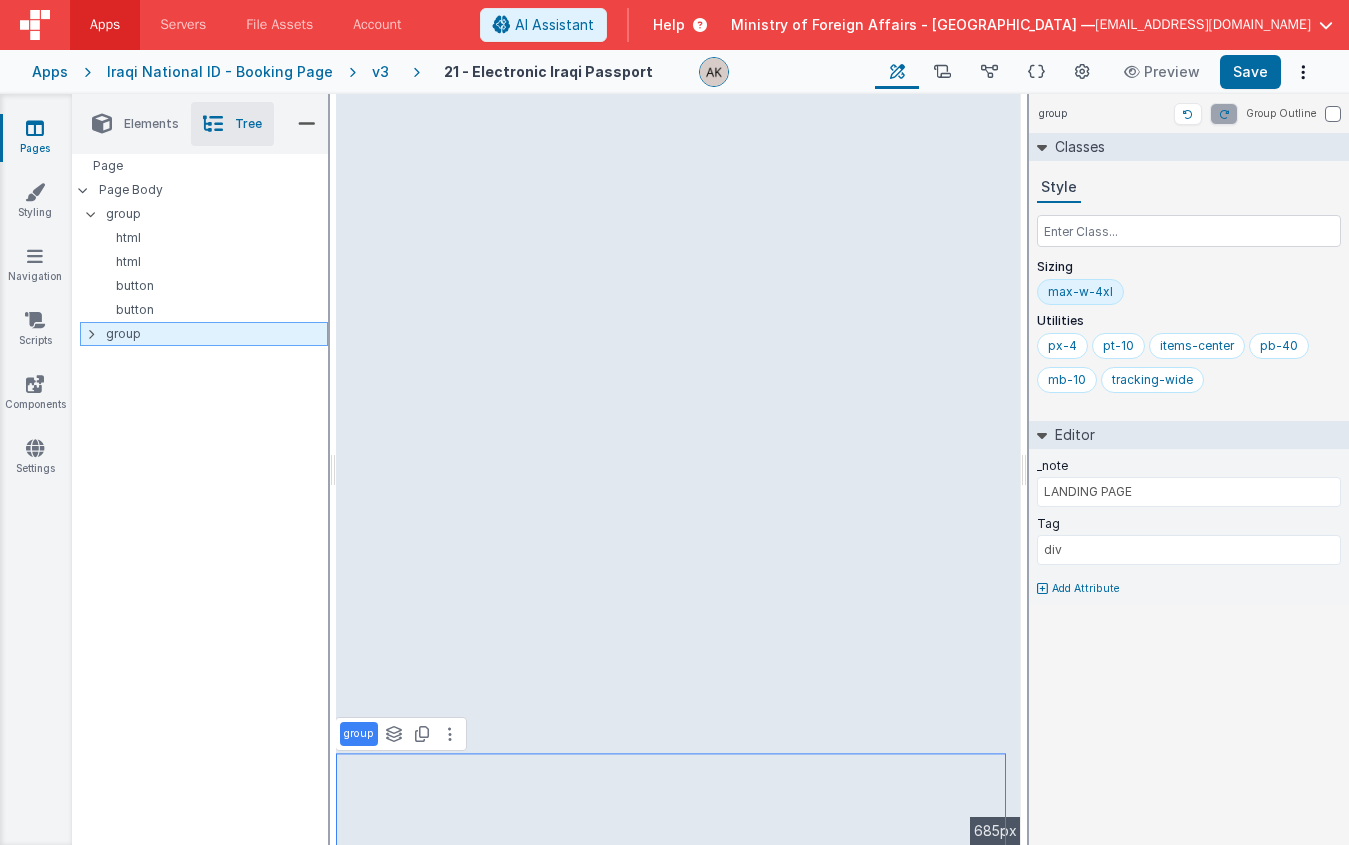 click at bounding box center [91, 334] 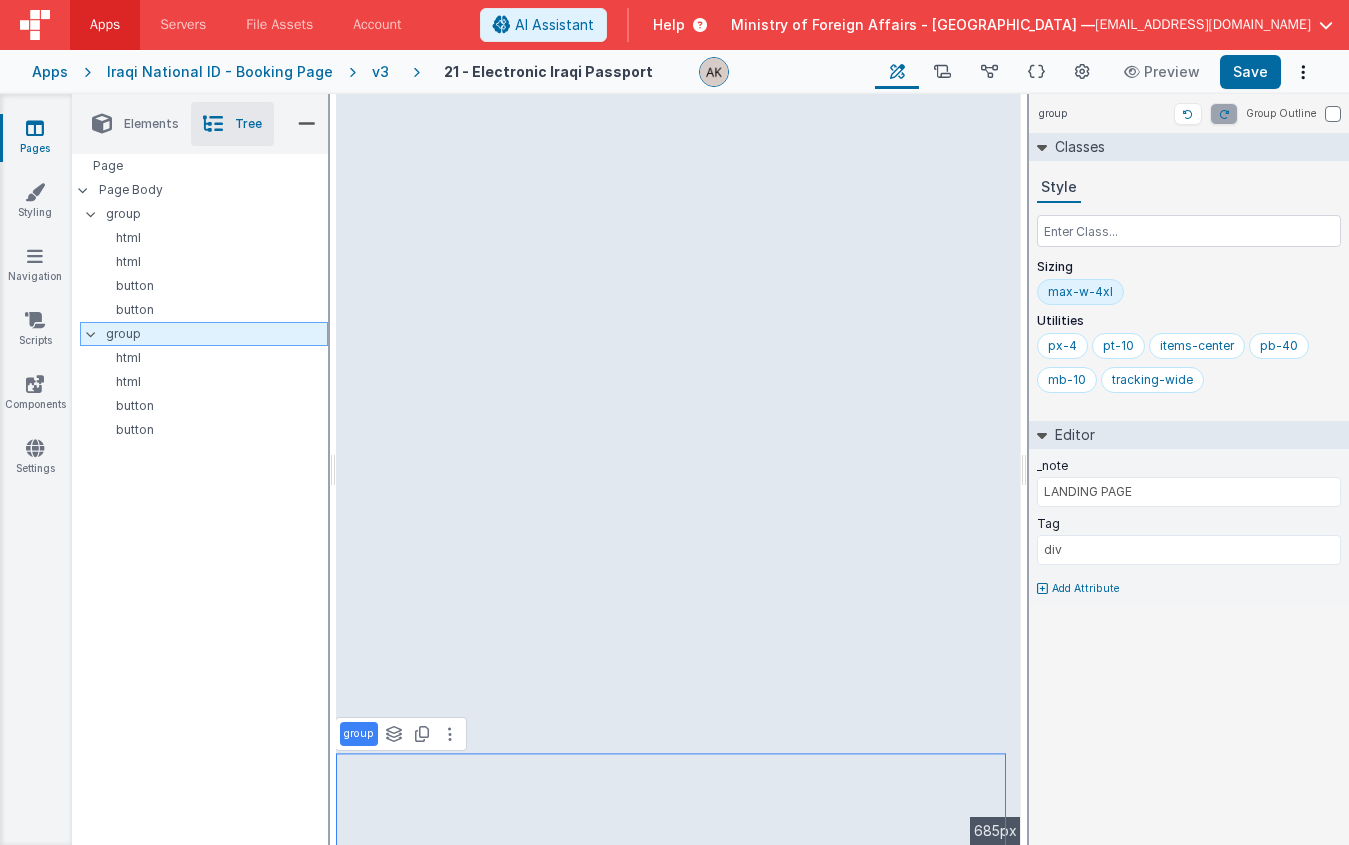 click at bounding box center (97, 334) 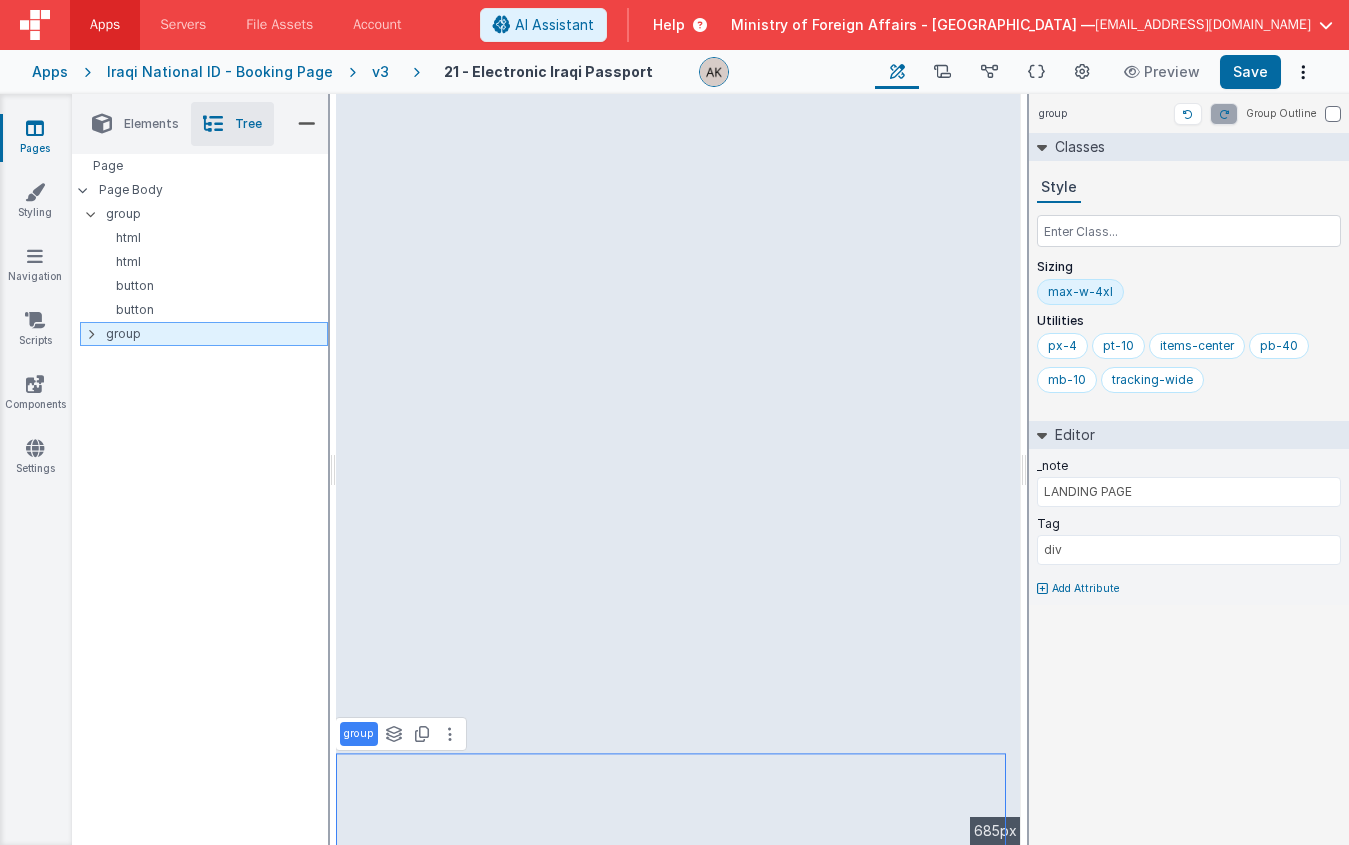click at bounding box center (97, 334) 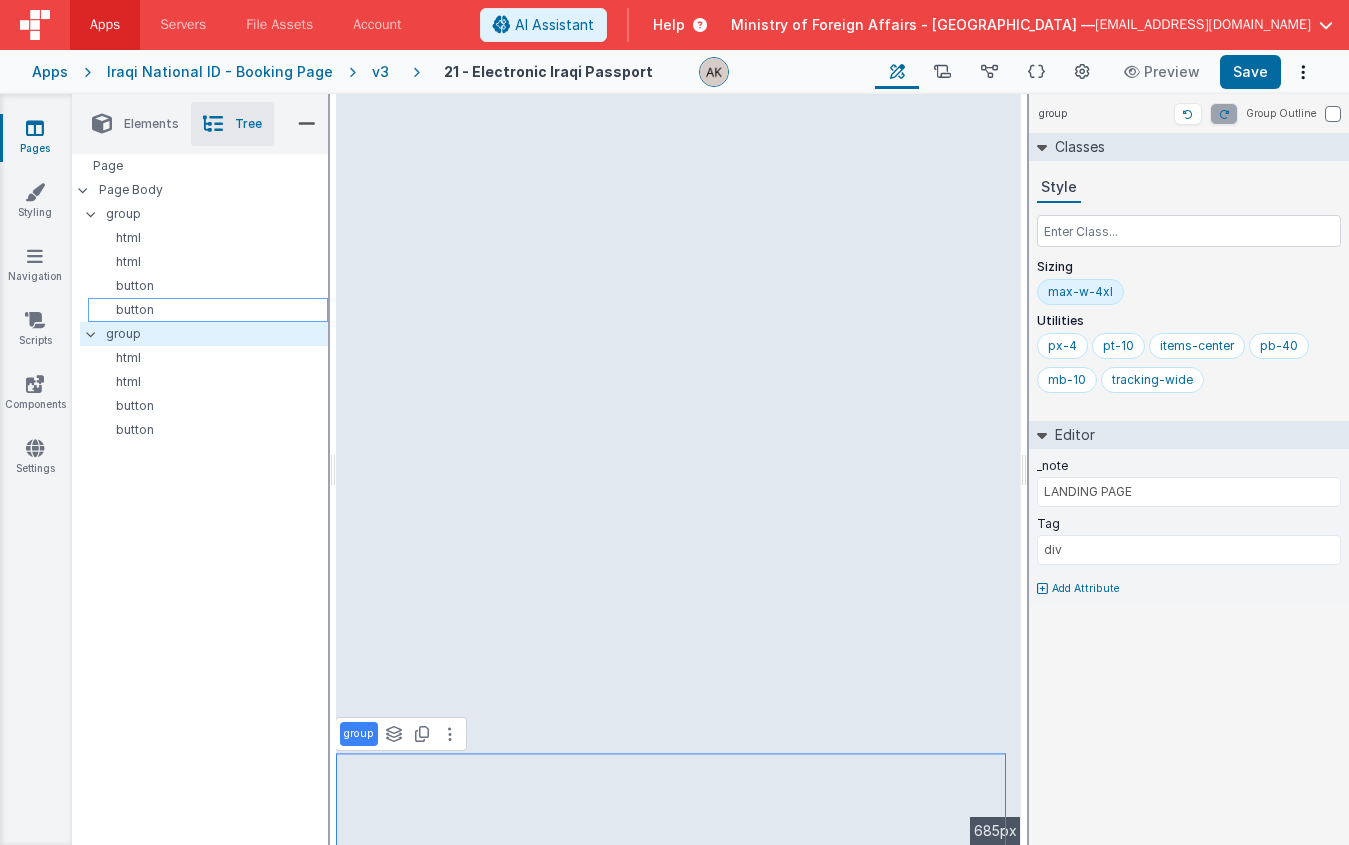 click on "button" at bounding box center (211, 310) 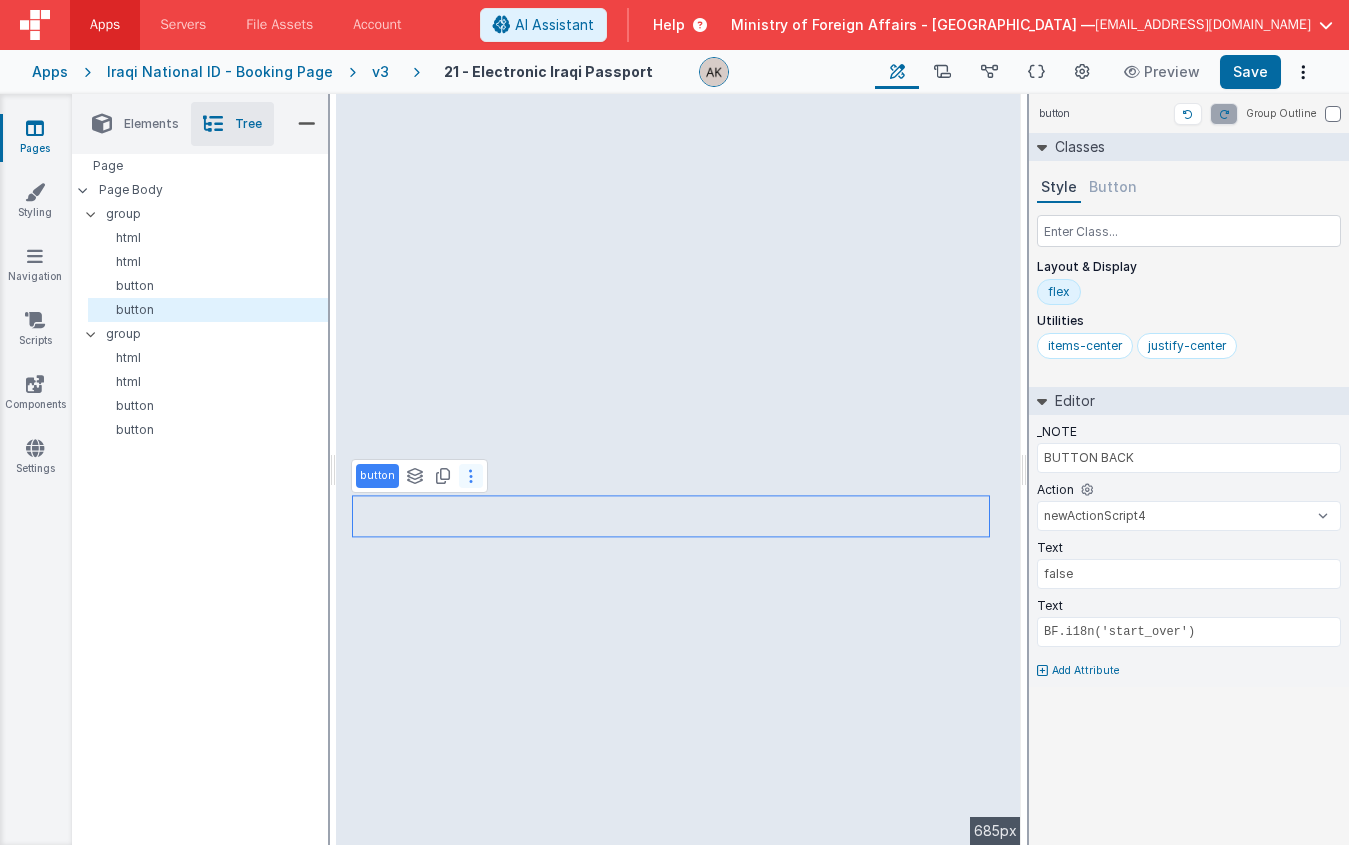 click at bounding box center [471, 476] 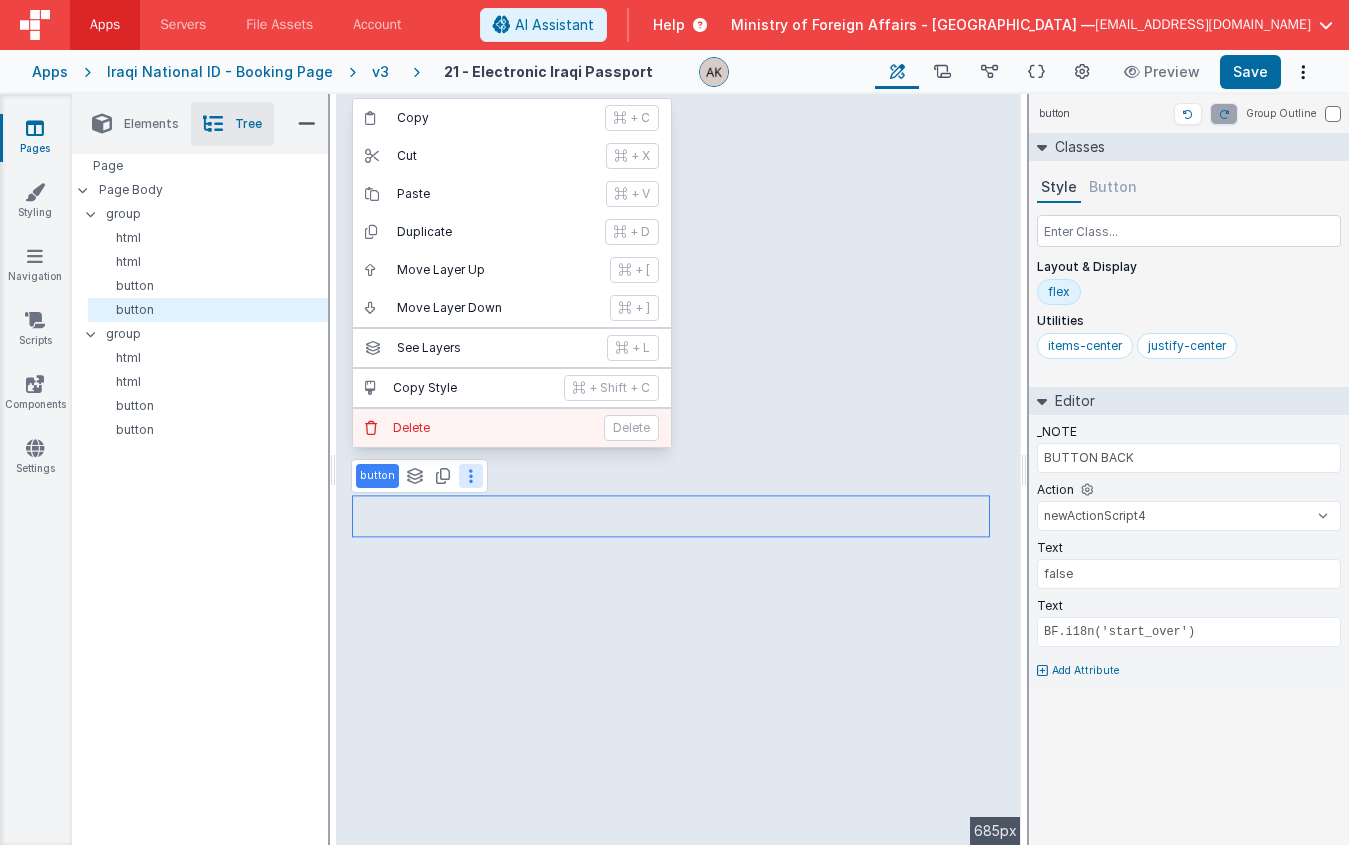 click on "Delete" at bounding box center [492, 428] 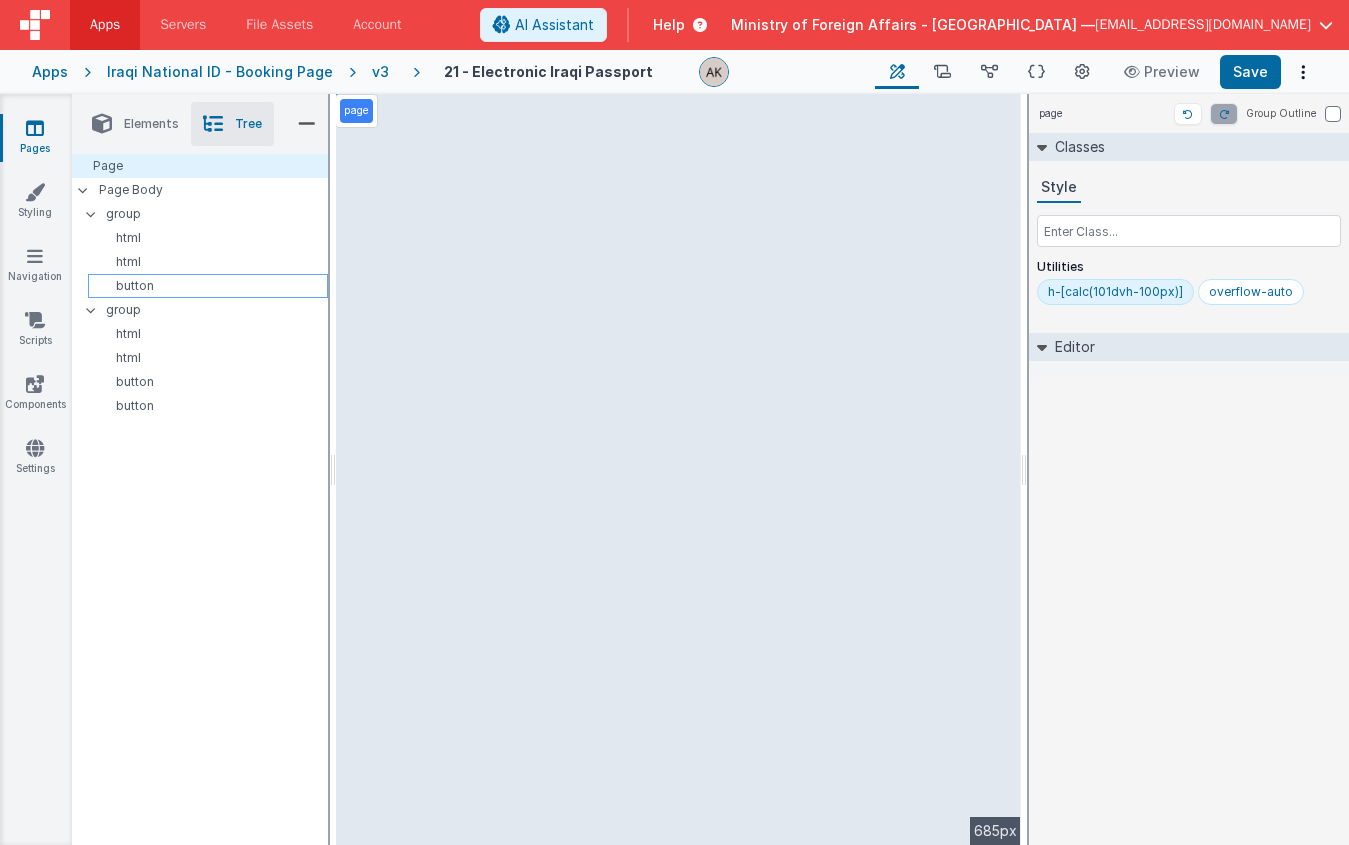 click on "button" at bounding box center (211, 286) 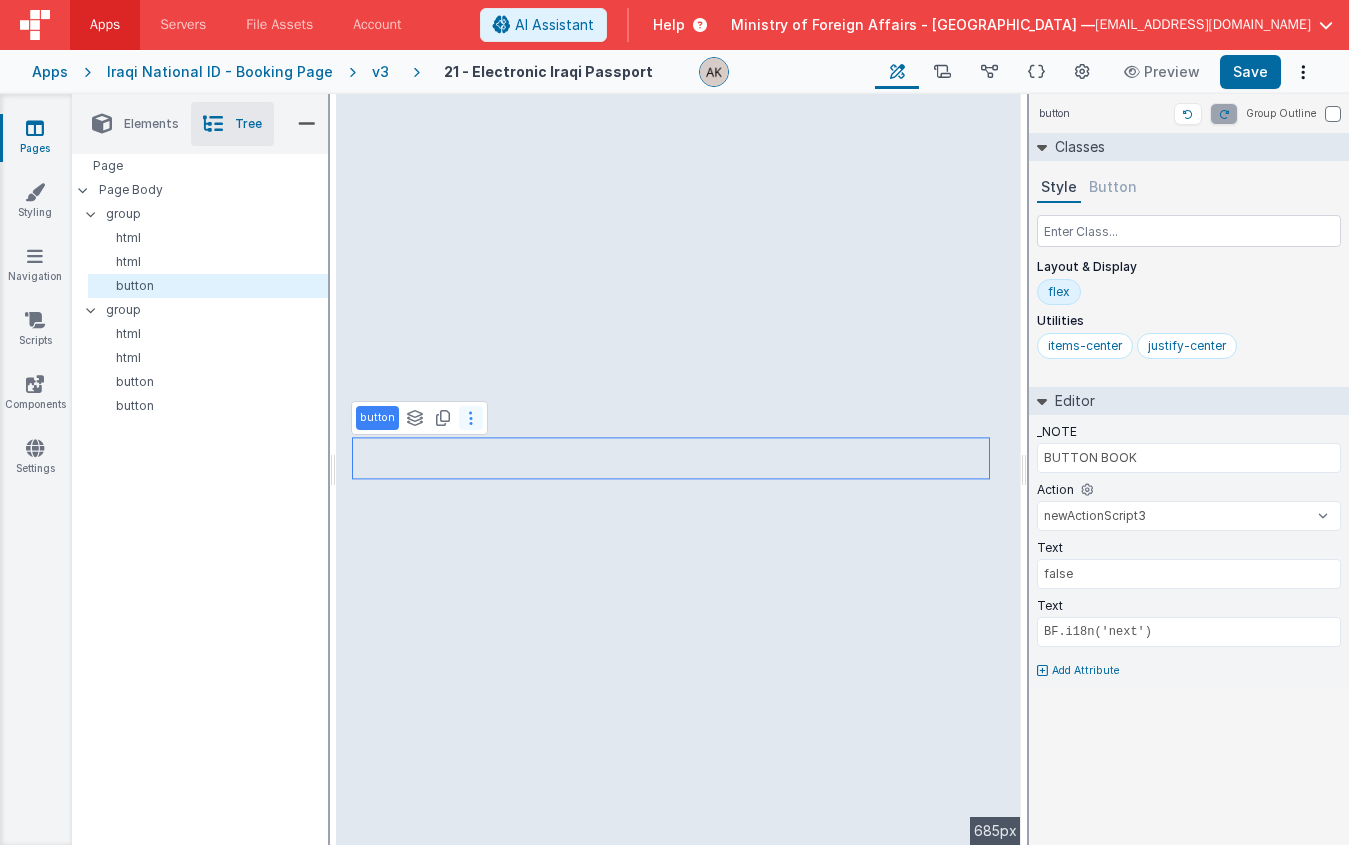 click at bounding box center (471, 418) 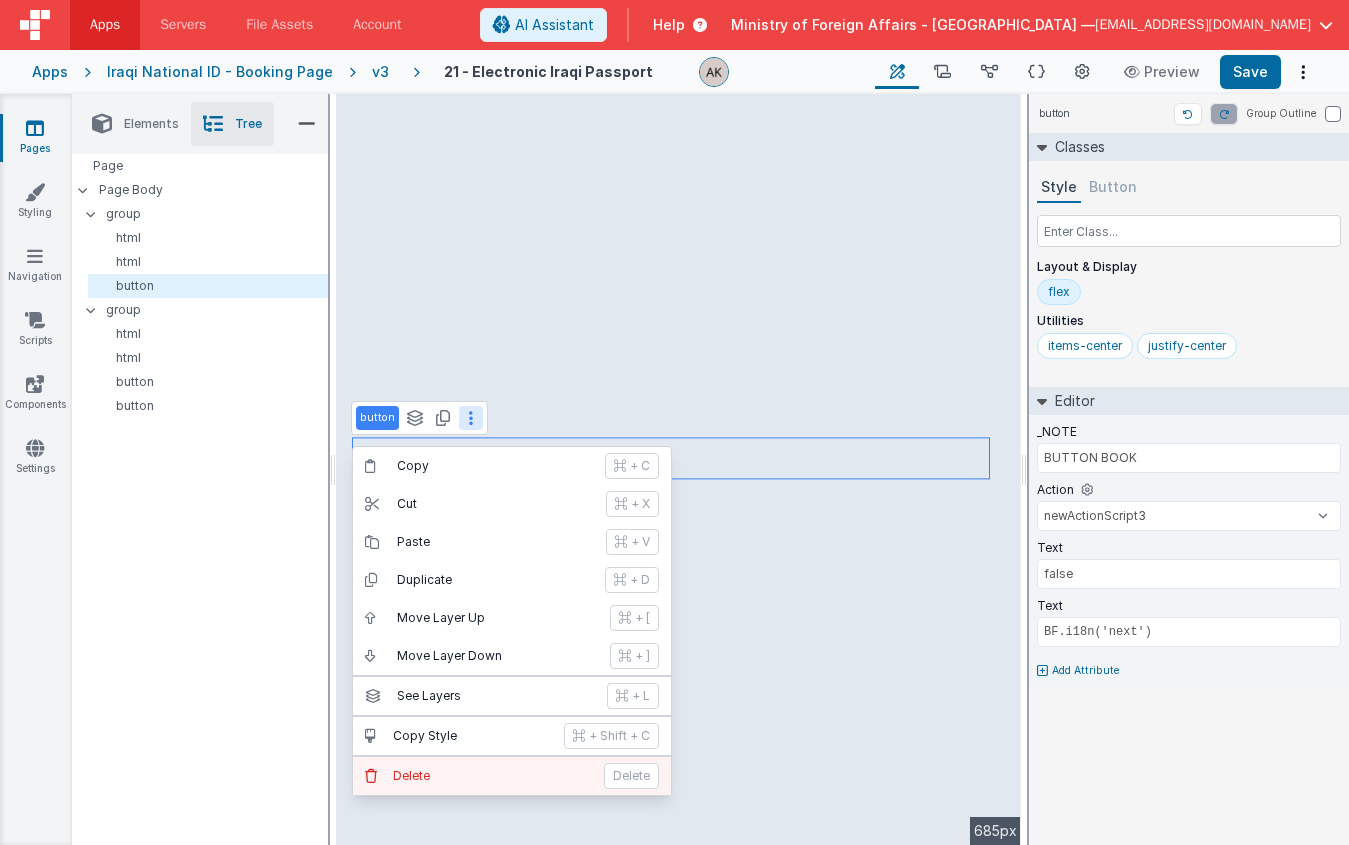click on "Delete   Delete" at bounding box center [512, 776] 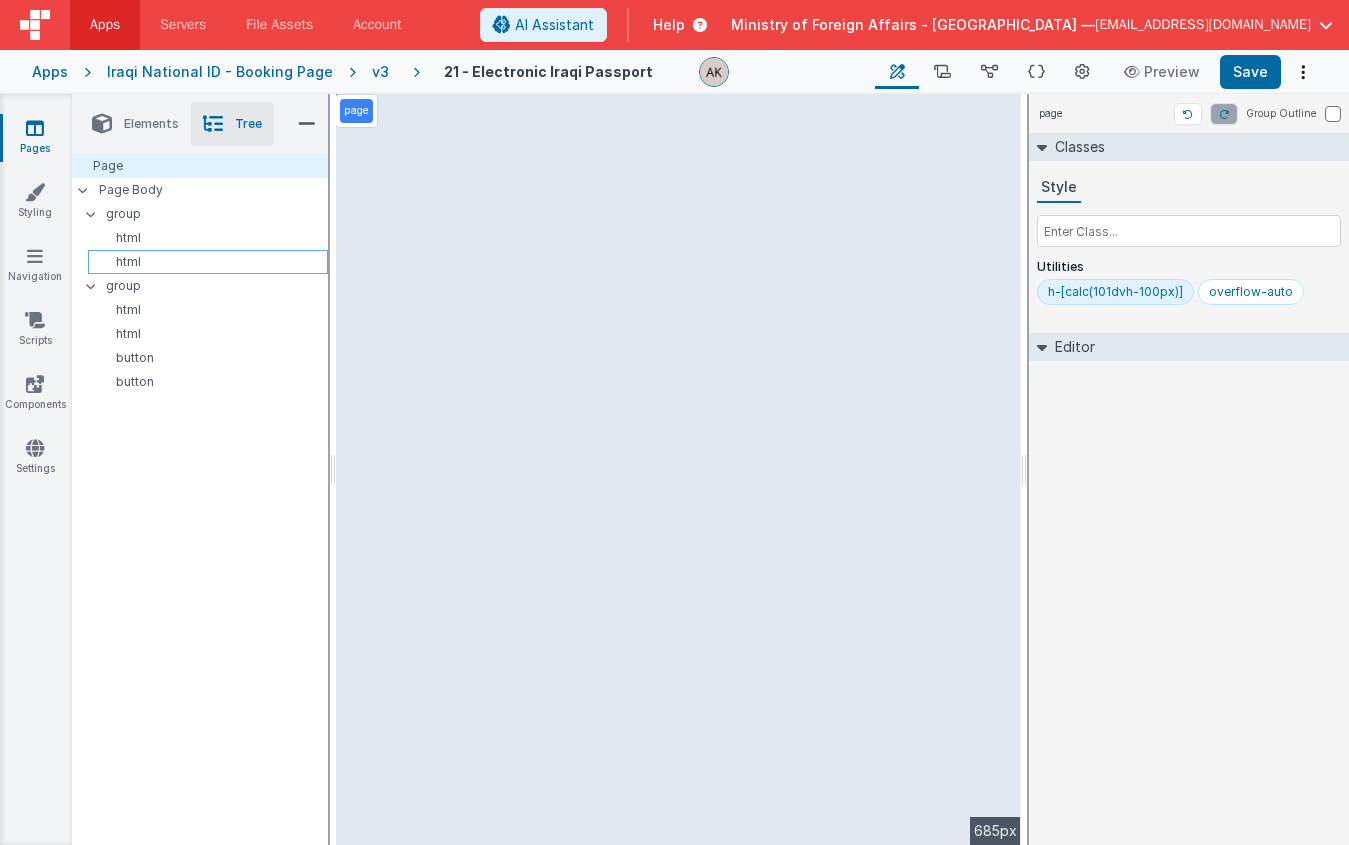 click on "html" at bounding box center (211, 262) 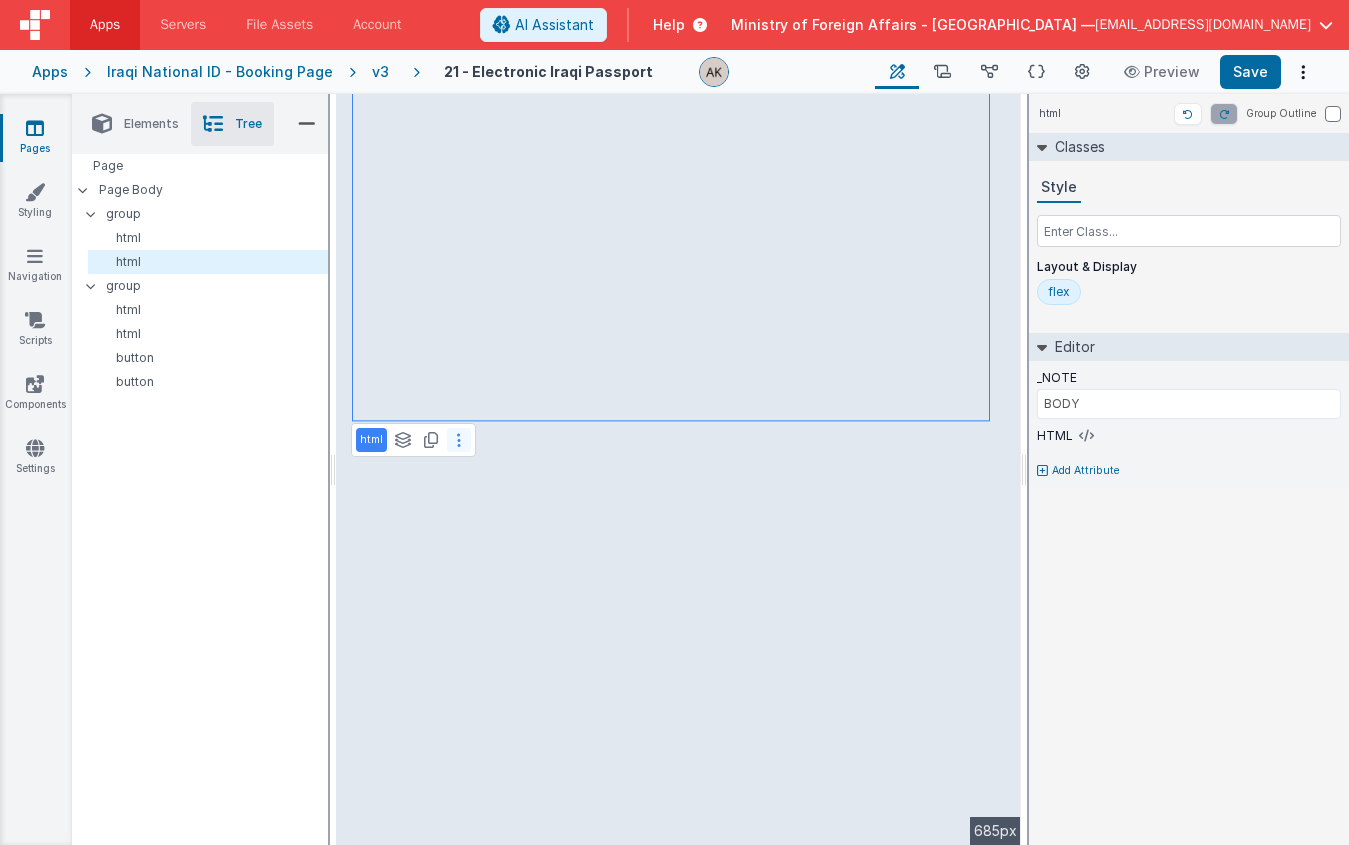 click at bounding box center [459, 440] 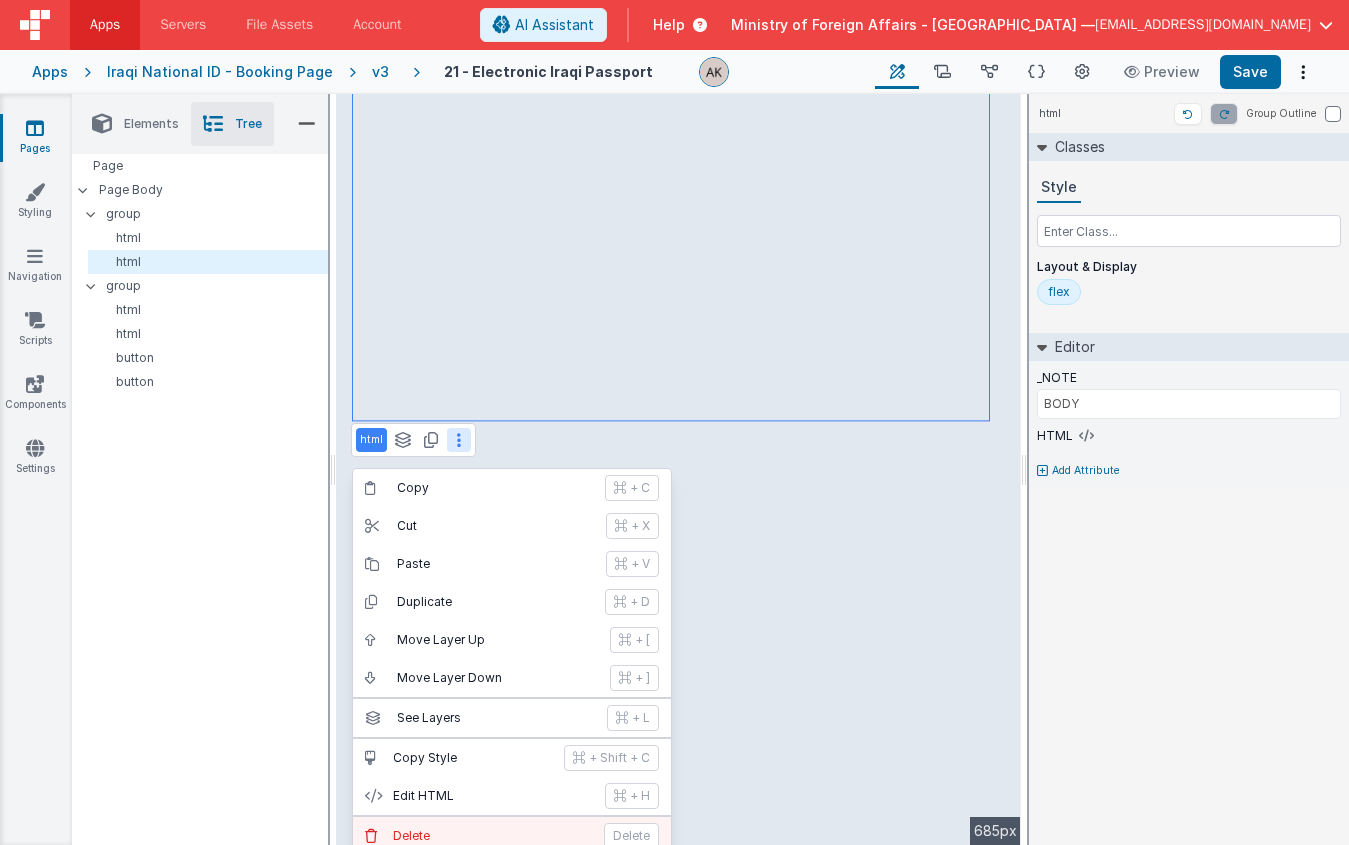 click on "Delete   Delete" at bounding box center [512, 836] 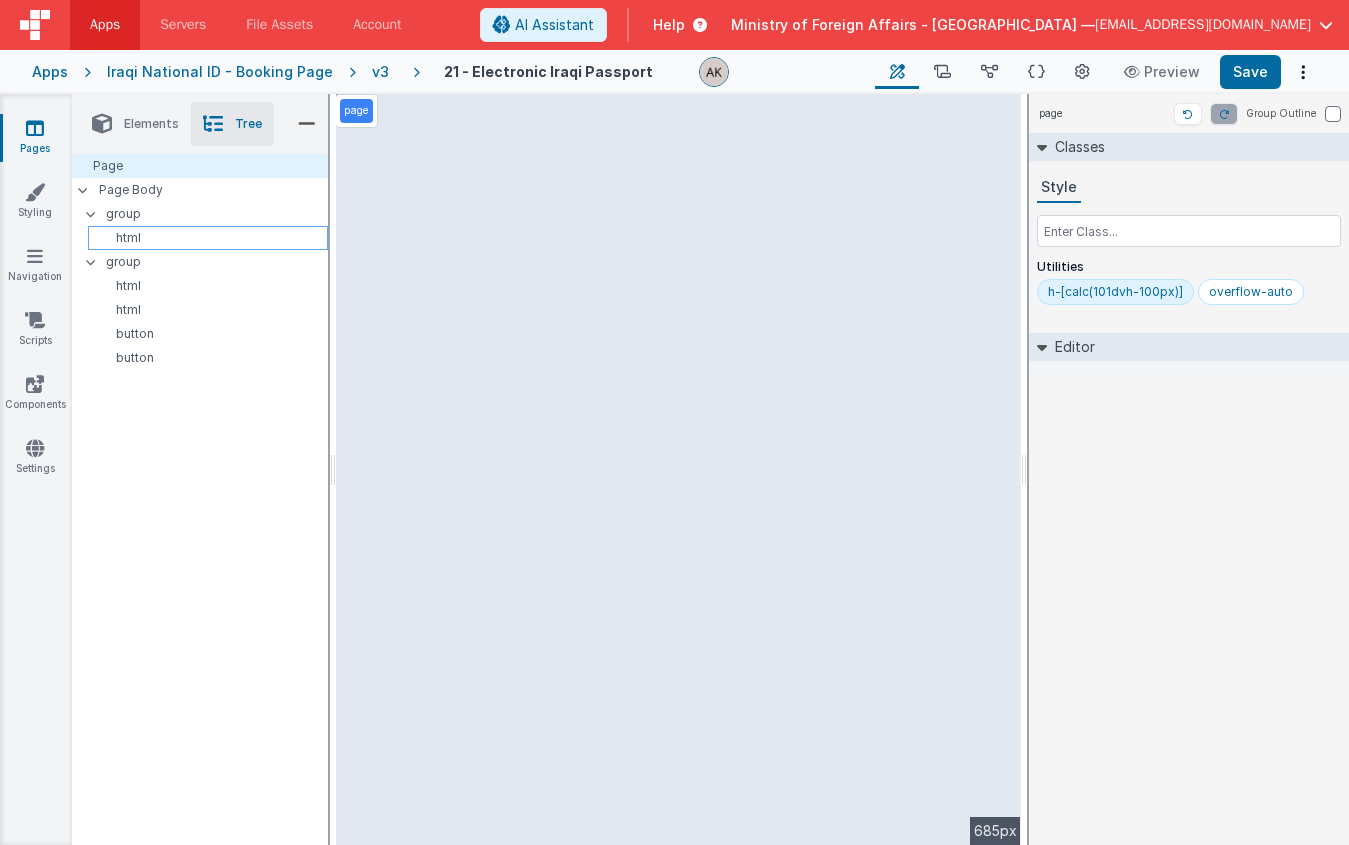 click on "html" at bounding box center [208, 238] 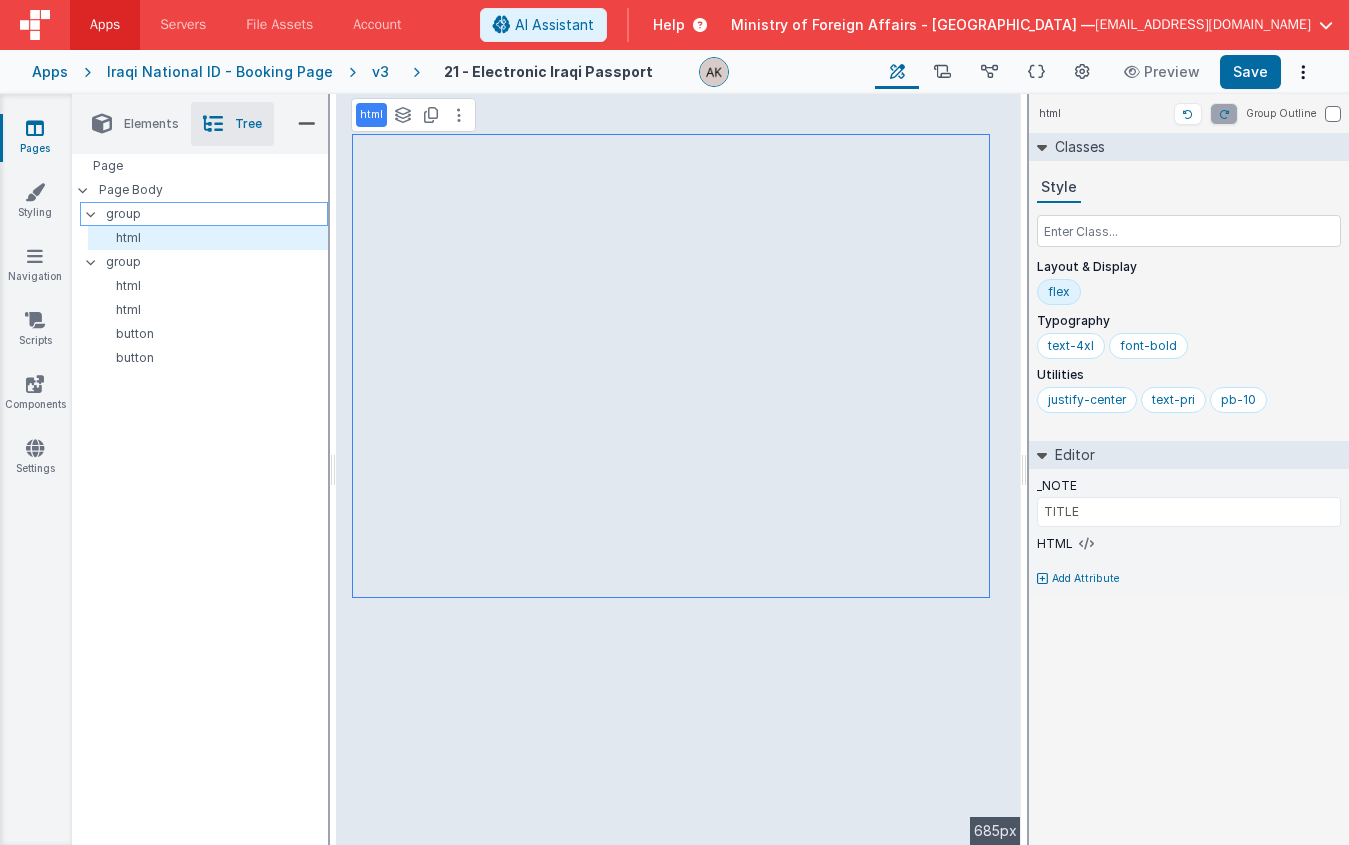 click on "group" at bounding box center (216, 214) 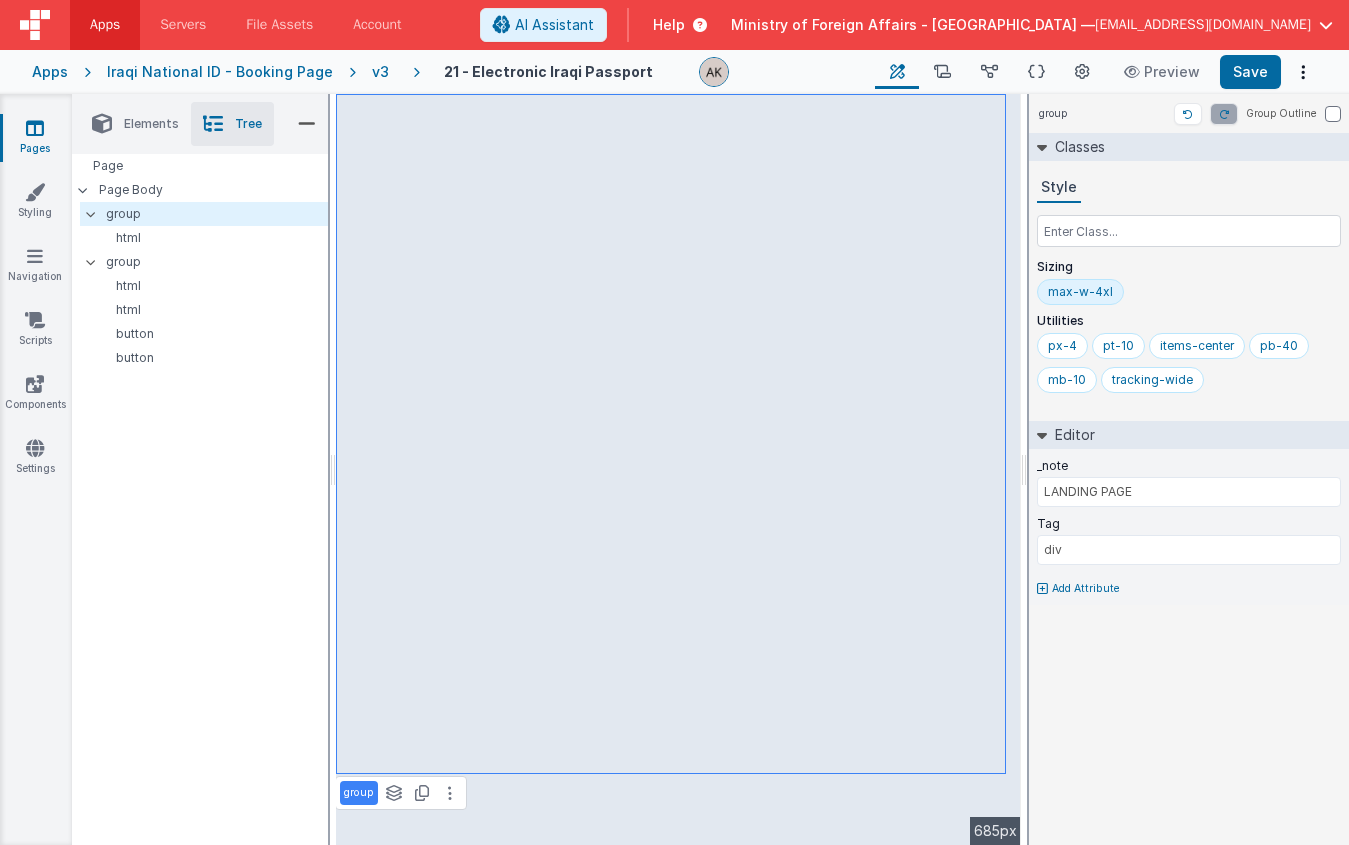 click on "max-w-4xl" at bounding box center (1080, 292) 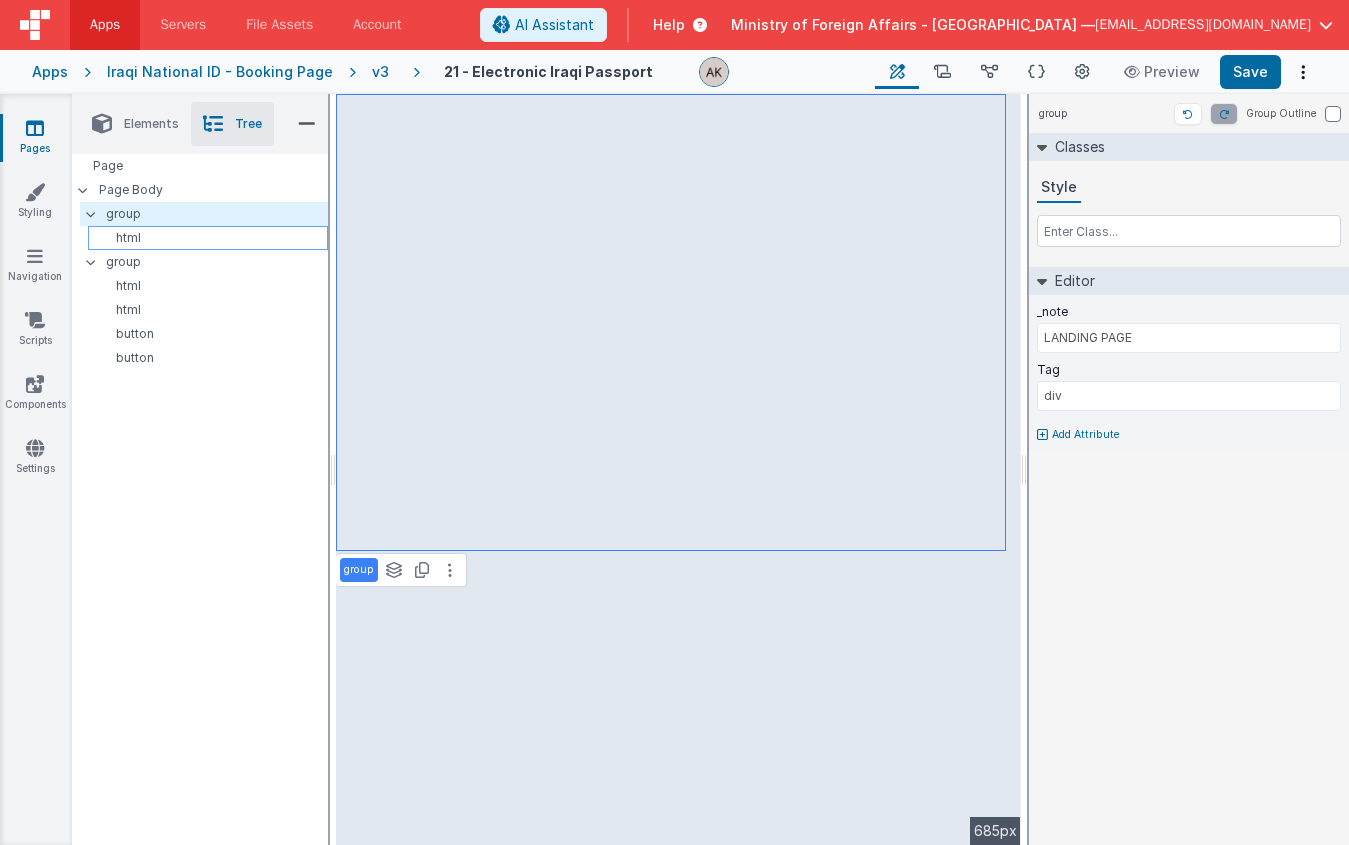 click on "html" at bounding box center (211, 238) 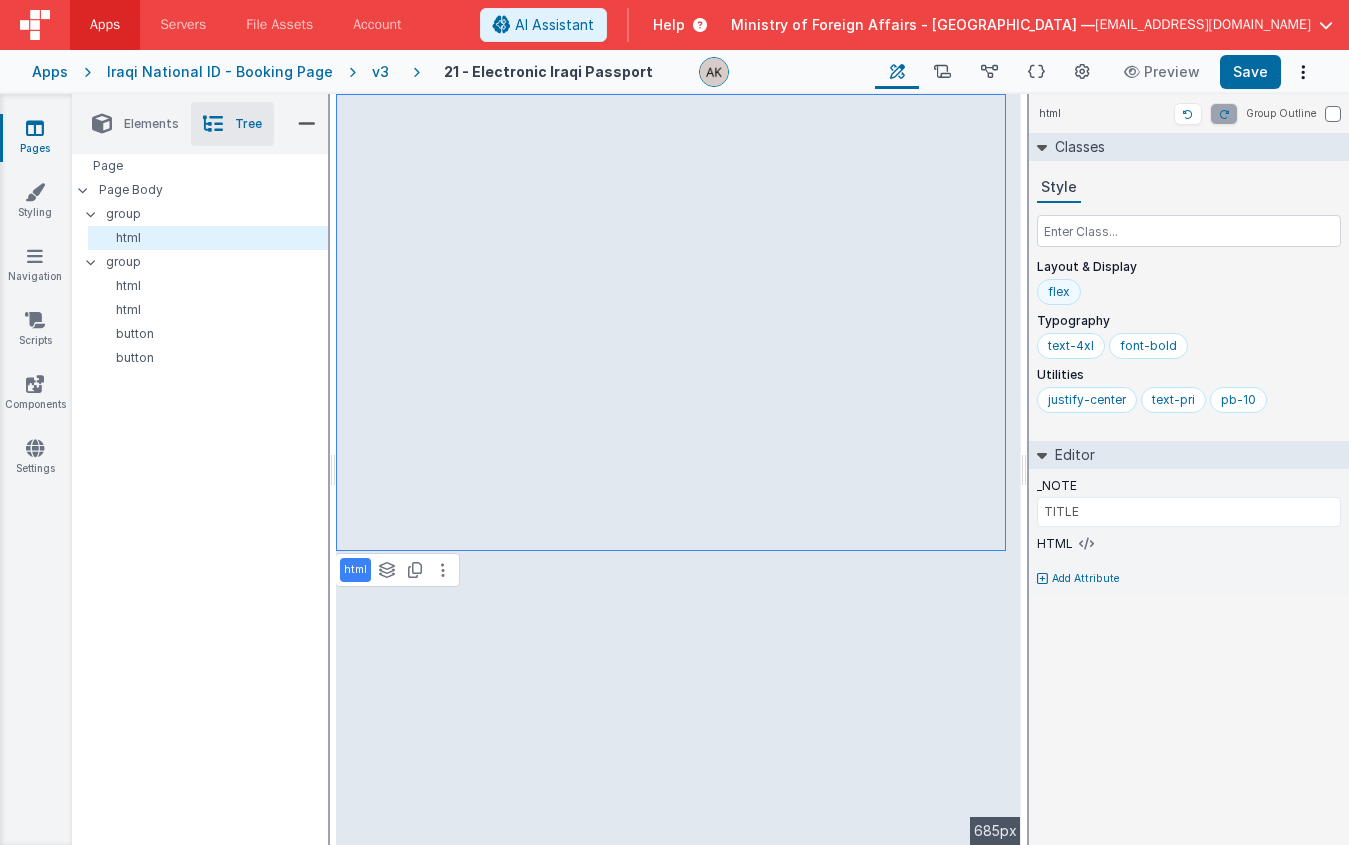 click on "flex" at bounding box center [1059, 292] 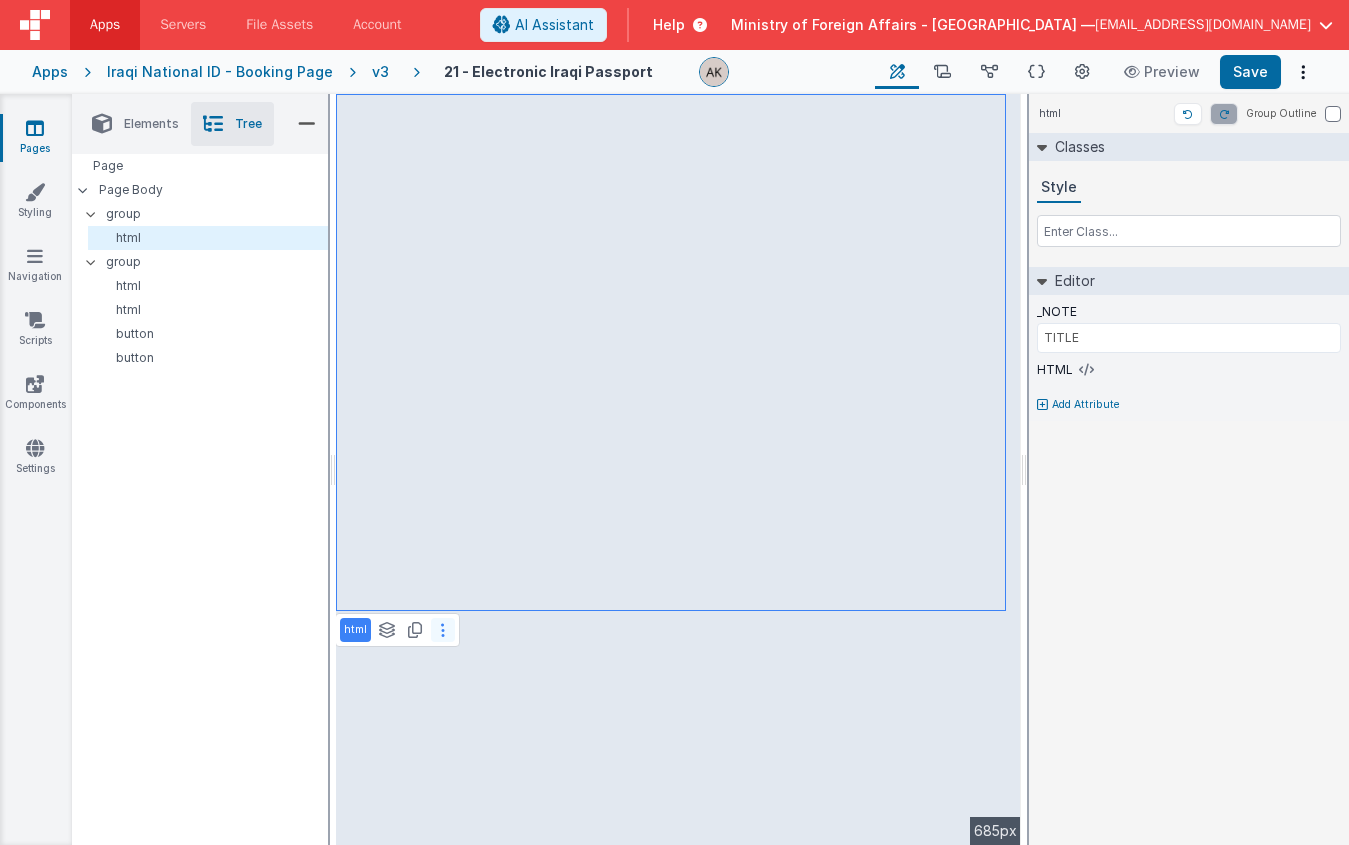 click at bounding box center (443, 630) 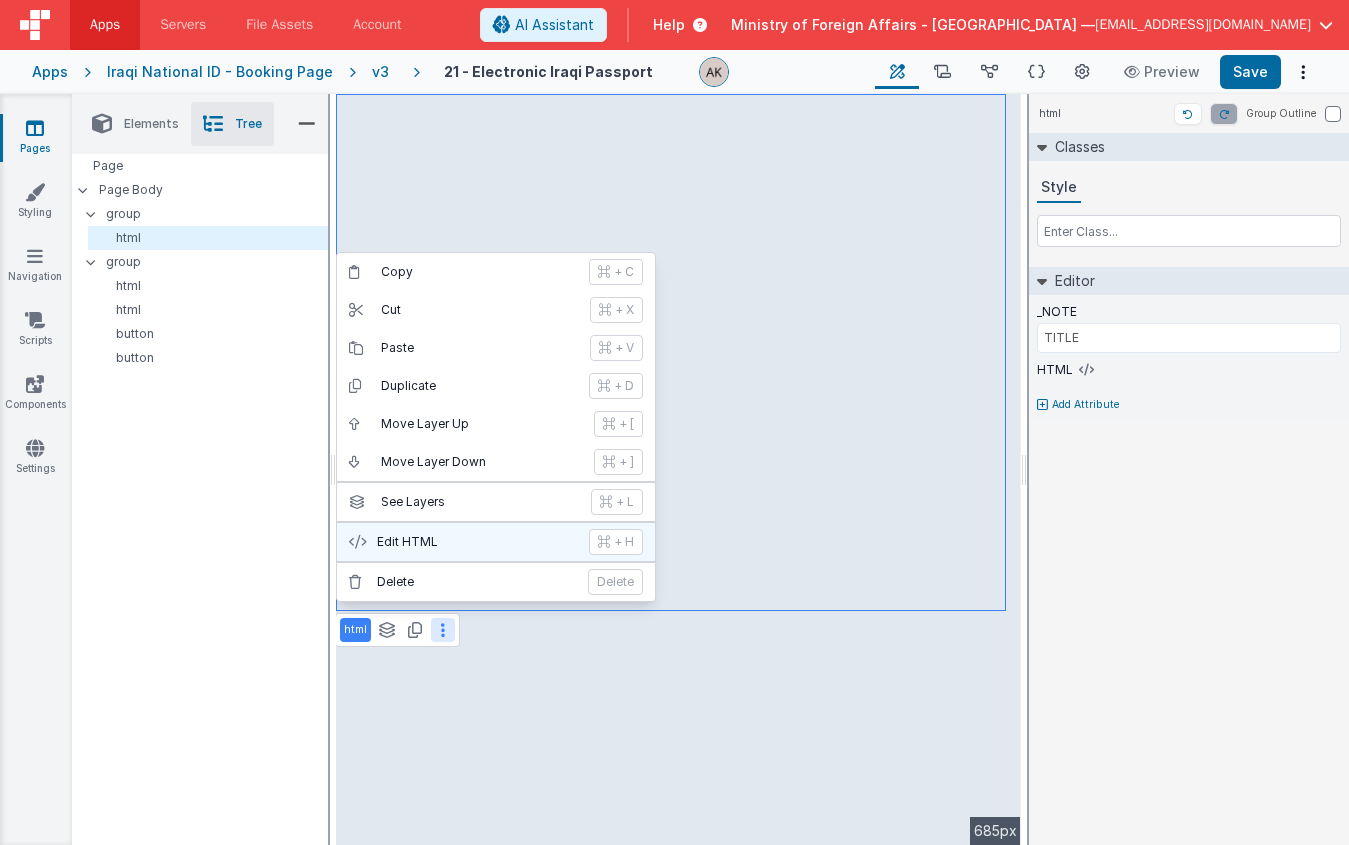 click on "Edit HTML     + H" at bounding box center [496, 542] 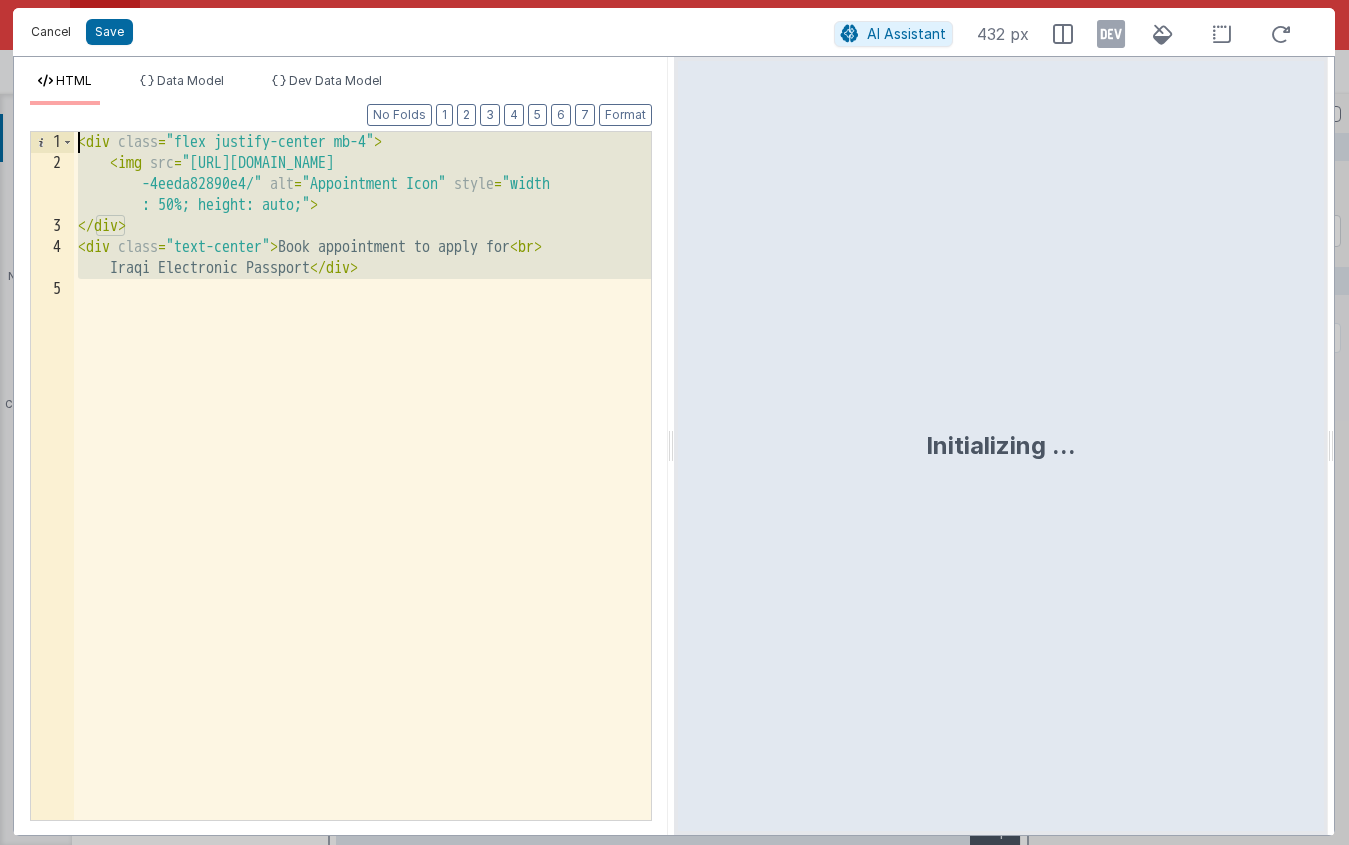 drag, startPoint x: 370, startPoint y: 371, endPoint x: 52, endPoint y: 20, distance: 473.6296 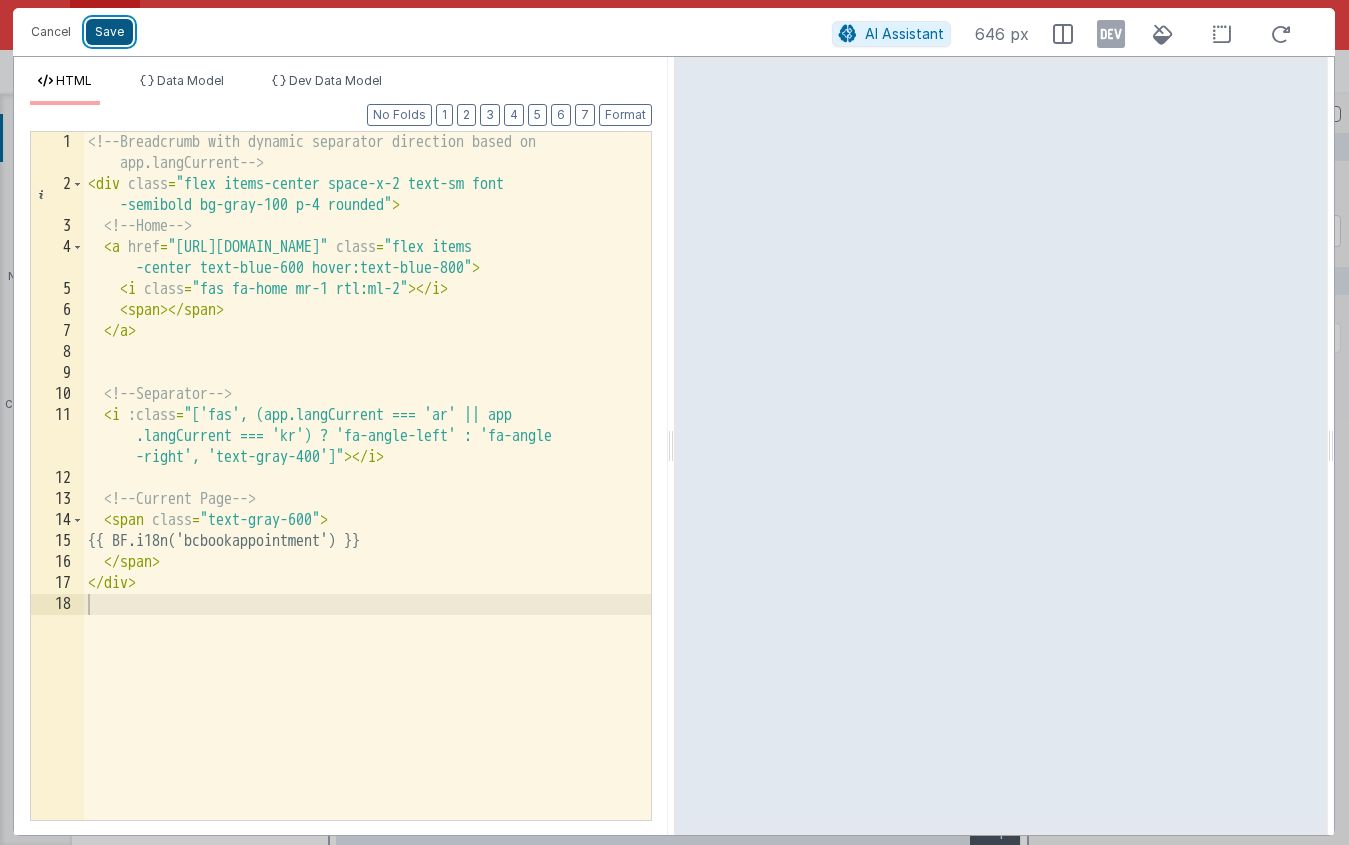 click on "Save" at bounding box center [109, 32] 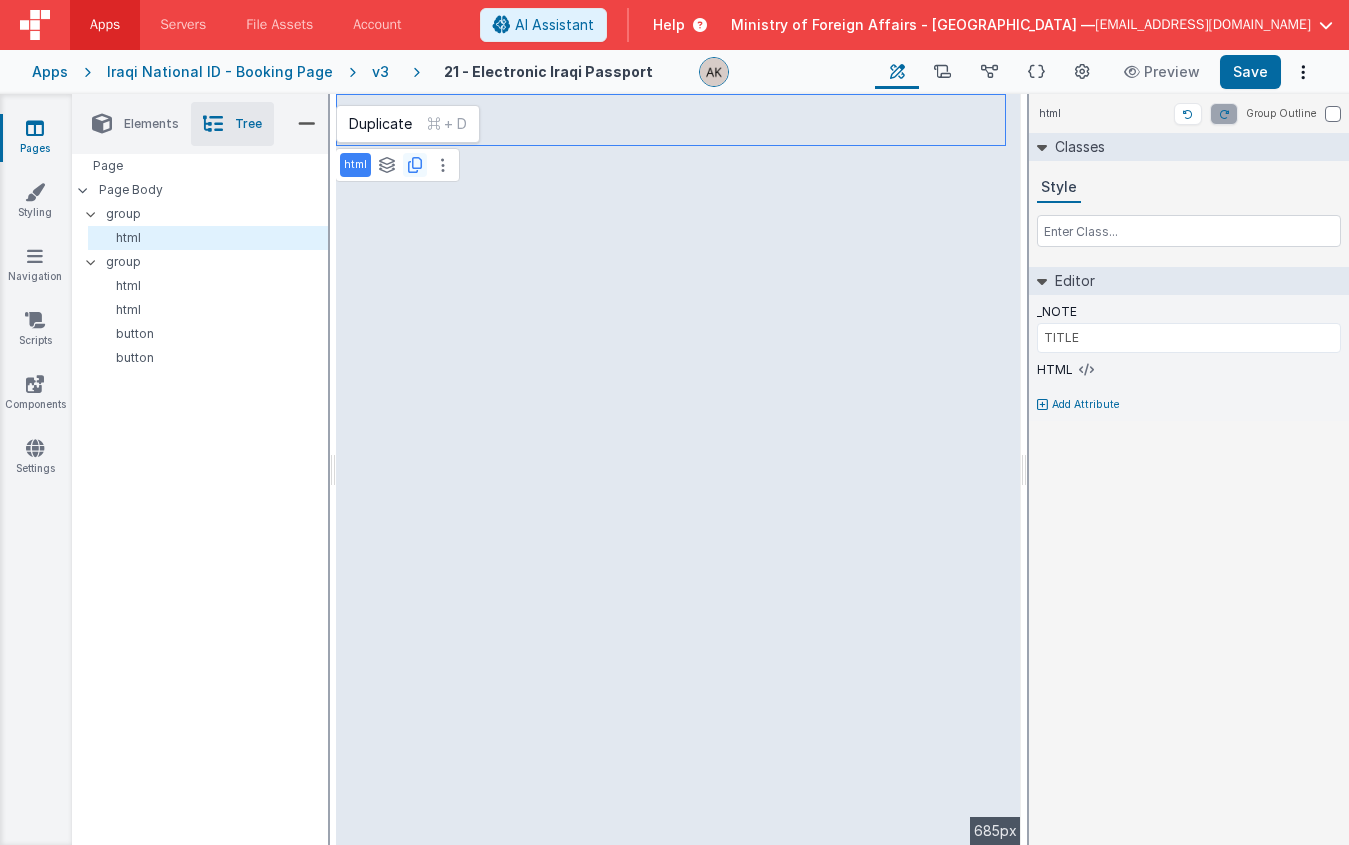 click at bounding box center (415, 165) 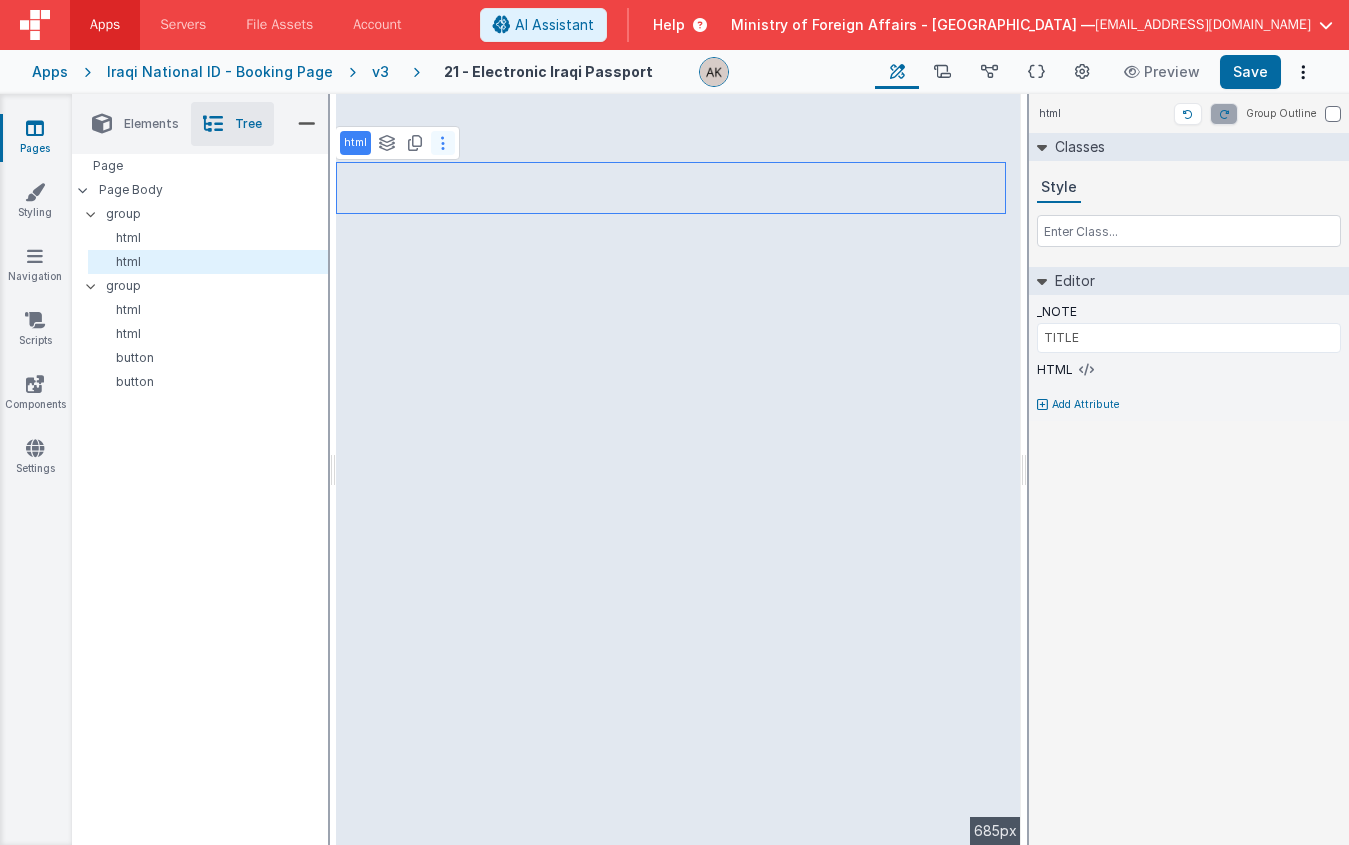 click at bounding box center (443, 143) 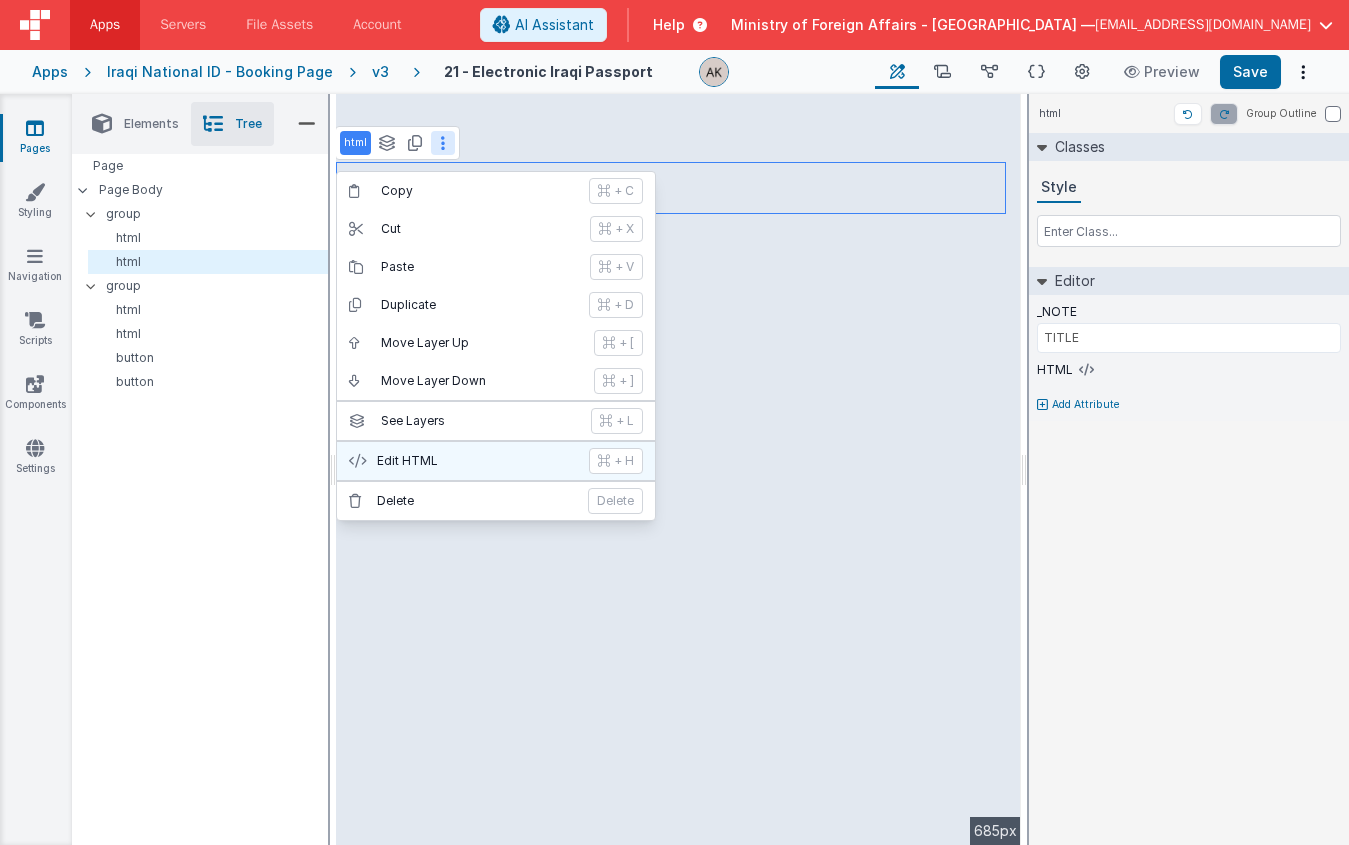 click on "Edit HTML" at bounding box center (477, 461) 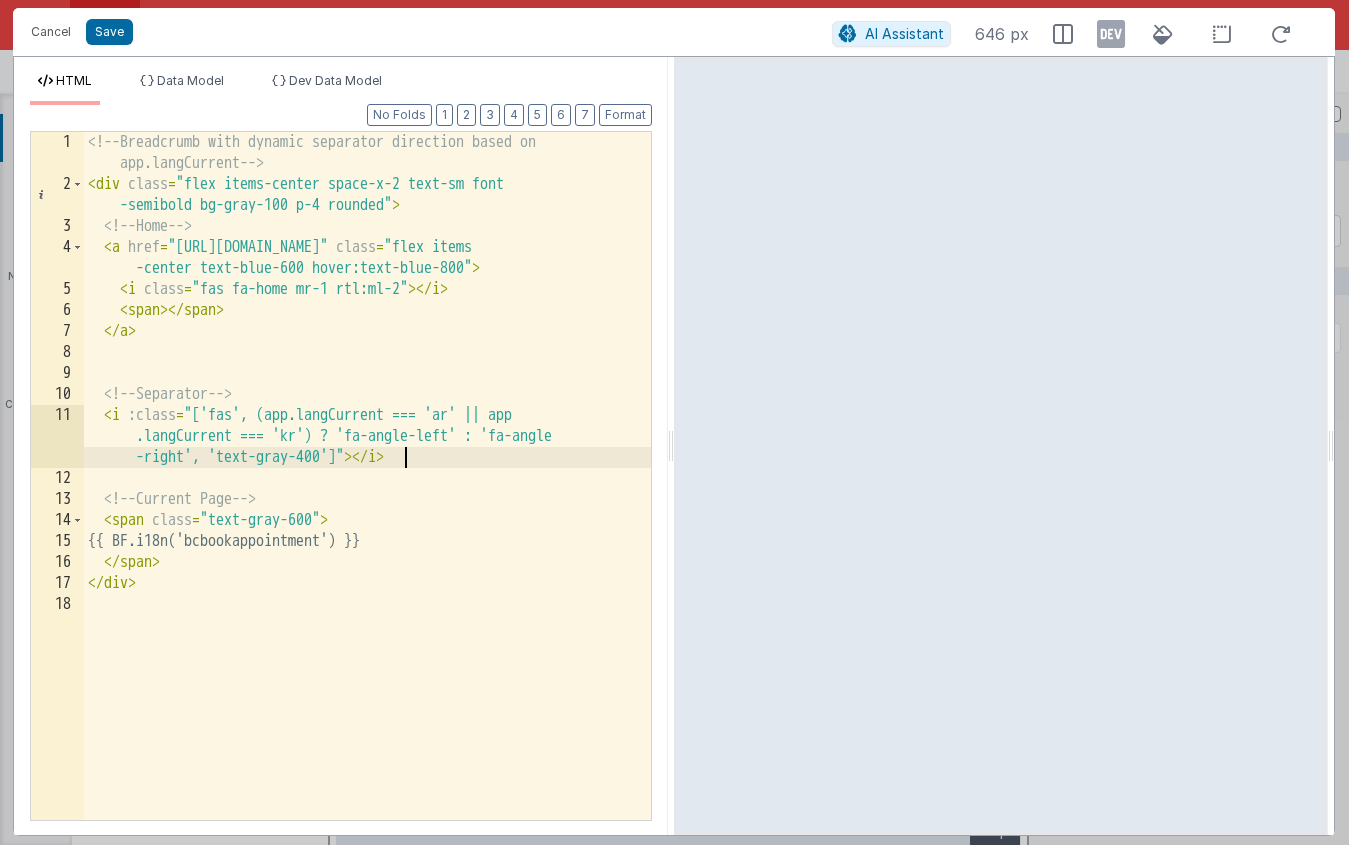 click on "<!--  Breadcrumb with dynamic separator direction based on       app.langCurrent  --> < div   class = "flex items-center space-x-2 text-sm font      -semibold bg-gray-100 p-4 rounded" >    <!--  Home  -->    < a   href = "https://icass.mofa.gov.iq"   class = "flex items        -center text-blue-600 hover:text-blue-800" >      < i   class = "fas fa-home mr-1 rtl:ml-2" > </ i >      < span > </ span >    </ a >       <!--  Separator  -->    < i   :class = "['fas', (app.langCurrent === 'ar' || app        .langCurrent === 'kr') ? 'fa-angle-left' : 'fa-angle        -right', 'text-gray-400']" > </ i >    <!--  Current Page  -->    < span   class = "text-gray-600" >     {{ BF.i18n('bcbookappointment') }}    </ span > </ div >" at bounding box center [367, 507] 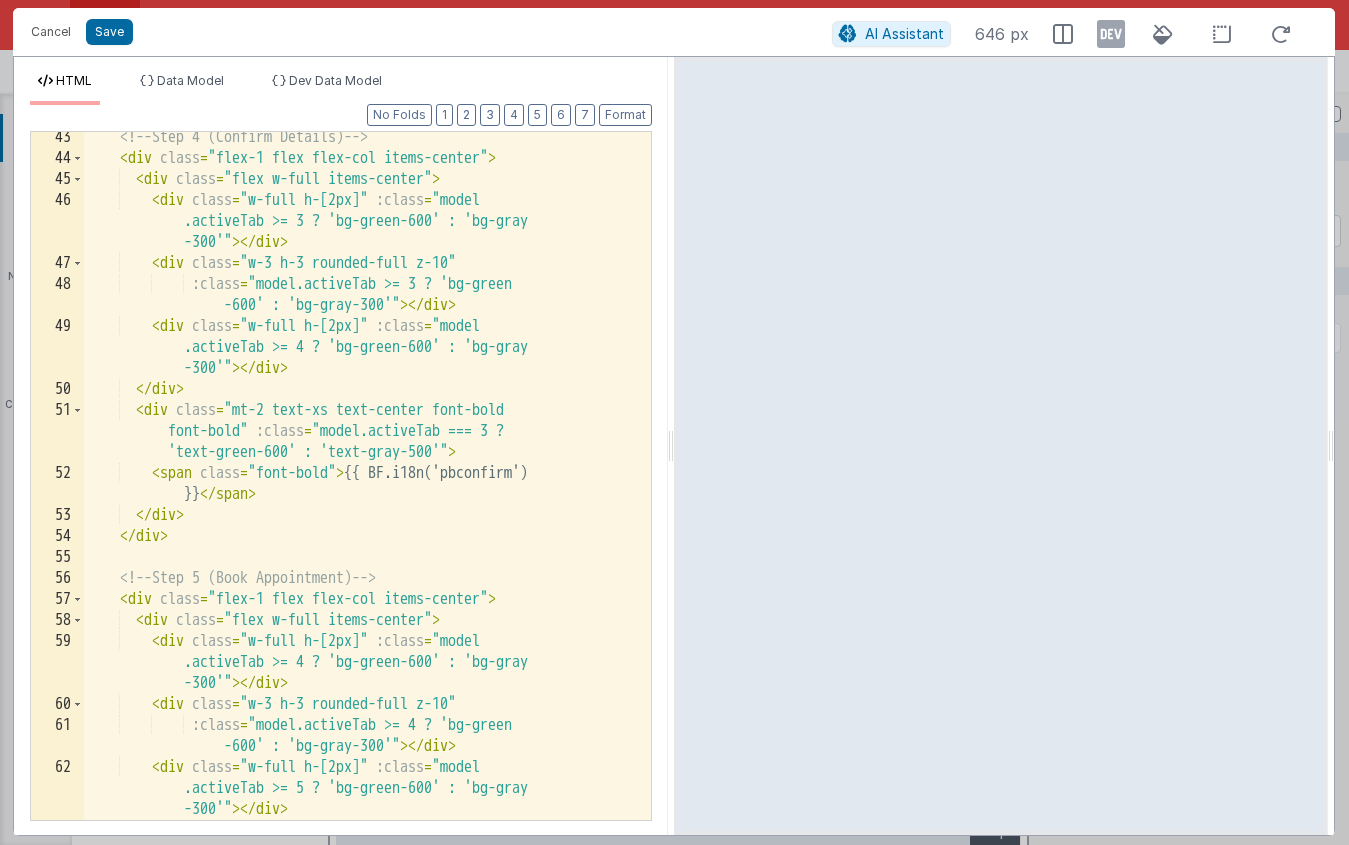 scroll, scrollTop: 1412, scrollLeft: 0, axis: vertical 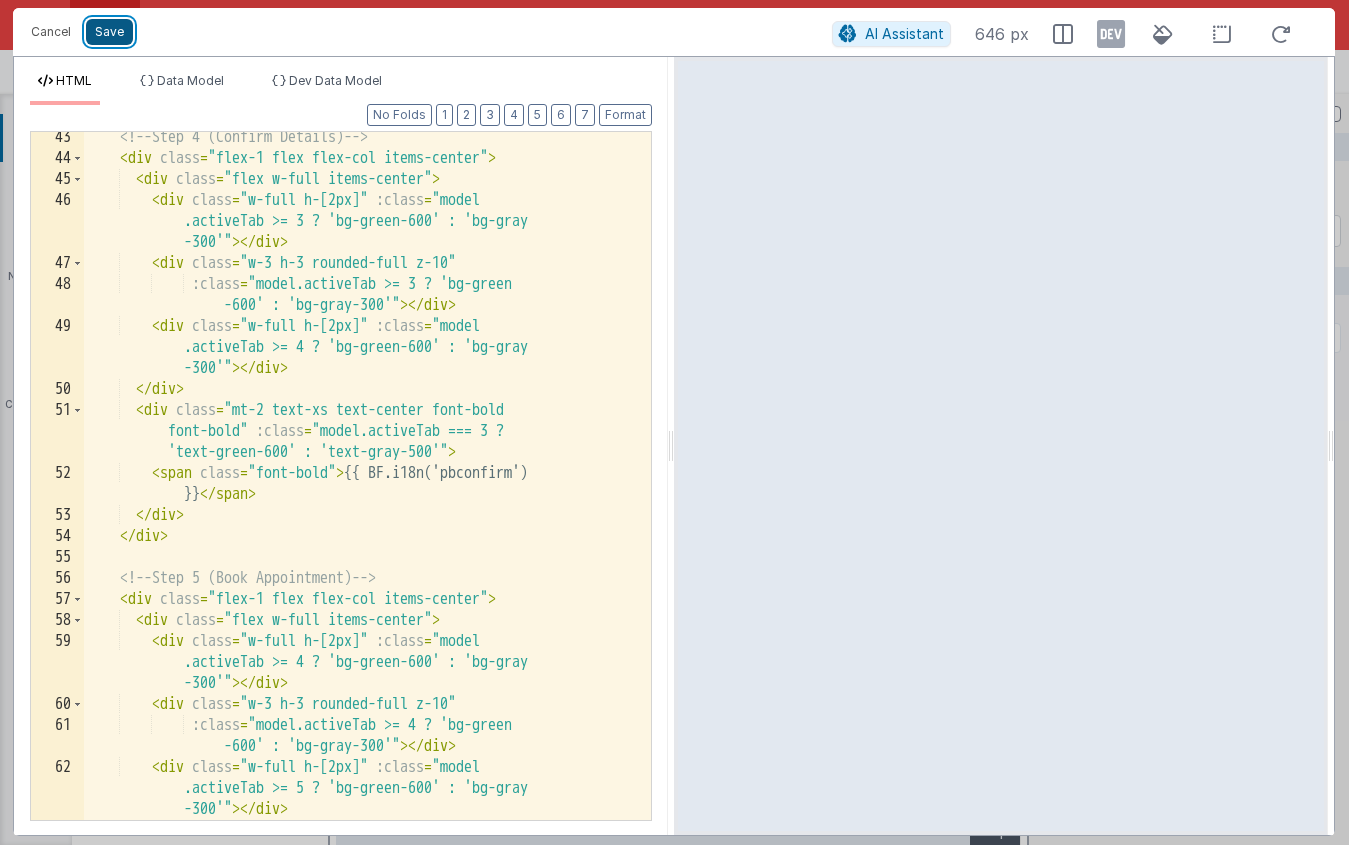 click on "Save" at bounding box center [109, 32] 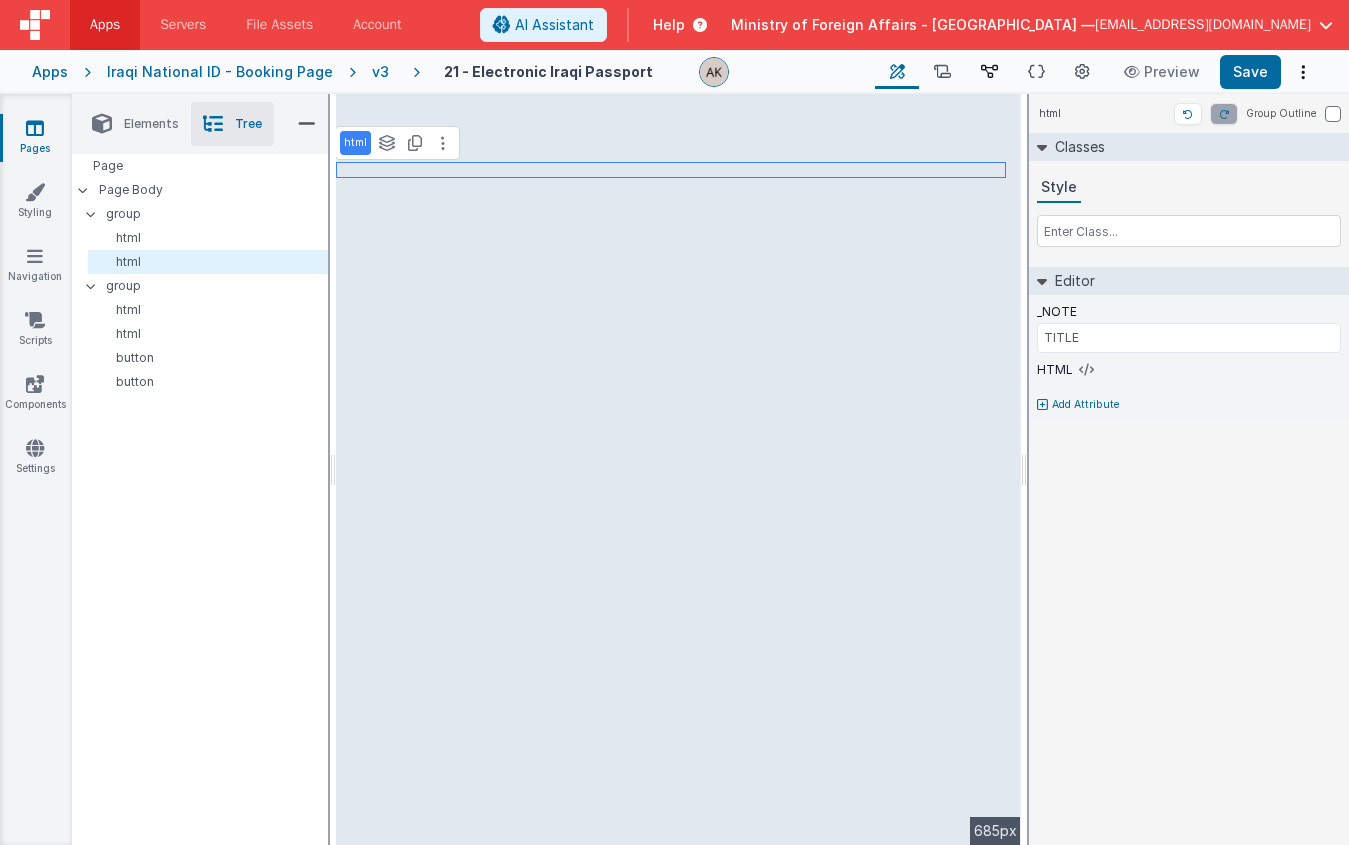 click at bounding box center (989, 72) 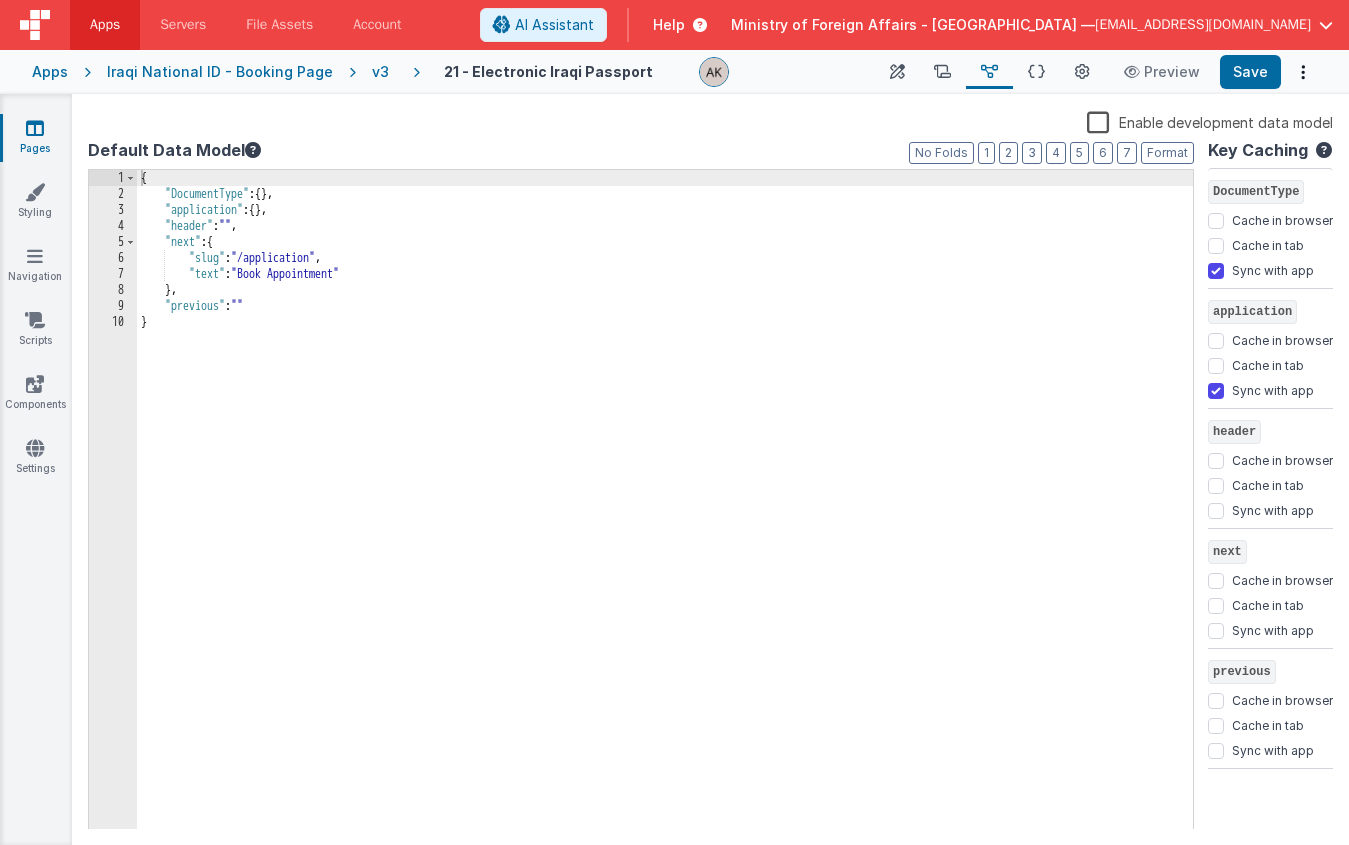 click on "{      "DocumentType" :  { } ,      "application" :  { } ,      "header" :  "" ,      "next" :  {           "slug" :  "/application" ,           "text" :  "Book Appointment"      } ,      "previous" :  "" }" at bounding box center [665, 516] 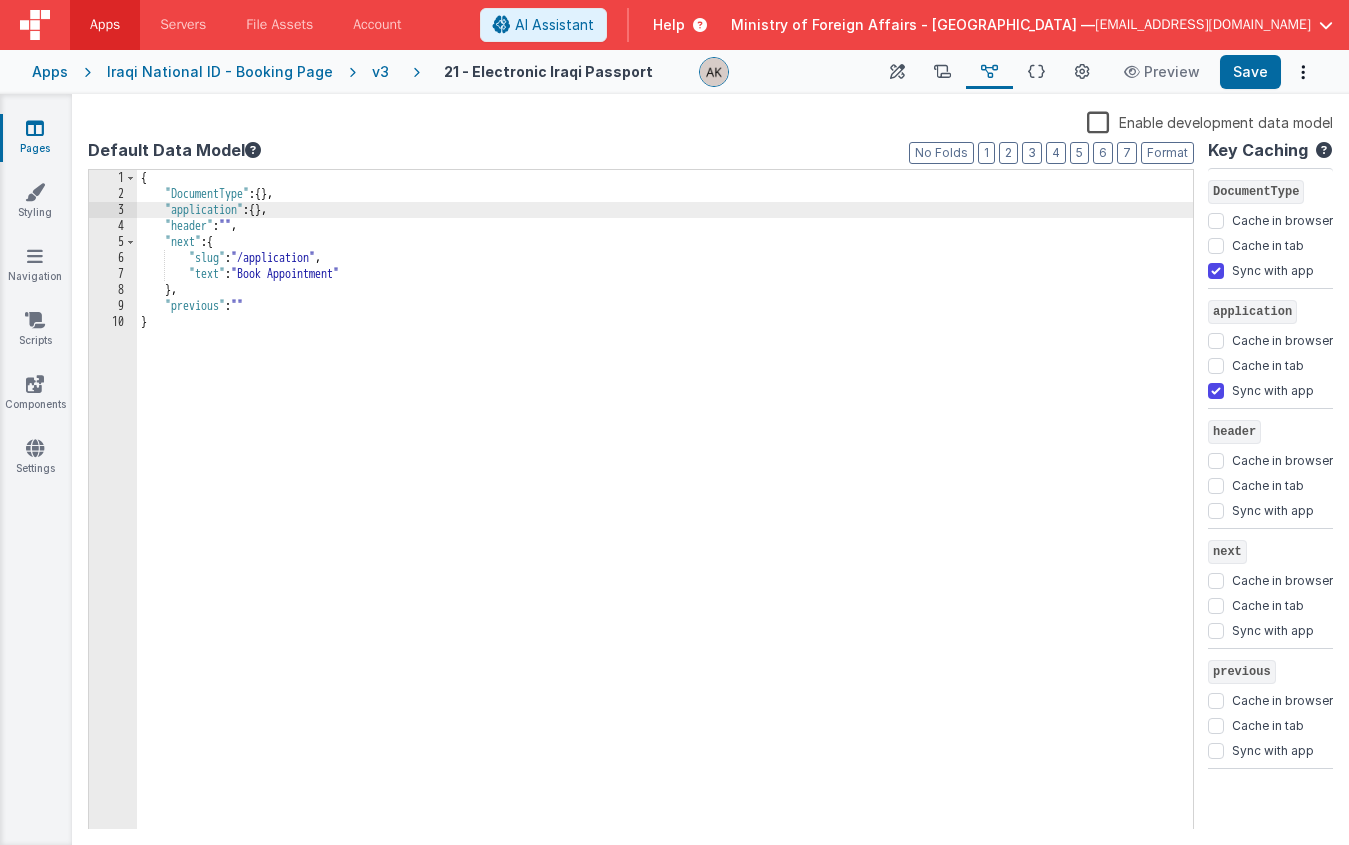 type 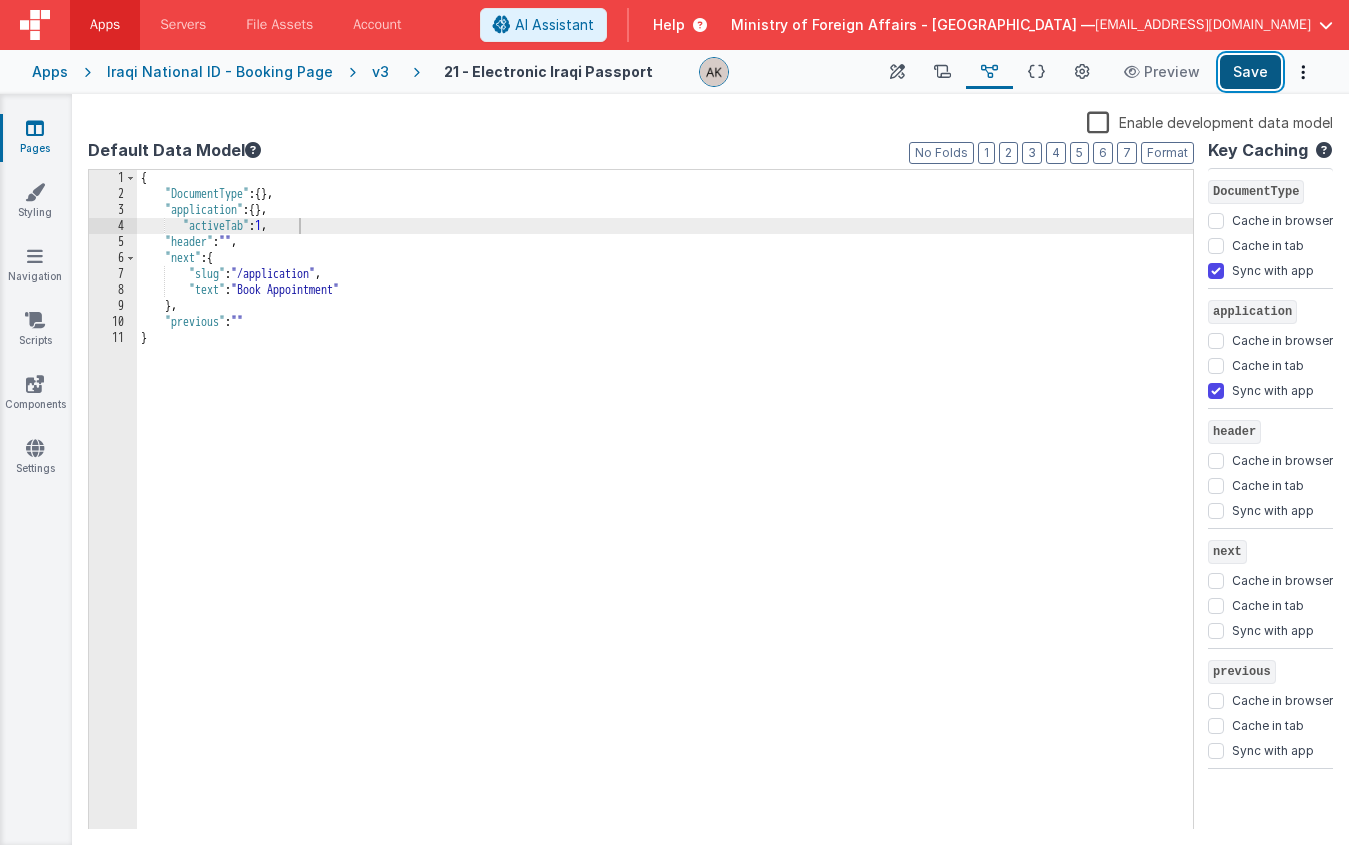 click on "Save" at bounding box center (1250, 72) 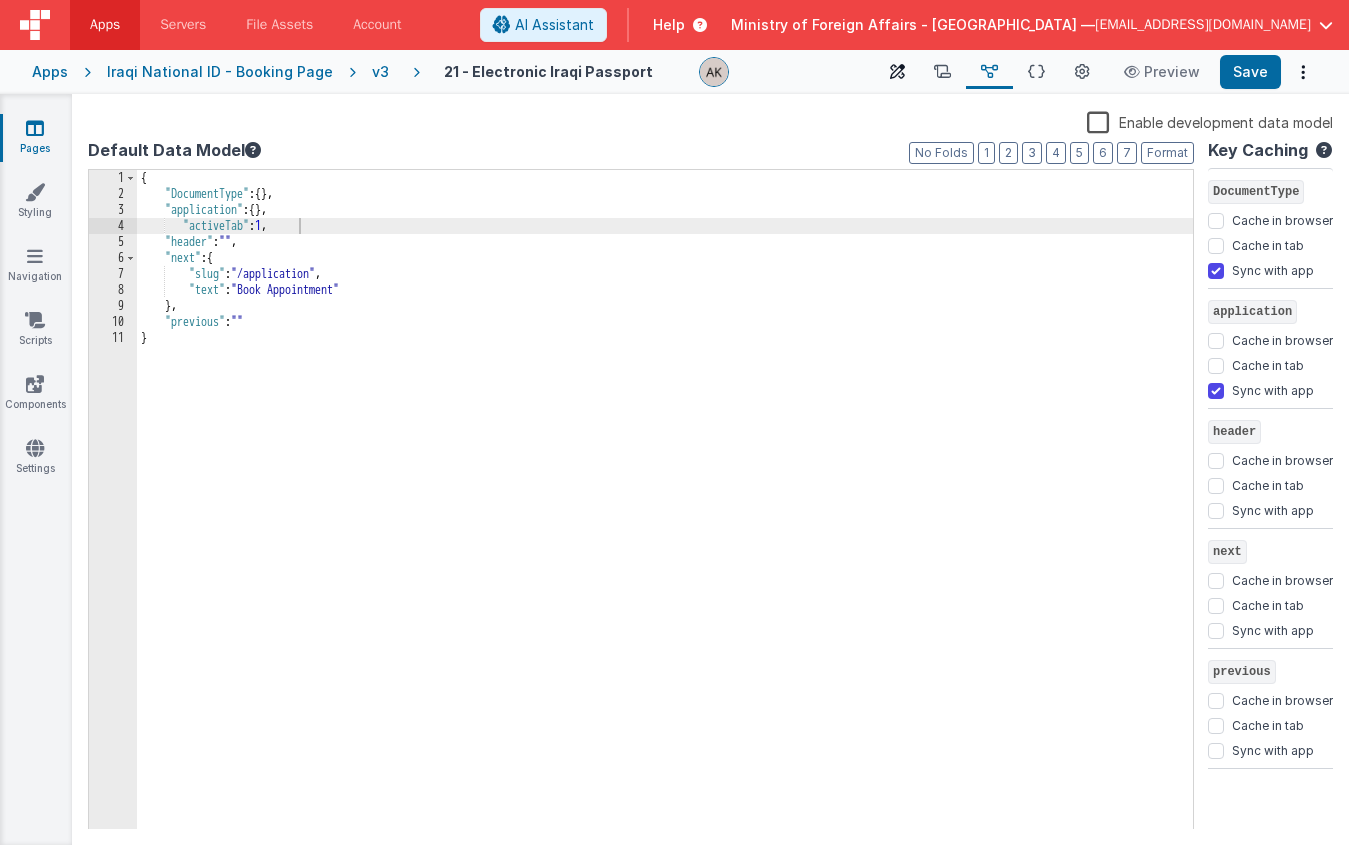 click on "Builder" at bounding box center [897, 72] 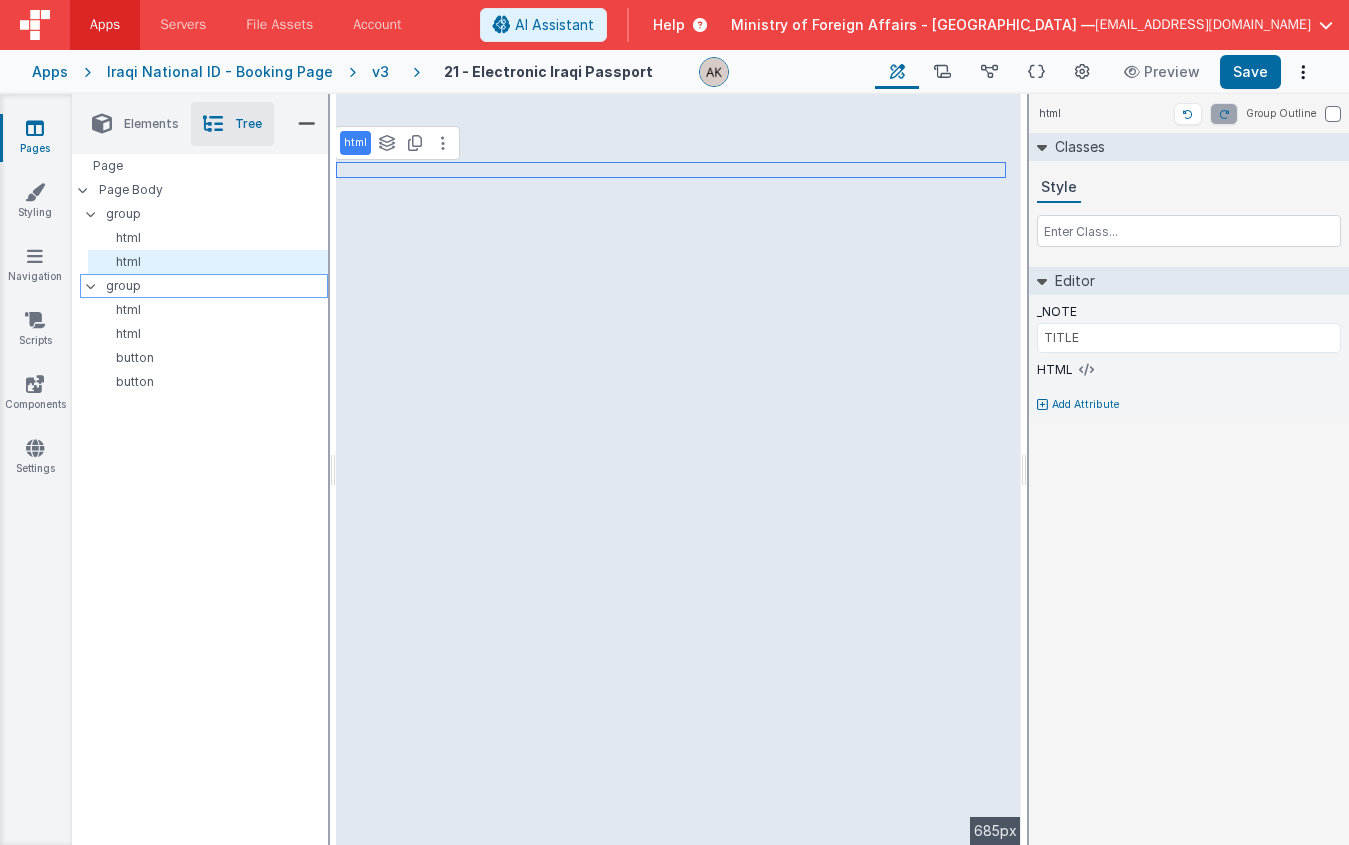 click on "group" at bounding box center (216, 286) 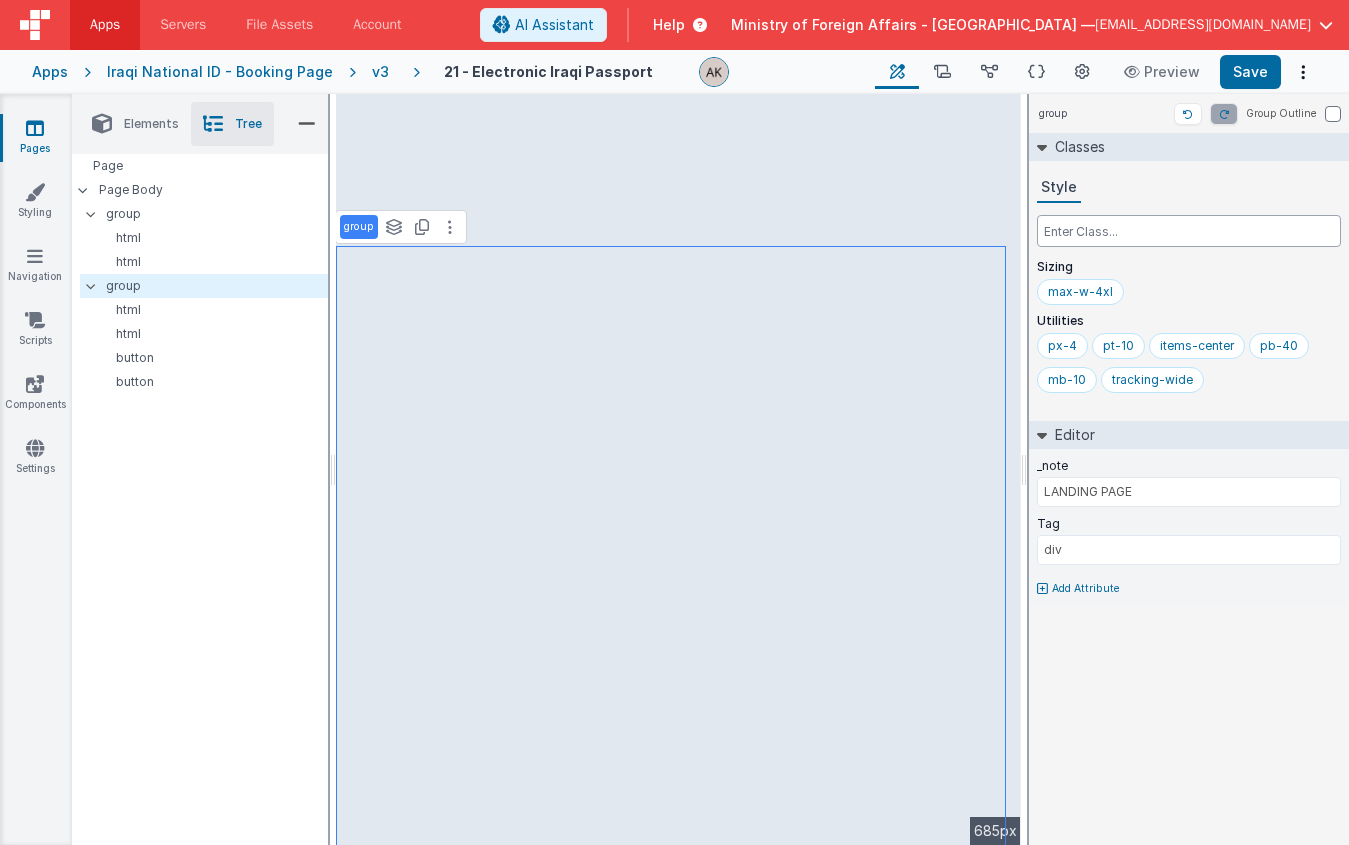 click at bounding box center [1189, 231] 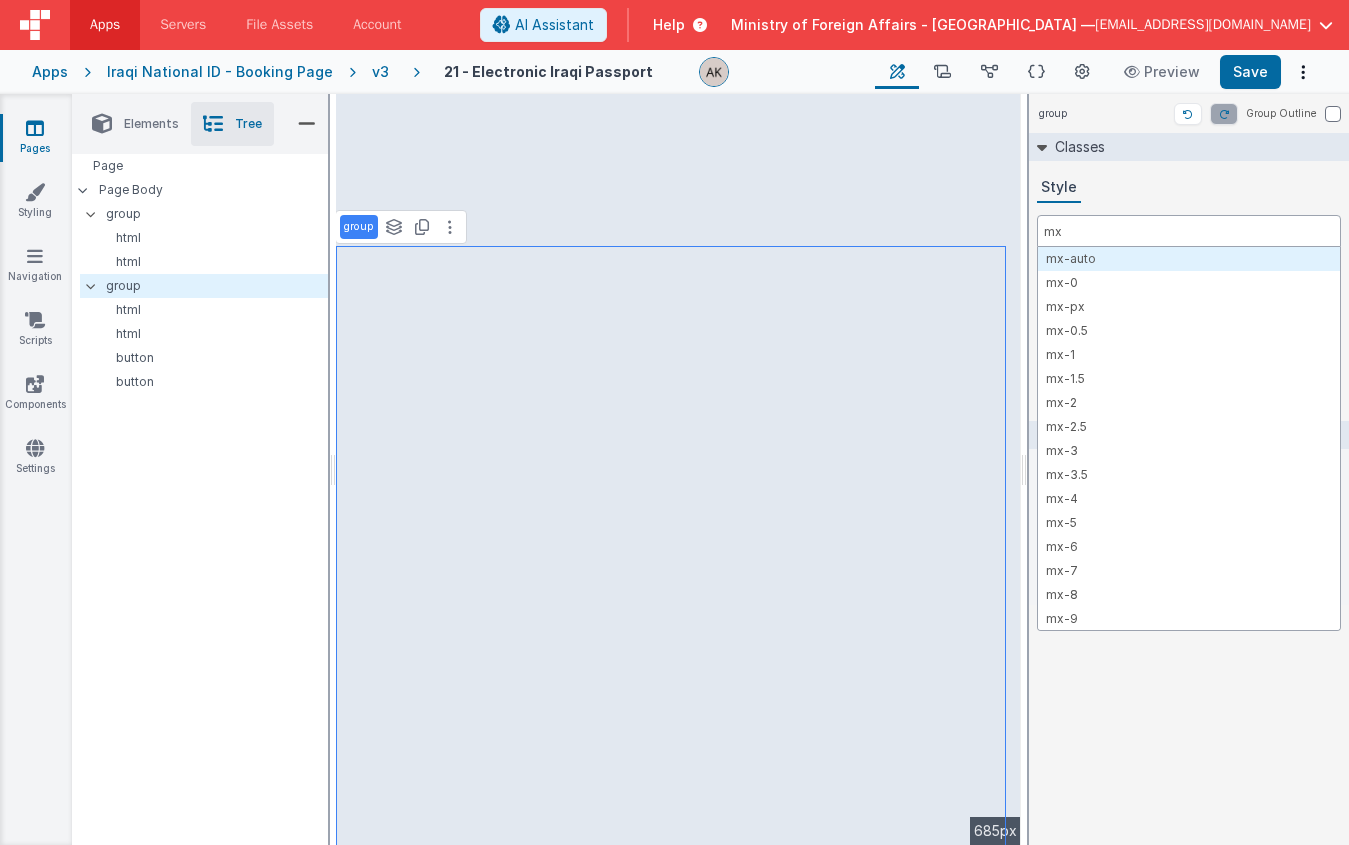 type on "mx-" 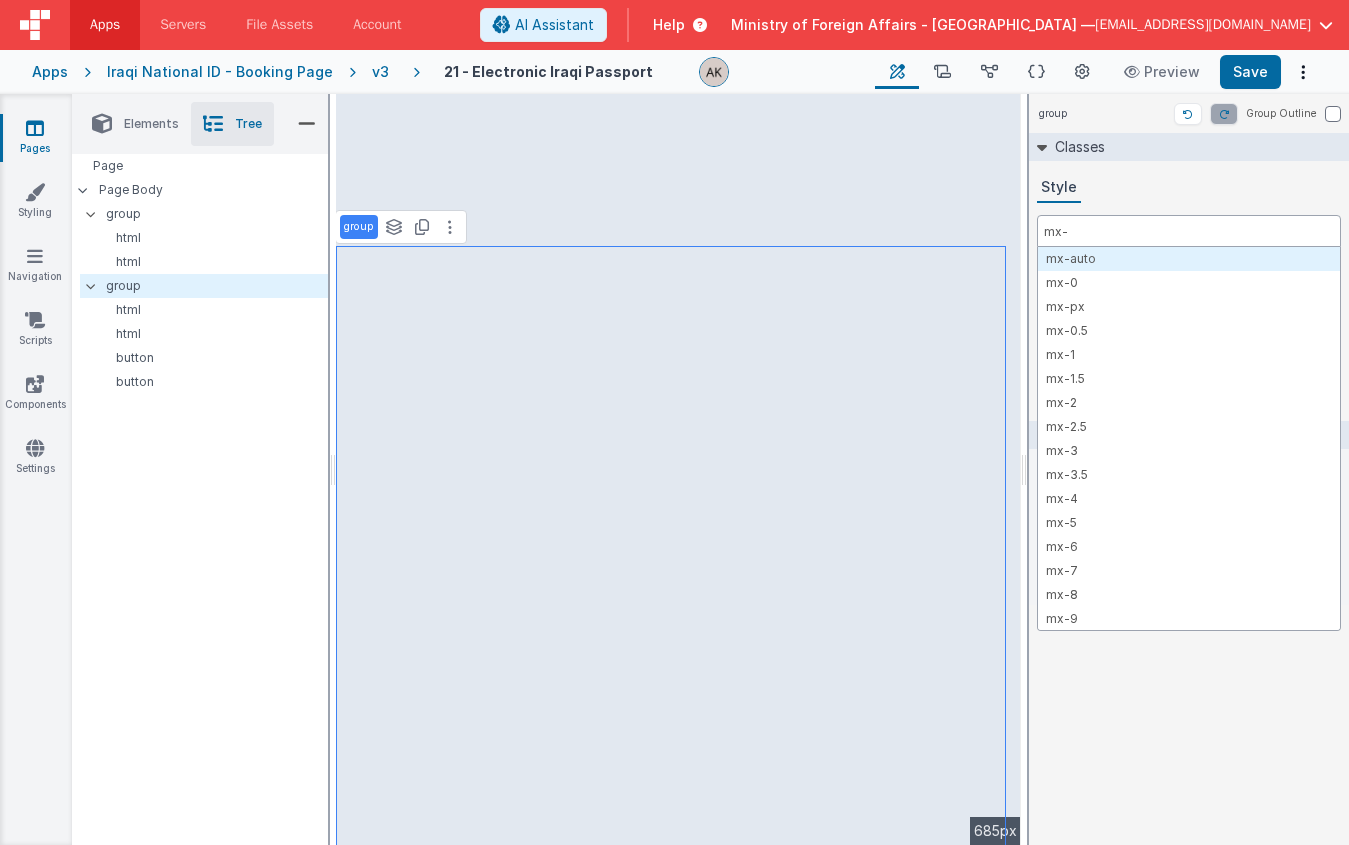 type 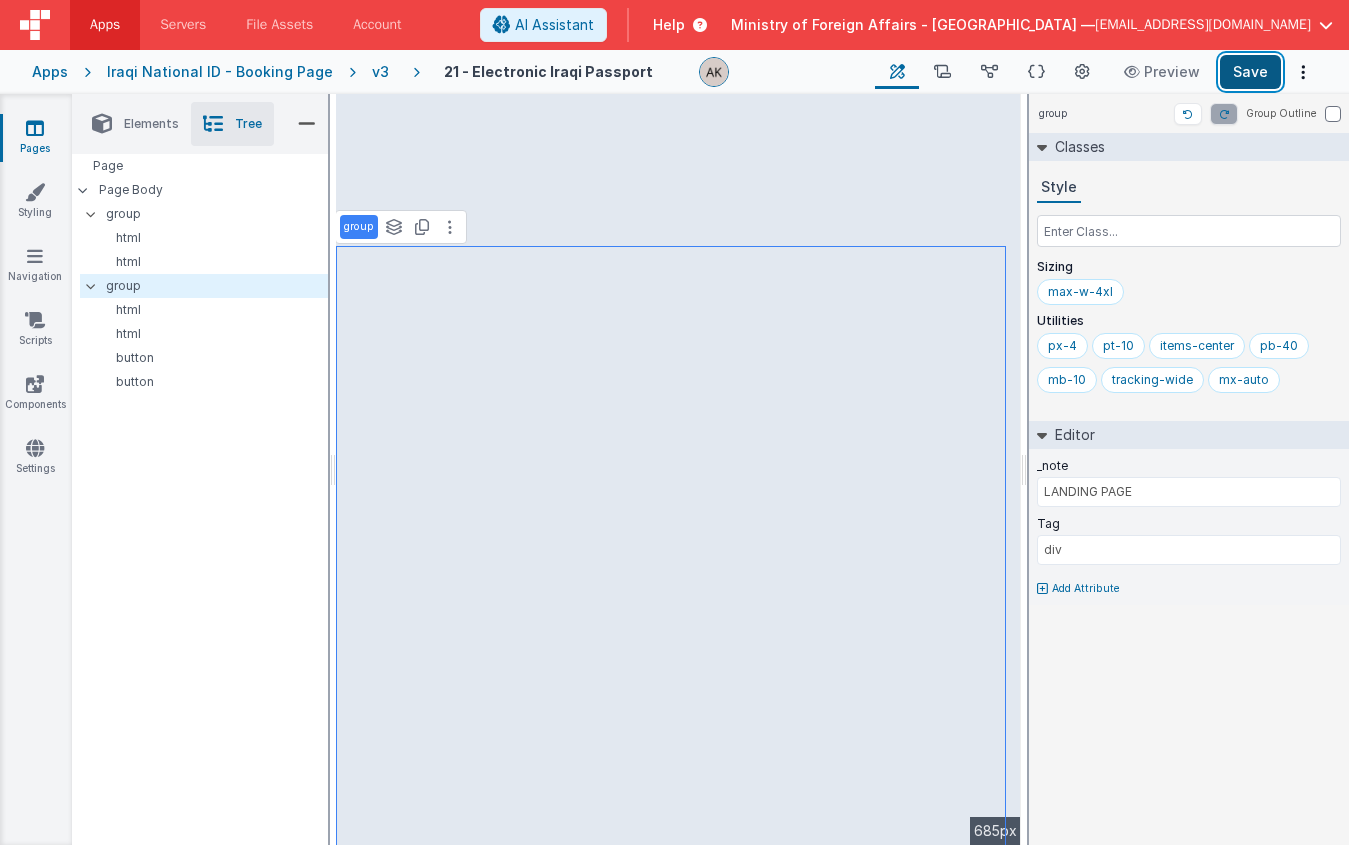 click on "Save" at bounding box center (1250, 72) 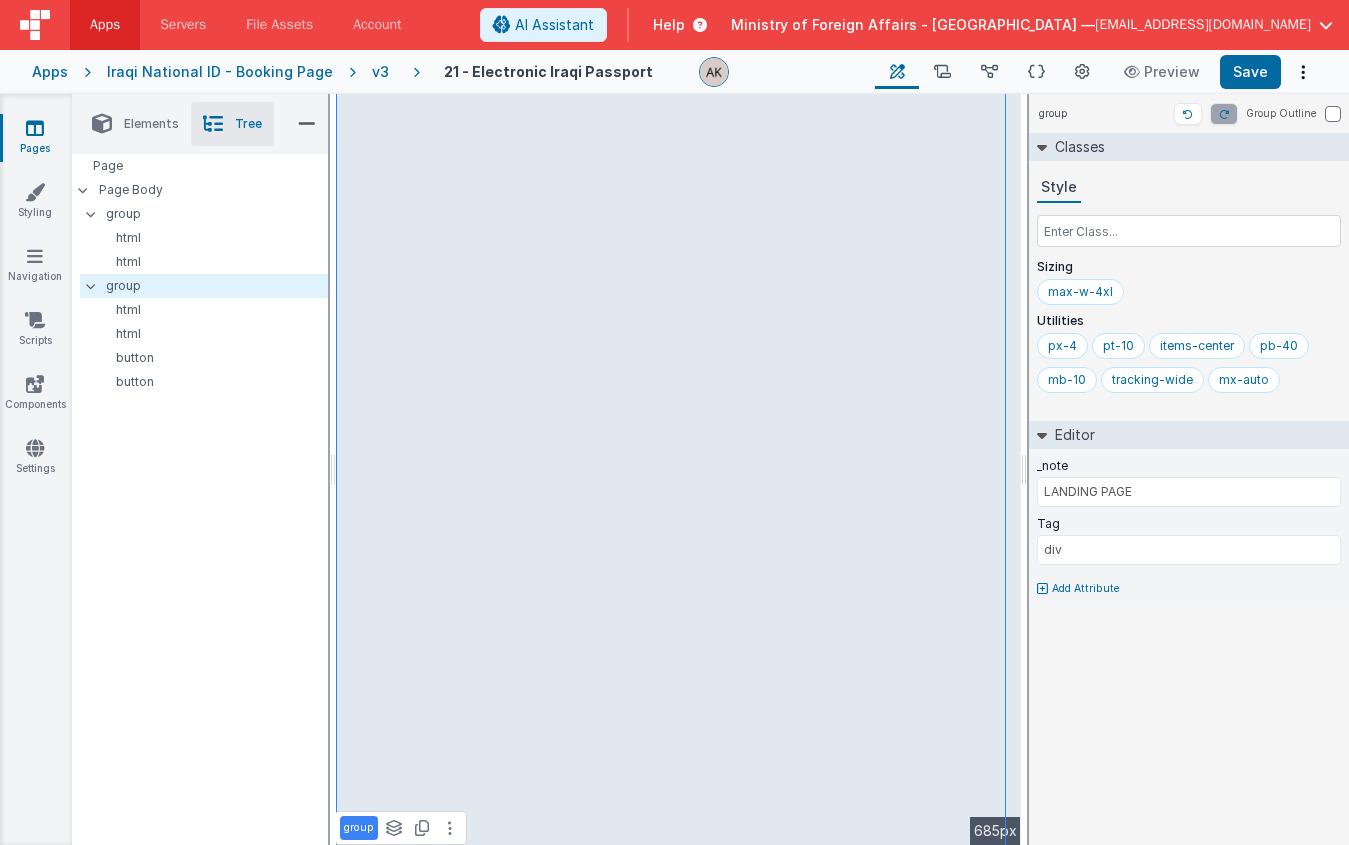 type on "BODY" 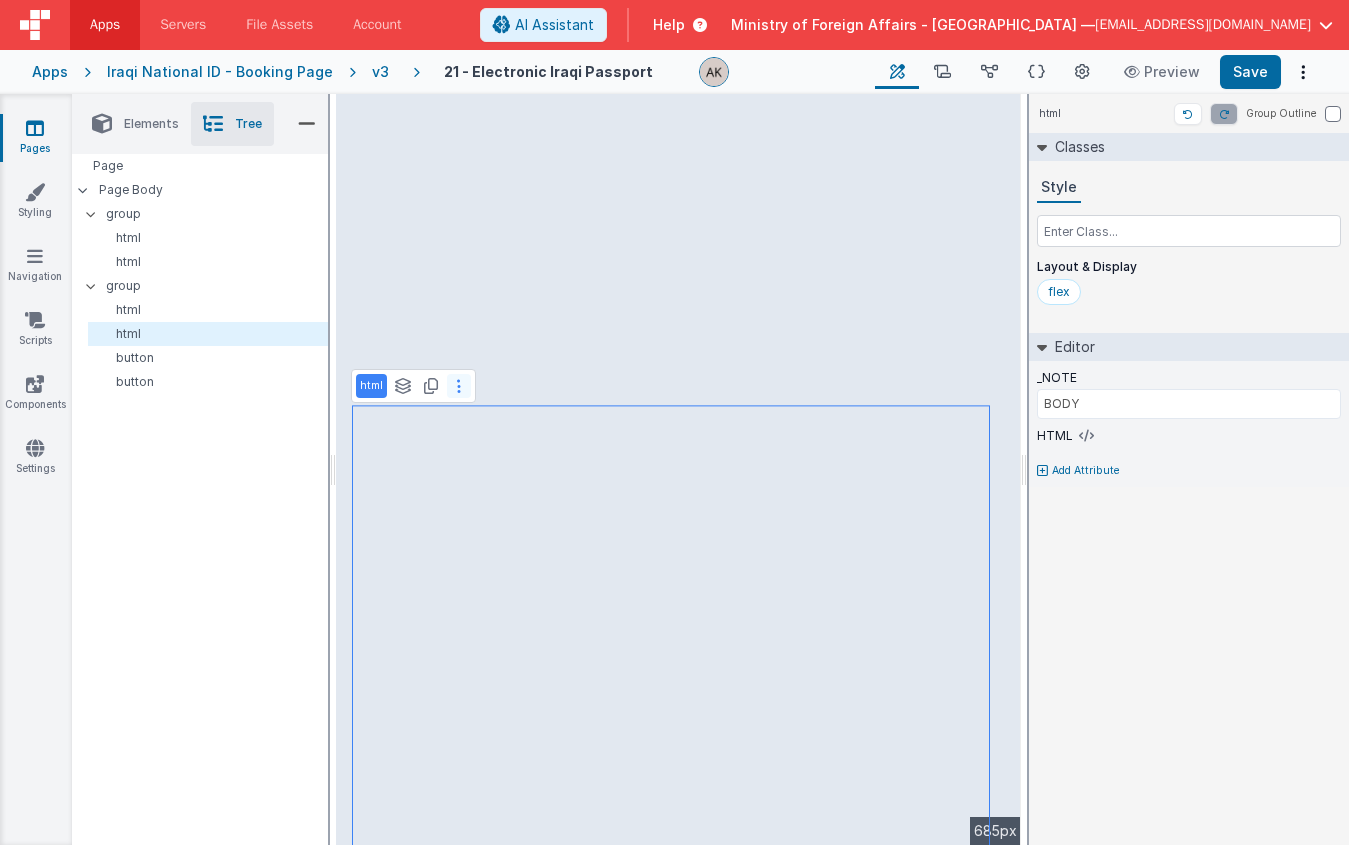 click at bounding box center [459, 386] 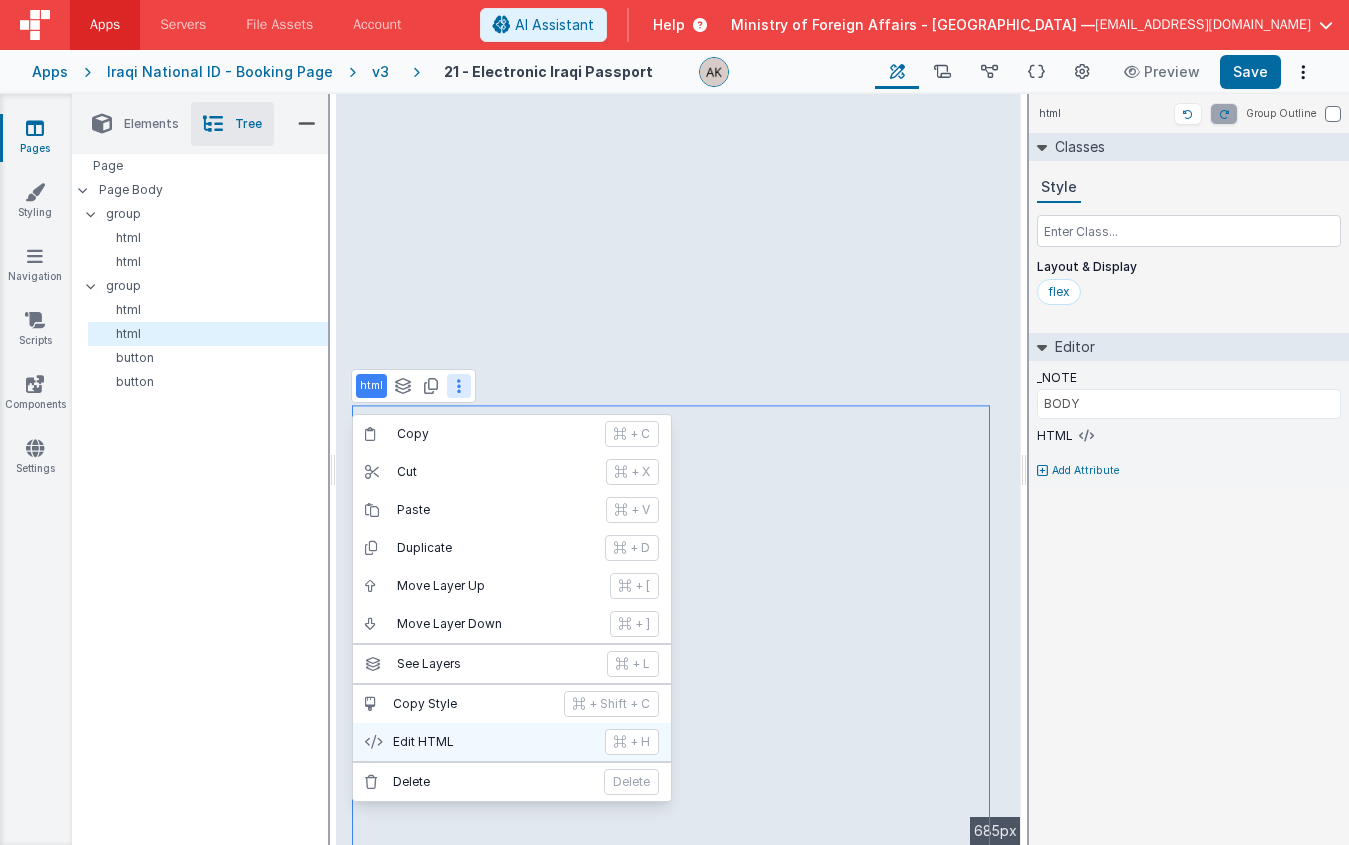 click on "Edit HTML" at bounding box center [493, 742] 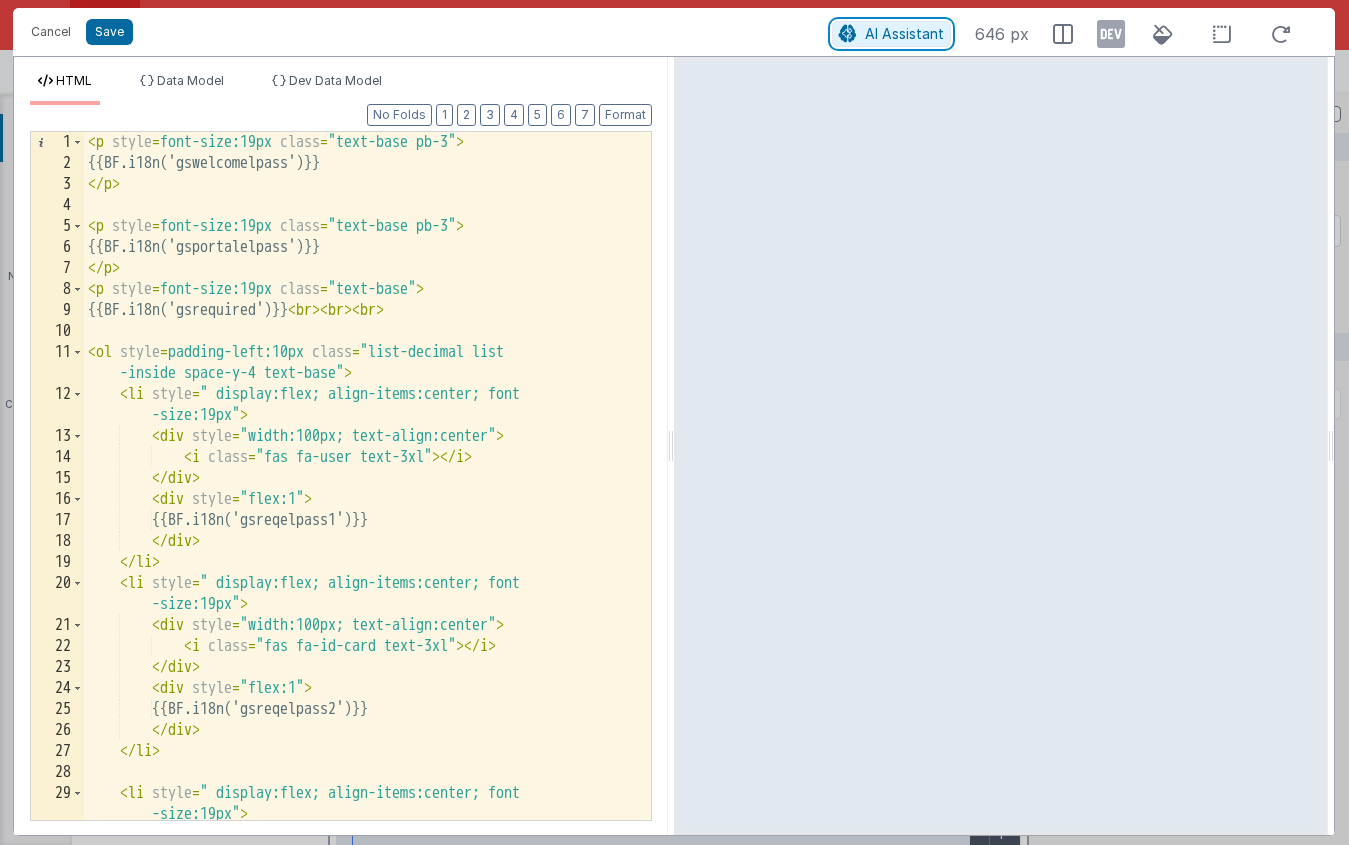 click on "AI Assistant" at bounding box center [904, 33] 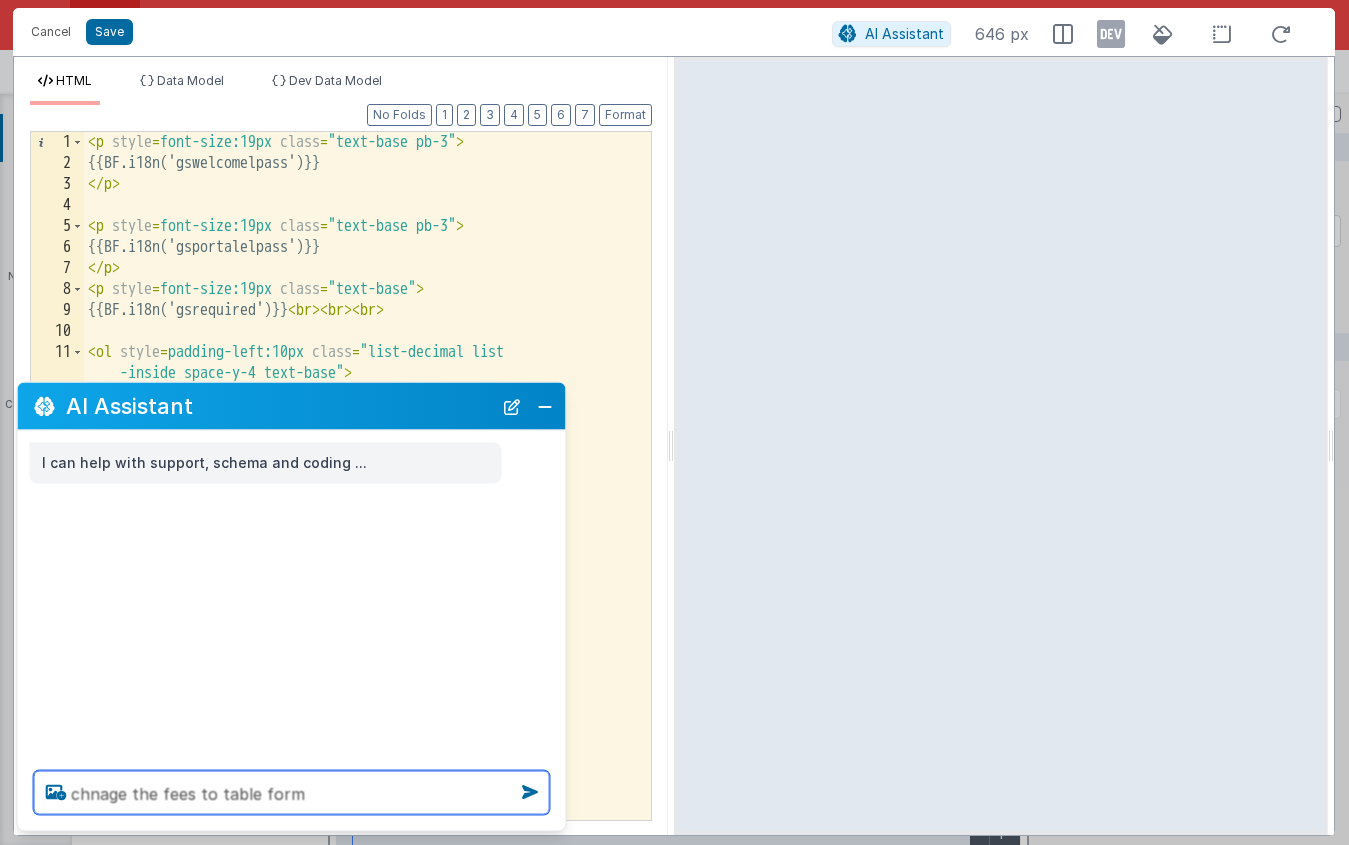 type on "chnage the fees to table form" 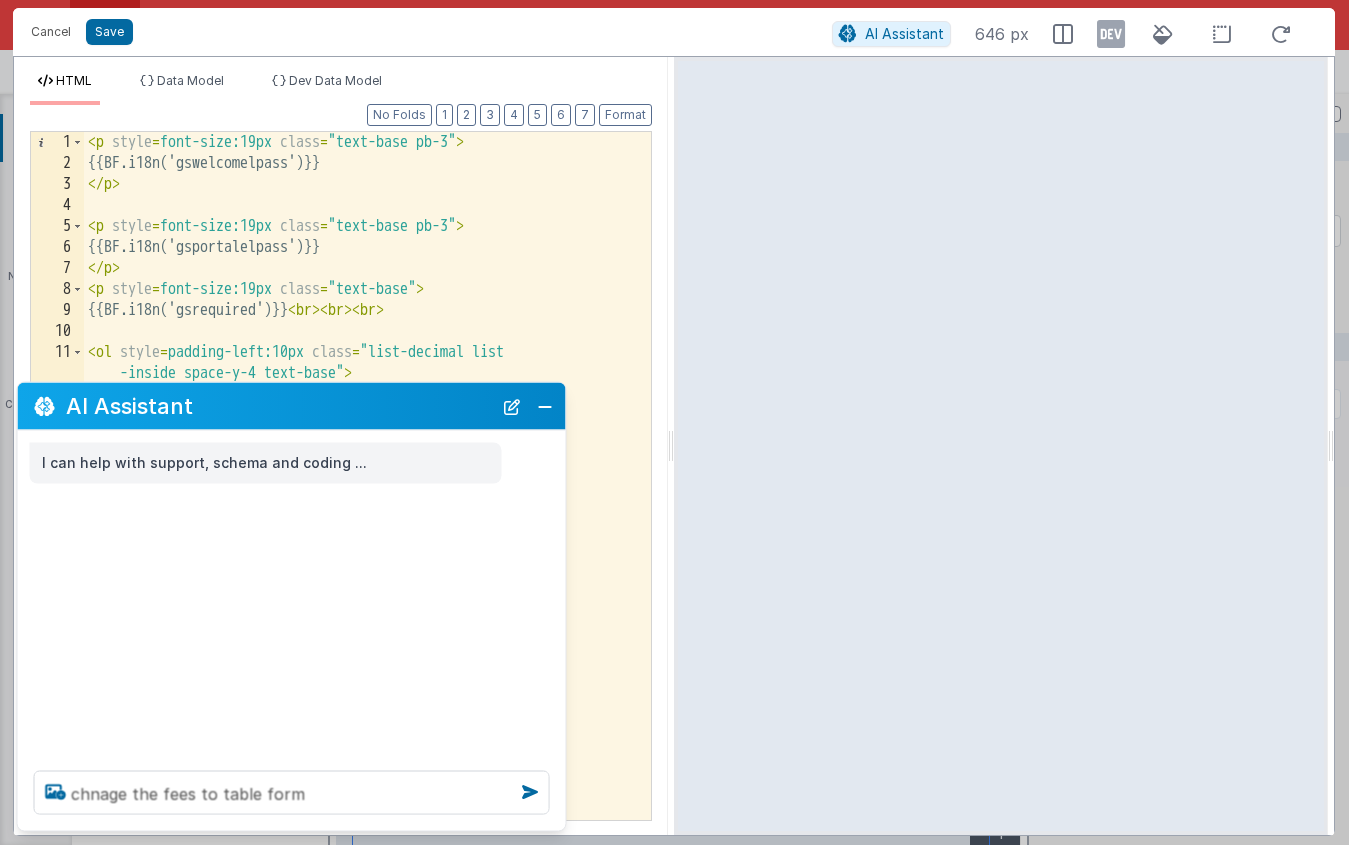 type 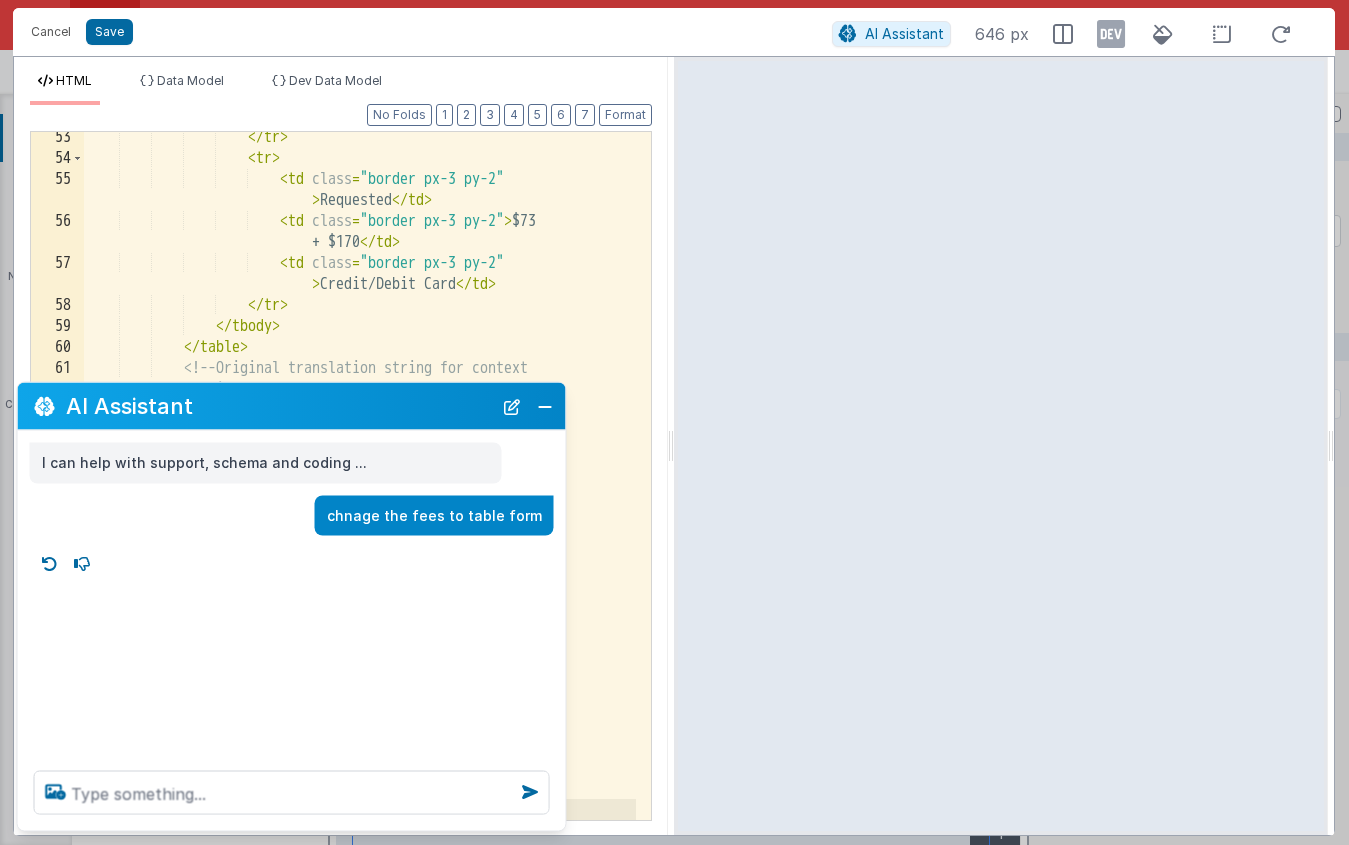 scroll, scrollTop: 1454, scrollLeft: 0, axis: vertical 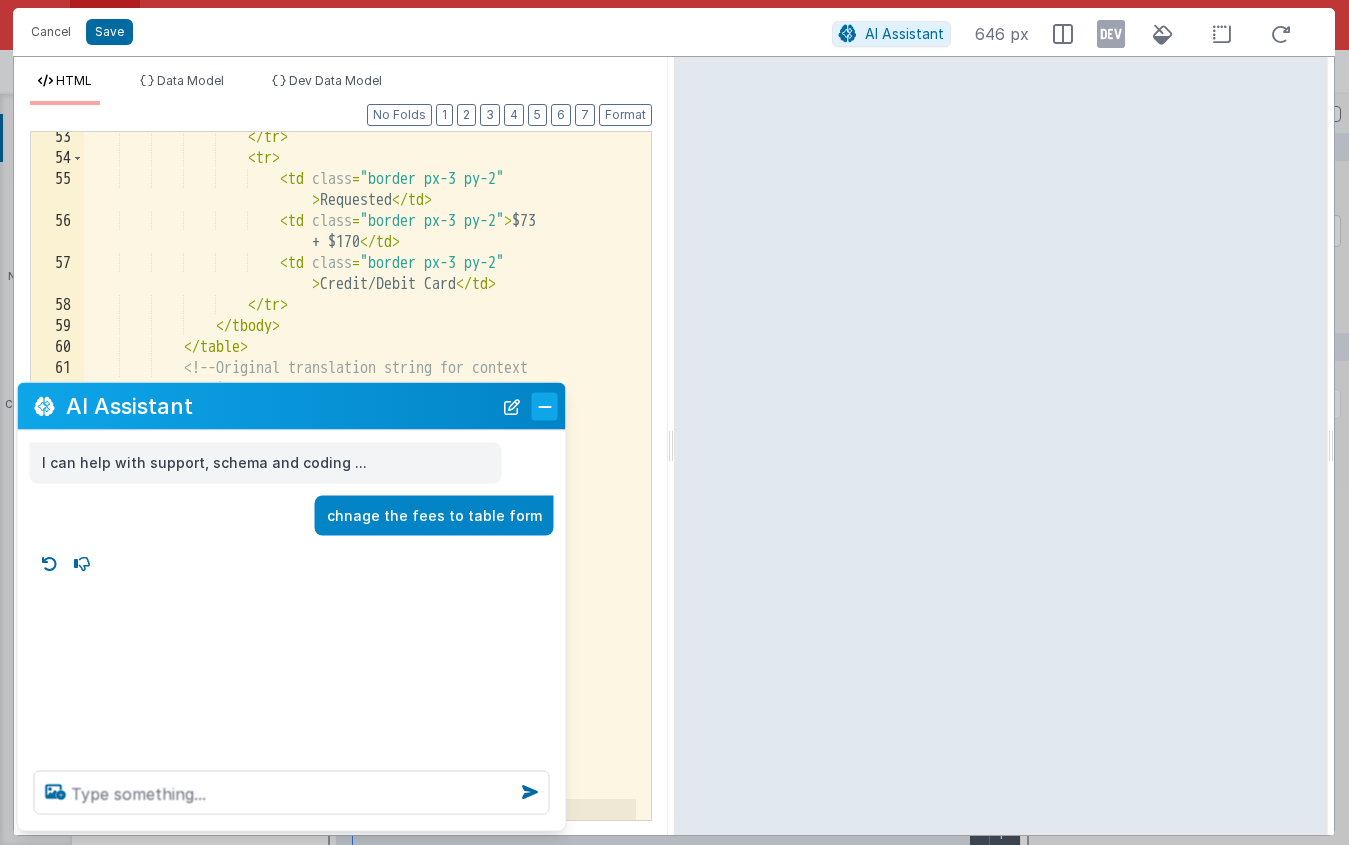 click at bounding box center (545, 406) 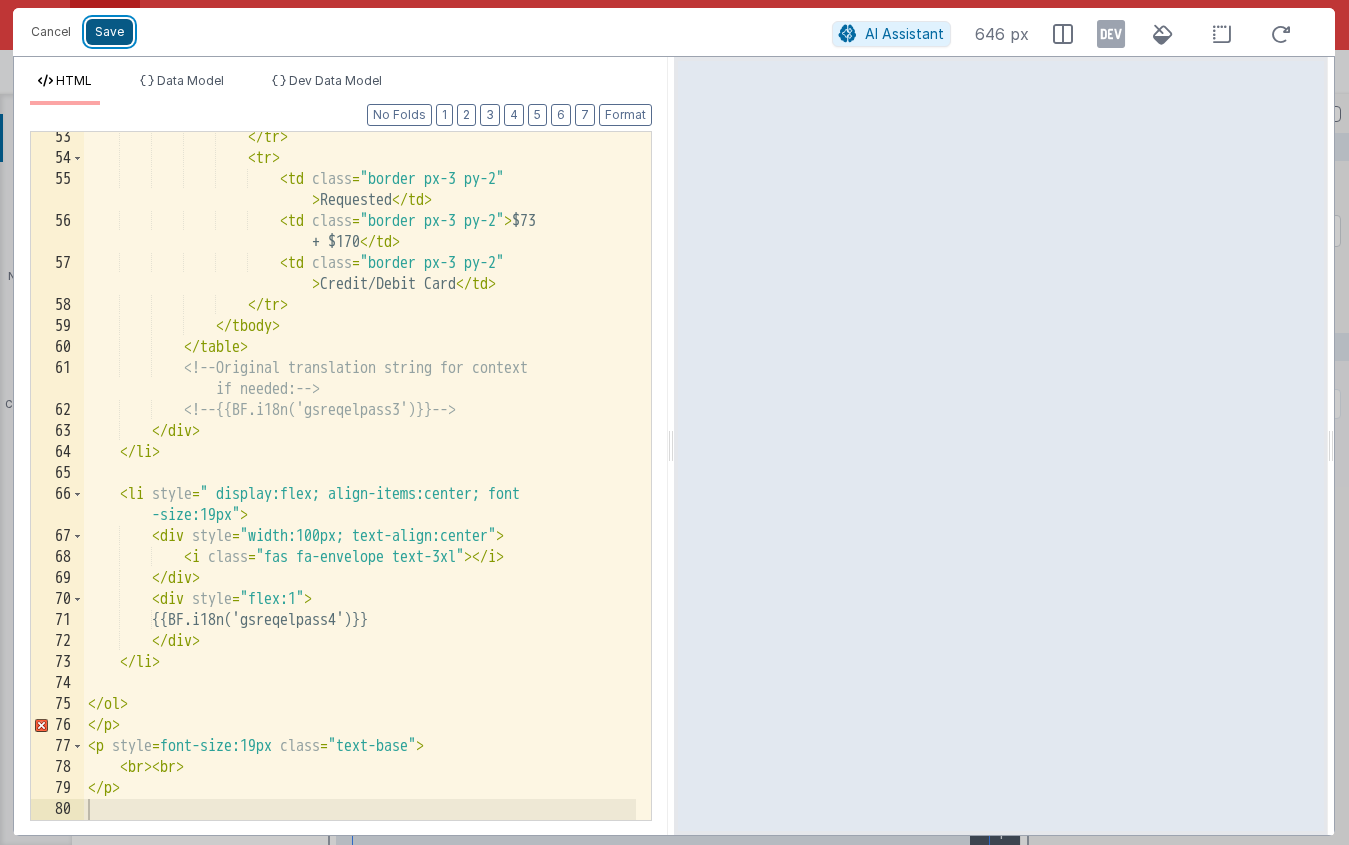 click on "Save" at bounding box center [109, 32] 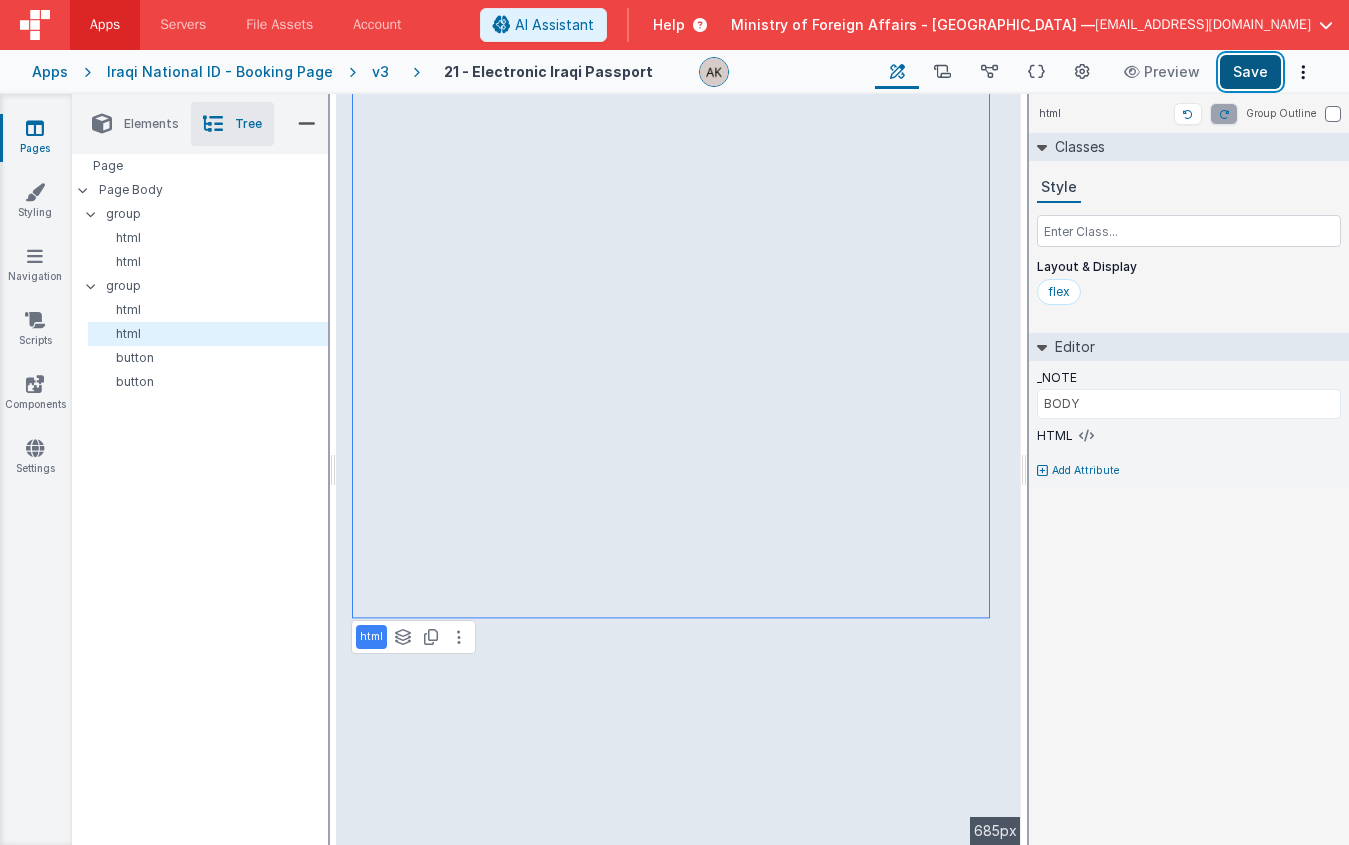 click on "Save" at bounding box center [1250, 72] 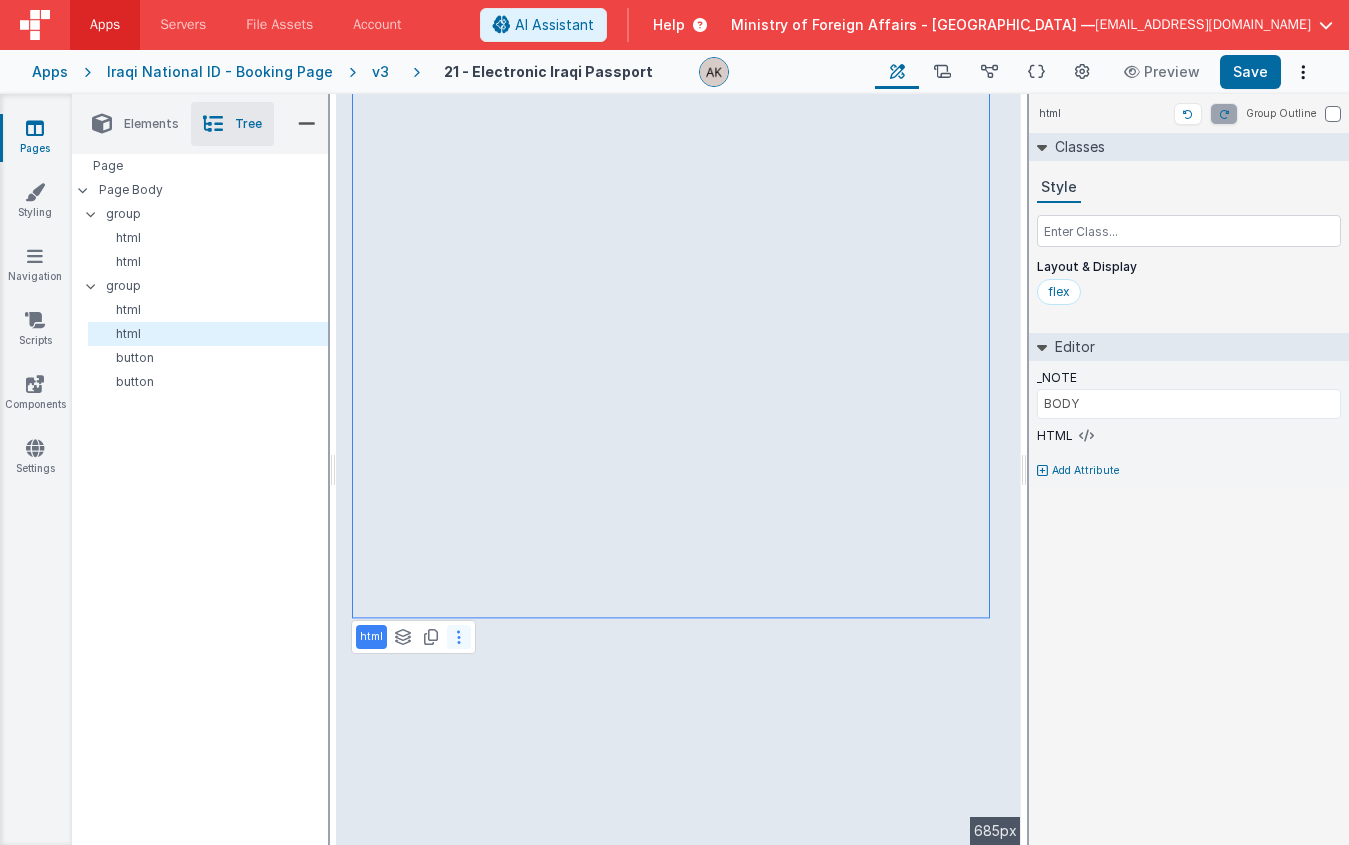 click at bounding box center [459, 637] 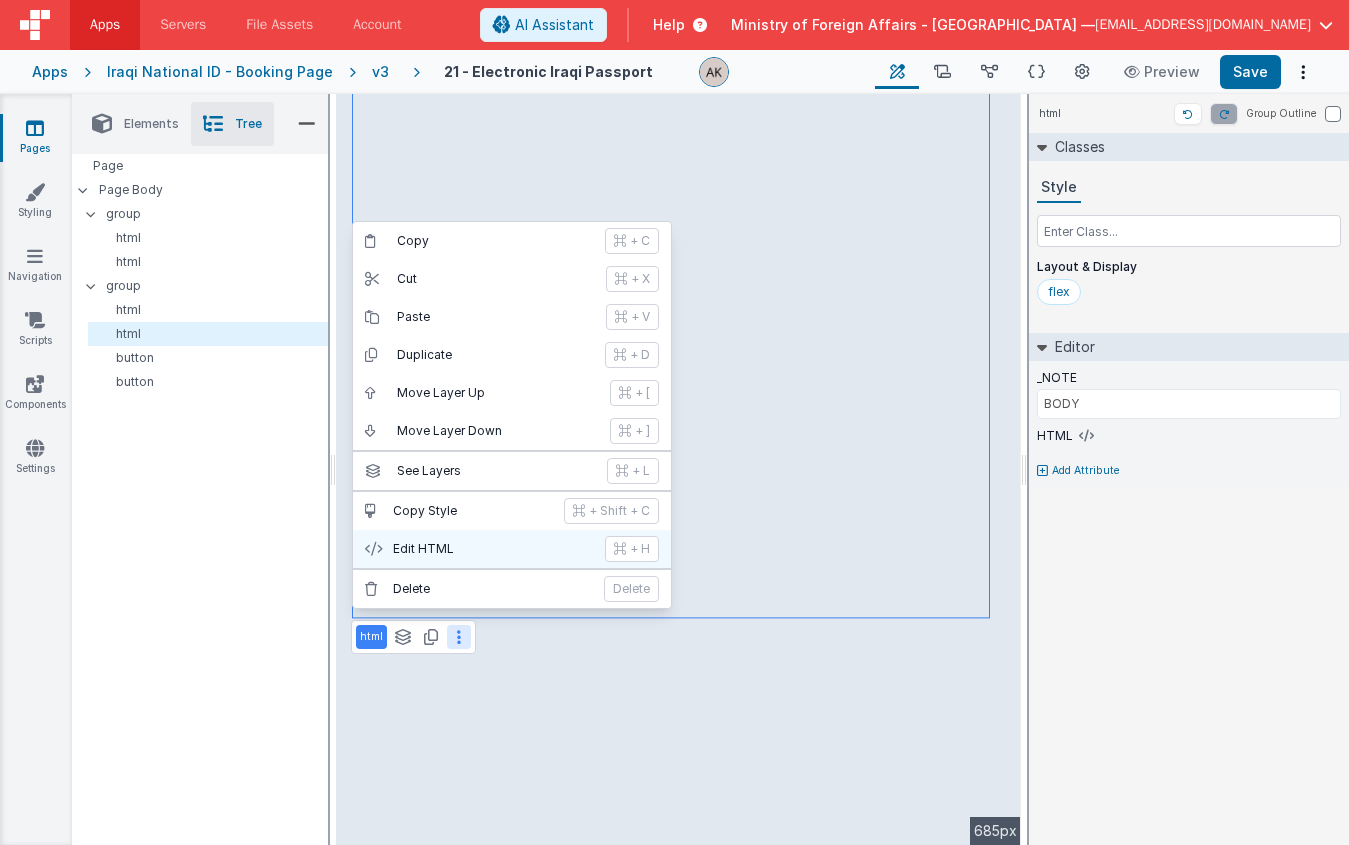 click on "Edit HTML" at bounding box center [493, 549] 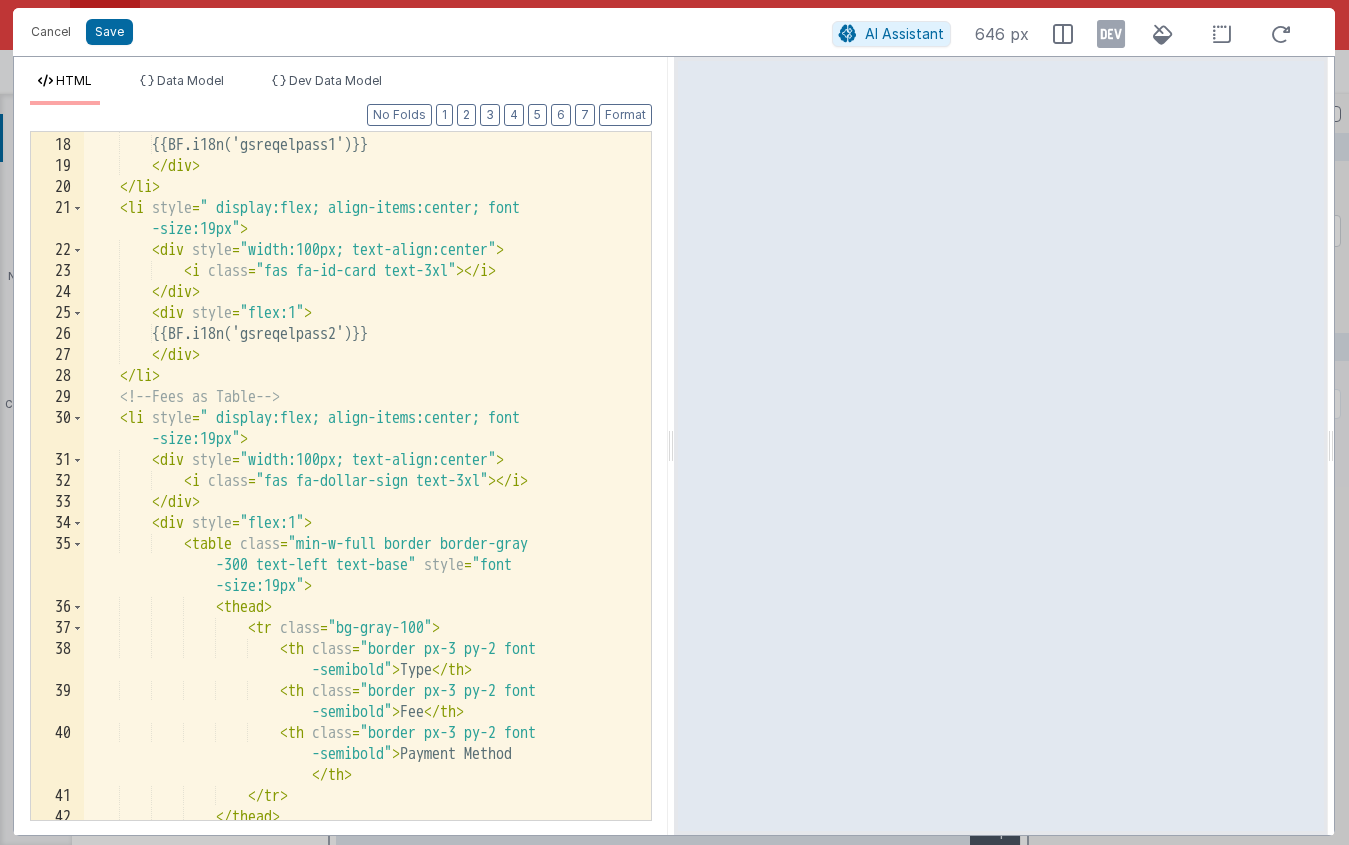scroll, scrollTop: 417, scrollLeft: 0, axis: vertical 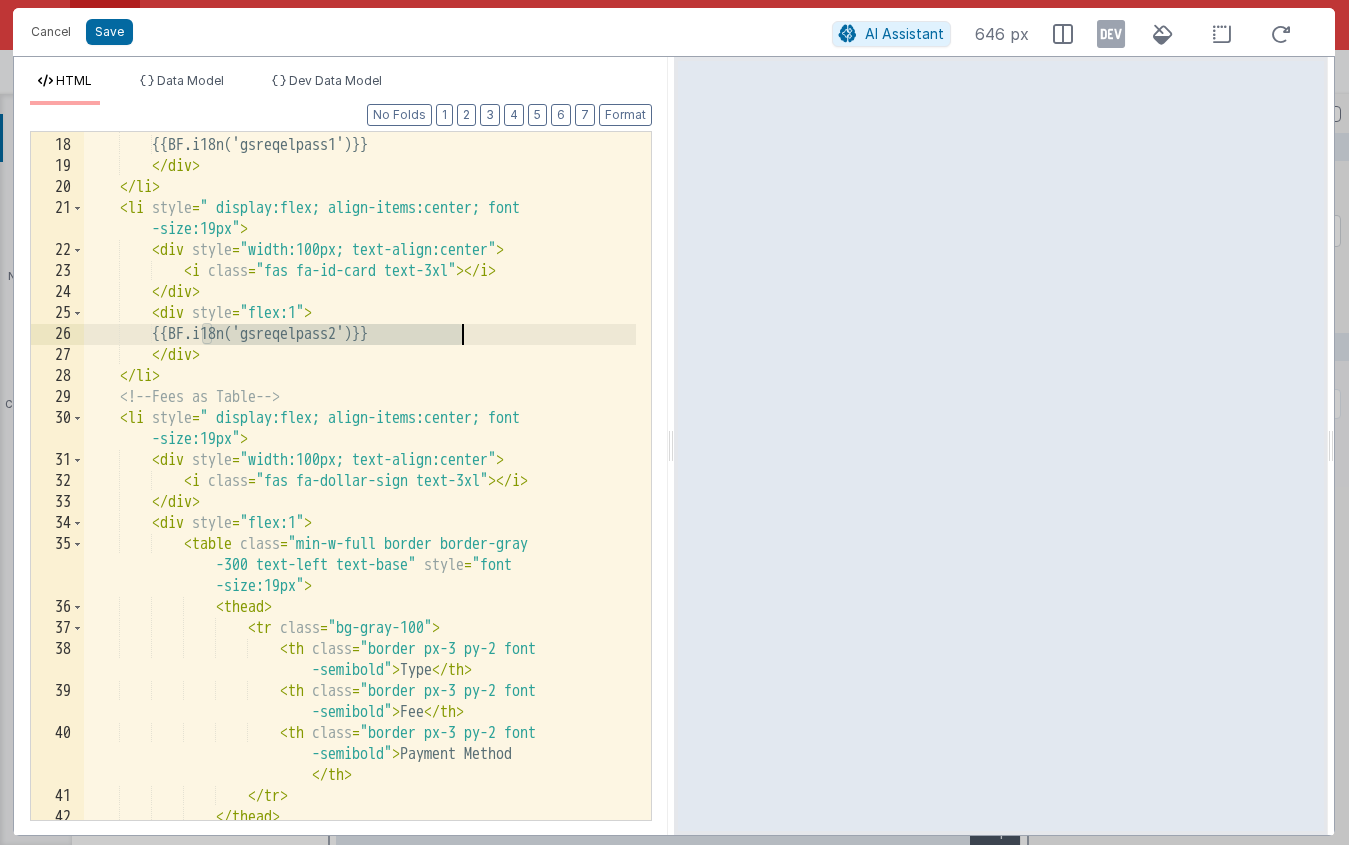 drag, startPoint x: 204, startPoint y: 336, endPoint x: 487, endPoint y: 340, distance: 283.02826 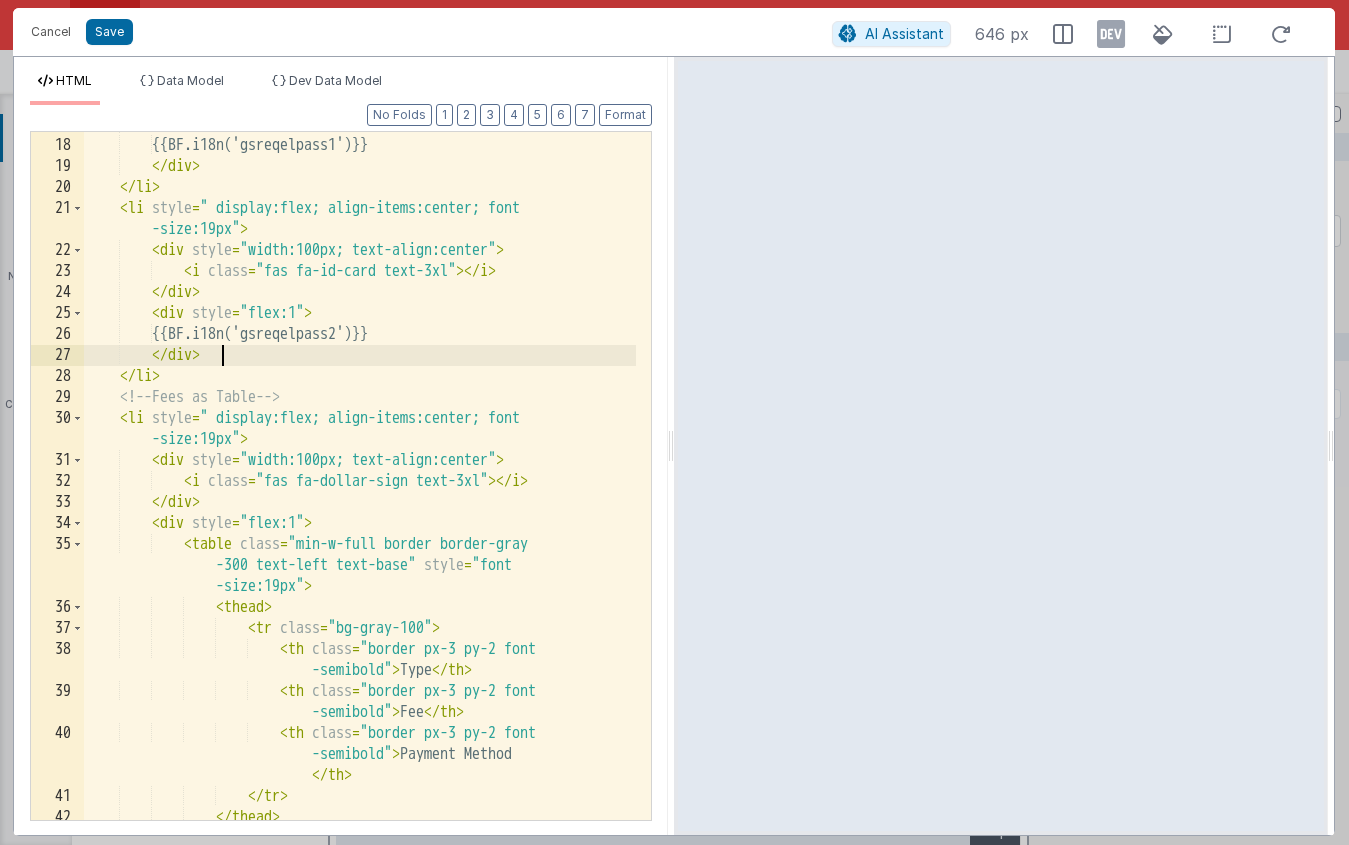 click on "< div   style = "flex:1" >               {{BF.i18n('gsreqelpass1')}}           </ div >      </ li >      < li   style = " display:flex; align-items:center; font          -size:19px" >           < div   style = "width:100px; text-align:center" >                < i   class = "fas fa-id-card text-3xl" > </ i >           </ div >           < div   style = "flex:1" >               {{BF.i18n('gsreqelpass2')}}           </ div >      </ li >      <!--  Fees as Table  -->      < li   style = " display:flex; align-items:center; font          -size:19px" >           < div   style = "width:100px; text-align:center" >                < i   class = "fas fa-dollar-sign text-3xl" > </ i >           </ div >           < div   style = "flex:1" >                < table   class = "min-w-full border border-gray                  -300 text-left text-base"   style = "font                  -size:19px" >                     < thead >                          < tr   class = > <" at bounding box center (360, 479) 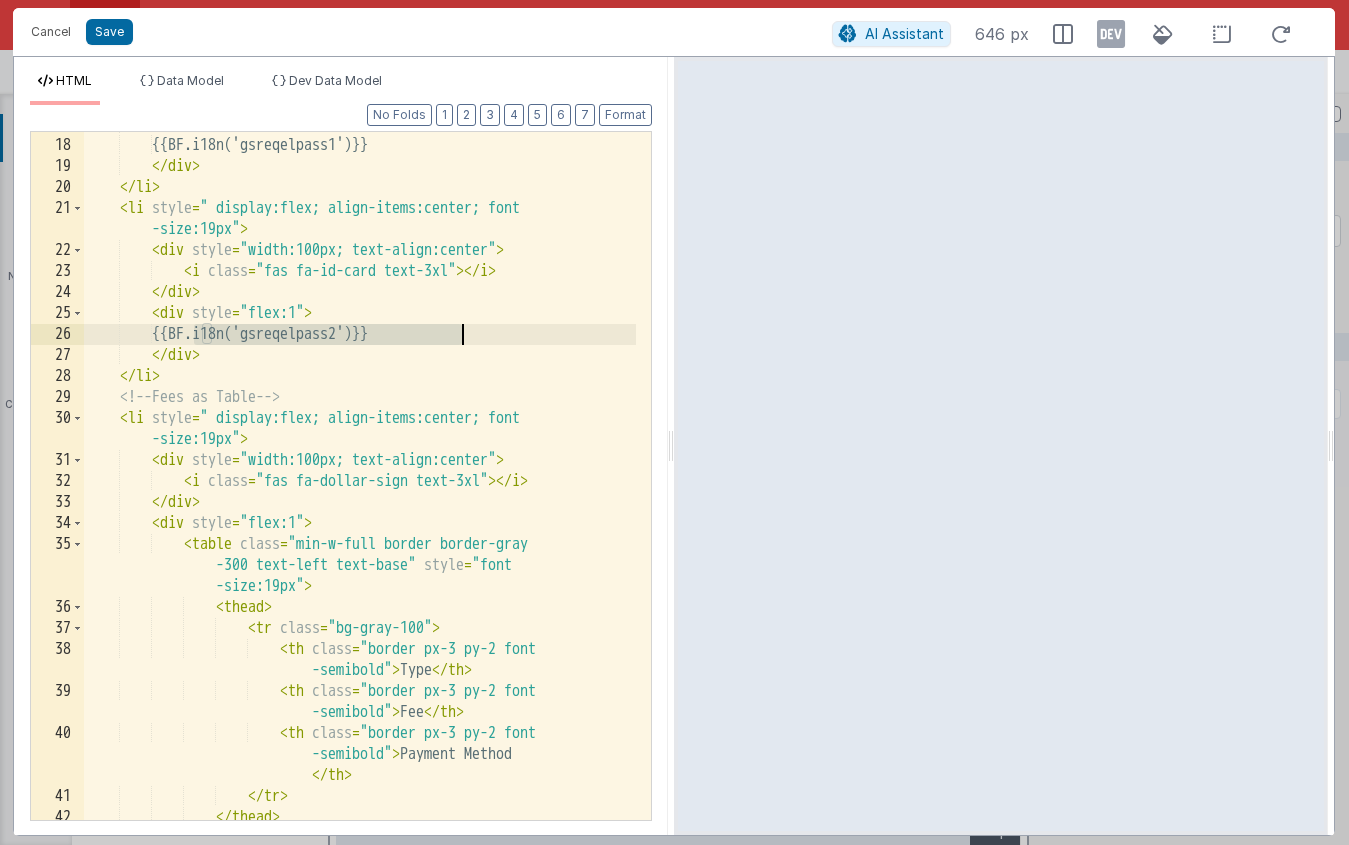 drag, startPoint x: 197, startPoint y: 337, endPoint x: 463, endPoint y: 337, distance: 266 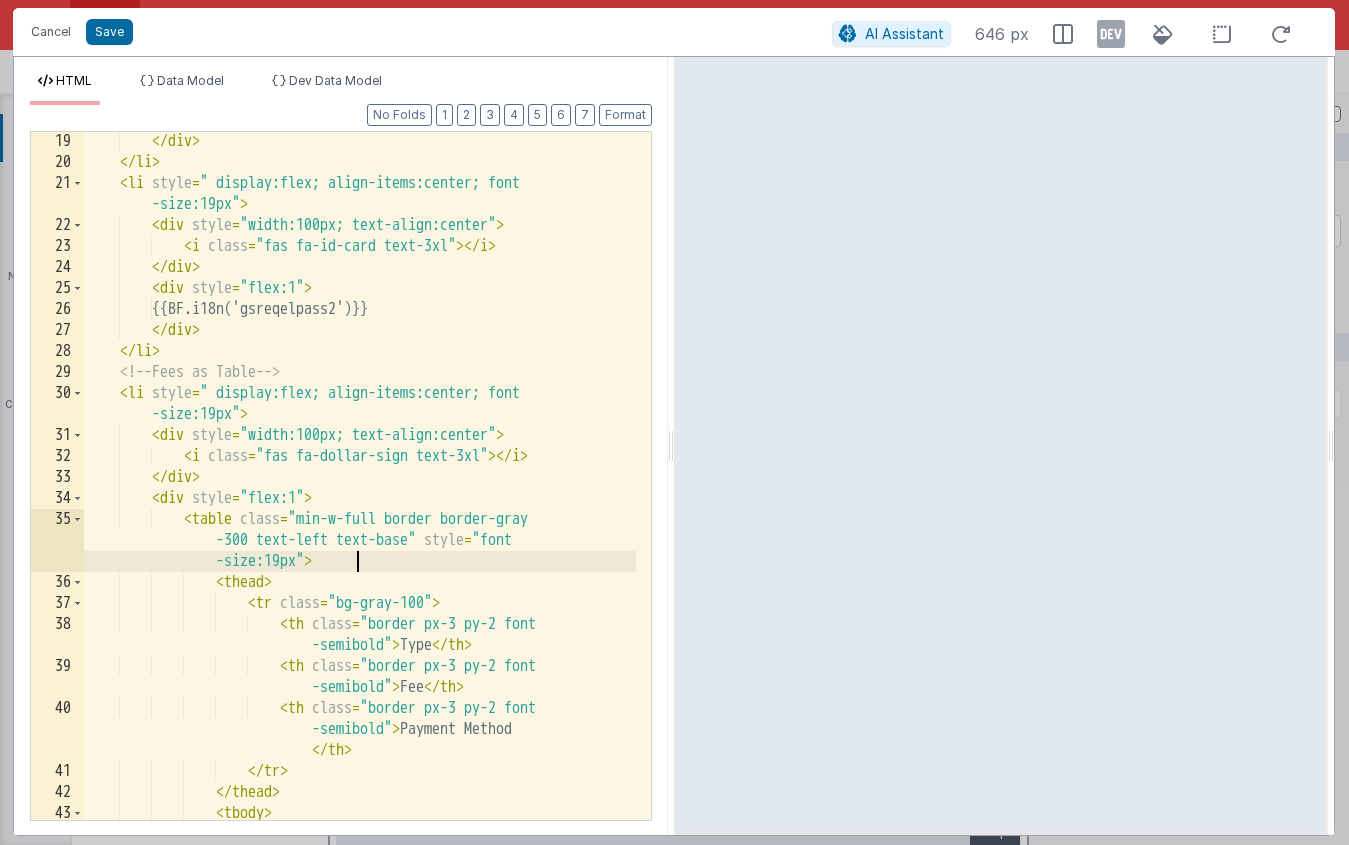scroll, scrollTop: 444, scrollLeft: 0, axis: vertical 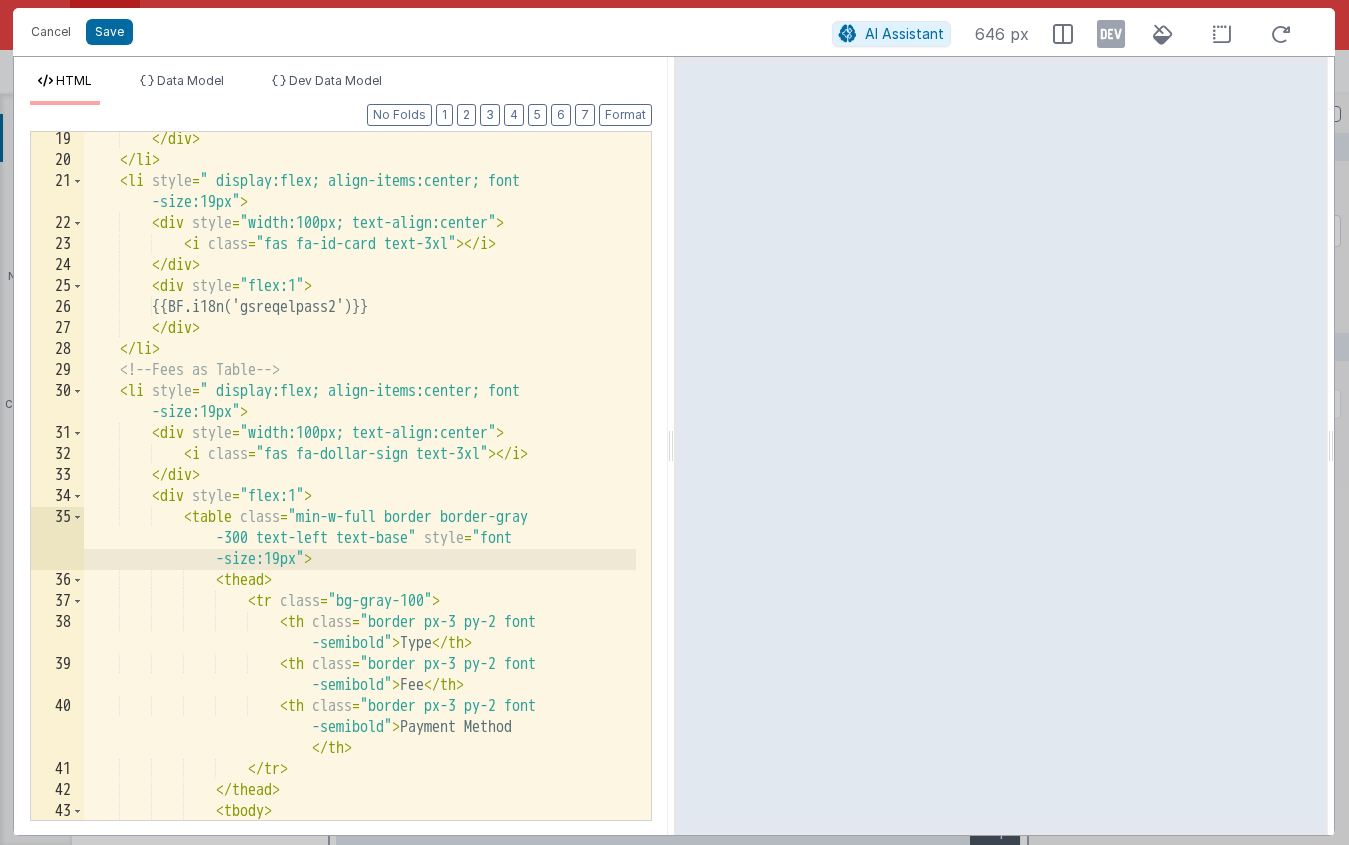 click on "</ div >      </ li >      < li   style = " display:flex; align-items:center; font          -size:19px" >           < div   style = "width:100px; text-align:center" >                < i   class = "fas fa-id-card text-3xl" > </ i >           </ div >           < div   style = "flex:1" >               {{BF.i18n('gsreqelpass2')}}           </ div >      </ li >      <!--  Fees as Table  -->      < li   style = " display:flex; align-items:center; font          -size:19px" >           < div   style = "width:100px; text-align:center" >                < i   class = "fas fa-dollar-sign text-3xl" > </ i >           </ div >           < div   style = "flex:1" >                < table   class = "min-w-full border border-gray                  -300 text-left text-base"   style = "font                  -size:19px" >                     < thead >                          < tr   class = "bg-gray-100" >                               < th   class = -semibold" > Type </" at bounding box center [360, 494] 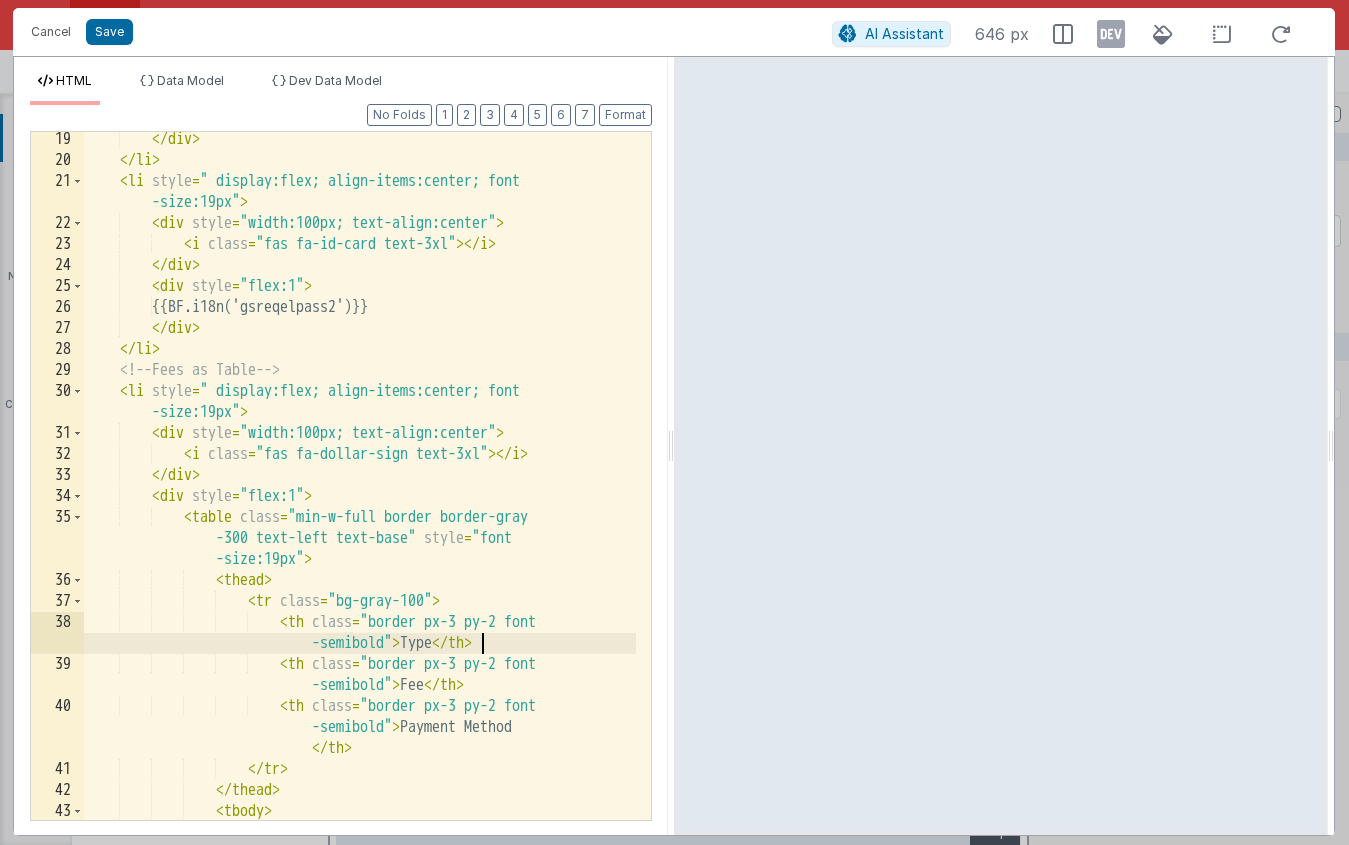 click on "</ div >      </ li >      < li   style = " display:flex; align-items:center; font          -size:19px" >           < div   style = "width:100px; text-align:center" >                < i   class = "fas fa-id-card text-3xl" > </ i >           </ div >           < div   style = "flex:1" >               {{BF.i18n('gsreqelpass2')}}           </ div >      </ li >      <!--  Fees as Table  -->      < li   style = " display:flex; align-items:center; font          -size:19px" >           < div   style = "width:100px; text-align:center" >                < i   class = "fas fa-dollar-sign text-3xl" > </ i >           </ div >           < div   style = "flex:1" >                < table   class = "min-w-full border border-gray                  -300 text-left text-base"   style = "font                  -size:19px" >                     < thead >                          < tr   class = "bg-gray-100" >                               < th   class = -semibold" > Type </" at bounding box center (360, 494) 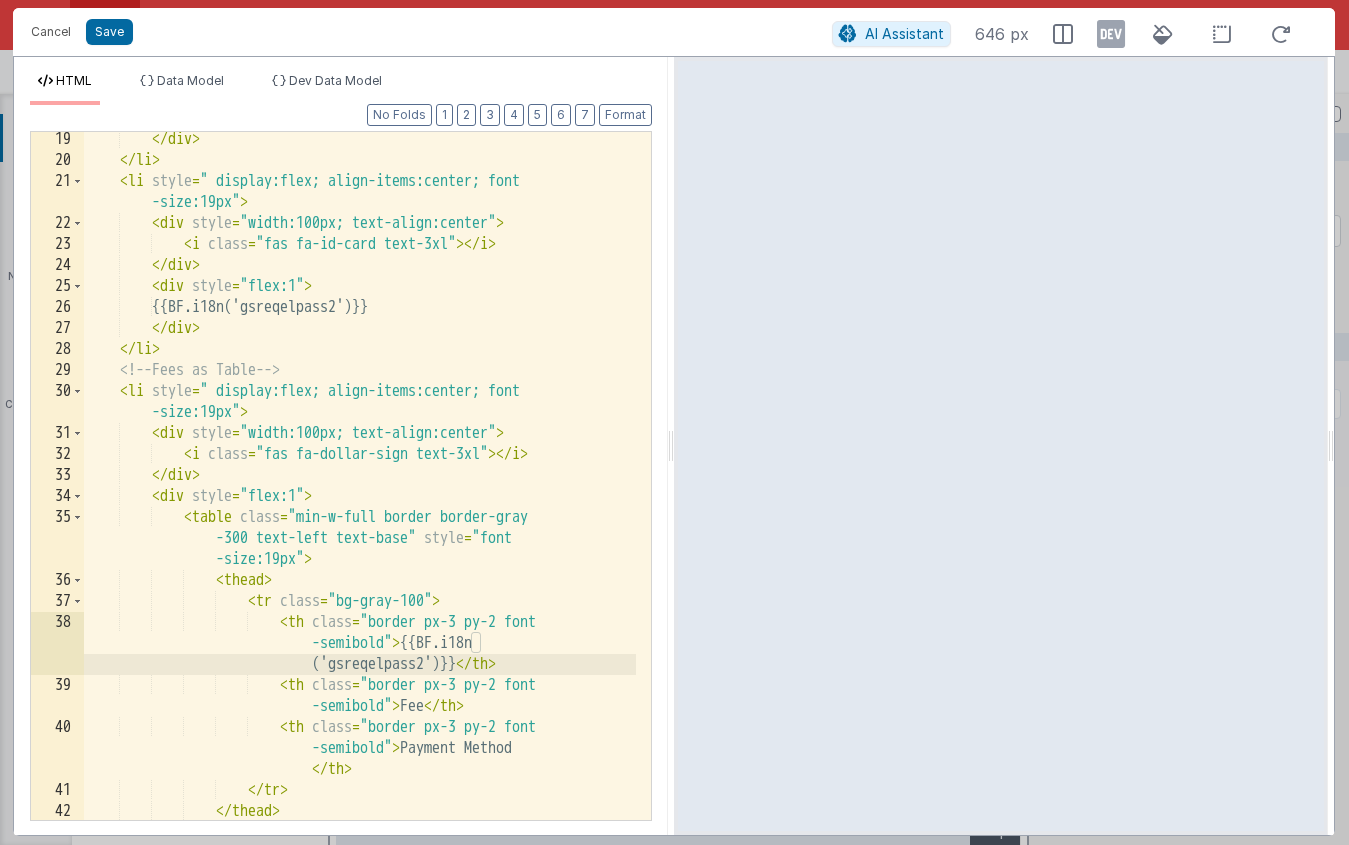 click on "</ div >      </ li >      < li   style = " display:flex; align-items:center; font          -size:19px" >           < div   style = "width:100px; text-align:center" >                < i   class = "fas fa-id-card text-3xl" > </ i >           </ div >           < div   style = "flex:1" >               {{BF.i18n('gsreqelpass2')}}           </ div >      </ li >      <!--  Fees as Table  -->      < li   style = " display:flex; align-items:center; font          -size:19px" >           < div   style = "width:100px; text-align:center" >                < i   class = "fas fa-dollar-sign text-3xl" > </ i >           </ div >           < div   style = "flex:1" >                < table   class = "min-w-full border border-gray                  -300 text-left text-base"   style = "font                  -size:19px" >                     < thead >                          < tr   class = "bg-gray-100" >                               < th   class = -semibold" > </ th >" at bounding box center [360, 494] 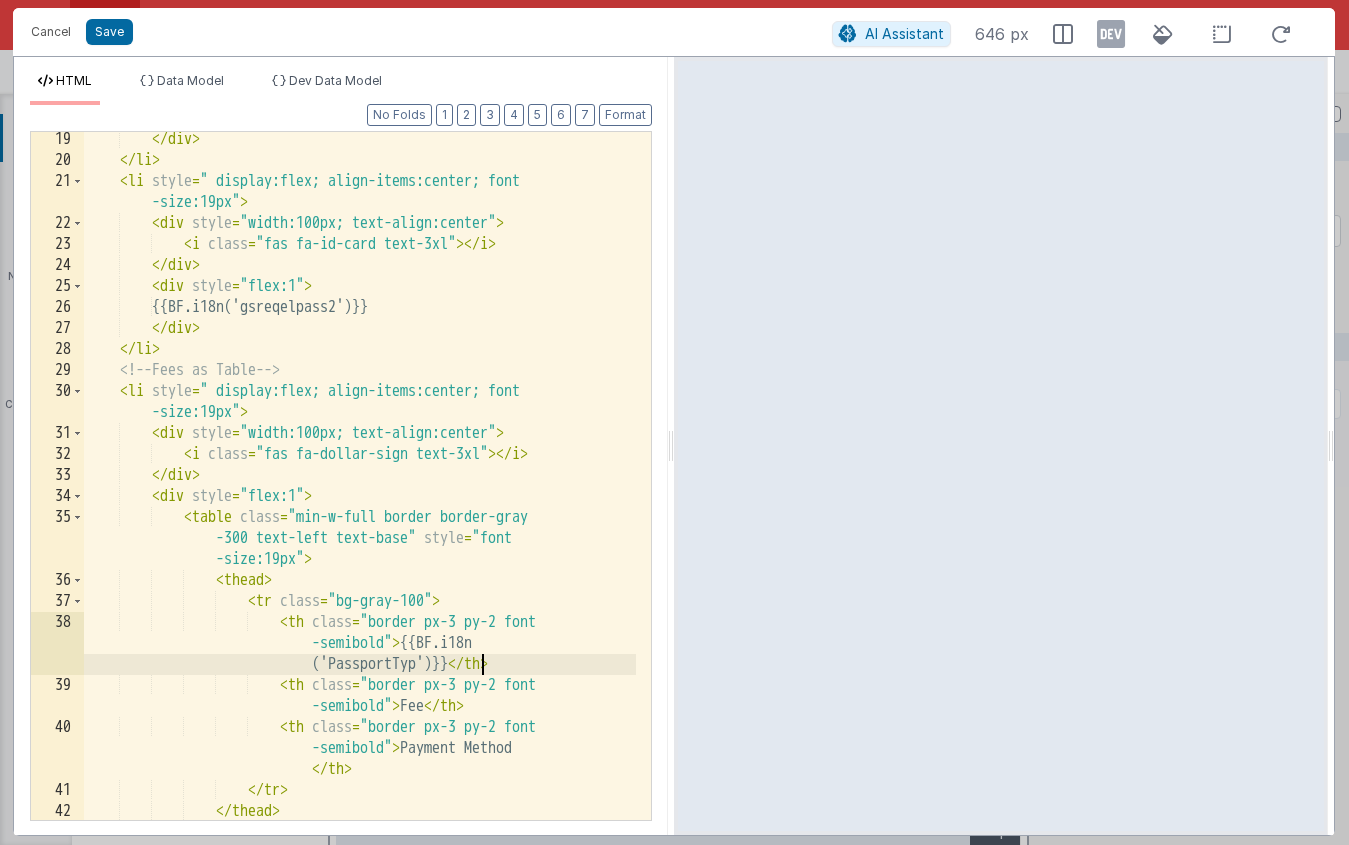type 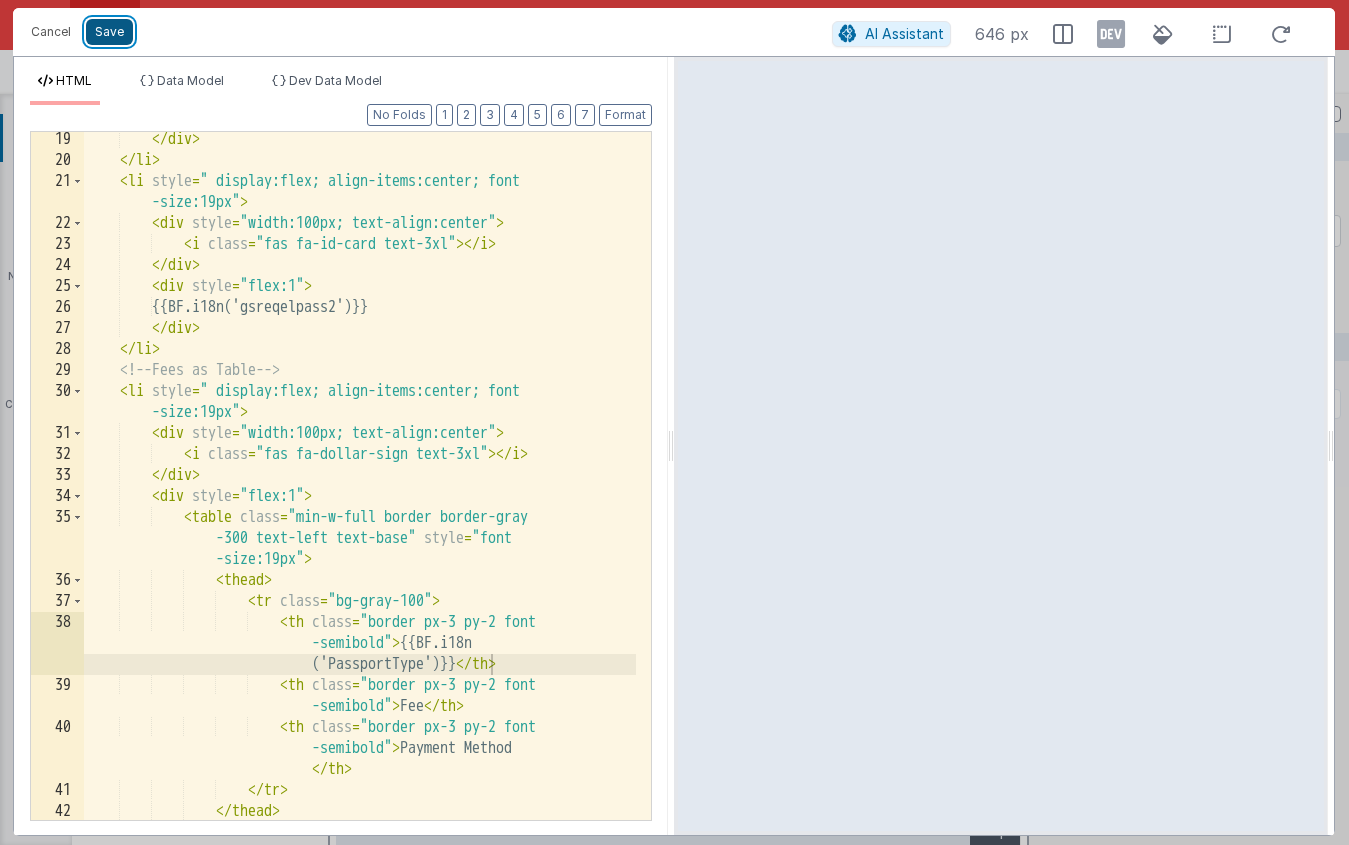 click on "Save" at bounding box center [109, 32] 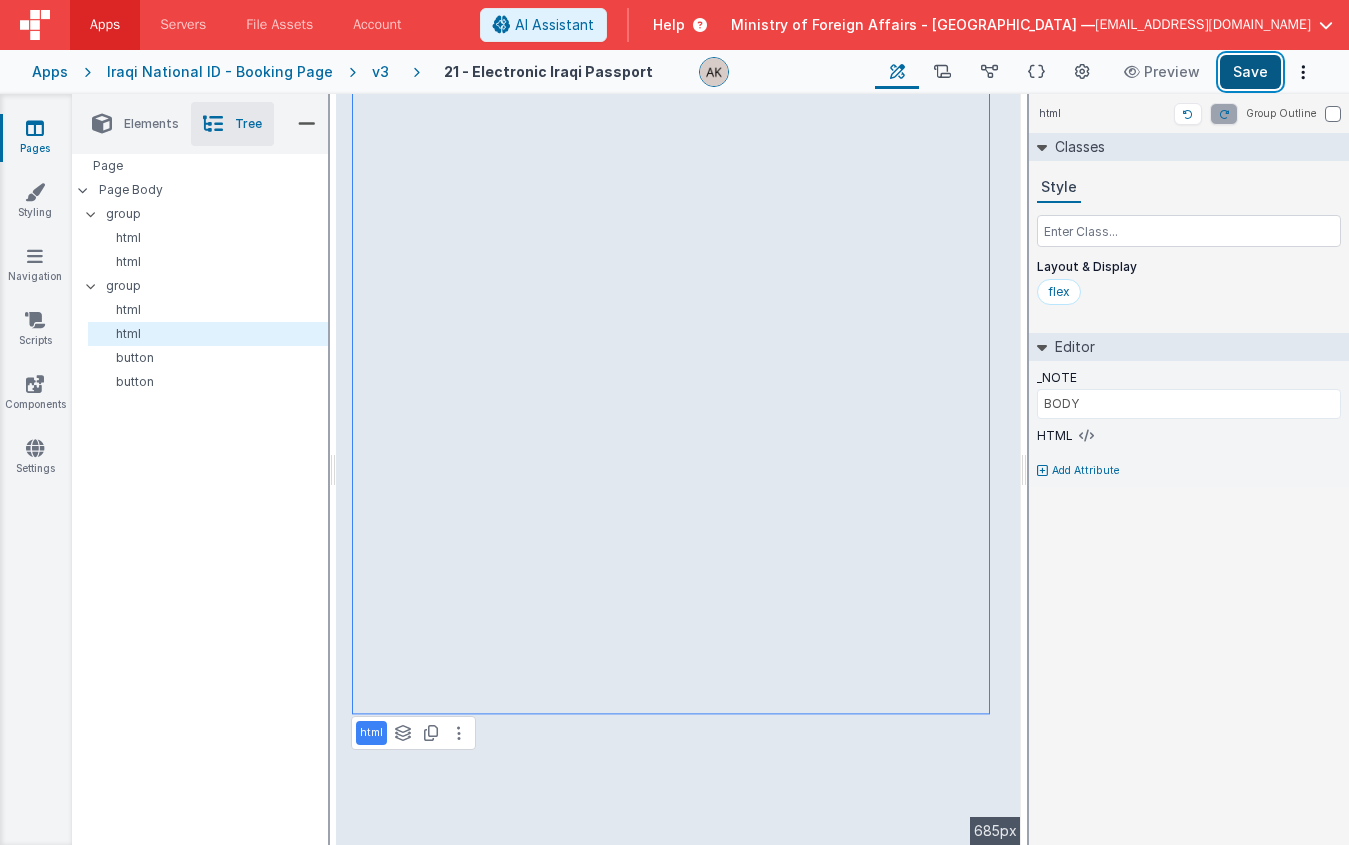 click on "Save" at bounding box center [1250, 72] 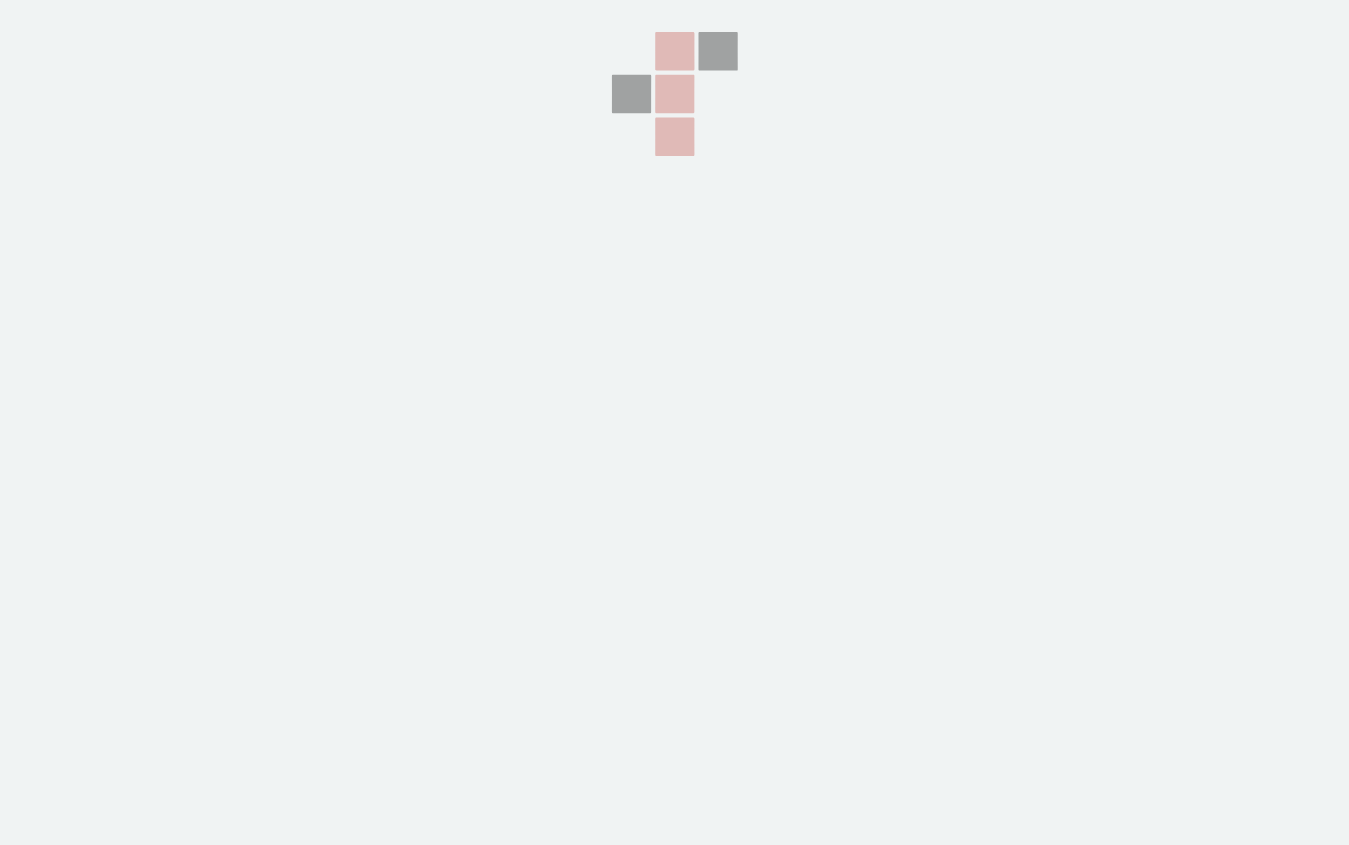 scroll, scrollTop: 0, scrollLeft: 0, axis: both 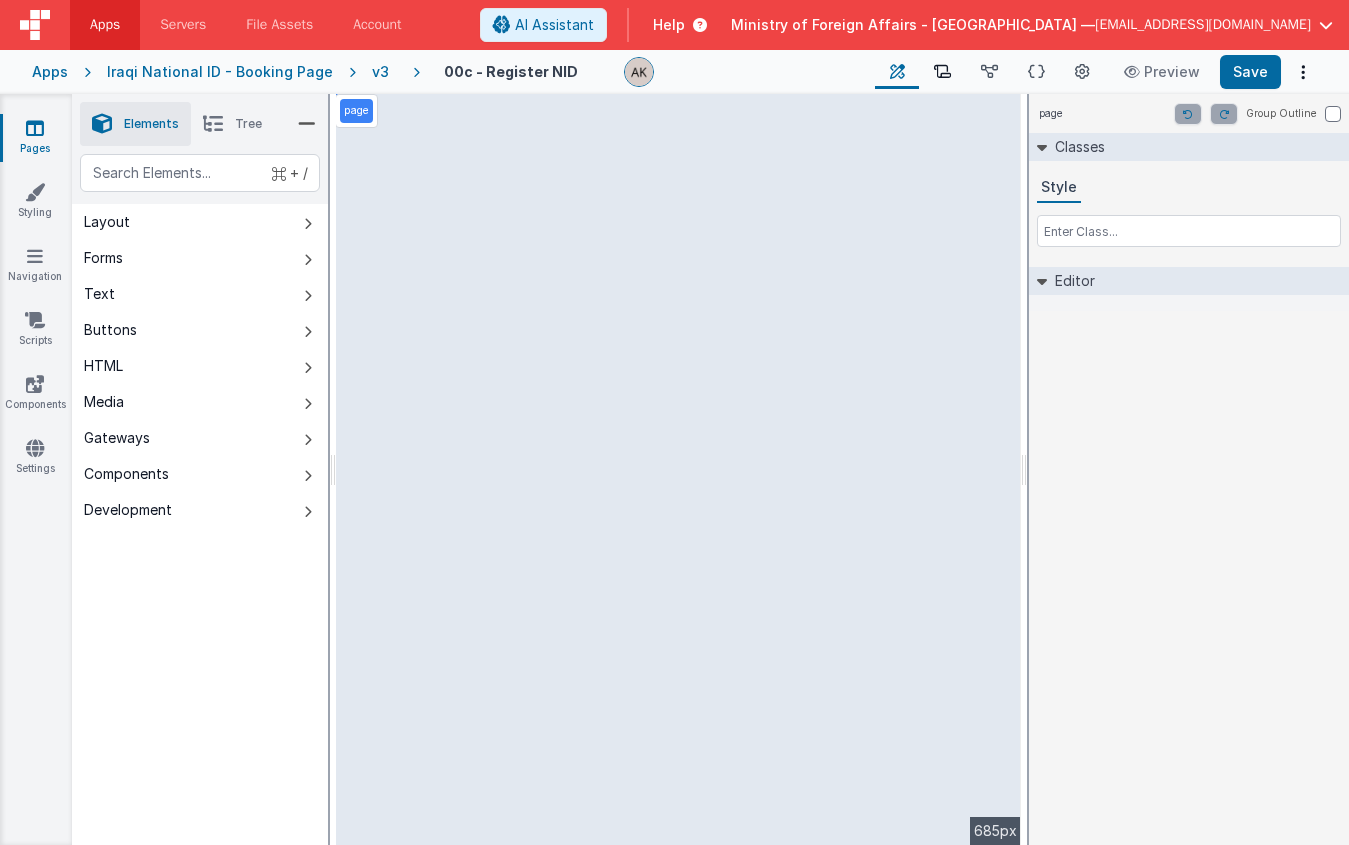 click at bounding box center [942, 72] 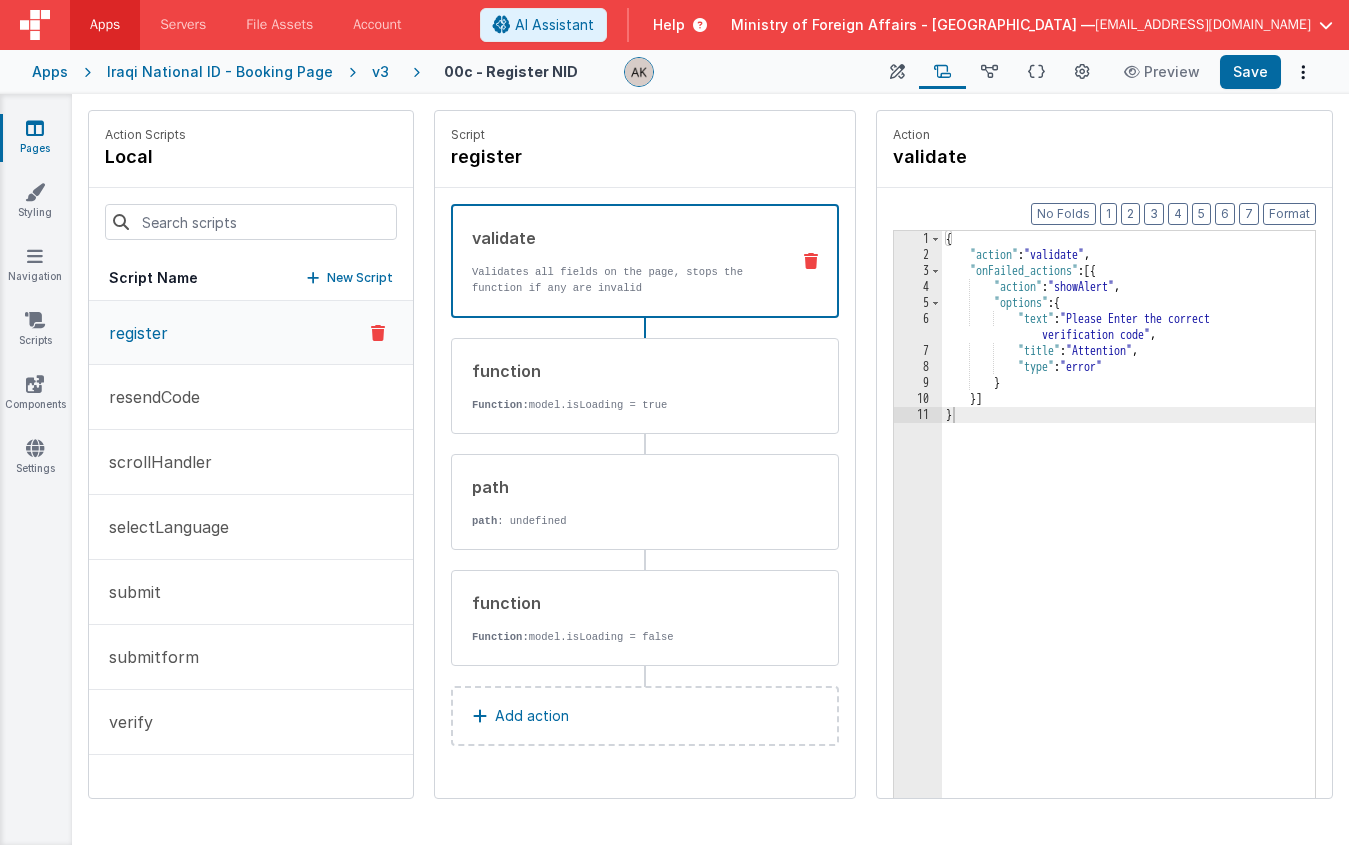 click on "New Script" at bounding box center (360, 278) 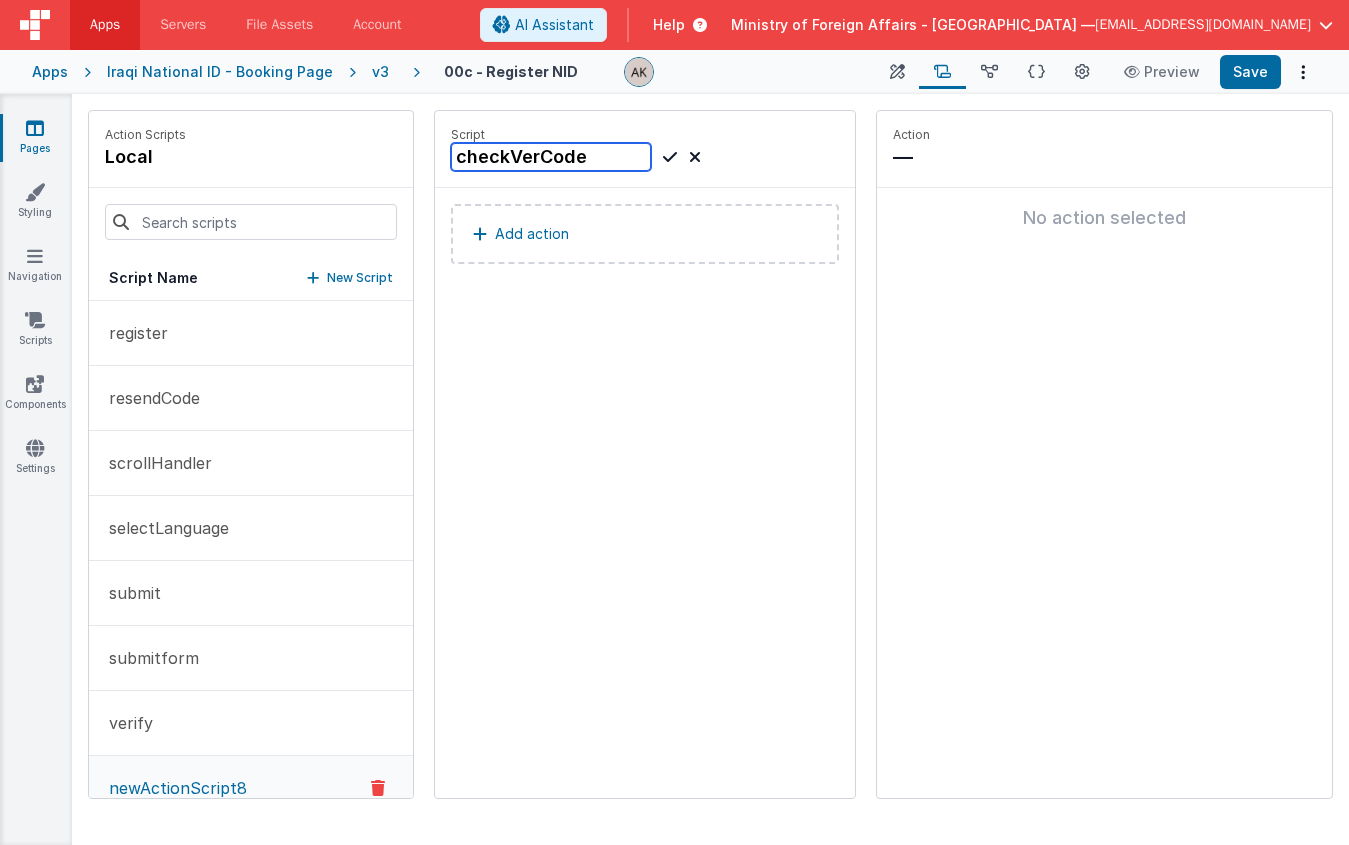 type on "checkVerCode" 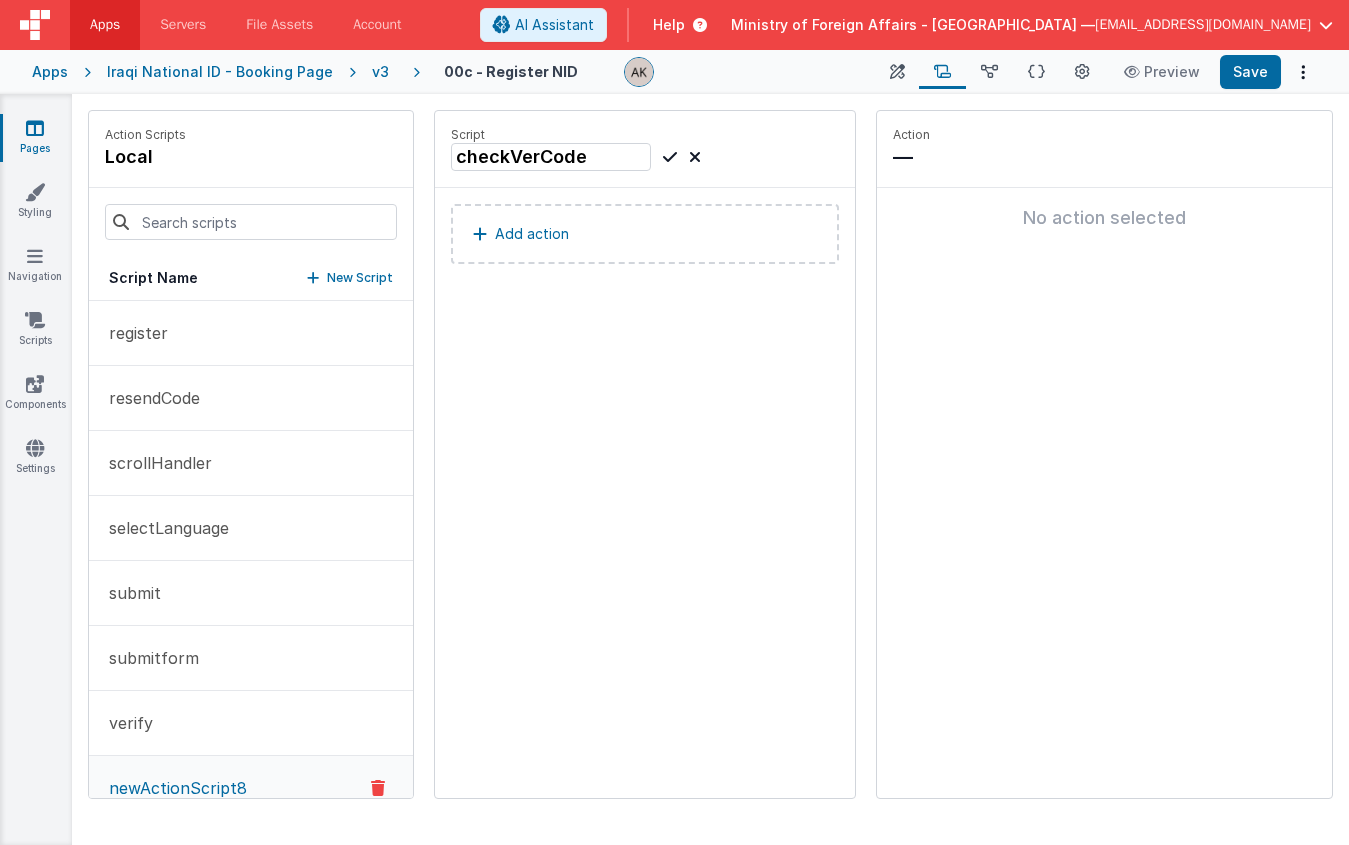 click at bounding box center (670, 157) 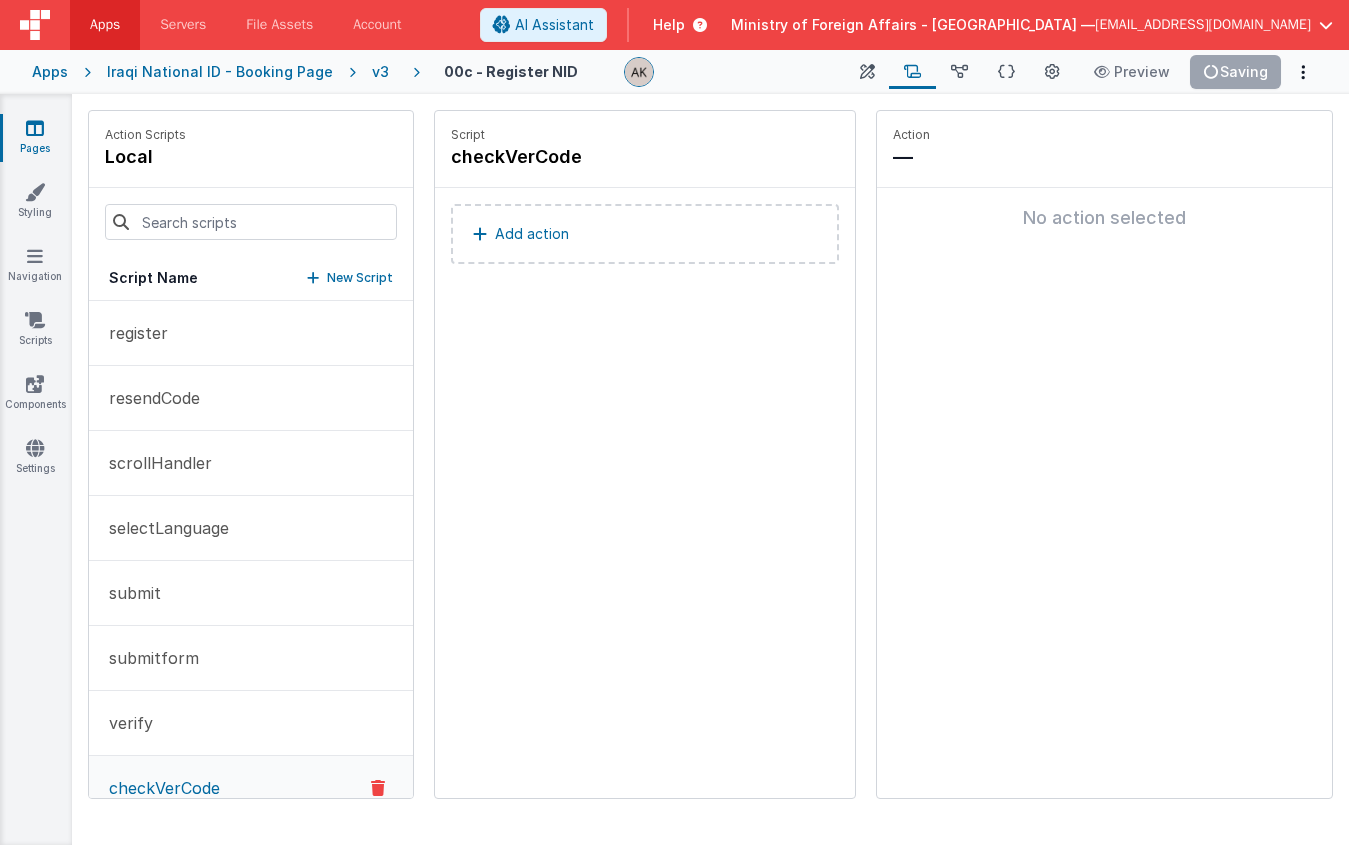 click on "Add action" at bounding box center [645, 234] 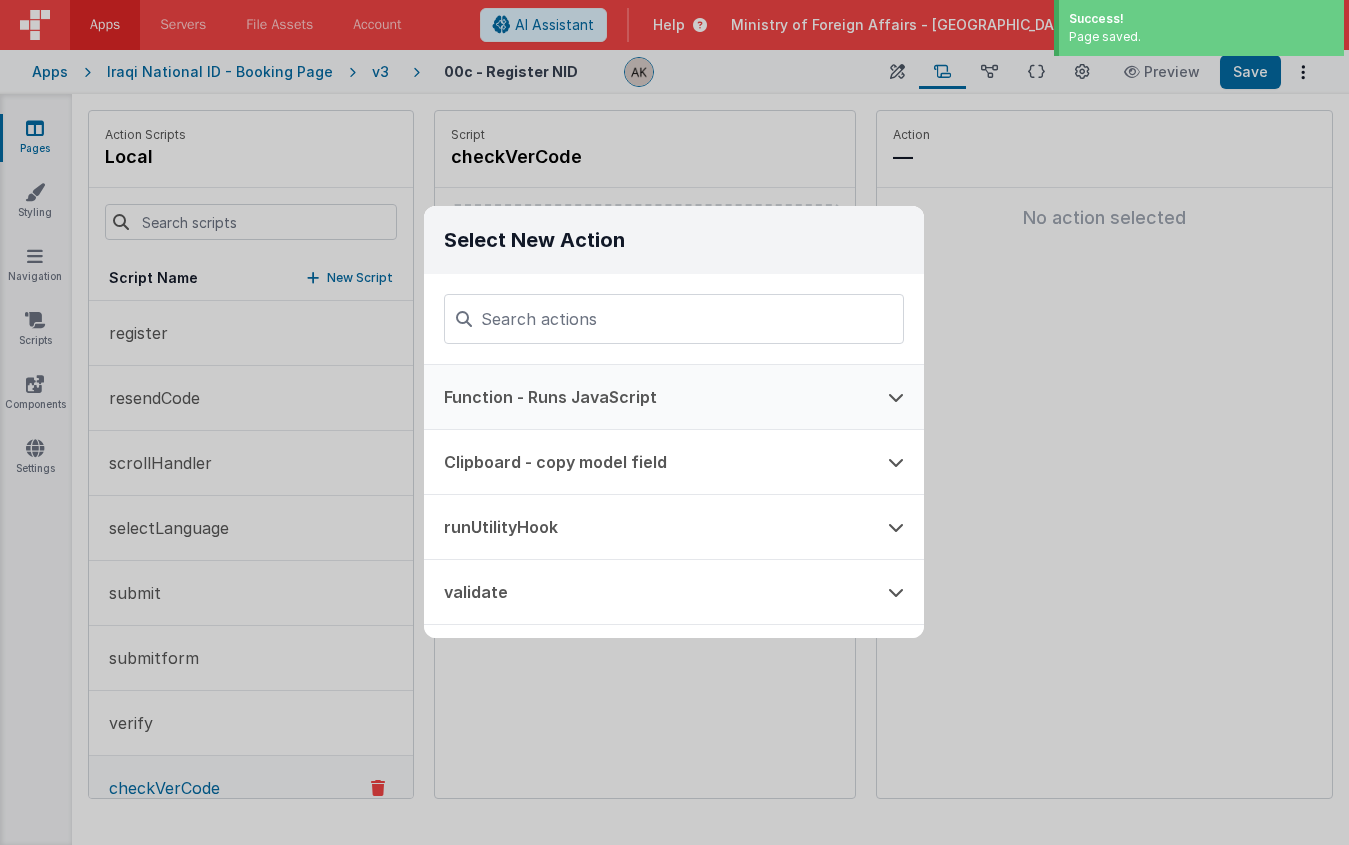 click on "Function - Runs JavaScript" at bounding box center [646, 397] 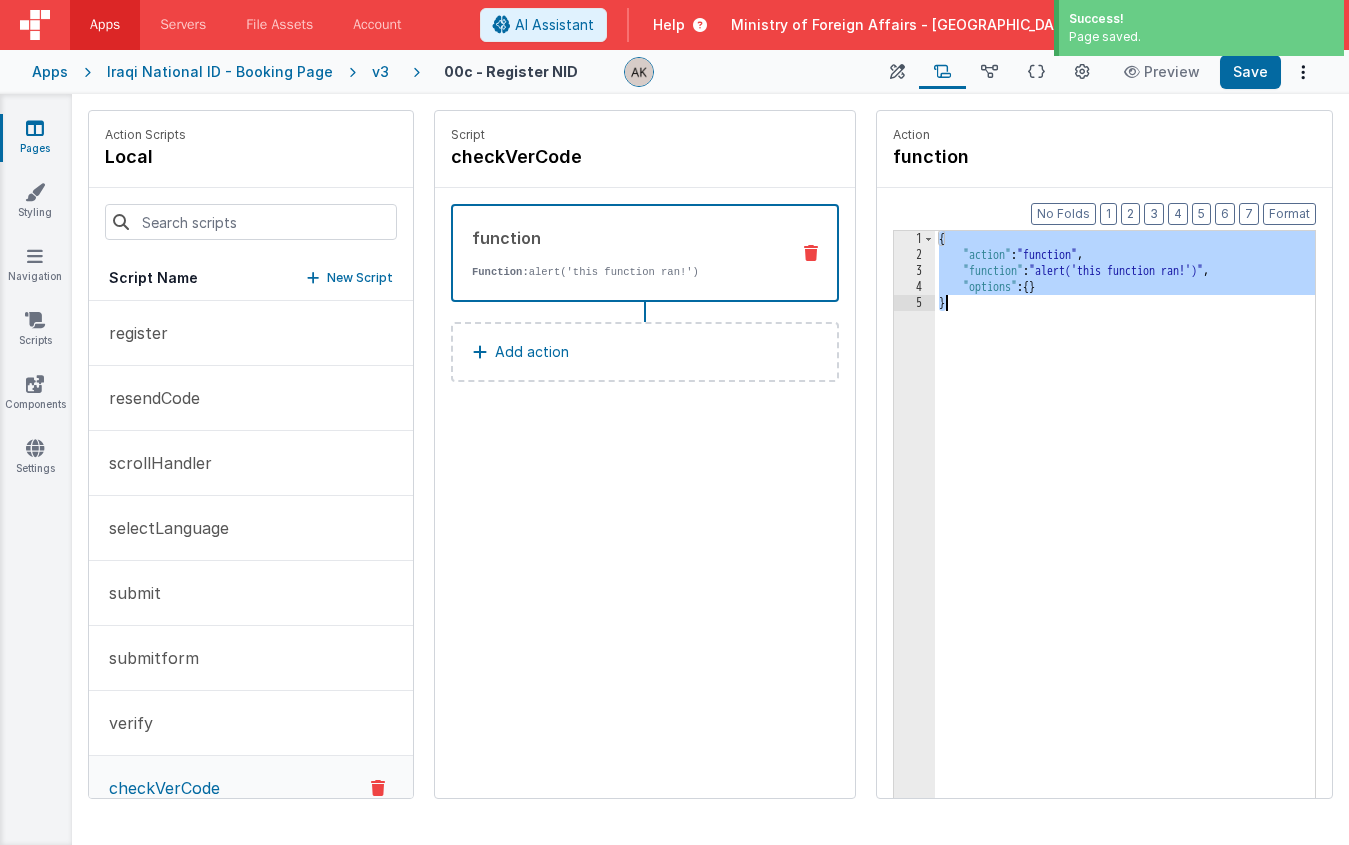 drag, startPoint x: 890, startPoint y: 244, endPoint x: 981, endPoint y: 350, distance: 139.70326 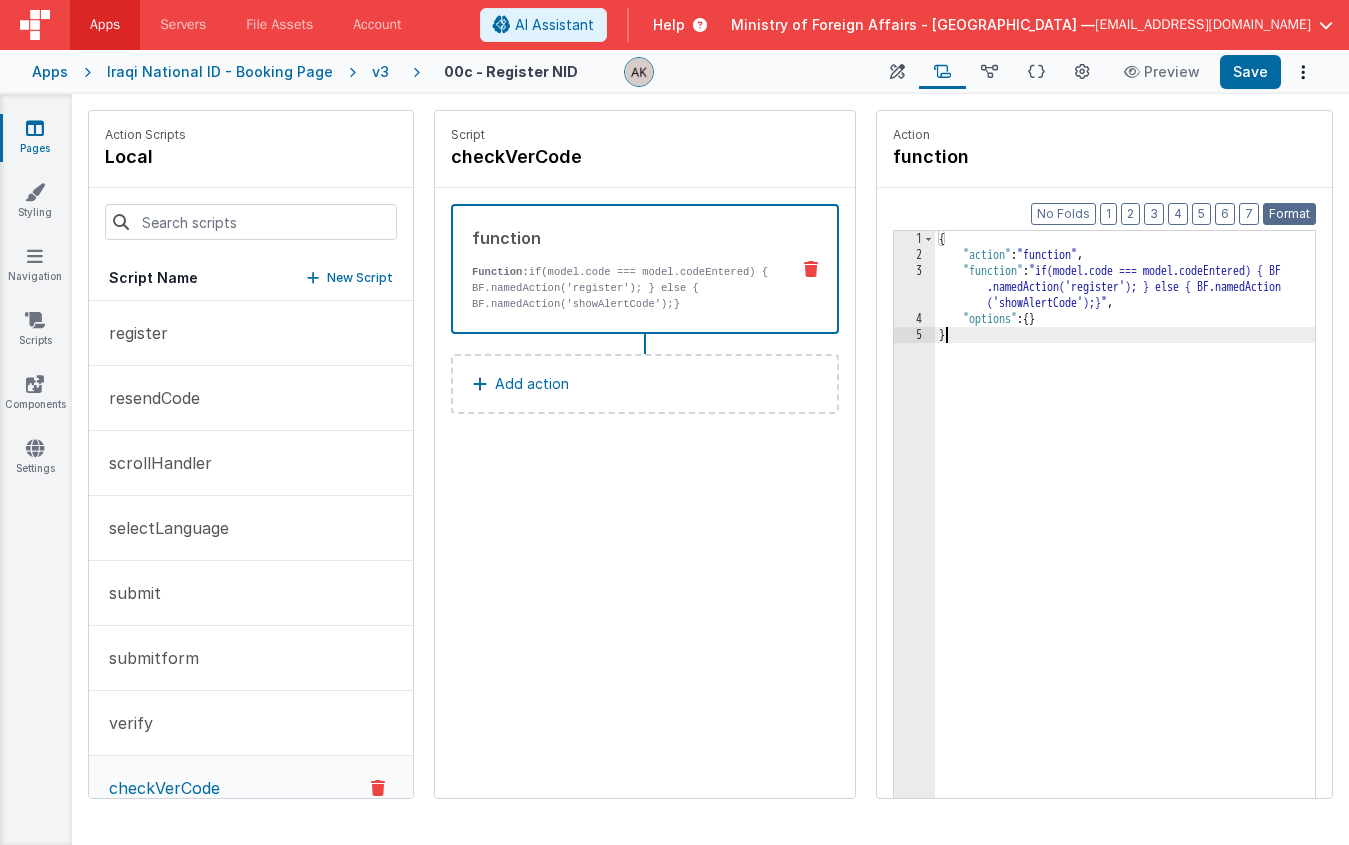 click on "Format" at bounding box center [1289, 214] 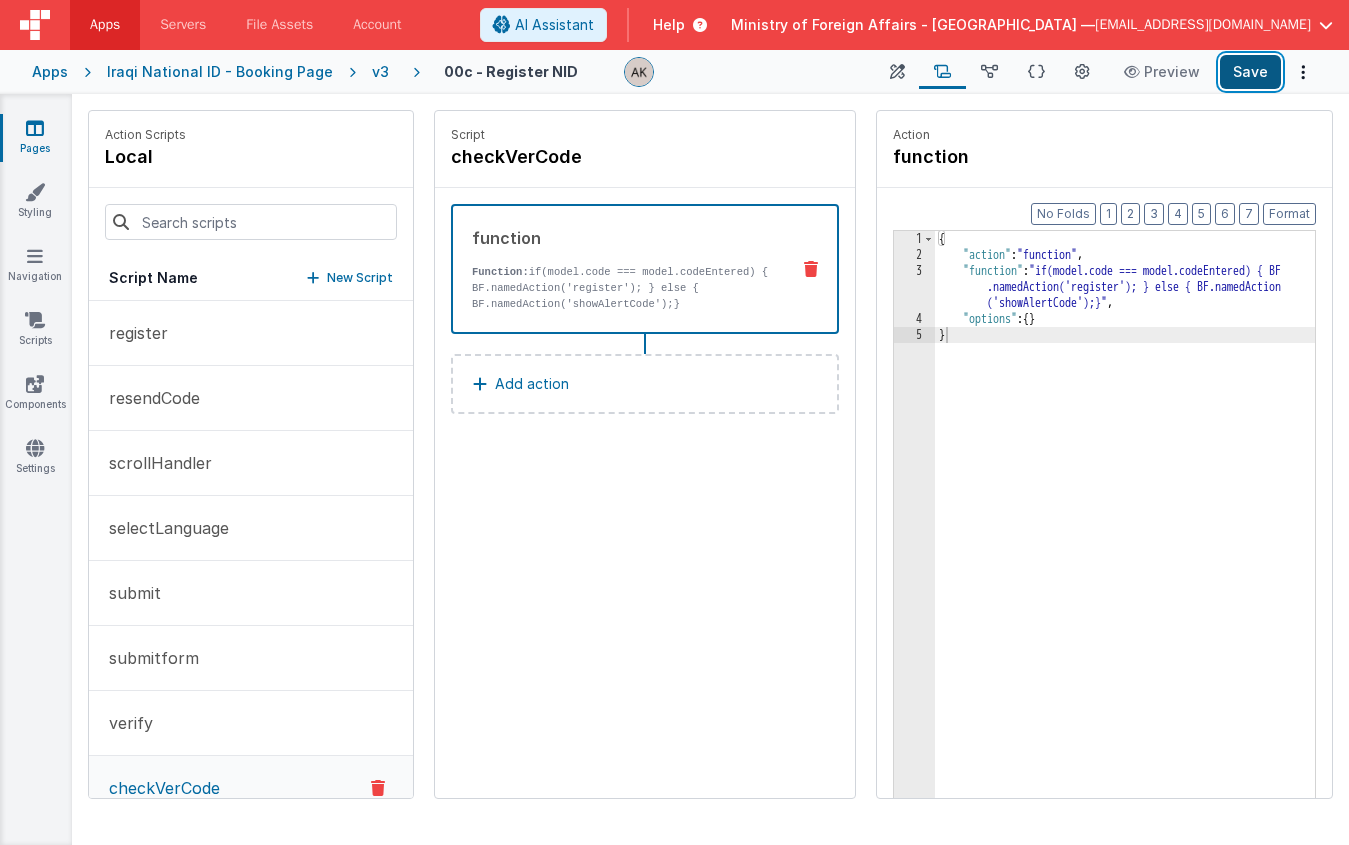click on "Save" at bounding box center (1250, 72) 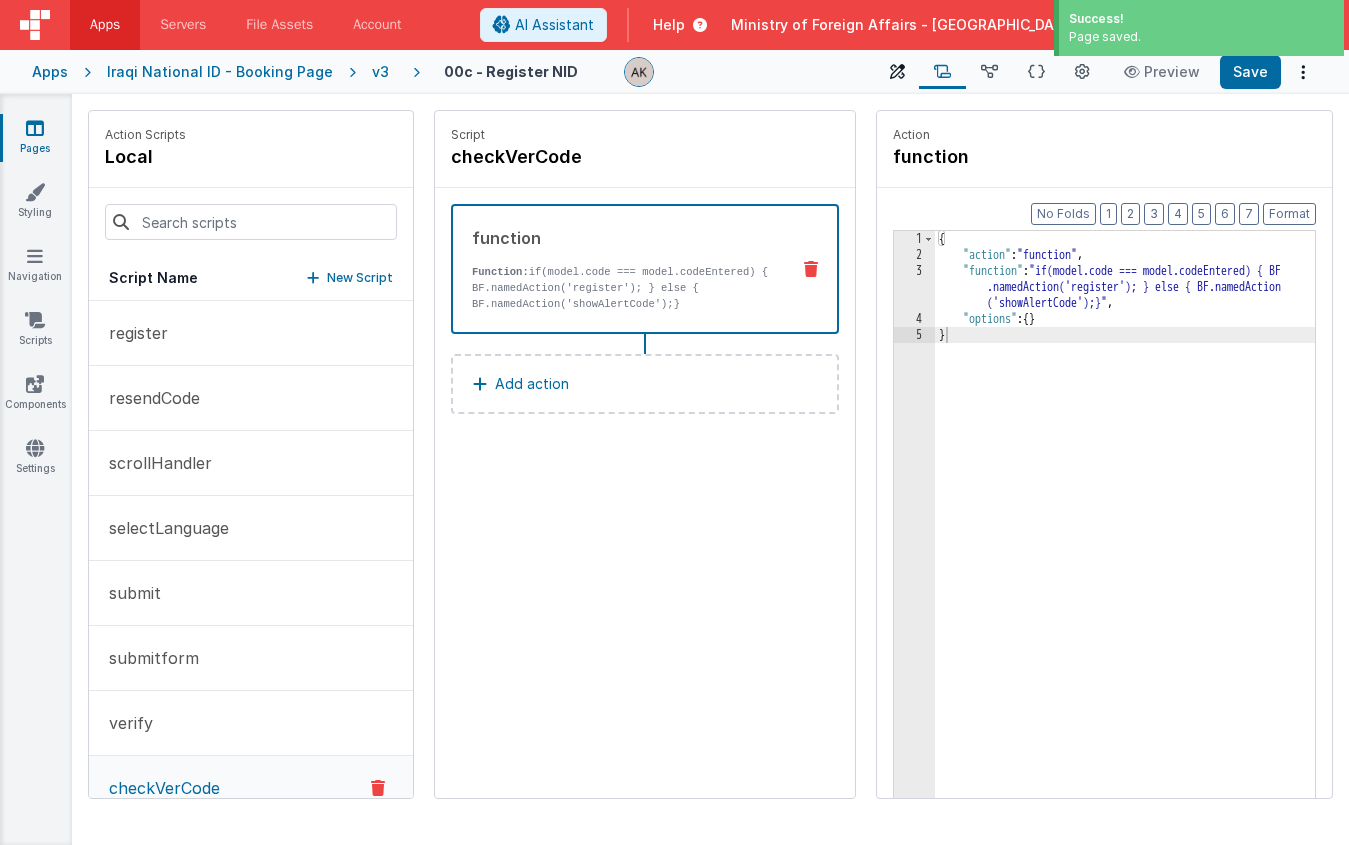 click at bounding box center [897, 72] 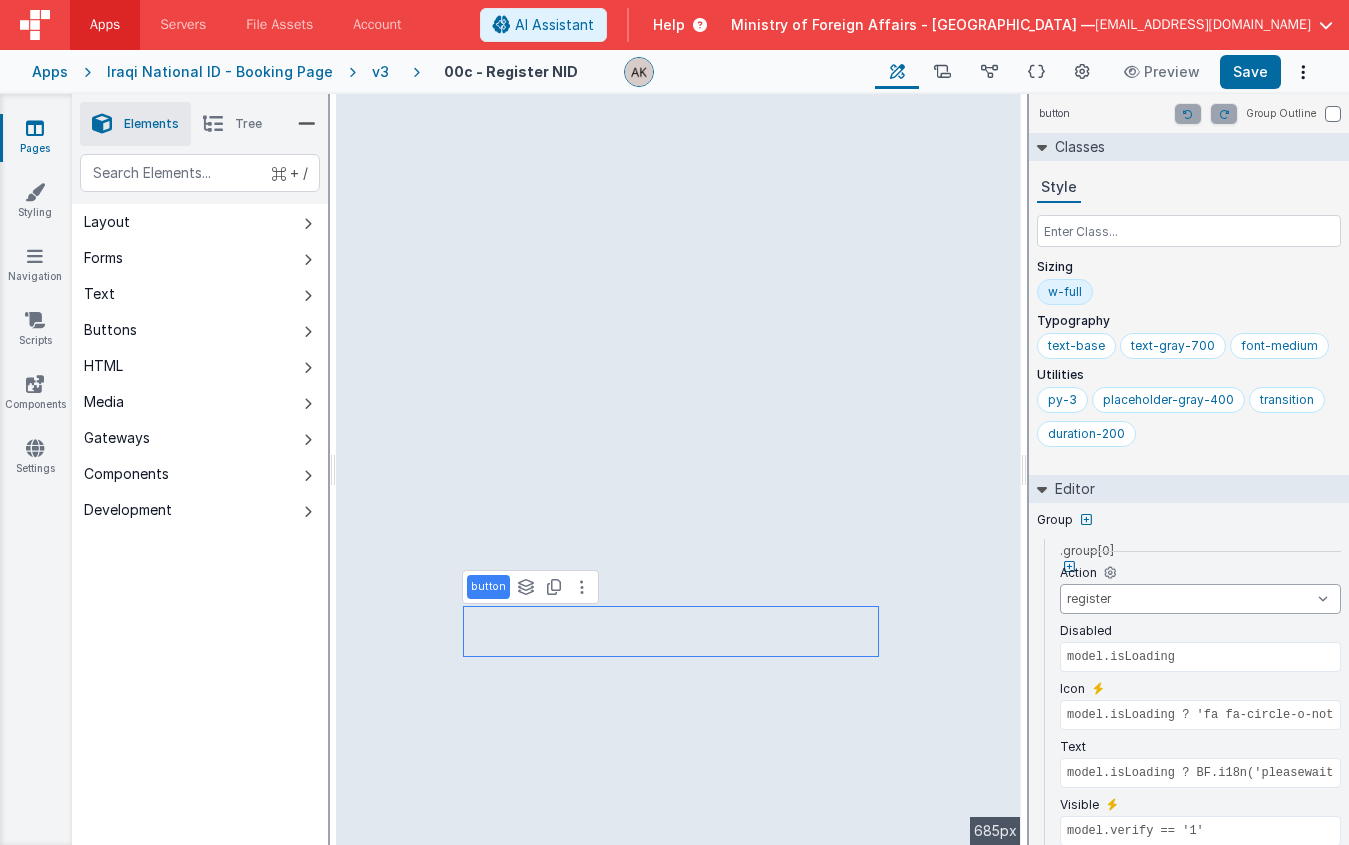 click on "register resendCode scrollHandler selectLanguage submit submitform verify checkVerCode   changedates gotoBooking gotoMissions gotoOffices onAppLoad previous selectLanguage2 sendVerficationCode setDir showAlertCode showAlertDOB support supportclose supportnid timer updateDob verifyCode verifyCodeCheck verifyCodeCheckNid verifyCodeNid" at bounding box center (1200, 599) 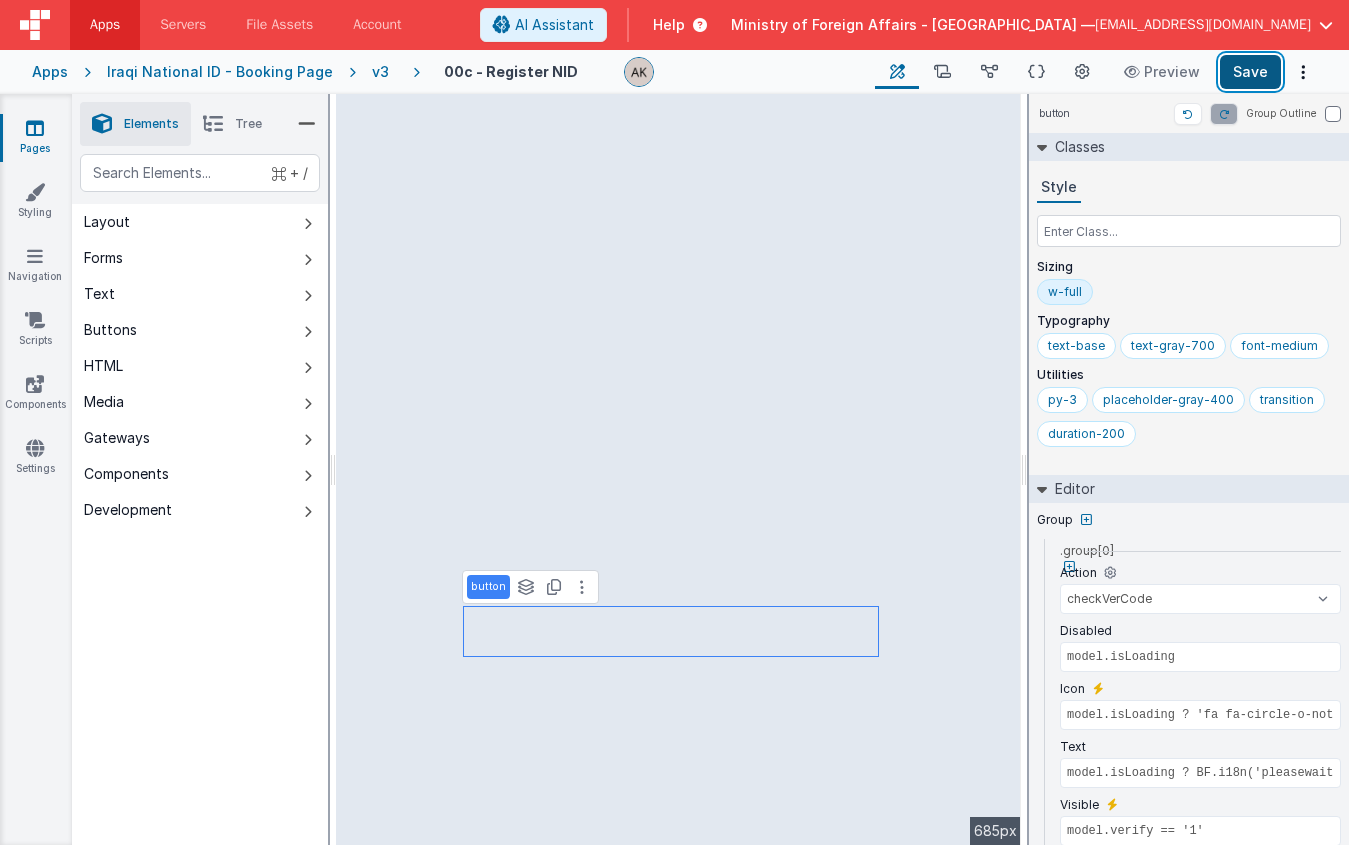 click on "Save" at bounding box center (1250, 72) 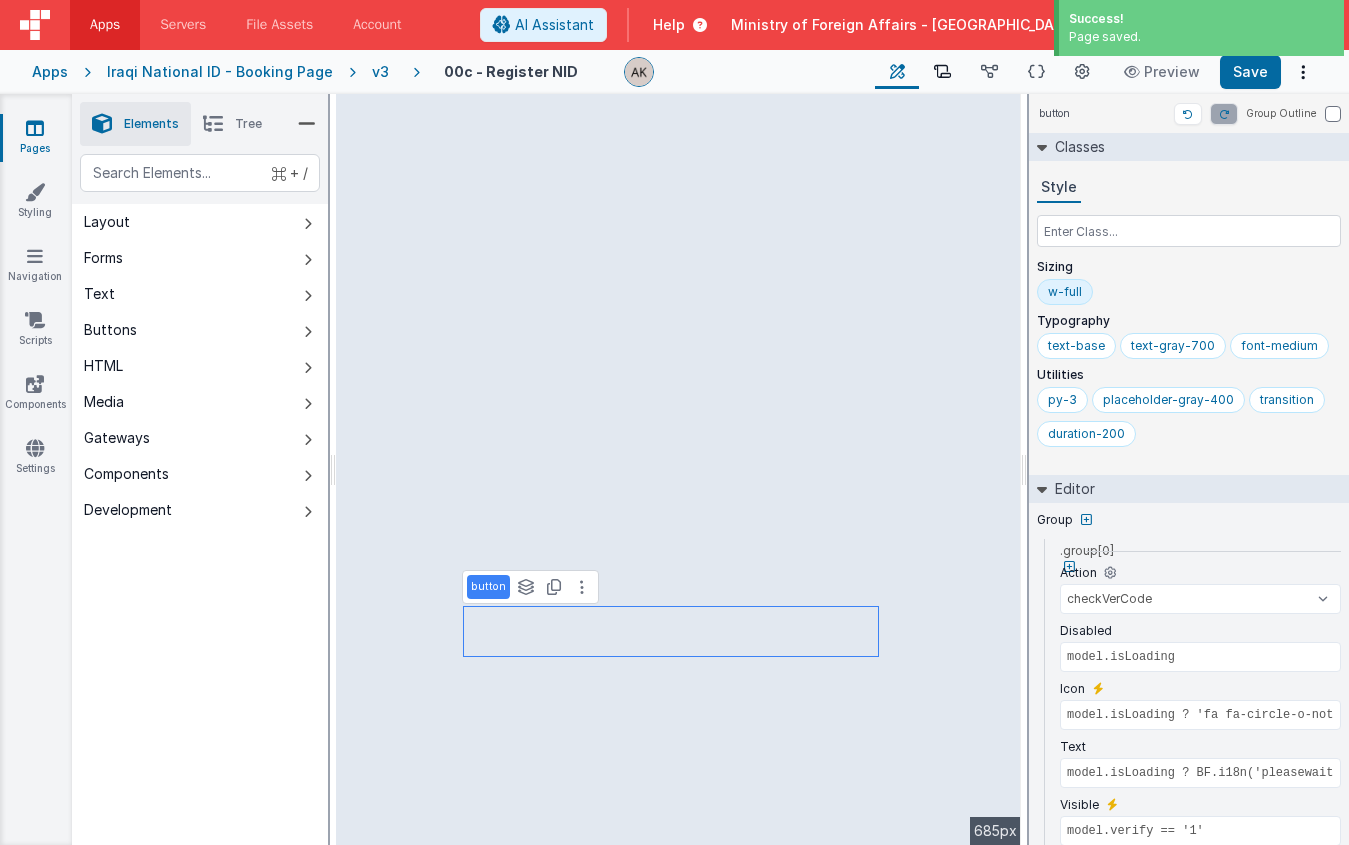 click on "Scripts" at bounding box center (942, 72) 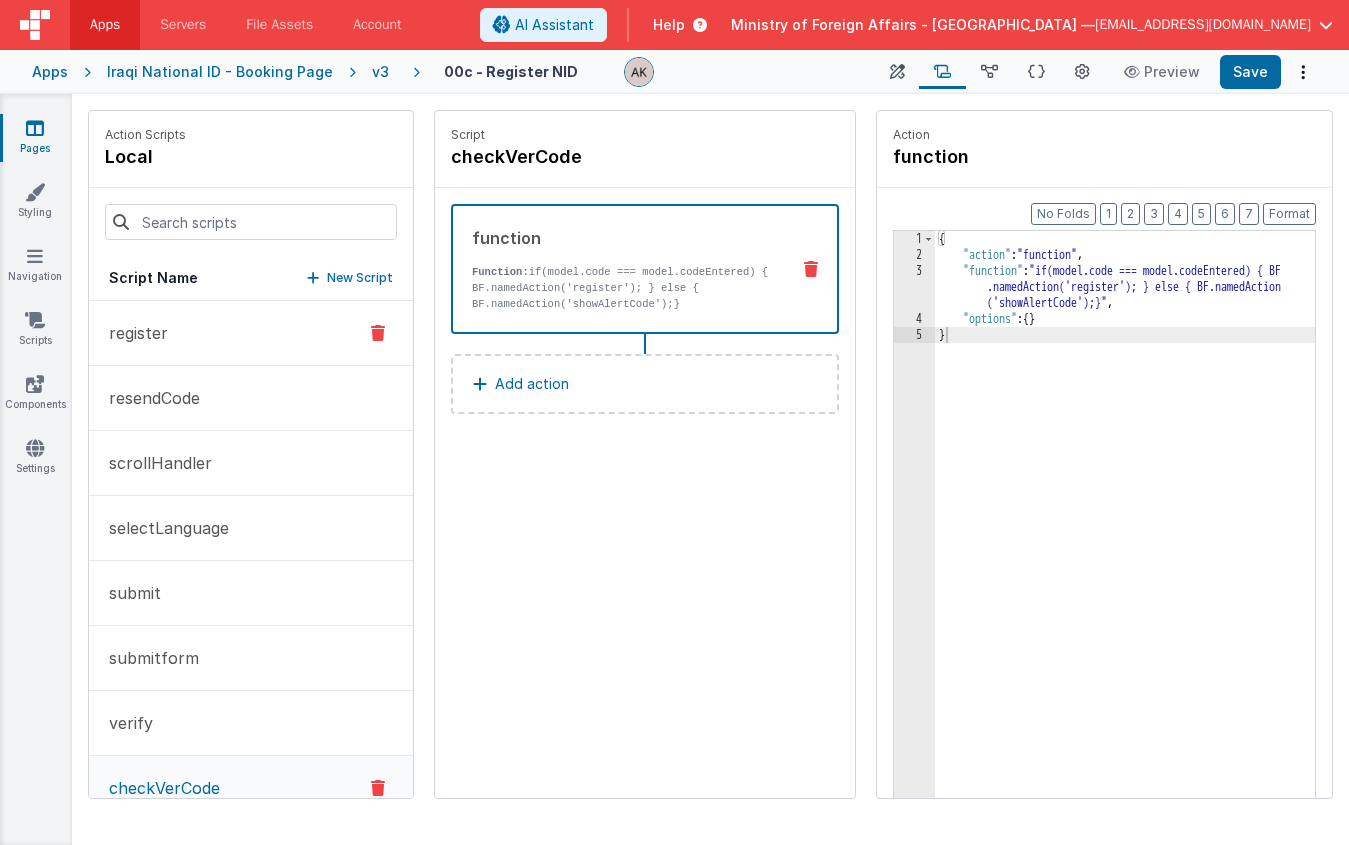 click on "register" at bounding box center (251, 333) 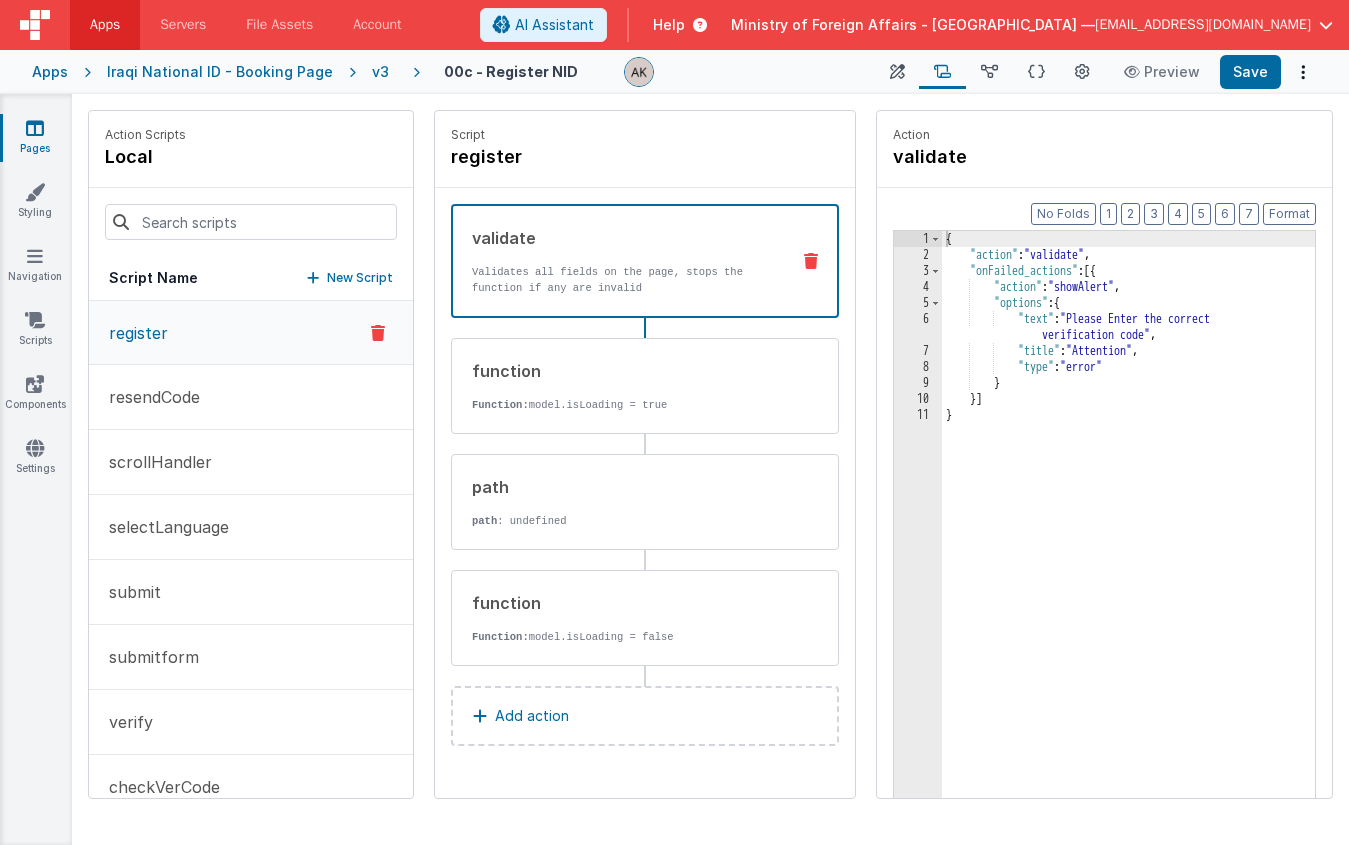 click at bounding box center (811, 261) 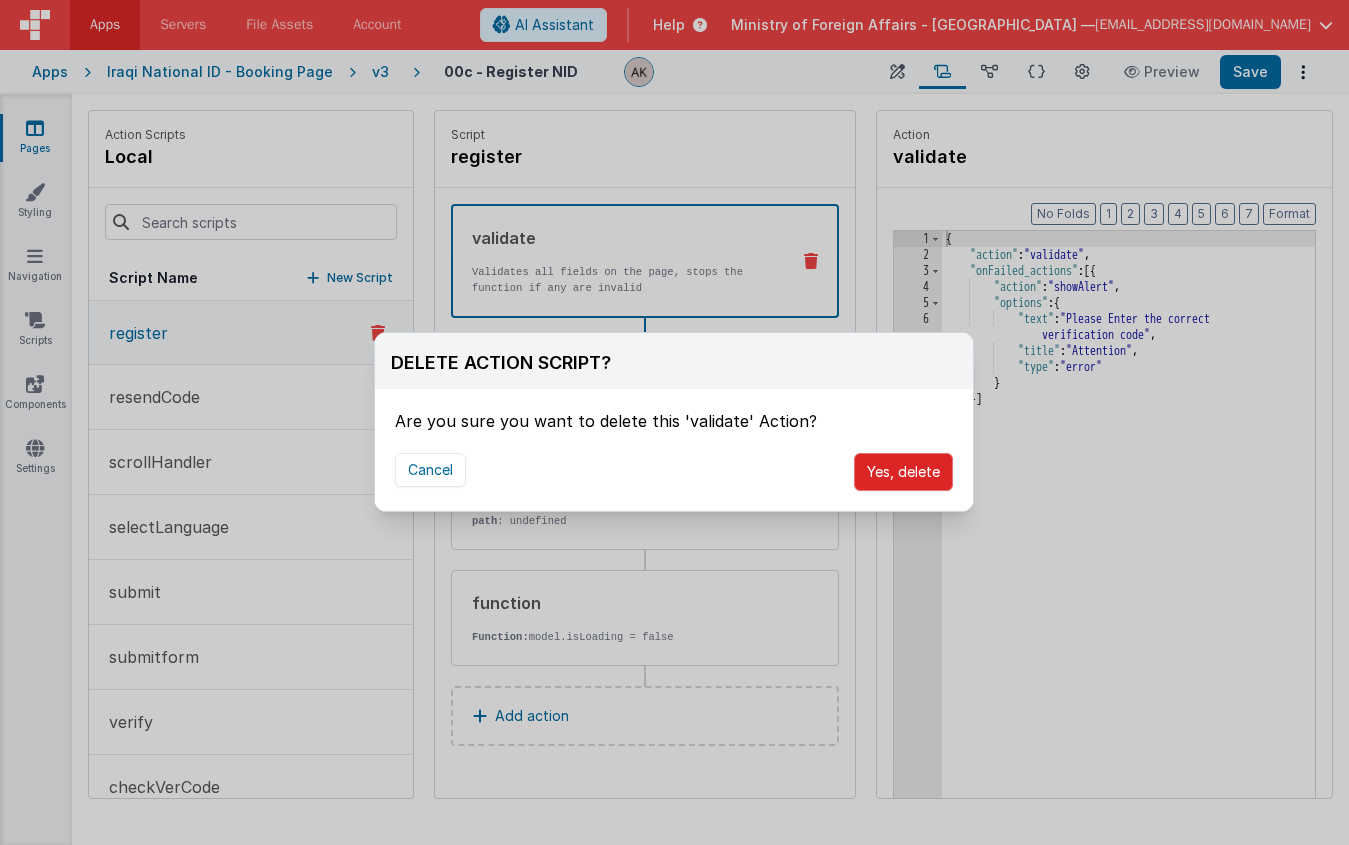 click on "Yes, delete" at bounding box center (903, 472) 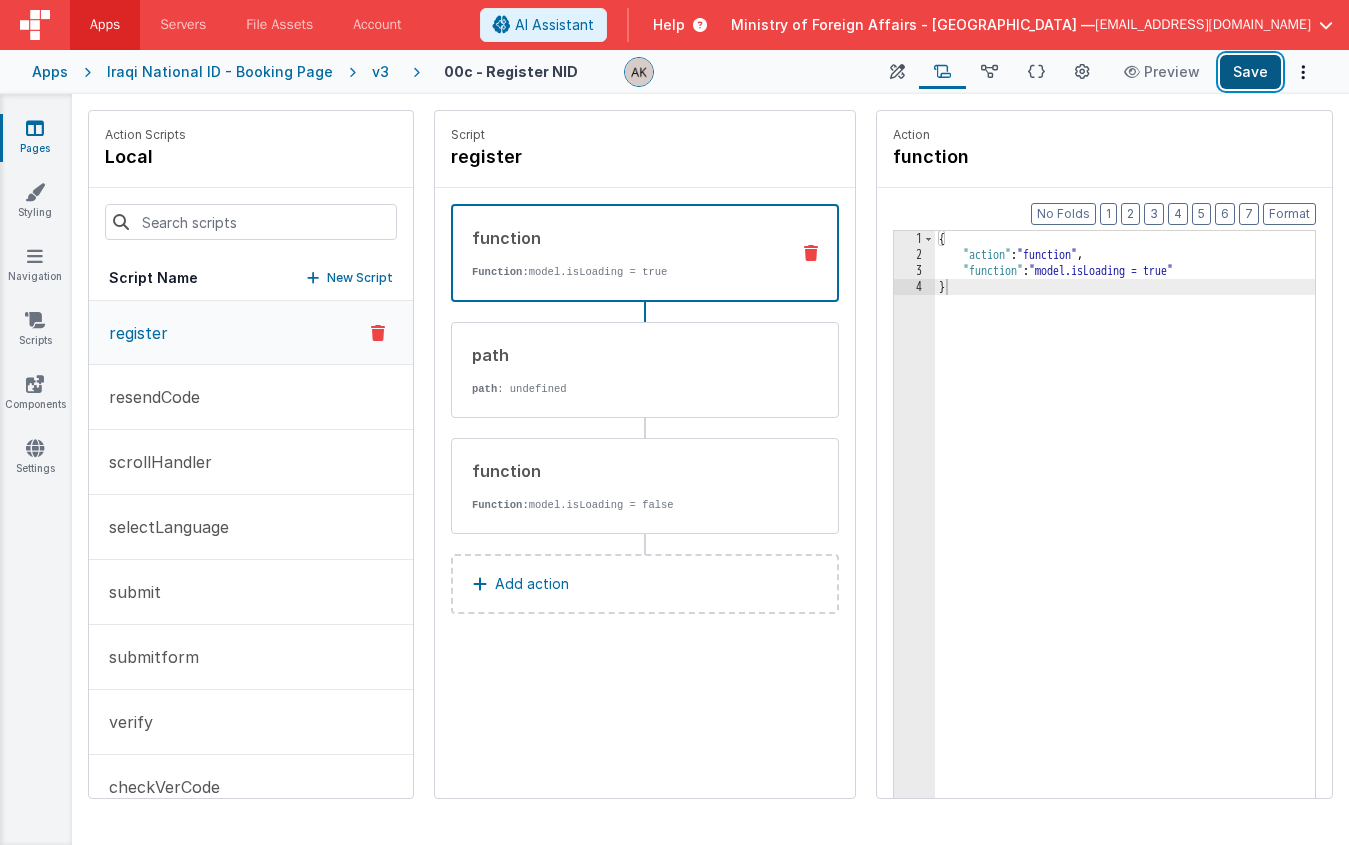click on "Save" at bounding box center (1250, 72) 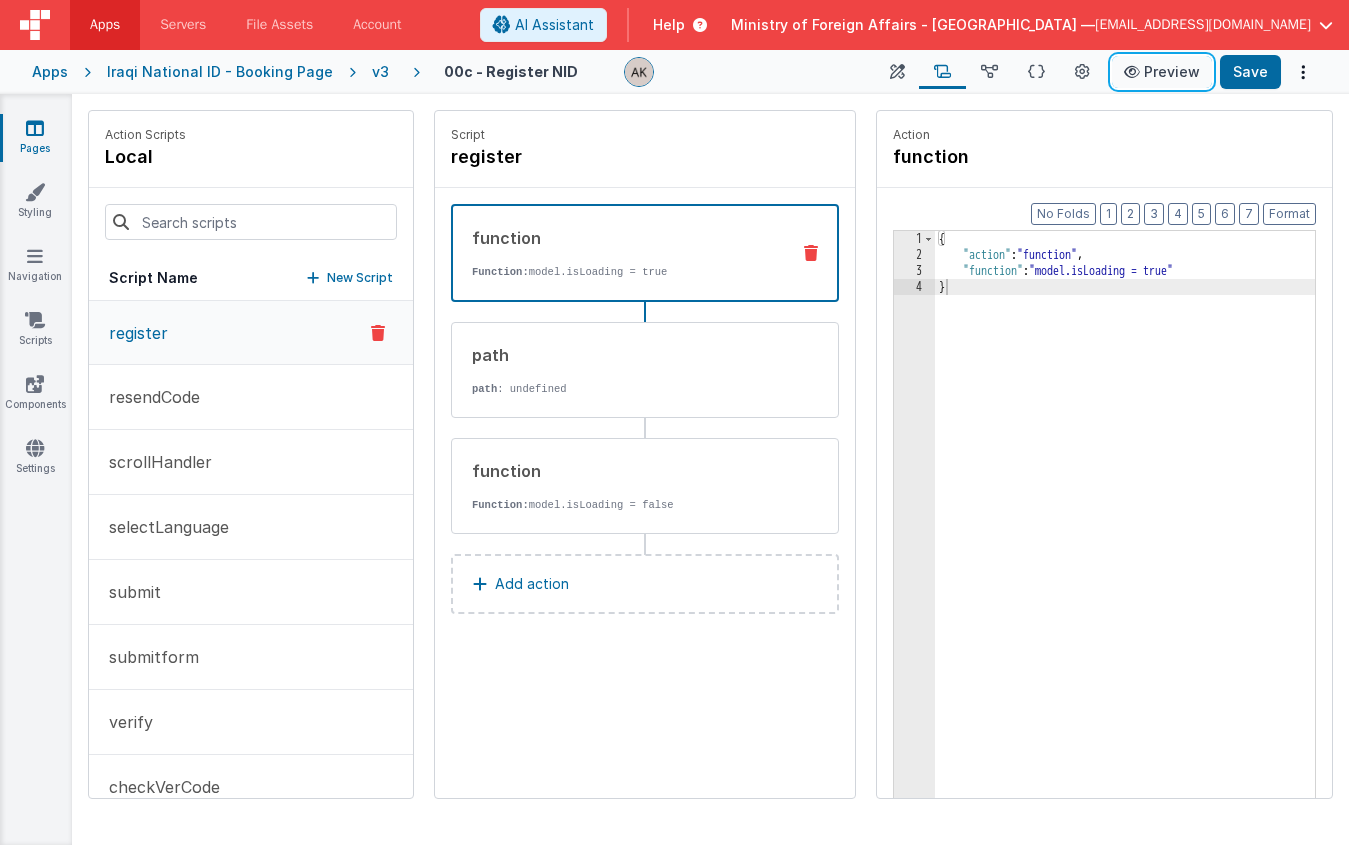 click on "Preview" at bounding box center [1162, 72] 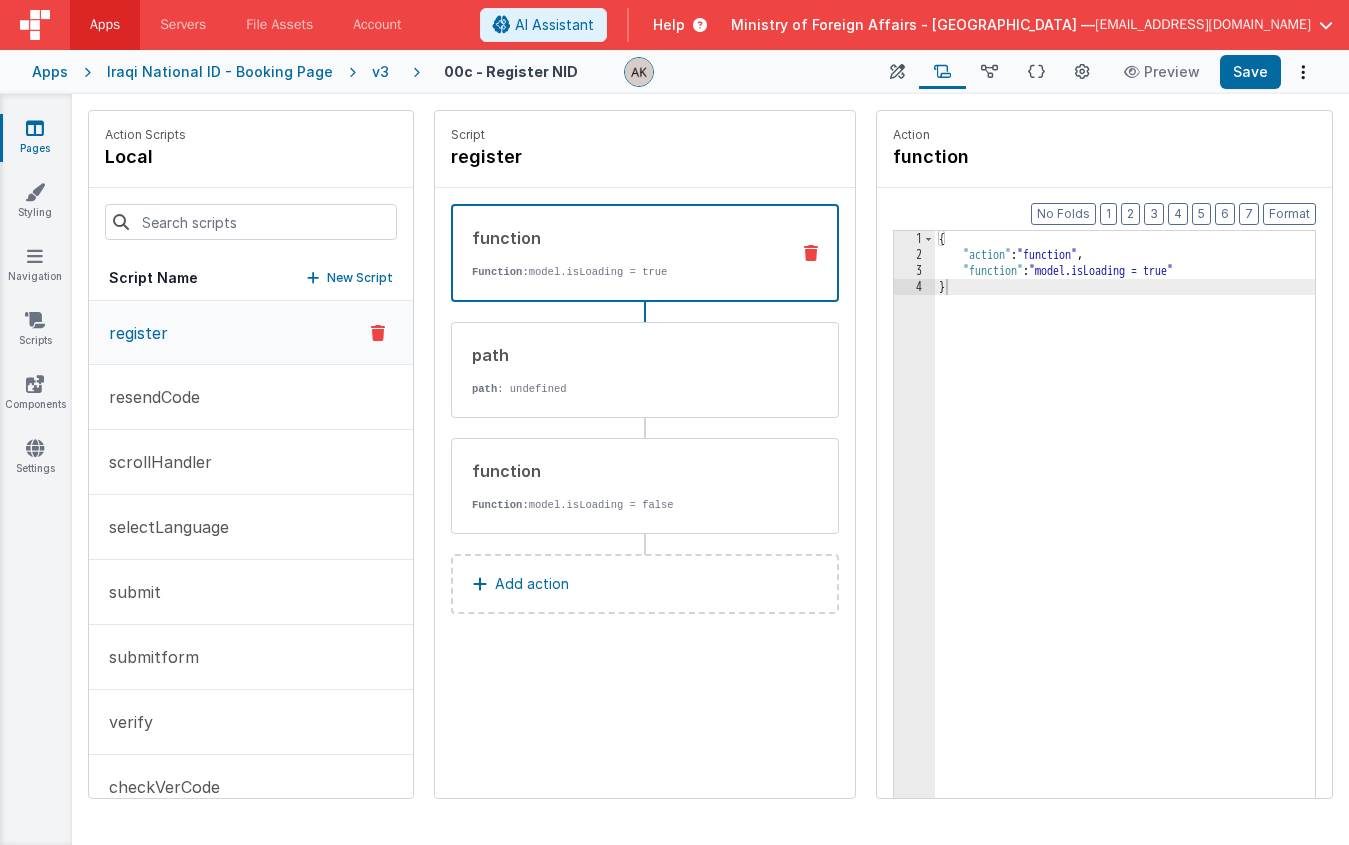 click on "v3" at bounding box center [384, 72] 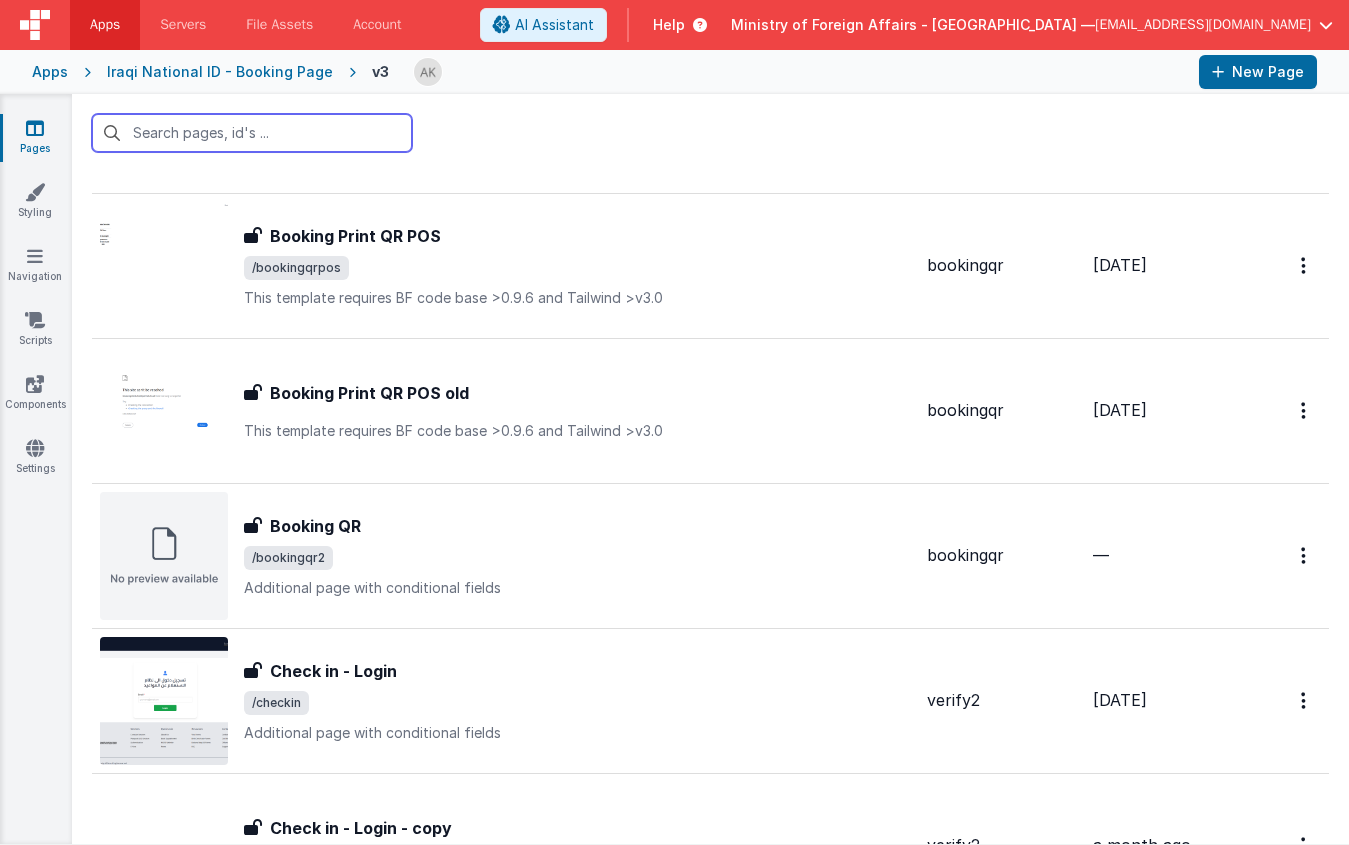 scroll, scrollTop: 5986, scrollLeft: 0, axis: vertical 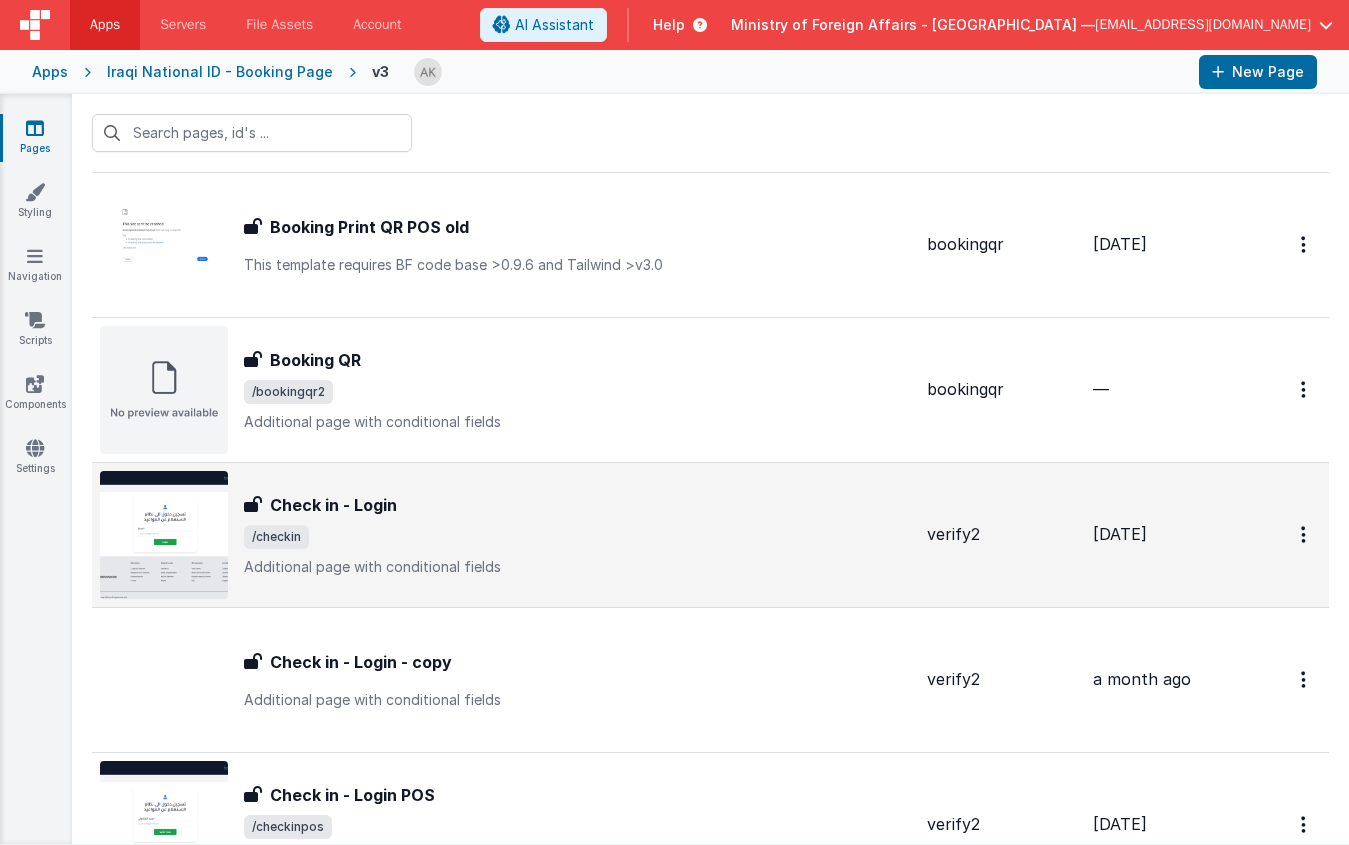 click at bounding box center (164, 535) 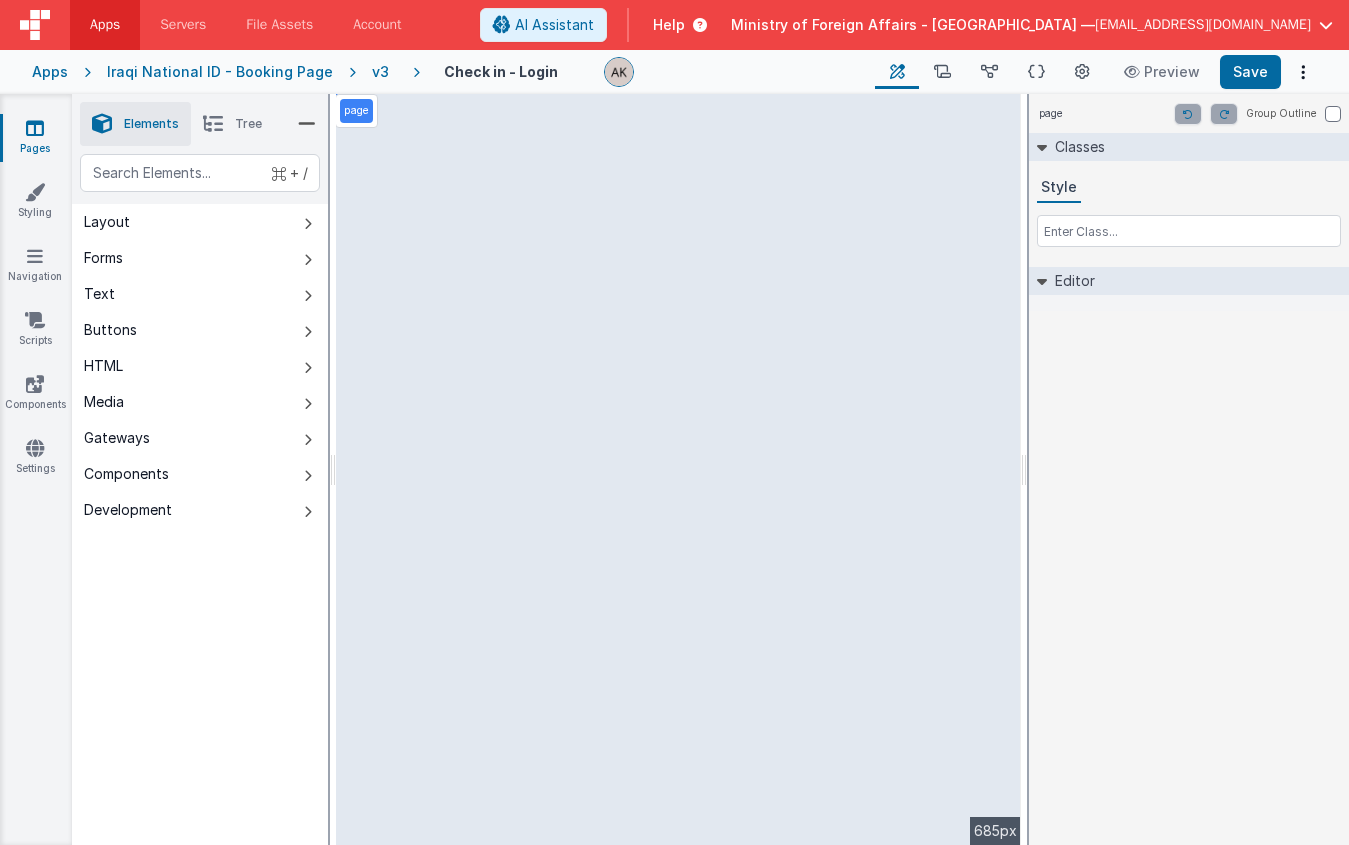 select on "calc" 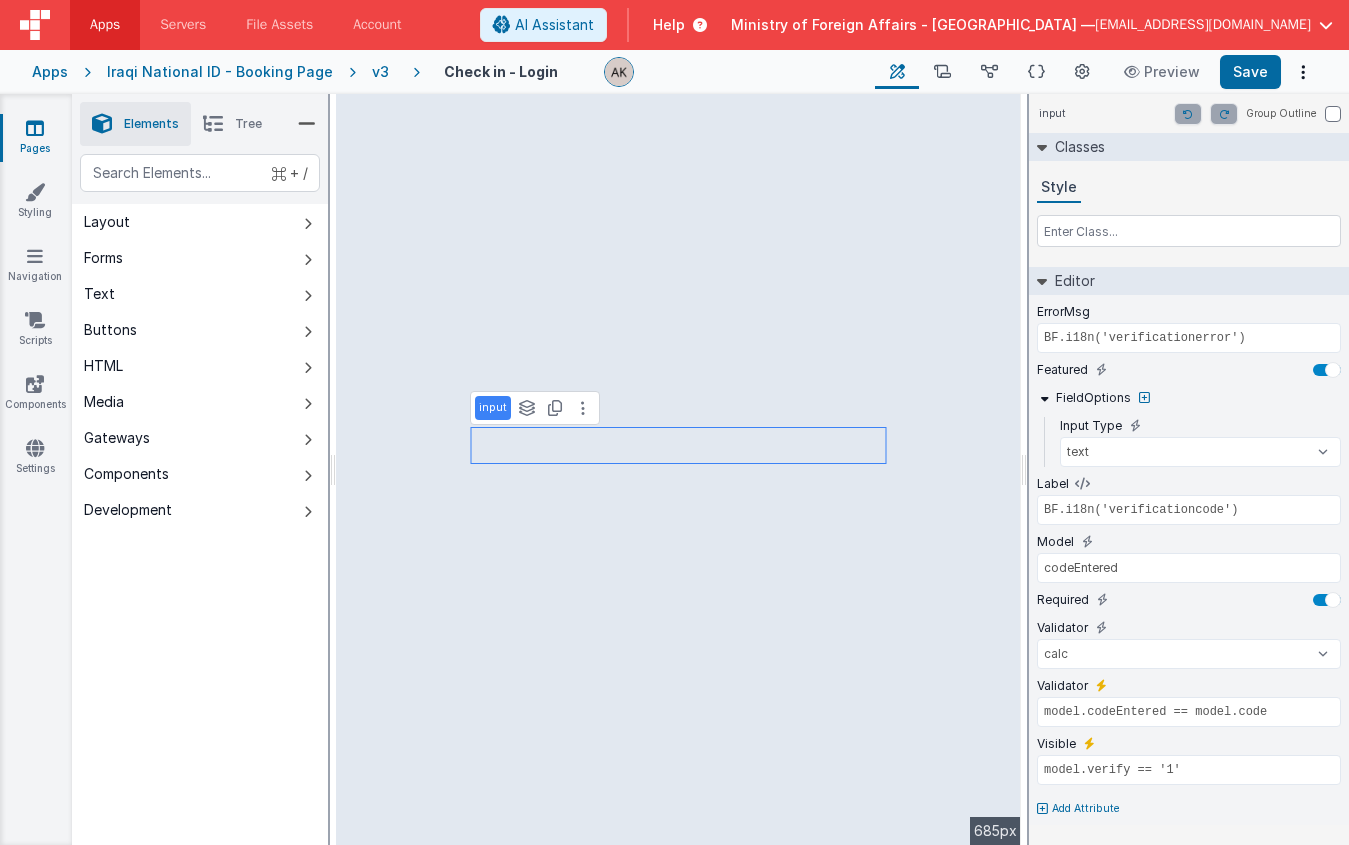 type on "model.isLoading" 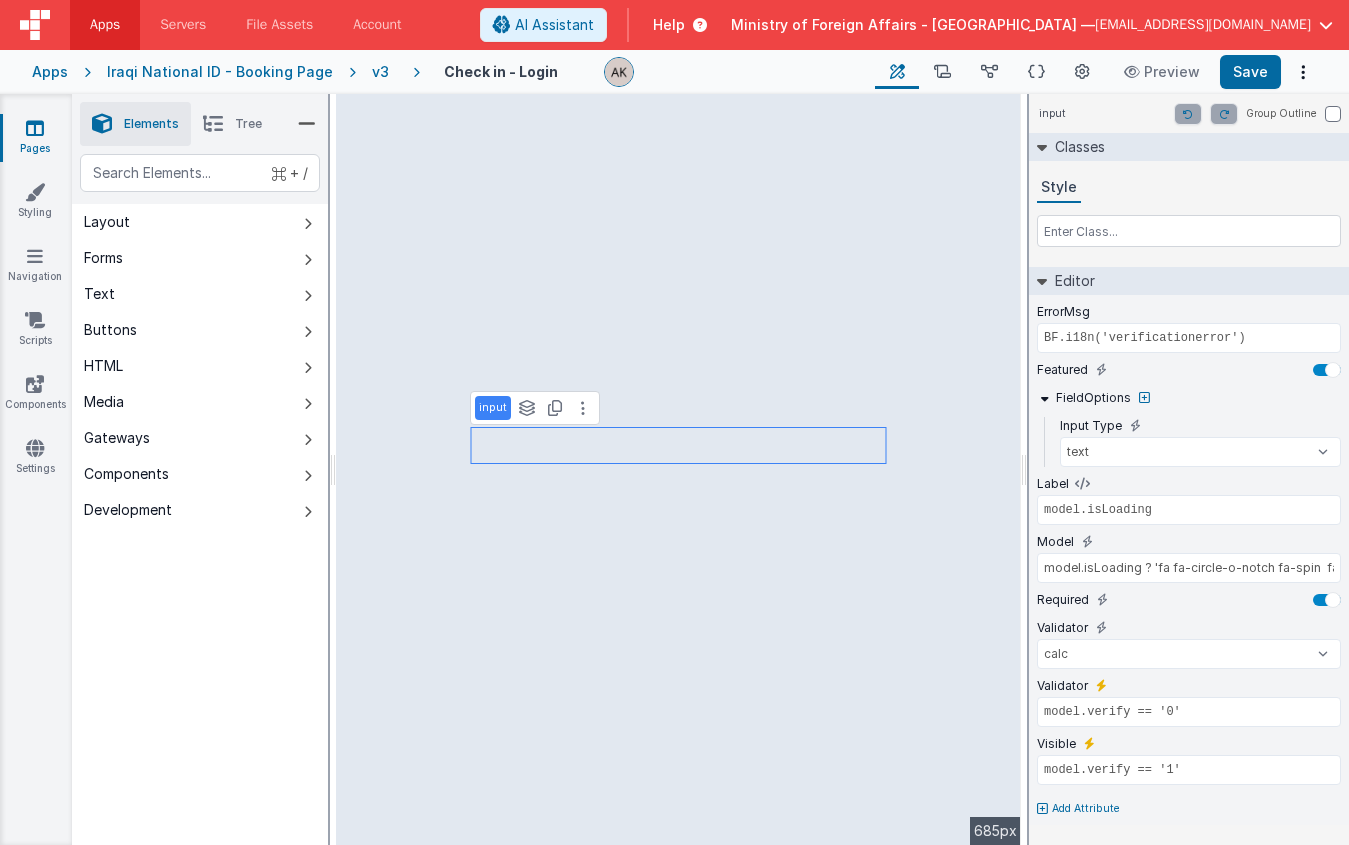 select on "verifyCode" 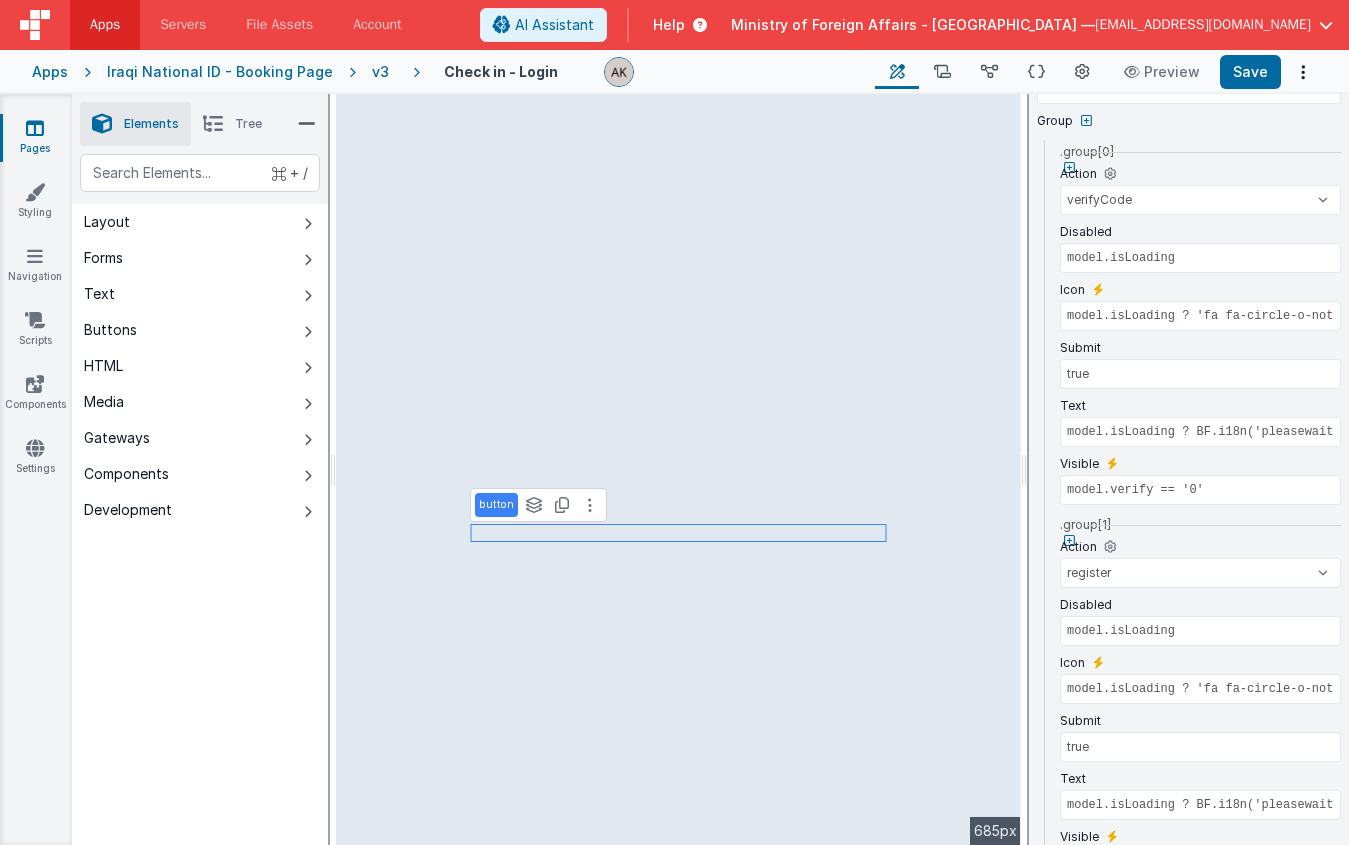 scroll, scrollTop: 314, scrollLeft: 0, axis: vertical 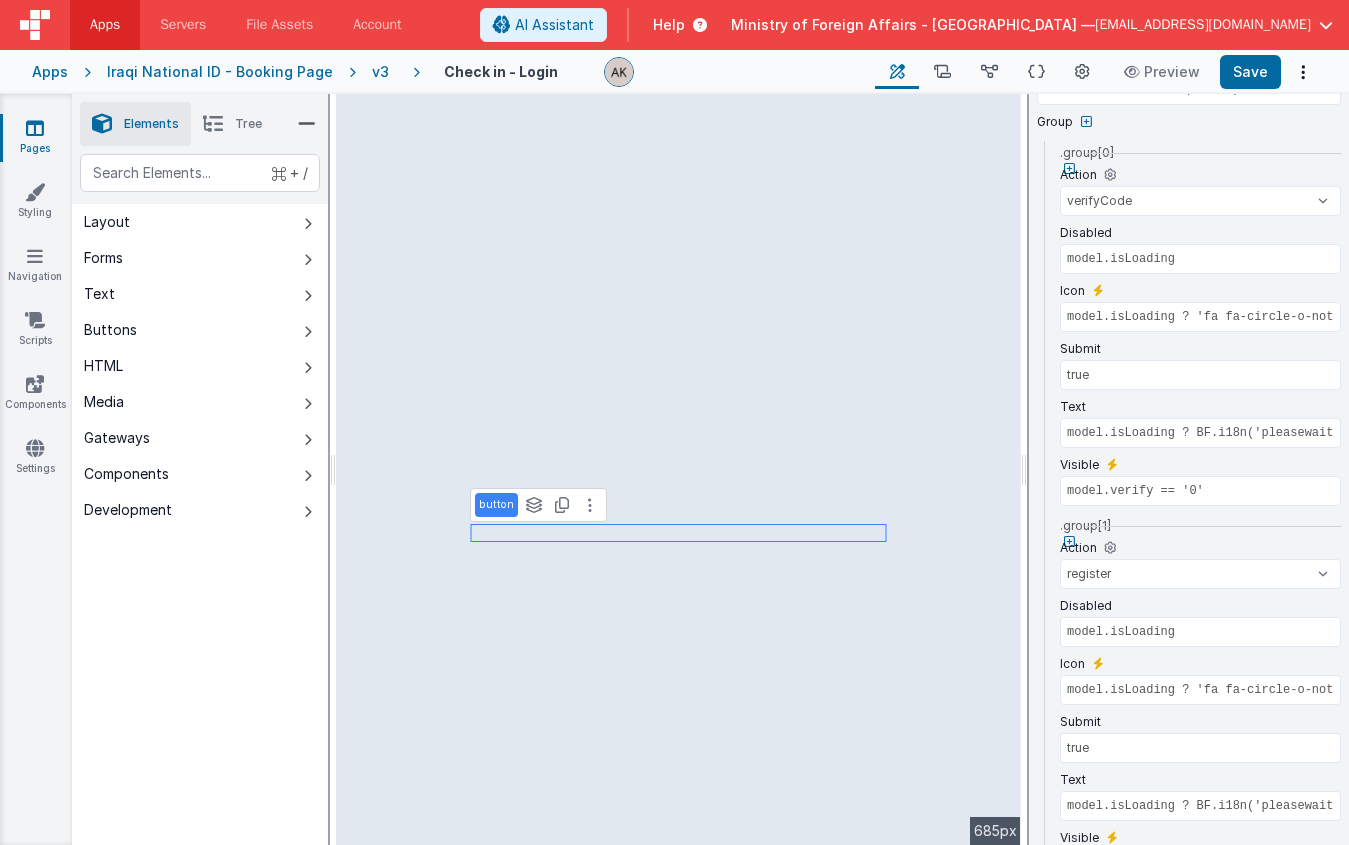 type on "BF.i18n('verificationcode')" 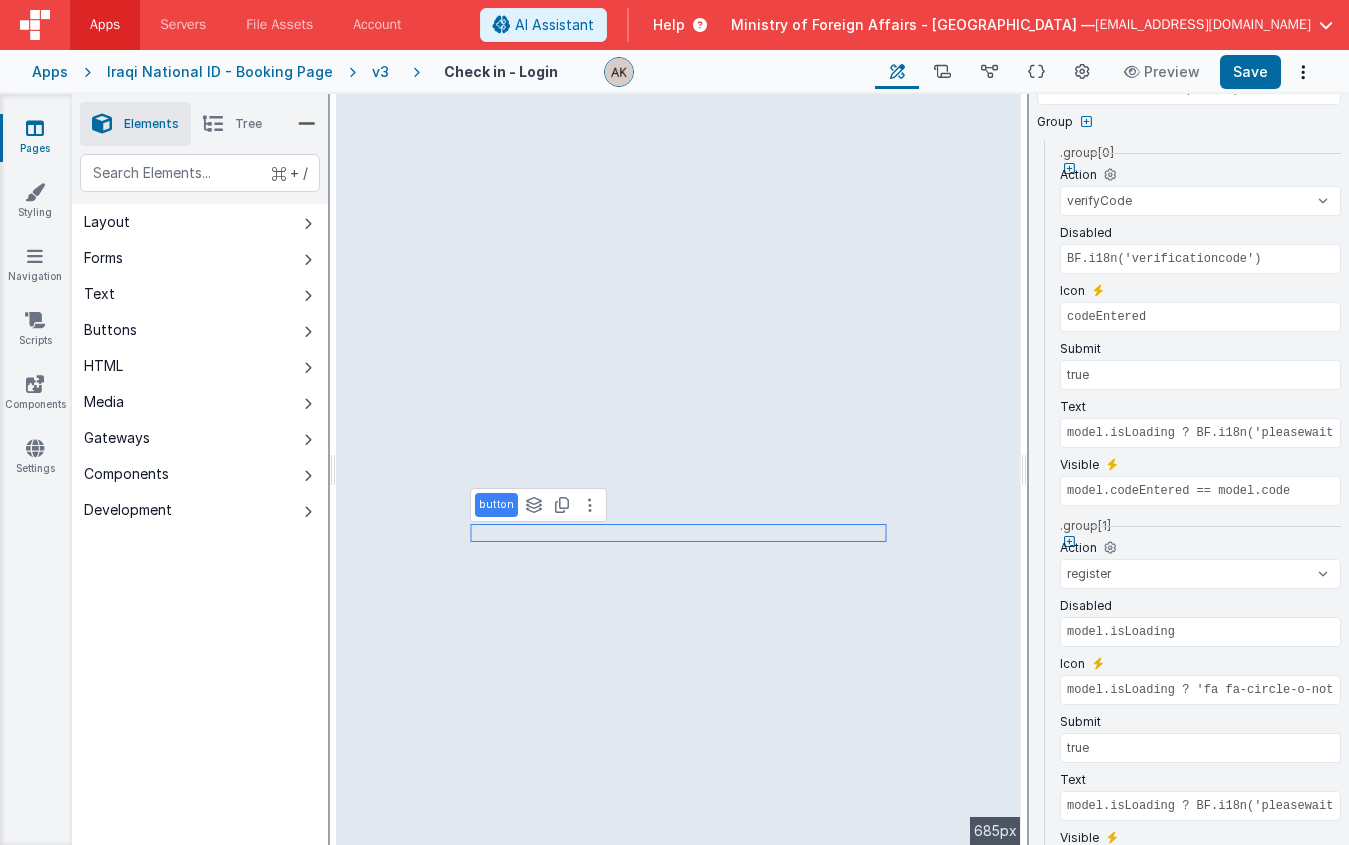 select on "calc" 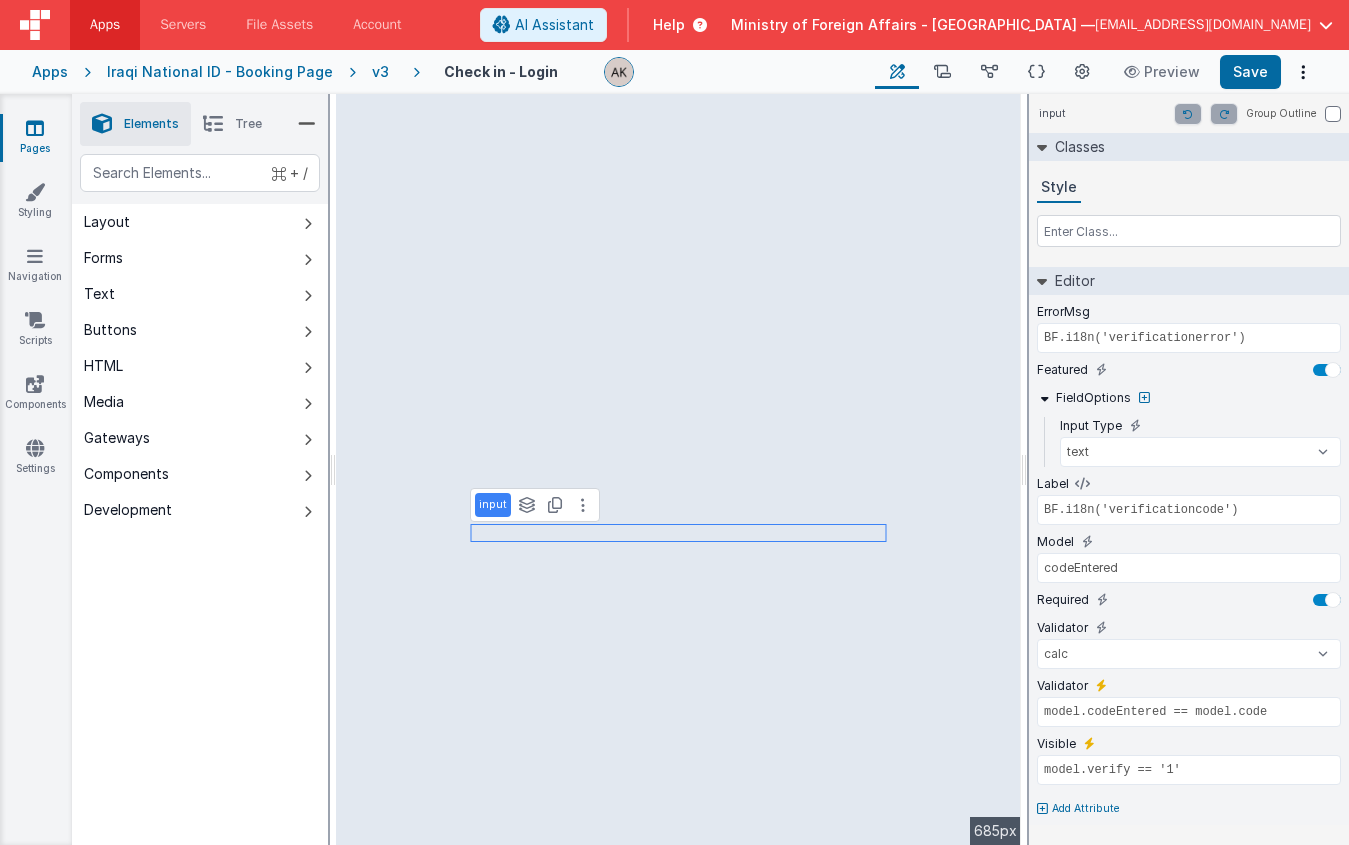 scroll, scrollTop: 0, scrollLeft: 0, axis: both 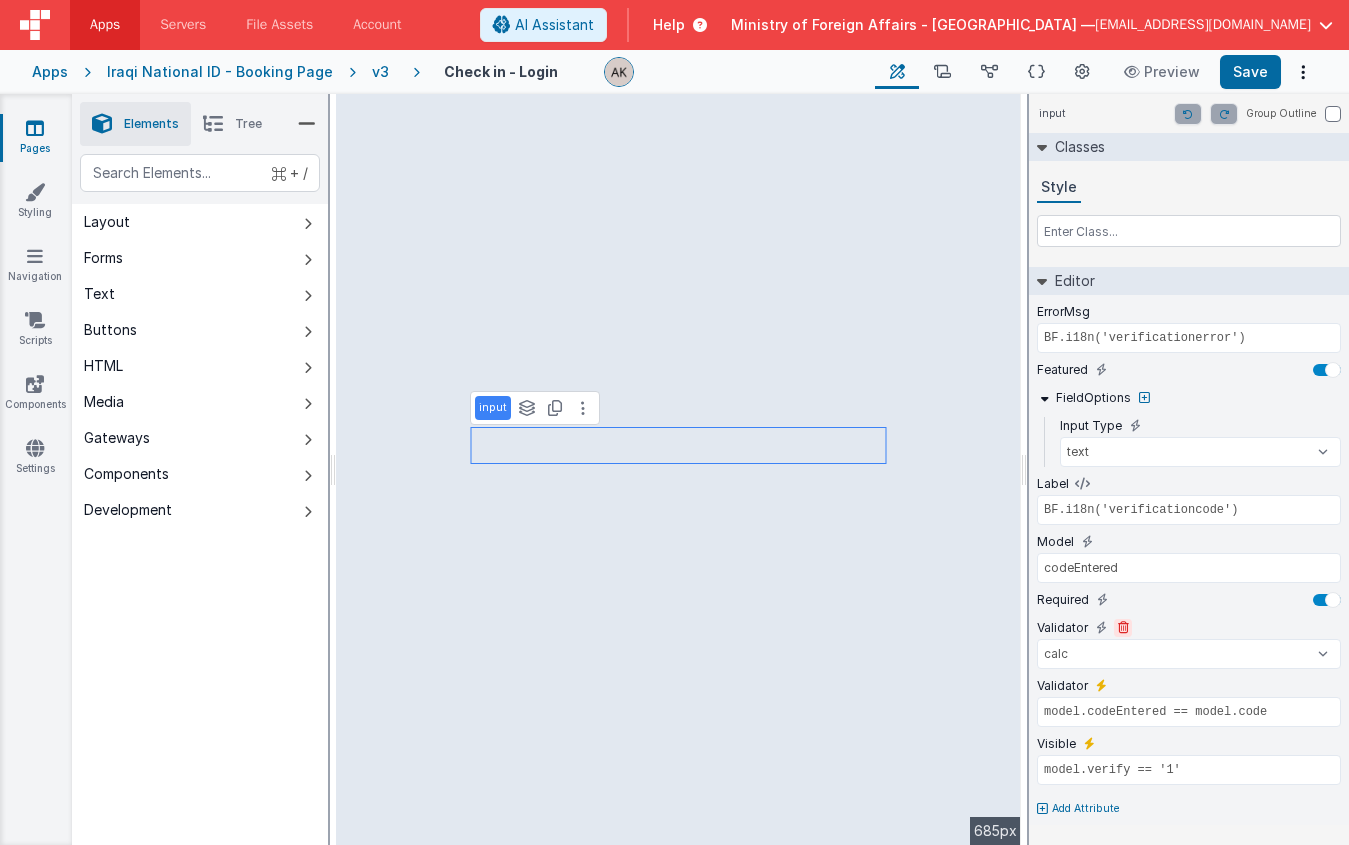 click at bounding box center (1123, 628) 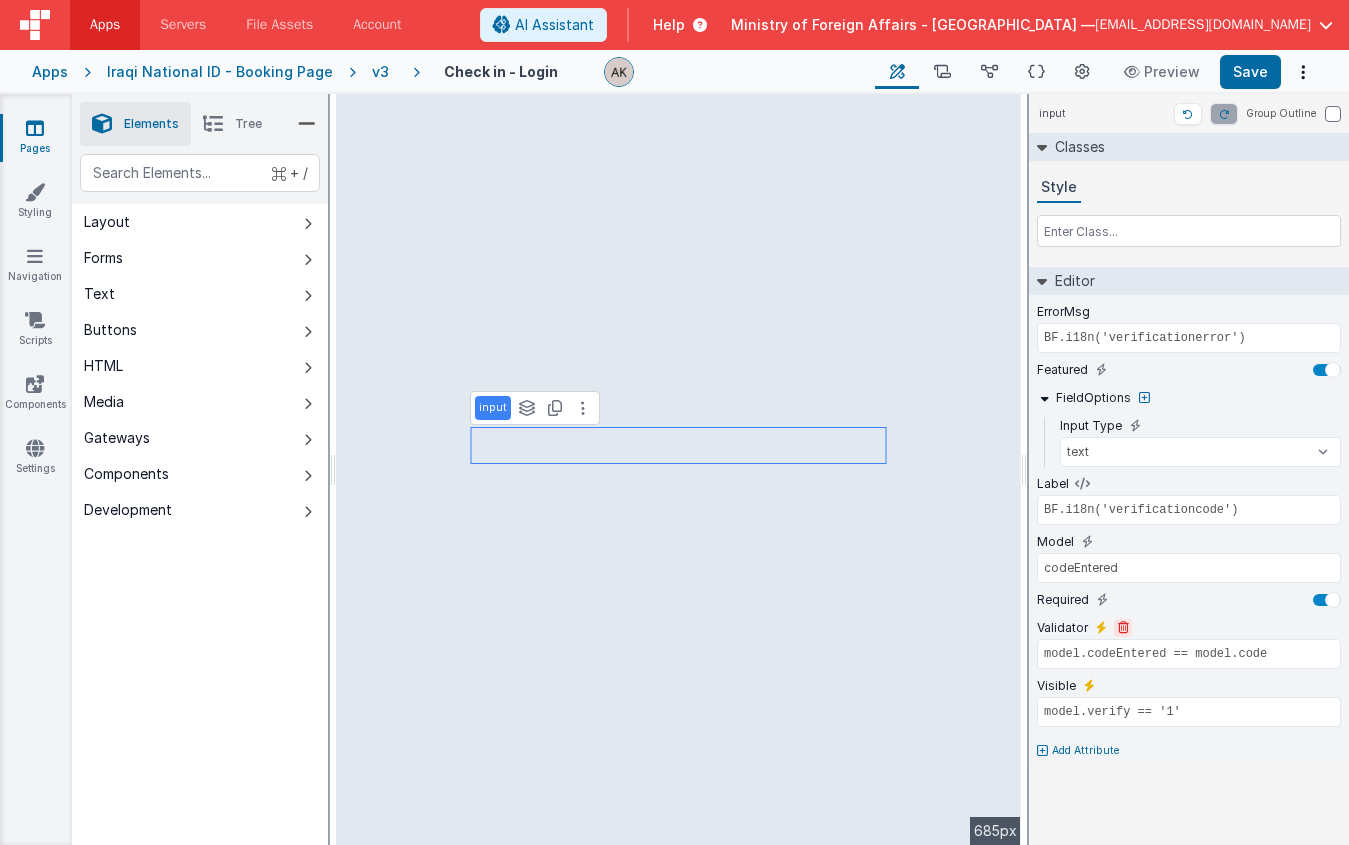click at bounding box center [1123, 628] 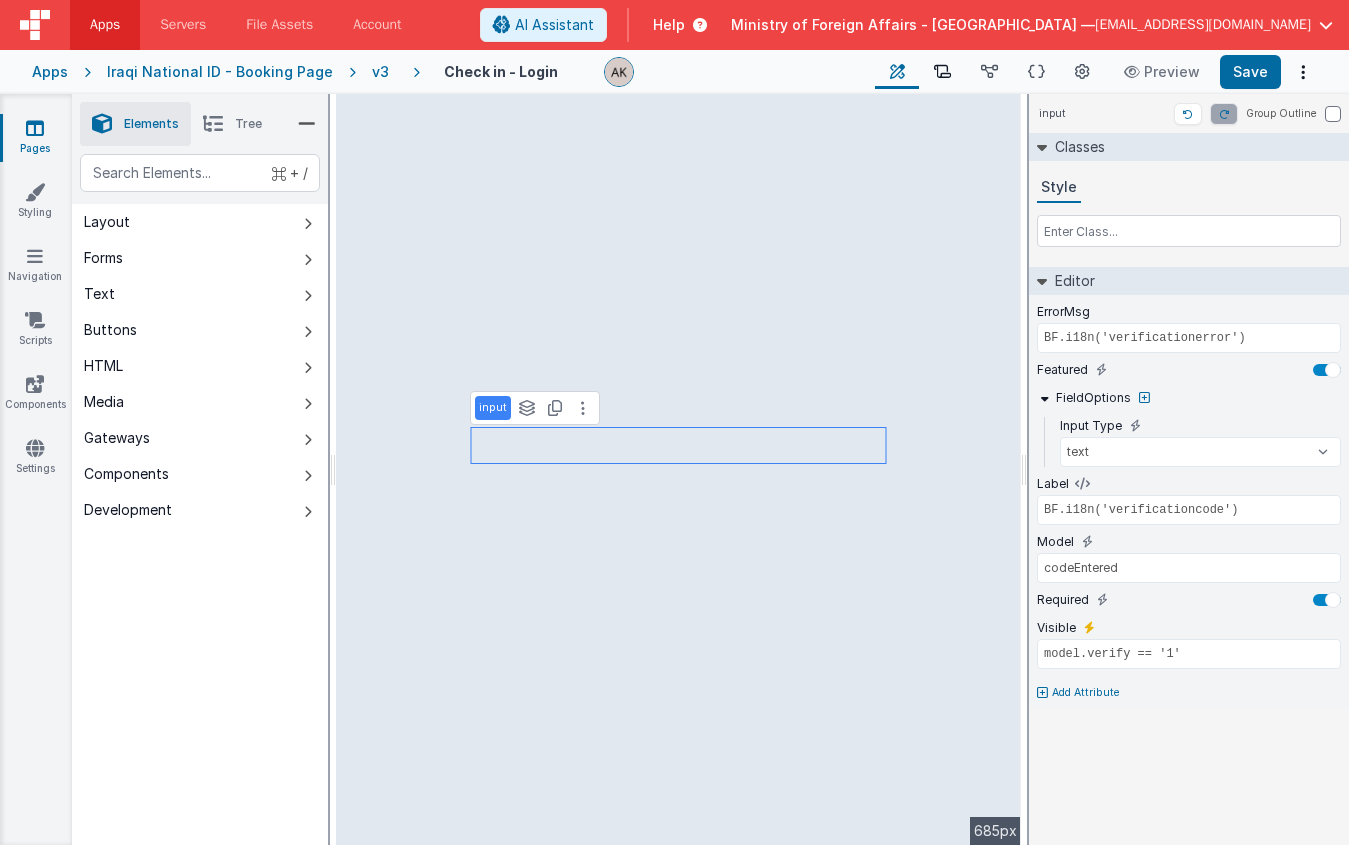 click at bounding box center [942, 72] 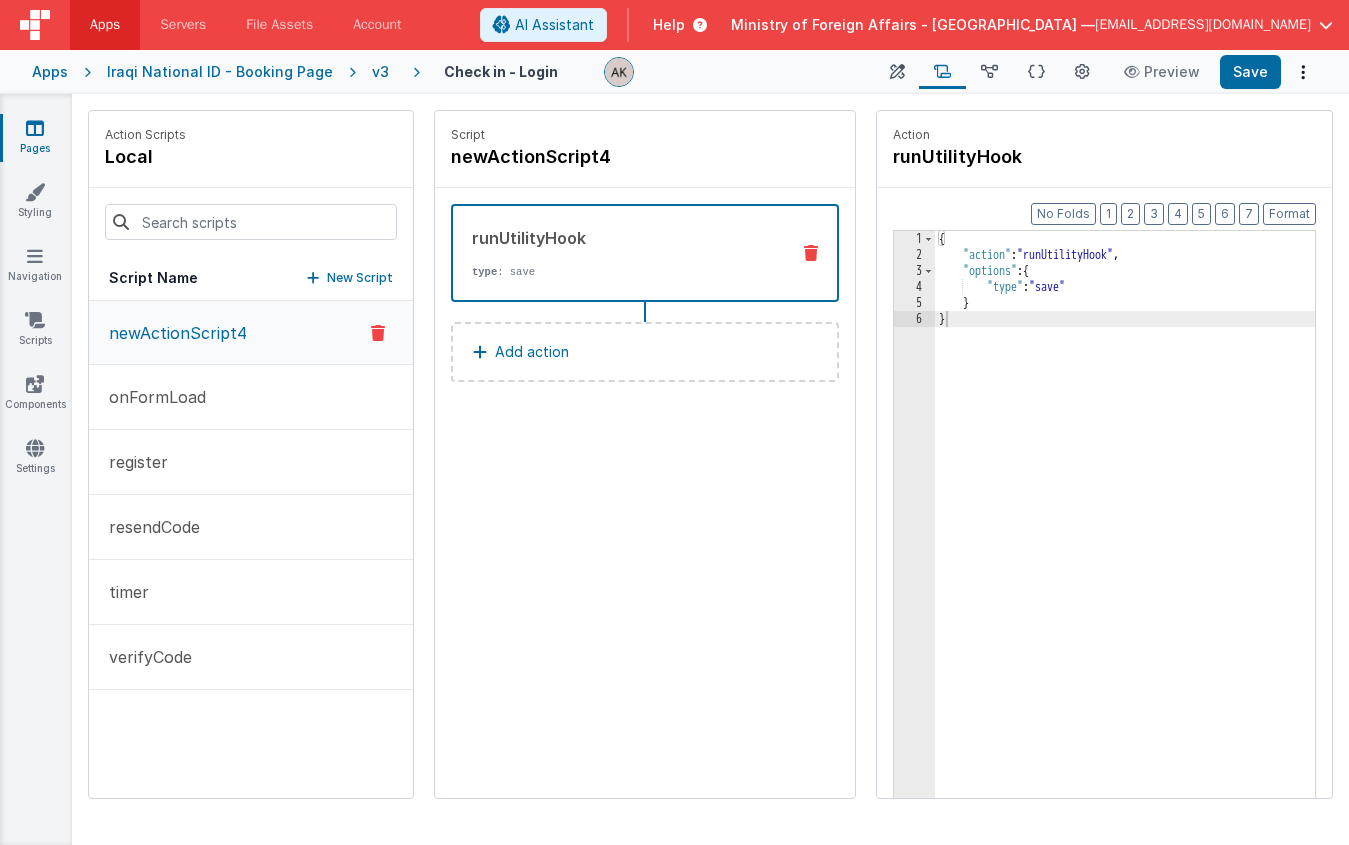 click on "New Script" at bounding box center (360, 278) 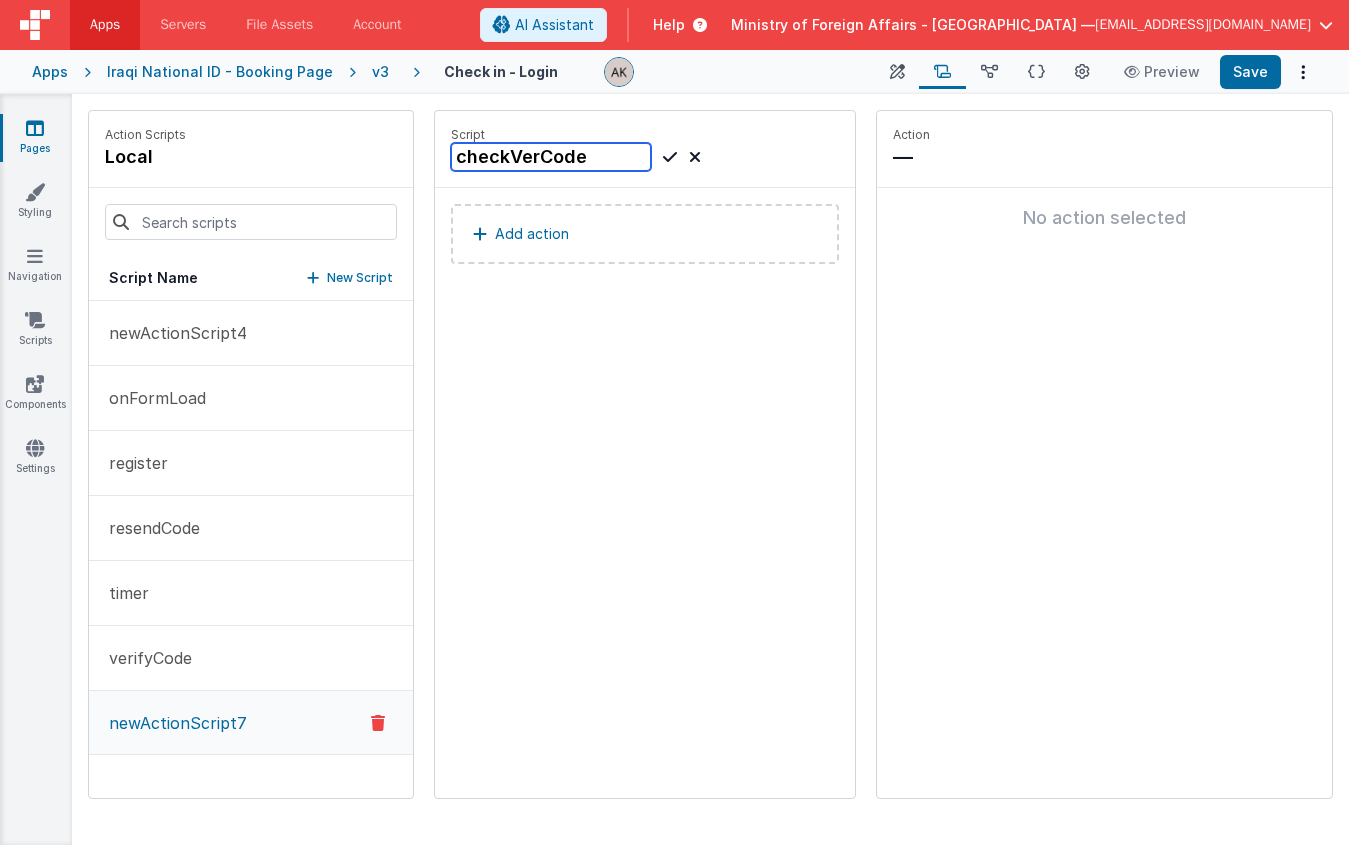 type on "checkVerCode" 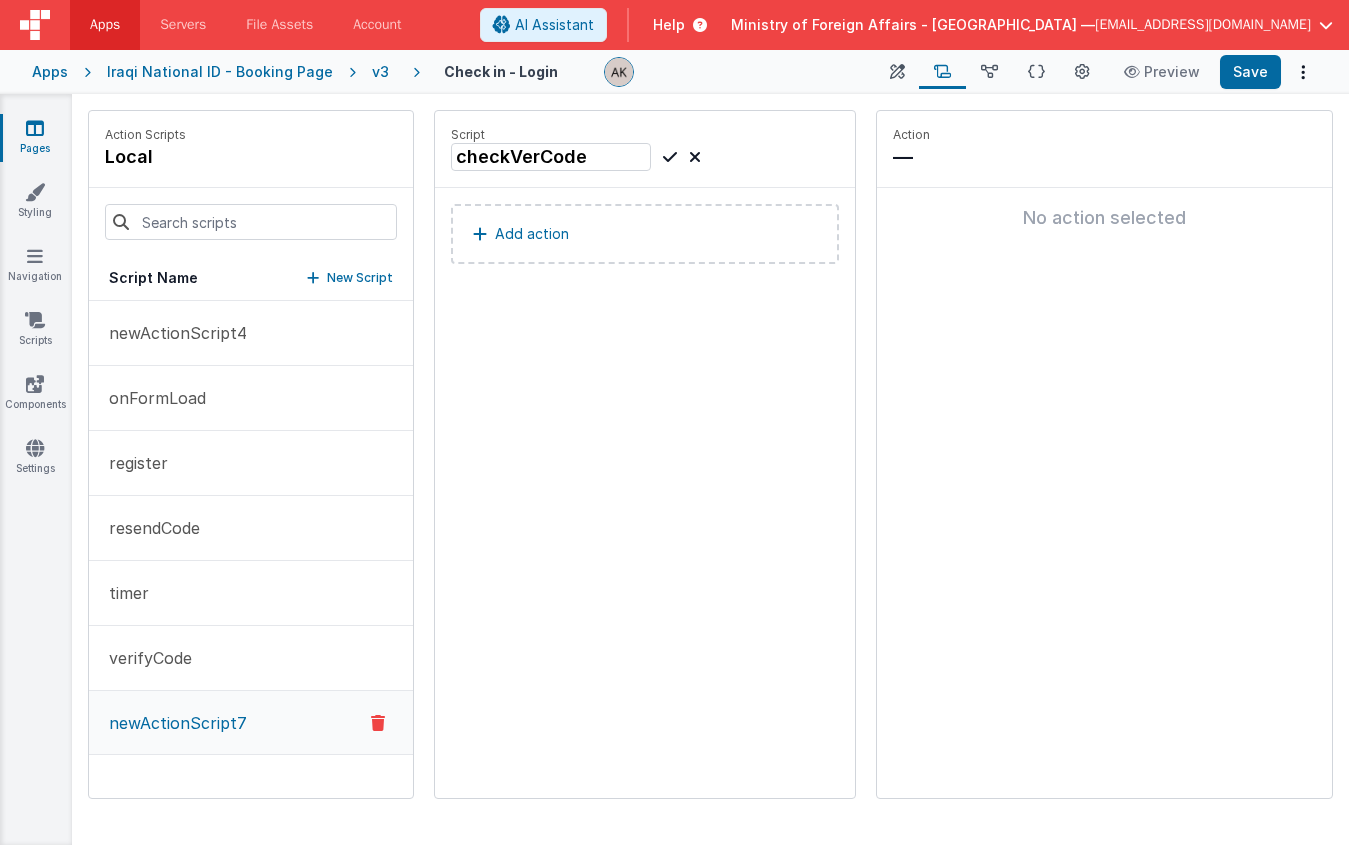 click at bounding box center (670, 157) 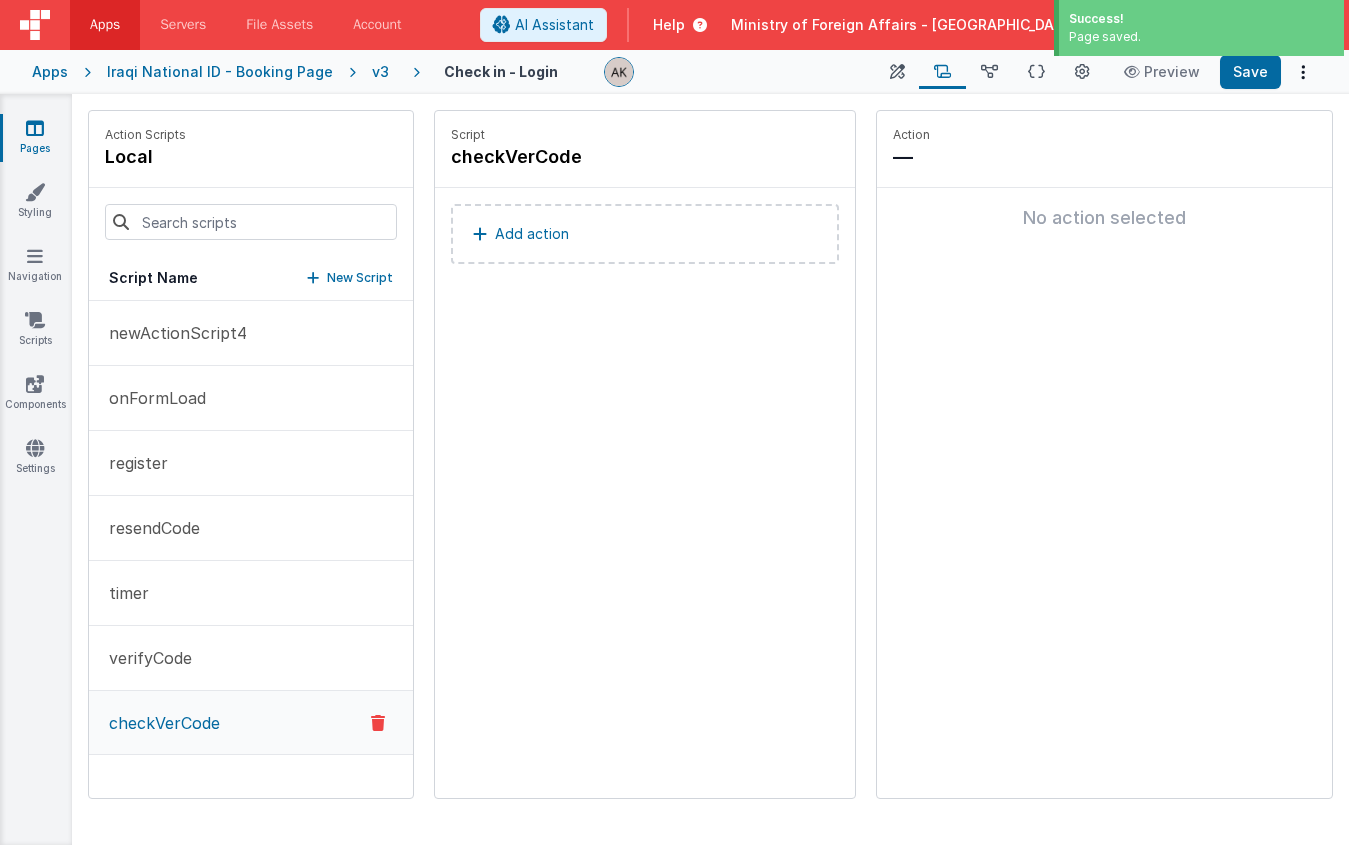 click on "Add action" at bounding box center [645, 234] 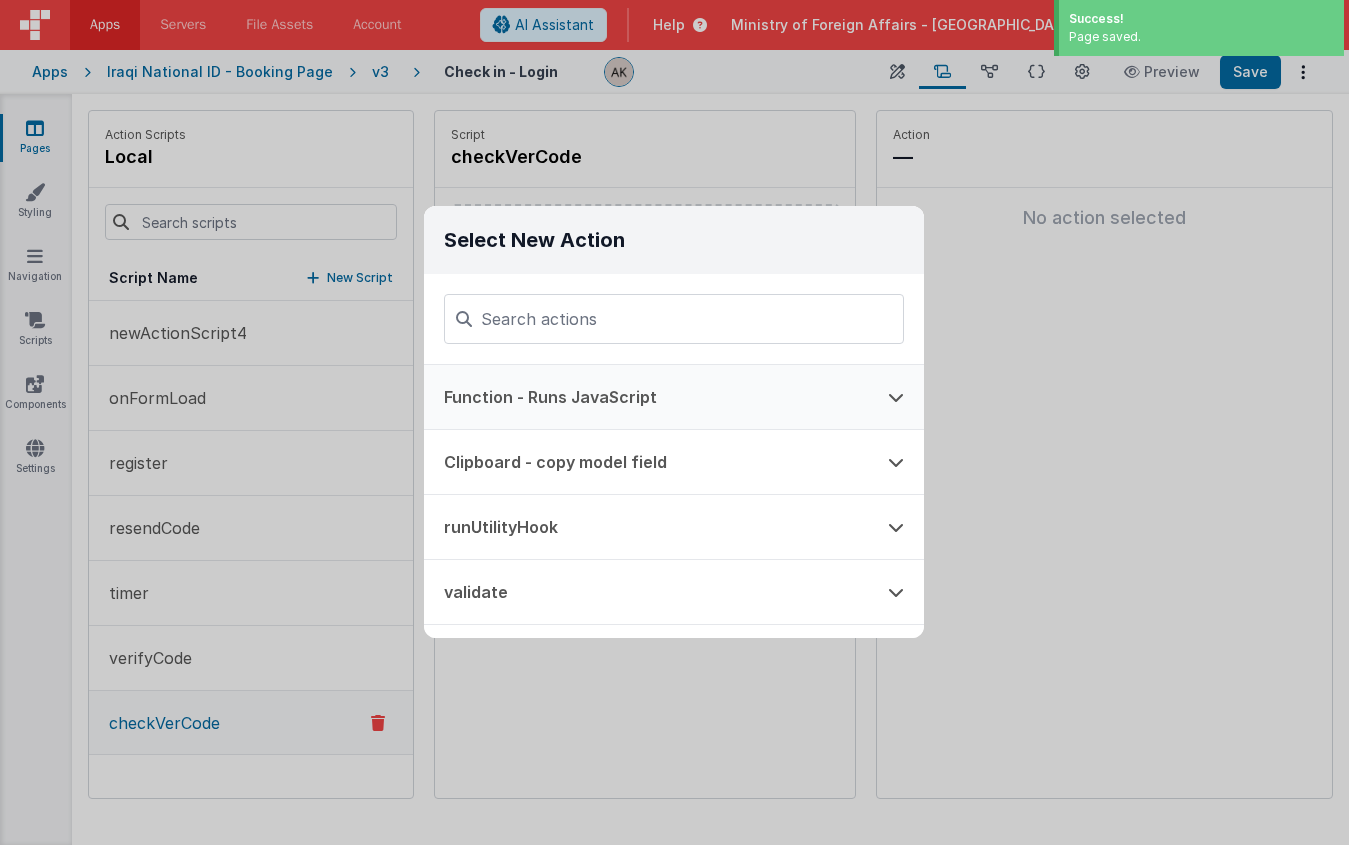 click on "Function - Runs JavaScript" at bounding box center (646, 397) 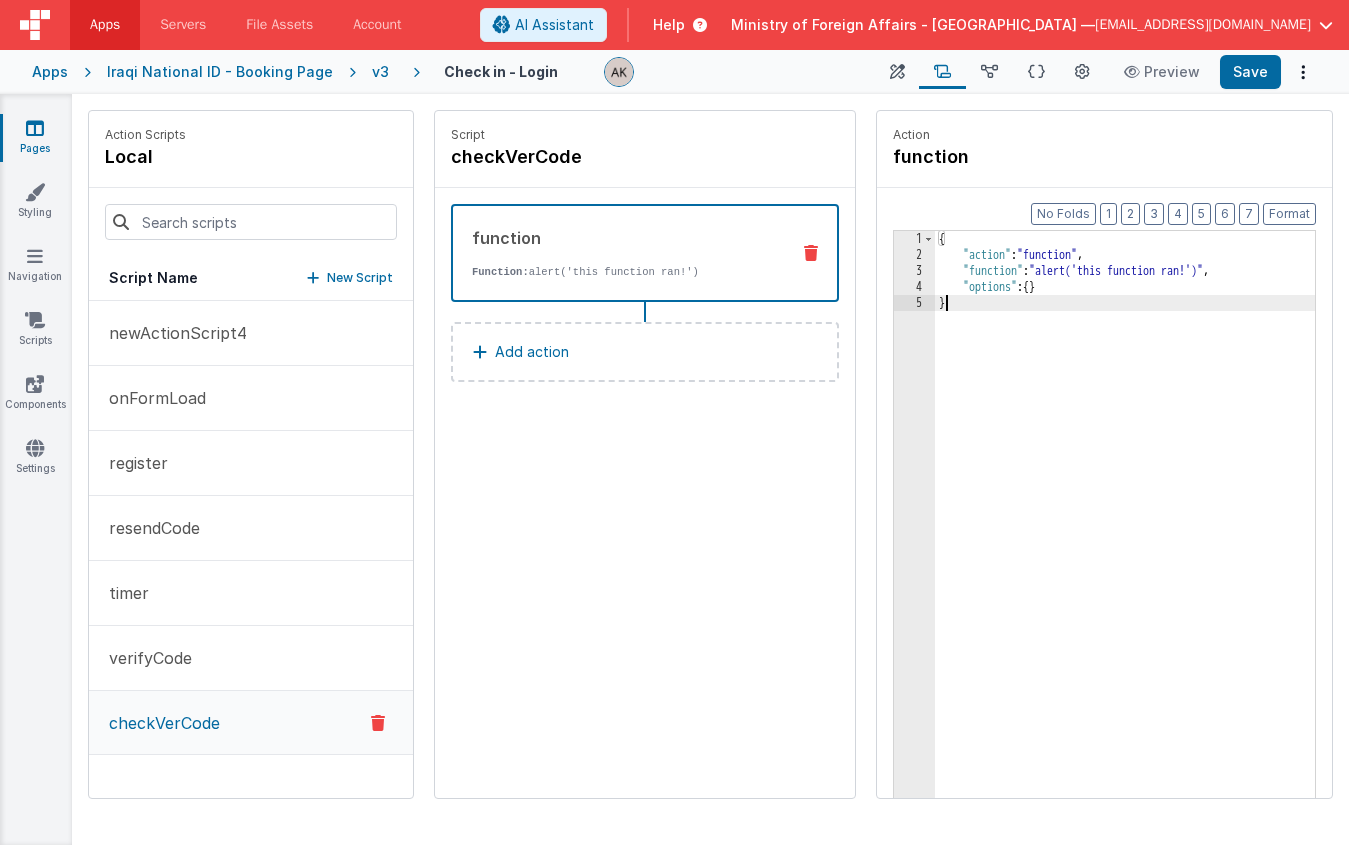 click on "{      "action" :  "function" ,      "function" :  "alert('this function ran!')" ,      "options" :  { } }" at bounding box center [1151, 561] 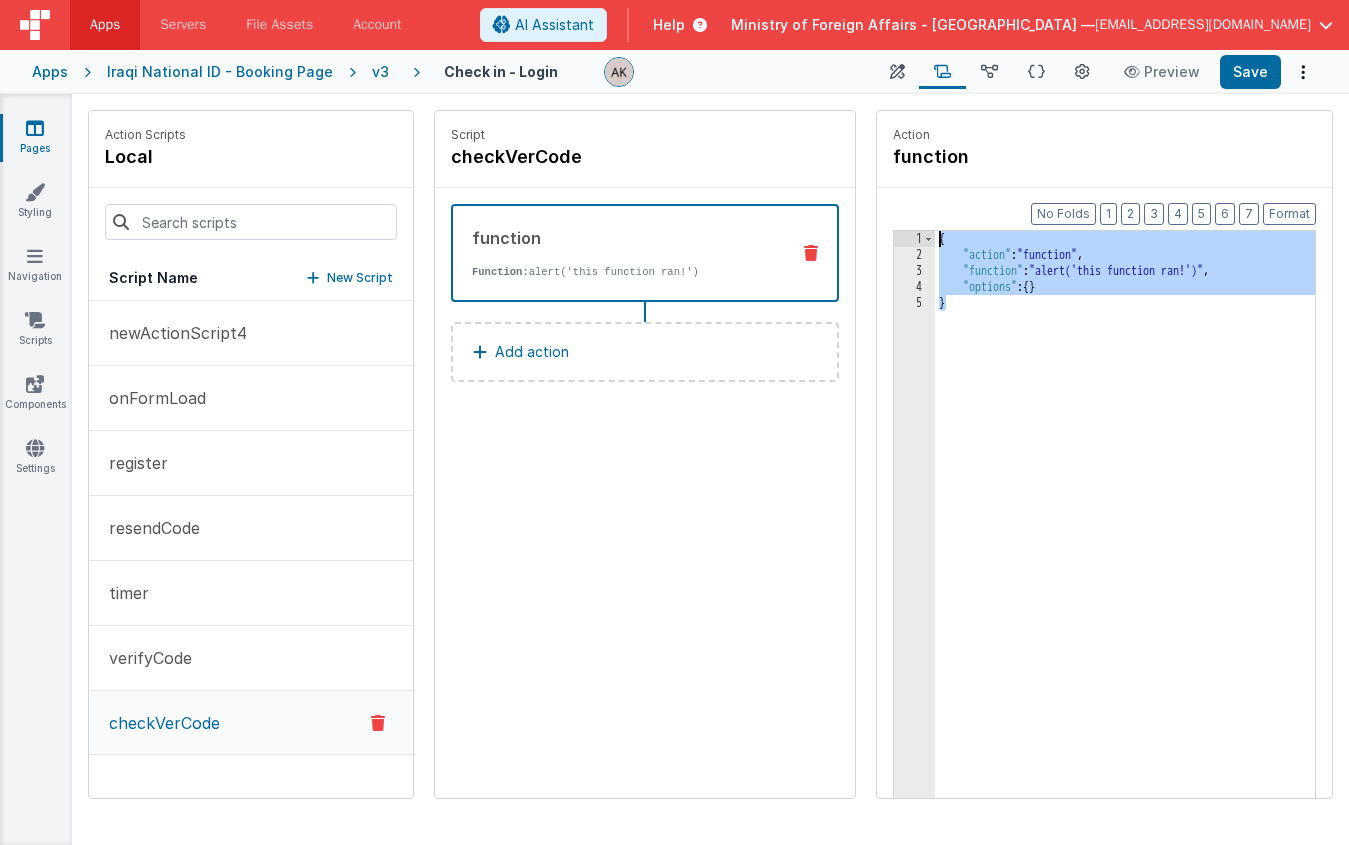 drag, startPoint x: 982, startPoint y: 308, endPoint x: 853, endPoint y: 220, distance: 156.15697 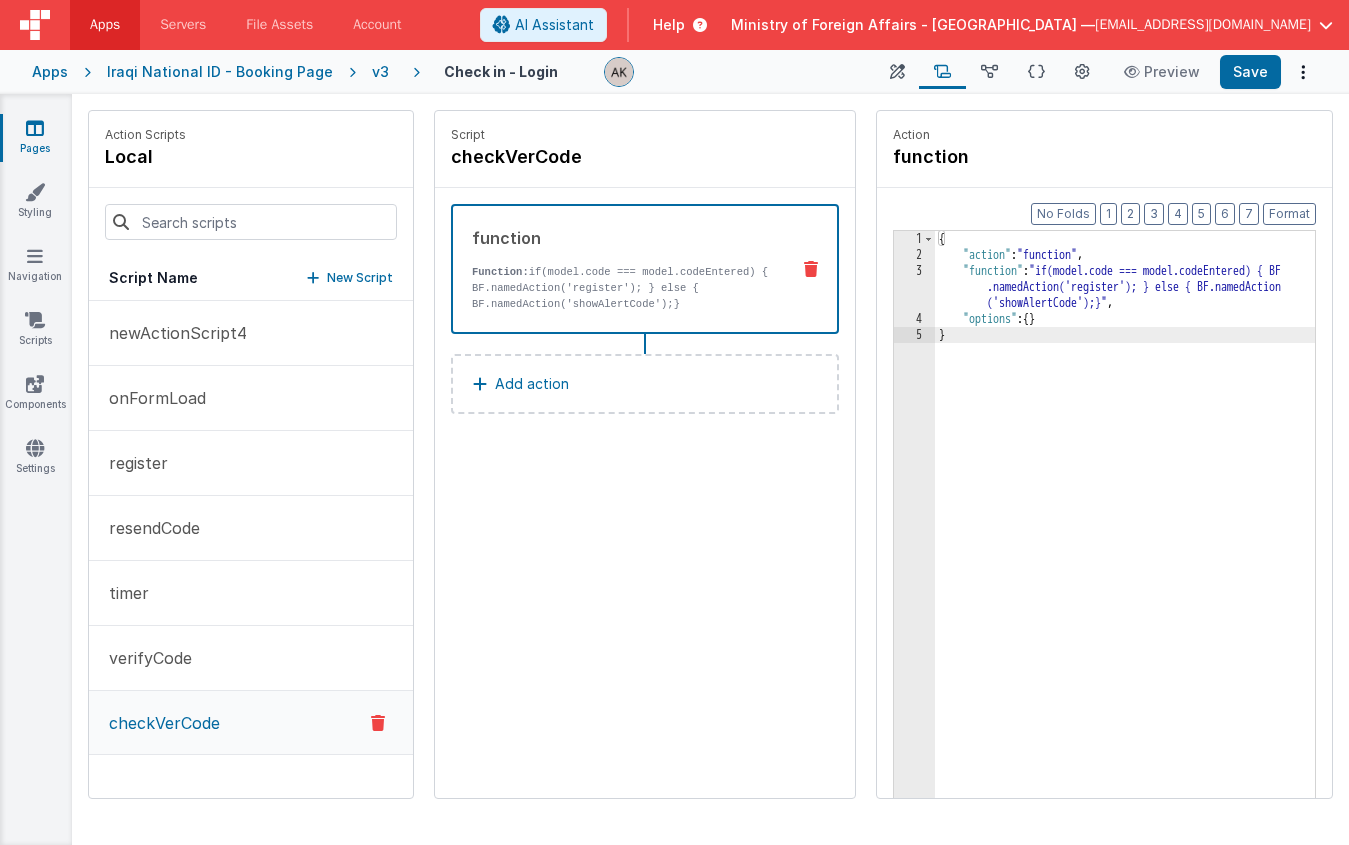 click on "{      "action" :  "function" ,      "function" :  "if(model.code === model.codeEntered) { BF          .namedAction('register'); } else { BF.namedAction          ('showAlertCode');}" ,      "options" :  { } }" at bounding box center [1151, 561] 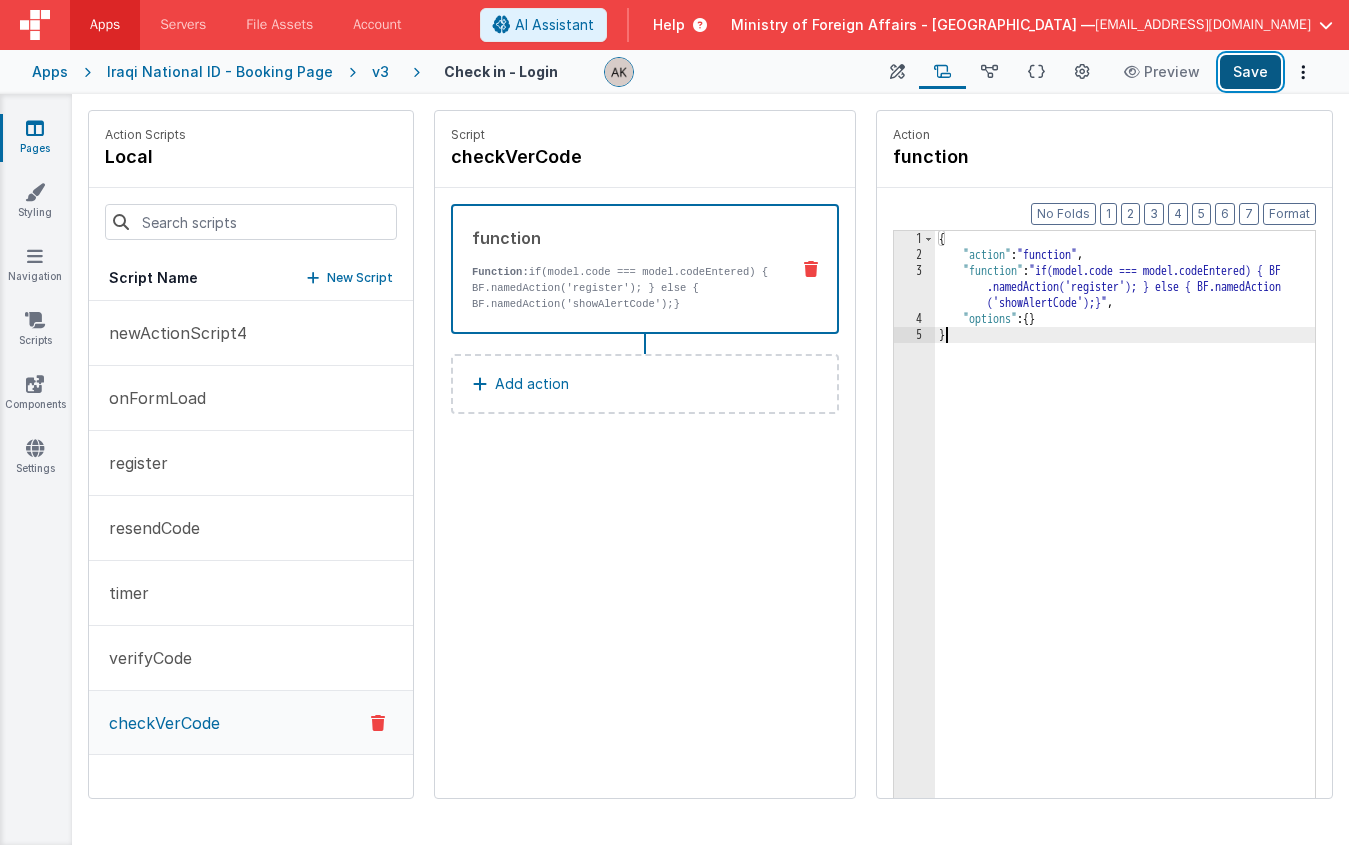 click on "Save" at bounding box center (1250, 72) 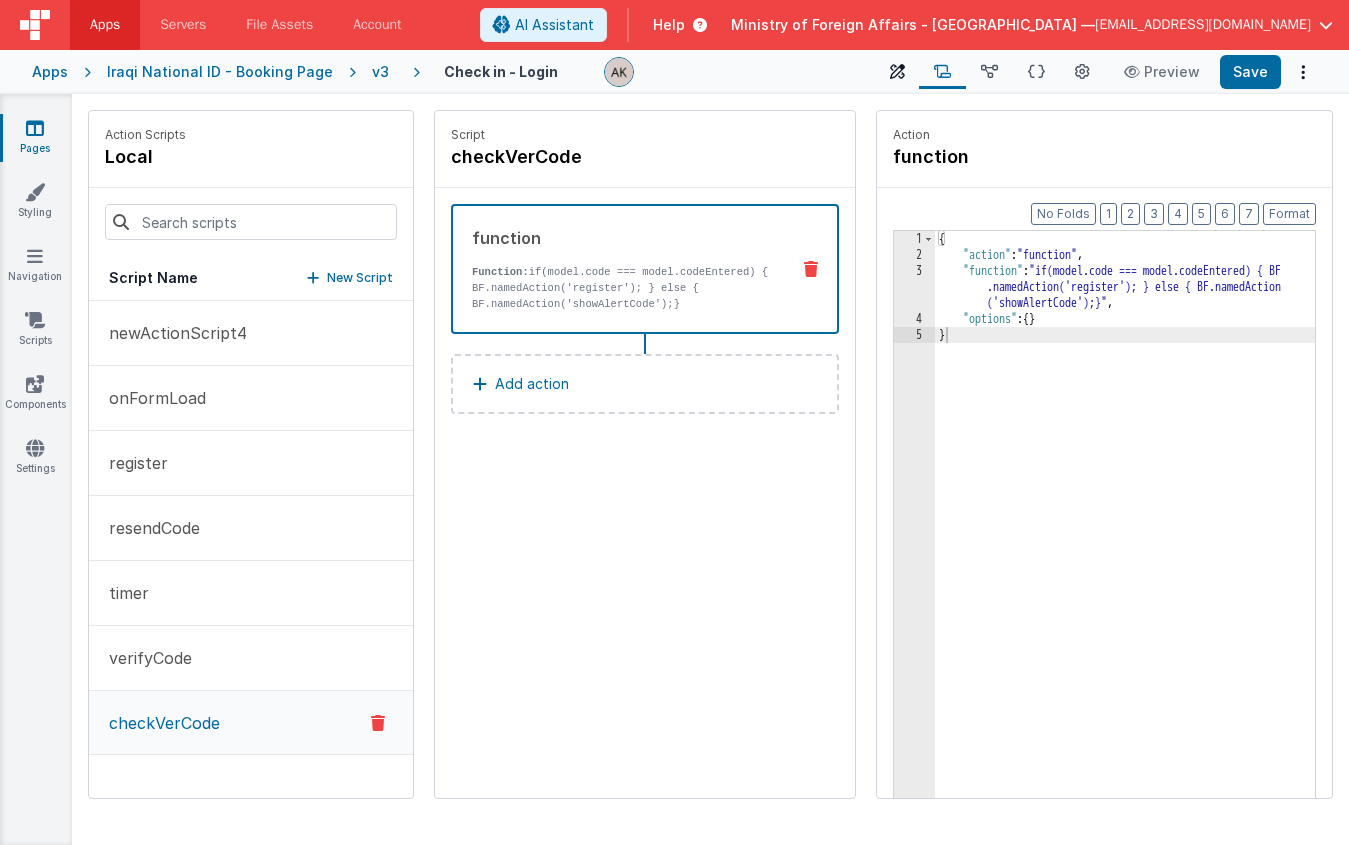 click at bounding box center (897, 72) 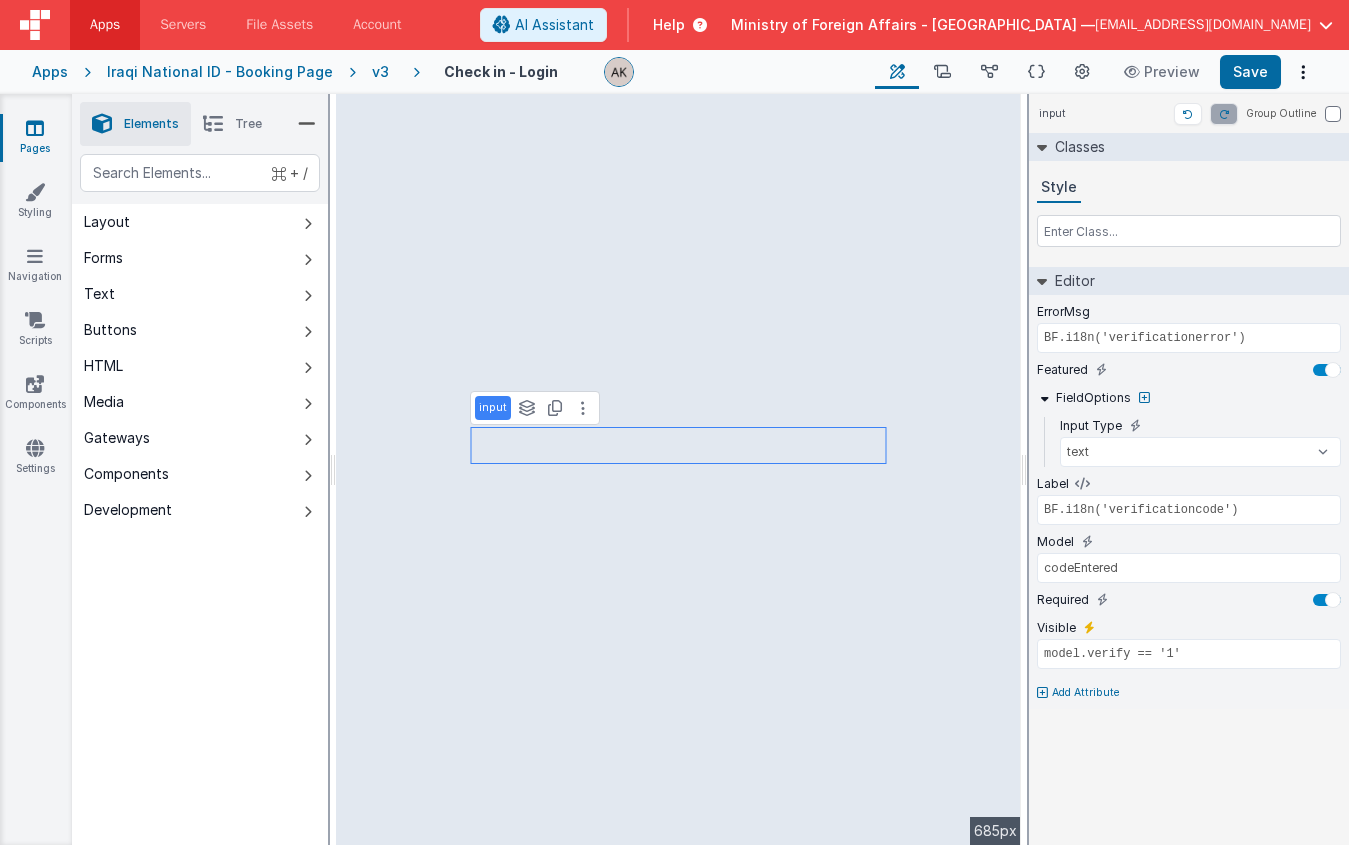 type on "model.isLoading" 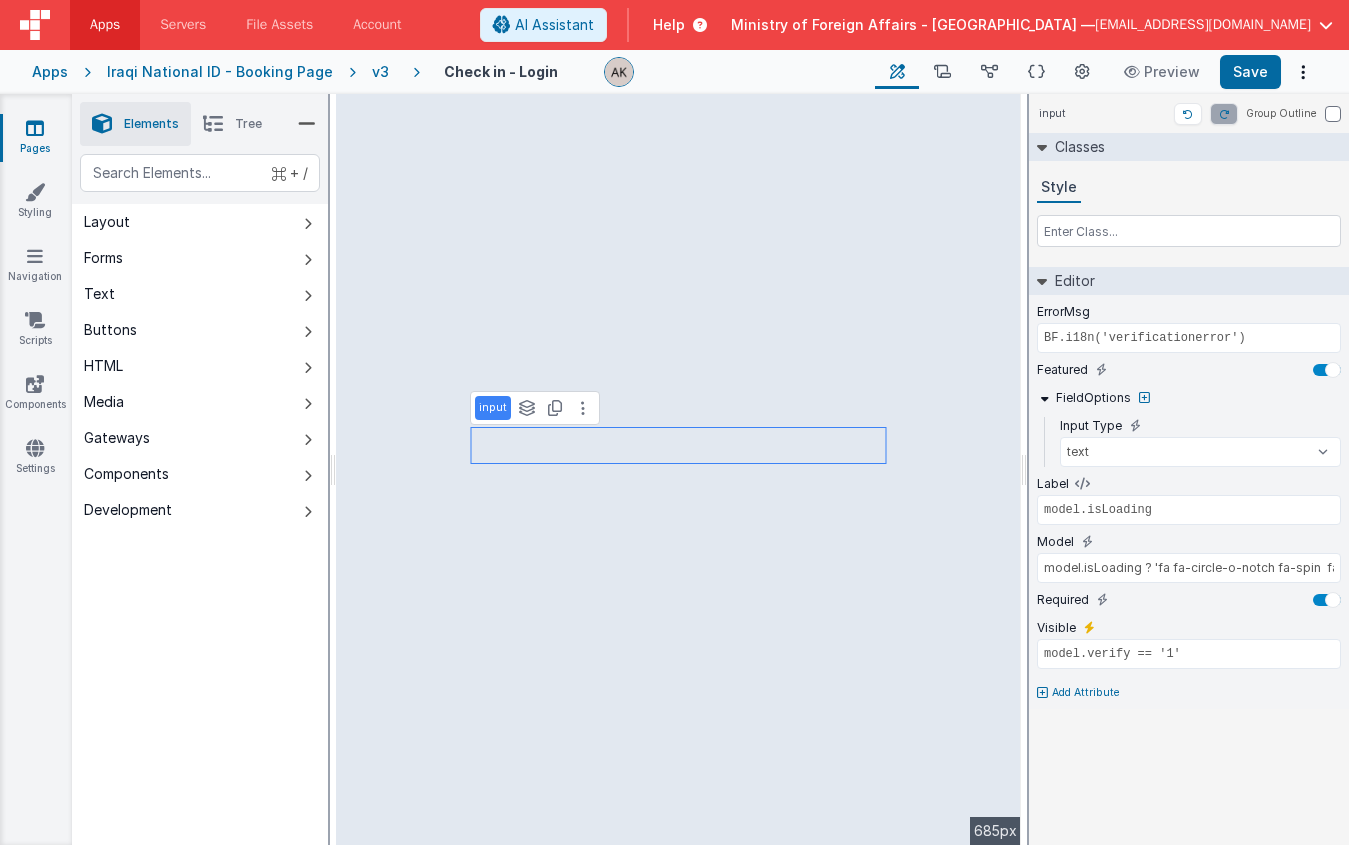 select on "verifyCode" 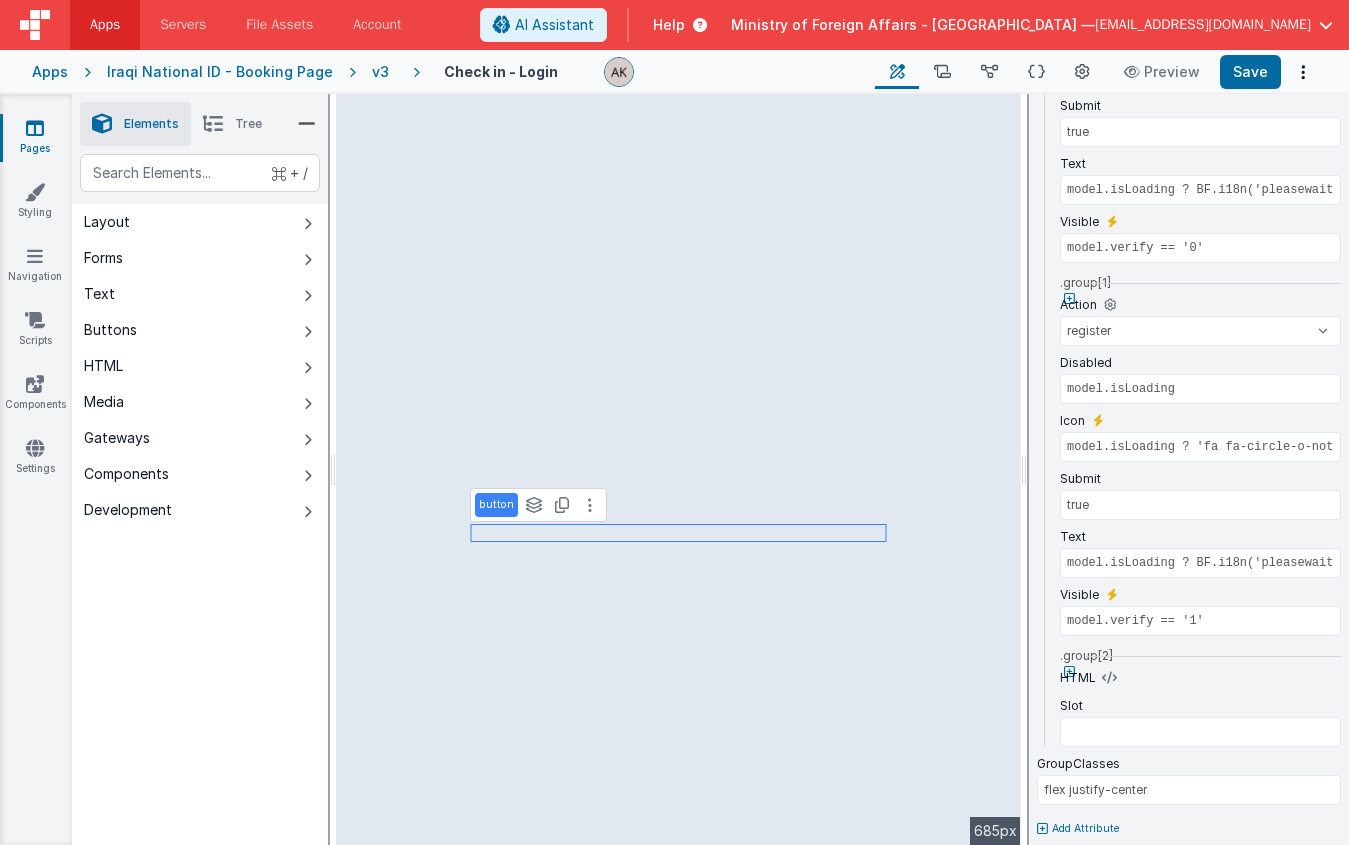 scroll, scrollTop: 550, scrollLeft: 0, axis: vertical 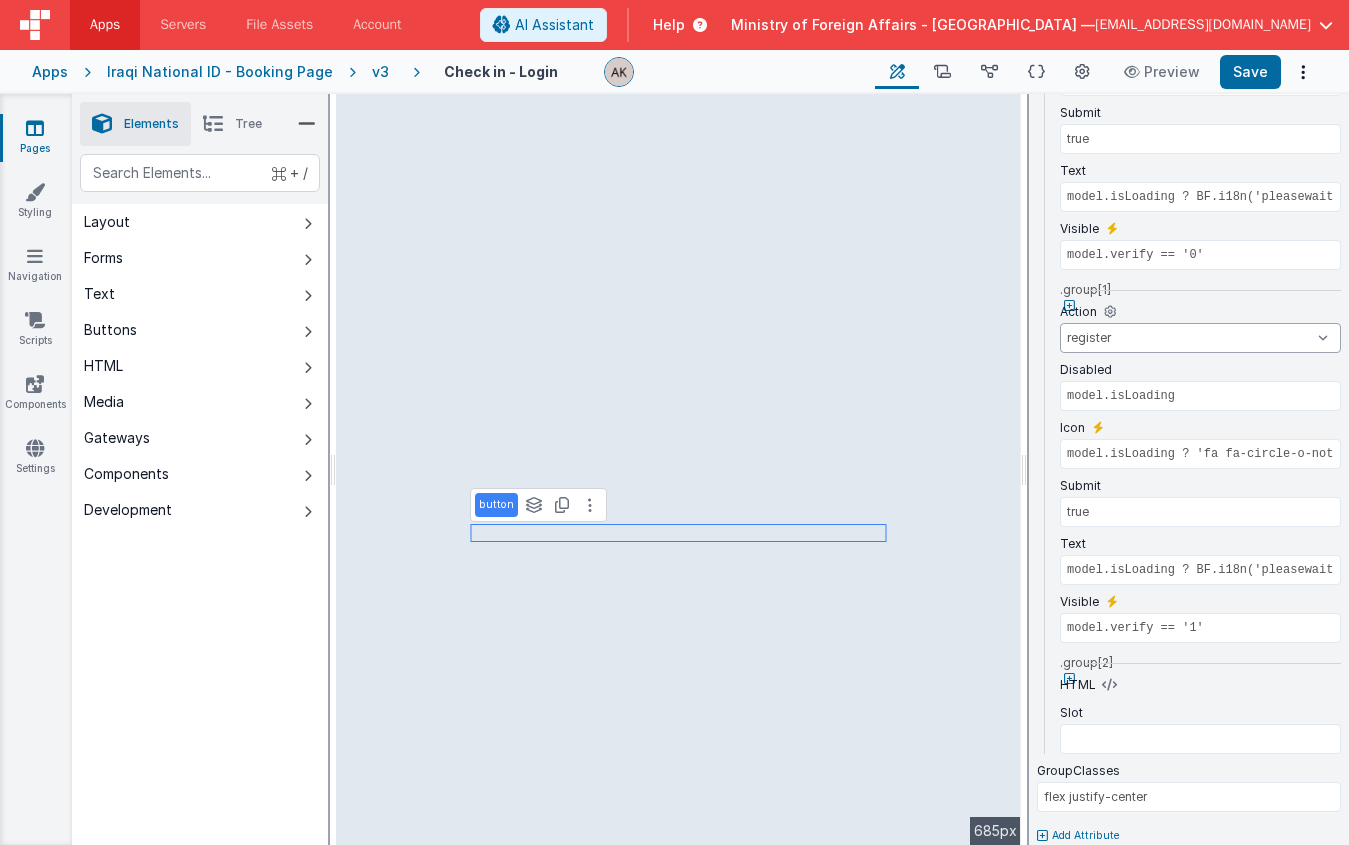 click on "newActionScript4 onFormLoad register resendCode timer verifyCode checkVerCode   changedates gotoBooking gotoMissions gotoOffices onAppLoad previous selectLanguage2 sendVerficationCode setDir showAlertCode showAlertDOB support supportclose supportnid timer updateDob verifyCode verifyCodeCheck verifyCodeCheckNid verifyCodeNid" at bounding box center (1200, 338) 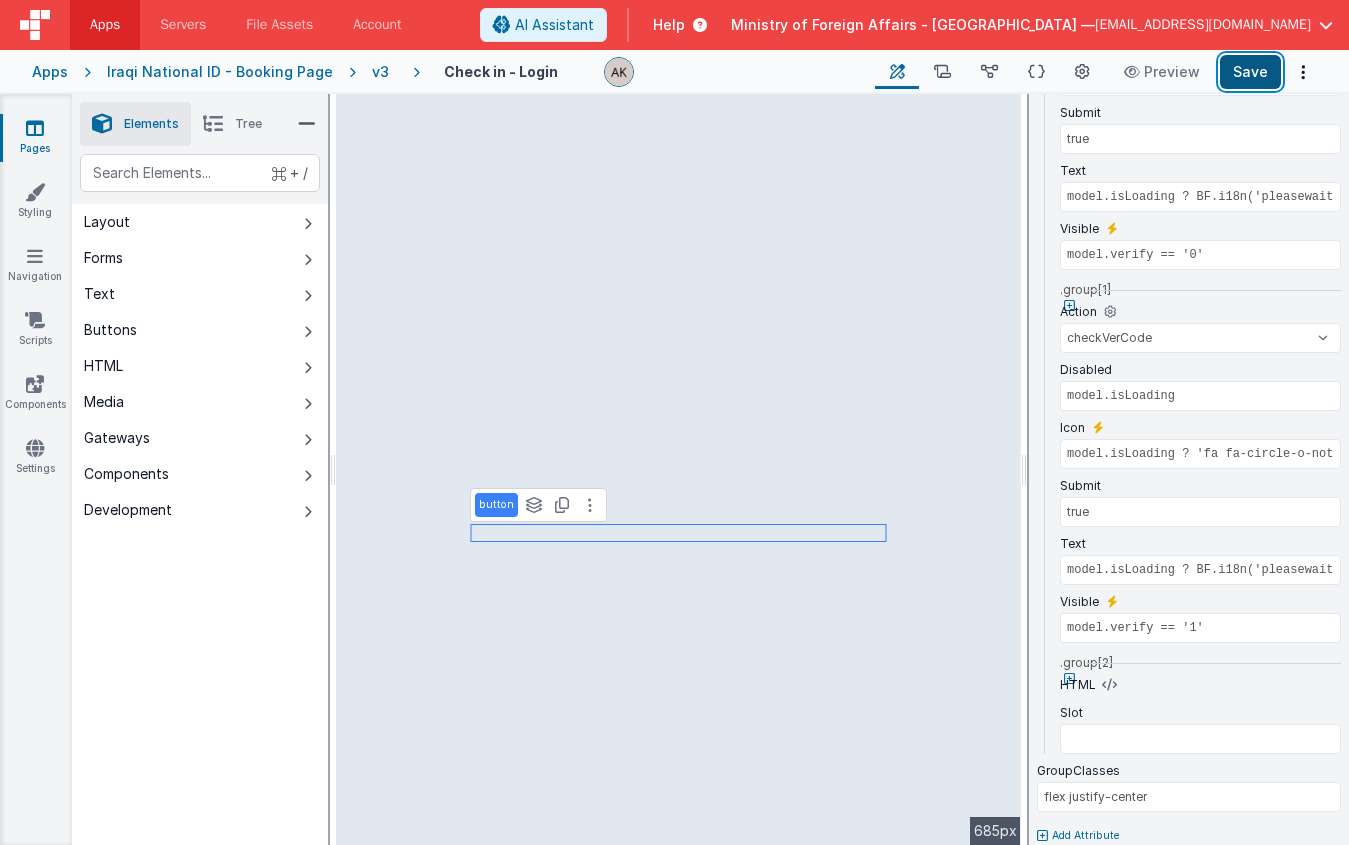 click on "Save" at bounding box center (1250, 72) 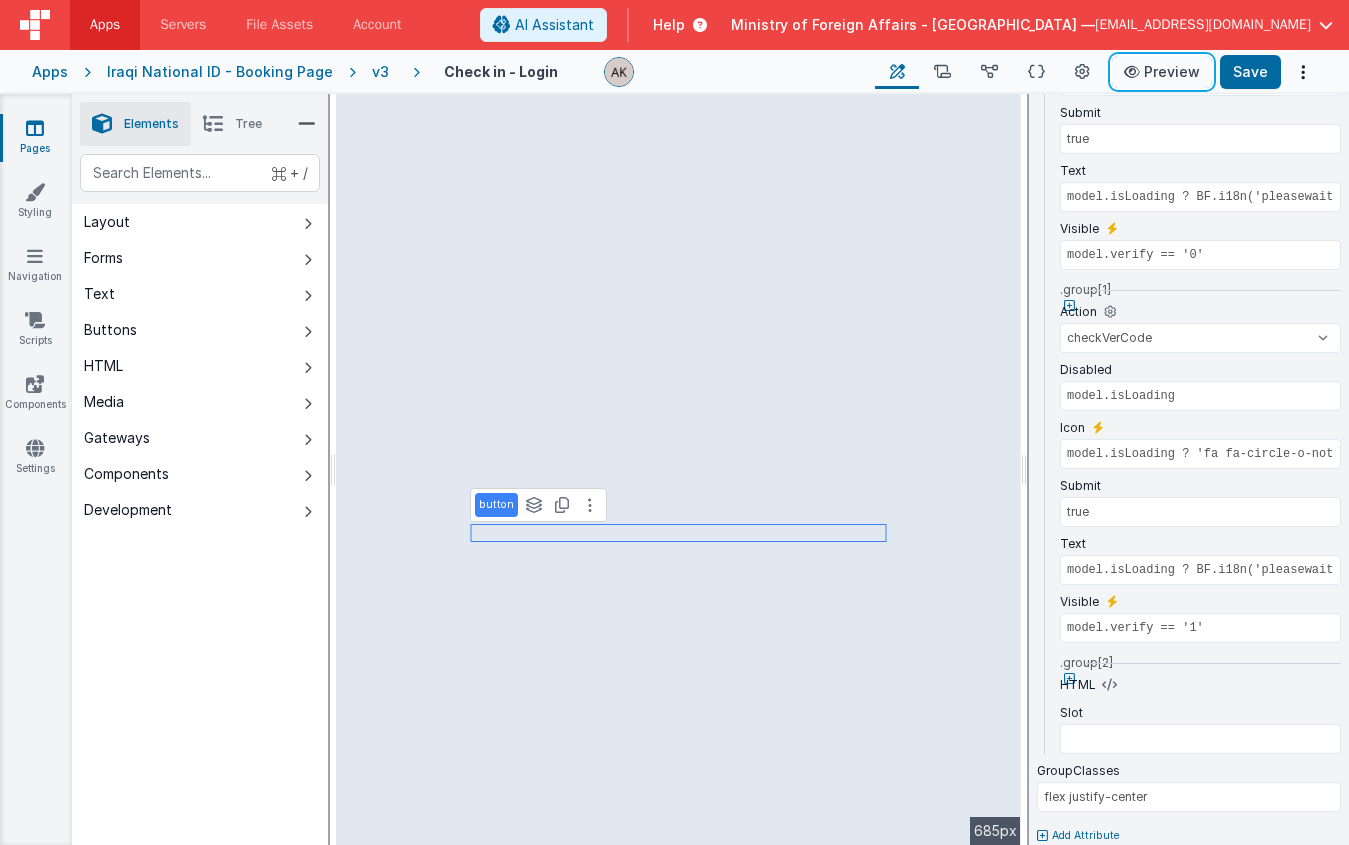 click on "Preview" at bounding box center (1162, 72) 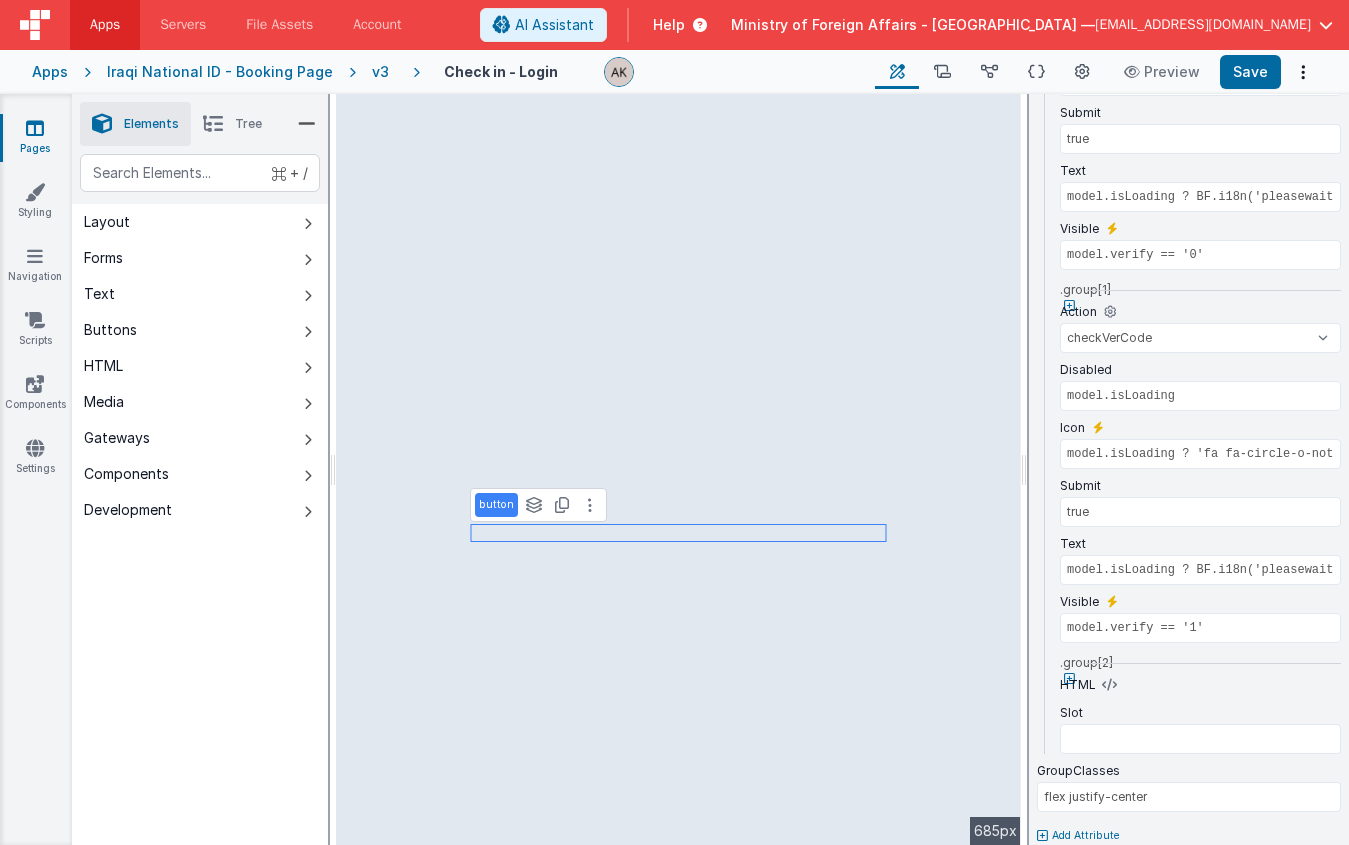 click on "v3" at bounding box center (384, 72) 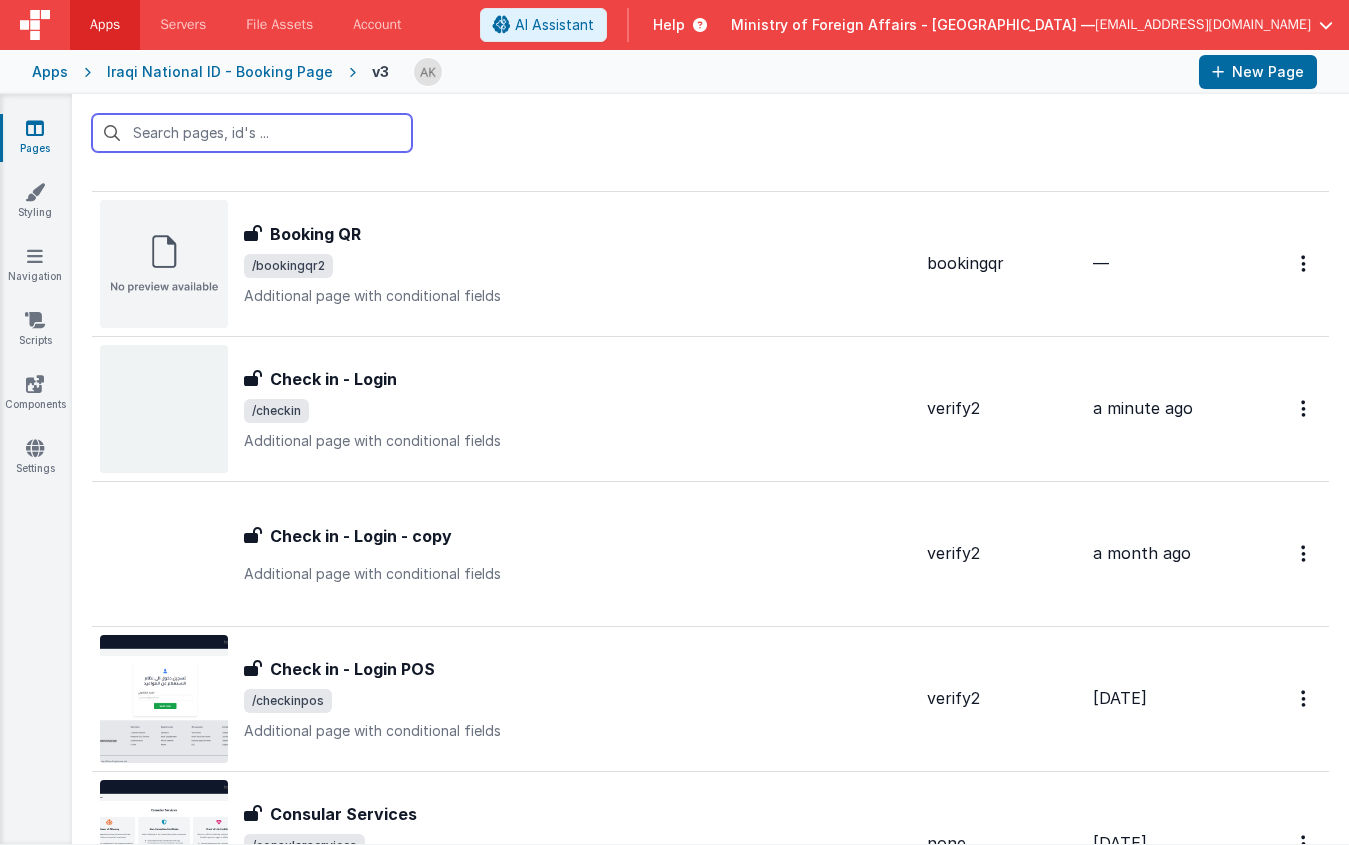 scroll, scrollTop: 6142, scrollLeft: 0, axis: vertical 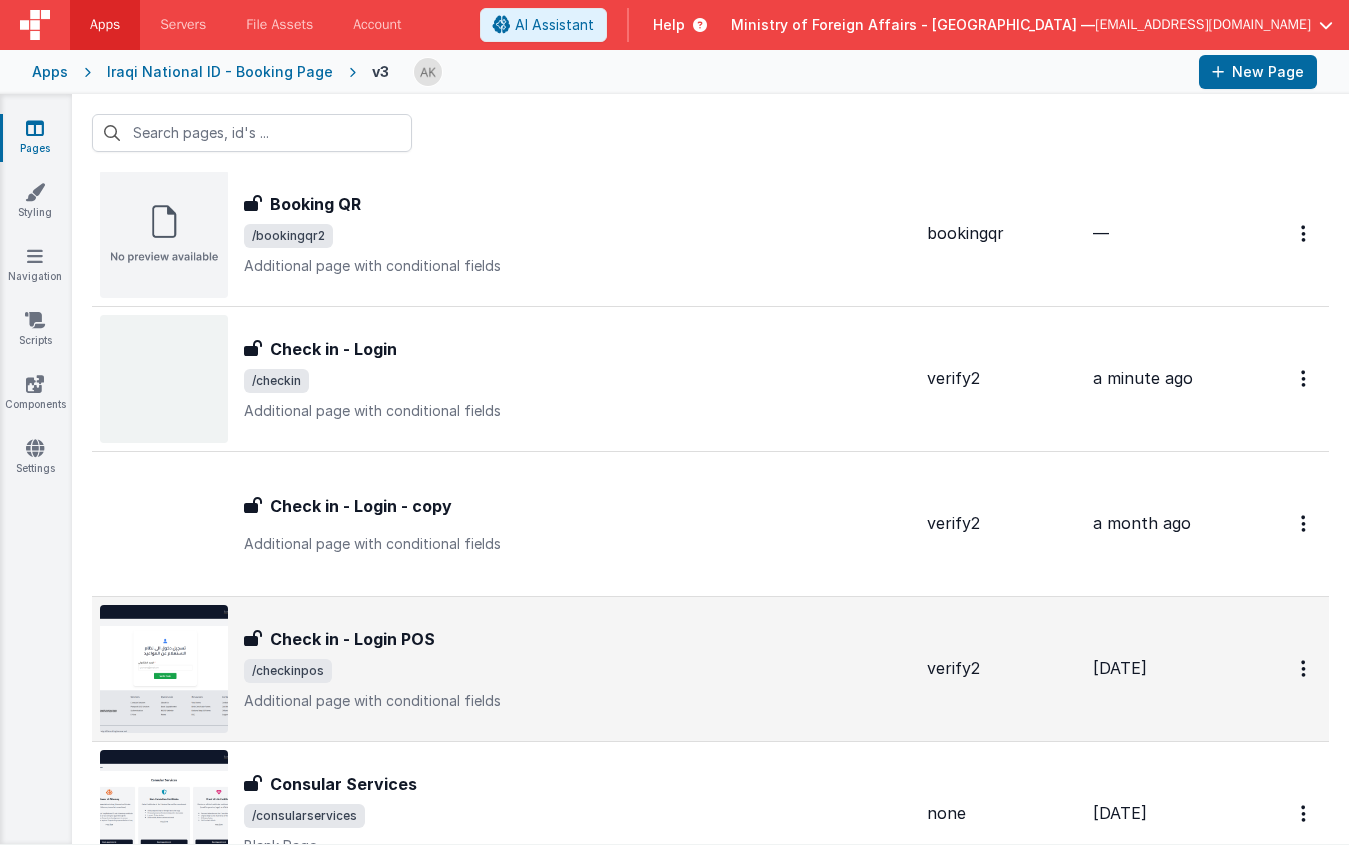 click on "Check in - Login POS" at bounding box center [352, 639] 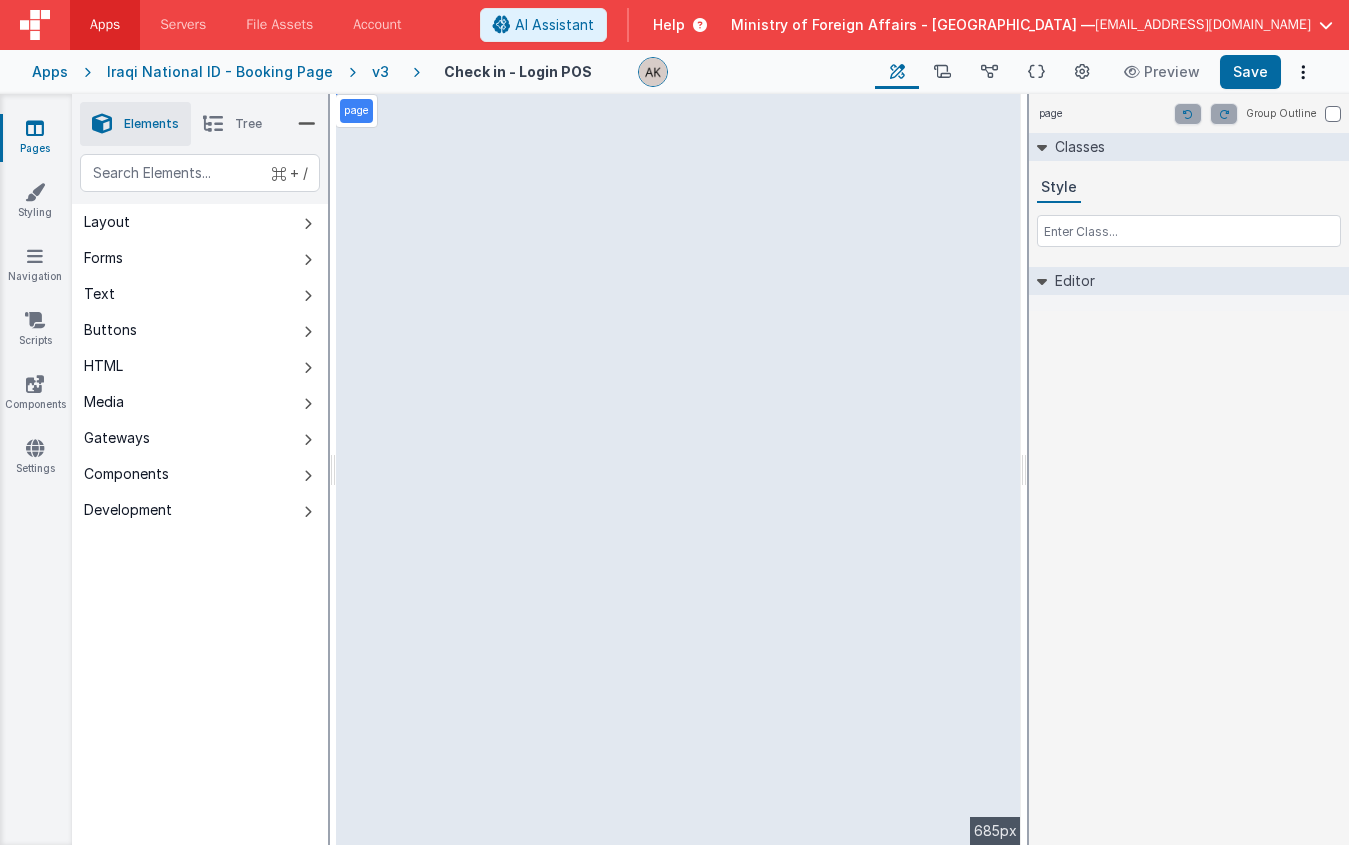 select on "calc" 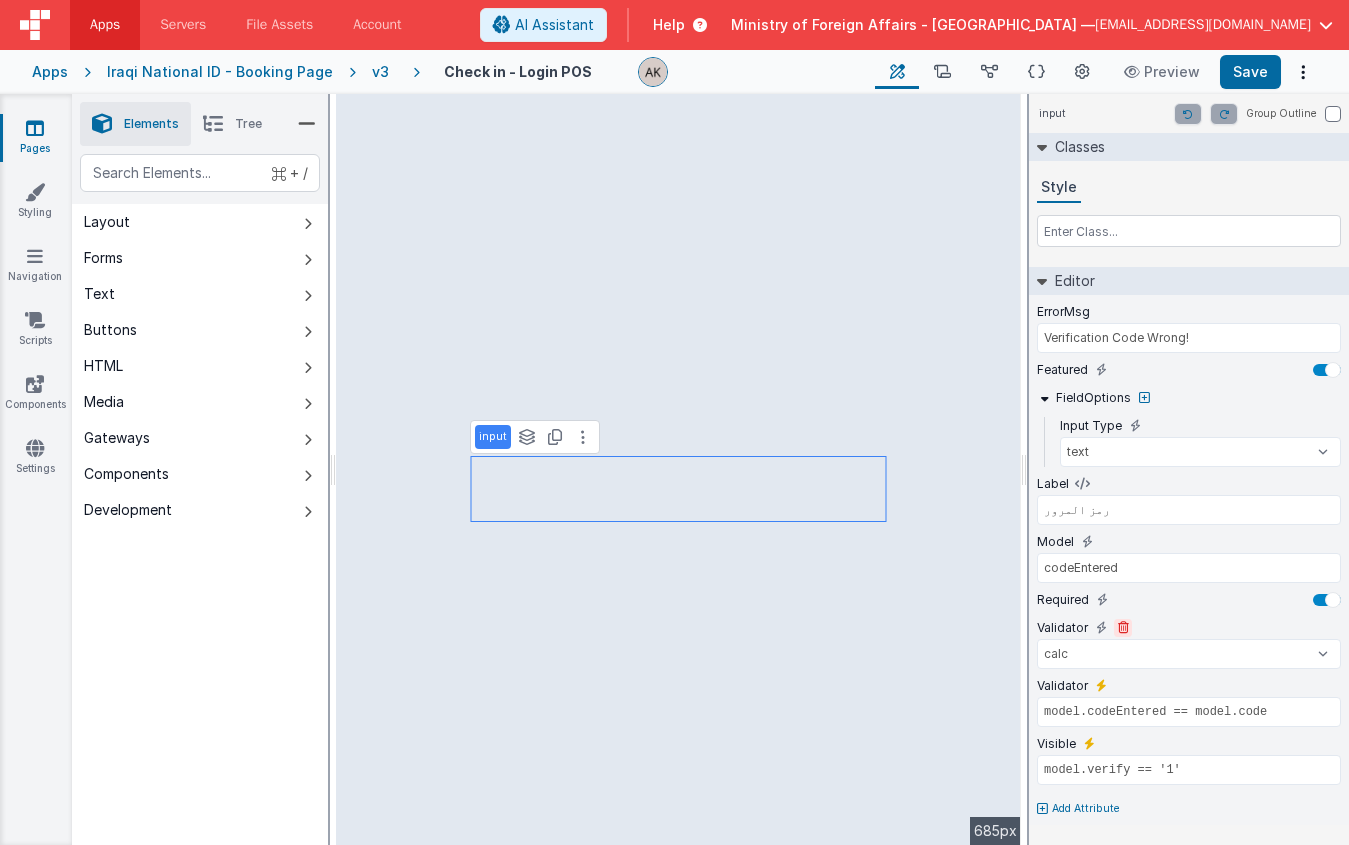 click at bounding box center [1123, 628] 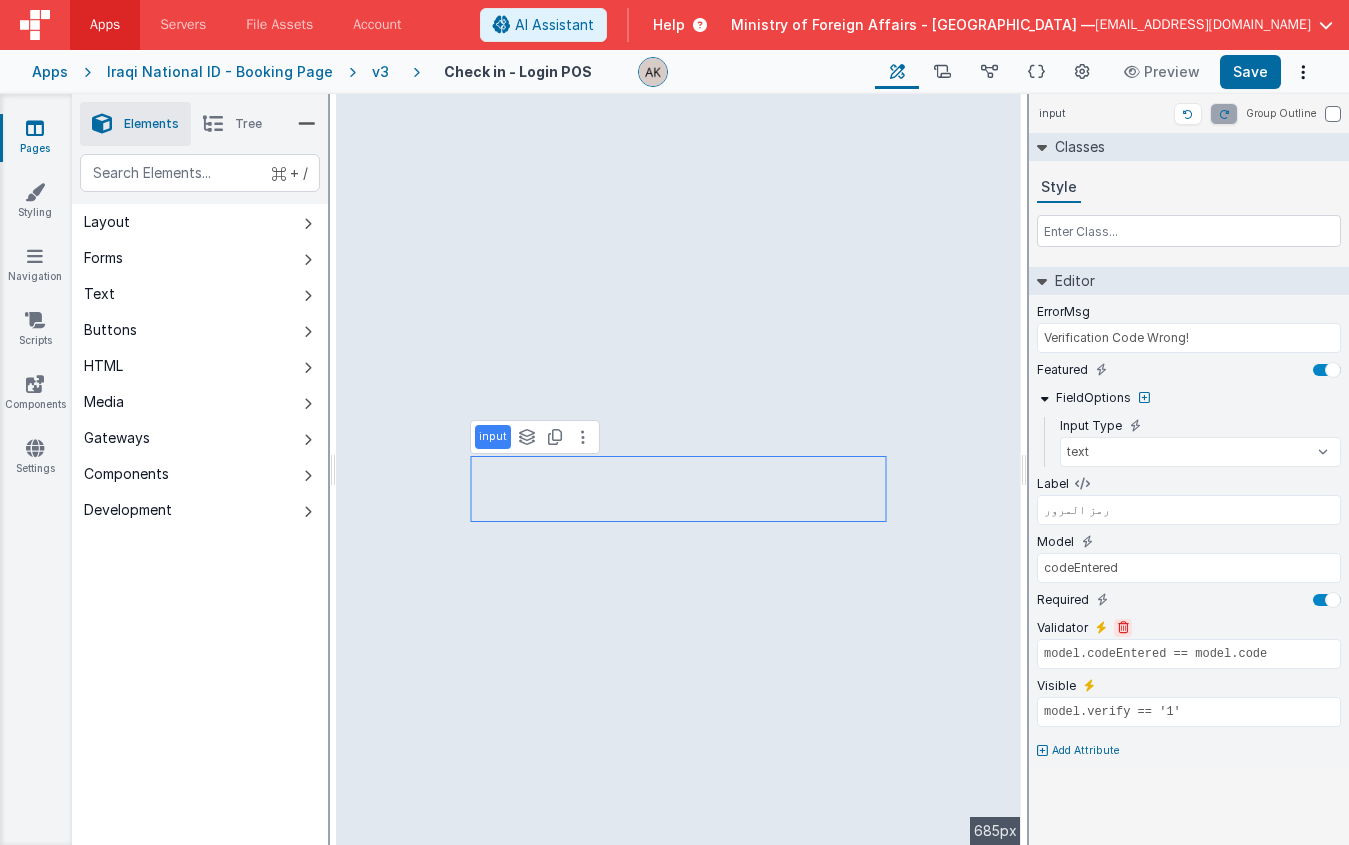 click at bounding box center (1123, 628) 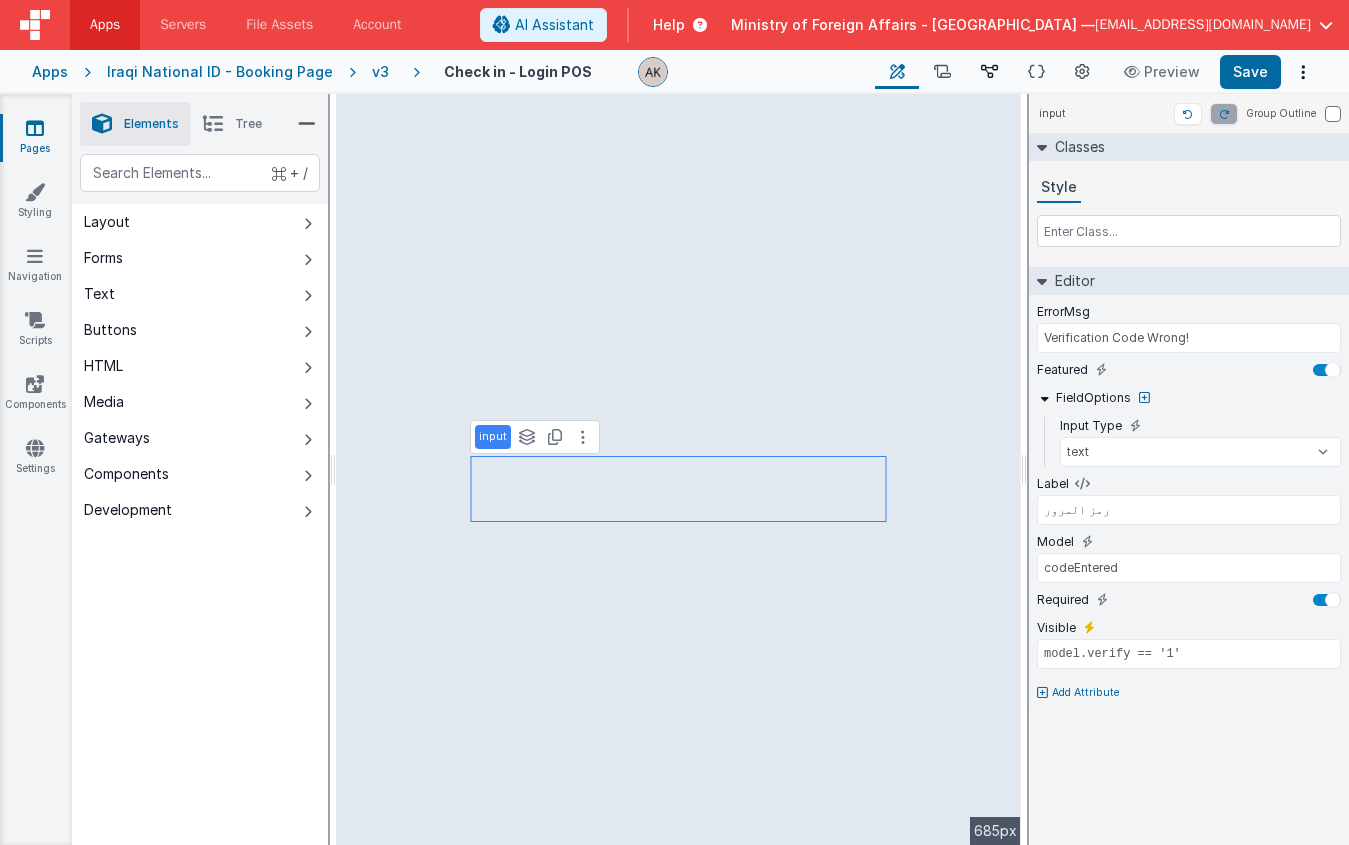 click at bounding box center (989, 72) 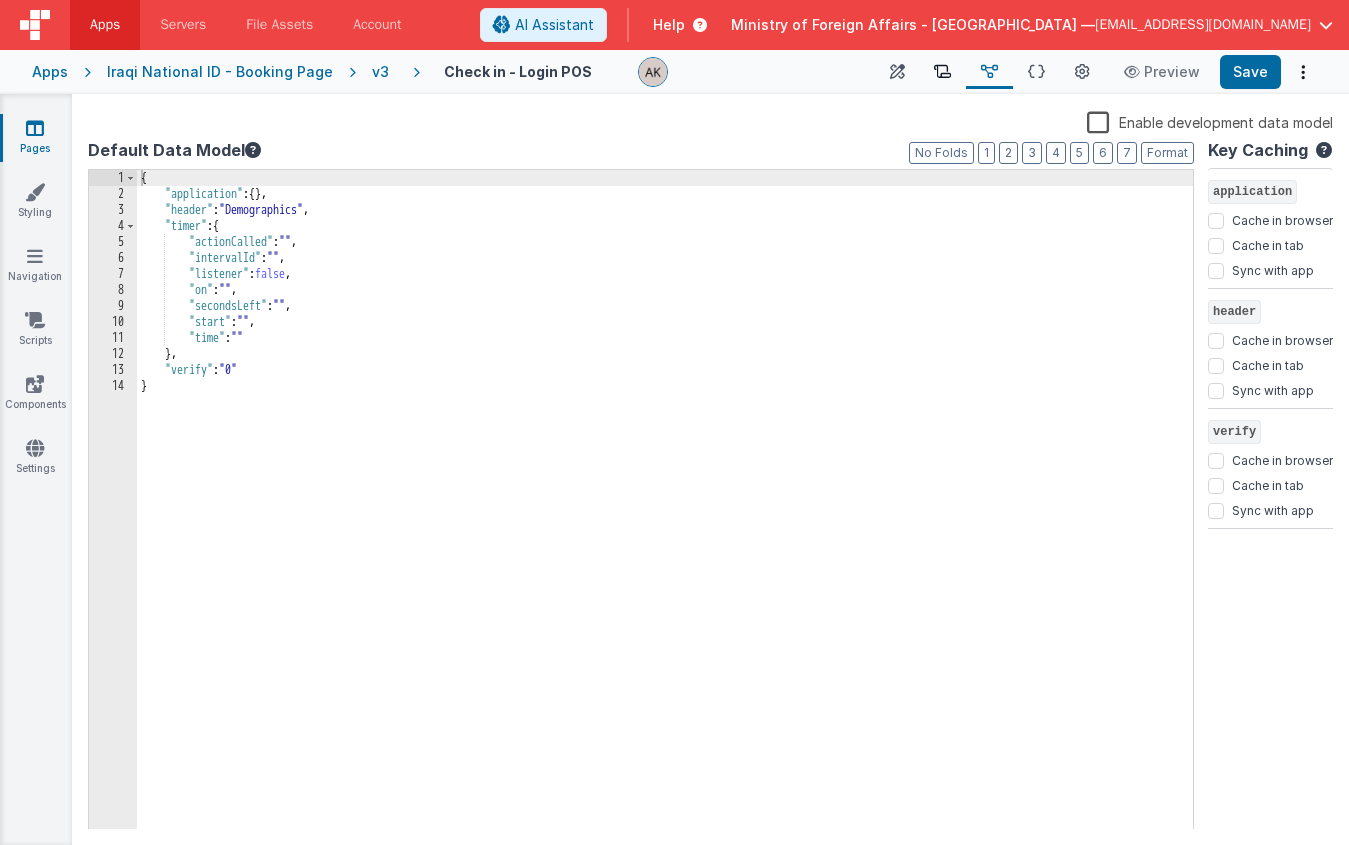 click at bounding box center (942, 72) 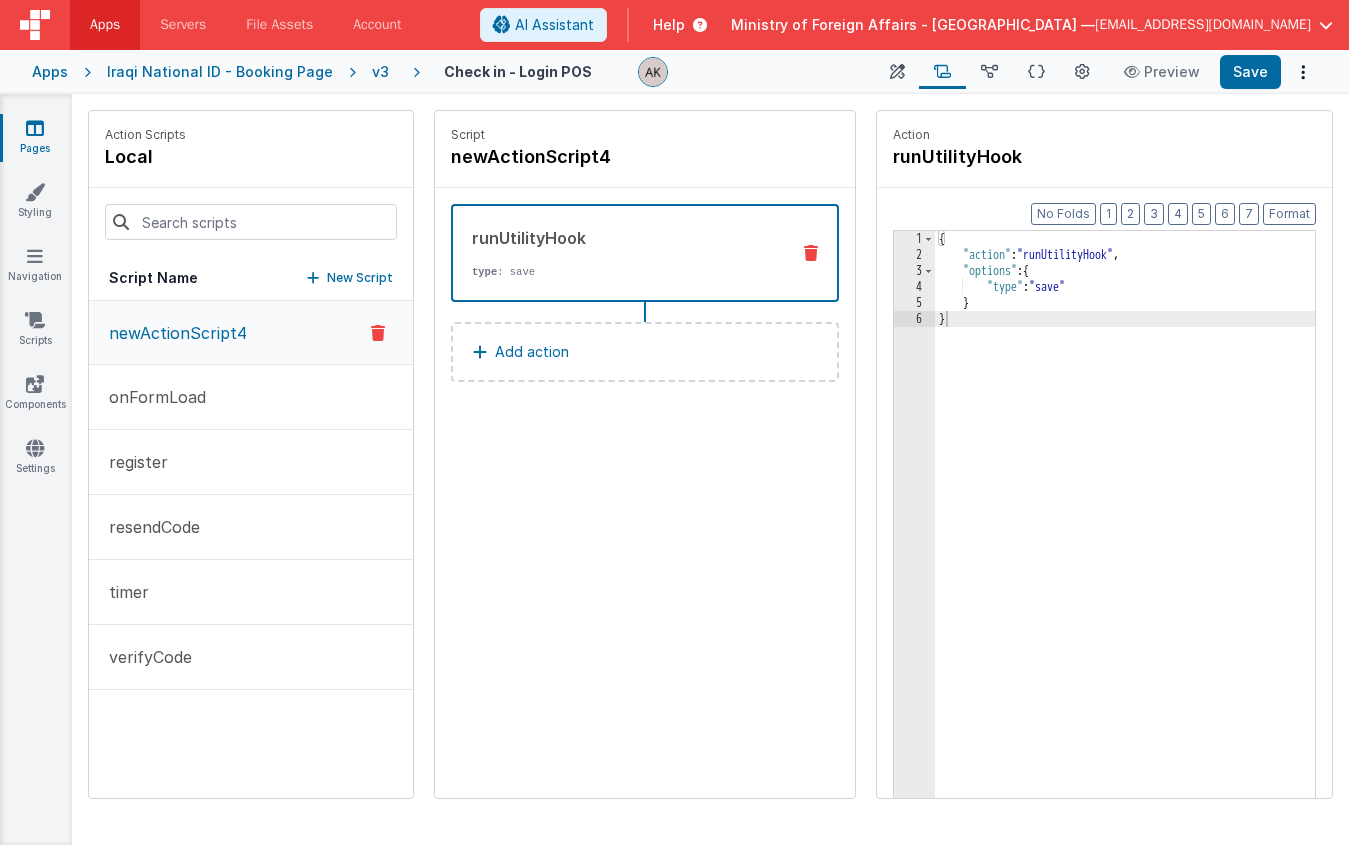 click on "New Script" at bounding box center (360, 278) 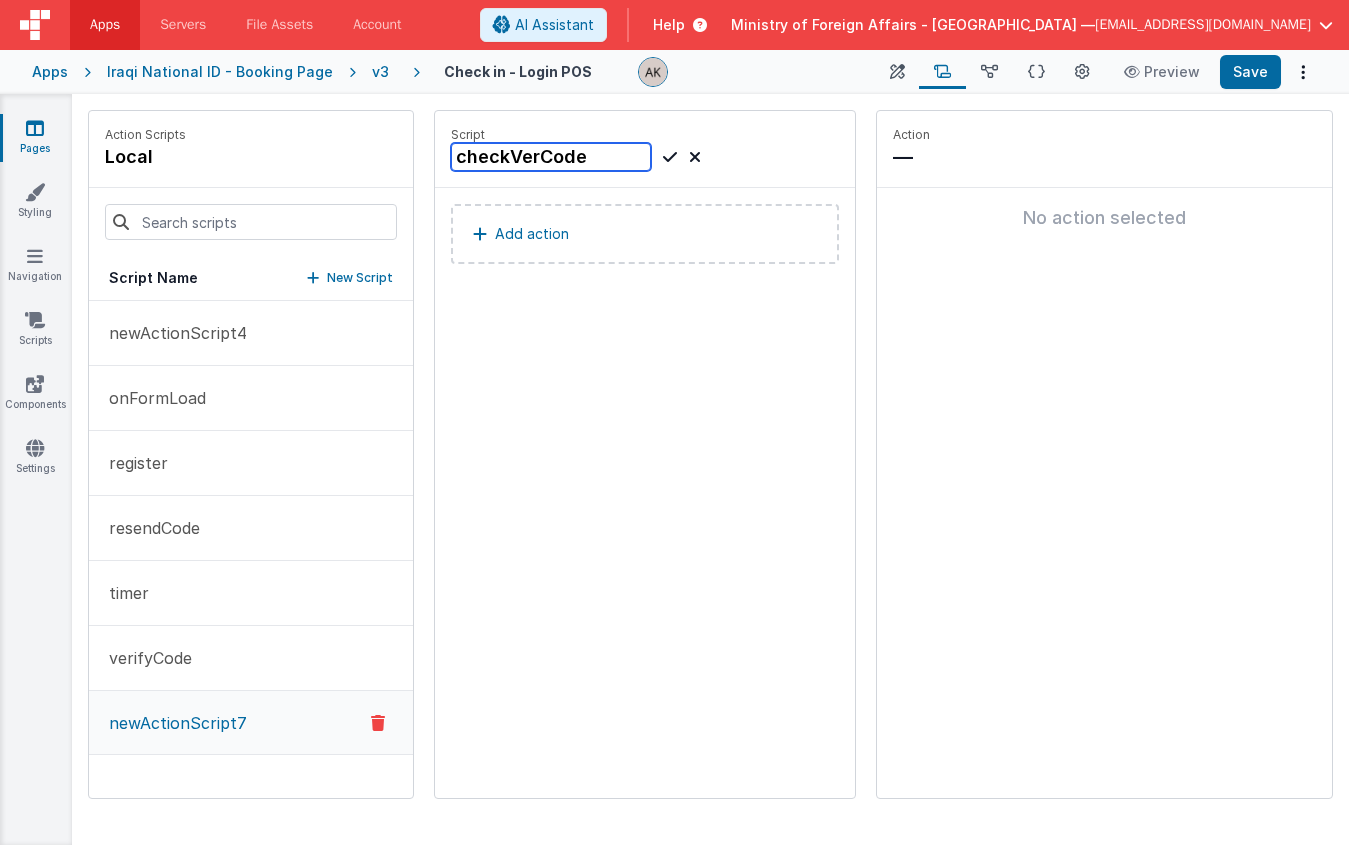 type on "checkVerCode" 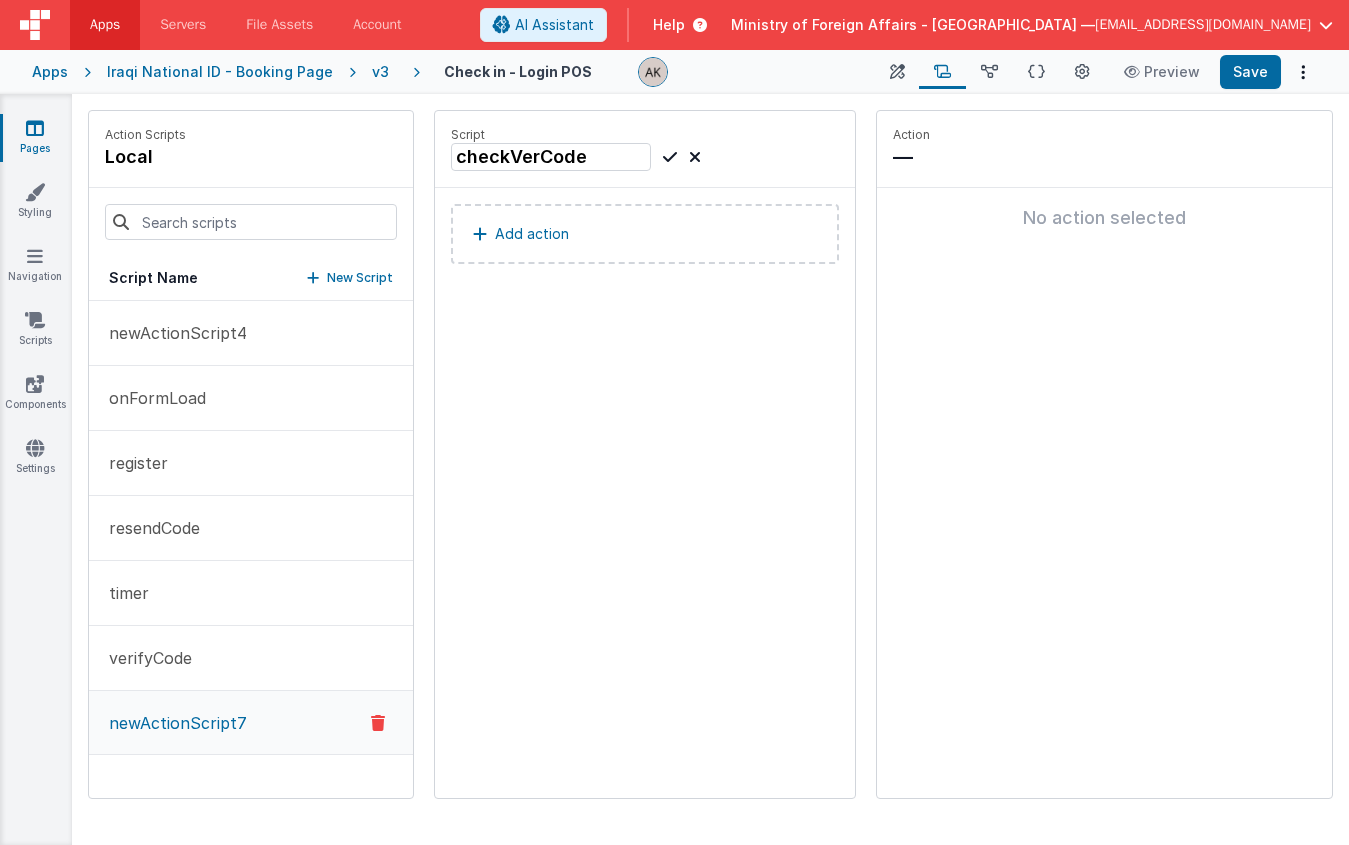 click at bounding box center (670, 157) 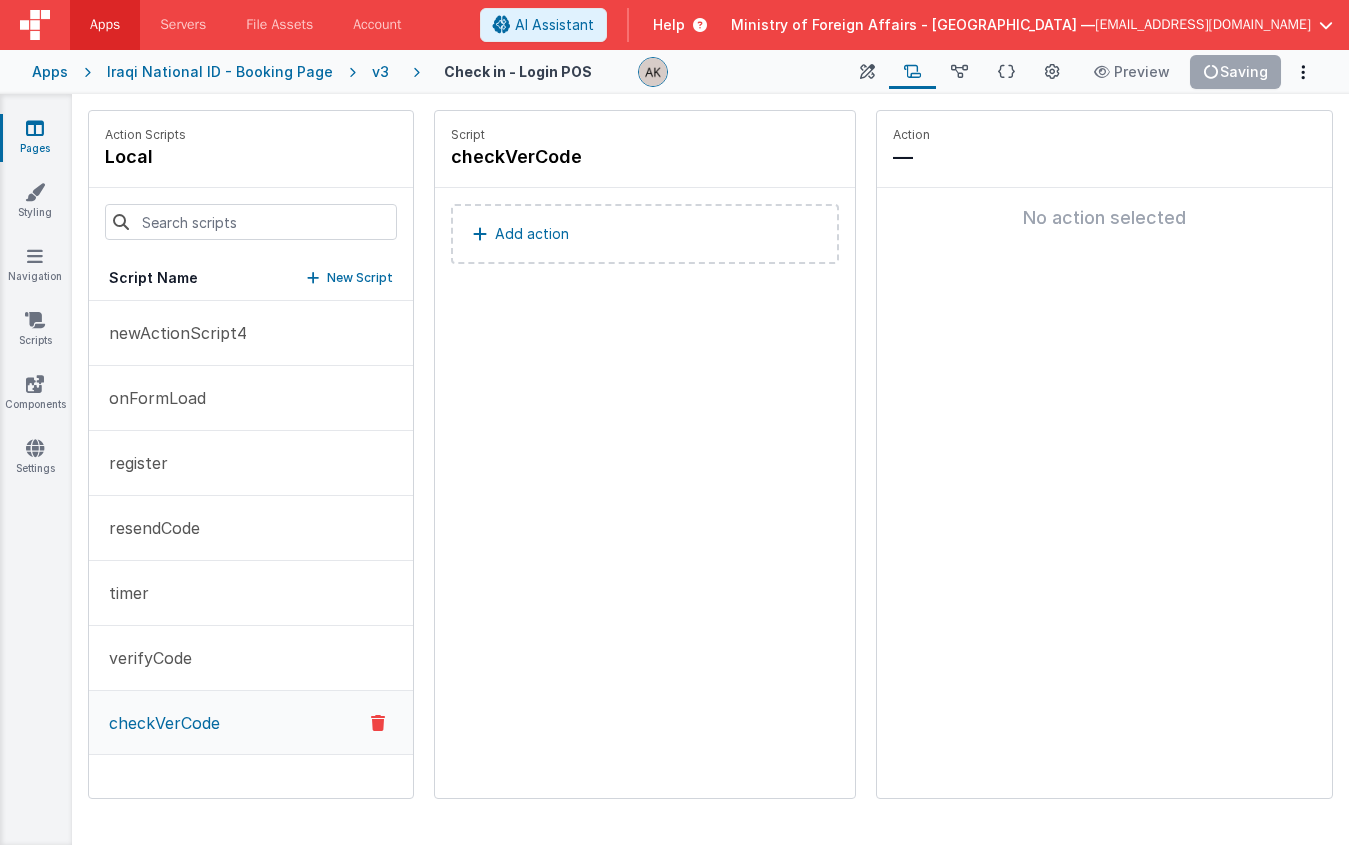 click on "Add action" at bounding box center (645, 234) 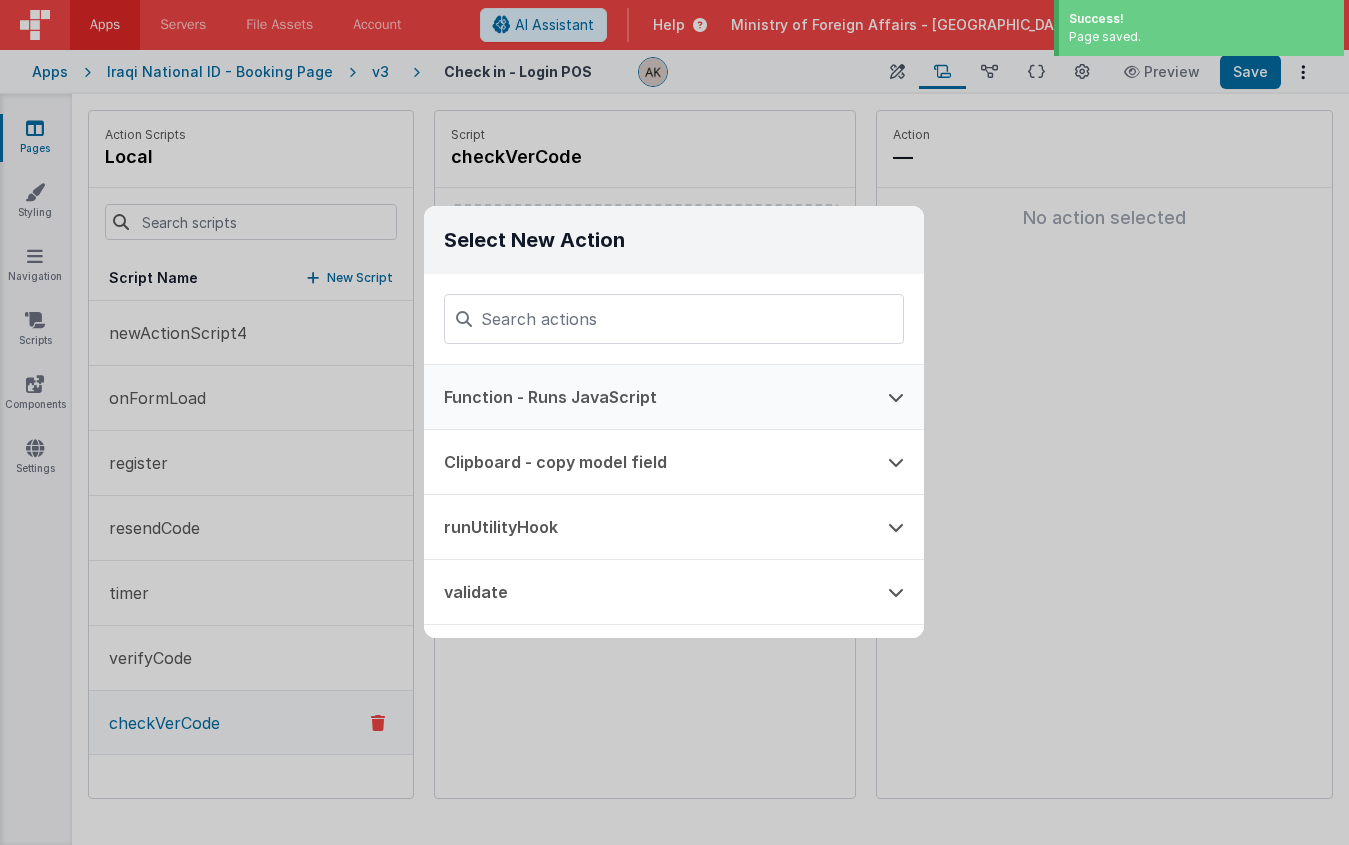 click on "Function - Runs JavaScript" at bounding box center (646, 397) 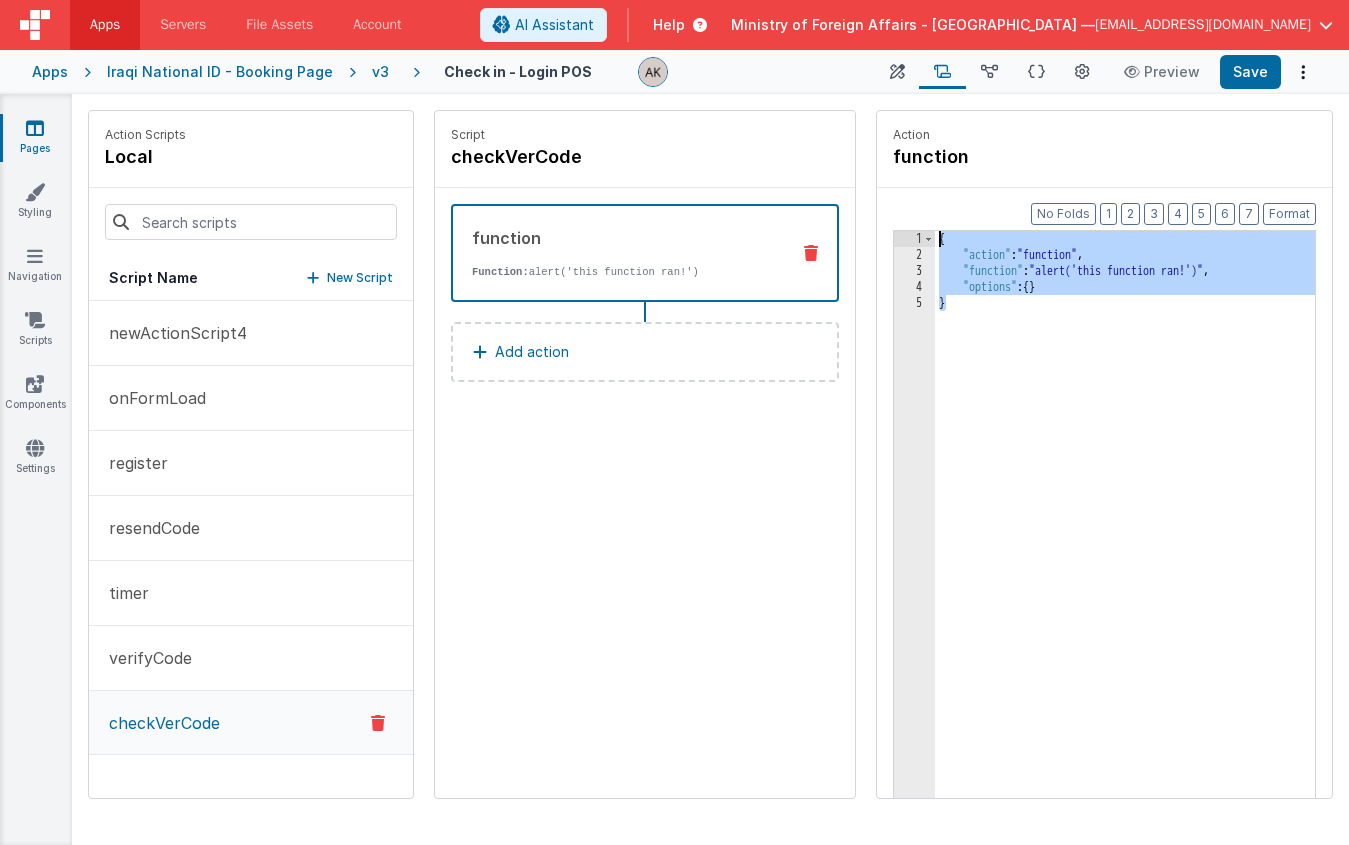 drag, startPoint x: 902, startPoint y: 305, endPoint x: 884, endPoint y: 240, distance: 67.44627 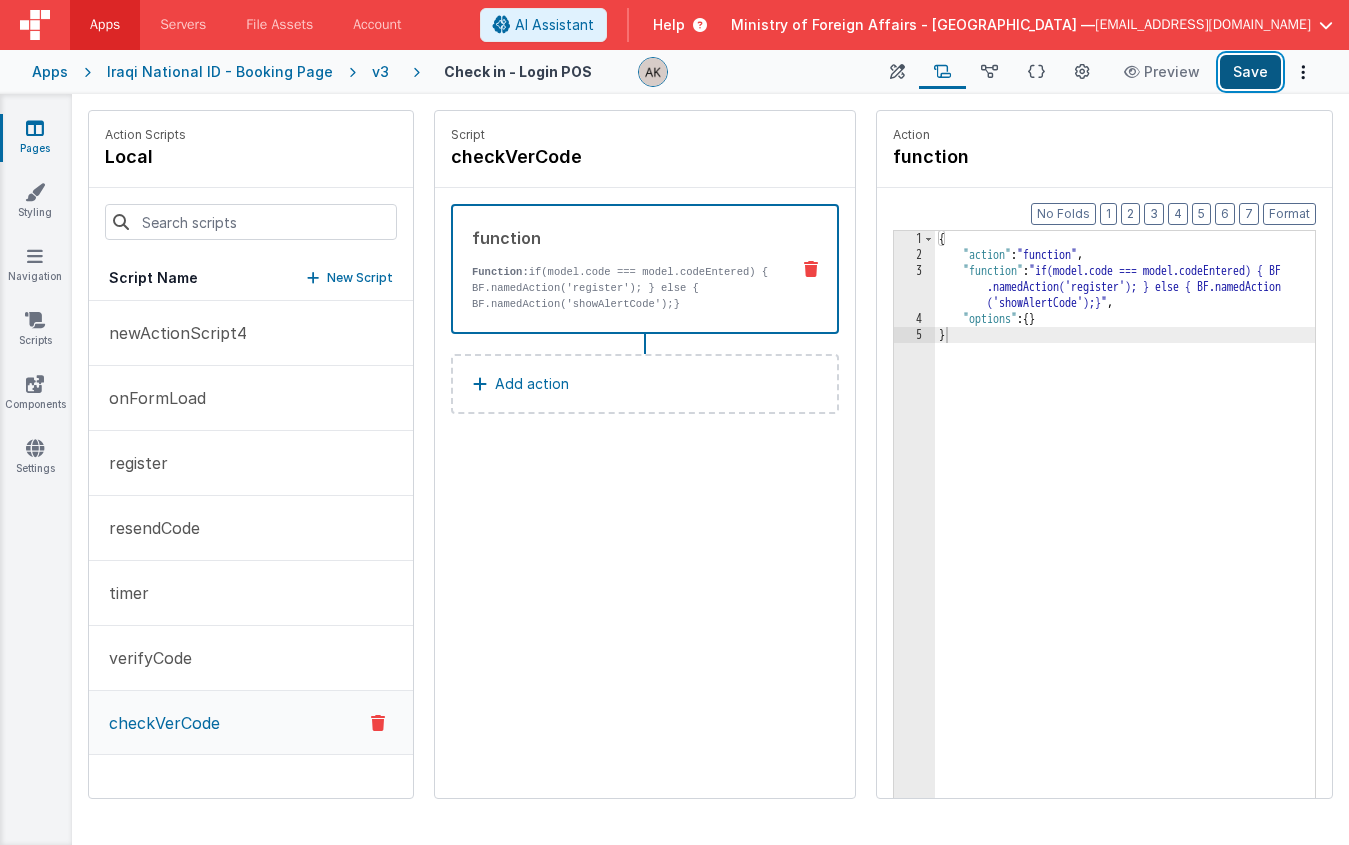 click on "Save" at bounding box center (1250, 72) 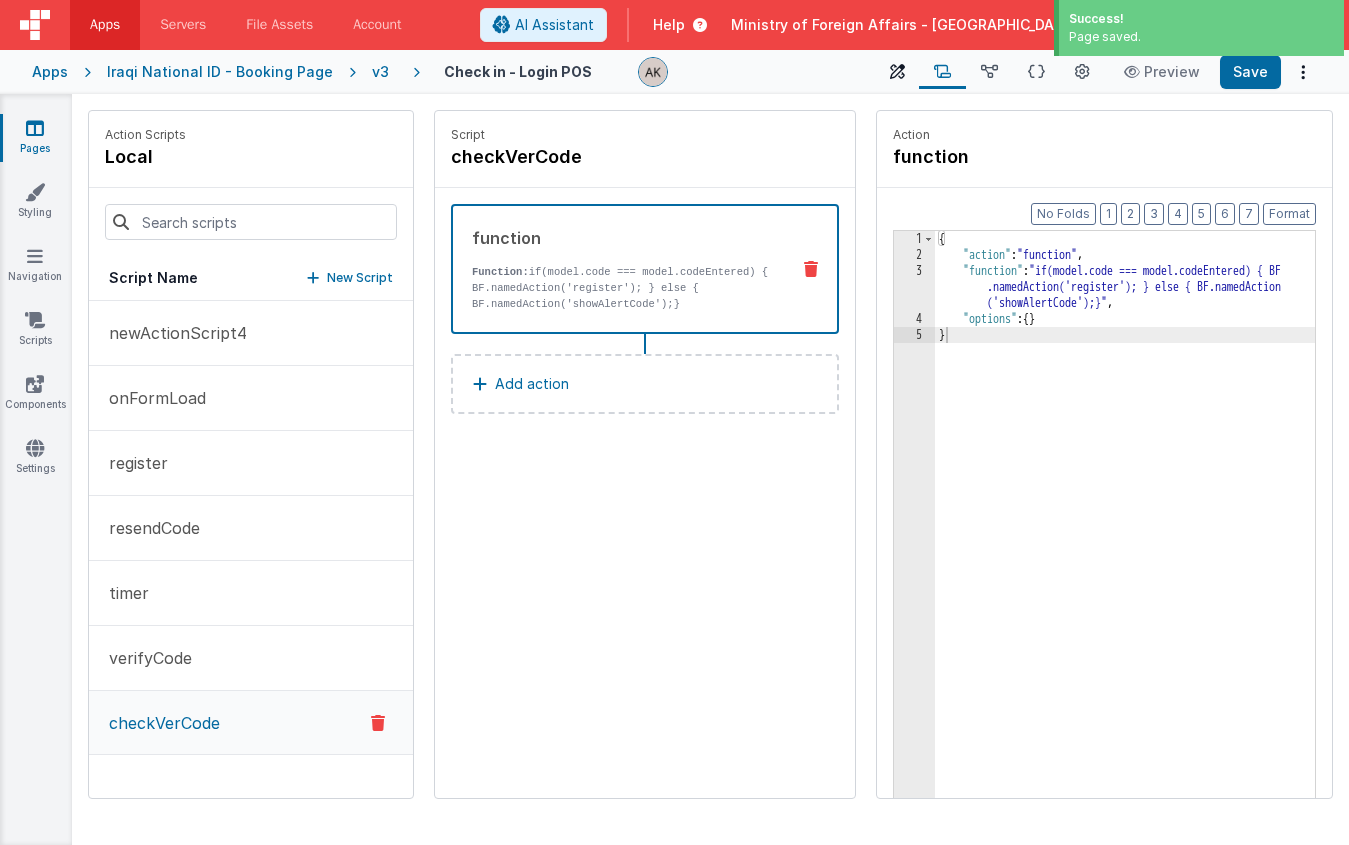 click on "Builder" at bounding box center (897, 72) 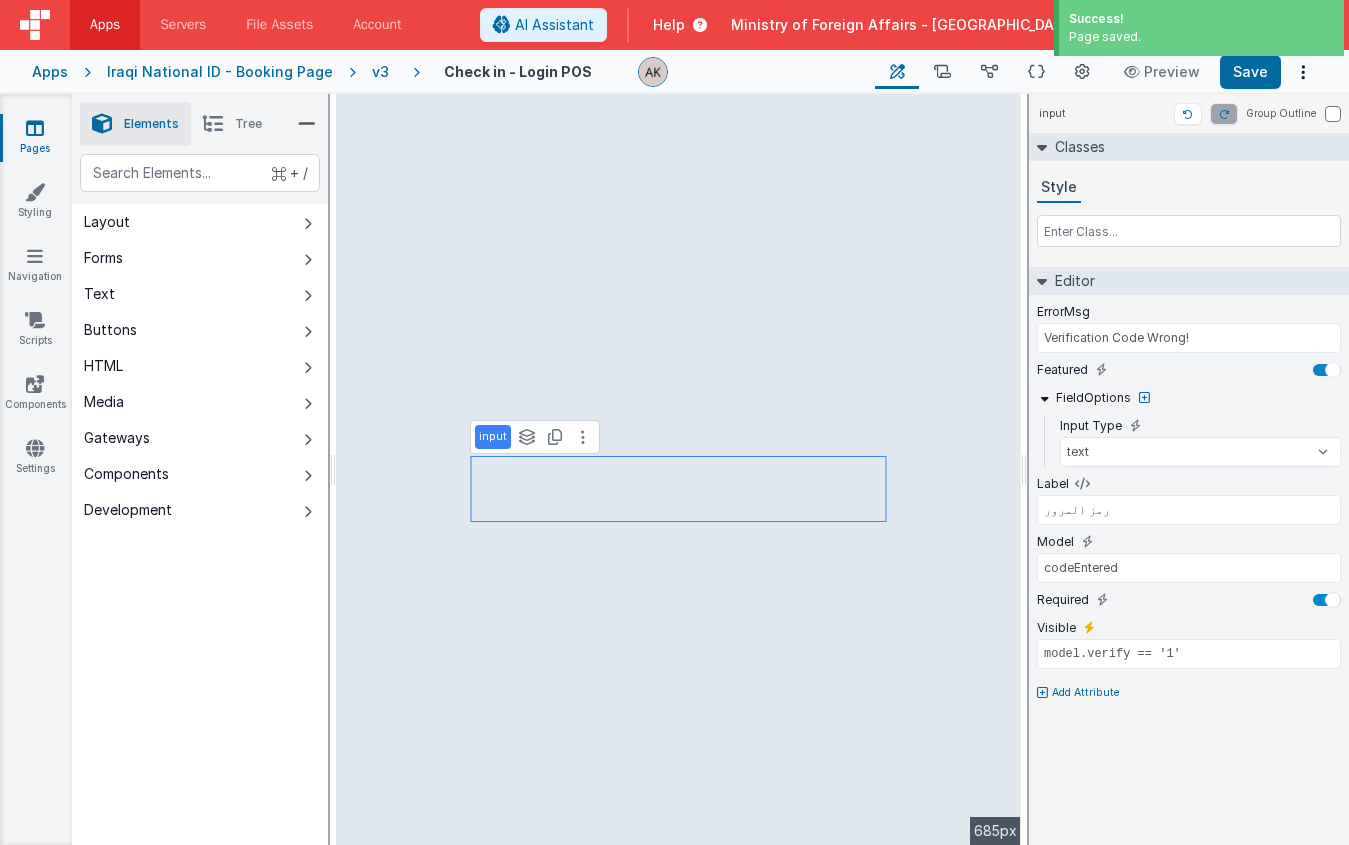 type on "model.isLoading" 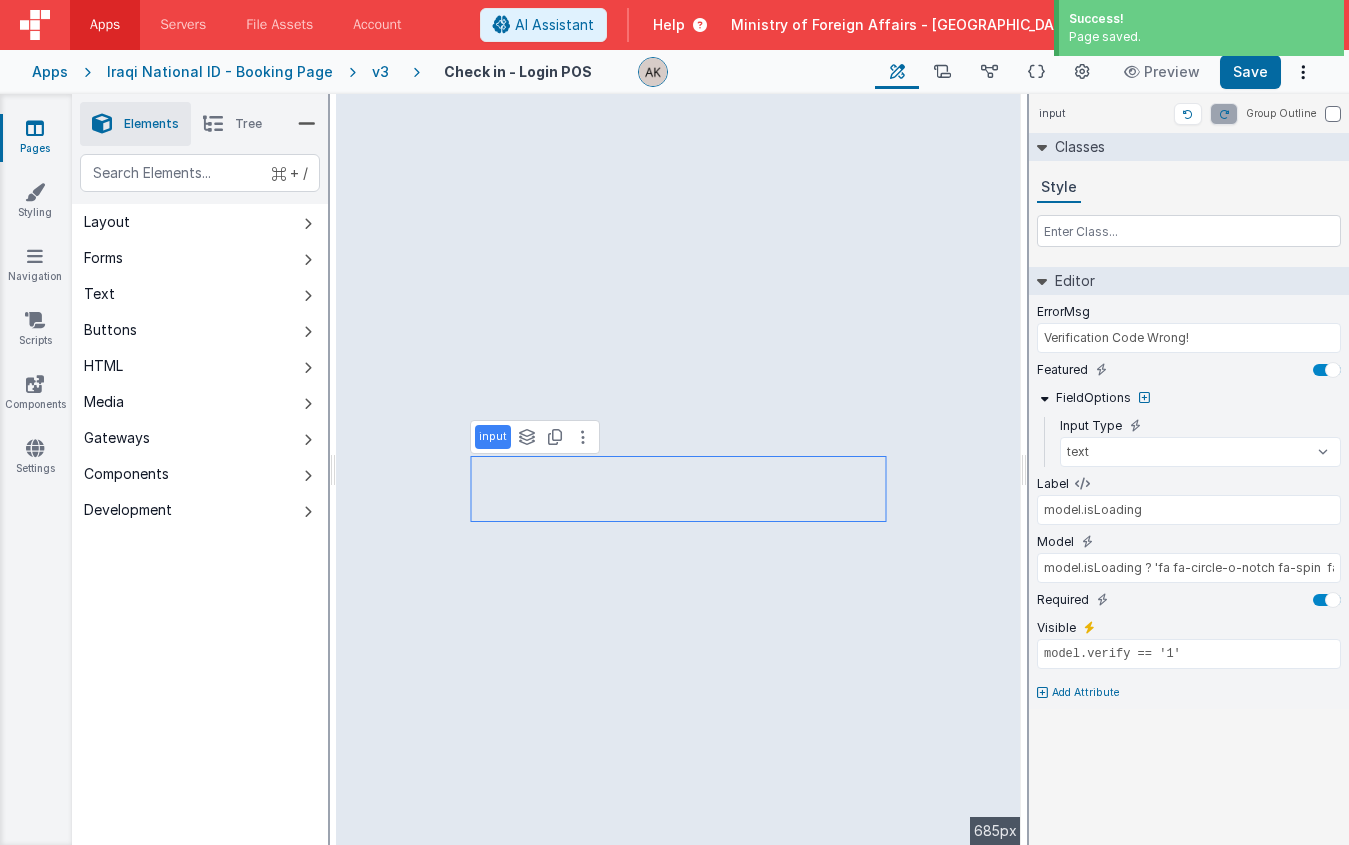 select on "verifyCode" 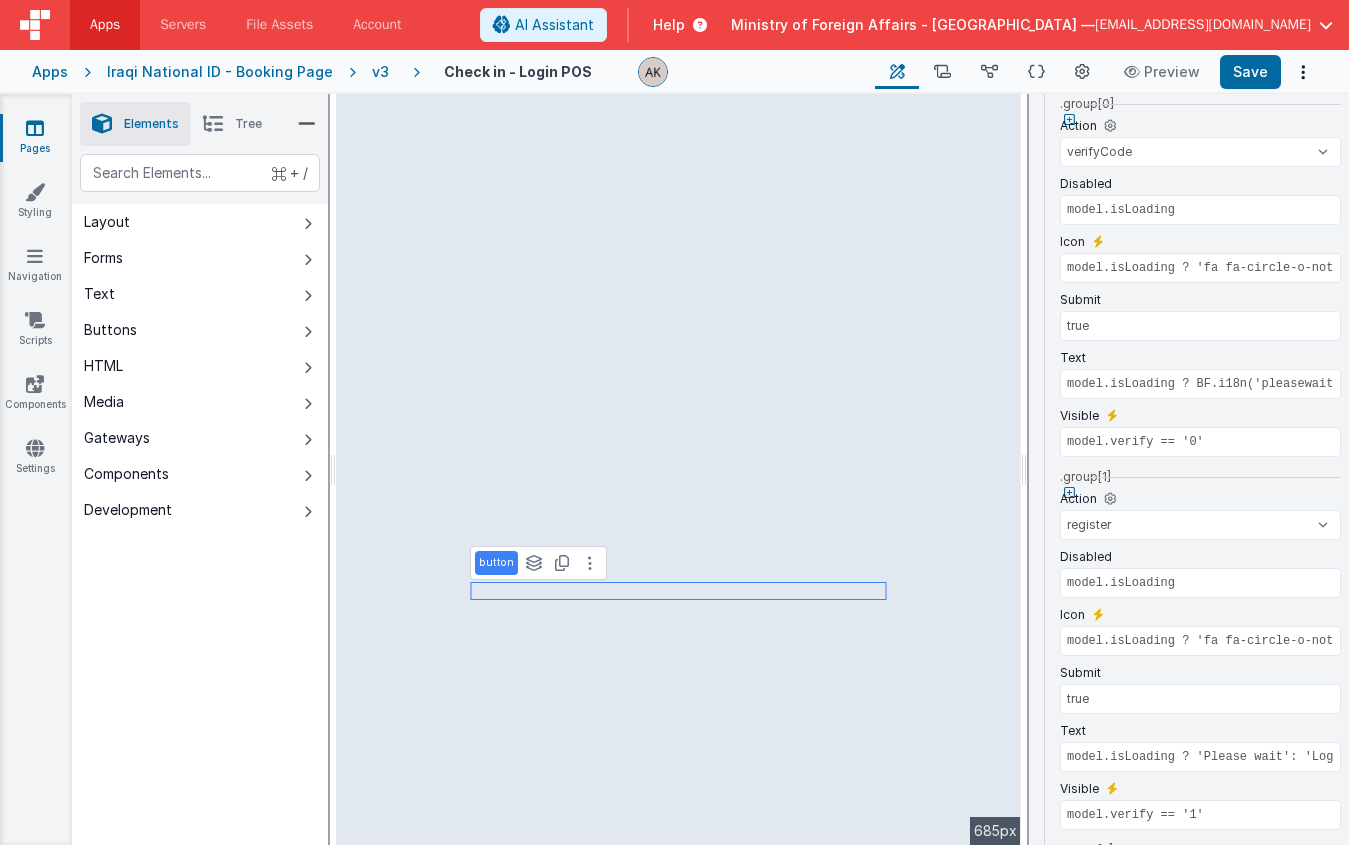 scroll, scrollTop: 378, scrollLeft: 0, axis: vertical 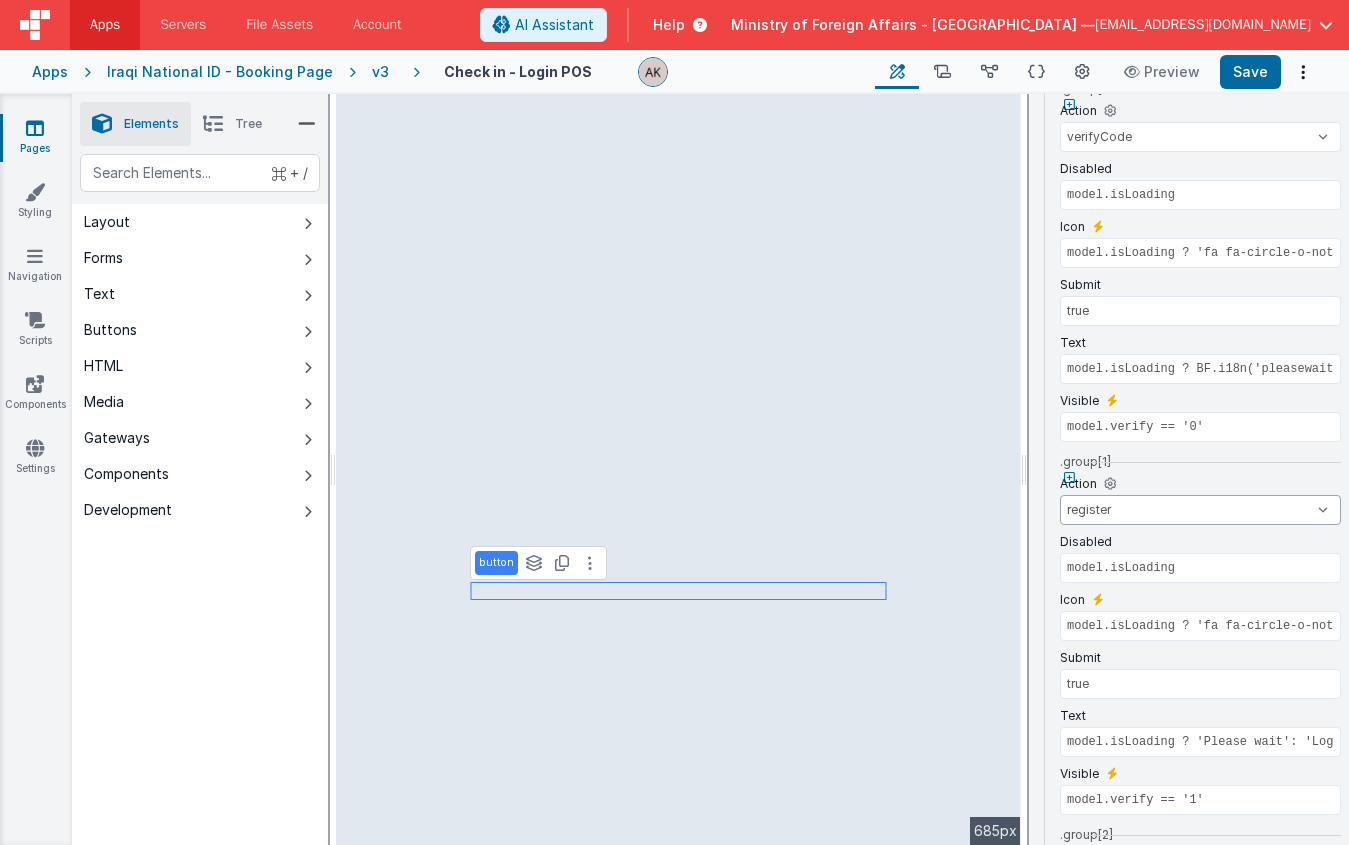 click on "newActionScript4 onFormLoad register resendCode timer verifyCode checkVerCode   changedates gotoBooking gotoMissions gotoOffices onAppLoad previous selectLanguage2 sendVerficationCode setDir showAlertCode showAlertDOB support supportclose supportnid timer updateDob verifyCode verifyCodeCheck verifyCodeCheckNid verifyCodeNid" at bounding box center (1200, 510) 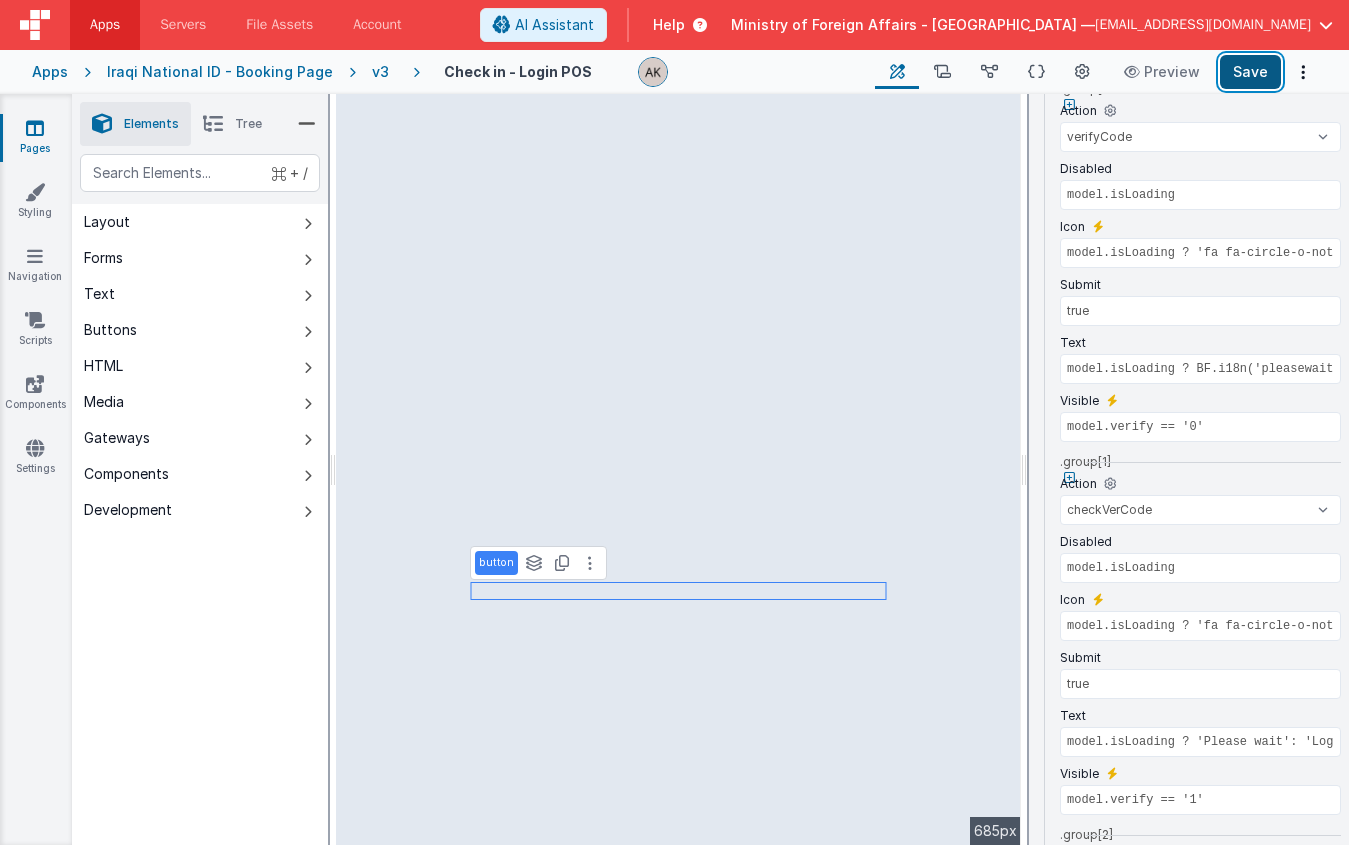 click on "Save" at bounding box center [1250, 72] 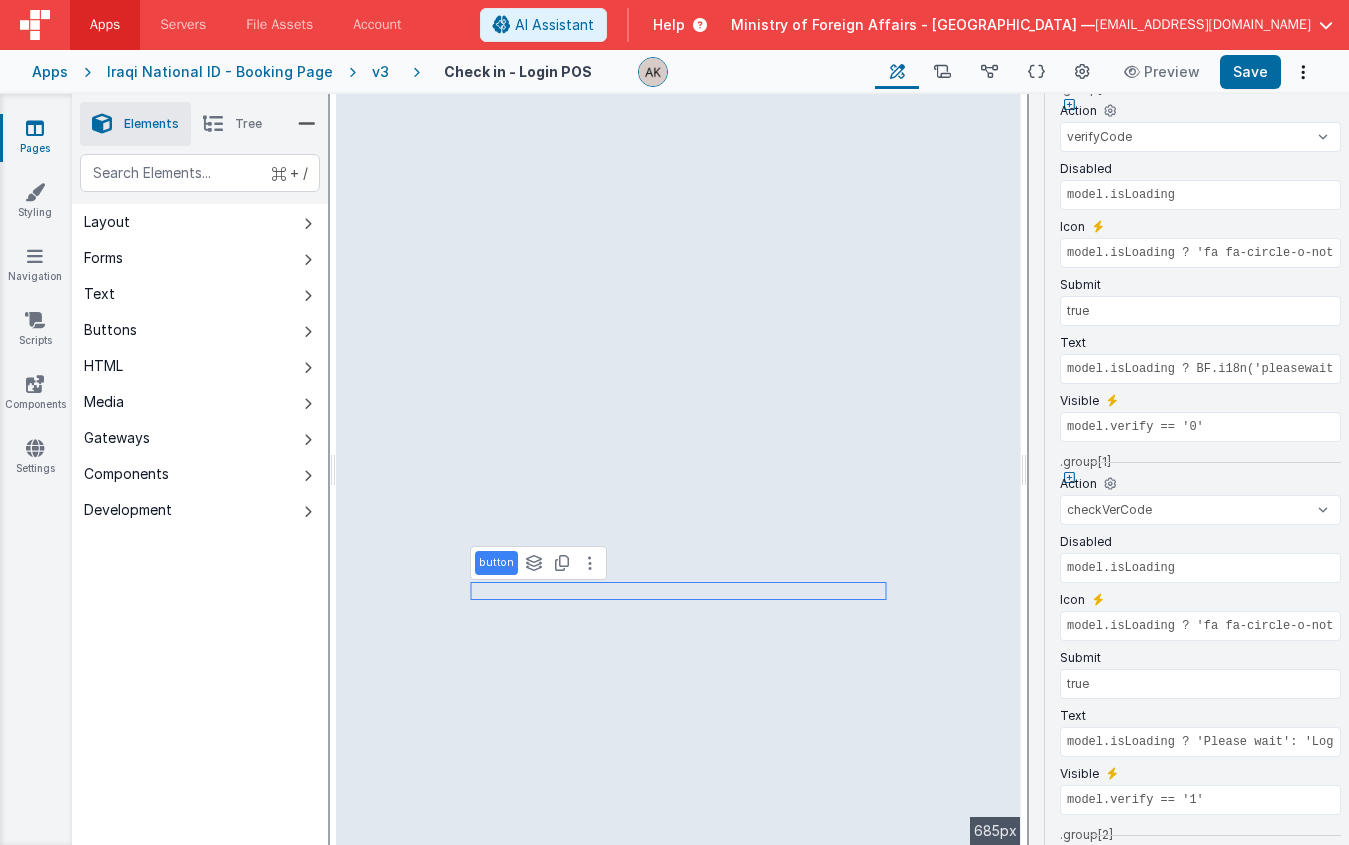 click on "v3" at bounding box center [384, 72] 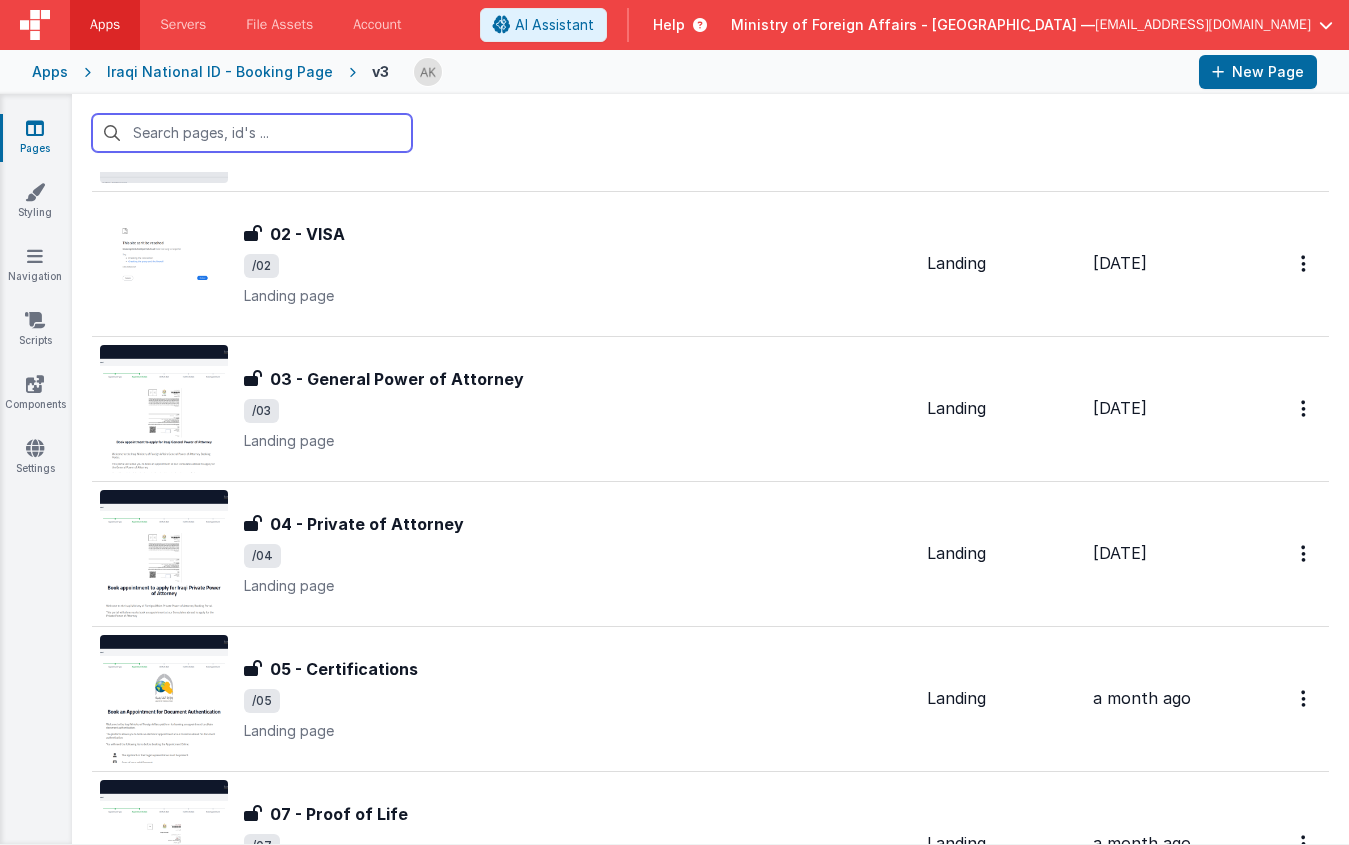 scroll, scrollTop: 1715, scrollLeft: 0, axis: vertical 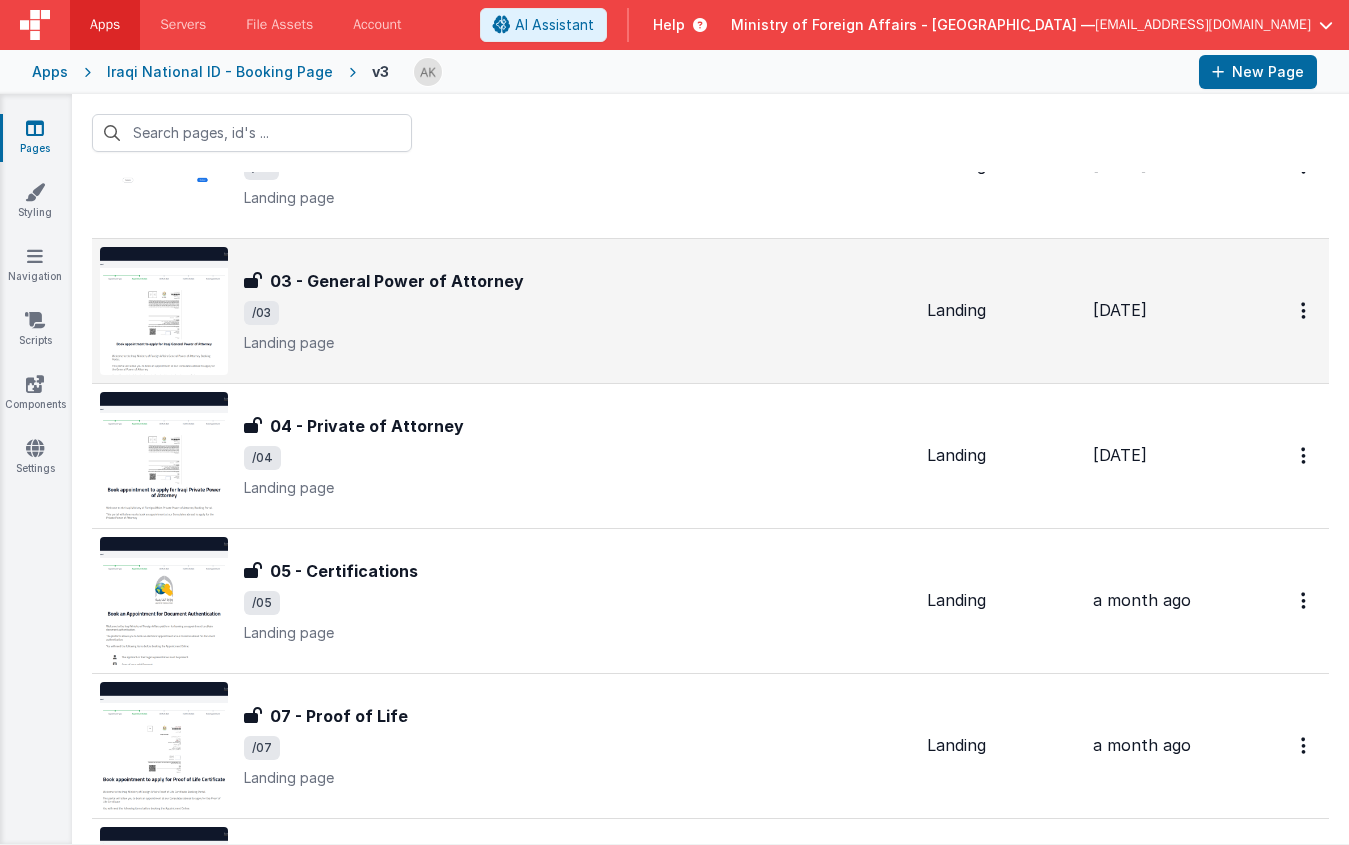 click at bounding box center [164, 311] 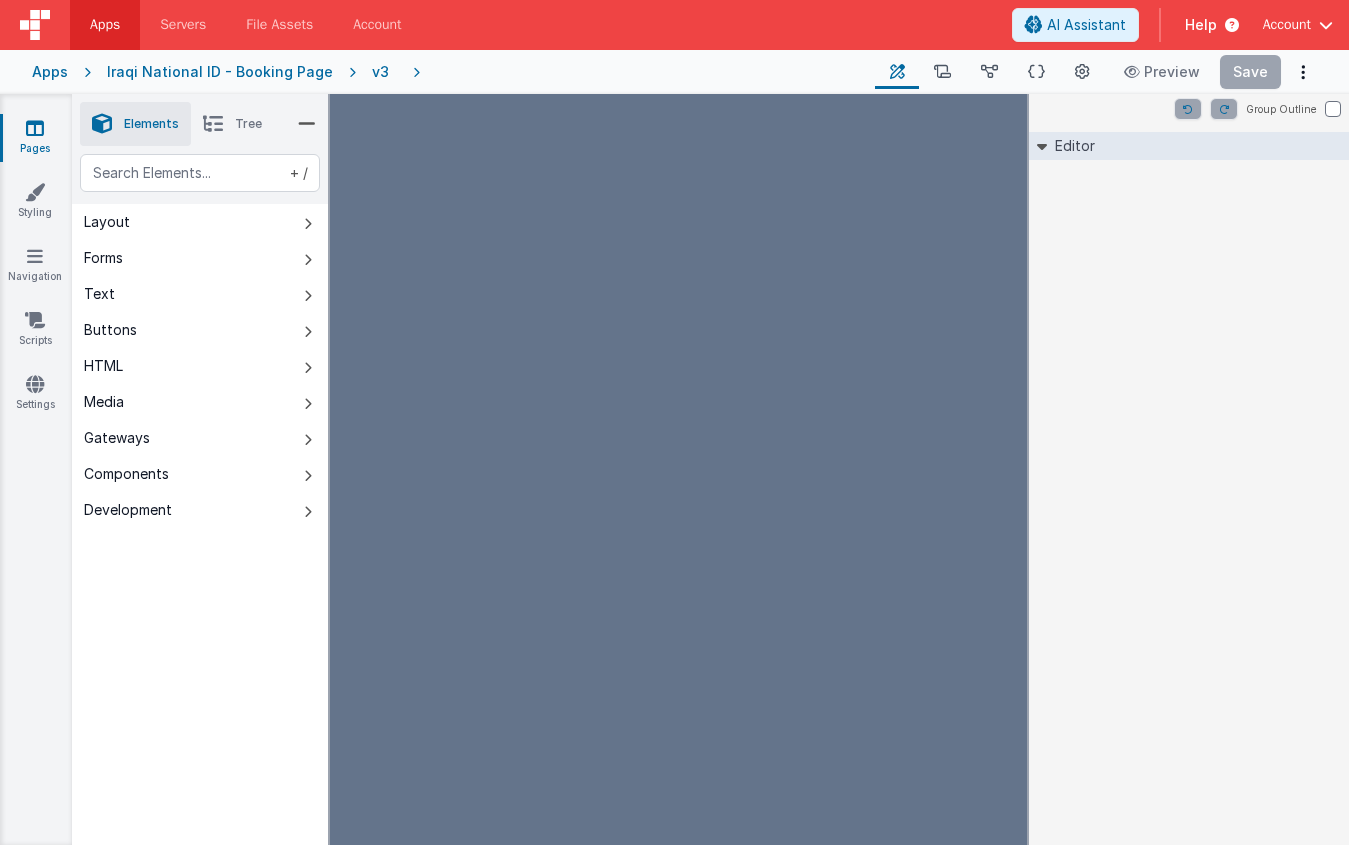 scroll, scrollTop: 0, scrollLeft: 0, axis: both 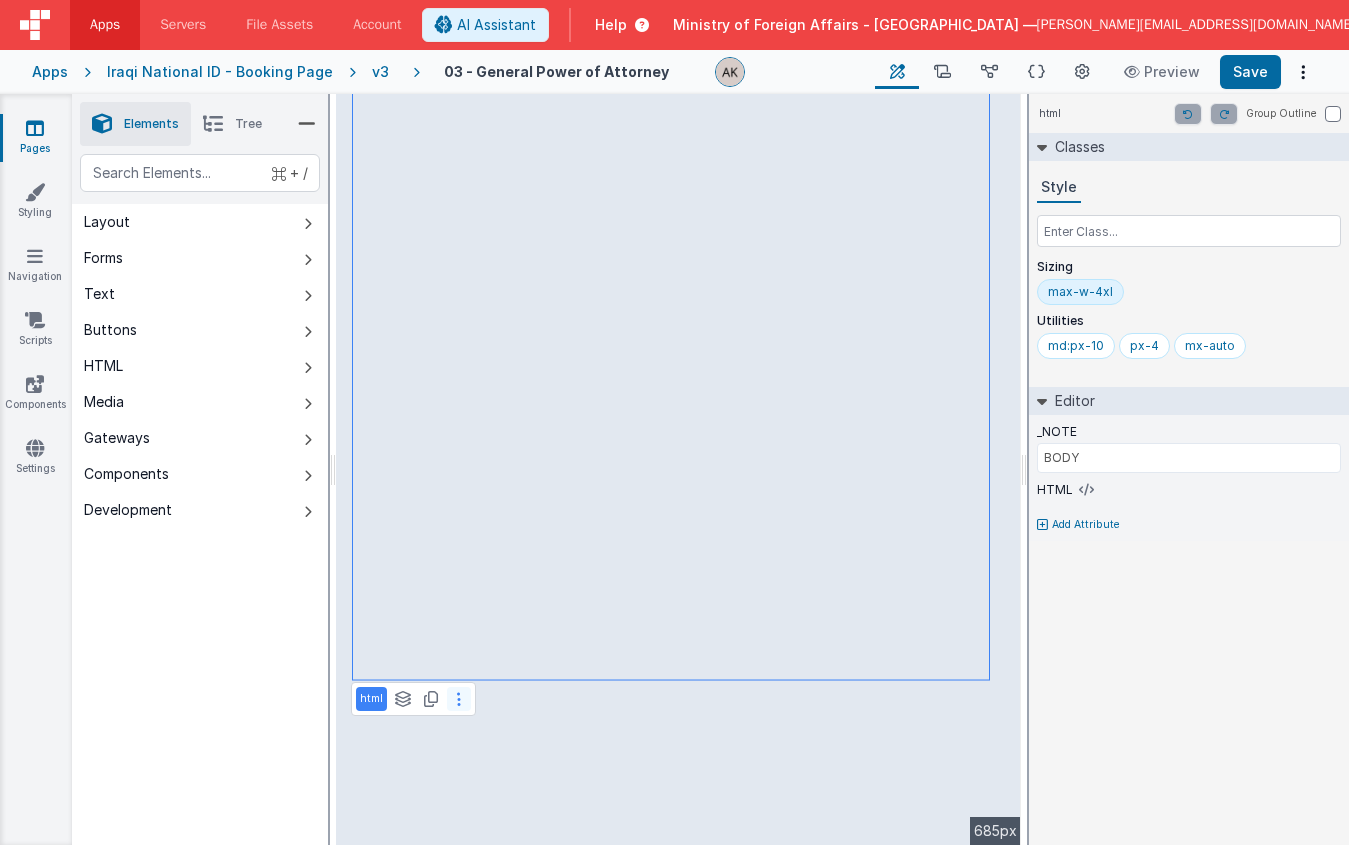 click at bounding box center (459, 699) 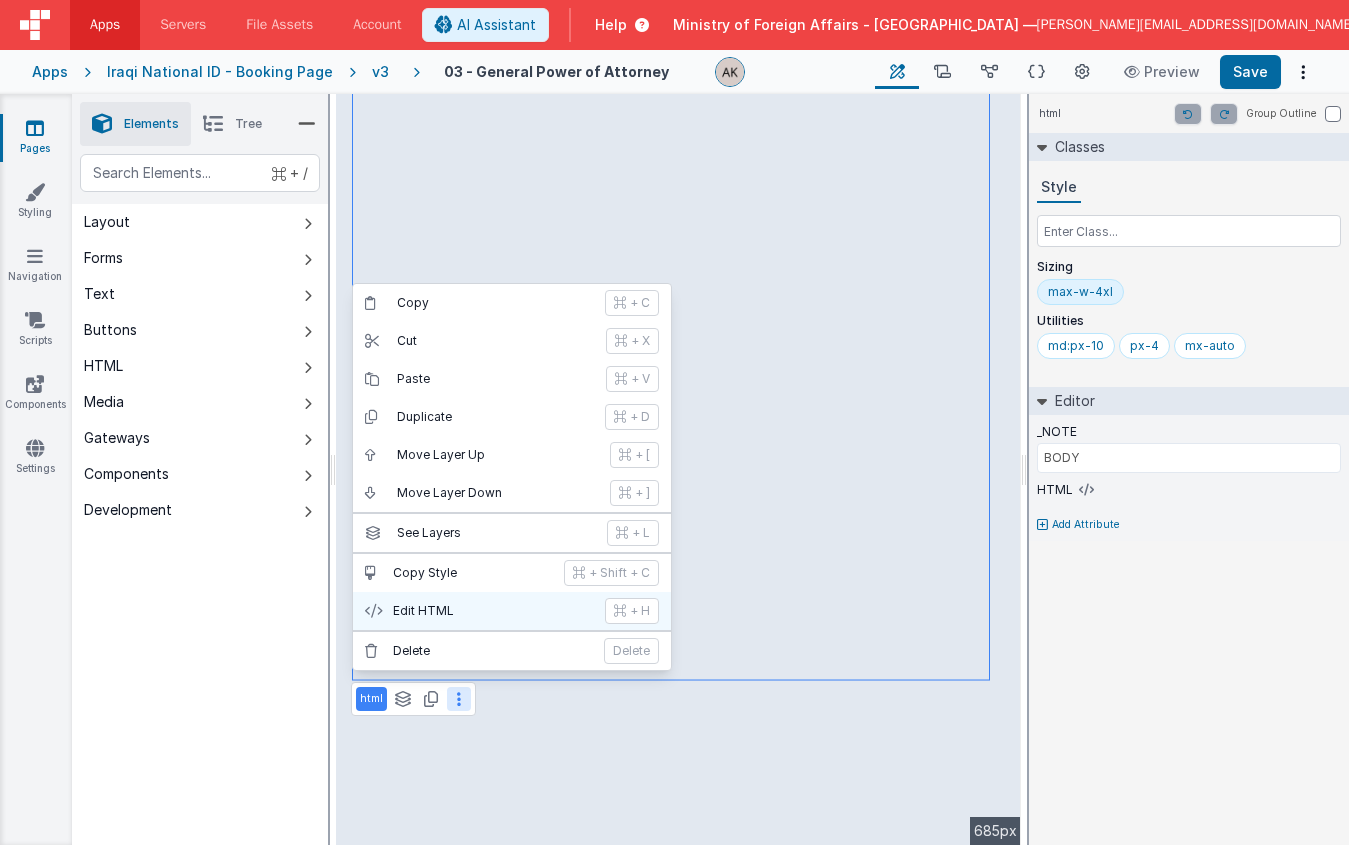 click on "Edit HTML" at bounding box center [493, 611] 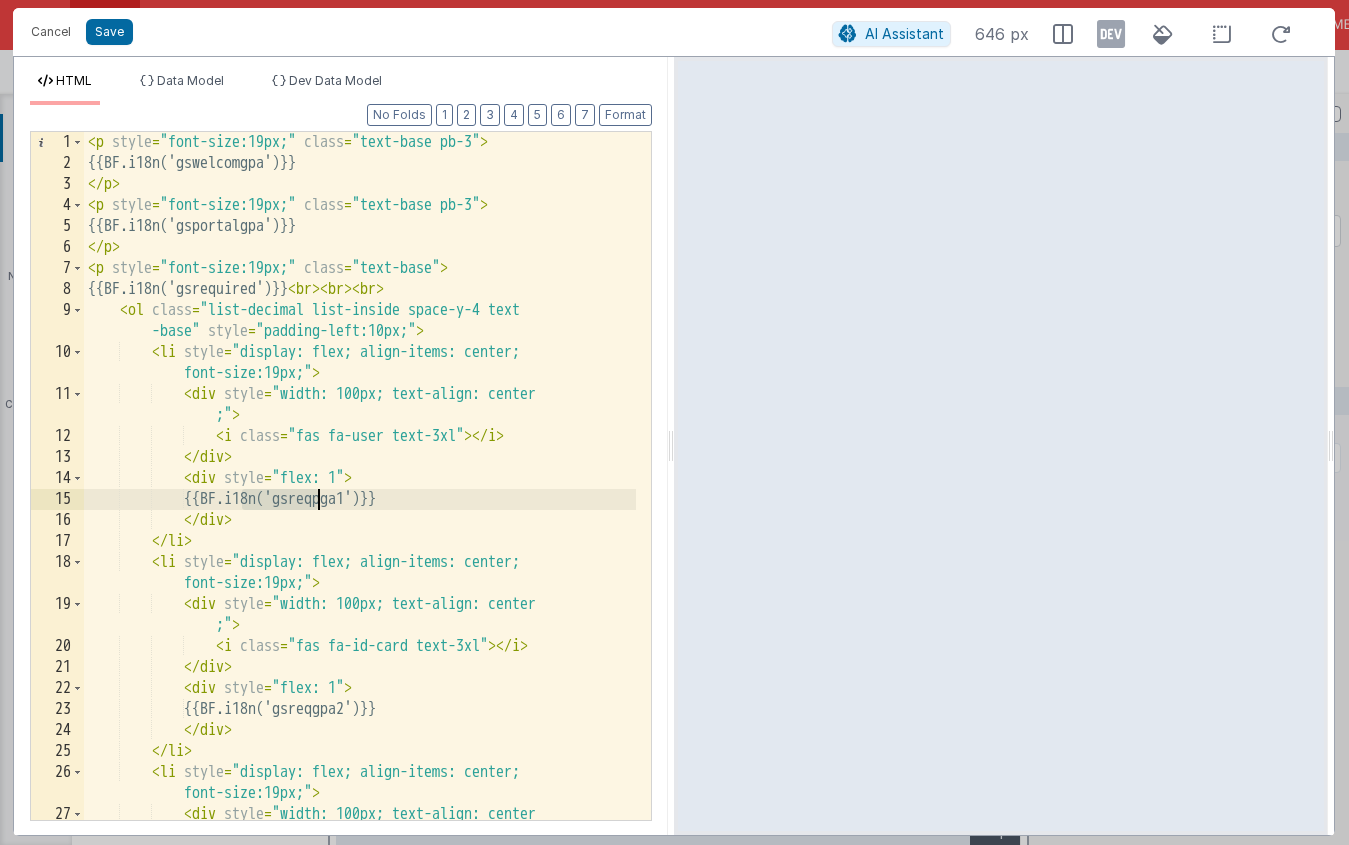 drag, startPoint x: 245, startPoint y: 500, endPoint x: 319, endPoint y: 501, distance: 74.00676 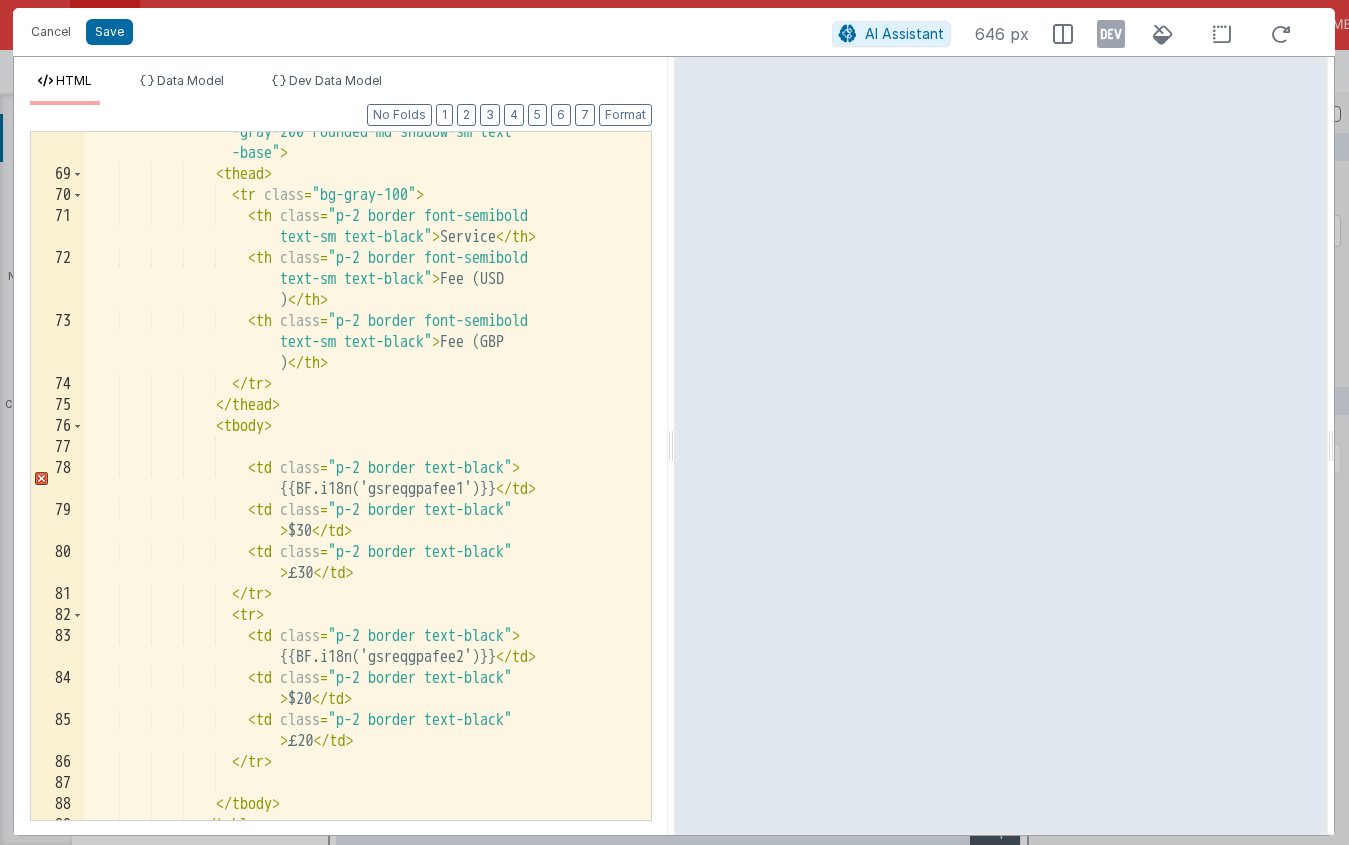 scroll, scrollTop: 2000, scrollLeft: 0, axis: vertical 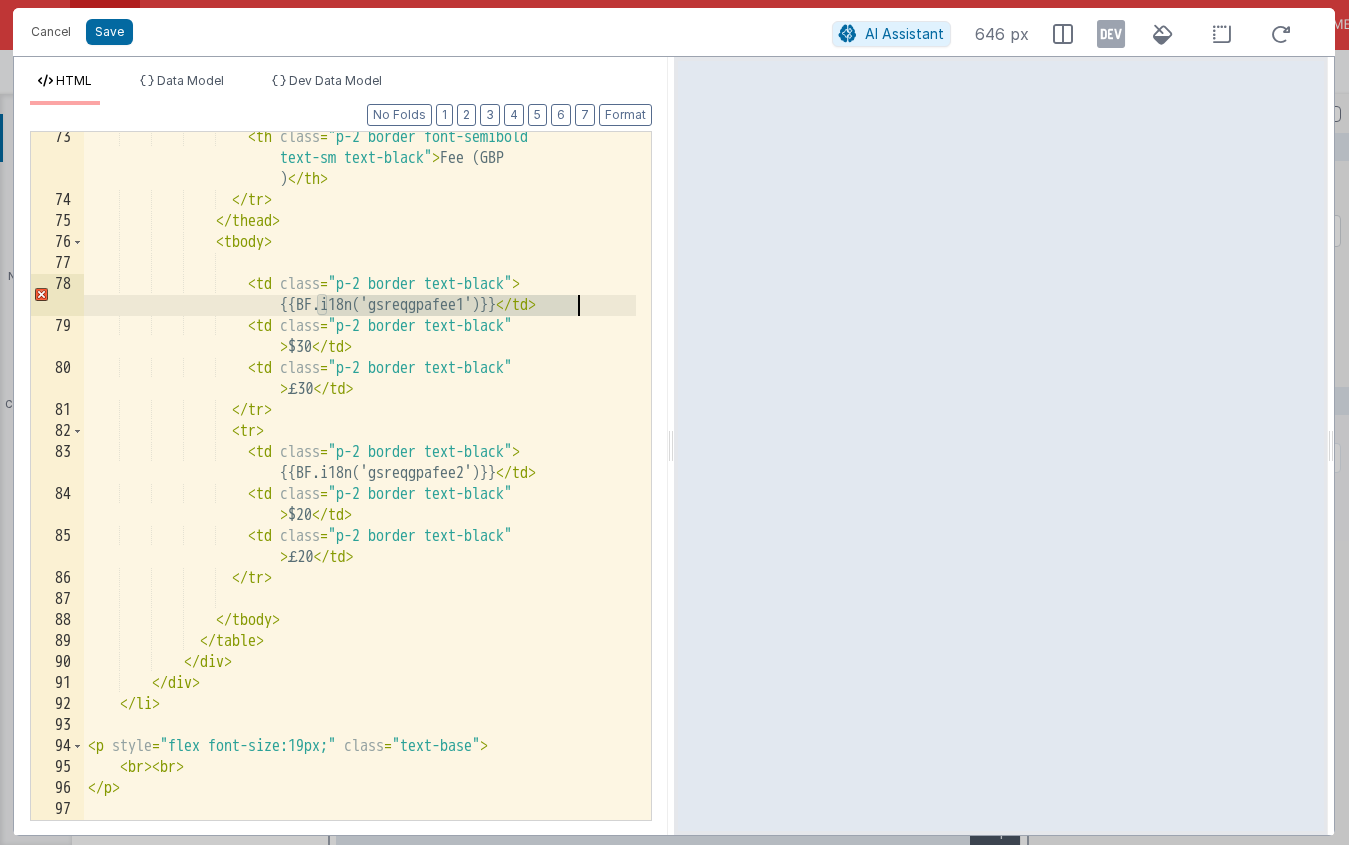 drag, startPoint x: 318, startPoint y: 307, endPoint x: 576, endPoint y: 314, distance: 258.09494 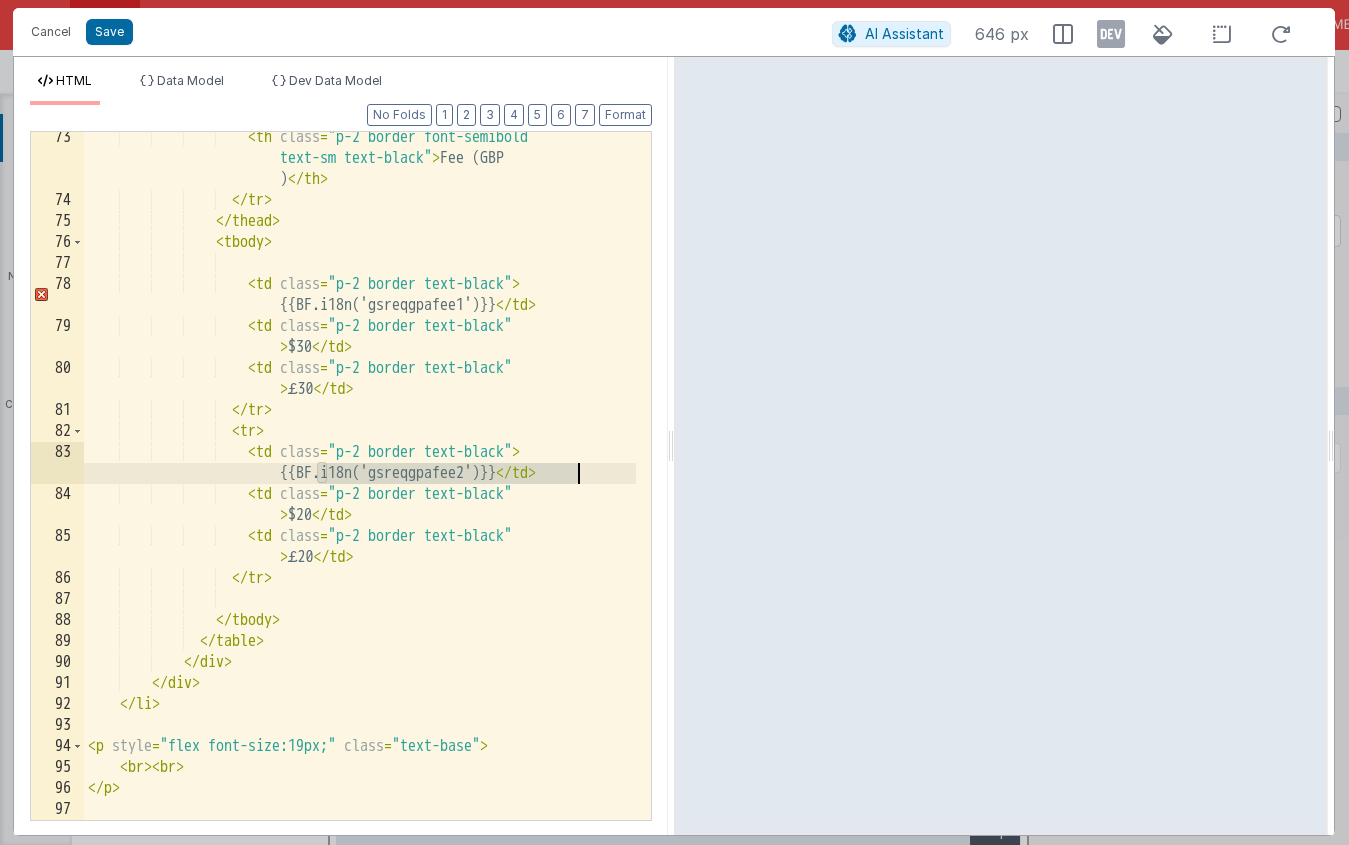 drag, startPoint x: 321, startPoint y: 475, endPoint x: 581, endPoint y: 476, distance: 260.00192 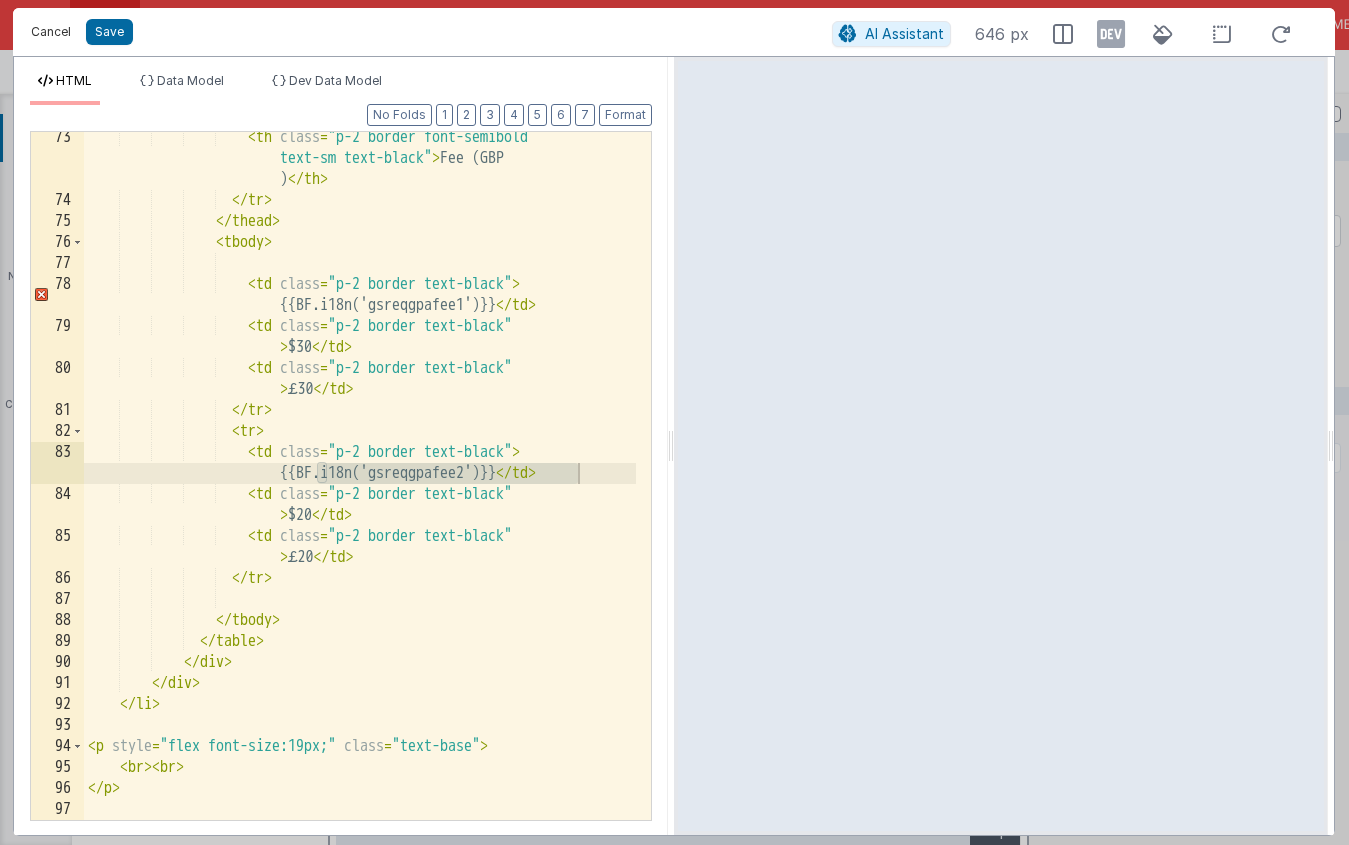 click on "Cancel" at bounding box center [51, 32] 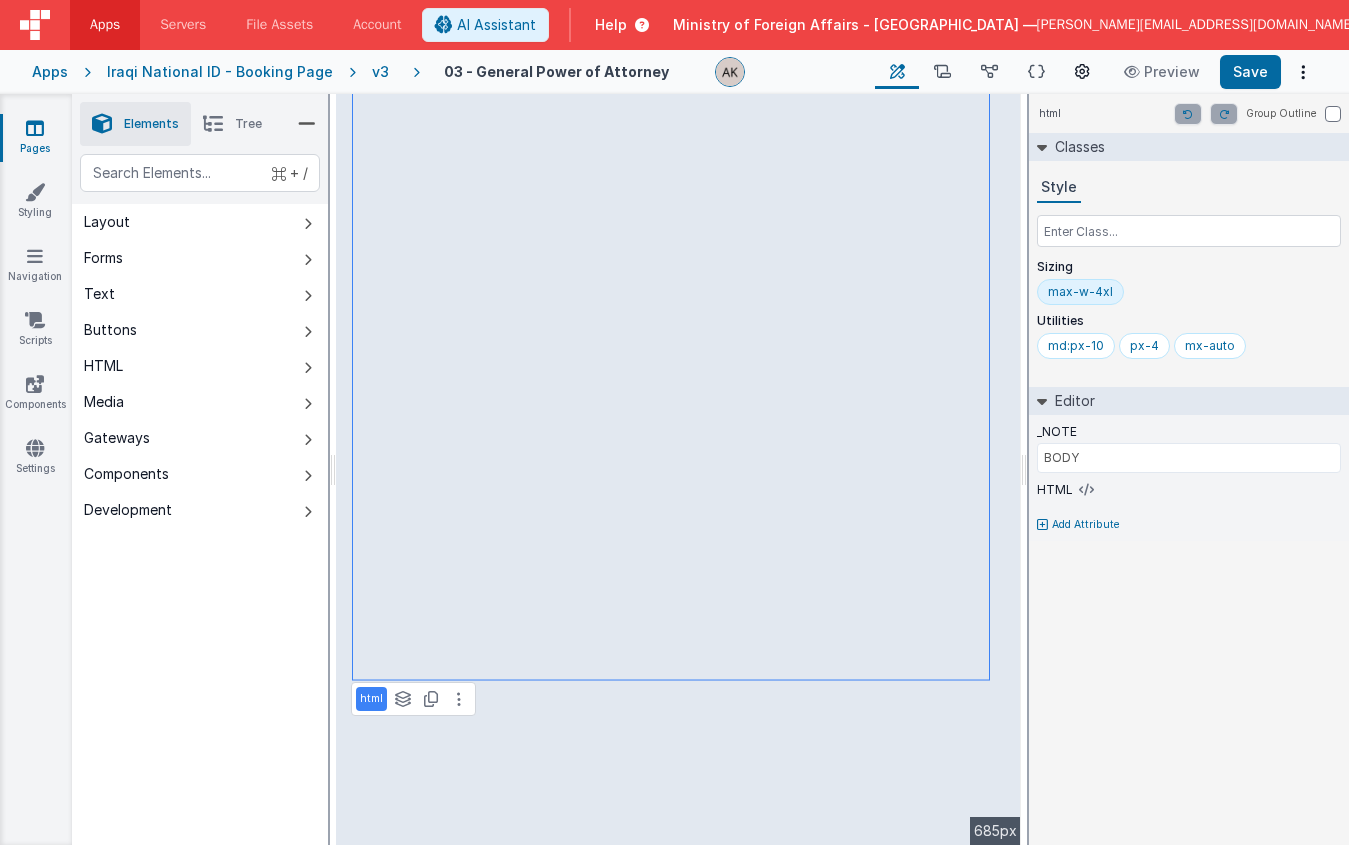 click at bounding box center (1082, 72) 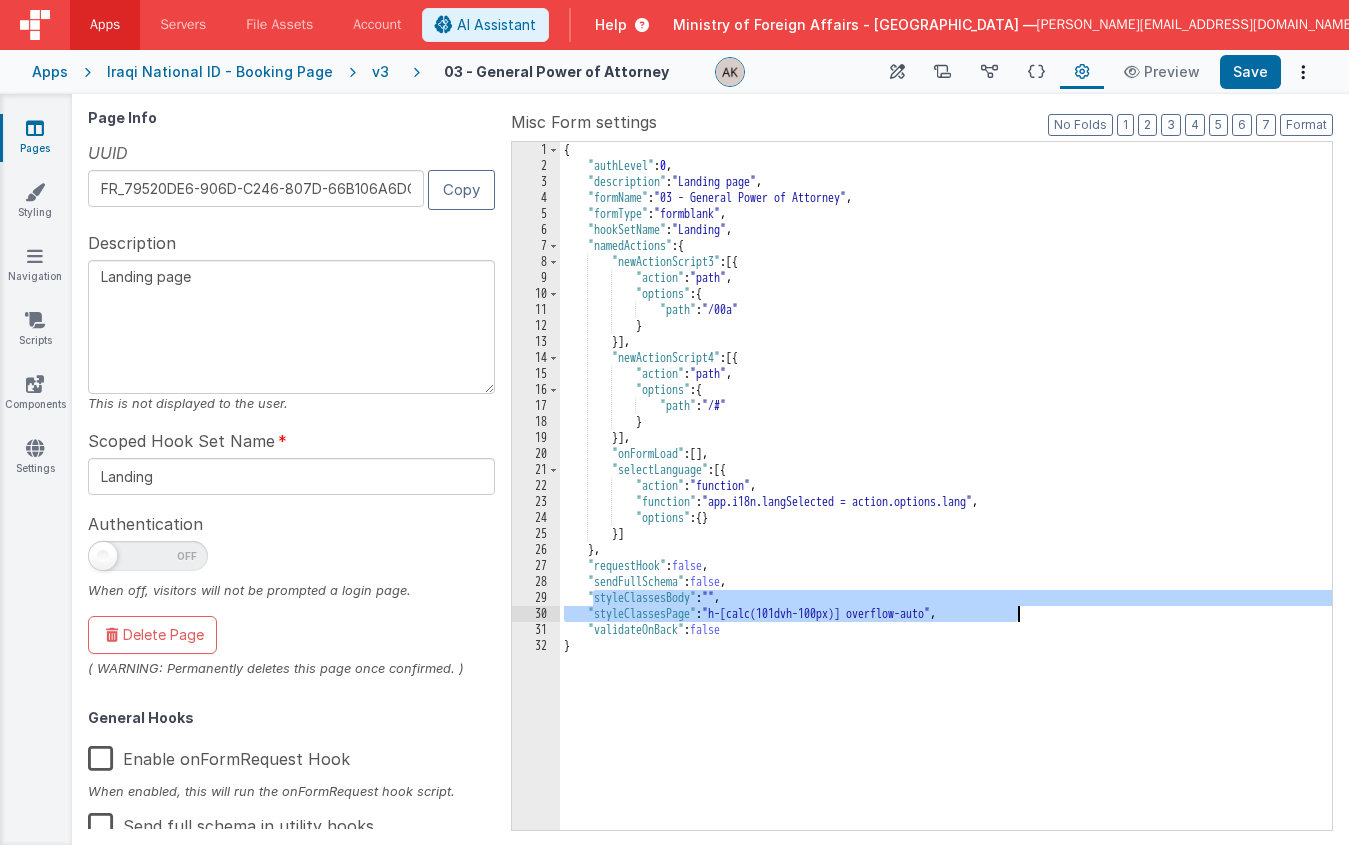 drag, startPoint x: 593, startPoint y: 603, endPoint x: 1121, endPoint y: 618, distance: 528.213 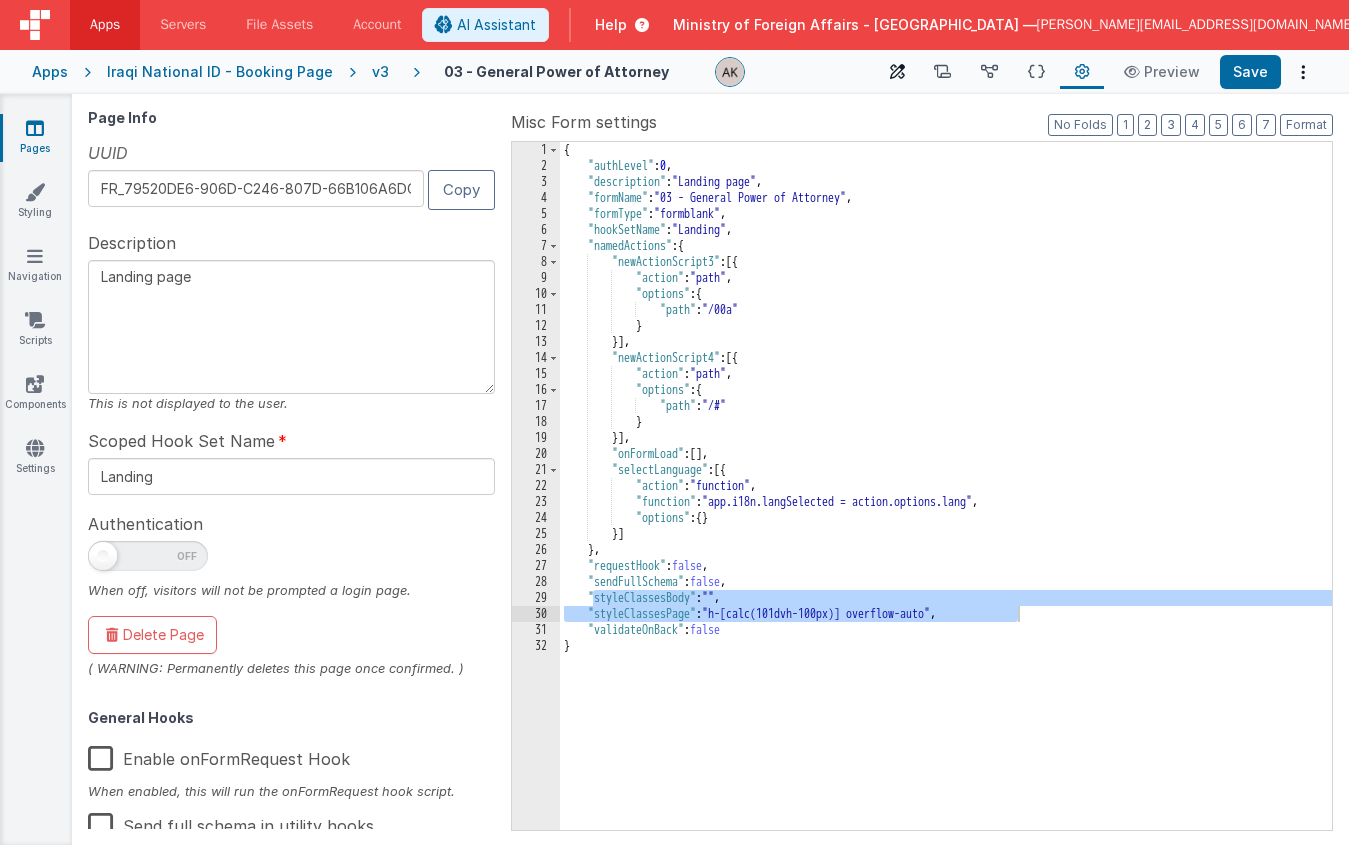 click at bounding box center [897, 72] 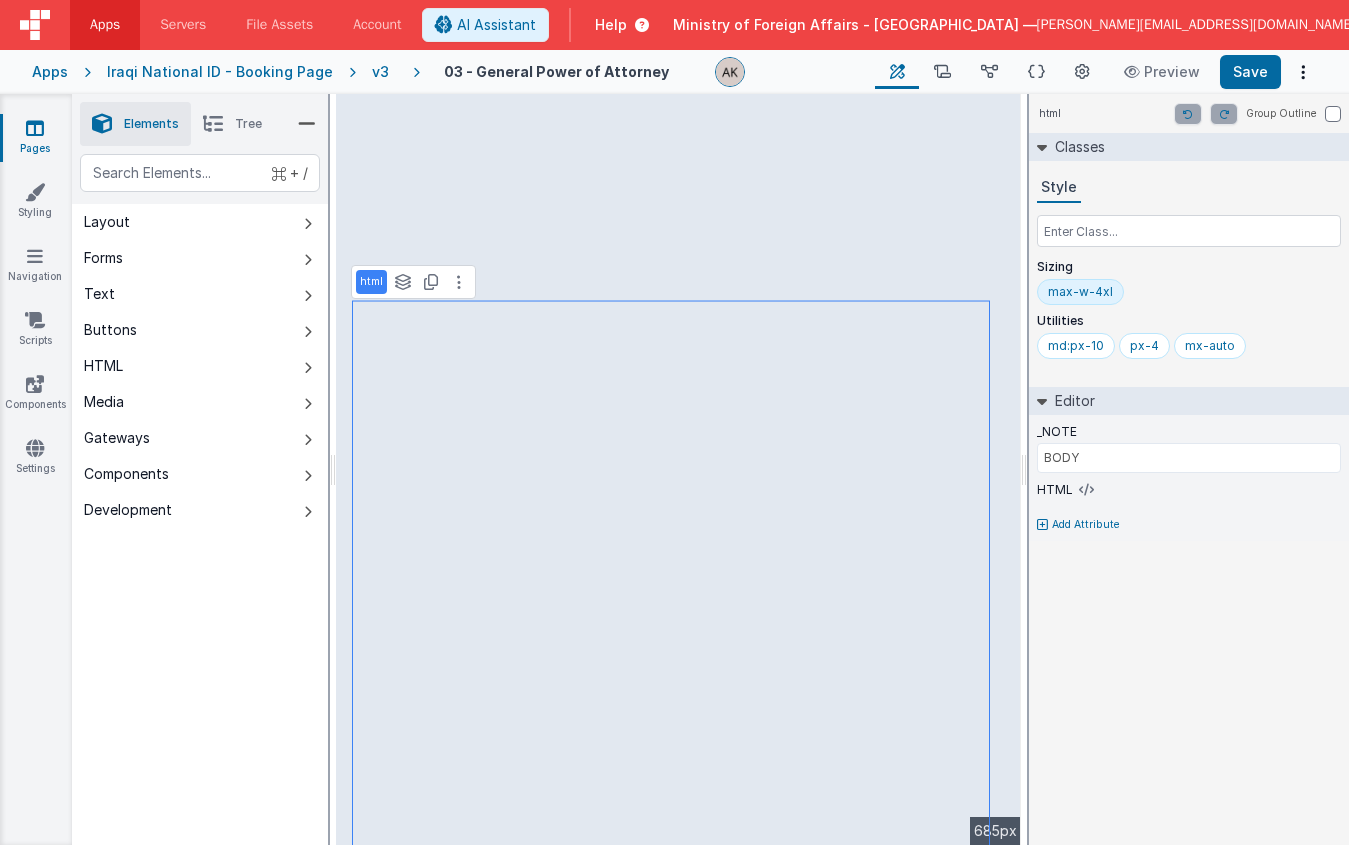 click on "Tree" at bounding box center [232, 124] 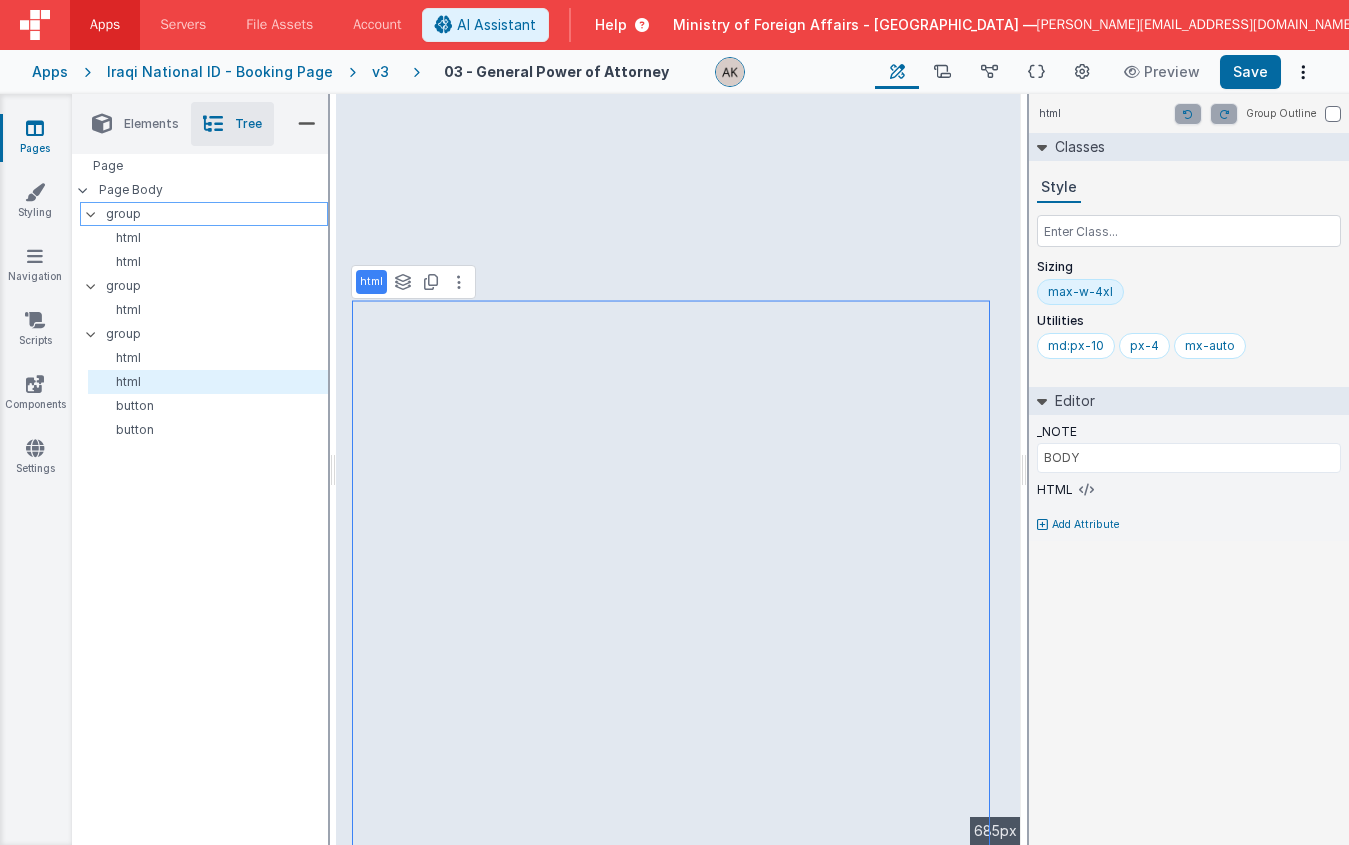click on "group" at bounding box center (216, 214) 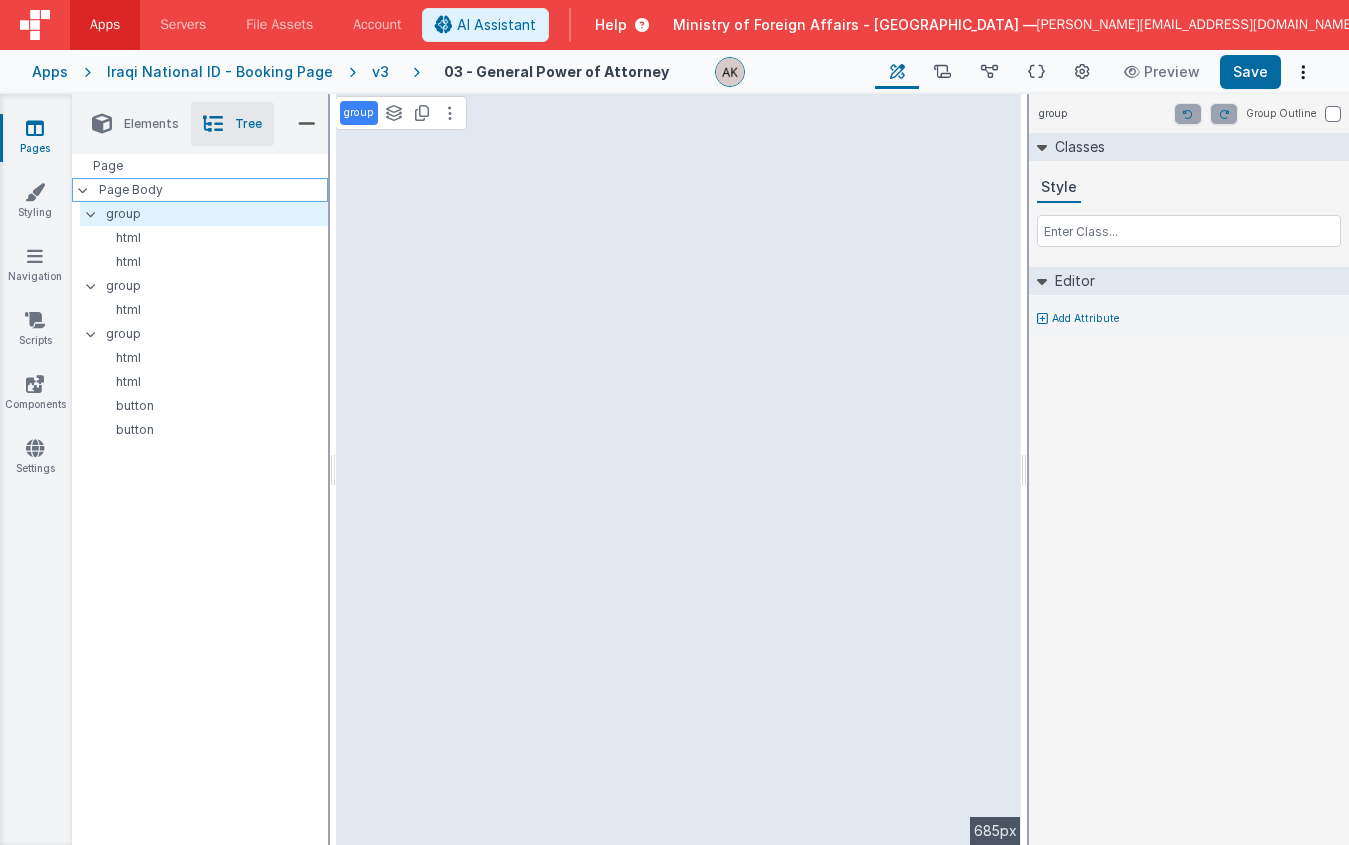 click on "Page Body" at bounding box center (213, 190) 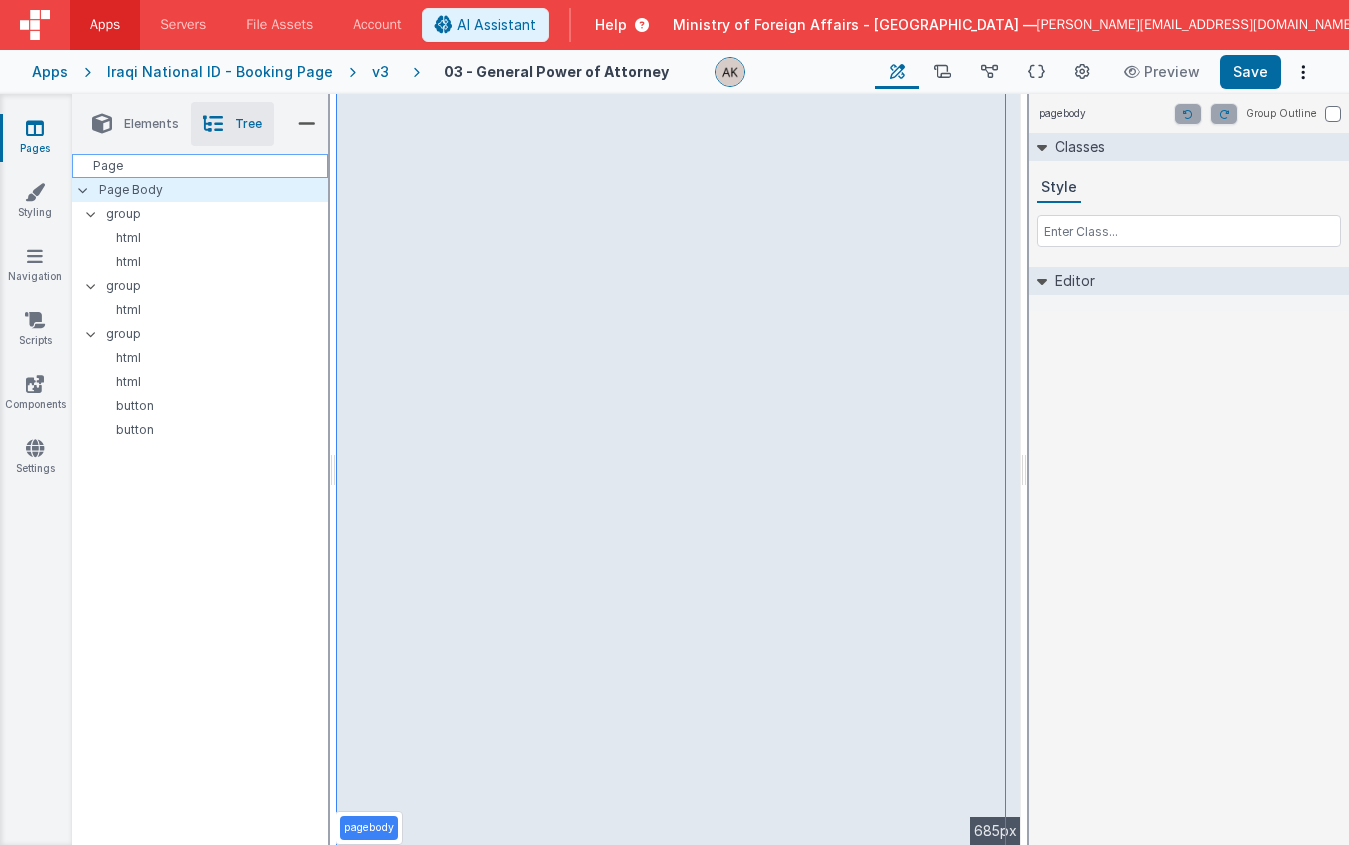 click on "Page" at bounding box center (200, 166) 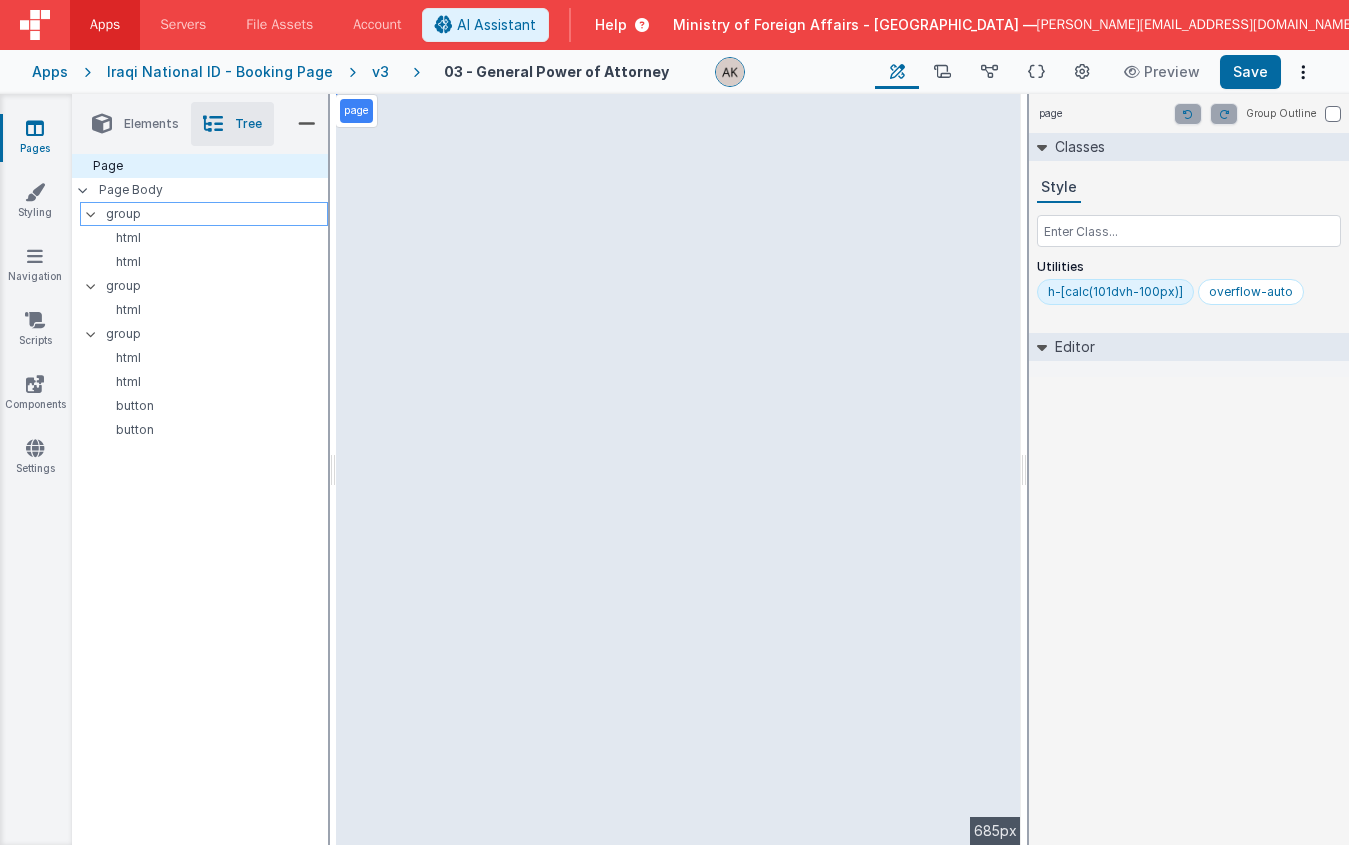 click on "group" at bounding box center (216, 214) 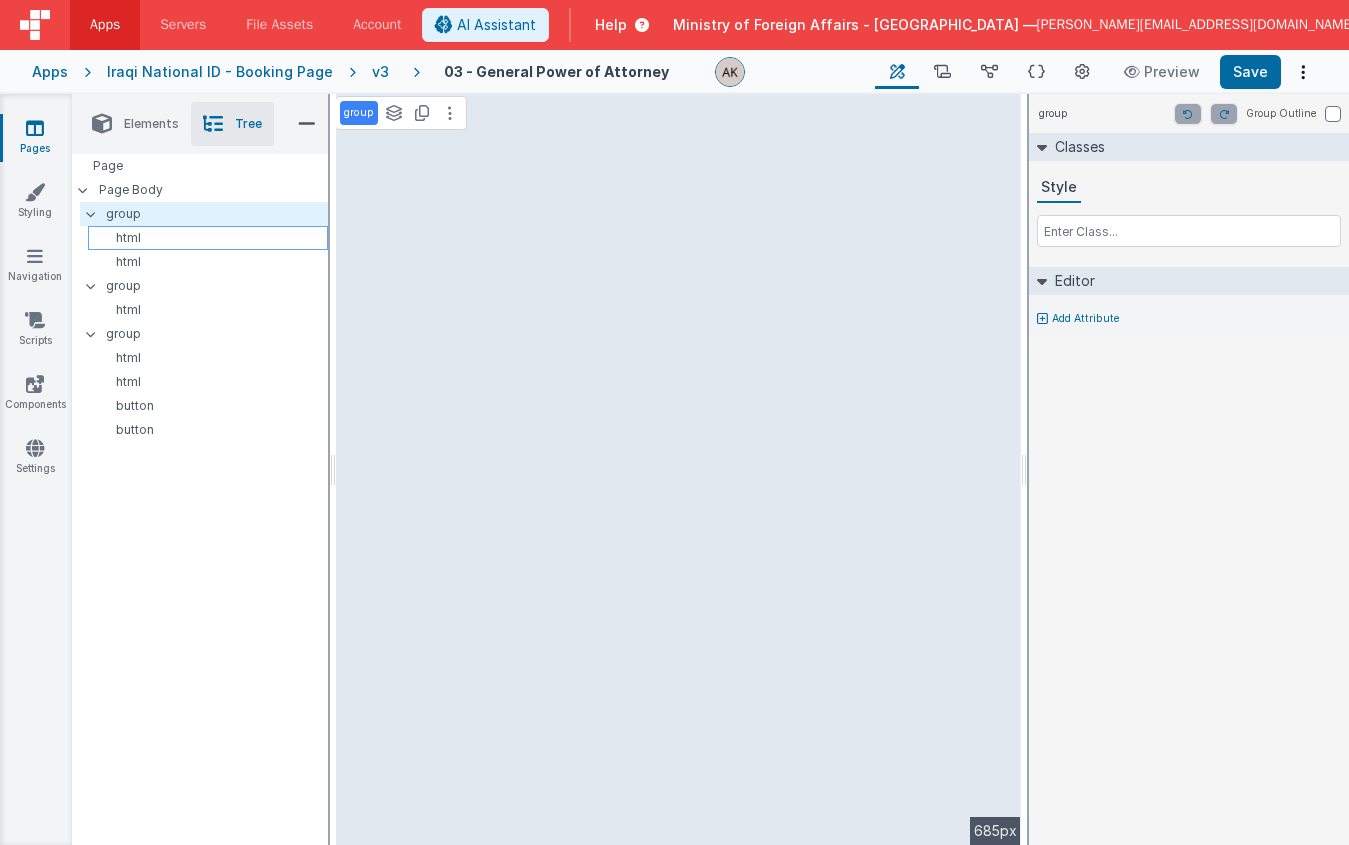 click on "html" at bounding box center (211, 238) 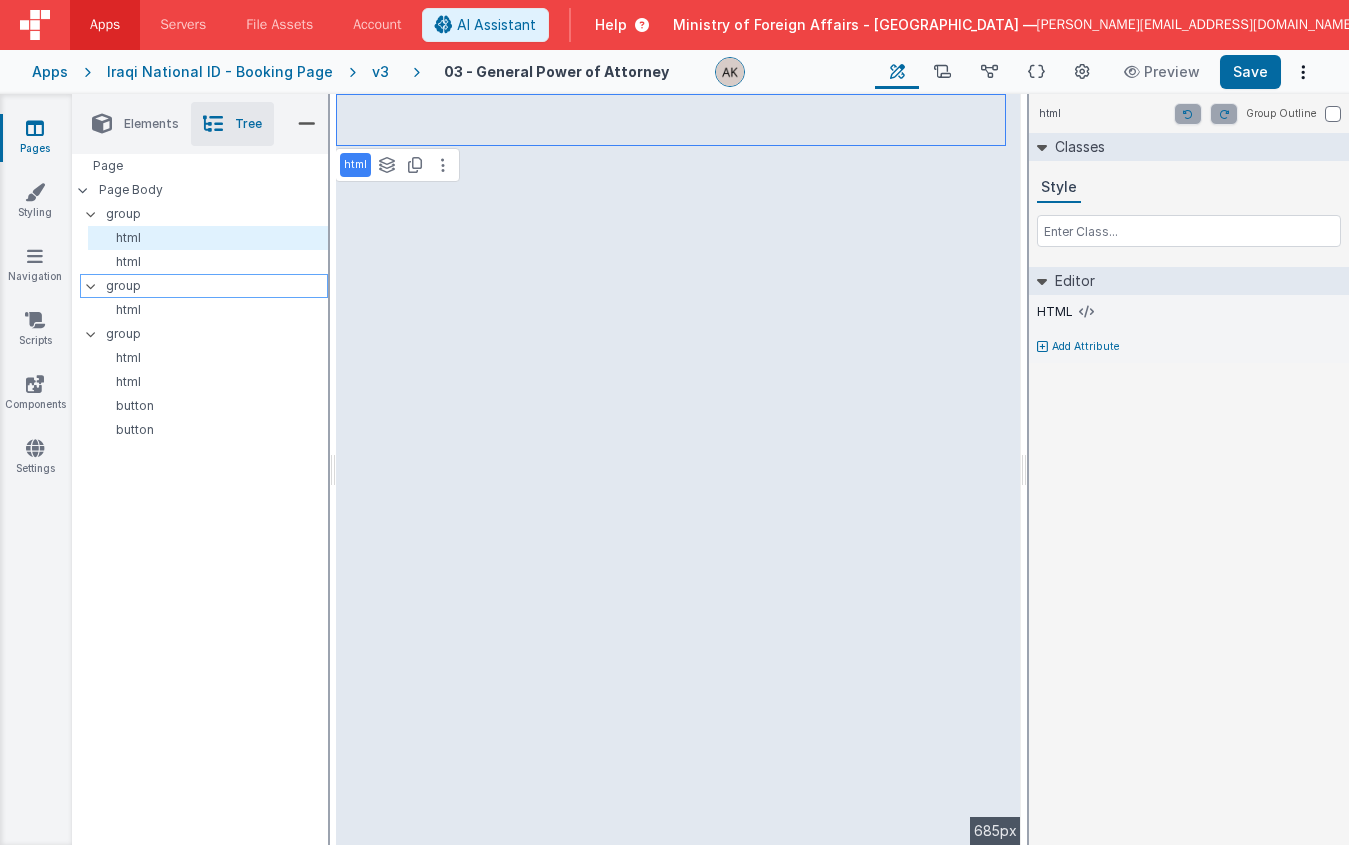 click on "group" at bounding box center (216, 286) 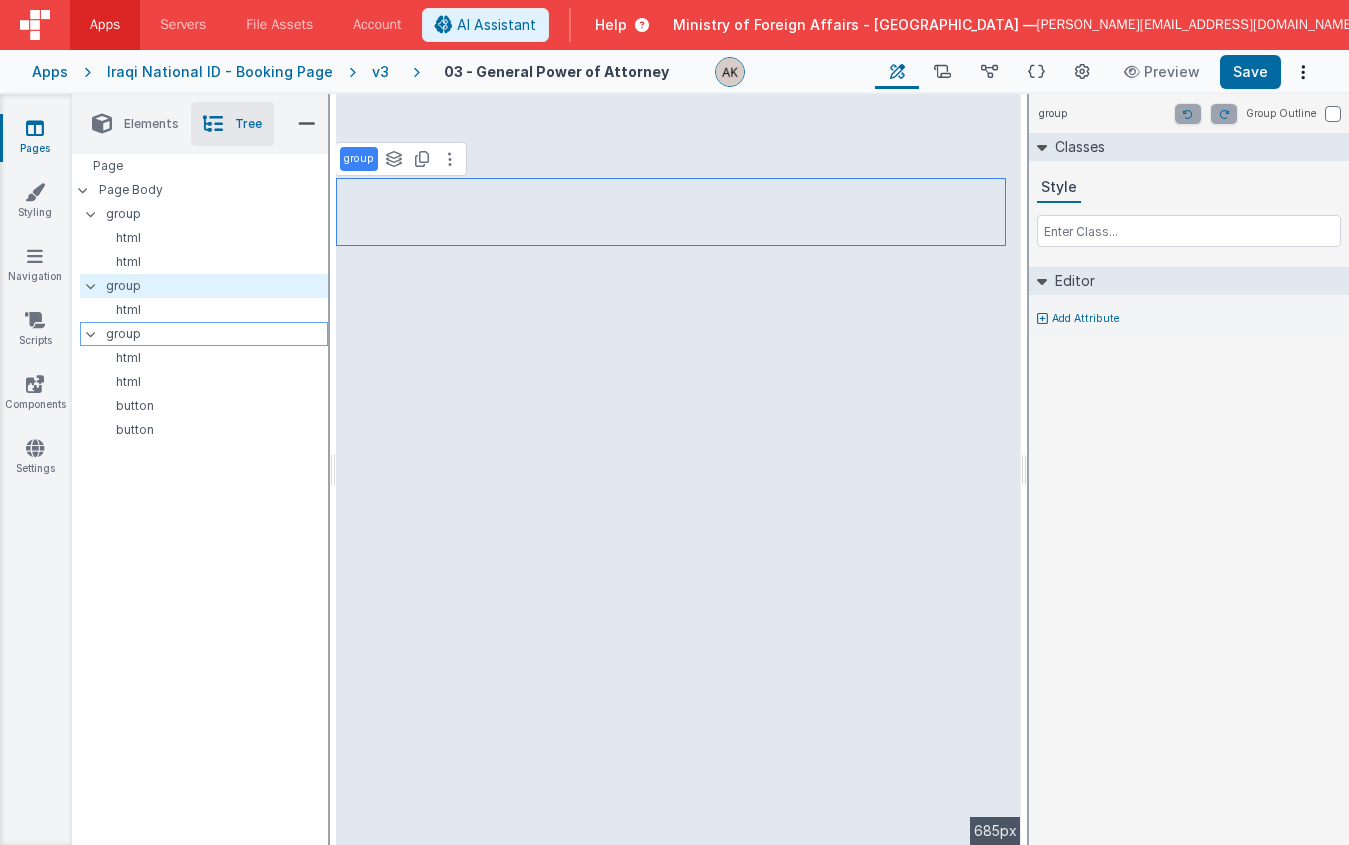click on "group" at bounding box center (216, 334) 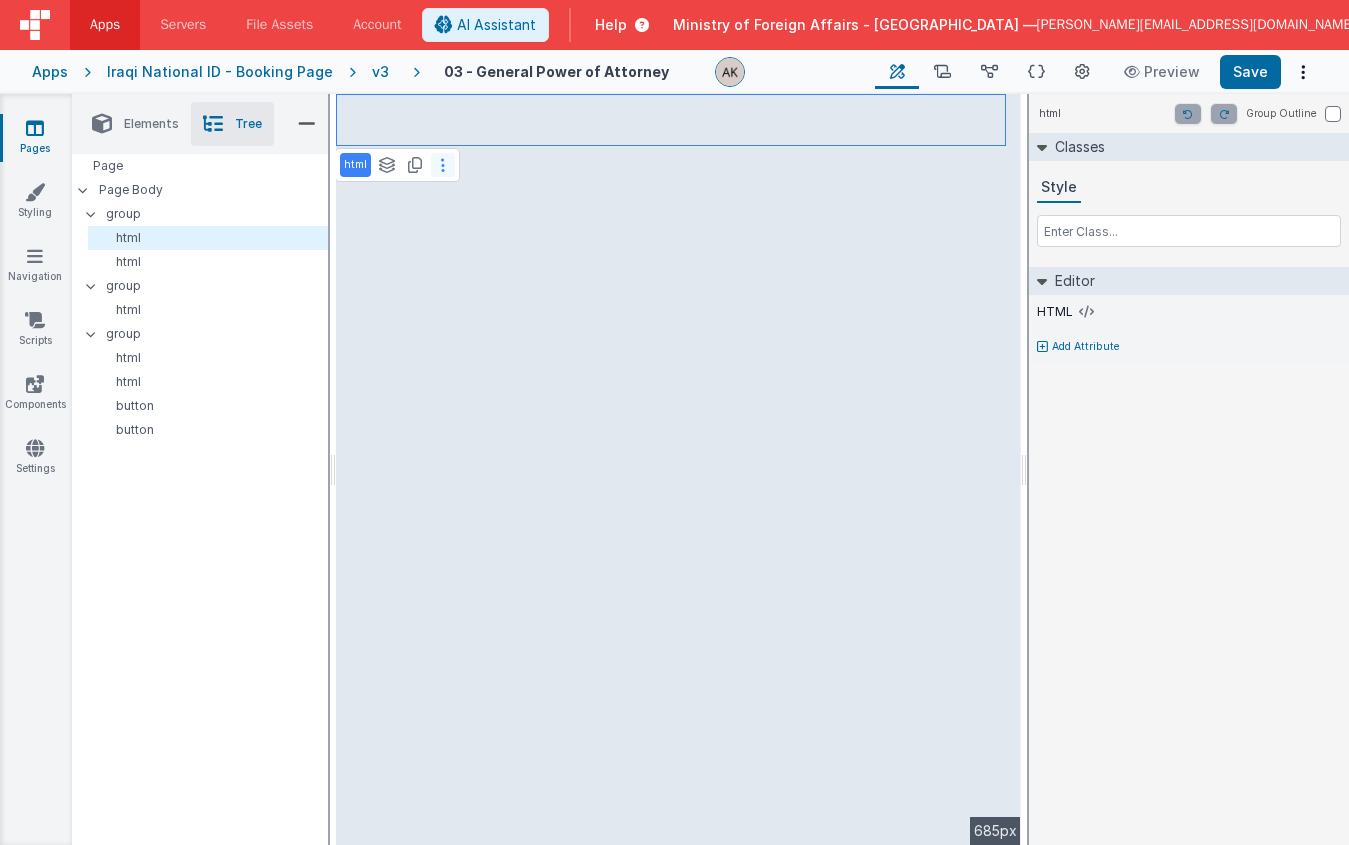 click at bounding box center [443, 165] 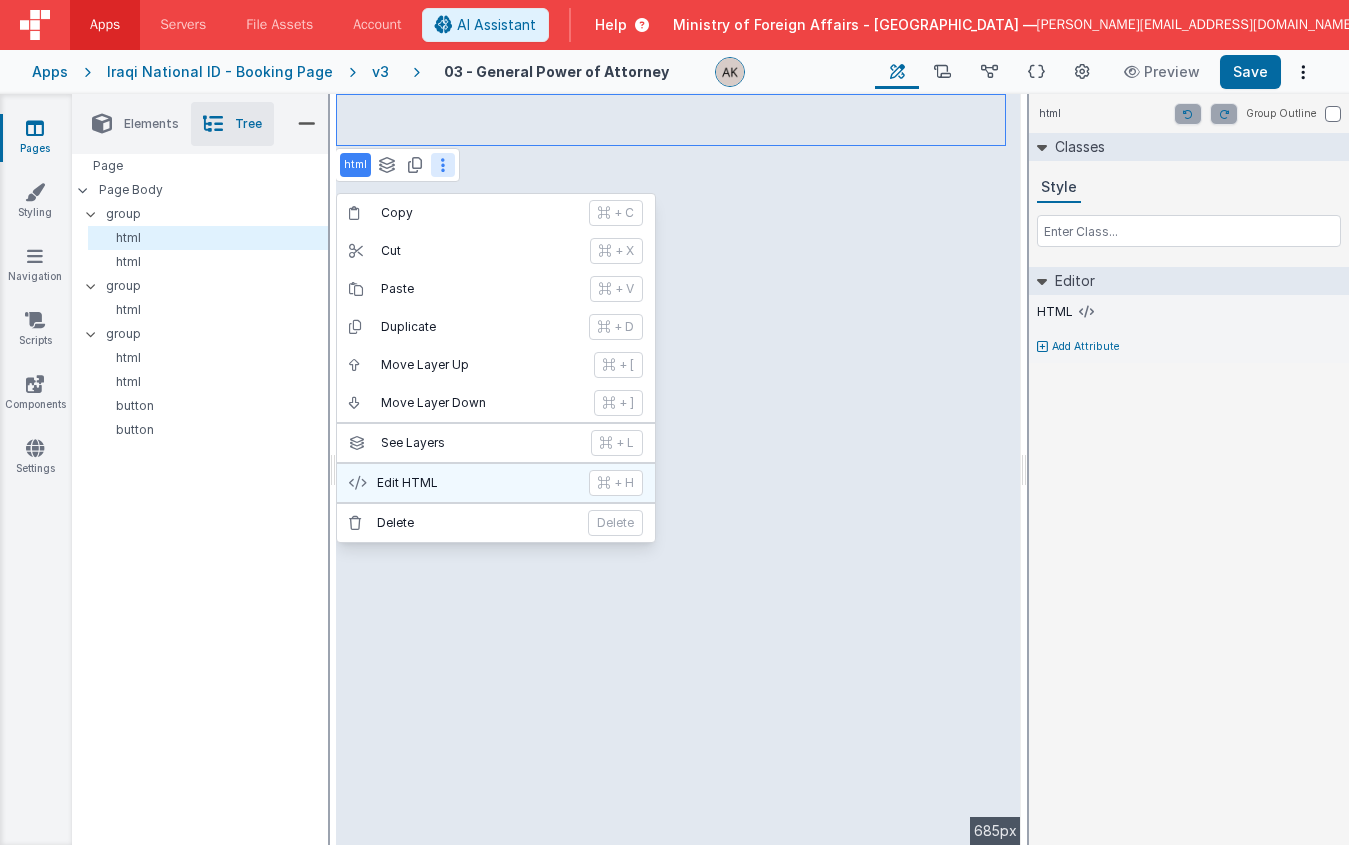 click on "Edit HTML     + H" at bounding box center [496, 483] 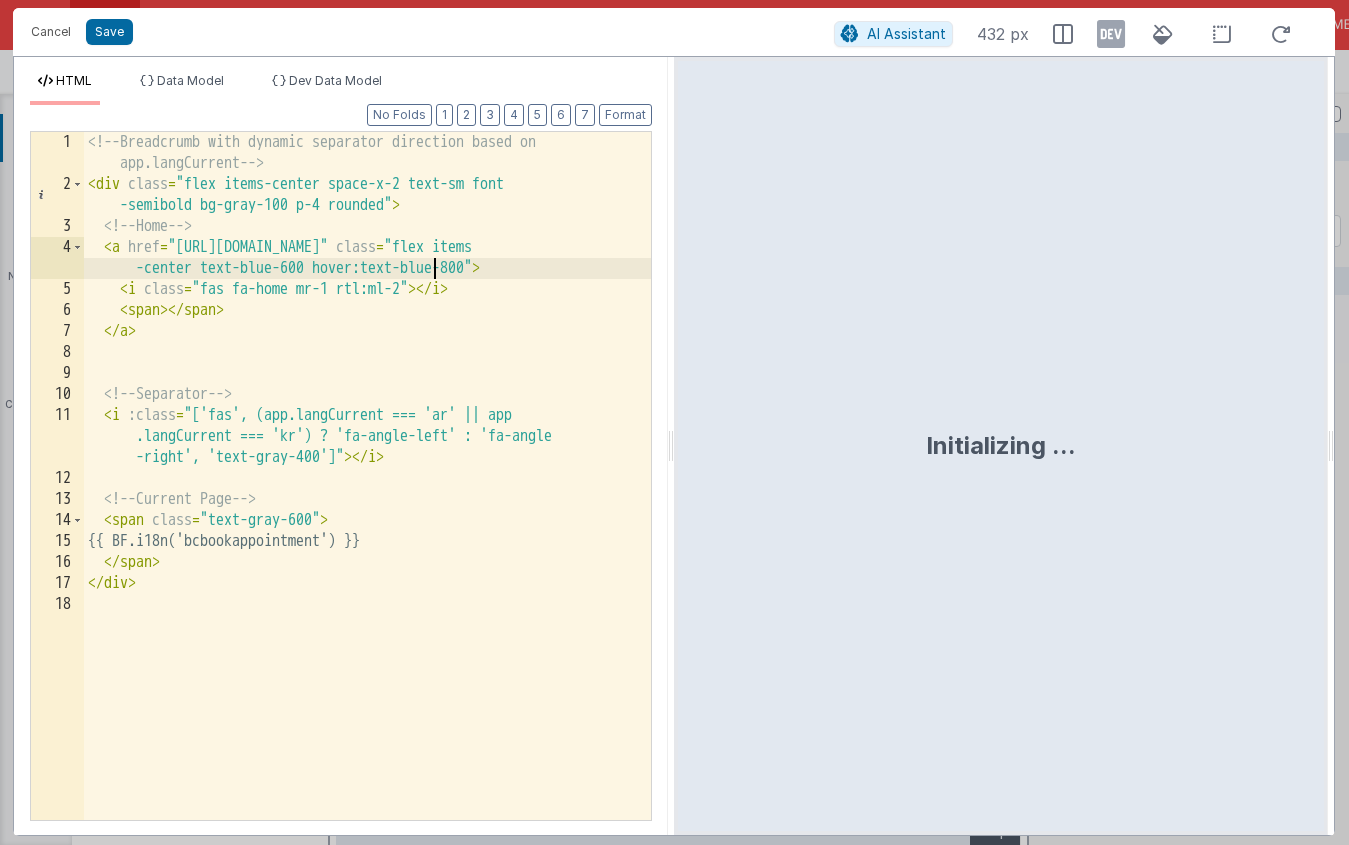 click on "<!--  Breadcrumb with dynamic separator direction based on       app.langCurrent  --> < div   class = "flex items-center space-x-2 text-sm font      -semibold bg-gray-100 p-4 rounded" >    <!--  Home  -->    < a   href = "[URL][DOMAIN_NAME]"   class = "flex items        -center text-blue-600 hover:text-blue-800" >      < i   class = "fas fa-home mr-1 rtl:ml-2" > </ i >      < span > </ span >    </ a >       <!--  Separator  -->    < i   :class = "['fas', (app.langCurrent === 'ar' || app        .langCurrent === 'kr') ? 'fa-angle-left' : 'fa-angle        -right', 'text-gray-400']" > </ i >    <!--  Current Page  -->    < span   class = "text-gray-600" >     {{ BF.i18n('bcbookappointment') }}    </ span > </ div >" at bounding box center [367, 507] 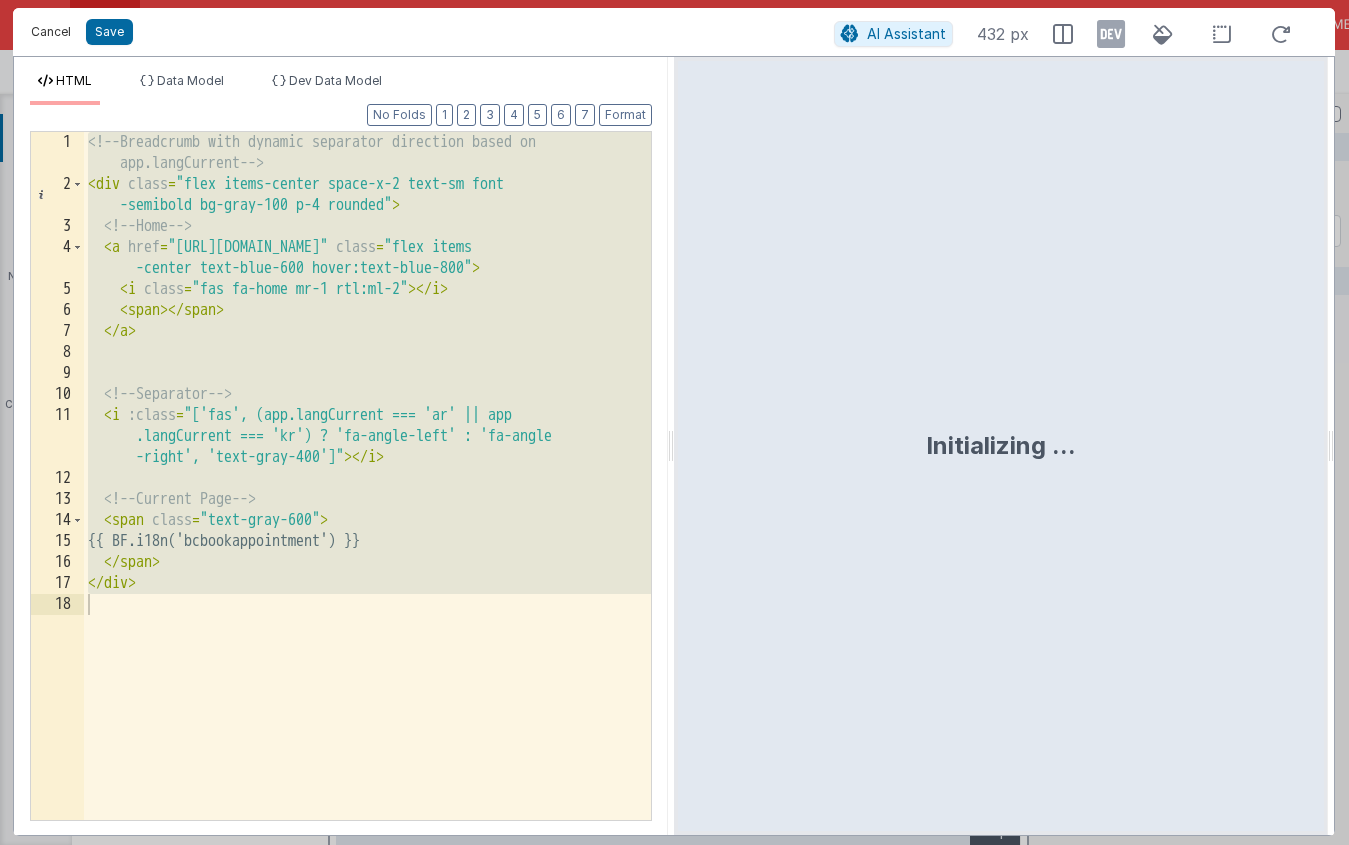 click on "Cancel" at bounding box center [51, 32] 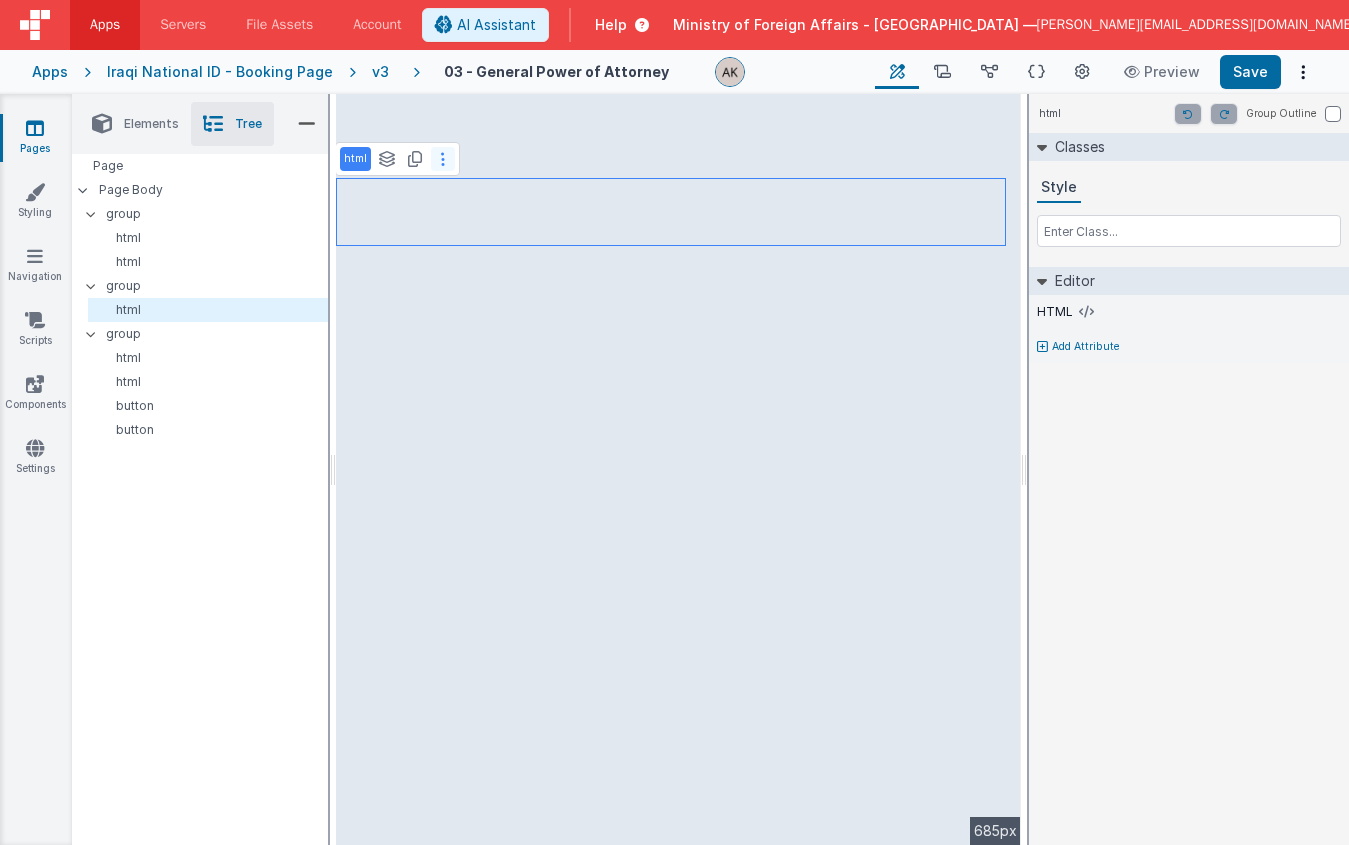 click at bounding box center [443, 159] 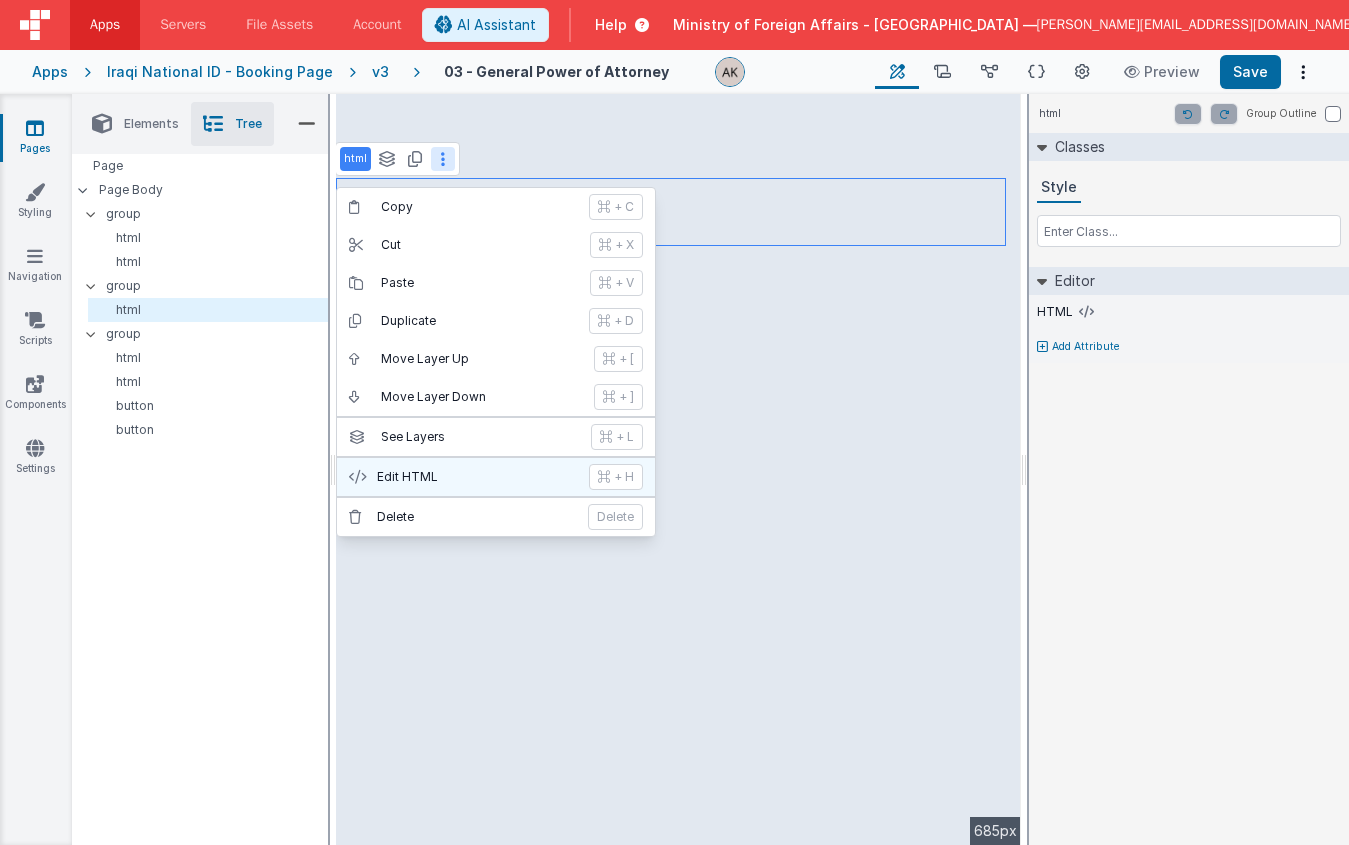 click on "Edit HTML     + H" at bounding box center [496, 477] 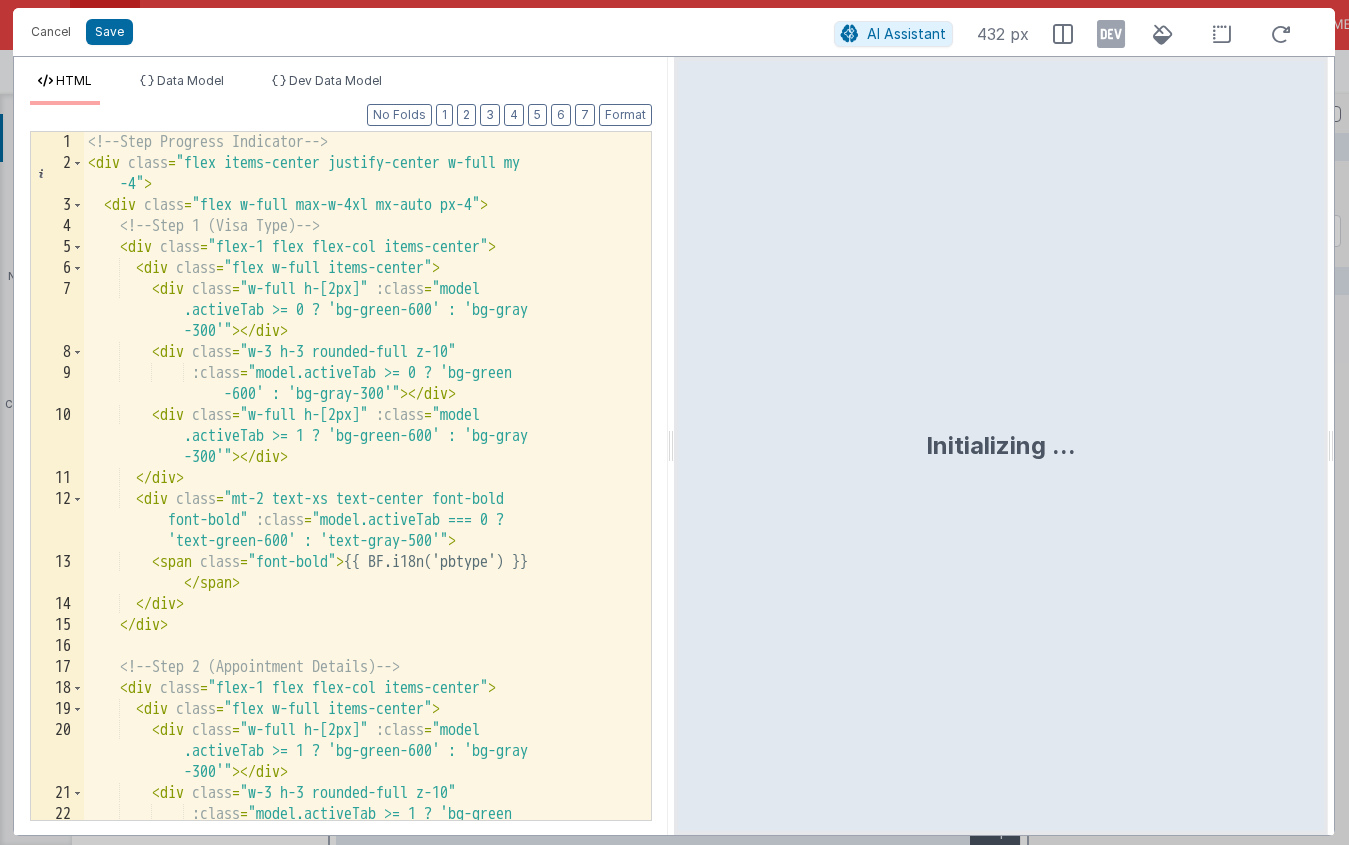 click on "<!--  Step Progress Indicator  --> < div   class = "flex items-center justify-center w-full my      -4" >    < div   class = "flex w-full max-w-4xl mx-auto px-4" >      <!--  Step 1 (Visa Type)  -->      < div   class = "flex-1 flex flex-col items-center" >         < div   class = "flex w-full items-center" >           < div   class = "w-full h-[2px]"   :class = "model              .activeTab >= 0 ? 'bg-green-600' : 'bg-gray              -300'" > </ div >           < div   class = "w-3 h-3 rounded-full z-10"                    :class = "model.activeTab >= 0 ? 'bg-green                   -600' : 'bg-gray-300'" > </ div >           < div   class = "w-full h-[2px]"   :class = "model              .activeTab >= 1 ? 'bg-green-600' : 'bg-gray              -300'" > </ div >         </ div >         < div   class = "mt-2 text-xs text-center font-bold             font-bold"   :class = "model.activeTab === 0 ?             >      <" at bounding box center (360, 507) 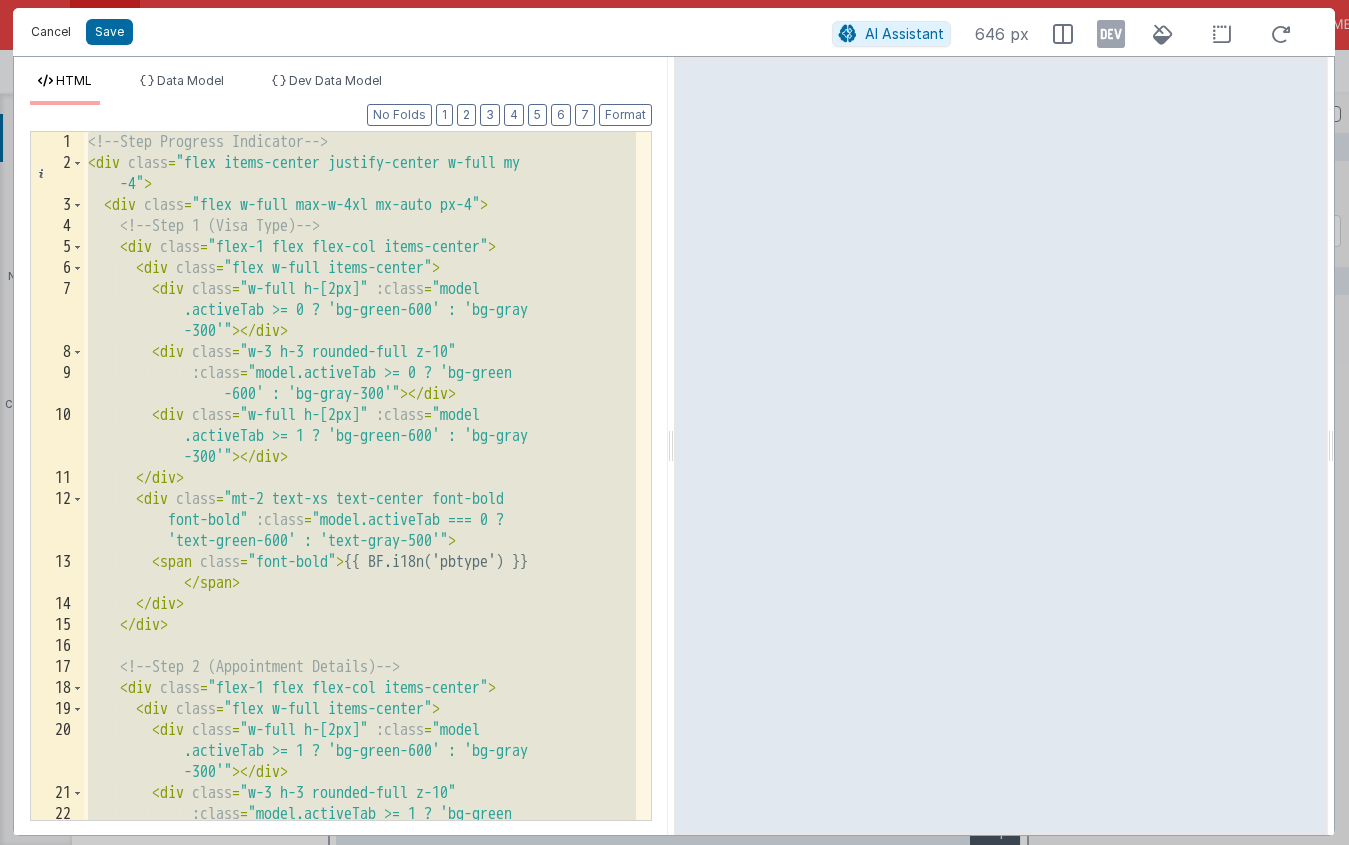 click on "Cancel" at bounding box center [51, 32] 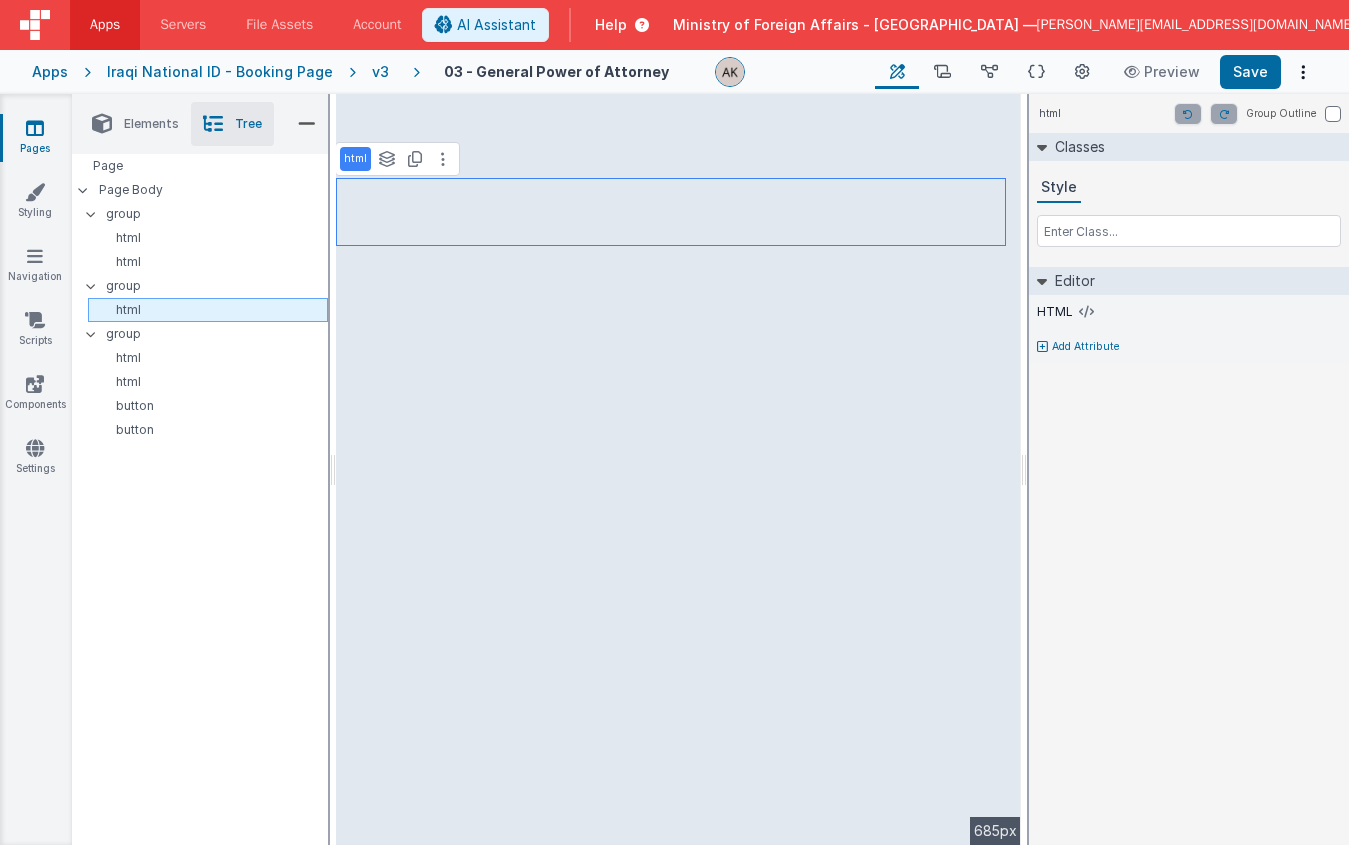 click on "html" at bounding box center (211, 310) 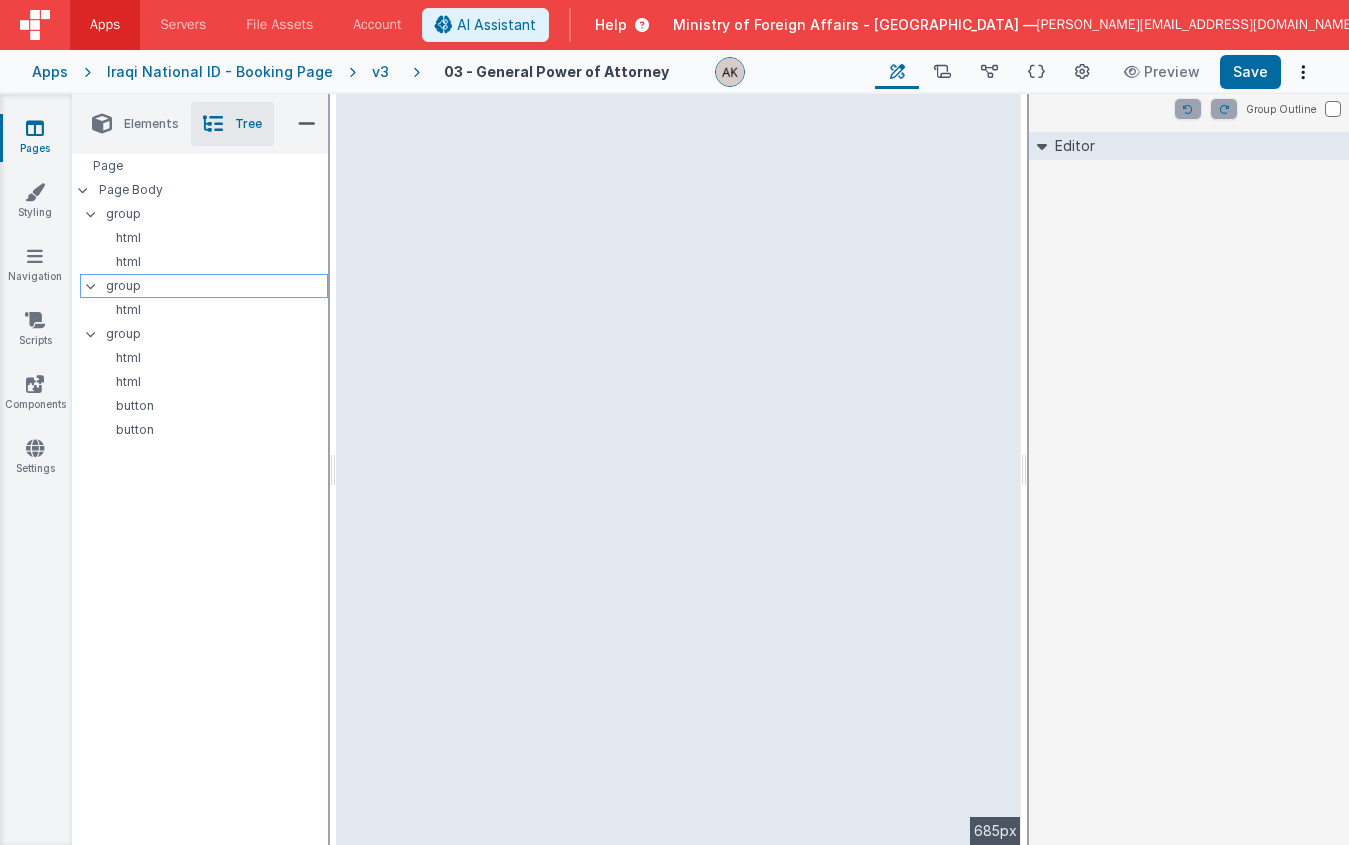 click on "group" at bounding box center (216, 286) 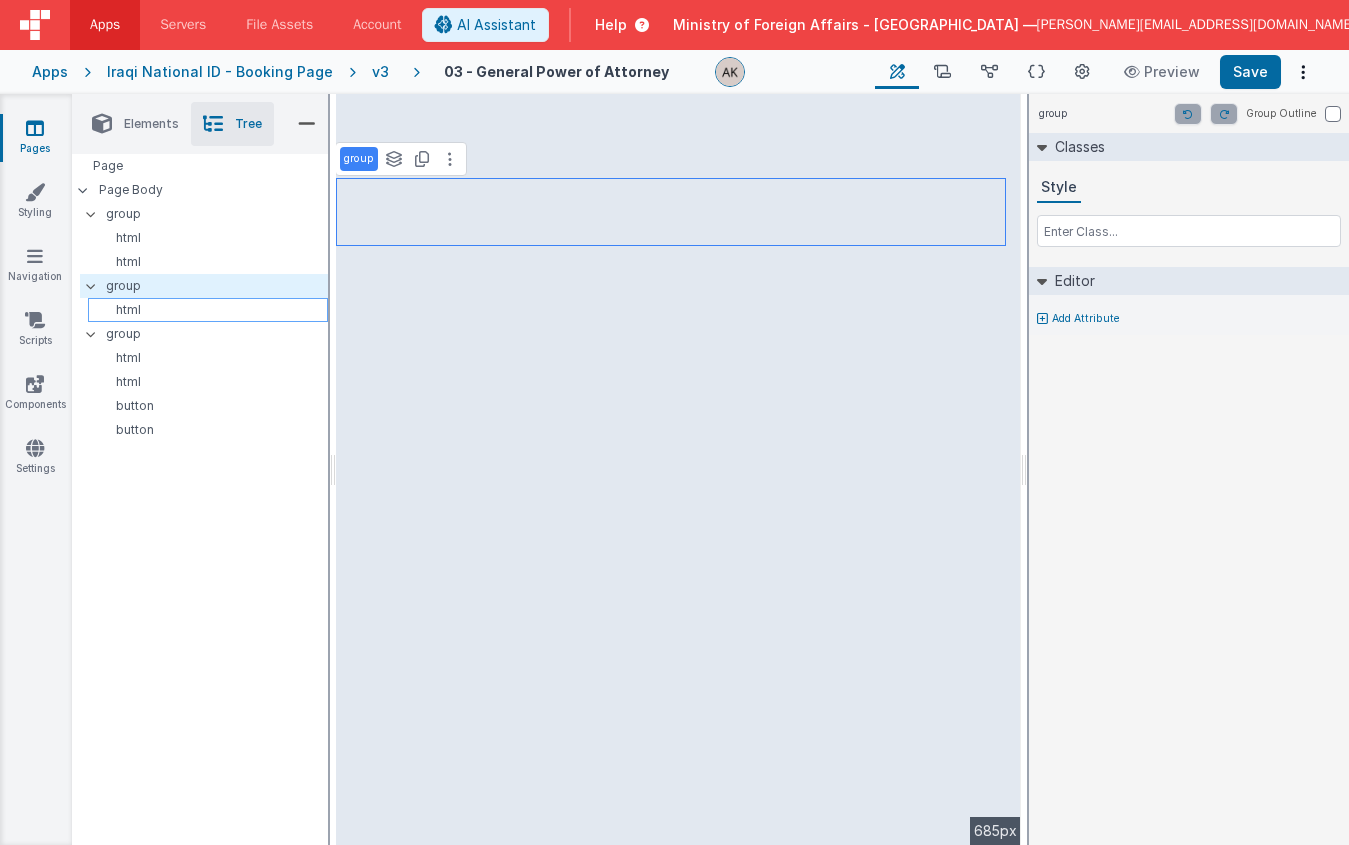 click on "html" at bounding box center (208, 310) 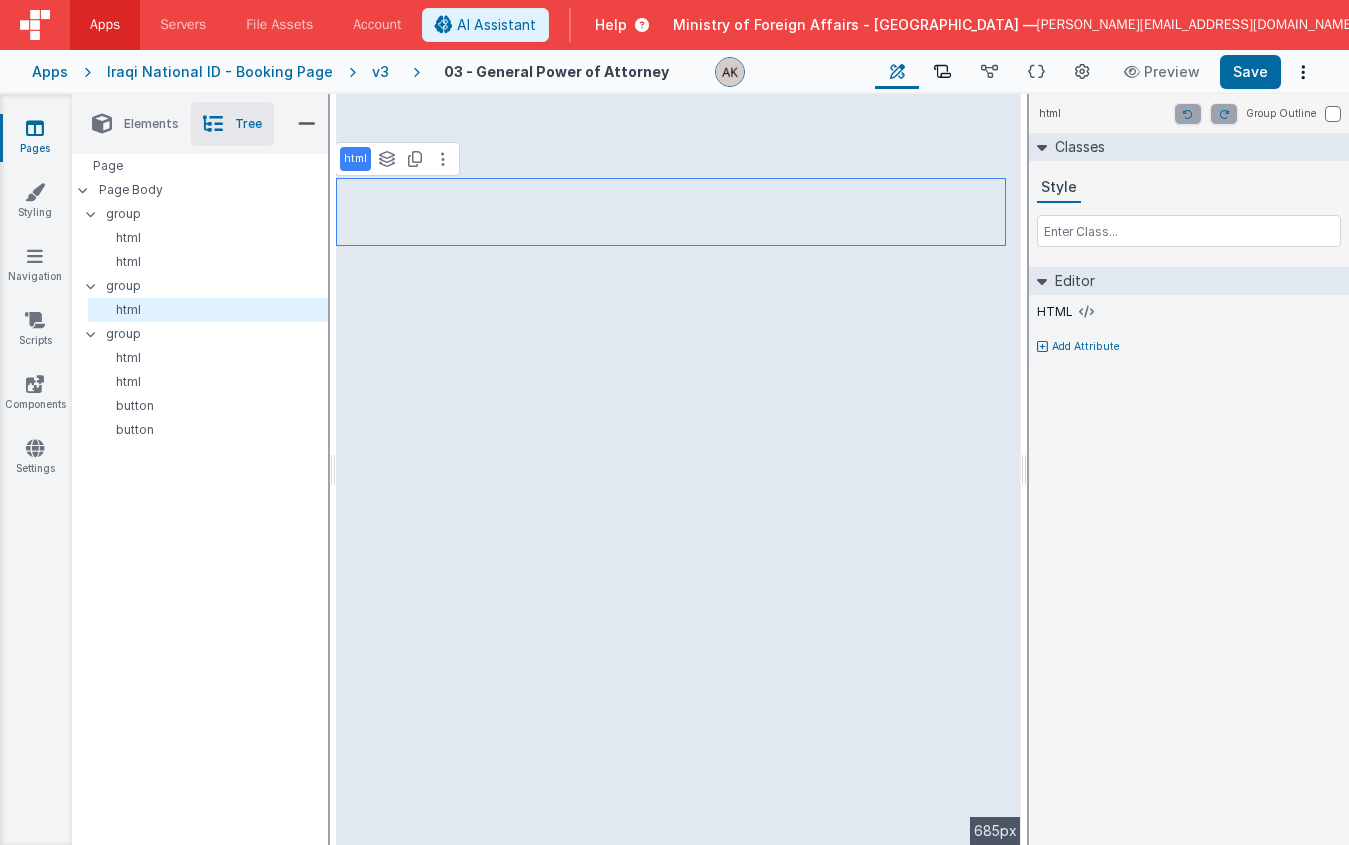 click on "Scripts" at bounding box center (942, 72) 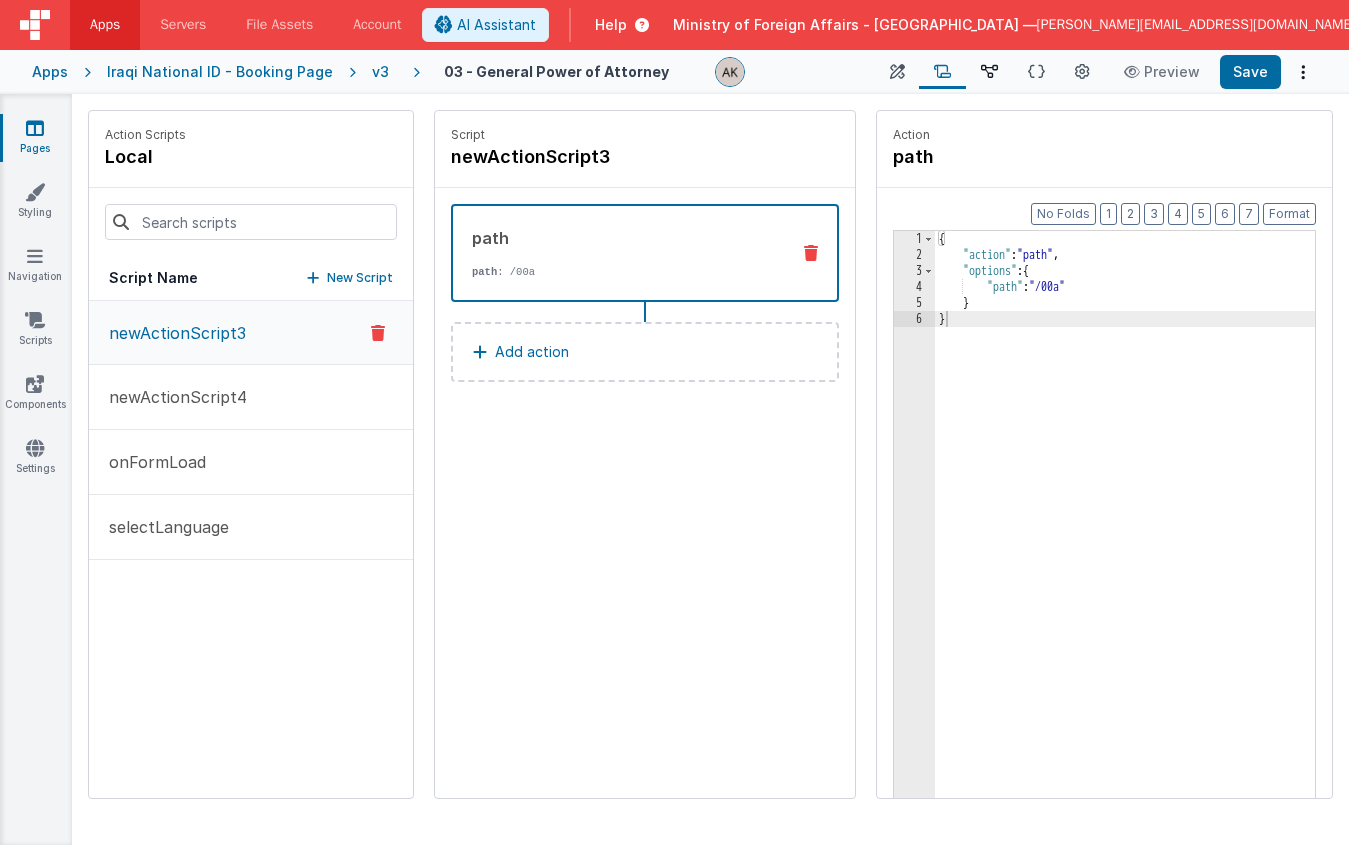 click at bounding box center [989, 72] 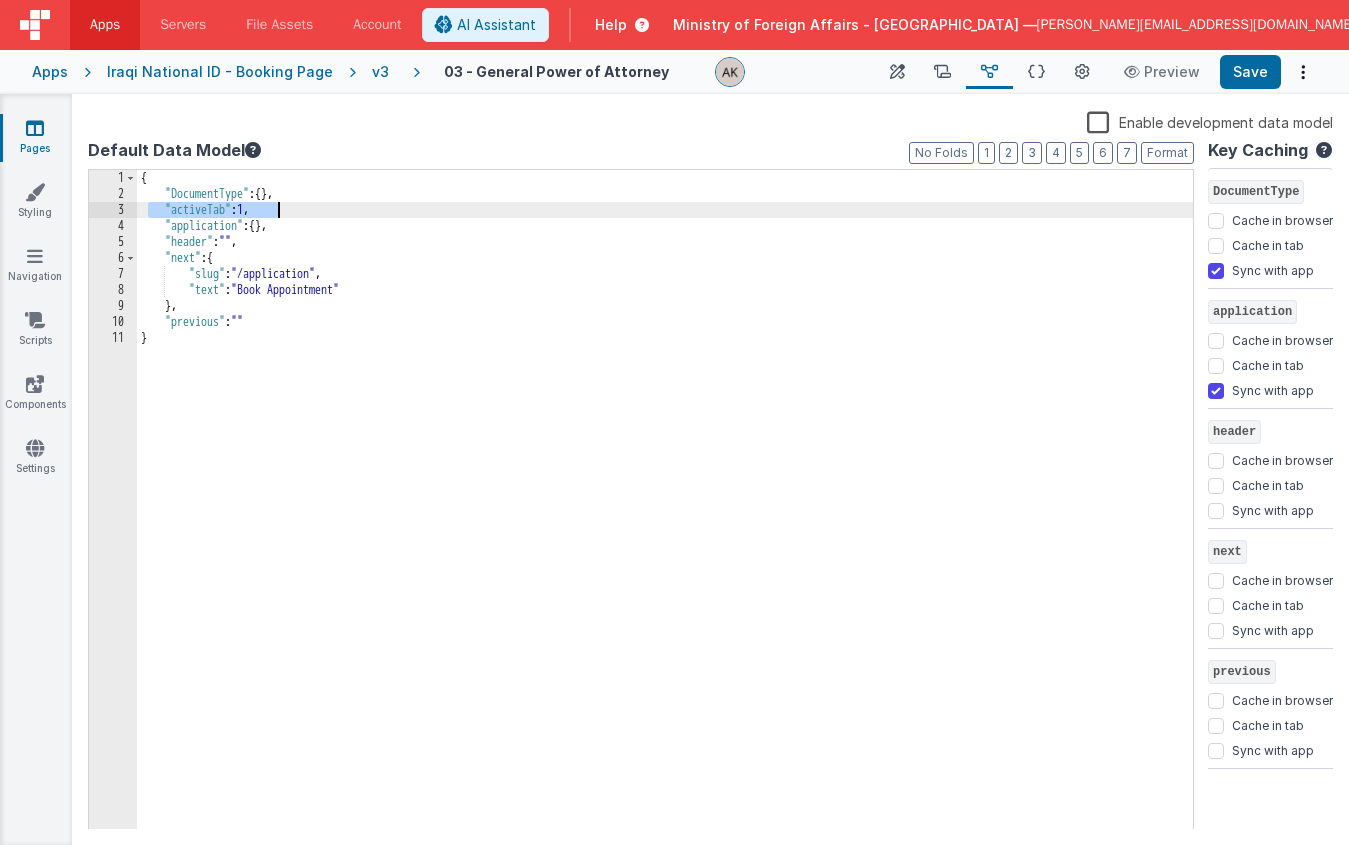 drag, startPoint x: 148, startPoint y: 209, endPoint x: 391, endPoint y: 216, distance: 243.1008 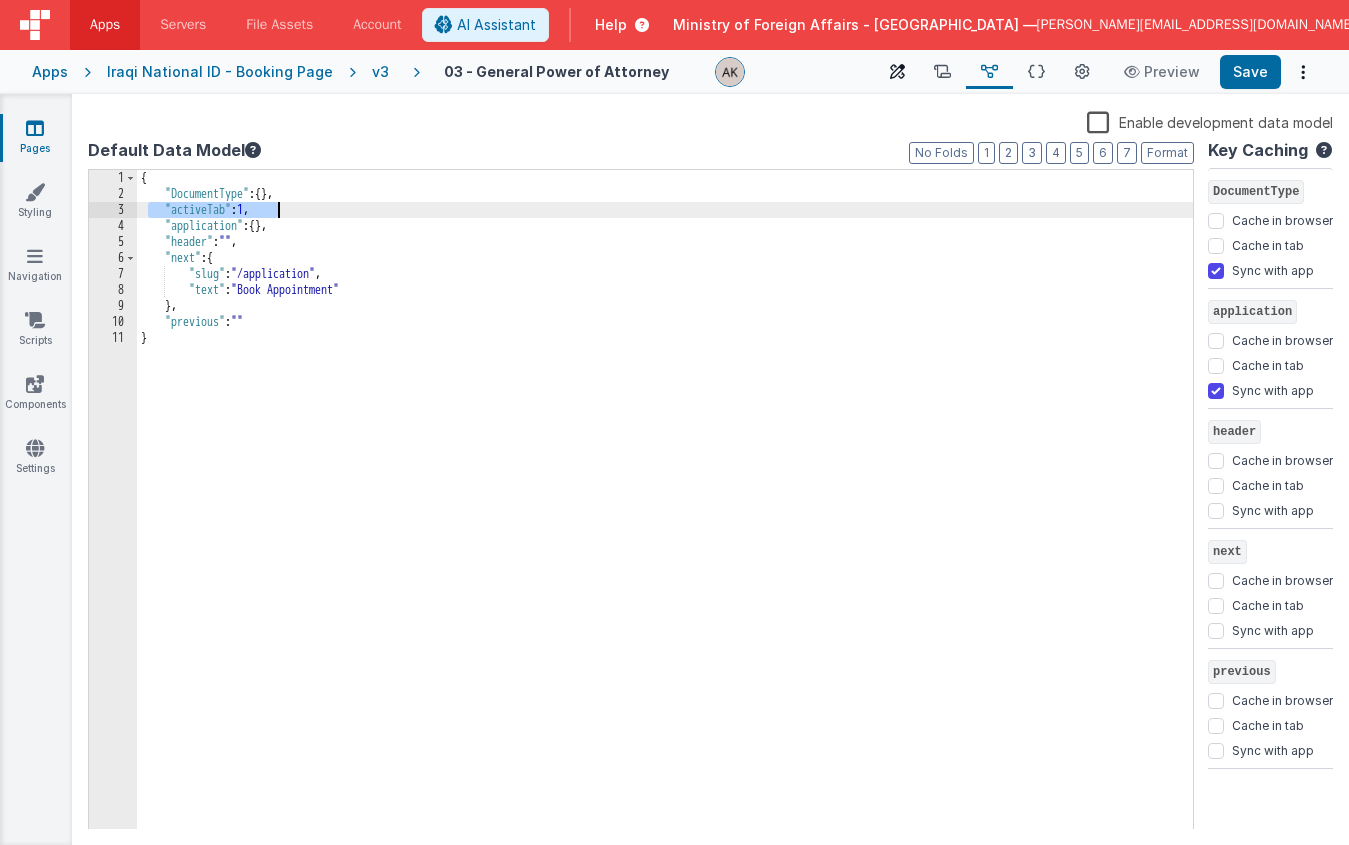 click at bounding box center [897, 72] 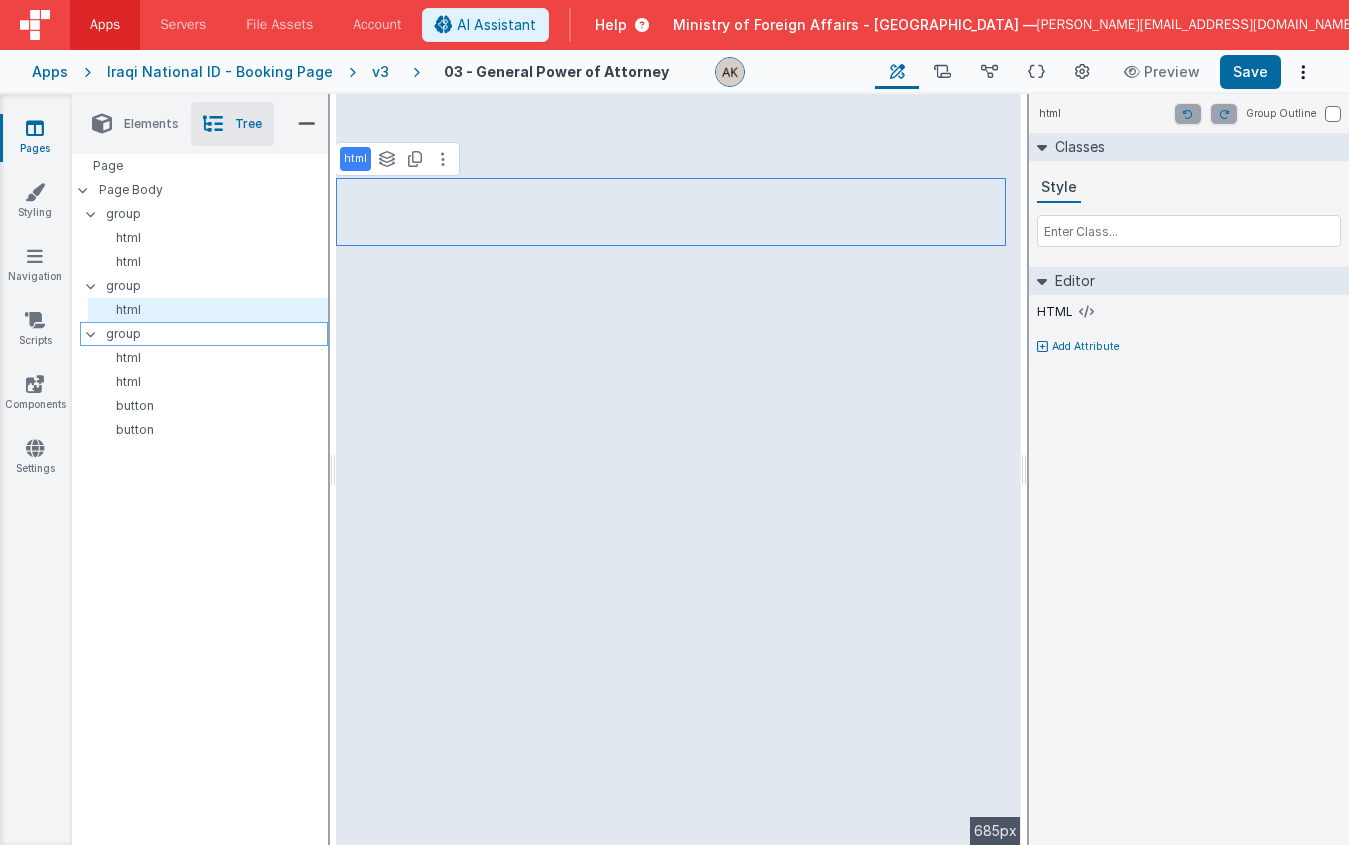 click on "group" at bounding box center (216, 334) 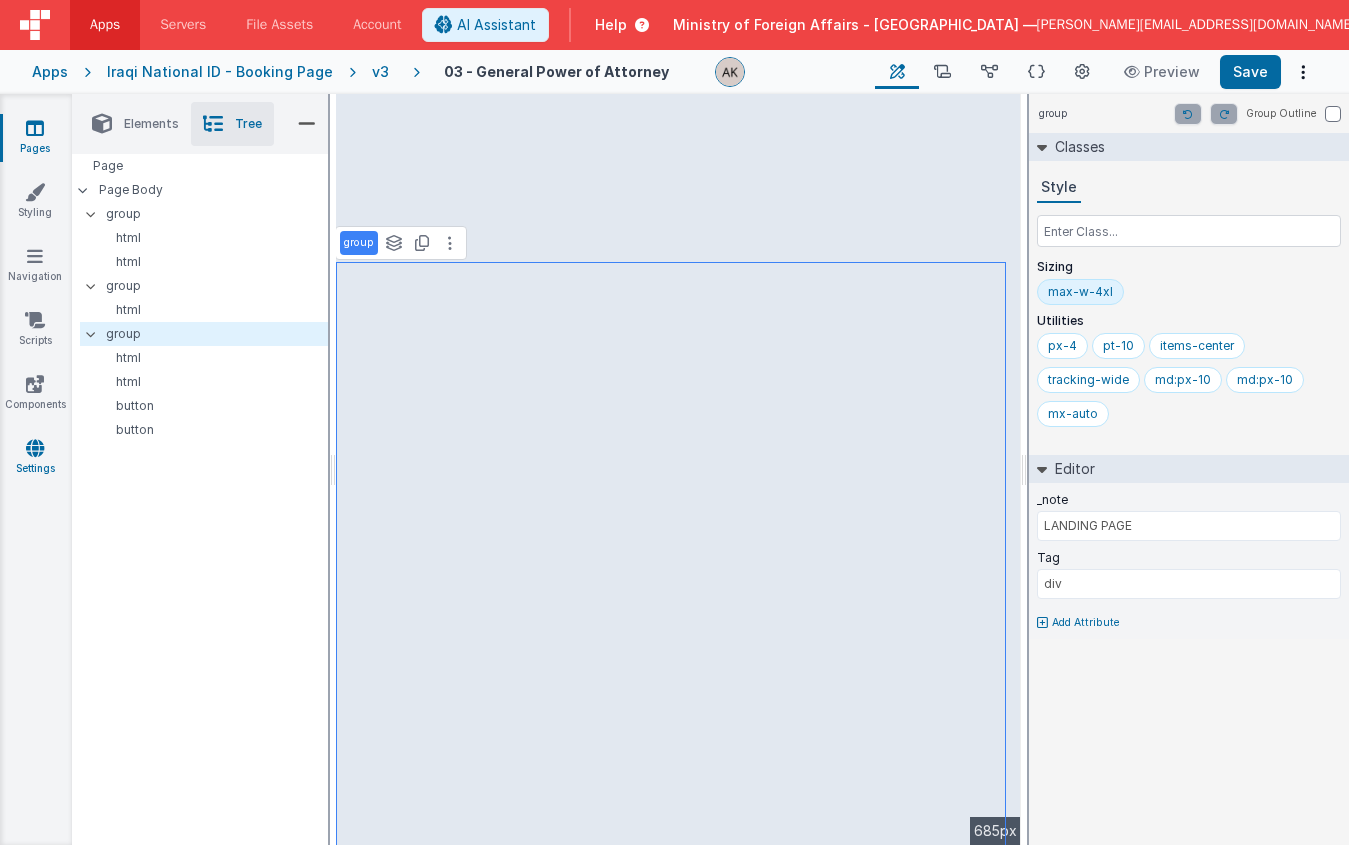 click at bounding box center (35, 448) 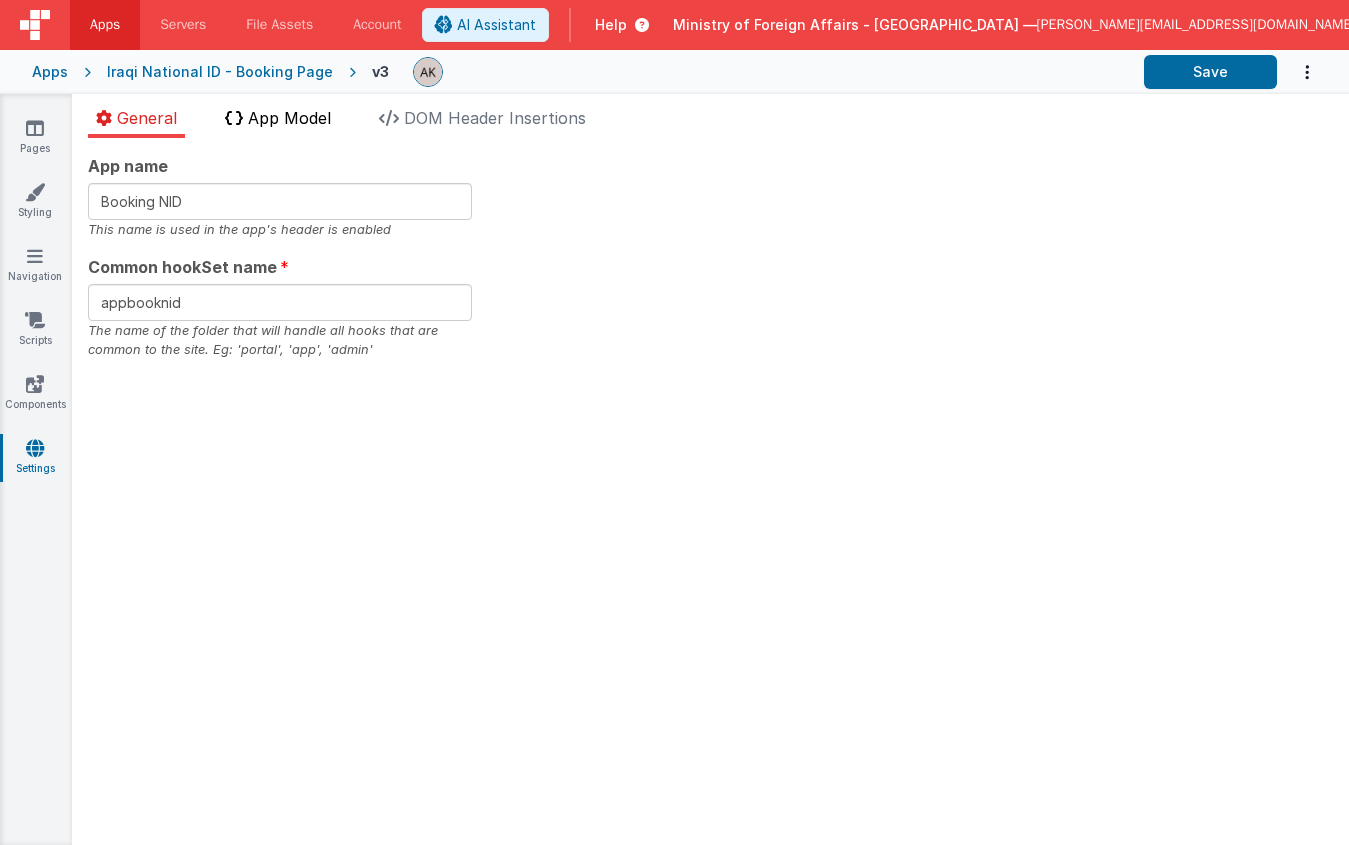 click on "App Model" at bounding box center (278, 122) 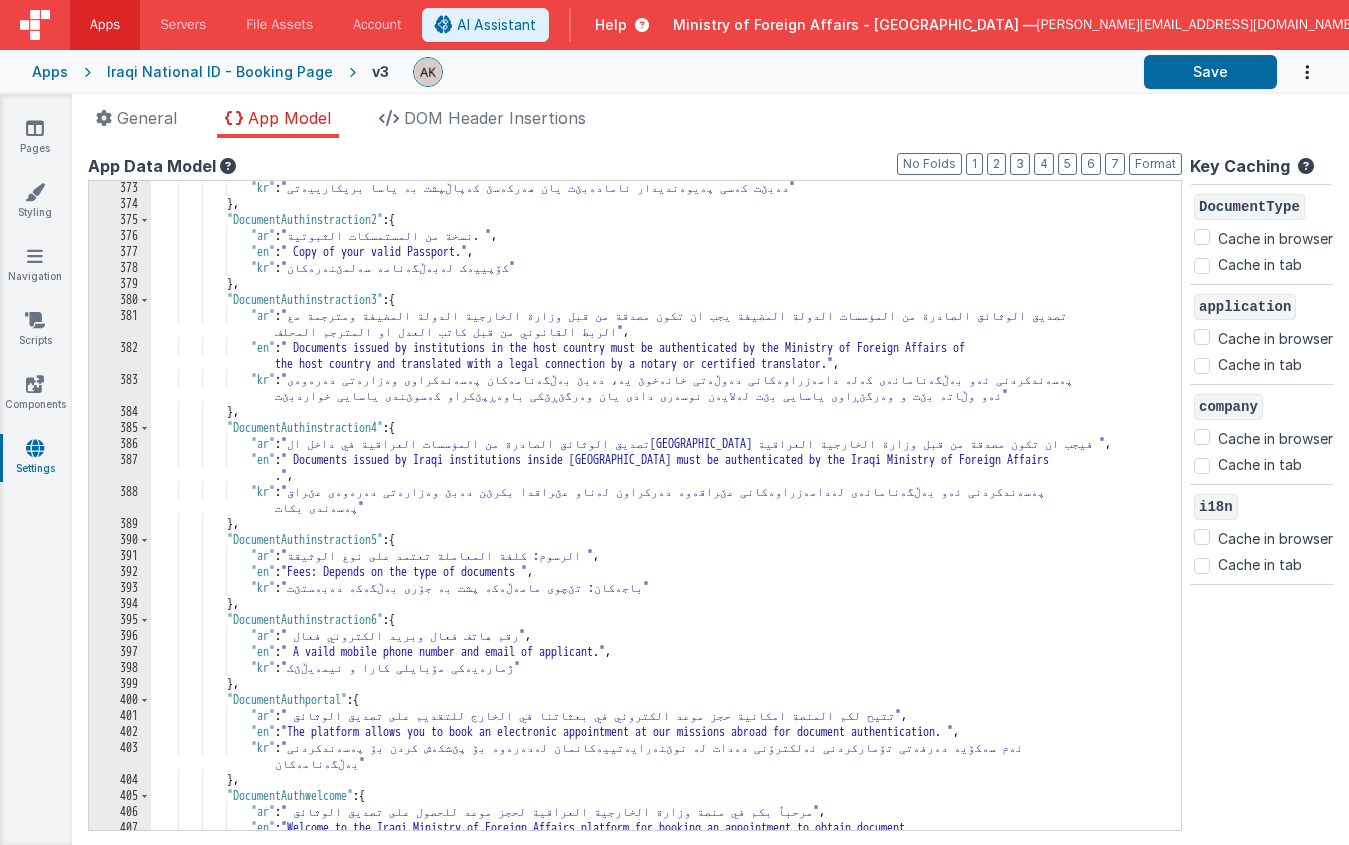 scroll, scrollTop: 5104, scrollLeft: 0, axis: vertical 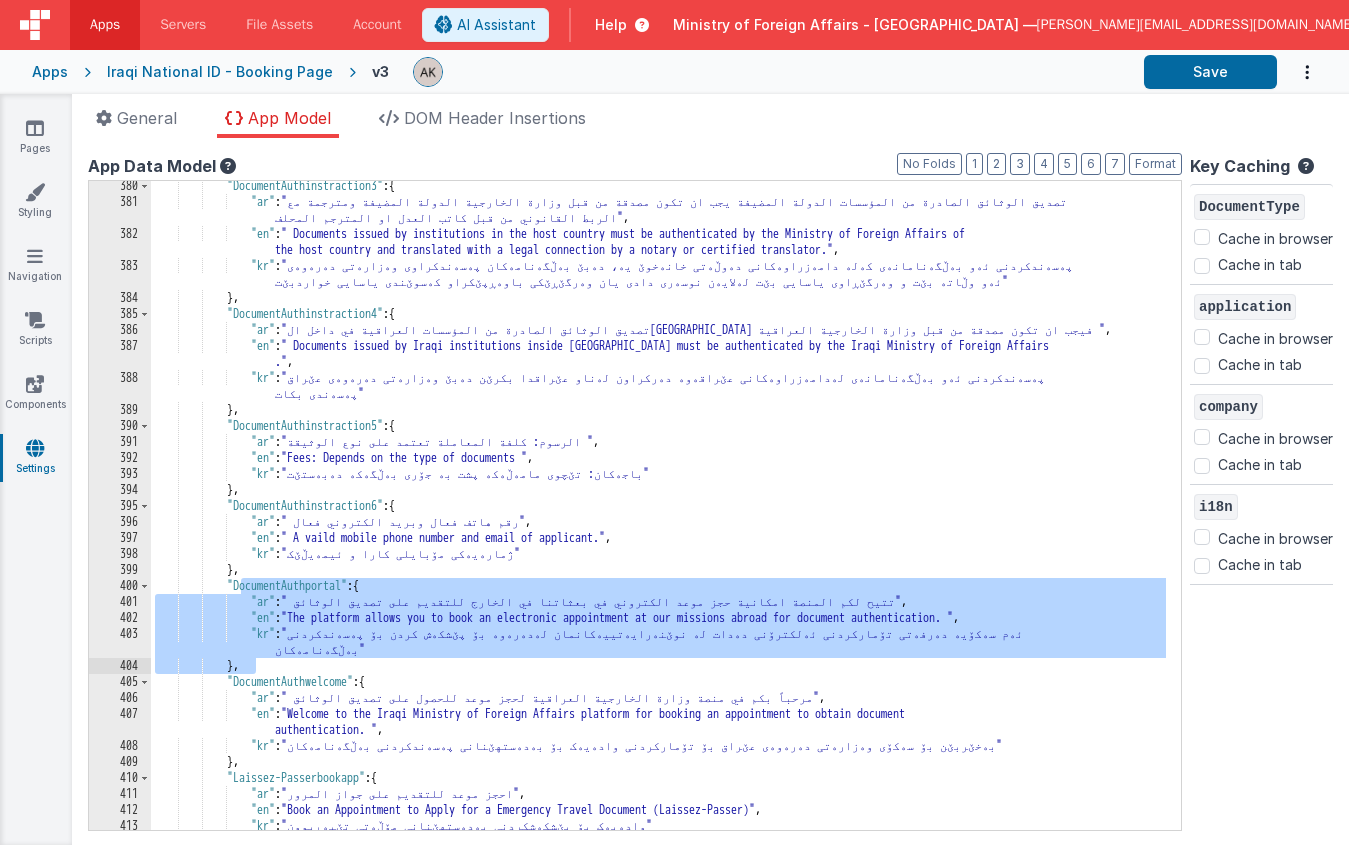 drag, startPoint x: 241, startPoint y: 589, endPoint x: 388, endPoint y: 659, distance: 162.81584 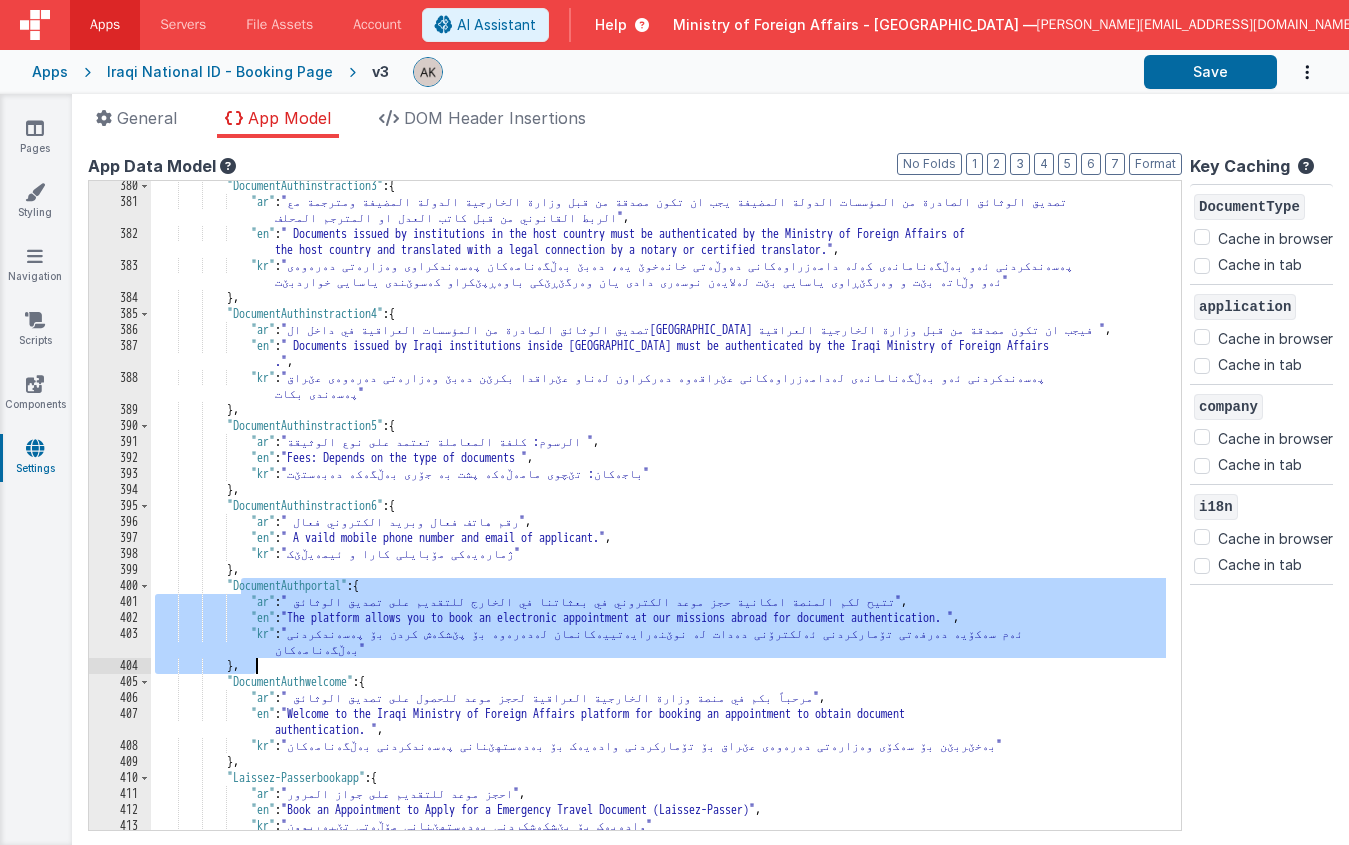 click on ""DocumentAuthinstraction3" :  {                     "ar" :  "تصديق الوثائق الصادرة من المؤسسات الدولة المضيفة يجب ان تكون مصدقة من قبل وزارة الخارجية الدولة المضيفة ومترجمة مع                       الربط القانوني من قبل كاتب العدل او المترجم المحلف" ,                     "en" :  " Documents issued by institutions in the host country must be authenticated by the Ministry of Foreign Affairs of                       the host country and translated with a legal connection by a notary or certified translator." ,                     "kr" :  "پەسەندکردنی ئەو بەڵگەنامانەی کەلە دامەزراوەکانی دەوڵەتی خانەخوێ یە، دەبێ بەڵگەنامەکان پەسەندکراوی وەزارەتی دەرەوەی                                      } ,           {" at bounding box center (658, 518) 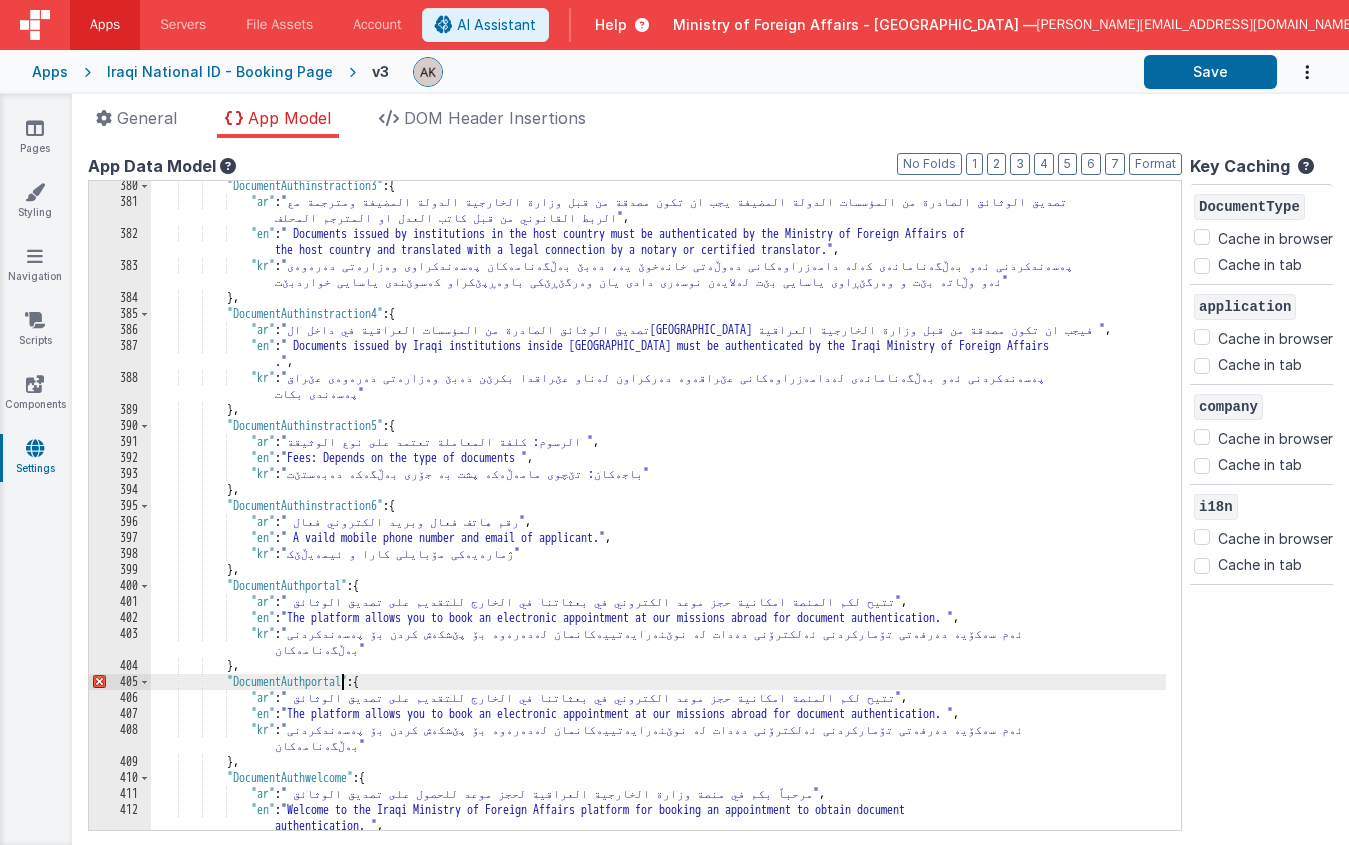 click on ""DocumentAuthinstraction3" :  {                     "ar" :  "تصديق الوثائق الصادرة من المؤسسات الدولة المضيفة يجب ان تكون مصدقة من قبل وزارة الخارجية الدولة المضيفة ومترجمة مع                       الربط القانوني من قبل كاتب العدل او المترجم المحلف" ,                     "en" :  " Documents issued by institutions in the host country must be authenticated by the Ministry of Foreign Affairs of                       the host country and translated with a legal connection by a notary or certified translator." ,                     "kr" :  "پەسەندکردنی ئەو بەڵگەنامانەی کەلە دامەزراوەکانی دەوڵەتی خانەخوێ یە، دەبێ بەڵگەنامەکان پەسەندکراوی وەزارەتی دەرەوەی                                      } ,           {" at bounding box center (658, 518) 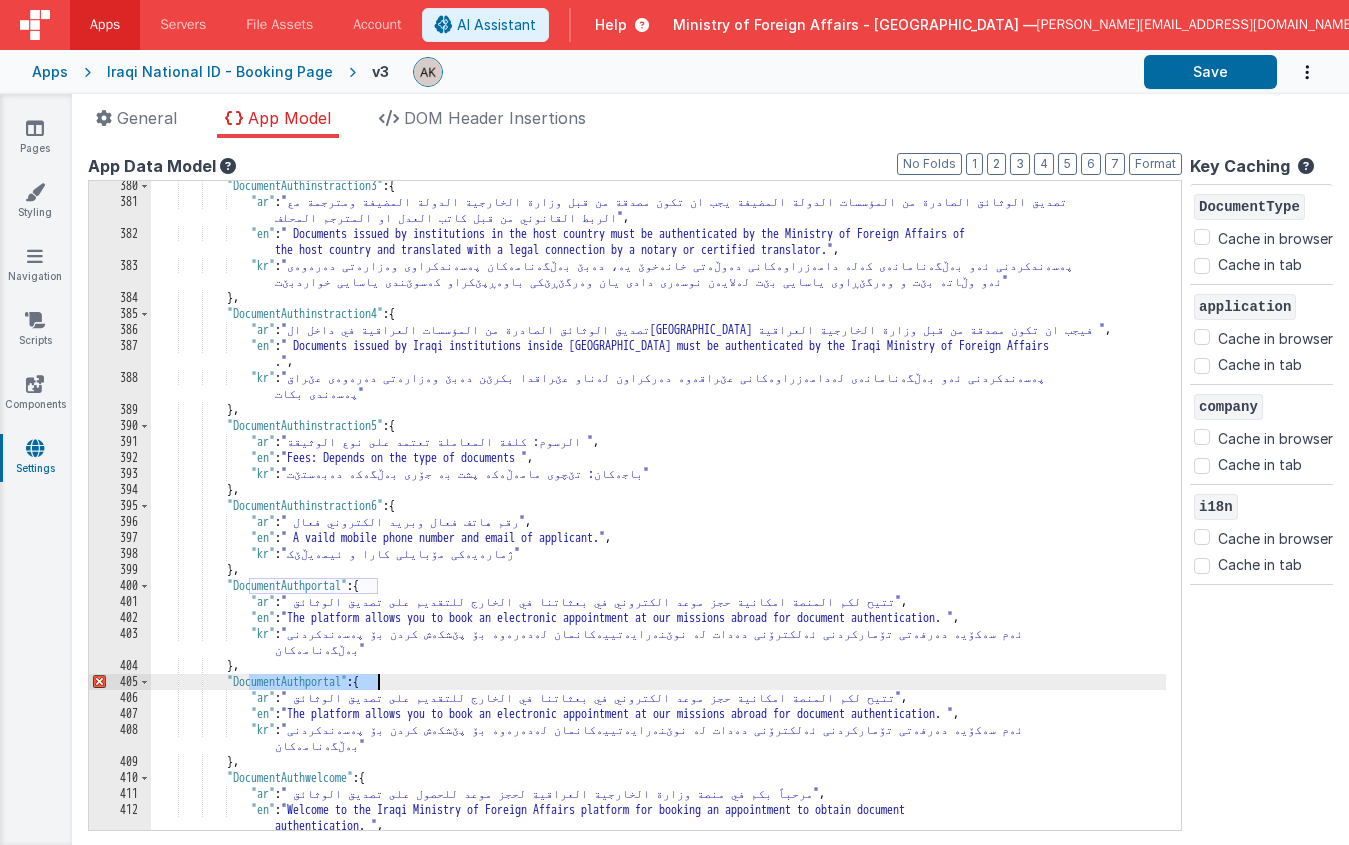 click on ""DocumentAuthinstraction3" :  {                     "ar" :  "تصديق الوثائق الصادرة من المؤسسات الدولة المضيفة يجب ان تكون مصدقة من قبل وزارة الخارجية الدولة المضيفة ومترجمة مع                       الربط القانوني من قبل كاتب العدل او المترجم المحلف" ,                     "en" :  " Documents issued by institutions in the host country must be authenticated by the Ministry of Foreign Affairs of                       the host country and translated with a legal connection by a notary or certified translator." ,                     "kr" :  "پەسەندکردنی ئەو بەڵگەنامانەی کەلە دامەزراوەکانی دەوڵەتی خانەخوێ یە، دەبێ بەڵگەنامەکان پەسەندکراوی وەزارەتی دەرەوەی                                      } ,           {" at bounding box center [658, 518] 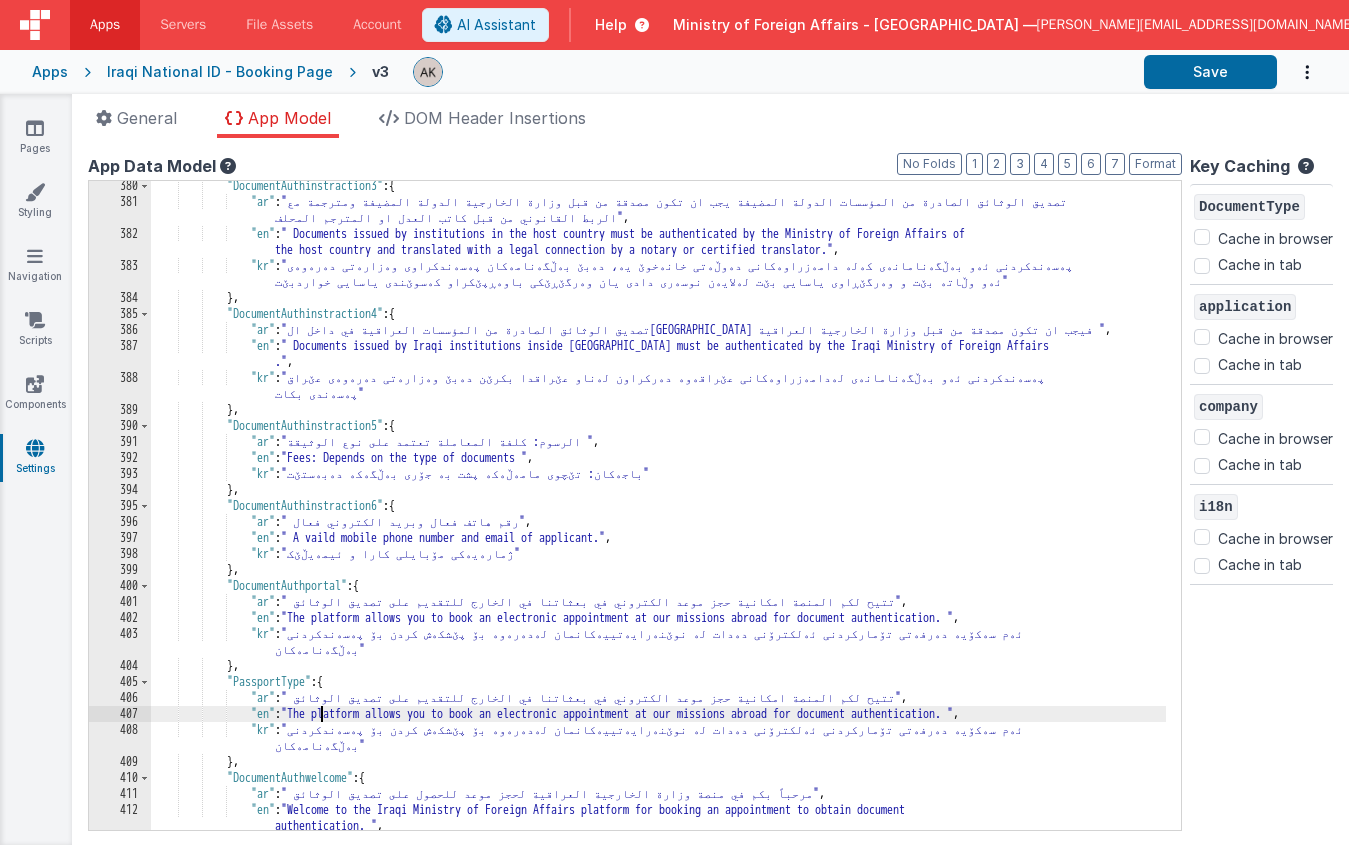 click on ""DocumentAuthinstraction3" :  {                     "ar" :  "تصديق الوثائق الصادرة من المؤسسات الدولة المضيفة يجب ان تكون مصدقة من قبل وزارة الخارجية الدولة المضيفة ومترجمة مع                       الربط القانوني من قبل كاتب العدل او المترجم المحلف" ,                     "en" :  " Documents issued by institutions in the host country must be authenticated by the Ministry of Foreign Affairs of                       the host country and translated with a legal connection by a notary or certified translator." ,                     "kr" :  "پەسەندکردنی ئەو بەڵگەنامانەی کەلە دامەزراوەکانی دەوڵەتی خانەخوێ یە، دەبێ بەڵگەنامەکان پەسەندکراوی وەزارەتی دەرەوەی                                      } ,           {" at bounding box center (658, 518) 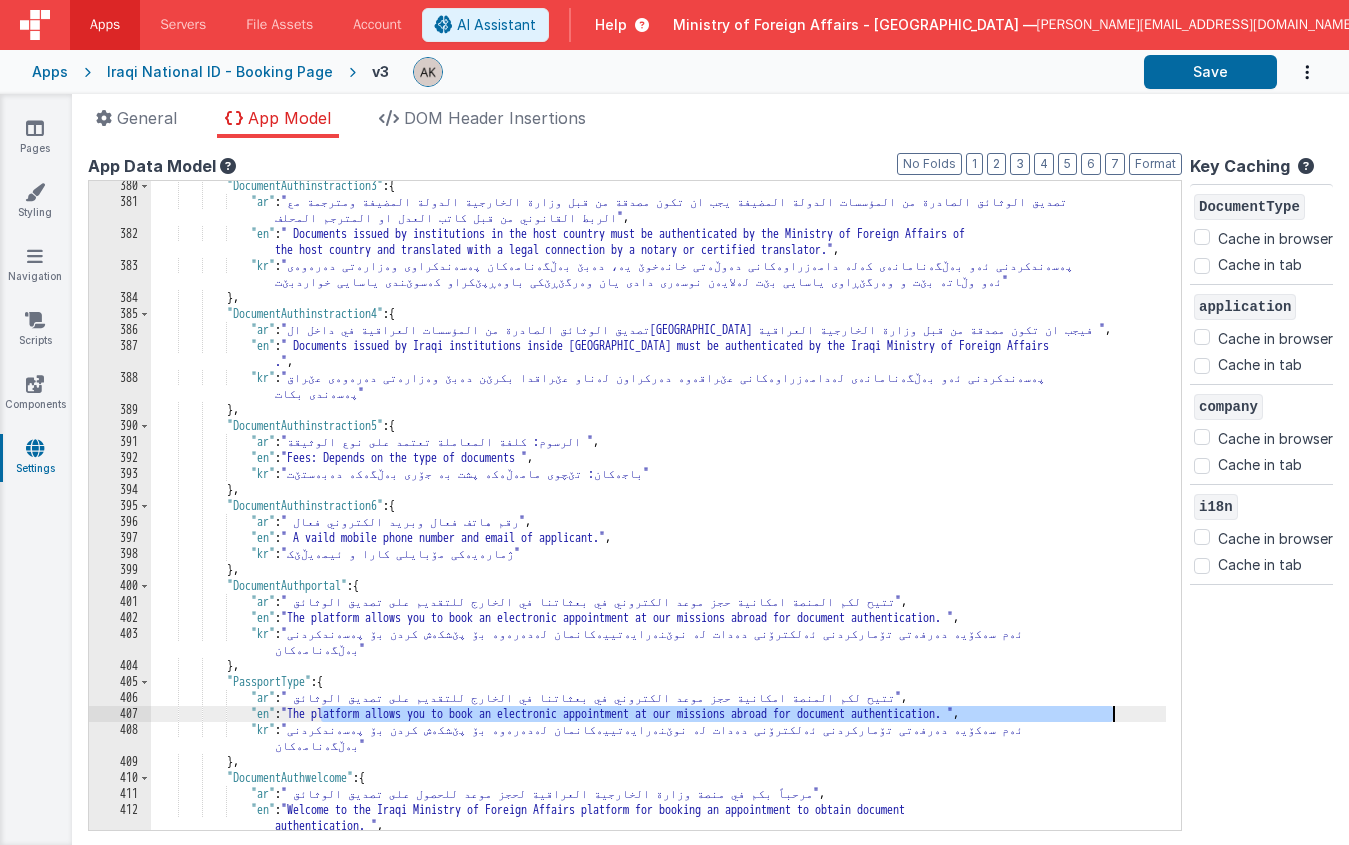 drag, startPoint x: 323, startPoint y: 715, endPoint x: 1113, endPoint y: 716, distance: 790.0006 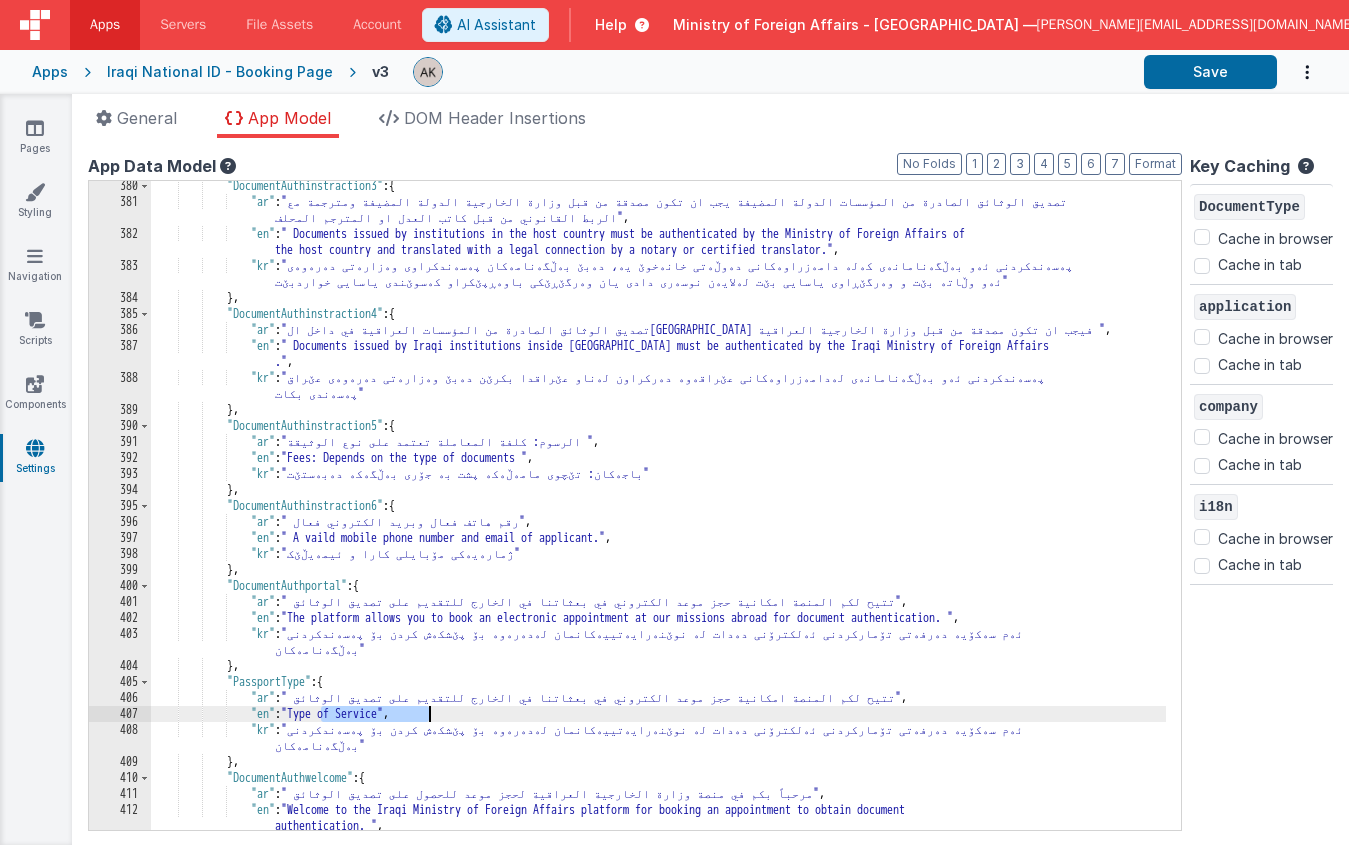 drag, startPoint x: 320, startPoint y: 713, endPoint x: 428, endPoint y: 715, distance: 108.01852 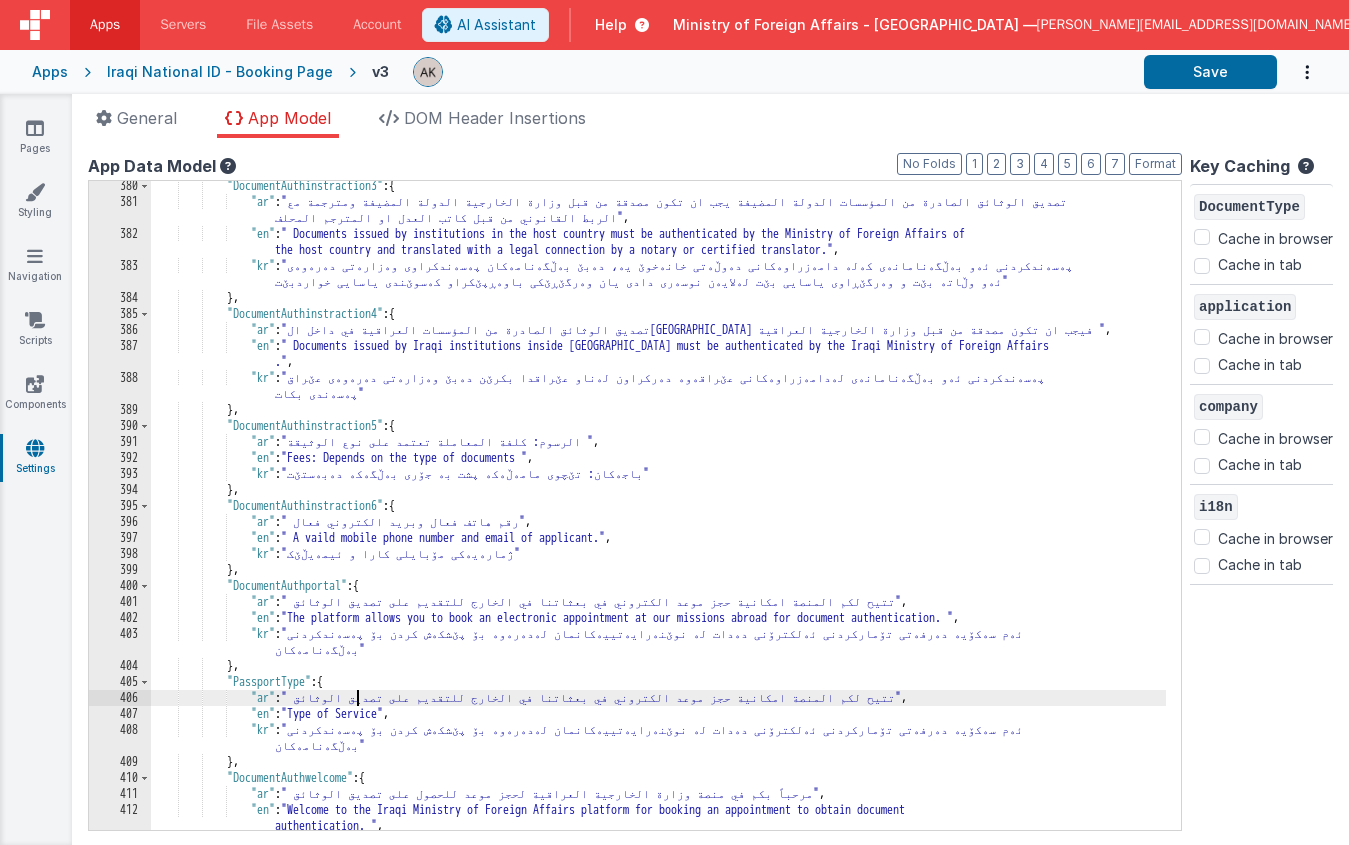 click on ""DocumentAuthinstraction3" :  {                     "ar" :  "تصديق الوثائق الصادرة من المؤسسات الدولة المضيفة يجب ان تكون مصدقة من قبل وزارة الخارجية الدولة المضيفة ومترجمة مع                       الربط القانوني من قبل كاتب العدل او المترجم المحلف" ,                     "en" :  " Documents issued by institutions in the host country must be authenticated by the Ministry of Foreign Affairs of                       the host country and translated with a legal connection by a notary or certified translator." ,                     "kr" :  "پەسەندکردنی ئەو بەڵگەنامانەی کەلە دامەزراوەکانی دەوڵەتی خانەخوێ یە، دەبێ بەڵگەنامەکان پەسەندکراوی وەزارەتی دەرەوەی                                      } ,           {" at bounding box center (658, 518) 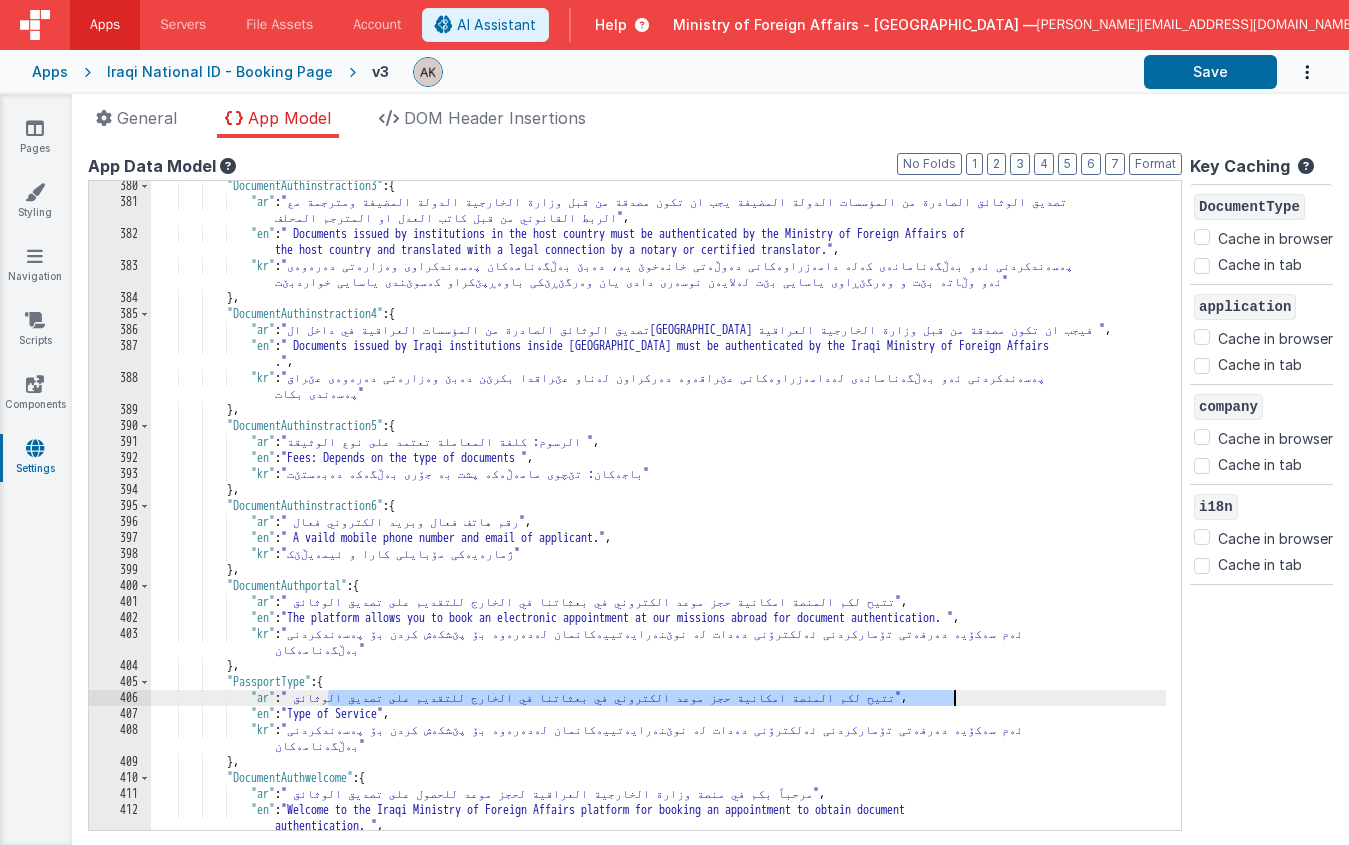 drag, startPoint x: 329, startPoint y: 701, endPoint x: 957, endPoint y: 700, distance: 628.0008 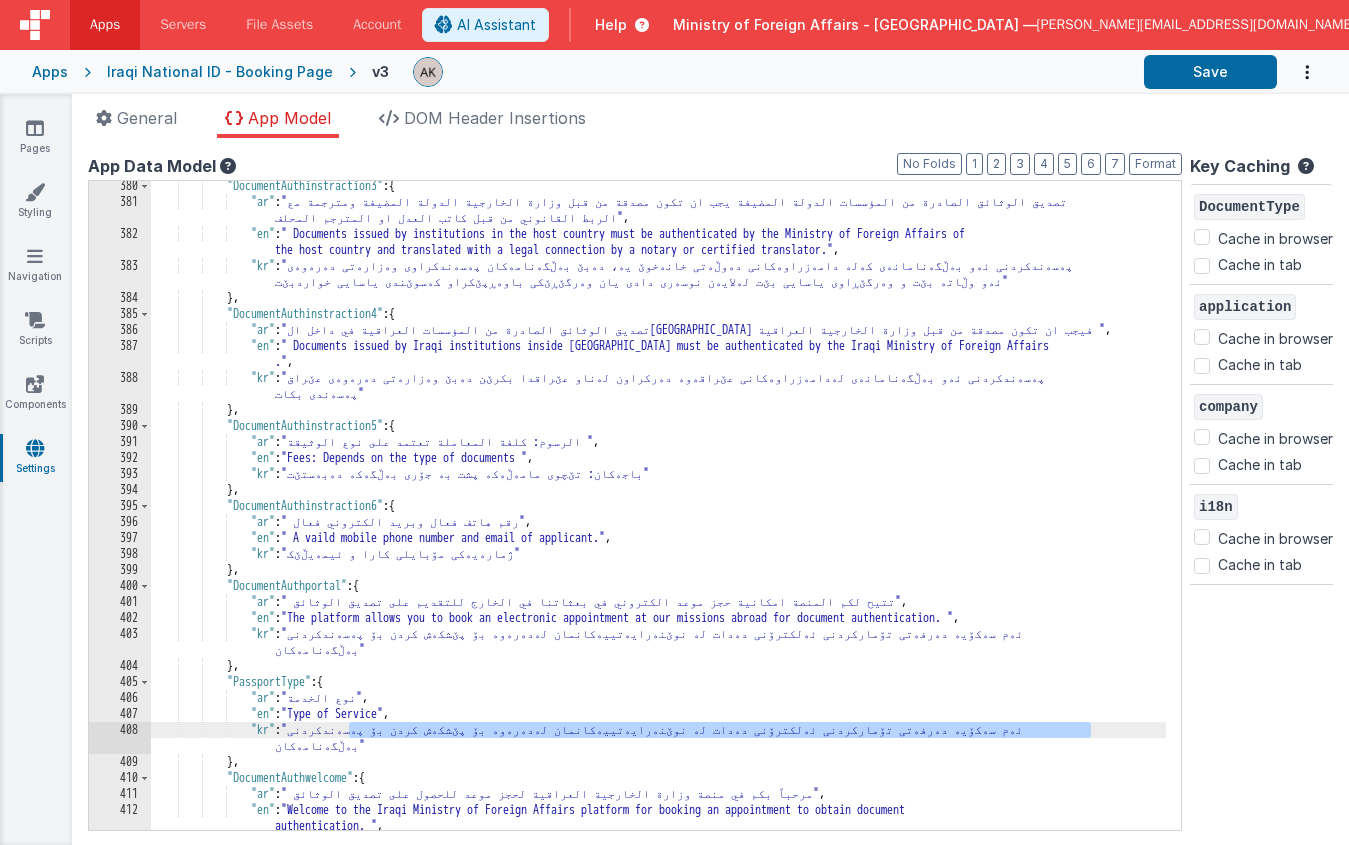 drag, startPoint x: 319, startPoint y: 733, endPoint x: 352, endPoint y: 730, distance: 33.13608 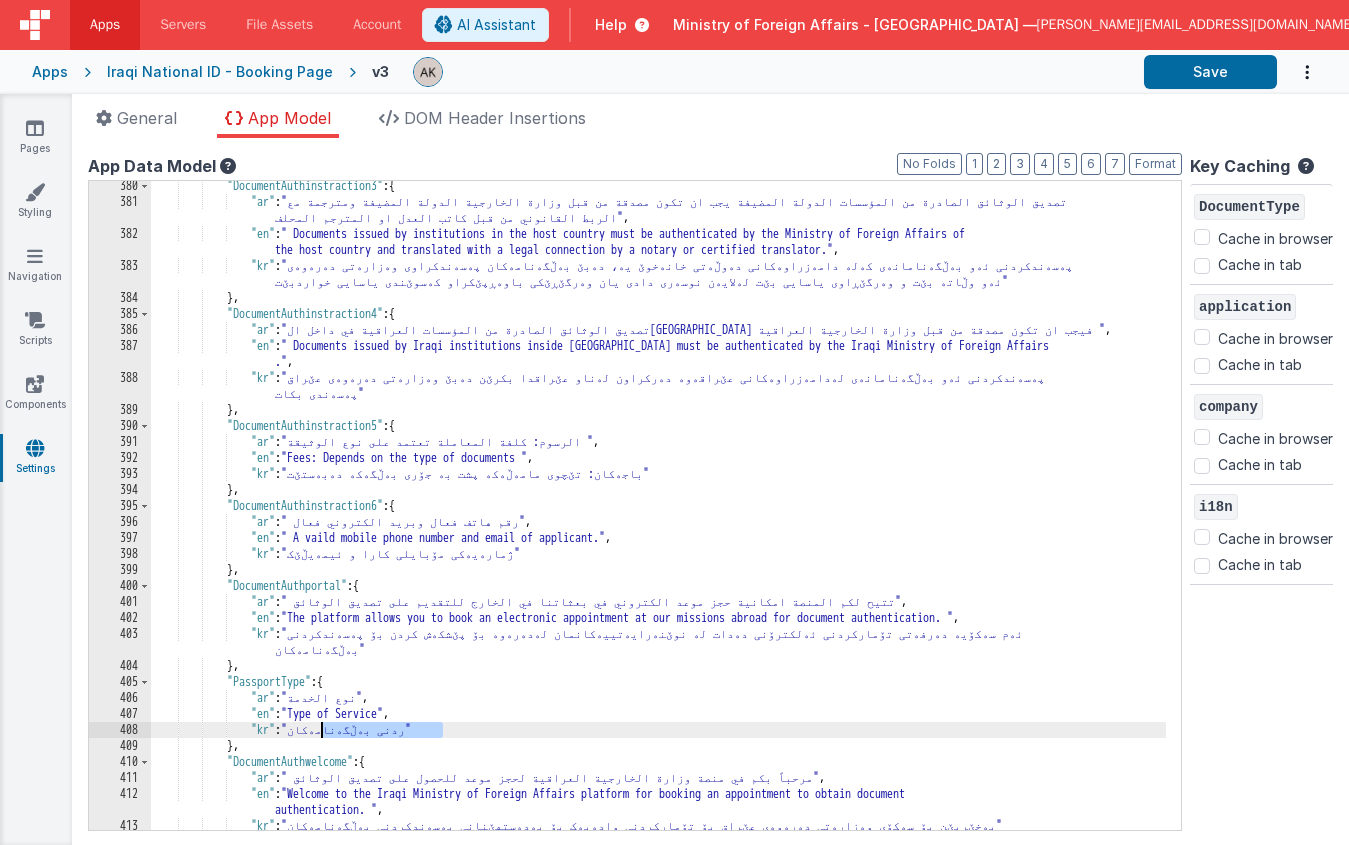 drag, startPoint x: 322, startPoint y: 732, endPoint x: 442, endPoint y: 732, distance: 120 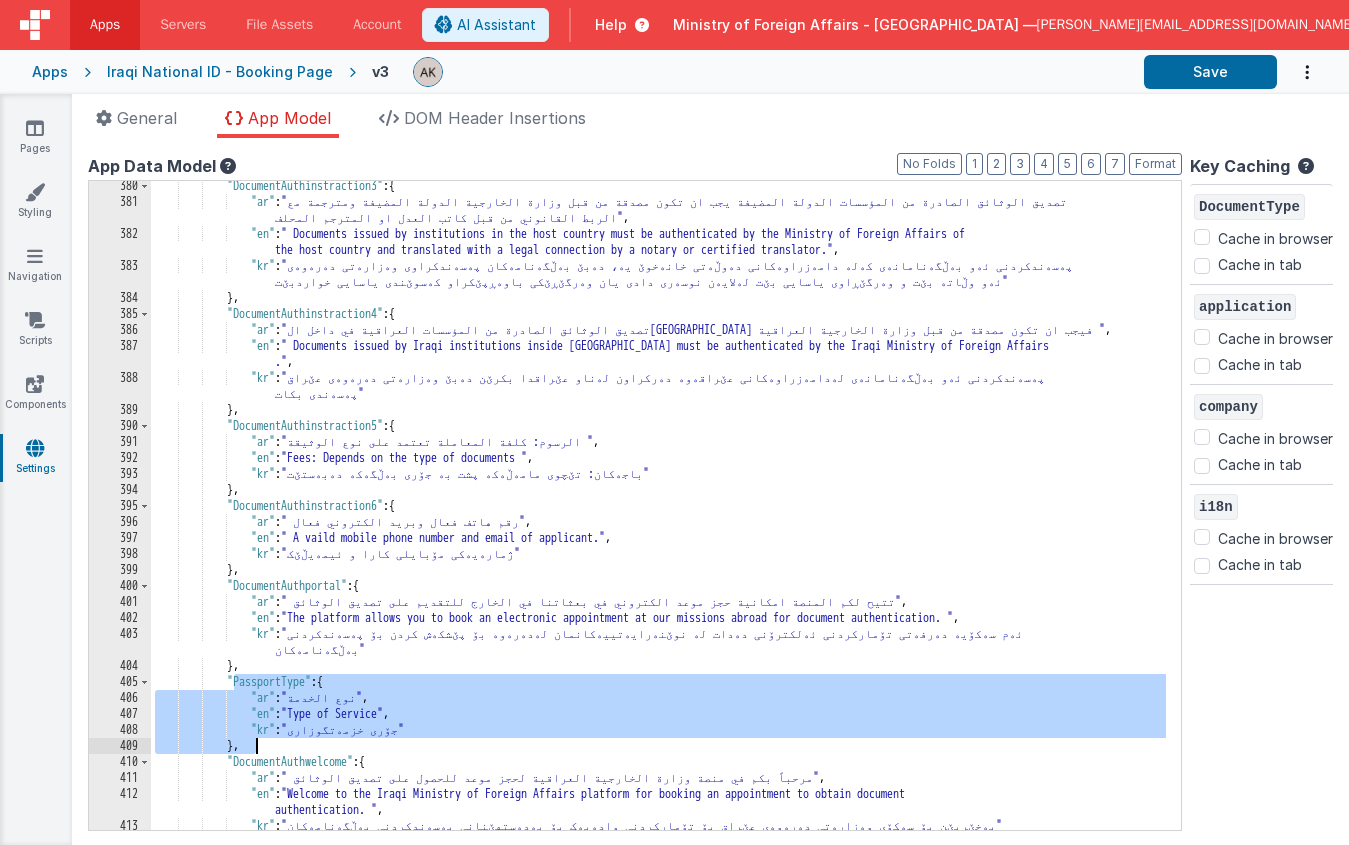 drag, startPoint x: 236, startPoint y: 684, endPoint x: 348, endPoint y: 750, distance: 130 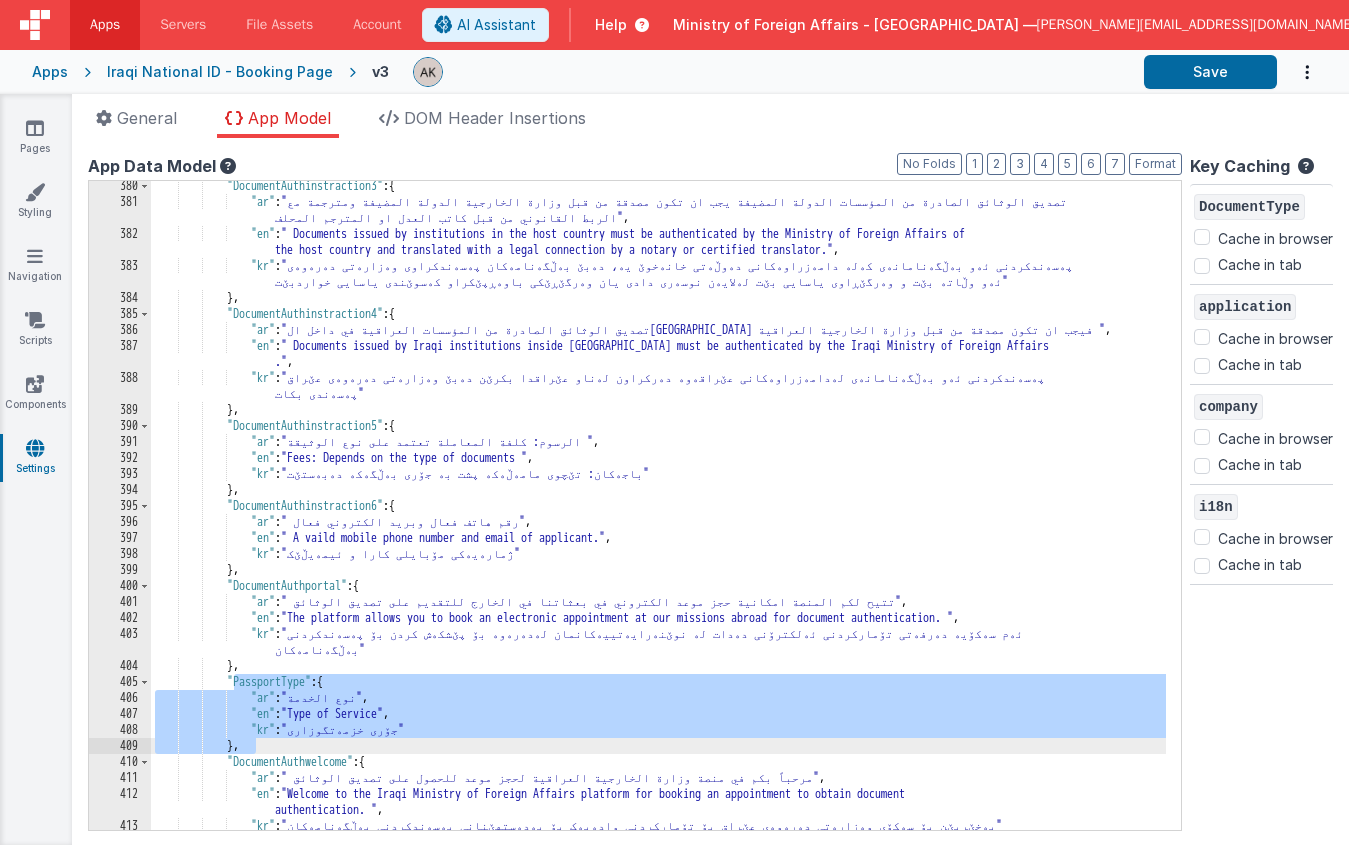 click on ""DocumentAuthinstraction3" :  {                     "ar" :  "تصديق الوثائق الصادرة من المؤسسات الدولة المضيفة يجب ان تكون مصدقة من قبل وزارة الخارجية الدولة المضيفة ومترجمة مع                       الربط القانوني من قبل كاتب العدل او المترجم المحلف" ,                     "en" :  " Documents issued by institutions in the host country must be authenticated by the Ministry of Foreign Affairs of                       the host country and translated with a legal connection by a notary or certified translator." ,                     "kr" :  "پەسەندکردنی ئەو بەڵگەنامانەی کەلە دامەزراوەکانی دەوڵەتی خانەخوێ یە، دەبێ بەڵگەنامەکان پەسەندکراوی وەزارەتی دەرەوەی                                      } ,           {" at bounding box center [658, 518] 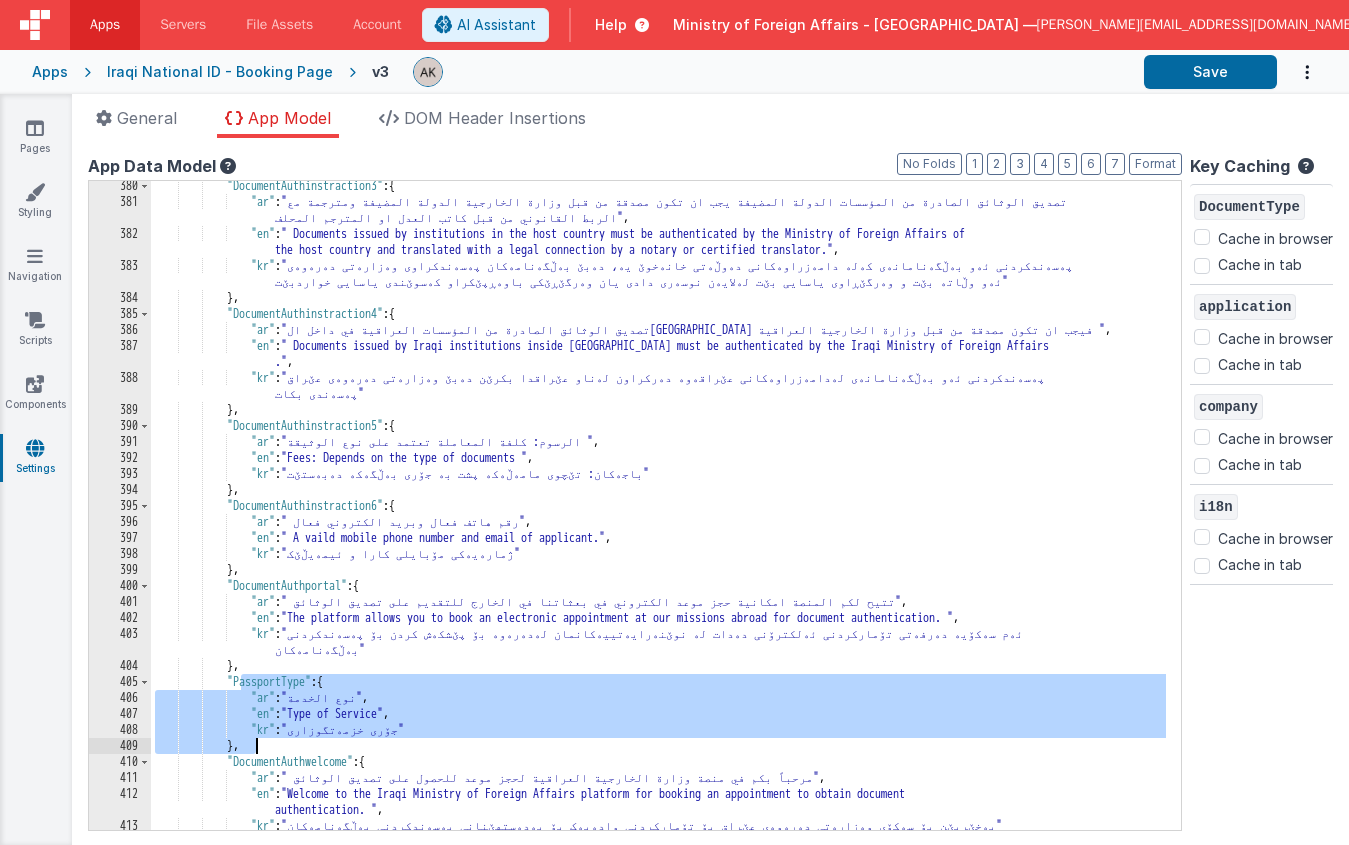 drag, startPoint x: 239, startPoint y: 680, endPoint x: 292, endPoint y: 746, distance: 84.646324 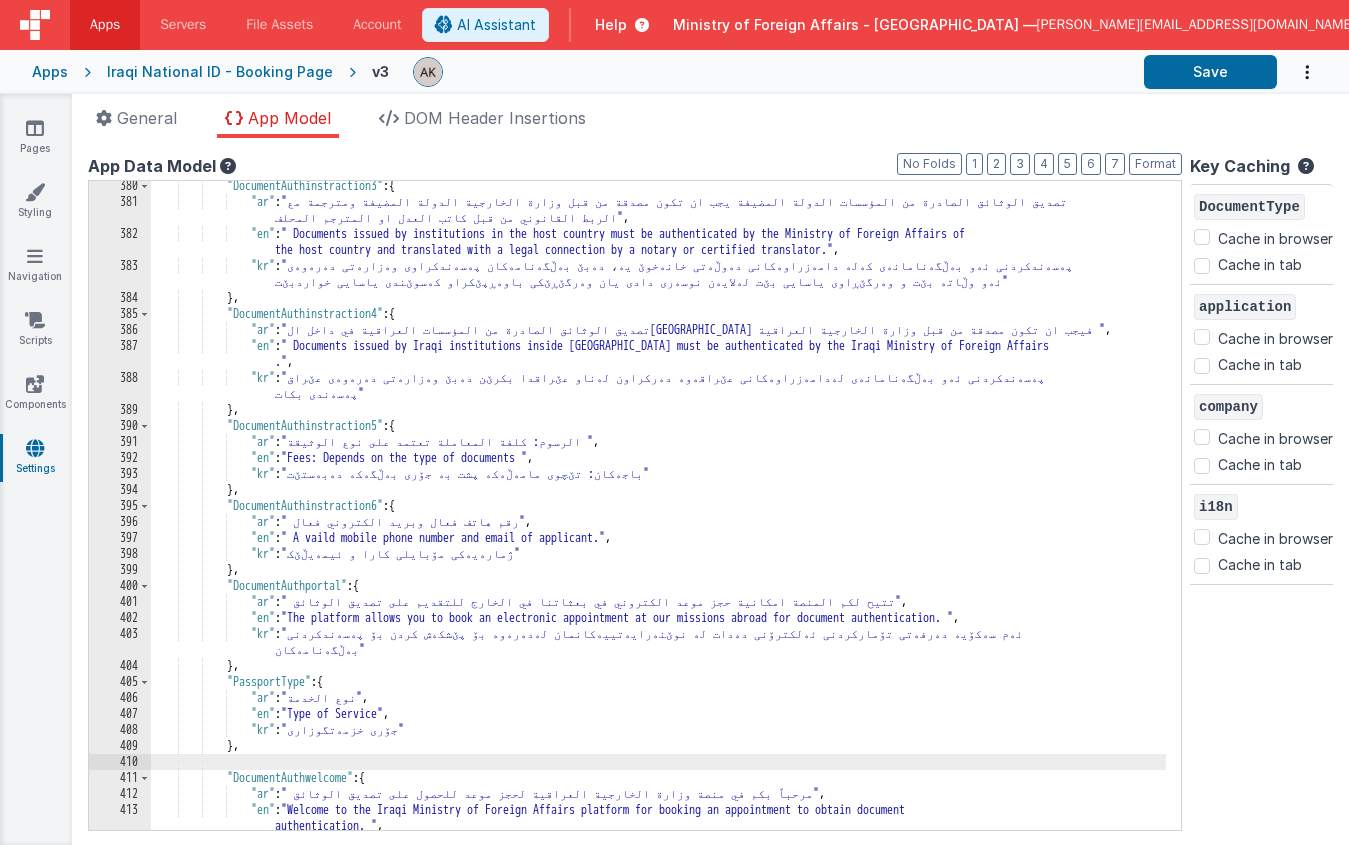 scroll, scrollTop: 5087, scrollLeft: 0, axis: vertical 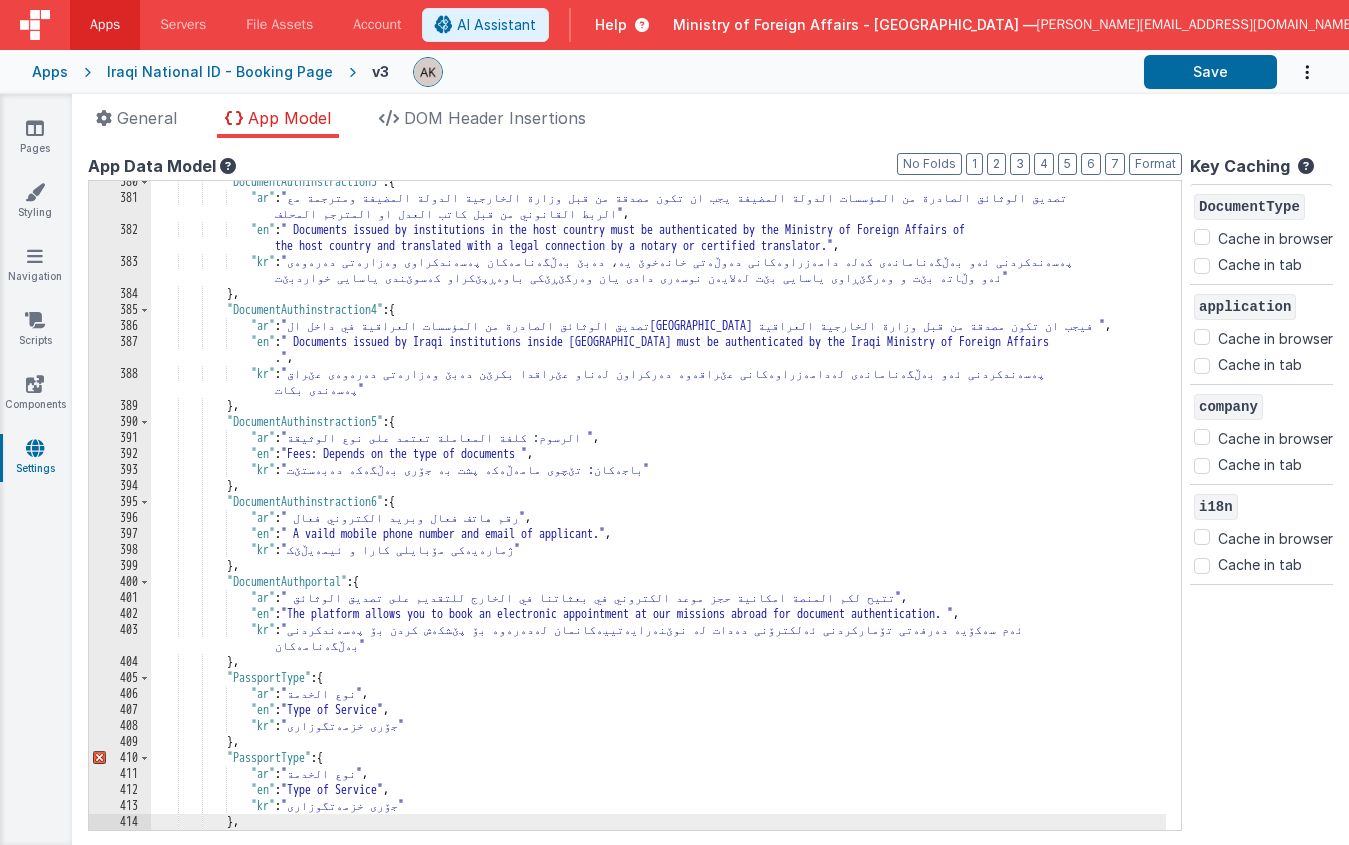 click on ""DocumentAuthinstraction3" :  {                     "ar" :  "تصديق الوثائق الصادرة من المؤسسات الدولة المضيفة يجب ان تكون مصدقة من قبل وزارة الخارجية الدولة المضيفة ومترجمة مع                       الربط القانوني من قبل كاتب العدل او المترجم المحلف" ,                     "en" :  " Documents issued by institutions in the host country must be authenticated by the Ministry of Foreign Affairs of                       the host country and translated with a legal connection by a notary or certified translator." ,                     "kr" :  "پەسەندکردنی ئەو بەڵگەنامانەی کەلە دامەزراوەکانی دەوڵەتی خانەخوێ یە، دەبێ بەڵگەنامەکان پەسەندکراوی وەزارەتی دەرەوەی                                      } ,           {" at bounding box center [658, 514] 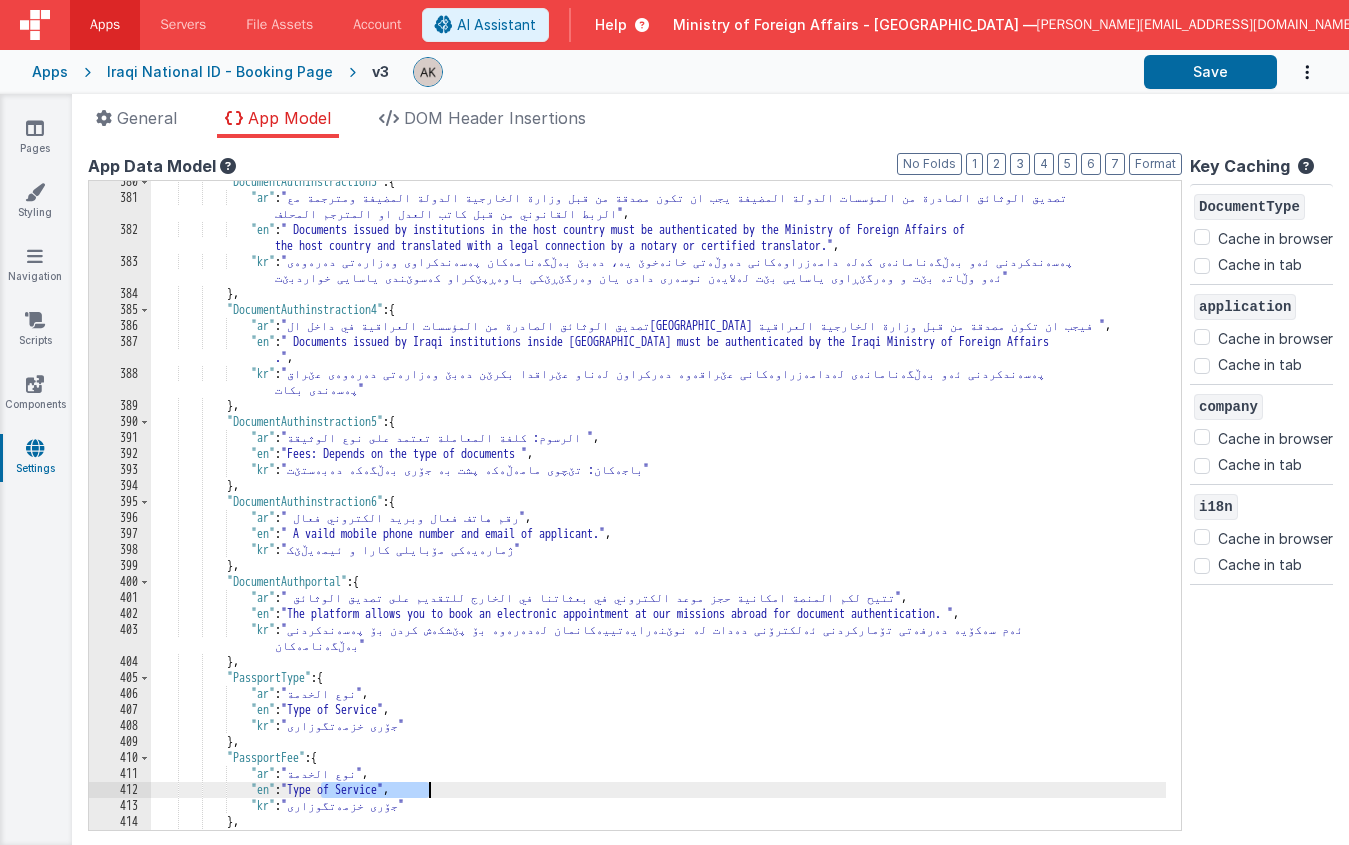drag, startPoint x: 321, startPoint y: 789, endPoint x: 427, endPoint y: 796, distance: 106.23088 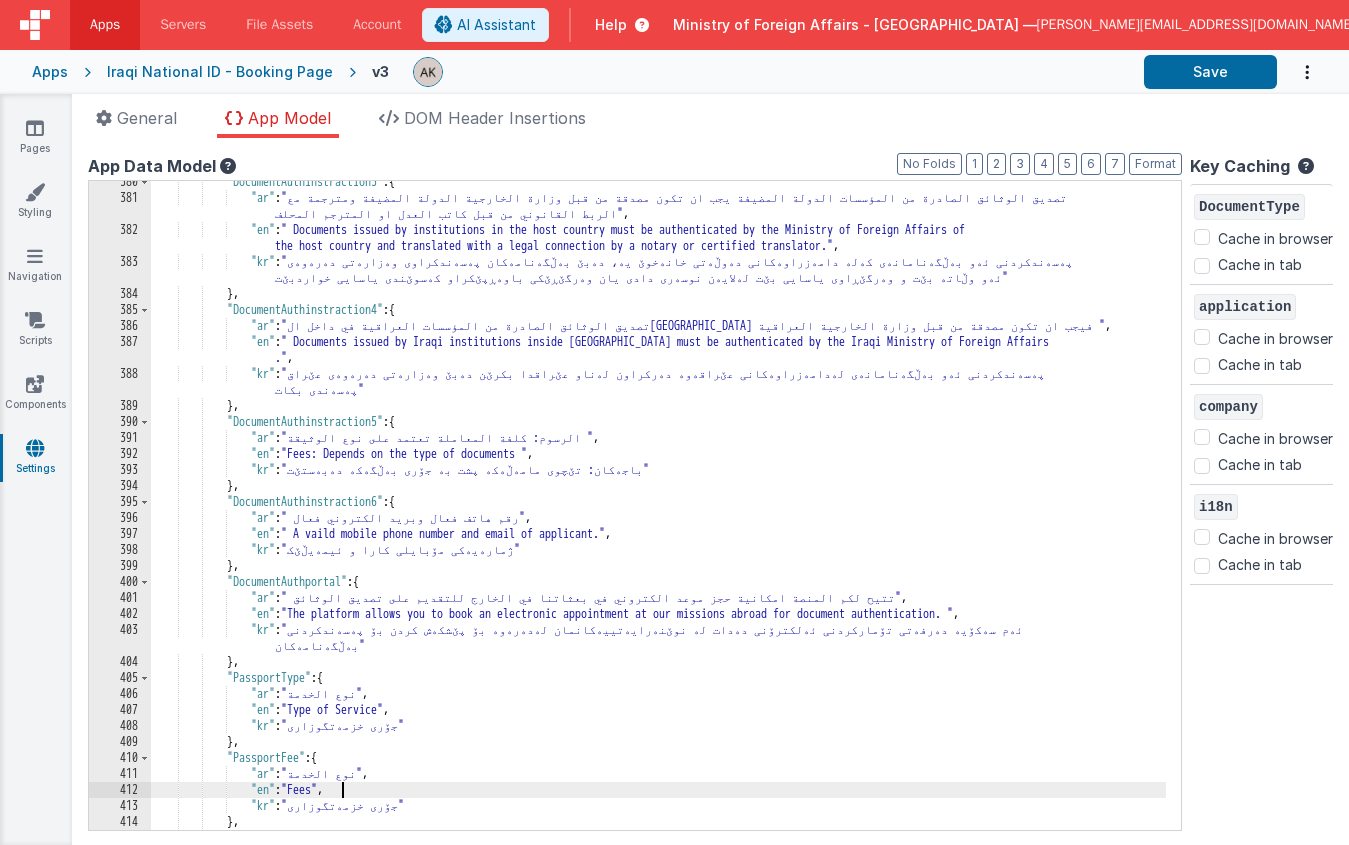 click on ""DocumentAuthinstraction3" :  {                     "ar" :  "تصديق الوثائق الصادرة من المؤسسات الدولة المضيفة يجب ان تكون مصدقة من قبل وزارة الخارجية الدولة المضيفة ومترجمة مع                       الربط القانوني من قبل كاتب العدل او المترجم المحلف" ,                     "en" :  " Documents issued by institutions in the host country must be authenticated by the Ministry of Foreign Affairs of                       the host country and translated with a legal connection by a notary or certified translator." ,                     "kr" :  "پەسەندکردنی ئەو بەڵگەنامانەی کەلە دامەزراوەکانی دەوڵەتی خانەخوێ یە، دەبێ بەڵگەنامەکان پەسەندکراوی وەزارەتی دەرەوەی                                      } ,           {" at bounding box center [658, 514] 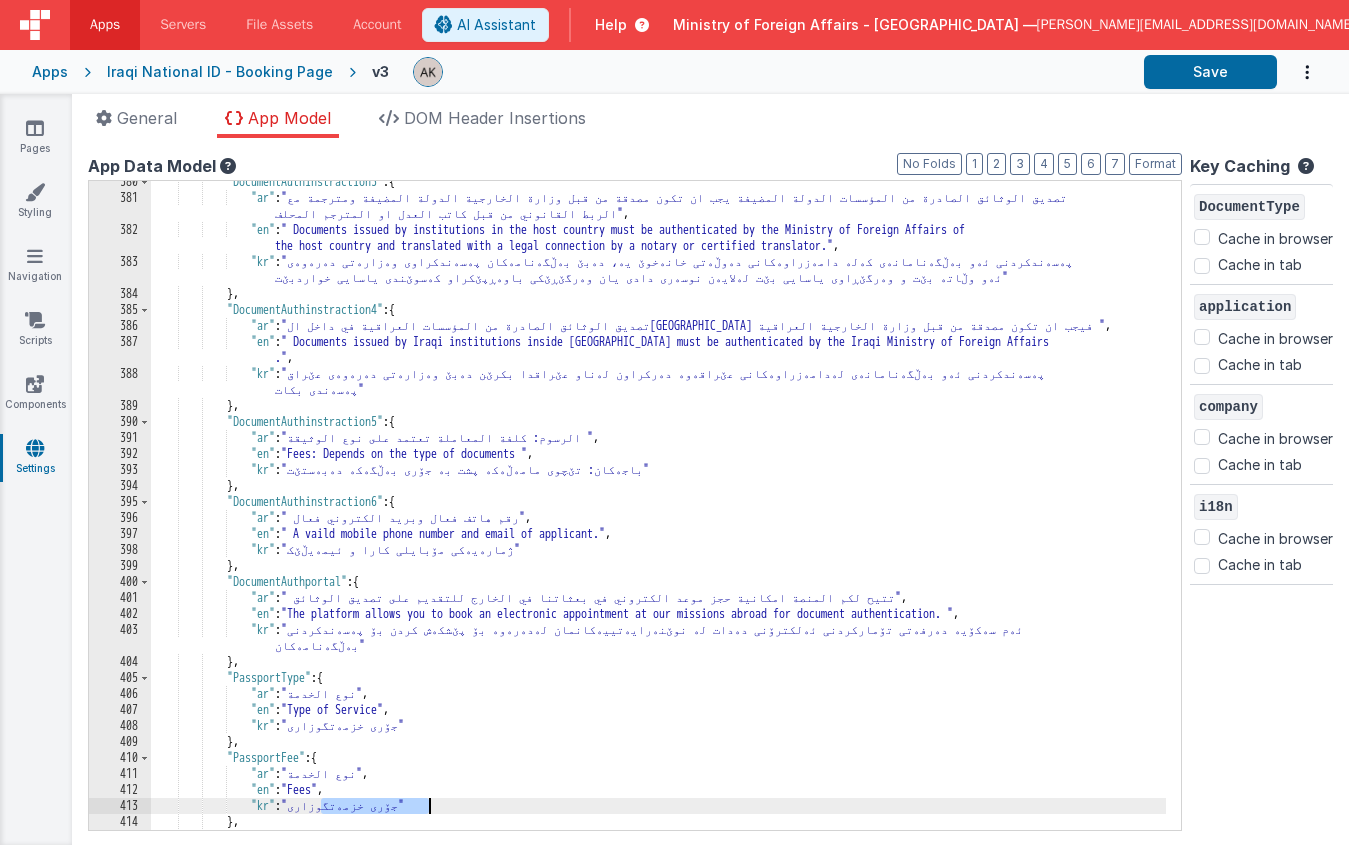 drag, startPoint x: 321, startPoint y: 806, endPoint x: 427, endPoint y: 811, distance: 106.11786 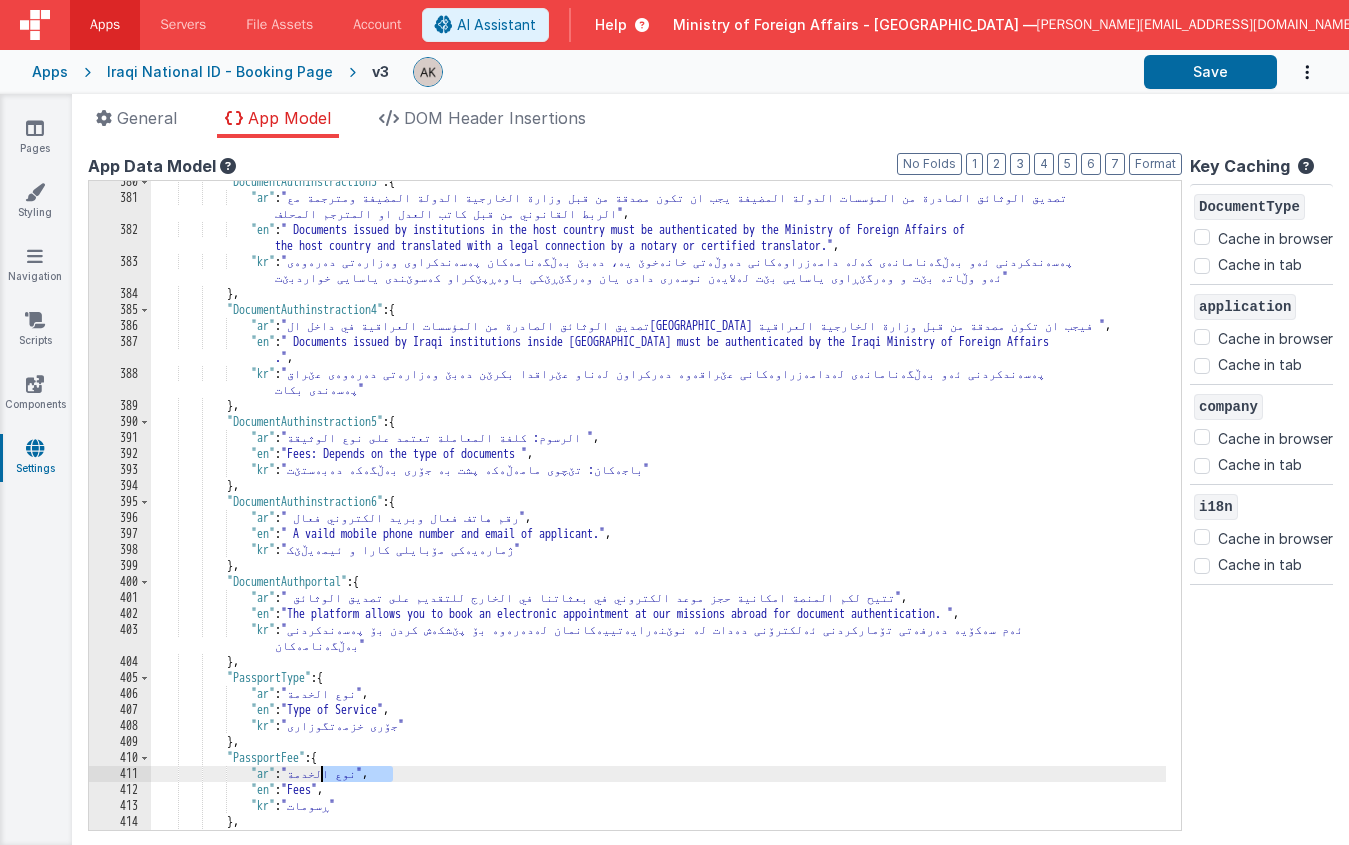 click on ""DocumentAuthinstraction3" :  {                     "ar" :  "تصديق الوثائق الصادرة من المؤسسات الدولة المضيفة يجب ان تكون مصدقة من قبل وزارة الخارجية الدولة المضيفة ومترجمة مع                       الربط القانوني من قبل كاتب العدل او المترجم المحلف" ,                     "en" :  " Documents issued by institutions in the host country must be authenticated by the Ministry of Foreign Affairs of                       the host country and translated with a legal connection by a notary or certified translator." ,                     "kr" :  "پەسەندکردنی ئەو بەڵگەنامانەی کەلە دامەزراوەکانی دەوڵەتی خانەخوێ یە، دەبێ بەڵگەنامەکان پەسەندکراوی وەزارەتی دەرەوەی                                      } ,           {" at bounding box center [658, 514] 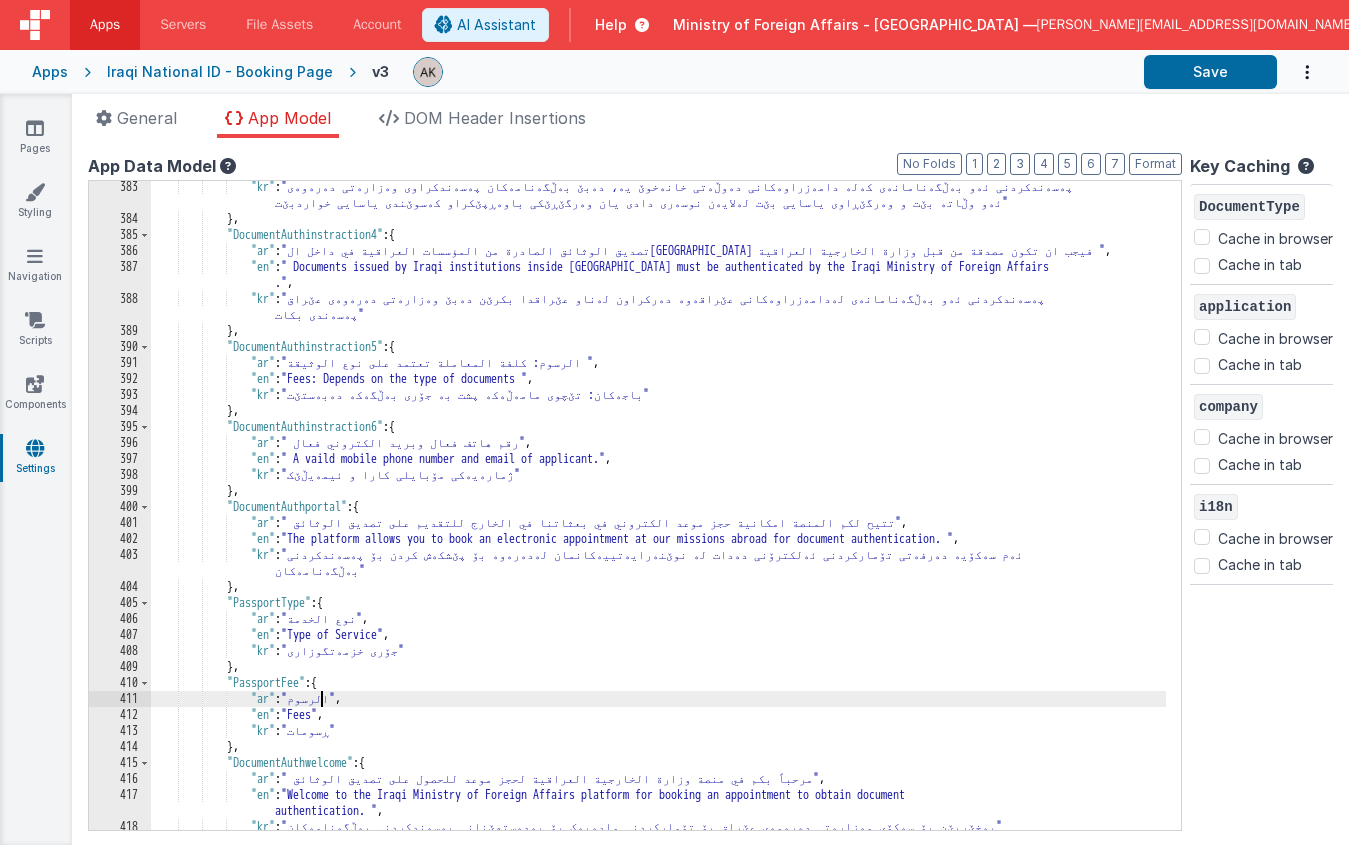 scroll, scrollTop: 5158, scrollLeft: 0, axis: vertical 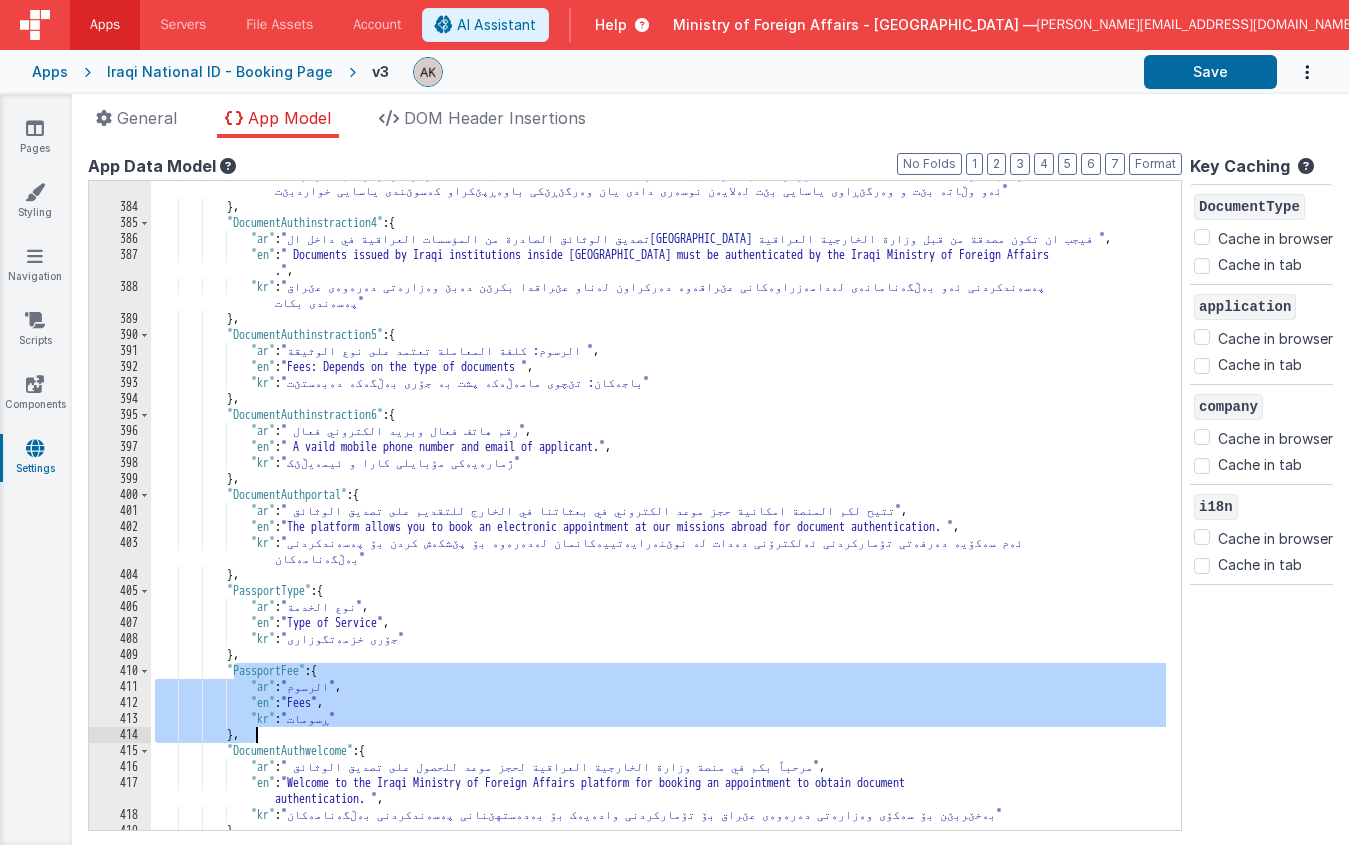 drag, startPoint x: 236, startPoint y: 670, endPoint x: 404, endPoint y: 729, distance: 178.05898 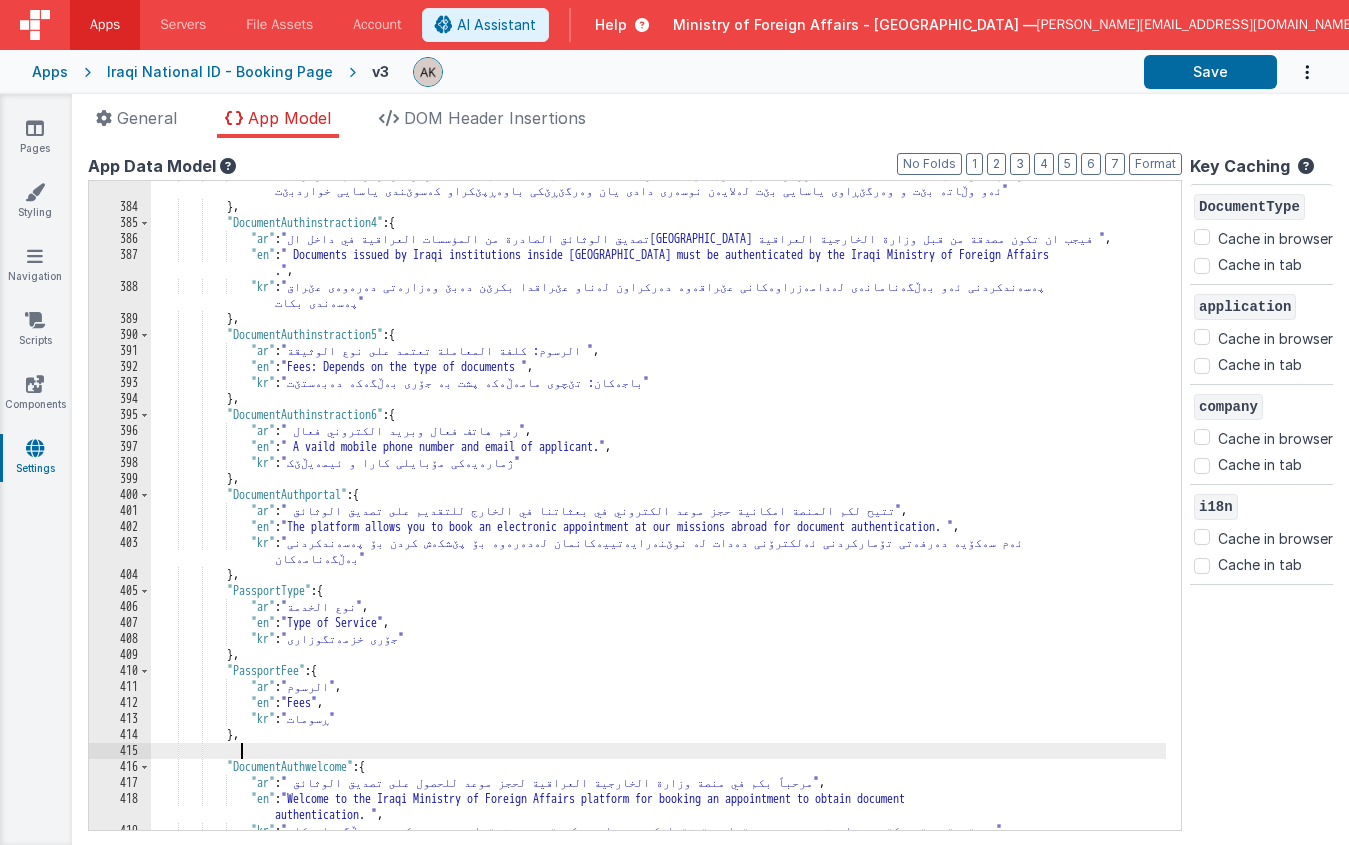 paste 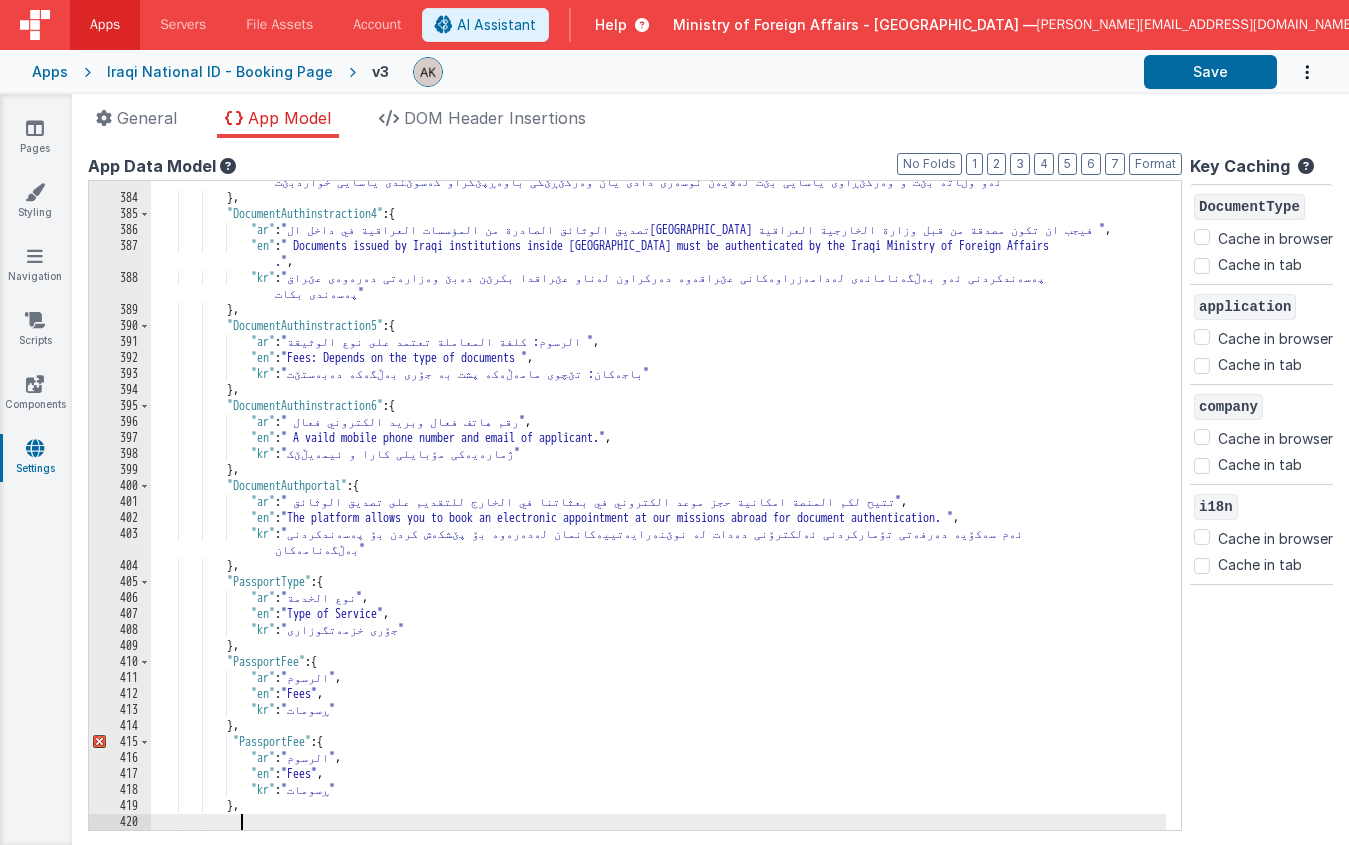 paste 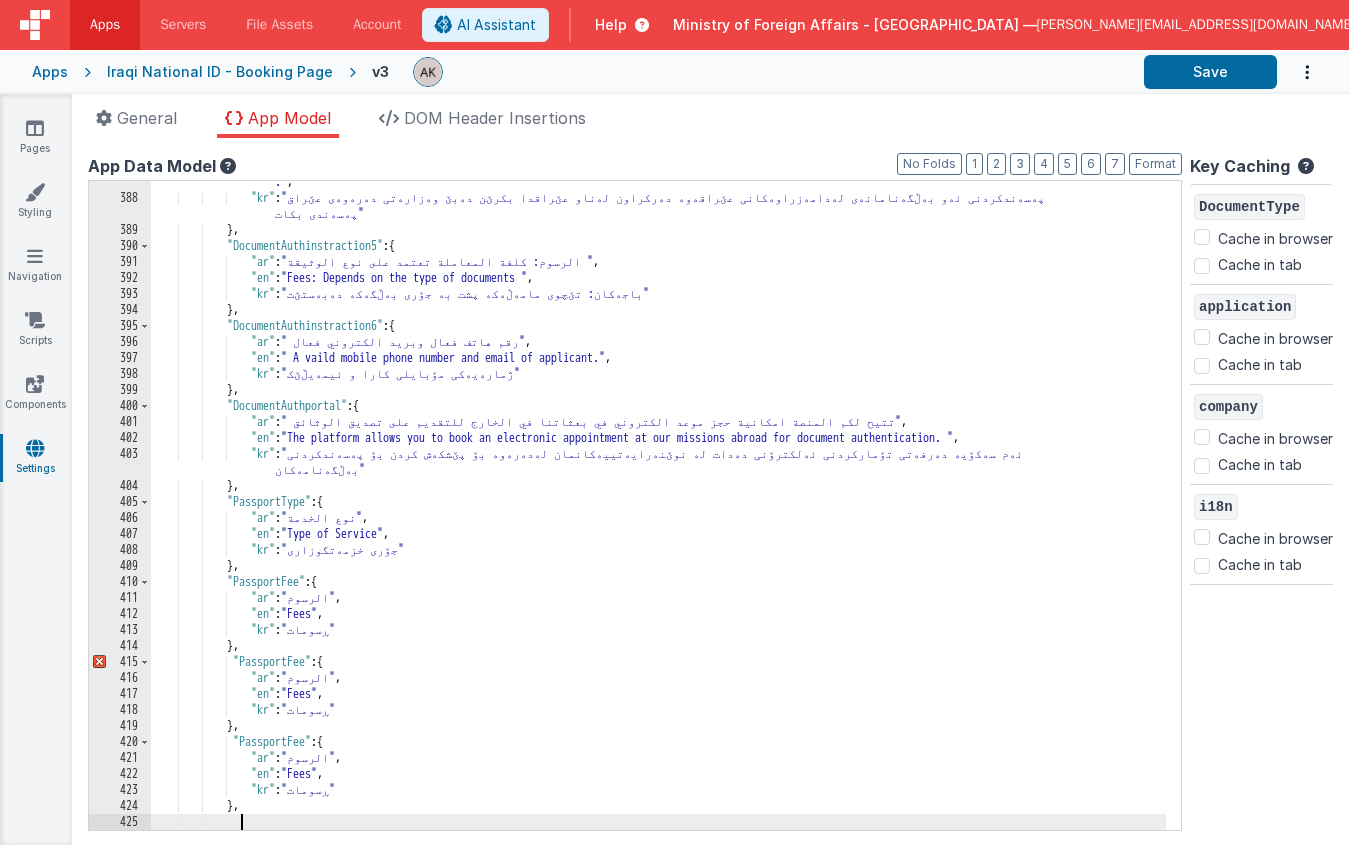 scroll, scrollTop: 5251, scrollLeft: 0, axis: vertical 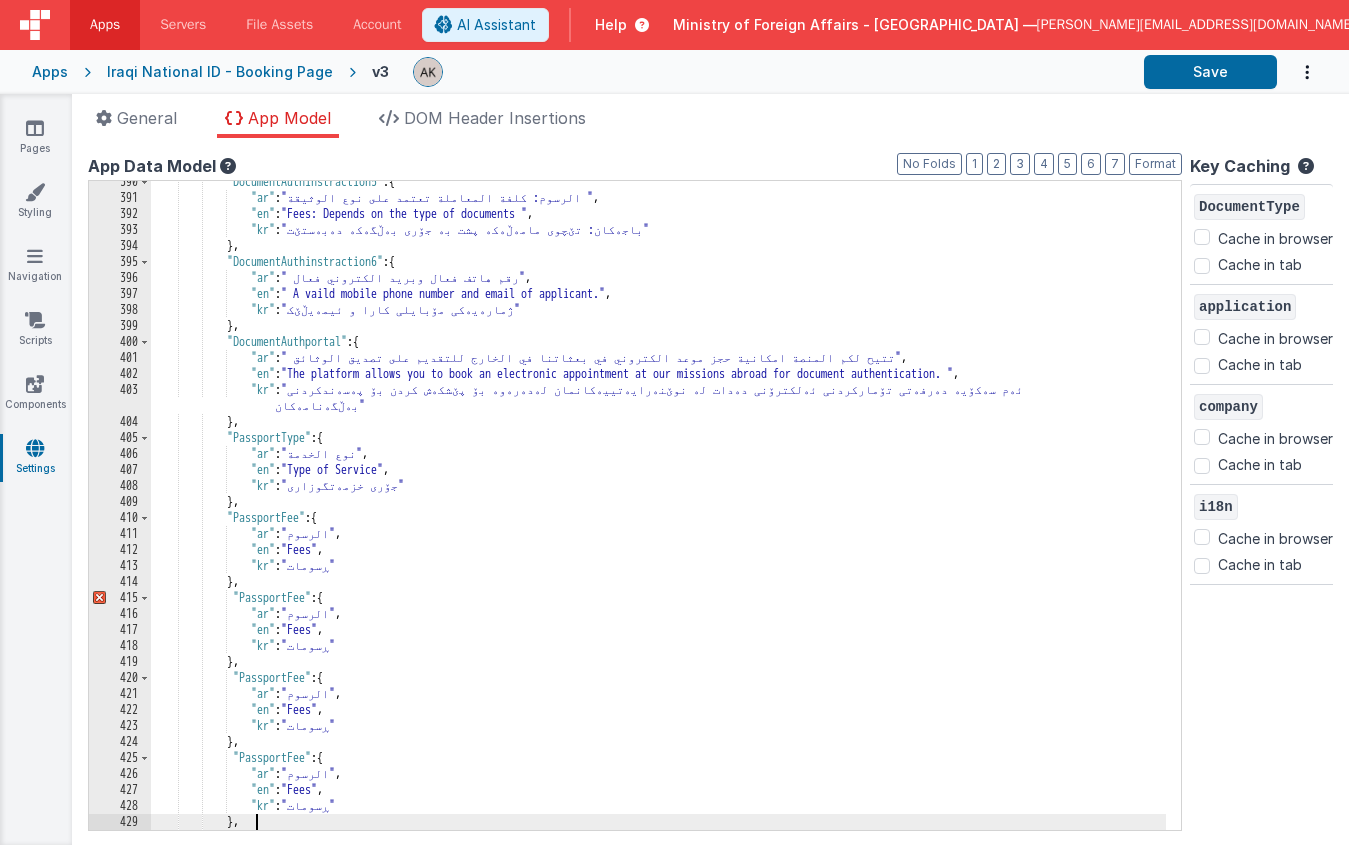 click on ""DocumentAuthinstraction5" :  {                     "ar" :  "الرسوم: كلفة المعاملة تعتمد على نوع الوثيقة " ,                     "en" :  "Fees: Depends on the type of documents " ,                     "kr" :  "باجەکان: تێچوی مامەڵەکە پشت بە جۆری بەڵگەکە دەبەستێت"                } ,                "DocumentAuthinstraction6" :  {                     "ar" :  " رقم هاتف فعال وبريد الكتروني فعال" ,                     "en" :  " A vaild mobile phone number and email of applicant." ,                     "kr" :  "ژمارەیەکی مۆبایلی کارا و ئیمەیڵێک"                } ,                "DocumentAuthportal" :  {                     "ar" :  " تتيح لكم المنصة امكانية حجز موعد الكتروني في بعثاتنا في الخارج للتقديم على تصديق الوثائق" ,                     "en" :  ,                     "kr" :            }" at bounding box center [658, 514] 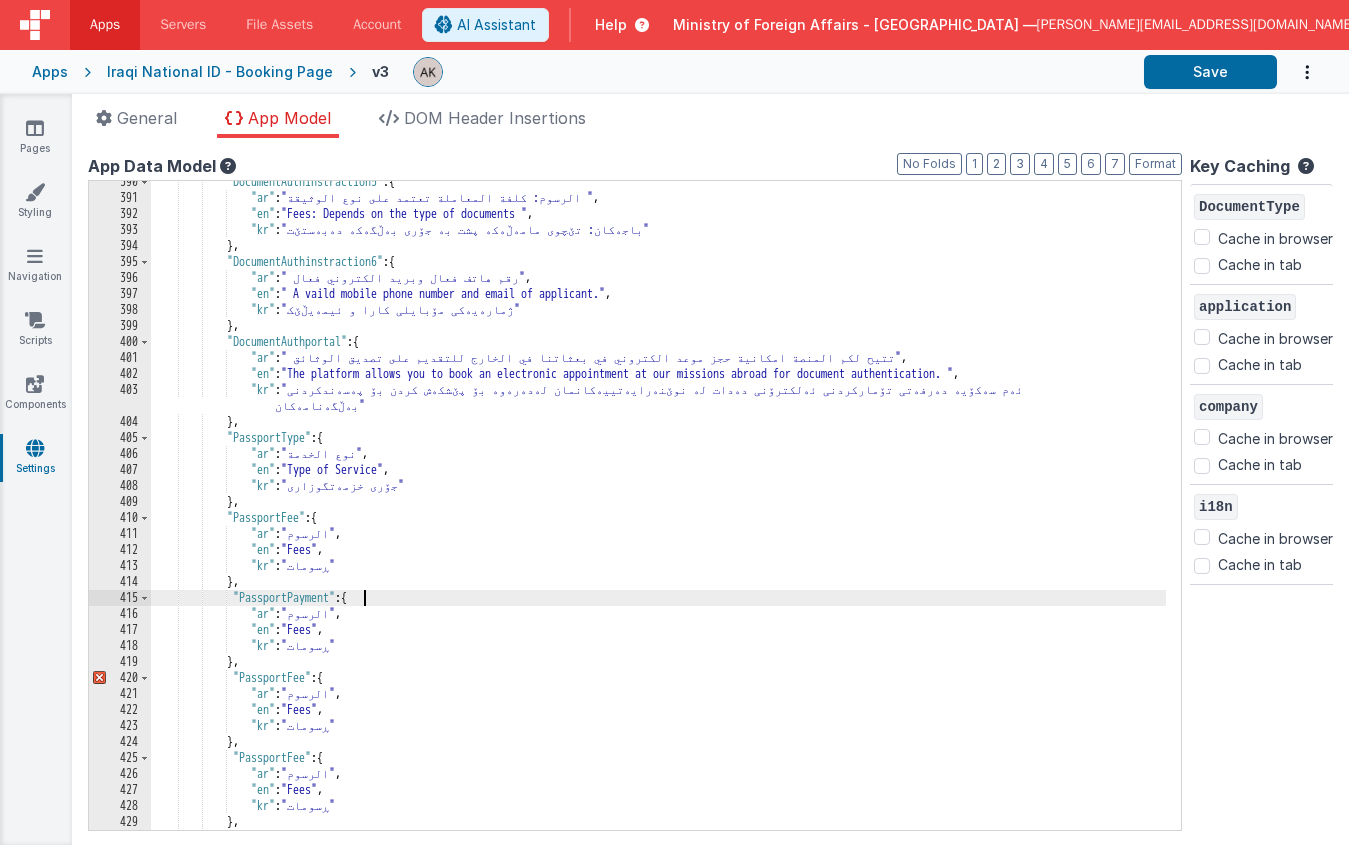 click on ""DocumentAuthinstraction5" :  {                     "ar" :  "الرسوم: كلفة المعاملة تعتمد على نوع الوثيقة " ,                     "en" :  "Fees: Depends on the type of documents " ,                     "kr" :  "باجەکان: تێچوی مامەڵەکە پشت بە جۆری بەڵگەکە دەبەستێت"                } ,                "DocumentAuthinstraction6" :  {                     "ar" :  " رقم هاتف فعال وبريد الكتروني فعال" ,                     "en" :  " A vaild mobile phone number and email of applicant." ,                     "kr" :  "ژمارەیەکی مۆبایلی کارا و ئیمەیڵێک"                } ,                "DocumentAuthportal" :  {                     "ar" :  " تتيح لكم المنصة امكانية حجز موعد الكتروني في بعثاتنا في الخارج للتقديم على تصديق الوثائق" ,                     "en" :  ,                     "kr" :            }" at bounding box center (658, 514) 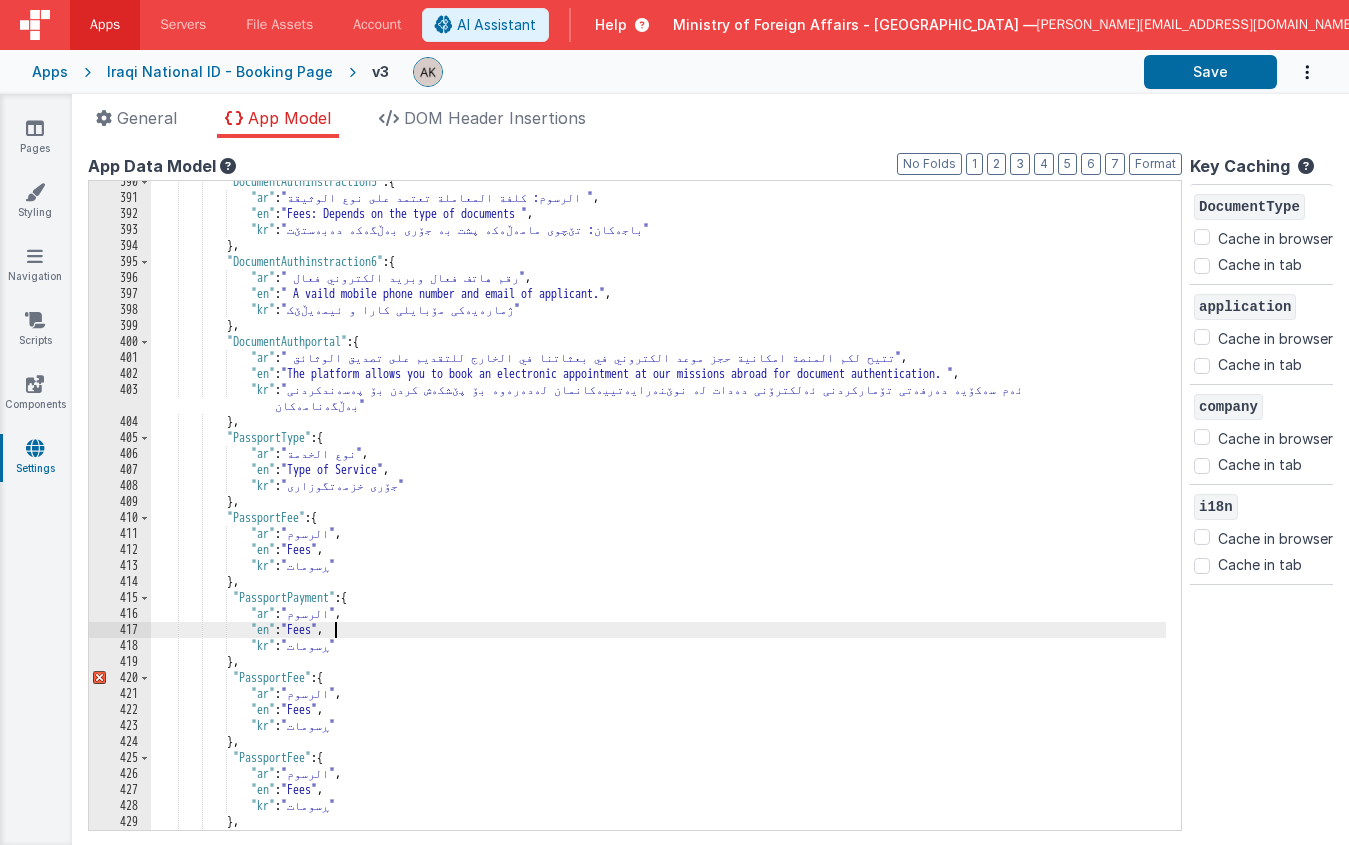 click on ""DocumentAuthinstraction5" :  {                     "ar" :  "الرسوم: كلفة المعاملة تعتمد على نوع الوثيقة " ,                     "en" :  "Fees: Depends on the type of documents " ,                     "kr" :  "باجەکان: تێچوی مامەڵەکە پشت بە جۆری بەڵگەکە دەبەستێت"                } ,                "DocumentAuthinstraction6" :  {                     "ar" :  " رقم هاتف فعال وبريد الكتروني فعال" ,                     "en" :  " A vaild mobile phone number and email of applicant." ,                     "kr" :  "ژمارەیەکی مۆبایلی کارا و ئیمەیڵێک"                } ,                "DocumentAuthportal" :  {                     "ar" :  " تتيح لكم المنصة امكانية حجز موعد الكتروني في بعثاتنا في الخارج للتقديم على تصديق الوثائق" ,                     "en" :  ,                     "kr" :            }" at bounding box center [658, 514] 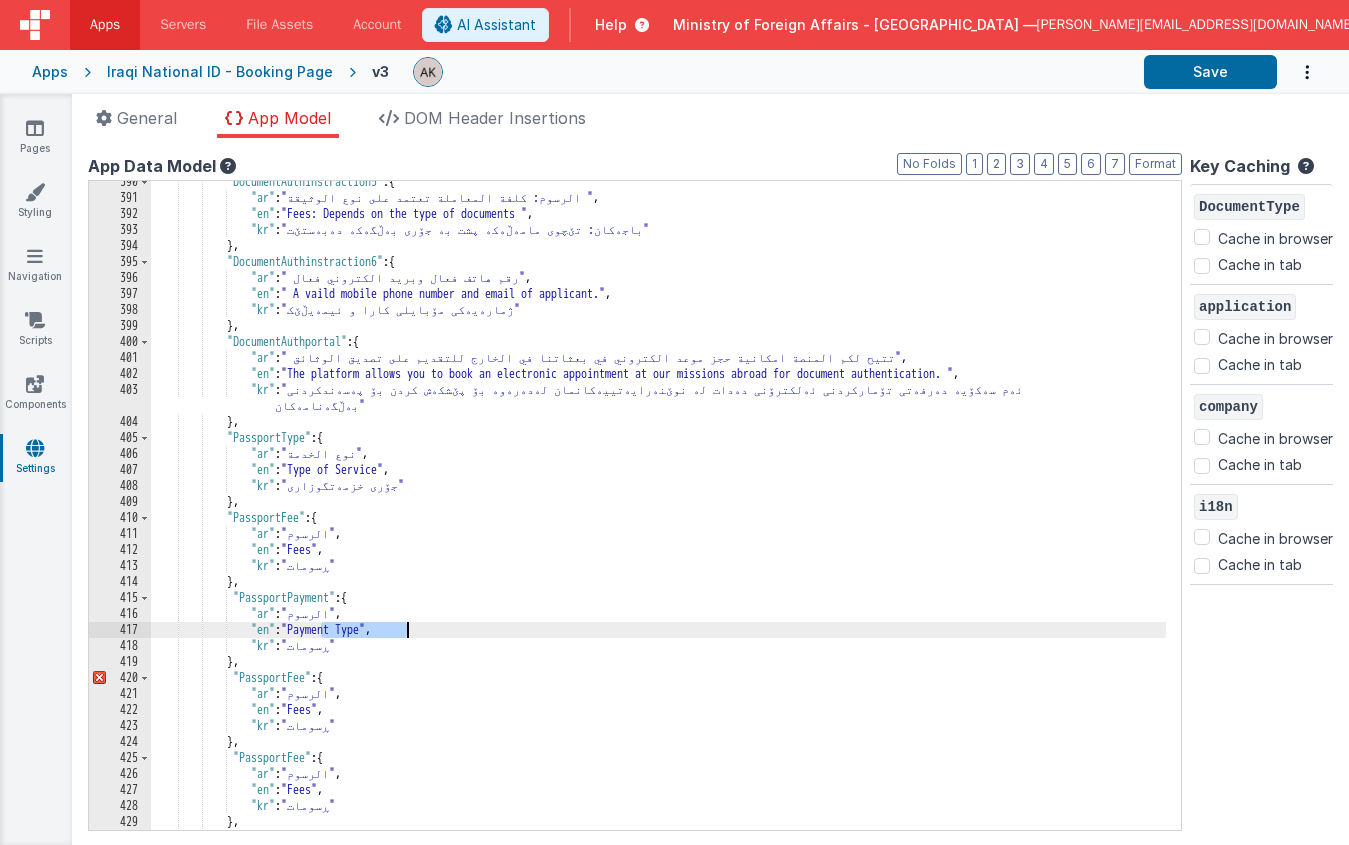 drag, startPoint x: 322, startPoint y: 629, endPoint x: 407, endPoint y: 634, distance: 85.146935 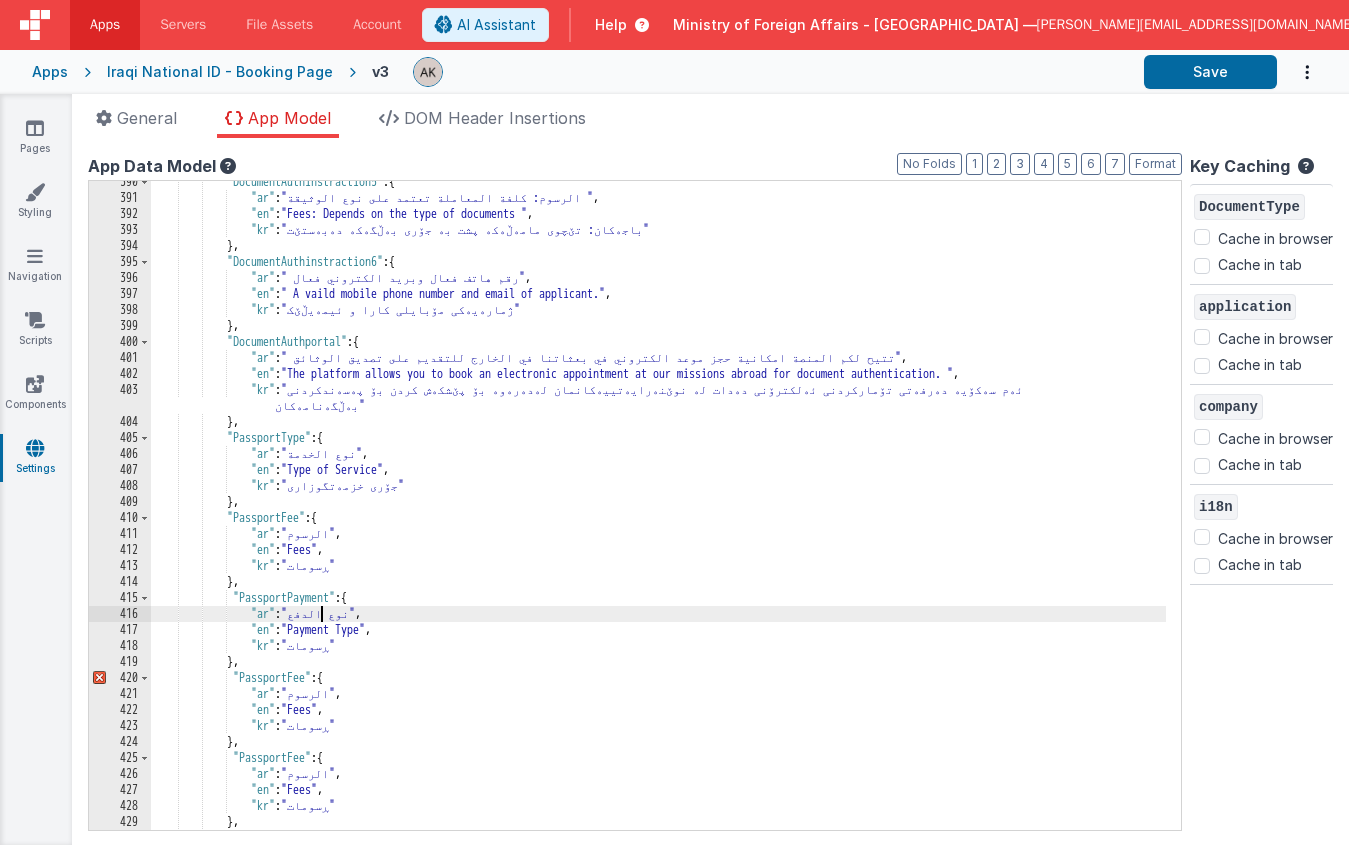 click on ""DocumentAuthinstraction5" :  {                     "ar" :  "الرسوم: كلفة المعاملة تعتمد على نوع الوثيقة " ,                     "en" :  "Fees: Depends on the type of documents " ,                     "kr" :  "باجەکان: تێچوی مامەڵەکە پشت بە جۆری بەڵگەکە دەبەستێت"                } ,                "DocumentAuthinstraction6" :  {                     "ar" :  " رقم هاتف فعال وبريد الكتروني فعال" ,                     "en" :  " A vaild mobile phone number and email of applicant." ,                     "kr" :  "ژمارەیەکی مۆبایلی کارا و ئیمەیڵێک"                } ,                "DocumentAuthportal" :  {                     "ar" :  " تتيح لكم المنصة امكانية حجز موعد الكتروني في بعثاتنا في الخارج للتقديم على تصديق الوثائق" ,                     "en" :  ,                     "kr" :            }" at bounding box center [658, 514] 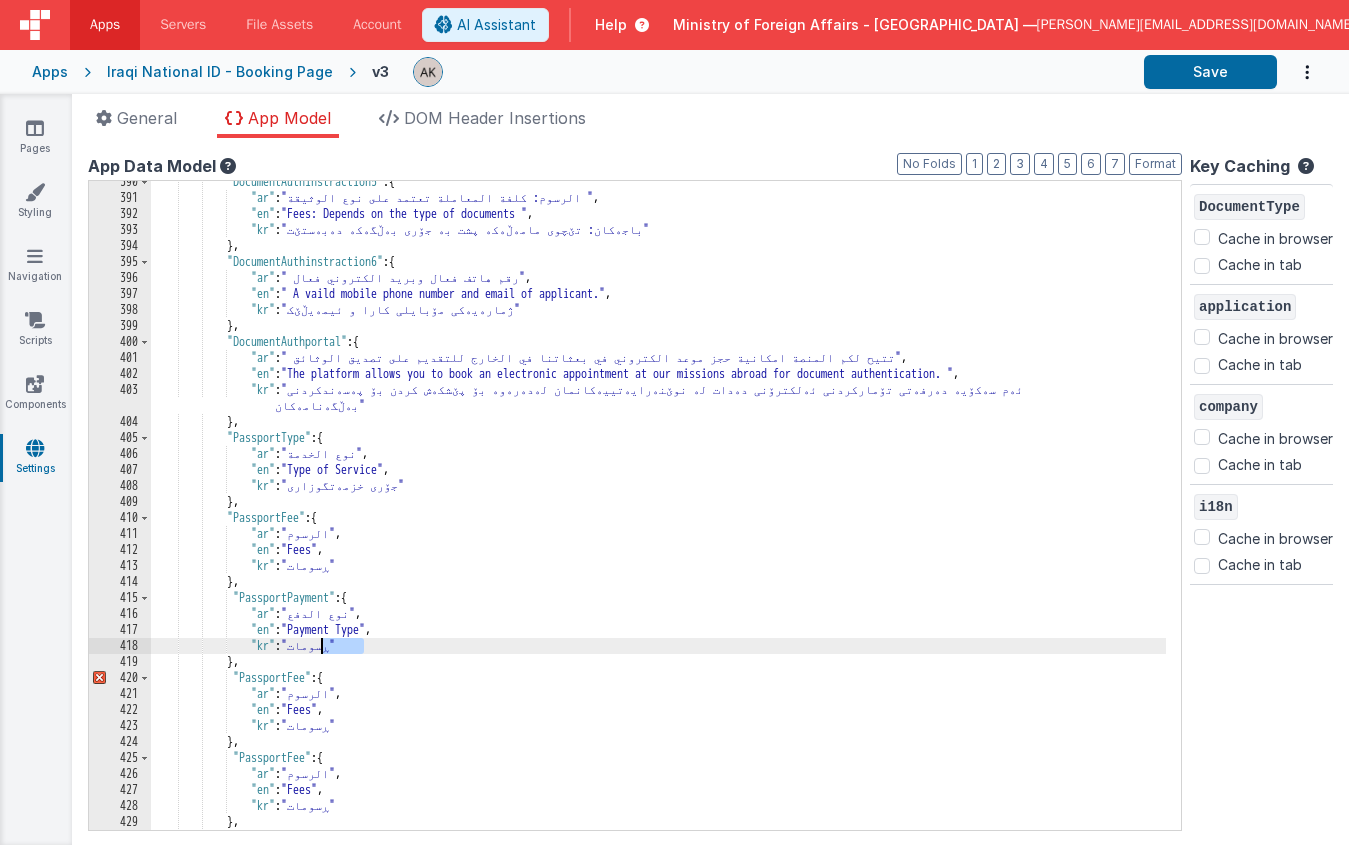 click on ""DocumentAuthinstraction5" :  {                     "ar" :  "الرسوم: كلفة المعاملة تعتمد على نوع الوثيقة " ,                     "en" :  "Fees: Depends on the type of documents " ,                     "kr" :  "باجەکان: تێچوی مامەڵەکە پشت بە جۆری بەڵگەکە دەبەستێت"                } ,                "DocumentAuthinstraction6" :  {                     "ar" :  " رقم هاتف فعال وبريد الكتروني فعال" ,                     "en" :  " A vaild mobile phone number and email of applicant." ,                     "kr" :  "ژمارەیەکی مۆبایلی کارا و ئیمەیڵێک"                } ,                "DocumentAuthportal" :  {                     "ar" :  " تتيح لكم المنصة امكانية حجز موعد الكتروني في بعثاتنا في الخارج للتقديم على تصديق الوثائق" ,                     "en" :  ,                     "kr" :            }" at bounding box center (658, 514) 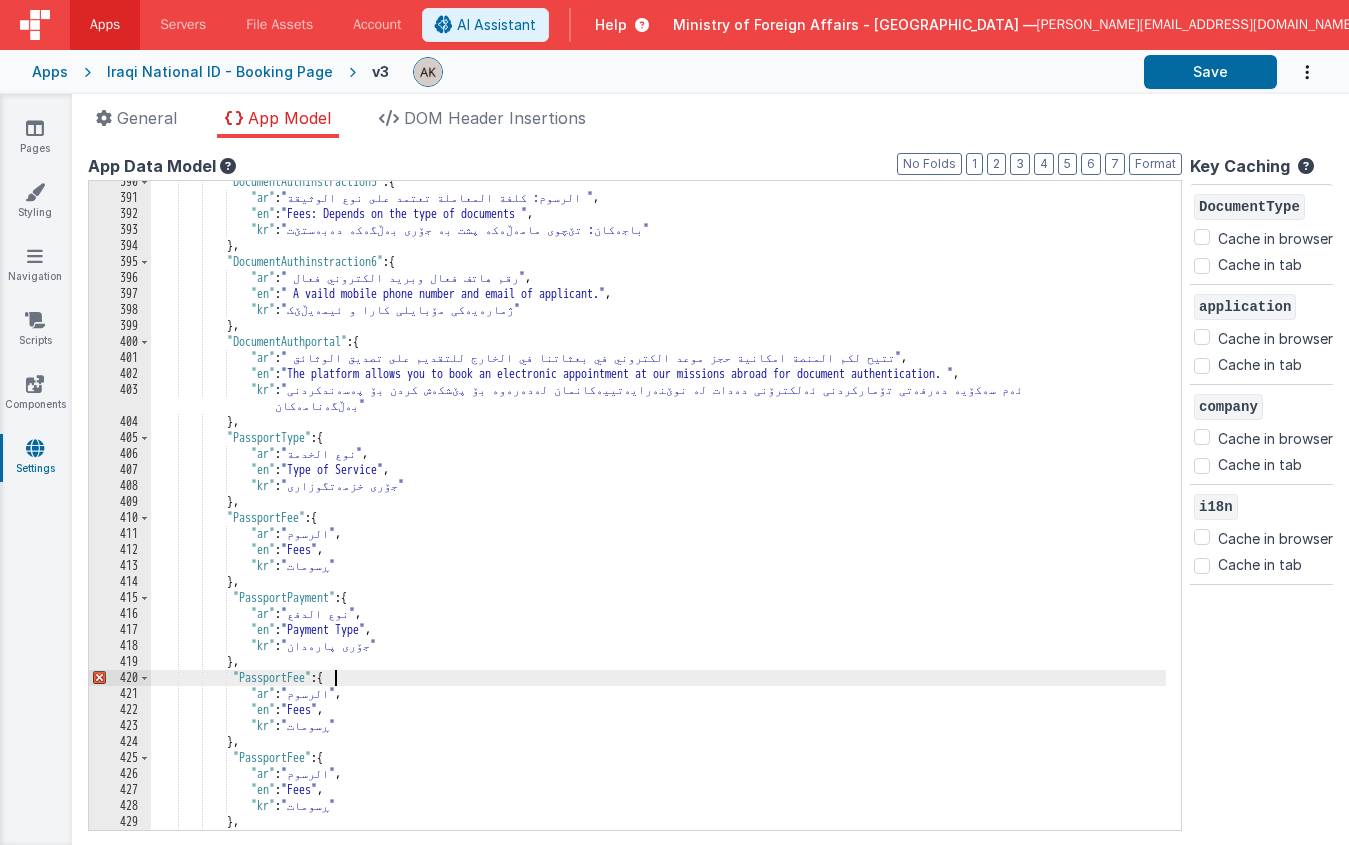 click on ""DocumentAuthinstraction5" :  {                     "ar" :  "الرسوم: كلفة المعاملة تعتمد على نوع الوثيقة " ,                     "en" :  "Fees: Depends on the type of documents " ,                     "kr" :  "باجەکان: تێچوی مامەڵەکە پشت بە جۆری بەڵگەکە دەبەستێت"                } ,                "DocumentAuthinstraction6" :  {                     "ar" :  " رقم هاتف فعال وبريد الكتروني فعال" ,                     "en" :  " A vaild mobile phone number and email of applicant." ,                     "kr" :  "ژمارەیەکی مۆبایلی کارا و ئیمەیڵێک"                } ,                "DocumentAuthportal" :  {                     "ar" :  " تتيح لكم المنصة امكانية حجز موعد الكتروني في بعثاتنا في الخارج للتقديم على تصديق الوثائق" ,                     "en" :  ,                     "kr" :            }" at bounding box center (658, 514) 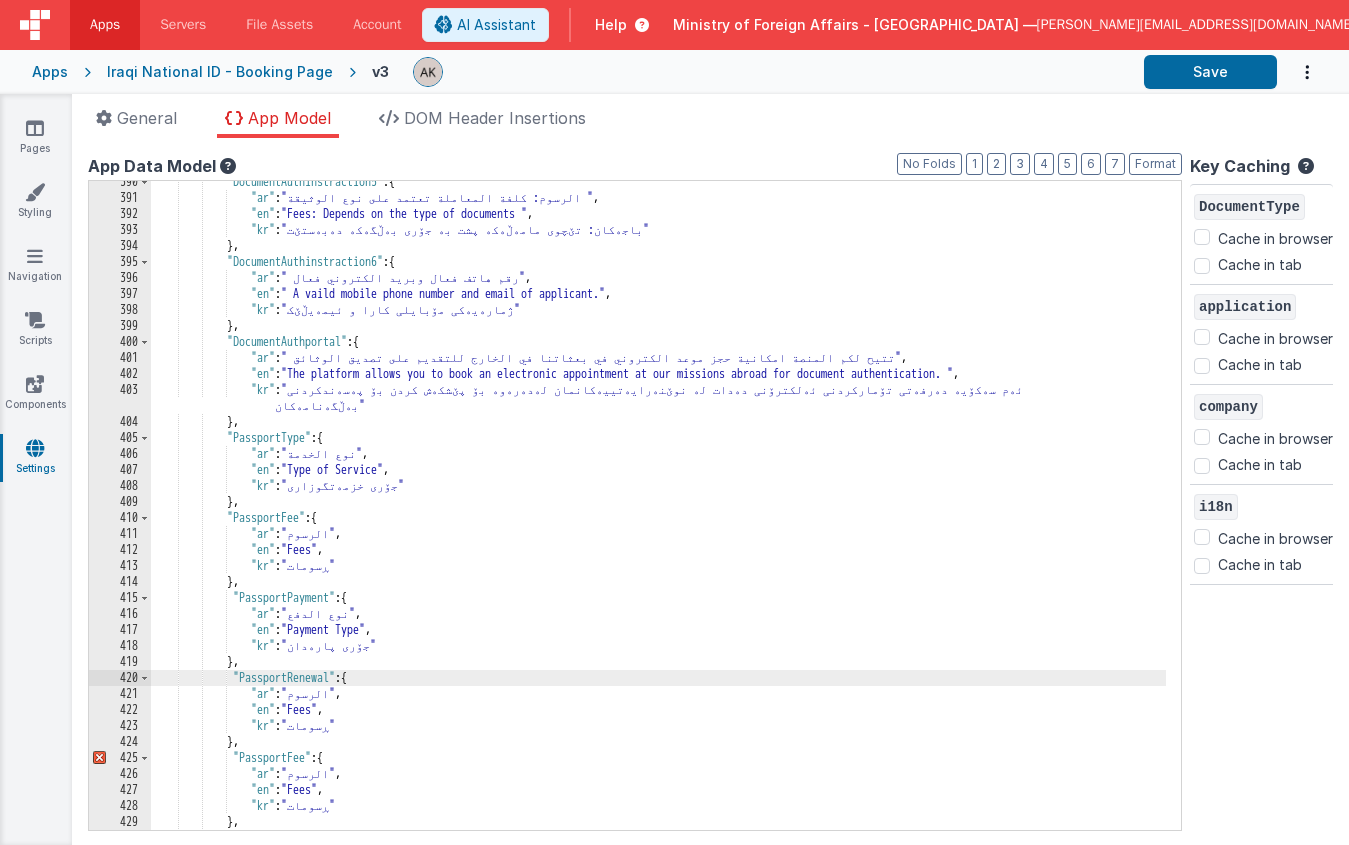 click on ""DocumentAuthinstraction5" :  {                     "ar" :  "الرسوم: كلفة المعاملة تعتمد على نوع الوثيقة " ,                     "en" :  "Fees: Depends on the type of documents " ,                     "kr" :  "باجەکان: تێچوی مامەڵەکە پشت بە جۆری بەڵگەکە دەبەستێت"                } ,                "DocumentAuthinstraction6" :  {                     "ar" :  " رقم هاتف فعال وبريد الكتروني فعال" ,                     "en" :  " A vaild mobile phone number and email of applicant." ,                     "kr" :  "ژمارەیەکی مۆبایلی کارا و ئیمەیڵێک"                } ,                "DocumentAuthportal" :  {                     "ar" :  " تتيح لكم المنصة امكانية حجز موعد الكتروني في بعثاتنا في الخارج للتقديم على تصديق الوثائق" ,                     "en" :  ,                     "kr" :            }" at bounding box center [658, 514] 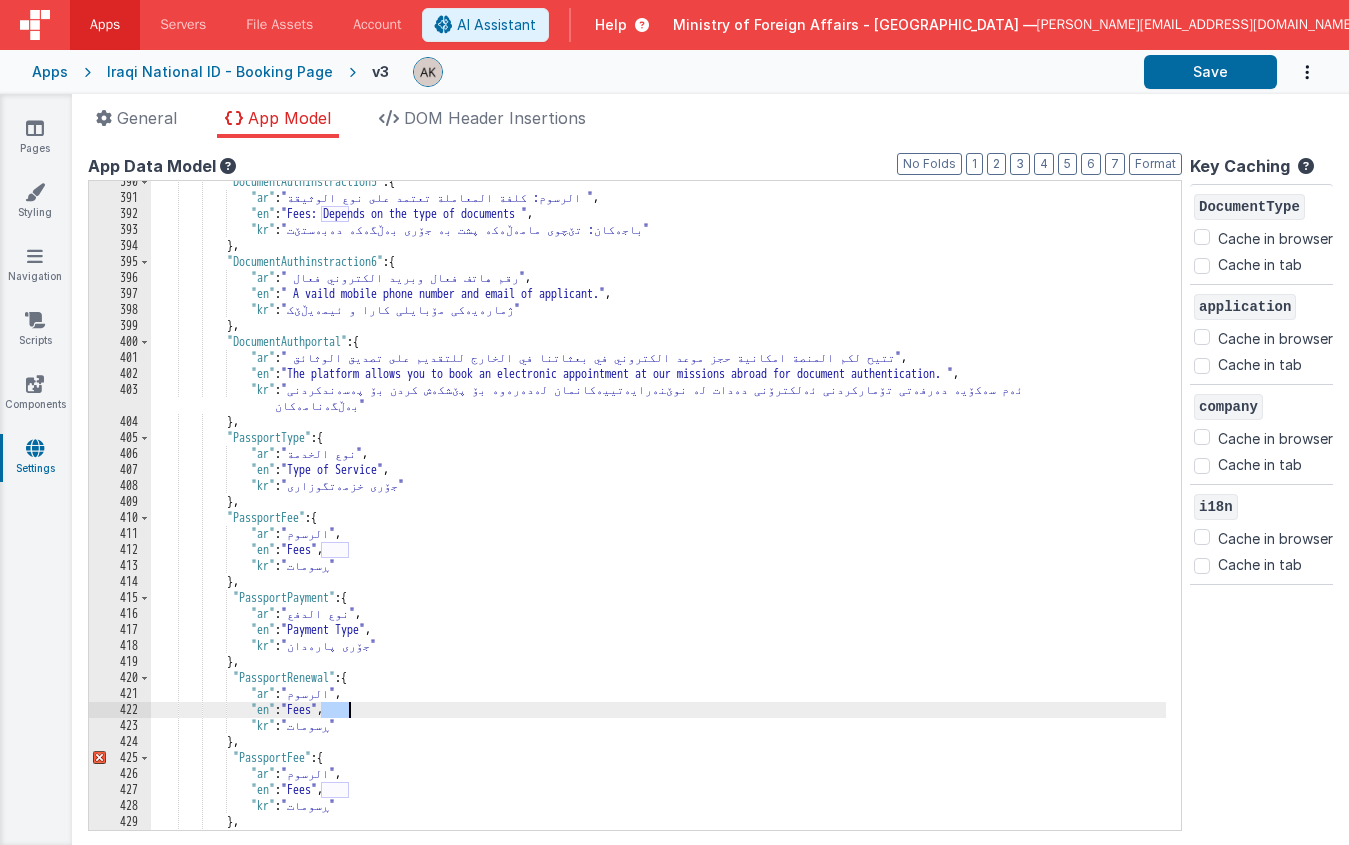 click on ""DocumentAuthinstraction5" :  {                     "ar" :  "الرسوم: كلفة المعاملة تعتمد على نوع الوثيقة " ,                     "en" :  "Fees: Depends on the type of documents " ,                     "kr" :  "باجەکان: تێچوی مامەڵەکە پشت بە جۆری بەڵگەکە دەبەستێت"                } ,                "DocumentAuthinstraction6" :  {                     "ar" :  " رقم هاتف فعال وبريد الكتروني فعال" ,                     "en" :  " A vaild mobile phone number and email of applicant." ,                     "kr" :  "ژمارەیەکی مۆبایلی کارا و ئیمەیڵێک"                } ,                "DocumentAuthportal" :  {                     "ar" :  " تتيح لكم المنصة امكانية حجز موعد الكتروني في بعثاتنا في الخارج للتقديم على تصديق الوثائق" ,                     "en" :  ,                     "kr" :            }" at bounding box center (658, 514) 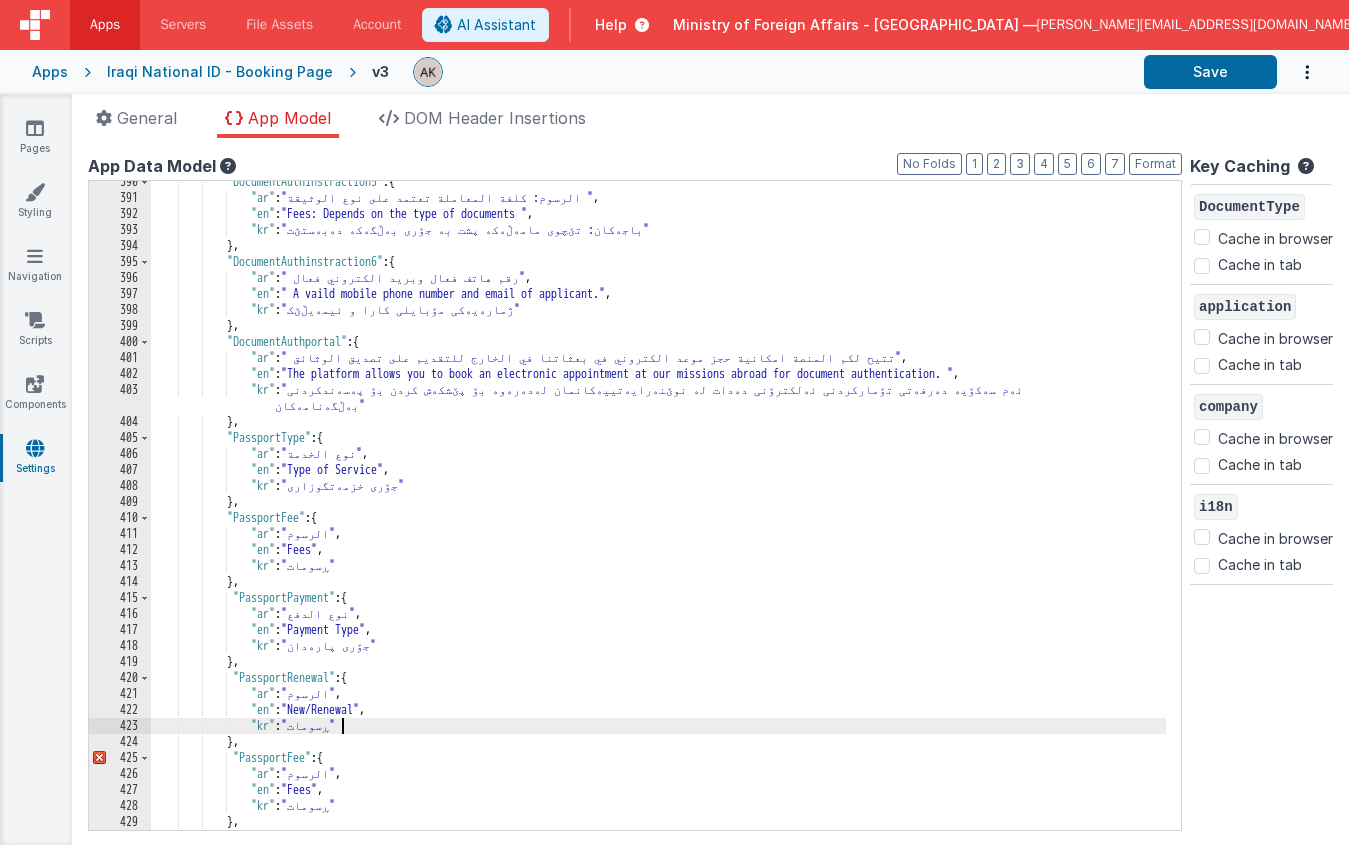 click on ""DocumentAuthinstraction5" :  {                     "ar" :  "الرسوم: كلفة المعاملة تعتمد على نوع الوثيقة " ,                     "en" :  "Fees: Depends on the type of documents " ,                     "kr" :  "باجەکان: تێچوی مامەڵەکە پشت بە جۆری بەڵگەکە دەبەستێت"                } ,                "DocumentAuthinstraction6" :  {                     "ar" :  " رقم هاتف فعال وبريد الكتروني فعال" ,                     "en" :  " A vaild mobile phone number and email of applicant." ,                     "kr" :  "ژمارەیەکی مۆبایلی کارا و ئیمەیڵێک"                } ,                "DocumentAuthportal" :  {                     "ar" :  " تتيح لكم المنصة امكانية حجز موعد الكتروني في بعثاتنا في الخارج للتقديم على تصديق الوثائق" ,                     "en" :  ,                     "kr" :            }" at bounding box center [658, 514] 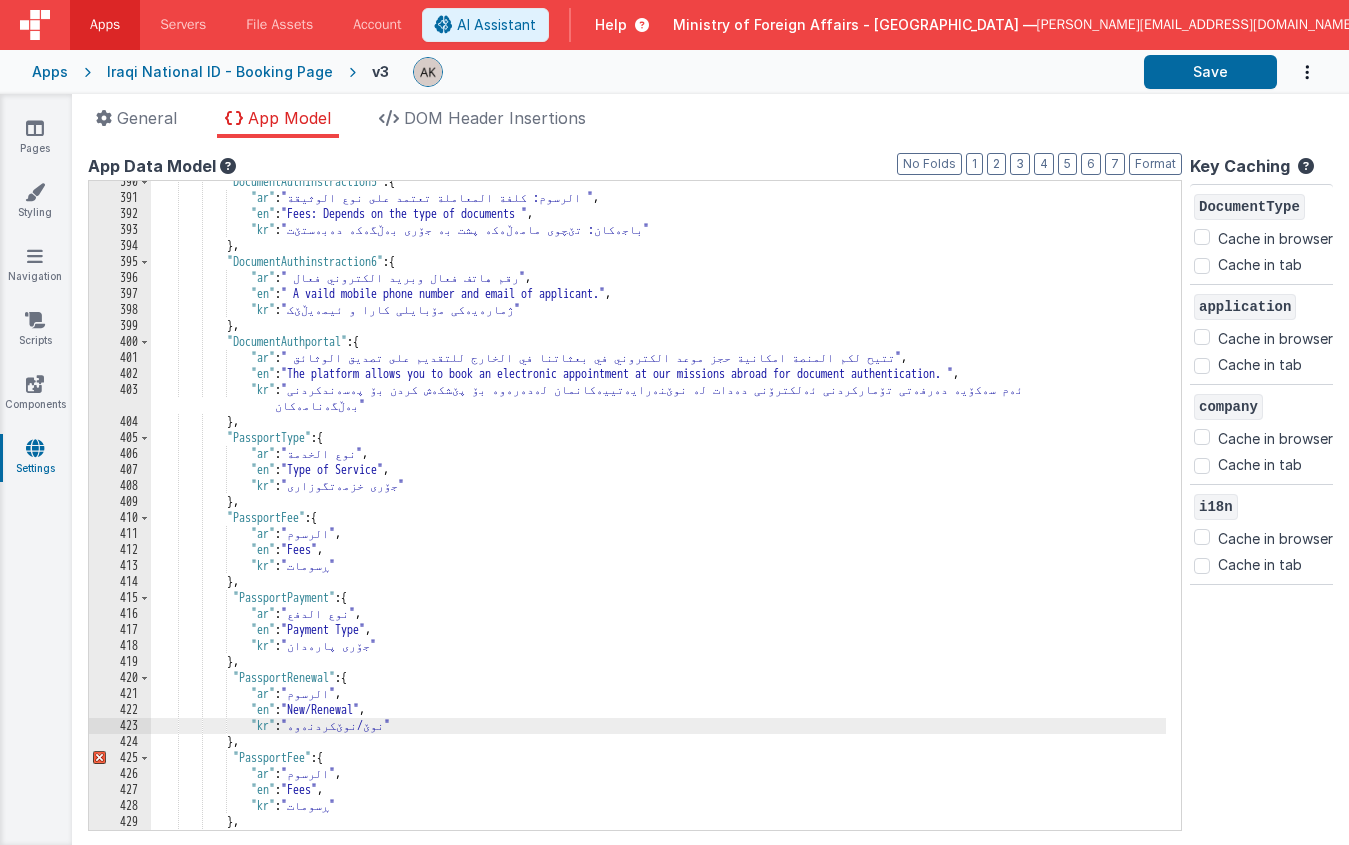 click on ""DocumentAuthinstraction5" :  {                     "ar" :  "الرسوم: كلفة المعاملة تعتمد على نوع الوثيقة " ,                     "en" :  "Fees: Depends on the type of documents " ,                     "kr" :  "باجەکان: تێچوی مامەڵەکە پشت بە جۆری بەڵگەکە دەبەستێت"                } ,                "DocumentAuthinstraction6" :  {                     "ar" :  " رقم هاتف فعال وبريد الكتروني فعال" ,                     "en" :  " A vaild mobile phone number and email of applicant." ,                     "kr" :  "ژمارەیەکی مۆبایلی کارا و ئیمەیڵێک"                } ,                "DocumentAuthportal" :  {                     "ar" :  " تتيح لكم المنصة امكانية حجز موعد الكتروني في بعثاتنا في الخارج للتقديم على تصديق الوثائق" ,                     "en" :  ,                     "kr" :            }" at bounding box center [658, 514] 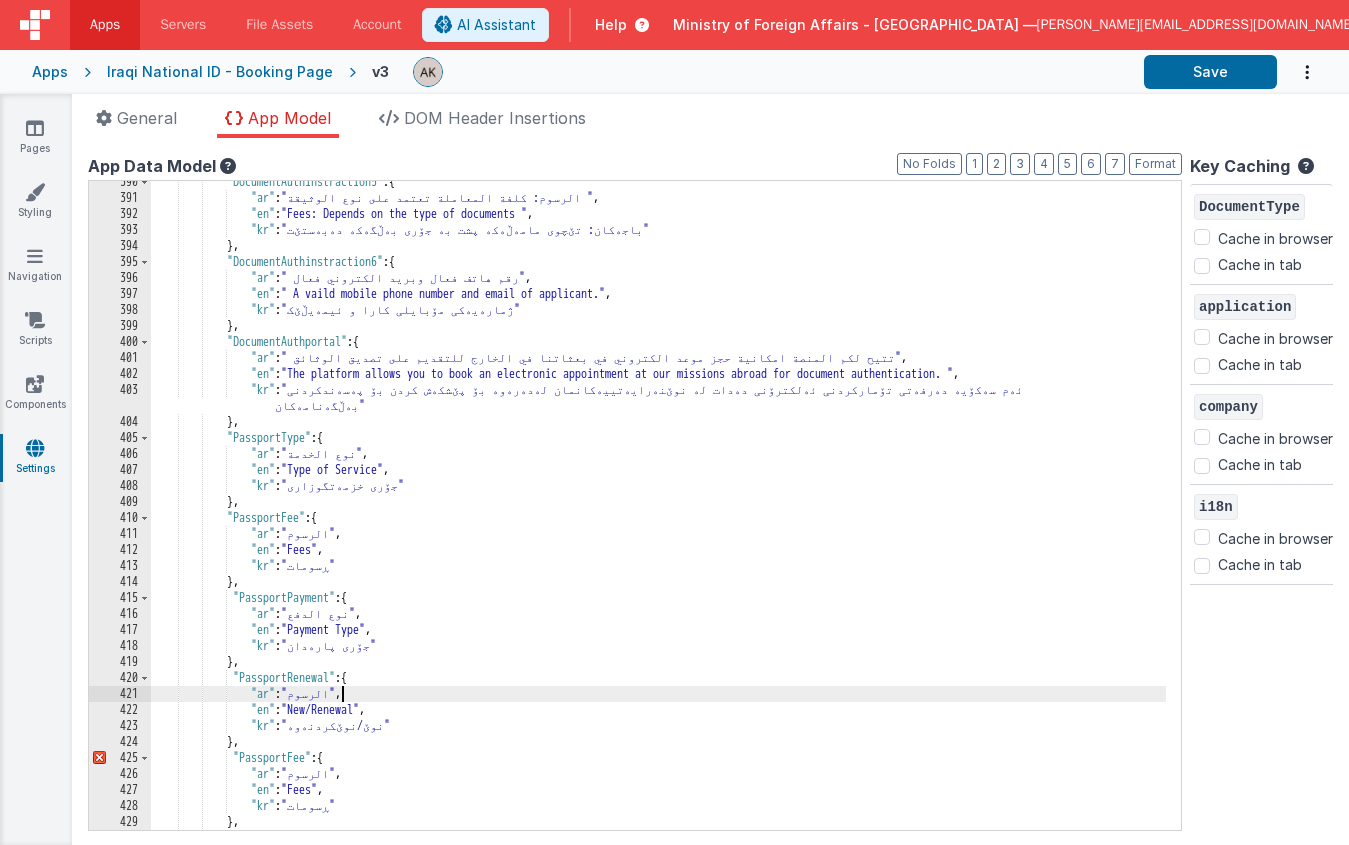 click on ""DocumentAuthinstraction5" :  {                     "ar" :  "الرسوم: كلفة المعاملة تعتمد على نوع الوثيقة " ,                     "en" :  "Fees: Depends on the type of documents " ,                     "kr" :  "باجەکان: تێچوی مامەڵەکە پشت بە جۆری بەڵگەکە دەبەستێت"                } ,                "DocumentAuthinstraction6" :  {                     "ar" :  " رقم هاتف فعال وبريد الكتروني فعال" ,                     "en" :  " A vaild mobile phone number and email of applicant." ,                     "kr" :  "ژمارەیەکی مۆبایلی کارا و ئیمەیڵێک"                } ,                "DocumentAuthportal" :  {                     "ar" :  " تتيح لكم المنصة امكانية حجز موعد الكتروني في بعثاتنا في الخارج للتقديم على تصديق الوثائق" ,                     "en" :  ,                     "kr" :            }" at bounding box center [658, 514] 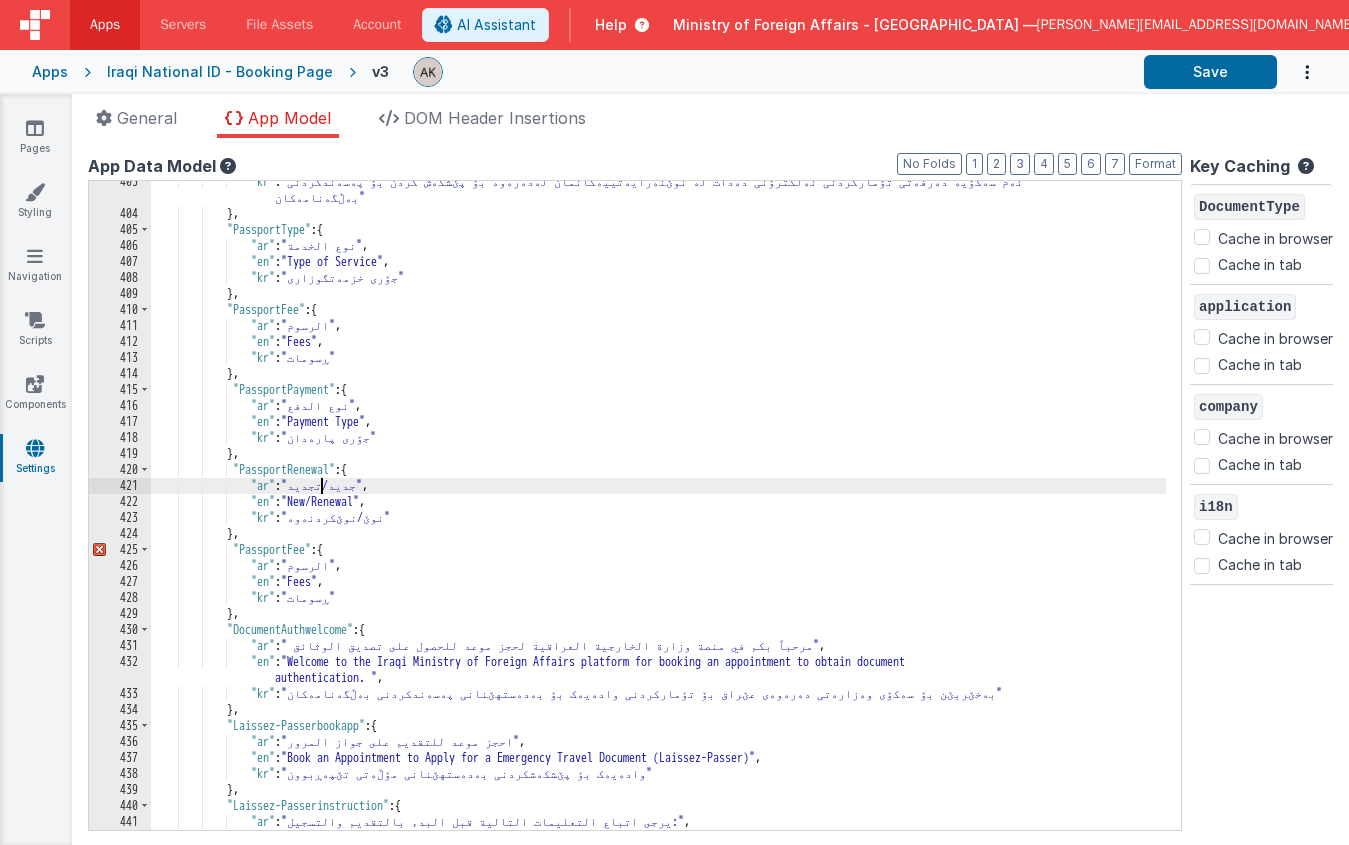 scroll, scrollTop: 5420, scrollLeft: 0, axis: vertical 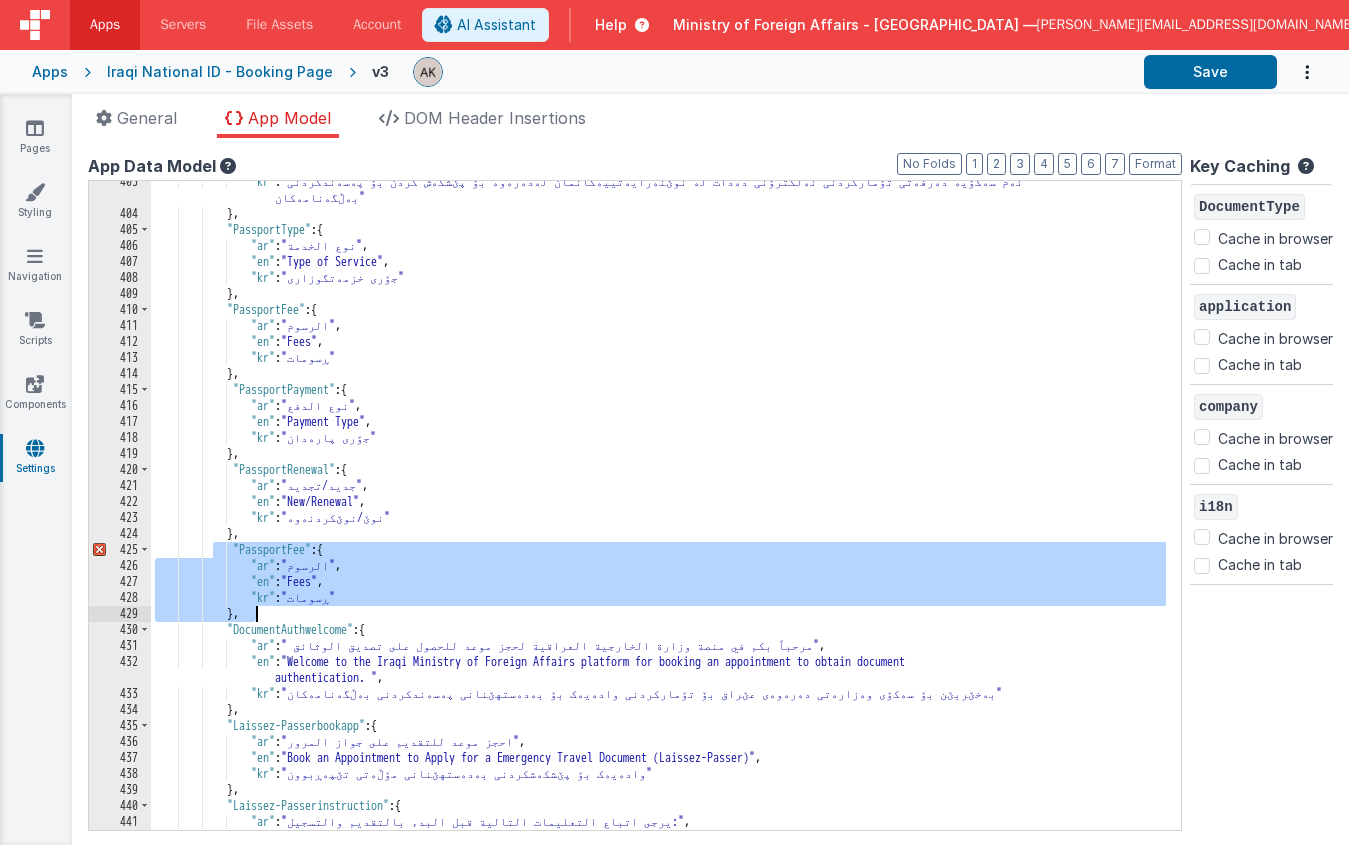 drag, startPoint x: 214, startPoint y: 552, endPoint x: 365, endPoint y: 609, distance: 161.40013 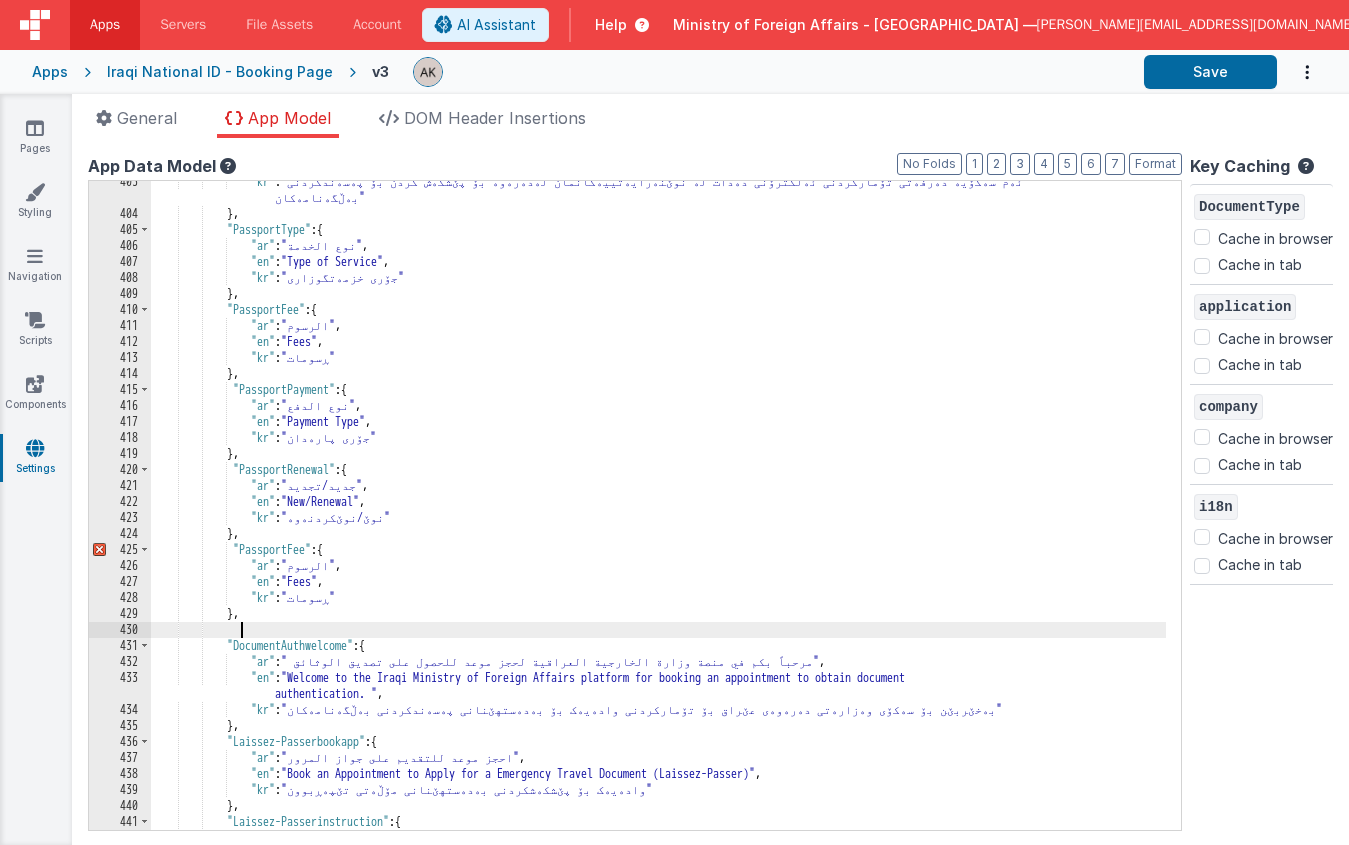 paste 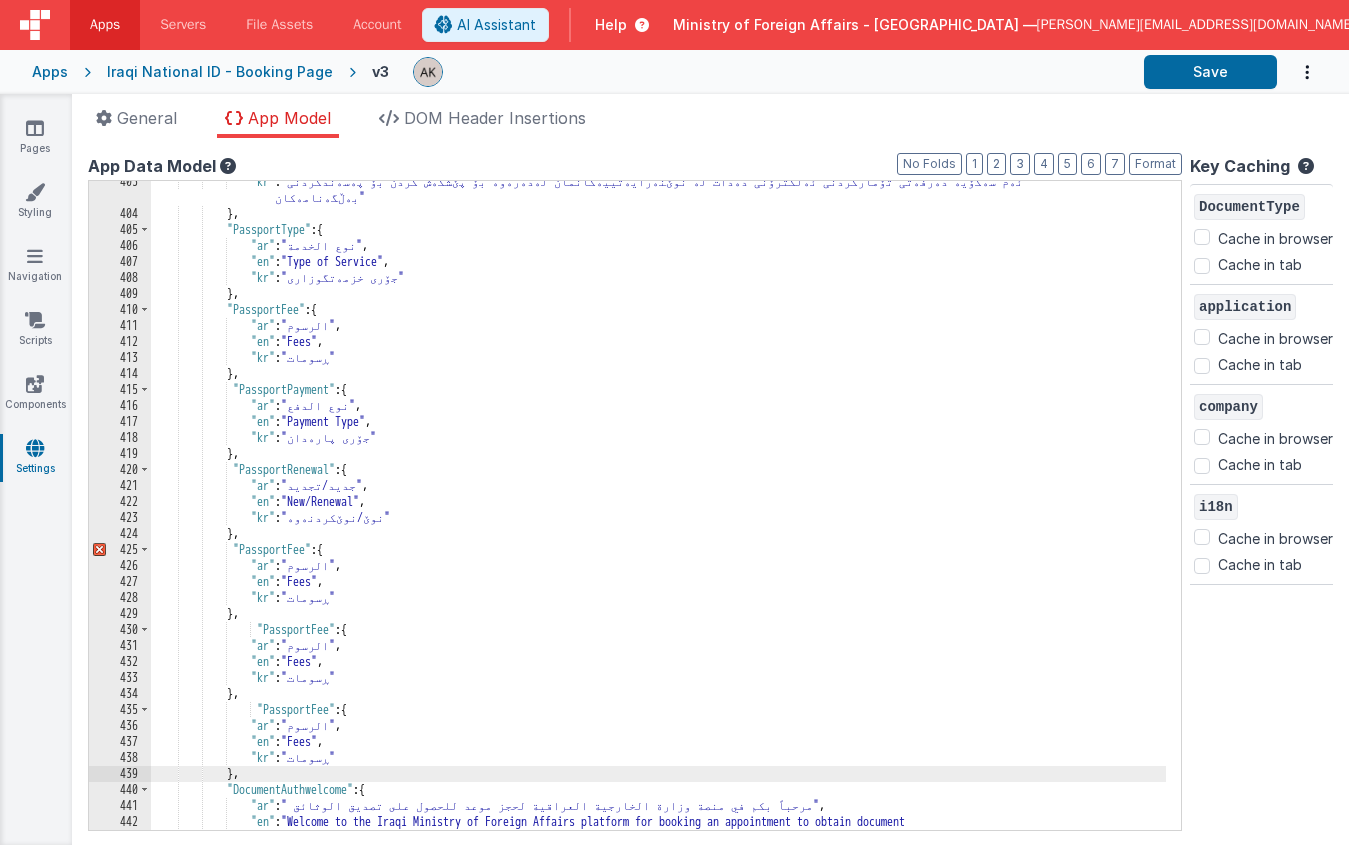 click on ""kr" :  "ئەم سەکۆیە دەرفەتی تۆمارکردنی ئەلکترۆنی دەدات لە نوێنەرایەتییەکانمان لەدەرەوە بۆ پێشکەش کردن بۆ پەسەندکردنی                       بەڵگەنامەکان"                } ,                "PassportType" :  {                     "ar" :  "نوع الخدمة" ,                     "en" :  "Type of Service" ,                     "kr" :  "جۆری خزمەتگوزاری"                } ,                "PassportFee" :  {                     "ar" :  "الرسوم" ,                     "en" :  "Fees" ,                     "kr" :  "ڕسومات"                } ,                  "PassportPayment" :  {                     "ar" :  "نوع الدفع" ,                     "en" :  "Payment Type" ,                     "kr" :  "جۆری پارەدان"                } ,                  "PassportRenewal" :  {                     "ar" :  "جديد/تجديد" ,           :" at bounding box center (658, 530) 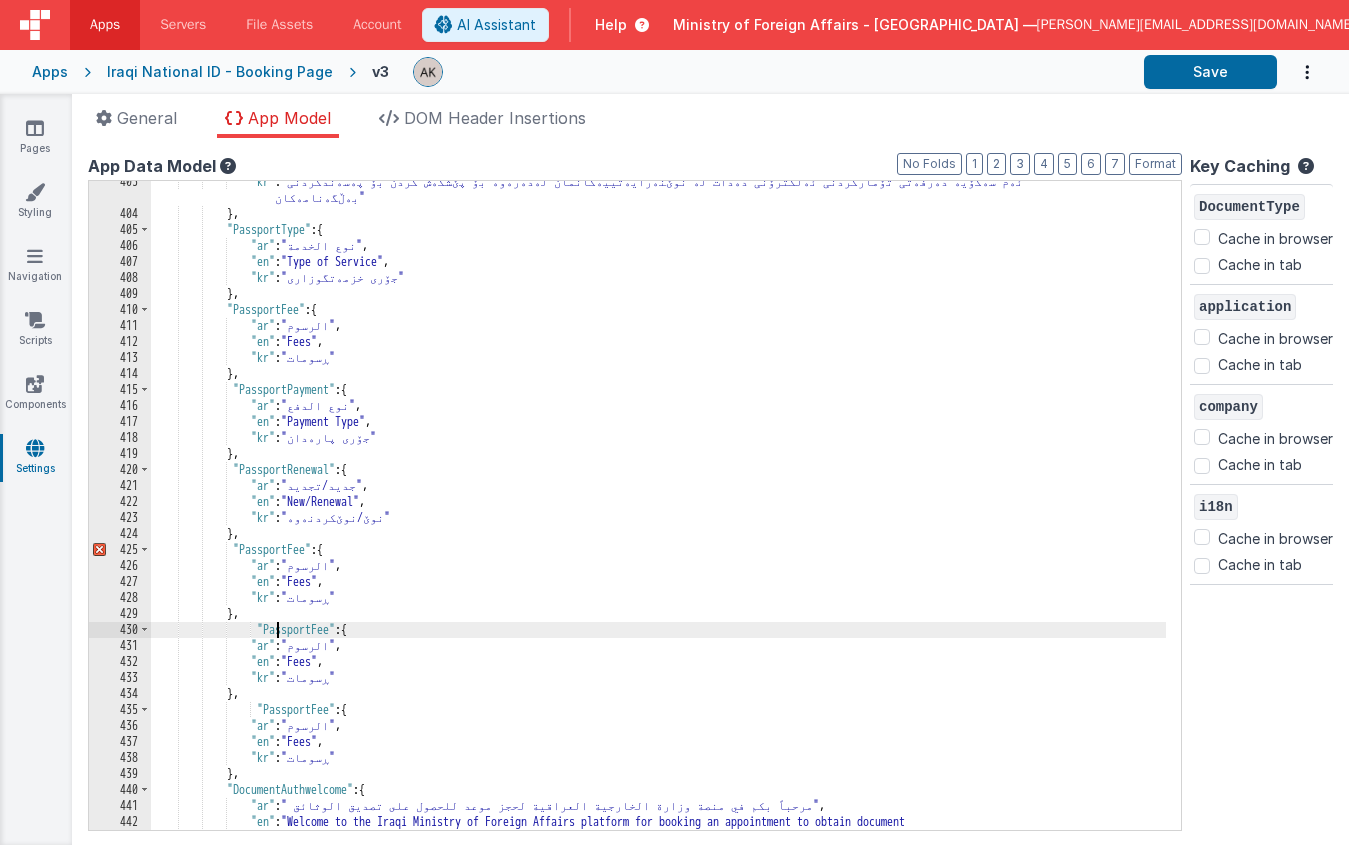click on ""kr" :  "ئەم سەکۆیە دەرفەتی تۆمارکردنی ئەلکترۆنی دەدات لە نوێنەرایەتییەکانمان لەدەرەوە بۆ پێشکەش کردن بۆ پەسەندکردنی                       بەڵگەنامەکان"                } ,                "PassportType" :  {                     "ar" :  "نوع الخدمة" ,                     "en" :  "Type of Service" ,                     "kr" :  "جۆری خزمەتگوزاری"                } ,                "PassportFee" :  {                     "ar" :  "الرسوم" ,                     "en" :  "Fees" ,                     "kr" :  "ڕسومات"                } ,                  "PassportPayment" :  {                     "ar" :  "نوع الدفع" ,                     "en" :  "Payment Type" ,                     "kr" :  "جۆری پارەدان"                } ,                  "PassportRenewal" :  {                     "ar" :  "جديد/تجديد" ,           :" at bounding box center (658, 530) 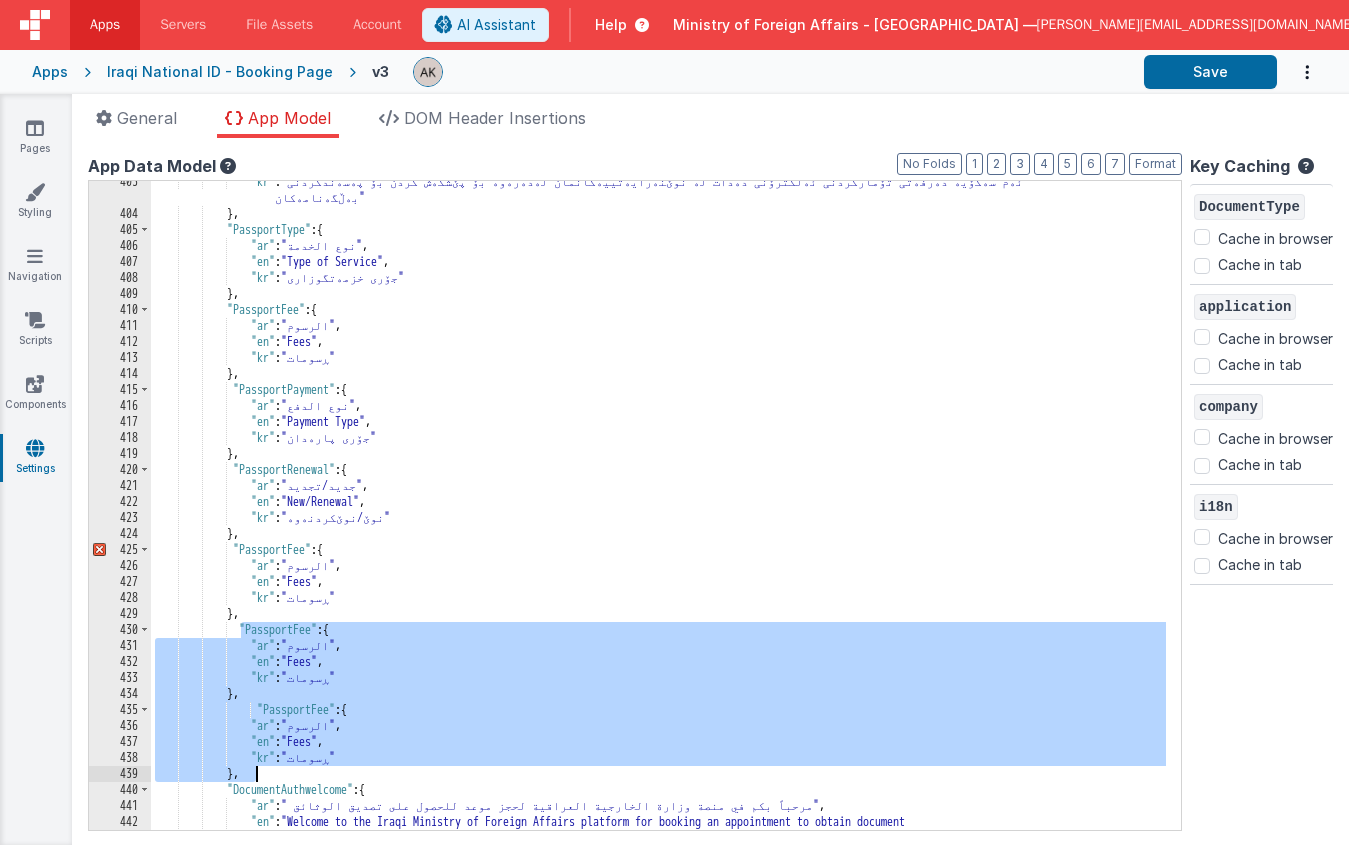 drag, startPoint x: 245, startPoint y: 634, endPoint x: 261, endPoint y: 773, distance: 139.91783 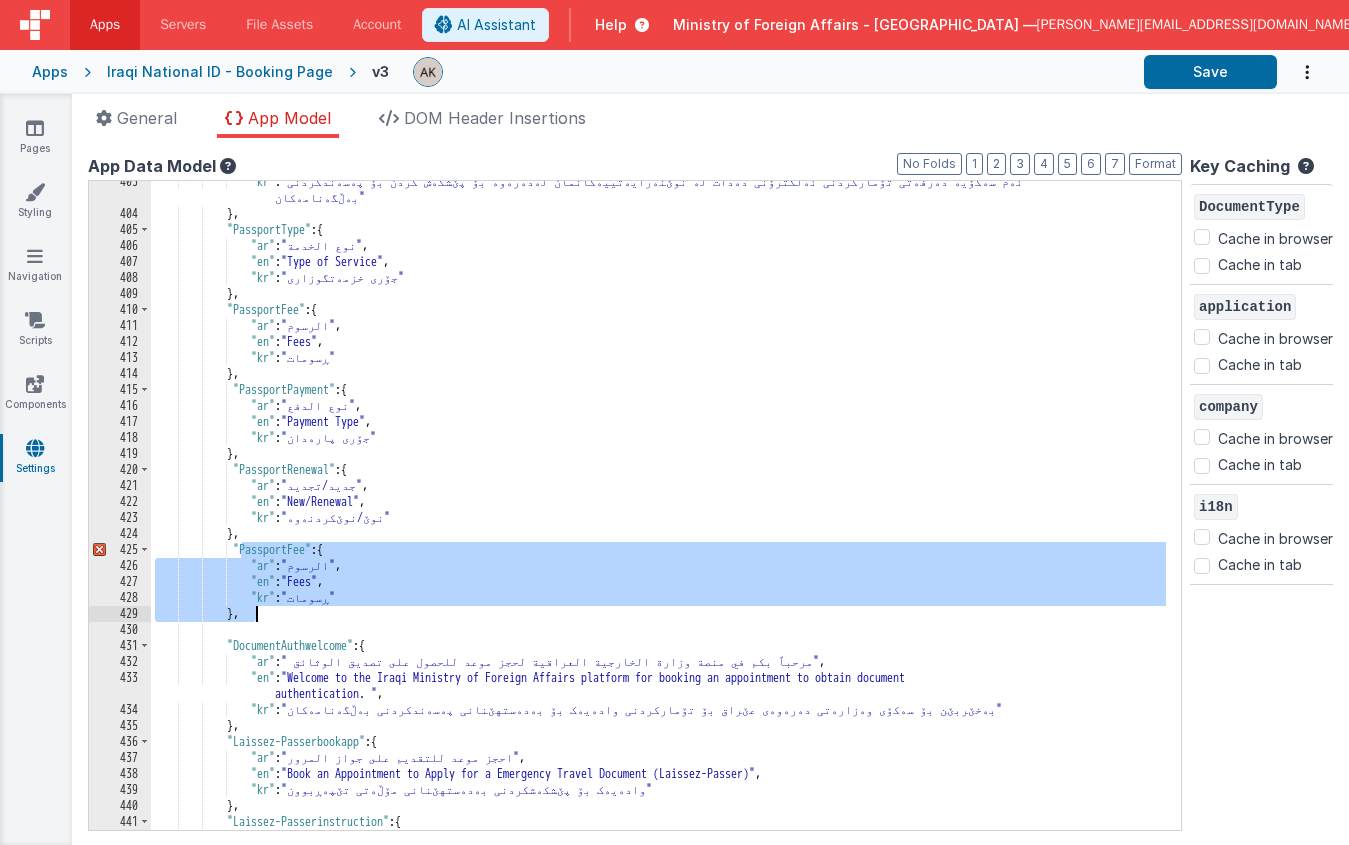 drag, startPoint x: 239, startPoint y: 551, endPoint x: 282, endPoint y: 619, distance: 80.454956 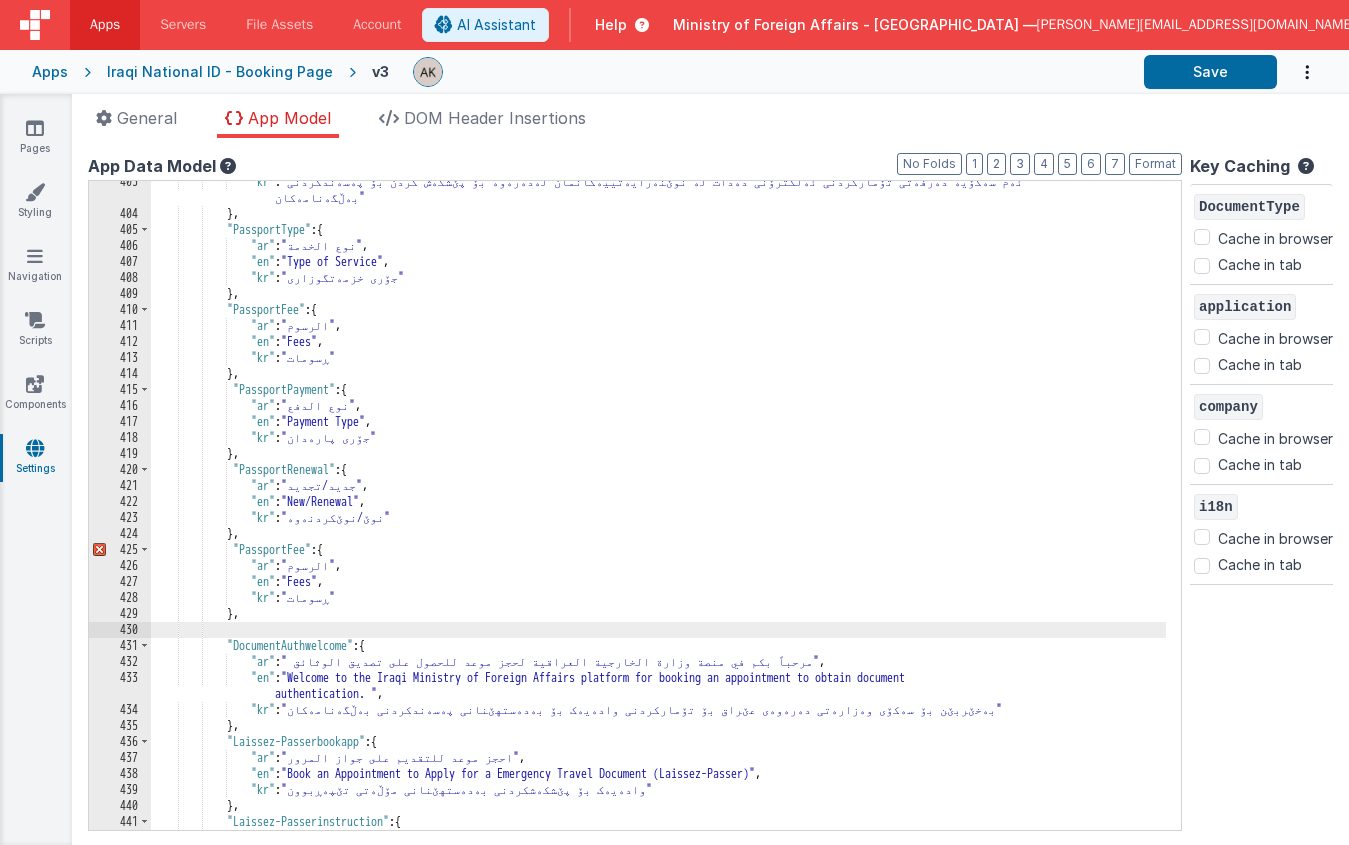 paste 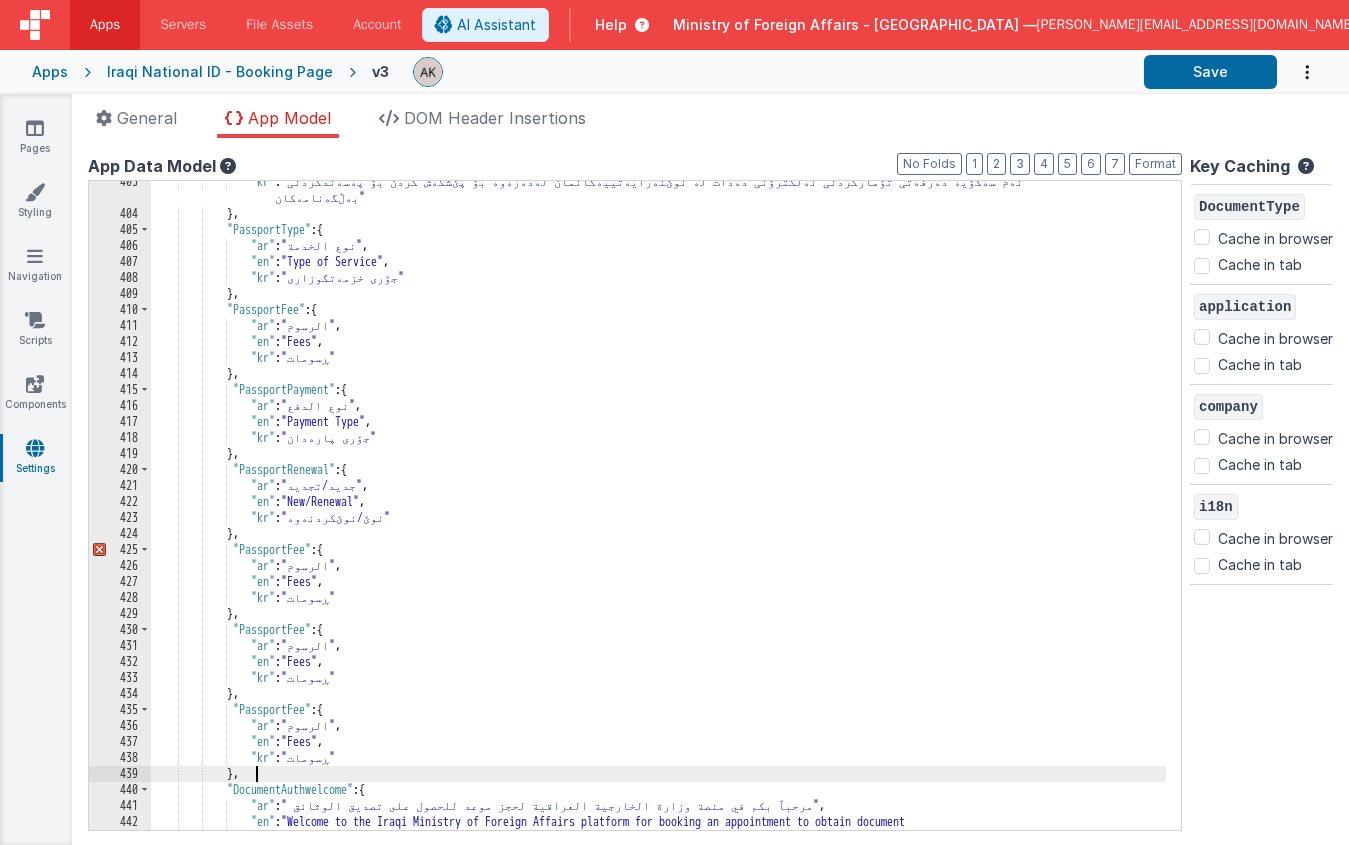click on ""kr" :  "ئەم سەکۆیە دەرفەتی تۆمارکردنی ئەلکترۆنی دەدات لە نوێنەرایەتییەکانمان لەدەرەوە بۆ پێشکەش کردن بۆ پەسەندکردنی                       بەڵگەنامەکان"                } ,                "PassportType" :  {                     "ar" :  "نوع الخدمة" ,                     "en" :  "Type of Service" ,                     "kr" :  "جۆری خزمەتگوزاری"                } ,                "PassportFee" :  {                     "ar" :  "الرسوم" ,                     "en" :  "Fees" ,                     "kr" :  "ڕسومات"                } ,                  "PassportPayment" :  {                     "ar" :  "نوع الدفع" ,                     "en" :  "Payment Type" ,                     "kr" :  "جۆری پارەدان"                } ,                  "PassportRenewal" :  {                     "ar" :  "جديد/تجديد" ,           :" at bounding box center (658, 530) 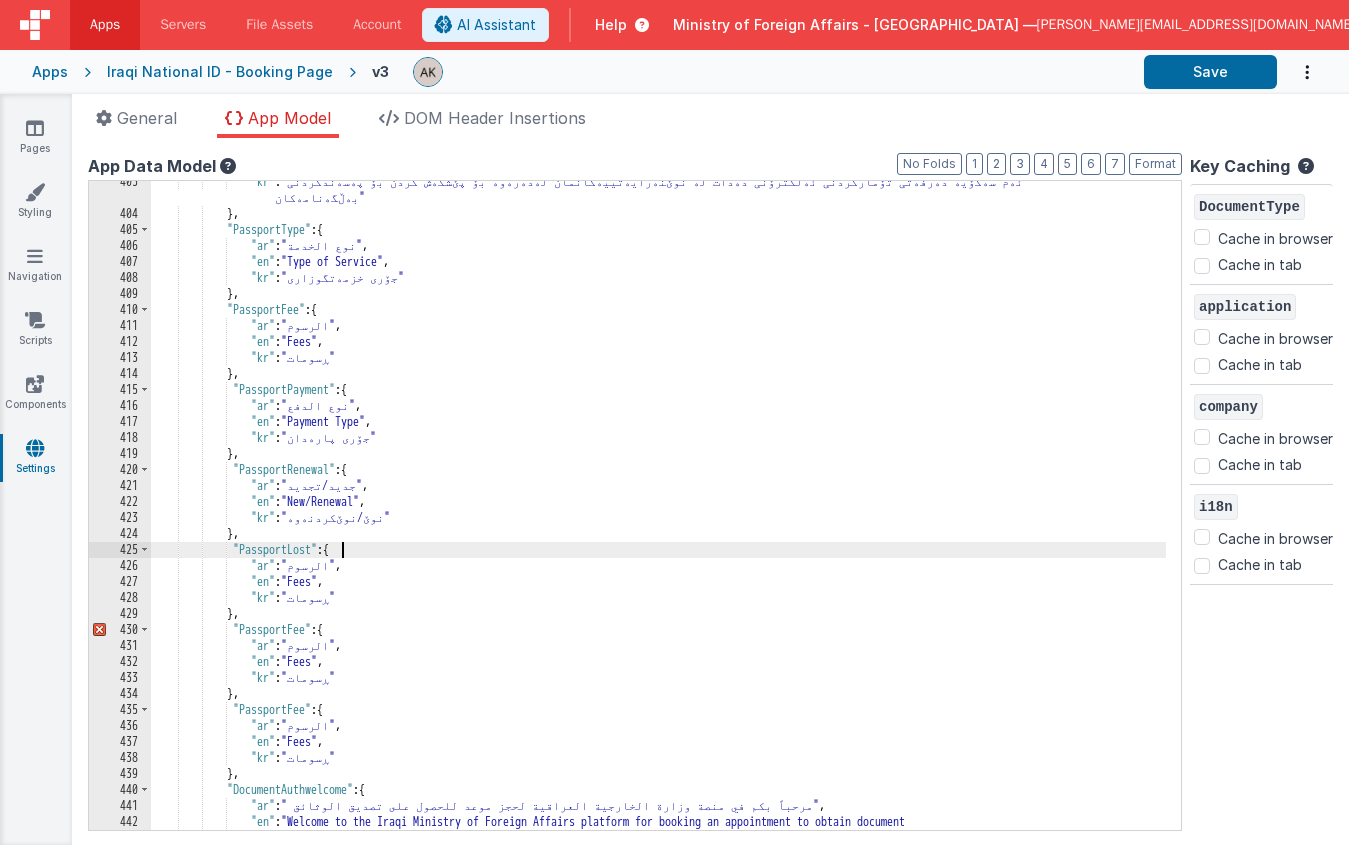 click on ""kr" :  "ئەم سەکۆیە دەرفەتی تۆمارکردنی ئەلکترۆنی دەدات لە نوێنەرایەتییەکانمان لەدەرەوە بۆ پێشکەش کردن بۆ پەسەندکردنی                       بەڵگەنامەکان"                } ,                "PassportType" :  {                     "ar" :  "نوع الخدمة" ,                     "en" :  "Type of Service" ,                     "kr" :  "جۆری خزمەتگوزاری"                } ,                "PassportFee" :  {                     "ar" :  "الرسوم" ,                     "en" :  "Fees" ,                     "kr" :  "ڕسومات"                } ,                  "PassportPayment" :  {                     "ar" :  "نوع الدفع" ,                     "en" :  "Payment Type" ,                     "kr" :  "جۆری پارەدان"                } ,                  "PassportRenewal" :  {                     "ar" :  "جديد/تجديد" ,           :" at bounding box center [658, 530] 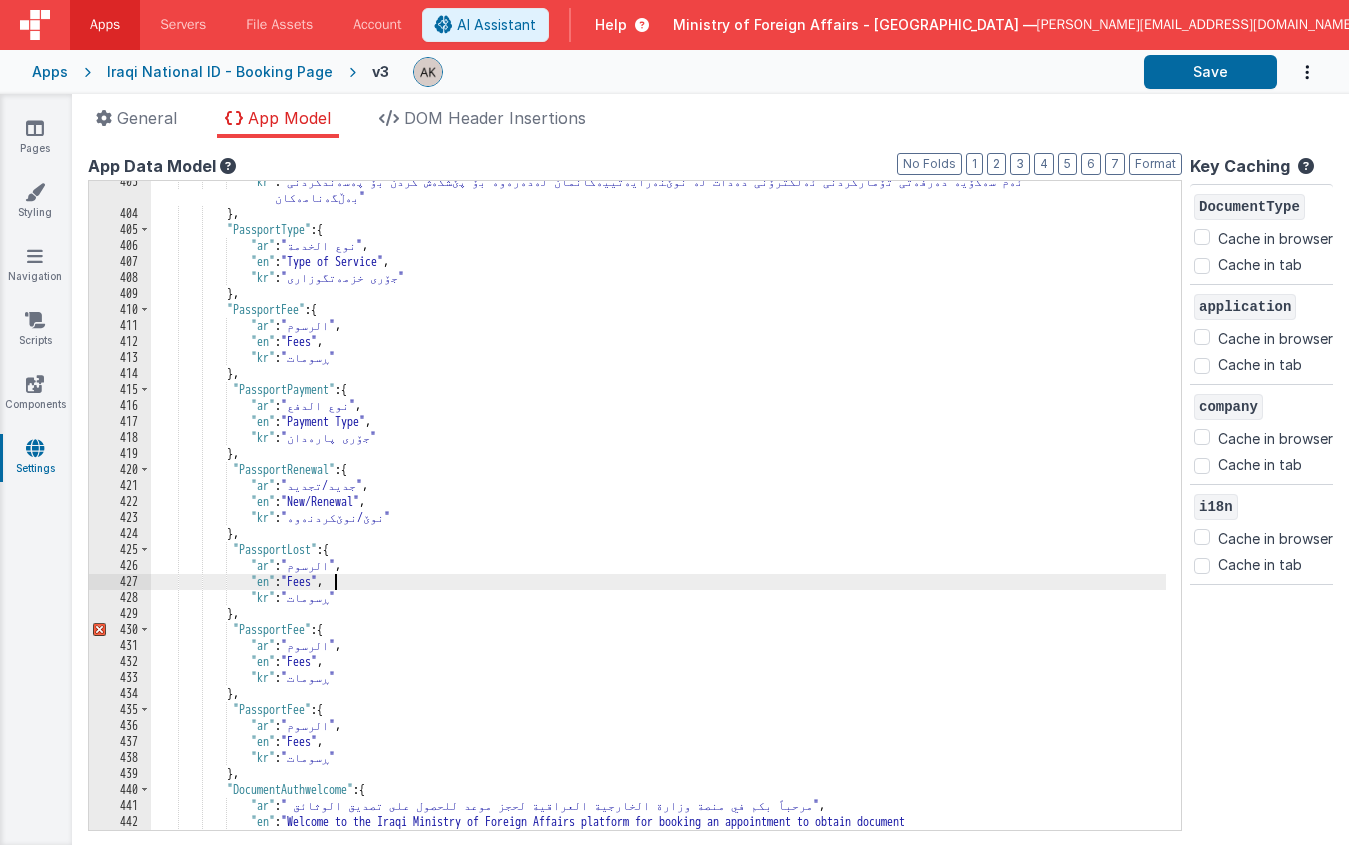 click on ""kr" :  "ئەم سەکۆیە دەرفەتی تۆمارکردنی ئەلکترۆنی دەدات لە نوێنەرایەتییەکانمان لەدەرەوە بۆ پێشکەش کردن بۆ پەسەندکردنی                       بەڵگەنامەکان"                } ,                "PassportType" :  {                     "ar" :  "نوع الخدمة" ,                     "en" :  "Type of Service" ,                     "kr" :  "جۆری خزمەتگوزاری"                } ,                "PassportFee" :  {                     "ar" :  "الرسوم" ,                     "en" :  "Fees" ,                     "kr" :  "ڕسومات"                } ,                  "PassportPayment" :  {                     "ar" :  "نوع الدفع" ,                     "en" :  "Payment Type" ,                     "kr" :  "جۆری پارەدان"                } ,                  "PassportRenewal" :  {                     "ar" :  "جديد/تجديد" ,           :" at bounding box center [658, 530] 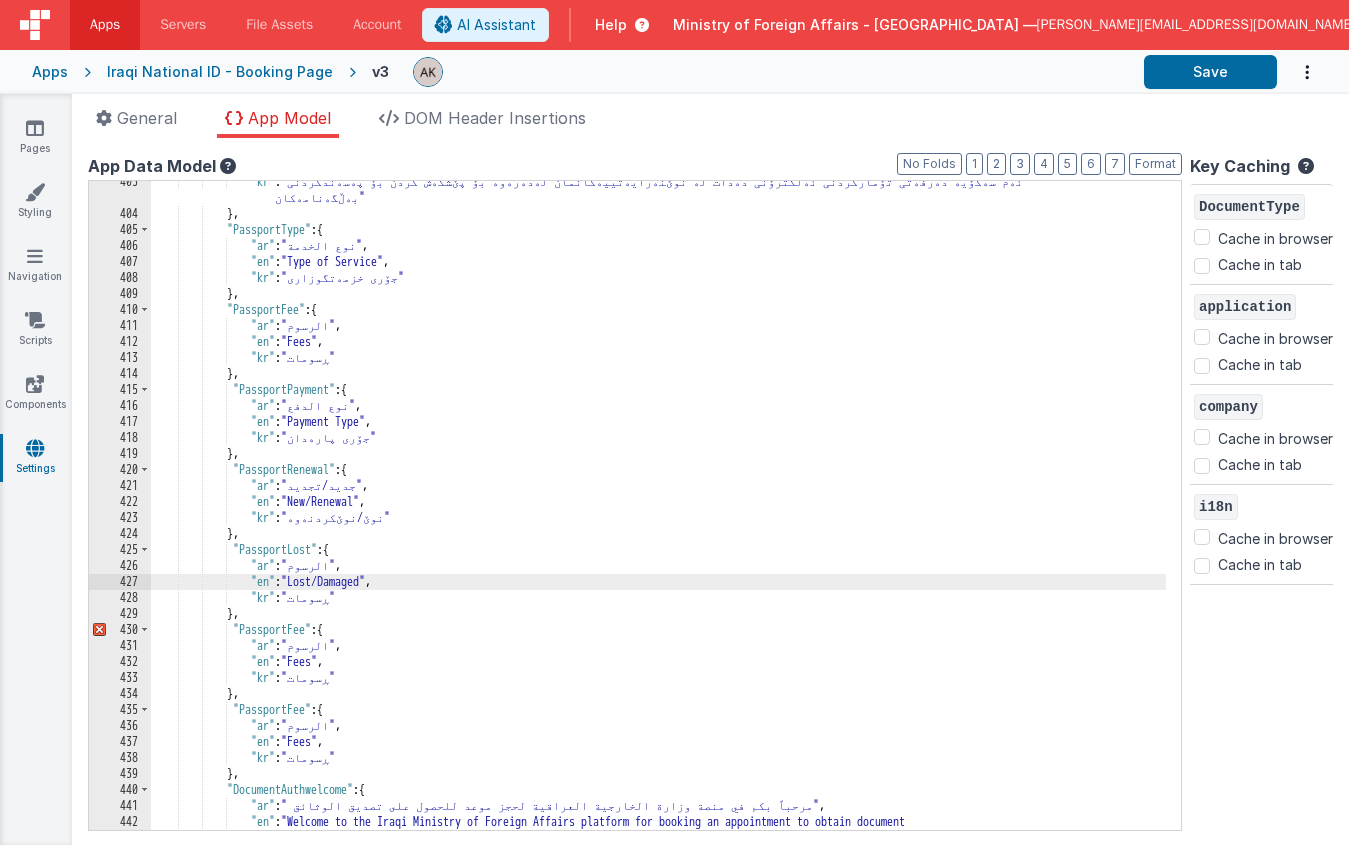 click on ""kr" :  "ئەم سەکۆیە دەرفەتی تۆمارکردنی ئەلکترۆنی دەدات لە نوێنەرایەتییەکانمان لەدەرەوە بۆ پێشکەش کردن بۆ پەسەندکردنی                       بەڵگەنامەکان"                } ,                "PassportType" :  {                     "ar" :  "نوع الخدمة" ,                     "en" :  "Type of Service" ,                     "kr" :  "جۆری خزمەتگوزاری"                } ,                "PassportFee" :  {                     "ar" :  "الرسوم" ,                     "en" :  "Fees" ,                     "kr" :  "ڕسومات"                } ,                  "PassportPayment" :  {                     "ar" :  "نوع الدفع" ,                     "en" :  "Payment Type" ,                     "kr" :  "جۆری پارەدان"                } ,                  "PassportRenewal" :  {                     "ar" :  "جديد/تجديد" ,           :" at bounding box center (658, 530) 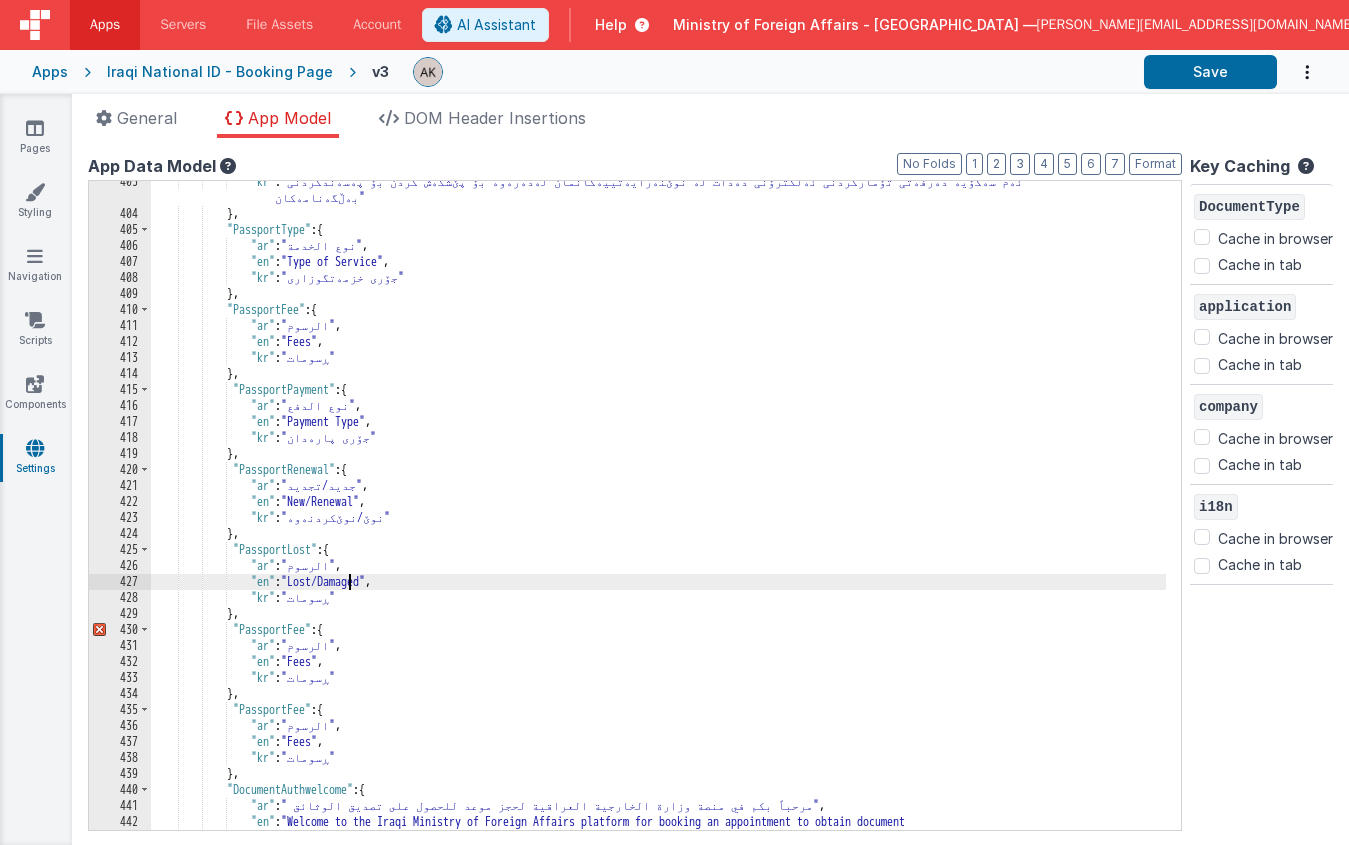 click on ""kr" :  "ئەم سەکۆیە دەرفەتی تۆمارکردنی ئەلکترۆنی دەدات لە نوێنەرایەتییەکانمان لەدەرەوە بۆ پێشکەش کردن بۆ پەسەندکردنی                       بەڵگەنامەکان"                } ,                "PassportType" :  {                     "ar" :  "نوع الخدمة" ,                     "en" :  "Type of Service" ,                     "kr" :  "جۆری خزمەتگوزاری"                } ,                "PassportFee" :  {                     "ar" :  "الرسوم" ,                     "en" :  "Fees" ,                     "kr" :  "ڕسومات"                } ,                  "PassportPayment" :  {                     "ar" :  "نوع الدفع" ,                     "en" :  "Payment Type" ,                     "kr" :  "جۆری پارەدان"                } ,                  "PassportRenewal" :  {                     "ar" :  "جديد/تجديد" ,           :" at bounding box center [658, 530] 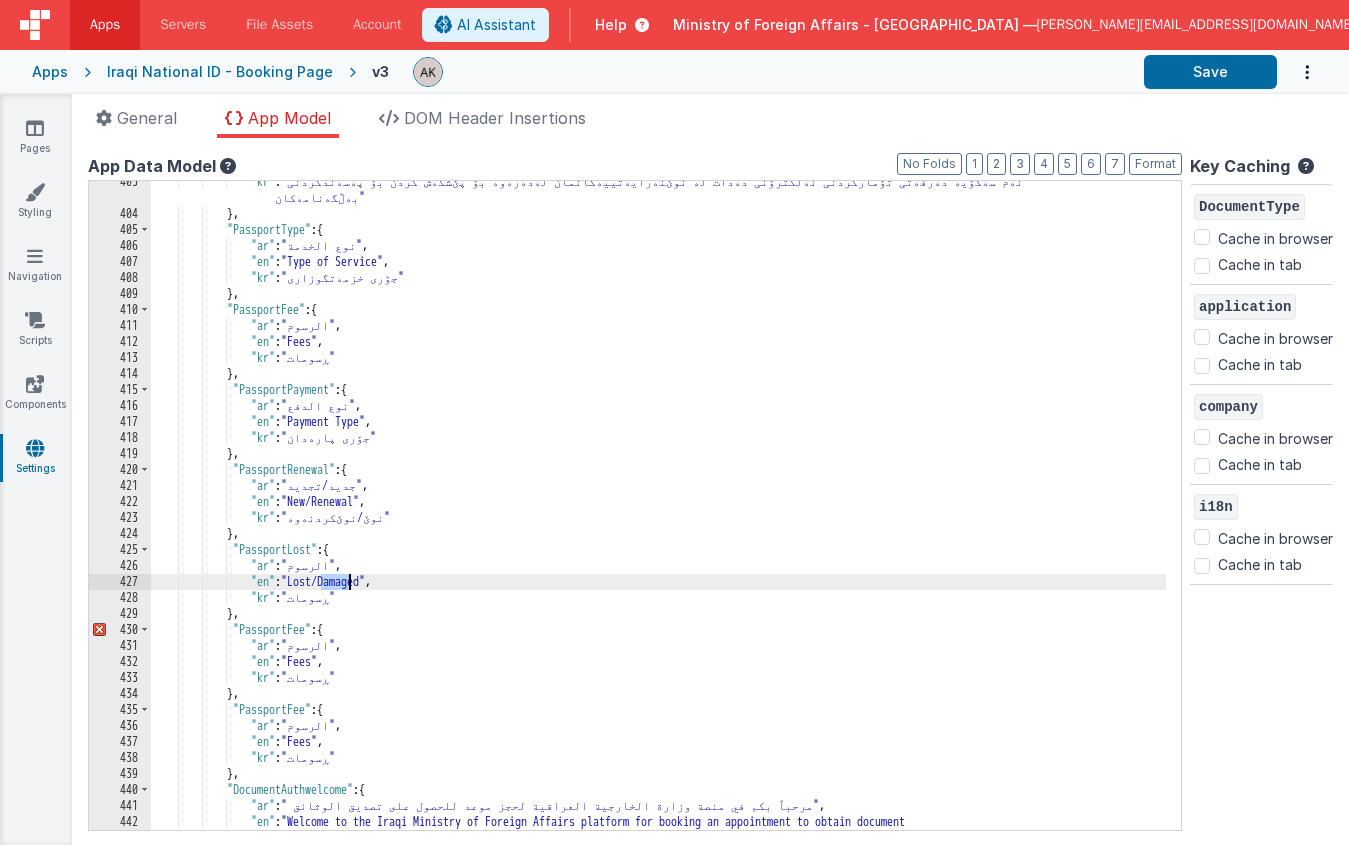 click on ""kr" :  "ئەم سەکۆیە دەرفەتی تۆمارکردنی ئەلکترۆنی دەدات لە نوێنەرایەتییەکانمان لەدەرەوە بۆ پێشکەش کردن بۆ پەسەندکردنی                       بەڵگەنامەکان"                } ,                "PassportType" :  {                     "ar" :  "نوع الخدمة" ,                     "en" :  "Type of Service" ,                     "kr" :  "جۆری خزمەتگوزاری"                } ,                "PassportFee" :  {                     "ar" :  "الرسوم" ,                     "en" :  "Fees" ,                     "kr" :  "ڕسومات"                } ,                  "PassportPayment" :  {                     "ar" :  "نوع الدفع" ,                     "en" :  "Payment Type" ,                     "kr" :  "جۆری پارەدان"                } ,                  "PassportRenewal" :  {                     "ar" :  "جديد/تجديد" ,           :" at bounding box center (658, 530) 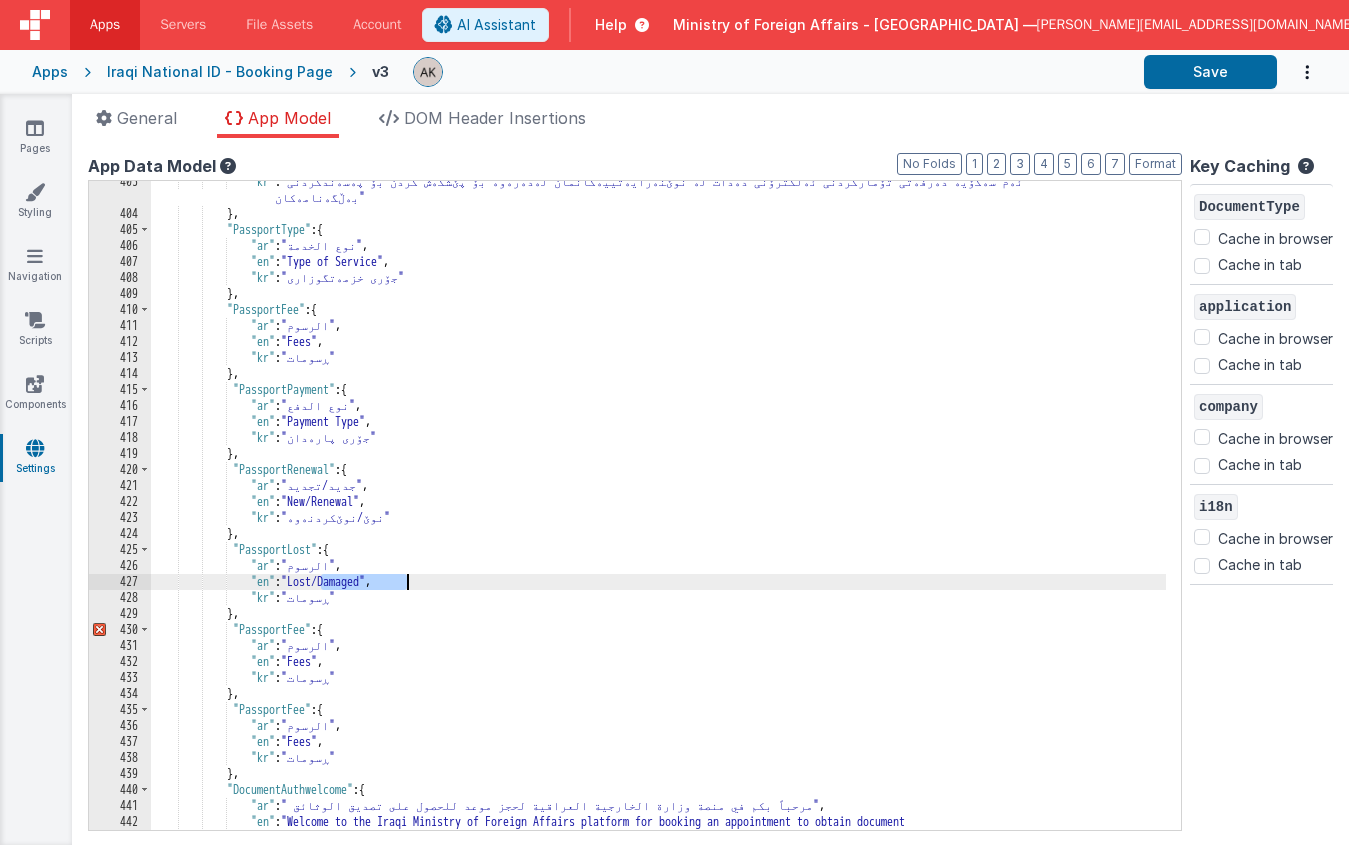 drag, startPoint x: 322, startPoint y: 580, endPoint x: 409, endPoint y: 583, distance: 87.05171 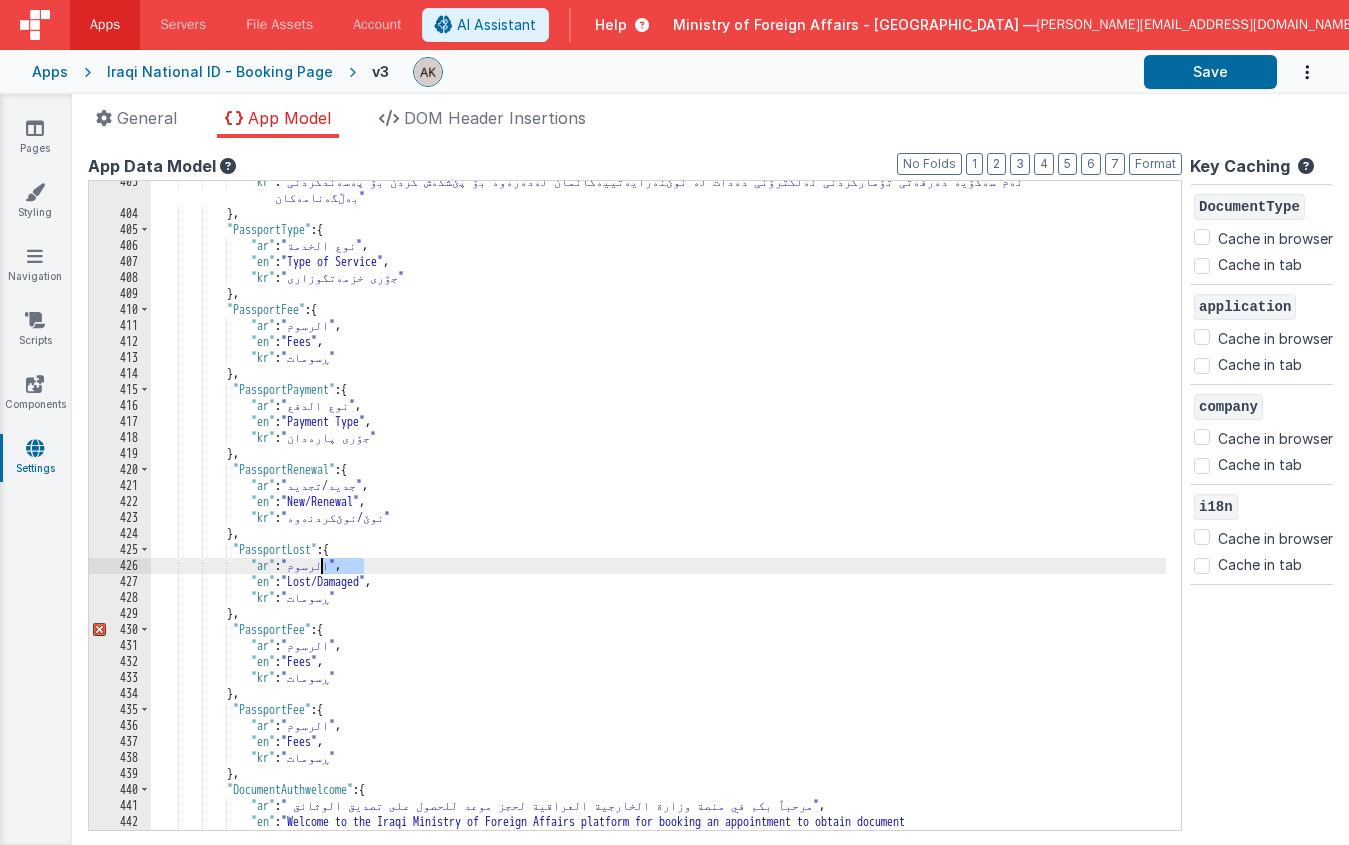 click on ""kr" :  "ئەم سەکۆیە دەرفەتی تۆمارکردنی ئەلکترۆنی دەدات لە نوێنەرایەتییەکانمان لەدەرەوە بۆ پێشکەش کردن بۆ پەسەندکردنی                       بەڵگەنامەکان"                } ,                "PassportType" :  {                     "ar" :  "نوع الخدمة" ,                     "en" :  "Type of Service" ,                     "kr" :  "جۆری خزمەتگوزاری"                } ,                "PassportFee" :  {                     "ar" :  "الرسوم" ,                     "en" :  "Fees" ,                     "kr" :  "ڕسومات"                } ,                  "PassportPayment" :  {                     "ar" :  "نوع الدفع" ,                     "en" :  "Payment Type" ,                     "kr" :  "جۆری پارەدان"                } ,                  "PassportRenewal" :  {                     "ar" :  "جديد/تجديد" ,           :" at bounding box center [658, 530] 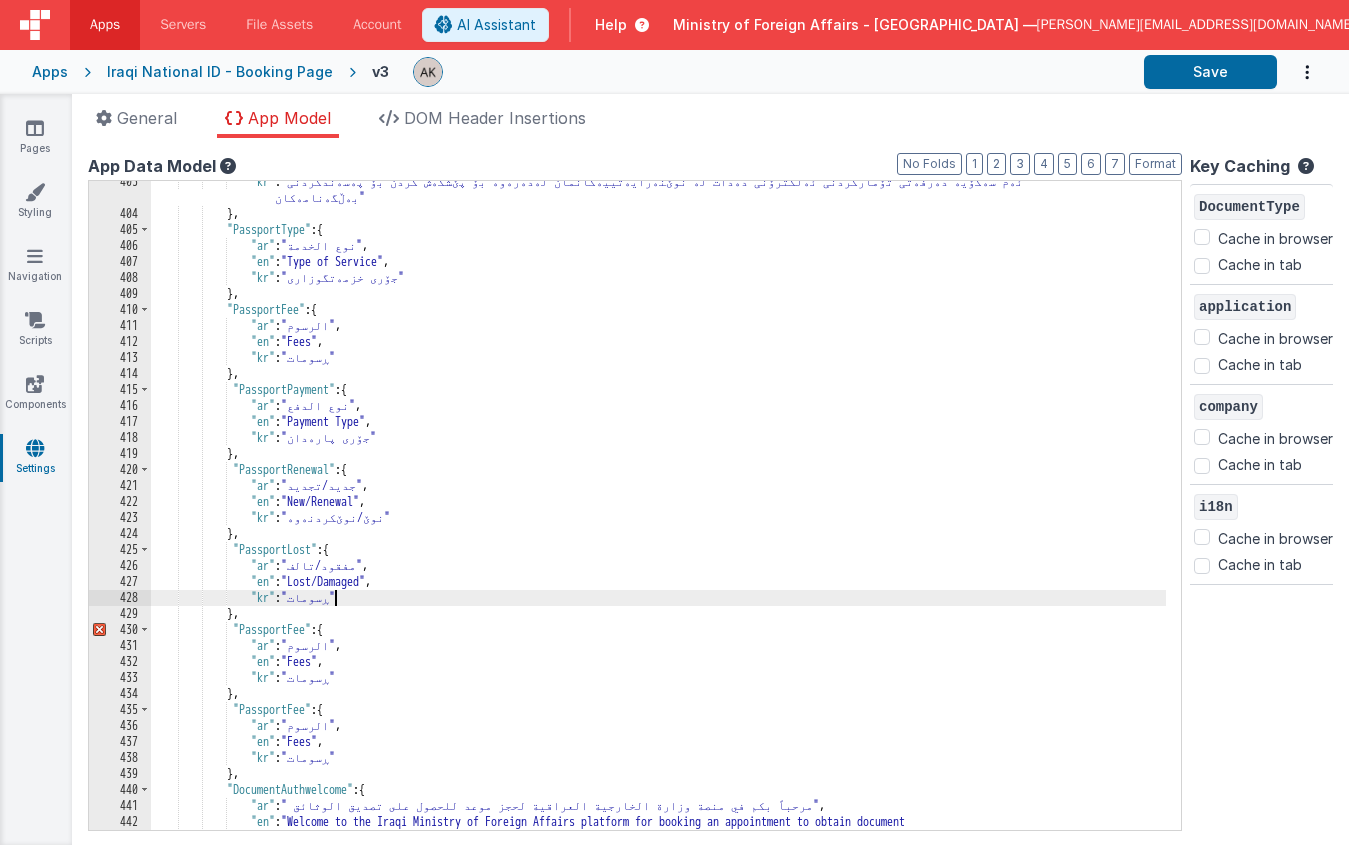 click on ""kr" :  "ئەم سەکۆیە دەرفەتی تۆمارکردنی ئەلکترۆنی دەدات لە نوێنەرایەتییەکانمان لەدەرەوە بۆ پێشکەش کردن بۆ پەسەندکردنی                       بەڵگەنامەکان"                } ,                "PassportType" :  {                     "ar" :  "نوع الخدمة" ,                     "en" :  "Type of Service" ,                     "kr" :  "جۆری خزمەتگوزاری"                } ,                "PassportFee" :  {                     "ar" :  "الرسوم" ,                     "en" :  "Fees" ,                     "kr" :  "ڕسومات"                } ,                  "PassportPayment" :  {                     "ar" :  "نوع الدفع" ,                     "en" :  "Payment Type" ,                     "kr" :  "جۆری پارەدان"                } ,                  "PassportRenewal" :  {                     "ar" :  "جديد/تجديد" ,           :" at bounding box center (658, 530) 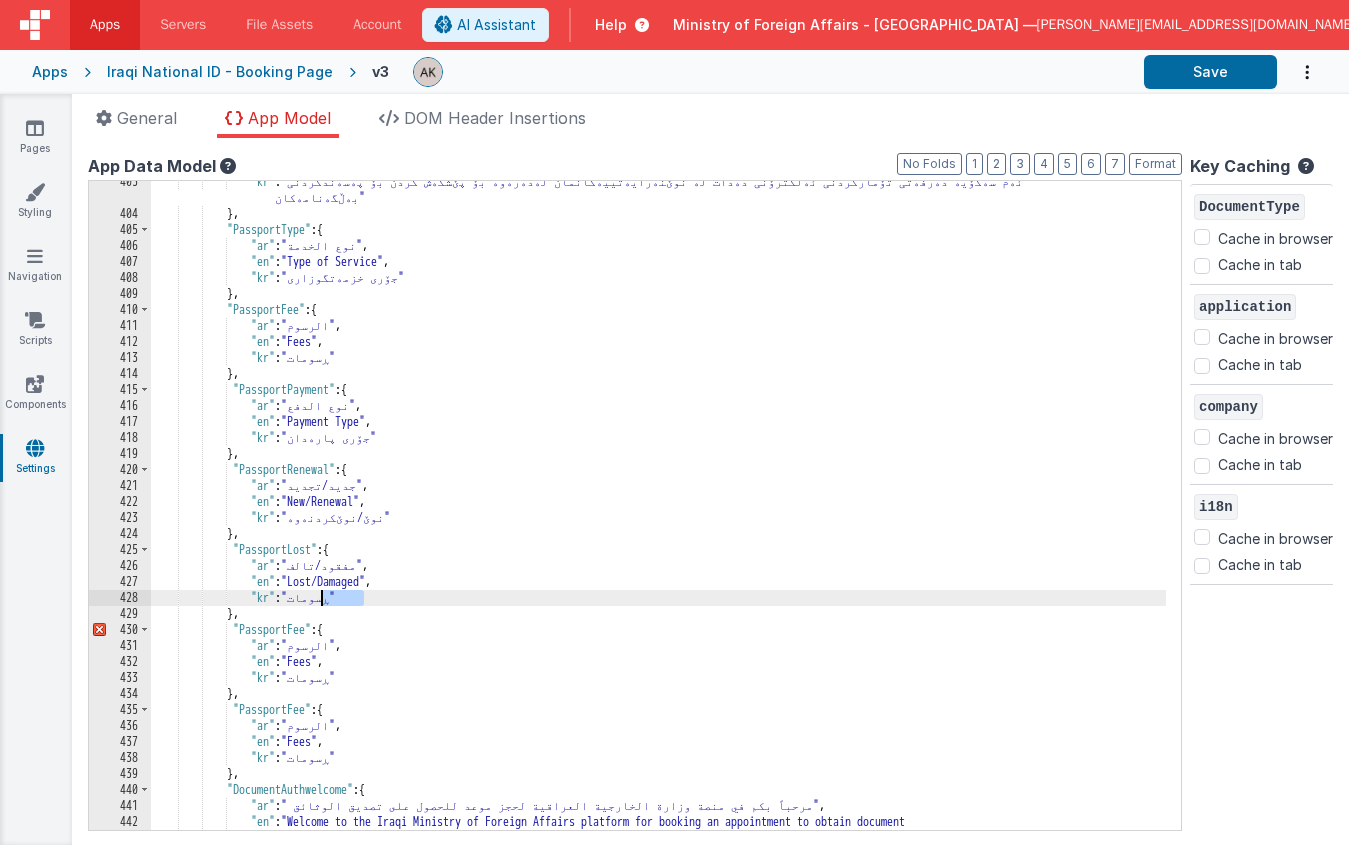 click on ""kr" :  "ئەم سەکۆیە دەرفەتی تۆمارکردنی ئەلکترۆنی دەدات لە نوێنەرایەتییەکانمان لەدەرەوە بۆ پێشکەش کردن بۆ پەسەندکردنی                       بەڵگەنامەکان"                } ,                "PassportType" :  {                     "ar" :  "نوع الخدمة" ,                     "en" :  "Type of Service" ,                     "kr" :  "جۆری خزمەتگوزاری"                } ,                "PassportFee" :  {                     "ar" :  "الرسوم" ,                     "en" :  "Fees" ,                     "kr" :  "ڕسومات"                } ,                  "PassportPayment" :  {                     "ar" :  "نوع الدفع" ,                     "en" :  "Payment Type" ,                     "kr" :  "جۆری پارەدان"                } ,                  "PassportRenewal" :  {                     "ar" :  "جديد/تجديد" ,           :" at bounding box center (658, 530) 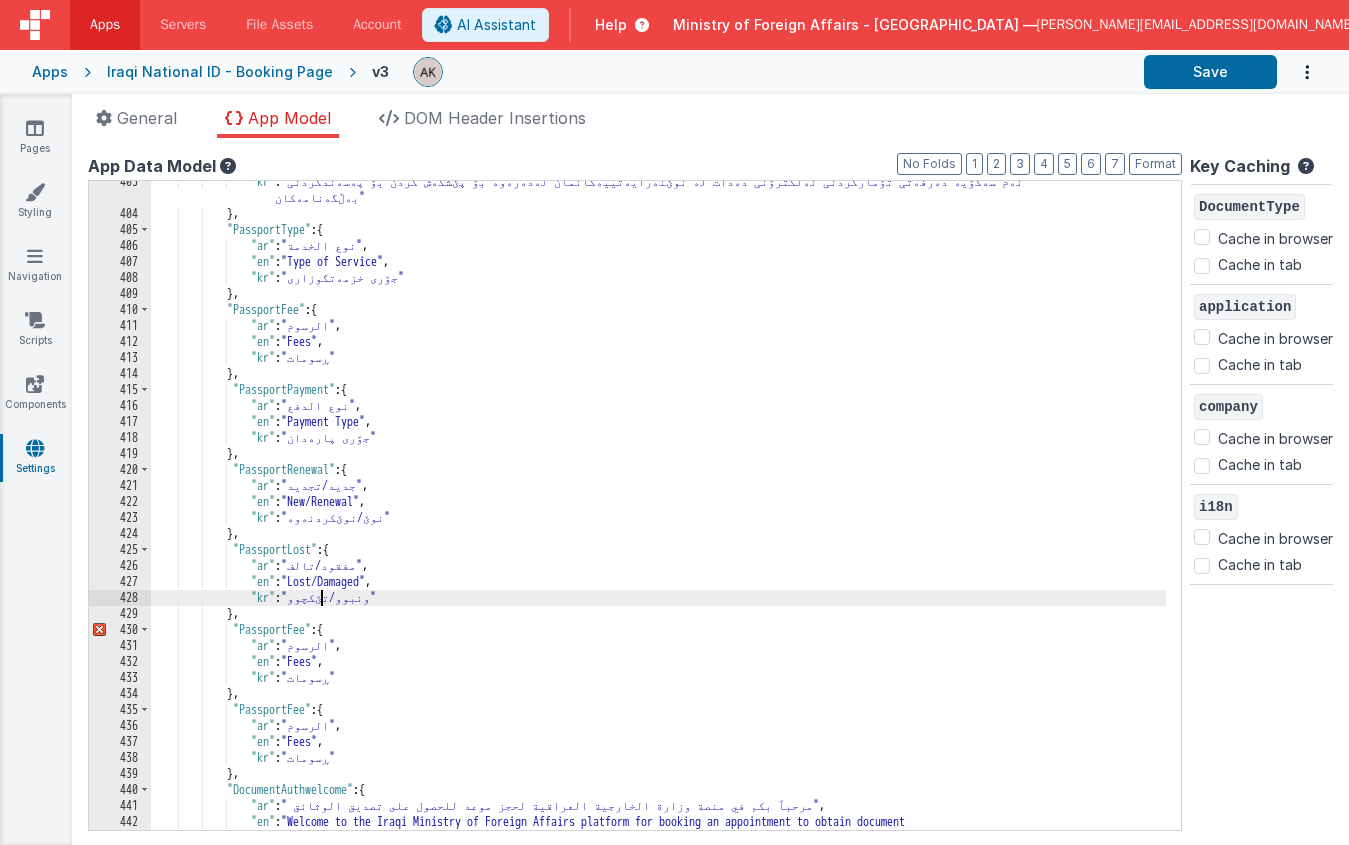 click on ""kr" :  "ئەم سەکۆیە دەرفەتی تۆمارکردنی ئەلکترۆنی دەدات لە نوێنەرایەتییەکانمان لەدەرەوە بۆ پێشکەش کردن بۆ پەسەندکردنی                       بەڵگەنامەکان"                } ,                "PassportType" :  {                     "ar" :  "نوع الخدمة" ,                     "en" :  "Type of Service" ,                     "kr" :  "جۆری خزمەتگوزاری"                } ,                "PassportFee" :  {                     "ar" :  "الرسوم" ,                     "en" :  "Fees" ,                     "kr" :  "ڕسومات"                } ,                  "PassportPayment" :  {                     "ar" :  "نوع الدفع" ,                     "en" :  "Payment Type" ,                     "kr" :  "جۆری پارەدان"                } ,                  "PassportRenewal" :  {                     "ar" :  "جديد/تجديد" ,           :" at bounding box center [658, 530] 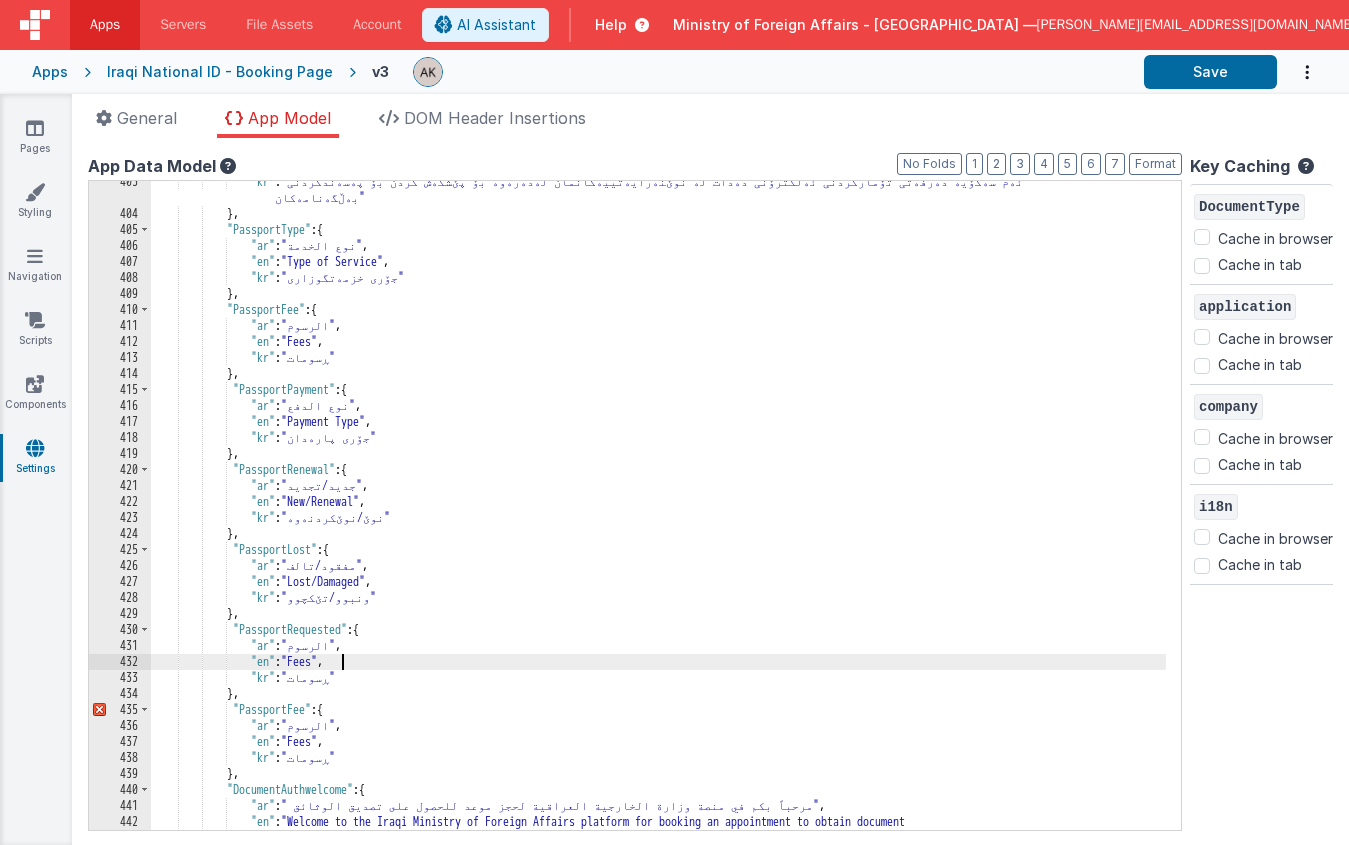 click on ""kr" :  "ئەم سەکۆیە دەرفەتی تۆمارکردنی ئەلکترۆنی دەدات لە نوێنەرایەتییەکانمان لەدەرەوە بۆ پێشکەش کردن بۆ پەسەندکردنی                       بەڵگەنامەکان"                } ,                "PassportType" :  {                     "ar" :  "نوع الخدمة" ,                     "en" :  "Type of Service" ,                     "kr" :  "جۆری خزمەتگوزاری"                } ,                "PassportFee" :  {                     "ar" :  "الرسوم" ,                     "en" :  "Fees" ,                     "kr" :  "ڕسومات"                } ,                  "PassportPayment" :  {                     "ar" :  "نوع الدفع" ,                     "en" :  "Payment Type" ,                     "kr" :  "جۆری پارەدان"                } ,                  "PassportRenewal" :  {                     "ar" :  "جديد/تجديد" ,           :" at bounding box center (658, 530) 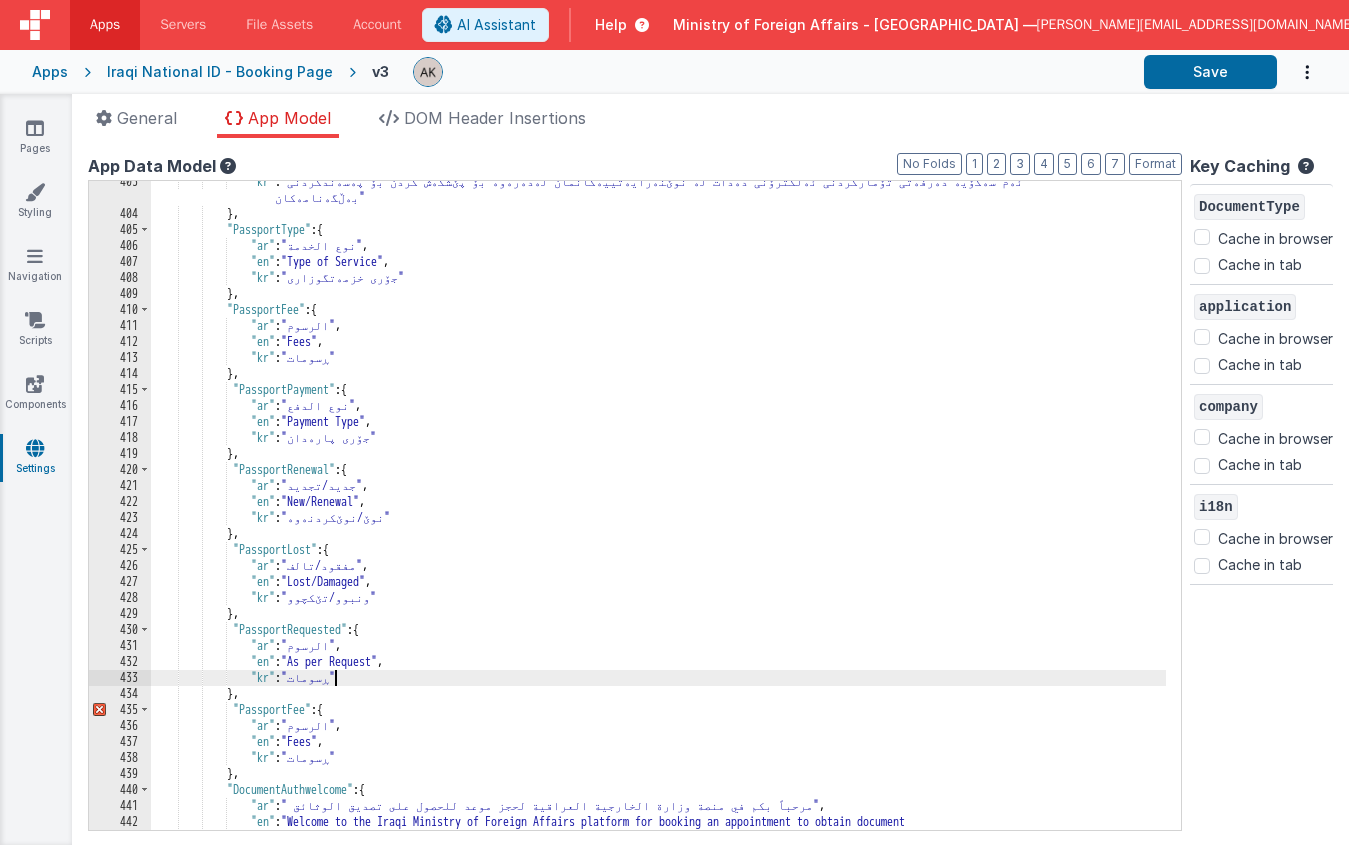 click on ""kr" :  "ئەم سەکۆیە دەرفەتی تۆمارکردنی ئەلکترۆنی دەدات لە نوێنەرایەتییەکانمان لەدەرەوە بۆ پێشکەش کردن بۆ پەسەندکردنی                       بەڵگەنامەکان"                } ,                "PassportType" :  {                     "ar" :  "نوع الخدمة" ,                     "en" :  "Type of Service" ,                     "kr" :  "جۆری خزمەتگوزاری"                } ,                "PassportFee" :  {                     "ar" :  "الرسوم" ,                     "en" :  "Fees" ,                     "kr" :  "ڕسومات"                } ,                  "PassportPayment" :  {                     "ar" :  "نوع الدفع" ,                     "en" :  "Payment Type" ,                     "kr" :  "جۆری پارەدان"                } ,                  "PassportRenewal" :  {                     "ar" :  "جديد/تجديد" ,           :" at bounding box center (658, 530) 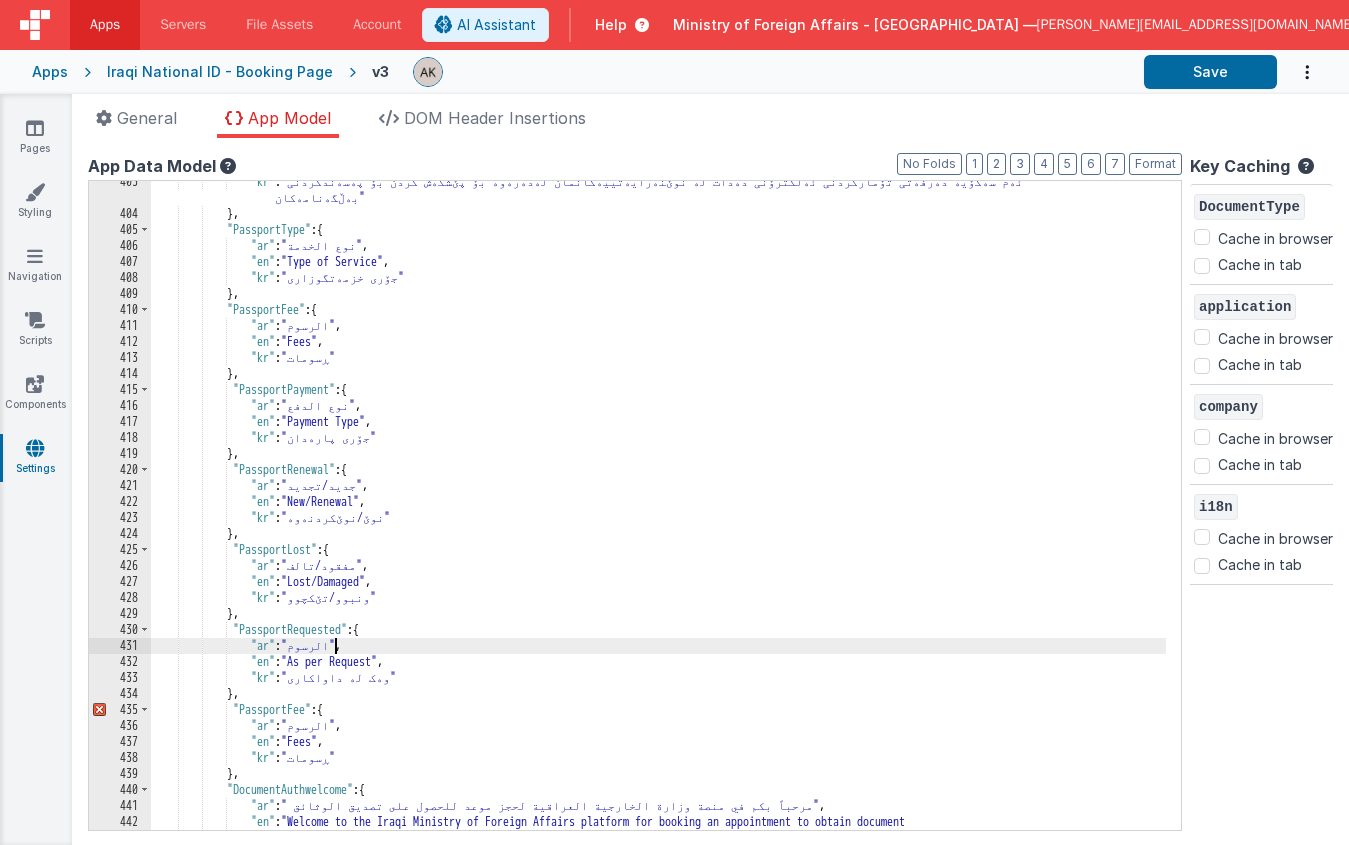 click on ""kr" :  "ئەم سەکۆیە دەرفەتی تۆمارکردنی ئەلکترۆنی دەدات لە نوێنەرایەتییەکانمان لەدەرەوە بۆ پێشکەش کردن بۆ پەسەندکردنی                       بەڵگەنامەکان"                } ,                "PassportType" :  {                     "ar" :  "نوع الخدمة" ,                     "en" :  "Type of Service" ,                     "kr" :  "جۆری خزمەتگوزاری"                } ,                "PassportFee" :  {                     "ar" :  "الرسوم" ,                     "en" :  "Fees" ,                     "kr" :  "ڕسومات"                } ,                  "PassportPayment" :  {                     "ar" :  "نوع الدفع" ,                     "en" :  "Payment Type" ,                     "kr" :  "جۆری پارەدان"                } ,                  "PassportRenewal" :  {                     "ar" :  "جديد/تجديد" ,           :" at bounding box center [658, 530] 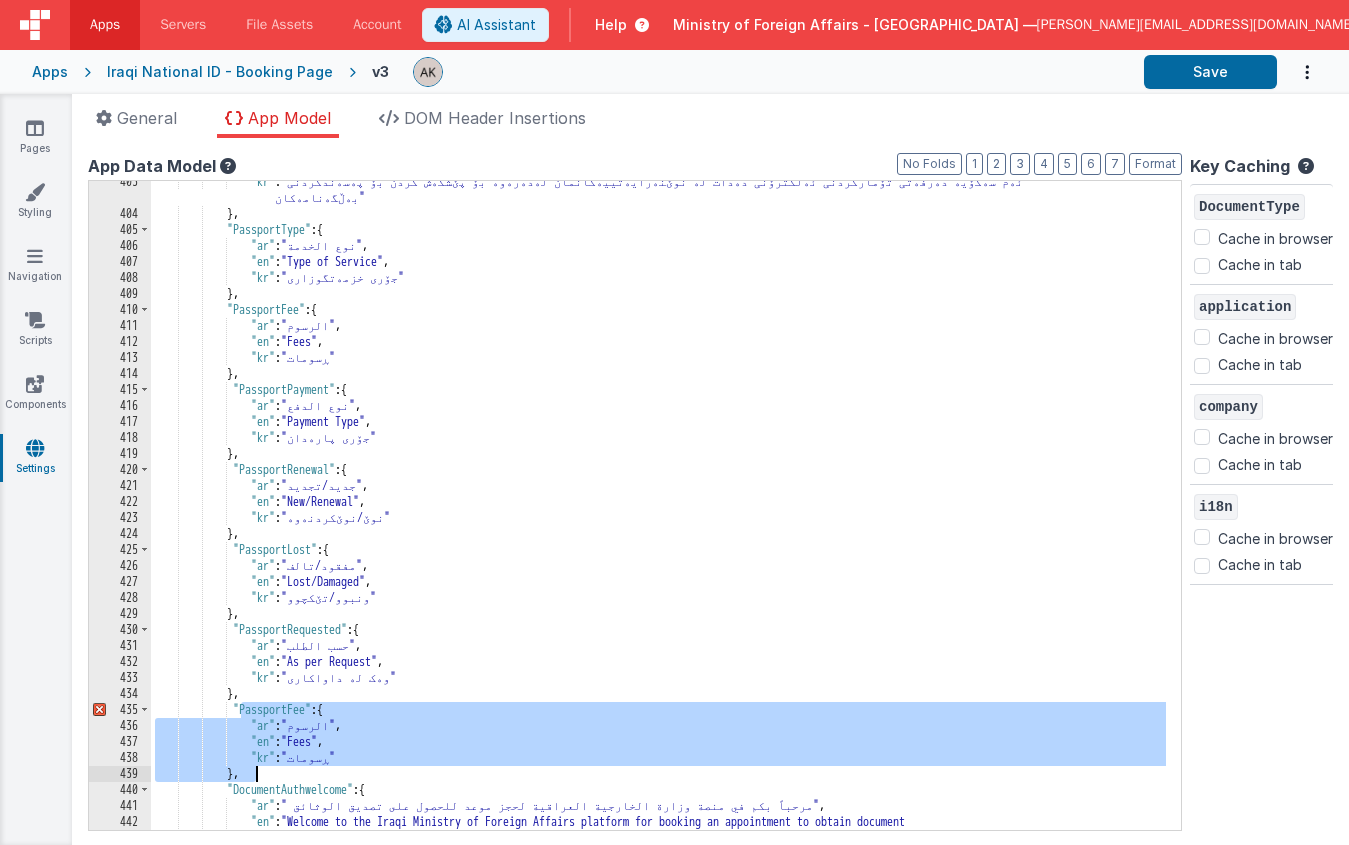 drag, startPoint x: 238, startPoint y: 712, endPoint x: 405, endPoint y: 770, distance: 176.78519 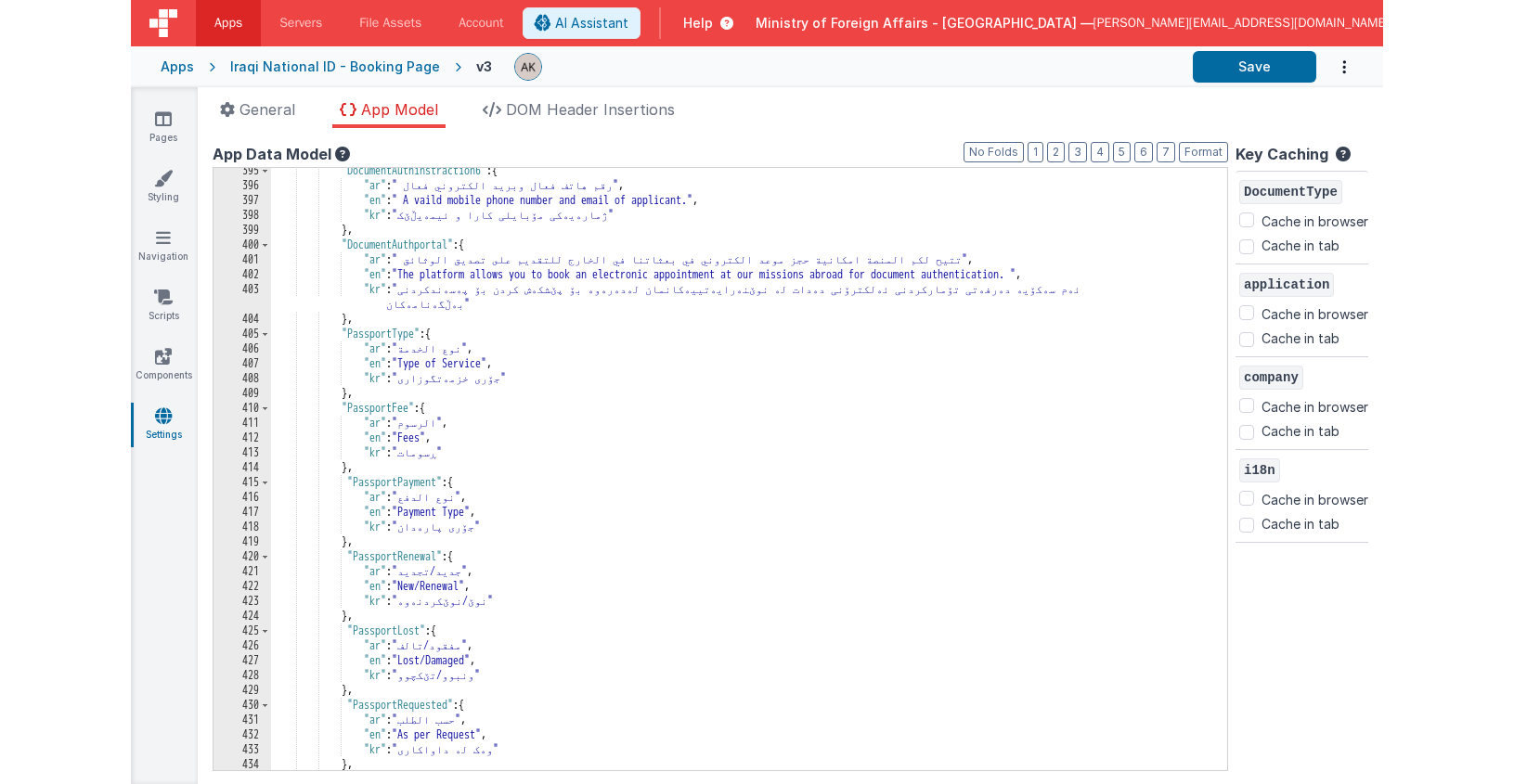 scroll, scrollTop: 4915, scrollLeft: 0, axis: vertical 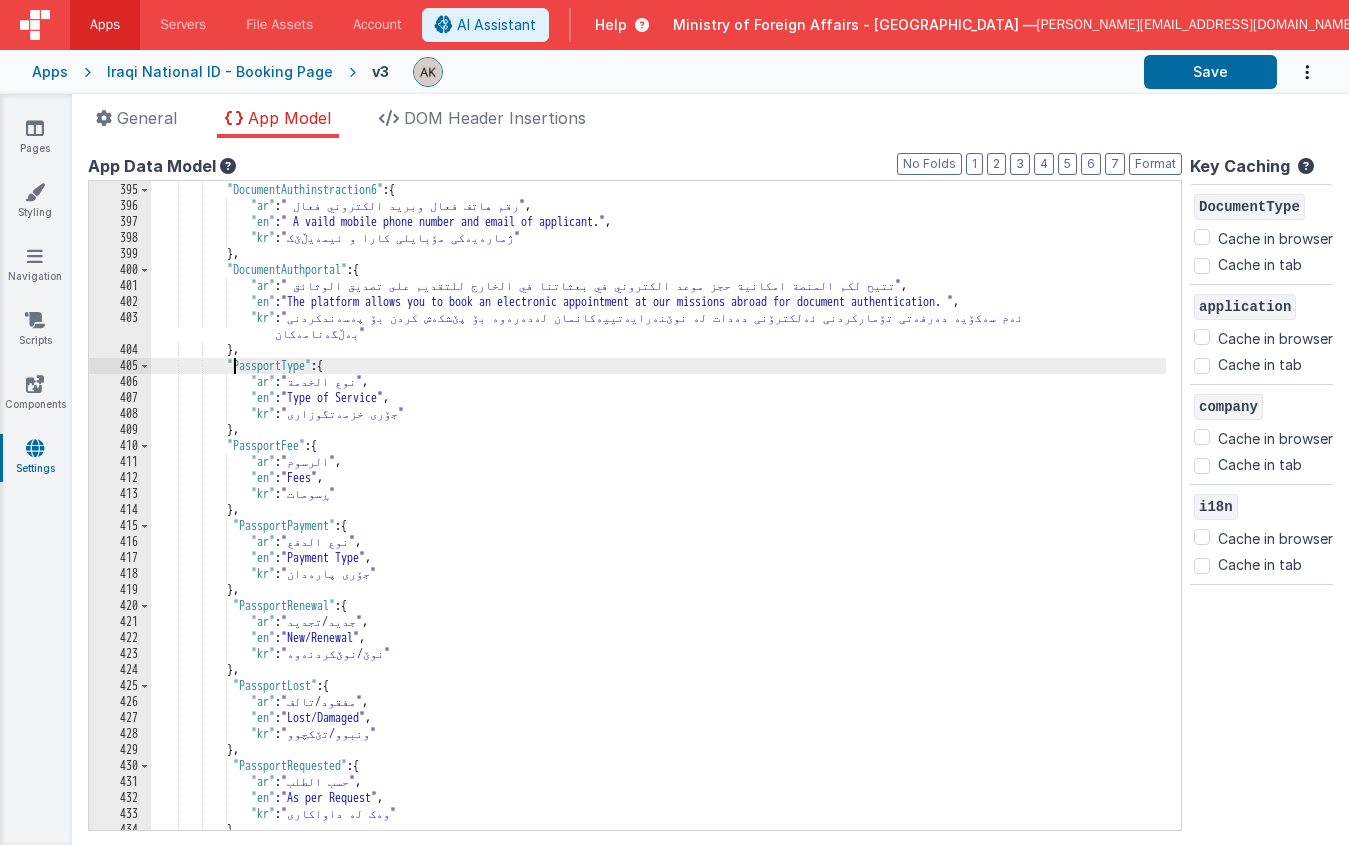 click on "} ,                "DocumentAuthinstraction6" :  {                     "ar" :  " رقم هاتف فعال وبريد الكتروني فعال" ,                     "en" :  " A vaild mobile phone number and email of applicant." ,                     "kr" :  "ژمارەیەکی مۆبایلی کارا و ئیمەیڵێک"                } ,                "DocumentAuthportal" :  {                     "ar" :  " تتيح لكم المنصة امكانية حجز موعد الكتروني في بعثاتنا في الخارج للتقديم على تصديق الوثائق" ,                     "en" :  "The platform allows you to book an electronic appointment at our missions abroad for document authentication. " ,                     "kr" :  "ئەم سەکۆیە دەرفەتی تۆمارکردنی ئەلکترۆنی دەدات لە نوێنەرایەتییەکانمان لەدەرەوە بۆ پێشکەش کردن بۆ پەسەندکردنی                                 } ," at bounding box center (658, 506) 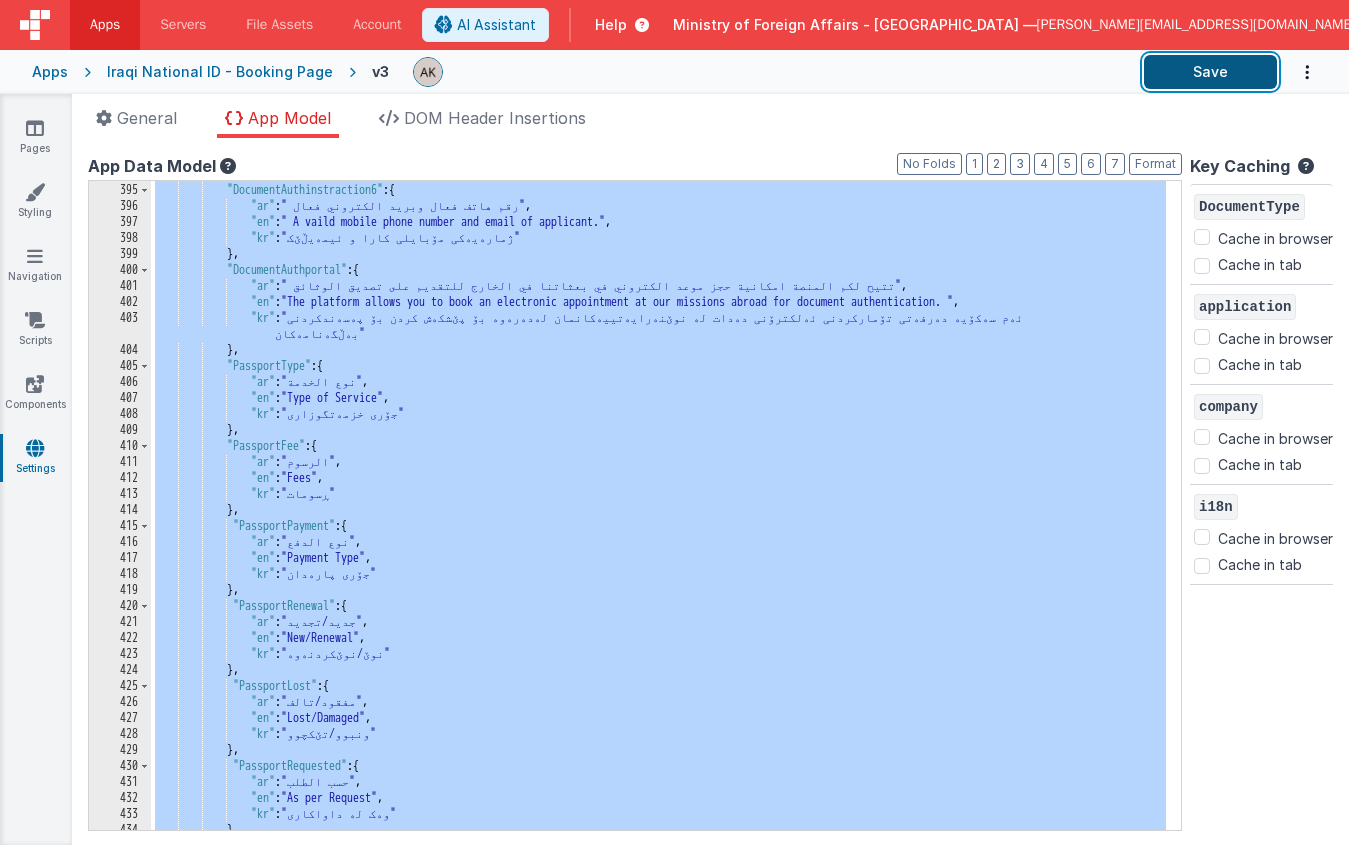 click on "Save" at bounding box center (1210, 72) 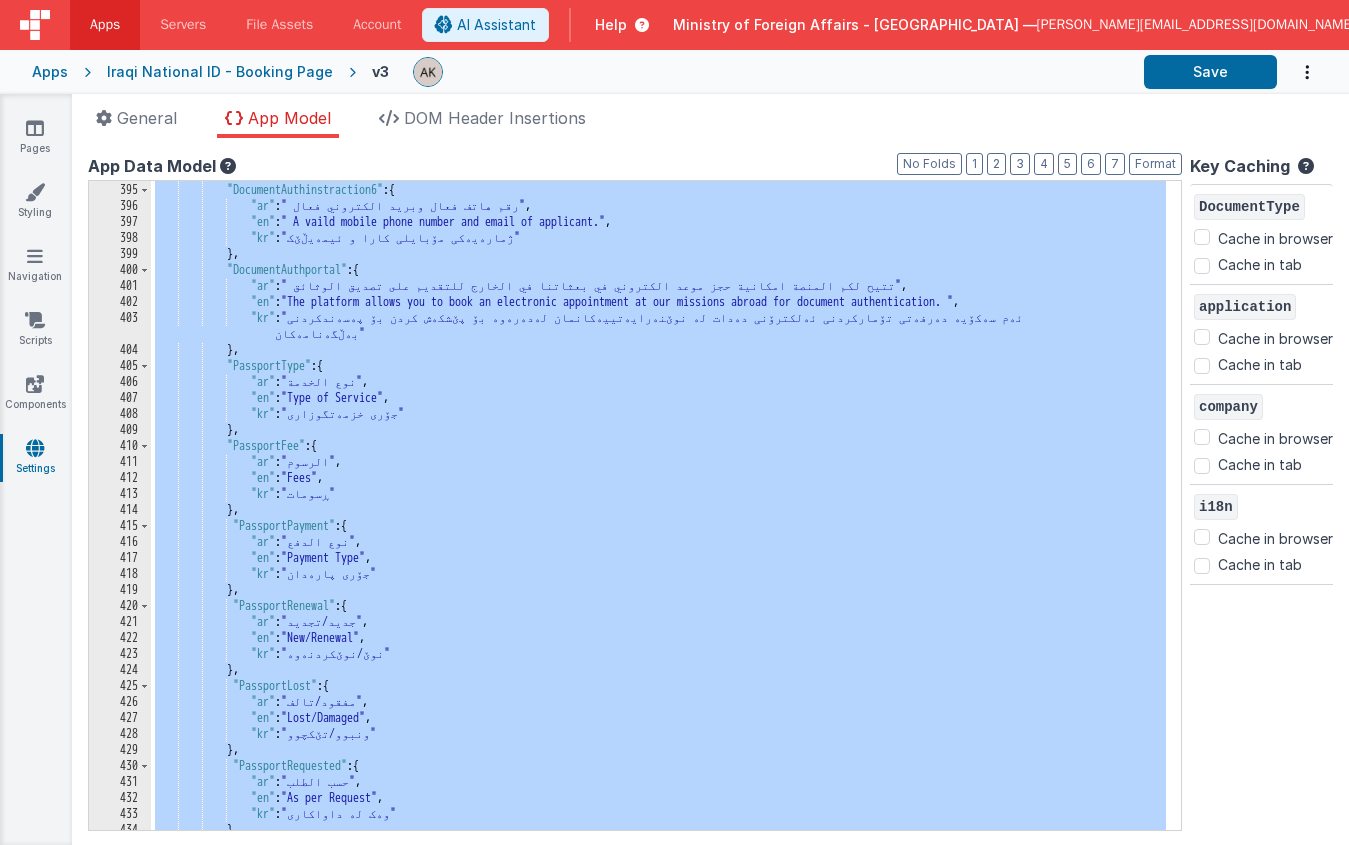 click on "} ,                "DocumentAuthinstraction6" :  {                     "ar" :  " رقم هاتف فعال وبريد الكتروني فعال" ,                     "en" :  " A vaild mobile phone number and email of applicant." ,                     "kr" :  "ژمارەیەکی مۆبایلی کارا و ئیمەیڵێک"                } ,                "DocumentAuthportal" :  {                     "ar" :  " تتيح لكم المنصة امكانية حجز موعد الكتروني في بعثاتنا في الخارج للتقديم على تصديق الوثائق" ,                     "en" :  "The platform allows you to book an electronic appointment at our missions abroad for document authentication. " ,                     "kr" :  "ئەم سەکۆیە دەرفەتی تۆمارکردنی ئەلکترۆنی دەدات لە نوێنەرایەتییەکانمان لەدەرەوە بۆ پێشکەش کردن بۆ پەسەندکردنی                                 } ," at bounding box center (658, 506) 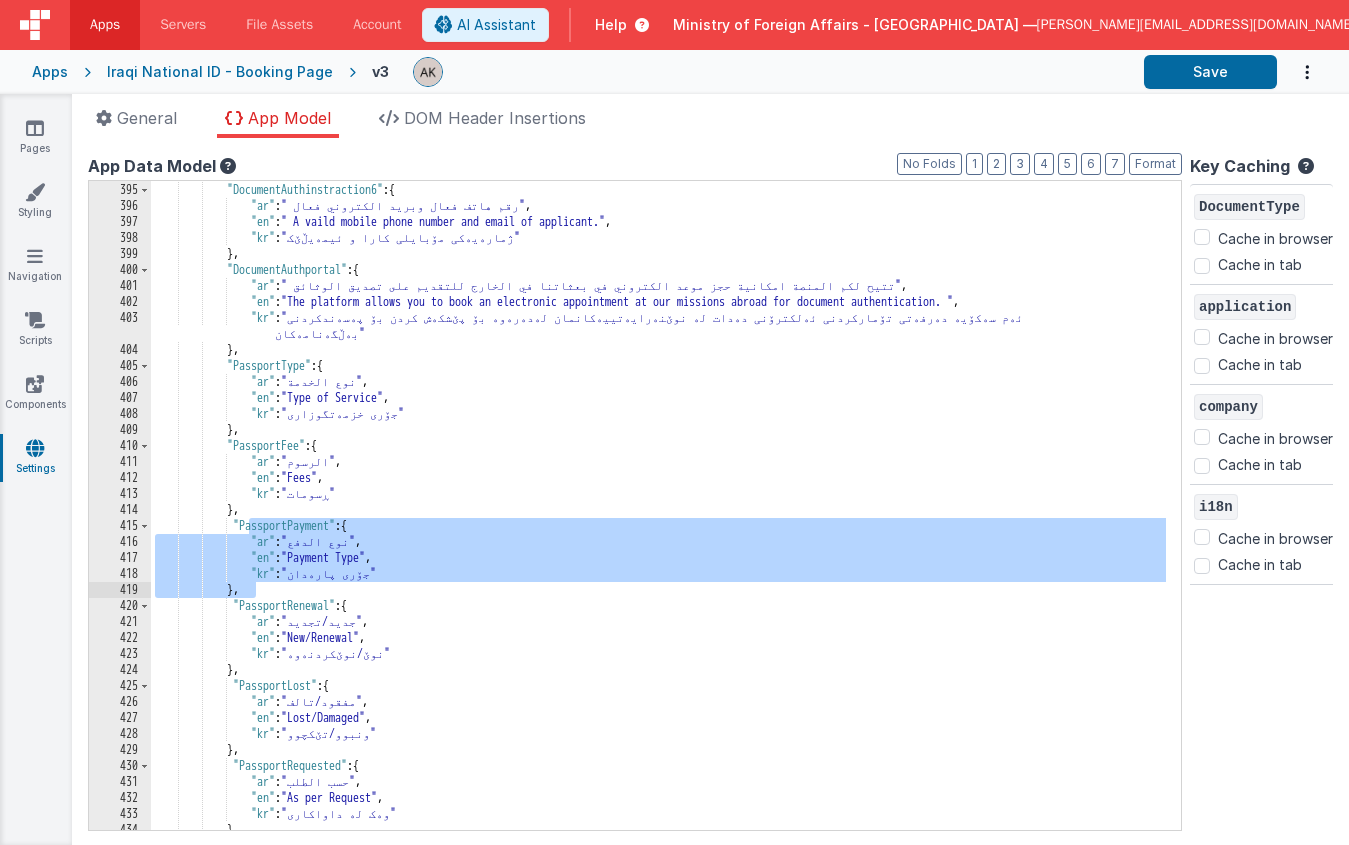 drag, startPoint x: 247, startPoint y: 524, endPoint x: 305, endPoint y: 585, distance: 84.17244 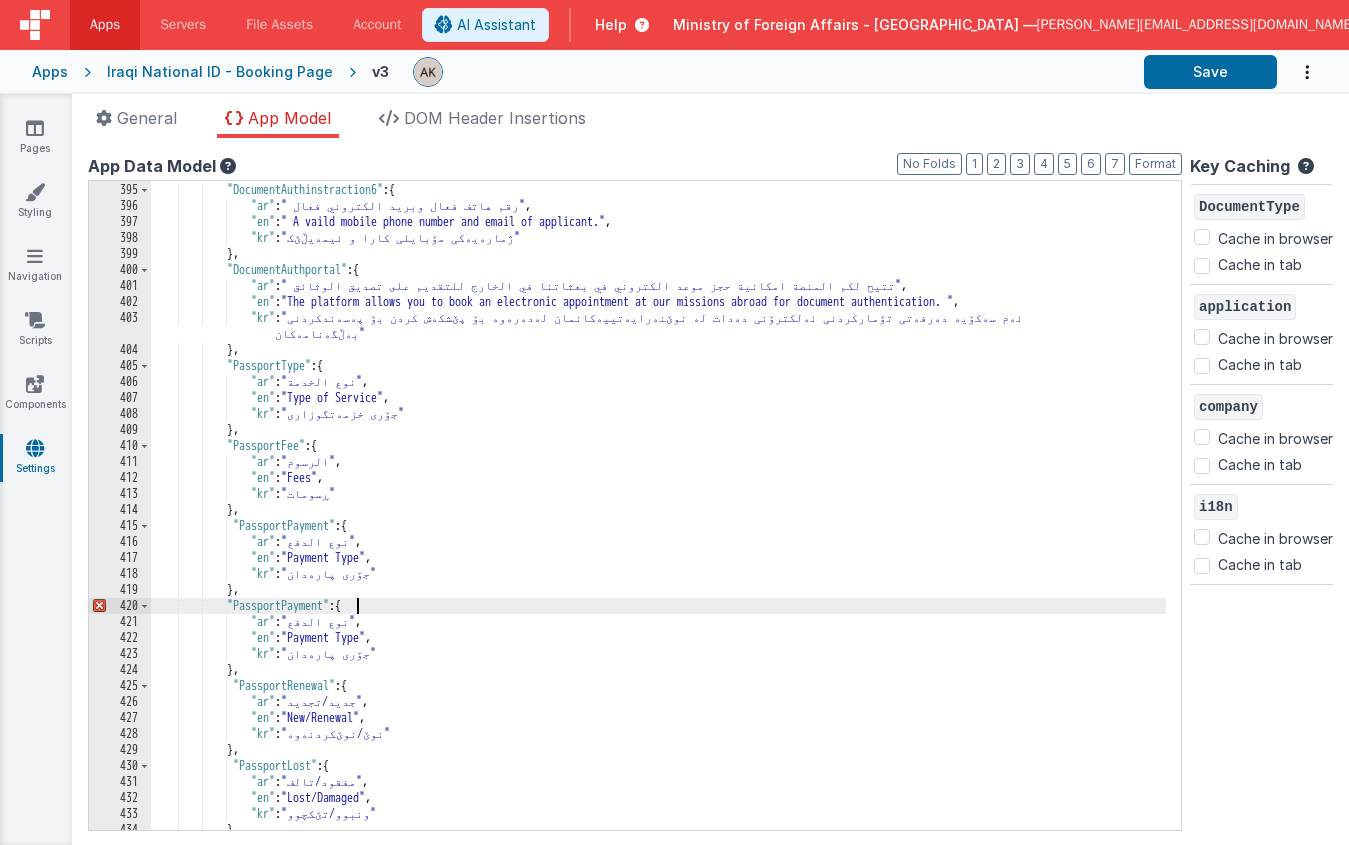 click on "} ,                "DocumentAuthinstraction6" :  {                     "ar" :  " رقم هاتف فعال وبريد الكتروني فعال" ,                     "en" :  " A vaild mobile phone number and email of applicant." ,                     "kr" :  "ژمارەیەکی مۆبایلی کارا و ئیمەیڵێک"                } ,                "DocumentAuthportal" :  {                     "ar" :  " تتيح لكم المنصة امكانية حجز موعد الكتروني في بعثاتنا في الخارج للتقديم على تصديق الوثائق" ,                     "en" :  "The platform allows you to book an electronic appointment at our missions abroad for document authentication. " ,                     "kr" :  "ئەم سەکۆیە دەرفەتی تۆمارکردنی ئەلکترۆنی دەدات لە نوێنەرایەتییەکانمان لەدەرەوە بۆ پێشکەش کردن بۆ پەسەندکردنی                                 } ," at bounding box center [658, 506] 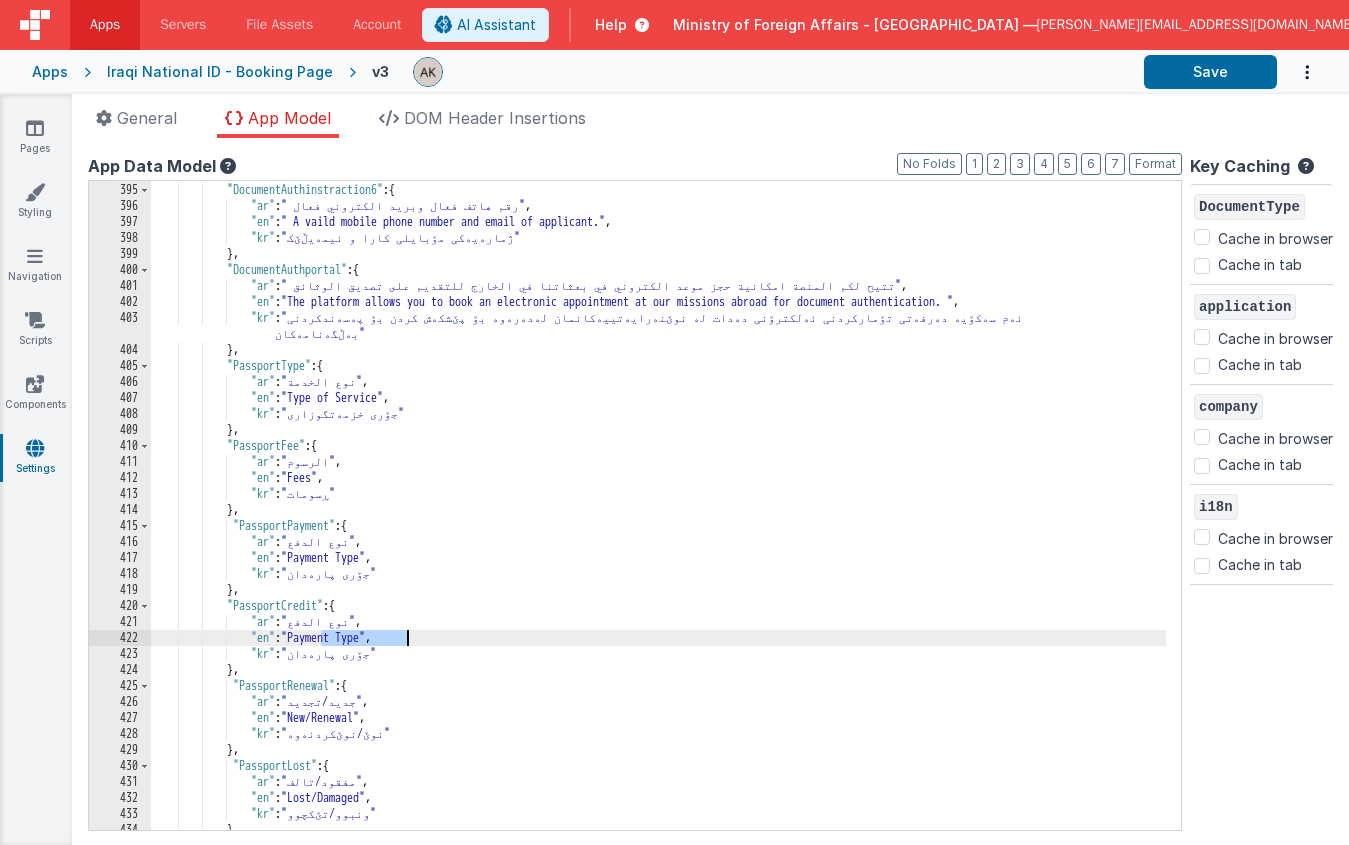 drag, startPoint x: 321, startPoint y: 637, endPoint x: 405, endPoint y: 644, distance: 84.29116 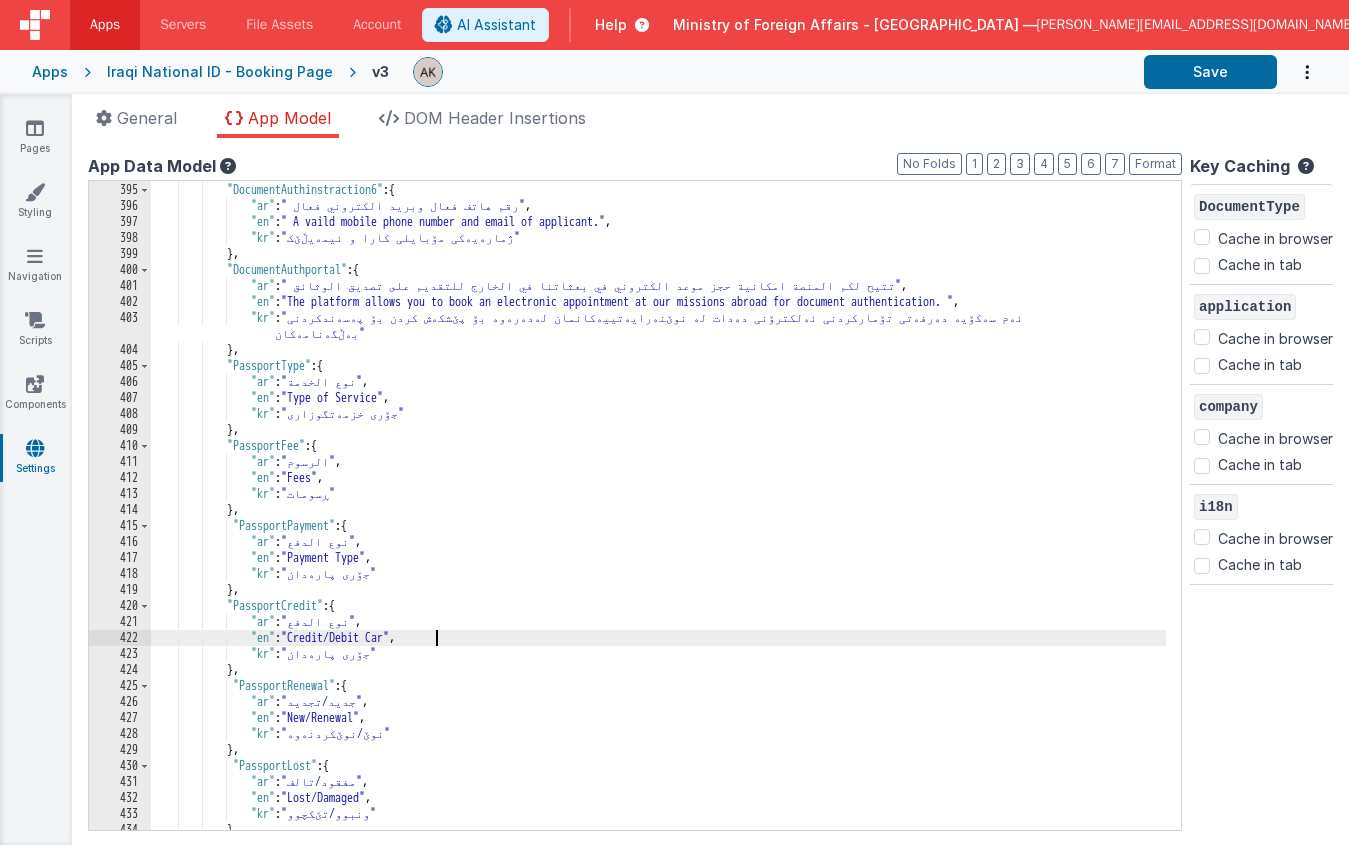 type 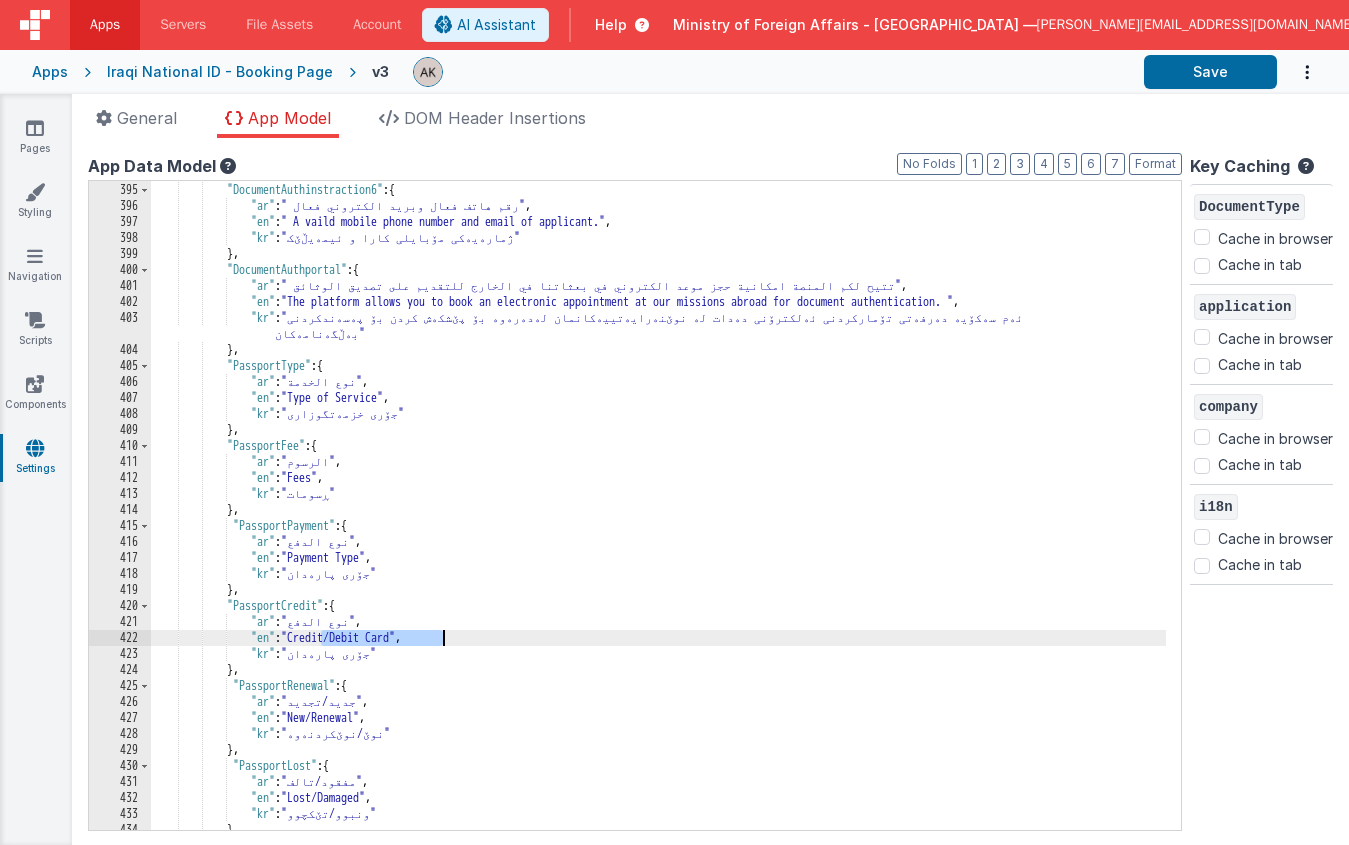 drag, startPoint x: 322, startPoint y: 638, endPoint x: 443, endPoint y: 639, distance: 121.004135 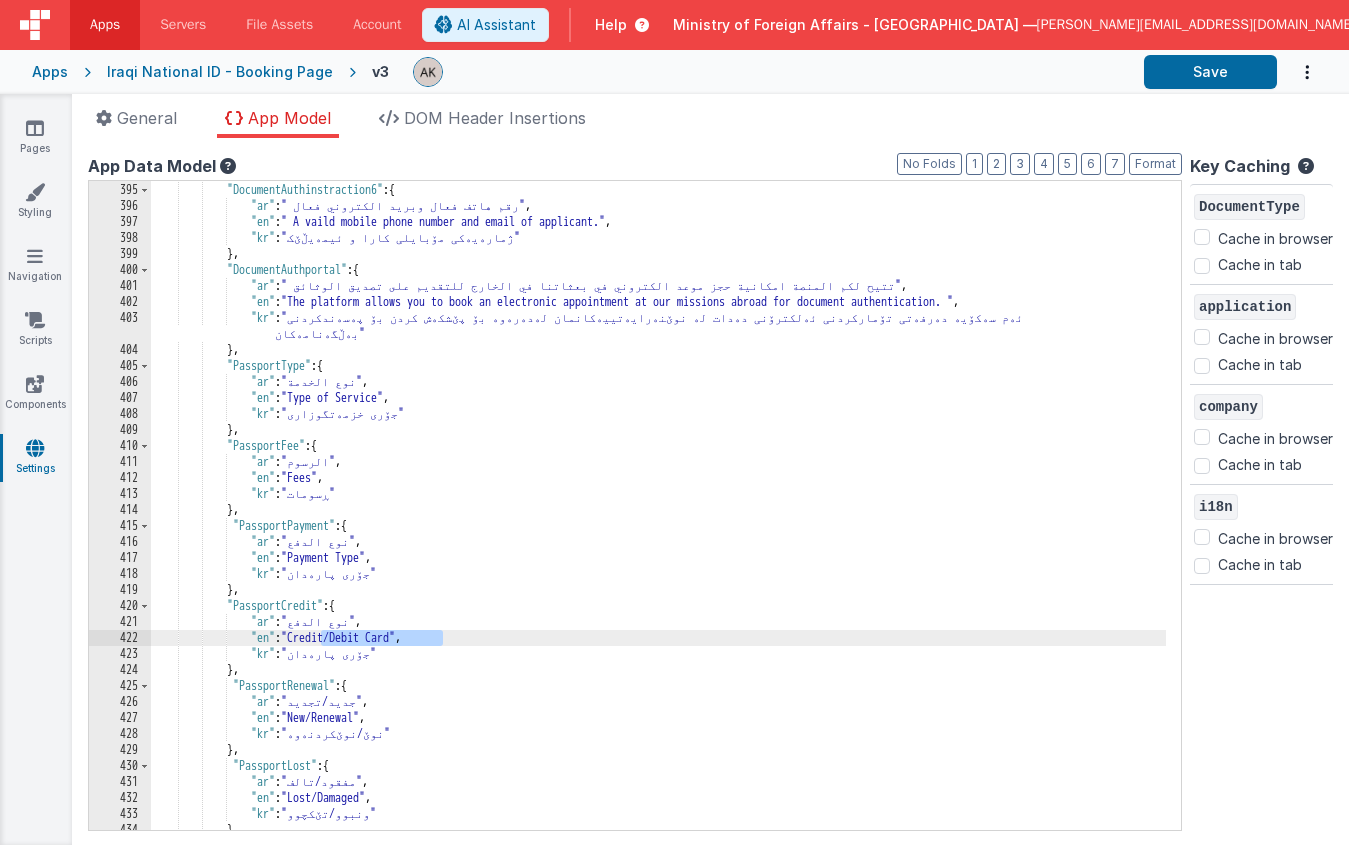 click on "} ,                "DocumentAuthinstraction6" :  {                     "ar" :  " رقم هاتف فعال وبريد الكتروني فعال" ,                     "en" :  " A vaild mobile phone number and email of applicant." ,                     "kr" :  "ژمارەیەکی مۆبایلی کارا و ئیمەیڵێک"                } ,                "DocumentAuthportal" :  {                     "ar" :  " تتيح لكم المنصة امكانية حجز موعد الكتروني في بعثاتنا في الخارج للتقديم على تصديق الوثائق" ,                     "en" :  "The platform allows you to book an electronic appointment at our missions abroad for document authentication. " ,                     "kr" :  "ئەم سەکۆیە دەرفەتی تۆمارکردنی ئەلکترۆنی دەدات لە نوێنەرایەتییەکانمان لەدەرەوە بۆ پێشکەش کردن بۆ پەسەندکردنی                                 } ," at bounding box center (658, 506) 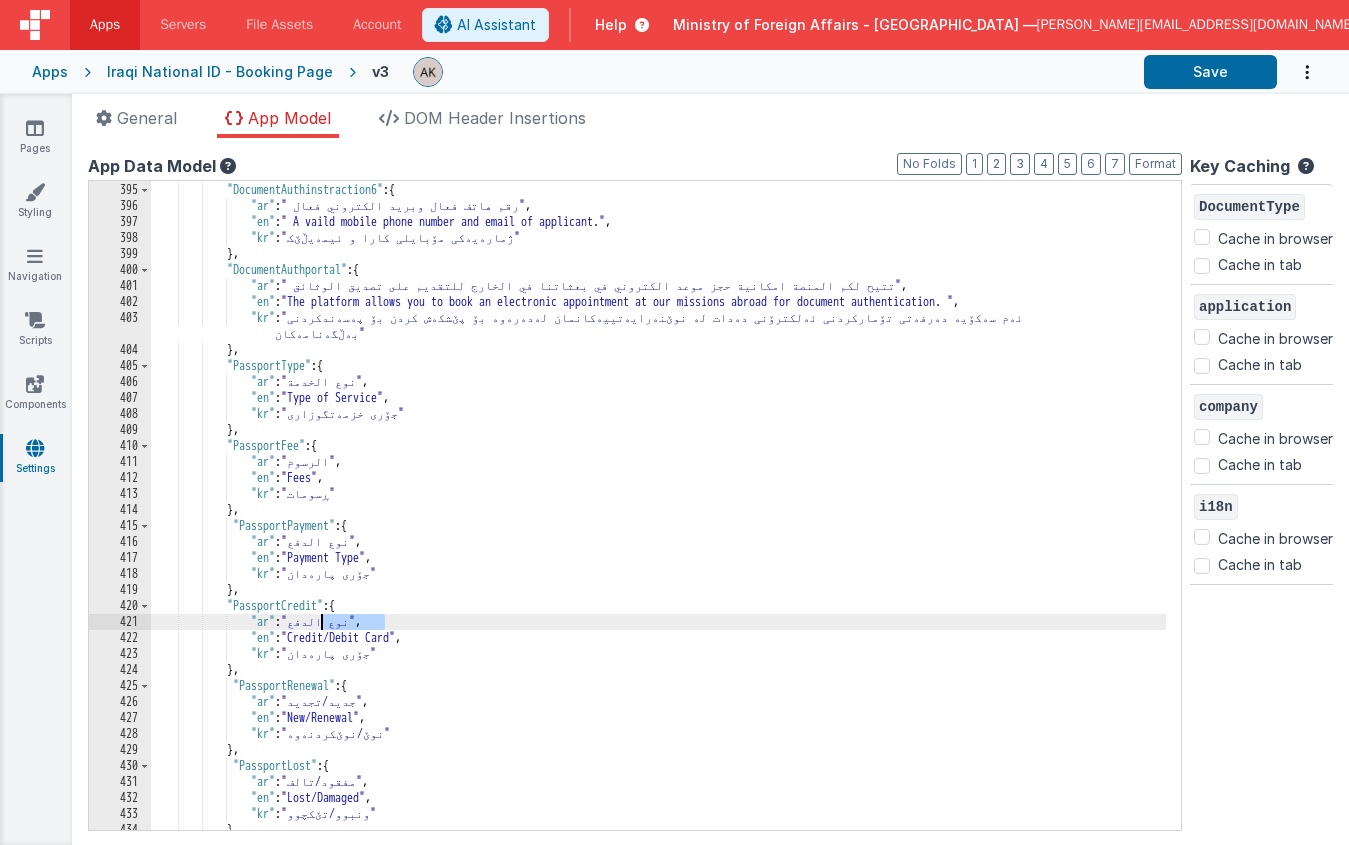 drag, startPoint x: 321, startPoint y: 625, endPoint x: 385, endPoint y: 625, distance: 64 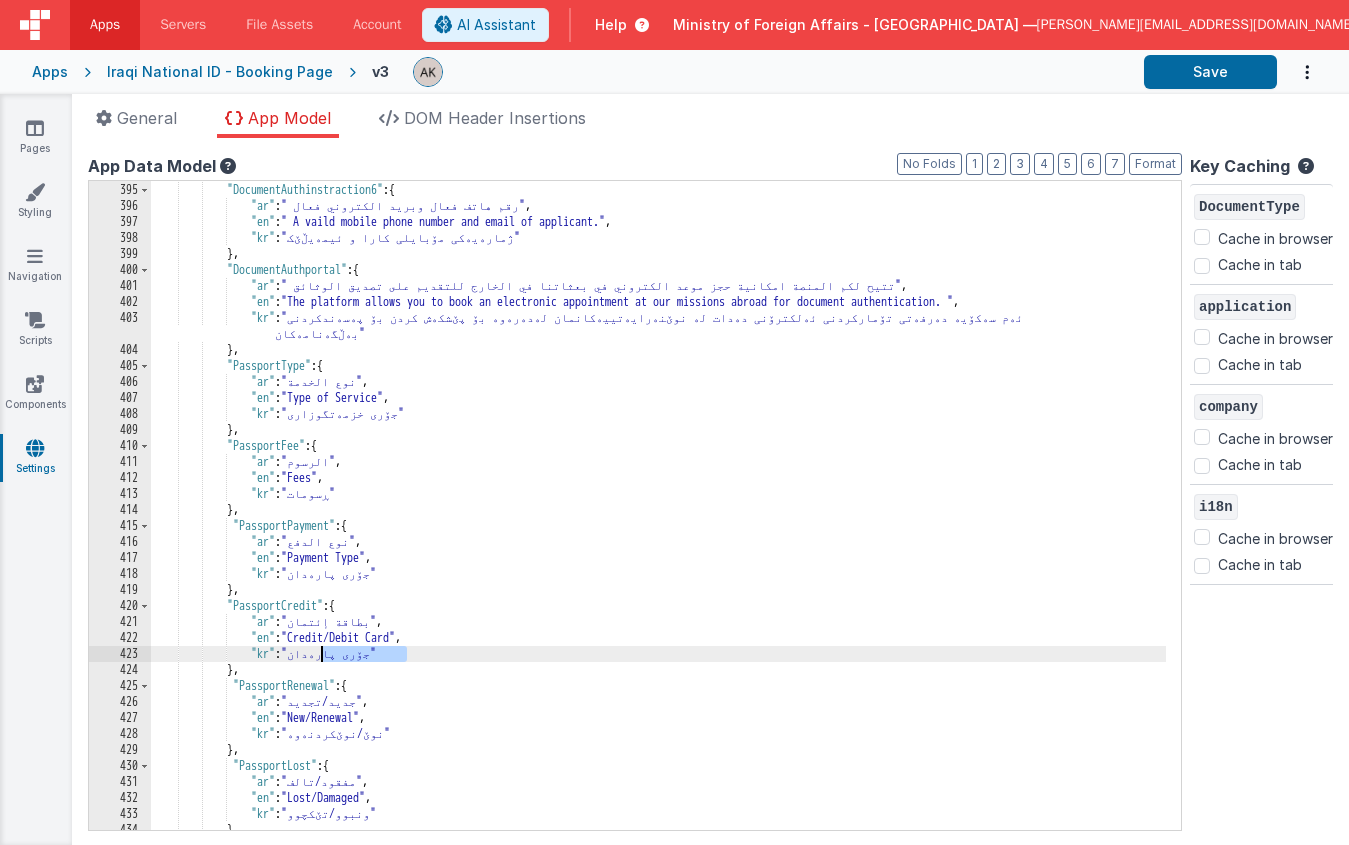 click on "} ,                "DocumentAuthinstraction6" :  {                     "ar" :  " رقم هاتف فعال وبريد الكتروني فعال" ,                     "en" :  " A vaild mobile phone number and email of applicant." ,                     "kr" :  "ژمارەیەکی مۆبایلی کارا و ئیمەیڵێک"                } ,                "DocumentAuthportal" :  {                     "ar" :  " تتيح لكم المنصة امكانية حجز موعد الكتروني في بعثاتنا في الخارج للتقديم على تصديق الوثائق" ,                     "en" :  "The platform allows you to book an electronic appointment at our missions abroad for document authentication. " ,                     "kr" :  "ئەم سەکۆیە دەرفەتی تۆمارکردنی ئەلکترۆنی دەدات لە نوێنەرایەتییەکانمان لەدەرەوە بۆ پێشکەش کردن بۆ پەسەندکردنی                                 } ," at bounding box center (658, 506) 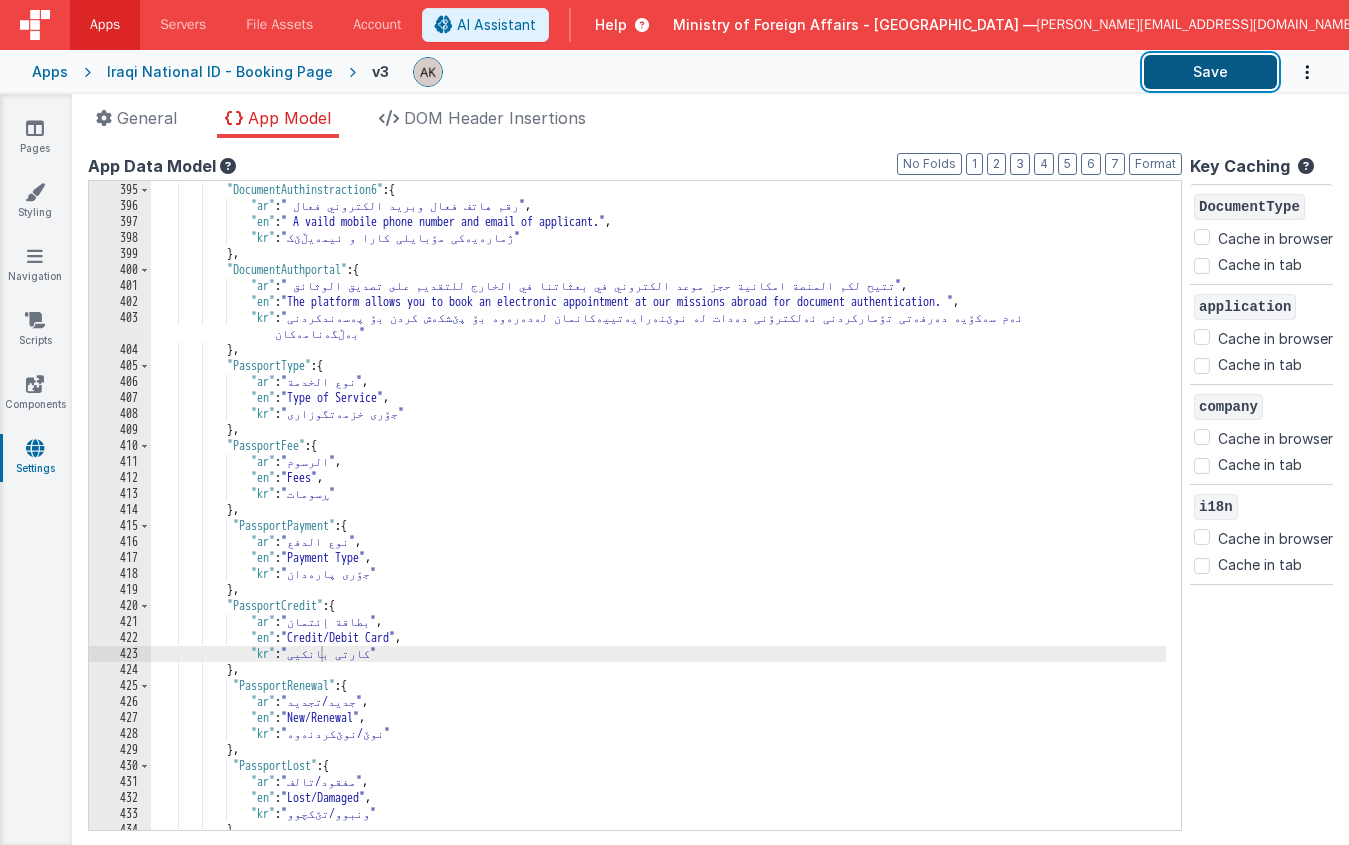 click on "Save" at bounding box center (1210, 72) 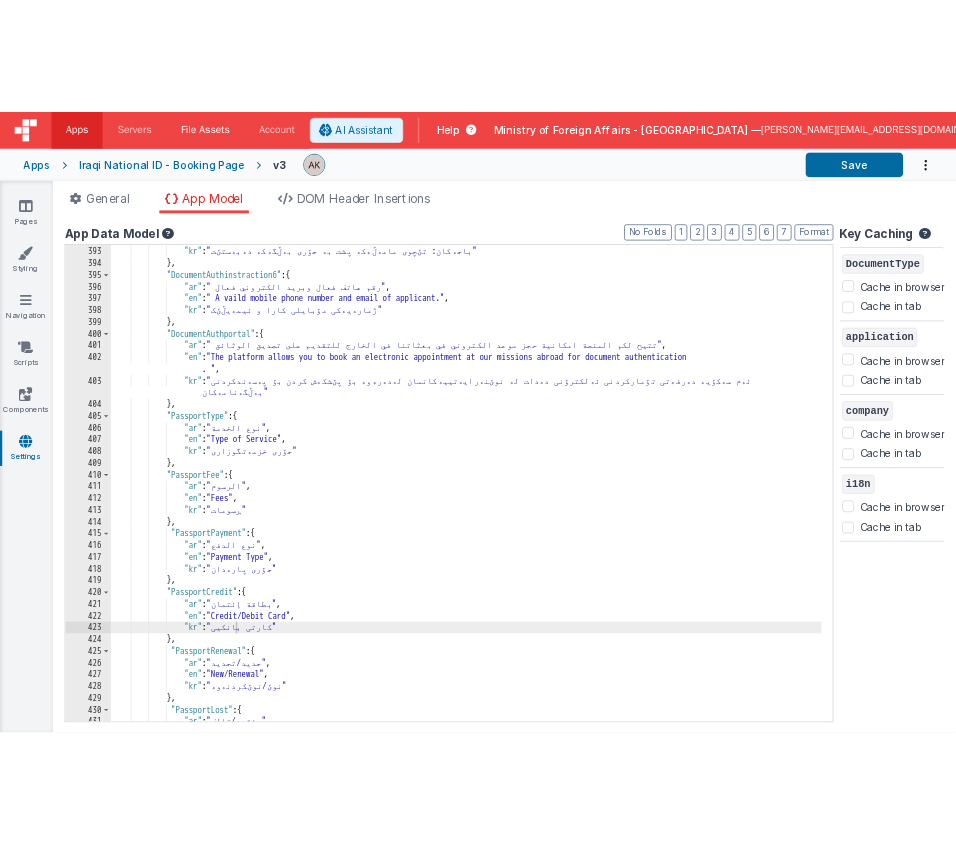 scroll, scrollTop: 5267, scrollLeft: 0, axis: vertical 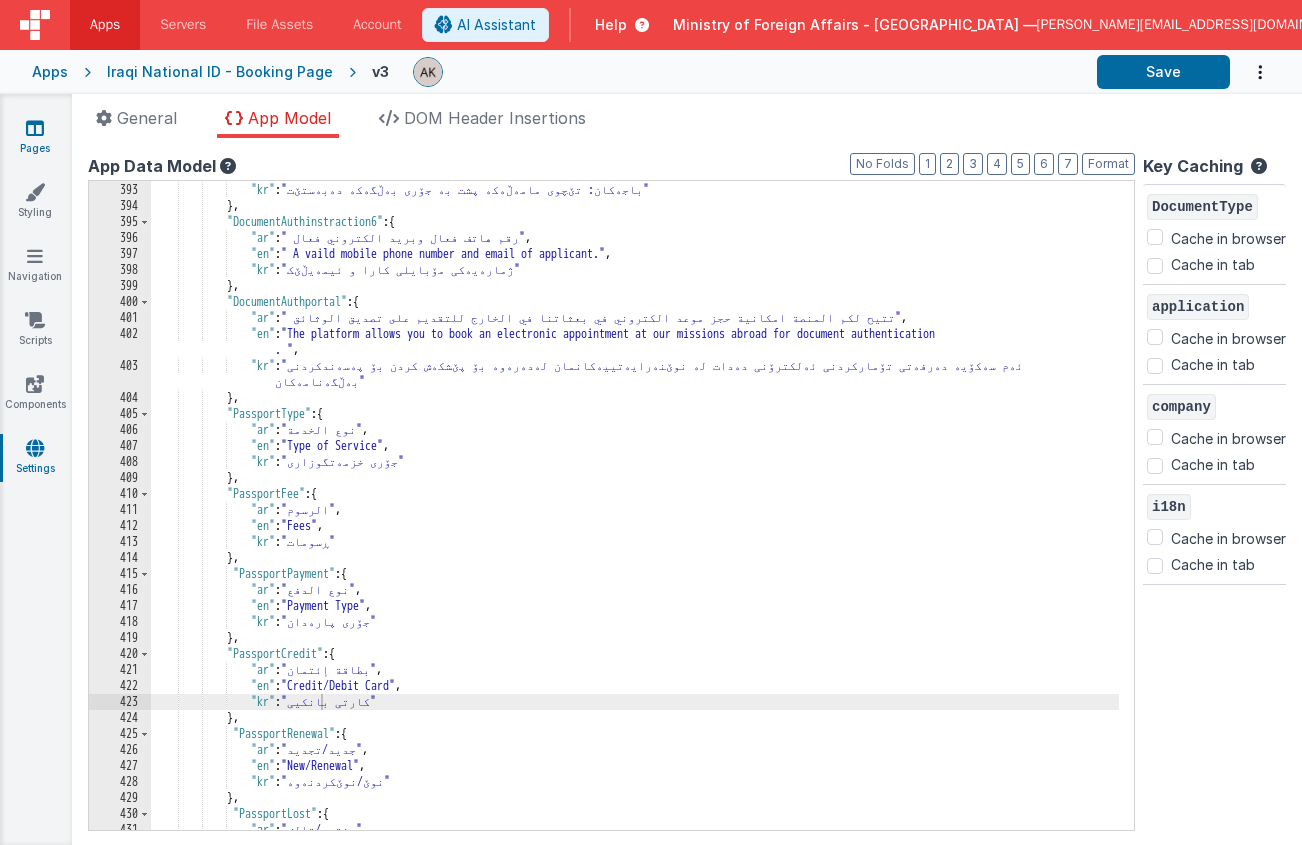 click on "Pages" at bounding box center [35, 138] 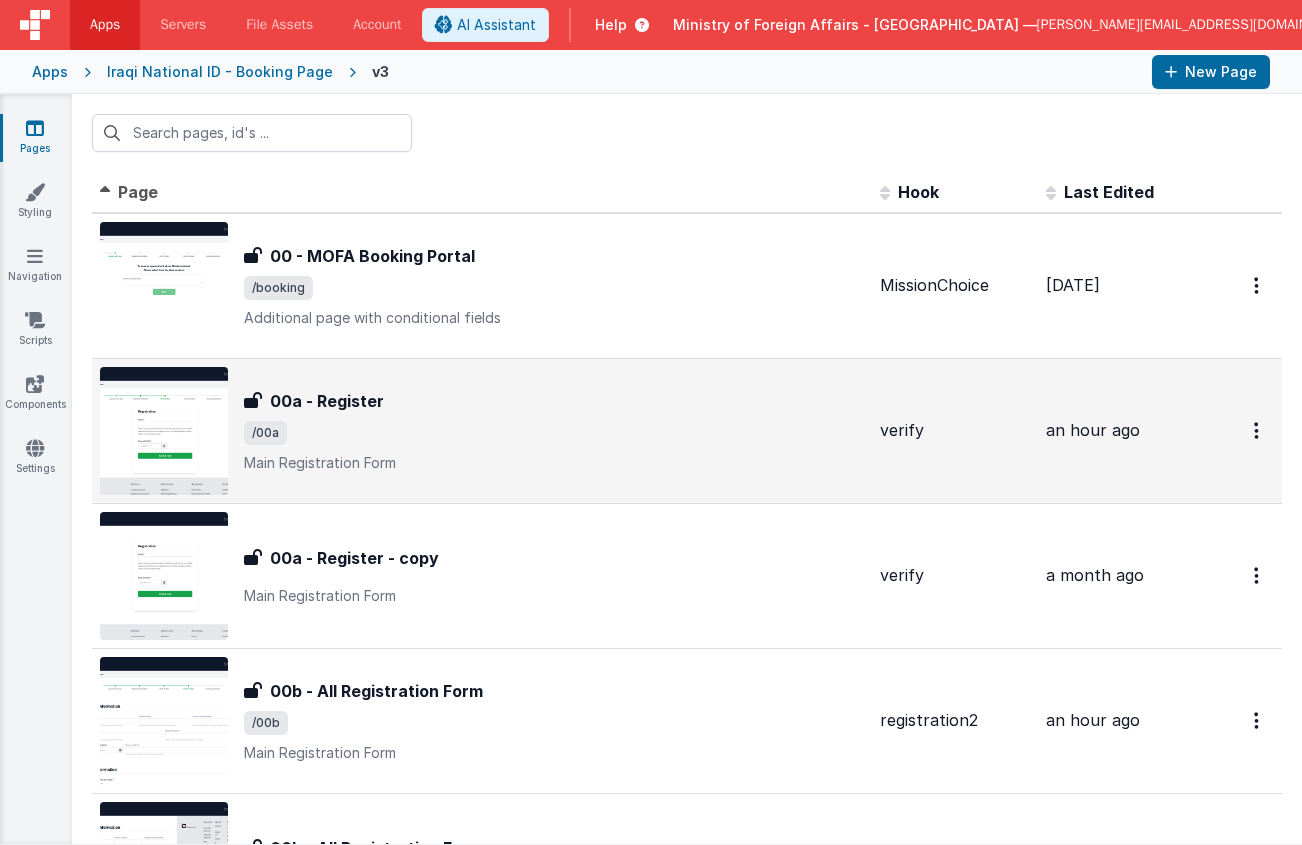 click on "/00a" at bounding box center (554, 433) 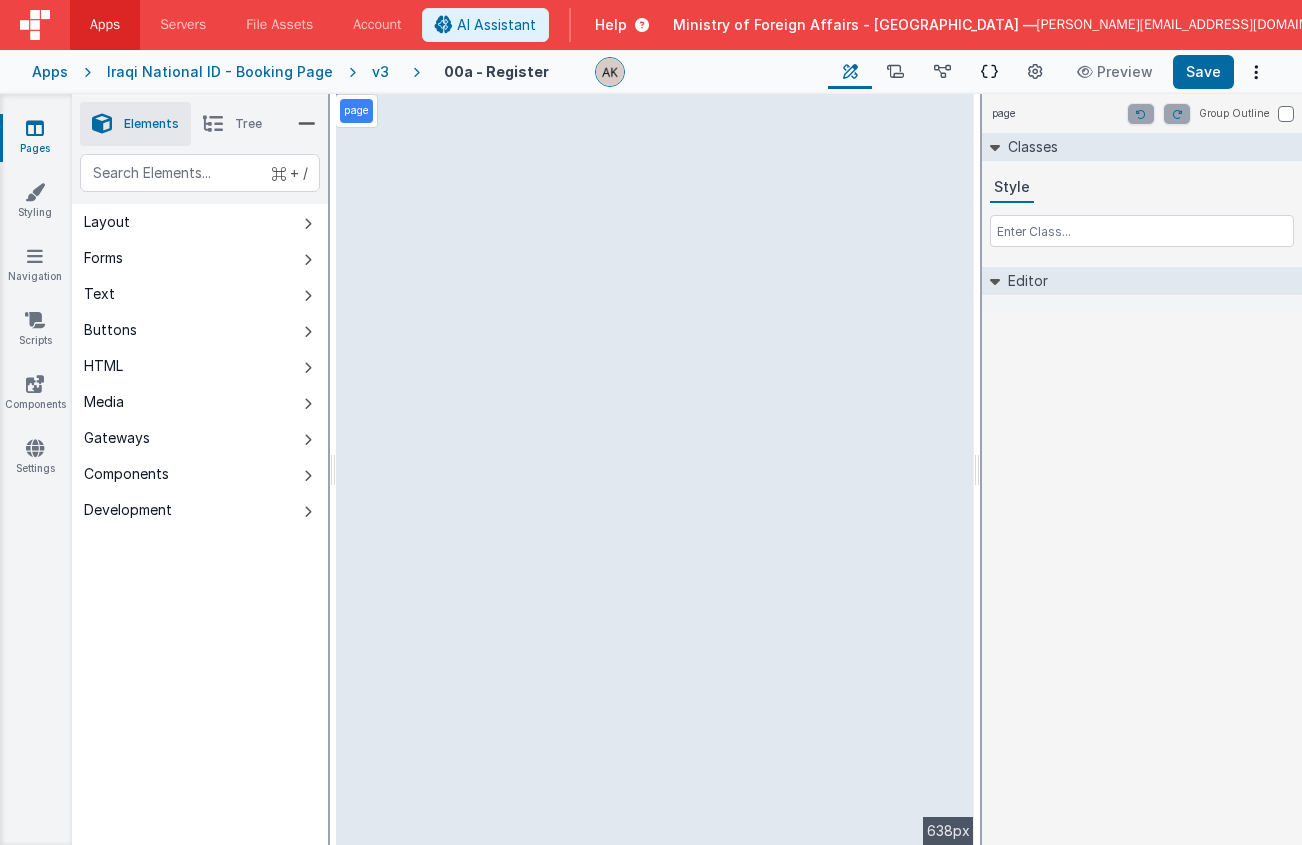 click at bounding box center (989, 72) 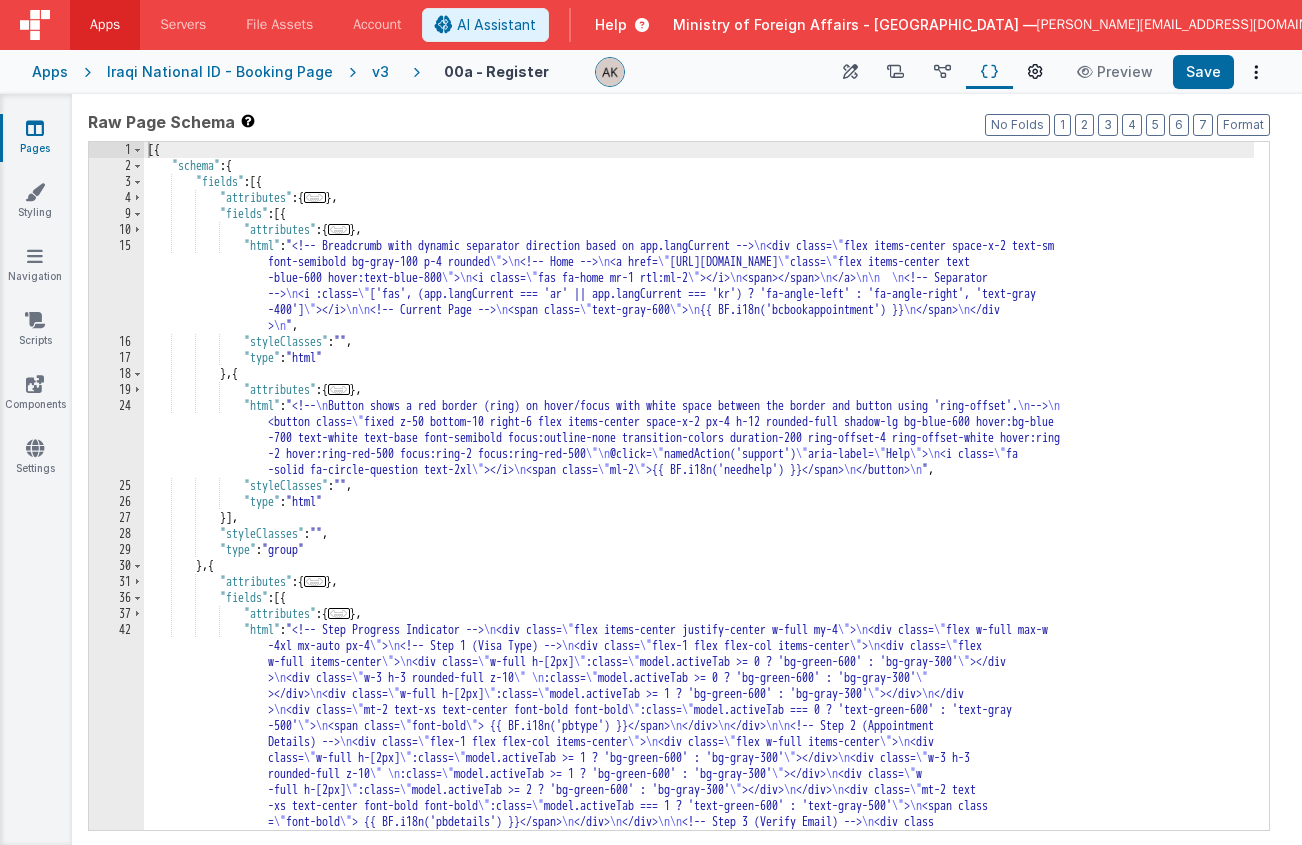 click on "Page Settings" at bounding box center [1035, 72] 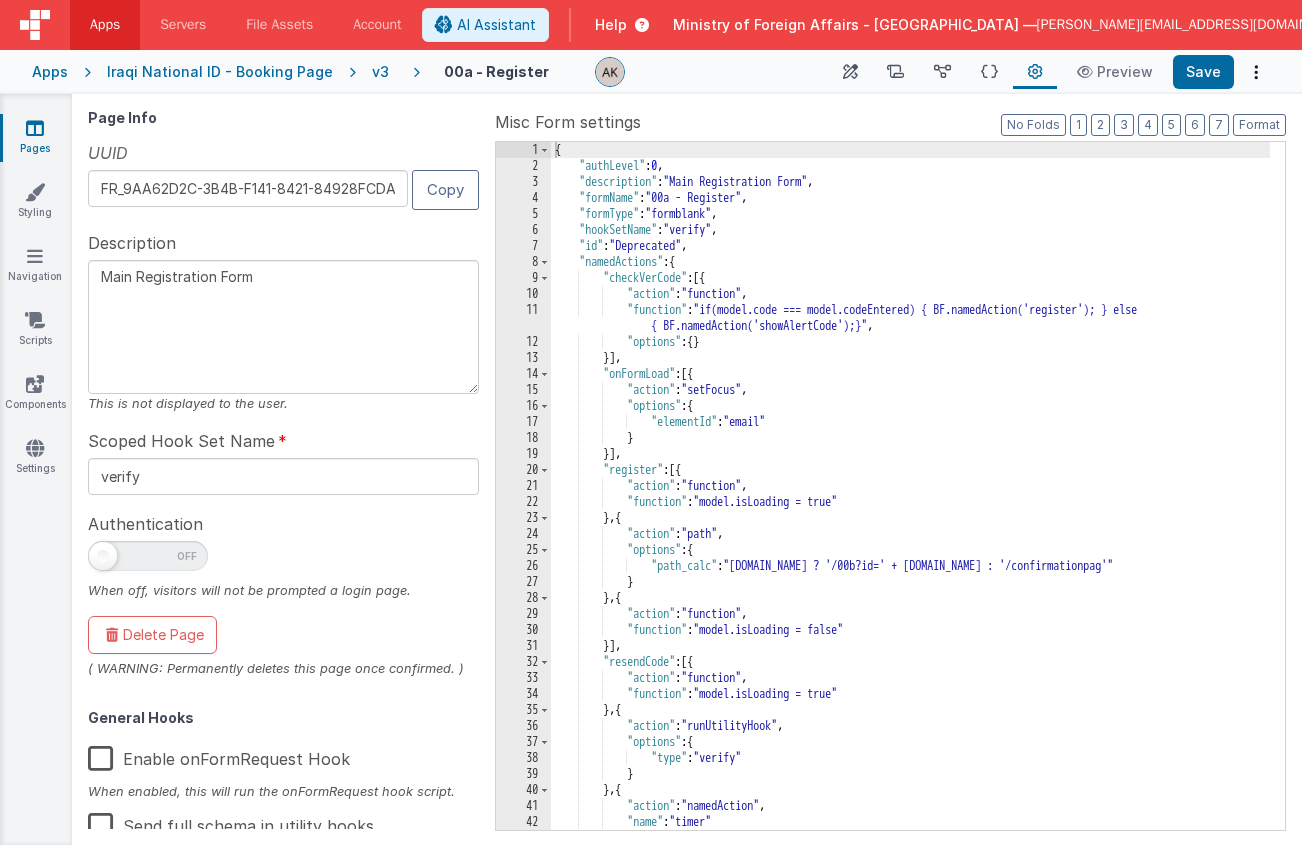 click on "{      "authLevel" :  0 ,      "description" :  "Main Registration Form" ,      "formName" :  "00a - Register" ,      "formType" :  "formblank" ,      "hookSetName" :  "verify" ,      "id" :  "Deprecated" ,      "namedActions" :  {           "checkVerCode" :  [{                "action" :  "function" ,                "function" :  "if(model.code === model.codeEntered) { BF.namedAction('register'); } else                   { BF.namedAction('showAlertCode');}" ,                "options" :  { }           }] ,           "onFormLoad" :  [{                "action" :  "setFocus" ,                "options" :  {                     "elementId" :  "email"                }           }] ,           "register" :  [{                "action" :  "function" ,                "function" :  "model.isLoading = true"           } ,  {                "action" :  "path" ,                "options" :  {                     "path_calc" :  "model.id ? '/00b?id=' + model.id : '/confirmationpag'"                }           }" at bounding box center [910, 502] 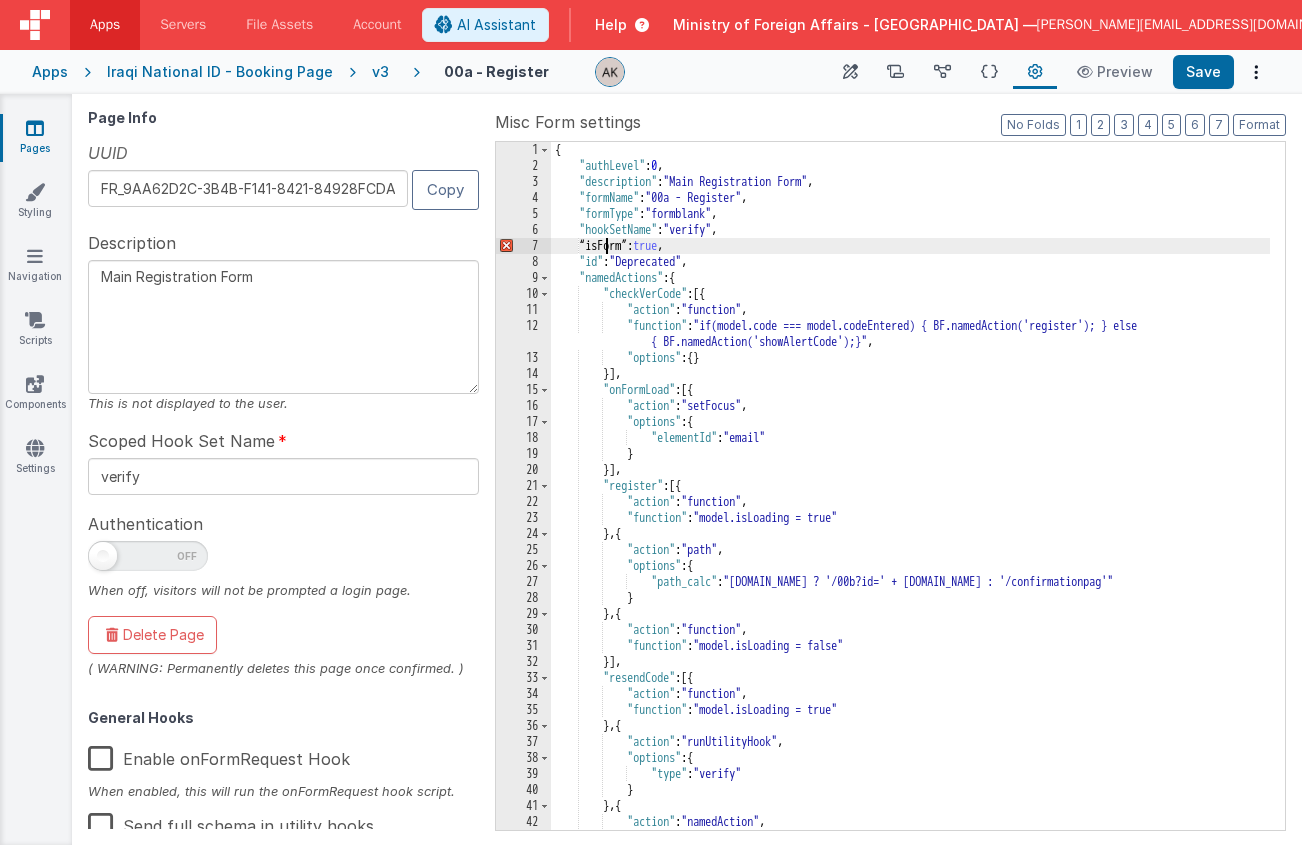 click on "{      "authLevel" :  0 ,      "description" :  "Main Registration Form" ,      "formName" :  "00a - Register" ,      "formType" :  "formblank" ,      "hookSetName" :  "verify" ,        “isForm”:  true ,      "id" :  "Deprecated" ,      "namedActions" :  {           "checkVerCode" :  [{                "action" :  "function" ,                "function" :  "if(model.code === model.codeEntered) { BF.namedAction('register'); } else                   { BF.namedAction('showAlertCode');}" ,                "options" :  { }           }] ,           "onFormLoad" :  [{                "action" :  "setFocus" ,                "options" :  {                     "elementId" :  "email"                }           }] ,           "register" :  [{                "action" :  "function" ,                "function" :  "model.isLoading = true"           } ,  {                "action" :  "path" ,                "options" :  {                     "path_calc" :  "model.id ? '/00b?id=' + model.id : '/confirmationpag'"" at bounding box center (910, 502) 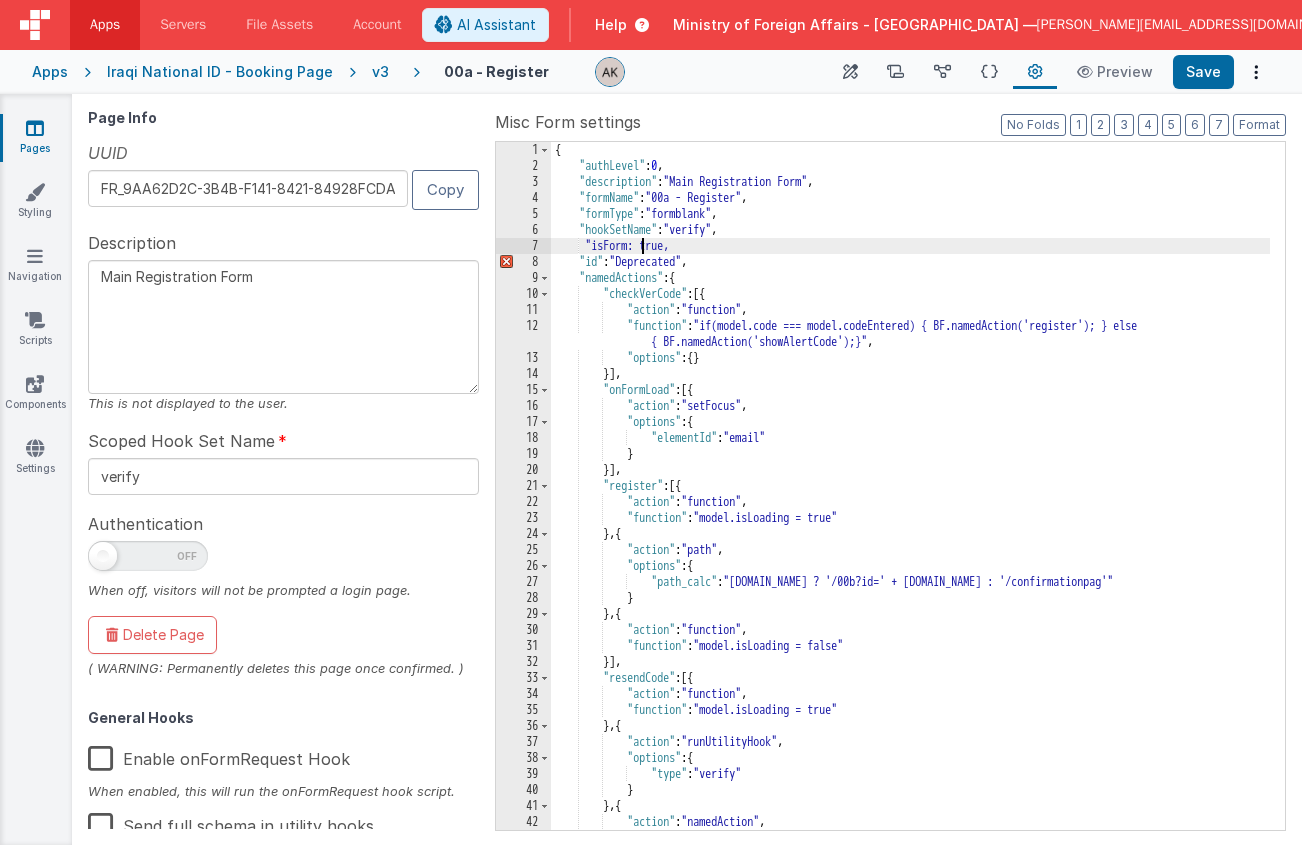 type 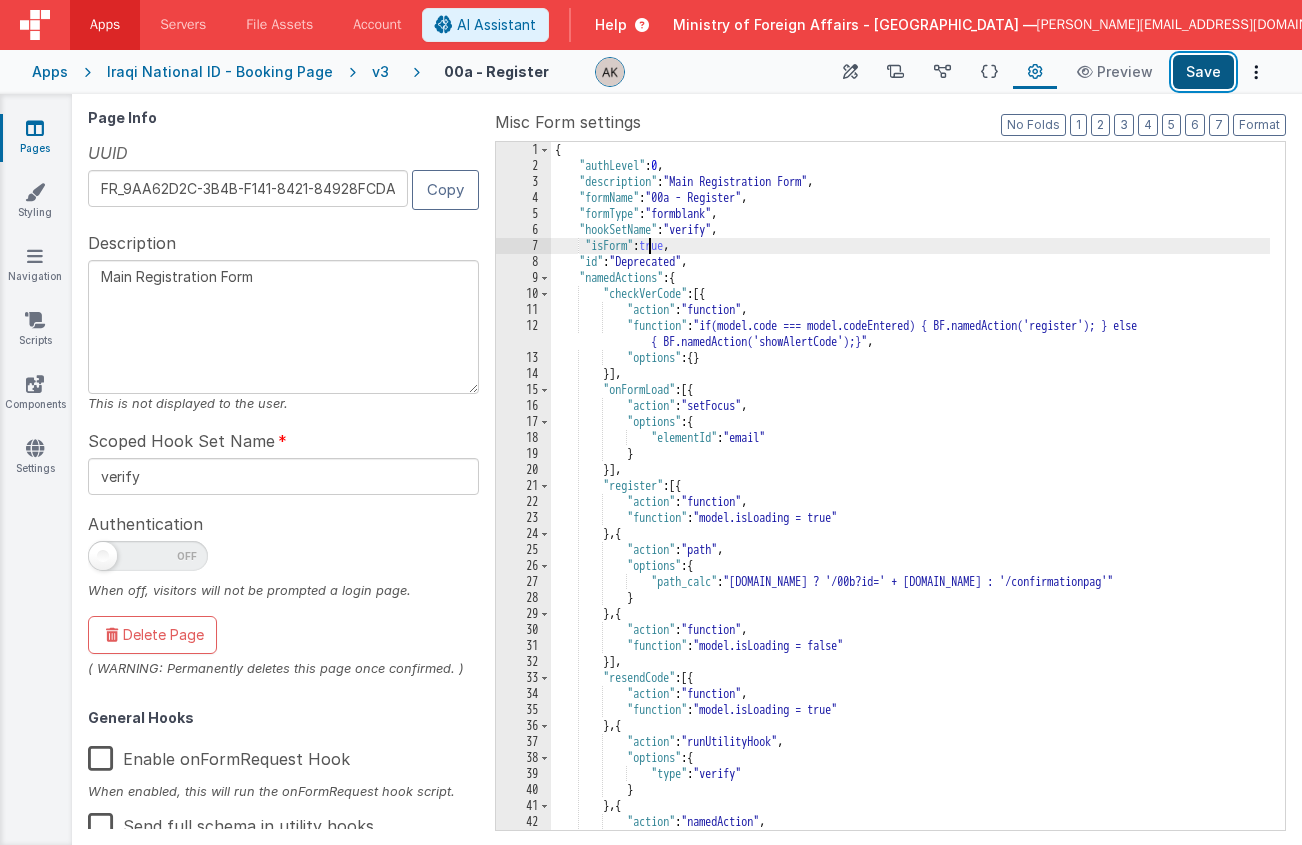 click on "Save" at bounding box center (1203, 72) 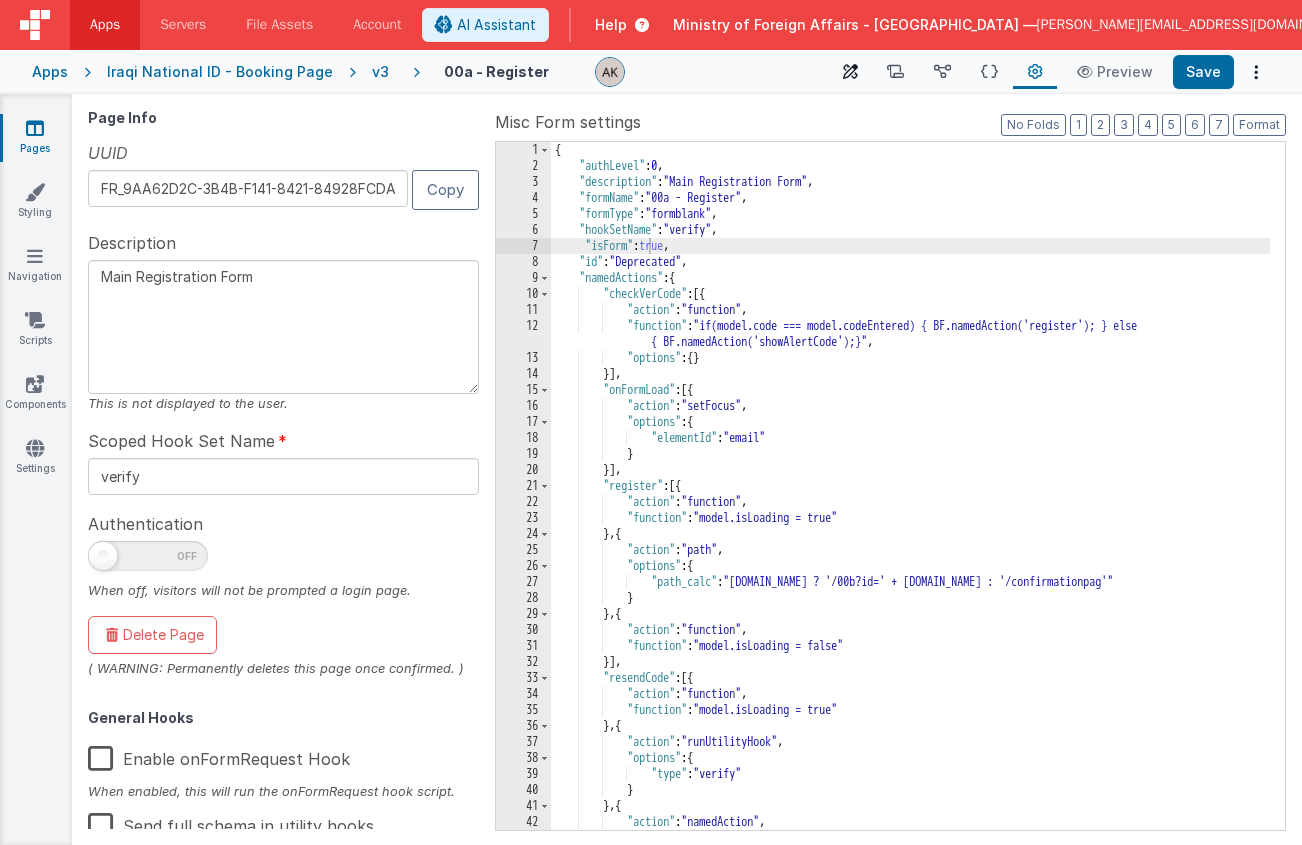 click at bounding box center [850, 72] 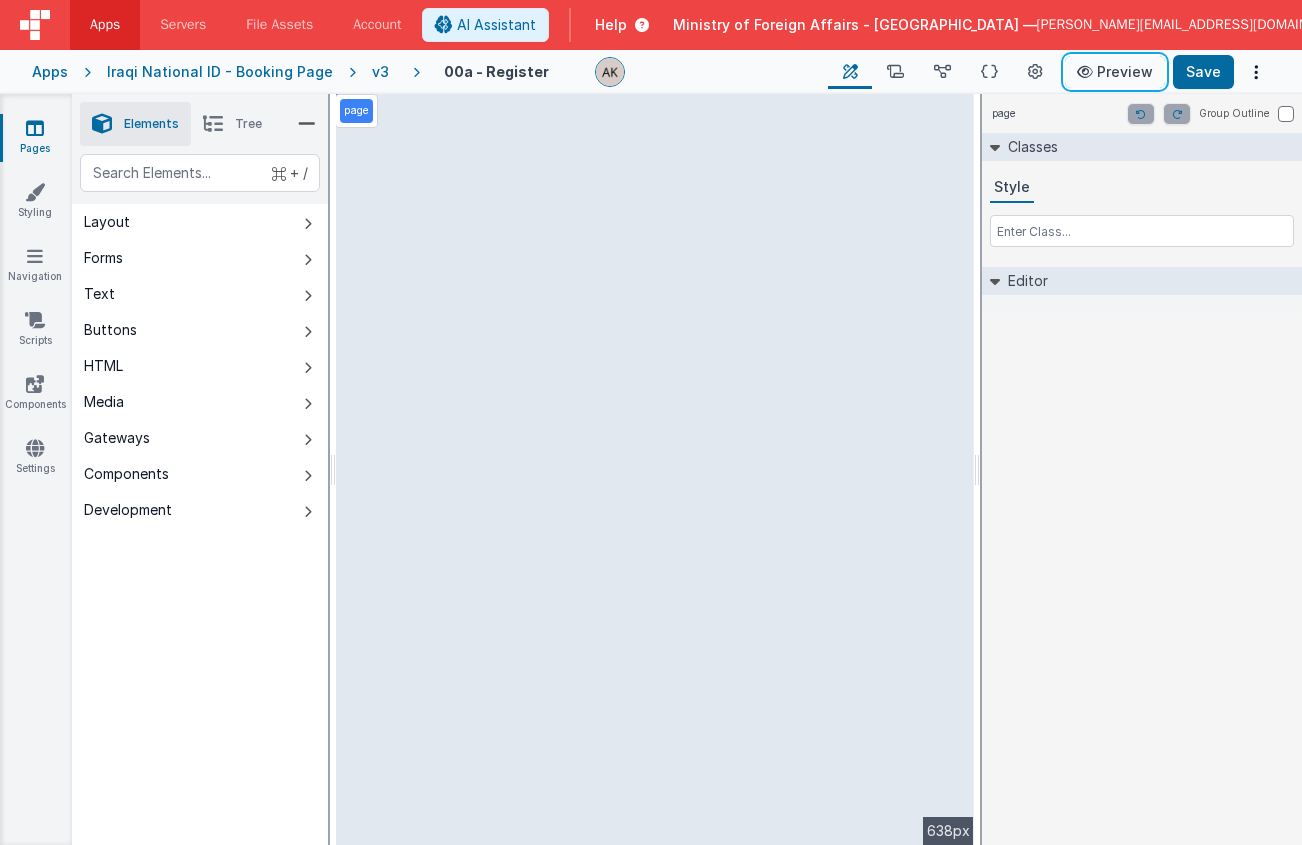 click on "Preview" at bounding box center (1115, 72) 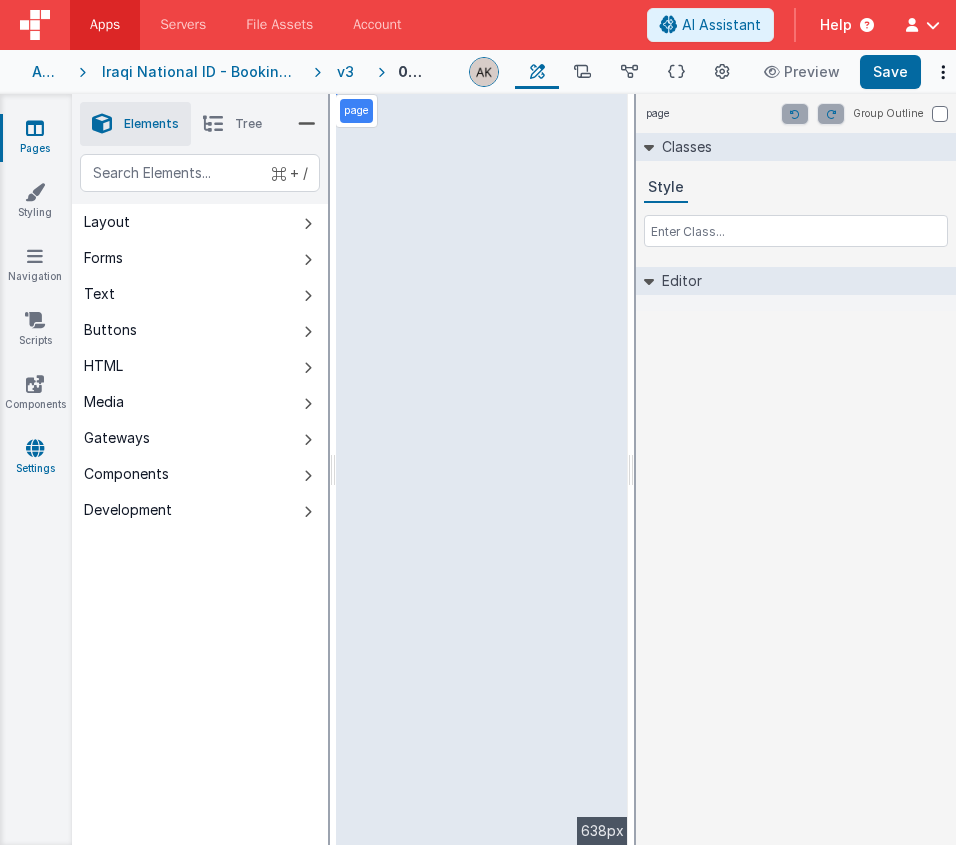 click on "Settings" at bounding box center (35, 458) 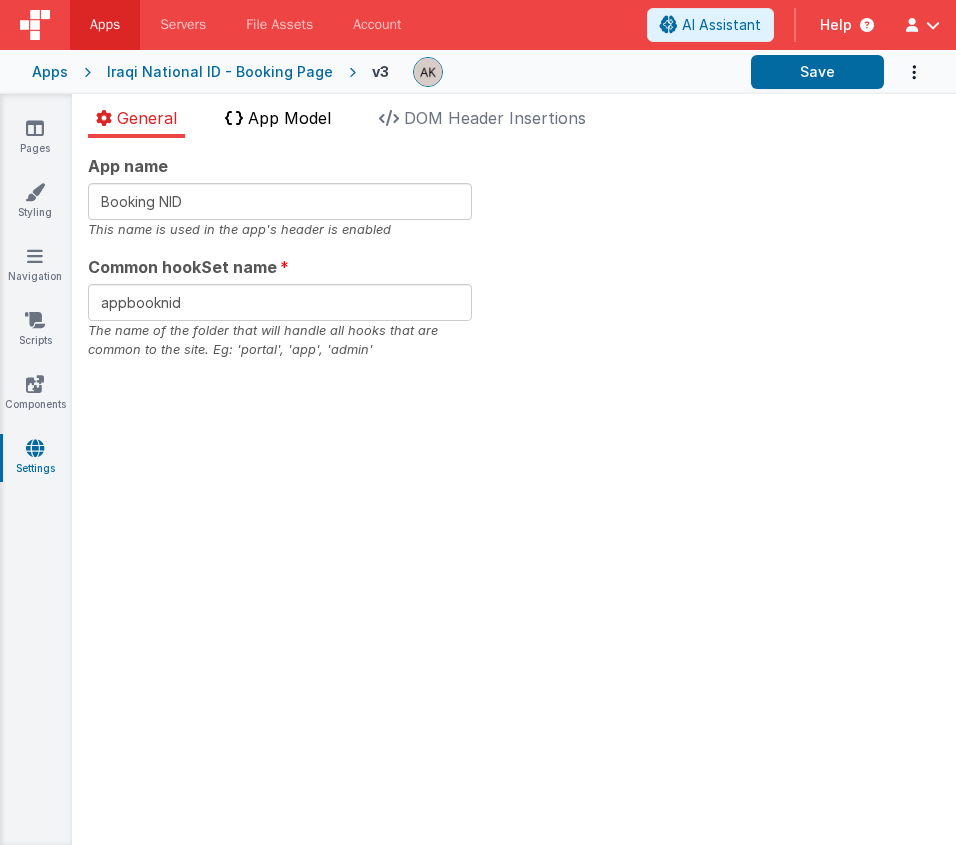 click on "App Model" at bounding box center (289, 118) 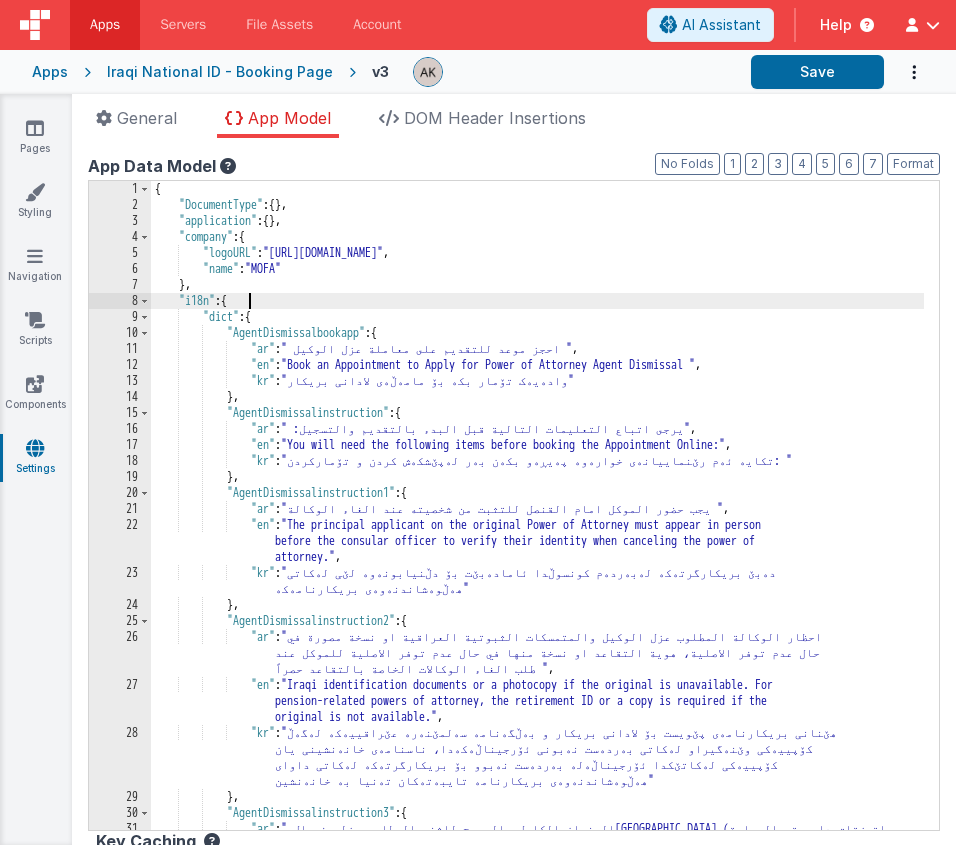 click on "{      "DocumentType" :  { } ,      "application" :  { } ,      "company" :  {           "logoURL" :  "https://ucarecdn.com/09b3b0c1-68d1-41d8-94ff-a0e3e84e85b4/" ,           "name" :  "MOFA"      } ,      "i18n" :  {           "dict" :  {                "AgentDismissalbookapp" :  {                     "ar" :  " احجز موعد للتقديم على معاملة عزل الوكيل " ,                     "en" :  "Book an Appointment to Apply for Power of Attorney Agent Dismissal " ,                     "kr" :  "وادەیەک تۆمار بکە بۆ مامەڵەی لادانی بریکار"                } ,                "AgentDismissalinstruction" :  {                     "ar" :  " :يرجى اتباع التعليمات التالية قبل البدء بالتقديم والتسجيل" ,                     "en" :  "You will need the following items before booking the Appointment Online:" ,                     "kr" :                 } ,                "AgentDismissalinstruction1" :  {                ," at bounding box center [537, 529] 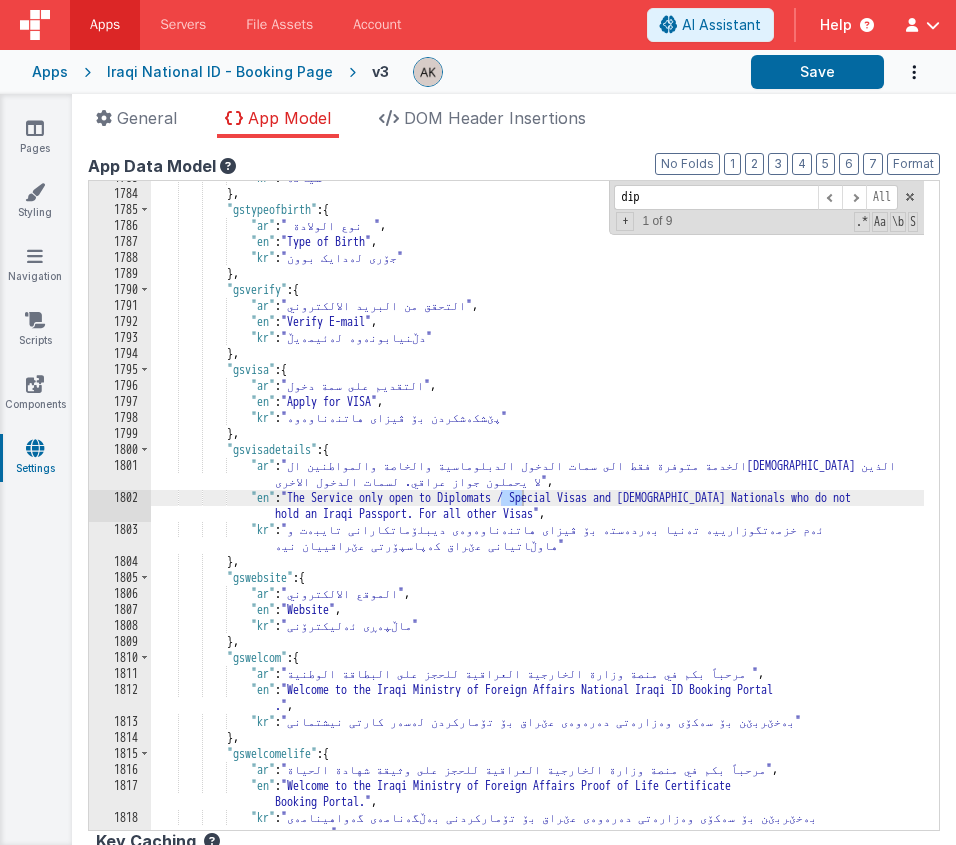 scroll, scrollTop: 24308, scrollLeft: 0, axis: vertical 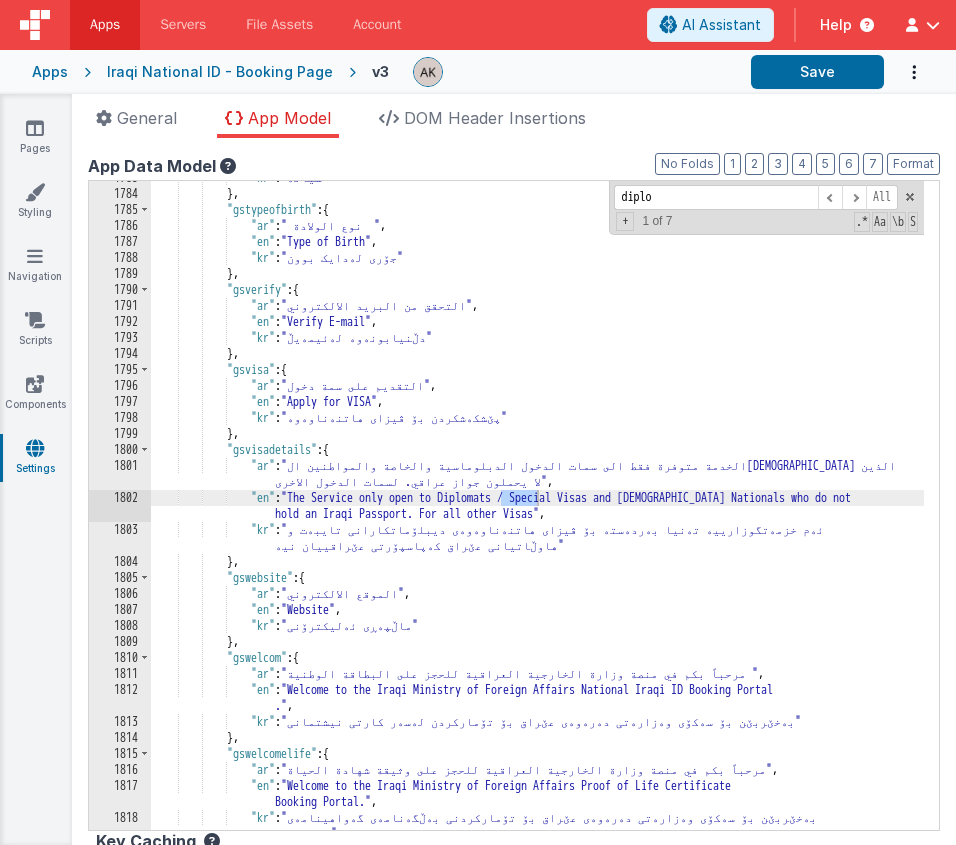 type on "diplo" 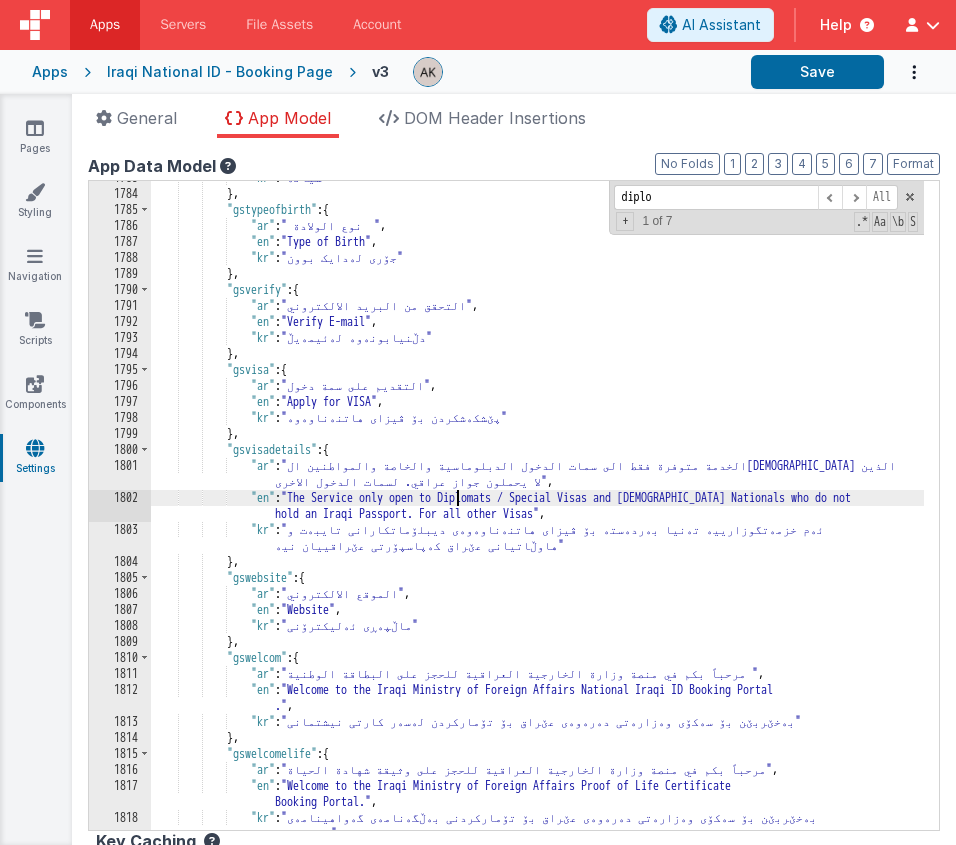 click on ""kr" :  "سیانە"                } ,                "gstypeofbirth" :  {                     "ar" :  " نوع الولادة  " ,                     "en" :  "Type of Birth" ,                     "kr" :  "جۆری لەدایک بوون"                } ,                "gsverify" :  {                     "ar" :  "التحقق من البريد الالكتروني" ,                     "en" :  "Verify E-mail" ,                     "kr" :  "دڵنیابونەوە لەئیمەیڵ"                } ,                "gsvisa" :  {                     "ar" :  "التقديم على سمة دخول" ,                     "en" :  "Apply for VISA" ,                     "kr" :  "پێشکەشکردن بۆ ڤیزای هاتنەناوەوە"                } ,                "gsvisadetails" :  {                     "ar" :  "الخدمة متوفرة فقط الى سمات الدخول الدبلوماسية والخاصة والمواطنين العراقية الذين  ,                     :" at bounding box center [537, 518] 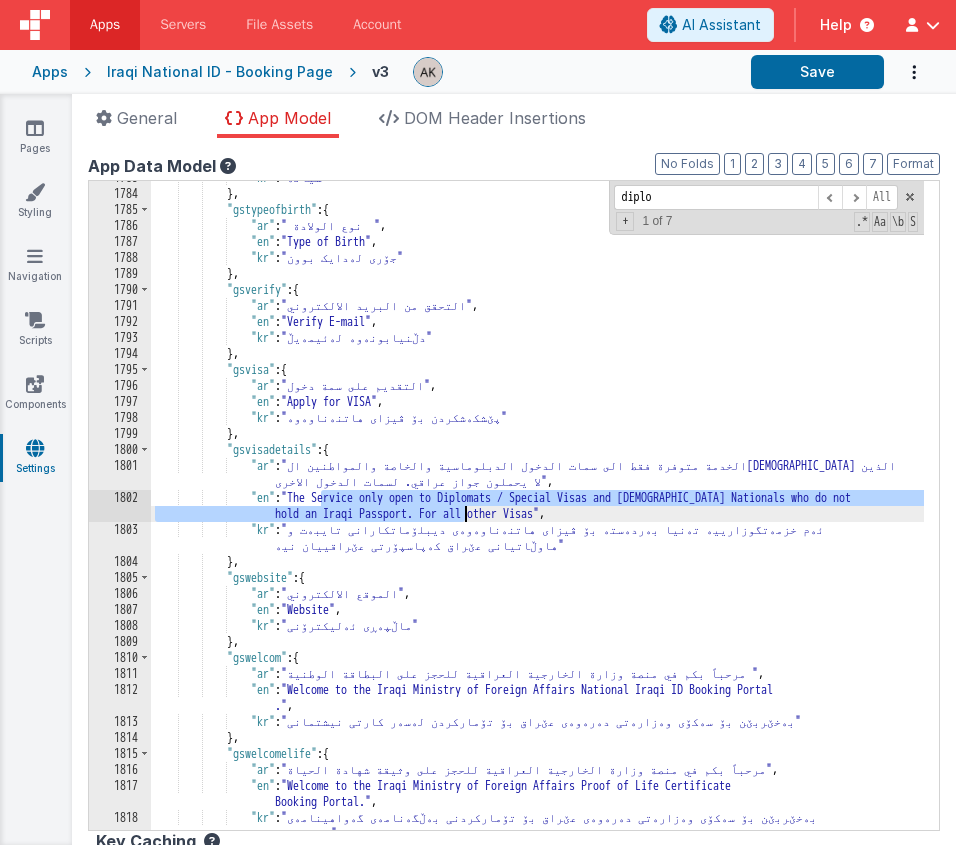 drag, startPoint x: 324, startPoint y: 499, endPoint x: 463, endPoint y: 518, distance: 140.29256 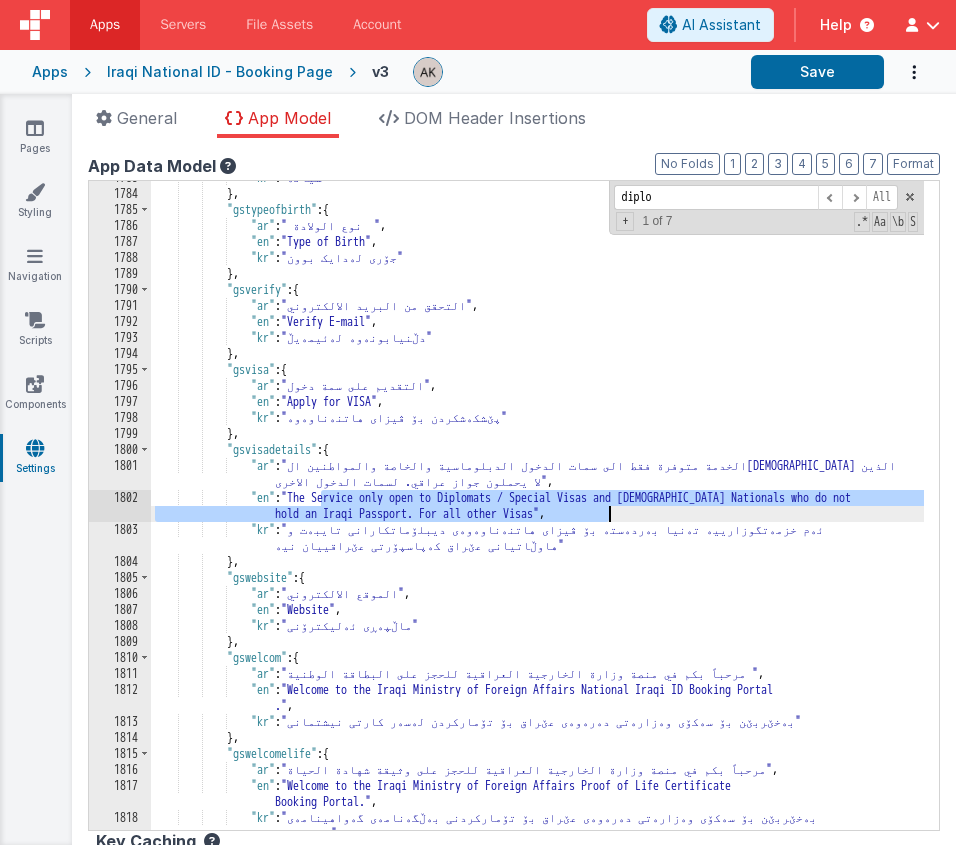 drag, startPoint x: 320, startPoint y: 495, endPoint x: 606, endPoint y: 513, distance: 286.5659 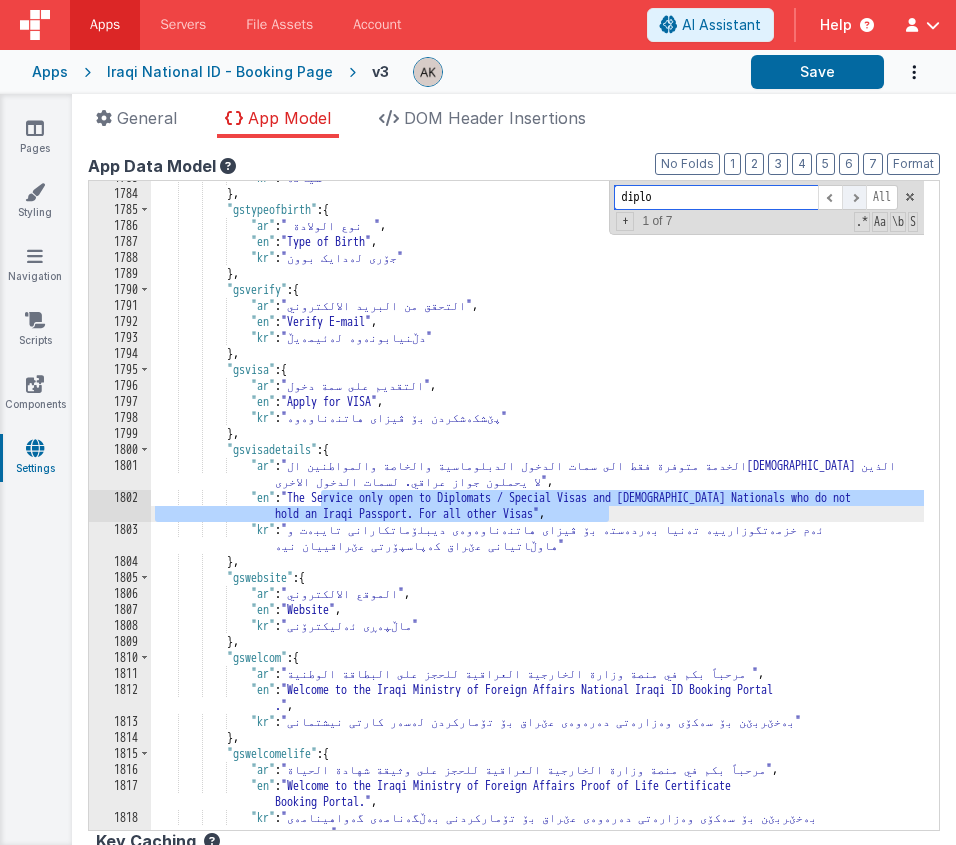 click at bounding box center [854, 197] 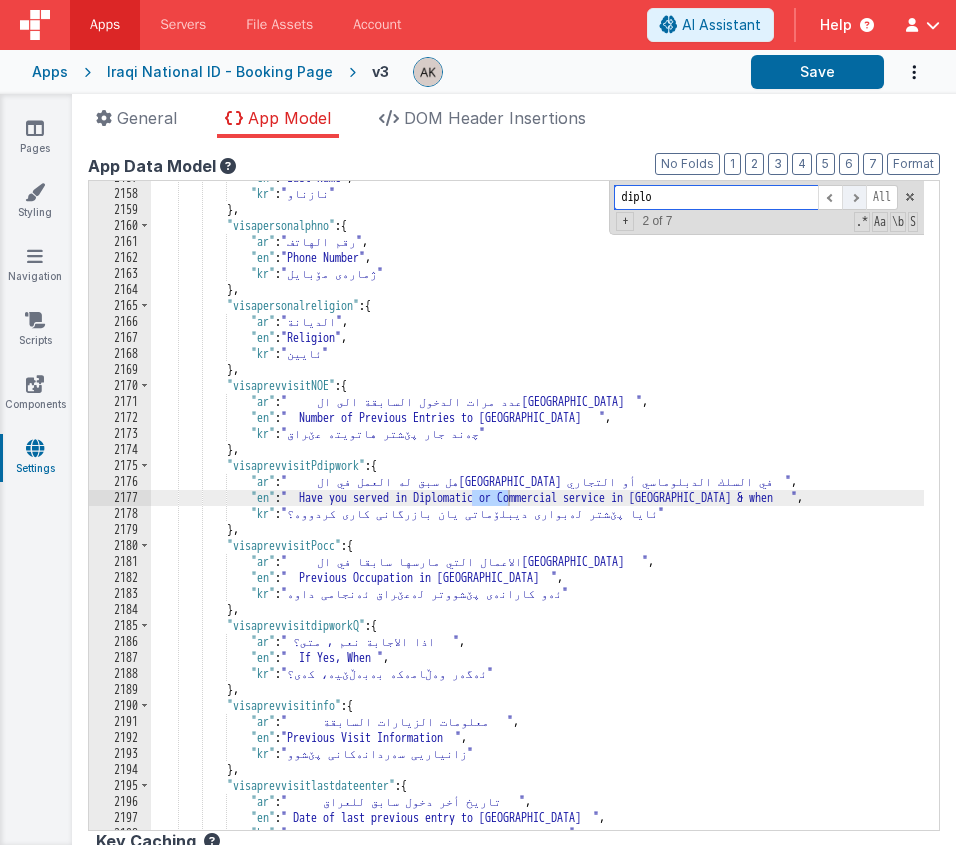 scroll, scrollTop: 29176, scrollLeft: 0, axis: vertical 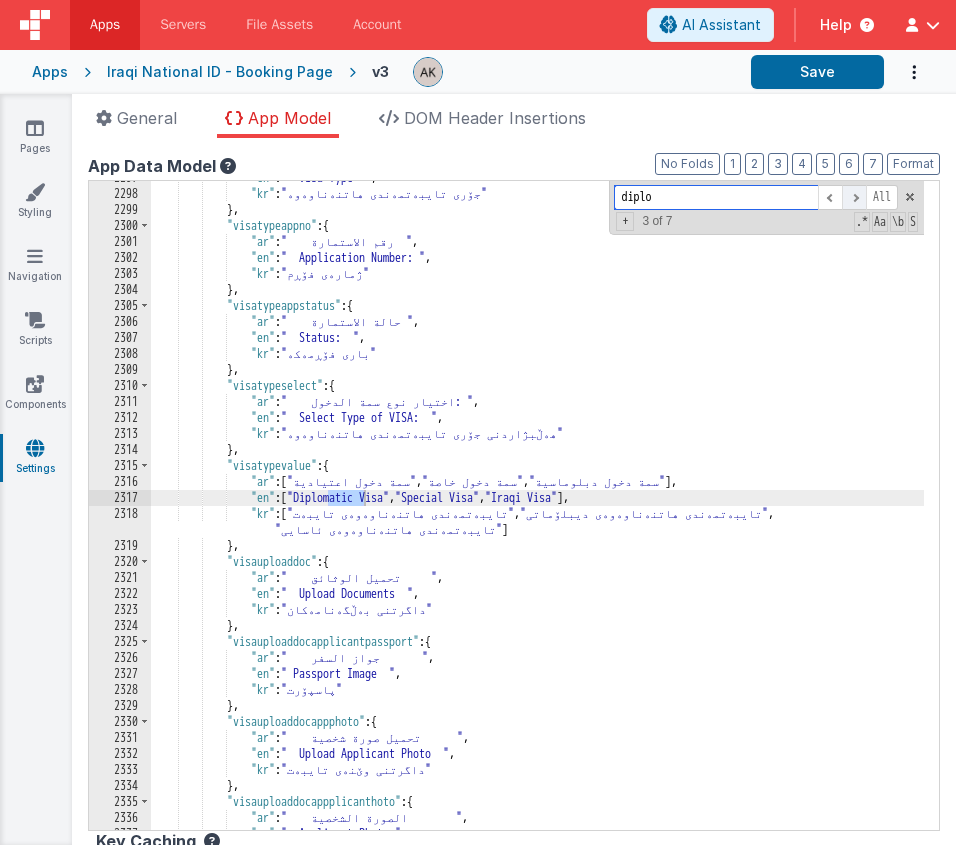 click at bounding box center (854, 197) 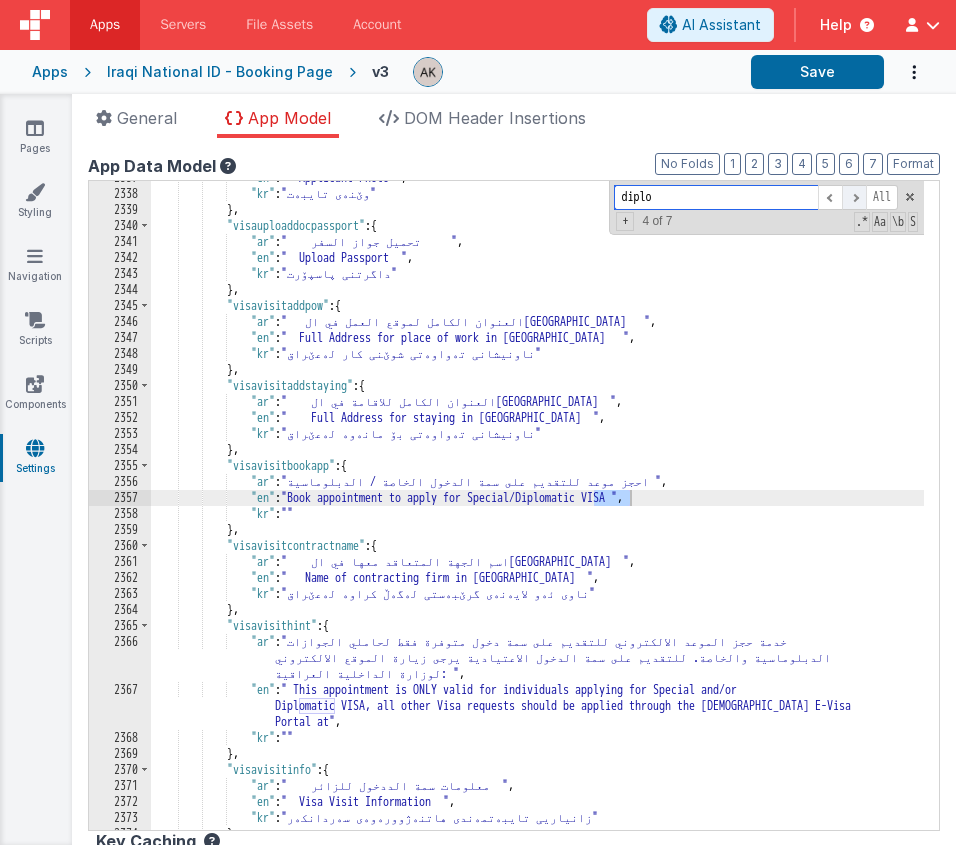 click at bounding box center (854, 197) 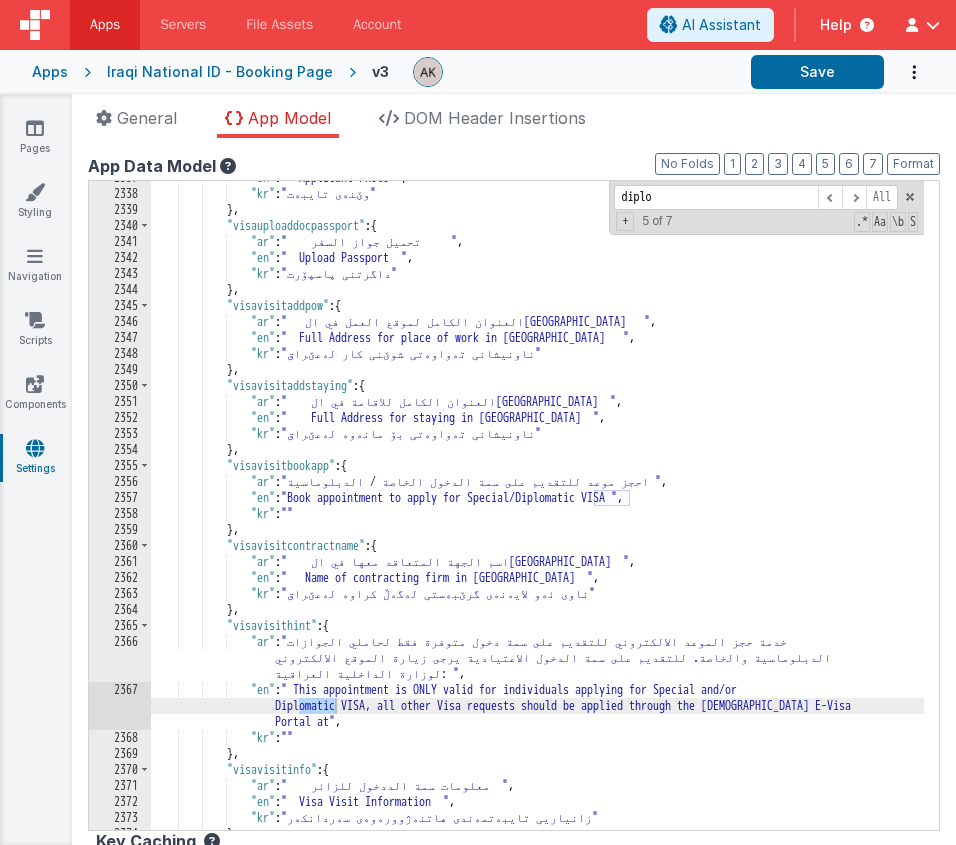 click on ""en" :  "  Applicant Photo " ,                     "kr" :  "وێنەی تایبەت"                } ,                "visauploaddocpassport" :  {                     "ar" :  "    تحميل جواز السفر     " ,                     "en" :  "  Upload Passport  " ,                     "kr" :  "داگرتنی پاسپۆرت"                } ,                "visavisitaddpow" :  {                     "ar" :  "   العنوان الكامل لموقع العمل في العراق   " ,                     "en" :  "  Full Address for place of work in Iraq   " ,                     "kr" :  "ناونیشانی تەواوەتی شوێنی کار لەعێراق"                } ,                "visavisitaddstaying" :  {                     "ar" :  "    العنوان الكامل للاقامة في العراق  " ,                     "en" :  "    Full Address for staying in Iraq  " ,                     "kr" :  "ناونیشانی تەواوەتی بۆ مانەوە لەعێراق"" at bounding box center [537, 510] 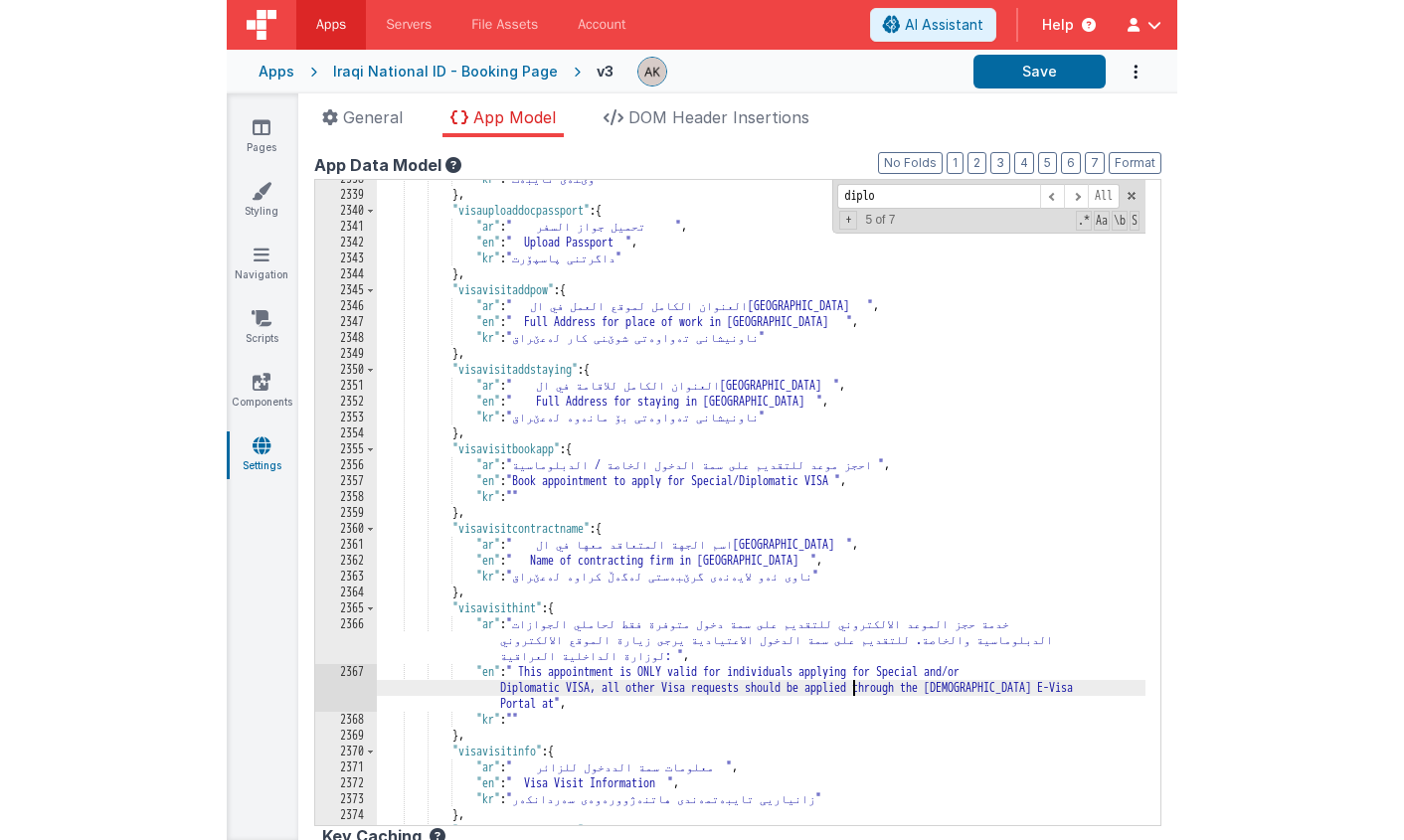 scroll, scrollTop: 31230, scrollLeft: 0, axis: vertical 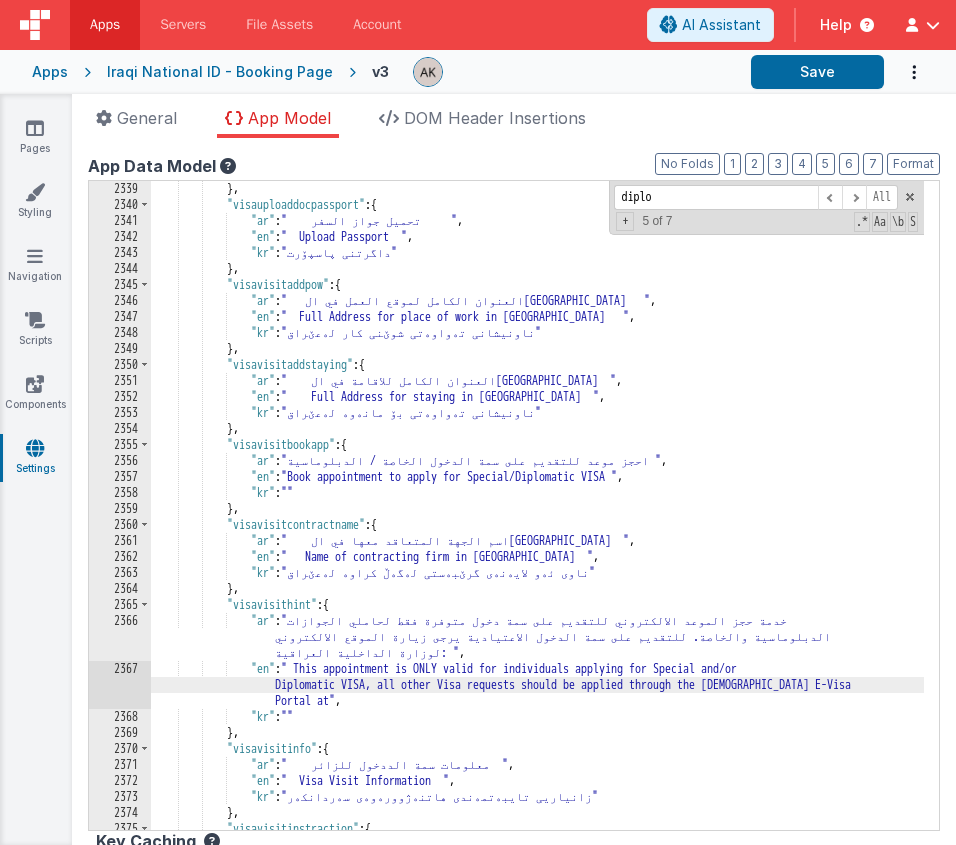 click on "} ,                "visauploaddocpassport" :  {                     "ar" :  "    تحميل جواز السفر     " ,                     "en" :  "  Upload Passport  " ,                     "kr" :  "داگرتنی پاسپۆرت"                } ,                "visavisitaddpow" :  {                     "ar" :  "   العنوان الكامل لموقع العمل في العراق   " ,                     "en" :  "  Full Address for place of work in Iraq   " ,                     "kr" :  "ناونیشانی تەواوەتی شوێنی کار لەعێراق"                } ,                "visavisitaddstaying" :  {                     "ar" :  "    العنوان الكامل للاقامة في العراق  " ,                     "en" :  "    Full Address for staying in Iraq  " ,                     "kr" :  "ناونیشانی تەواوەتی بۆ مانەوە لەعێراق"                } ,                "visavisitbookapp" :  {                     "ar" :  ,                     ," at bounding box center (537, 521) 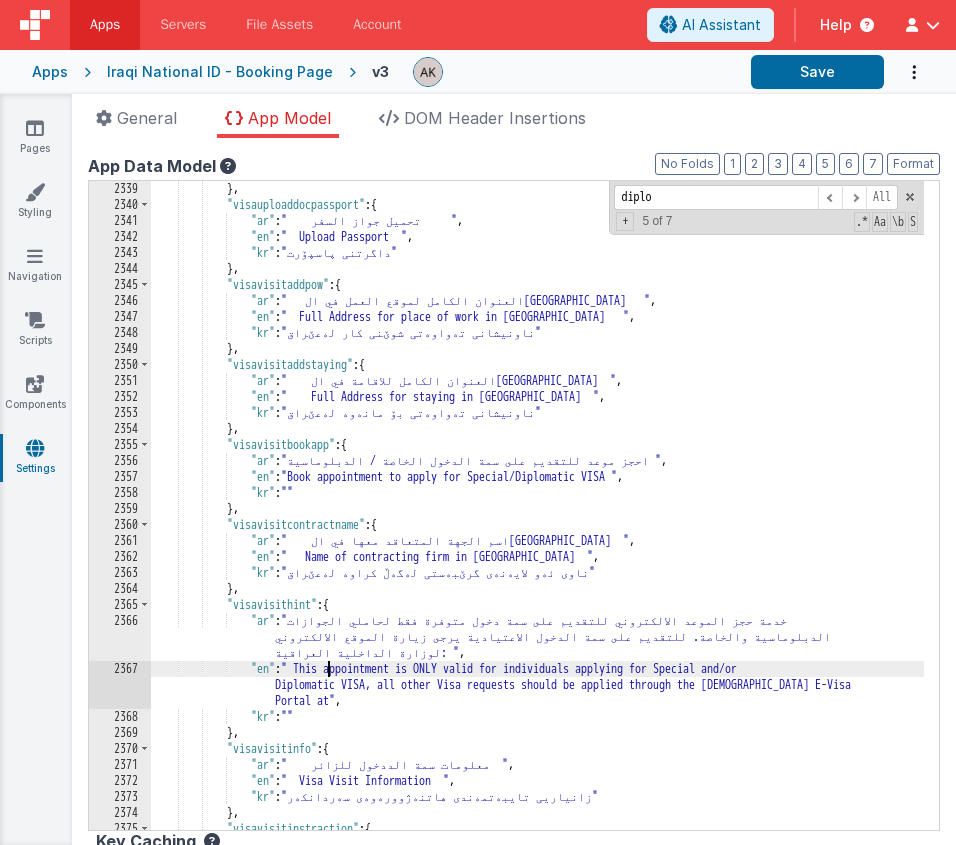 click on "} ,                "visauploaddocpassport" :  {                     "ar" :  "    تحميل جواز السفر     " ,                     "en" :  "  Upload Passport  " ,                     "kr" :  "داگرتنی پاسپۆرت"                } ,                "visavisitaddpow" :  {                     "ar" :  "   العنوان الكامل لموقع العمل في العراق   " ,                     "en" :  "  Full Address for place of work in Iraq   " ,                     "kr" :  "ناونیشانی تەواوەتی شوێنی کار لەعێراق"                } ,                "visavisitaddstaying" :  {                     "ar" :  "    العنوان الكامل للاقامة في العراق  " ,                     "en" :  "    Full Address for staying in Iraq  " ,                     "kr" :  "ناونیشانی تەواوەتی بۆ مانەوە لەعێراق"                } ,                "visavisitbookapp" :  {                     "ar" :  ,                     ," at bounding box center [537, 521] 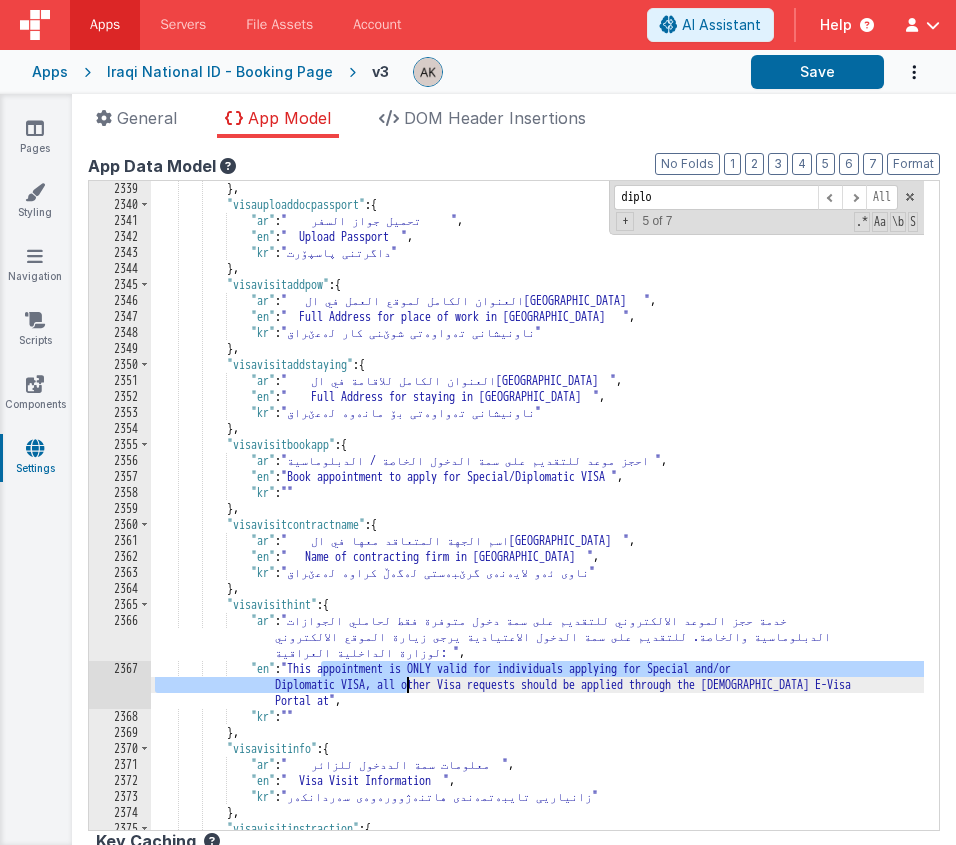 drag, startPoint x: 322, startPoint y: 671, endPoint x: 410, endPoint y: 688, distance: 89.62701 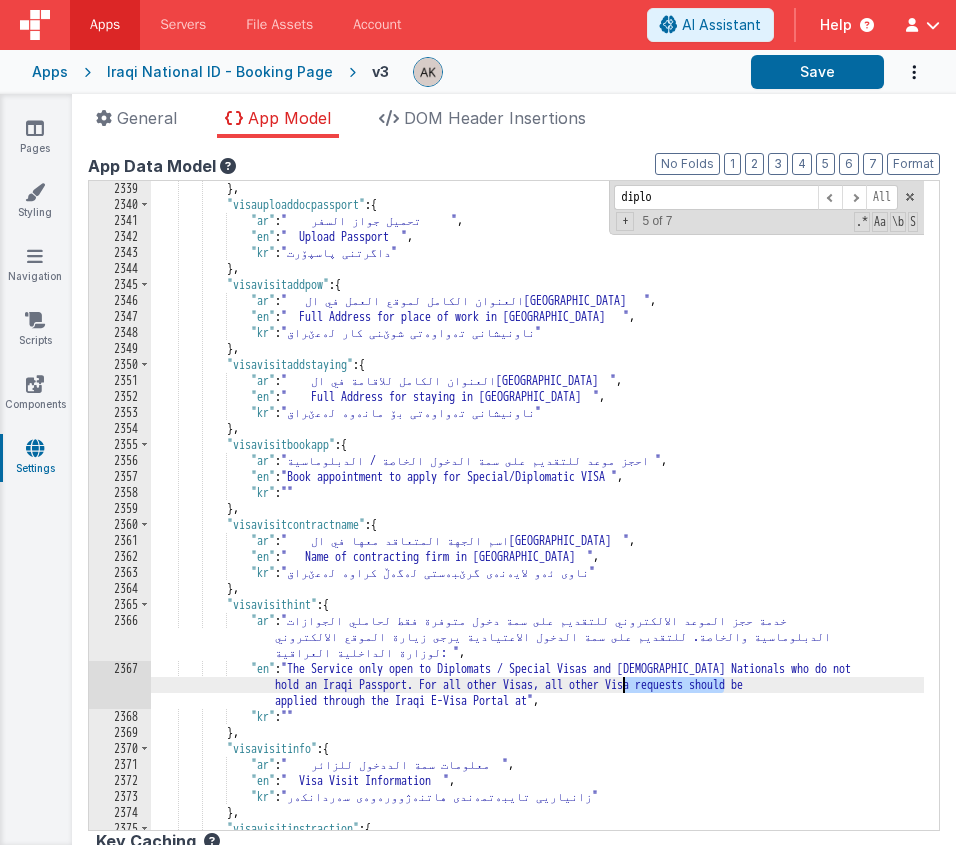 drag, startPoint x: 726, startPoint y: 687, endPoint x: 625, endPoint y: 687, distance: 101 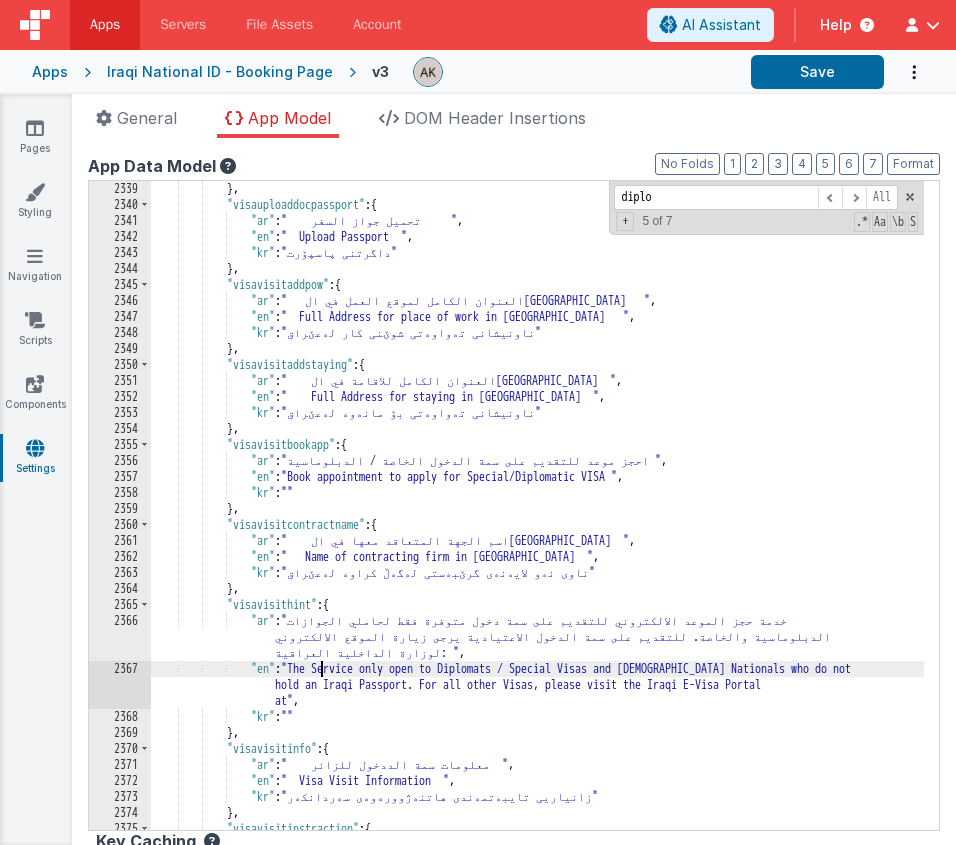 click on "} ,                "visauploaddocpassport" :  {                     "ar" :  "    تحميل جواز السفر     " ,                     "en" :  "  Upload Passport  " ,                     "kr" :  "داگرتنی پاسپۆرت"                } ,                "visavisitaddpow" :  {                     "ar" :  "   العنوان الكامل لموقع العمل في العراق   " ,                     "en" :  "  Full Address for place of work in Iraq   " ,                     "kr" :  "ناونیشانی تەواوەتی شوێنی کار لەعێراق"                } ,                "visavisitaddstaying" :  {                     "ar" :  "    العنوان الكامل للاقامة في العراق  " ,                     "en" :  "    Full Address for staying in Iraq  " ,                     "kr" :  "ناونیشانی تەواوەتی بۆ مانەوە لەعێراق"                } ,                "visavisitbookapp" :  {                     "ar" :  ,                     ," at bounding box center [537, 521] 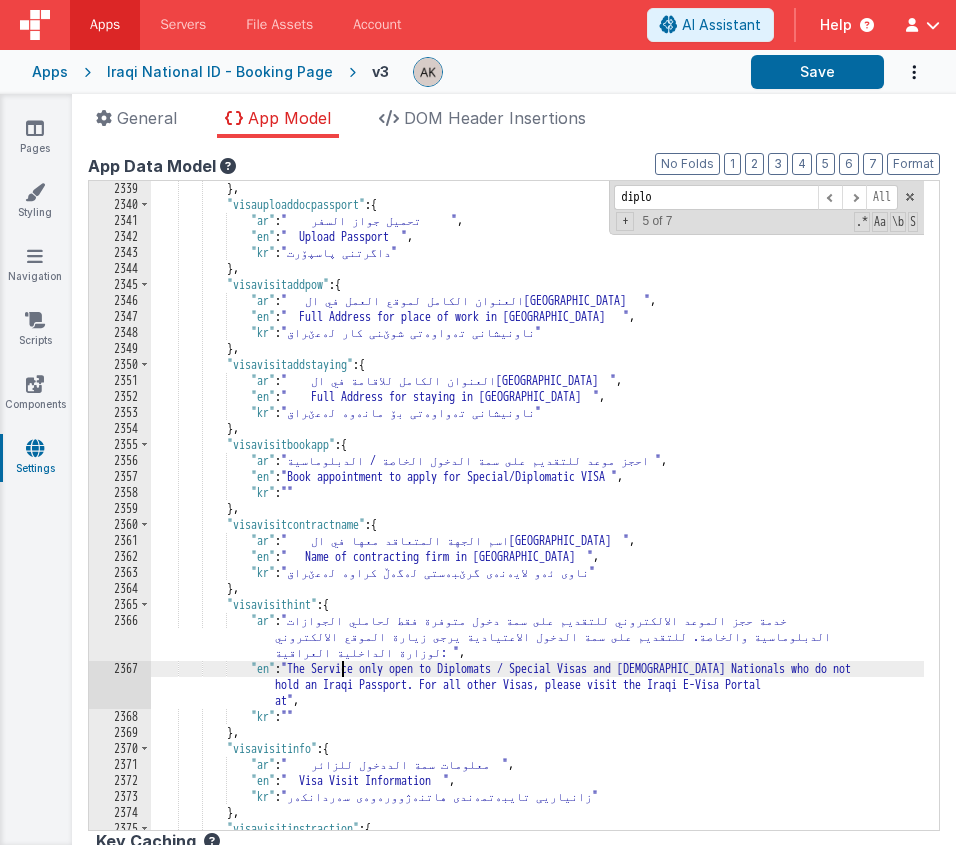 click on "} ,                "visauploaddocpassport" :  {                     "ar" :  "    تحميل جواز السفر     " ,                     "en" :  "  Upload Passport  " ,                     "kr" :  "داگرتنی پاسپۆرت"                } ,                "visavisitaddpow" :  {                     "ar" :  "   العنوان الكامل لموقع العمل في العراق   " ,                     "en" :  "  Full Address for place of work in Iraq   " ,                     "kr" :  "ناونیشانی تەواوەتی شوێنی کار لەعێراق"                } ,                "visavisitaddstaying" :  {                     "ar" :  "    العنوان الكامل للاقامة في العراق  " ,                     "en" :  "    Full Address for staying in Iraq  " ,                     "kr" :  "ناونیشانی تەواوەتی بۆ مانەوە لەعێراق"                } ,                "visavisitbookapp" :  {                     "ar" :  ,                     ," at bounding box center (537, 521) 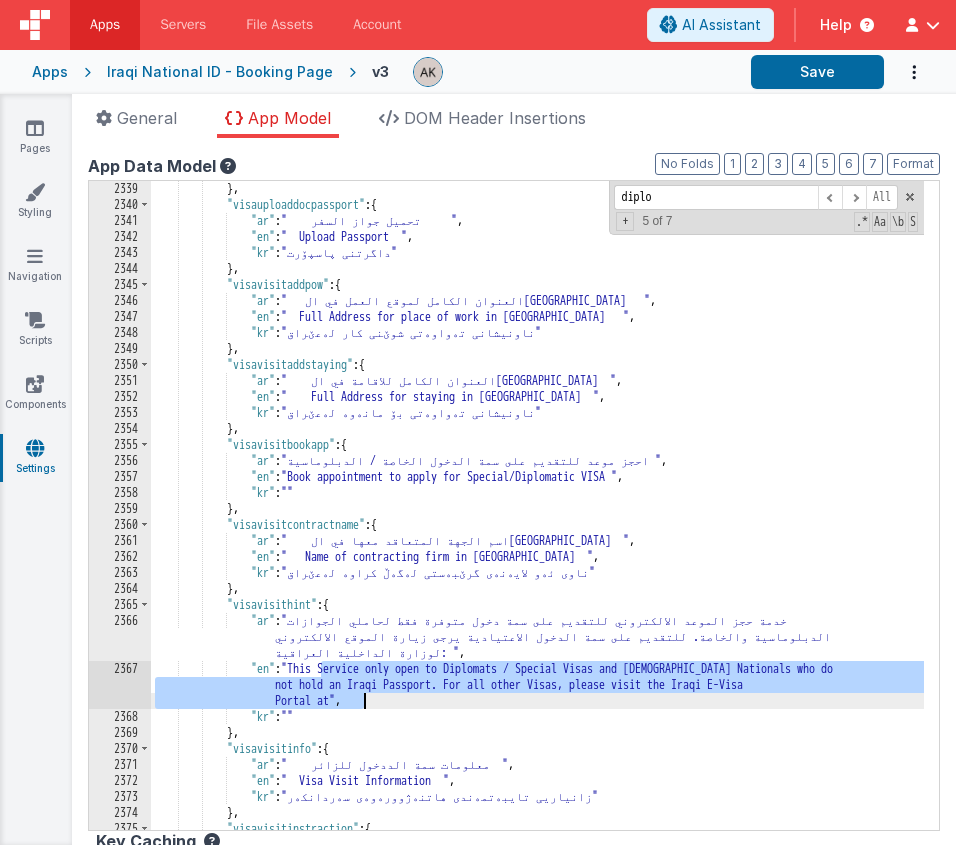 drag, startPoint x: 322, startPoint y: 669, endPoint x: 363, endPoint y: 705, distance: 54.56189 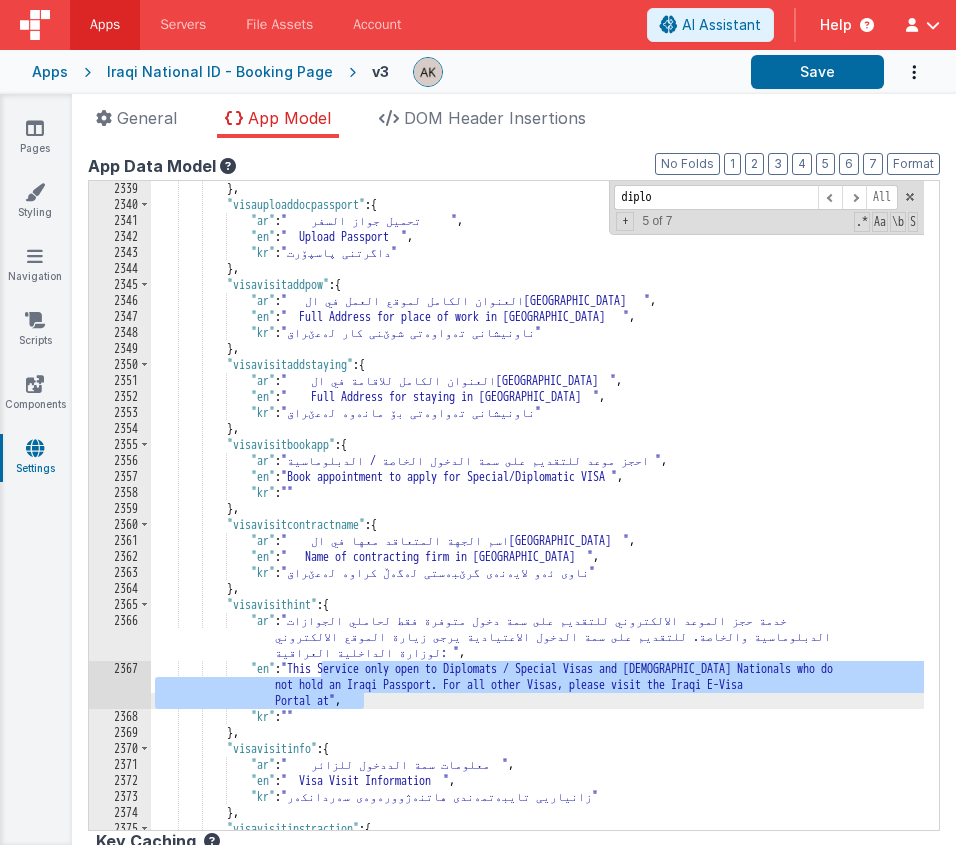 click on "} ,                "visauploaddocpassport" :  {                     "ar" :  "    تحميل جواز السفر     " ,                     "en" :  "  Upload Passport  " ,                     "kr" :  "داگرتنی پاسپۆرت"                } ,                "visavisitaddpow" :  {                     "ar" :  "   العنوان الكامل لموقع العمل في العراق   " ,                     "en" :  "  Full Address for place of work in Iraq   " ,                     "kr" :  "ناونیشانی تەواوەتی شوێنی کار لەعێراق"                } ,                "visavisitaddstaying" :  {                     "ar" :  "    العنوان الكامل للاقامة في العراق  " ,                     "en" :  "    Full Address for staying in Iraq  " ,                     "kr" :  "ناونیشانی تەواوەتی بۆ مانەوە لەعێراق"                } ,                "visavisitbookapp" :  {                     "ar" :  ,                     ," at bounding box center (537, 521) 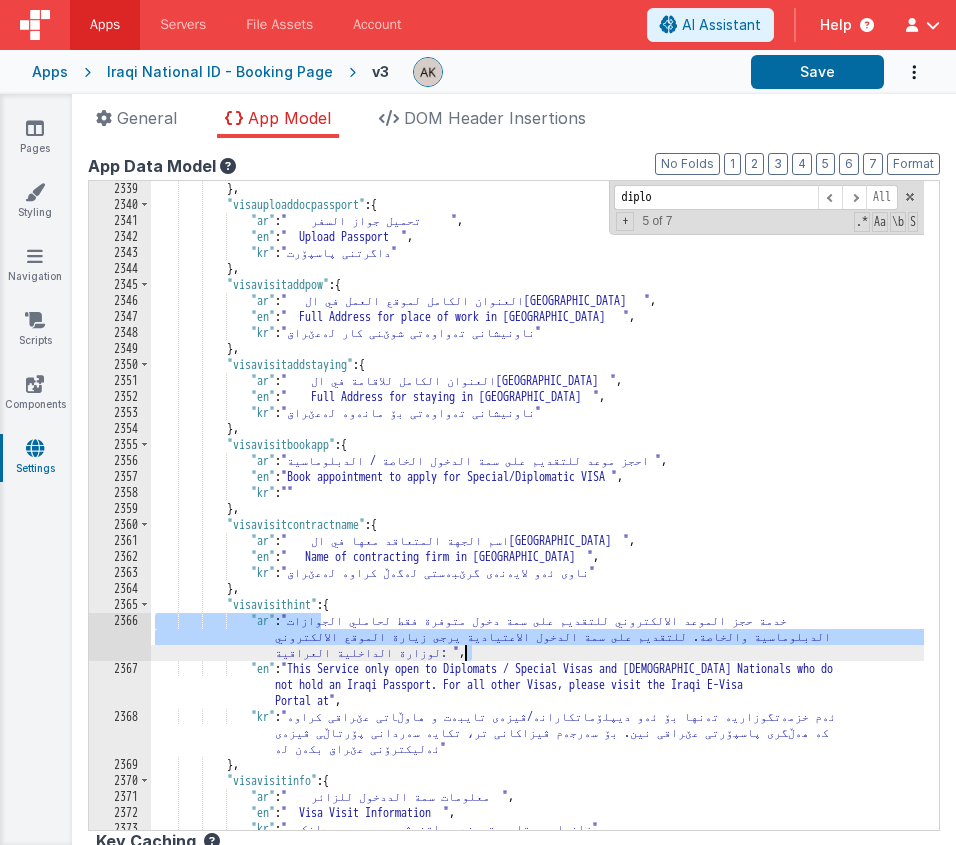 drag, startPoint x: 320, startPoint y: 622, endPoint x: 476, endPoint y: 656, distance: 159.66214 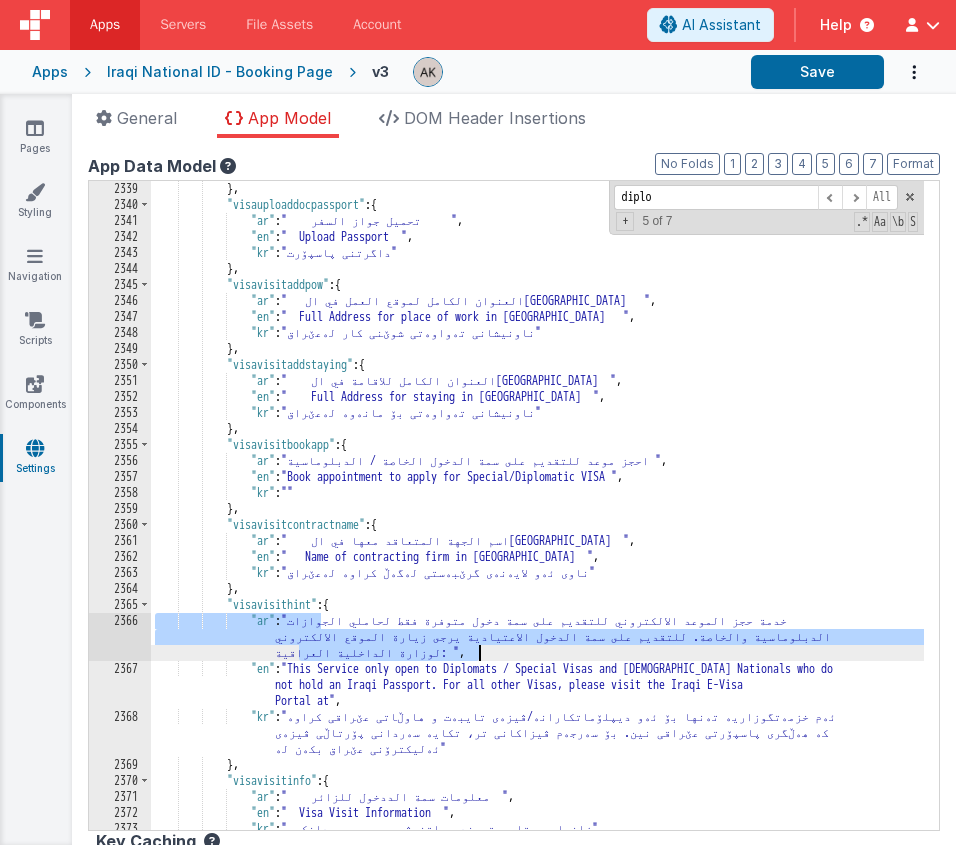 click on "} ,                "visauploaddocpassport" :  {                     "ar" :  "    تحميل جواز السفر     " ,                     "en" :  "  Upload Passport  " ,                     "kr" :  "داگرتنی پاسپۆرت"                } ,                "visavisitaddpow" :  {                     "ar" :  "   العنوان الكامل لموقع العمل في العراق   " ,                     "en" :  "  Full Address for place of work in Iraq   " ,                     "kr" :  "ناونیشانی تەواوەتی شوێنی کار لەعێراق"                } ,                "visavisitaddstaying" :  {                     "ar" :  "    العنوان الكامل للاقامة في العراق  " ,                     "en" :  "    Full Address for staying in Iraq  " ,                     "kr" :  "ناونیشانی تەواوەتی بۆ مانەوە لەعێراق"                } ,                "visavisitbookapp" :  {                     "ar" :  ,                     ," at bounding box center (537, 521) 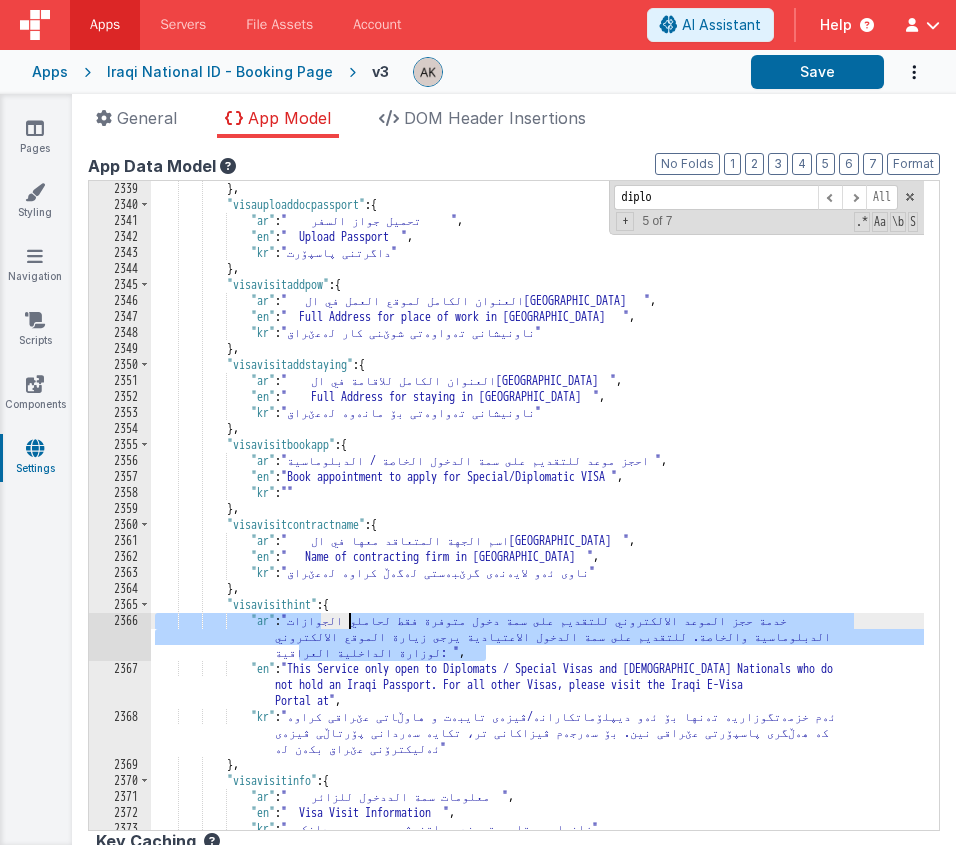 drag, startPoint x: 483, startPoint y: 657, endPoint x: 347, endPoint y: 625, distance: 139.71399 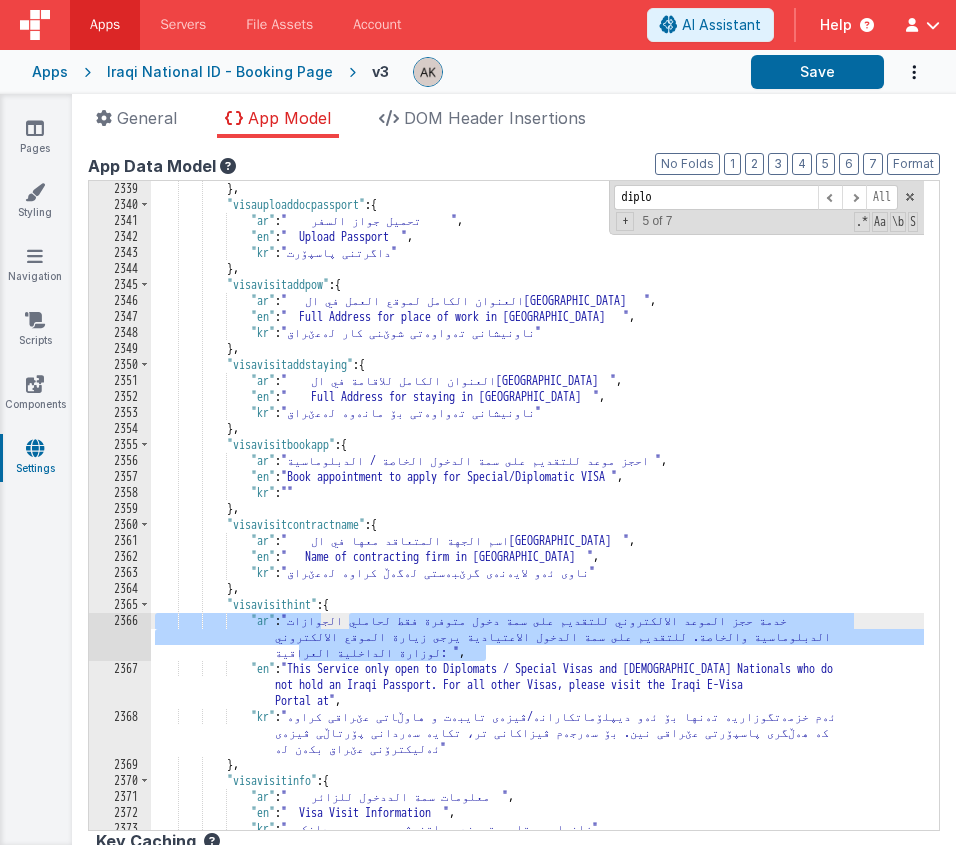 click on "} ,                "visauploaddocpassport" :  {                     "ar" :  "    تحميل جواز السفر     " ,                     "en" :  "  Upload Passport  " ,                     "kr" :  "داگرتنی پاسپۆرت"                } ,                "visavisitaddpow" :  {                     "ar" :  "   العنوان الكامل لموقع العمل في العراق   " ,                     "en" :  "  Full Address for place of work in Iraq   " ,                     "kr" :  "ناونیشانی تەواوەتی شوێنی کار لەعێراق"                } ,                "visavisitaddstaying" :  {                     "ar" :  "    العنوان الكامل للاقامة في العراق  " ,                     "en" :  "    Full Address for staying in Iraq  " ,                     "kr" :  "ناونیشانی تەواوەتی بۆ مانەوە لەعێراق"                } ,                "visavisitbookapp" :  {                     "ar" :  ,                     ," at bounding box center (537, 521) 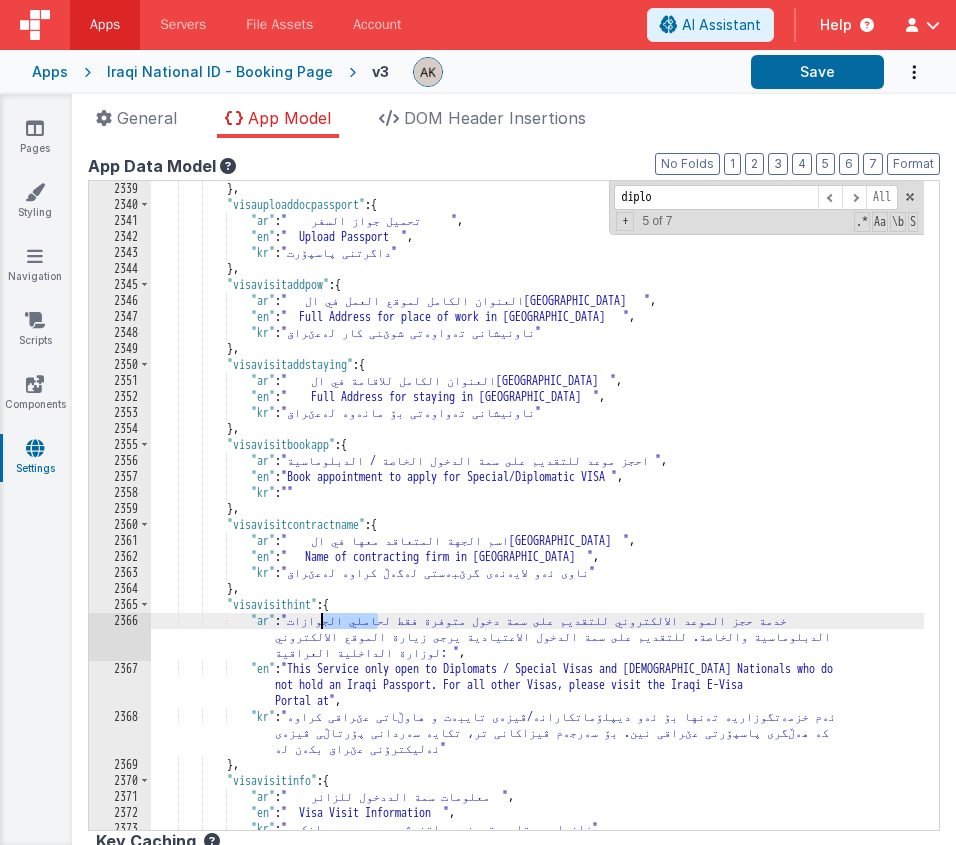 click on "} ,                "visauploaddocpassport" :  {                     "ar" :  "    تحميل جواز السفر     " ,                     "en" :  "  Upload Passport  " ,                     "kr" :  "داگرتنی پاسپۆرت"                } ,                "visavisitaddpow" :  {                     "ar" :  "   العنوان الكامل لموقع العمل في العراق   " ,                     "en" :  "  Full Address for place of work in Iraq   " ,                     "kr" :  "ناونیشانی تەواوەتی شوێنی کار لەعێراق"                } ,                "visavisitaddstaying" :  {                     "ar" :  "    العنوان الكامل للاقامة في العراق  " ,                     "en" :  "    Full Address for staying in Iraq  " ,                     "kr" :  "ناونیشانی تەواوەتی بۆ مانەوە لەعێراق"                } ,                "visavisitbookapp" :  {                     "ar" :  ,                     ," at bounding box center [537, 521] 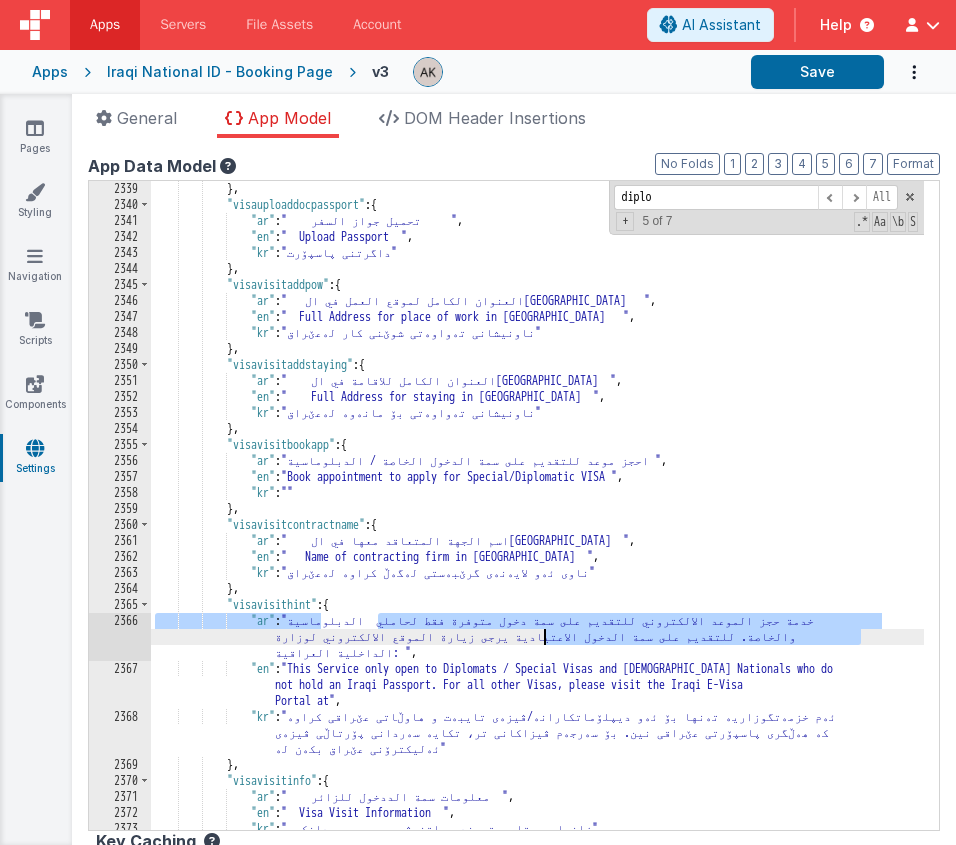 drag, startPoint x: 380, startPoint y: 625, endPoint x: 546, endPoint y: 631, distance: 166.1084 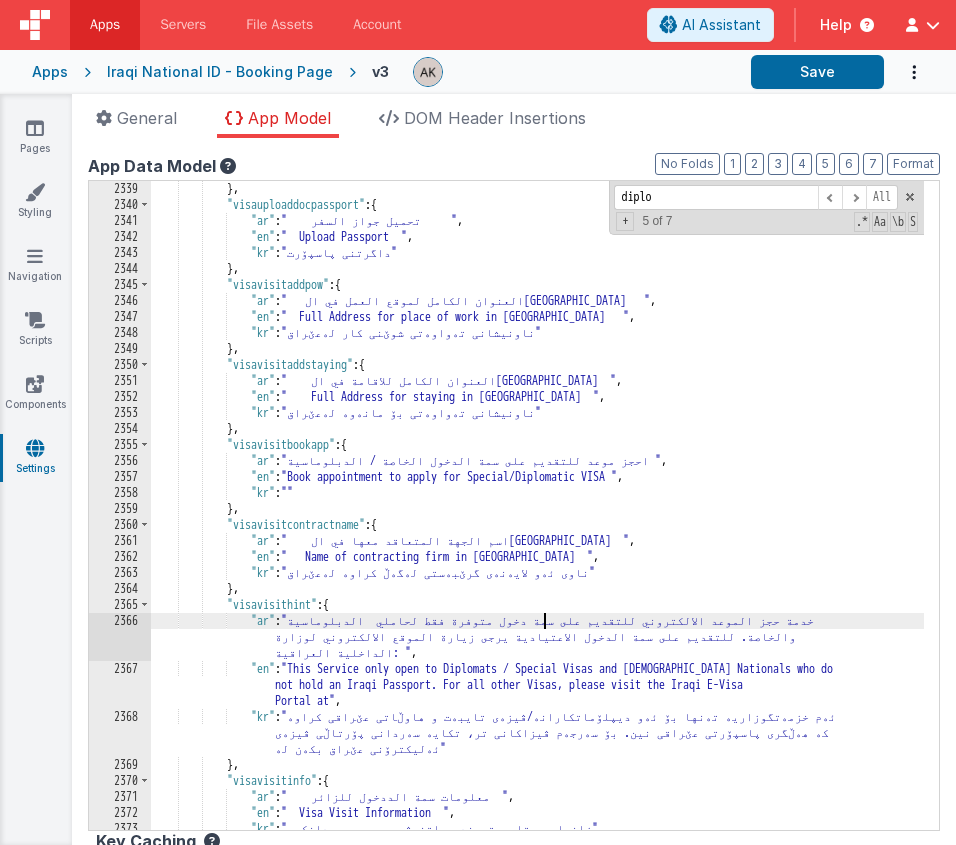 click on "} ,                "visauploaddocpassport" :  {                     "ar" :  "    تحميل جواز السفر     " ,                     "en" :  "  Upload Passport  " ,                     "kr" :  "داگرتنی پاسپۆرت"                } ,                "visavisitaddpow" :  {                     "ar" :  "   العنوان الكامل لموقع العمل في العراق   " ,                     "en" :  "  Full Address for place of work in Iraq   " ,                     "kr" :  "ناونیشانی تەواوەتی شوێنی کار لەعێراق"                } ,                "visavisitaddstaying" :  {                     "ar" :  "    العنوان الكامل للاقامة في العراق  " ,                     "en" :  "    Full Address for staying in Iraq  " ,                     "kr" :  "ناونیشانی تەواوەتی بۆ مانەوە لەعێراق"                } ,                "visavisitbookapp" :  {                     "ar" :  ,                     ," at bounding box center [537, 521] 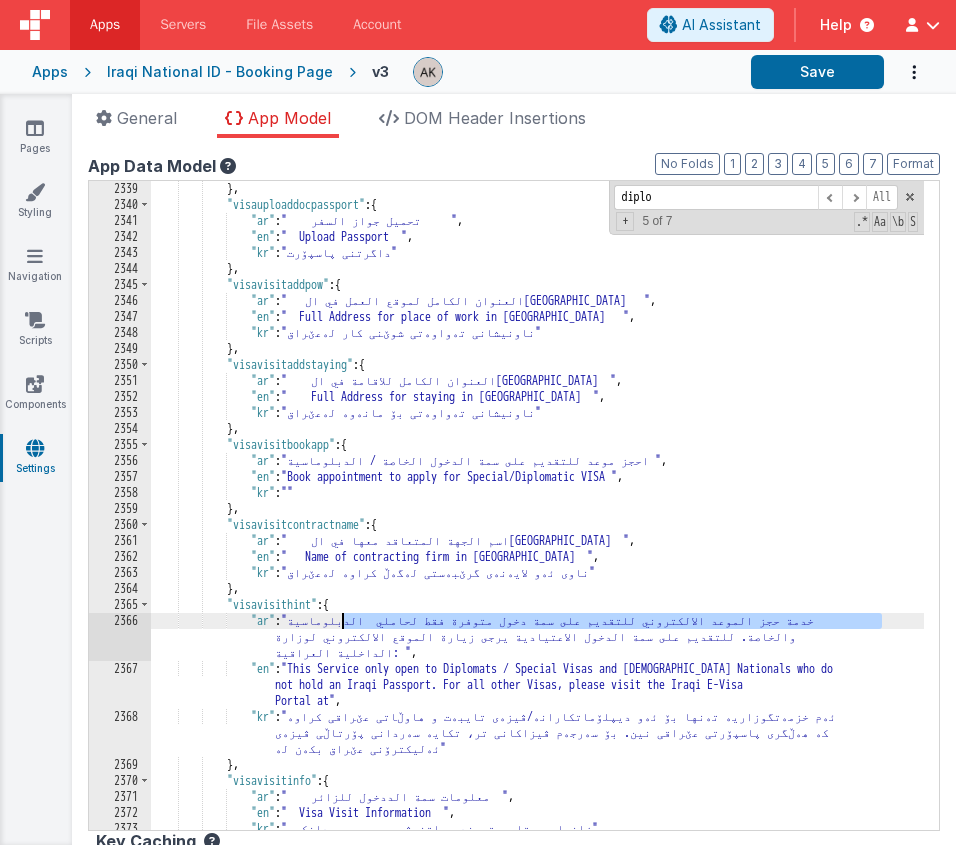 drag, startPoint x: 879, startPoint y: 622, endPoint x: 341, endPoint y: 617, distance: 538.02325 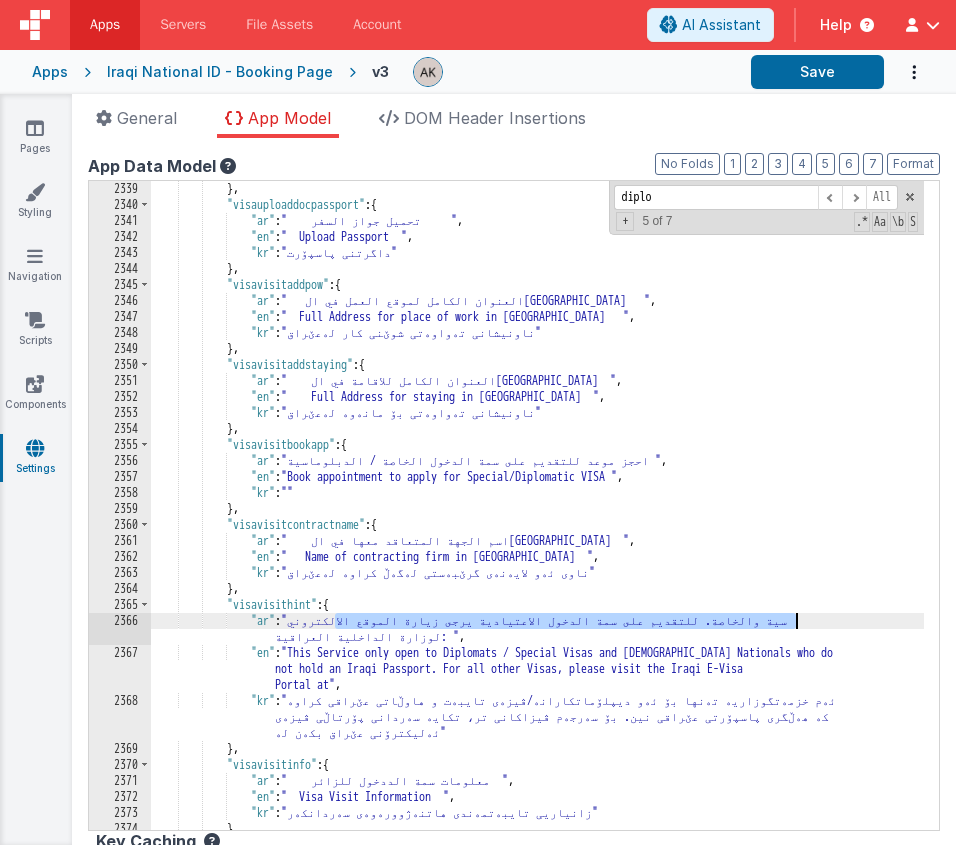 drag, startPoint x: 338, startPoint y: 626, endPoint x: 793, endPoint y: 620, distance: 455.03955 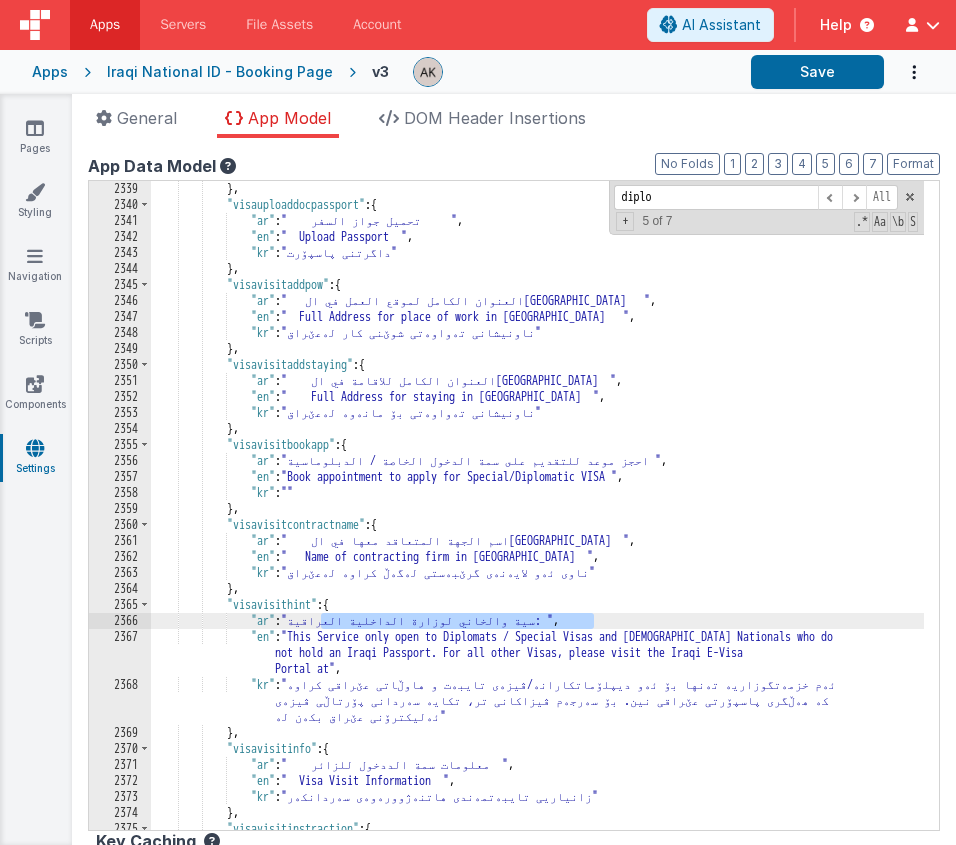 drag, startPoint x: 595, startPoint y: 622, endPoint x: 577, endPoint y: 618, distance: 18.439089 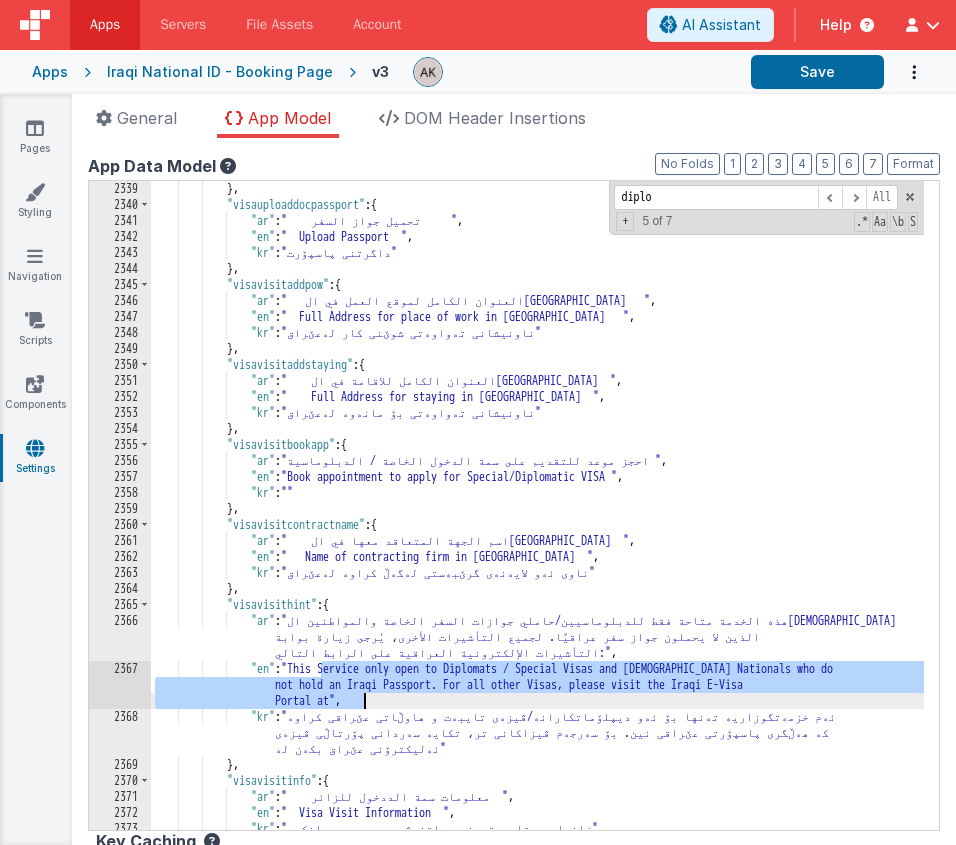 drag, startPoint x: 322, startPoint y: 668, endPoint x: 366, endPoint y: 698, distance: 53.25411 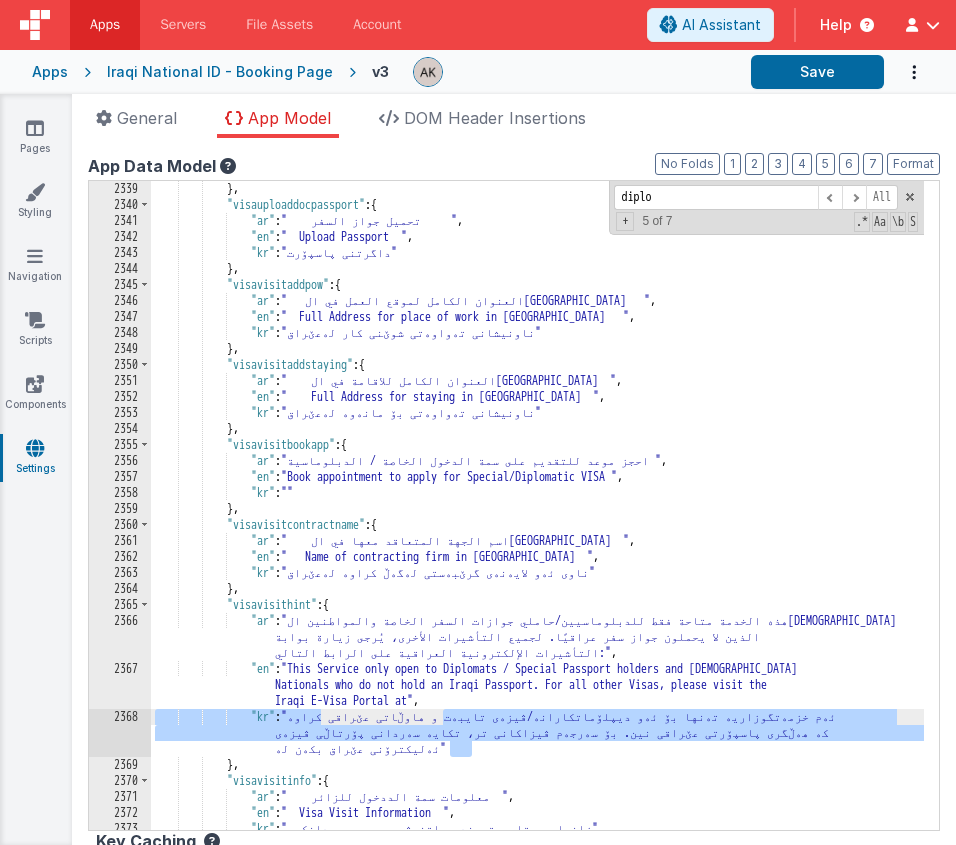drag, startPoint x: 447, startPoint y: 746, endPoint x: 441, endPoint y: 720, distance: 26.683329 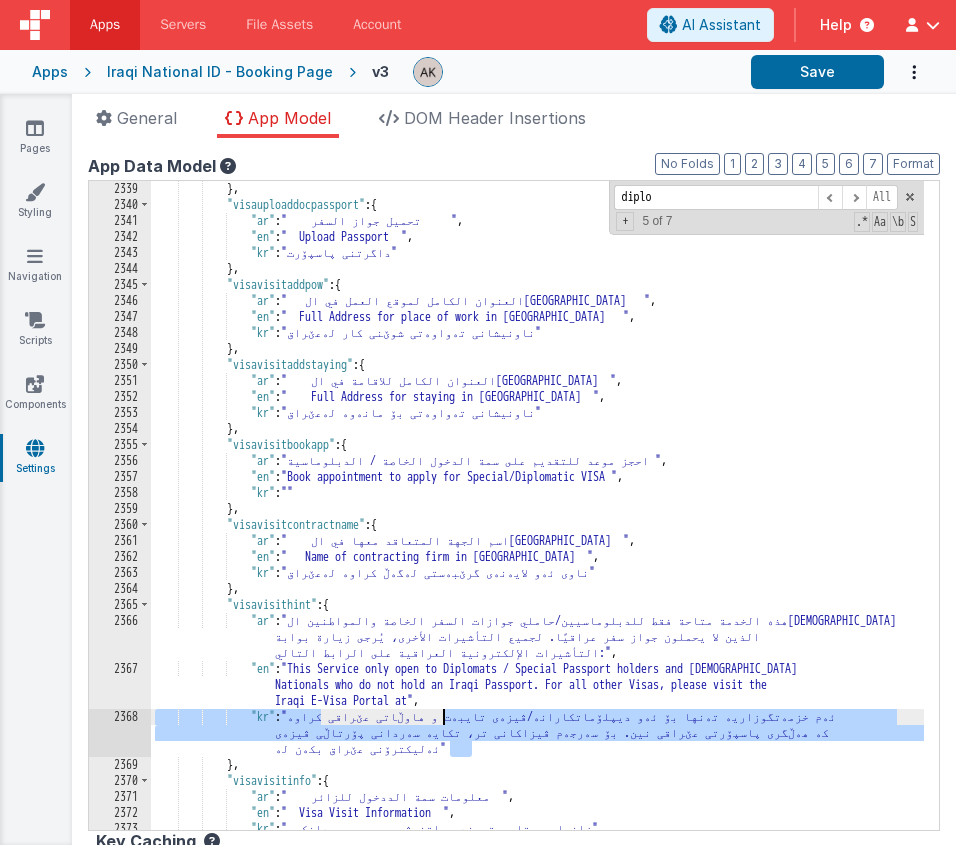 click on "} ,                "visauploaddocpassport" :  {                     "ar" :  "    تحميل جواز السفر     " ,                     "en" :  "  Upload Passport  " ,                     "kr" :  "داگرتنی پاسپۆرت"                } ,                "visavisitaddpow" :  {                     "ar" :  "   العنوان الكامل لموقع العمل في العراق   " ,                     "en" :  "  Full Address for place of work in Iraq   " ,                     "kr" :  "ناونیشانی تەواوەتی شوێنی کار لەعێراق"                } ,                "visavisitaddstaying" :  {                     "ar" :  "    العنوان الكامل للاقامة في العراق  " ,                     "en" :  "    Full Address for staying in Iraq  " ,                     "kr" :  "ناونیشانی تەواوەتی بۆ مانەوە لەعێراق"                } ,                "visavisitbookapp" :  {                     "ar" :  ,                     ," at bounding box center [537, 521] 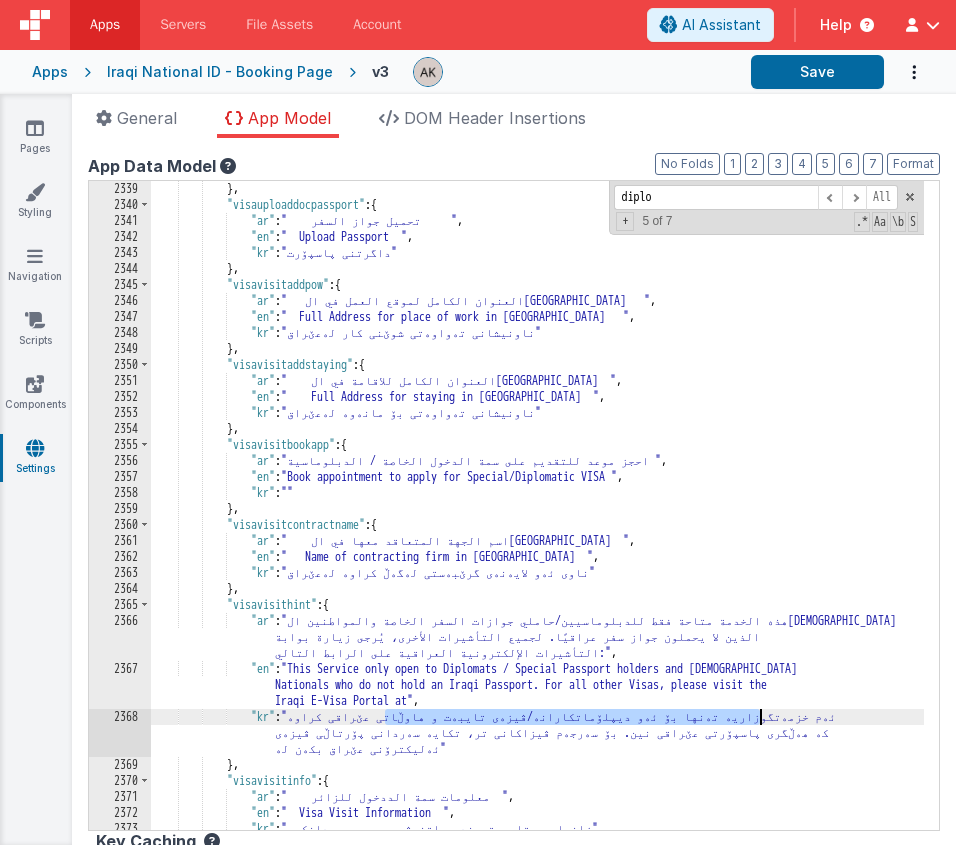 drag, startPoint x: 384, startPoint y: 723, endPoint x: 760, endPoint y: 715, distance: 376.08508 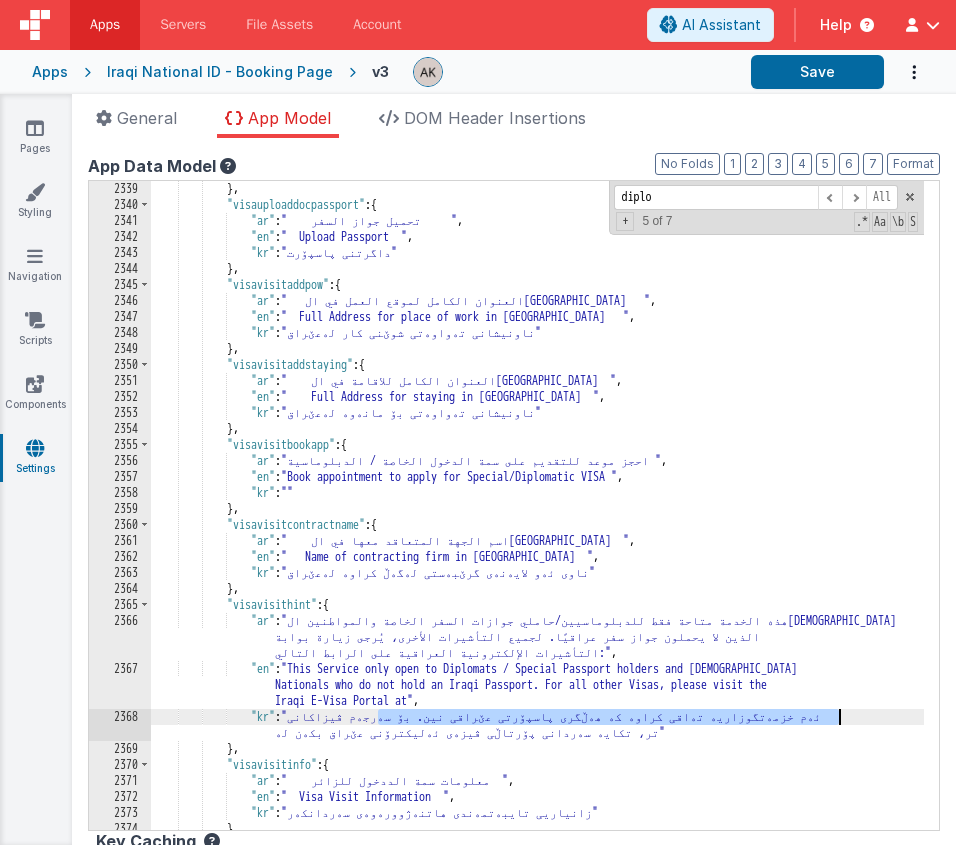 drag, startPoint x: 380, startPoint y: 719, endPoint x: 841, endPoint y: 714, distance: 461.0271 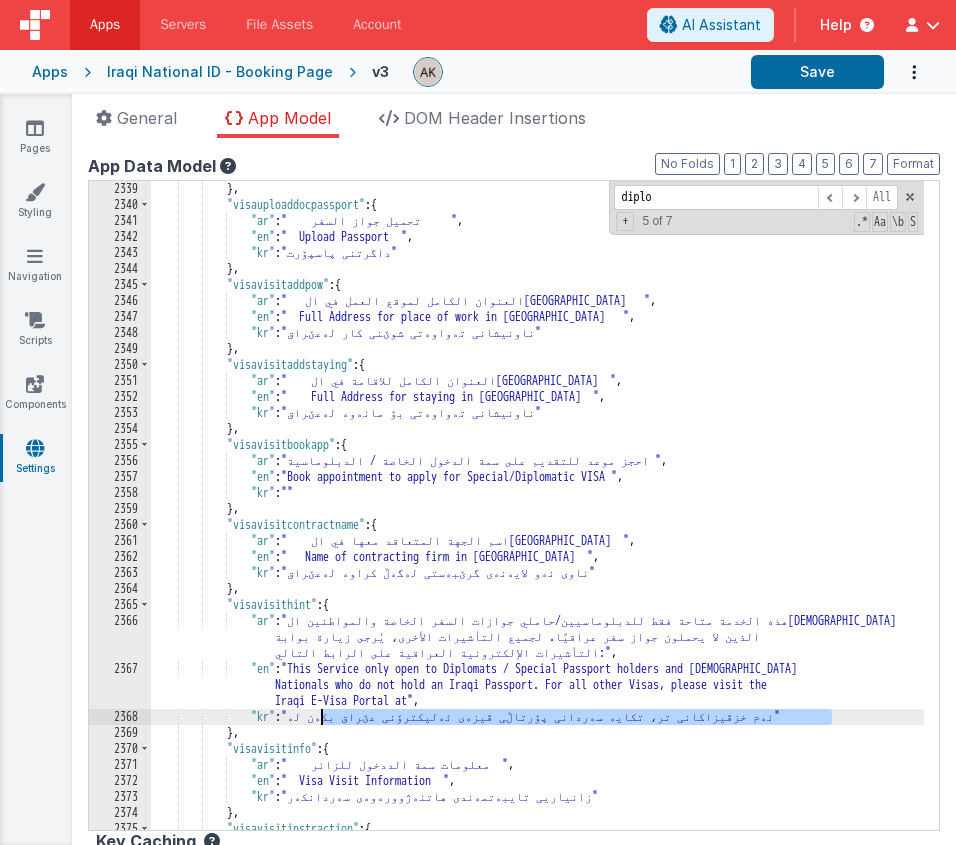 drag, startPoint x: 322, startPoint y: 724, endPoint x: 831, endPoint y: 715, distance: 509.07956 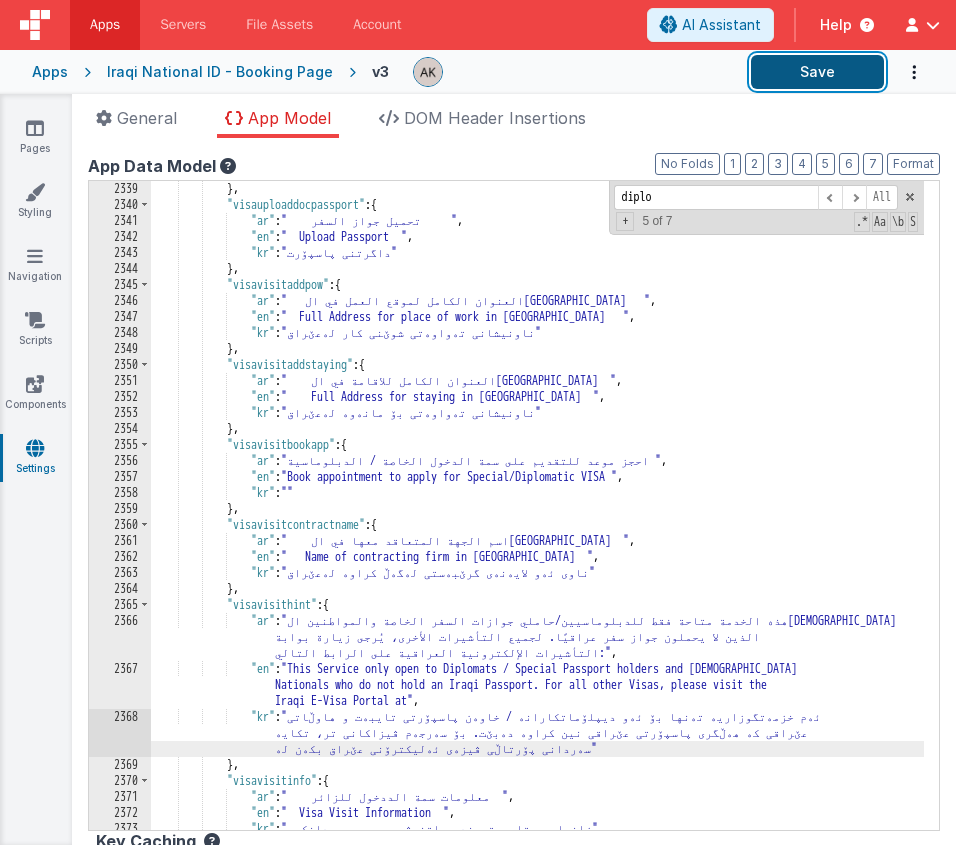 click on "Save" at bounding box center [817, 72] 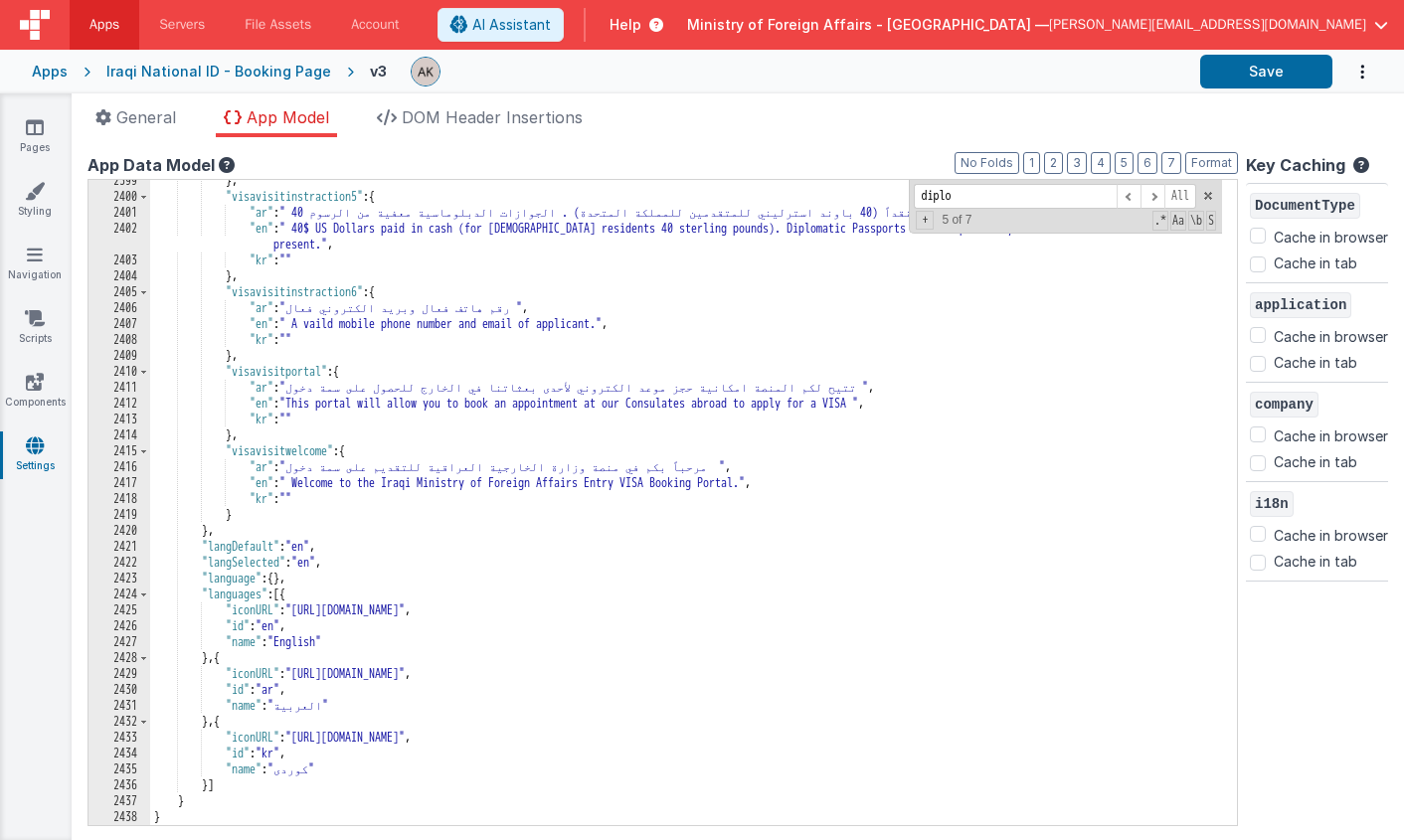 scroll, scrollTop: 31929, scrollLeft: 0, axis: vertical 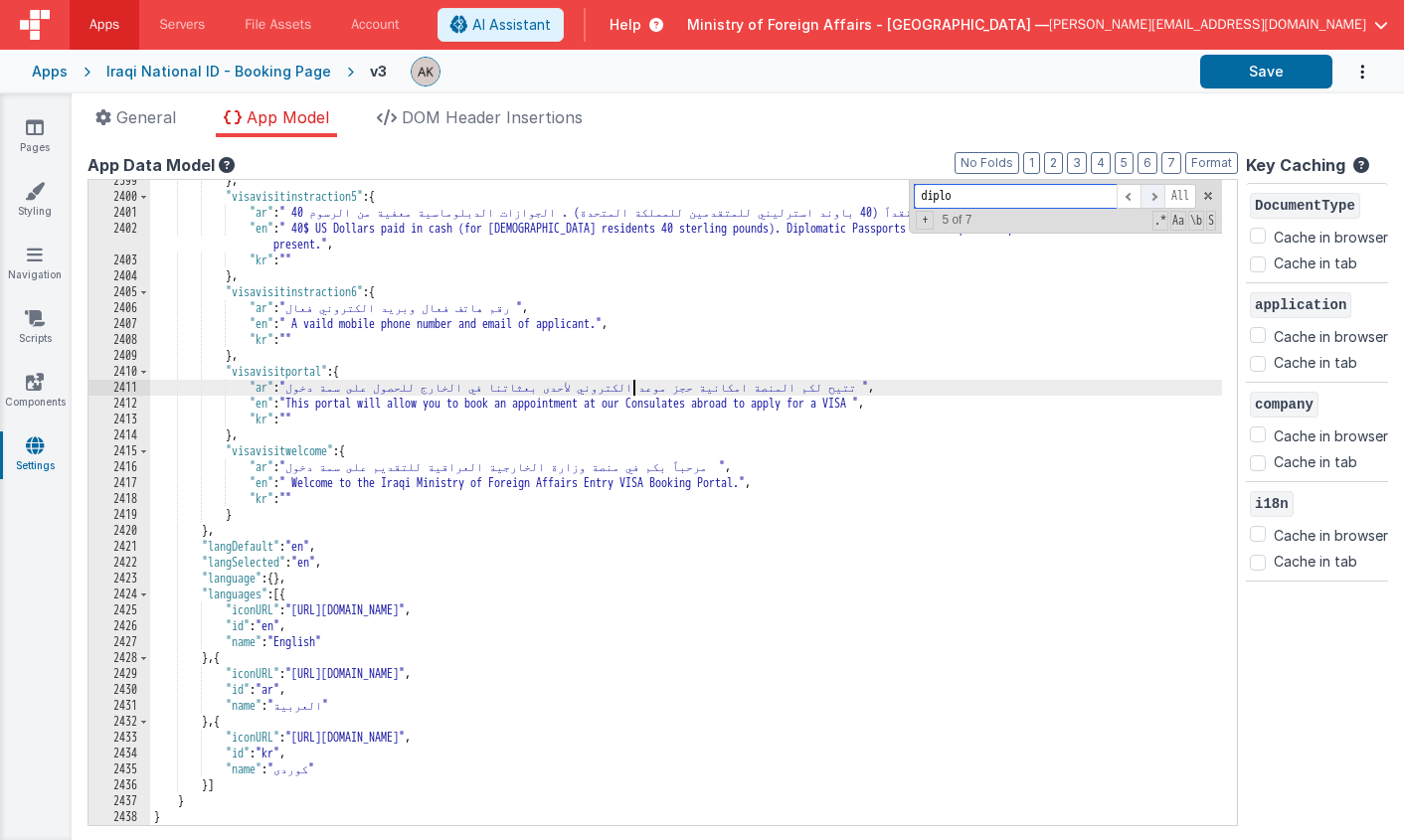 click at bounding box center (1152, 196) 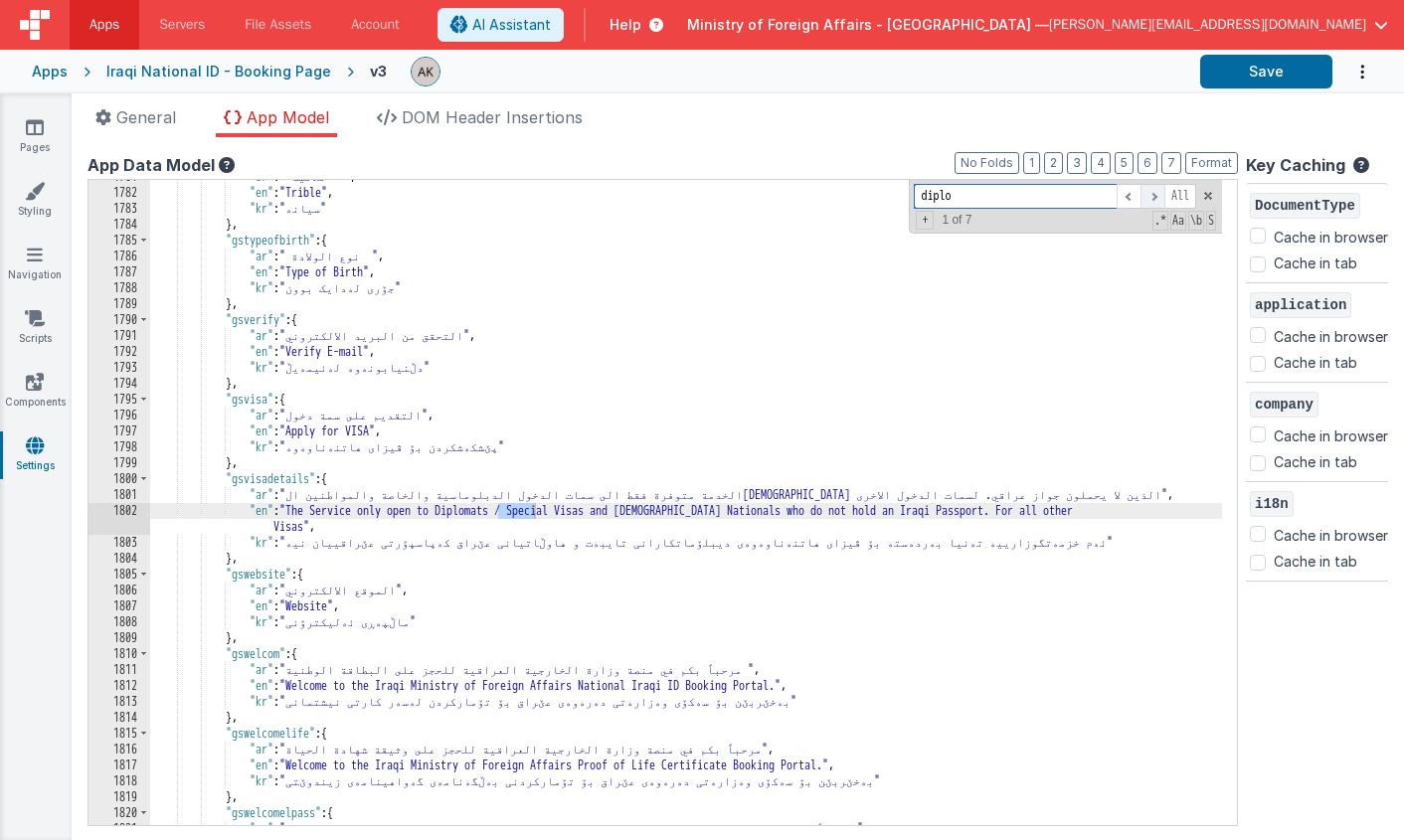 scroll, scrollTop: 23954, scrollLeft: 0, axis: vertical 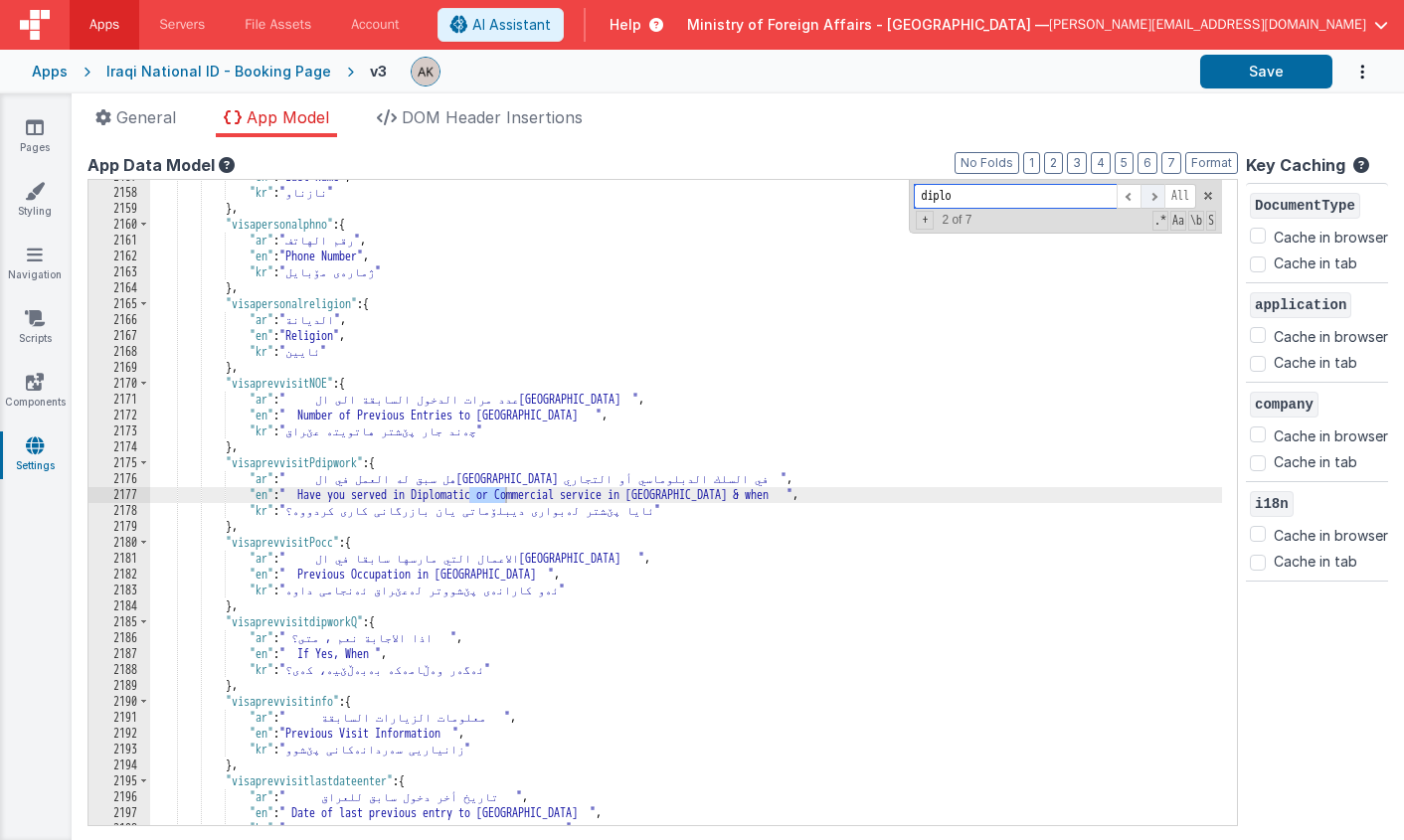 click at bounding box center [1152, 196] 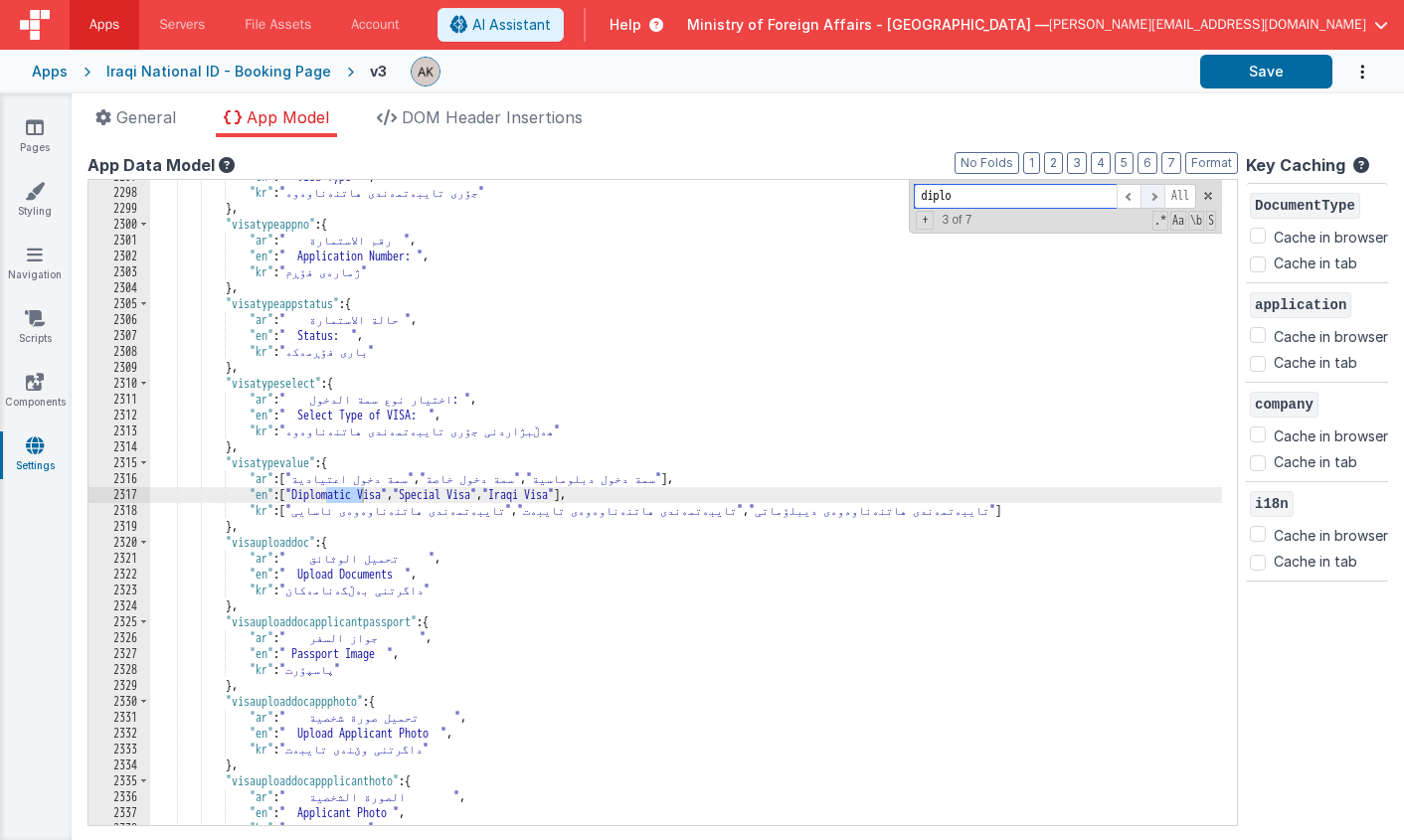 click at bounding box center [1152, 196] 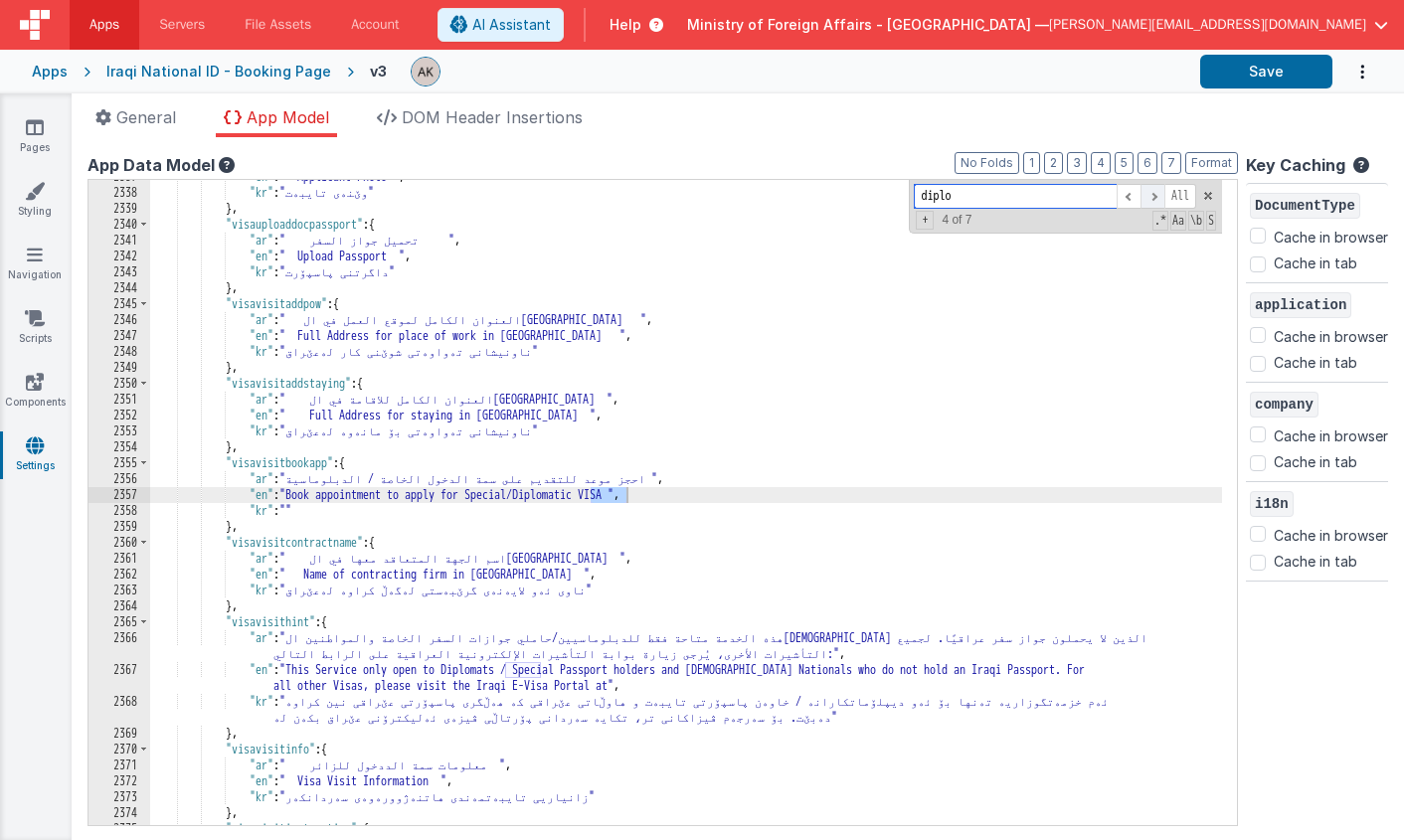 scroll, scrollTop: 31212, scrollLeft: 0, axis: vertical 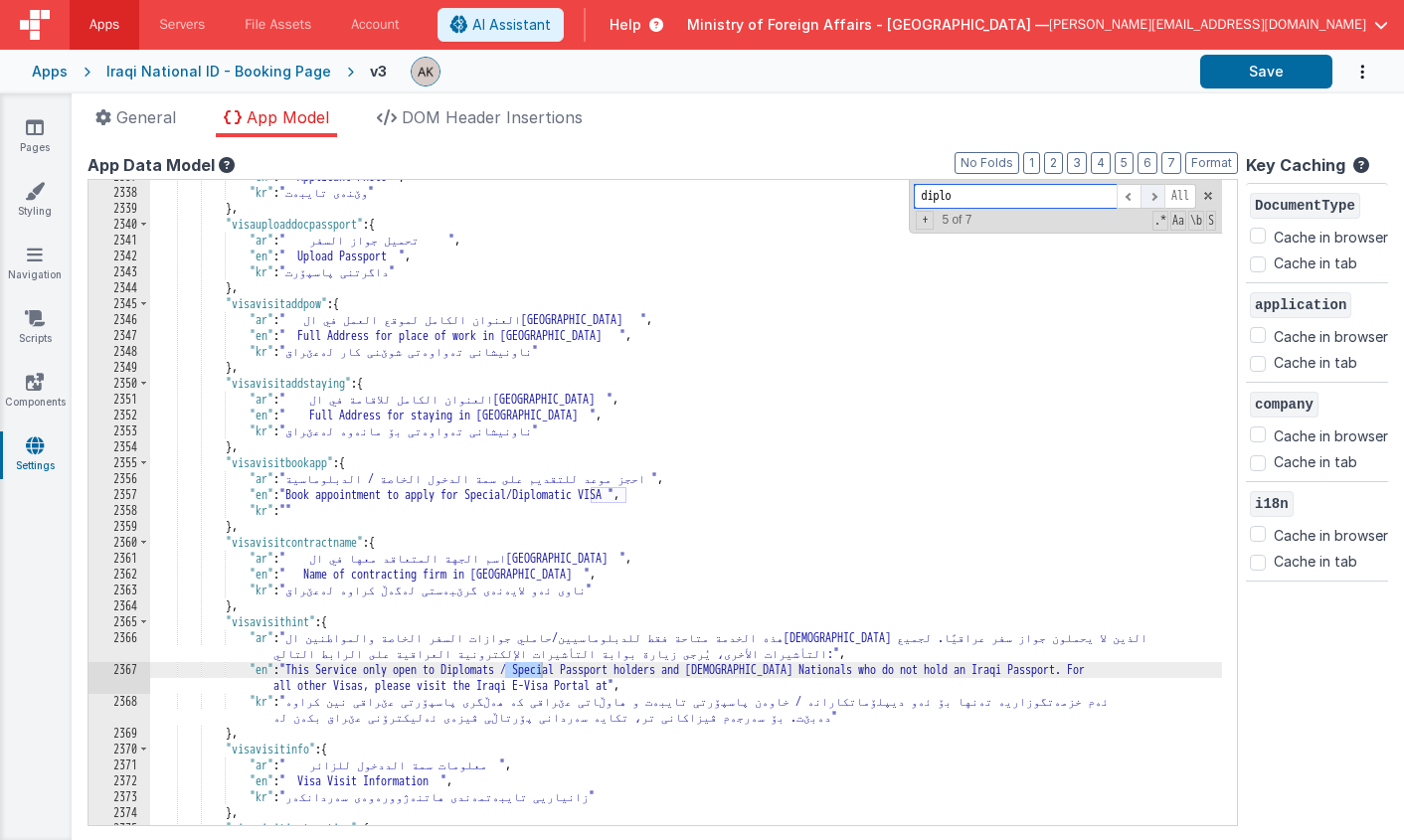 click at bounding box center (1152, 196) 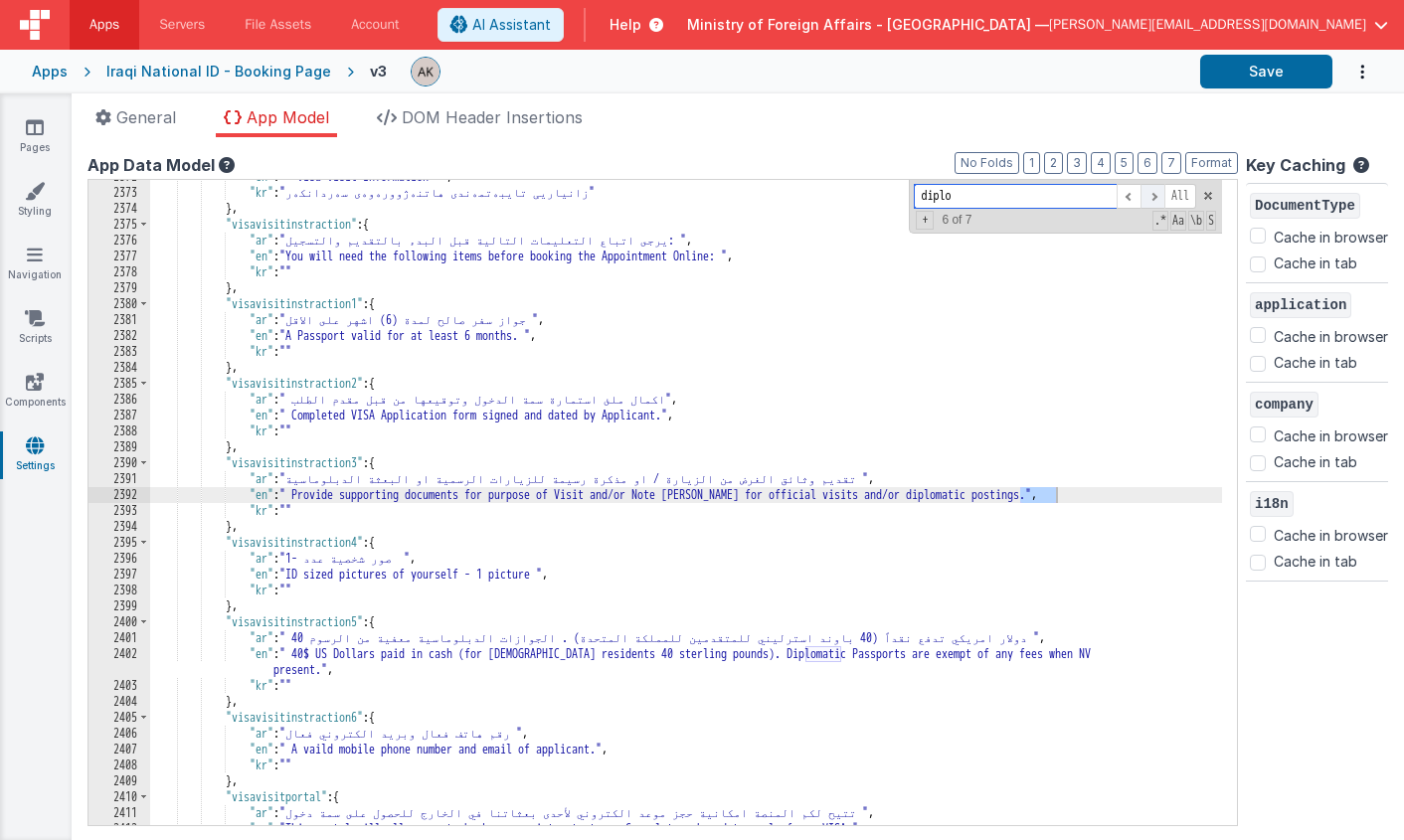 click at bounding box center (1152, 196) 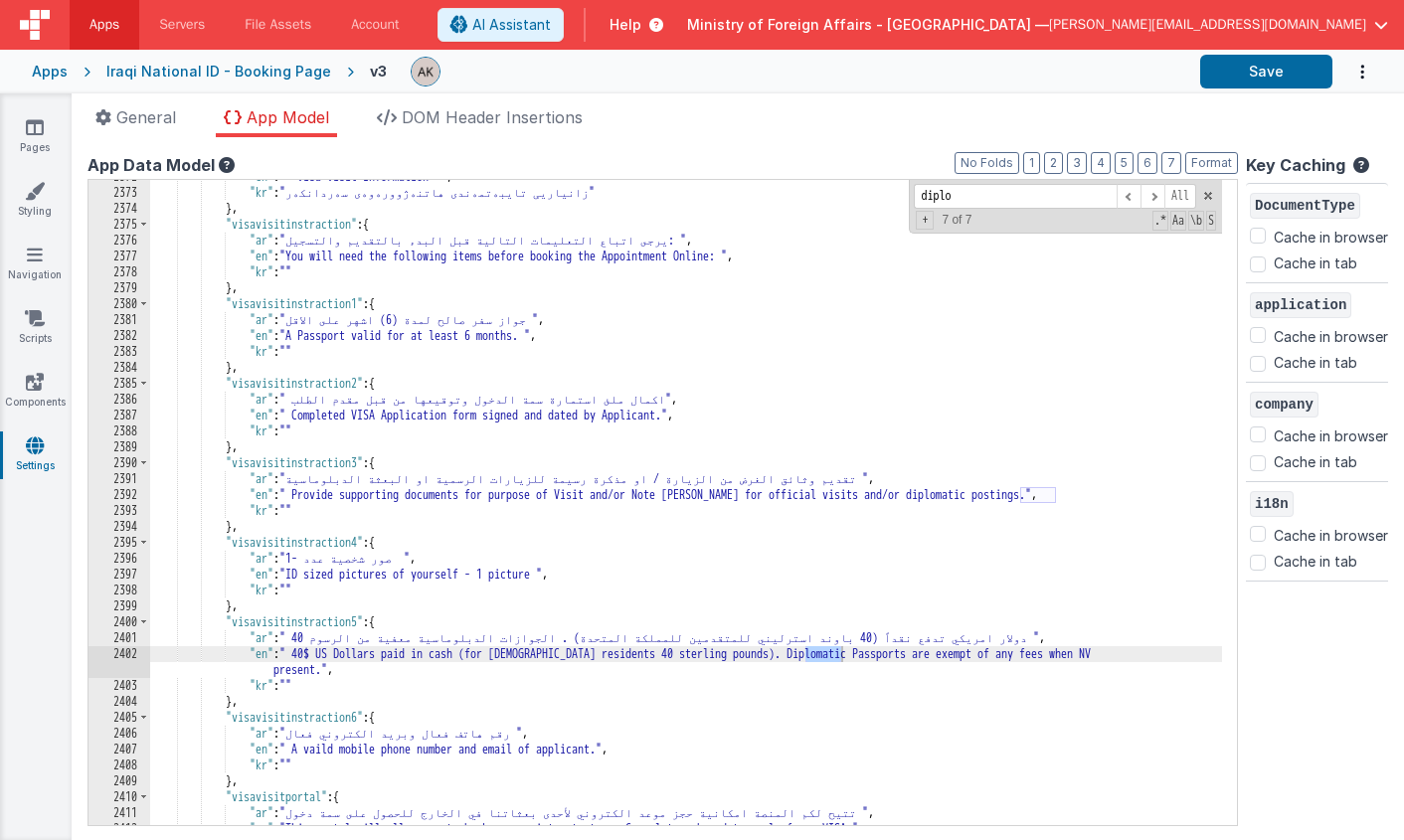 click on ""en" :  "  Visa Visit Information  " ,                     "kr" :  "زانیاریی تایبەتمەندی هاتنەژوورەوەى سەردانکەر"                } ,                "visavisitinstraction" :  {                     "ar" :  "يرجى اتباع التعليمات التالية قبل البدء بالتقديم والتسجيل: " ,                     "en" :  "You will need the following items before booking the Appointment Online: " ,                     "kr" :  ""                } ,                "visavisitinstraction1" :  {                     "ar" :  "جواز سفر صالح لمدة (6) اشهر على الاقل " ,                     "en" :  "A Passport valid for at least 6 months. " ,                     "kr" :  ""                } ,                "visavisitinstraction2" :  {                     "ar" :  " اكمال ملئ استمارة سمة الدخول وتوقيعها من قبل مقدم الطلب" ,                     "en" :  ,                :" at bounding box center [686, 507] 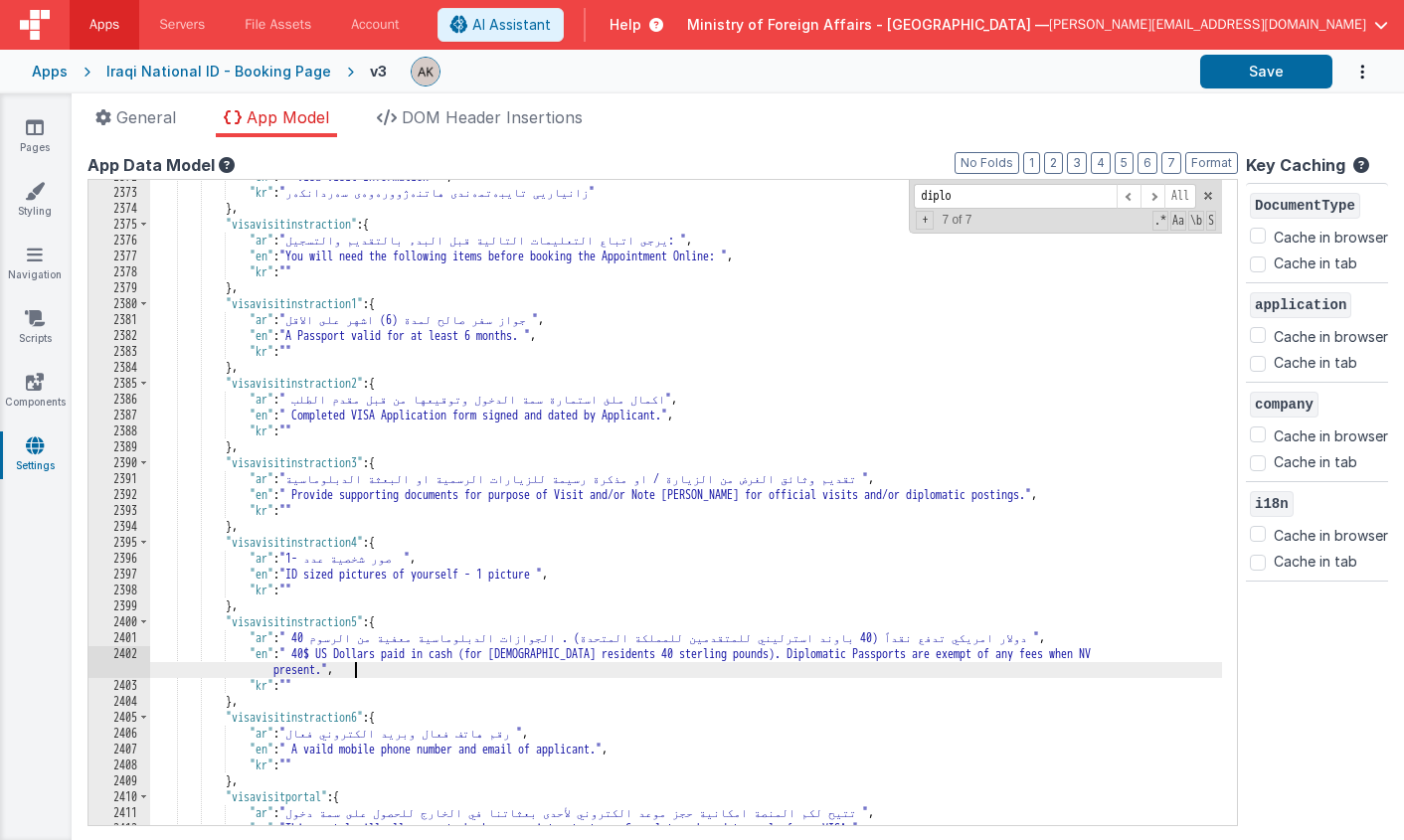 click on ""en" :  "  Visa Visit Information  " ,                     "kr" :  "زانیاریی تایبەتمەندی هاتنەژوورەوەى سەردانکەر"                } ,                "visavisitinstraction" :  {                     "ar" :  "يرجى اتباع التعليمات التالية قبل البدء بالتقديم والتسجيل: " ,                     "en" :  "You will need the following items before booking the Appointment Online: " ,                     "kr" :  ""                } ,                "visavisitinstraction1" :  {                     "ar" :  "جواز سفر صالح لمدة (6) اشهر على الاقل " ,                     "en" :  "A Passport valid for at least 6 months. " ,                     "kr" :  ""                } ,                "visavisitinstraction2" :  {                     "ar" :  " اكمال ملئ استمارة سمة الدخول وتوقيعها من قبل مقدم الطلب" ,                     "en" :  ,                :" at bounding box center (686, 507) 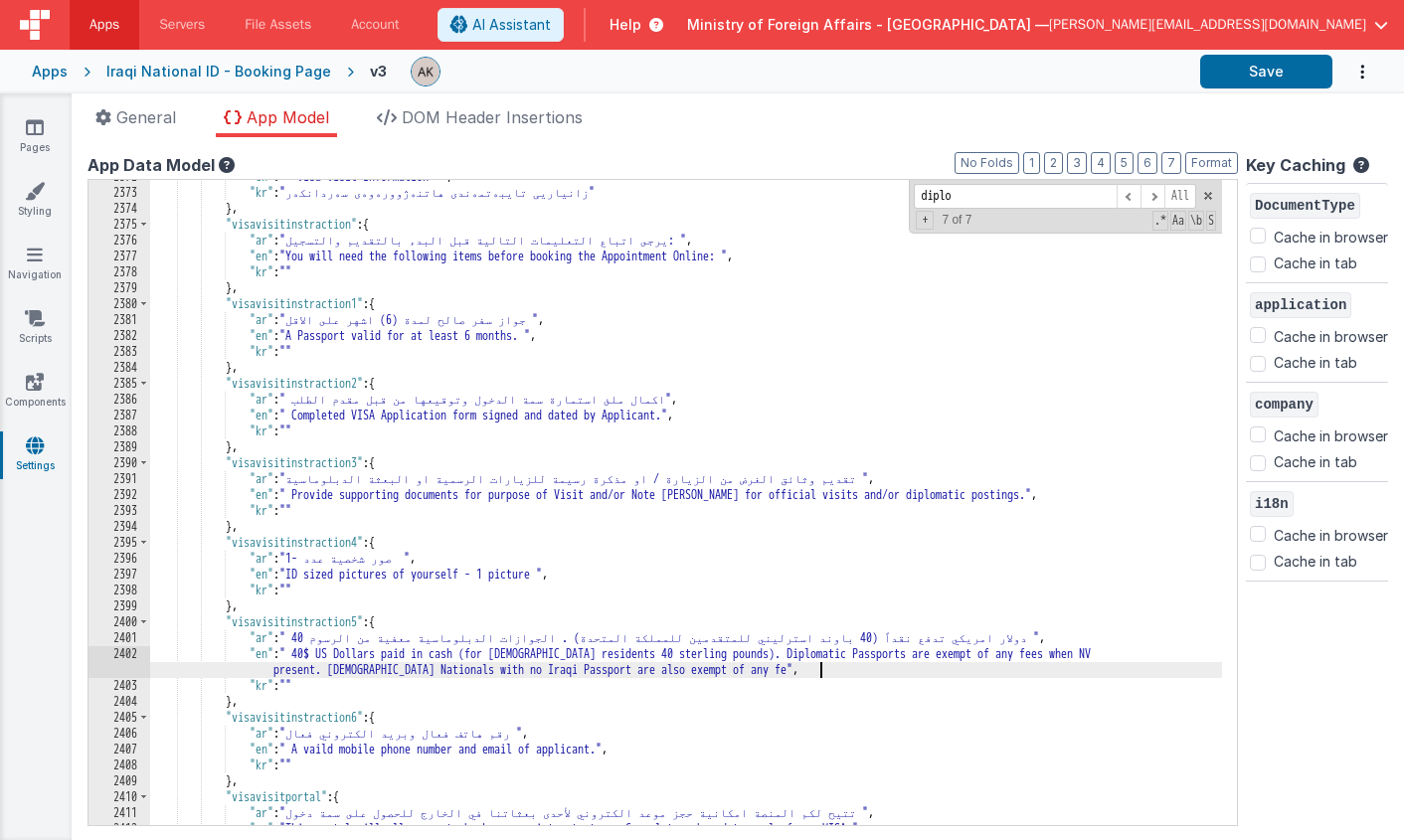 type 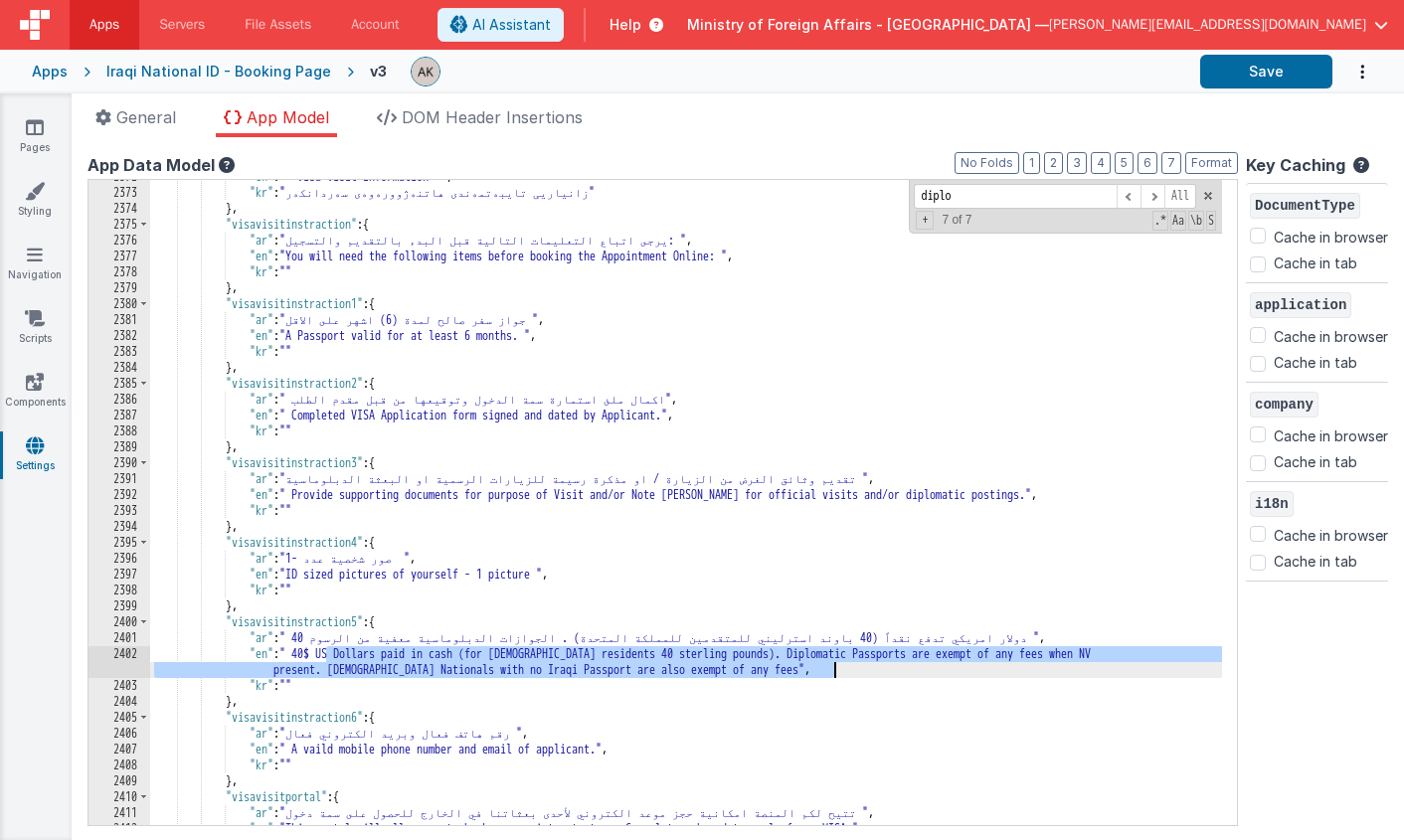 drag, startPoint x: 326, startPoint y: 654, endPoint x: 832, endPoint y: 672, distance: 506.32006 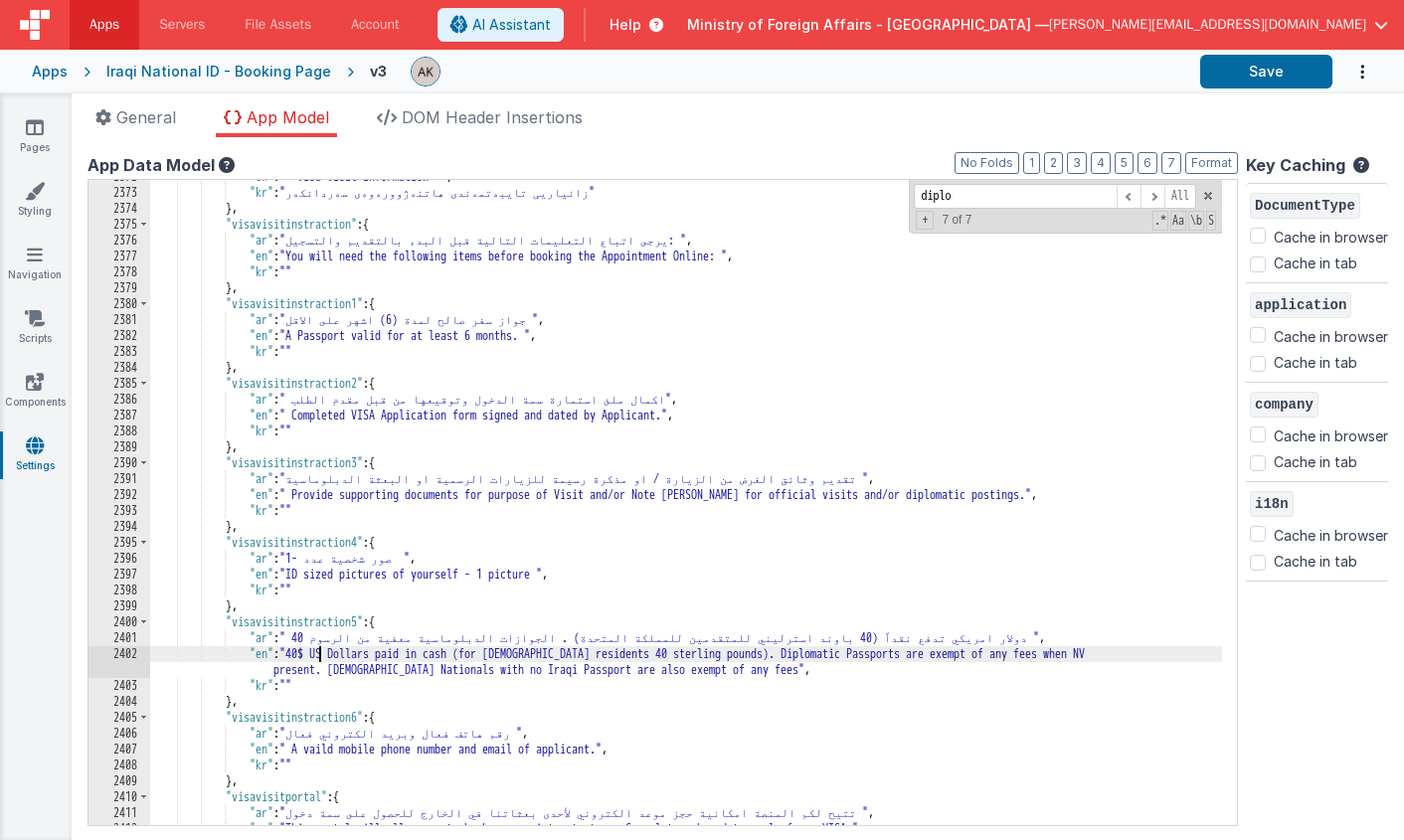 click on ""en" :  "  Visa Visit Information  " ,                     "kr" :  "زانیاریی تایبەتمەندی هاتنەژوورەوەى سەردانکەر"                } ,                "visavisitinstraction" :  {                     "ar" :  "يرجى اتباع التعليمات التالية قبل البدء بالتقديم والتسجيل: " ,                     "en" :  "You will need the following items before booking the Appointment Online: " ,                     "kr" :  ""                } ,                "visavisitinstraction1" :  {                     "ar" :  "جواز سفر صالح لمدة (6) اشهر على الاقل " ,                     "en" :  "A Passport valid for at least 6 months. " ,                     "kr" :  ""                } ,                "visavisitinstraction2" :  {                     "ar" :  " اكمال ملئ استمارة سمة الدخول وتوقيعها من قبل مقدم الطلب" ,                     "en" :  ,                :" at bounding box center [686, 507] 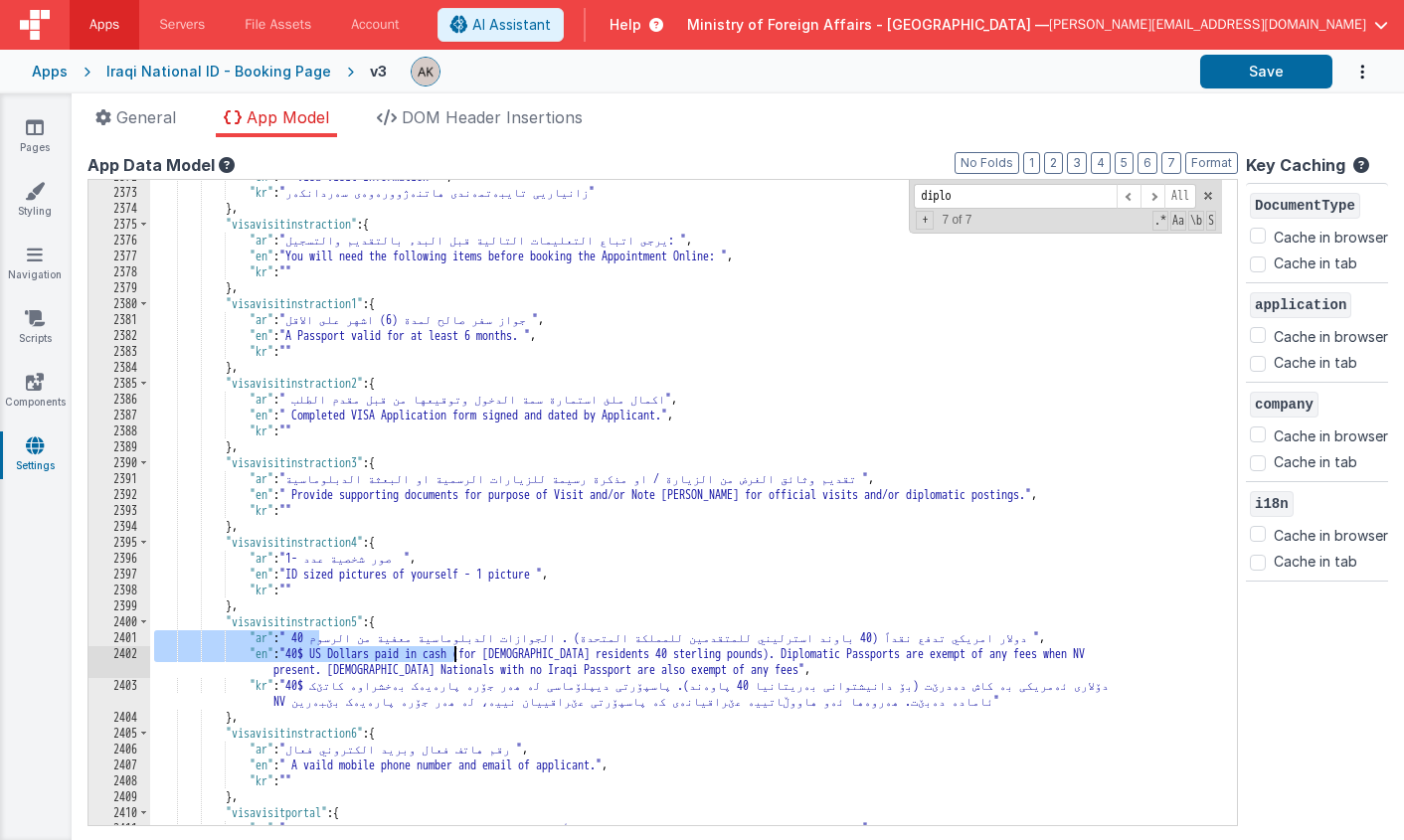 drag, startPoint x: 321, startPoint y: 639, endPoint x: 456, endPoint y: 648, distance: 135.29967 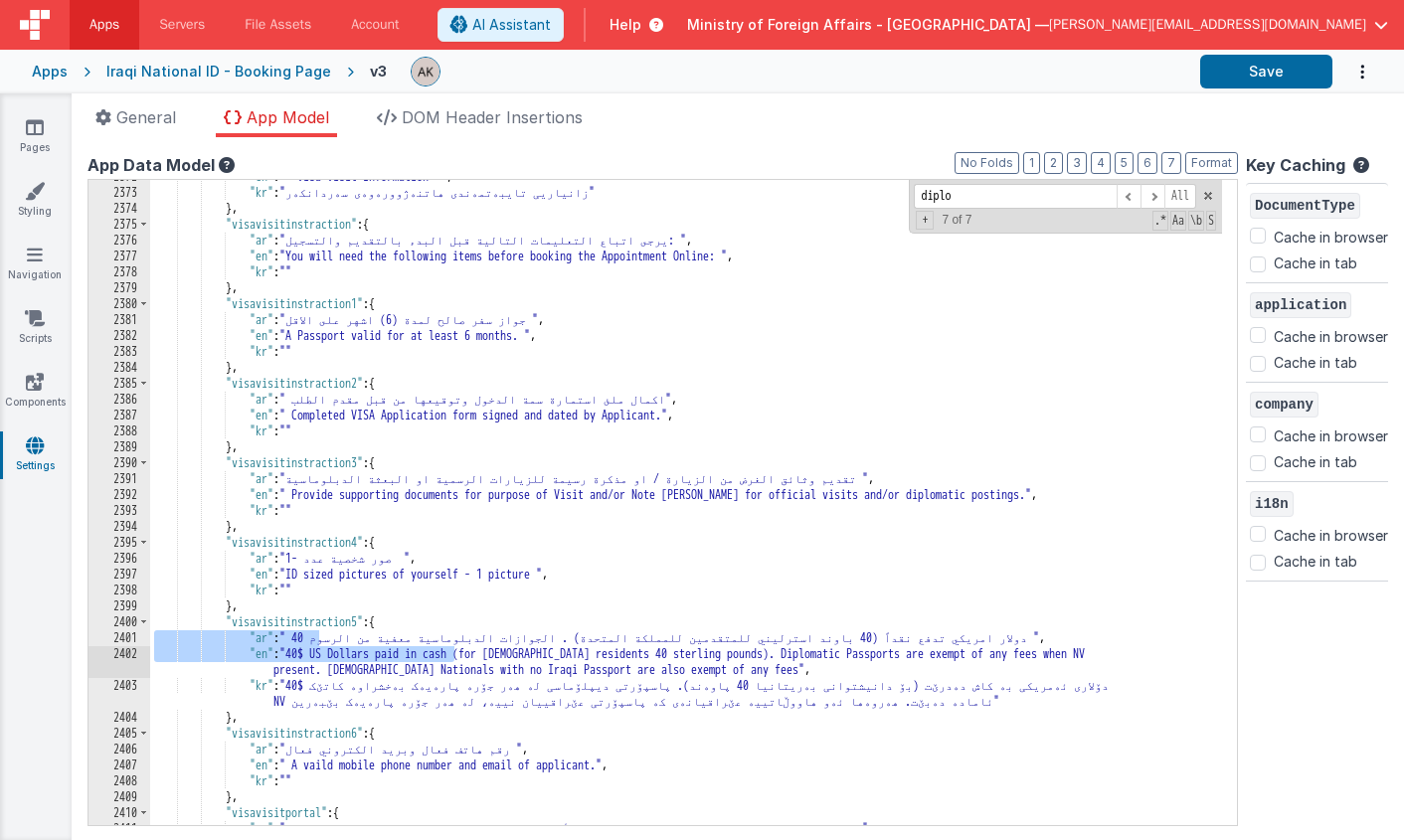 click on ""en" :  "  Visa Visit Information  " ,                     "kr" :  "زانیاریی تایبەتمەندی هاتنەژوورەوەى سەردانکەر"                } ,                "visavisitinstraction" :  {                     "ar" :  "يرجى اتباع التعليمات التالية قبل البدء بالتقديم والتسجيل: " ,                     "en" :  "You will need the following items before booking the Appointment Online: " ,                     "kr" :  ""                } ,                "visavisitinstraction1" :  {                     "ar" :  "جواز سفر صالح لمدة (6) اشهر على الاقل " ,                     "en" :  "A Passport valid for at least 6 months. " ,                     "kr" :  ""                } ,                "visavisitinstraction2" :  {                     "ar" :  " اكمال ملئ استمارة سمة الدخول وتوقيعها من قبل مقدم الطلب" ,                     "en" :  ,                :" at bounding box center (686, 507) 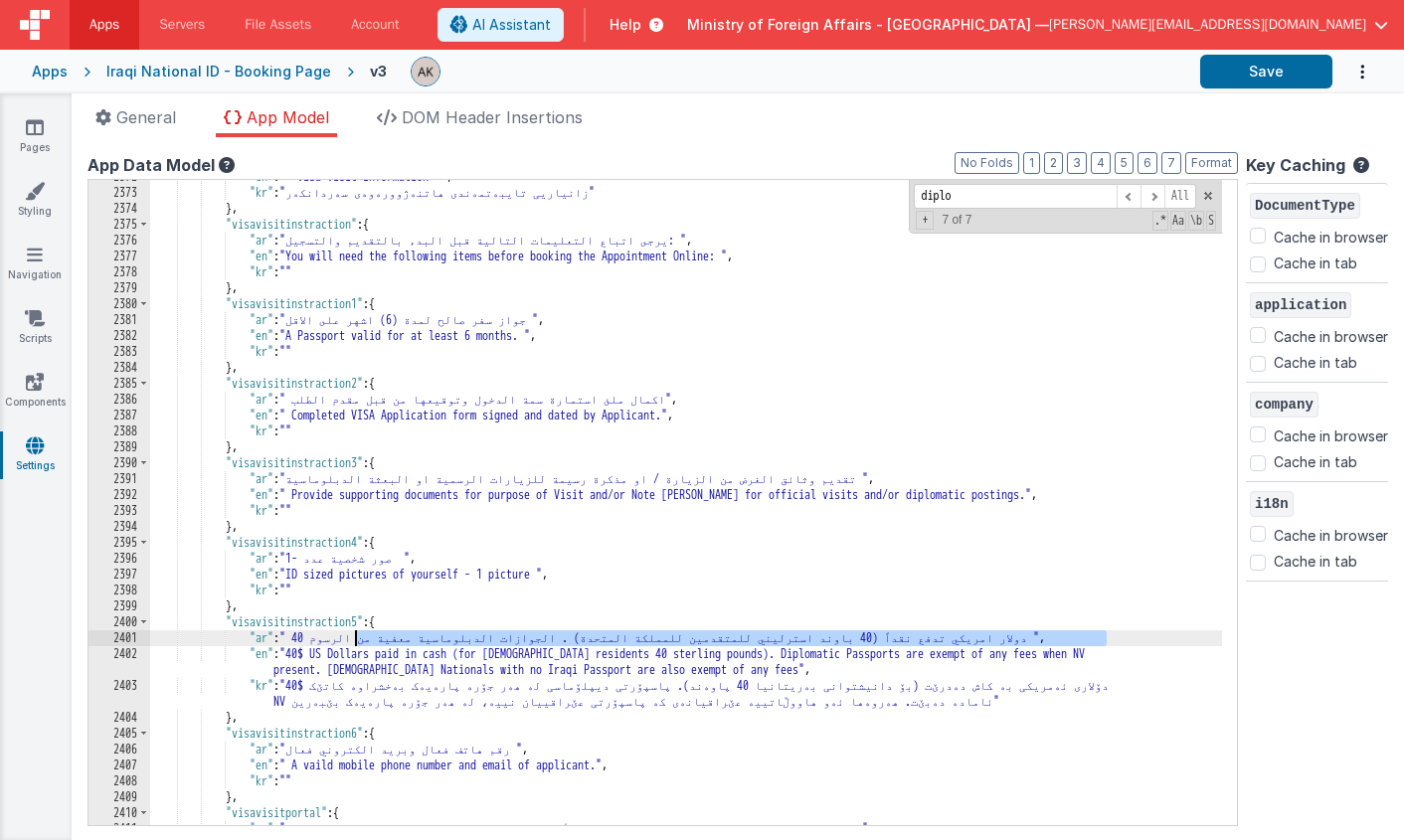 drag, startPoint x: 1104, startPoint y: 633, endPoint x: 355, endPoint y: 638, distance: 749.0167 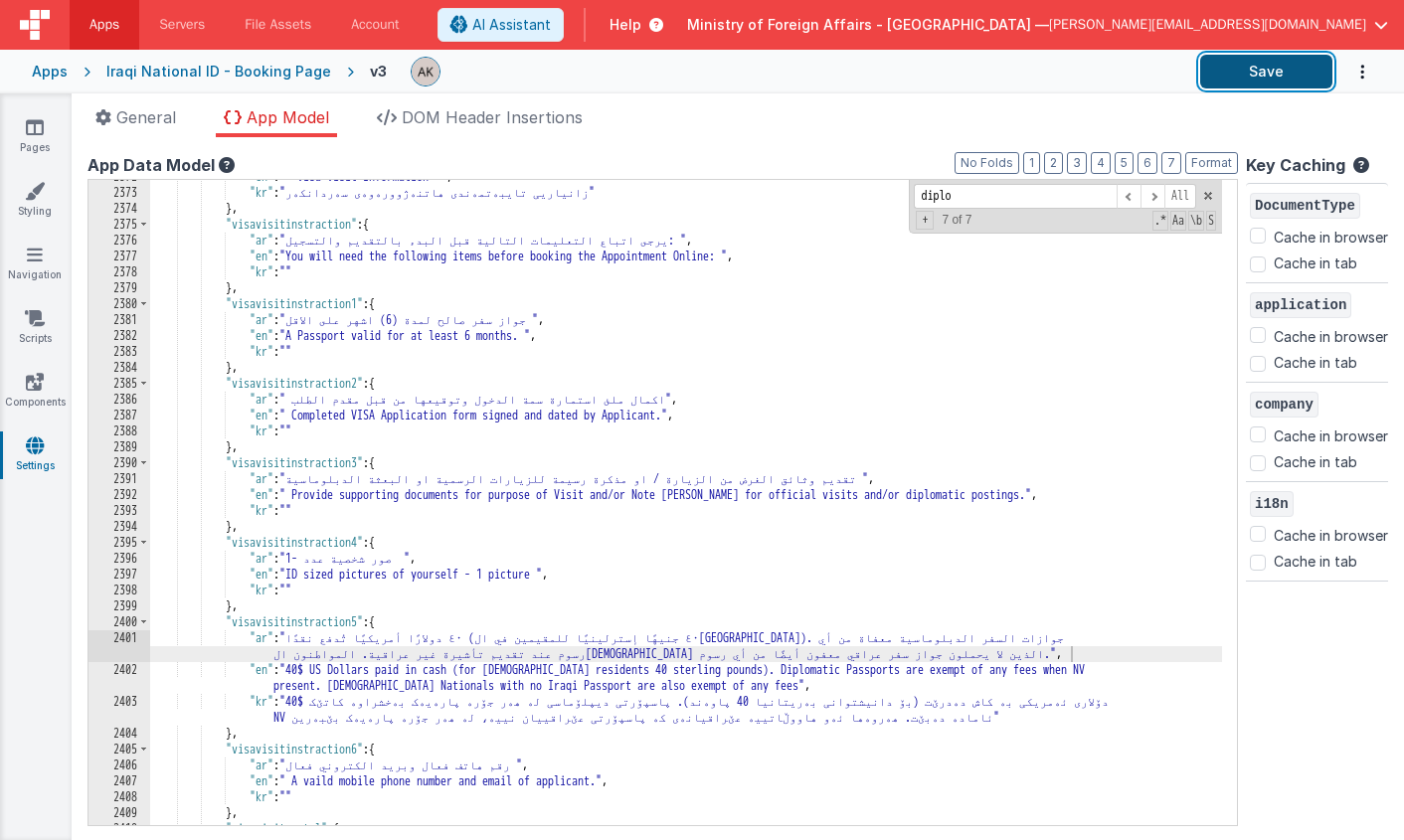 click on "Save" at bounding box center (1266, 72) 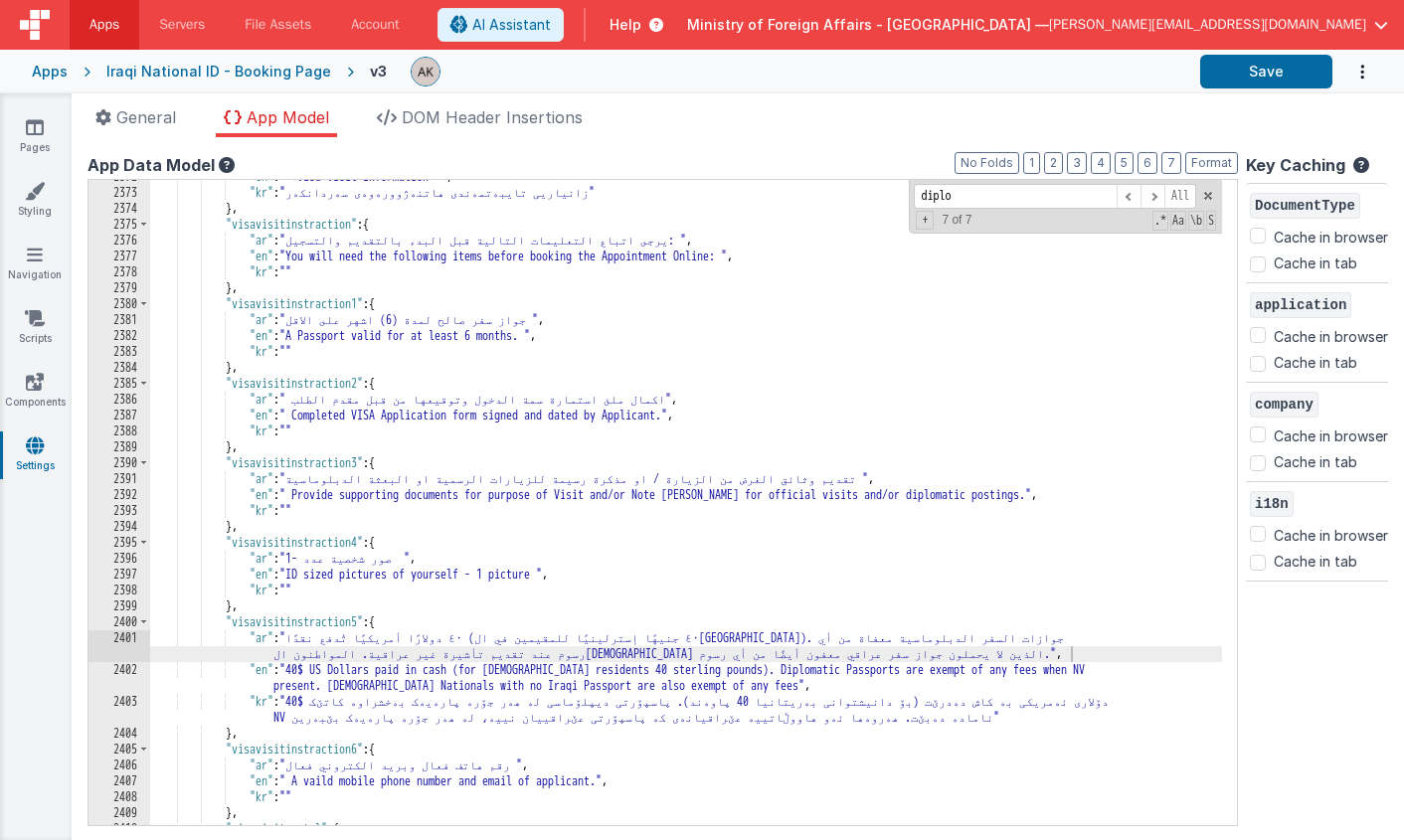 click on "Iraqi National ID - Booking Page" at bounding box center [219, 72] 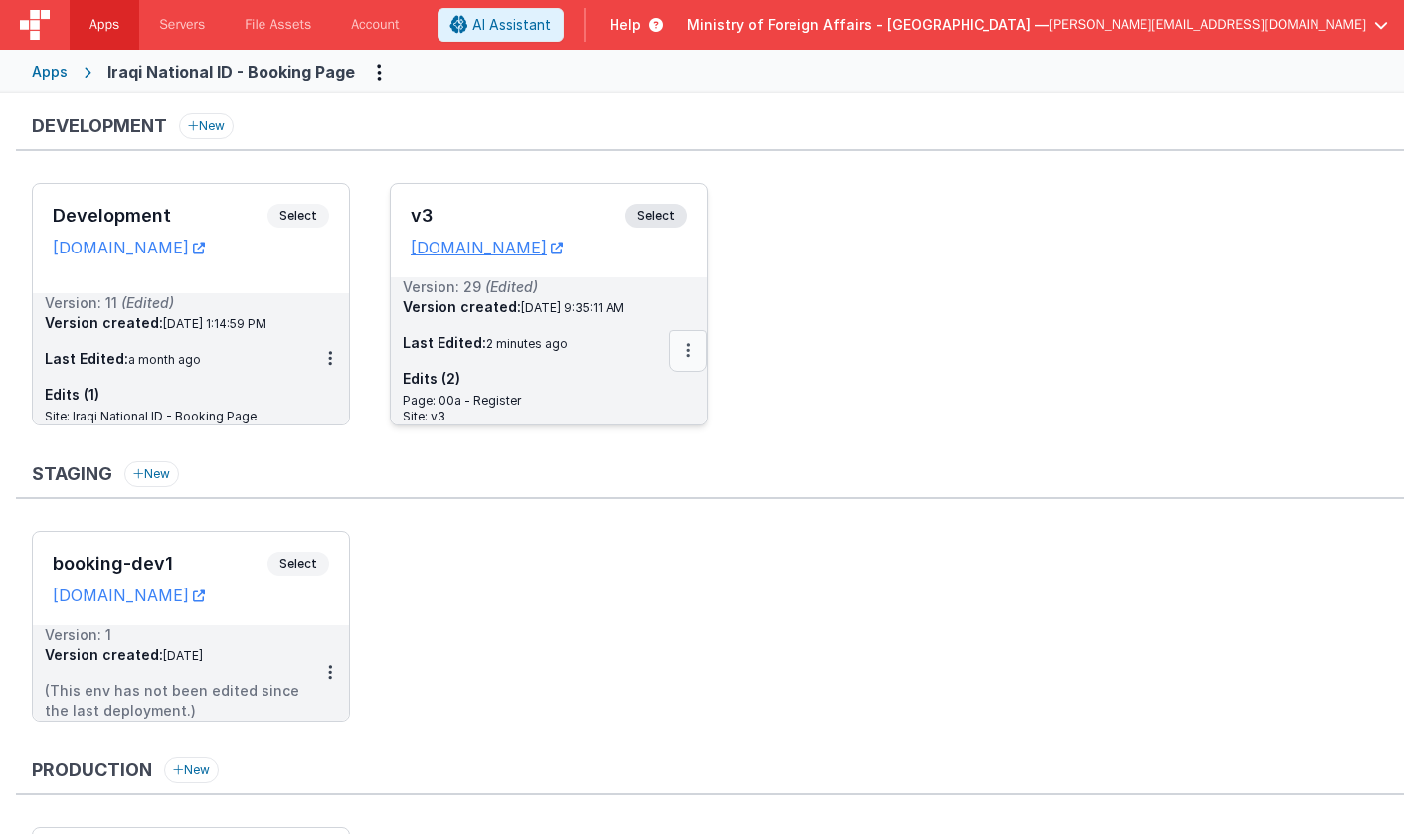 click at bounding box center [688, 351] 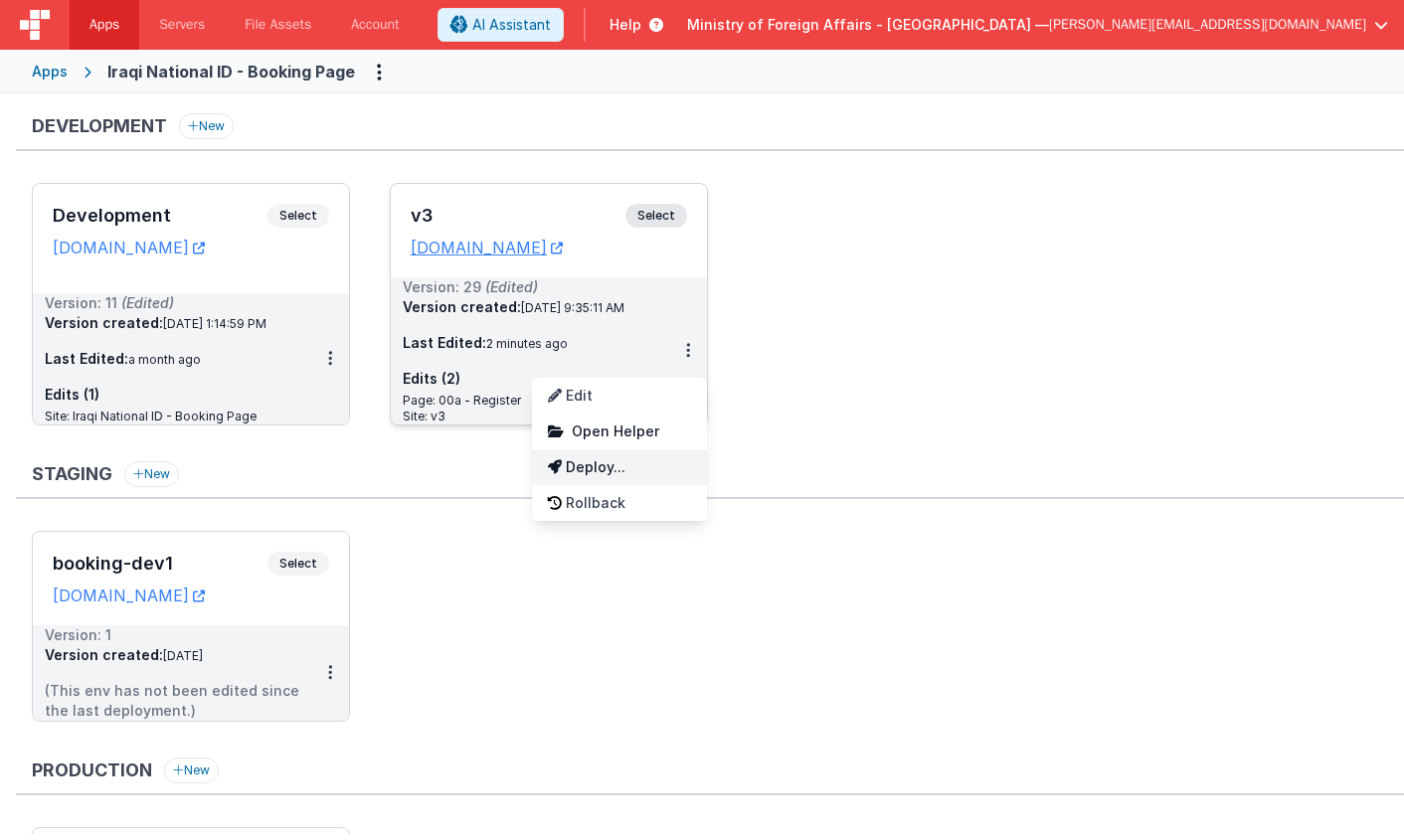 click on "Deploy..." at bounding box center [619, 467] 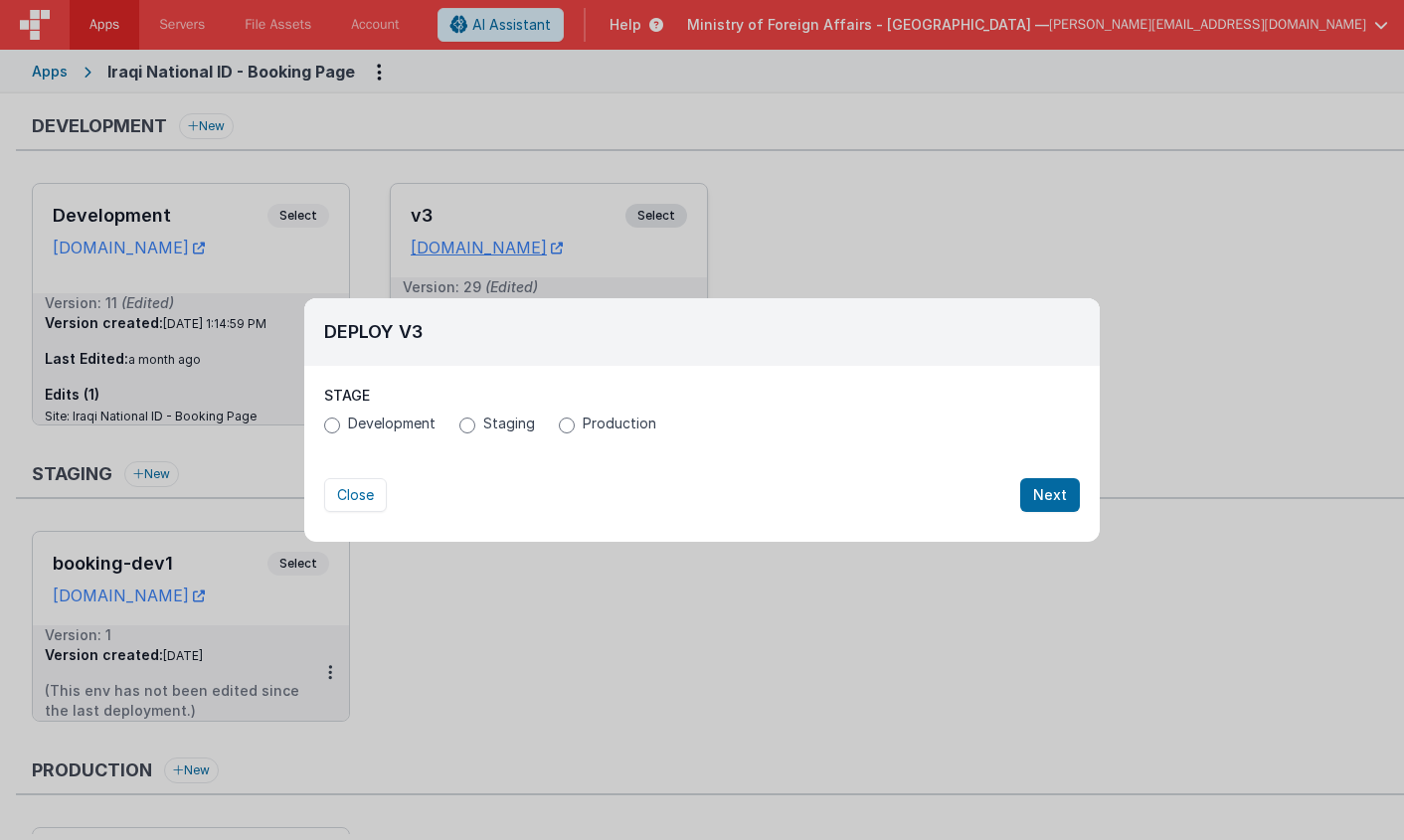 click on "Production" at bounding box center (619, 423) 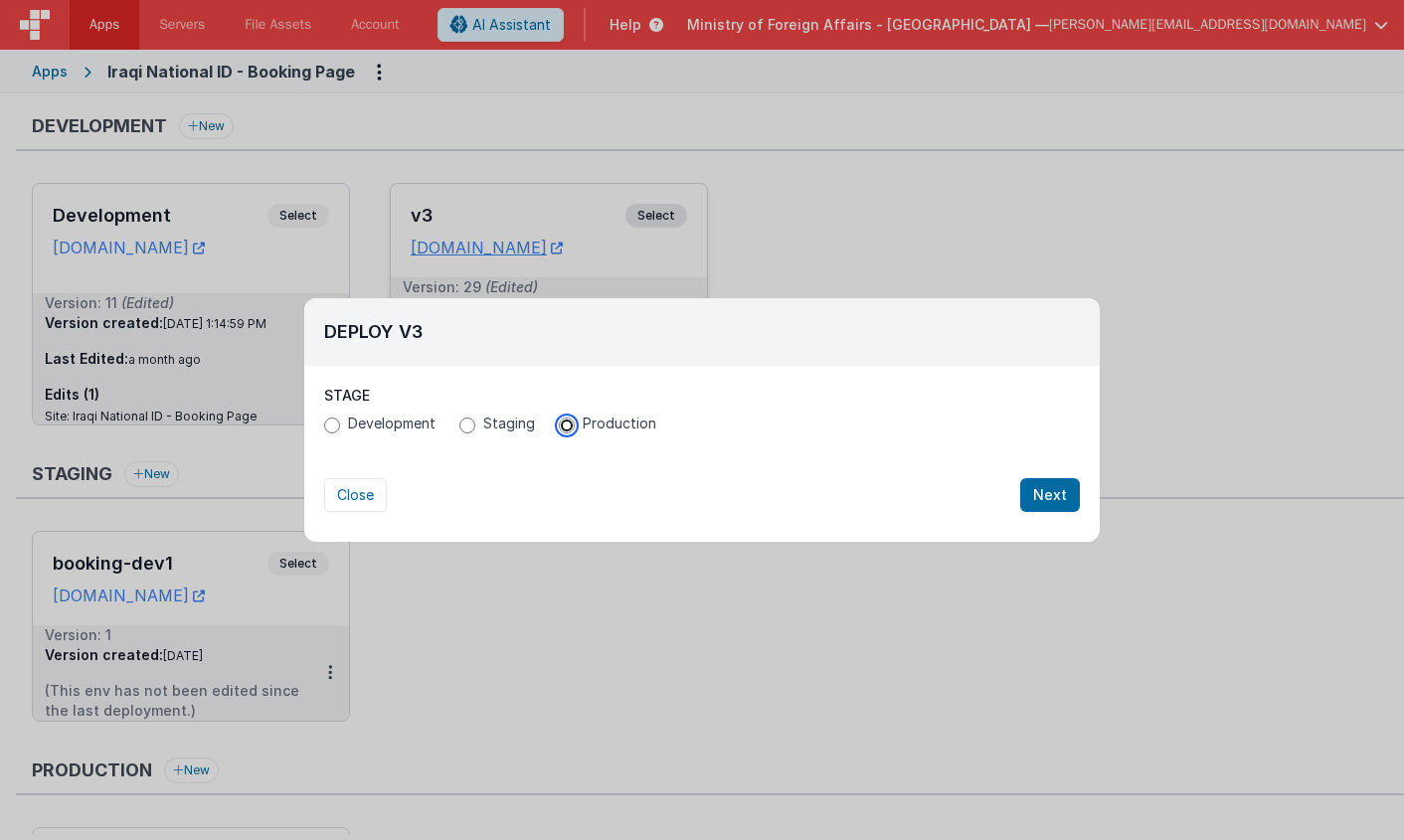 click on "Production" at bounding box center [567, 425] 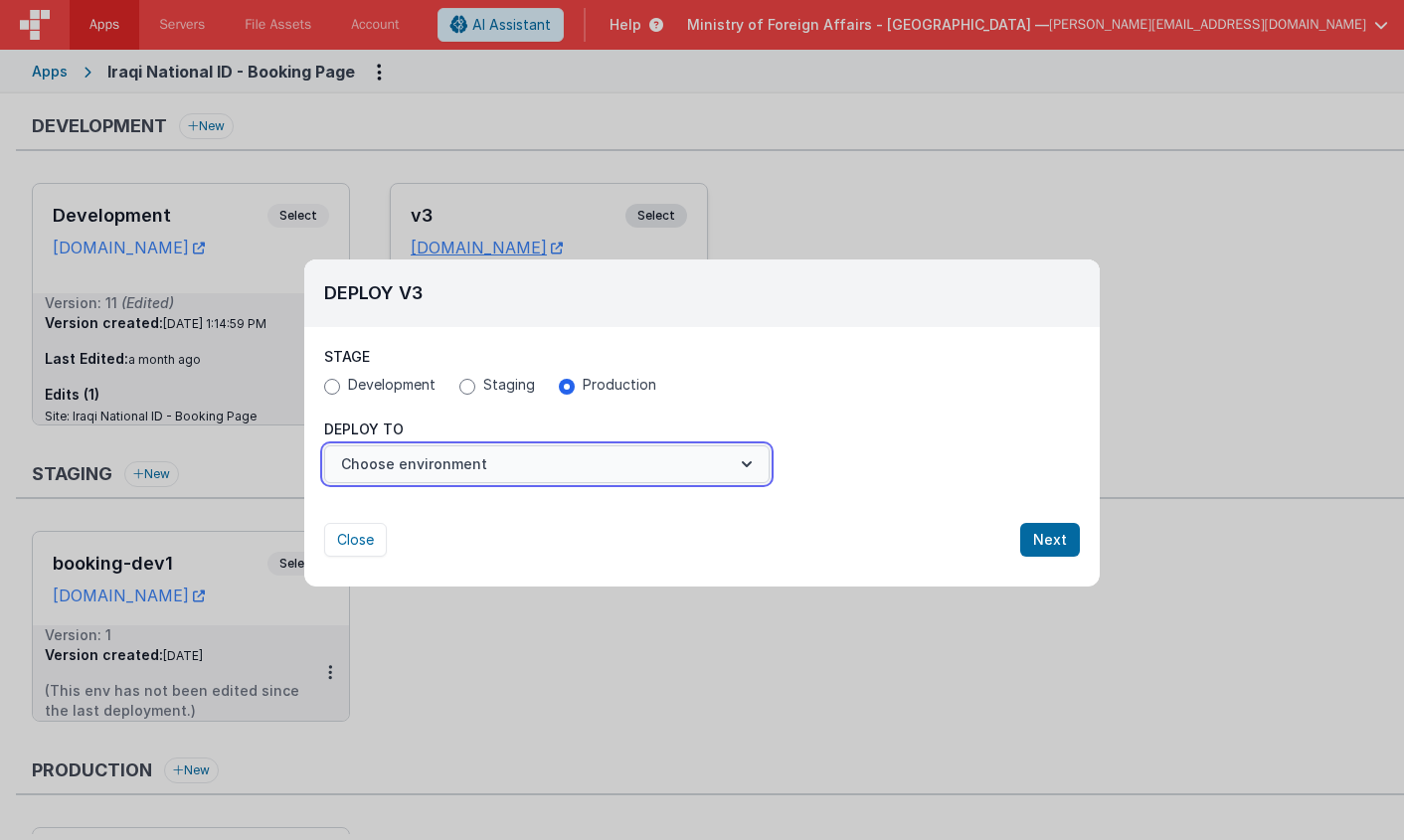 click on "Choose environment" at bounding box center [547, 464] 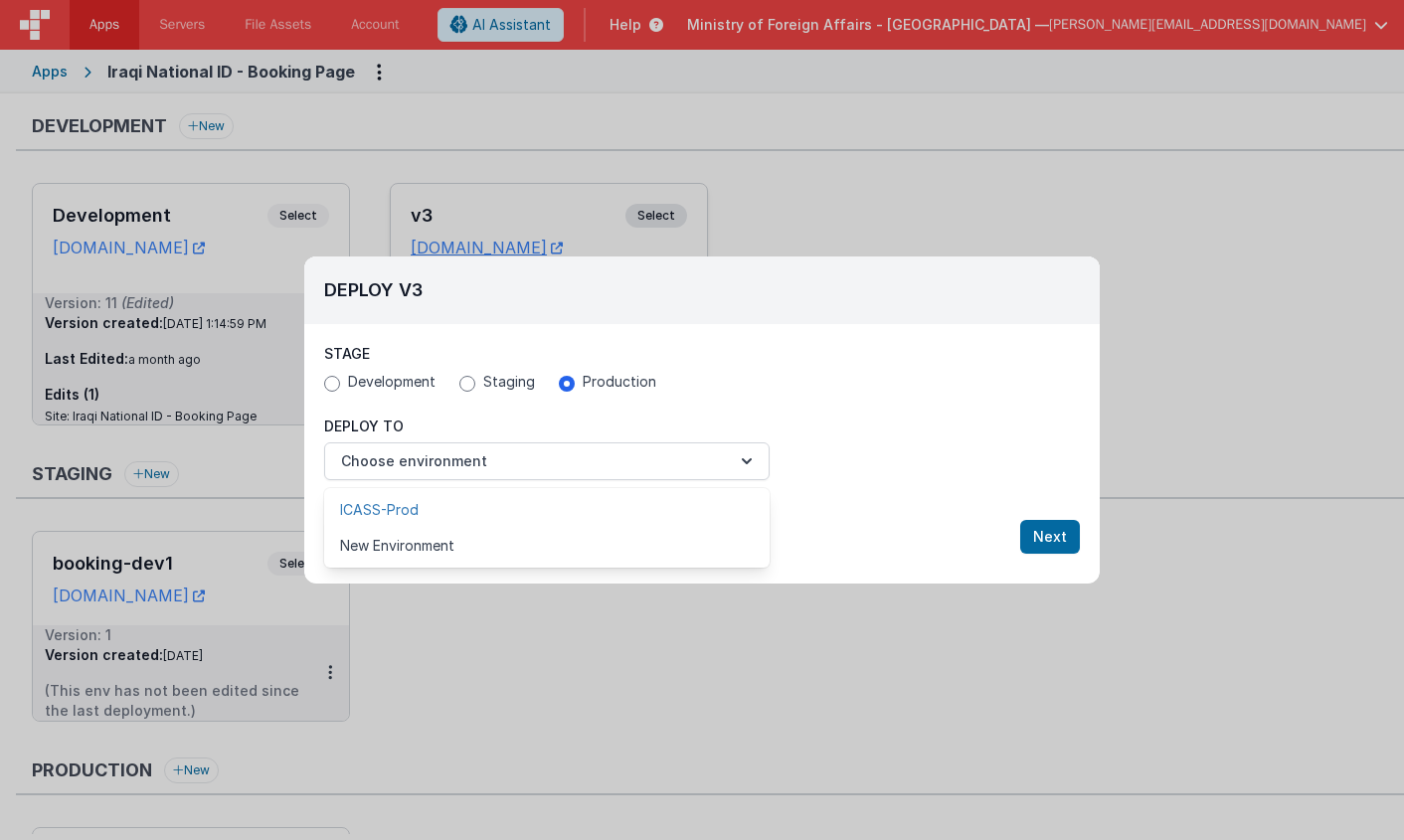 click on "ICASS-Prod" at bounding box center [547, 510] 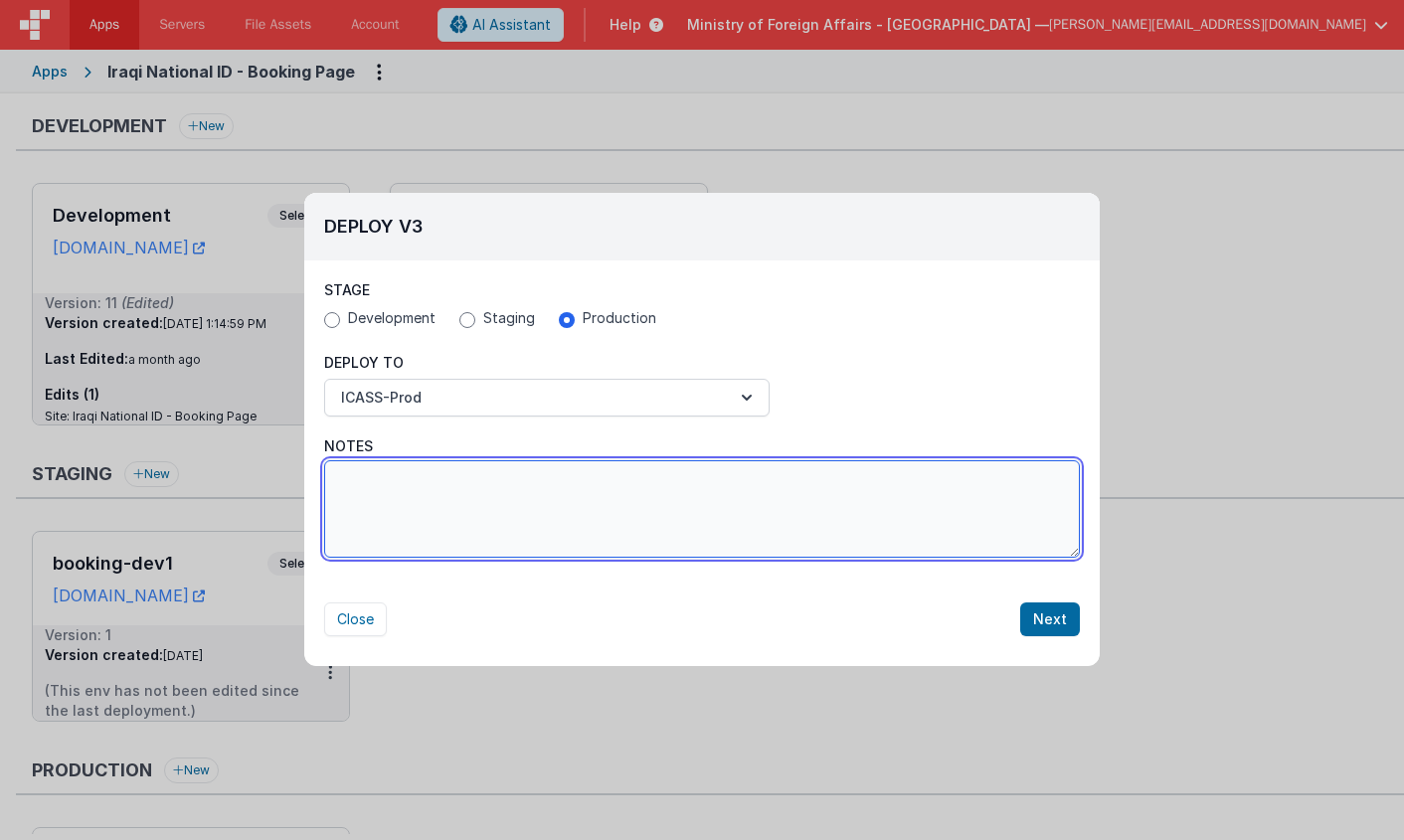 click on "Notes" at bounding box center (702, 509) 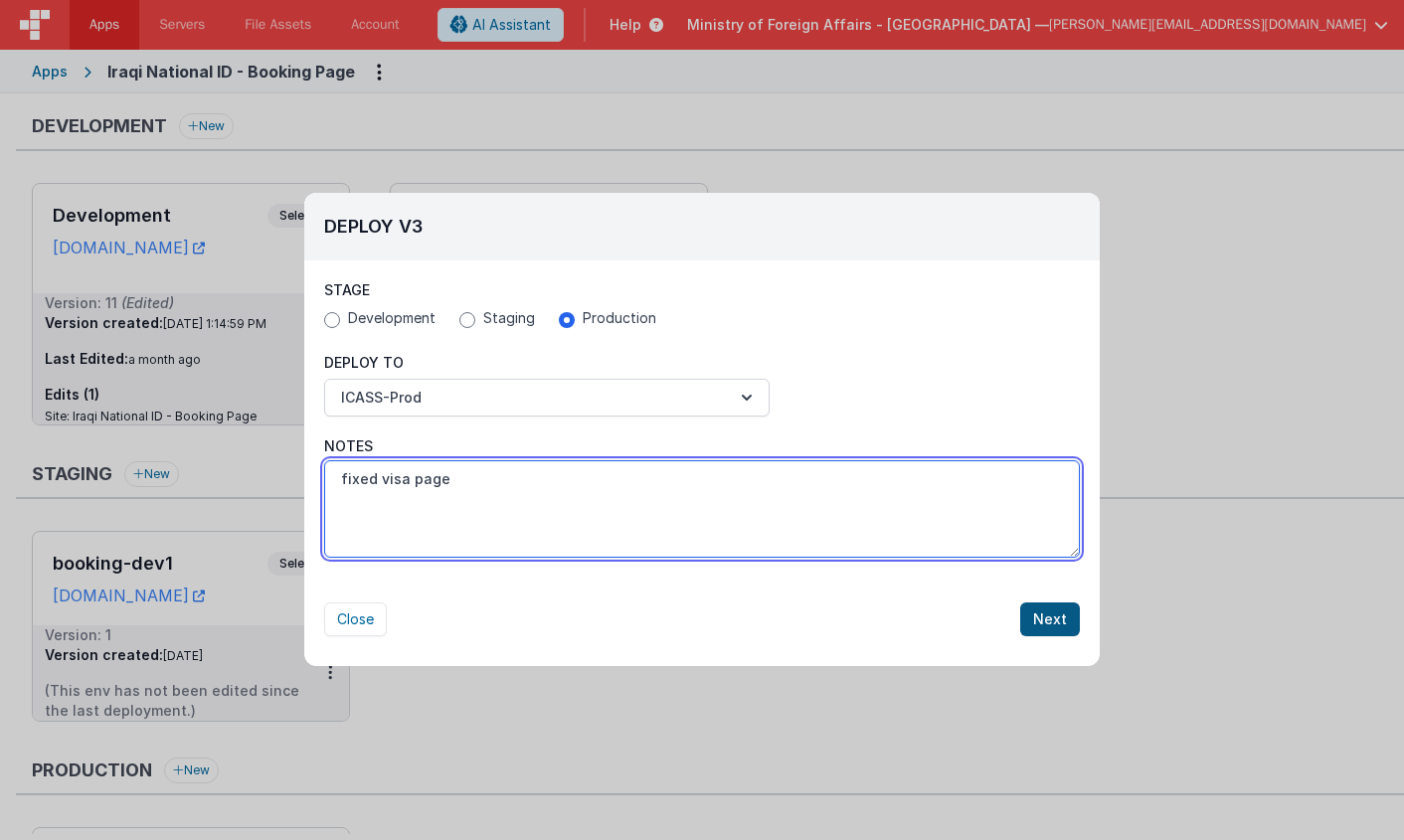 type on "fixed visa page" 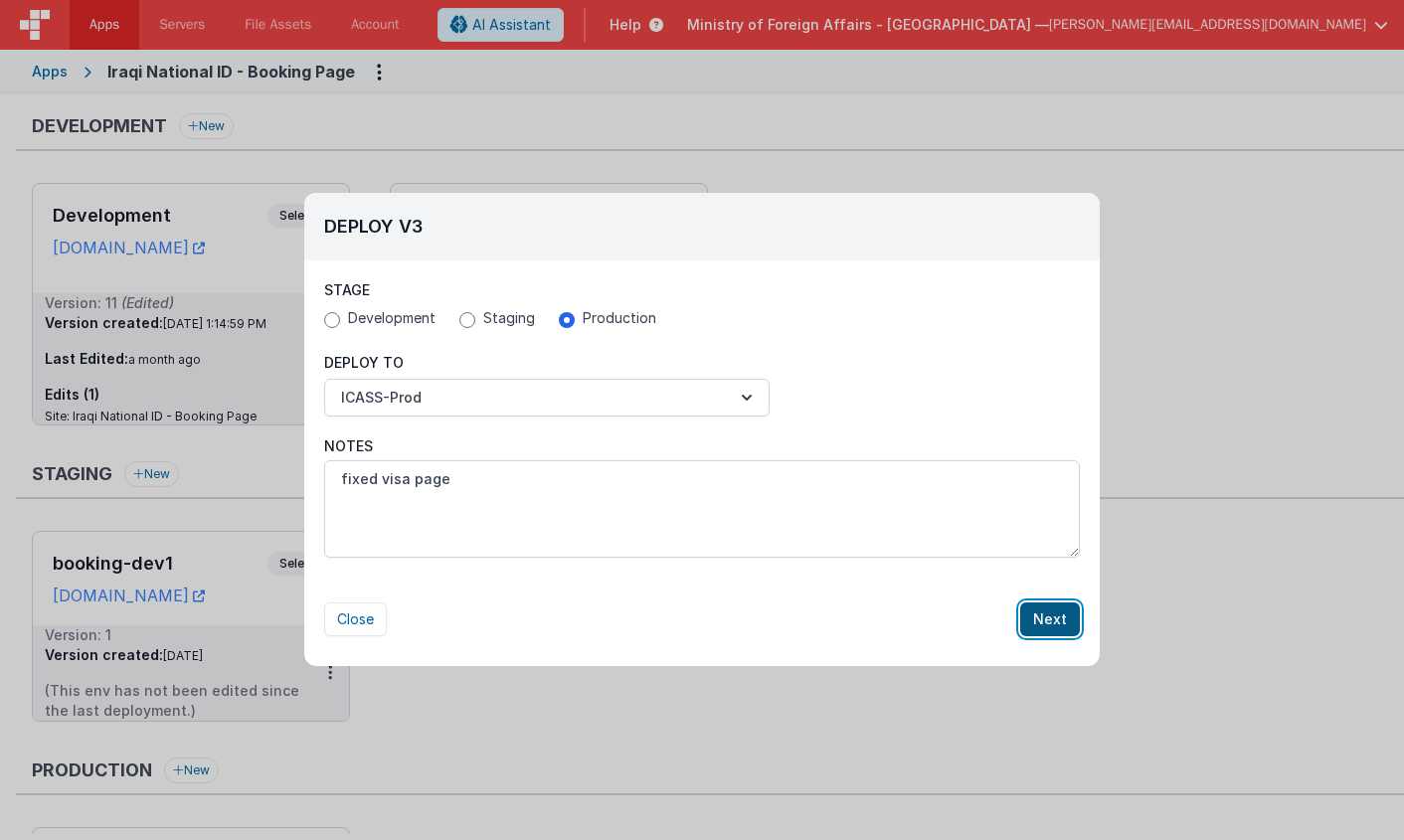 click on "Next" at bounding box center [1050, 619] 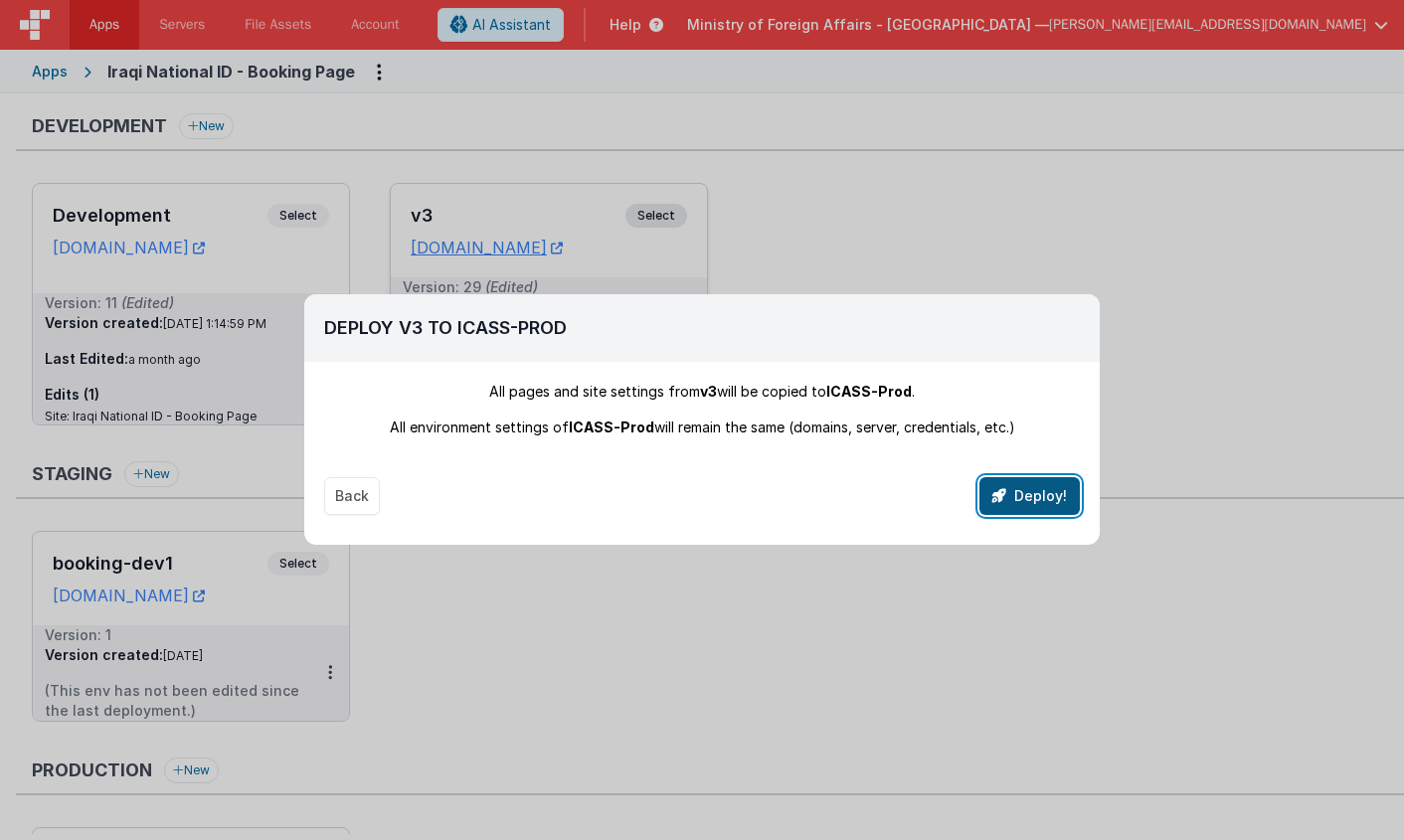 click on "Deploy!" at bounding box center [1029, 496] 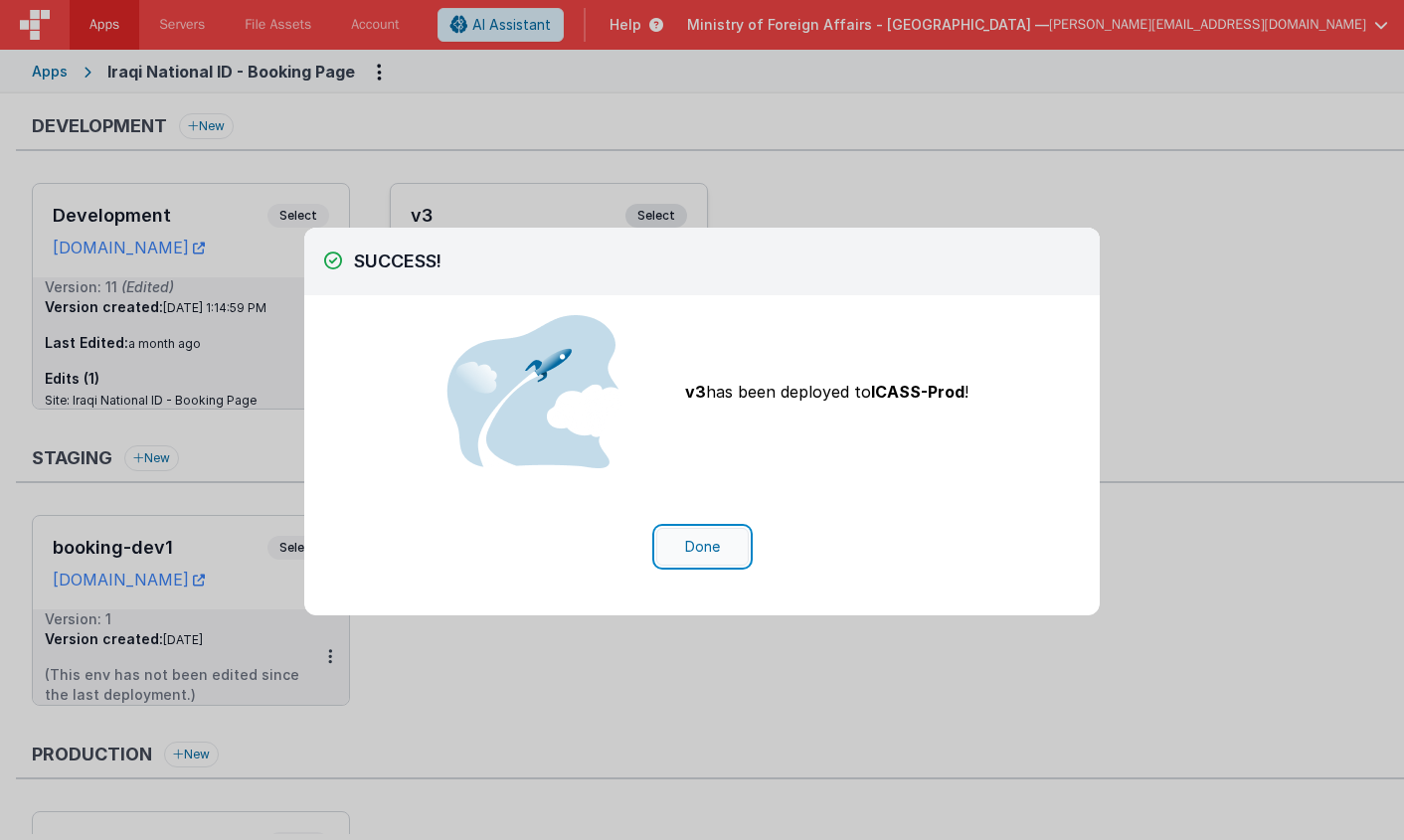 click on "Done" at bounding box center (702, 547) 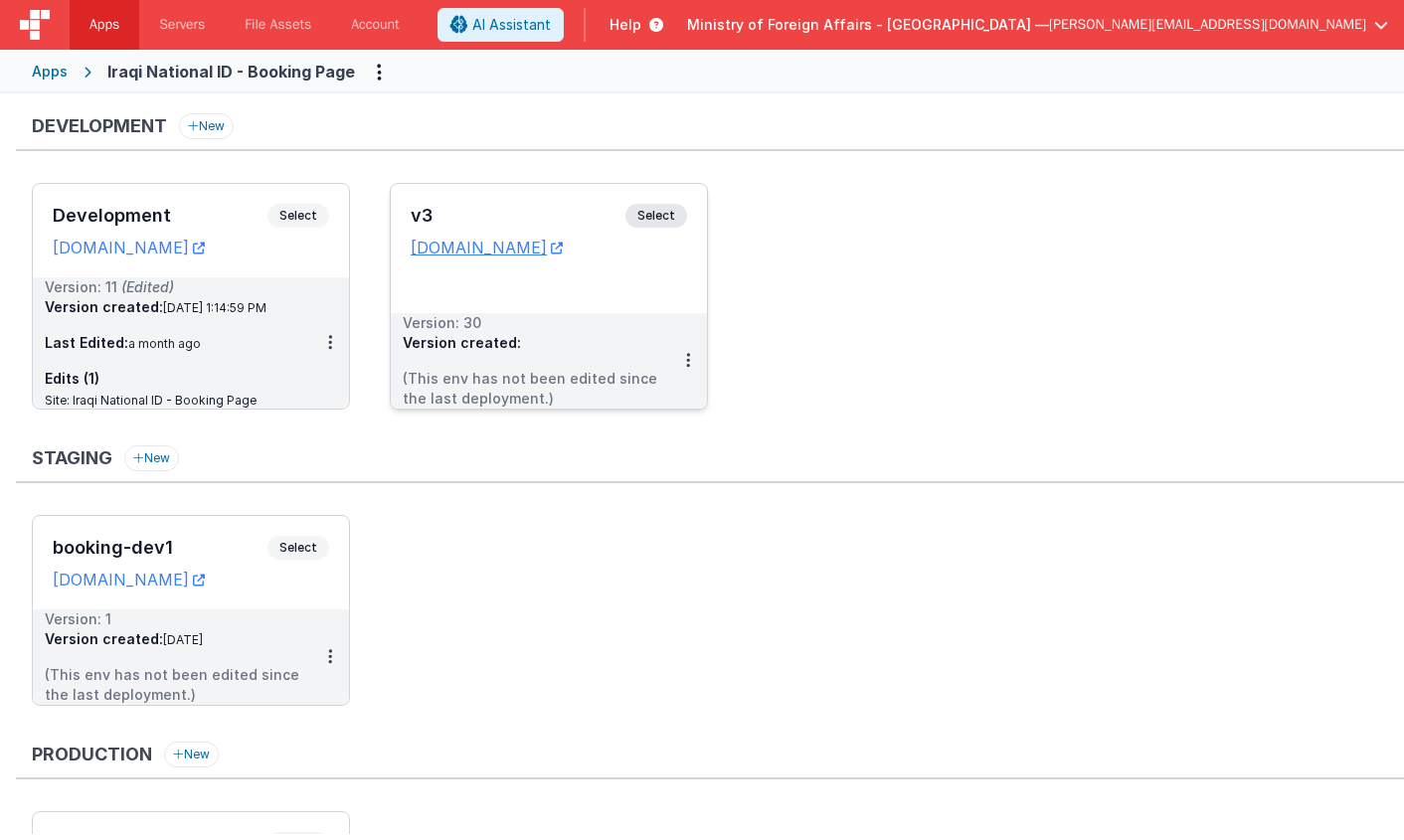click on "Development
Select   URLs
bookingid.clientportal.cloud
Version: 11
(Edited)   Version created:  2024-11-01 1:14:59 PM   Last Edited:
a month ago
Edits (1)
Site: Iraqi National ID - Booking Page
v3
Select   URLs
bookingidv3.clientportal.cloud
Version: 30
Version created:
(This env has not been edited since the last deployment.)" at bounding box center (718, 306) 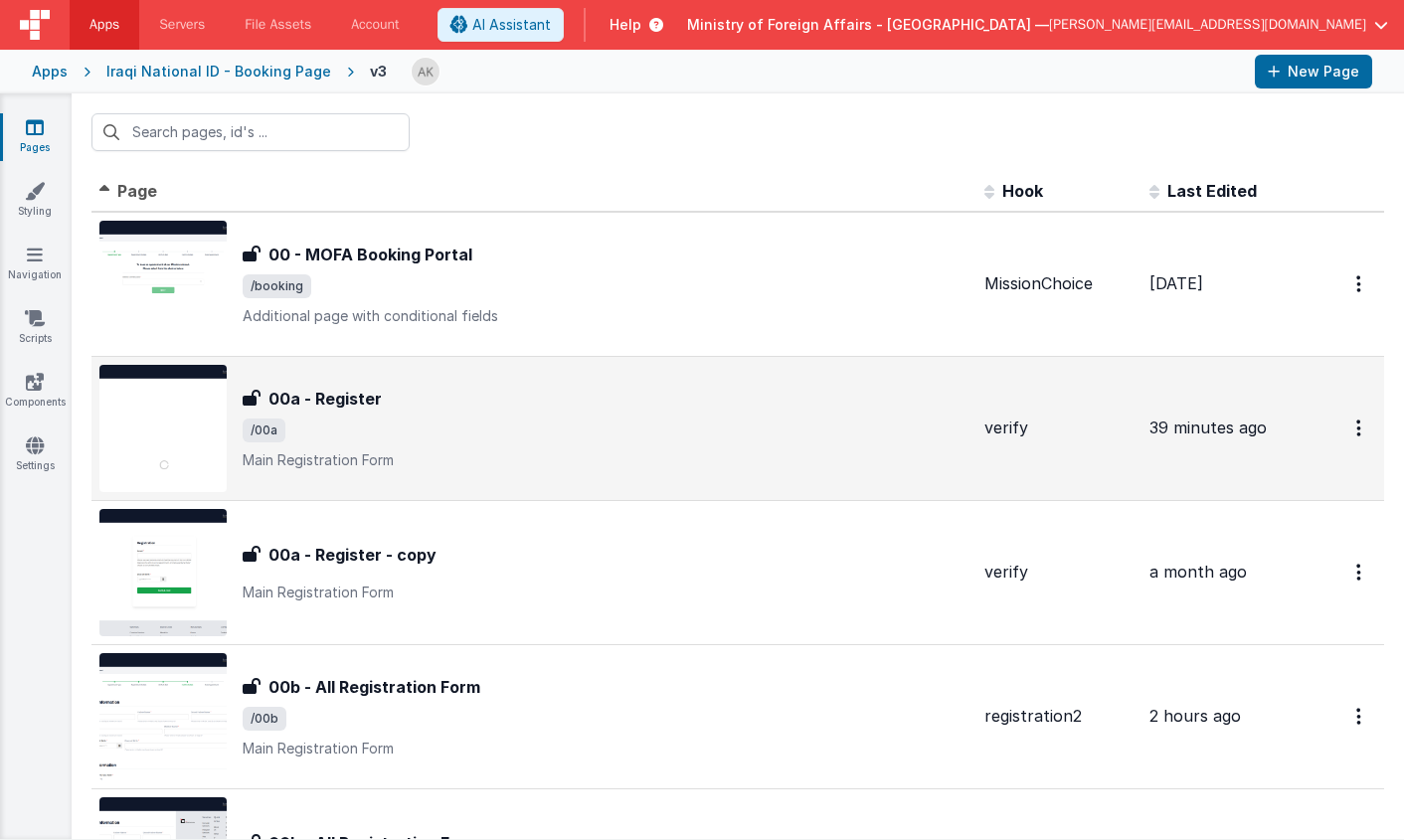 click on "Main Registration Form" at bounding box center (606, 460) 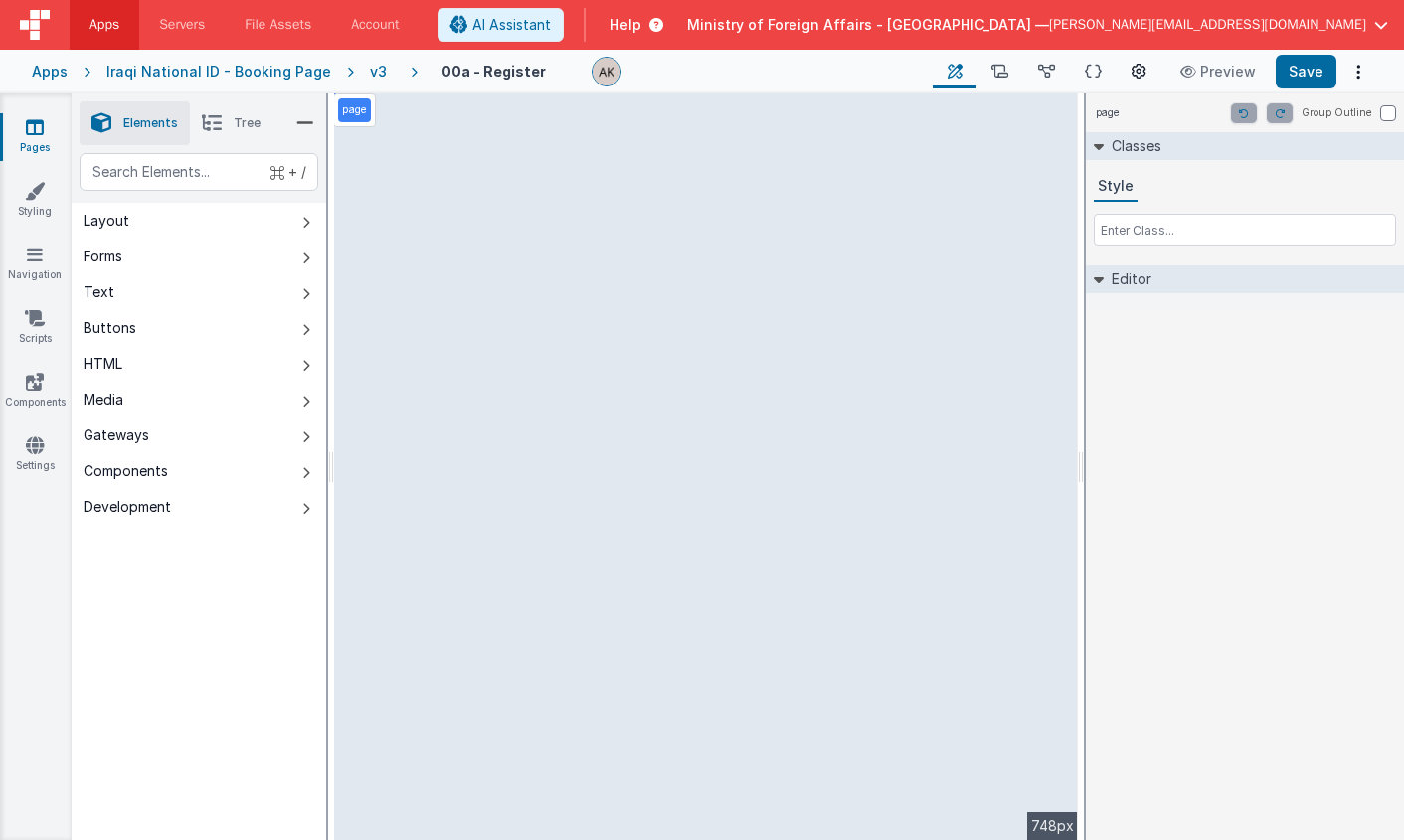 click on "Page Settings" at bounding box center (1139, 72) 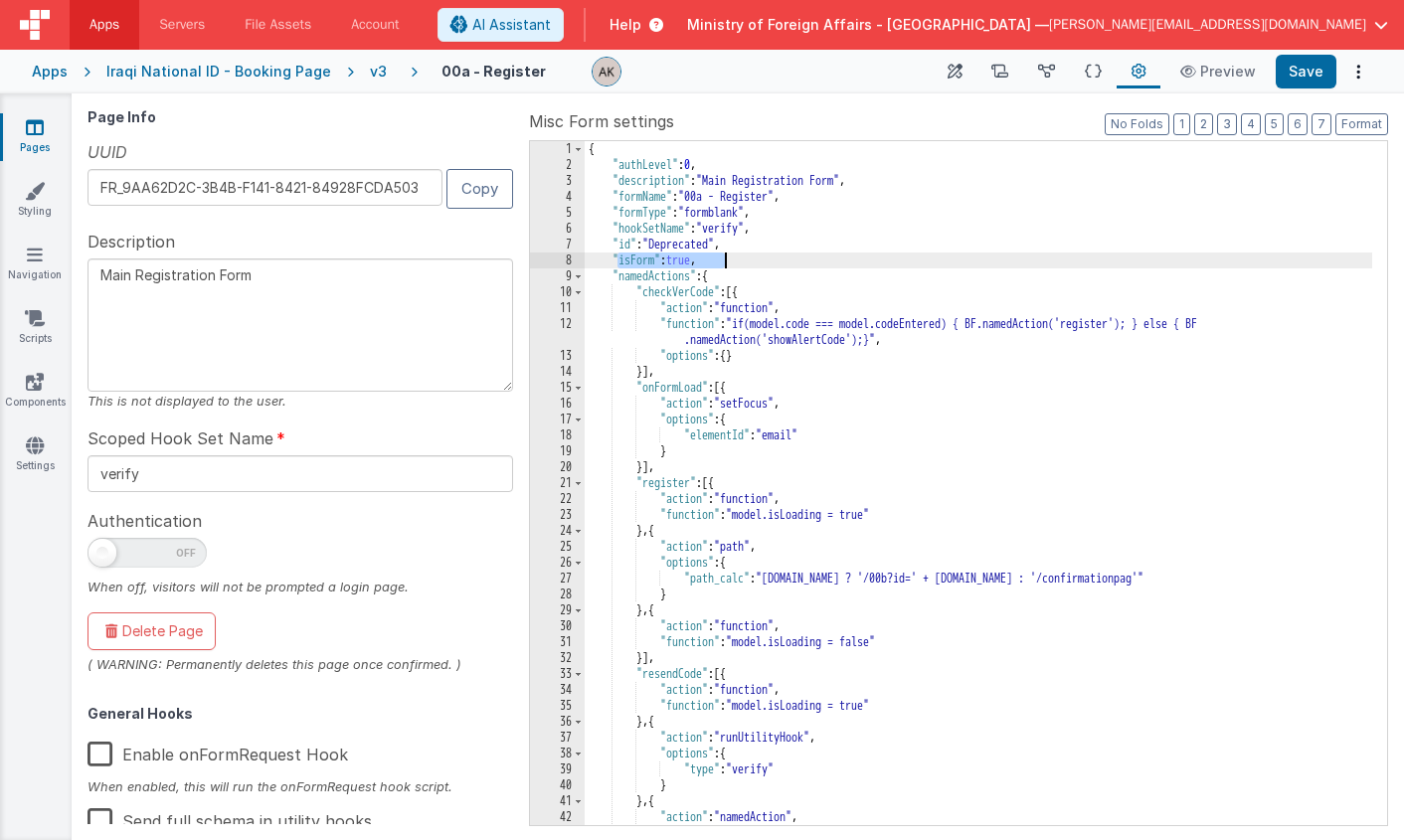 drag, startPoint x: 615, startPoint y: 259, endPoint x: 760, endPoint y: 257, distance: 145.0138 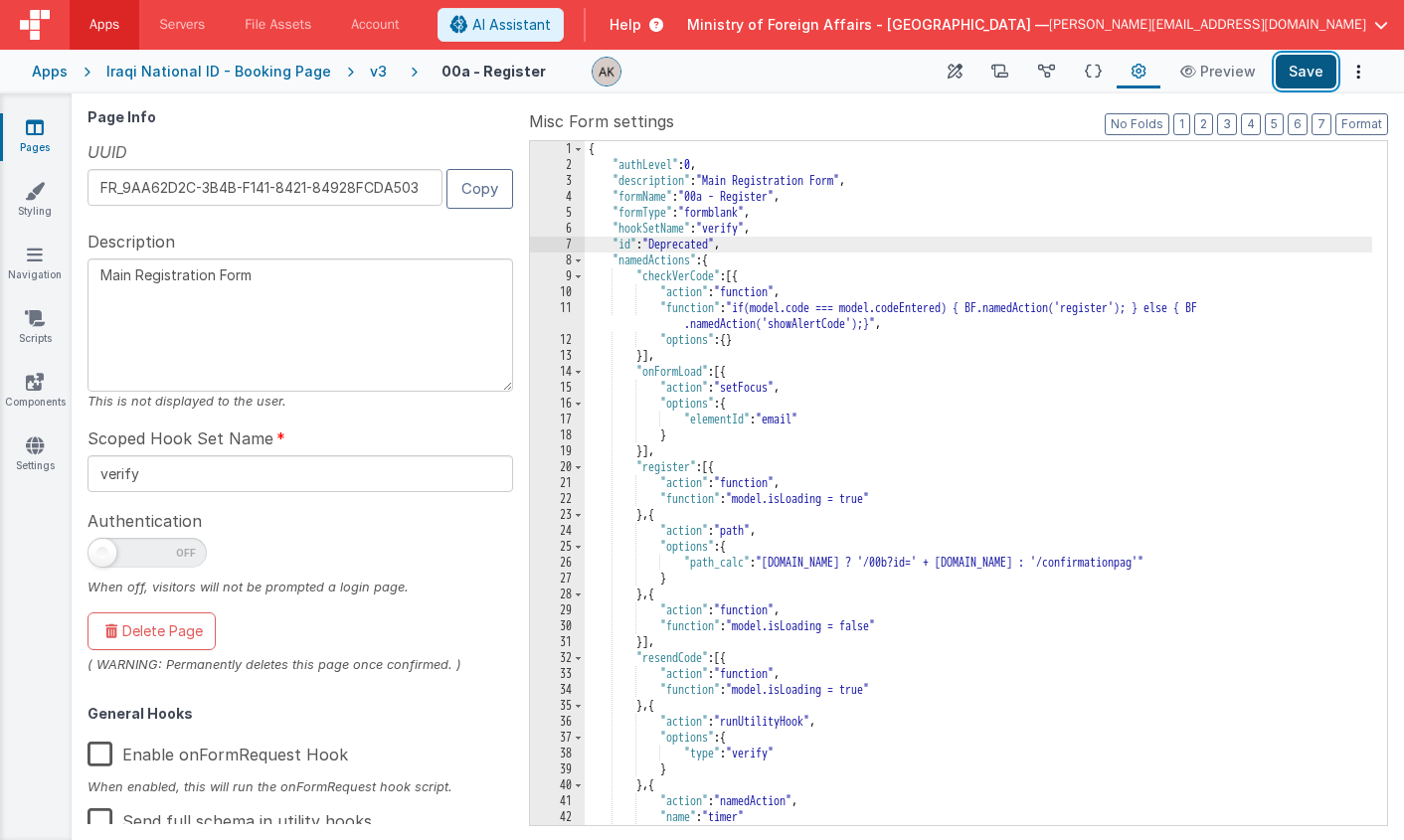 click on "Save" at bounding box center (1306, 72) 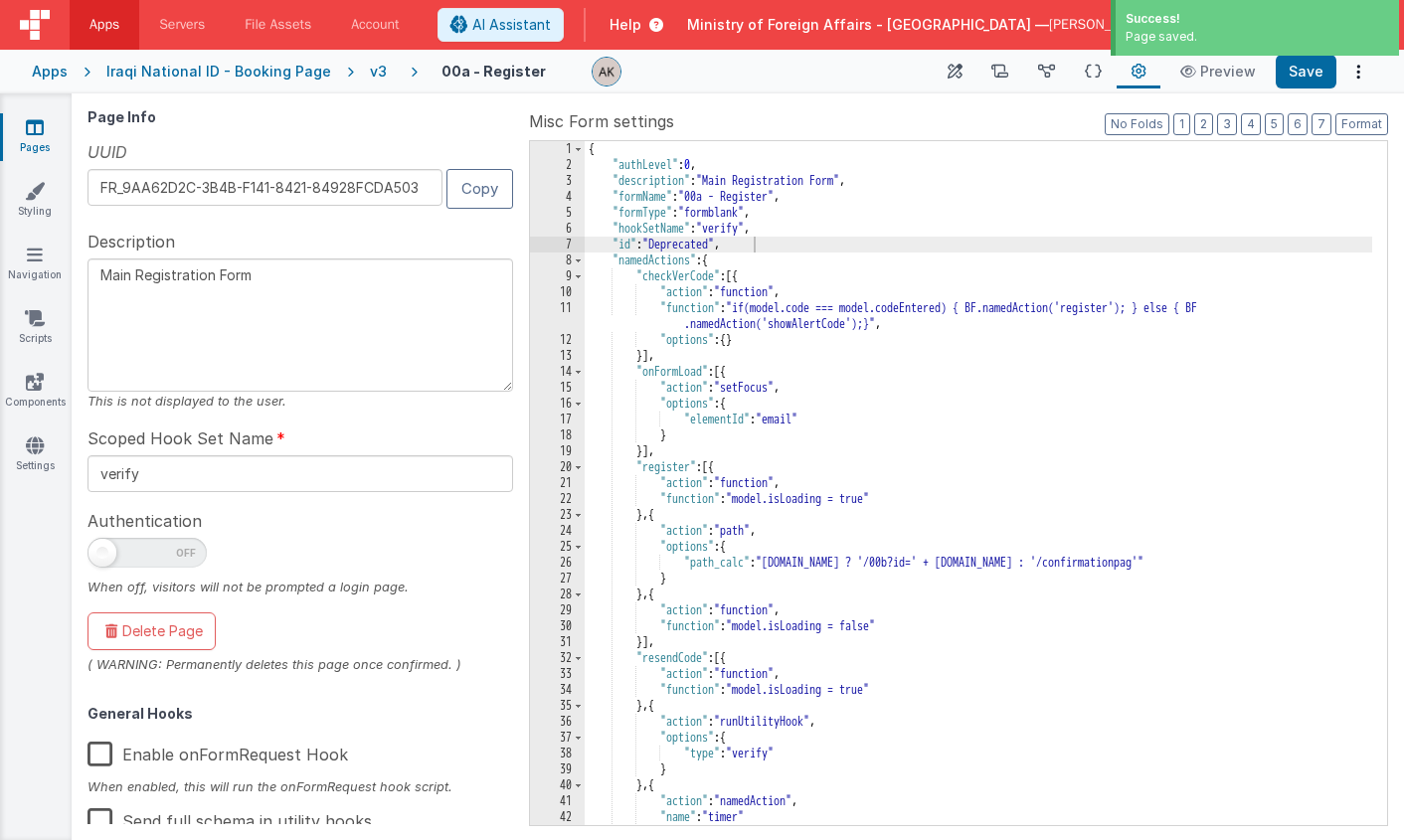 click on "Iraqi National ID - Booking Page" at bounding box center (219, 72) 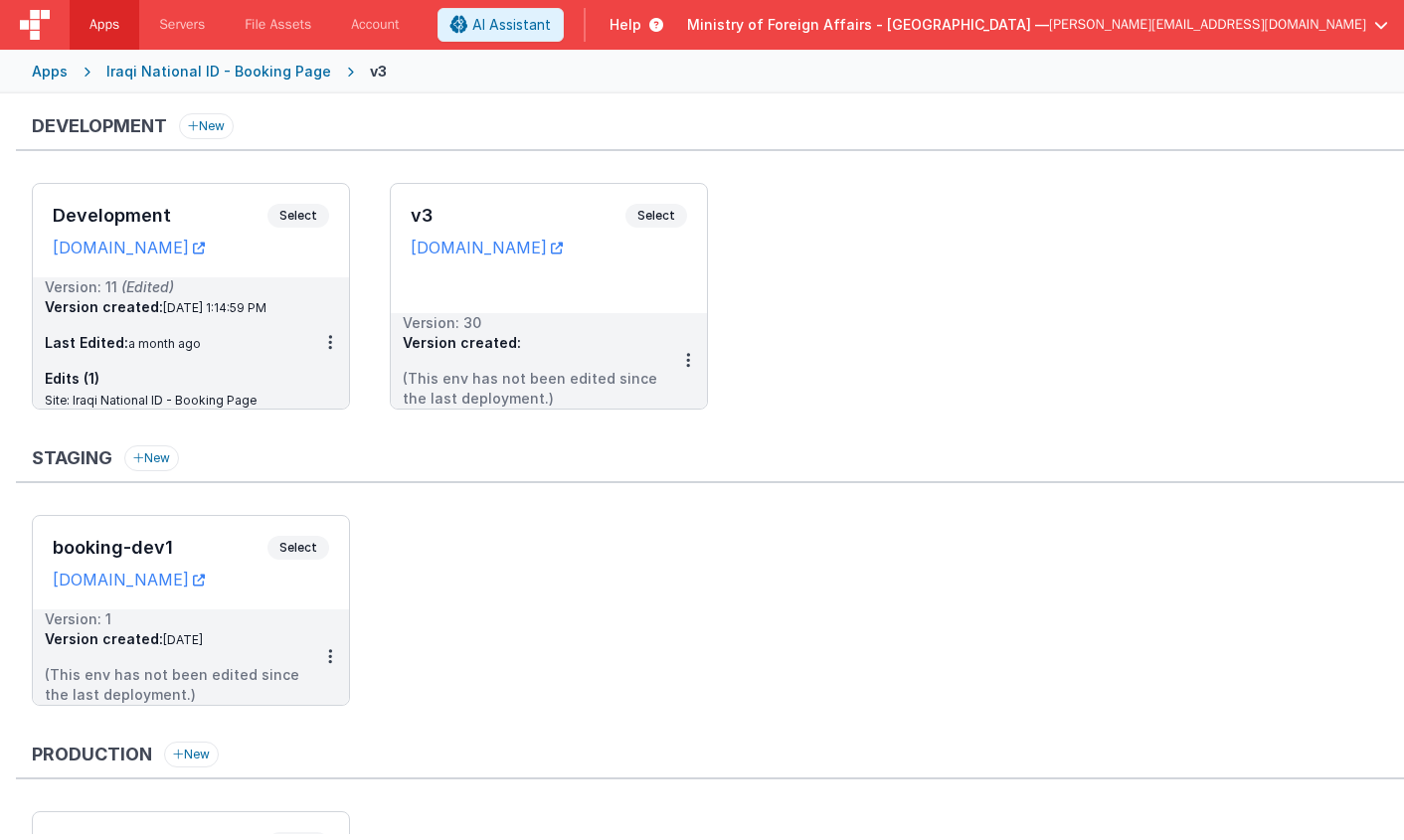 scroll, scrollTop: 236, scrollLeft: 0, axis: vertical 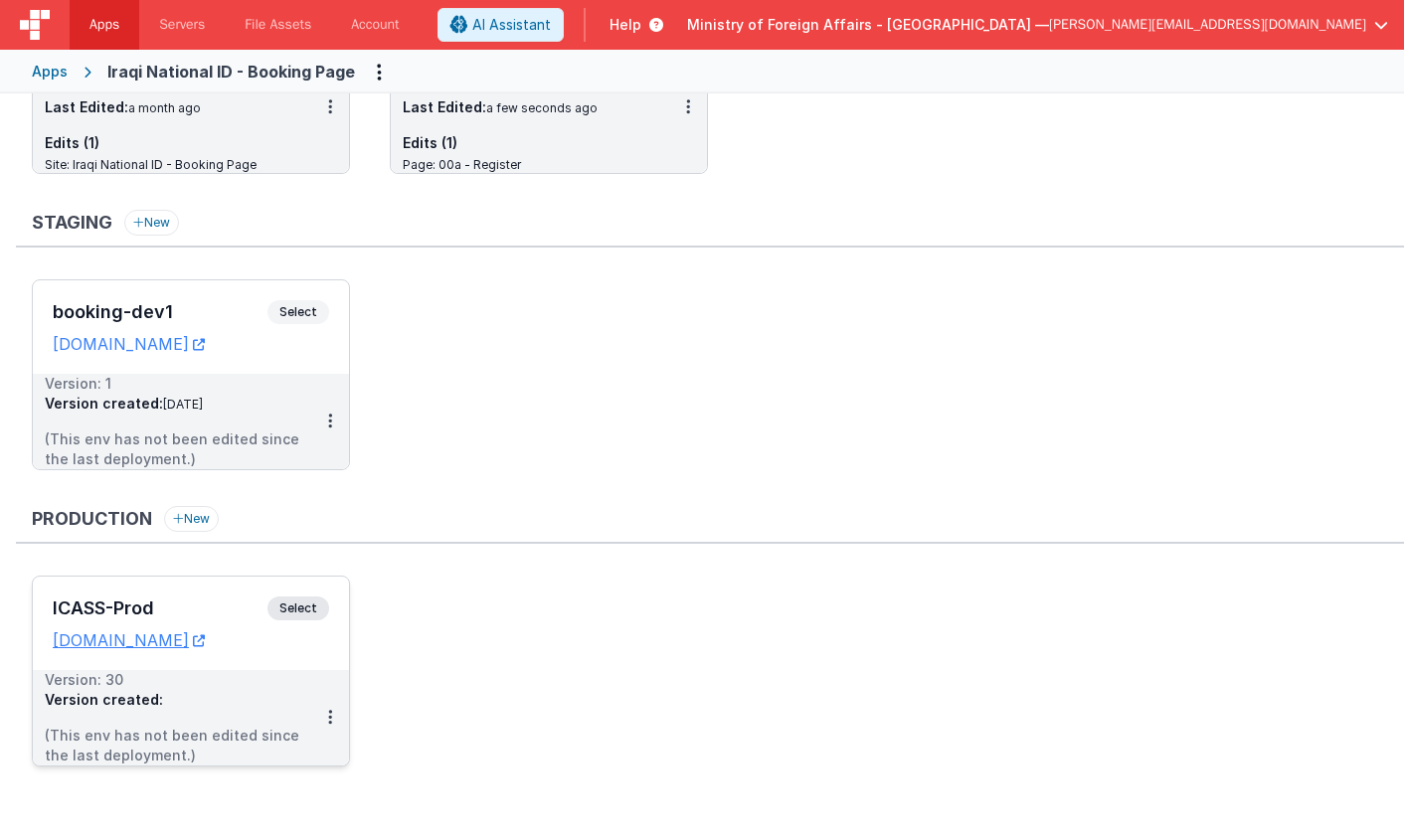 click on "Select" at bounding box center [298, 608] 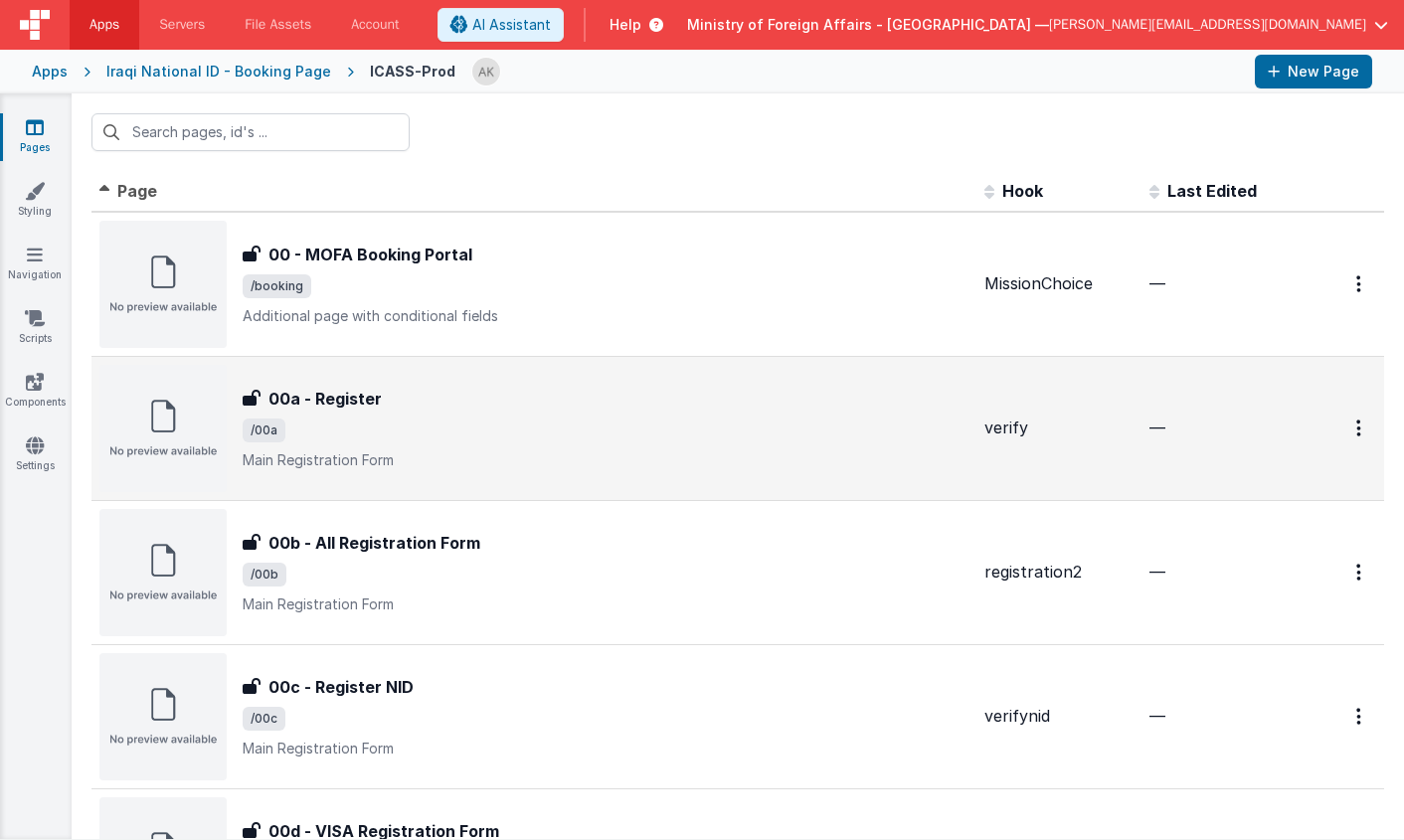 click on "/00a" at bounding box center (606, 430) 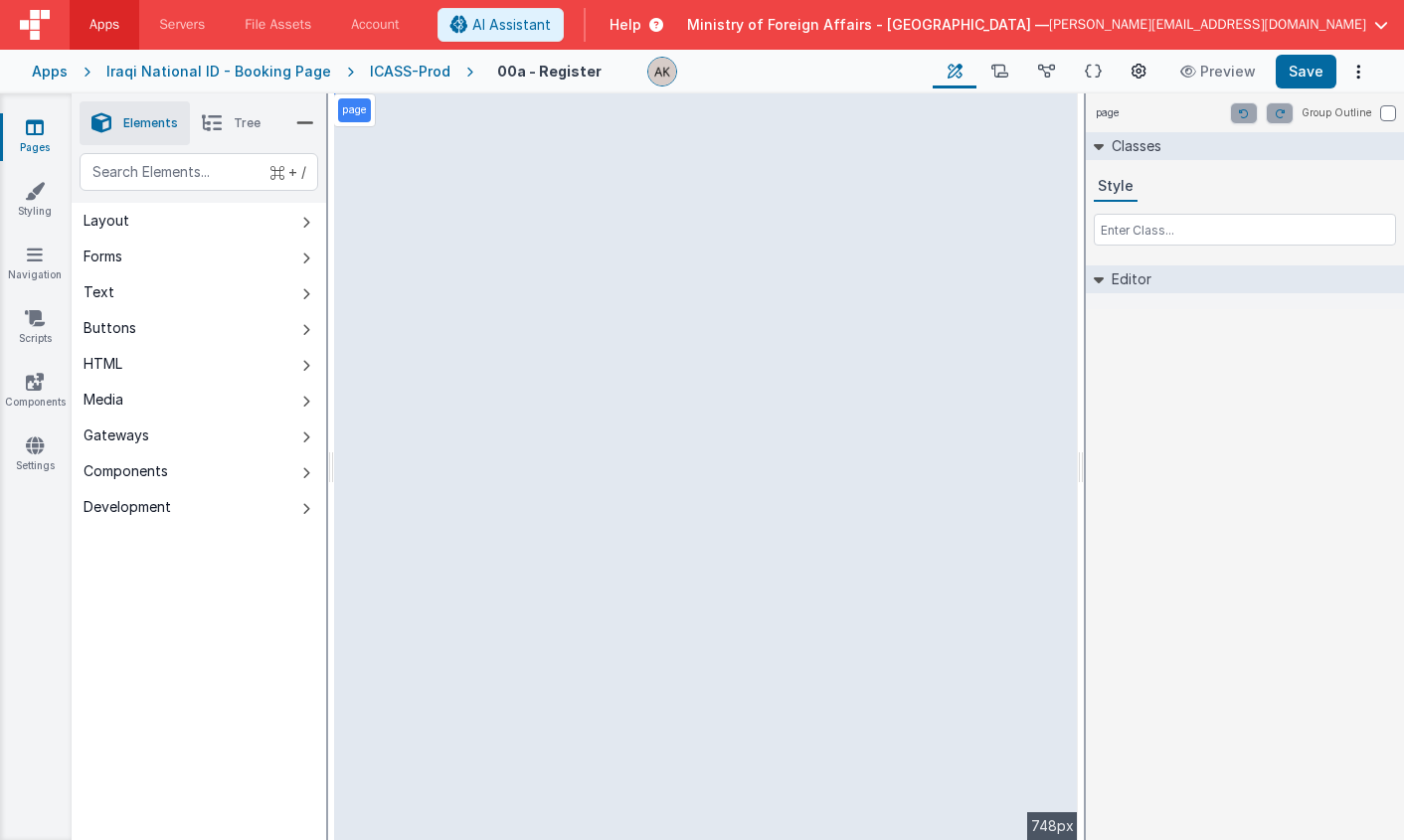 click on "Page Settings" at bounding box center (1139, 72) 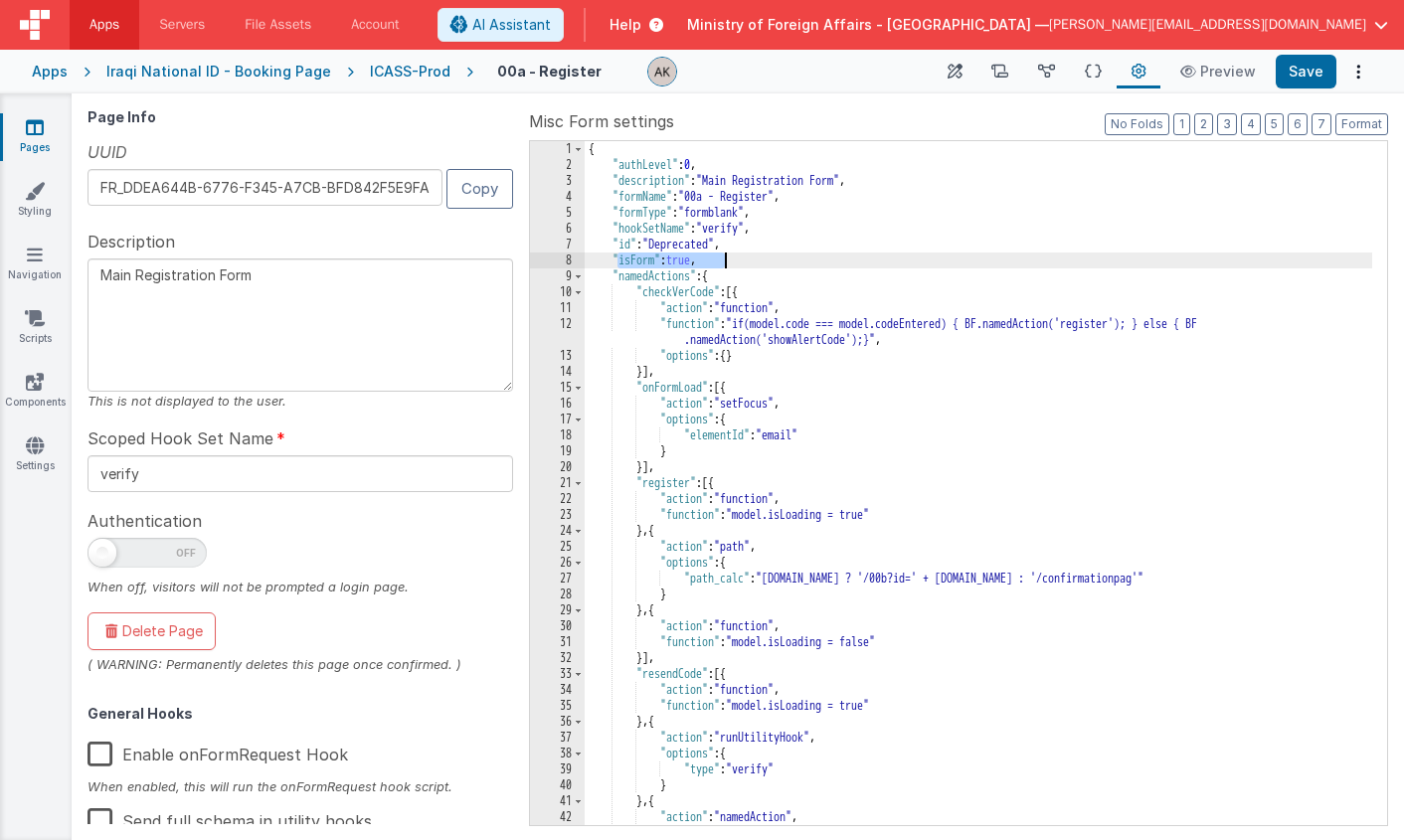 drag, startPoint x: 615, startPoint y: 259, endPoint x: 822, endPoint y: 268, distance: 207.19556 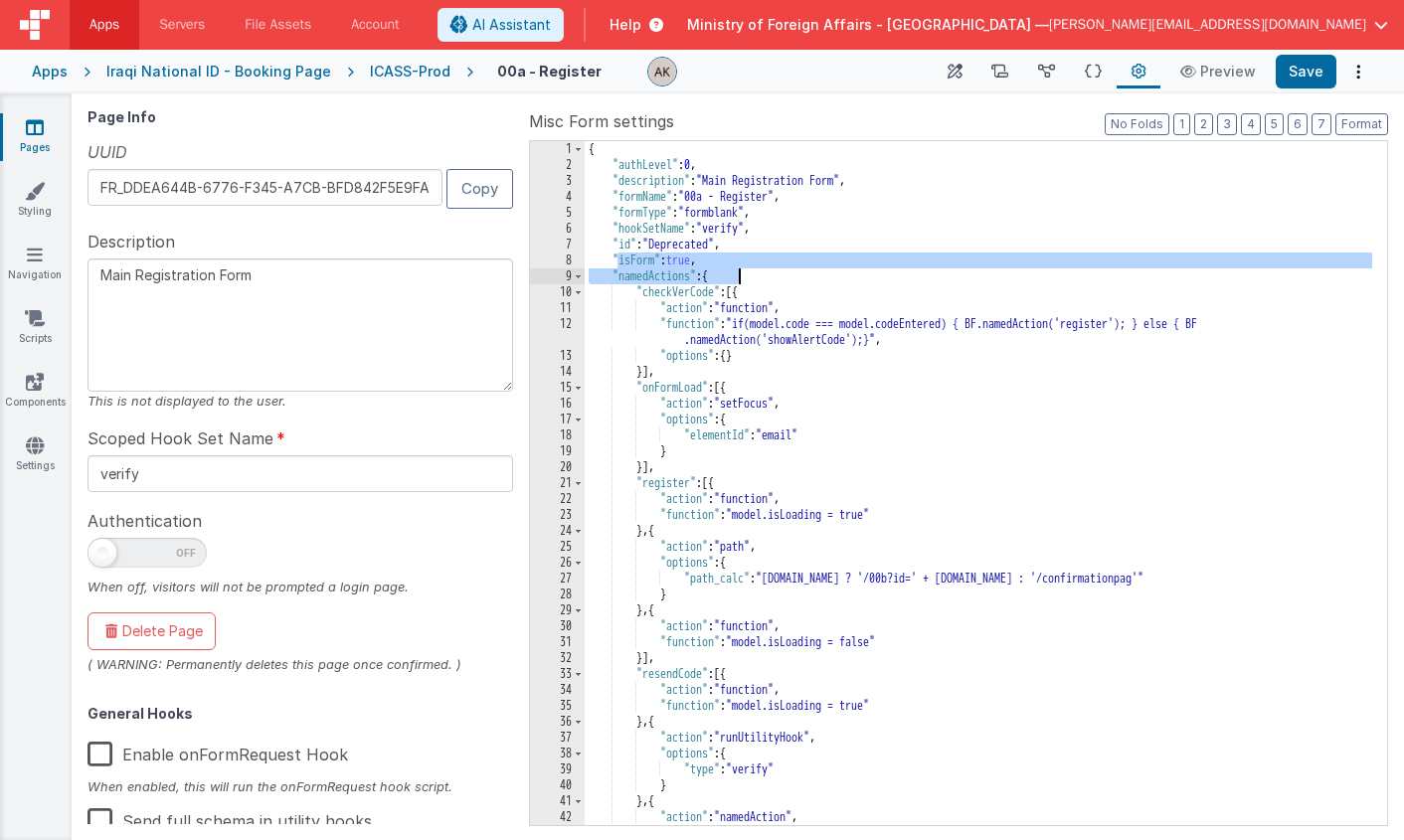 click on "{      "authLevel" :  0 ,      "description" :  "Main Registration Form" ,      "formName" :  "00a - Register" ,      "formType" :  "formblank" ,      "hookSetName" :  "verify" ,      "id" :  "Deprecated" ,      "isForm" :  true ,      "namedActions" :  {           "checkVerCode" :  [{                "action" :  "function" ,                "function" :  "if(model.code === model.codeEntered) { BF.namedAction('register'); } else { BF                  .namedAction('showAlertCode');}" ,                "options" :  { }           }] ,           "onFormLoad" :  [{                "action" :  "setFocus" ,                "options" :  {                     "elementId" :  "email"                }           }] ,           "register" :  [{                "action" :  "function" ,                "function" :  "model.isLoading = true"           } ,  {                "action" :  "path" ,                "options" :  {                     "path_calc" :  "model.id ? '/00b?id=' + model.id : '/confirmationpag'"" at bounding box center [978, 499] 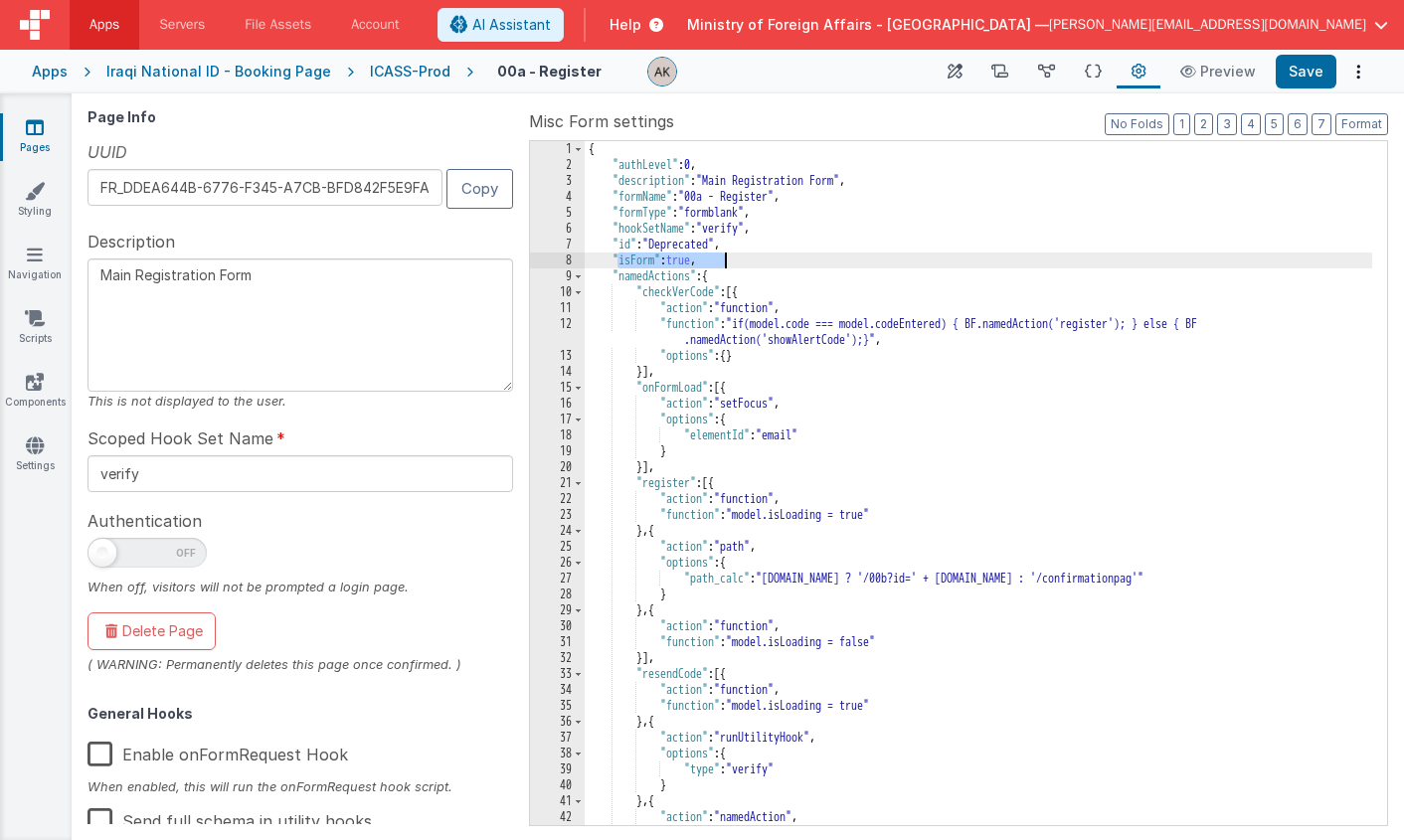 drag, startPoint x: 618, startPoint y: 256, endPoint x: 791, endPoint y: 264, distance: 173.1849 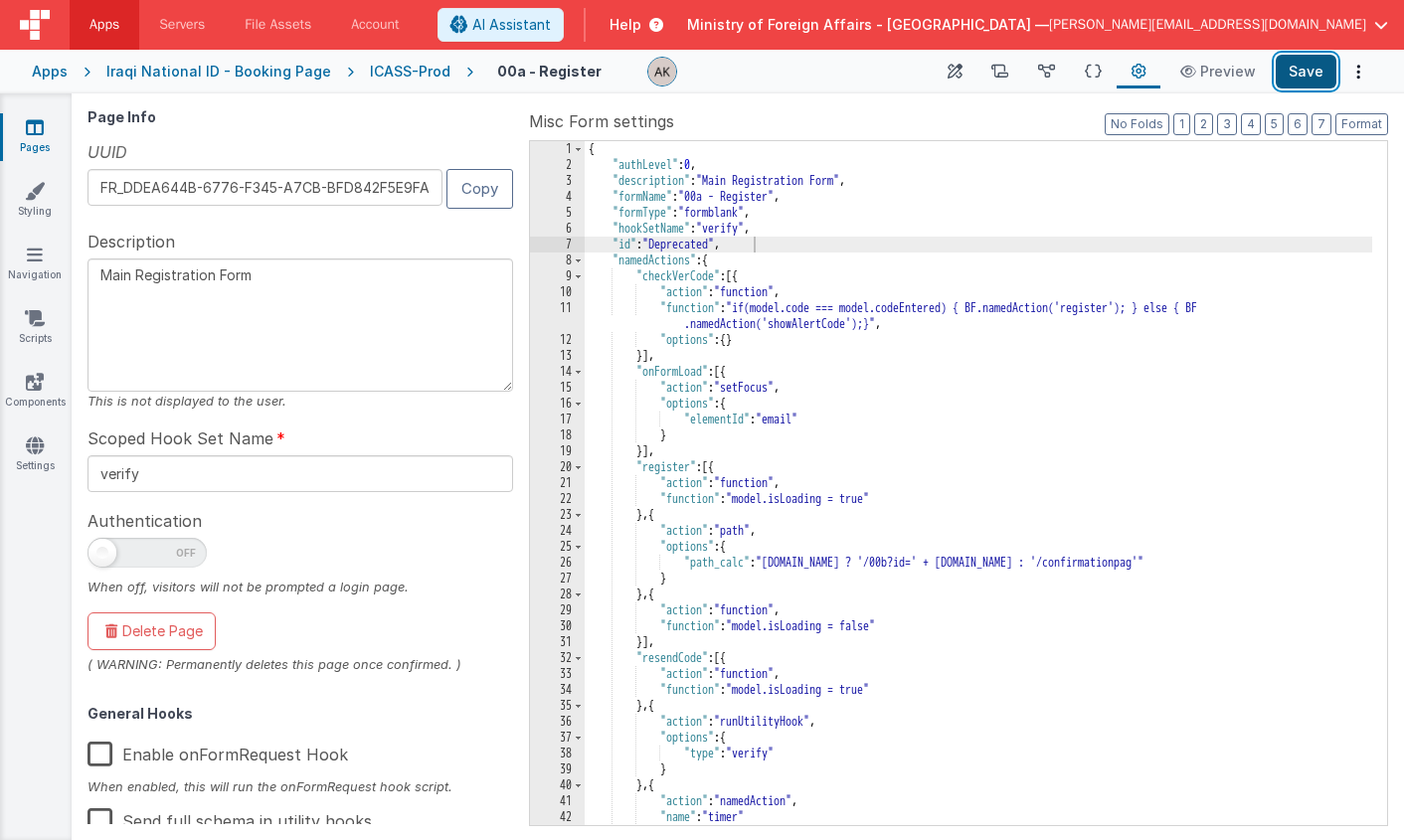 click on "Save" at bounding box center [1306, 72] 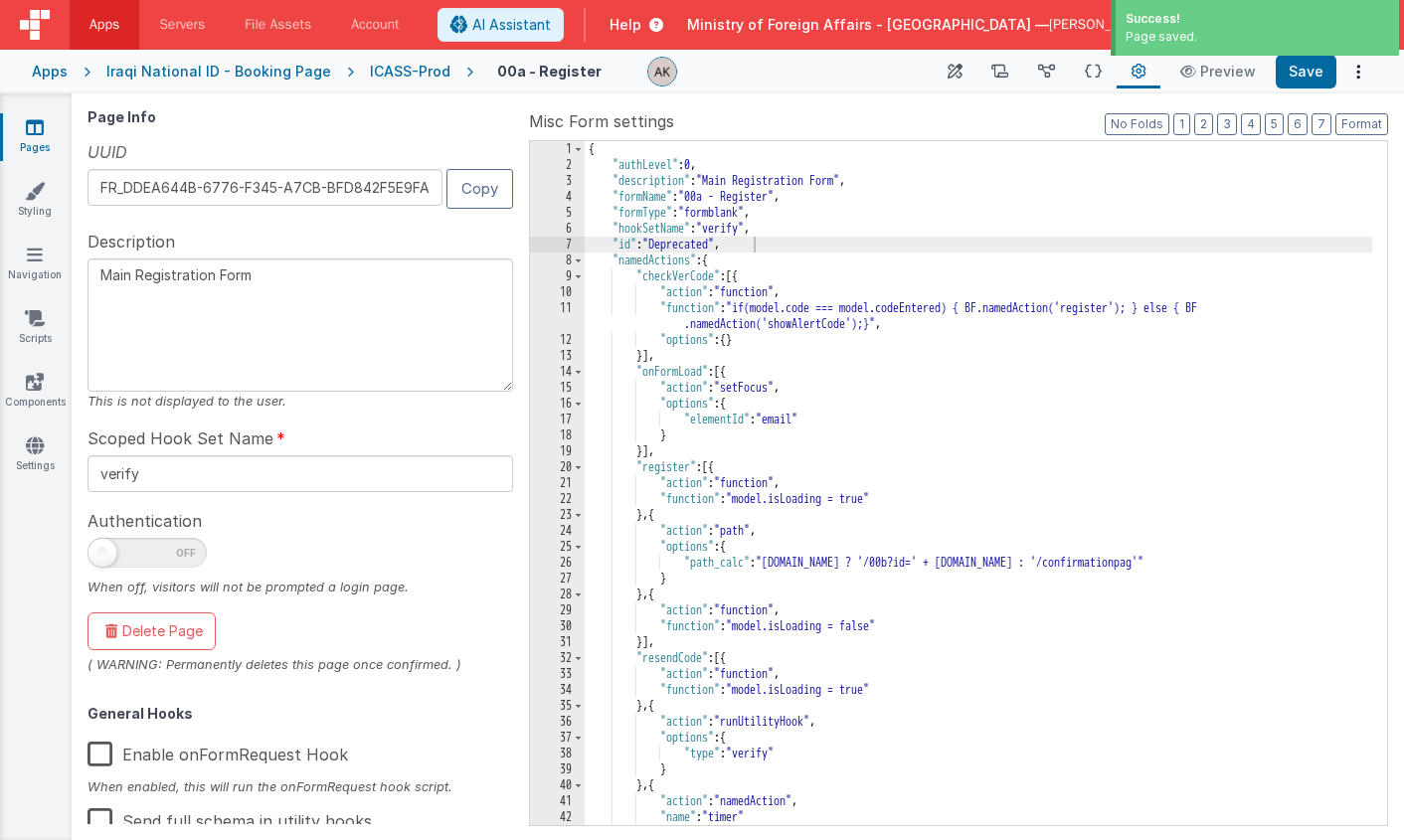 click on "ICASS-Prod" at bounding box center (410, 72) 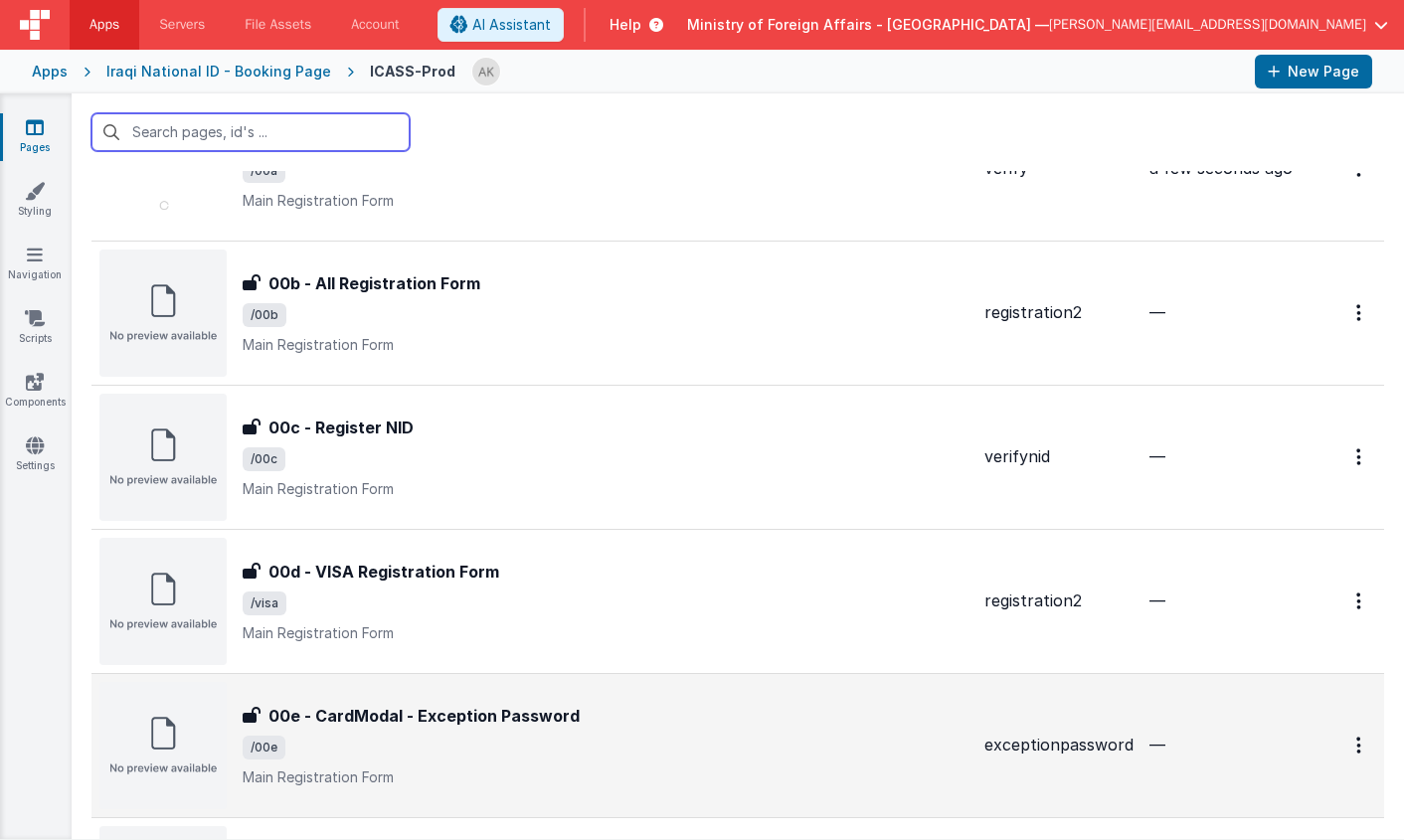 scroll, scrollTop: 245, scrollLeft: 0, axis: vertical 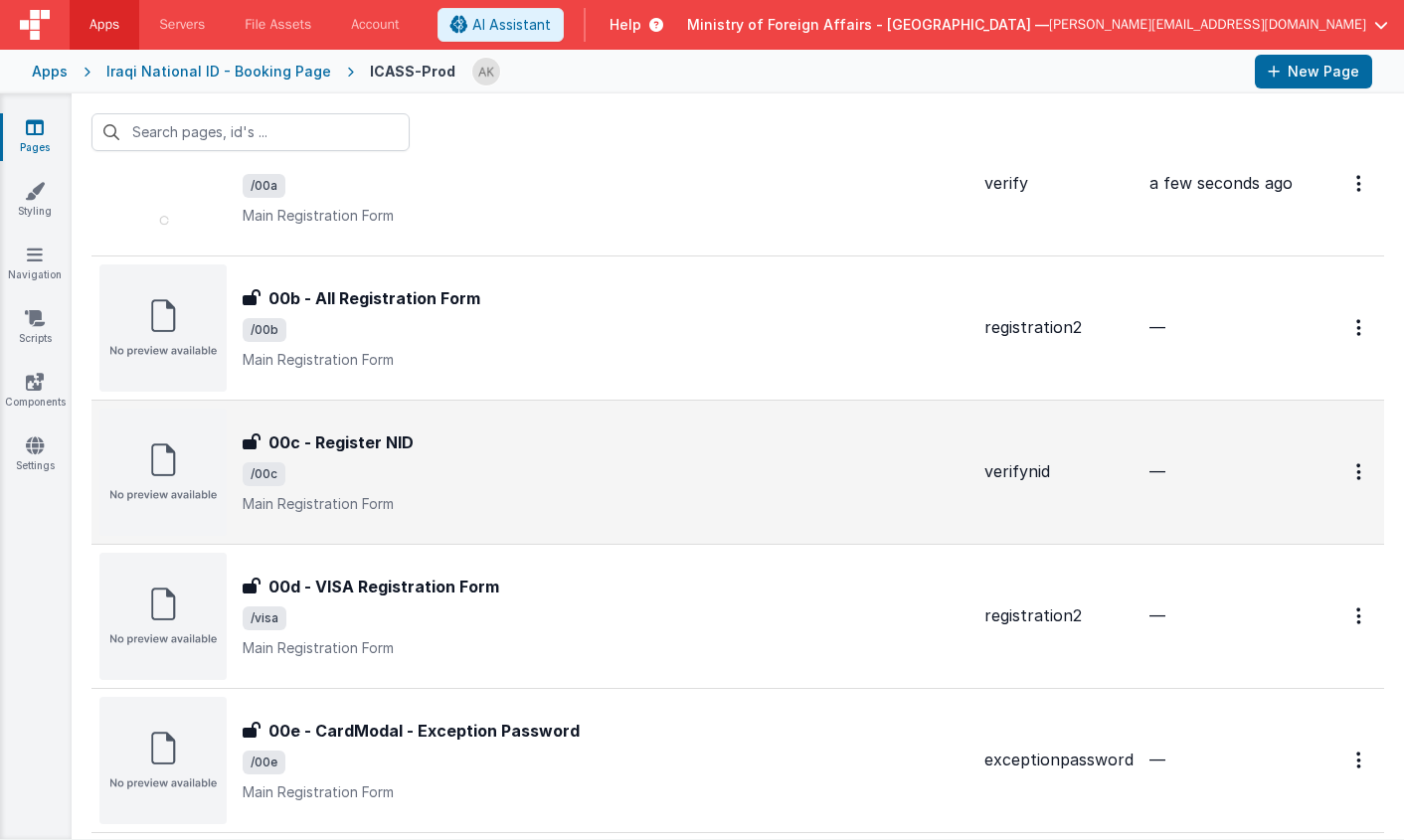 click at bounding box center (163, 472) 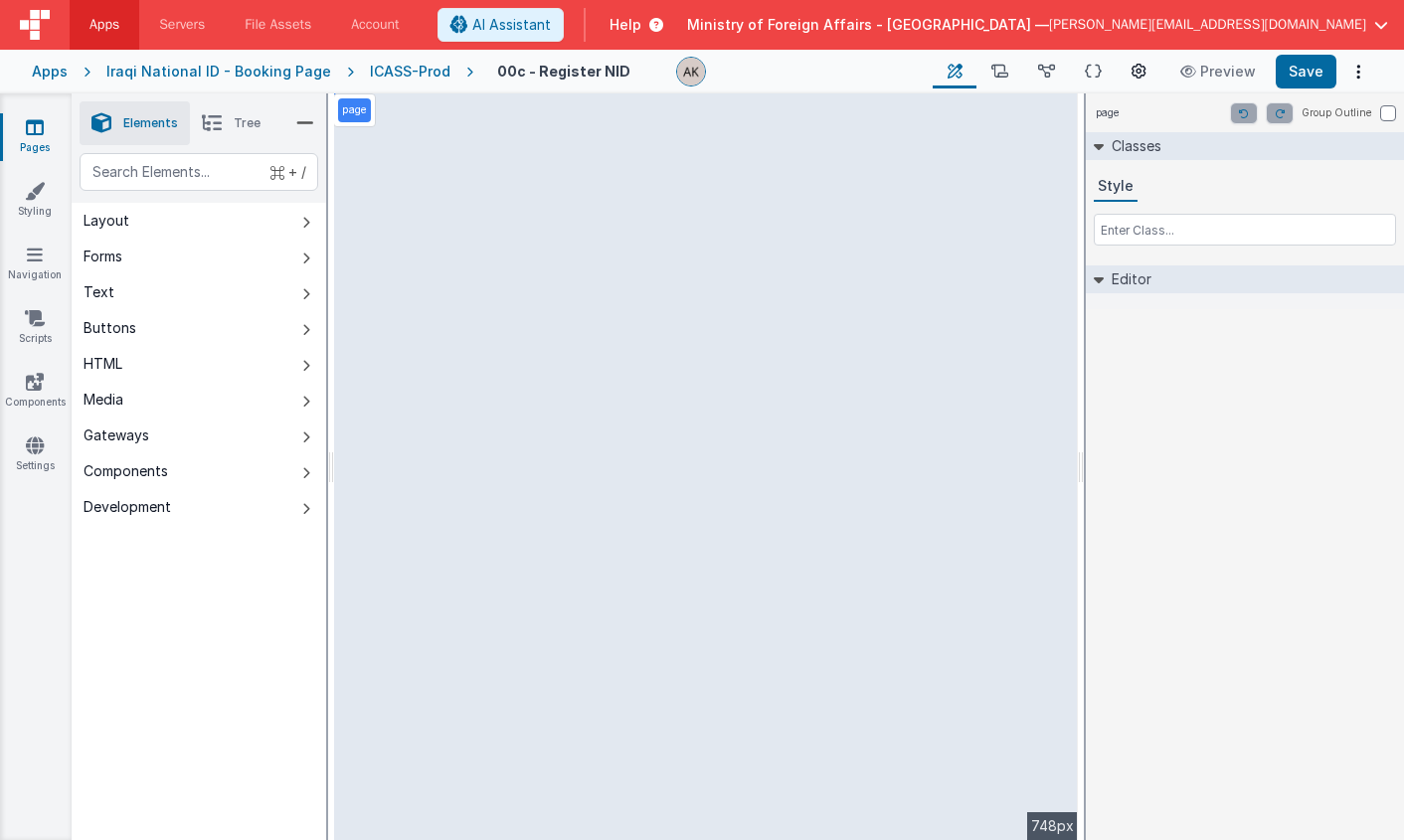 click on "Page Settings" at bounding box center [1139, 72] 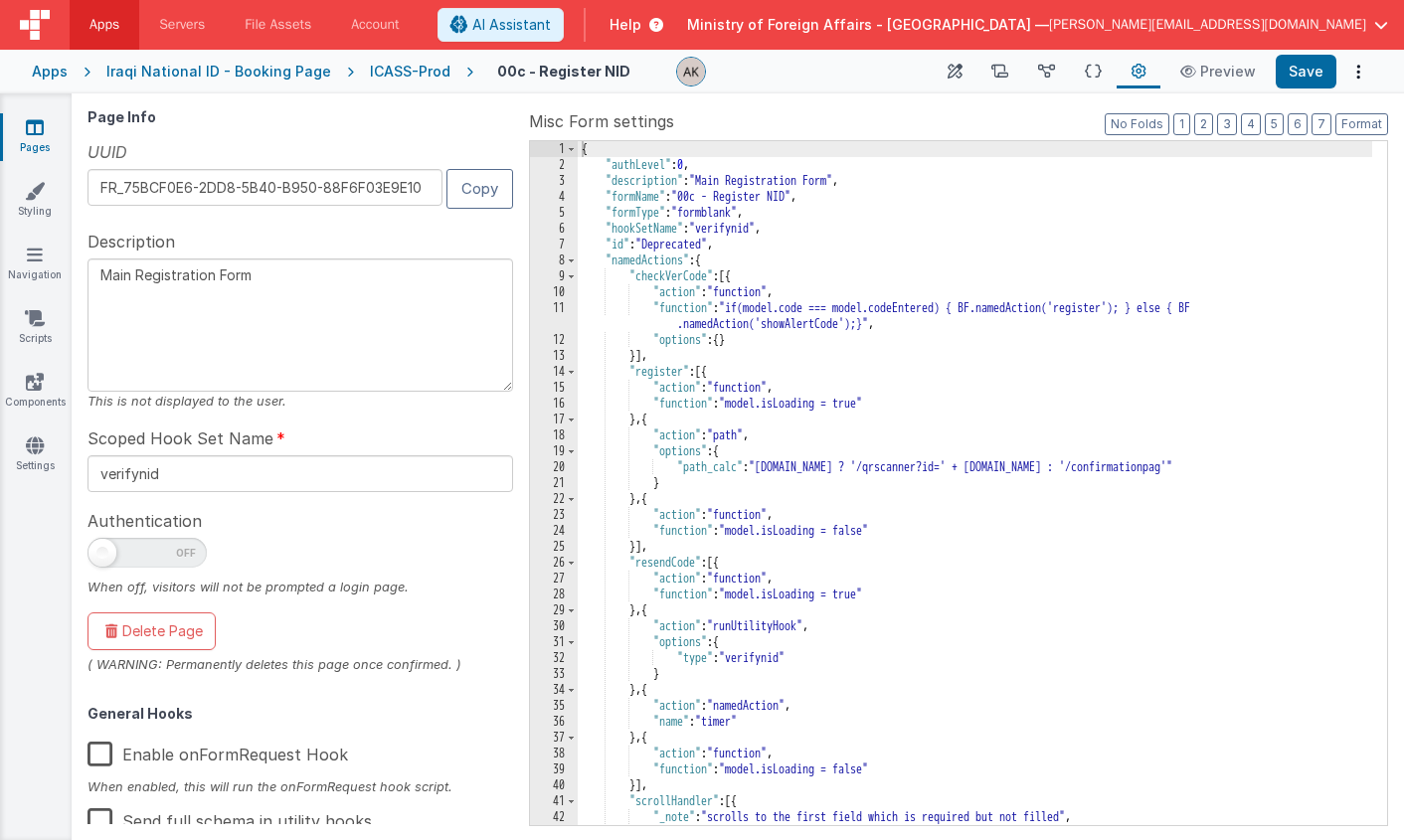 click on "Iraqi National ID - Booking Page" at bounding box center [219, 72] 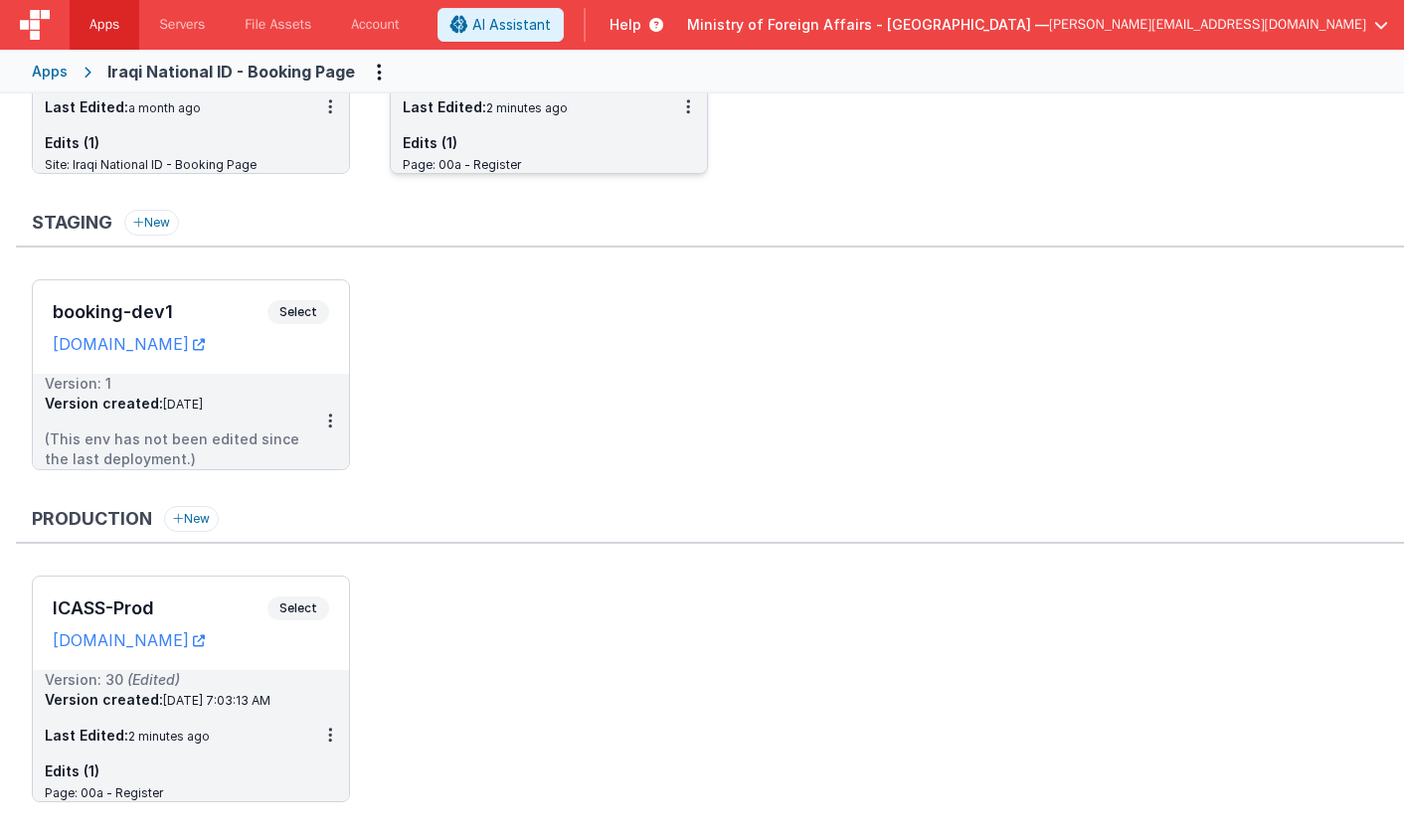 scroll, scrollTop: 0, scrollLeft: 0, axis: both 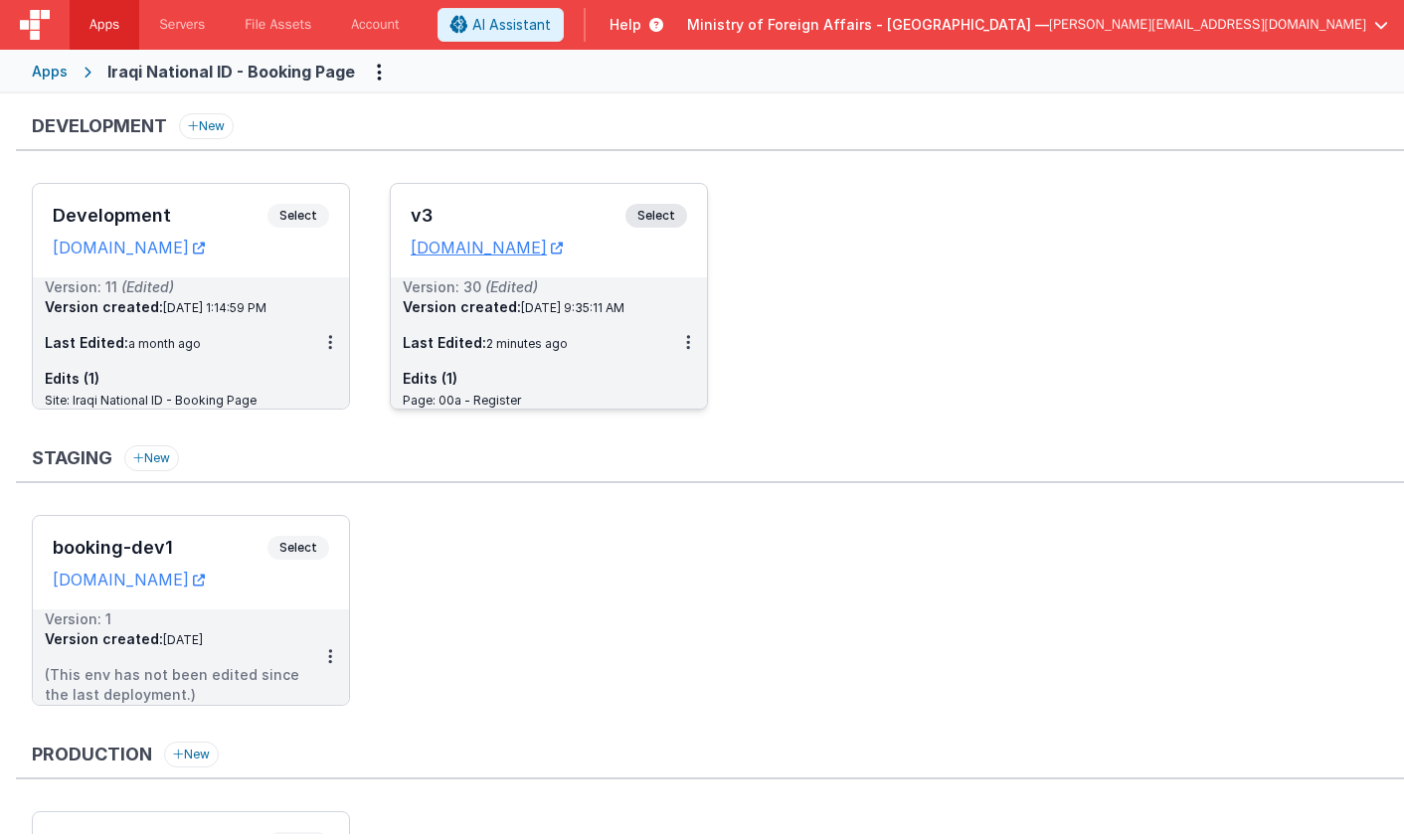 click on "Select" at bounding box center (656, 216) 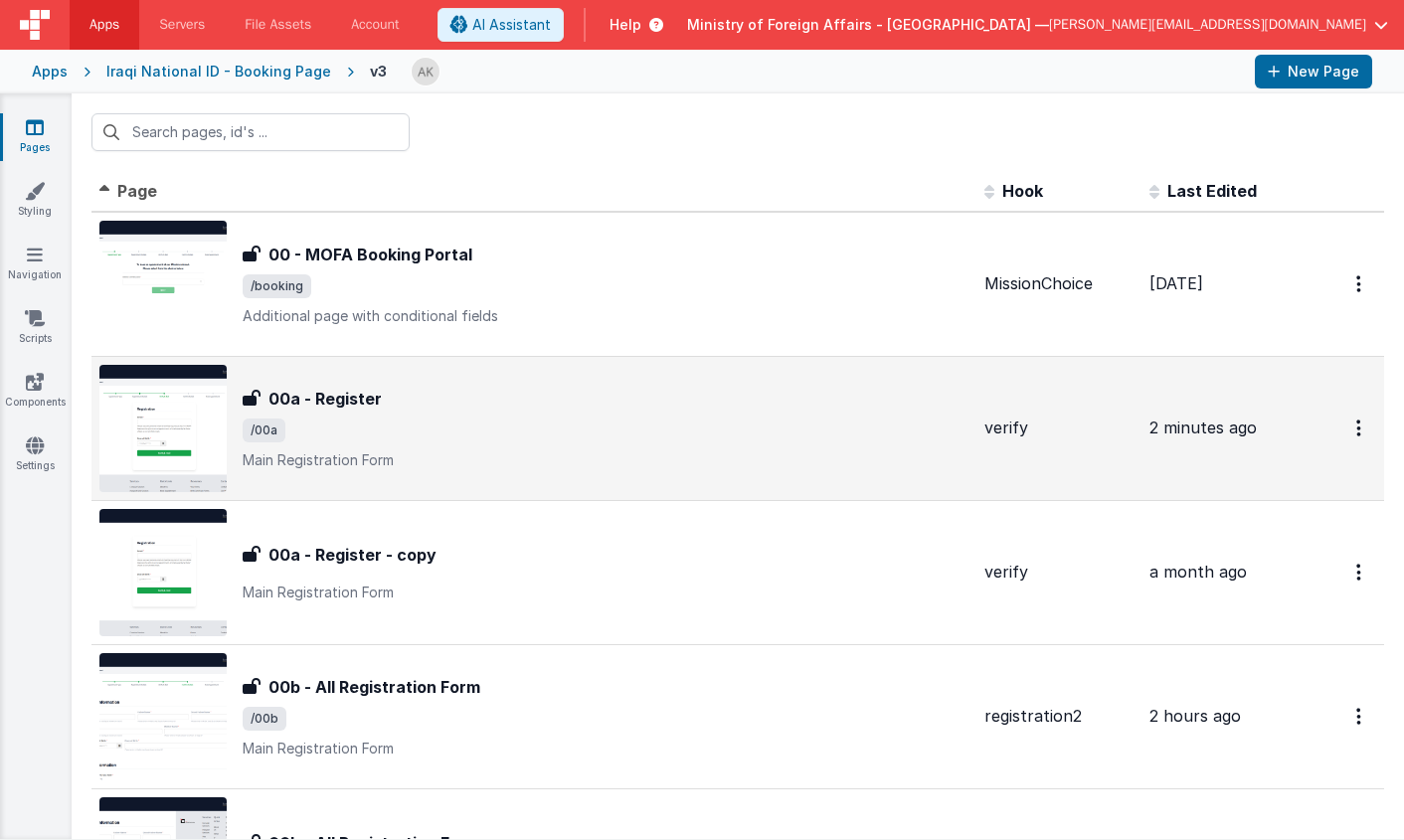 click on "/00a" at bounding box center [606, 430] 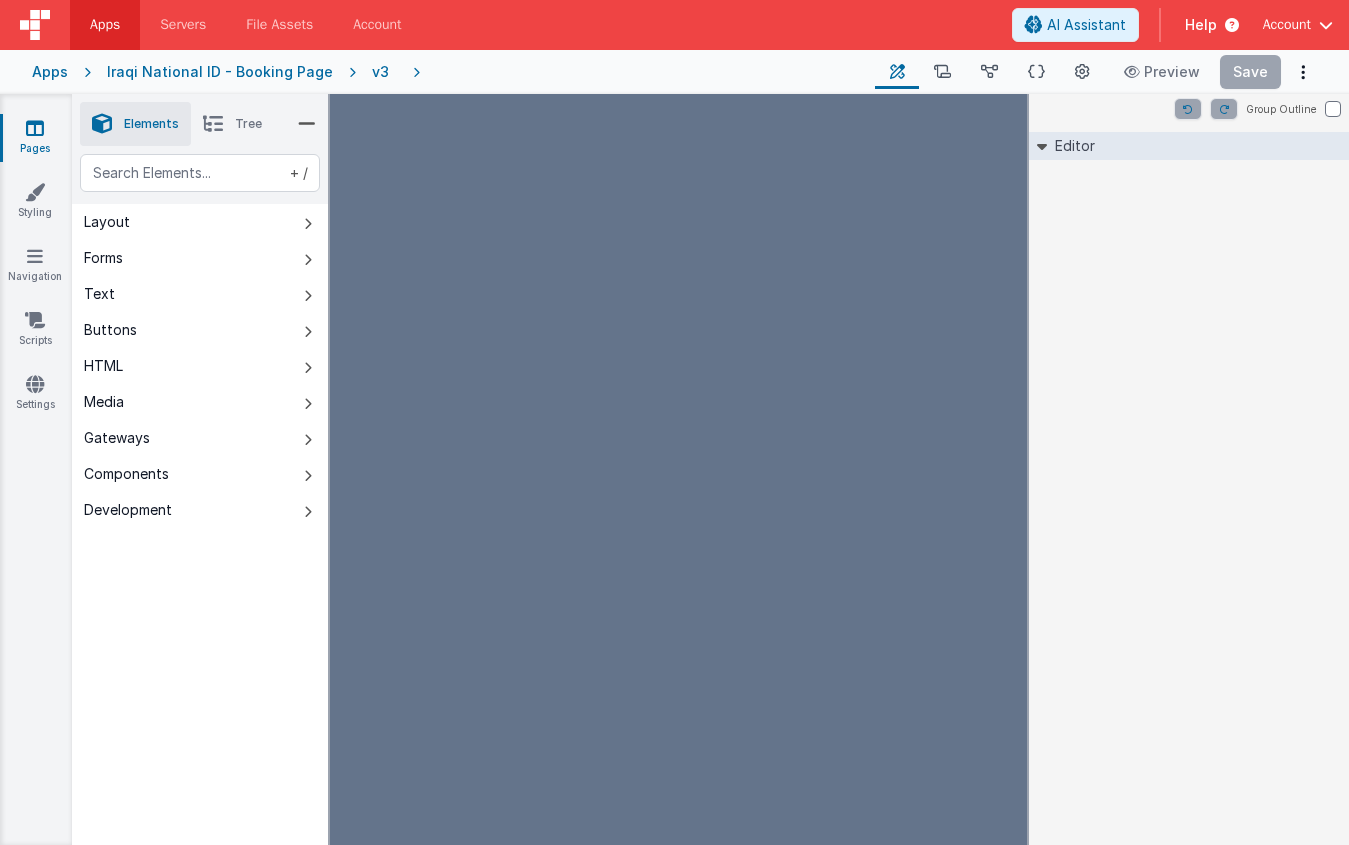 scroll, scrollTop: 0, scrollLeft: 0, axis: both 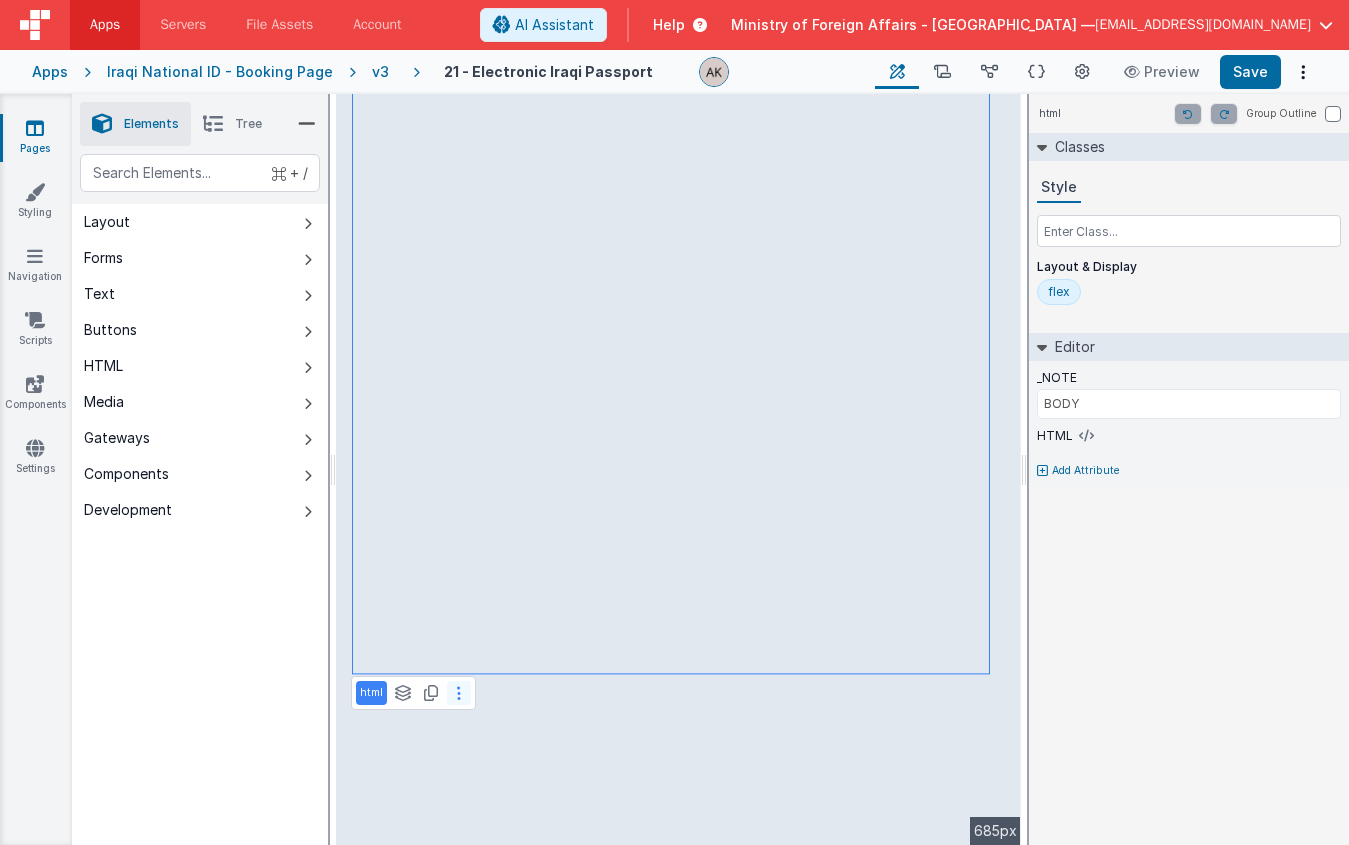click at bounding box center (459, 693) 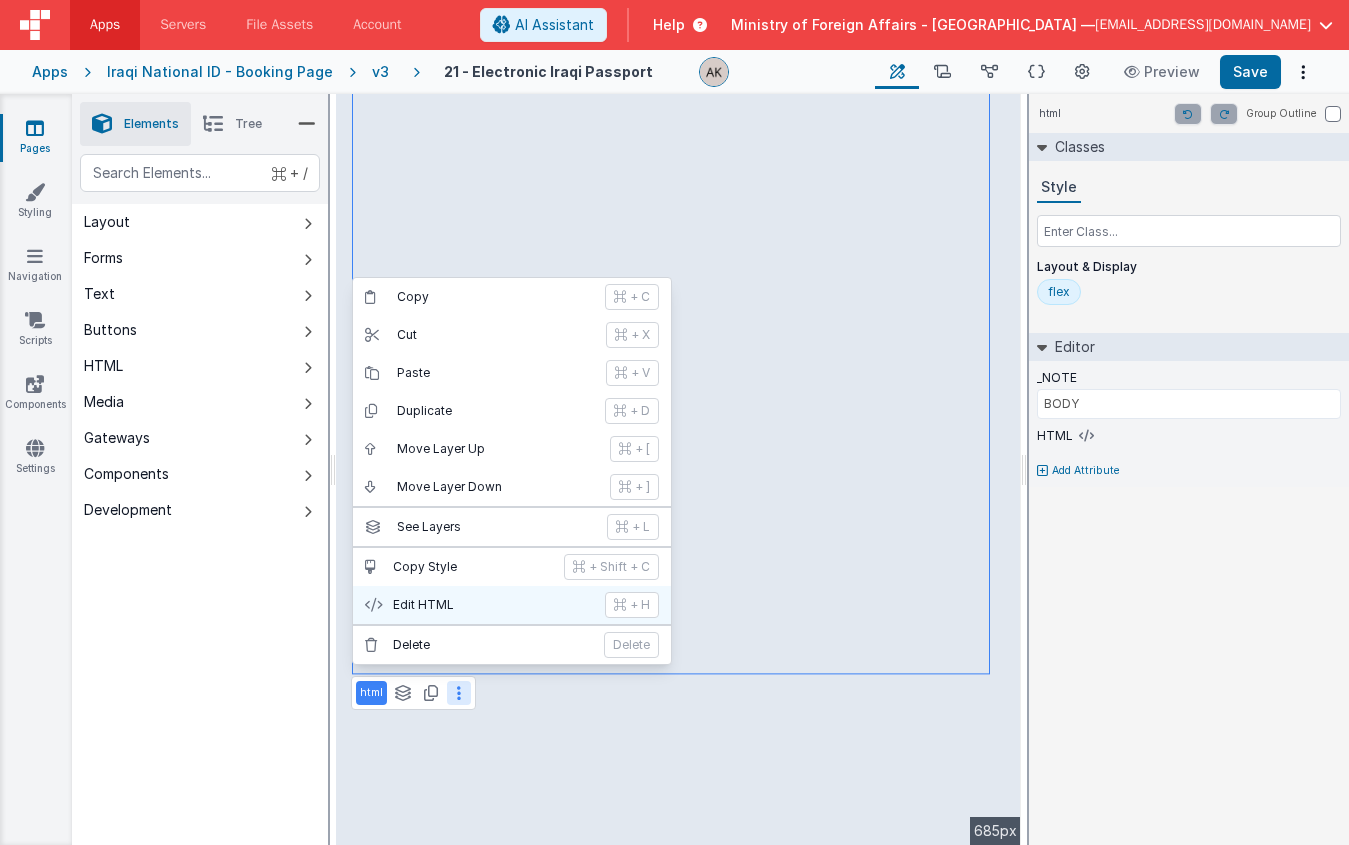 click on "Edit HTML" at bounding box center [493, 605] 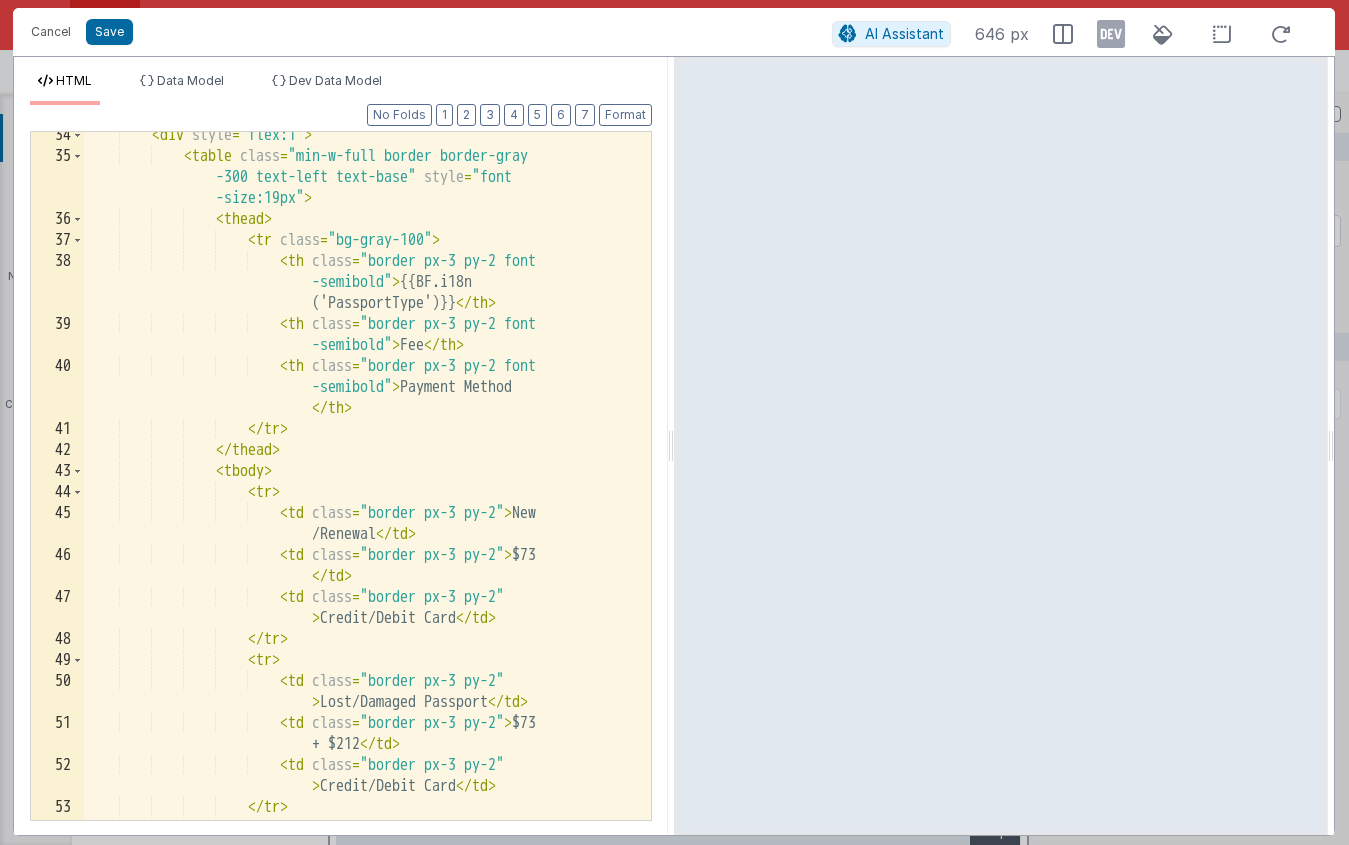 scroll, scrollTop: 760, scrollLeft: 0, axis: vertical 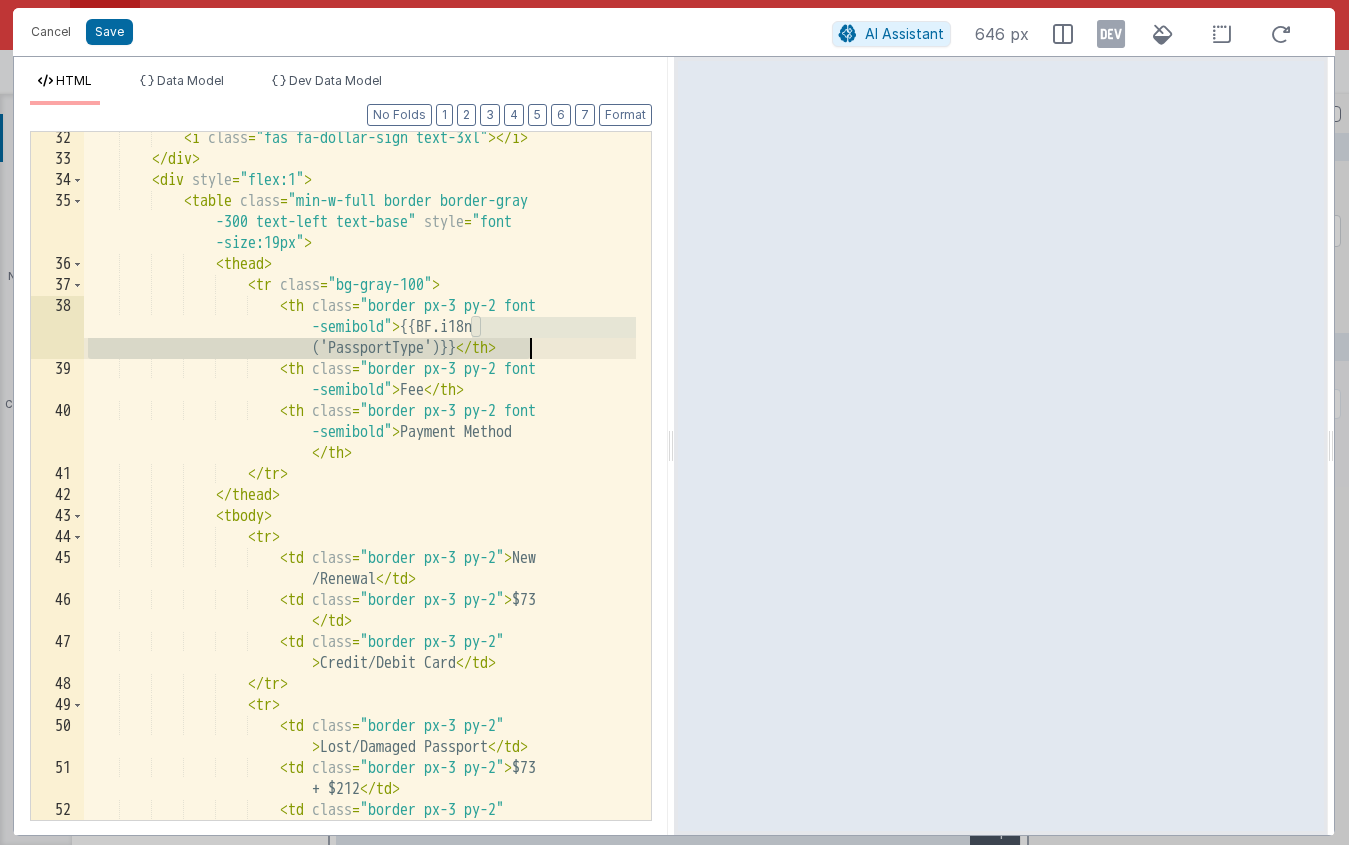 drag, startPoint x: 472, startPoint y: 328, endPoint x: 526, endPoint y: 346, distance: 56.920998 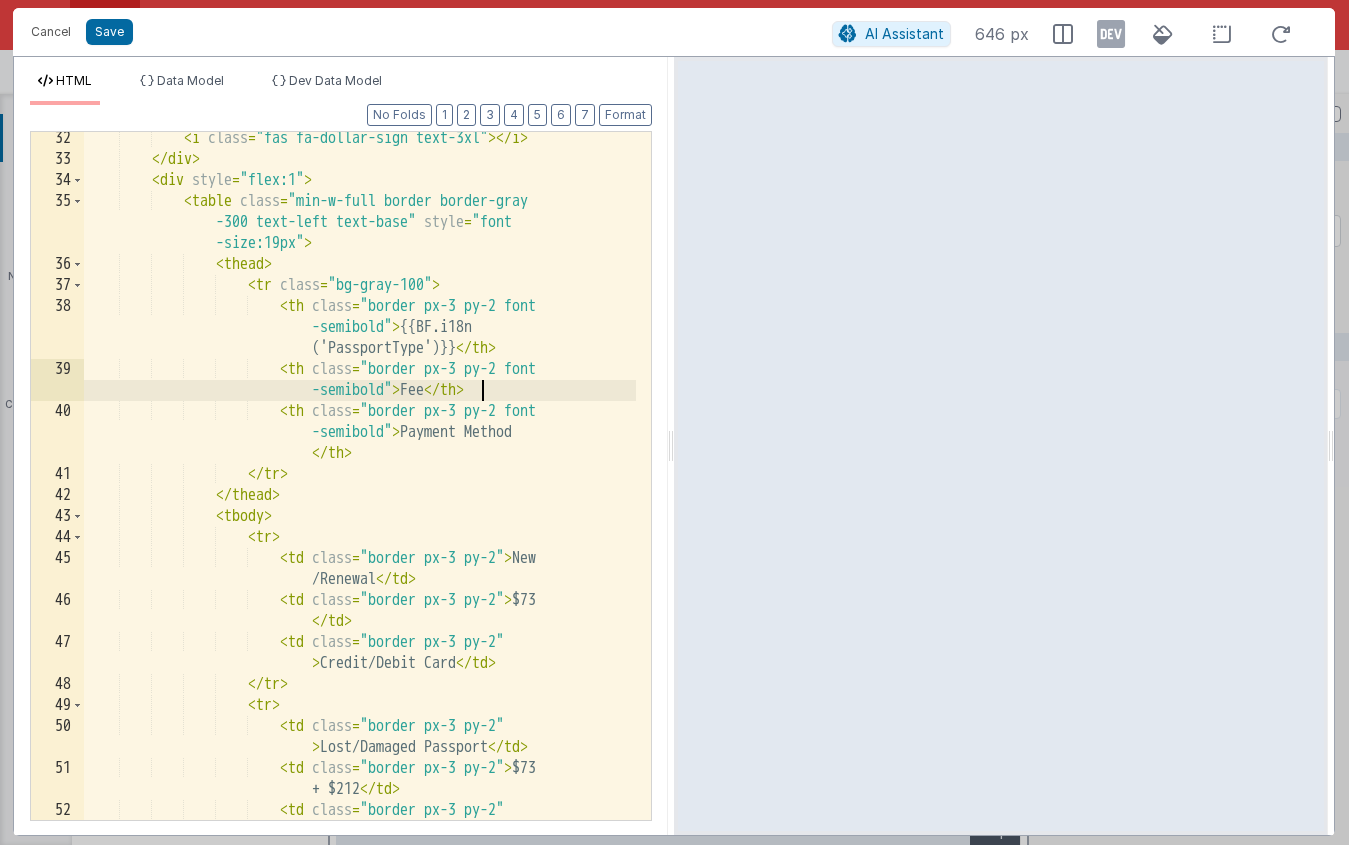 click on "< i   class = "fas fa-dollar-sign text-3xl" > </ i >           </ div >           < div   style = "flex:1" >                < table   class = "min-w-full border border-gray                  -300 text-left text-base"   style = "font                  -size:19px" >                     < thead >                          < tr   class = "bg-gray-100" >                               < th   class = "border px-3 py-2 font                              -semibold" >  {{BF.i18n                              ('PassportType')}} </ th >                               < th   class = "border px-3 py-2 font                              -semibold" > Fee </ th >                               < th   class = "border px-3 py-2 font                              -semibold" > Payment Method                              </ th >                          </" at bounding box center (360, 503) 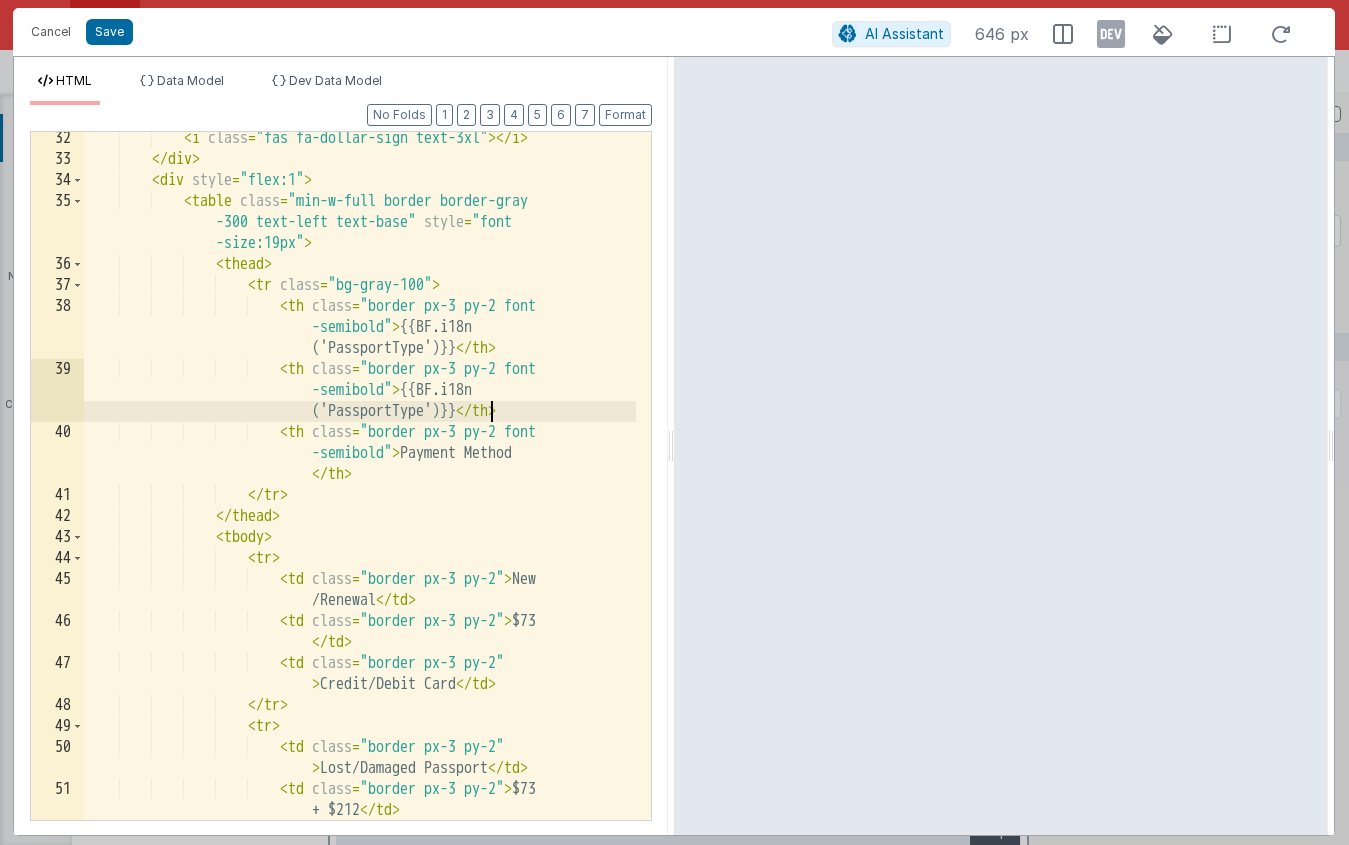 click on "< i   class = "fas fa-dollar-sign text-3xl" > </ i >           </ div >           < div   style = "flex:1" >                < table   class = "min-w-full border border-gray                  -300 text-left text-base"   style = "font                  -size:19px" >                     < thead >                          < tr   class = "bg-gray-100" >                               < th   class = "border px-3 py-2 font                              -semibold" >  {{BF.i18n                              ('PassportType')}} </ th >                               < th   class = "border px-3 py-2 font                              -semibold" > {{BF.i18n                              ('PassportType')}} </ th >                               < th   class = "border px-3 py-2 font                              -semibold" > Payment Method </ th > </" at bounding box center (360, 503) 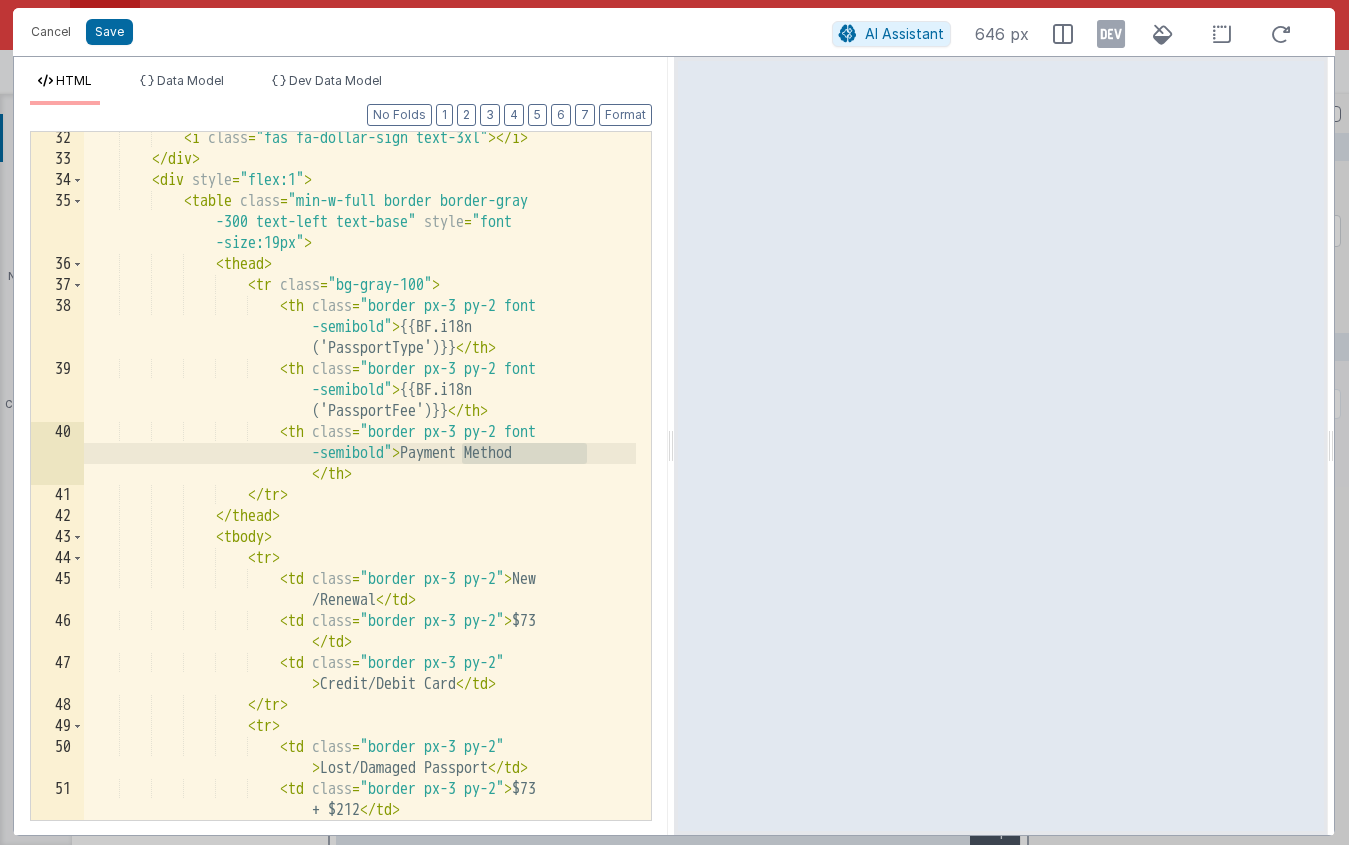 drag, startPoint x: 465, startPoint y: 453, endPoint x: 604, endPoint y: 453, distance: 139 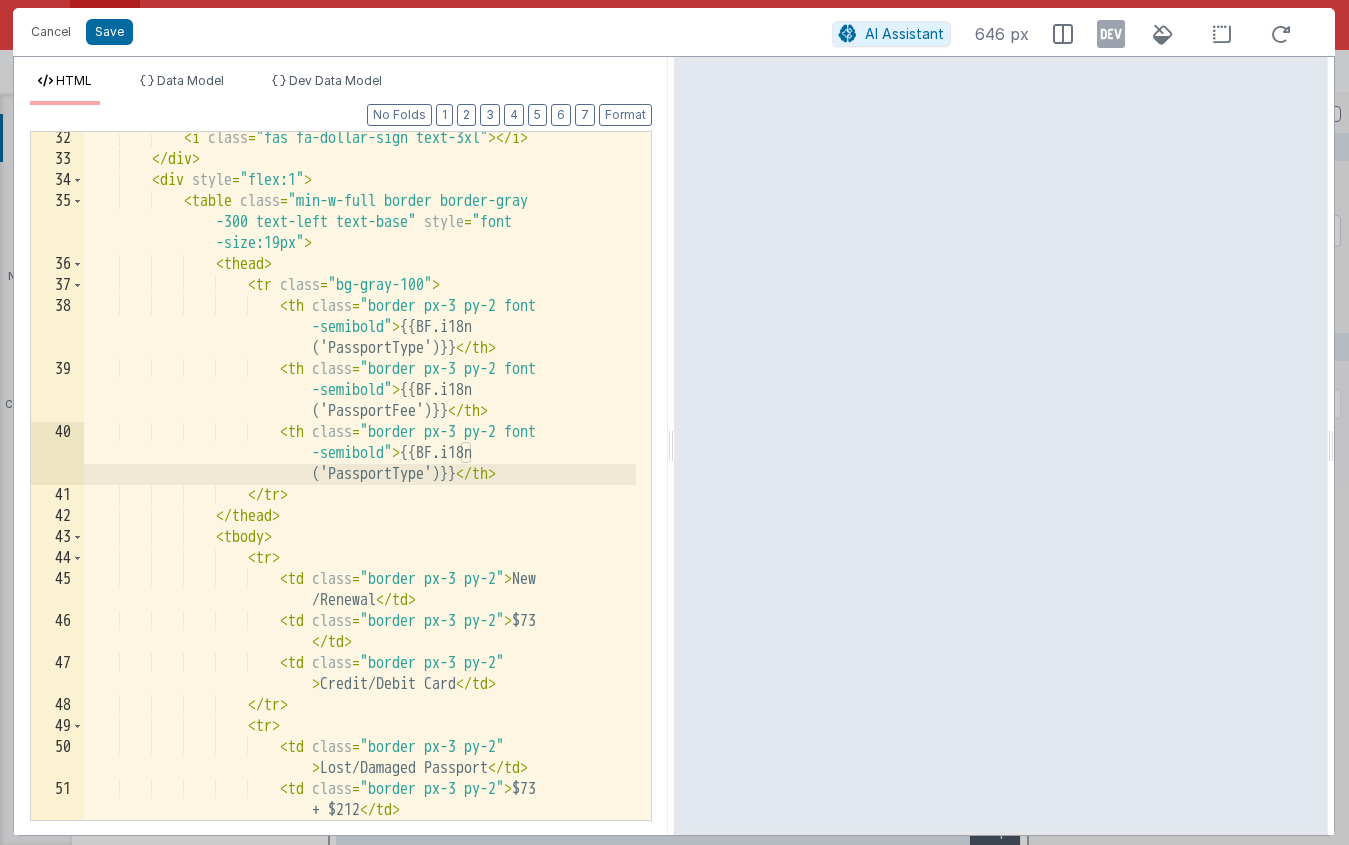 click on "< i   class = "fas fa-dollar-sign text-3xl" > </ i >           </ div >           < div   style = "flex:1" >                < table   class = "min-w-full border border-gray                  -300 text-left text-base"   style = "font                  -size:19px" >                     < thead >                          < tr   class = "bg-gray-100" >                               < th   class = "border px-3 py-2 font                              -semibold" >  {{BF.i18n                              ('PassportType')}} </ th >                               < th   class = "border px-3 py-2 font                              -semibold" > {{BF.i18n                              ('PassportFee')}} </ th >                               < th   class = "border px-3 py-2 font                              -semibold" > {{BF.i18n </ th >      </" at bounding box center (360, 503) 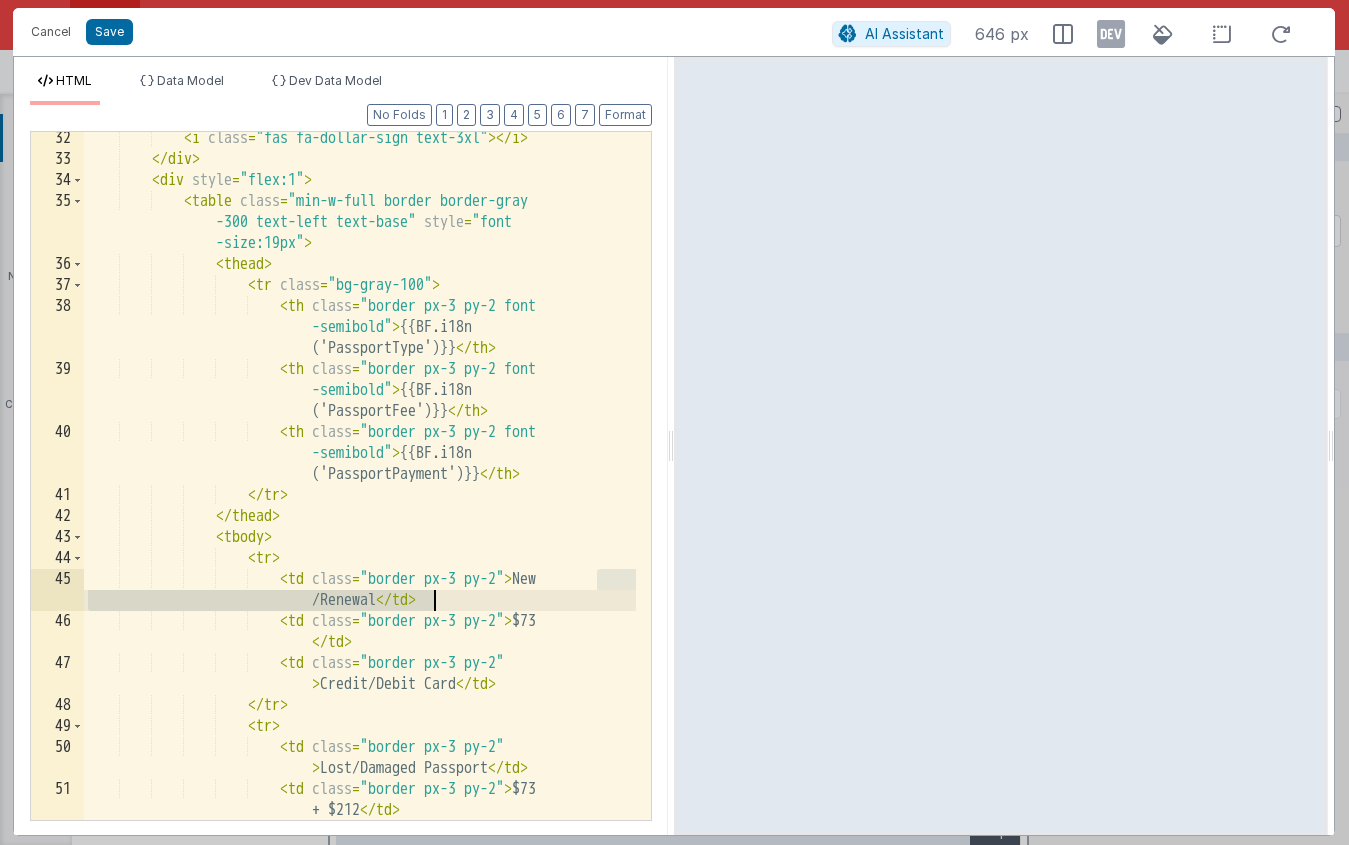 drag, startPoint x: 599, startPoint y: 581, endPoint x: 433, endPoint y: 595, distance: 166.58931 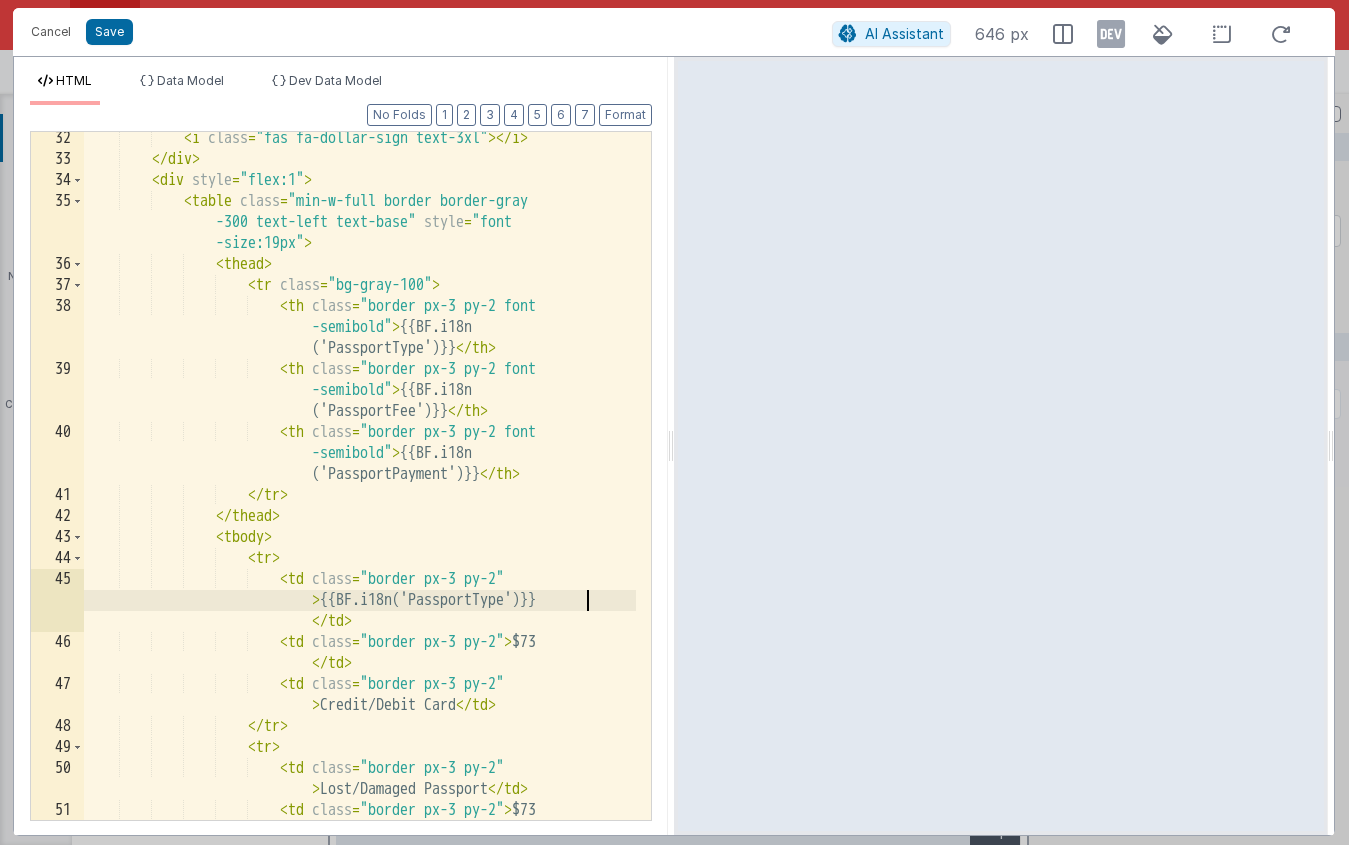 click on "< i   class = "fas fa-dollar-sign text-3xl" > </ i >           </ div >           < div   style = "flex:1" >                < table   class = "min-w-full border border-gray                  -300 text-left text-base"   style = "font                  -size:19px" >                     < thead >                          < tr   class = "bg-gray-100" >                               < th   class = "border px-3 py-2 font                              -semibold" >  {{BF.i18n                              ('PassportType')}} </ th >                               < th   class = "border px-3 py-2 font                              -semibold" > {{BF.i18n                              ('PassportFee')}} </ th >                               < th   class = "border px-3 py-2 font                              -semibold" > {{BF.i18n </ th >      </" at bounding box center (360, 503) 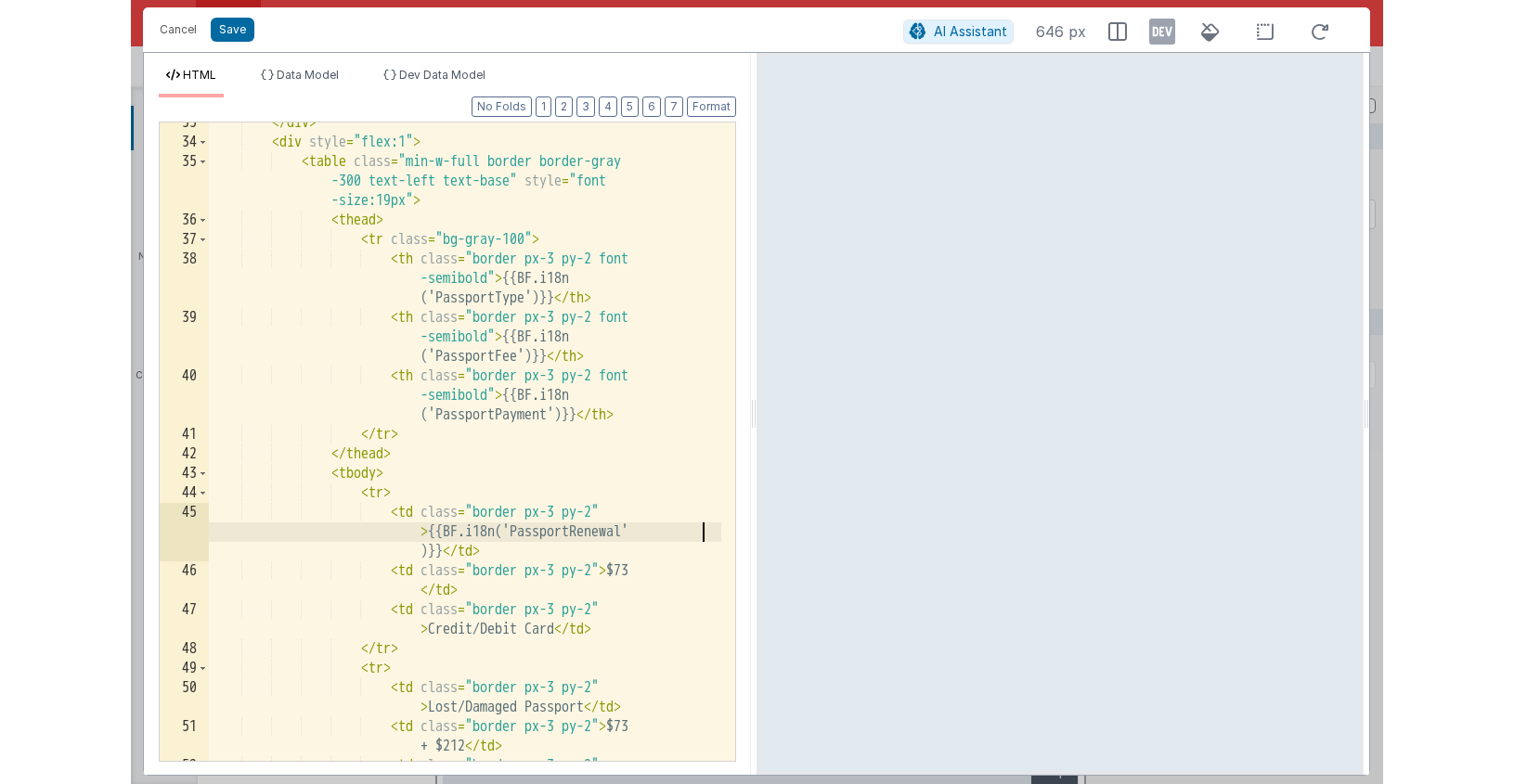 scroll, scrollTop: 730, scrollLeft: 0, axis: vertical 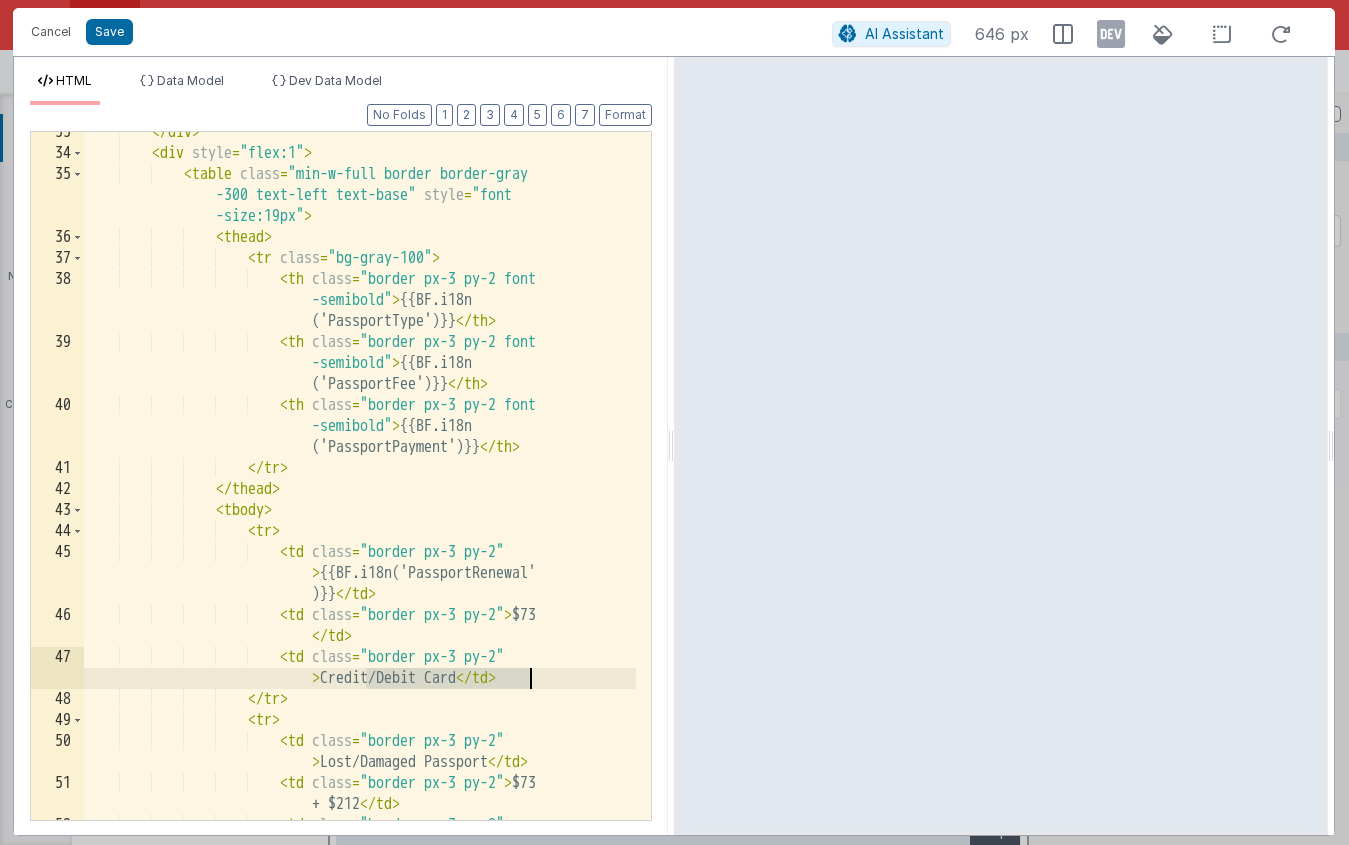 drag, startPoint x: 368, startPoint y: 682, endPoint x: 527, endPoint y: 686, distance: 159.05031 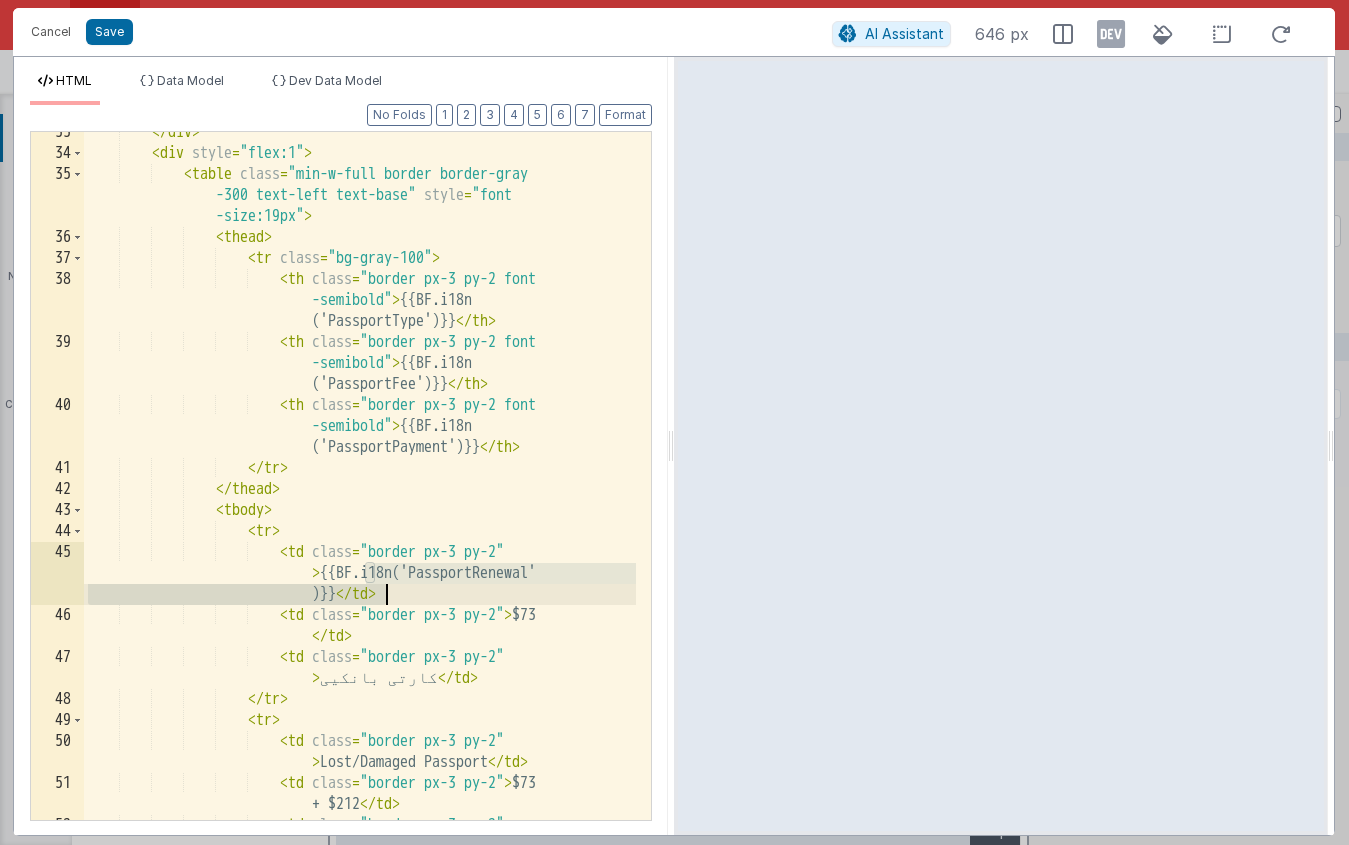 drag, startPoint x: 369, startPoint y: 574, endPoint x: 384, endPoint y: 598, distance: 28.301943 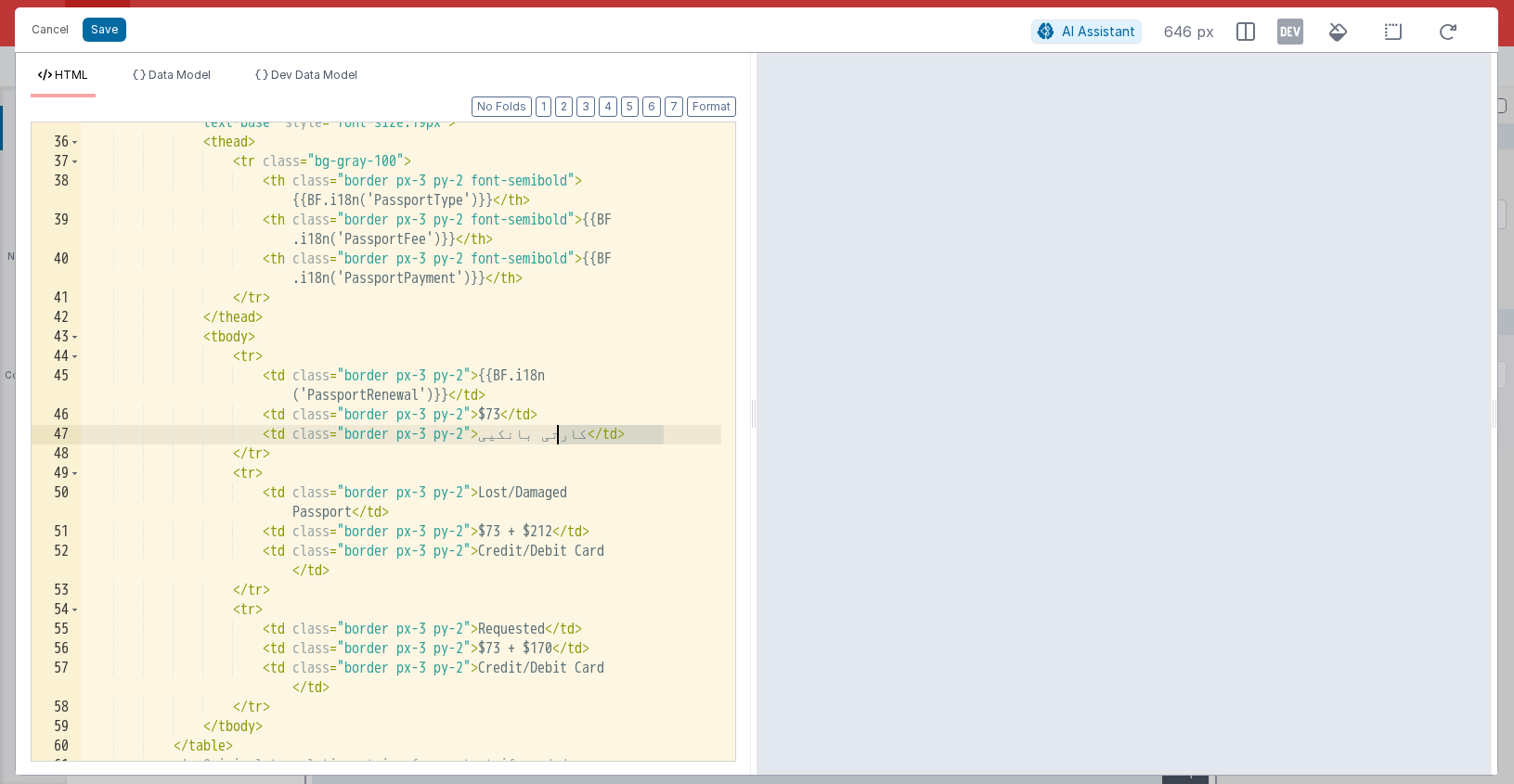 drag, startPoint x: 557, startPoint y: 436, endPoint x: 664, endPoint y: 434, distance: 107.01869 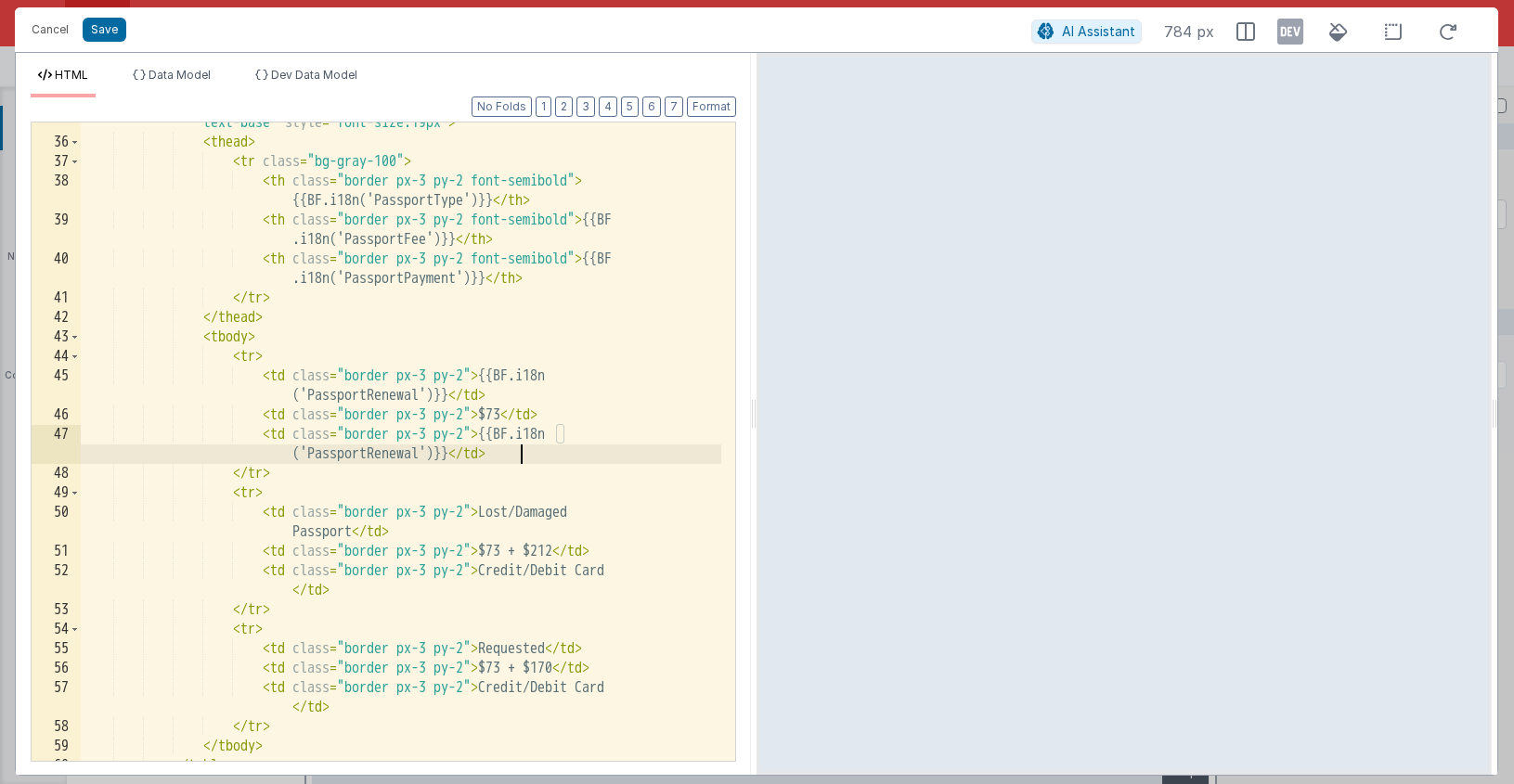 click on "< table   class = "min-w-full border border-gray-300 text-left                   text-base"   style = "font-size:19px" >                     < thead >                          < tr   class = "bg-gray-100" >                               < th   class = "border px-3 py-2 font-semibold" >                                {{BF.i18n('PassportType')}} </ th >                               < th   class = "border px-3 py-2 font-semibold" > {{BF                              .i18n('PassportFee')}} </ th >                               < th   class = "border px-3 py-2 font-semibold" > {{BF                              .i18n('PassportPayment')}} </ th >                          </ tr >                     </ thead >                     < tbody >                          < tr >                               < td   class = "border px-3 py-2" > {{BF.i18n                              </" at bounding box center [401, 442] 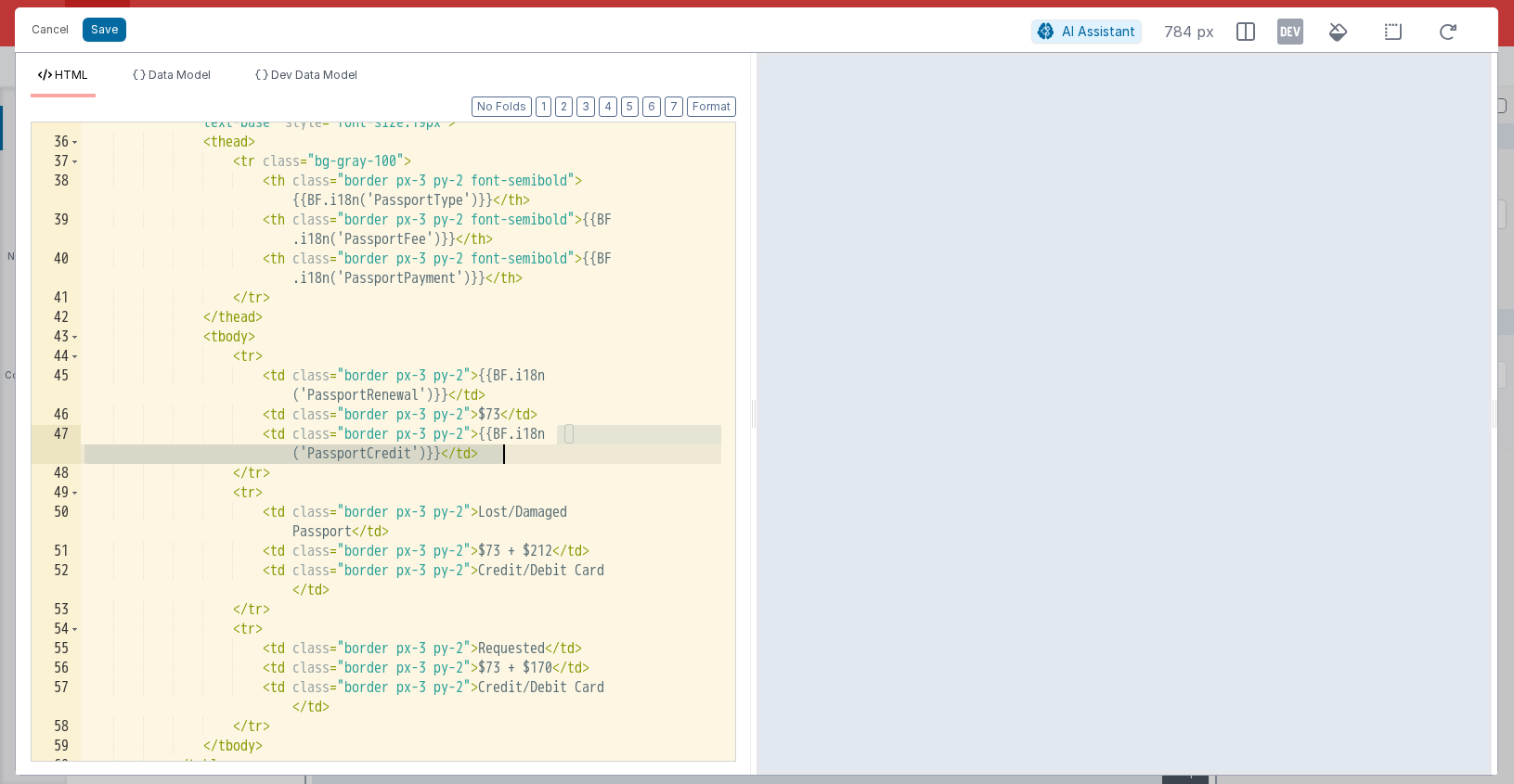 drag, startPoint x: 560, startPoint y: 431, endPoint x: 507, endPoint y: 453, distance: 57.38467 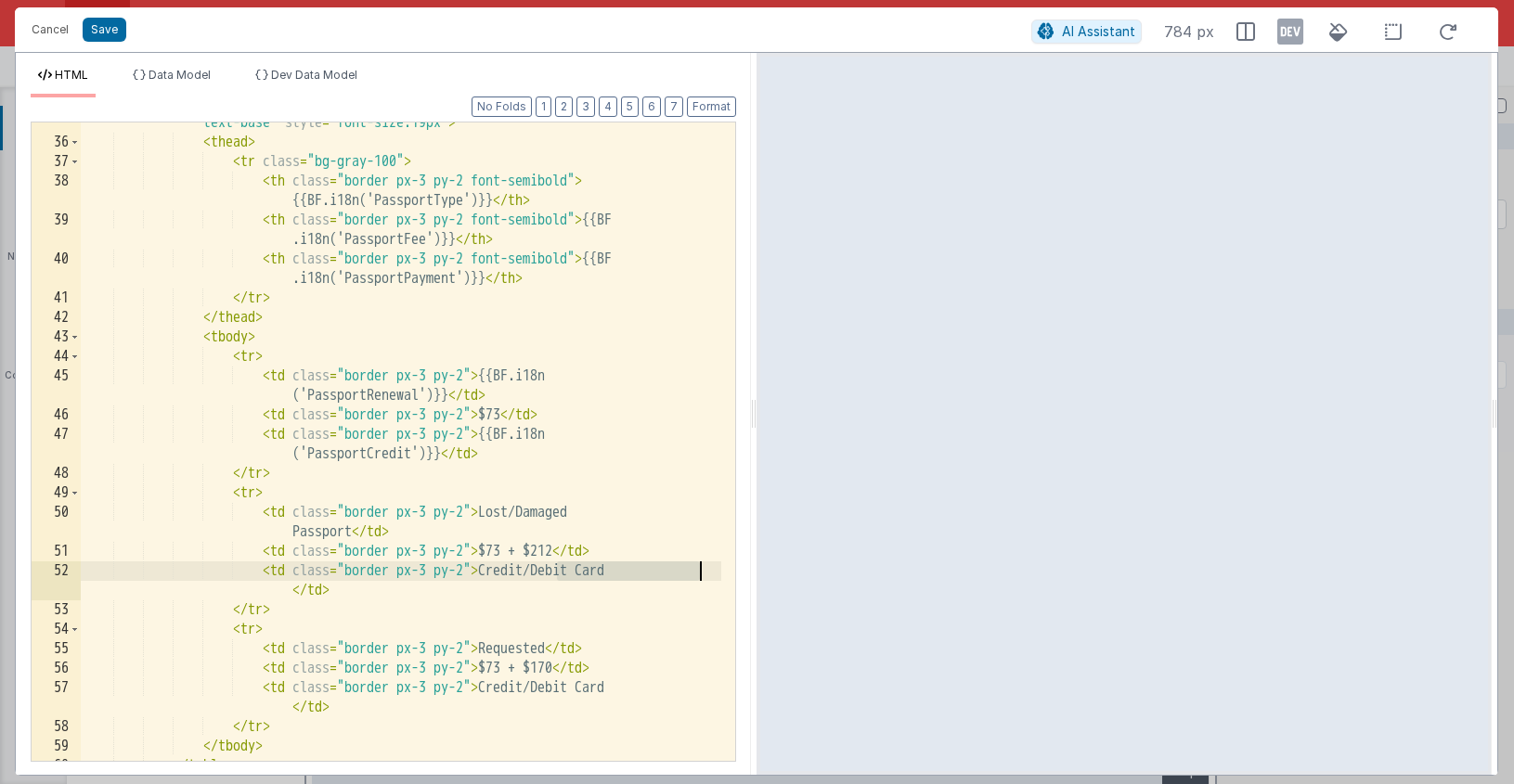 drag, startPoint x: 558, startPoint y: 573, endPoint x: 713, endPoint y: 572, distance: 155.00323 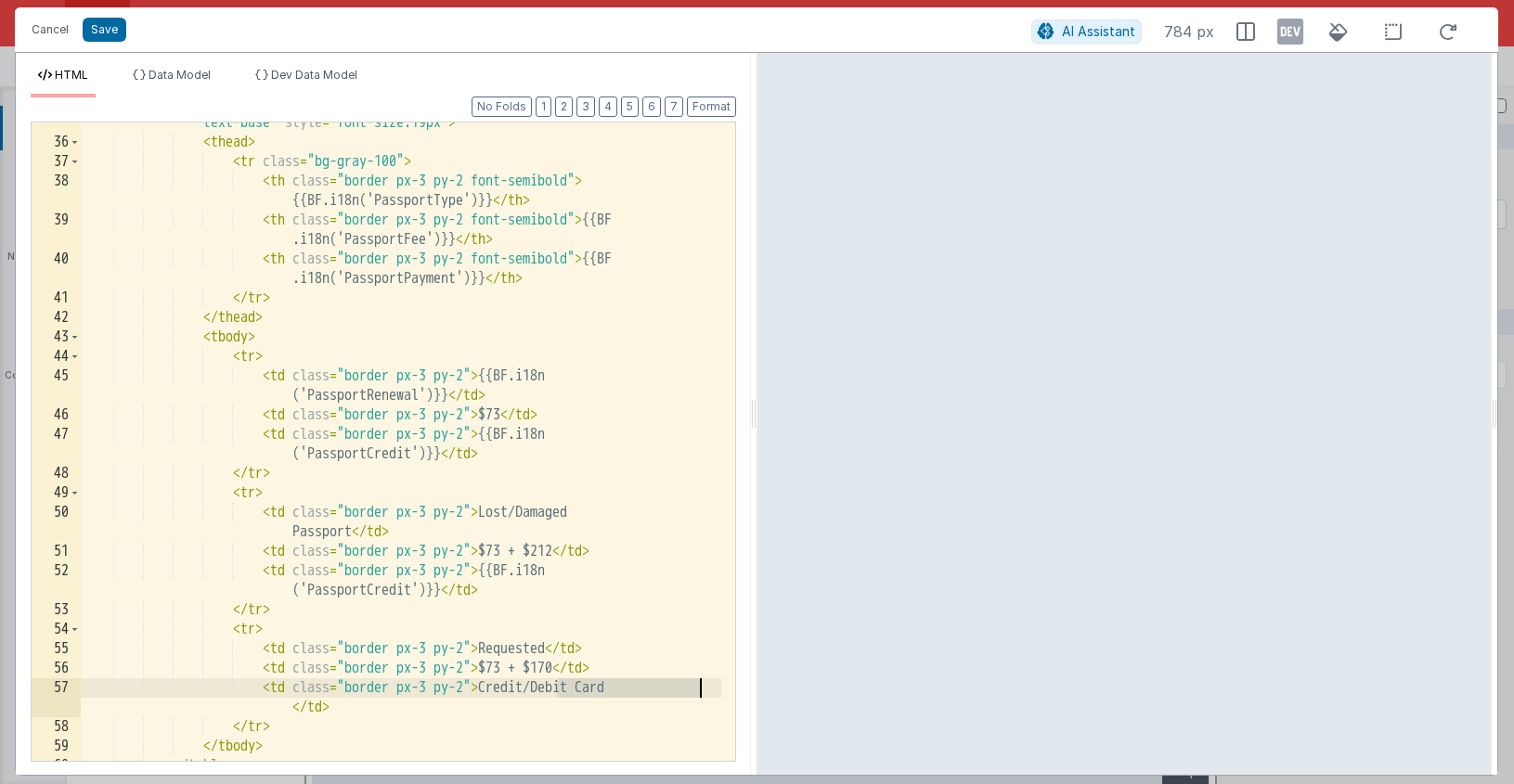 drag, startPoint x: 558, startPoint y: 691, endPoint x: 711, endPoint y: 690, distance: 153.00327 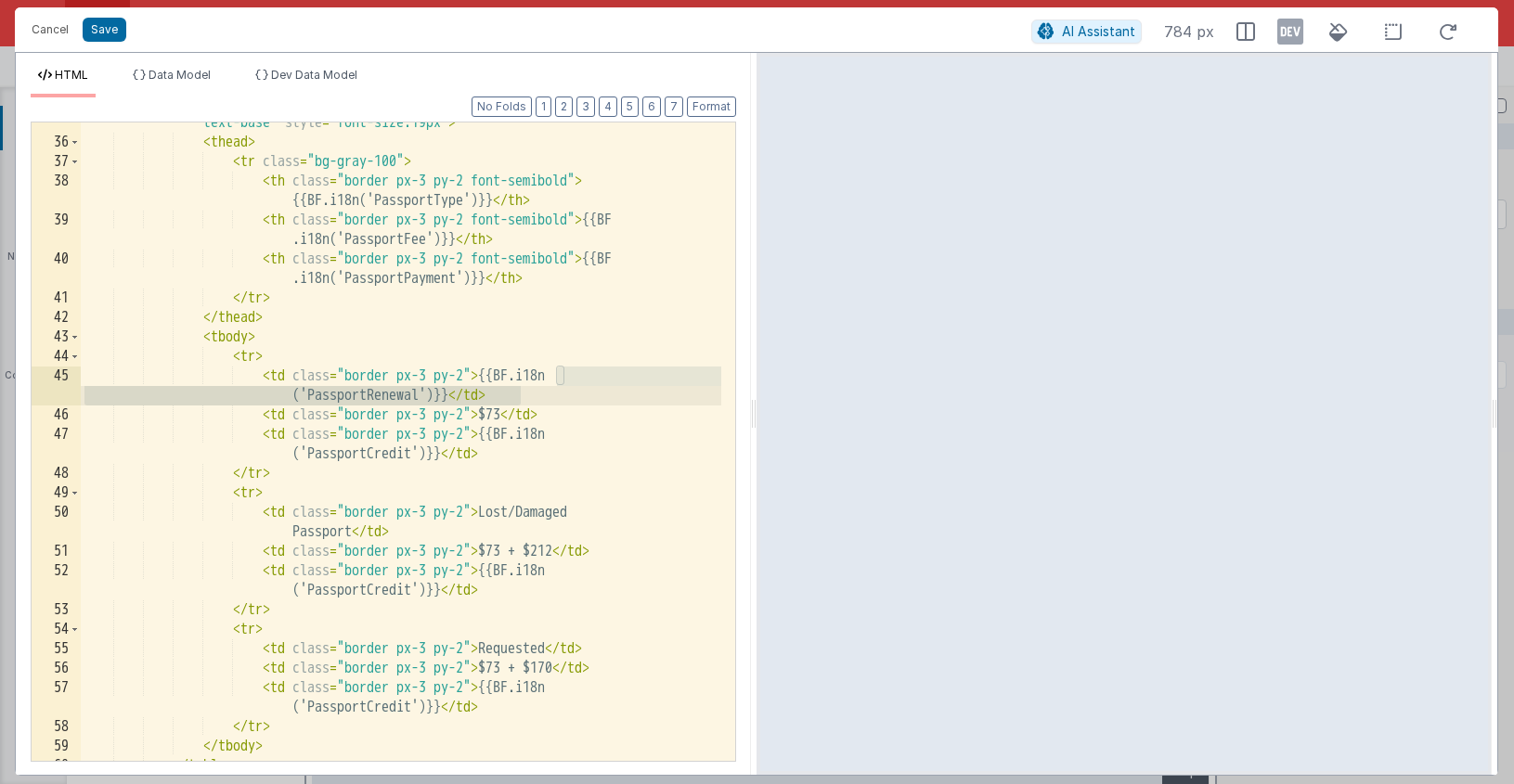 drag, startPoint x: 560, startPoint y: 374, endPoint x: 522, endPoint y: 402, distance: 47.201695 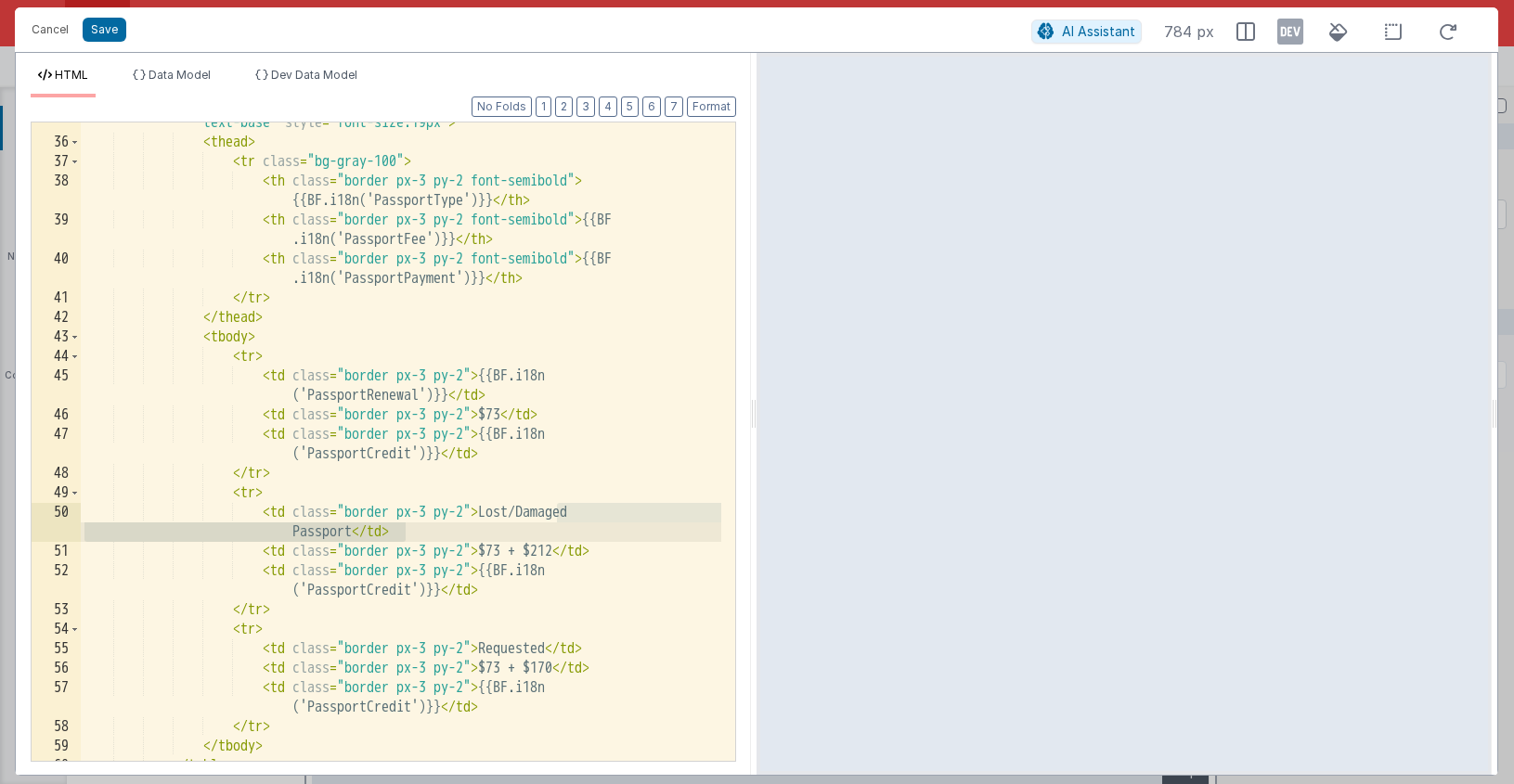 drag, startPoint x: 560, startPoint y: 513, endPoint x: 401, endPoint y: 533, distance: 160.2529 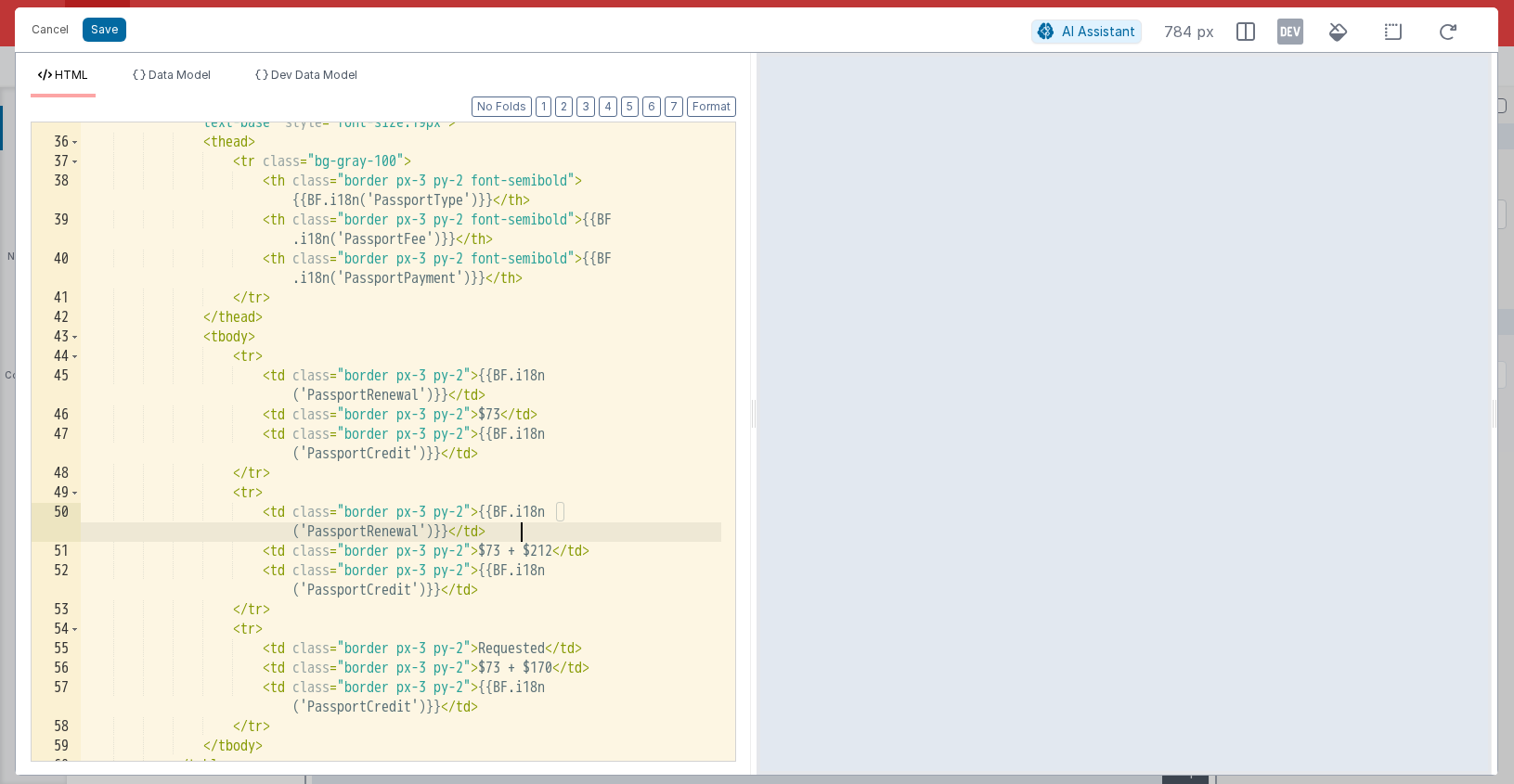 click on "< table   class = "min-w-full border border-gray-300 text-left                   text-base"   style = "font-size:19px" >                     < thead >                          < tr   class = "bg-gray-100" >                               < th   class = "border px-3 py-2 font-semibold" >                                {{BF.i18n('PassportType')}} </ th >                               < th   class = "border px-3 py-2 font-semibold" > {{BF                              .i18n('PassportFee')}} </ th >                               < th   class = "border px-3 py-2 font-semibold" > {{BF                              .i18n('PassportPayment')}} </ th >                          </ tr >                     </ thead >                     < tbody >                          < tr >                               < td   class = "border px-3 py-2" > {{BF.i18n                              </" at bounding box center (401, 442) 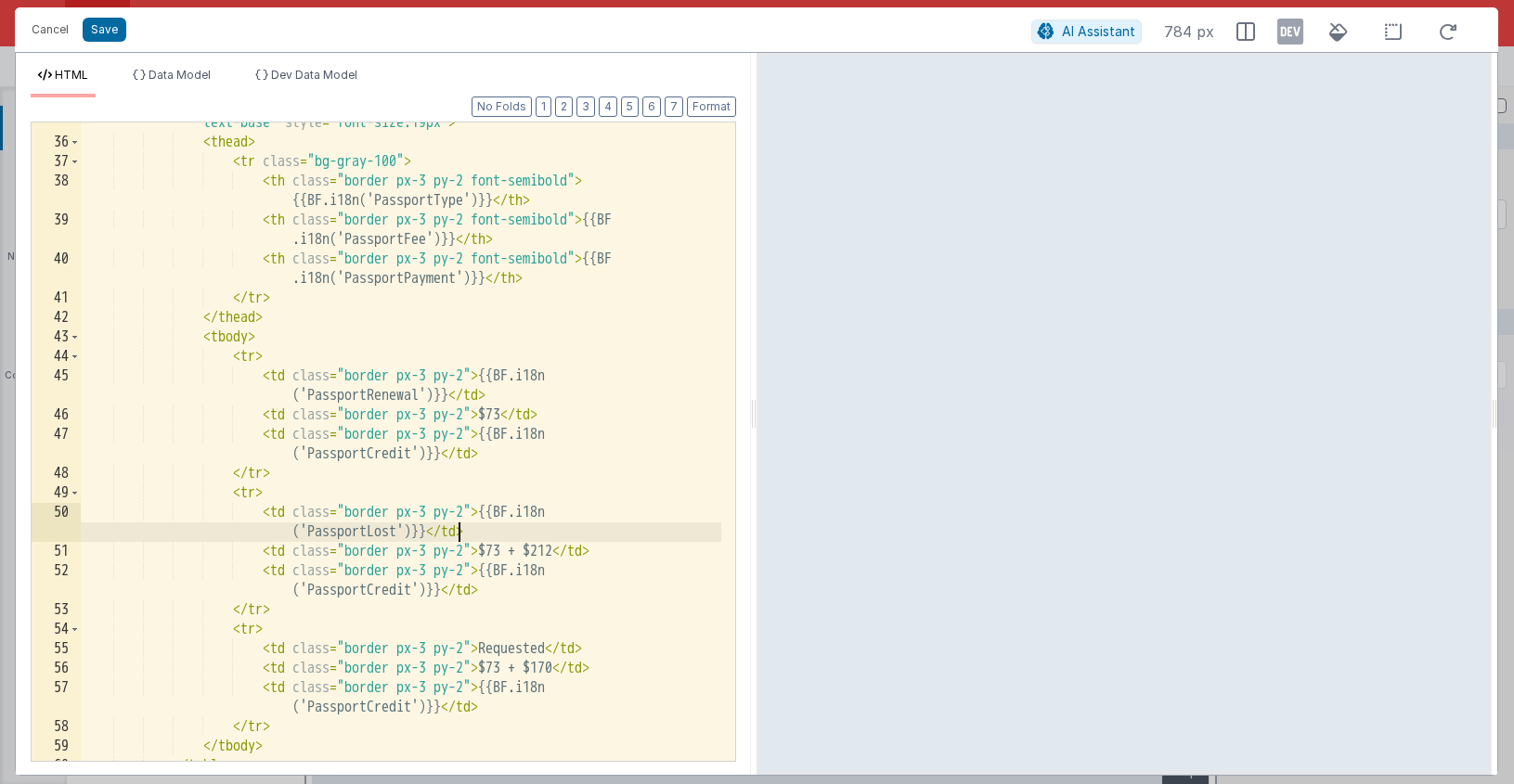 click on "< table   class = "min-w-full border border-gray-300 text-left                   text-base"   style = "font-size:19px" >                     < thead >                          < tr   class = "bg-gray-100" >                               < th   class = "border px-3 py-2 font-semibold" >                                {{BF.i18n('PassportType')}} </ th >                               < th   class = "border px-3 py-2 font-semibold" > {{BF                              .i18n('PassportFee')}} </ th >                               < th   class = "border px-3 py-2 font-semibold" > {{BF                              .i18n('PassportPayment')}} </ th >                          </ tr >                     </ thead >                     < tbody >                          < tr >                               < td   class = "border px-3 py-2" > {{BF.i18n                              </" at bounding box center [401, 442] 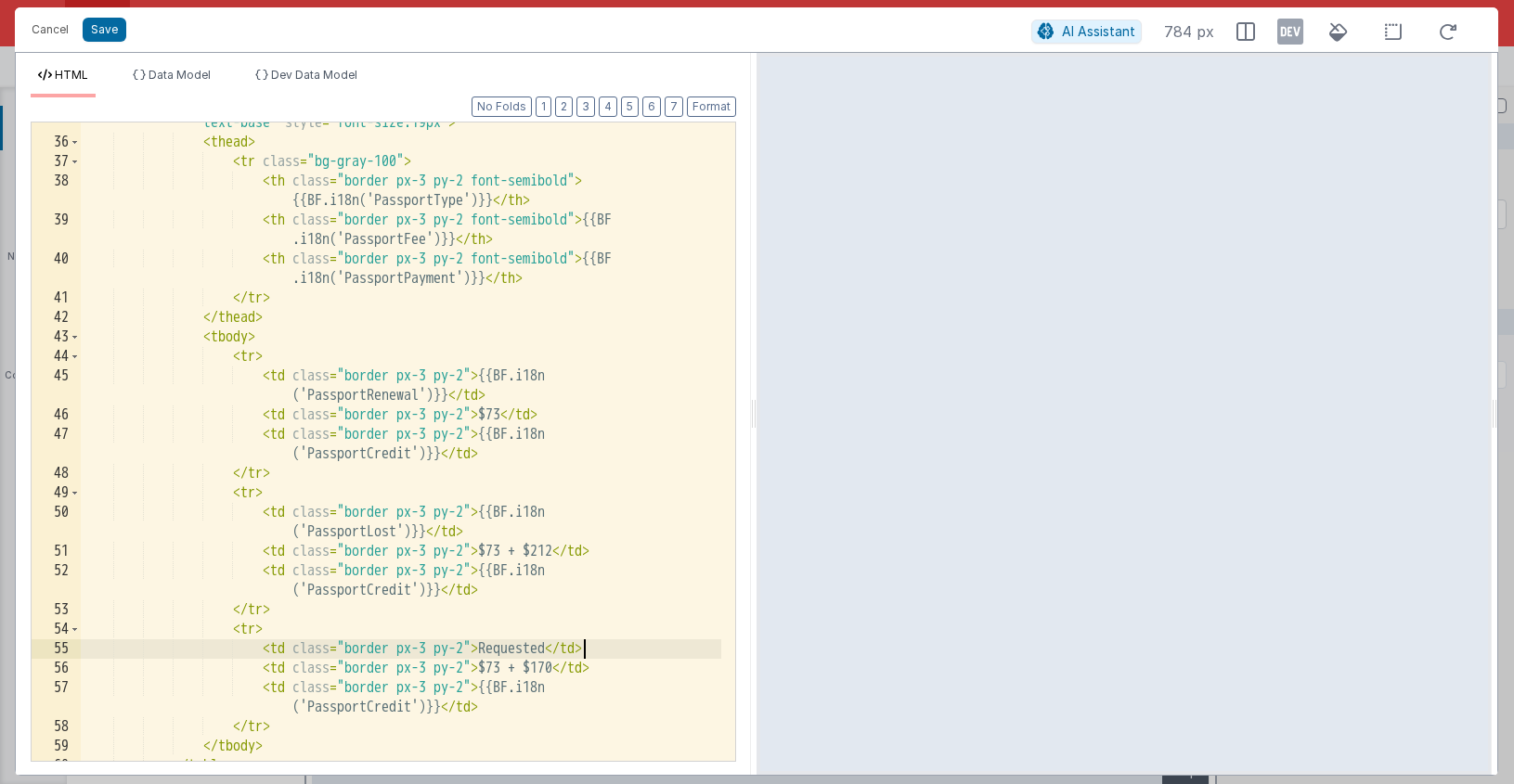 click on "< table   class = "min-w-full border border-gray-300 text-left                   text-base"   style = "font-size:19px" >                     < thead >                          < tr   class = "bg-gray-100" >                               < th   class = "border px-3 py-2 font-semibold" >                                {{BF.i18n('PassportType')}} </ th >                               < th   class = "border px-3 py-2 font-semibold" > {{BF                              .i18n('PassportFee')}} </ th >                               < th   class = "border px-3 py-2 font-semibold" > {{BF                              .i18n('PassportPayment')}} </ th >                          </ tr >                     </ thead >                     < tbody >                          < tr >                               < td   class = "border px-3 py-2" > {{BF.i18n                              </" at bounding box center (401, 442) 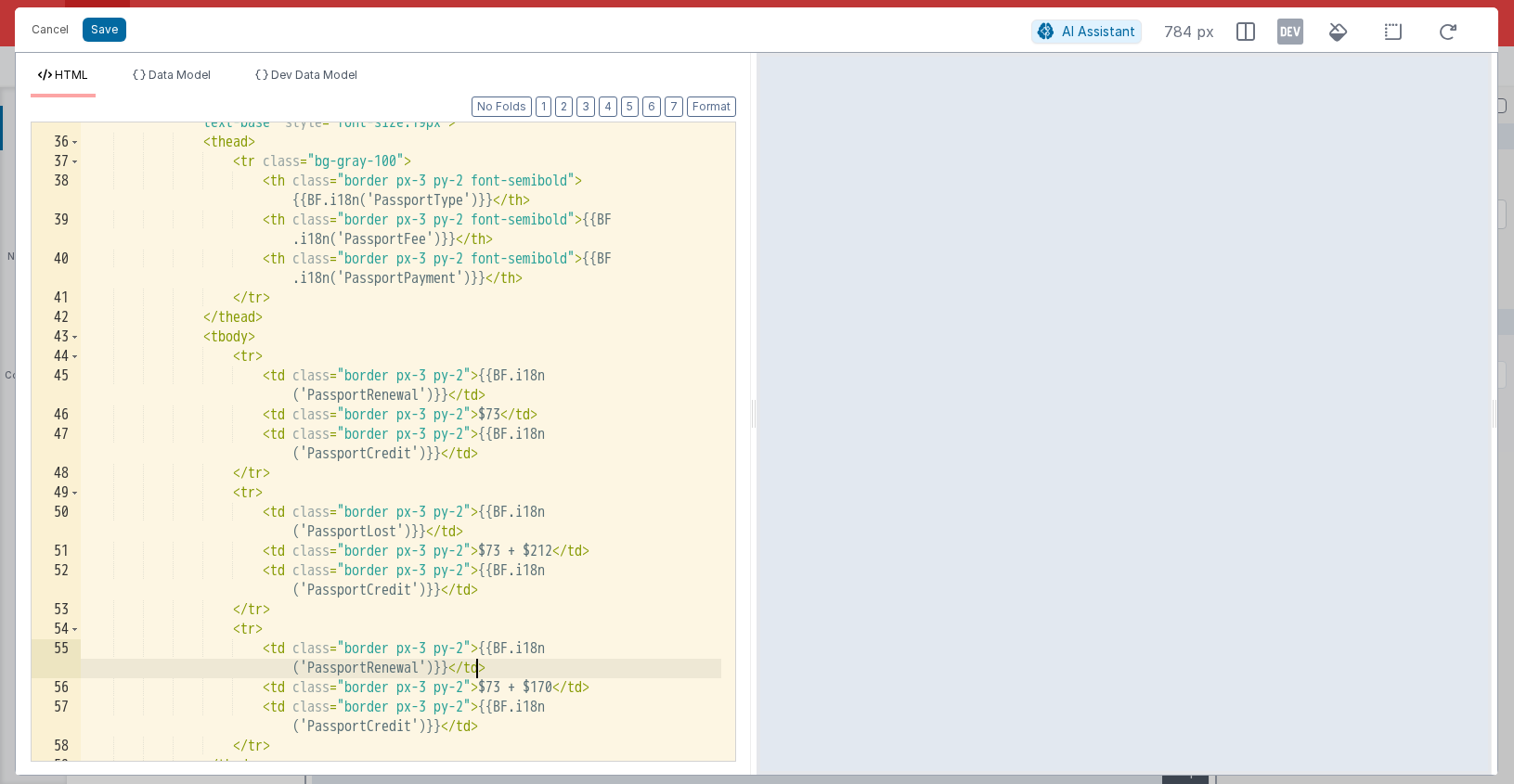 click on "< table   class = "min-w-full border border-gray-300 text-left                   text-base"   style = "font-size:19px" >                     < thead >                          < tr   class = "bg-gray-100" >                               < th   class = "border px-3 py-2 font-semibold" >                                {{BF.i18n('PassportType')}} </ th >                               < th   class = "border px-3 py-2 font-semibold" > {{BF                              .i18n('PassportFee')}} </ th >                               < th   class = "border px-3 py-2 font-semibold" > {{BF                              .i18n('PassportPayment')}} </ th >                          </ tr >                     </ thead >                     < tbody >                          < tr >                               < td   class = "border px-3 py-2" > {{BF.i18n                              </" at bounding box center (401, 442) 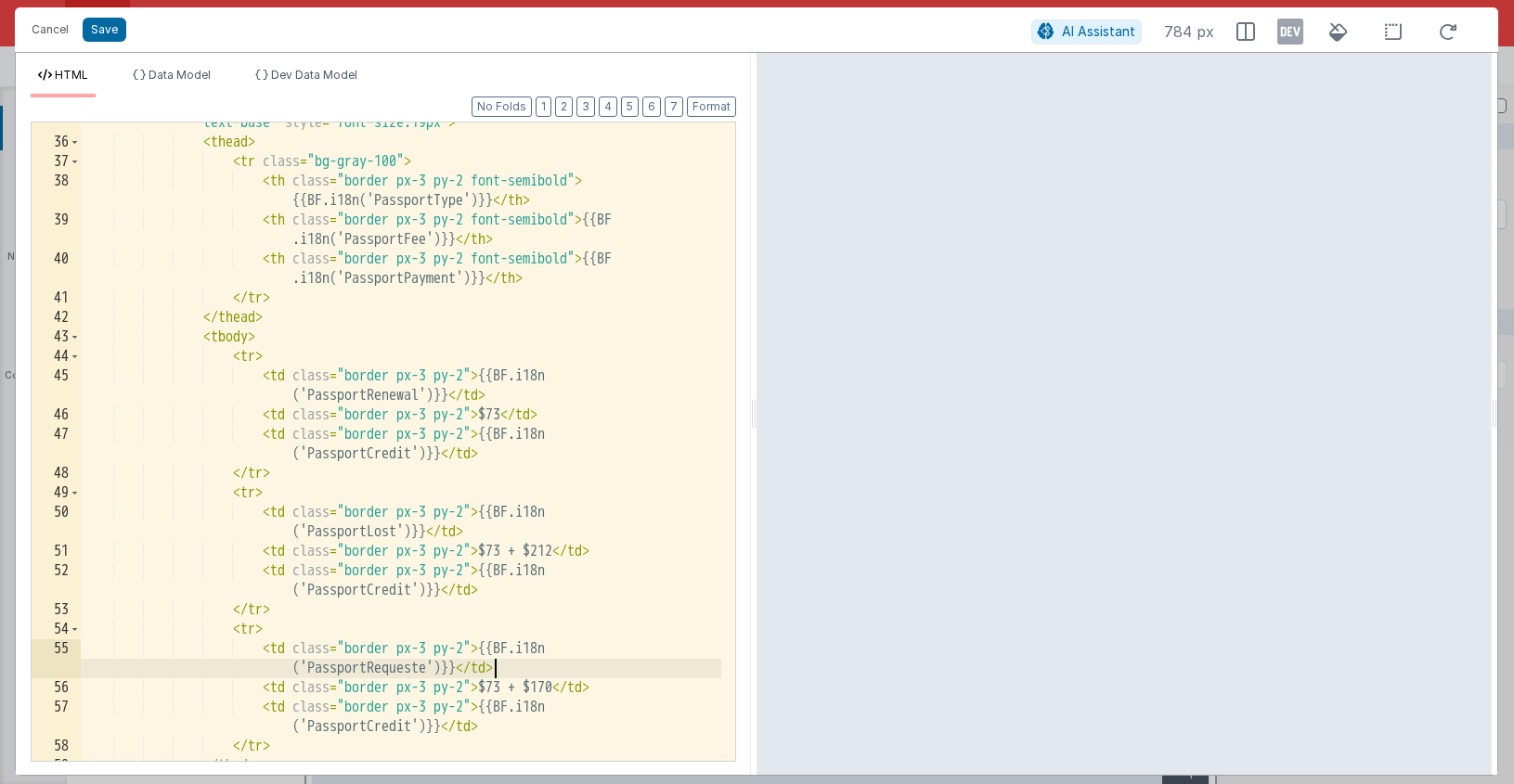 type 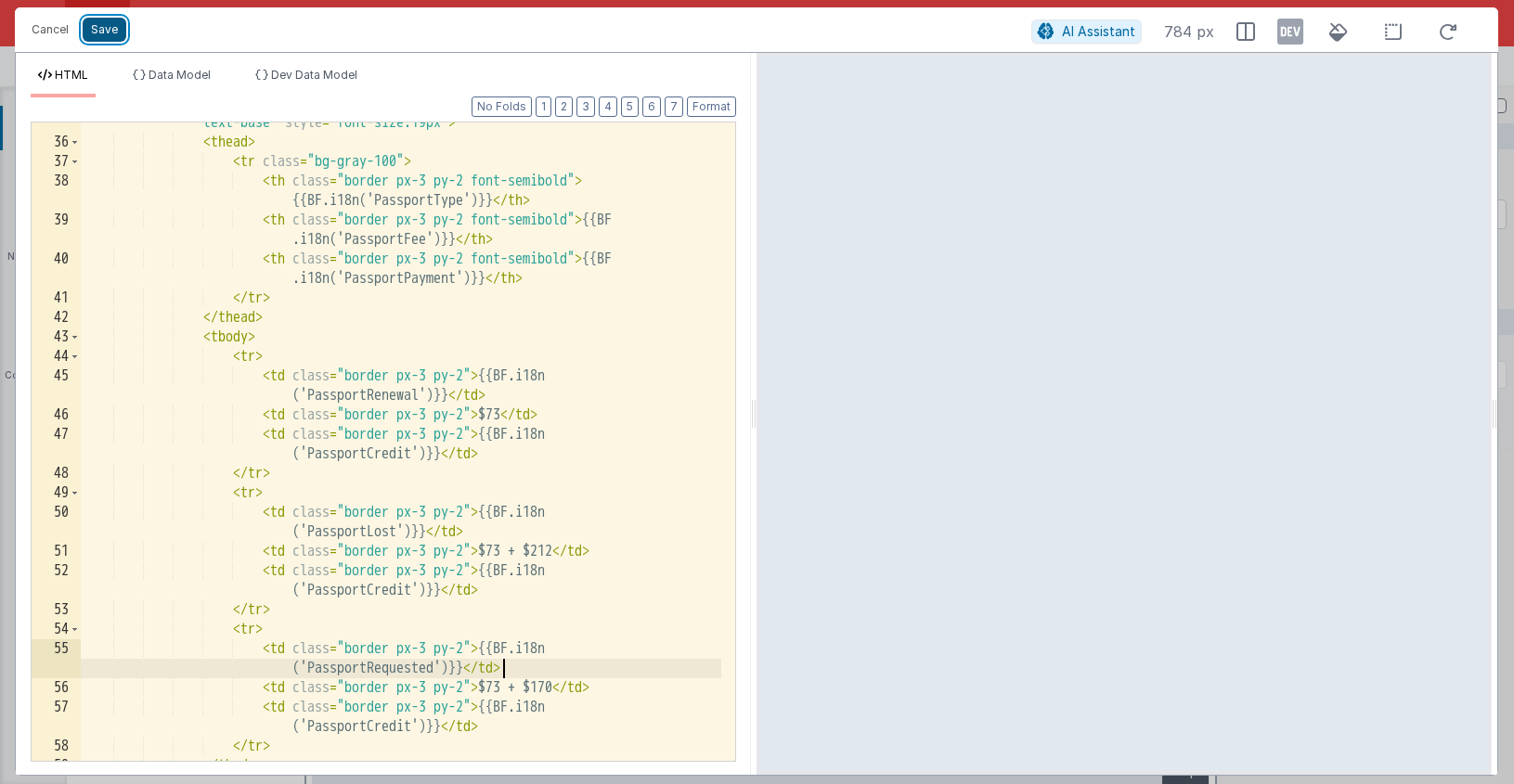 click on "Save" at bounding box center [104, 30] 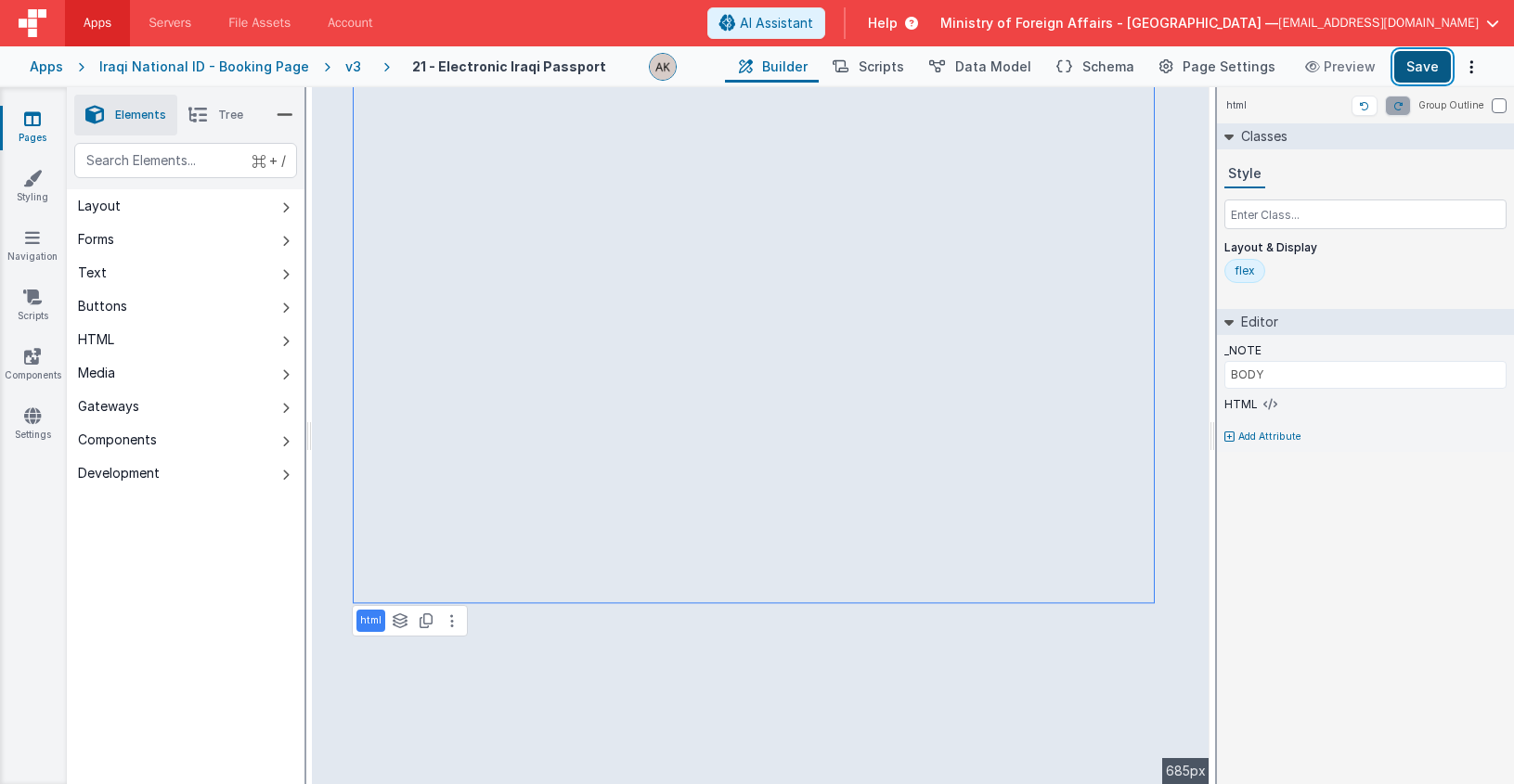 click on "Save" at bounding box center (1422, 67) 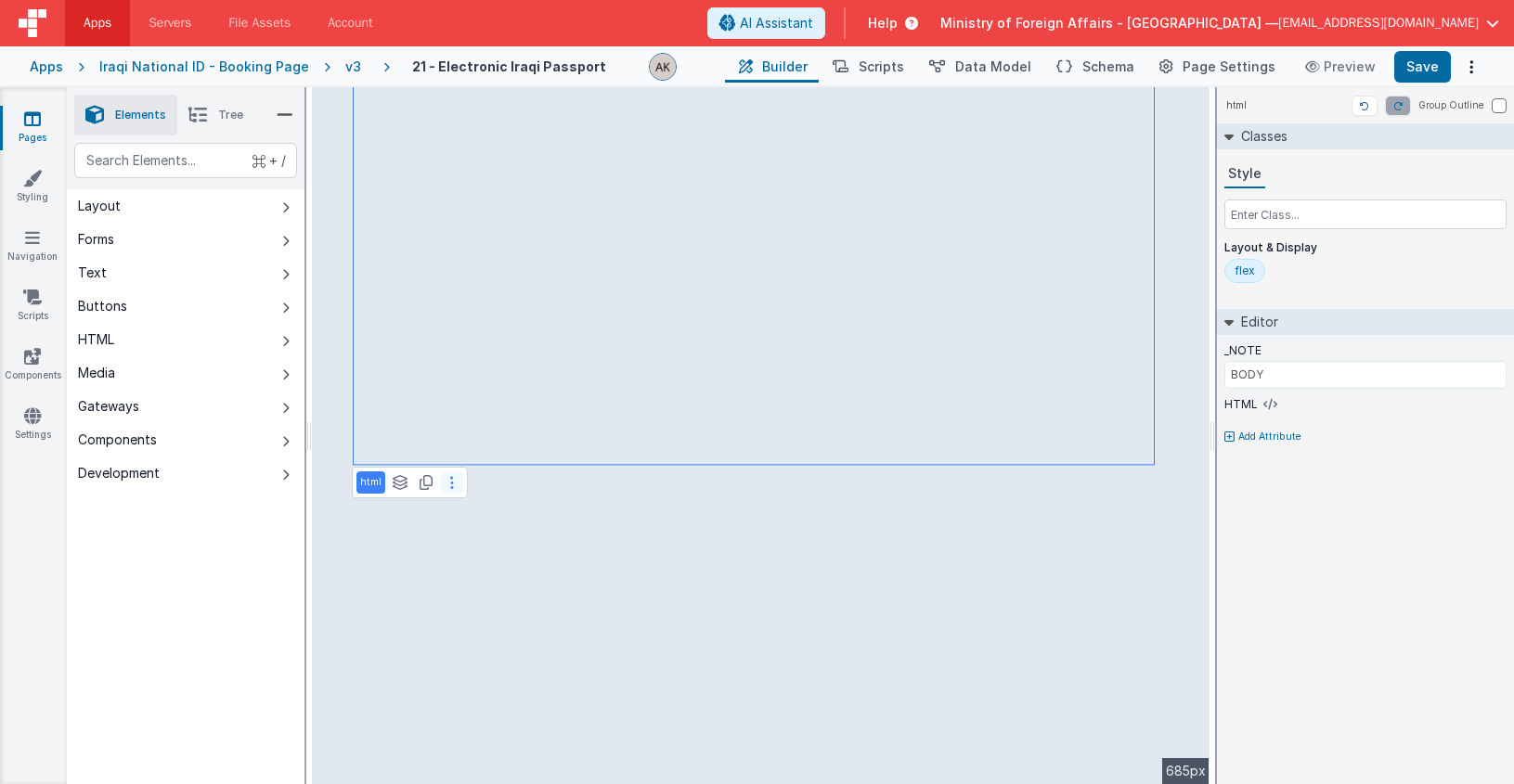 click at bounding box center [452, 482] 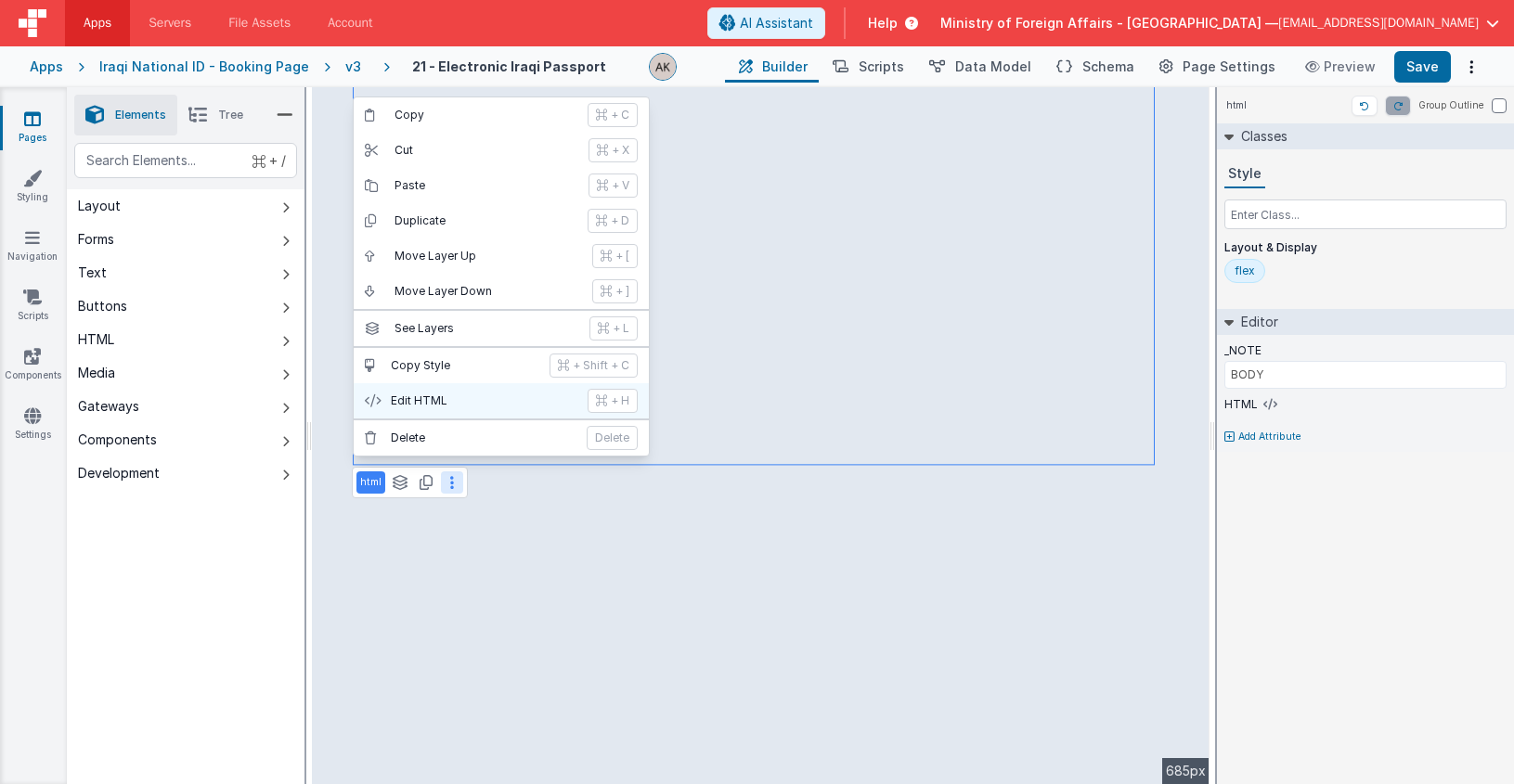 click on "Edit HTML     + H" at bounding box center (501, 401) 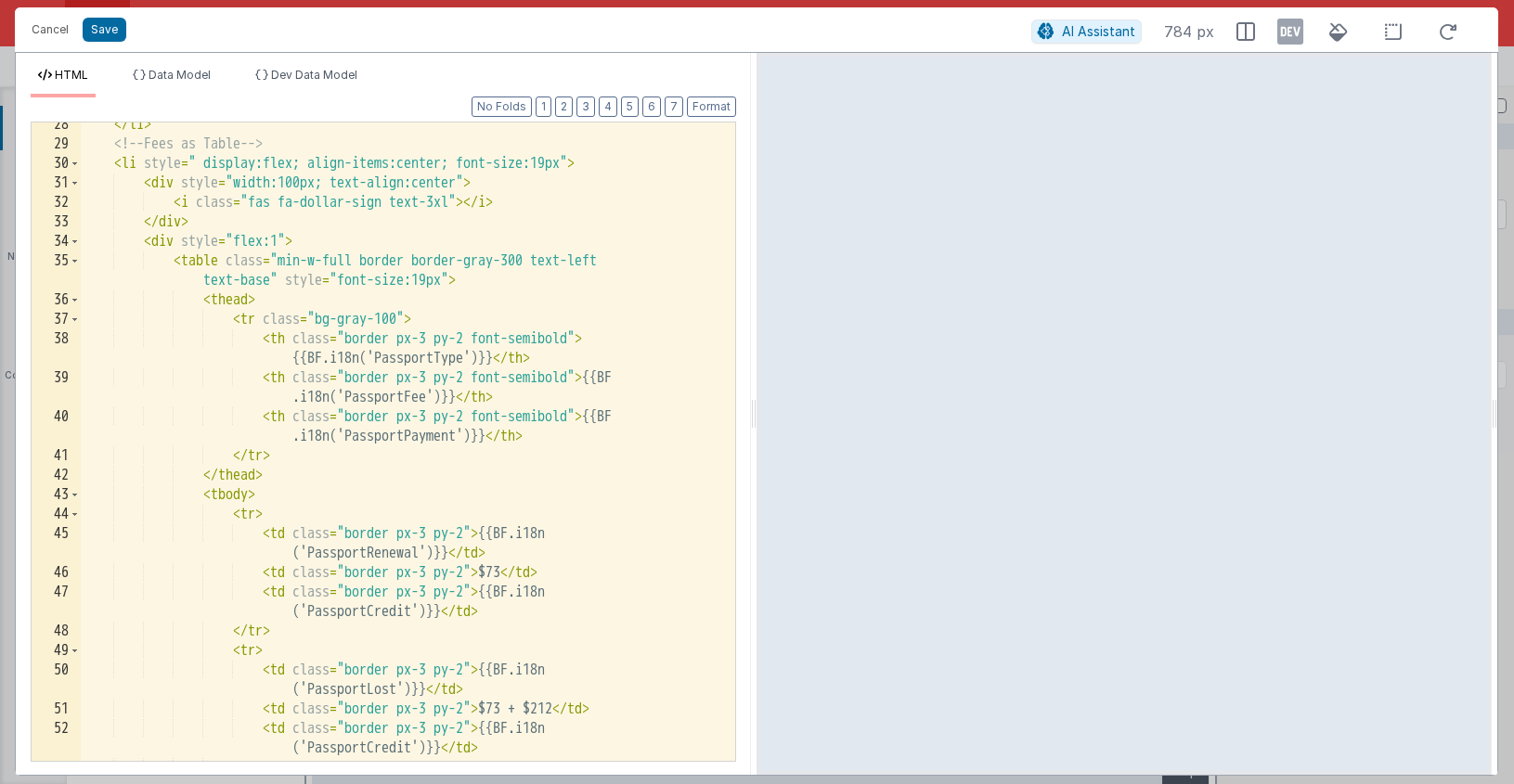 scroll, scrollTop: 569, scrollLeft: 0, axis: vertical 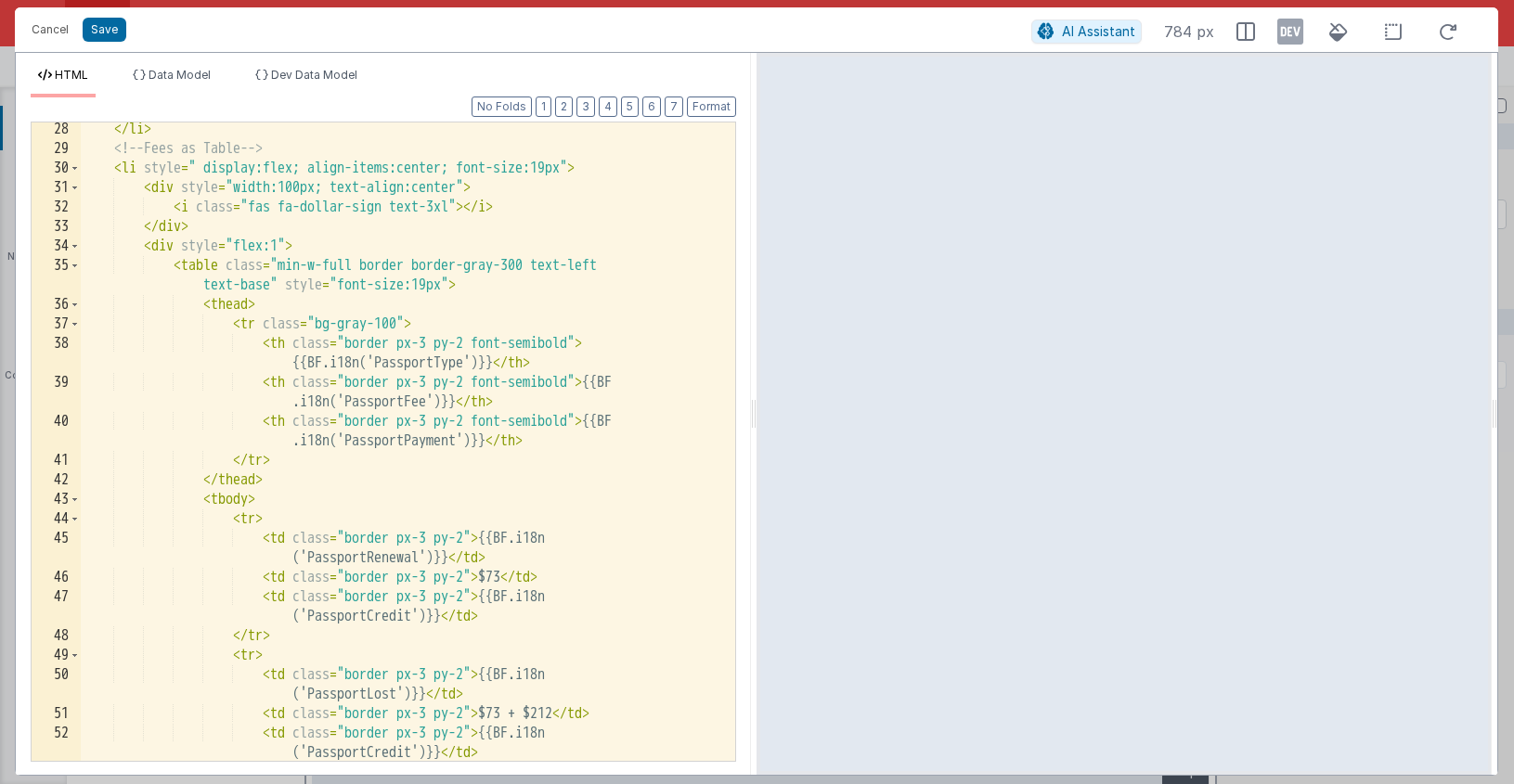click on "</ li >      <!--  Fees as Table  -->      < li   style = " display:flex; align-items:center; font-size:19px" >           < div   style = "width:100px; text-align:center" >                < i   class = "fas fa-dollar-sign text-3xl" > </ i >           </ div >           < div   style = "flex:1" >                < table   class = "min-w-full border border-gray-300 text-left                   text-base"   style = "font-size:19px" >                     < thead >                          < tr   class = "bg-gray-100" >                               < th   class = "border px-3 py-2 font-semibold" >                                {{BF.i18n('PassportType')}} </ th >                               < th   class = "border px-3 py-2 font-semibold" > {{BF                              .i18n('PassportFee')}} </ th >                               < th   class = "border px-3 py-2 font-semibold" > {{BF .i18n('PassportPayment')}} </ th >                >" at bounding box center (401, 458) 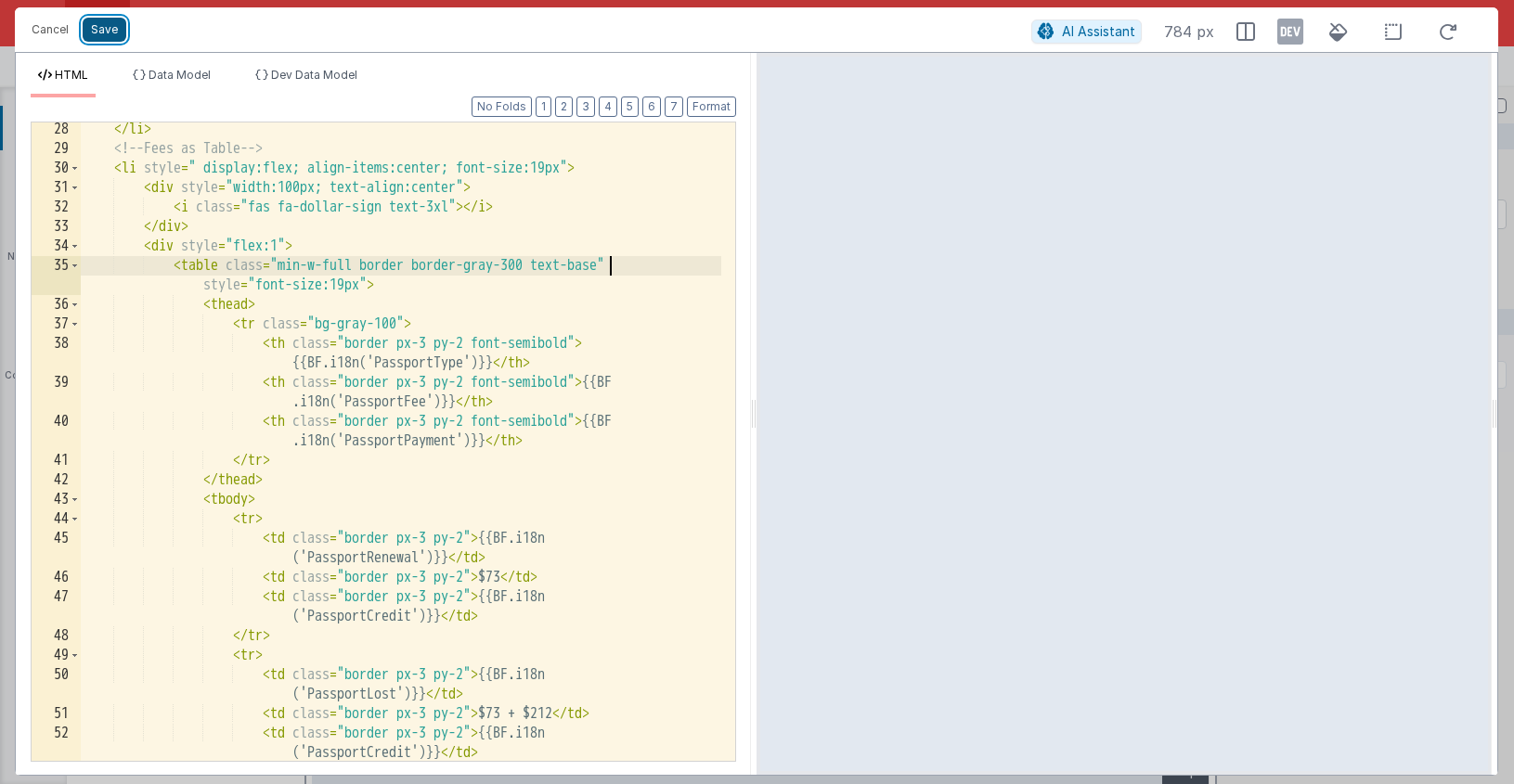 click on "Save" at bounding box center [104, 30] 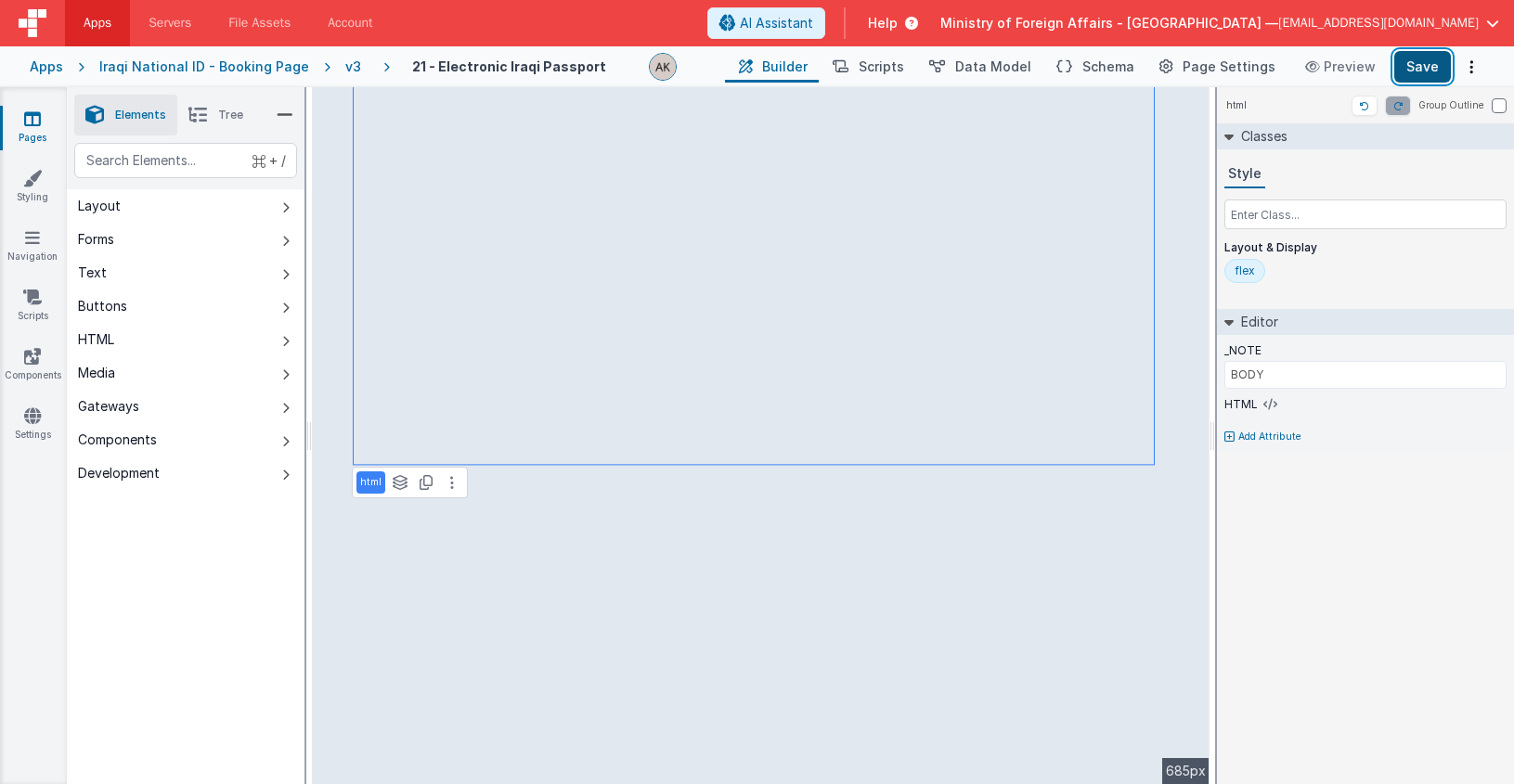 click on "Save" at bounding box center [1422, 67] 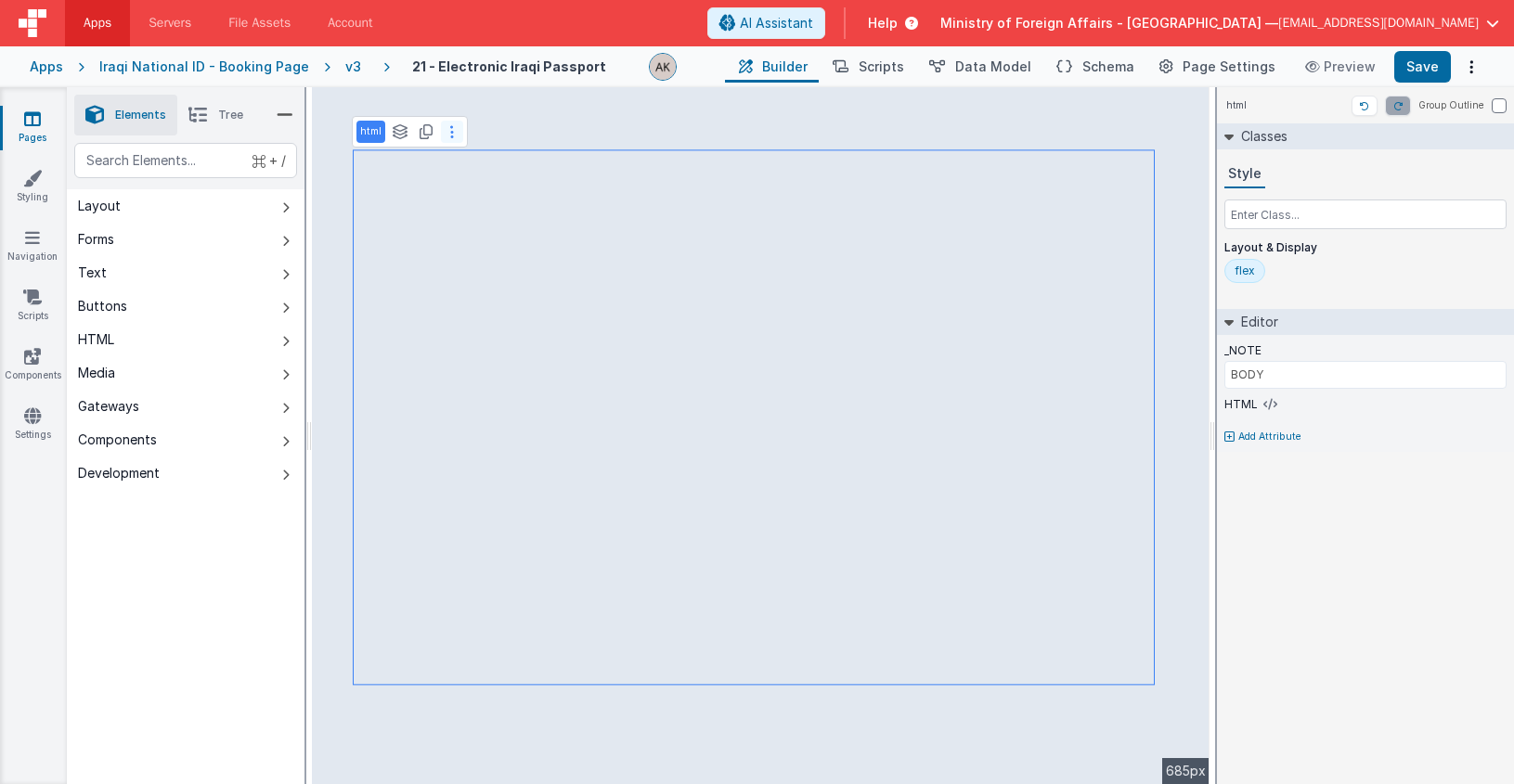 click at bounding box center [452, 132] 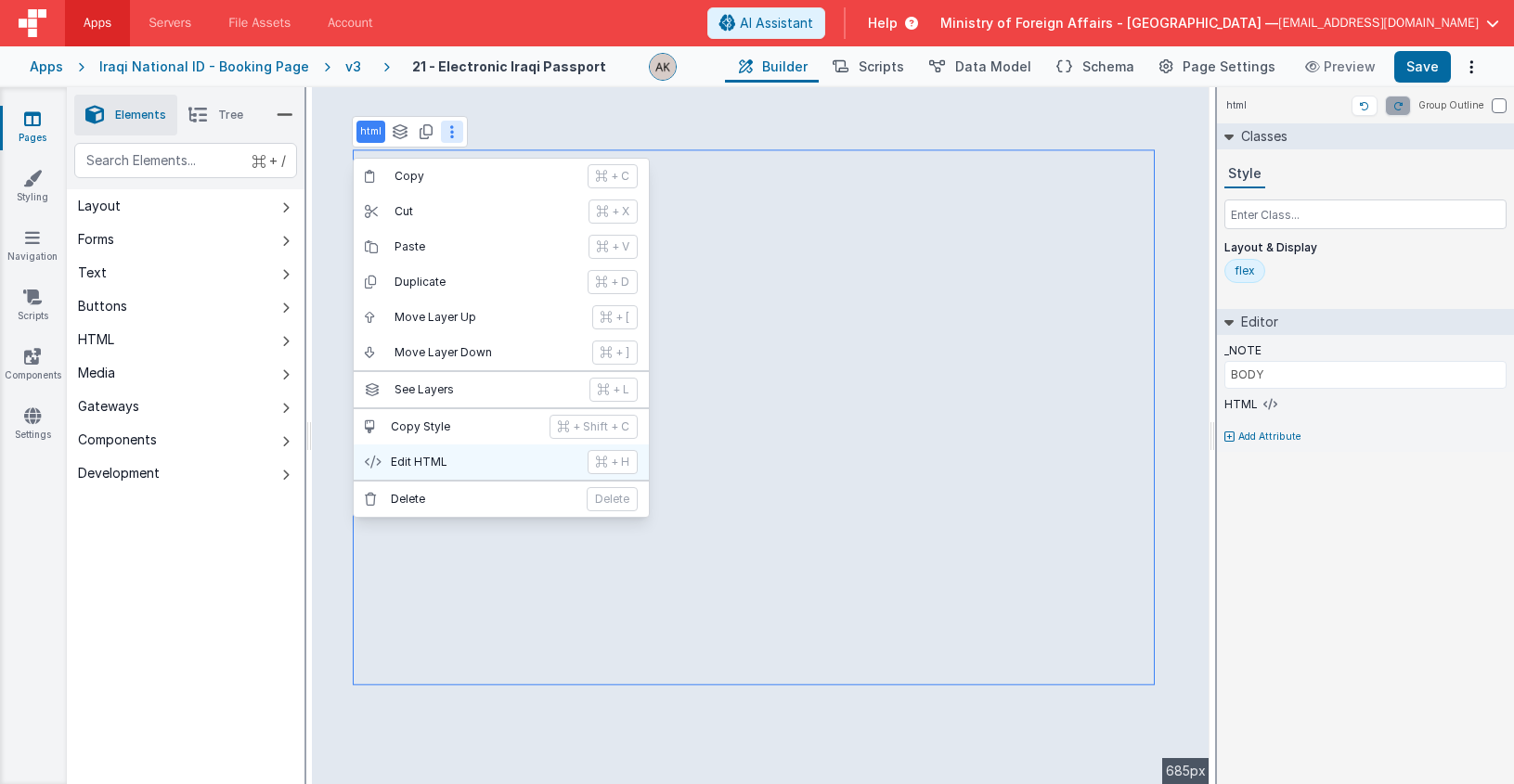 click on "Edit HTML" at bounding box center [484, 462] 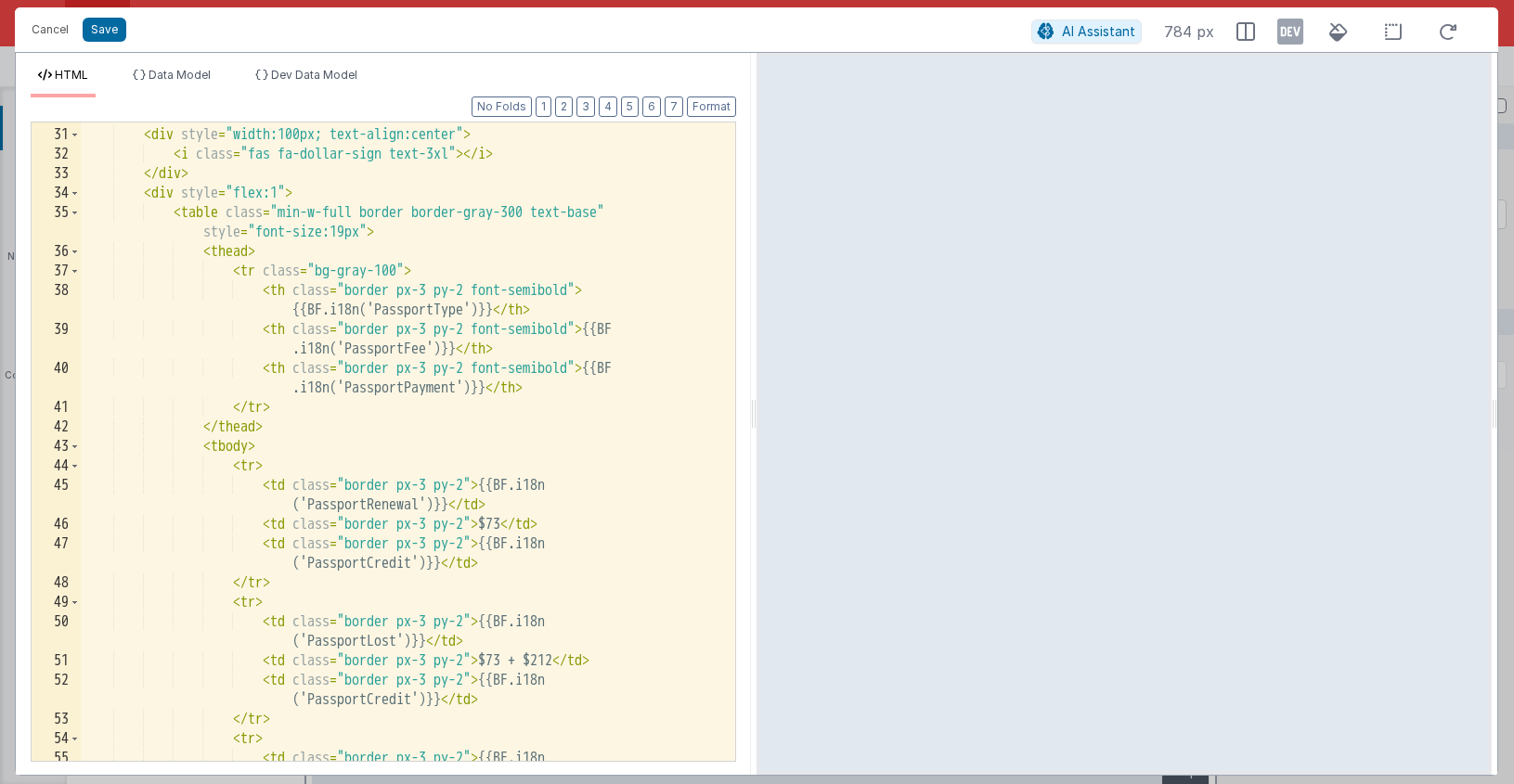 scroll, scrollTop: 621, scrollLeft: 0, axis: vertical 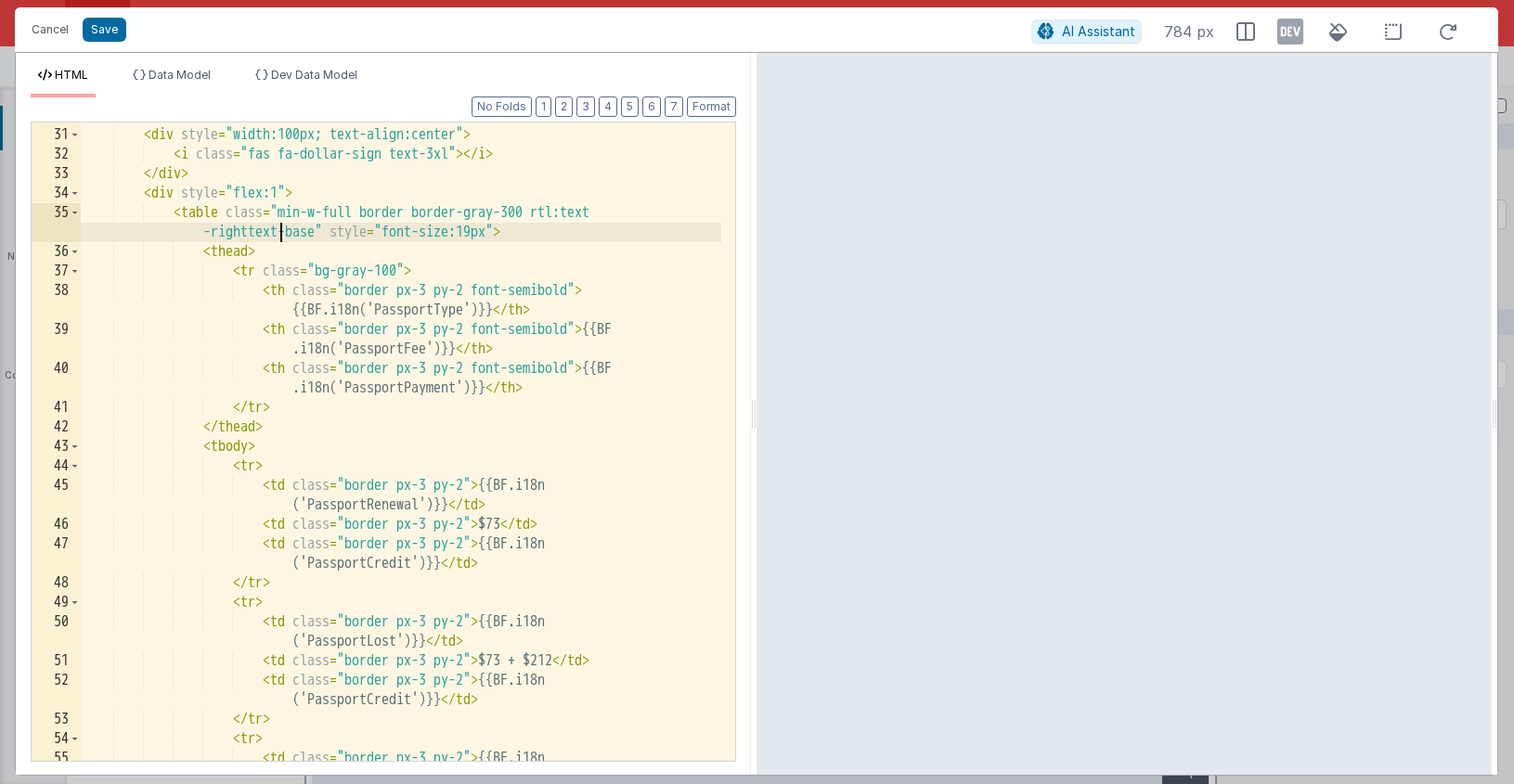 type 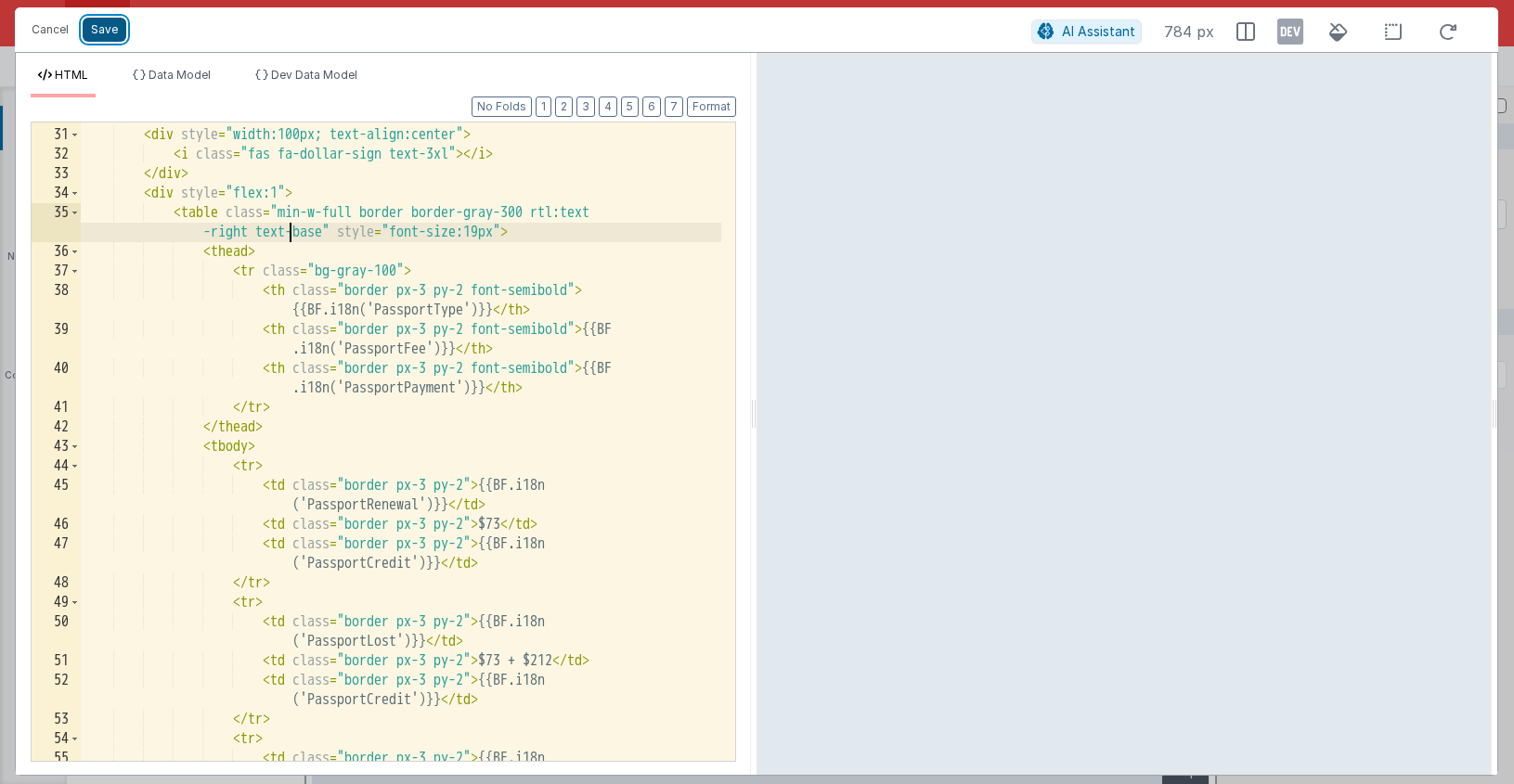 click on "Save" at bounding box center (104, 30) 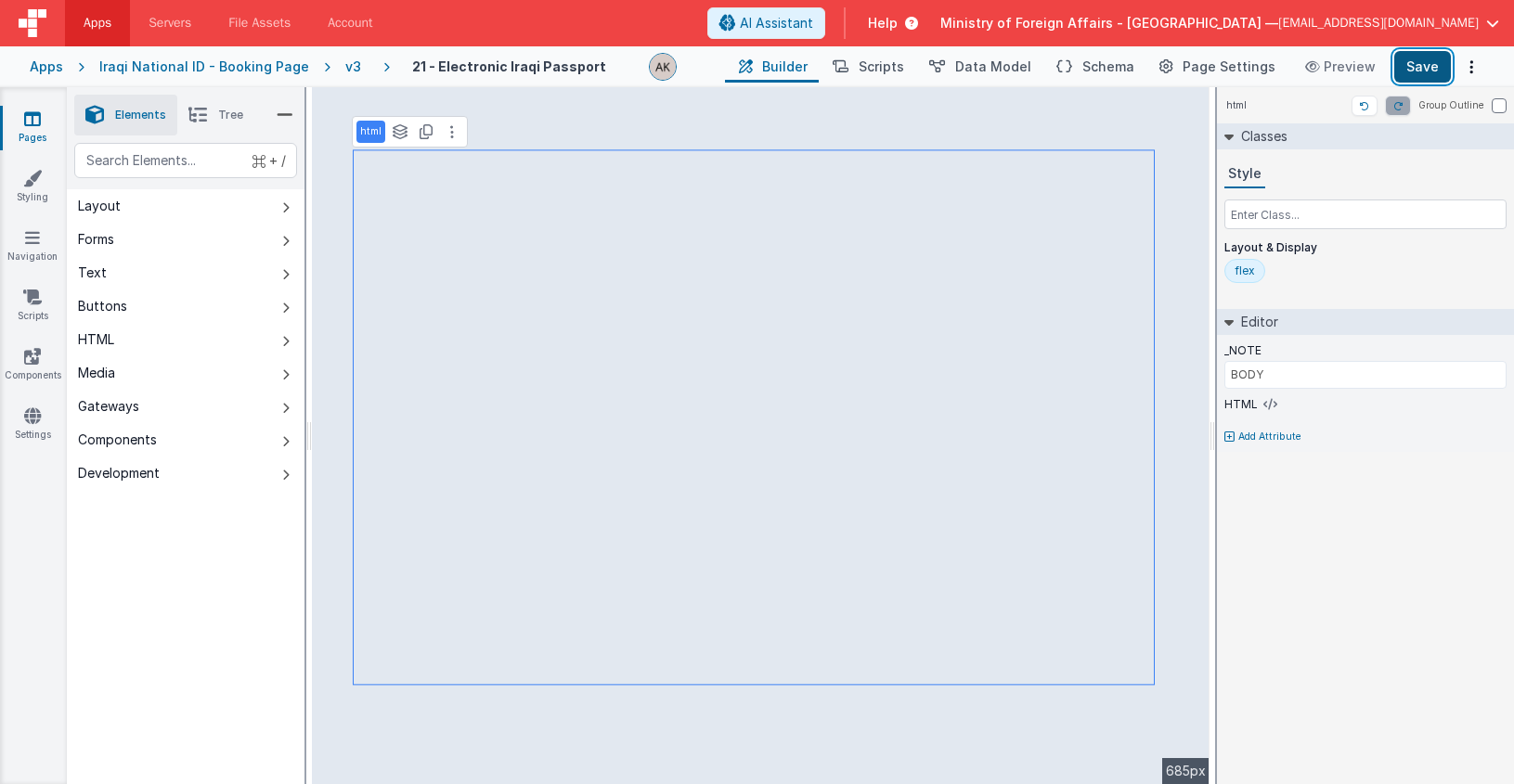 click on "Save" at bounding box center [1422, 67] 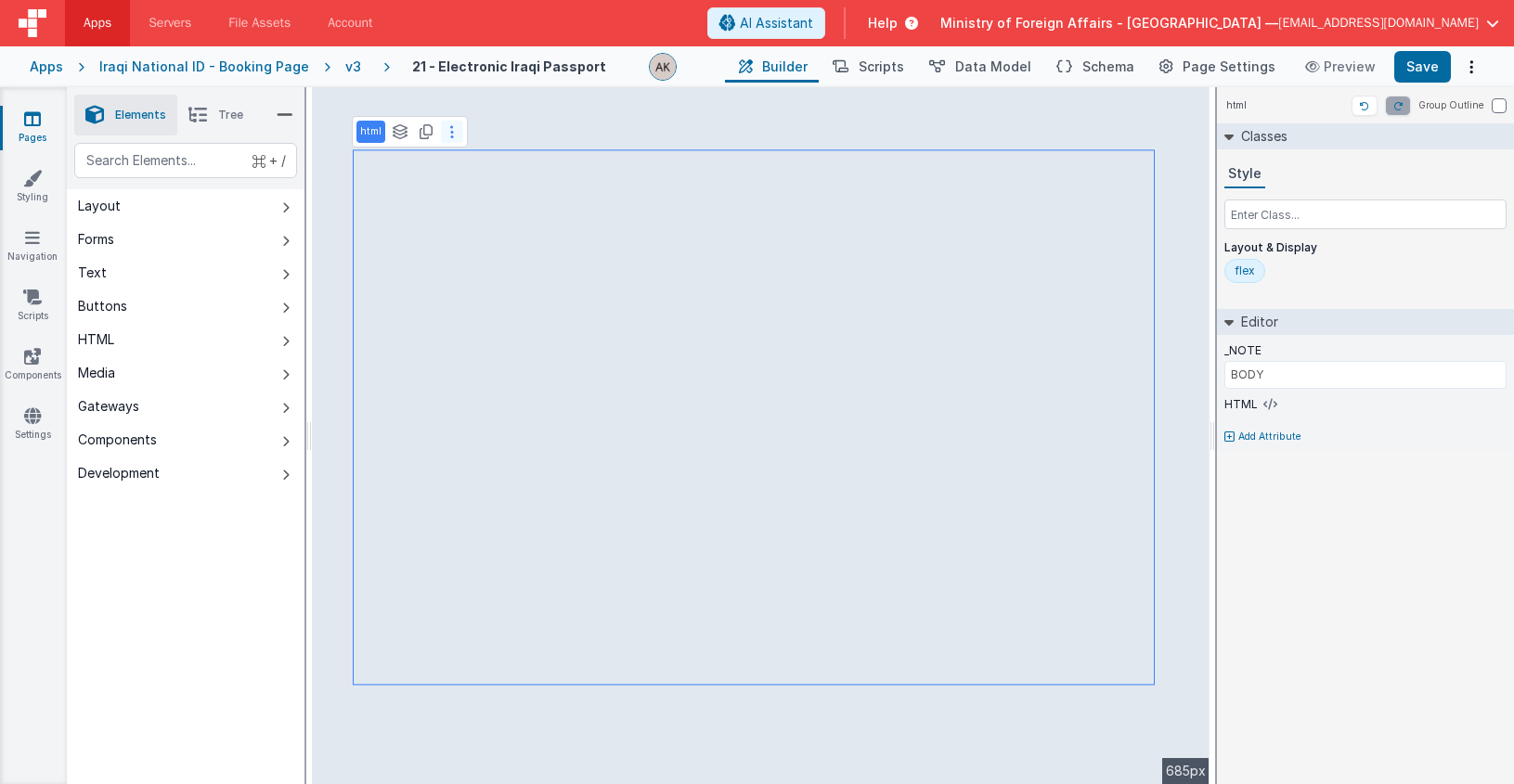 click at bounding box center (452, 132) 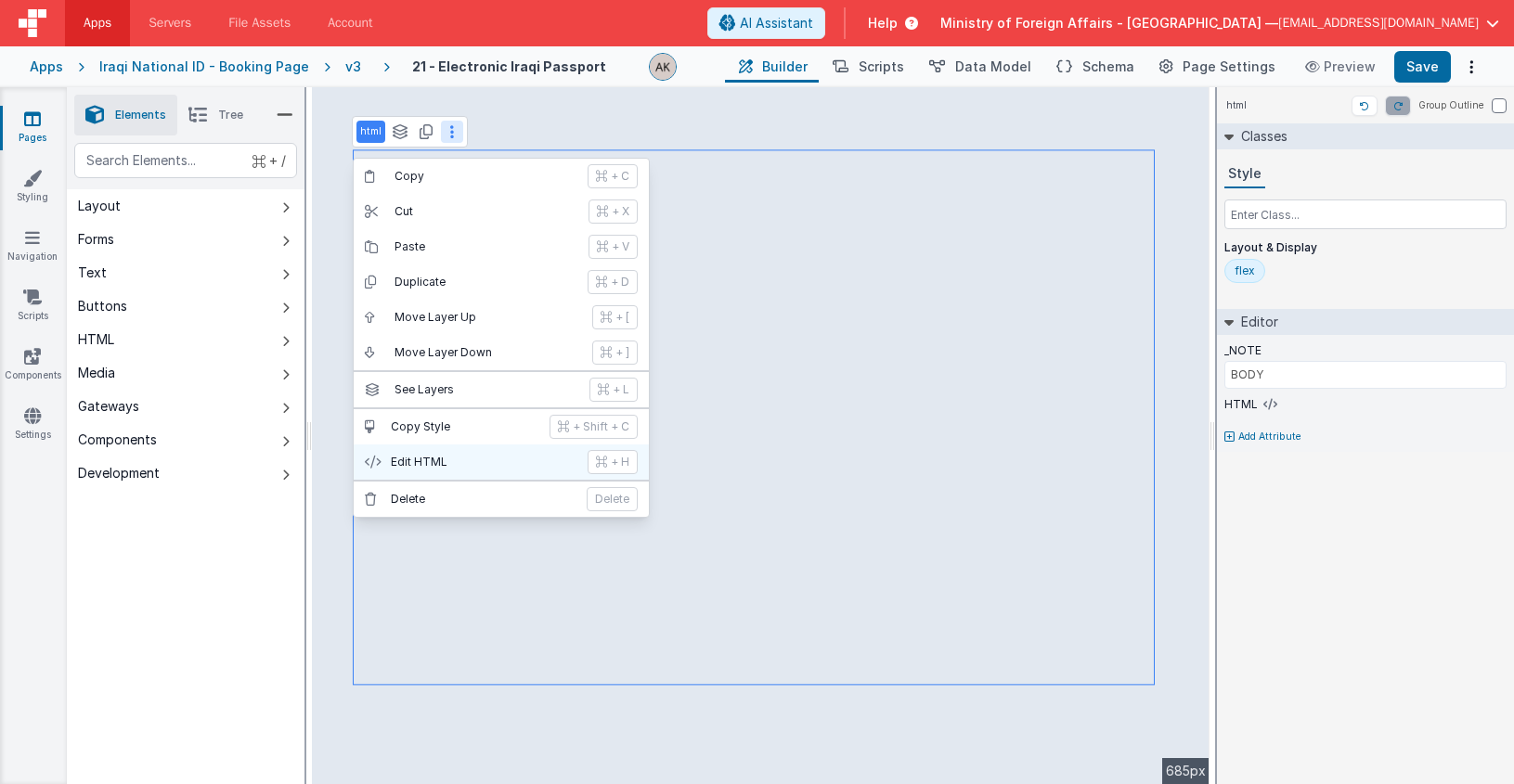 click on "Edit HTML" at bounding box center (484, 462) 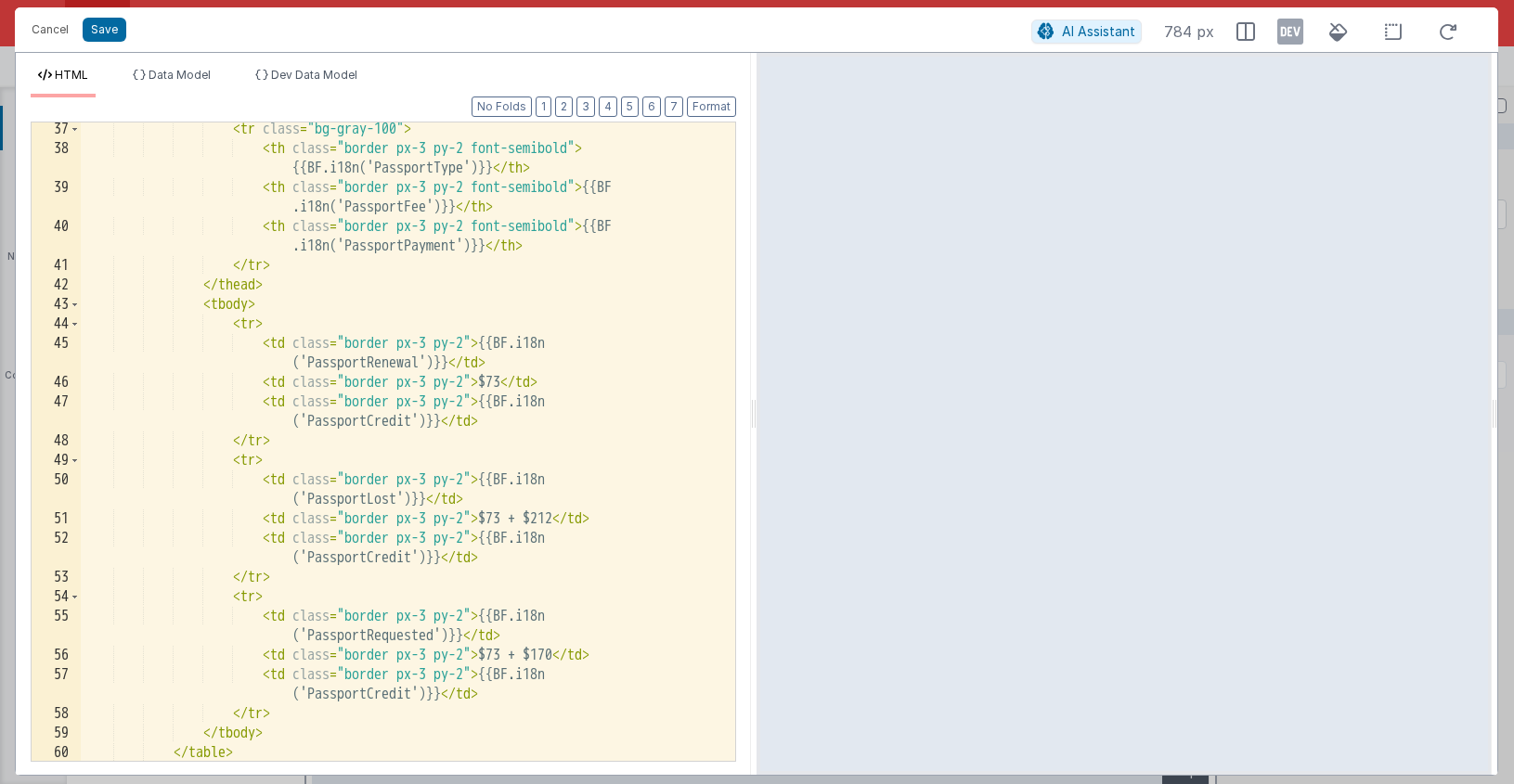 scroll, scrollTop: 569, scrollLeft: 0, axis: vertical 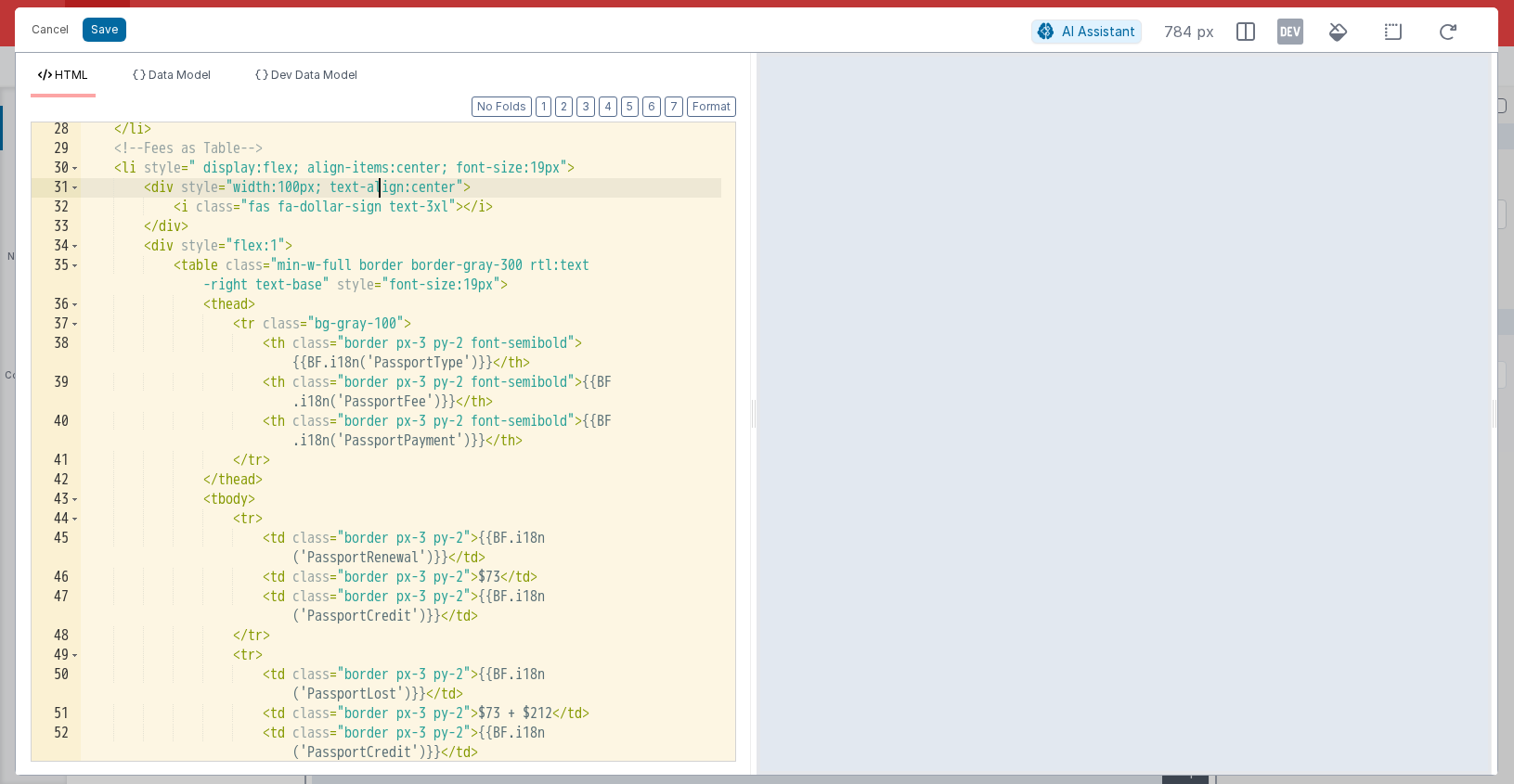 click on "</ li >      <!--  Fees as Table  -->      < li   style = " display:flex; align-items:center; font-size:19px" >           < div   style = "width:100px; text-align:center" >                < i   class = "fas fa-dollar-sign text-3xl" > </ i >           </ div >           < div   style = "flex:1" >                < table   class = "min-w-full border border-gray-300 rtl:text                  -right text-base"   style = "font-size:19px" >                     < thead >                          < tr   class = "bg-gray-100" >                               < th   class = "border px-3 py-2 font-semibold" >                                {{BF.i18n('PassportType')}} </ th >                               < th   class = "border px-3 py-2 font-semibold" > {{BF                              .i18n('PassportFee')}} </ th >                               < th   class = "border px-3 py-2 font-semibold" > {{BF .i18n('PassportPayment')}} </ th >           >" at bounding box center [401, 458] 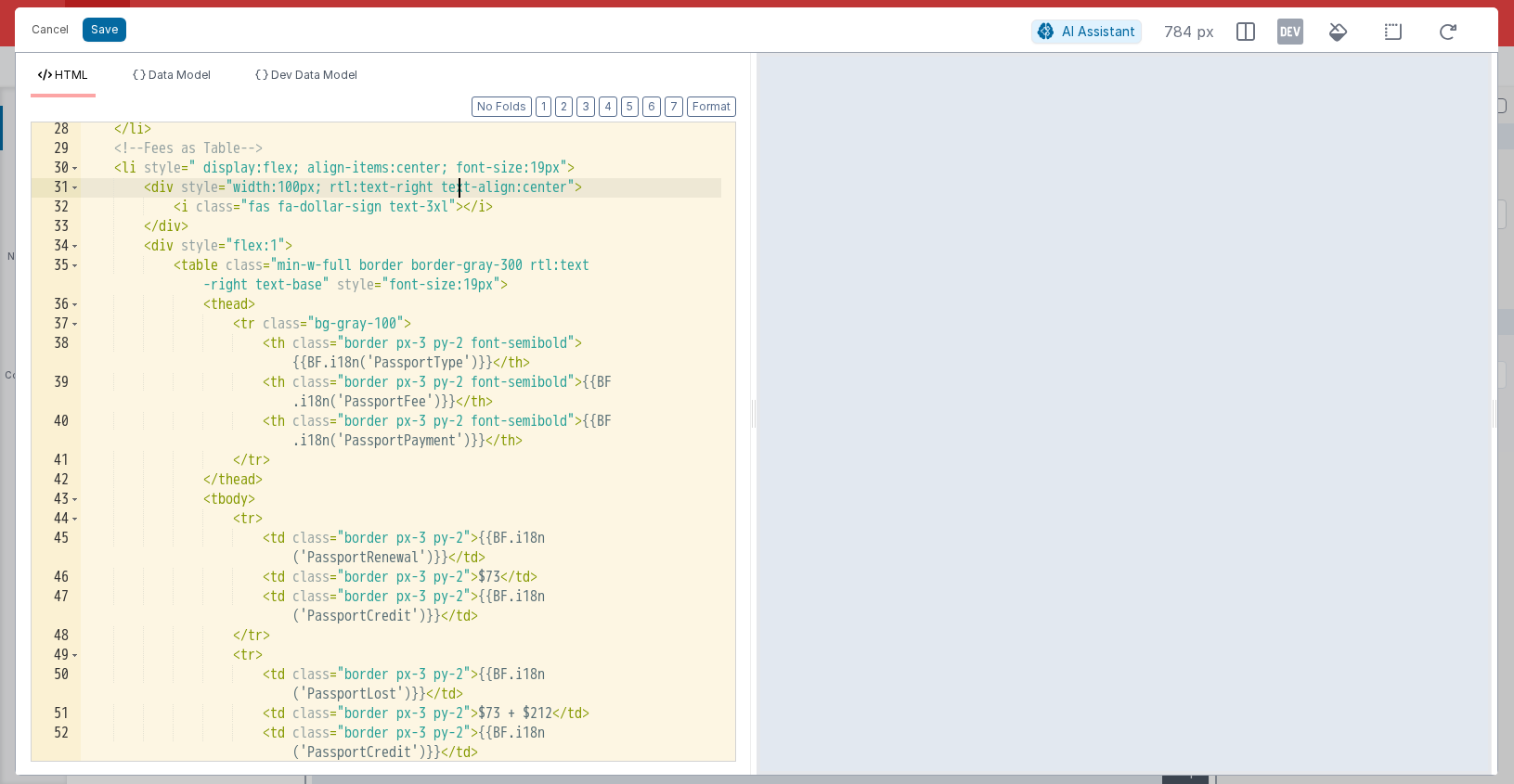 type 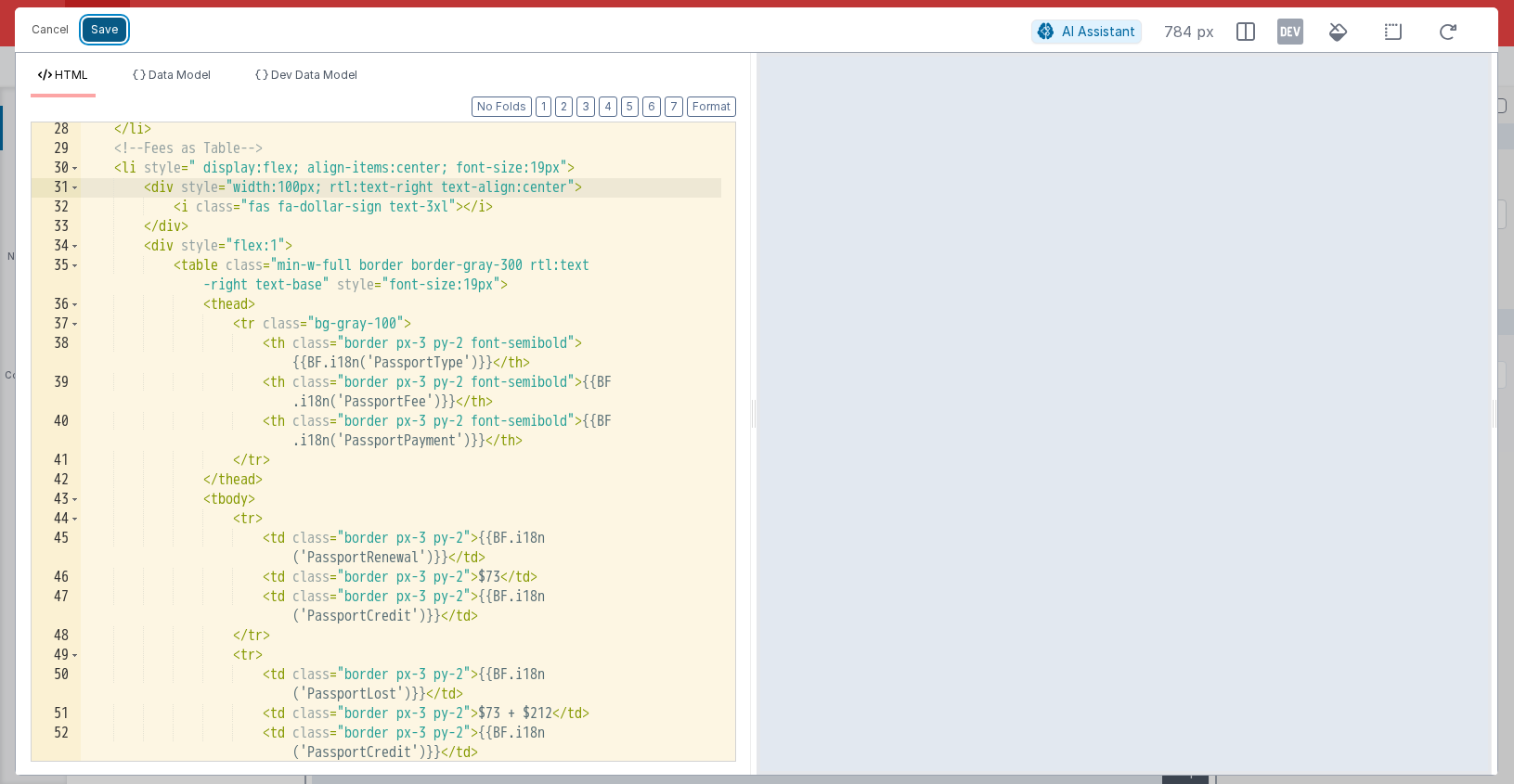 click on "Save" at bounding box center (104, 30) 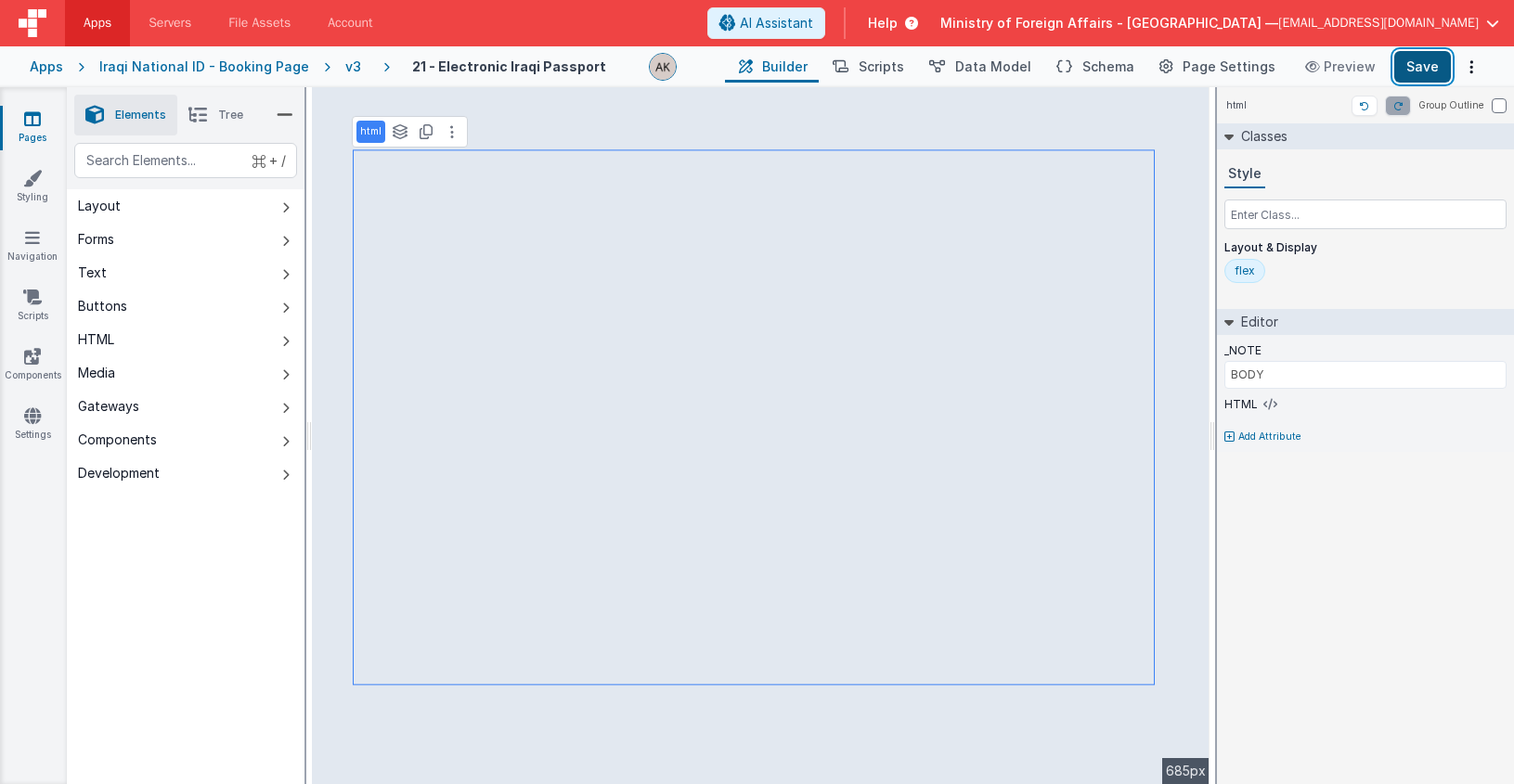 click on "Save" at bounding box center (1422, 67) 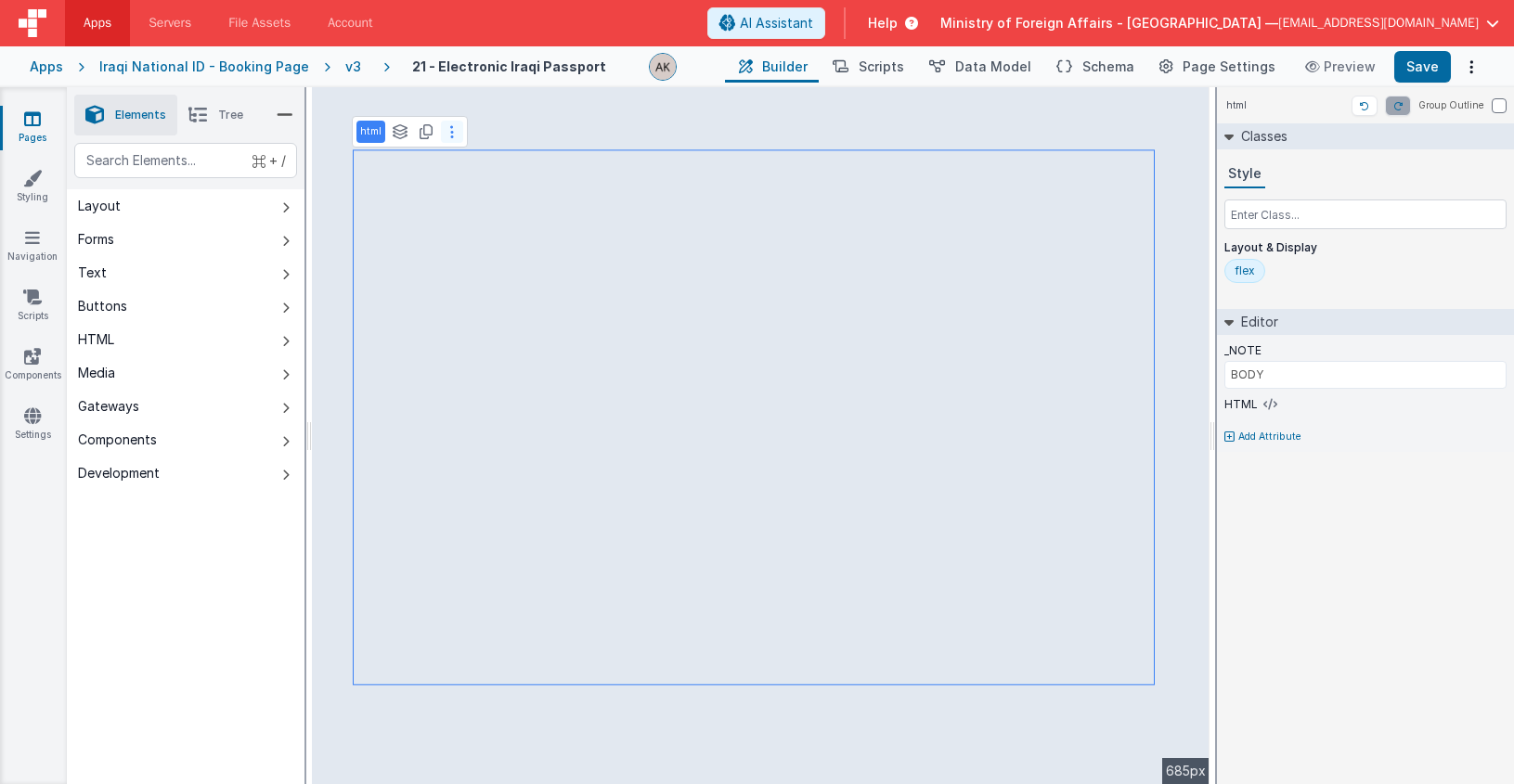 click at bounding box center (452, 132) 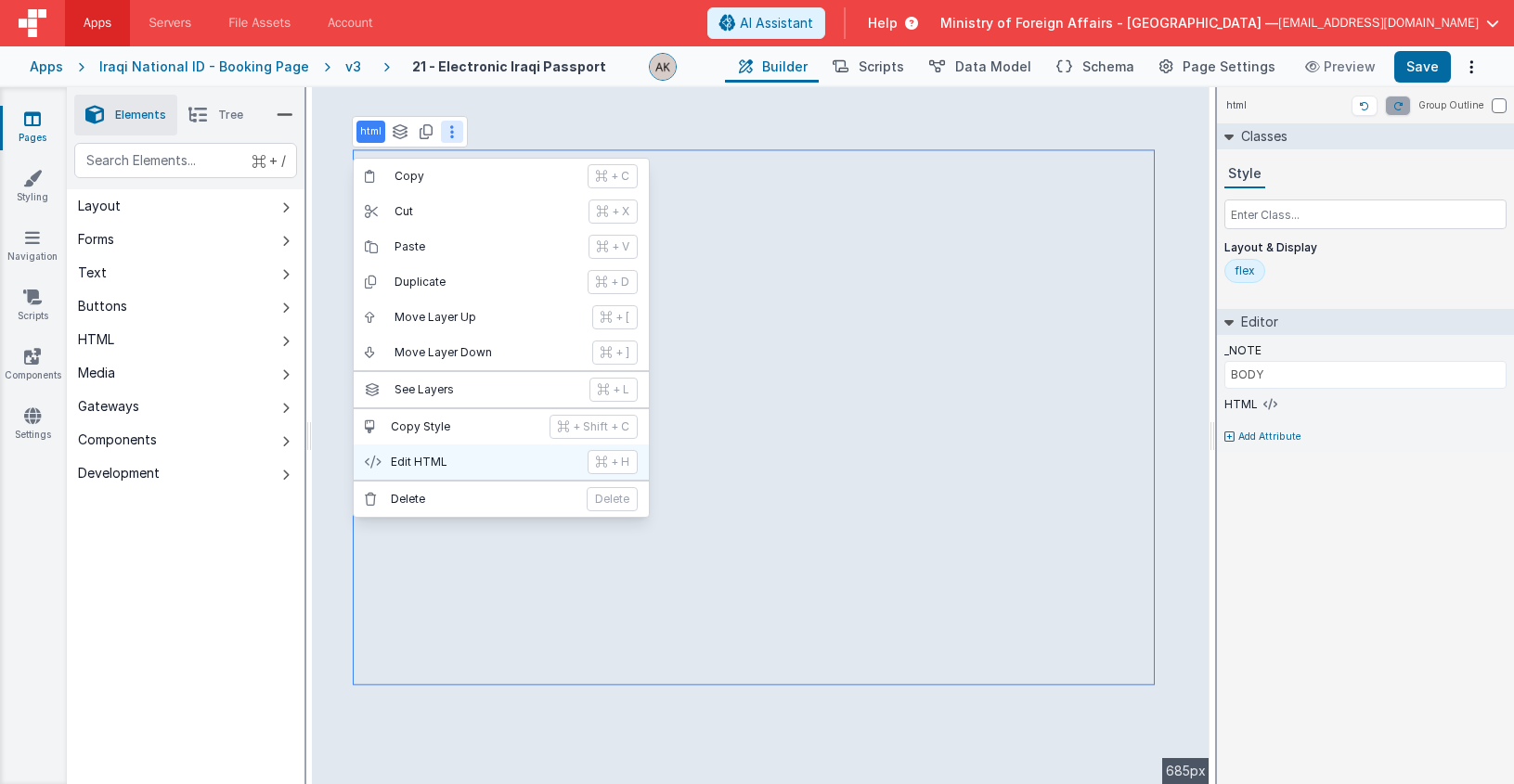 click on "Edit HTML" at bounding box center (484, 462) 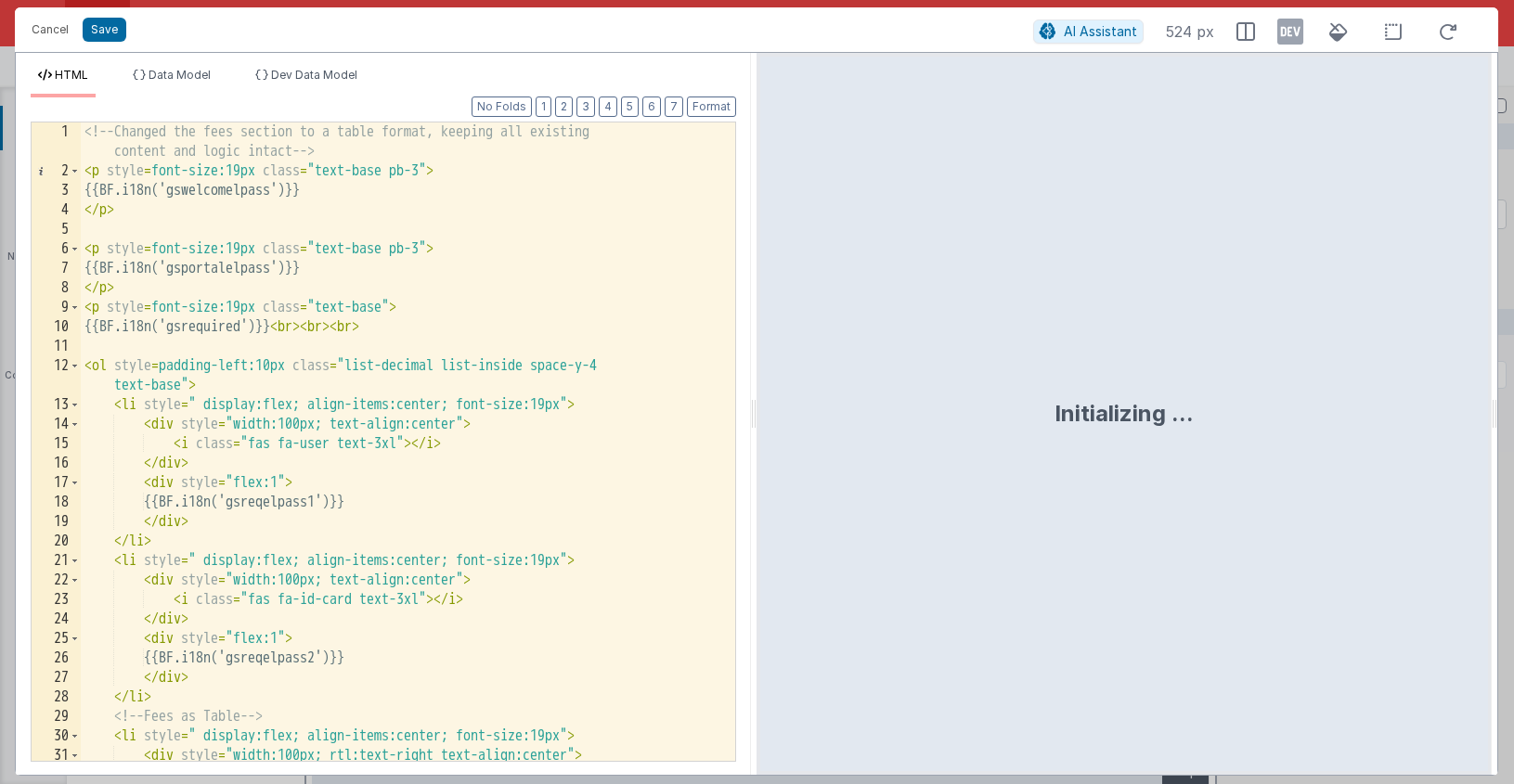 click on "<!--  Changed the fees section to a table format, keeping all existing       content and logic intact  --> < p   style = font-size:19px   class = "text-base pb-3" >     {{BF.i18n('gswelcomelpass')}} </ p > < p   style = font-size:19px   class = "text-base pb-3" >     {{BF.i18n('gsportalelpass')}} </ p > < p   style = font-size:19px   class = "text-base" >     {{BF.i18n('gsrequired')}} < br > < br > < br > < ol   style = padding-left:10px   class = "list-decimal list-inside space-y-4       text-base" >      < li   style = " display:flex; align-items:center; font-size:19px" >           < div   style = "width:100px; text-align:center" >                < i   class = "fas fa-user text-3xl" > </ i >           </ div >           < div   style = "flex:1" >               {{BF.i18n('gsreqelpass1')}}           </ div >      </ li >      < li   style = " display:flex; align-items:center; font-size:19px" >           < div   style = "width:100px; text-align:center" >                < i   class = > </ i >" at bounding box center (401, 470) 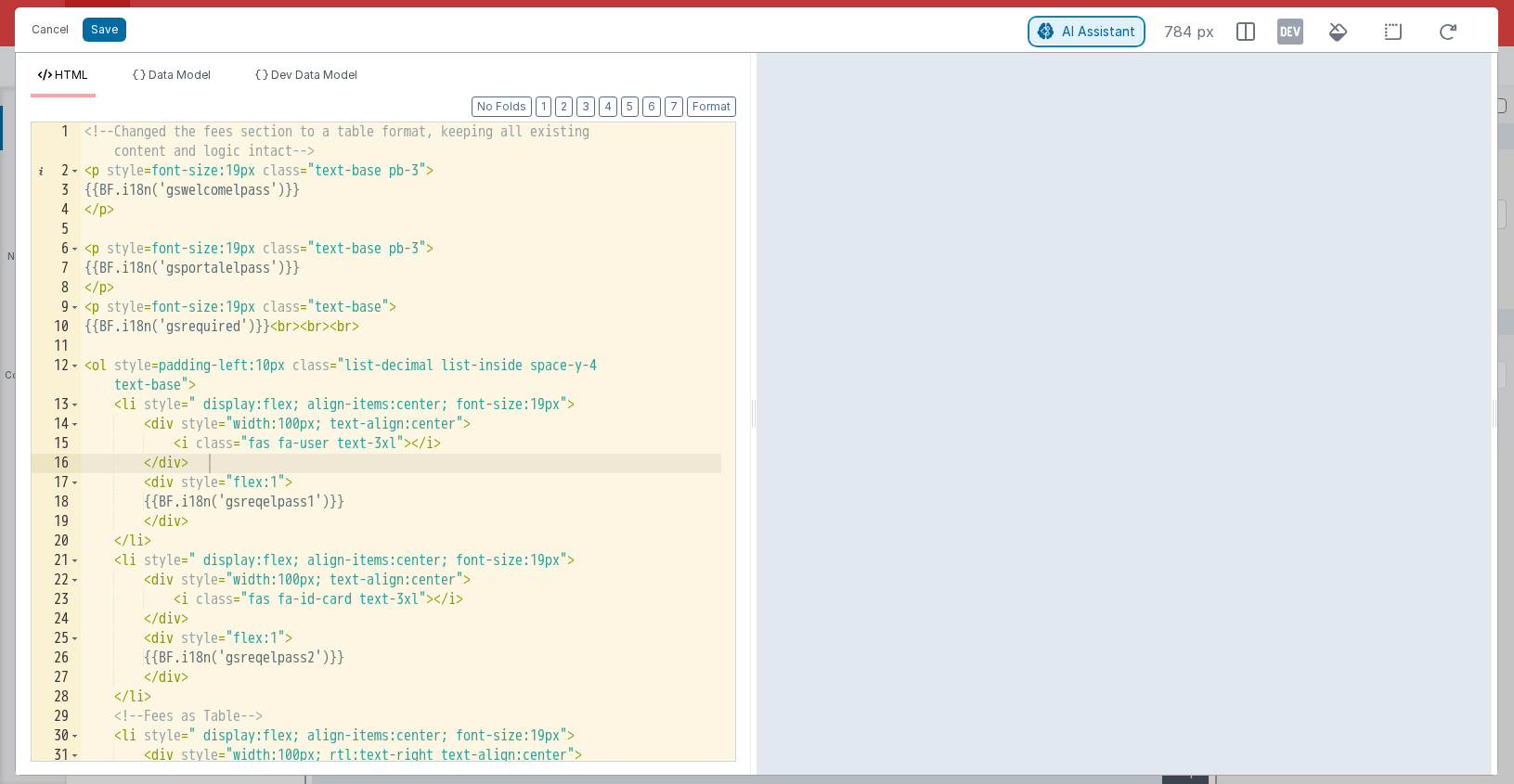 click on "AI Assistant" at bounding box center (1098, 31) 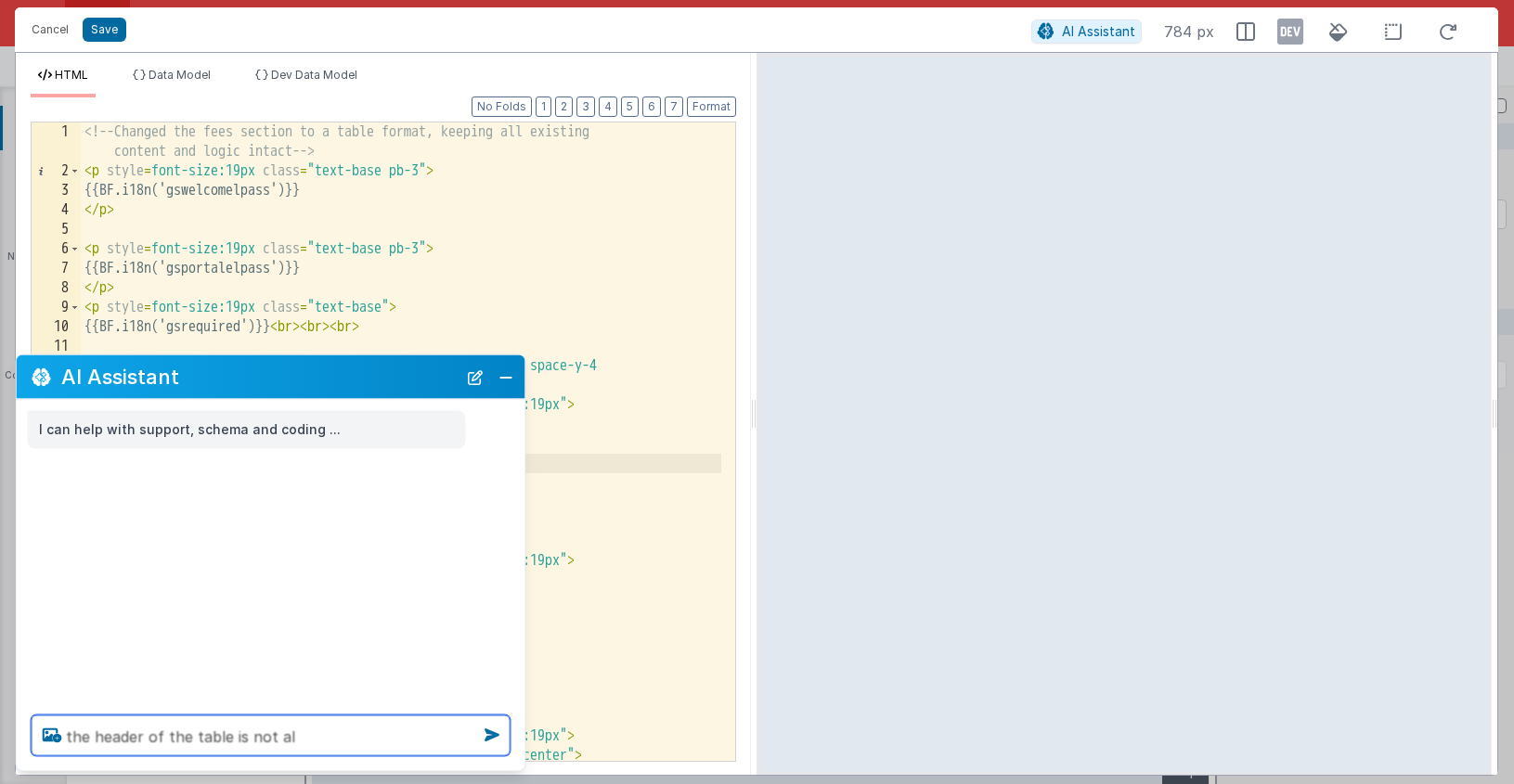 click on "the header of the table is not al" at bounding box center [271, 736] 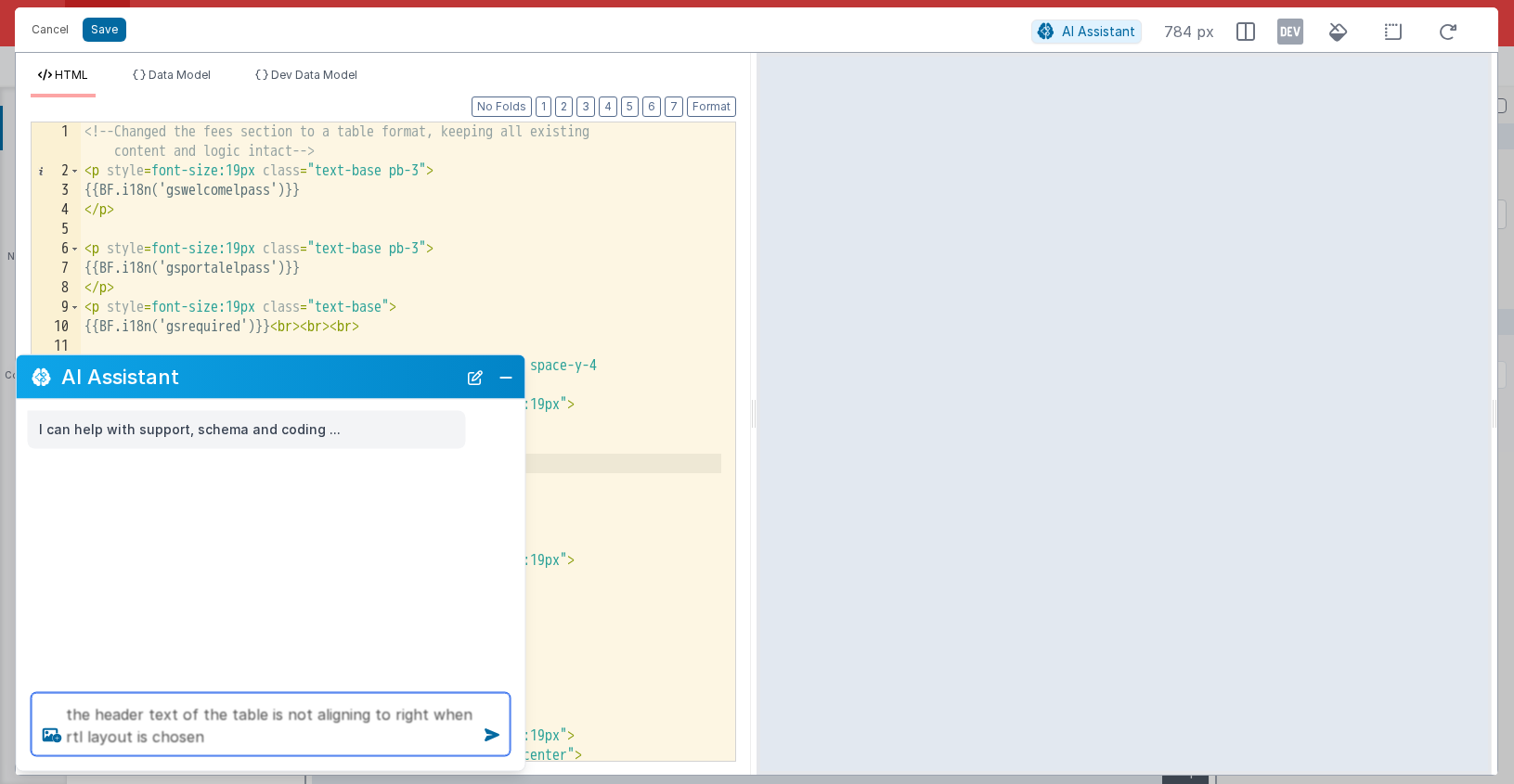 type on "the header text of the table is not aligning to right when rtl layout is chosen" 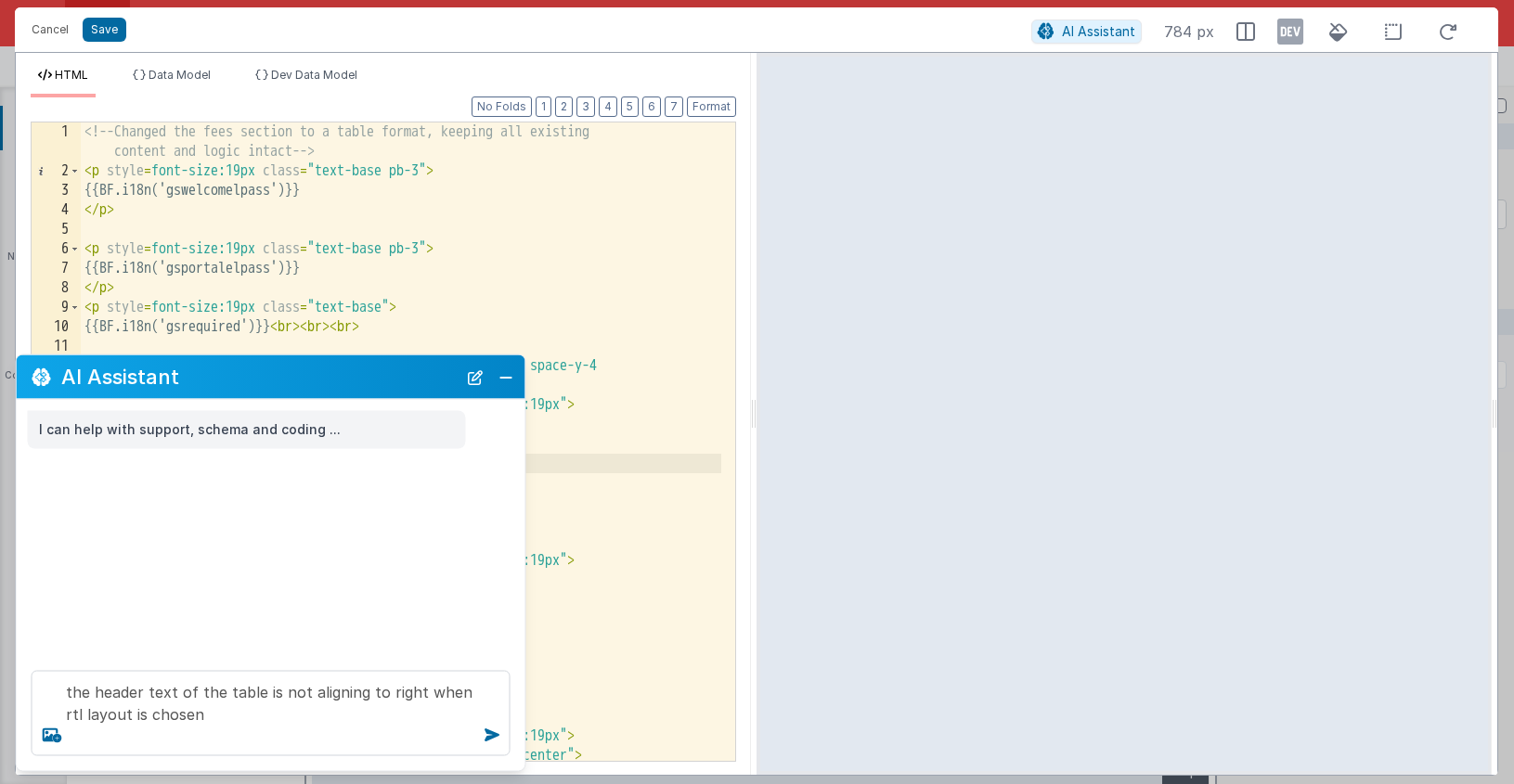 type 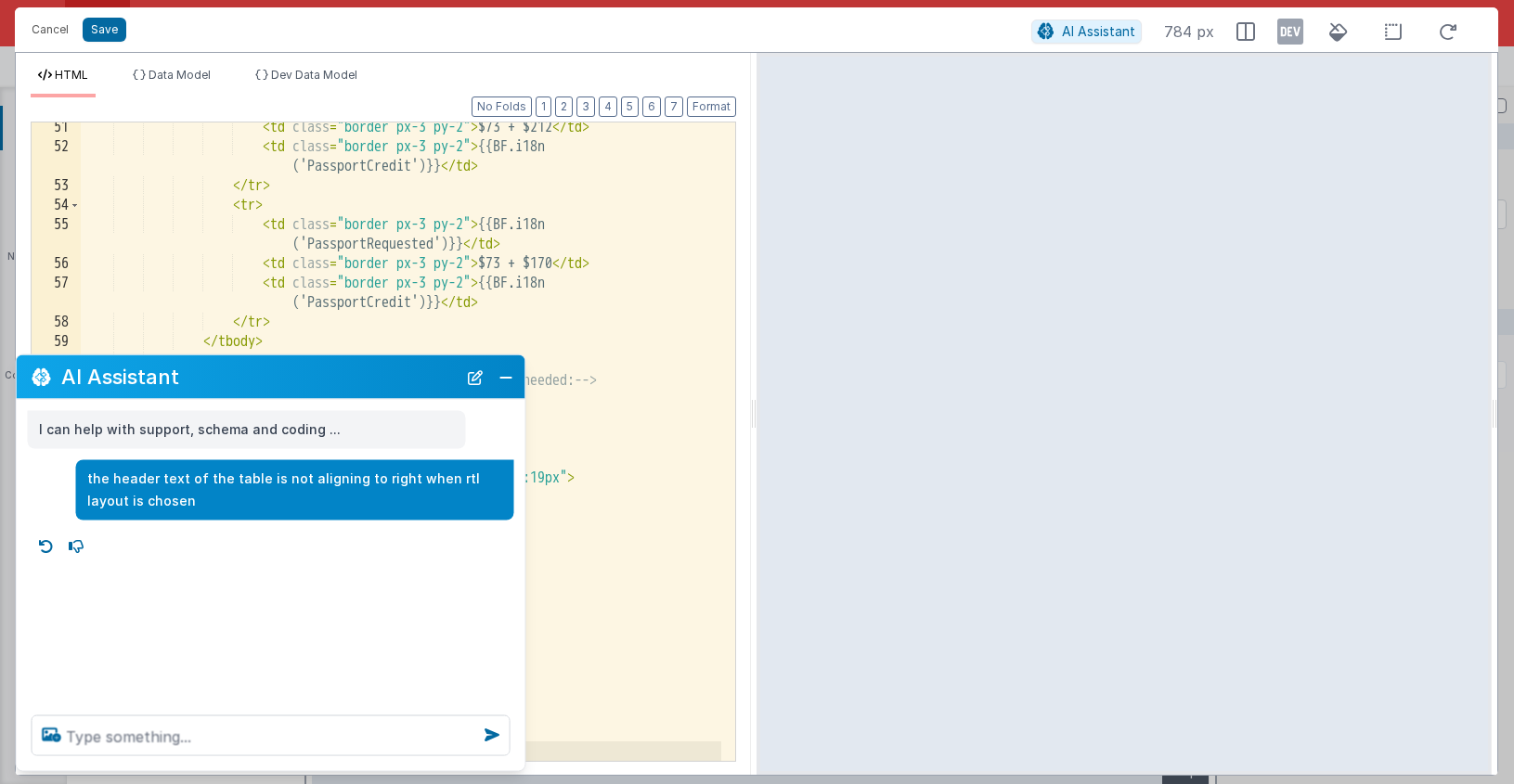 scroll, scrollTop: 1193, scrollLeft: 0, axis: vertical 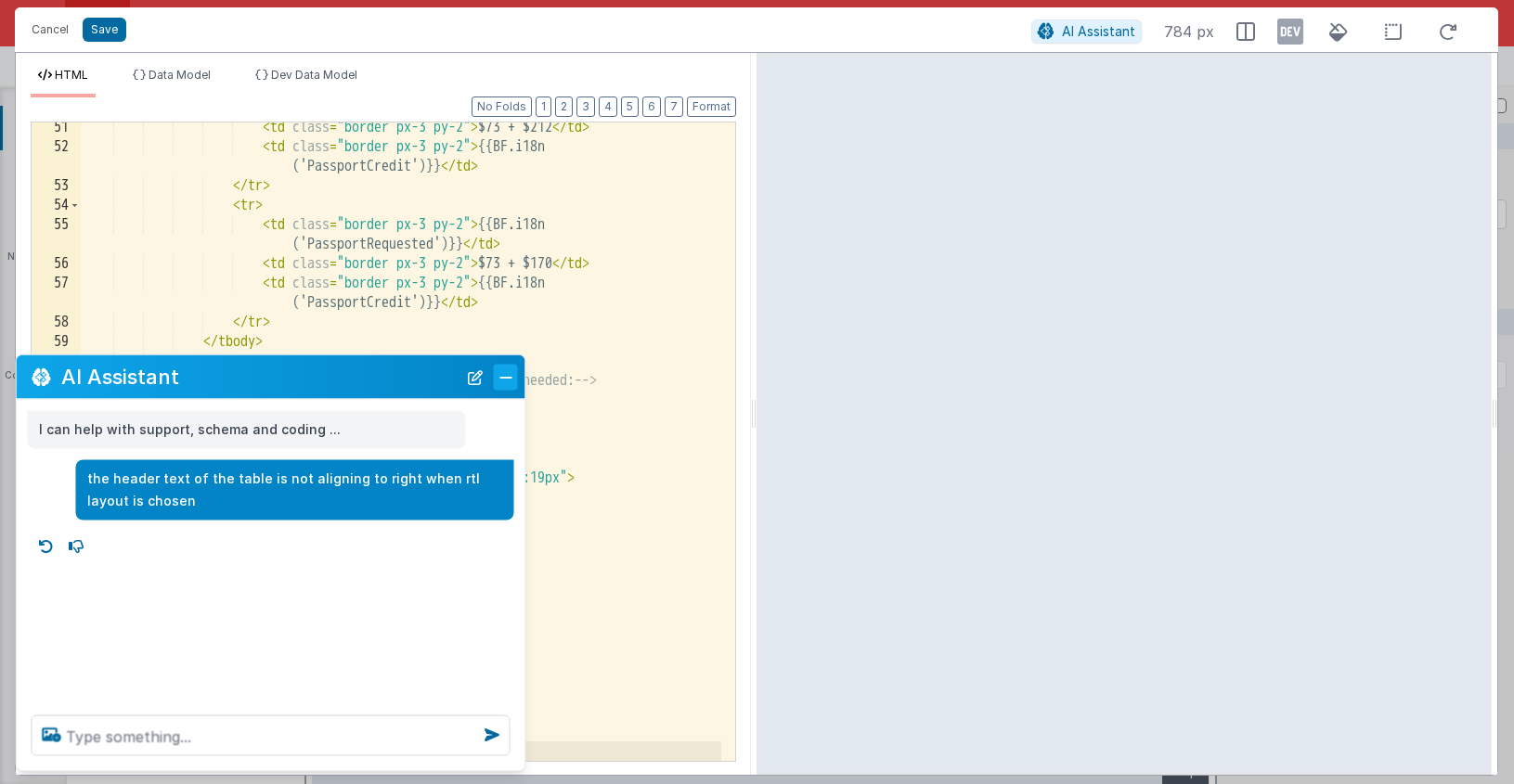 click at bounding box center [506, 377] 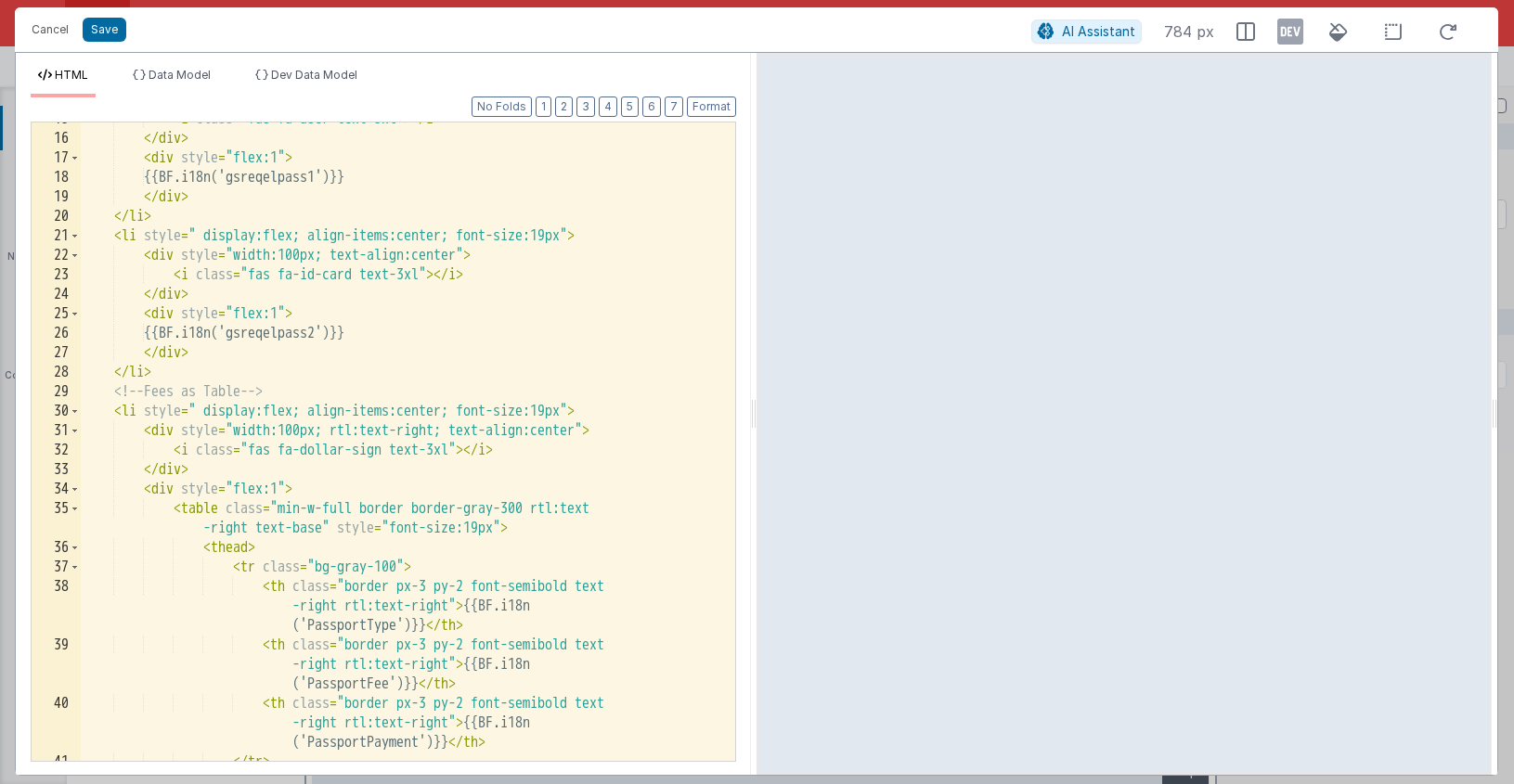 scroll, scrollTop: 303, scrollLeft: 0, axis: vertical 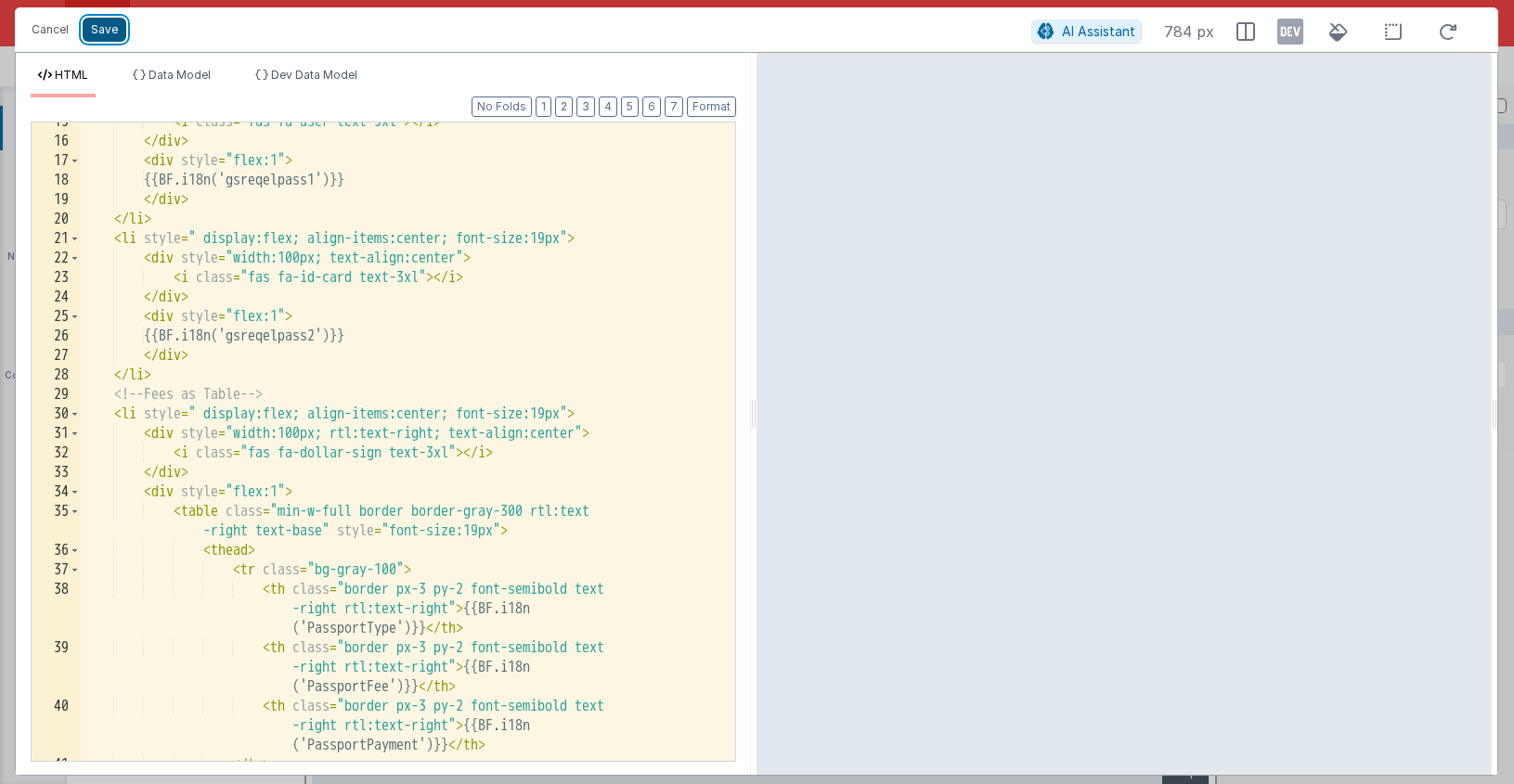 click on "Save" at bounding box center [104, 30] 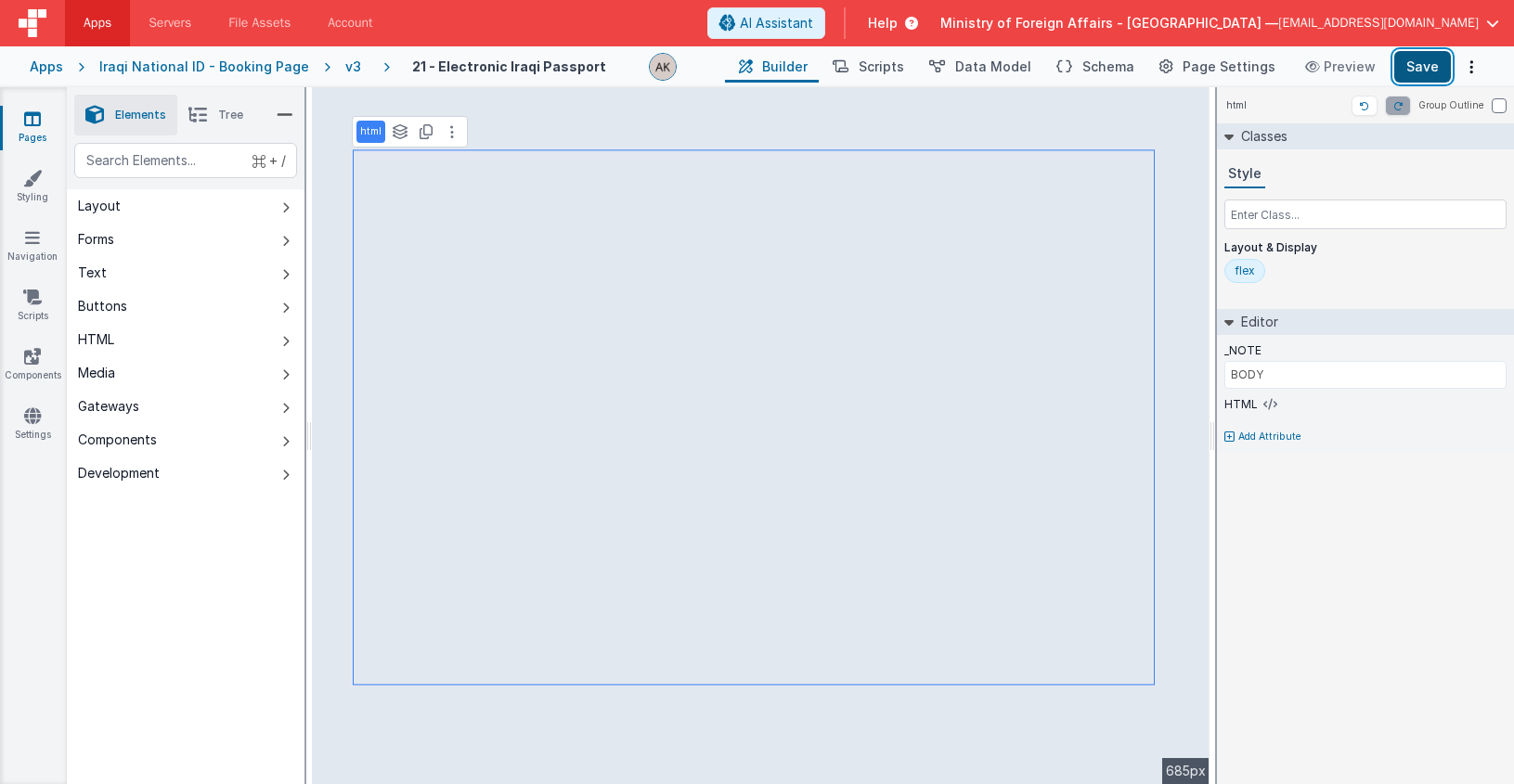 click on "Save" at bounding box center [1422, 67] 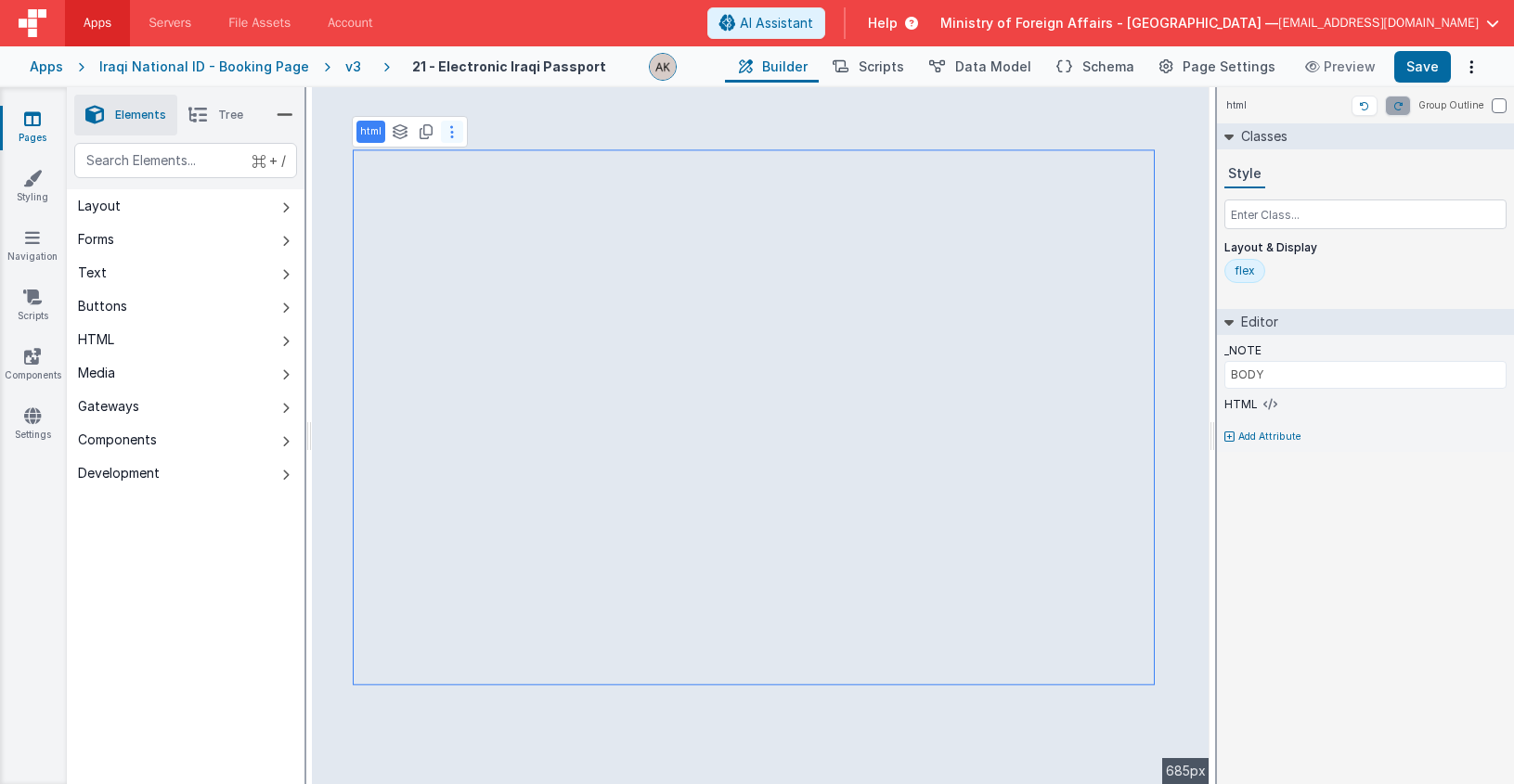click at bounding box center [452, 132] 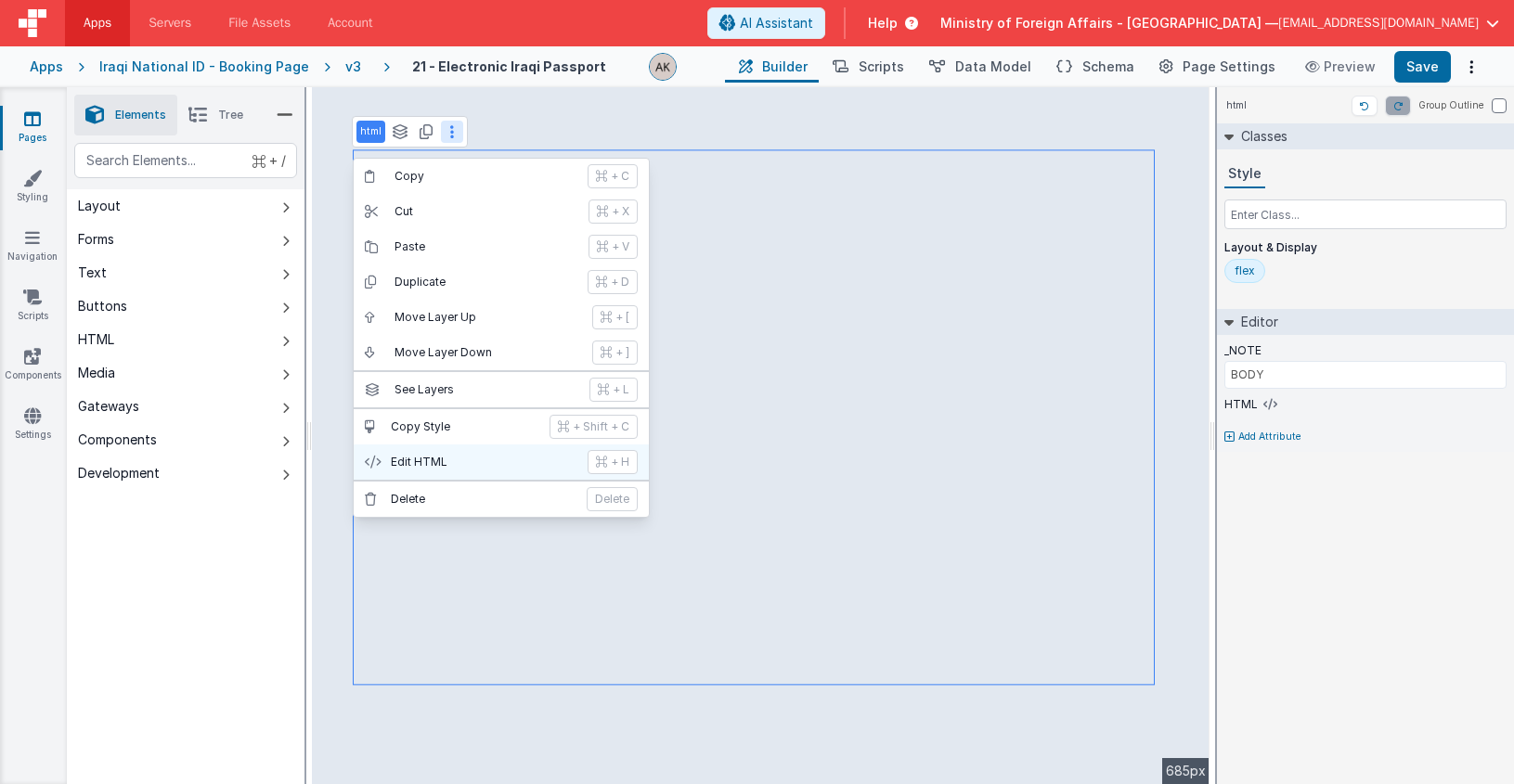click on "Edit HTML" at bounding box center [484, 462] 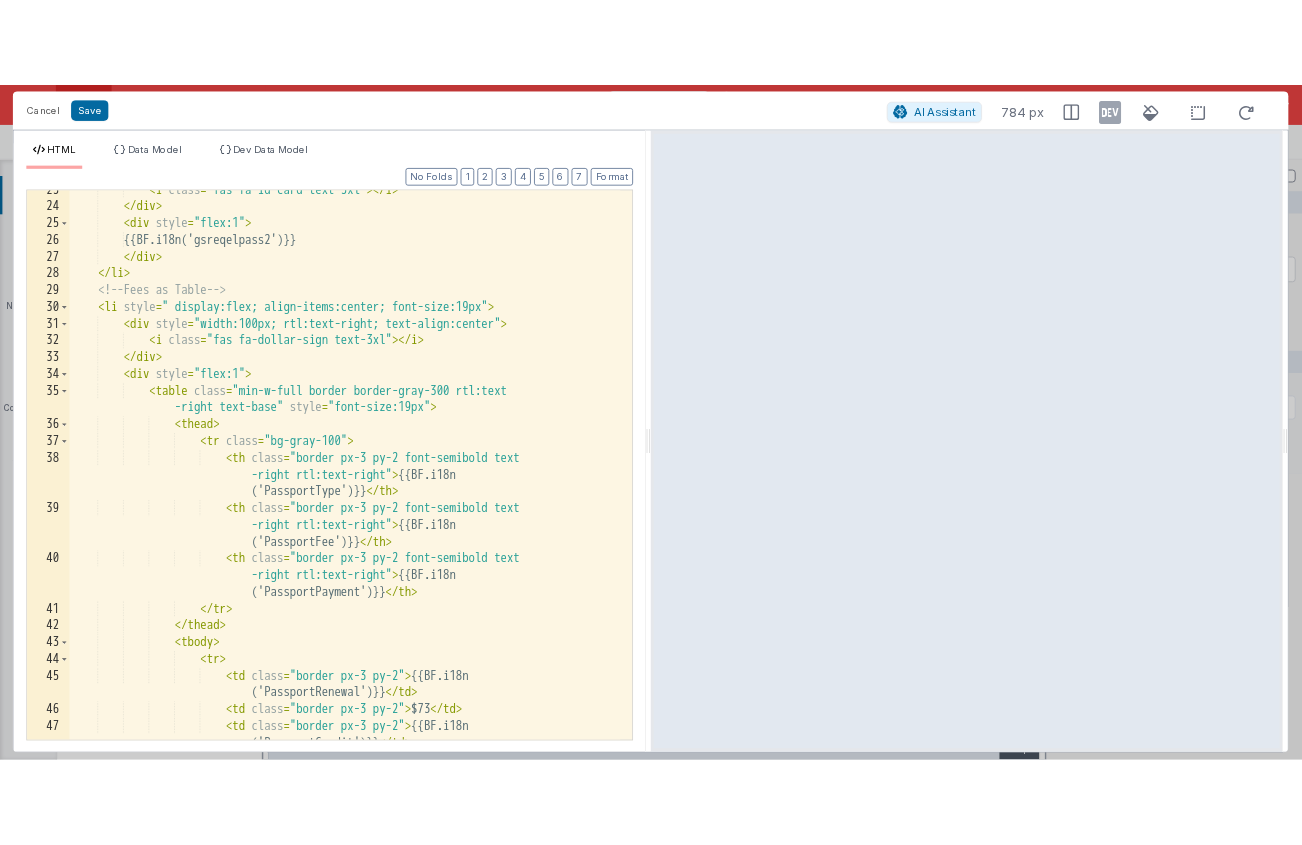 scroll, scrollTop: 491, scrollLeft: 0, axis: vertical 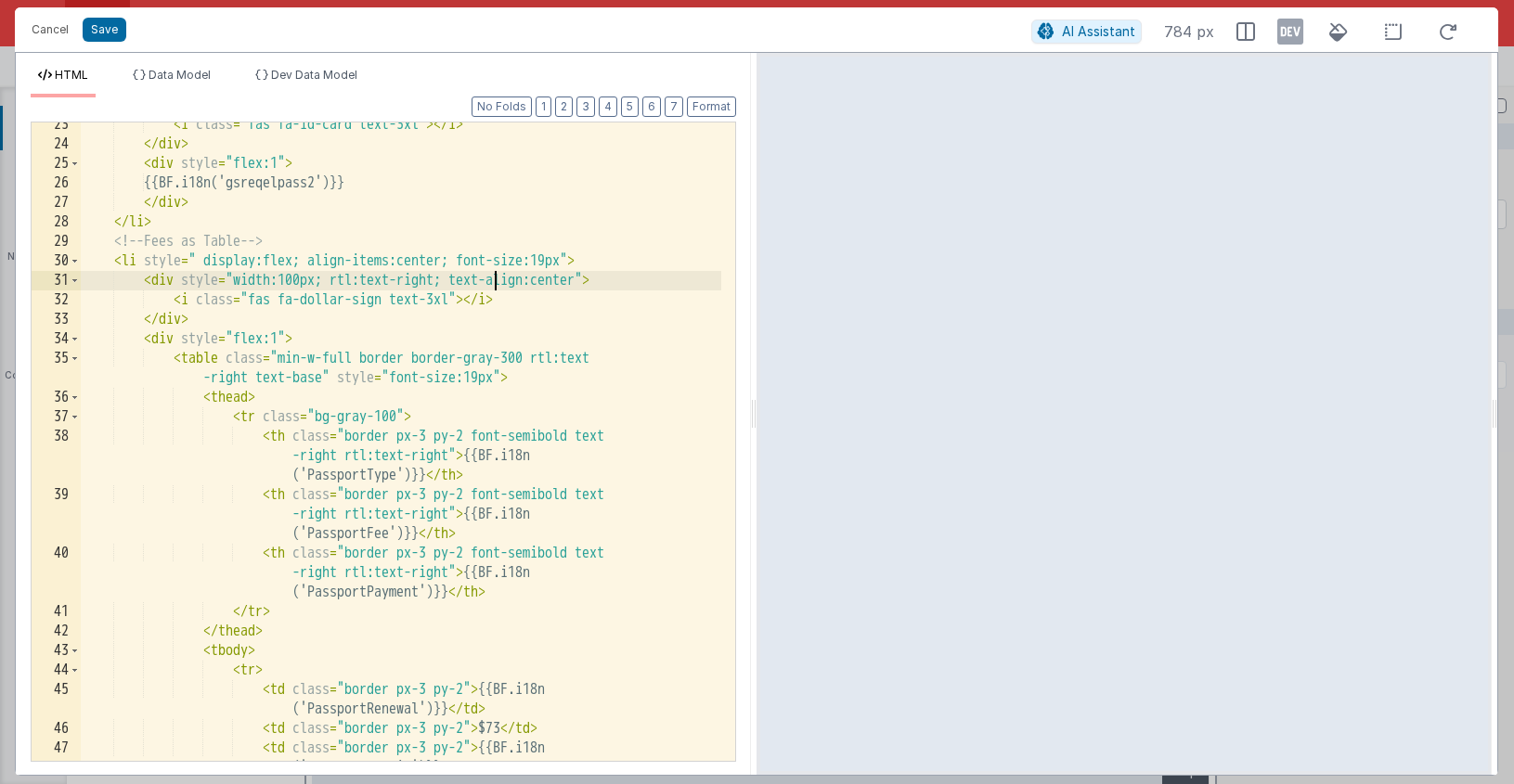 click on "< i   class = "fas fa-id-card text-3xl" > </ i >           </ div >           < div   style = "flex:1" >               {{BF.i18n('gsreqelpass2')}}           </ div >      </ li >      <!--  Fees as Table  -->      < li   style = " display:flex; align-items:center; font-size:19px" >           < div   style = "width:100px; rtl:text-right; text-align:center" >                < i   class = "fas fa-dollar-sign text-3xl" > </ i >           </ div >           < div   style = "flex:1" >                < table   class = "min-w-full border border-gray-300 rtl:text                  -right text-base"   style = "font-size:19px" >                     < thead >                          < tr   class = "bg-gray-100" >                               < th   class = "border px-3 py-2 font-semibold text                              -right rtl:text-right" > {{BF.i18n                              ('PassportType')}} </ th >" at bounding box center (401, 463) 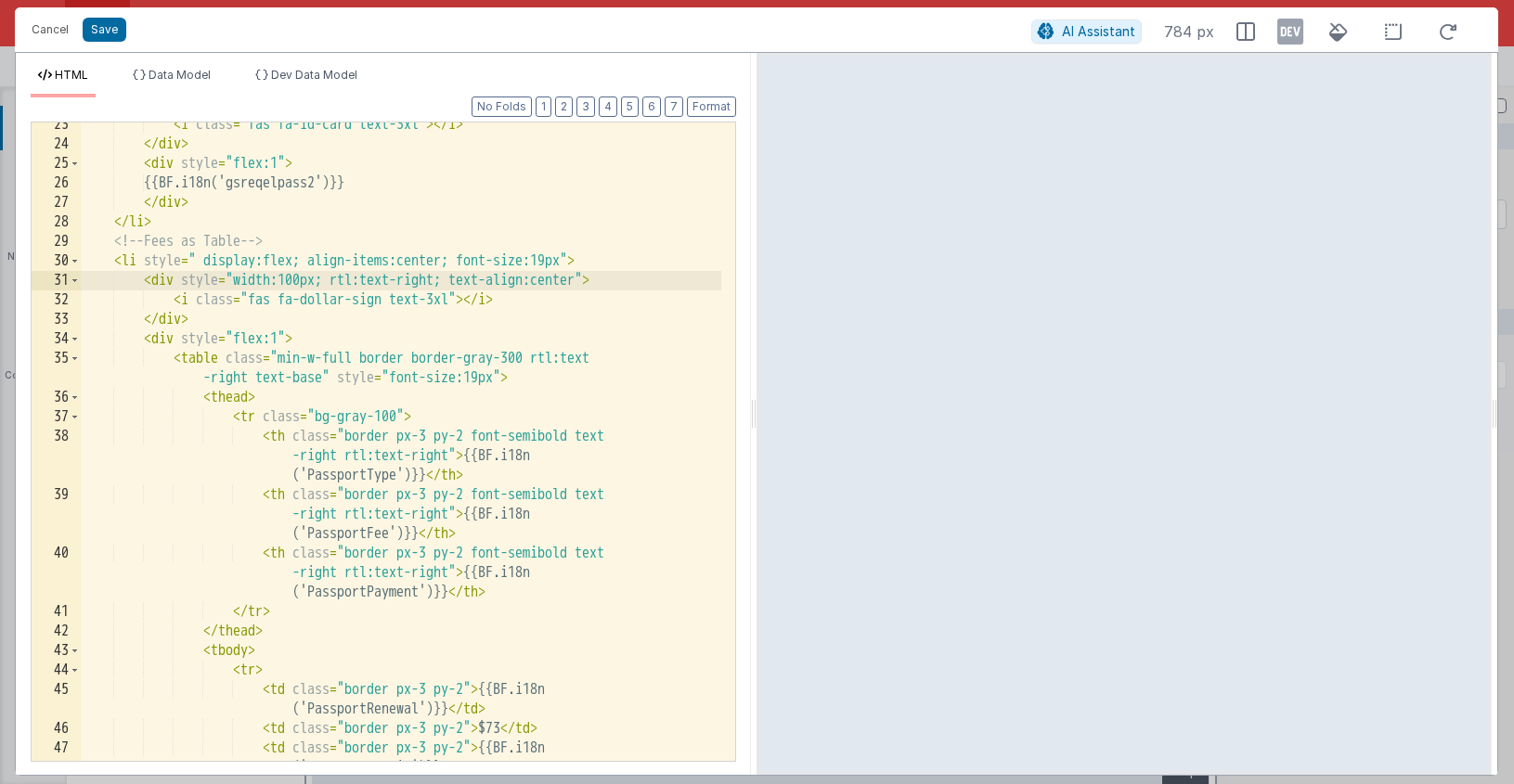 click on "< i   class = "fas fa-id-card text-3xl" > </ i >           </ div >           < div   style = "flex:1" >               {{BF.i18n('gsreqelpass2')}}           </ div >      </ li >      <!--  Fees as Table  -->      < li   style = " display:flex; align-items:center; font-size:19px" >           < div   style = "width:100px; rtl:text-right; text-align:center" >                < i   class = "fas fa-dollar-sign text-3xl" > </ i >           </ div >           < div   style = "flex:1" >                < table   class = "min-w-full border border-gray-300 rtl:text                  -right text-base"   style = "font-size:19px" >                     < thead >                          < tr   class = "bg-gray-100" >                               < th   class = "border px-3 py-2 font-semibold text                              -right rtl:text-right" > {{BF.i18n                              ('PassportType')}} </ th >" at bounding box center [401, 463] 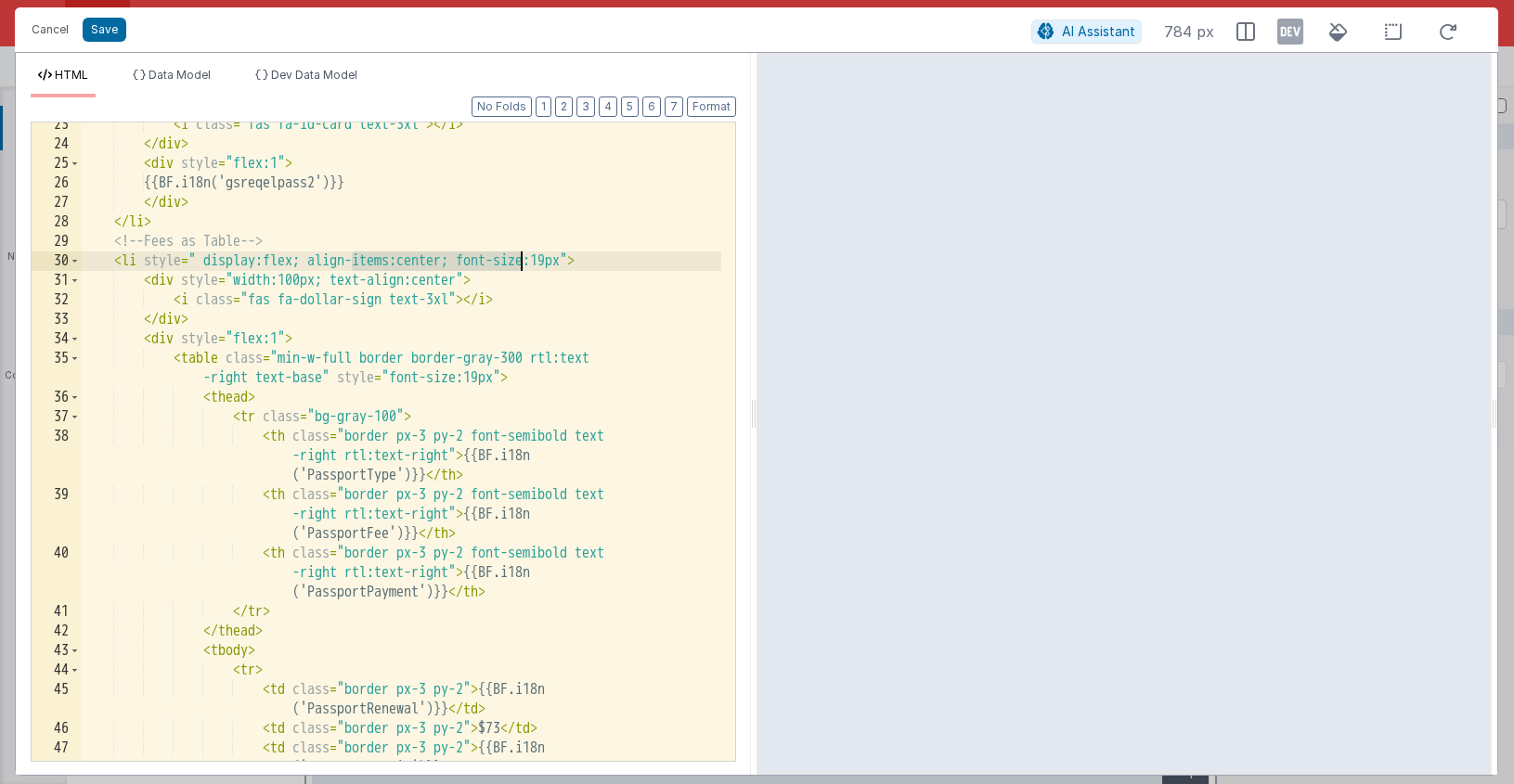 drag, startPoint x: 352, startPoint y: 263, endPoint x: 522, endPoint y: 259, distance: 170.04705 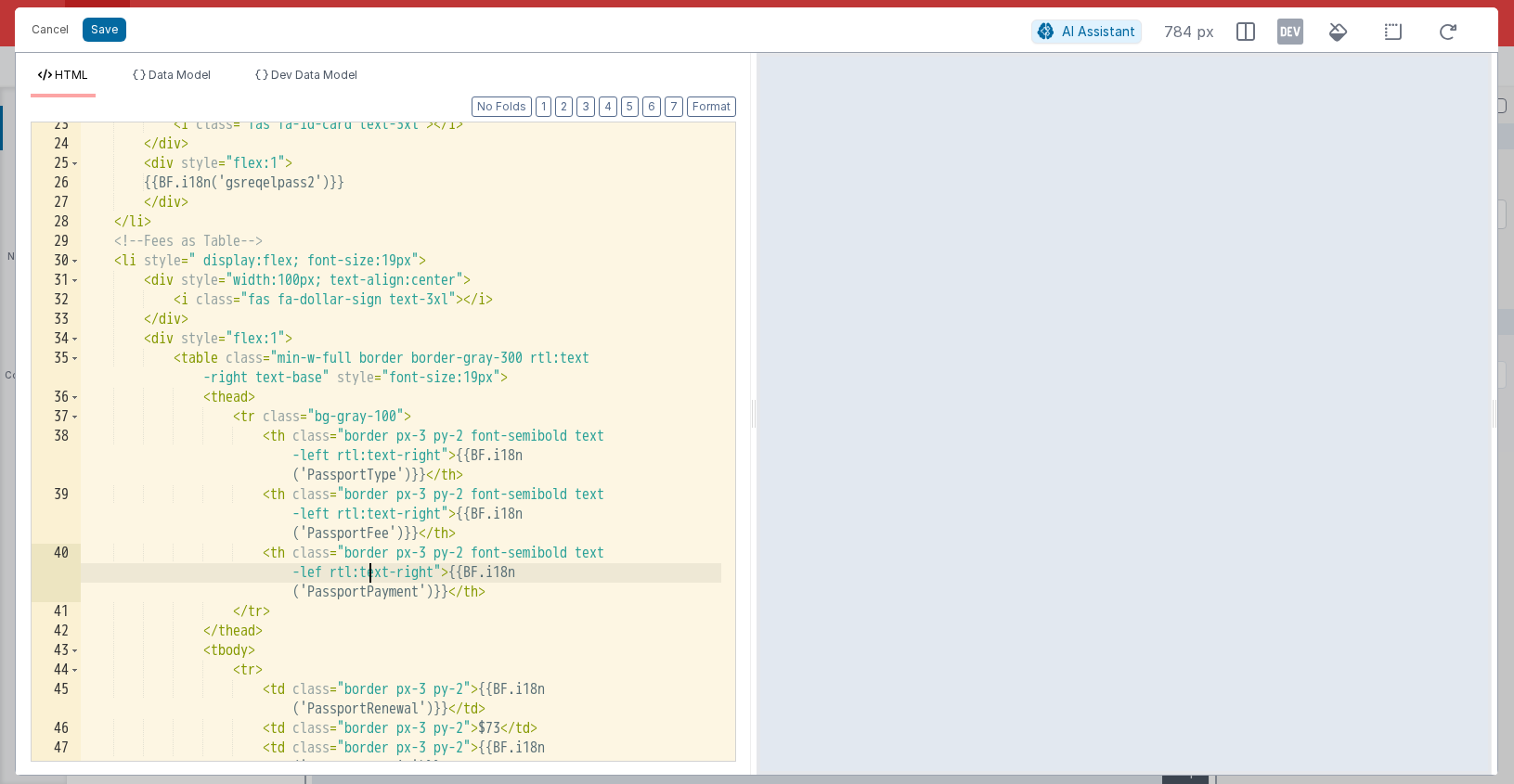 type 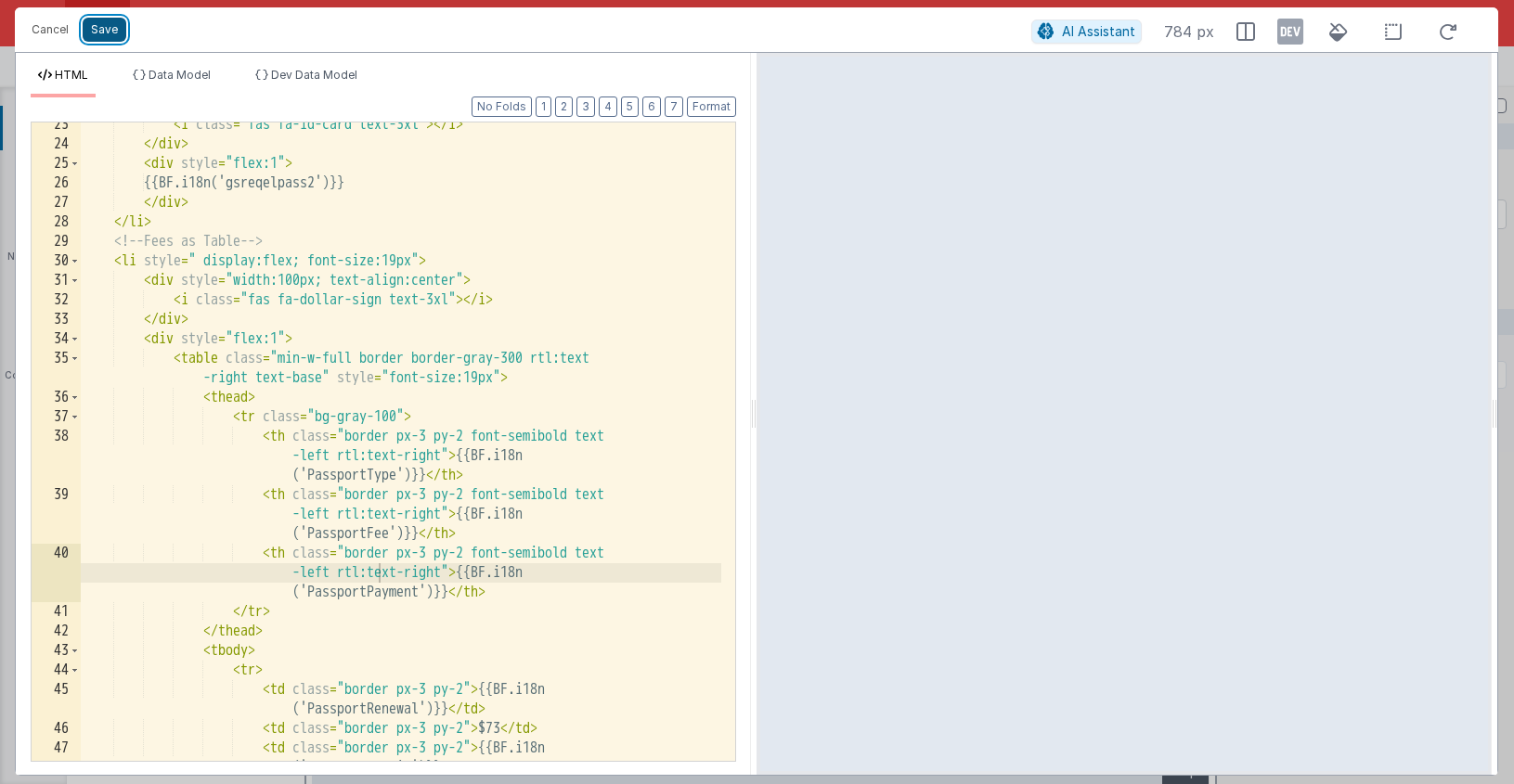 click on "Save" at bounding box center [104, 30] 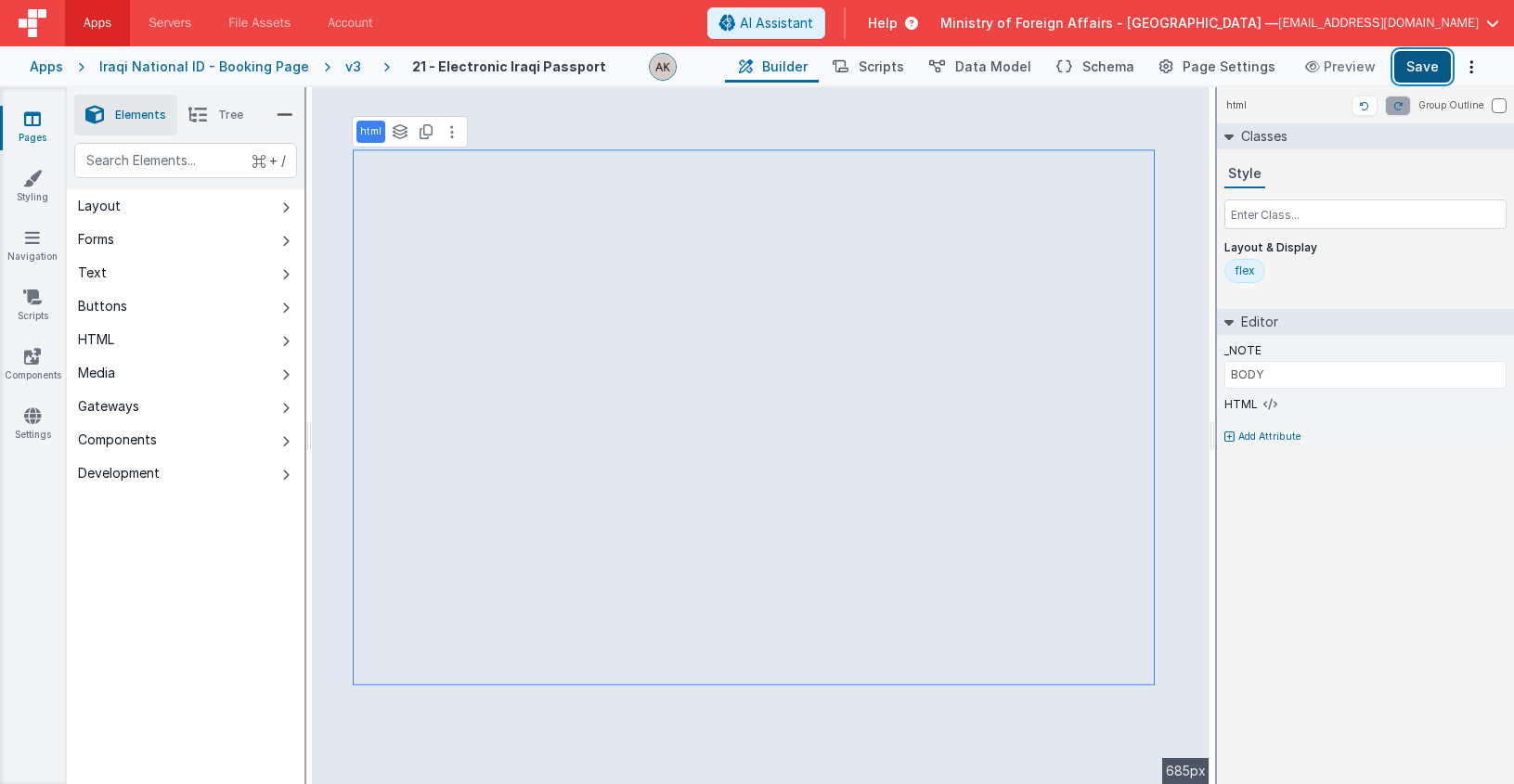 click on "Save" at bounding box center (1422, 67) 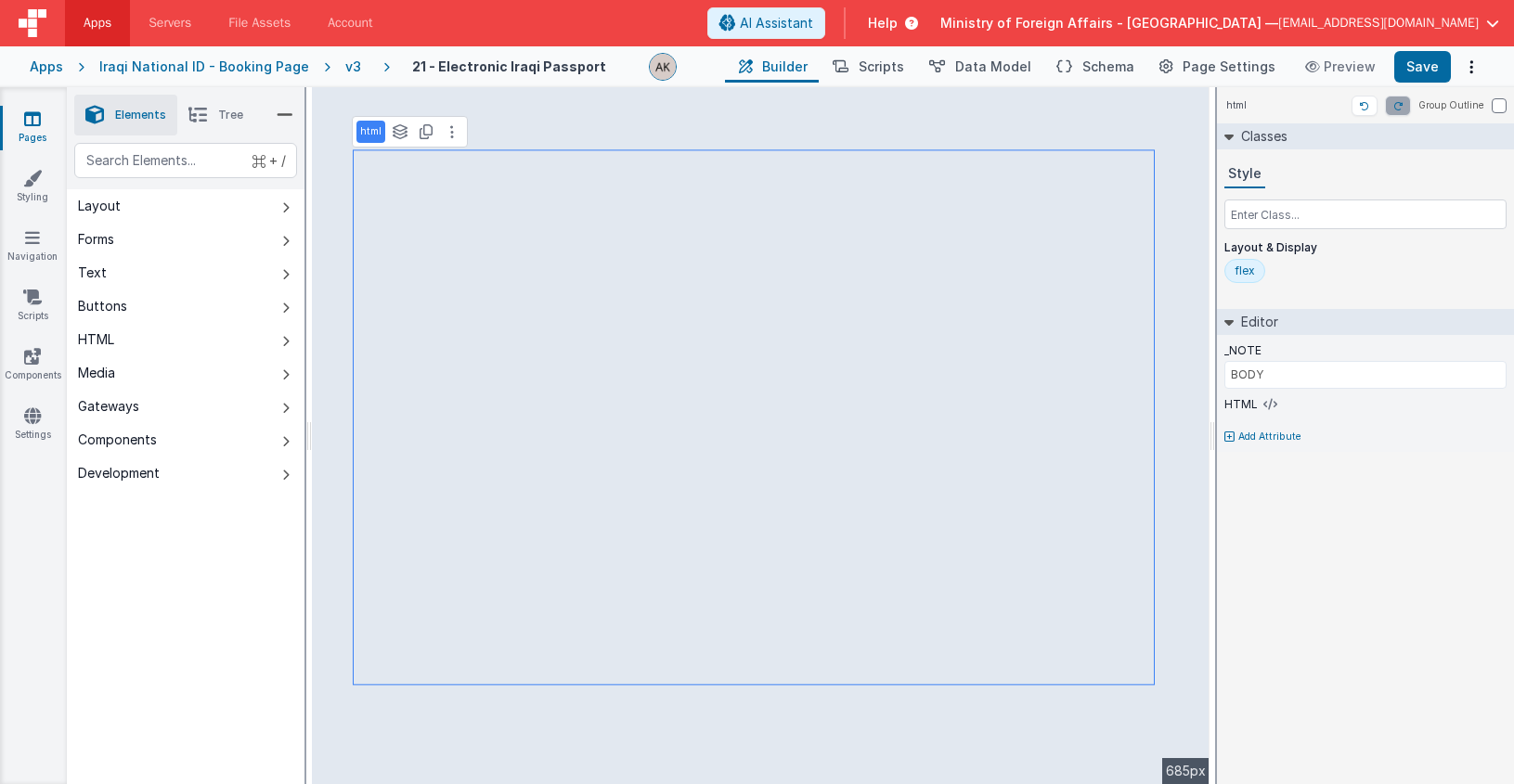 click on "v3" at bounding box center (356, 67) 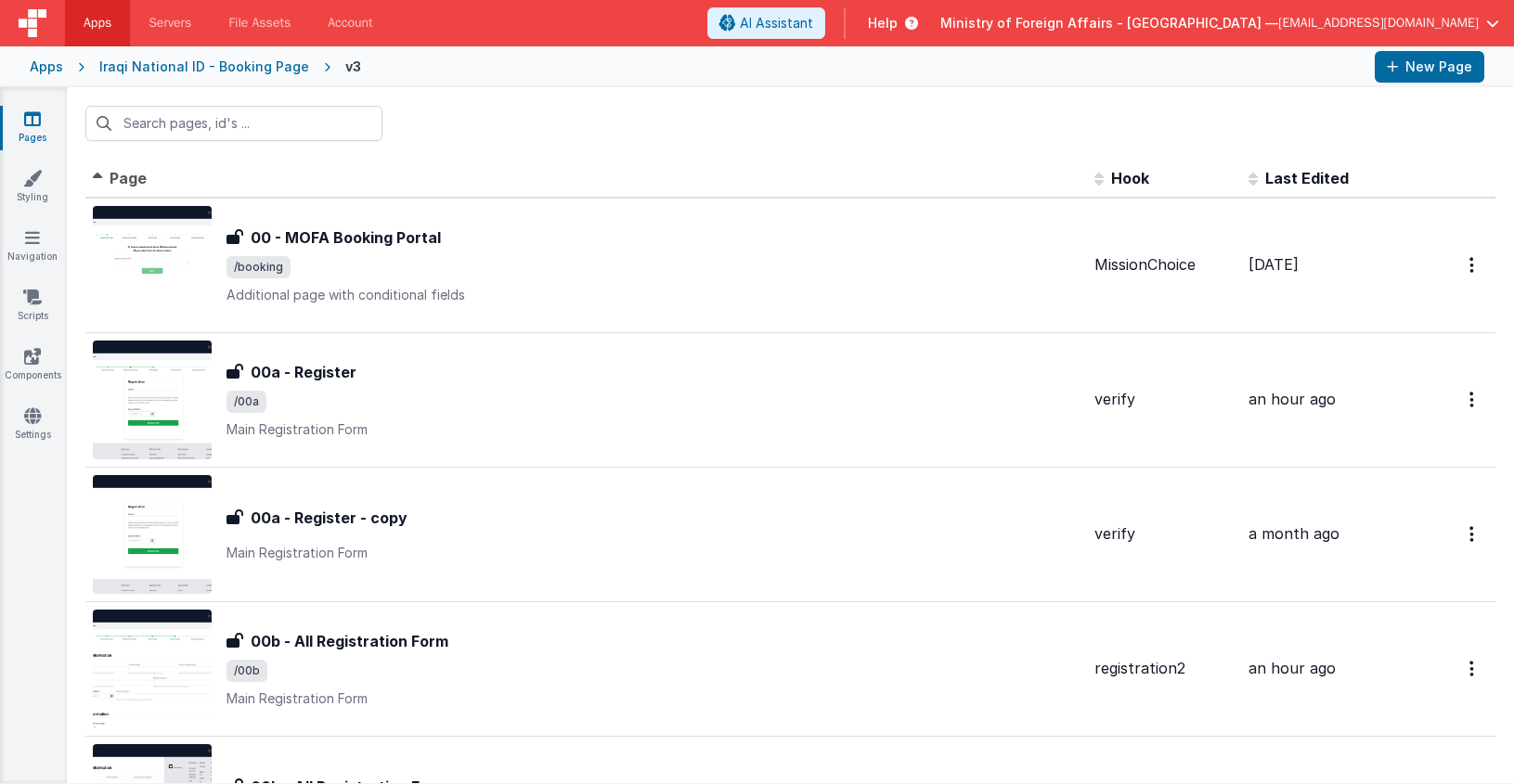 click on "Iraqi National ID - Booking Page" at bounding box center (204, 67) 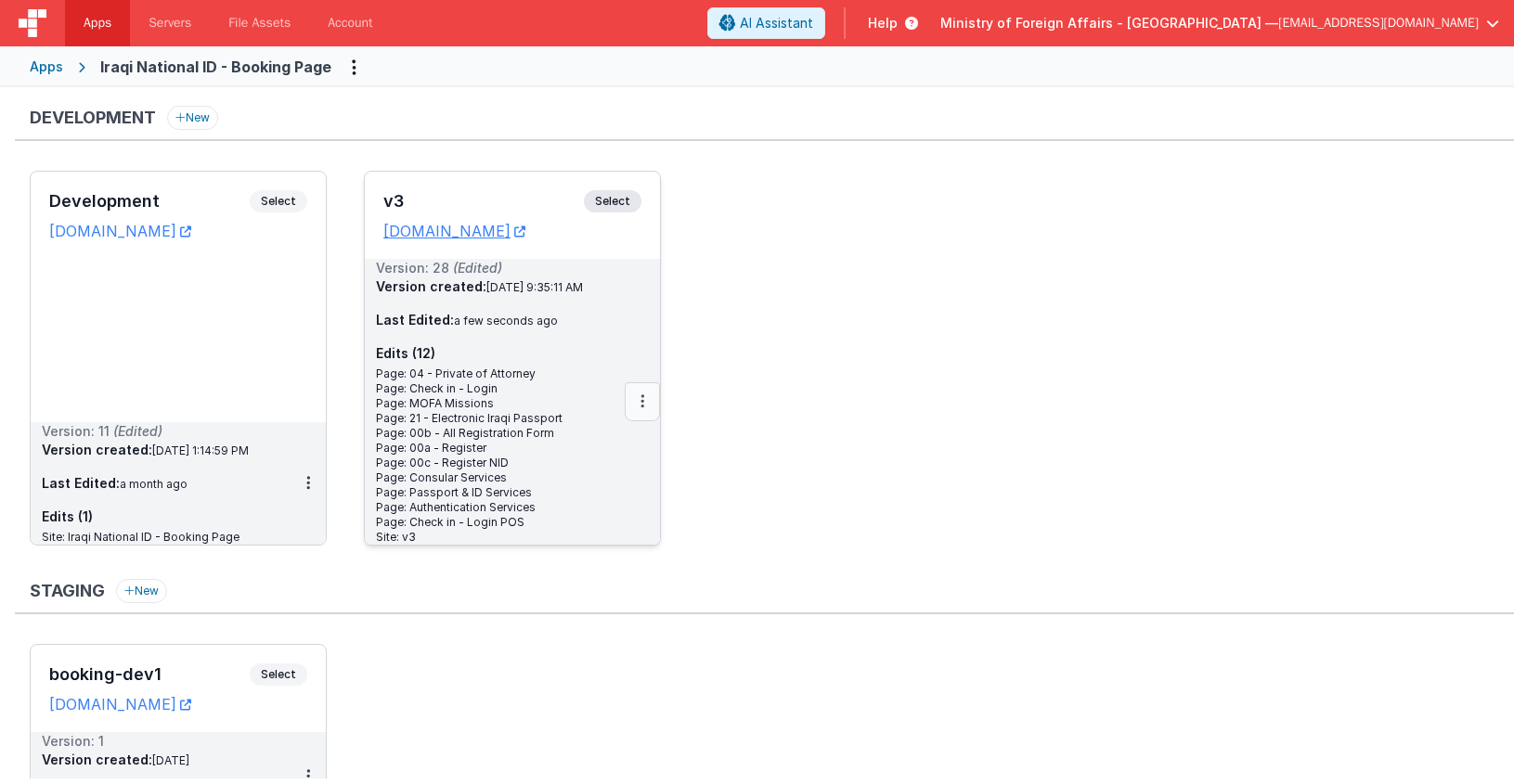 click at bounding box center (642, 402) 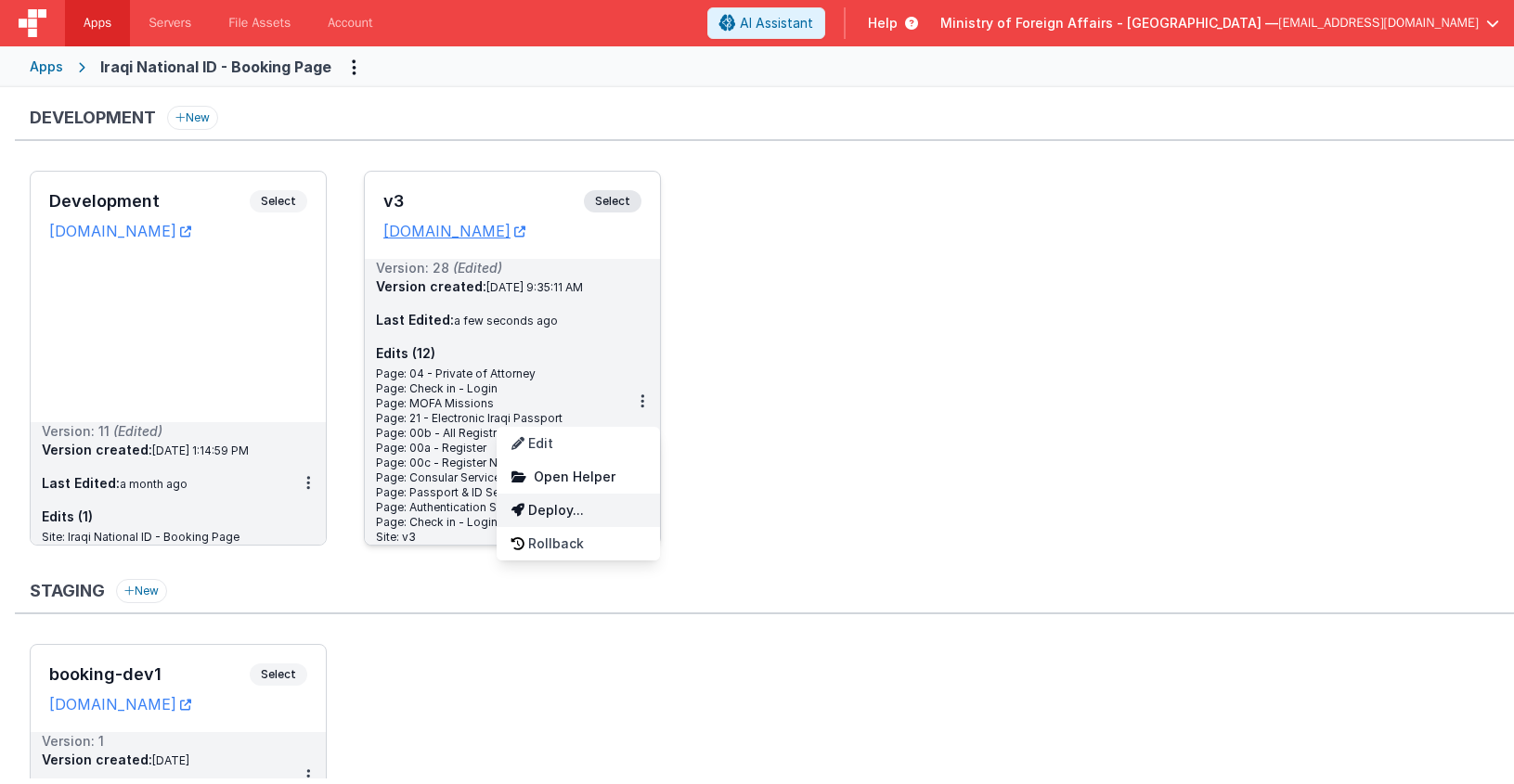 click on "Deploy..." at bounding box center (578, 510) 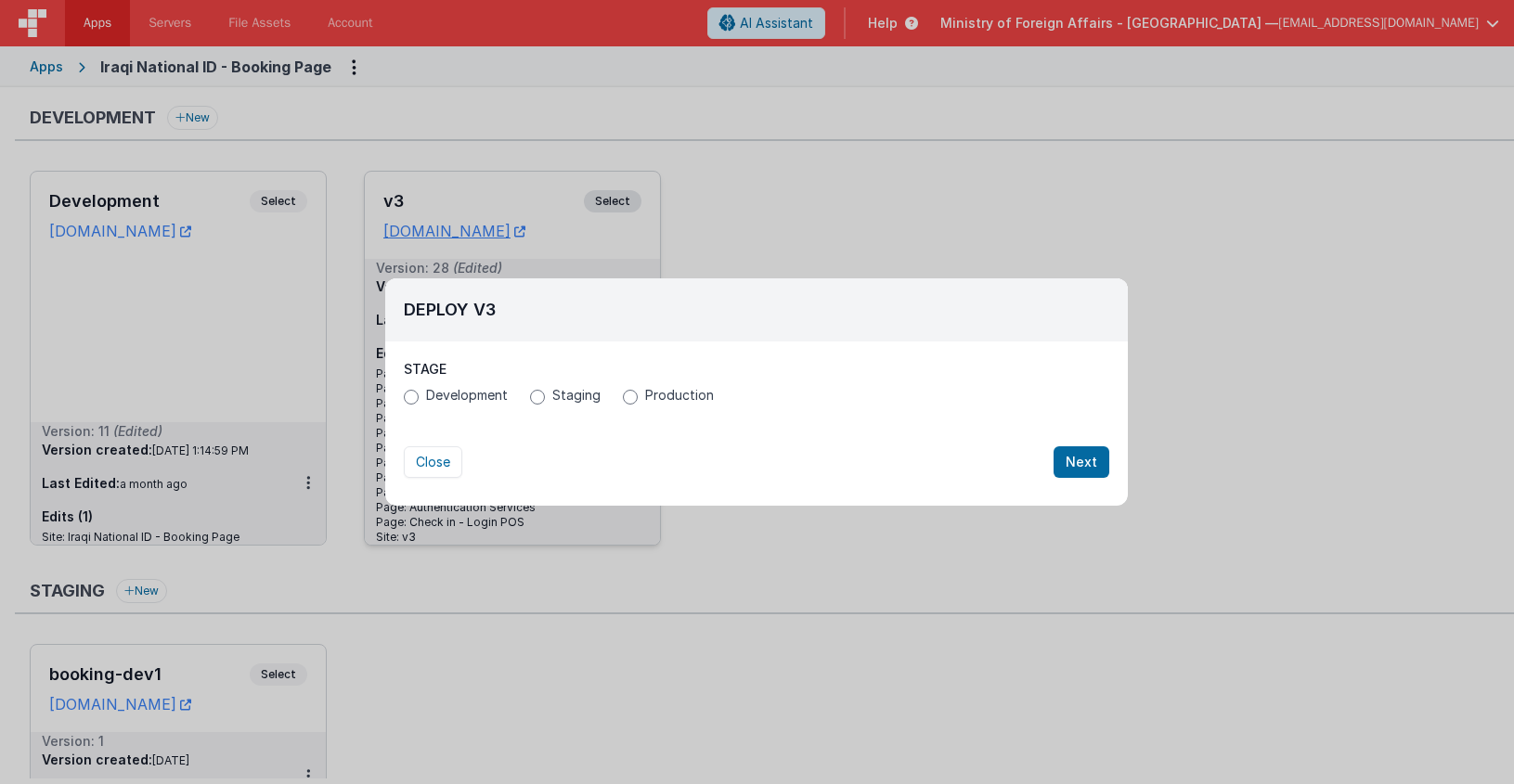 click on "Production" at bounding box center (679, 395) 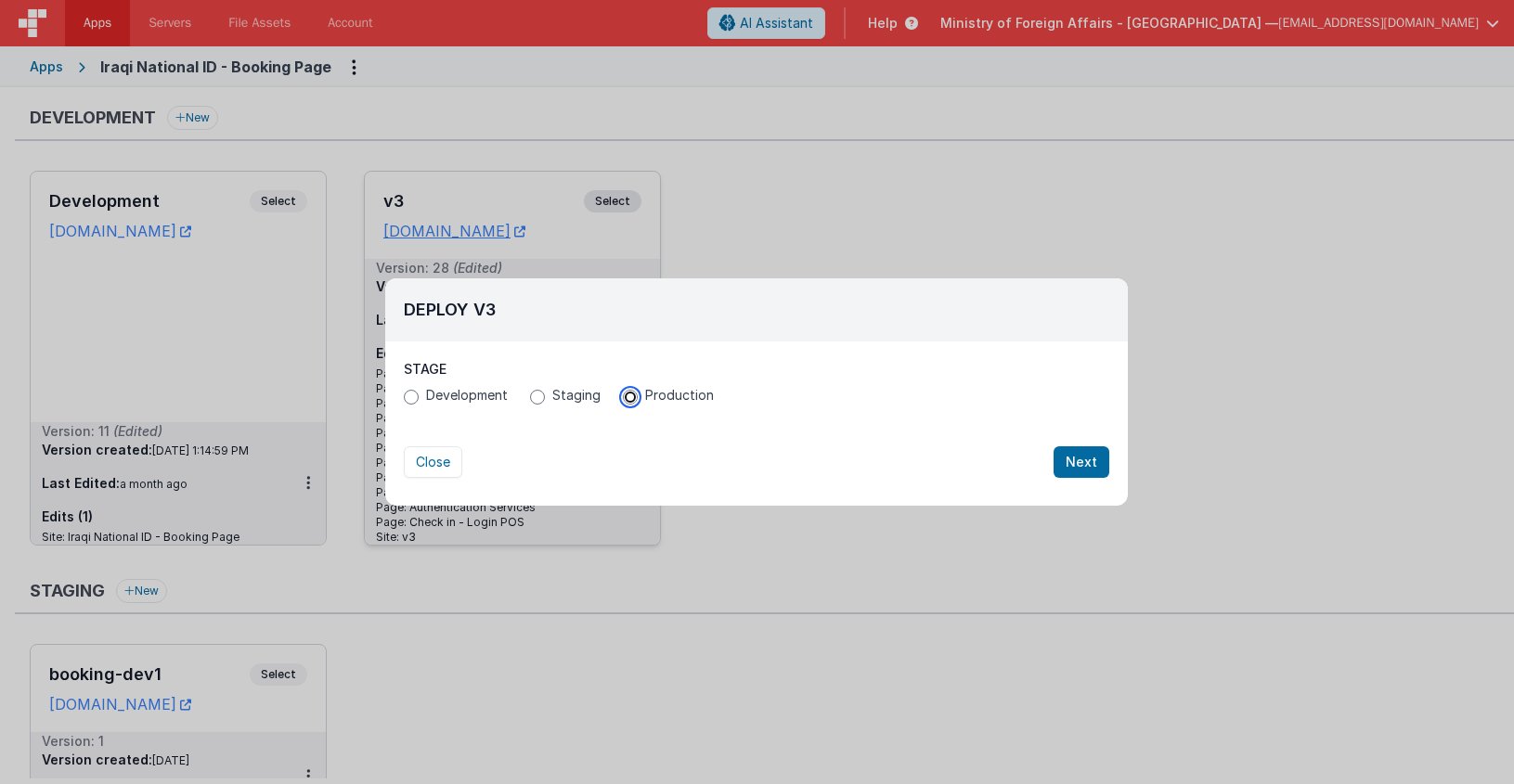 click on "Production" at bounding box center [630, 397] 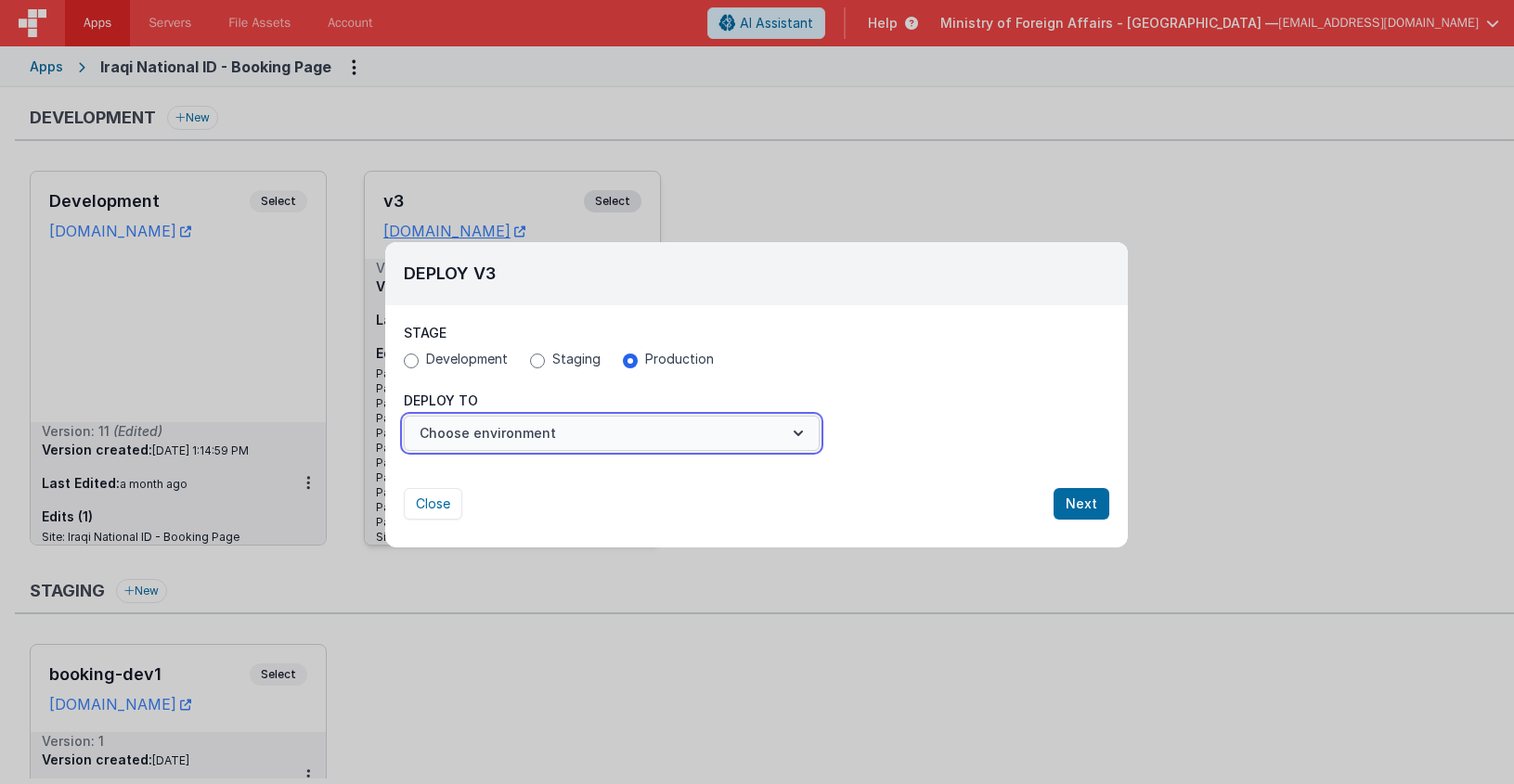 click on "Choose environment" at bounding box center [612, 433] 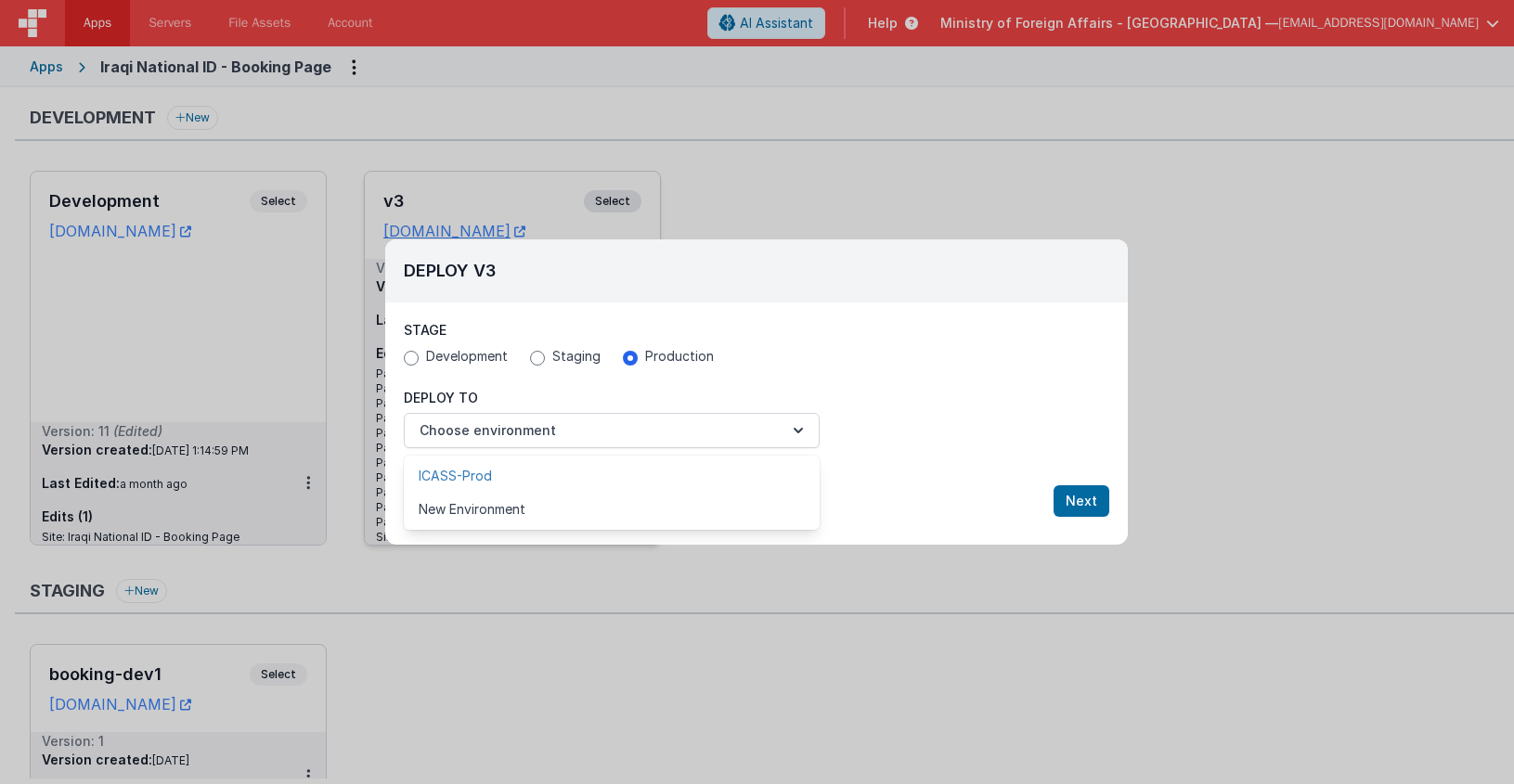 click on "ICASS-Prod" at bounding box center [612, 476] 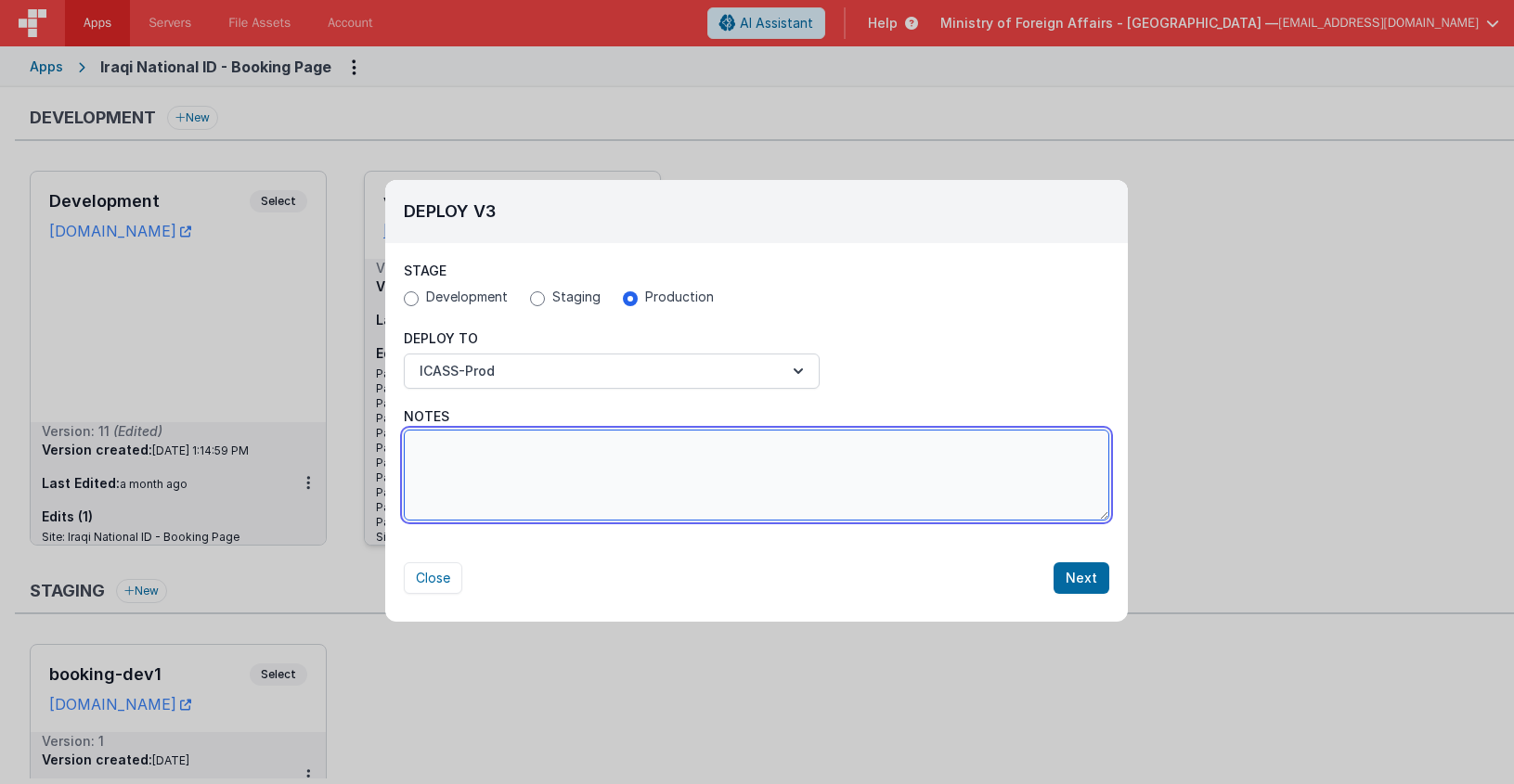 click on "Notes" at bounding box center (757, 475) 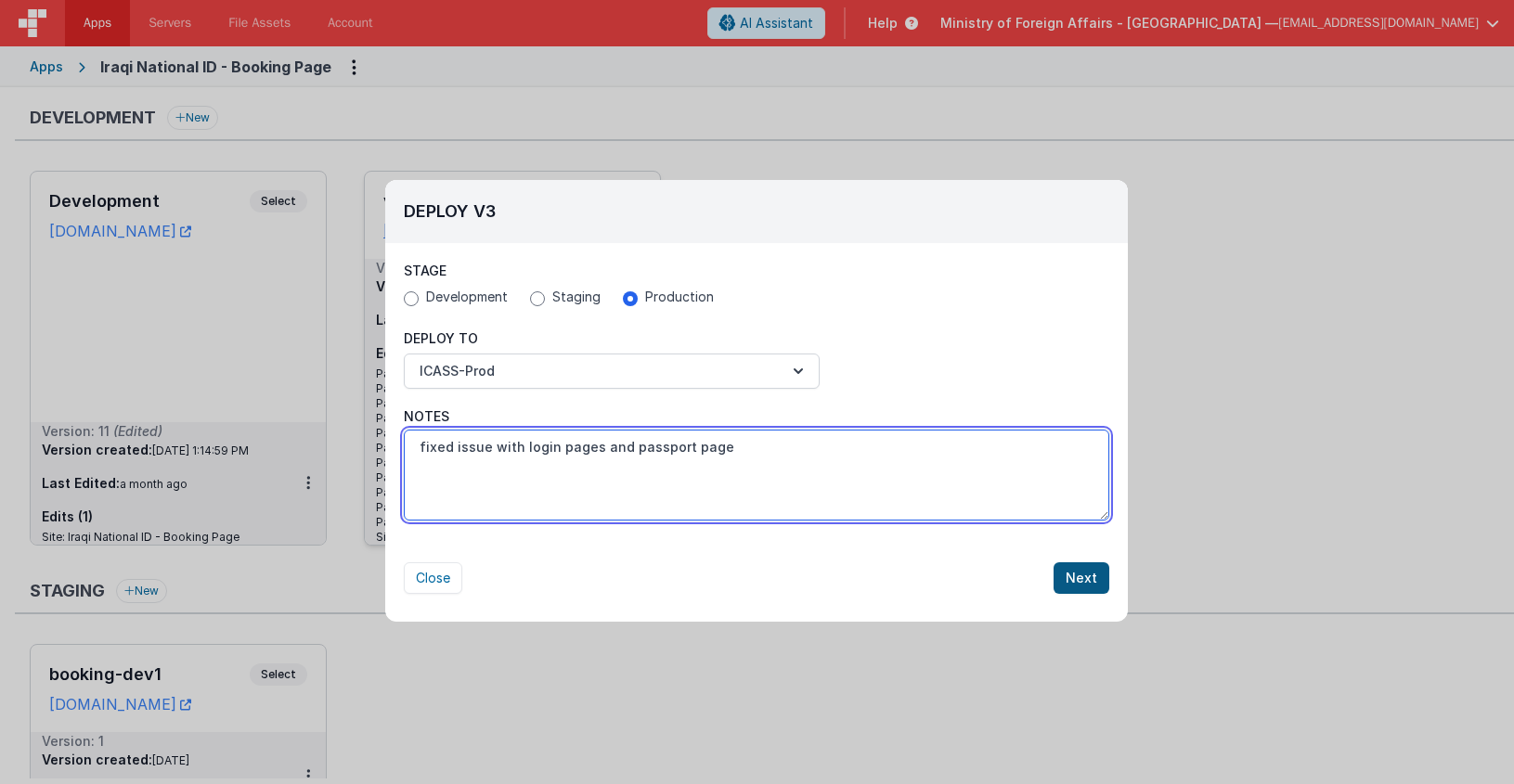 type on "fixed issue with login pages and passport page" 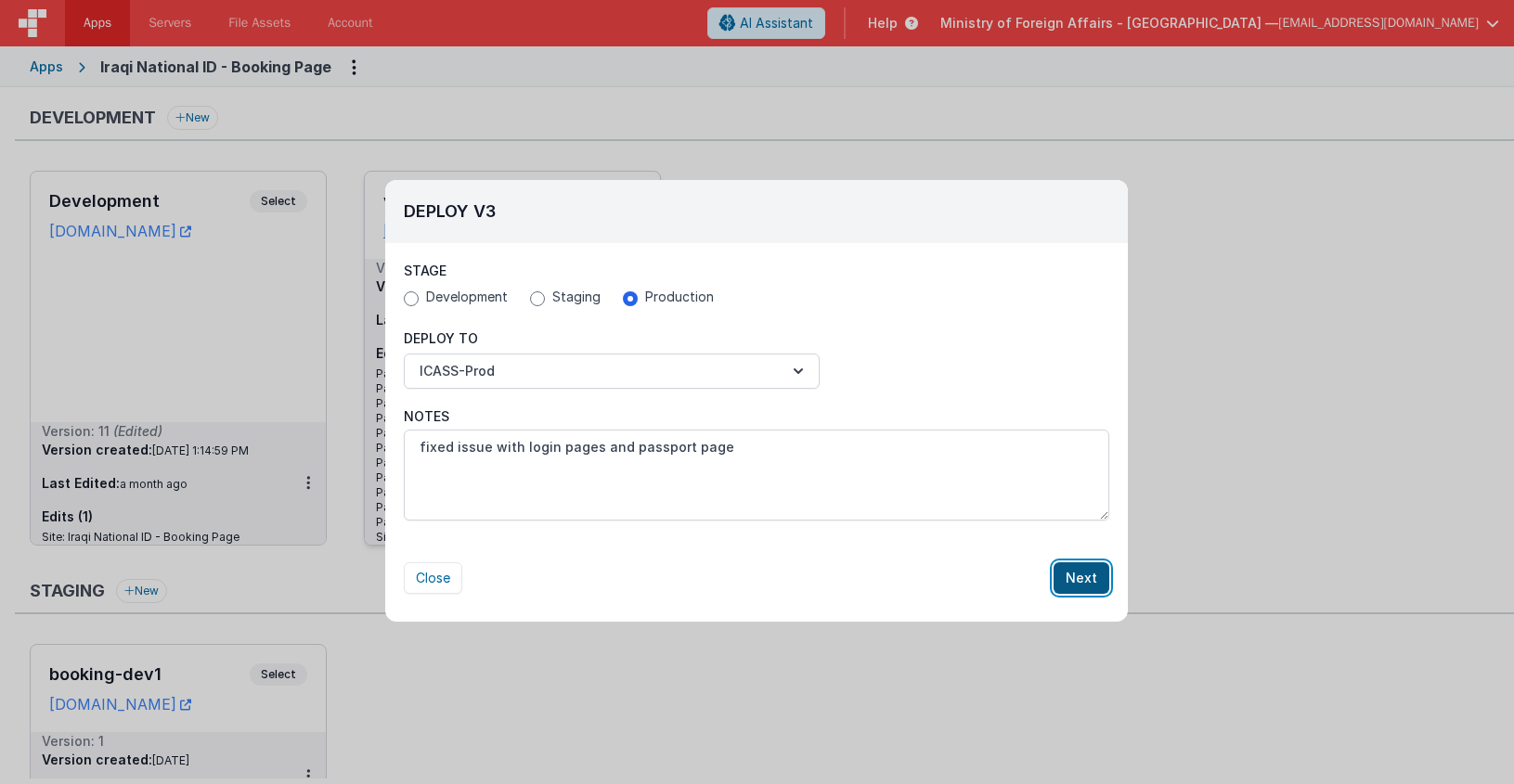 click on "Next" at bounding box center [1081, 578] 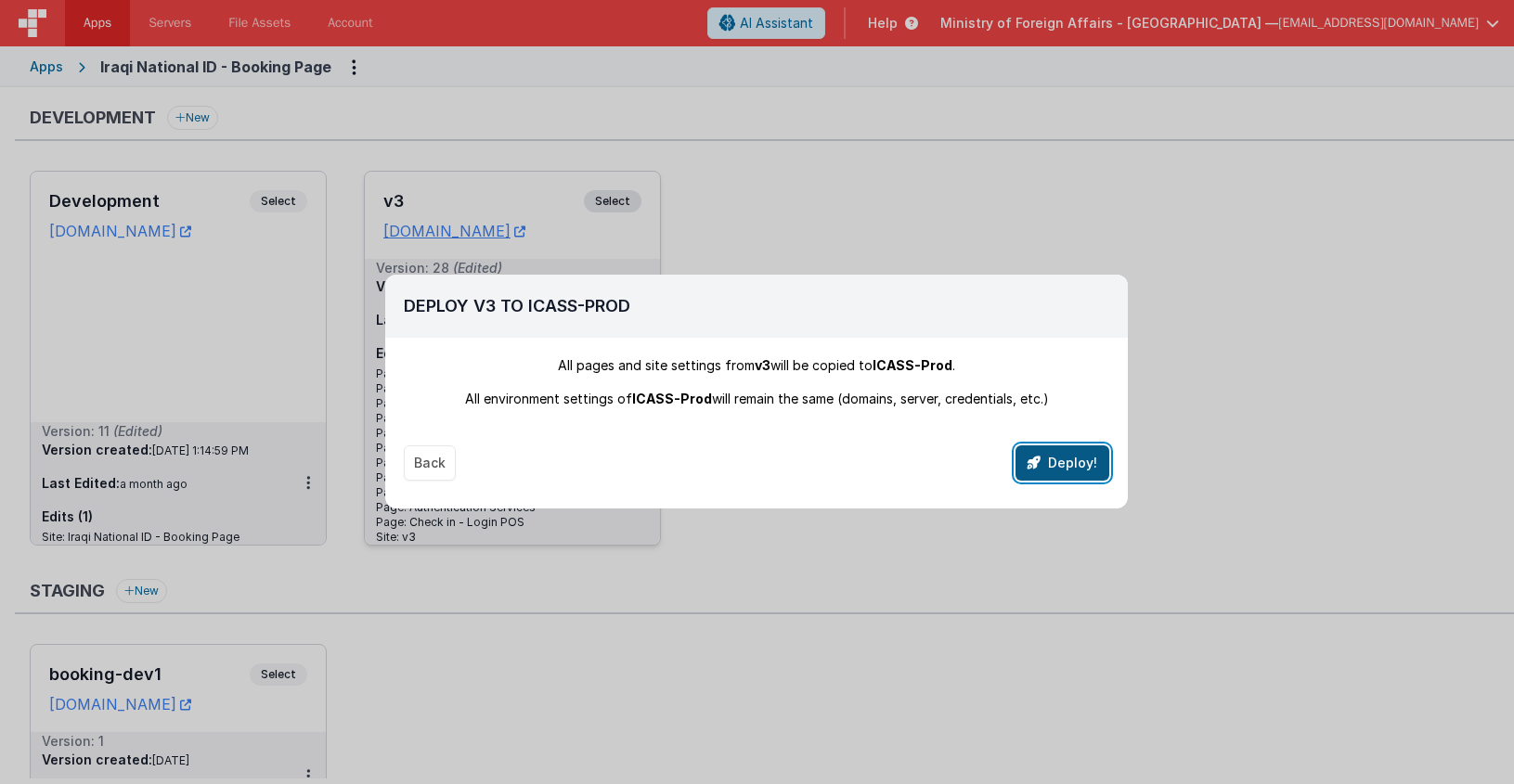 click on "Deploy!" at bounding box center [1062, 463] 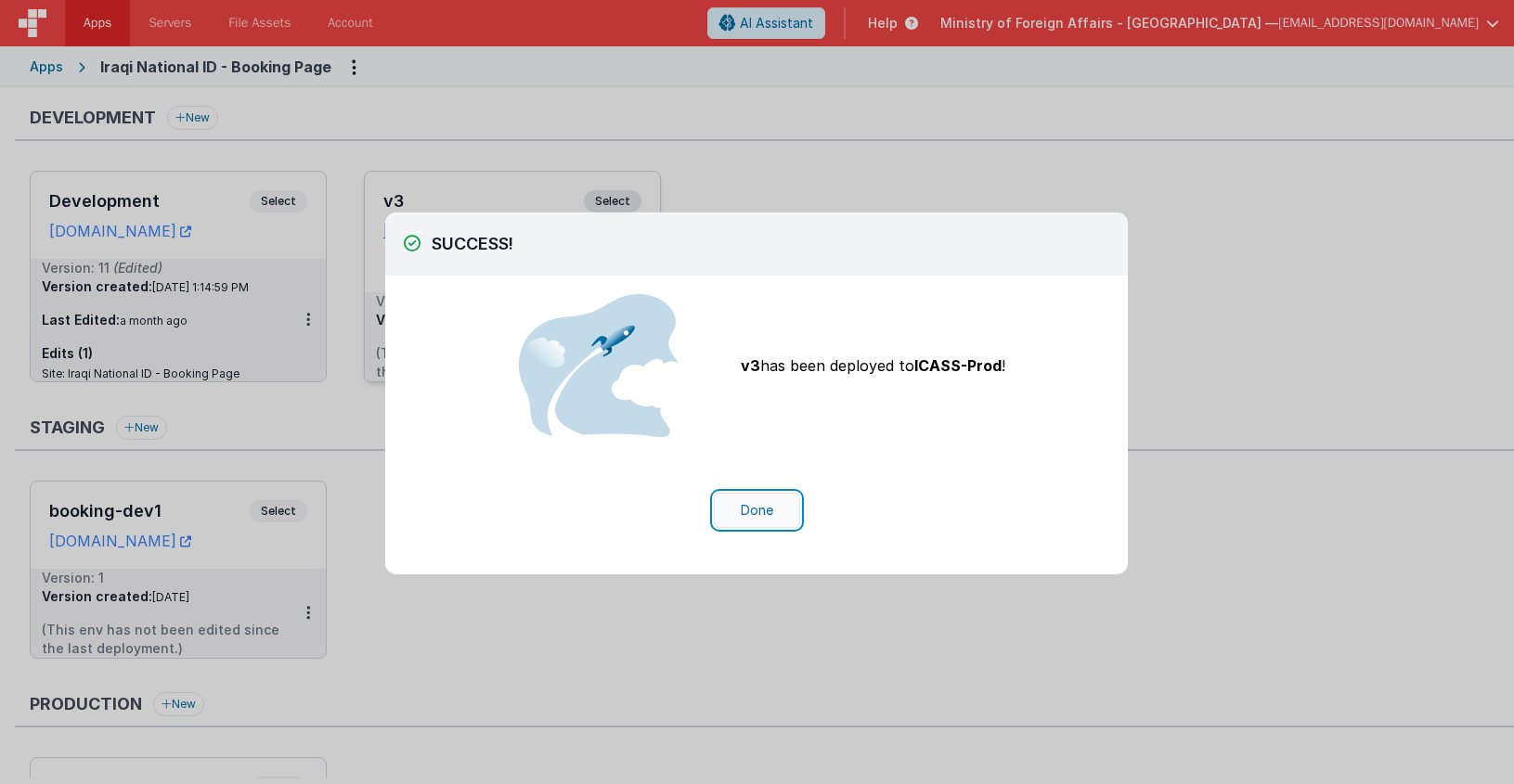 click on "Done" at bounding box center (757, 510) 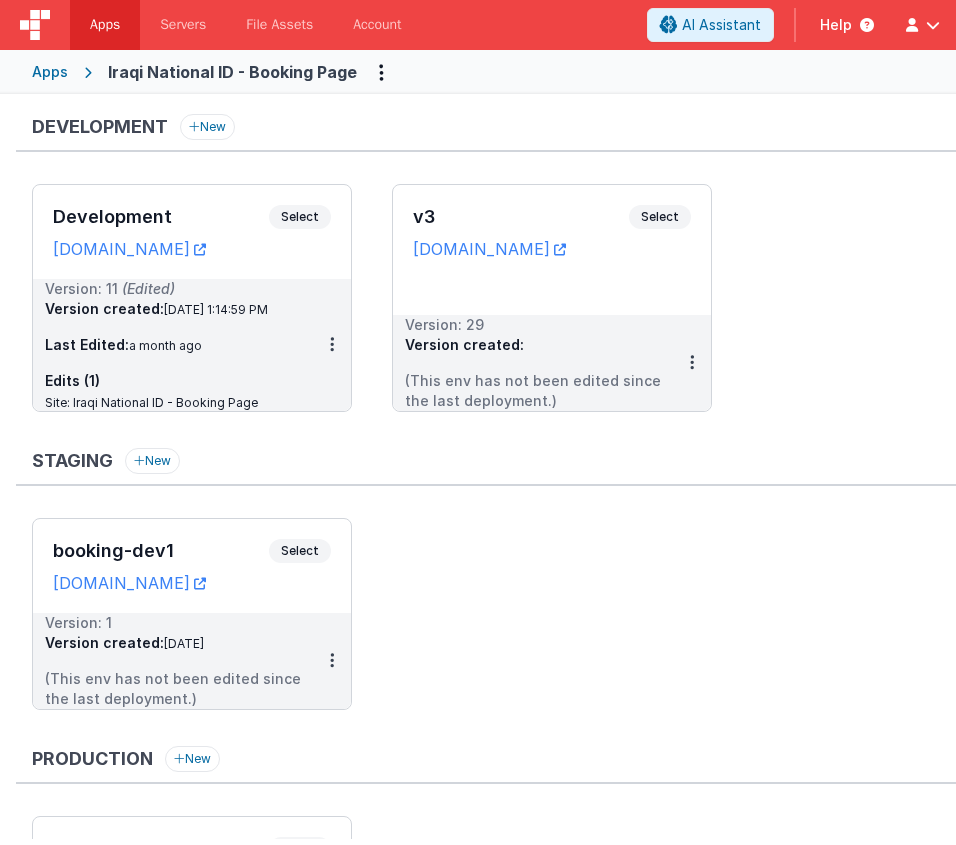 scroll, scrollTop: 0, scrollLeft: 0, axis: both 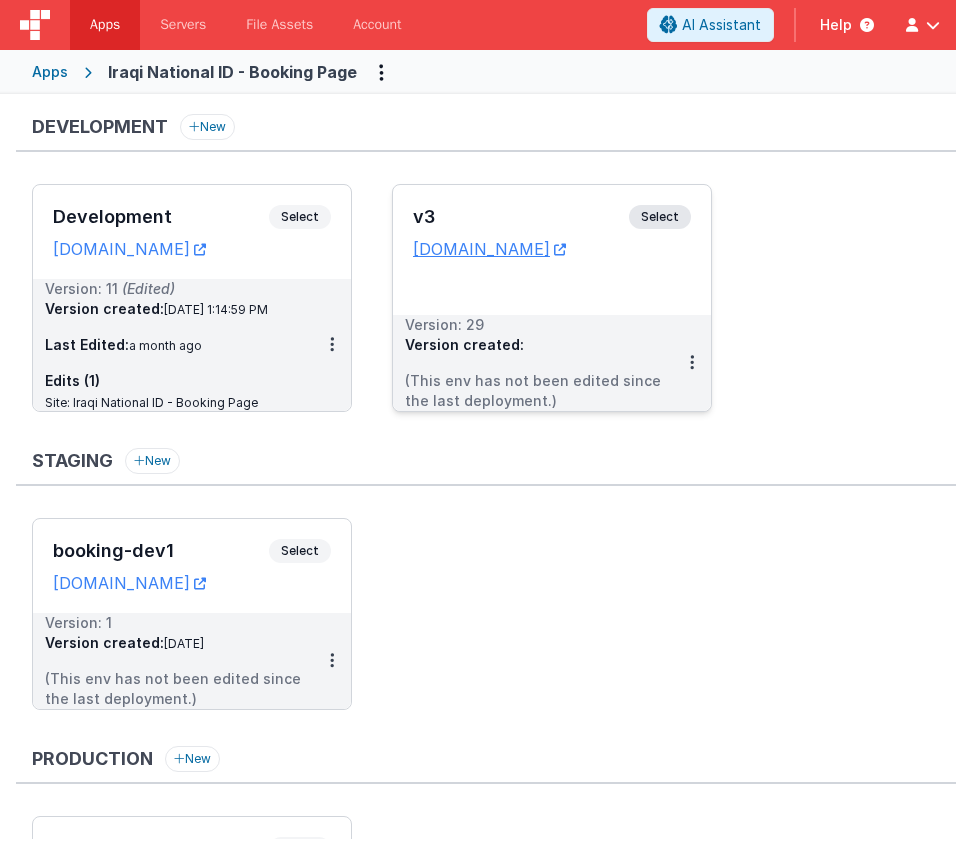 click on "Select" at bounding box center (660, 217) 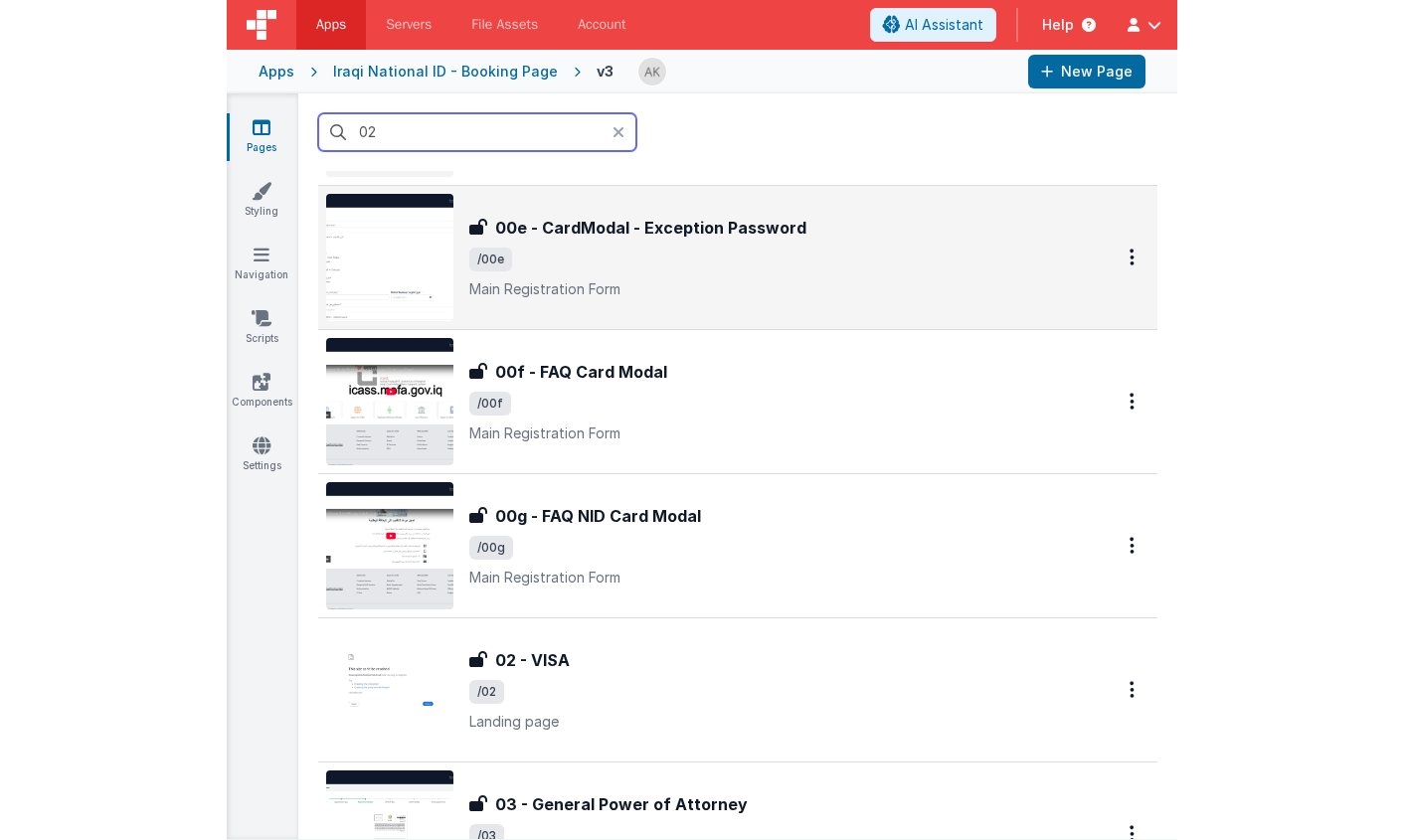 scroll, scrollTop: 1188, scrollLeft: 0, axis: vertical 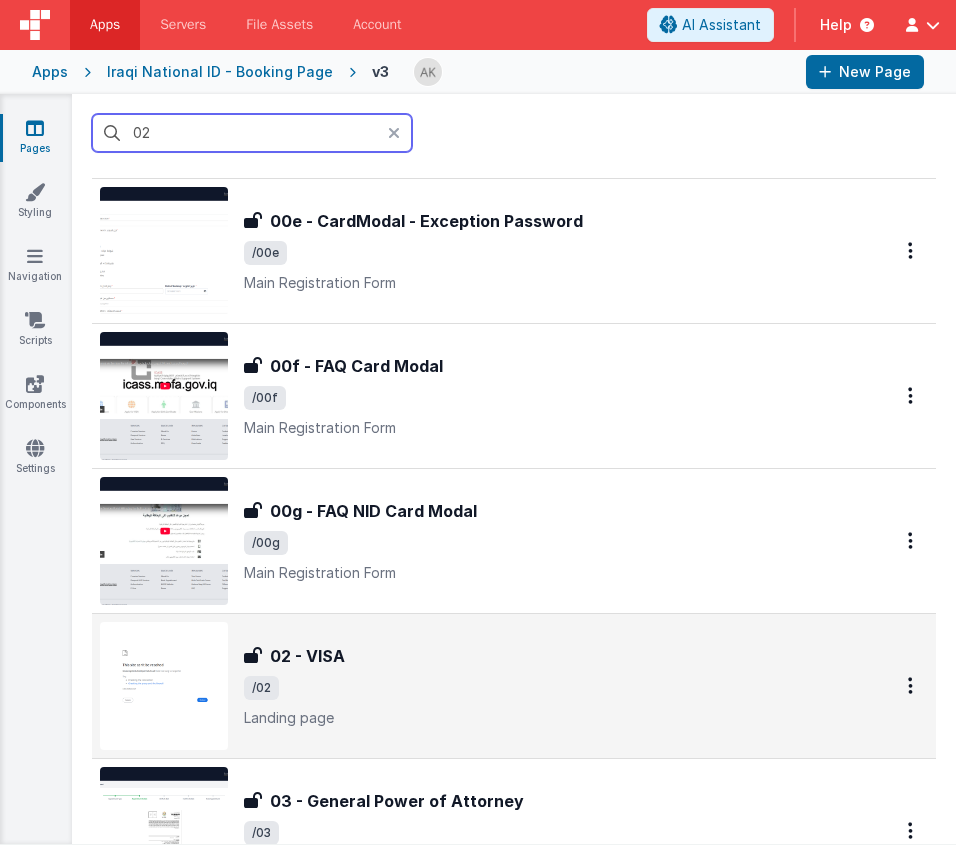 type on "02" 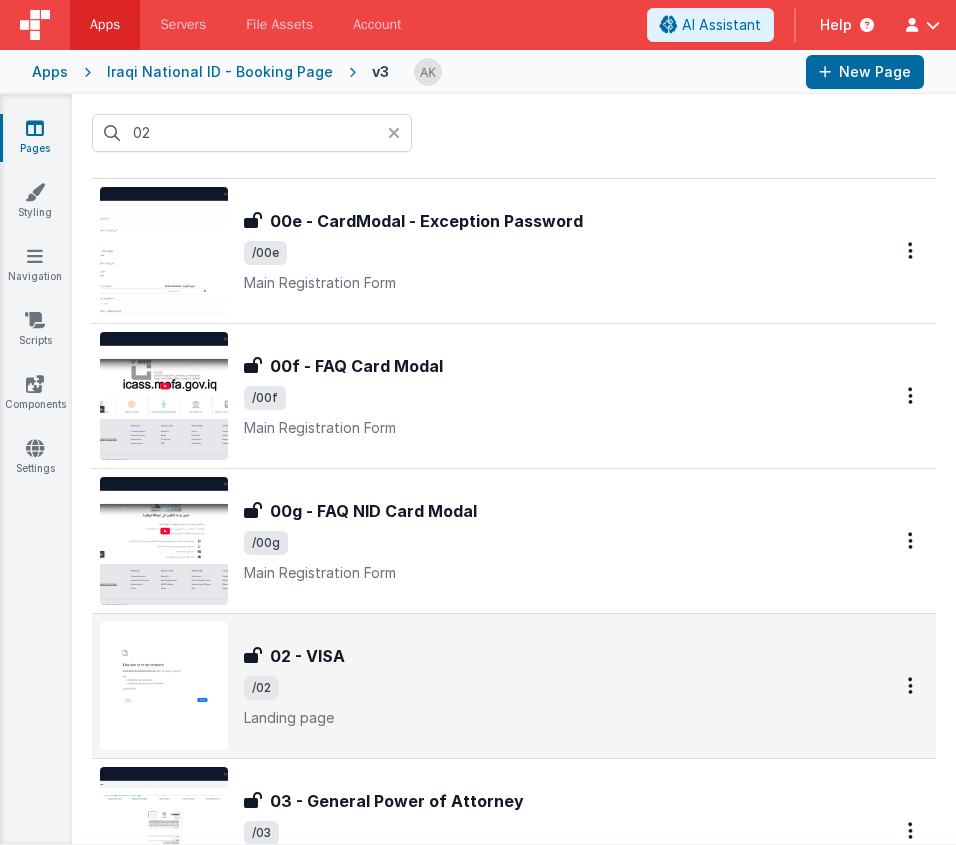 click at bounding box center [164, 686] 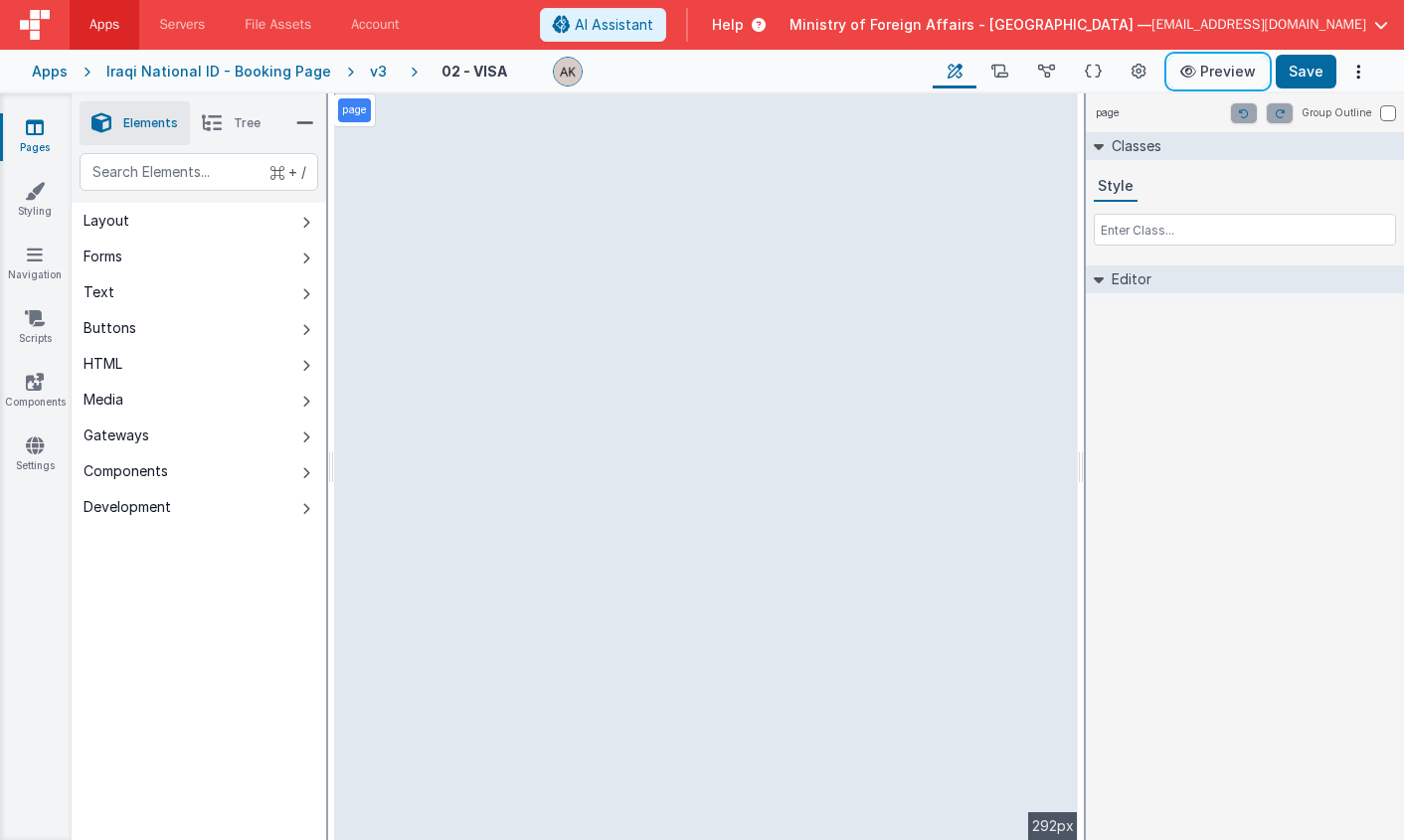 click on "Preview" at bounding box center (1218, 72) 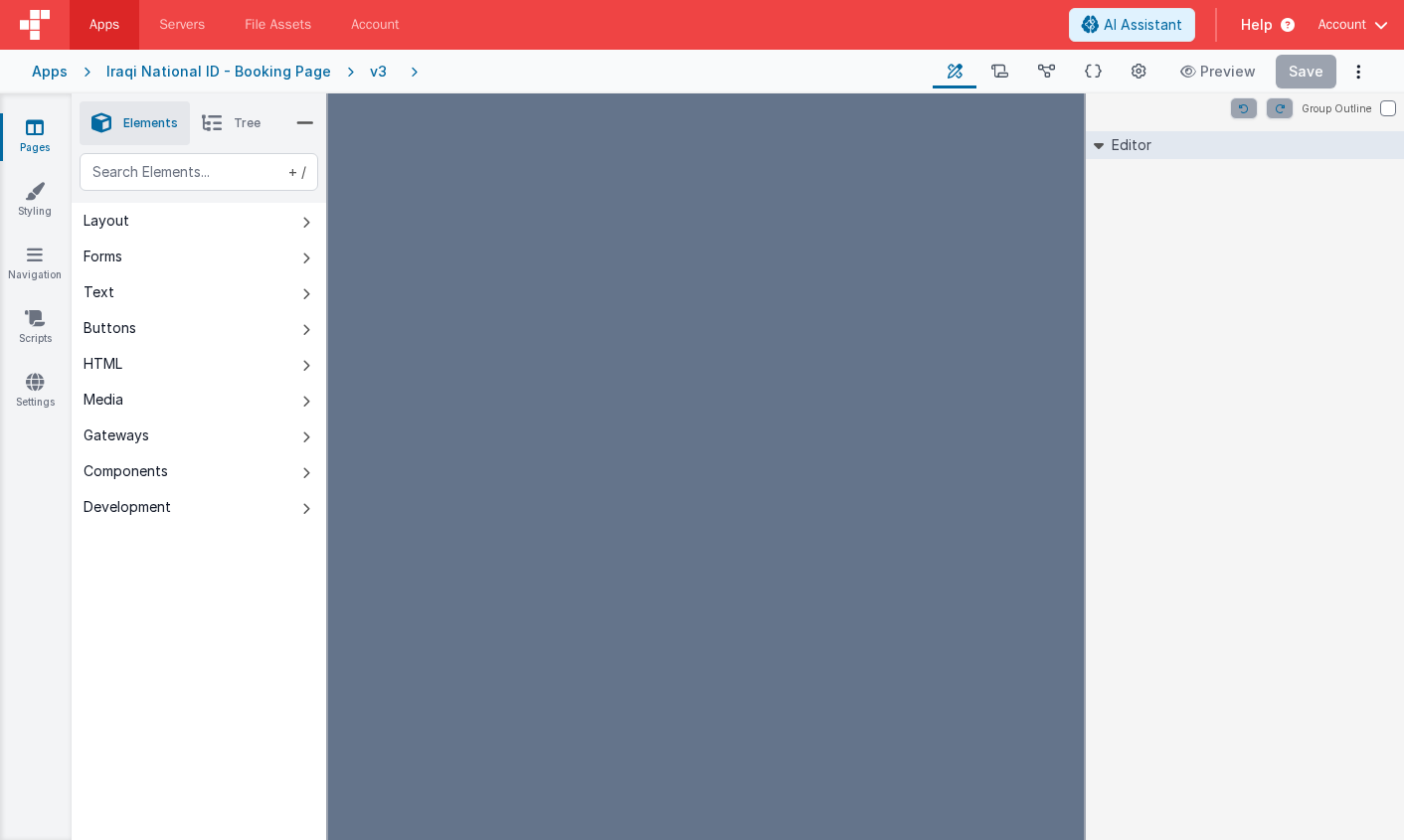 scroll, scrollTop: 0, scrollLeft: 0, axis: both 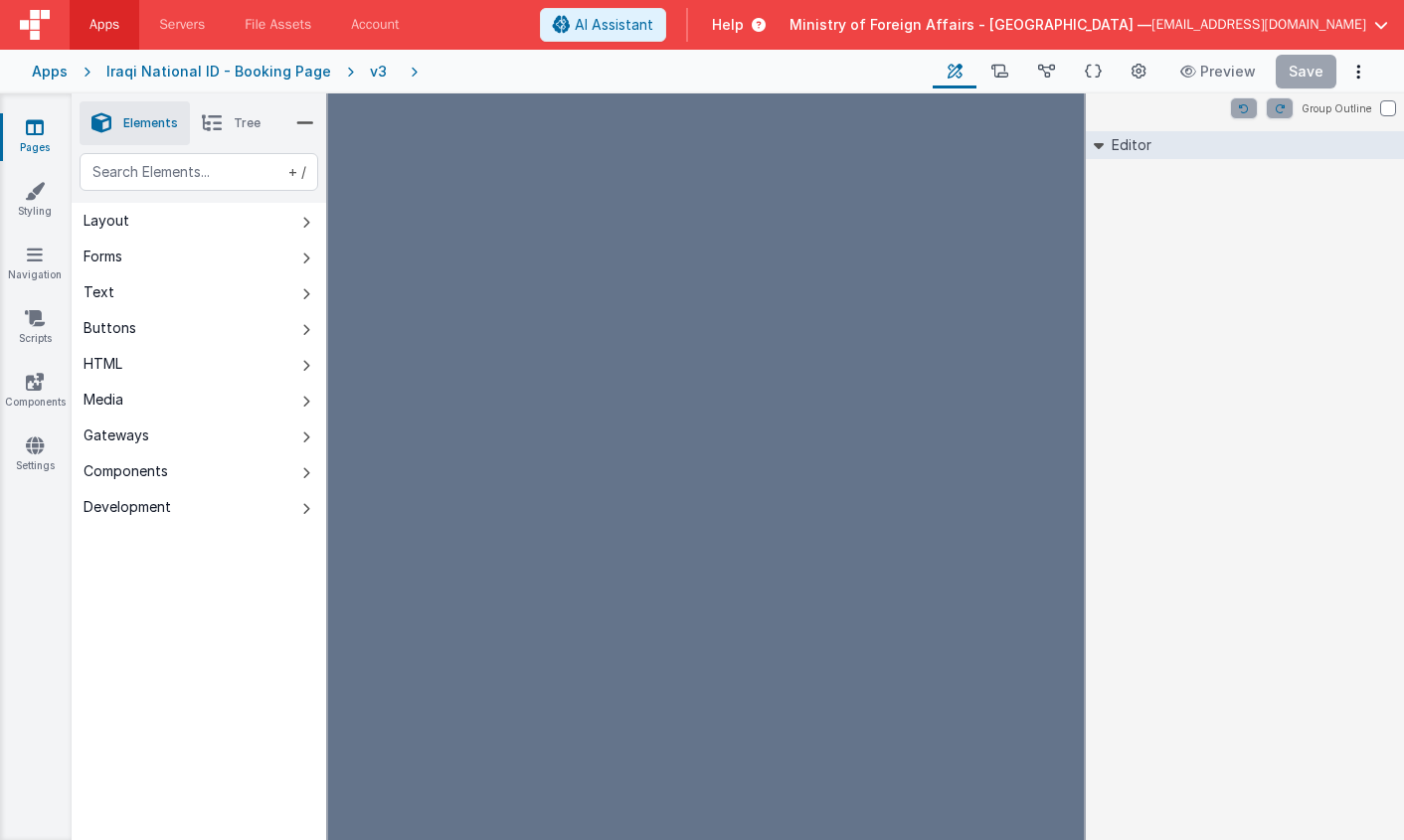 type on "FR_9AA62D2C-3B4B-F141-8421-84928FCDA503" 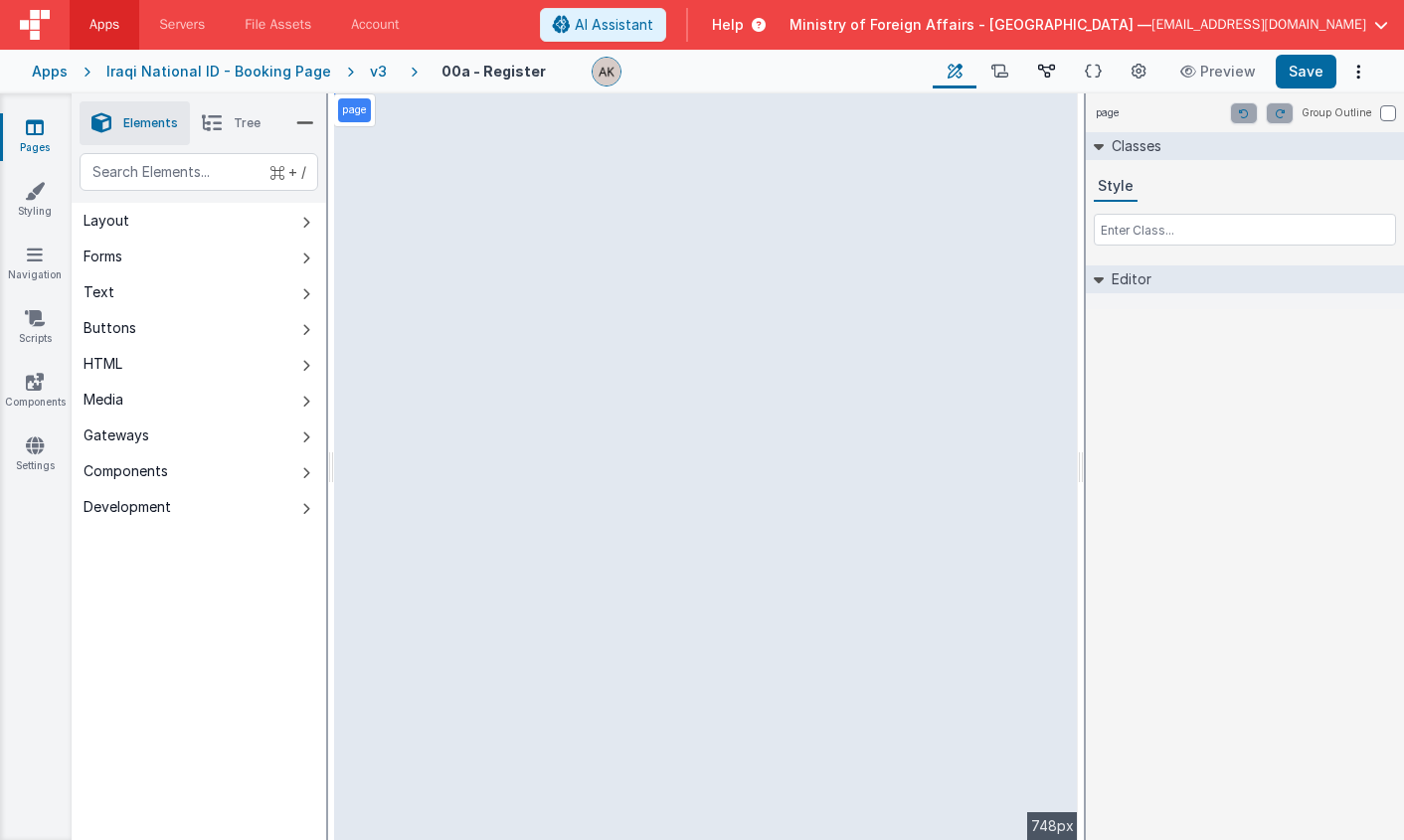 click at bounding box center (1046, 72) 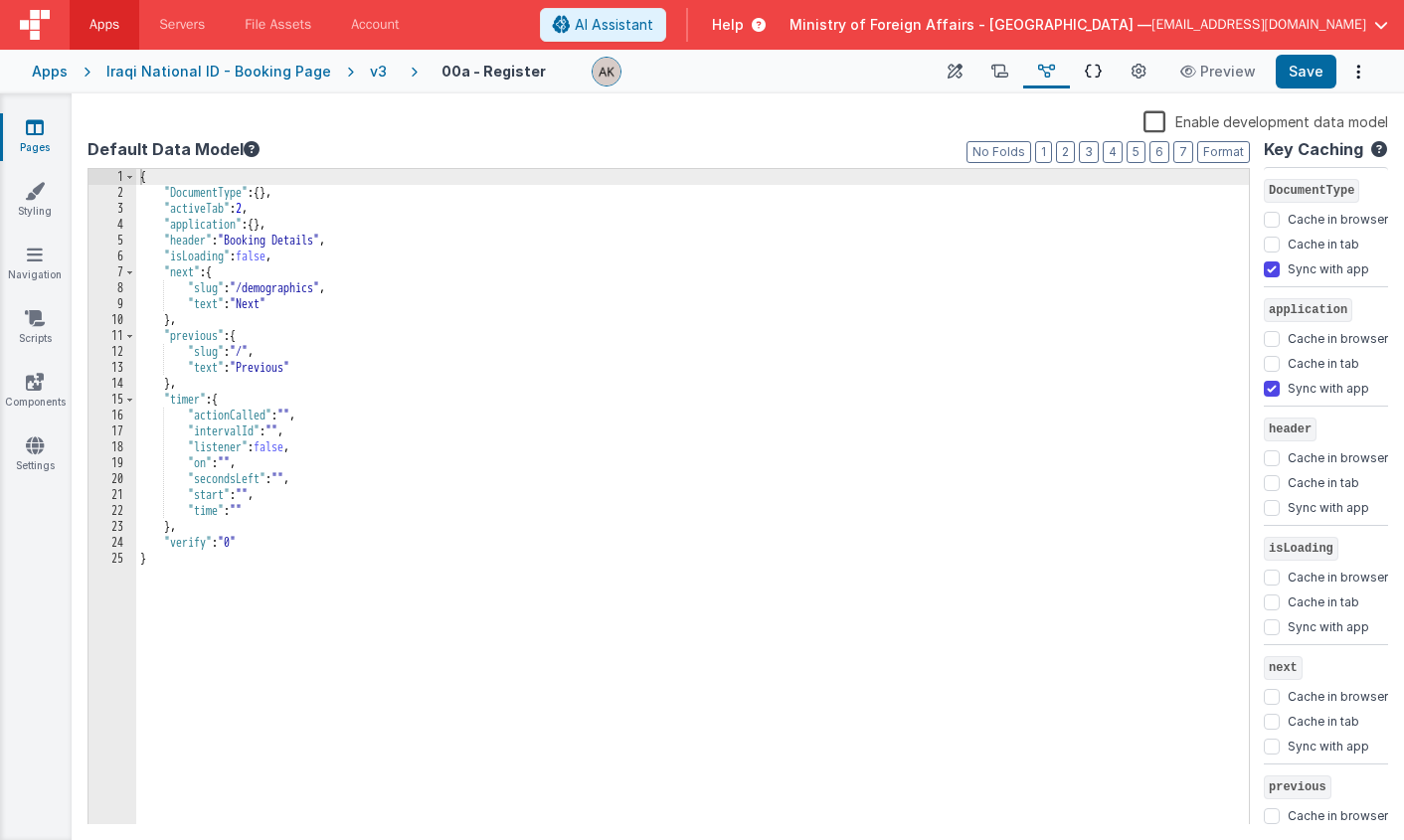 click on "Schema" at bounding box center [1093, 72] 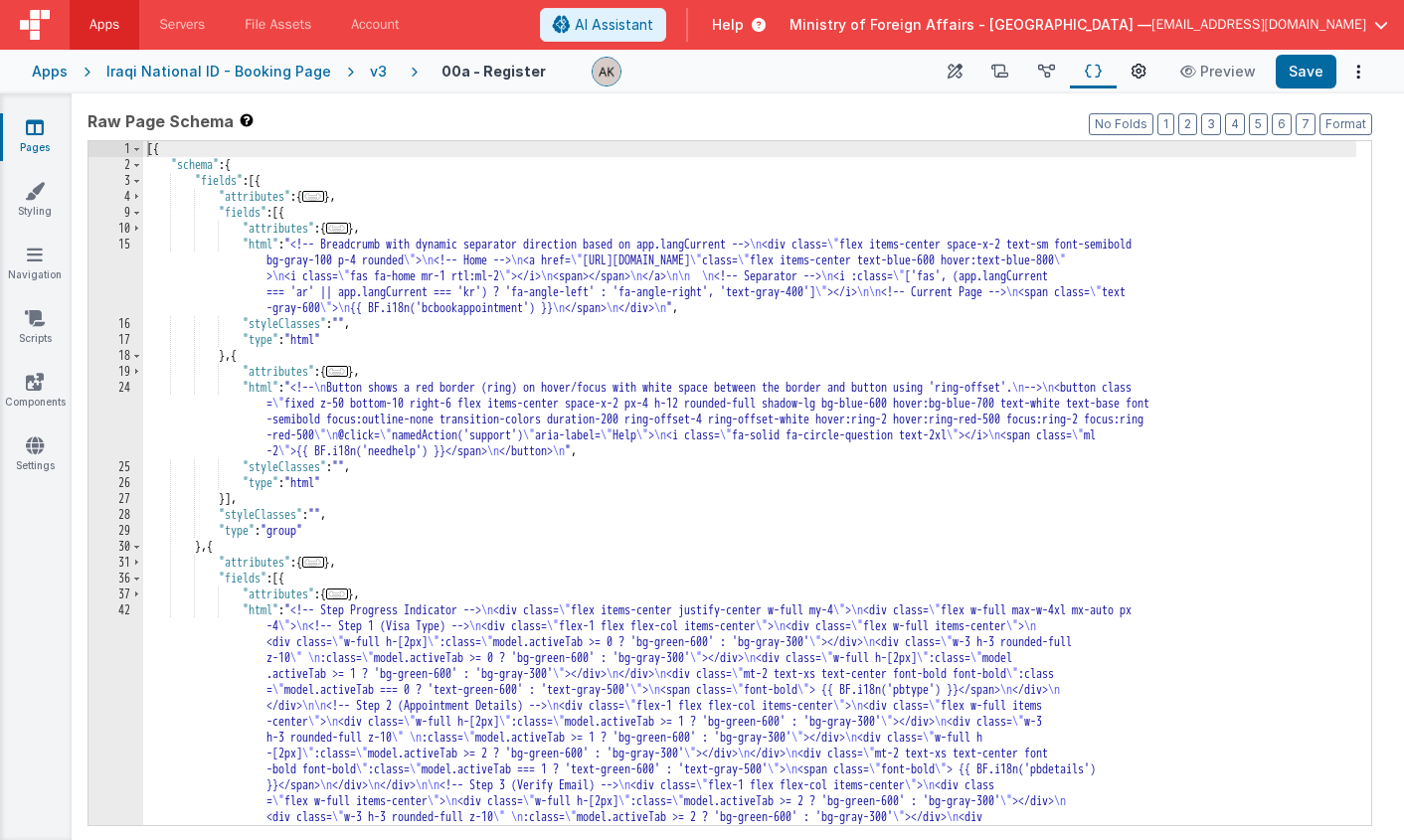 click on "Page Settings" at bounding box center [1139, 72] 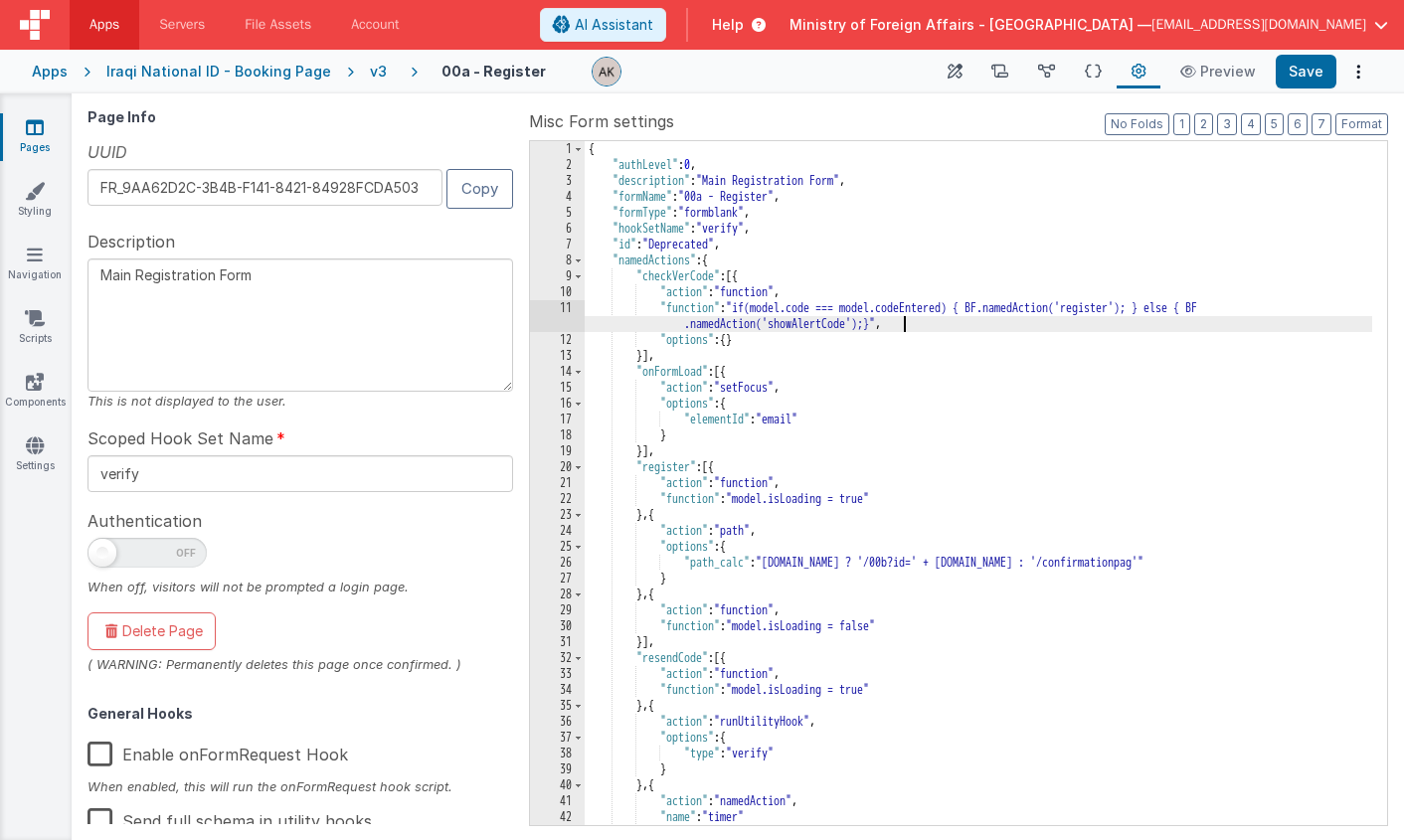 click on "{      "authLevel" :  0 ,      "description" :  "Main Registration Form" ,      "formName" :  "00a - Register" ,      "formType" :  "formblank" ,      "hookSetName" :  "verify" ,      "id" :  "Deprecated" ,      "namedActions" :  {           "checkVerCode" :  [{                "action" :  "function" ,                "function" :  "if(model.code === model.codeEntered) { BF.namedAction('register'); } else { BF                  .namedAction('showAlertCode');}" ,                "options" :  { }           }] ,           "onFormLoad" :  [{                "action" :  "setFocus" ,                "options" :  {                     "elementId" :  "email"                }           }] ,           "register" :  [{                "action" :  "function" ,                "function" :  "model.isLoading = true"           } ,  {                "action" :  "path" ,                "options" :  {                     "path_calc" :  "[DOMAIN_NAME] ? '/00b?id=' + [DOMAIN_NAME] : '/confirmationpag'"                }           }" at bounding box center [978, 499] 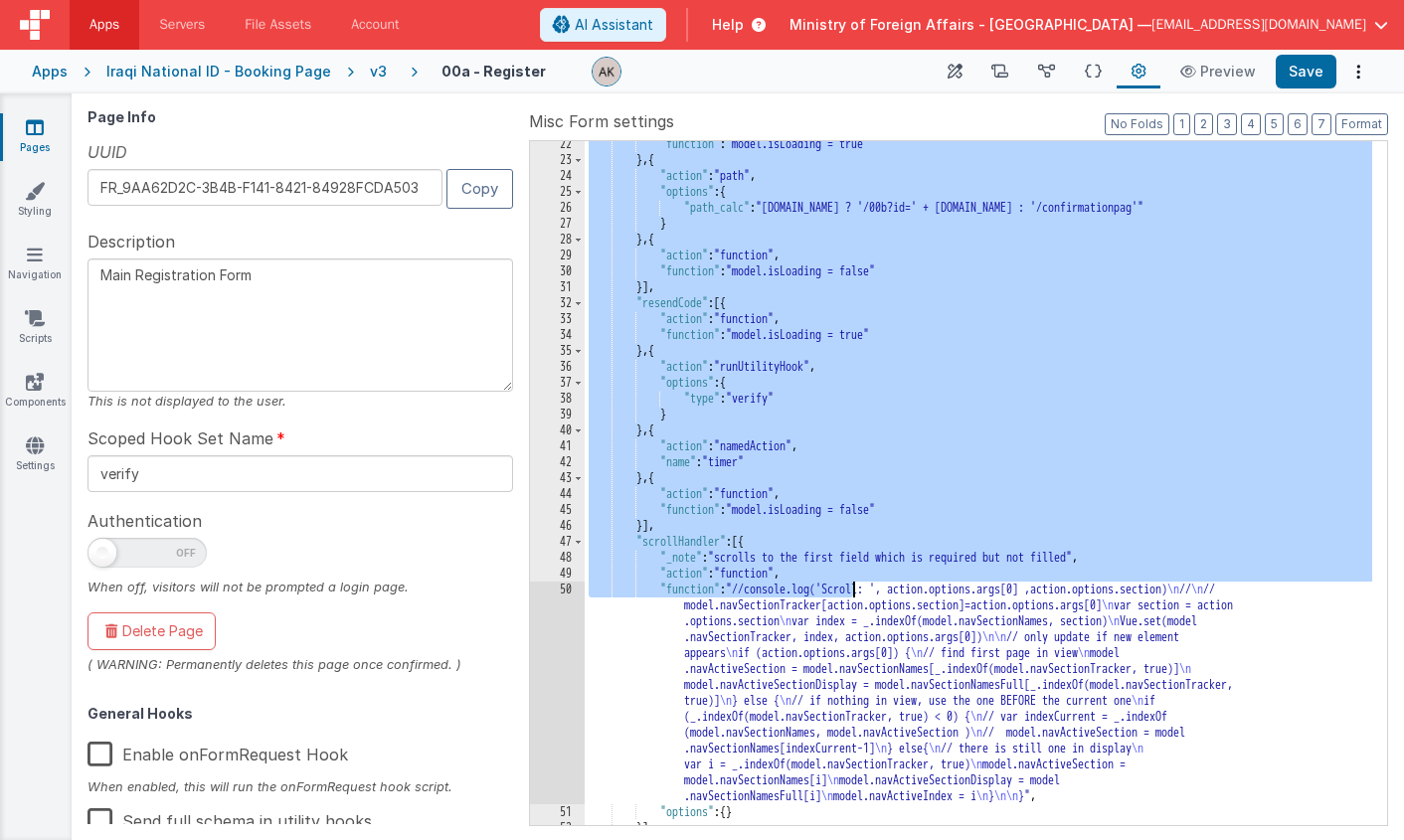 scroll, scrollTop: 355, scrollLeft: 0, axis: vertical 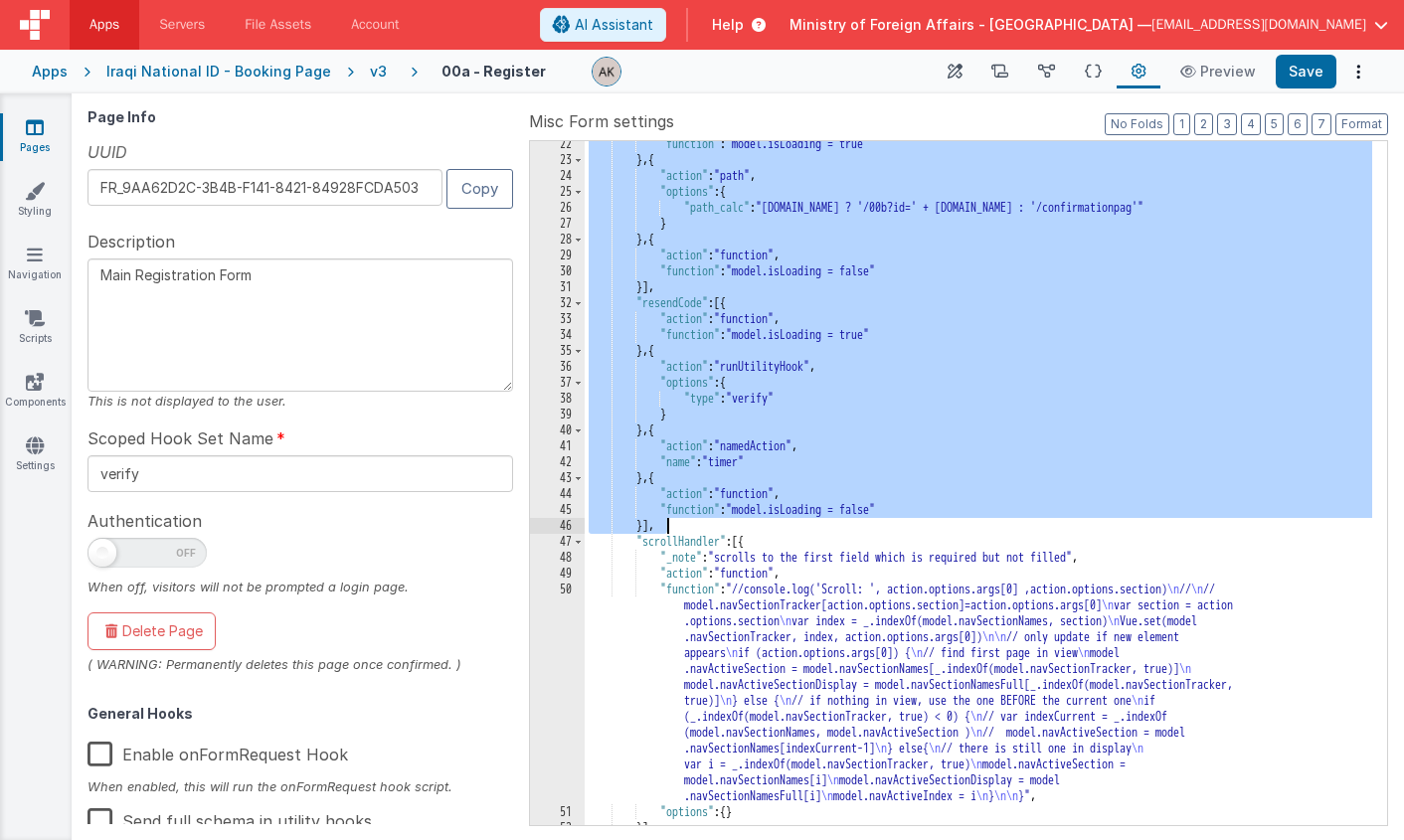 drag, startPoint x: 618, startPoint y: 260, endPoint x: 873, endPoint y: 528, distance: 369.93107 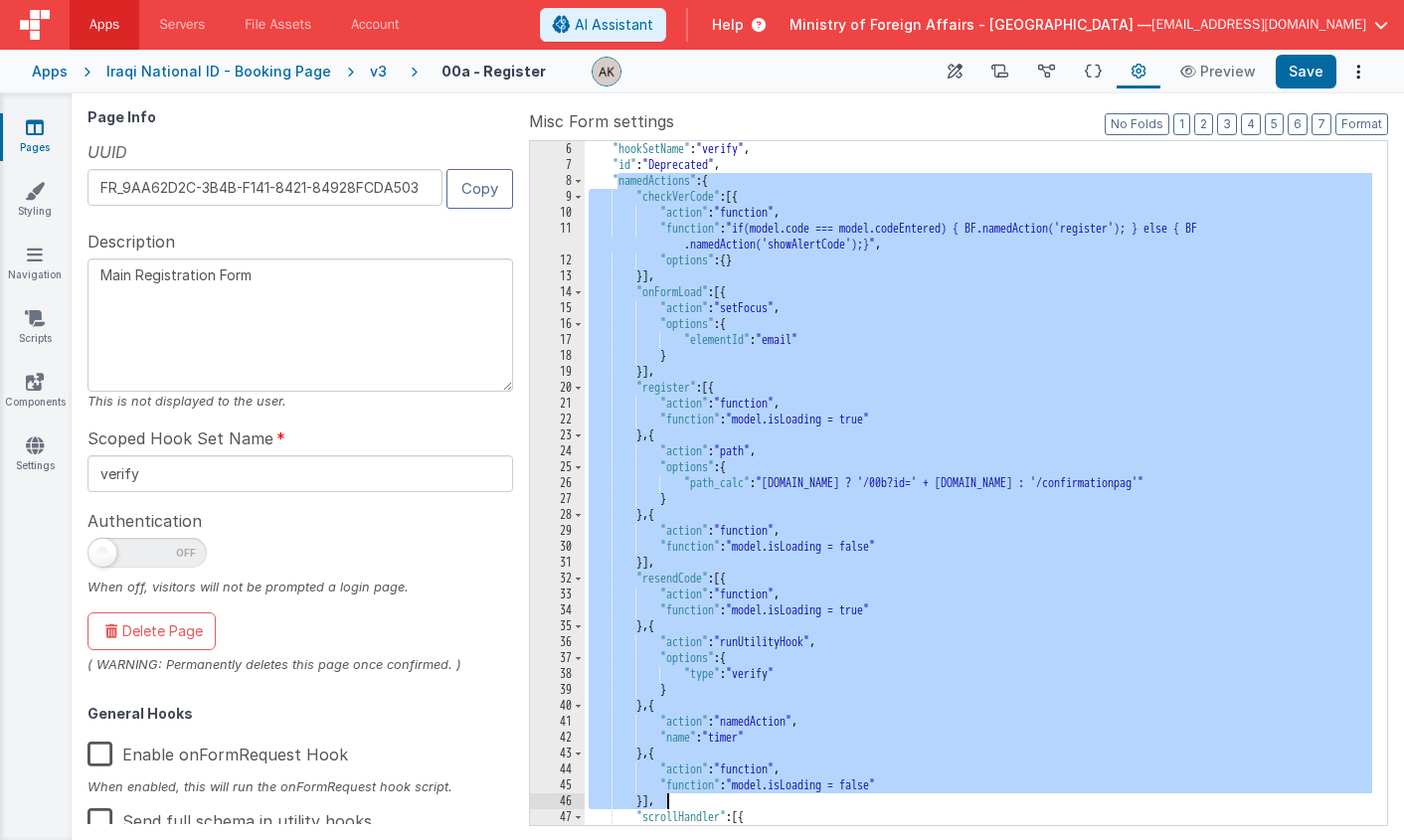 scroll, scrollTop: 80, scrollLeft: 0, axis: vertical 